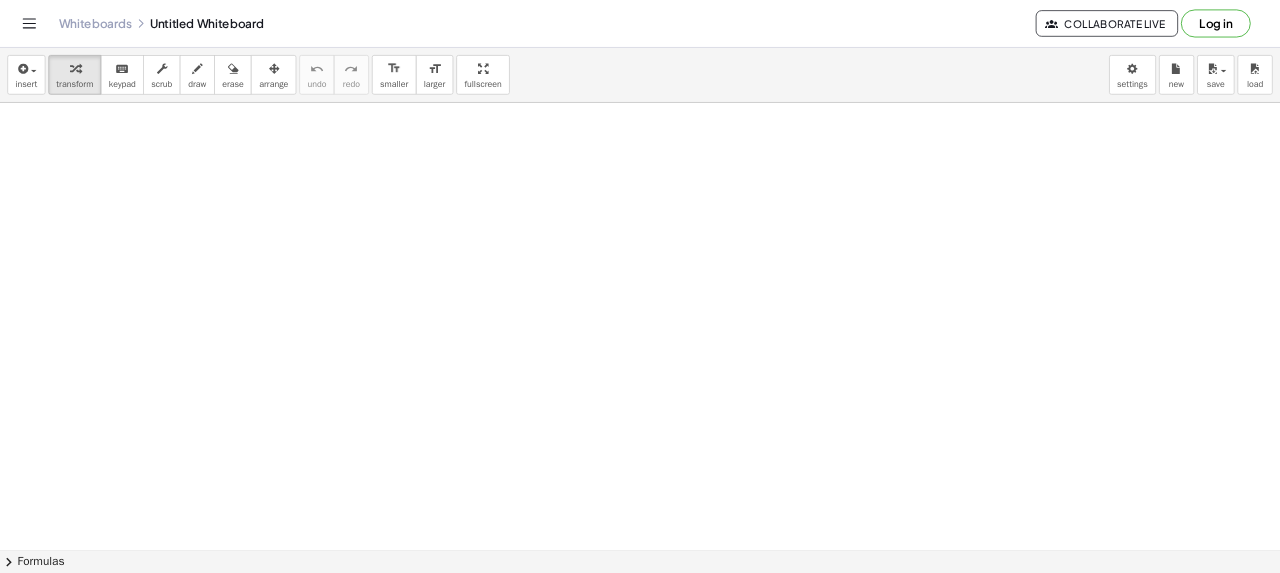 scroll, scrollTop: 0, scrollLeft: 0, axis: both 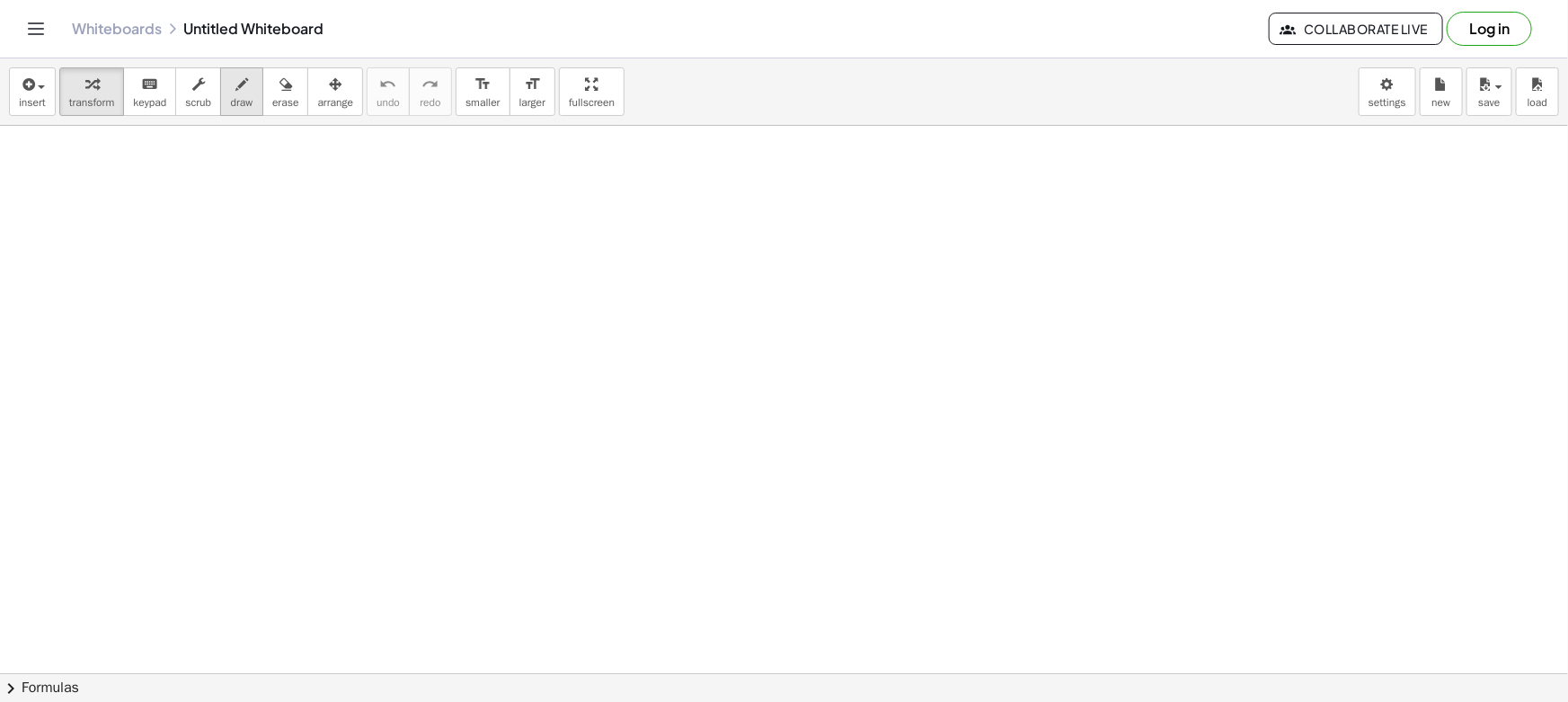 click on "insert select one: Math Expression Function Text Youtube Video Graphing Geometry Geometry 3D transform keyboard keypad scrub draw erase arrange undo undo redo redo format_size smaller format_size larger fullscreen load   save new settings" at bounding box center (784, 92) 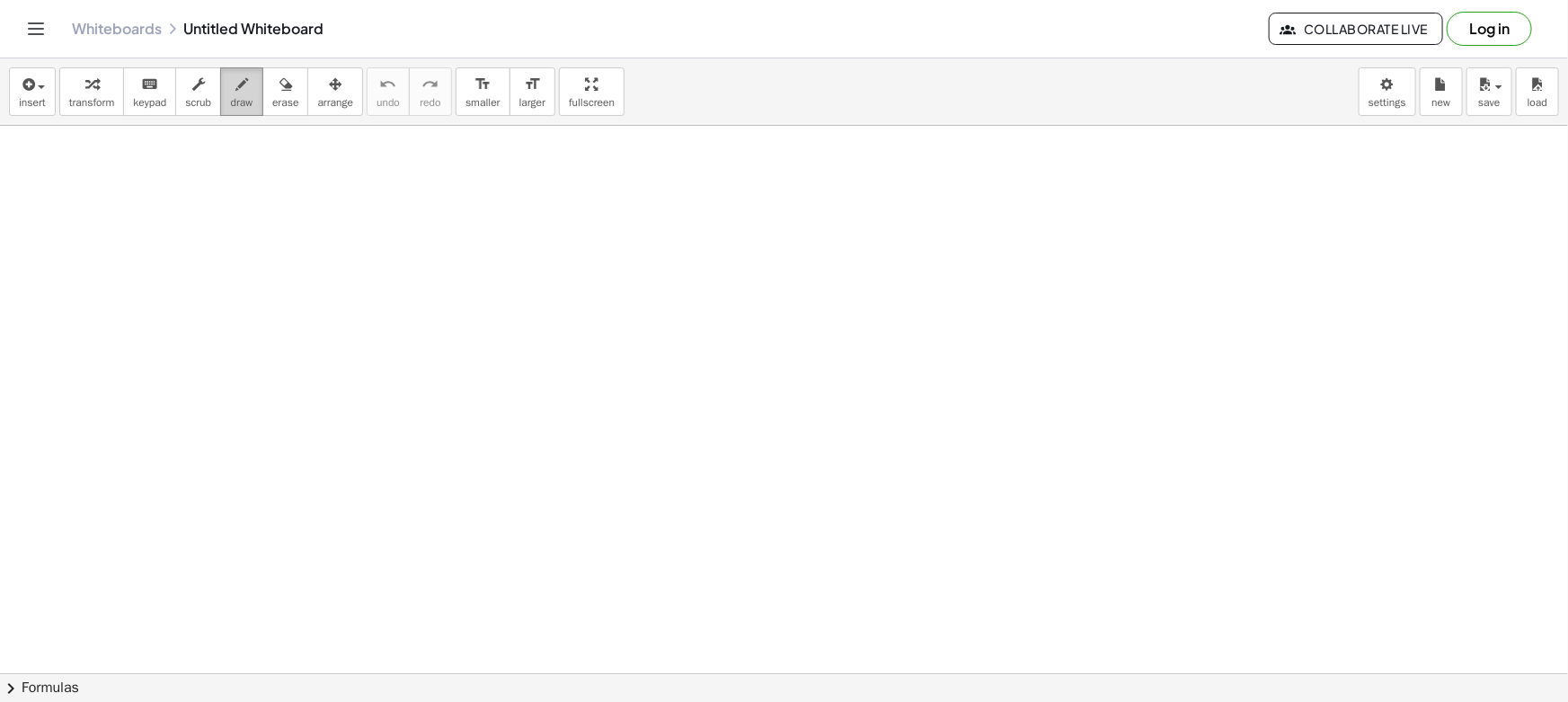 click at bounding box center (242, 84) 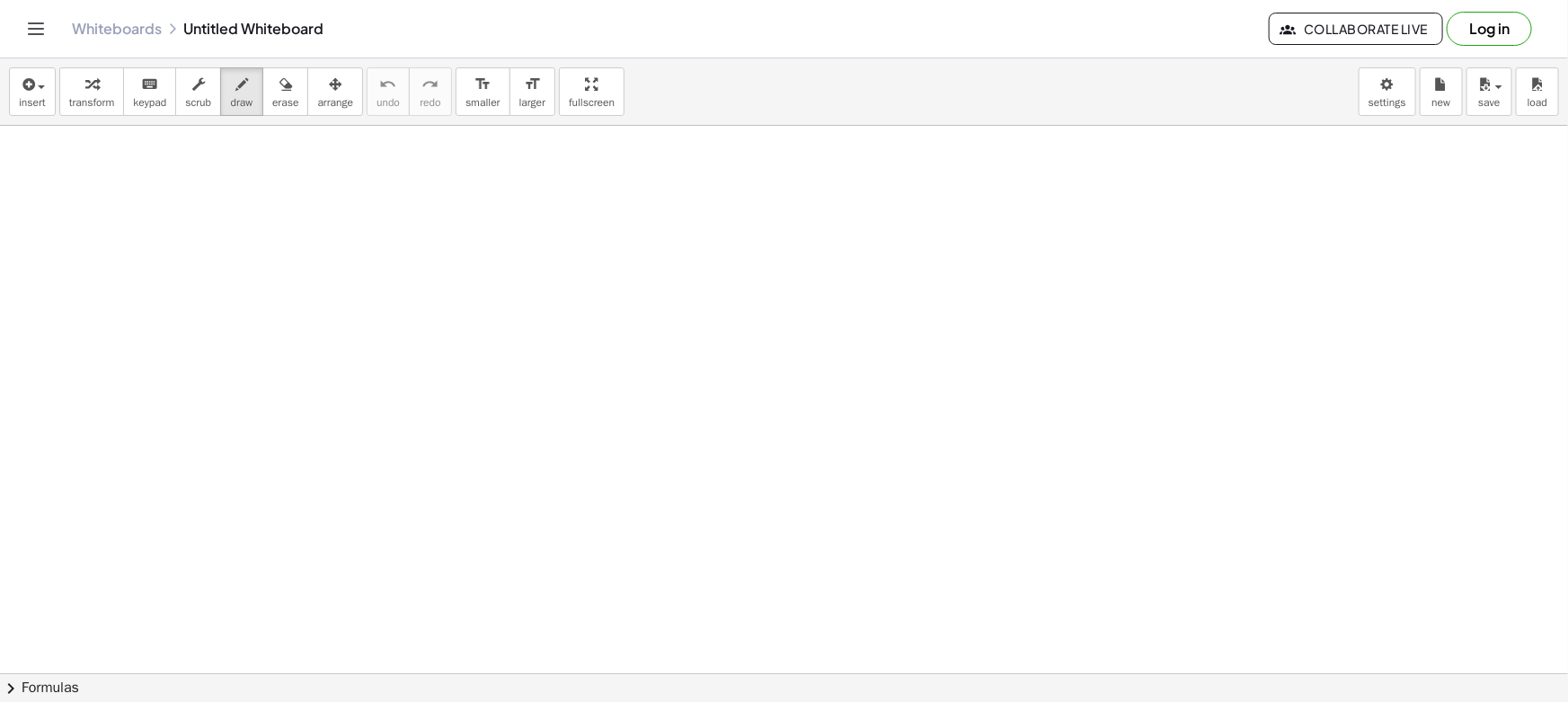 drag, startPoint x: 180, startPoint y: 162, endPoint x: 171, endPoint y: 173, distance: 14.21267 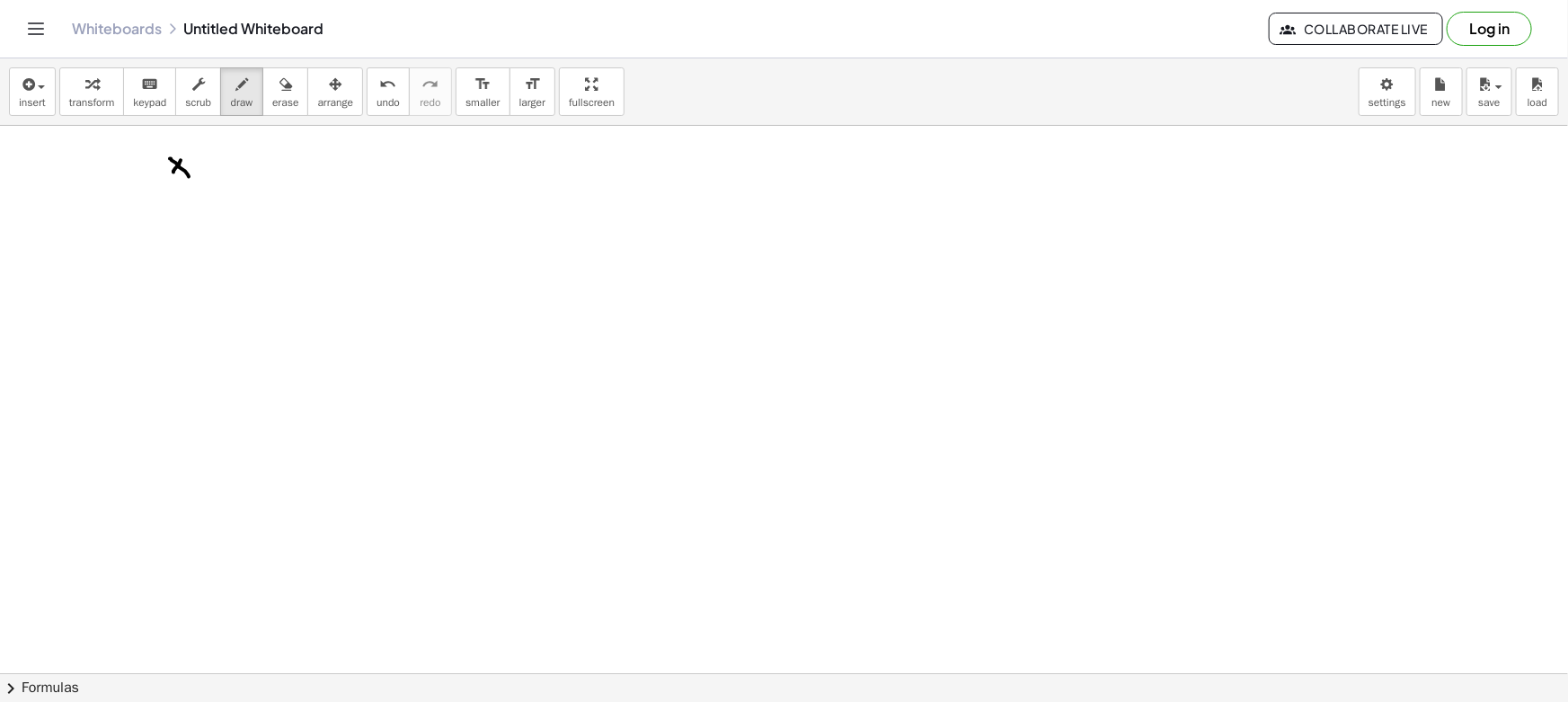 drag, startPoint x: 185, startPoint y: 171, endPoint x: 190, endPoint y: 180, distance: 10.29563 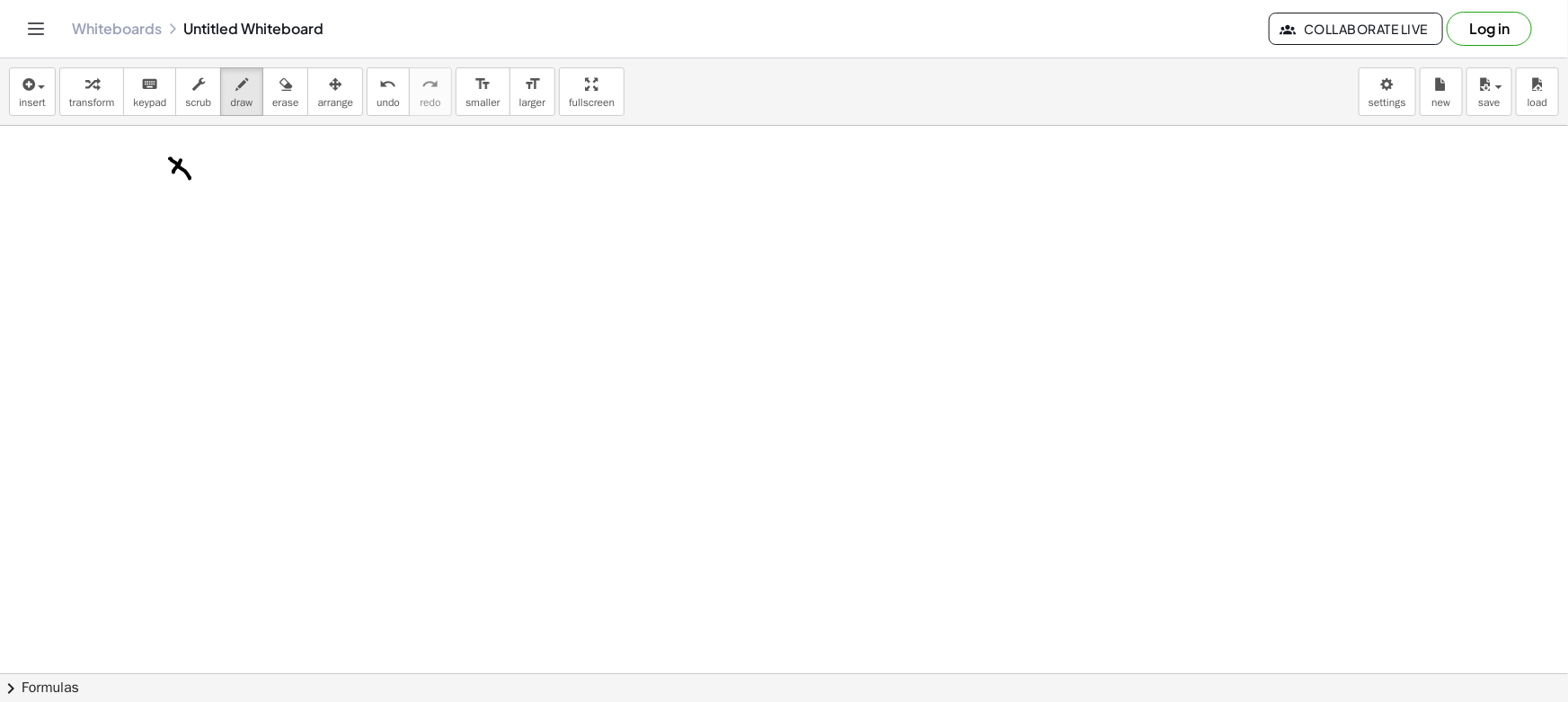 click at bounding box center (784, 774) 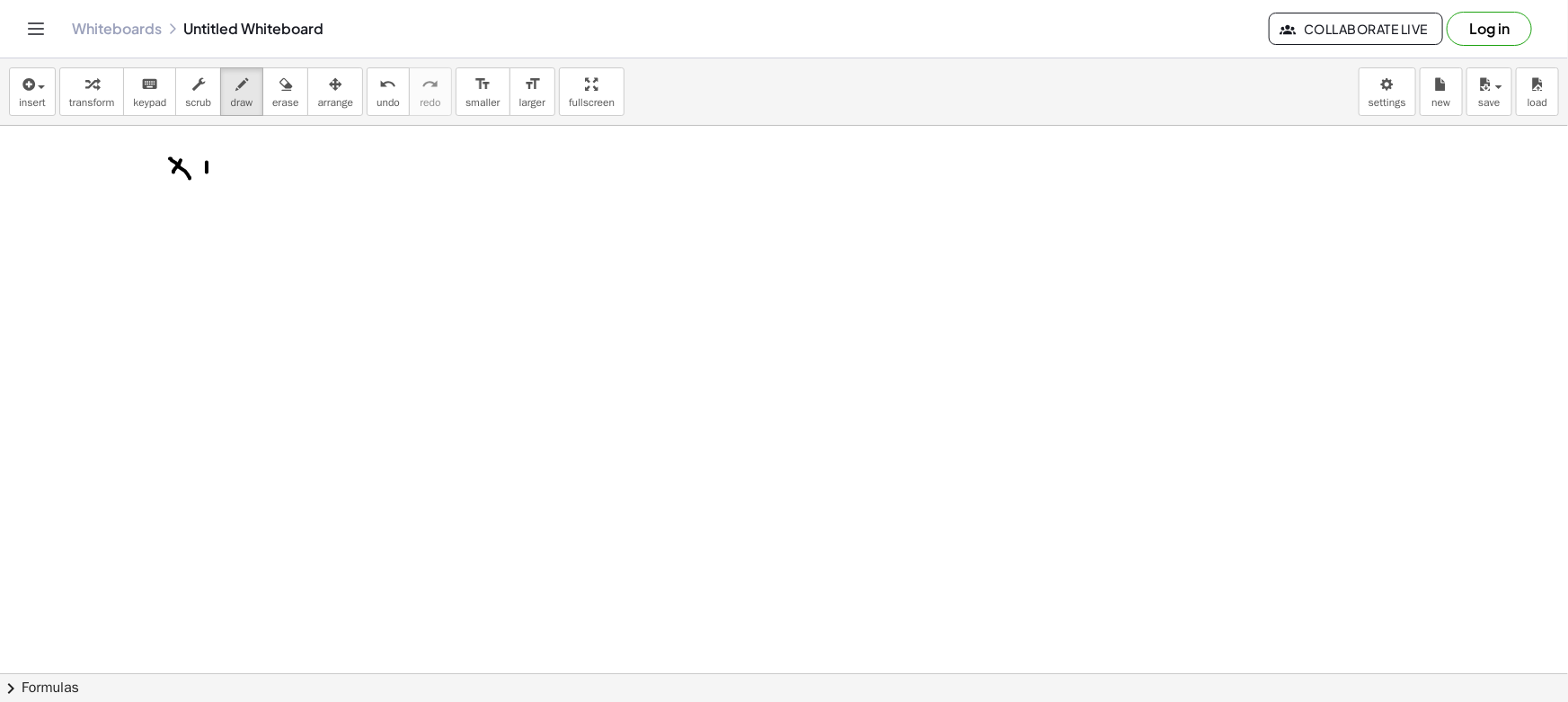 click at bounding box center [784, 774] 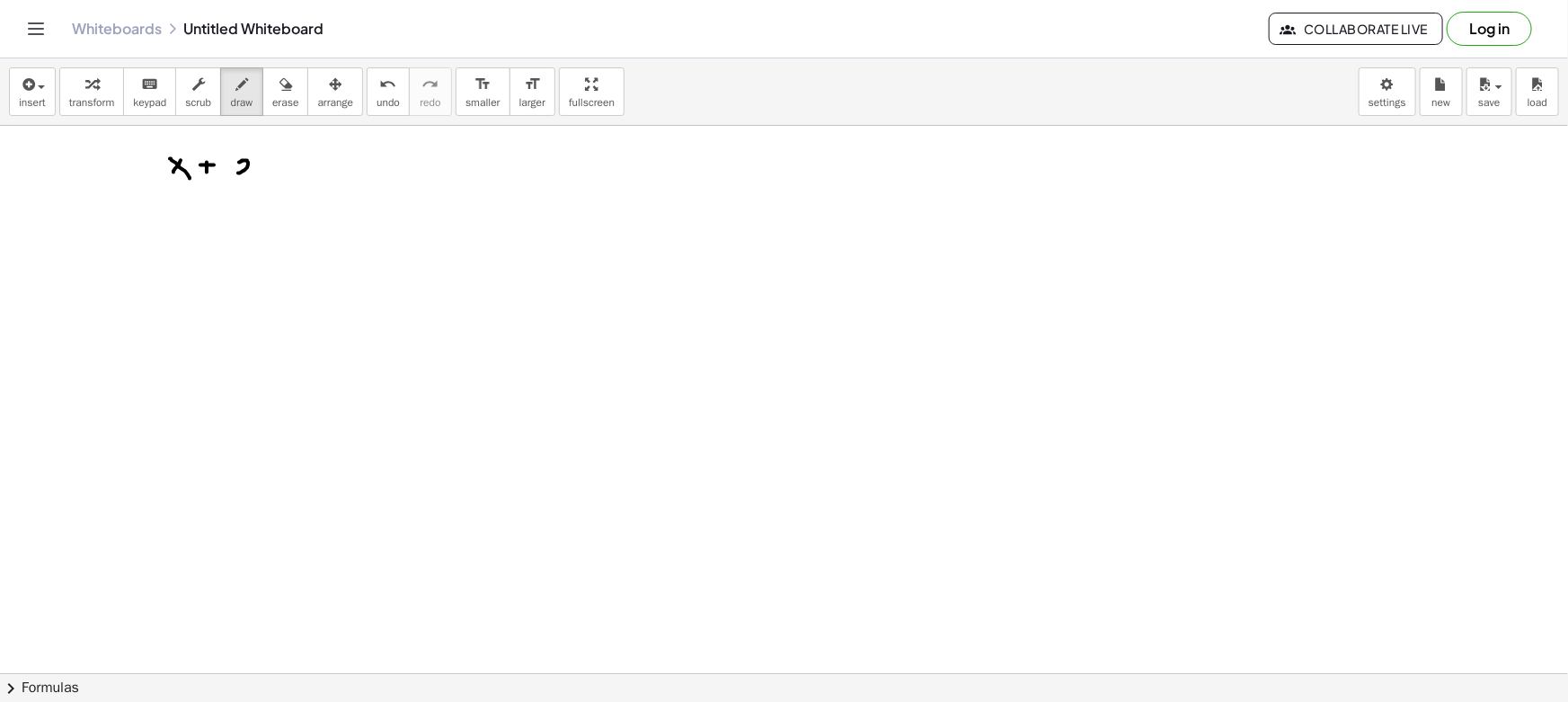 drag, startPoint x: 239, startPoint y: 162, endPoint x: 274, endPoint y: 164, distance: 35.057096 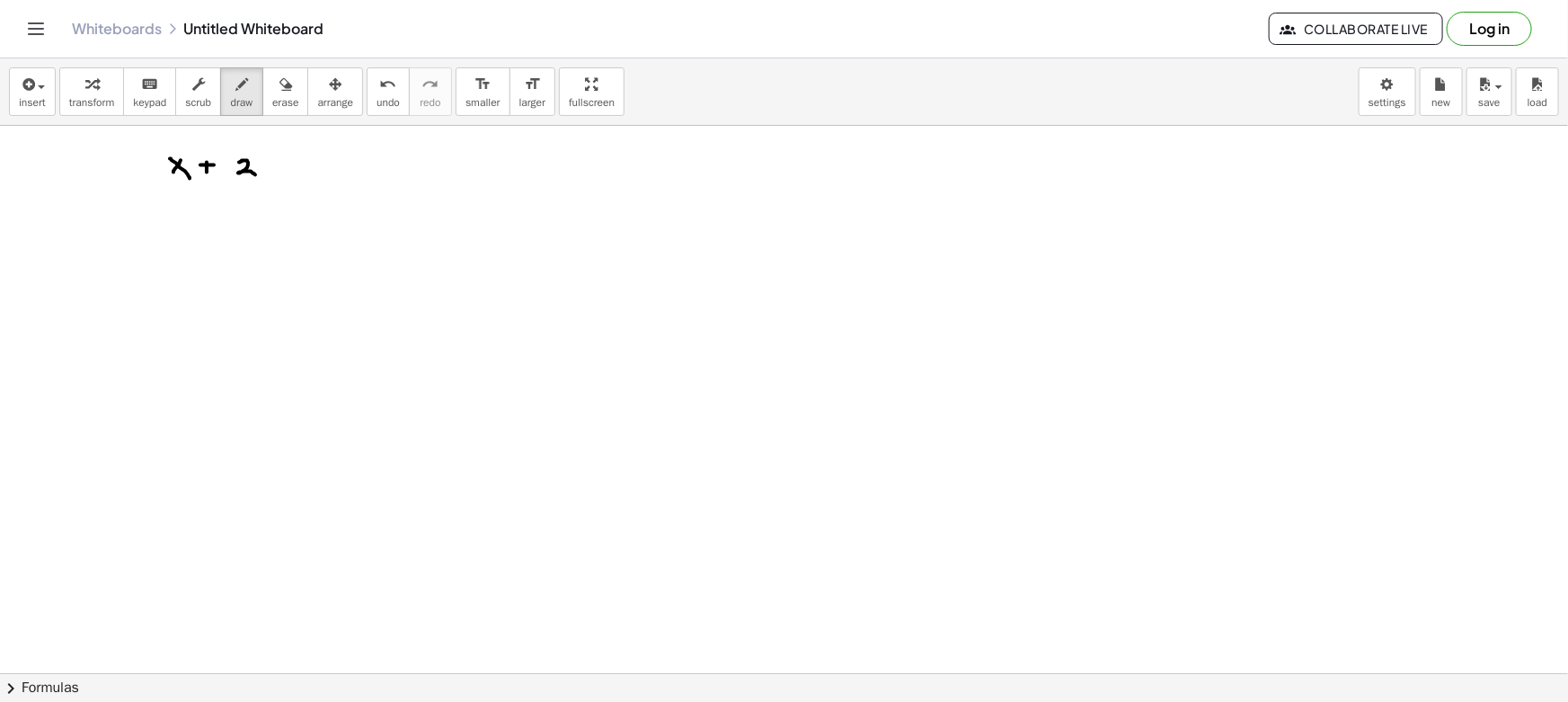 click at bounding box center (784, 774) 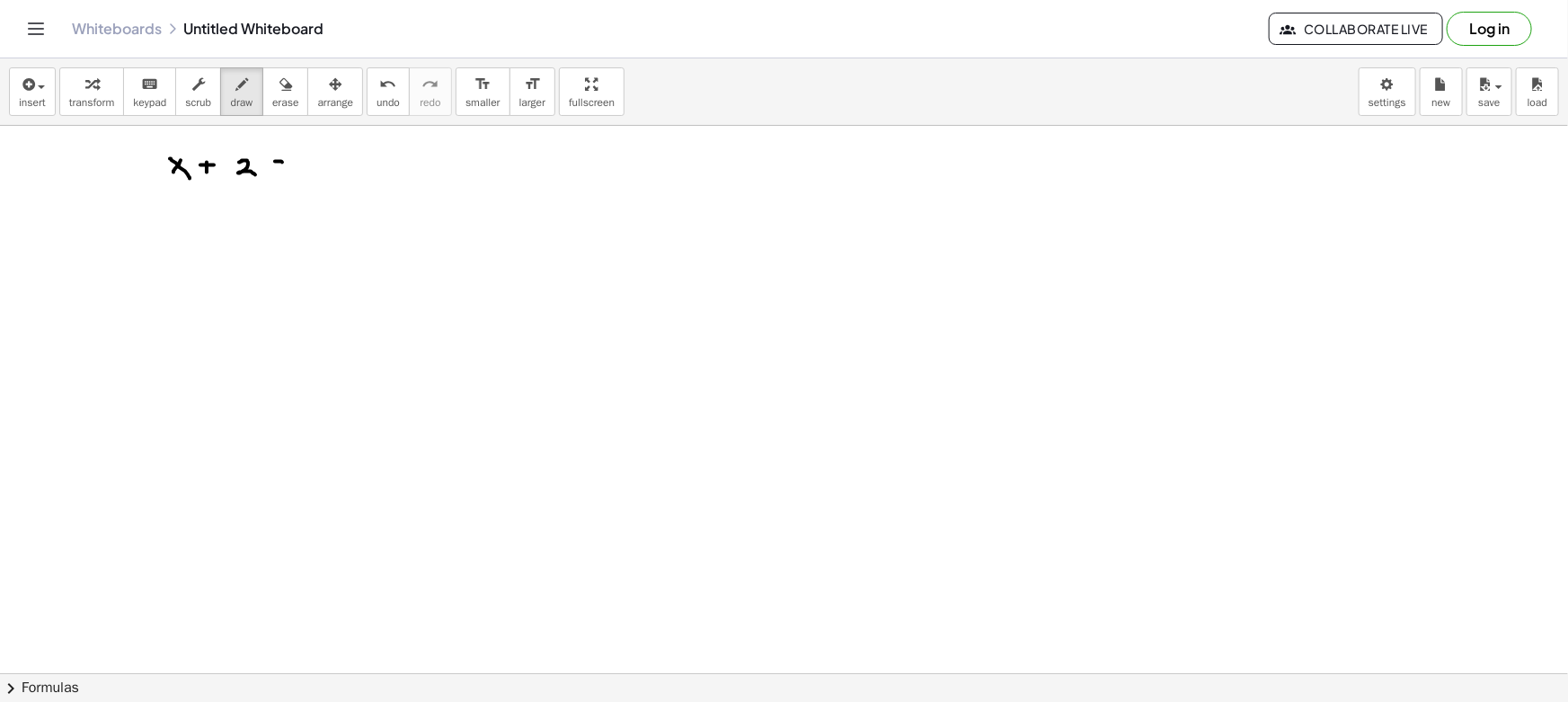 drag, startPoint x: 275, startPoint y: 169, endPoint x: 299, endPoint y: 168, distance: 24.020824 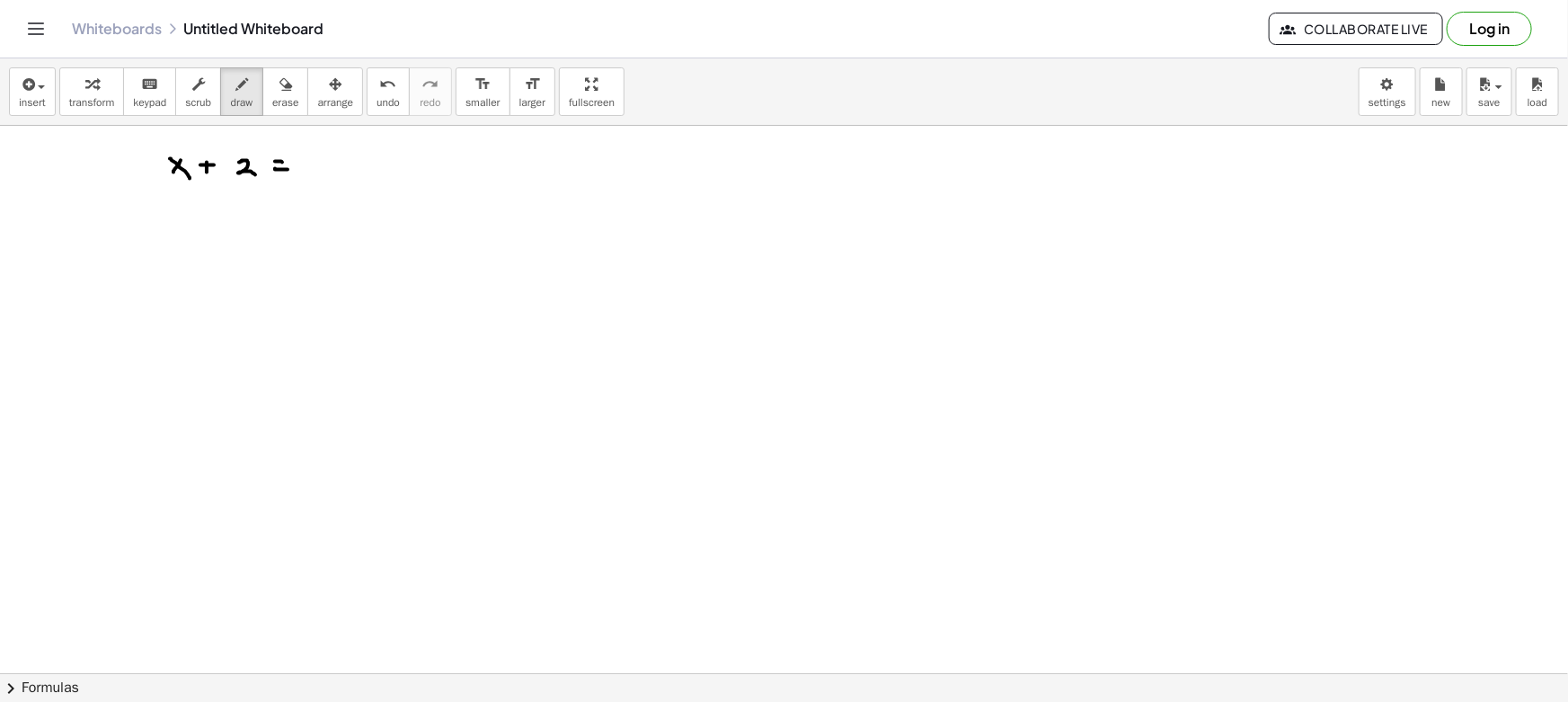 drag, startPoint x: 307, startPoint y: 155, endPoint x: 310, endPoint y: 173, distance: 18.24829 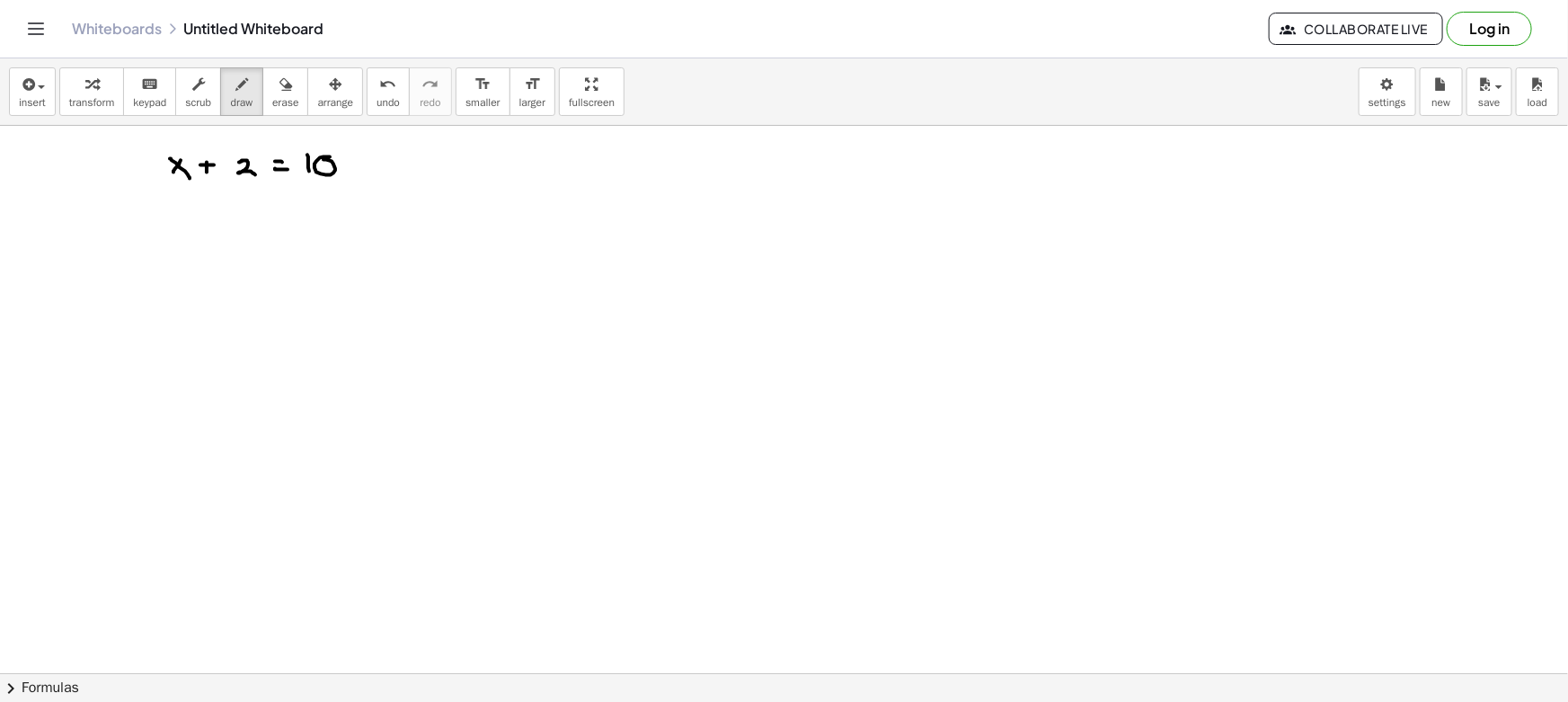 drag, startPoint x: 320, startPoint y: 157, endPoint x: 306, endPoint y: 206, distance: 50.96077 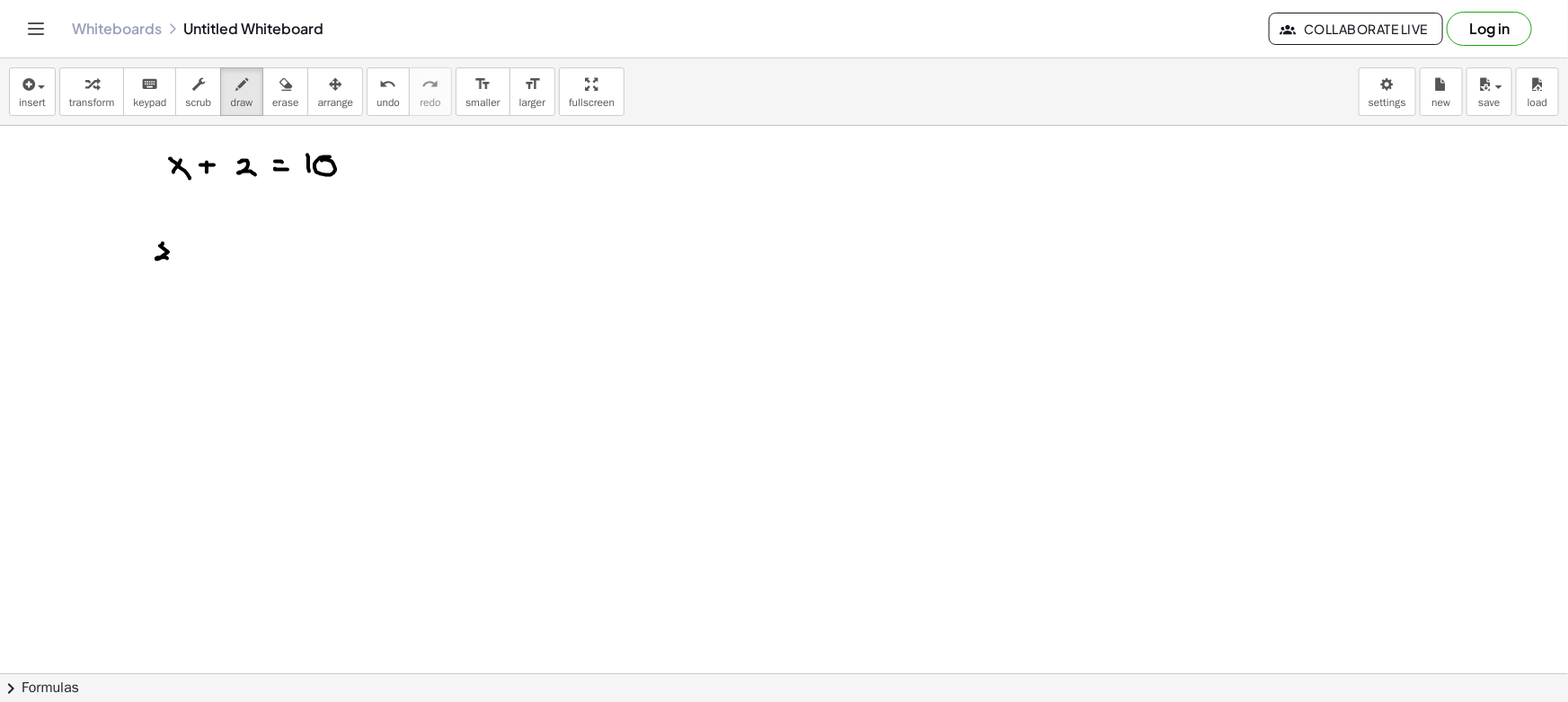 drag, startPoint x: 161, startPoint y: 245, endPoint x: 184, endPoint y: 259, distance: 26.925824 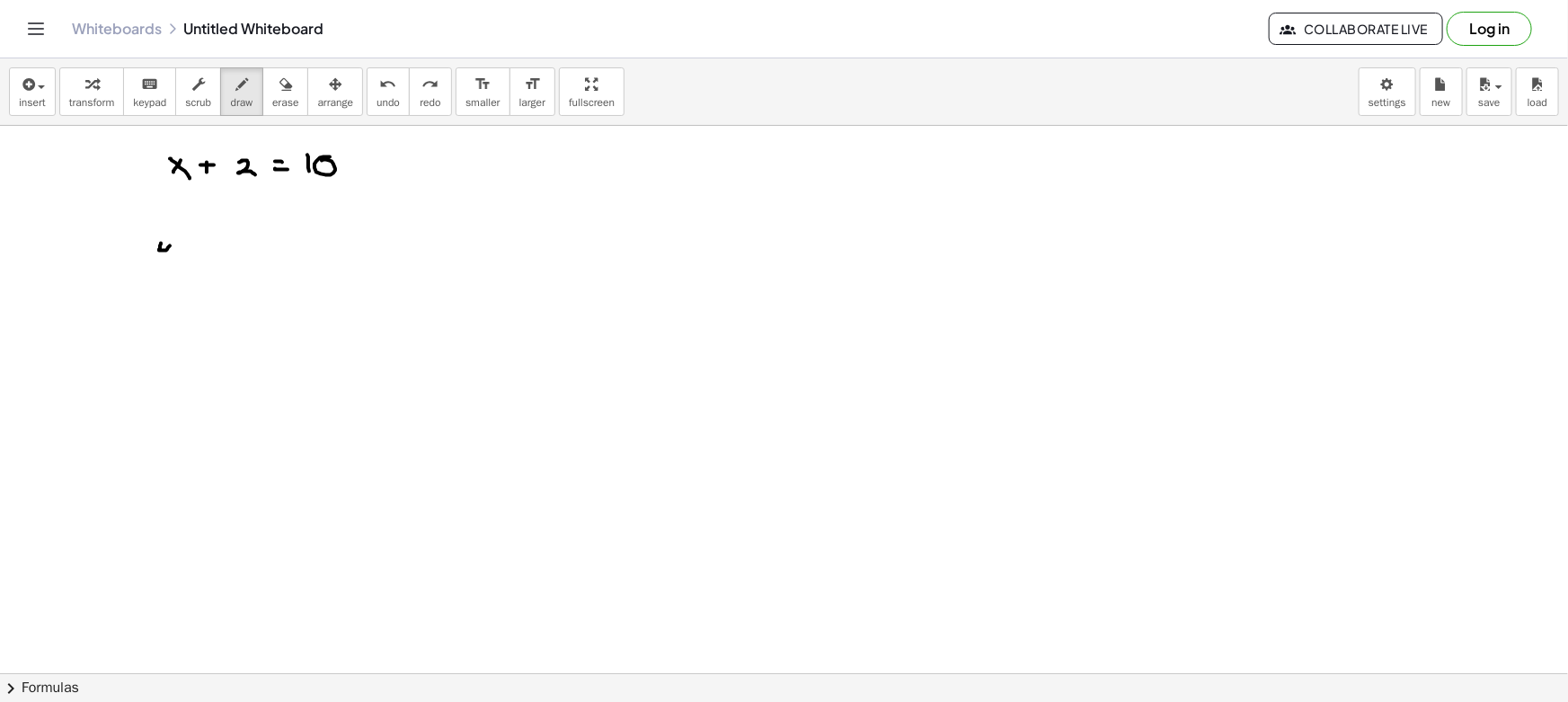 drag, startPoint x: 160, startPoint y: 245, endPoint x: 173, endPoint y: 262, distance: 21.40093 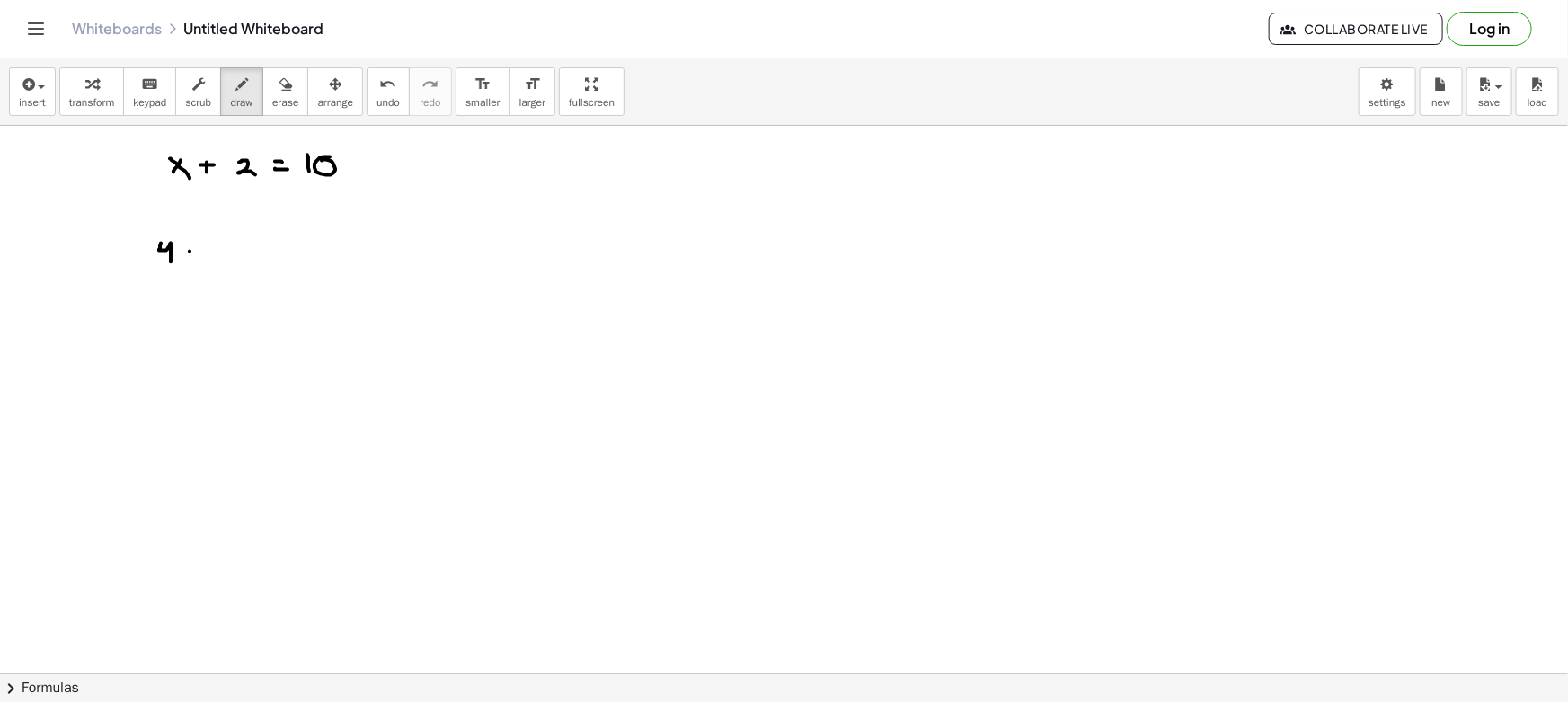 click at bounding box center [784, 774] 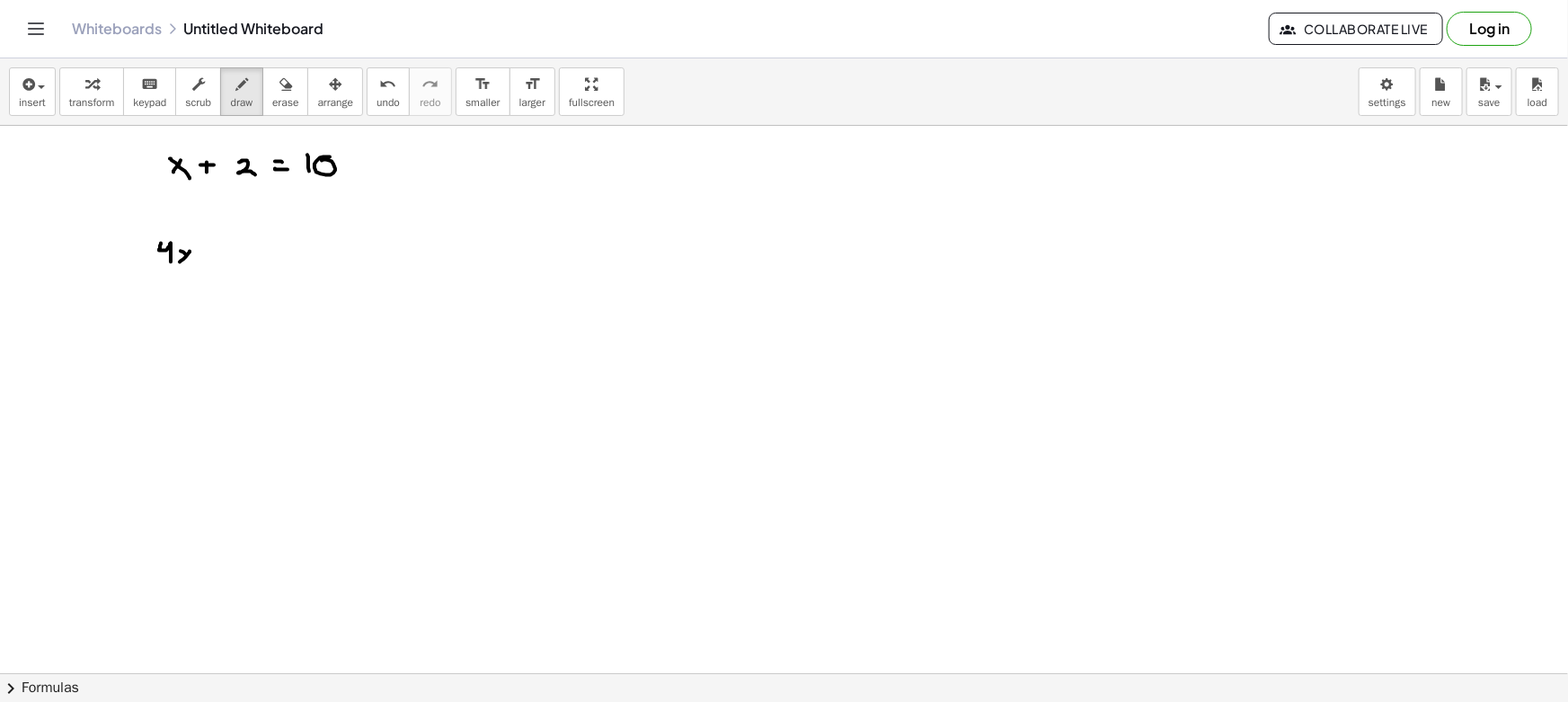 drag, startPoint x: 181, startPoint y: 251, endPoint x: 192, endPoint y: 262, distance: 15.556349 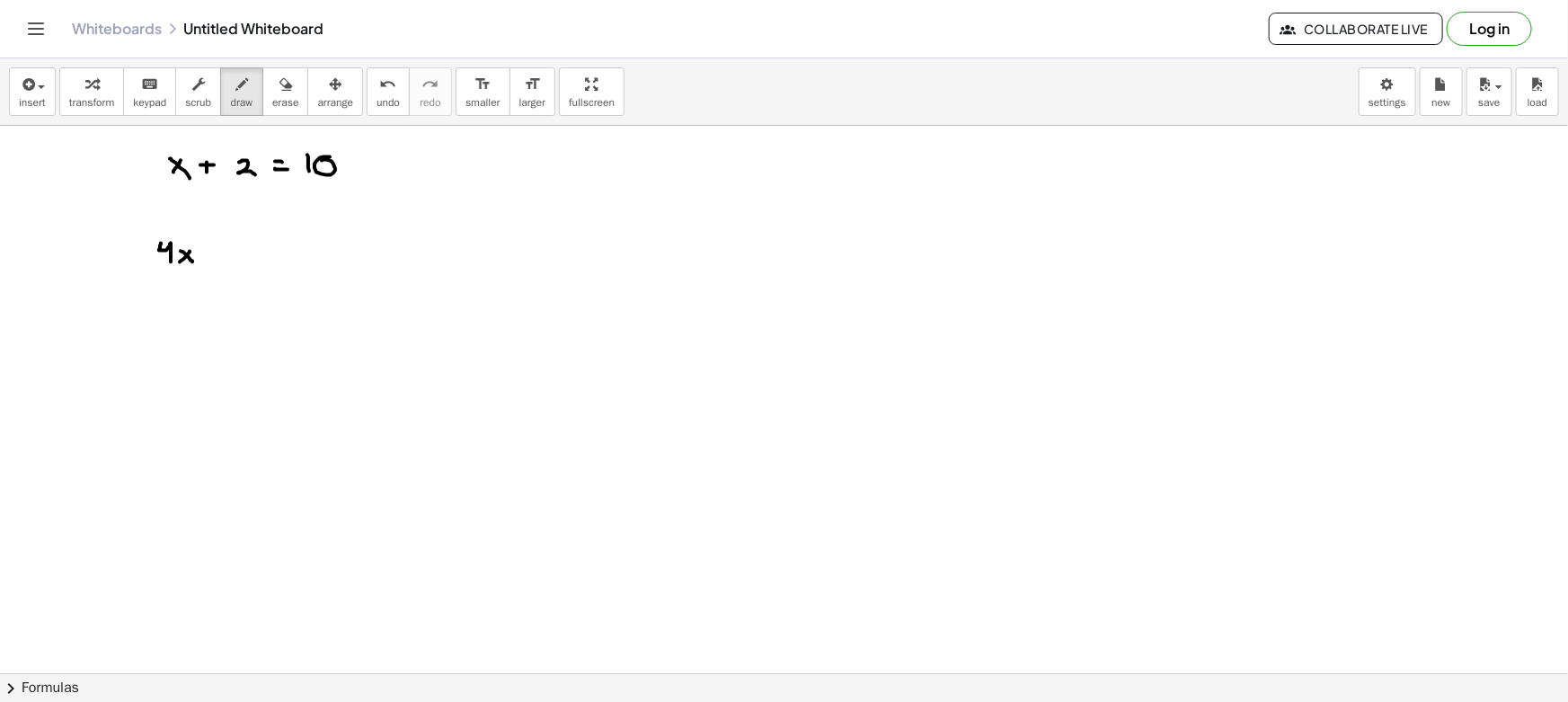 click at bounding box center [784, 774] 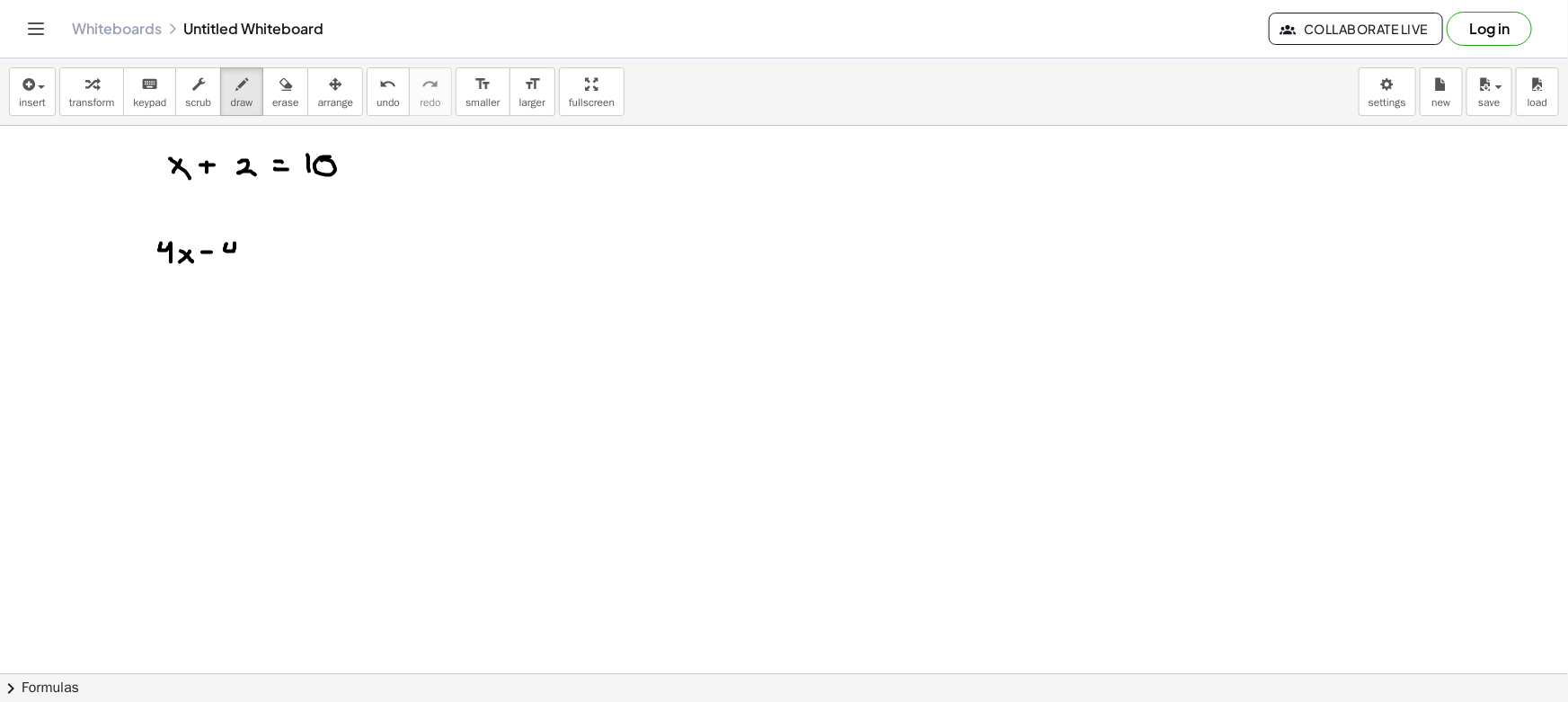drag, startPoint x: 225, startPoint y: 250, endPoint x: 251, endPoint y: 259, distance: 27.513633 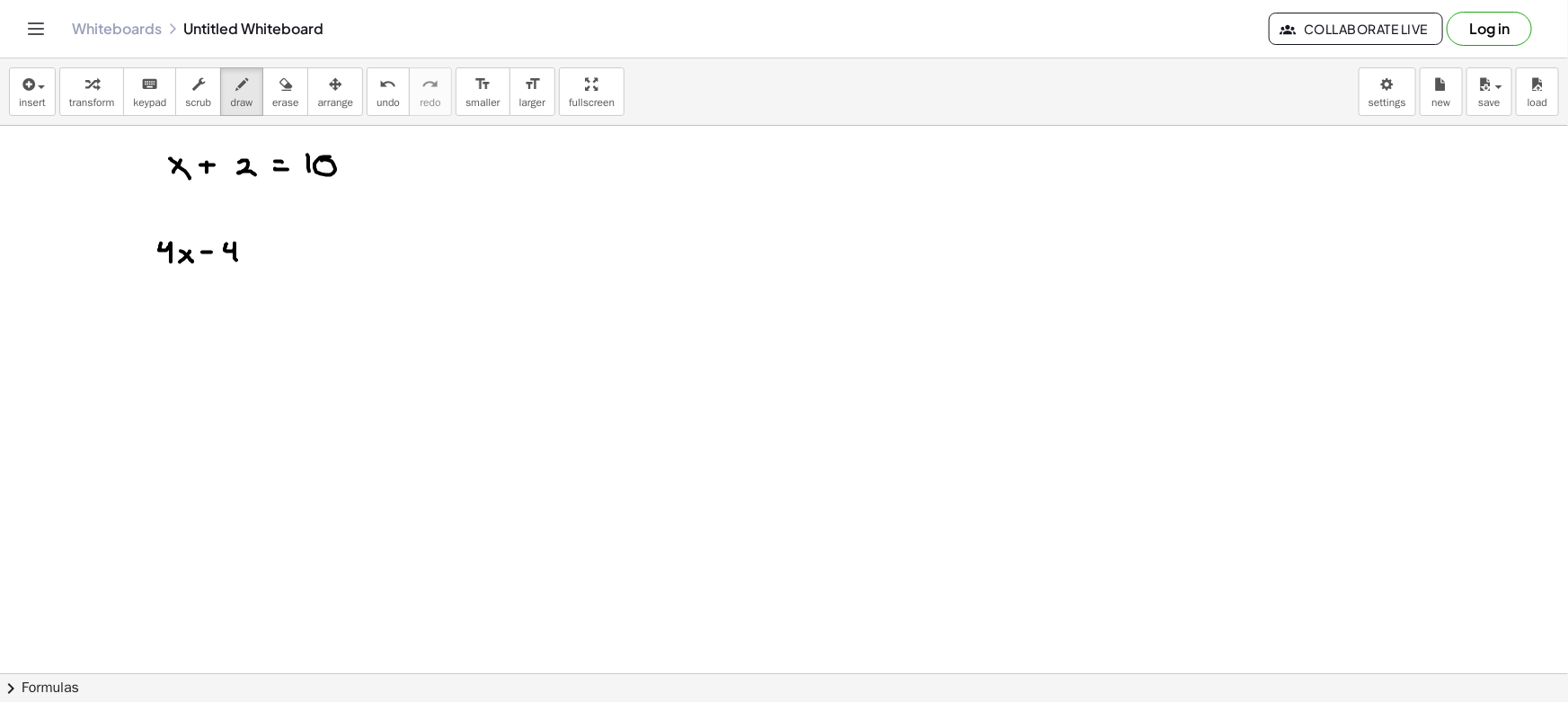 click at bounding box center [784, 774] 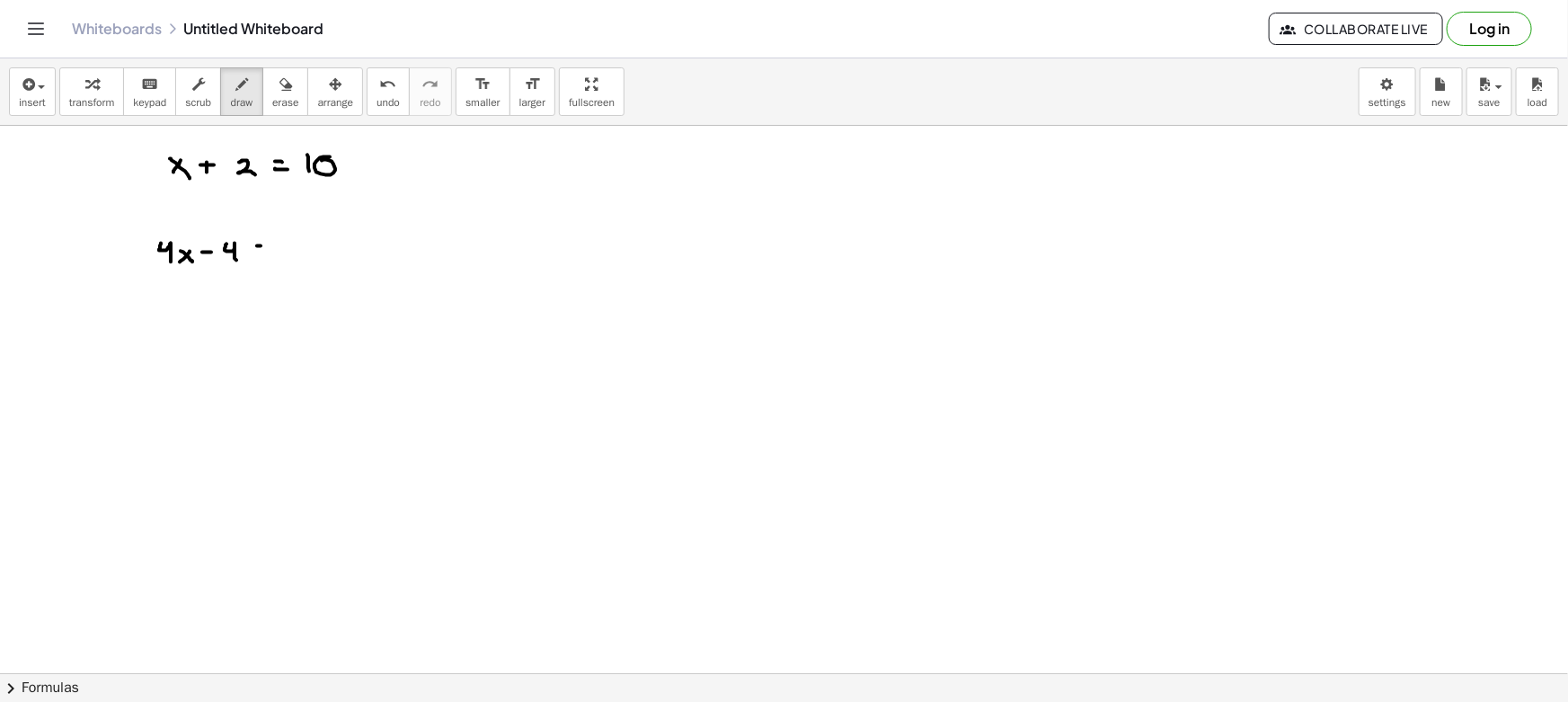 drag, startPoint x: 259, startPoint y: 251, endPoint x: 285, endPoint y: 251, distance: 26 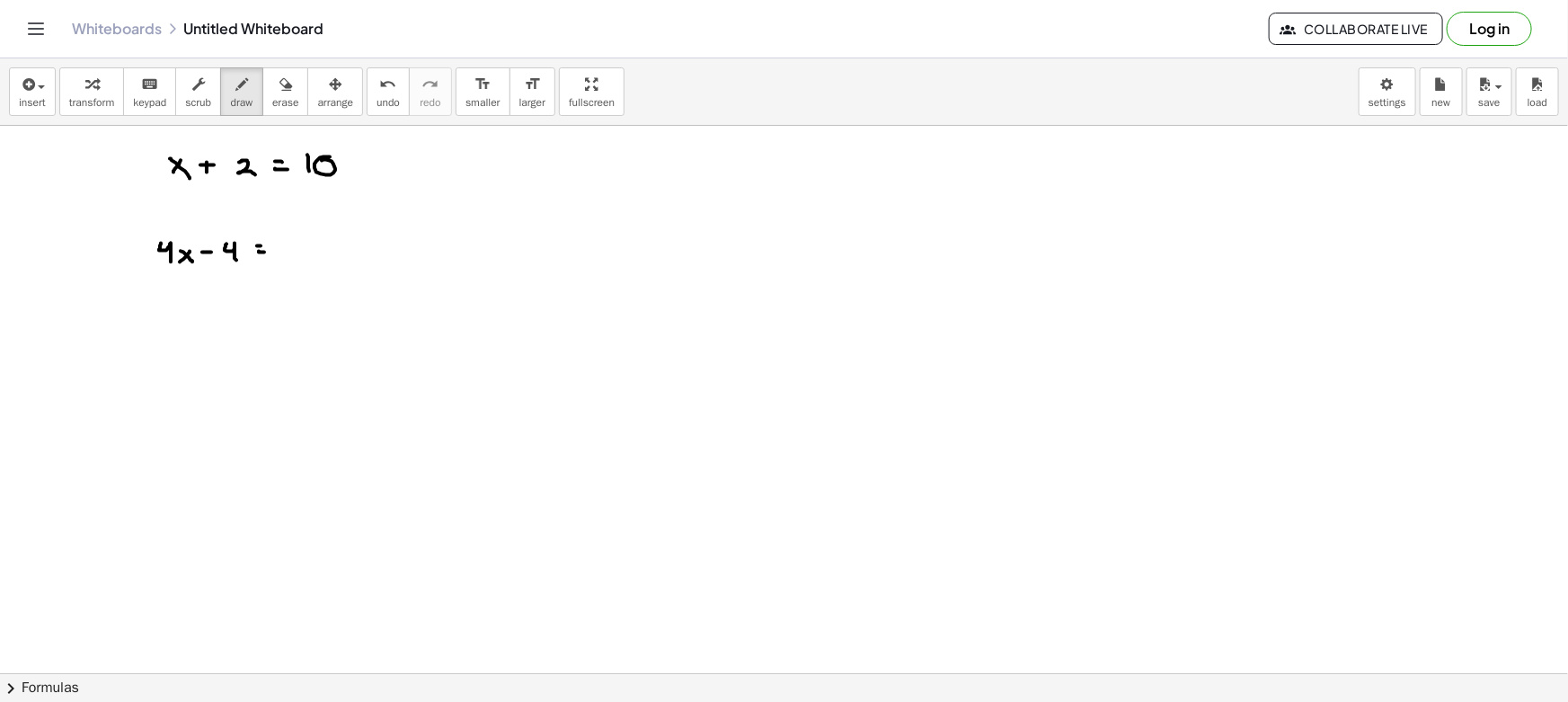 click at bounding box center [784, 774] 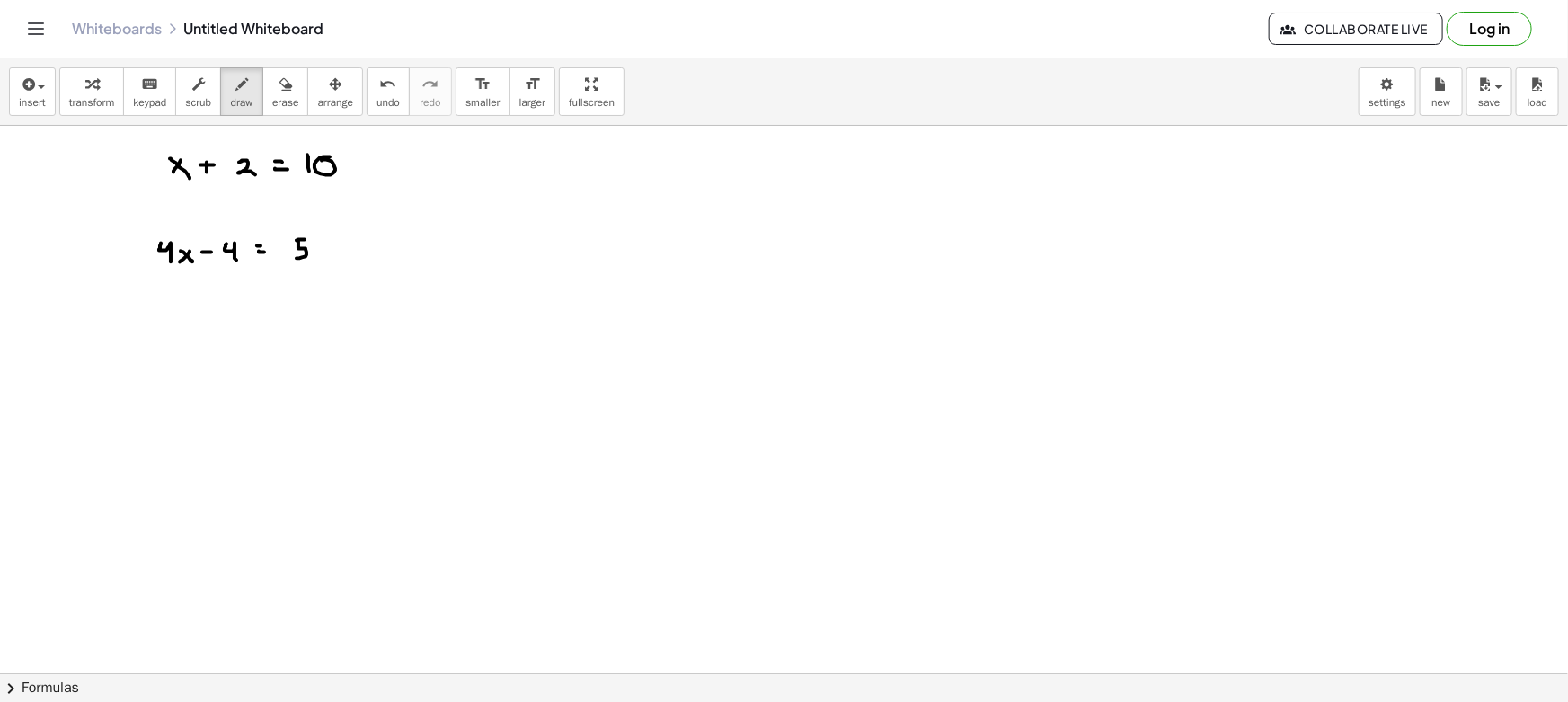 drag, startPoint x: 298, startPoint y: 247, endPoint x: 297, endPoint y: 258, distance: 11.045361 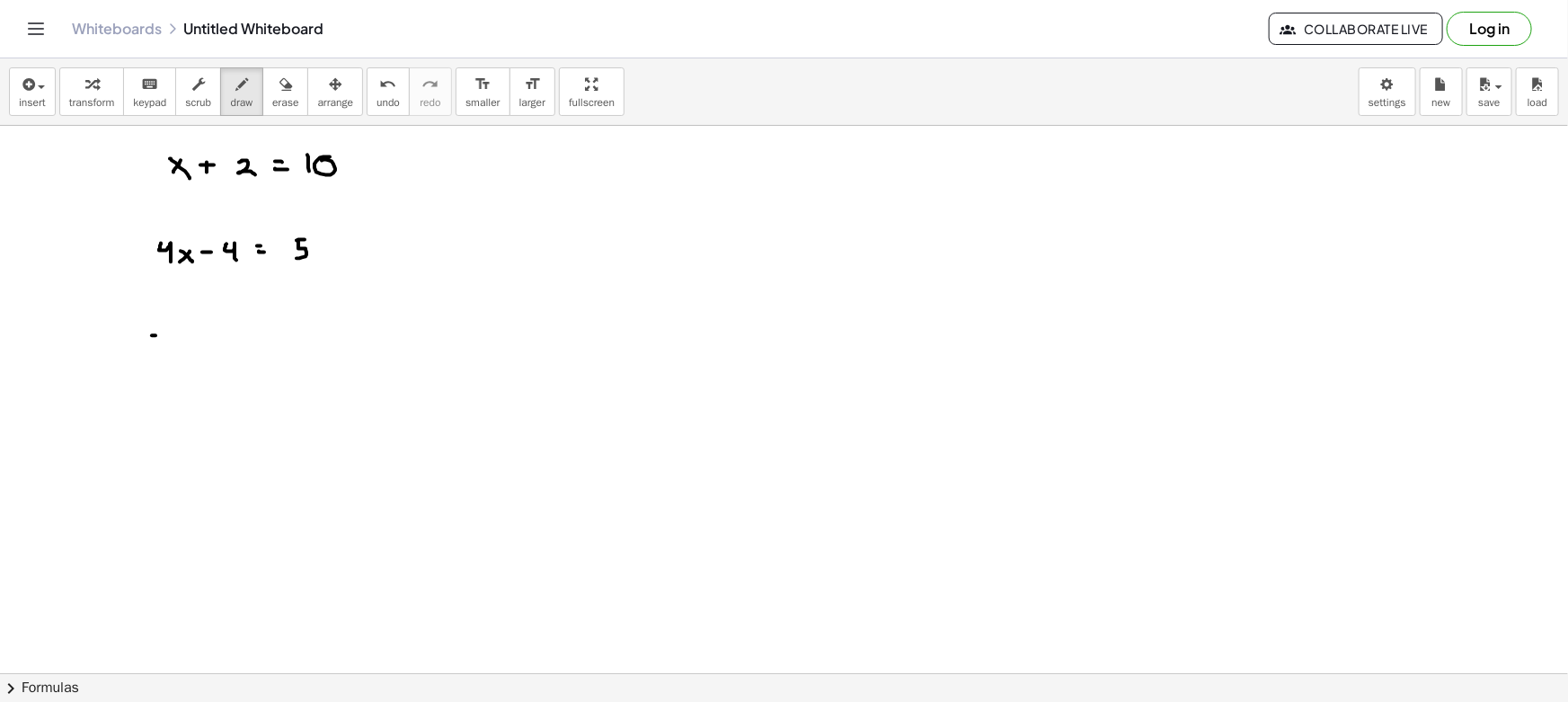 click at bounding box center [784, 774] 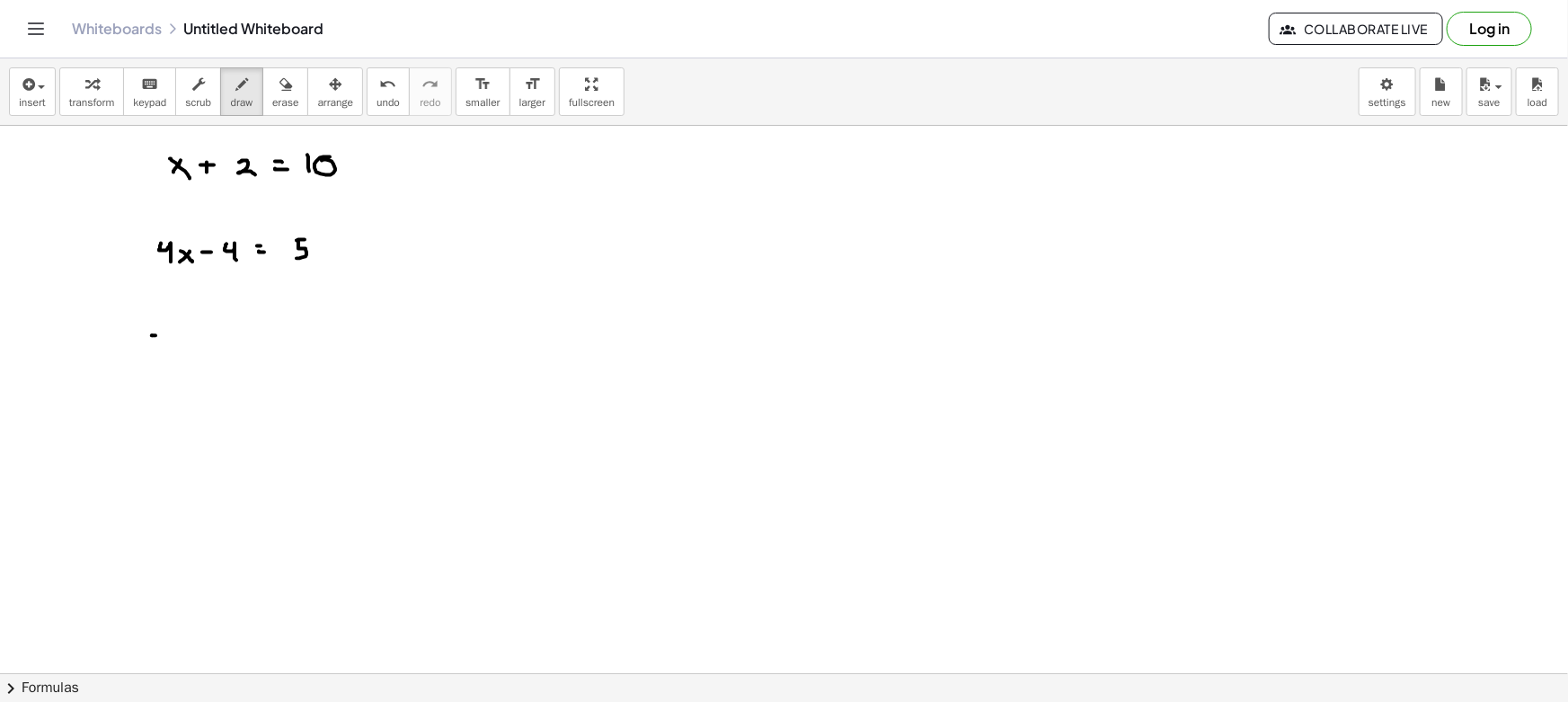 click at bounding box center (784, 774) 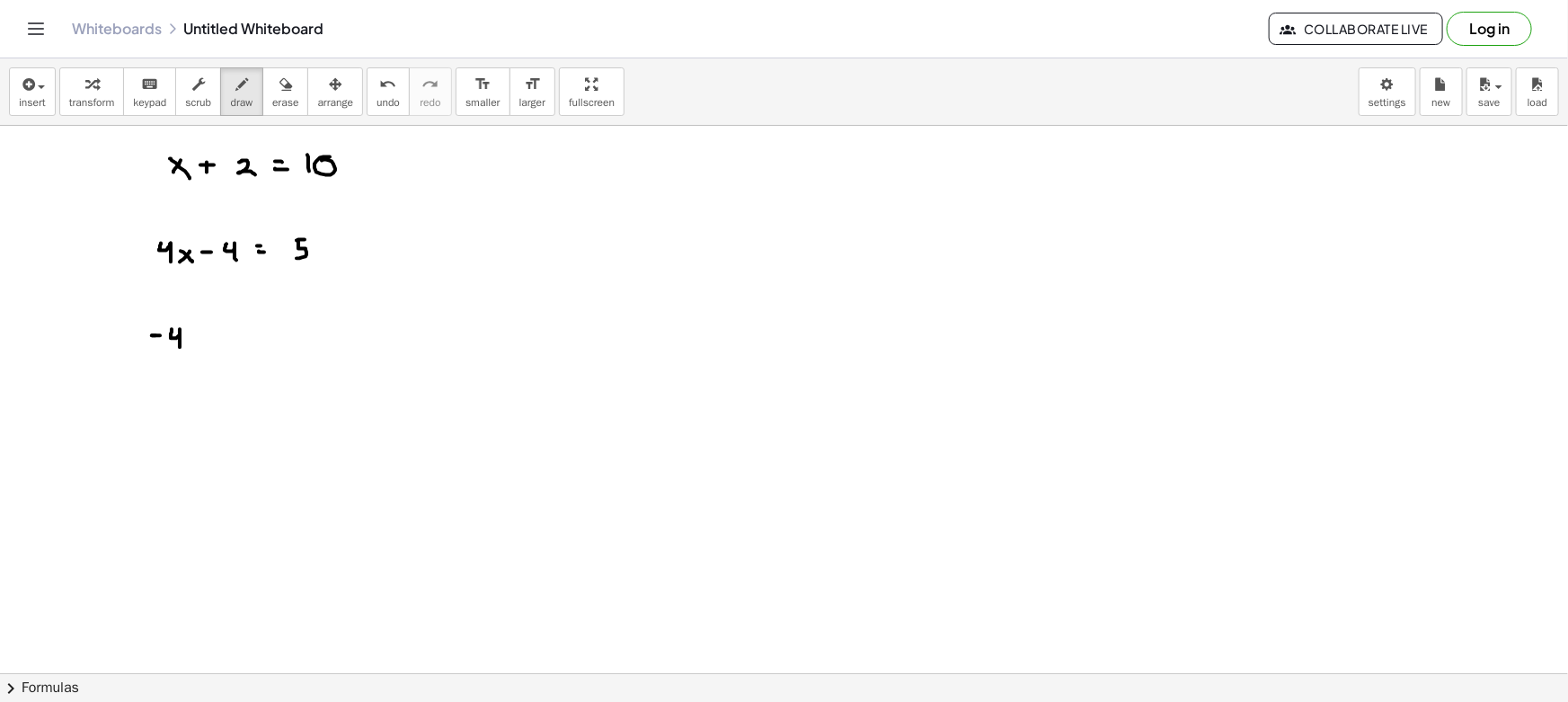 drag, startPoint x: 172, startPoint y: 329, endPoint x: 180, endPoint y: 347, distance: 19.697716 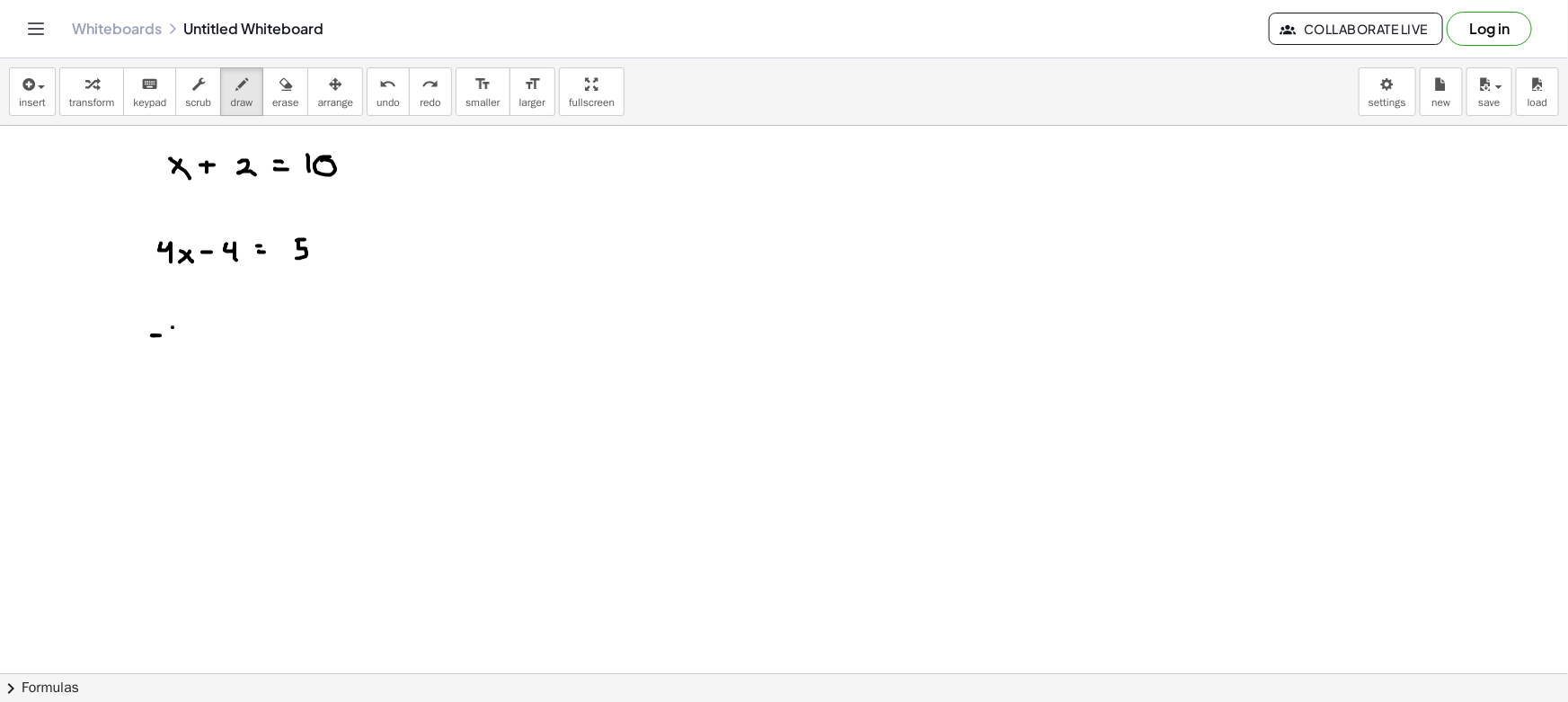 click at bounding box center [784, 774] 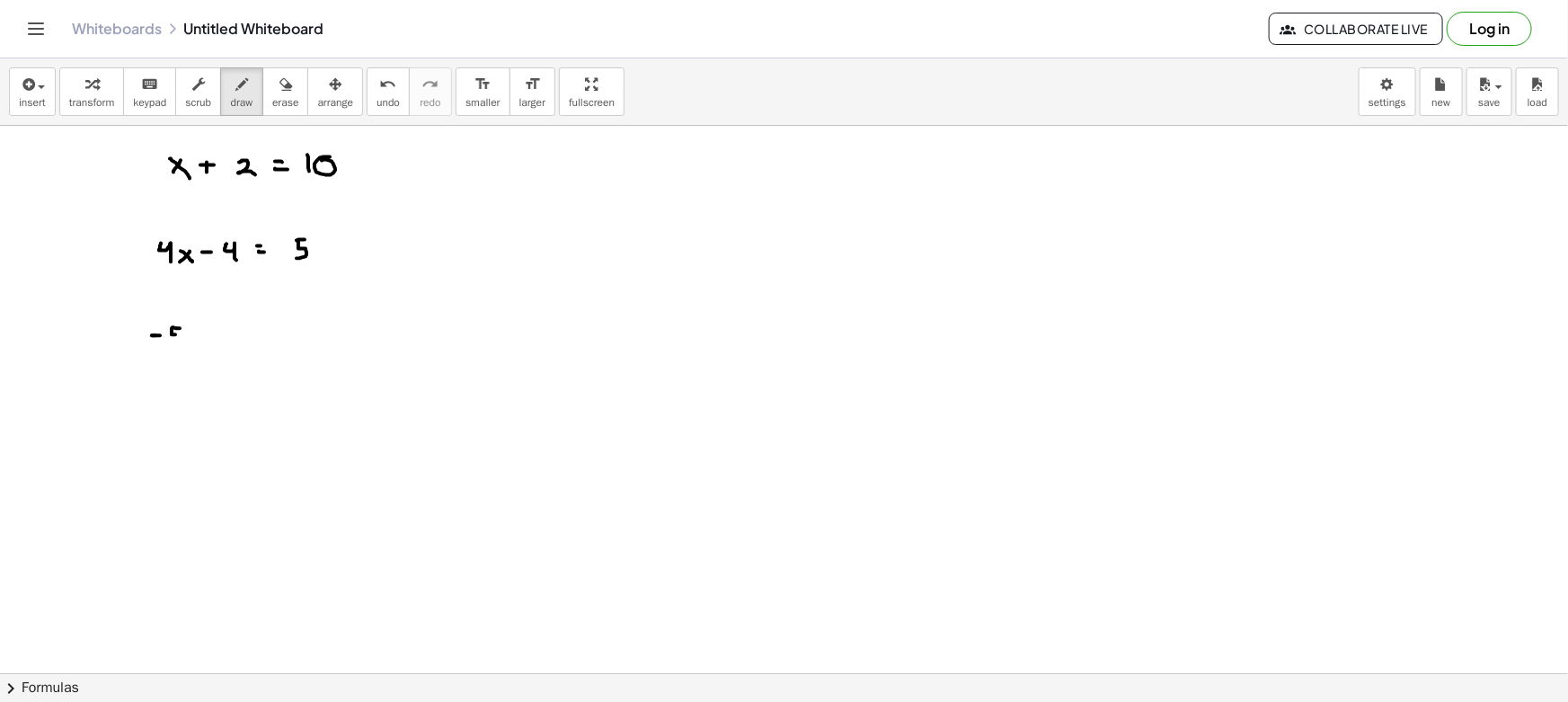 drag, startPoint x: 172, startPoint y: 333, endPoint x: 171, endPoint y: 342, distance: 9.055385 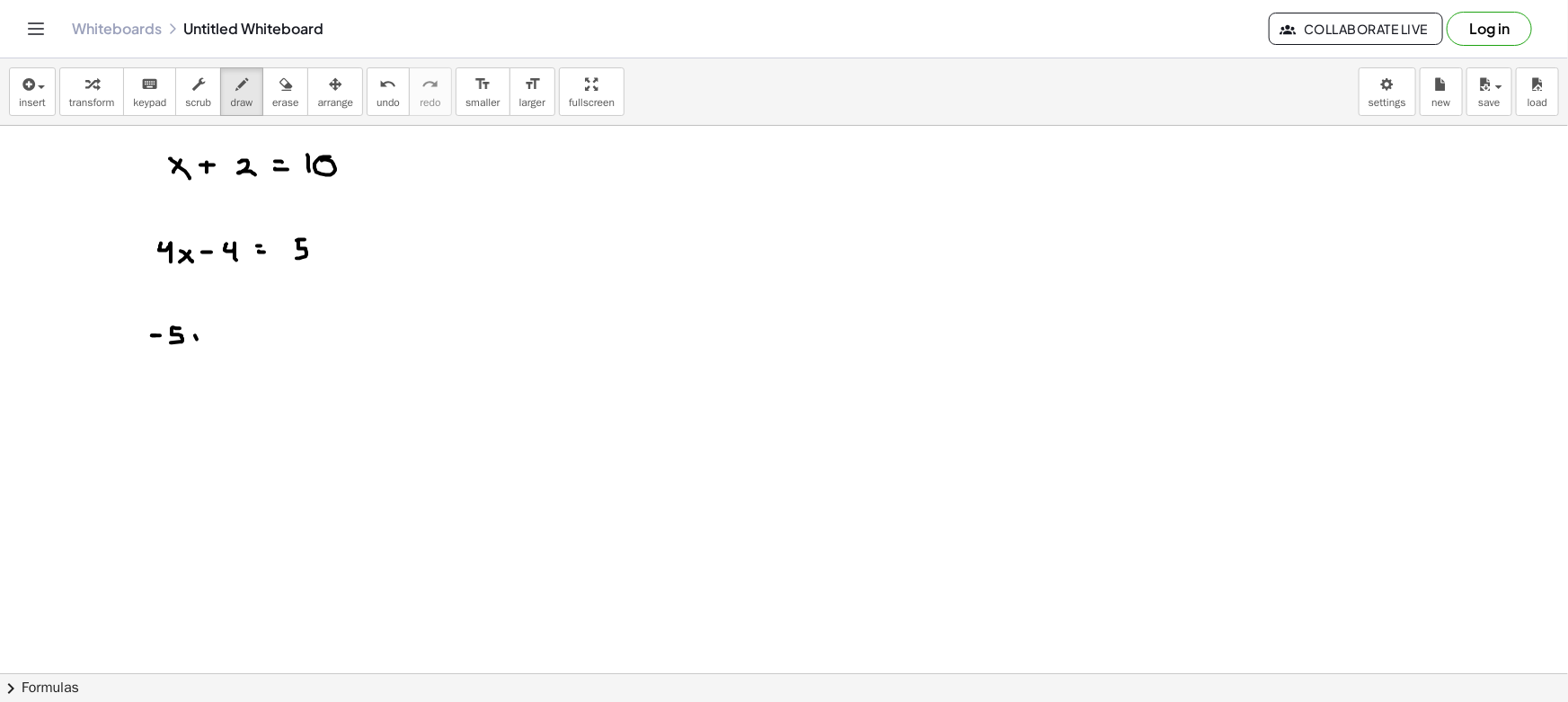 click at bounding box center (784, 774) 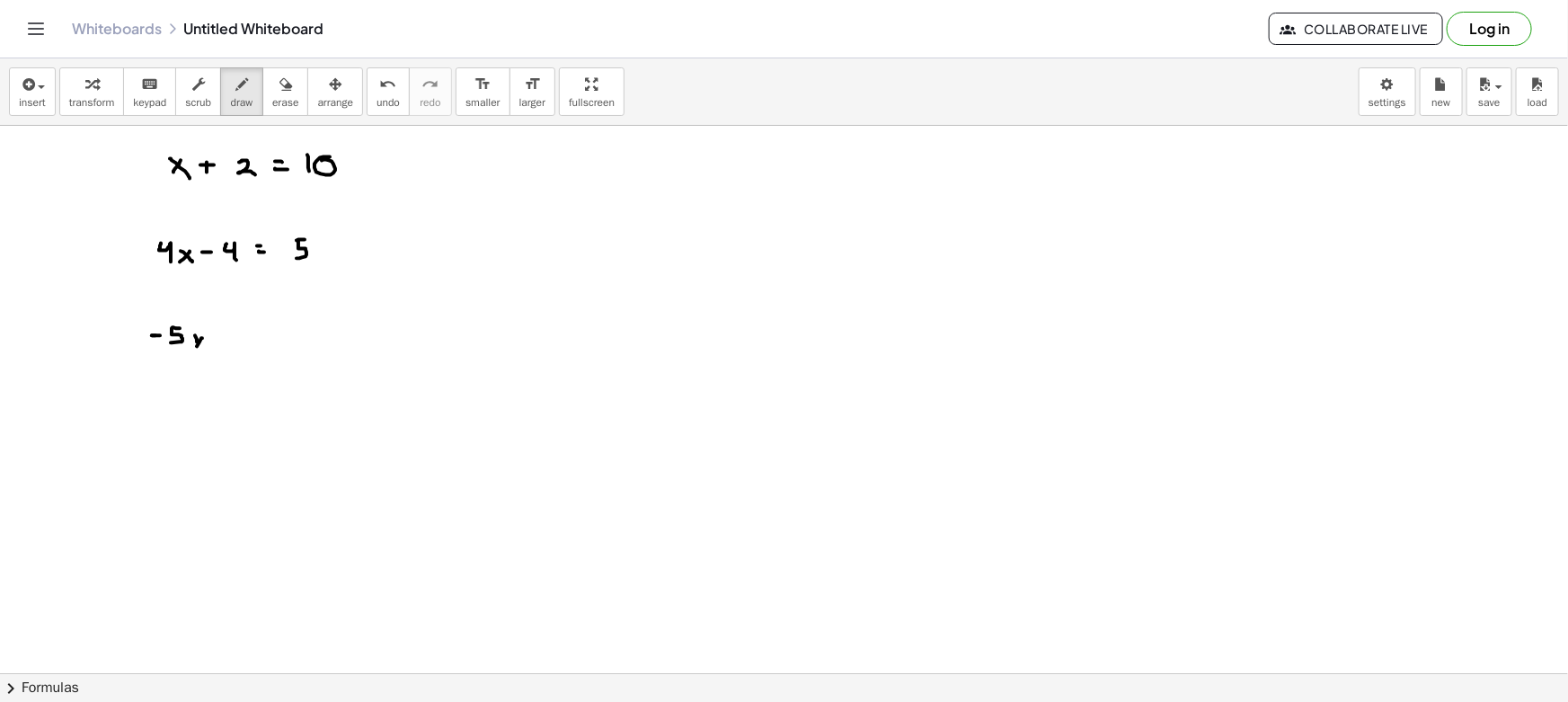 drag, startPoint x: 197, startPoint y: 346, endPoint x: 187, endPoint y: 360, distance: 17.204651 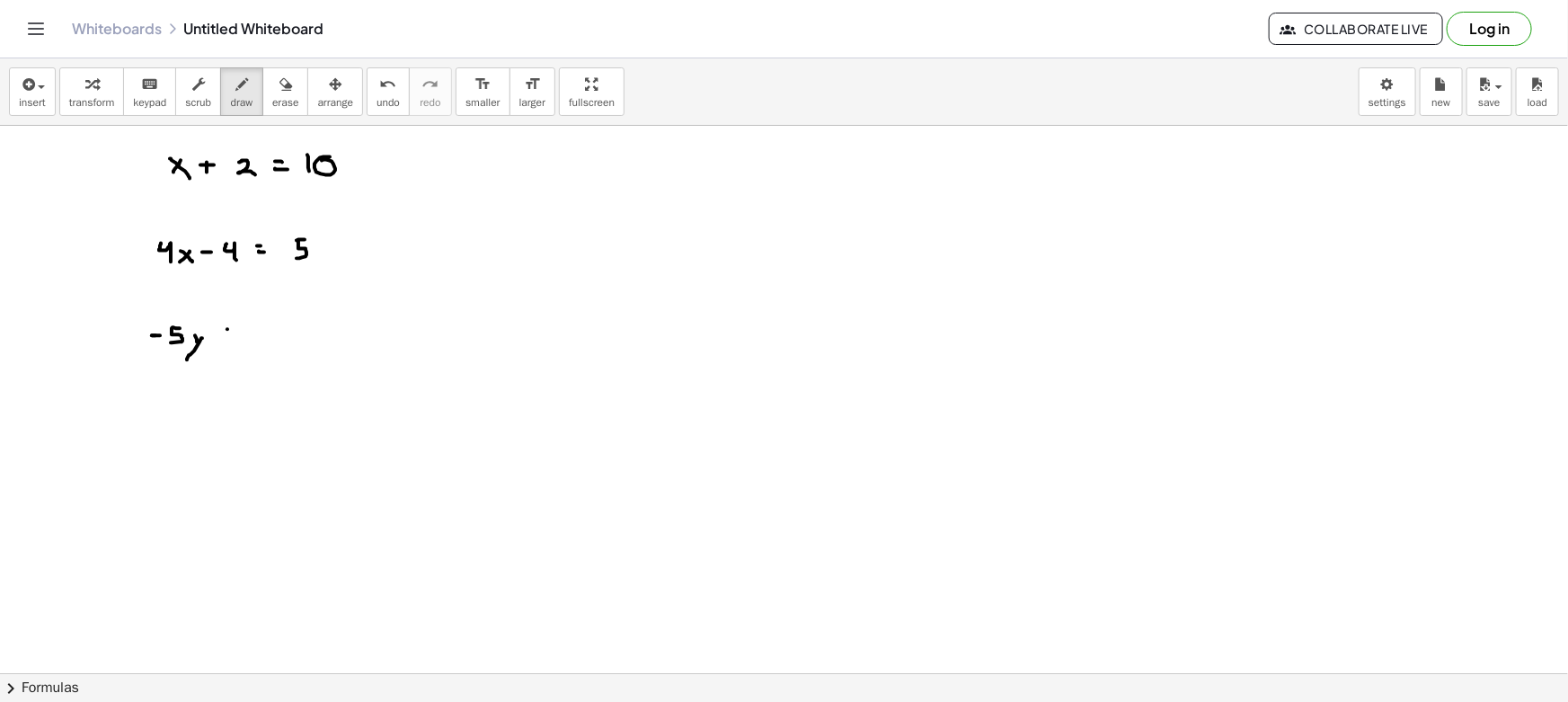 click at bounding box center (784, 774) 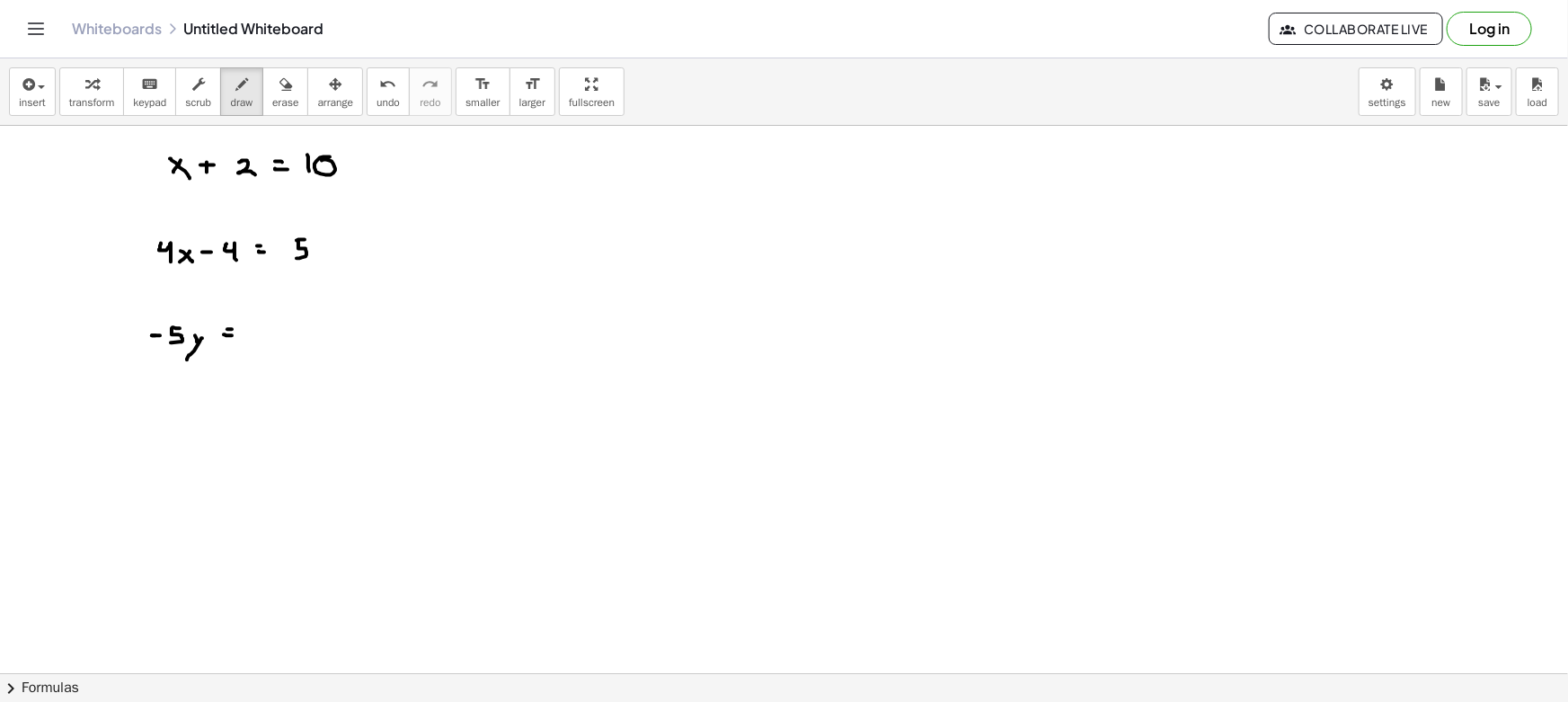 click at bounding box center (784, 774) 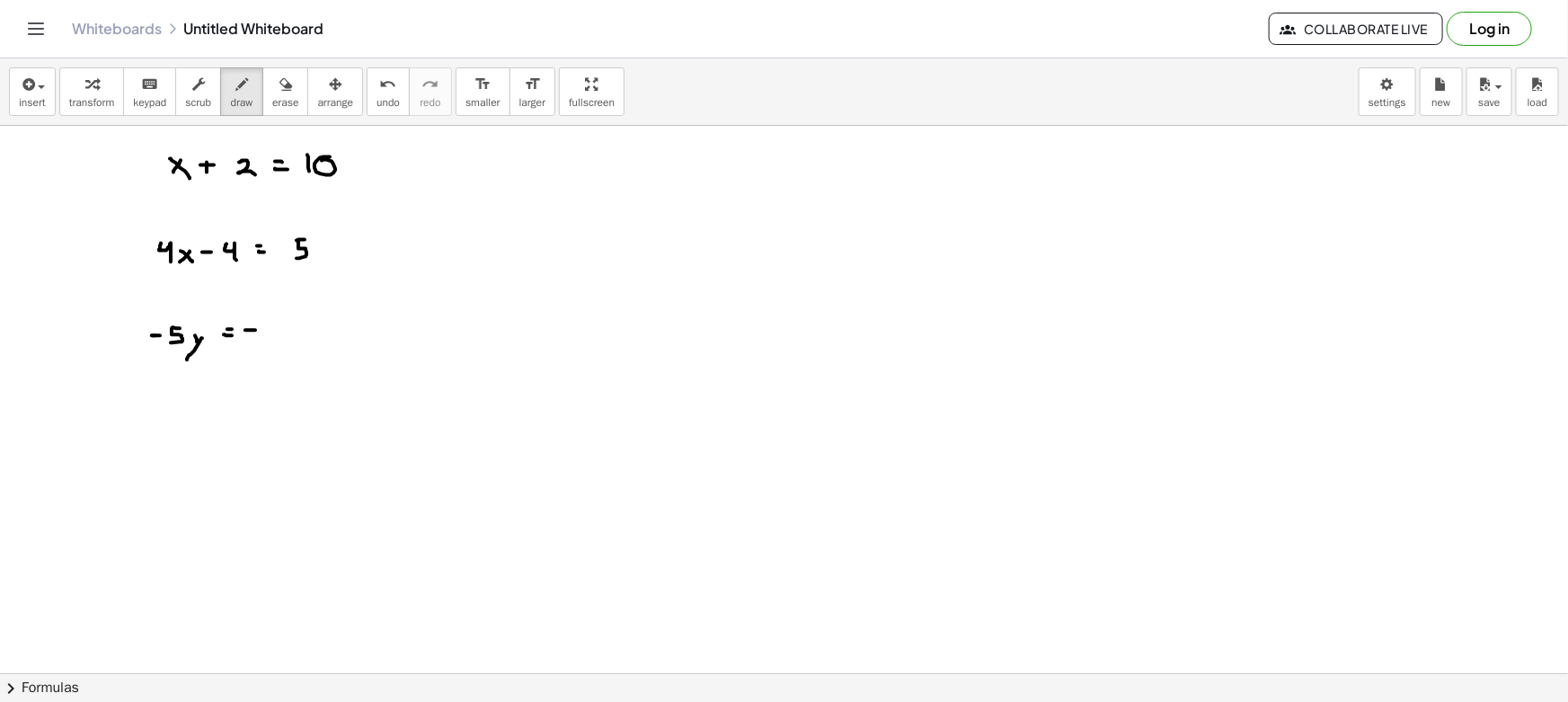 click at bounding box center (784, 774) 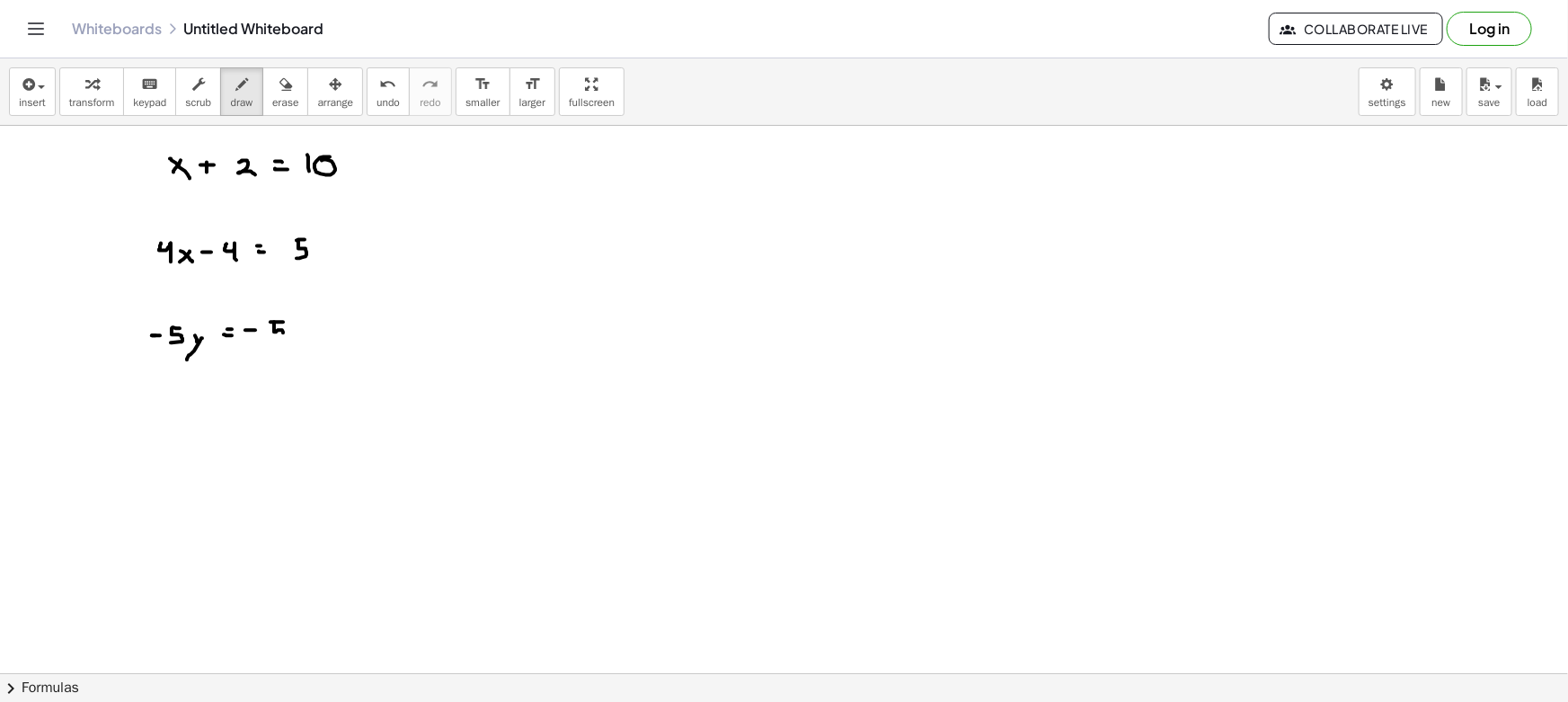 drag, startPoint x: 274, startPoint y: 322, endPoint x: 270, endPoint y: 339, distance: 17.464249 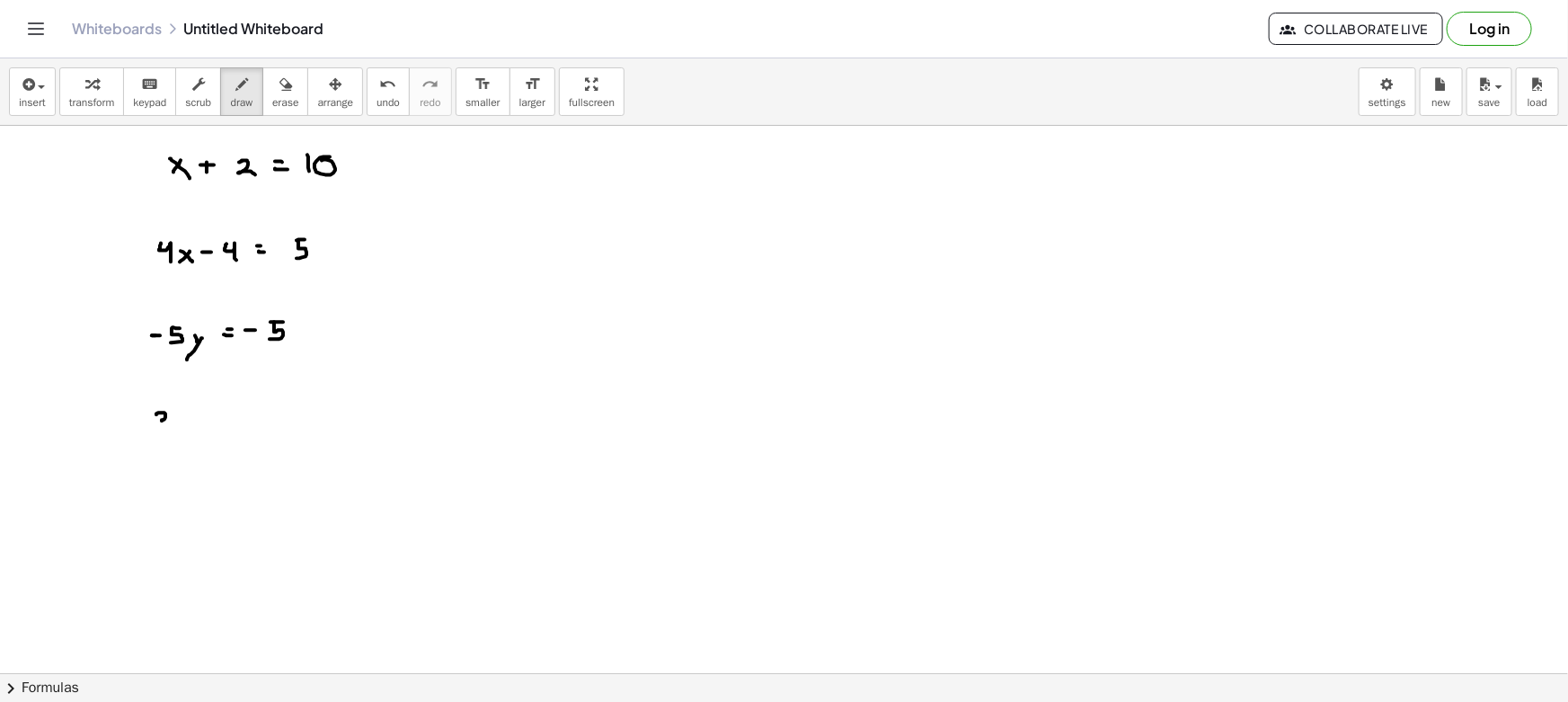 drag, startPoint x: 156, startPoint y: 414, endPoint x: 155, endPoint y: 430, distance: 16.03122 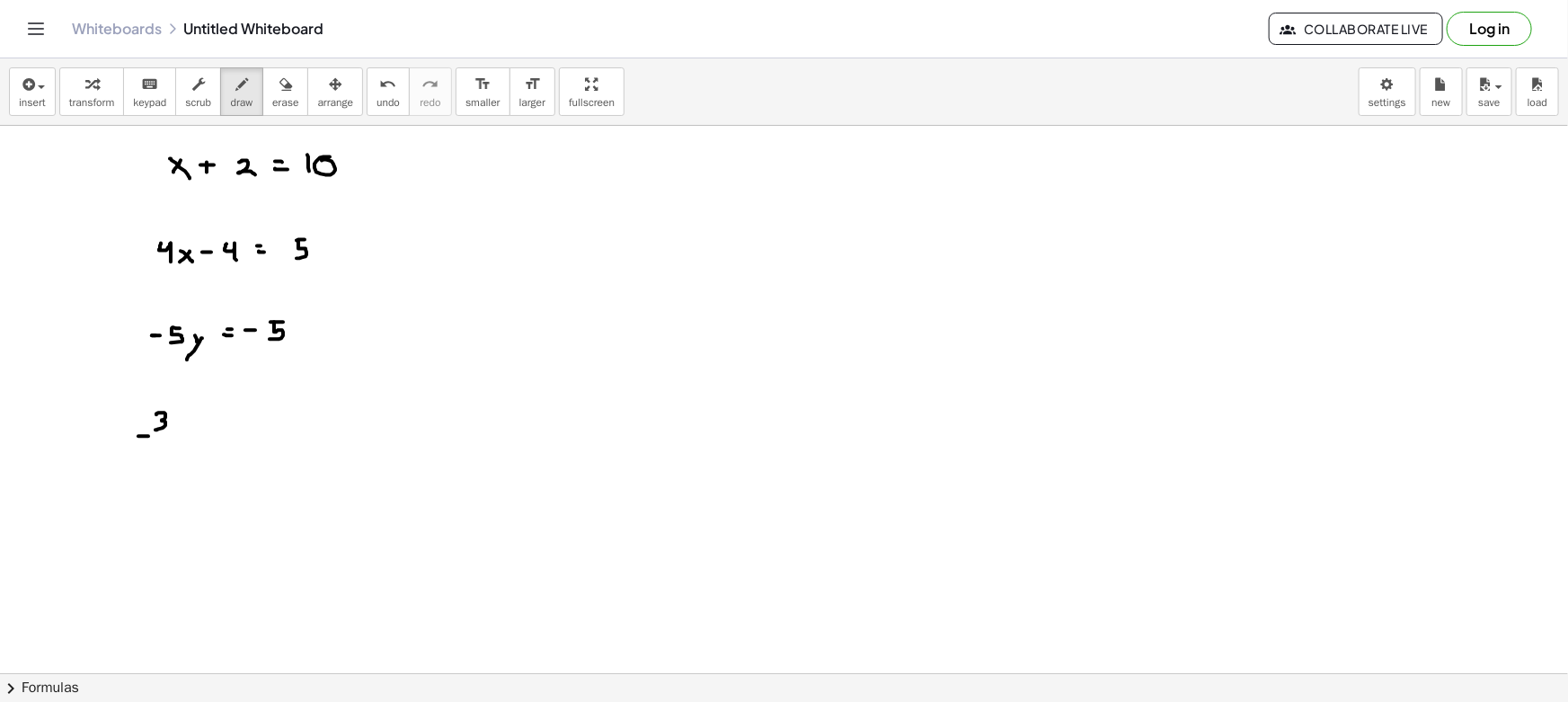 drag, startPoint x: 148, startPoint y: 436, endPoint x: 162, endPoint y: 440, distance: 14.56022 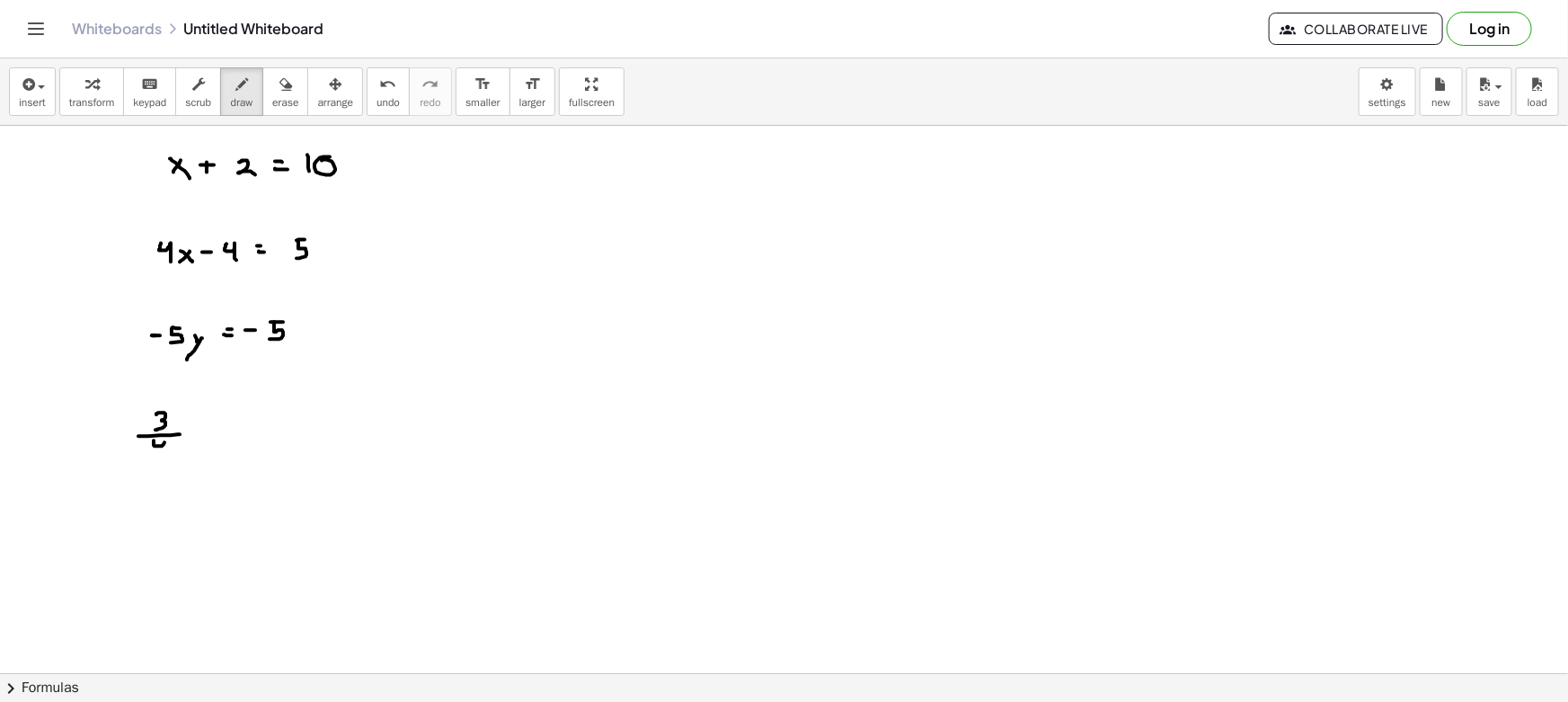 drag, startPoint x: 154, startPoint y: 440, endPoint x: 168, endPoint y: 458, distance: 22.803509 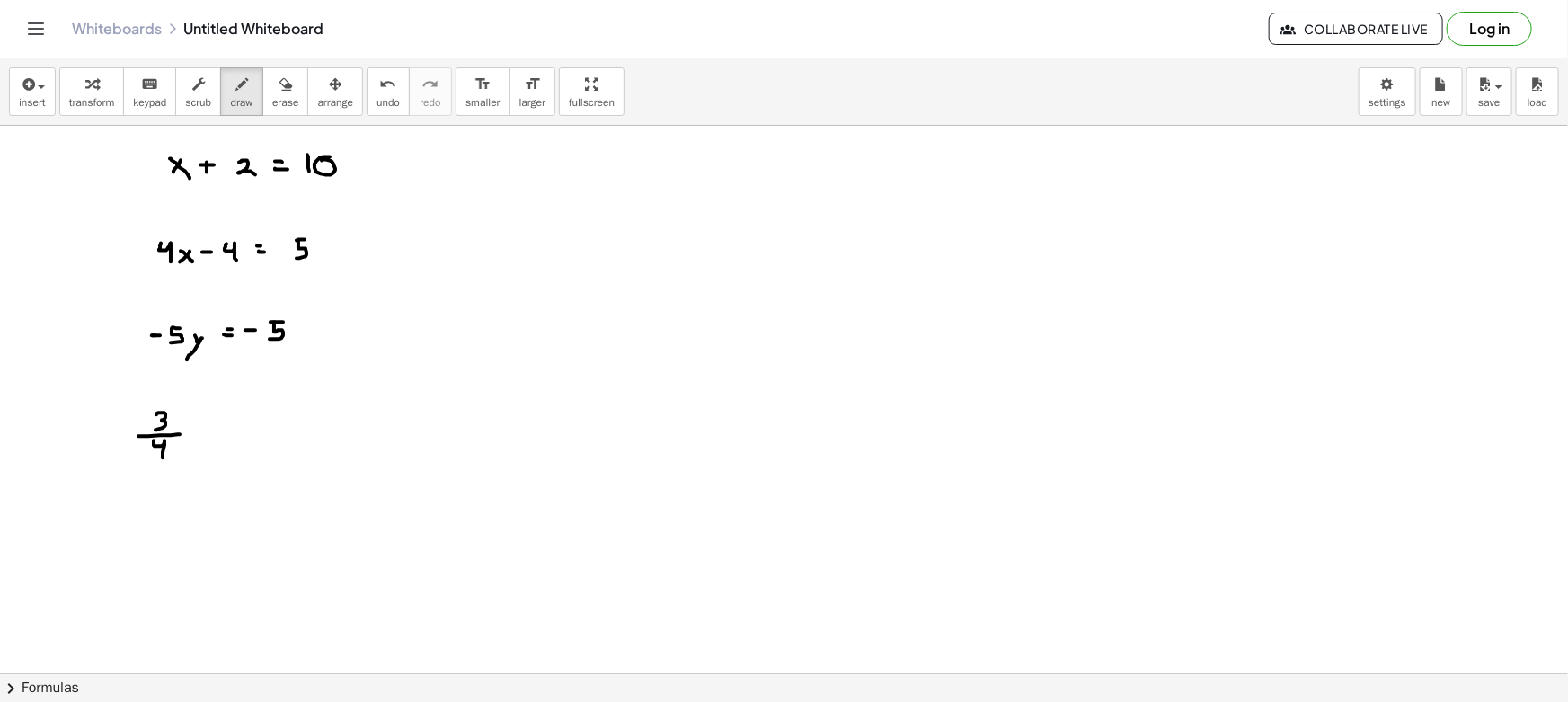 click at bounding box center [784, 774] 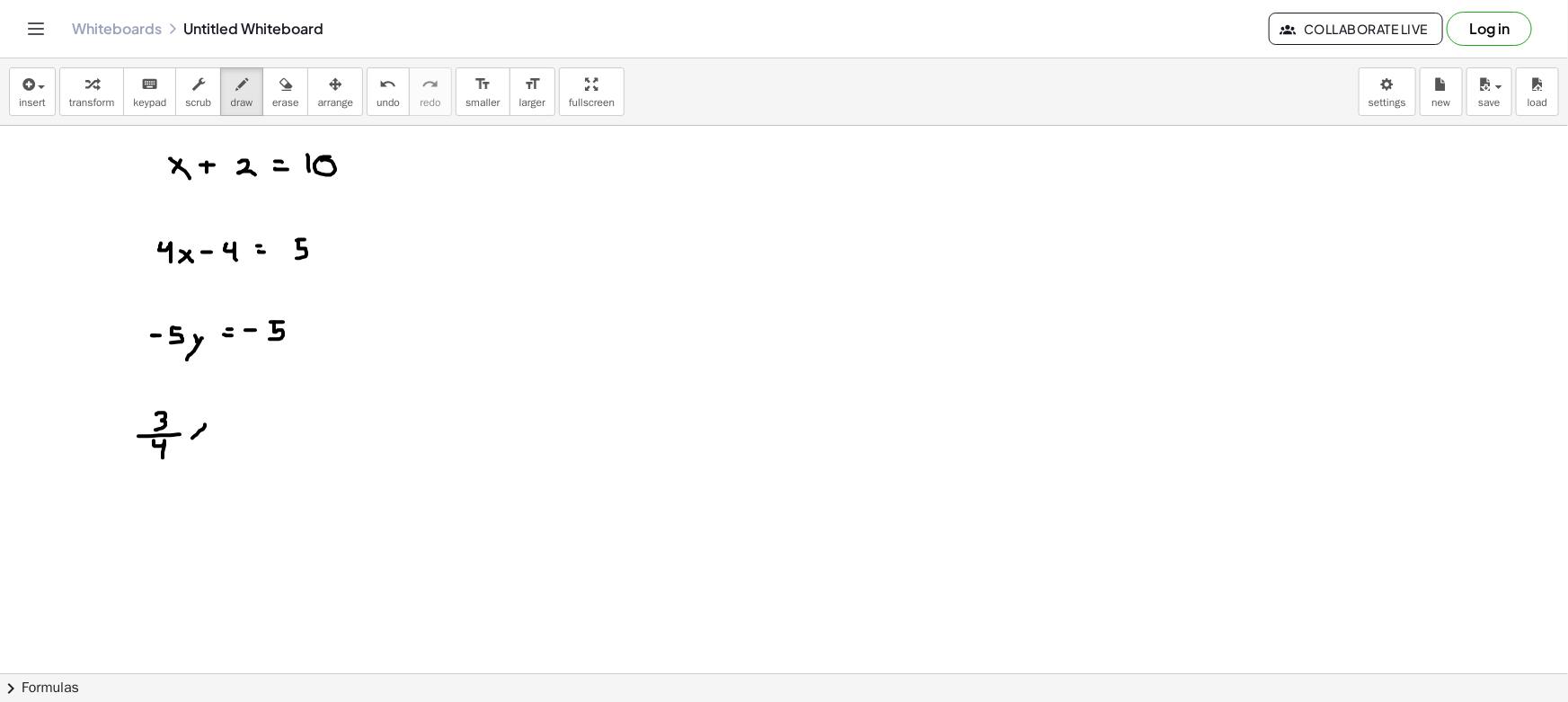 drag, startPoint x: 204, startPoint y: 435, endPoint x: 213, endPoint y: 439, distance: 9.848858 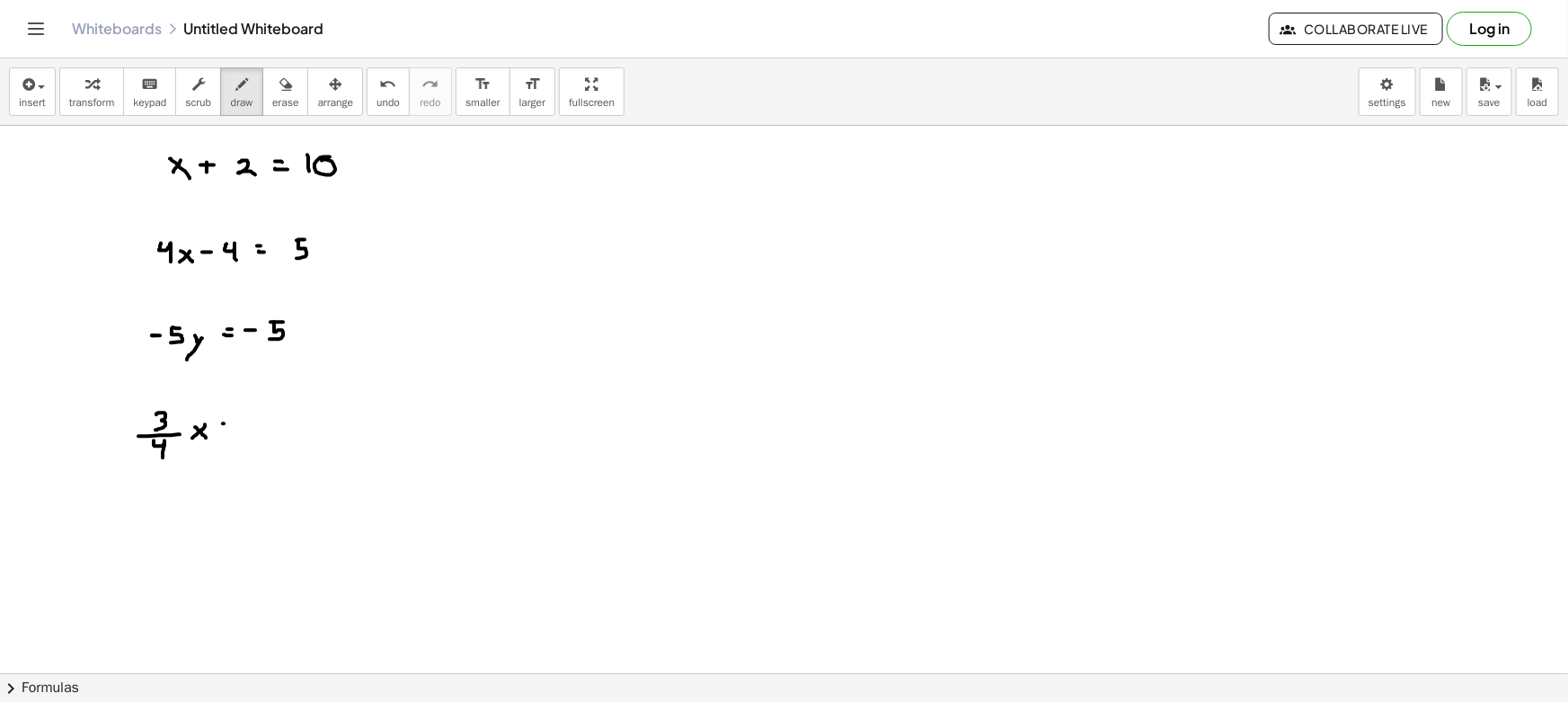 click at bounding box center (784, 774) 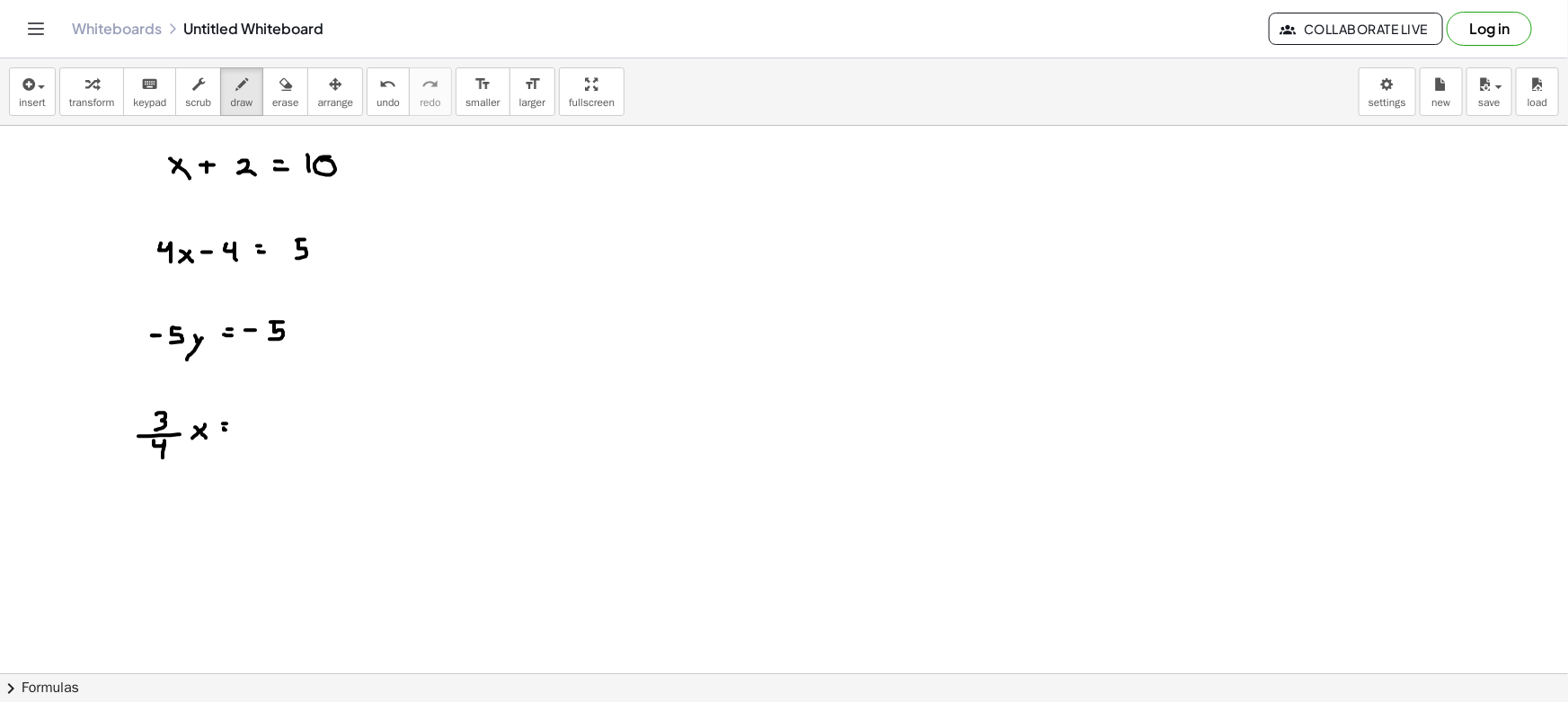 click at bounding box center (784, 774) 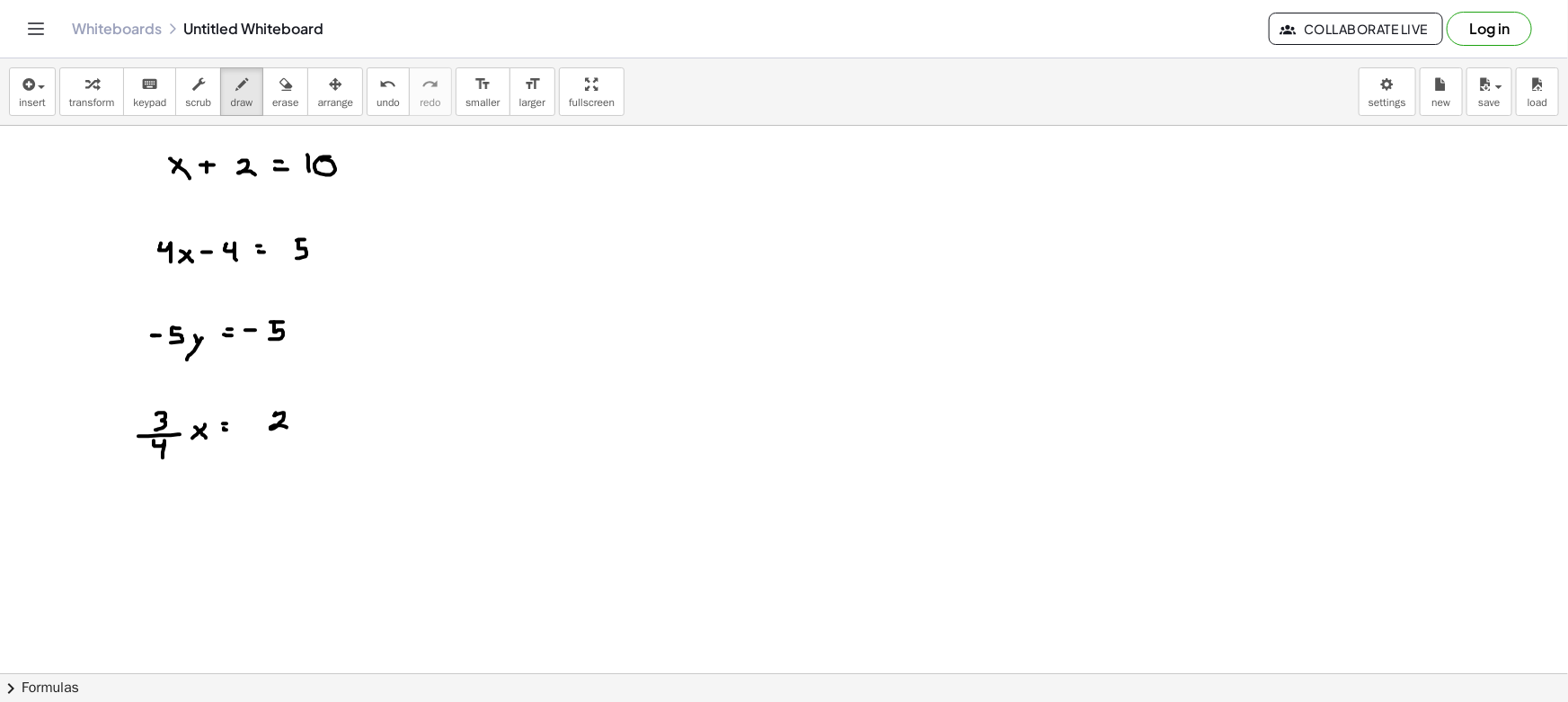 drag, startPoint x: 276, startPoint y: 413, endPoint x: 289, endPoint y: 431, distance: 22 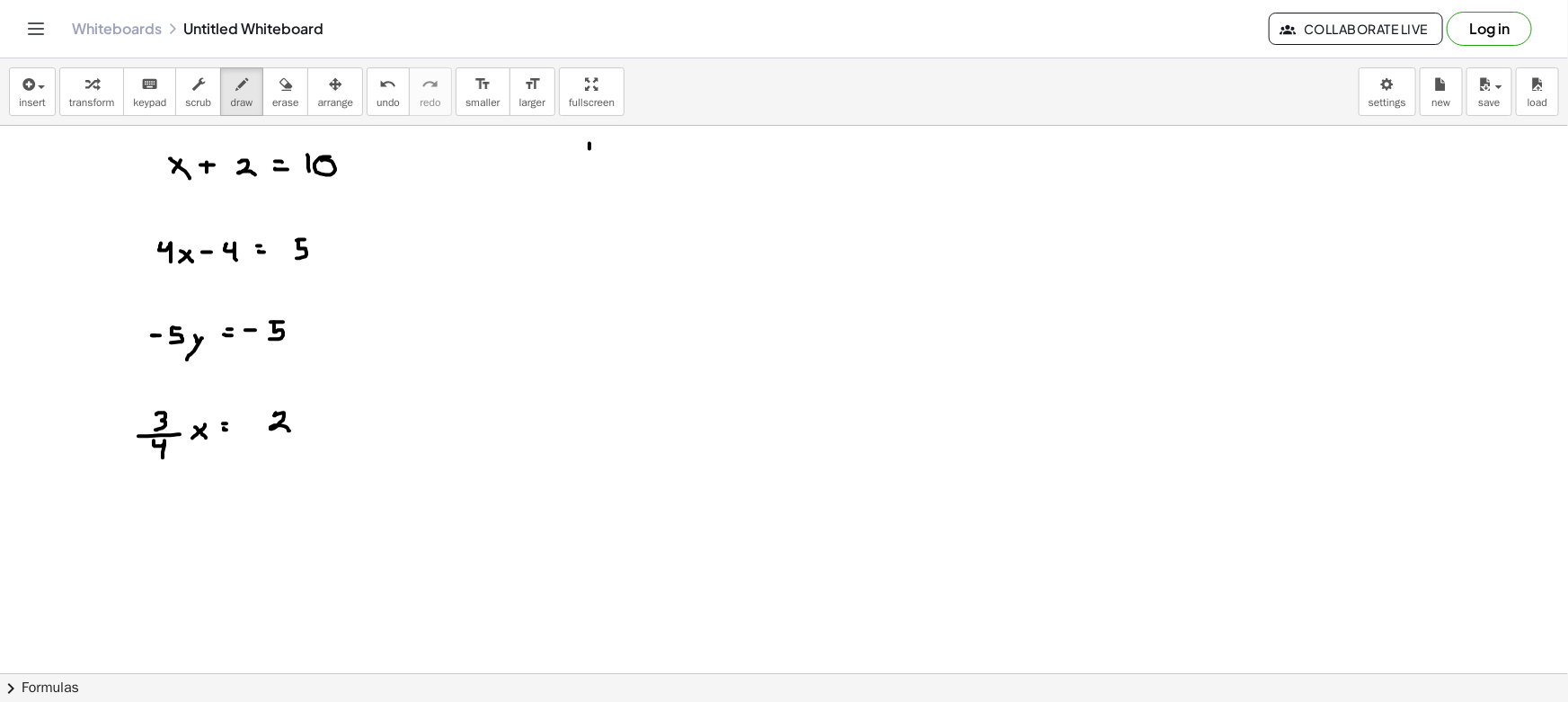 click at bounding box center (784, 774) 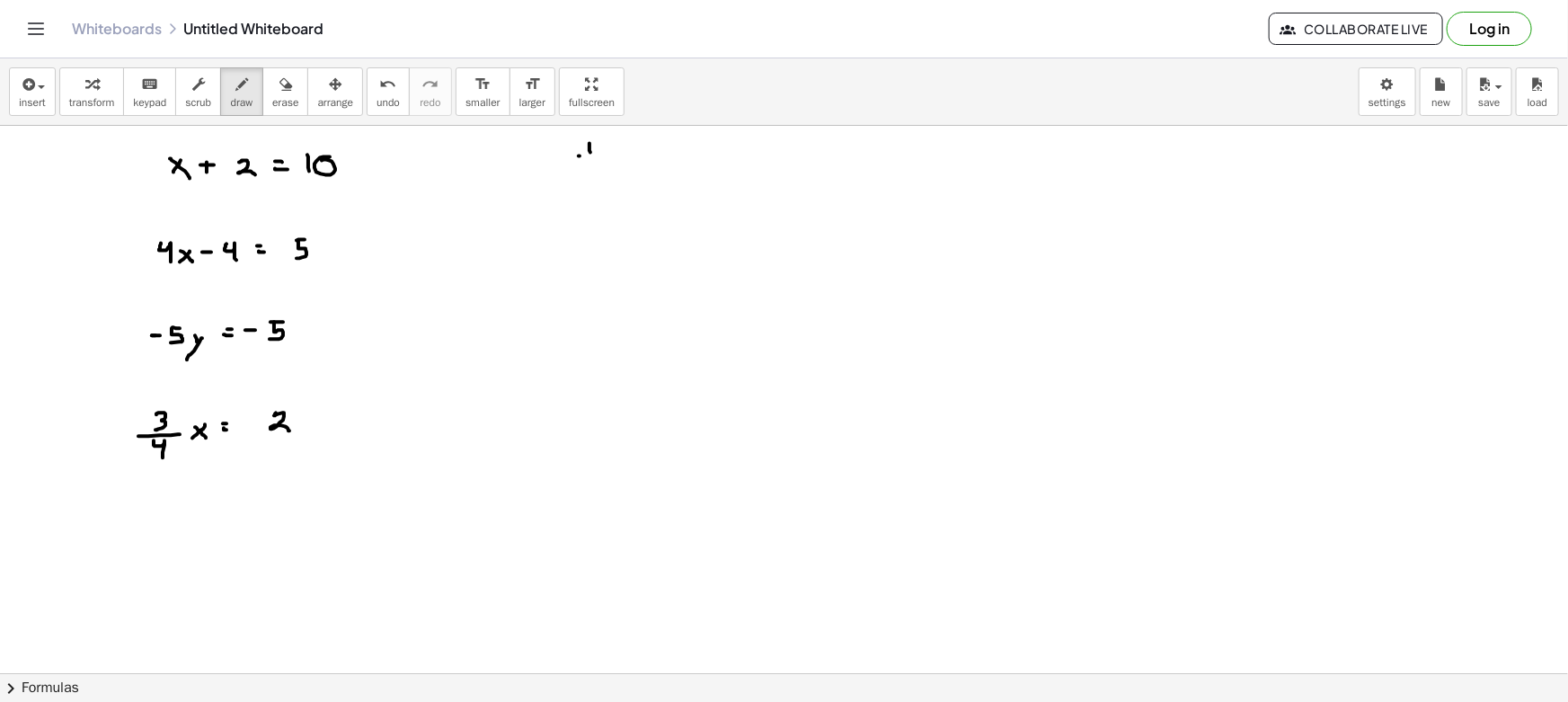 drag, startPoint x: 580, startPoint y: 156, endPoint x: 611, endPoint y: 154, distance: 31.064449 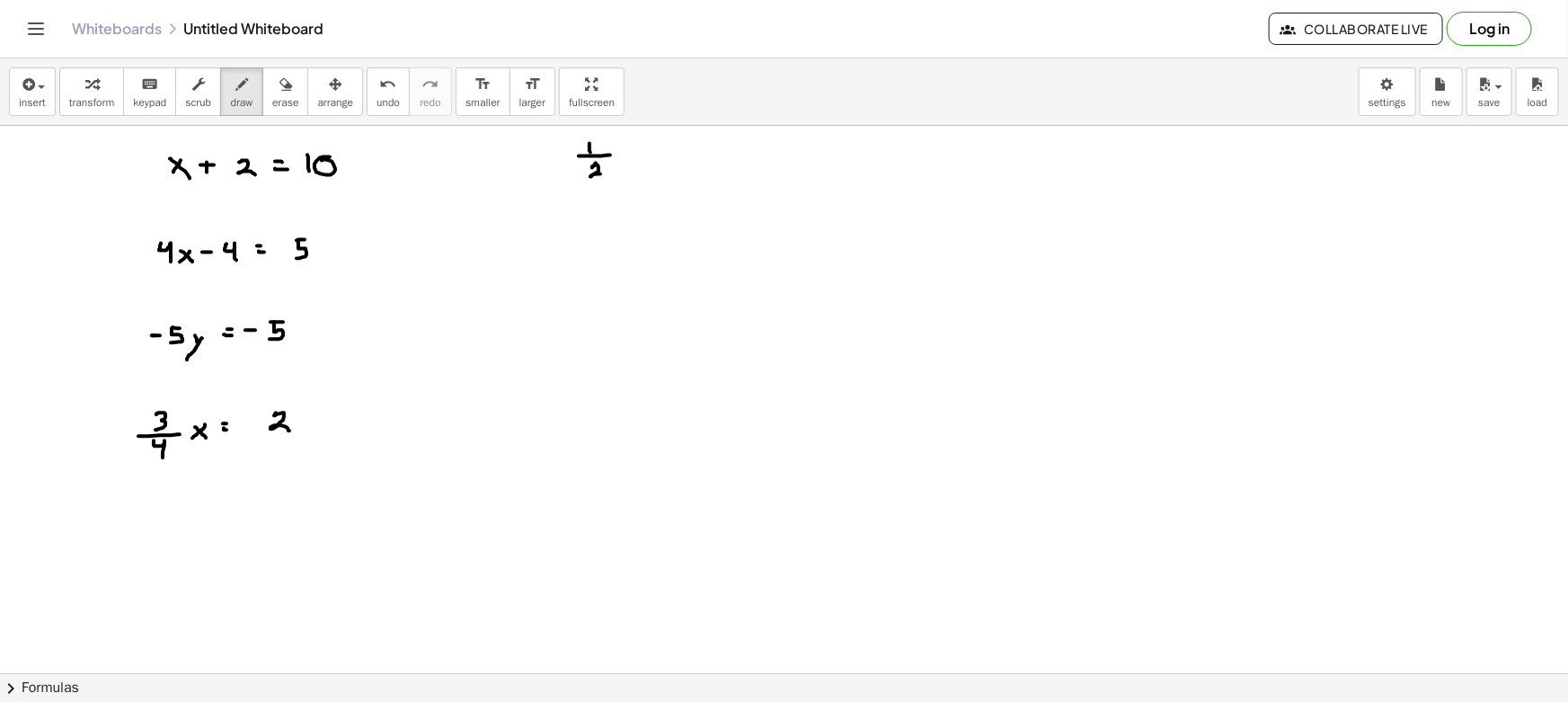 drag, startPoint x: 596, startPoint y: 163, endPoint x: 613, endPoint y: 173, distance: 19.723083 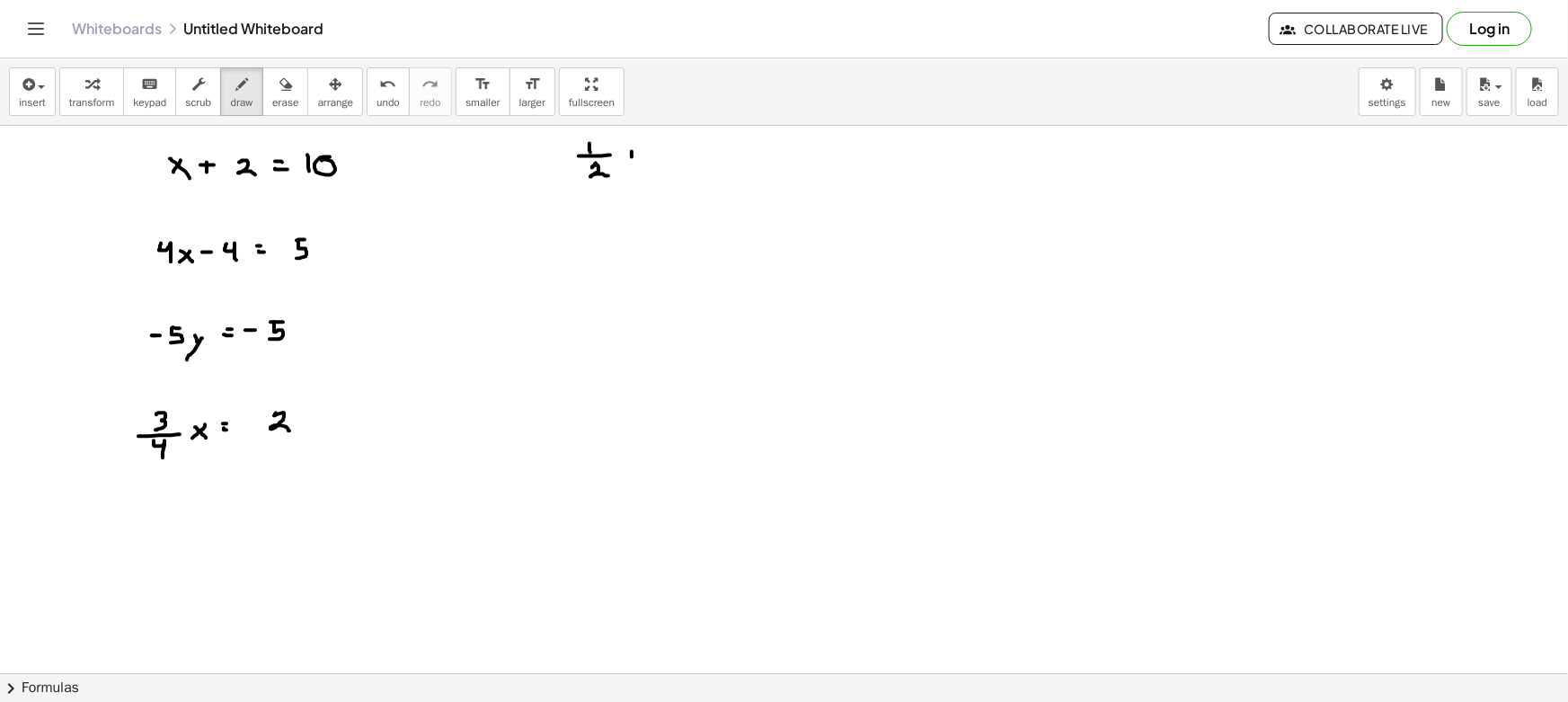 click at bounding box center [784, 774] 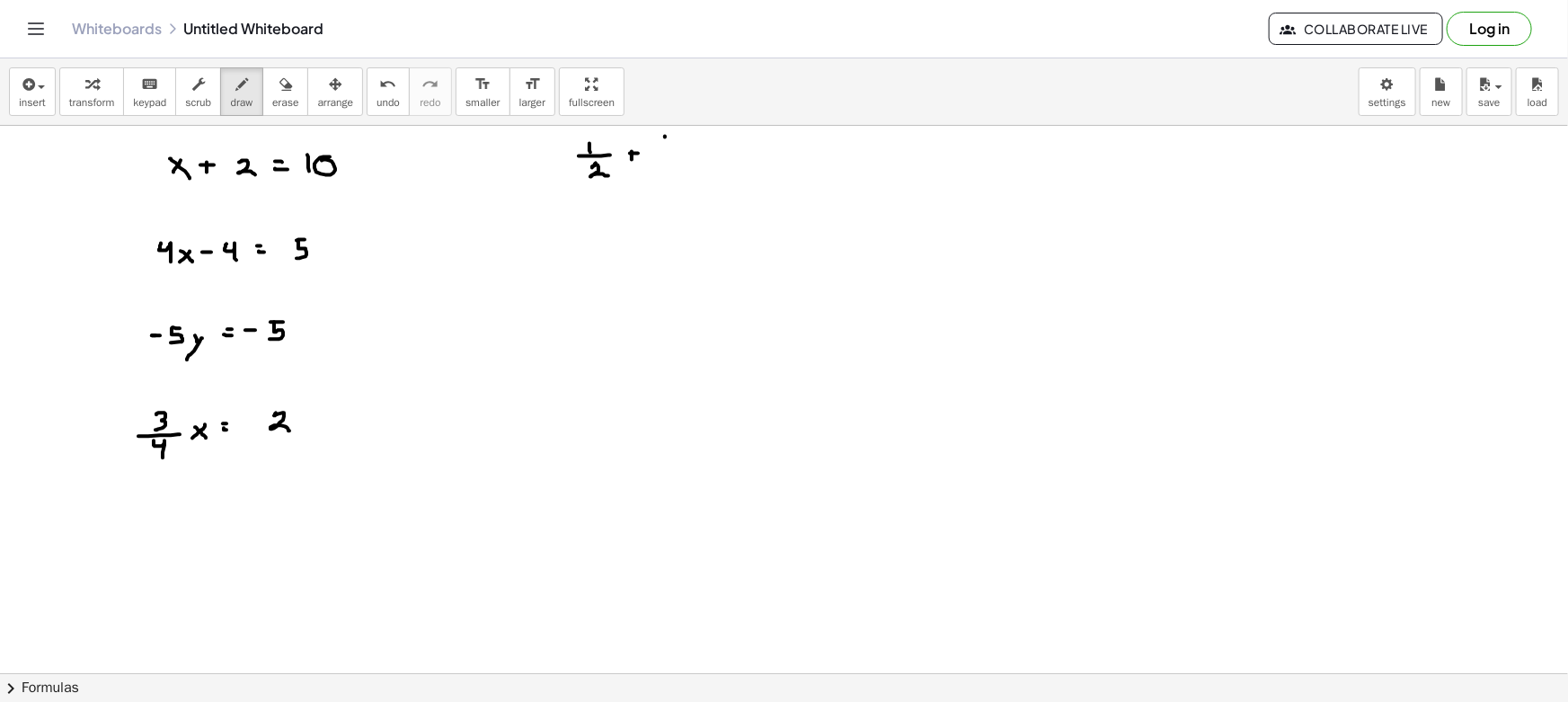 drag, startPoint x: 665, startPoint y: 137, endPoint x: 660, endPoint y: 152, distance: 15.811388 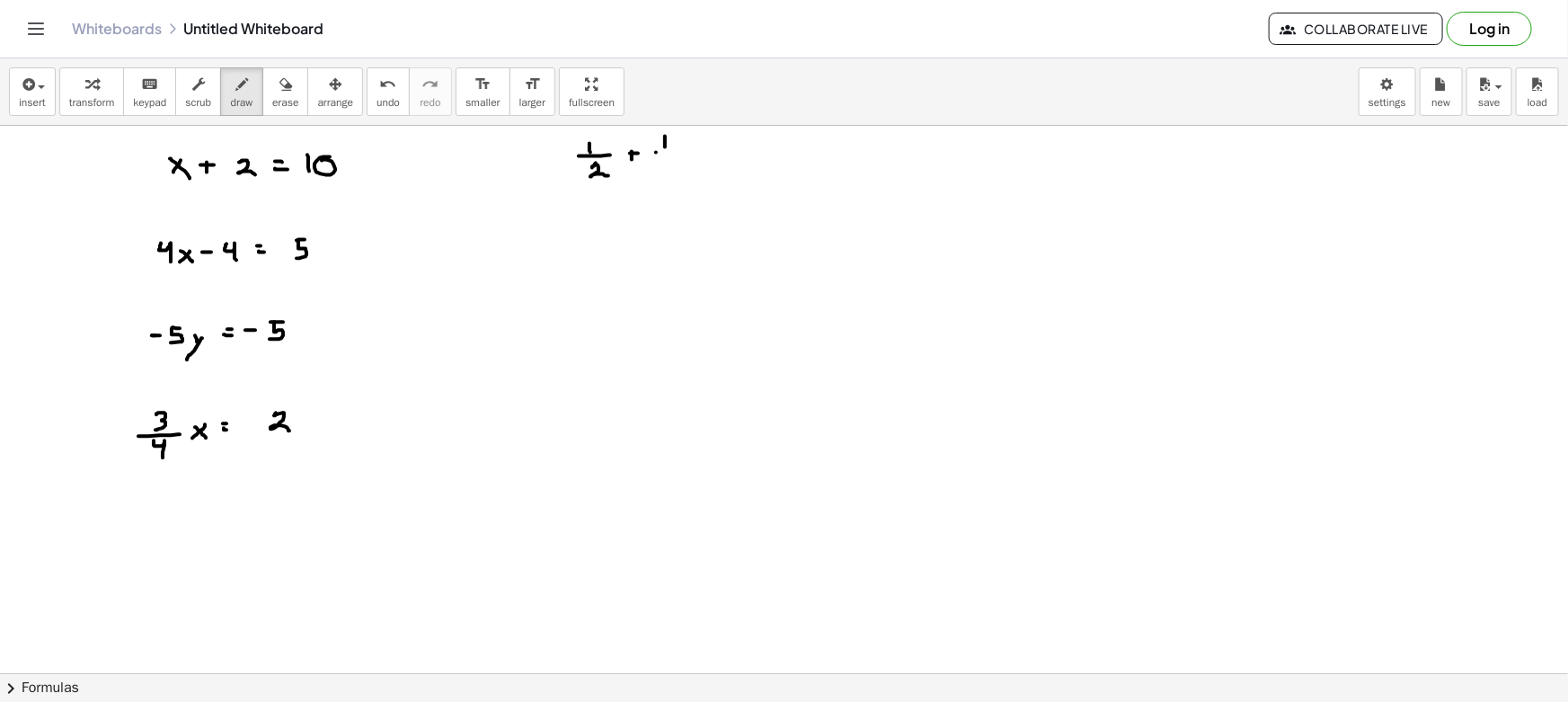 drag, startPoint x: 656, startPoint y: 152, endPoint x: 671, endPoint y: 159, distance: 16.552945 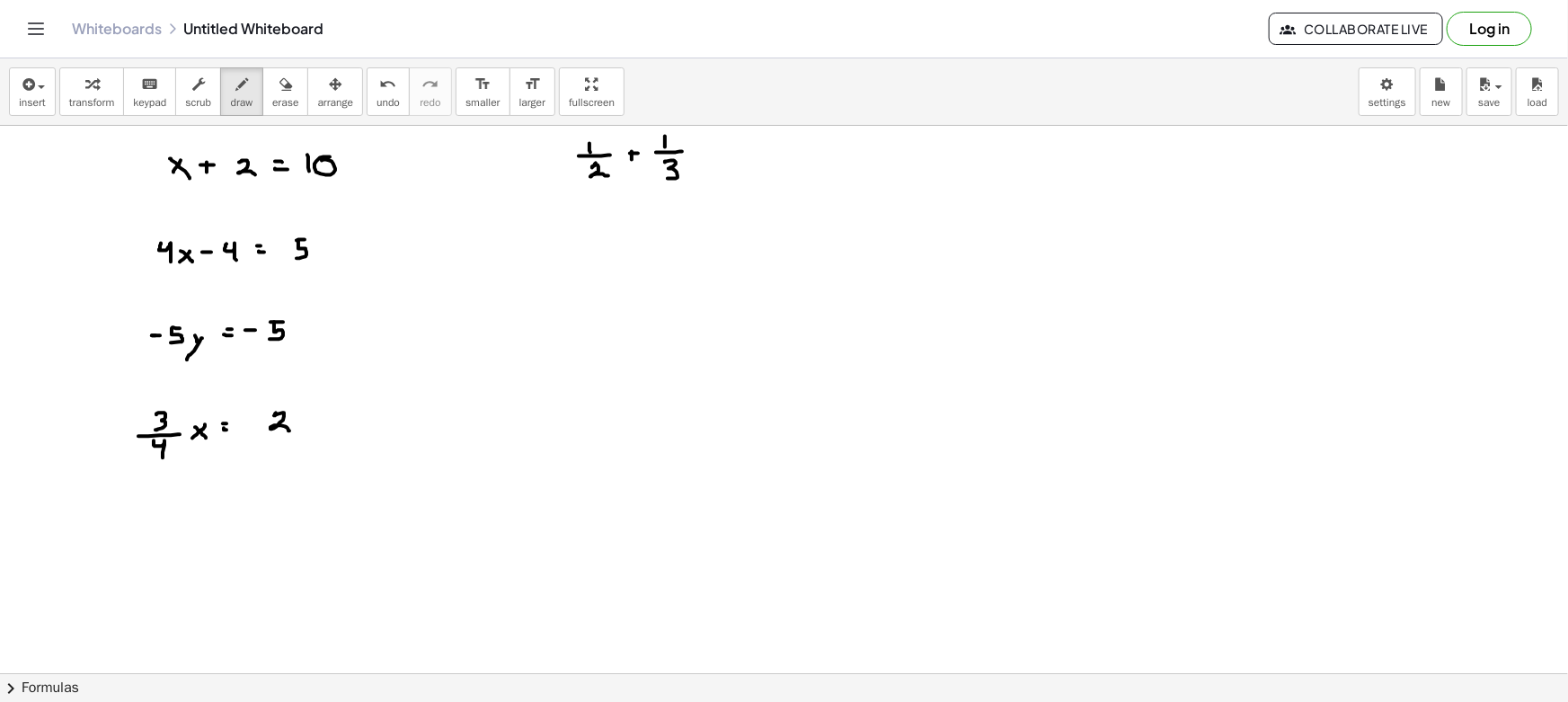drag, startPoint x: 667, startPoint y: 161, endPoint x: 668, endPoint y: 215, distance: 54.00926 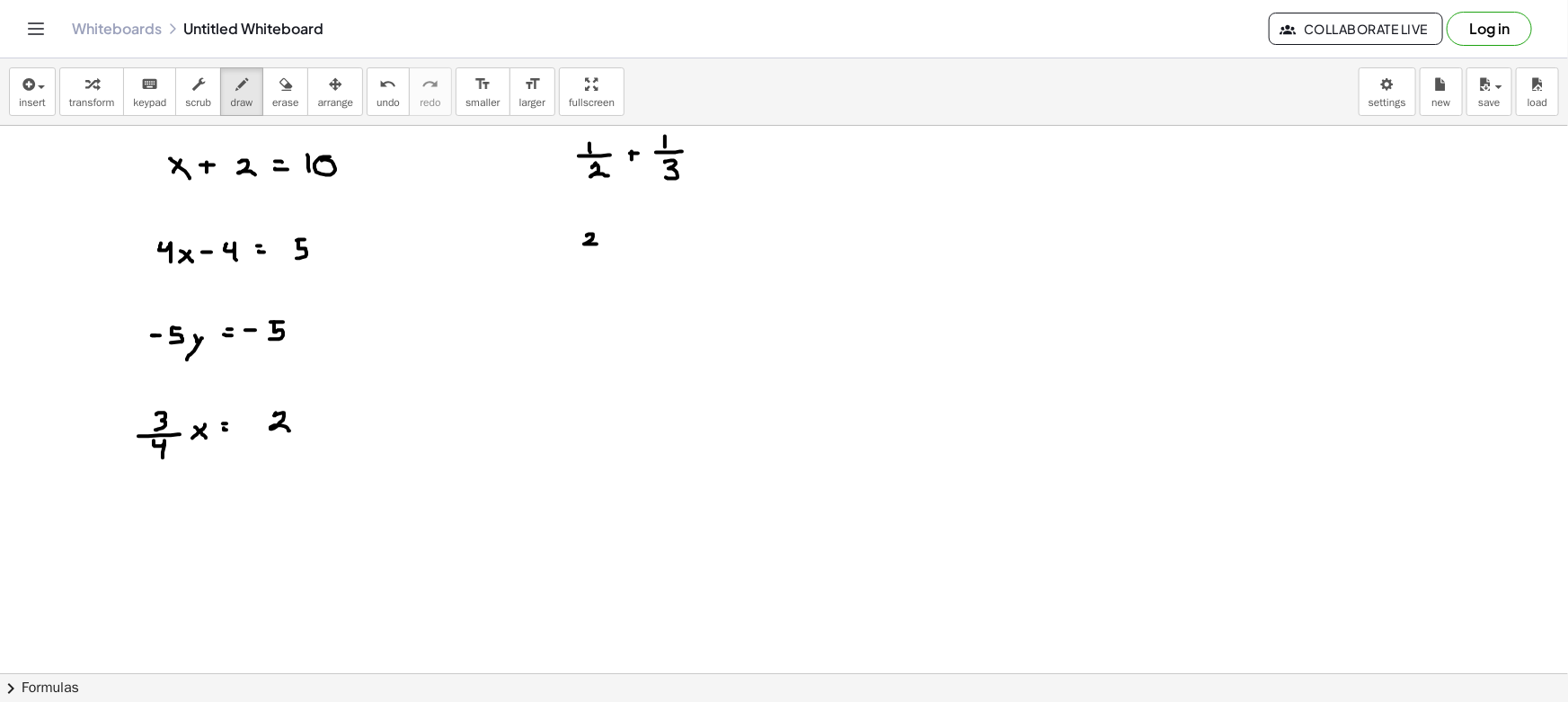 drag, startPoint x: 589, startPoint y: 234, endPoint x: 573, endPoint y: 251, distance: 23.345235 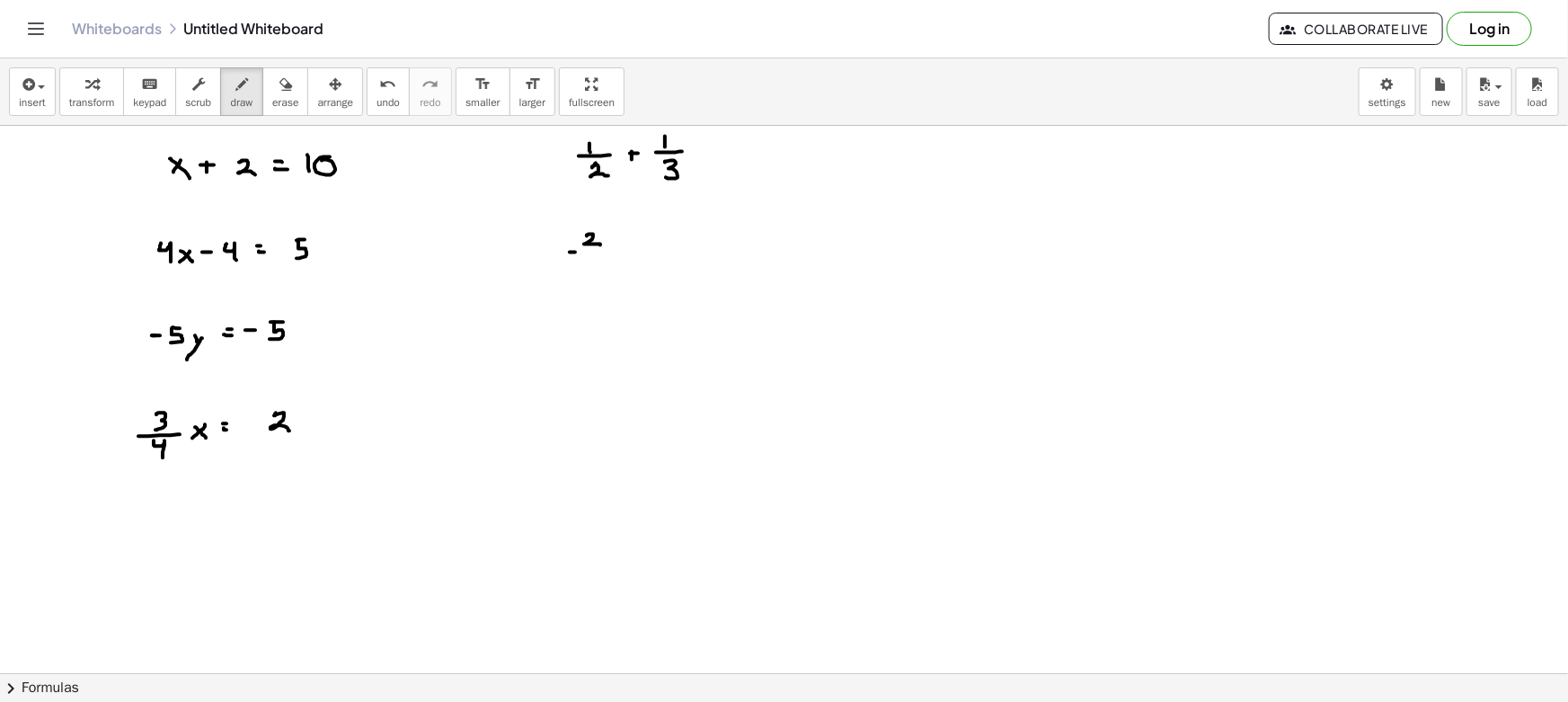 drag, startPoint x: 575, startPoint y: 252, endPoint x: 607, endPoint y: 251, distance: 32.015621 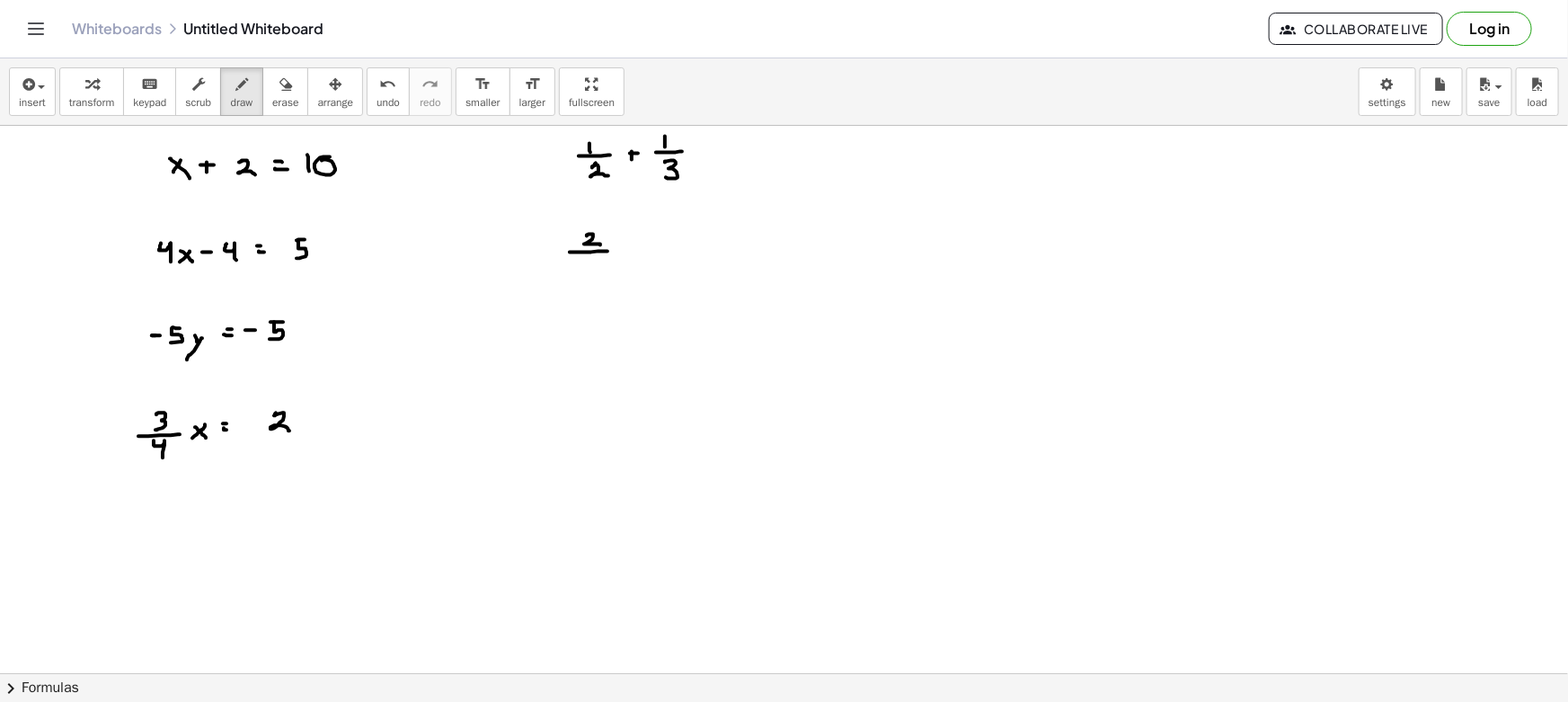 click at bounding box center (784, 774) 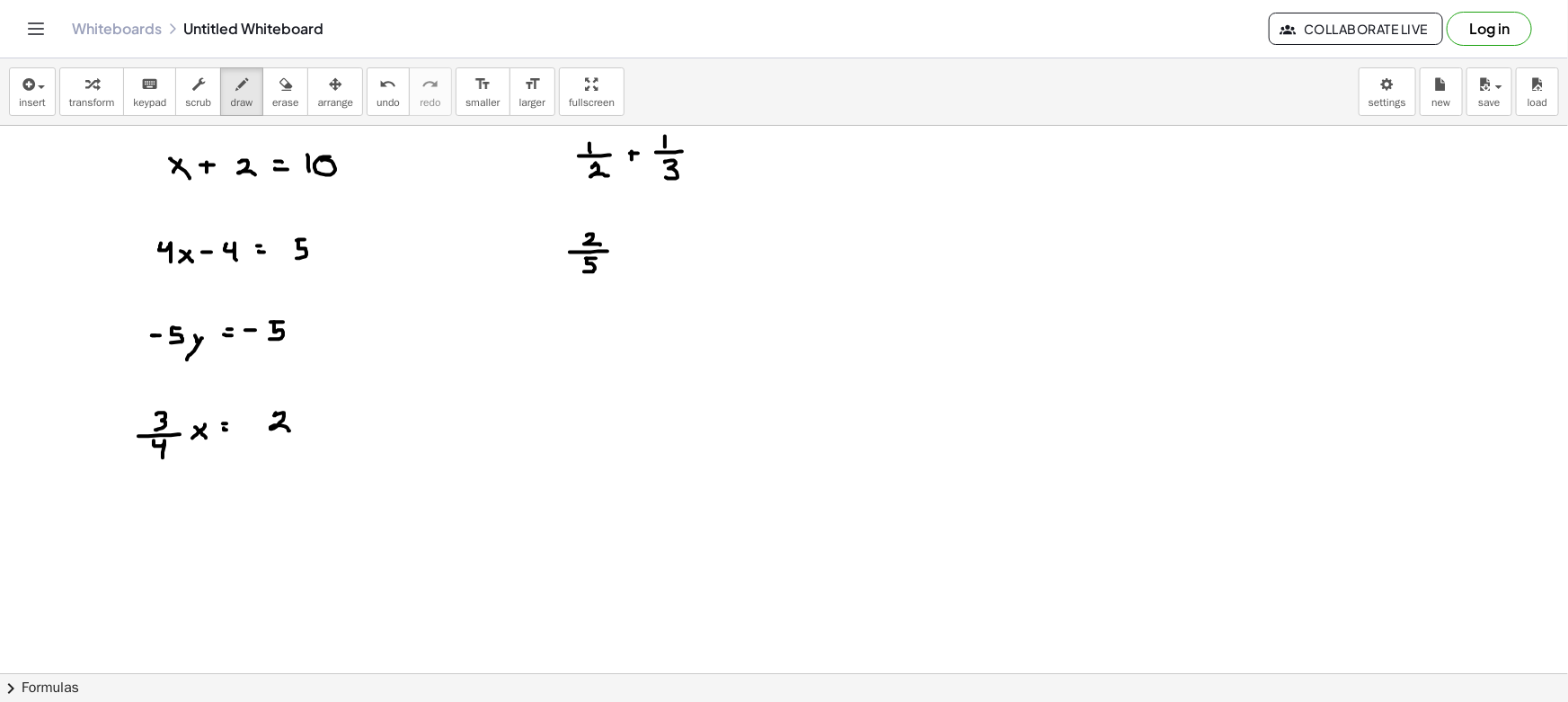 click at bounding box center (784, 774) 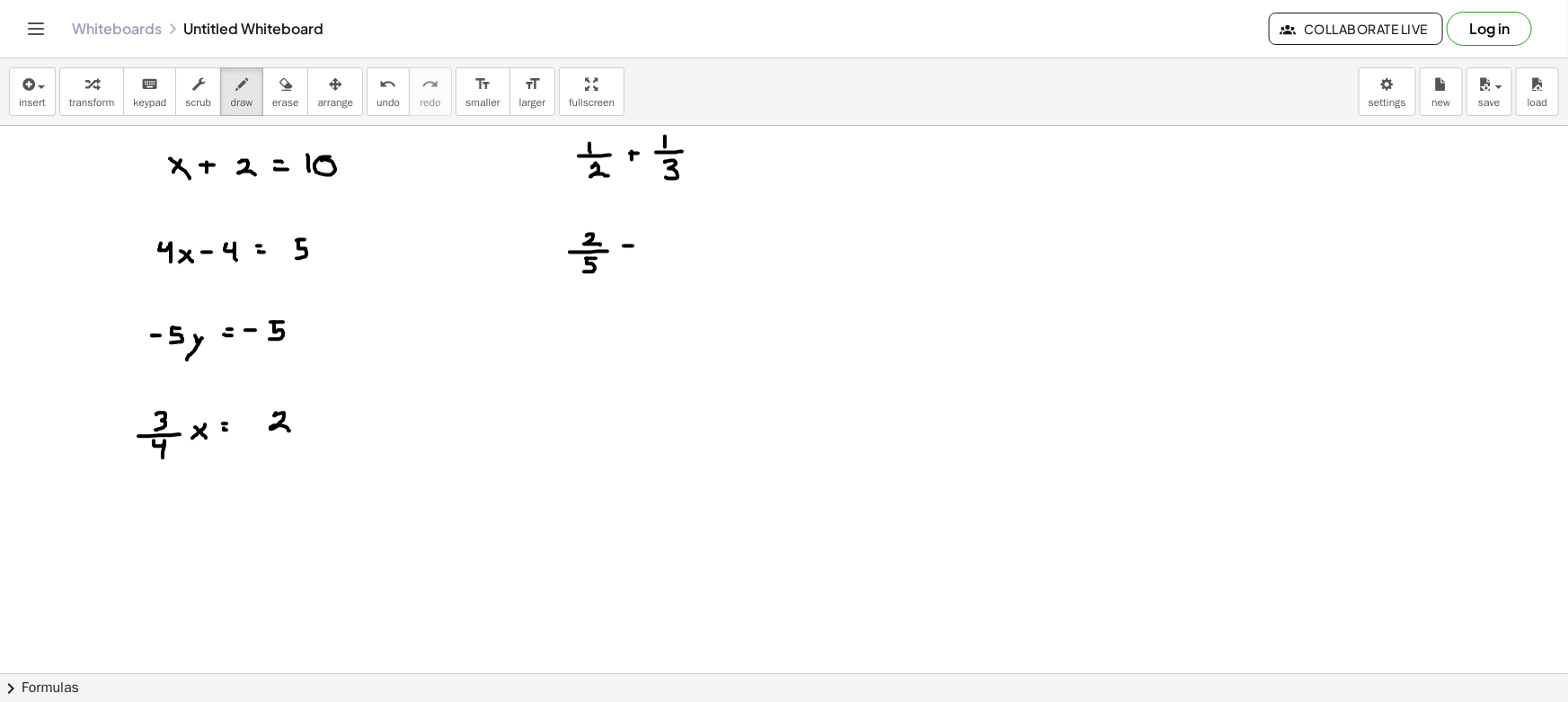 click at bounding box center [784, 774] 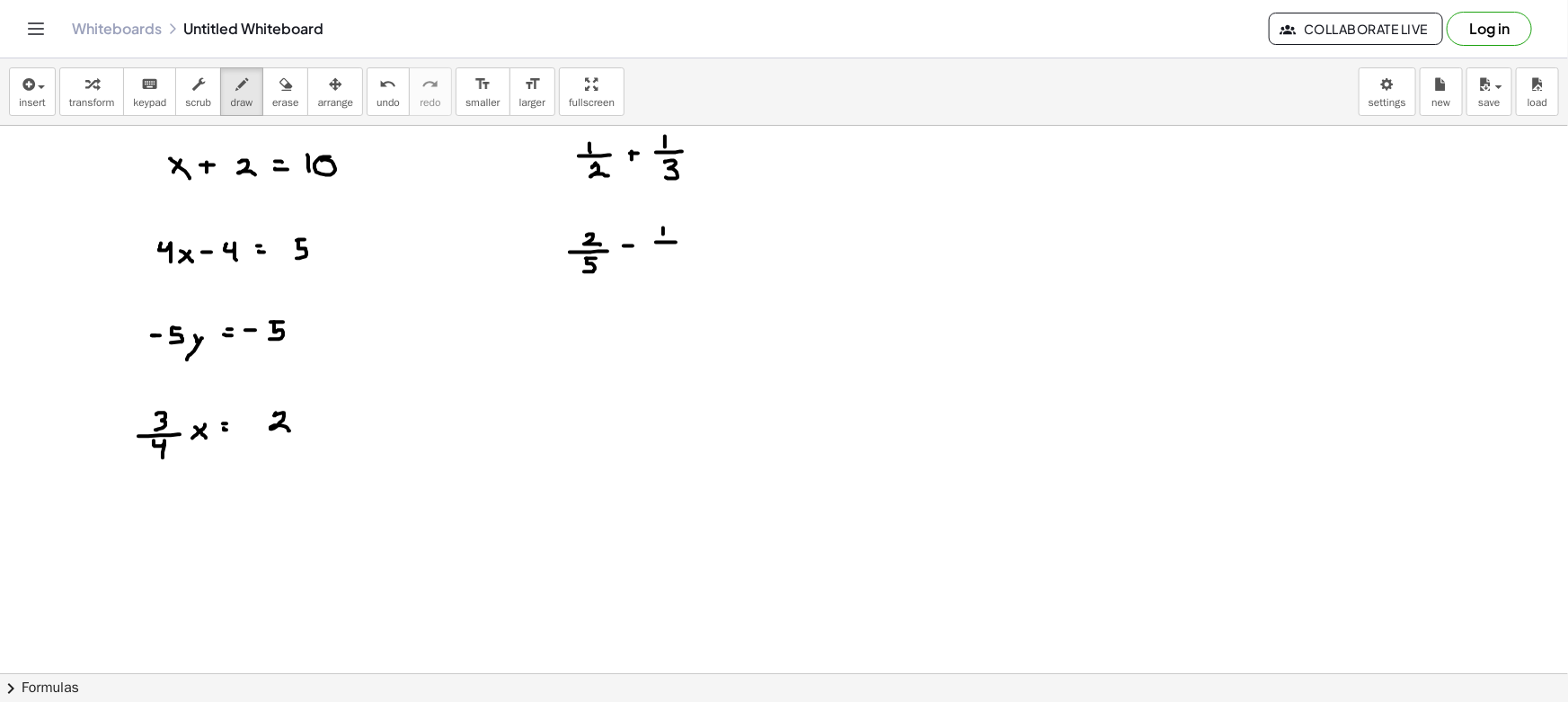 drag 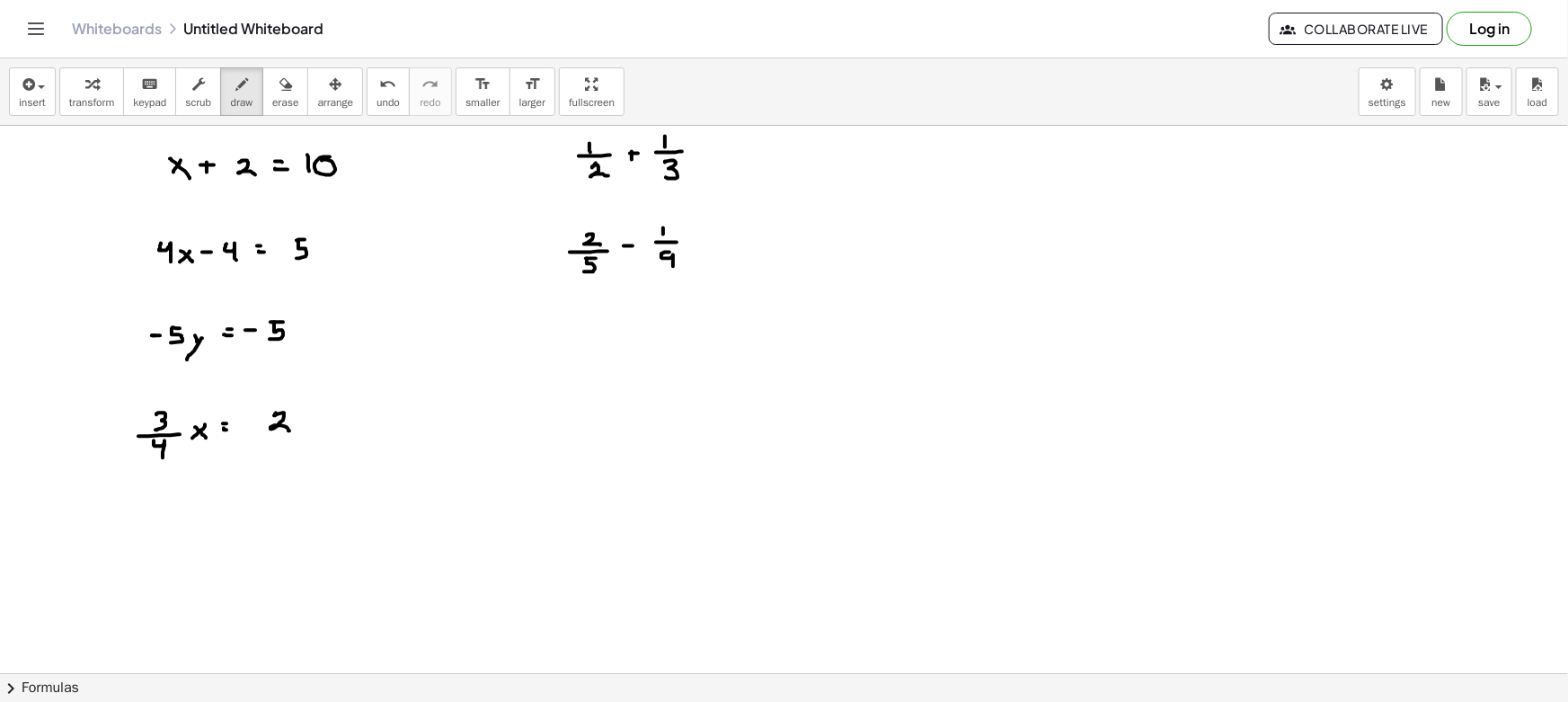 click at bounding box center [784, 774] 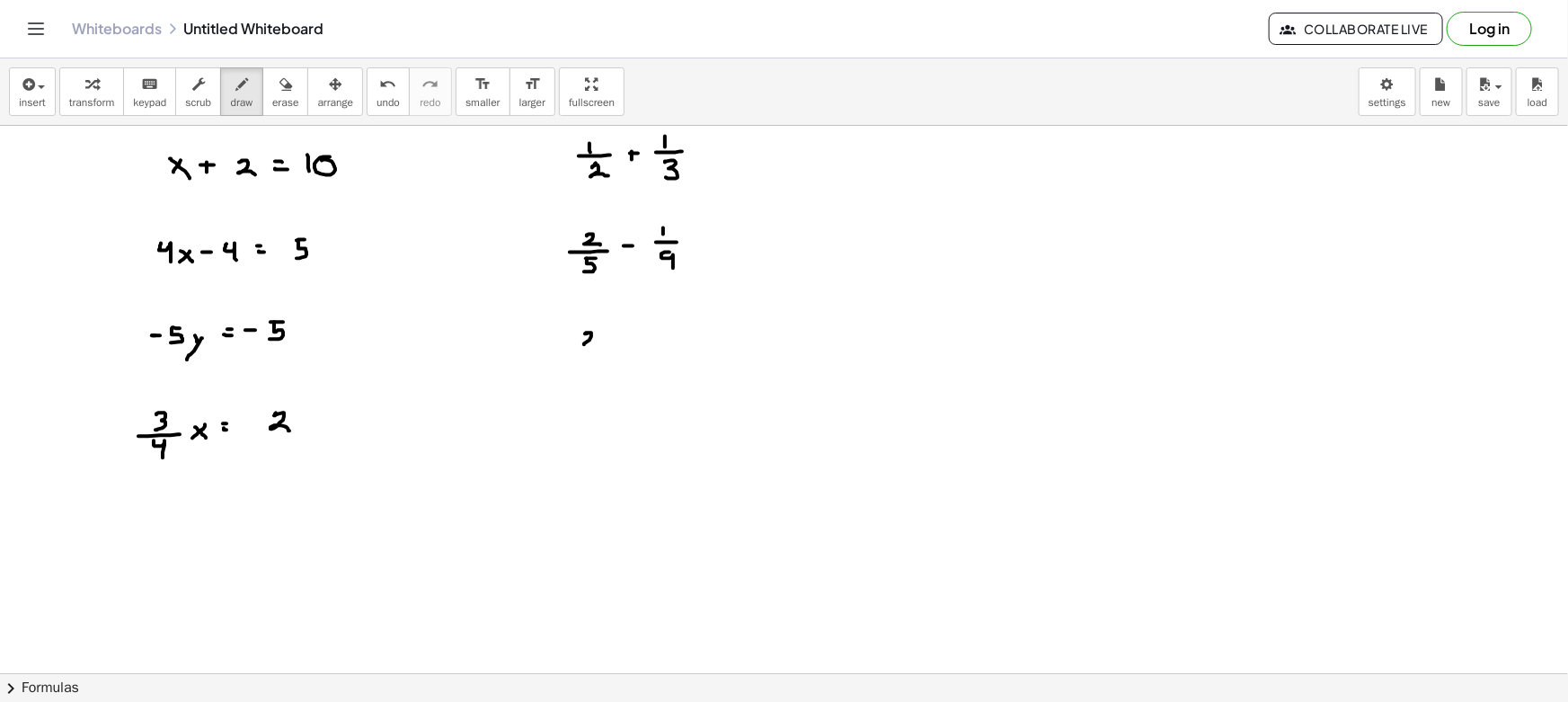 click at bounding box center [784, 774] 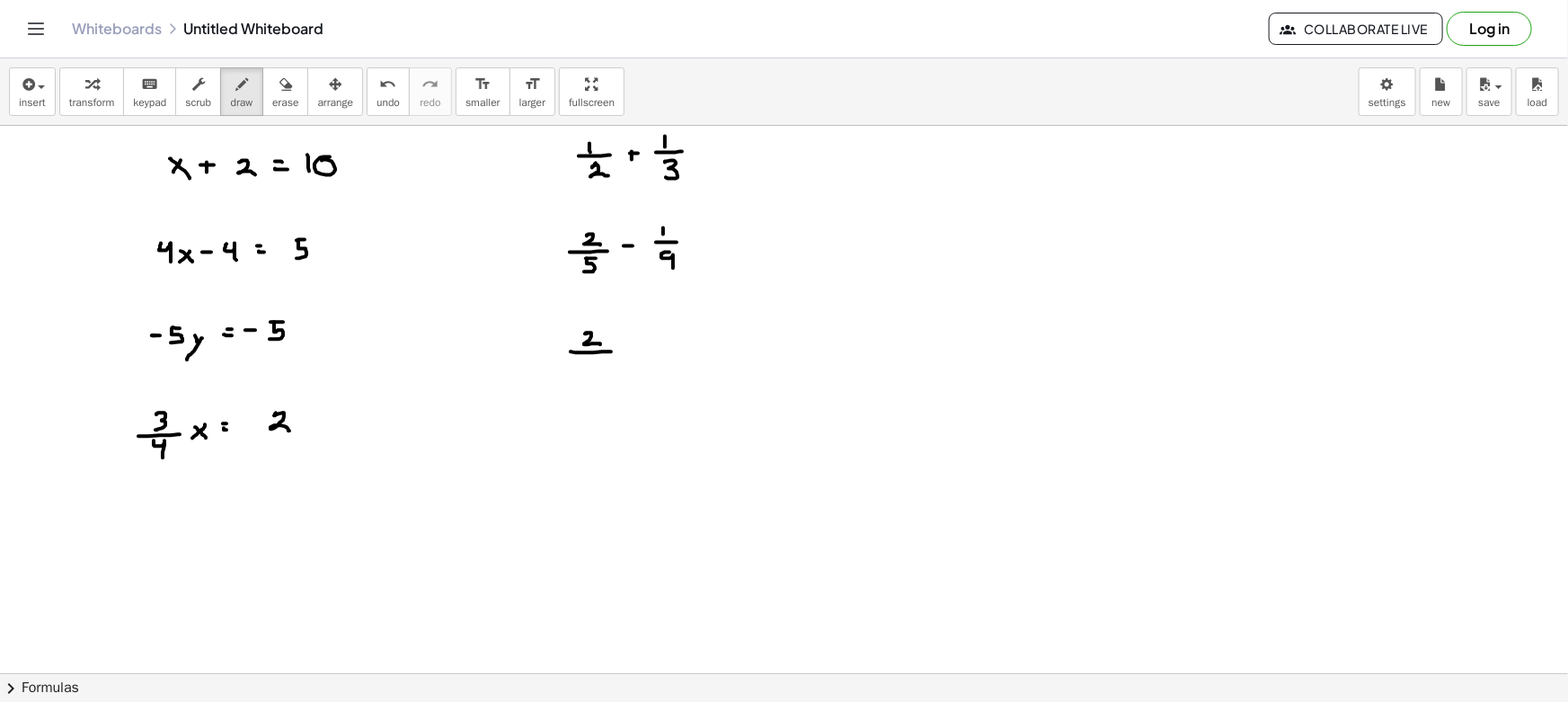 click at bounding box center (784, 774) 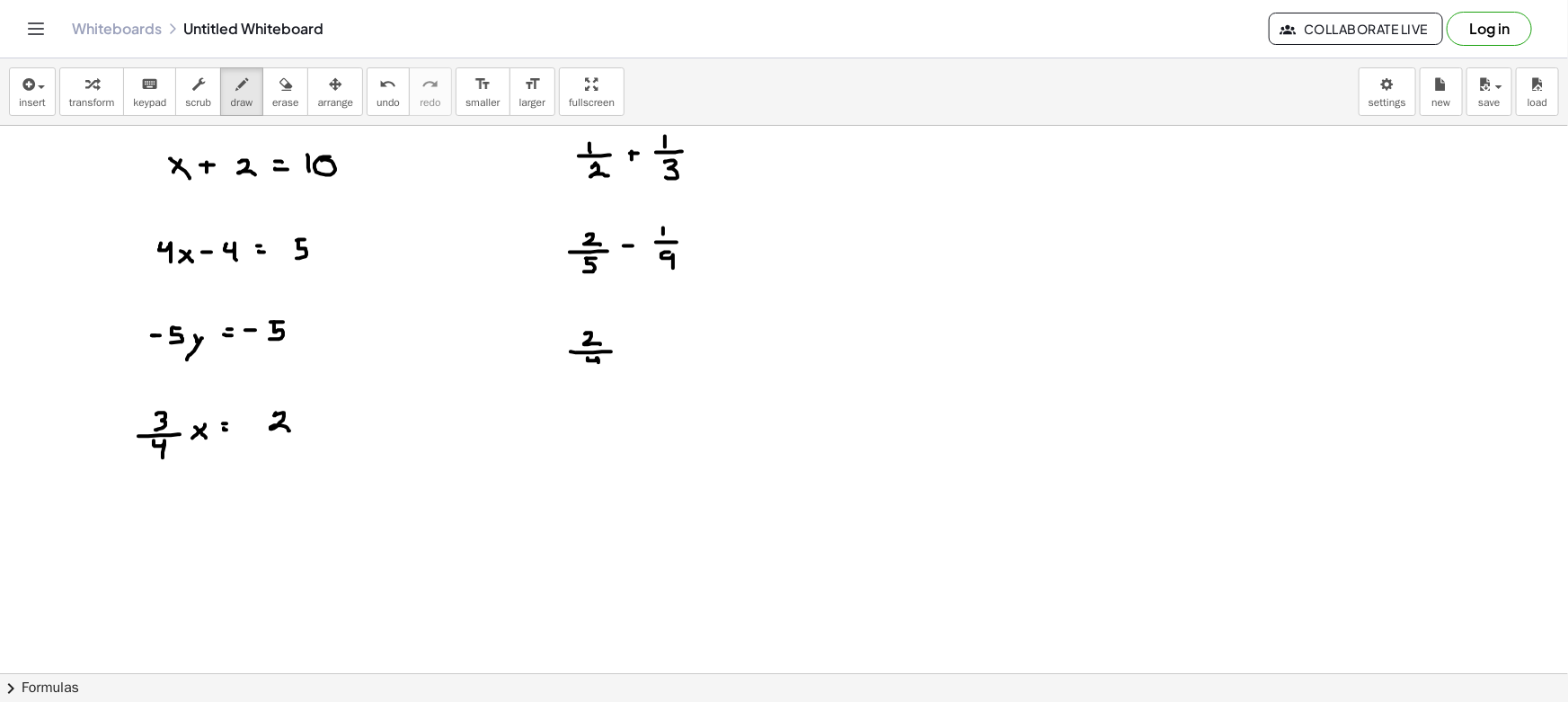 click at bounding box center [784, 774] 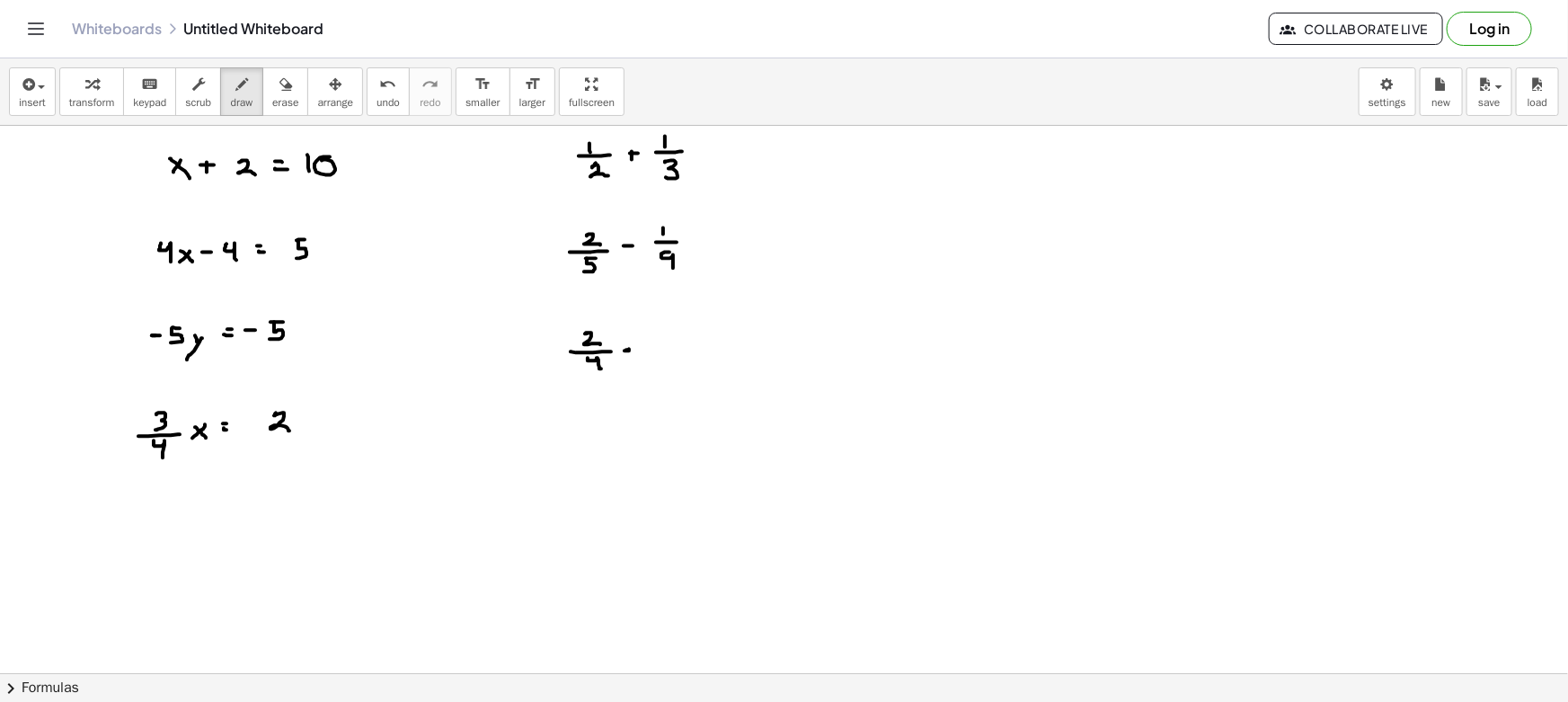 click at bounding box center (784, 774) 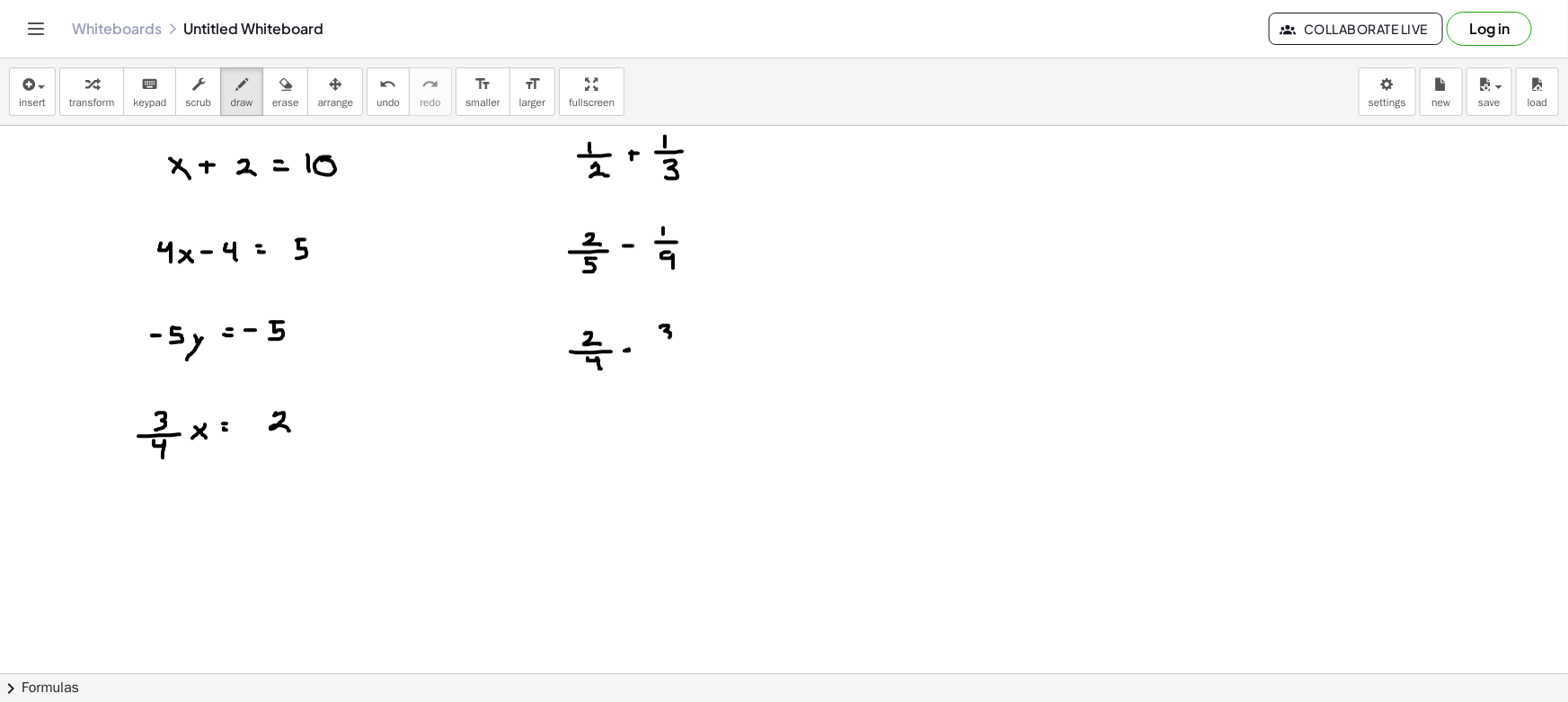 click at bounding box center (784, 774) 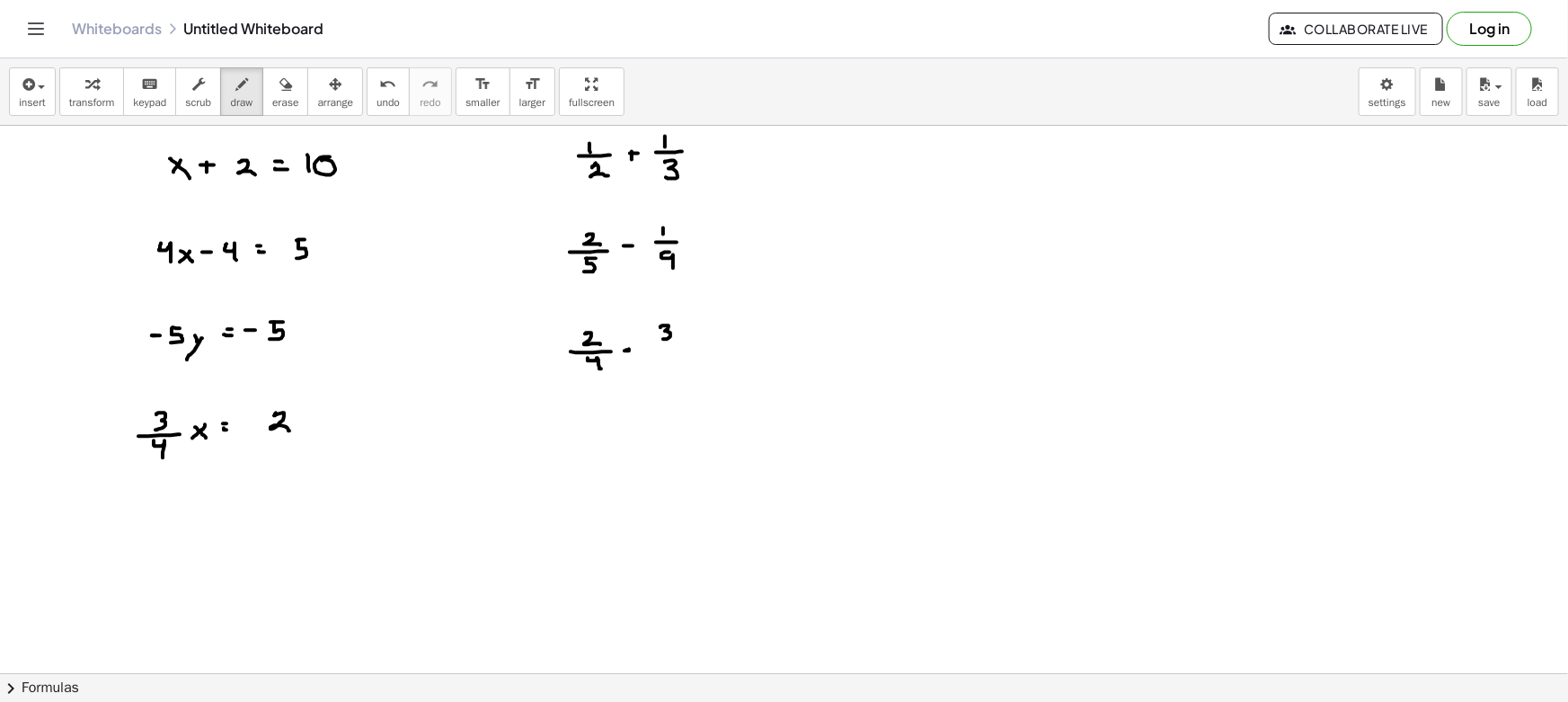 click at bounding box center [784, 774] 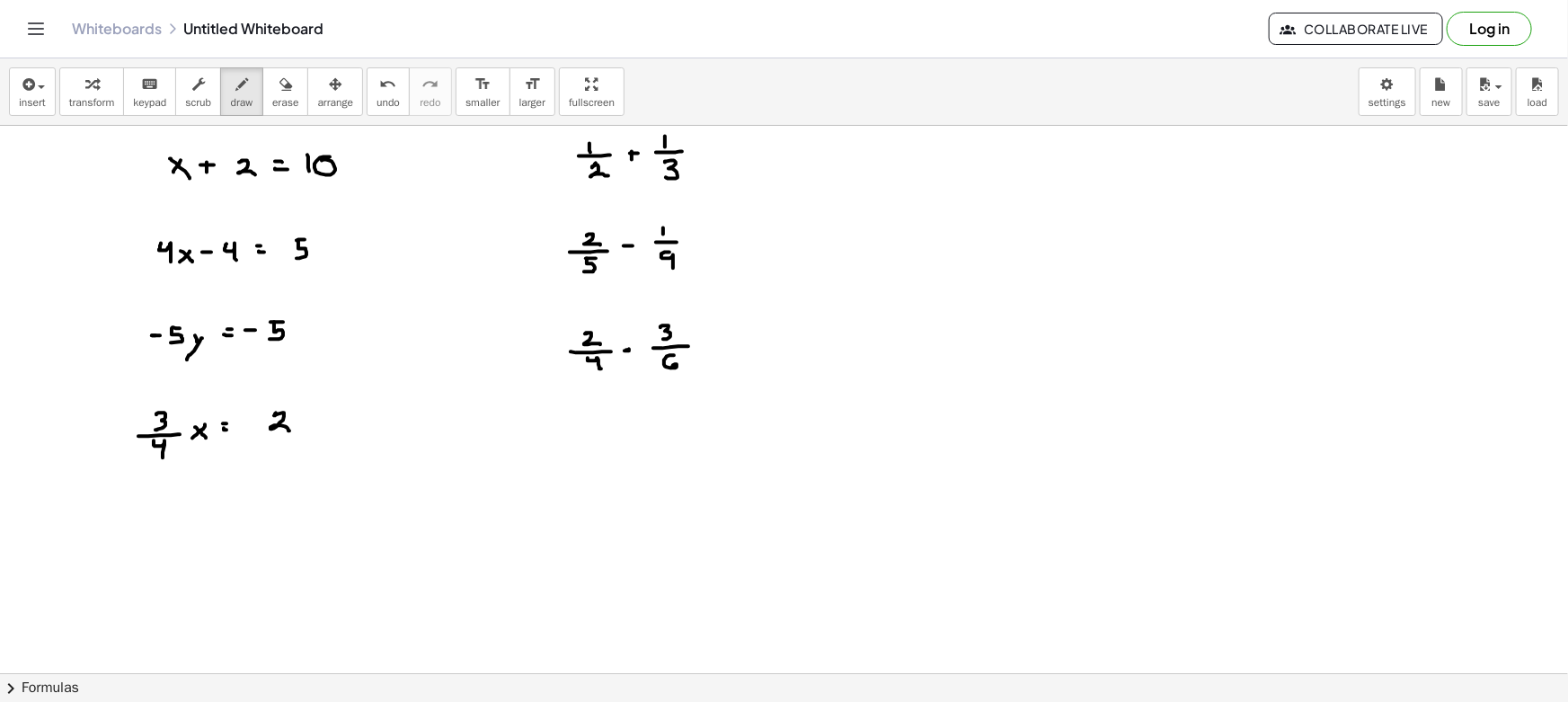 click at bounding box center (784, 774) 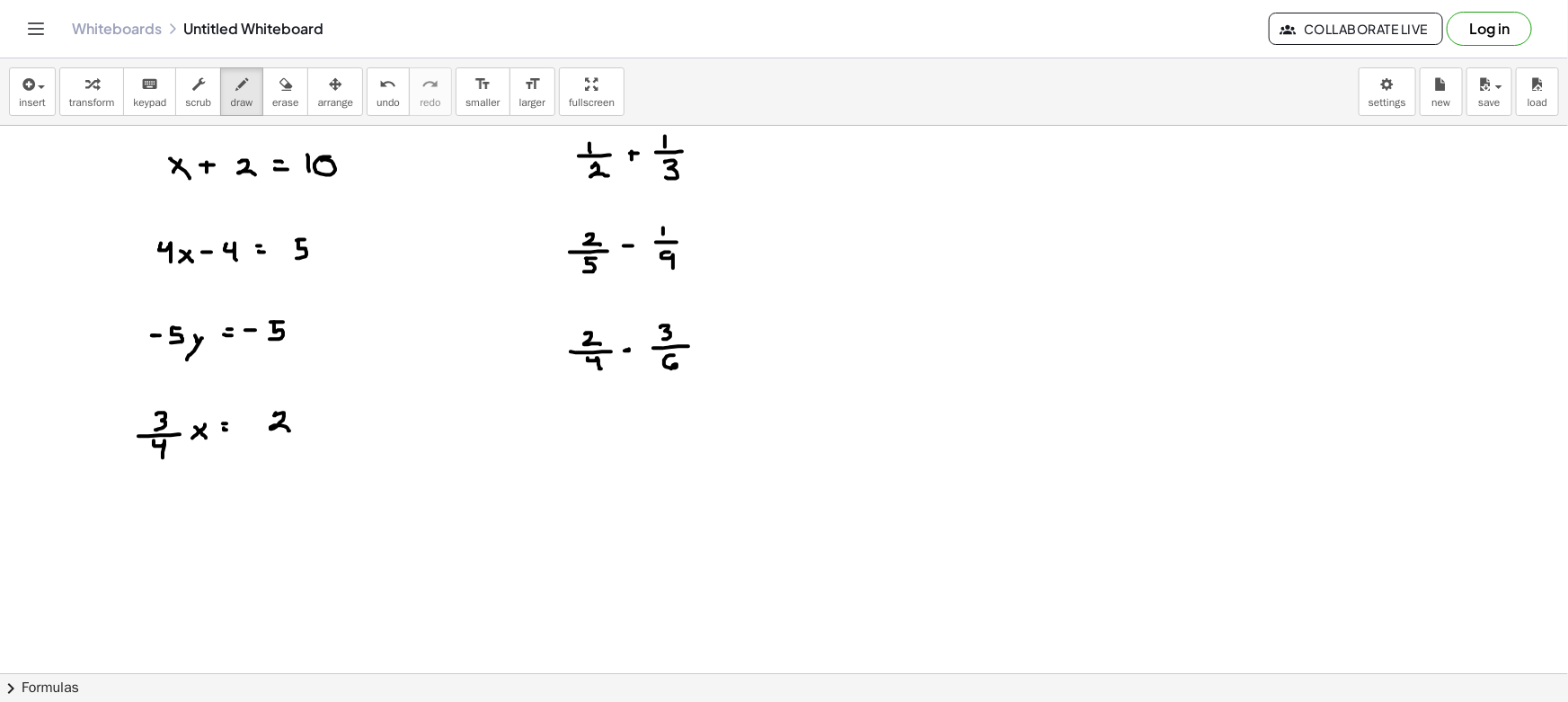 click at bounding box center (784, 774) 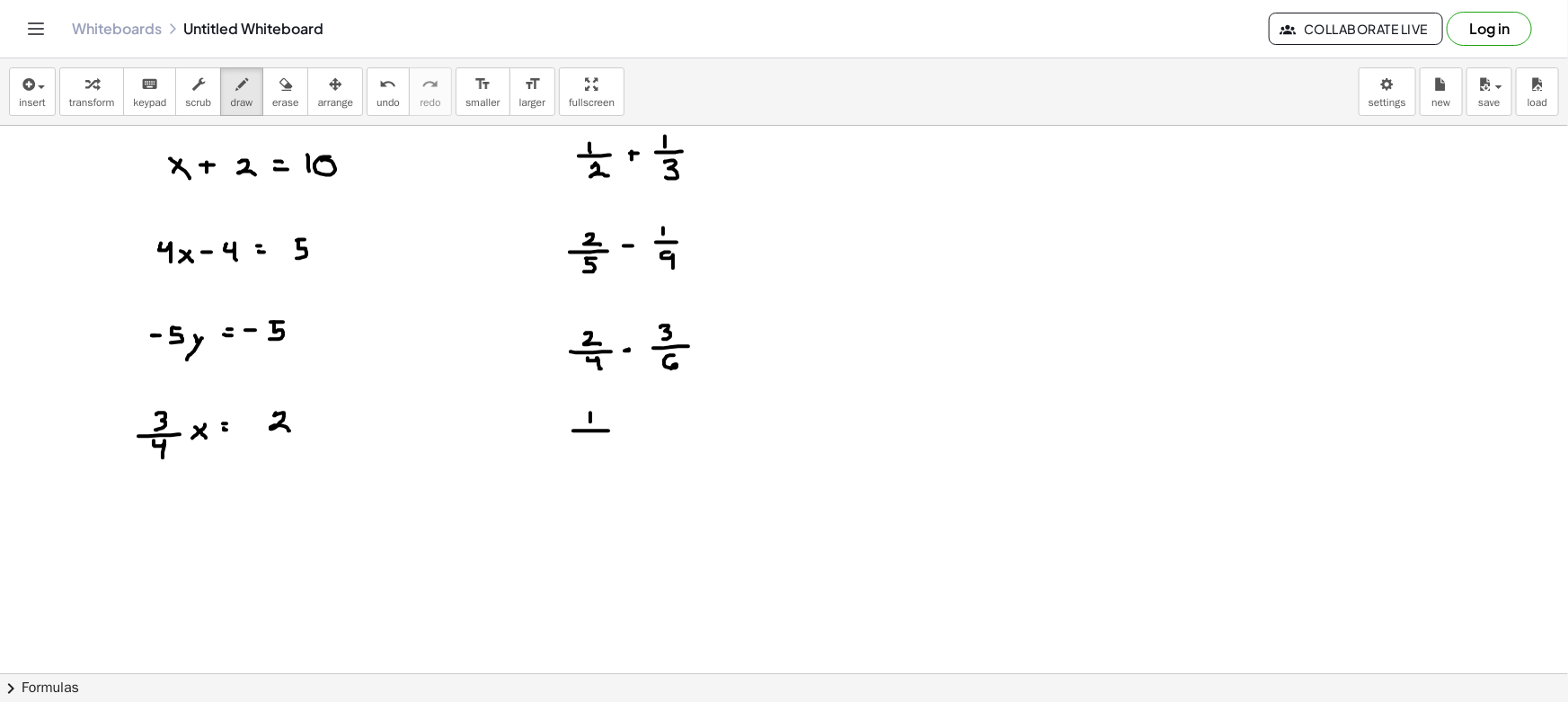 click at bounding box center (784, 774) 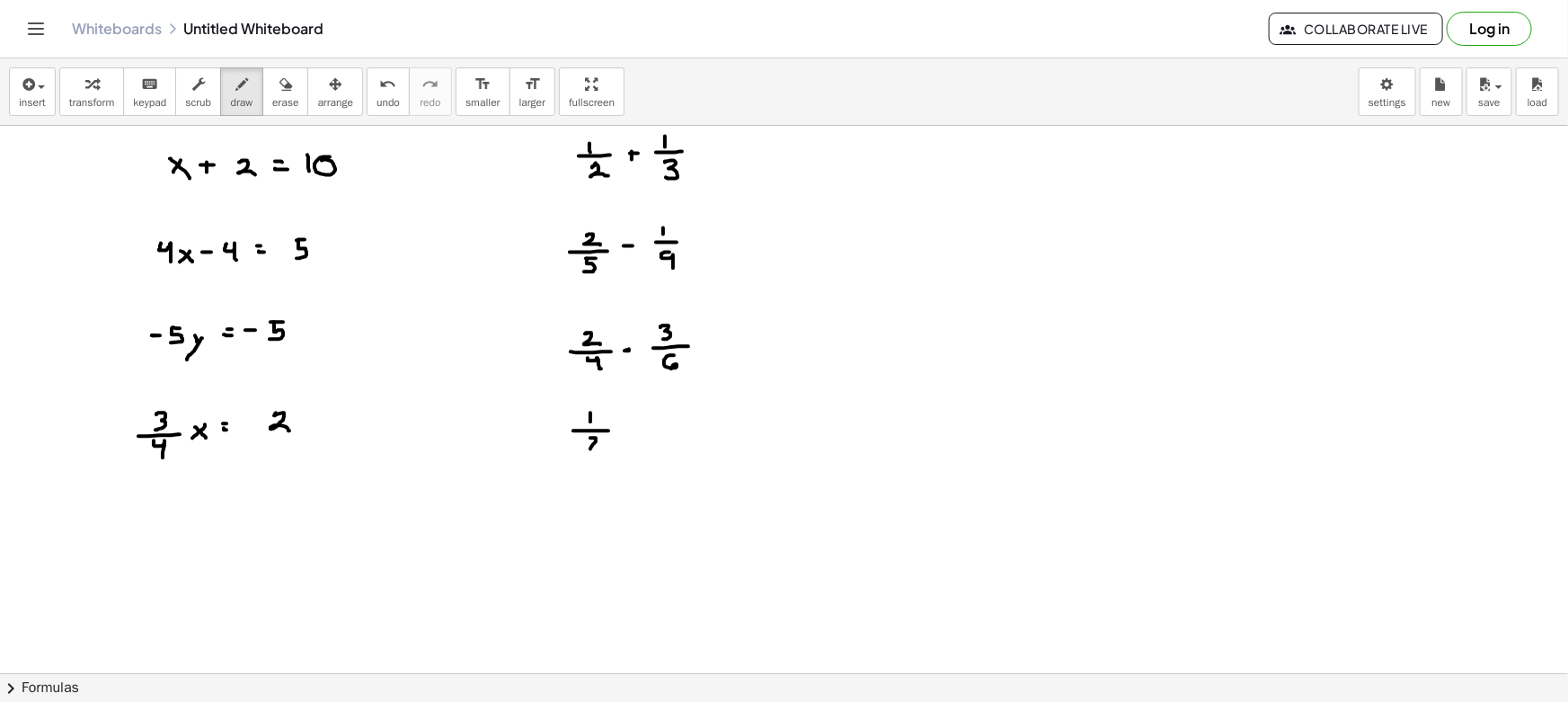 click at bounding box center [784, 774] 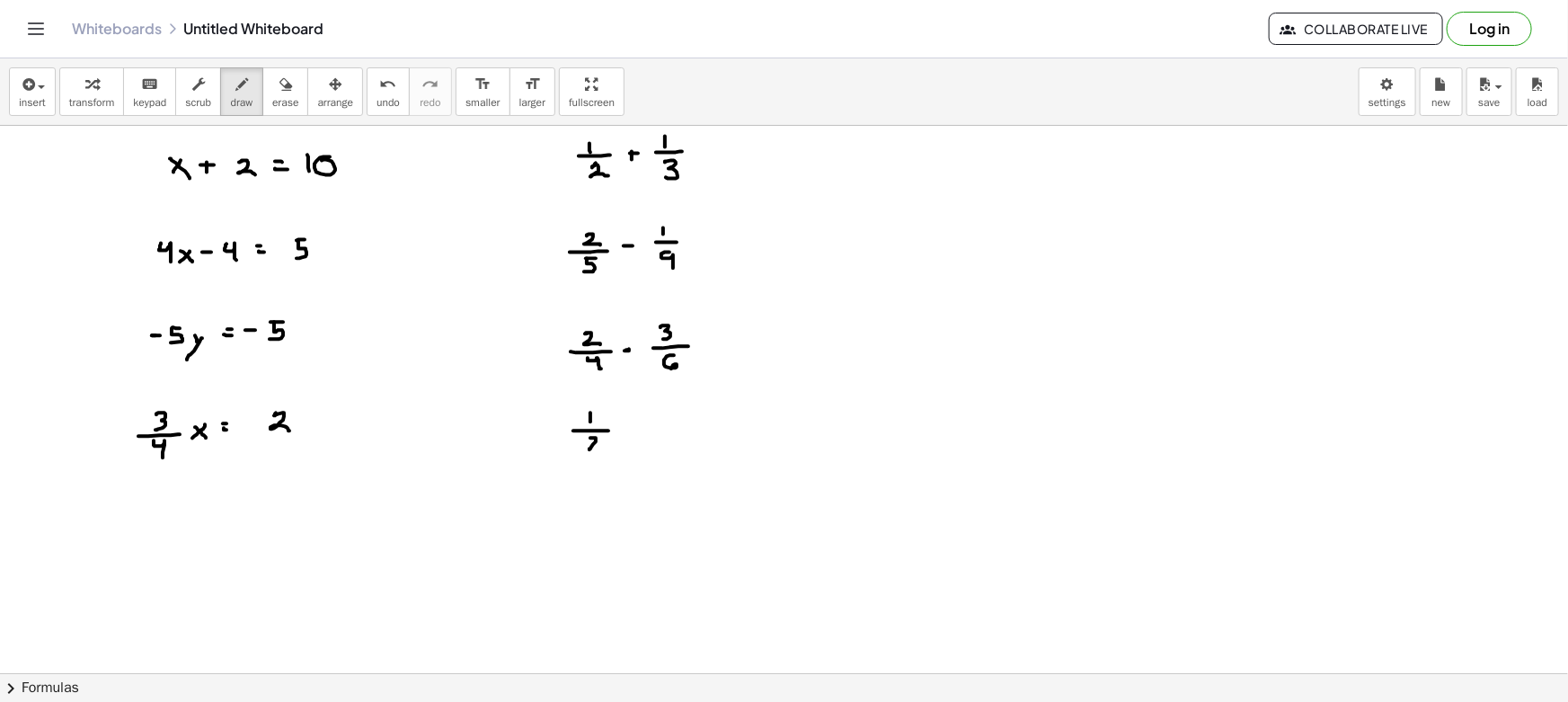 click at bounding box center (784, 774) 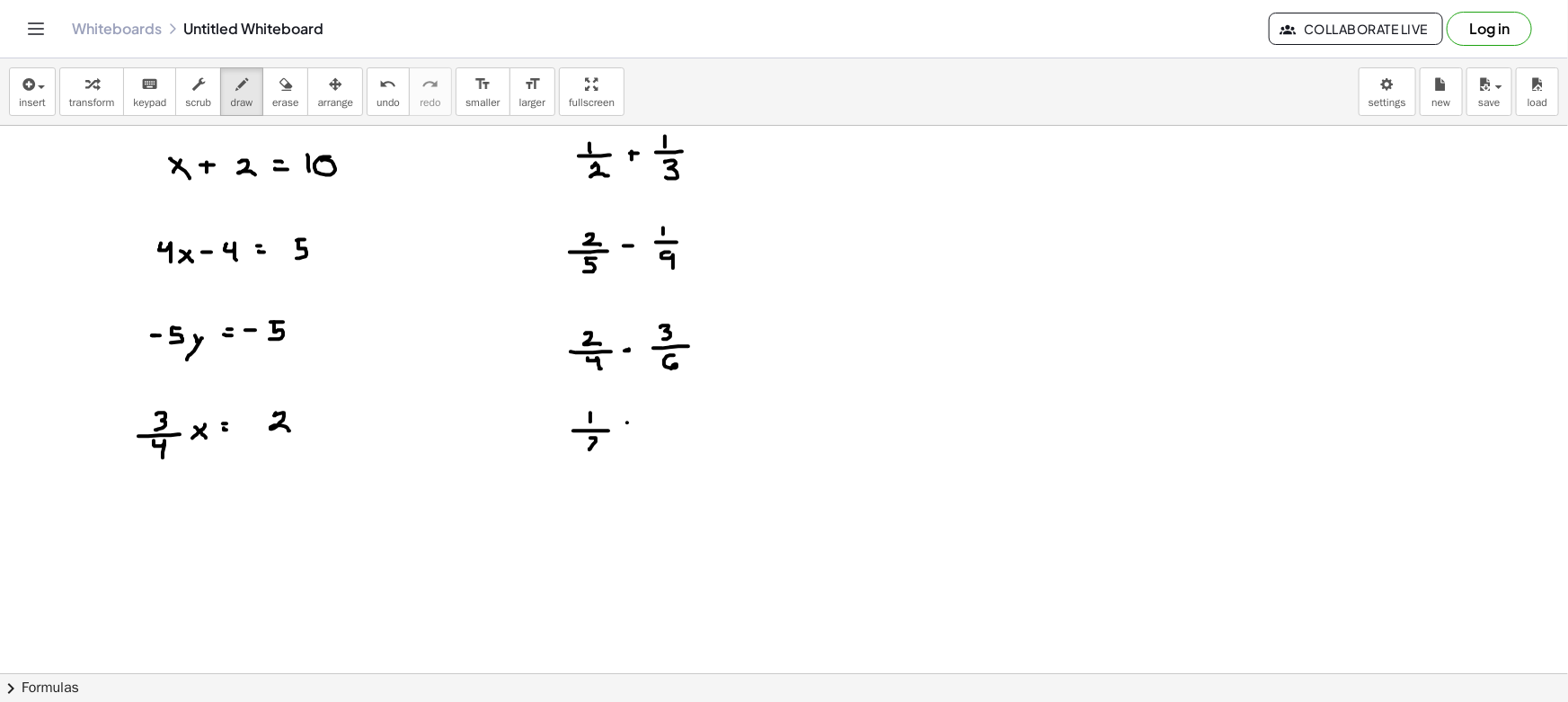 click at bounding box center [784, 774] 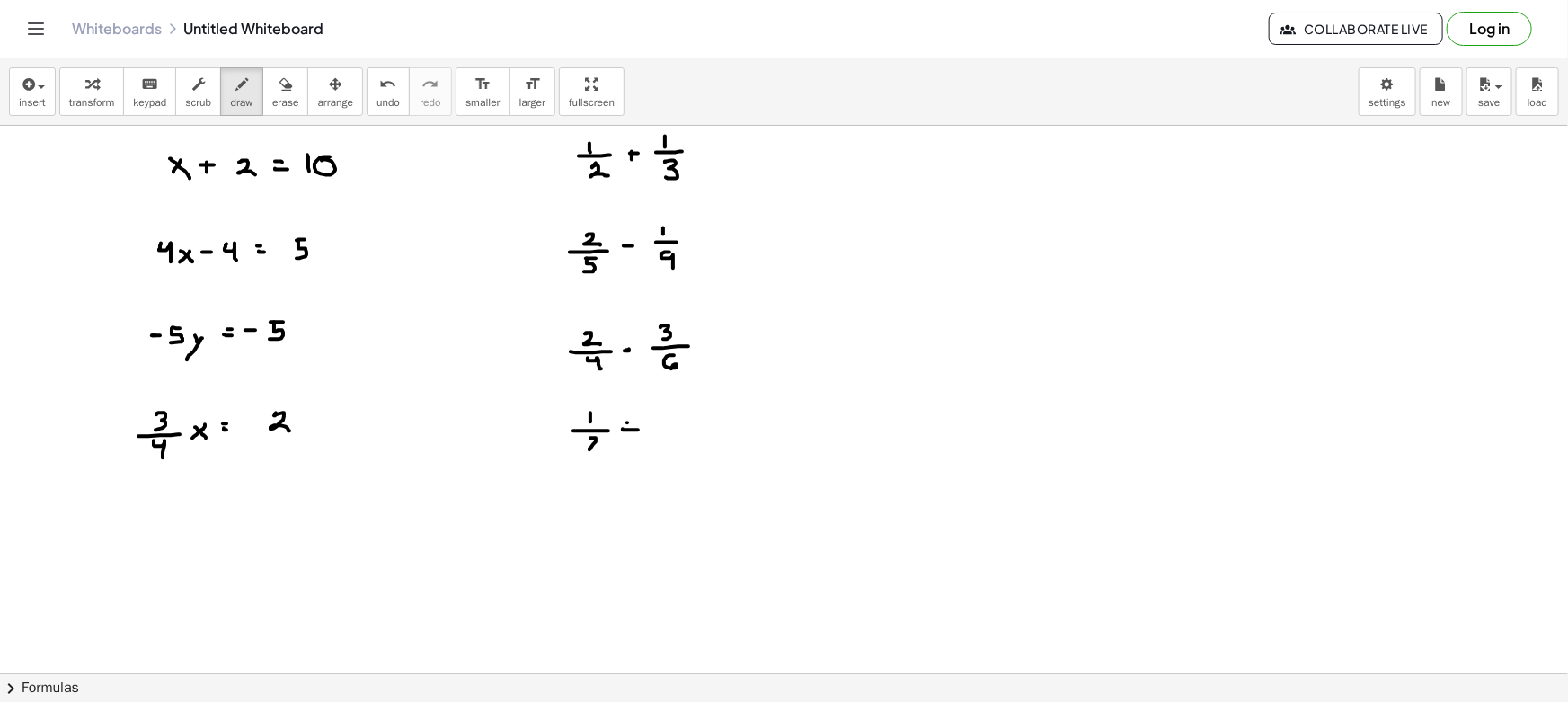 click at bounding box center (784, 774) 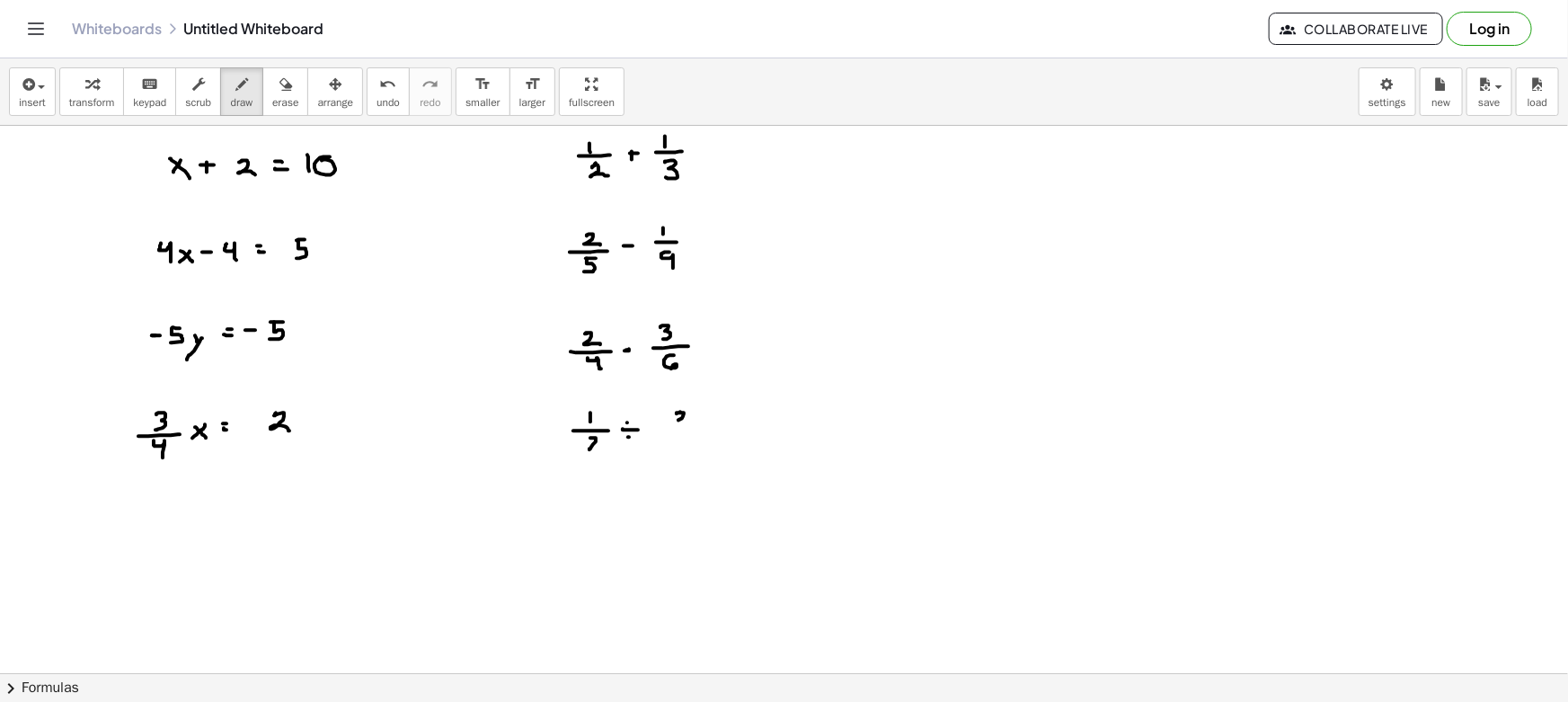 click at bounding box center [784, 774] 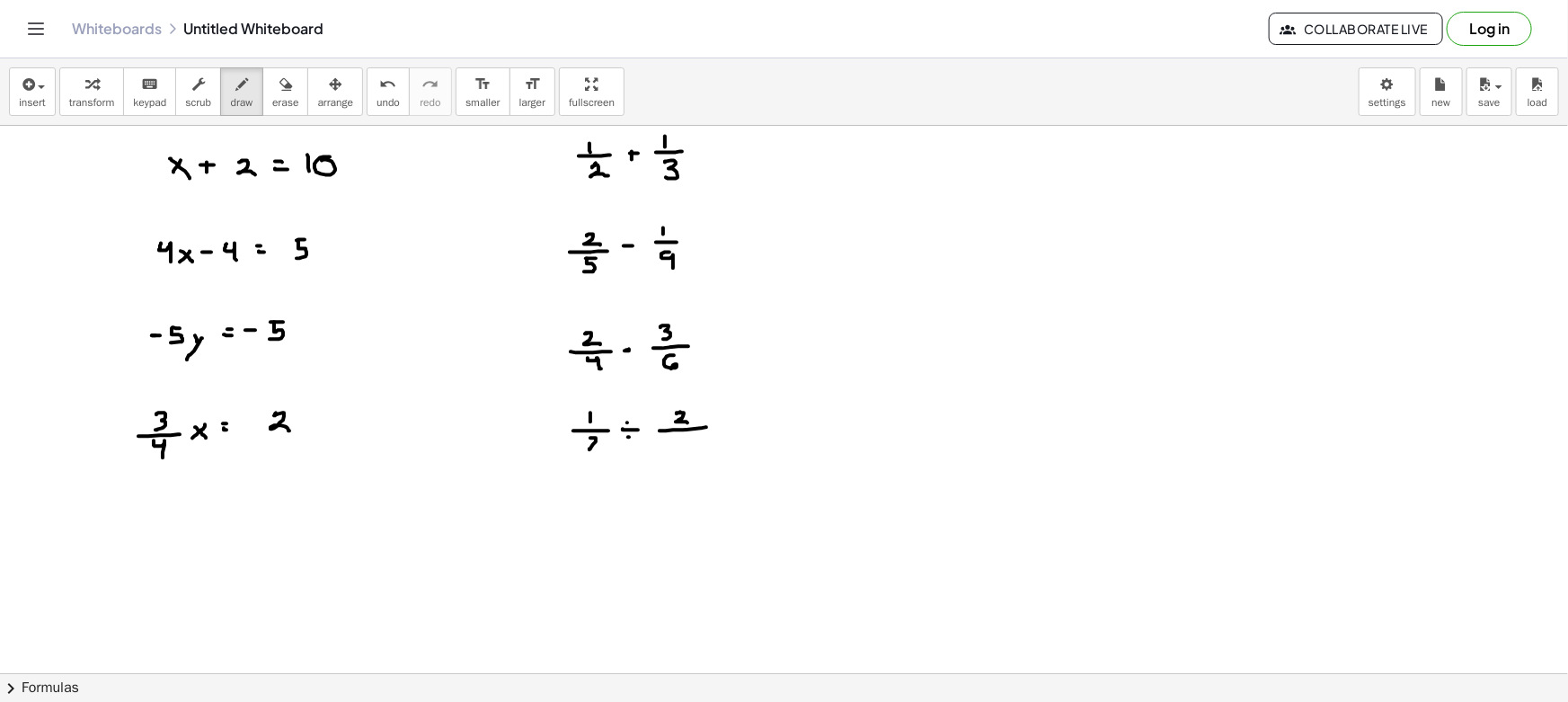 click at bounding box center (784, 774) 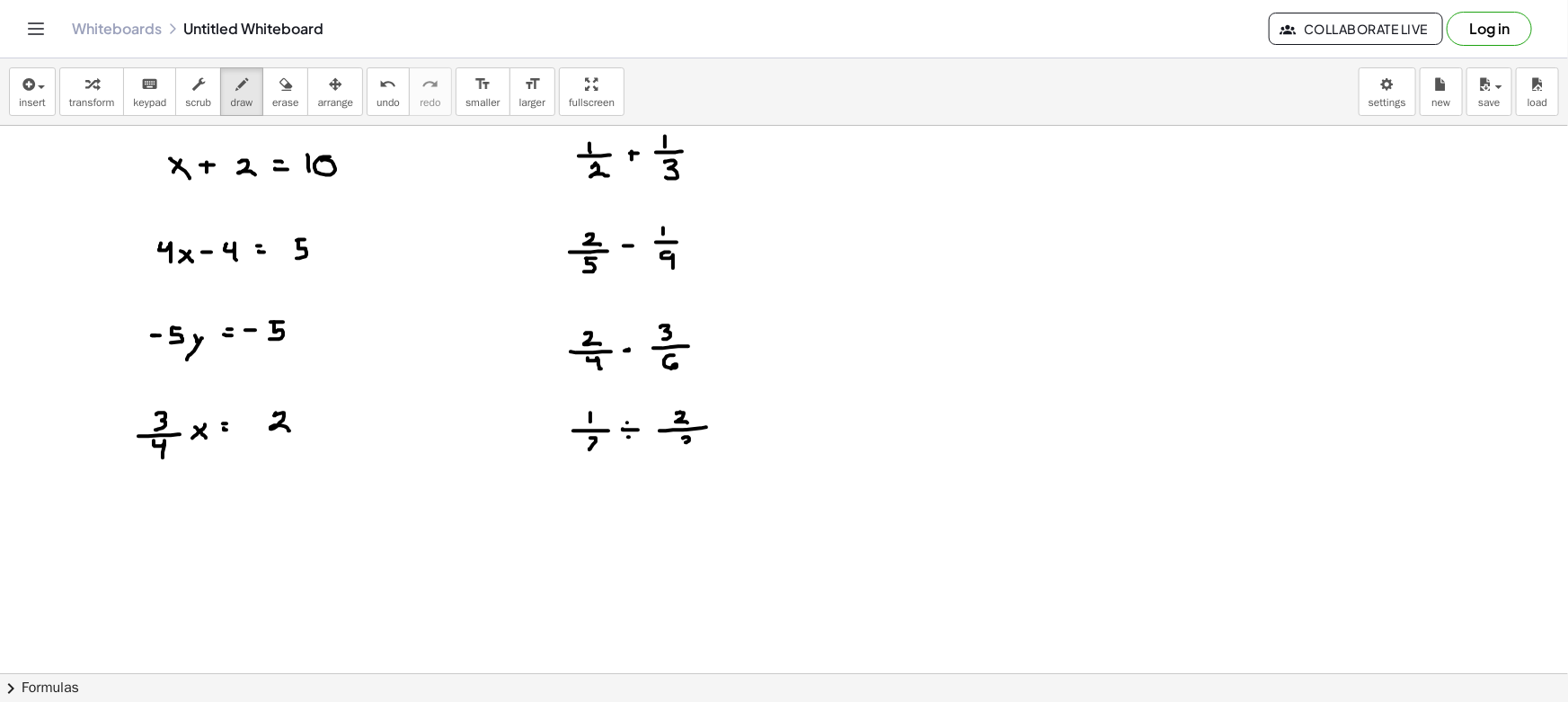 click at bounding box center (784, 774) 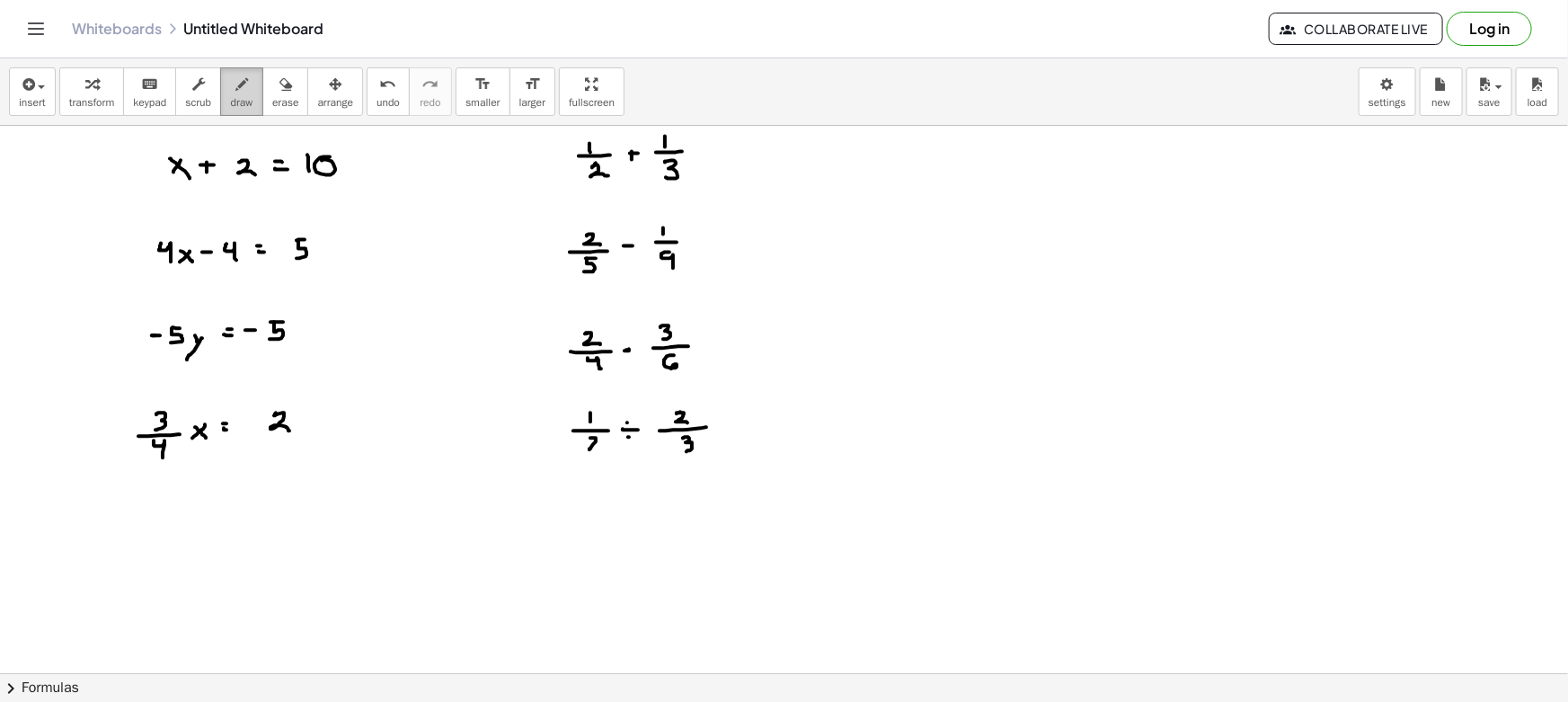 click on "draw" at bounding box center [242, 102] 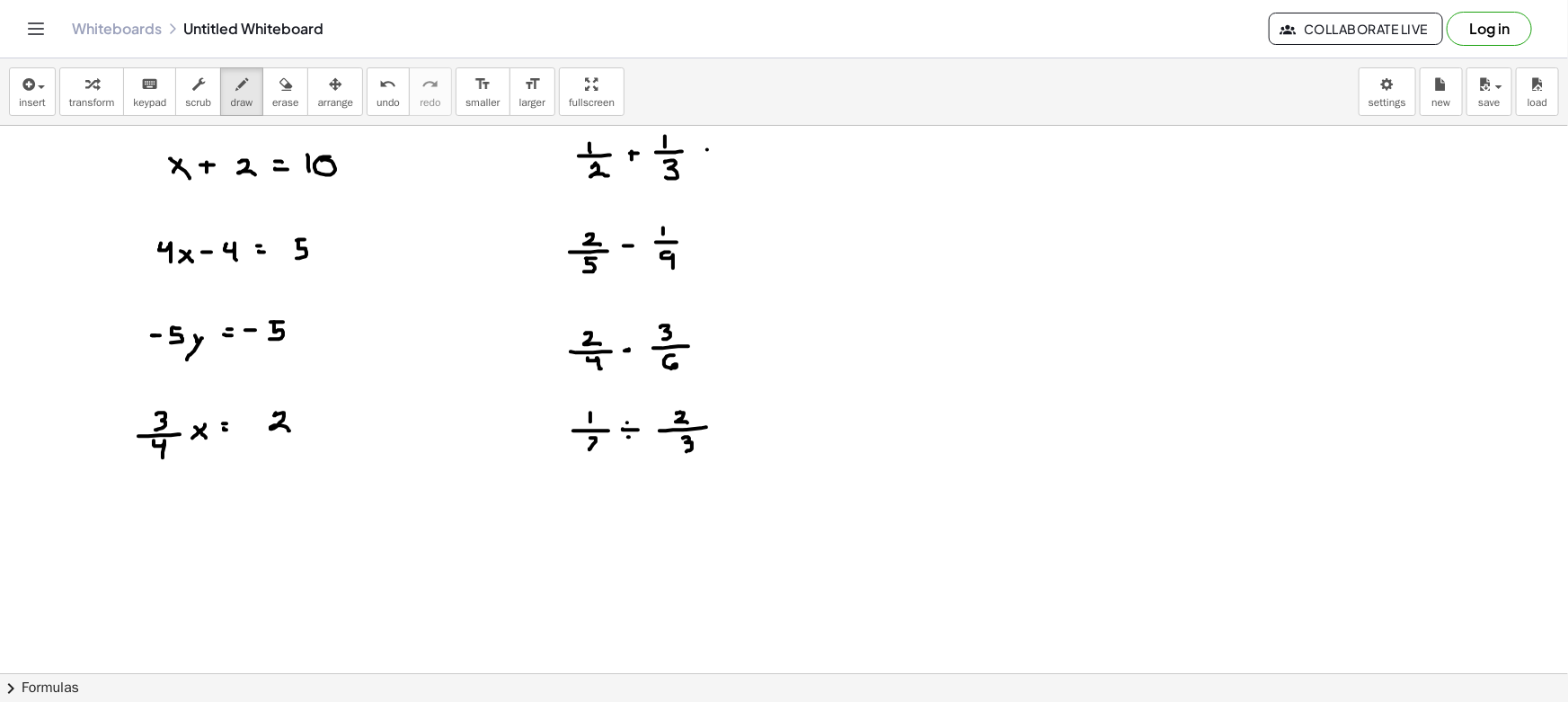 click at bounding box center [784, 774] 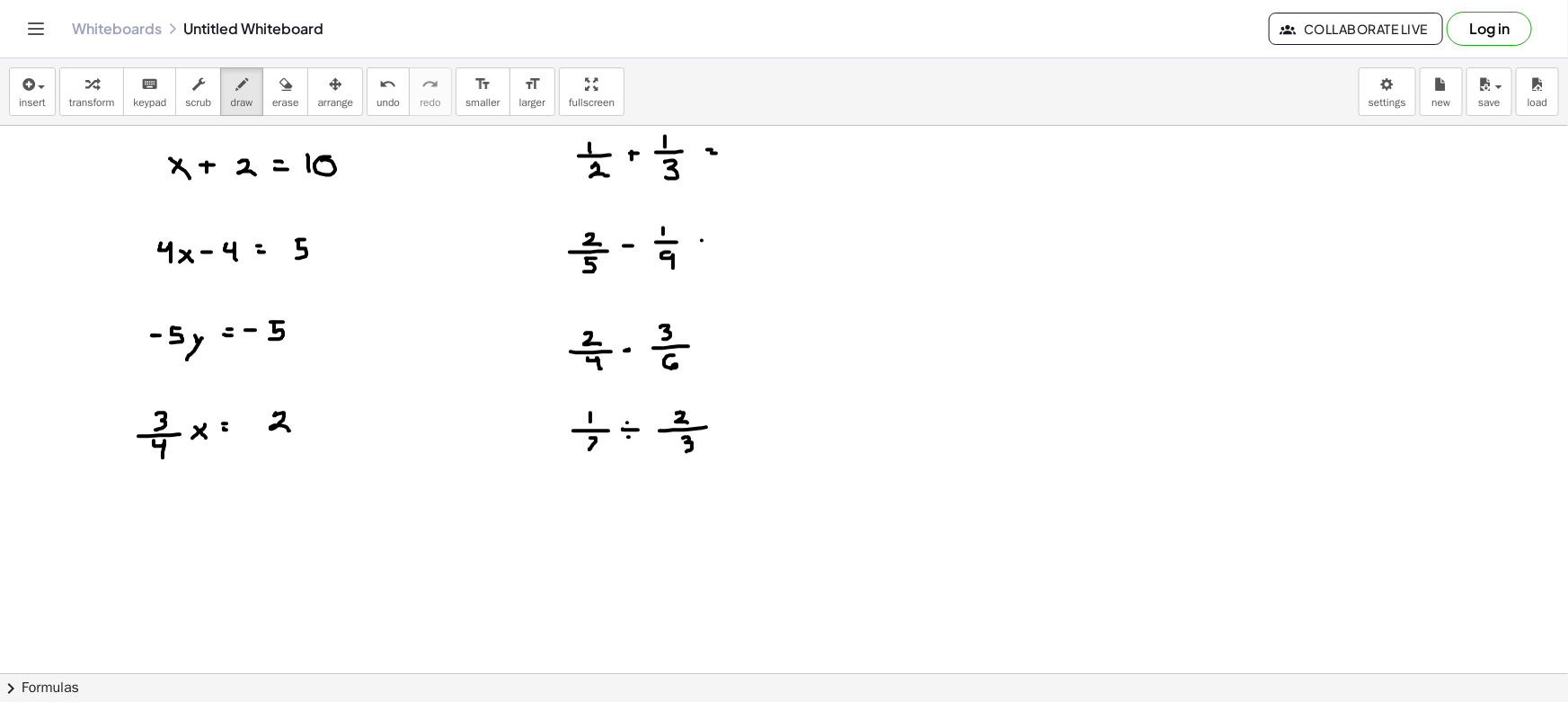 click at bounding box center [784, 774] 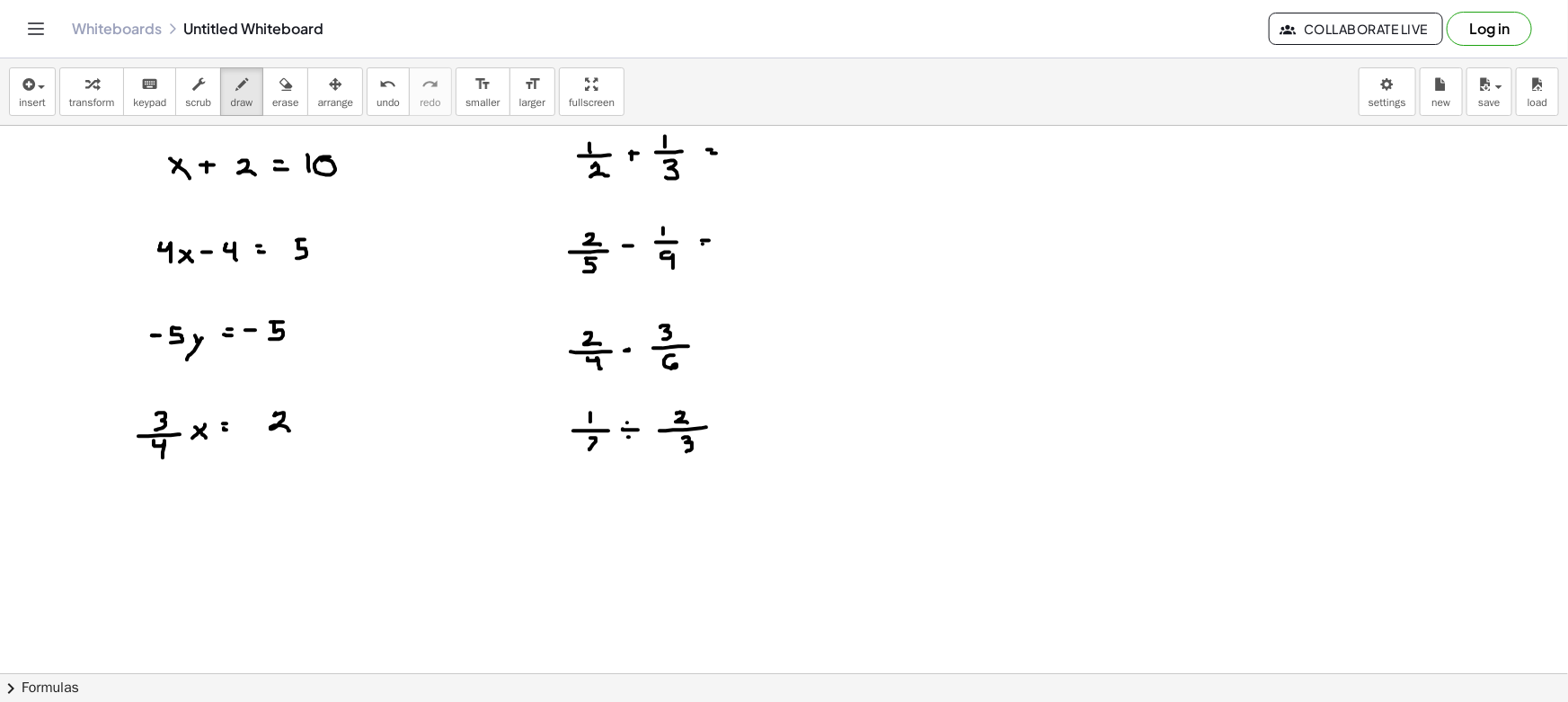 click at bounding box center (784, 774) 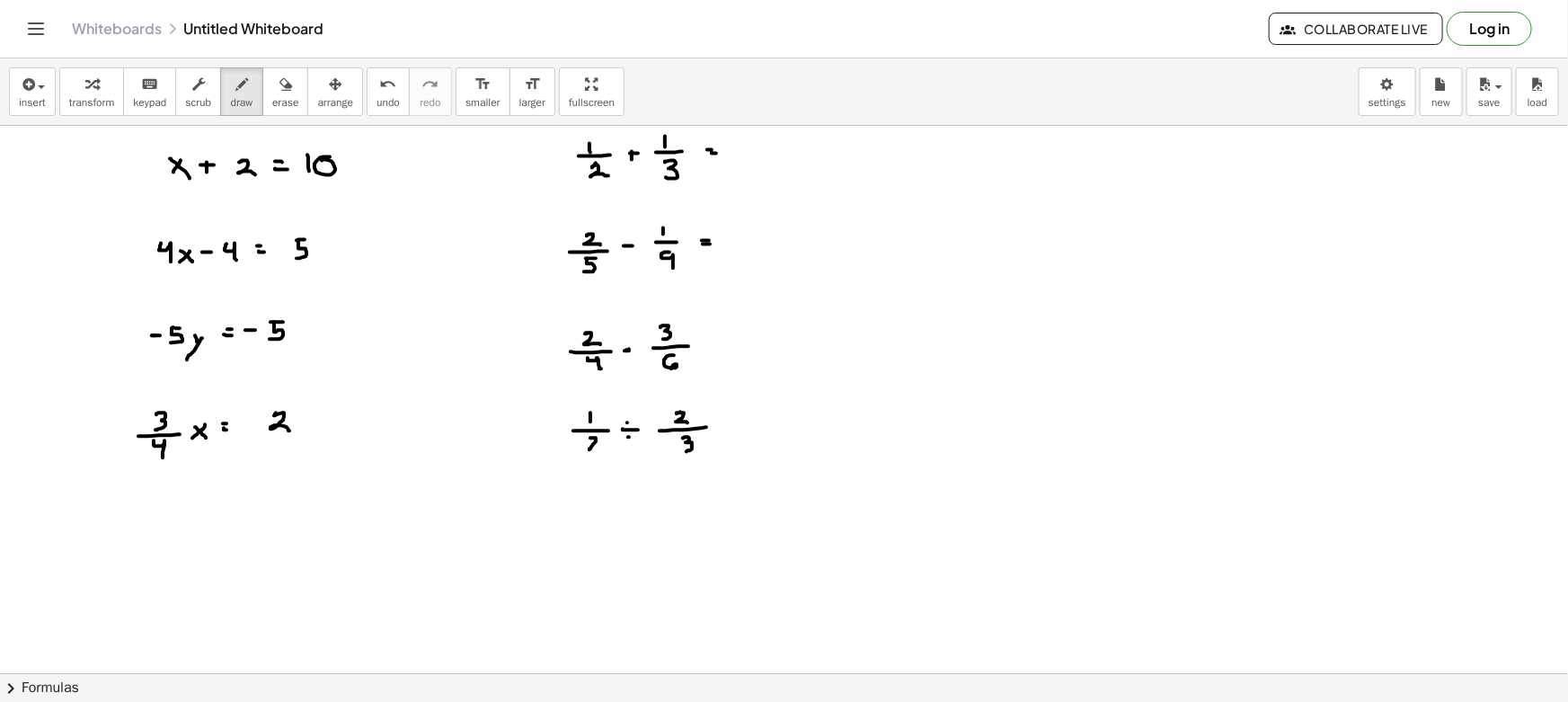 click at bounding box center (784, 774) 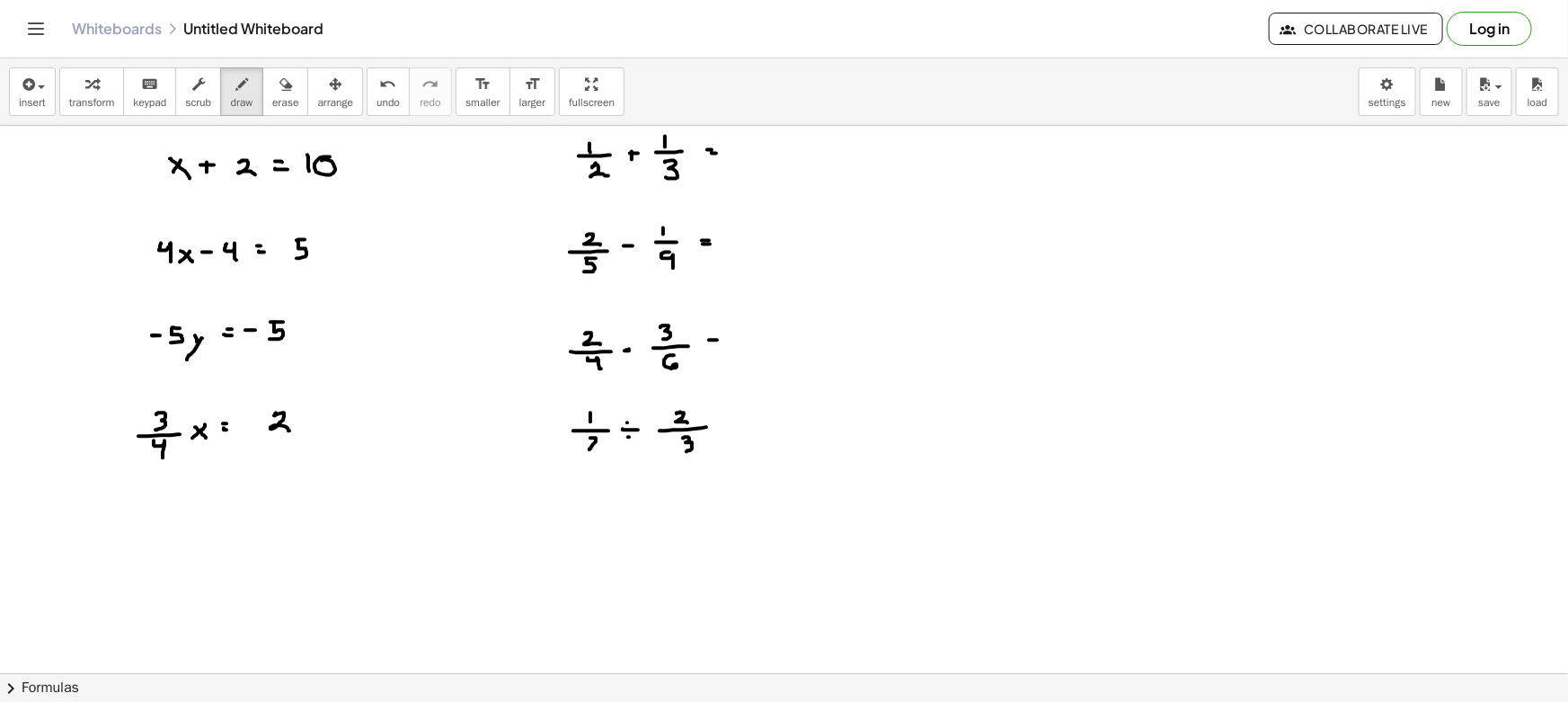 click at bounding box center (784, 774) 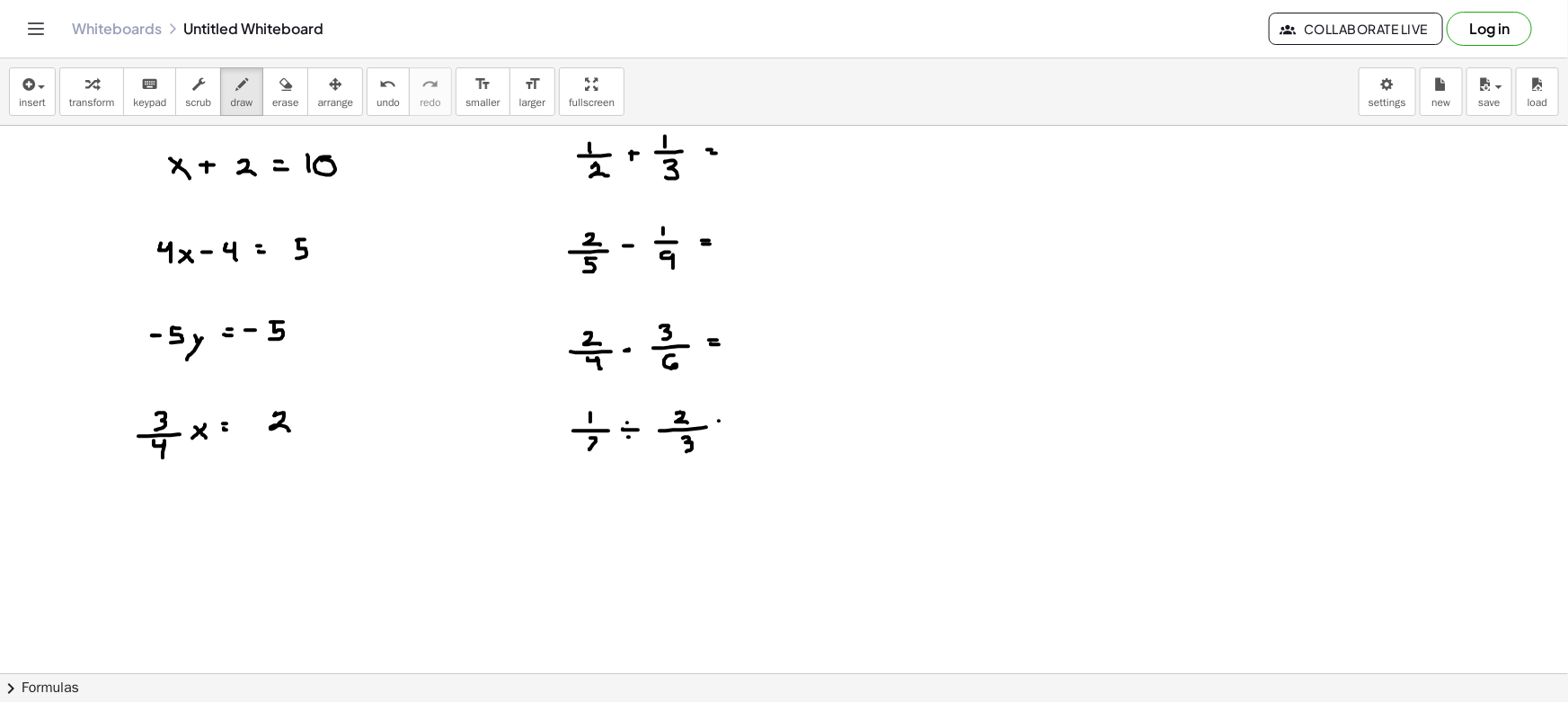 click at bounding box center (784, 774) 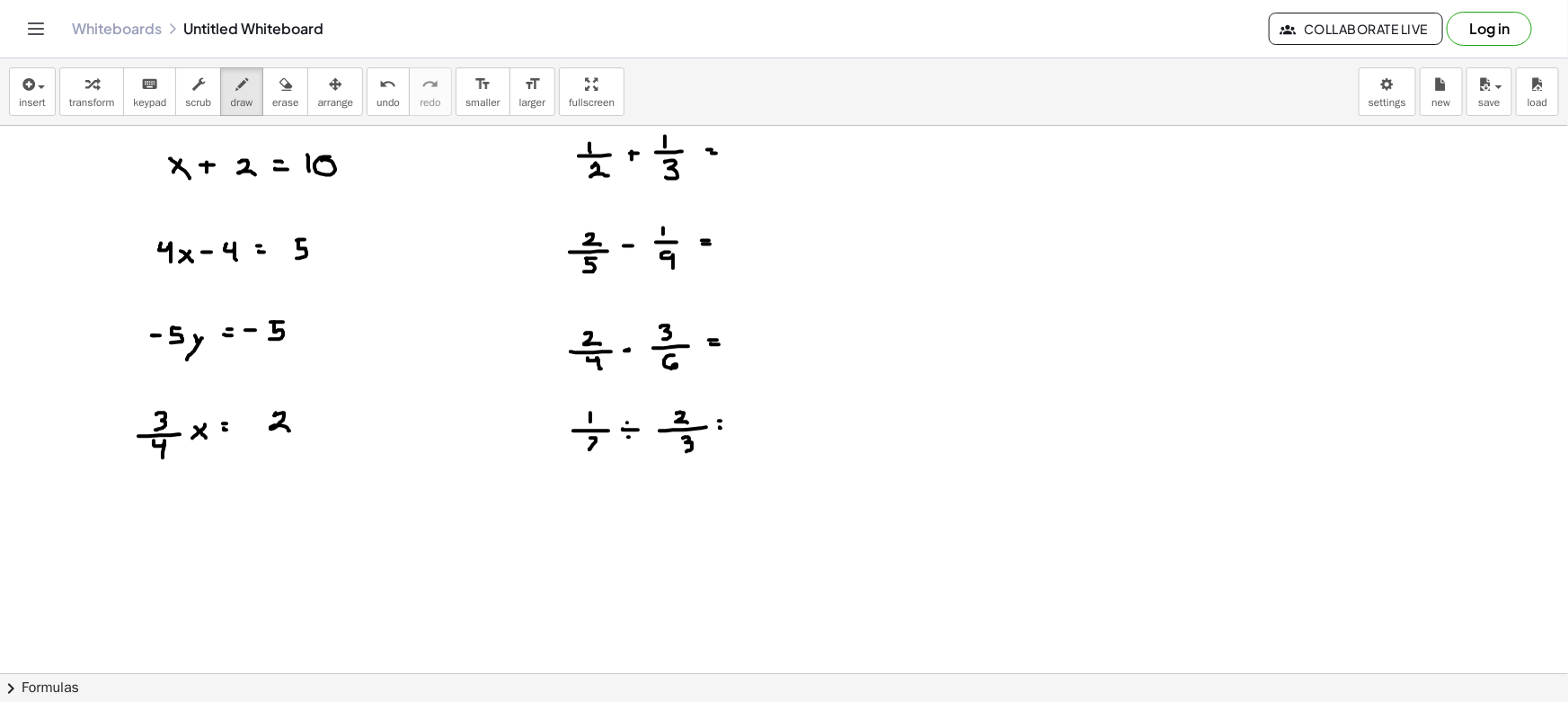 drag, startPoint x: 721, startPoint y: 428, endPoint x: 731, endPoint y: 428, distance: 10 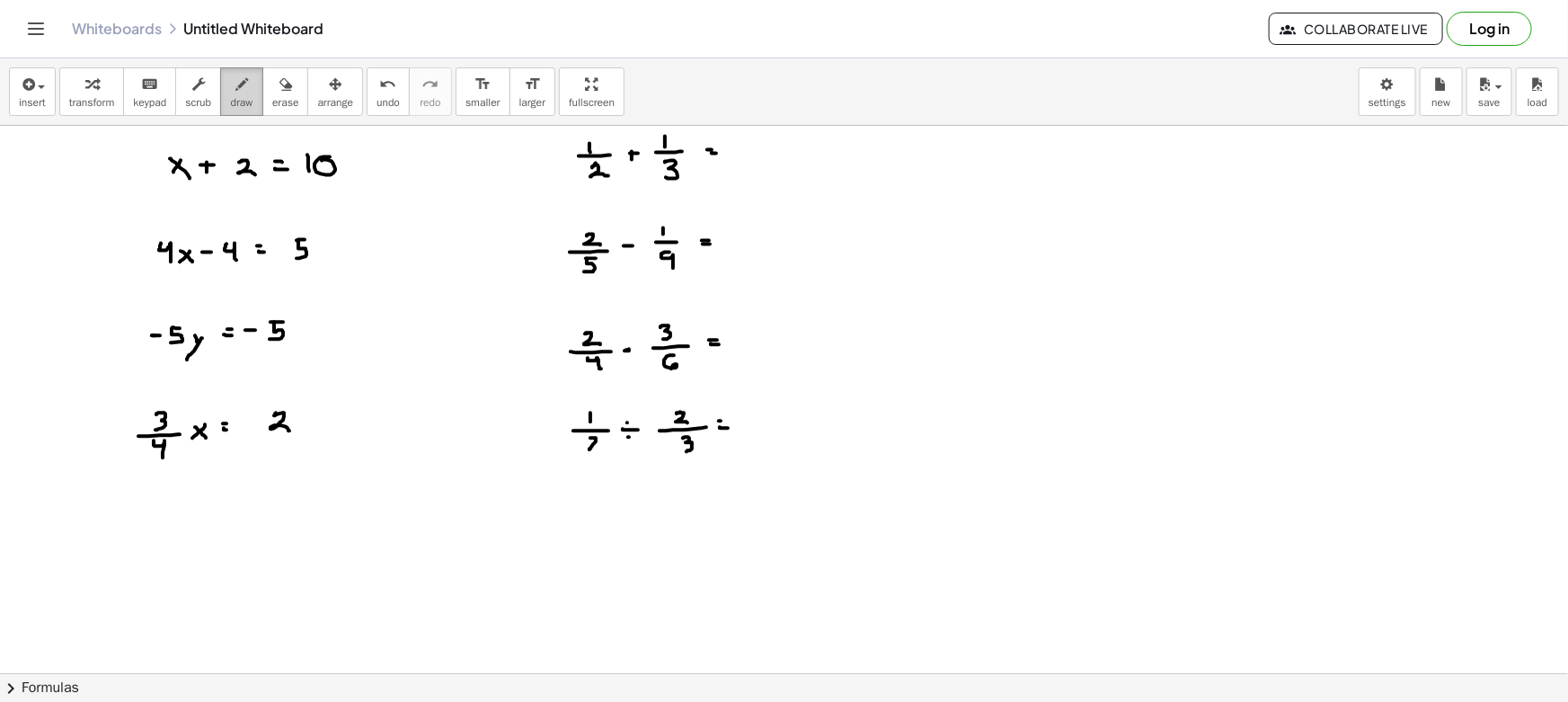 click on "draw" at bounding box center [242, 92] 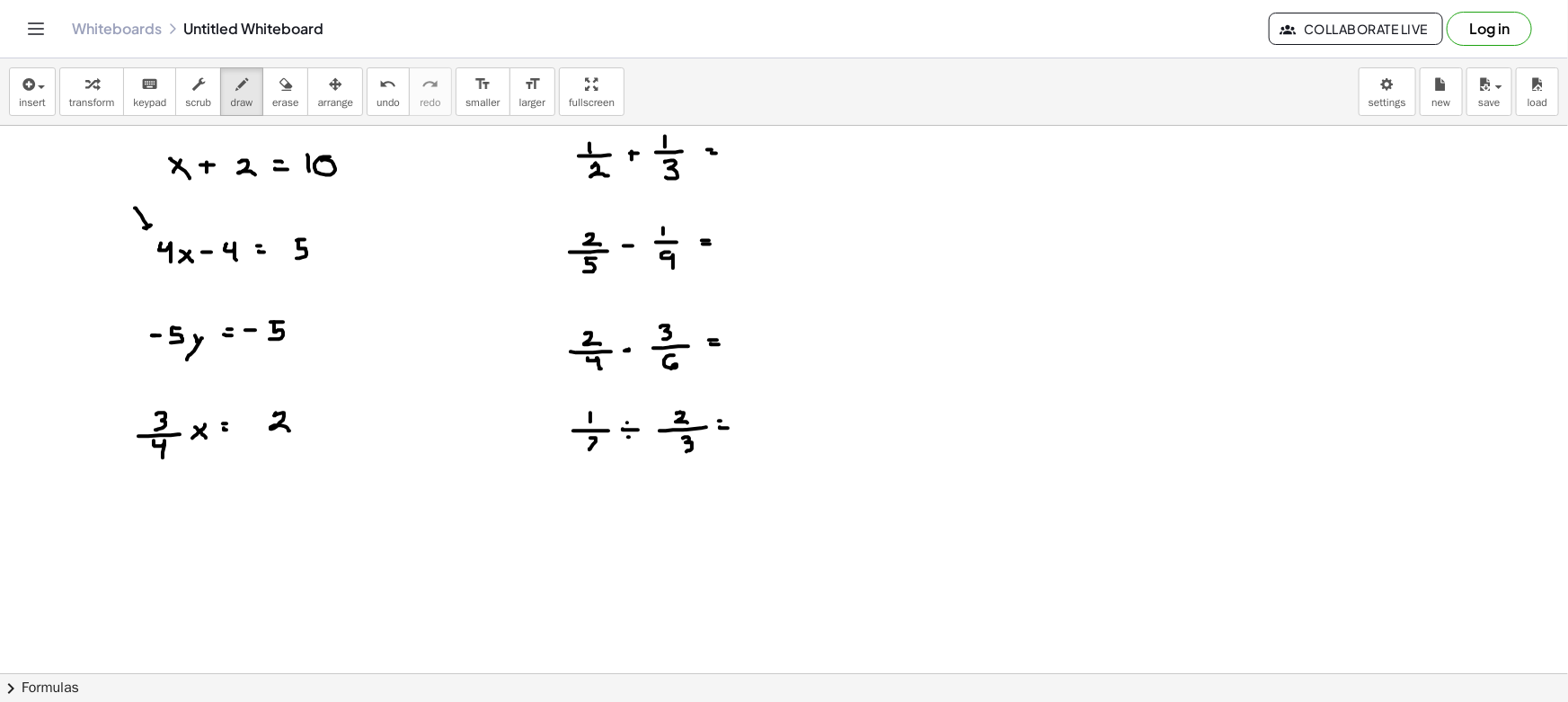drag, startPoint x: 137, startPoint y: 210, endPoint x: 151, endPoint y: 223, distance: 19.104973 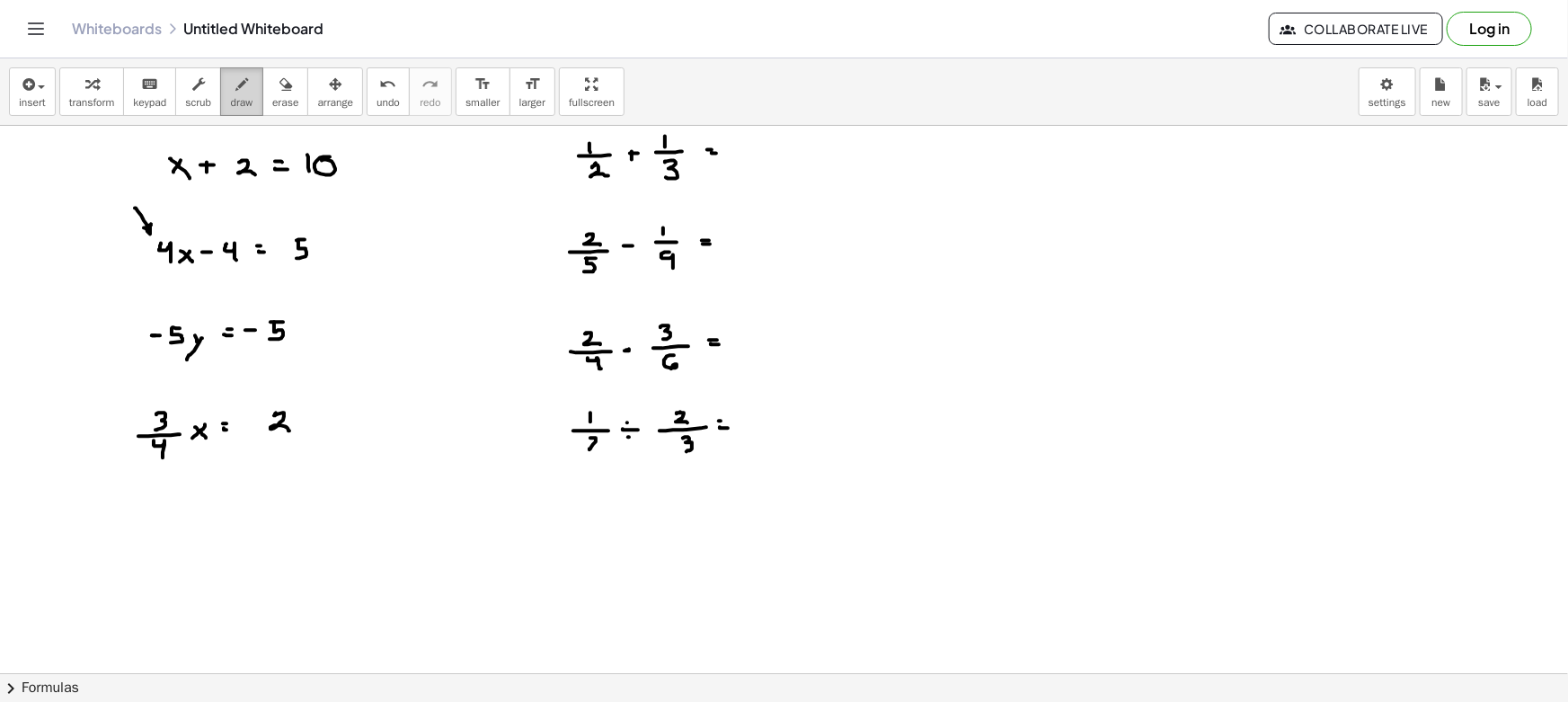 click on "draw" at bounding box center (242, 92) 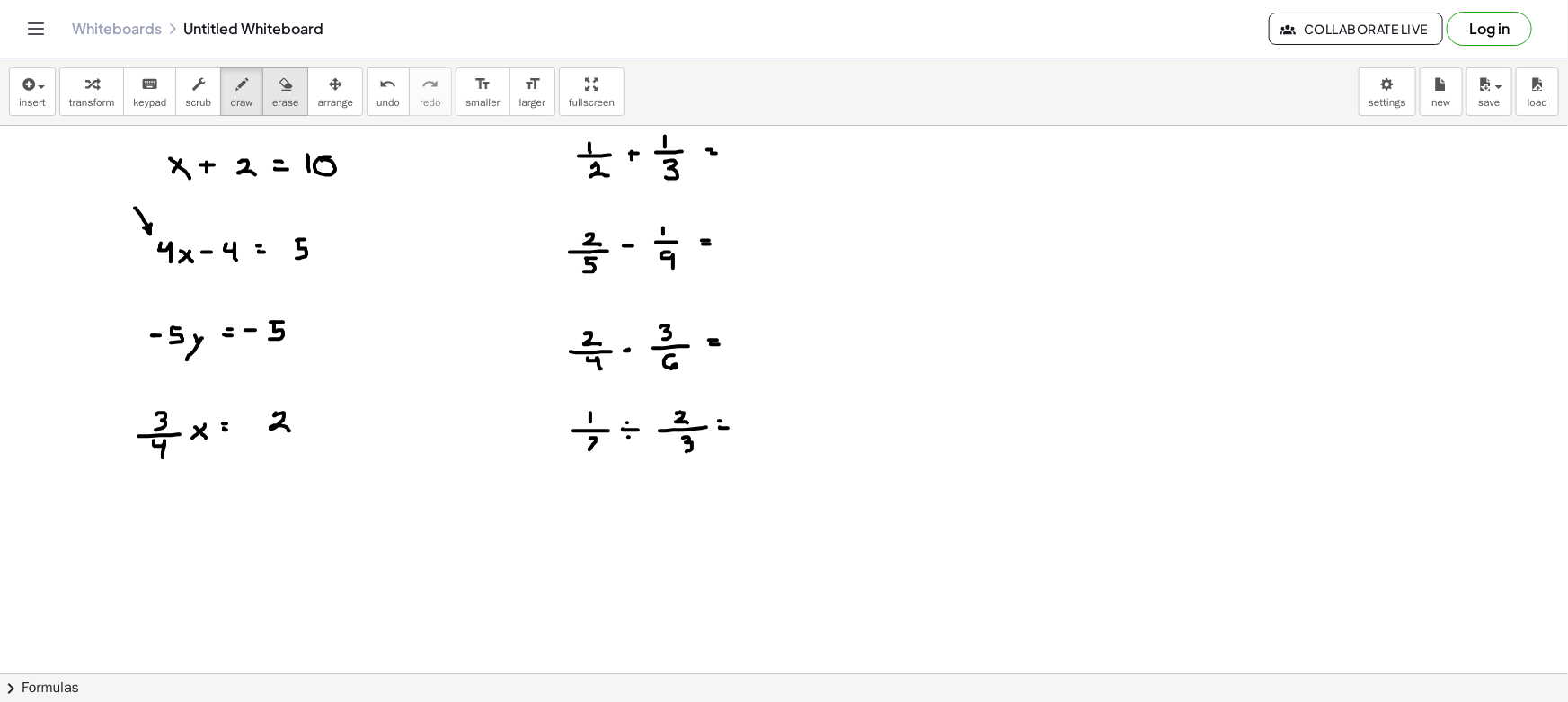 click on "erase" at bounding box center (285, 92) 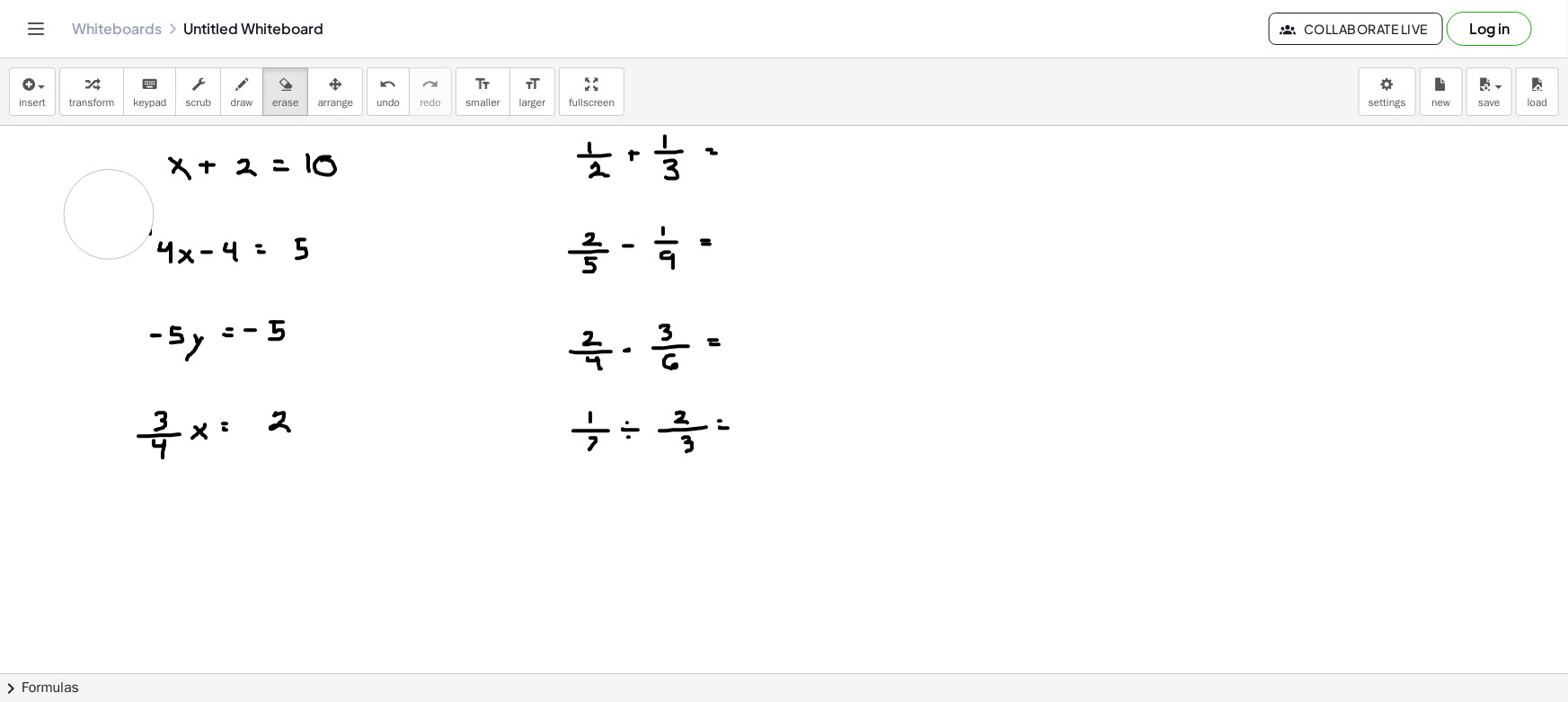 click at bounding box center (784, 774) 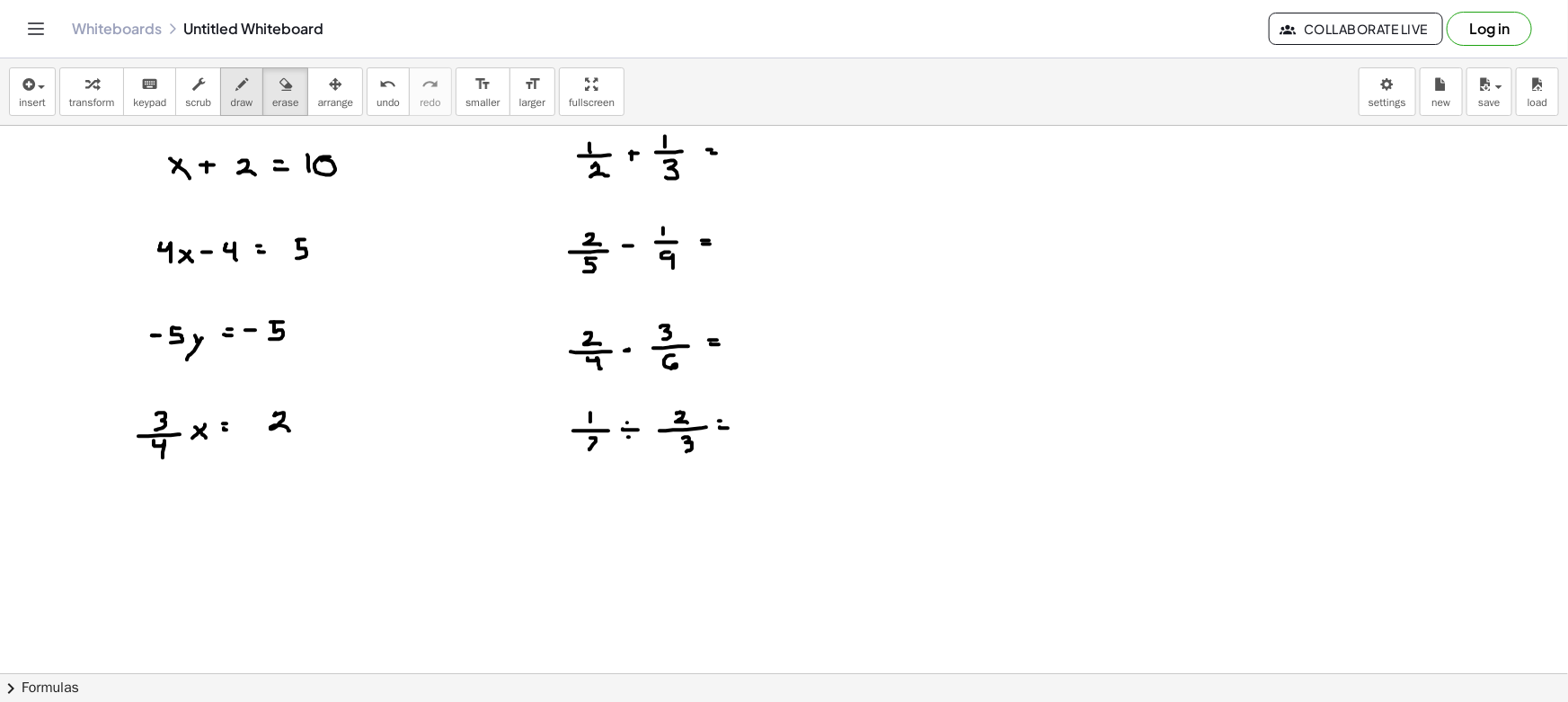 click on "draw" at bounding box center [242, 92] 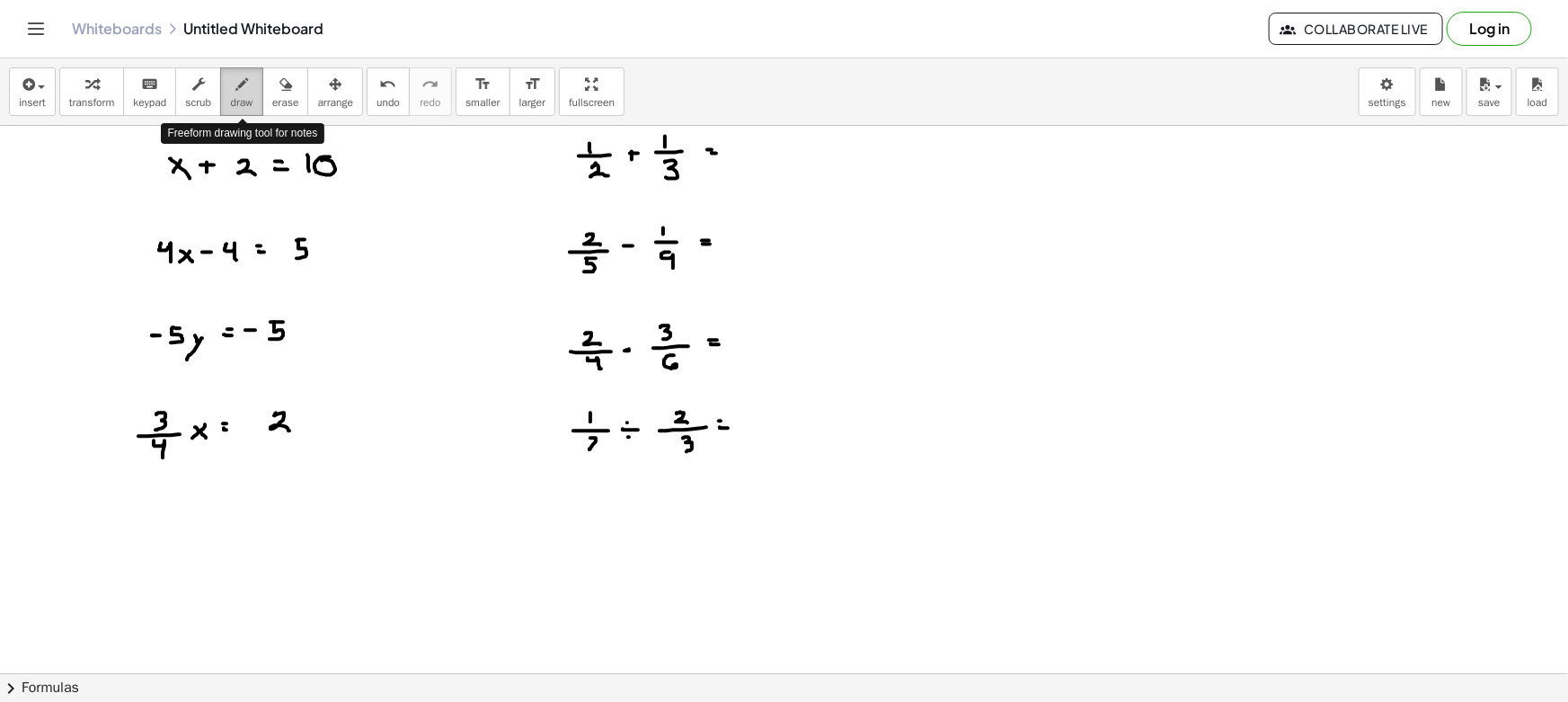click on "draw" at bounding box center [242, 102] 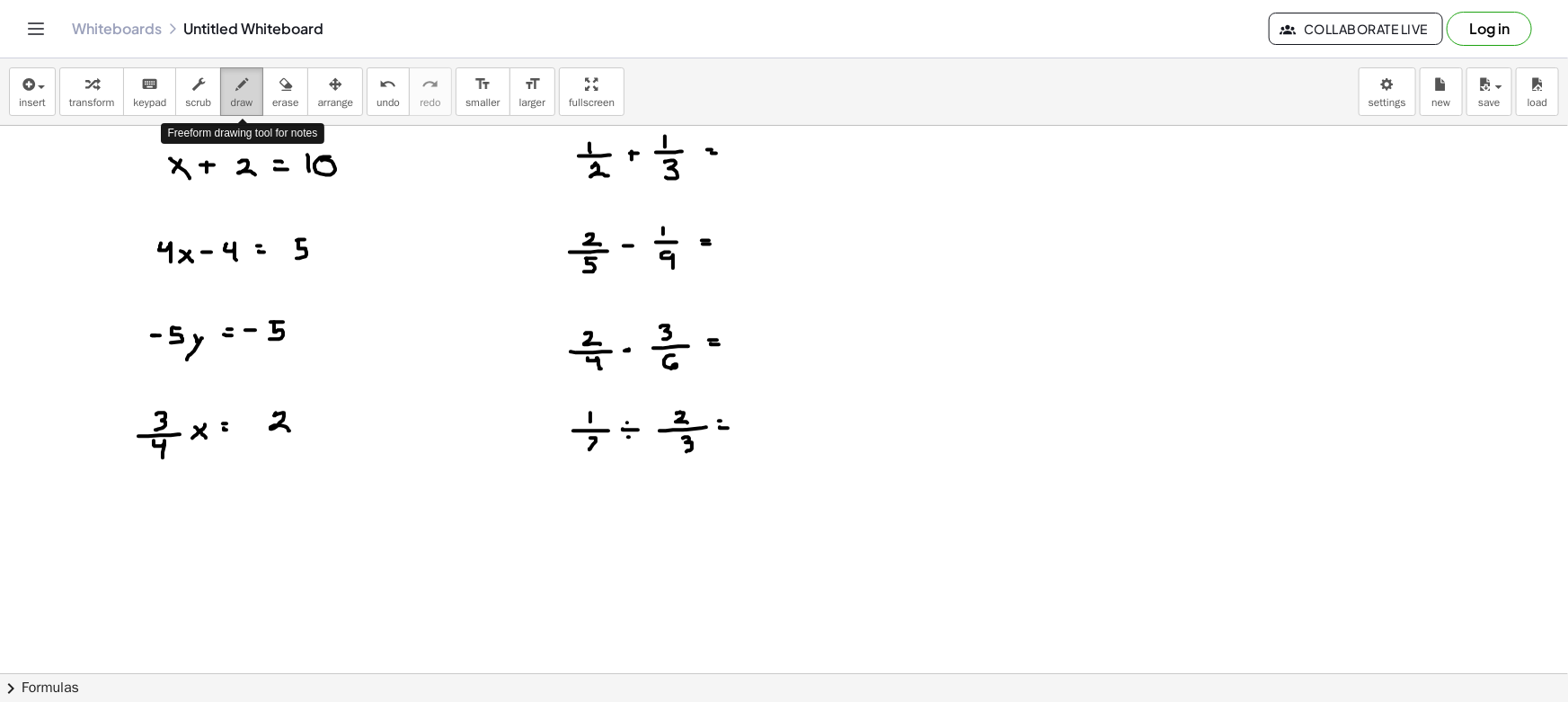click on "draw" at bounding box center (242, 102) 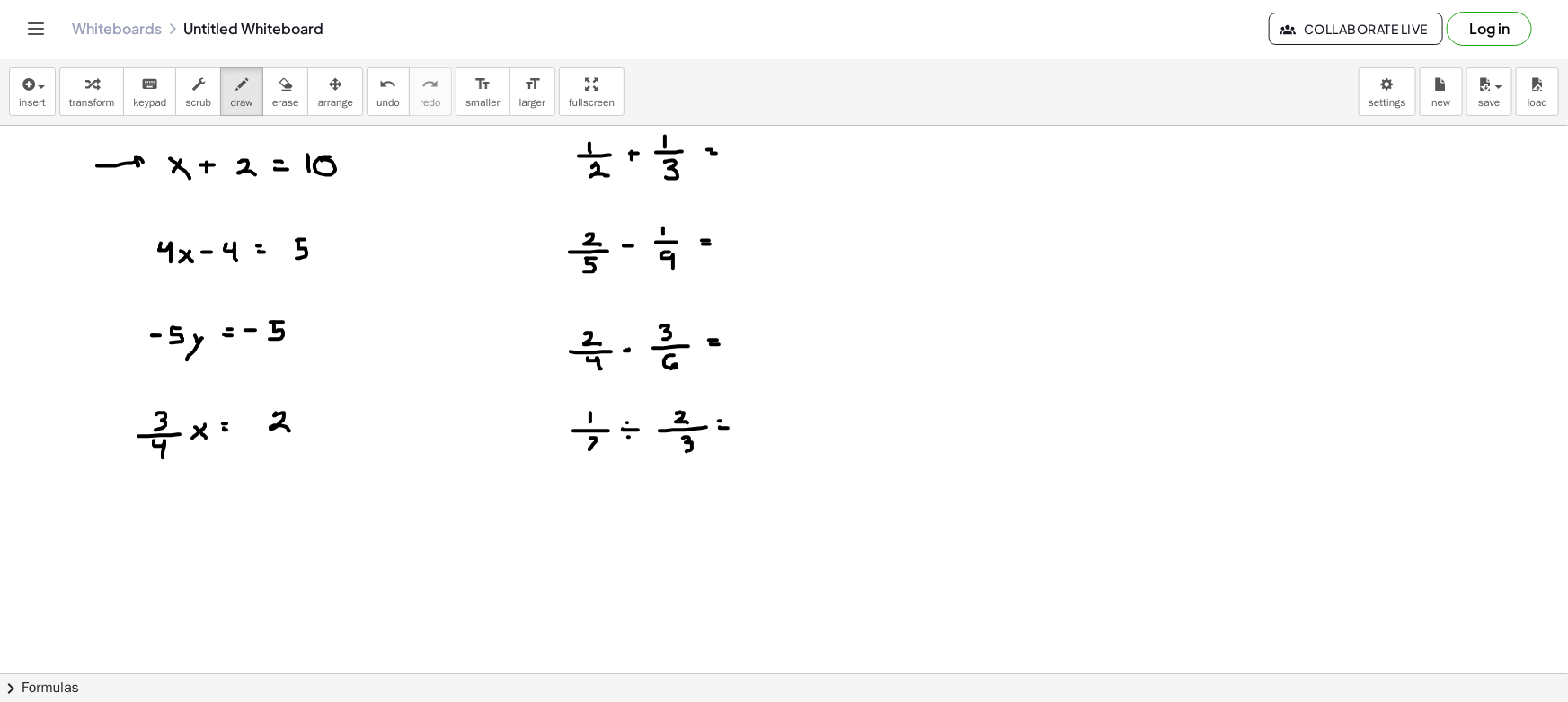 drag, startPoint x: 122, startPoint y: 164, endPoint x: 131, endPoint y: 168, distance: 9.84886 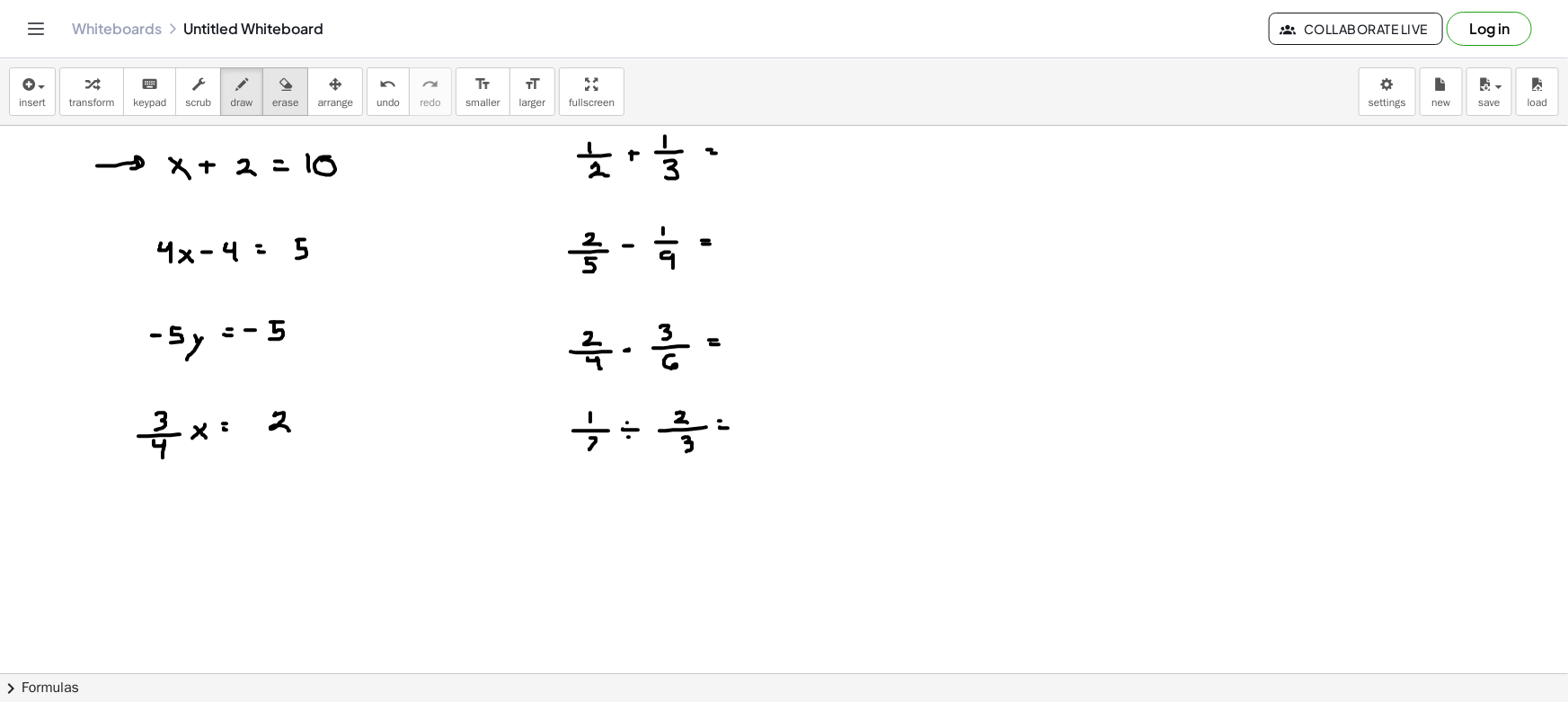 click on "erase" at bounding box center (285, 102) 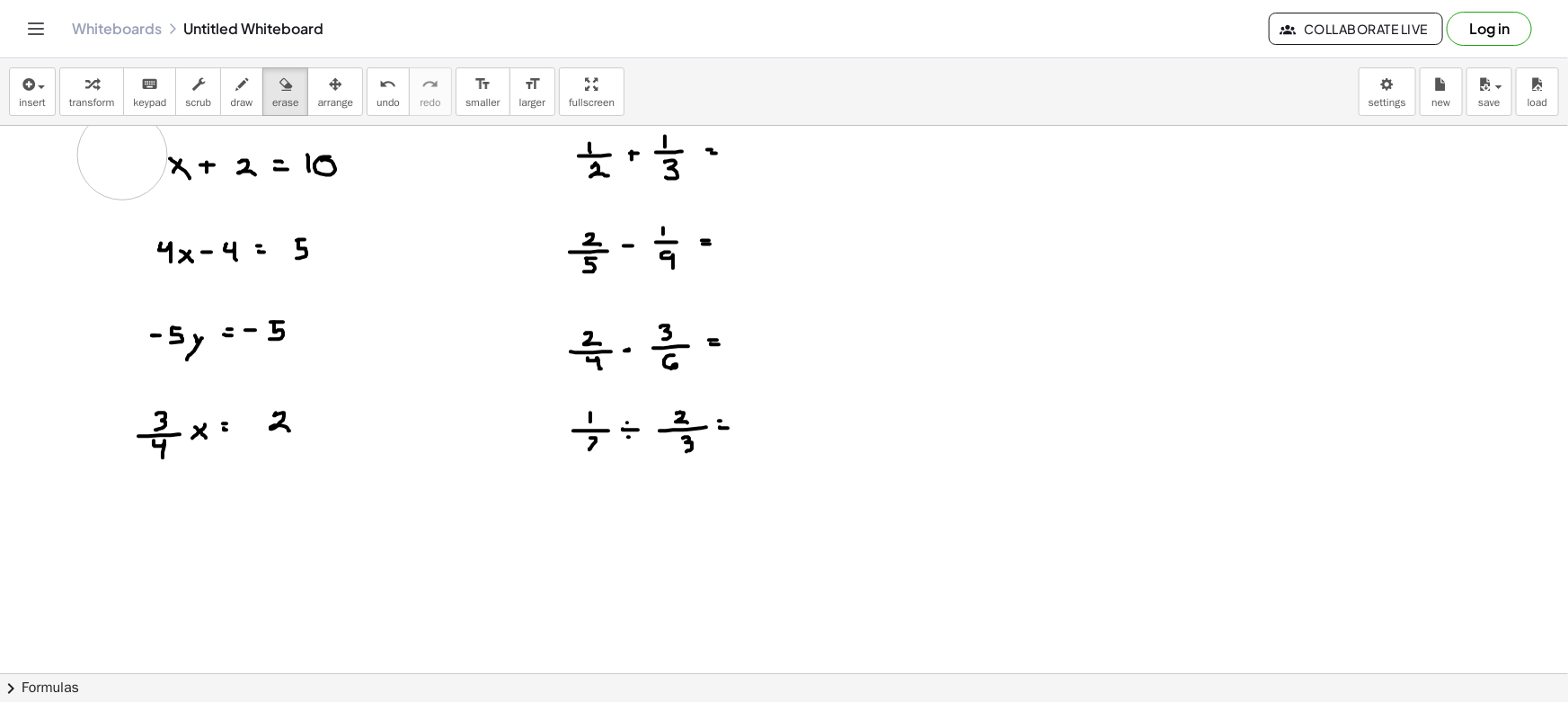 click at bounding box center (784, 774) 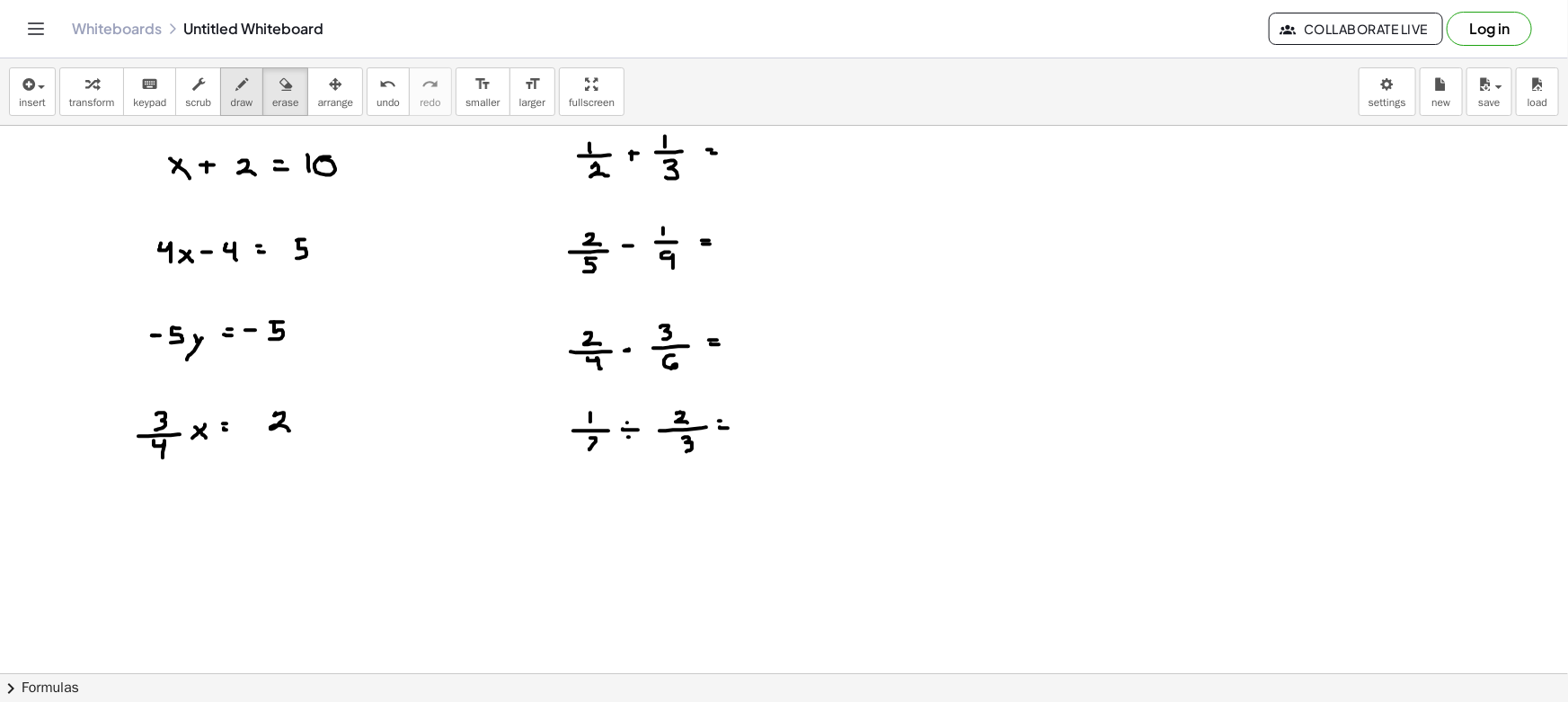 drag, startPoint x: 211, startPoint y: 88, endPoint x: 228, endPoint y: 92, distance: 17.464249 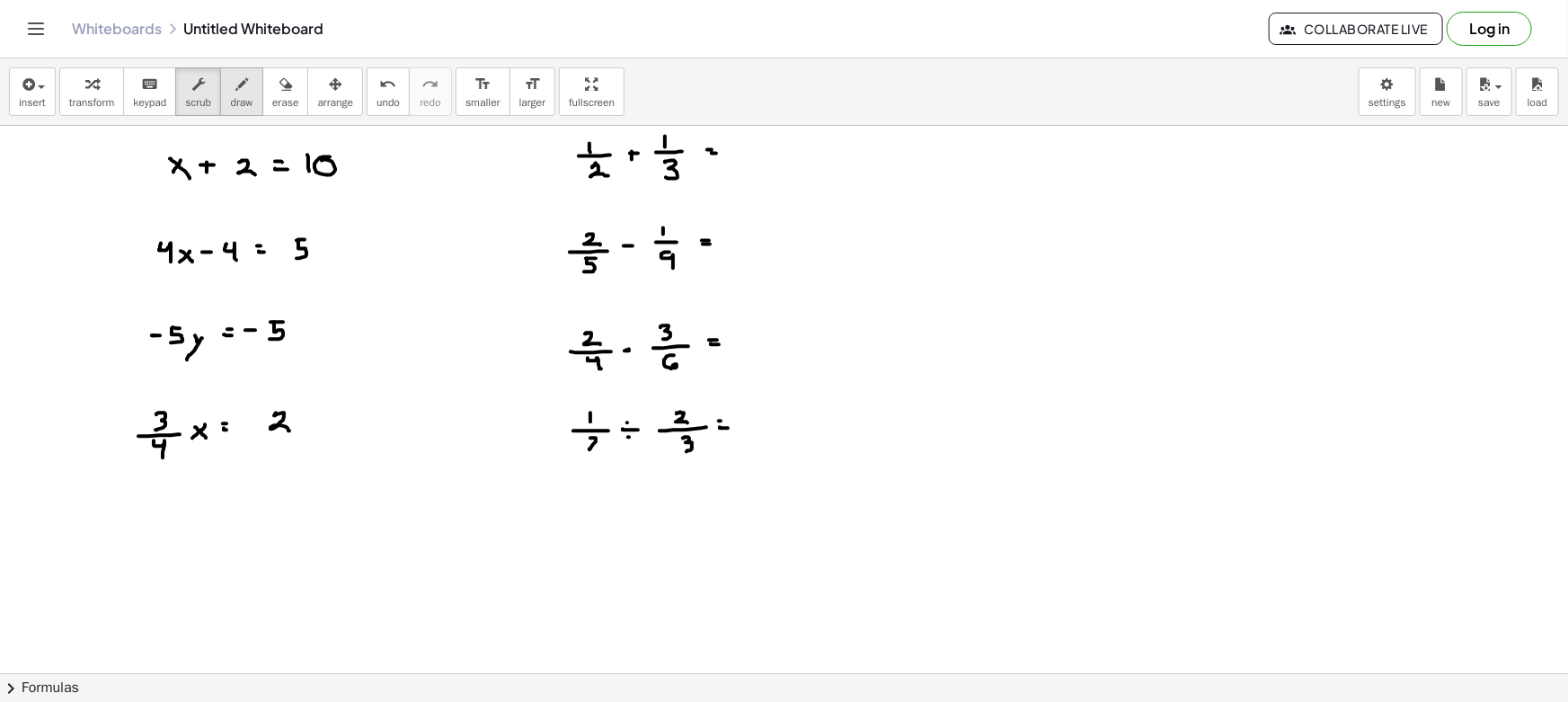 drag, startPoint x: 252, startPoint y: 91, endPoint x: 234, endPoint y: 89, distance: 18.11077 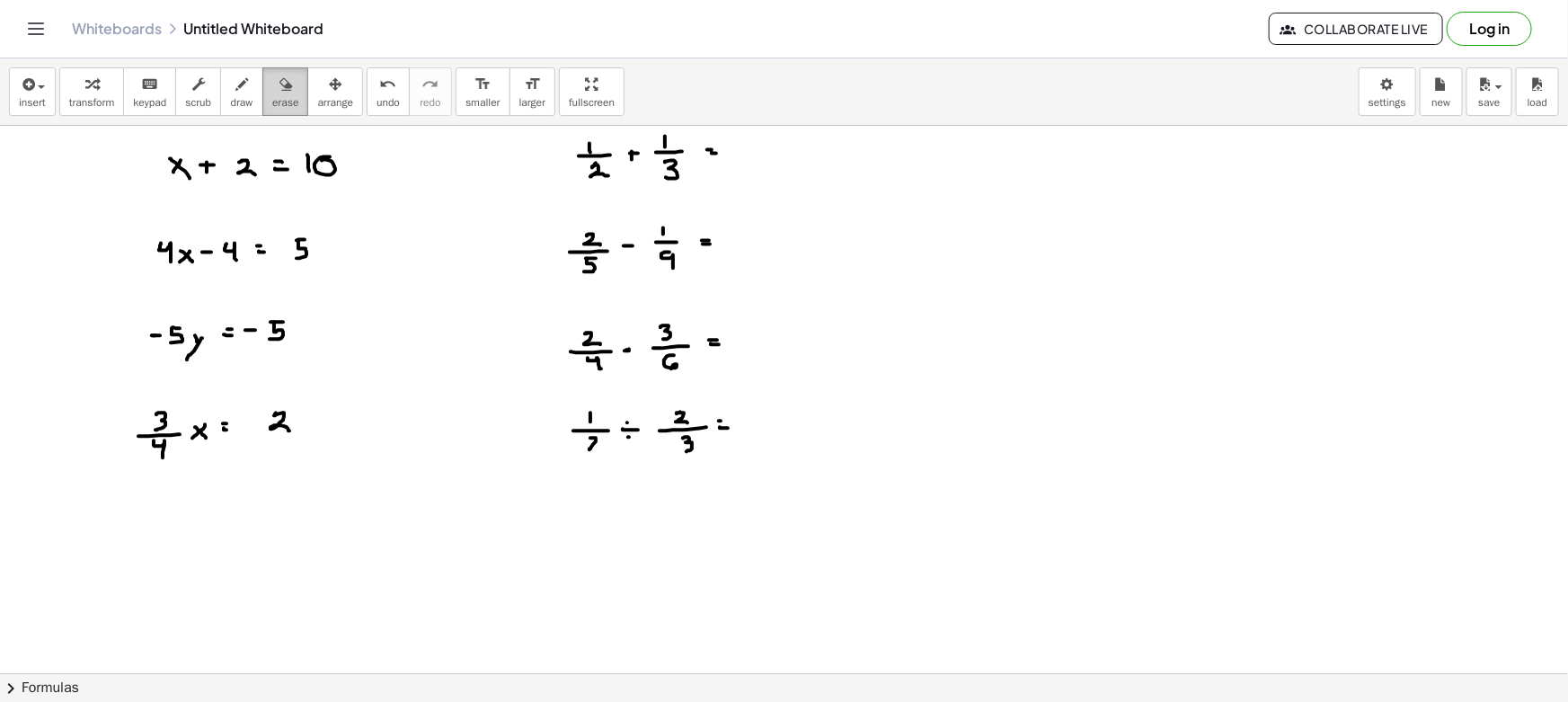 drag, startPoint x: 307, startPoint y: 99, endPoint x: 297, endPoint y: 100, distance: 10.049876 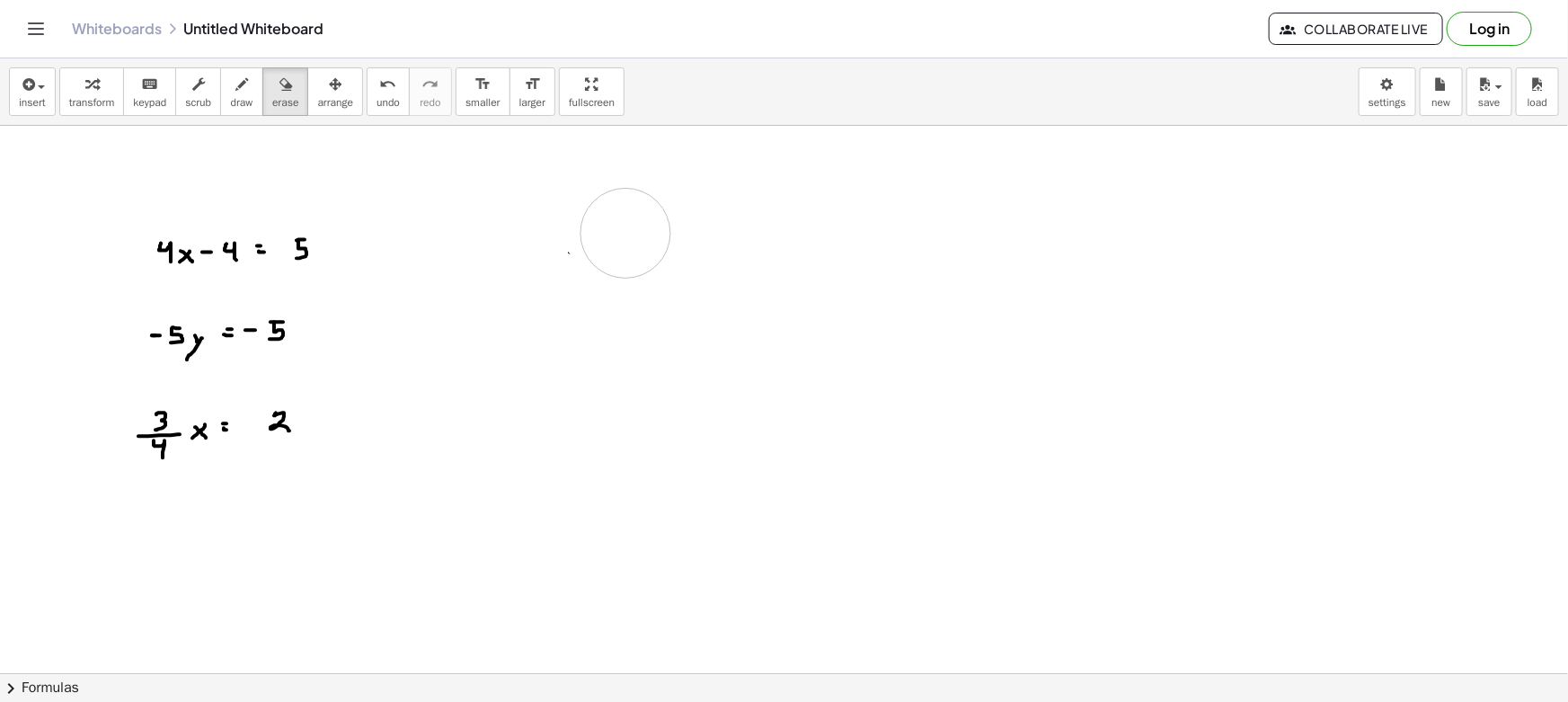 drag, startPoint x: 150, startPoint y: 147, endPoint x: 483, endPoint y: 197, distance: 336.73283 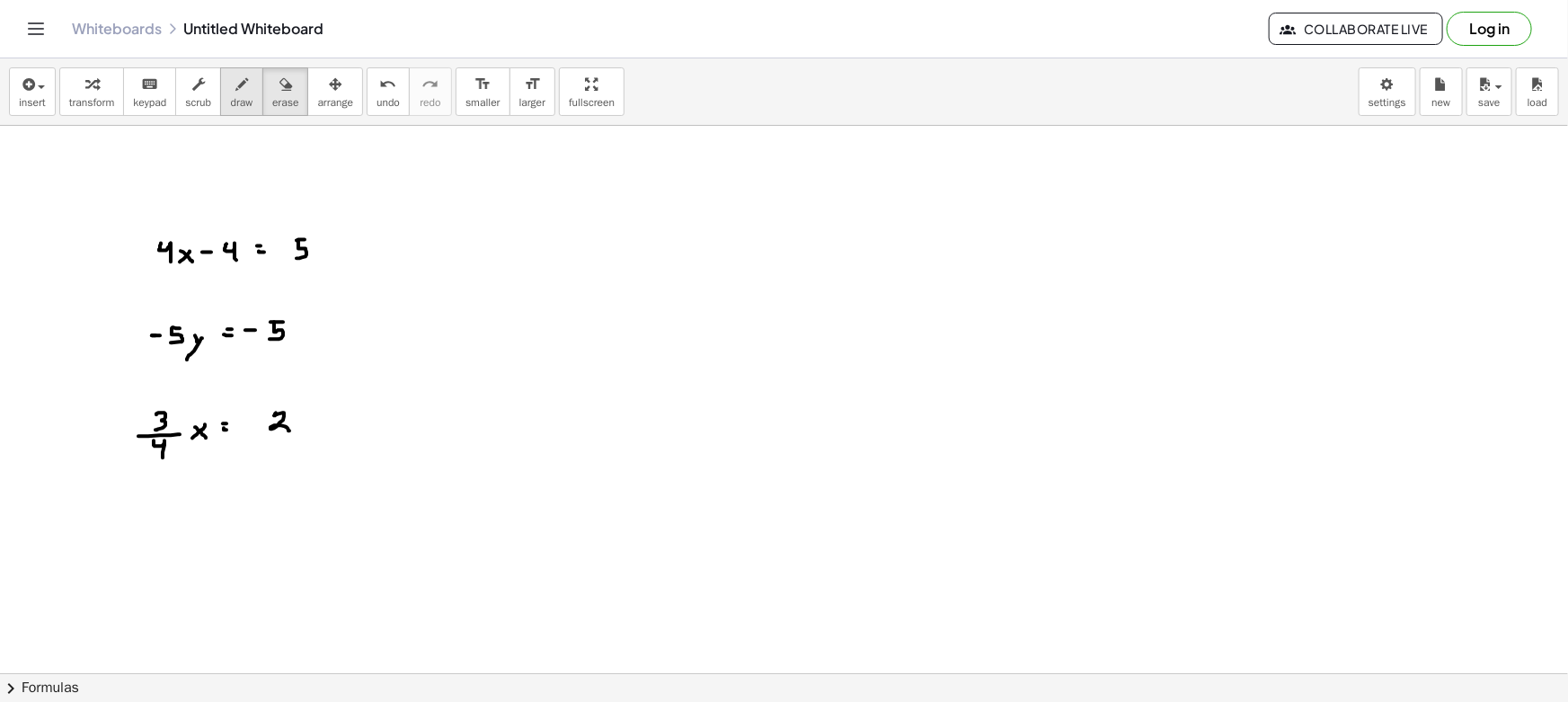 click on "draw" at bounding box center (242, 102) 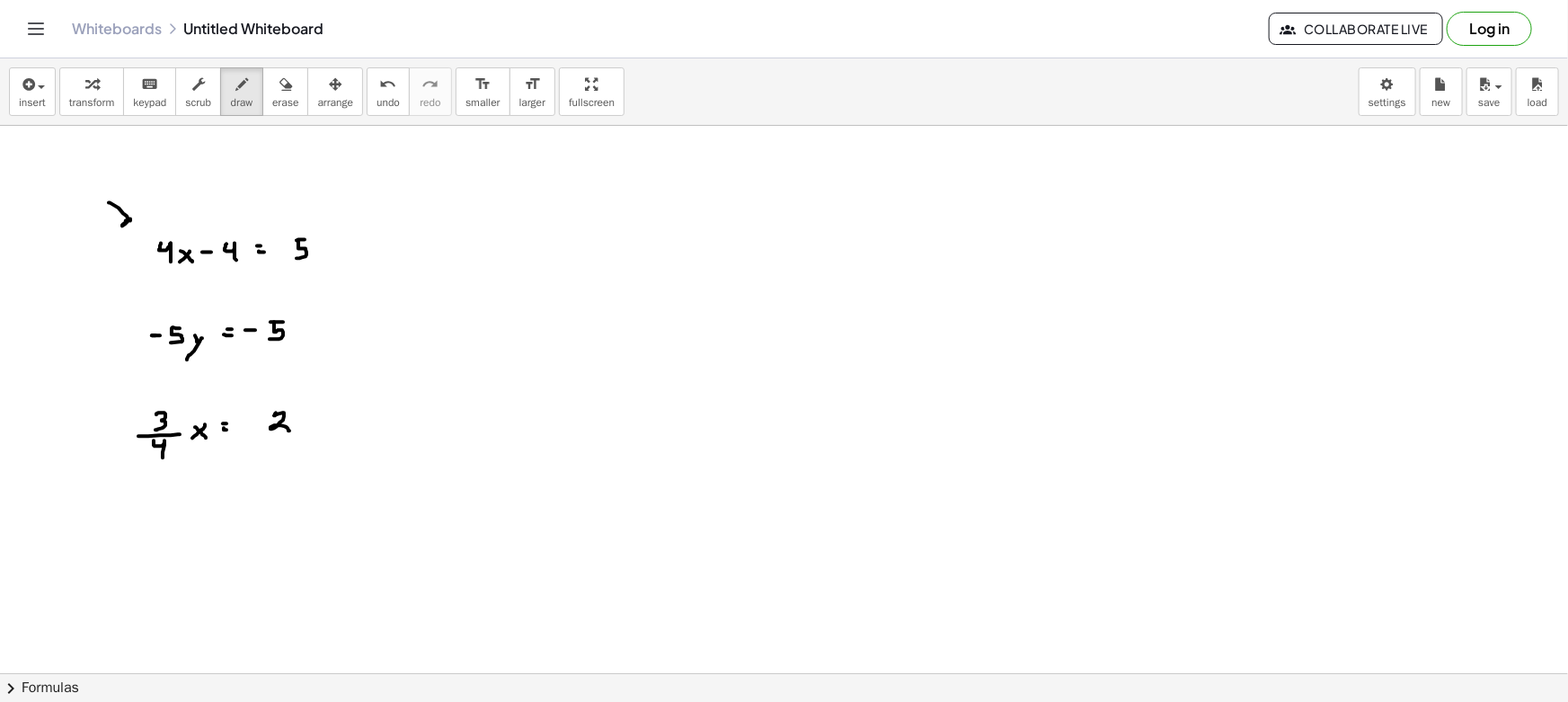 drag, startPoint x: 119, startPoint y: 208, endPoint x: 117, endPoint y: 223, distance: 15.132746 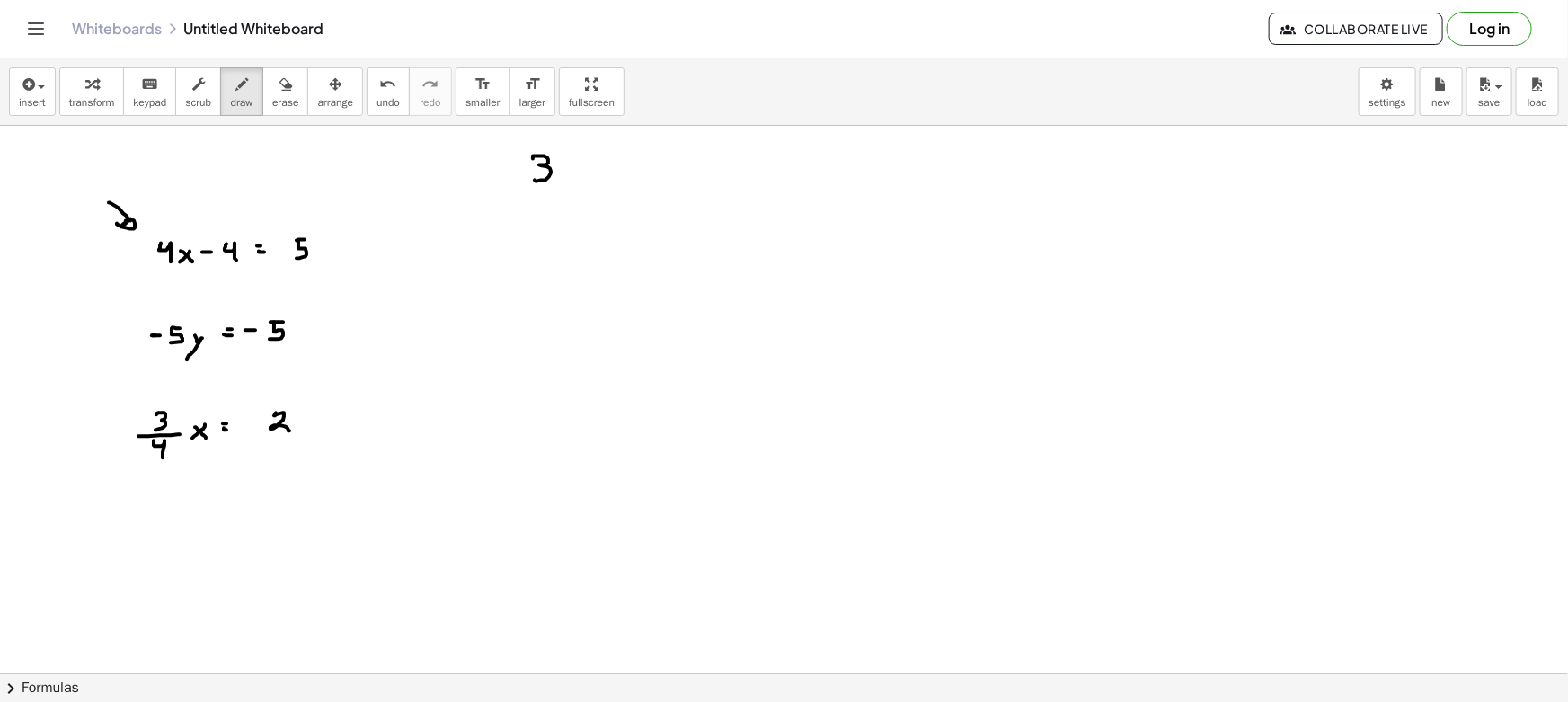 drag, startPoint x: 533, startPoint y: 158, endPoint x: 534, endPoint y: 180, distance: 22.022716 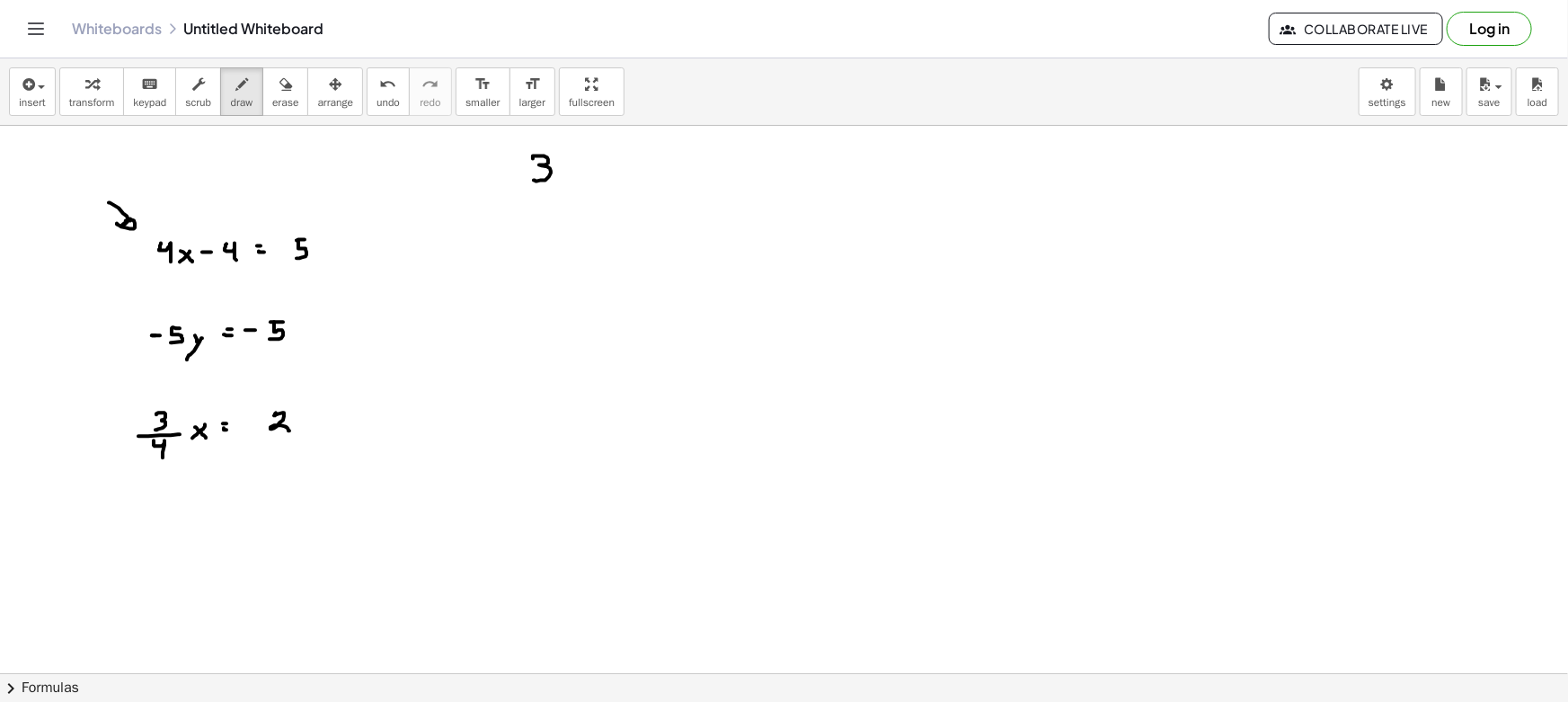click at bounding box center (784, 774) 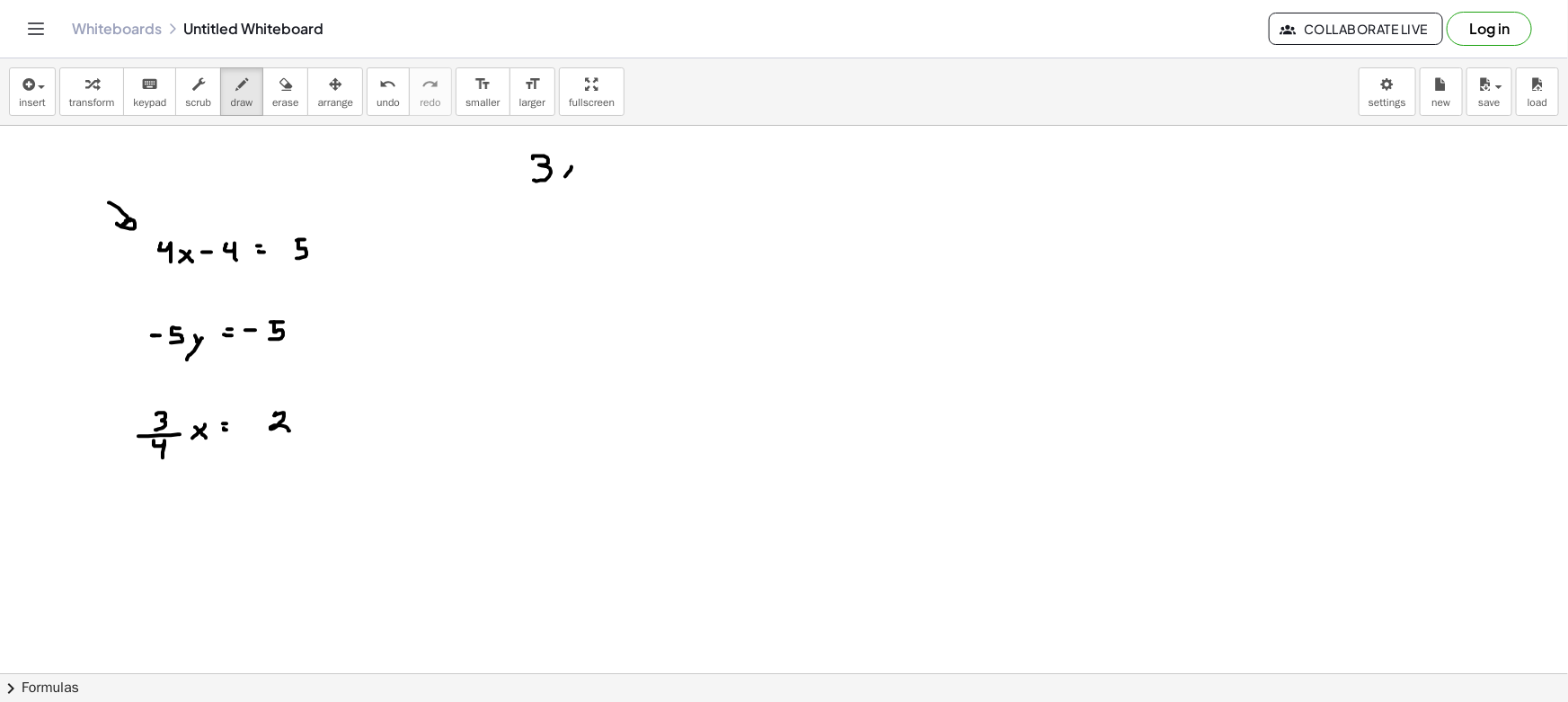 click at bounding box center [784, 774] 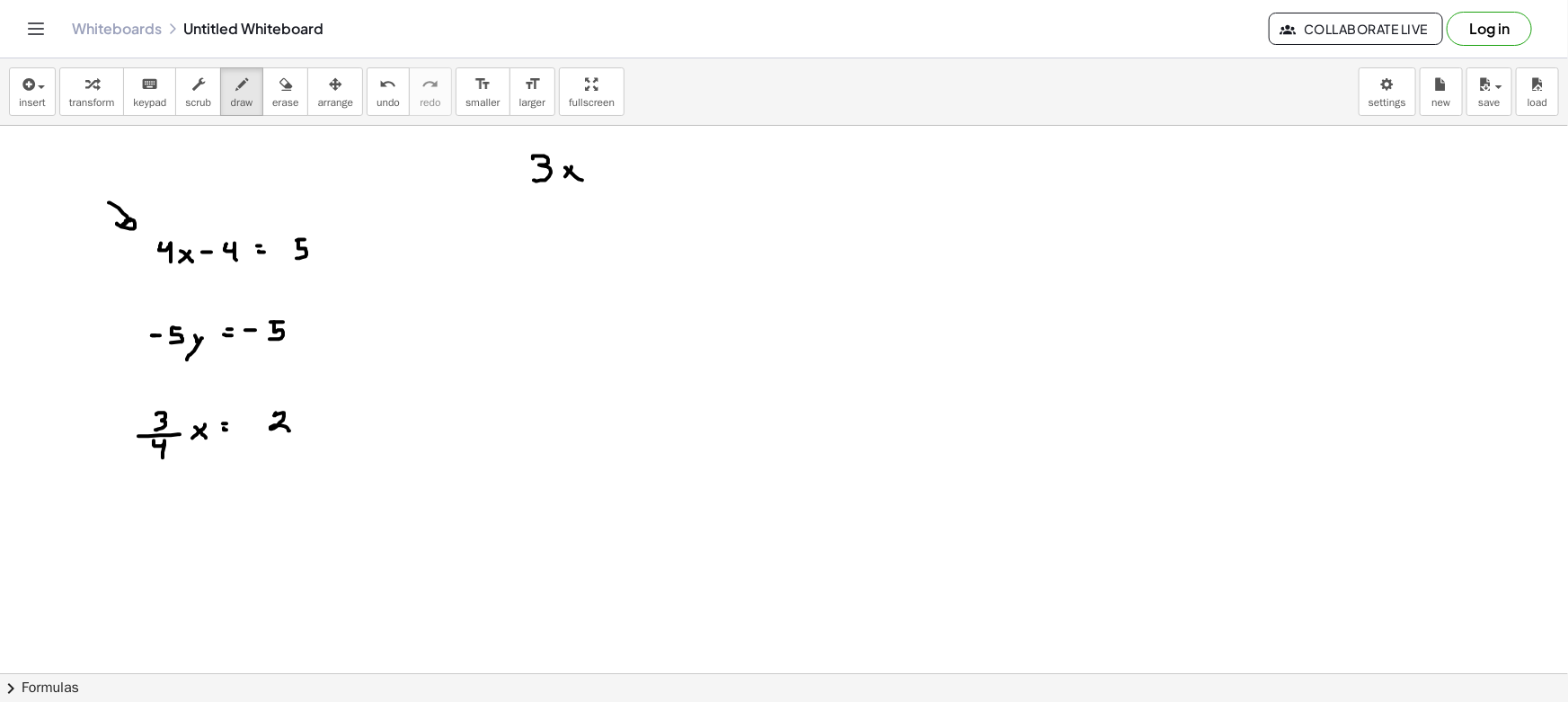 click at bounding box center [784, 774] 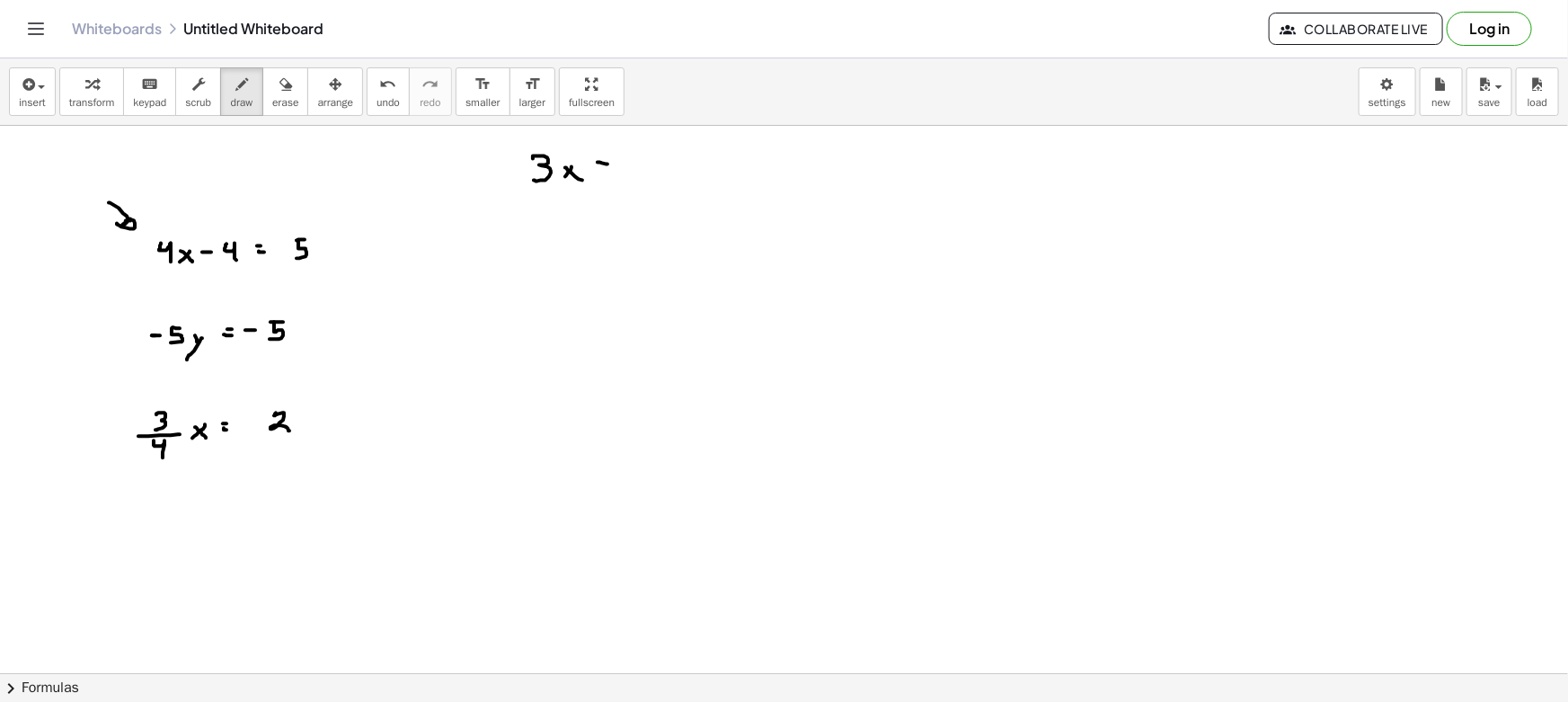 click at bounding box center [784, 774] 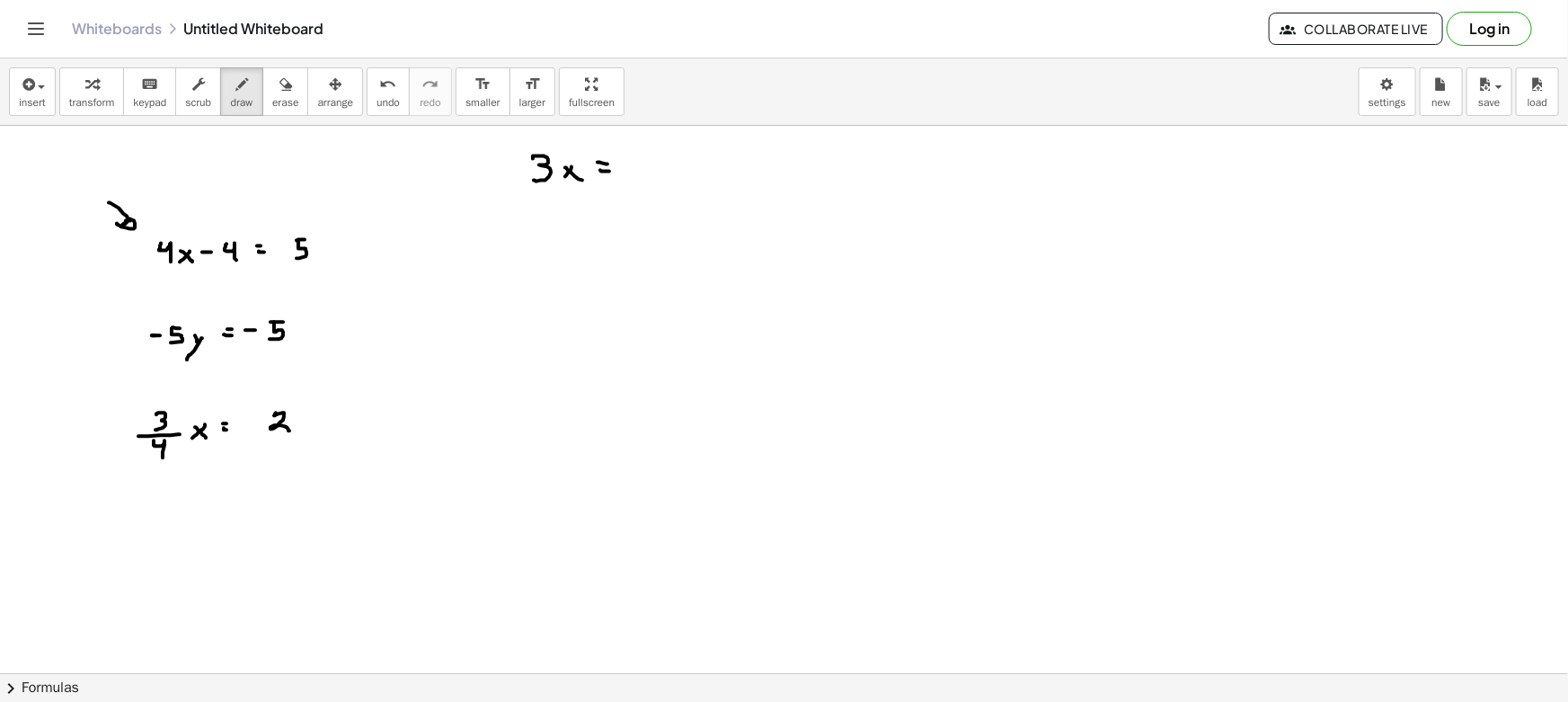 drag, startPoint x: 651, startPoint y: 156, endPoint x: 652, endPoint y: 170, distance: 14.03567 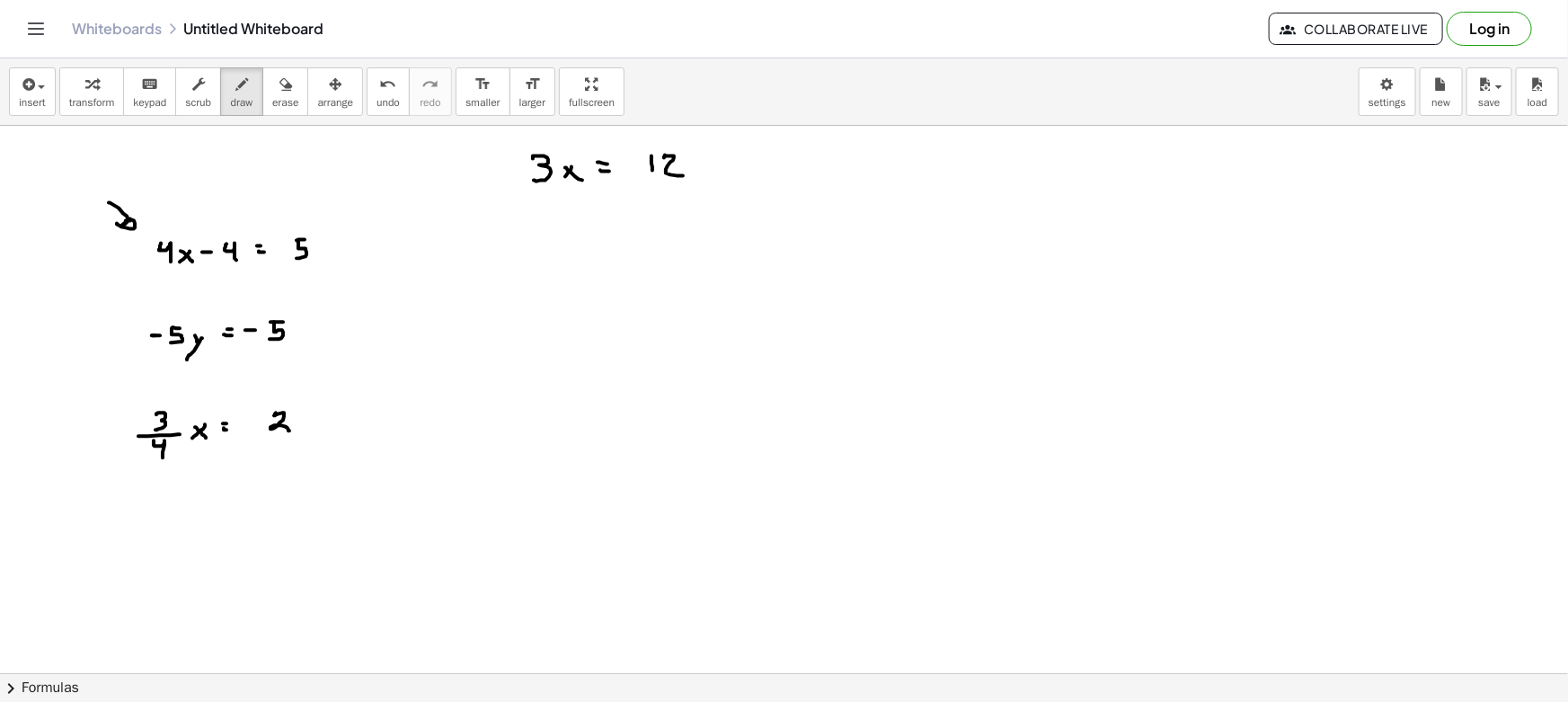 drag, startPoint x: 664, startPoint y: 156, endPoint x: 692, endPoint y: 178, distance: 35.60899 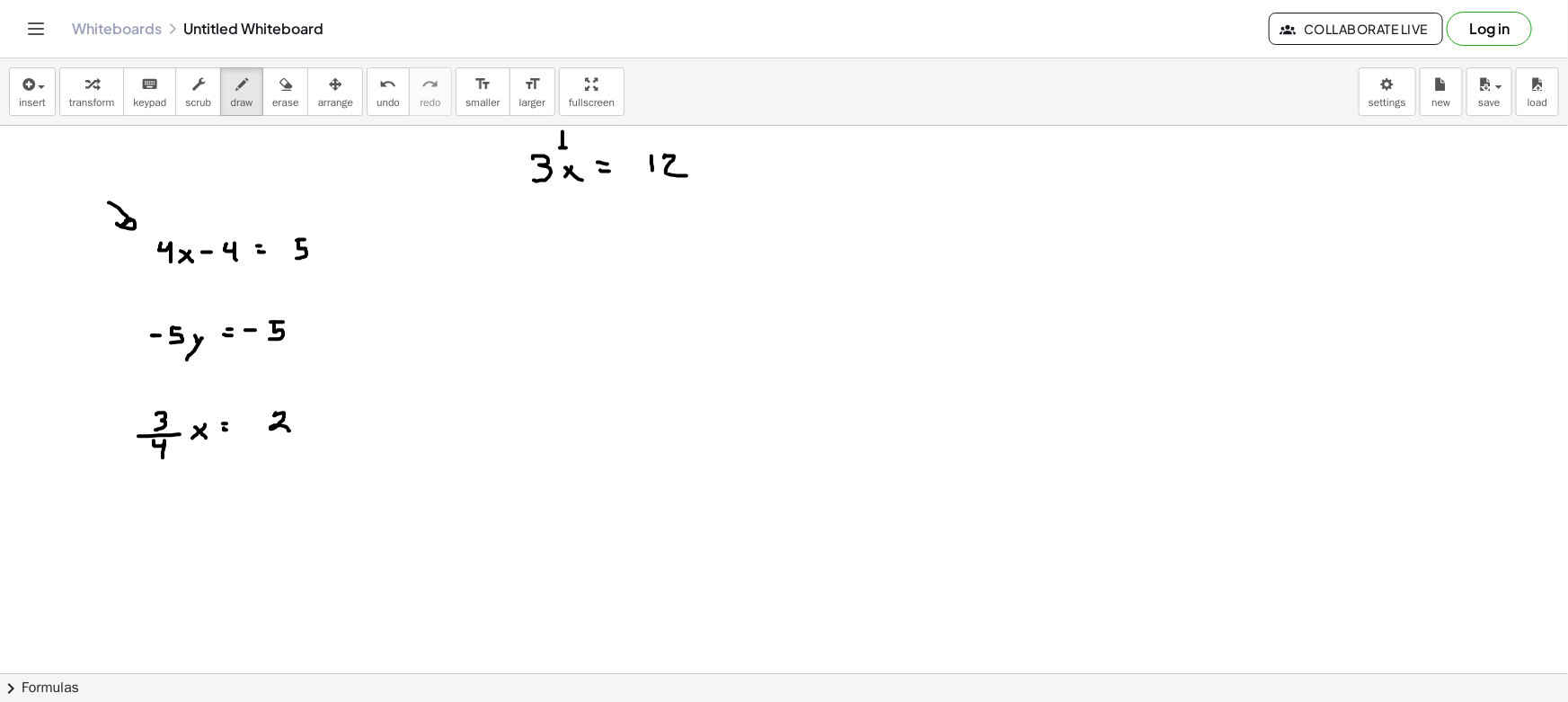 click at bounding box center (784, 774) 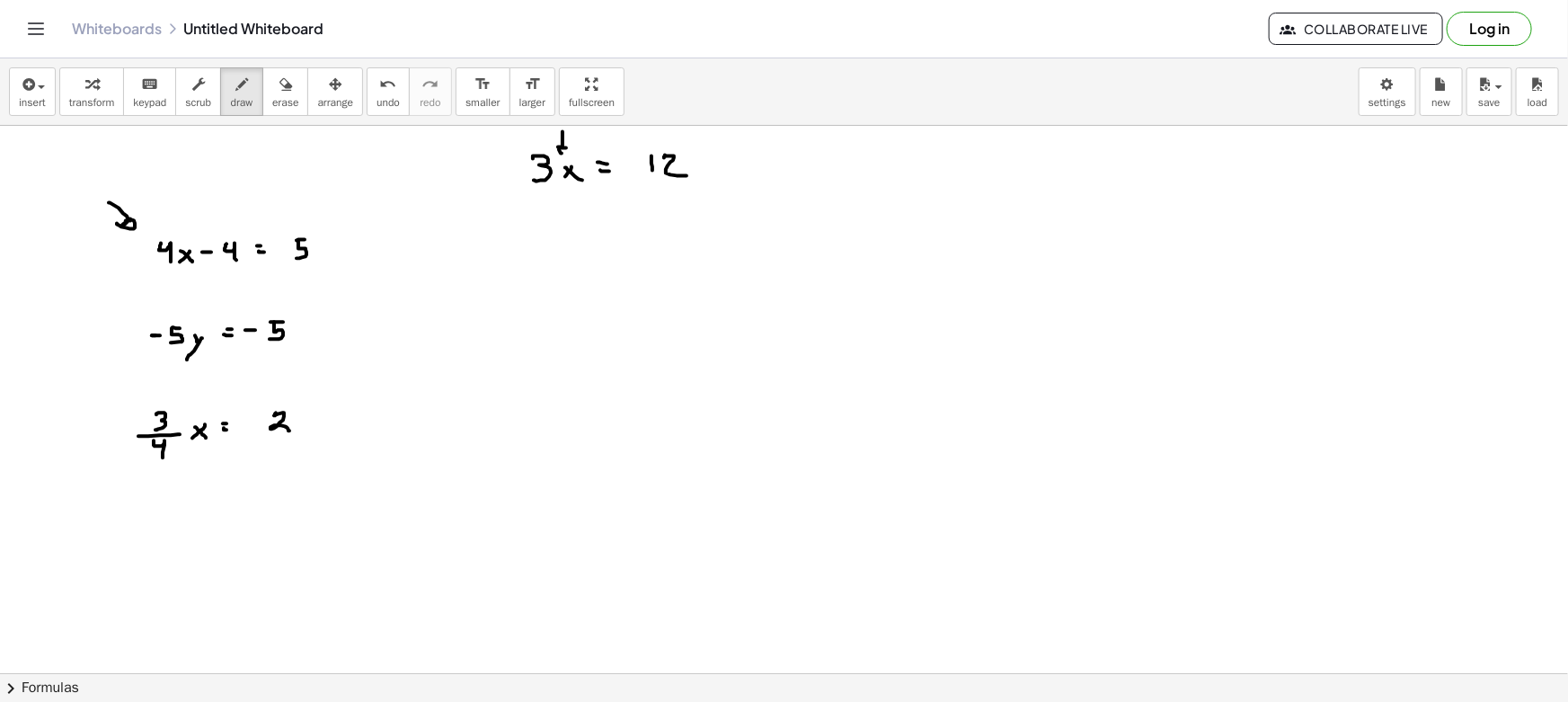 drag, startPoint x: 562, startPoint y: 153, endPoint x: 574, endPoint y: 144, distance: 15 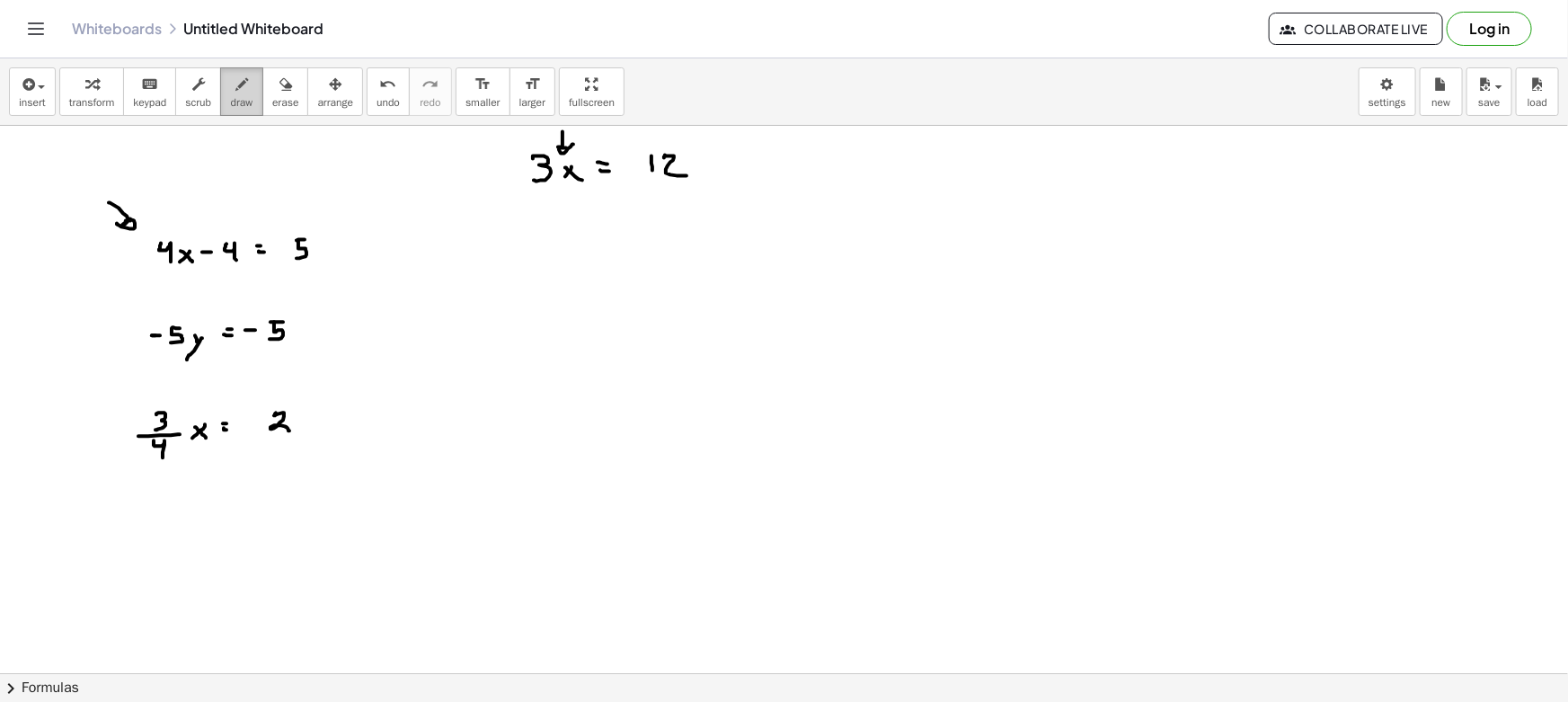 click on "draw" at bounding box center [242, 92] 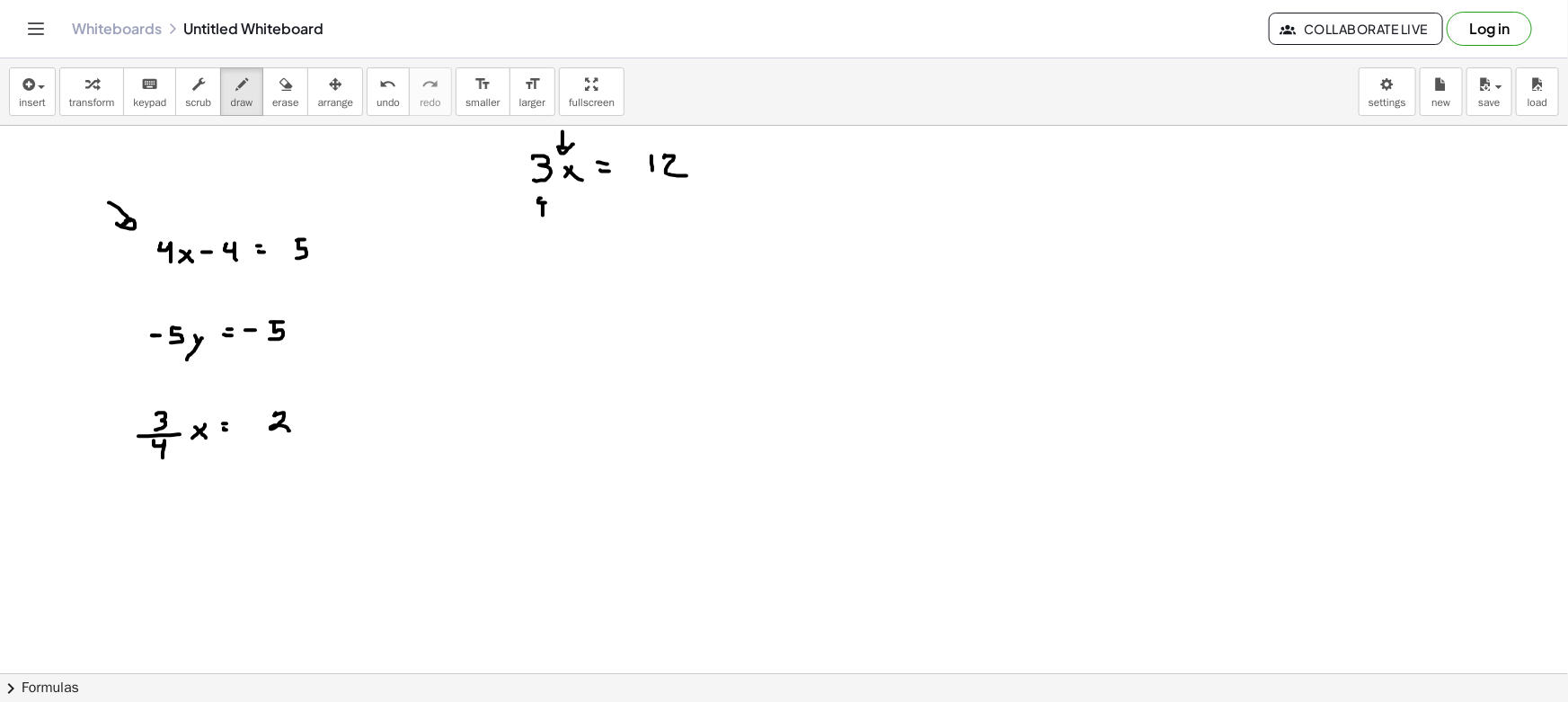drag, startPoint x: 543, startPoint y: 215, endPoint x: 544, endPoint y: 200, distance: 15.0333 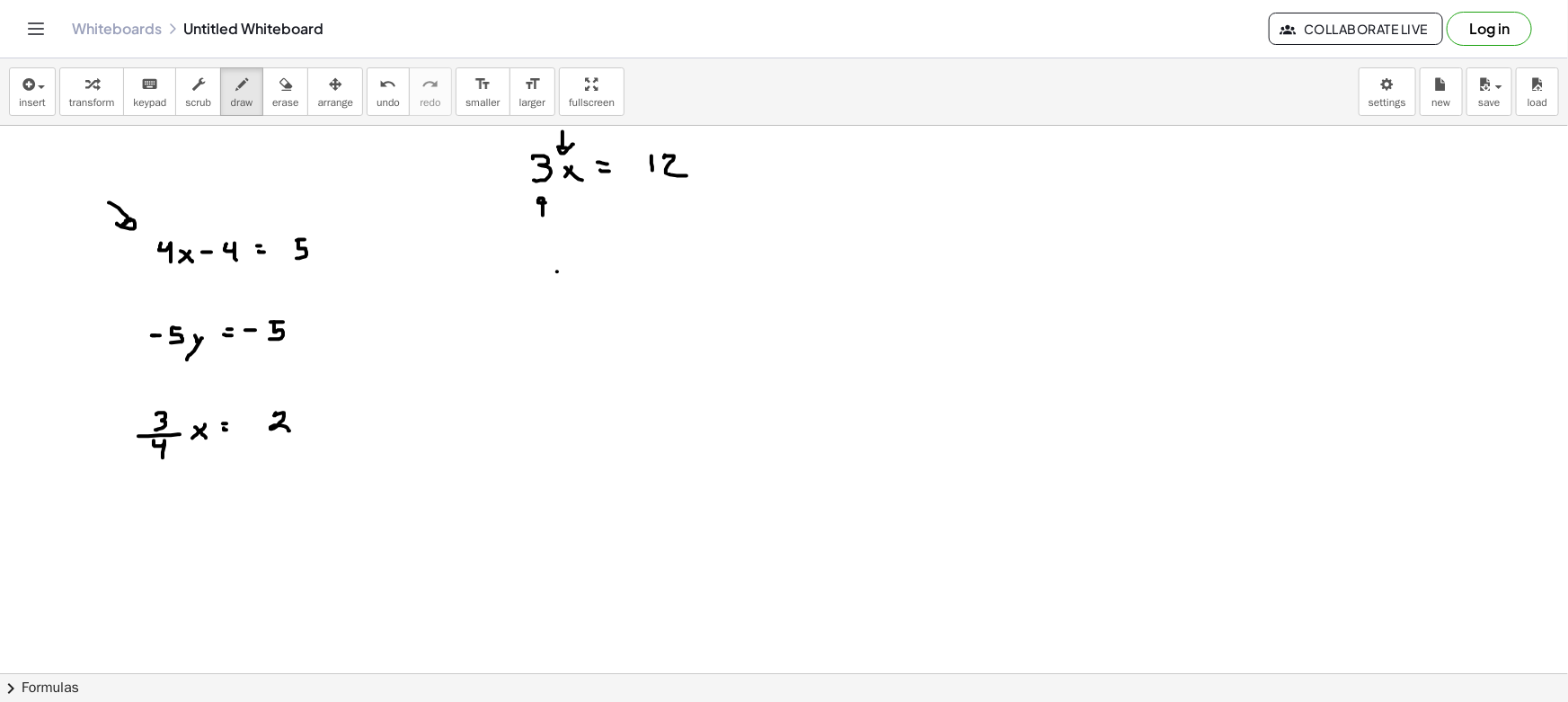drag, startPoint x: 557, startPoint y: 271, endPoint x: 544, endPoint y: 275, distance: 13.601471 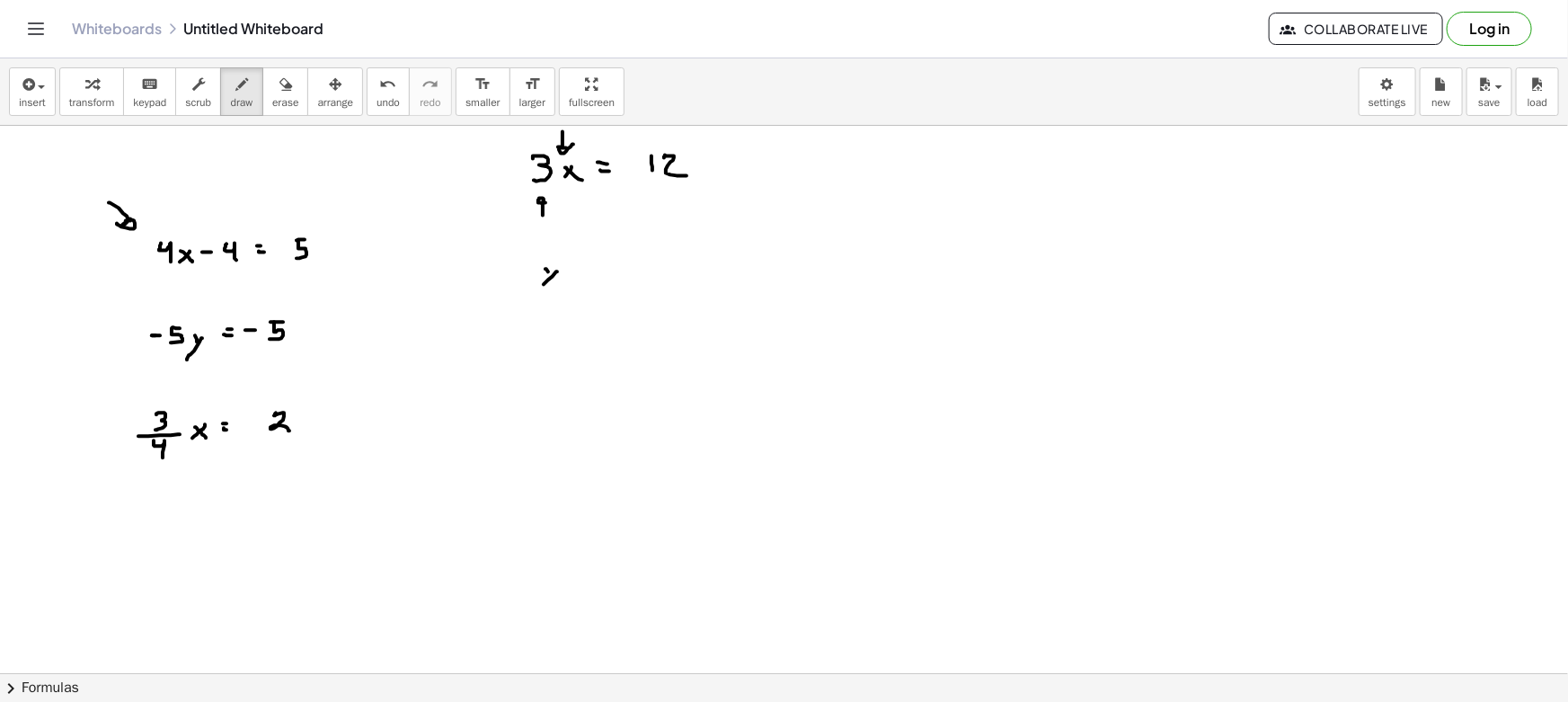drag, startPoint x: 548, startPoint y: 271, endPoint x: 564, endPoint y: 284, distance: 20.615528 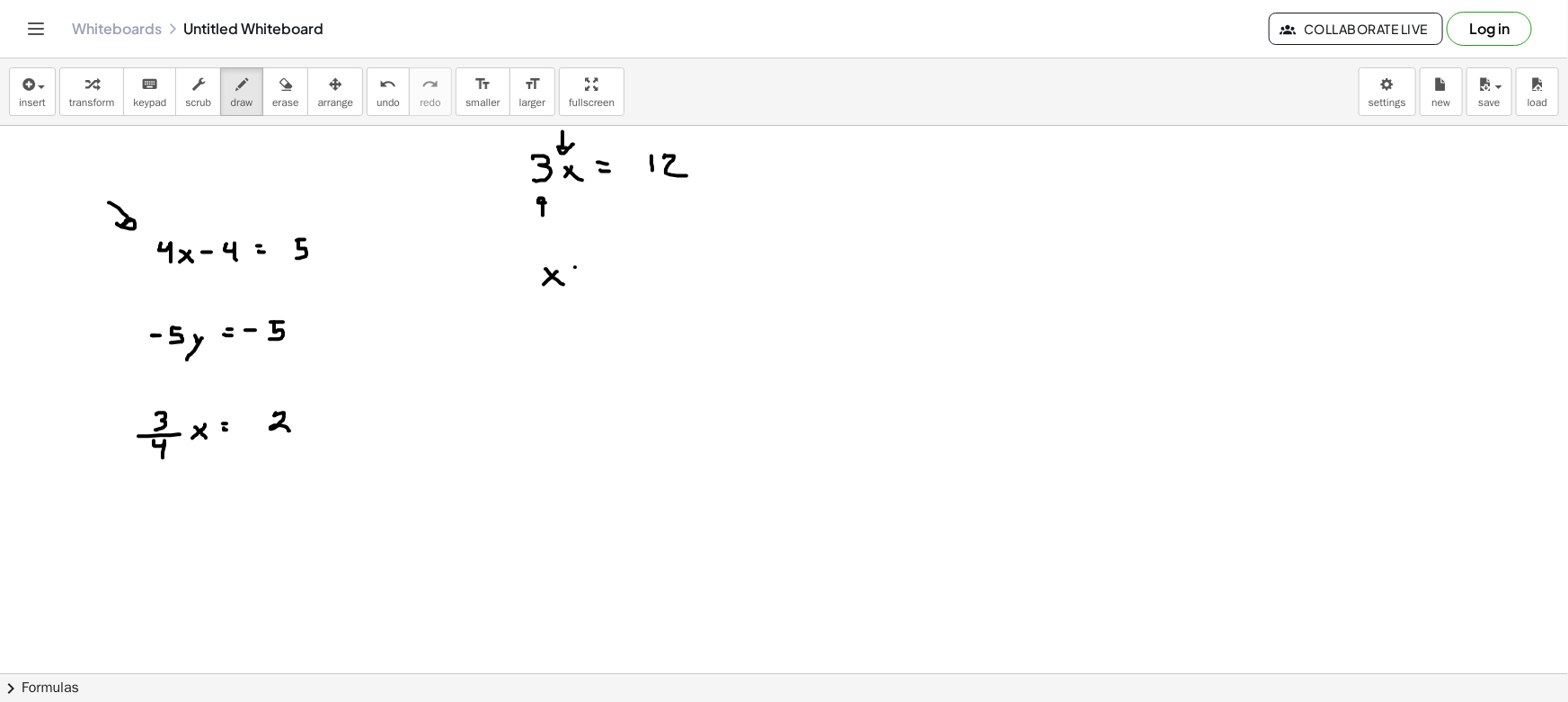 drag, startPoint x: 575, startPoint y: 267, endPoint x: 570, endPoint y: 275, distance: 9.433981 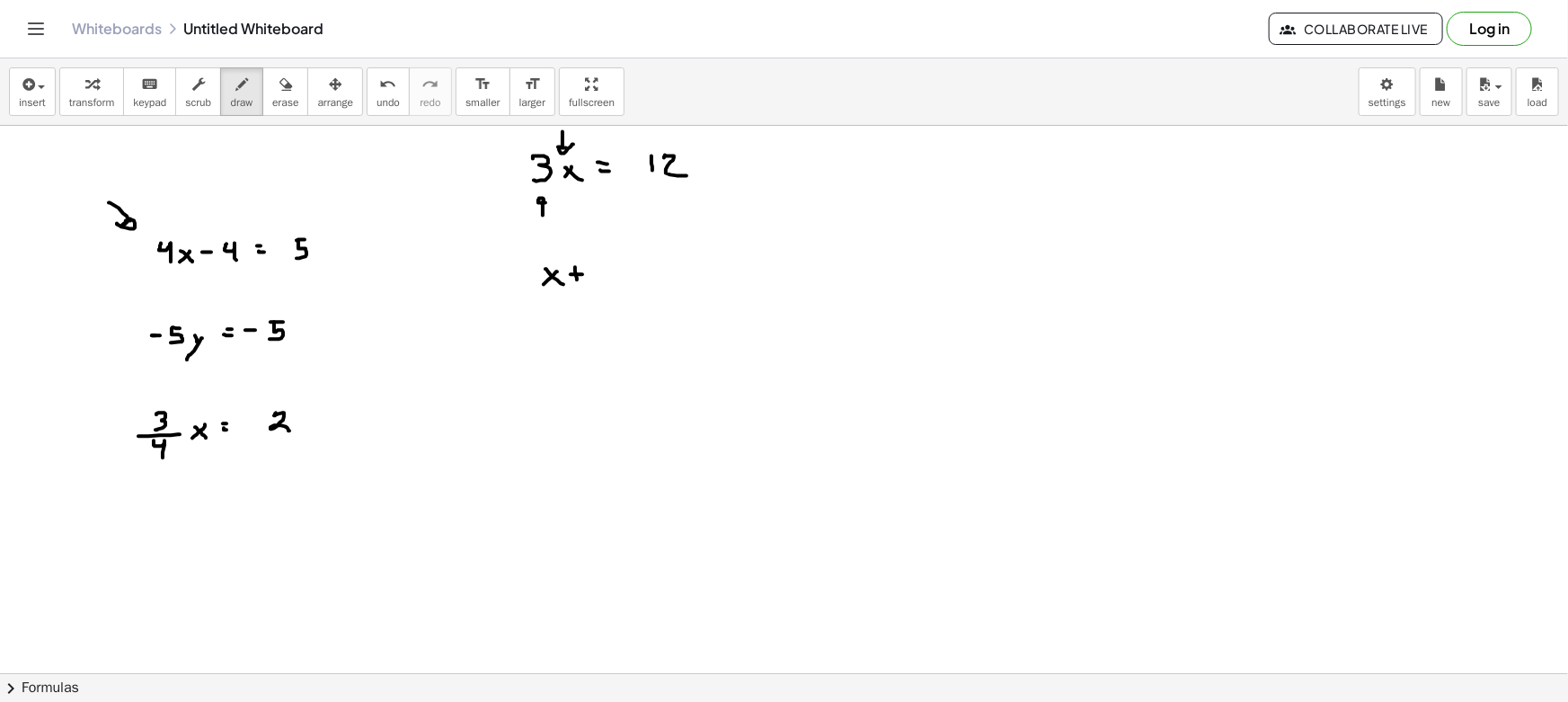 click at bounding box center (784, 774) 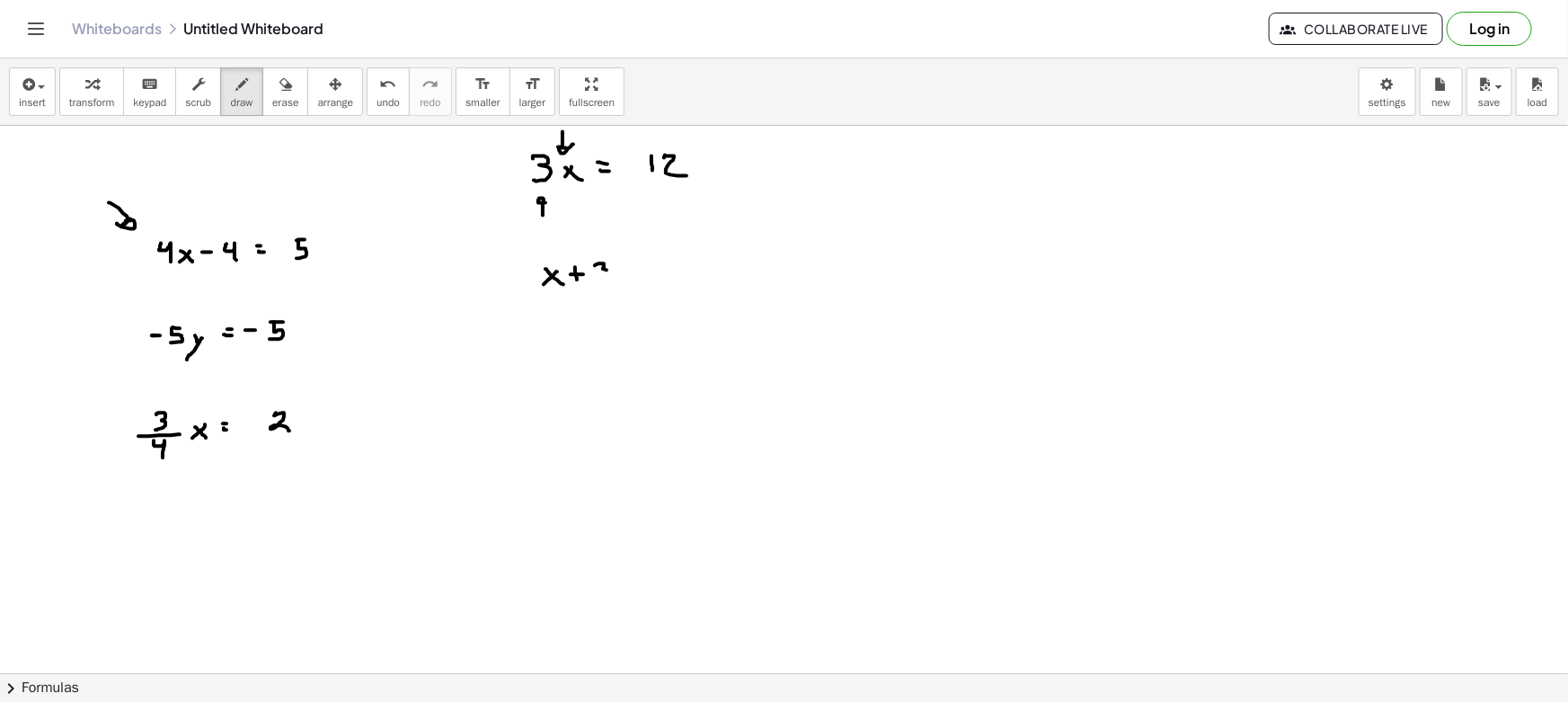 drag, startPoint x: 604, startPoint y: 263, endPoint x: 599, endPoint y: 280, distance: 17.720045 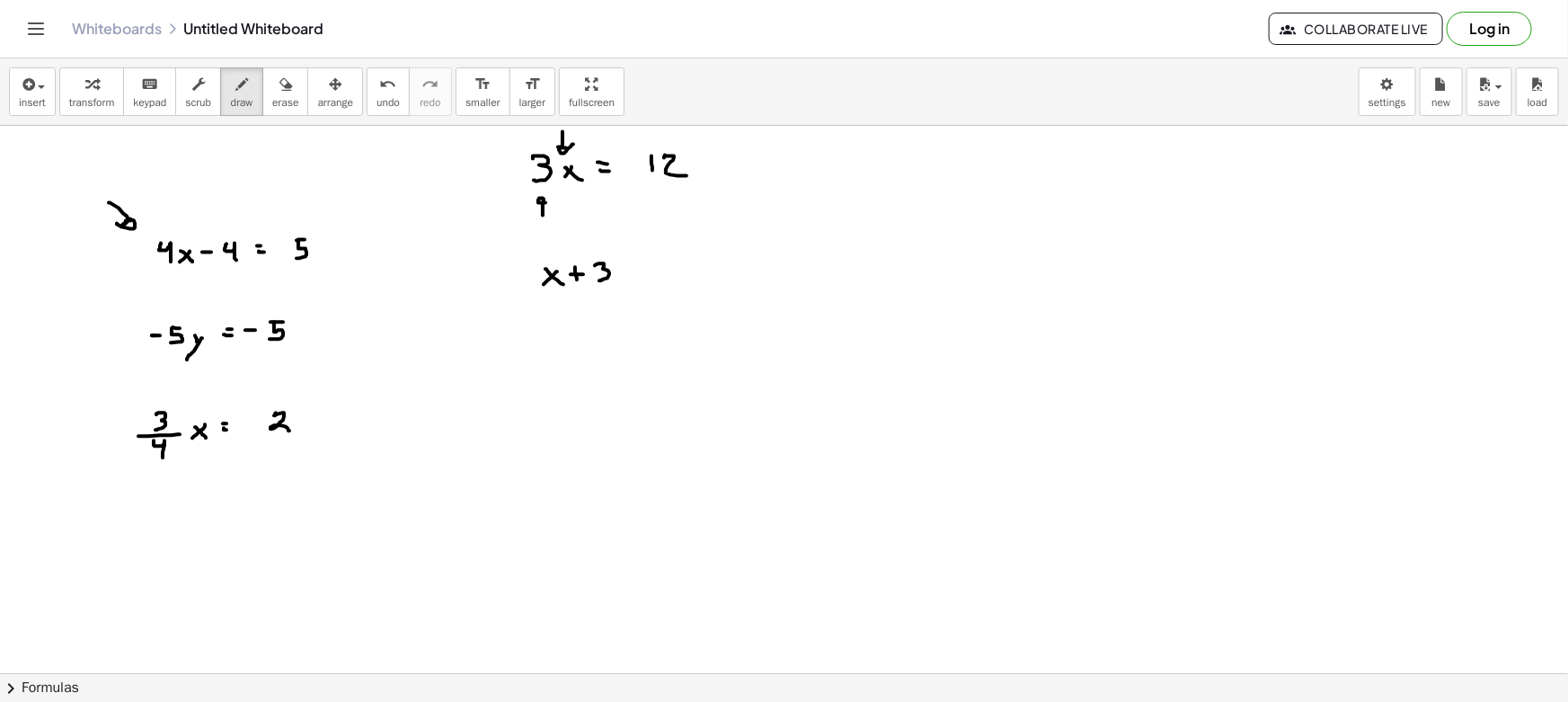 click at bounding box center (784, 774) 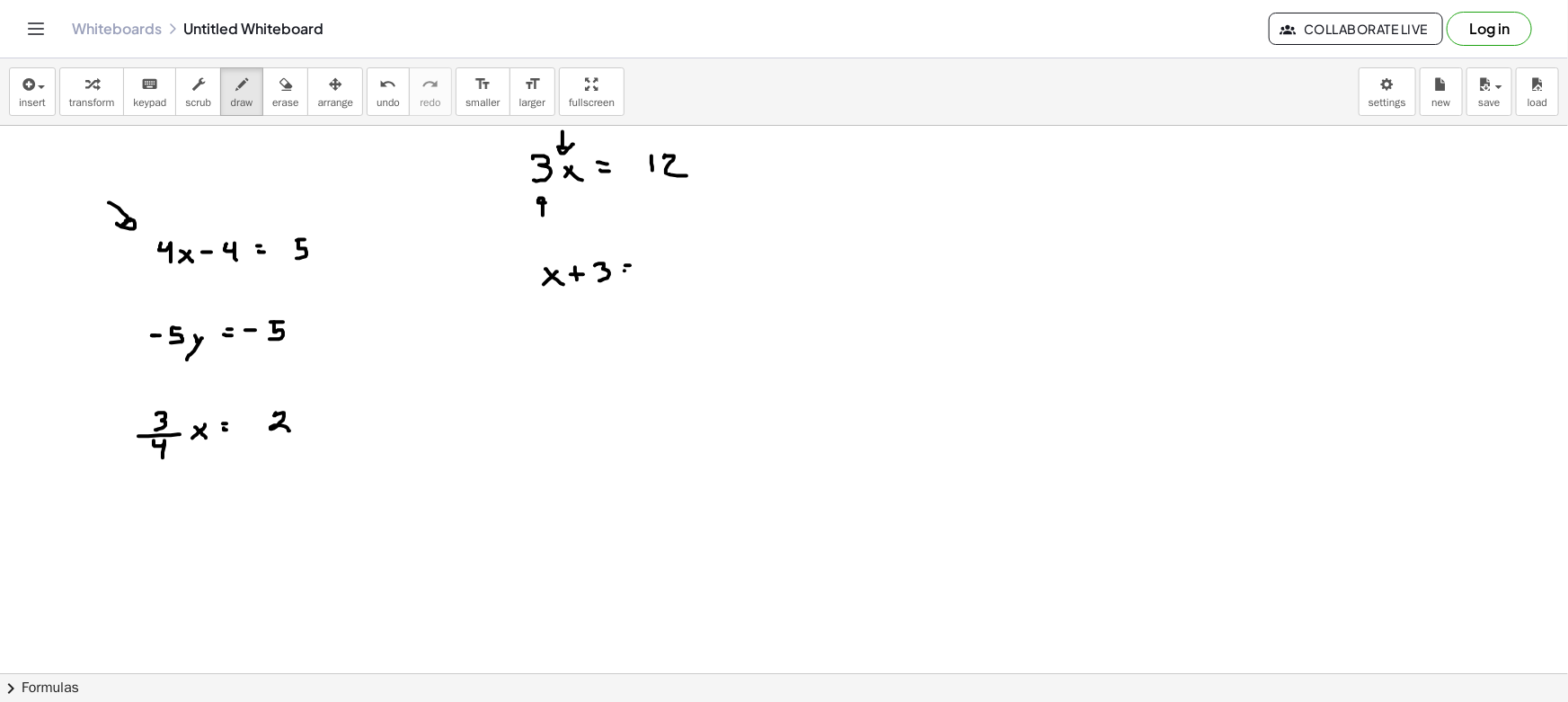 drag, startPoint x: 625, startPoint y: 271, endPoint x: 646, endPoint y: 270, distance: 21.023796 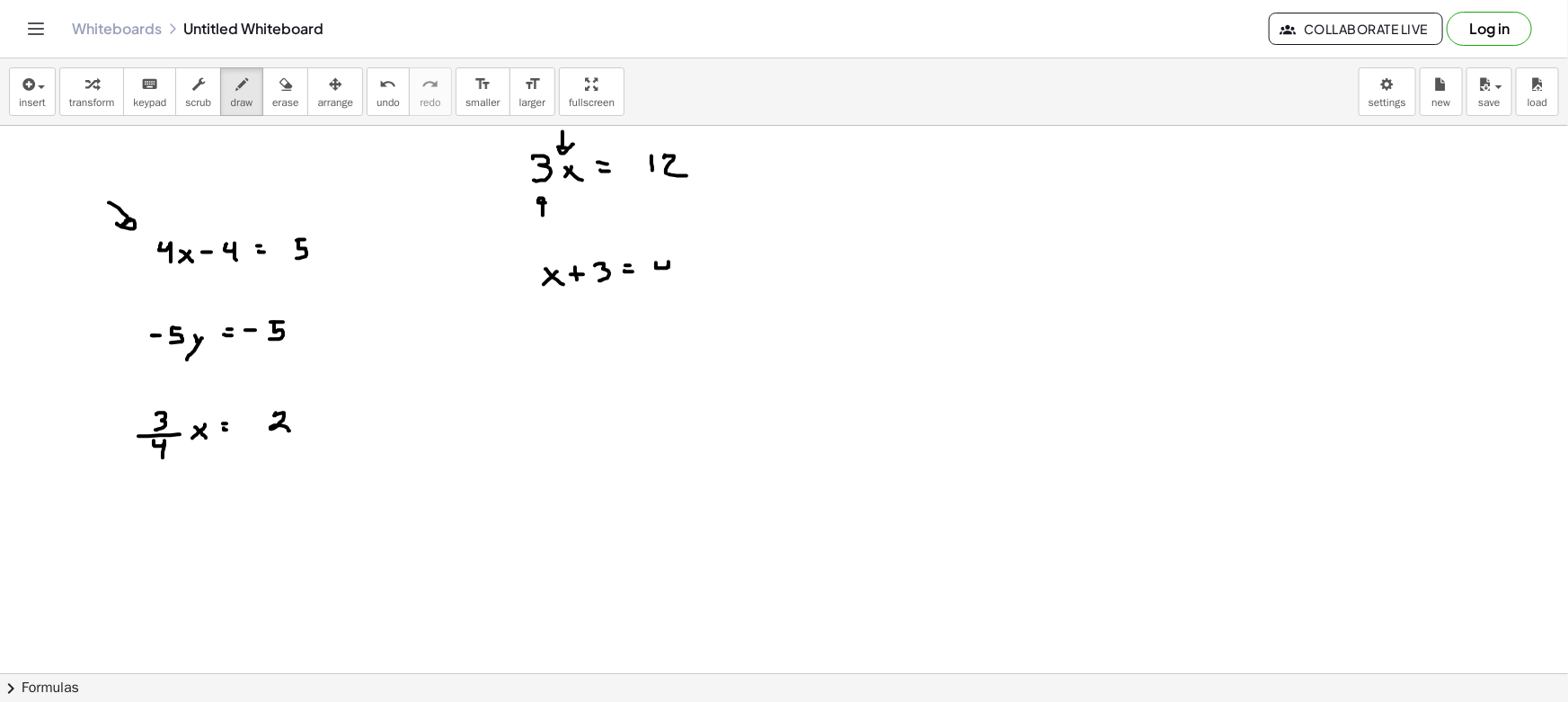 drag, startPoint x: 656, startPoint y: 267, endPoint x: 674, endPoint y: 283, distance: 24.083189 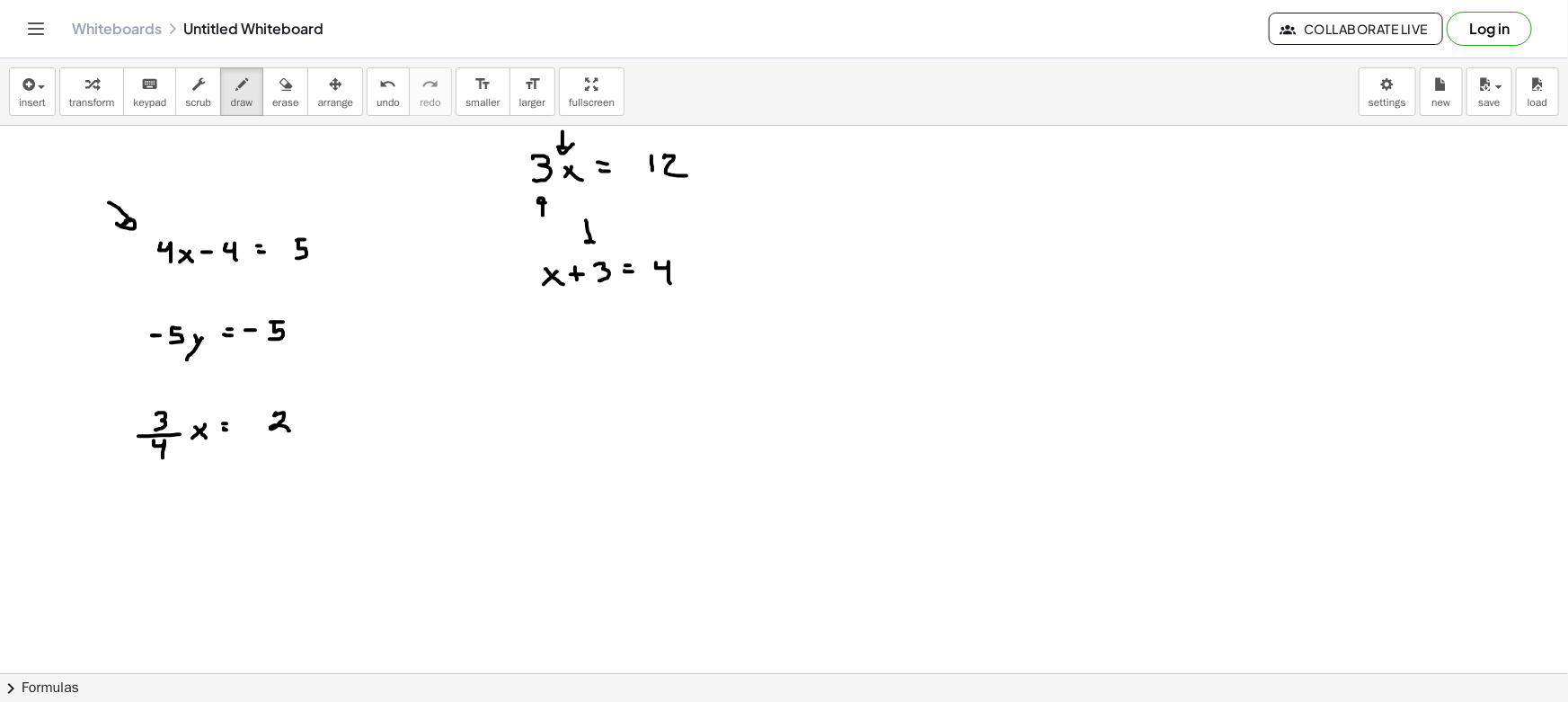 drag, startPoint x: 586, startPoint y: 220, endPoint x: 597, endPoint y: 239, distance: 21.954498 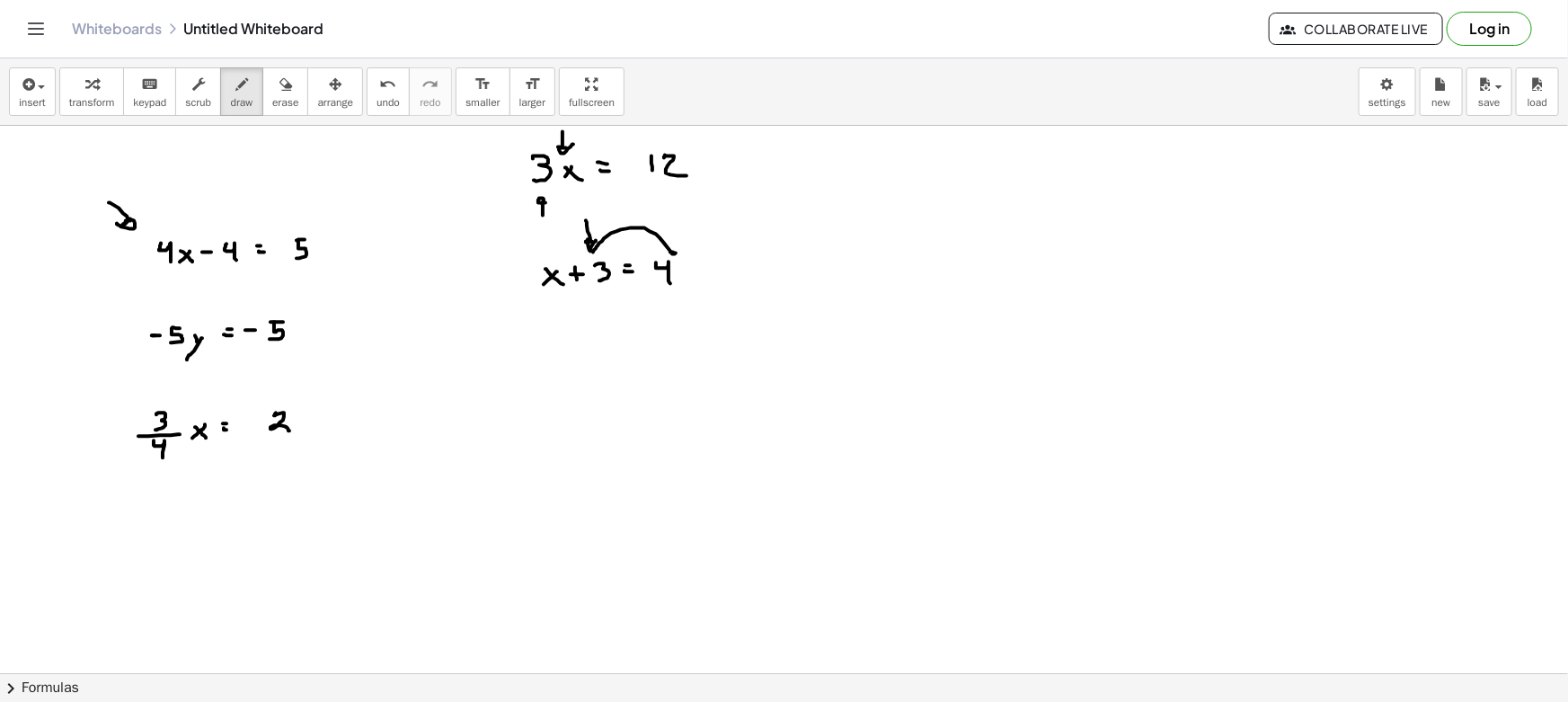 drag, startPoint x: 593, startPoint y: 252, endPoint x: 678, endPoint y: 244, distance: 85.37564 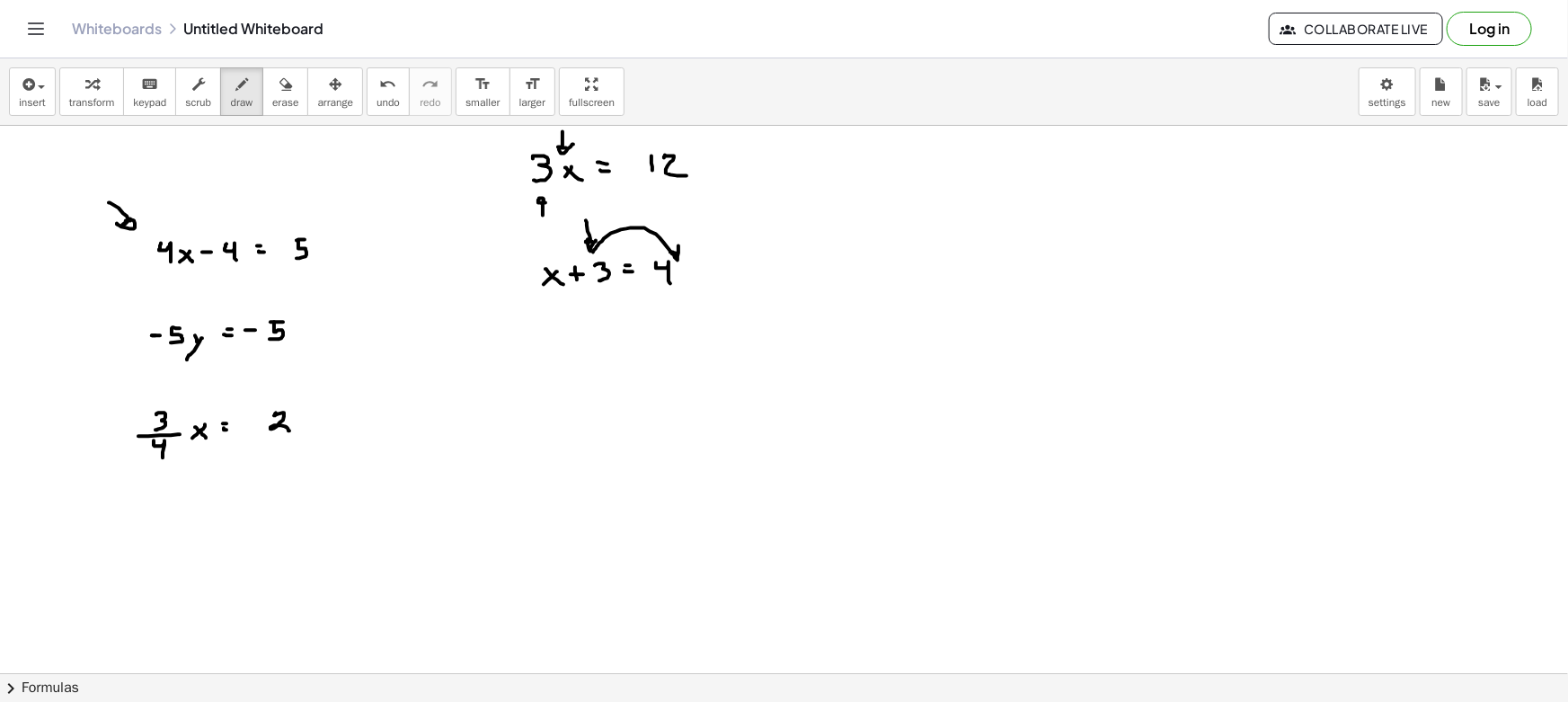 click on "erase" at bounding box center [285, 92] 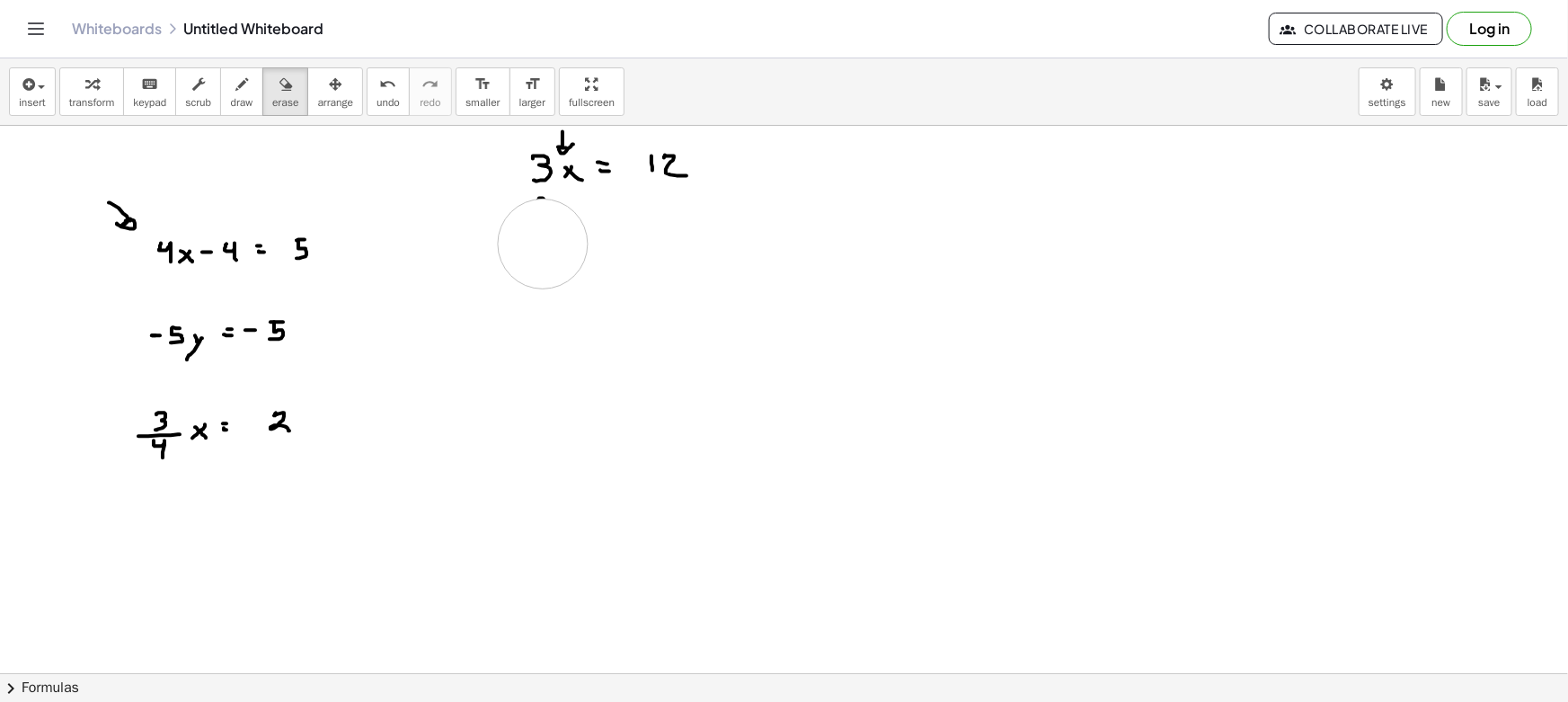 drag, startPoint x: 516, startPoint y: 283, endPoint x: 543, endPoint y: 244, distance: 47.43416 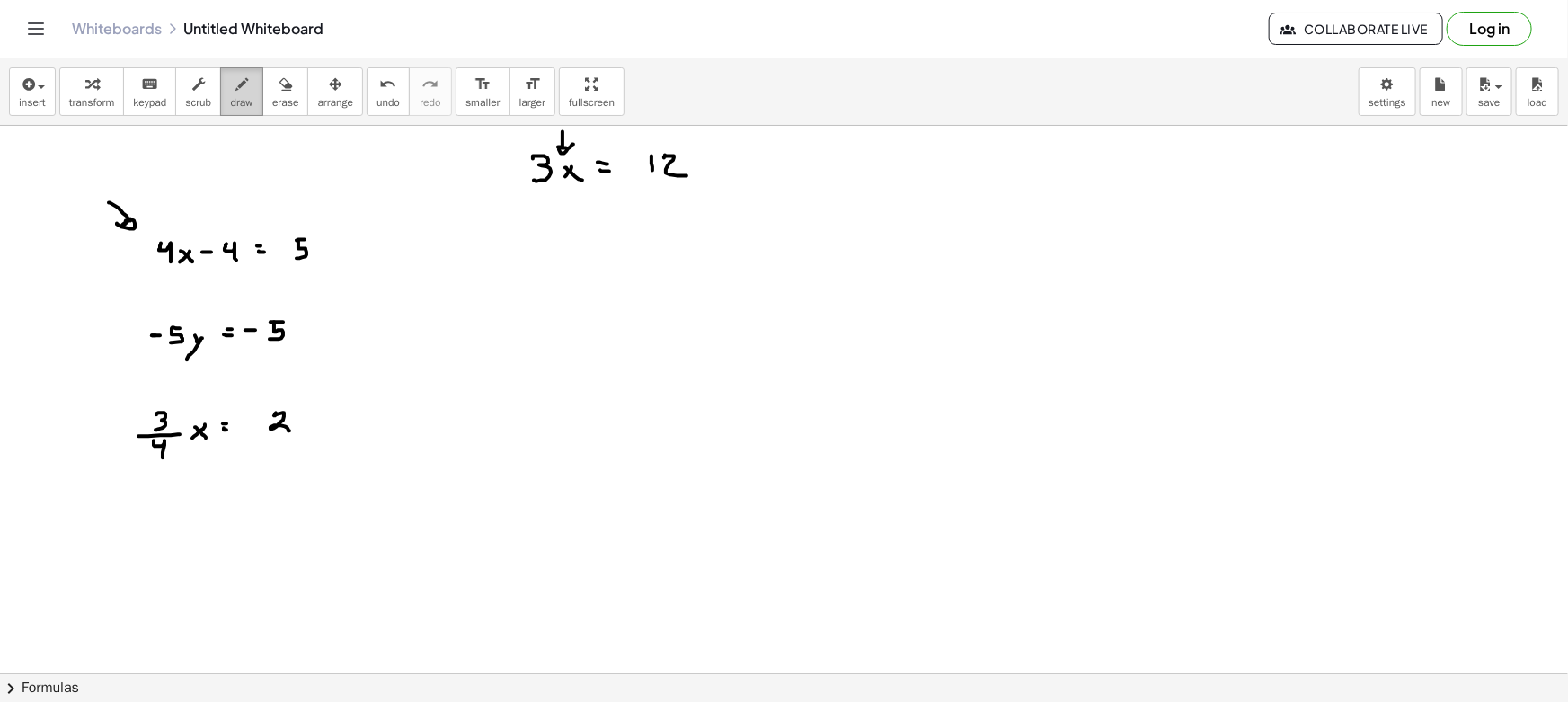 click on "draw" at bounding box center (242, 92) 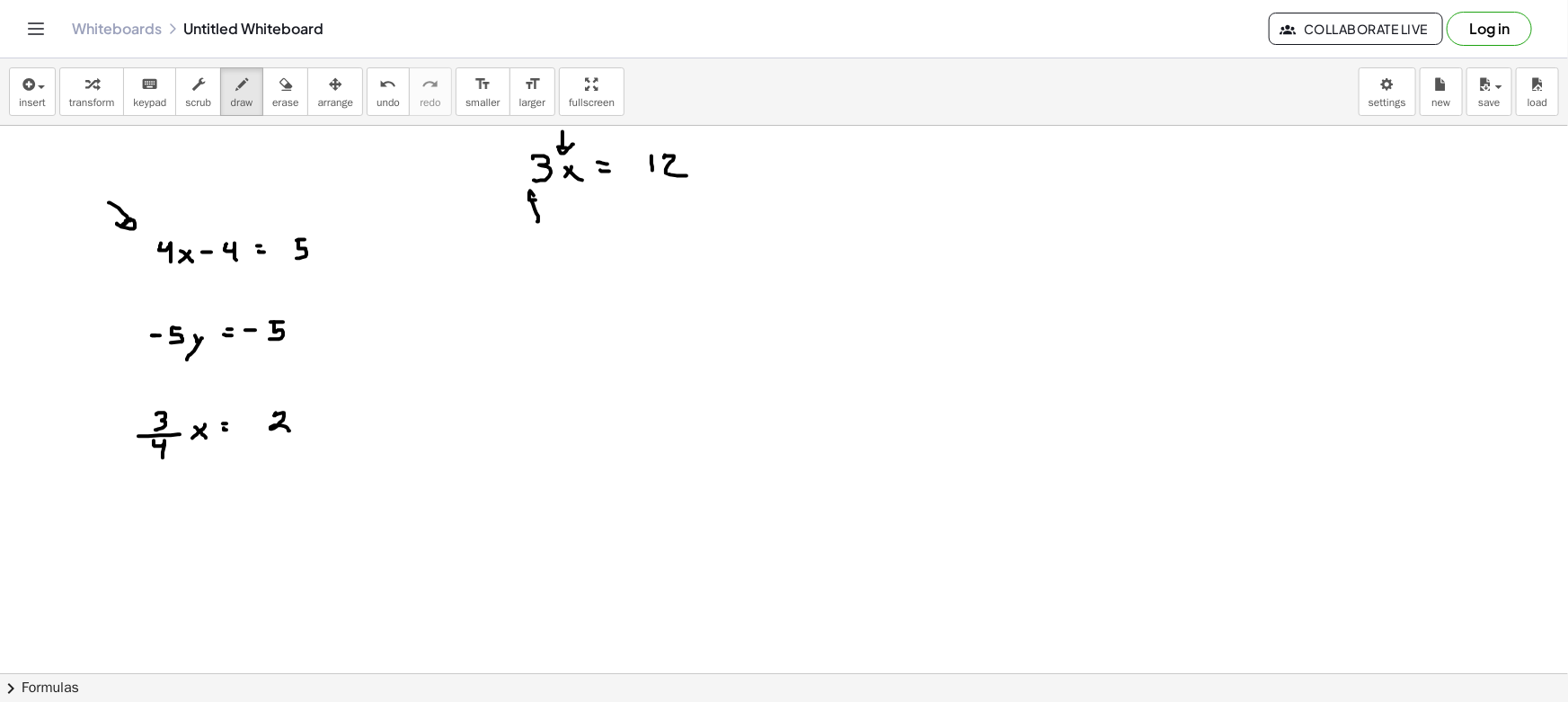 drag, startPoint x: 538, startPoint y: 221, endPoint x: 537, endPoint y: 201, distance: 20.024984 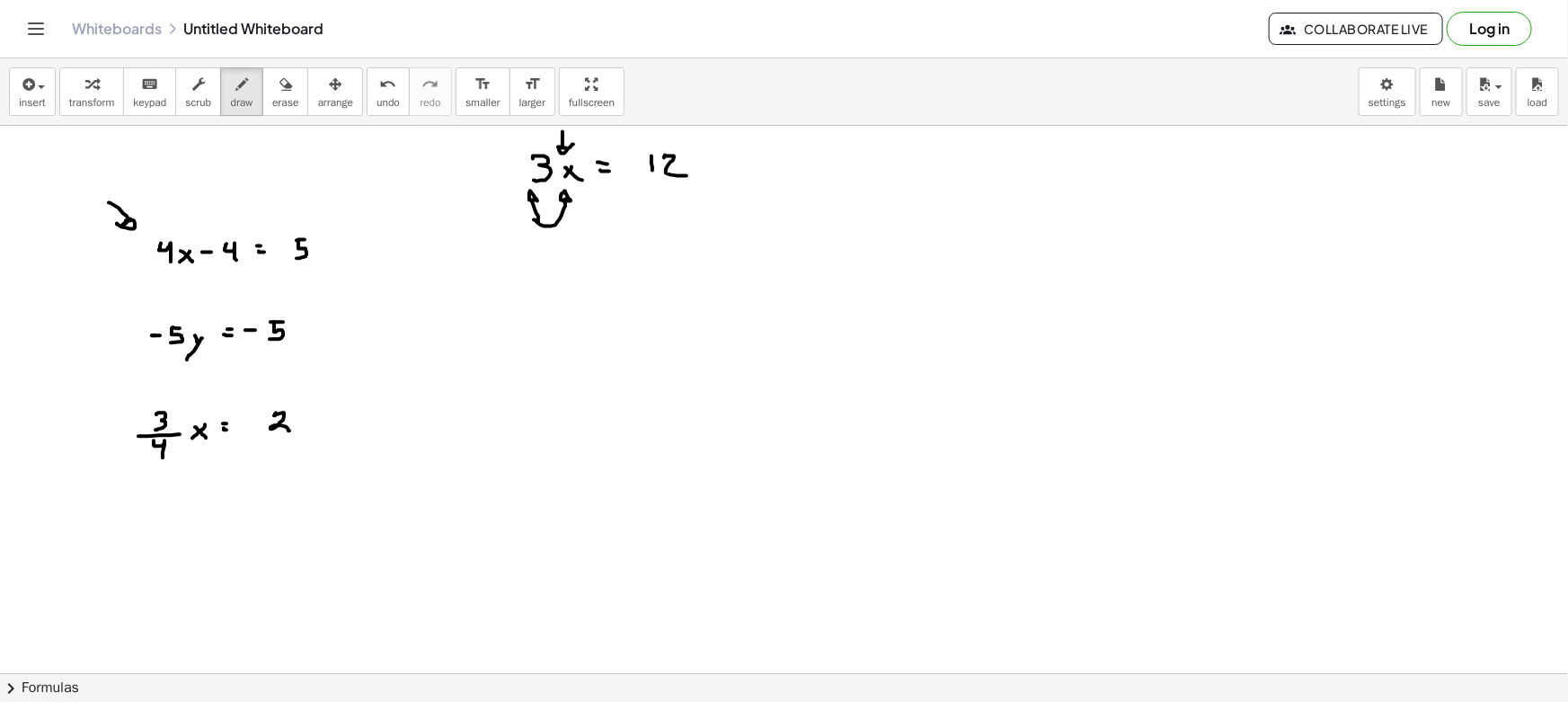 drag, startPoint x: 534, startPoint y: 219, endPoint x: 573, endPoint y: 206, distance: 41.10961 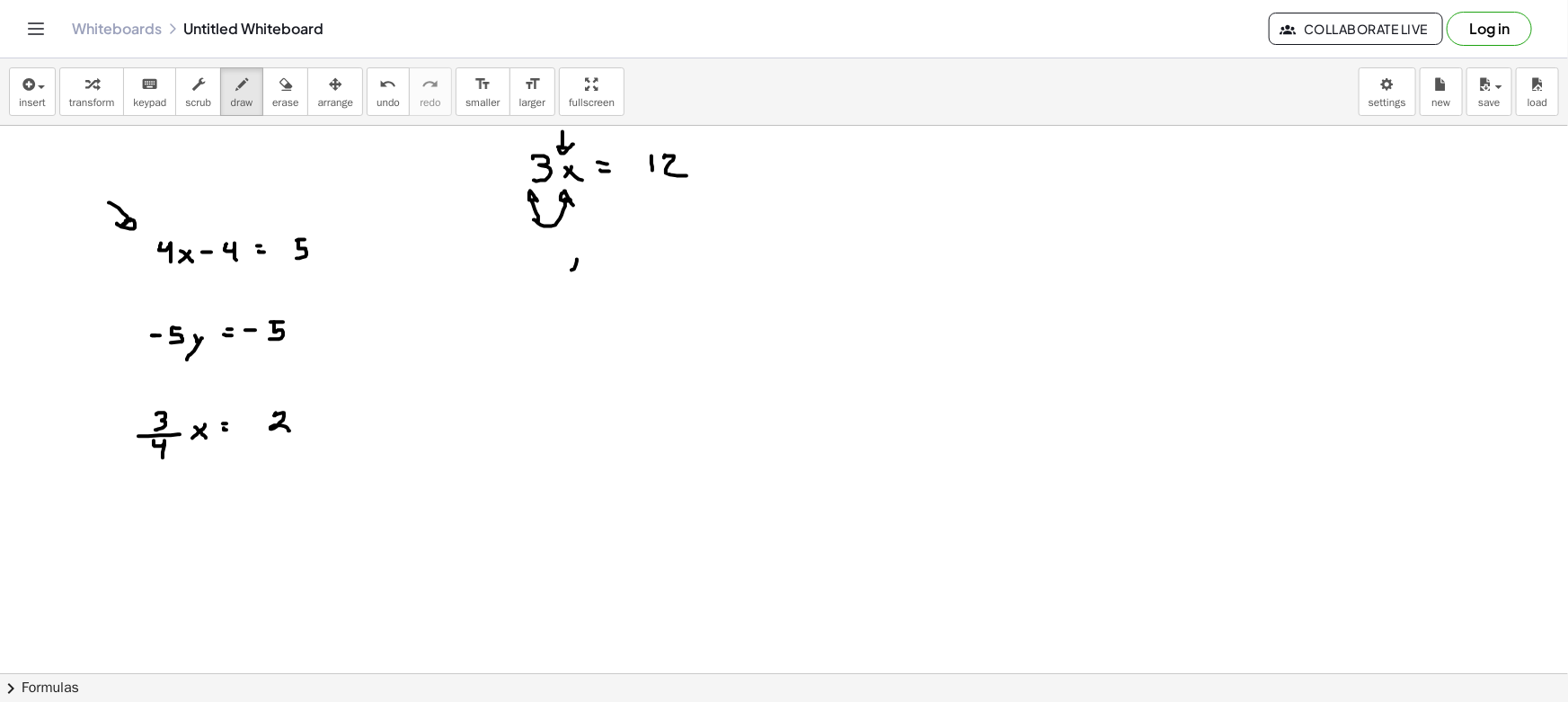 drag, startPoint x: 577, startPoint y: 261, endPoint x: 567, endPoint y: 265, distance: 10.77033 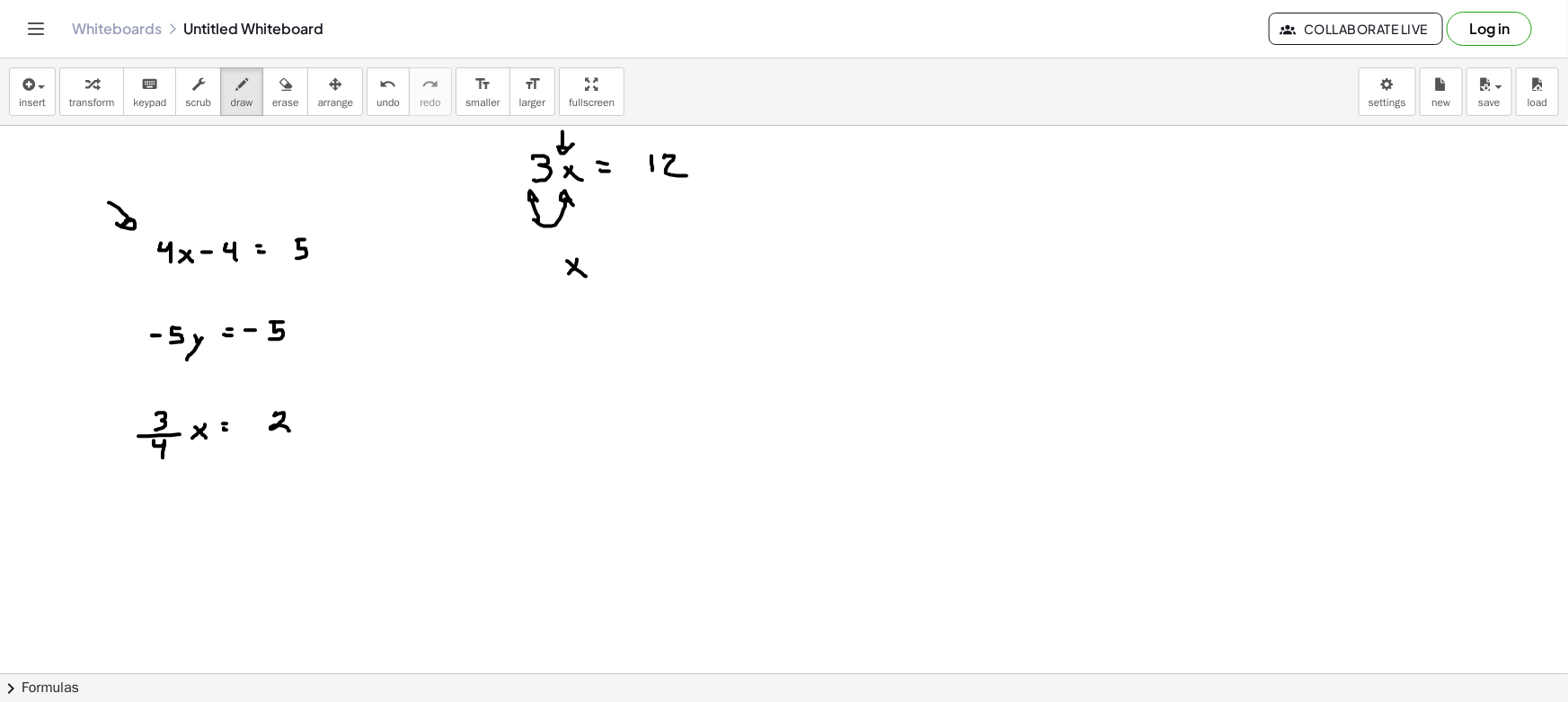 click at bounding box center (784, 774) 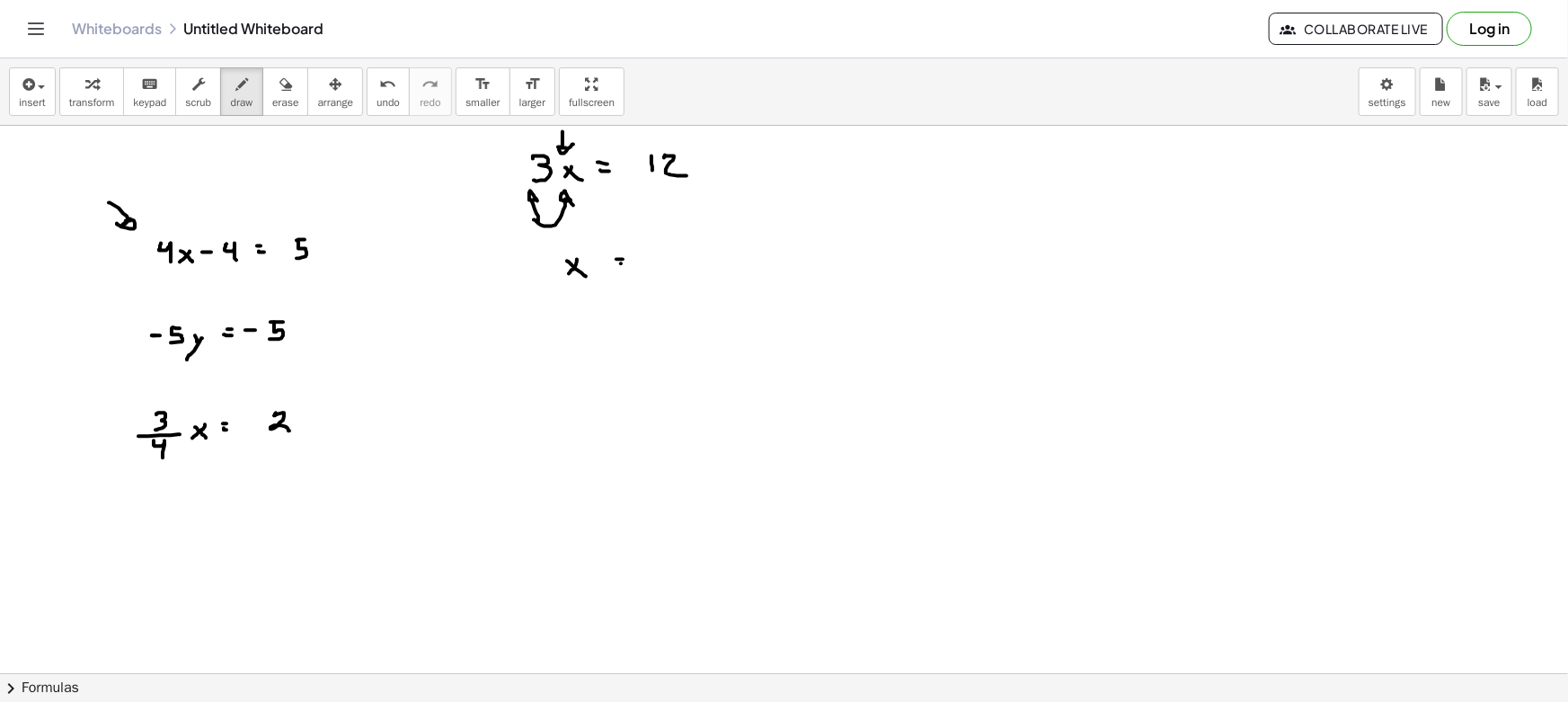 drag, startPoint x: 621, startPoint y: 263, endPoint x: 637, endPoint y: 270, distance: 17.464249 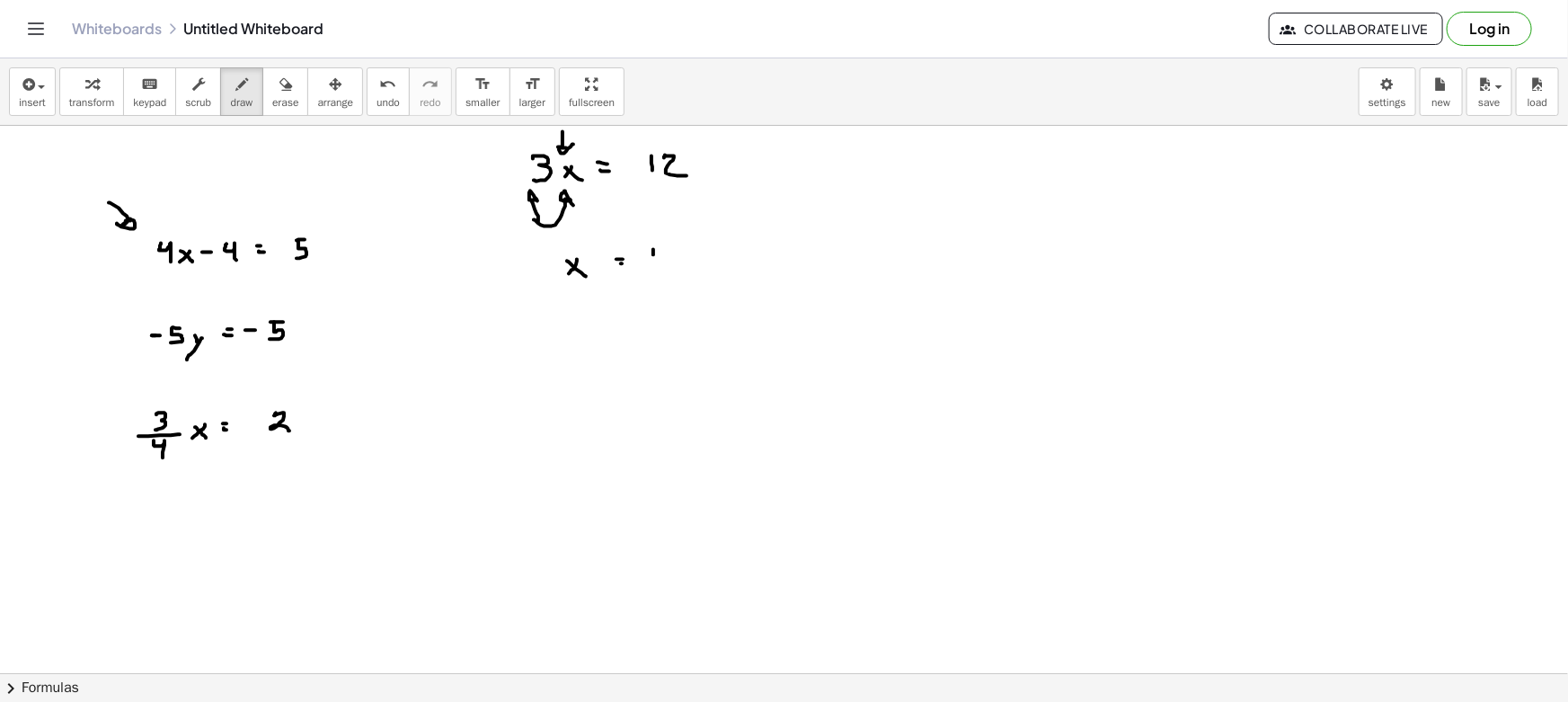 click at bounding box center [784, 774] 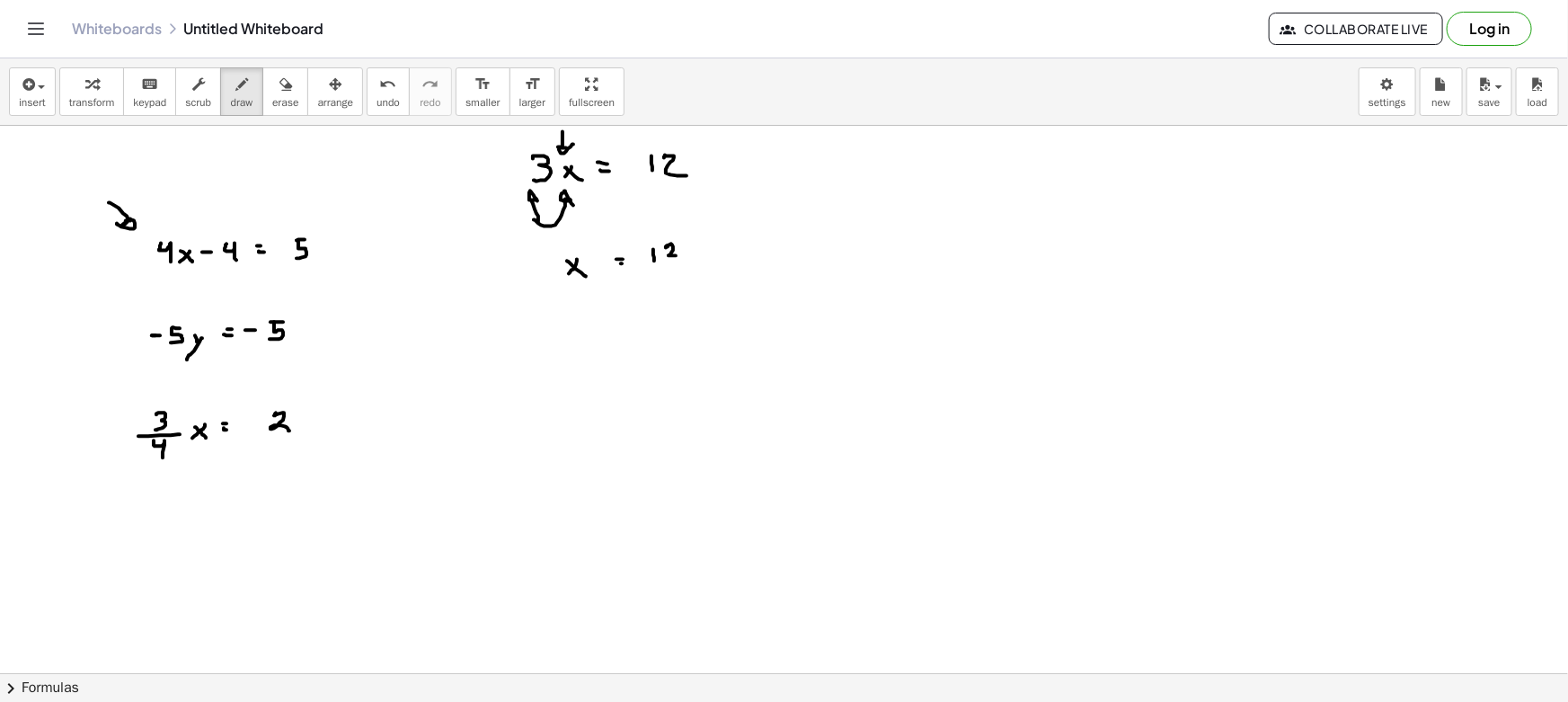 drag, startPoint x: 668, startPoint y: 246, endPoint x: 686, endPoint y: 256, distance: 20.59126 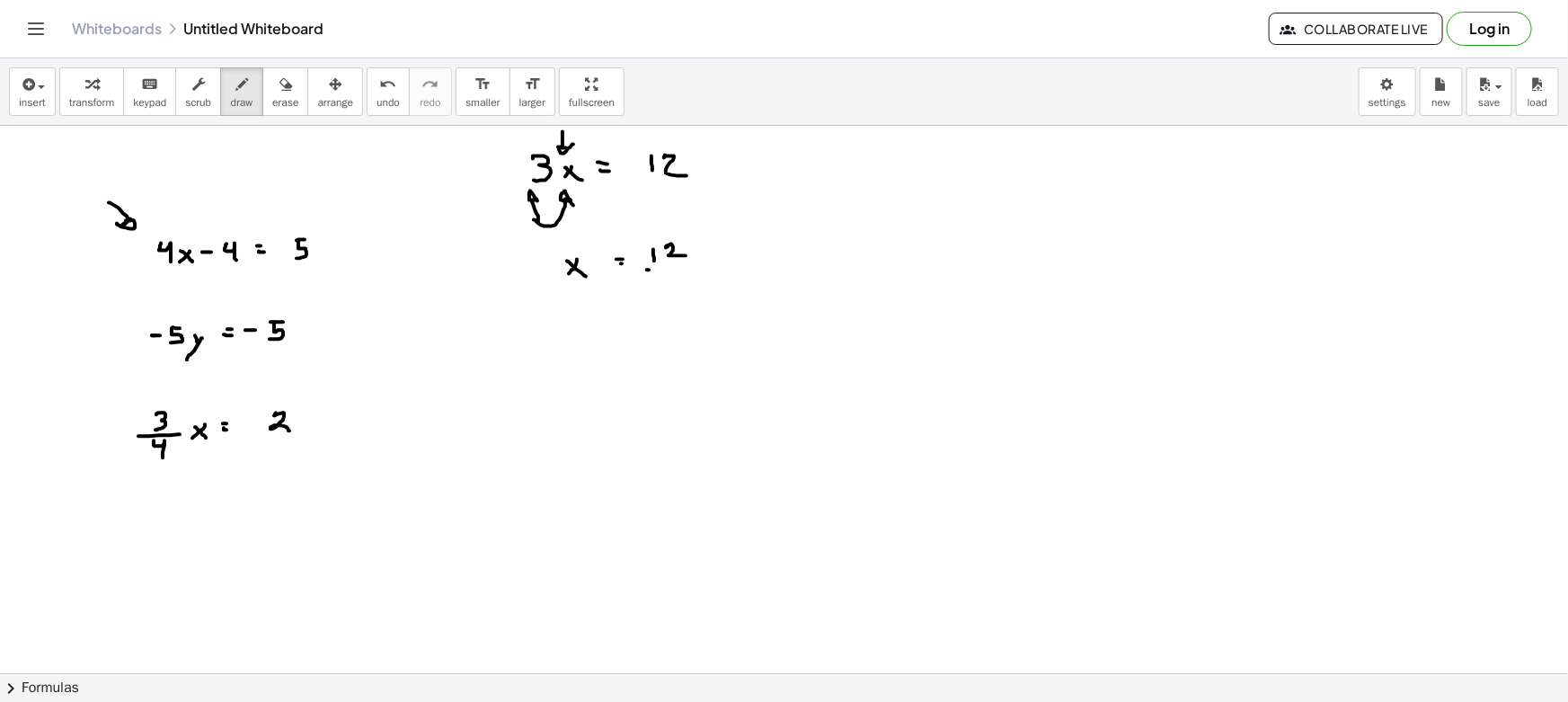 drag, startPoint x: 647, startPoint y: 270, endPoint x: 703, endPoint y: 268, distance: 56.0357 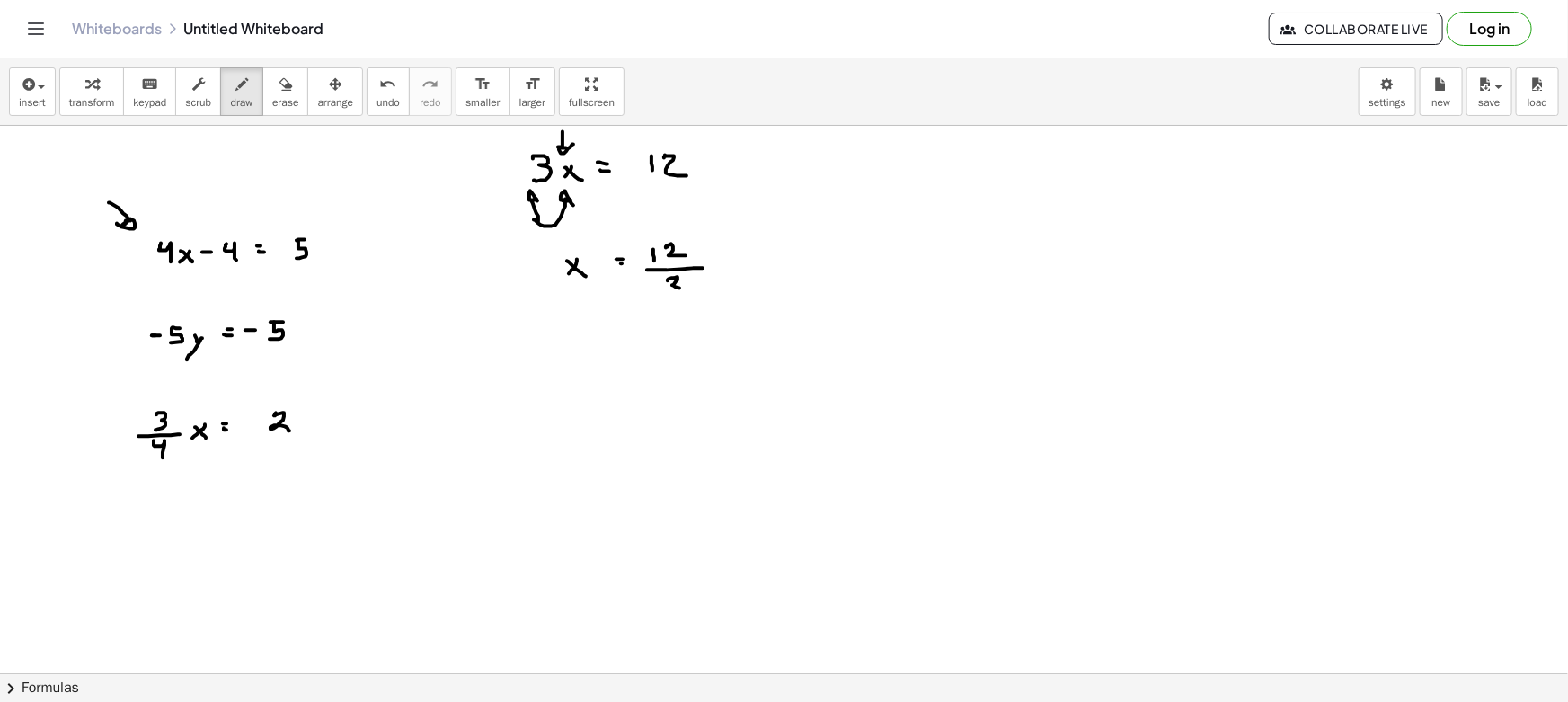 drag, startPoint x: 668, startPoint y: 280, endPoint x: 668, endPoint y: 296, distance: 16 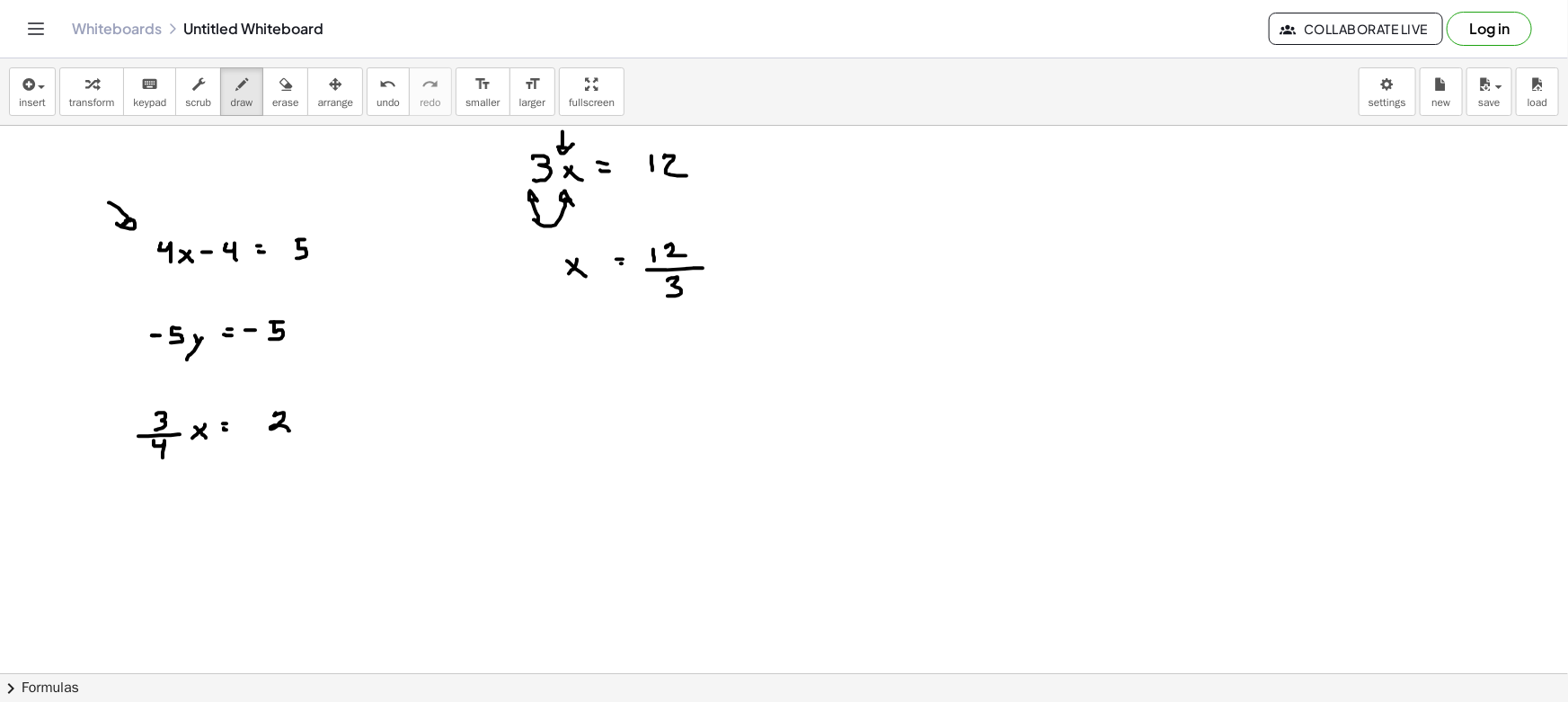click at bounding box center (784, 774) 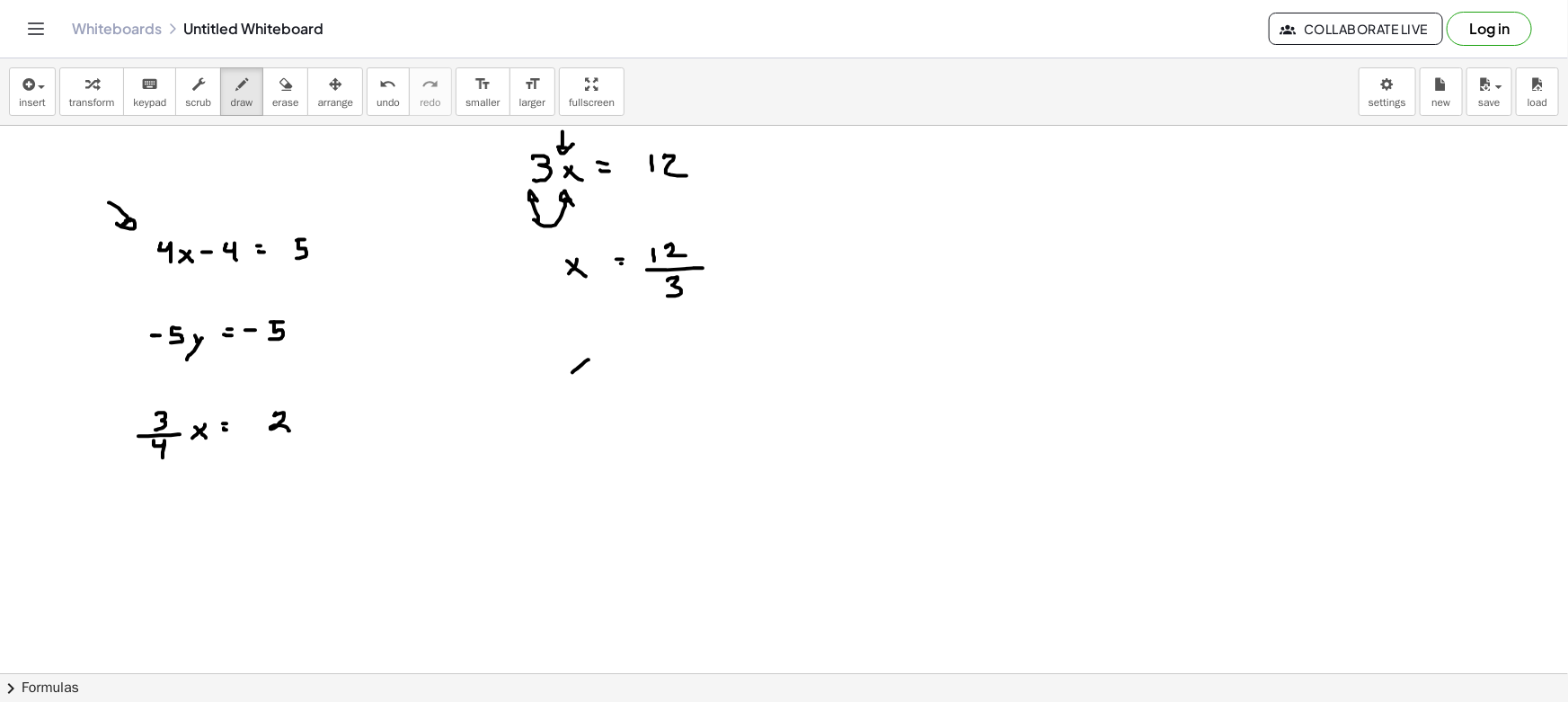 click at bounding box center [784, 774] 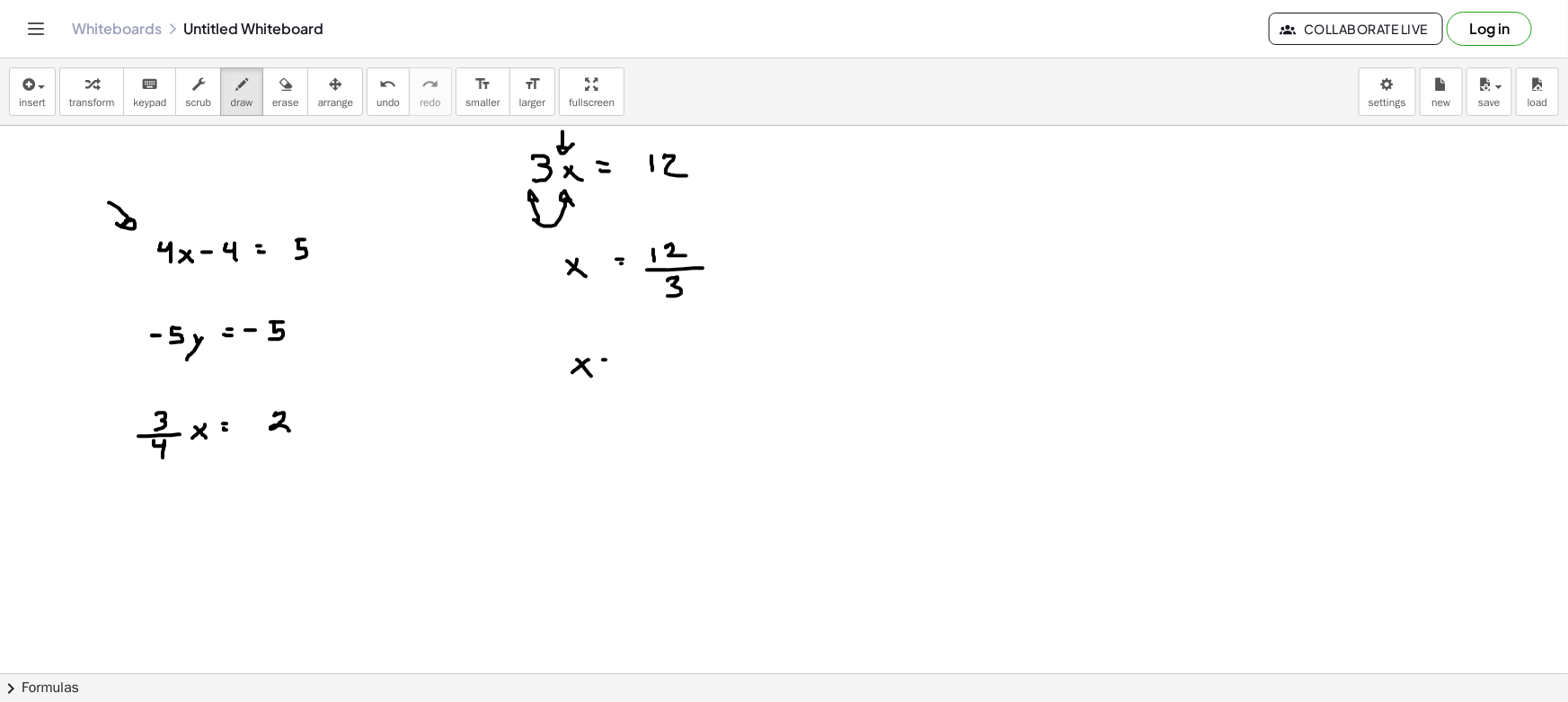 click at bounding box center (784, 774) 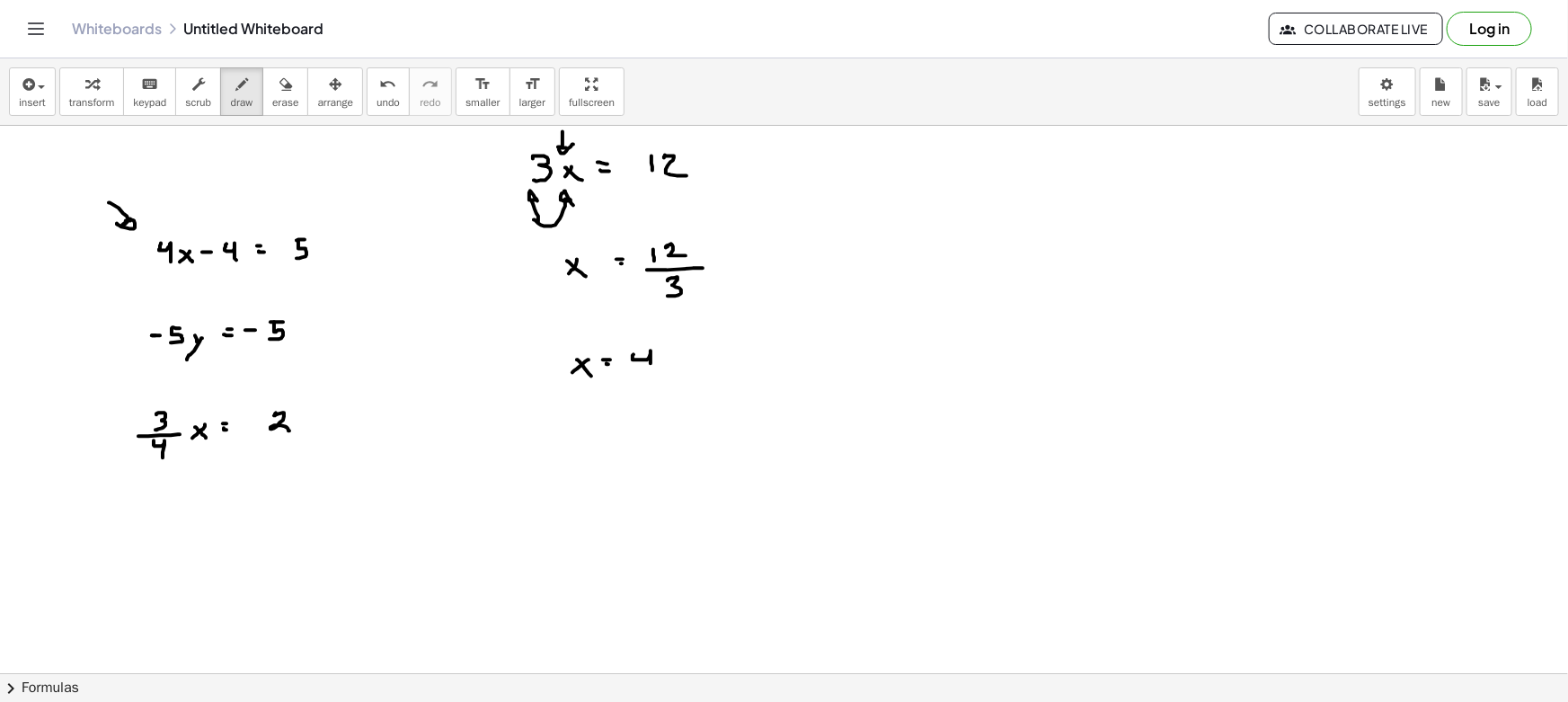 drag, startPoint x: 633, startPoint y: 354, endPoint x: 651, endPoint y: 371, distance: 24.758837 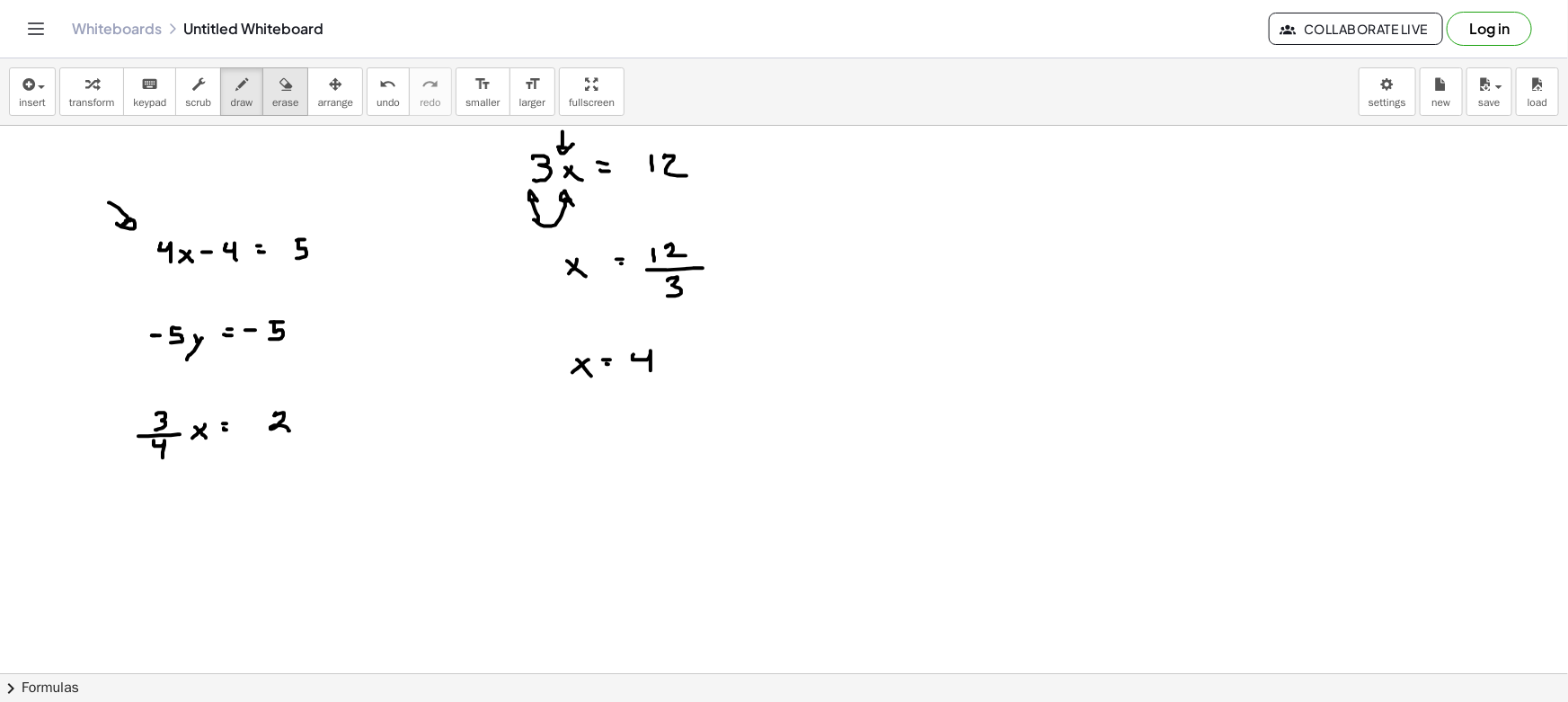 click at bounding box center (286, 84) 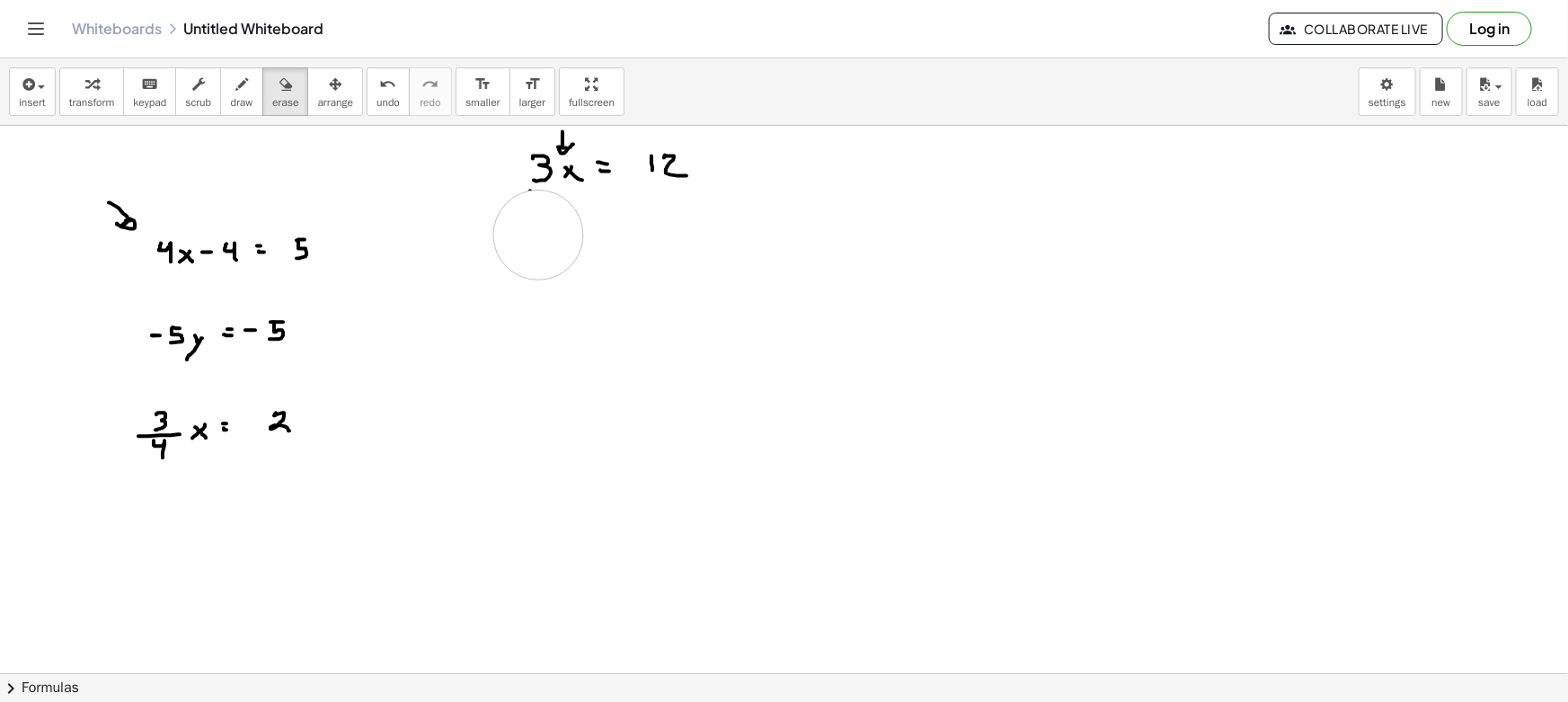 drag, startPoint x: 474, startPoint y: 239, endPoint x: 538, endPoint y: 234, distance: 64.19502 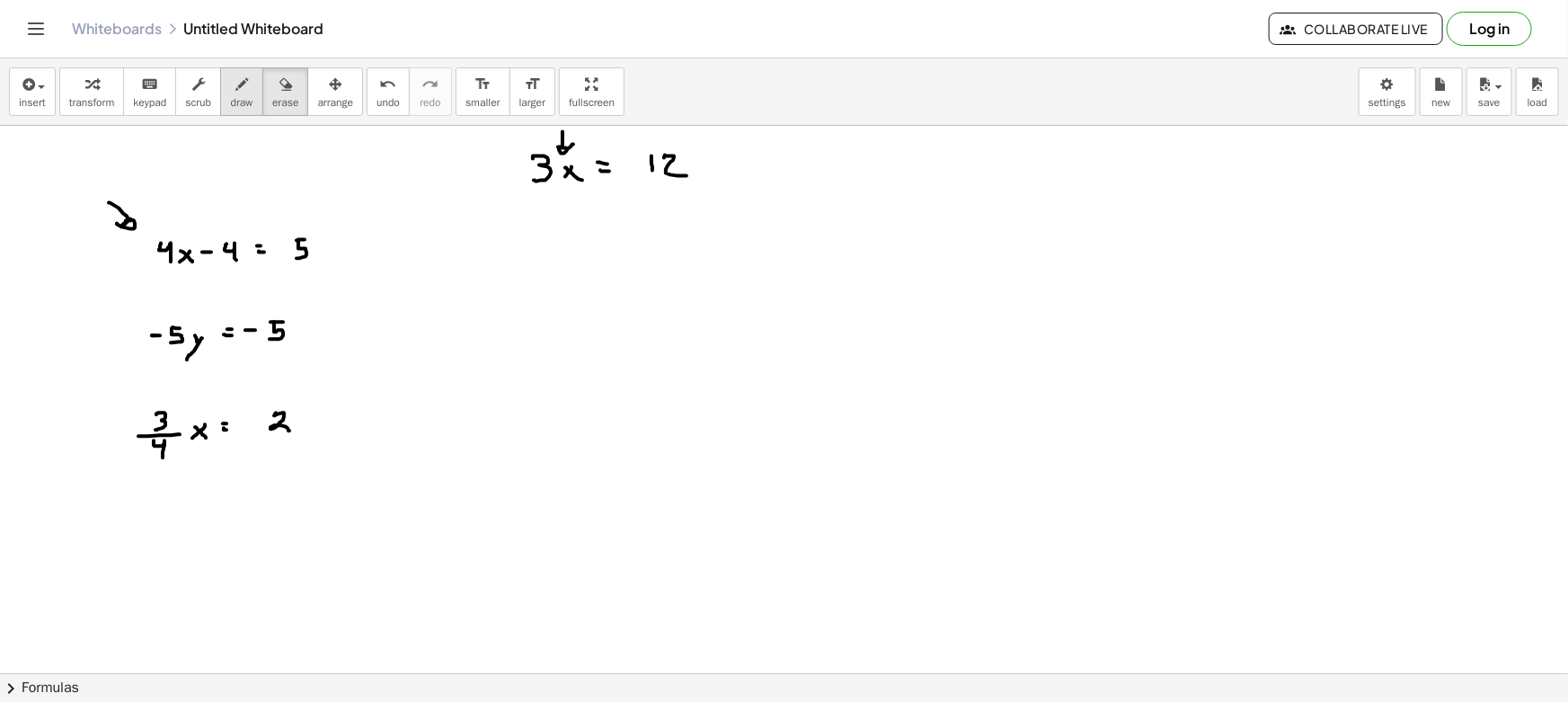 click on "draw" at bounding box center [242, 102] 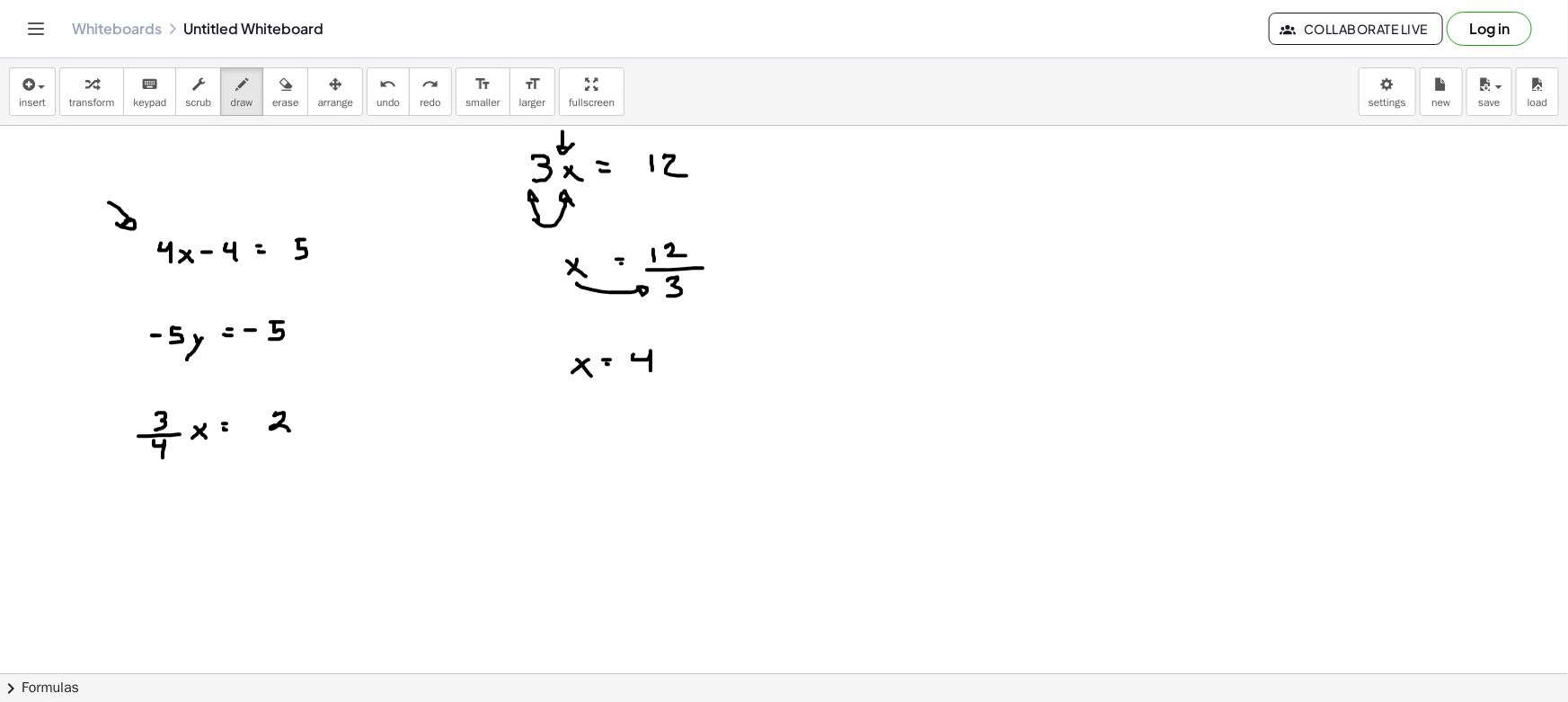 drag, startPoint x: 577, startPoint y: 283, endPoint x: 638, endPoint y: 297, distance: 62.58594 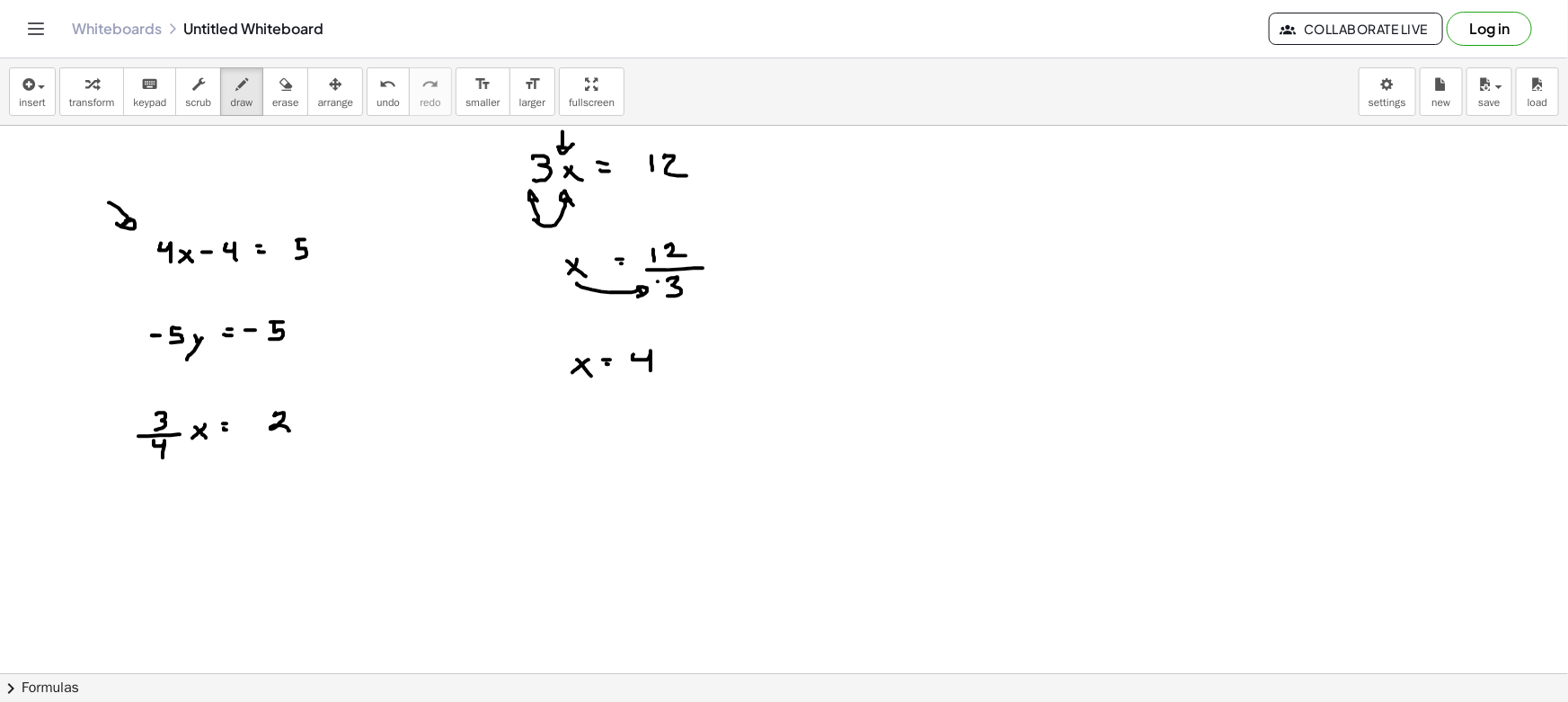 click at bounding box center (784, 774) 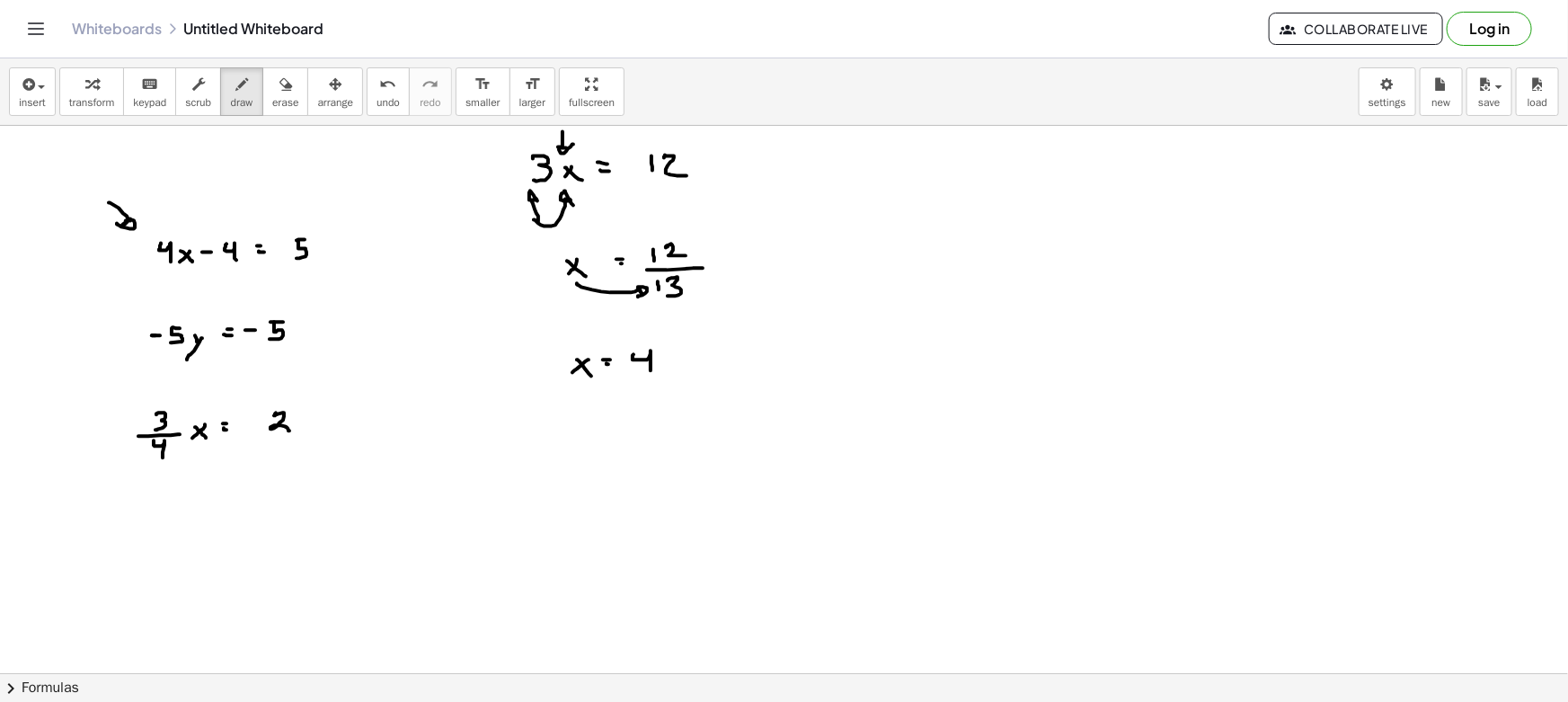 click at bounding box center [784, 774] 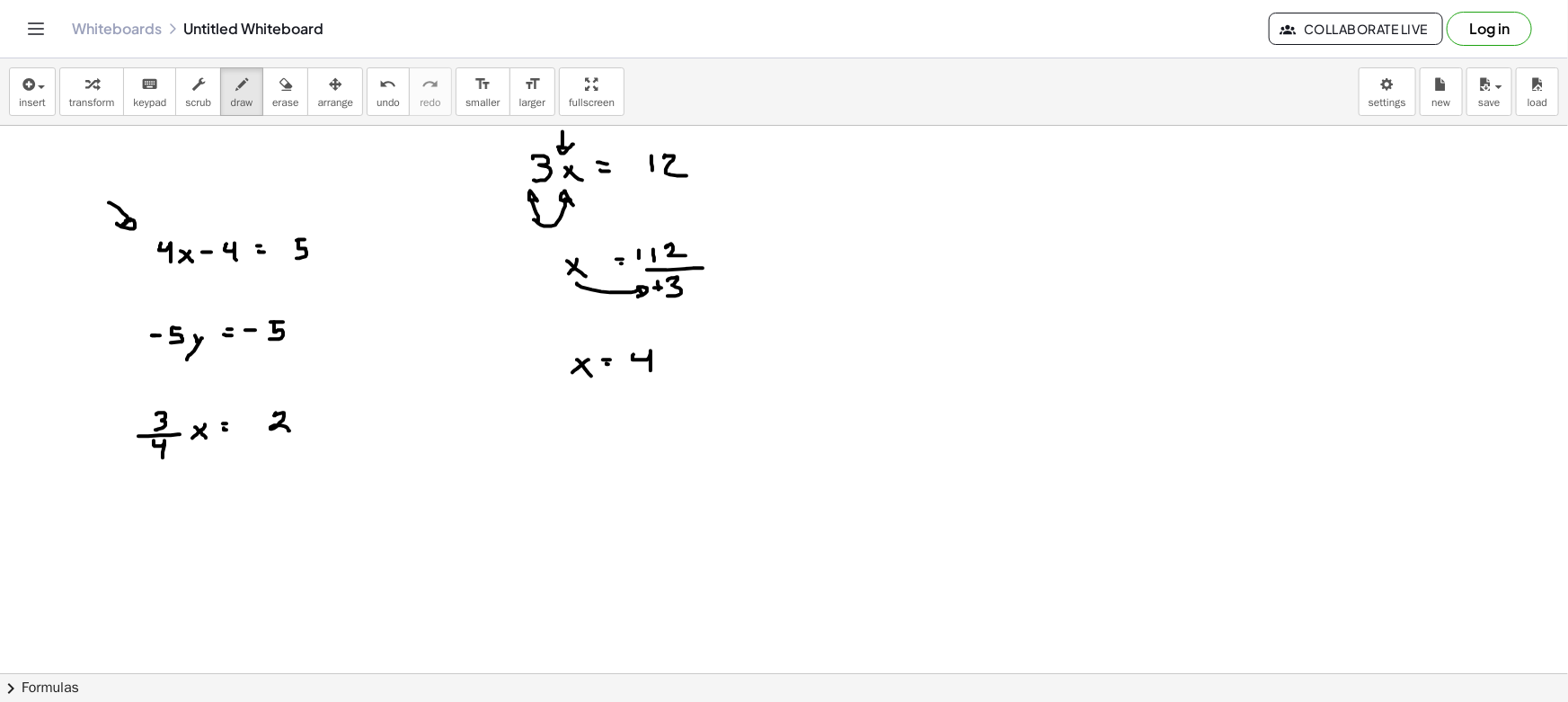 click at bounding box center (784, 774) 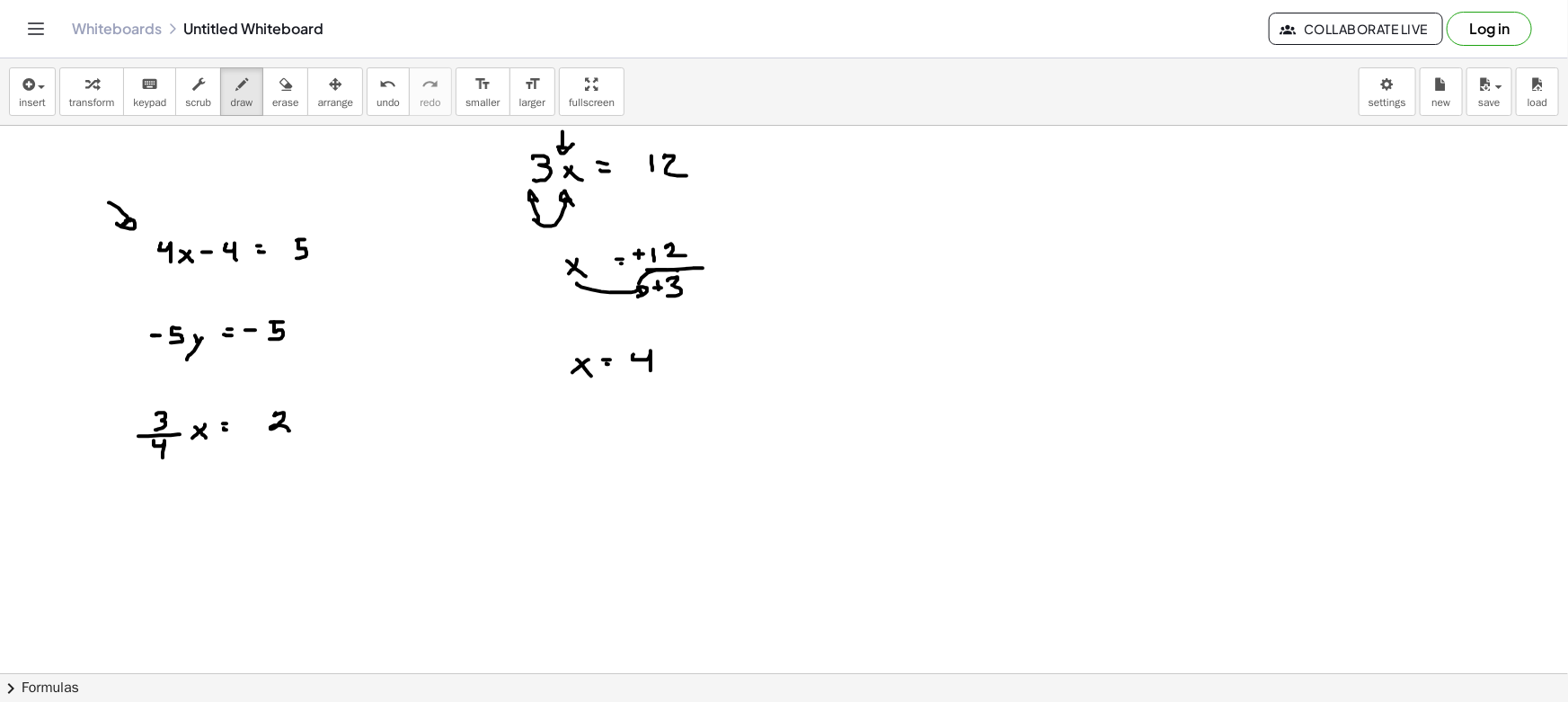 drag, startPoint x: 678, startPoint y: 271, endPoint x: 641, endPoint y: 274, distance: 37.12142 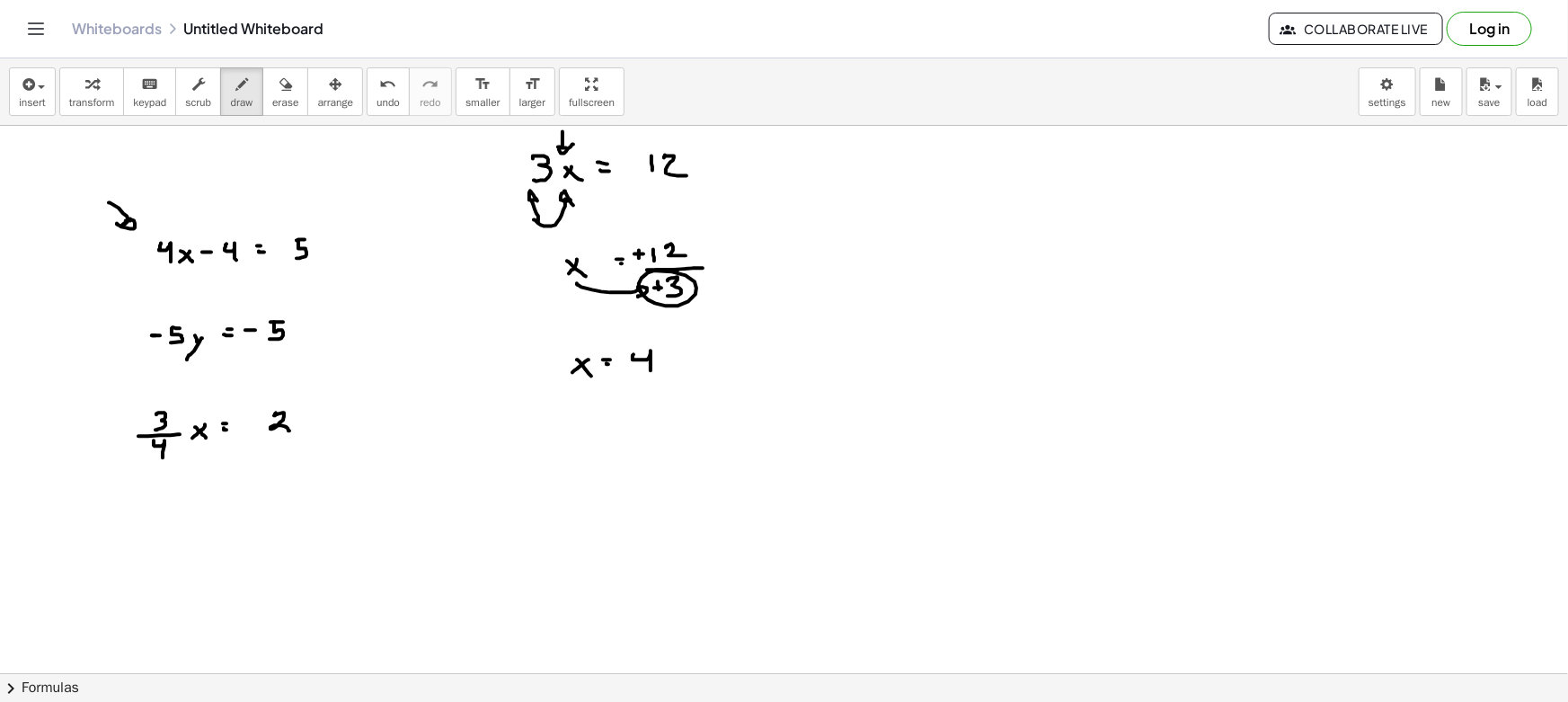 drag, startPoint x: 807, startPoint y: 162, endPoint x: 819, endPoint y: 165, distance: 12.36932 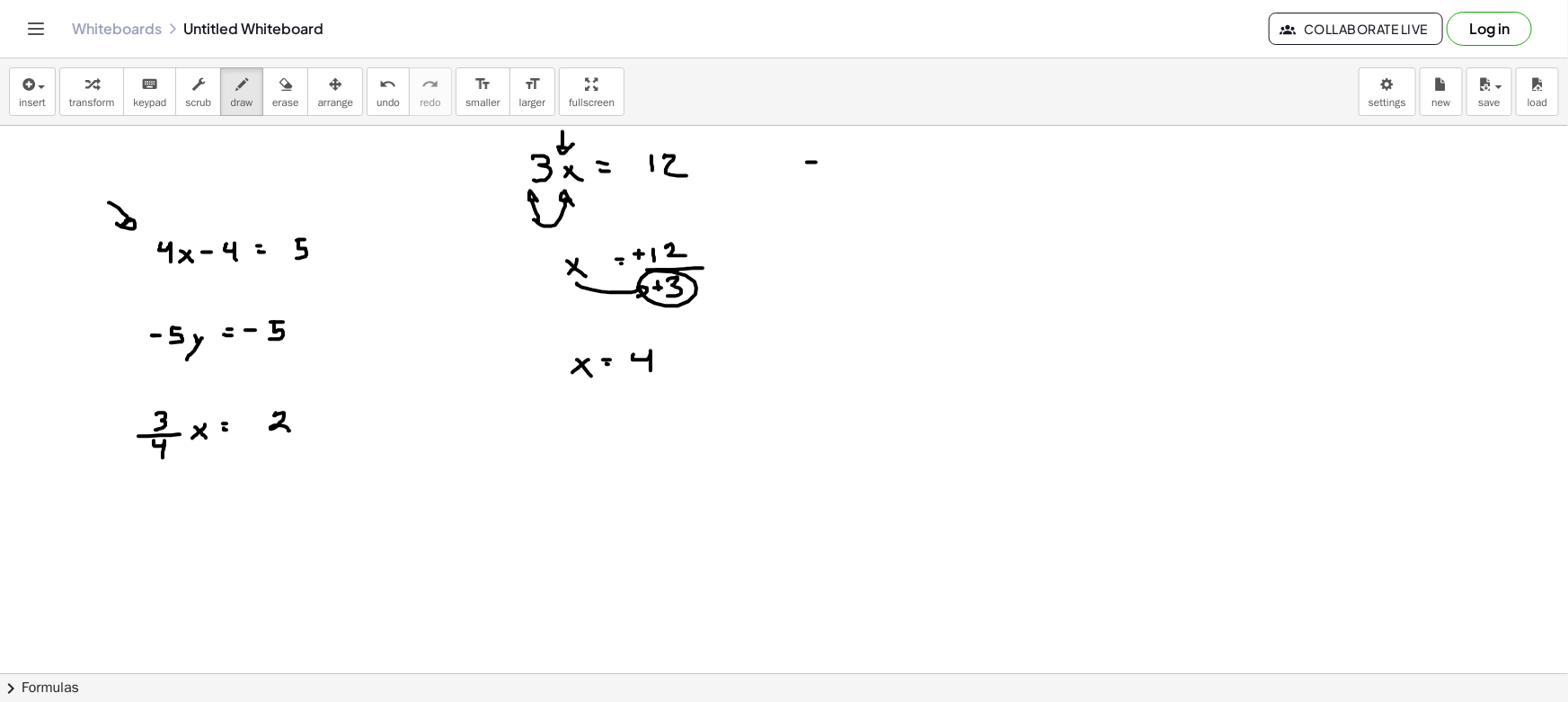 drag, startPoint x: 782, startPoint y: 157, endPoint x: 771, endPoint y: 164, distance: 13.038405 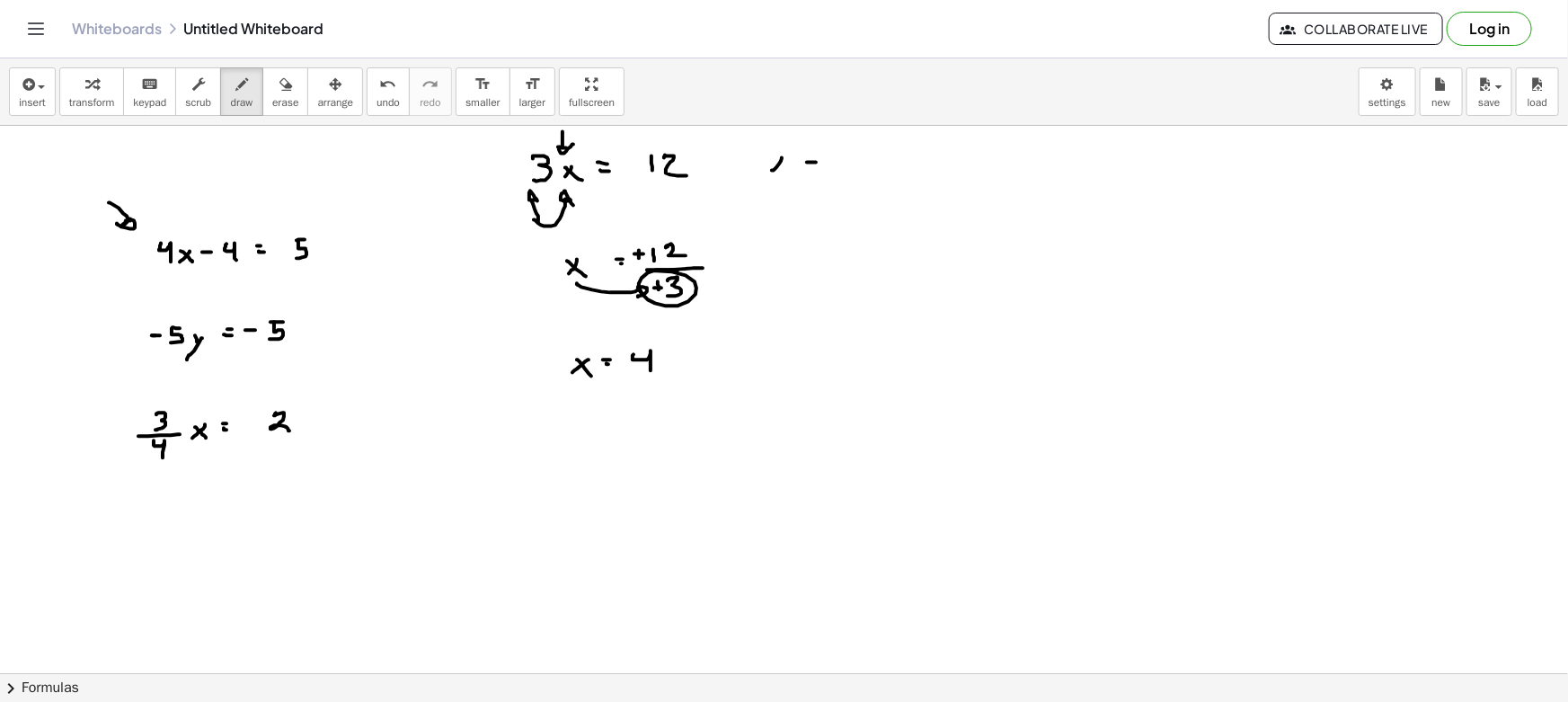 drag, startPoint x: 788, startPoint y: 167, endPoint x: 819, endPoint y: 170, distance: 31.144823 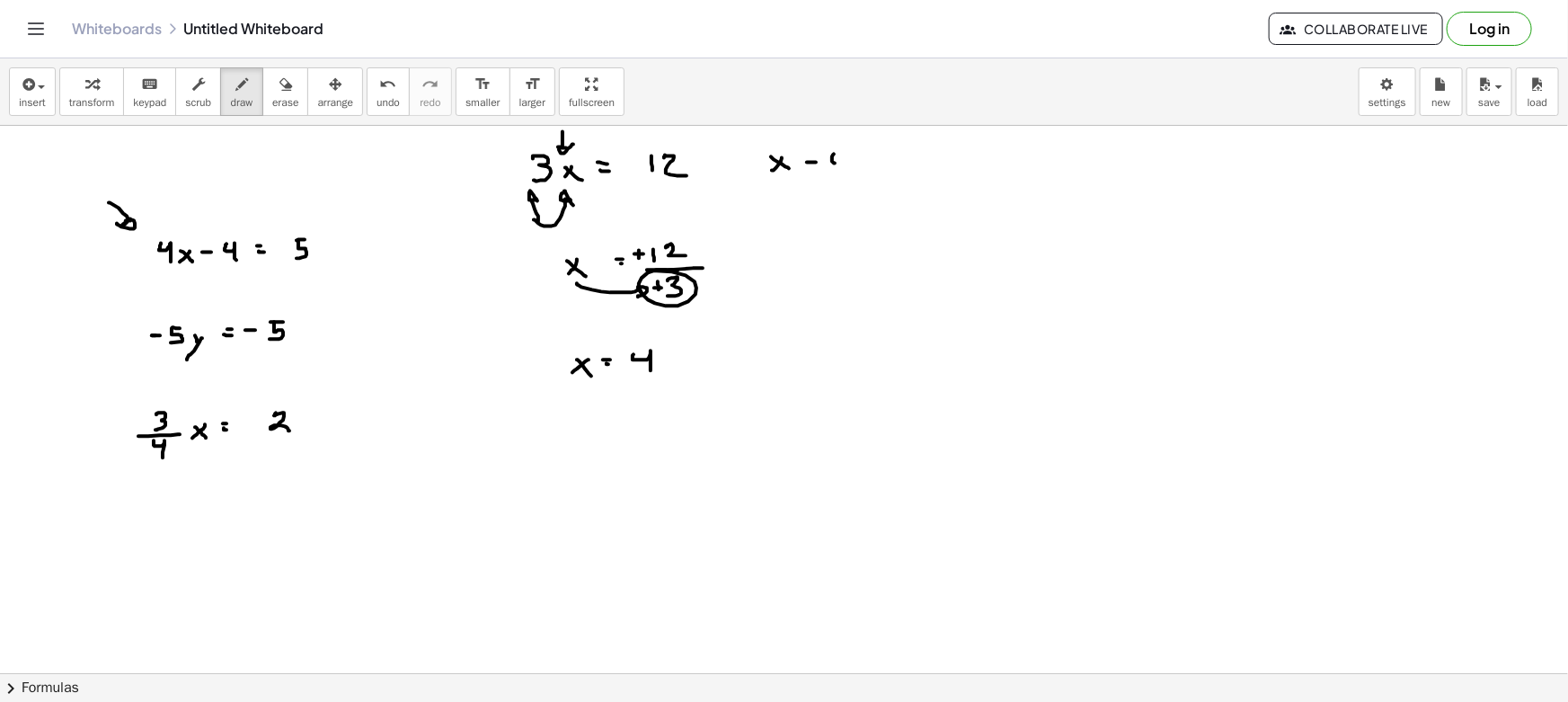 drag, startPoint x: 834, startPoint y: 154, endPoint x: 835, endPoint y: 163, distance: 9.055385 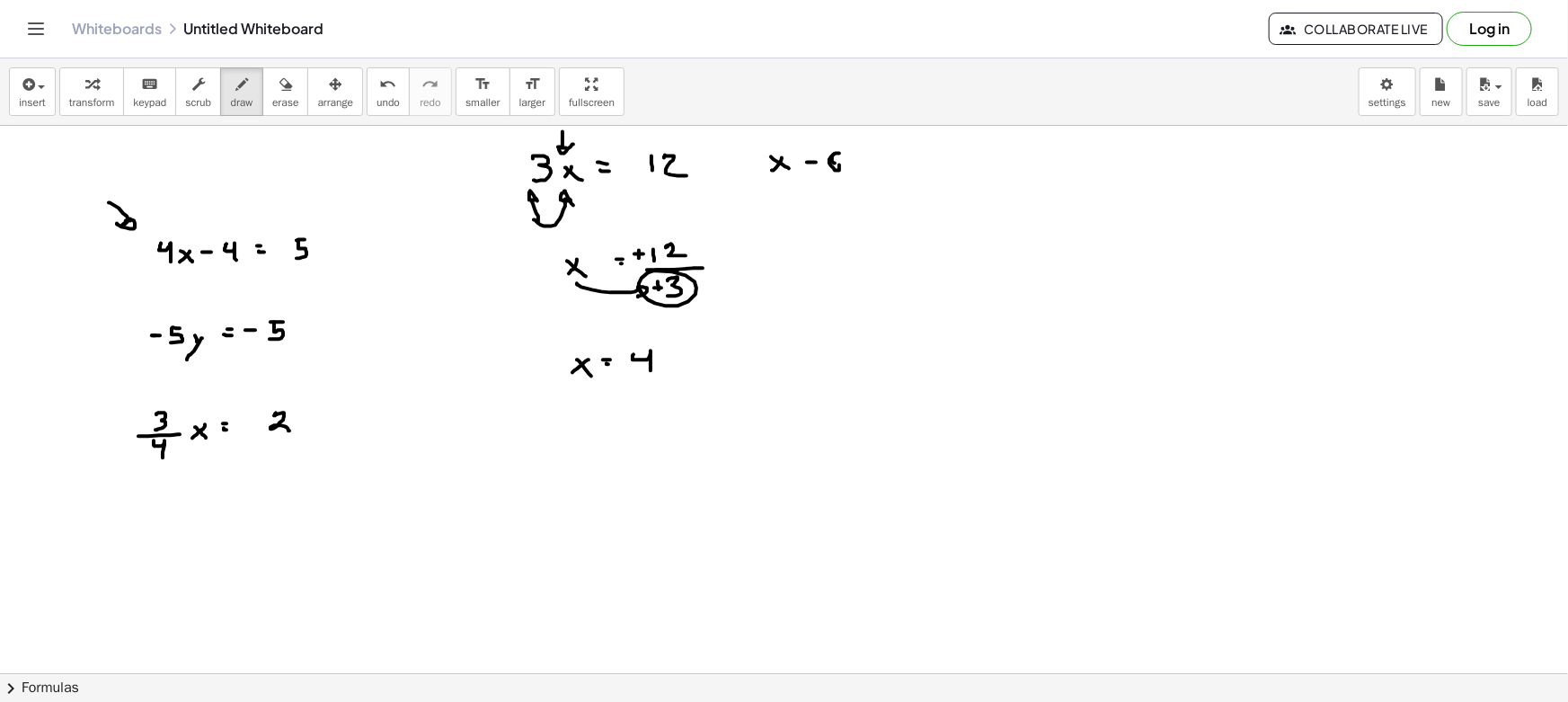 drag, startPoint x: 839, startPoint y: 153, endPoint x: 850, endPoint y: 172, distance: 21.954498 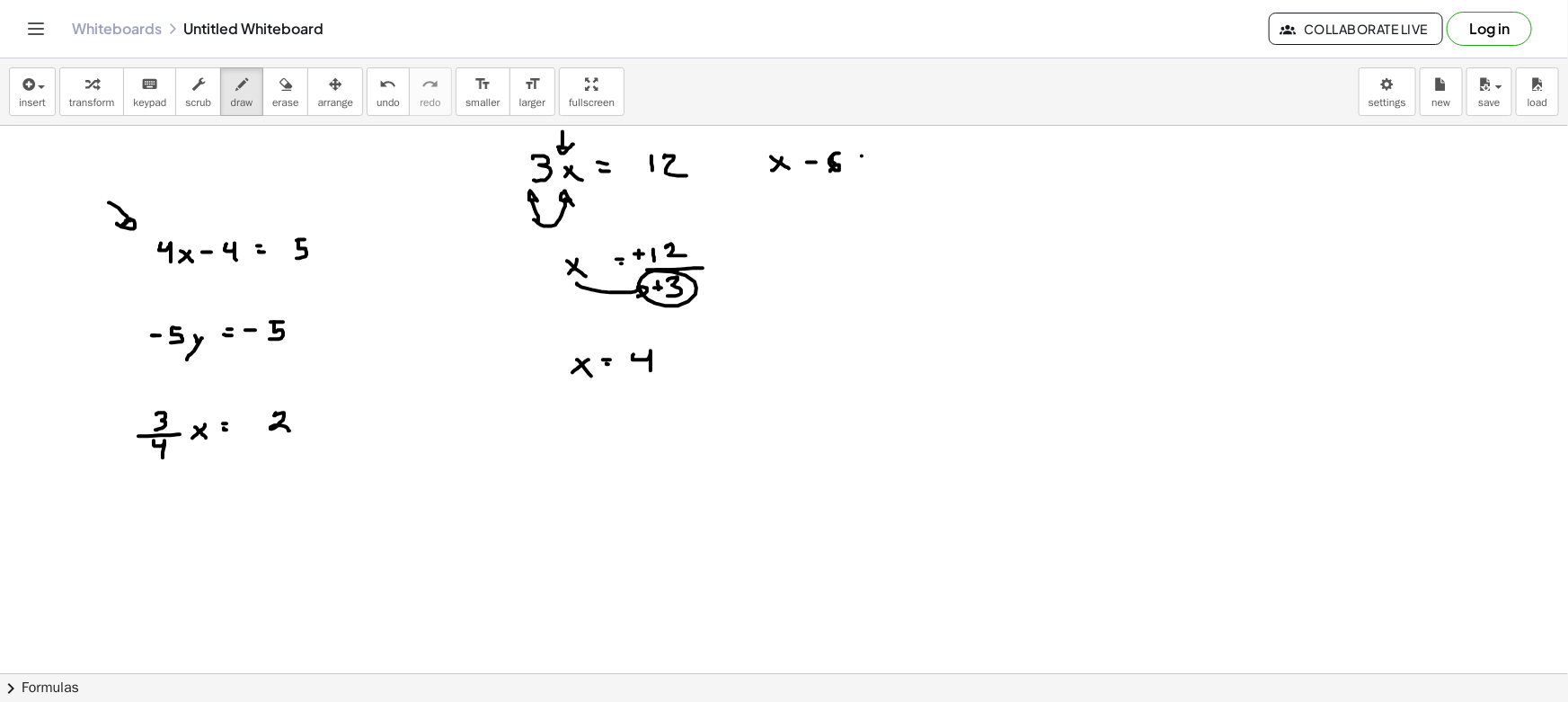 click at bounding box center [784, 774] 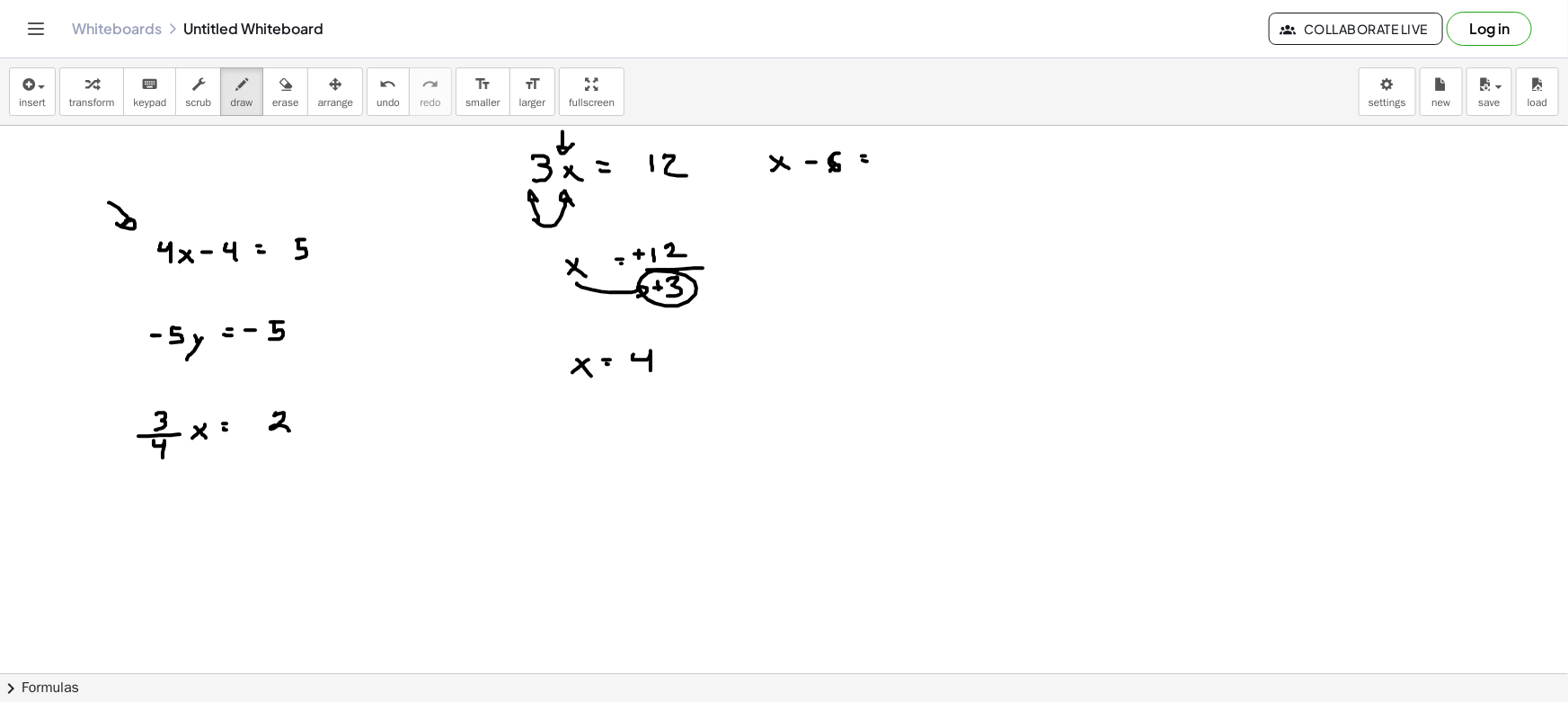 drag, startPoint x: 889, startPoint y: 152, endPoint x: 903, endPoint y: 151, distance: 14.03567 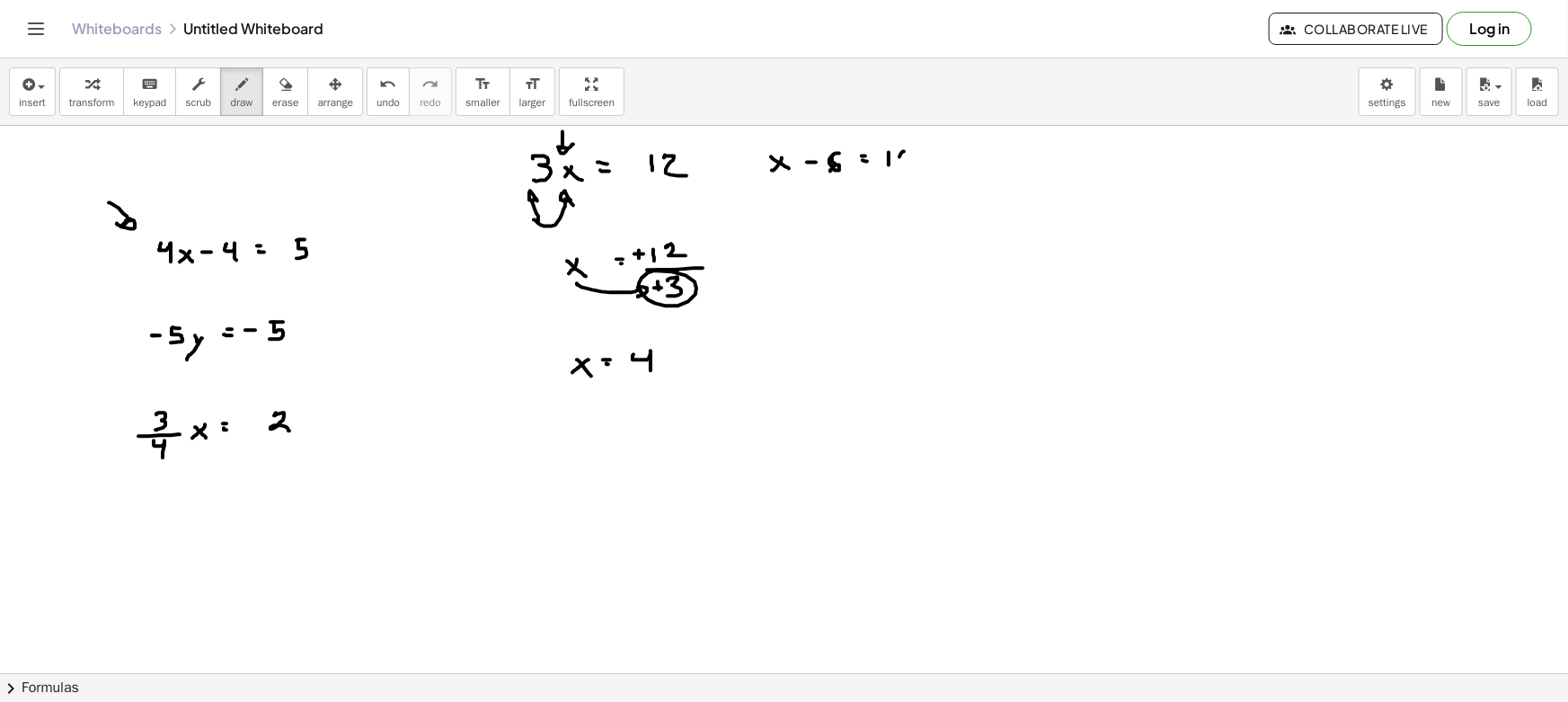 click at bounding box center [784, 774] 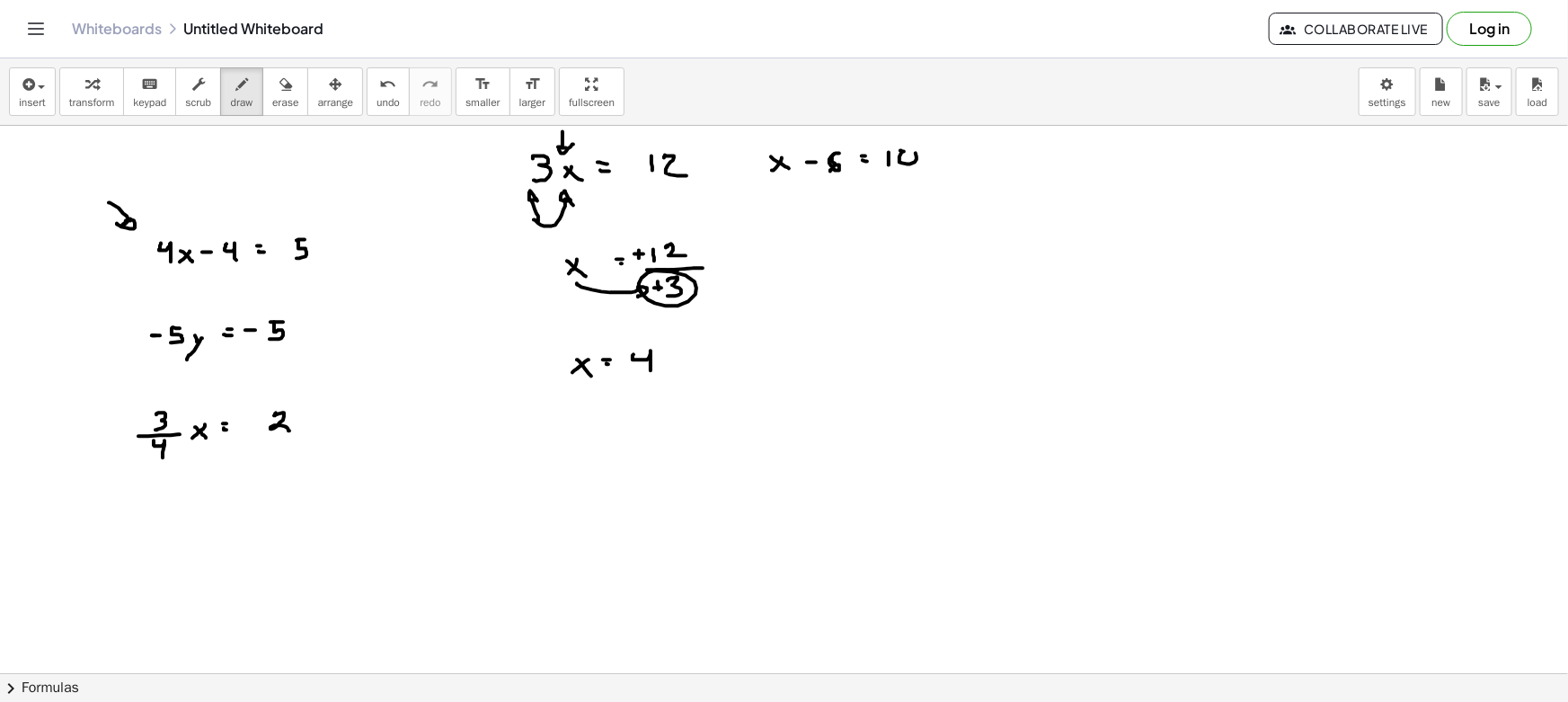 drag, startPoint x: 901, startPoint y: 150, endPoint x: 916, endPoint y: 156, distance: 16.155494 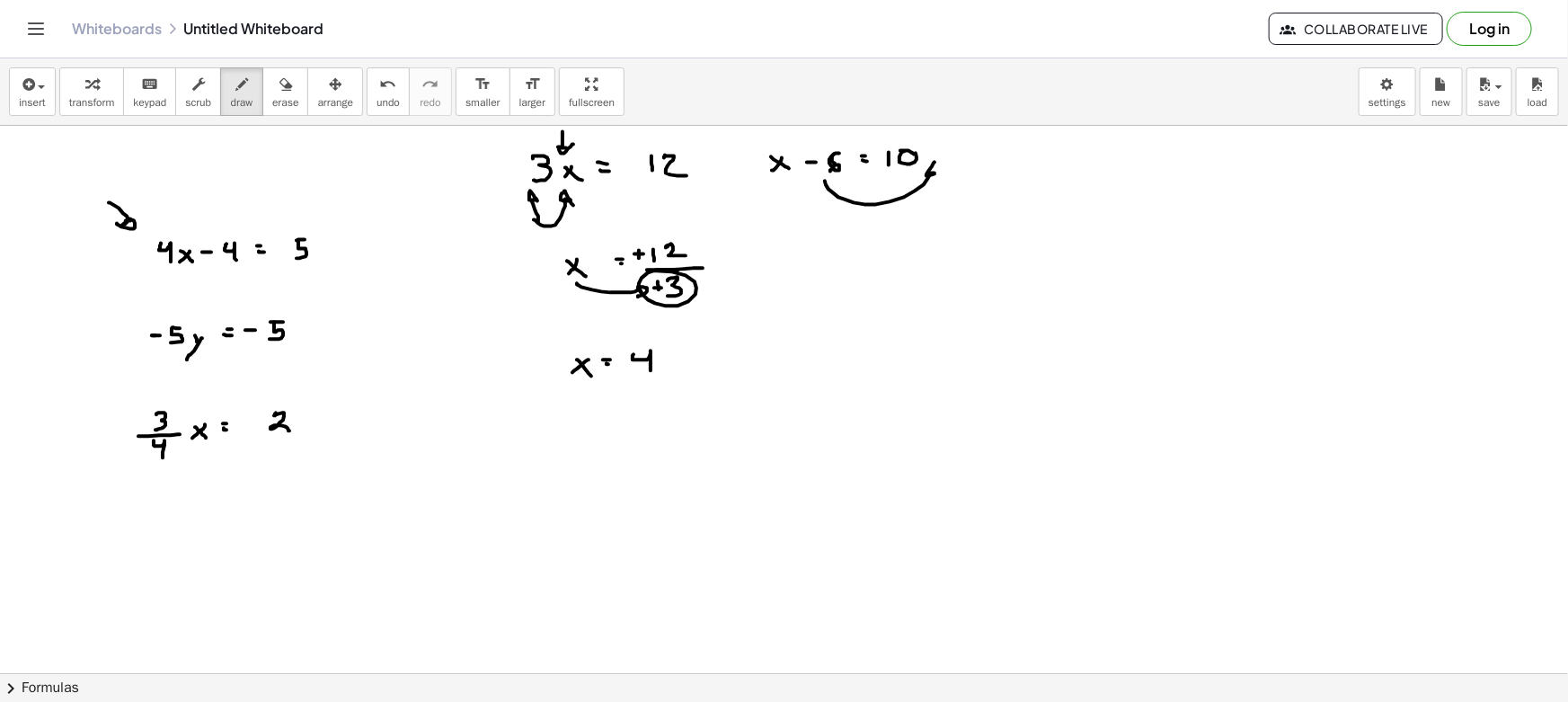 drag, startPoint x: 828, startPoint y: 189, endPoint x: 938, endPoint y: 182, distance: 110.2225 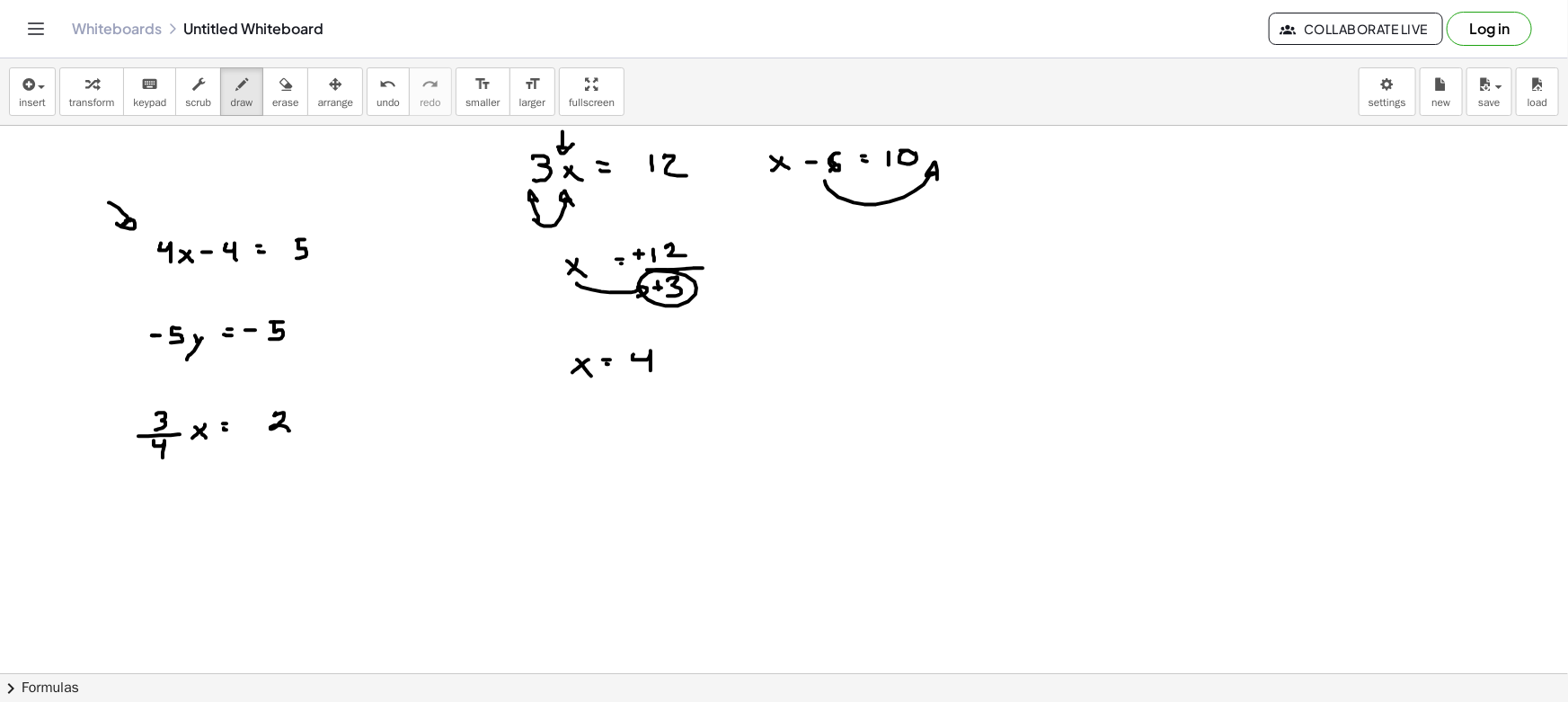 click at bounding box center (784, 774) 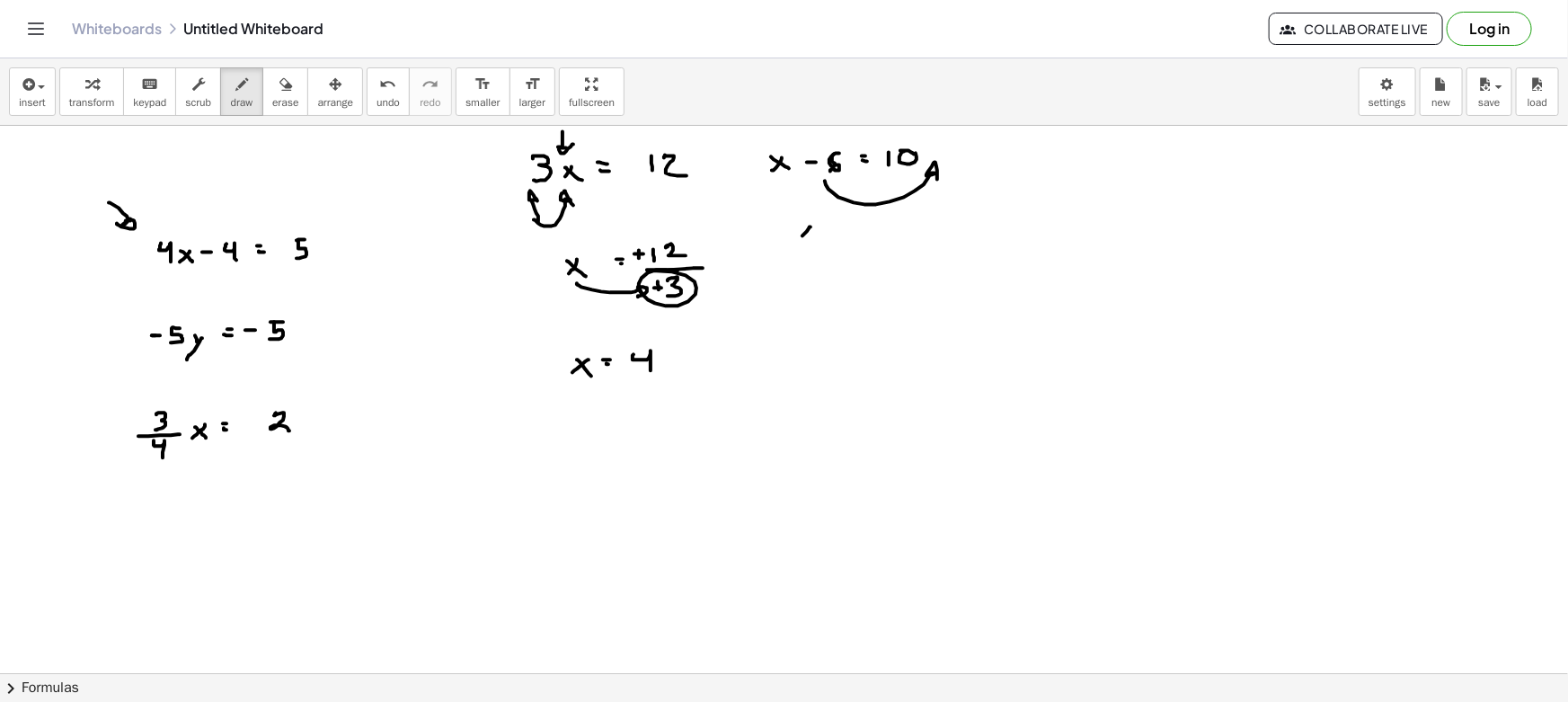 drag, startPoint x: 814, startPoint y: 235, endPoint x: 826, endPoint y: 237, distance: 12.165525 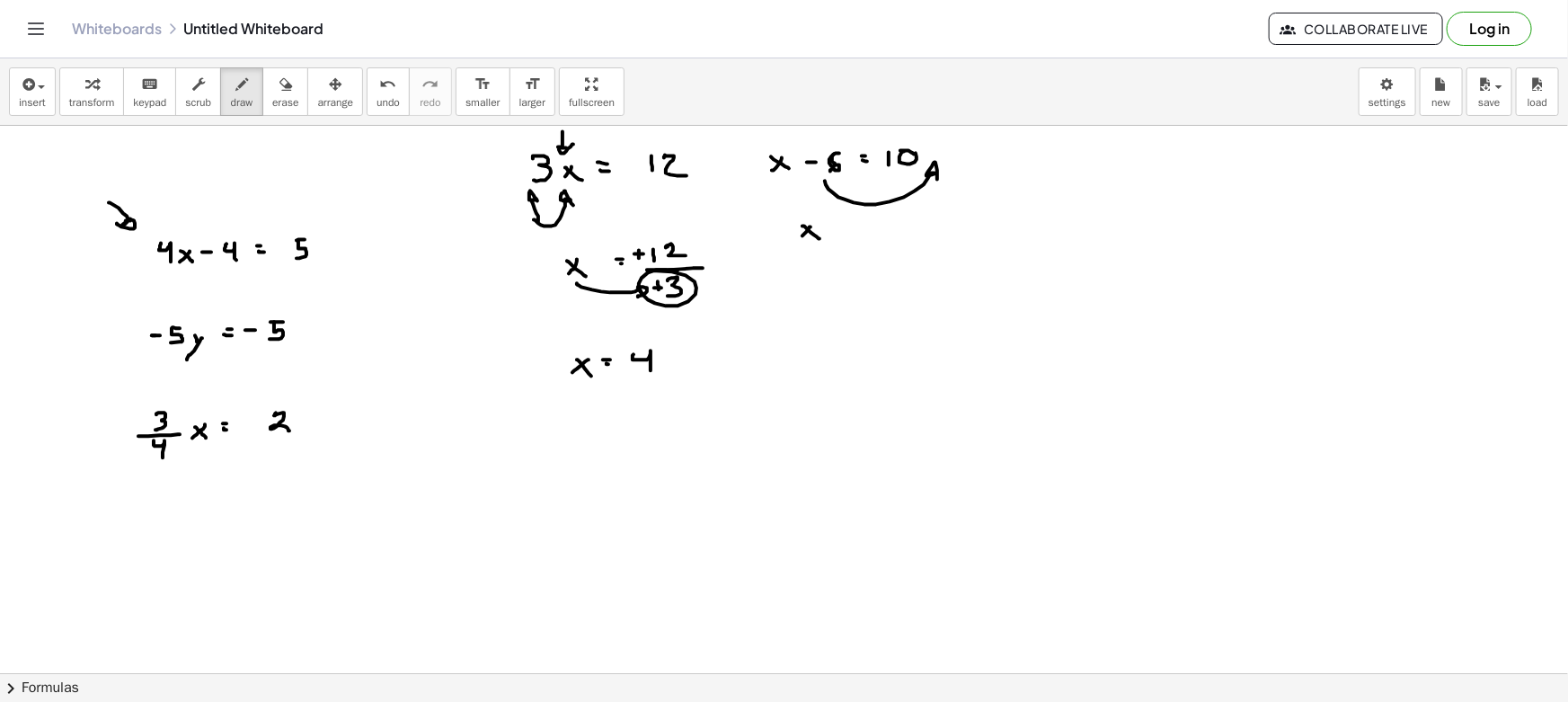 click at bounding box center [784, 774] 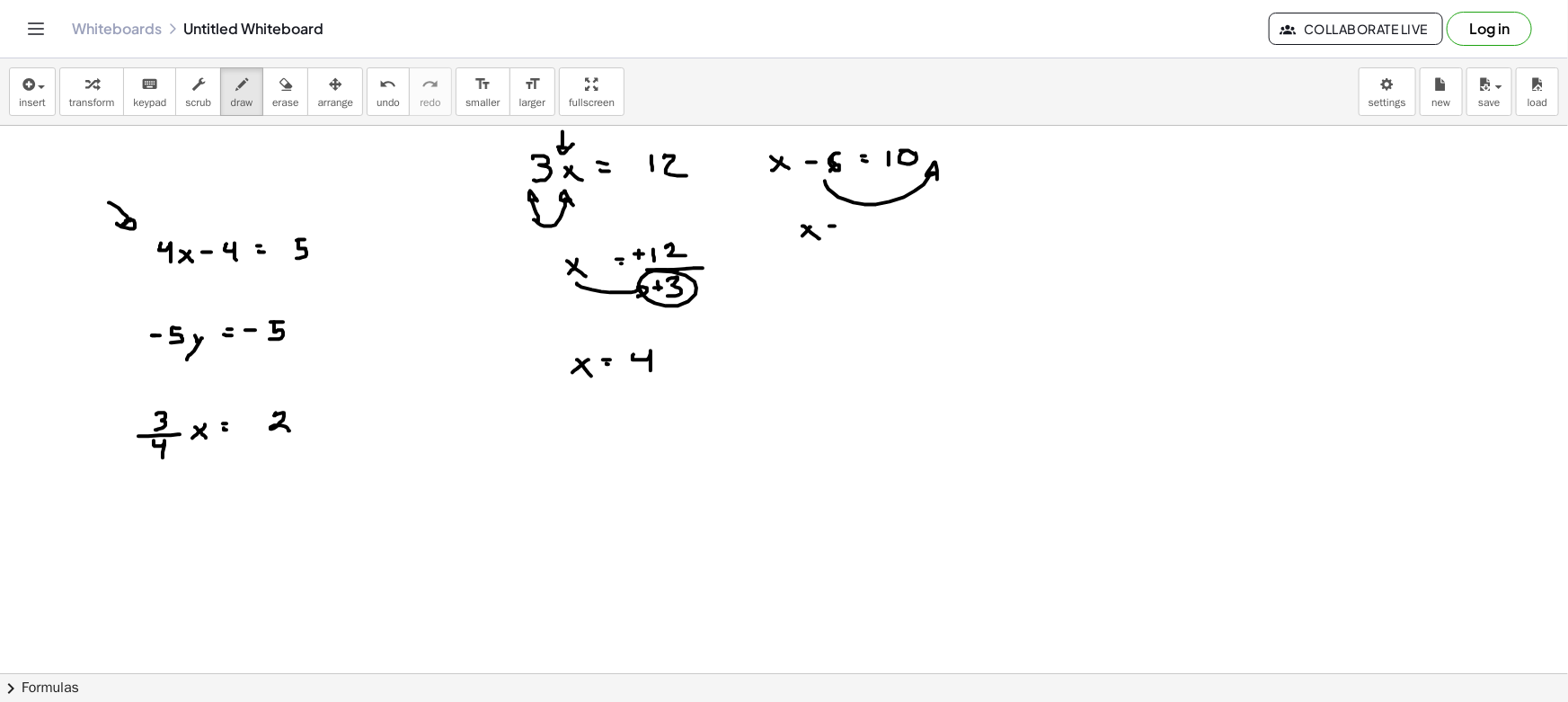 click at bounding box center [784, 774] 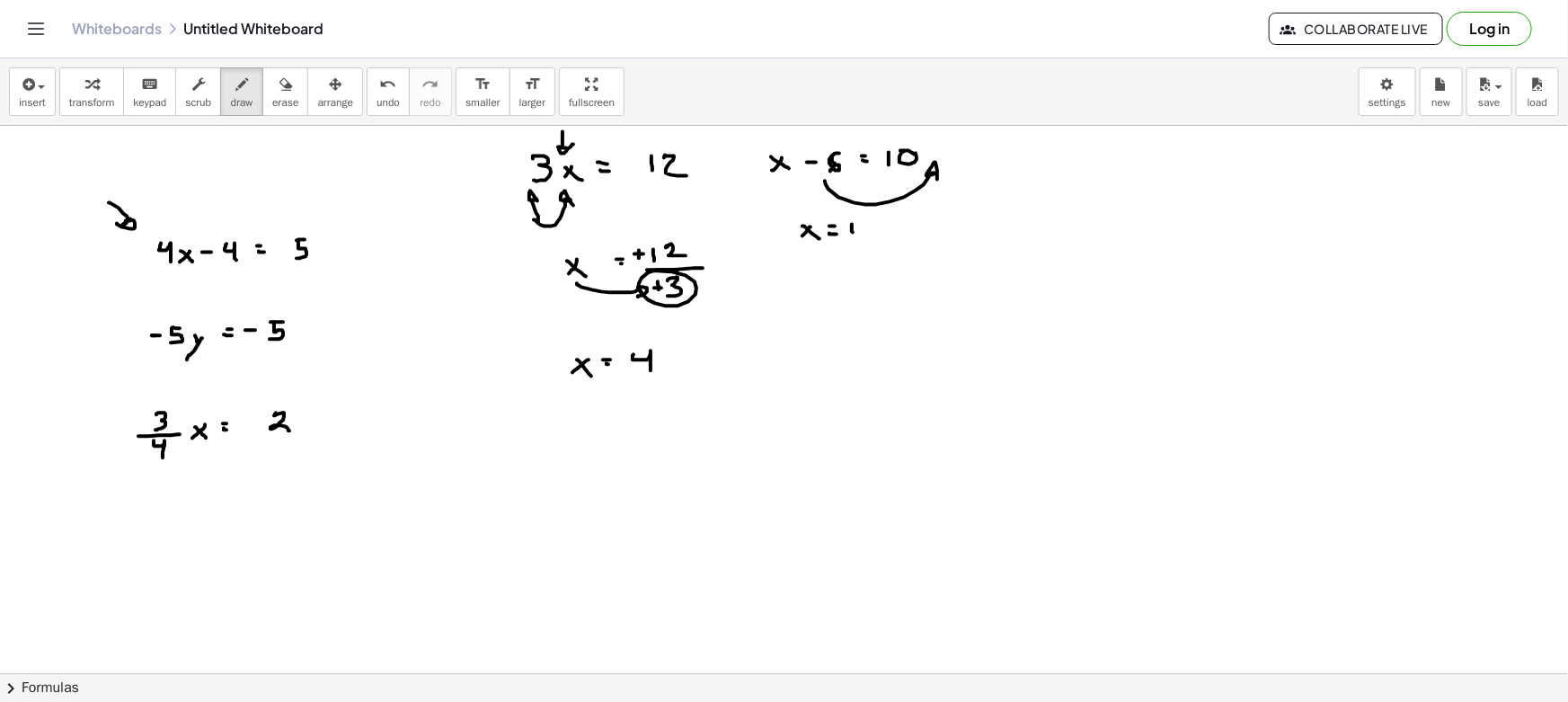 drag, startPoint x: 852, startPoint y: 228, endPoint x: 867, endPoint y: 226, distance: 15.132746 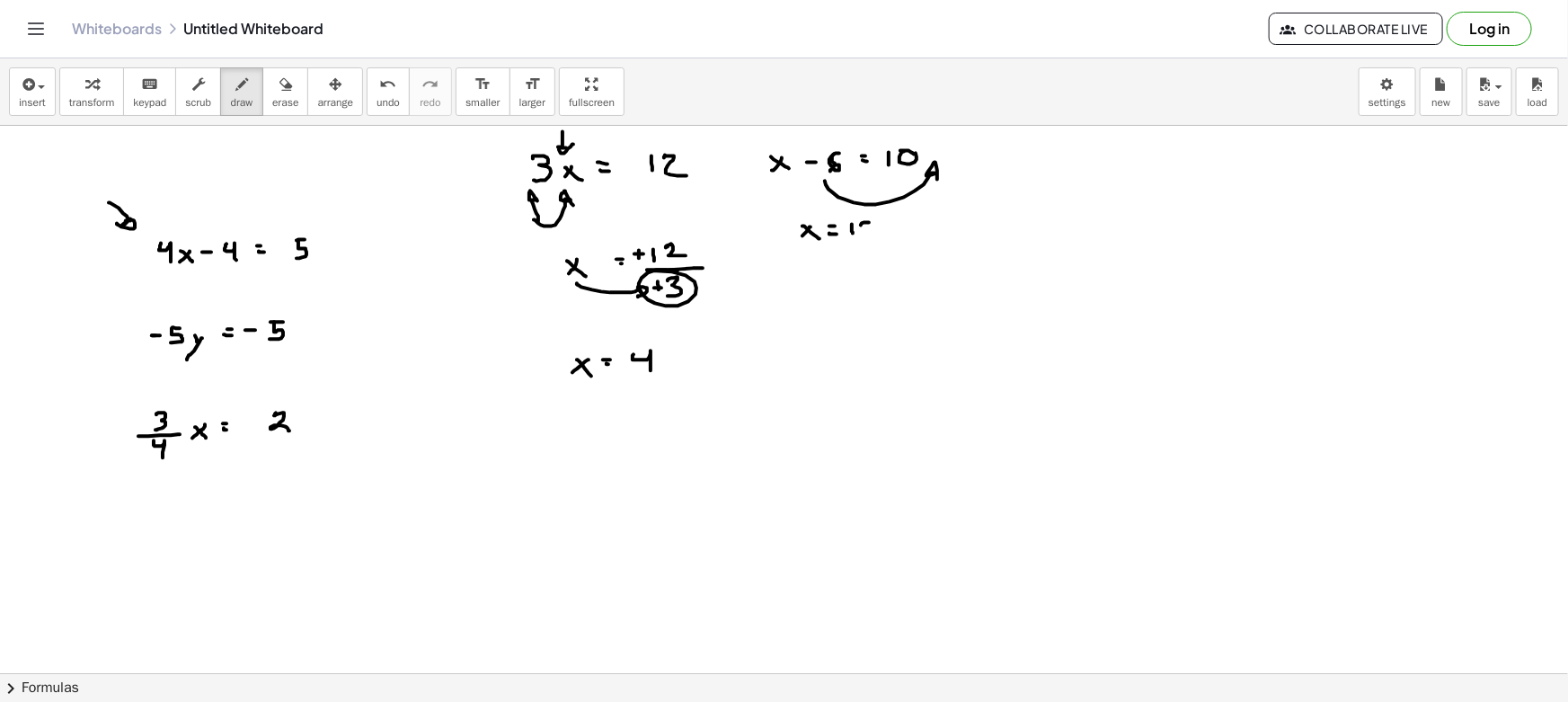 click at bounding box center [784, 774] 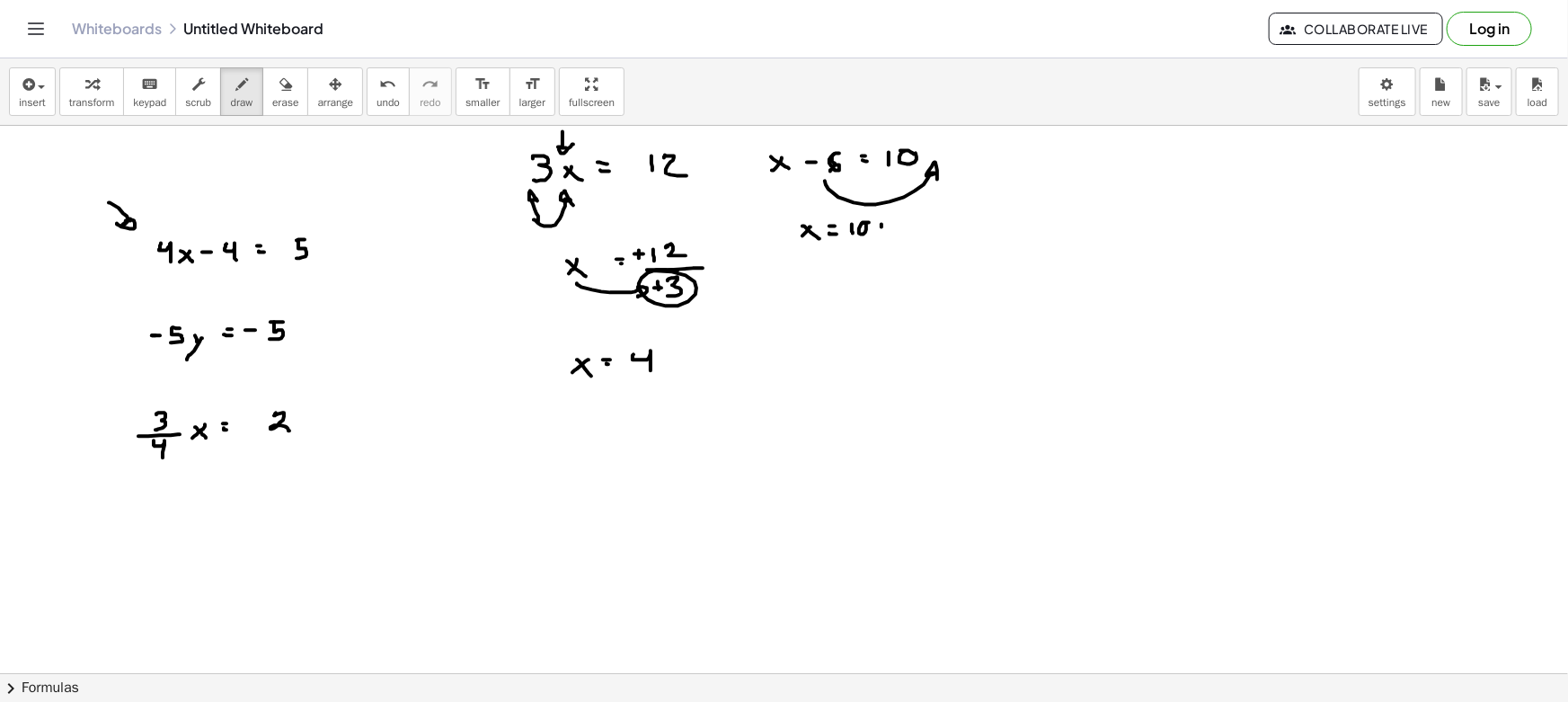 click at bounding box center [784, 774] 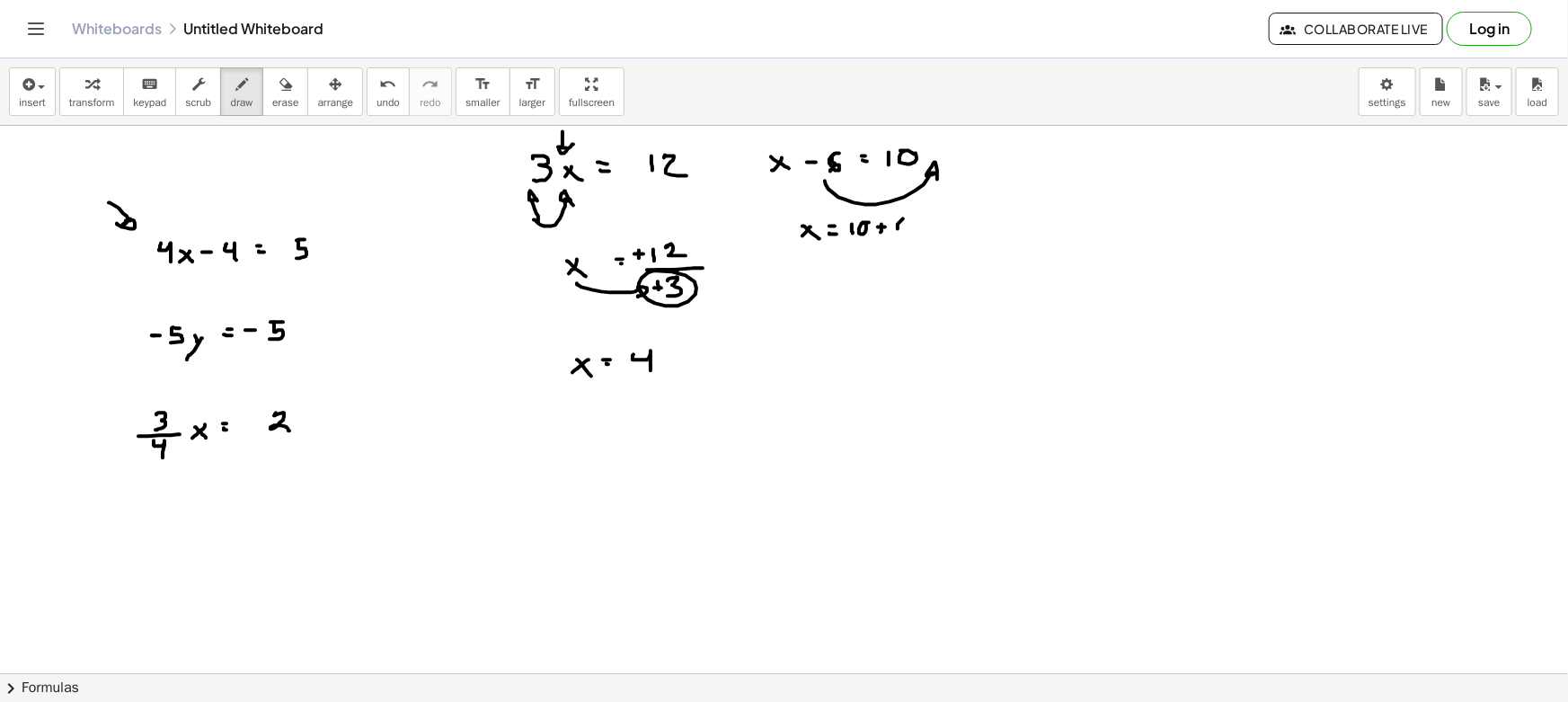 drag, startPoint x: 903, startPoint y: 218, endPoint x: 898, endPoint y: 234, distance: 16.763055 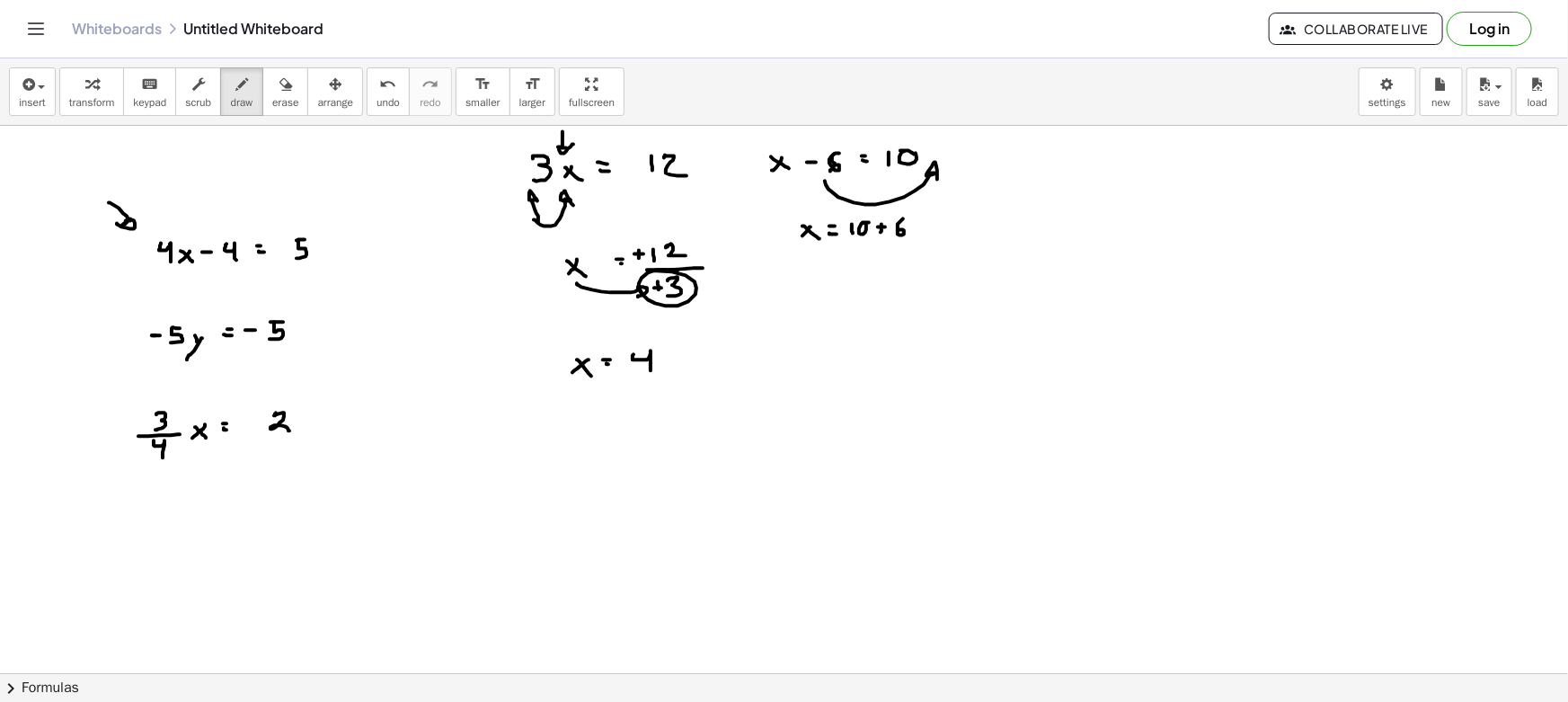 drag, startPoint x: 815, startPoint y: 271, endPoint x: 803, endPoint y: 281, distance: 15.620499 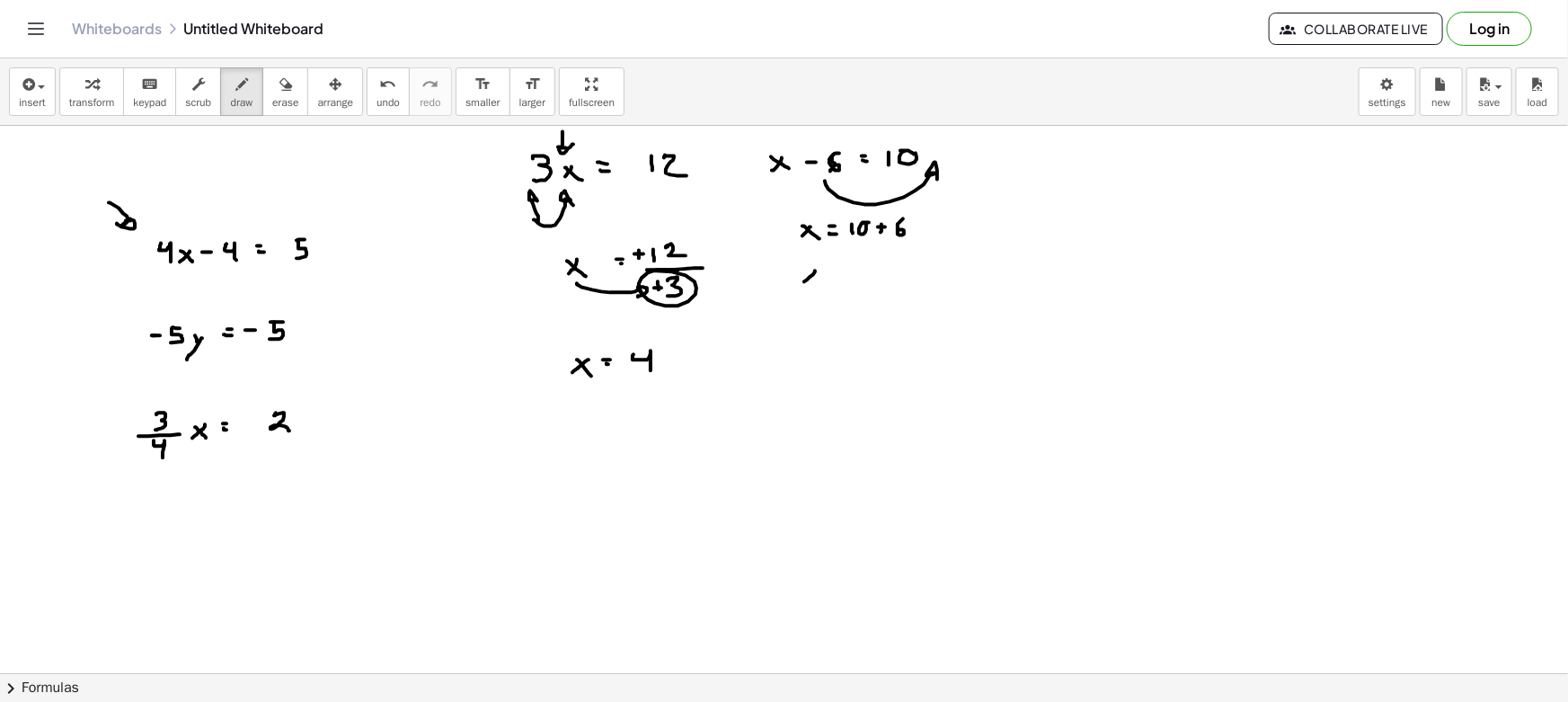 click at bounding box center (784, 774) 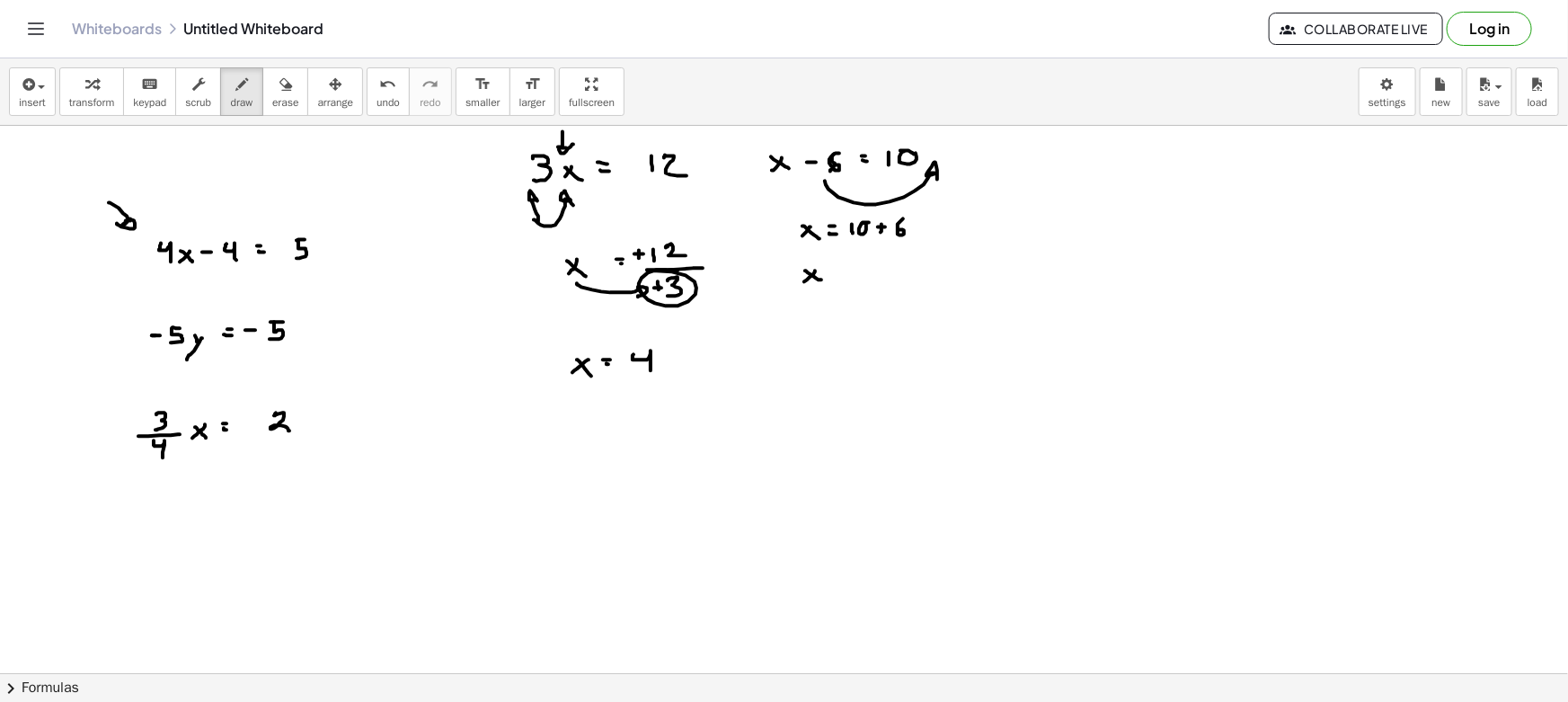 click at bounding box center [784, 774] 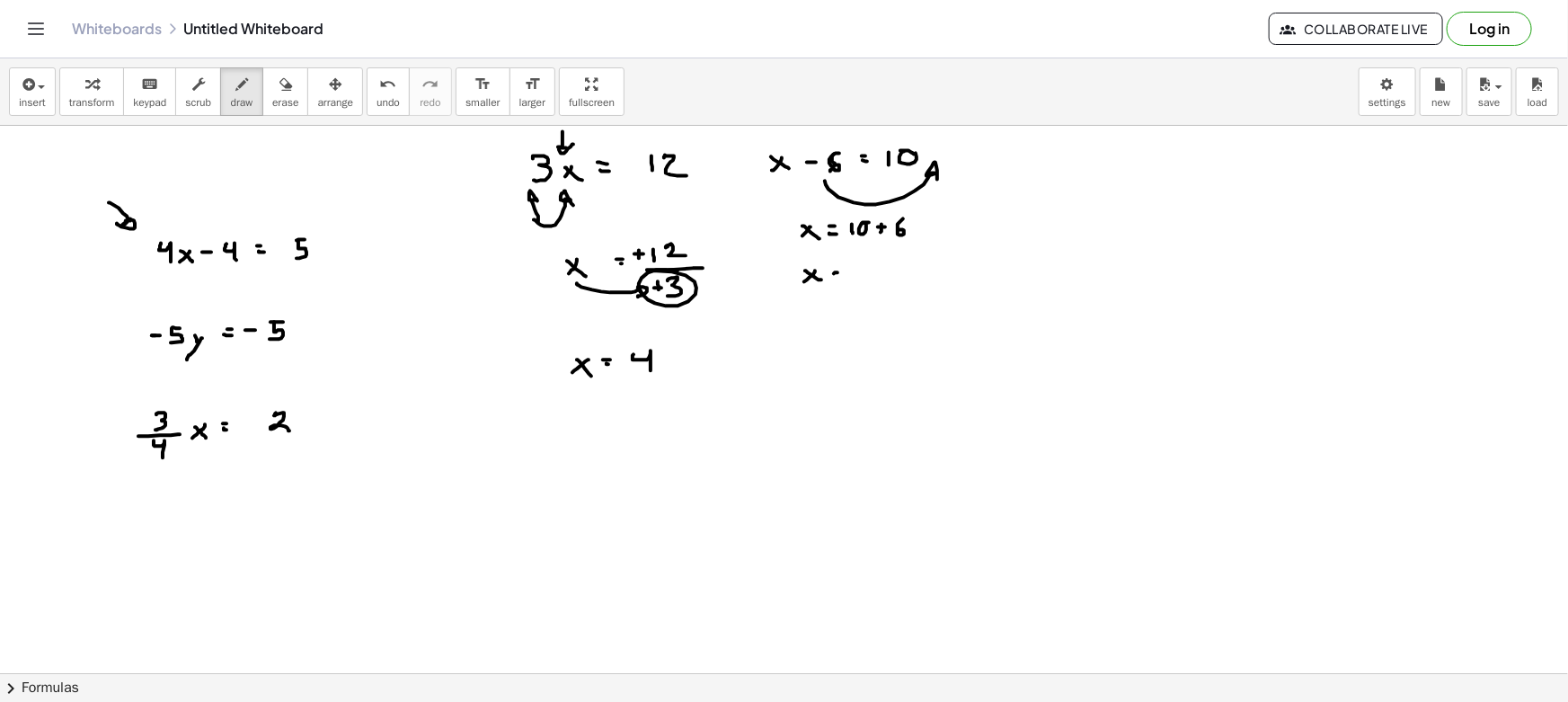 drag, startPoint x: 835, startPoint y: 277, endPoint x: 845, endPoint y: 276, distance: 10.049876 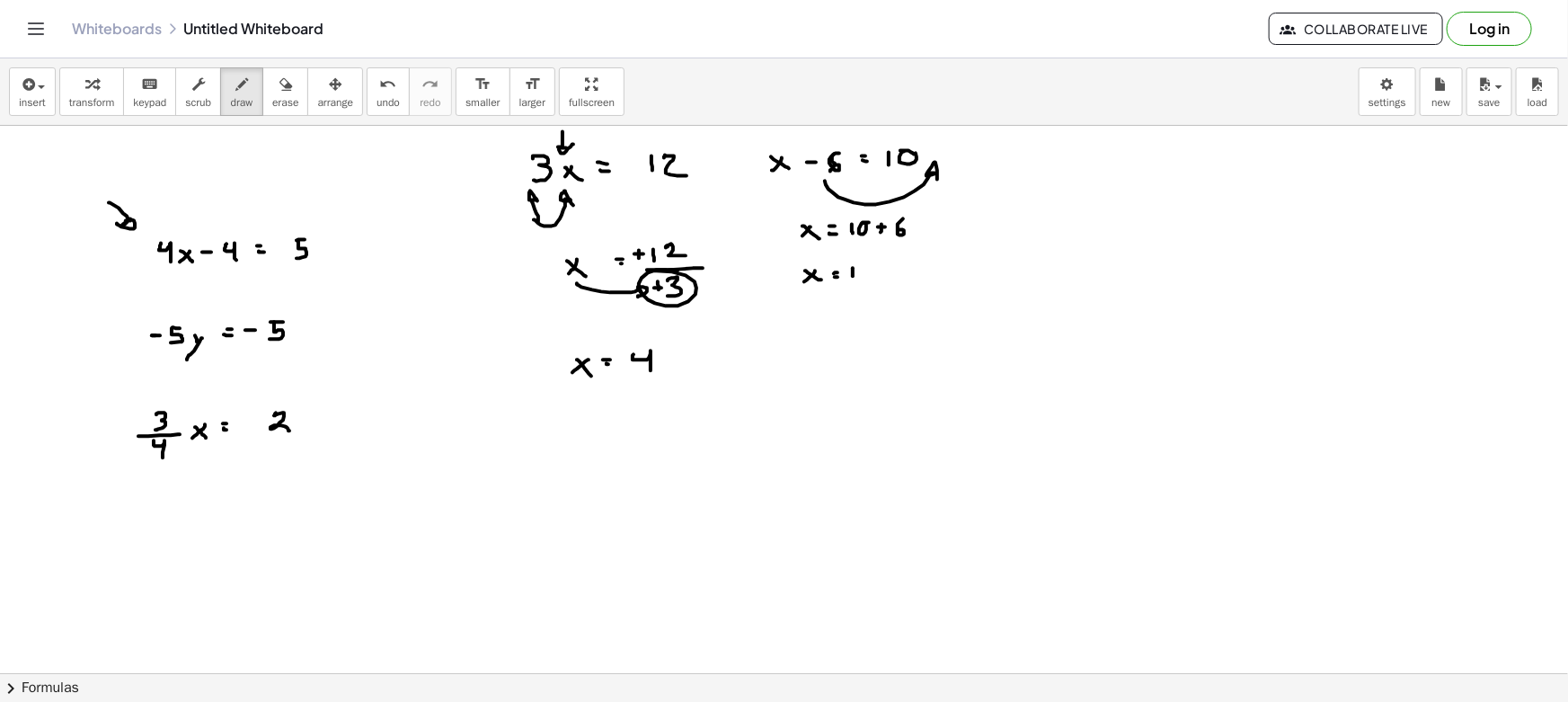 drag, startPoint x: 853, startPoint y: 268, endPoint x: 857, endPoint y: 276, distance: 8.94427 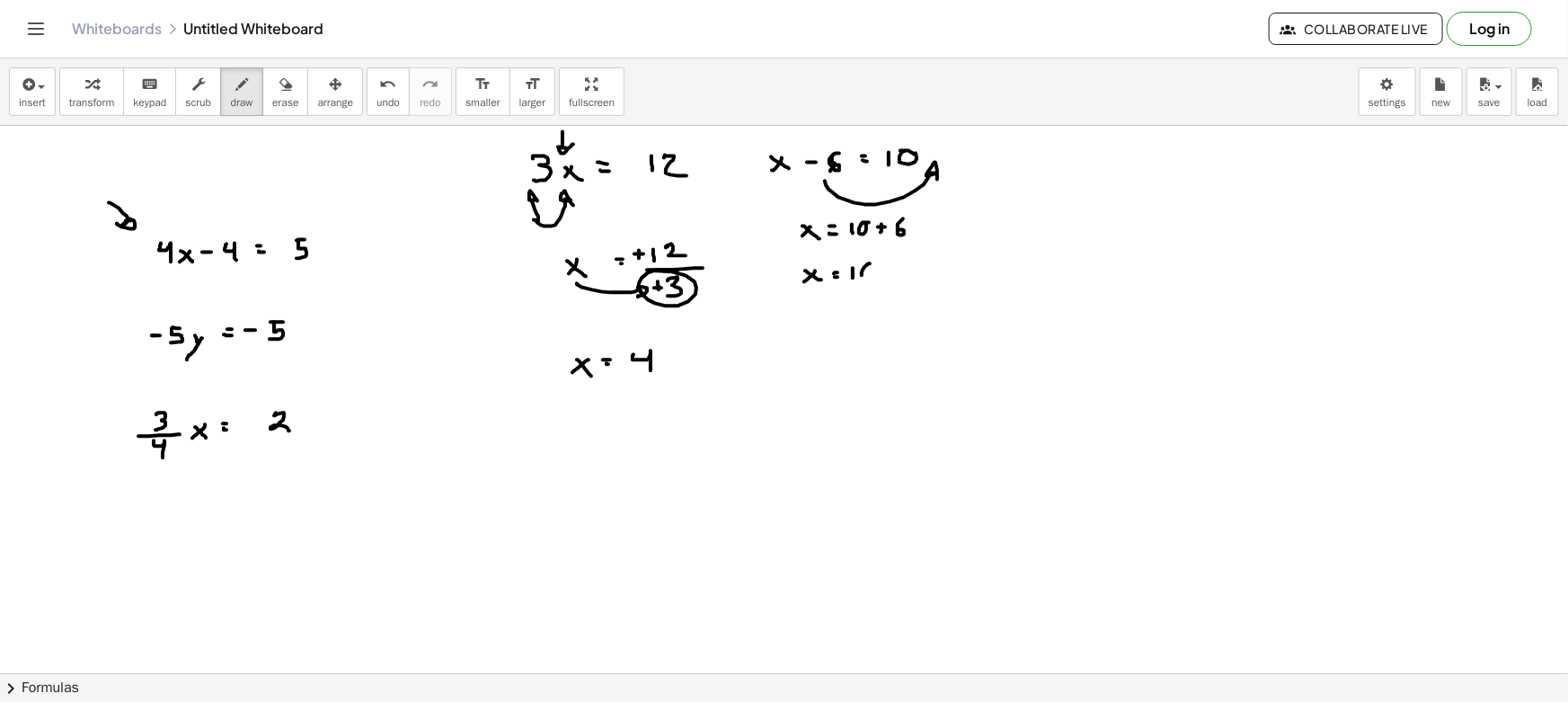 drag, startPoint x: 870, startPoint y: 263, endPoint x: 862, endPoint y: 278, distance: 17 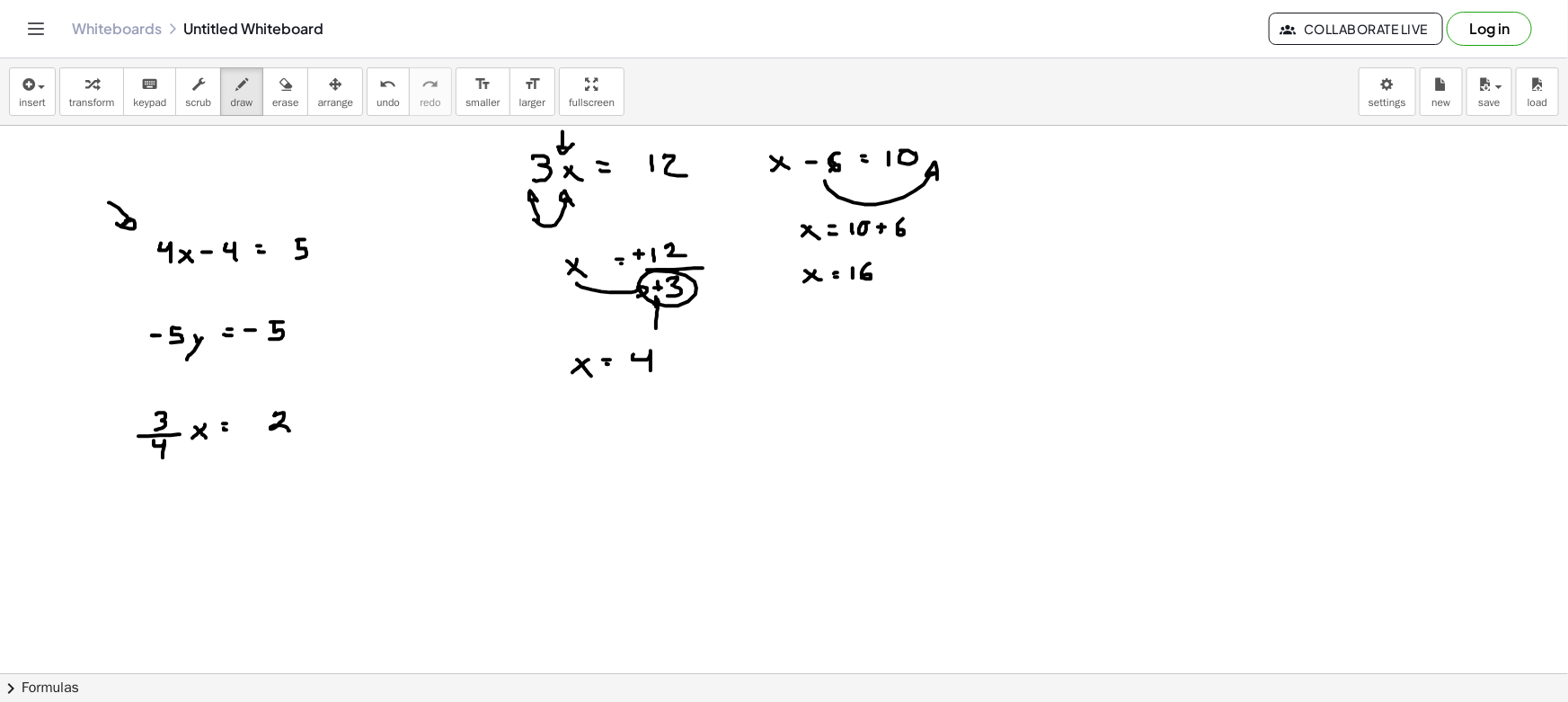 click at bounding box center [784, 774] 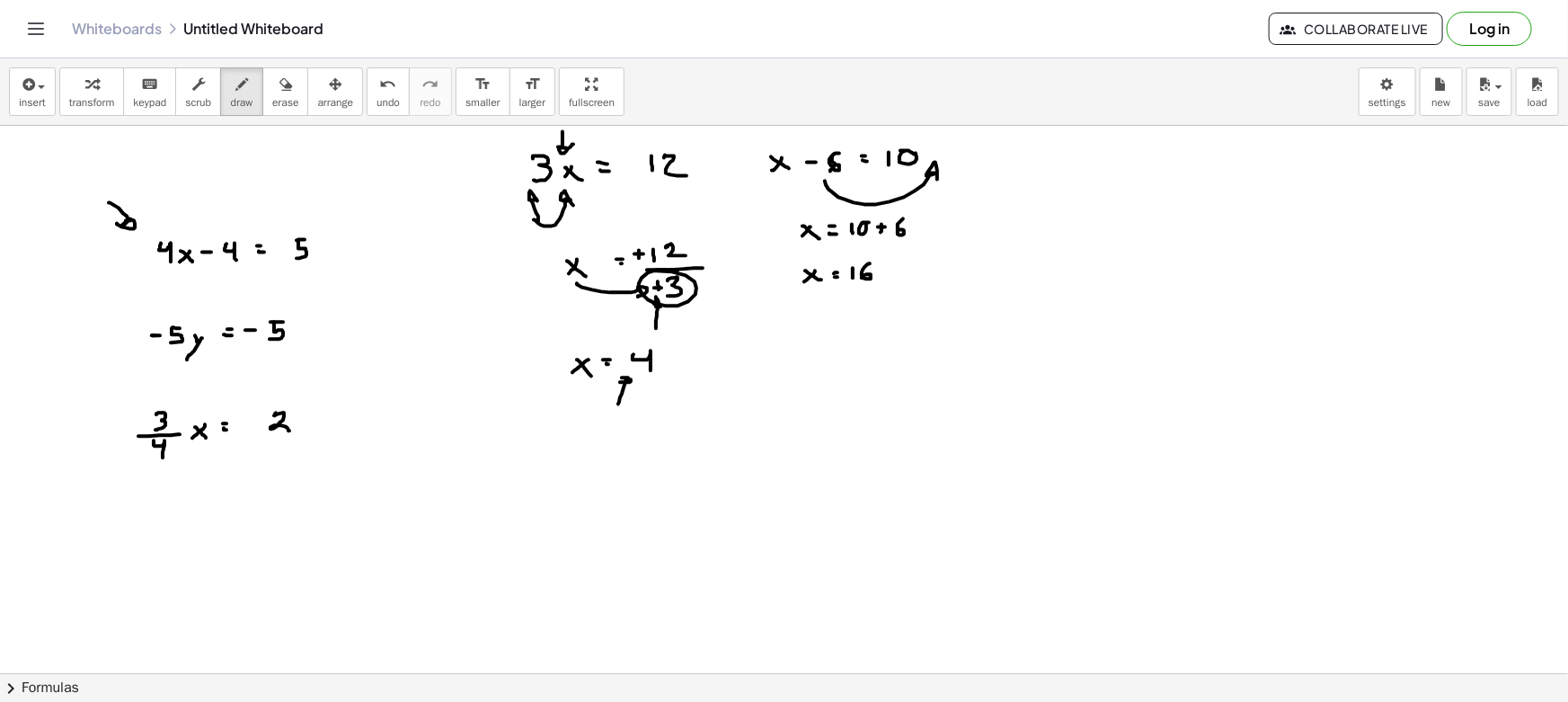 drag, startPoint x: 624, startPoint y: 387, endPoint x: 630, endPoint y: 377, distance: 11.661904 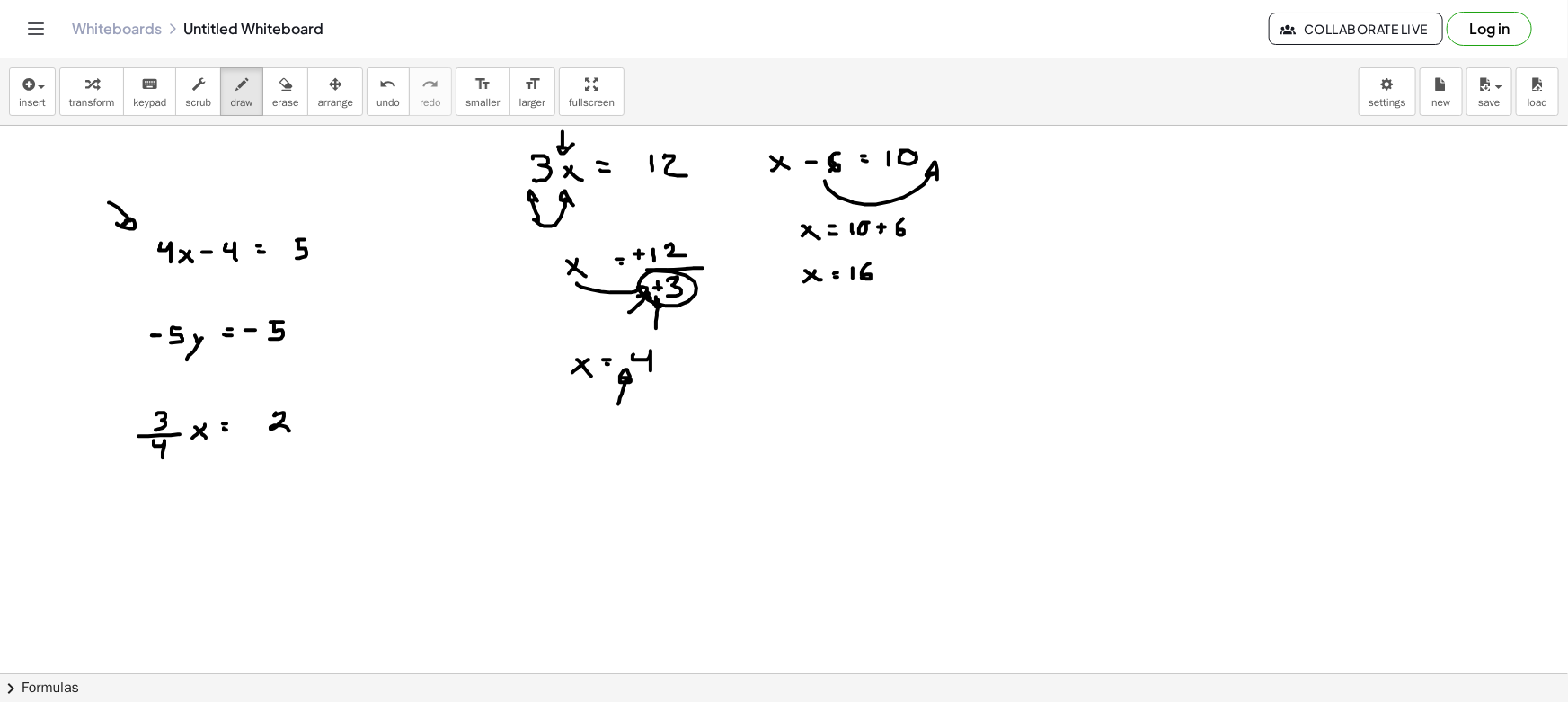 drag, startPoint x: 642, startPoint y: 301, endPoint x: 647, endPoint y: 318, distance: 17.720045 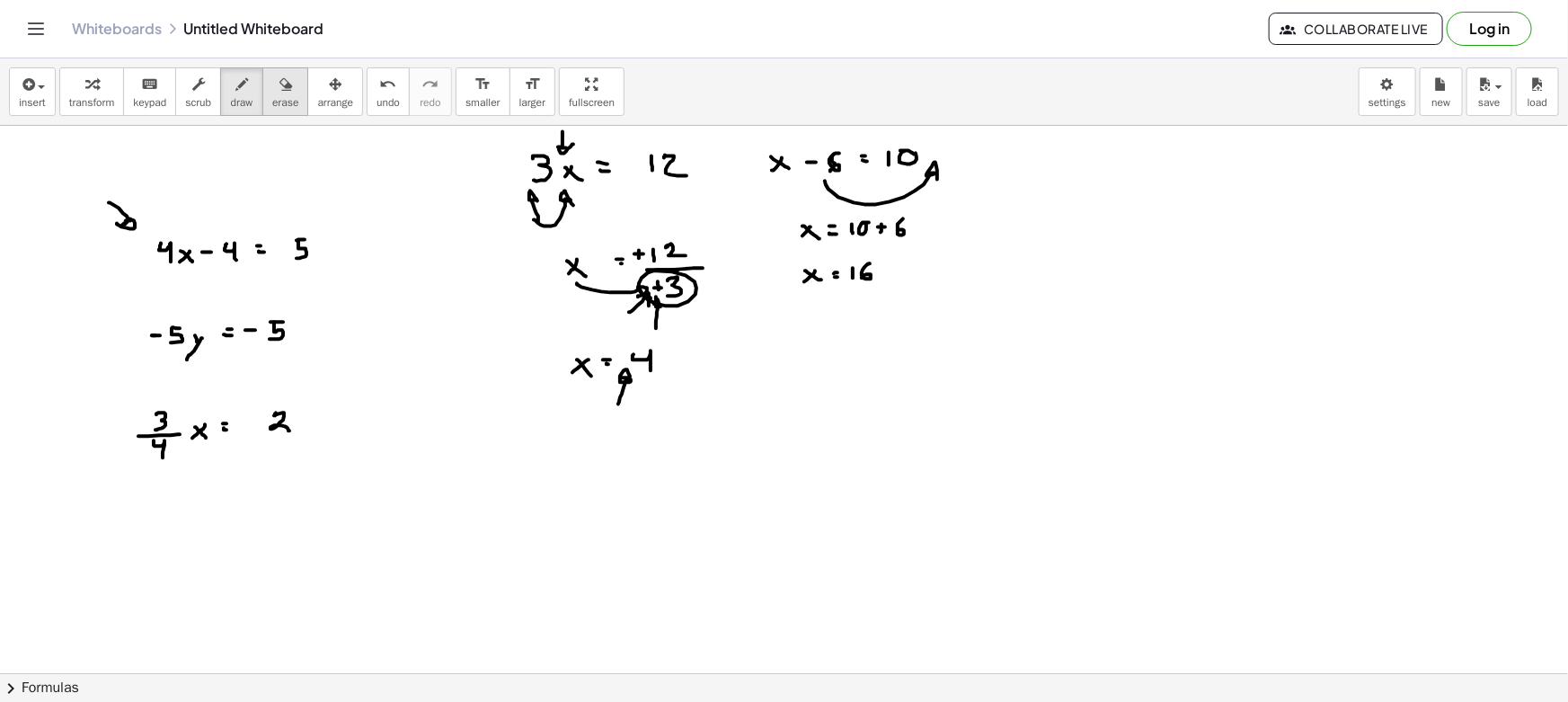 click on "erase" at bounding box center (285, 92) 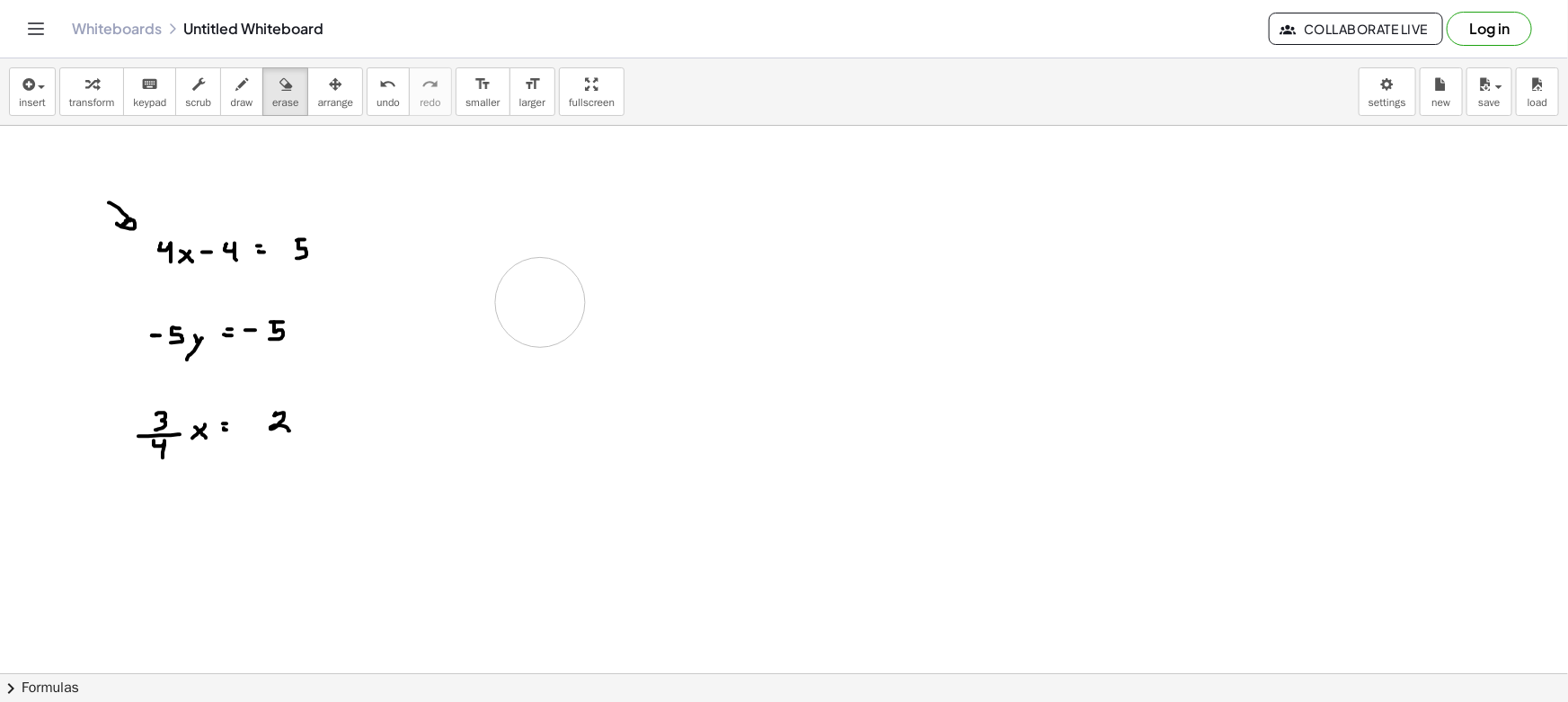 drag, startPoint x: 558, startPoint y: 404, endPoint x: 259, endPoint y: 140, distance: 398.8697 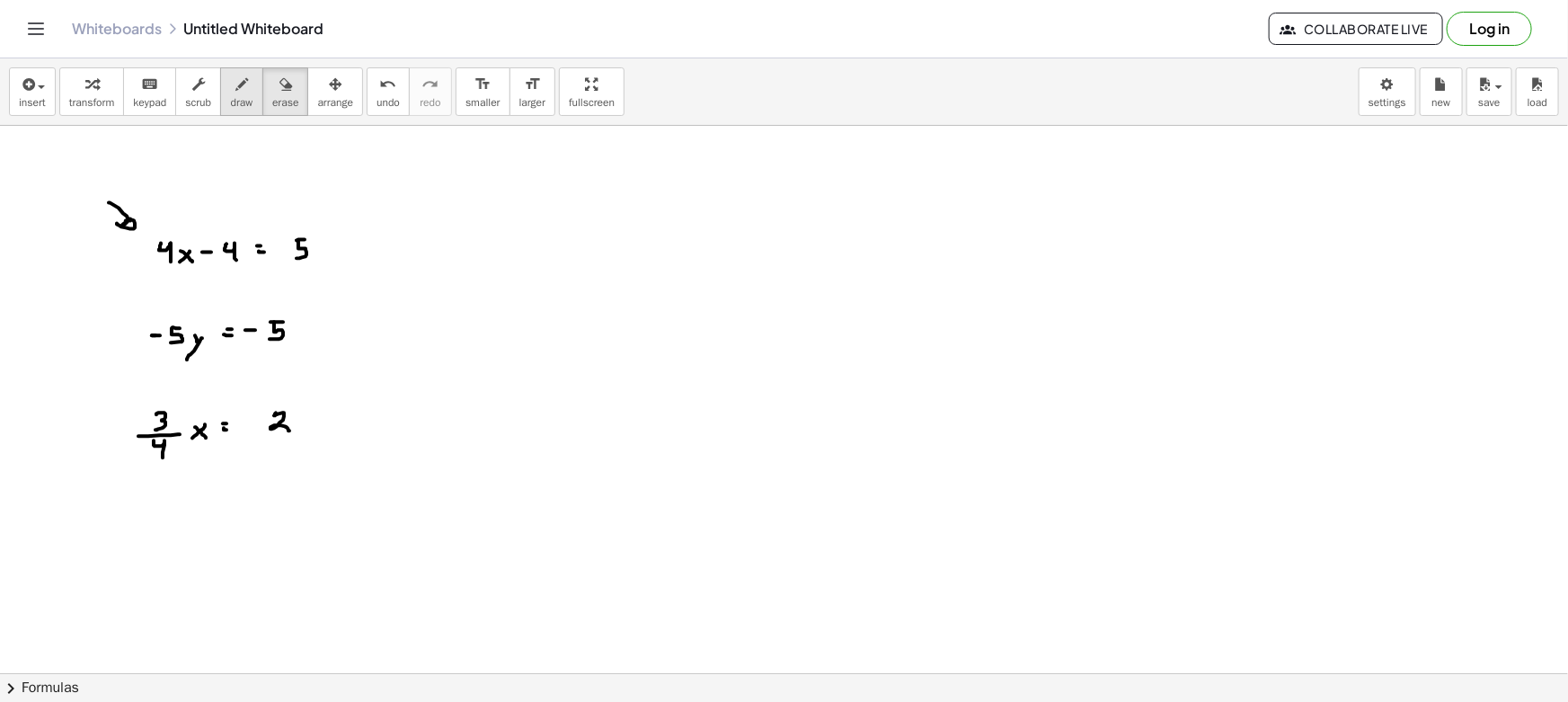 click on "draw" at bounding box center [242, 102] 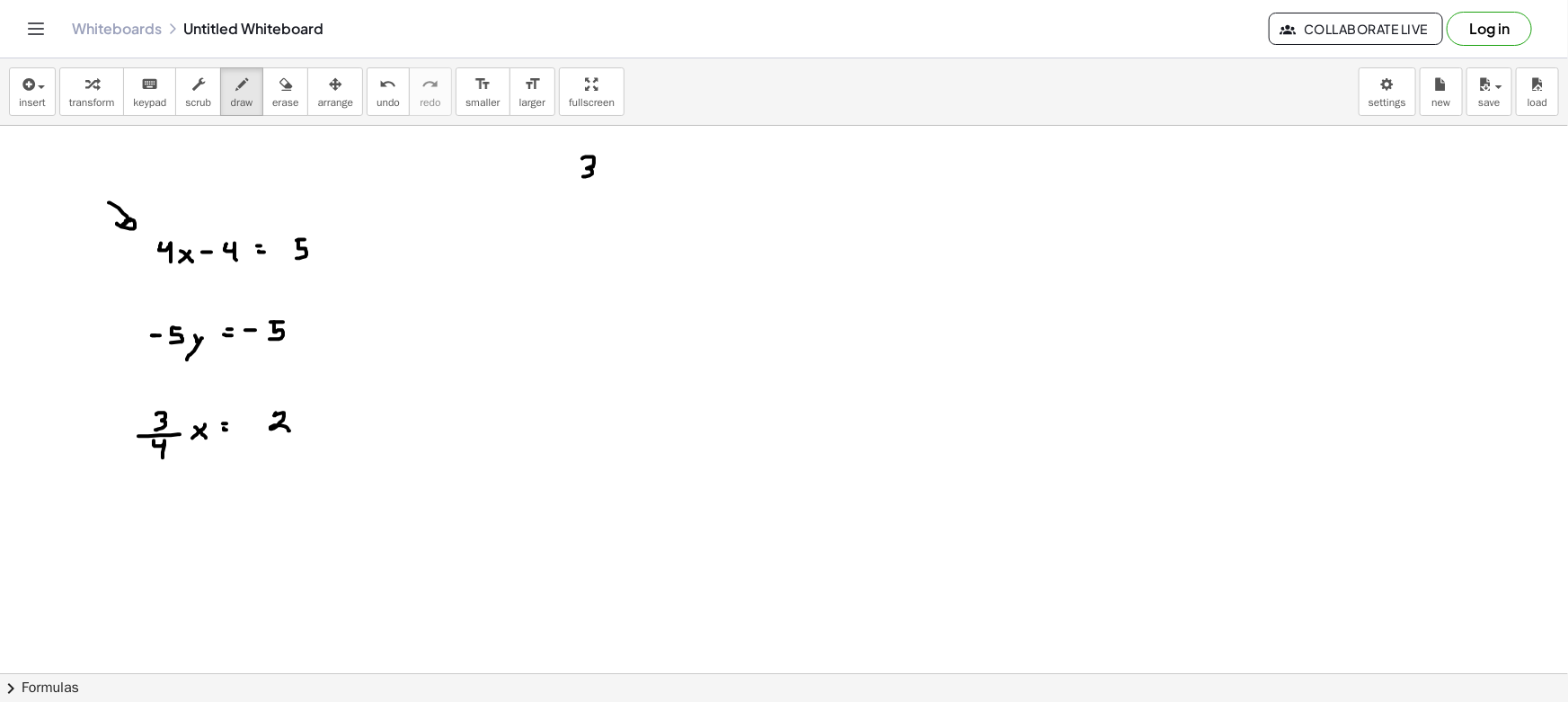 drag, startPoint x: 582, startPoint y: 158, endPoint x: 585, endPoint y: 180, distance: 22.203603 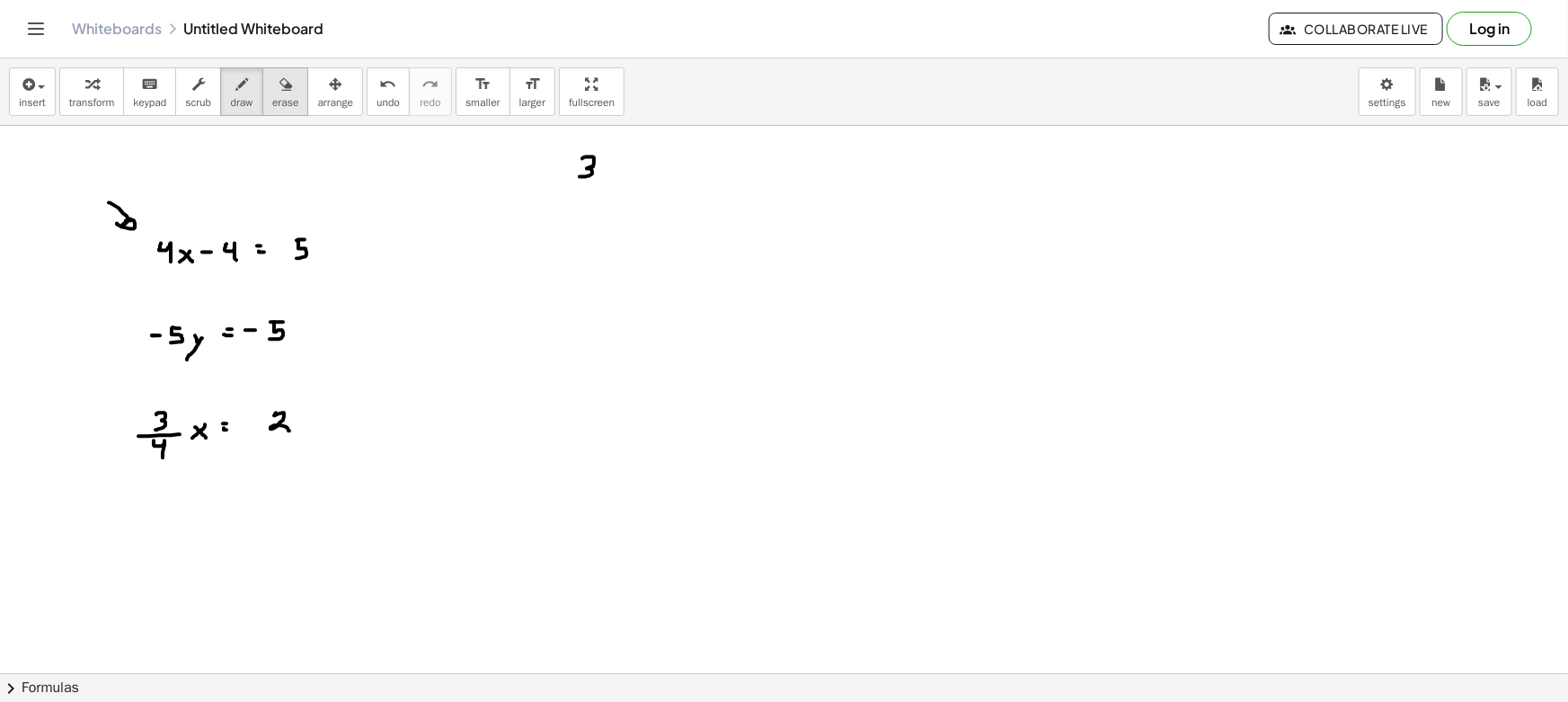 click on "transform keyboard keypad scrub draw erase arrange" at bounding box center (211, 92) 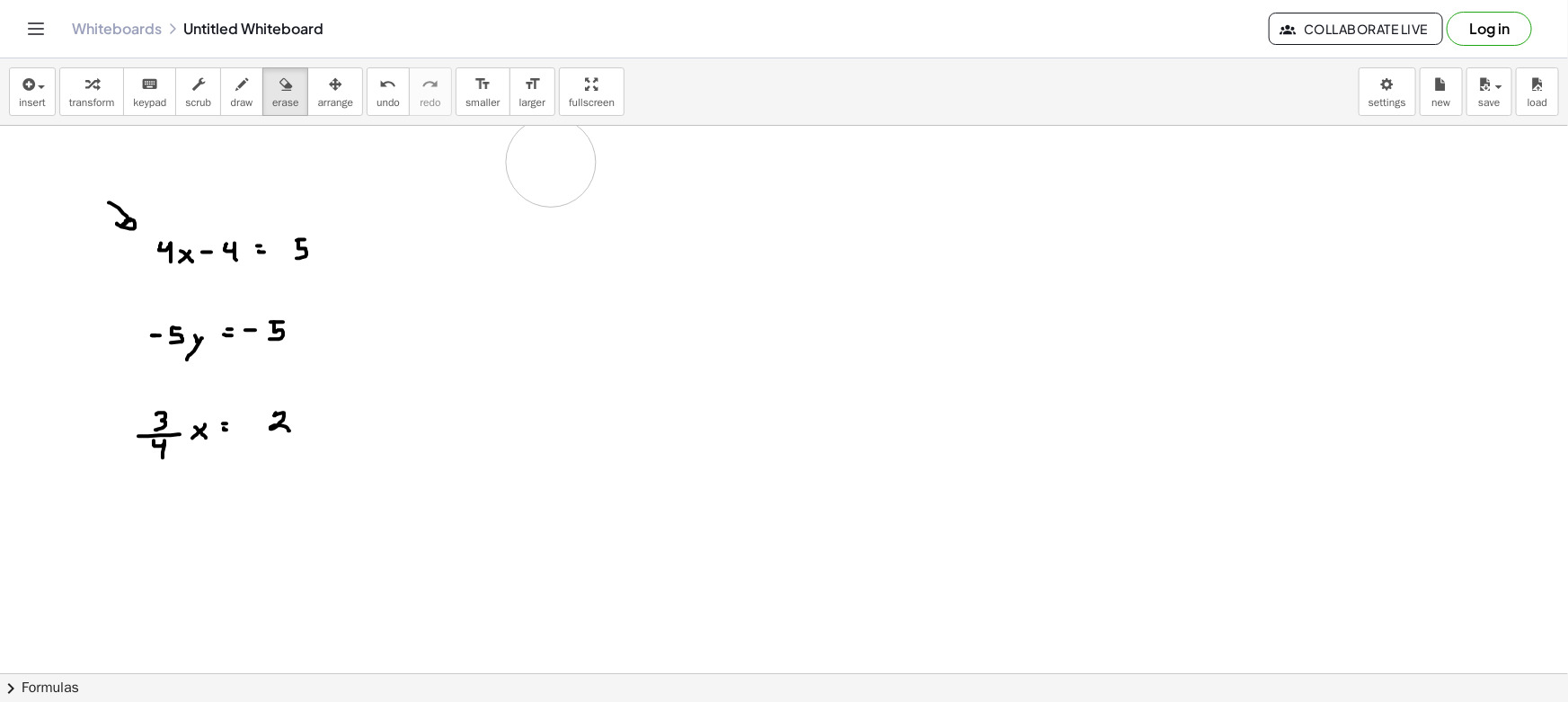 drag, startPoint x: 536, startPoint y: 149, endPoint x: 695, endPoint y: 197, distance: 166.08733 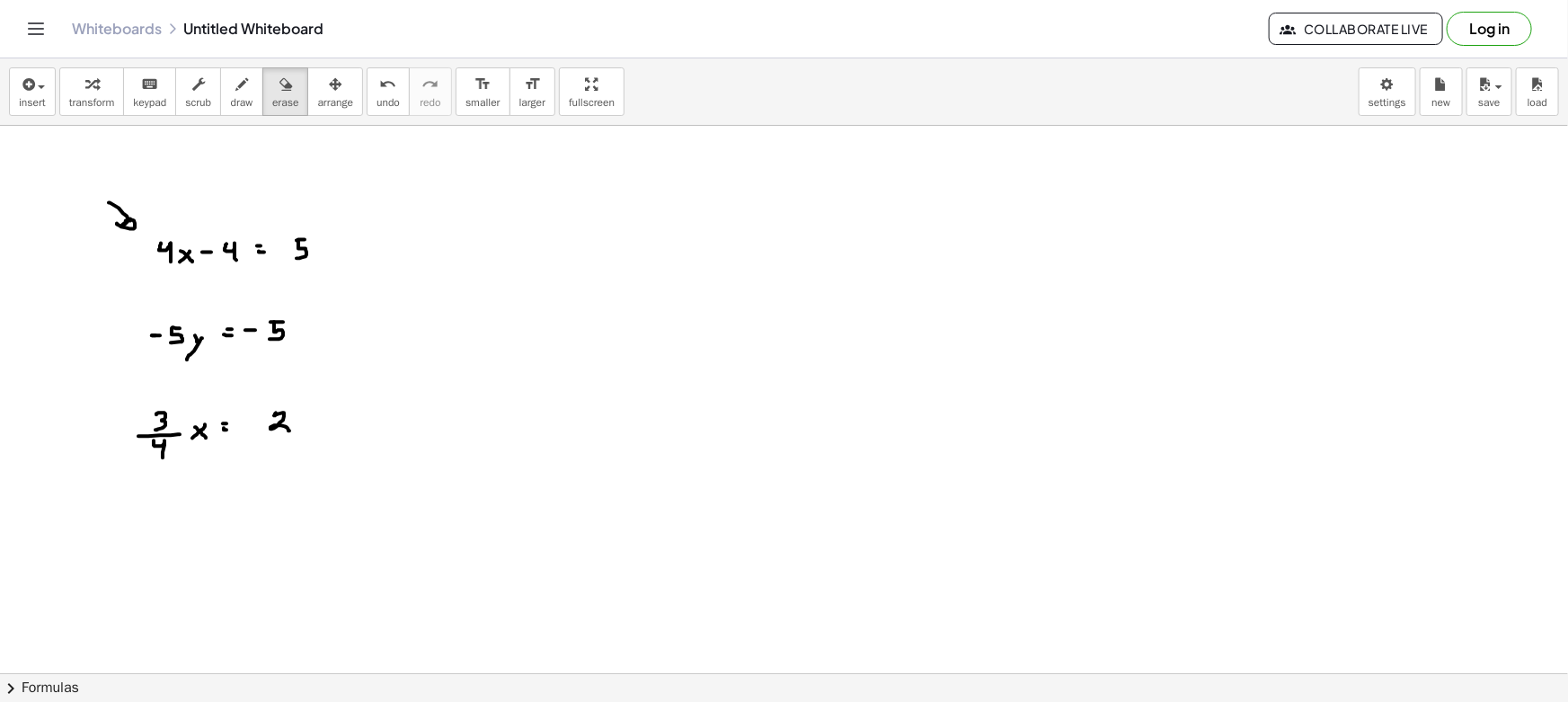 drag, startPoint x: 232, startPoint y: 89, endPoint x: 561, endPoint y: 224, distance: 355.6206 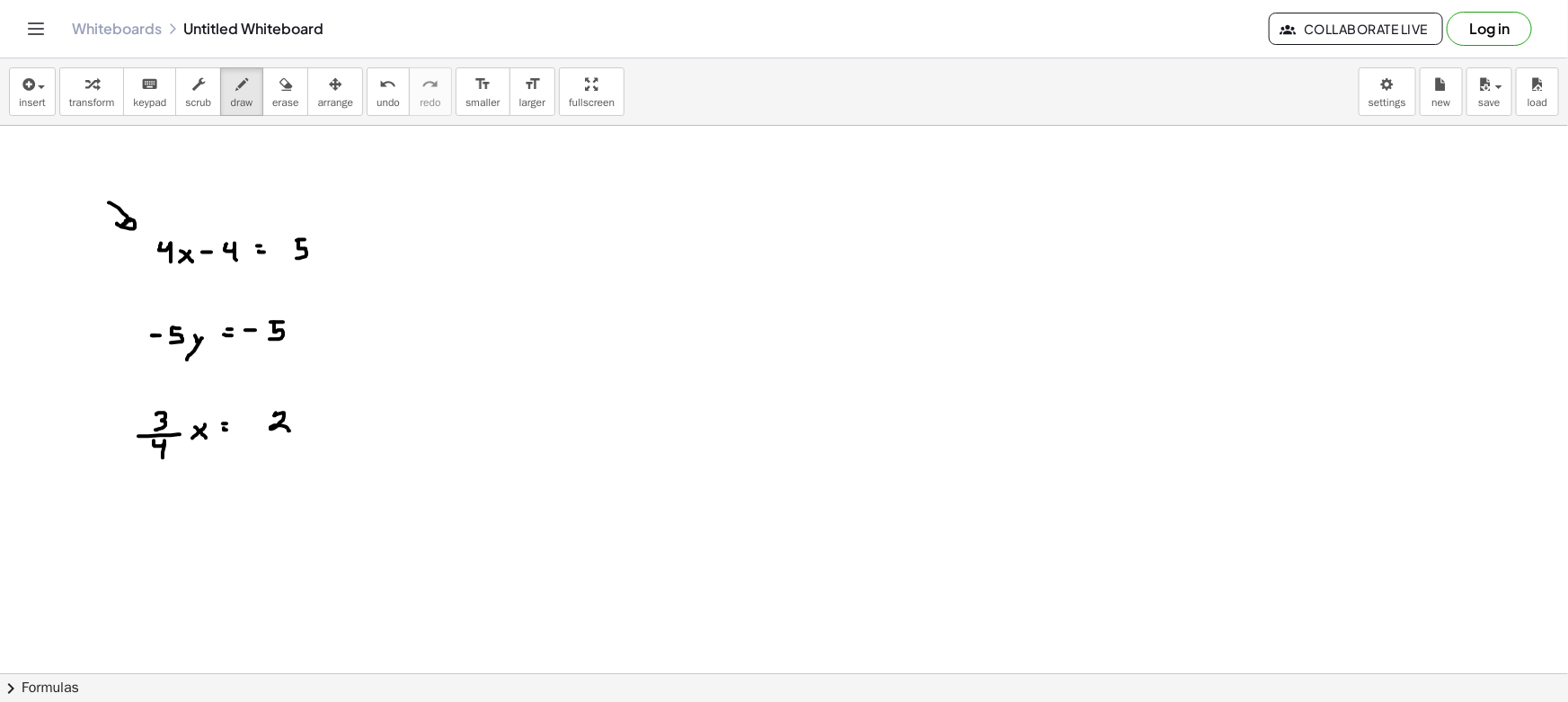 drag, startPoint x: 585, startPoint y: 167, endPoint x: 636, endPoint y: 173, distance: 51.351728 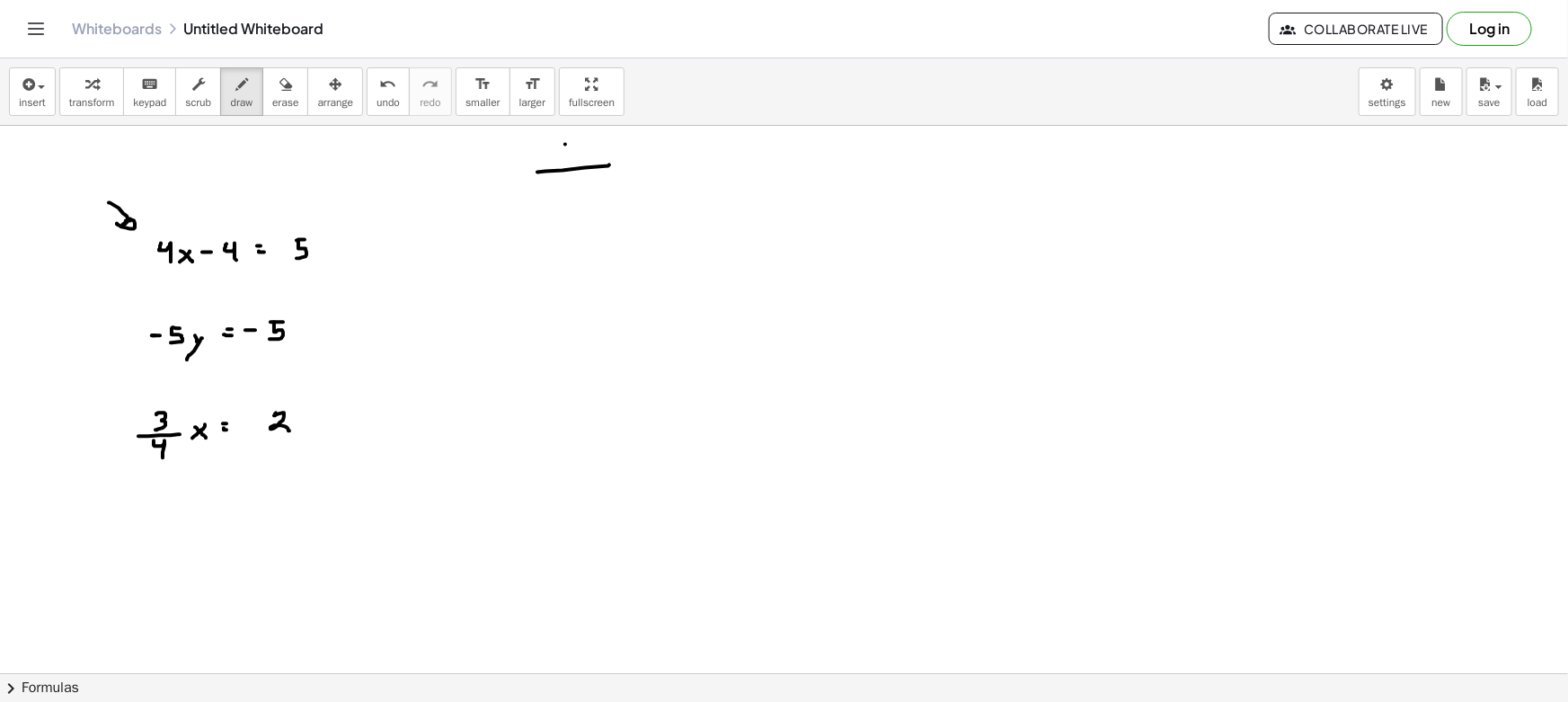 drag, startPoint x: 565, startPoint y: 144, endPoint x: 553, endPoint y: 147, distance: 12.3693169 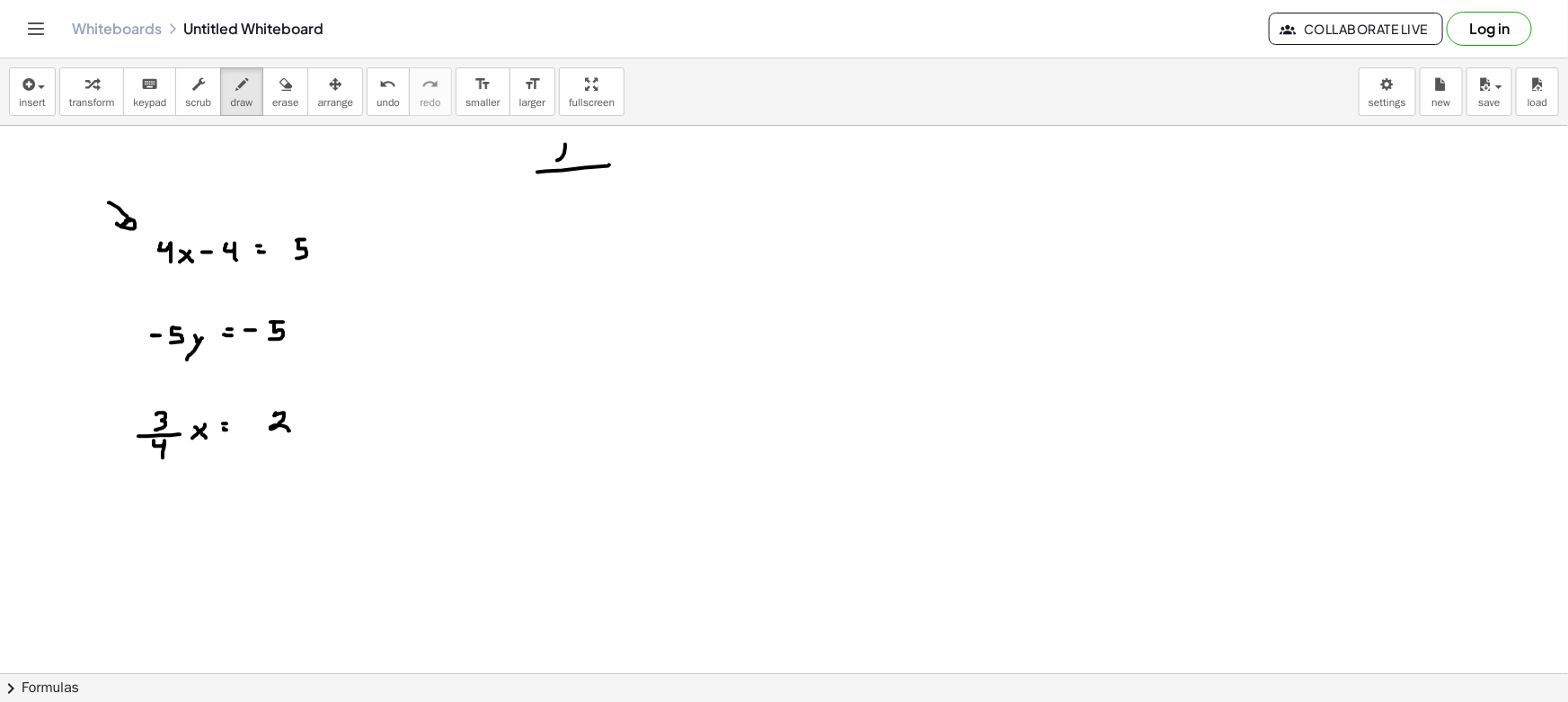 drag, startPoint x: 553, startPoint y: 147, endPoint x: 576, endPoint y: 168, distance: 31.144823 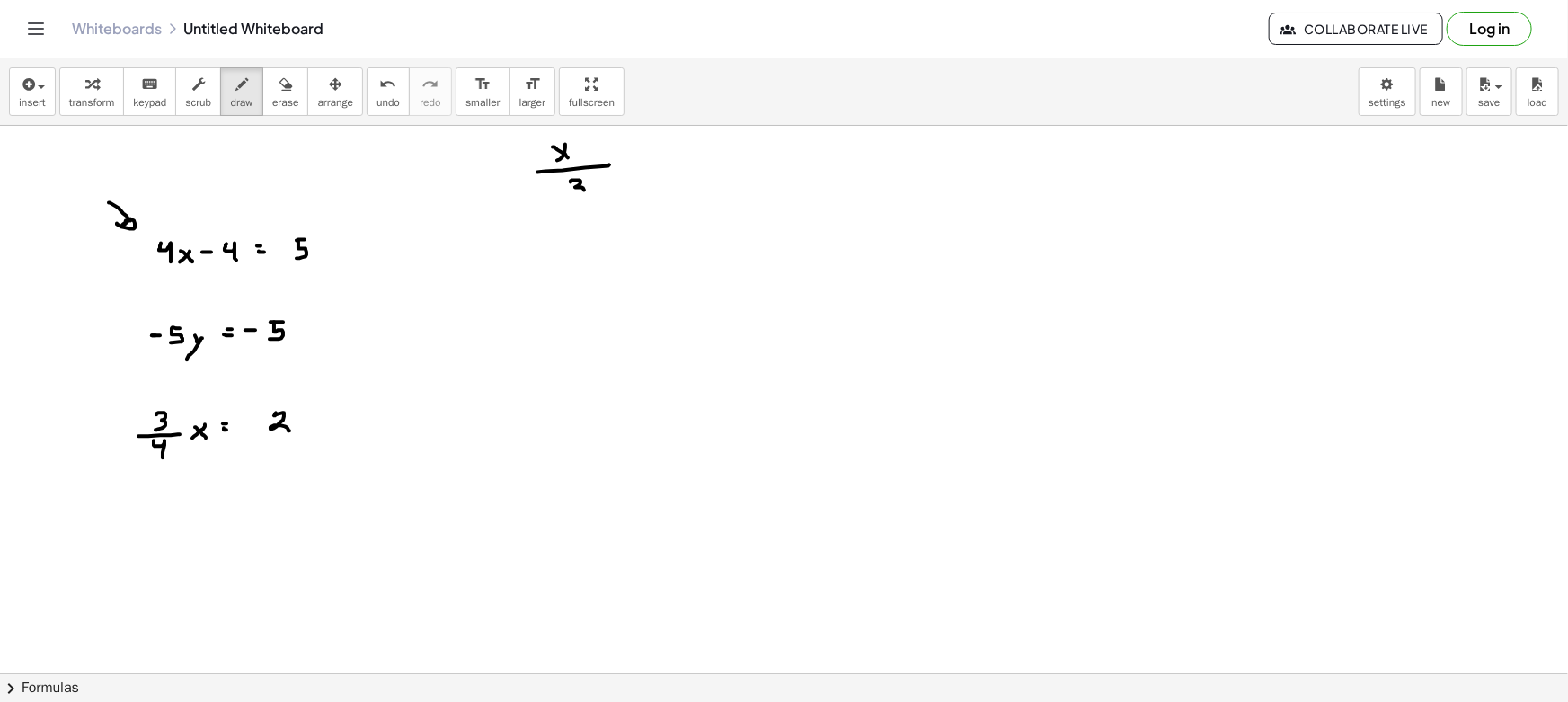 drag, startPoint x: 575, startPoint y: 180, endPoint x: 594, endPoint y: 187, distance: 20.248457 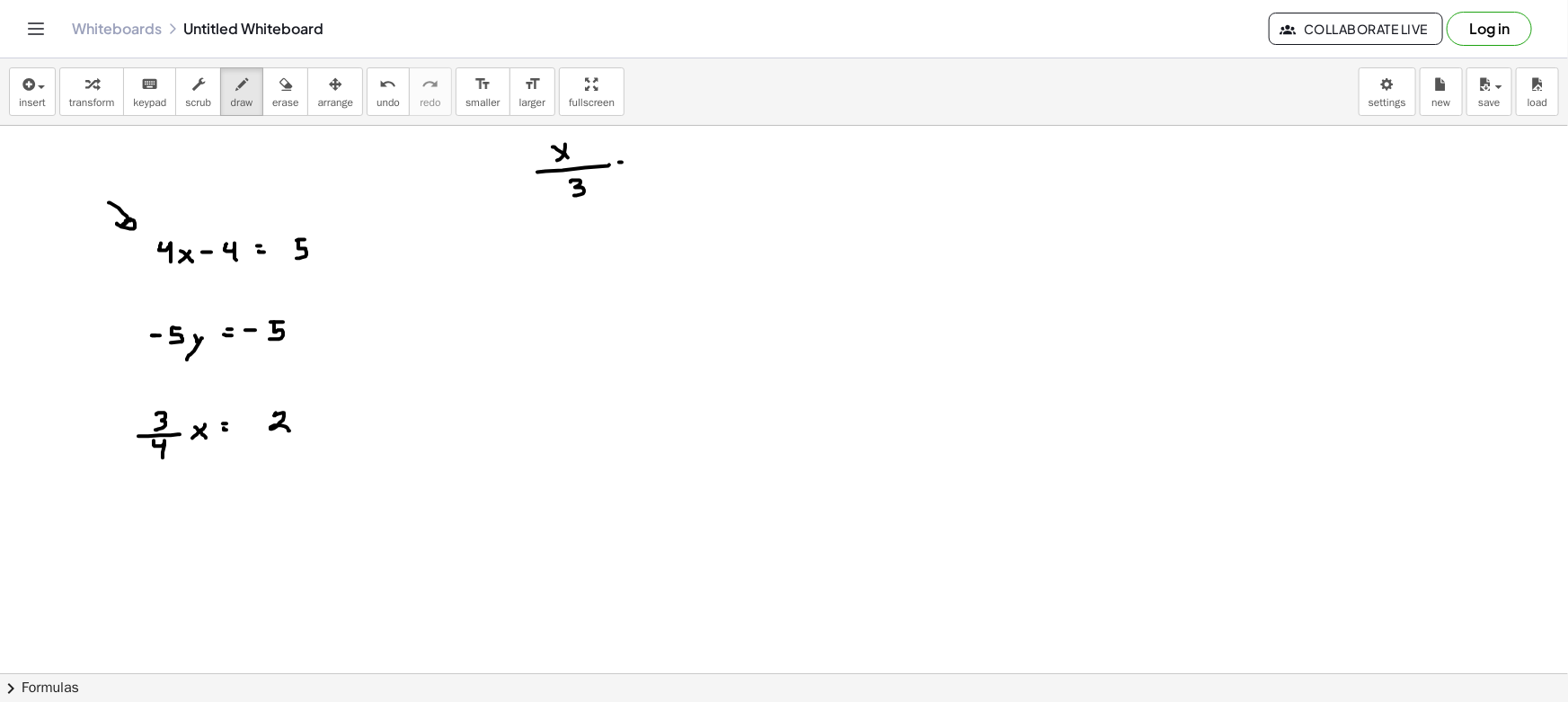 click at bounding box center [784, 774] 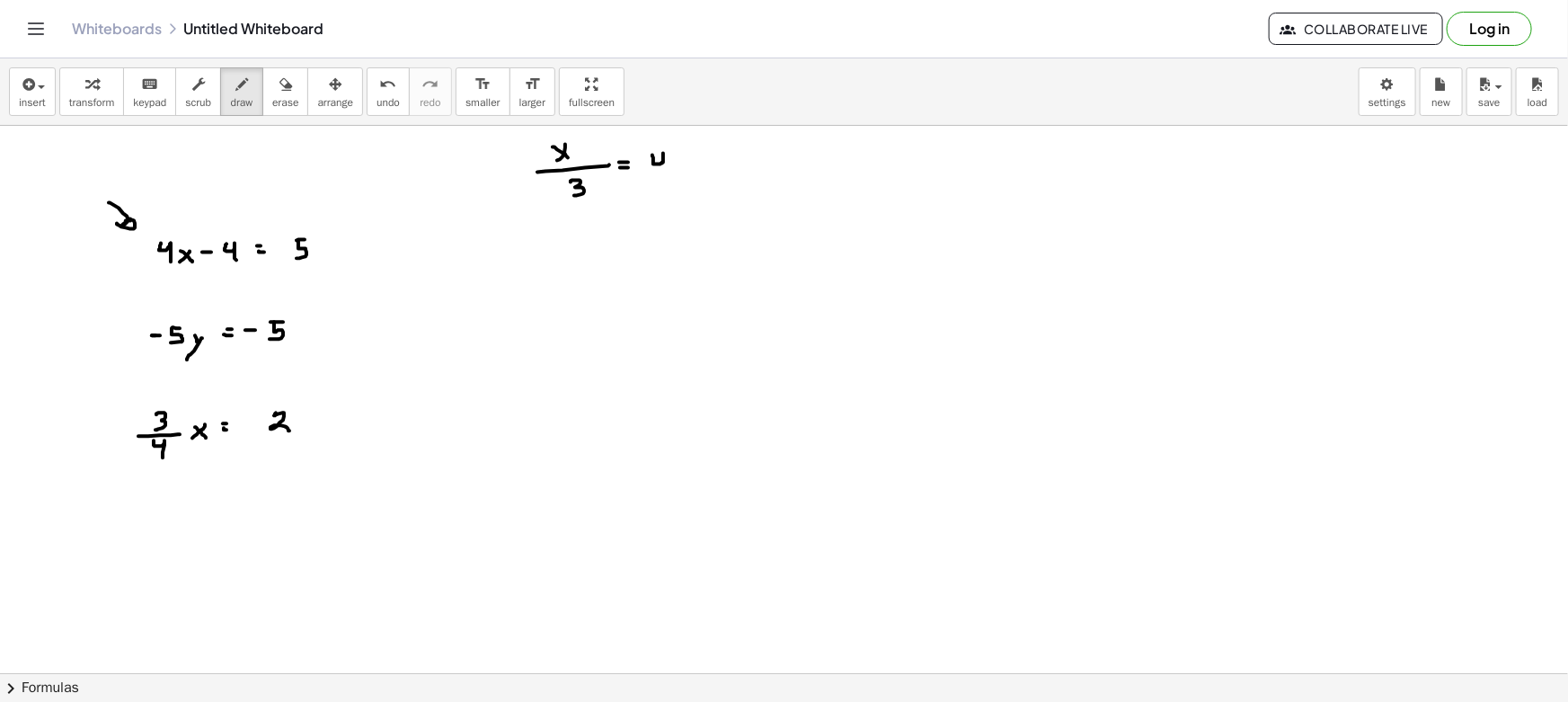 drag, startPoint x: 652, startPoint y: 155, endPoint x: 665, endPoint y: 180, distance: 28.178006 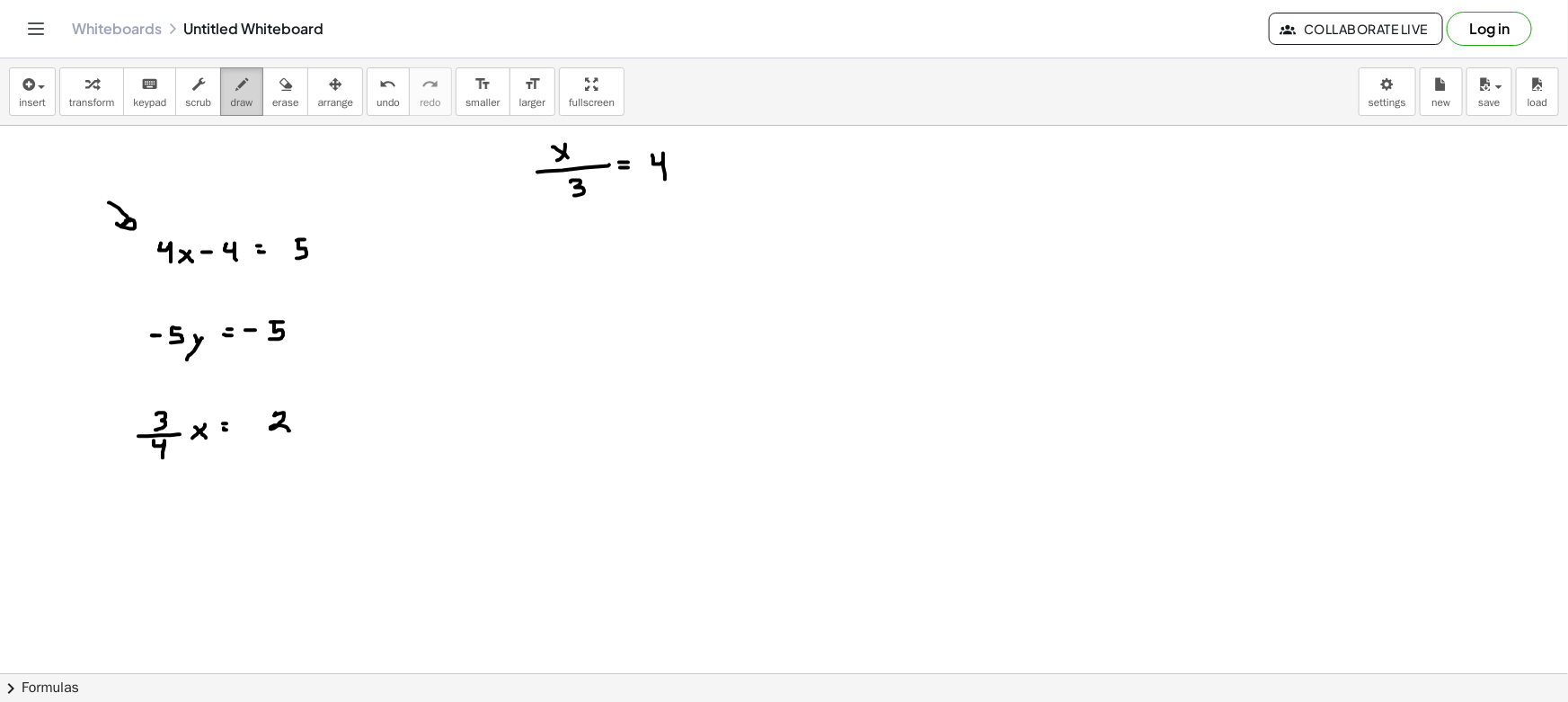 click on "draw" at bounding box center (242, 102) 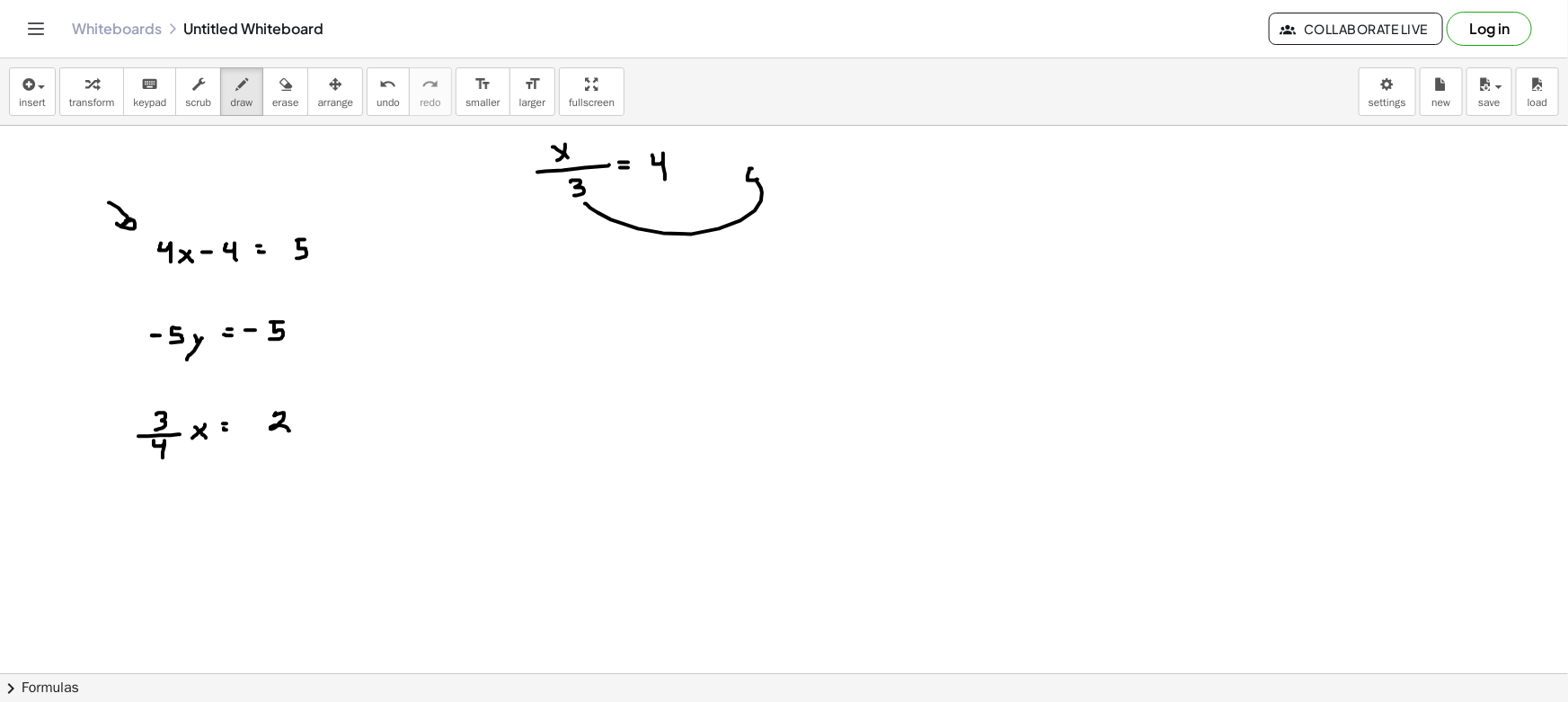 drag, startPoint x: 585, startPoint y: 203, endPoint x: 762, endPoint y: 180, distance: 178.48809 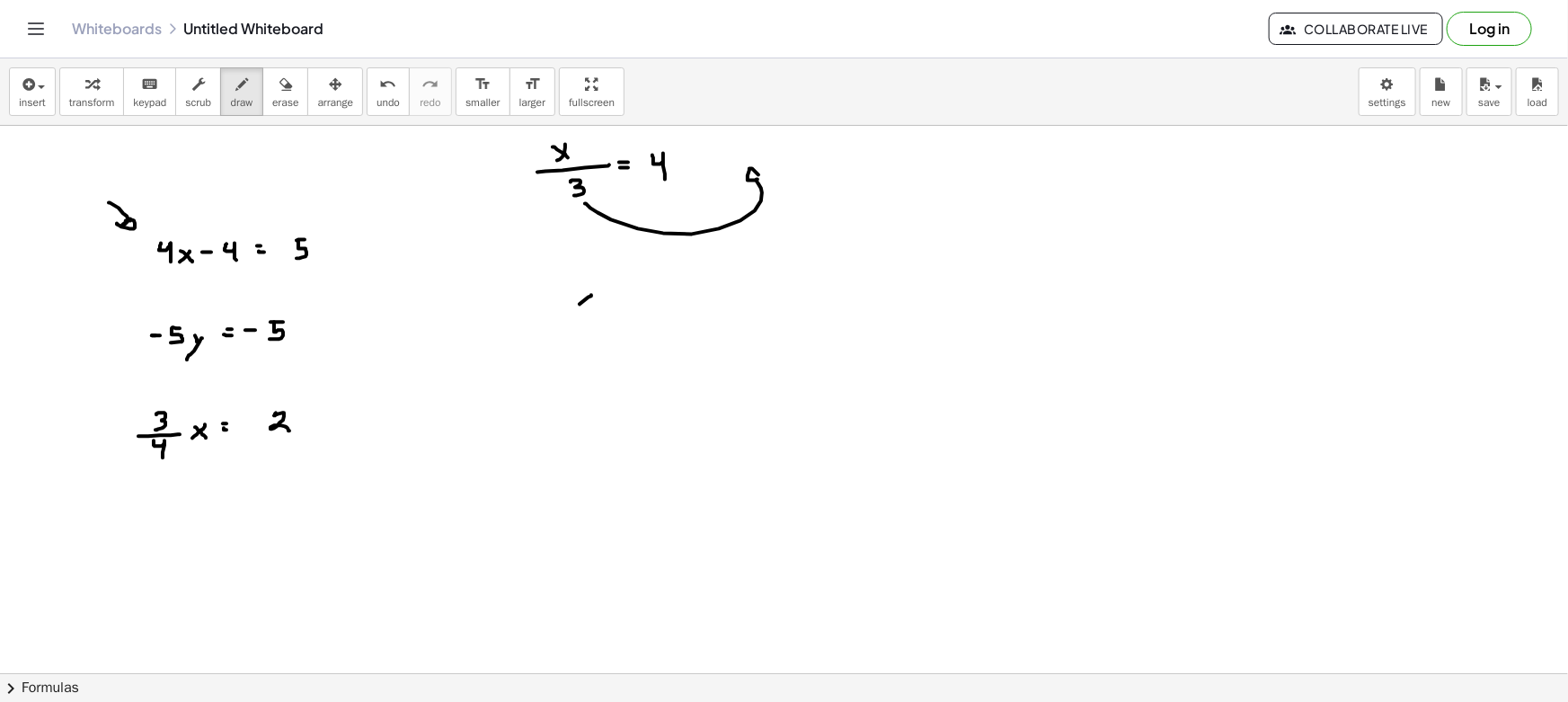 click at bounding box center (784, 774) 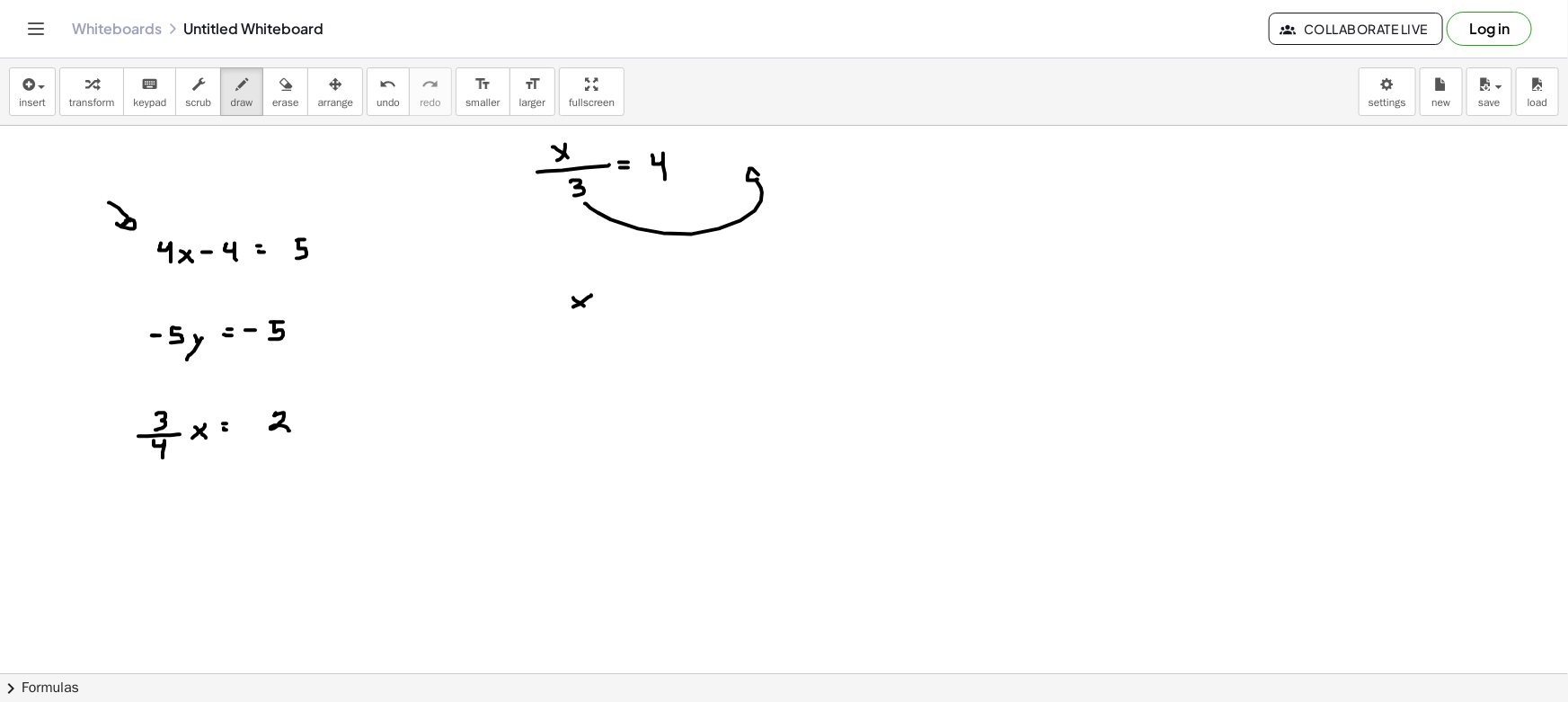 drag, startPoint x: 573, startPoint y: 298, endPoint x: 597, endPoint y: 310, distance: 26.832816 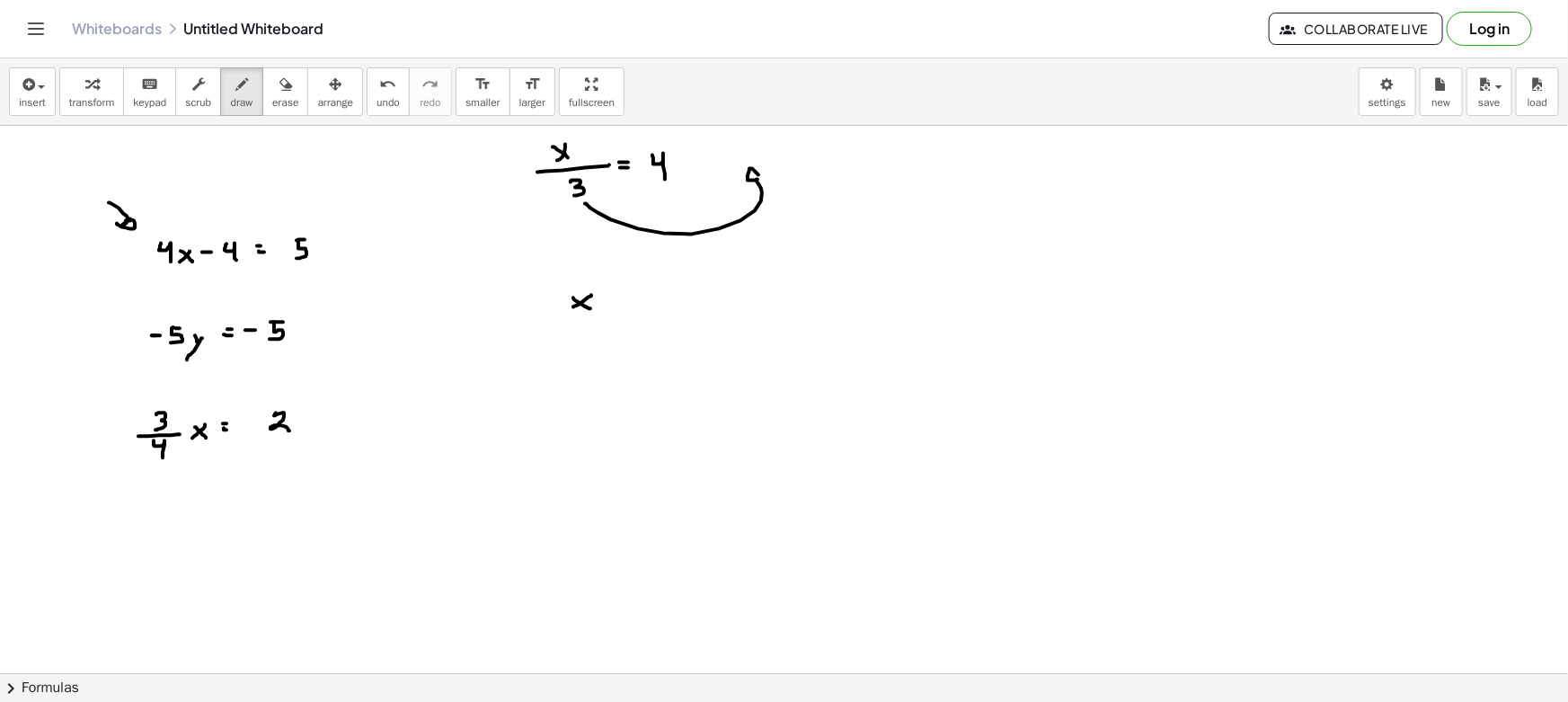 click at bounding box center [784, 774] 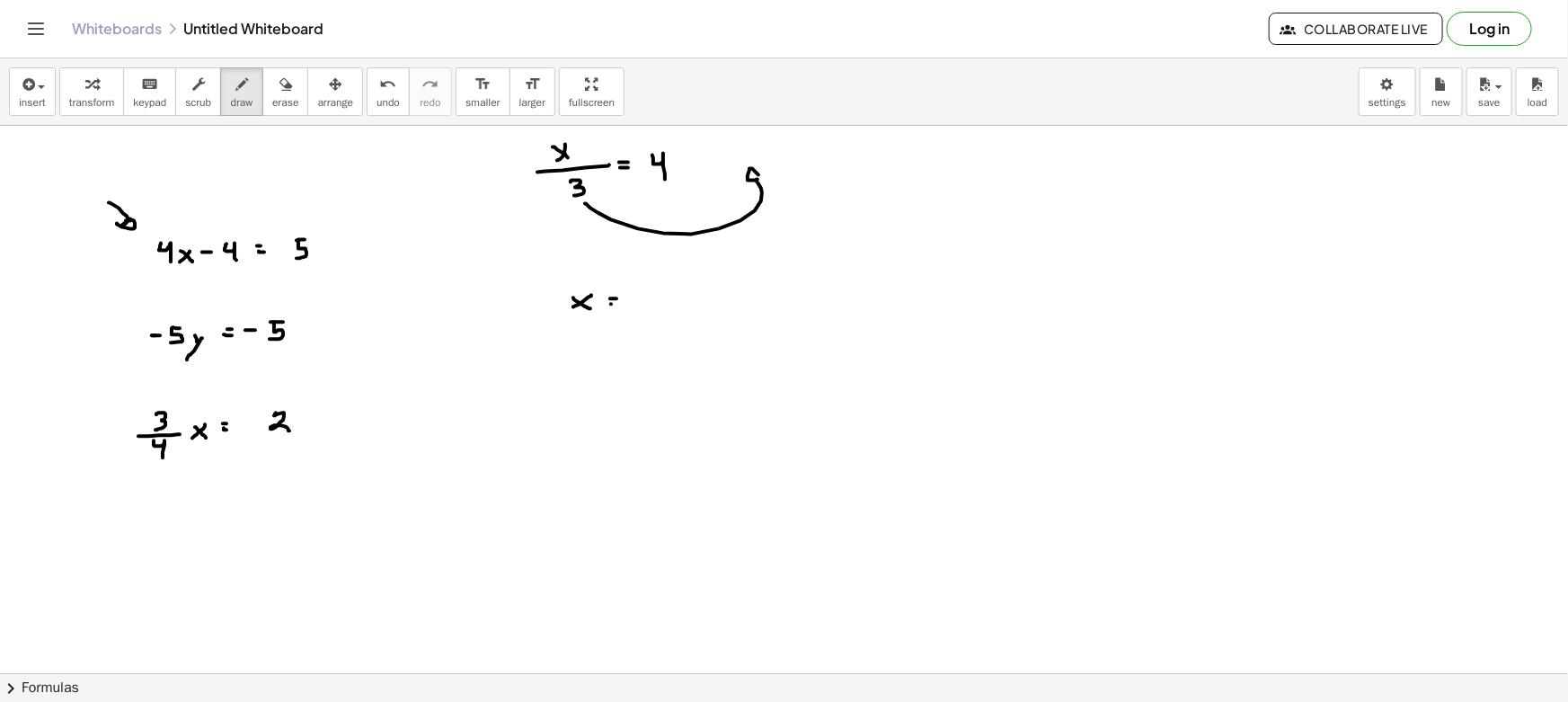 click at bounding box center (784, 774) 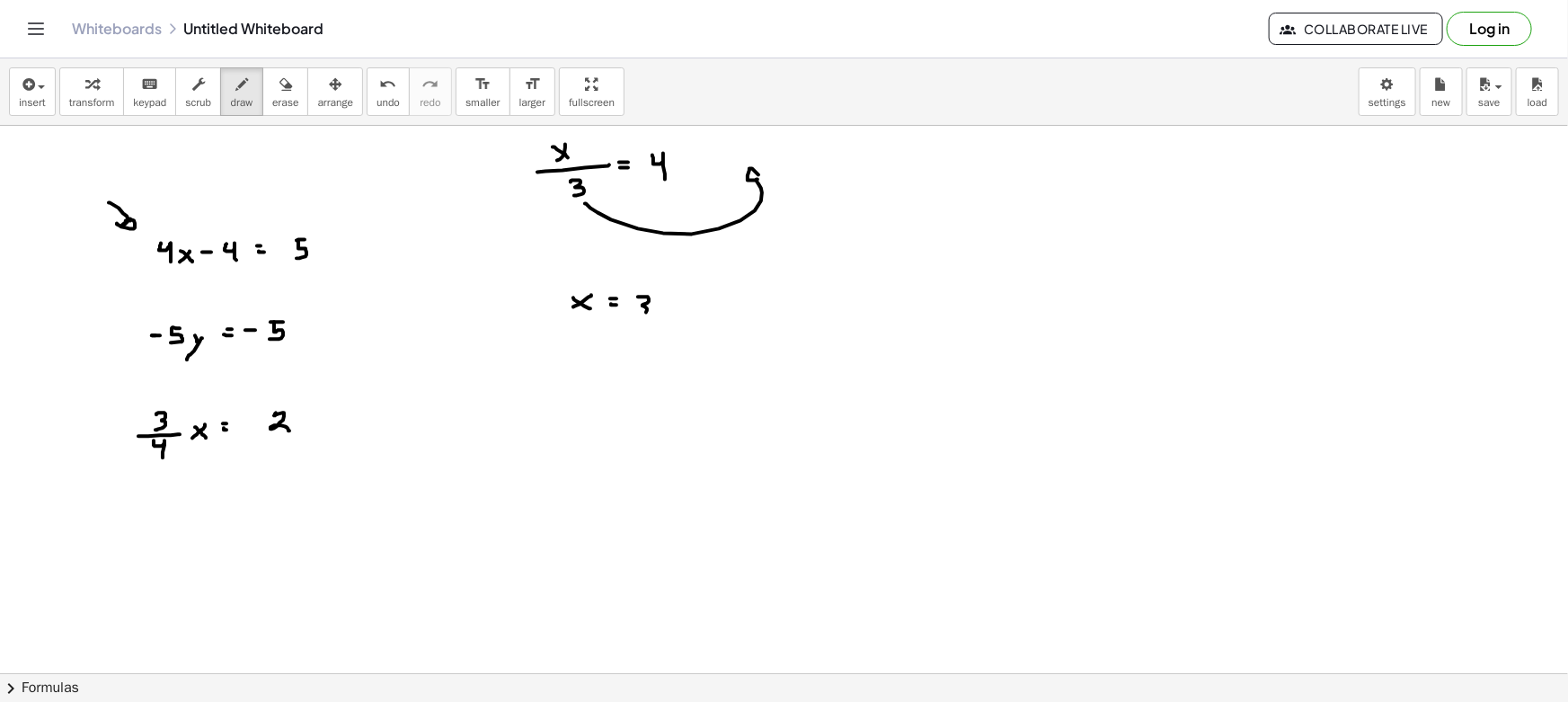 drag, startPoint x: 642, startPoint y: 297, endPoint x: 638, endPoint y: 313, distance: 16.492423 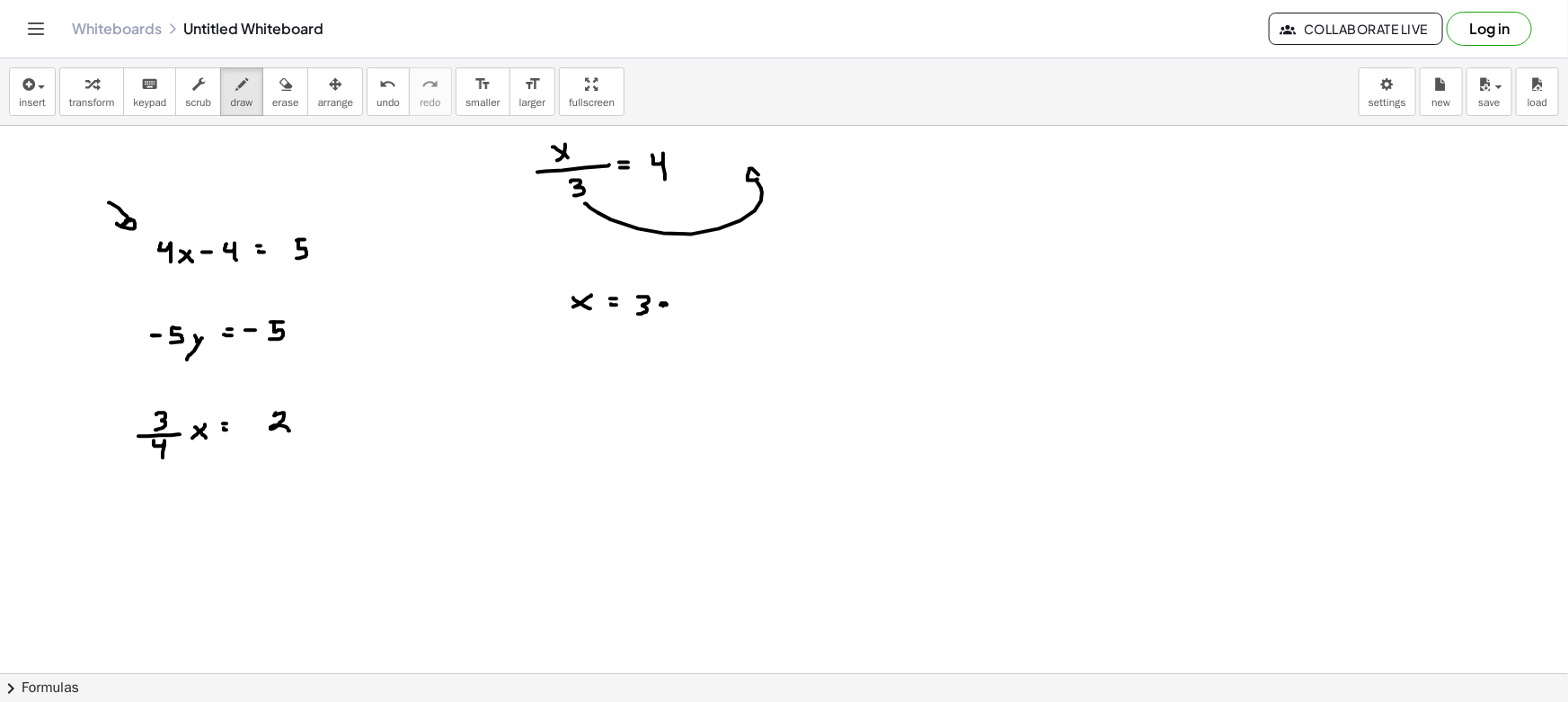 click at bounding box center (784, 774) 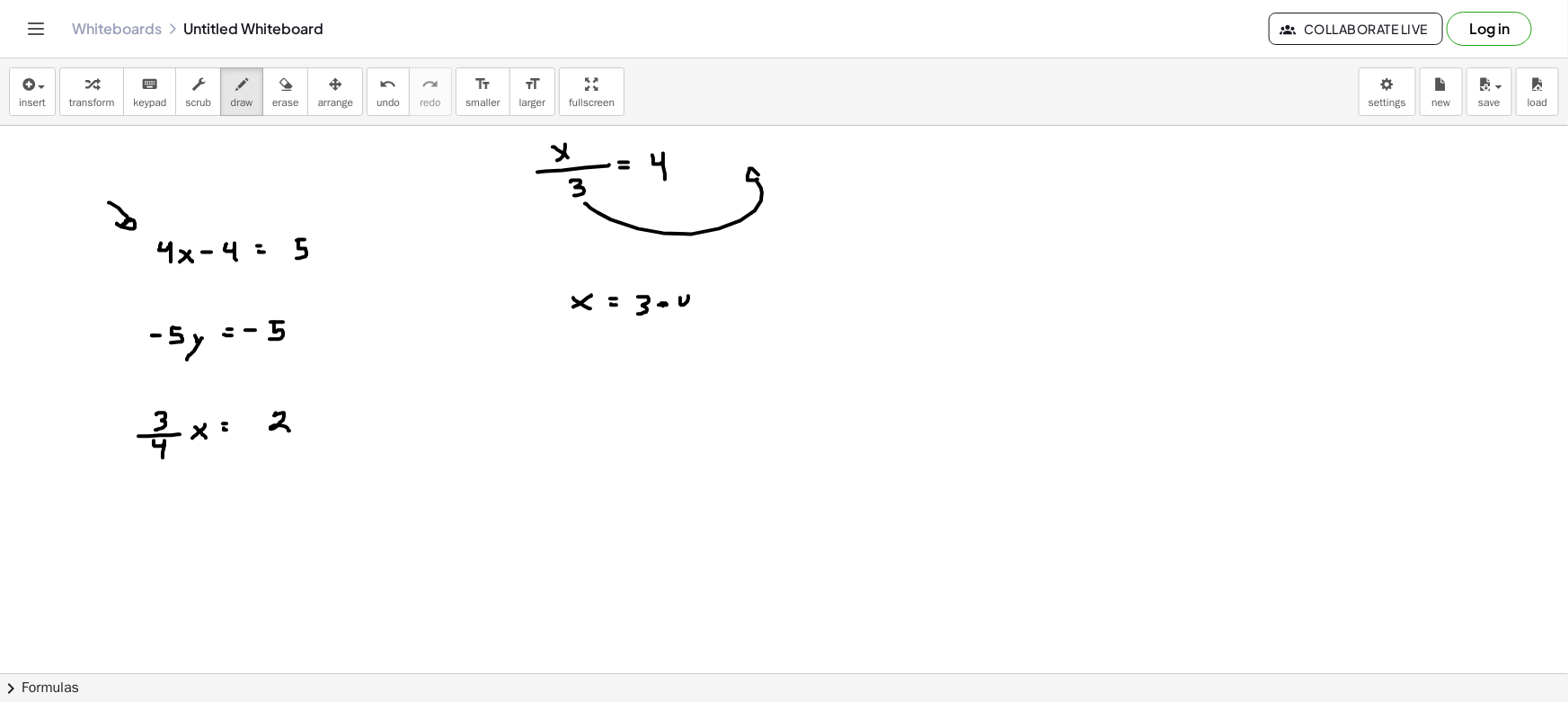 drag, startPoint x: 680, startPoint y: 298, endPoint x: 689, endPoint y: 322, distance: 25.63201 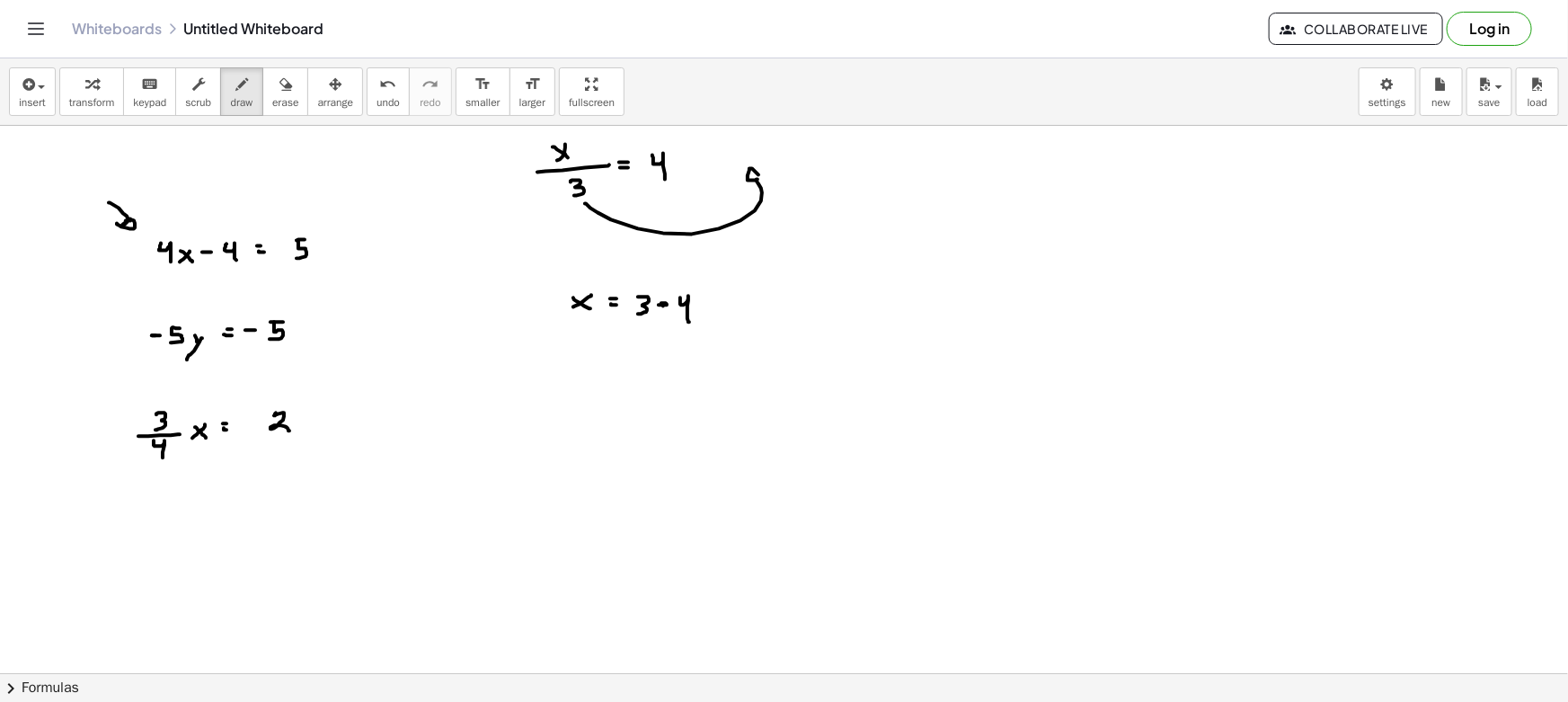click at bounding box center [784, 774] 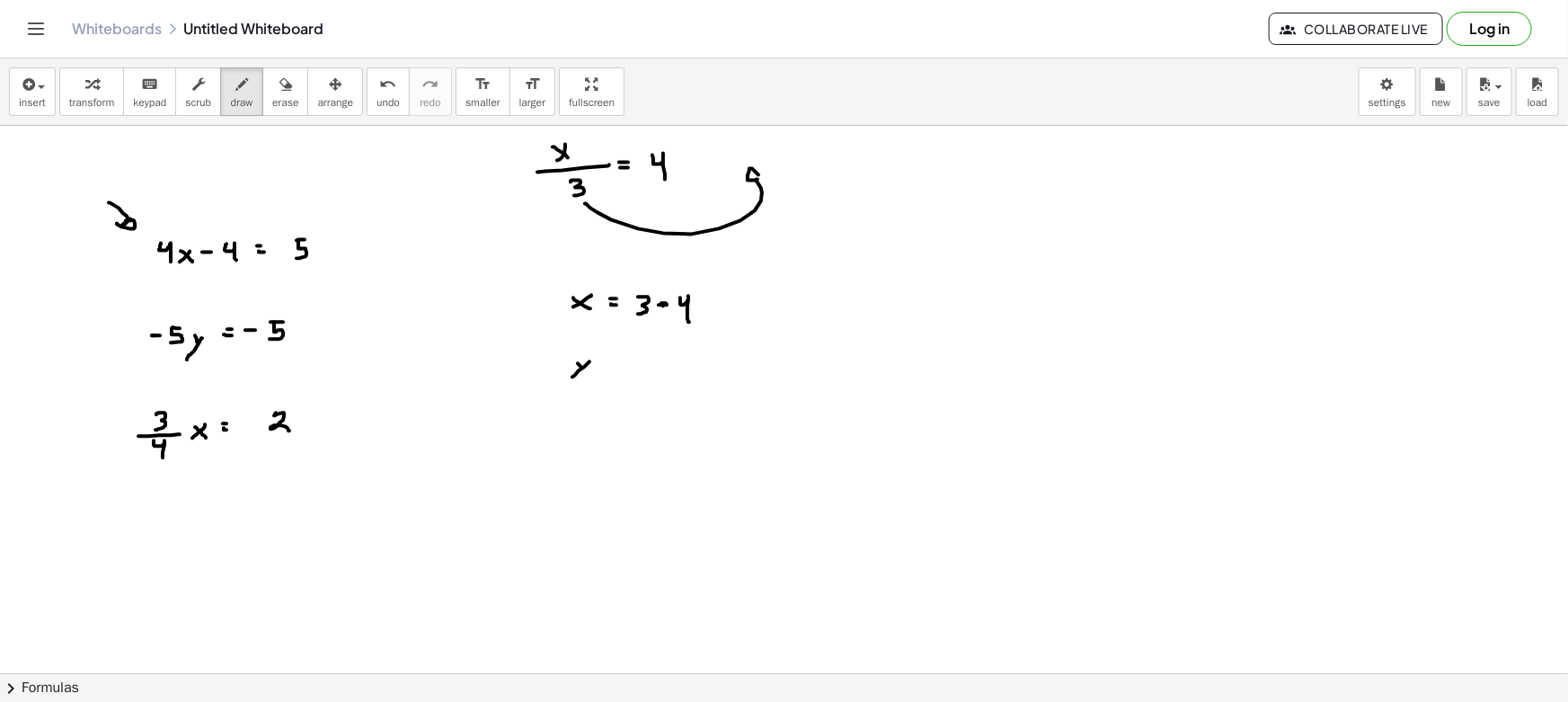 drag, startPoint x: 581, startPoint y: 367, endPoint x: 611, endPoint y: 369, distance: 30.06659 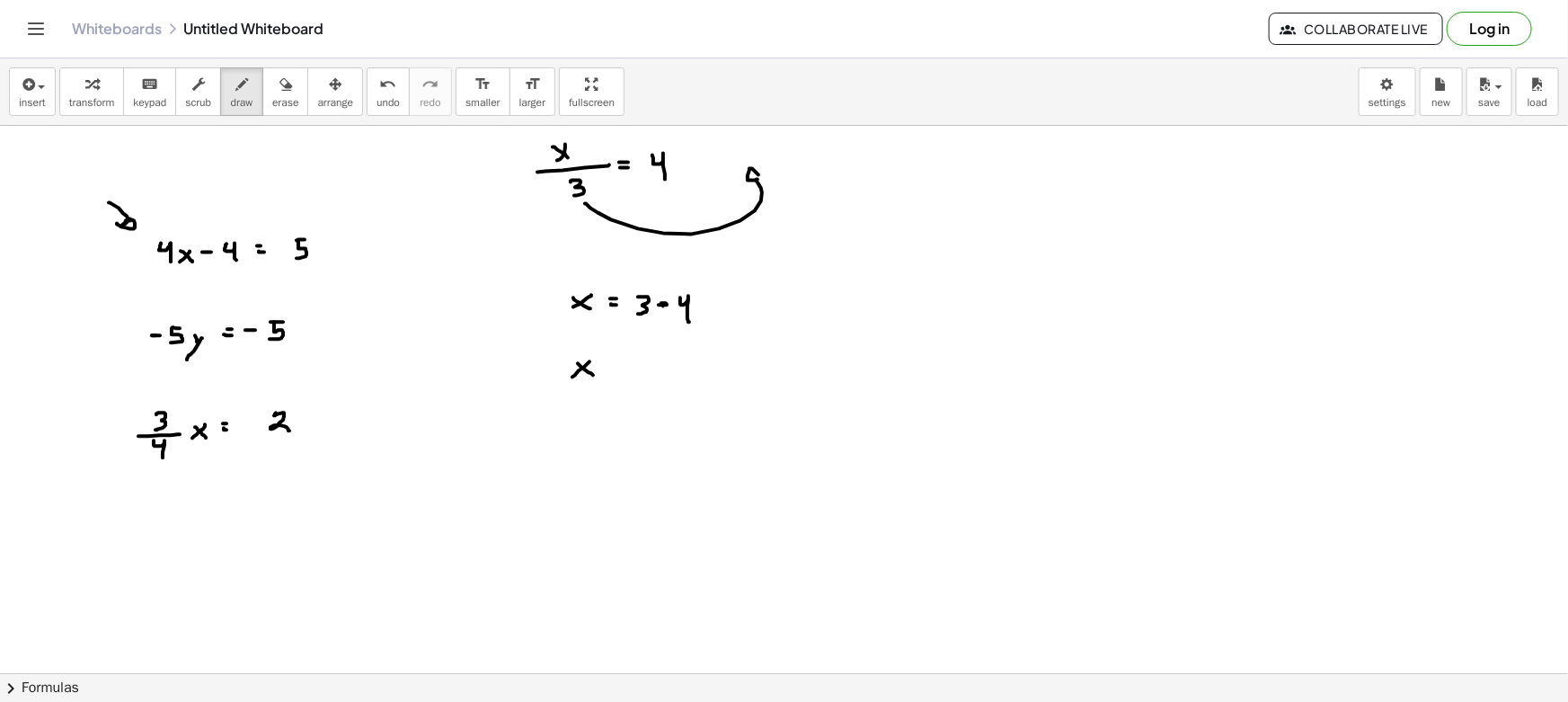 drag, startPoint x: 614, startPoint y: 361, endPoint x: 609, endPoint y: 369, distance: 9.43398 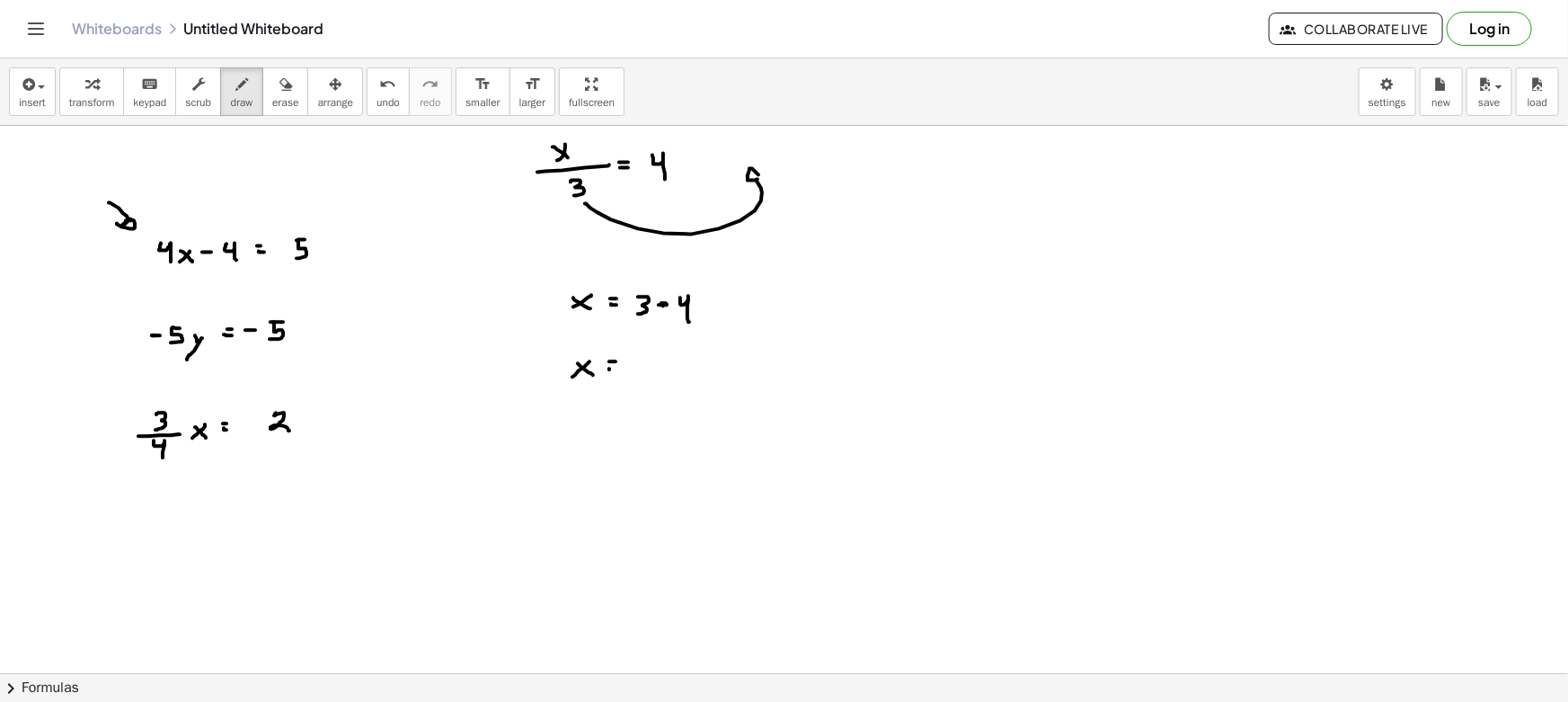 drag, startPoint x: 609, startPoint y: 369, endPoint x: 659, endPoint y: 369, distance: 50 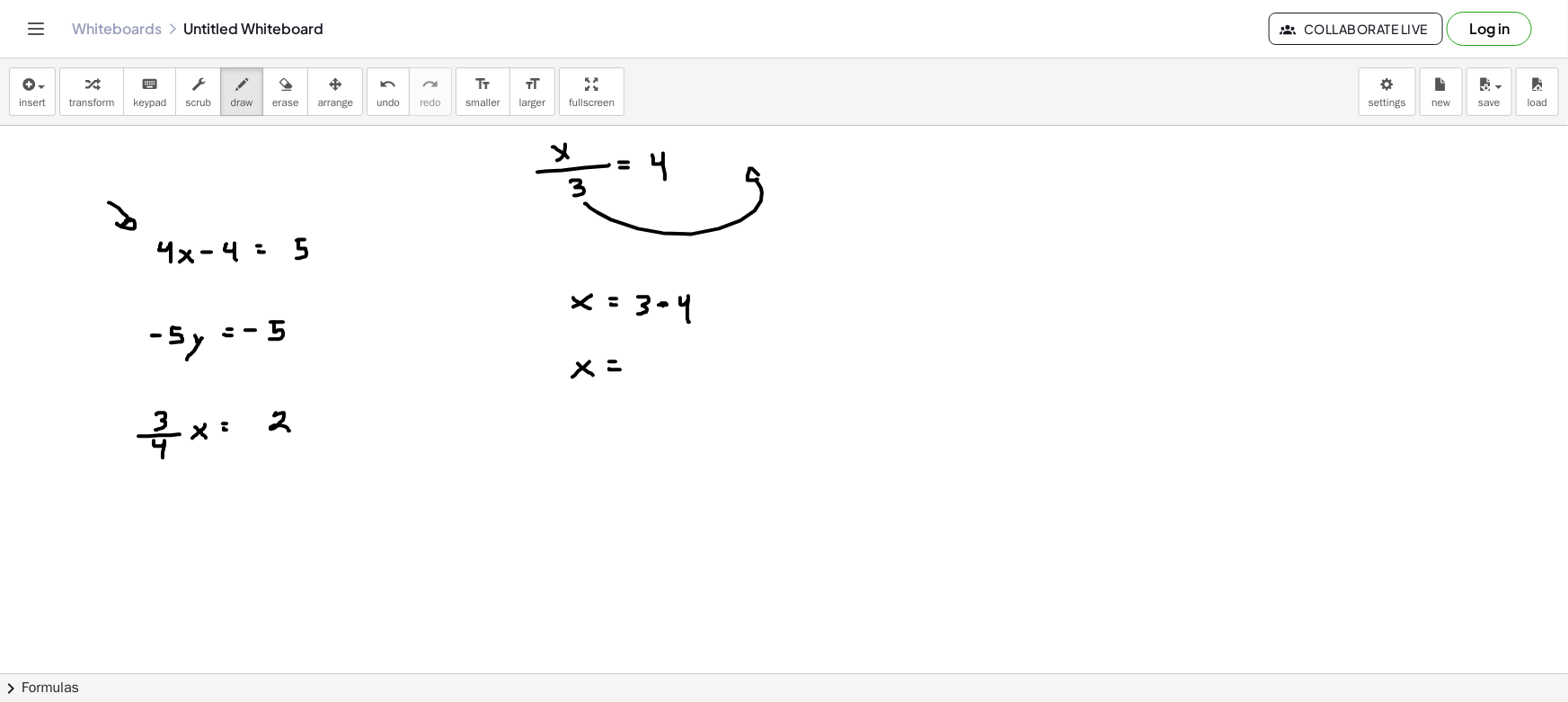drag, startPoint x: 647, startPoint y: 358, endPoint x: 657, endPoint y: 363, distance: 11.18034 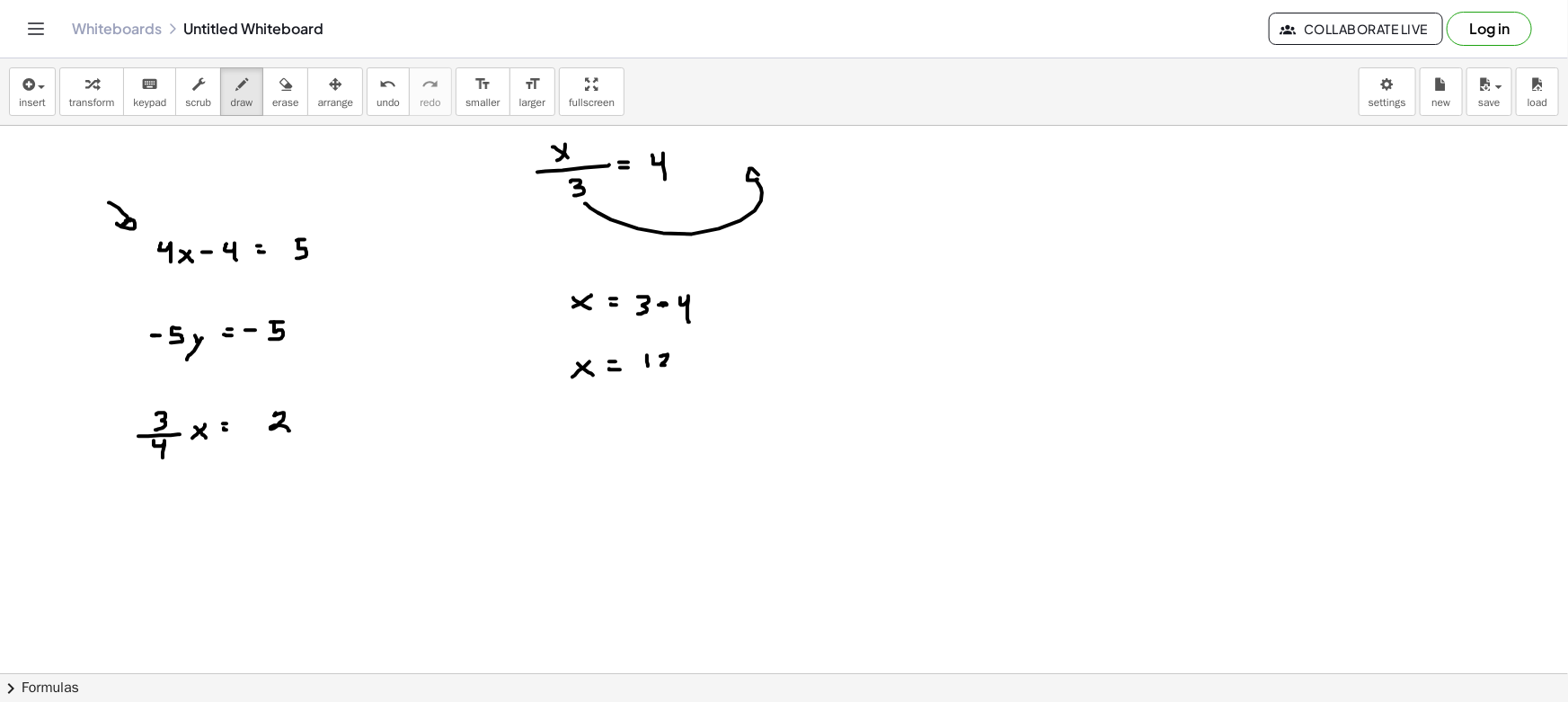 drag, startPoint x: 660, startPoint y: 356, endPoint x: 674, endPoint y: 368, distance: 18.439089 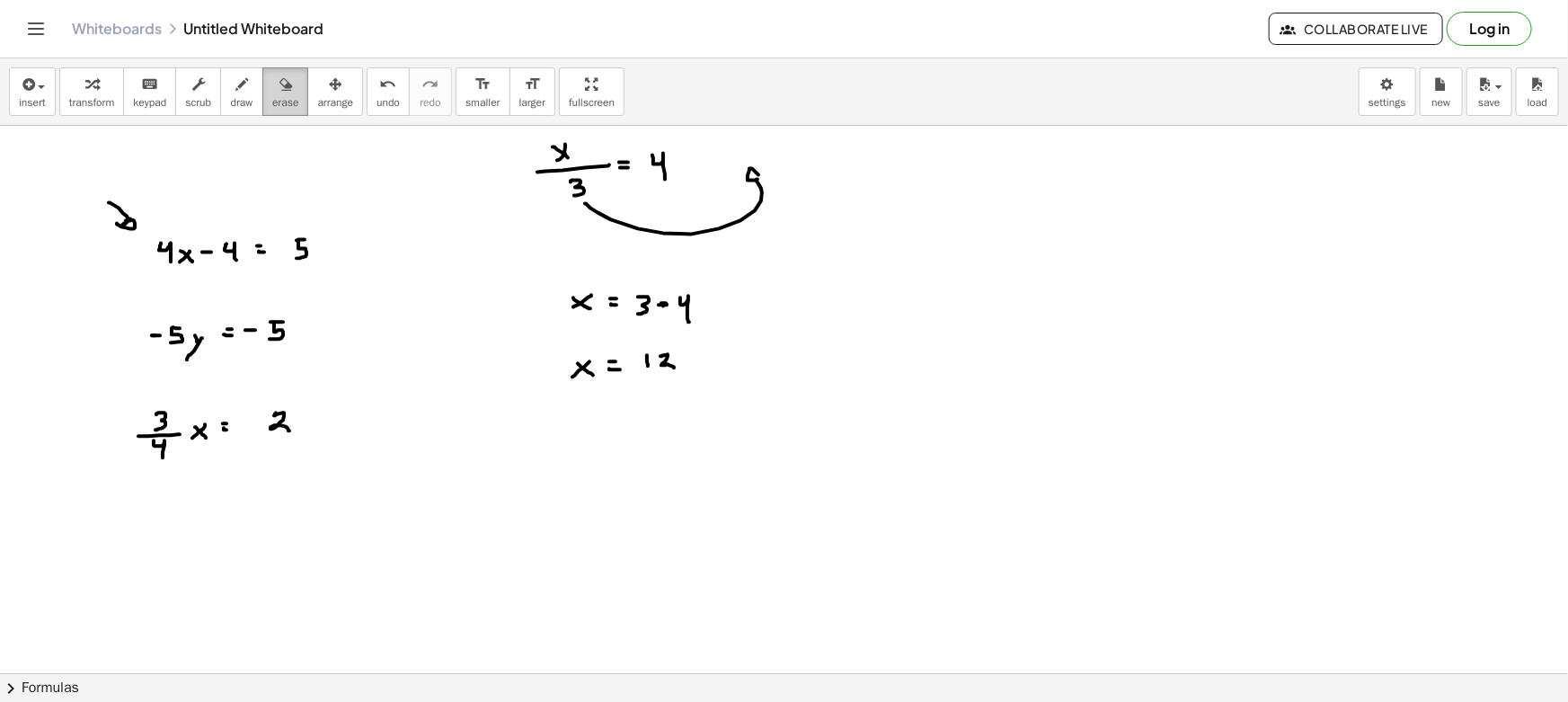 click on "erase" at bounding box center (285, 92) 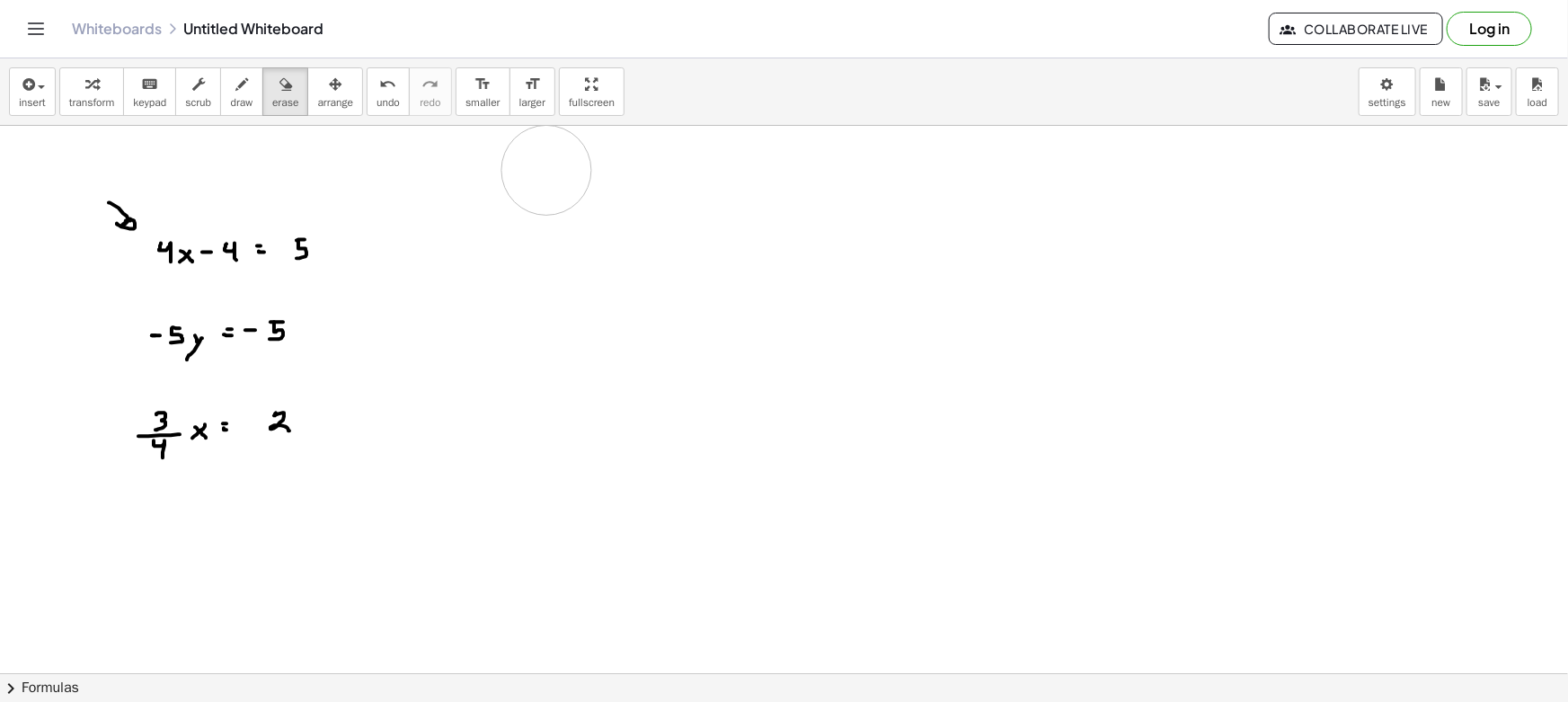 drag, startPoint x: 562, startPoint y: 300, endPoint x: 619, endPoint y: 156, distance: 154.87091 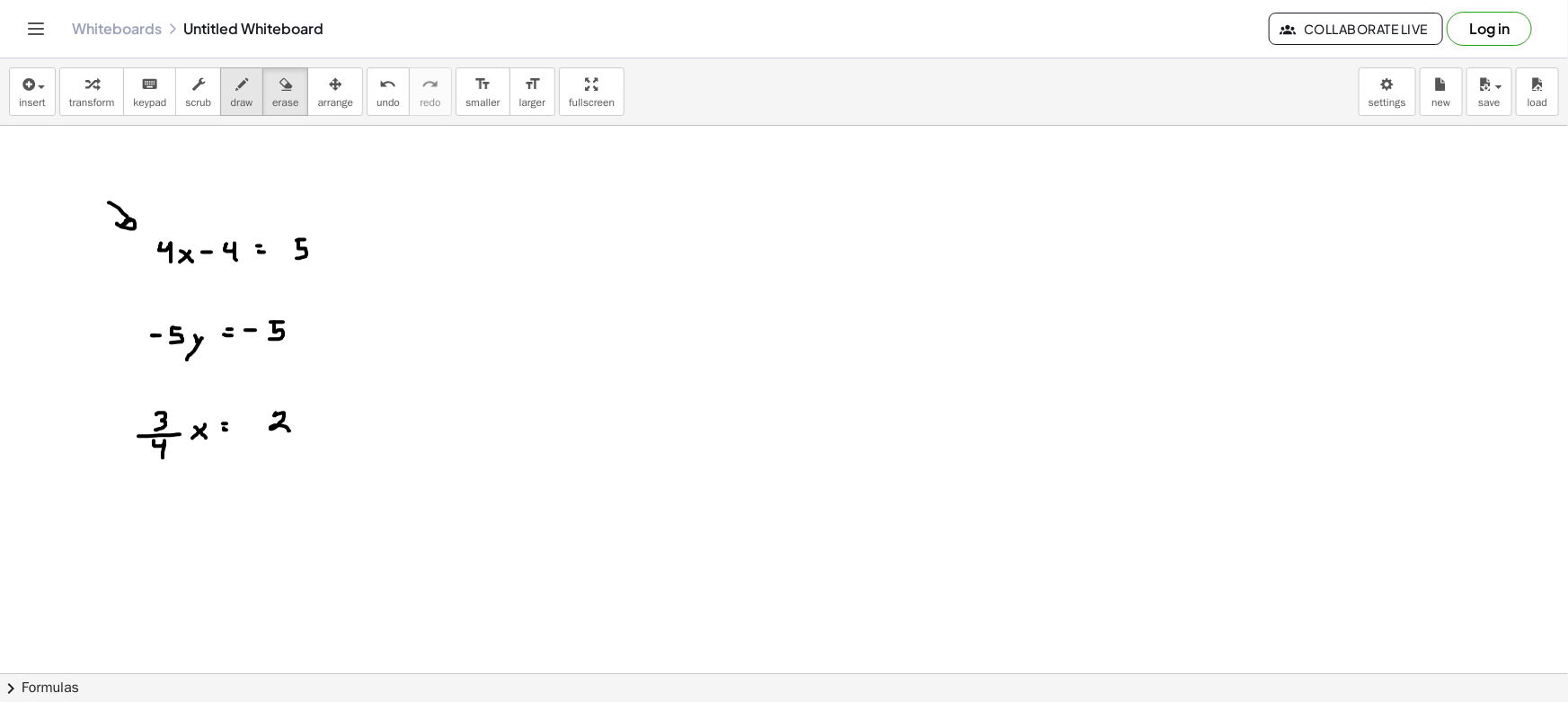 click on "draw" at bounding box center (242, 102) 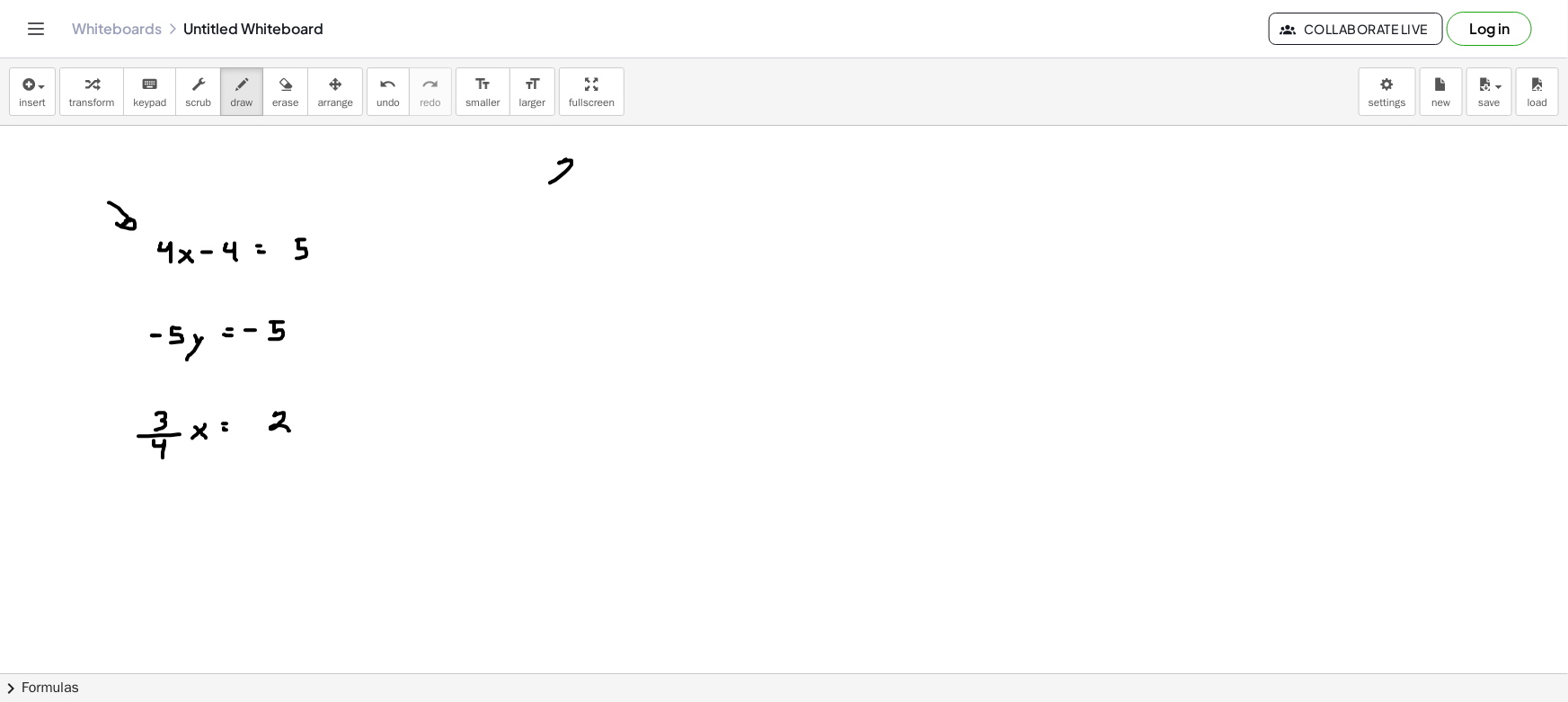 drag, startPoint x: 566, startPoint y: 159, endPoint x: 574, endPoint y: 185, distance: 27.202941 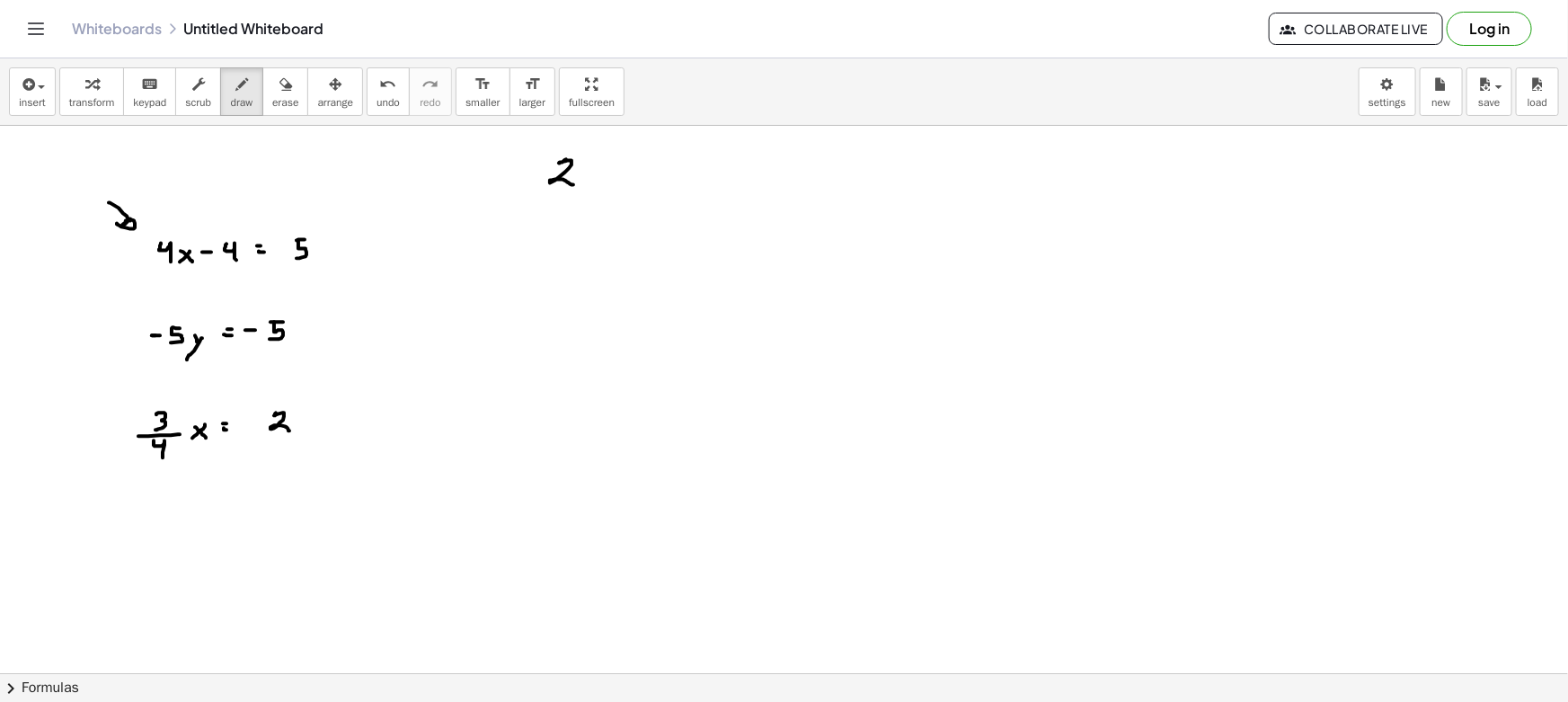drag, startPoint x: 589, startPoint y: 176, endPoint x: 578, endPoint y: 183, distance: 13.038405 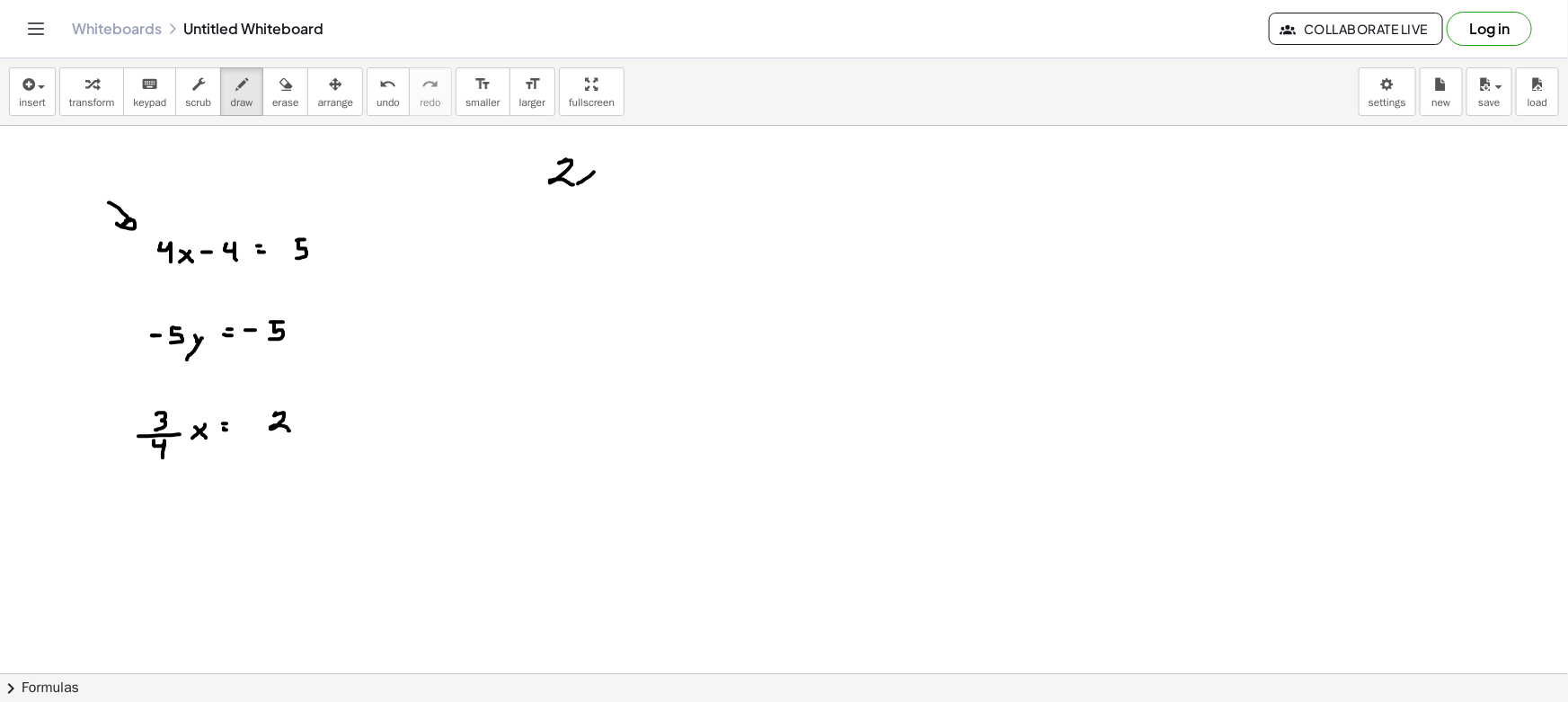 click at bounding box center (784, 774) 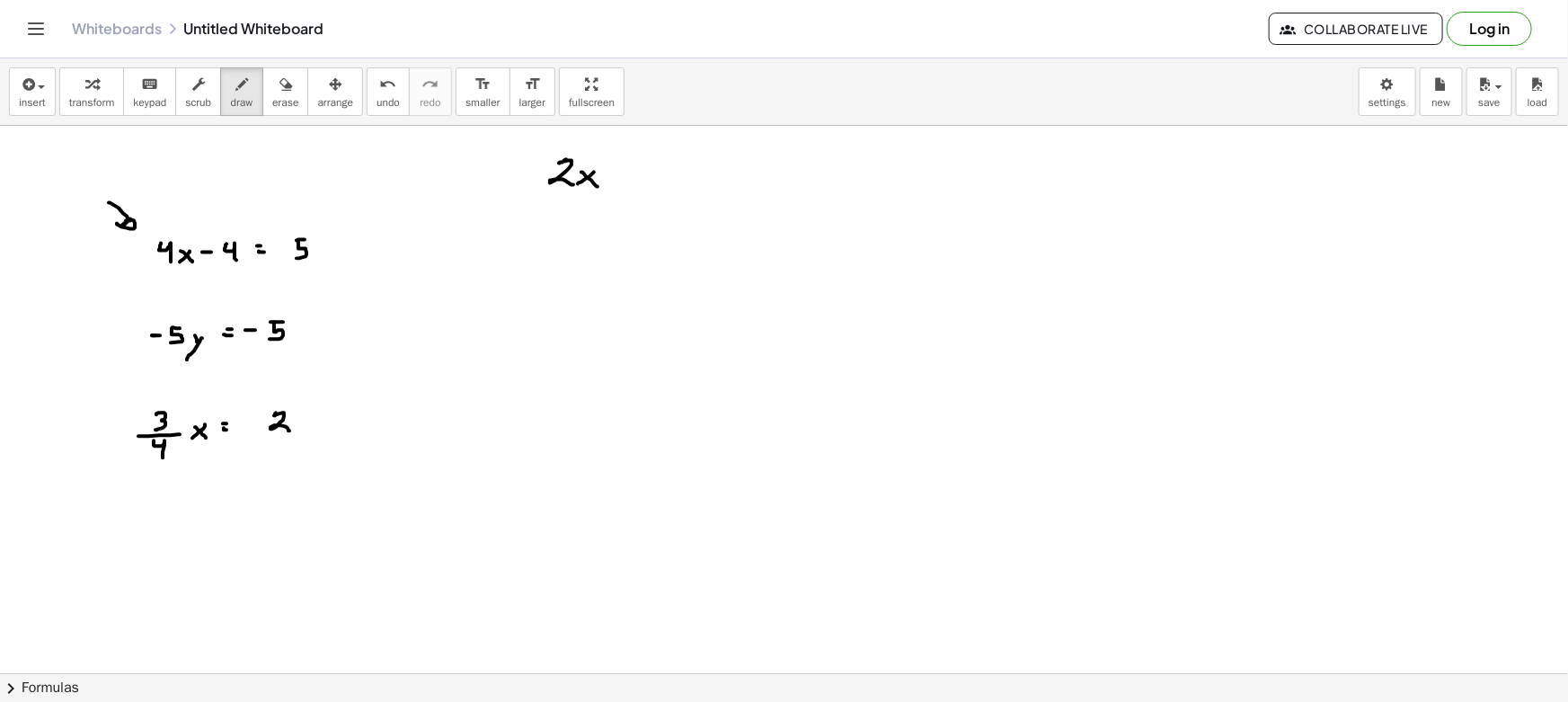 click at bounding box center (784, 774) 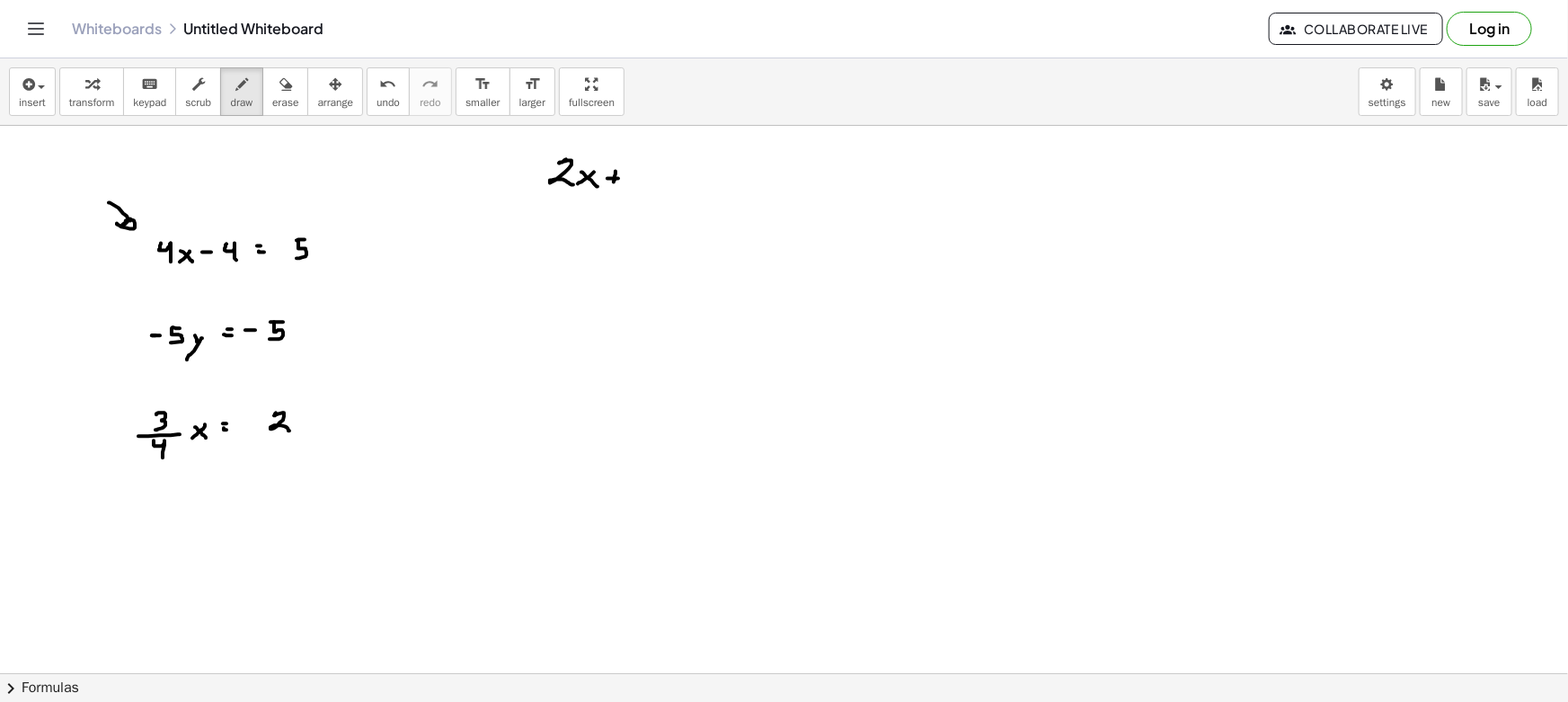 drag, startPoint x: 616, startPoint y: 178, endPoint x: 632, endPoint y: 177, distance: 16.03122 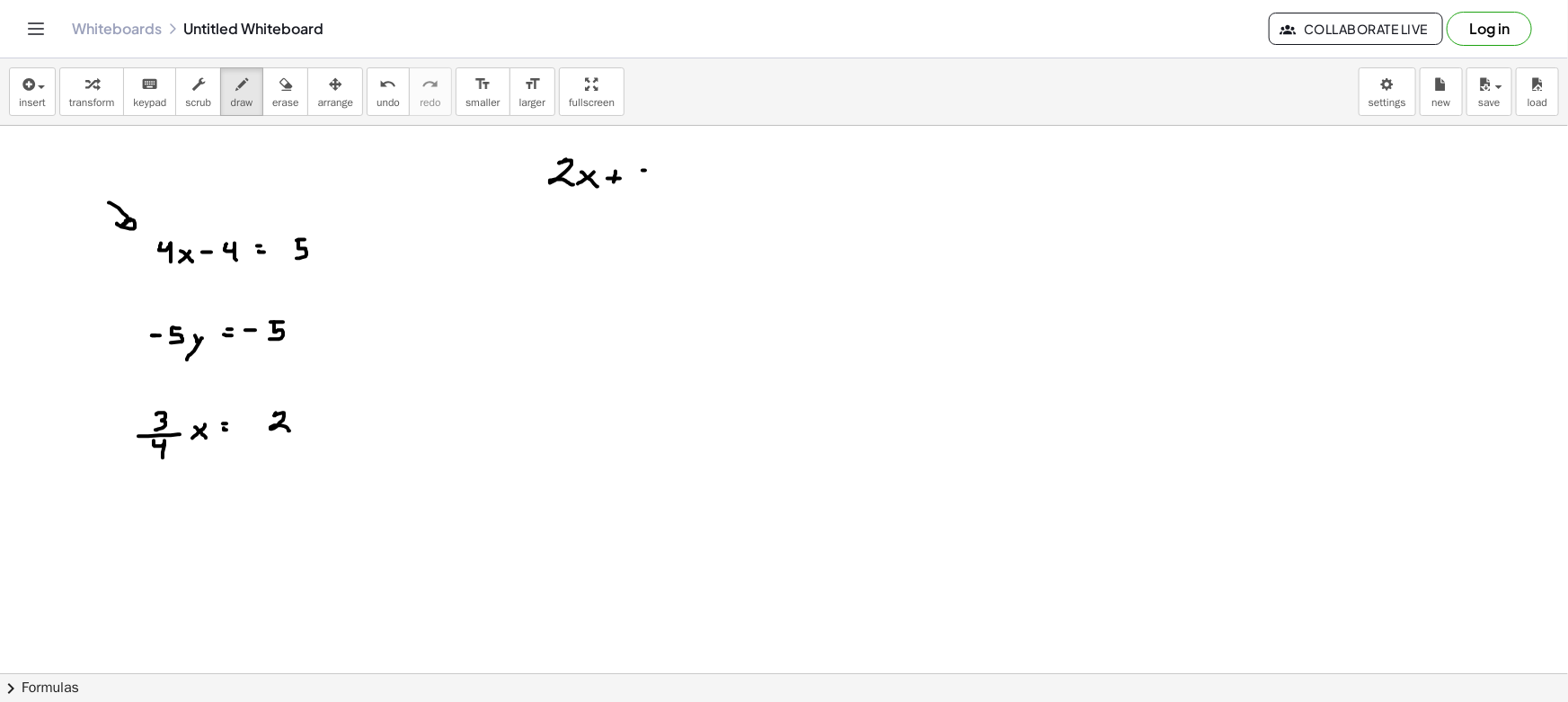 click at bounding box center (784, 774) 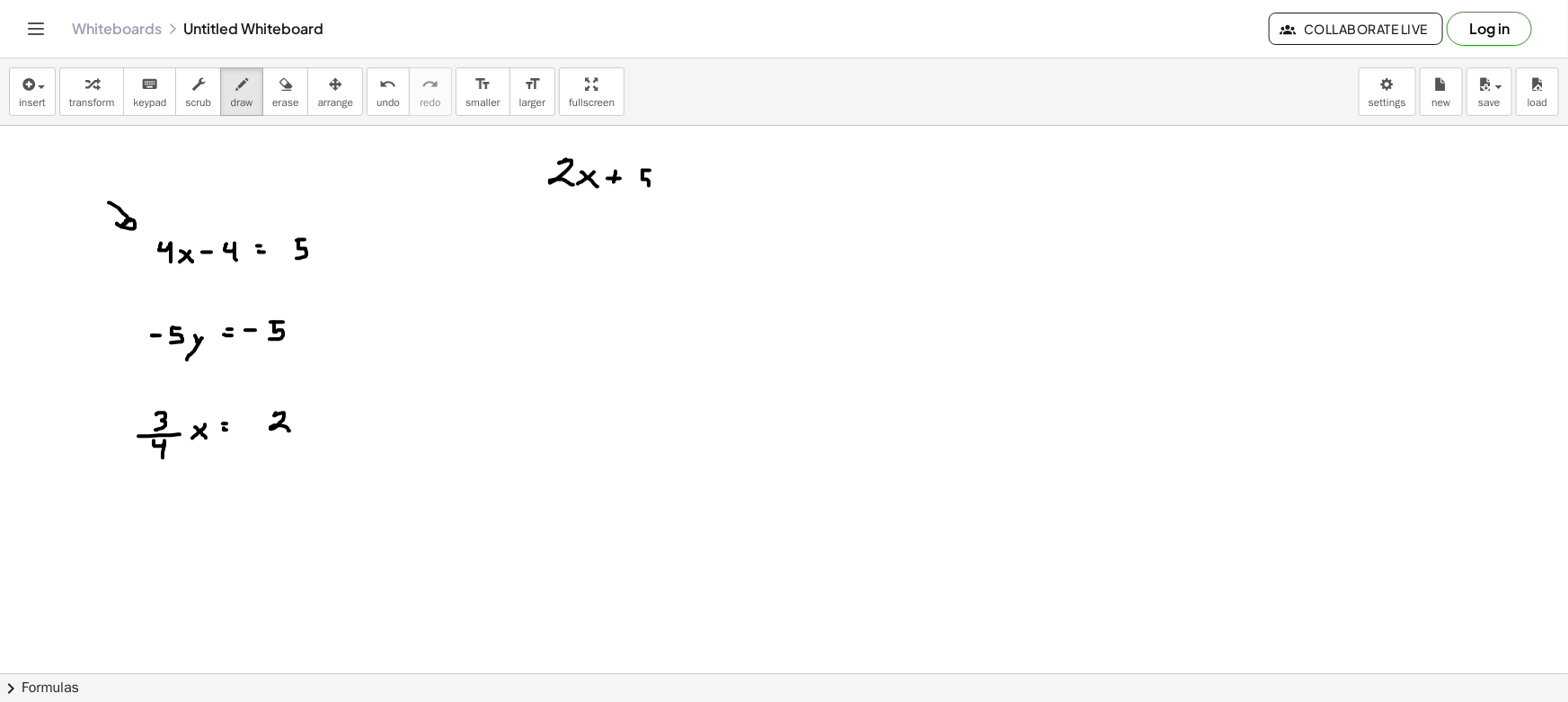 drag, startPoint x: 642, startPoint y: 172, endPoint x: 663, endPoint y: 181, distance: 22.847319 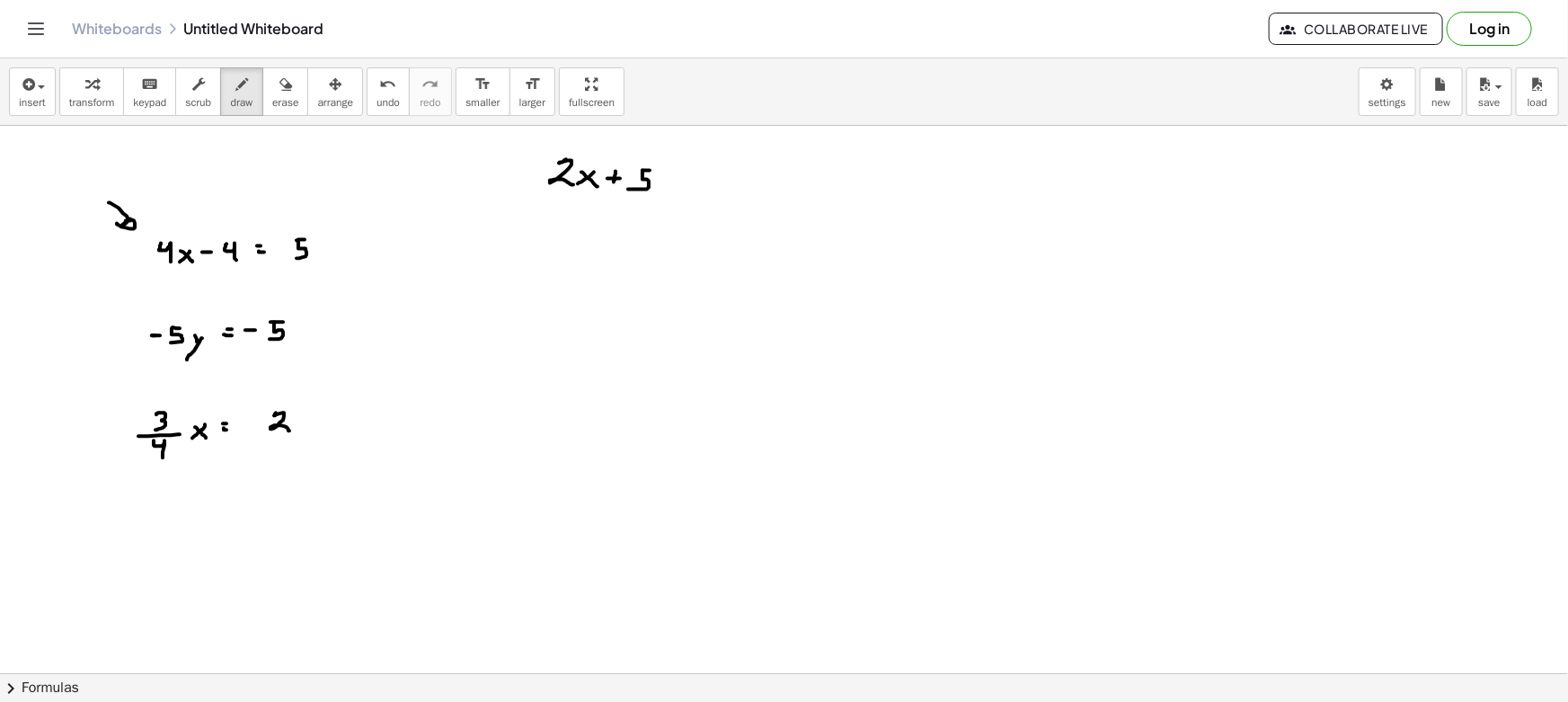 drag, startPoint x: 667, startPoint y: 176, endPoint x: 679, endPoint y: 176, distance: 12 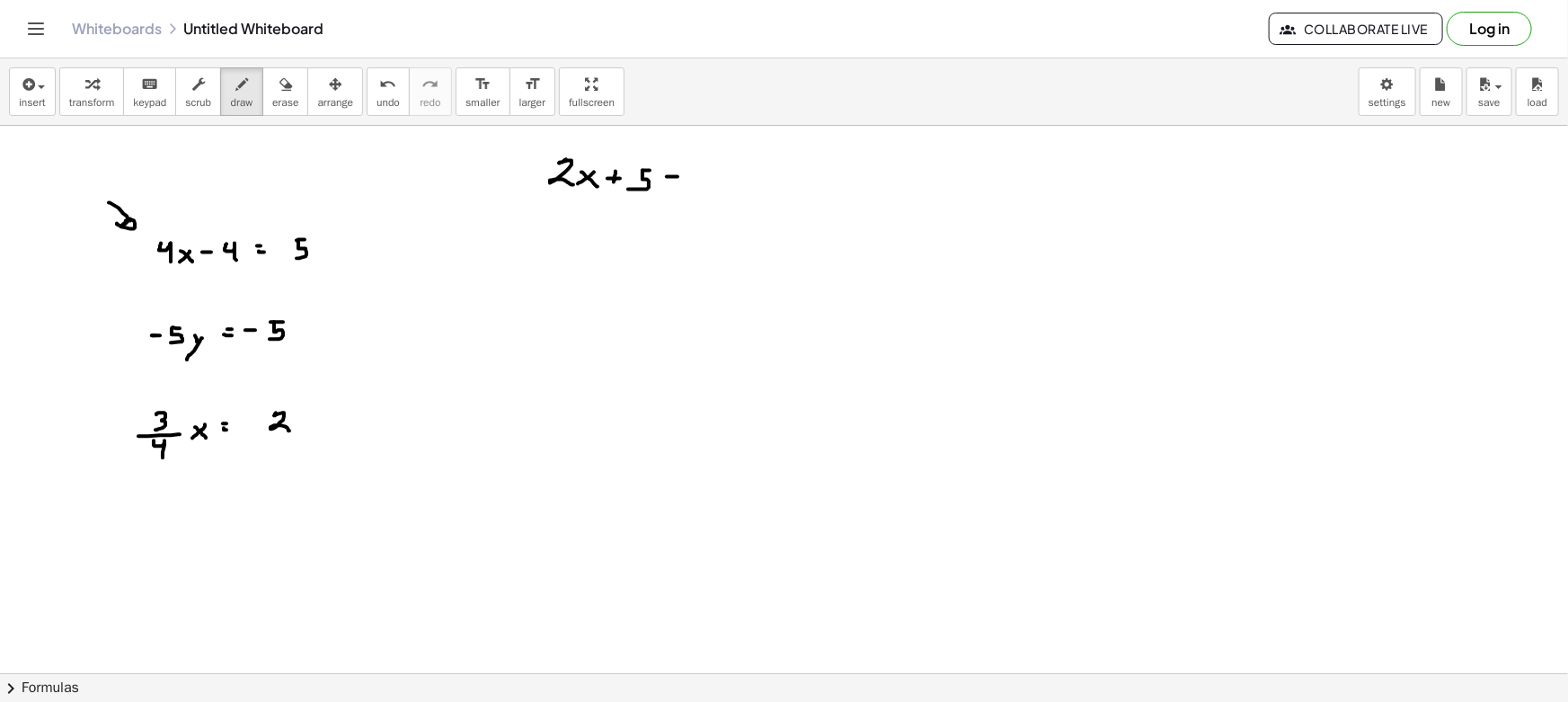 drag, startPoint x: 670, startPoint y: 182, endPoint x: 696, endPoint y: 182, distance: 26 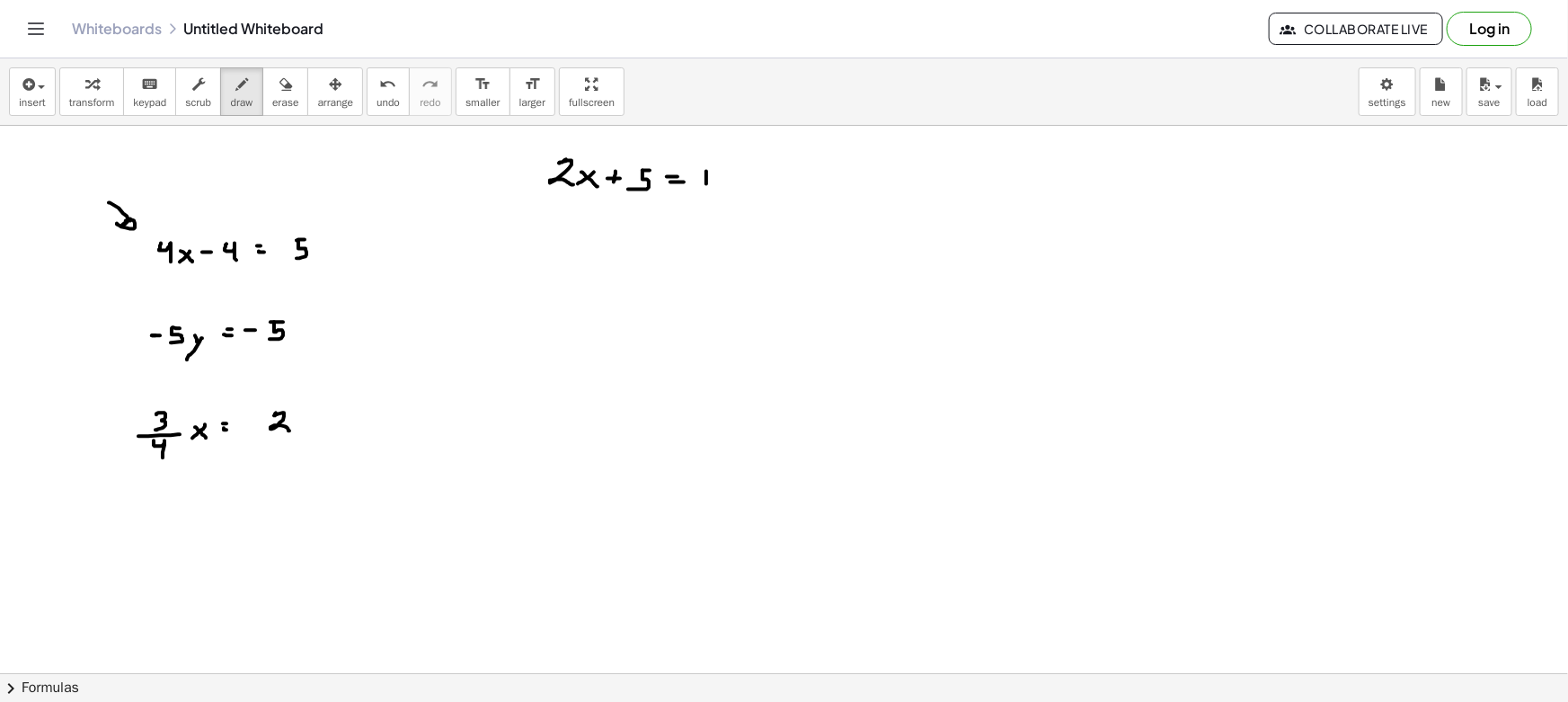 drag, startPoint x: 706, startPoint y: 171, endPoint x: 716, endPoint y: 183, distance: 15.620499 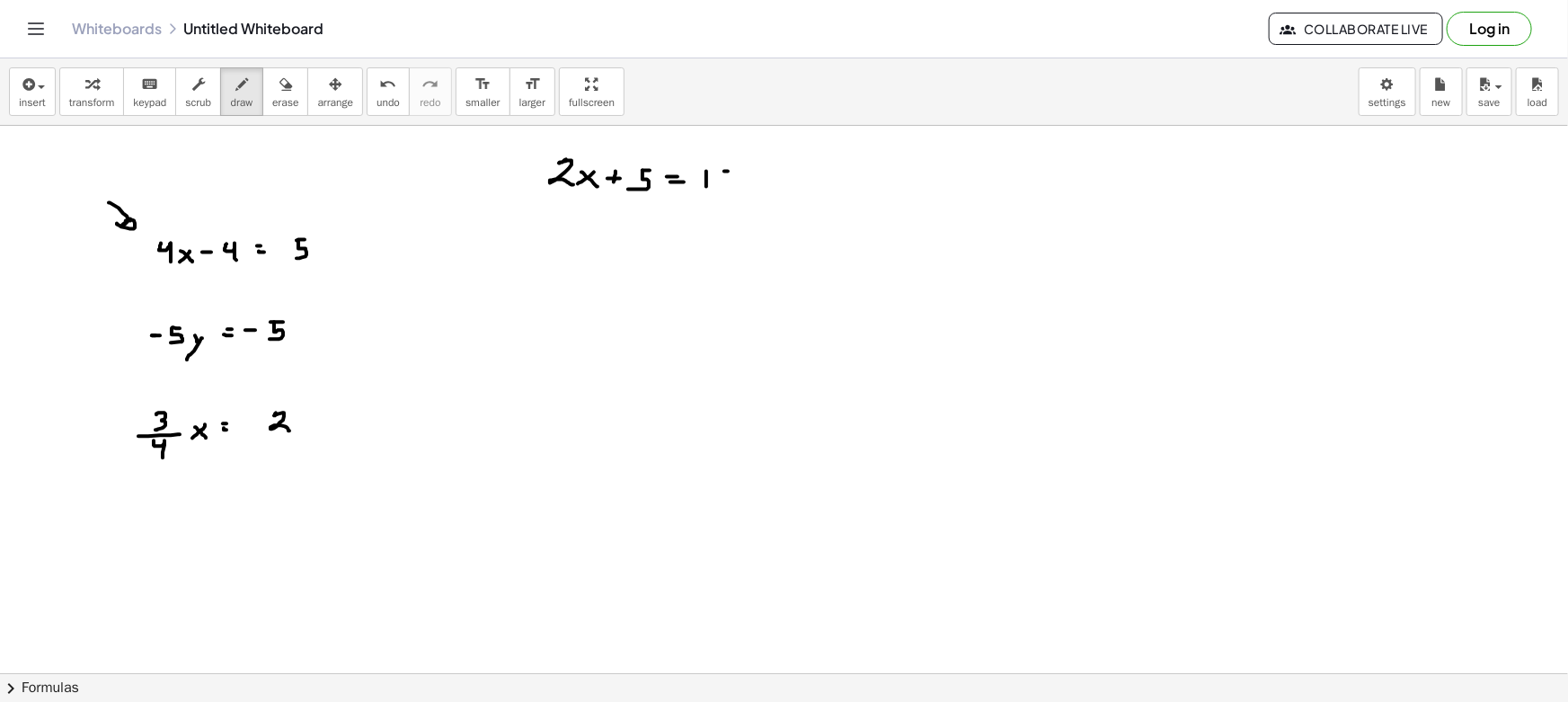 click at bounding box center (784, 774) 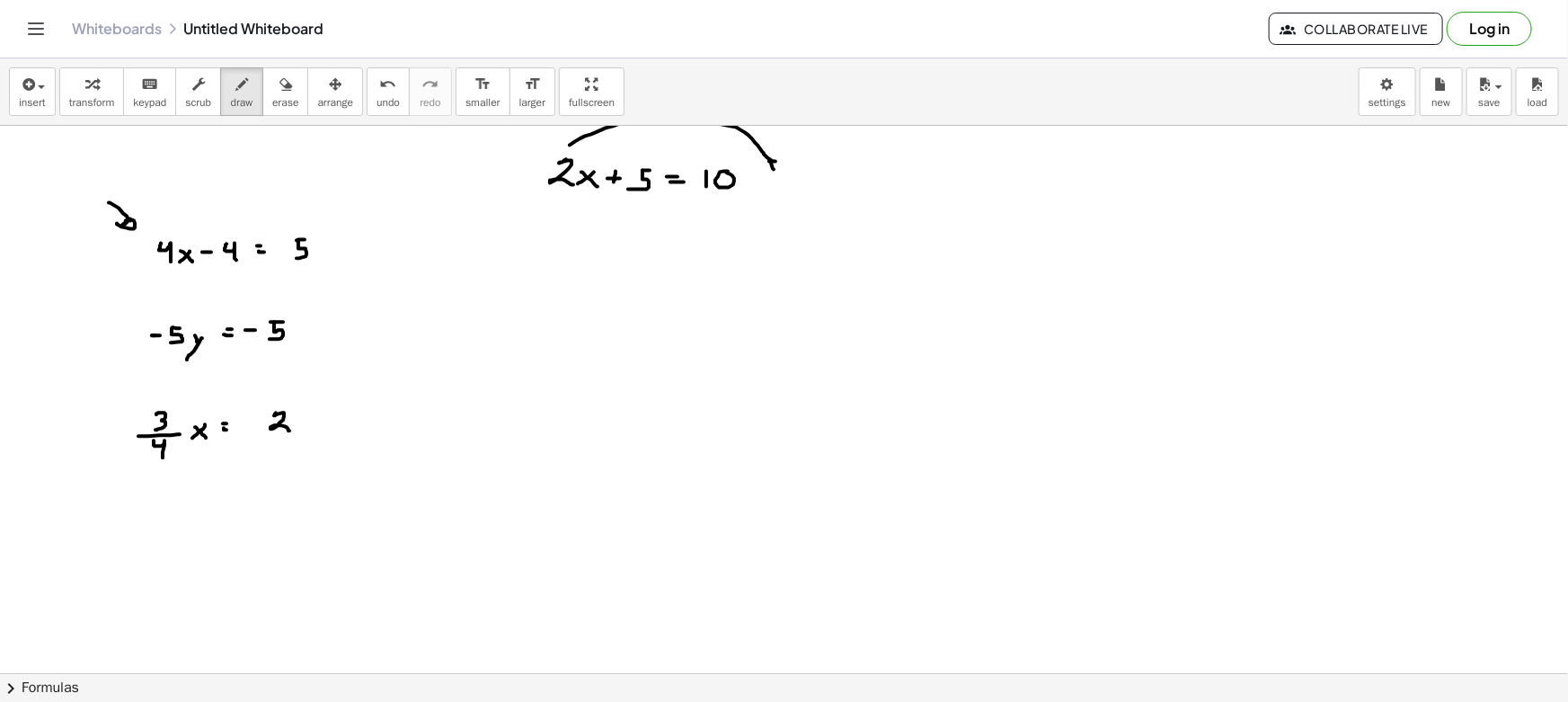 drag, startPoint x: 570, startPoint y: 145, endPoint x: 779, endPoint y: 152, distance: 209.1172 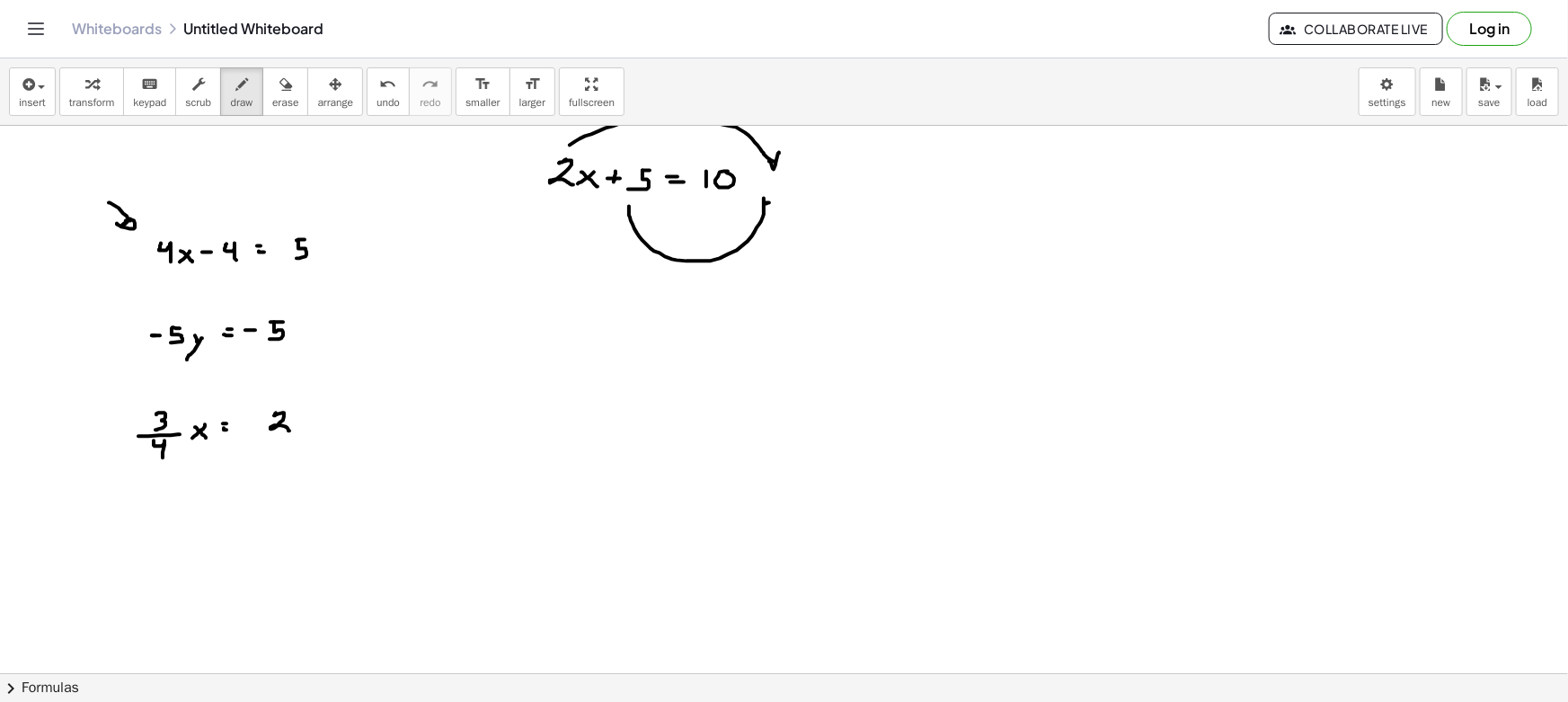 drag, startPoint x: 629, startPoint y: 206, endPoint x: 772, endPoint y: 204, distance: 143.01399 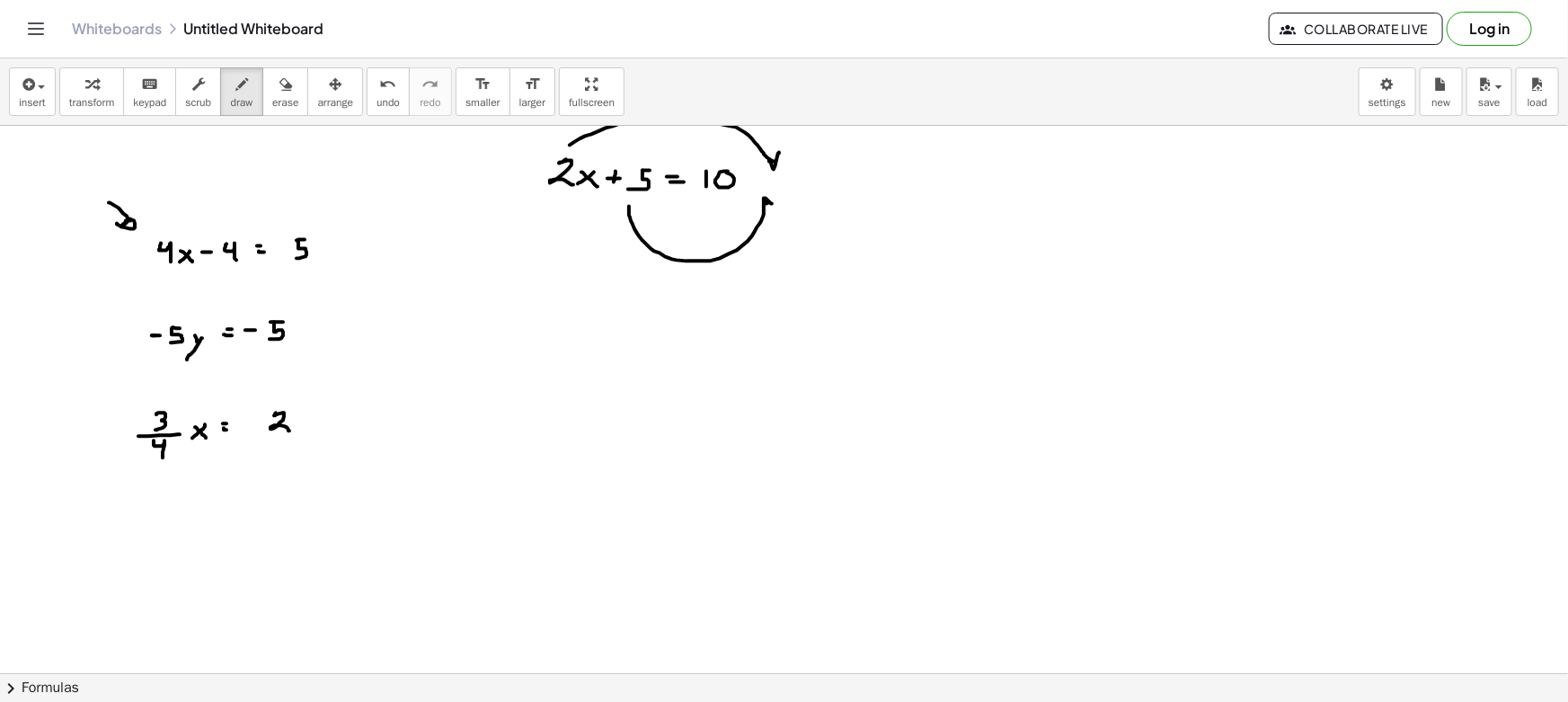 drag, startPoint x: 244, startPoint y: 104, endPoint x: 569, endPoint y: 211, distance: 342.16078 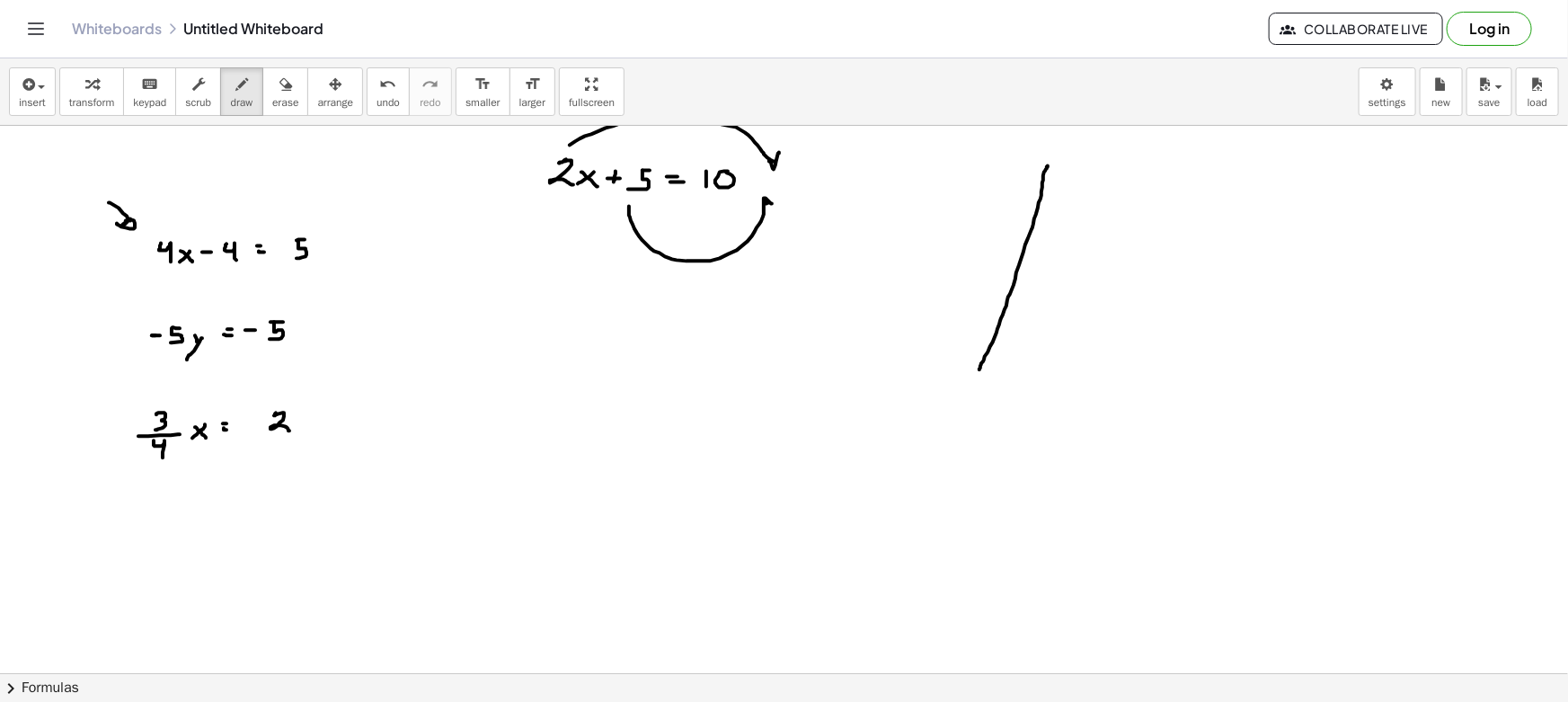 drag, startPoint x: 1048, startPoint y: 165, endPoint x: 974, endPoint y: 379, distance: 226.43321 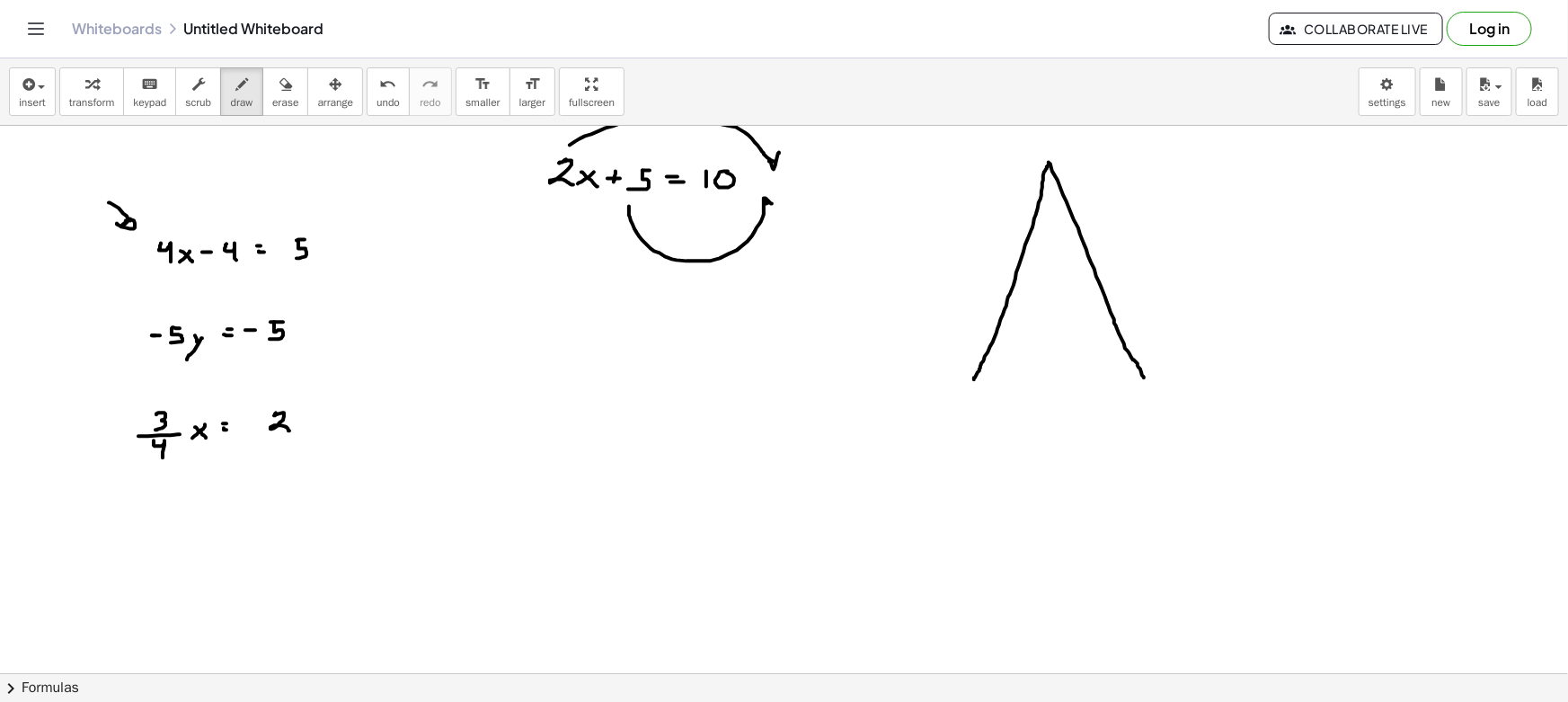 drag, startPoint x: 1049, startPoint y: 162, endPoint x: 1144, endPoint y: 378, distance: 235.96822 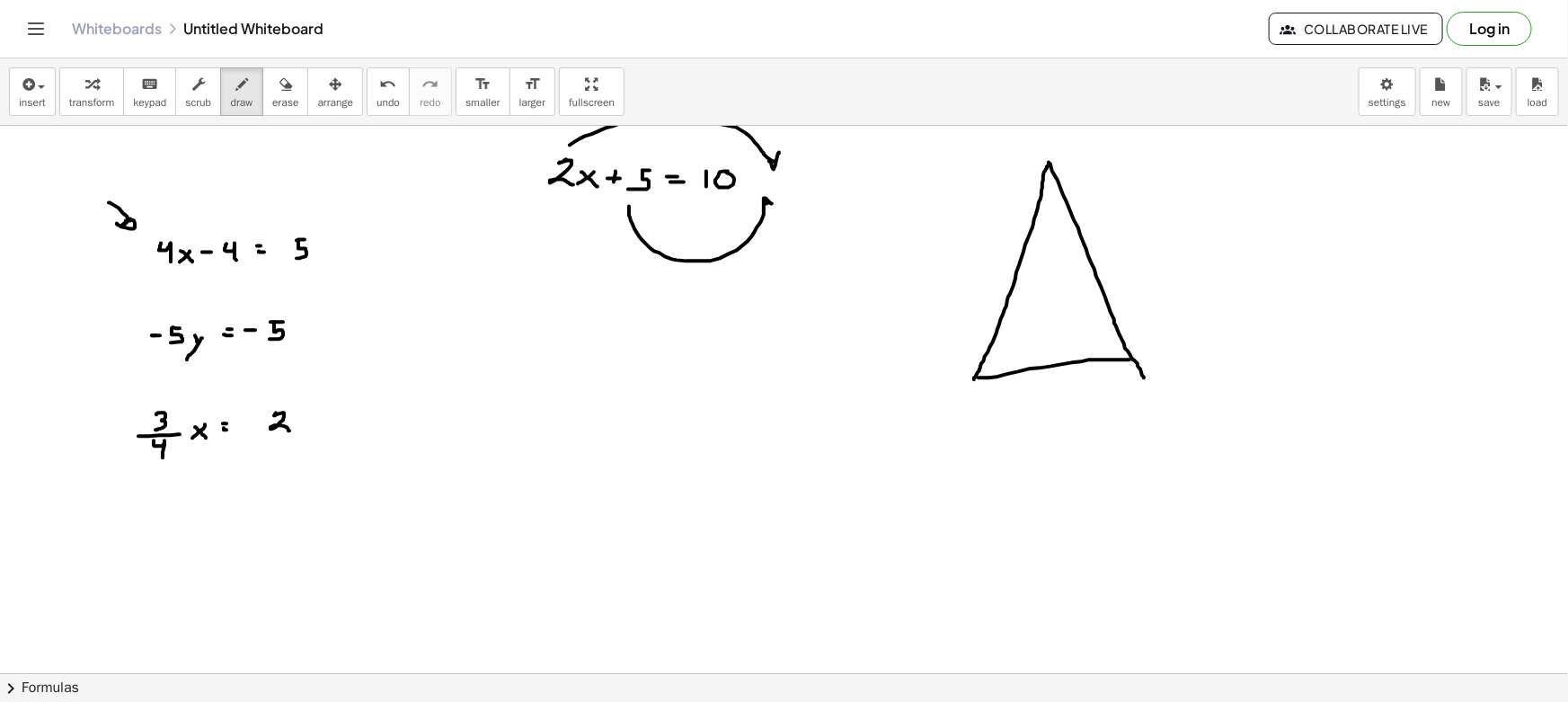 drag, startPoint x: 979, startPoint y: 378, endPoint x: 1129, endPoint y: 360, distance: 151.0761 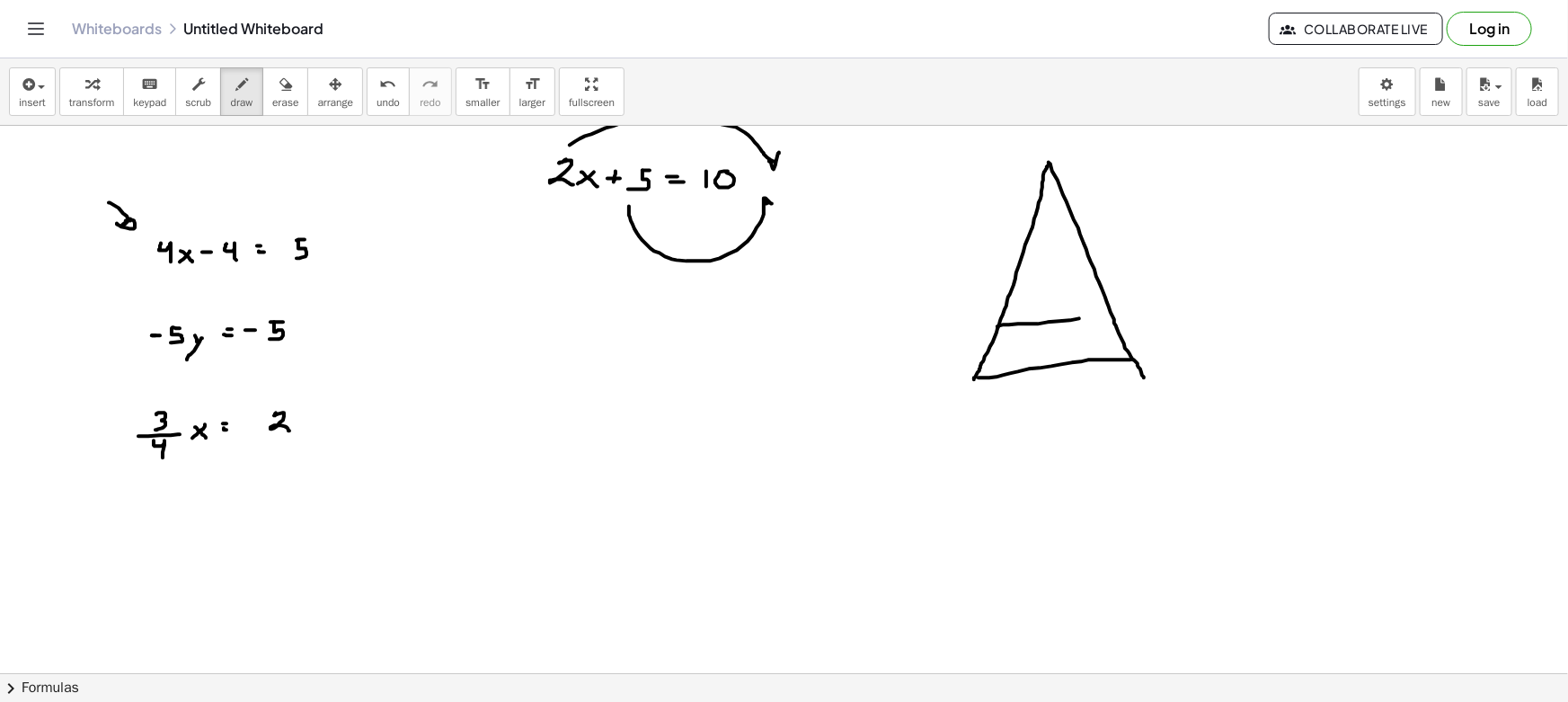 drag, startPoint x: 1048, startPoint y: 322, endPoint x: 1123, endPoint y: 313, distance: 75.53807 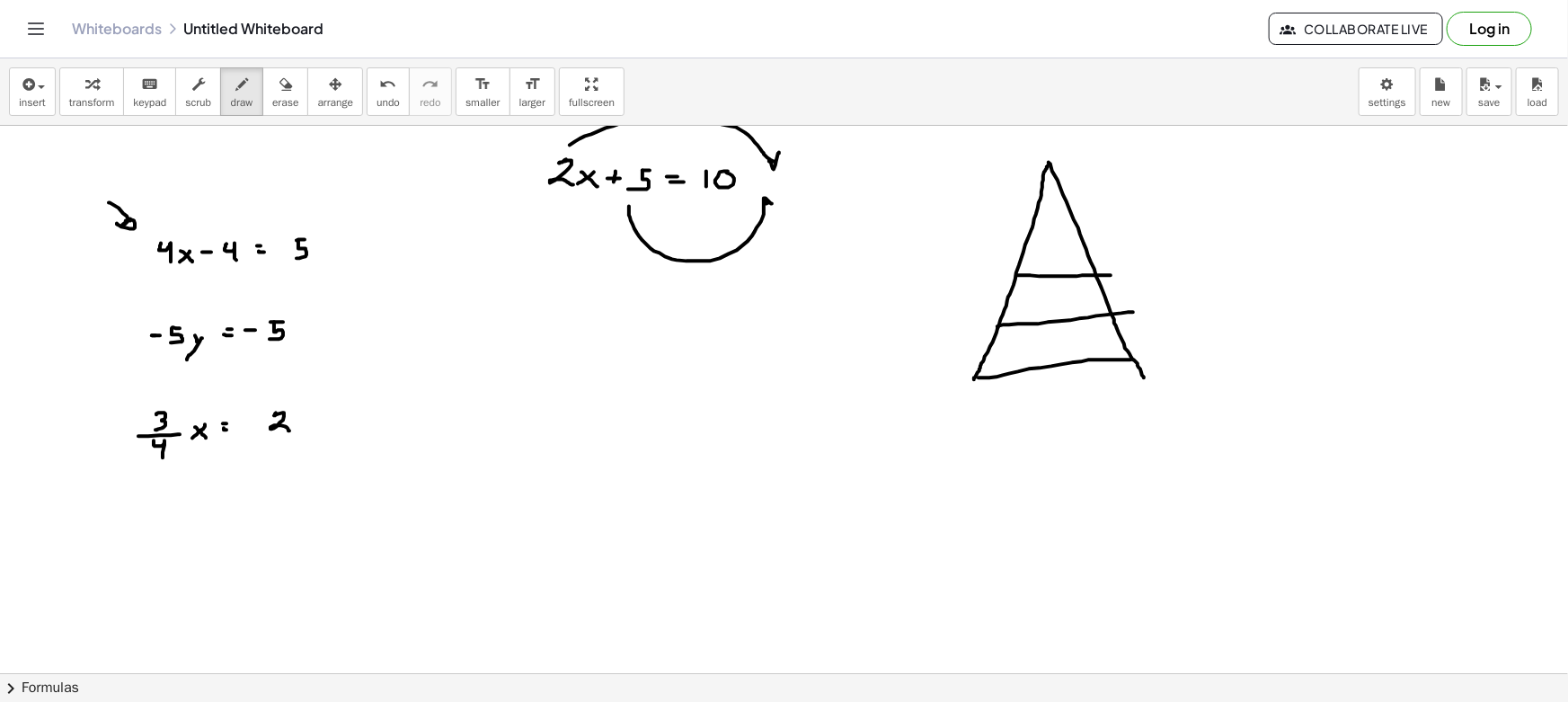 drag, startPoint x: 1016, startPoint y: 275, endPoint x: 1111, endPoint y: 275, distance: 95 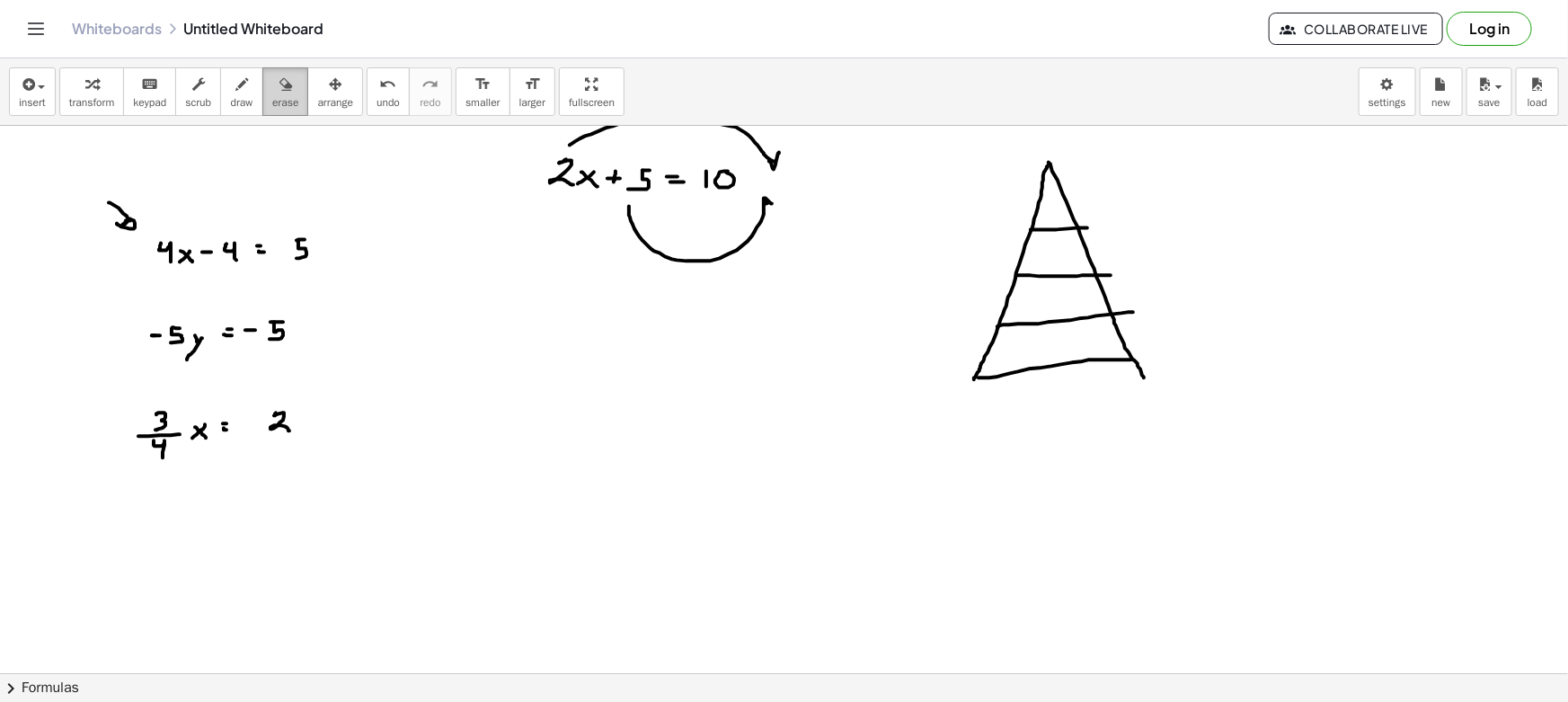 click on "erase" at bounding box center (285, 92) 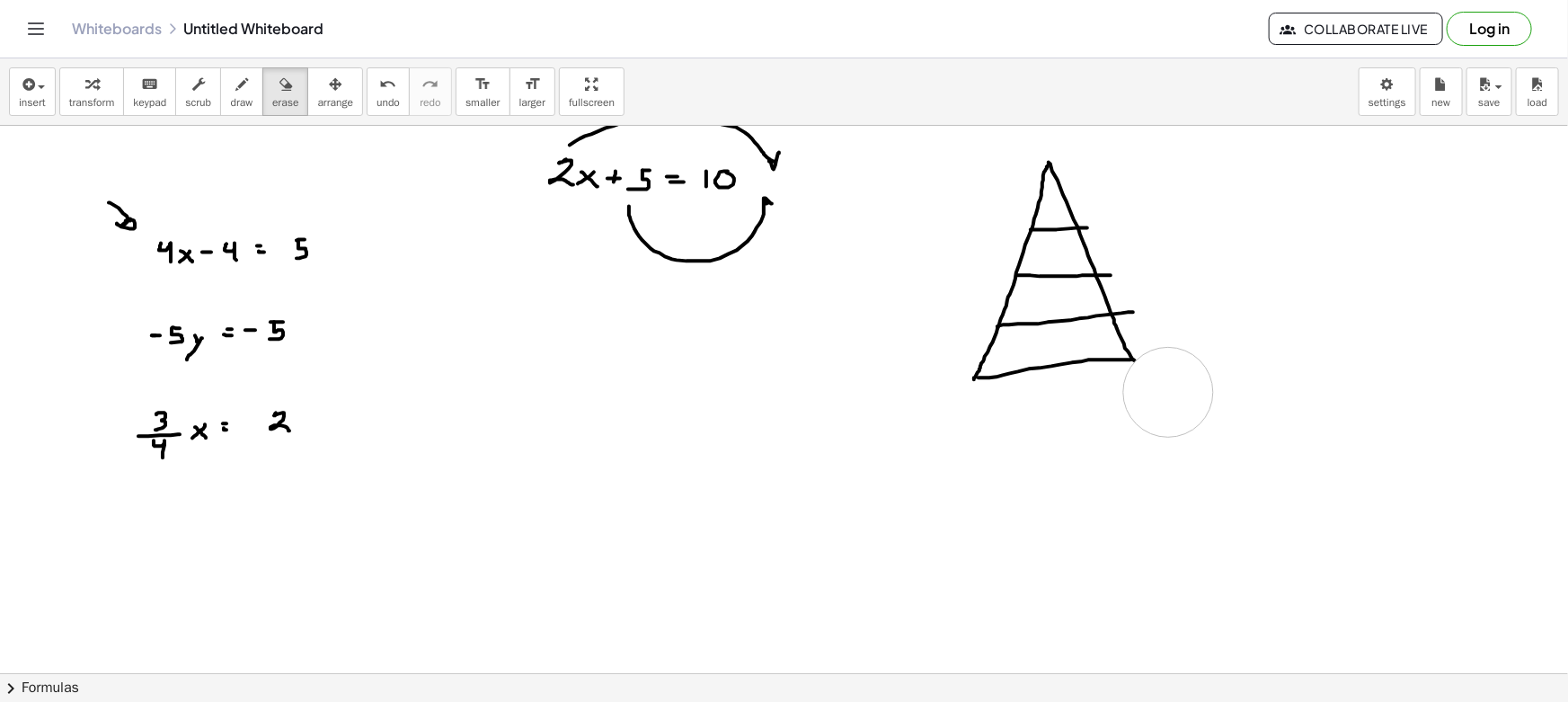 drag, startPoint x: 1165, startPoint y: 422, endPoint x: 1168, endPoint y: 391, distance: 31.144823 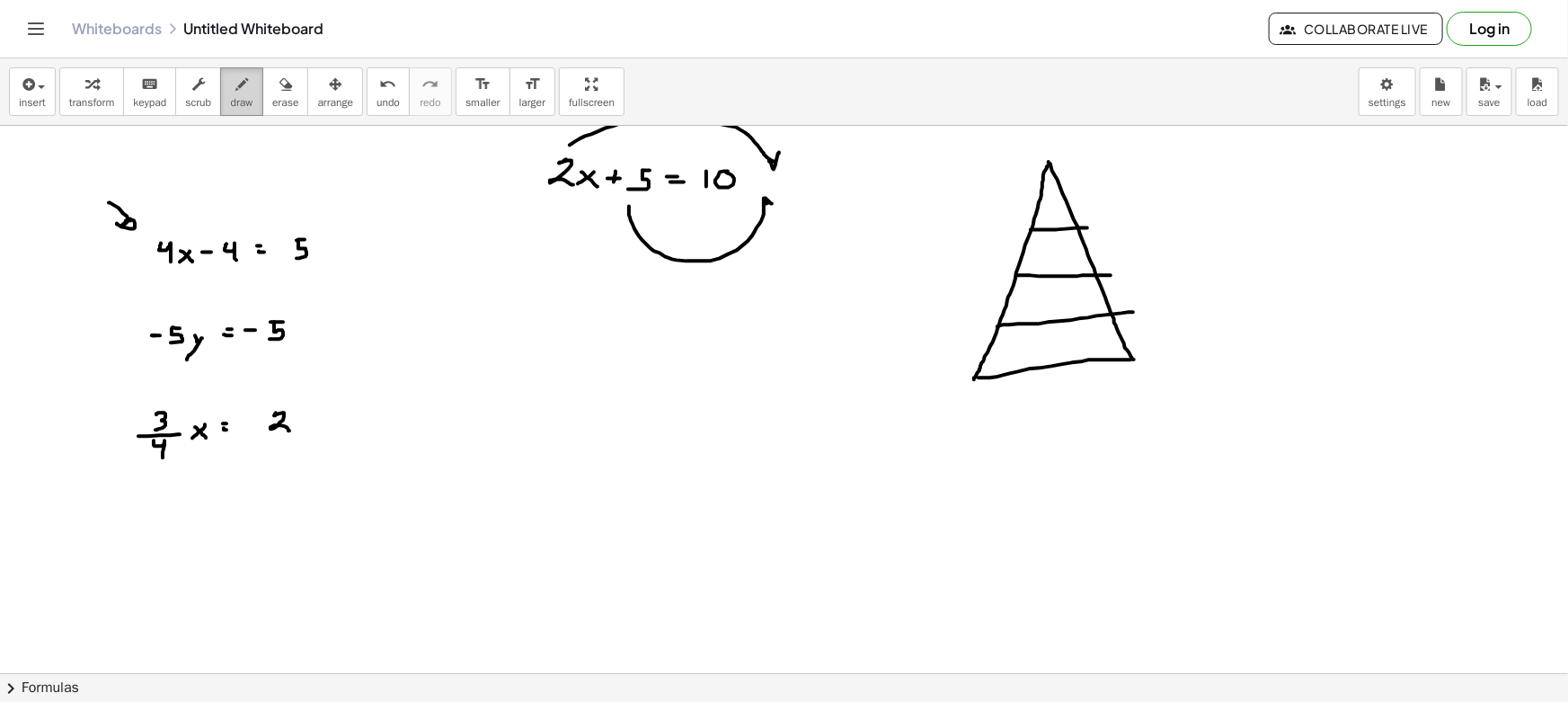 click on "draw" at bounding box center (242, 102) 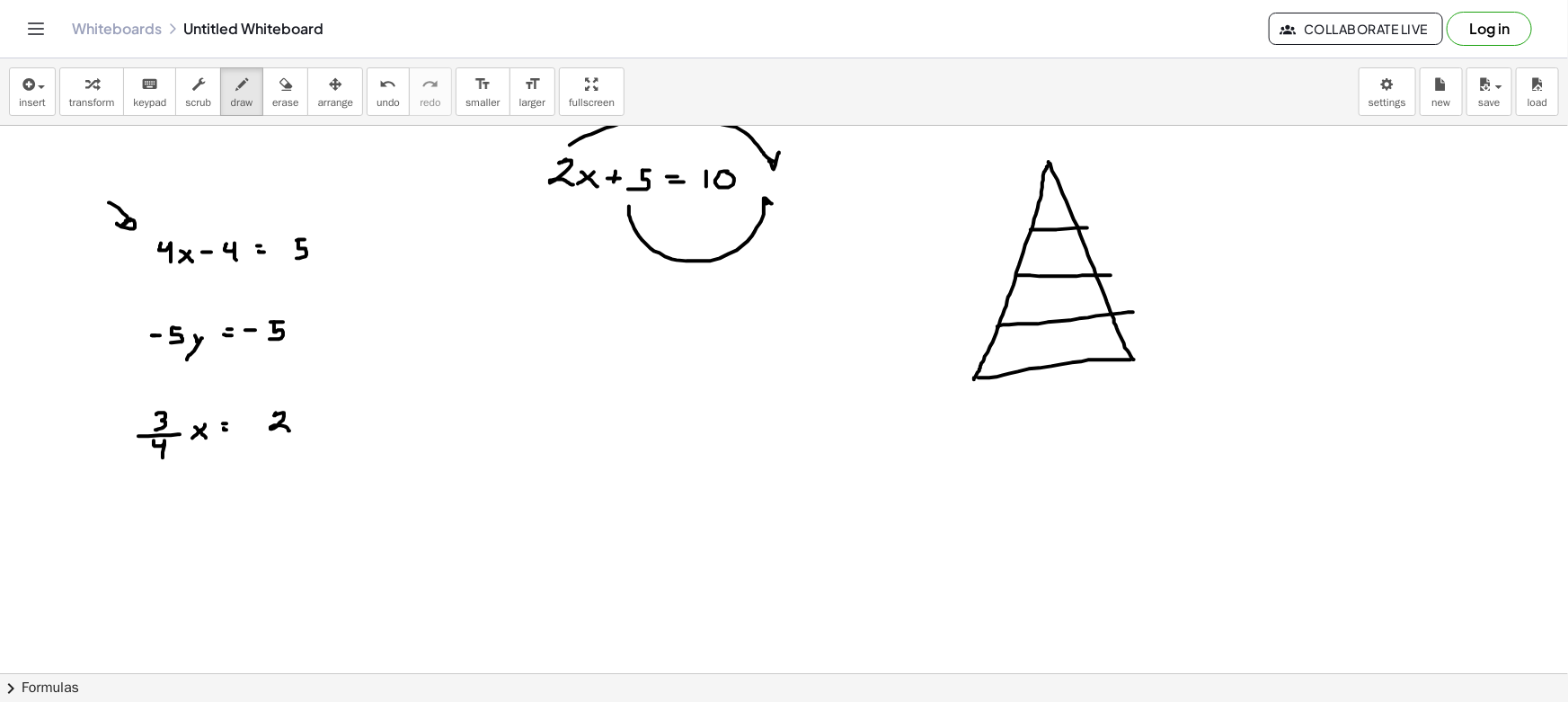drag, startPoint x: 1024, startPoint y: 341, endPoint x: 1020, endPoint y: 351, distance: 10.77033 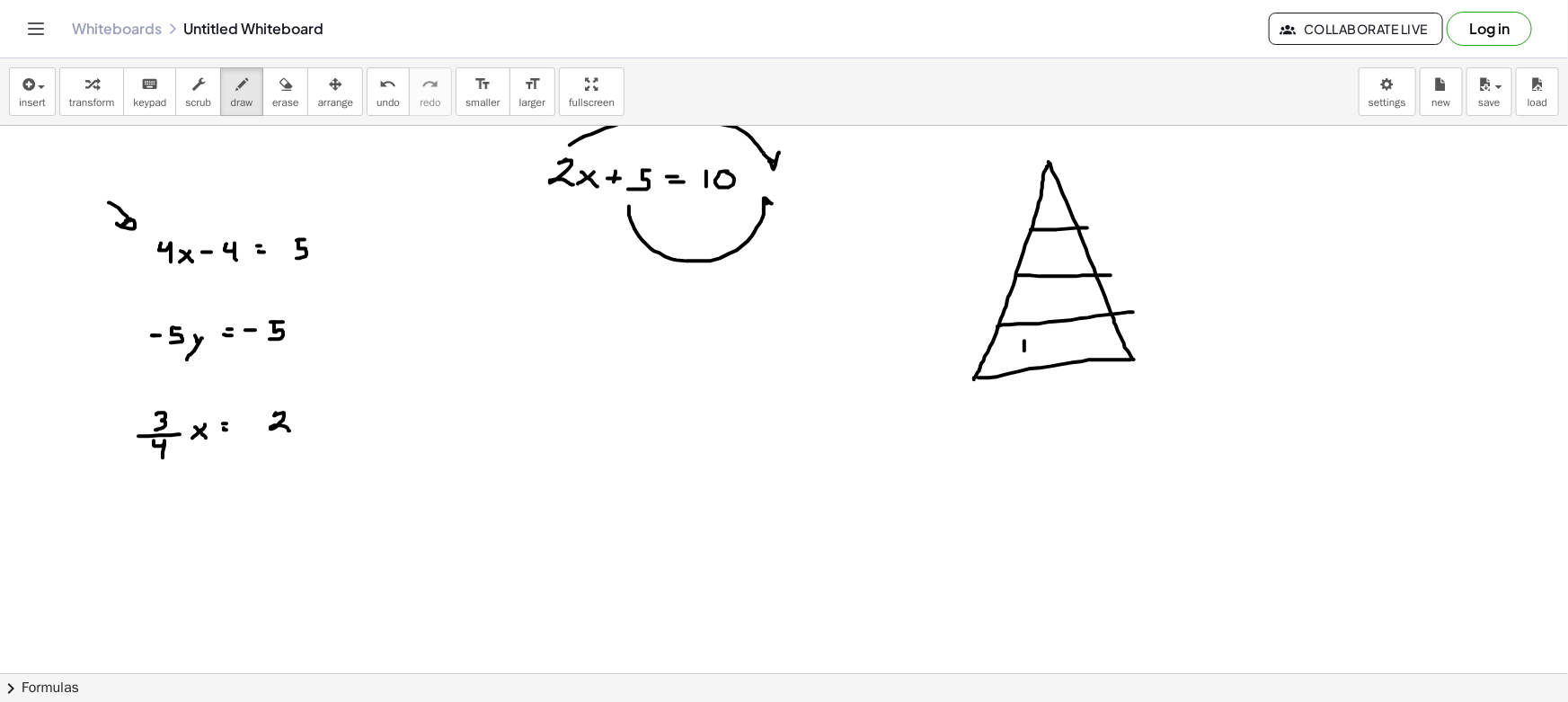 drag, startPoint x: 1022, startPoint y: 347, endPoint x: 1038, endPoint y: 349, distance: 16.124515 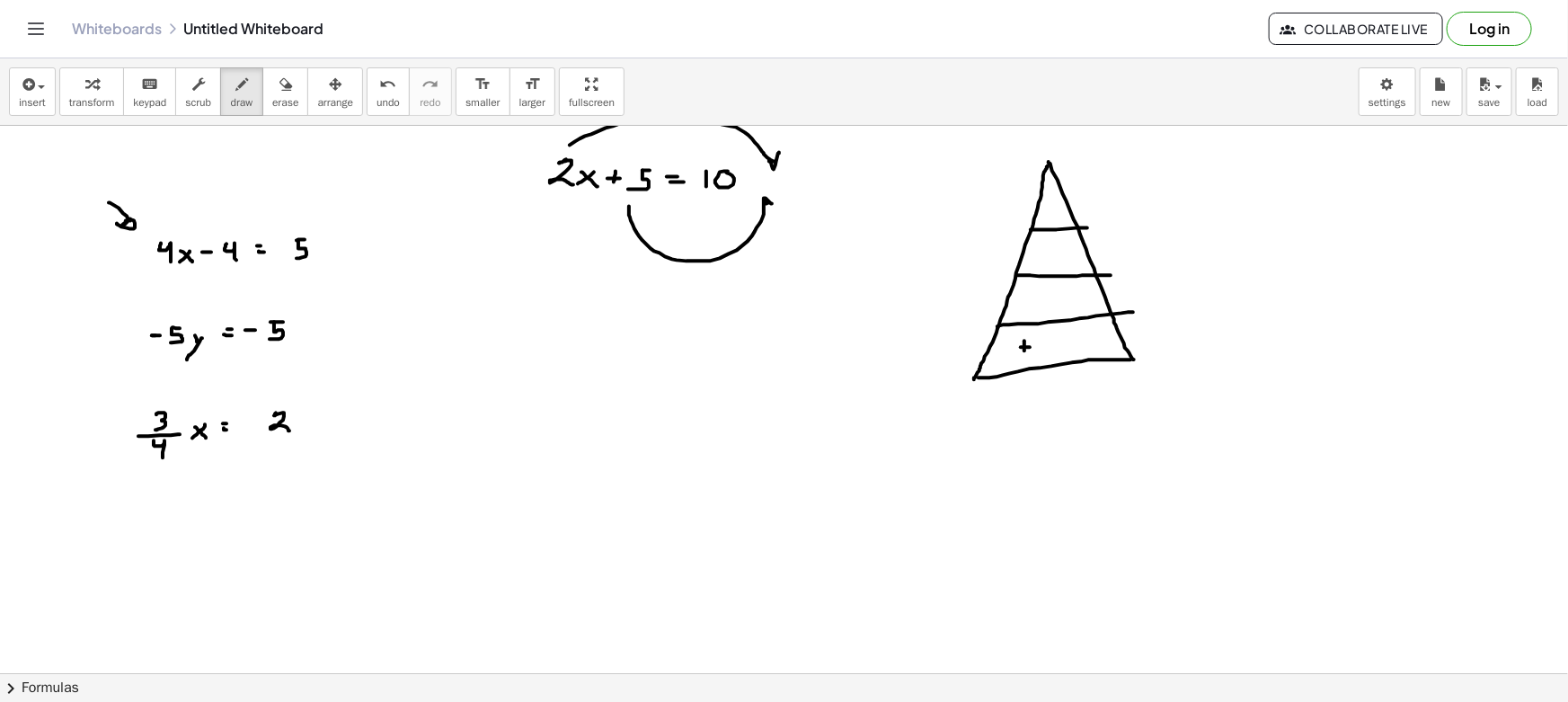 click at bounding box center (784, 774) 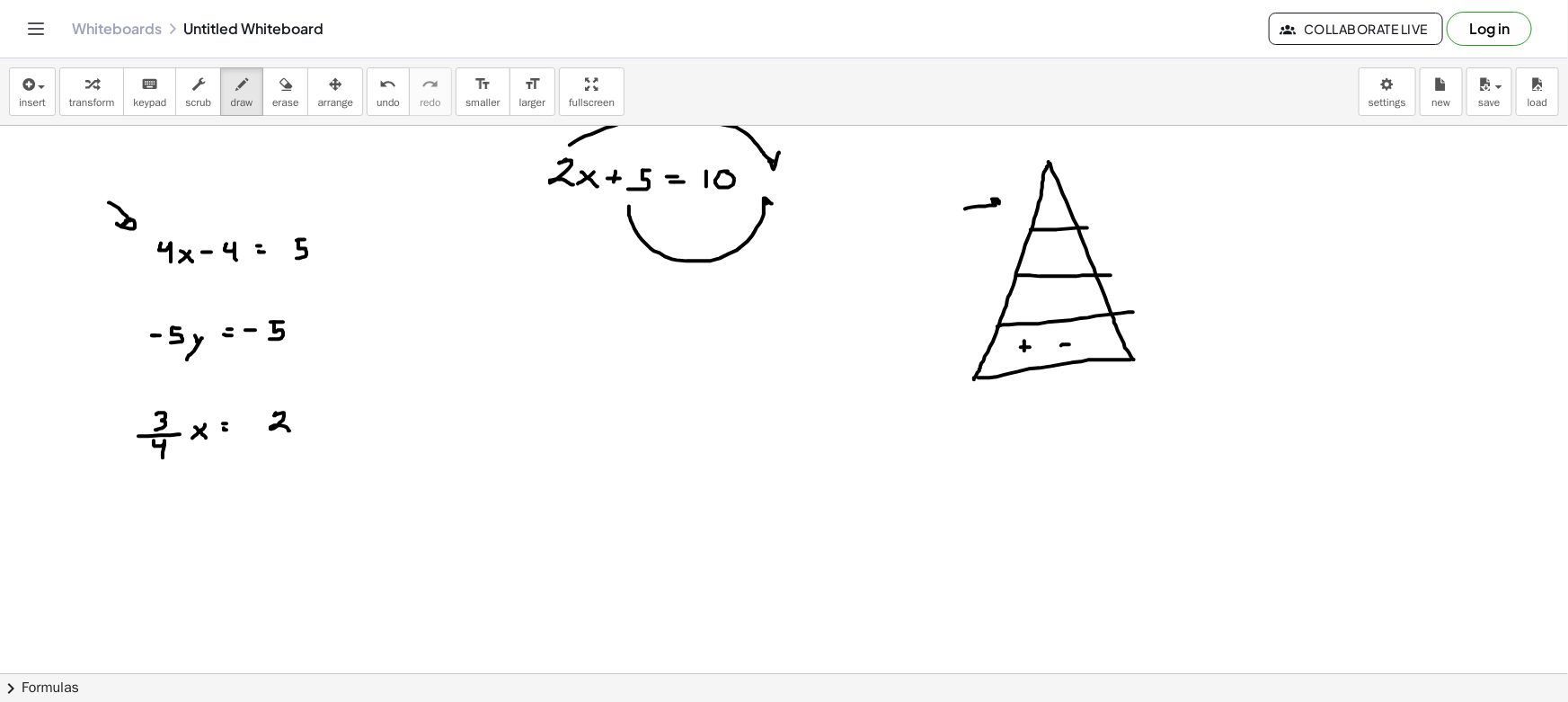 drag, startPoint x: 979, startPoint y: 206, endPoint x: 993, endPoint y: 205, distance: 14.035669 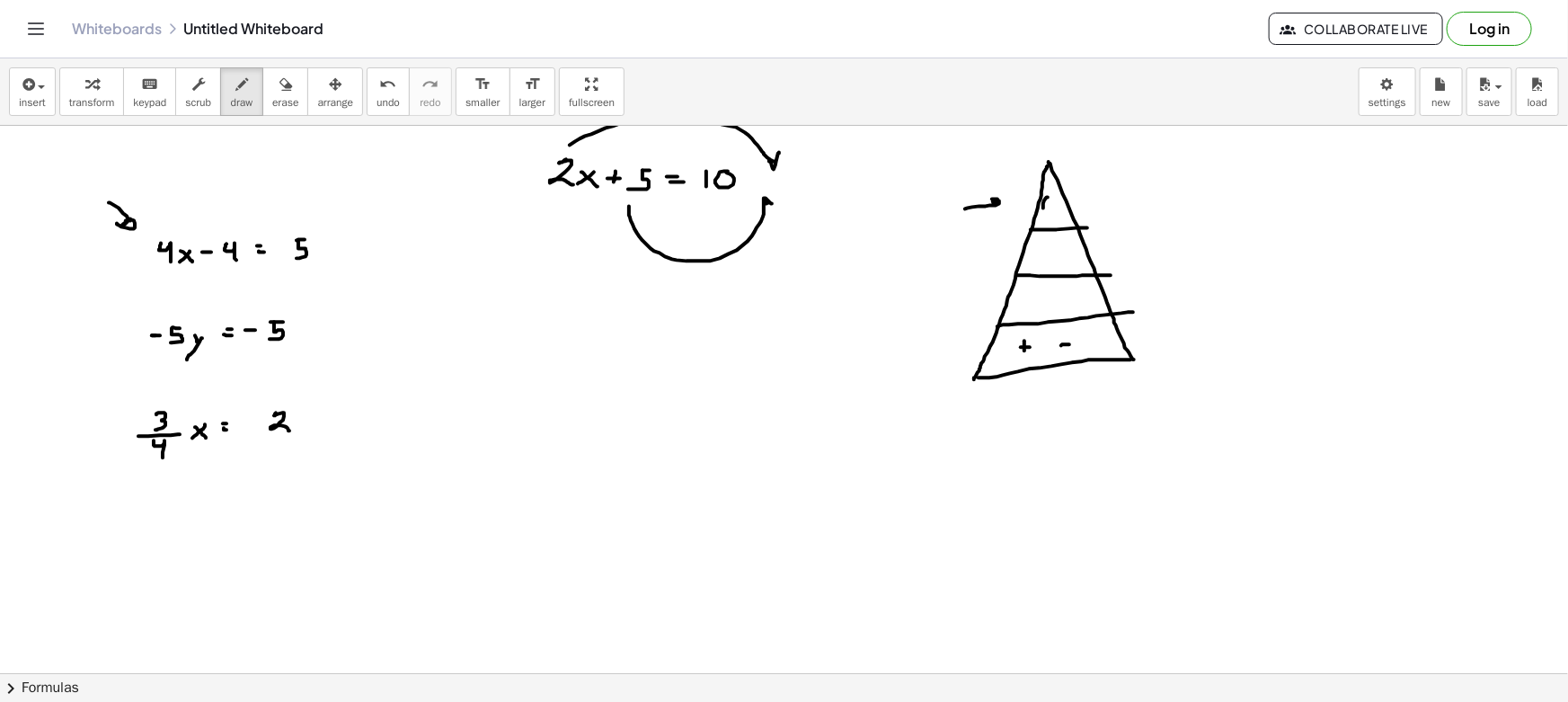 click at bounding box center (784, 774) 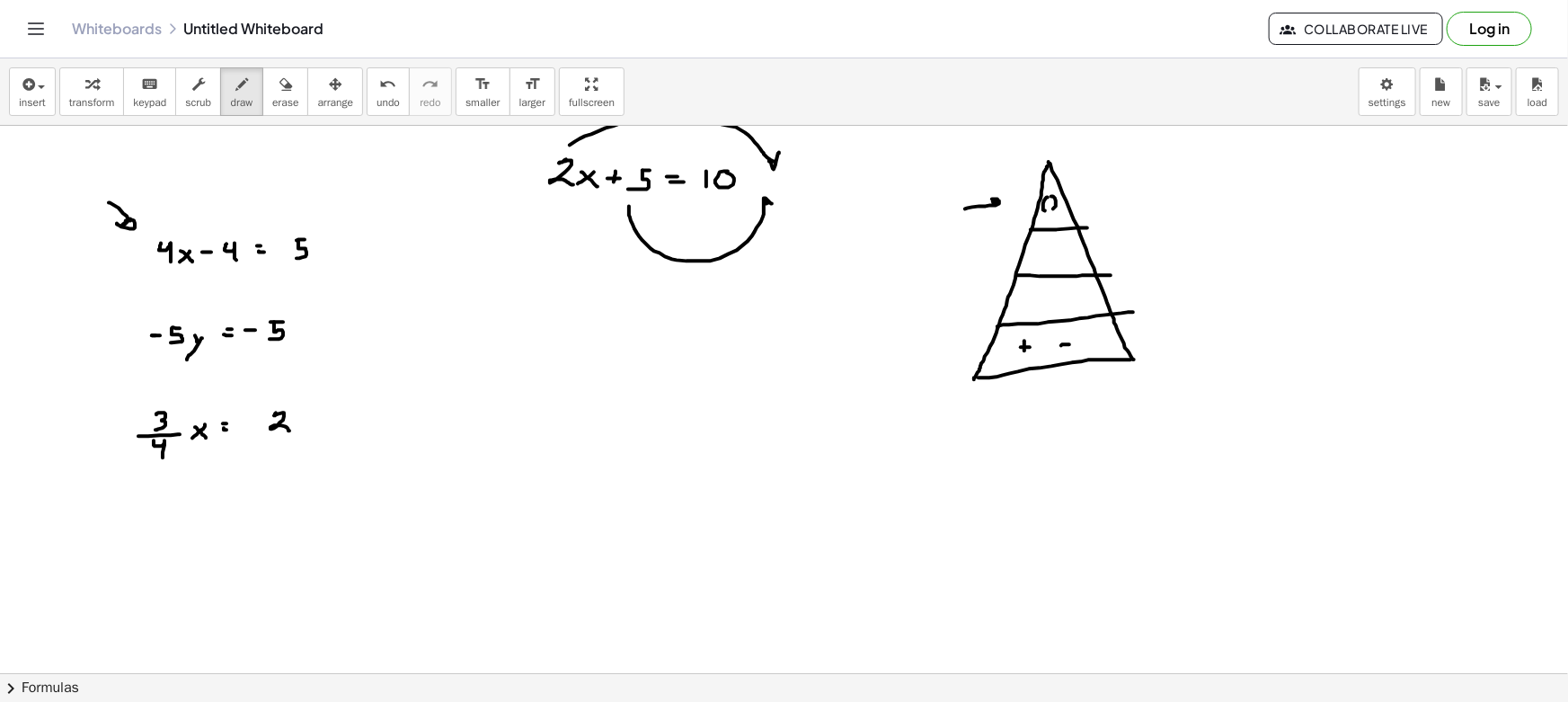 drag, startPoint x: 1051, startPoint y: 196, endPoint x: 1051, endPoint y: 209, distance: 13 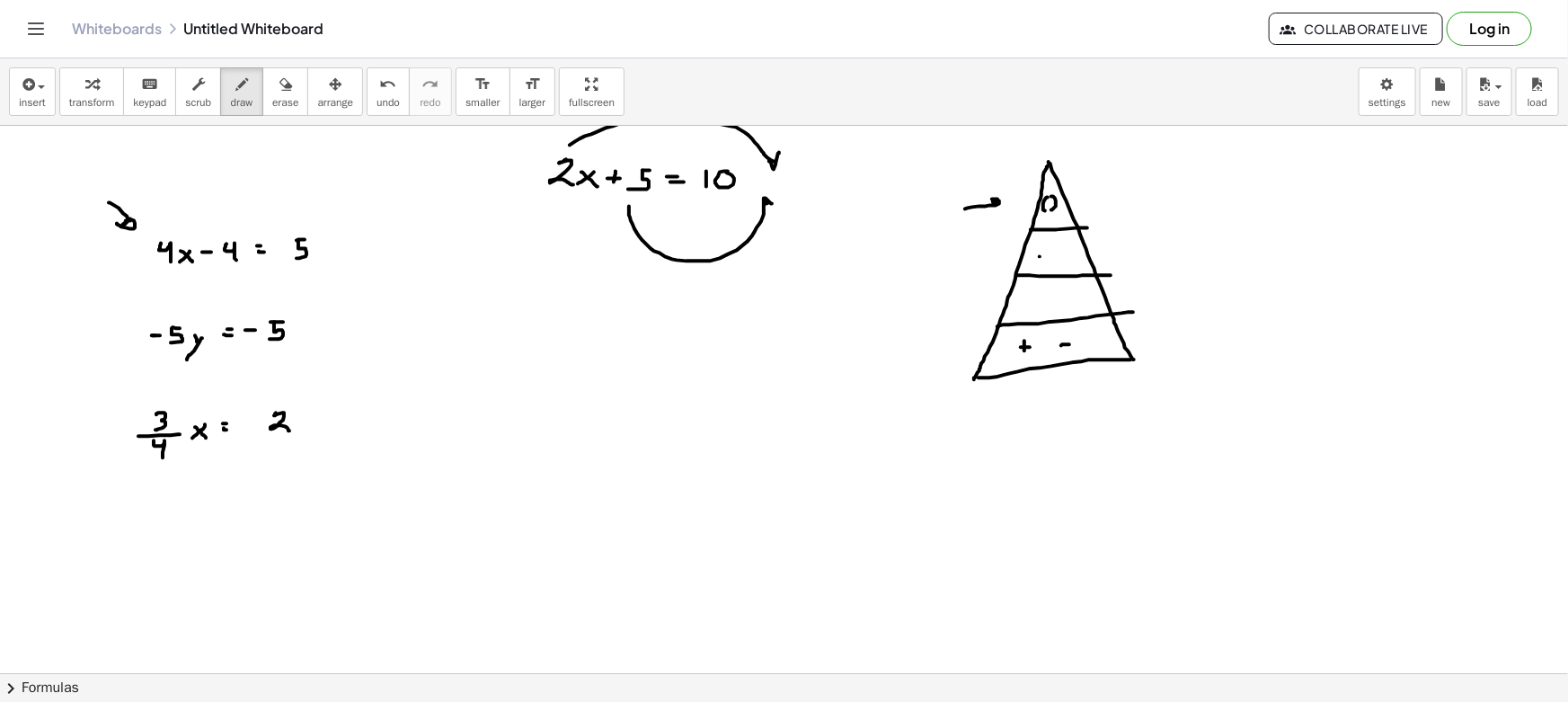 click at bounding box center (784, 774) 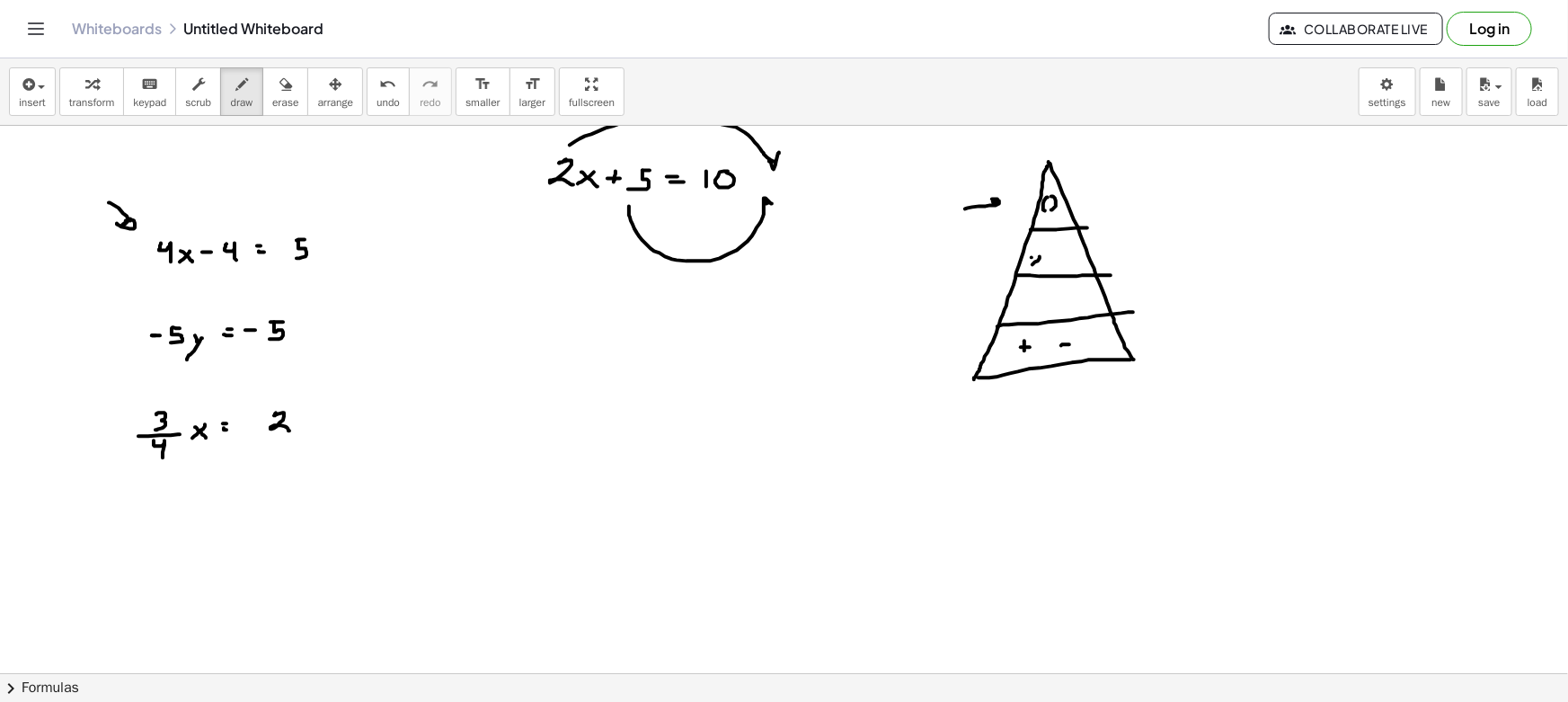 drag, startPoint x: 1032, startPoint y: 257, endPoint x: 1042, endPoint y: 262, distance: 11.18034 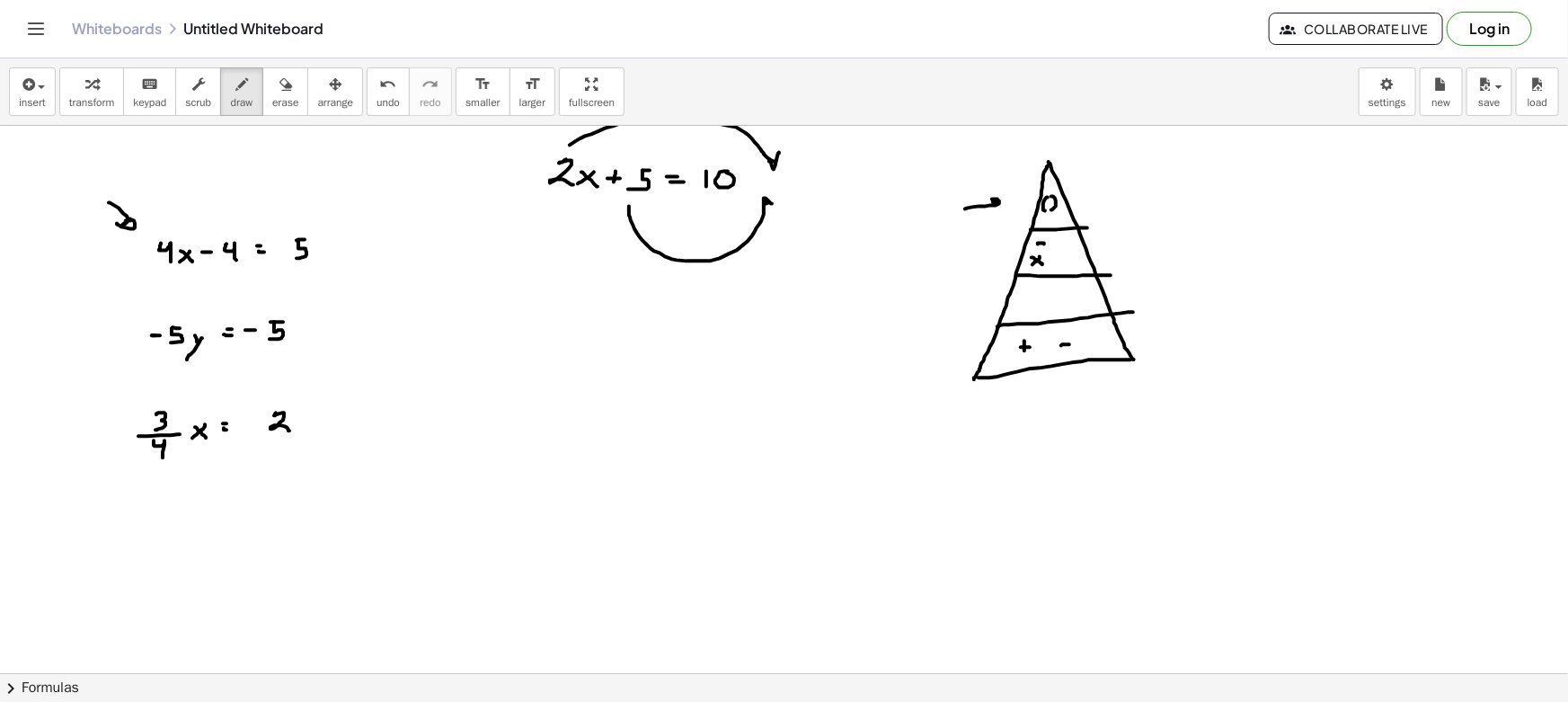 drag, startPoint x: 1038, startPoint y: 244, endPoint x: 1051, endPoint y: 252, distance: 15.264338 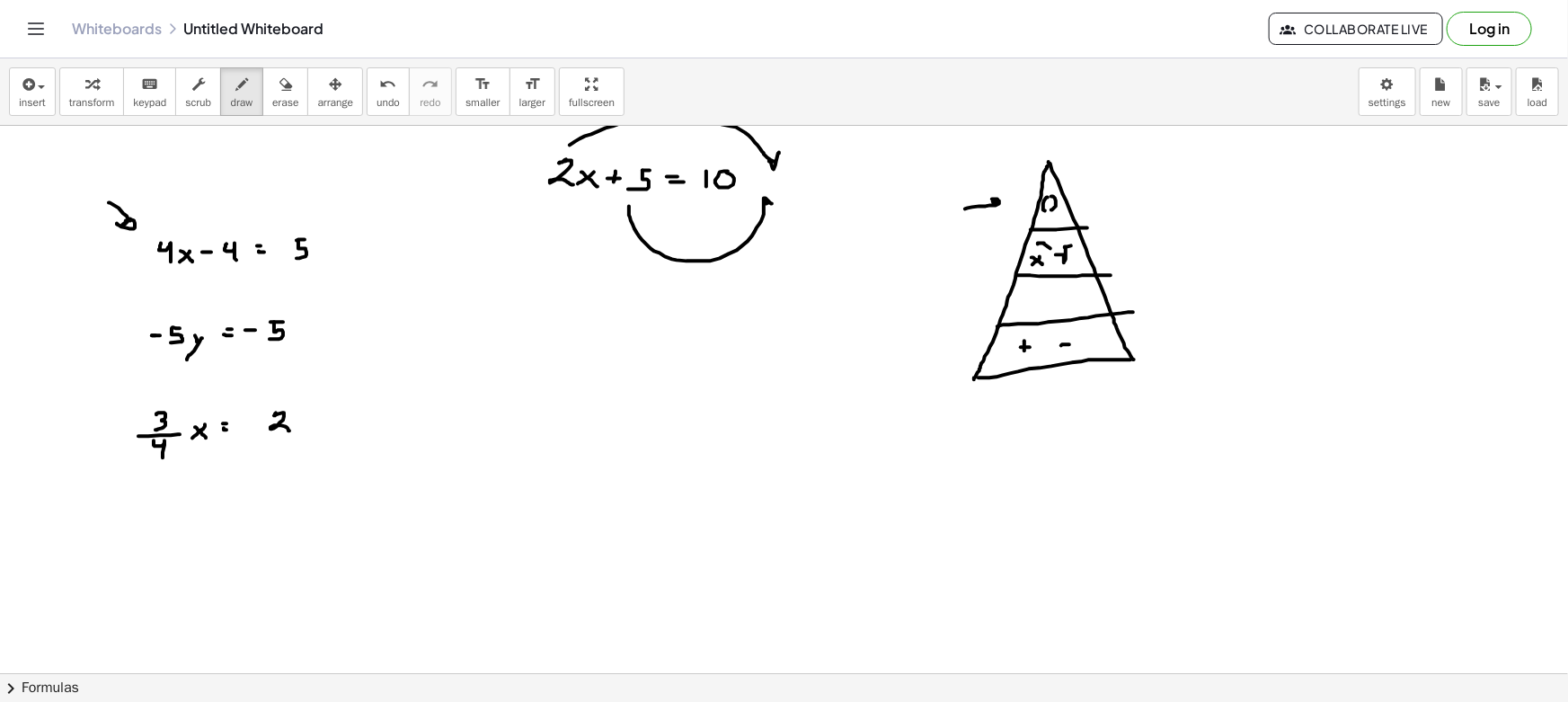 drag, startPoint x: 1056, startPoint y: 254, endPoint x: 1086, endPoint y: 244, distance: 31.622777 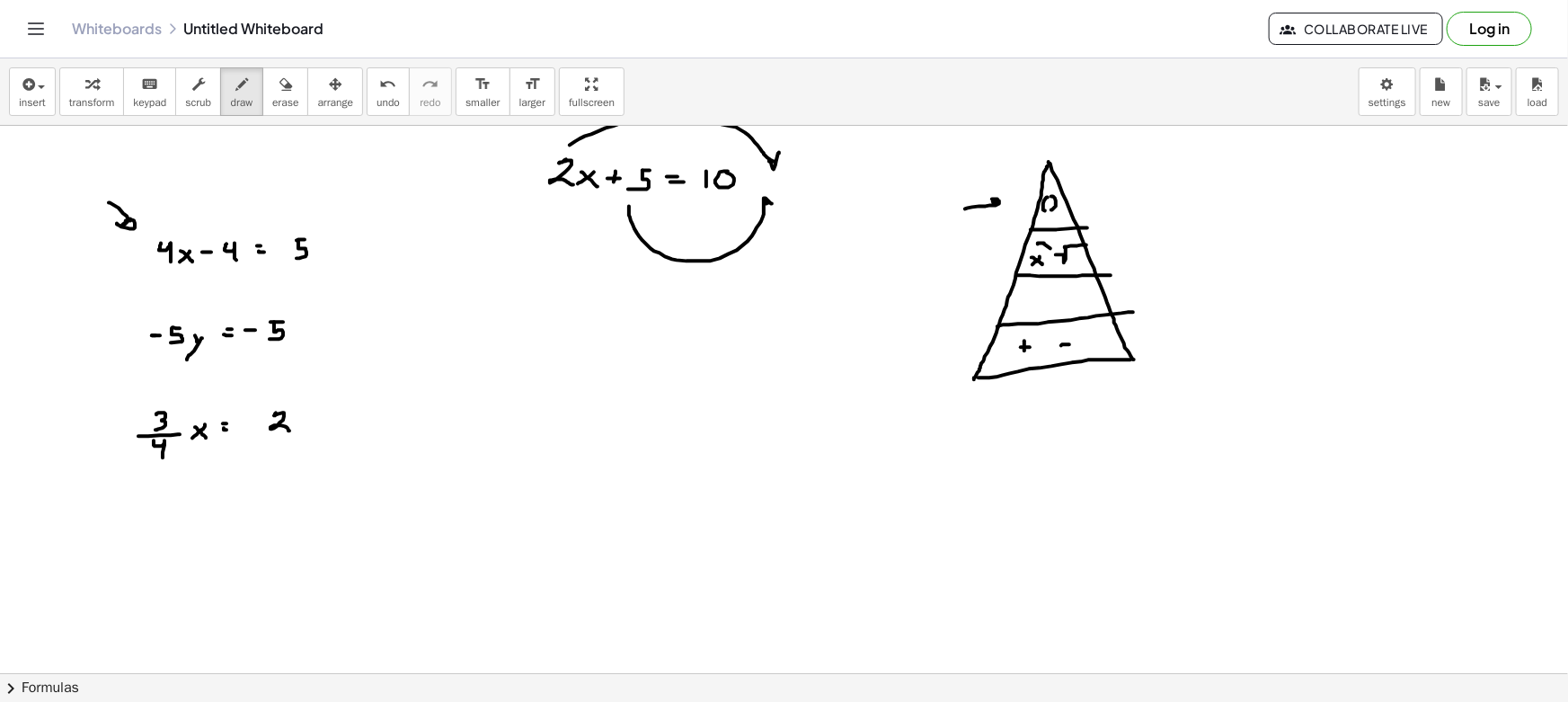 click at bounding box center (784, 774) 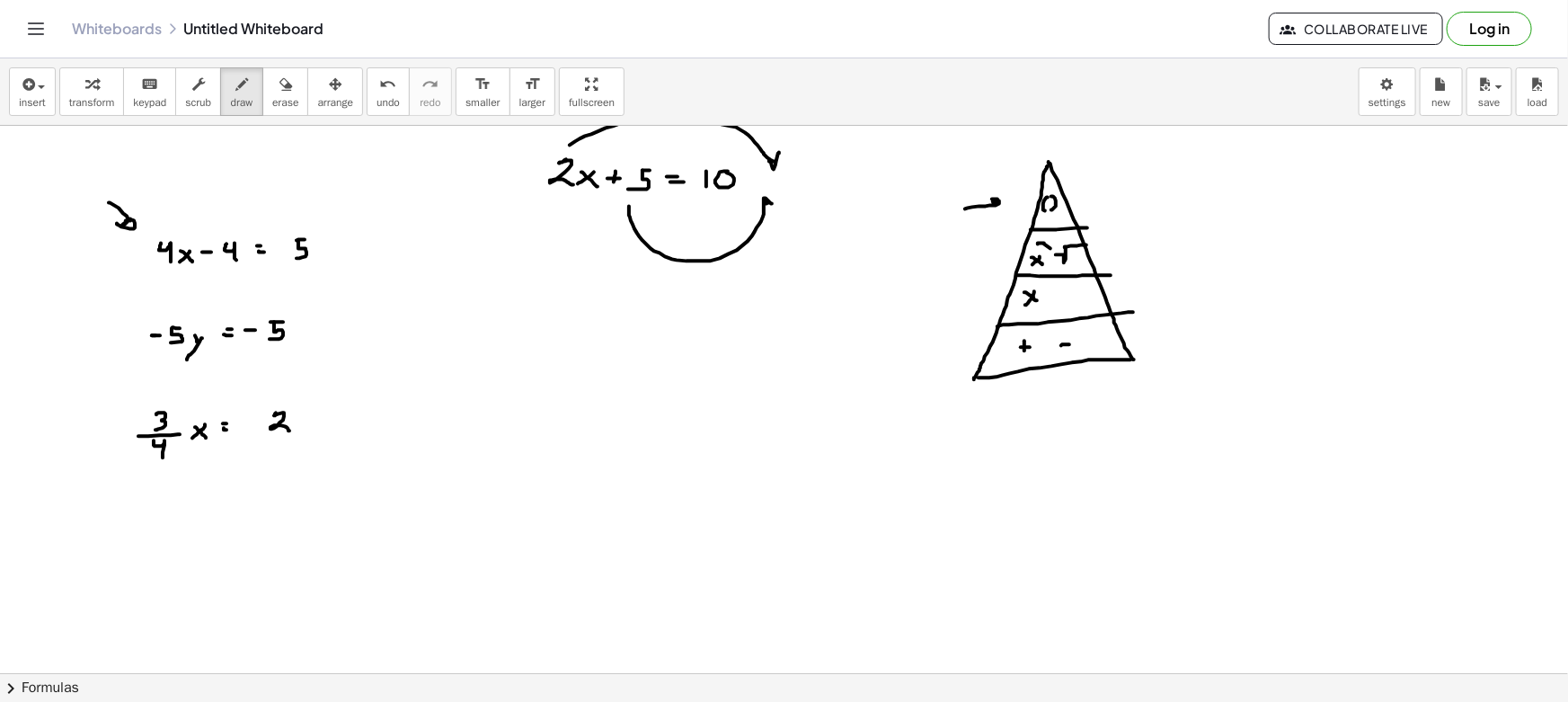 click at bounding box center (784, 774) 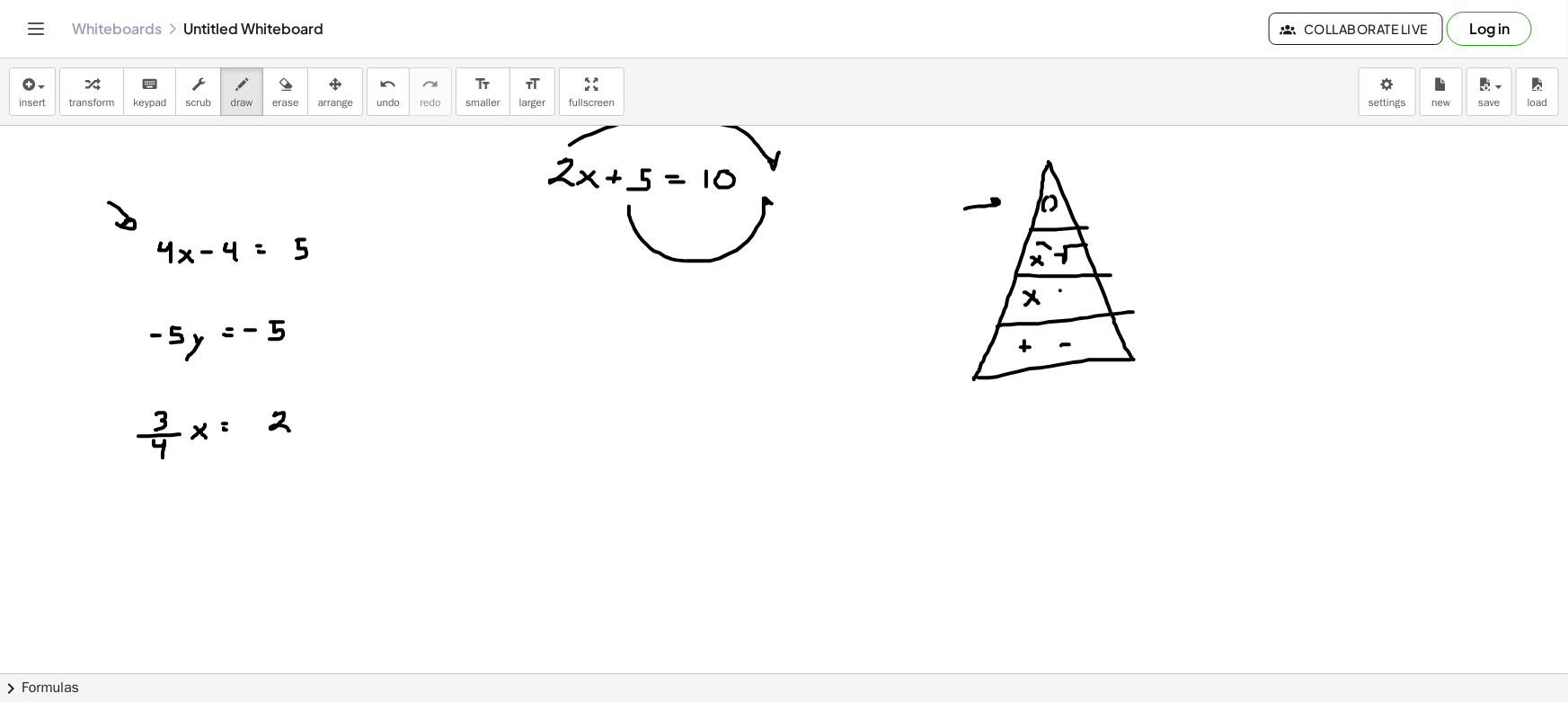 click at bounding box center (784, 774) 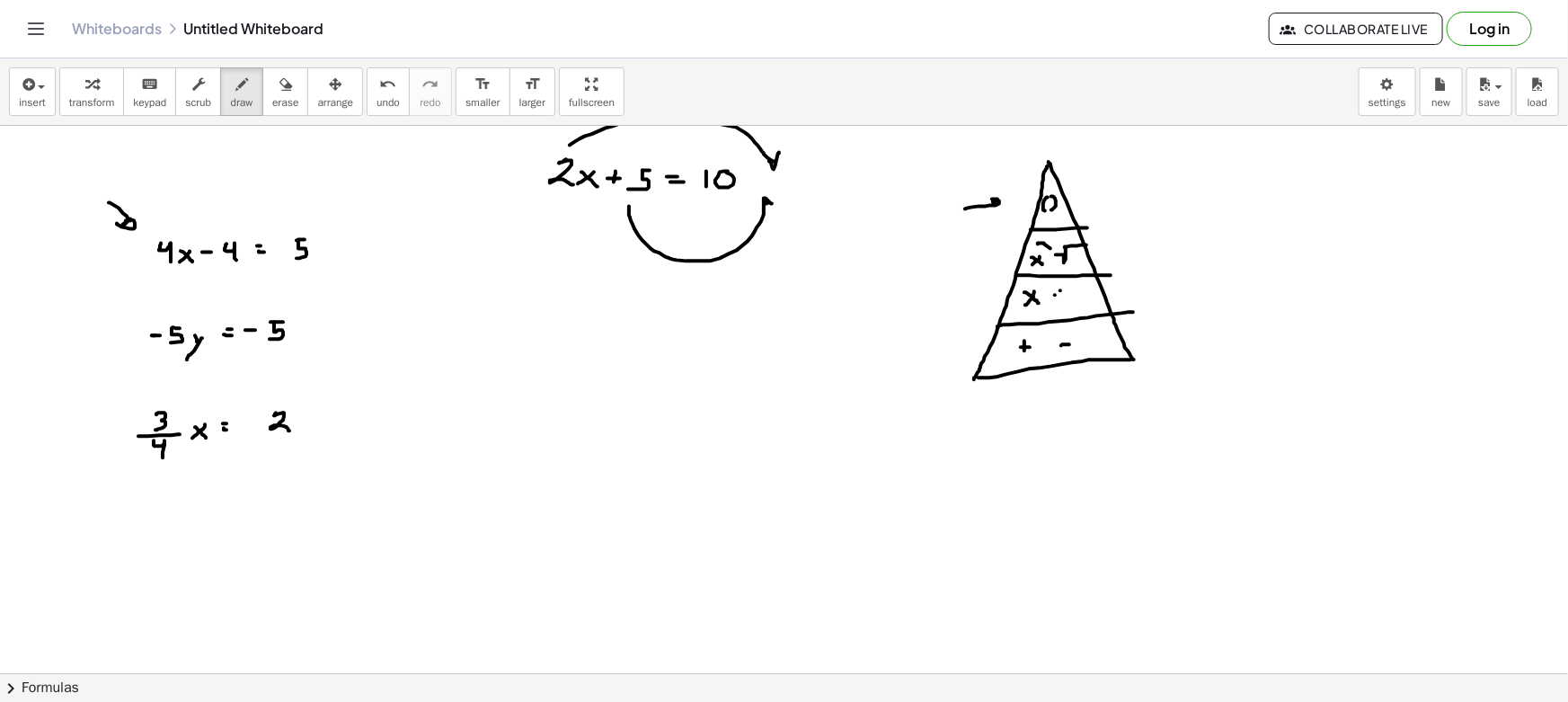 drag, startPoint x: 1055, startPoint y: 295, endPoint x: 1067, endPoint y: 297, distance: 12.165525 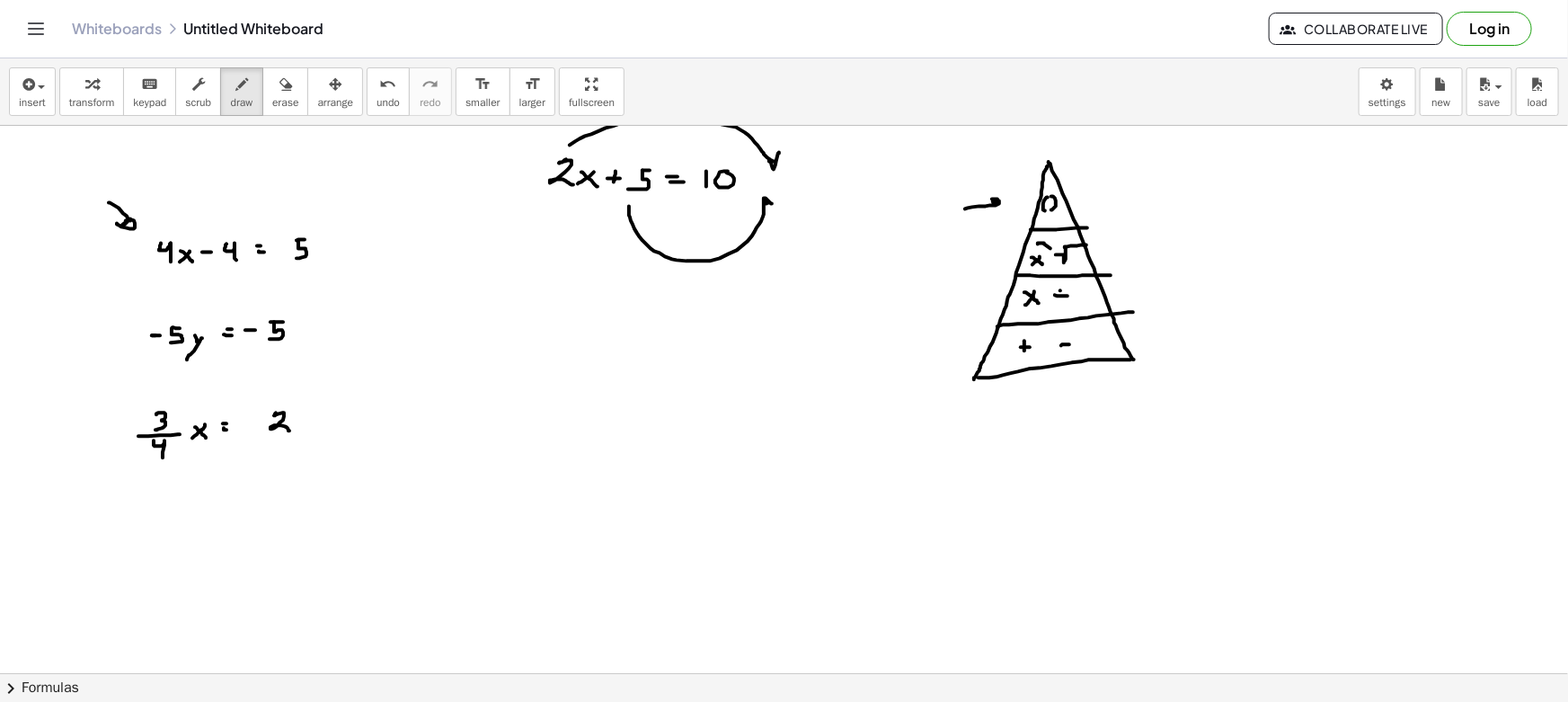 click at bounding box center [784, 774] 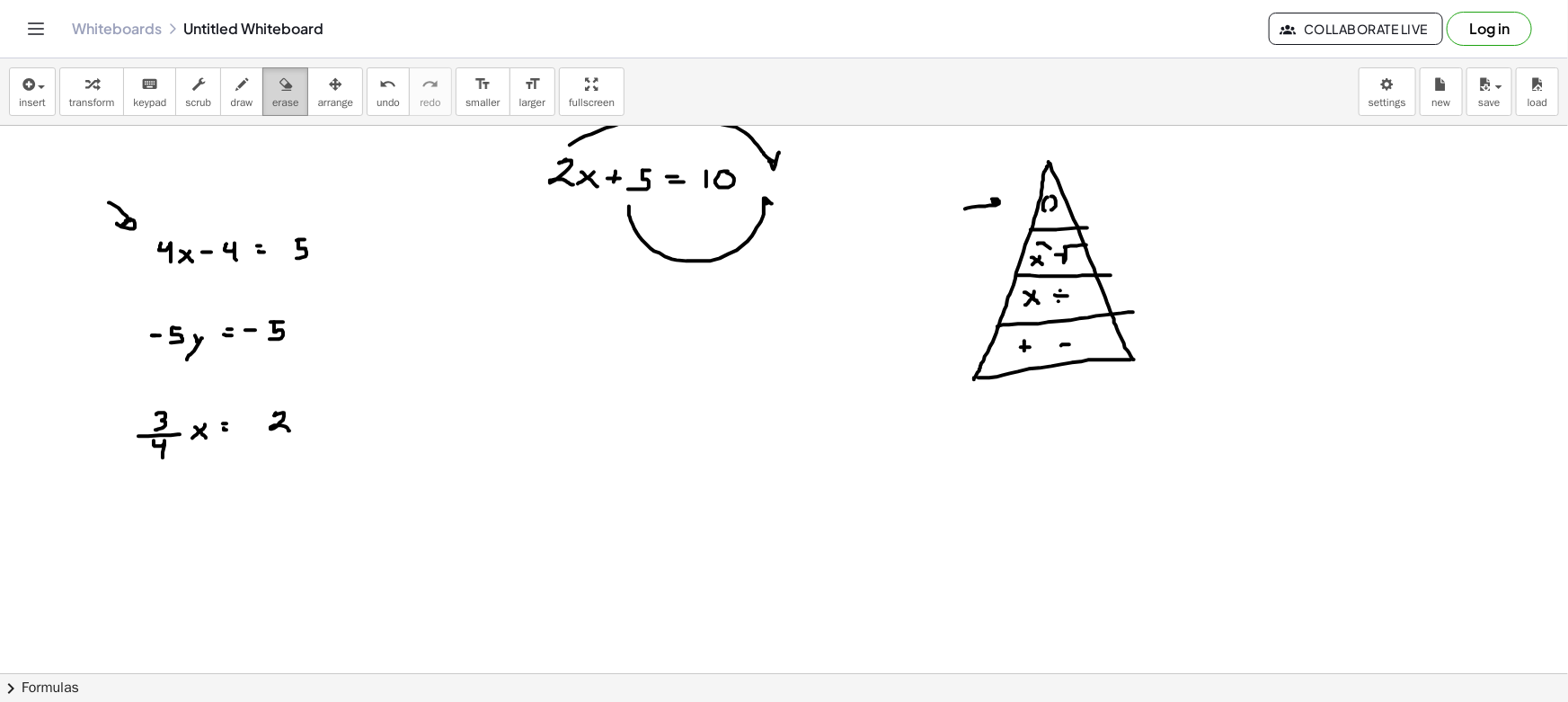 click on "erase" at bounding box center [285, 102] 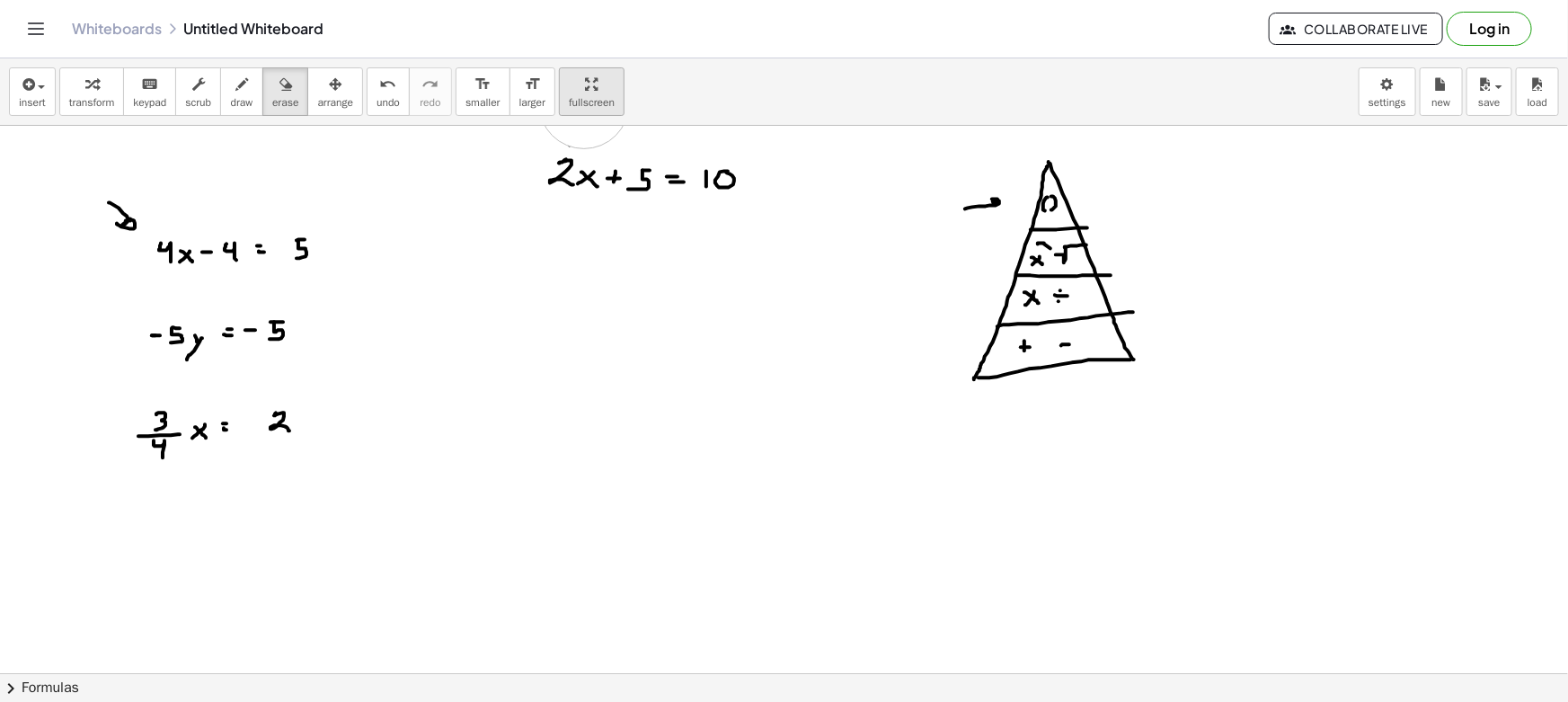 drag, startPoint x: 627, startPoint y: 280, endPoint x: 584, endPoint y: 103, distance: 182.14829 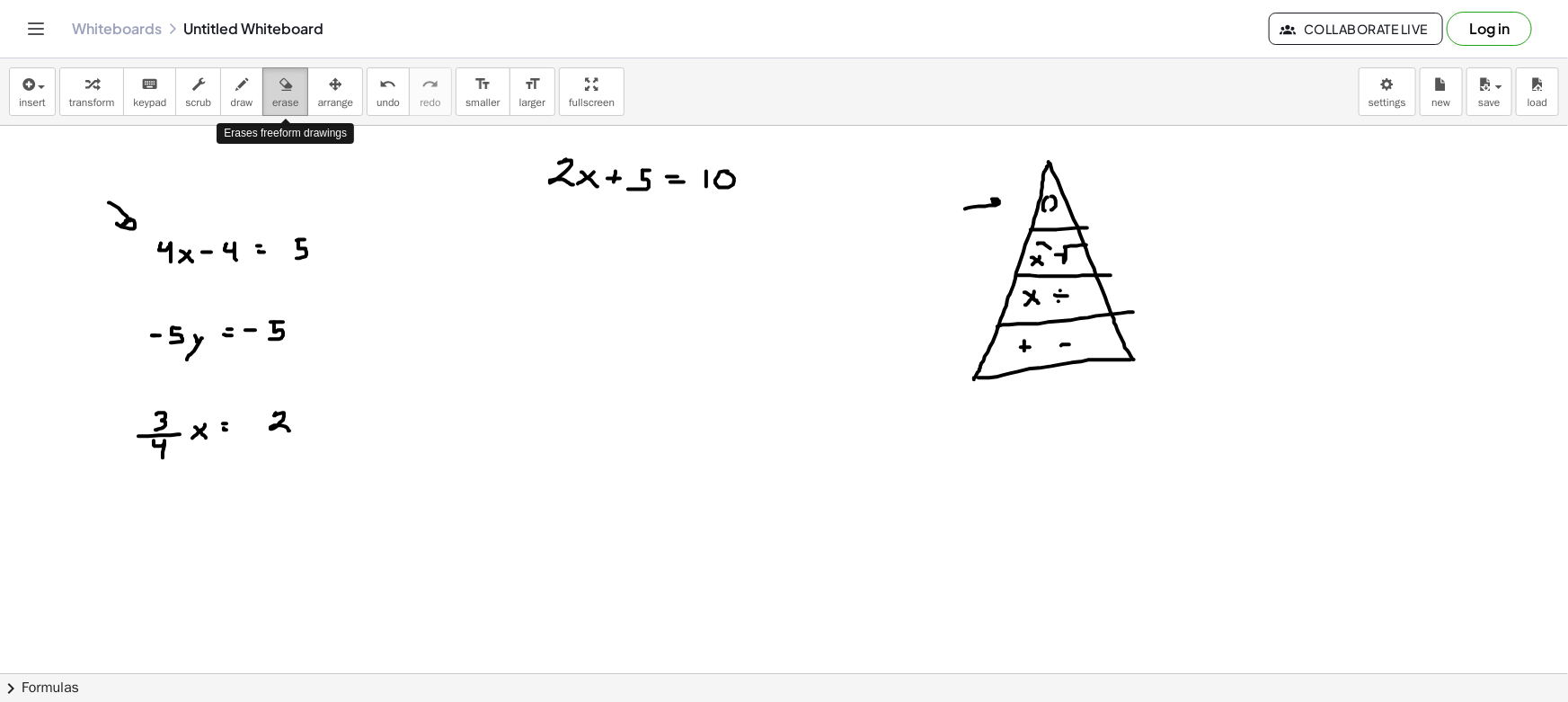 click on "erase" at bounding box center [285, 92] 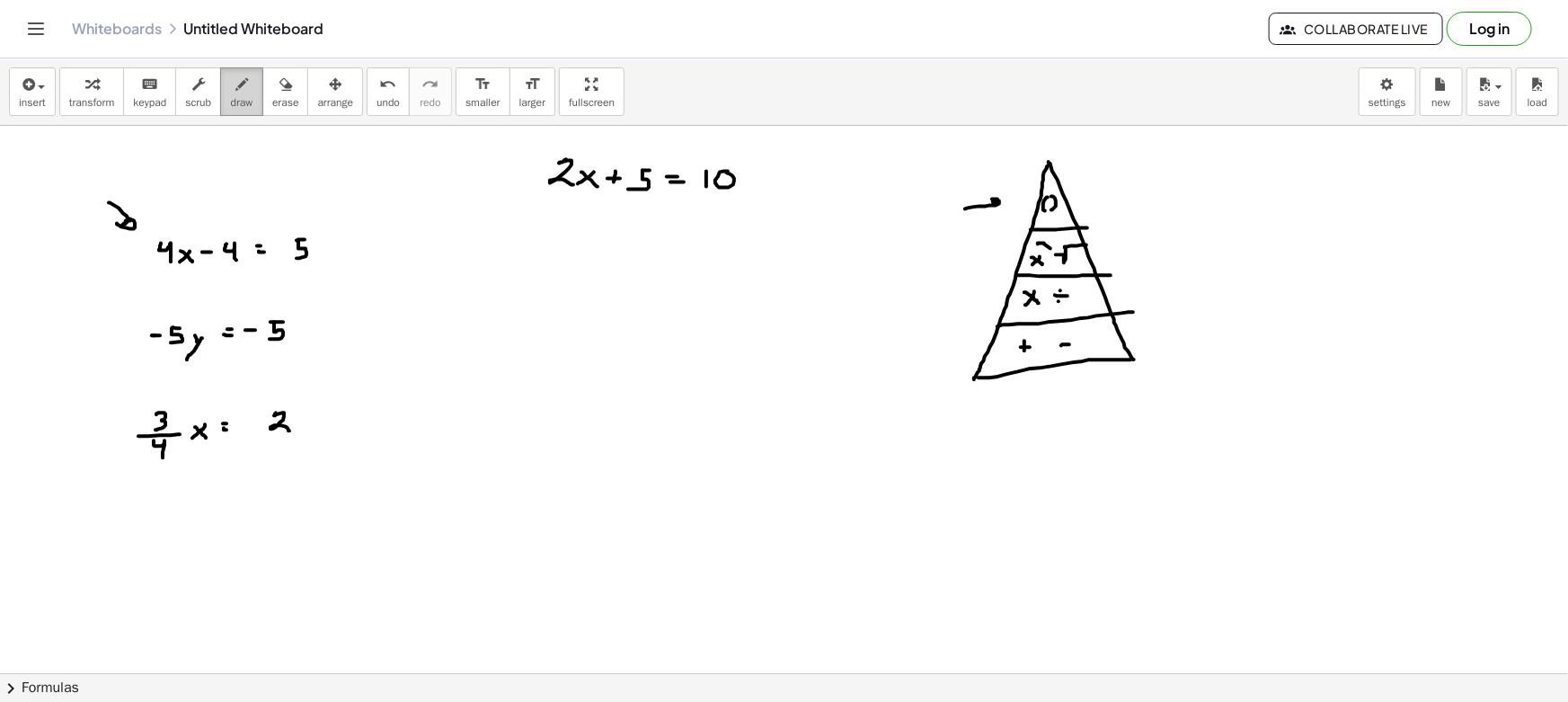 click on "draw" at bounding box center [242, 92] 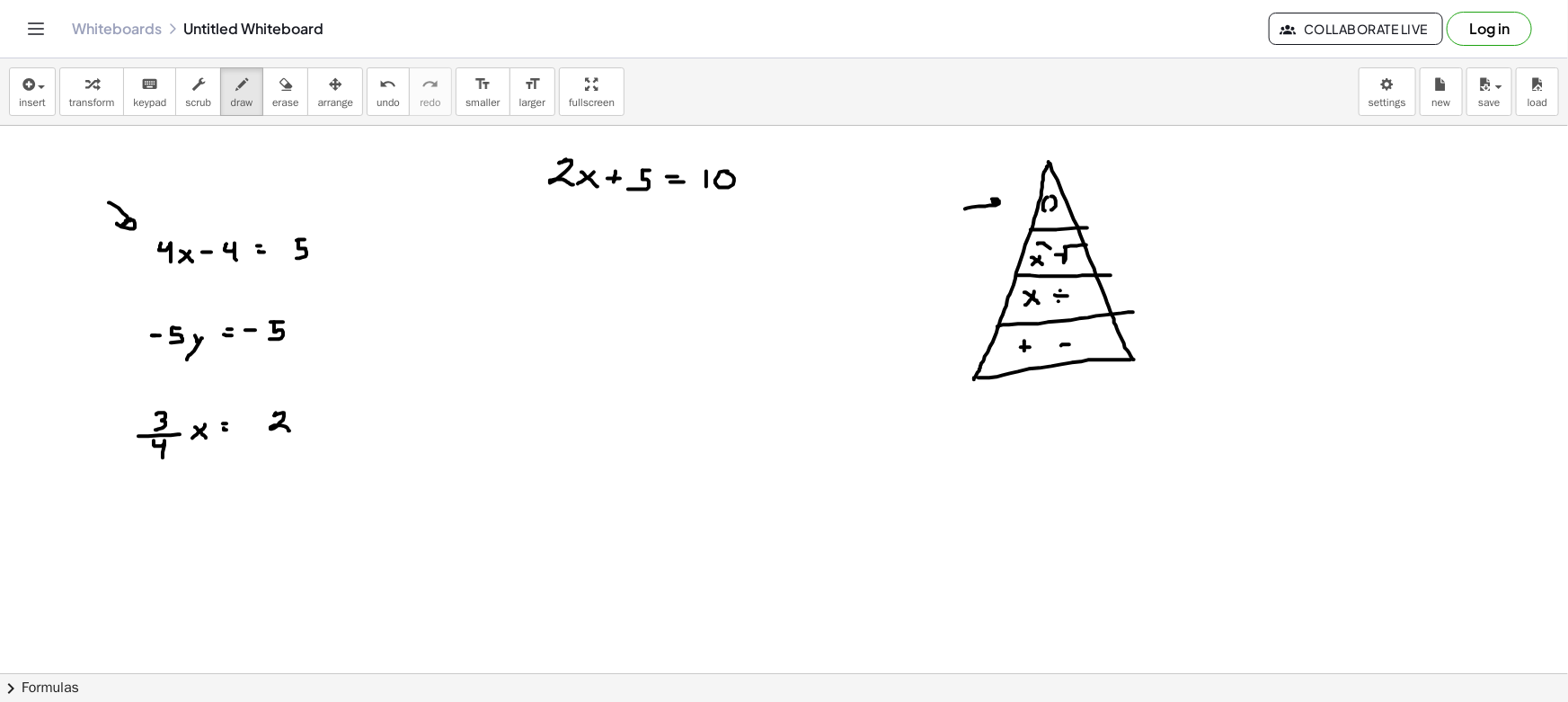 drag, startPoint x: 282, startPoint y: 83, endPoint x: 379, endPoint y: 144, distance: 114.58621 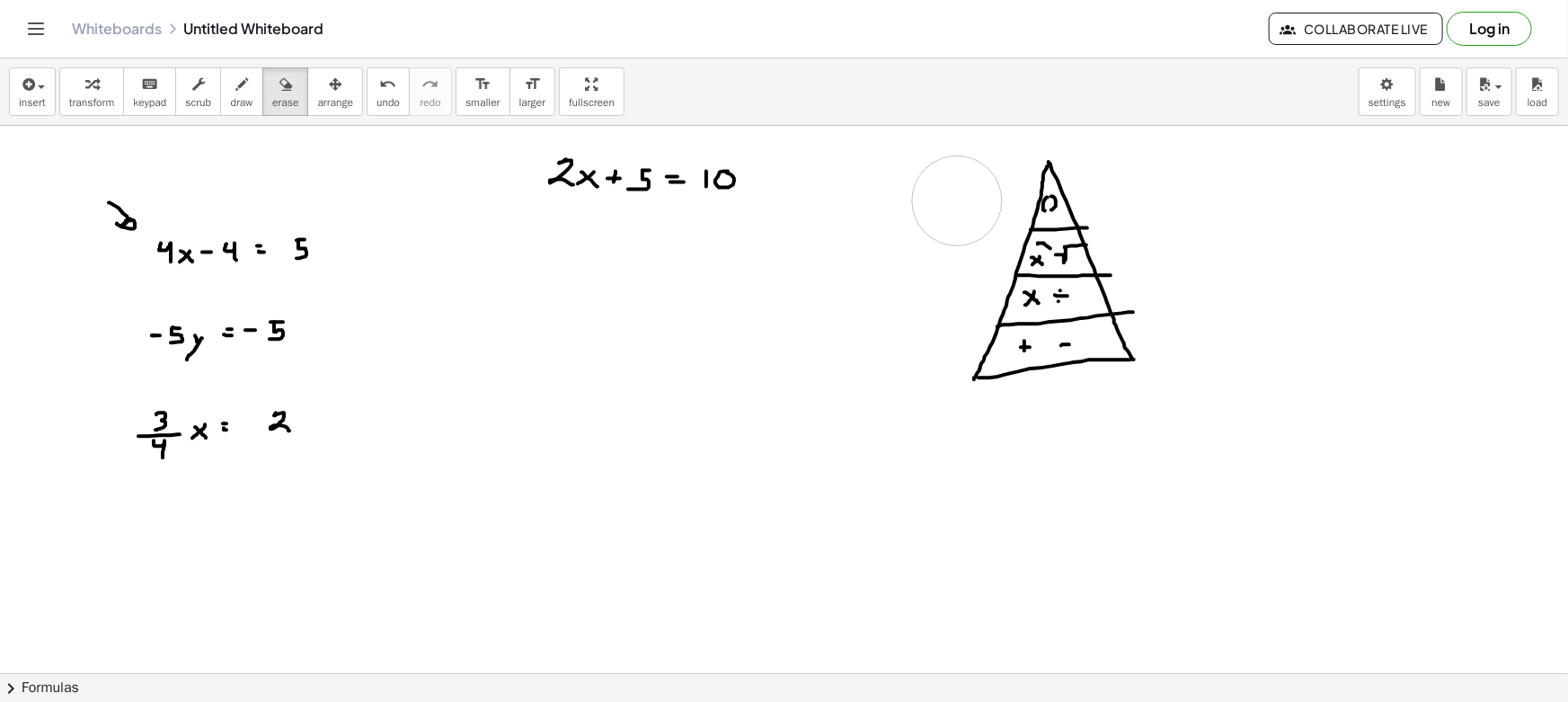 drag, startPoint x: 926, startPoint y: 197, endPoint x: 957, endPoint y: 200, distance: 31.144823 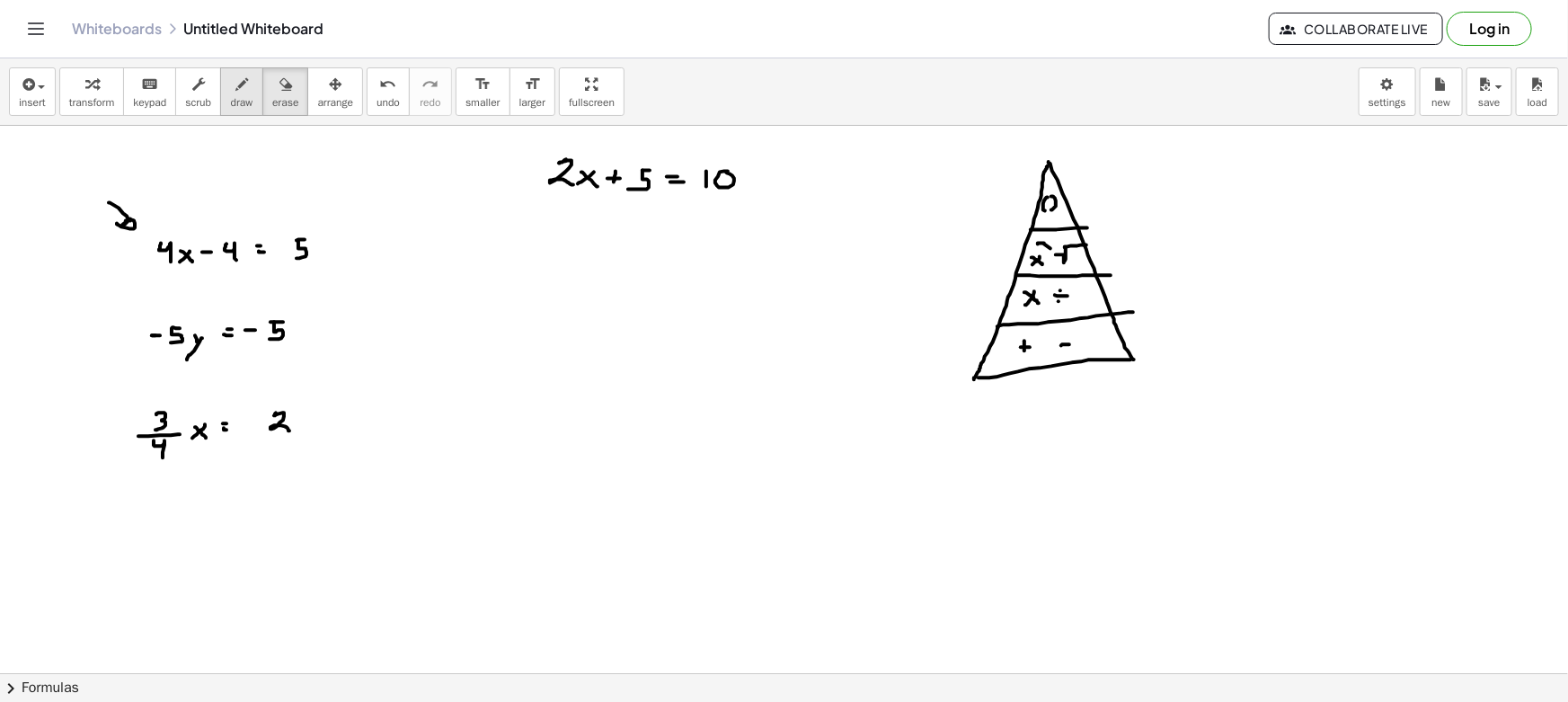 click on "draw" at bounding box center (242, 92) 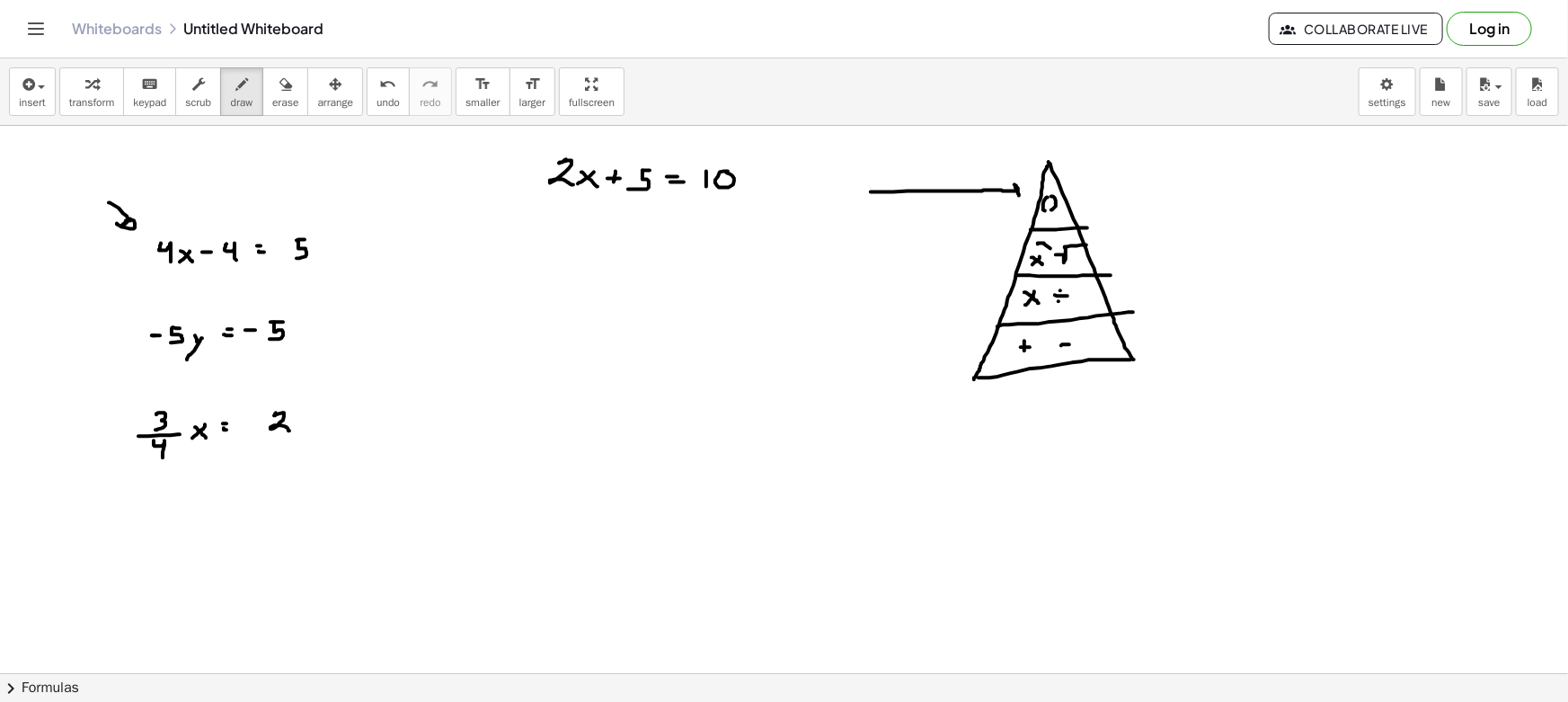 drag, startPoint x: 874, startPoint y: 191, endPoint x: 1020, endPoint y: 194, distance: 146.03082 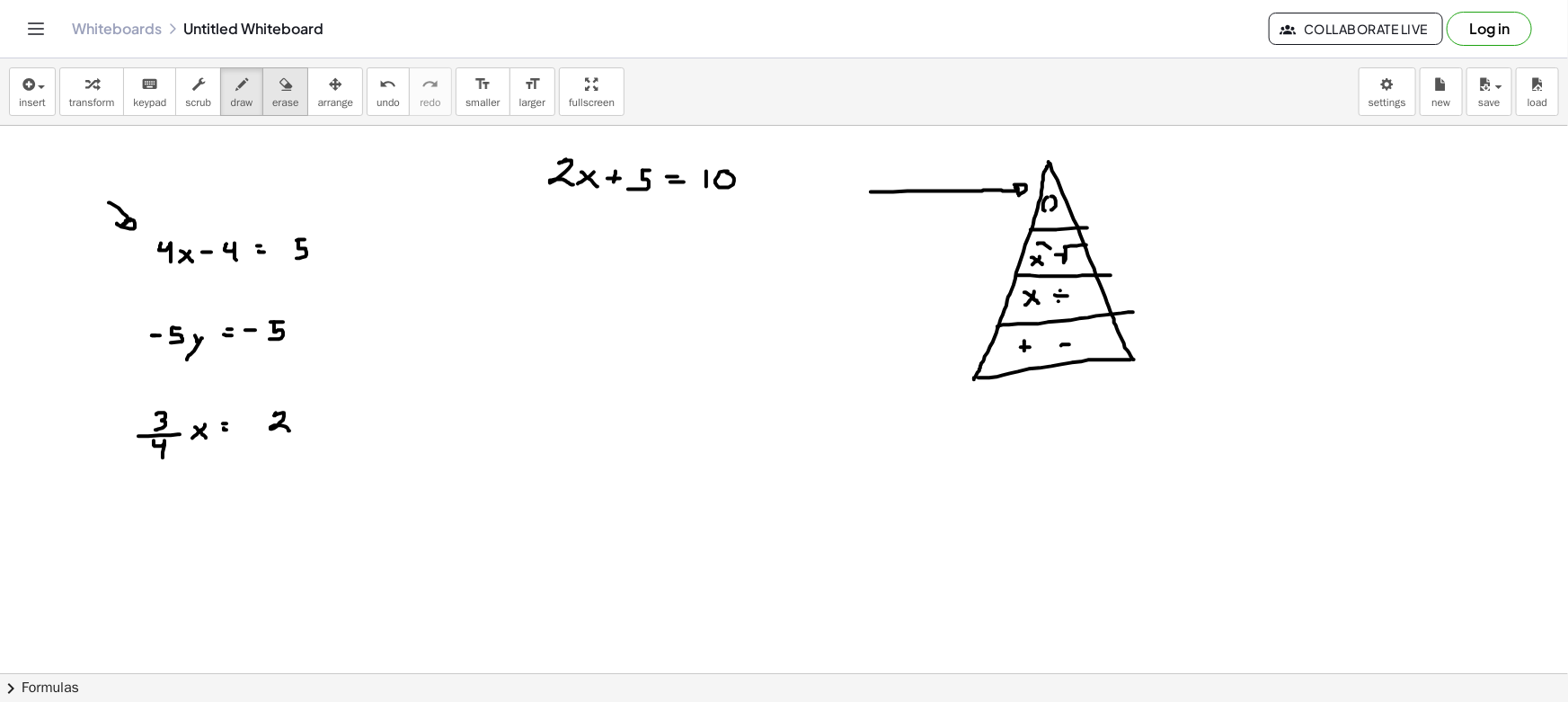 click at bounding box center (285, 84) 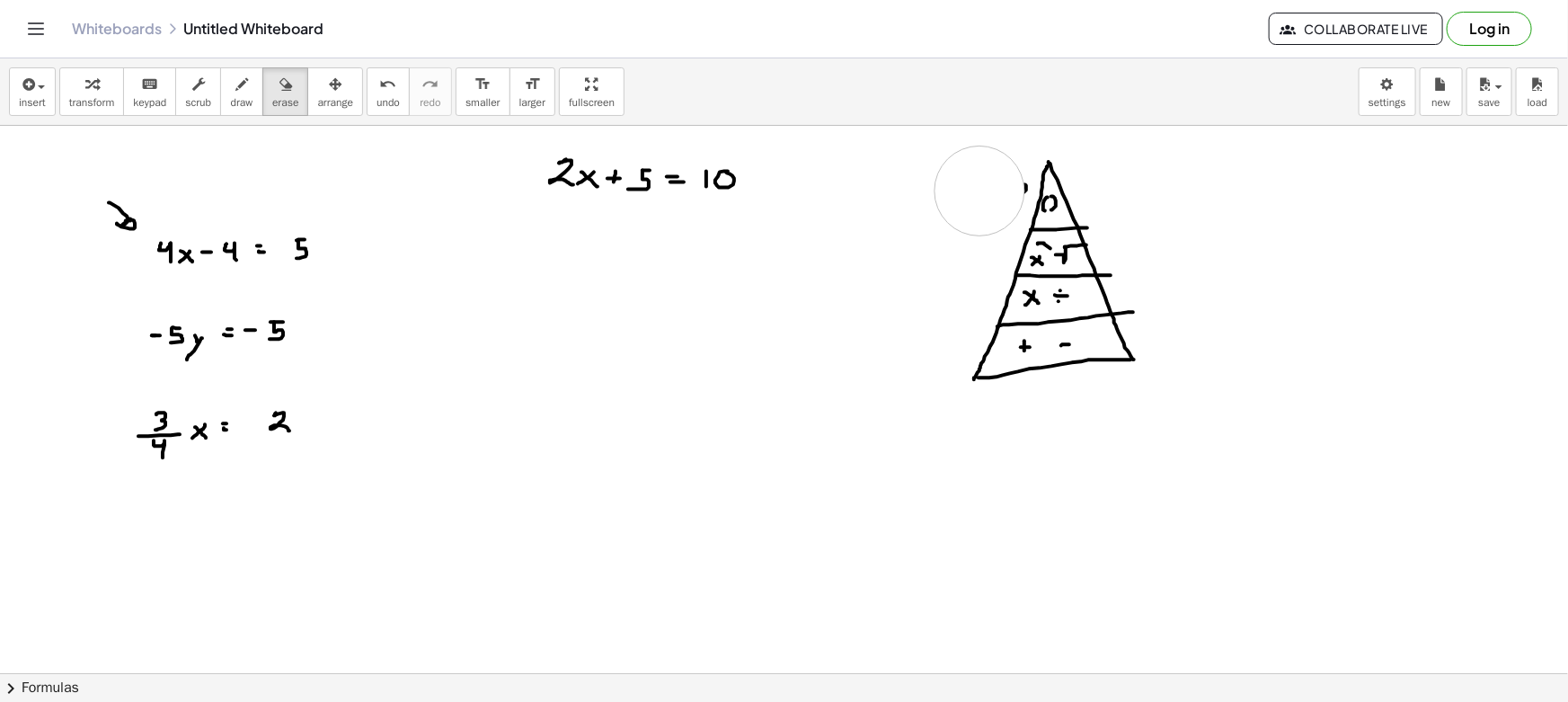 drag, startPoint x: 846, startPoint y: 188, endPoint x: 982, endPoint y: 190, distance: 136.01471 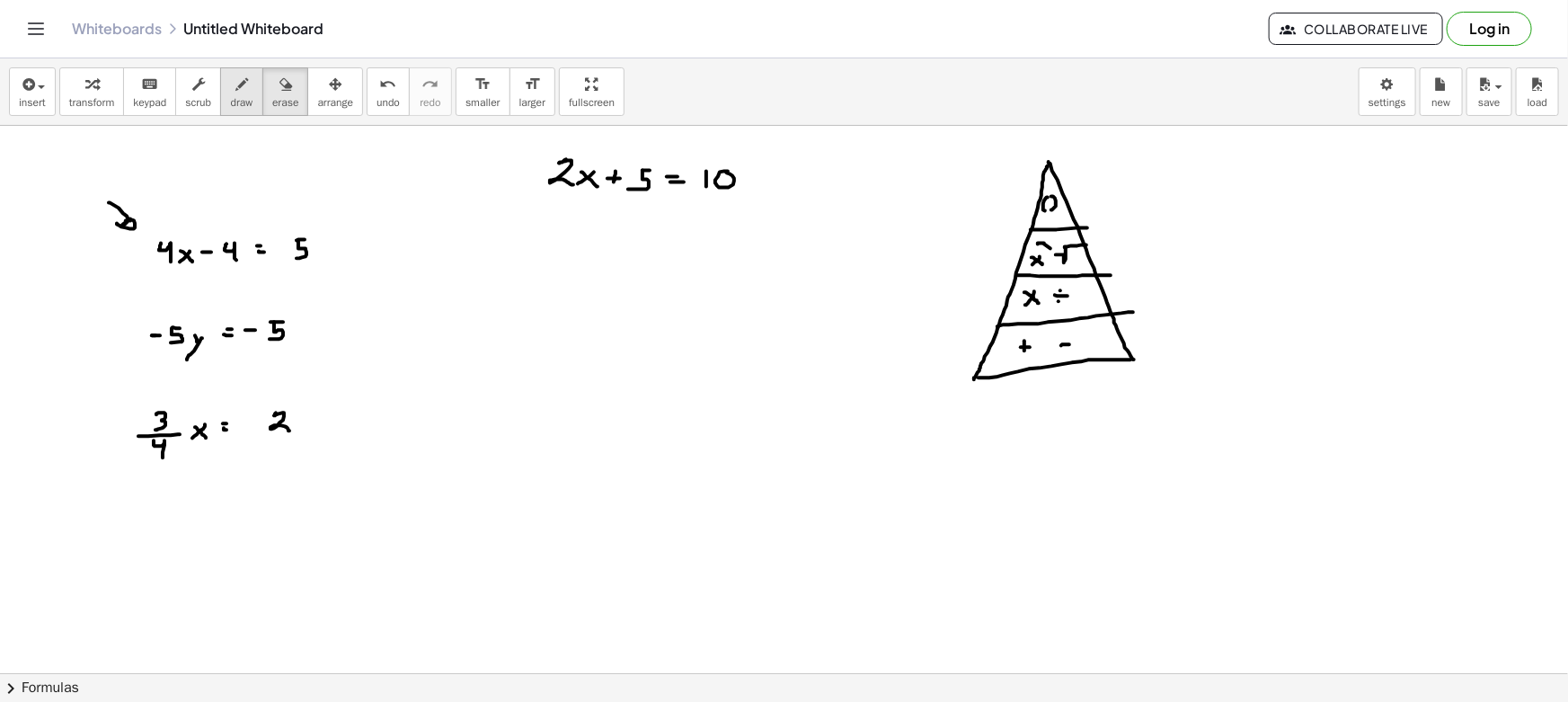 click at bounding box center (242, 84) 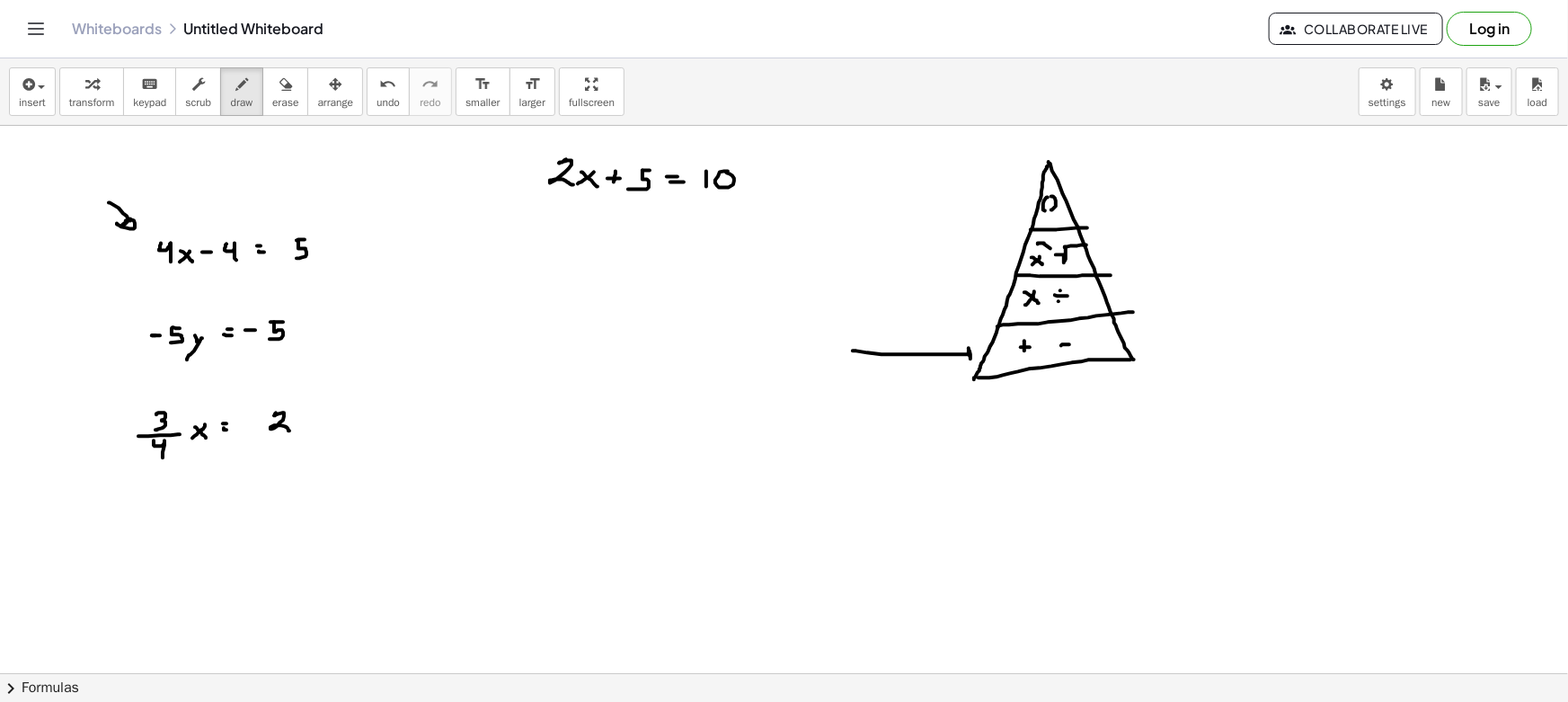 drag, startPoint x: 853, startPoint y: 351, endPoint x: 963, endPoint y: 358, distance: 110.2225 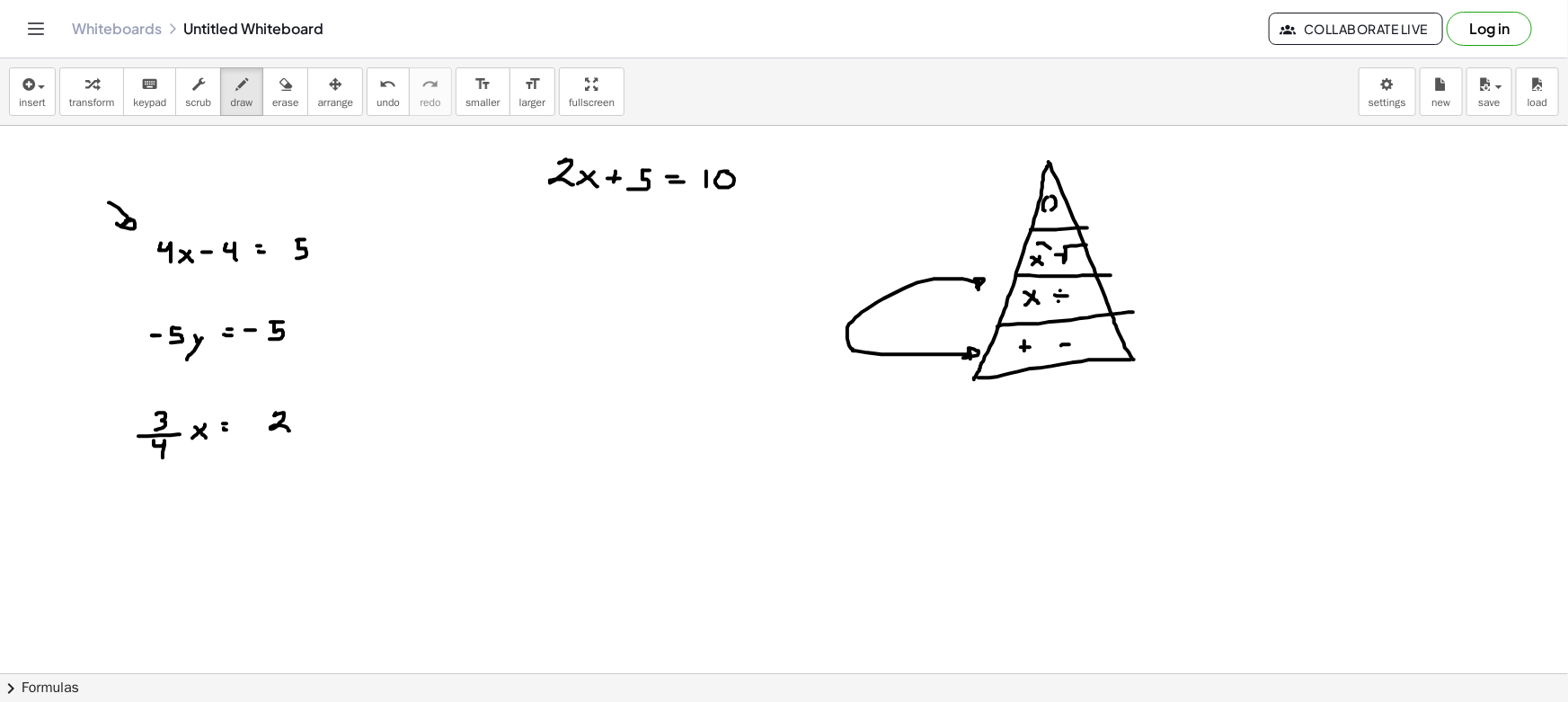 drag, startPoint x: 851, startPoint y: 348, endPoint x: 977, endPoint y: 287, distance: 139.98929 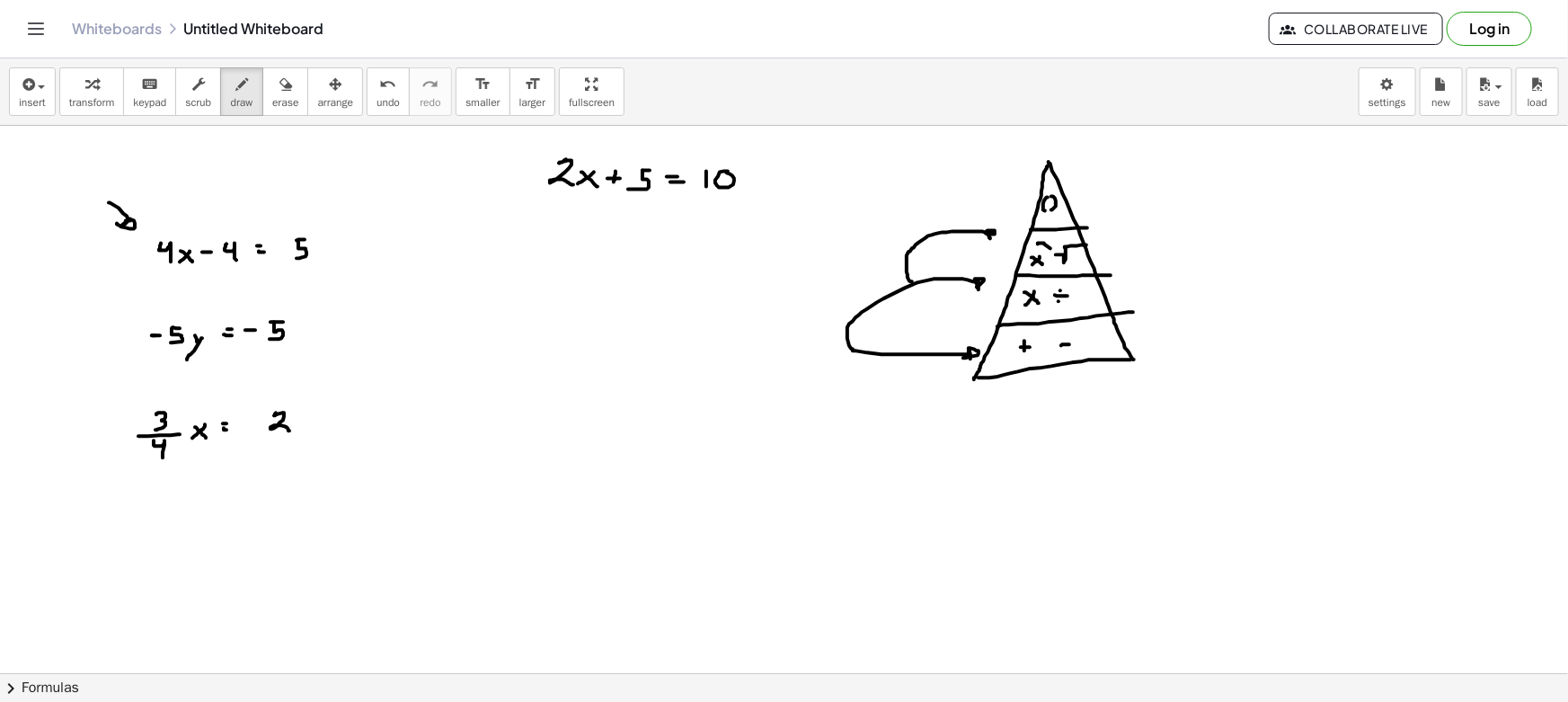 drag, startPoint x: 912, startPoint y: 281, endPoint x: 988, endPoint y: 234, distance: 89.35883 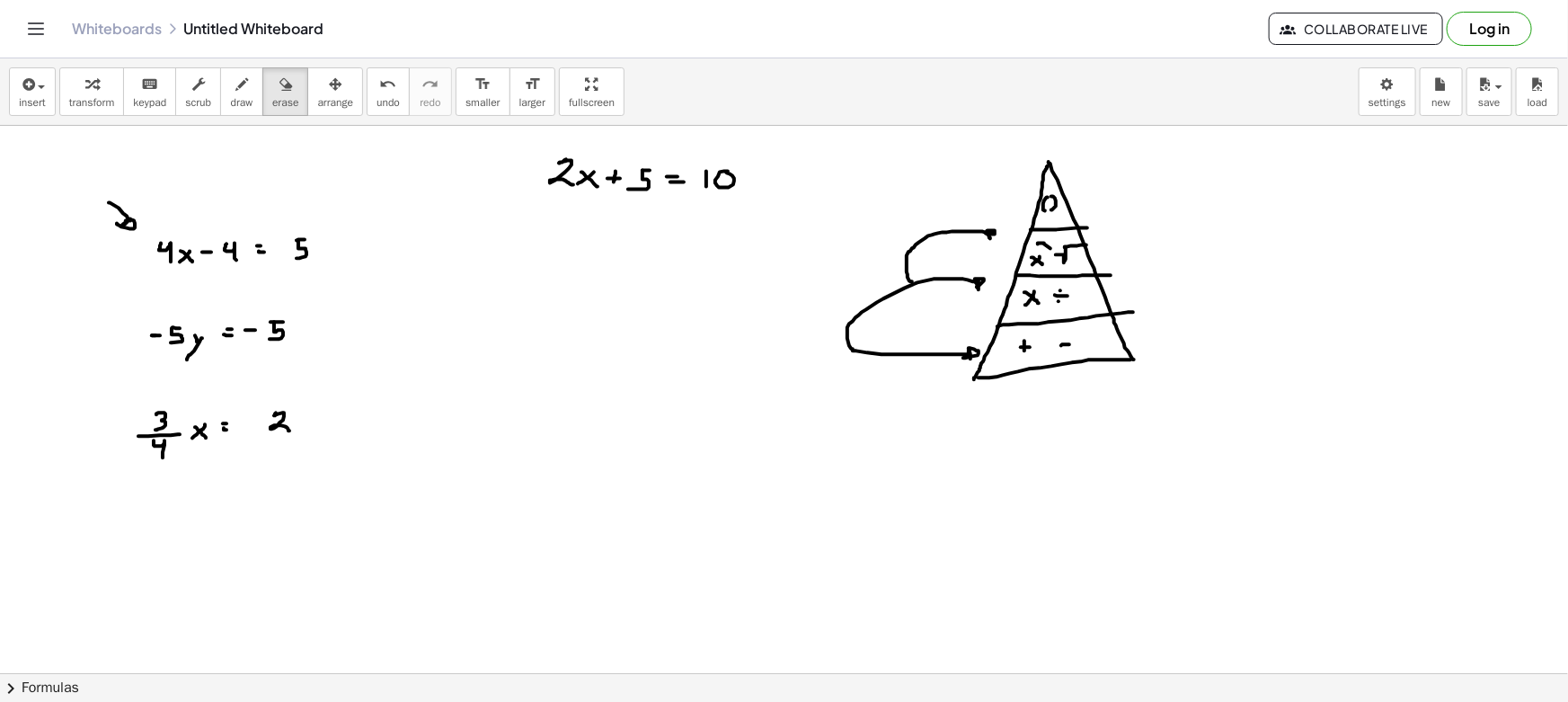 drag, startPoint x: 293, startPoint y: 104, endPoint x: 477, endPoint y: 218, distance: 216.4532 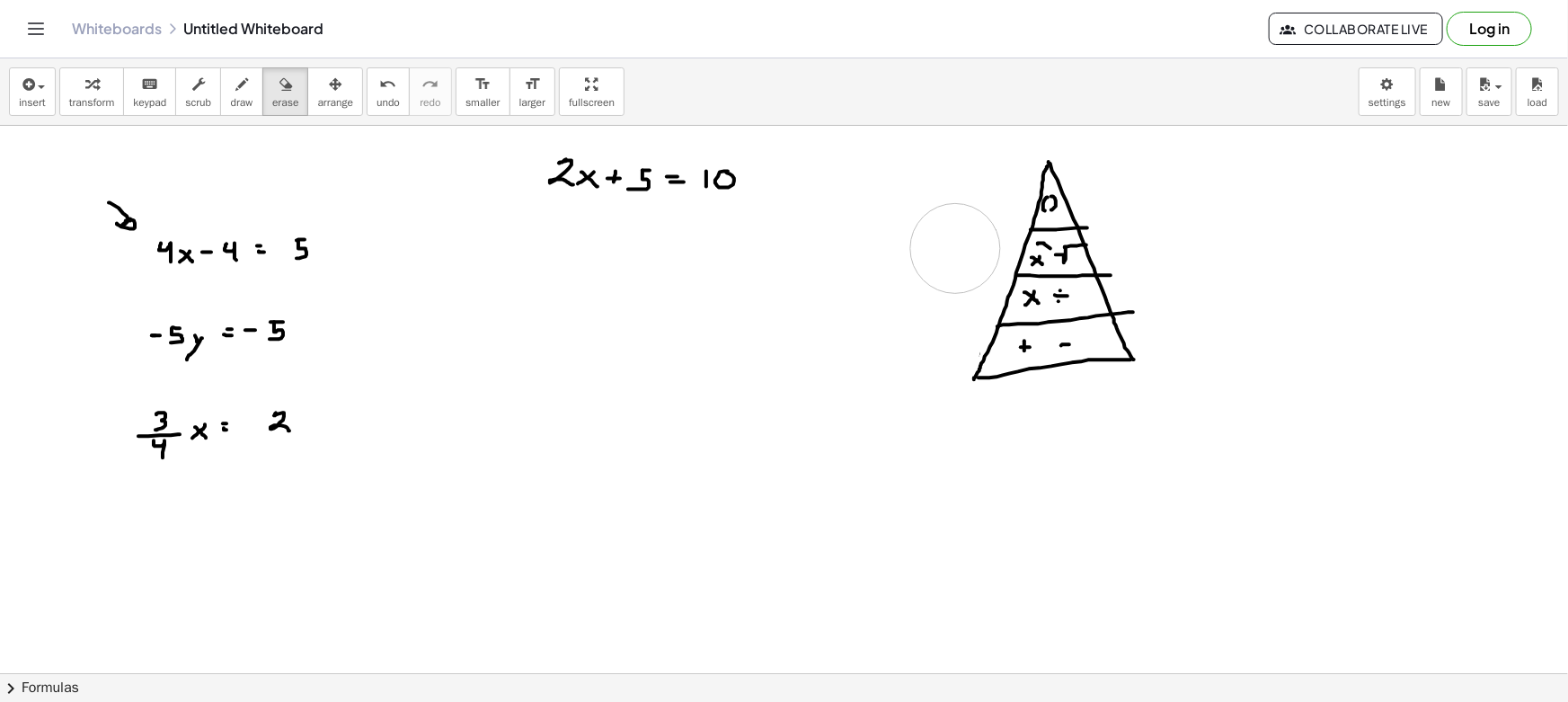 drag, startPoint x: 816, startPoint y: 315, endPoint x: 955, endPoint y: 246, distance: 155.18376 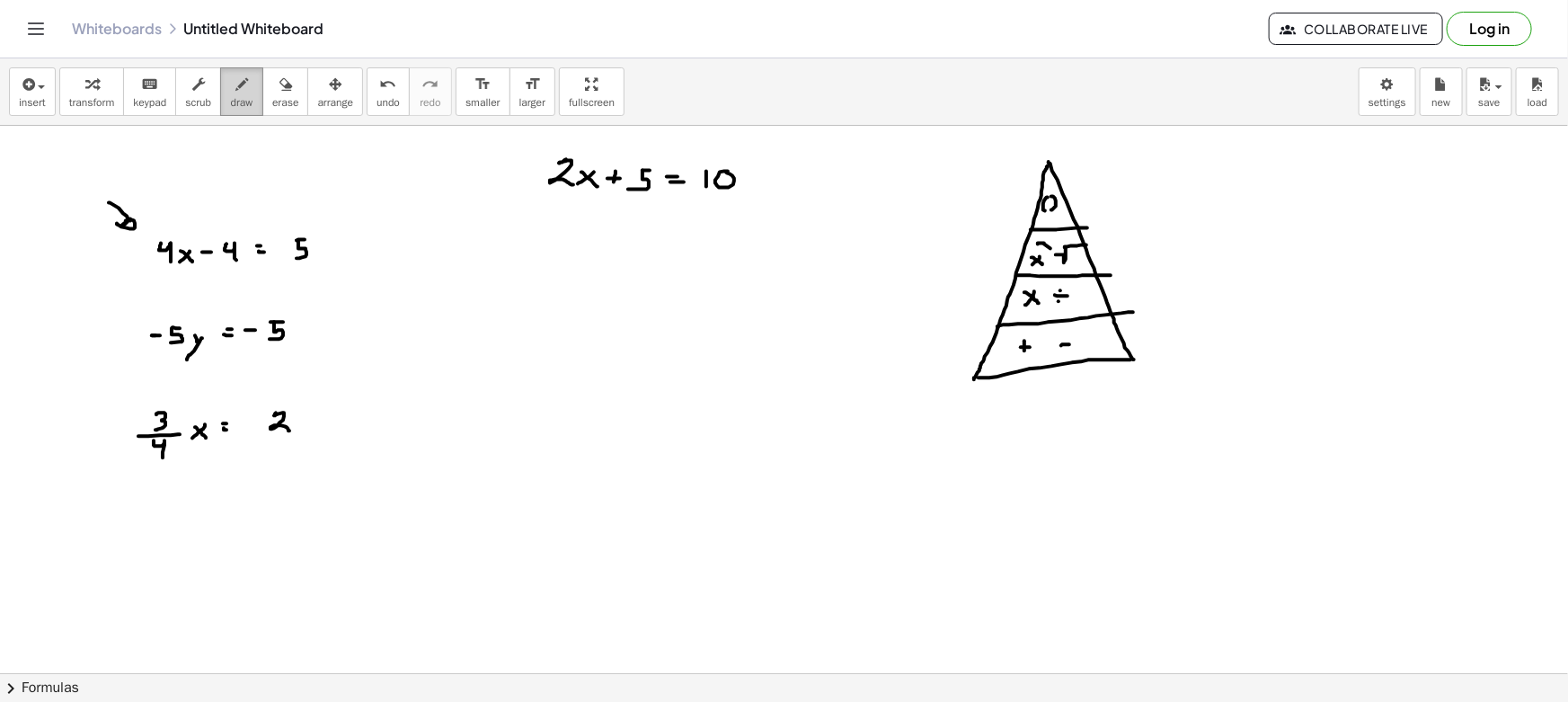 click at bounding box center [242, 84] 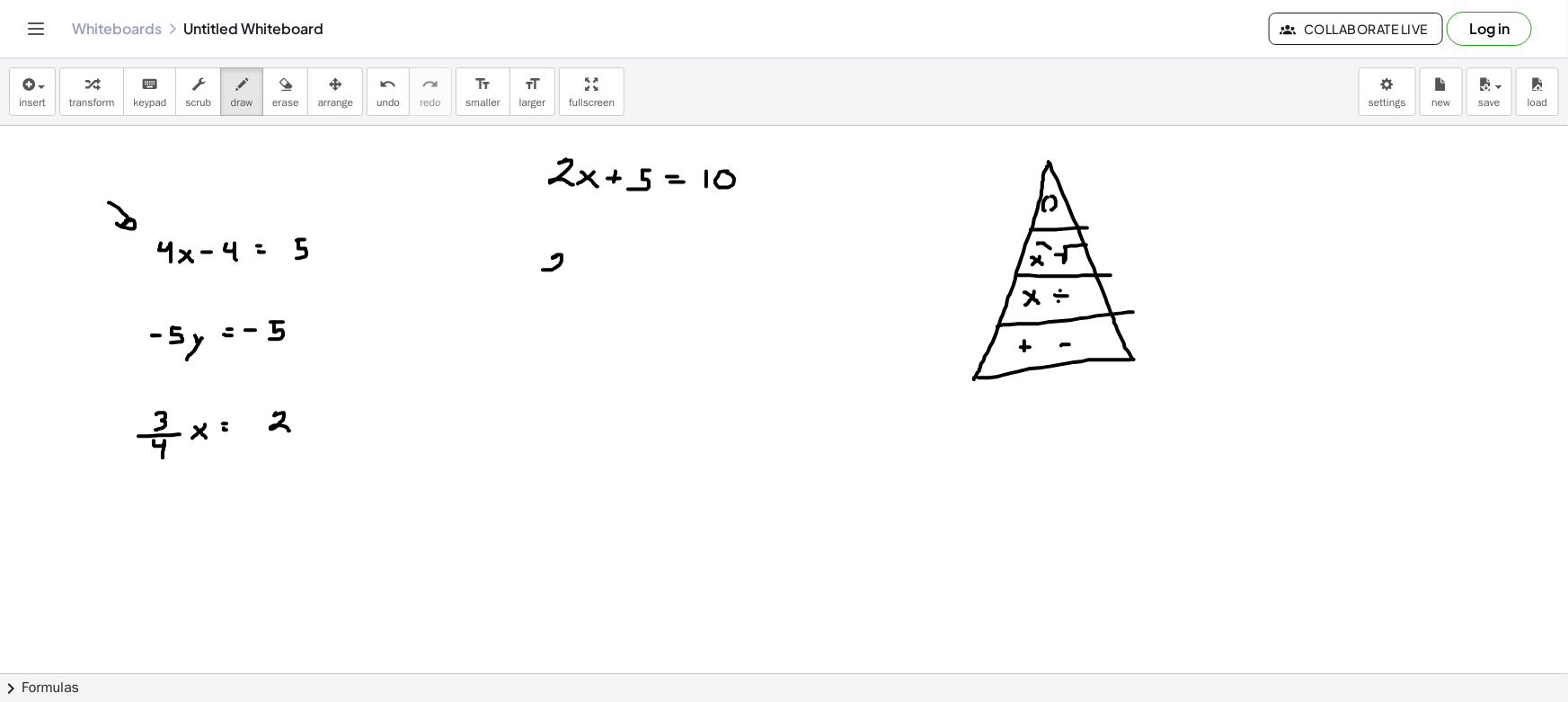 drag, startPoint x: 558, startPoint y: 254, endPoint x: 559, endPoint y: 274, distance: 20.024984 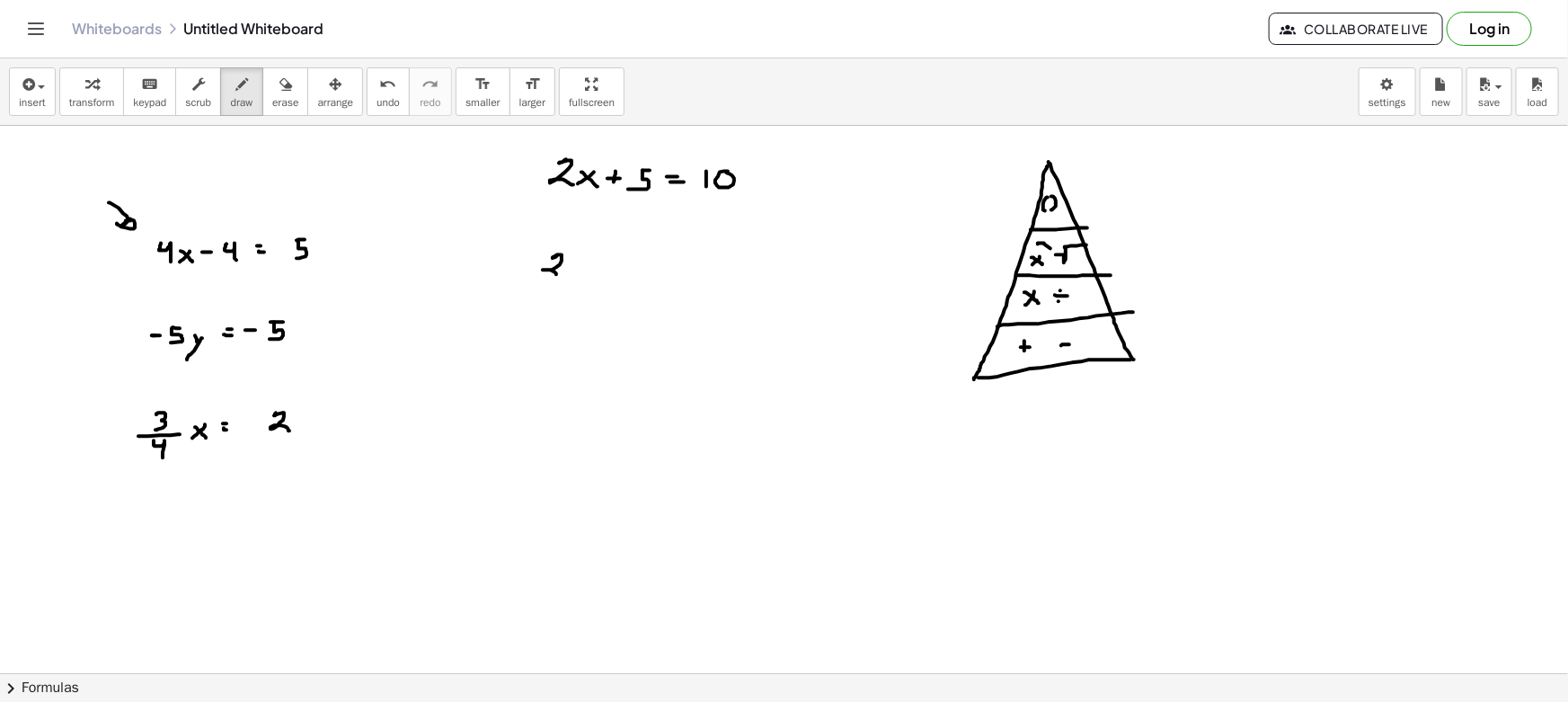 drag, startPoint x: 576, startPoint y: 267, endPoint x: 564, endPoint y: 271, distance: 12.649111 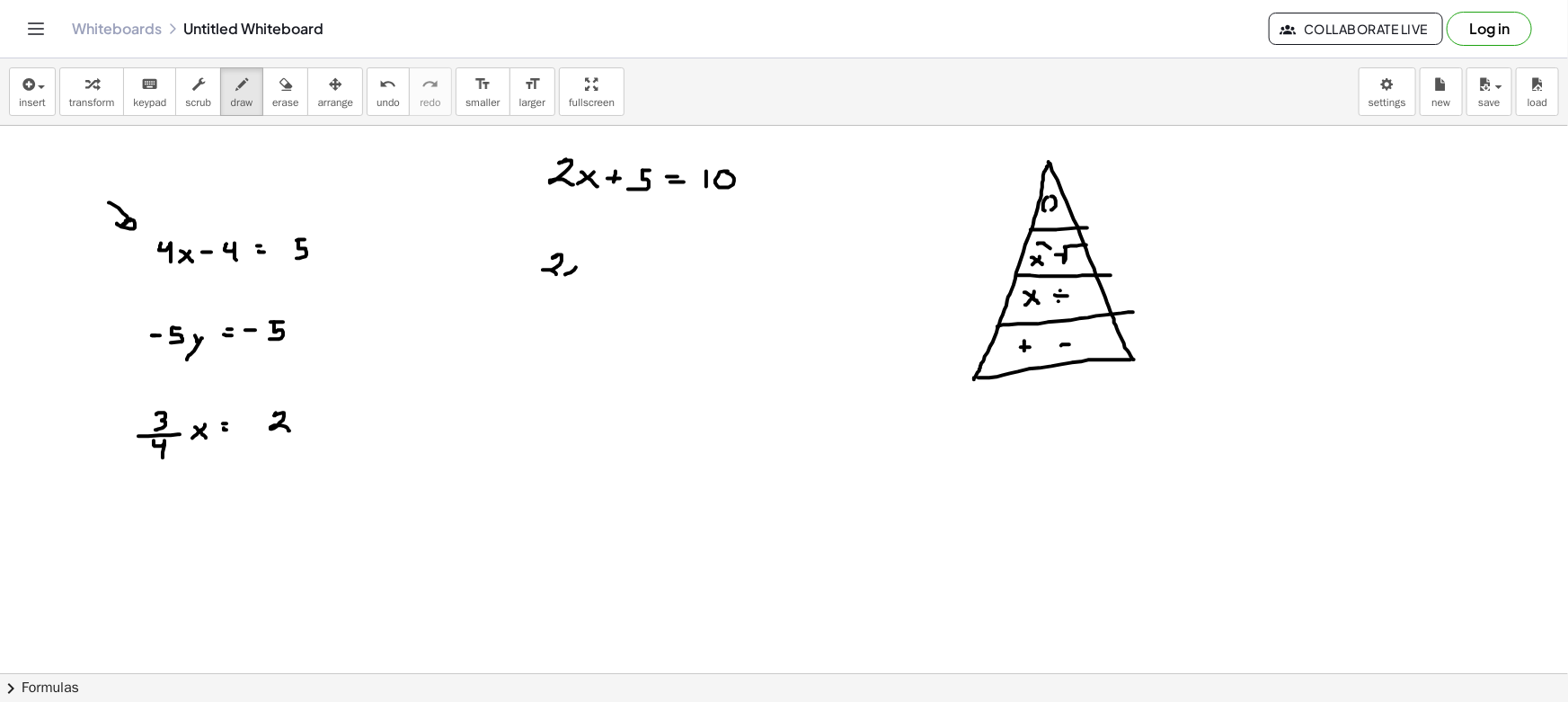 click at bounding box center (784, 774) 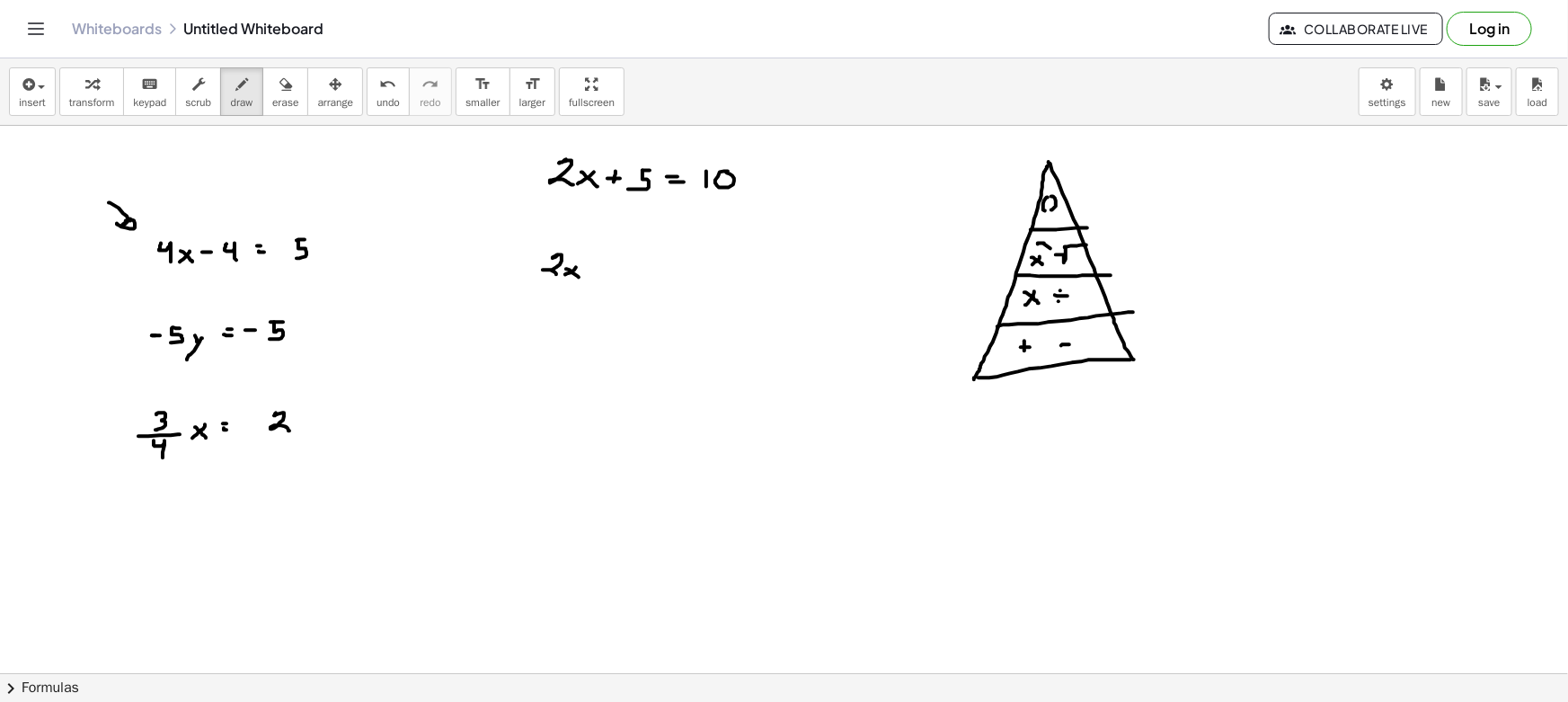 click at bounding box center [784, 774] 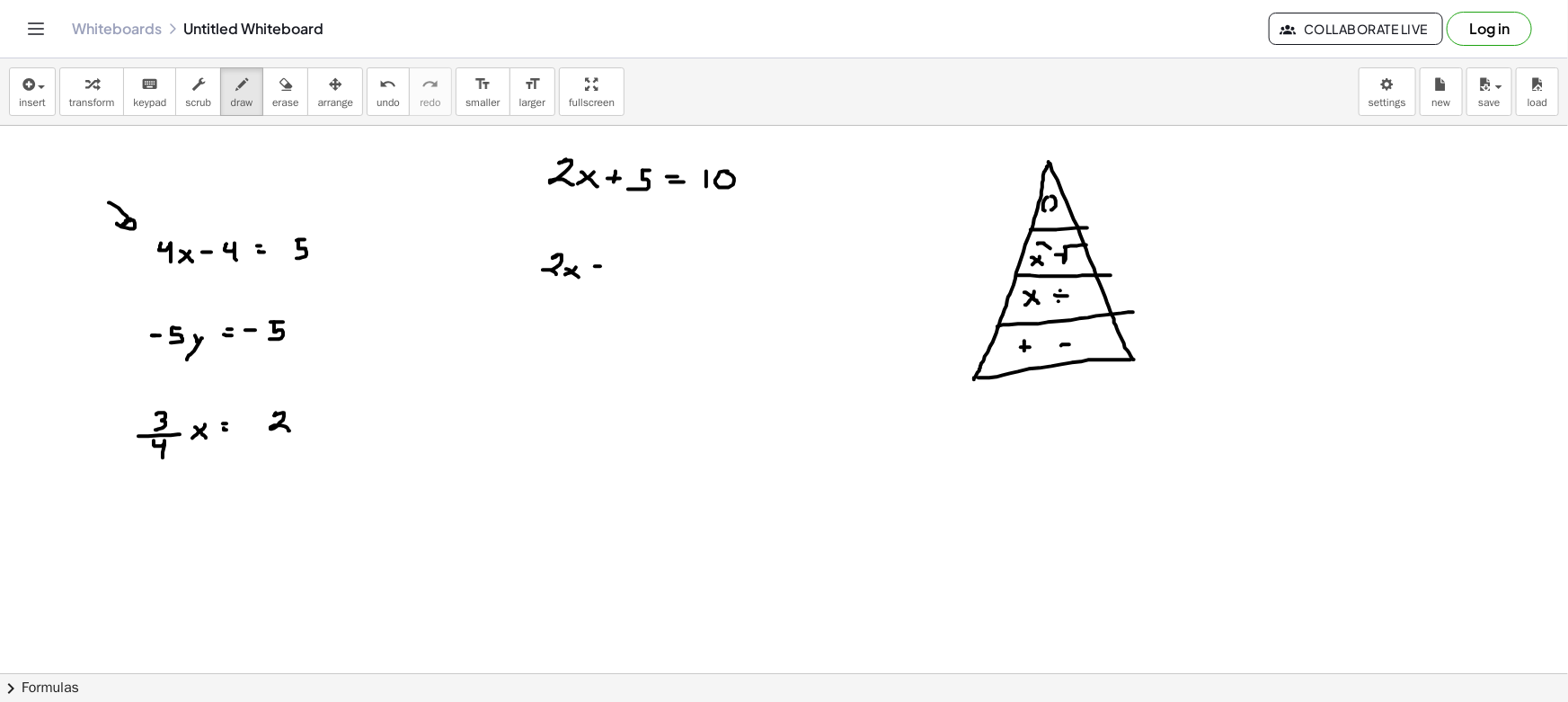 click at bounding box center [784, 774] 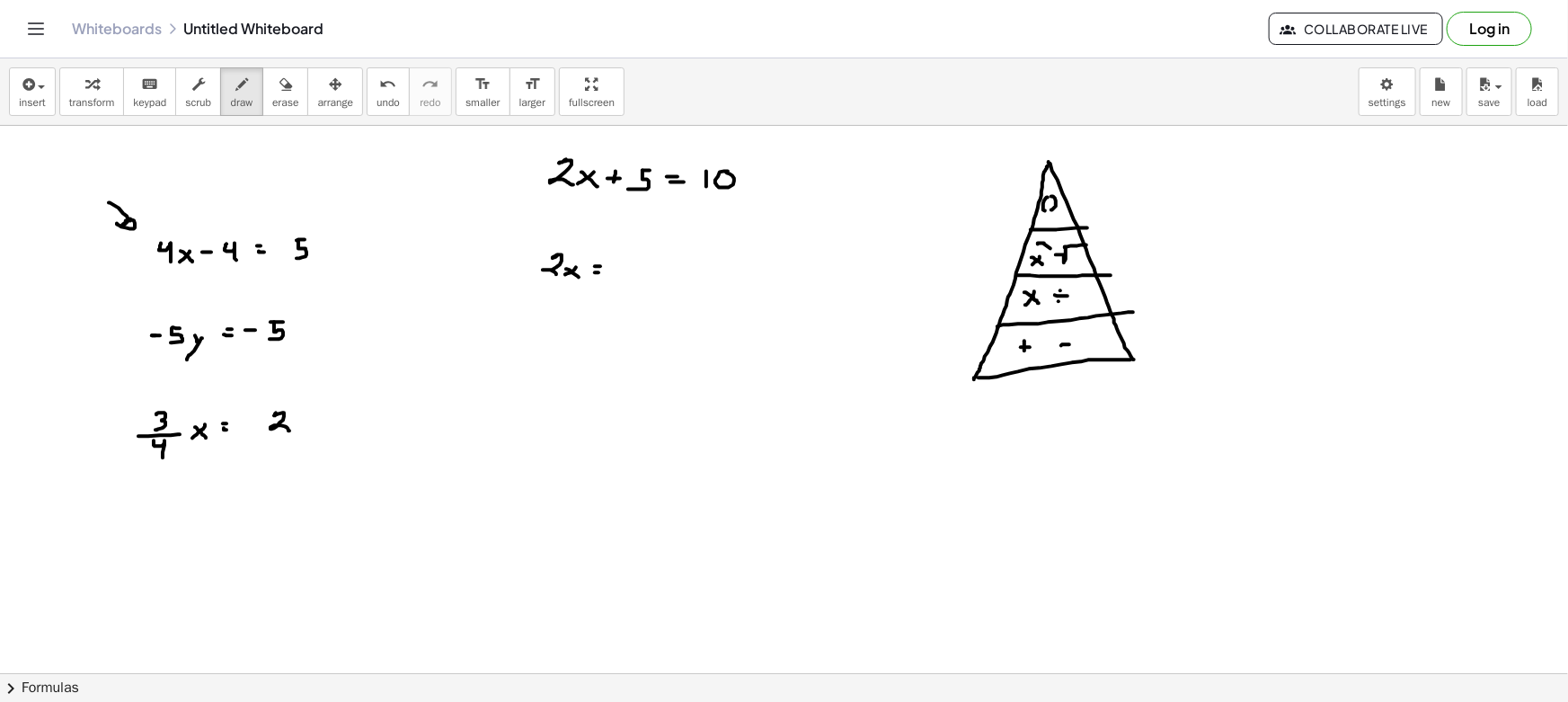 drag, startPoint x: 623, startPoint y: 261, endPoint x: 633, endPoint y: 269, distance: 12.80625 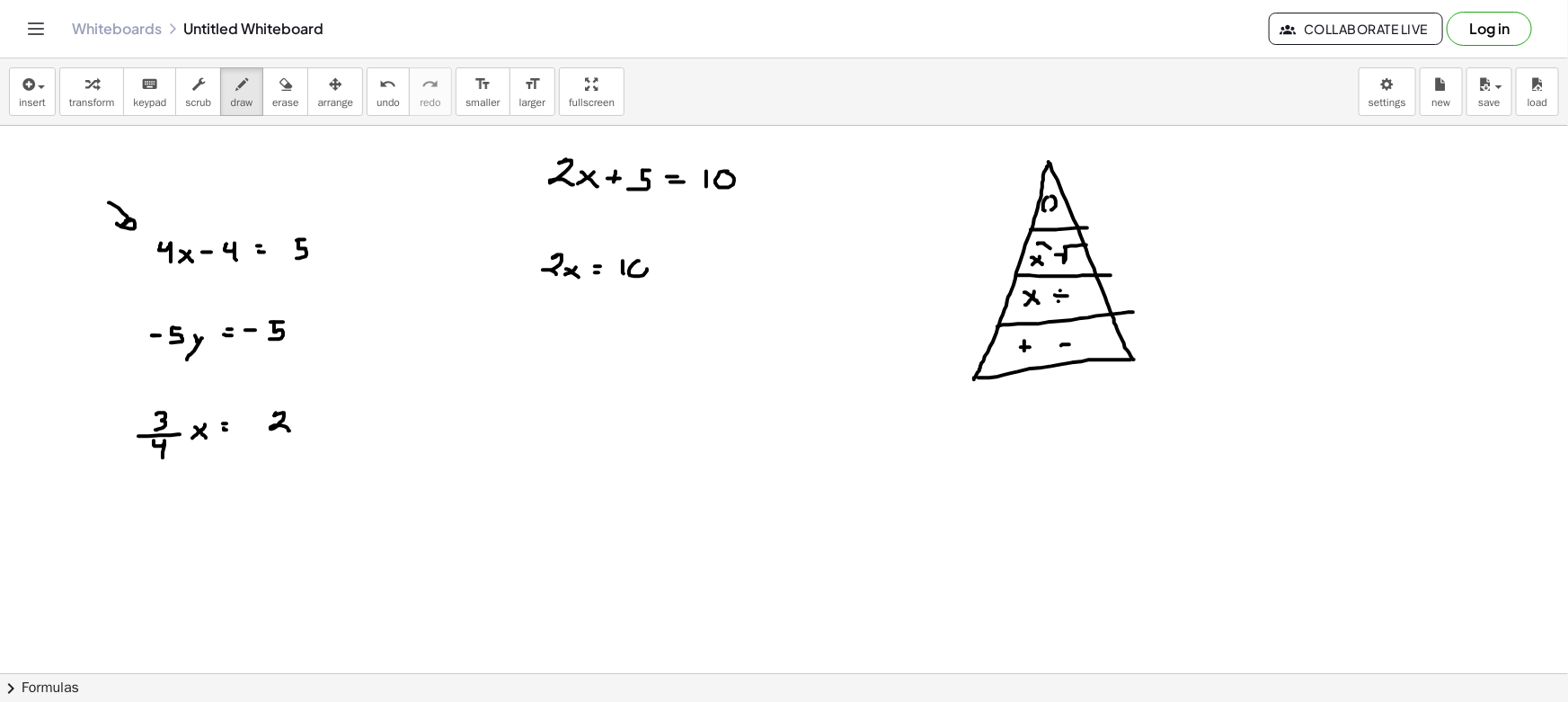 click at bounding box center [784, 774] 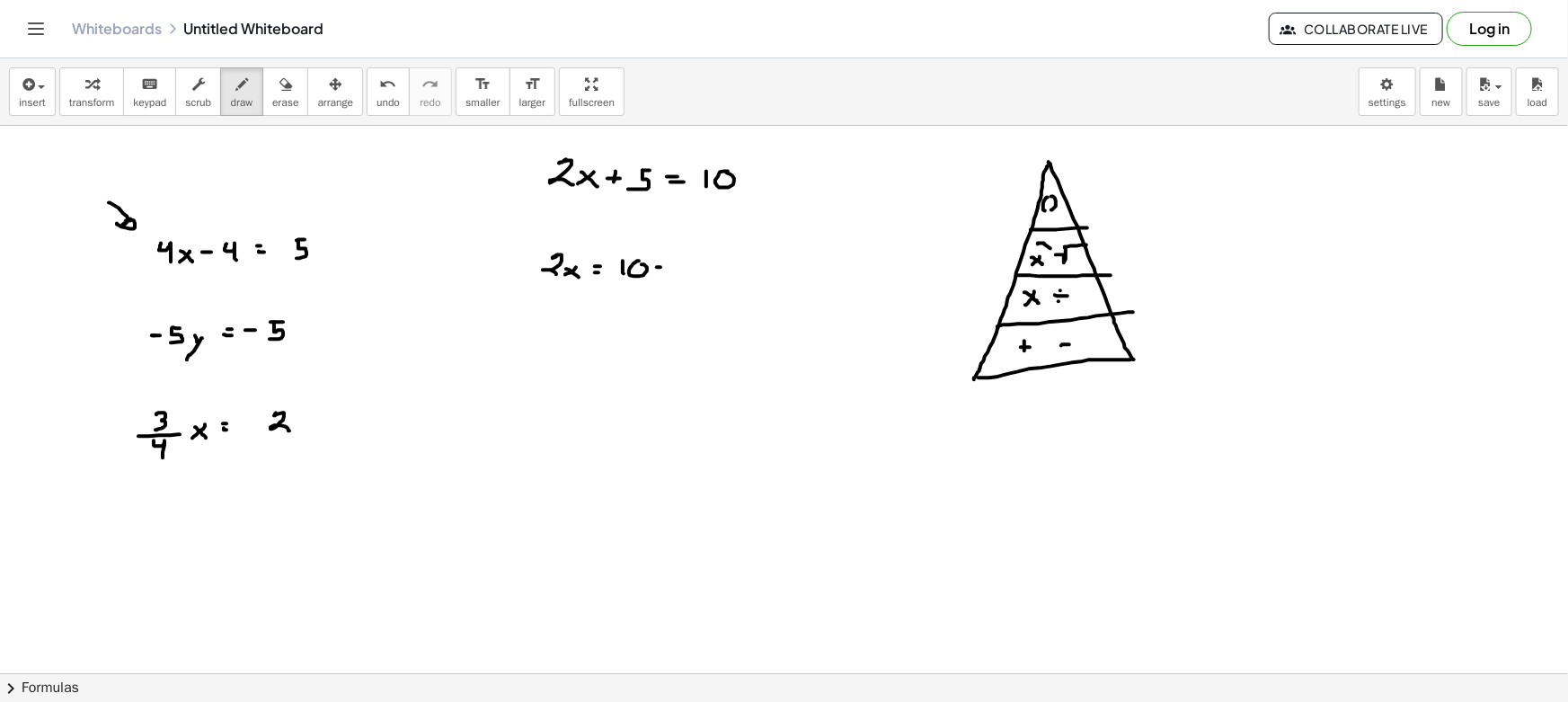 drag, startPoint x: 659, startPoint y: 267, endPoint x: 672, endPoint y: 267, distance: 13 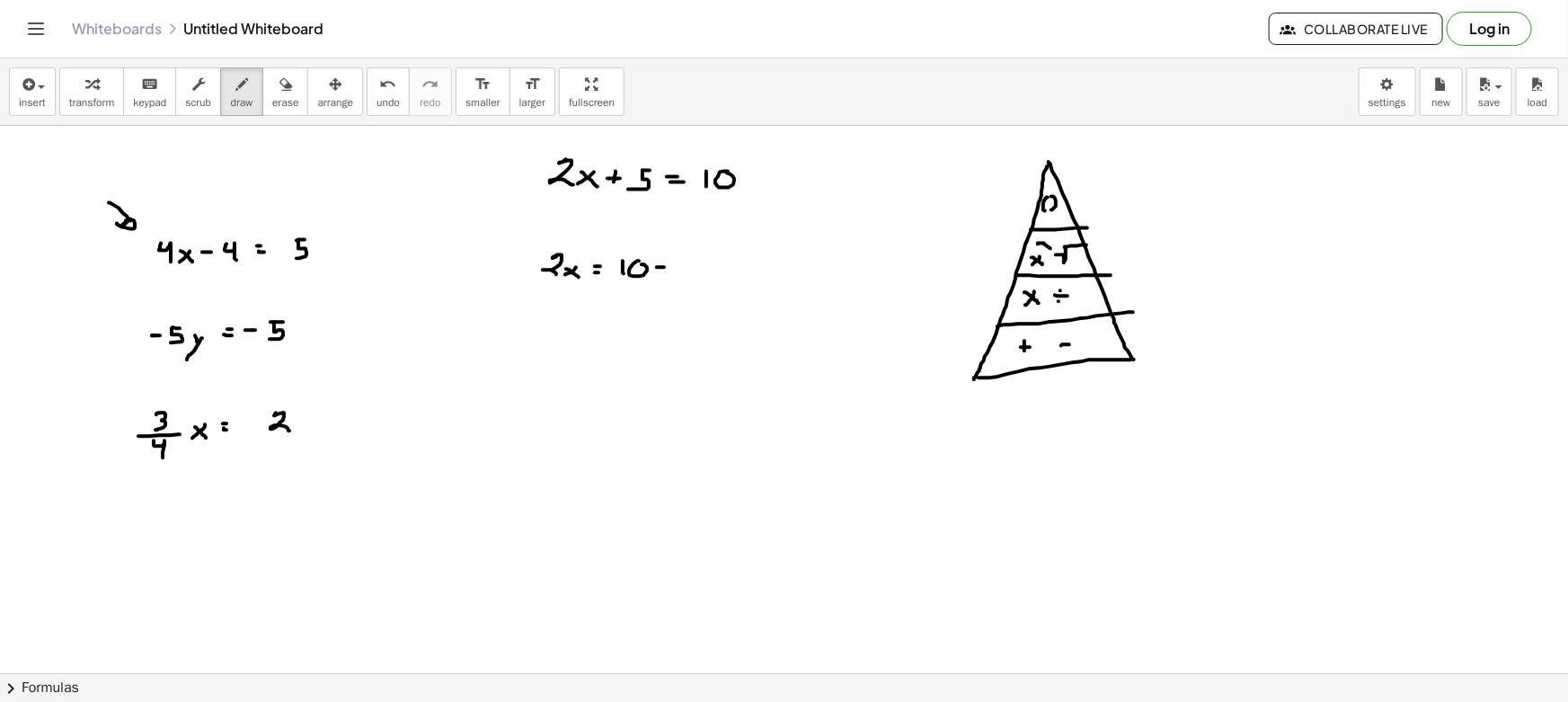 click at bounding box center (784, 774) 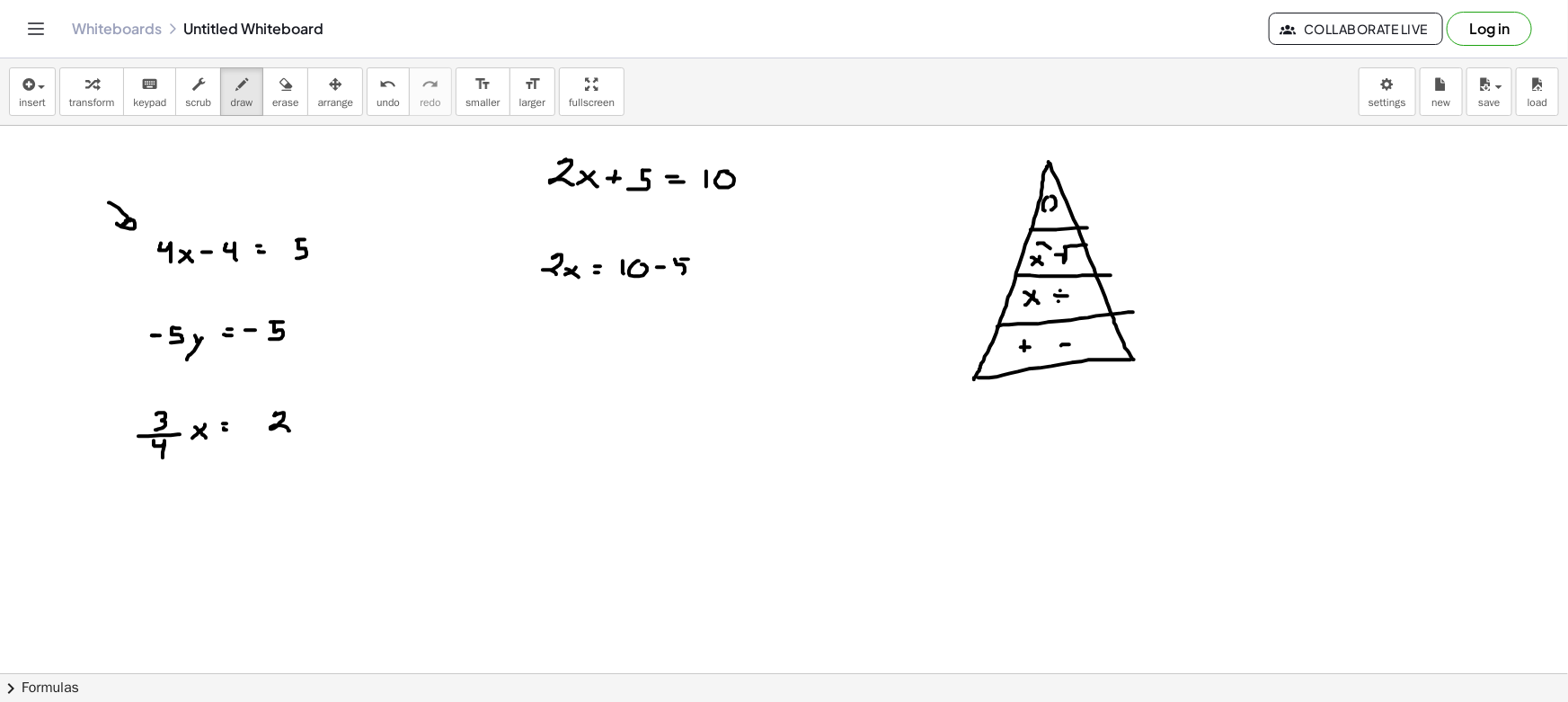 drag, startPoint x: 676, startPoint y: 261, endPoint x: 691, endPoint y: 269, distance: 17 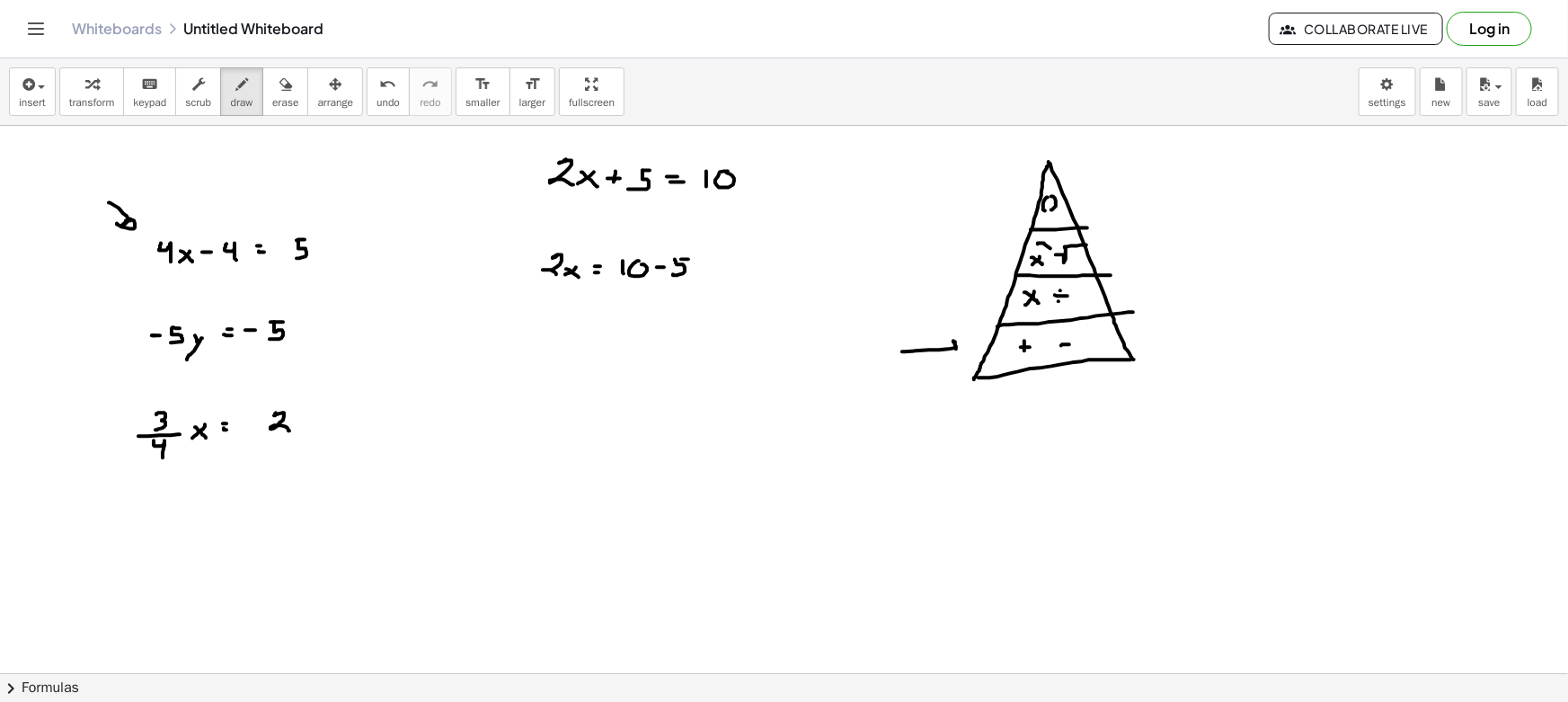 click at bounding box center [784, 774] 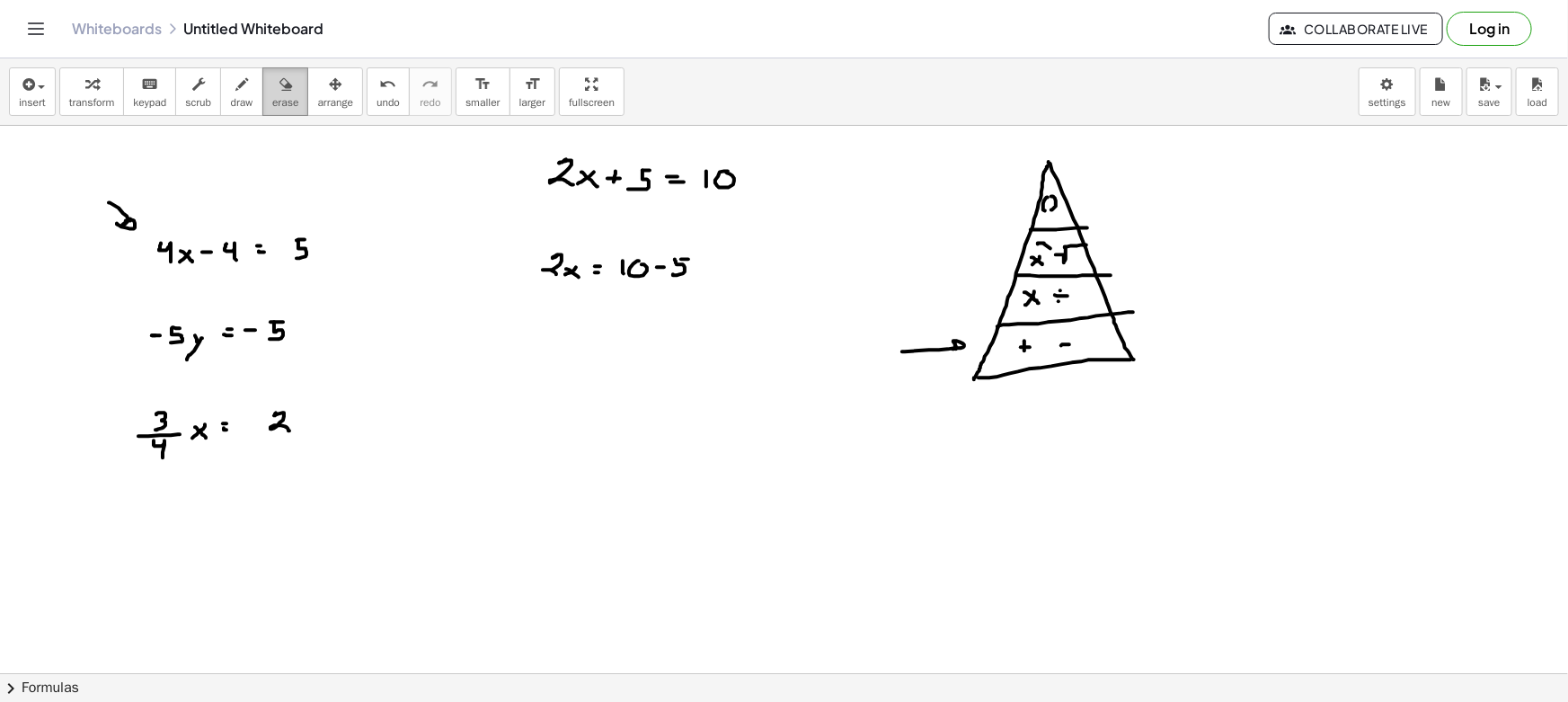 click on "erase" at bounding box center [285, 102] 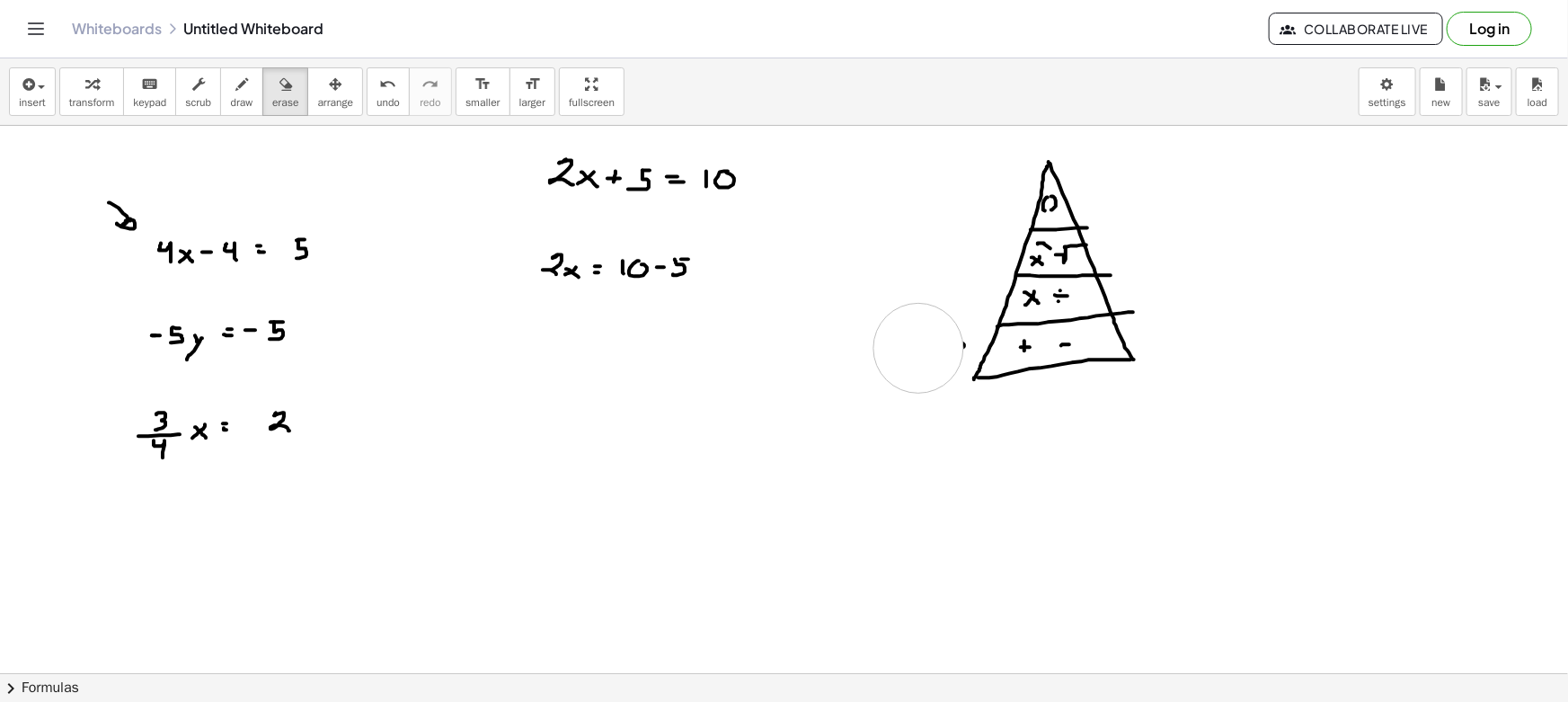 drag, startPoint x: 815, startPoint y: 339, endPoint x: 918, endPoint y: 348, distance: 103.39246 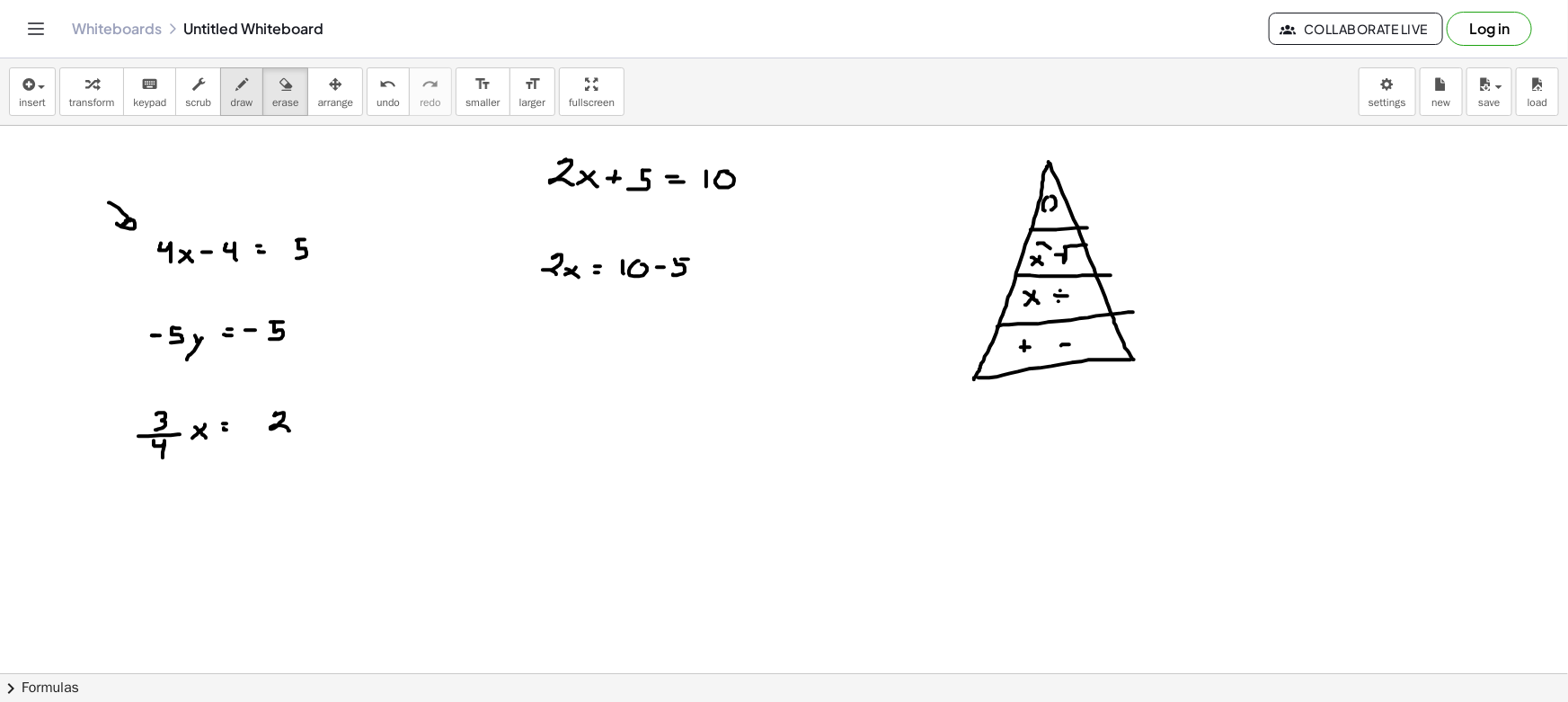 click on "draw" at bounding box center [242, 102] 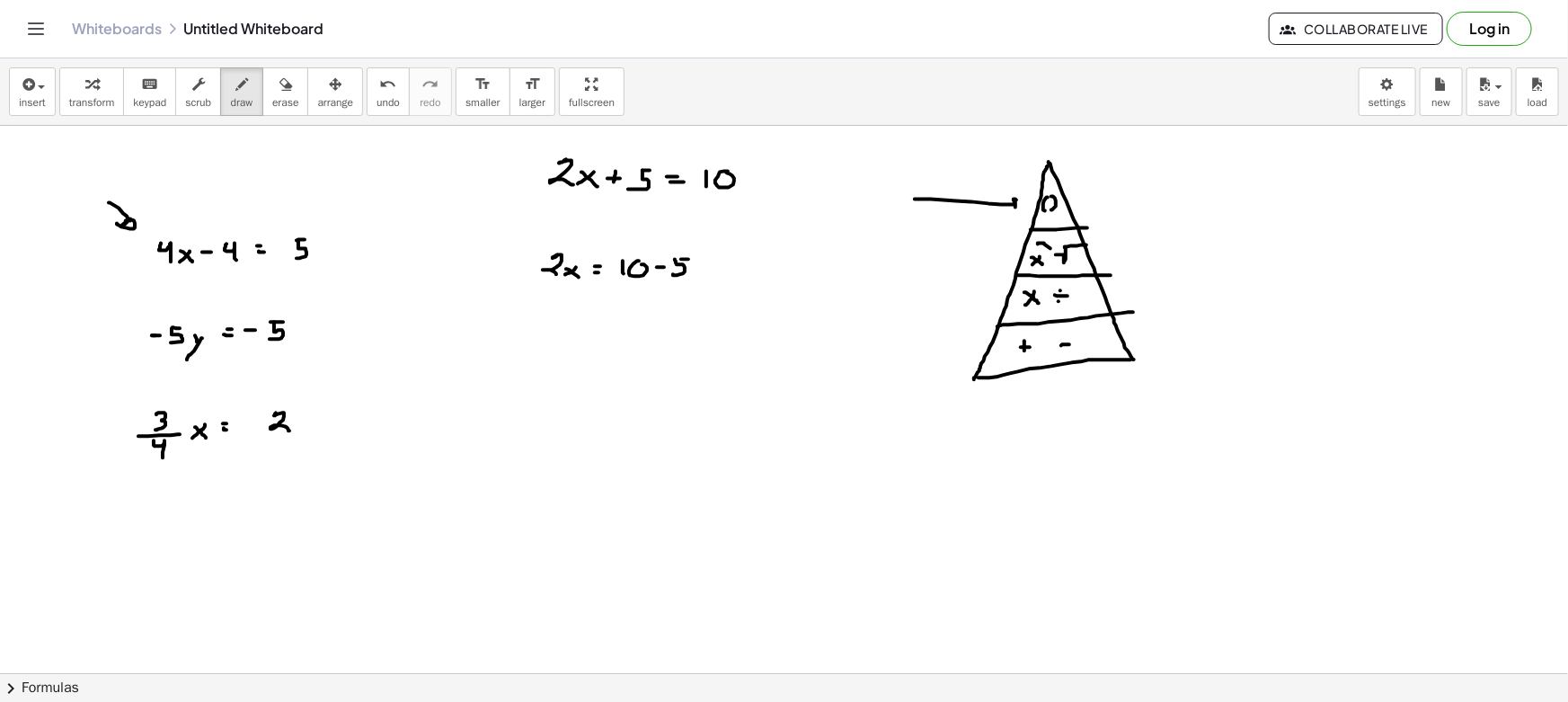 drag, startPoint x: 916, startPoint y: 199, endPoint x: 1004, endPoint y: 210, distance: 88.68484 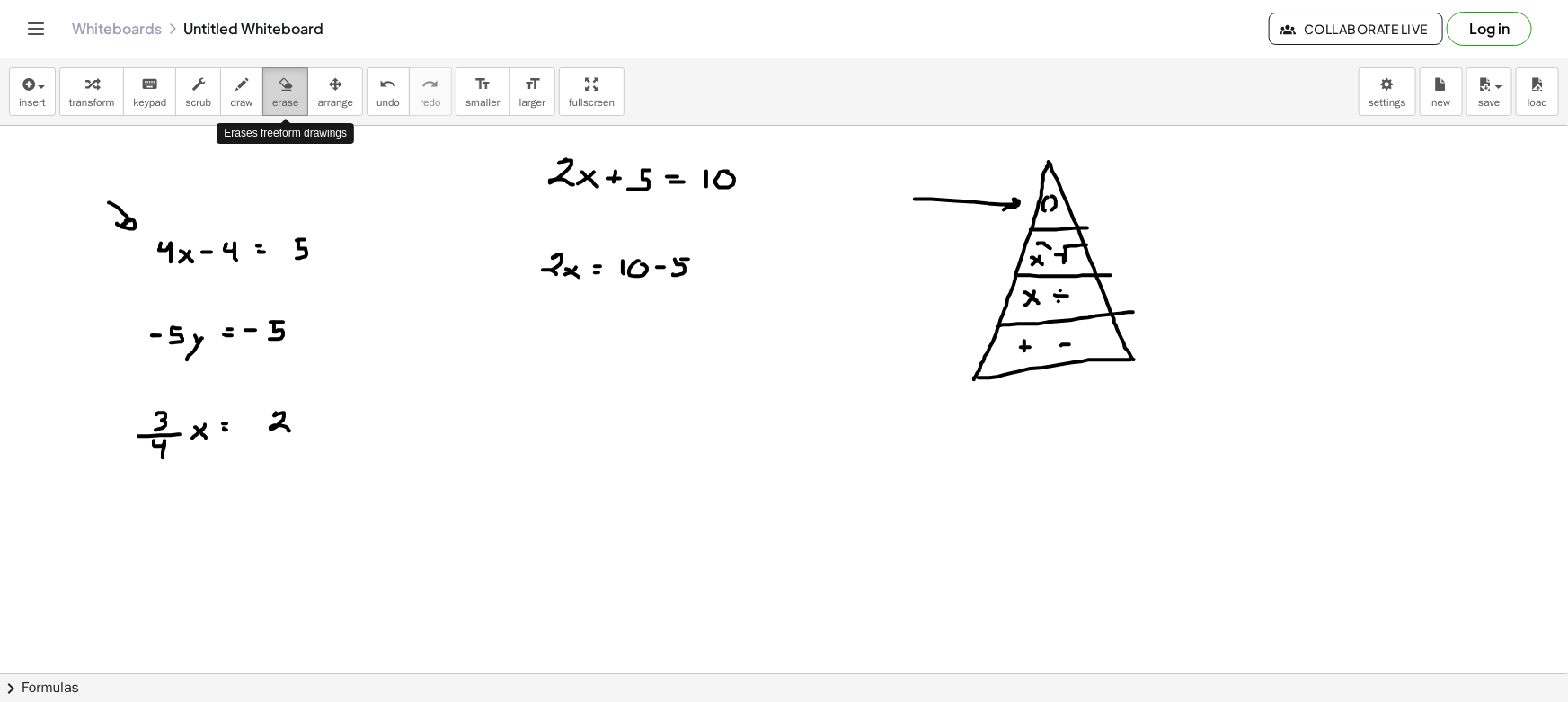 click on "erase" at bounding box center [285, 92] 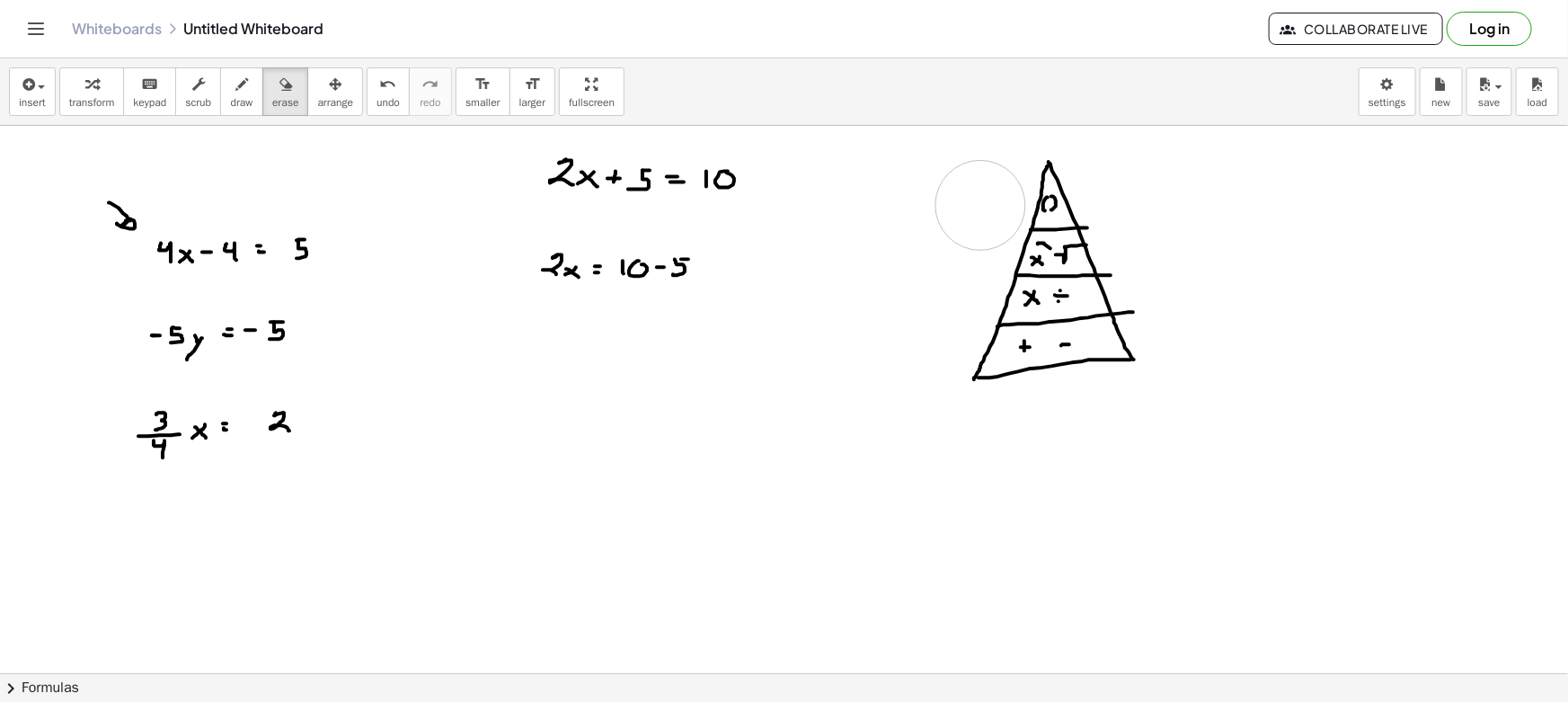 drag, startPoint x: 912, startPoint y: 209, endPoint x: 980, endPoint y: 205, distance: 68.117545 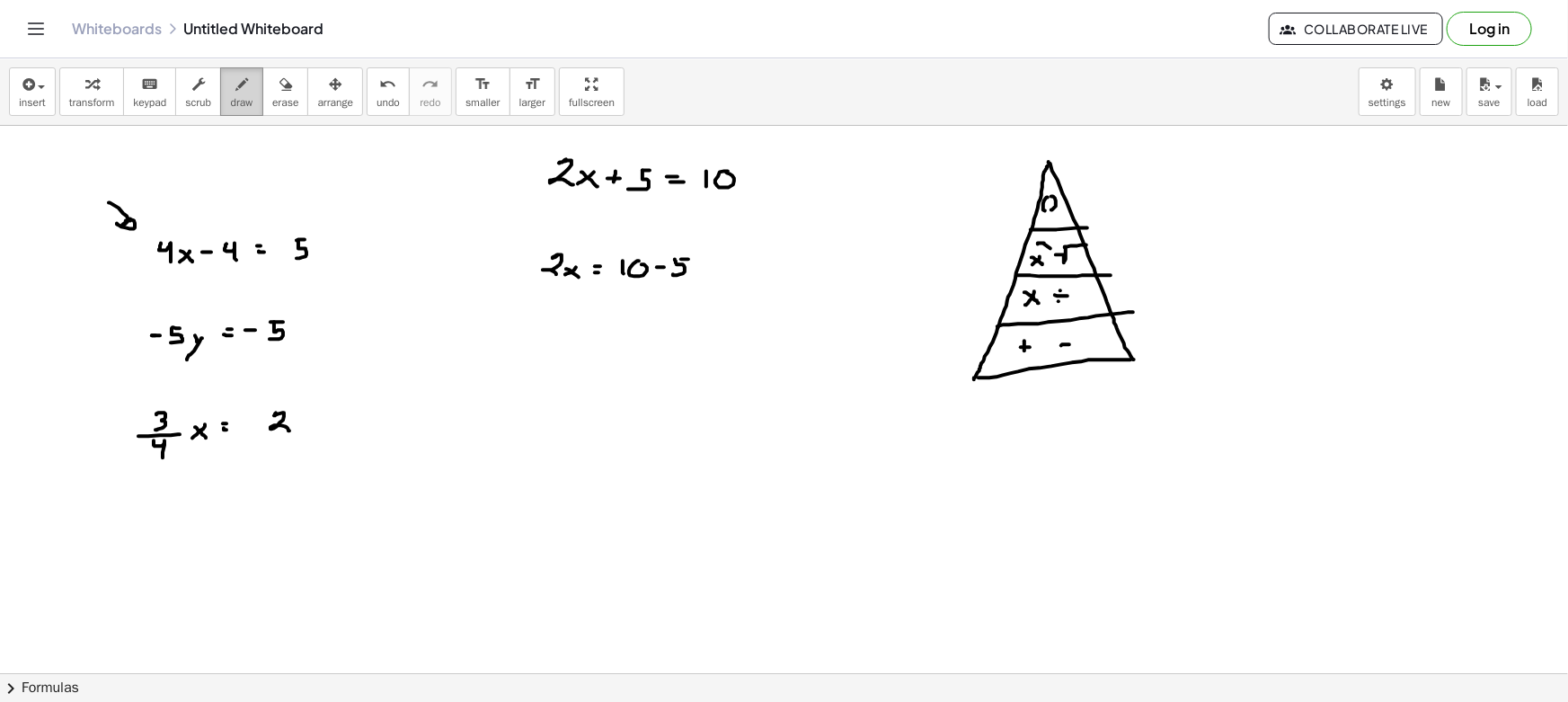 click on "draw" at bounding box center (242, 102) 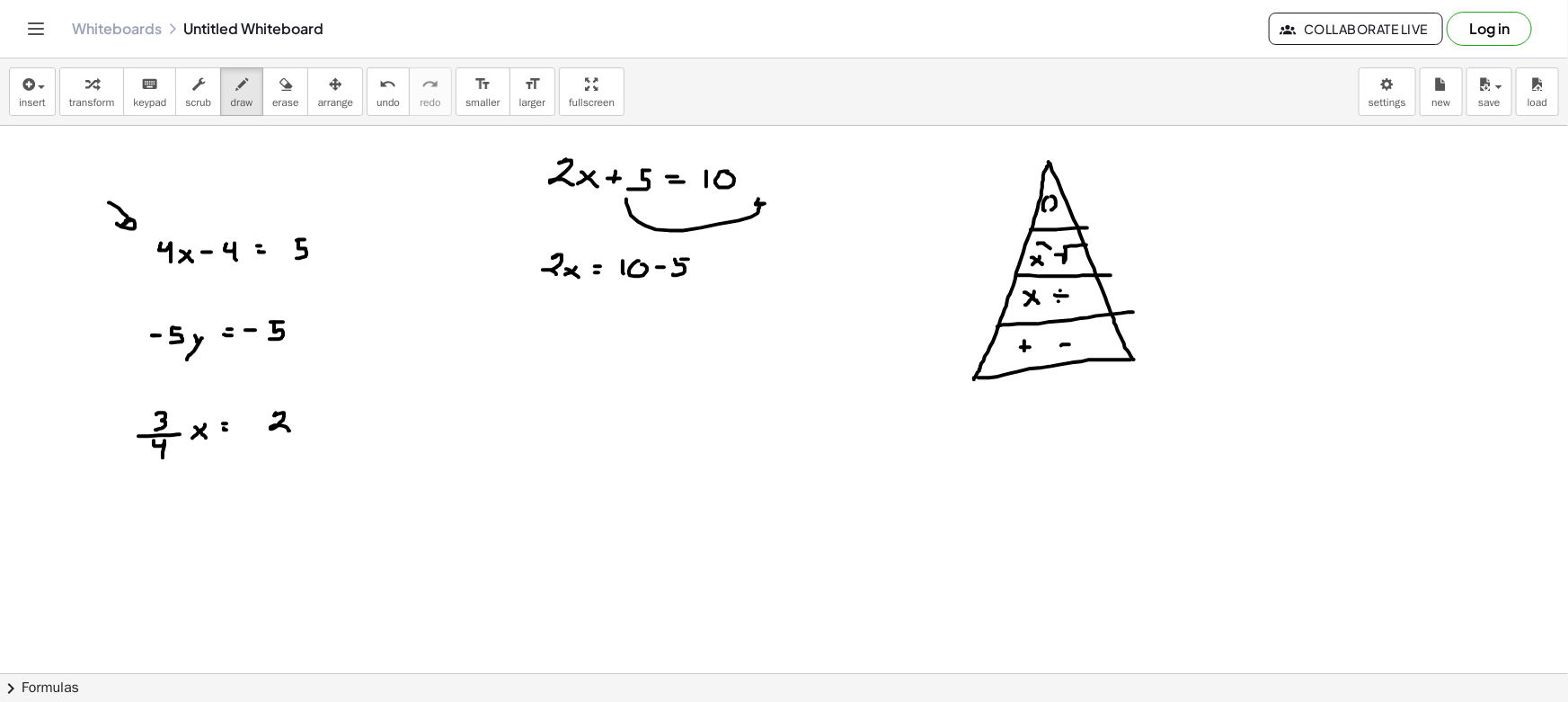 drag, startPoint x: 626, startPoint y: 199, endPoint x: 764, endPoint y: 206, distance: 138.17742 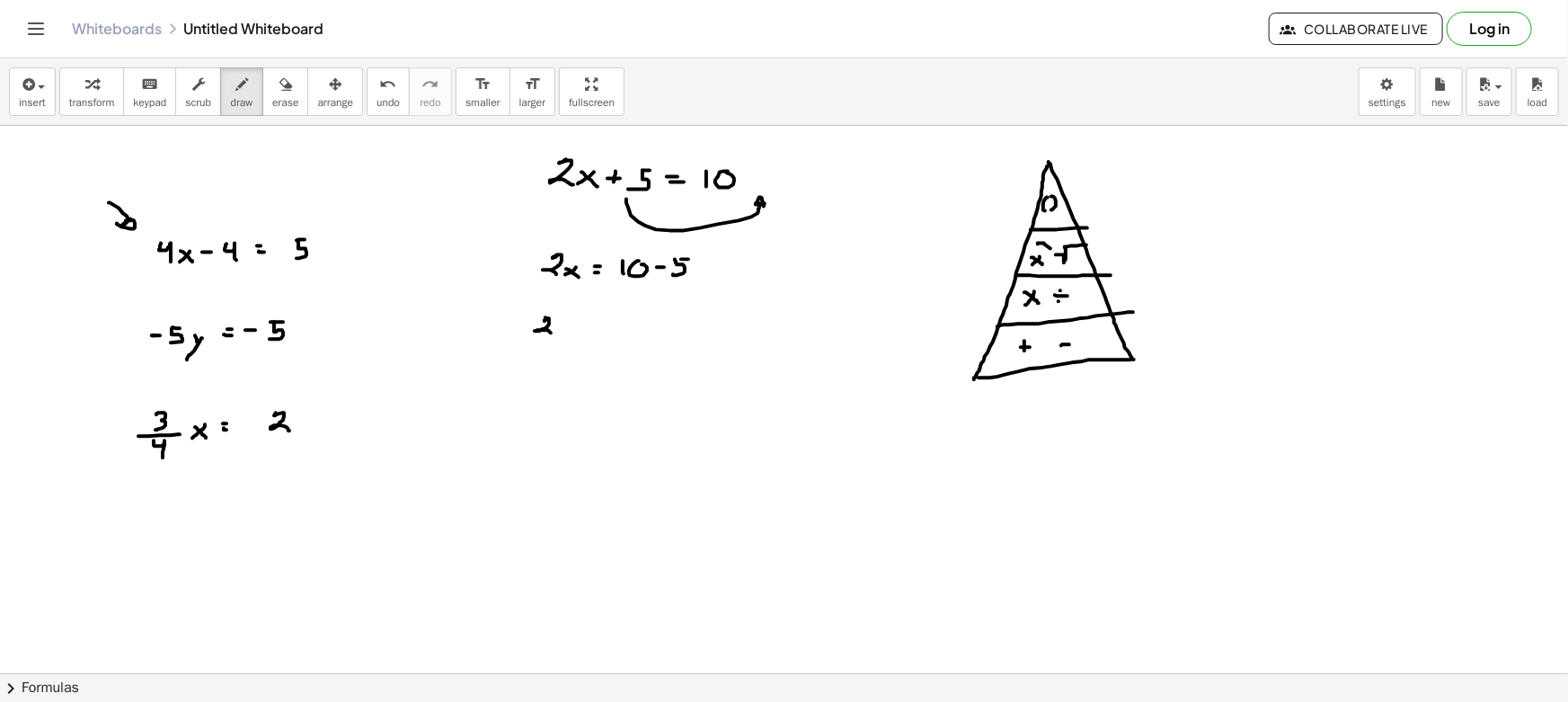 drag, startPoint x: 545, startPoint y: 317, endPoint x: 565, endPoint y: 326, distance: 21.931712 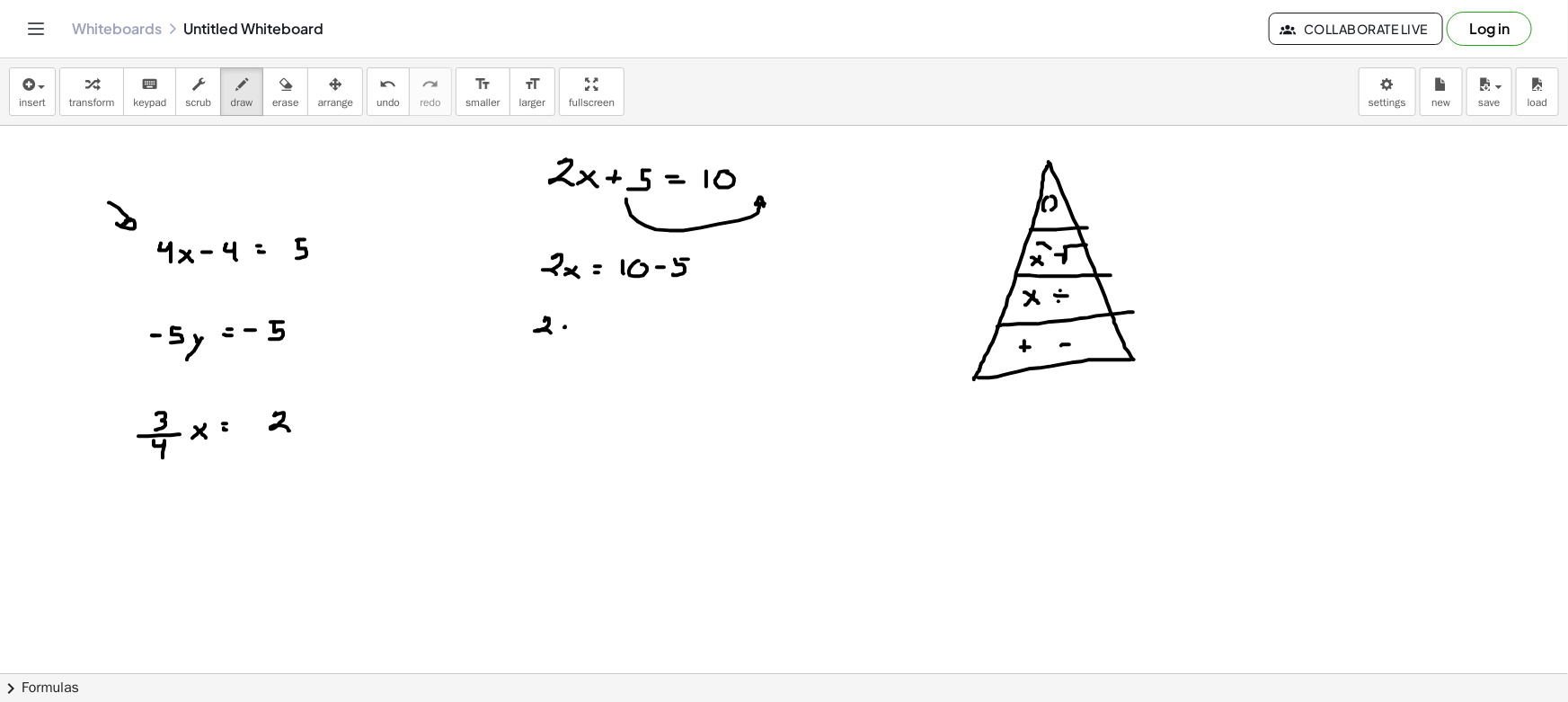 drag, startPoint x: 565, startPoint y: 326, endPoint x: 556, endPoint y: 333, distance: 11.401754 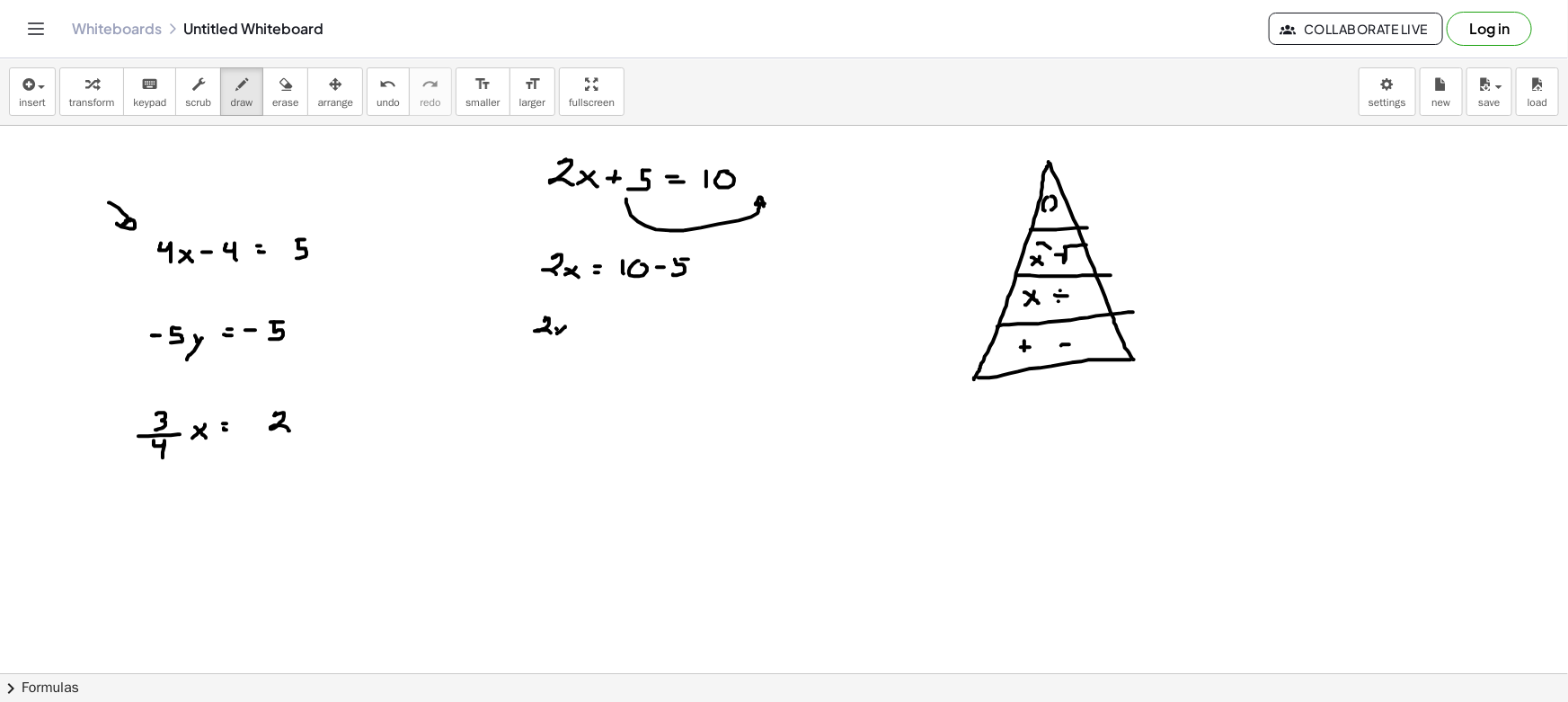 click at bounding box center [784, 774] 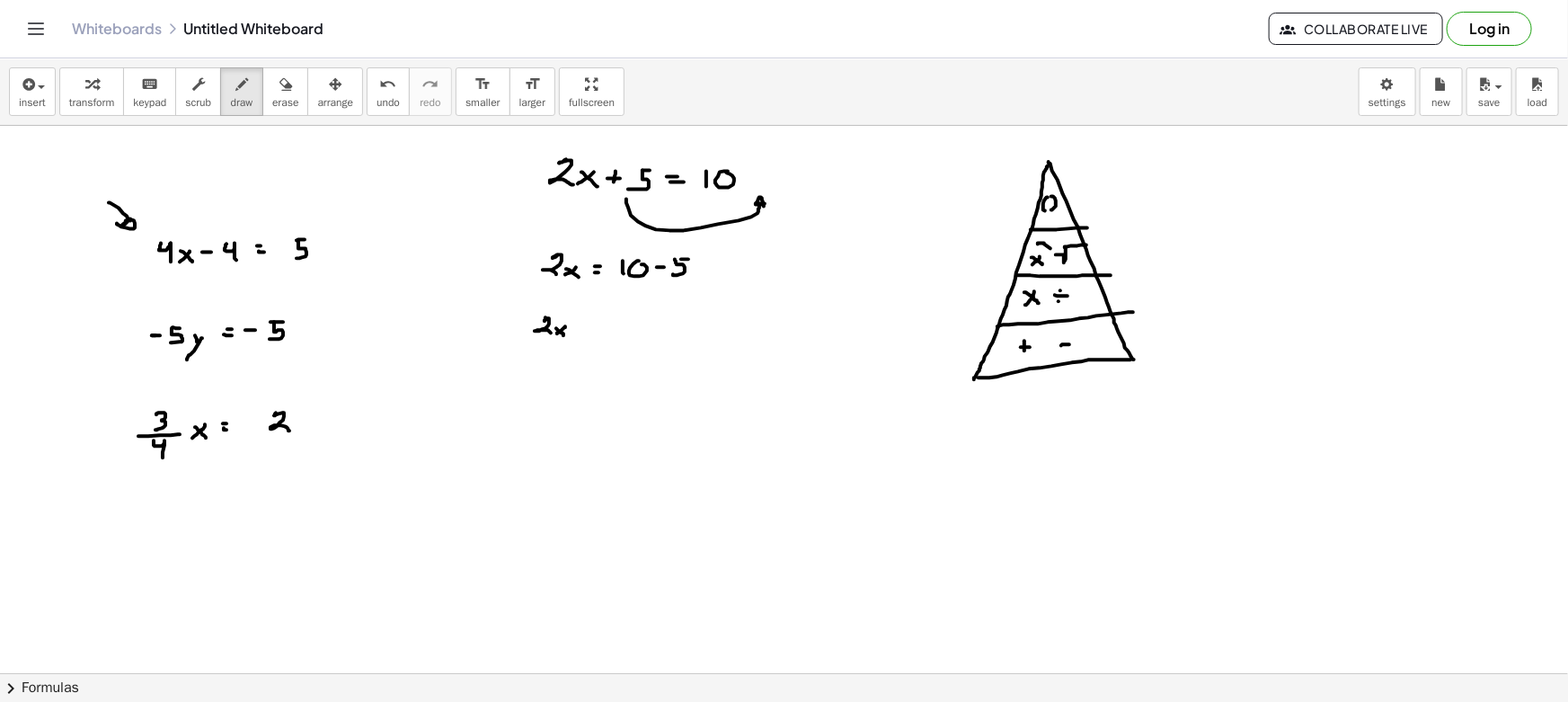click at bounding box center (784, 774) 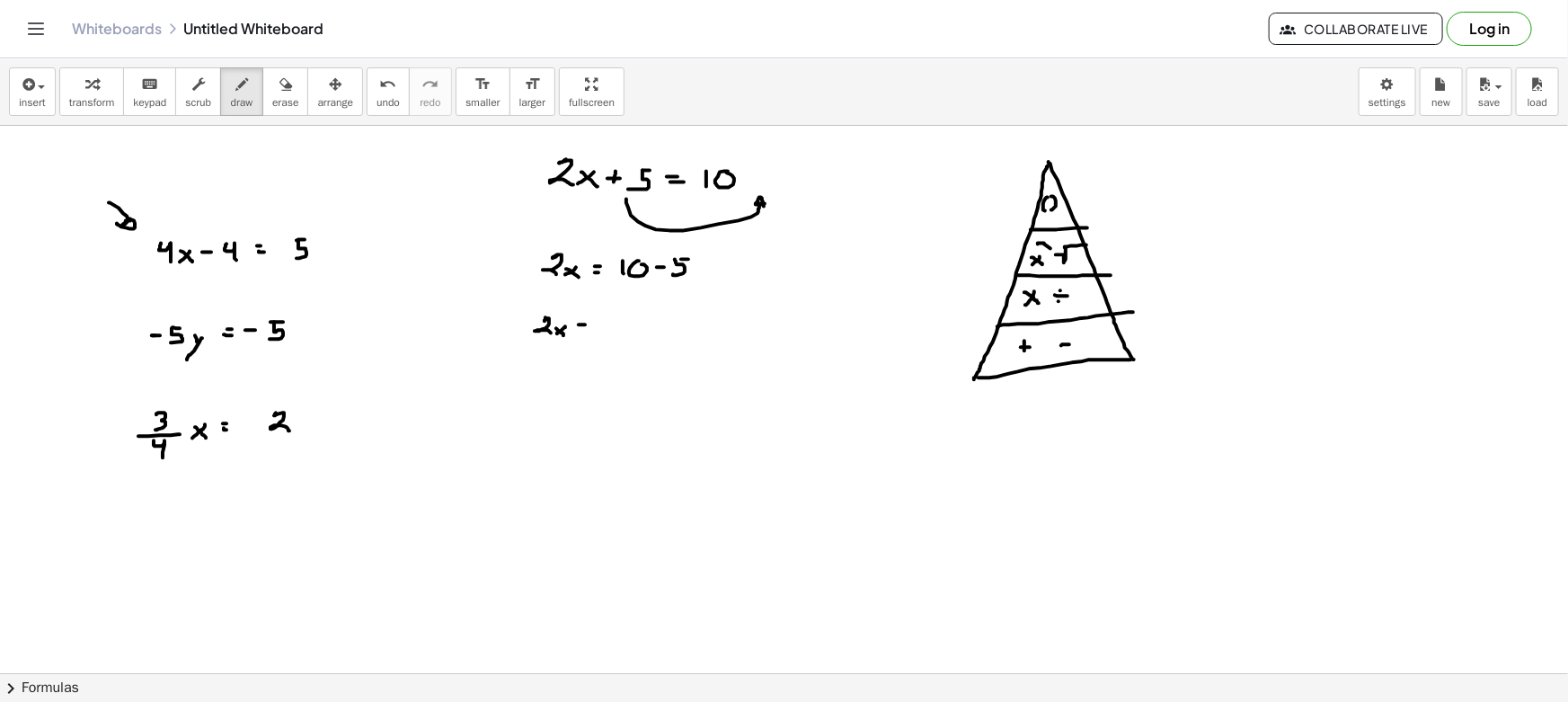 click at bounding box center [784, 774] 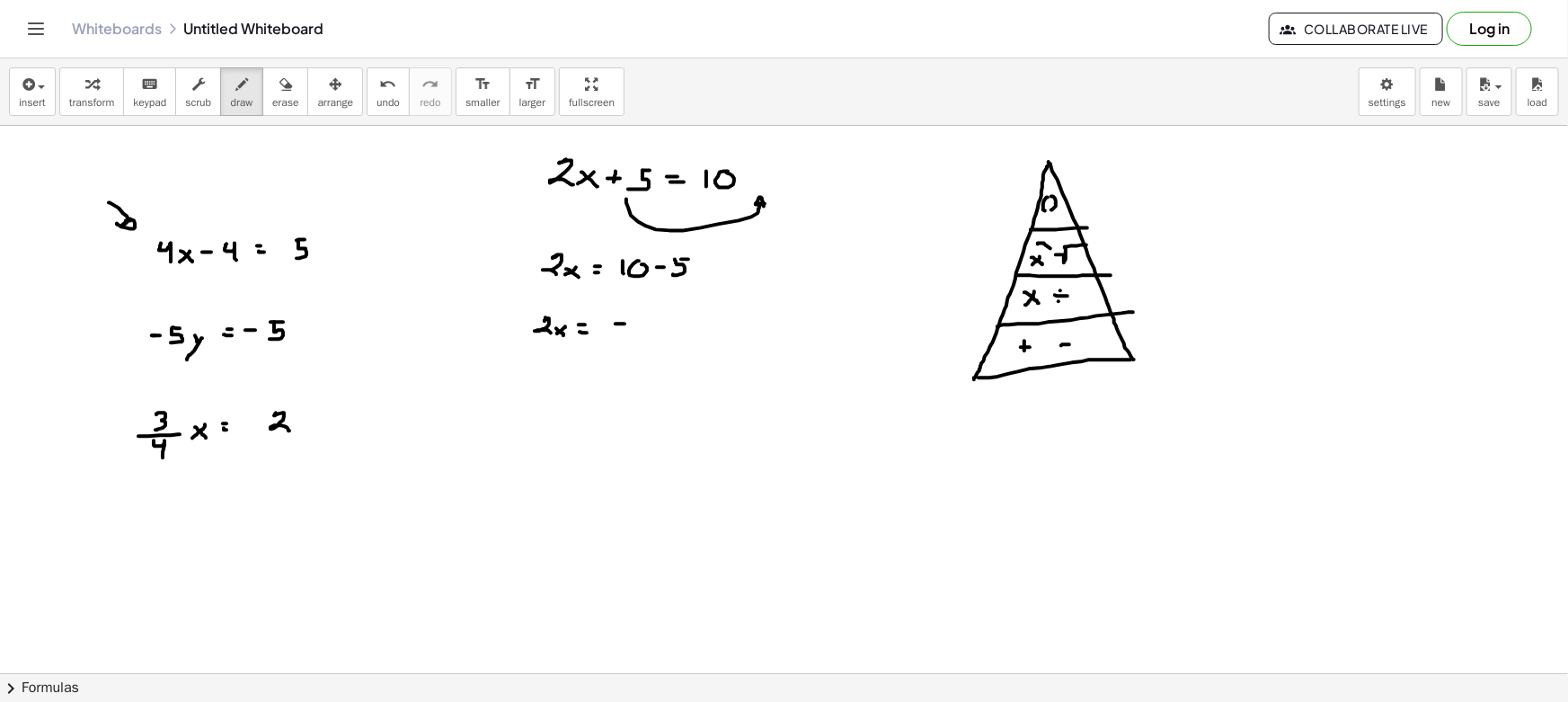 click at bounding box center (784, 774) 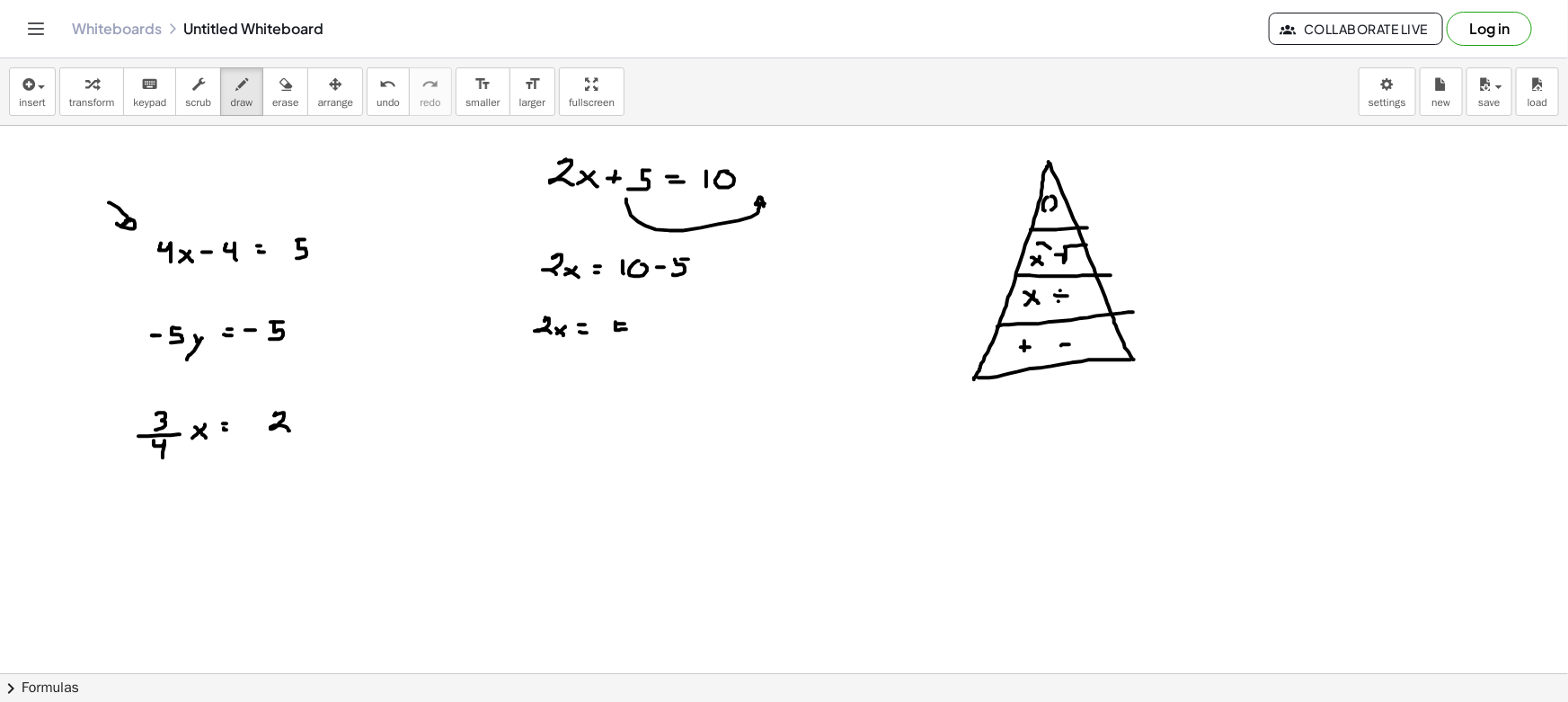drag, startPoint x: 616, startPoint y: 322, endPoint x: 614, endPoint y: 338, distance: 16.124515 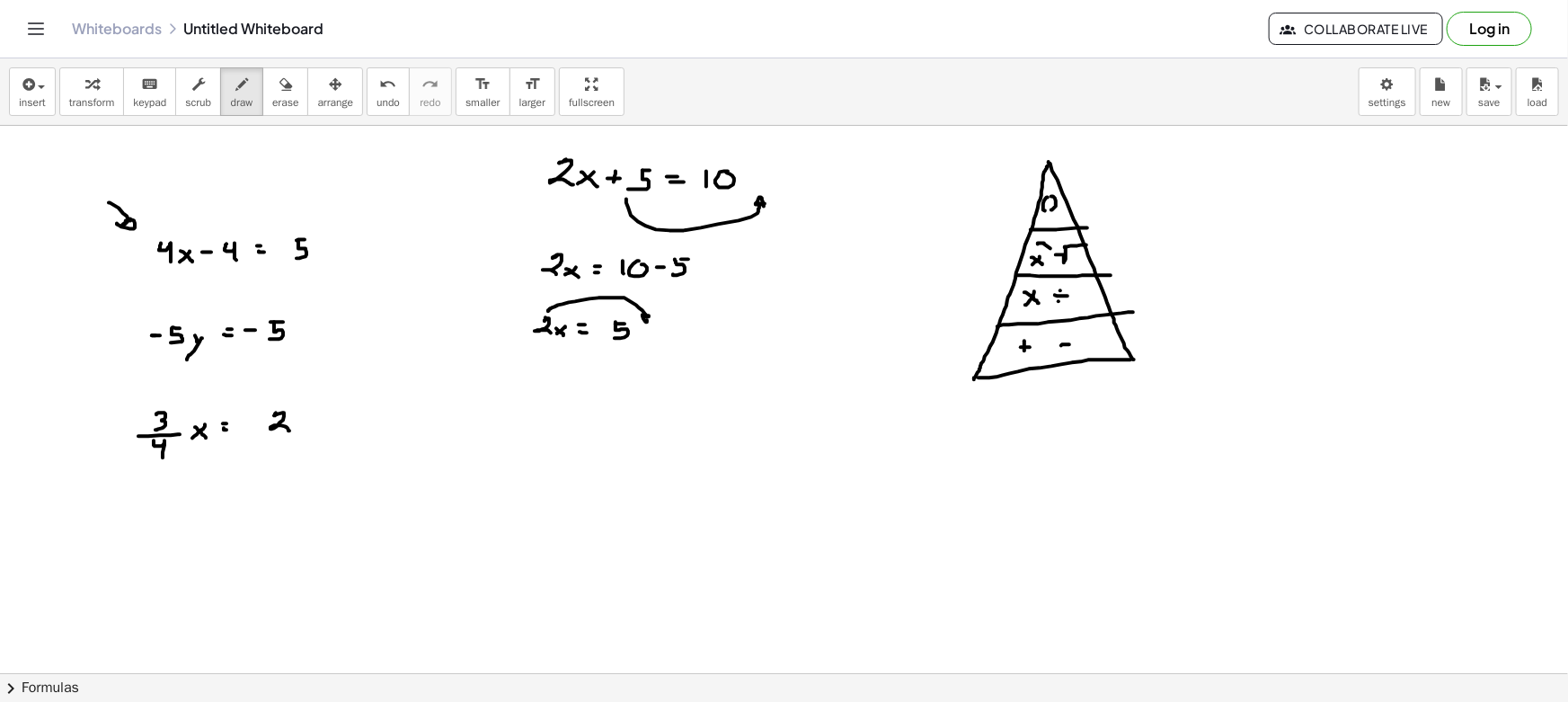 drag, startPoint x: 548, startPoint y: 311, endPoint x: 651, endPoint y: 313, distance: 103.01942 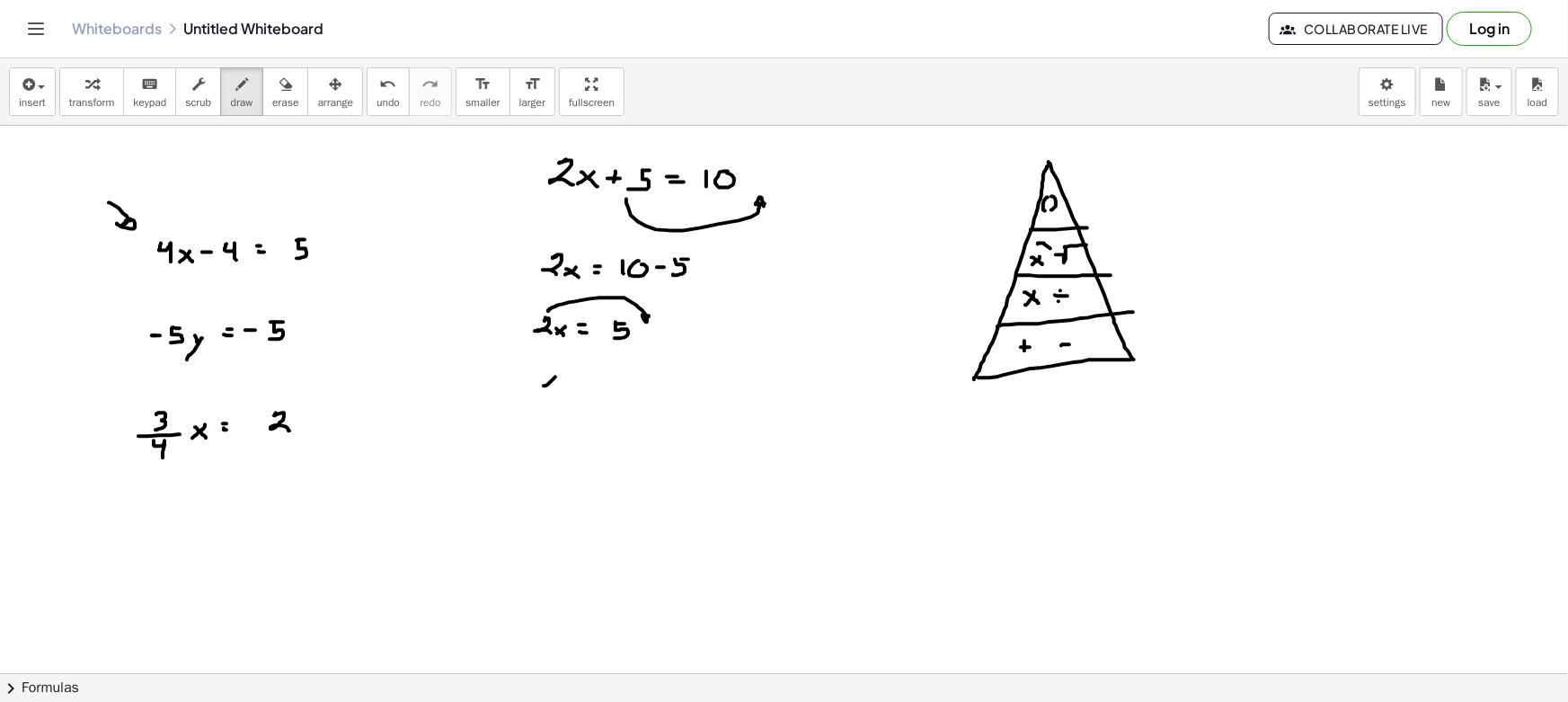 drag, startPoint x: 555, startPoint y: 377, endPoint x: 544, endPoint y: 386, distance: 14.21267 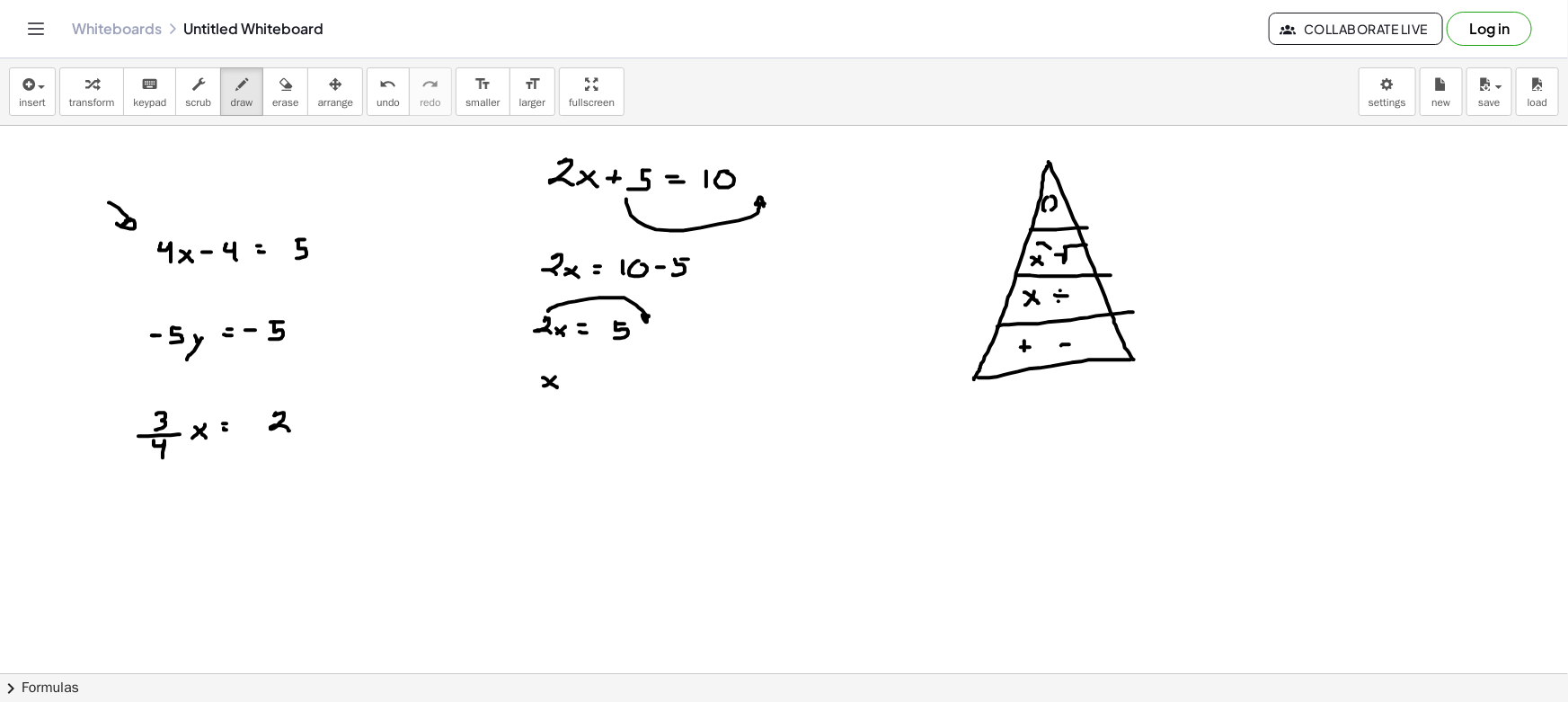 click at bounding box center [784, 774] 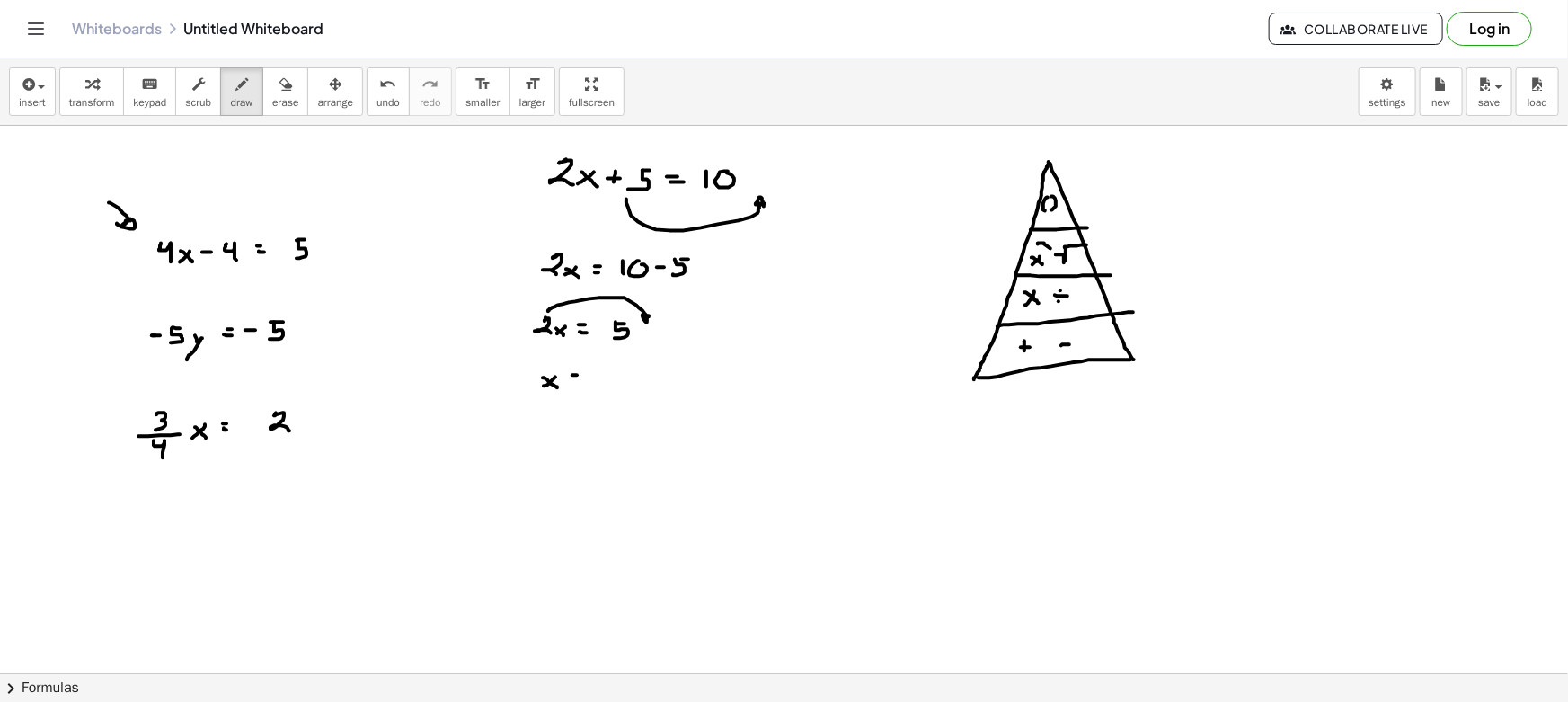 drag, startPoint x: 574, startPoint y: 381, endPoint x: 587, endPoint y: 381, distance: 13 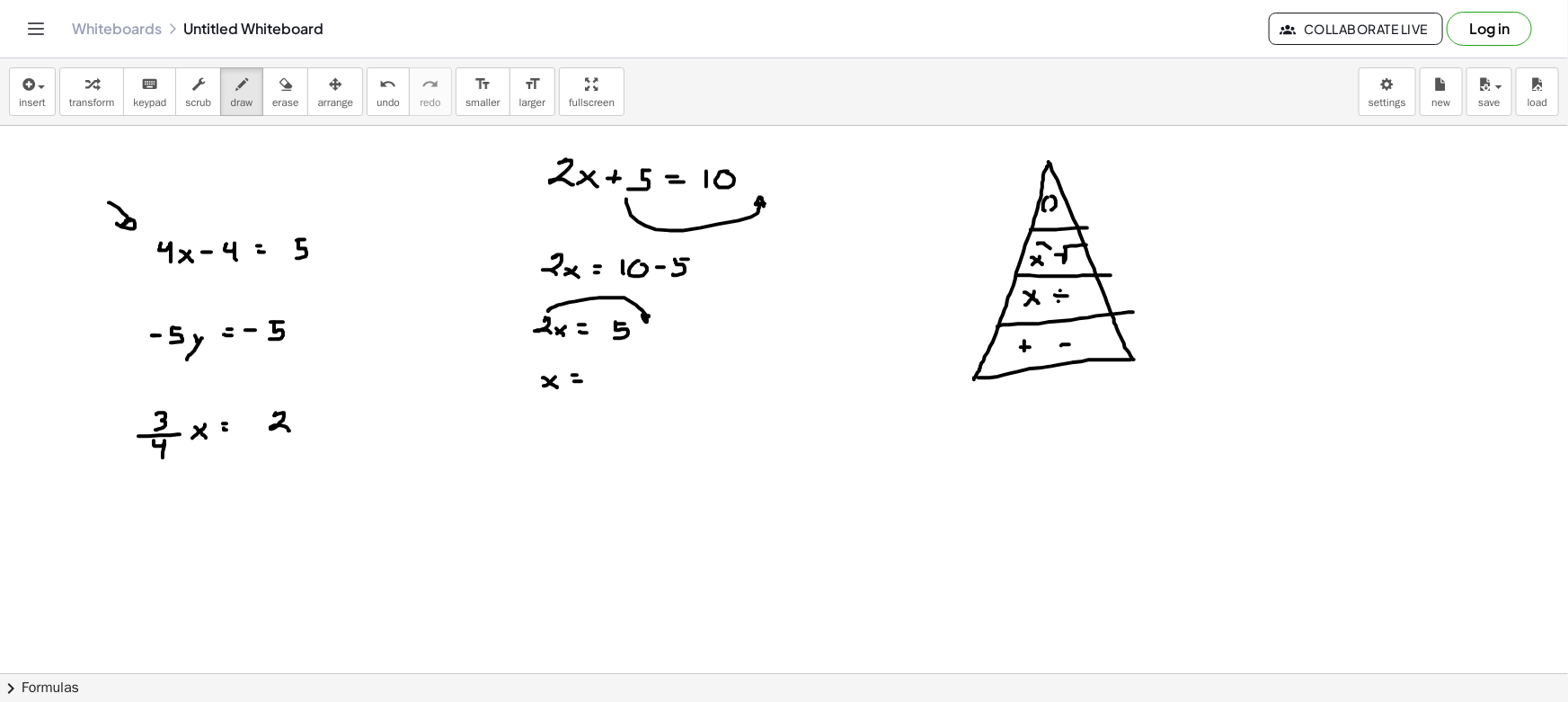 click at bounding box center [784, 774] 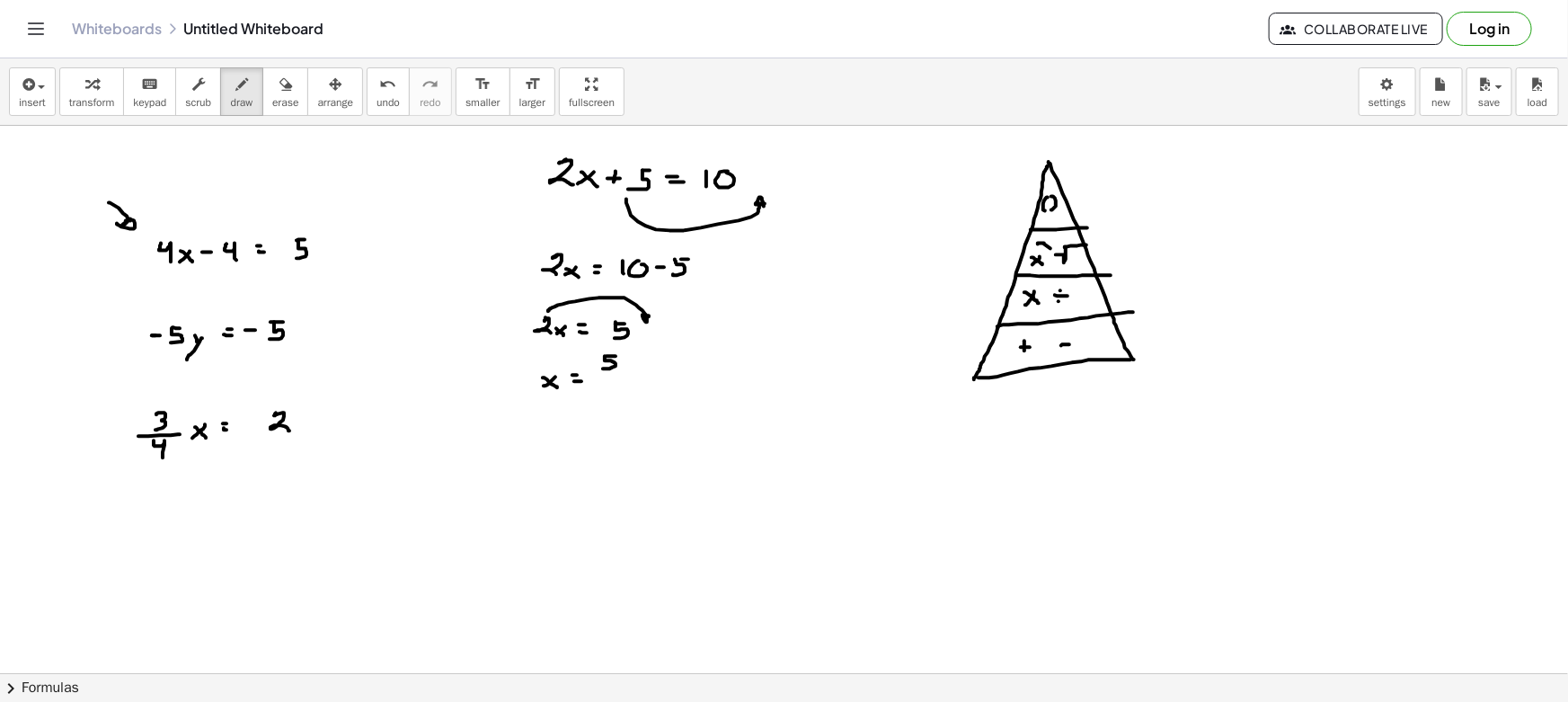 drag, startPoint x: 605, startPoint y: 359, endPoint x: 611, endPoint y: 373, distance: 15.231546 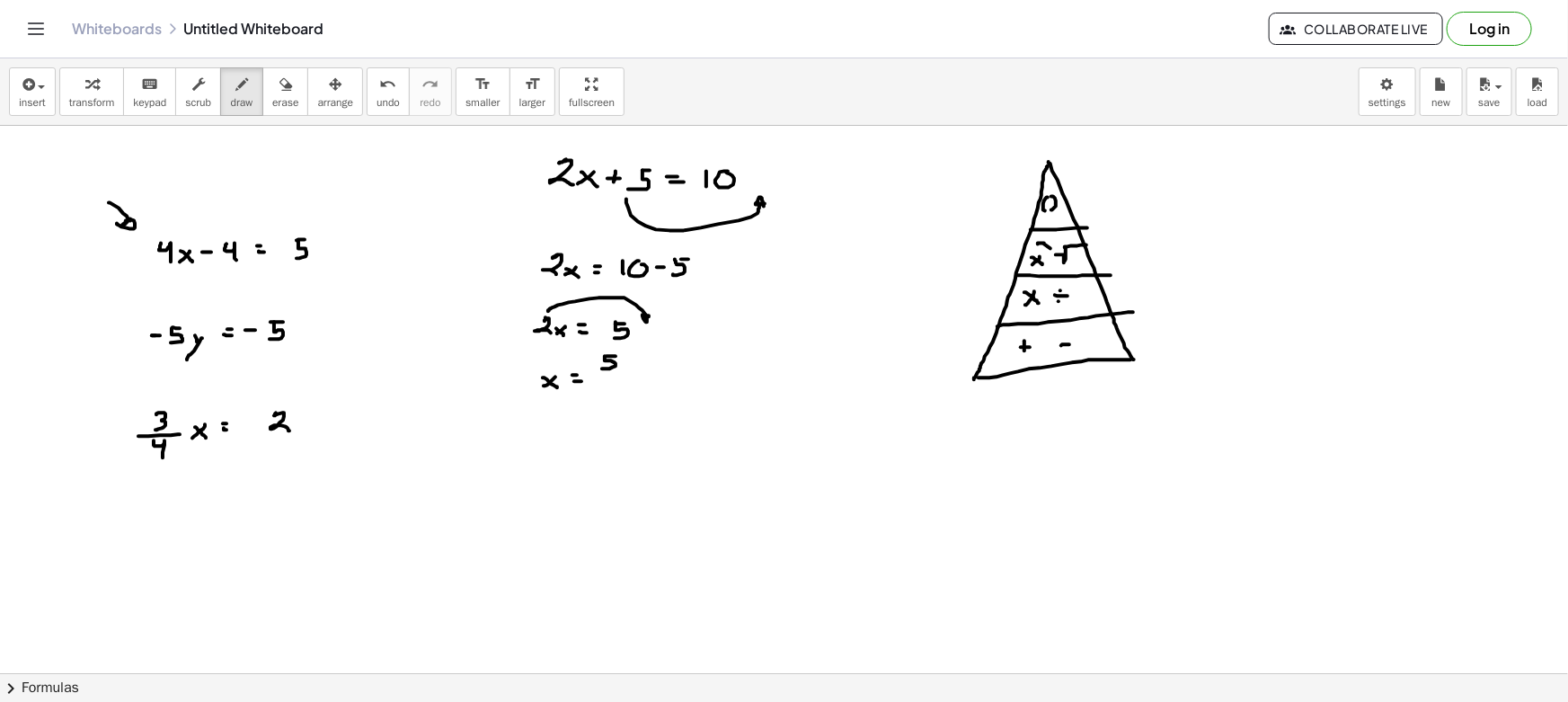 drag, startPoint x: 593, startPoint y: 374, endPoint x: 629, endPoint y: 375, distance: 36.013886 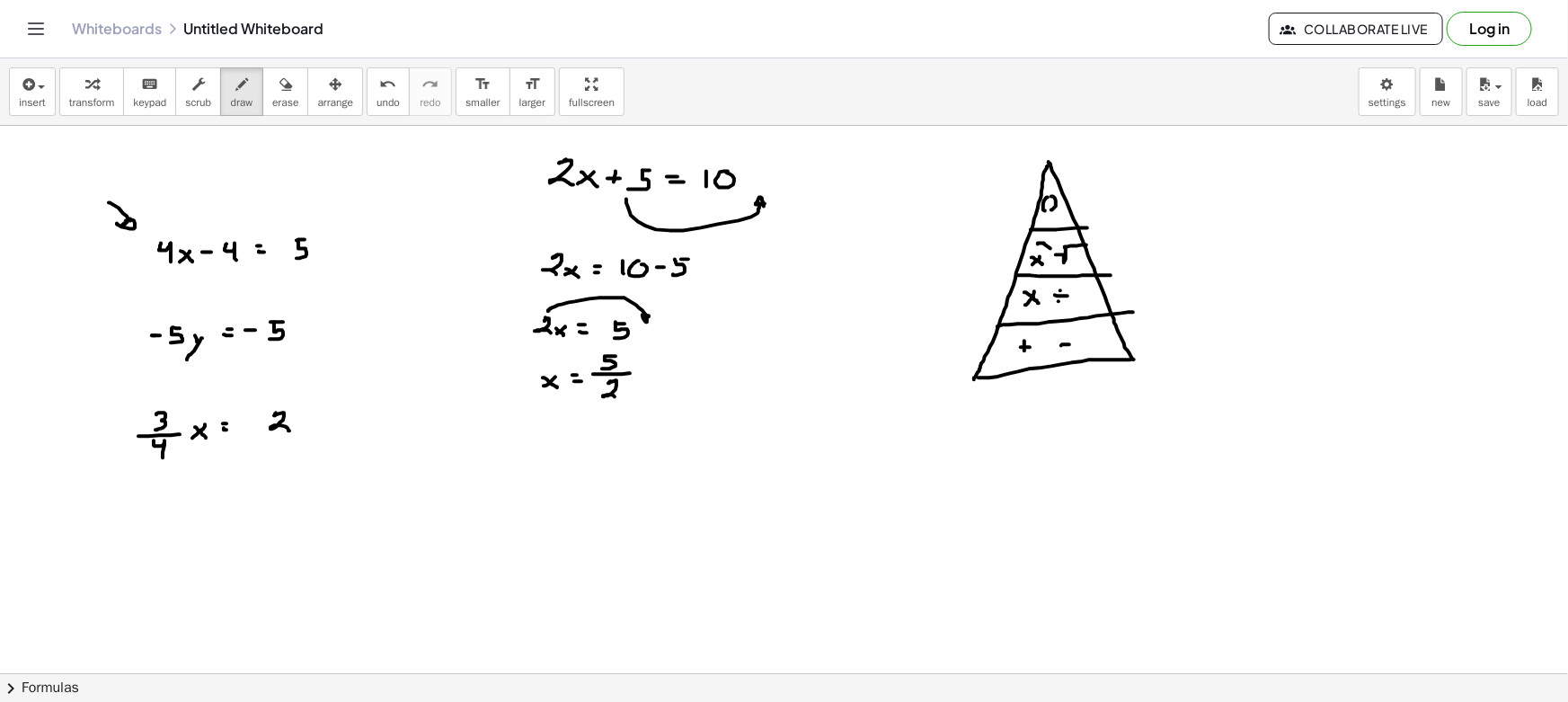 drag, startPoint x: 611, startPoint y: 381, endPoint x: 631, endPoint y: 401, distance: 28.284271 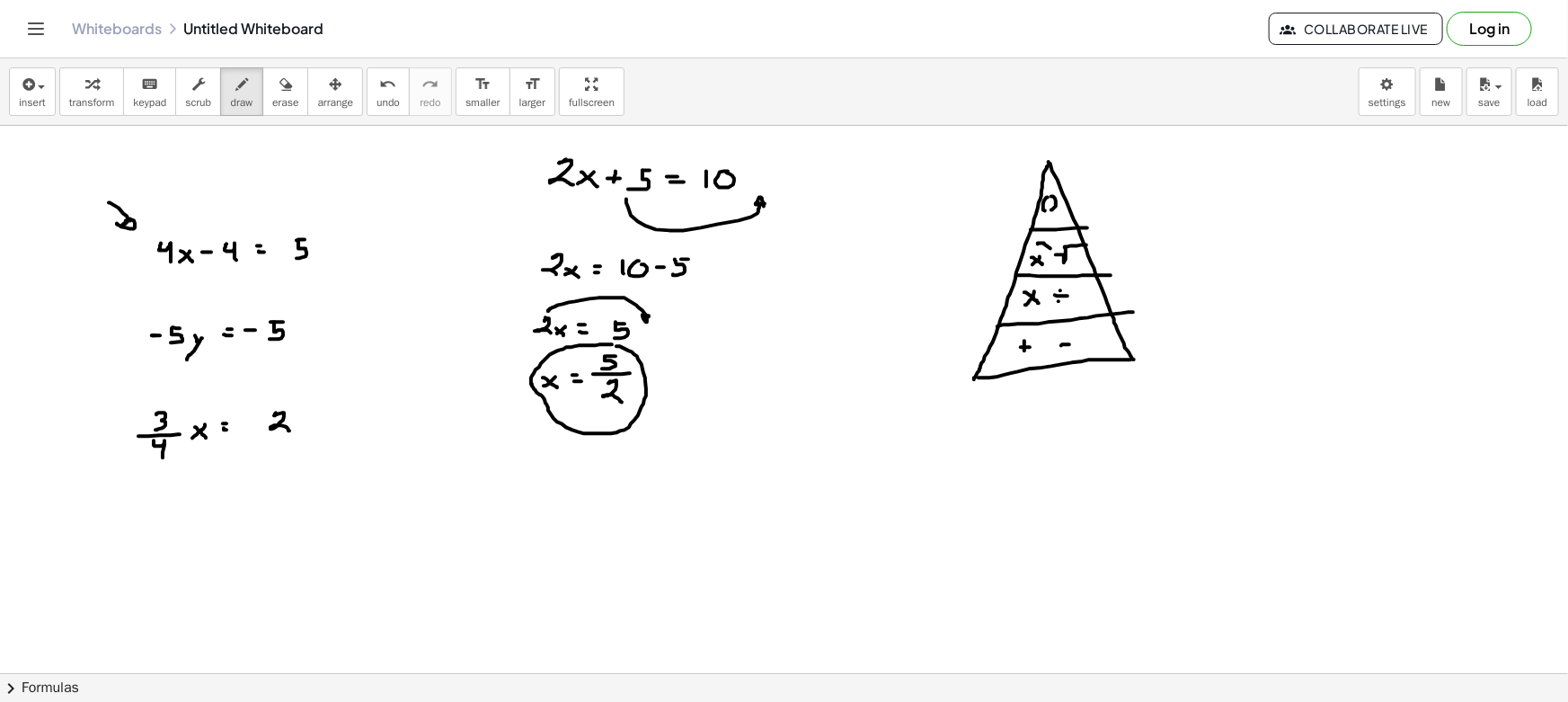 click at bounding box center (784, 774) 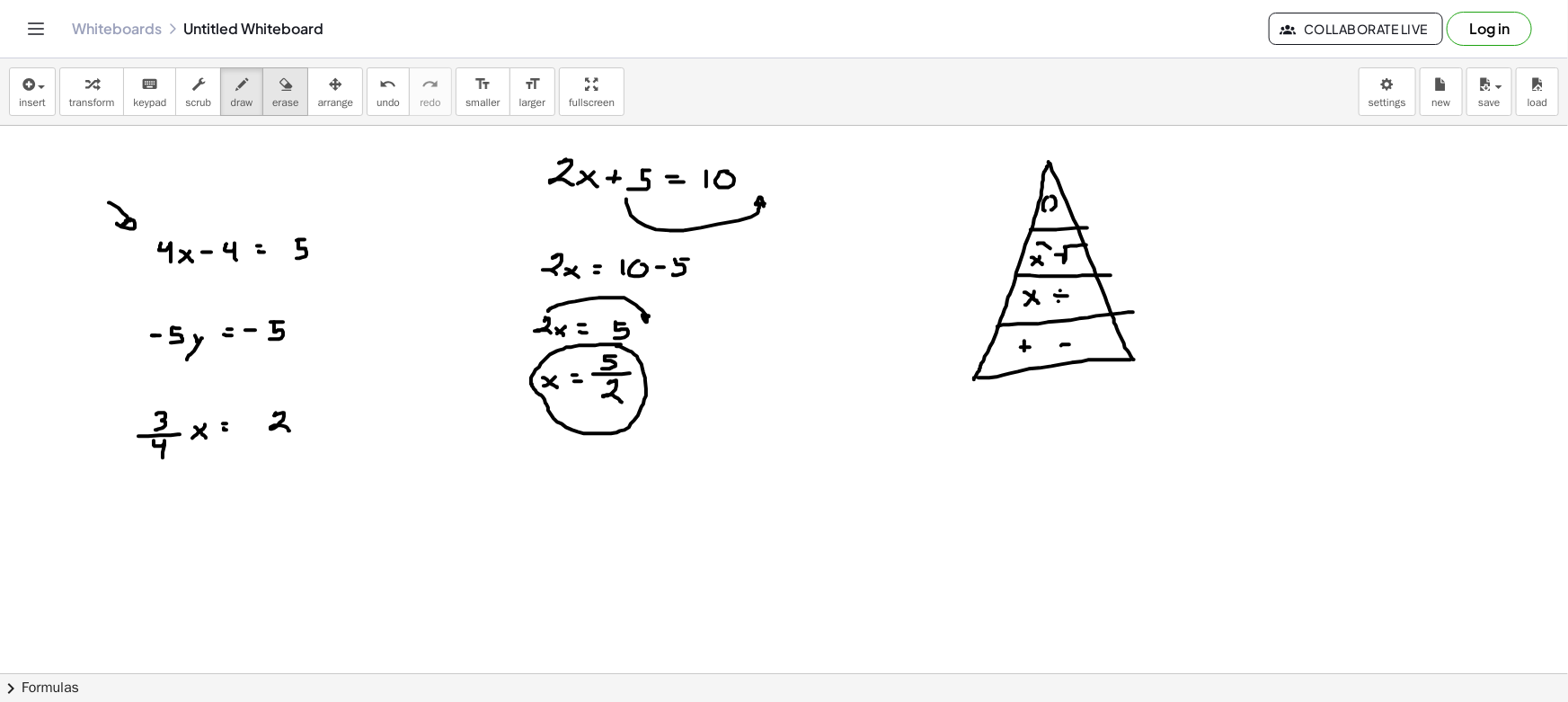 click on "erase" at bounding box center [285, 102] 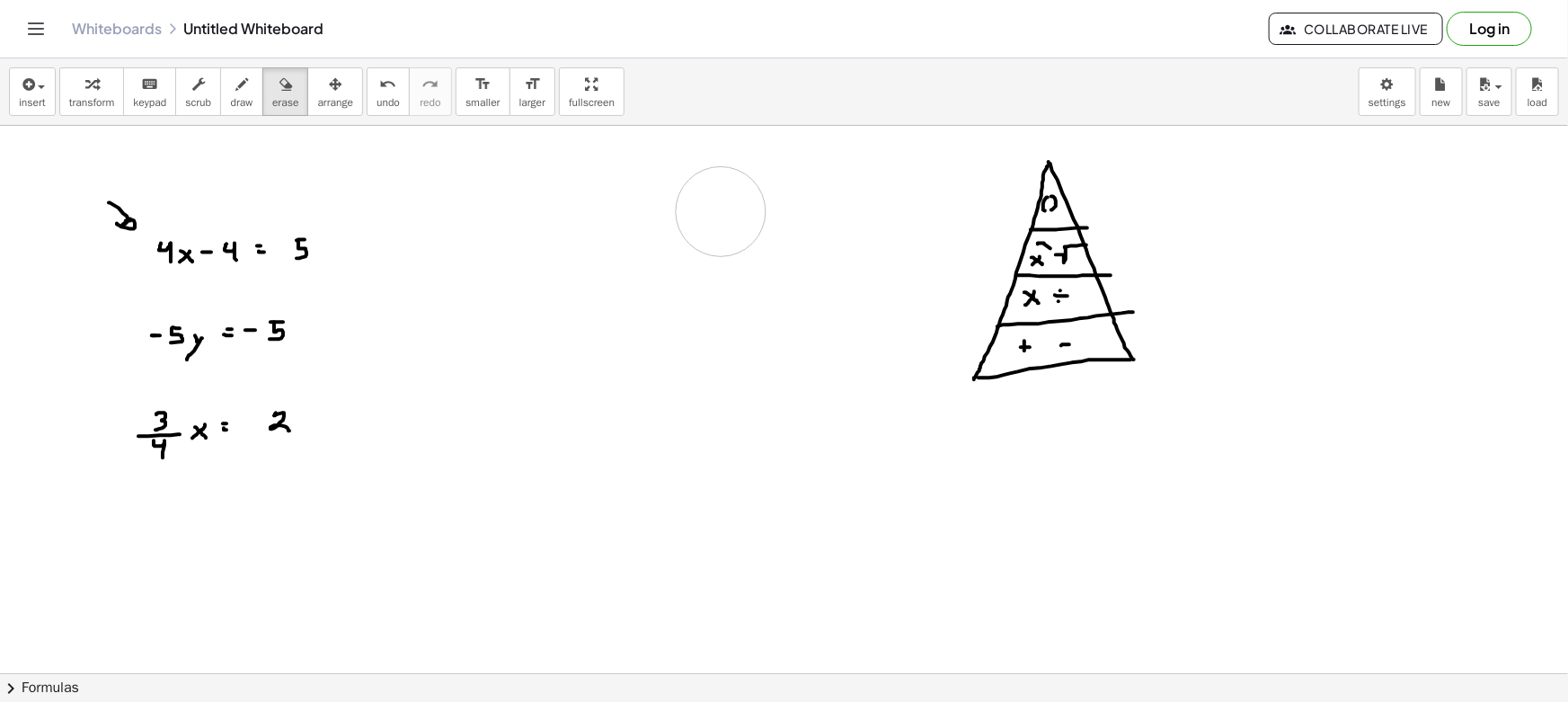 drag, startPoint x: 494, startPoint y: 390, endPoint x: 610, endPoint y: 209, distance: 214.98139 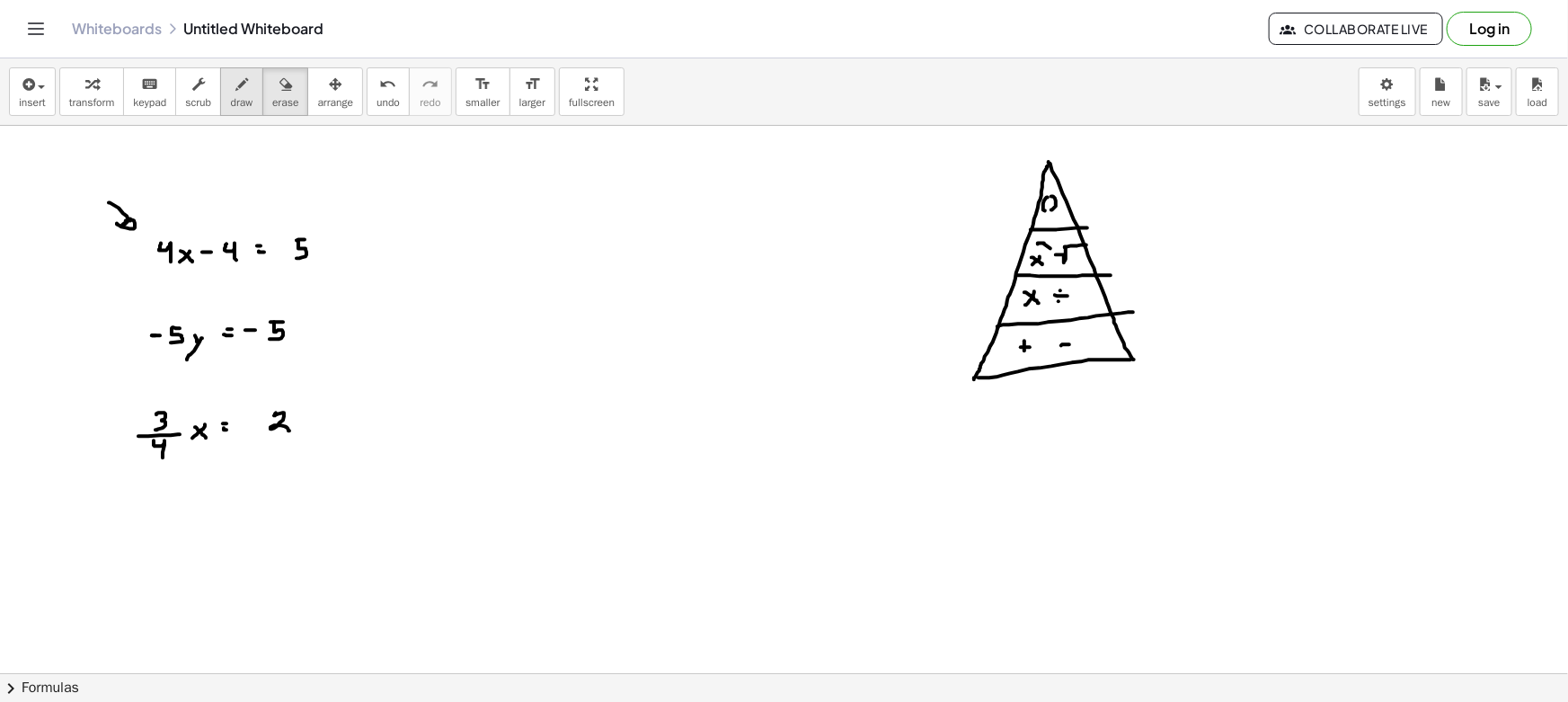 click on "draw" at bounding box center [242, 102] 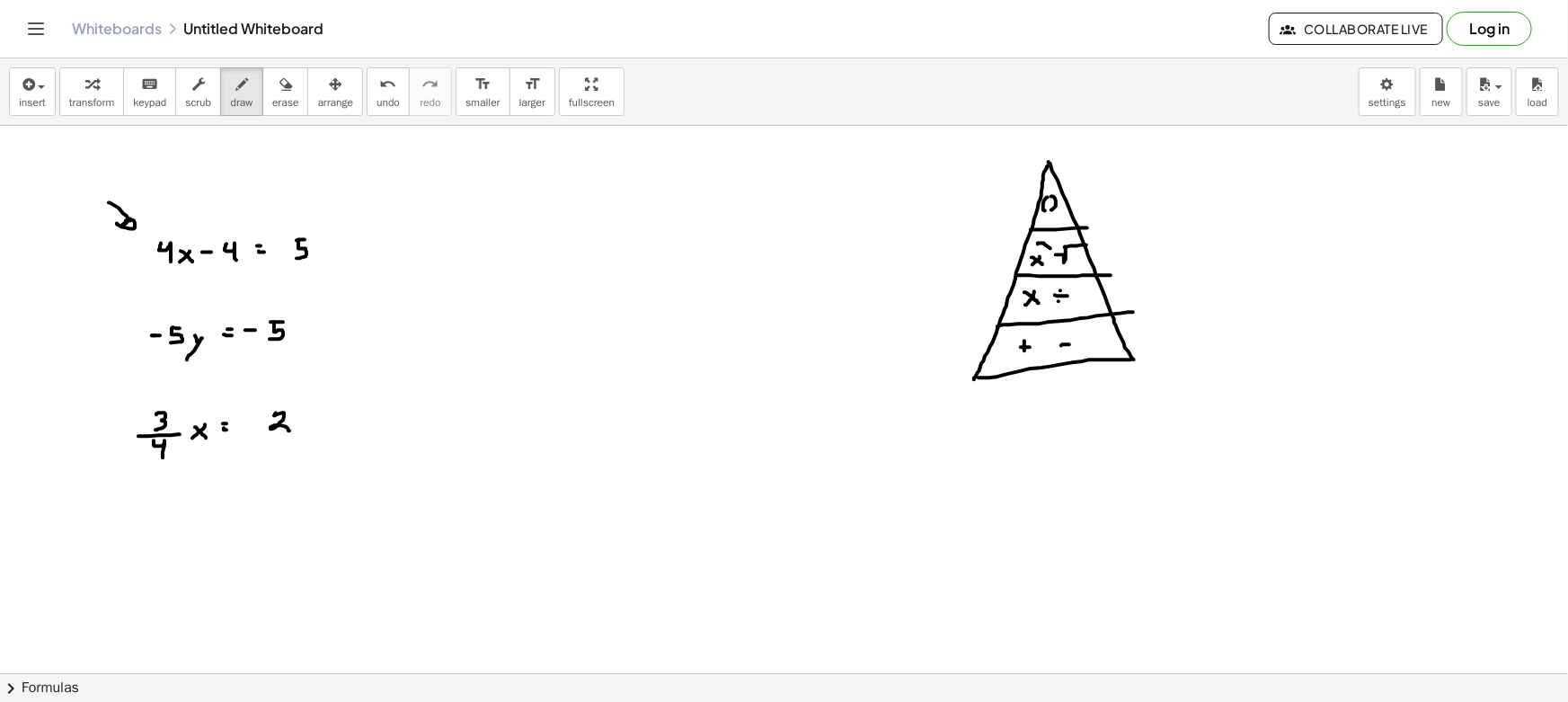 click at bounding box center [784, 774] 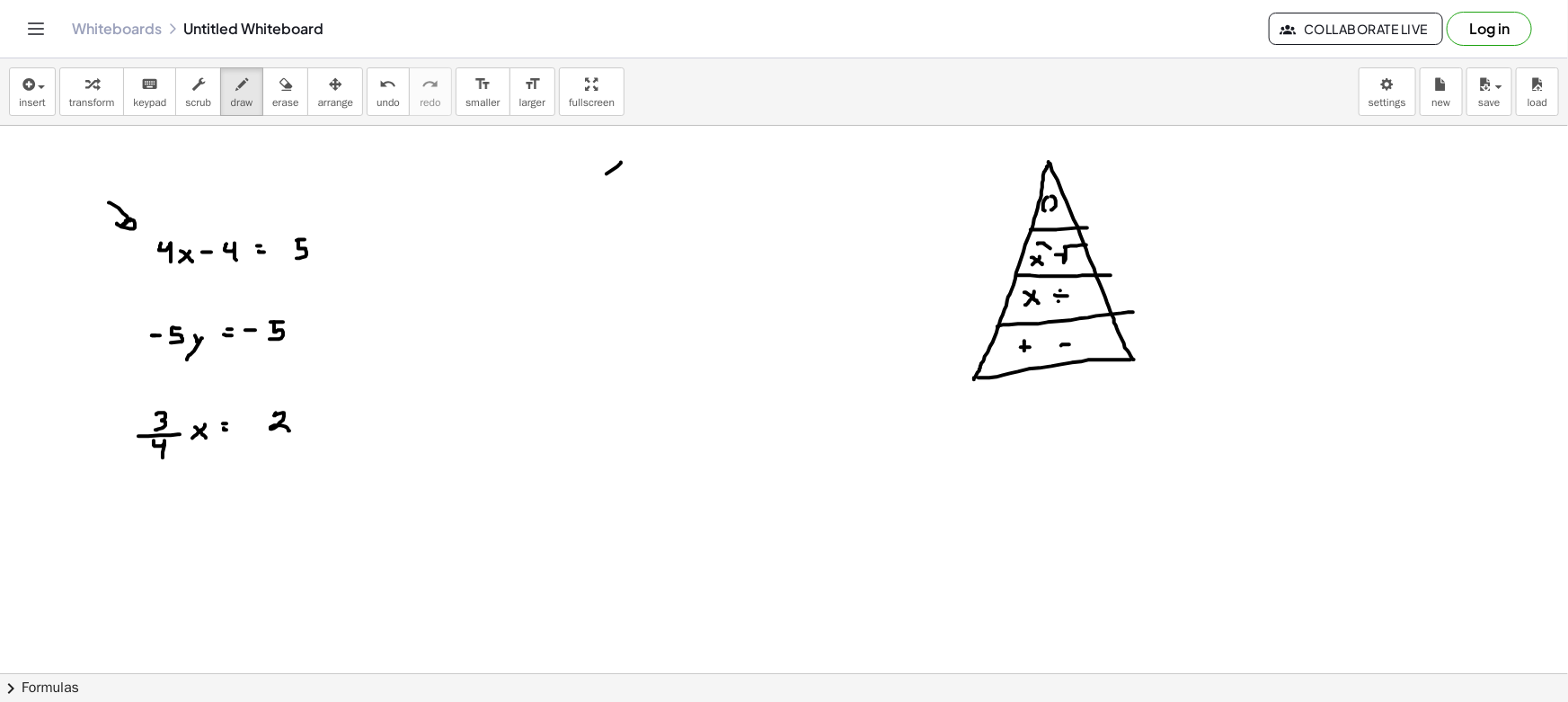 click at bounding box center (784, 774) 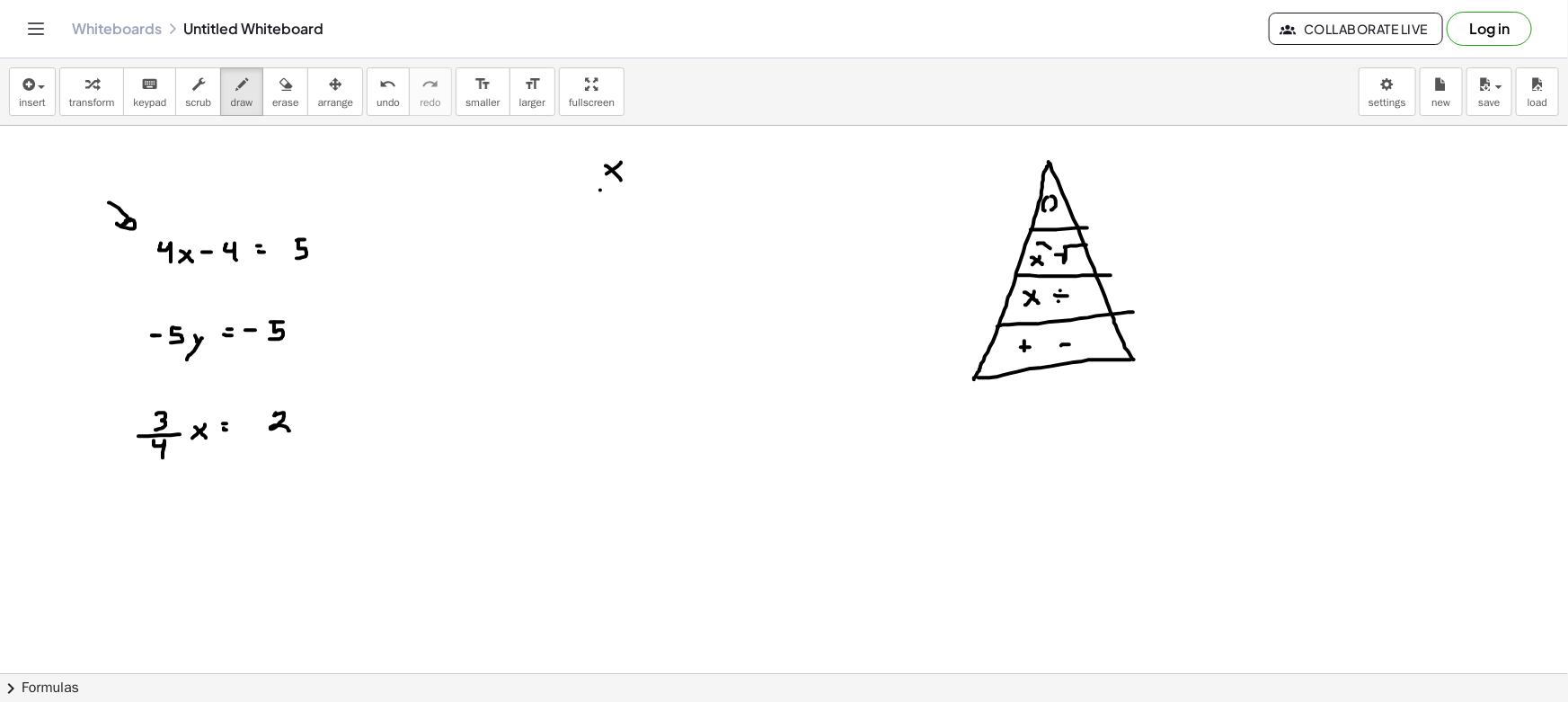 click at bounding box center (784, 774) 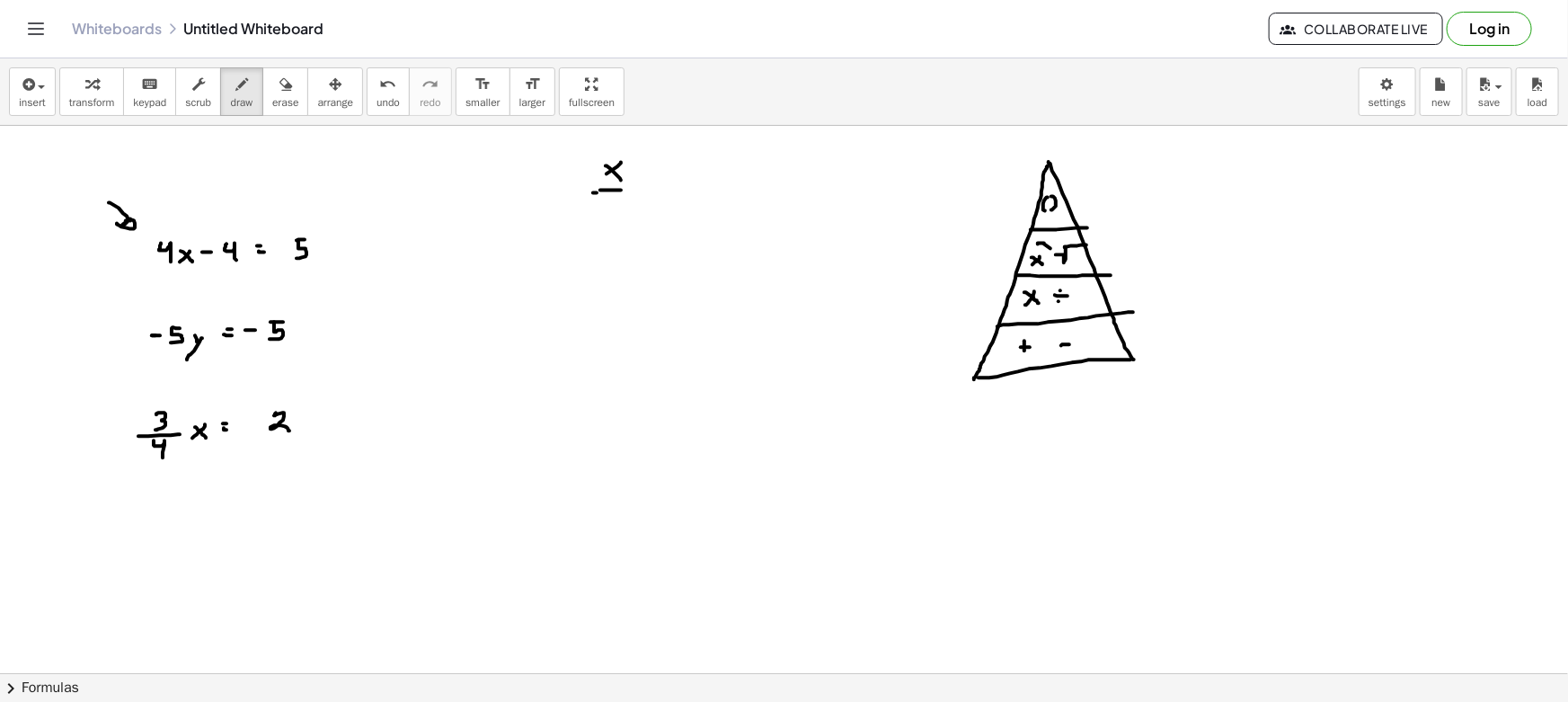 drag, startPoint x: 593, startPoint y: 192, endPoint x: 647, endPoint y: 190, distance: 54.037024 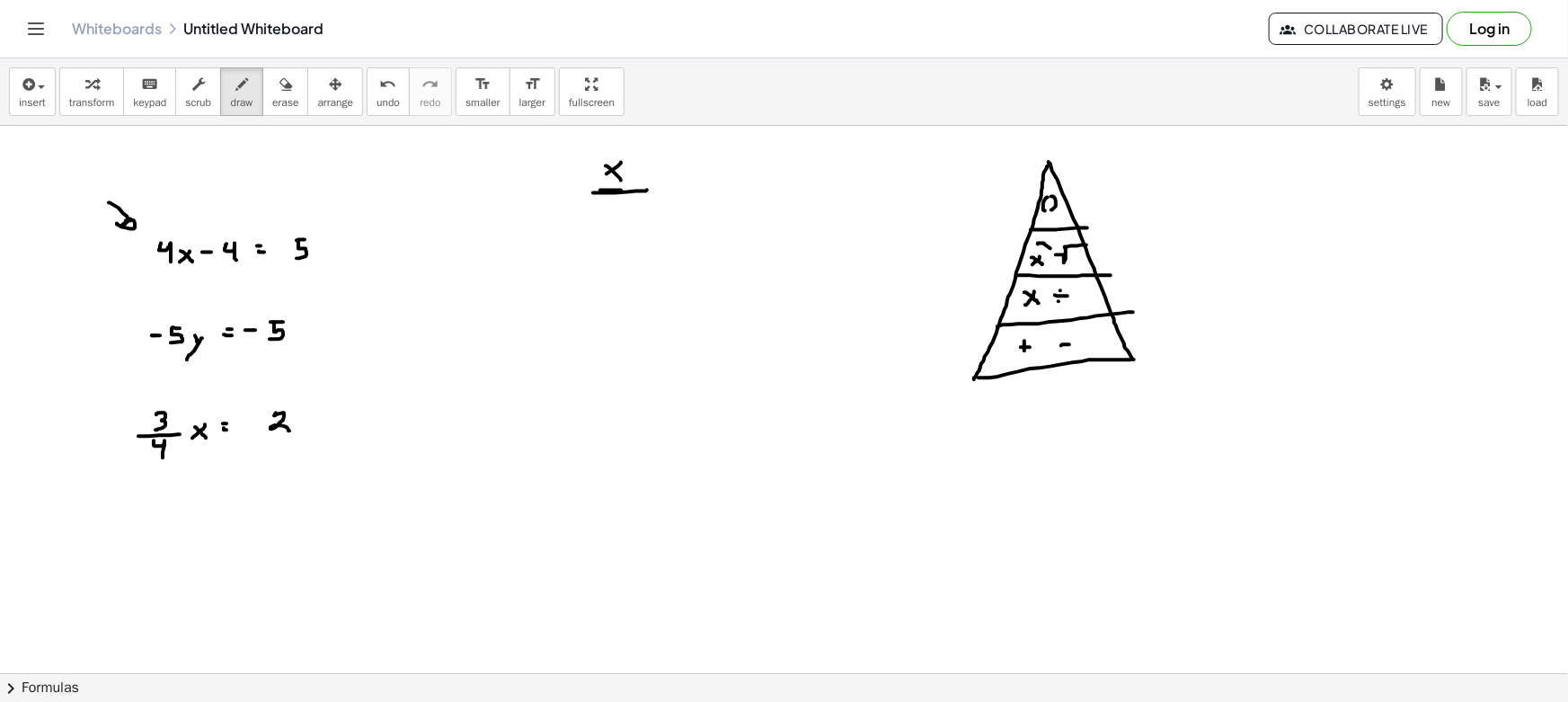drag, startPoint x: 603, startPoint y: 206, endPoint x: 615, endPoint y: 206, distance: 12 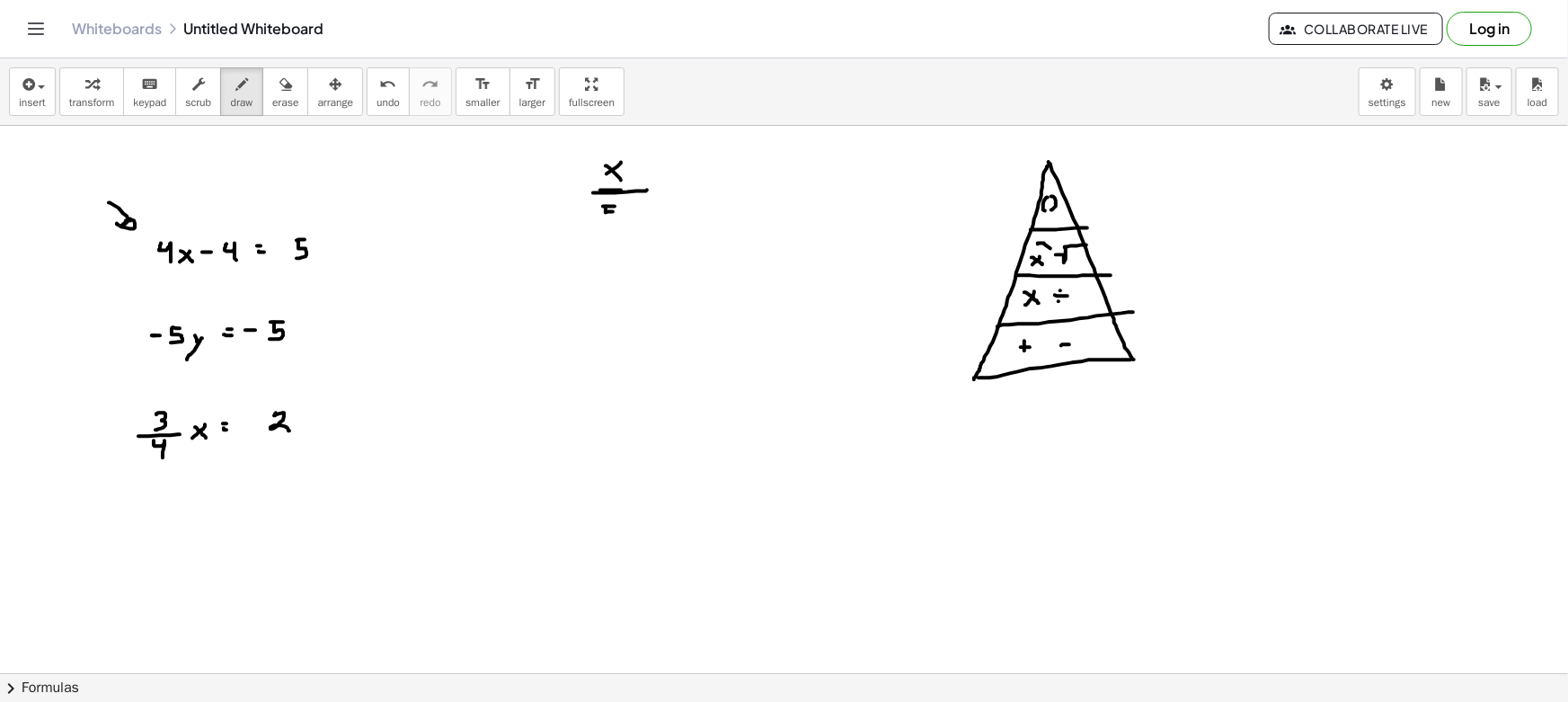 drag, startPoint x: 606, startPoint y: 206, endPoint x: 620, endPoint y: 217, distance: 18 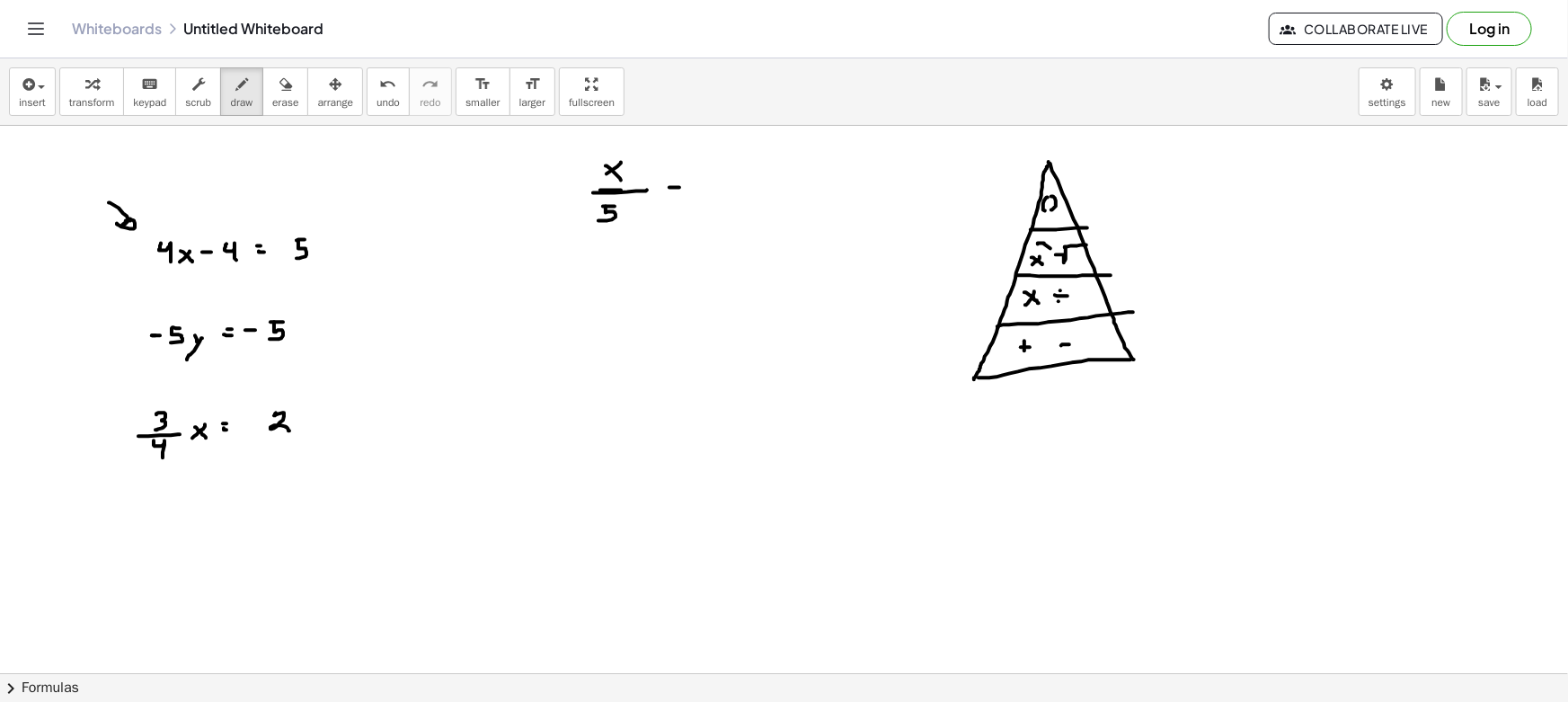 drag, startPoint x: 669, startPoint y: 187, endPoint x: 679, endPoint y: 187, distance: 10 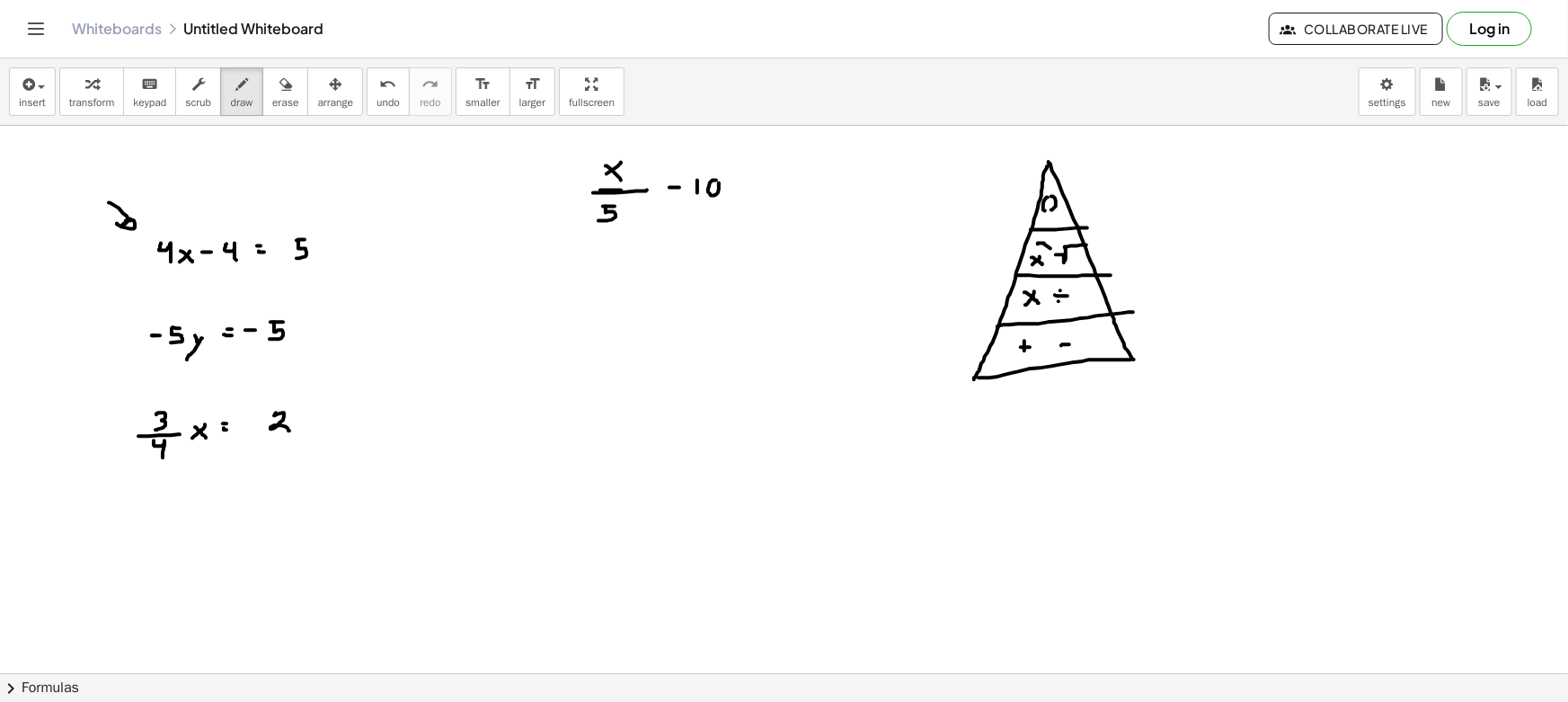 drag, startPoint x: 716, startPoint y: 180, endPoint x: 728, endPoint y: 189, distance: 15 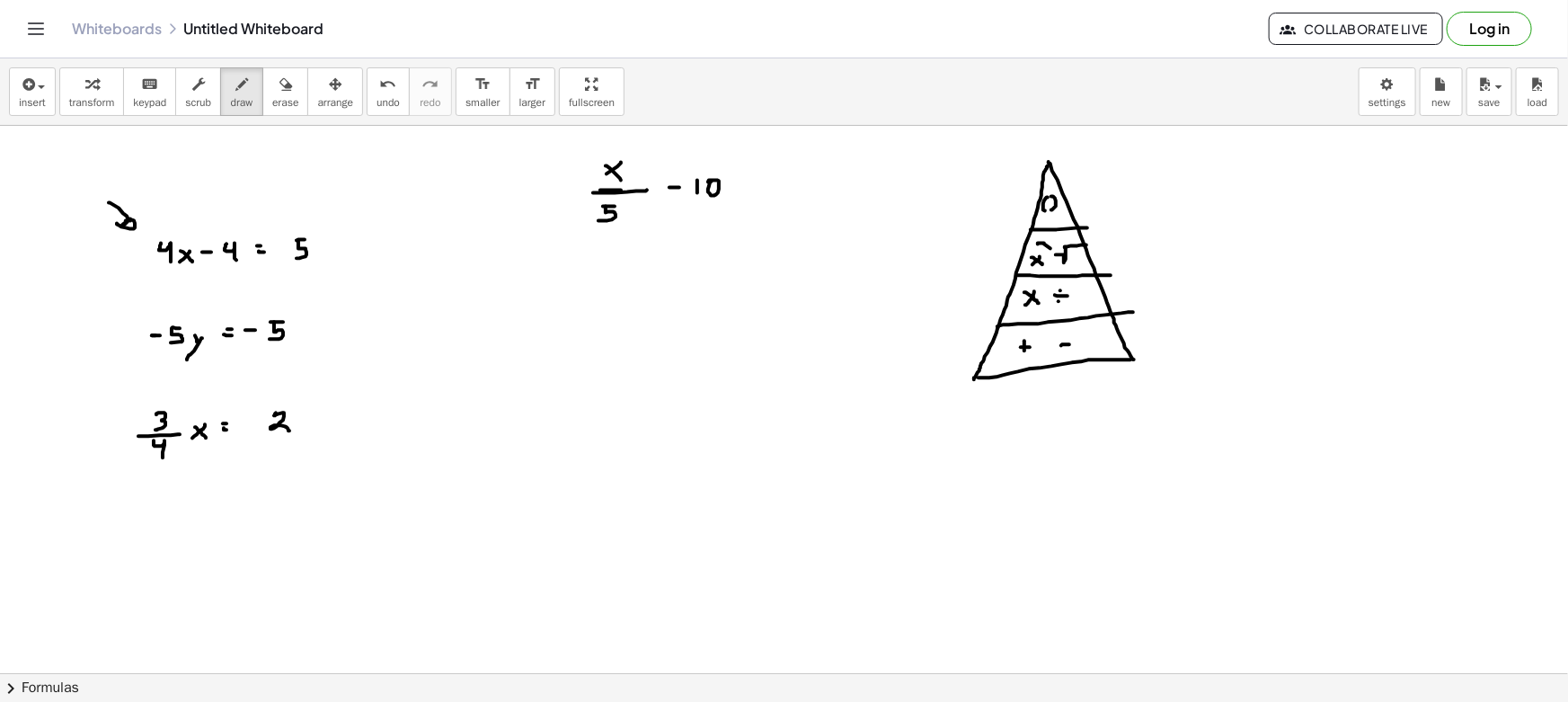 click at bounding box center (784, 774) 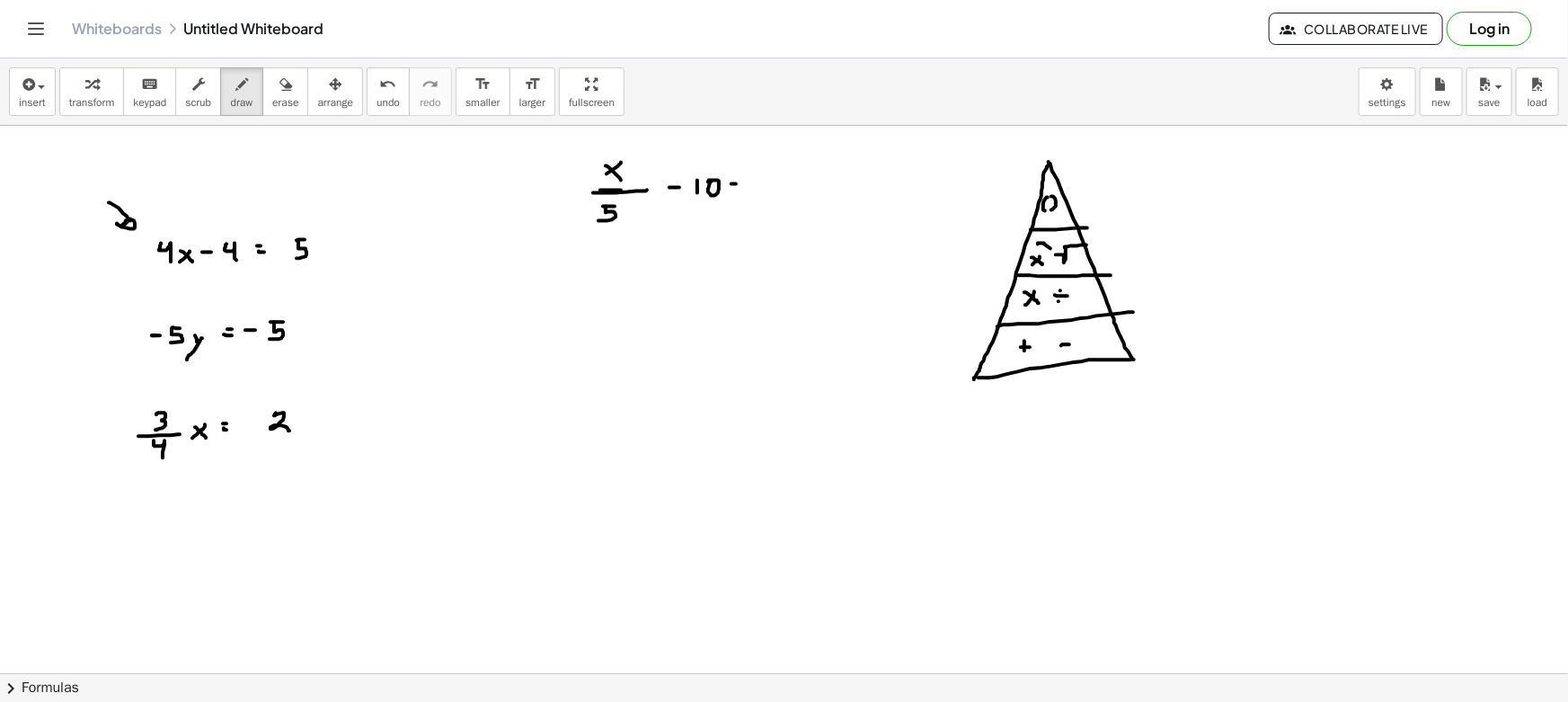 click at bounding box center [784, 774] 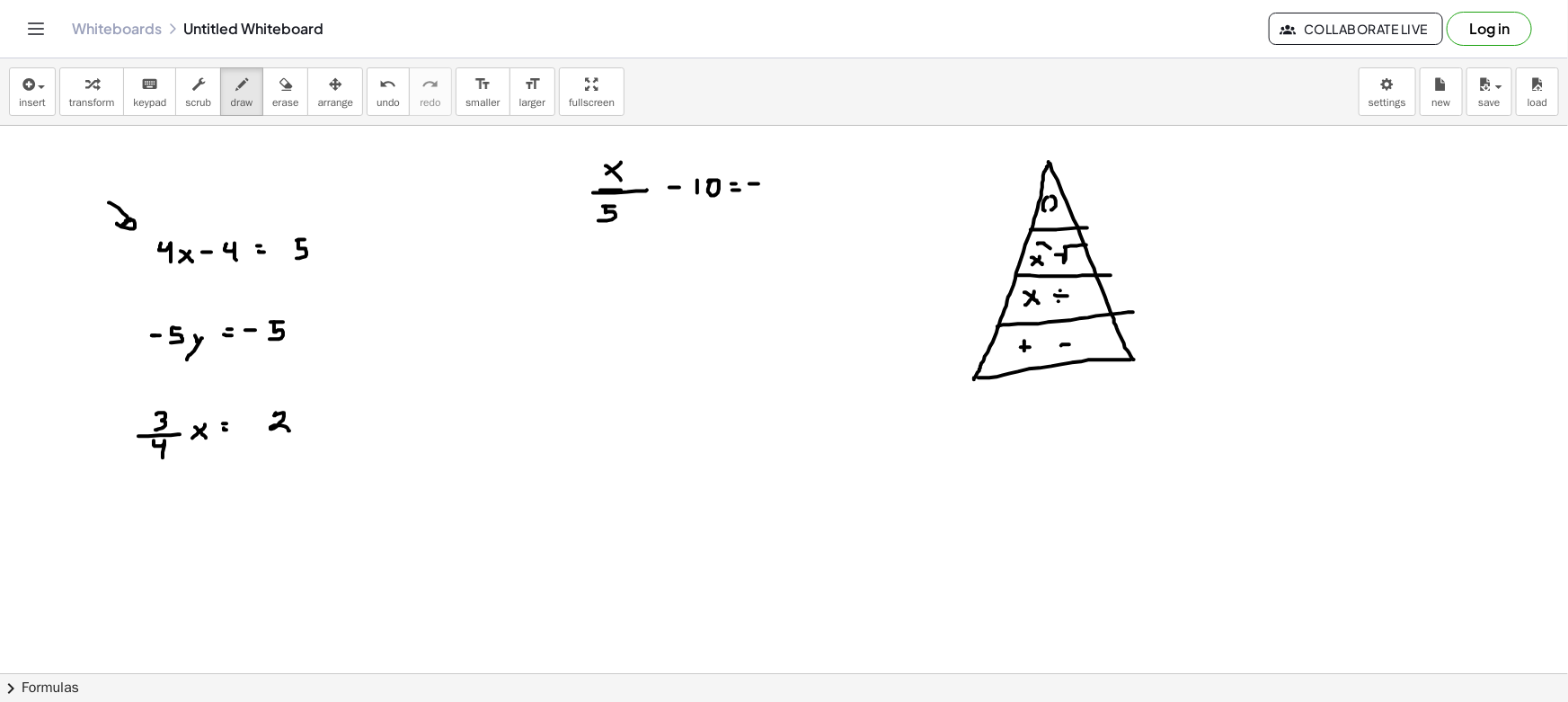 click at bounding box center (784, 774) 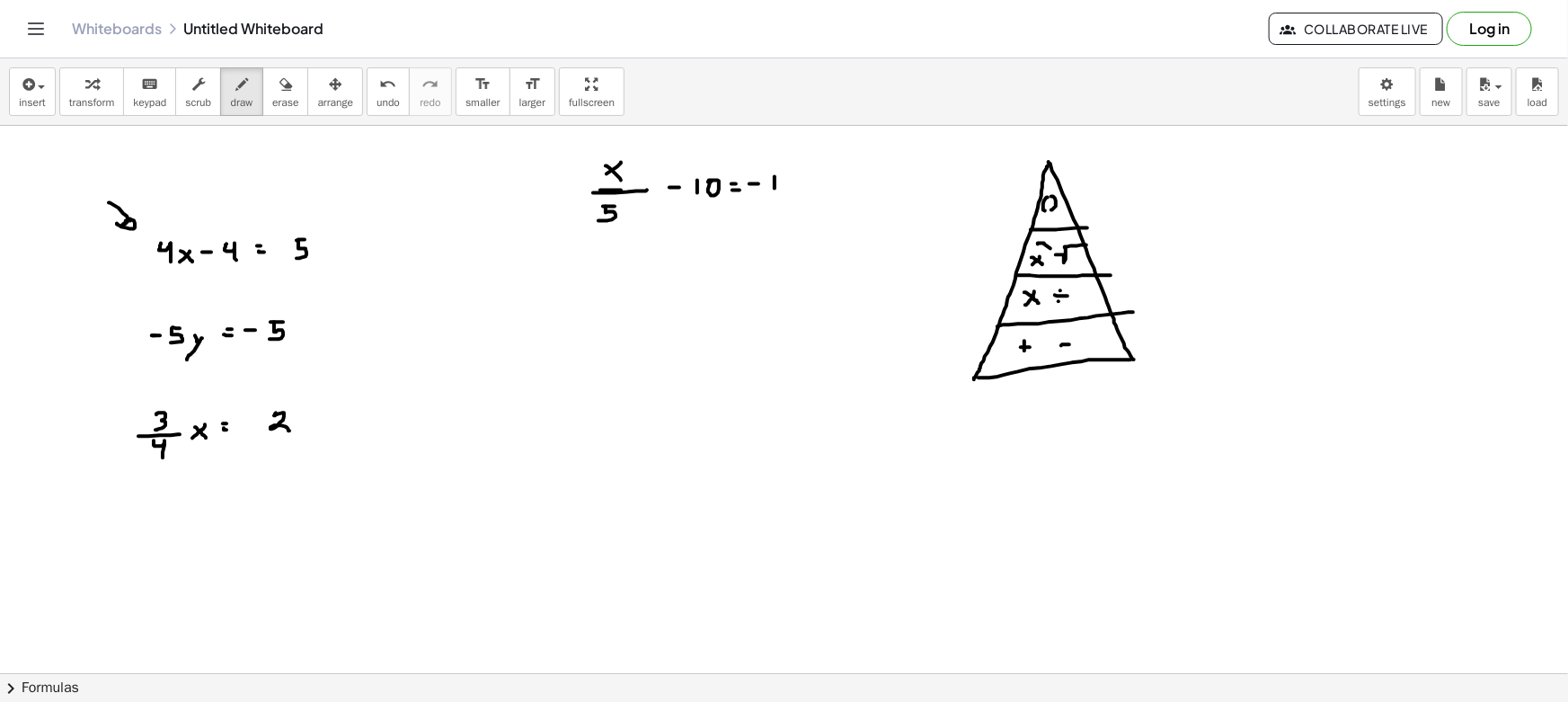 click at bounding box center (784, 774) 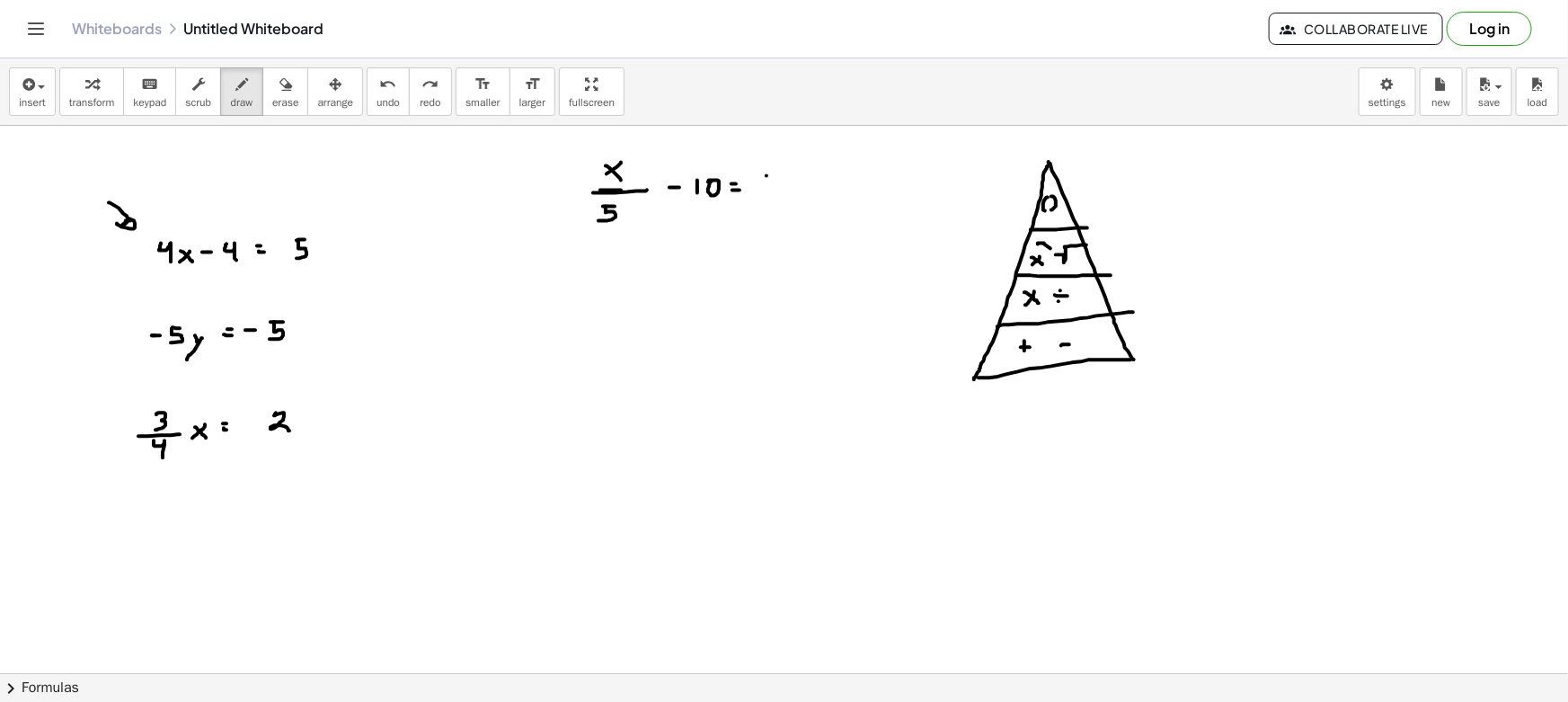 click at bounding box center (784, 774) 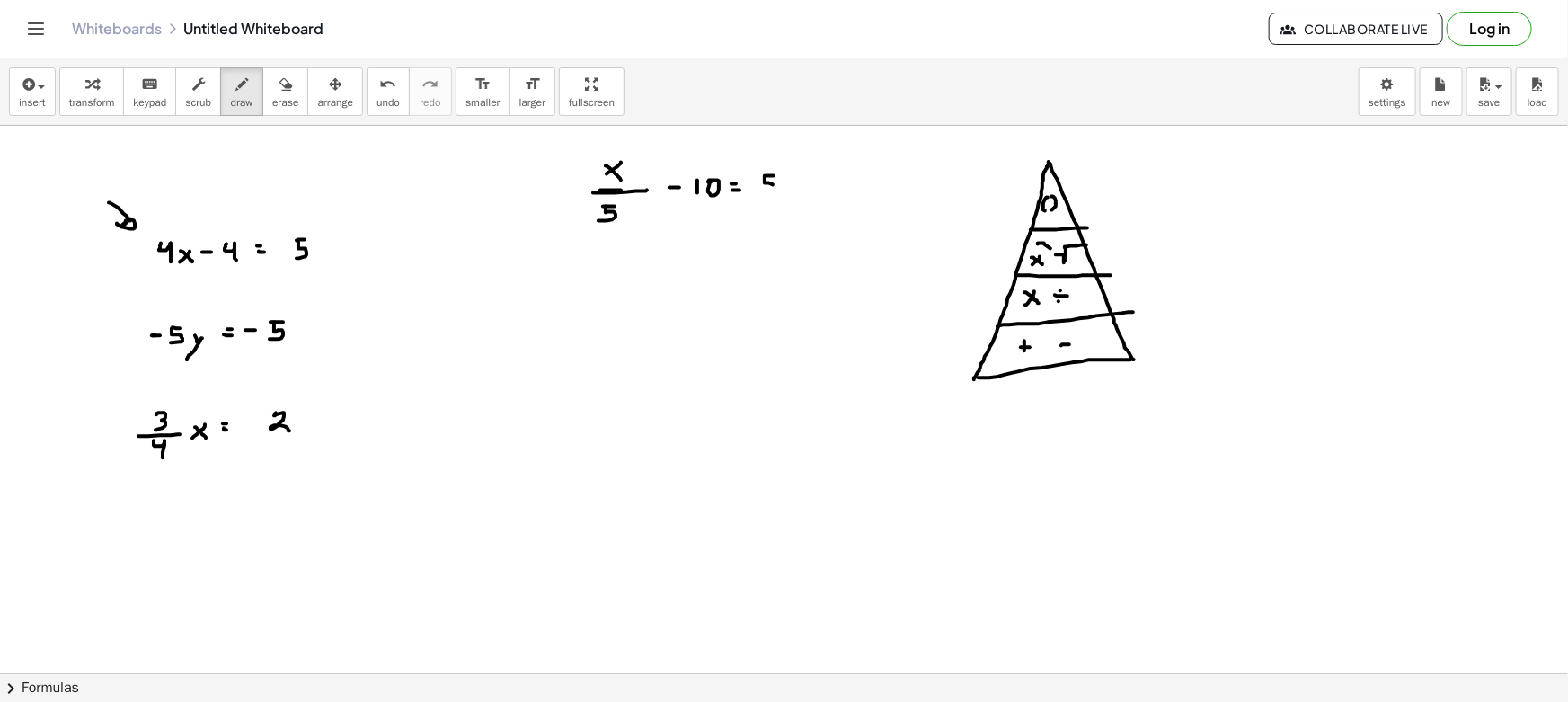 drag, startPoint x: 765, startPoint y: 178, endPoint x: 764, endPoint y: 191, distance: 13.038405 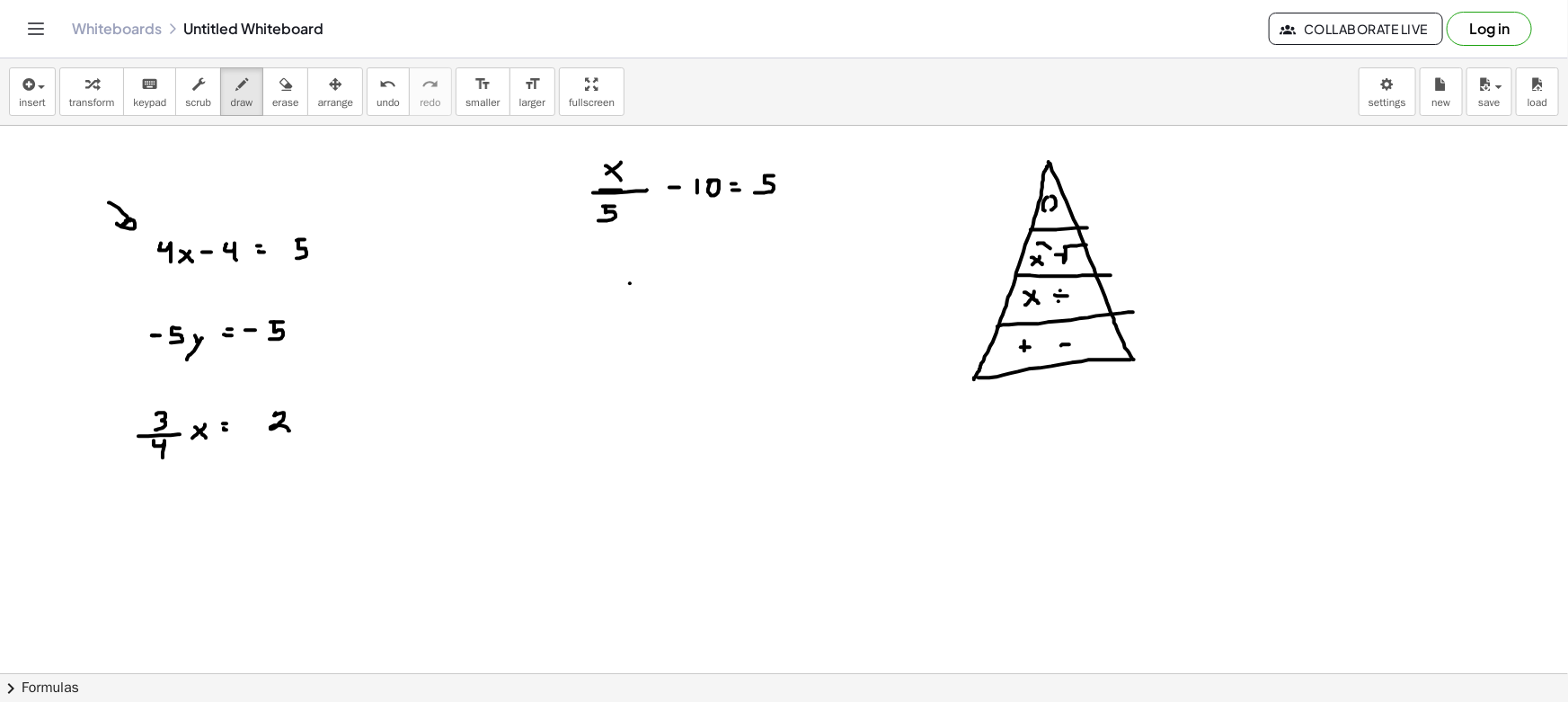 drag, startPoint x: 630, startPoint y: 283, endPoint x: 616, endPoint y: 289, distance: 15.231546 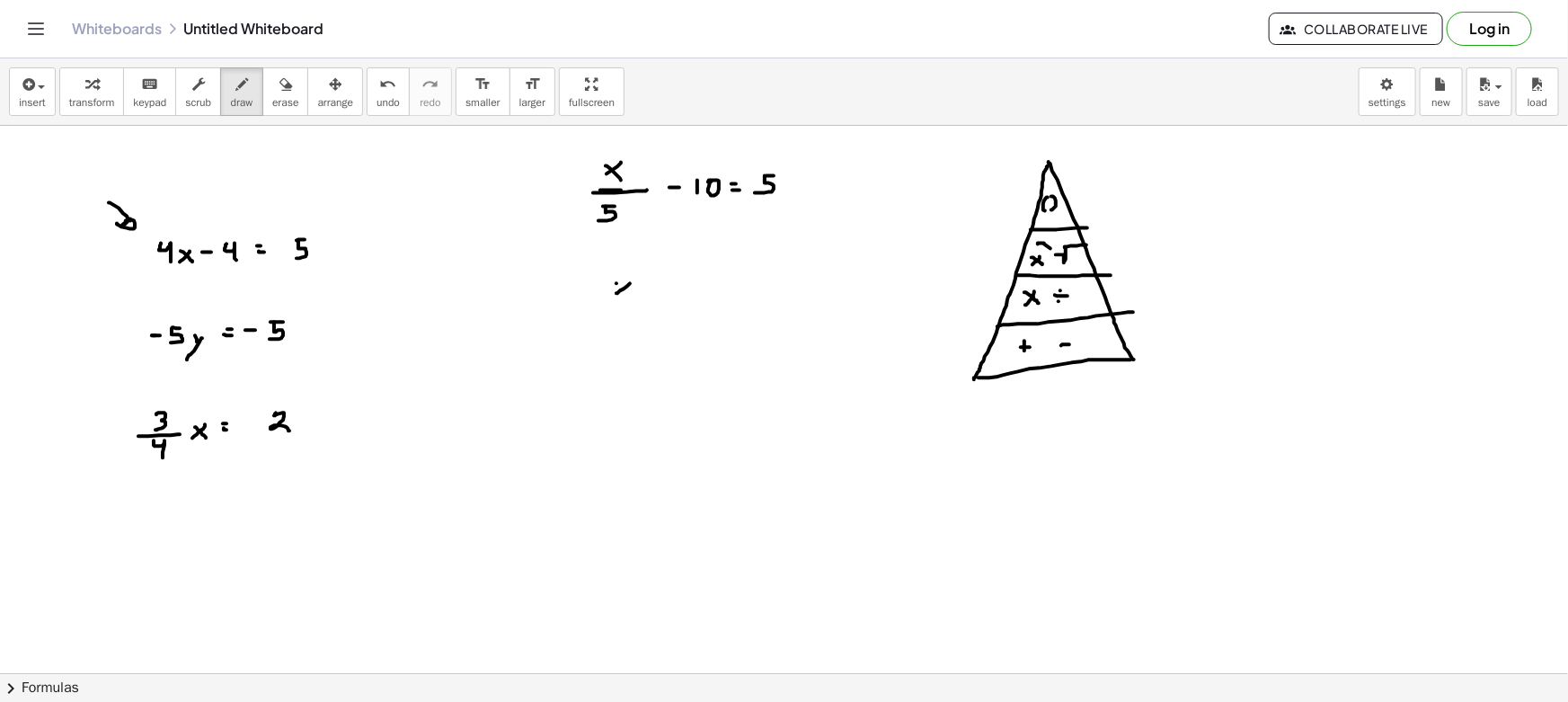 drag, startPoint x: 616, startPoint y: 283, endPoint x: 629, endPoint y: 302, distance: 23.02173 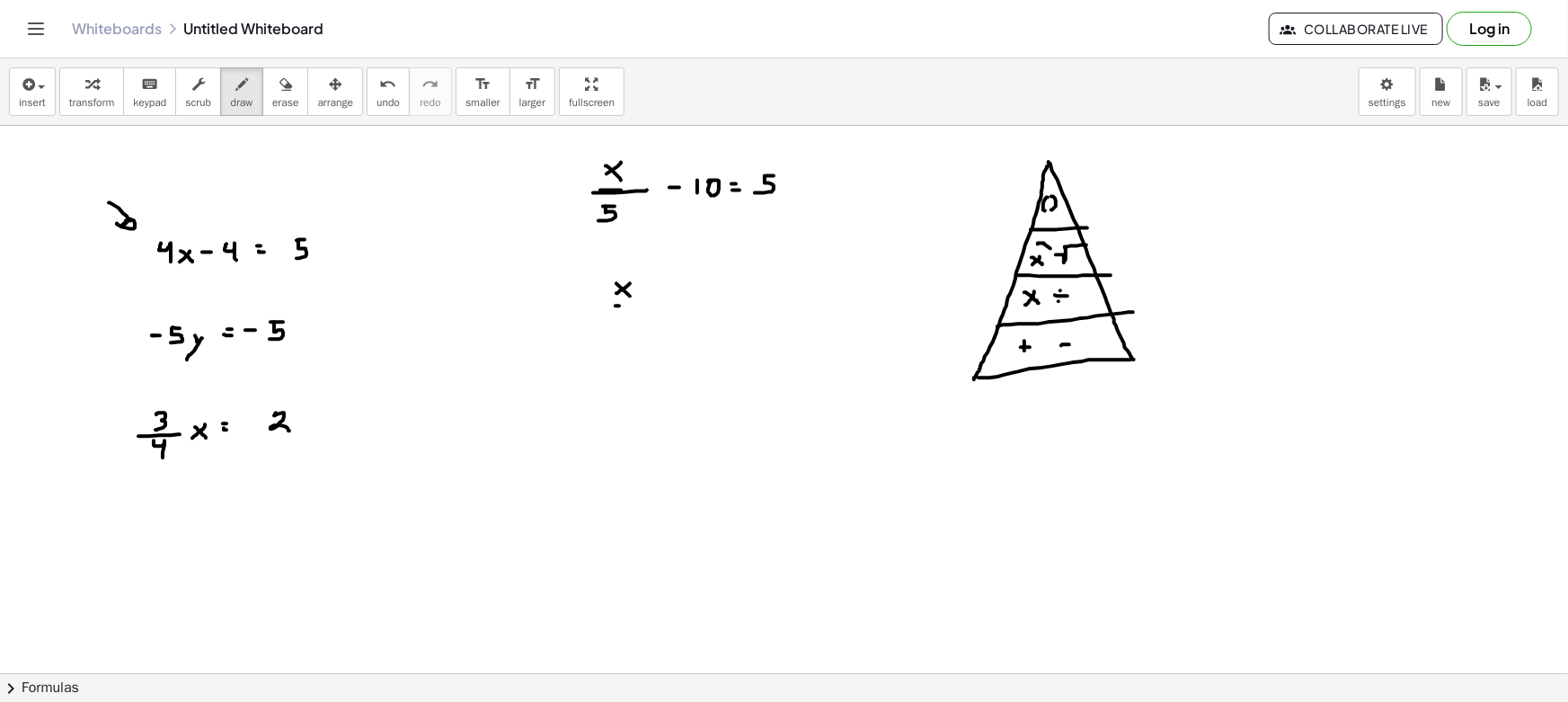 drag, startPoint x: 619, startPoint y: 306, endPoint x: 642, endPoint y: 306, distance: 23 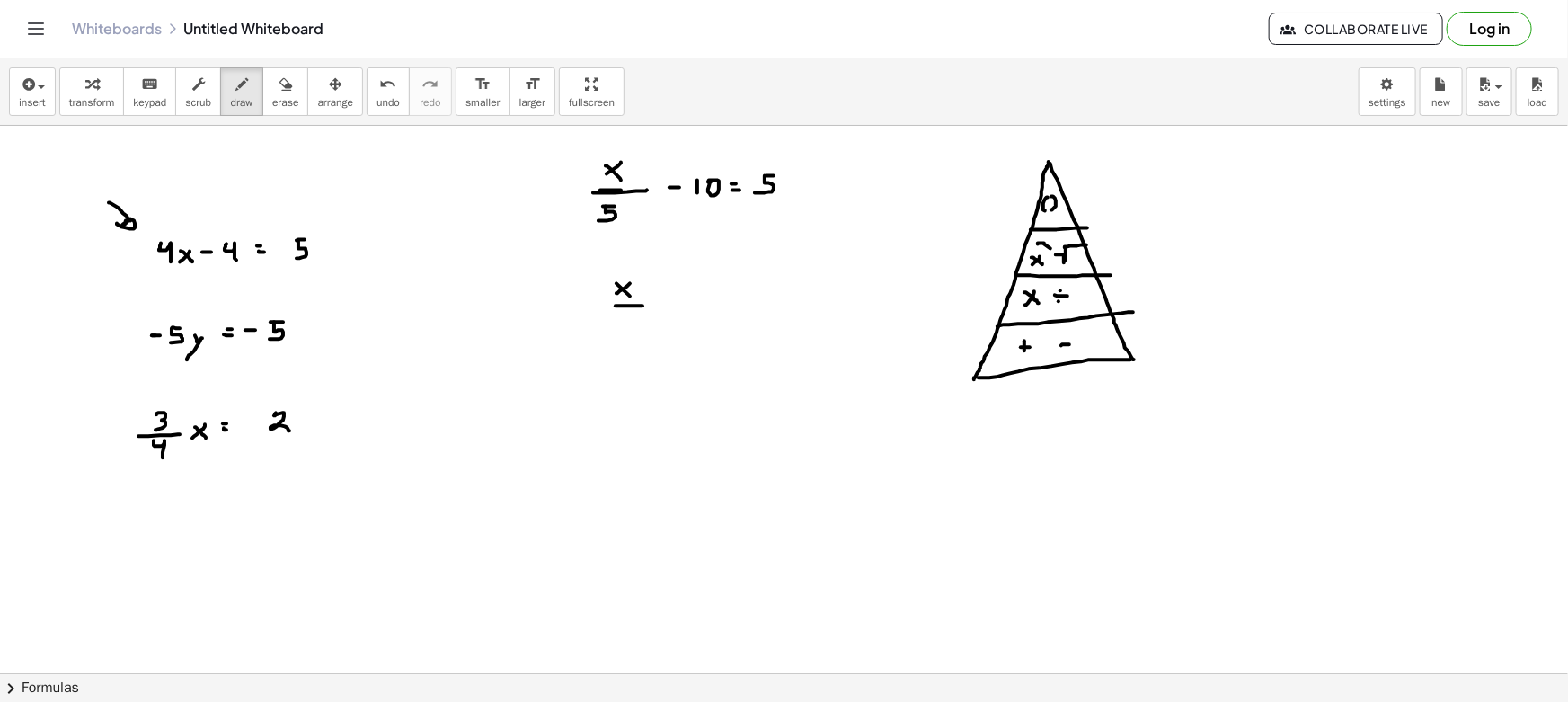click at bounding box center (784, 774) 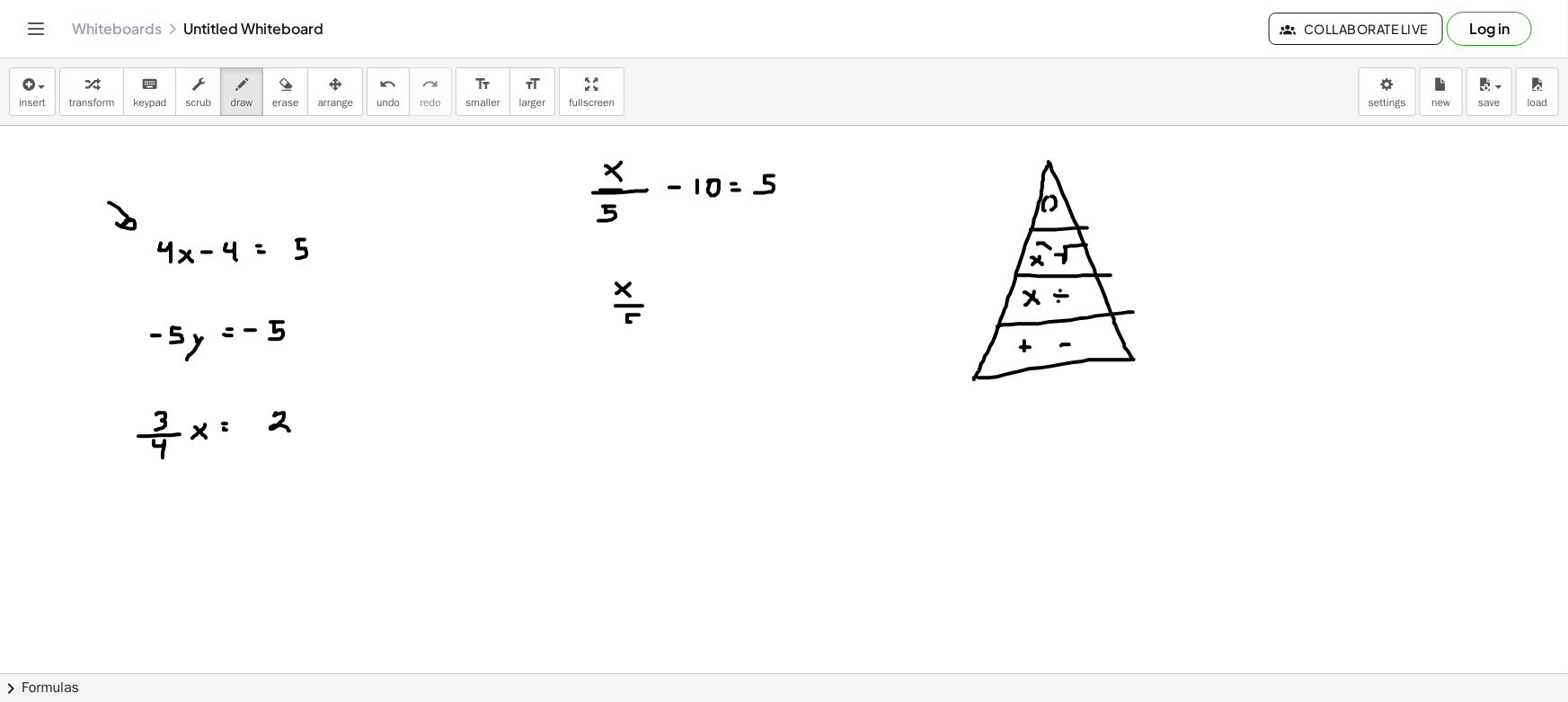 drag, startPoint x: 628, startPoint y: 315, endPoint x: 622, endPoint y: 330, distance: 16.155494 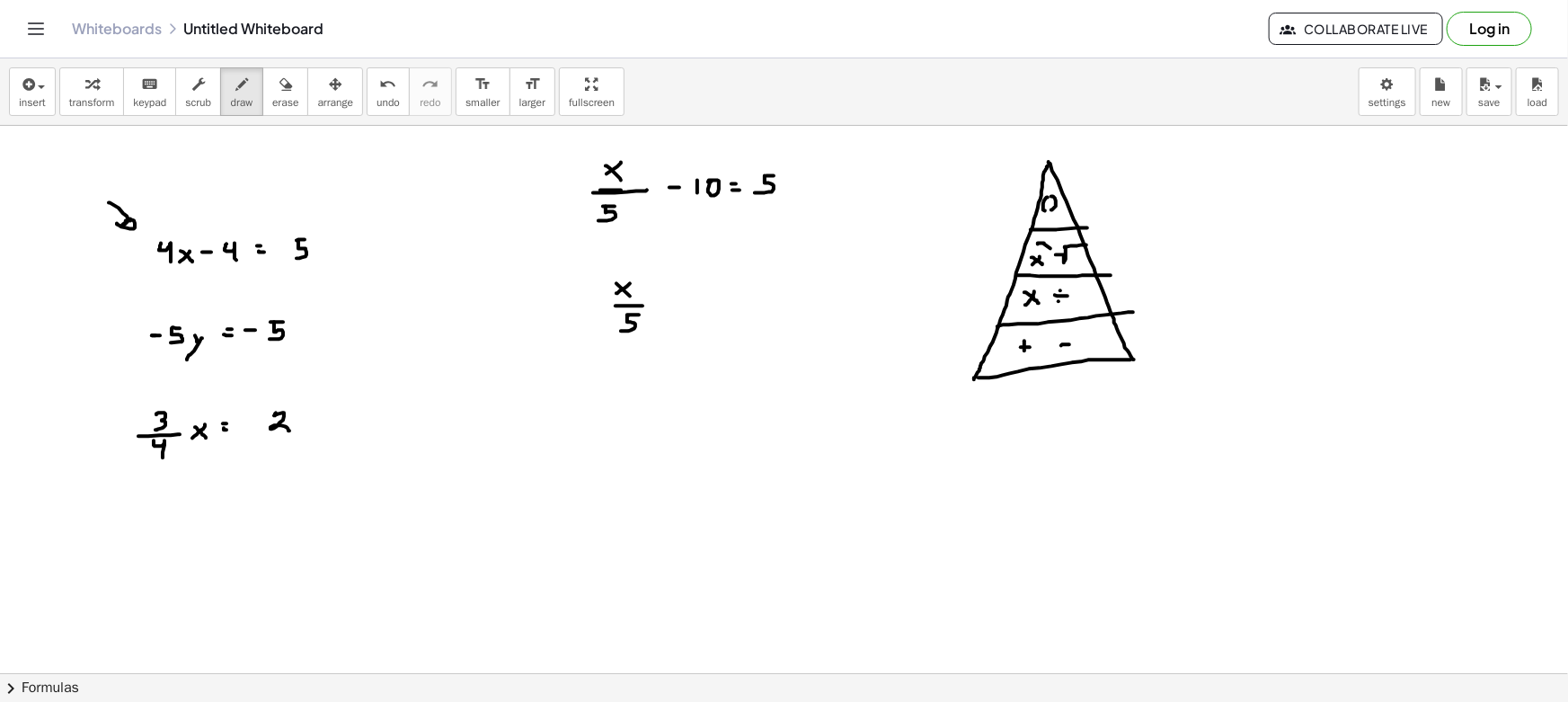 click at bounding box center (784, 774) 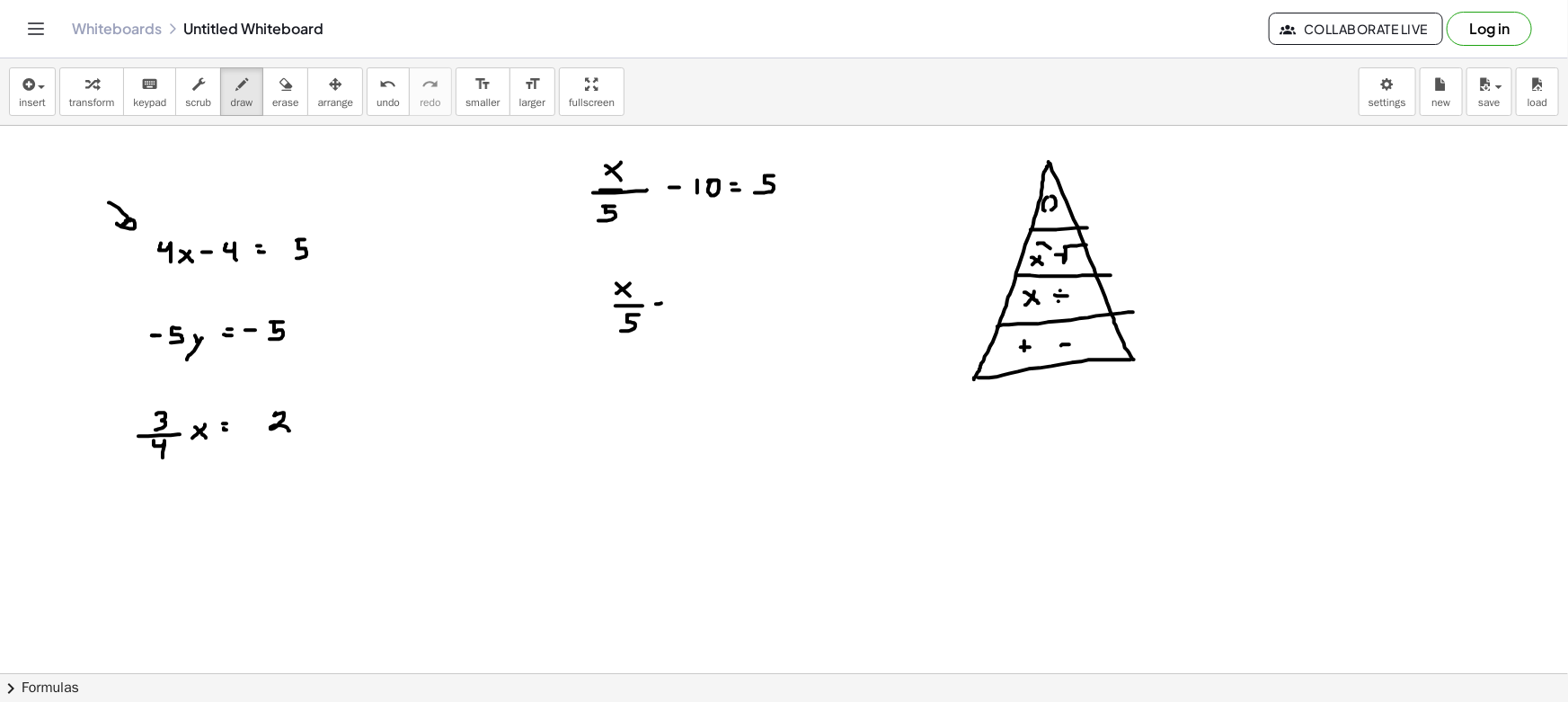 drag, startPoint x: 656, startPoint y: 308, endPoint x: 679, endPoint y: 308, distance: 23 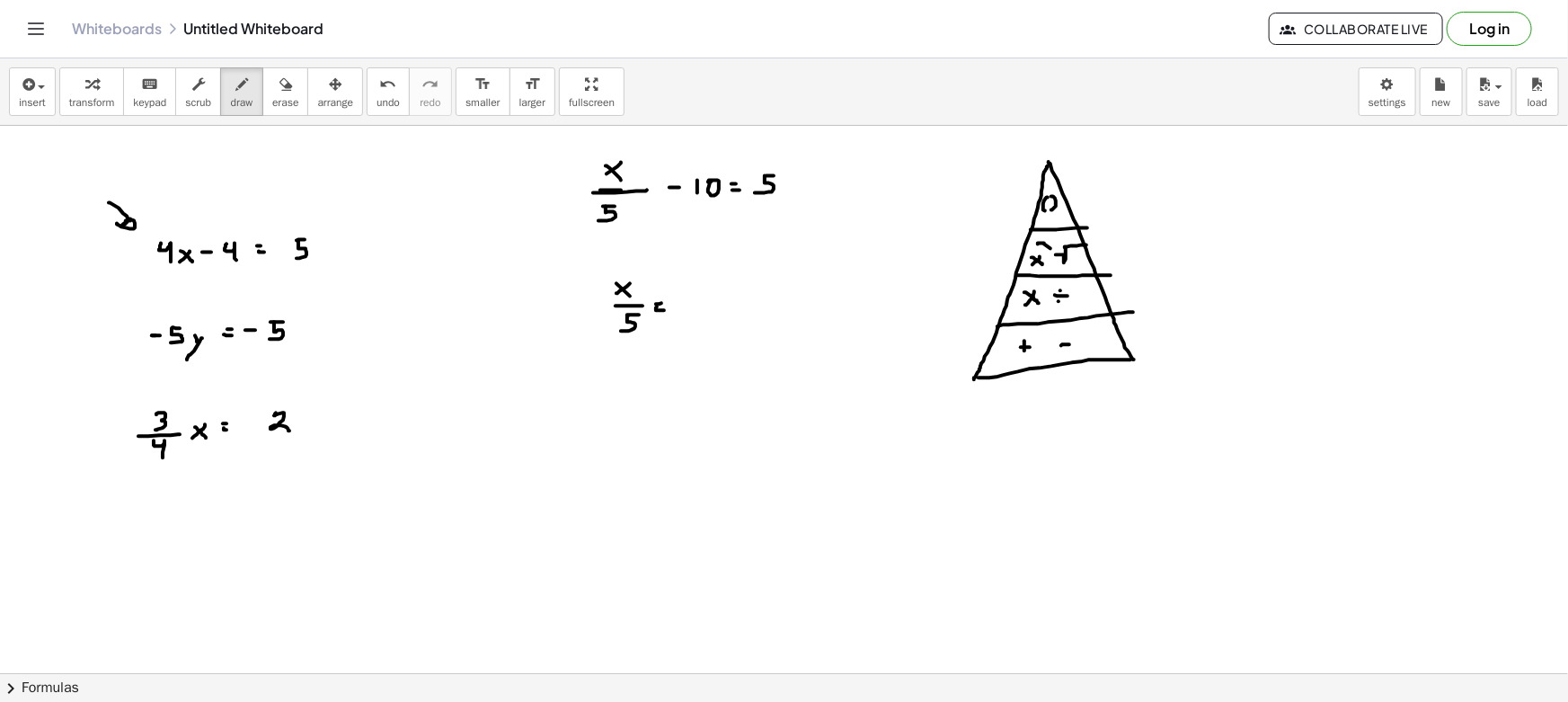 click at bounding box center [784, 774] 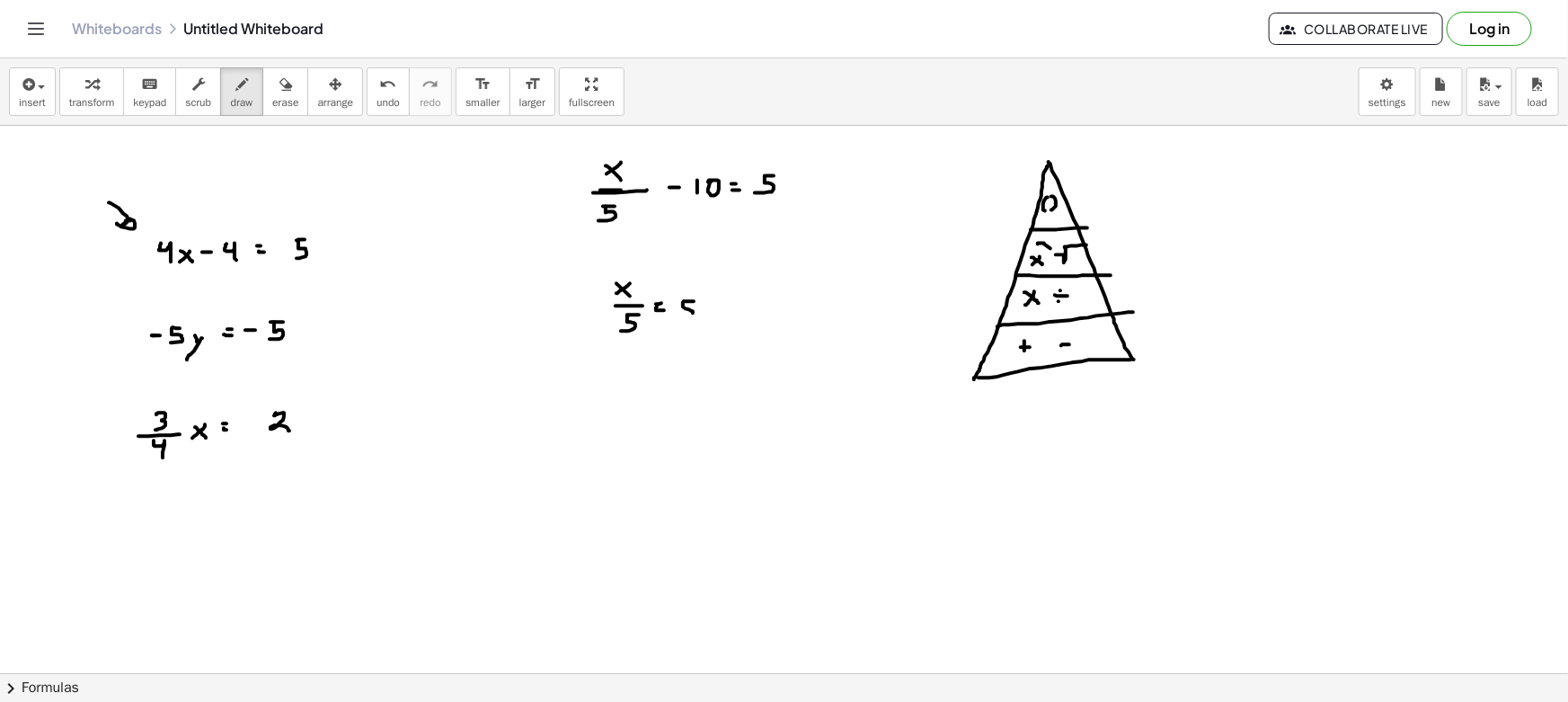 drag, startPoint x: 692, startPoint y: 311, endPoint x: 679, endPoint y: 317, distance: 14.317821 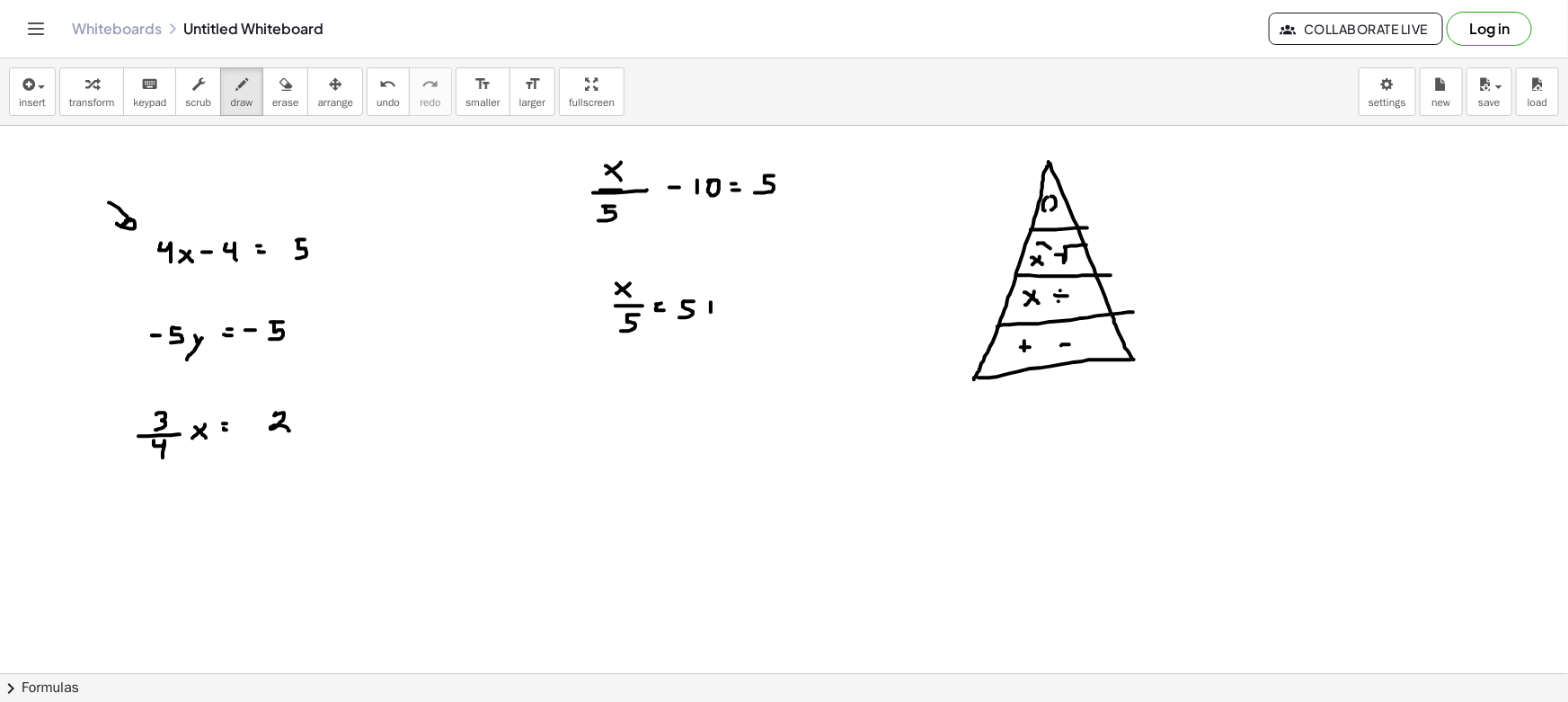 click at bounding box center (784, 774) 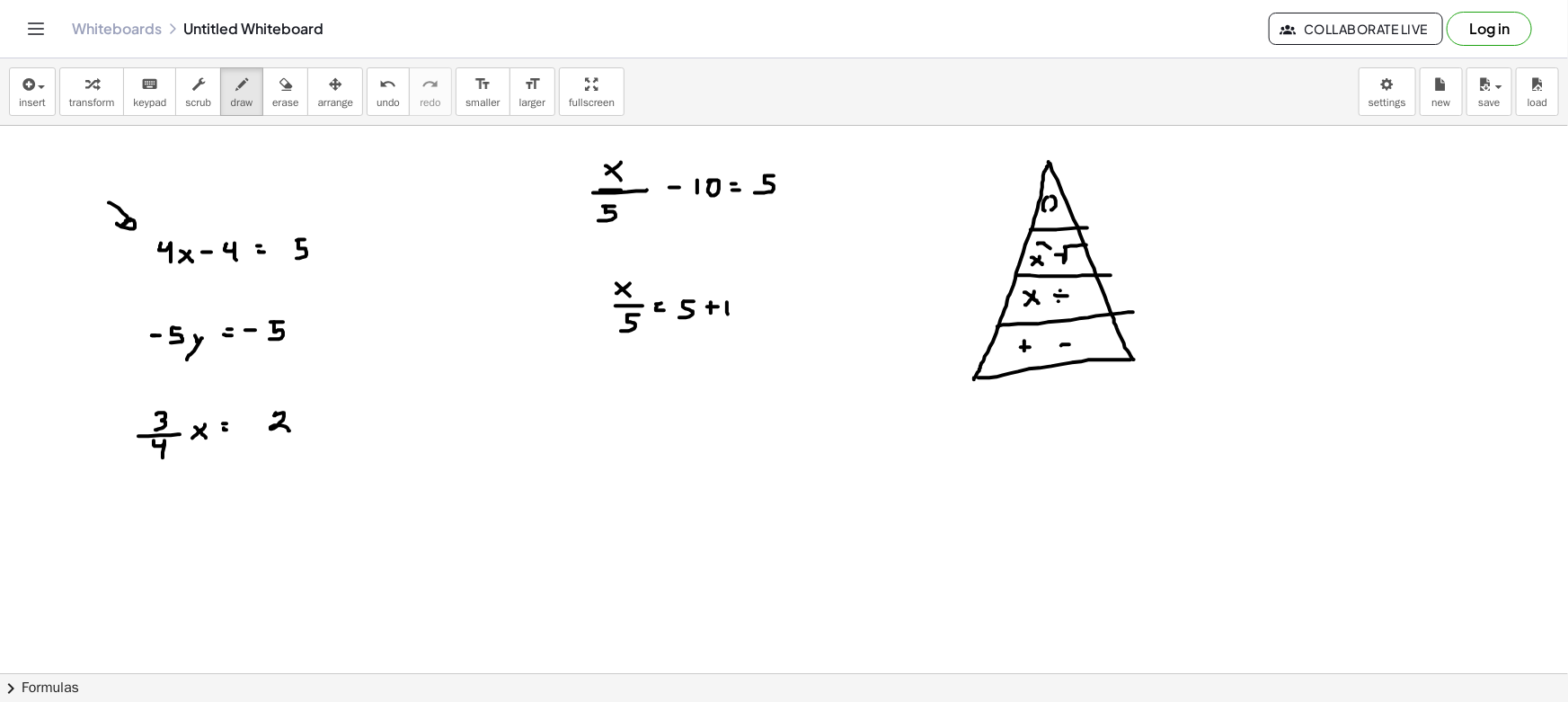 drag, startPoint x: 727, startPoint y: 302, endPoint x: 728, endPoint y: 314, distance: 12.041595 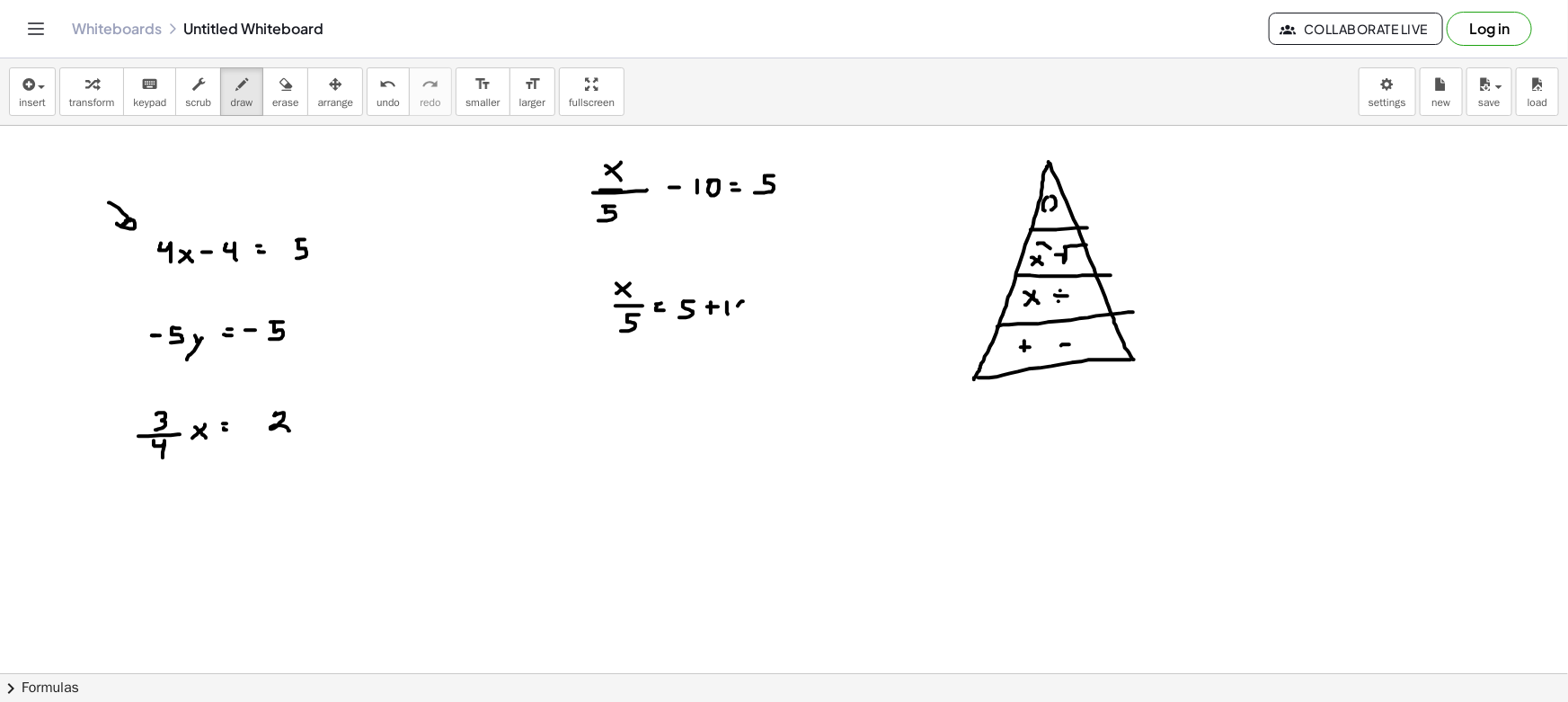 click at bounding box center (784, 774) 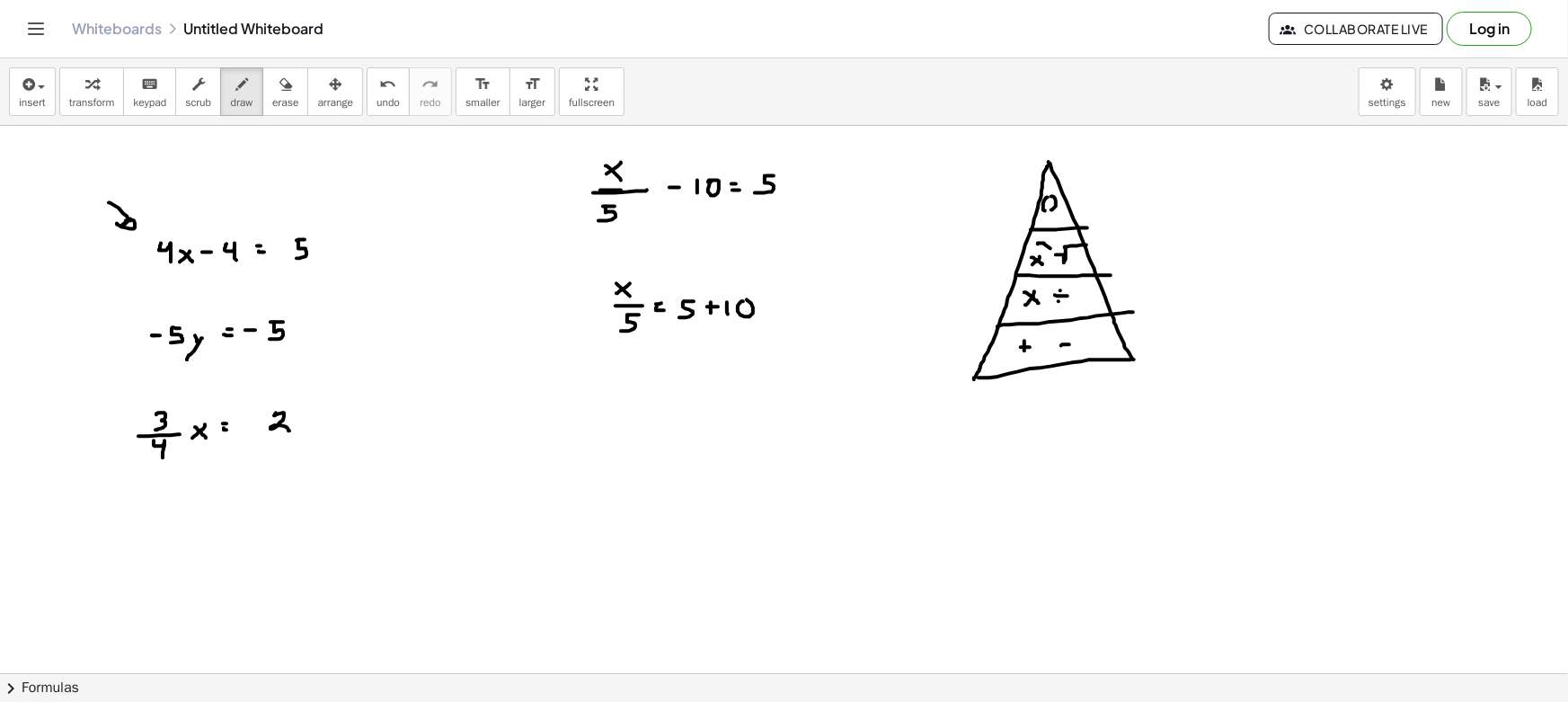 click at bounding box center [784, 774] 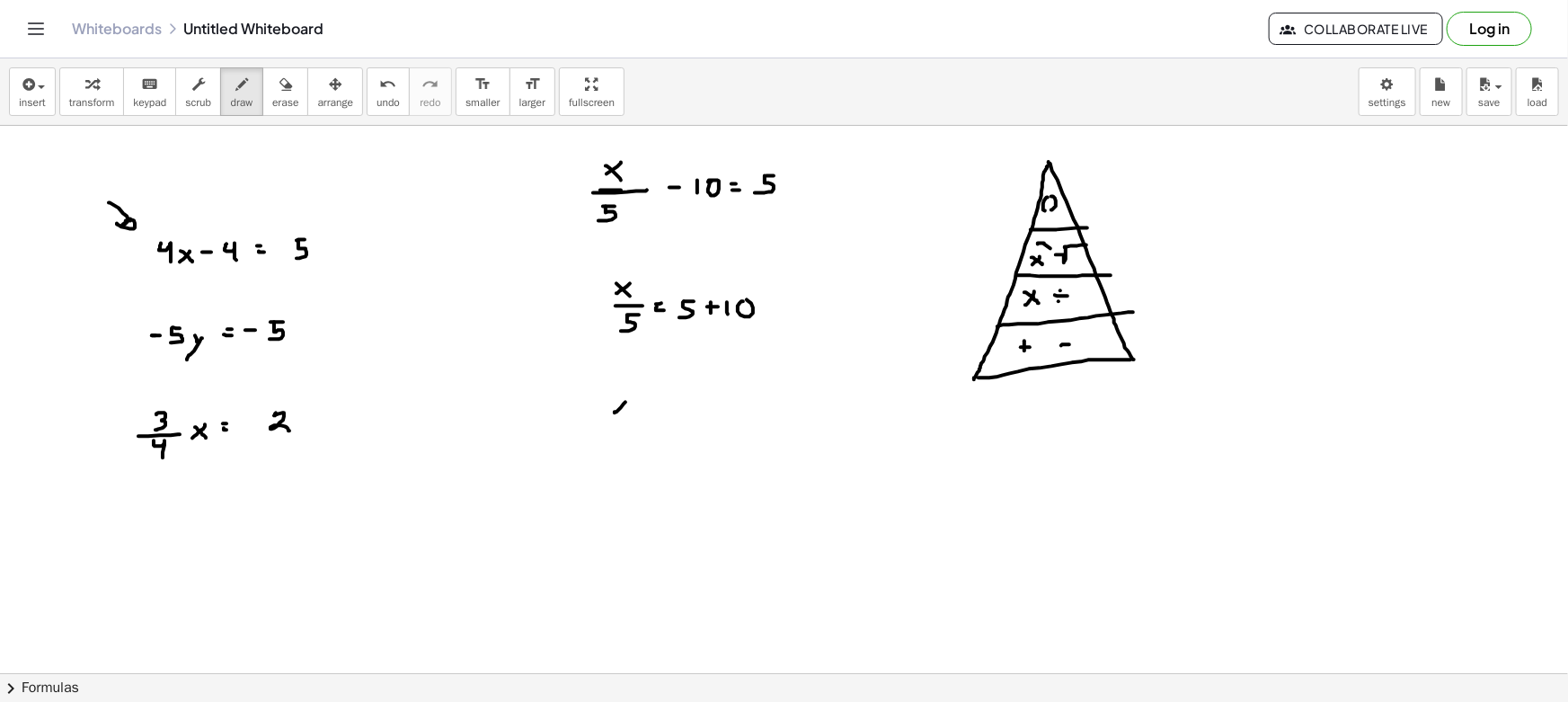 drag, startPoint x: 624, startPoint y: 407, endPoint x: 628, endPoint y: 415, distance: 8.94427 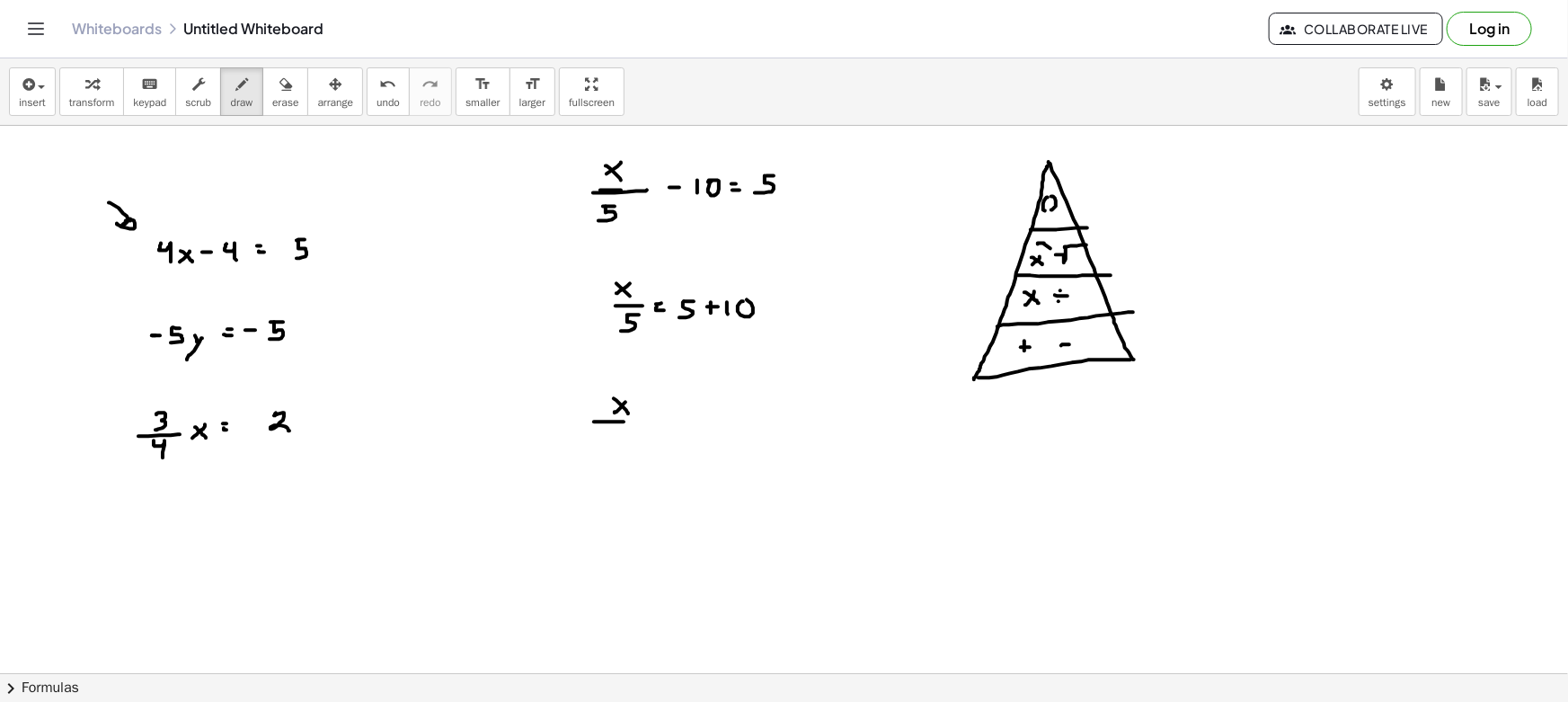 drag, startPoint x: 612, startPoint y: 422, endPoint x: 625, endPoint y: 427, distance: 13.928388 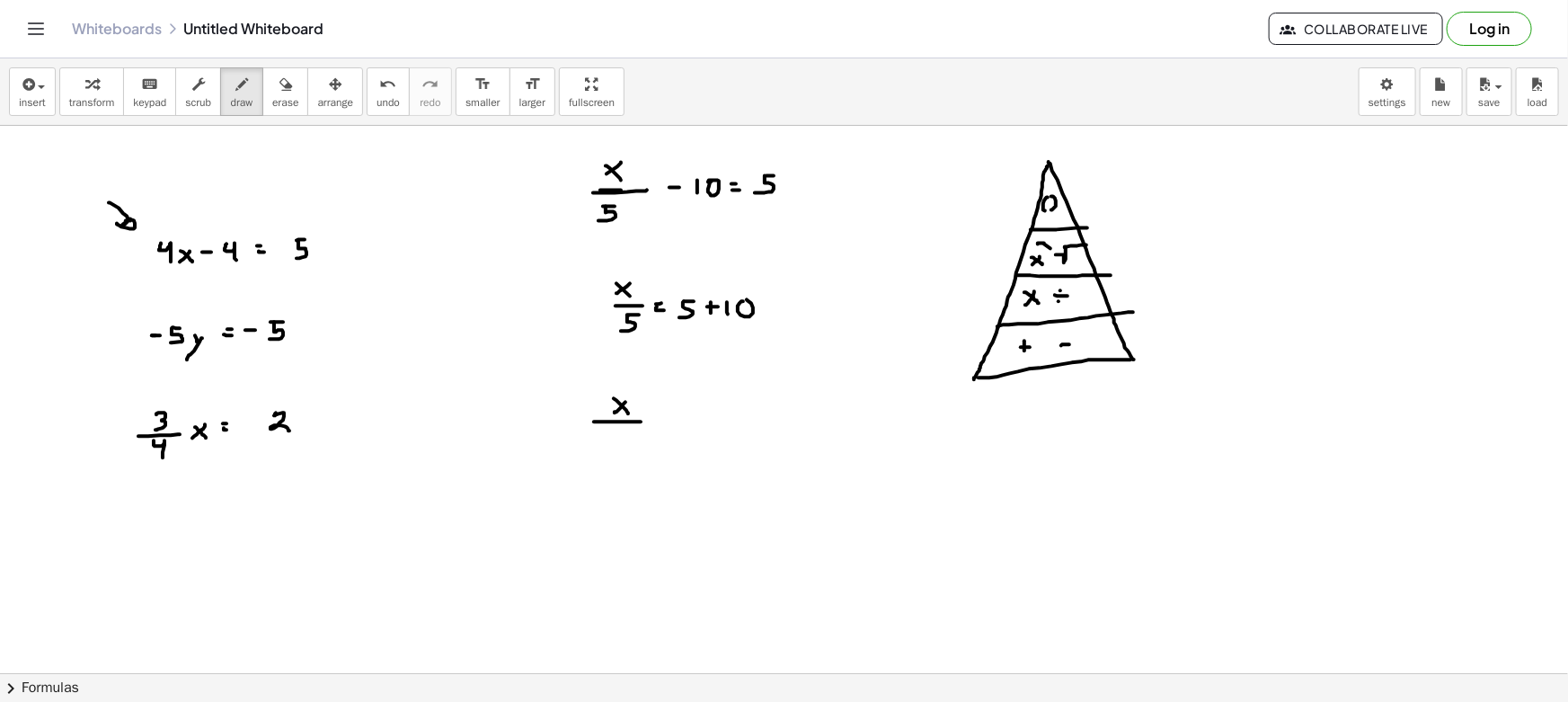click at bounding box center [784, 774] 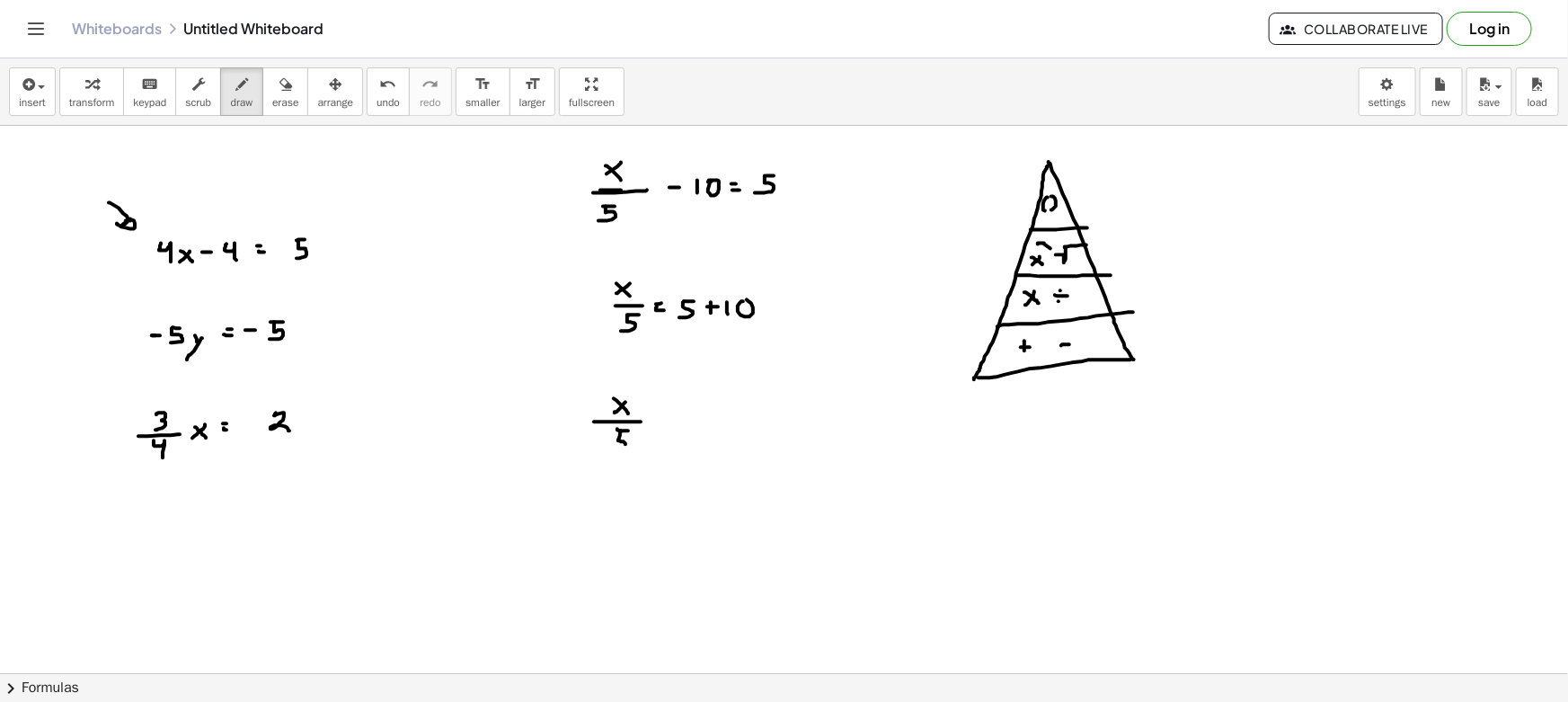 click at bounding box center (784, 774) 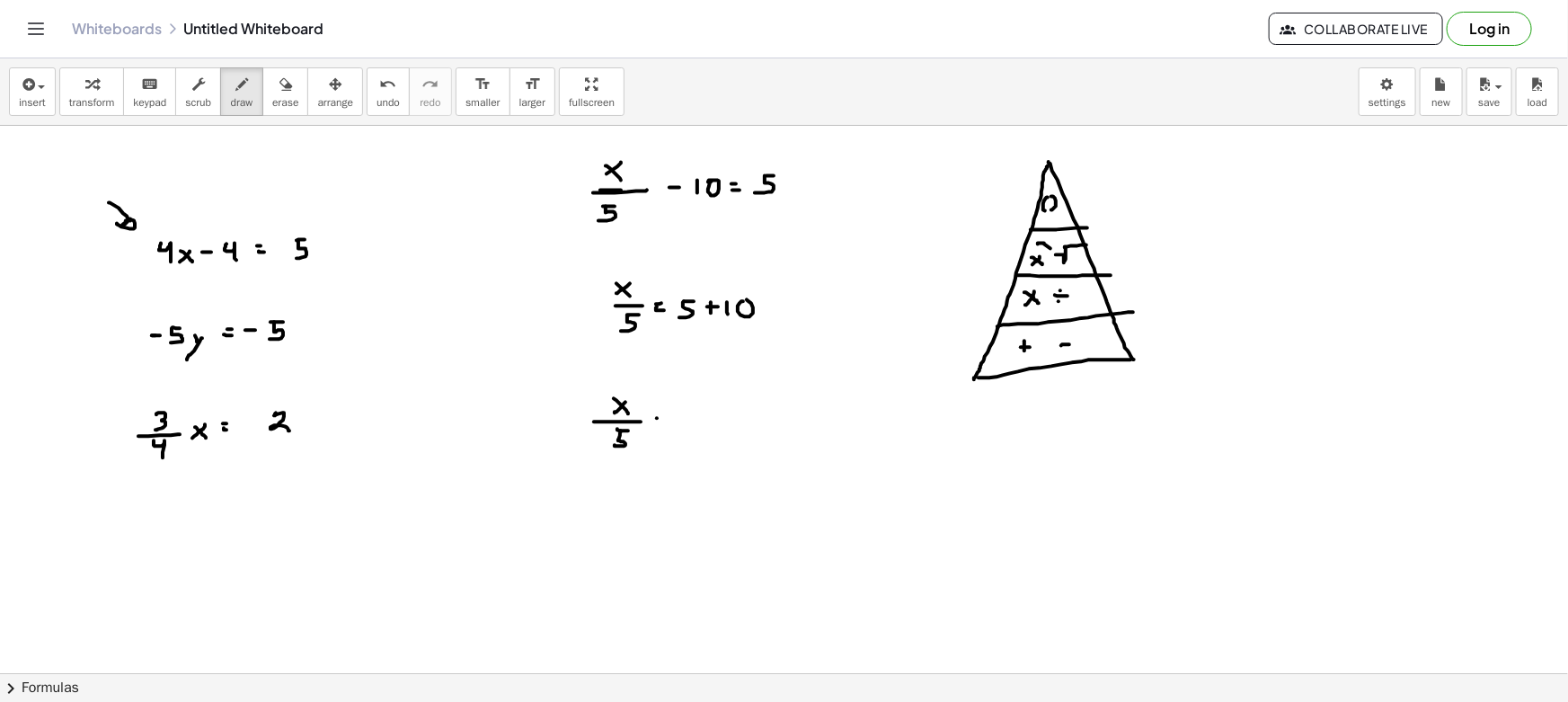 click at bounding box center [784, 774] 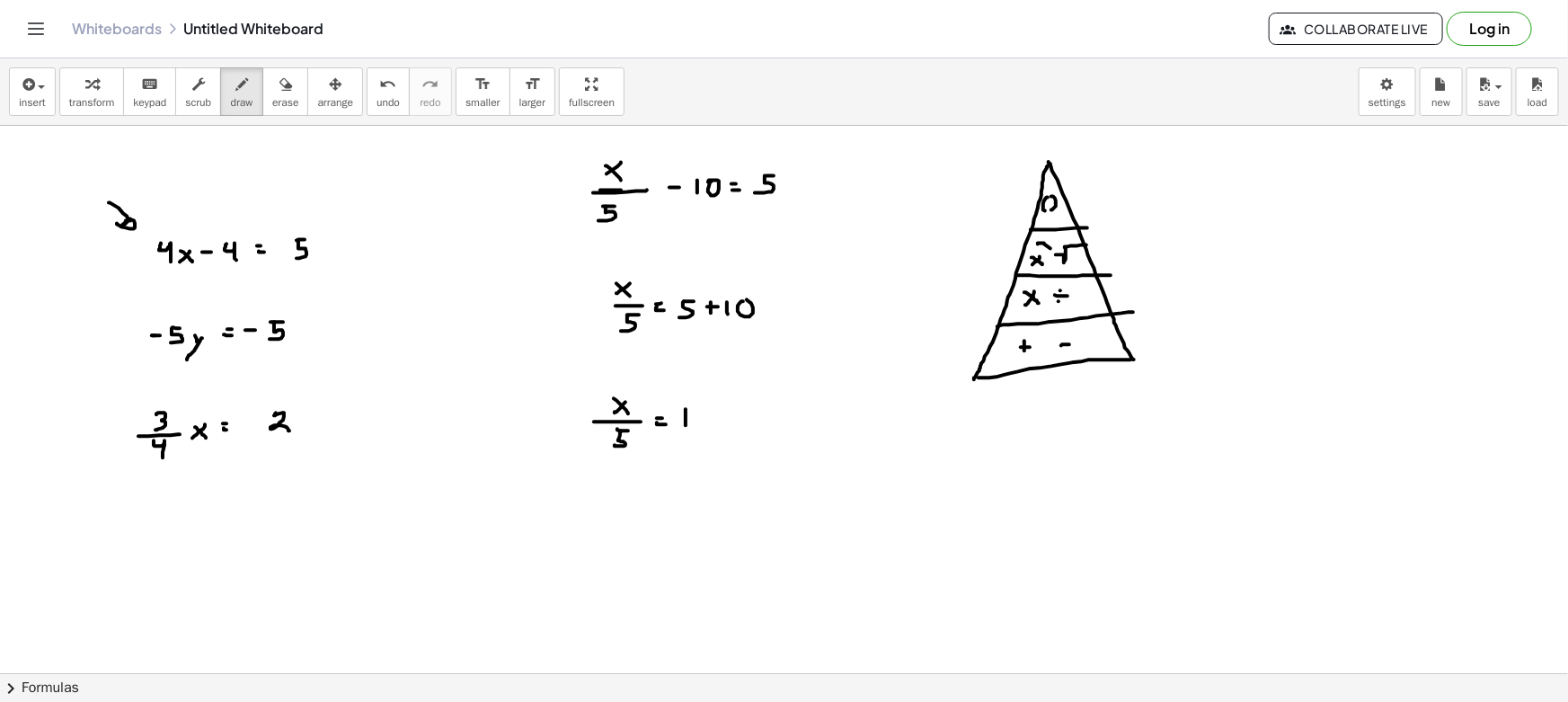 drag, startPoint x: 686, startPoint y: 425, endPoint x: 706, endPoint y: 415, distance: 22.36068 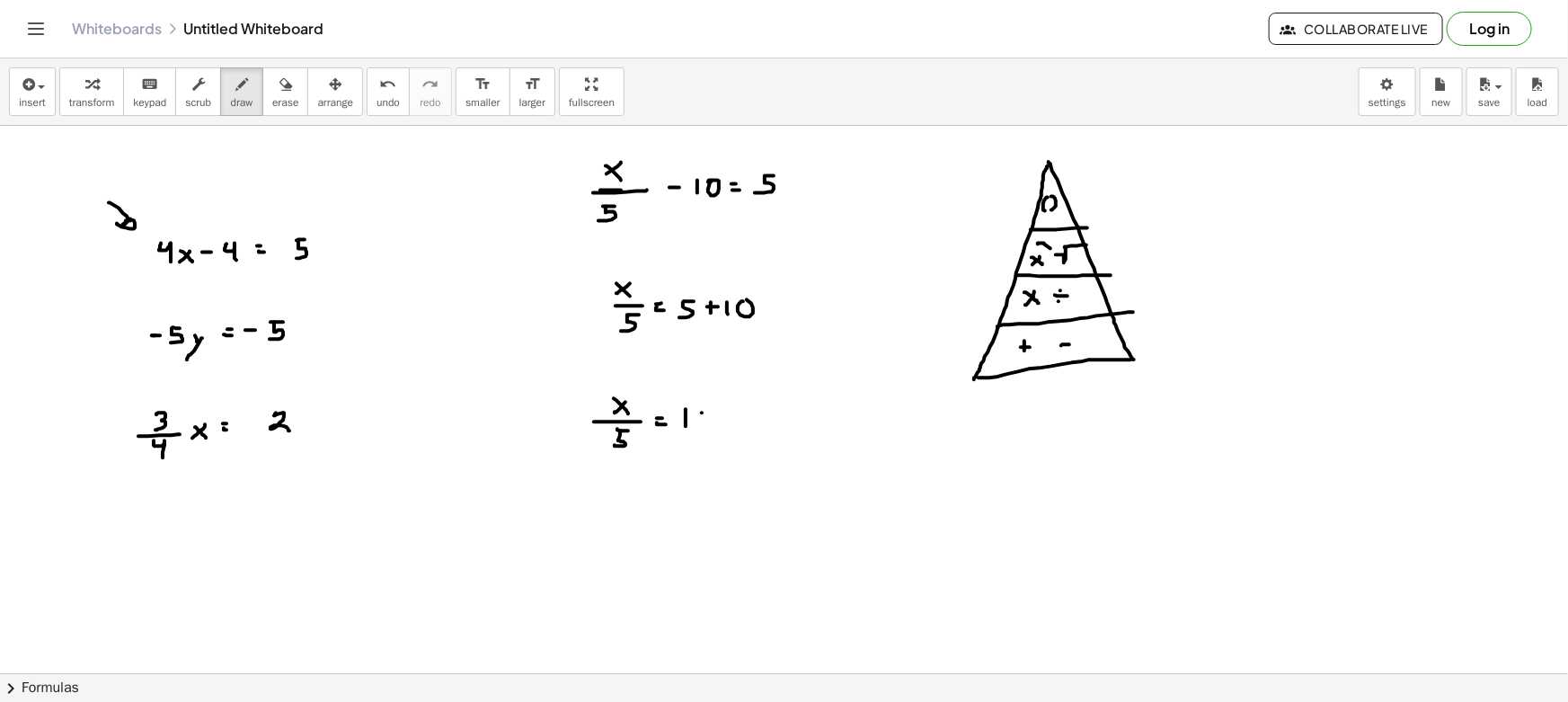 click at bounding box center [784, 774] 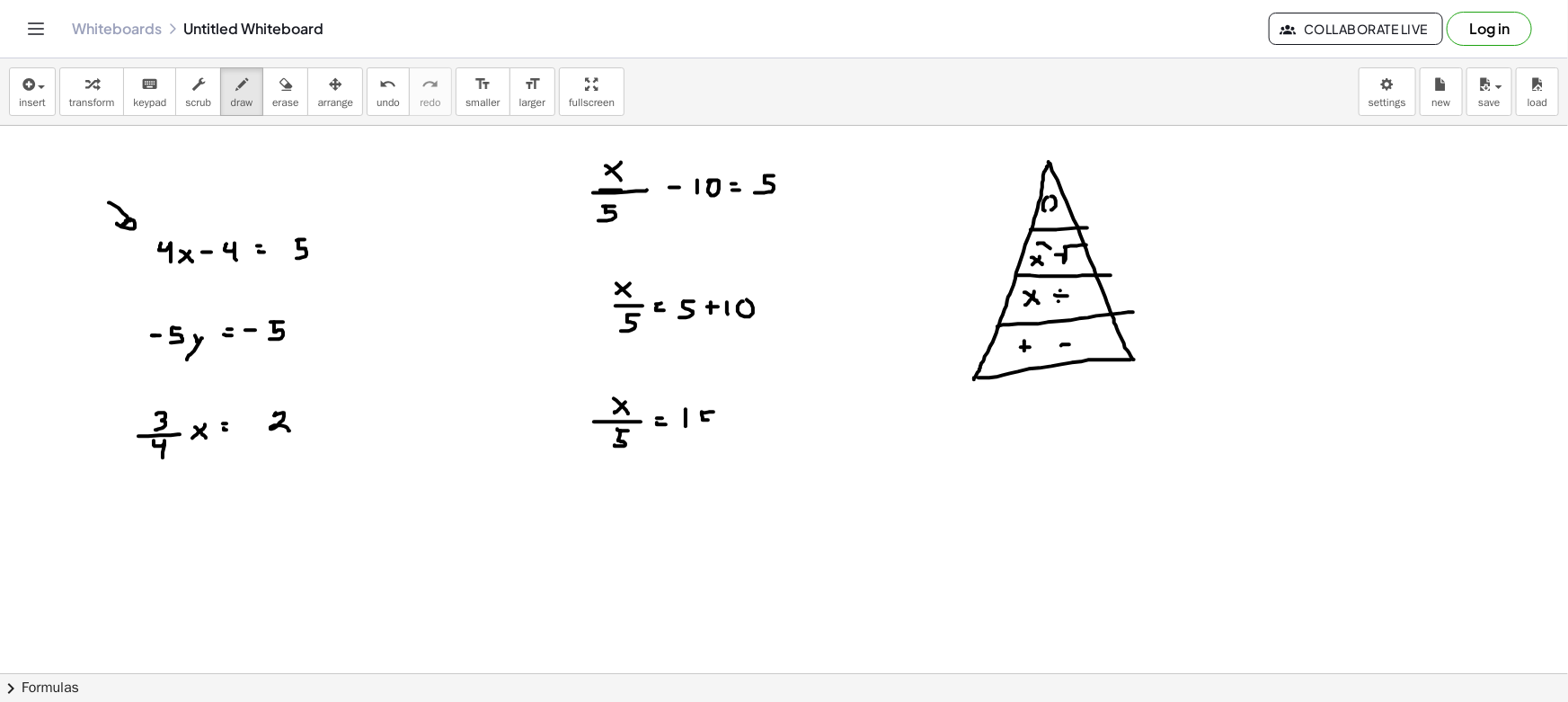 drag, startPoint x: 702, startPoint y: 412, endPoint x: 704, endPoint y: 425, distance: 13.152946 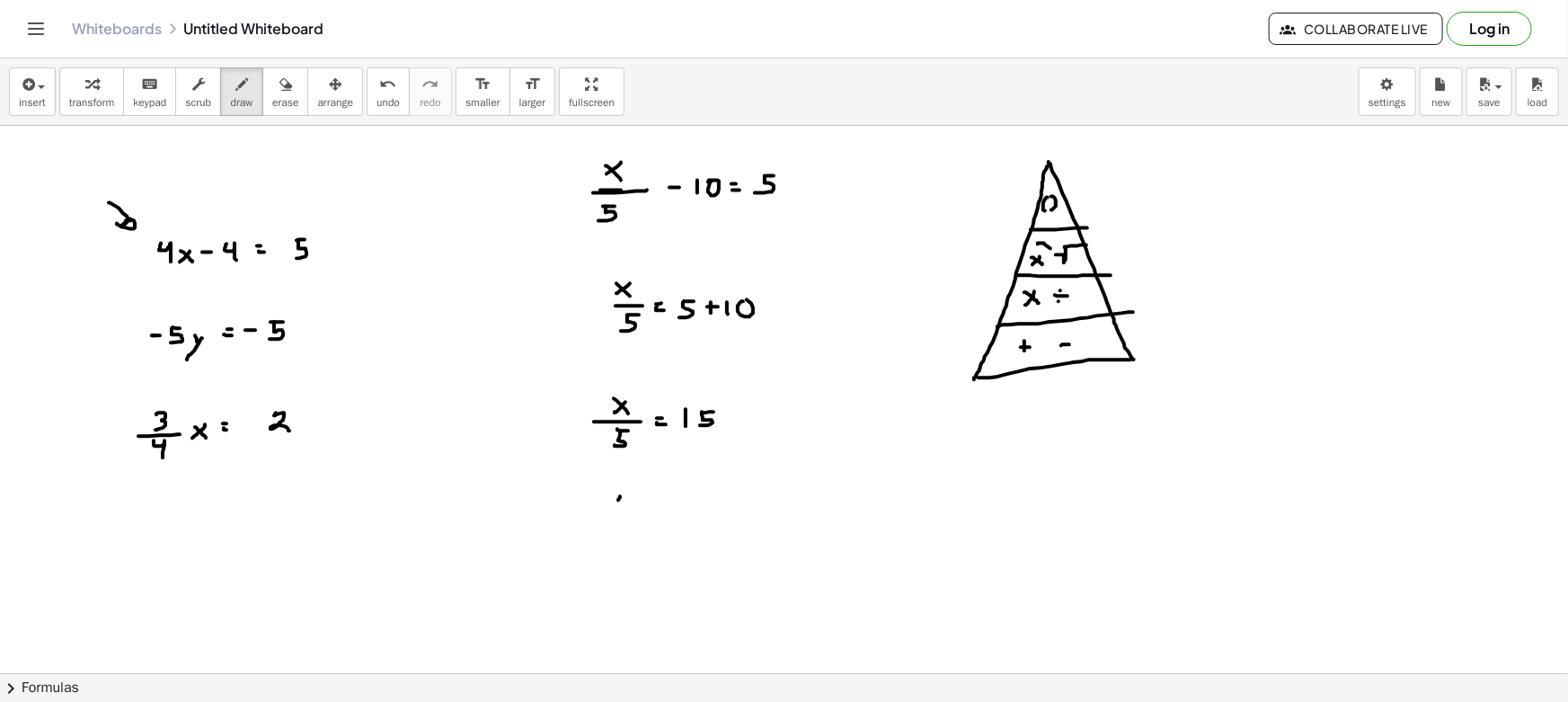 drag, startPoint x: 620, startPoint y: 496, endPoint x: 607, endPoint y: 504, distance: 15.264338 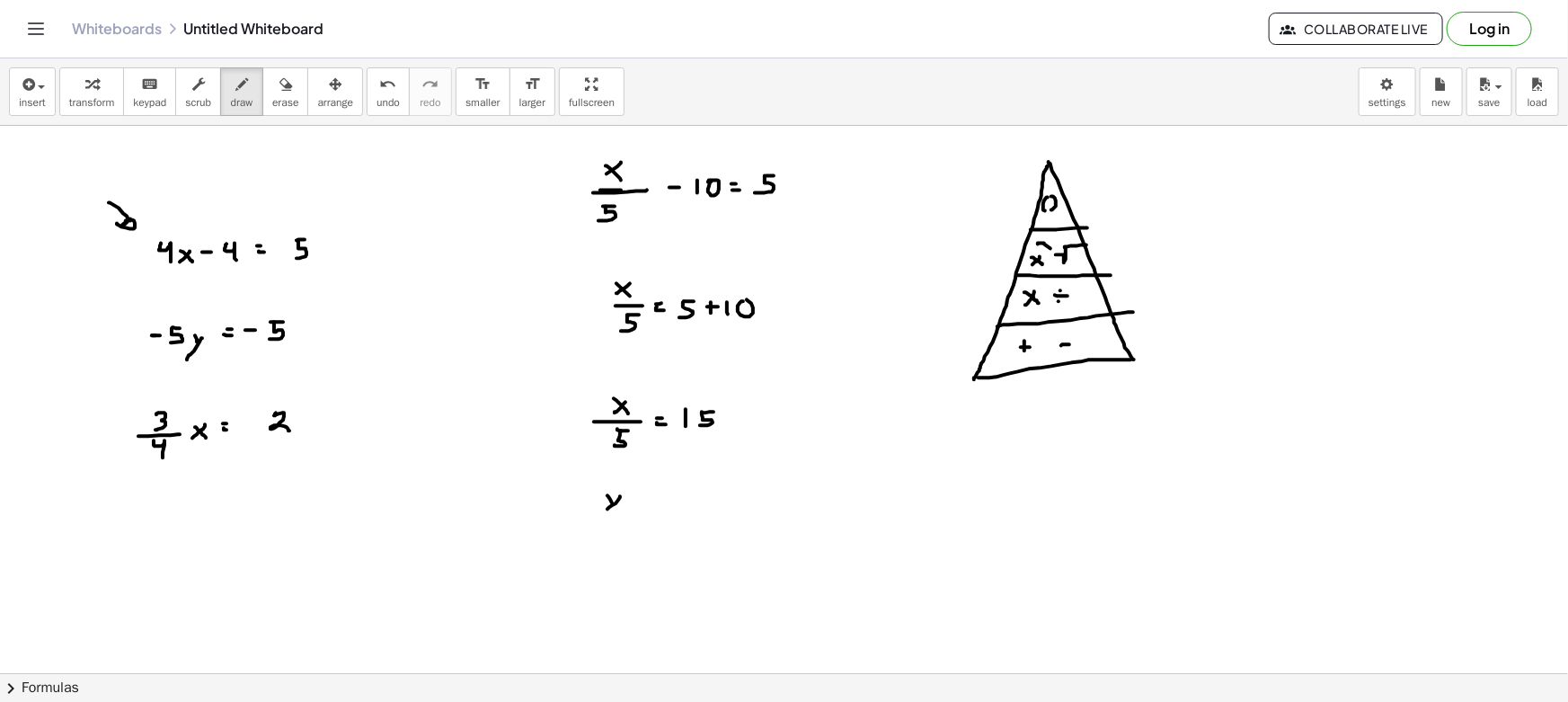 drag, startPoint x: 612, startPoint y: 502, endPoint x: 623, endPoint y: 512, distance: 14.86607 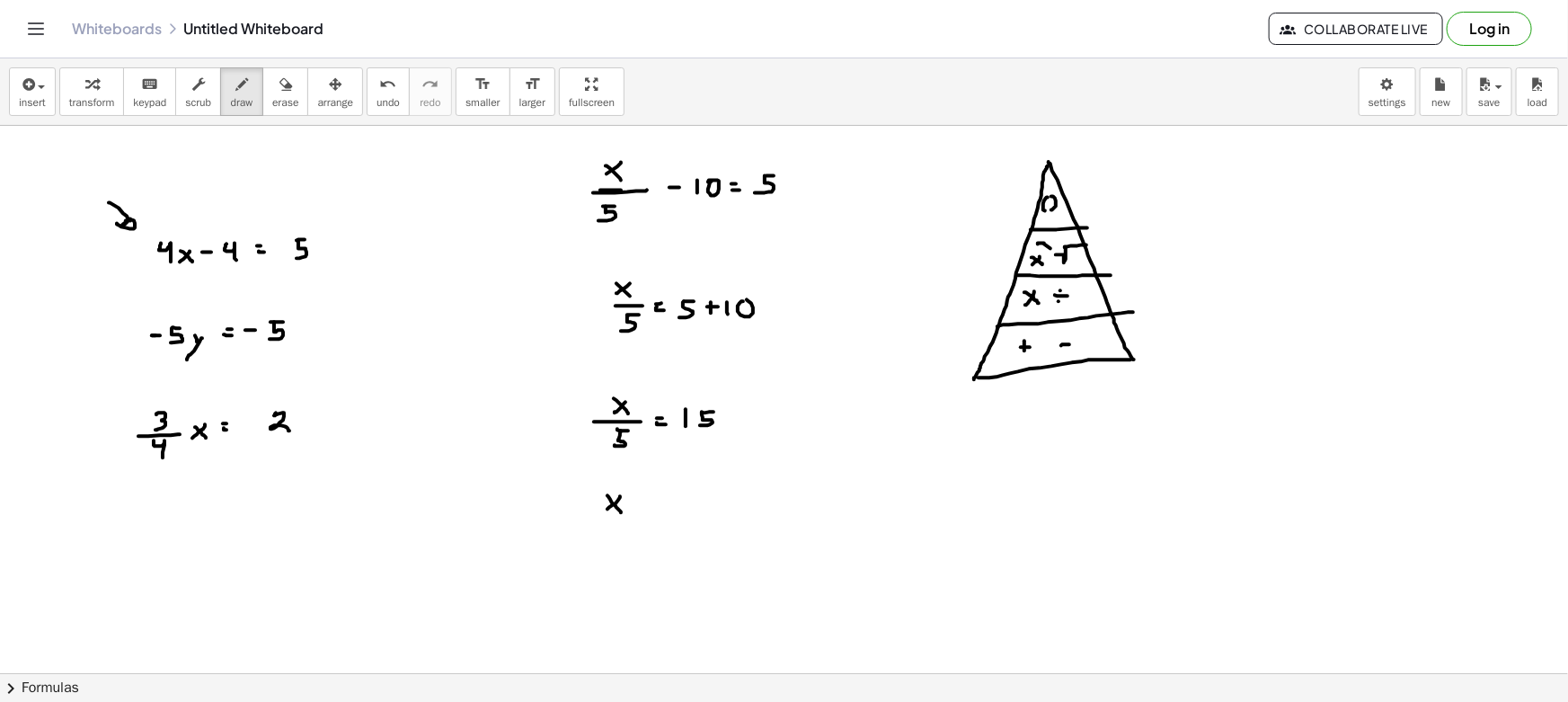 click at bounding box center [784, 774] 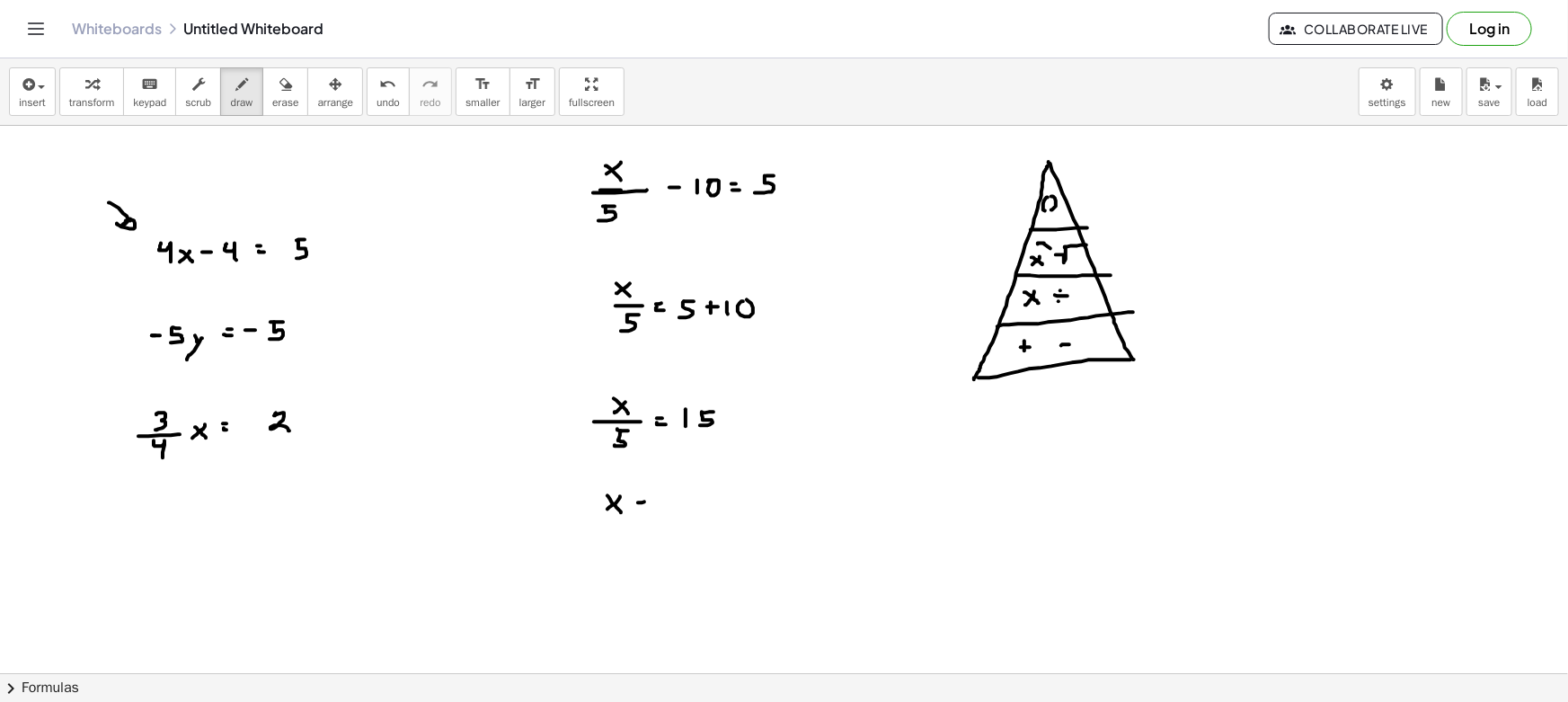 click at bounding box center [784, 774] 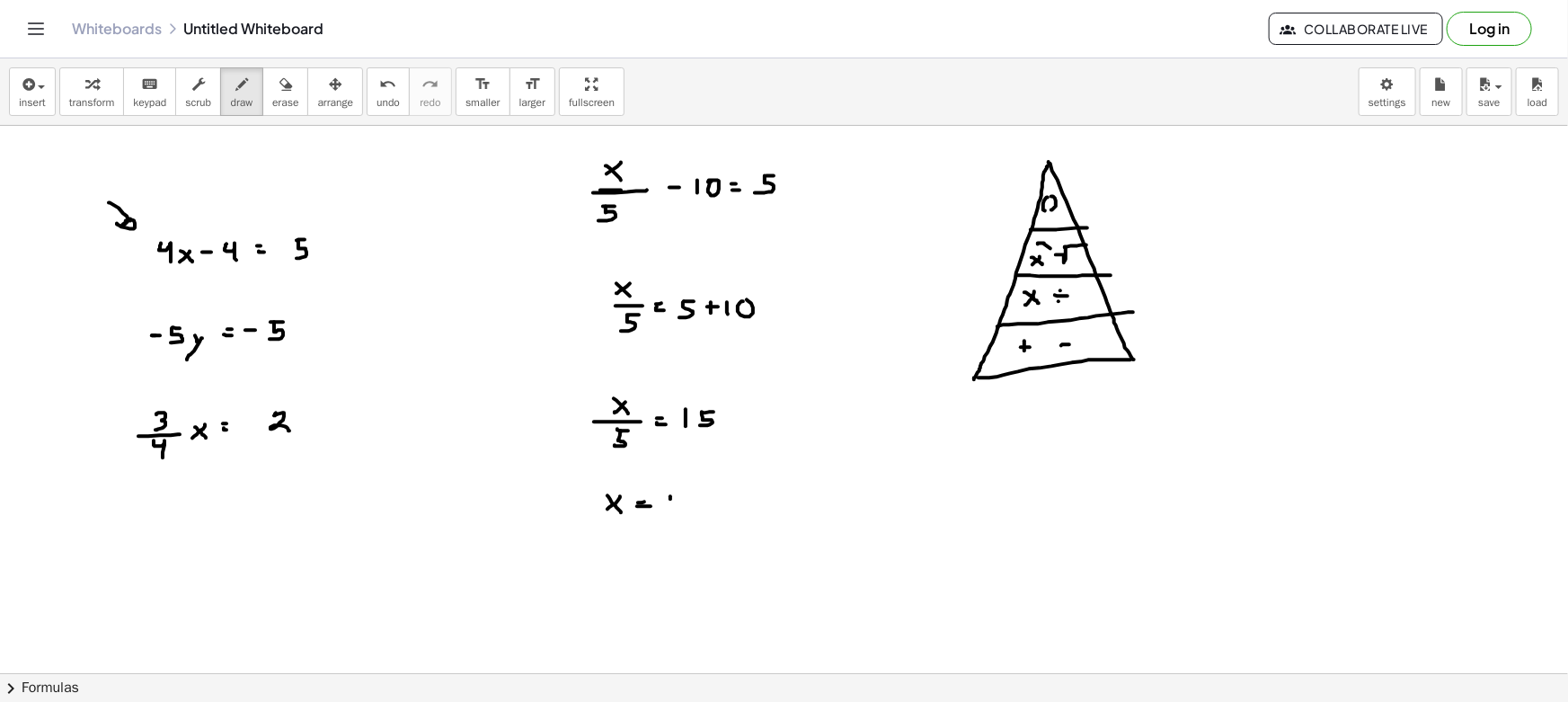drag, startPoint x: 670, startPoint y: 499, endPoint x: 678, endPoint y: 508, distance: 12.041595 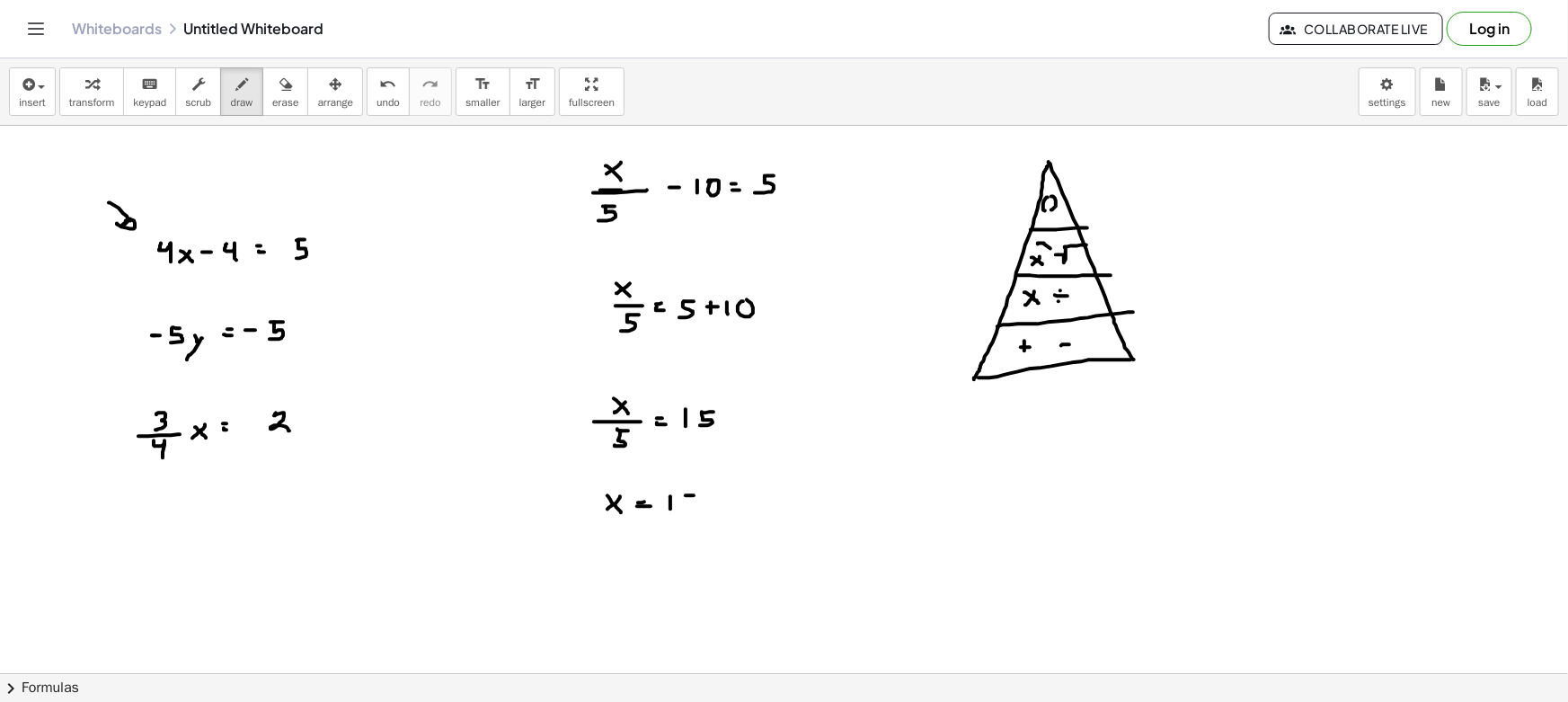 click at bounding box center (784, 774) 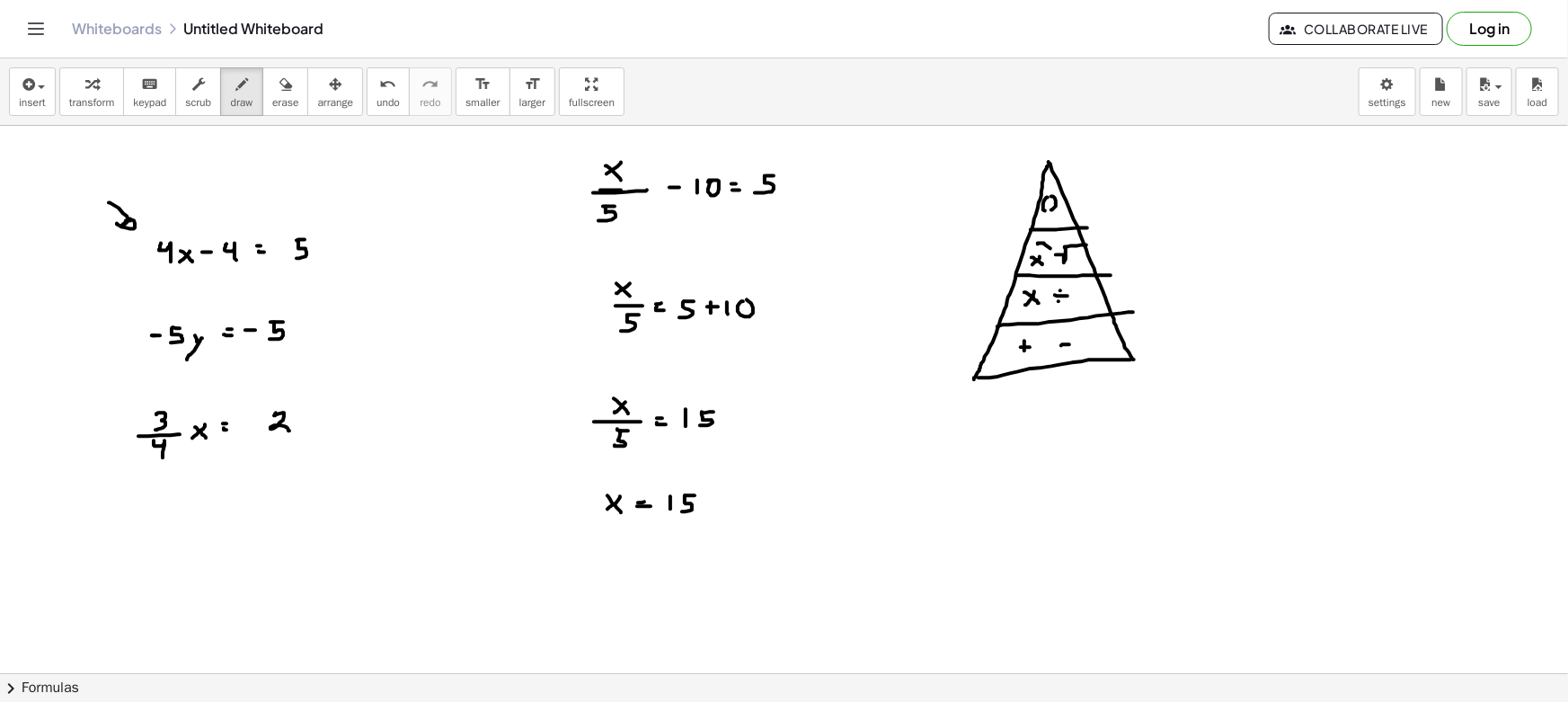 drag, startPoint x: 685, startPoint y: 502, endPoint x: 682, endPoint y: 511, distance: 9.486833 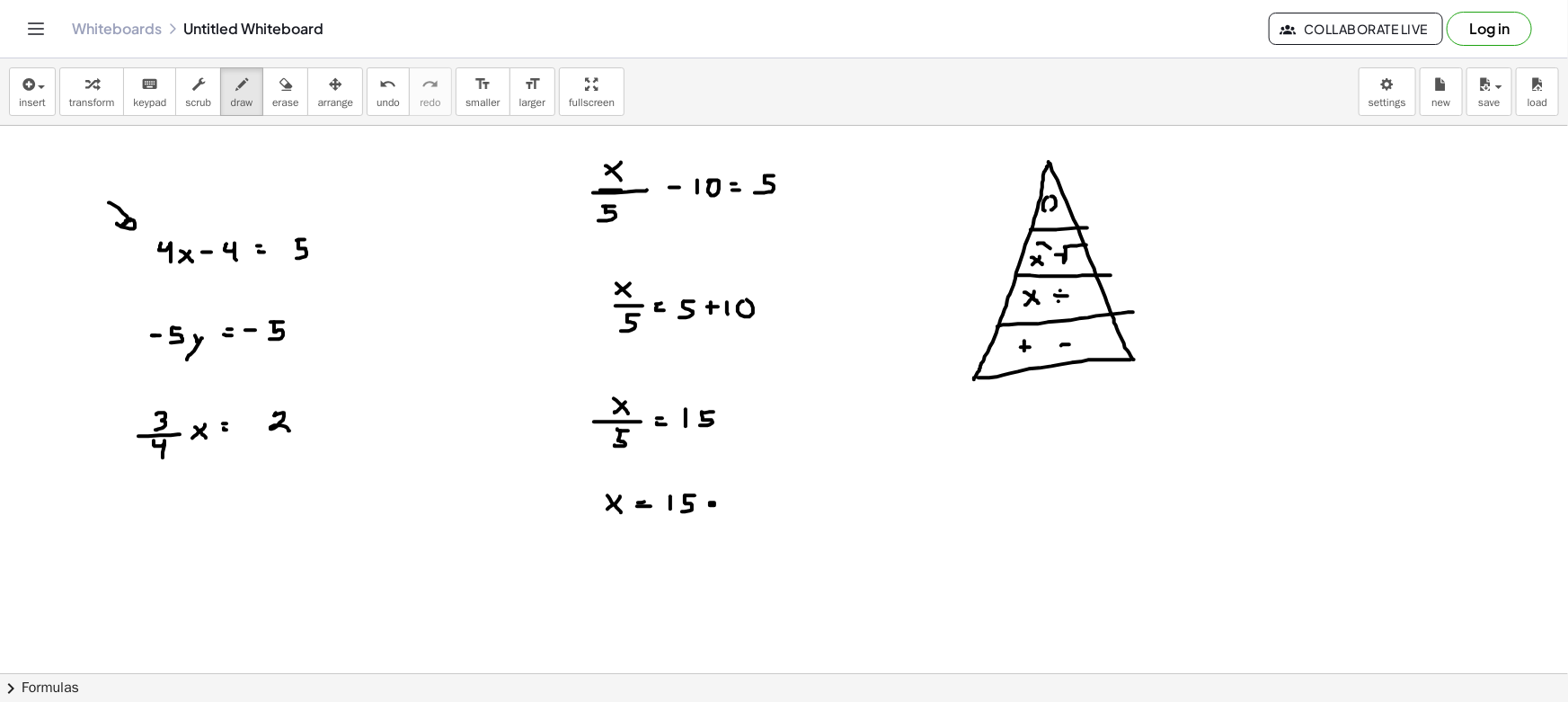 click at bounding box center (784, 774) 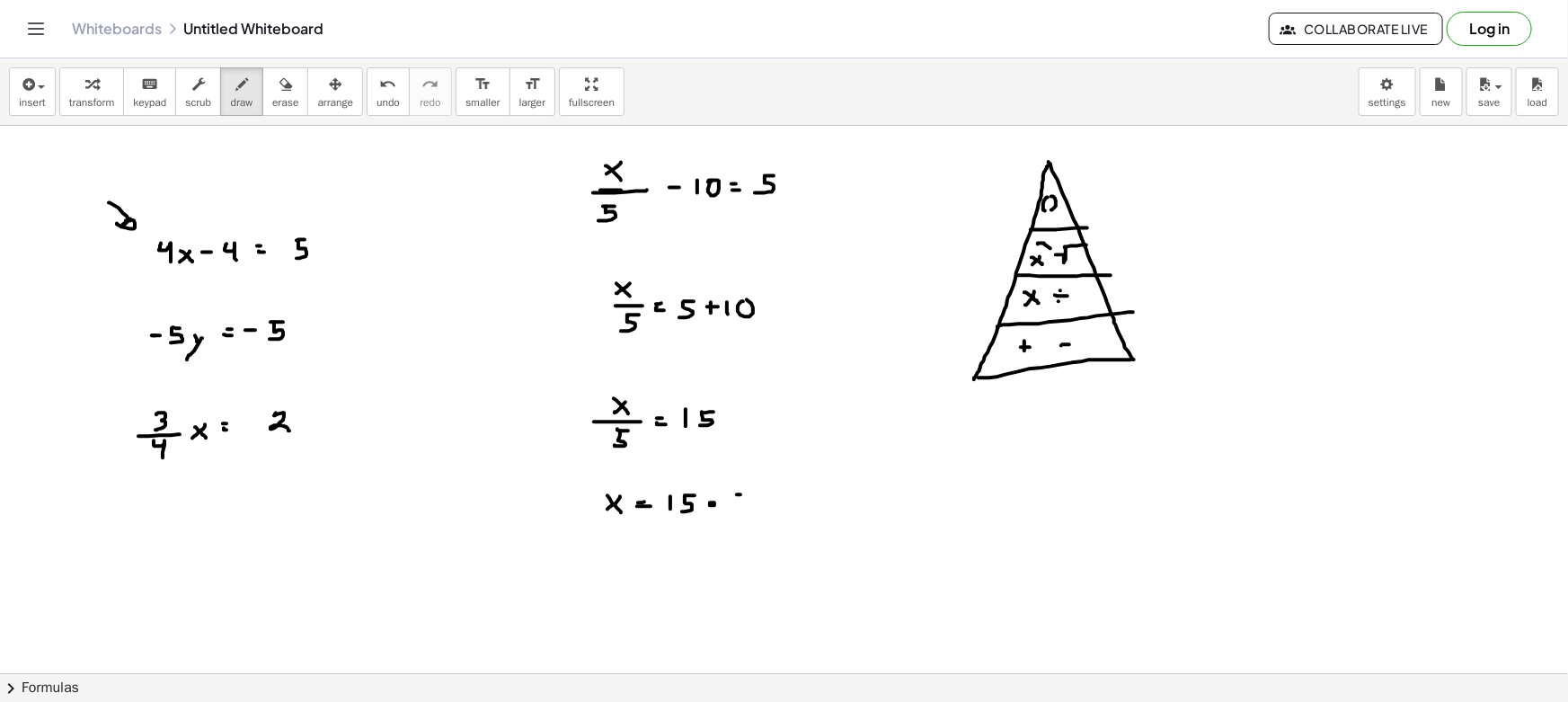 click at bounding box center (784, 774) 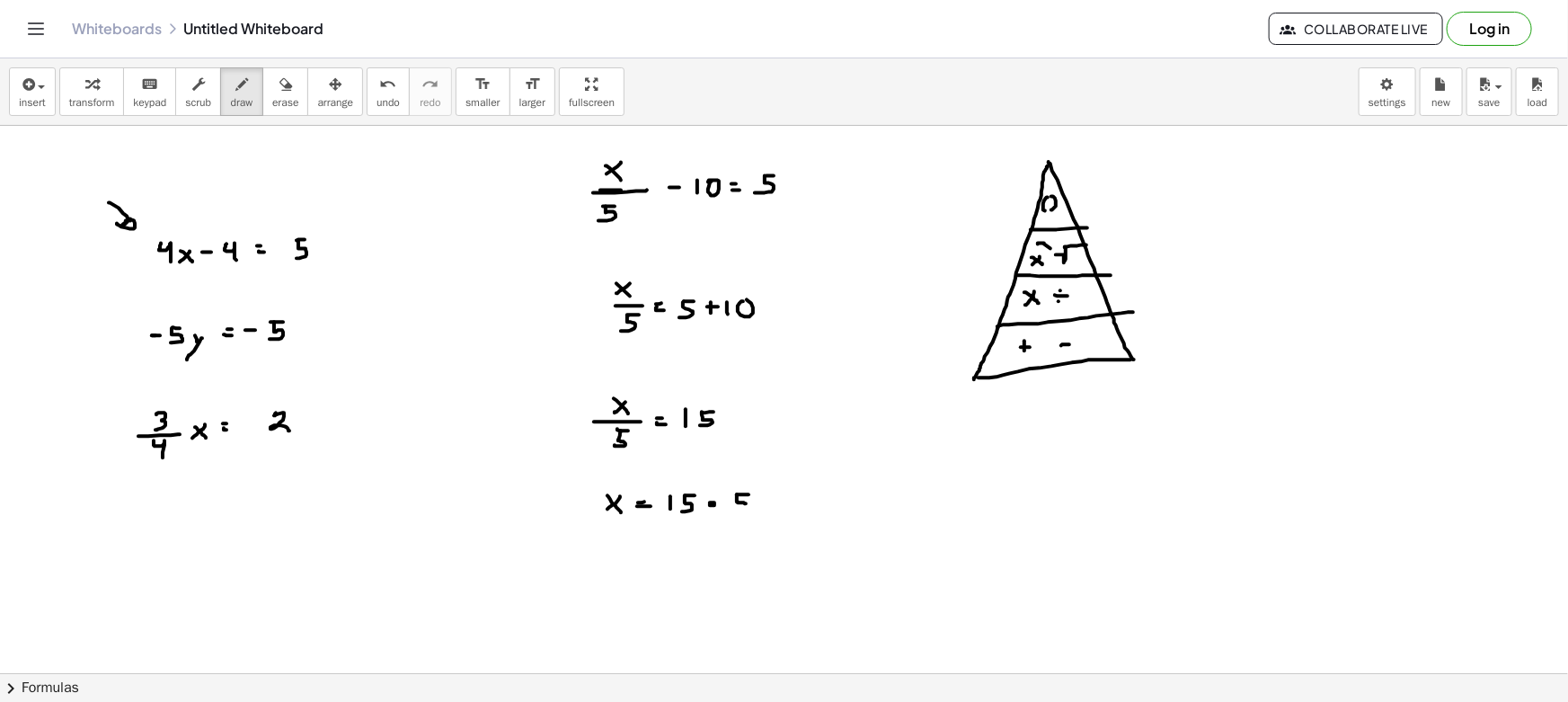drag, startPoint x: 737, startPoint y: 494, endPoint x: 738, endPoint y: 511, distance: 17.029386 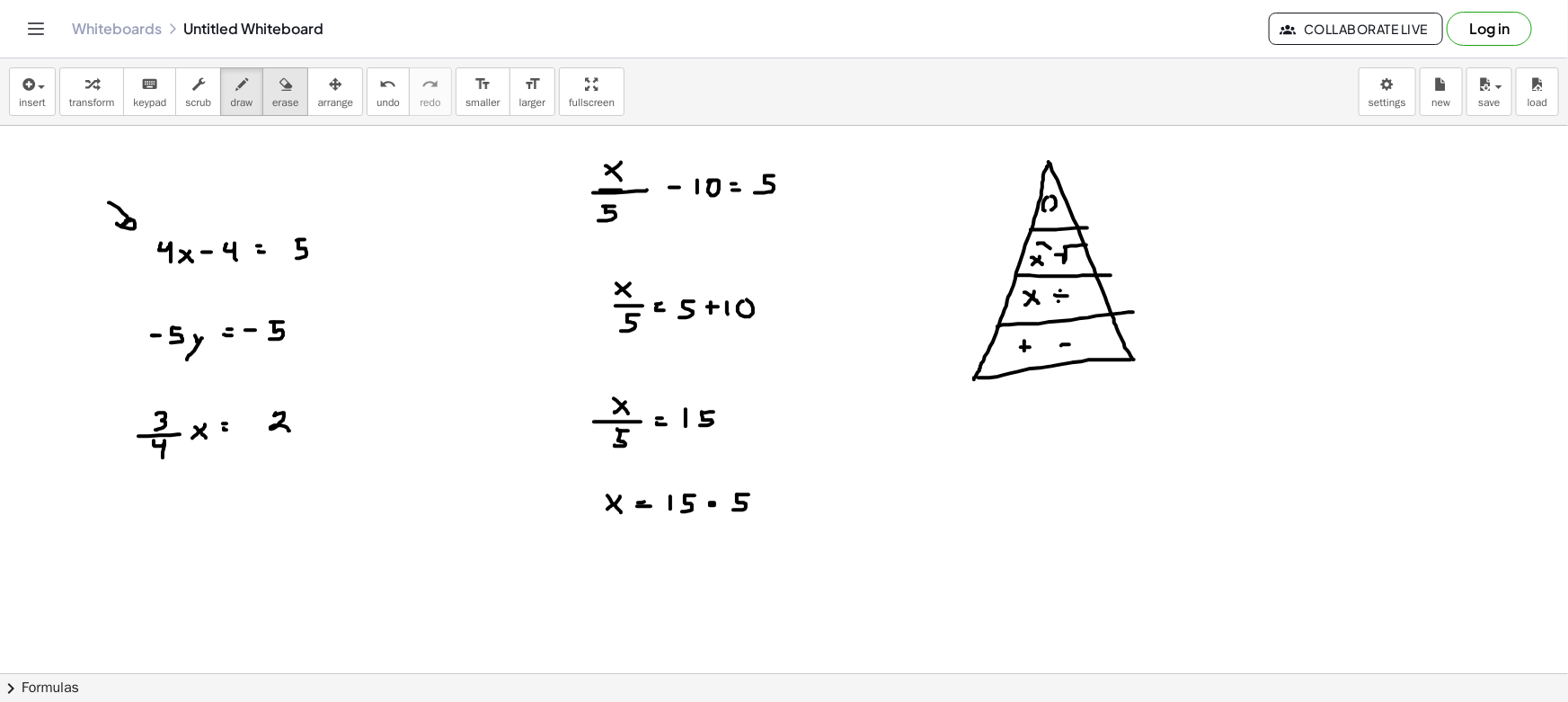 click at bounding box center (286, 84) 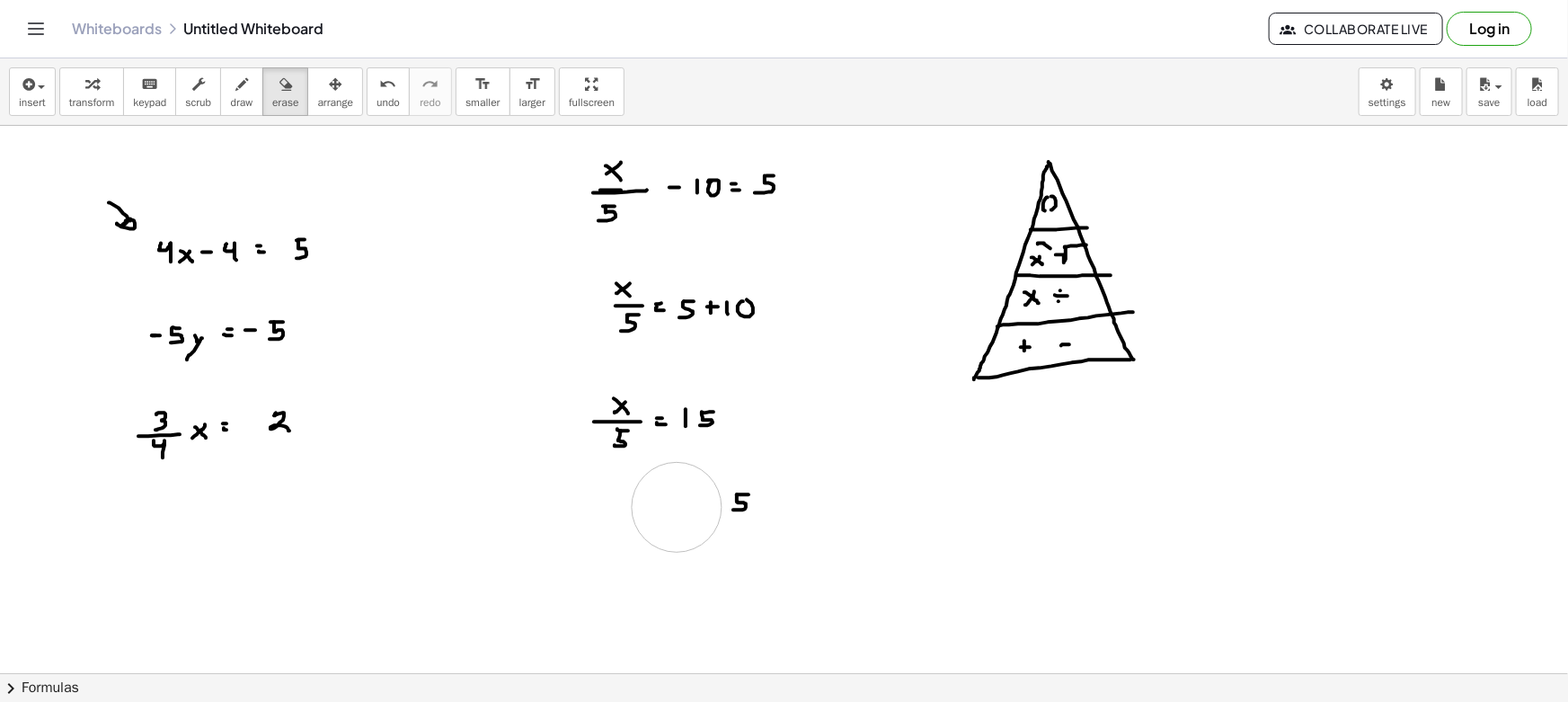 drag, startPoint x: 564, startPoint y: 508, endPoint x: 827, endPoint y: 523, distance: 263.42741 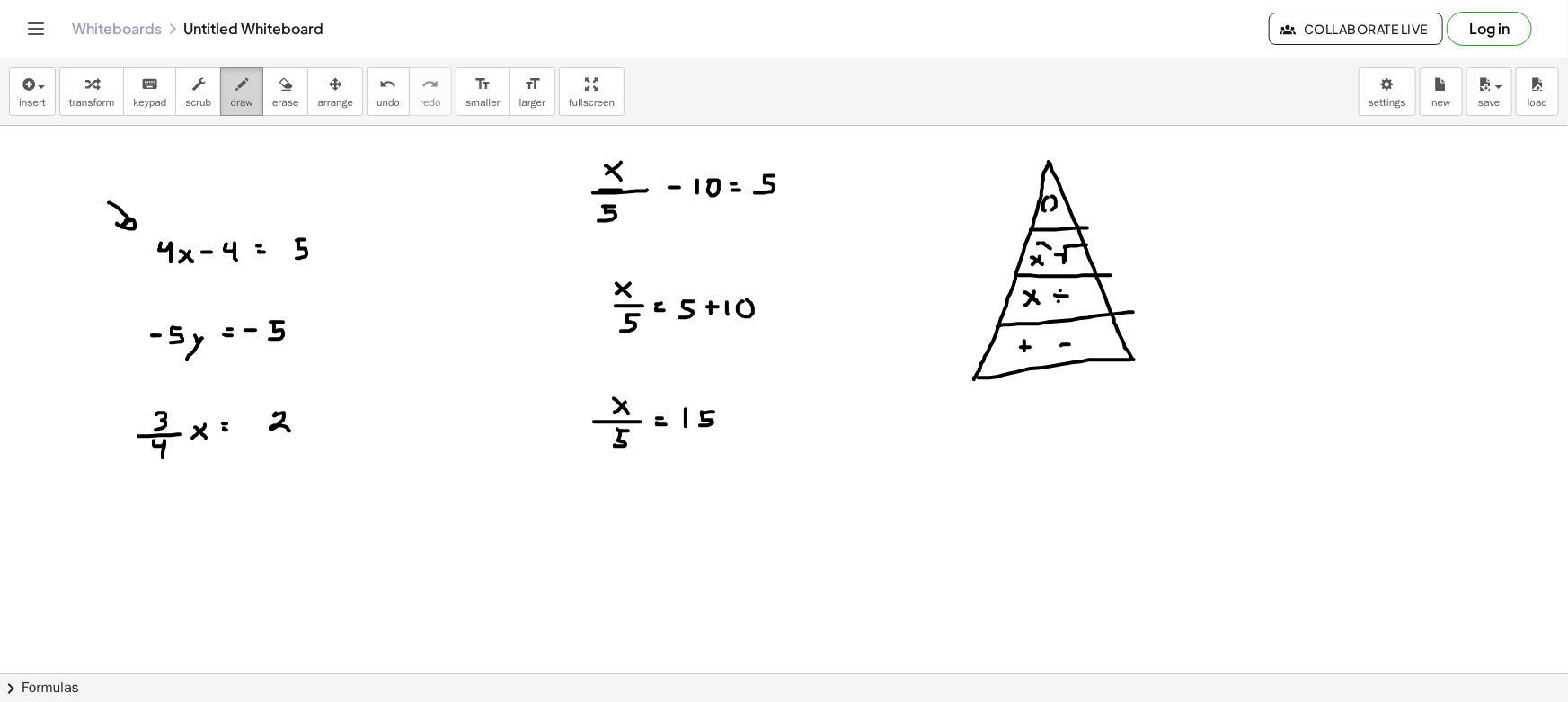 click on "draw" at bounding box center (242, 102) 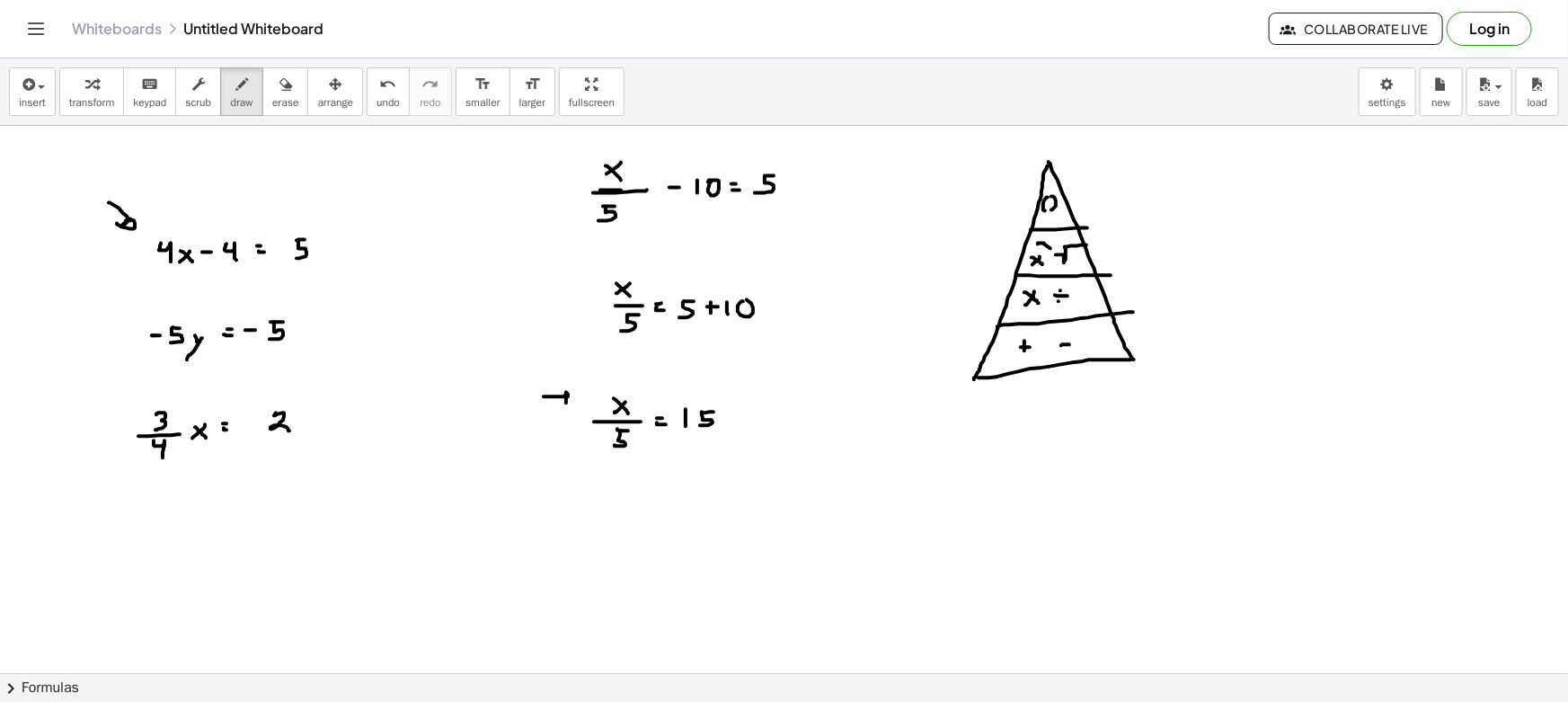 click at bounding box center (784, 774) 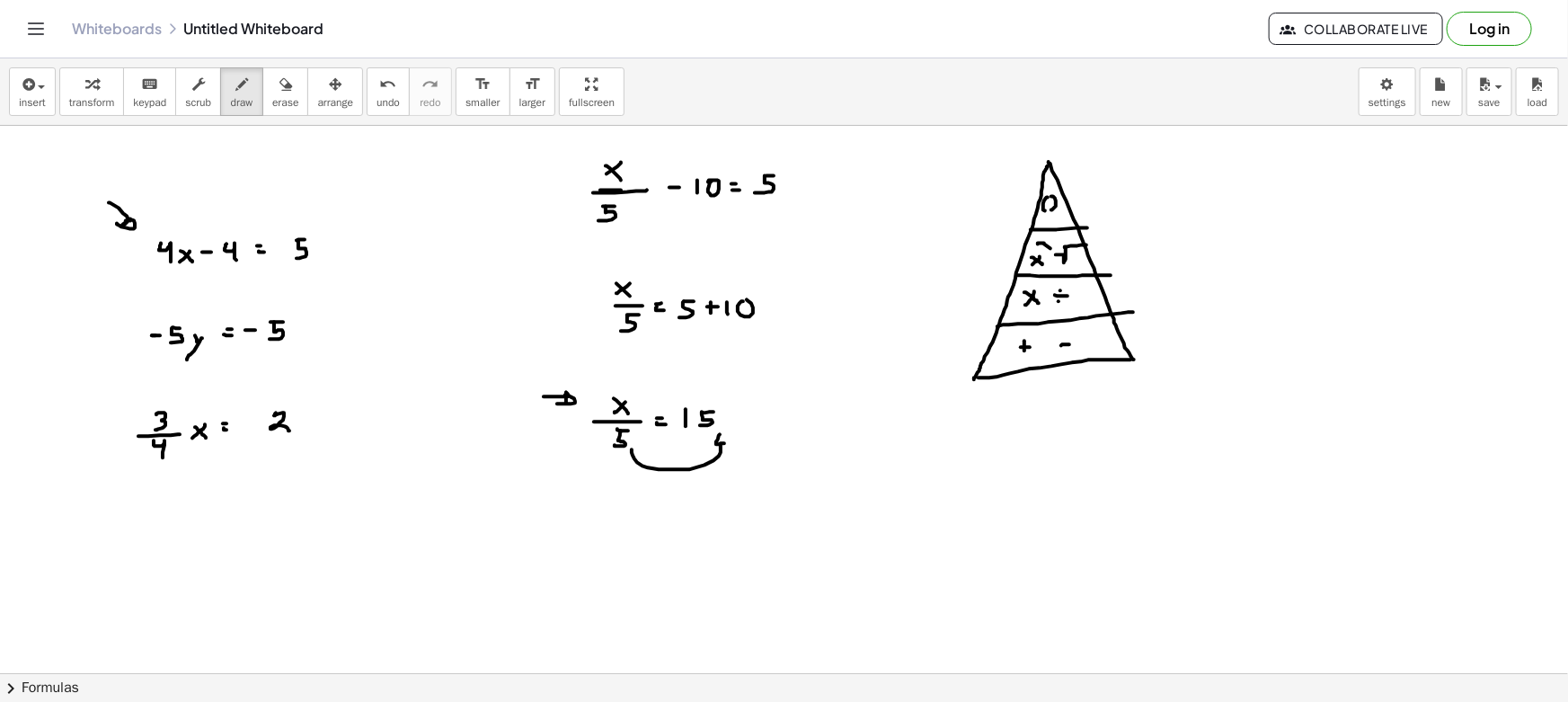drag, startPoint x: 632, startPoint y: 449, endPoint x: 729, endPoint y: 449, distance: 97 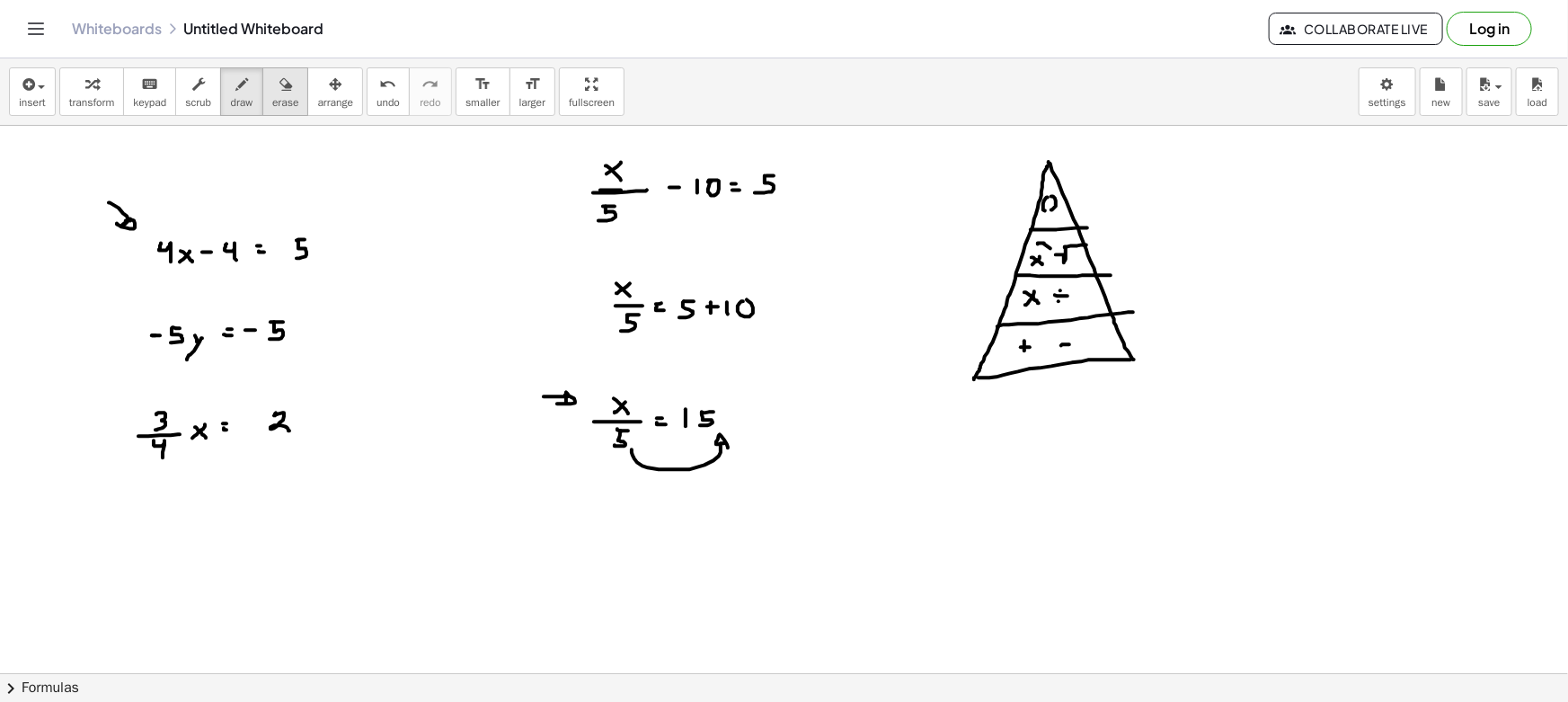 click on "erase" at bounding box center [285, 92] 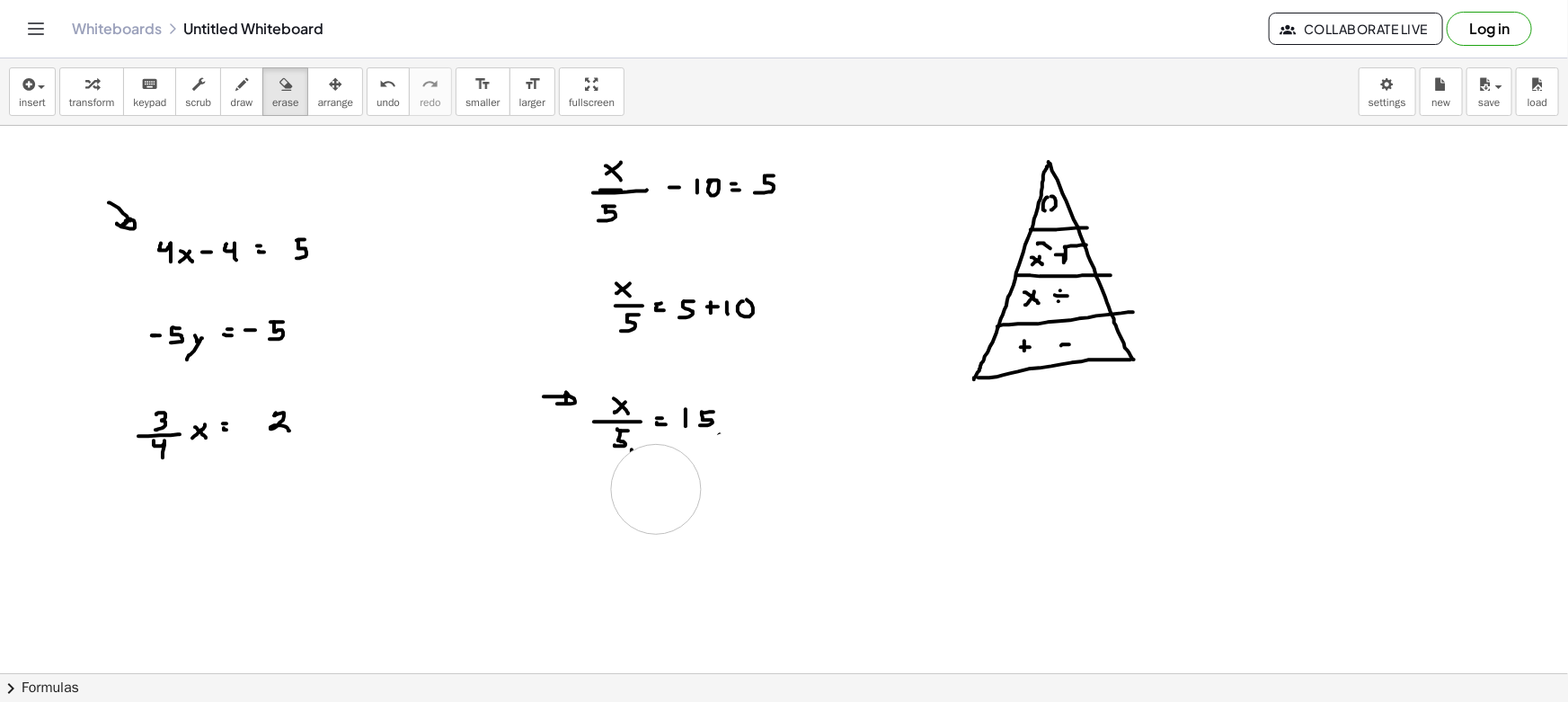 drag, startPoint x: 746, startPoint y: 522, endPoint x: 656, endPoint y: 487, distance: 96.56604 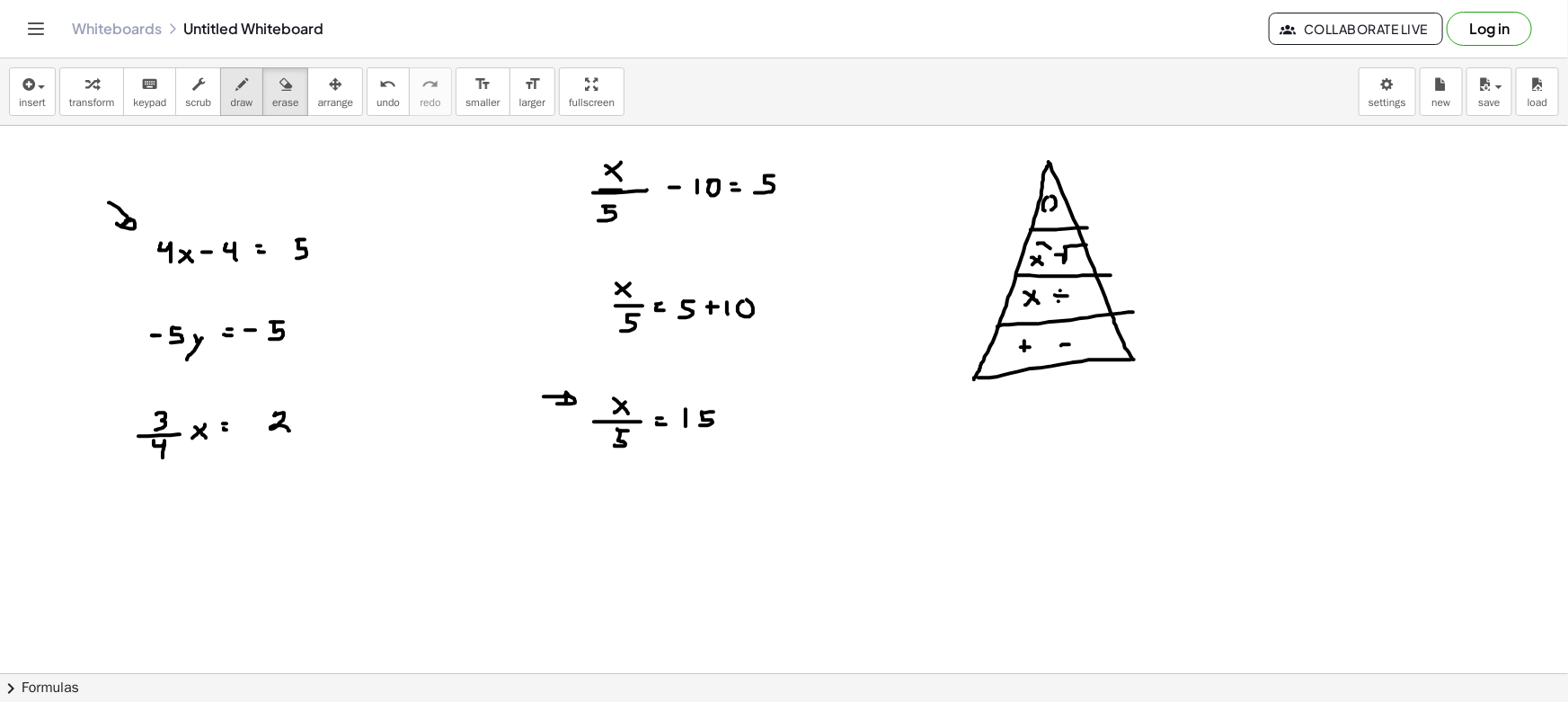 click on "draw" at bounding box center (242, 92) 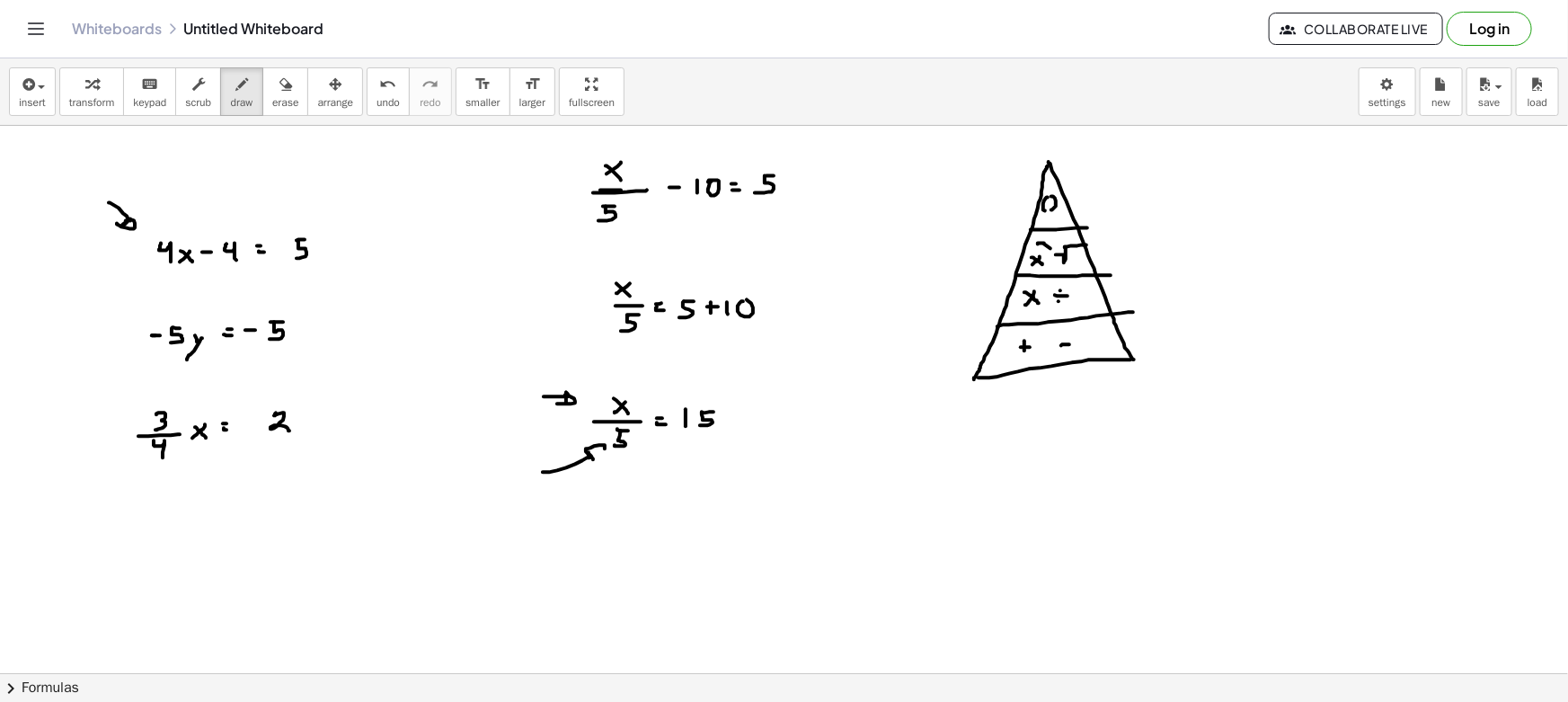 drag, startPoint x: 543, startPoint y: 472, endPoint x: 596, endPoint y: 465, distance: 53.4603 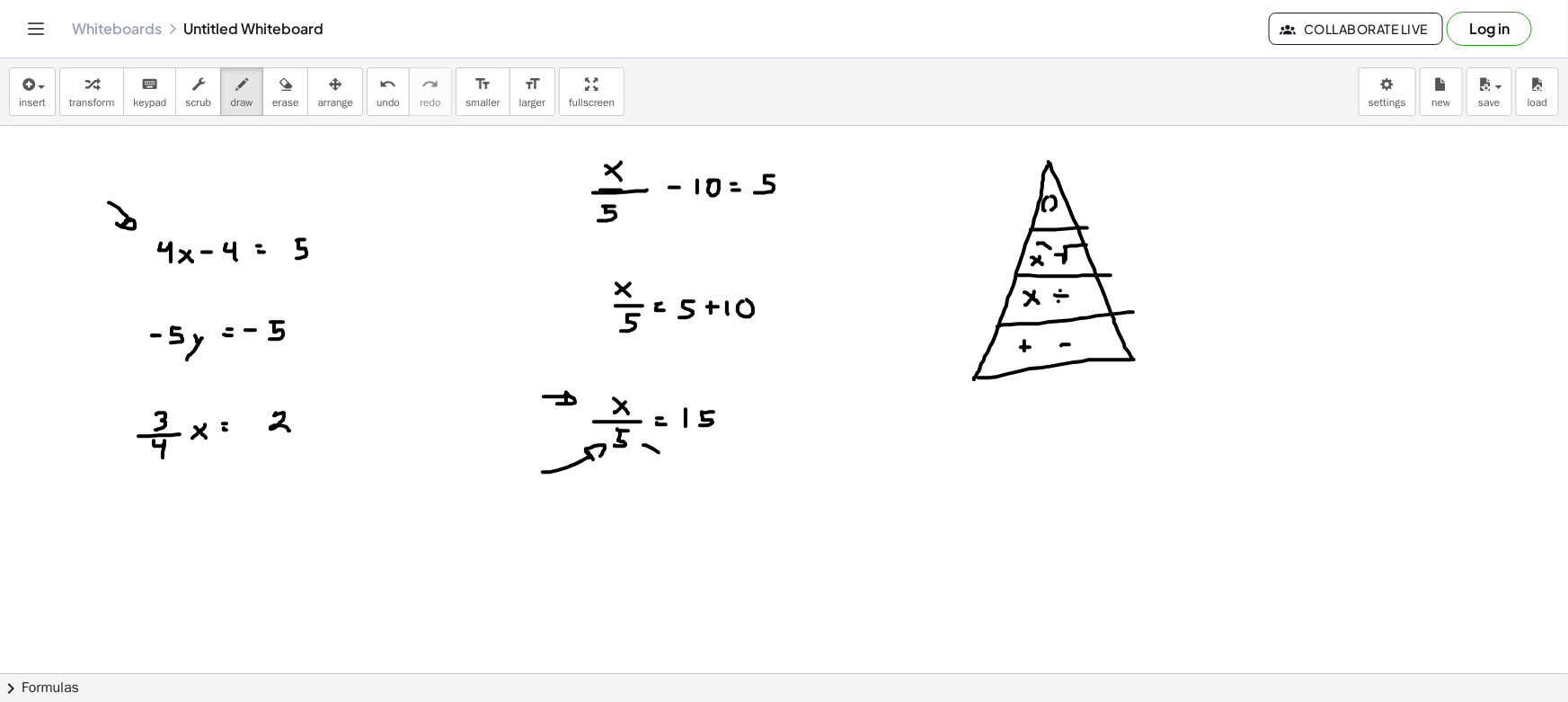 click at bounding box center [784, 774] 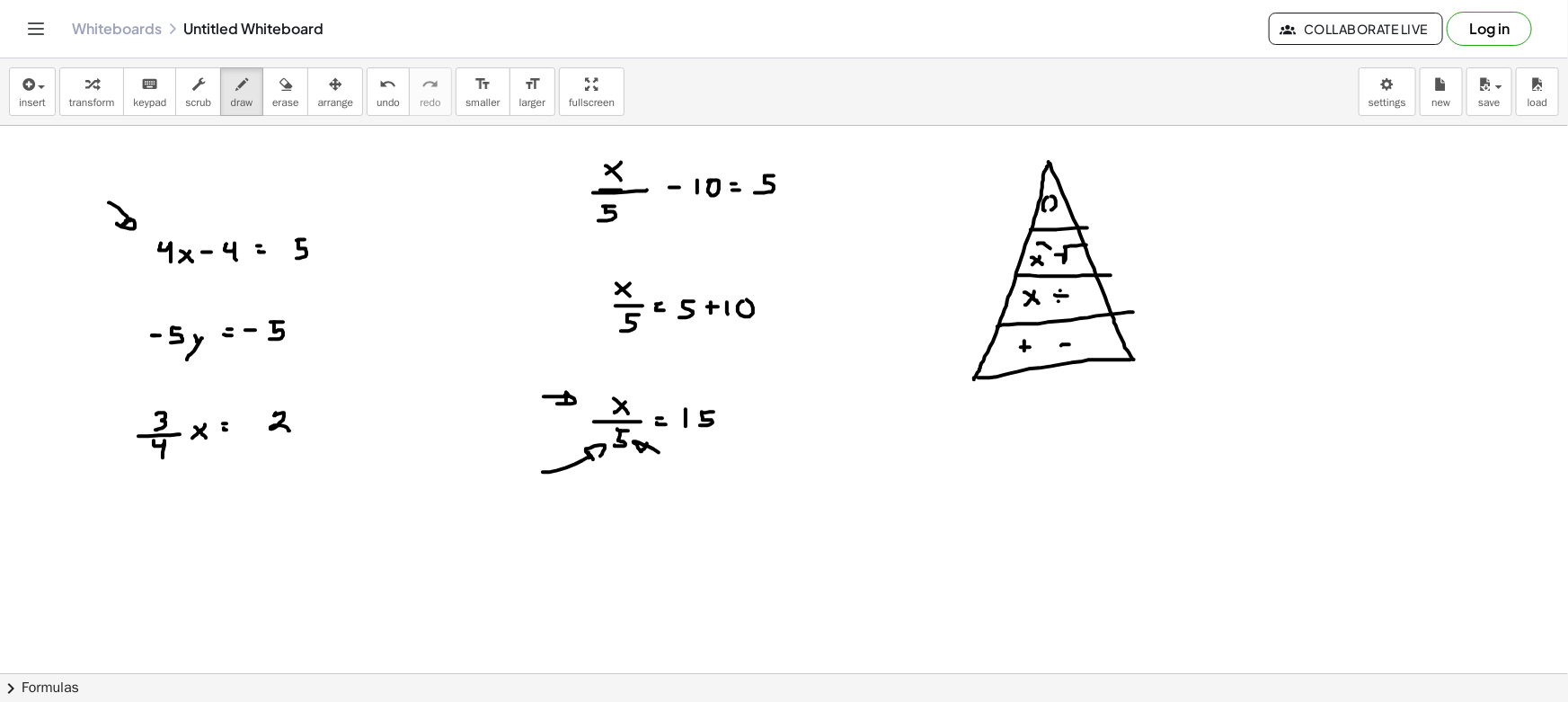click at bounding box center (784, 774) 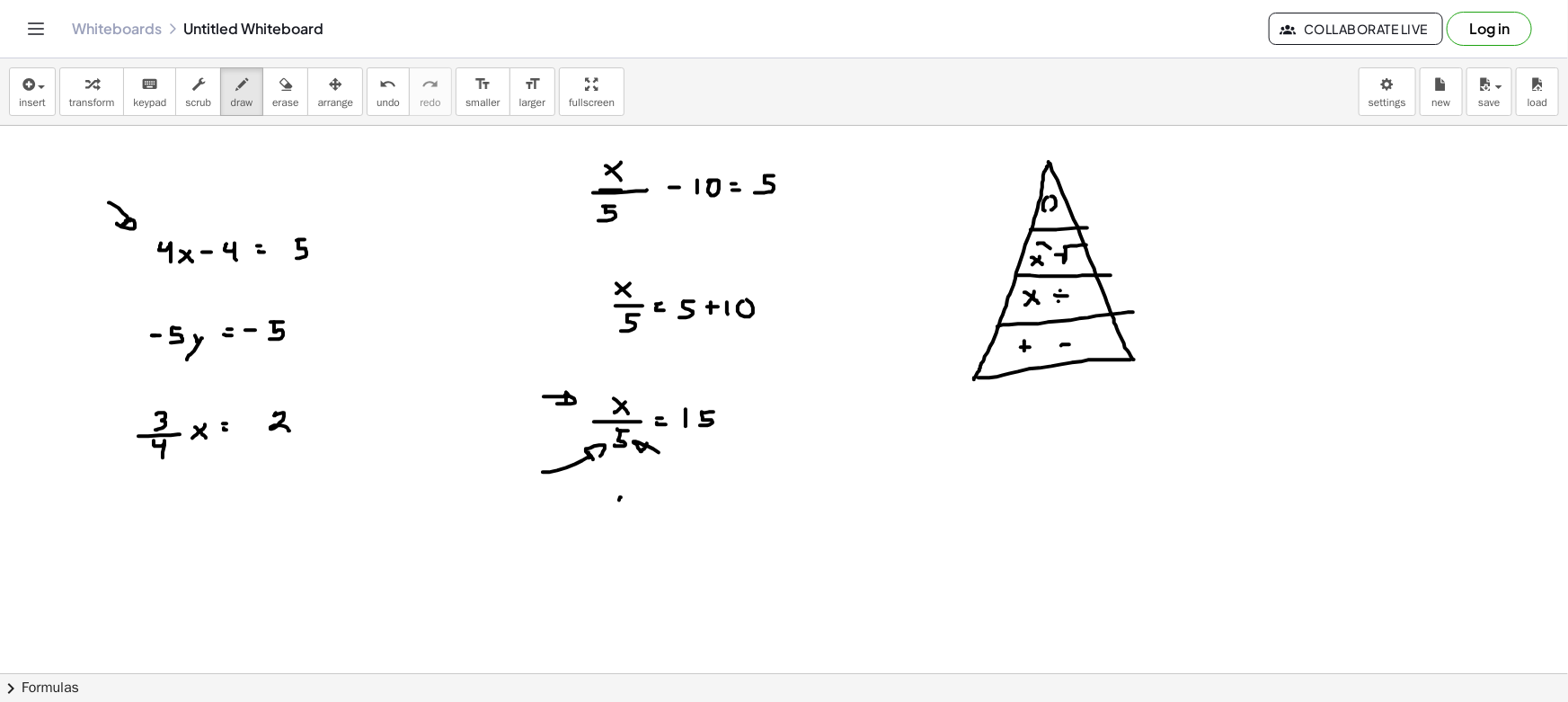 drag, startPoint x: 621, startPoint y: 497, endPoint x: 610, endPoint y: 502, distance: 12.083046 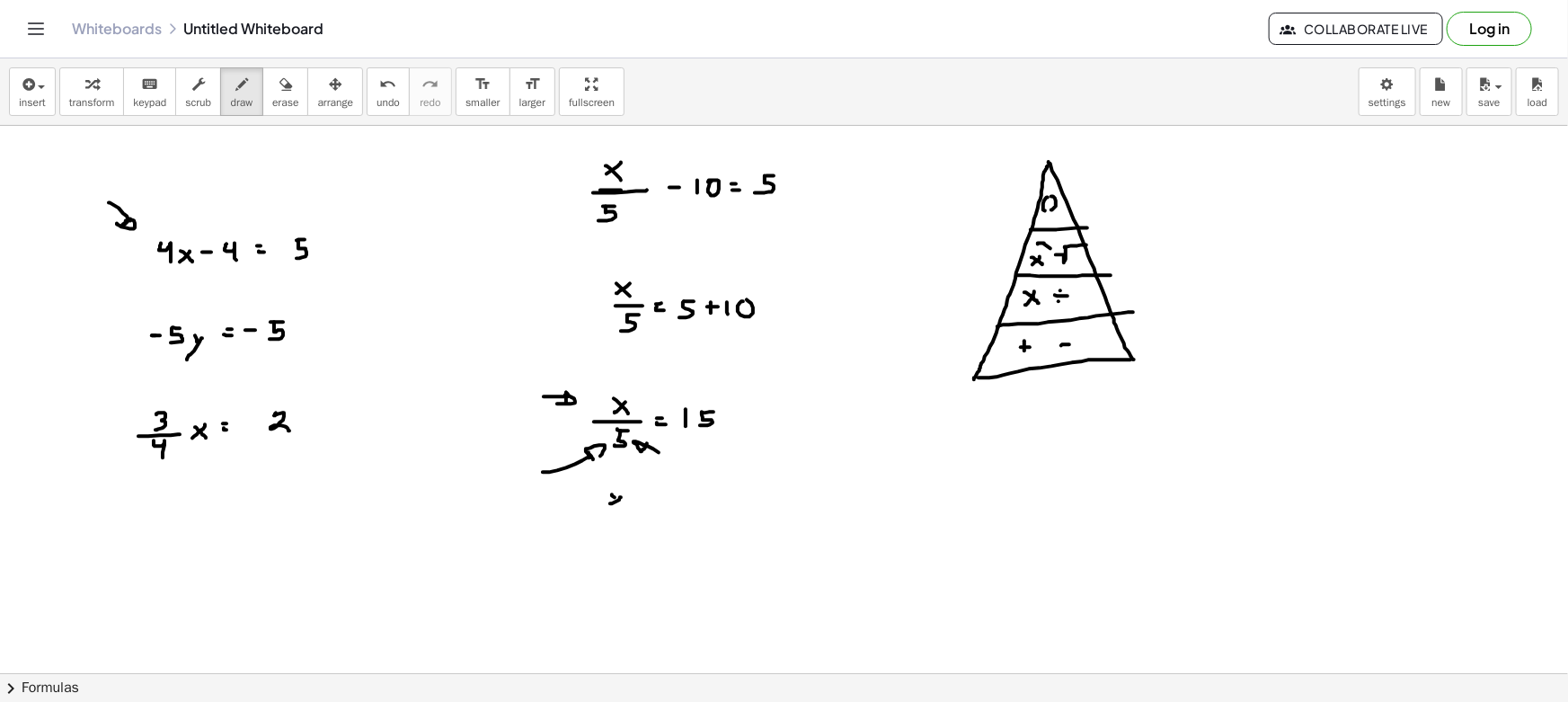 drag, startPoint x: 615, startPoint y: 497, endPoint x: 633, endPoint y: 509, distance: 21.633308 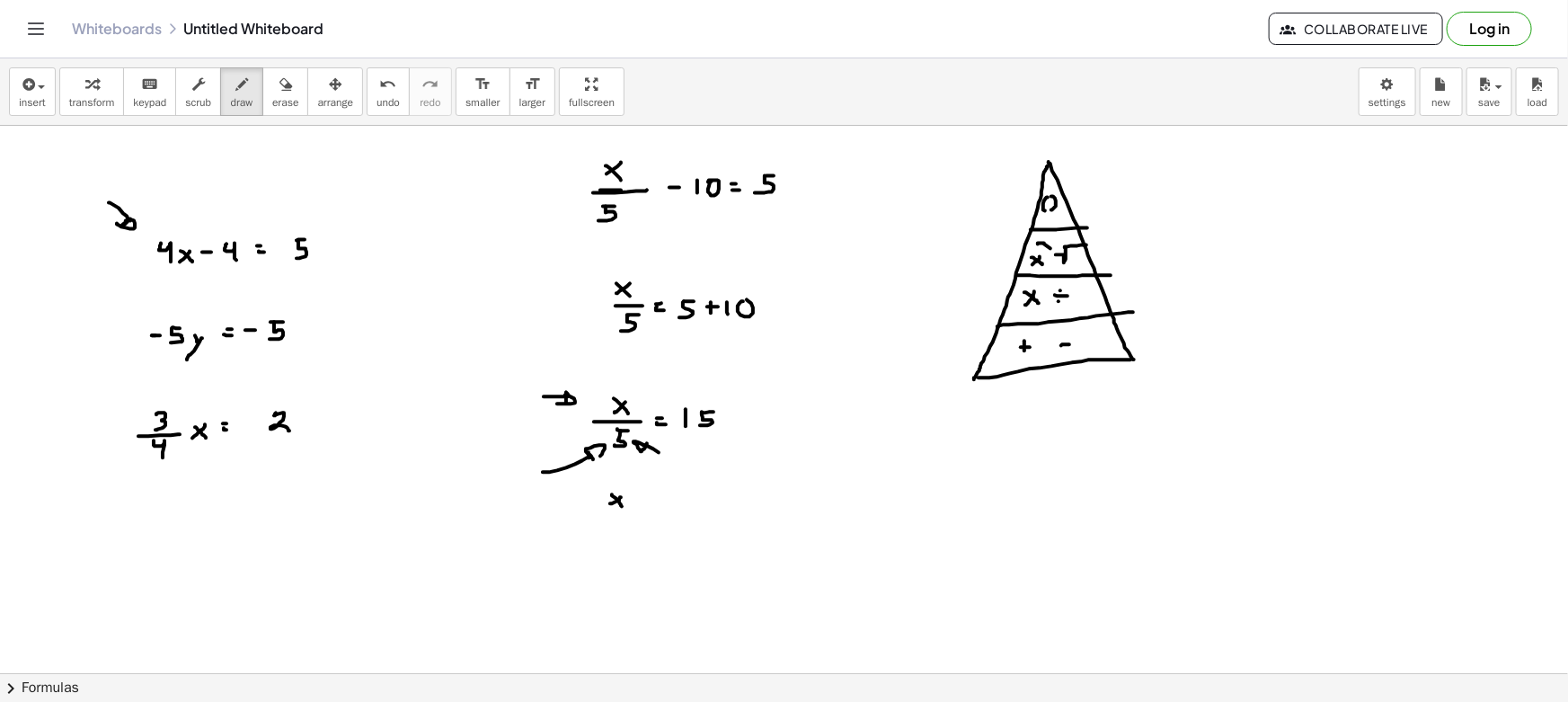 click at bounding box center [784, 774] 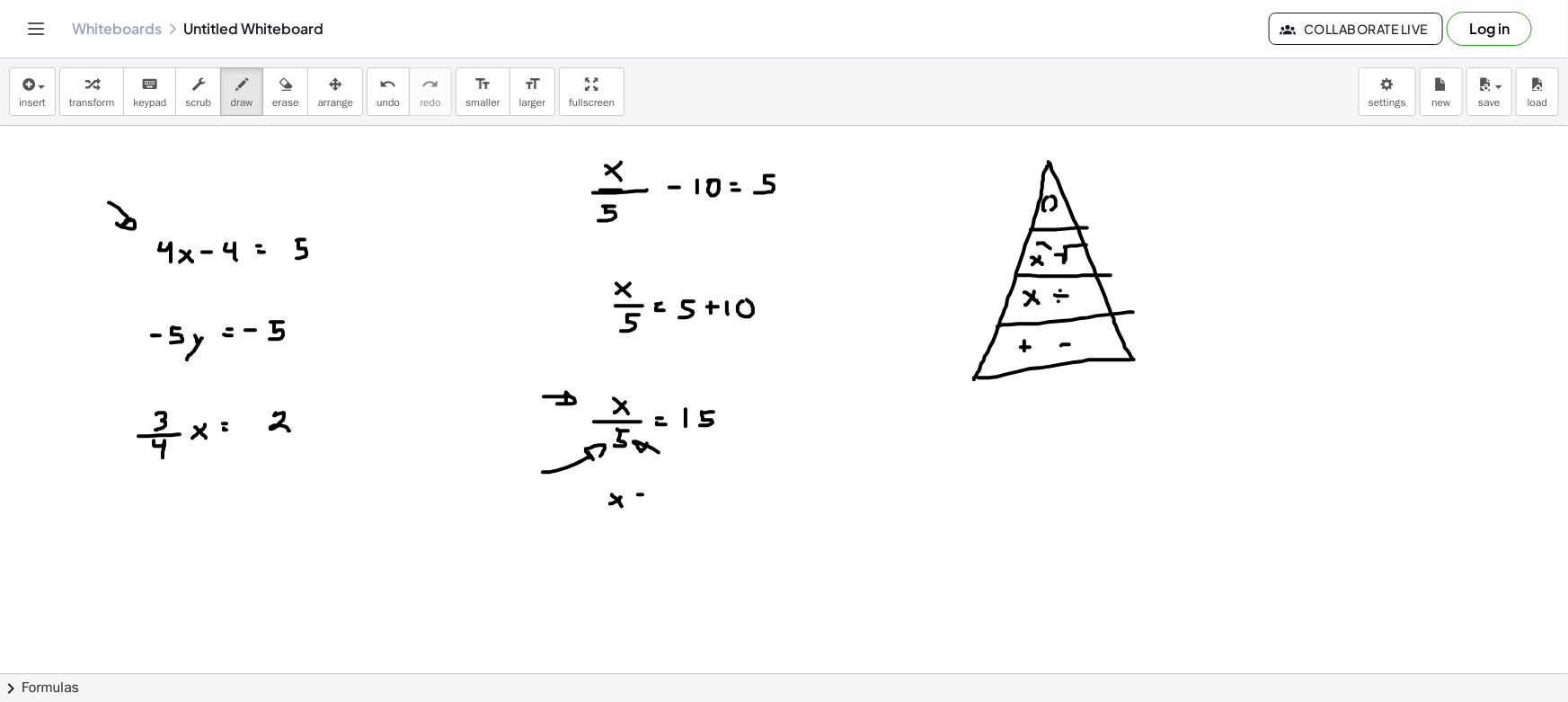 click at bounding box center (784, 774) 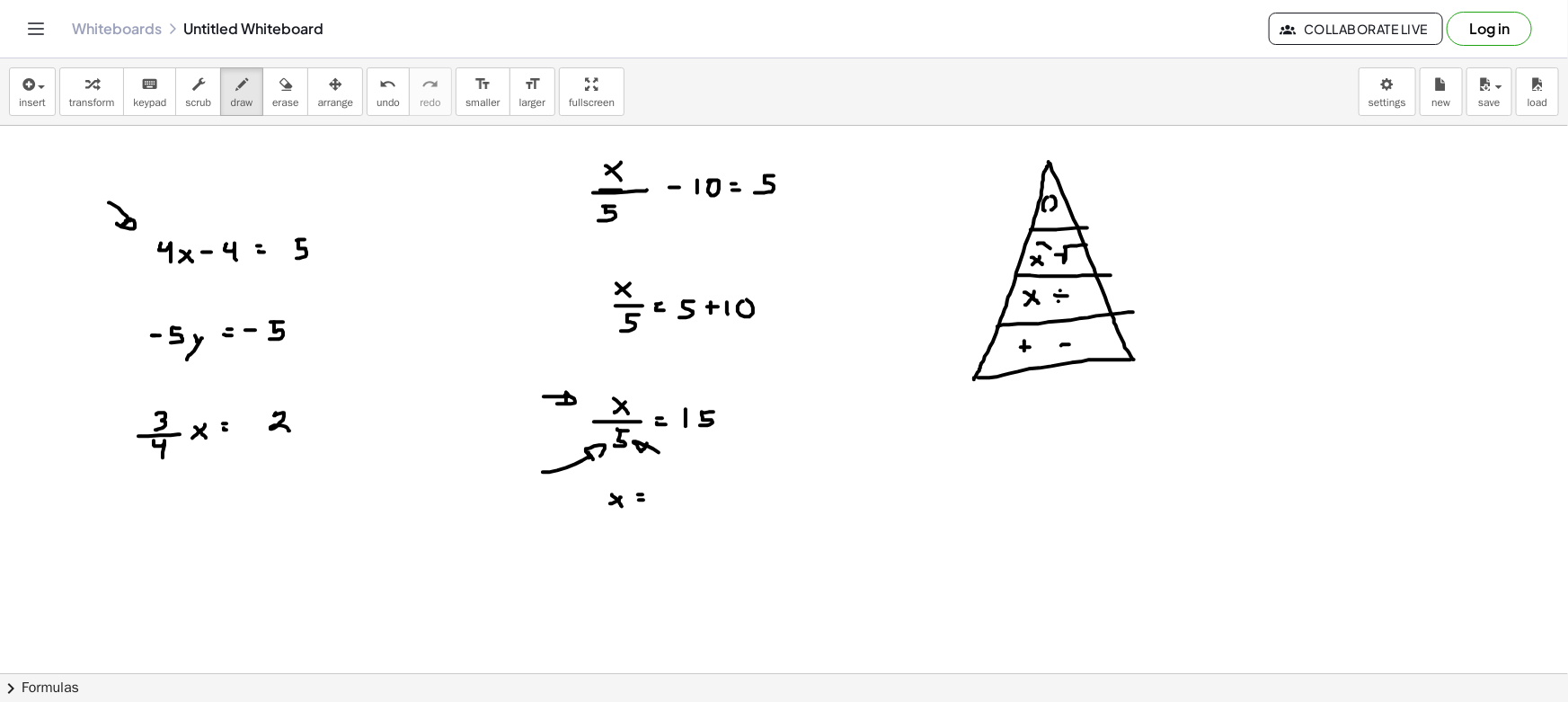 click at bounding box center (784, 774) 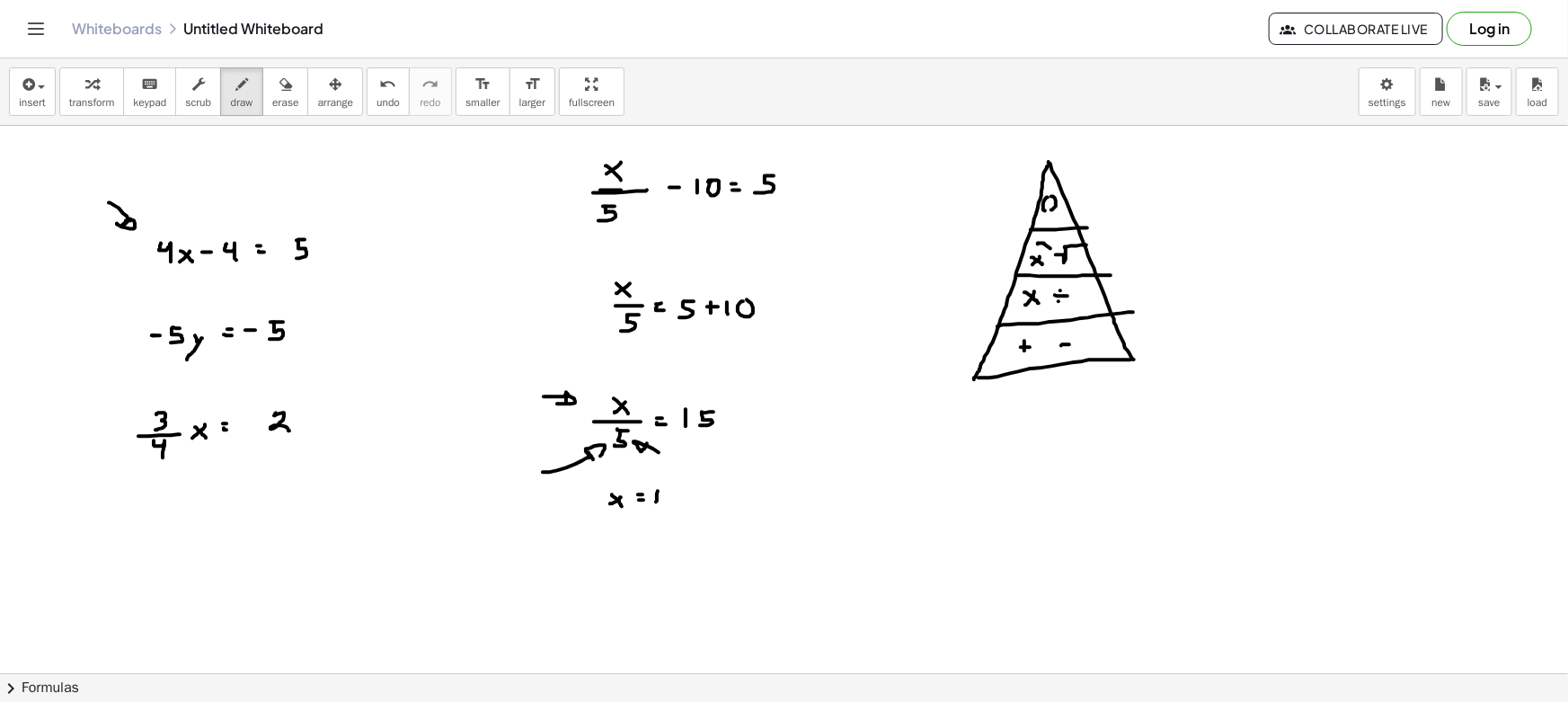click at bounding box center (784, 774) 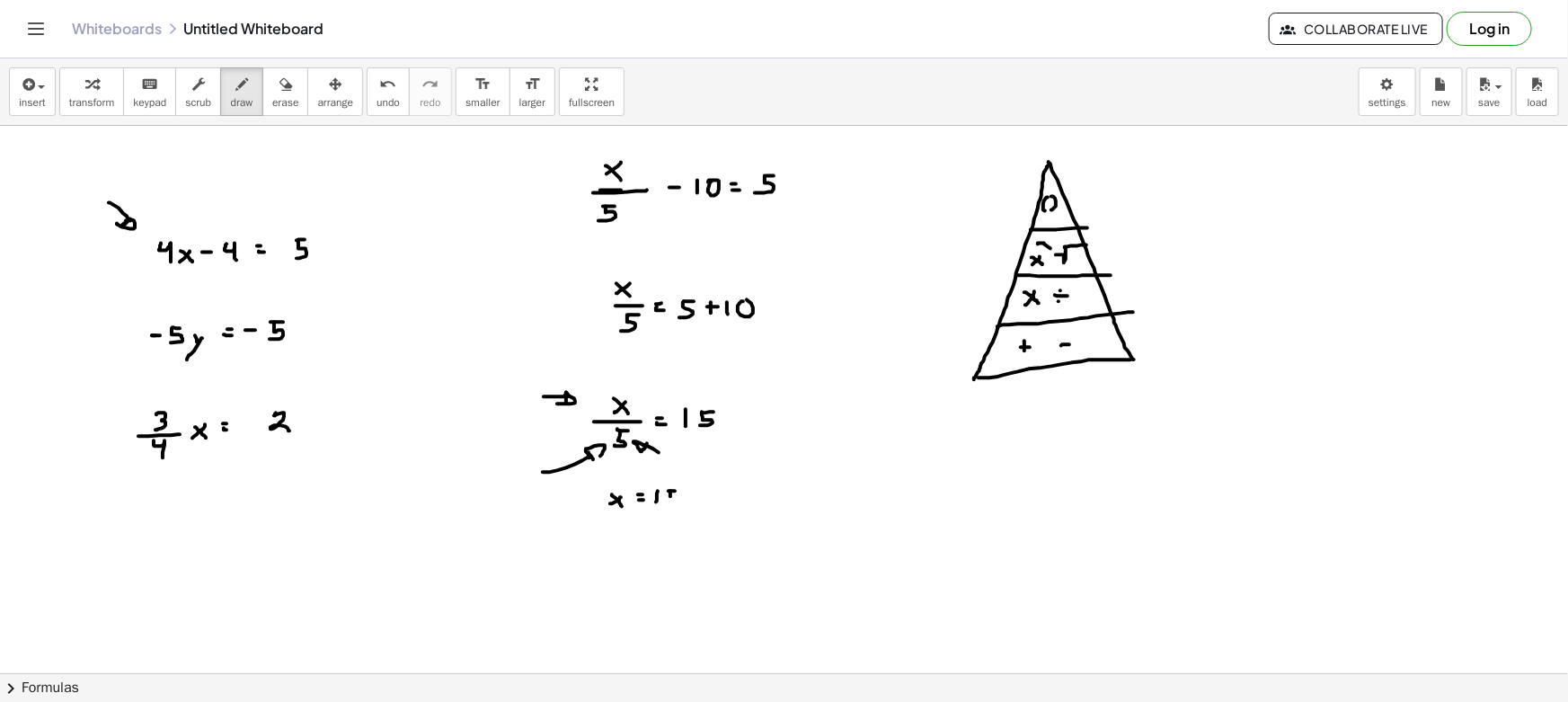 drag, startPoint x: 670, startPoint y: 494, endPoint x: 669, endPoint y: 503, distance: 9.055385 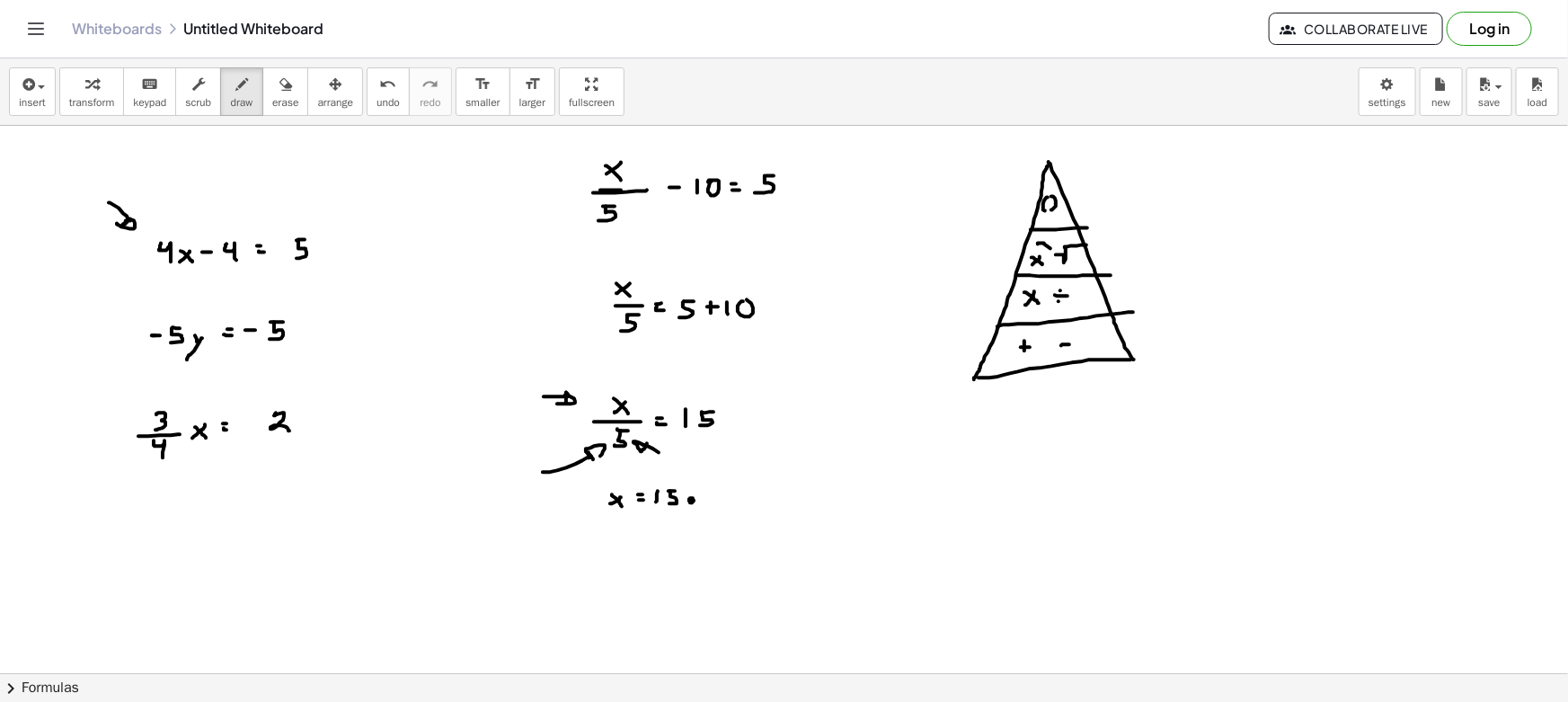click at bounding box center [784, 774] 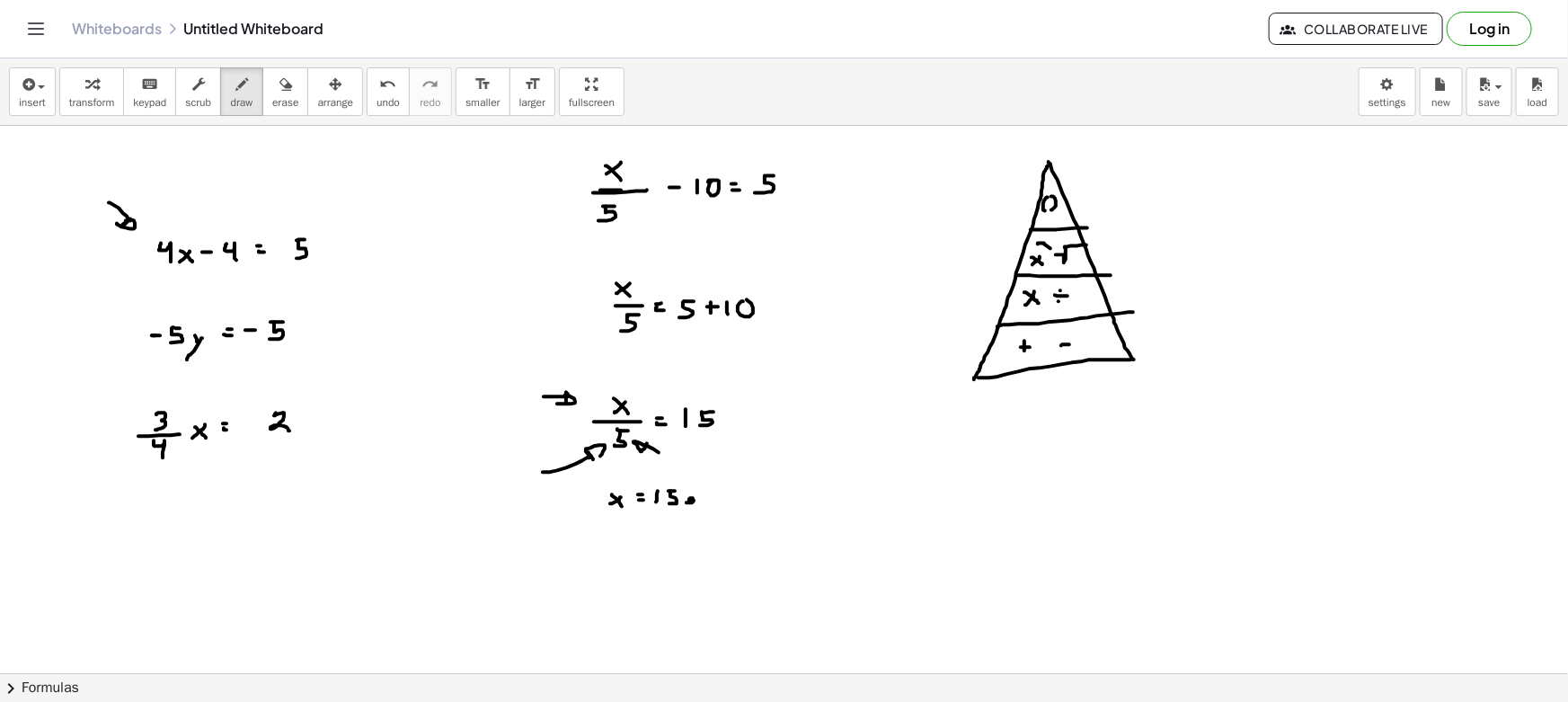 click at bounding box center [784, 774] 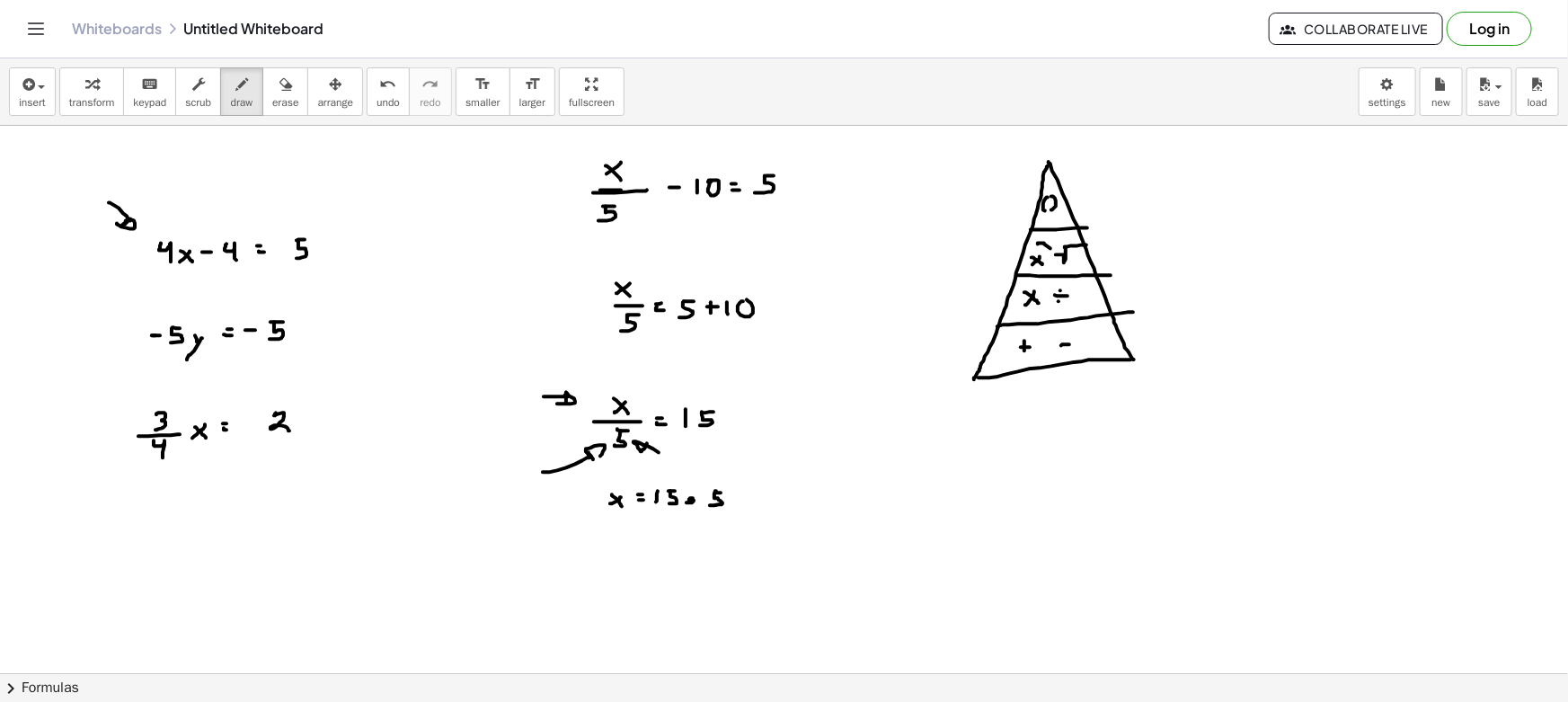 drag, startPoint x: 714, startPoint y: 497, endPoint x: 710, endPoint y: 505, distance: 8.94427 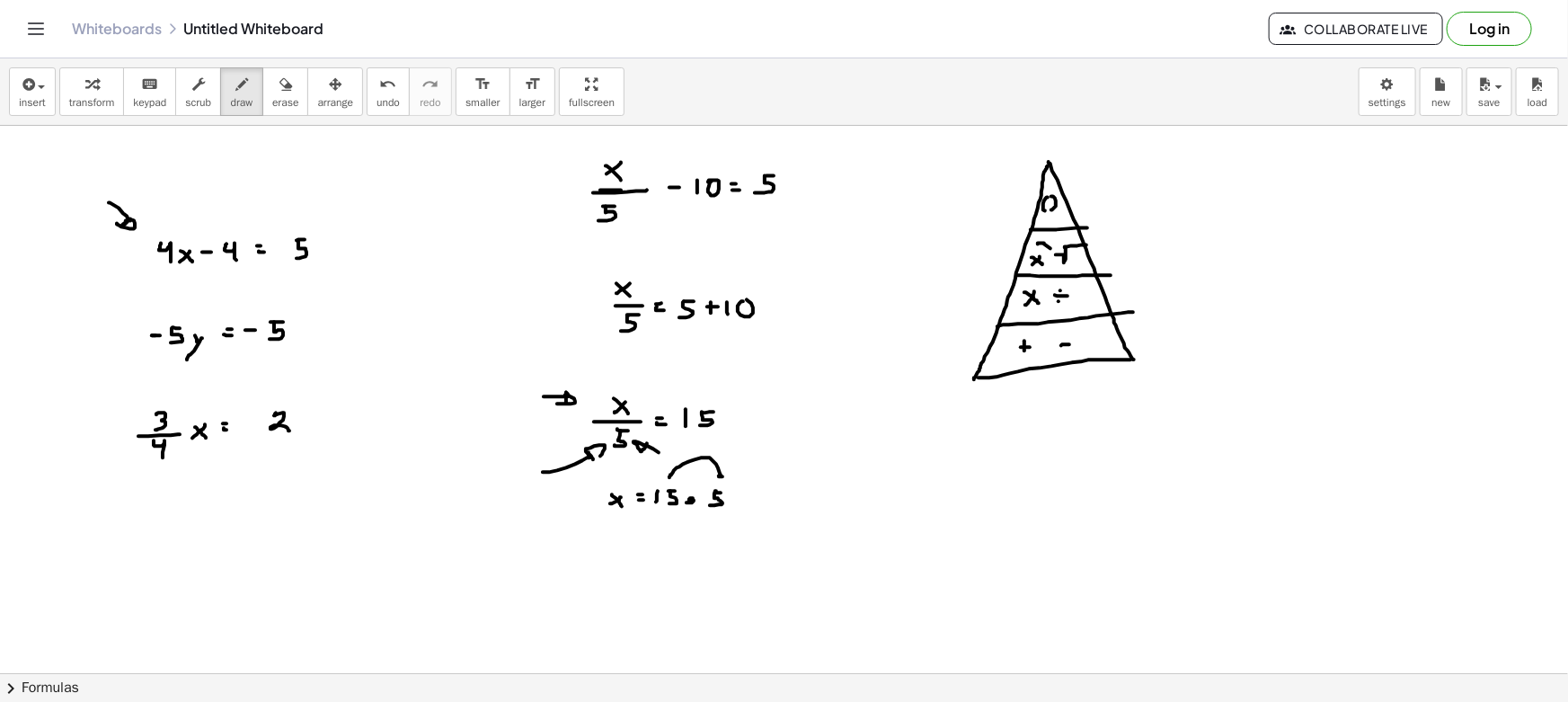 drag, startPoint x: 669, startPoint y: 477, endPoint x: 723, endPoint y: 476, distance: 54.00926 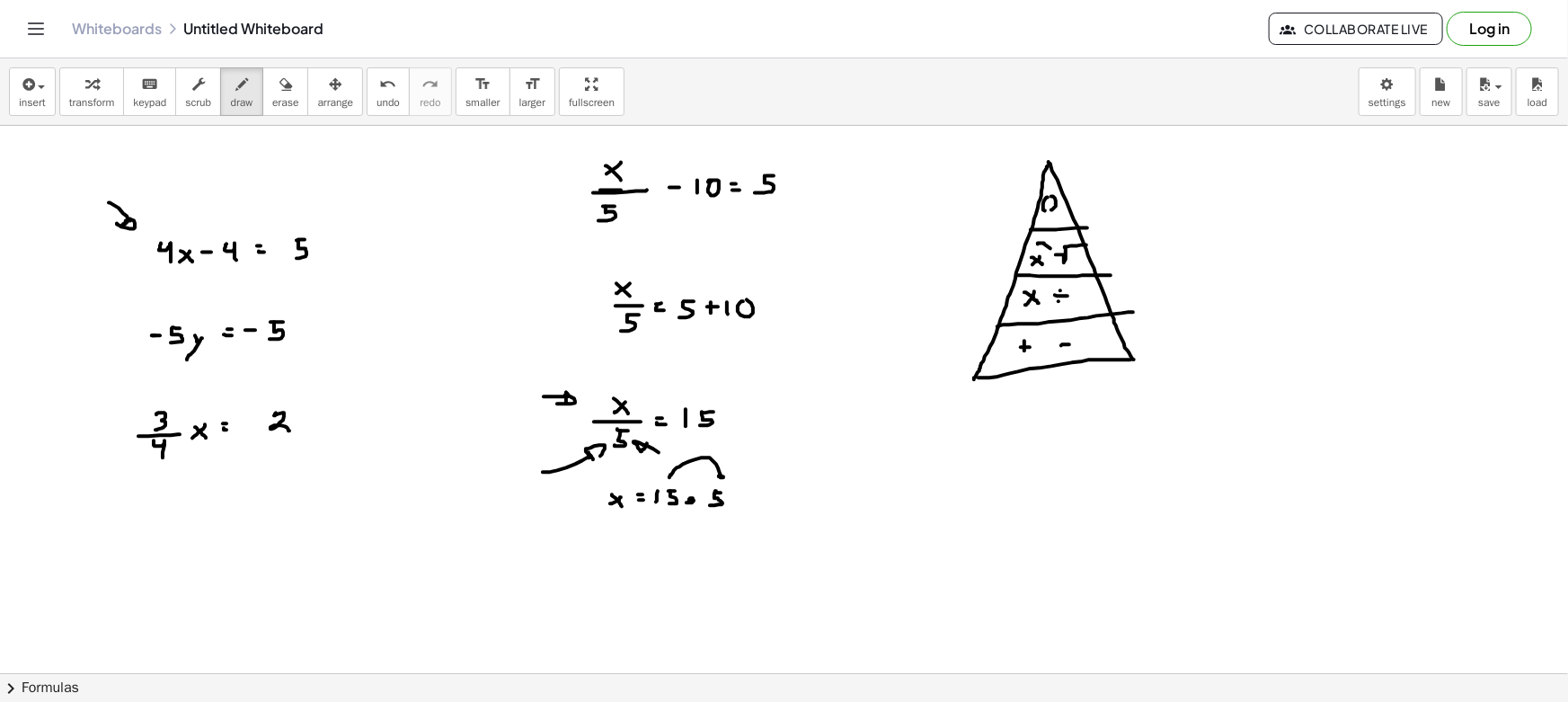 click at bounding box center (784, 774) 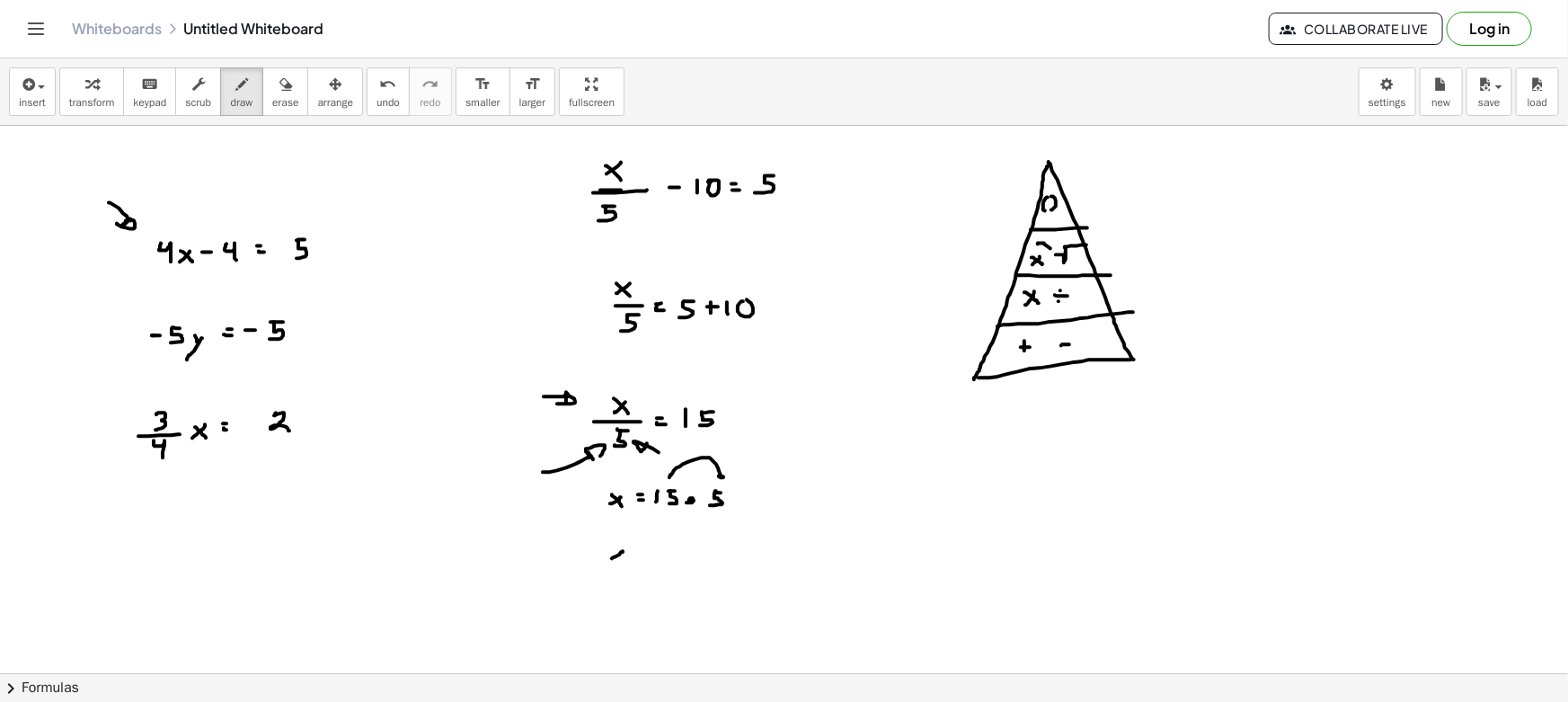 drag, startPoint x: 620, startPoint y: 555, endPoint x: 629, endPoint y: 562, distance: 11.401754 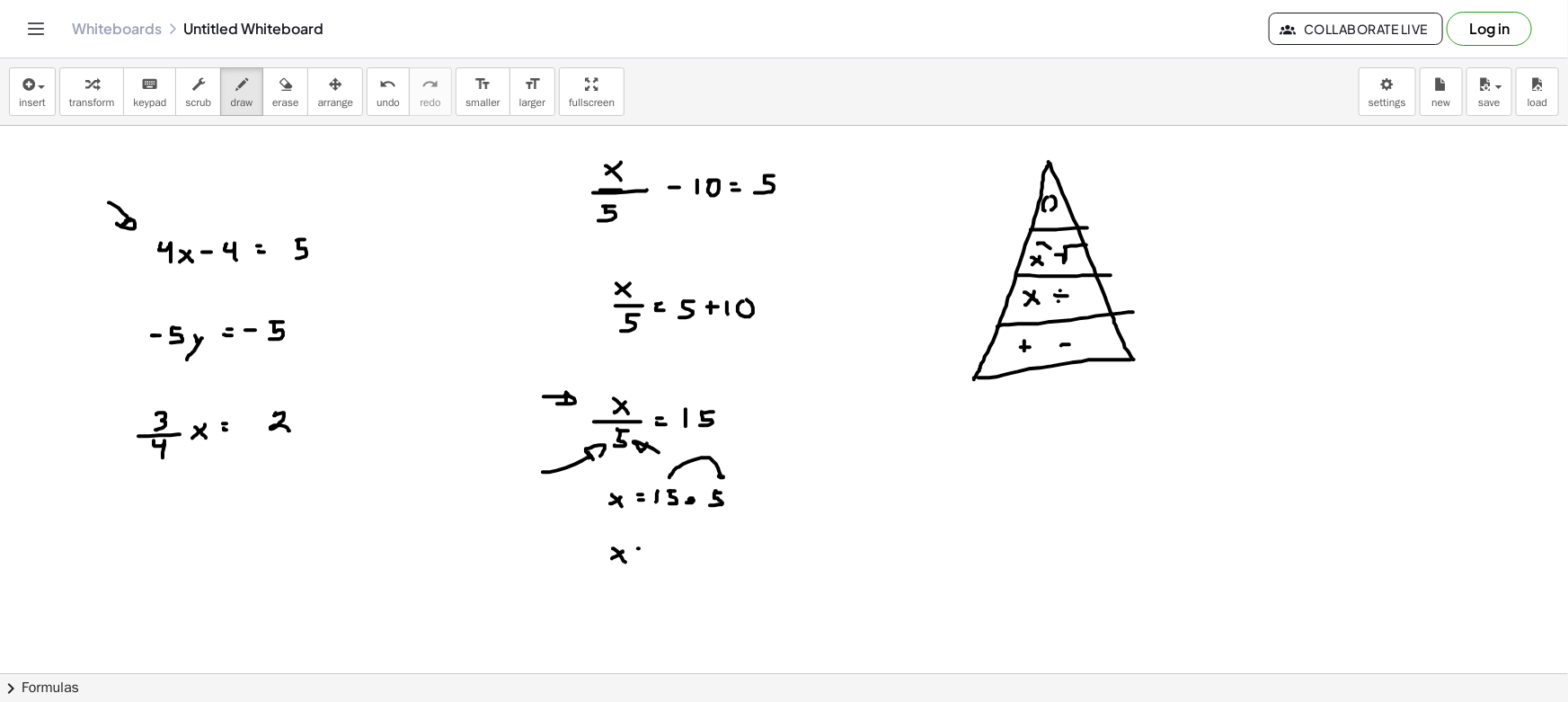 click at bounding box center (784, 774) 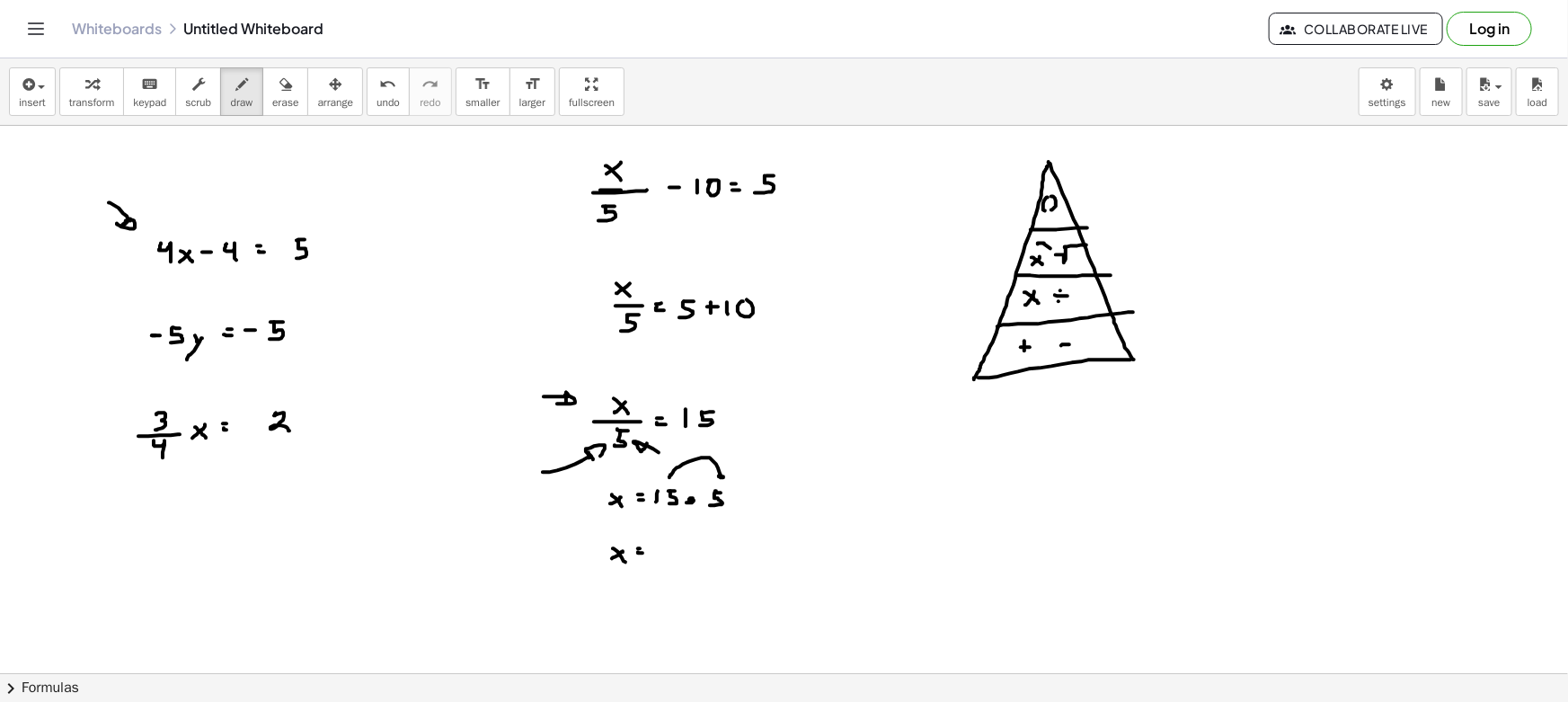 drag, startPoint x: 638, startPoint y: 552, endPoint x: 651, endPoint y: 555, distance: 13.34166 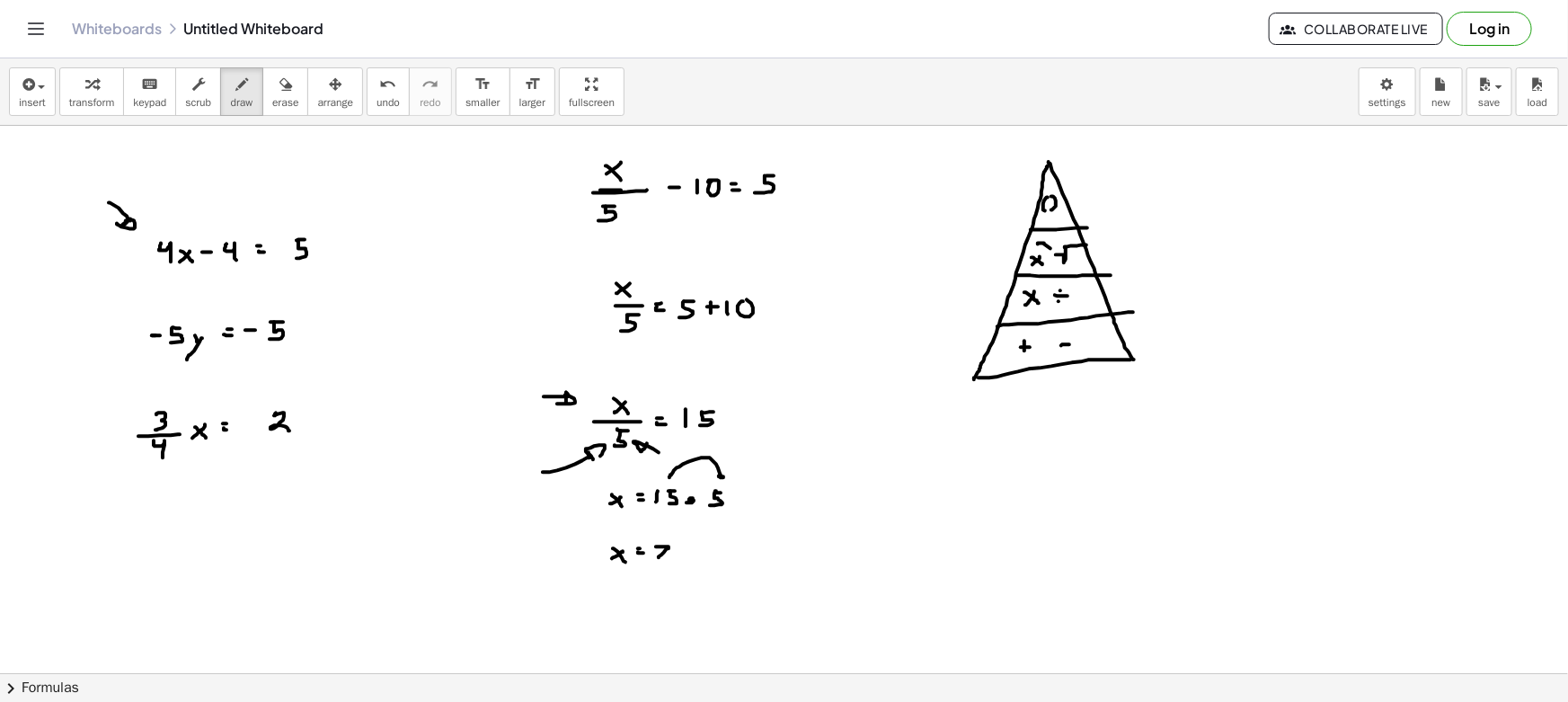drag, startPoint x: 656, startPoint y: 546, endPoint x: 669, endPoint y: 557, distance: 17.029386 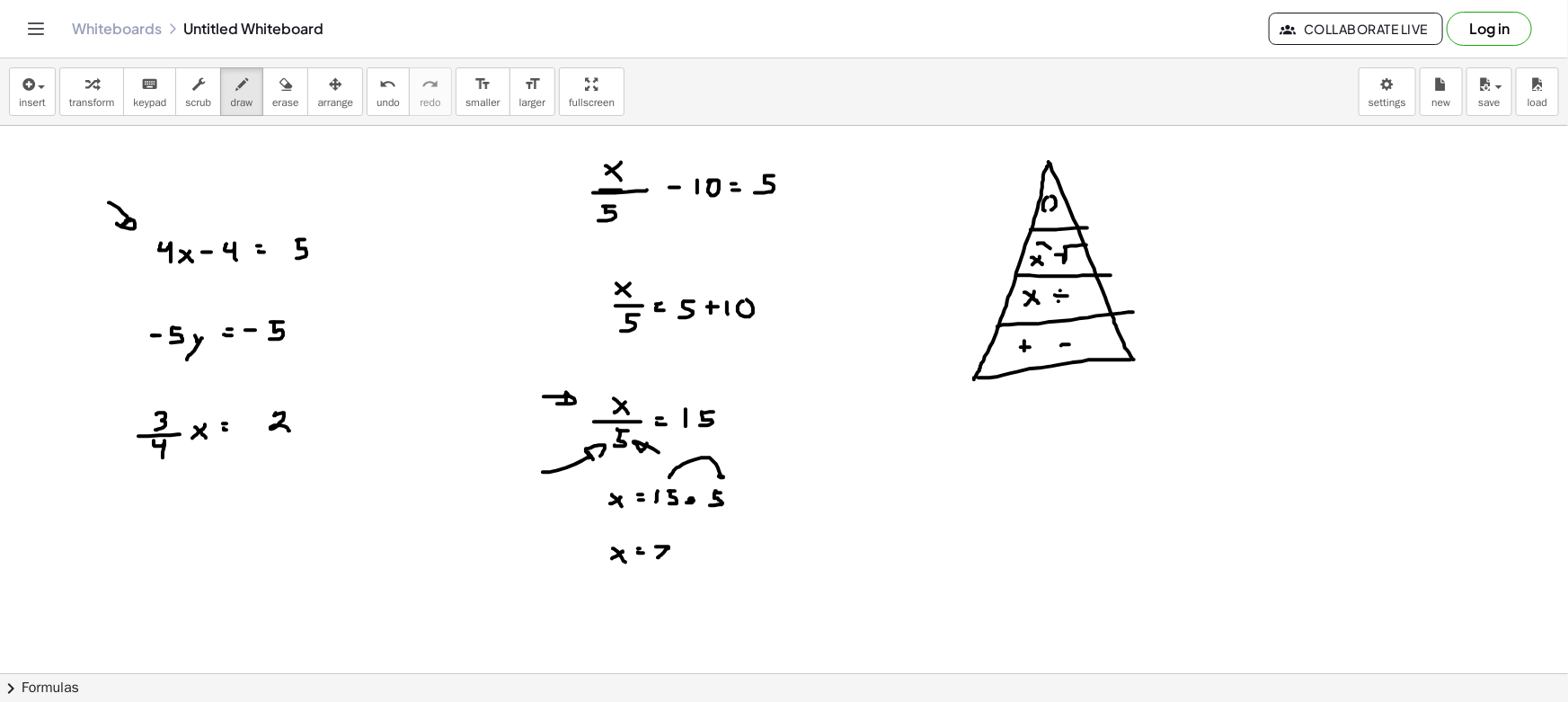 click at bounding box center [784, 774] 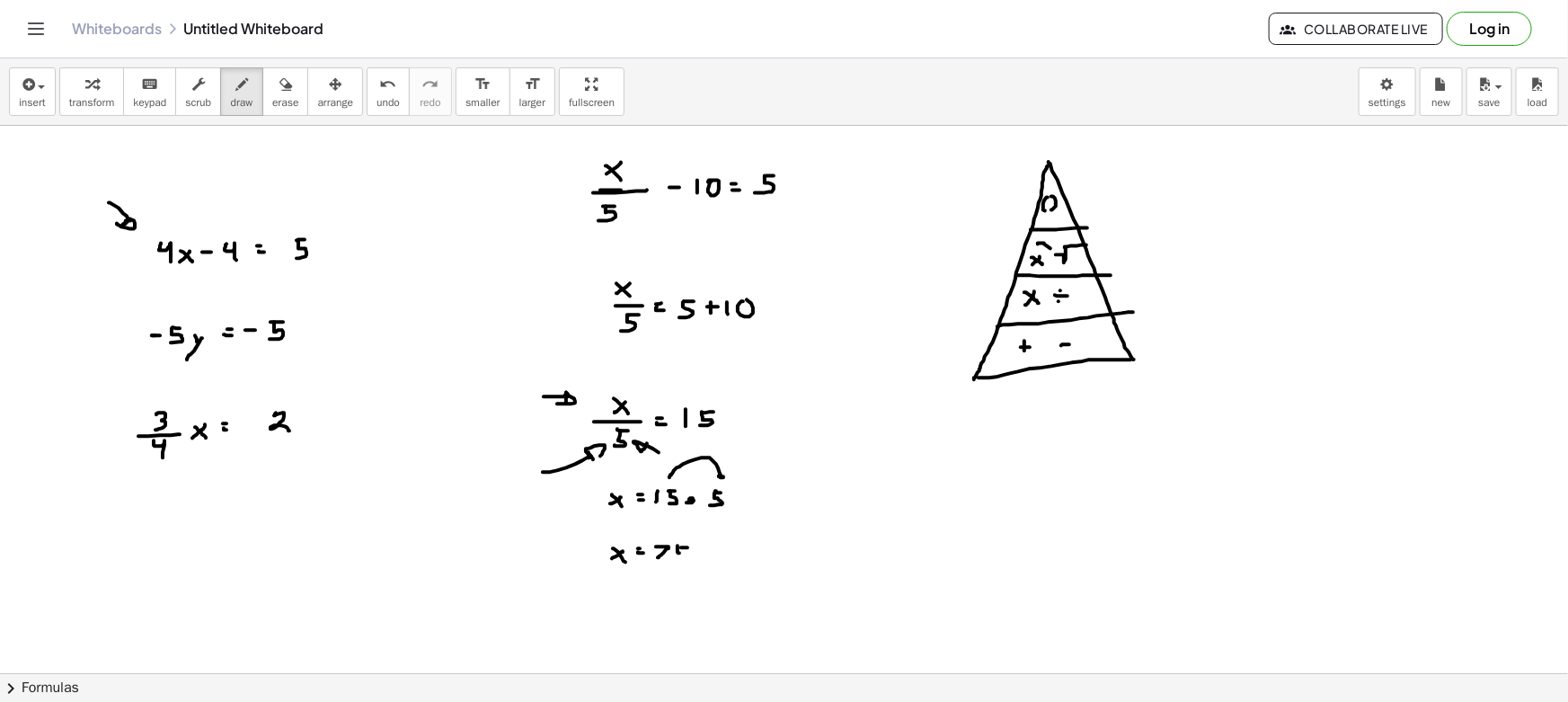 drag, startPoint x: 678, startPoint y: 550, endPoint x: 671, endPoint y: 564, distance: 15.652476 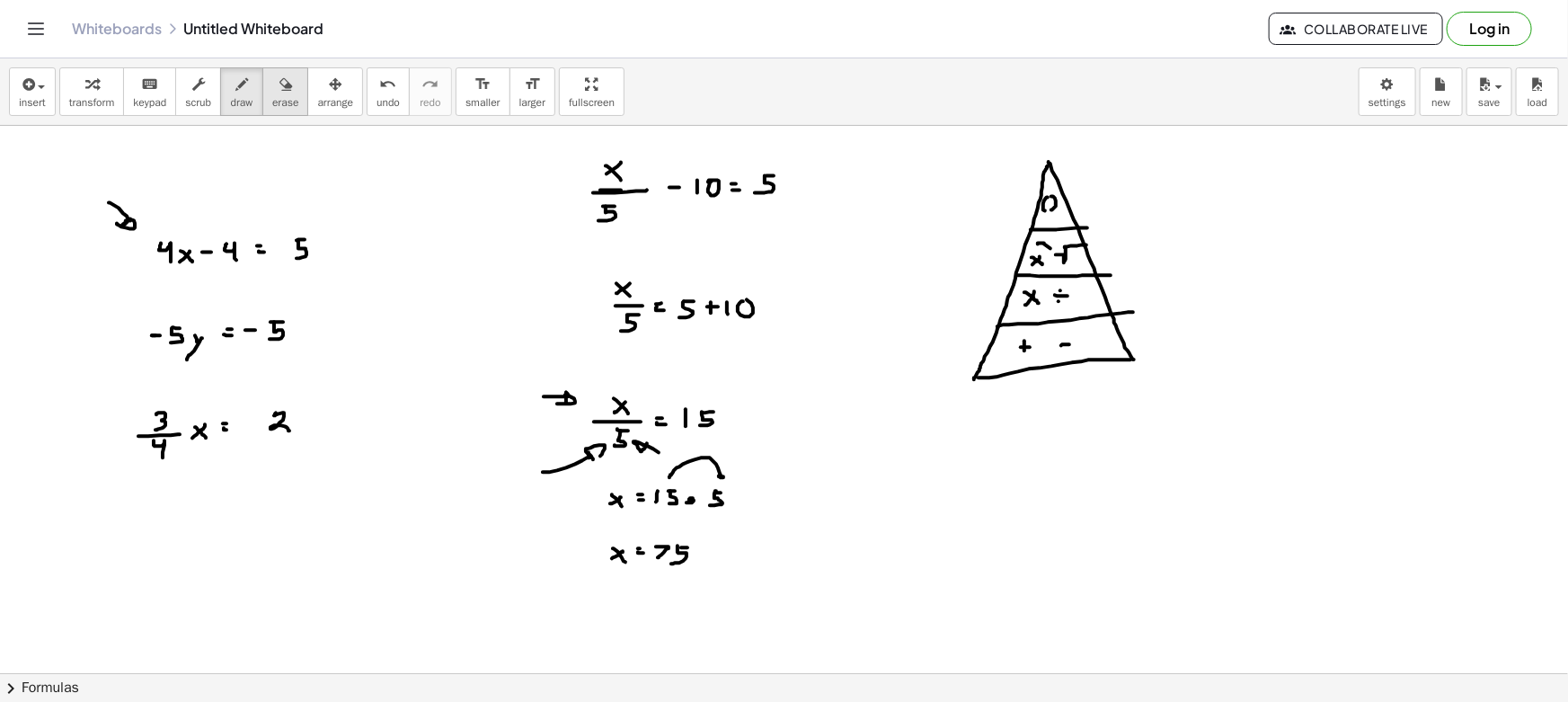 click on "erase" at bounding box center [285, 102] 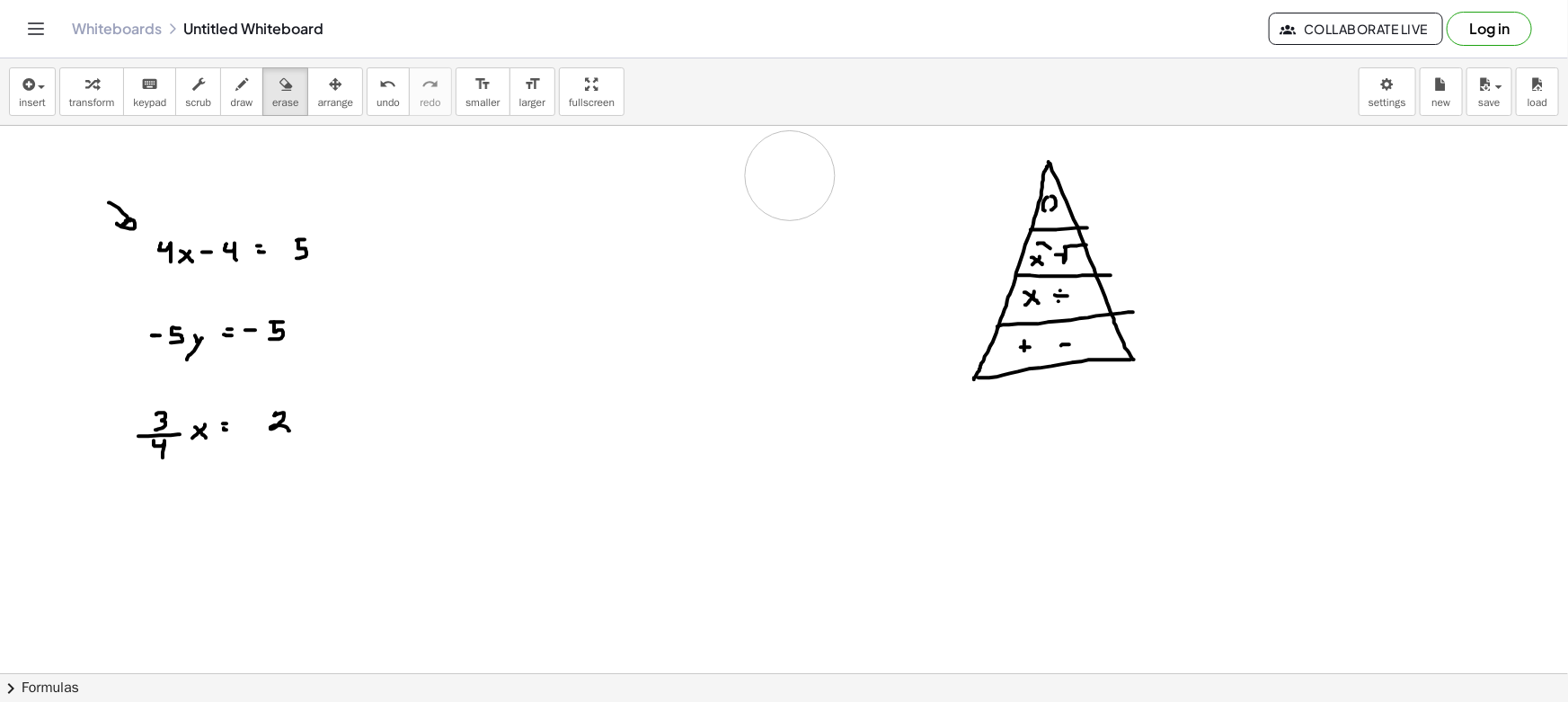 drag, startPoint x: 636, startPoint y: 458, endPoint x: 541, endPoint y: 223, distance: 253.4758 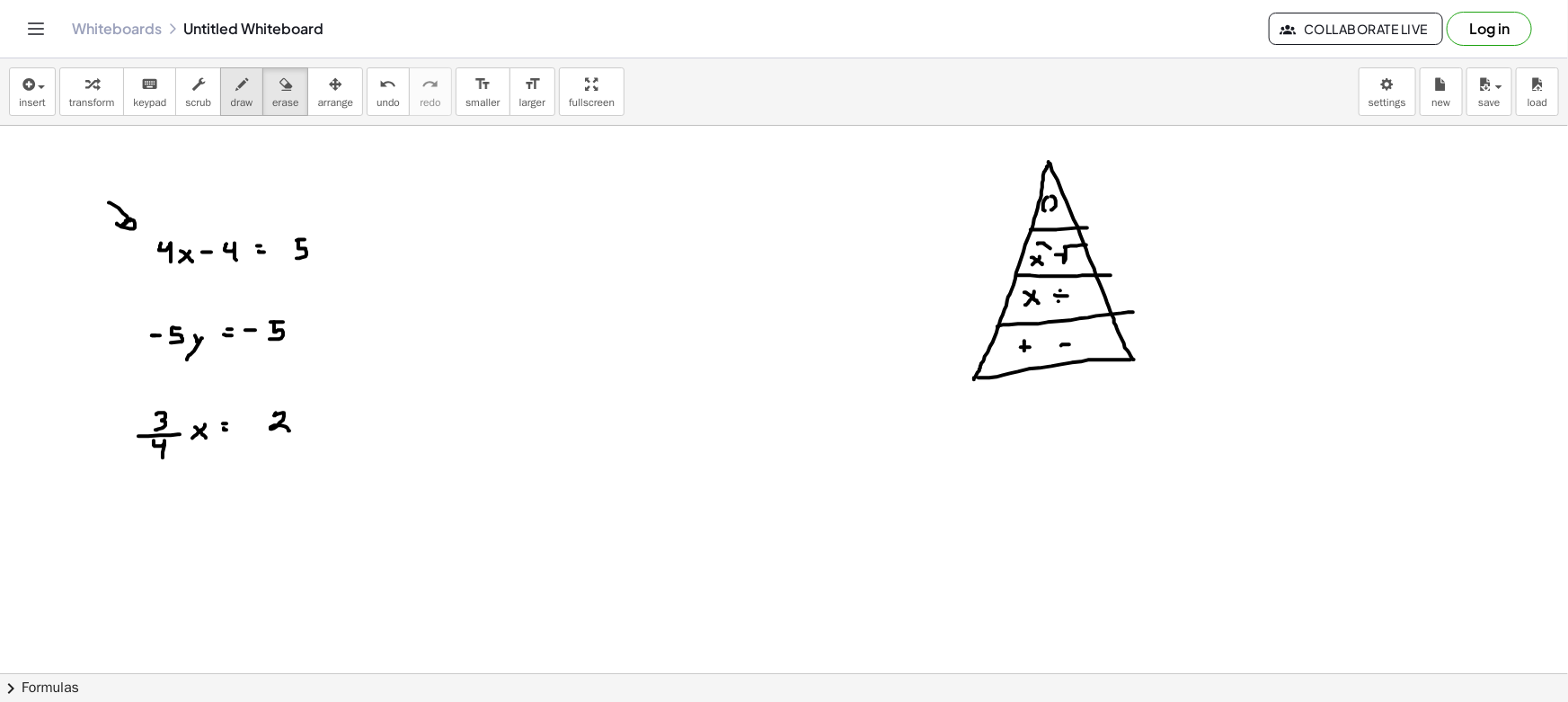 click at bounding box center (242, 84) 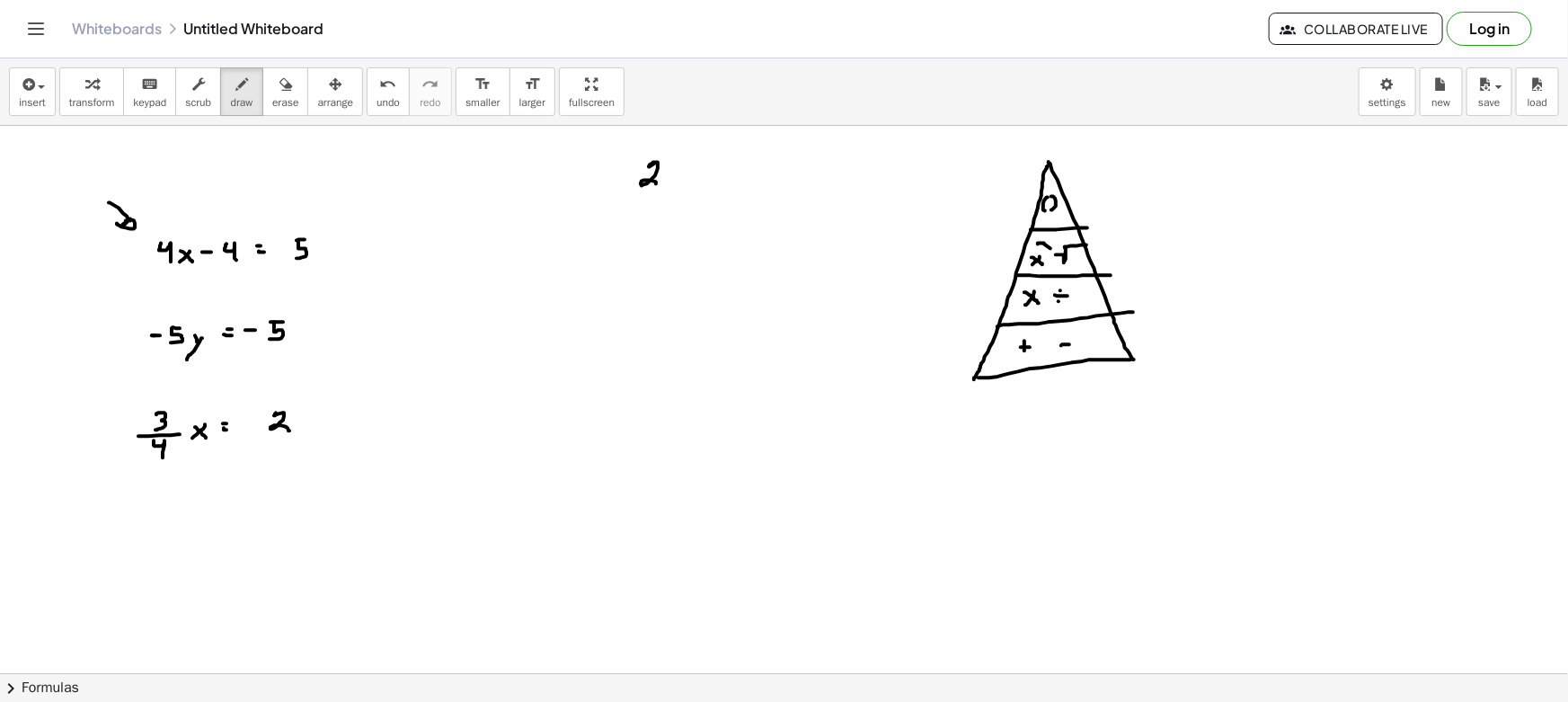 drag, startPoint x: 654, startPoint y: 162, endPoint x: 666, endPoint y: 183, distance: 24.186773 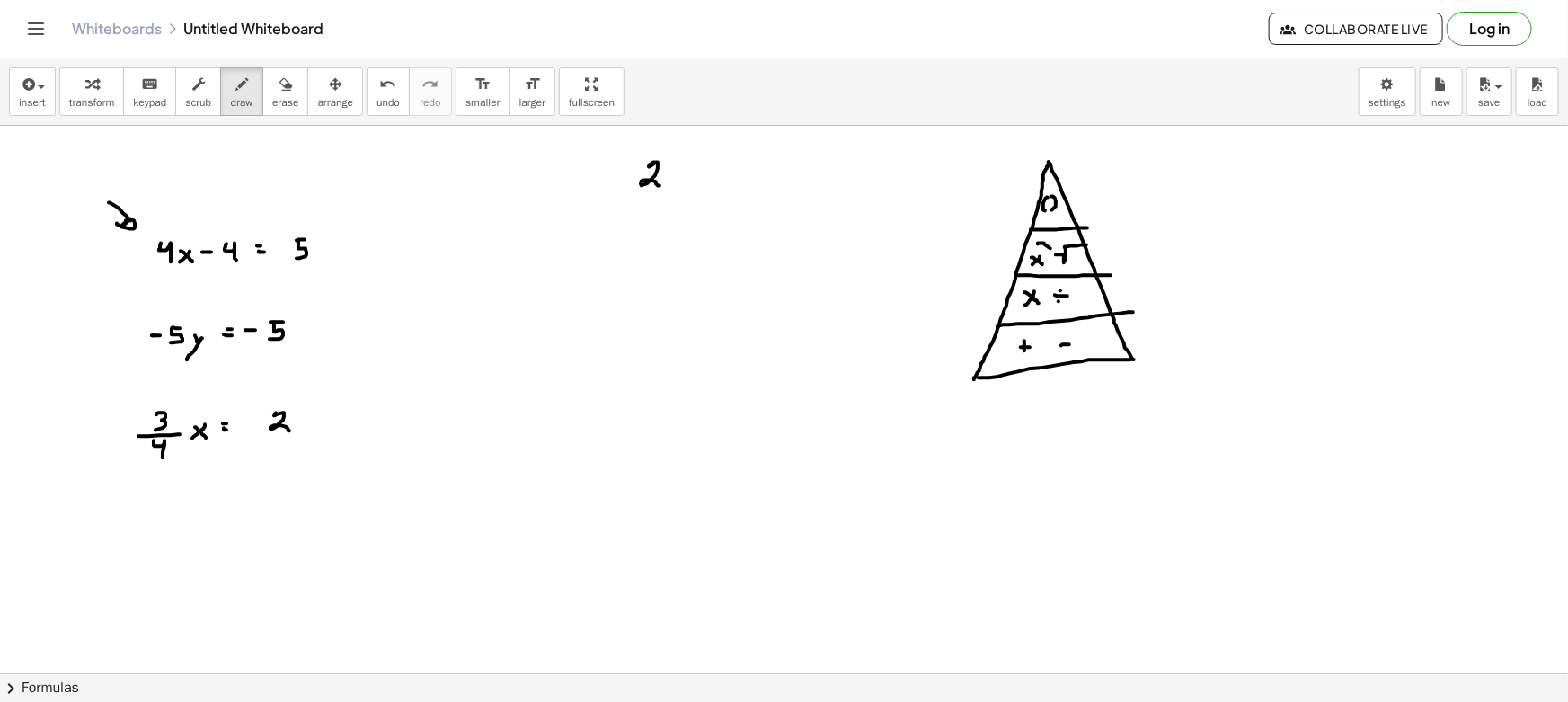 drag, startPoint x: 683, startPoint y: 171, endPoint x: 669, endPoint y: 180, distance: 16.643317 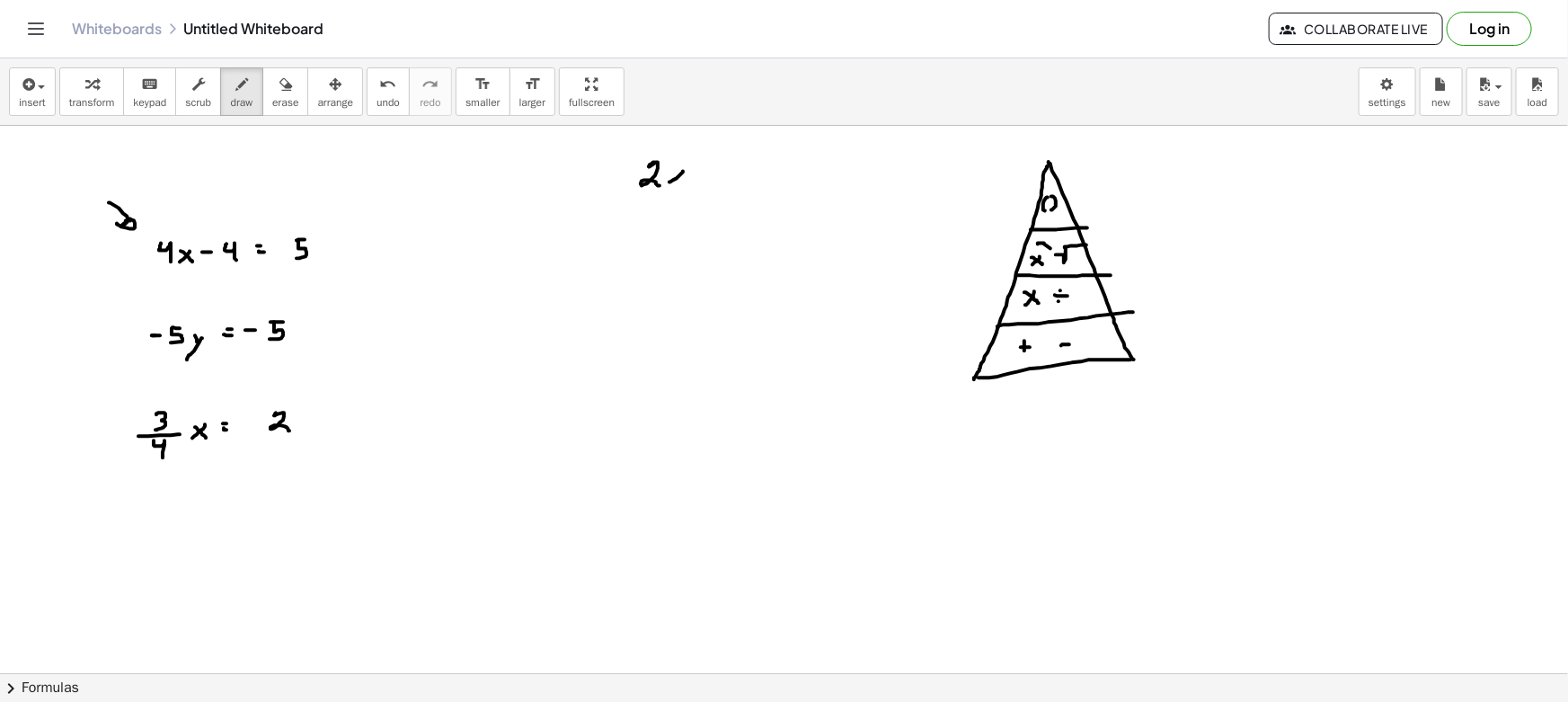 drag, startPoint x: 683, startPoint y: 182, endPoint x: 700, endPoint y: 185, distance: 17.262677 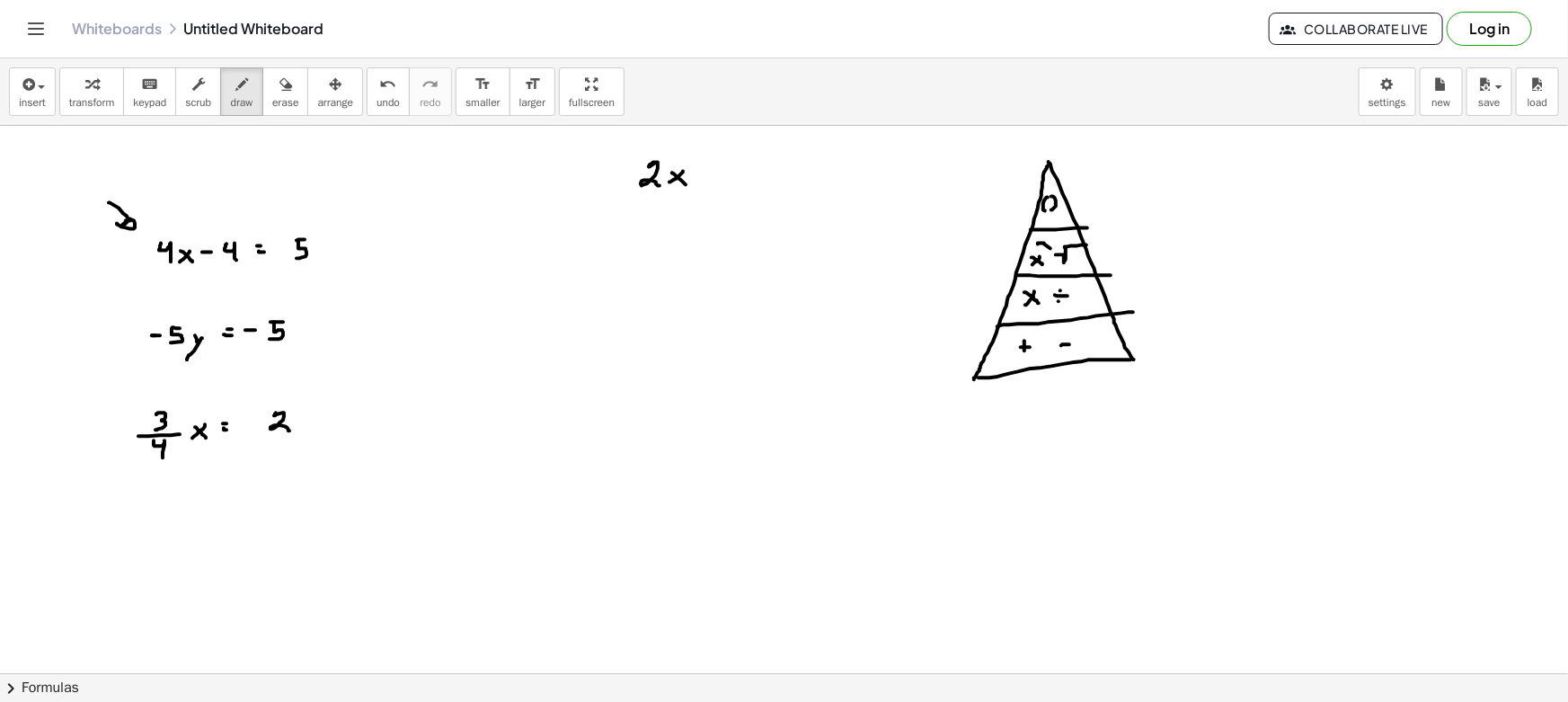 click at bounding box center (784, 774) 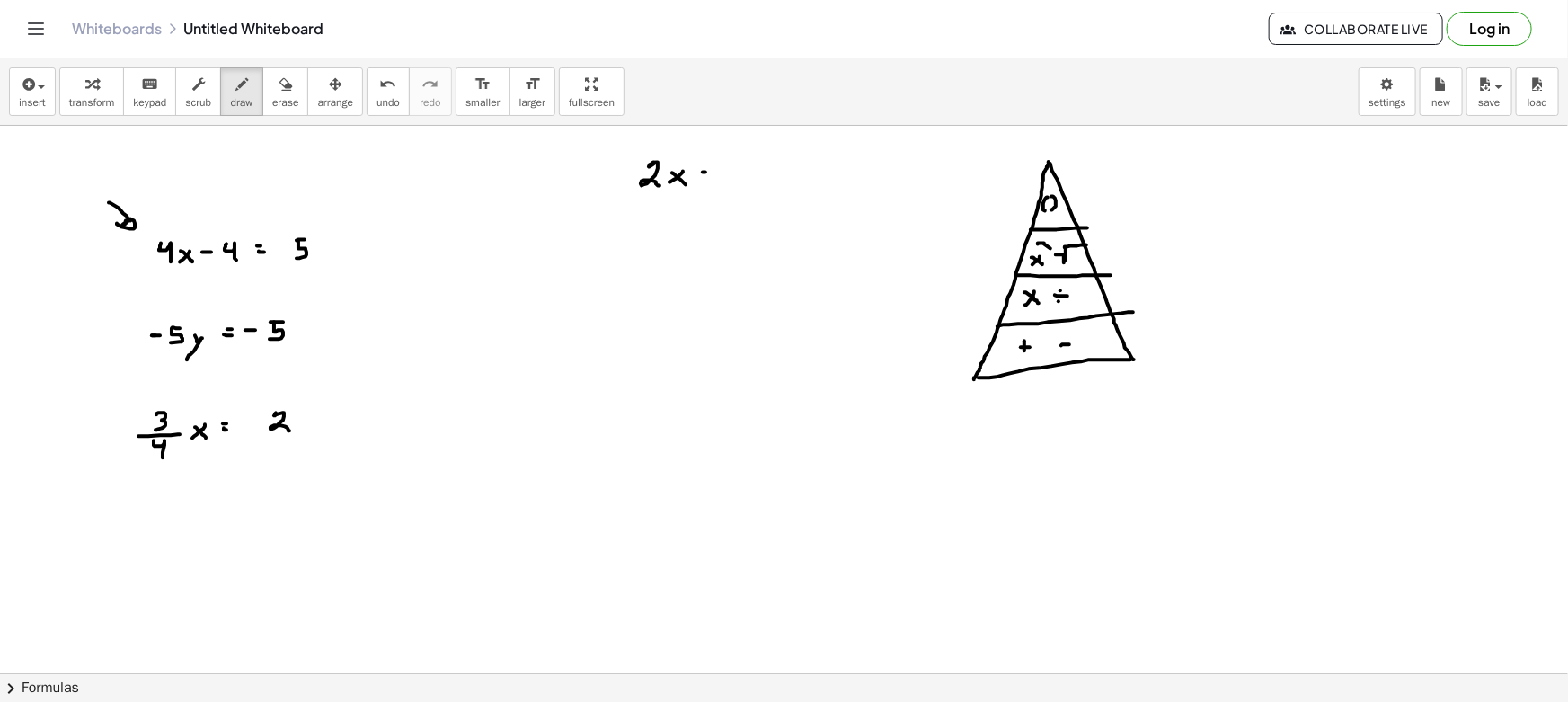 drag, startPoint x: 702, startPoint y: 177, endPoint x: 719, endPoint y: 178, distance: 17.029386 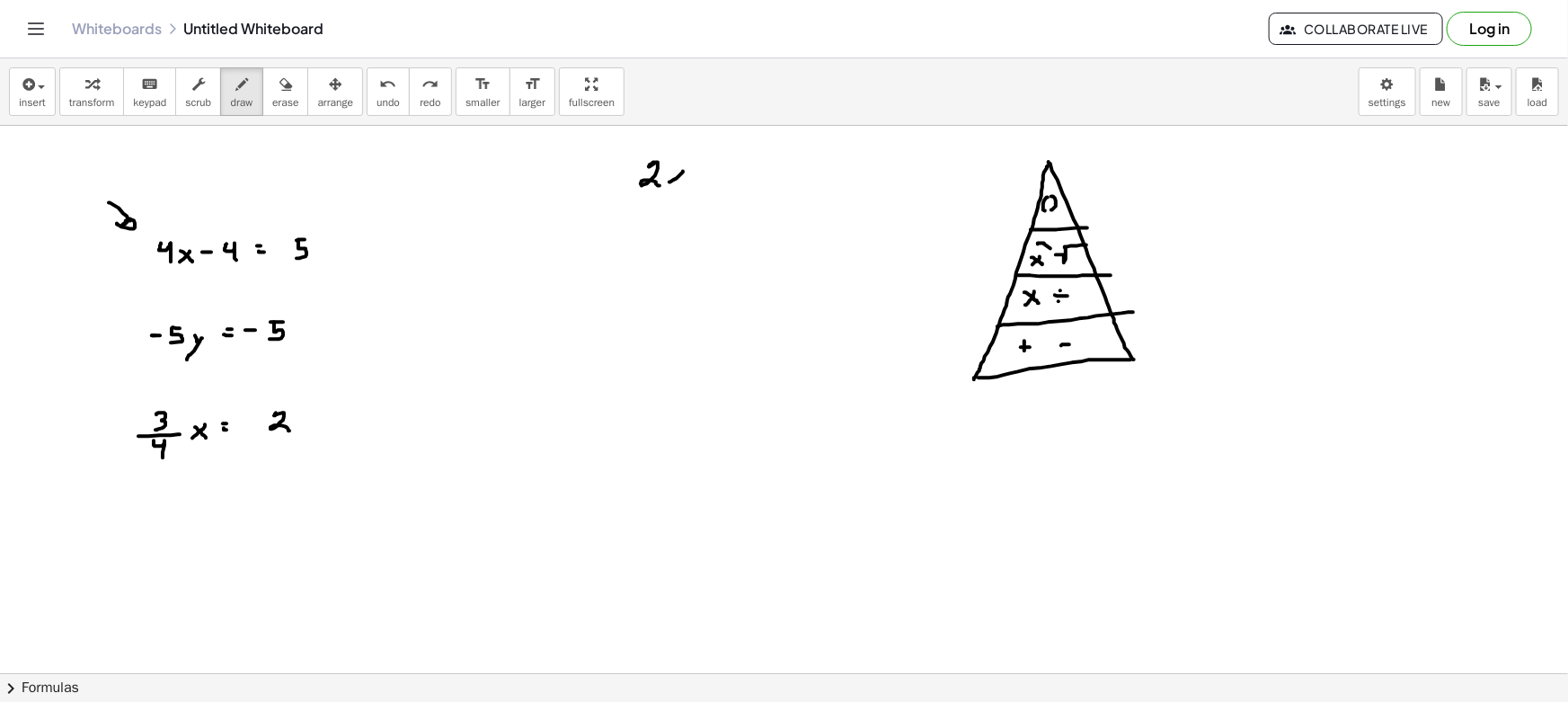 click at bounding box center [784, 774] 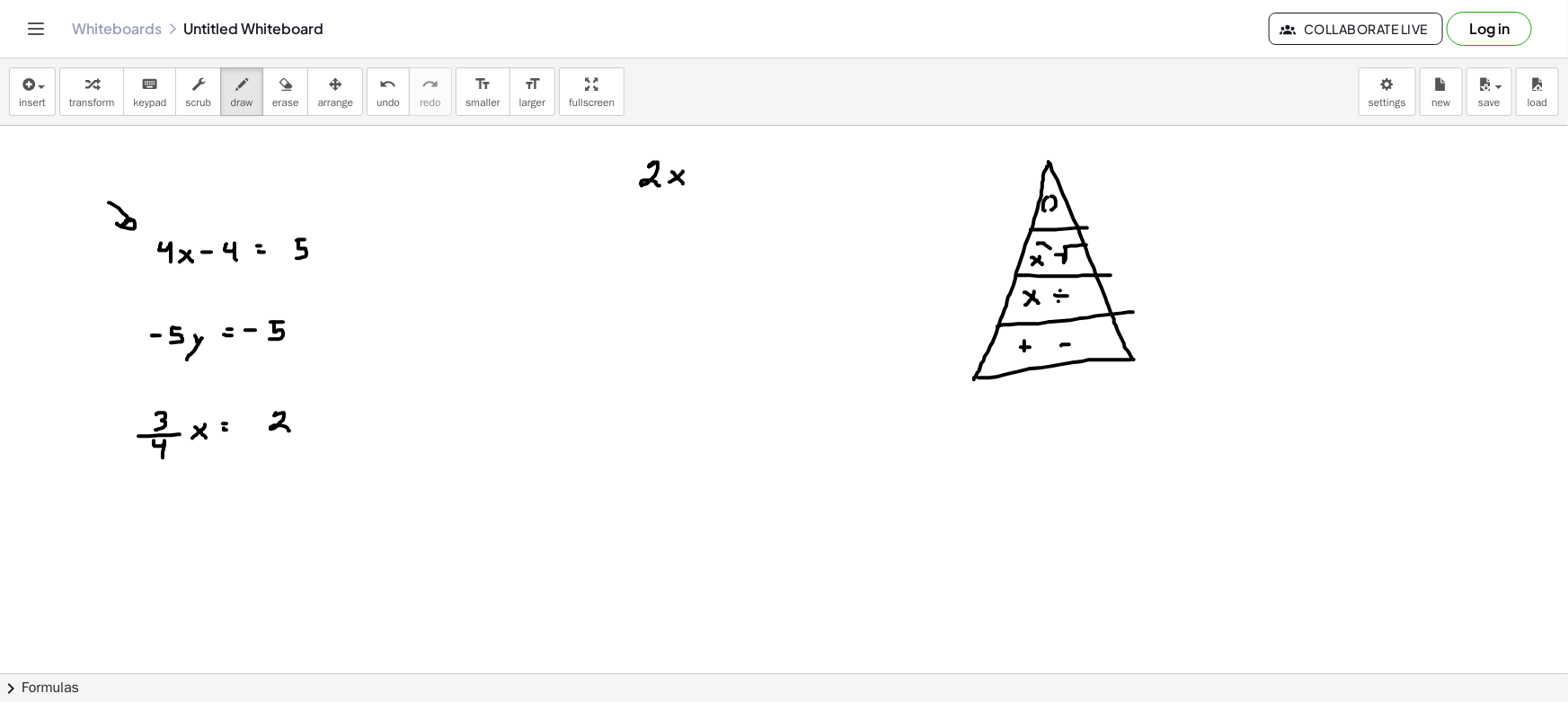 drag, startPoint x: 622, startPoint y: 171, endPoint x: 633, endPoint y: 171, distance: 11 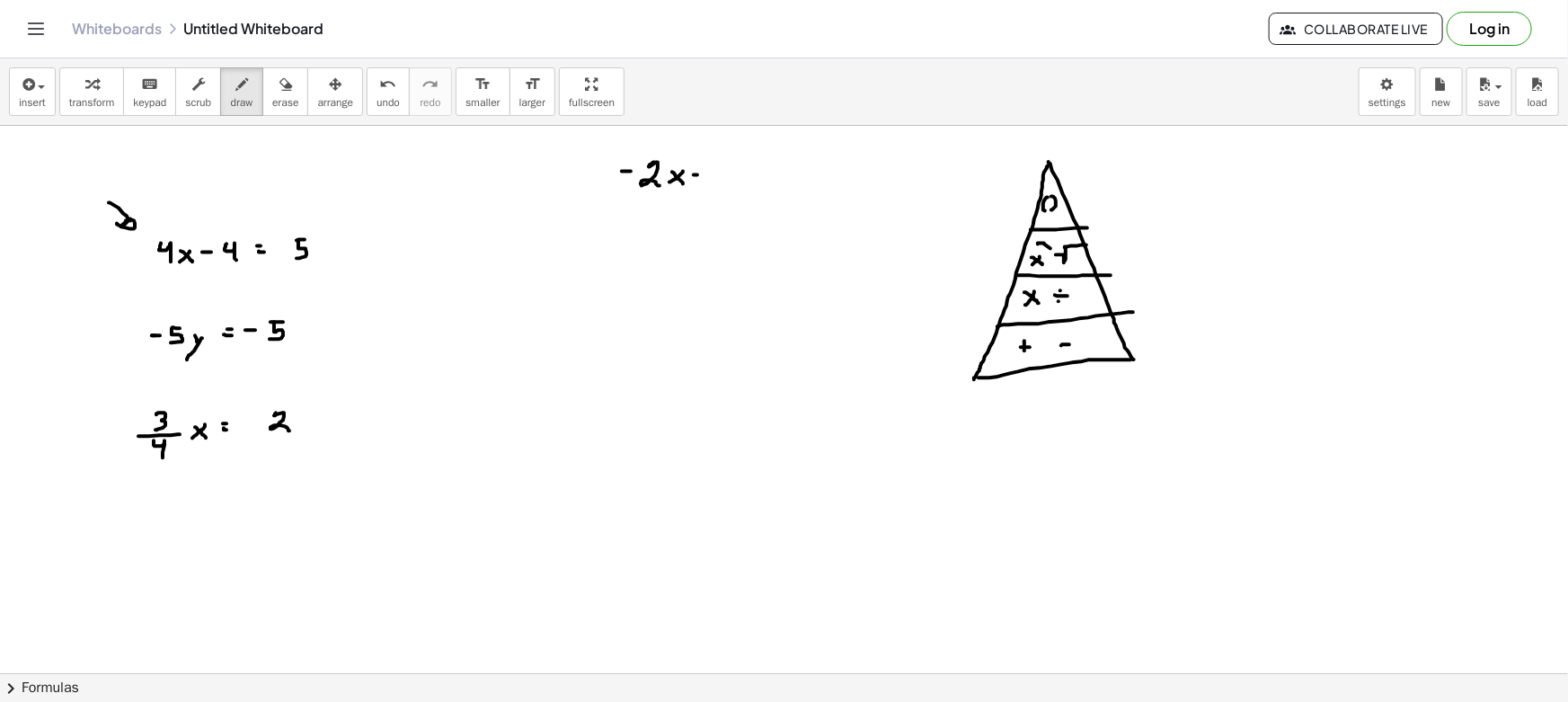 drag, startPoint x: 695, startPoint y: 174, endPoint x: 705, endPoint y: 174, distance: 10 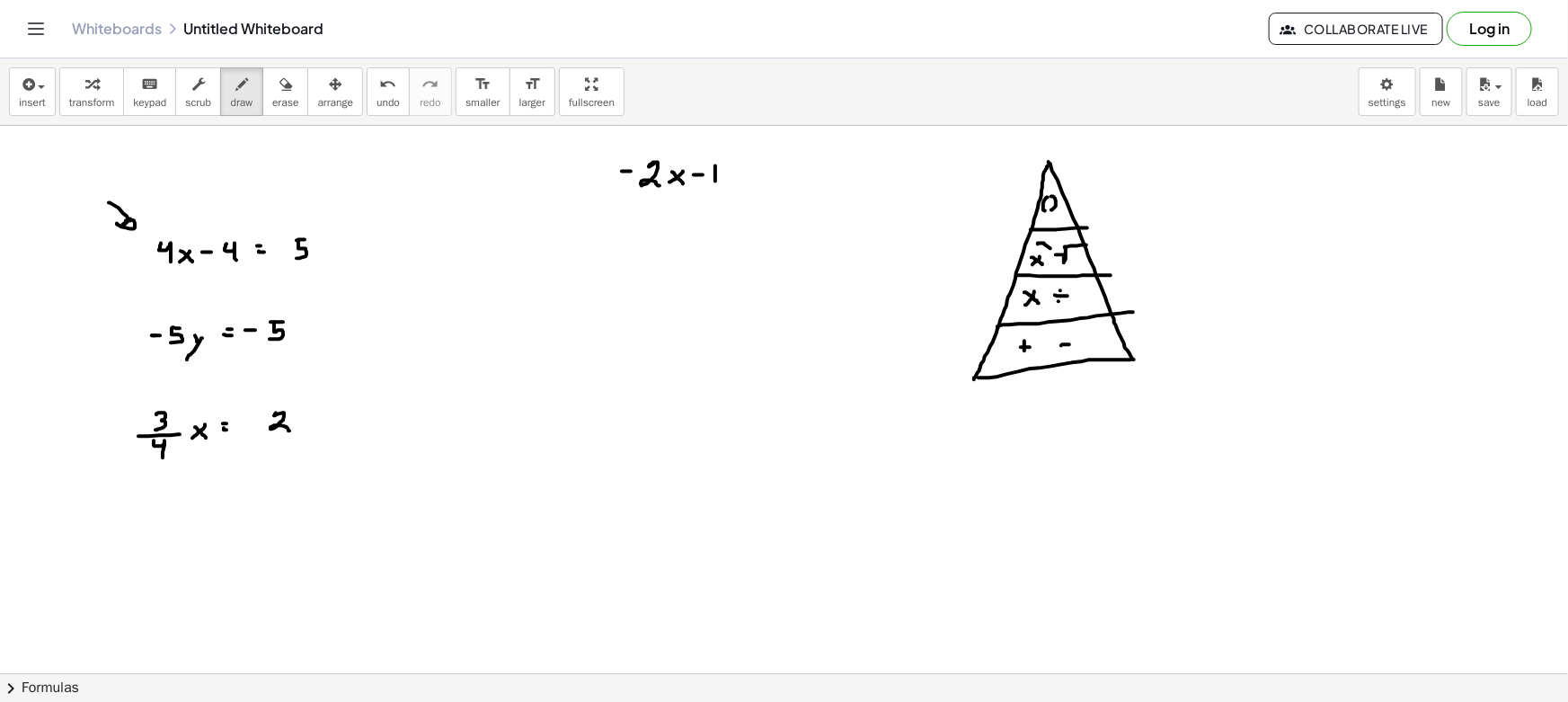 drag, startPoint x: 715, startPoint y: 165, endPoint x: 715, endPoint y: 182, distance: 17 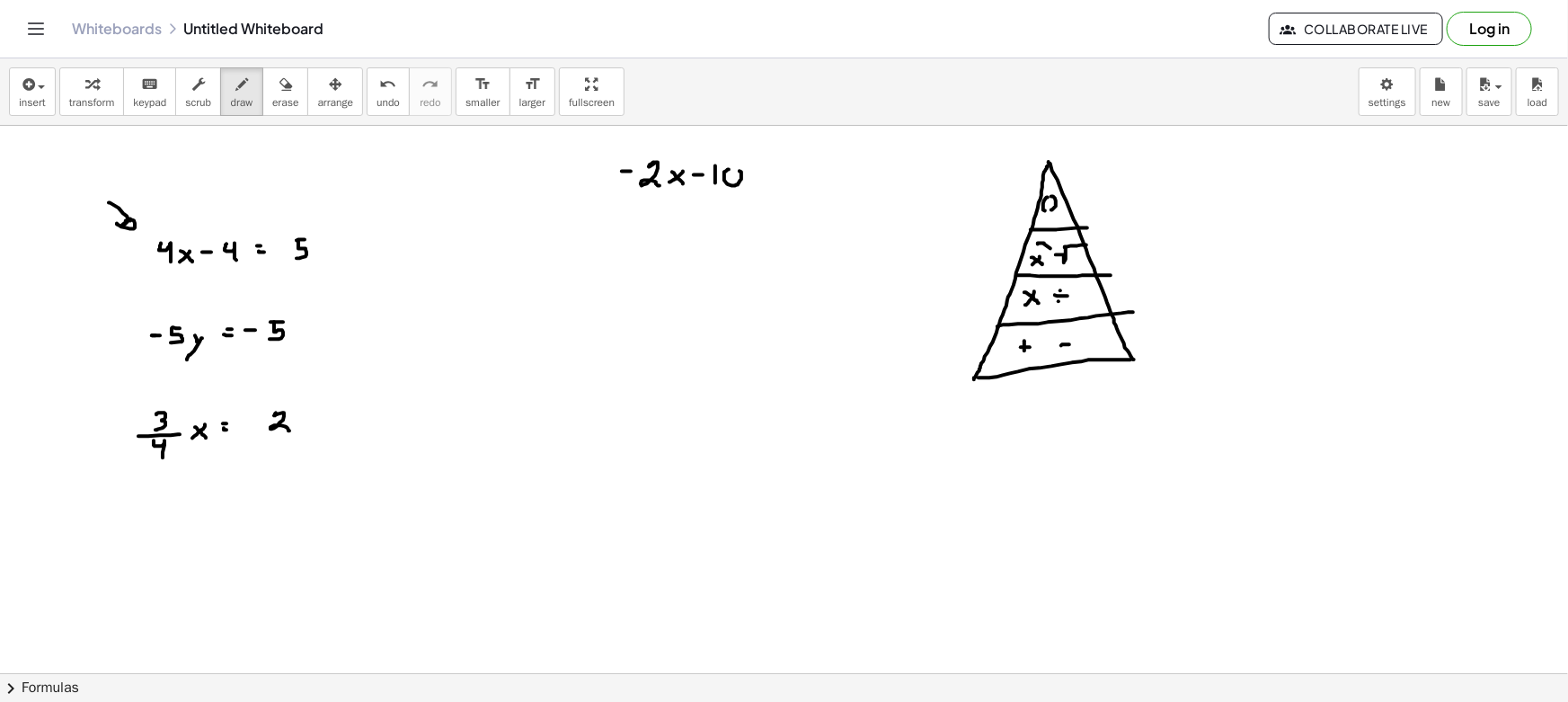 click at bounding box center (784, 774) 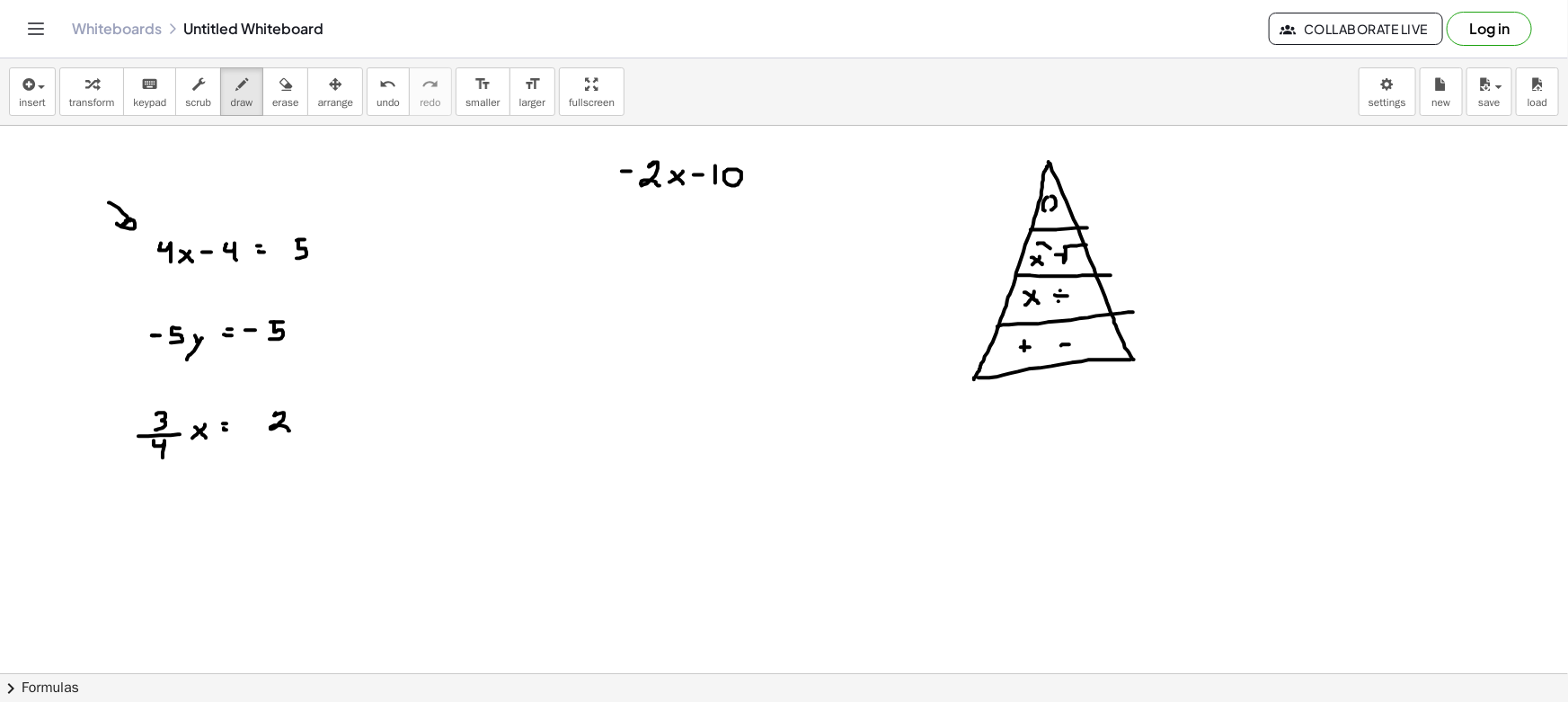 click at bounding box center [784, 774] 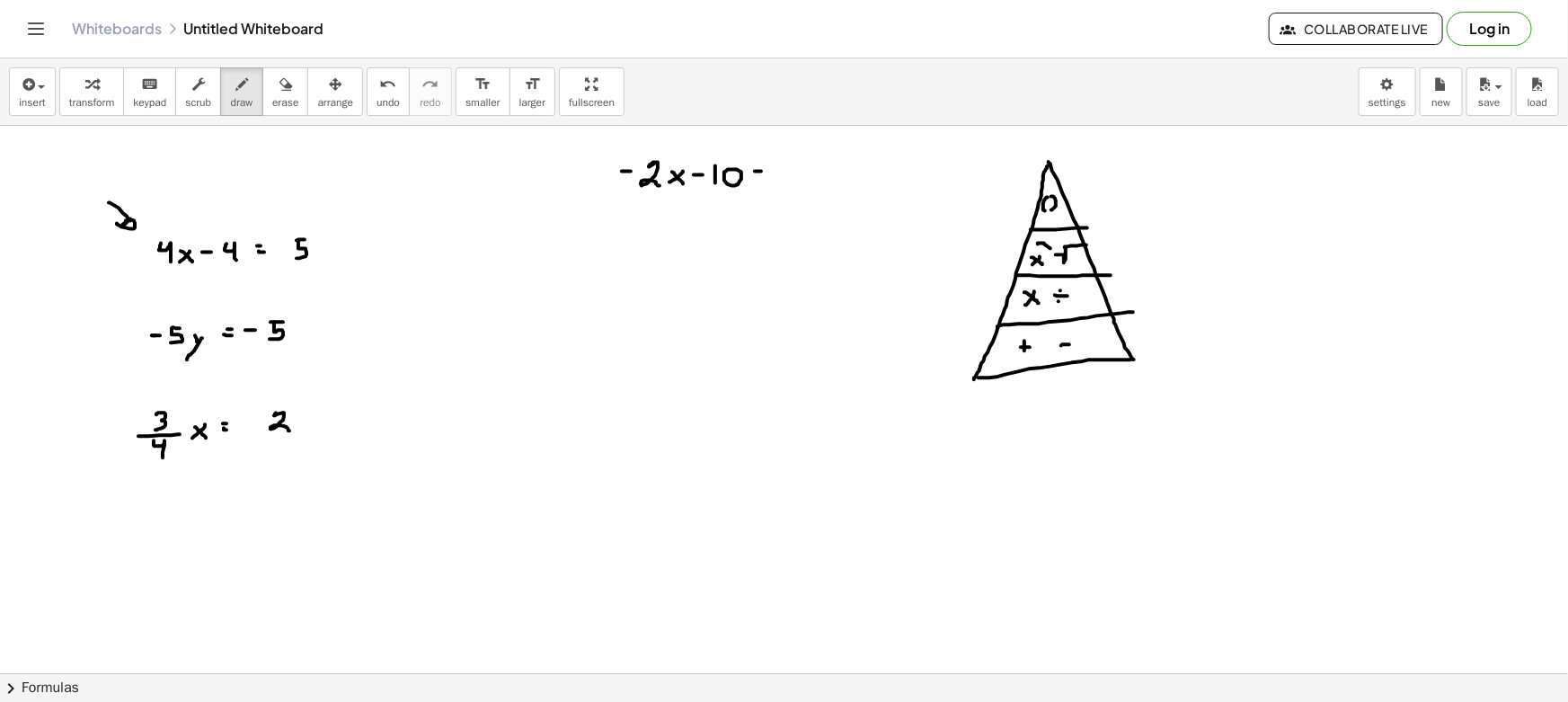 click at bounding box center [784, 774] 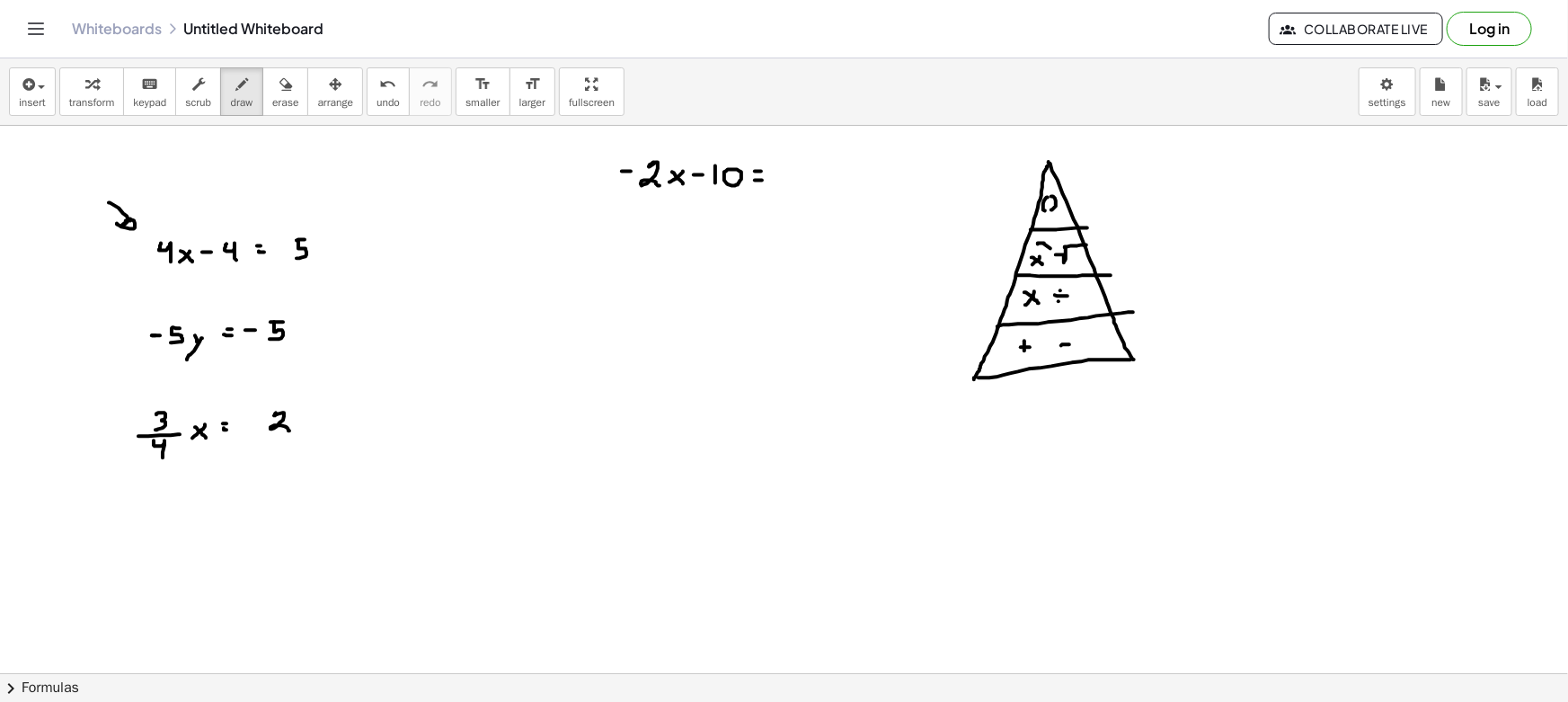 click at bounding box center [784, 774] 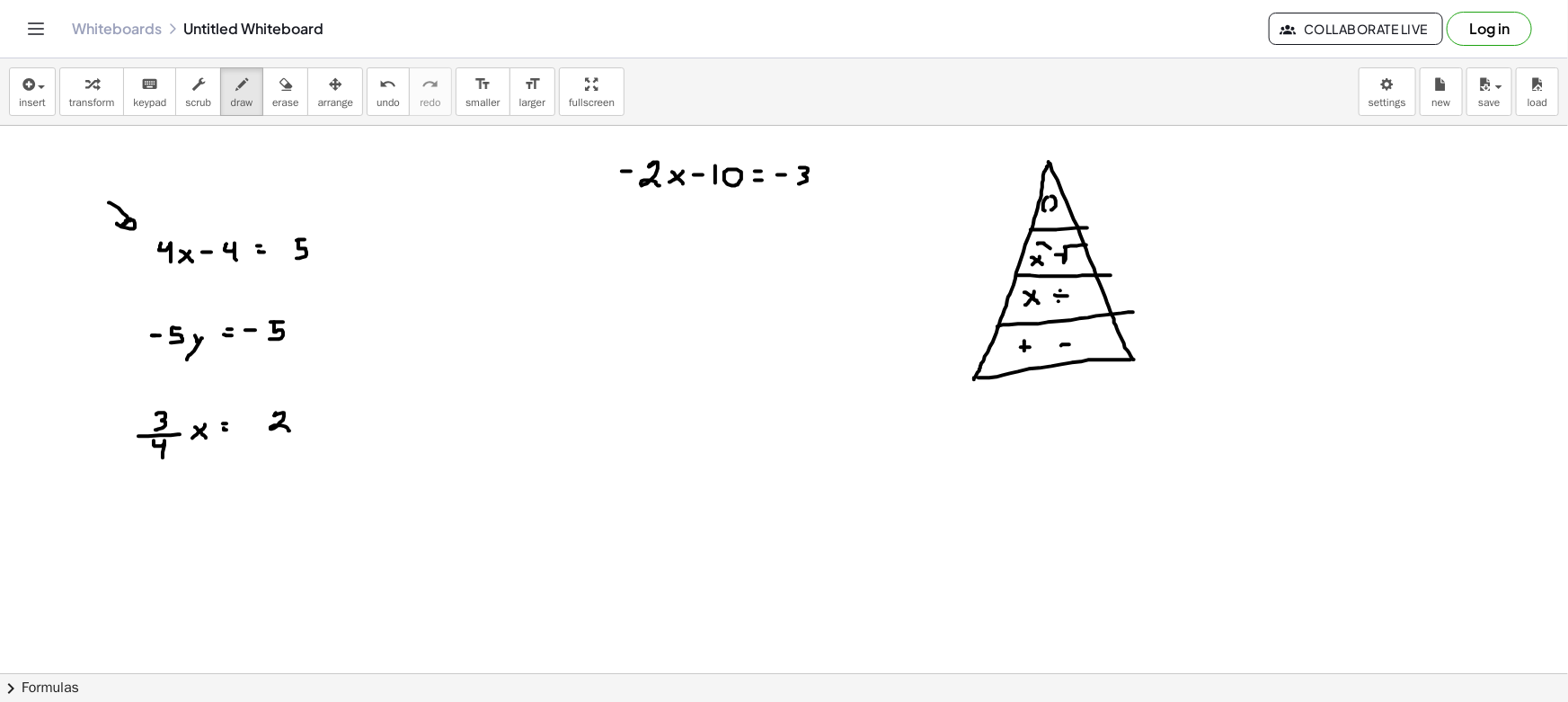 drag, startPoint x: 800, startPoint y: 167, endPoint x: 822, endPoint y: 172, distance: 22.561028 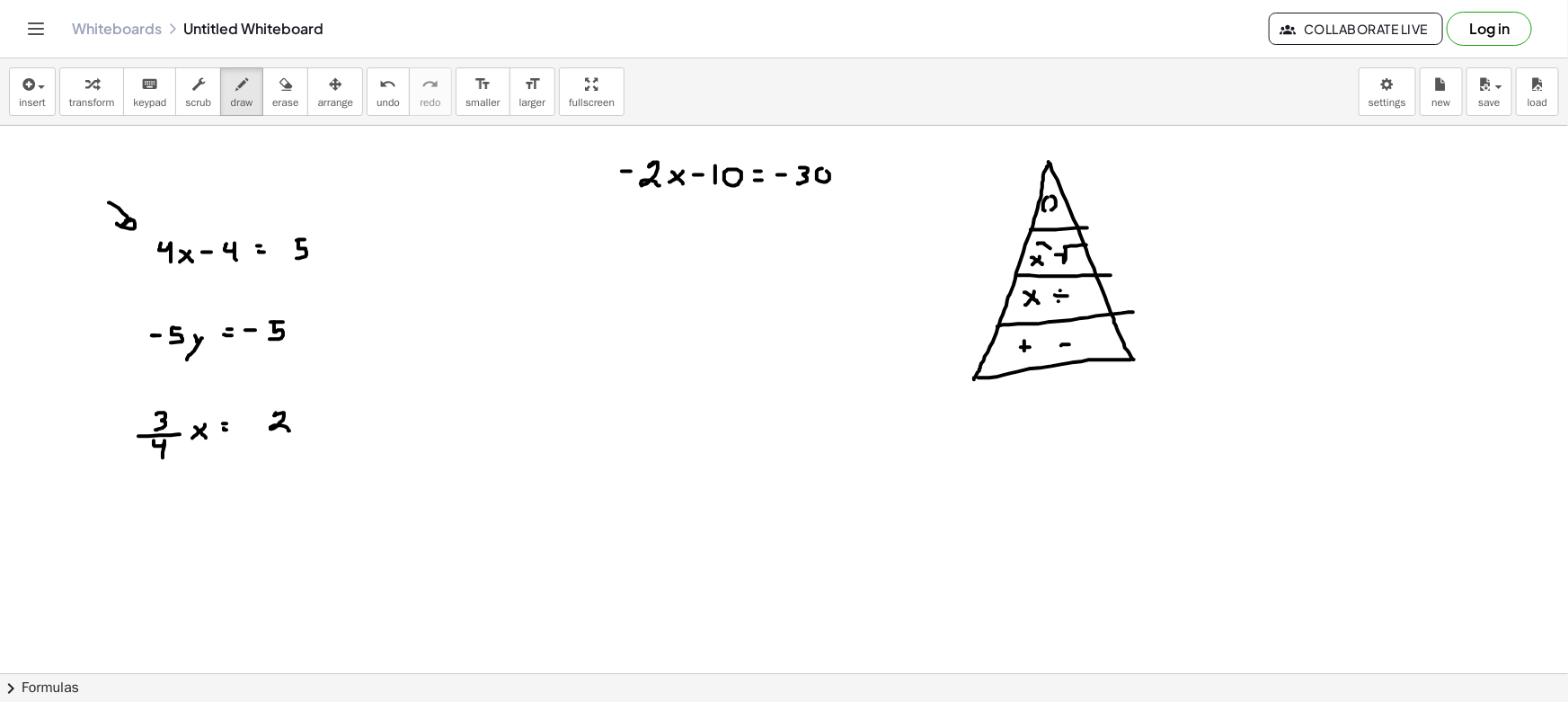 click at bounding box center (784, 774) 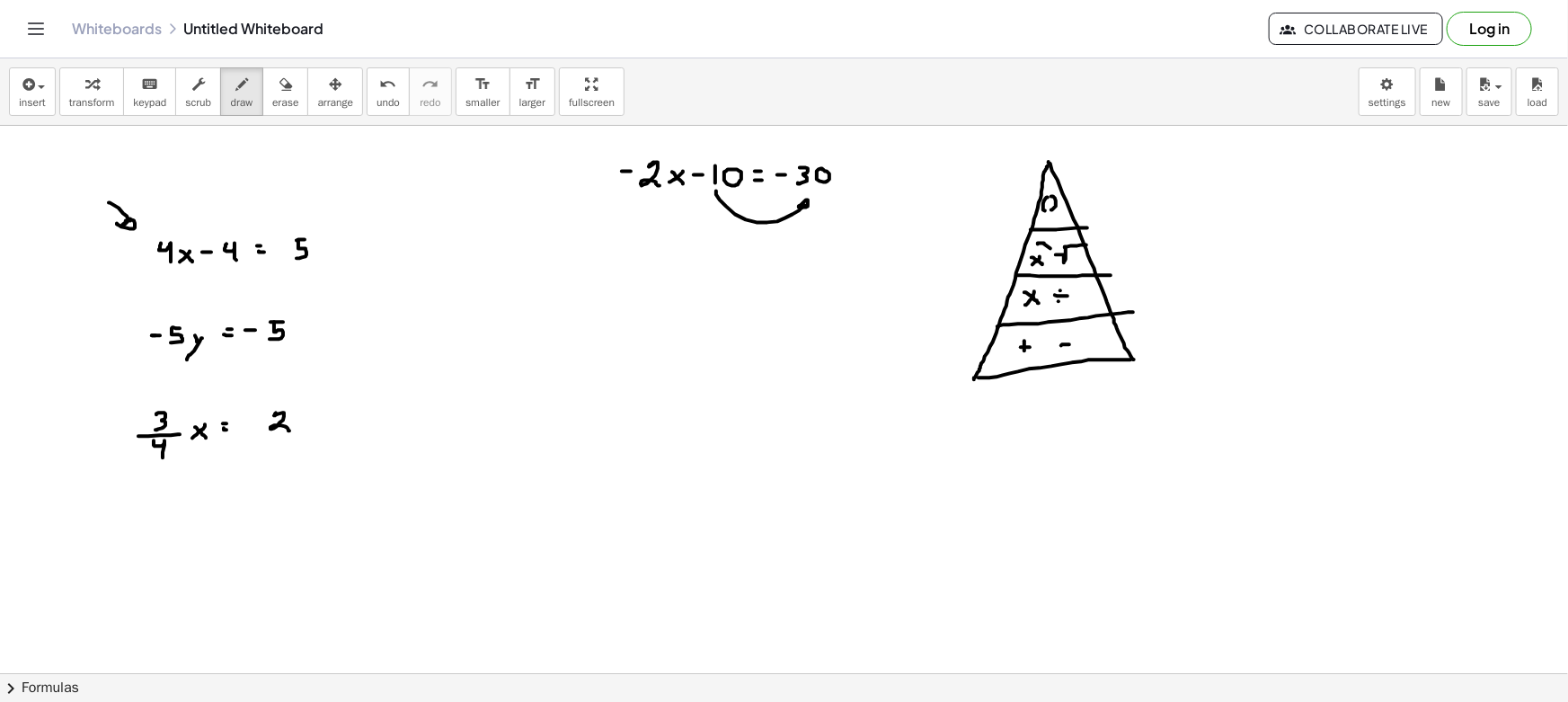 drag, startPoint x: 716, startPoint y: 191, endPoint x: 808, endPoint y: 214, distance: 94.83143 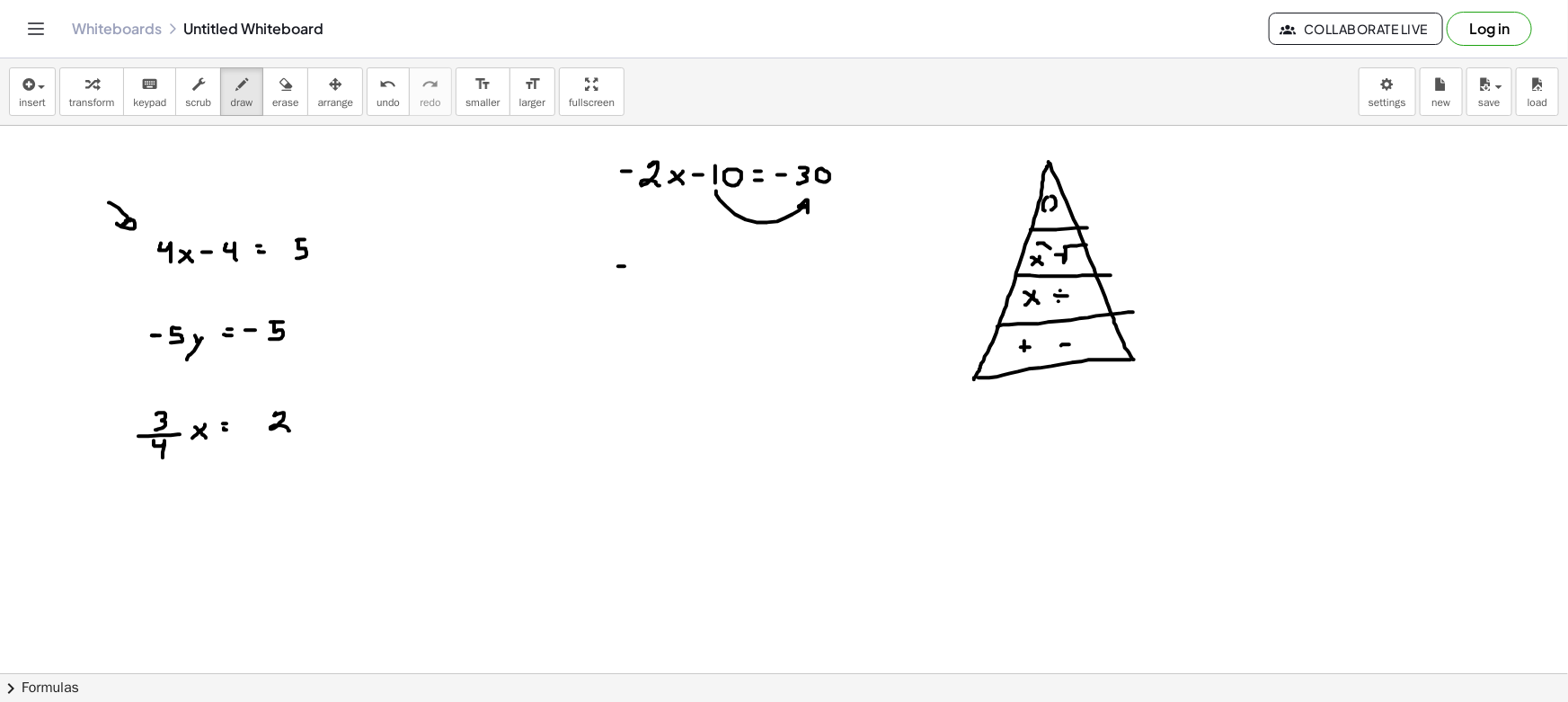 click at bounding box center (784, 774) 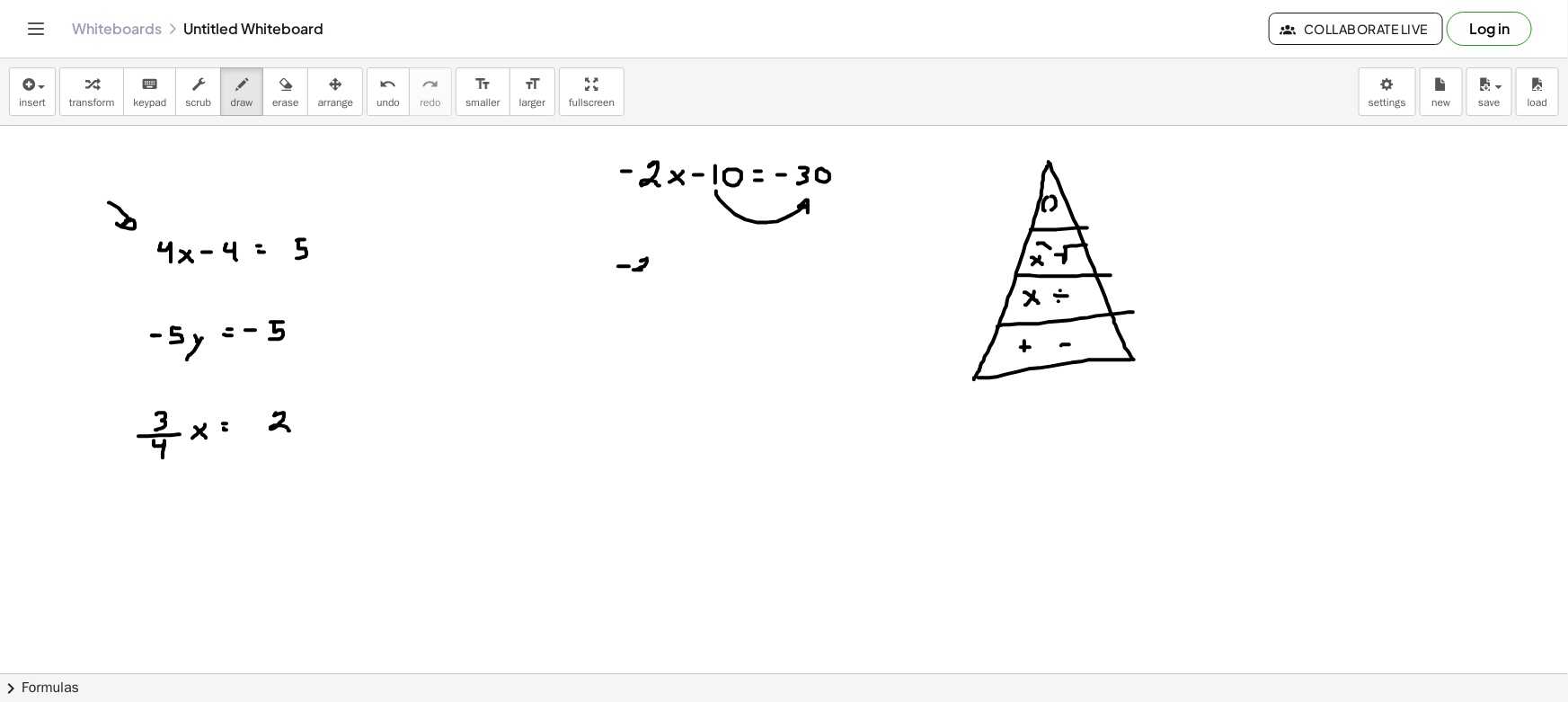 drag, startPoint x: 643, startPoint y: 260, endPoint x: 657, endPoint y: 268, distance: 16.124515 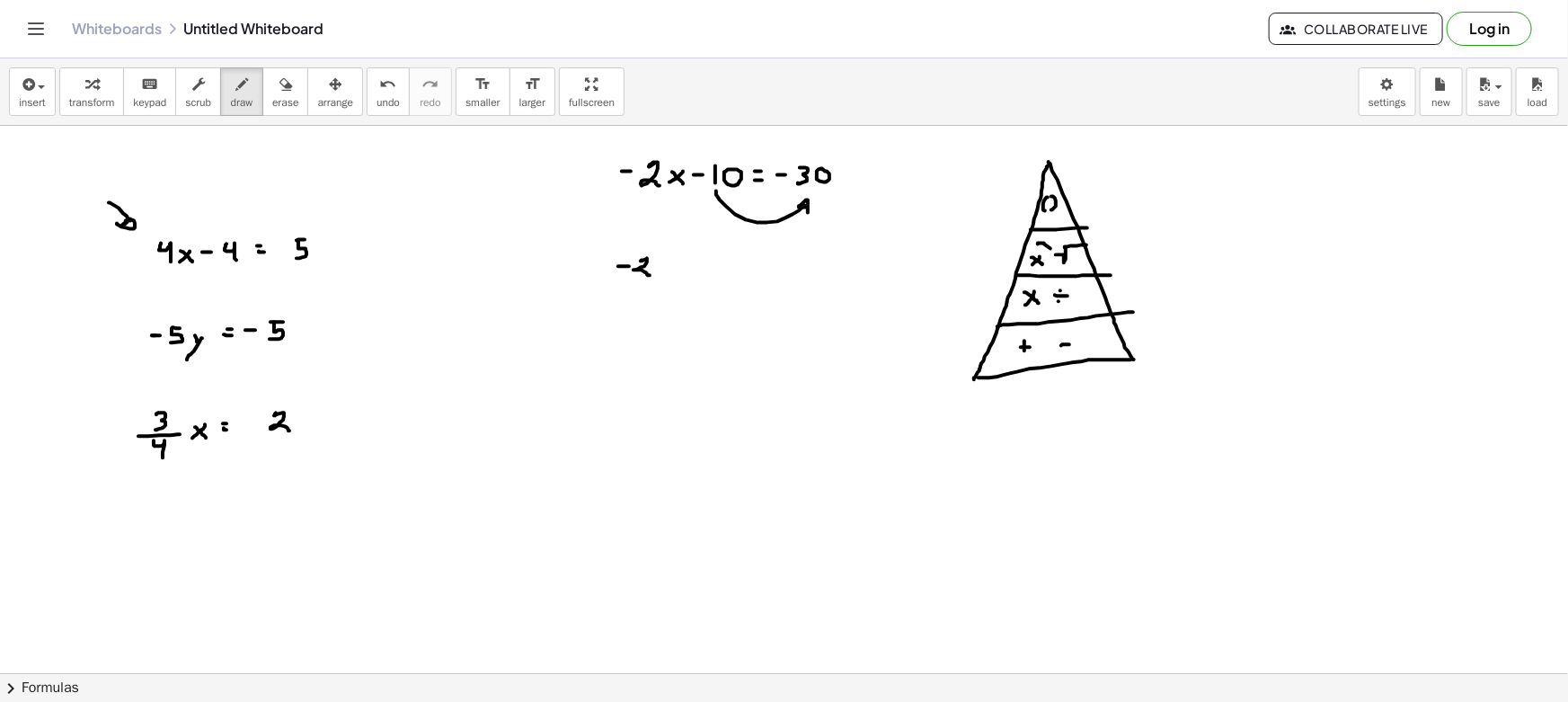 click at bounding box center [784, 774] 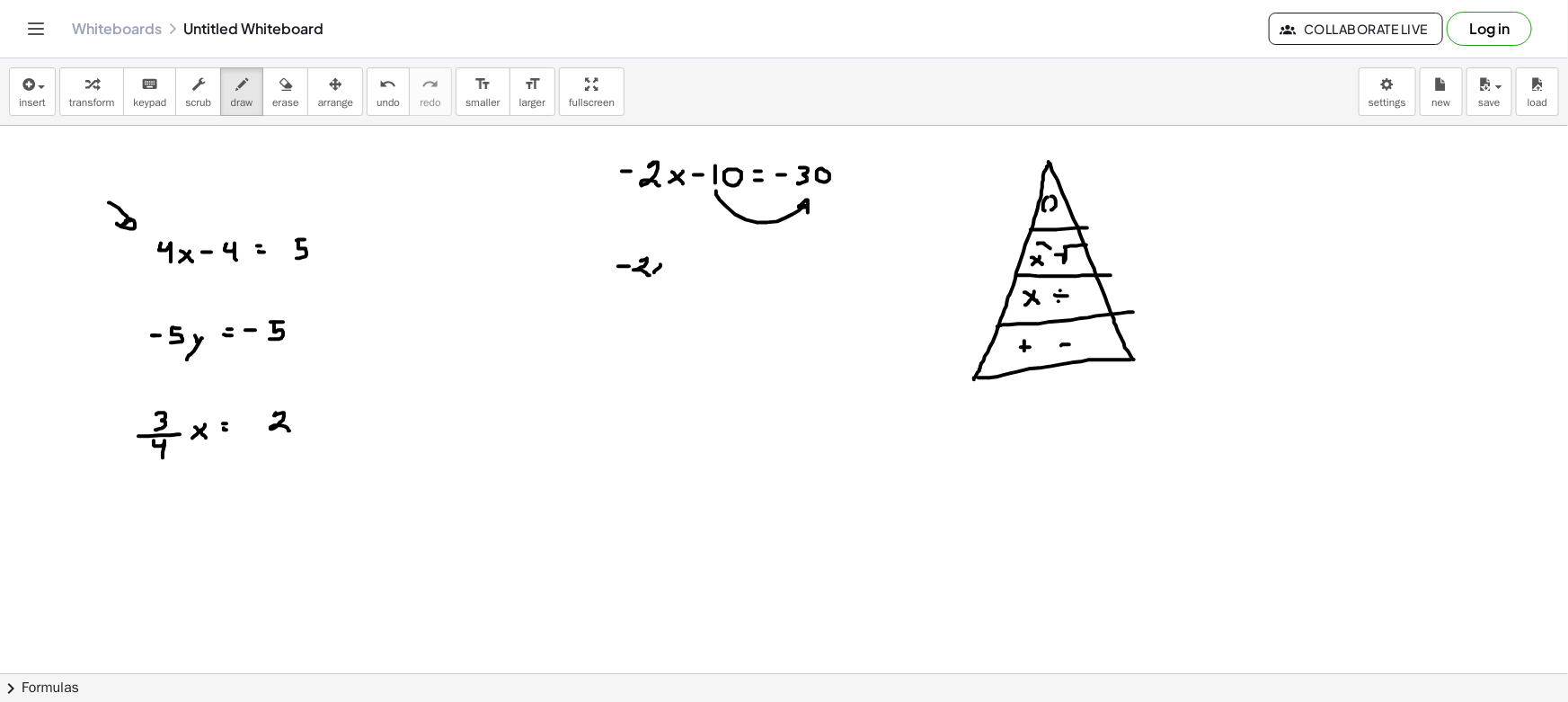 click at bounding box center [784, 774] 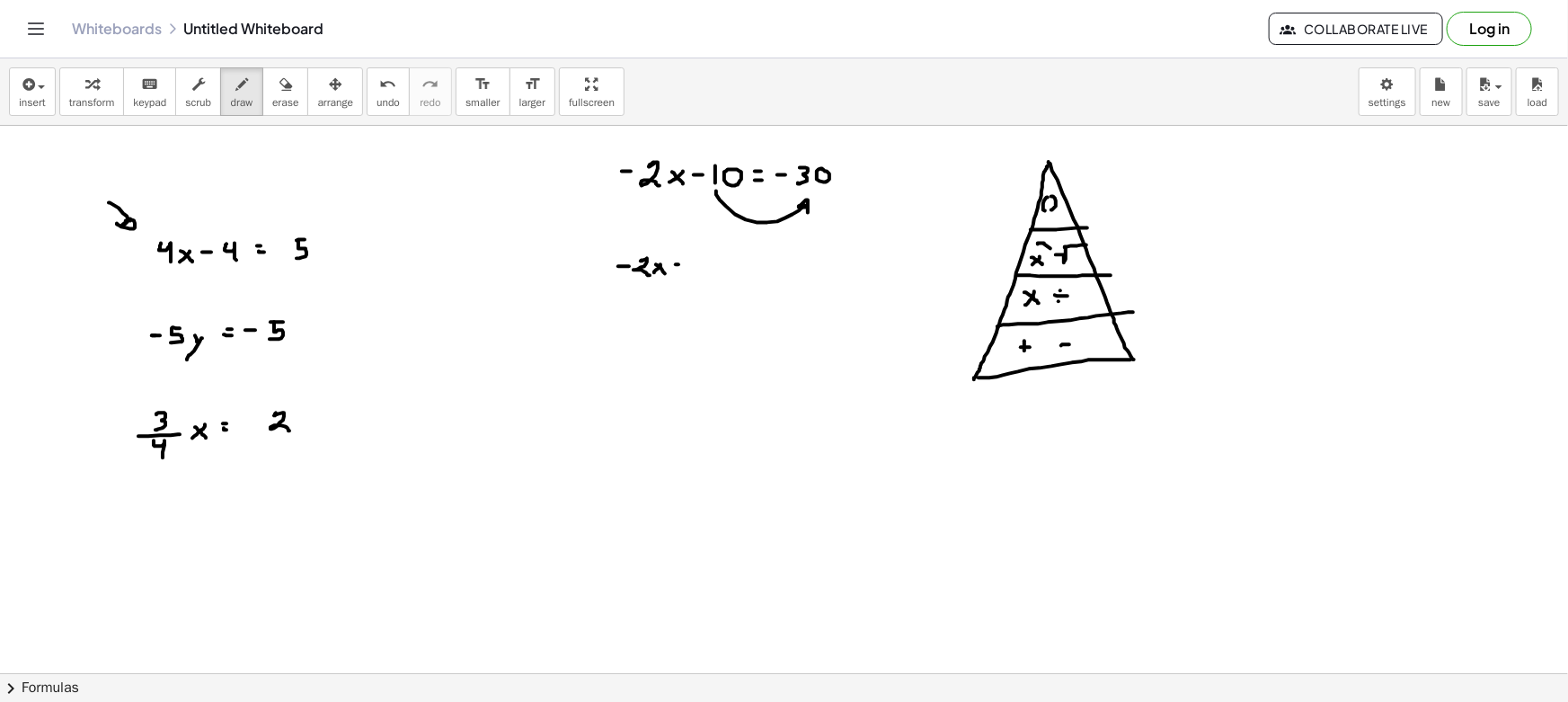 click at bounding box center [784, 774] 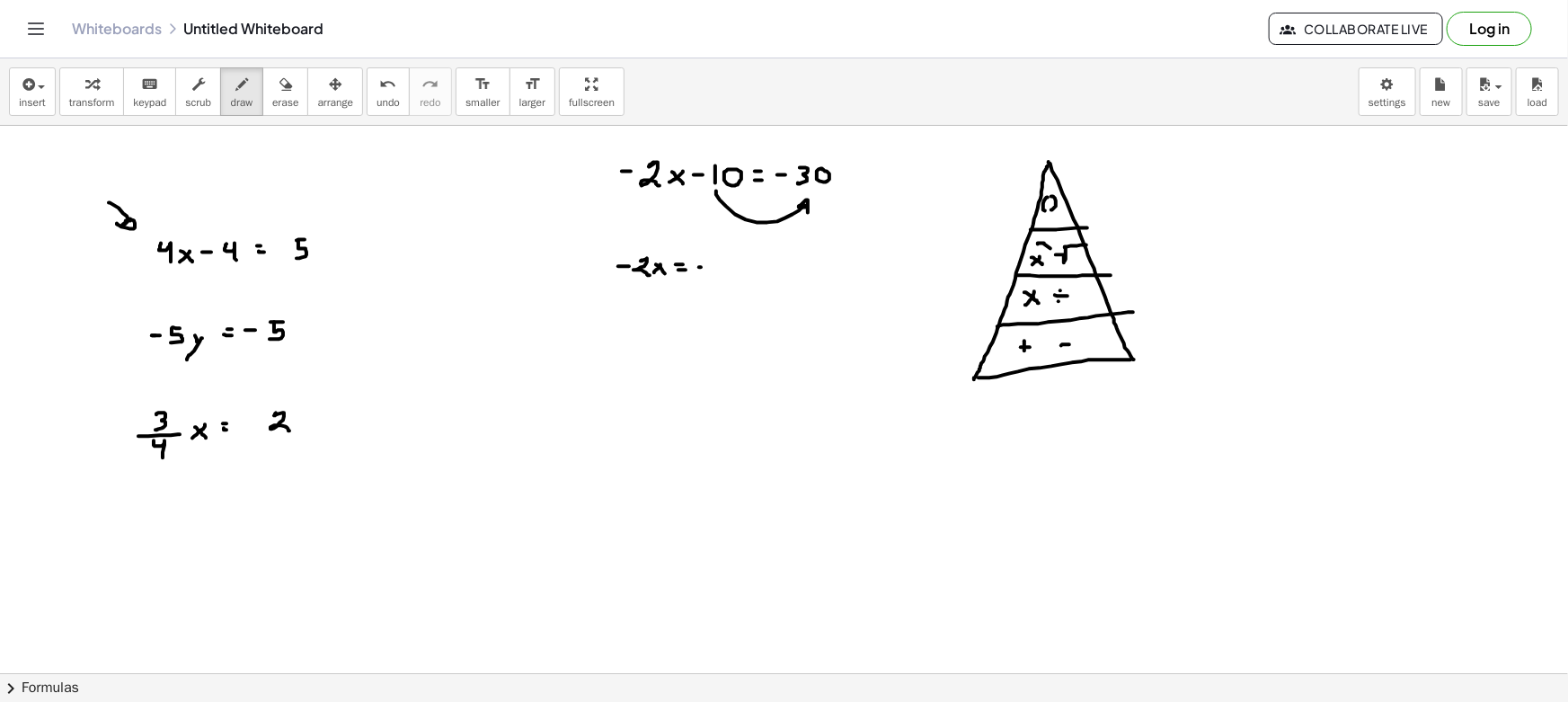 drag, startPoint x: 699, startPoint y: 267, endPoint x: 708, endPoint y: 269, distance: 9.219544 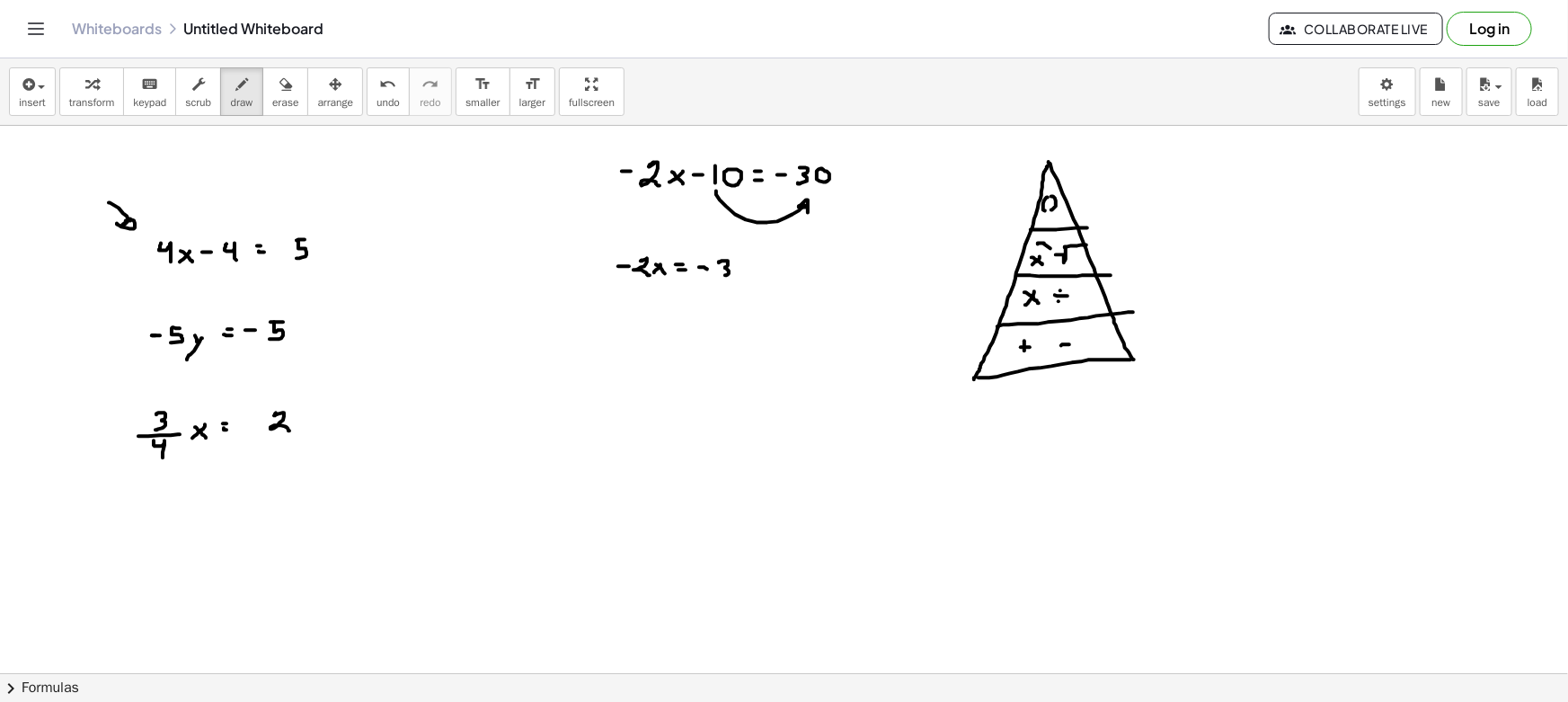 drag, startPoint x: 722, startPoint y: 261, endPoint x: 736, endPoint y: 268, distance: 15.652476 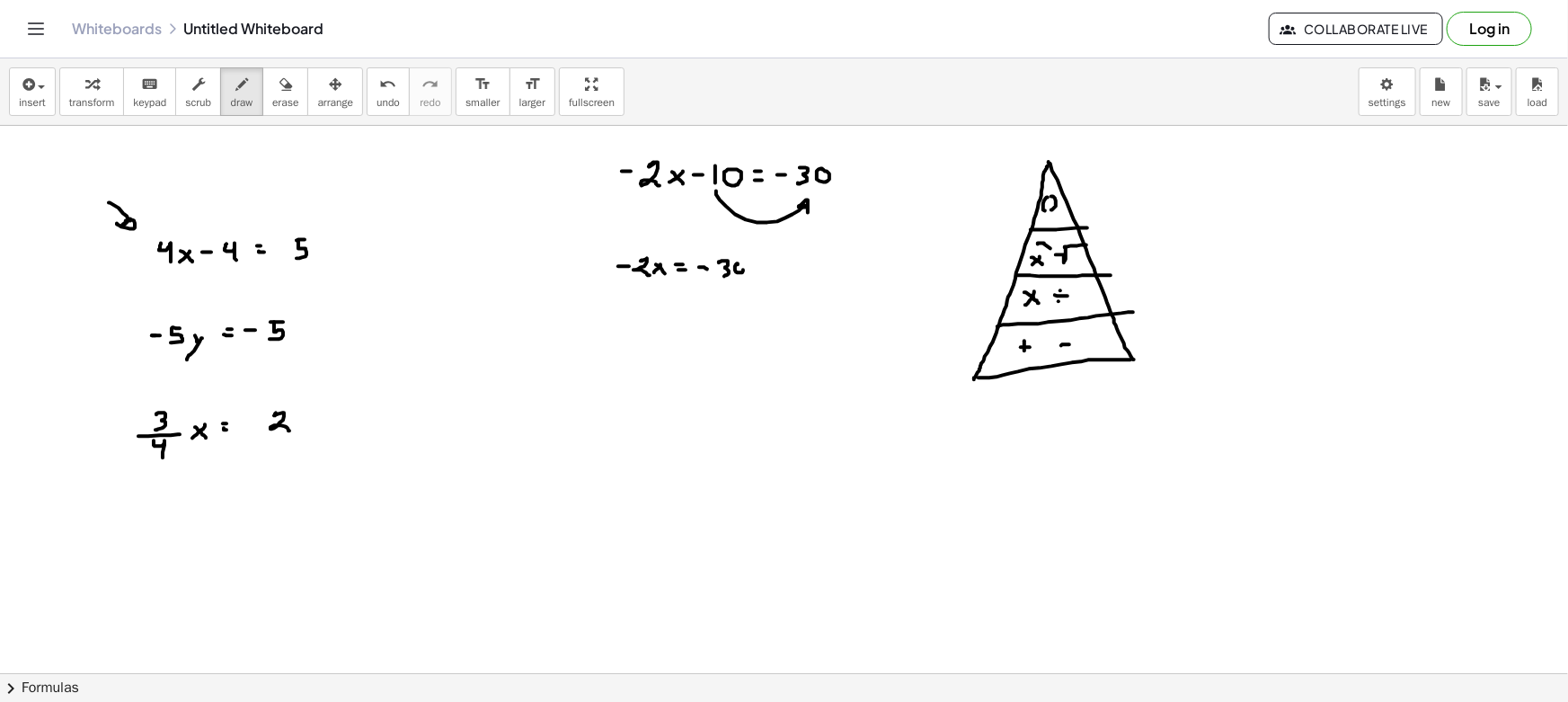 click at bounding box center (784, 774) 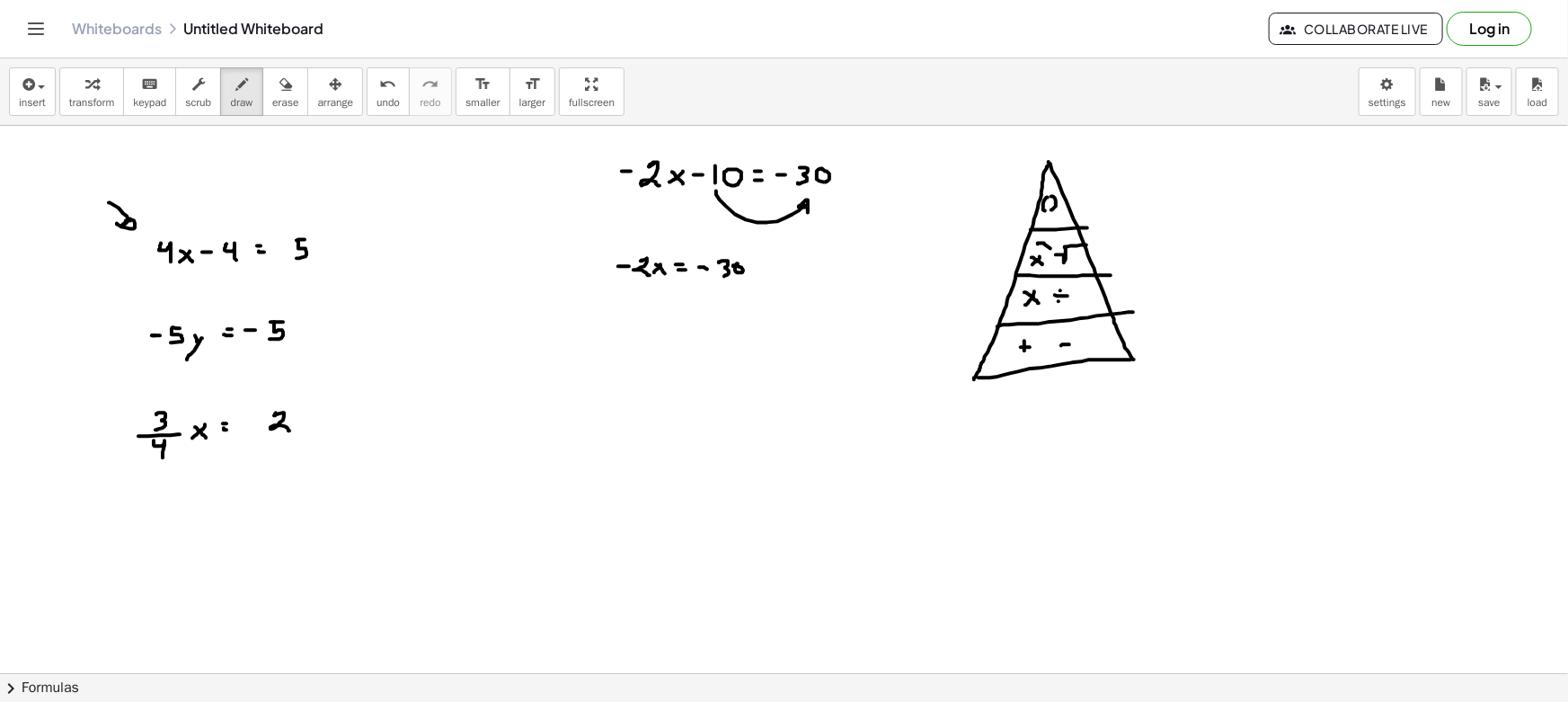 click at bounding box center (784, 774) 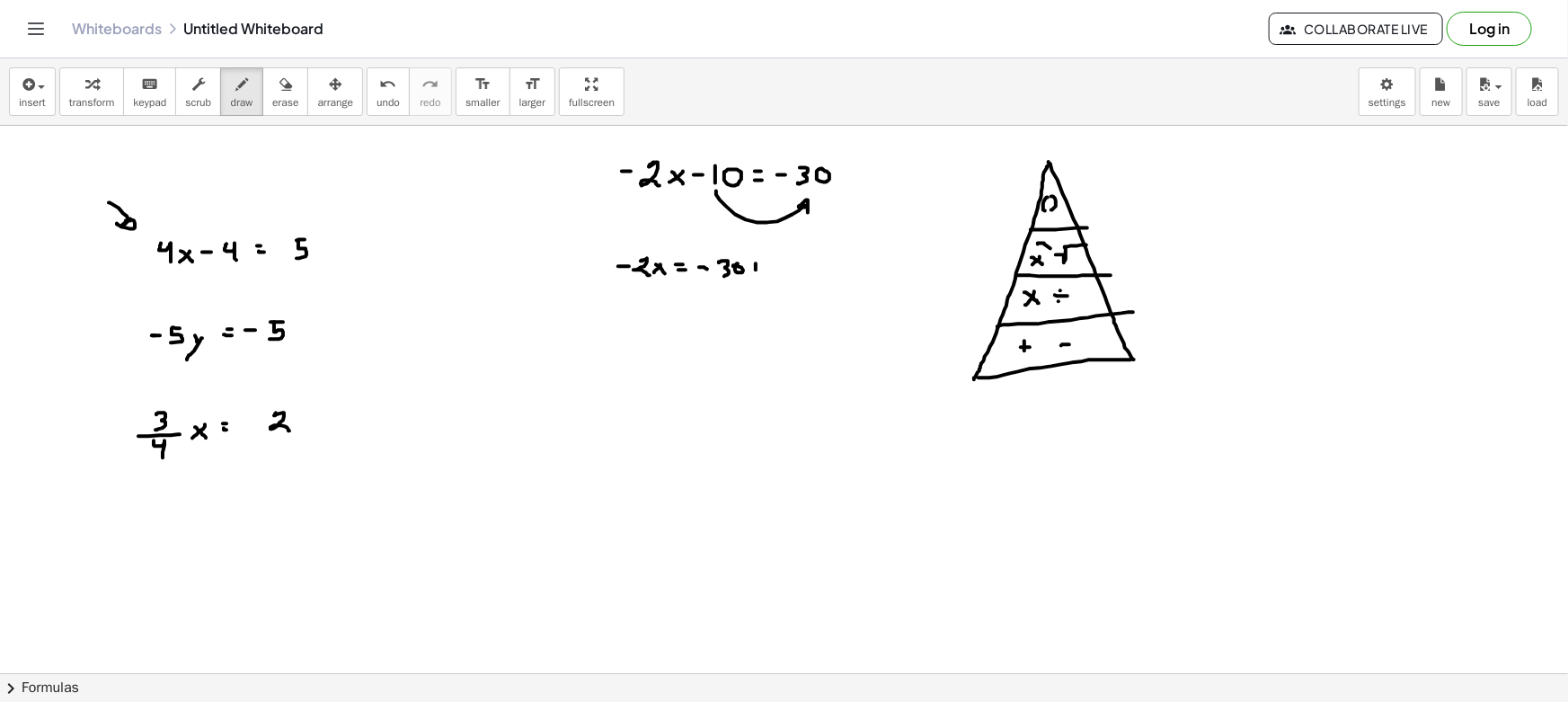 drag, startPoint x: 753, startPoint y: 268, endPoint x: 764, endPoint y: 267, distance: 11.045361 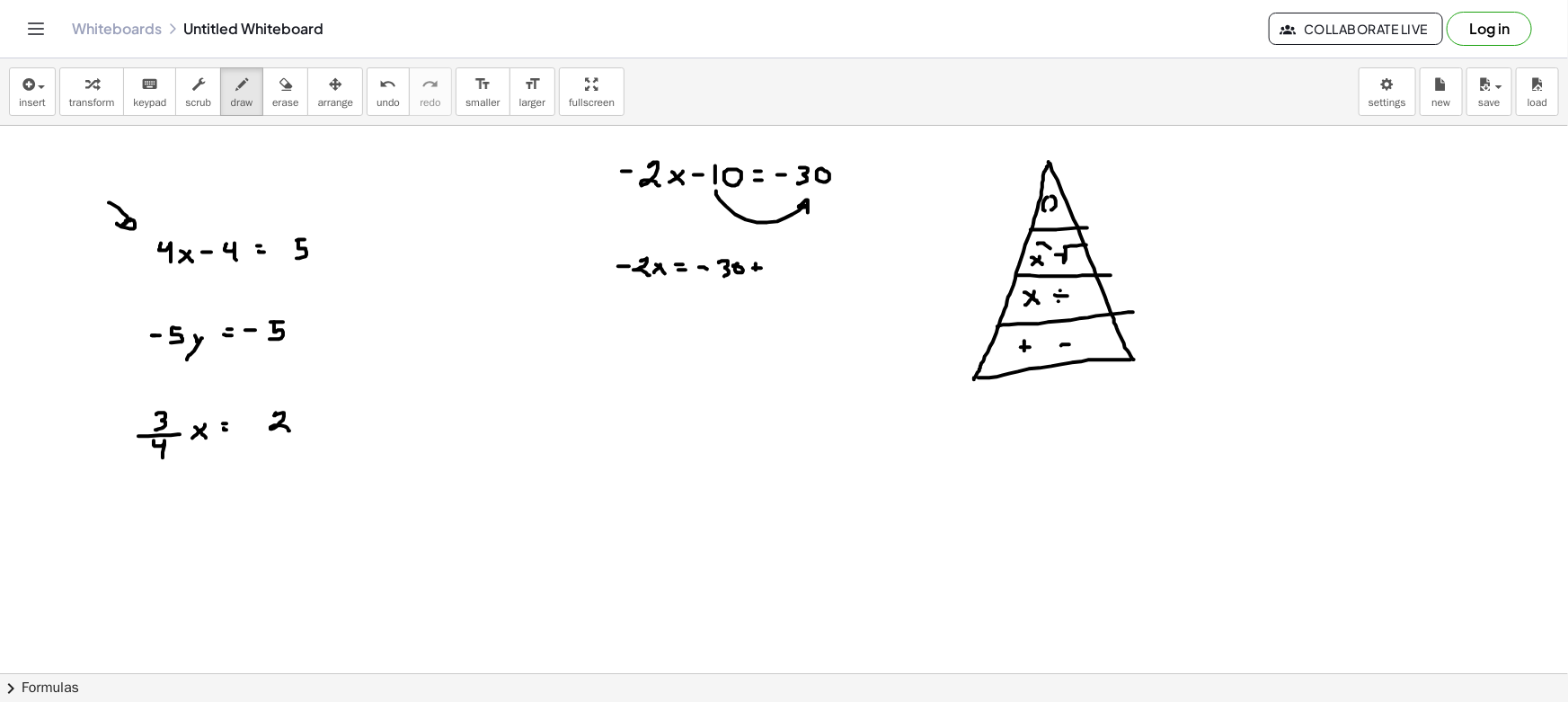 drag, startPoint x: 770, startPoint y: 261, endPoint x: 775, endPoint y: 270, distance: 10.29563 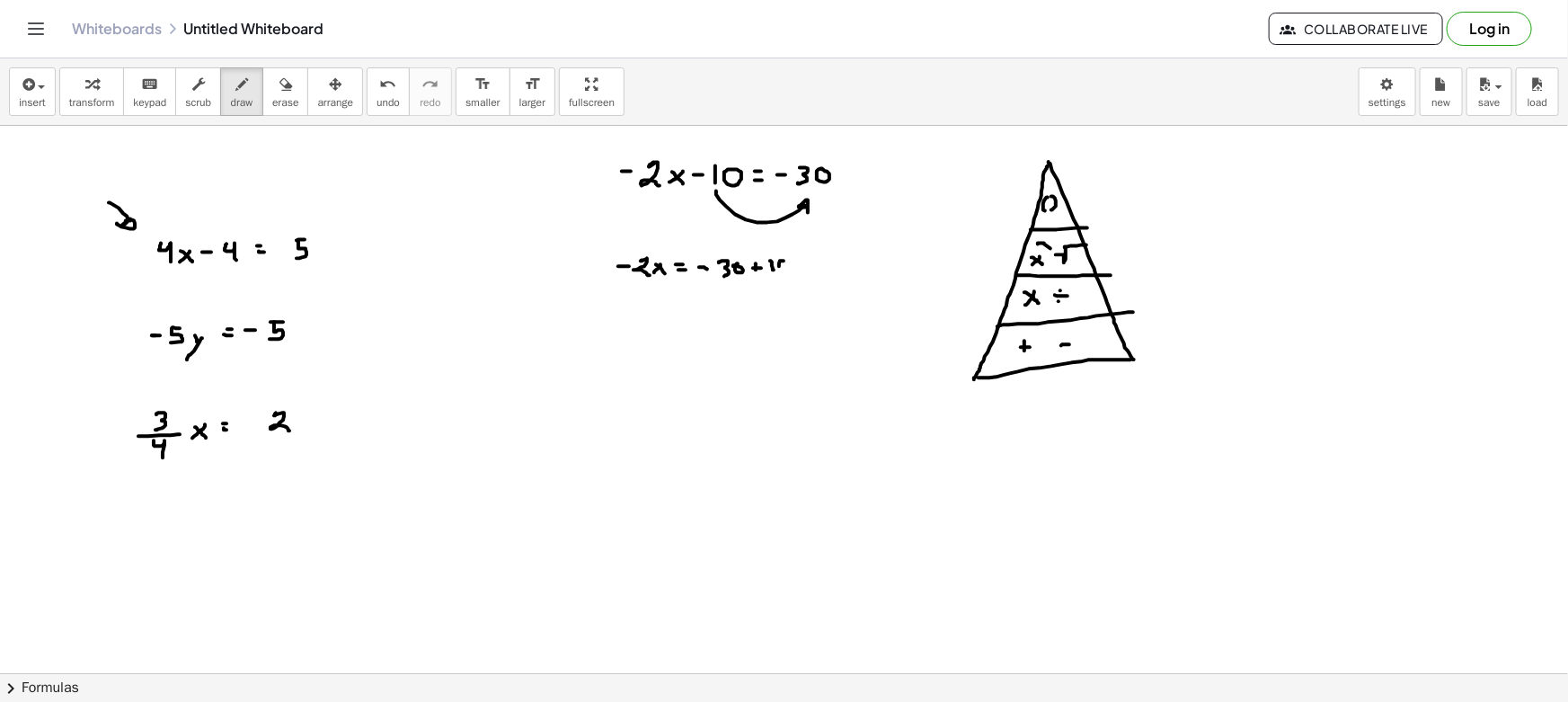 click at bounding box center [784, 774] 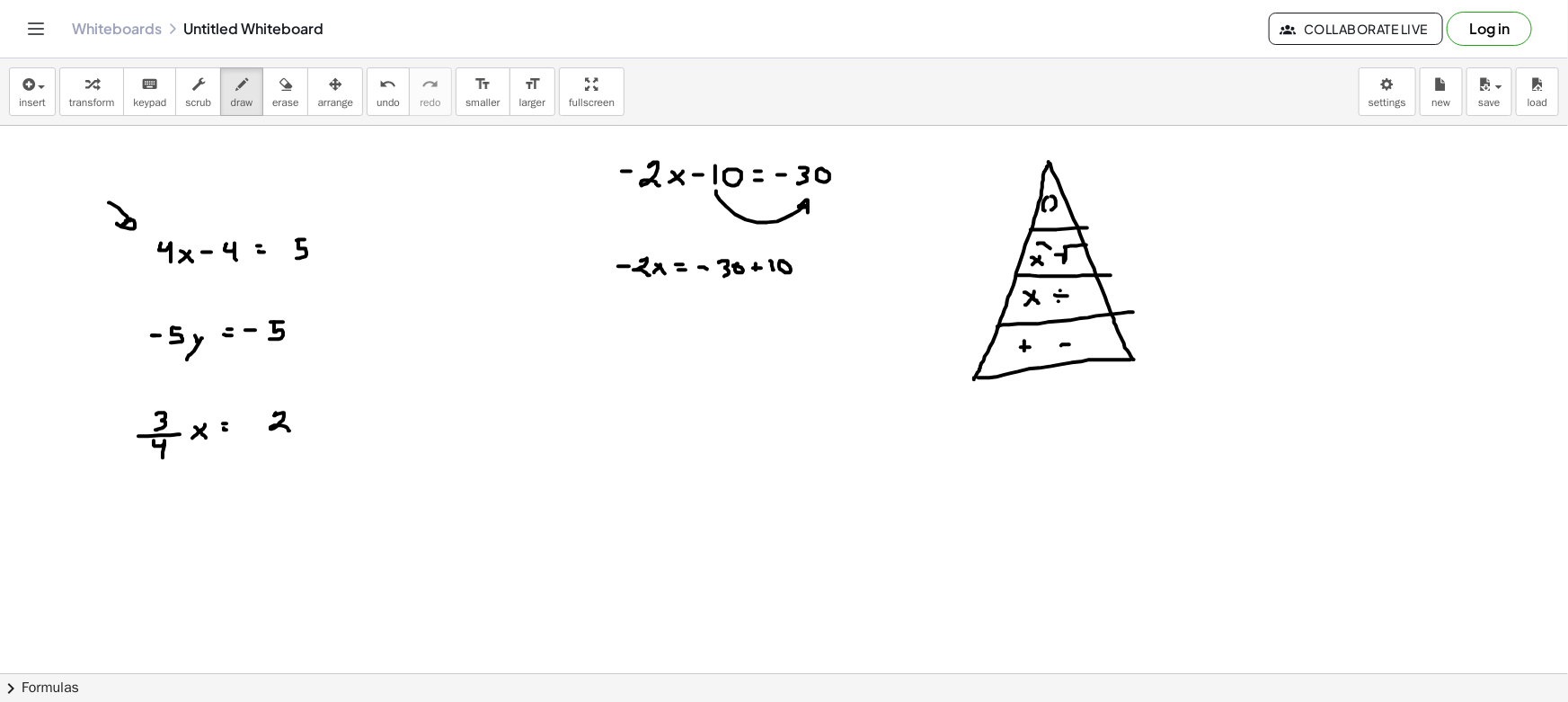 drag, startPoint x: 616, startPoint y: 340, endPoint x: 625, endPoint y: 340, distance: 9 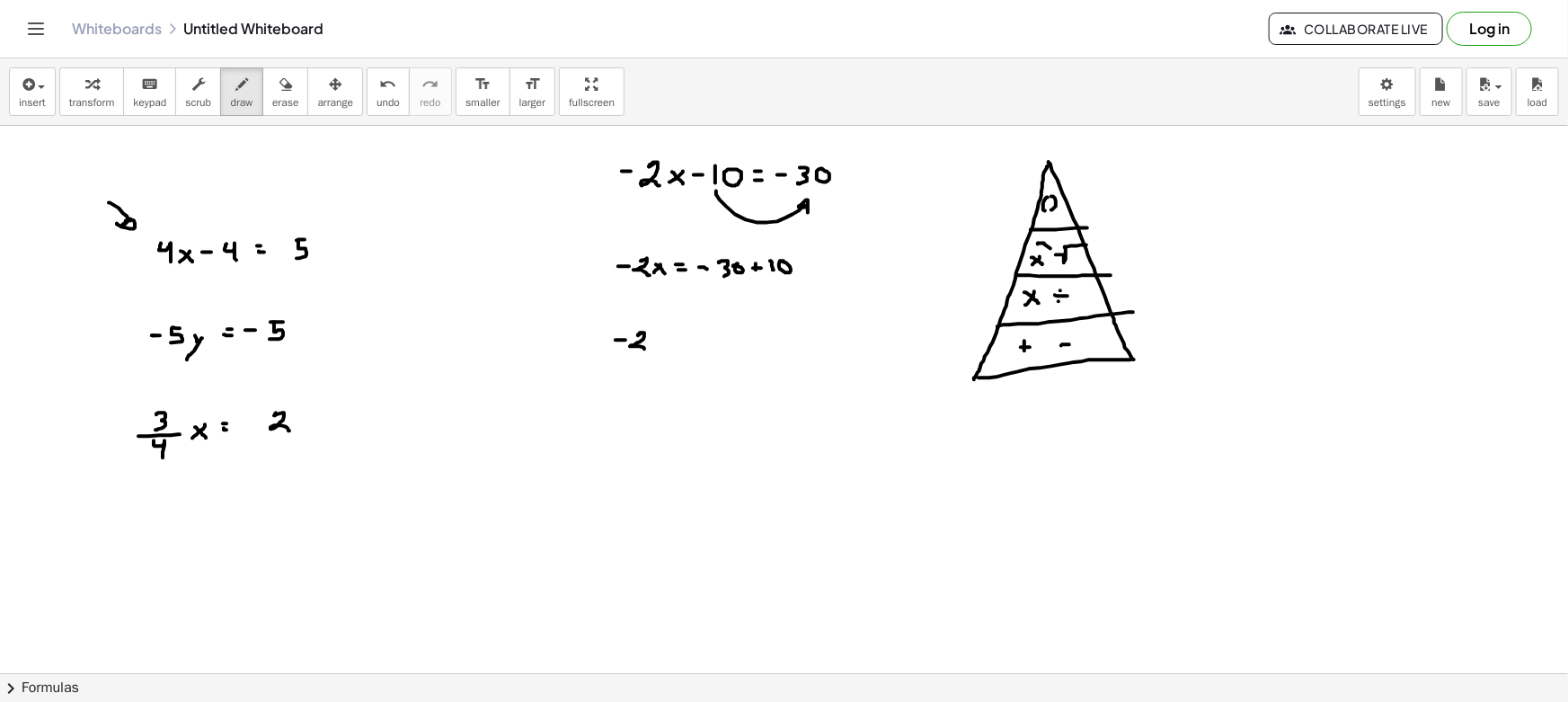 drag, startPoint x: 641, startPoint y: 333, endPoint x: 654, endPoint y: 348, distance: 19.849433 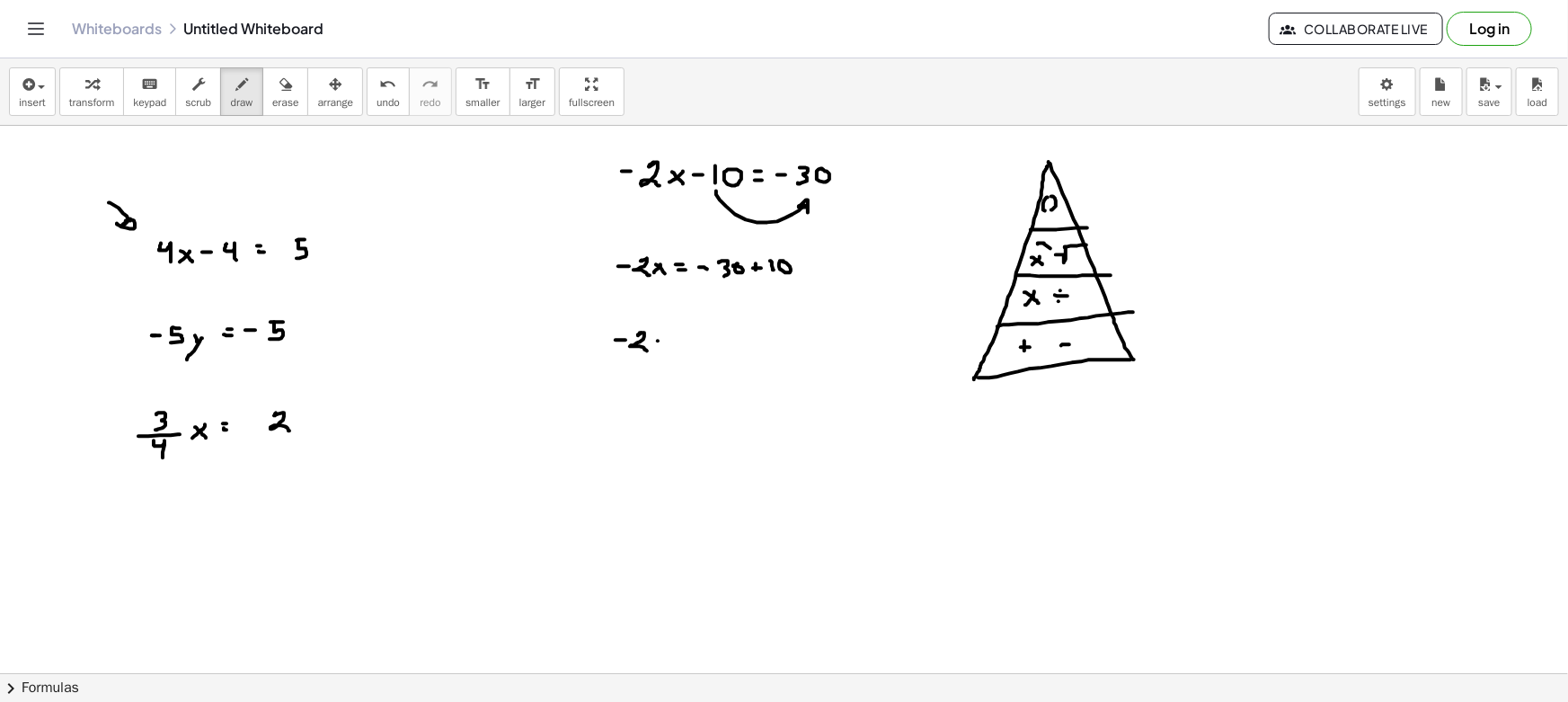 click at bounding box center [784, 774] 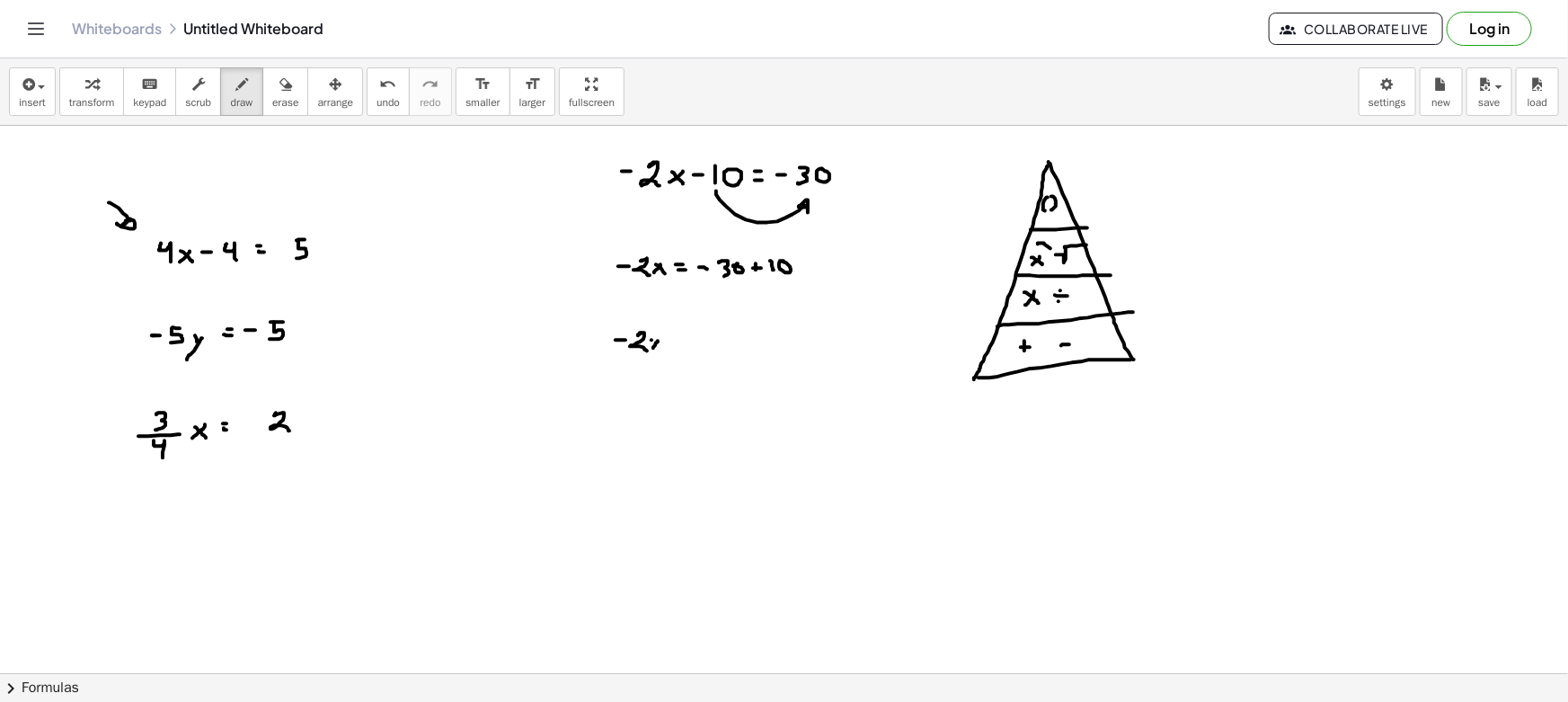 drag, startPoint x: 651, startPoint y: 340, endPoint x: 670, endPoint y: 340, distance: 19 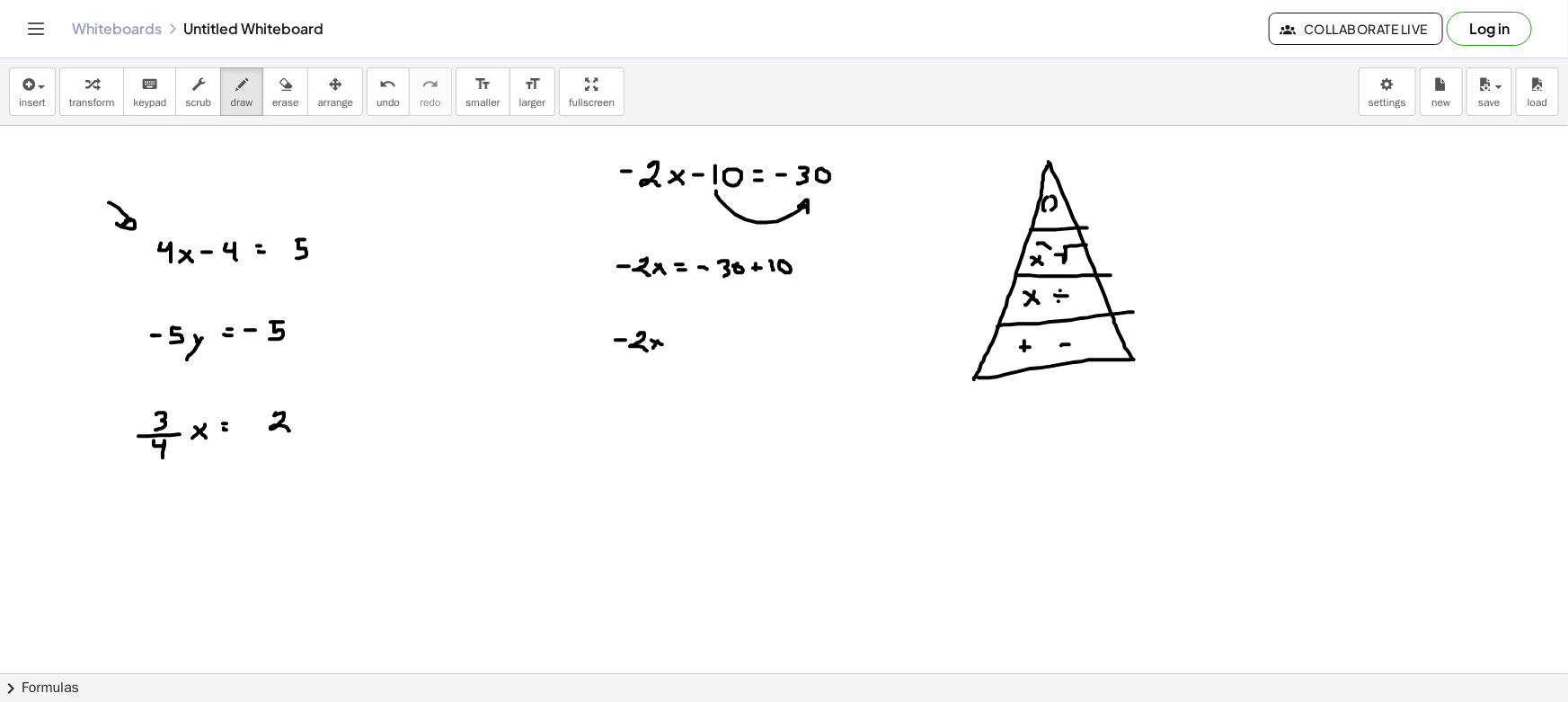 click at bounding box center (784, 774) 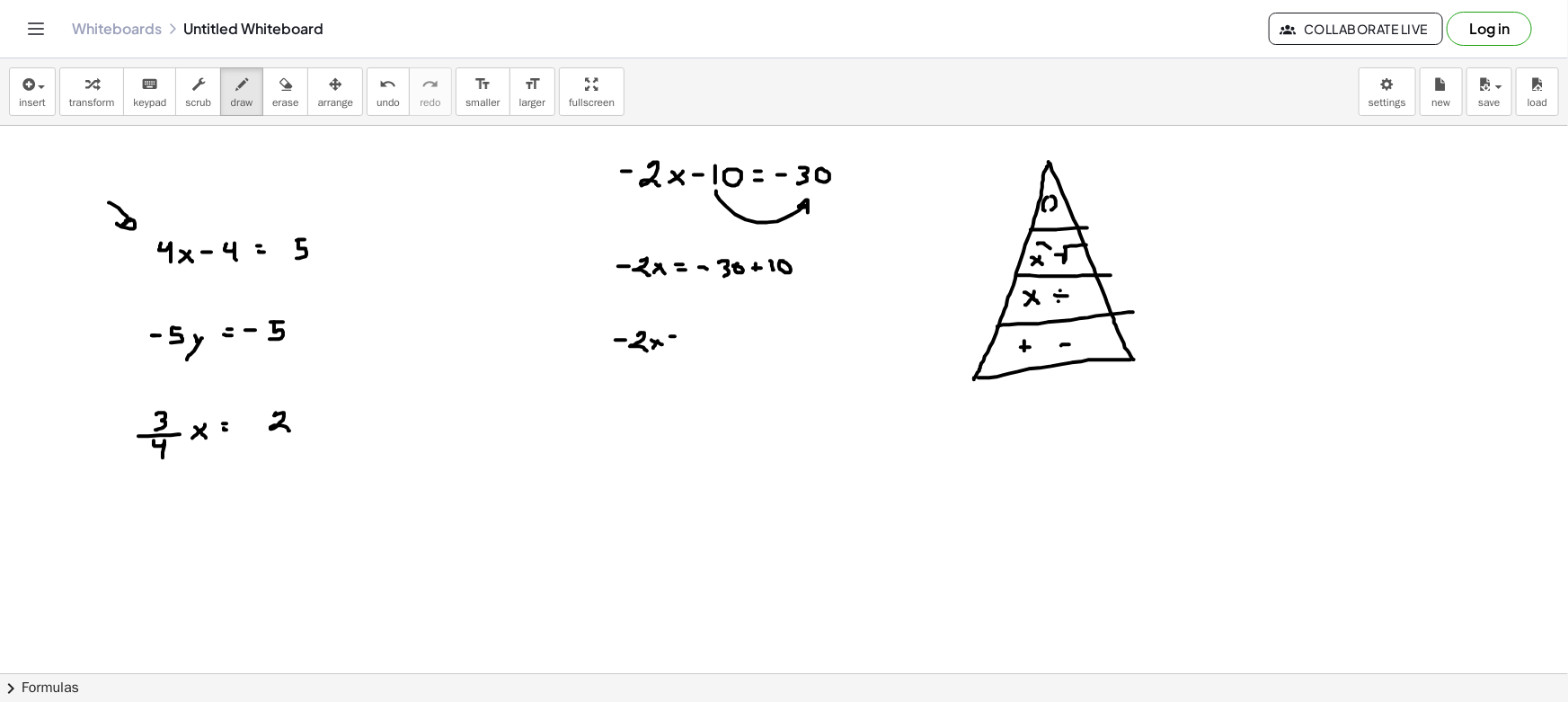 drag, startPoint x: 673, startPoint y: 342, endPoint x: 683, endPoint y: 342, distance: 10 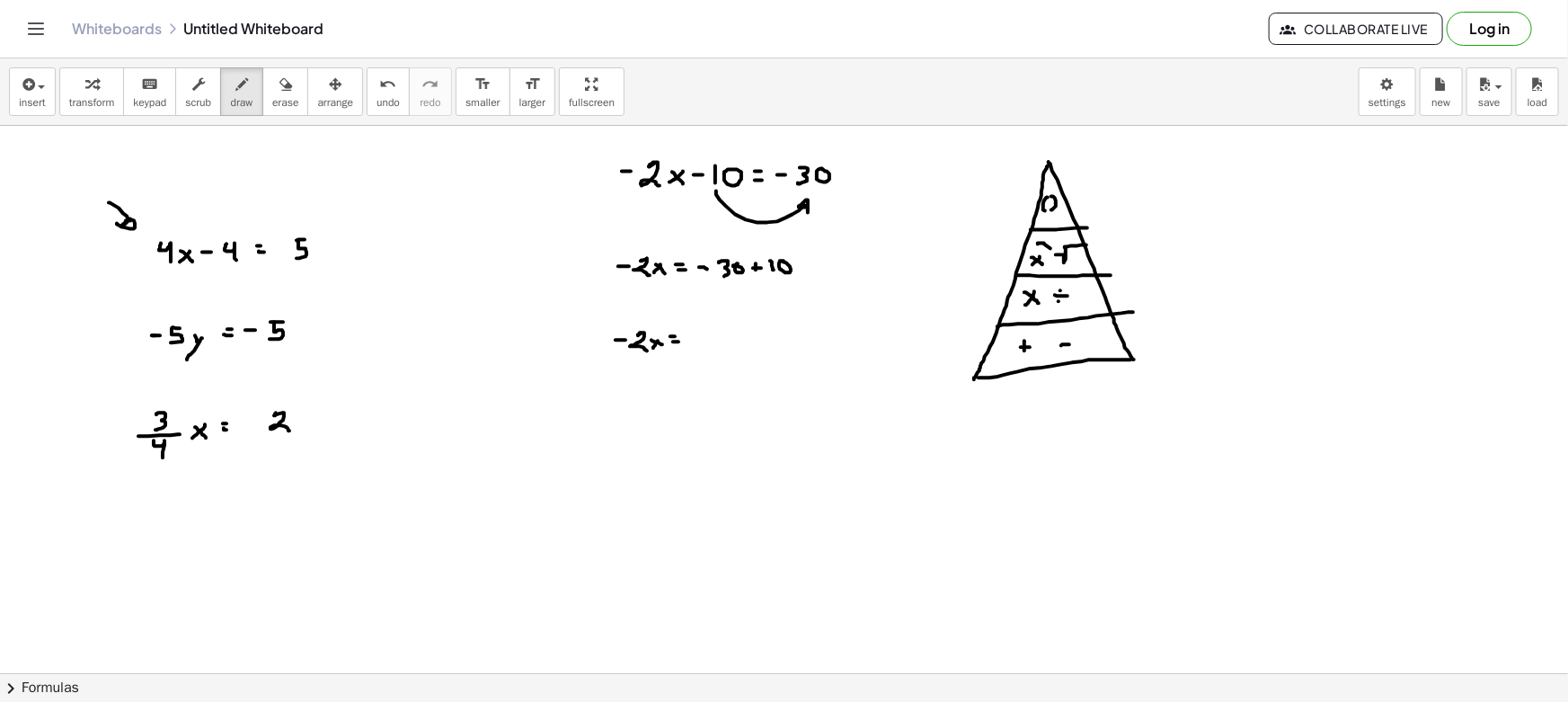 drag, startPoint x: 692, startPoint y: 337, endPoint x: 710, endPoint y: 336, distance: 18.027756 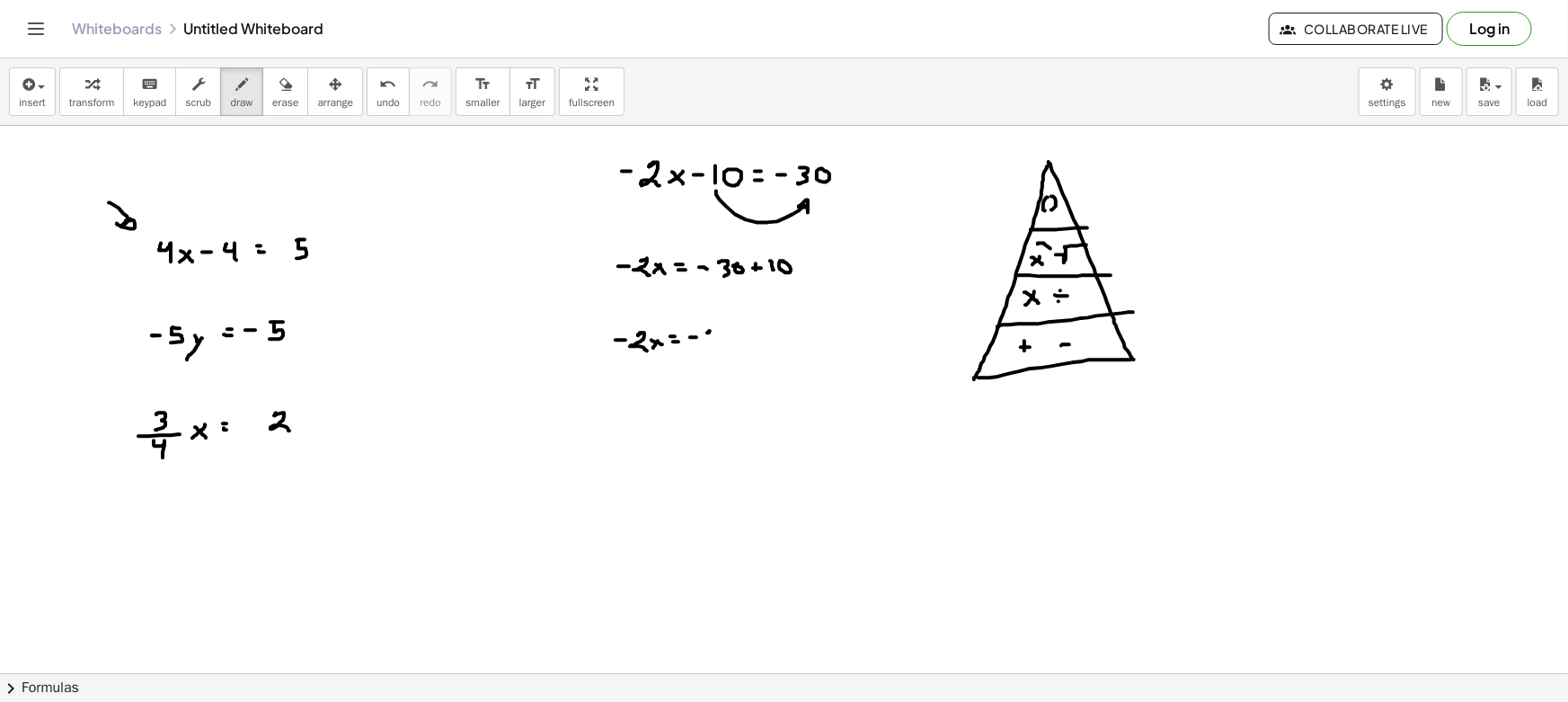 click at bounding box center (784, 774) 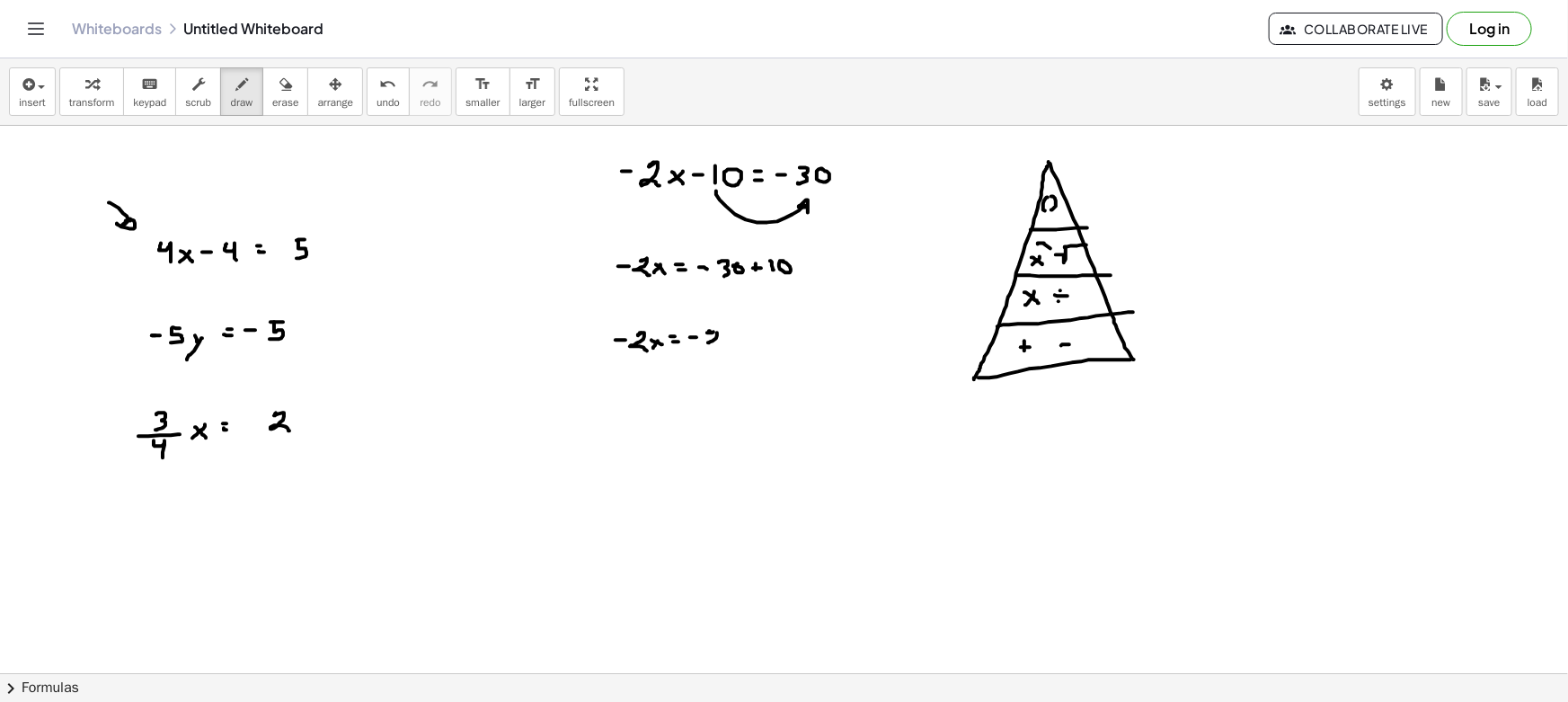 drag, startPoint x: 708, startPoint y: 342, endPoint x: 725, endPoint y: 342, distance: 17 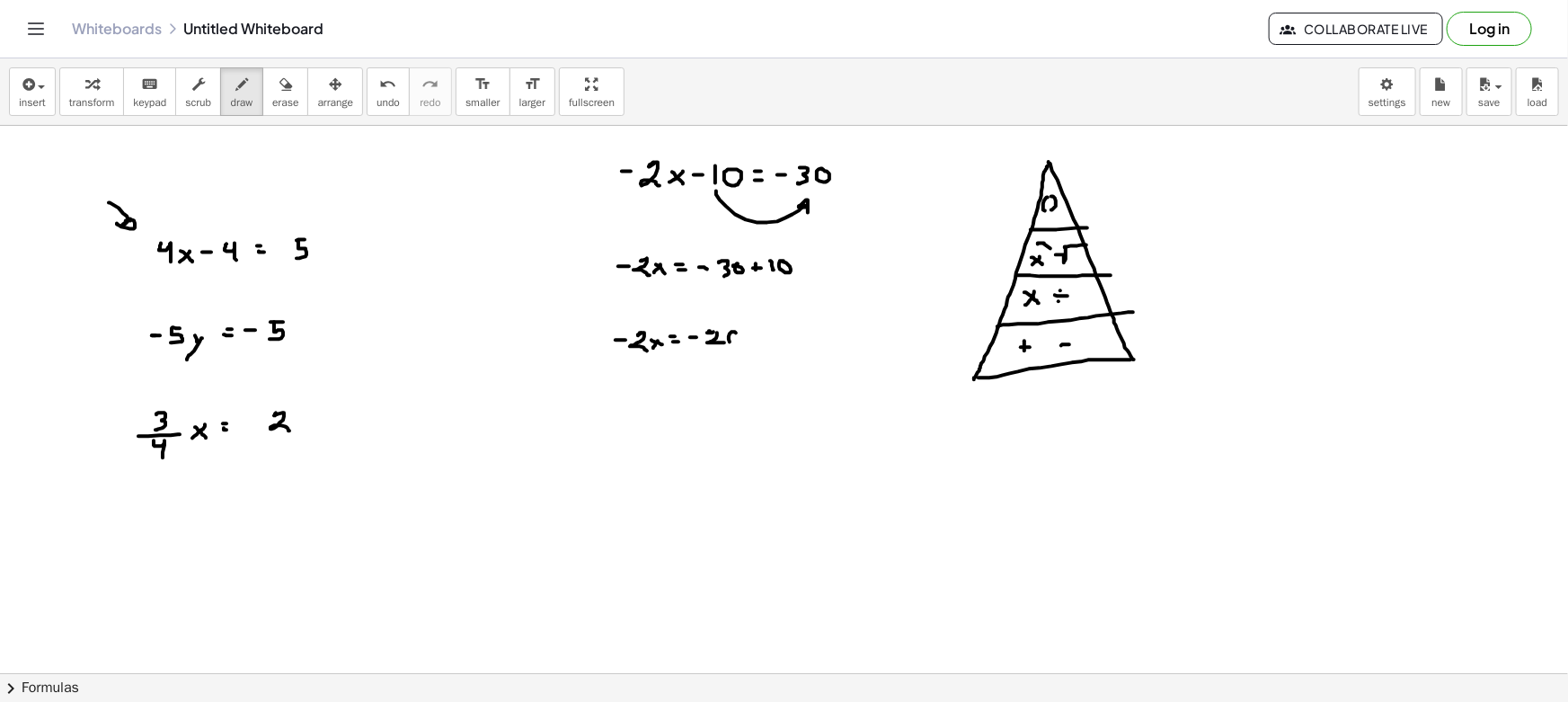 click at bounding box center [784, 774] 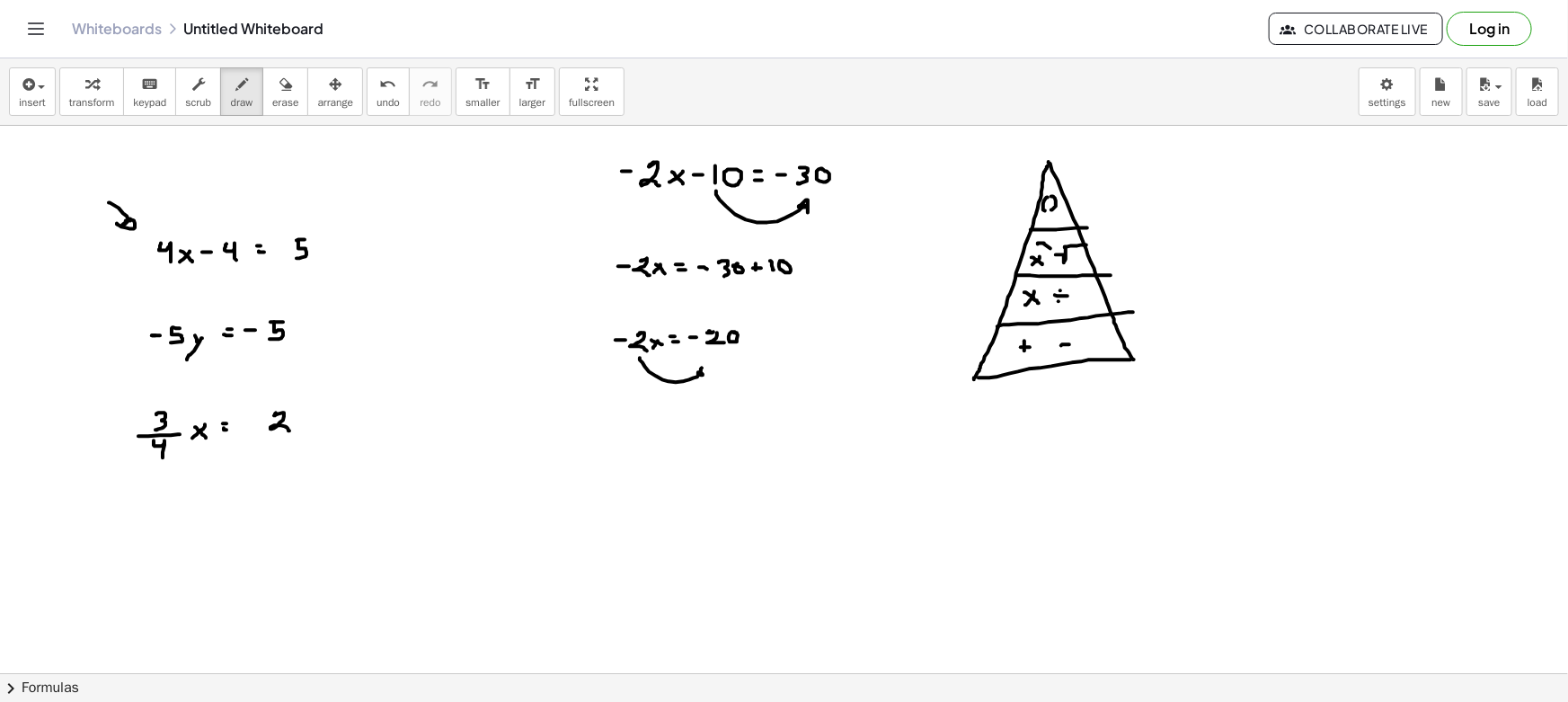 drag, startPoint x: 640, startPoint y: 358, endPoint x: 705, endPoint y: 379, distance: 68.308125 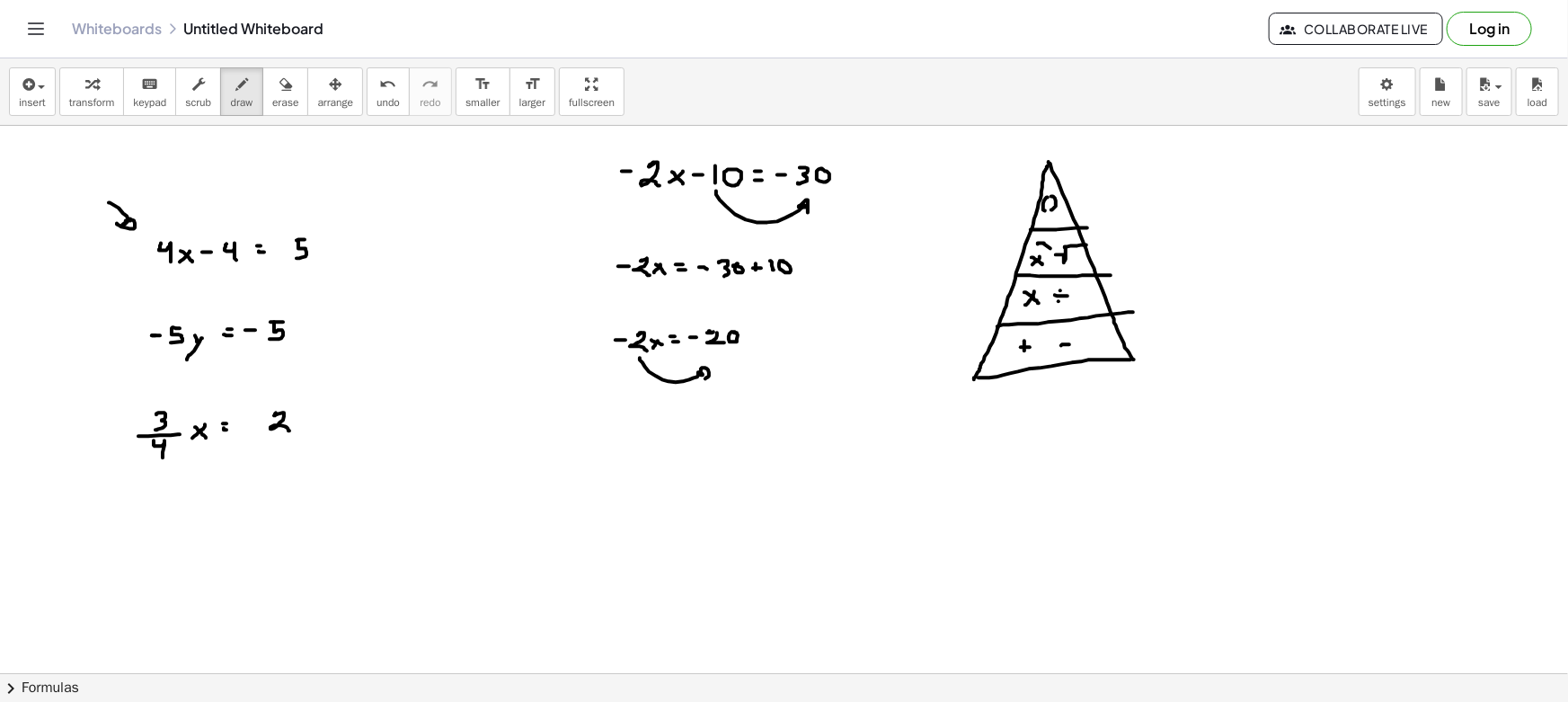 click at bounding box center (784, 774) 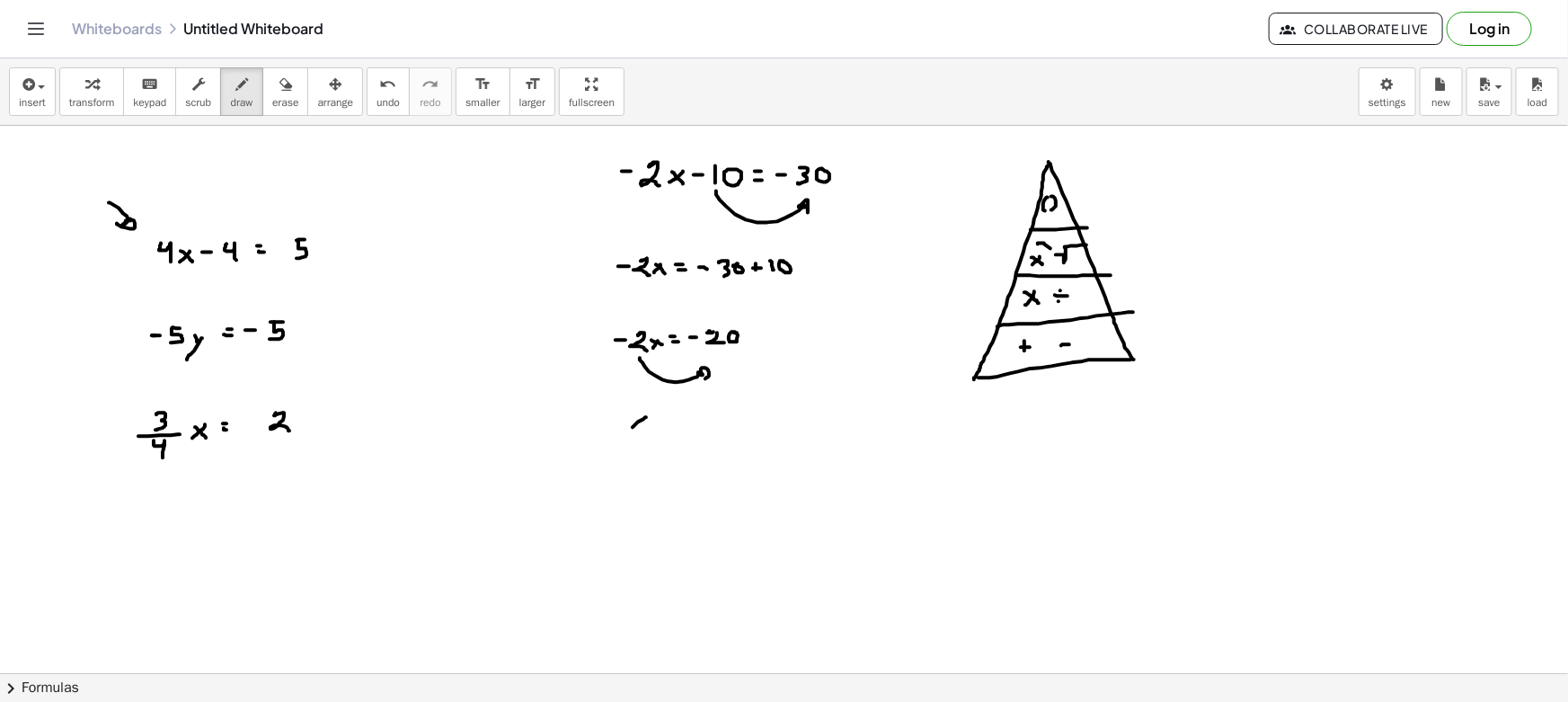 click at bounding box center (784, 774) 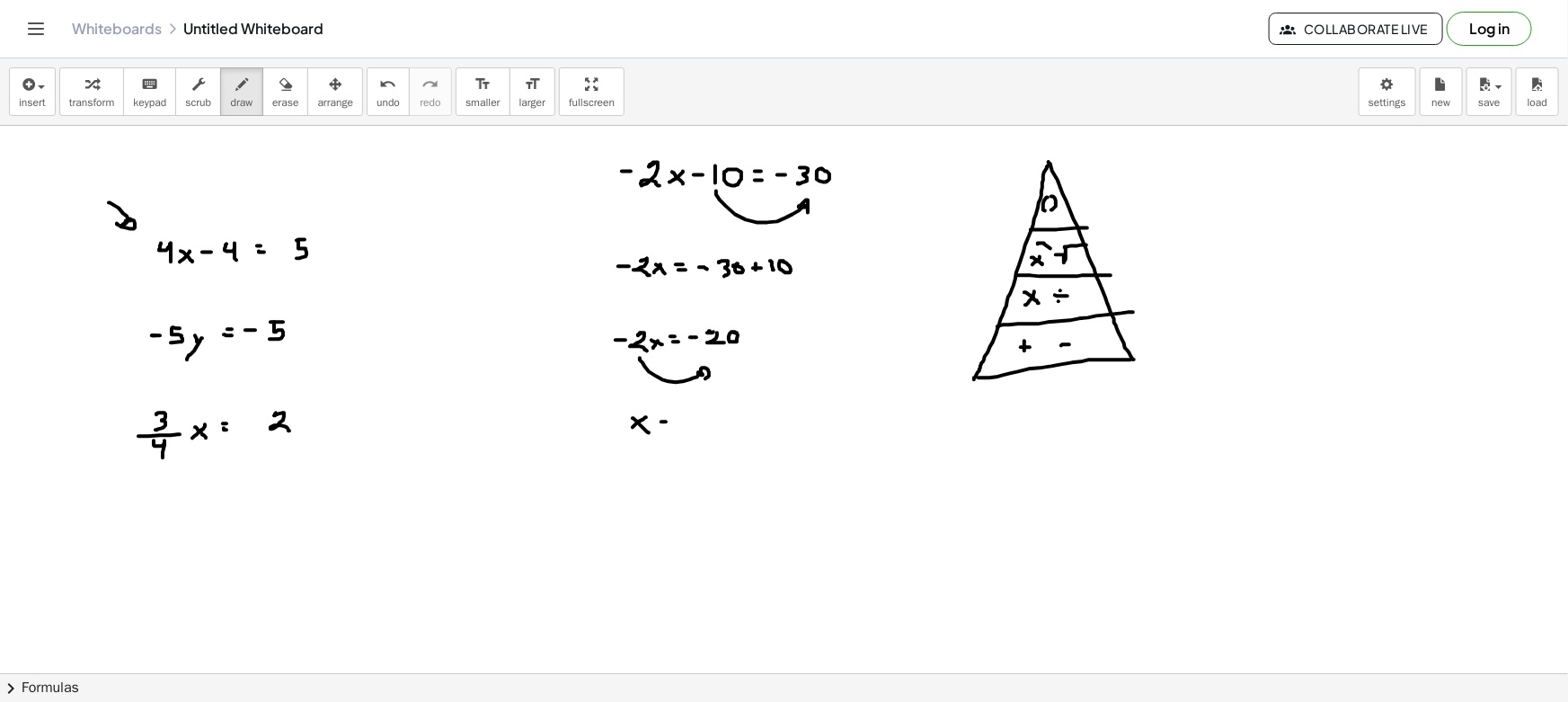 click at bounding box center (784, 774) 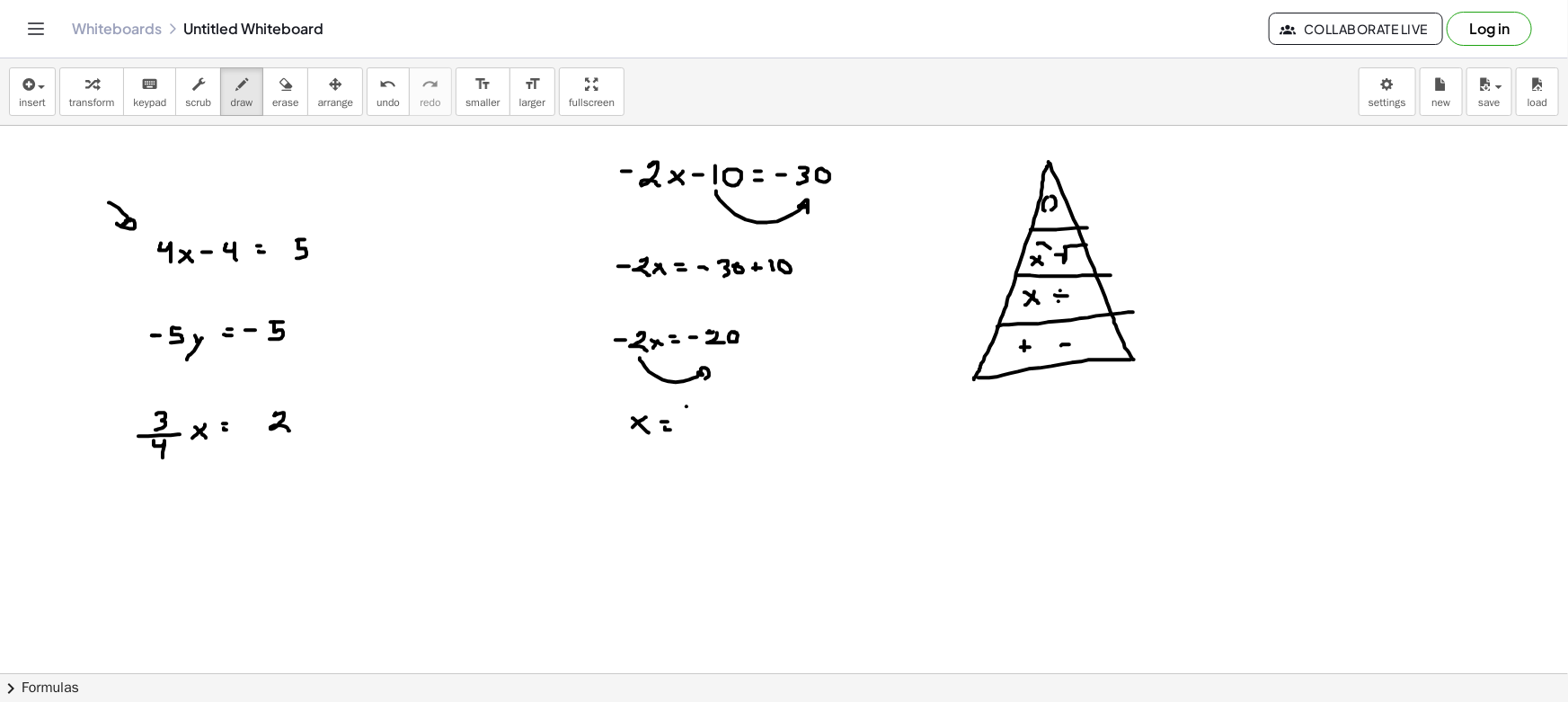 drag, startPoint x: 687, startPoint y: 406, endPoint x: 699, endPoint y: 406, distance: 12 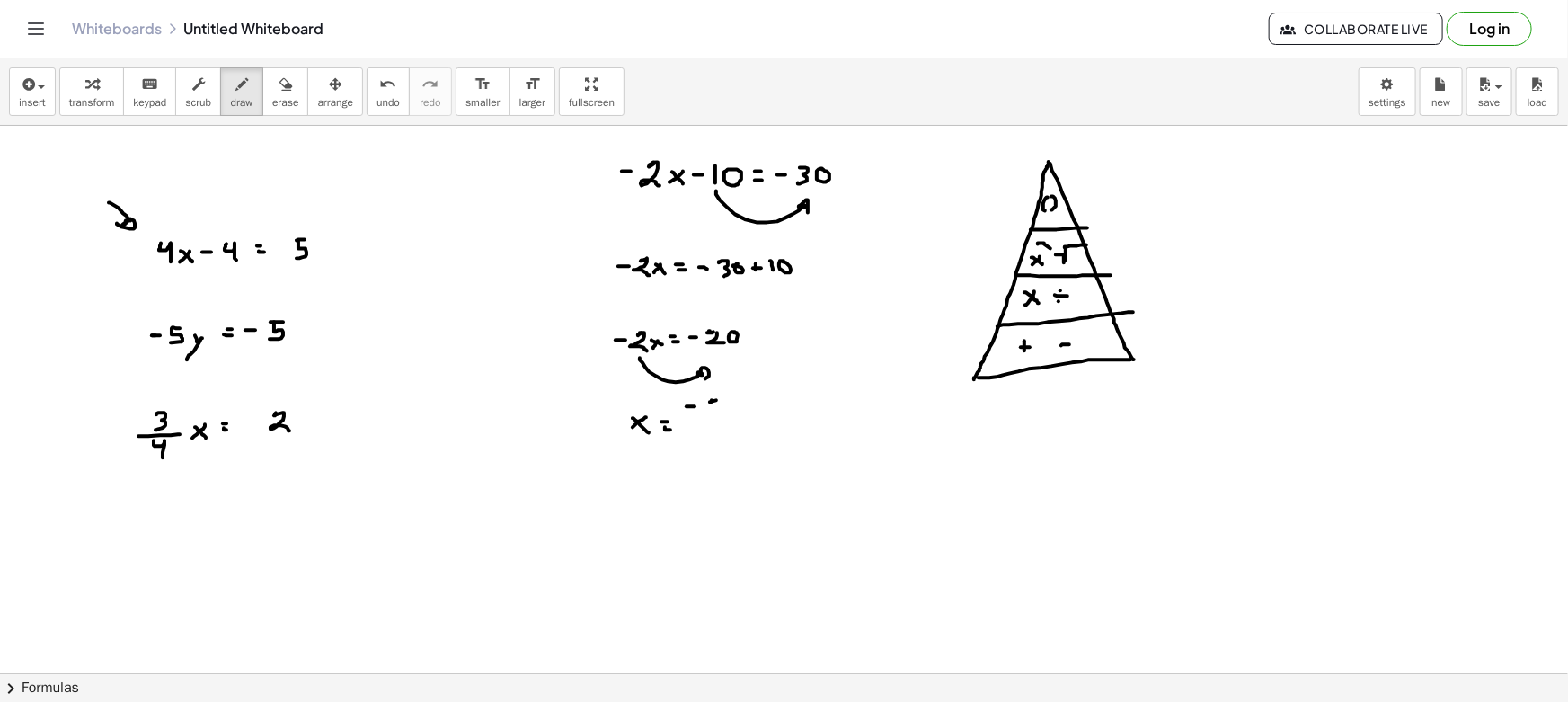 drag, startPoint x: 712, startPoint y: 400, endPoint x: 711, endPoint y: 413, distance: 13.038405 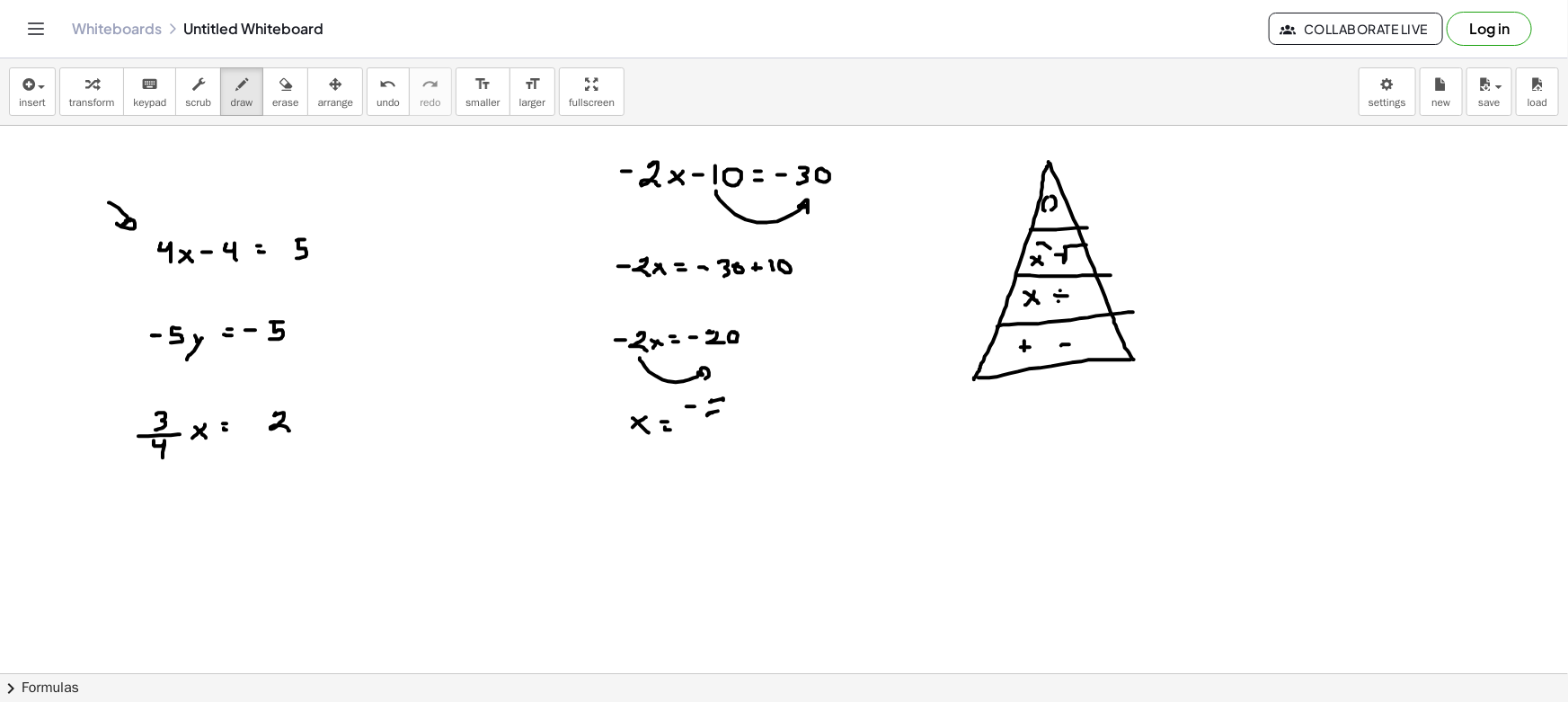 drag, startPoint x: 711, startPoint y: 413, endPoint x: 733, endPoint y: 411, distance: 22.090722 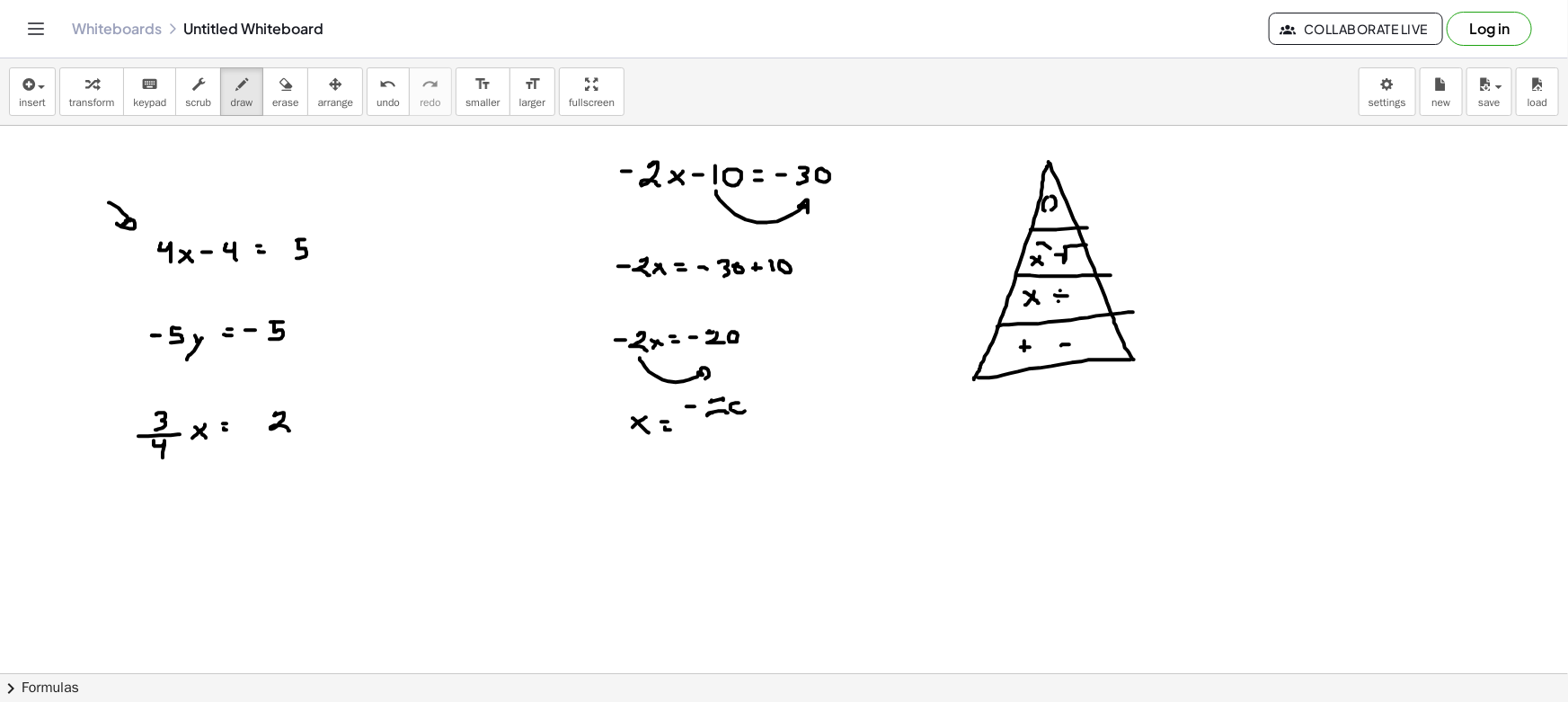 click at bounding box center [784, 774] 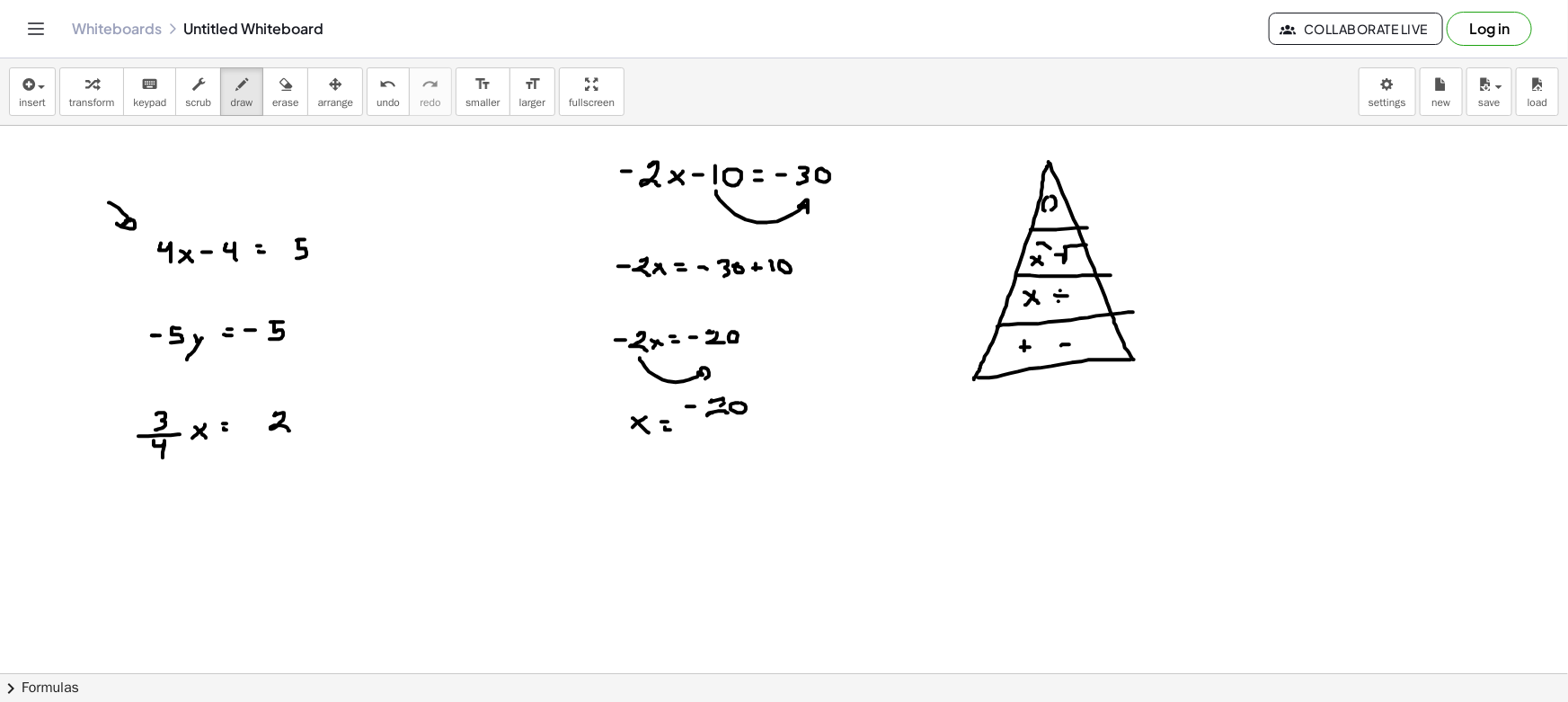 drag, startPoint x: 724, startPoint y: 403, endPoint x: 720, endPoint y: 413, distance: 10.77033 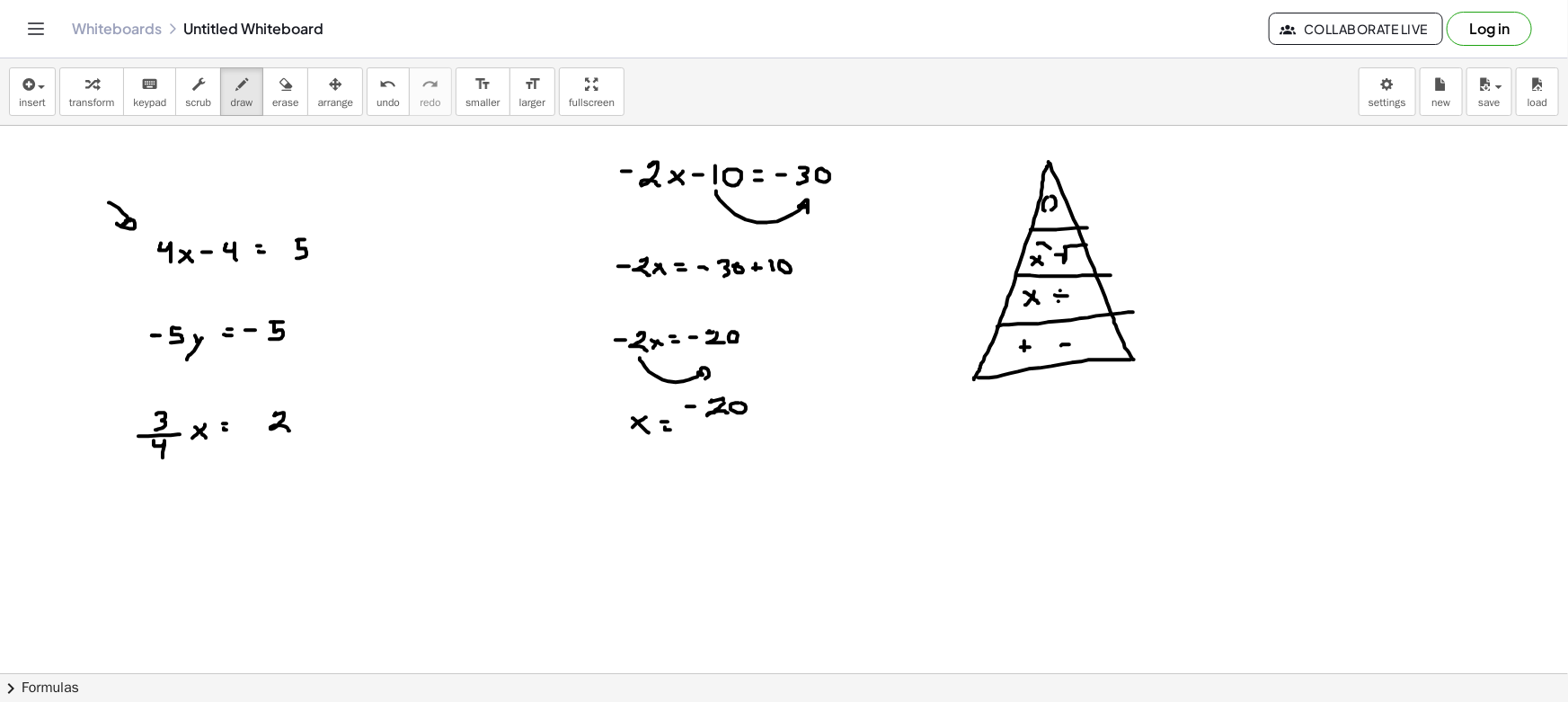 drag, startPoint x: 698, startPoint y: 422, endPoint x: 747, endPoint y: 422, distance: 49 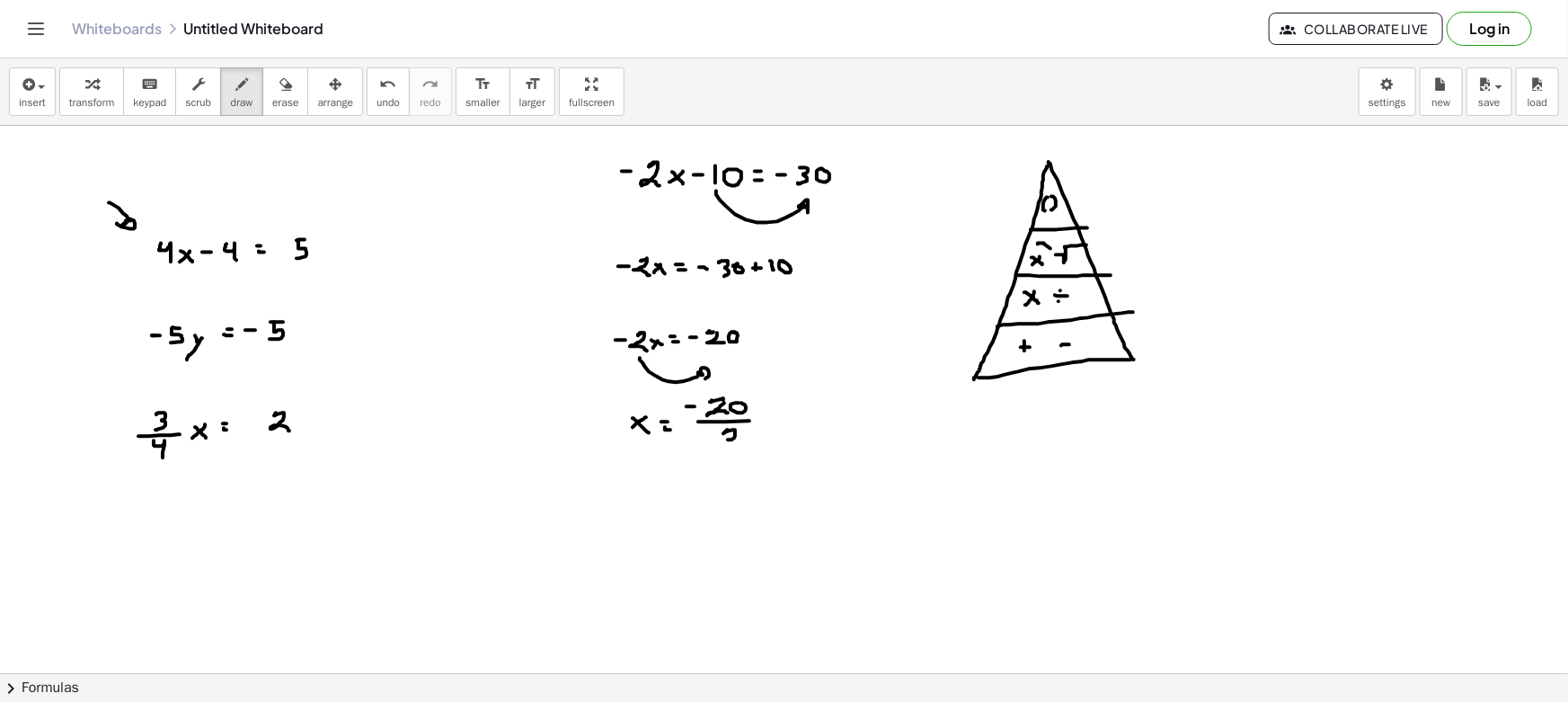 drag, startPoint x: 728, startPoint y: 430, endPoint x: 742, endPoint y: 443, distance: 19.104973 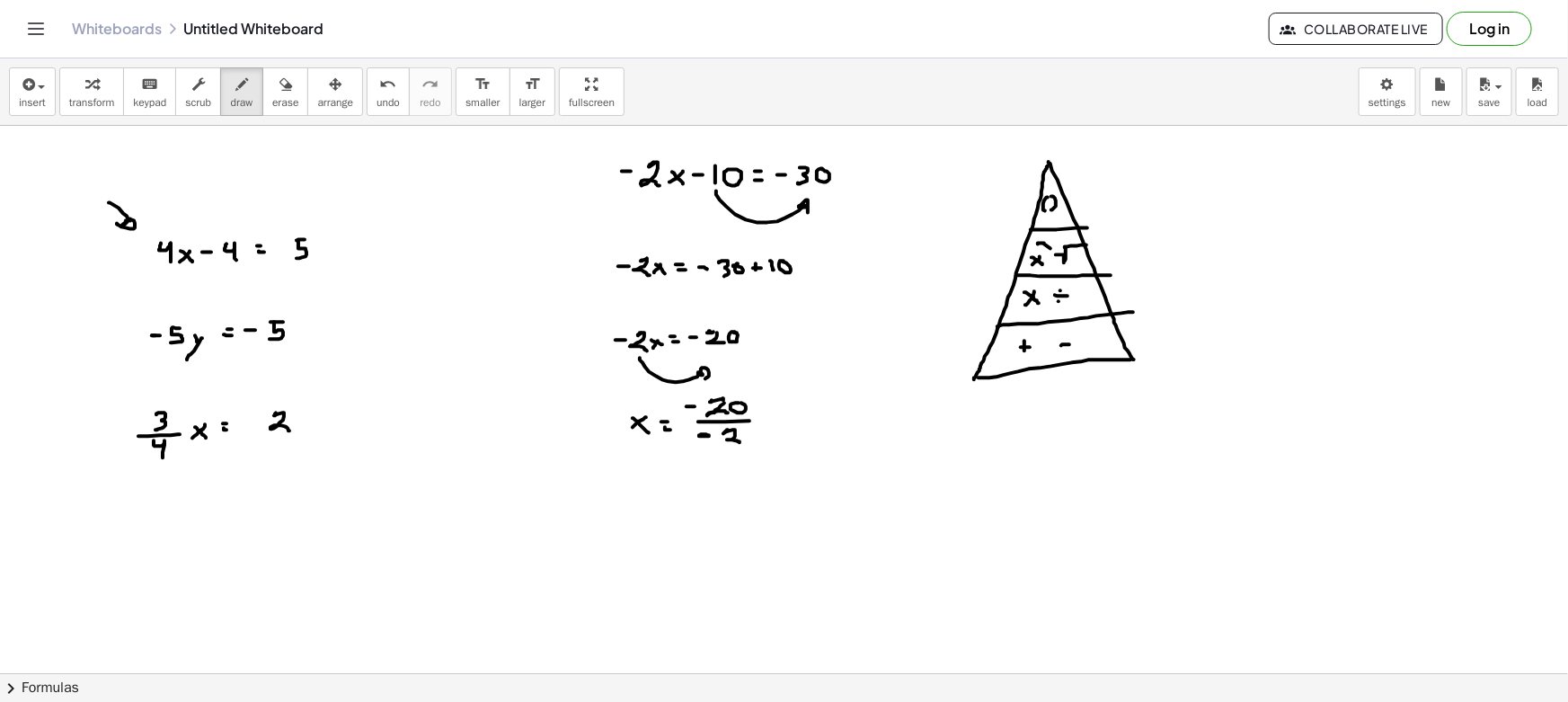 drag, startPoint x: 703, startPoint y: 434, endPoint x: 690, endPoint y: 438, distance: 13.60147 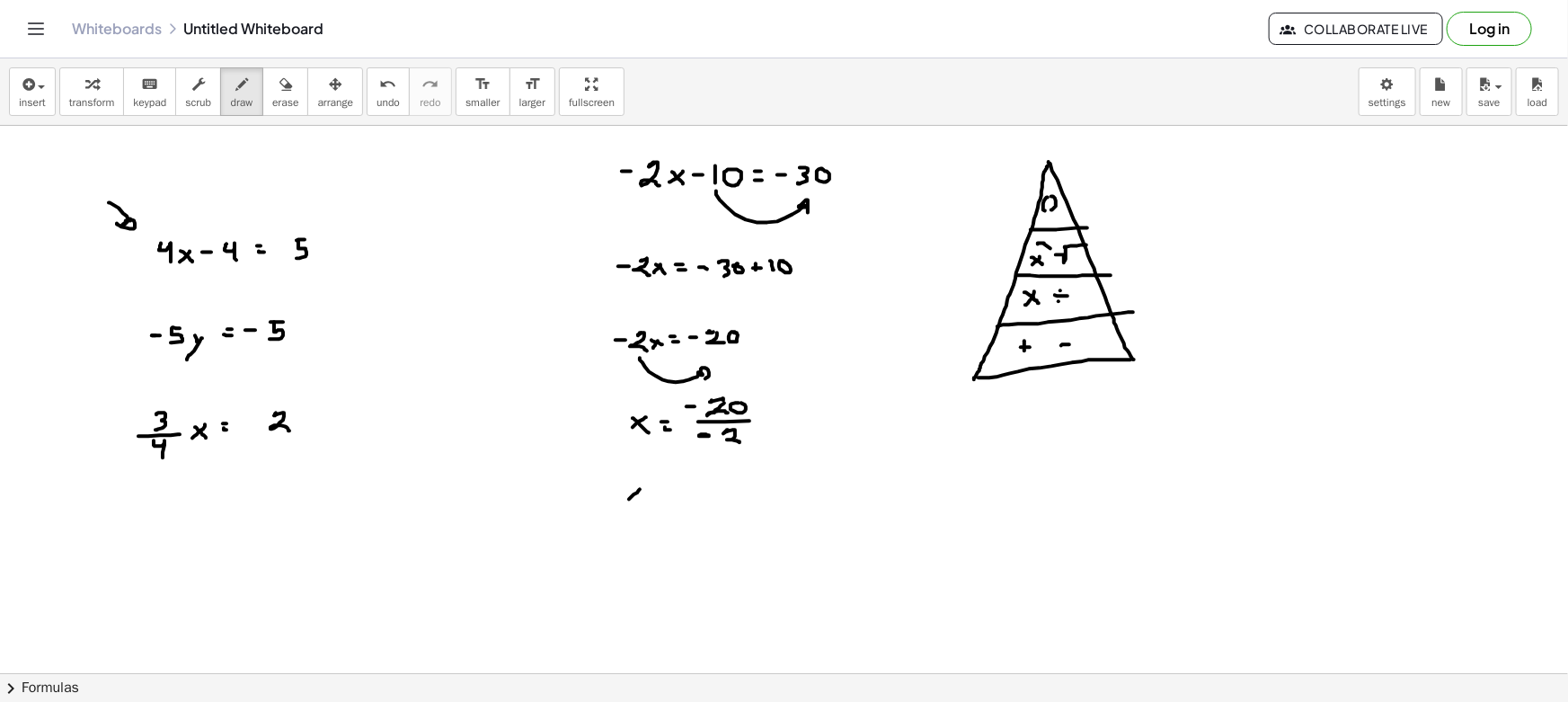 drag, startPoint x: 640, startPoint y: 489, endPoint x: 629, endPoint y: 499, distance: 14.86607 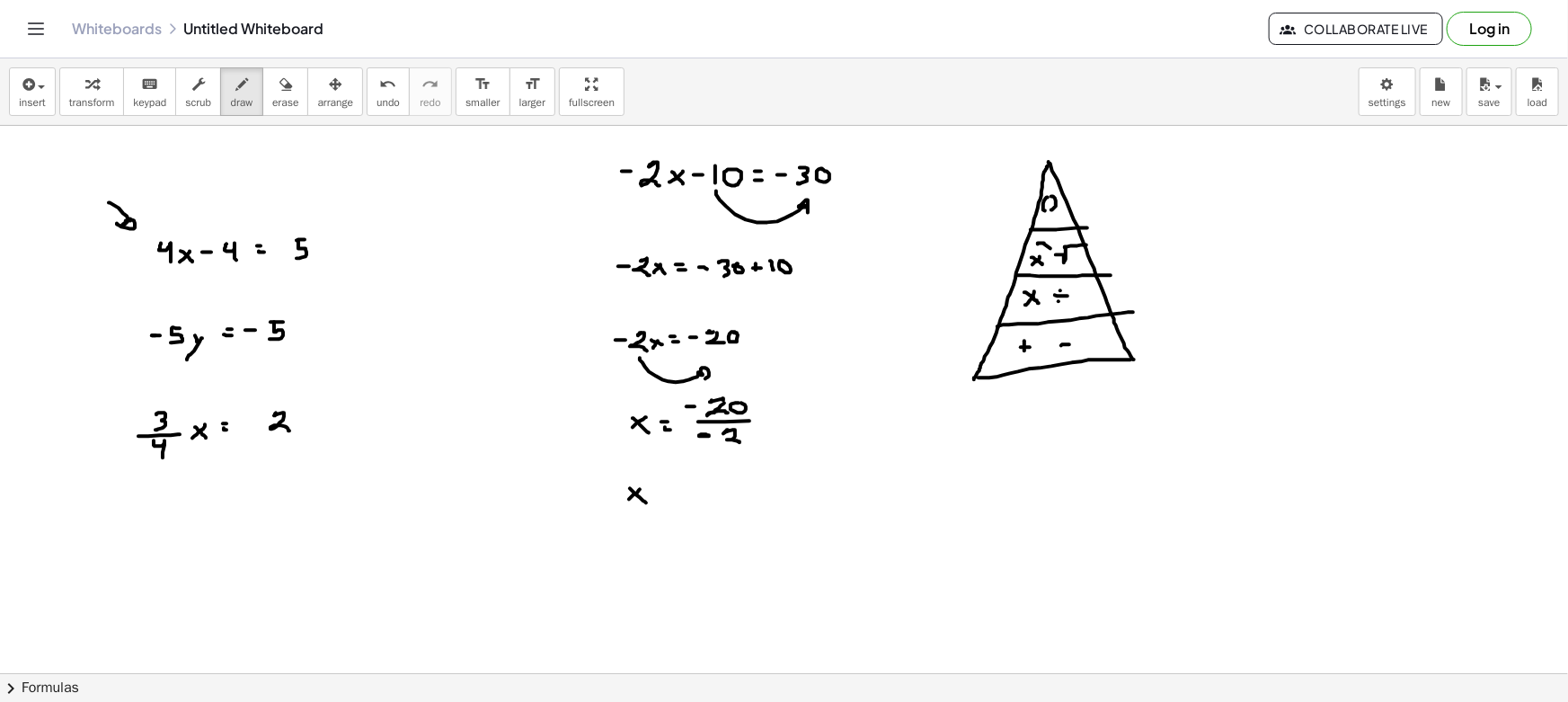 click at bounding box center [784, 774] 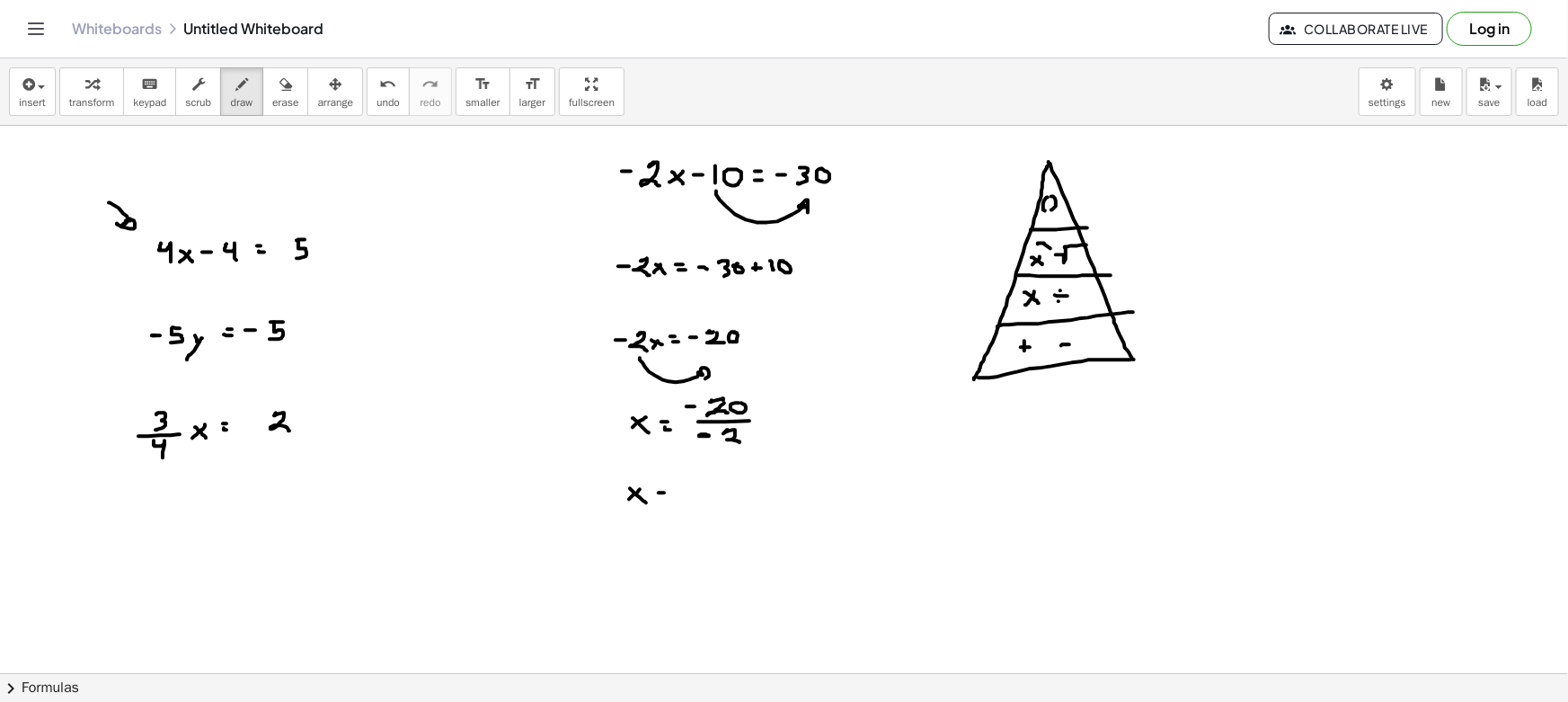 click at bounding box center [784, 774] 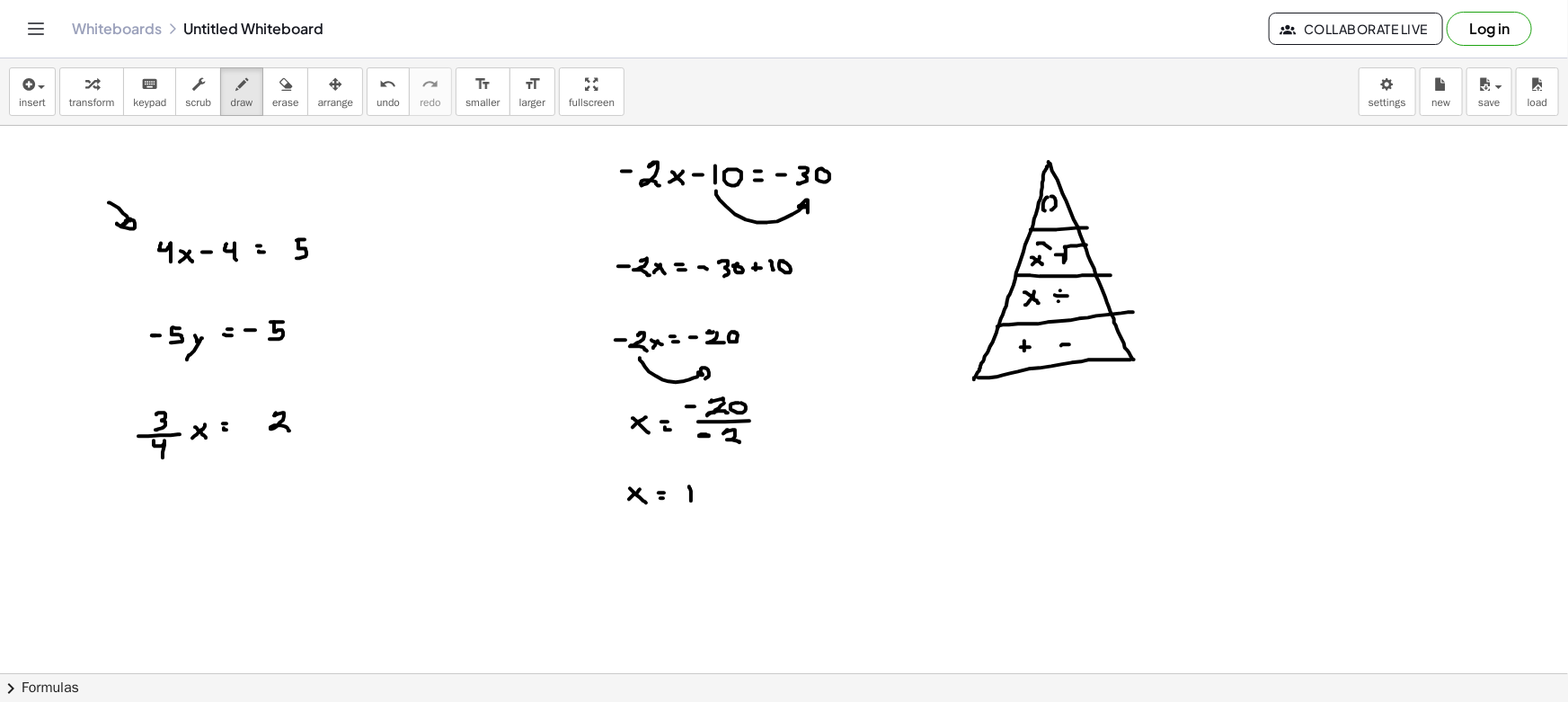 drag, startPoint x: 689, startPoint y: 486, endPoint x: 691, endPoint y: 501, distance: 15.132746 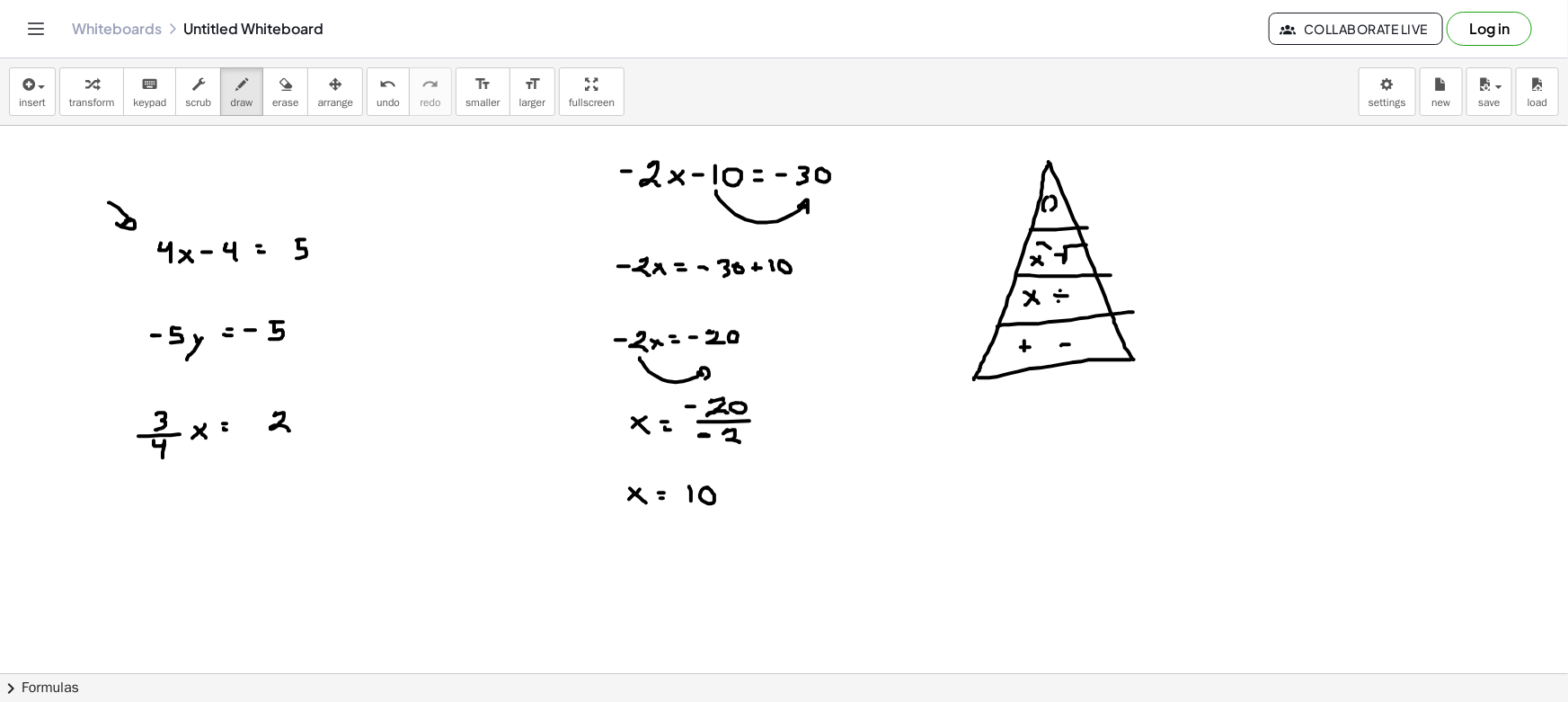 click at bounding box center [784, 774] 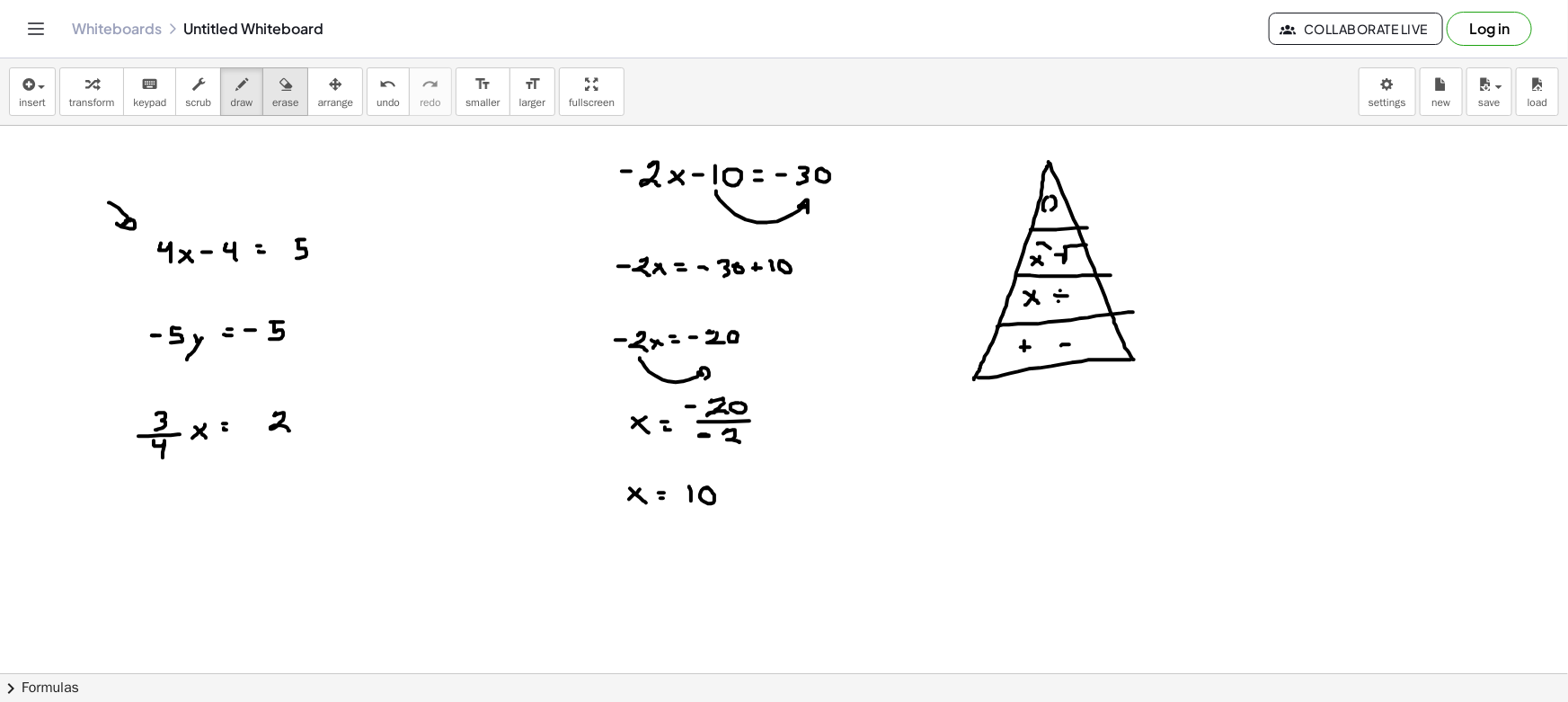 click on "erase" at bounding box center [285, 92] 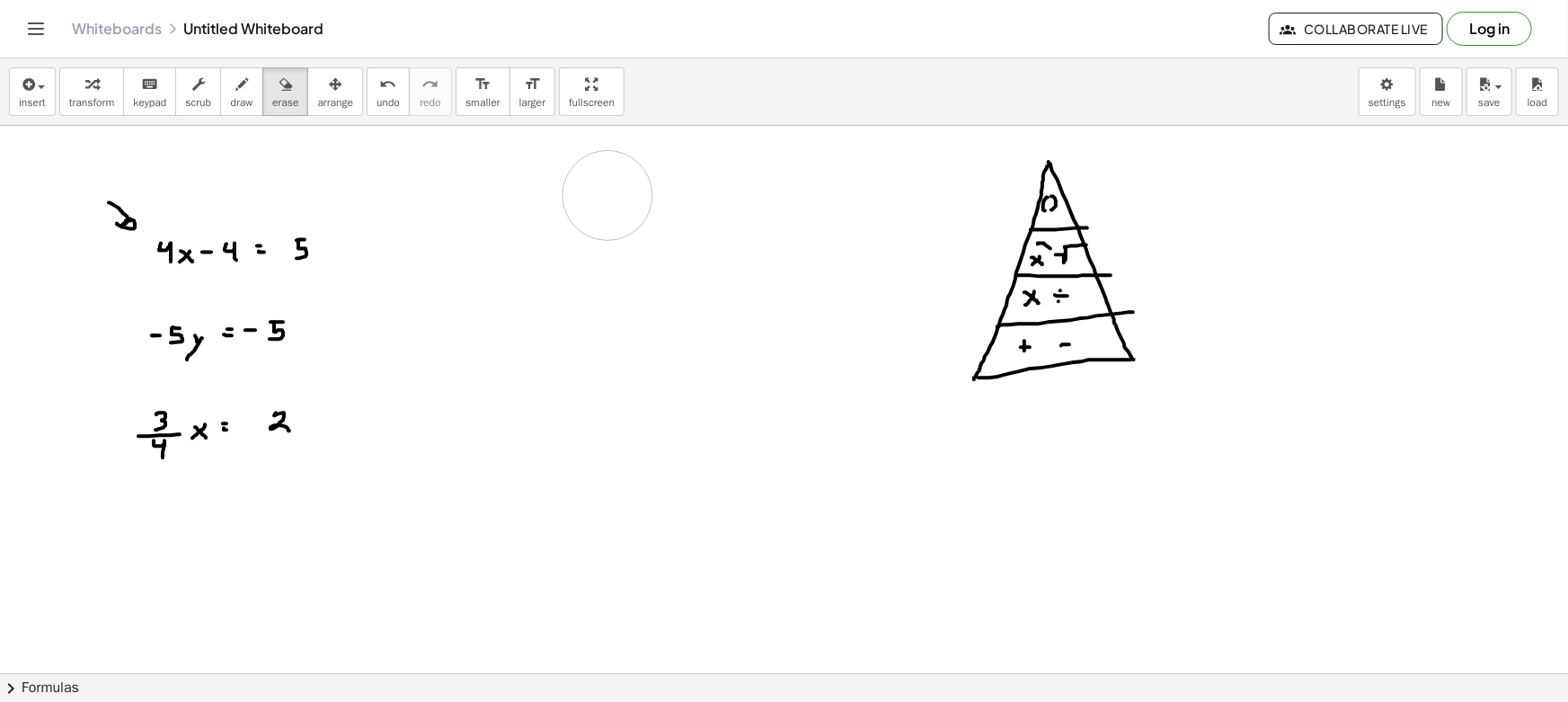 drag, startPoint x: 777, startPoint y: 533, endPoint x: 478, endPoint y: 227, distance: 427.82824 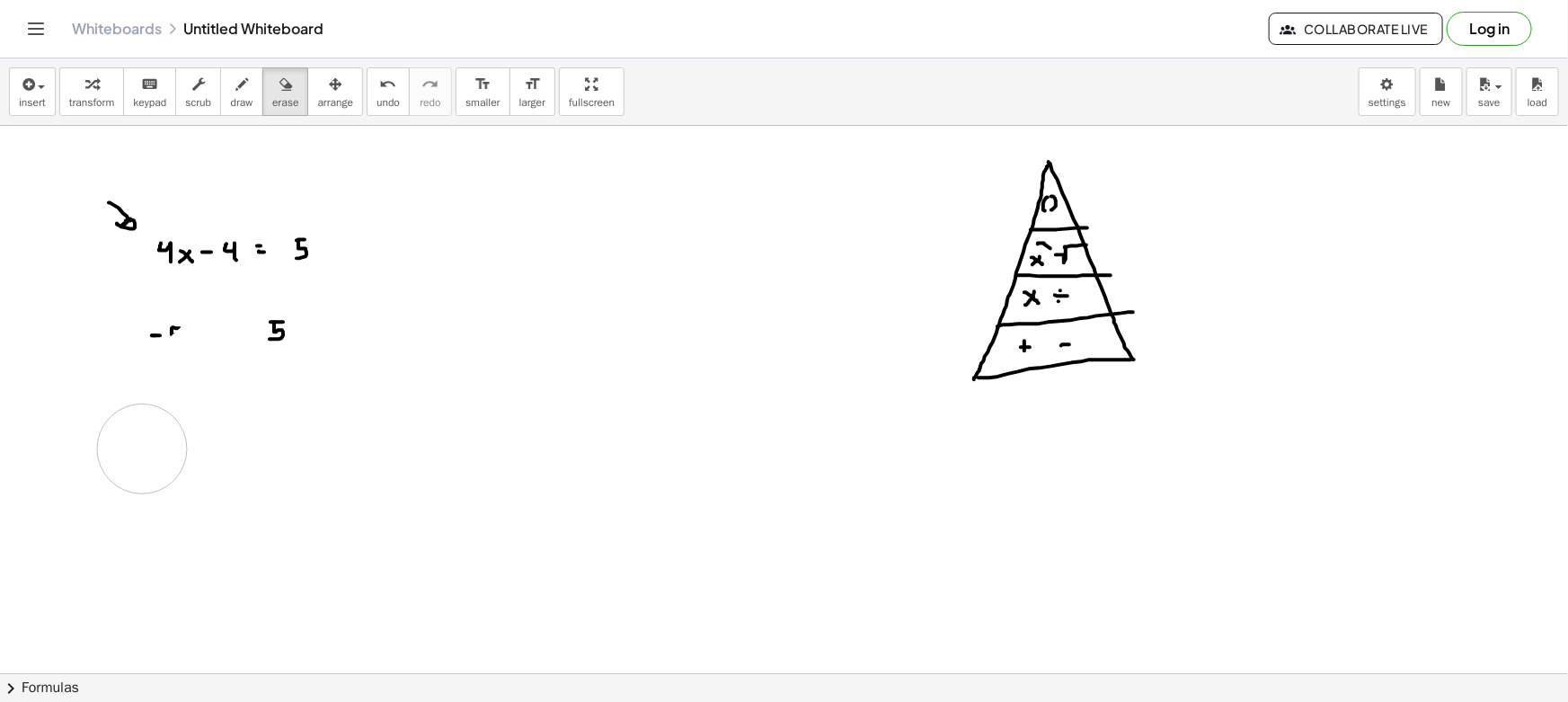 drag, startPoint x: 224, startPoint y: 349, endPoint x: 213, endPoint y: 433, distance: 84.71718 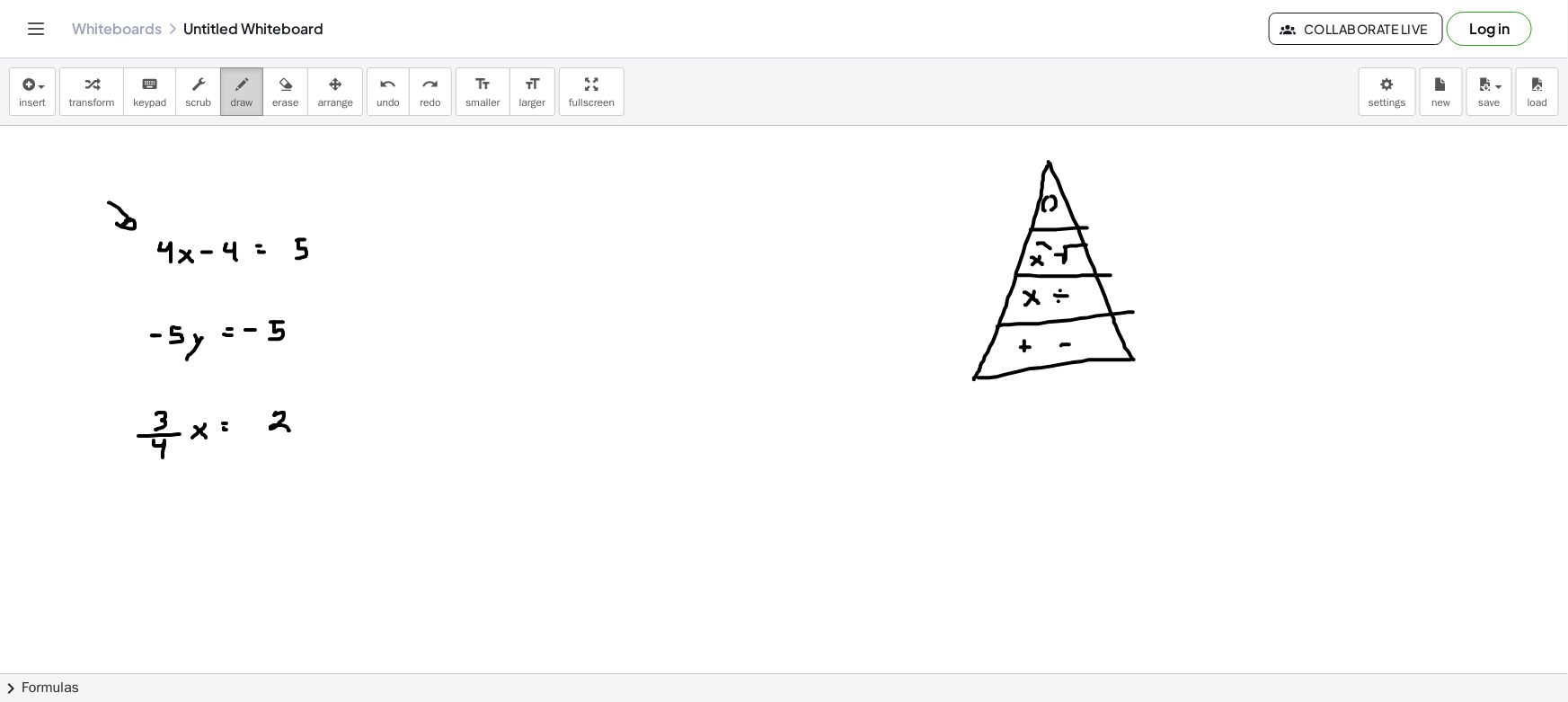 click on "draw" at bounding box center (242, 102) 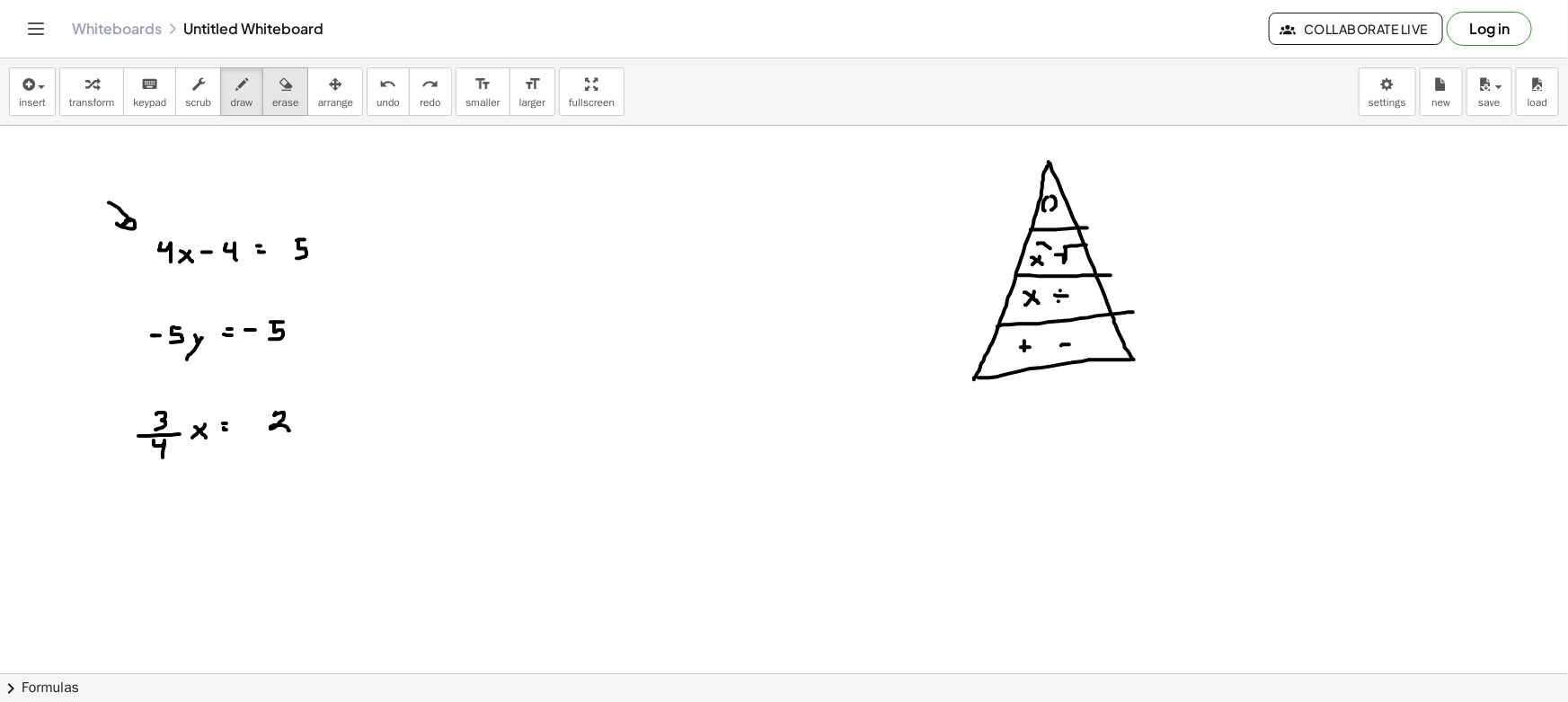 click on "erase" at bounding box center [285, 102] 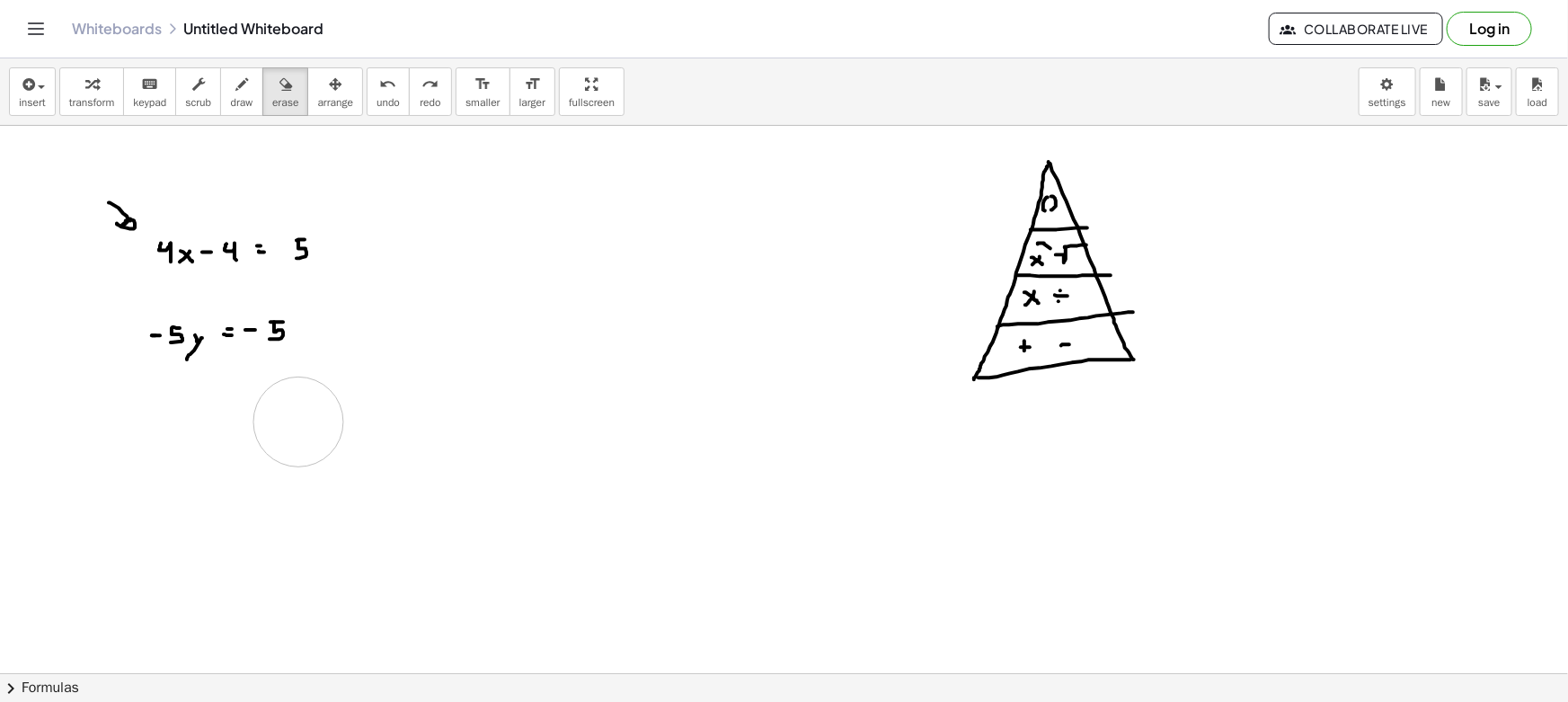drag, startPoint x: 117, startPoint y: 442, endPoint x: 315, endPoint y: 417, distance: 199.572 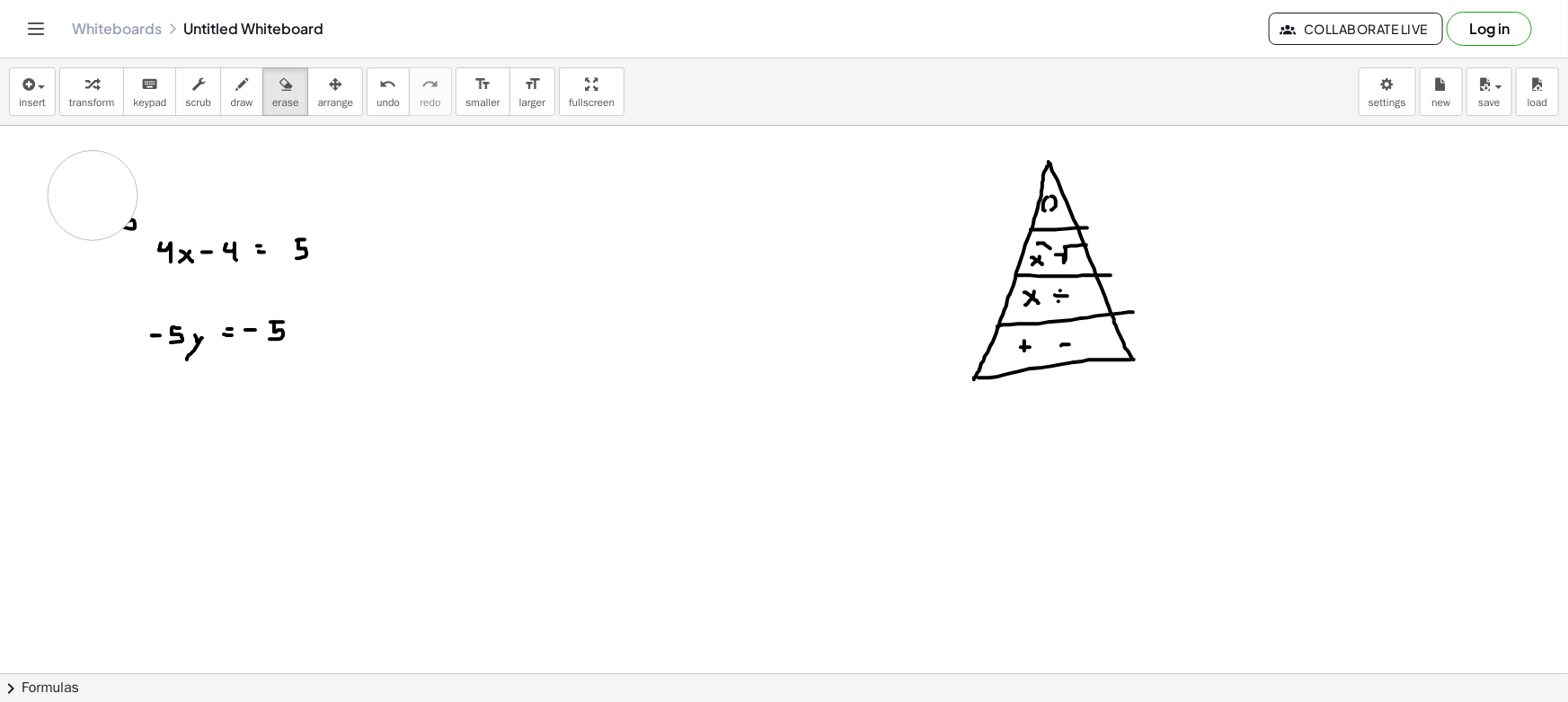 drag, startPoint x: 93, startPoint y: 195, endPoint x: 105, endPoint y: 203, distance: 14.422205 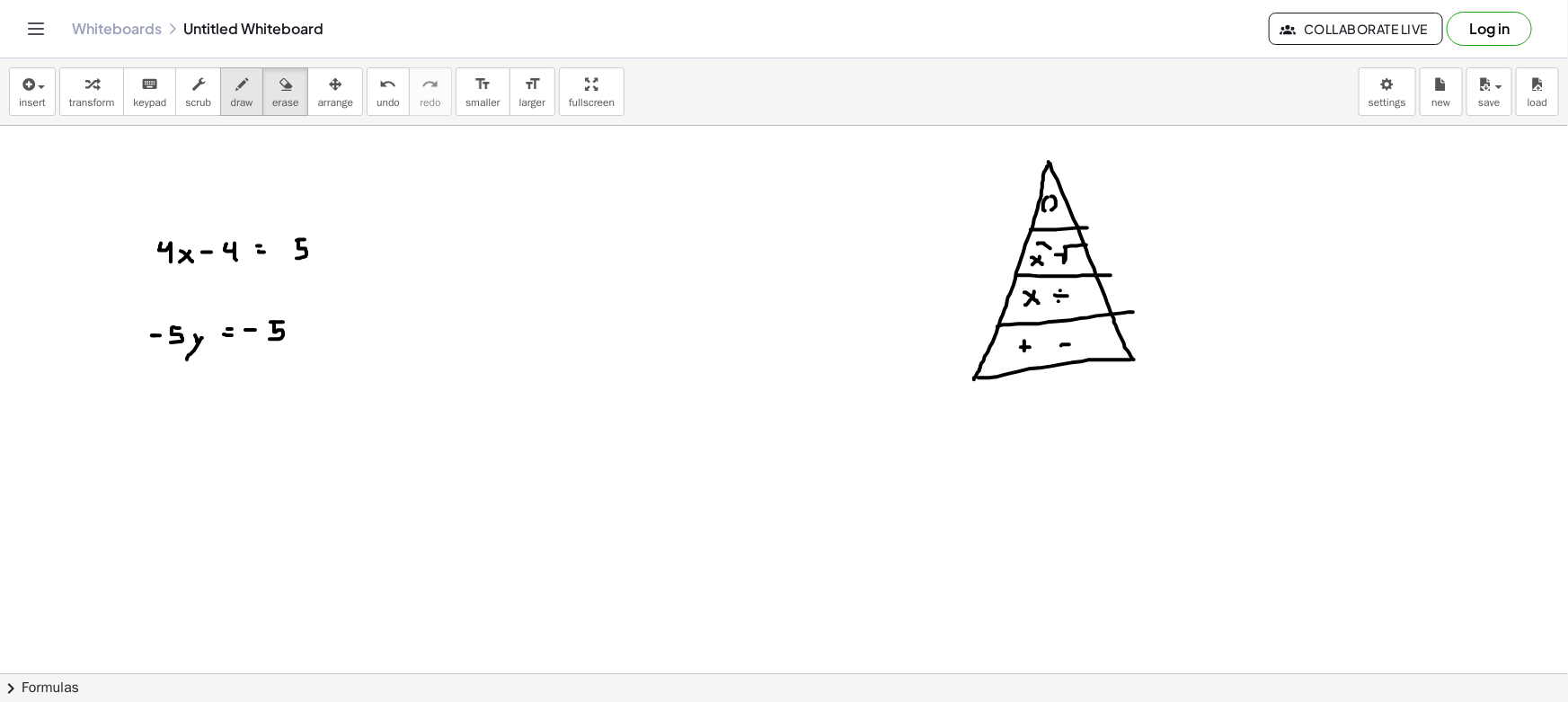 click at bounding box center (242, 84) 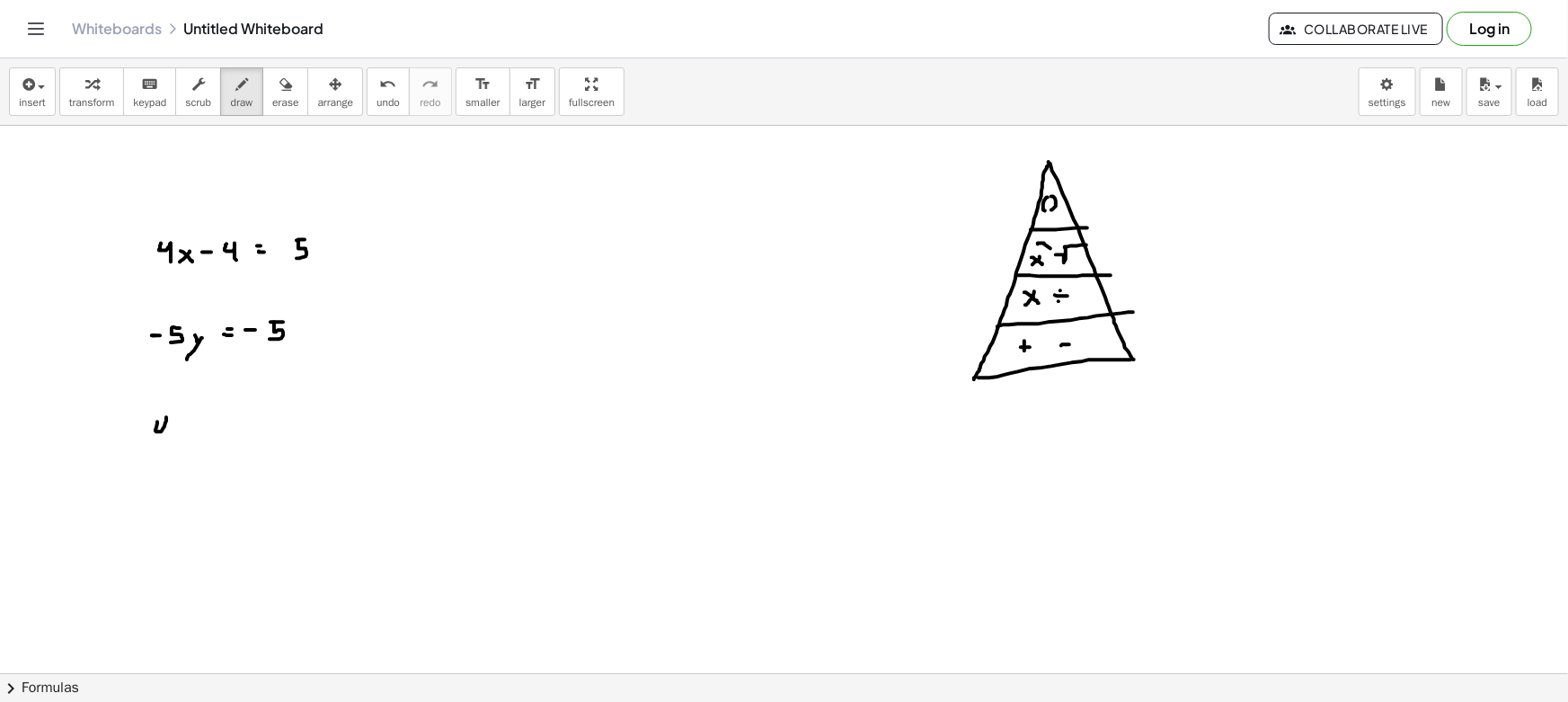 drag, startPoint x: 156, startPoint y: 427, endPoint x: 166, endPoint y: 440, distance: 16.401219 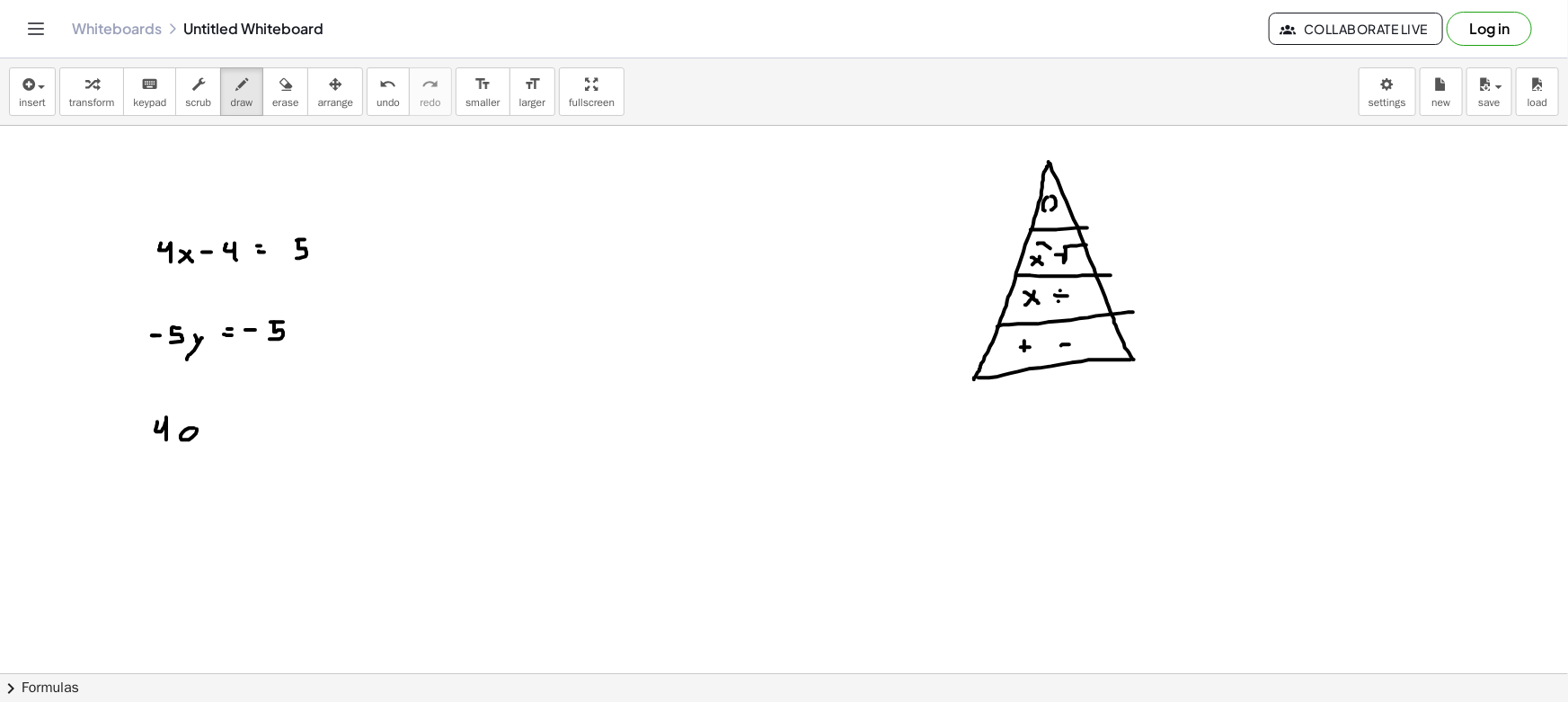 drag, startPoint x: 194, startPoint y: 428, endPoint x: 207, endPoint y: 437, distance: 15.81139 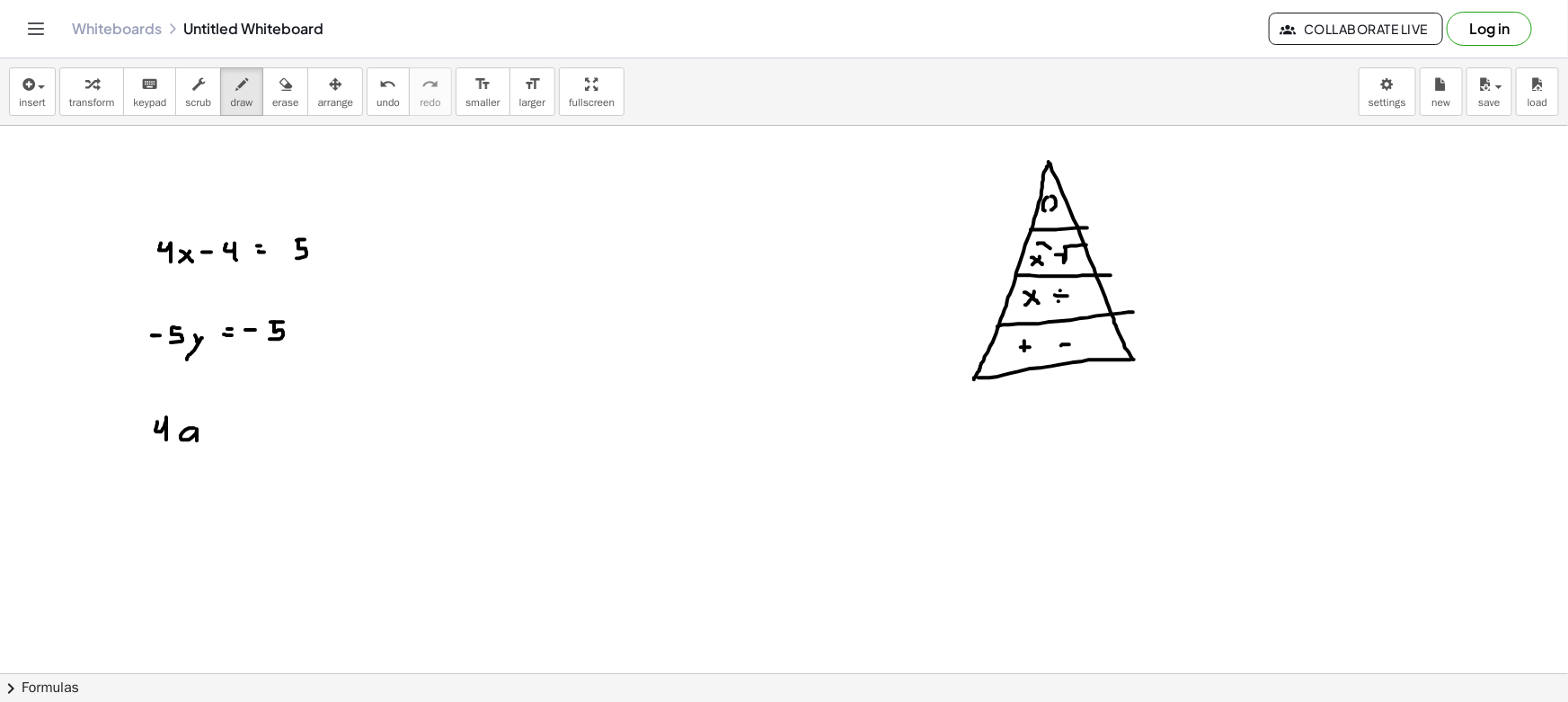 drag, startPoint x: 215, startPoint y: 422, endPoint x: 214, endPoint y: 431, distance: 9.055385 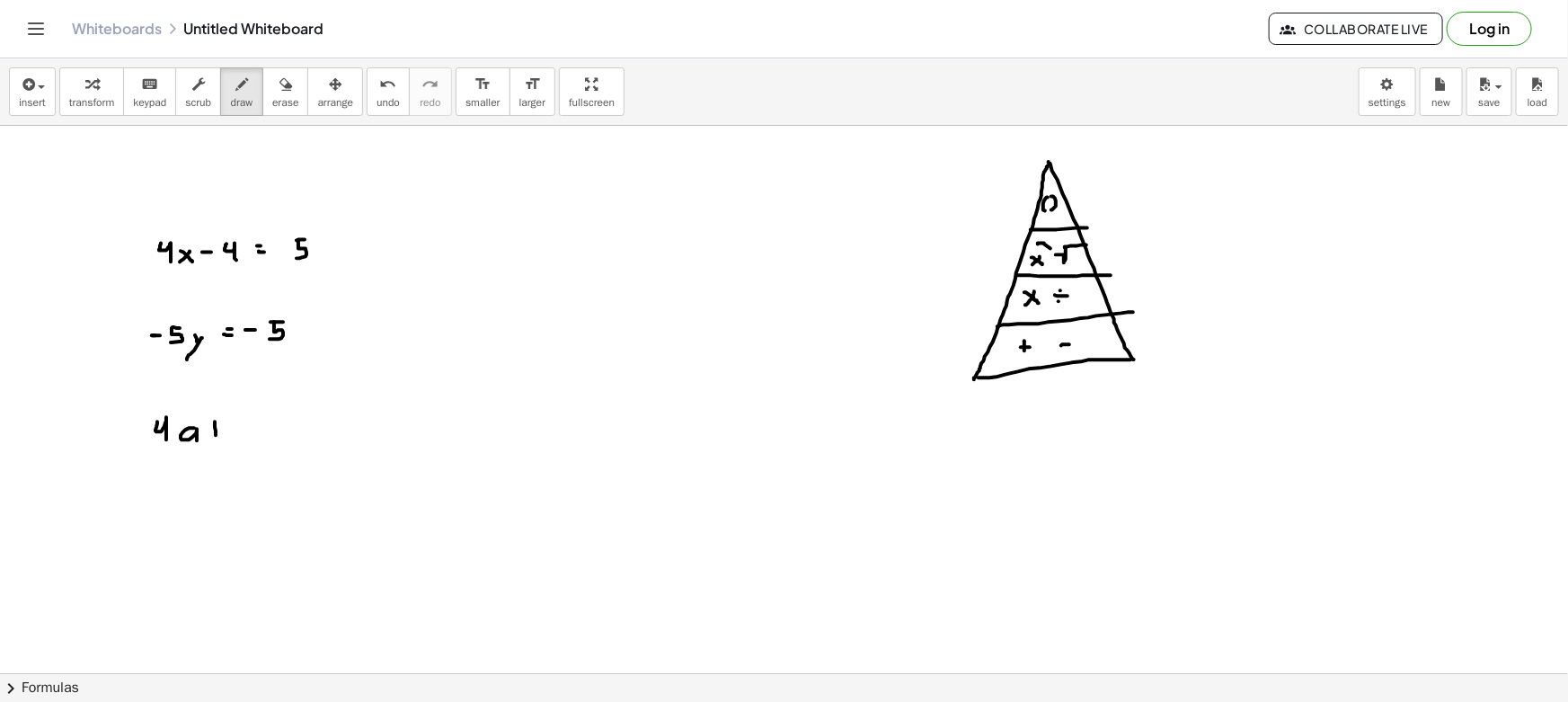 click at bounding box center [784, 774] 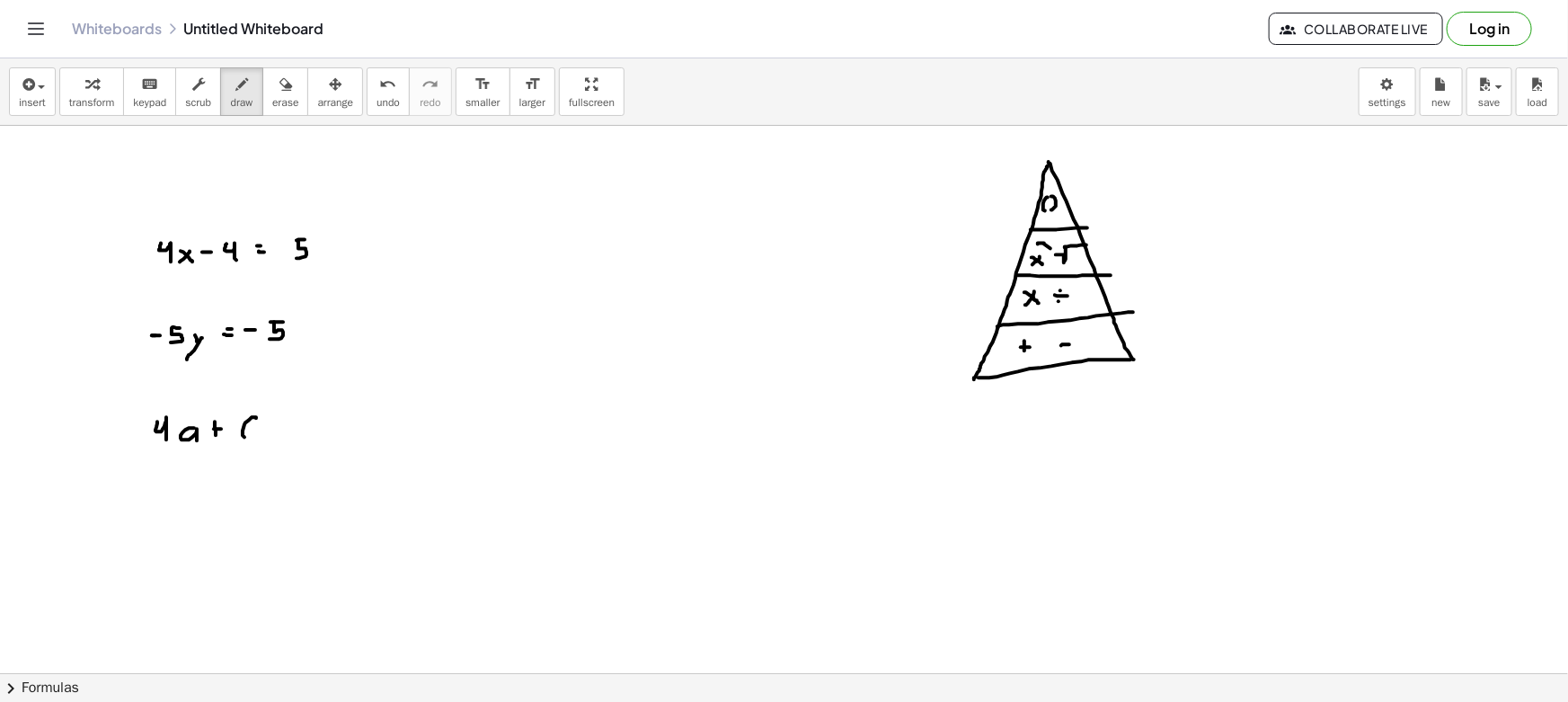 drag, startPoint x: 256, startPoint y: 418, endPoint x: 247, endPoint y: 438, distance: 21.931712 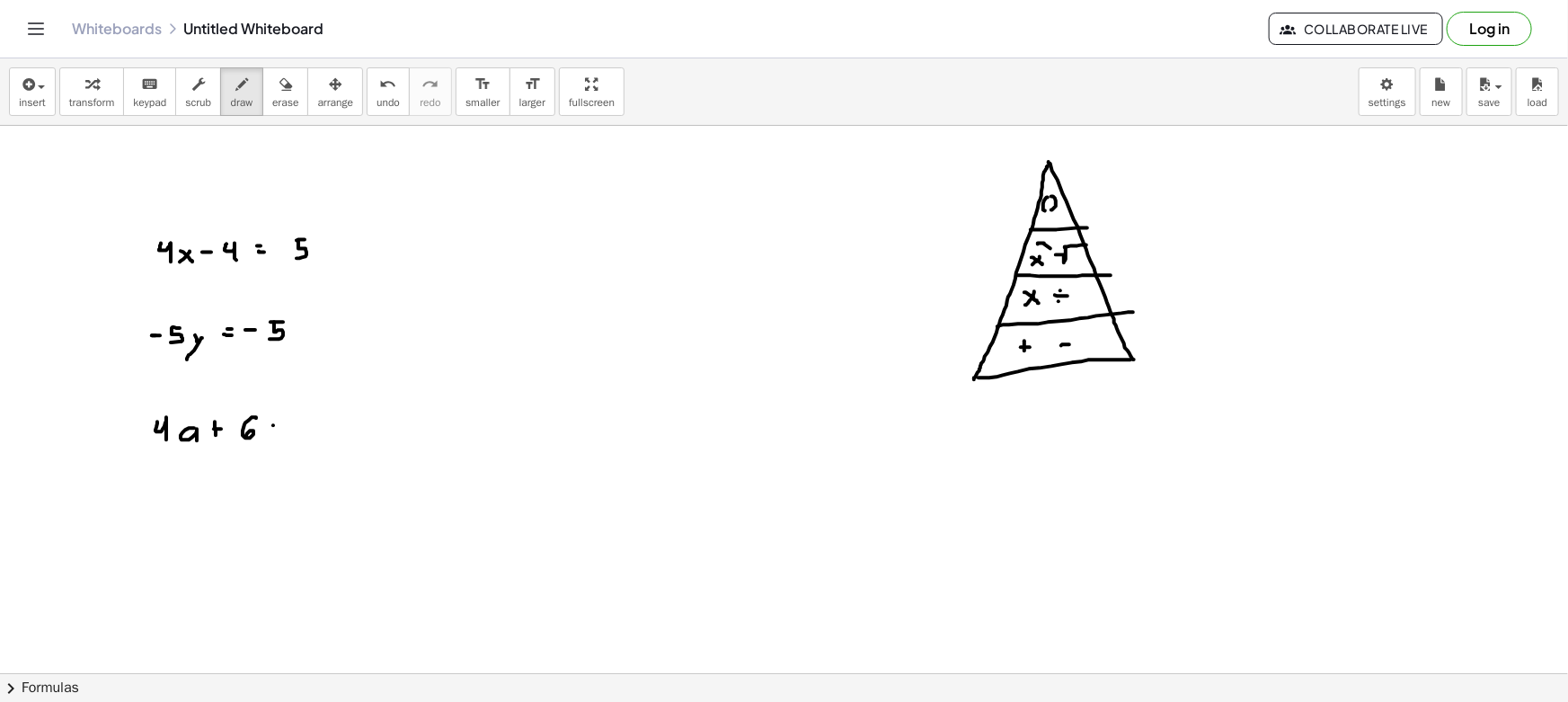 click at bounding box center (784, 774) 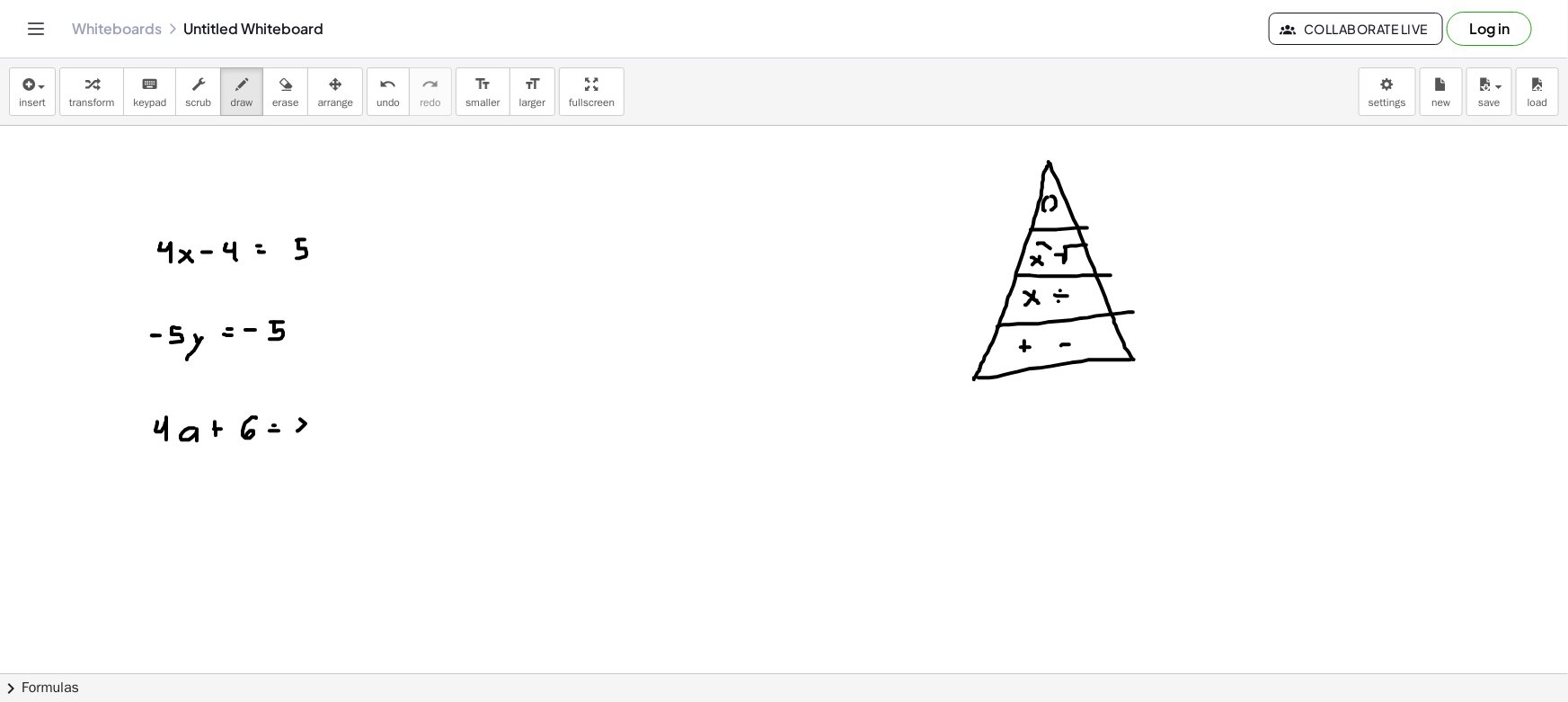 drag, startPoint x: 300, startPoint y: 419, endPoint x: 314, endPoint y: 431, distance: 18.439089 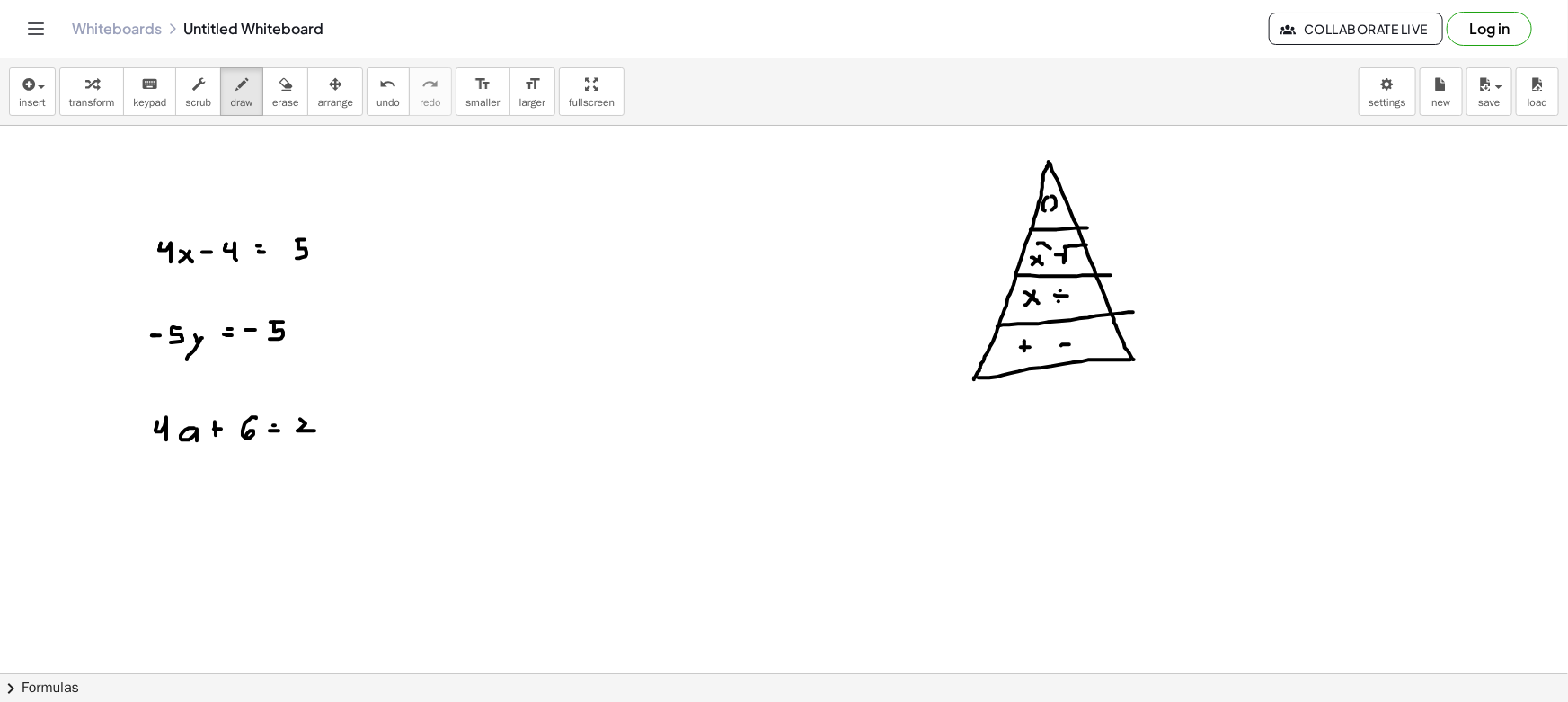 click at bounding box center [784, 774] 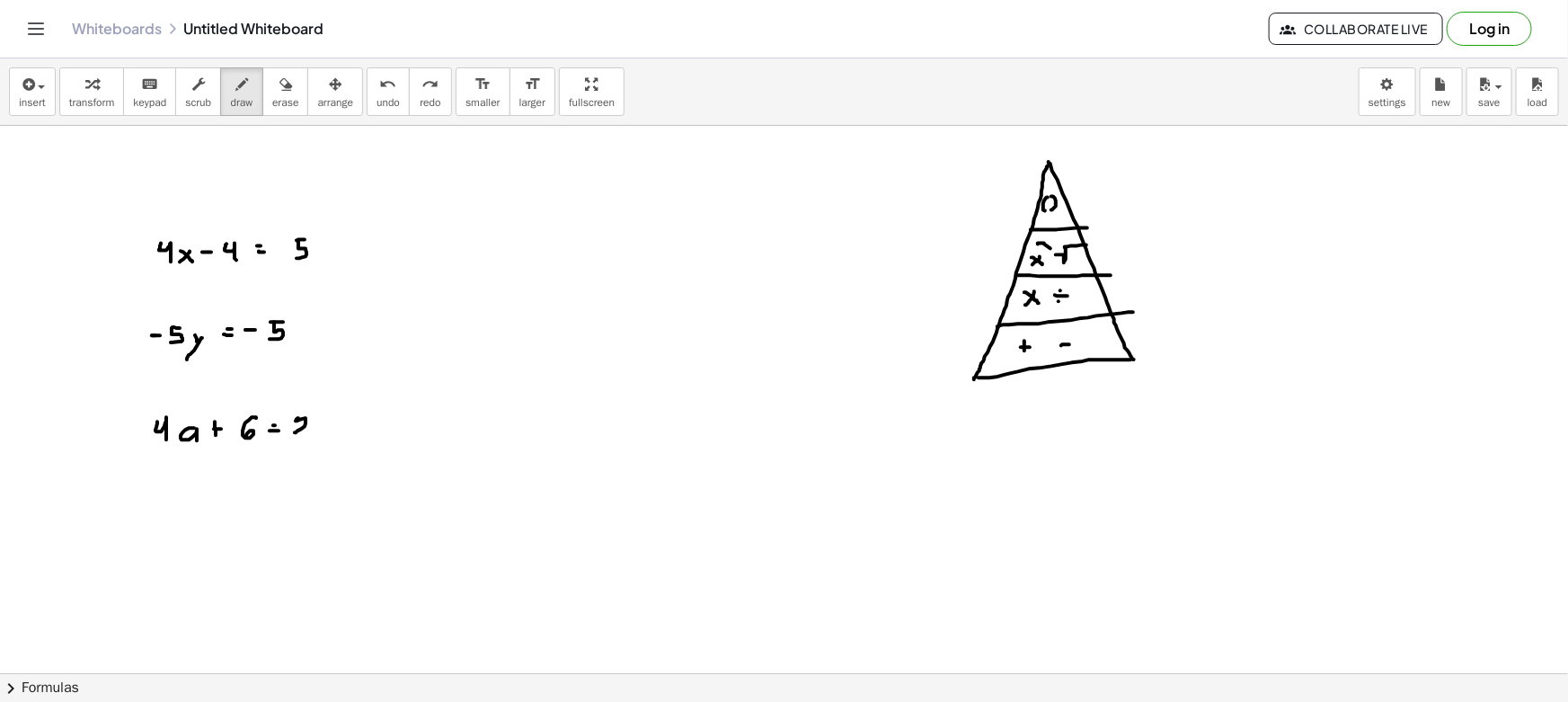 drag, startPoint x: 298, startPoint y: 418, endPoint x: 324, endPoint y: 422, distance: 26.305893 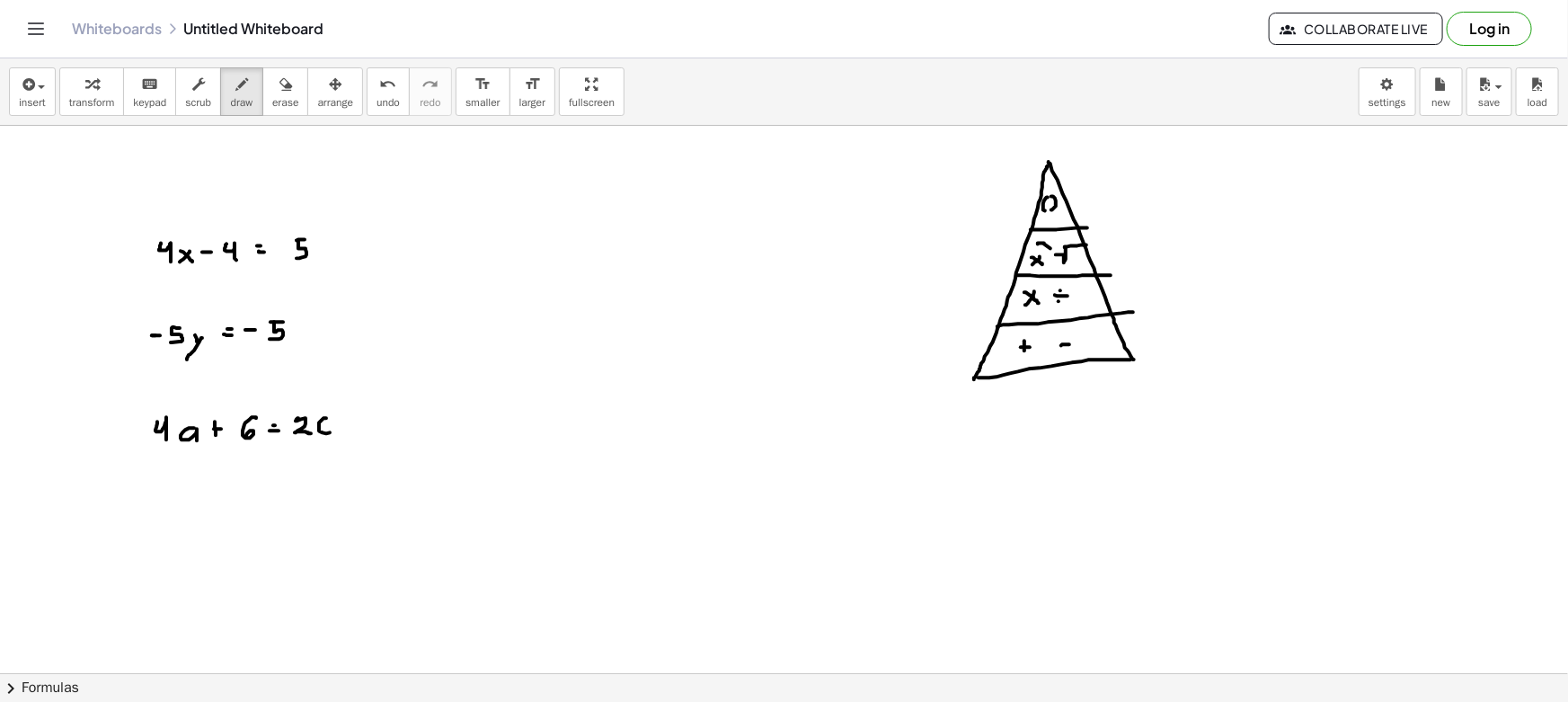 click at bounding box center [784, 774] 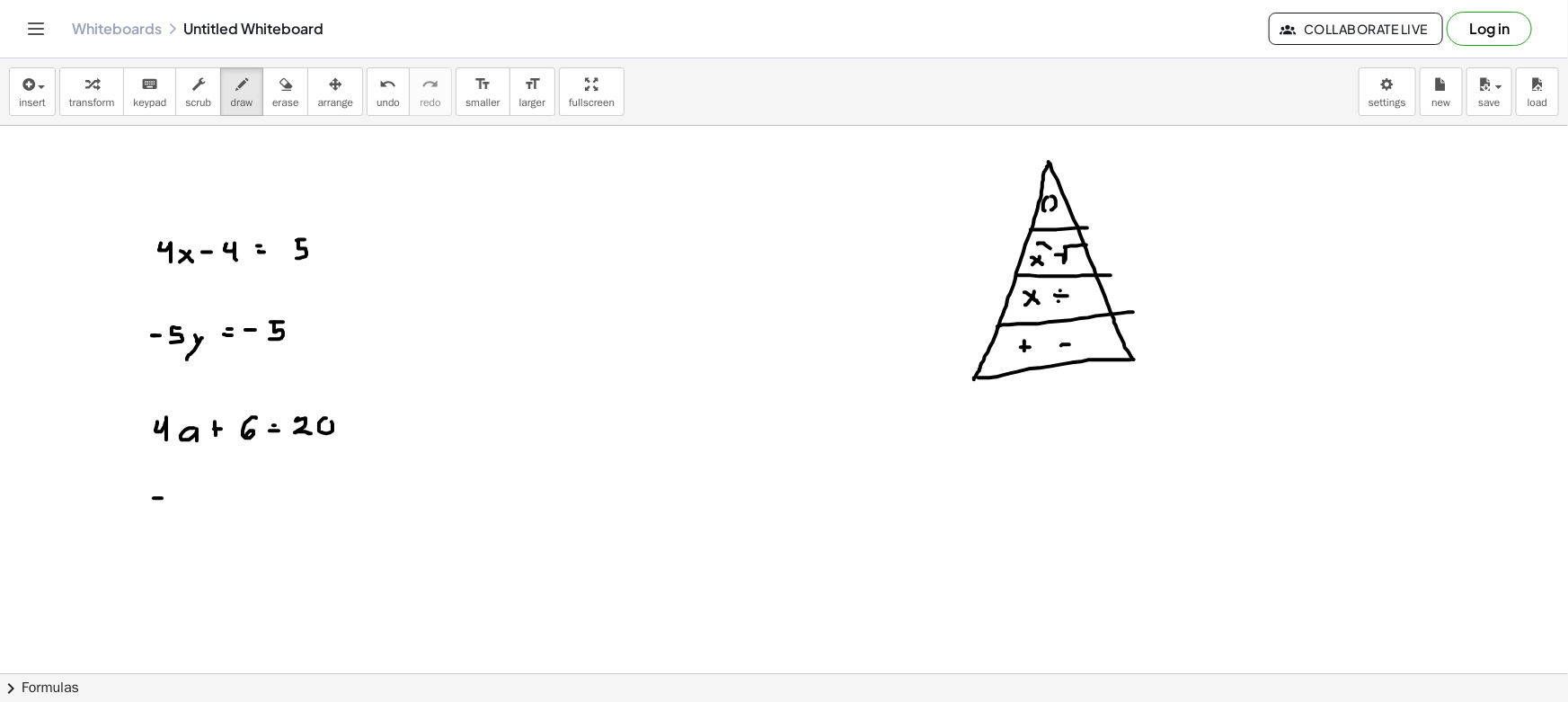click at bounding box center [784, 774] 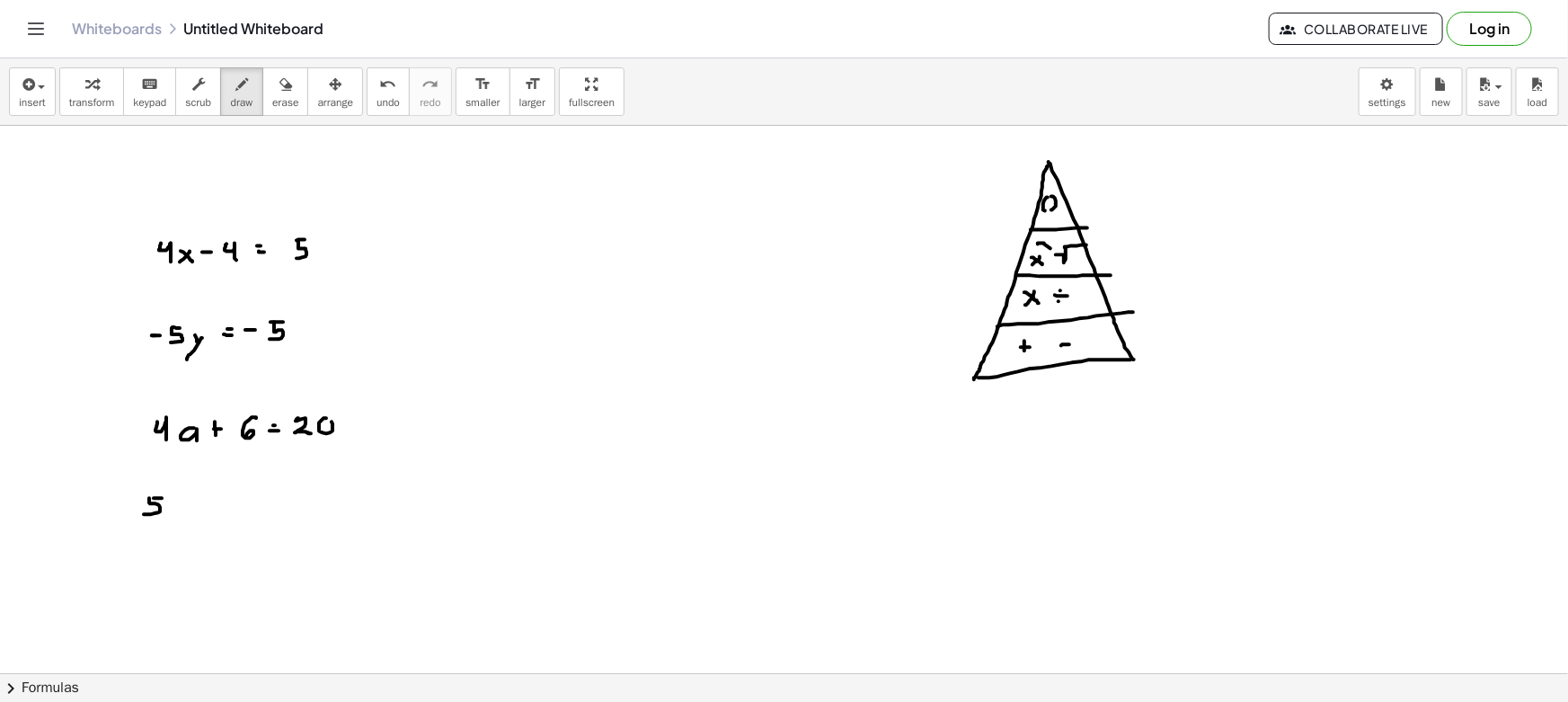 drag, startPoint x: 149, startPoint y: 498, endPoint x: 144, endPoint y: 514, distance: 16.763055 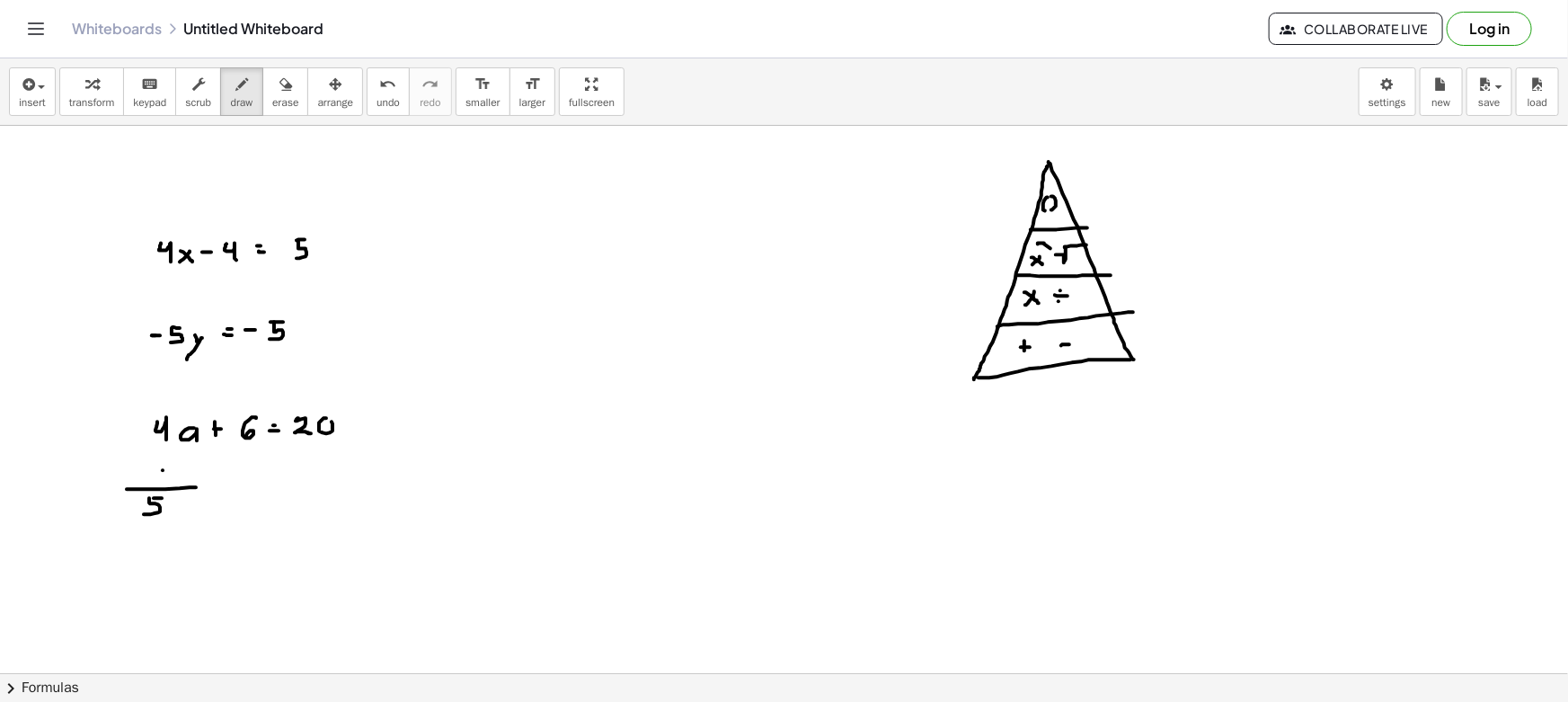 drag, startPoint x: 163, startPoint y: 470, endPoint x: 153, endPoint y: 476, distance: 11.661904 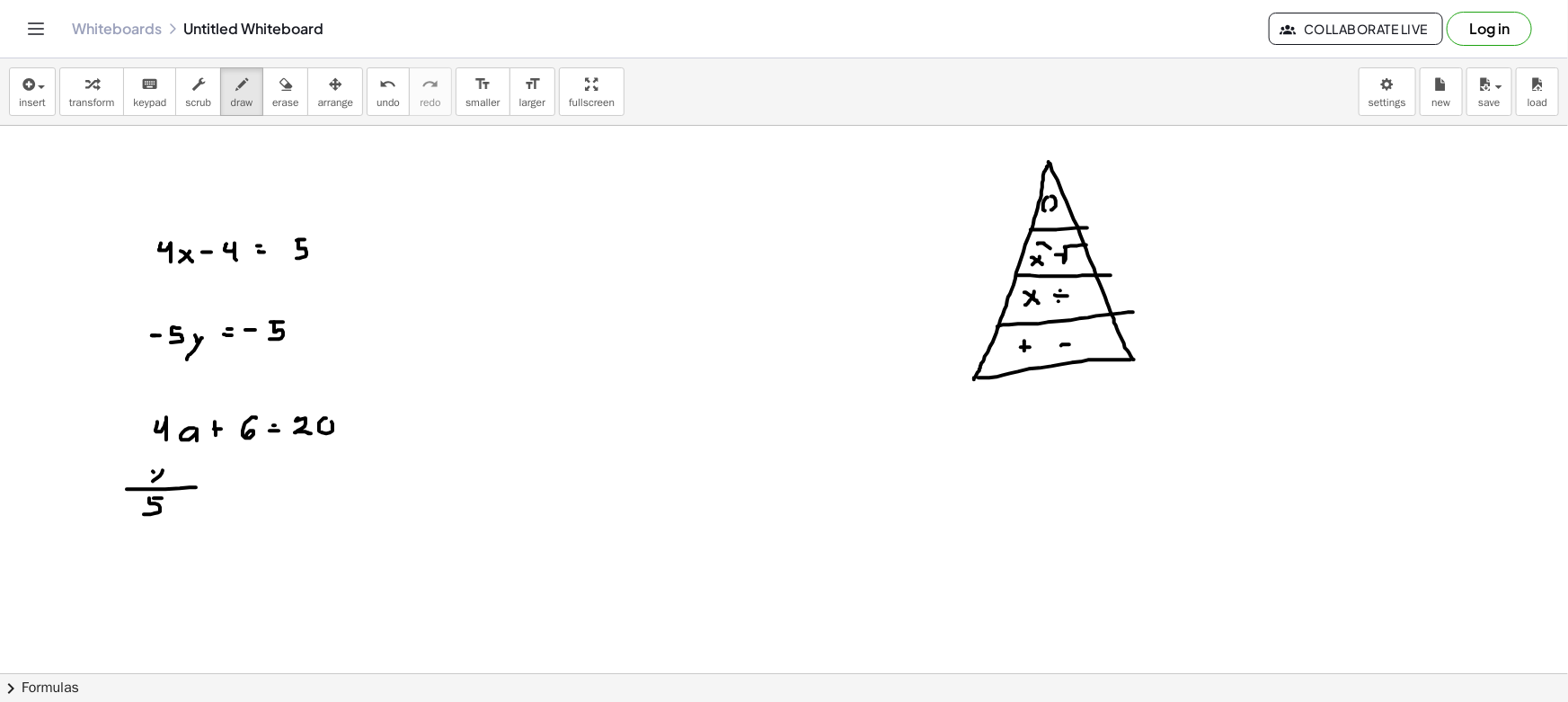 drag, startPoint x: 154, startPoint y: 472, endPoint x: 173, endPoint y: 485, distance: 23.021729 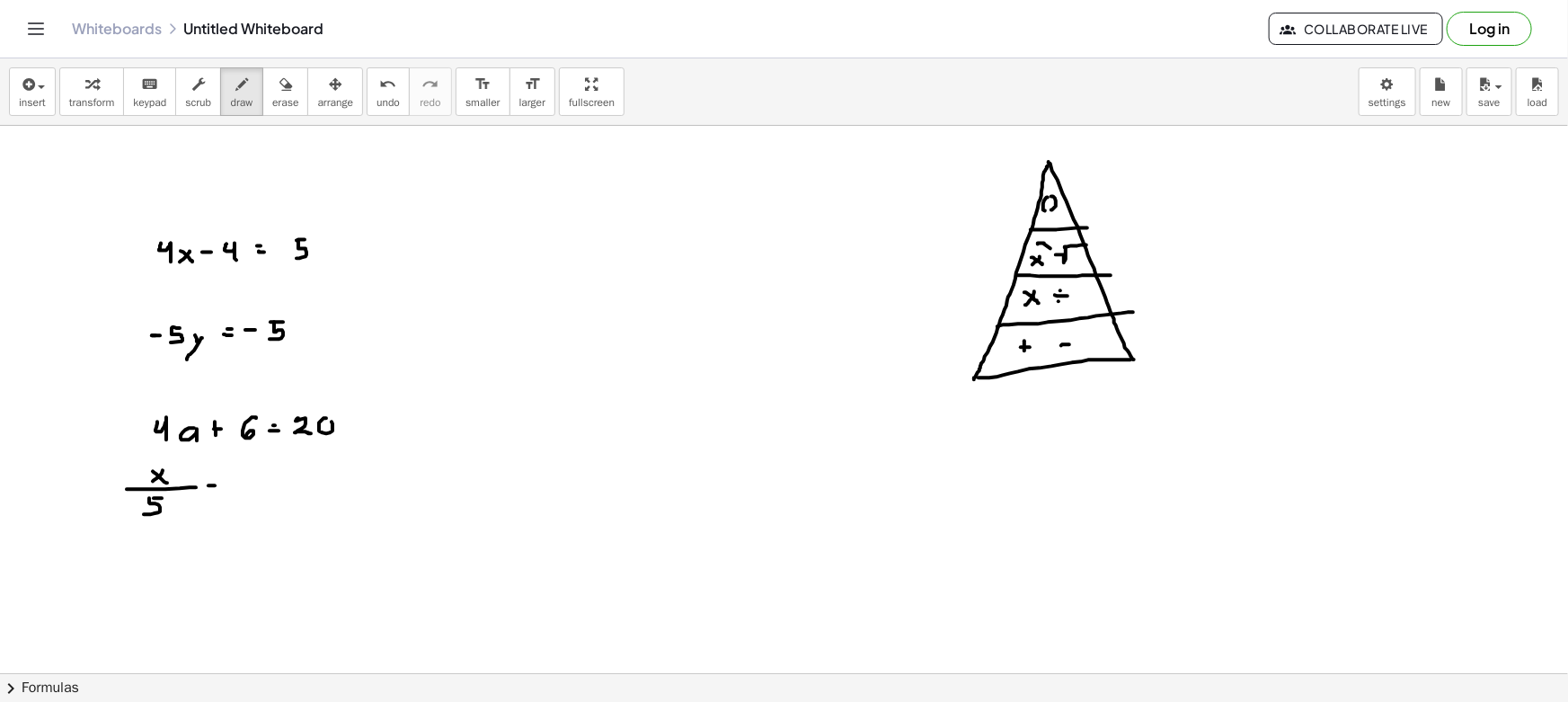 click at bounding box center (784, 774) 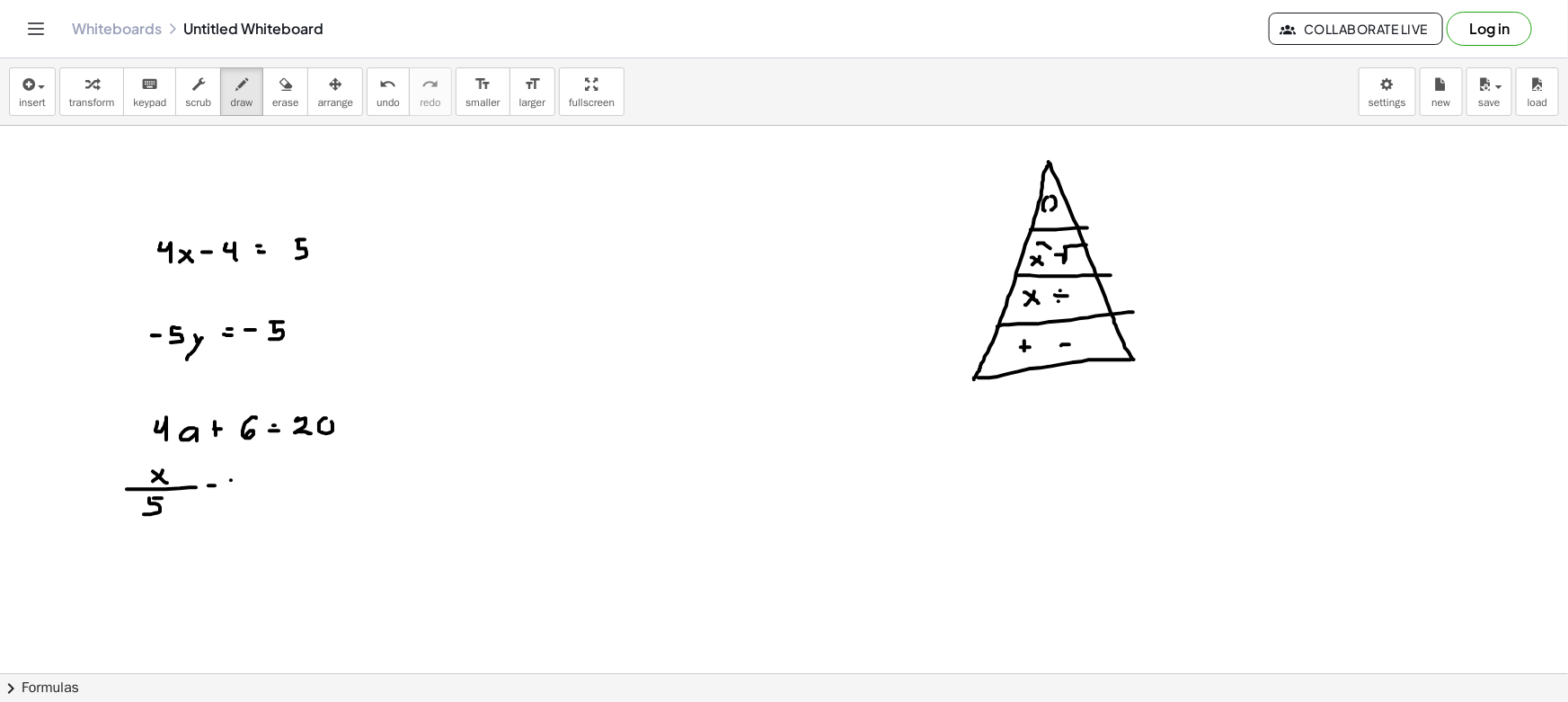drag, startPoint x: 231, startPoint y: 480, endPoint x: 238, endPoint y: 490, distance: 12.206556 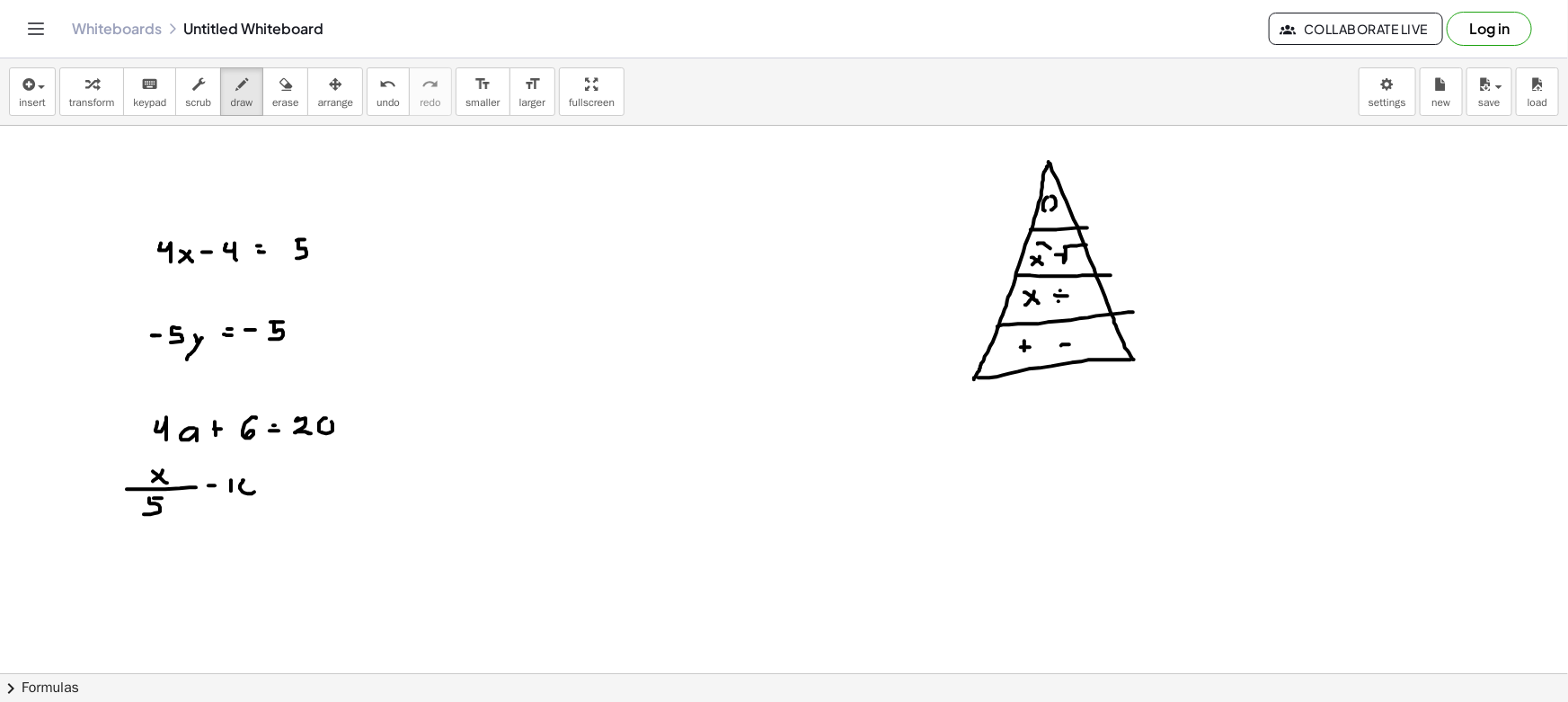 click at bounding box center [784, 774] 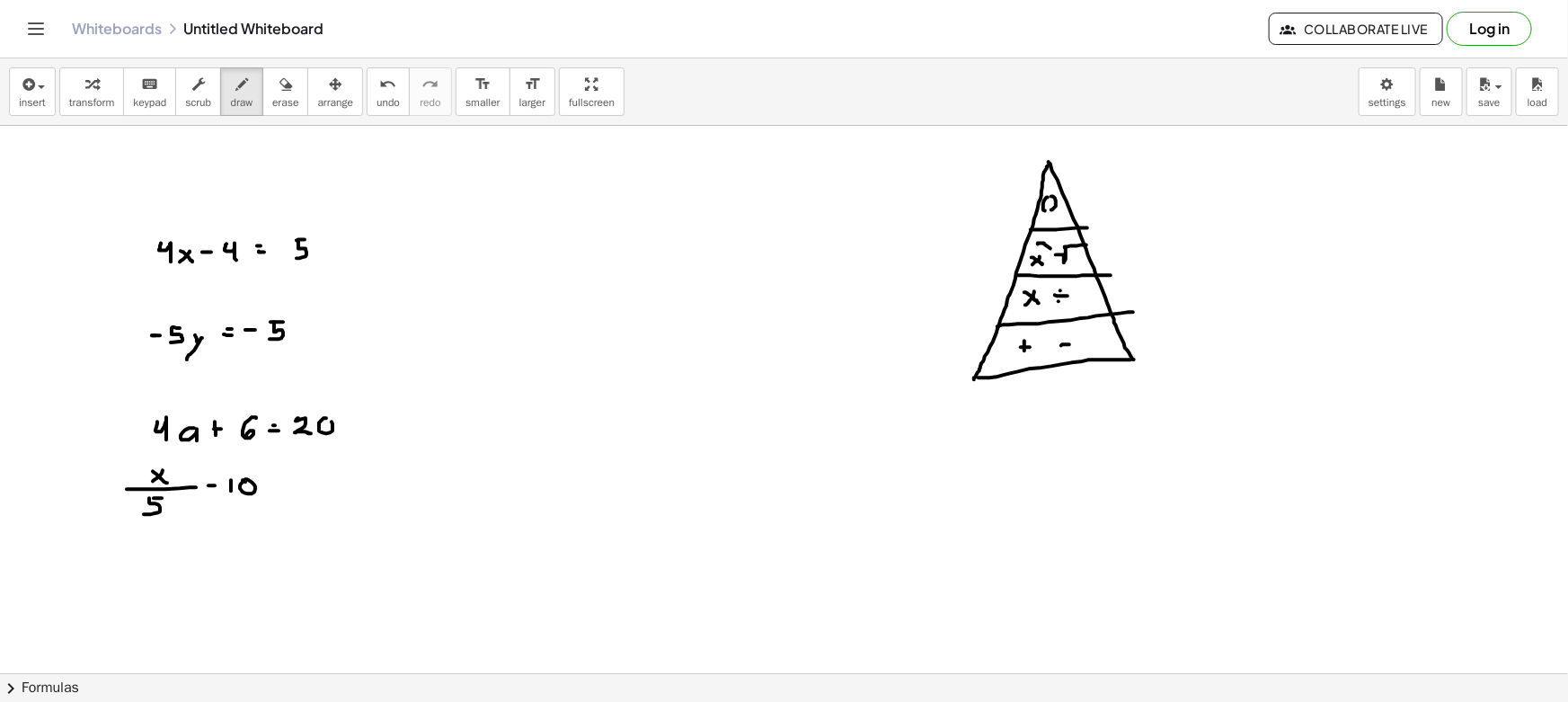 click at bounding box center [784, 774] 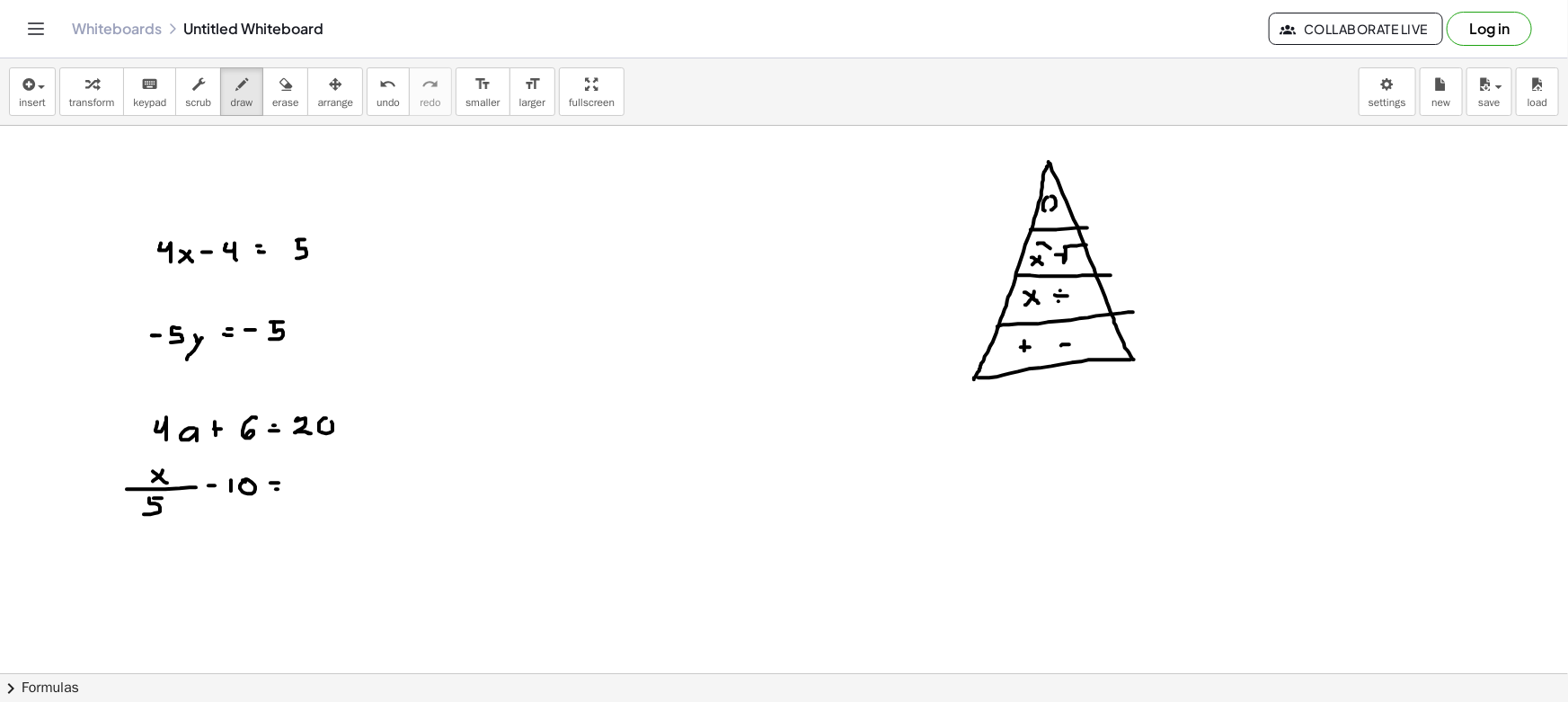click at bounding box center [784, 774] 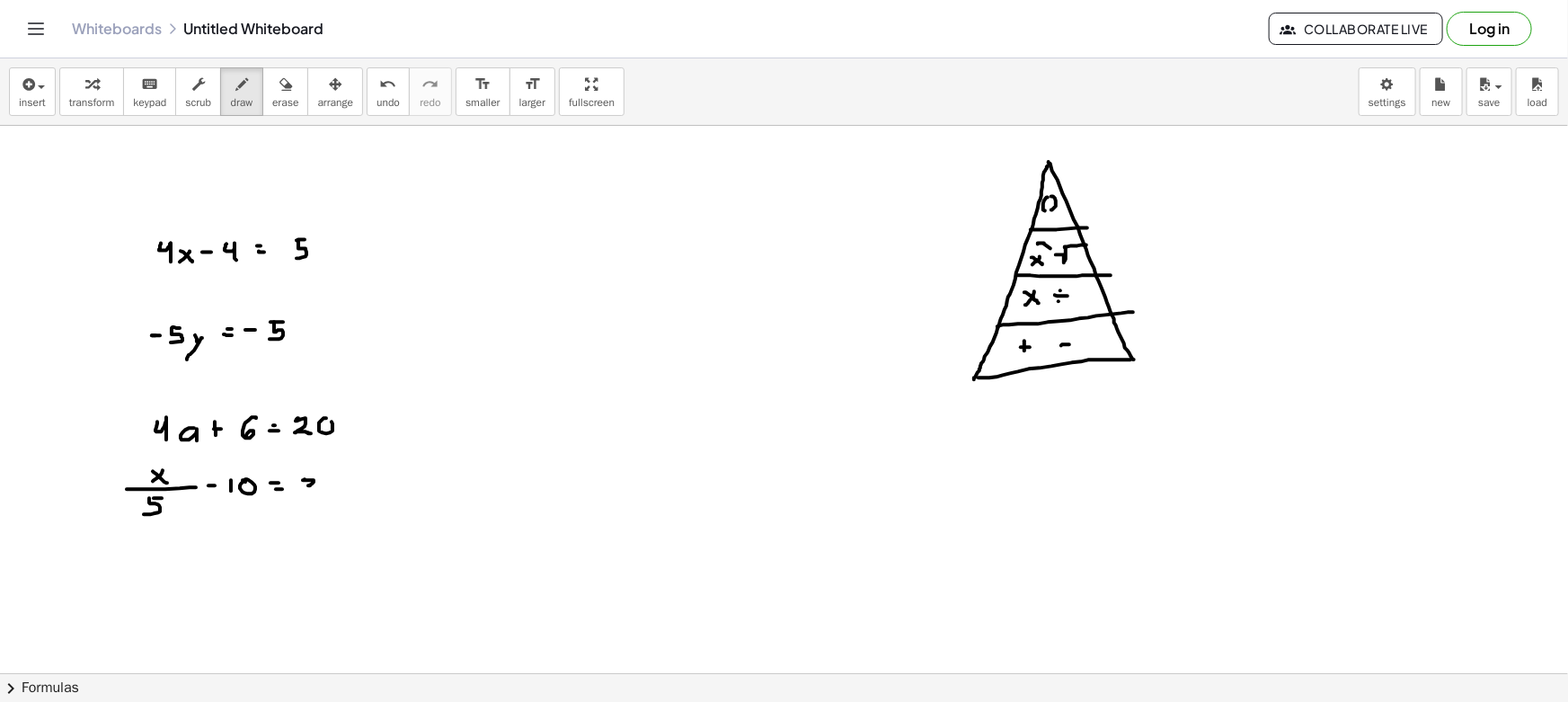 drag, startPoint x: 305, startPoint y: 479, endPoint x: 314, endPoint y: 493, distance: 16.643317 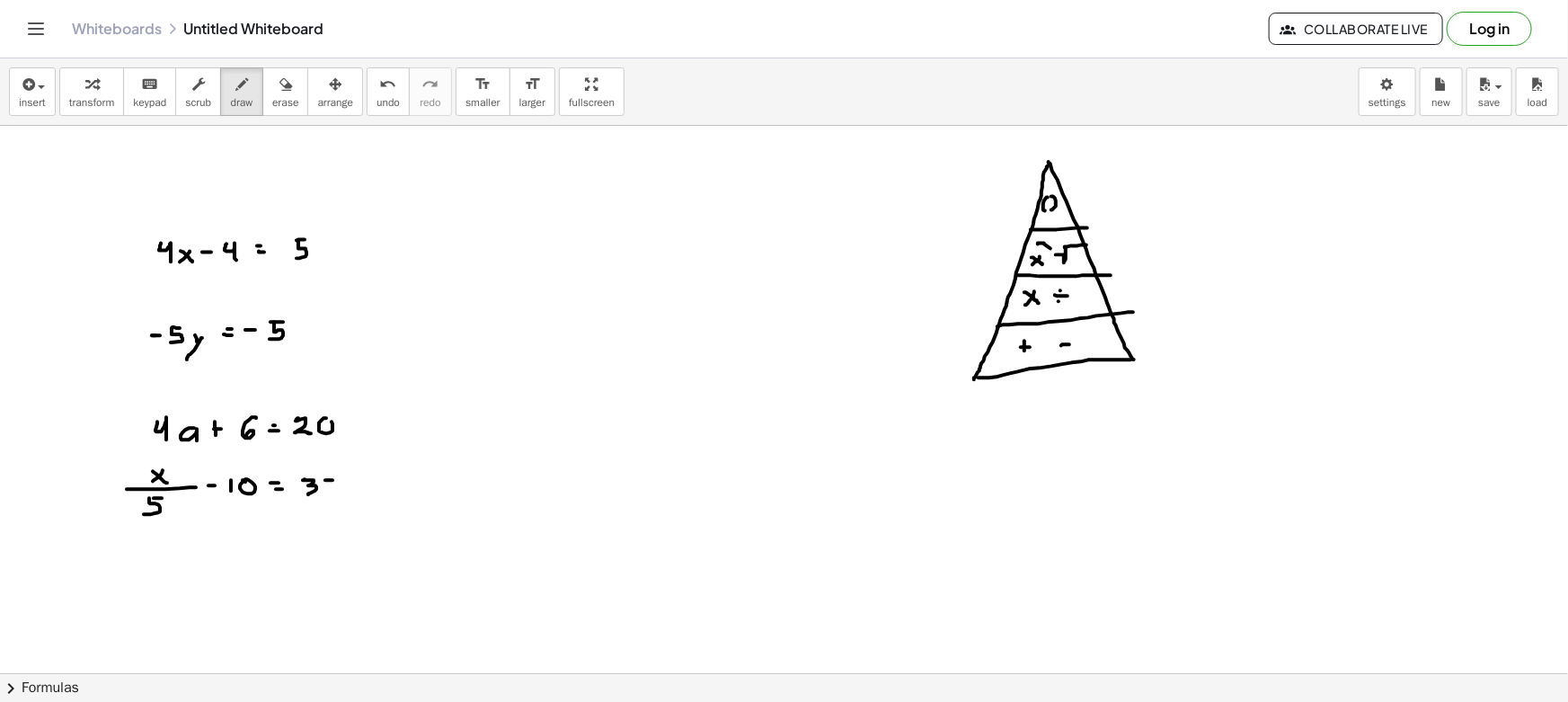 click at bounding box center (784, 774) 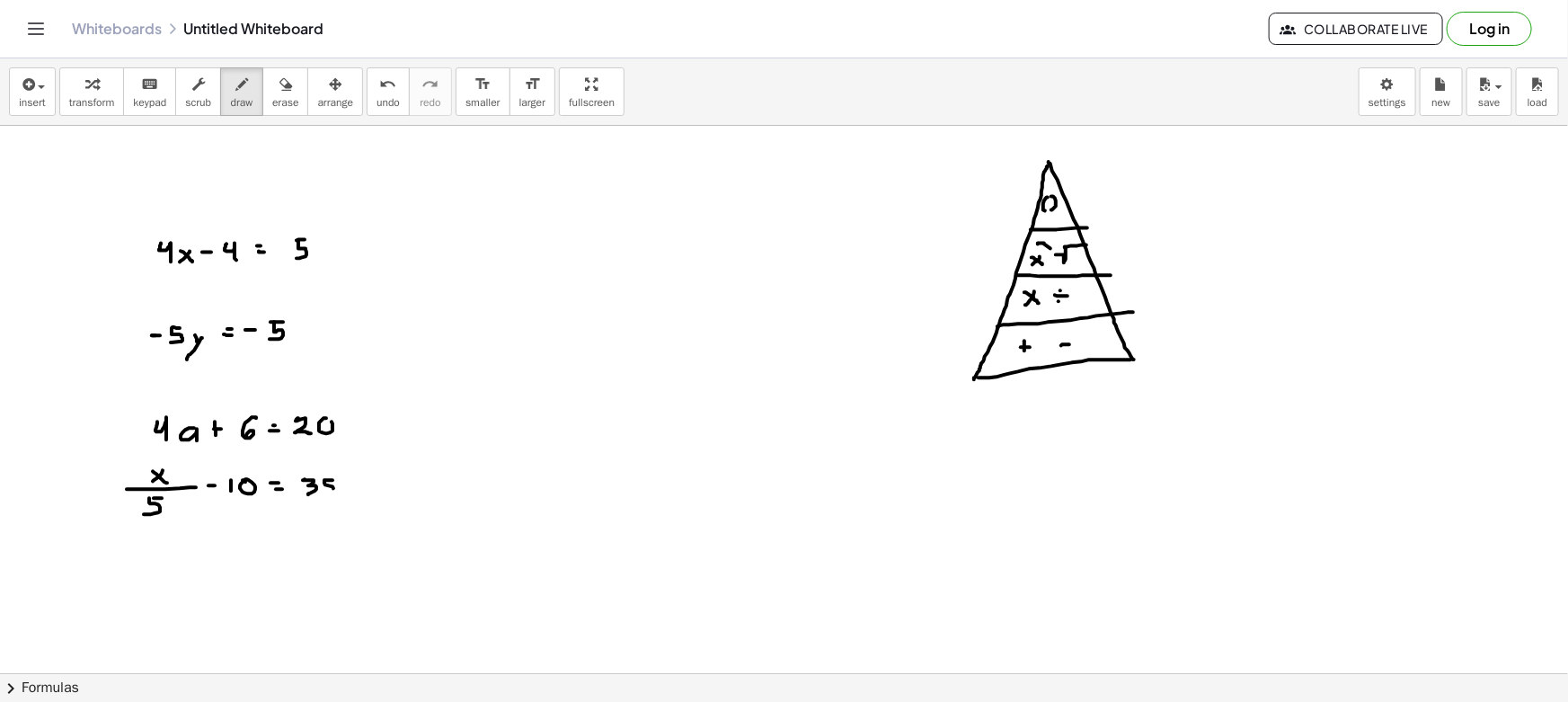 drag, startPoint x: 324, startPoint y: 481, endPoint x: 323, endPoint y: 494, distance: 13.038405 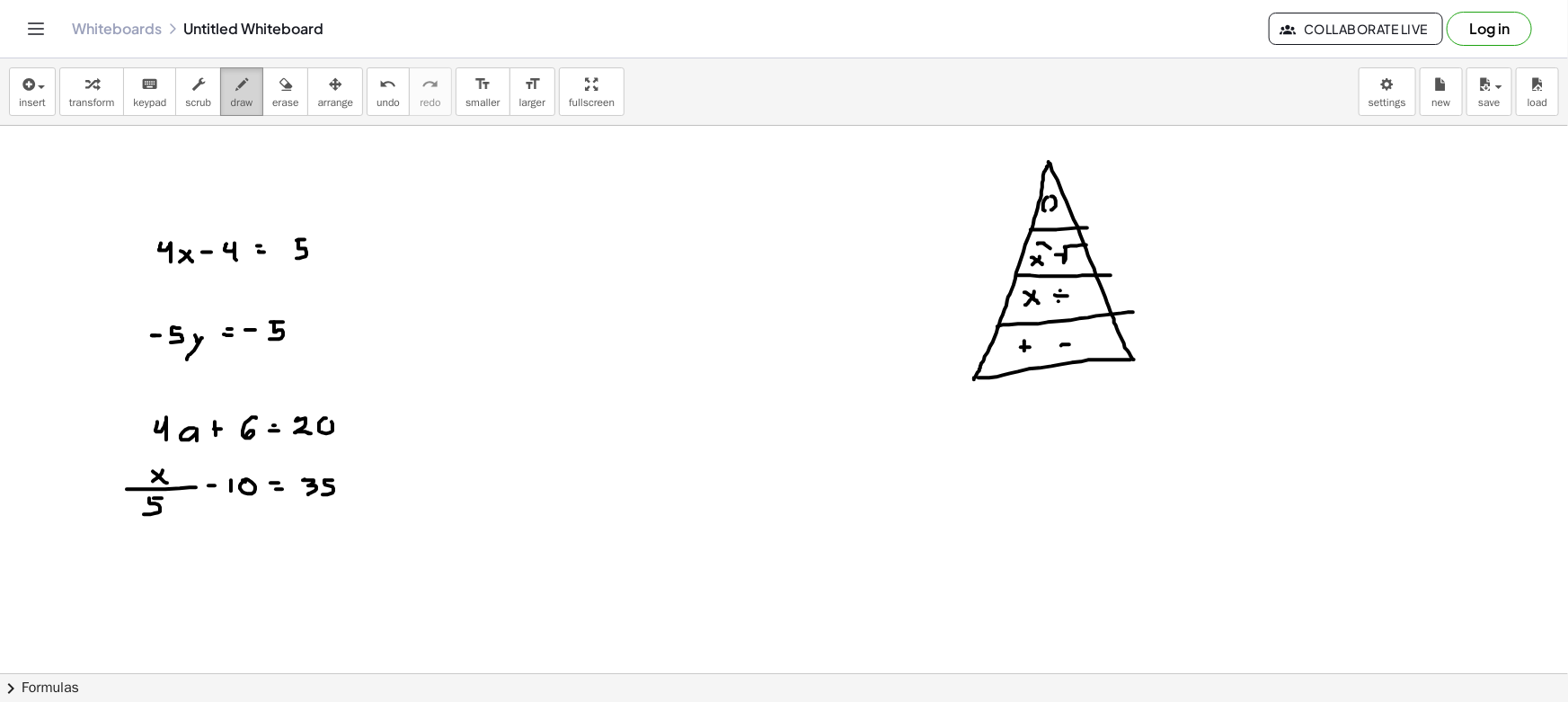 click on "draw" at bounding box center [242, 102] 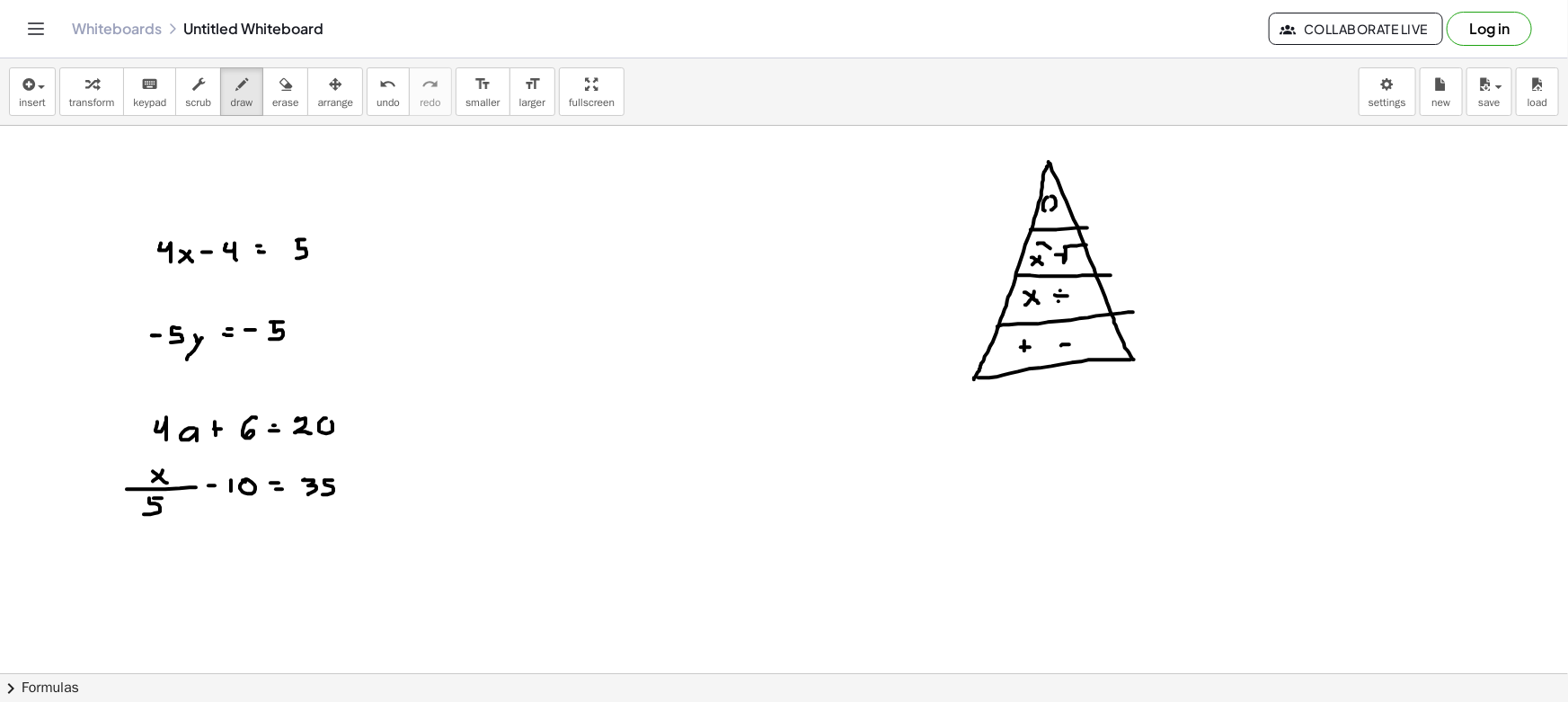 drag, startPoint x: 515, startPoint y: 208, endPoint x: 501, endPoint y: 227, distance: 23.600847 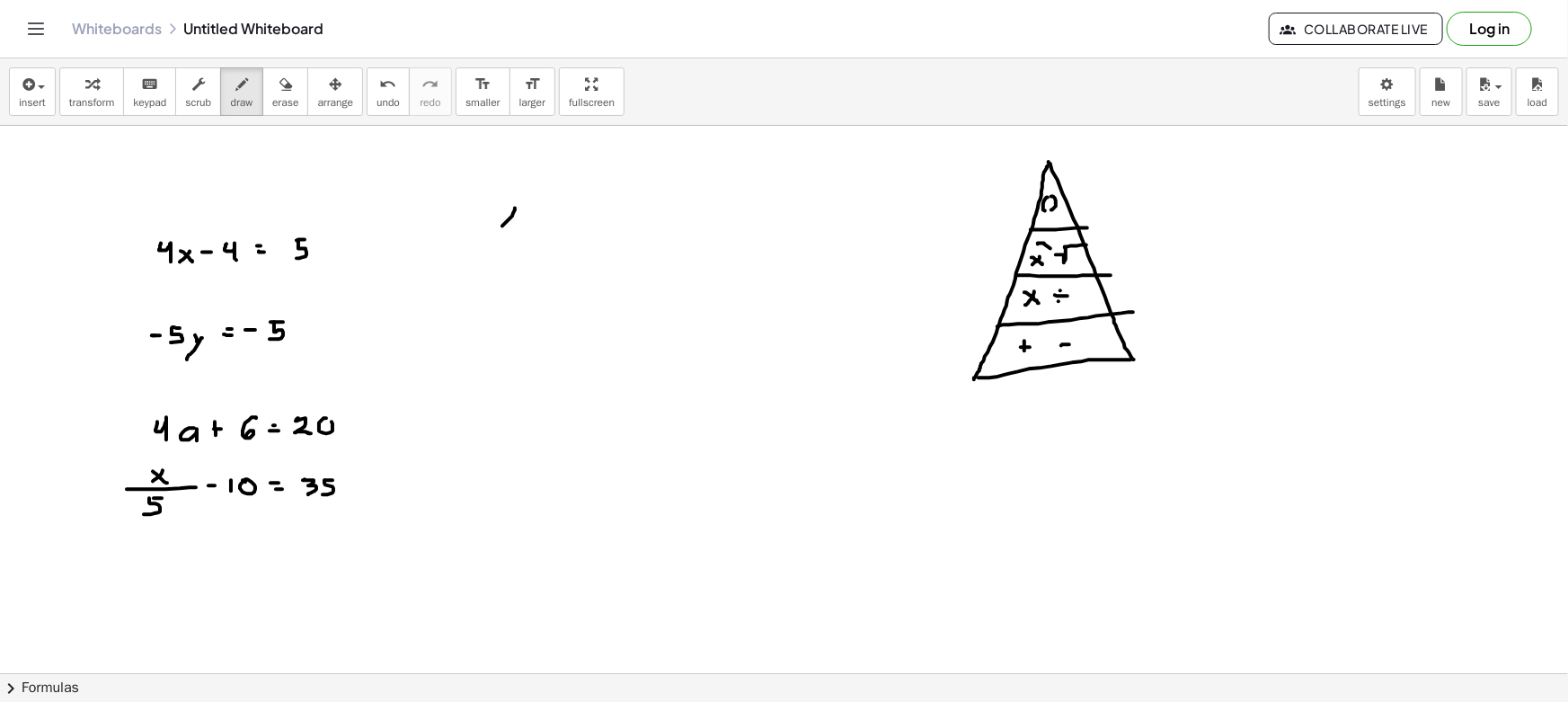 drag, startPoint x: 509, startPoint y: 218, endPoint x: 518, endPoint y: 225, distance: 11.4017543 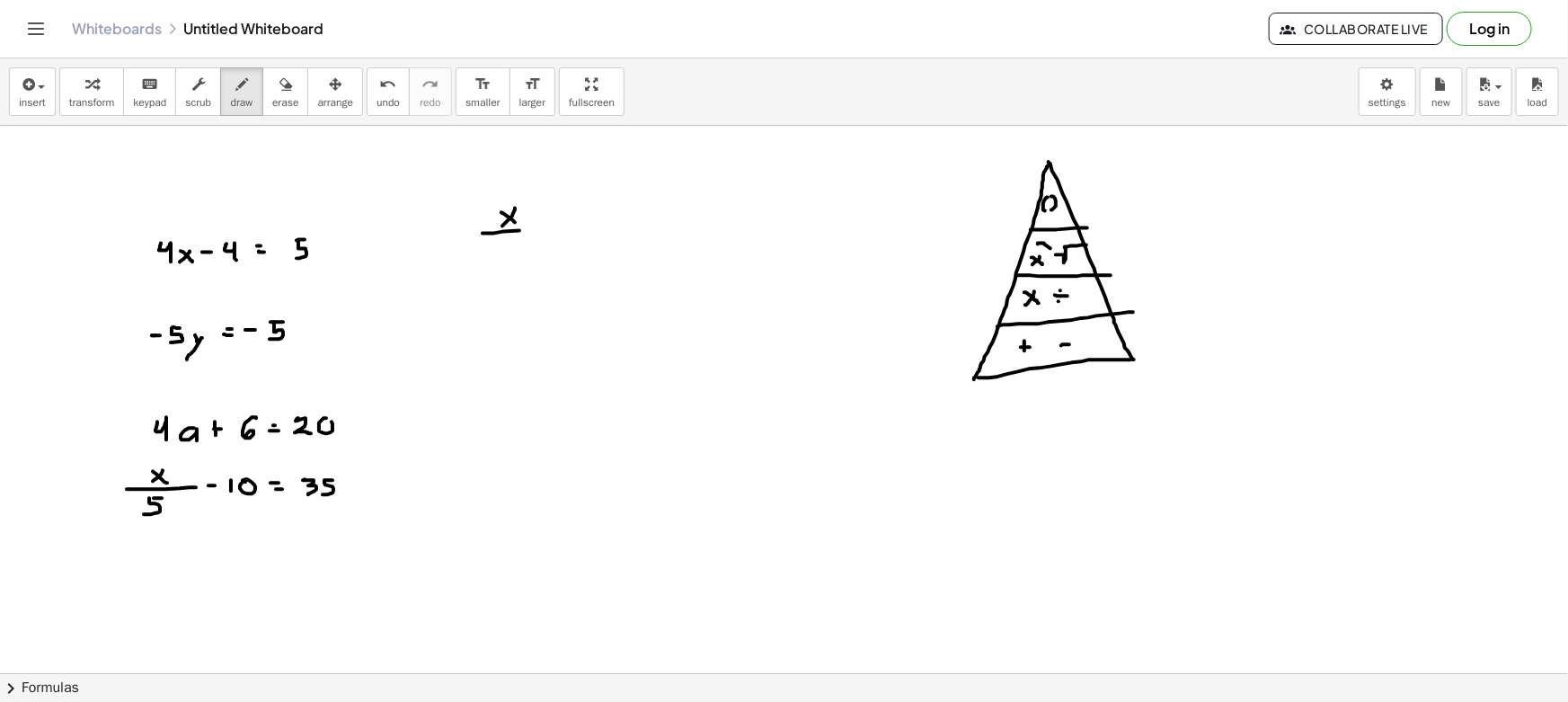 drag, startPoint x: 519, startPoint y: 230, endPoint x: 561, endPoint y: 228, distance: 42.047592 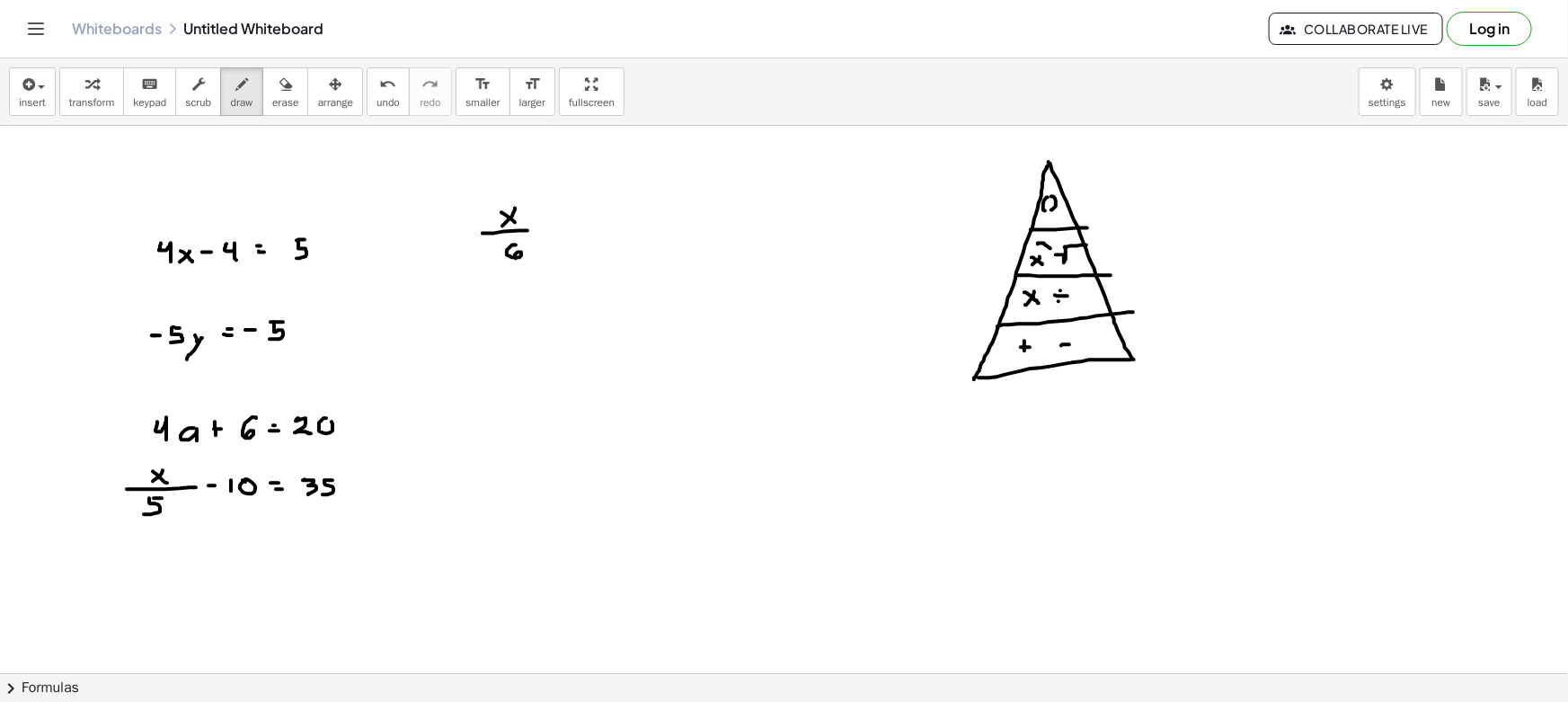 drag, startPoint x: 516, startPoint y: 244, endPoint x: 530, endPoint y: 256, distance: 18.439089 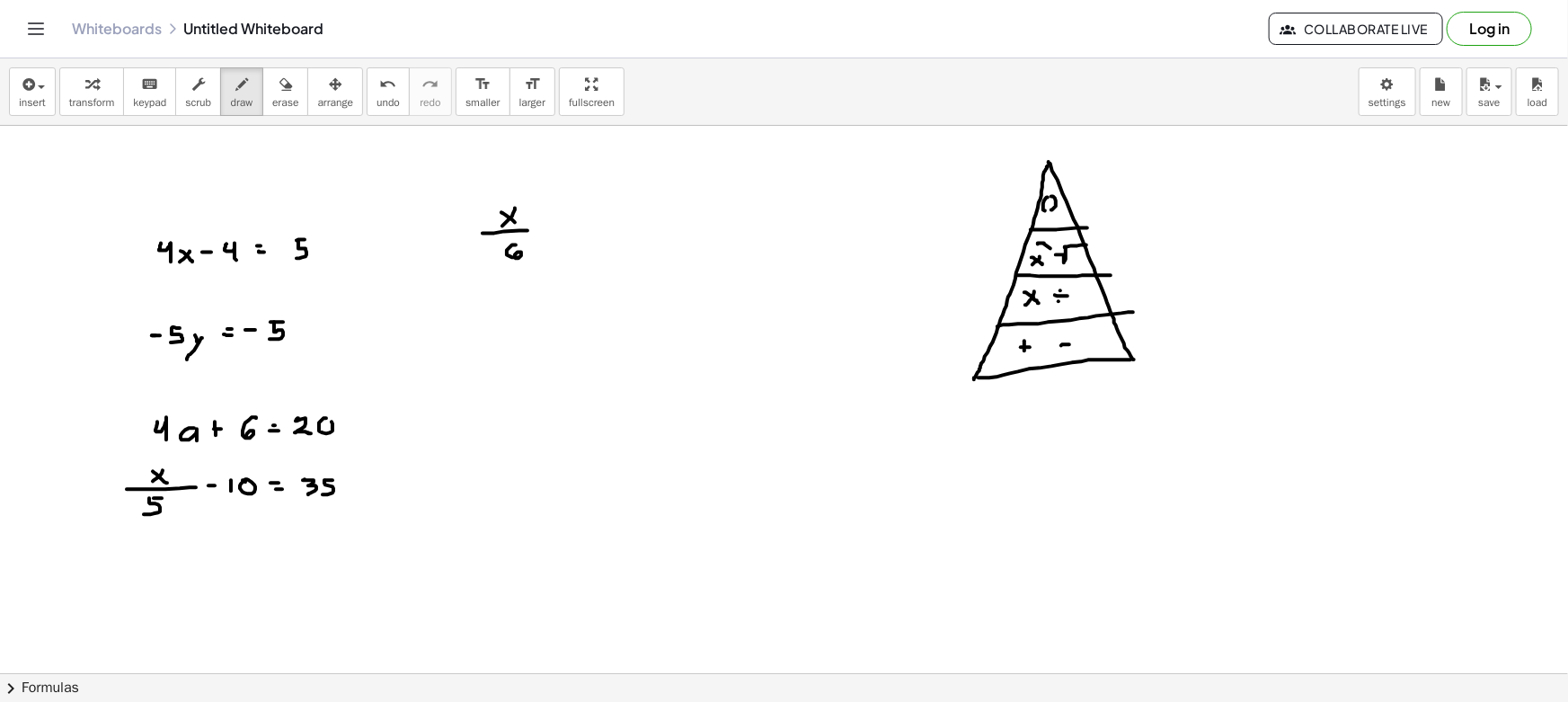 drag, startPoint x: 548, startPoint y: 224, endPoint x: 547, endPoint y: 234, distance: 10.049876 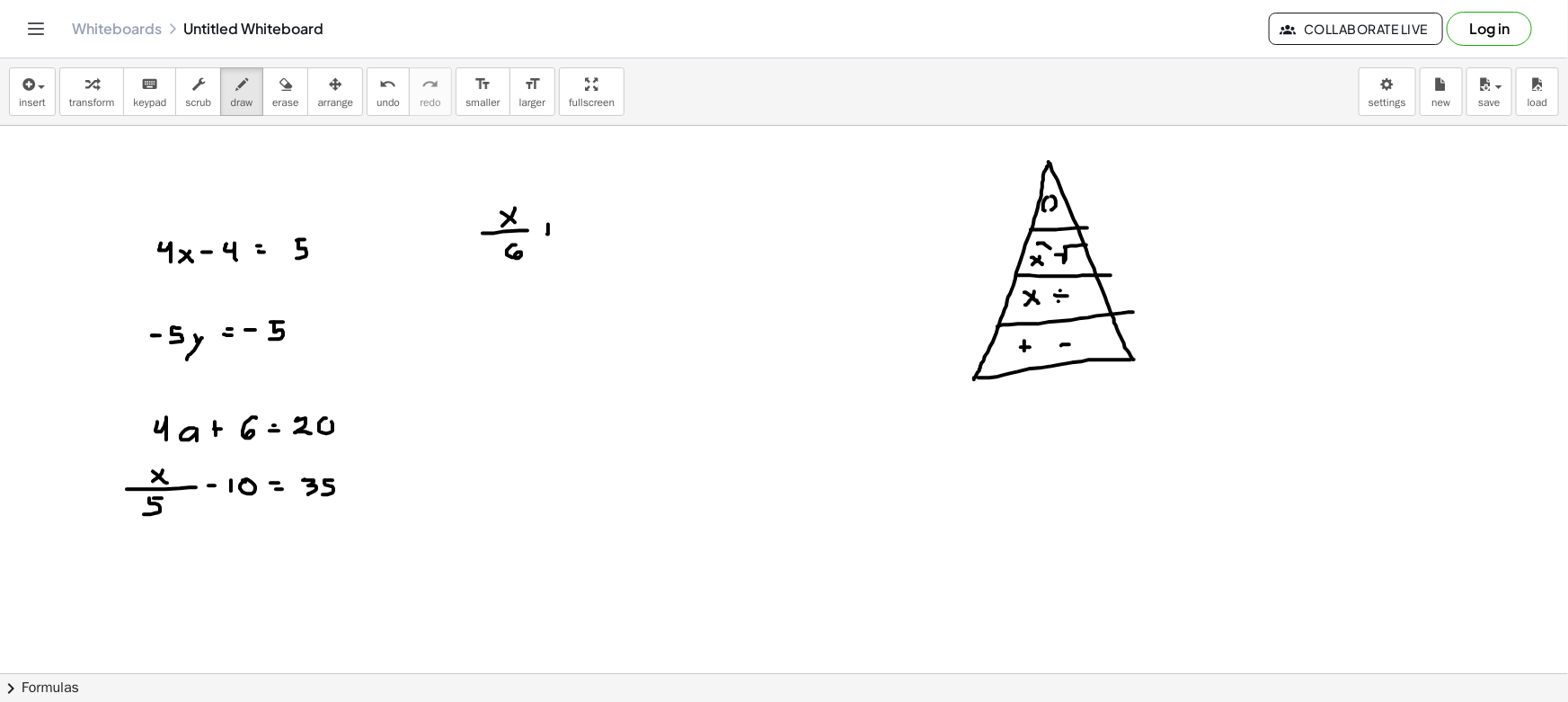 click at bounding box center (784, 774) 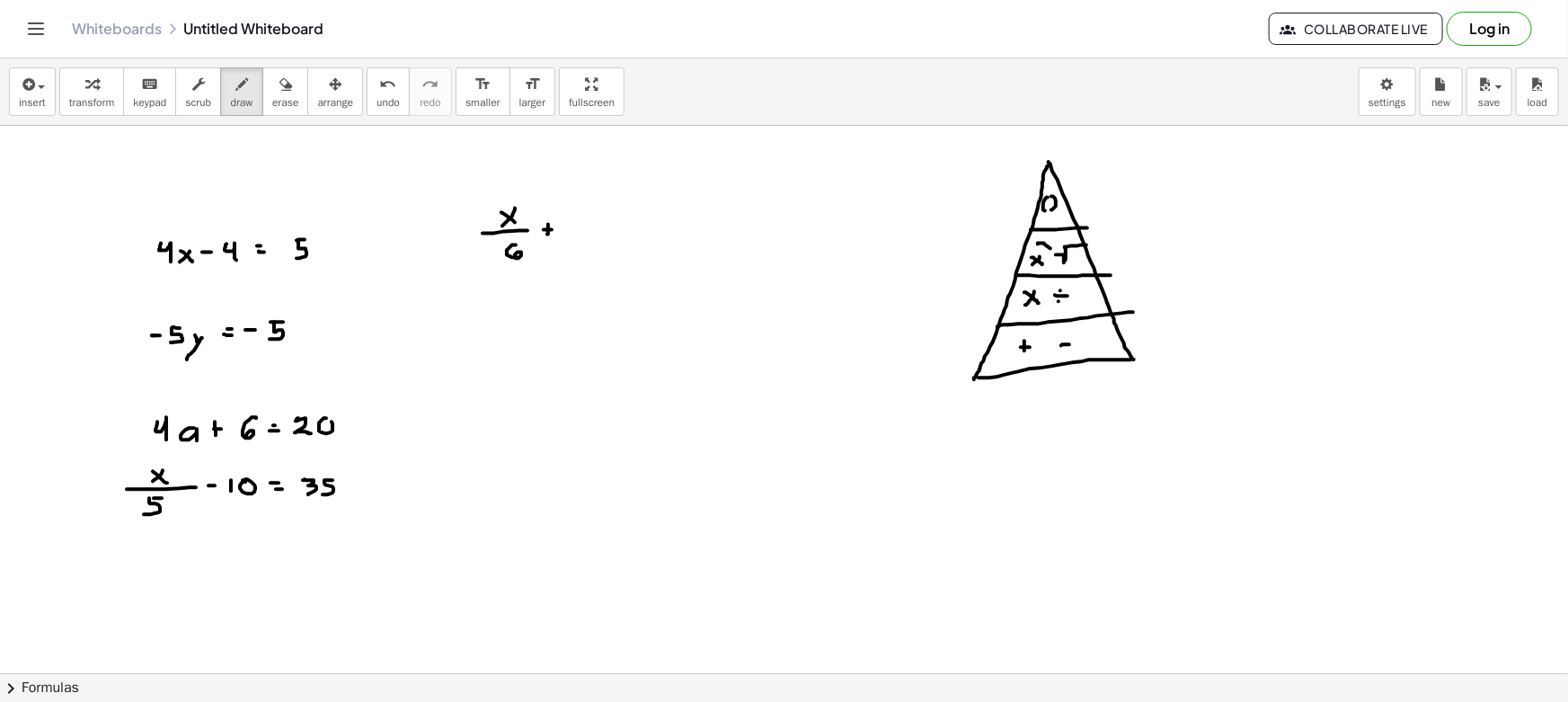 click at bounding box center [784, 774] 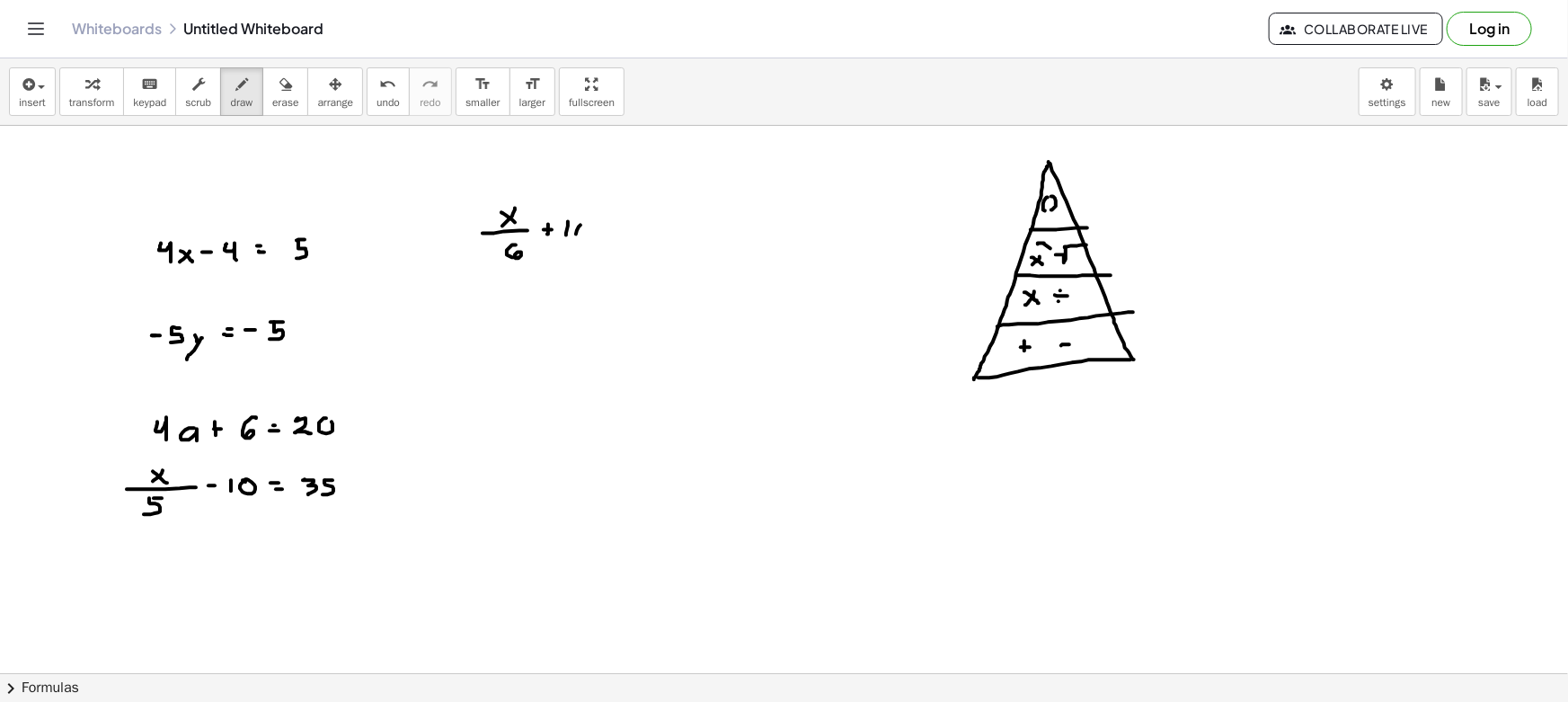 click at bounding box center (784, 774) 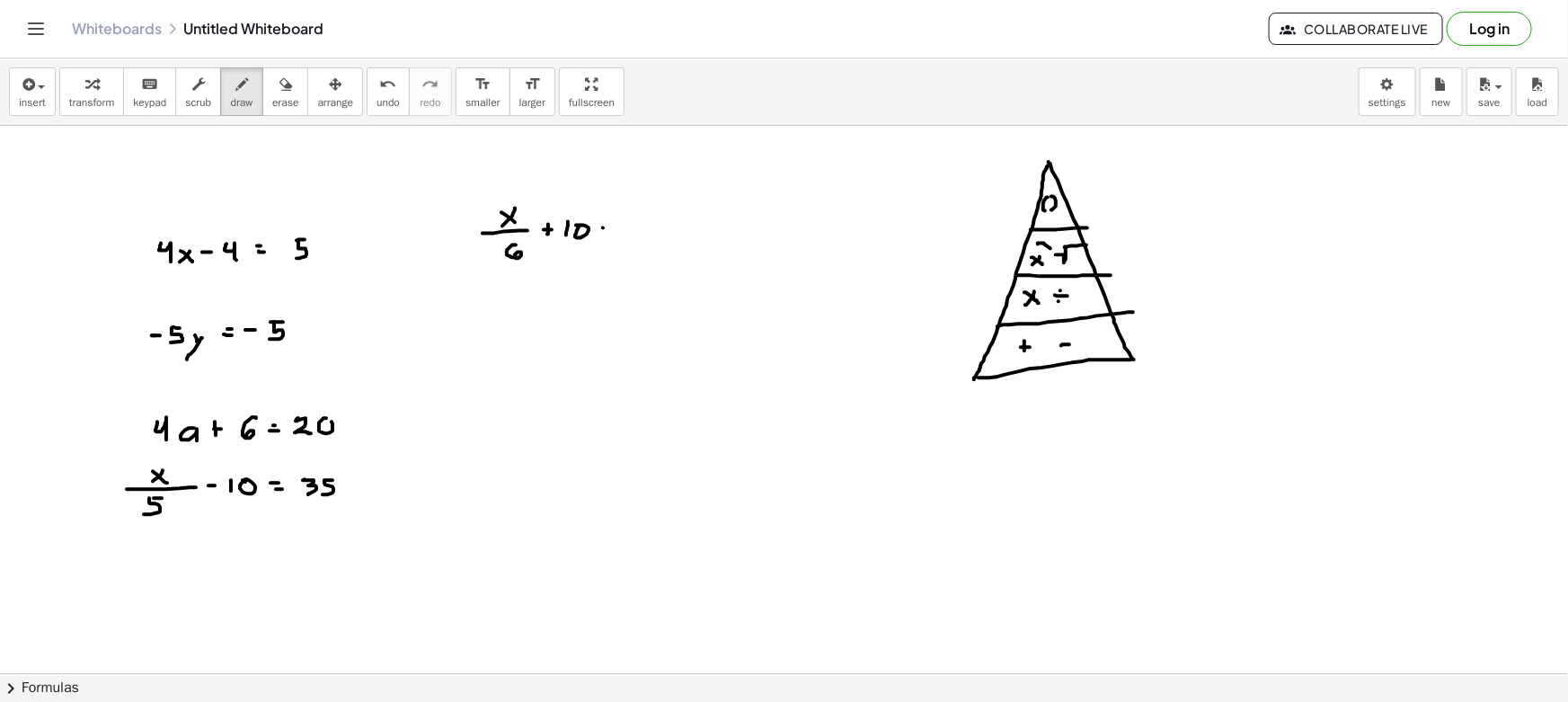 click at bounding box center (784, 774) 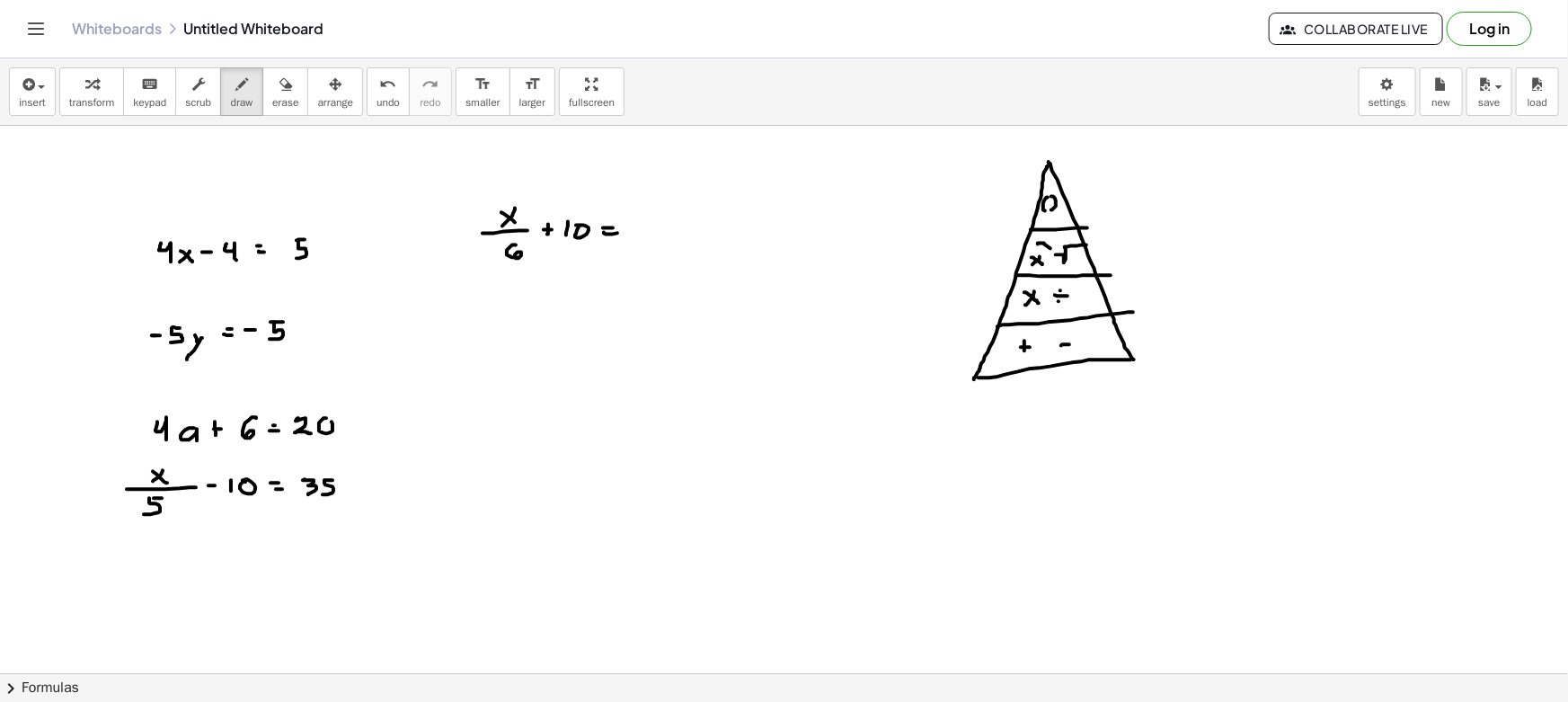 click at bounding box center (784, 774) 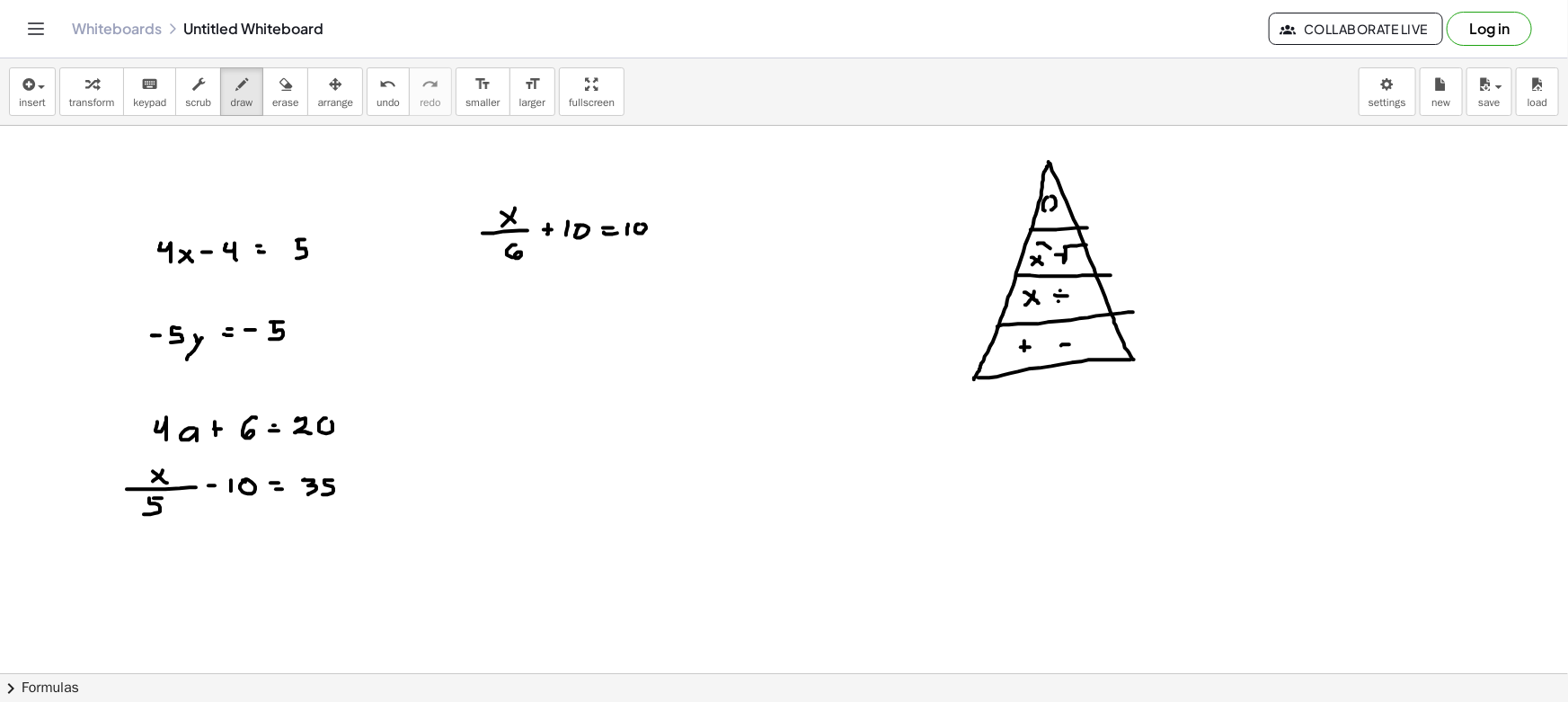click at bounding box center (784, 774) 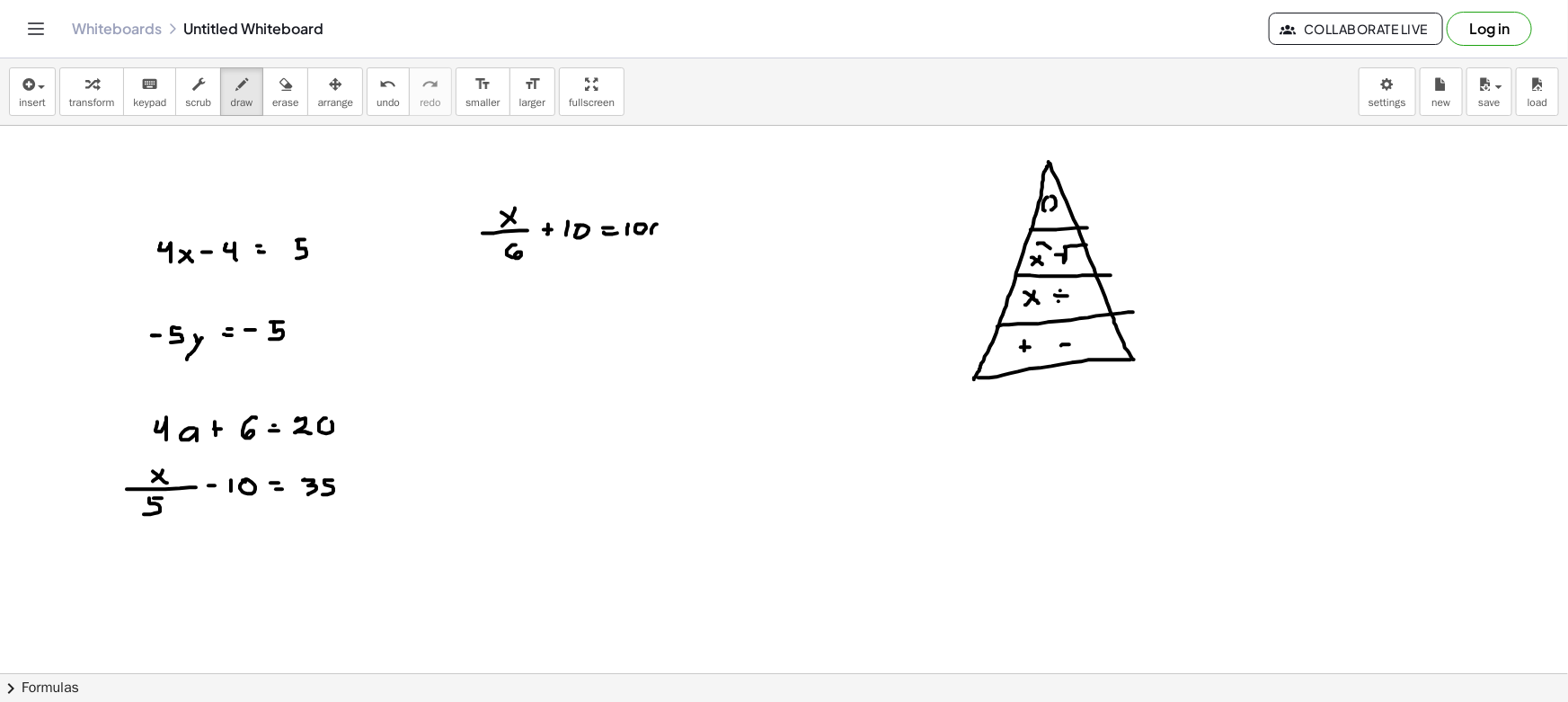 click at bounding box center [784, 774] 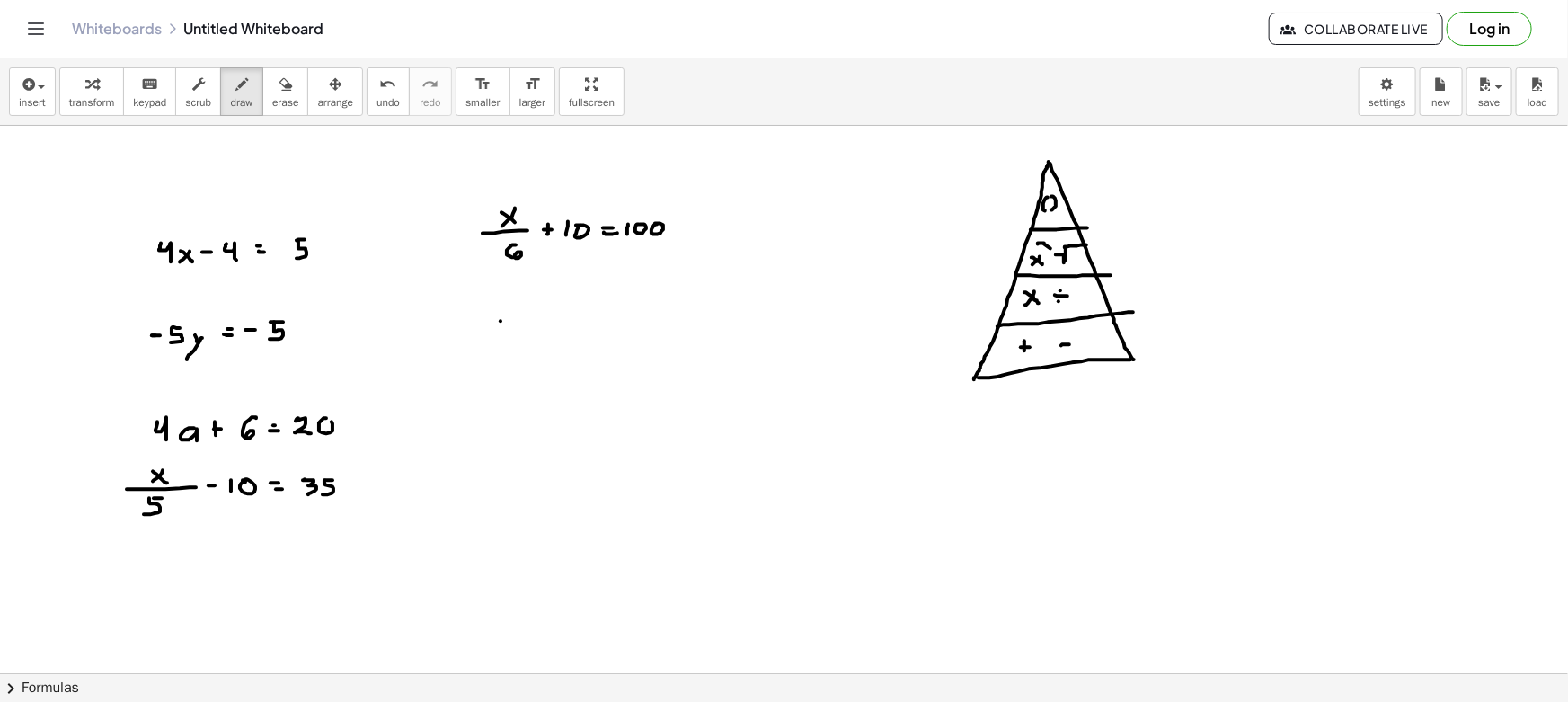 click at bounding box center [784, 774] 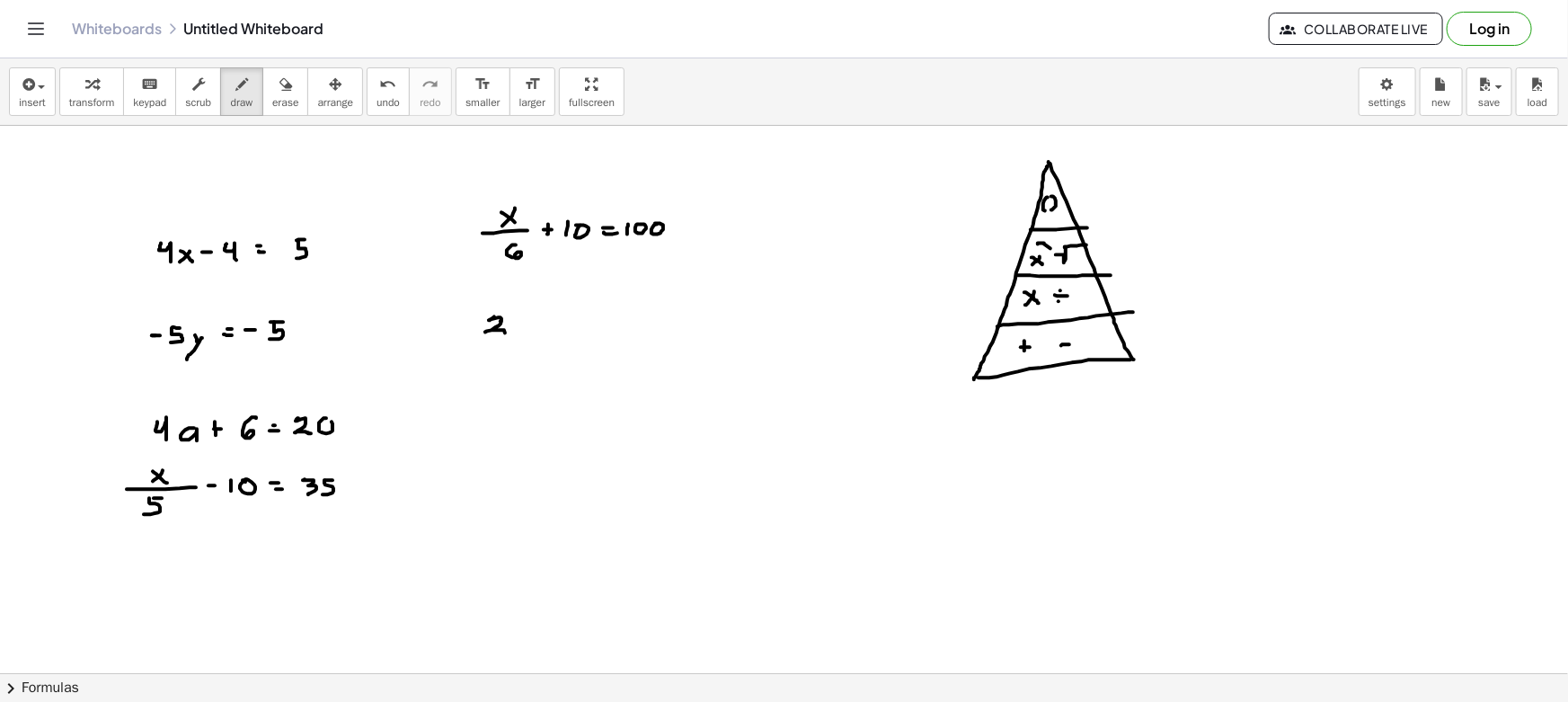 drag, startPoint x: 494, startPoint y: 316, endPoint x: 520, endPoint y: 329, distance: 29.068884 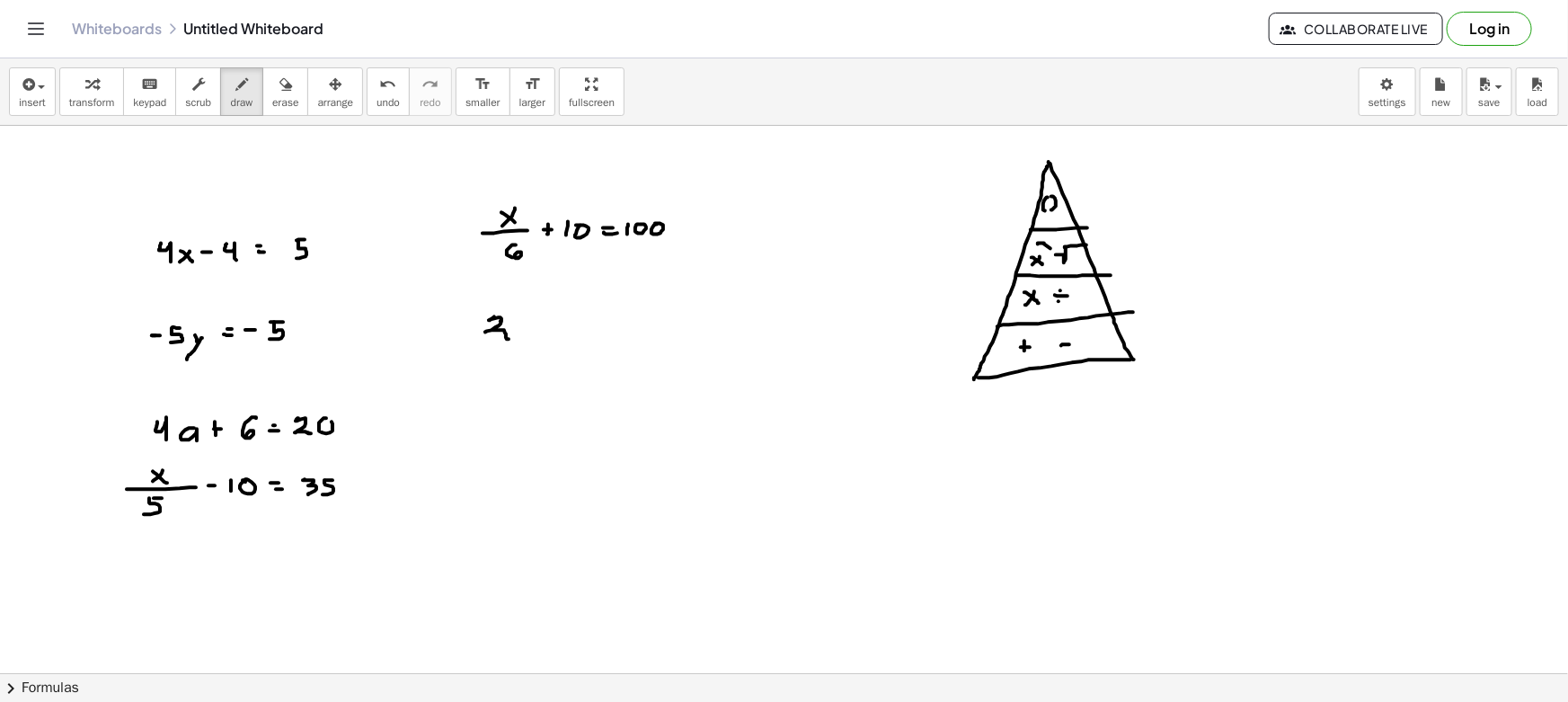 drag, startPoint x: 526, startPoint y: 321, endPoint x: 512, endPoint y: 328, distance: 16 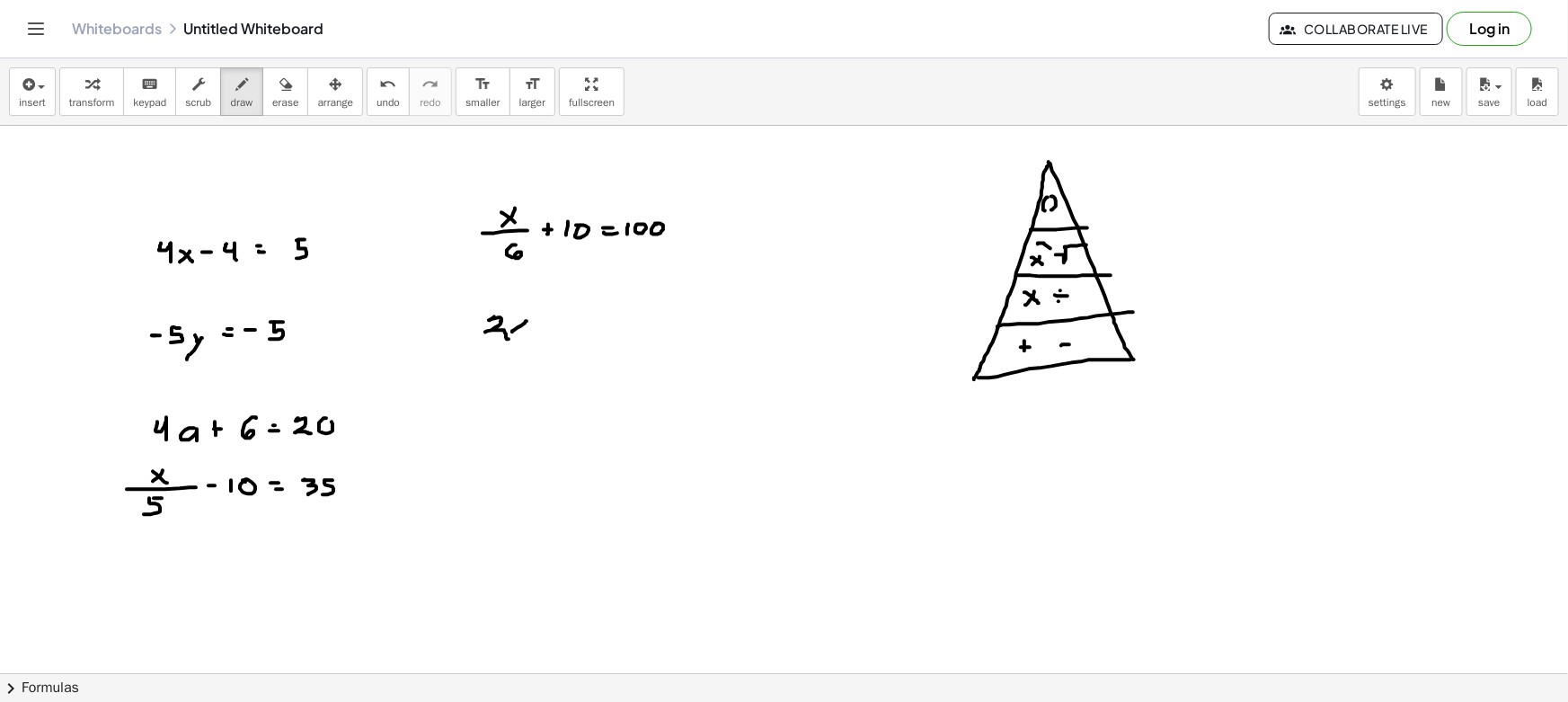 click at bounding box center (784, 774) 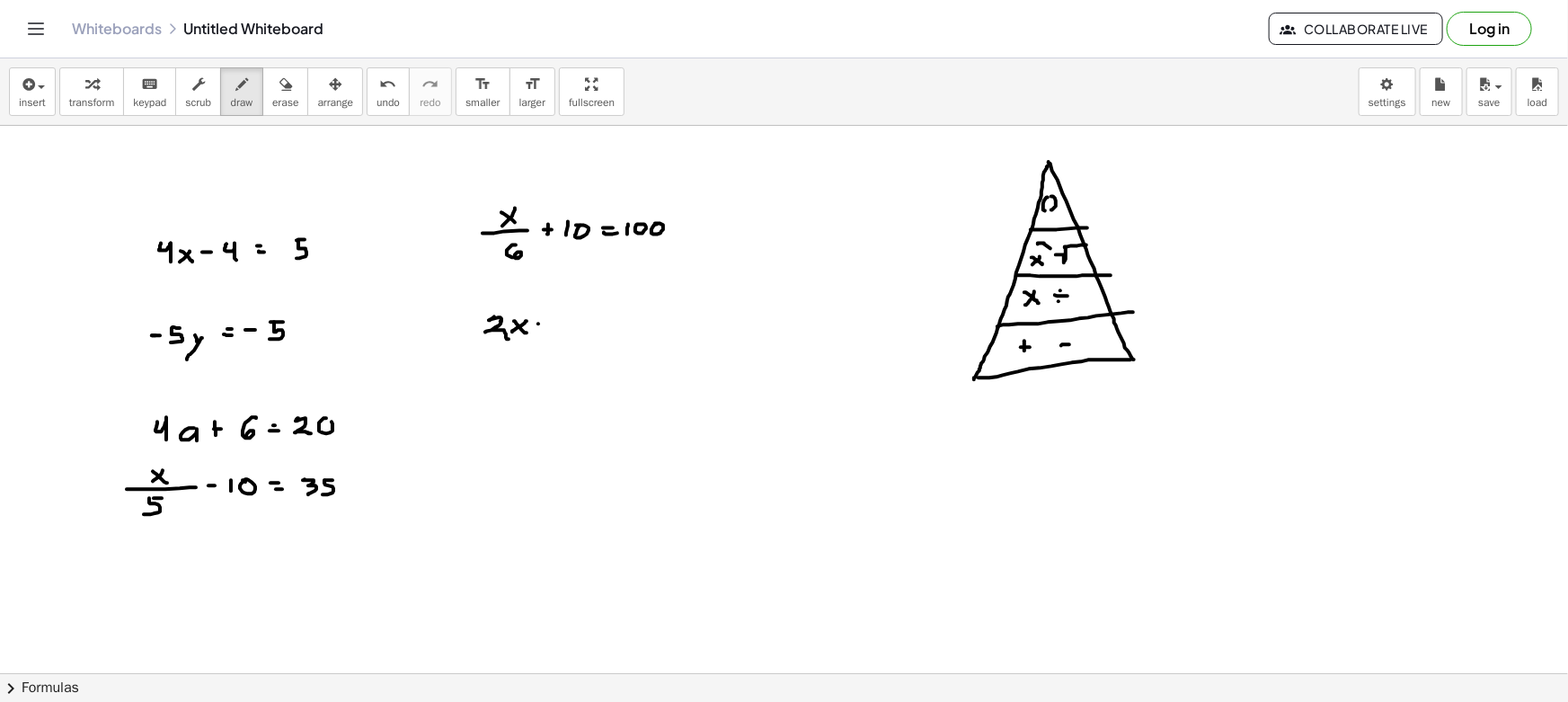 click at bounding box center (784, 774) 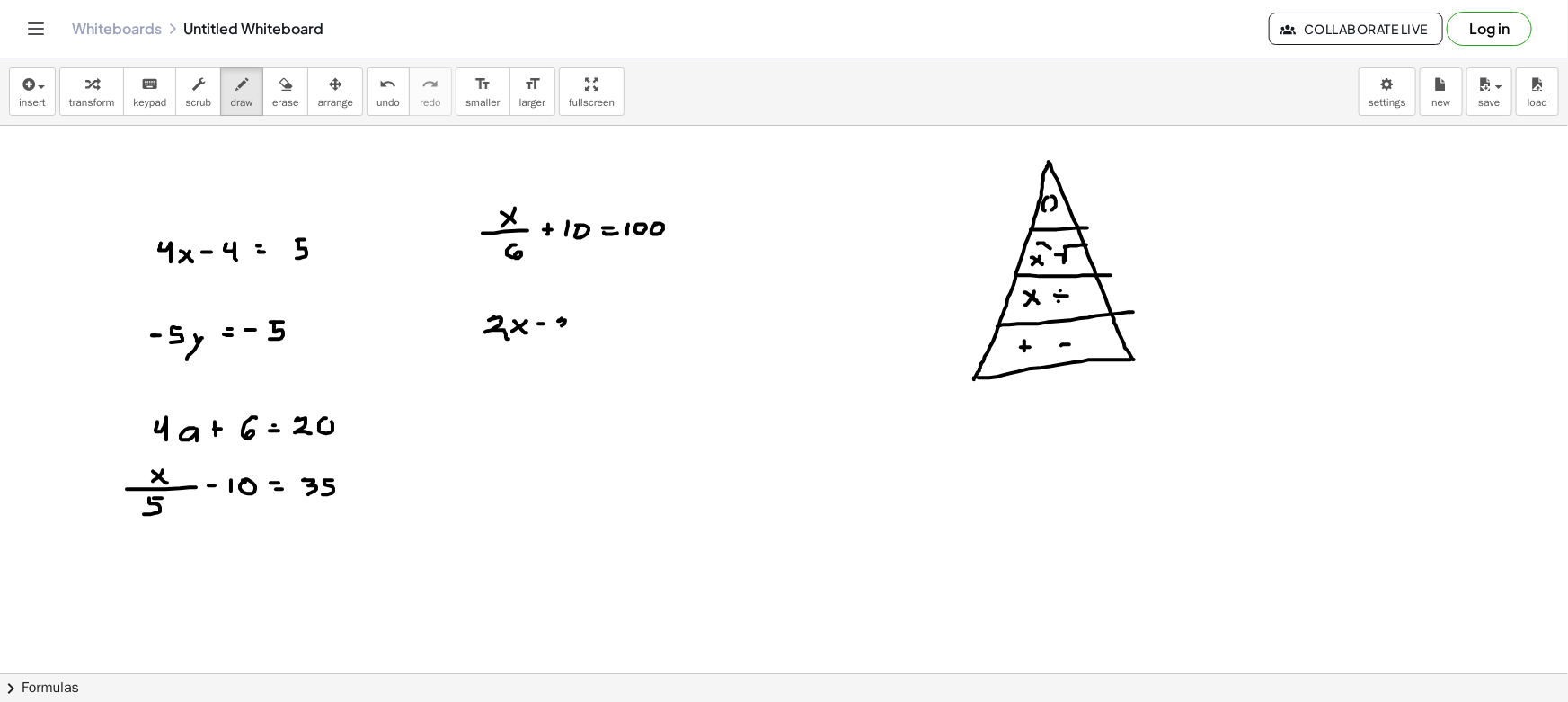 drag, startPoint x: 562, startPoint y: 318, endPoint x: 559, endPoint y: 333, distance: 15.297059 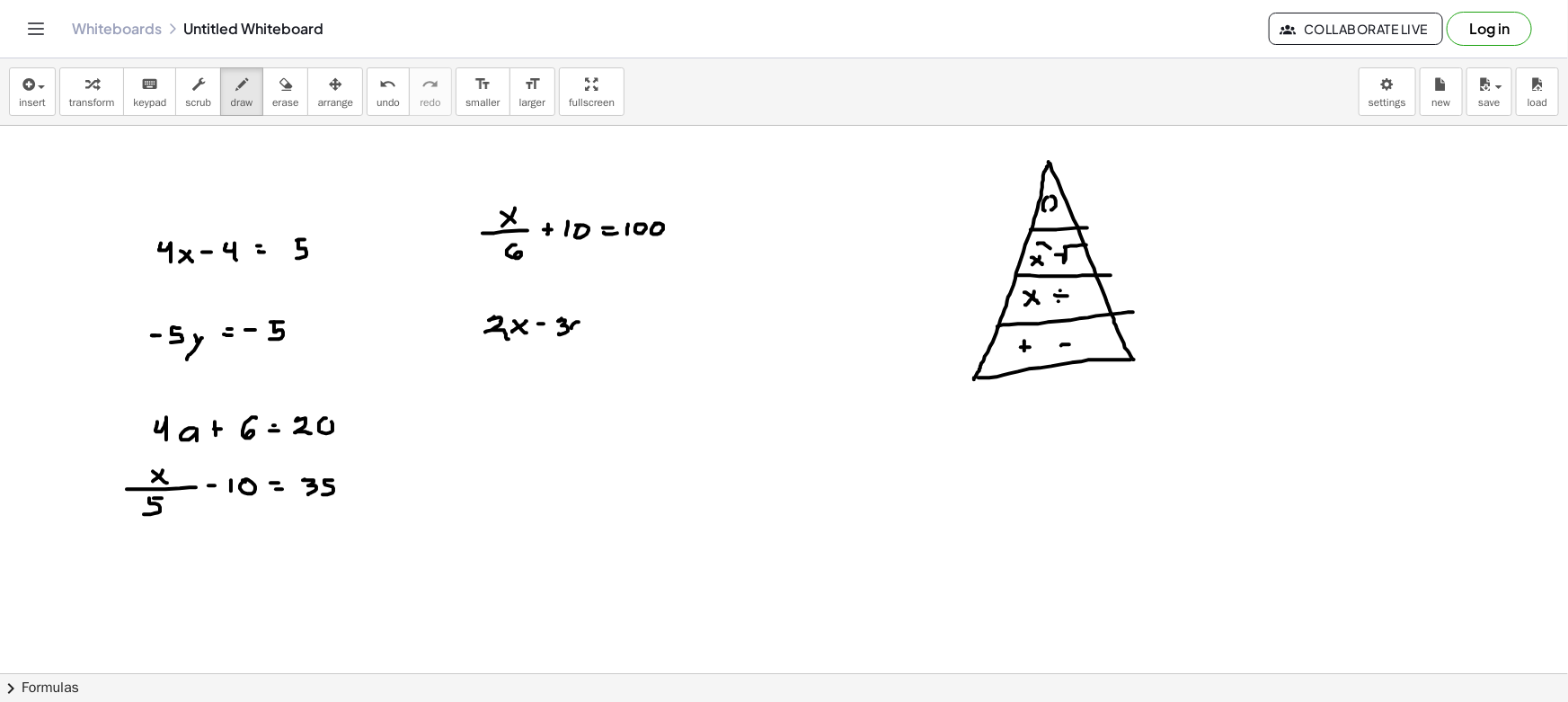 drag, startPoint x: 571, startPoint y: 328, endPoint x: 581, endPoint y: 323, distance: 11.18034 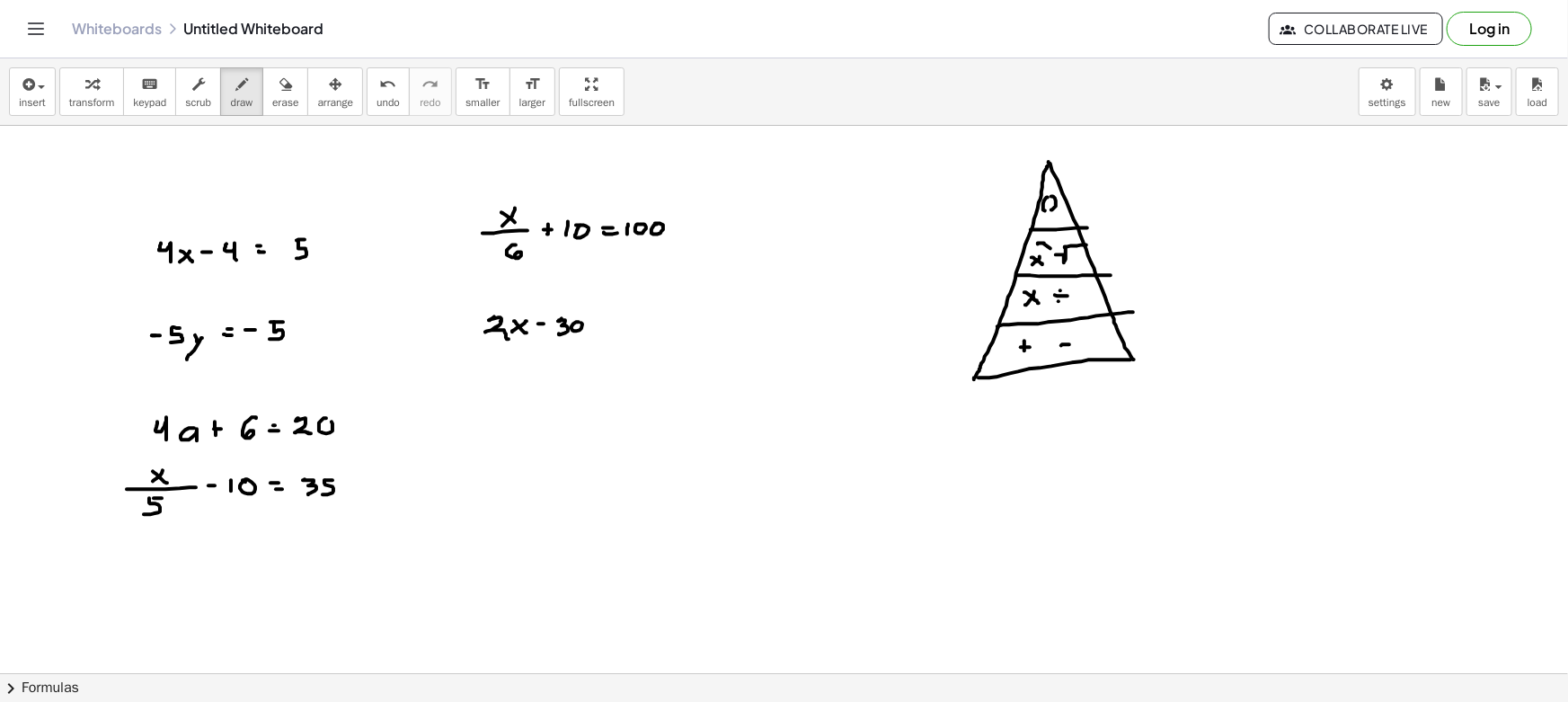 click at bounding box center (784, 774) 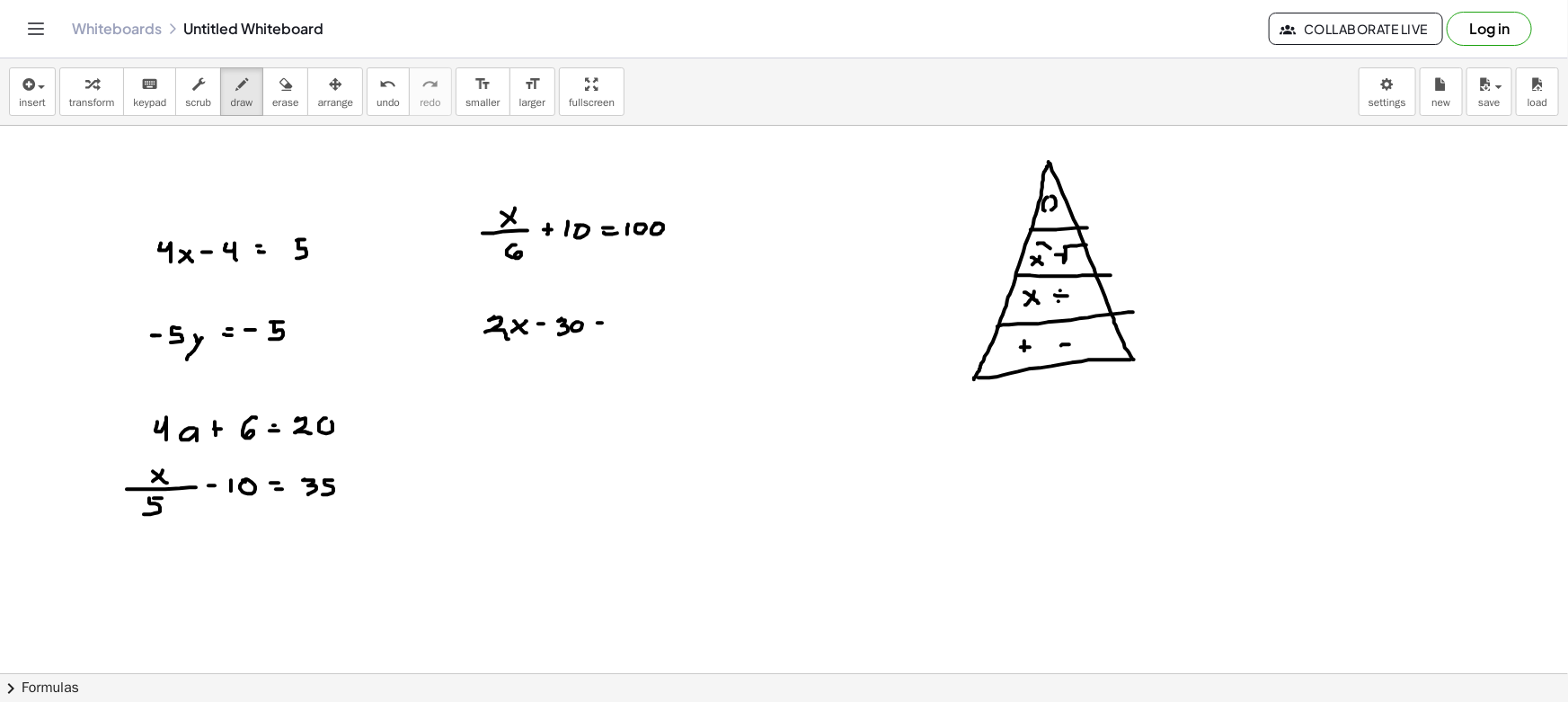 click at bounding box center (784, 774) 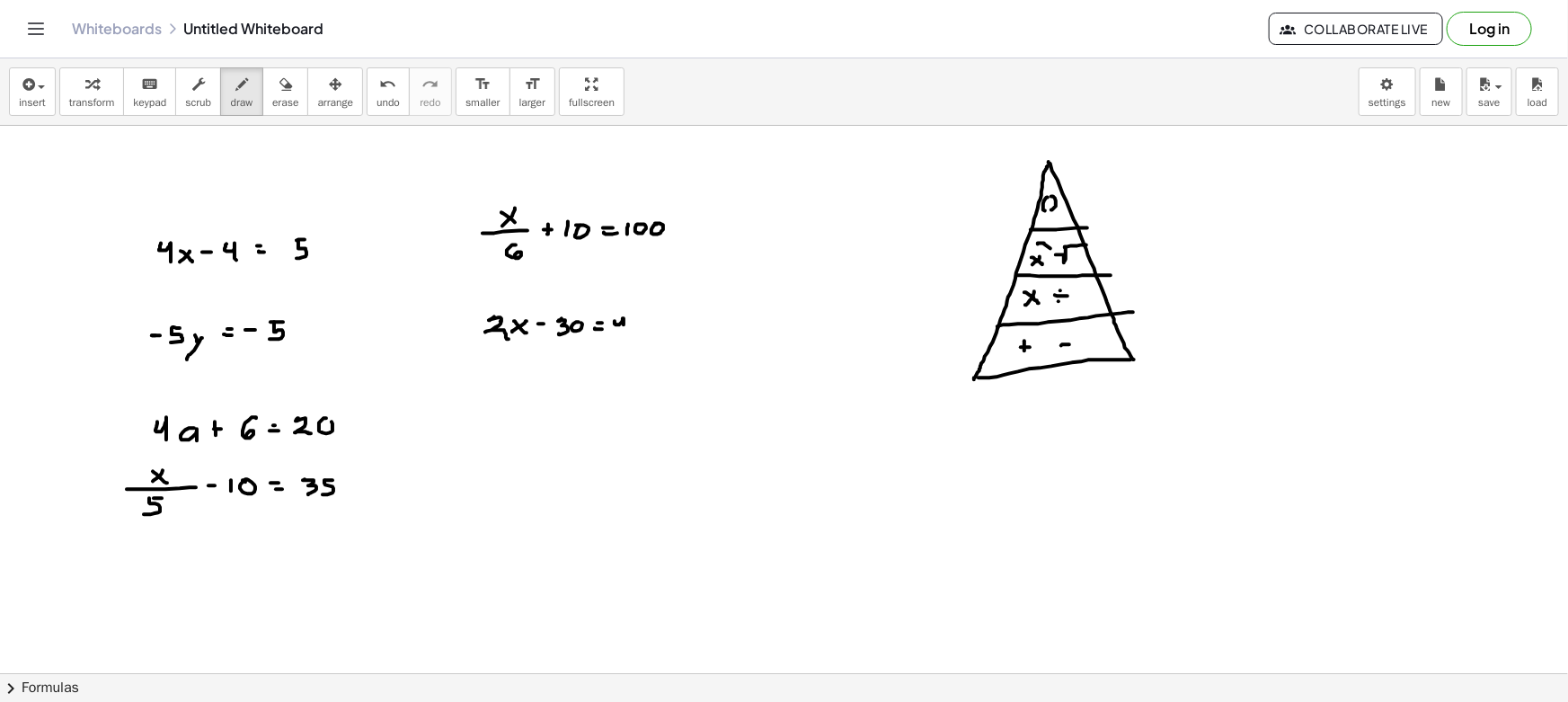 drag, startPoint x: 616, startPoint y: 324, endPoint x: 629, endPoint y: 330, distance: 14.317821 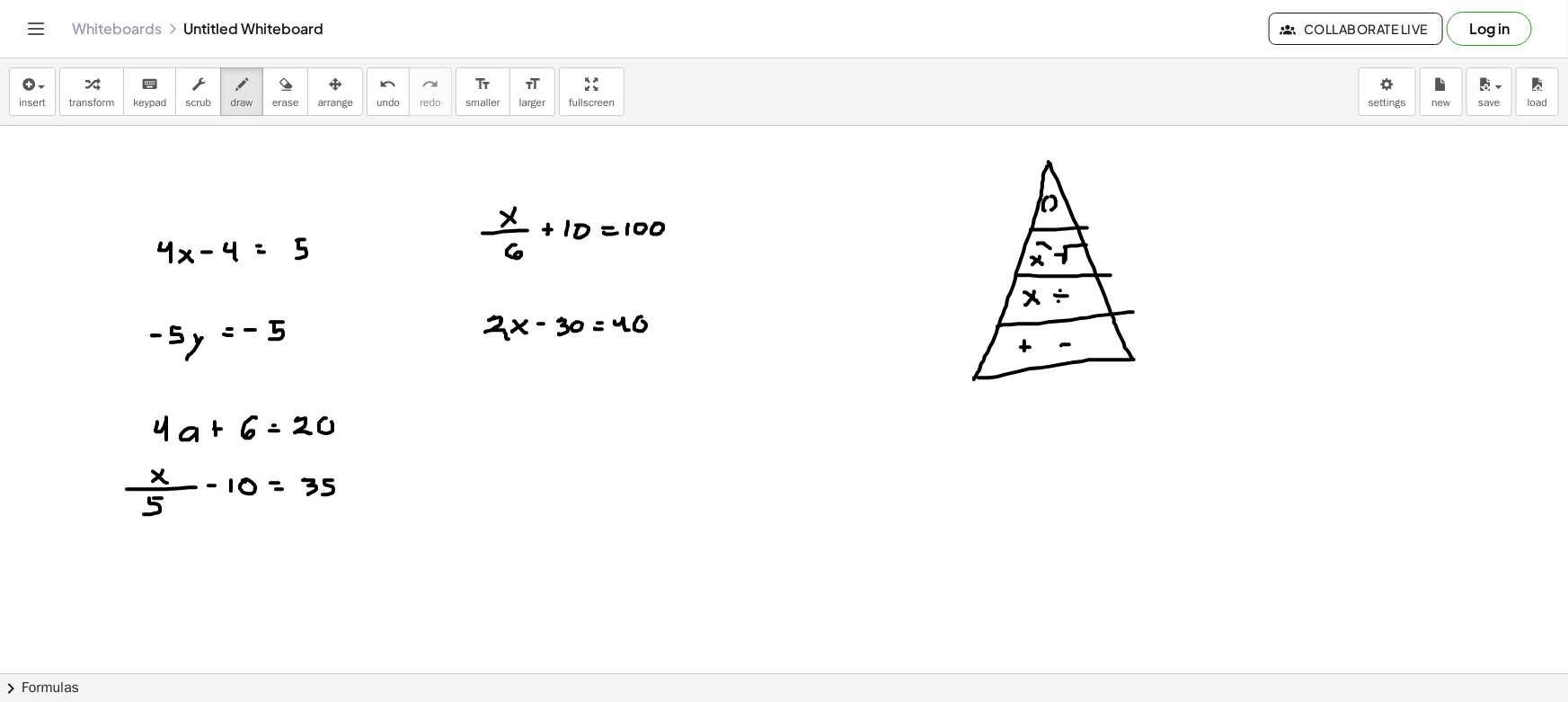 click at bounding box center [784, 774] 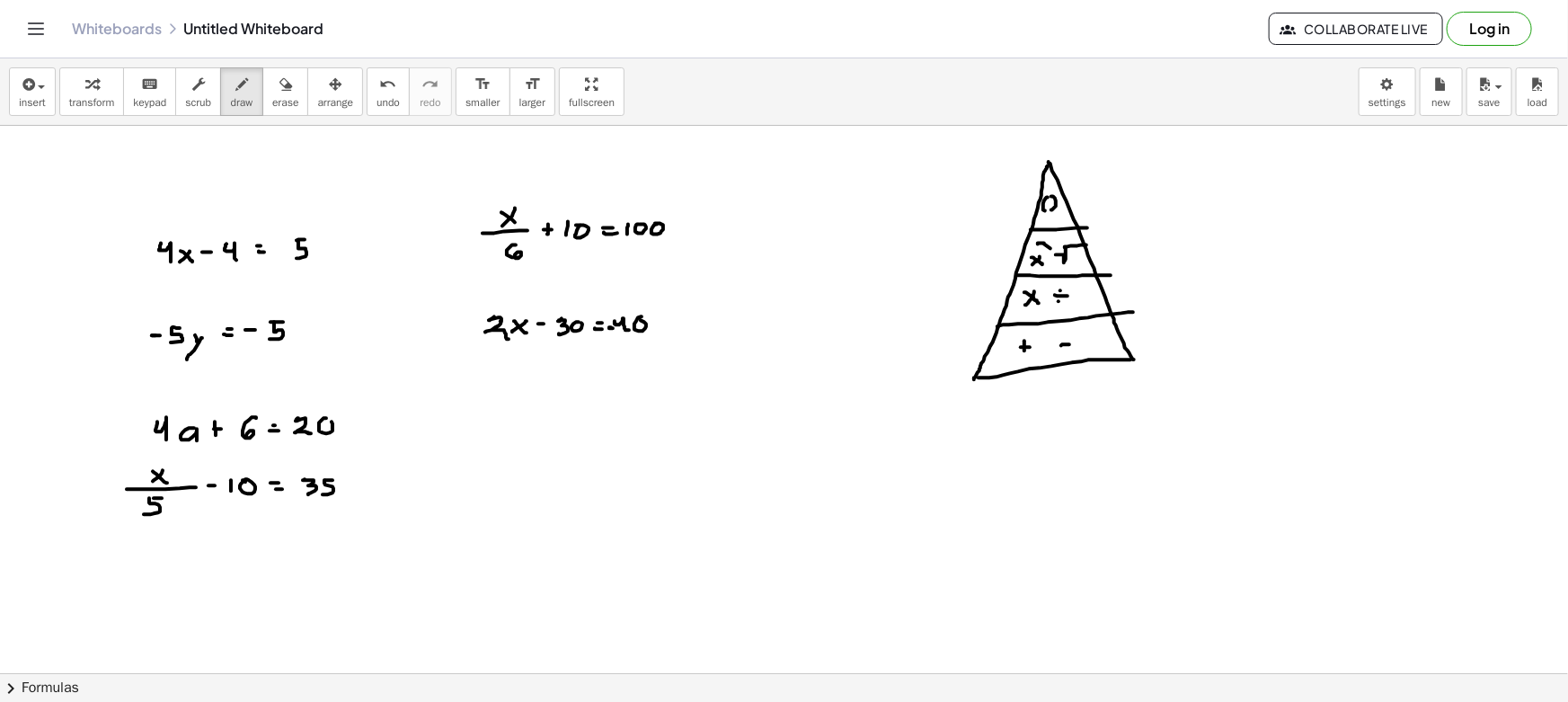 click at bounding box center [784, 774] 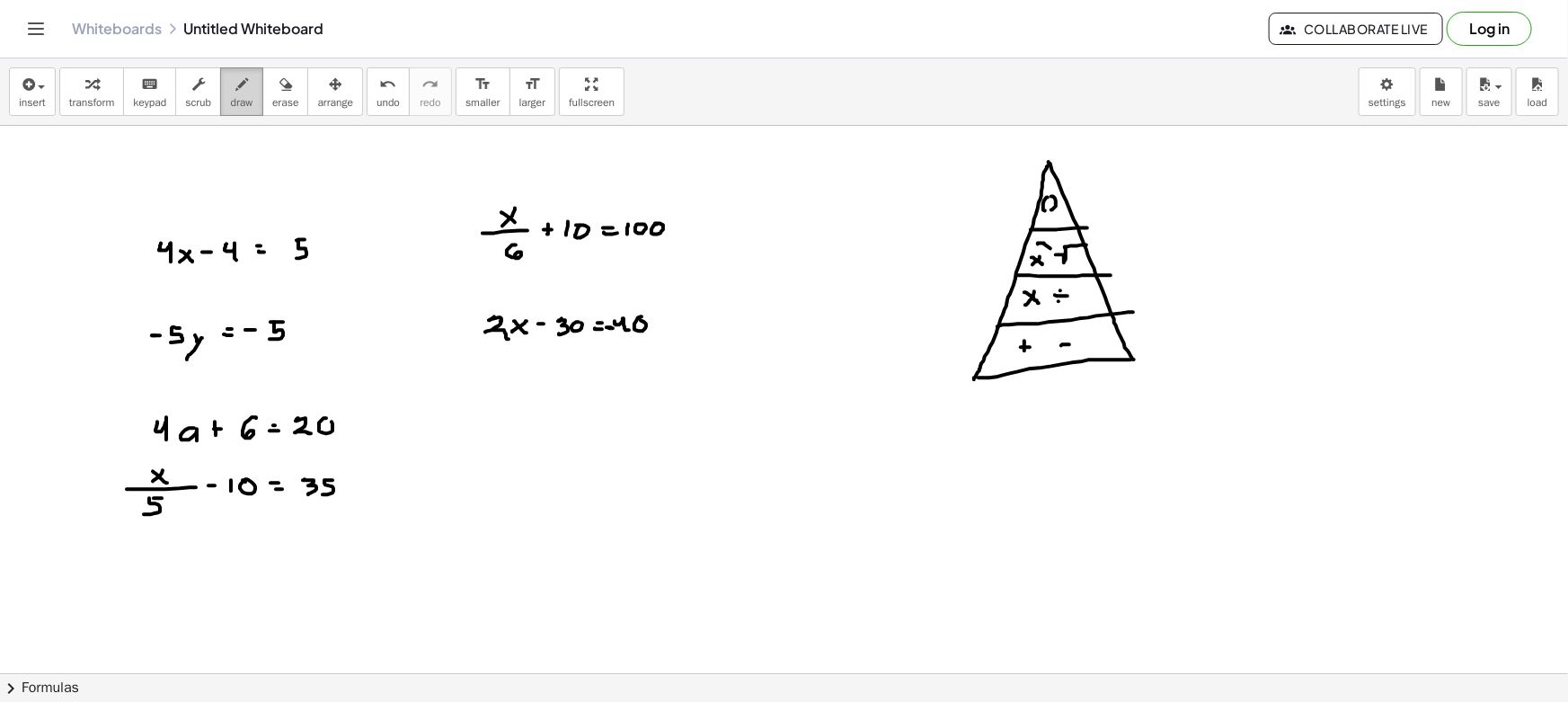 click on "draw" at bounding box center [242, 92] 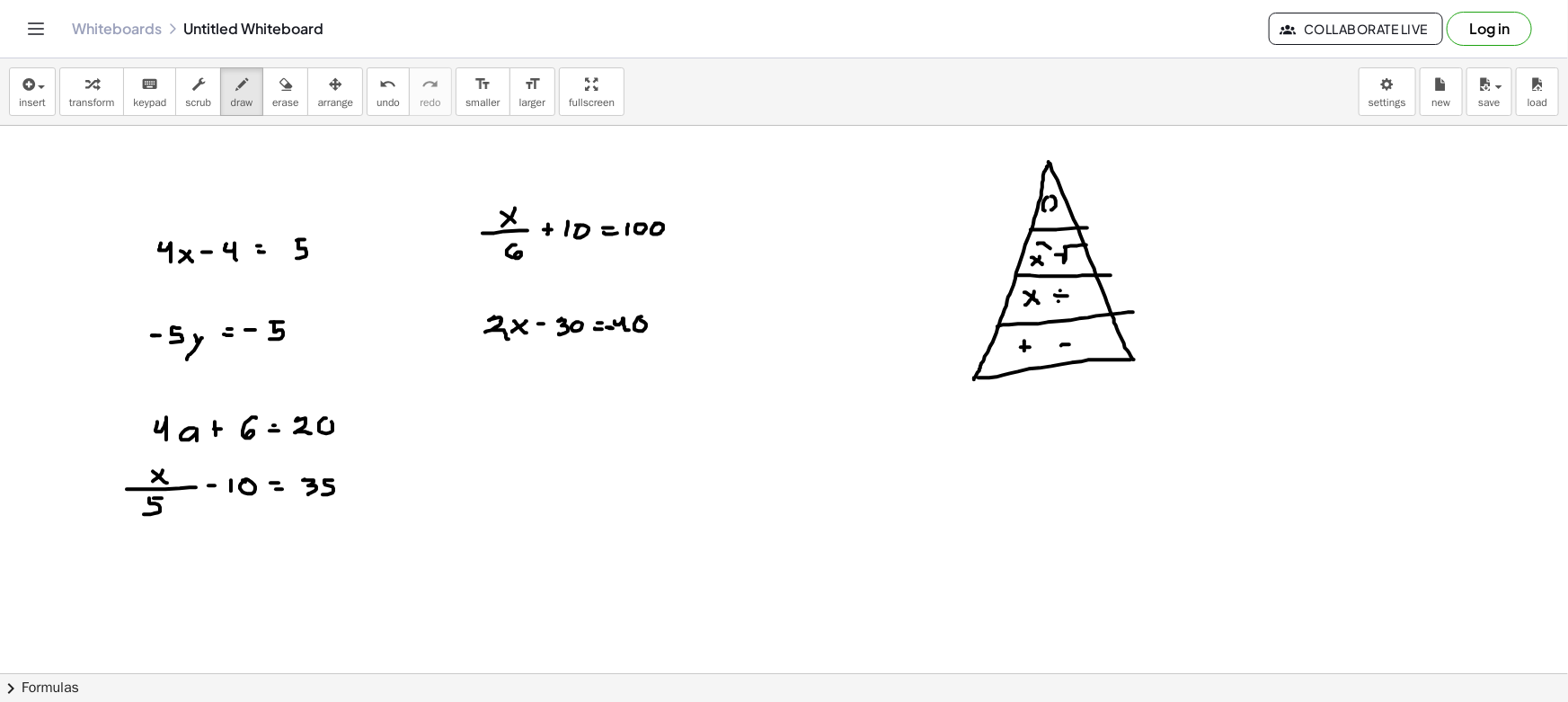 drag, startPoint x: 511, startPoint y: 415, endPoint x: 498, endPoint y: 428, distance: 18.384776 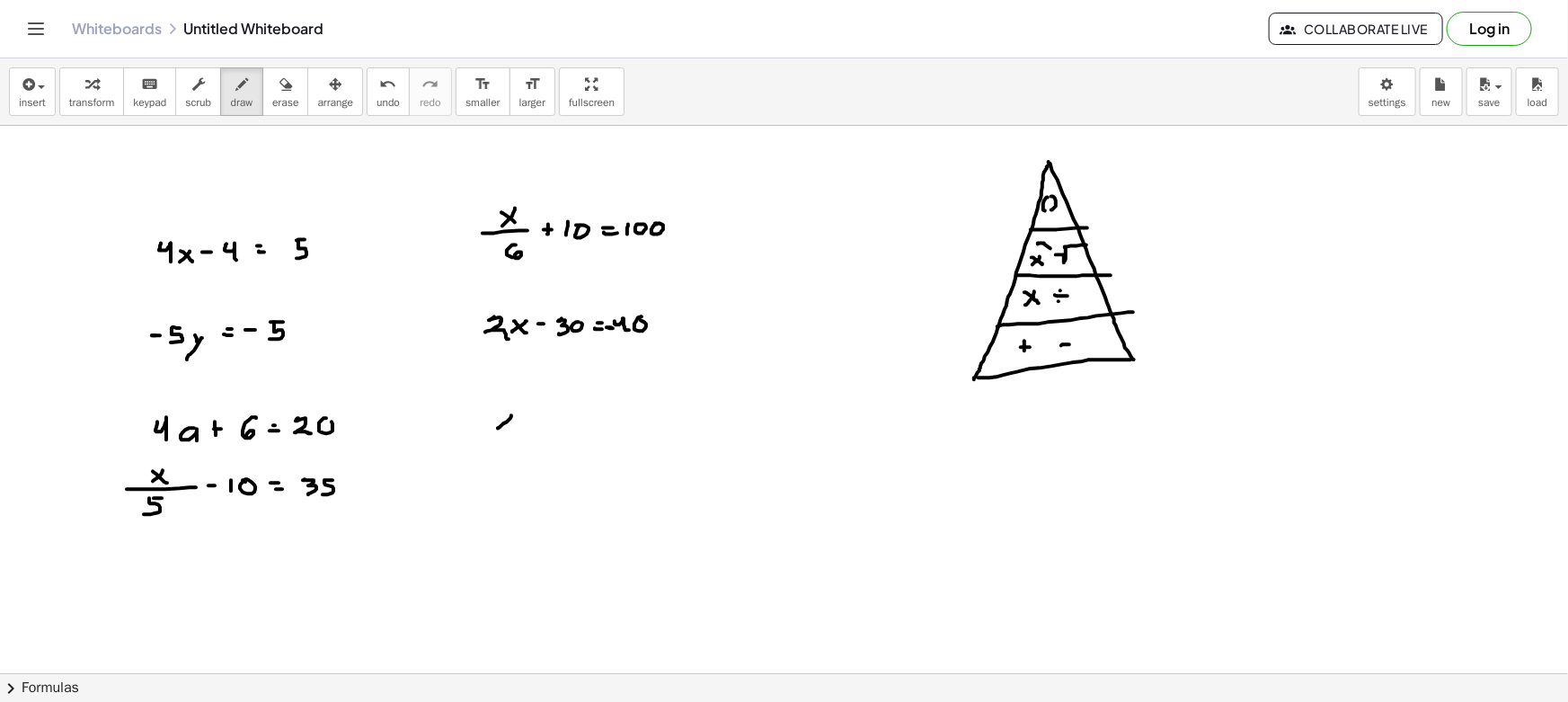 drag, startPoint x: 497, startPoint y: 414, endPoint x: 516, endPoint y: 432, distance: 26 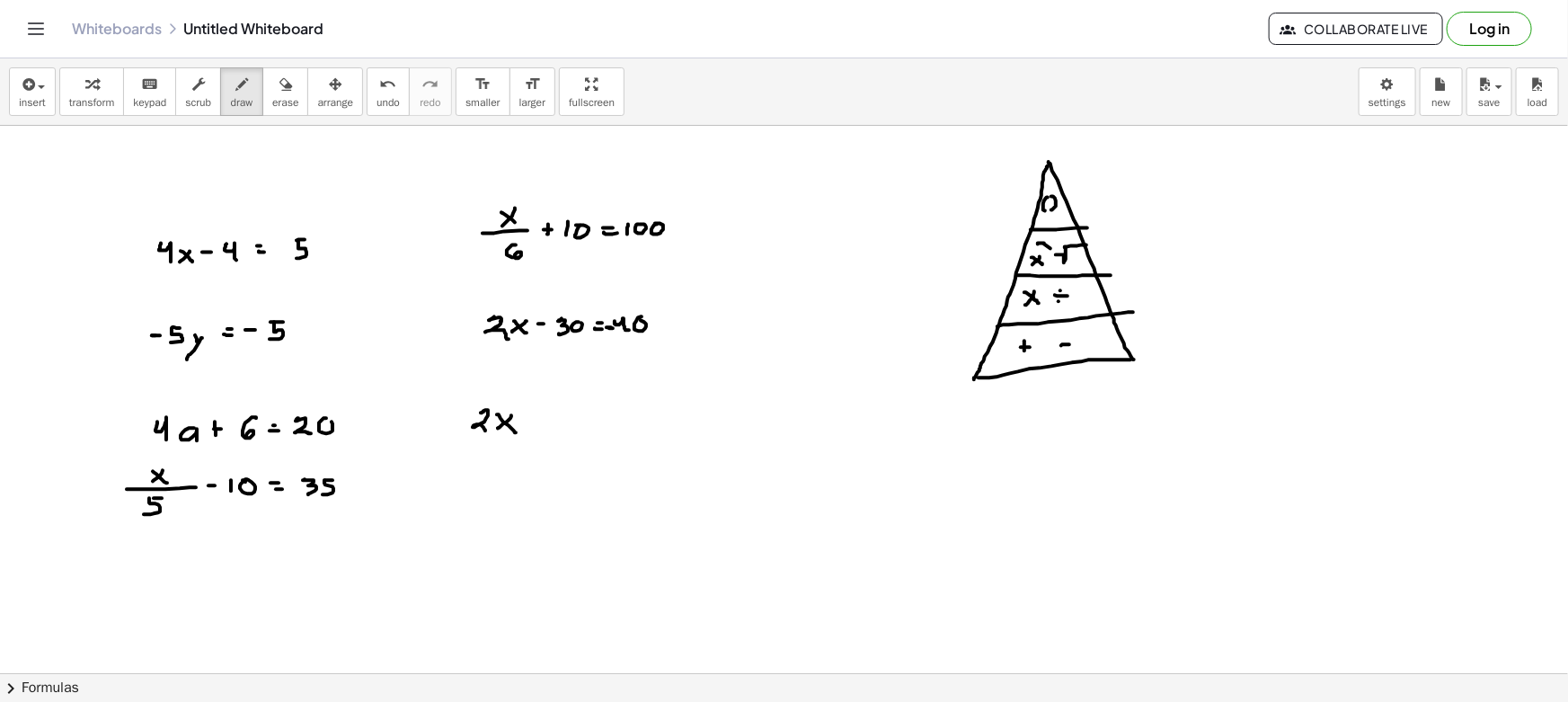 drag, startPoint x: 482, startPoint y: 413, endPoint x: 489, endPoint y: 432, distance: 20.248457 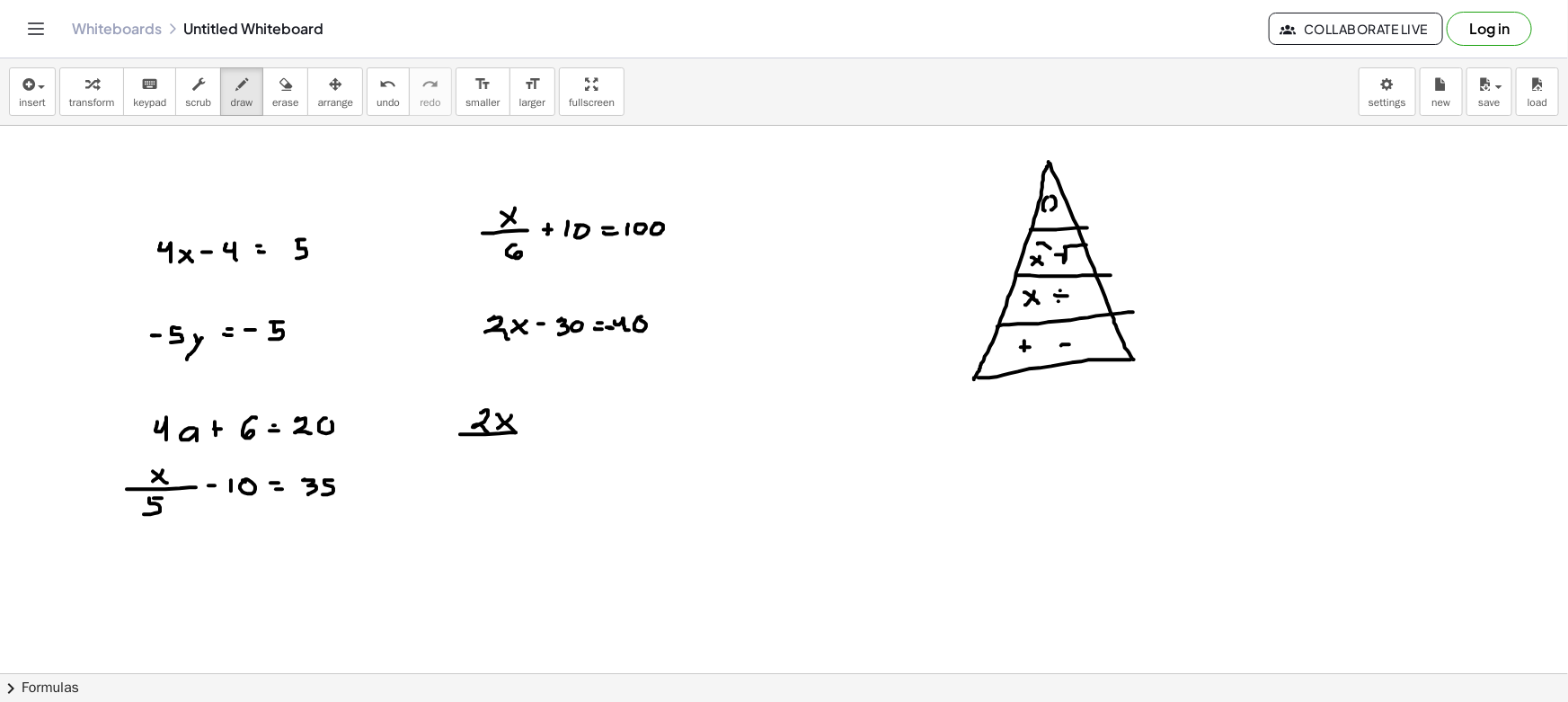 drag, startPoint x: 460, startPoint y: 434, endPoint x: 520, endPoint y: 432, distance: 60.03332 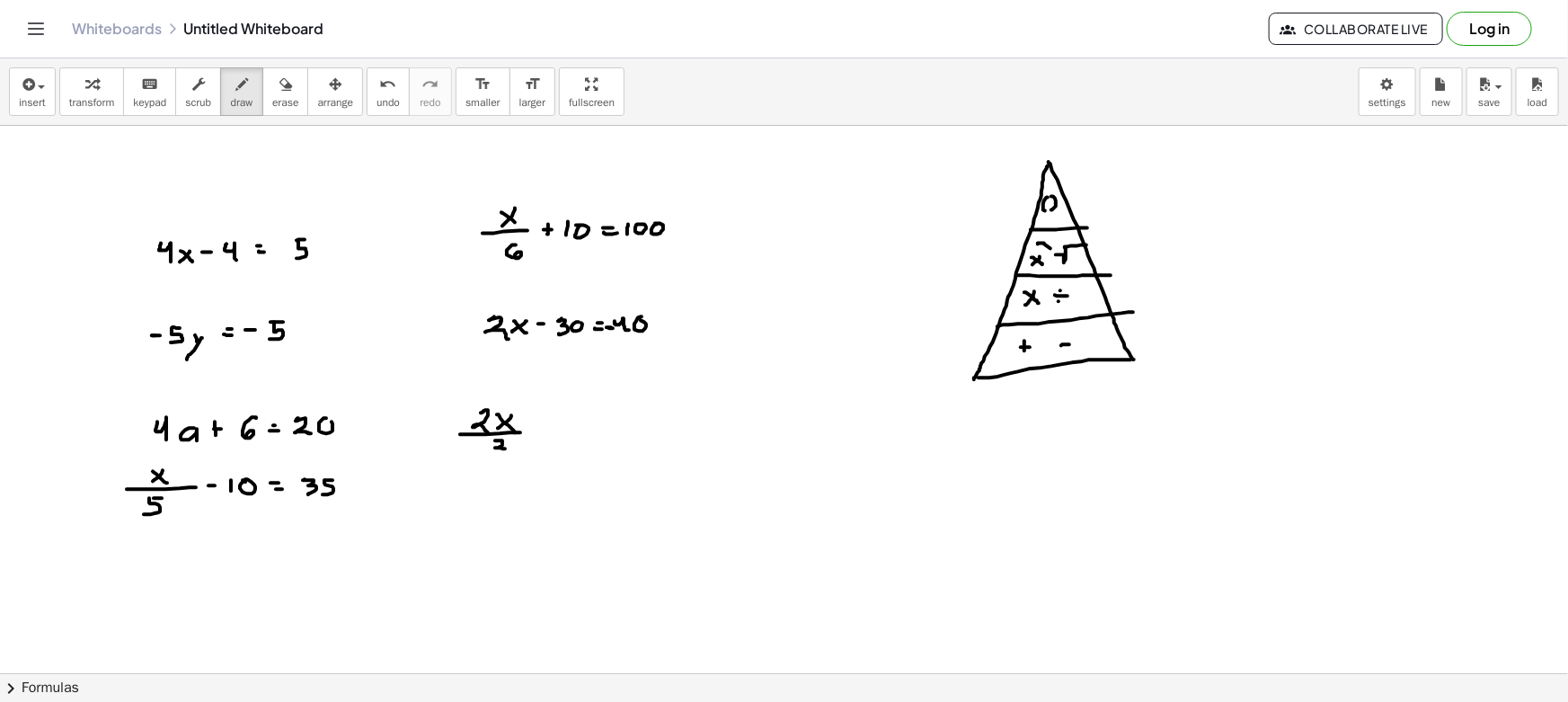 drag, startPoint x: 497, startPoint y: 440, endPoint x: 495, endPoint y: 456, distance: 16.124515 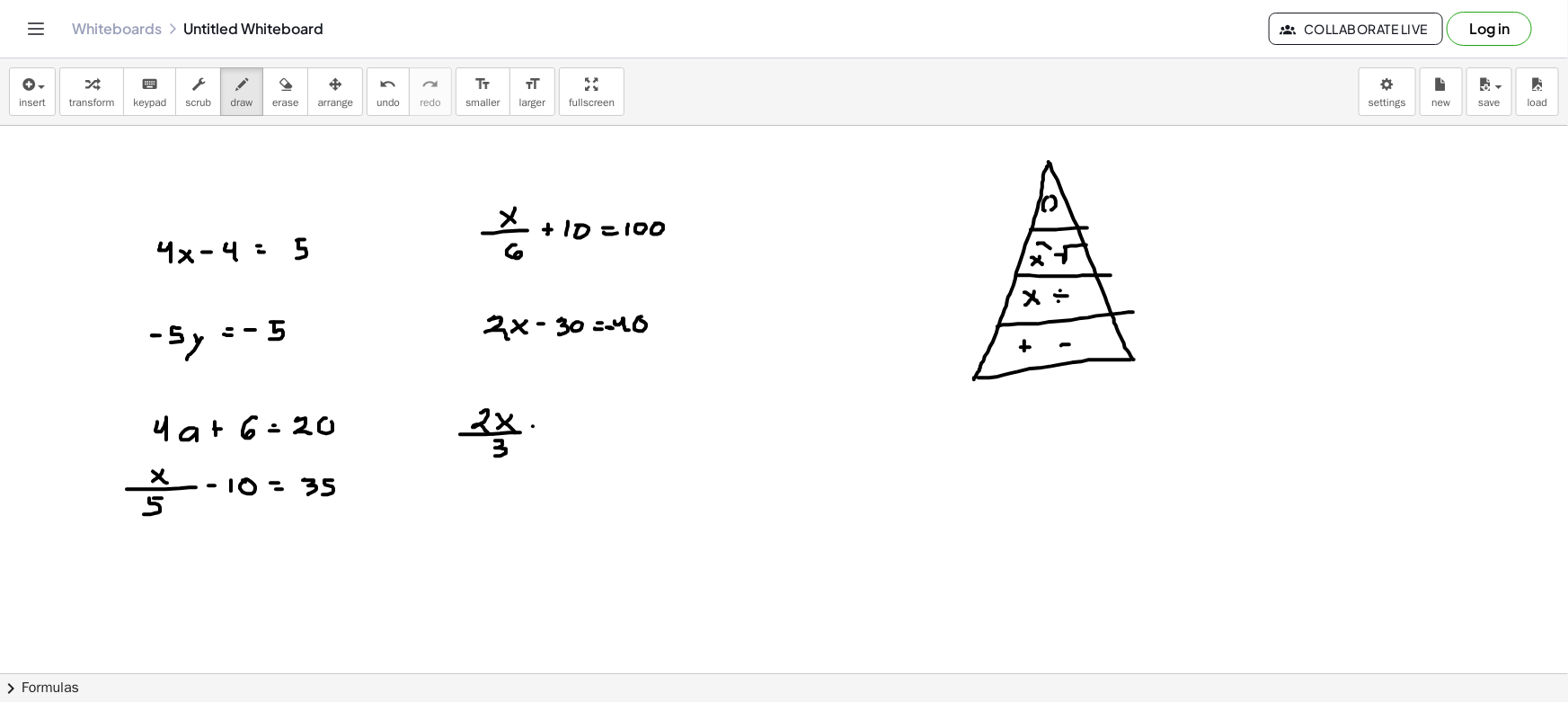 click at bounding box center [784, 774] 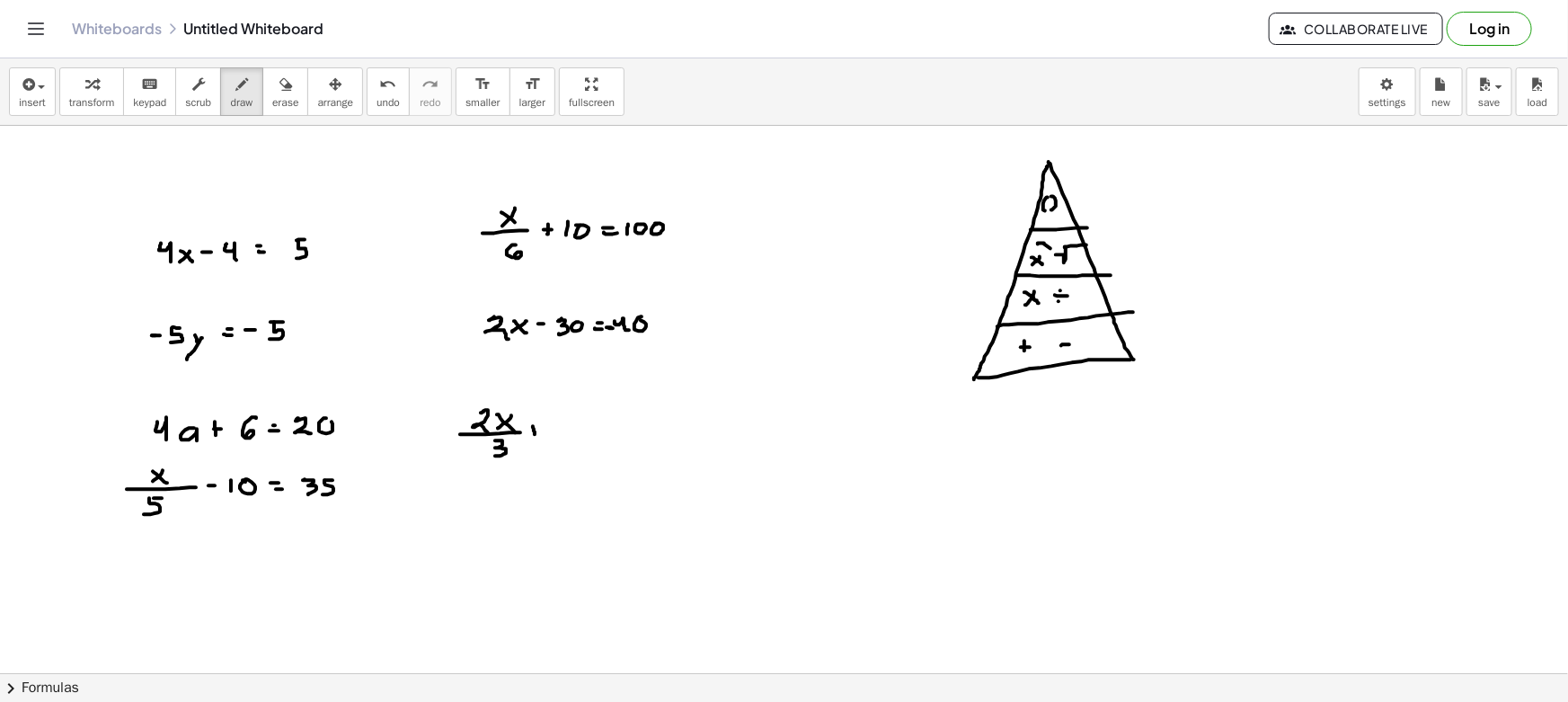 drag, startPoint x: 530, startPoint y: 431, endPoint x: 540, endPoint y: 431, distance: 10 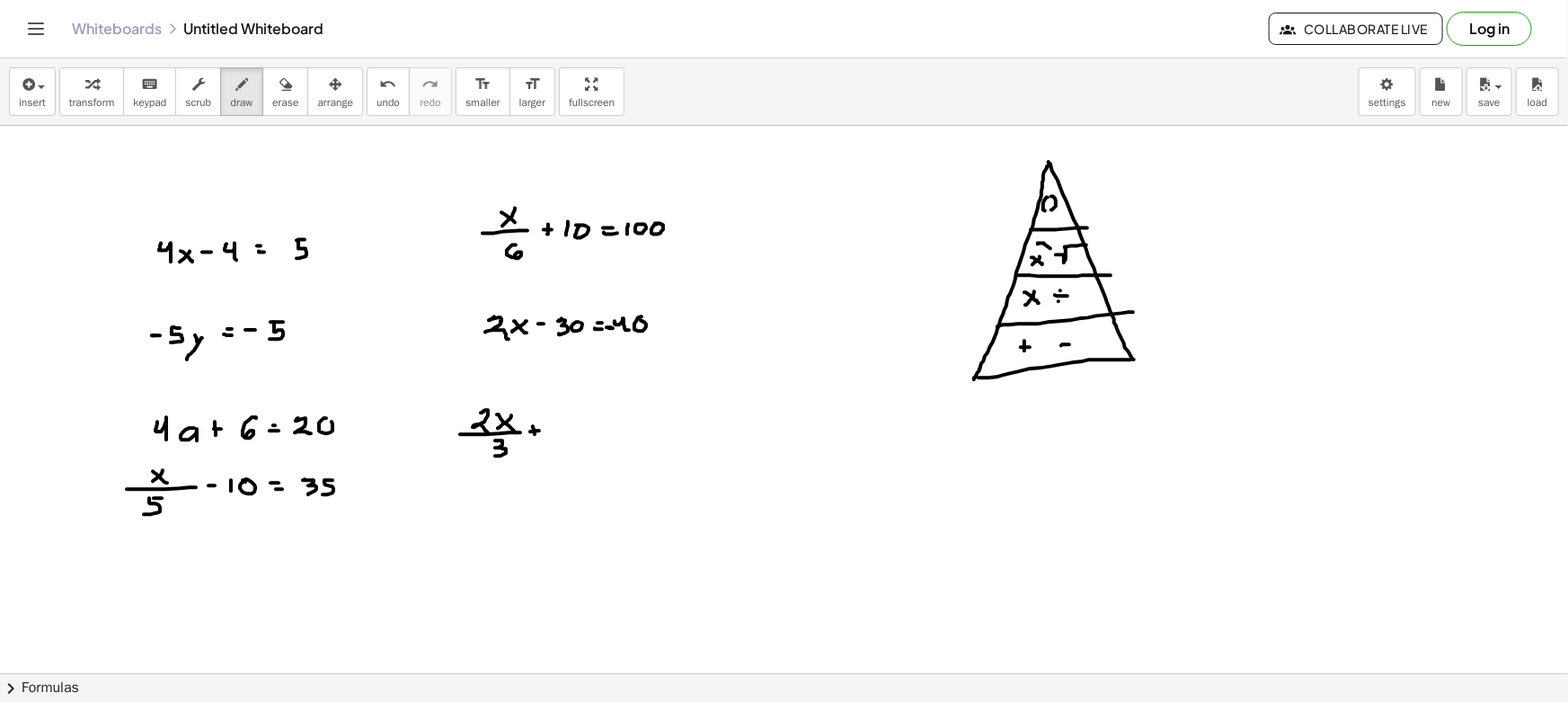 click at bounding box center [784, 774] 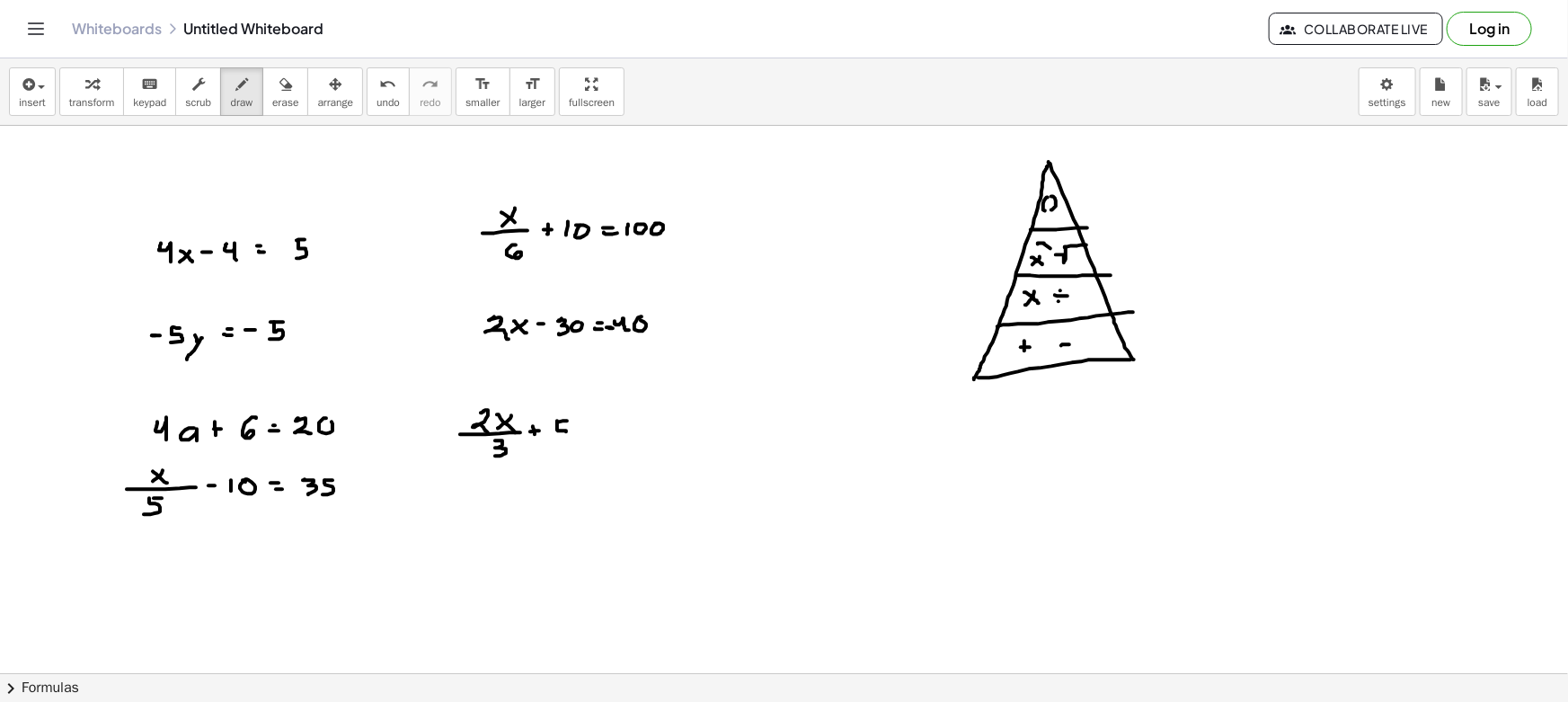 drag, startPoint x: 557, startPoint y: 429, endPoint x: 554, endPoint y: 439, distance: 10.440307 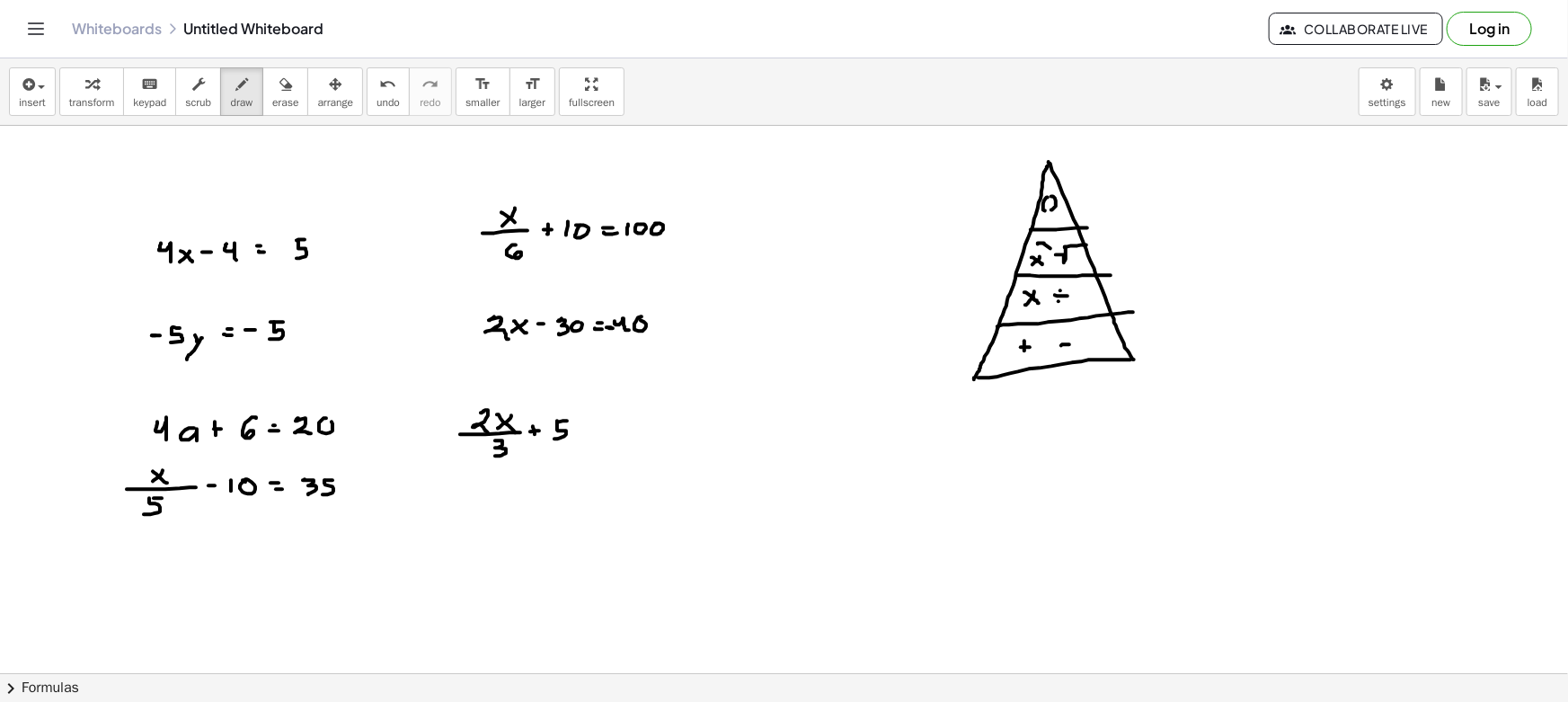 click at bounding box center (784, 774) 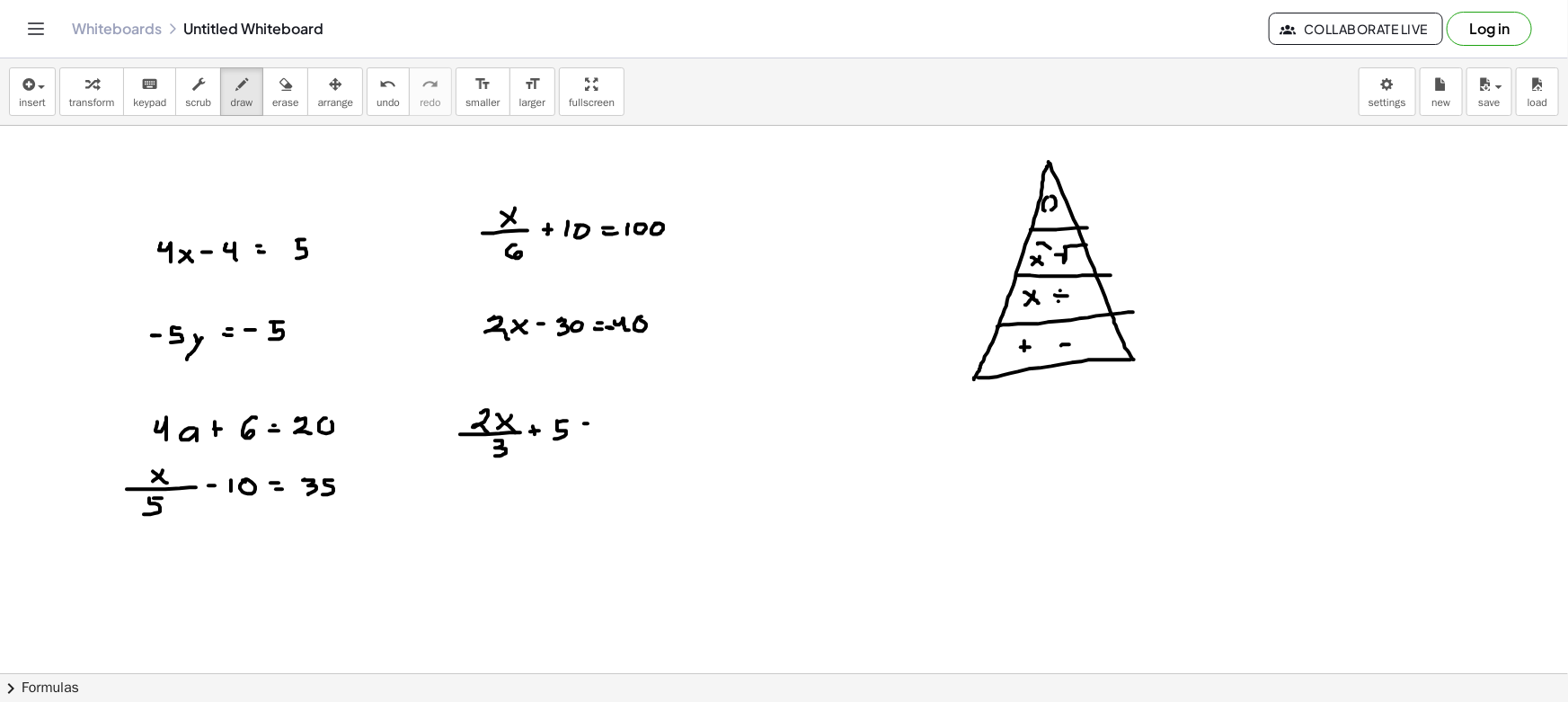 click at bounding box center [784, 774] 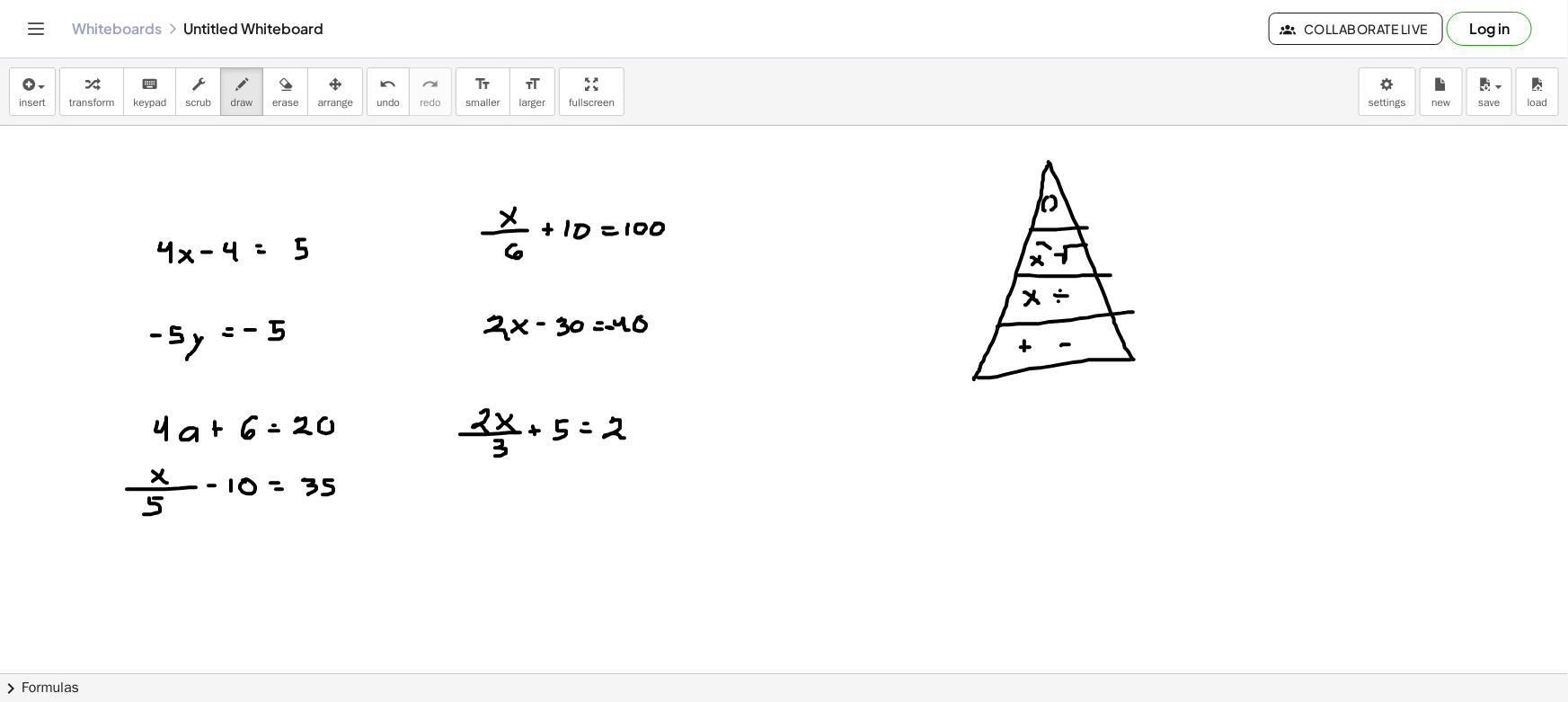 drag, startPoint x: 613, startPoint y: 418, endPoint x: 638, endPoint y: 430, distance: 27.730849 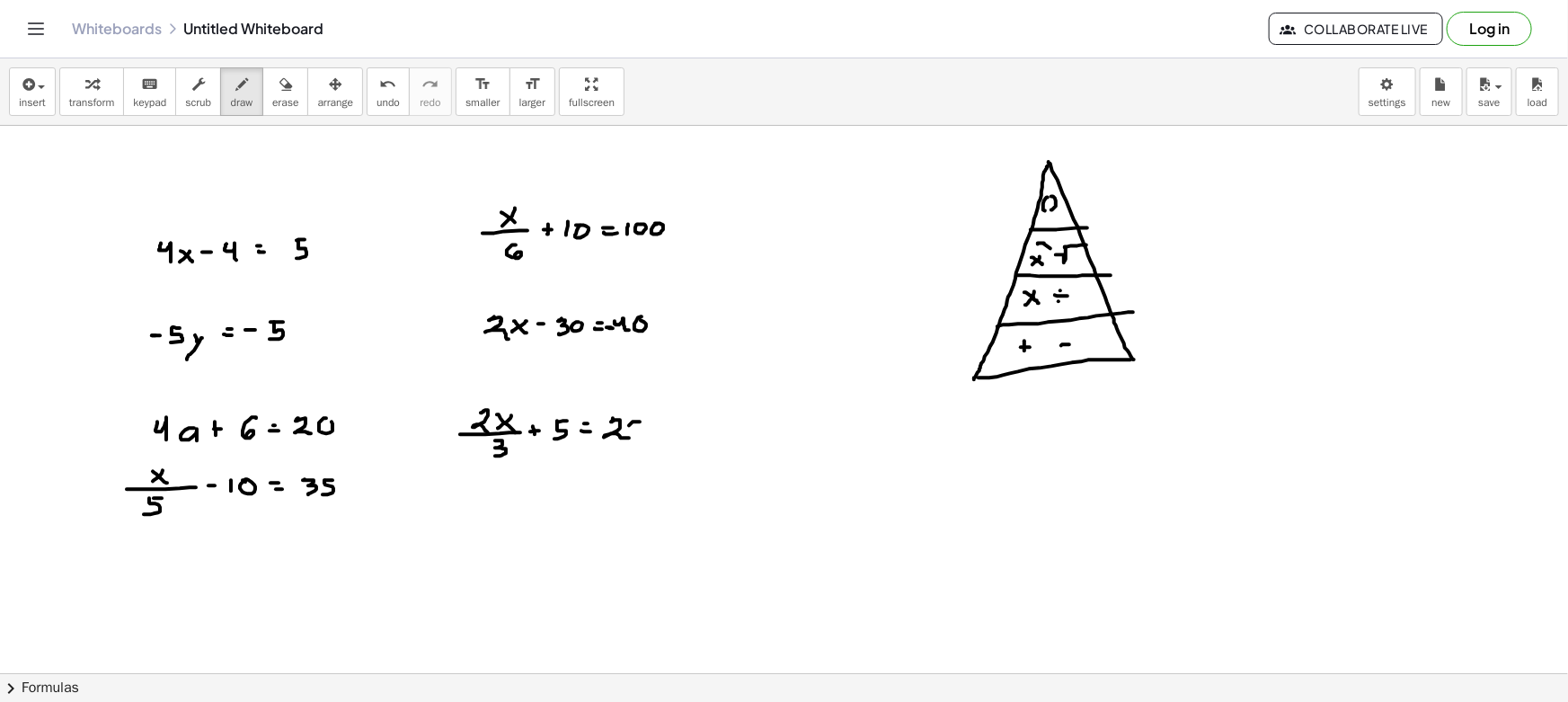 drag, startPoint x: 629, startPoint y: 425, endPoint x: 640, endPoint y: 422, distance: 11.401754 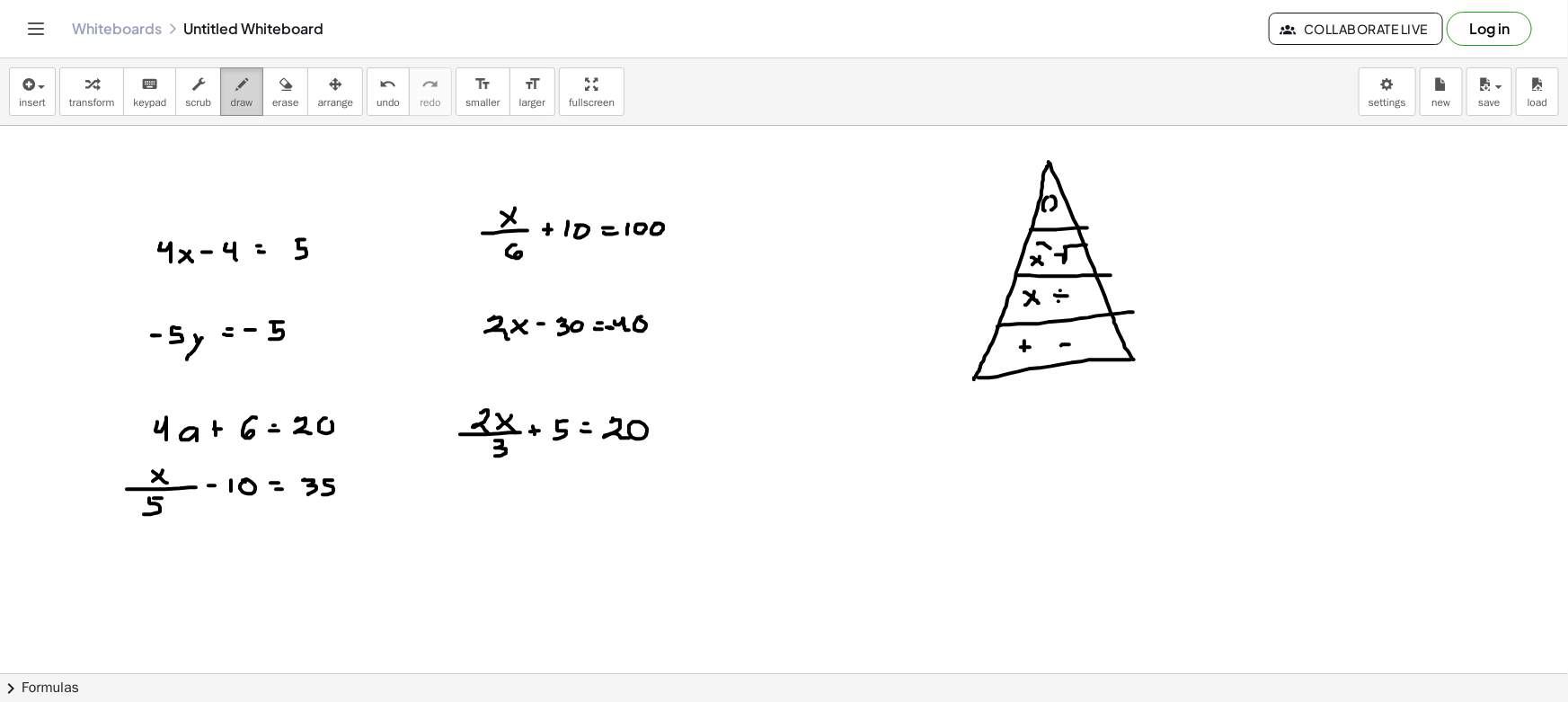 click at bounding box center (242, 84) 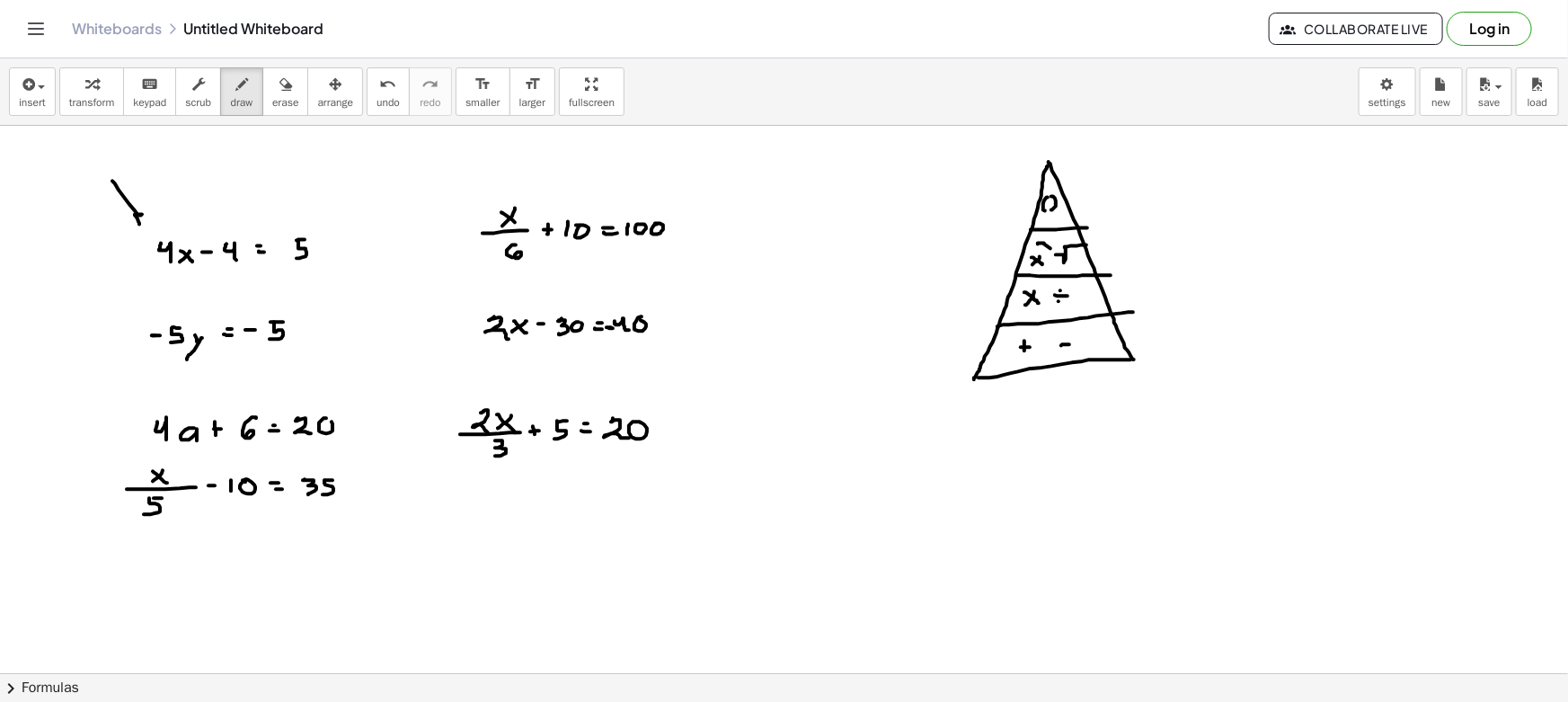 drag, startPoint x: 112, startPoint y: 181, endPoint x: 144, endPoint y: 213, distance: 45.25483 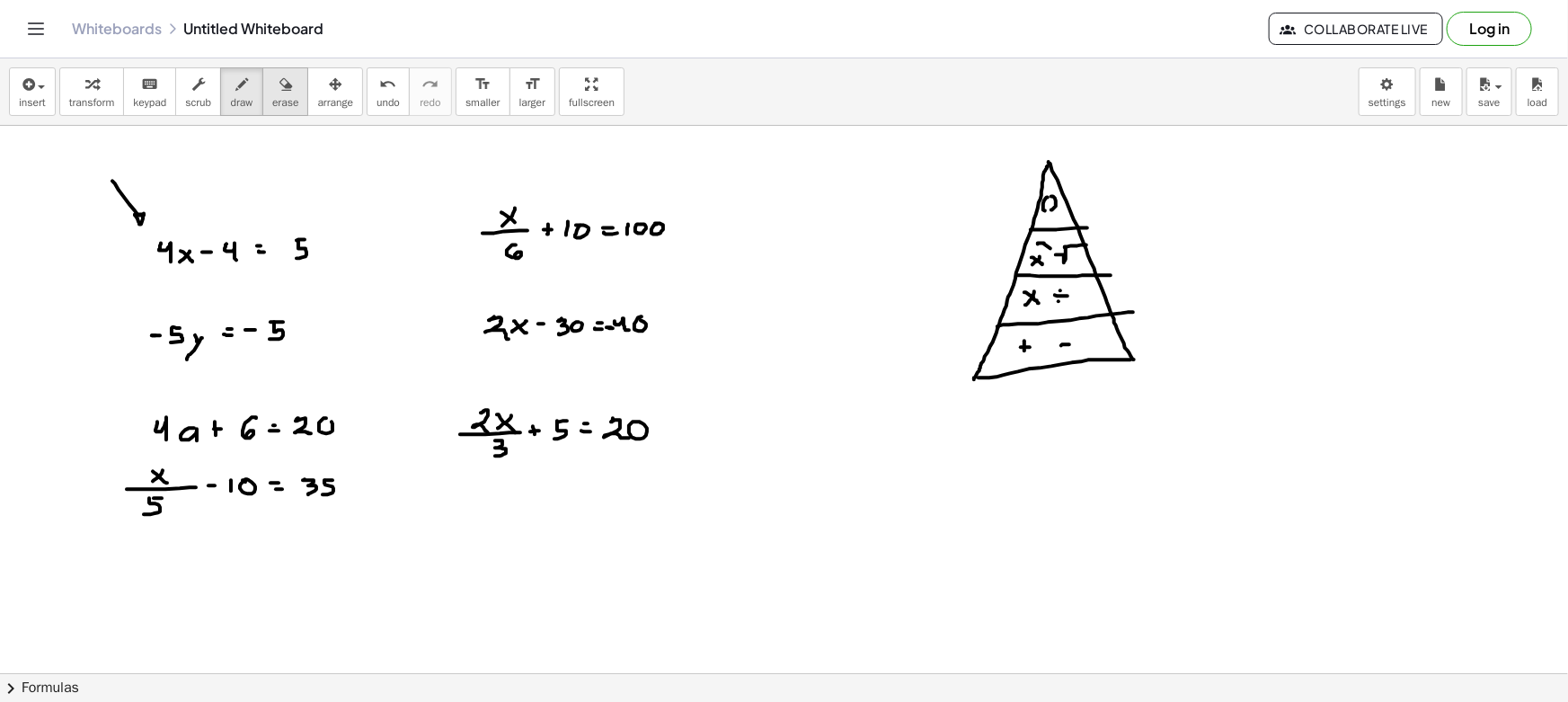 click on "erase" at bounding box center [285, 92] 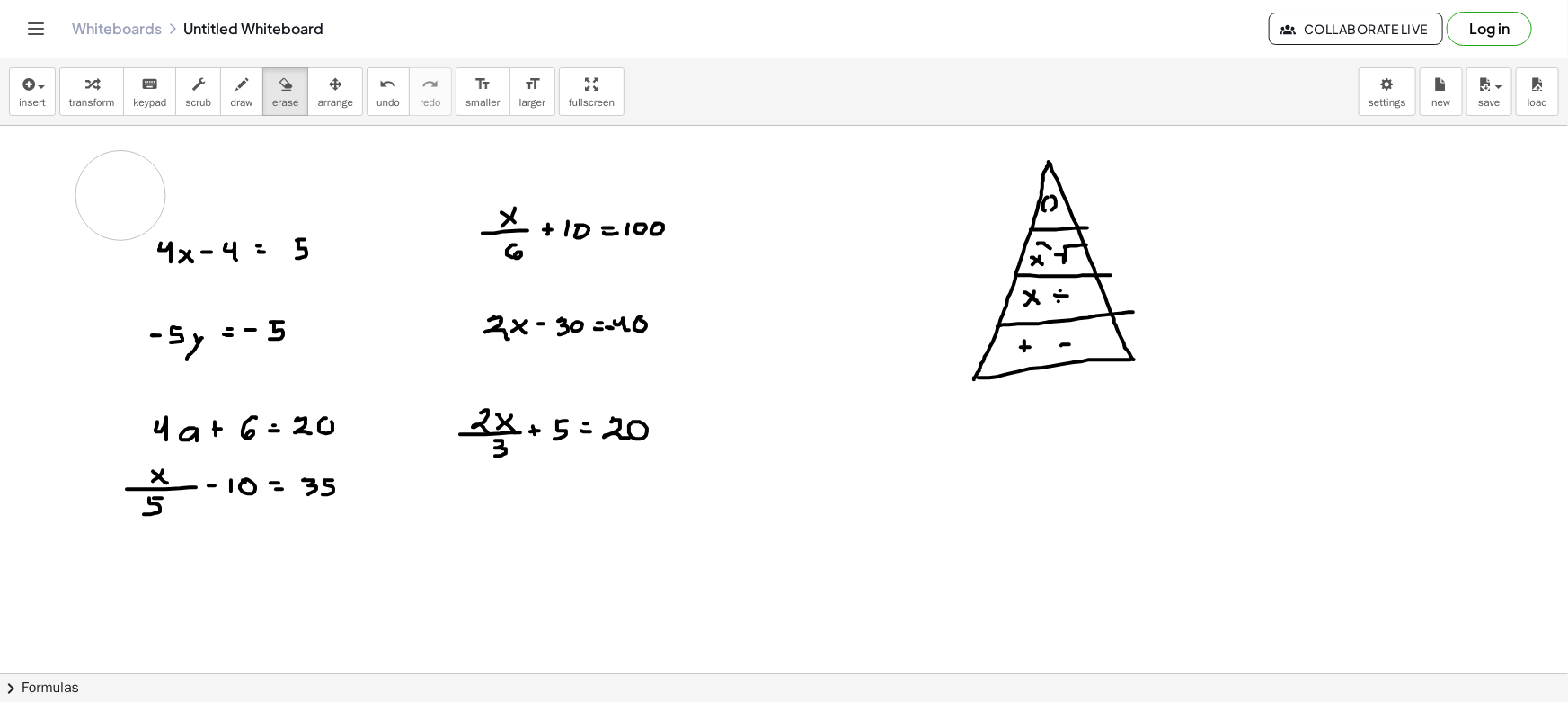 drag, startPoint x: 121, startPoint y: 171, endPoint x: 120, endPoint y: 196, distance: 25.01999 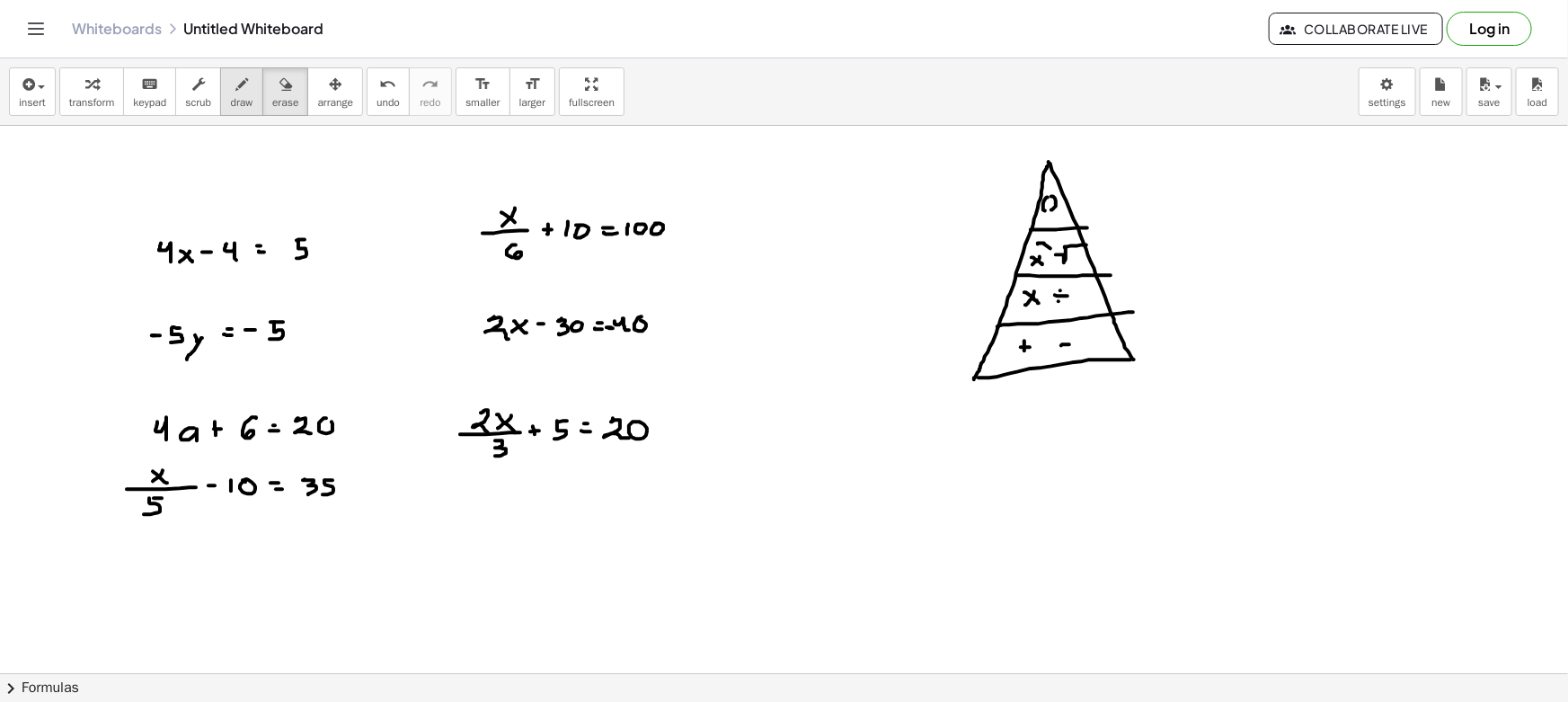 click on "draw" at bounding box center [242, 102] 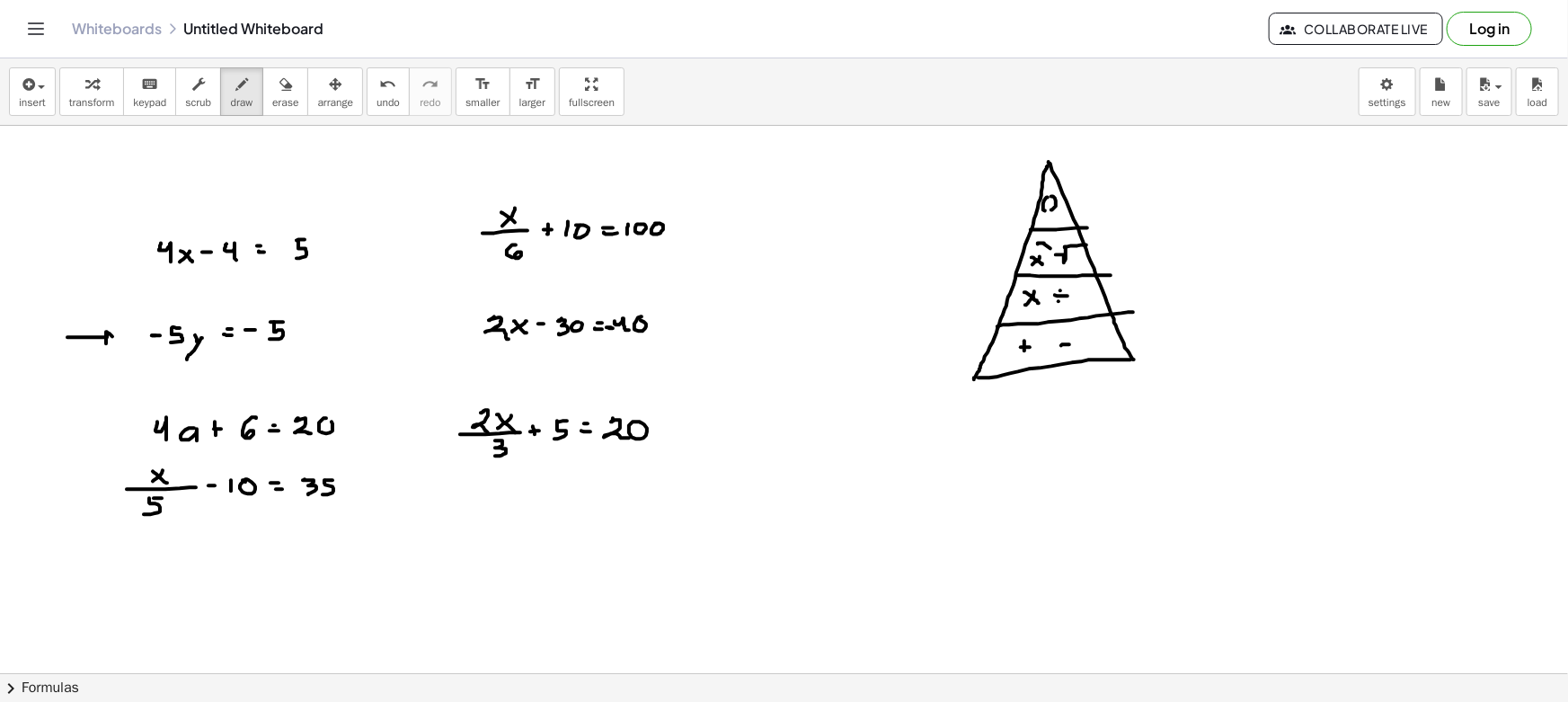 drag, startPoint x: 67, startPoint y: 337, endPoint x: 116, endPoint y: 334, distance: 49.09175 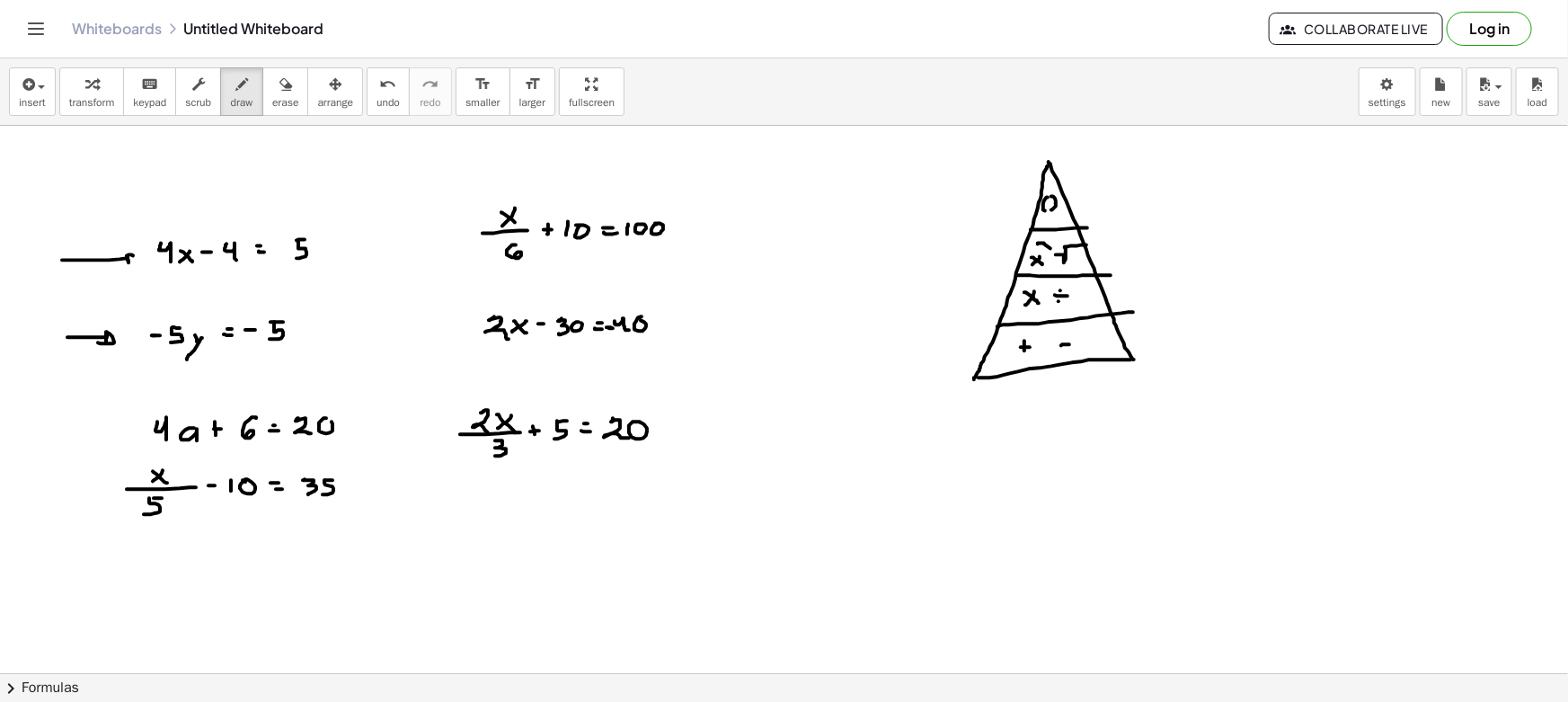 drag, startPoint x: 81, startPoint y: 260, endPoint x: 117, endPoint y: 267, distance: 36.674242 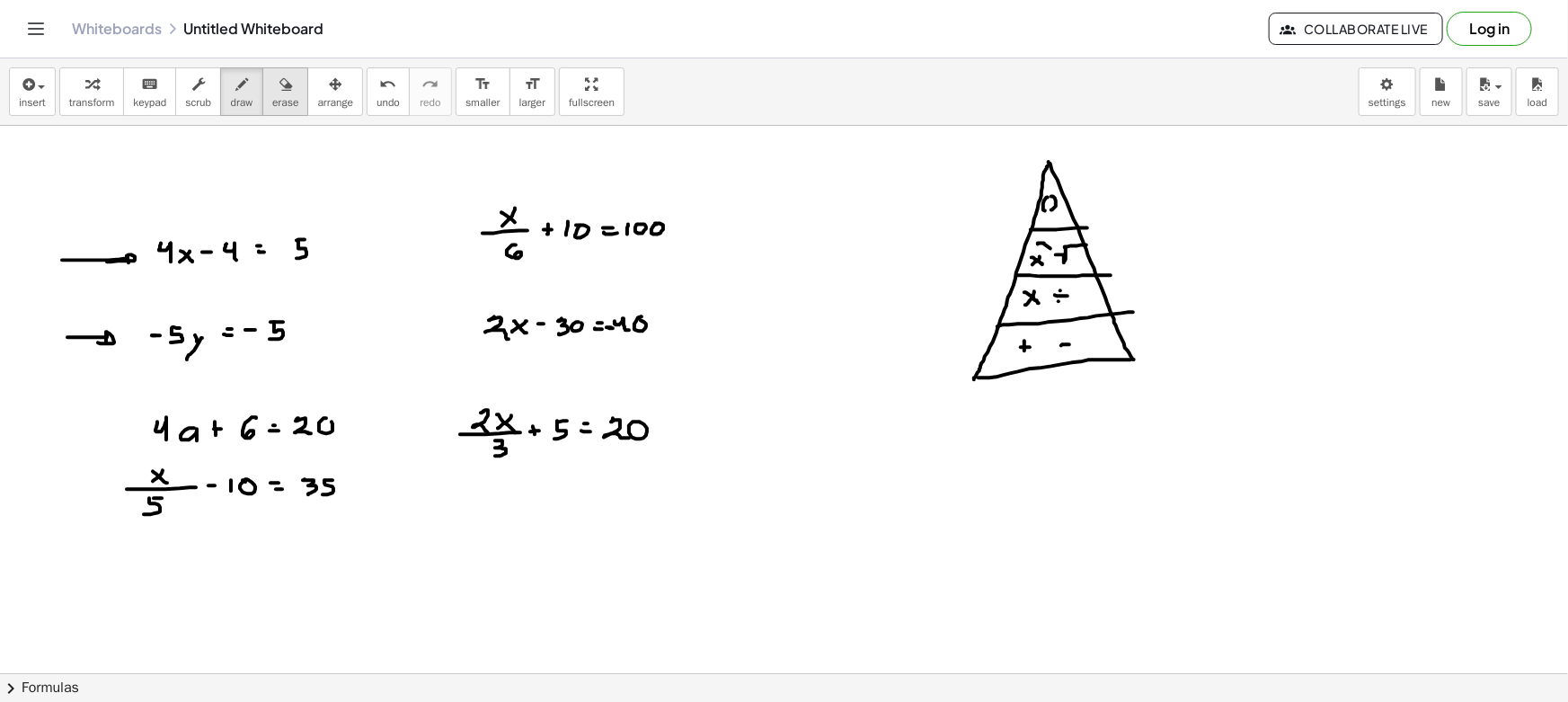click on "erase" at bounding box center [285, 102] 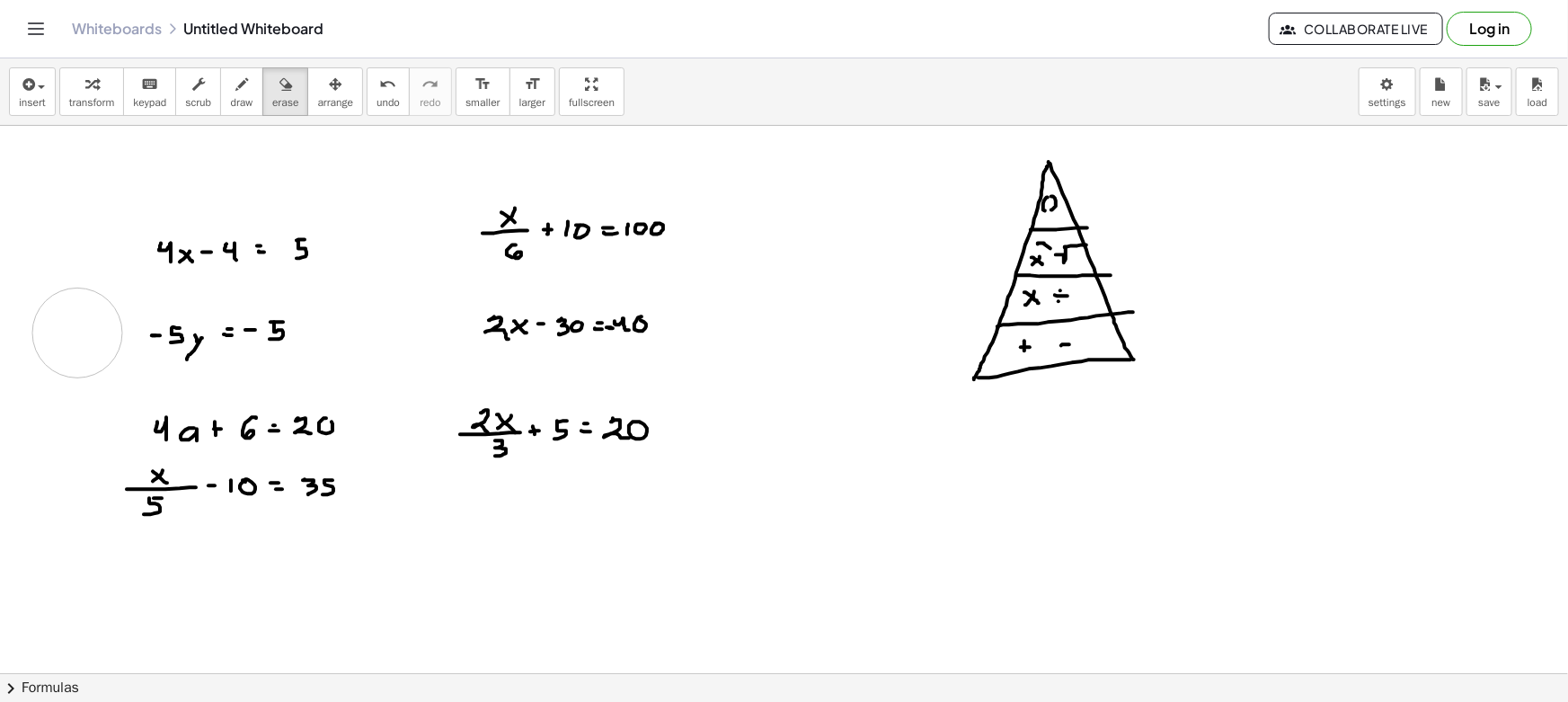 drag, startPoint x: 66, startPoint y: 240, endPoint x: 77, endPoint y: 333, distance: 93.64828 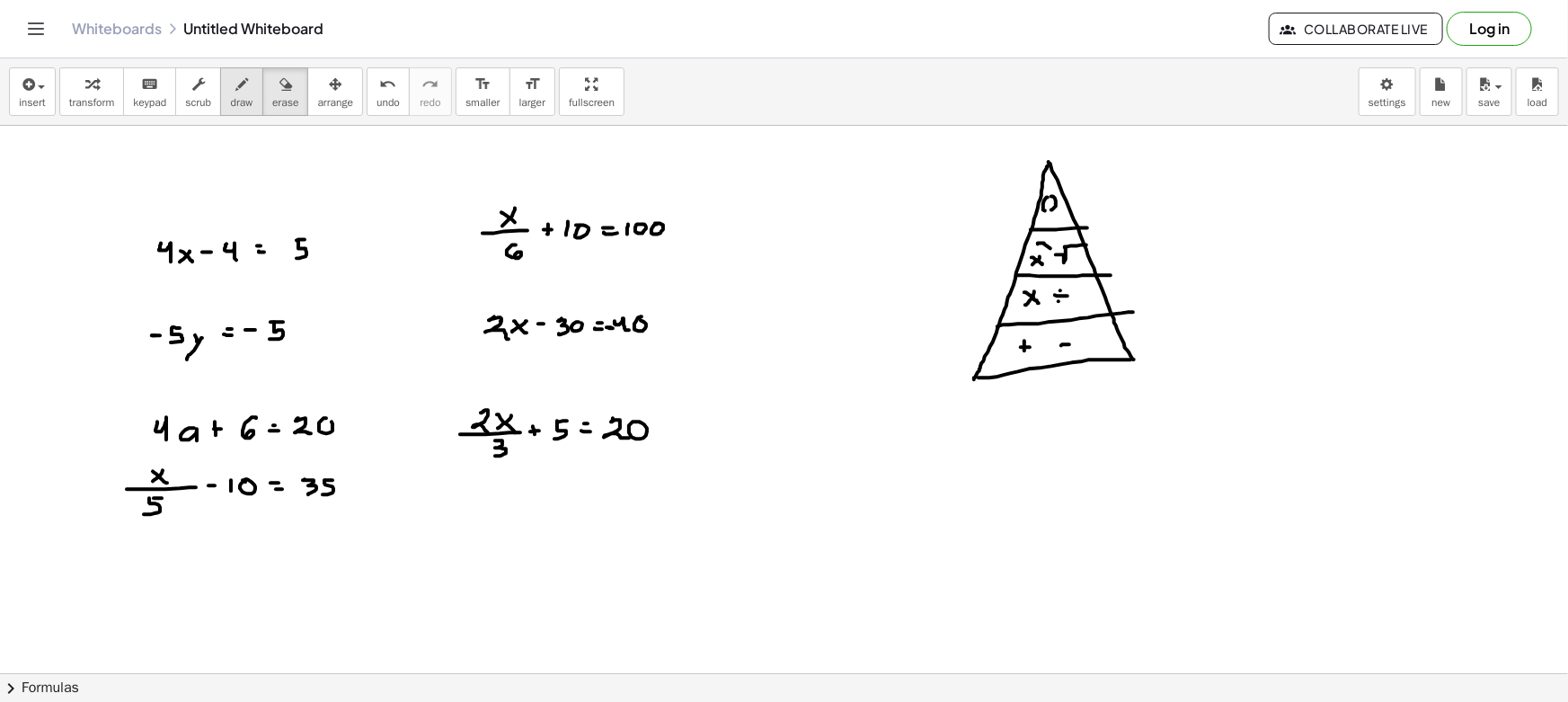 click on "draw" at bounding box center [242, 102] 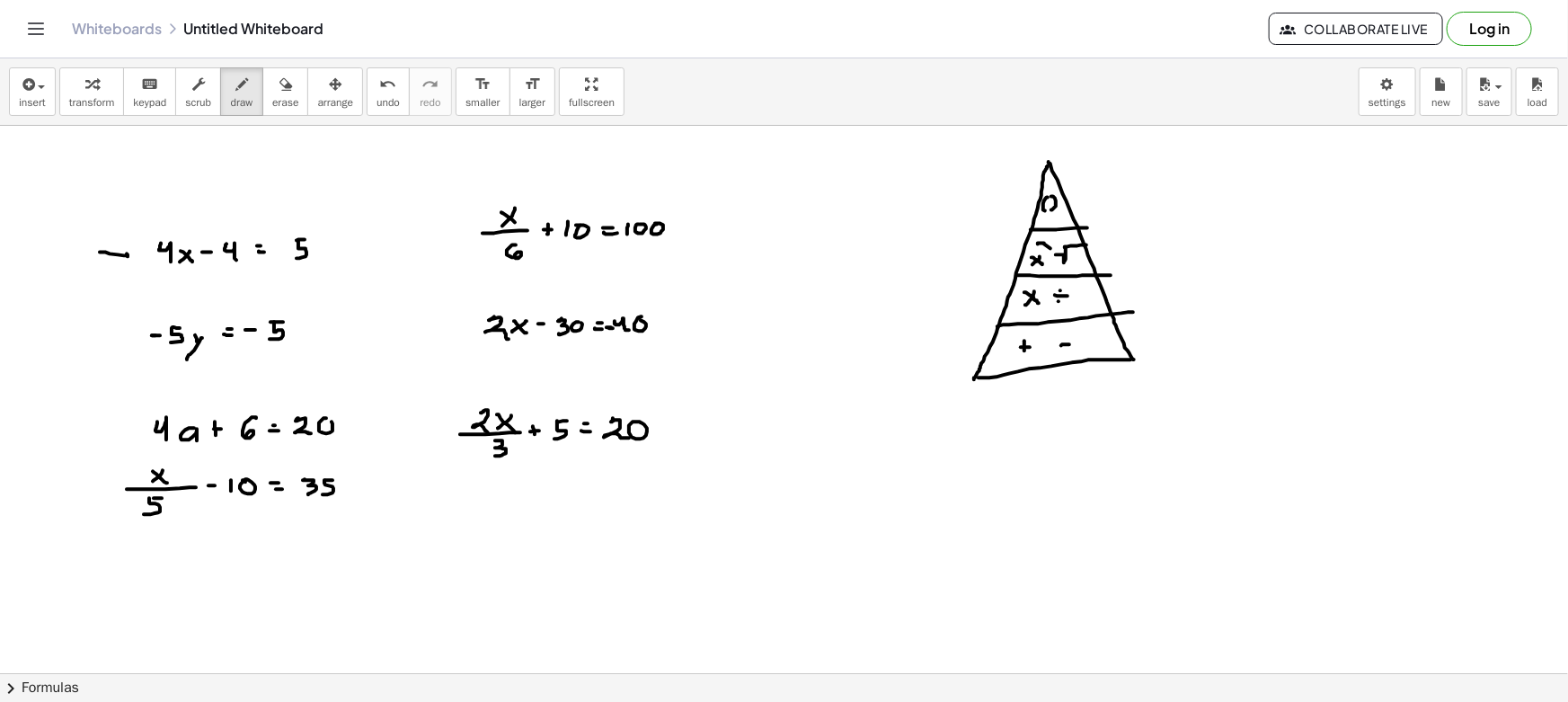 drag, startPoint x: 110, startPoint y: 253, endPoint x: 120, endPoint y: 261, distance: 12.806248 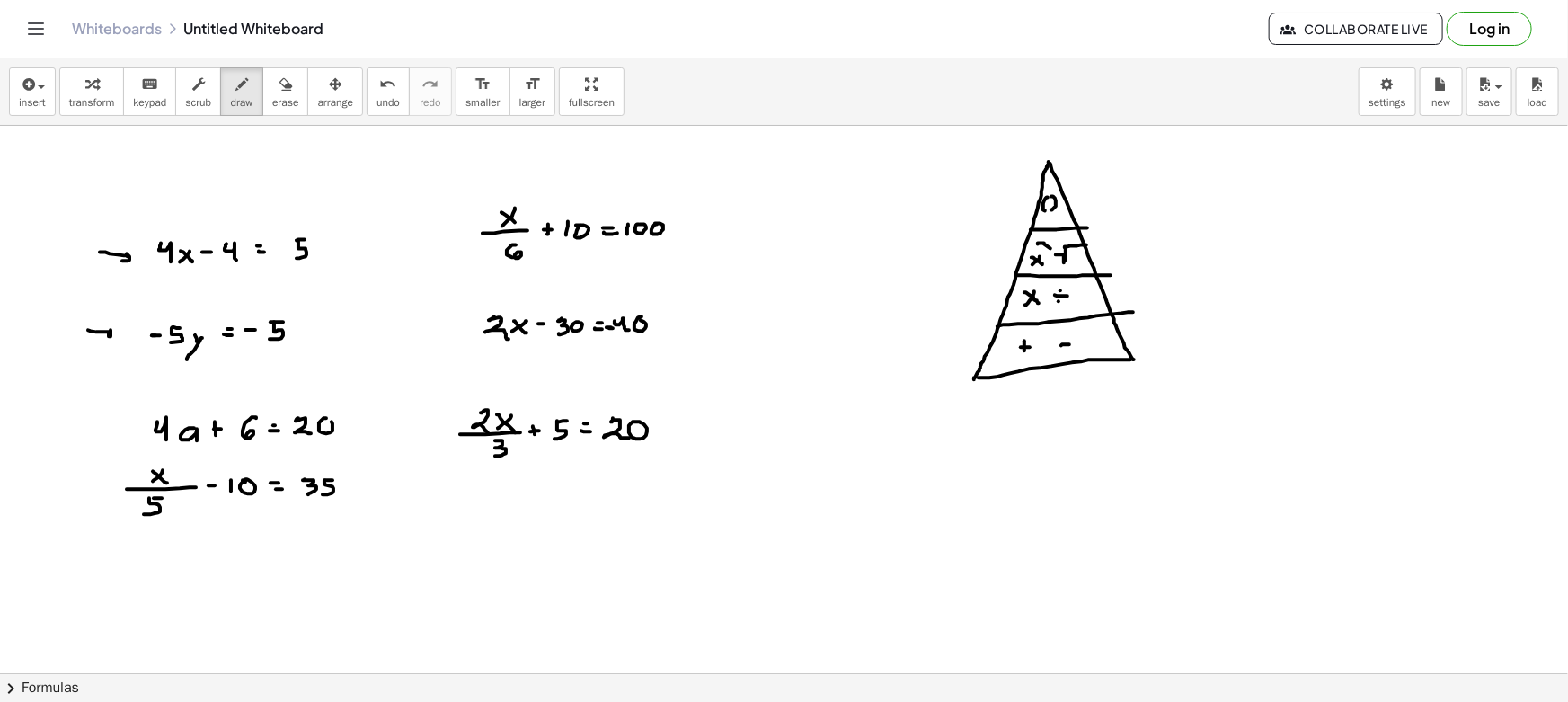 click at bounding box center (784, 774) 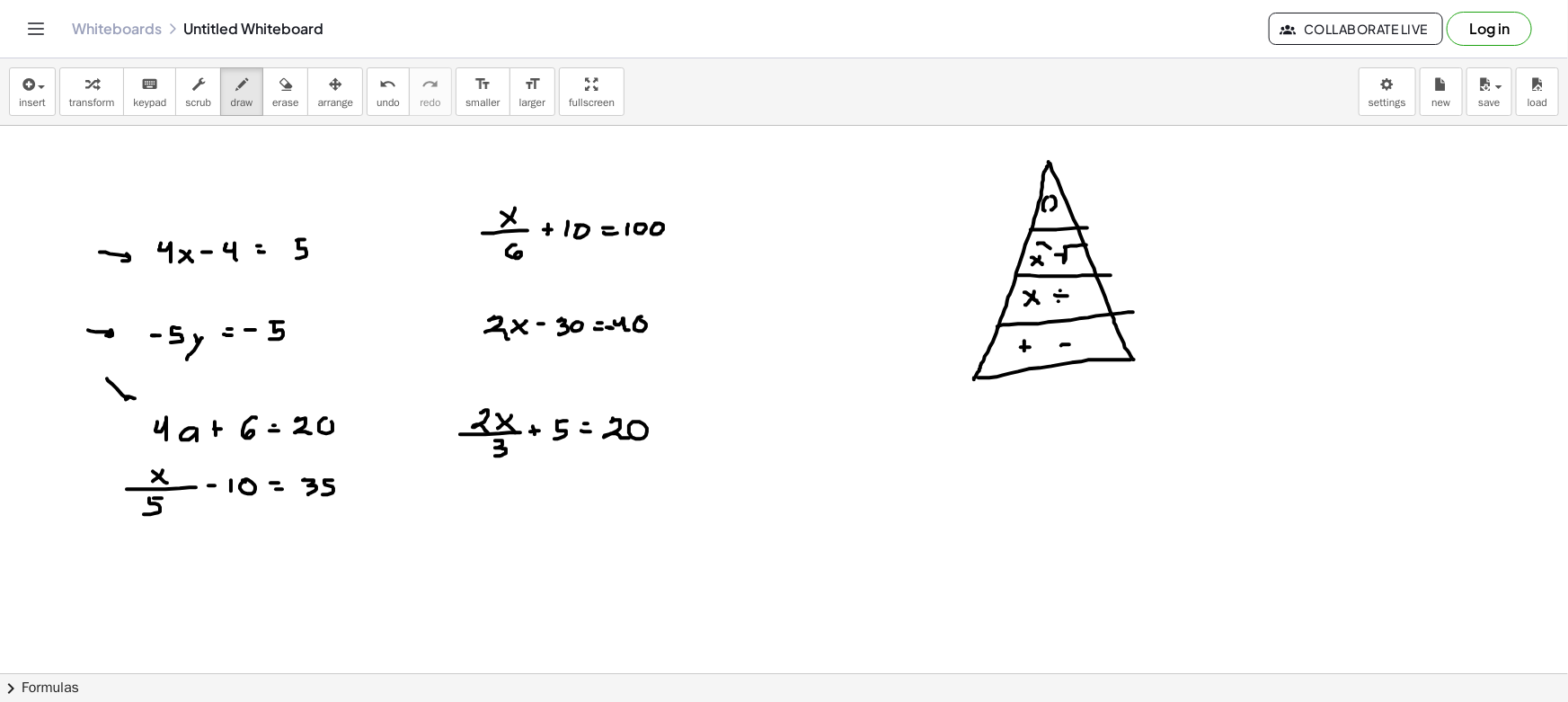 drag, startPoint x: 107, startPoint y: 378, endPoint x: 131, endPoint y: 397, distance: 30.61046 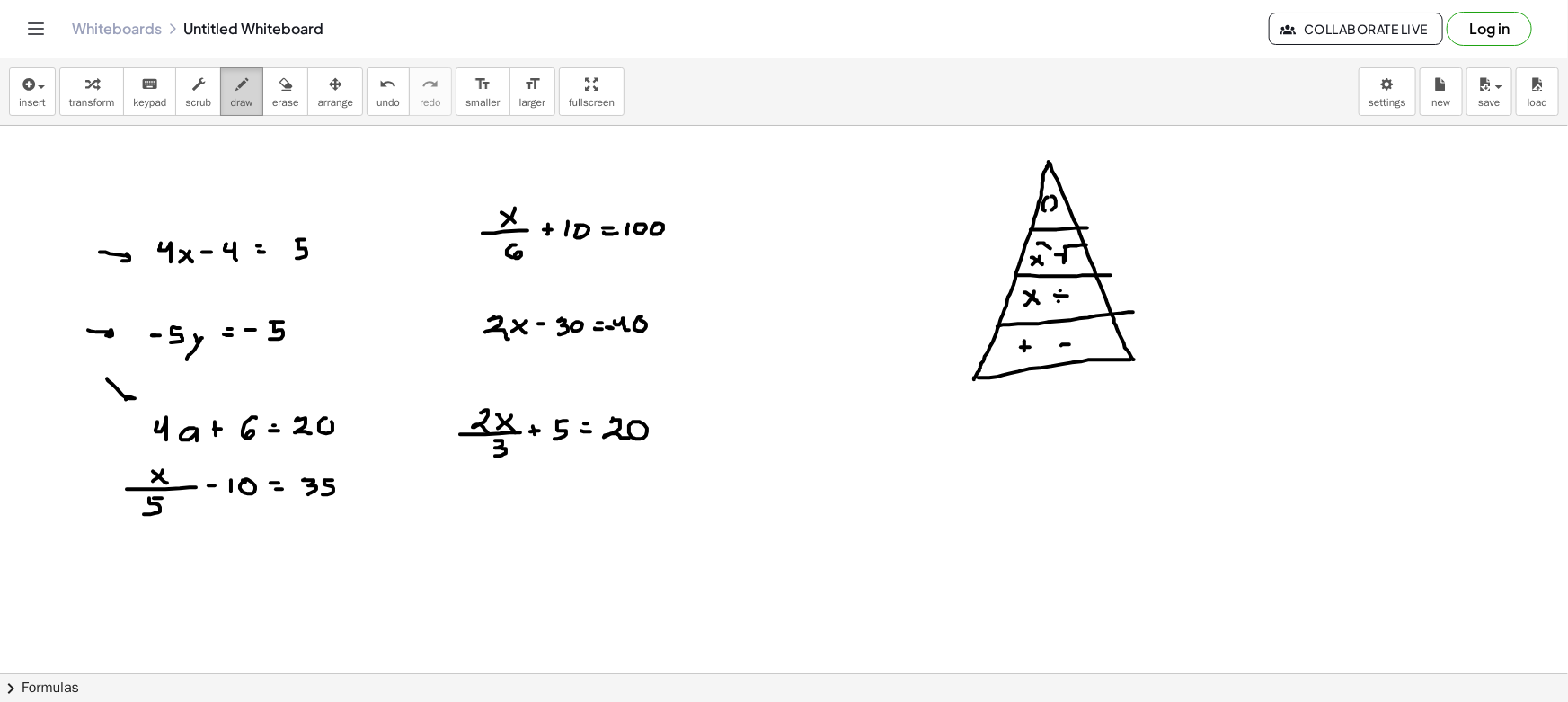 click at bounding box center [242, 84] 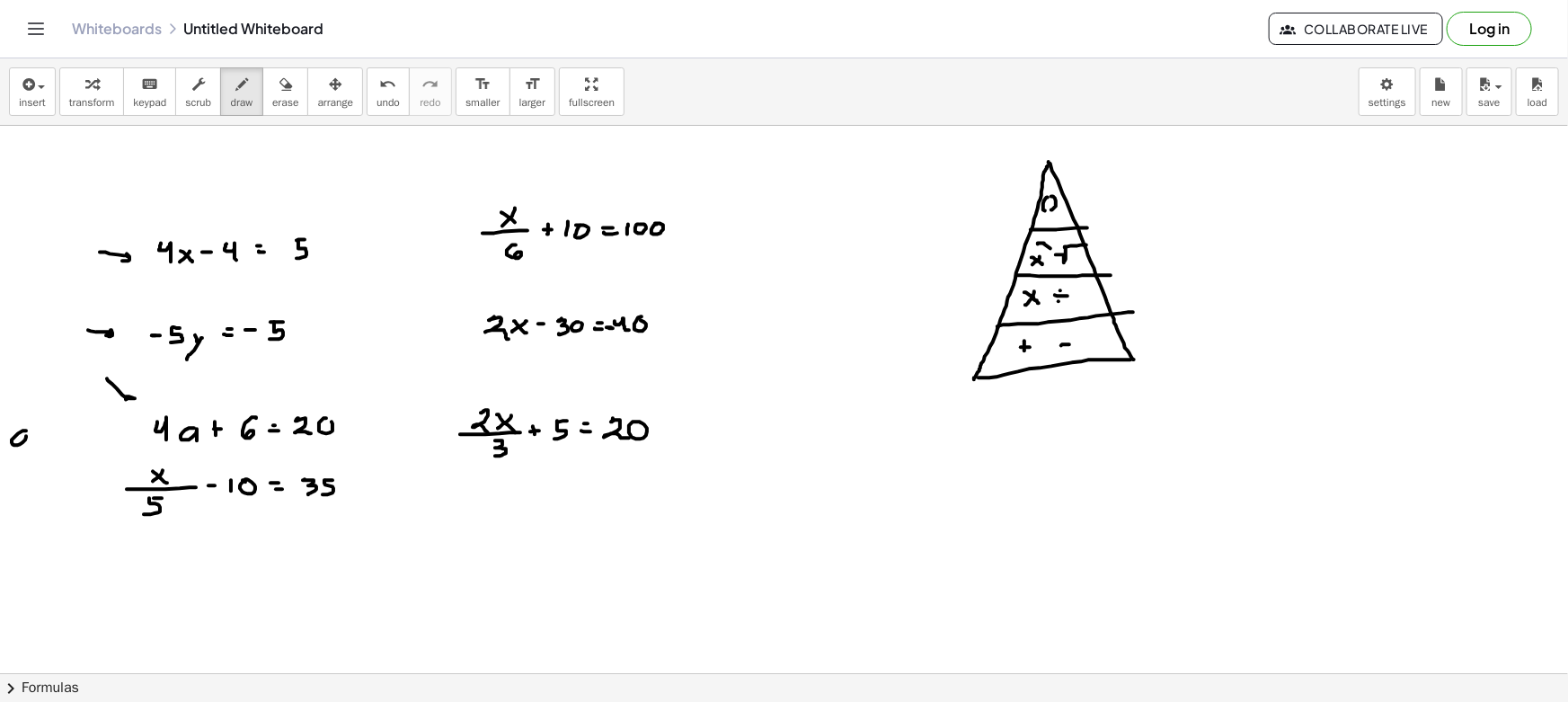 drag, startPoint x: 25, startPoint y: 431, endPoint x: 40, endPoint y: 438, distance: 16.552945 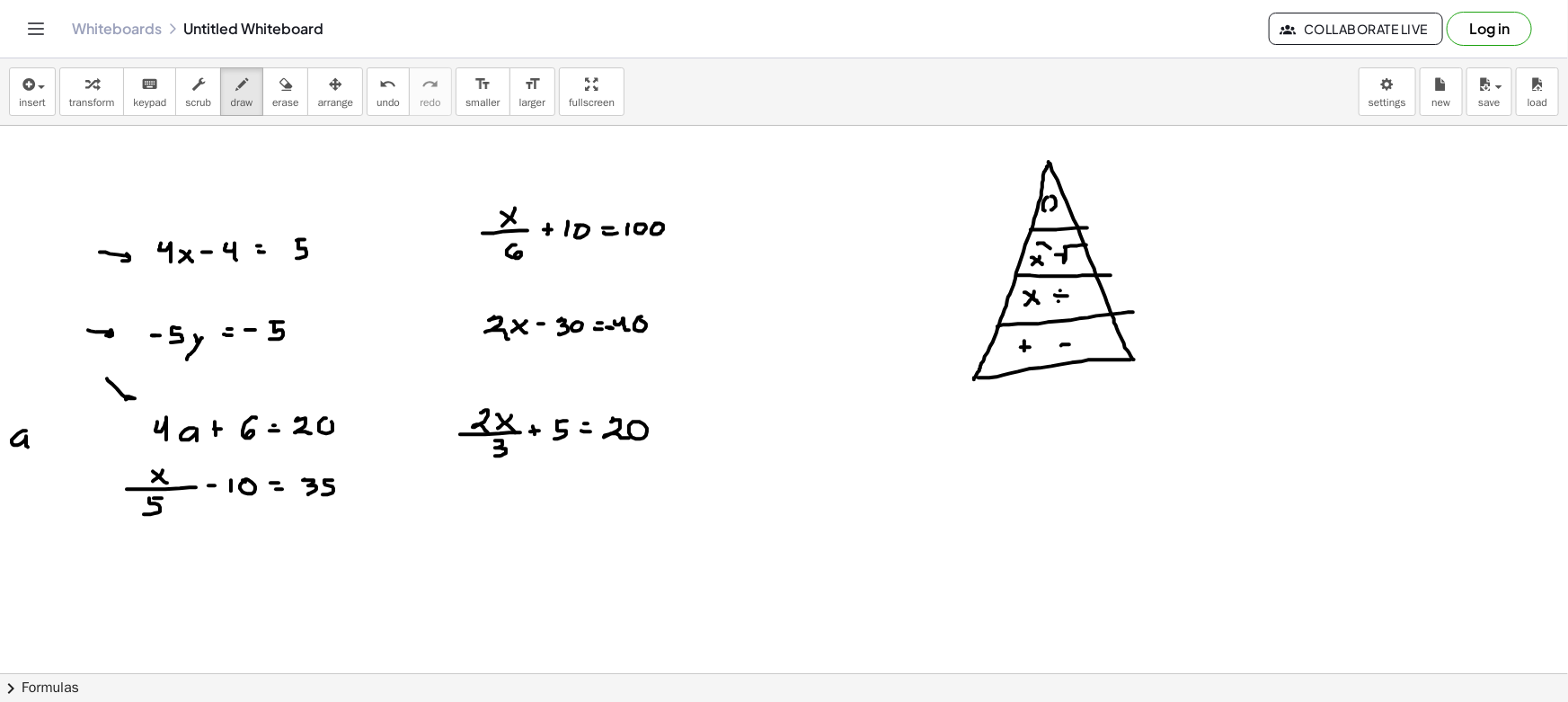 click at bounding box center (784, 774) 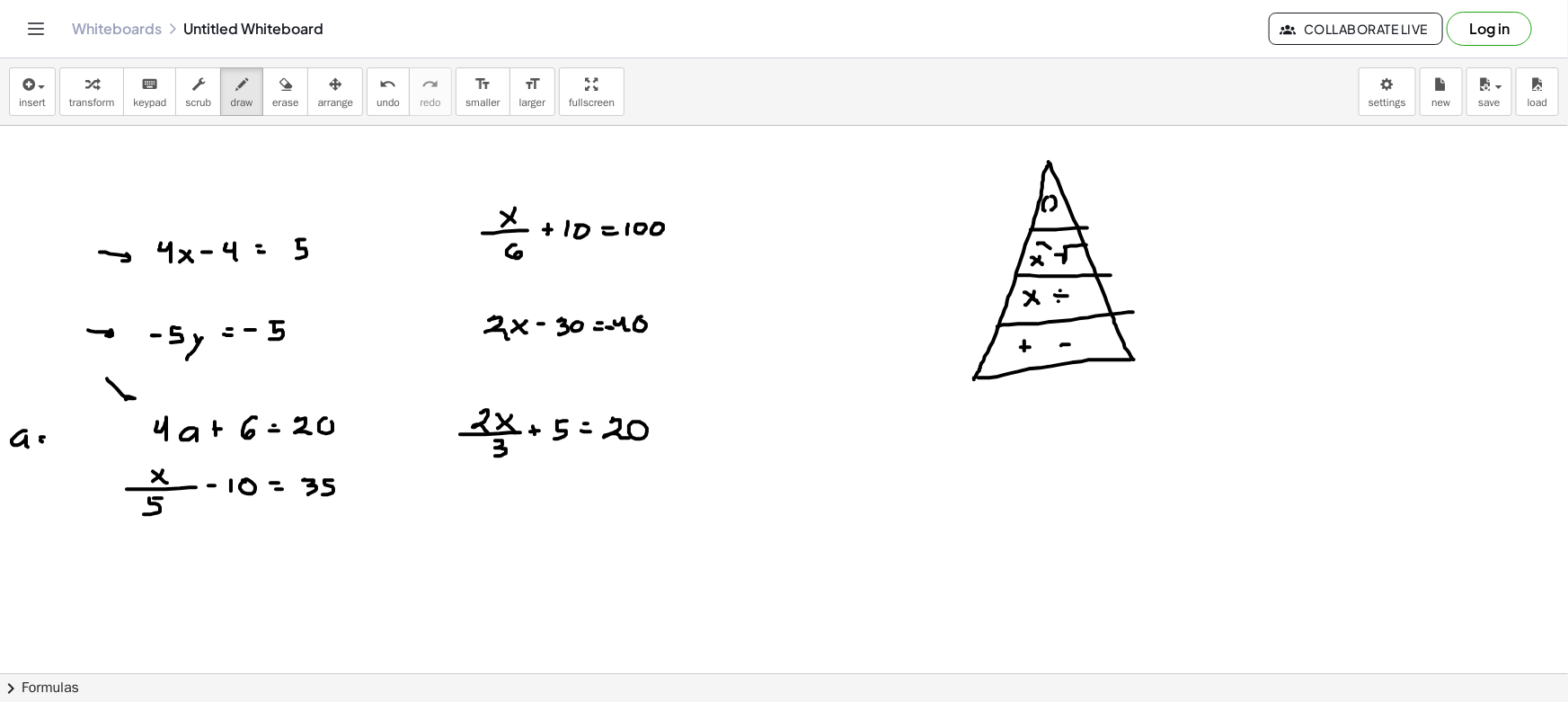 click at bounding box center [784, 774] 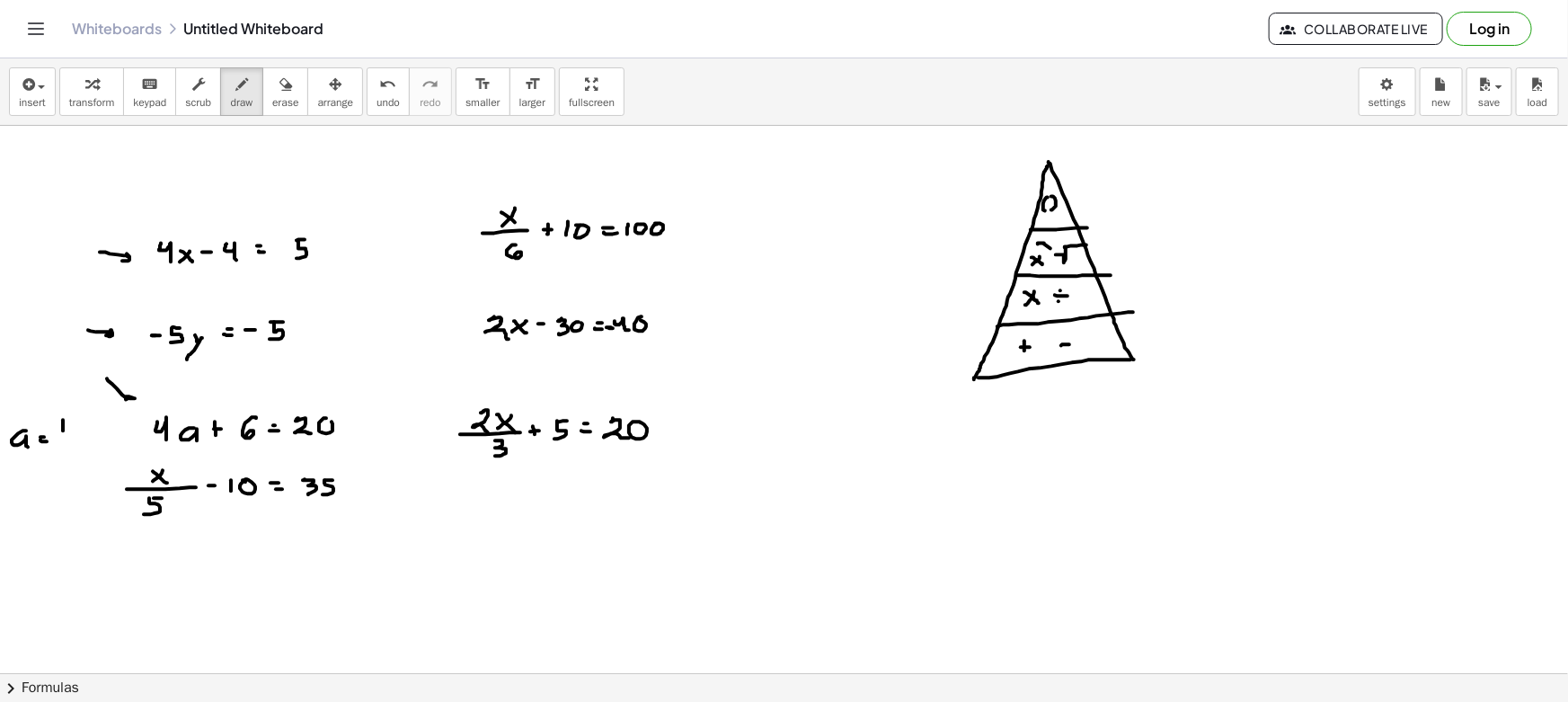 click at bounding box center (784, 774) 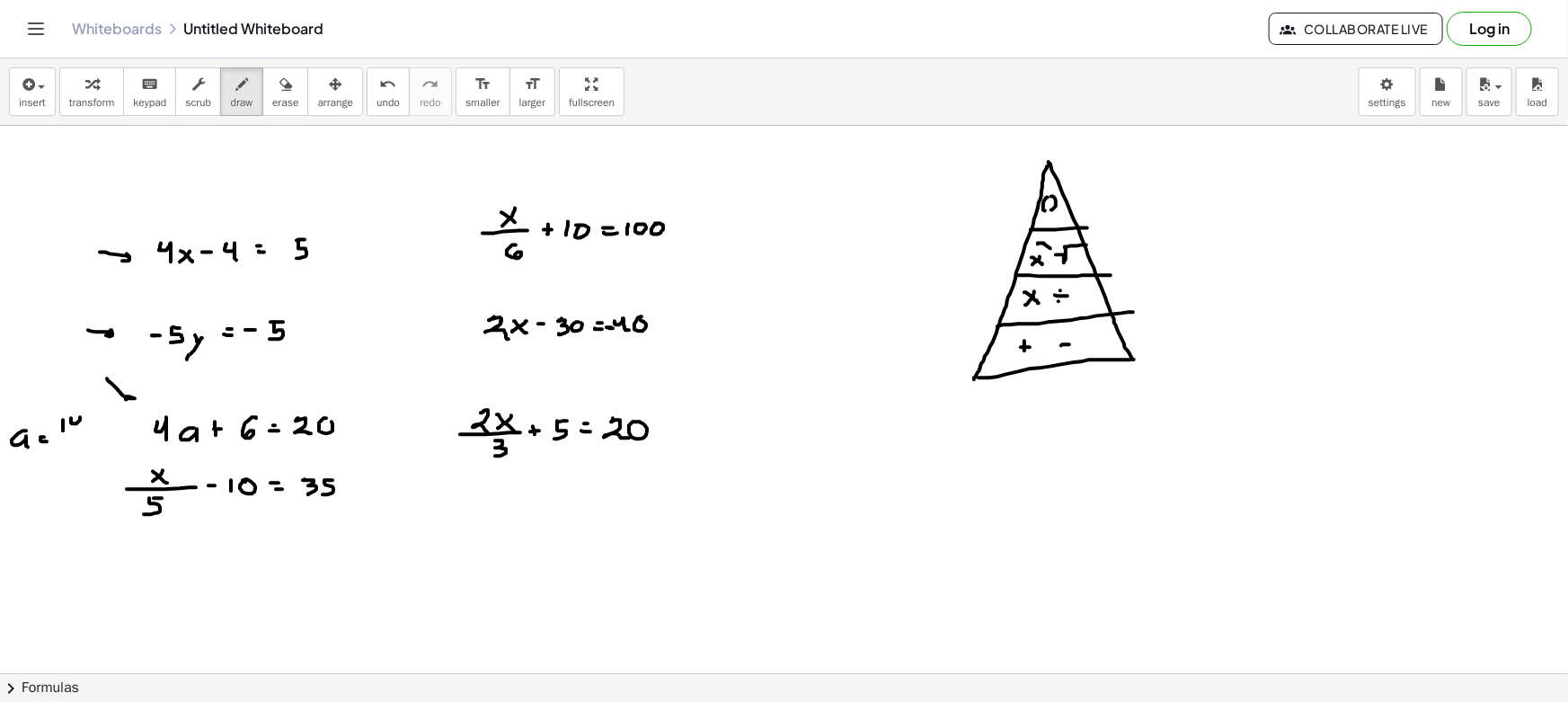 drag, startPoint x: 71, startPoint y: 422, endPoint x: 79, endPoint y: 431, distance: 12.041595 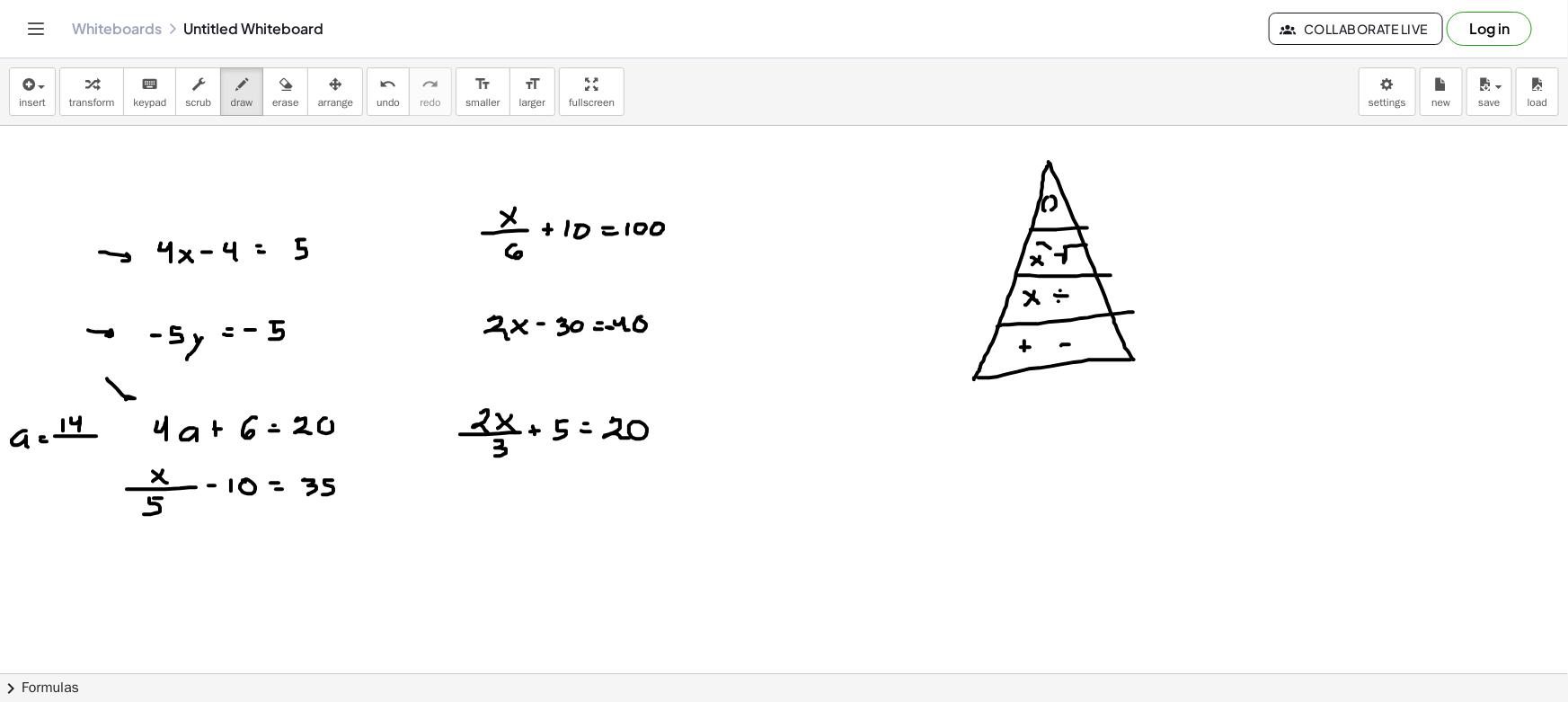 drag, startPoint x: 55, startPoint y: 436, endPoint x: 96, endPoint y: 436, distance: 41 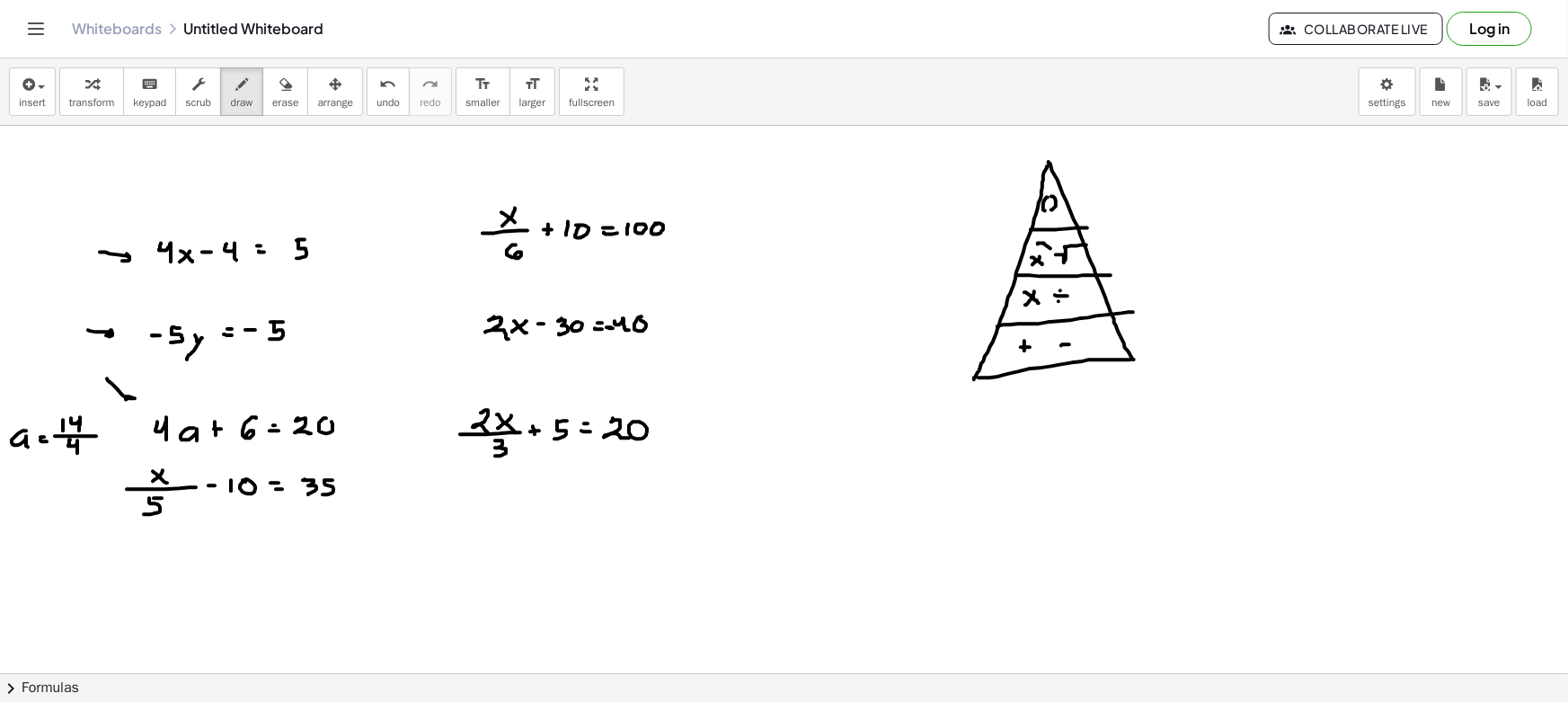 drag, startPoint x: 69, startPoint y: 441, endPoint x: 77, endPoint y: 453, distance: 14.422205 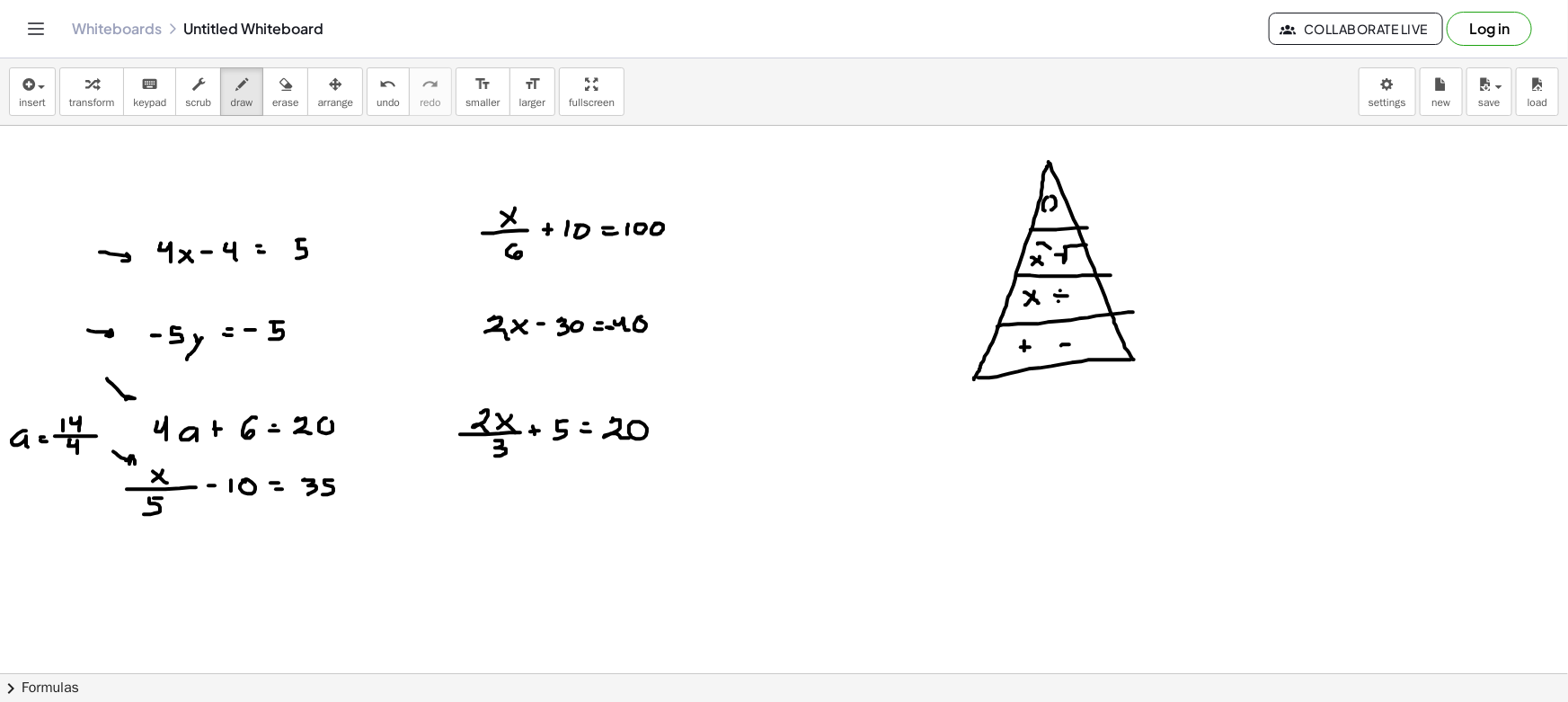drag, startPoint x: 113, startPoint y: 451, endPoint x: 128, endPoint y: 464, distance: 19.849433 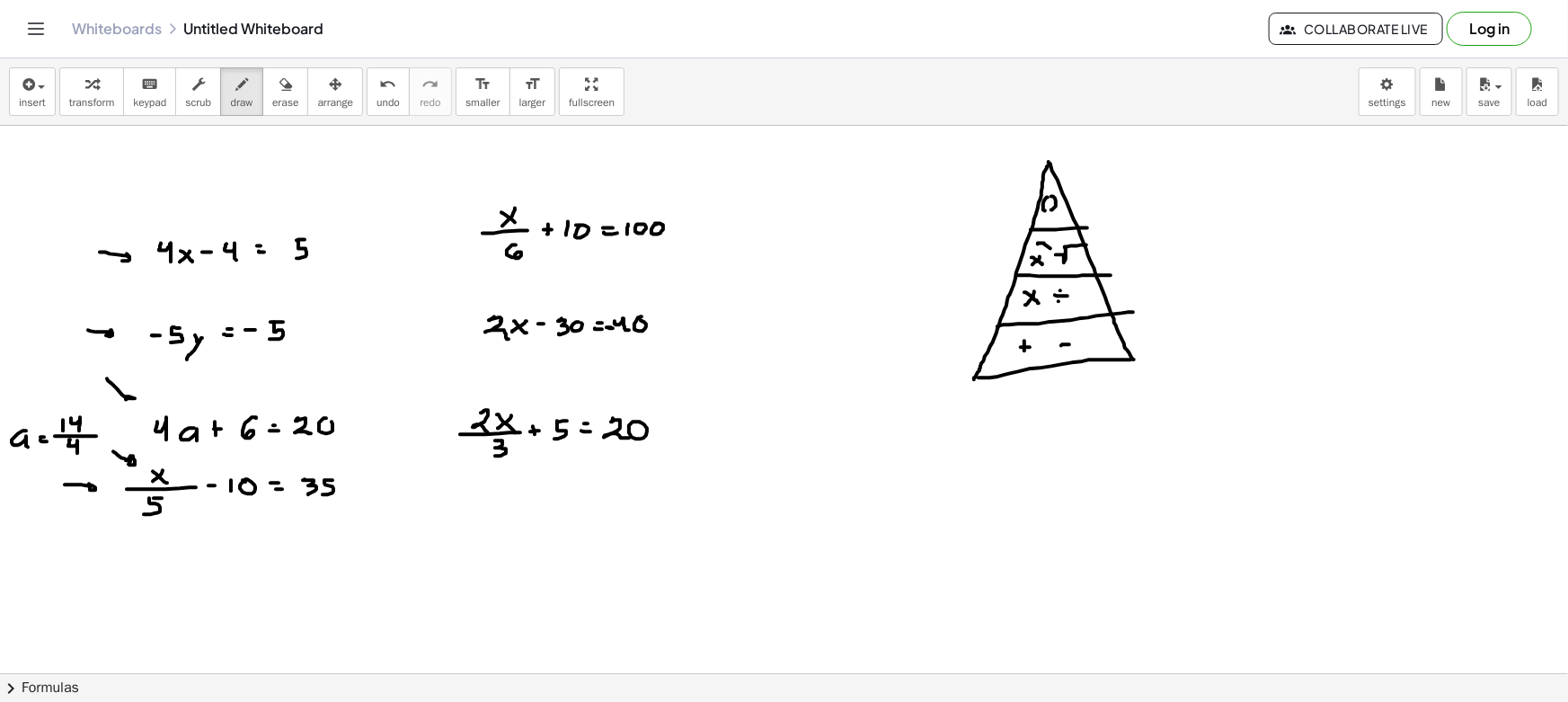 drag, startPoint x: 65, startPoint y: 484, endPoint x: 89, endPoint y: 490, distance: 24.738634 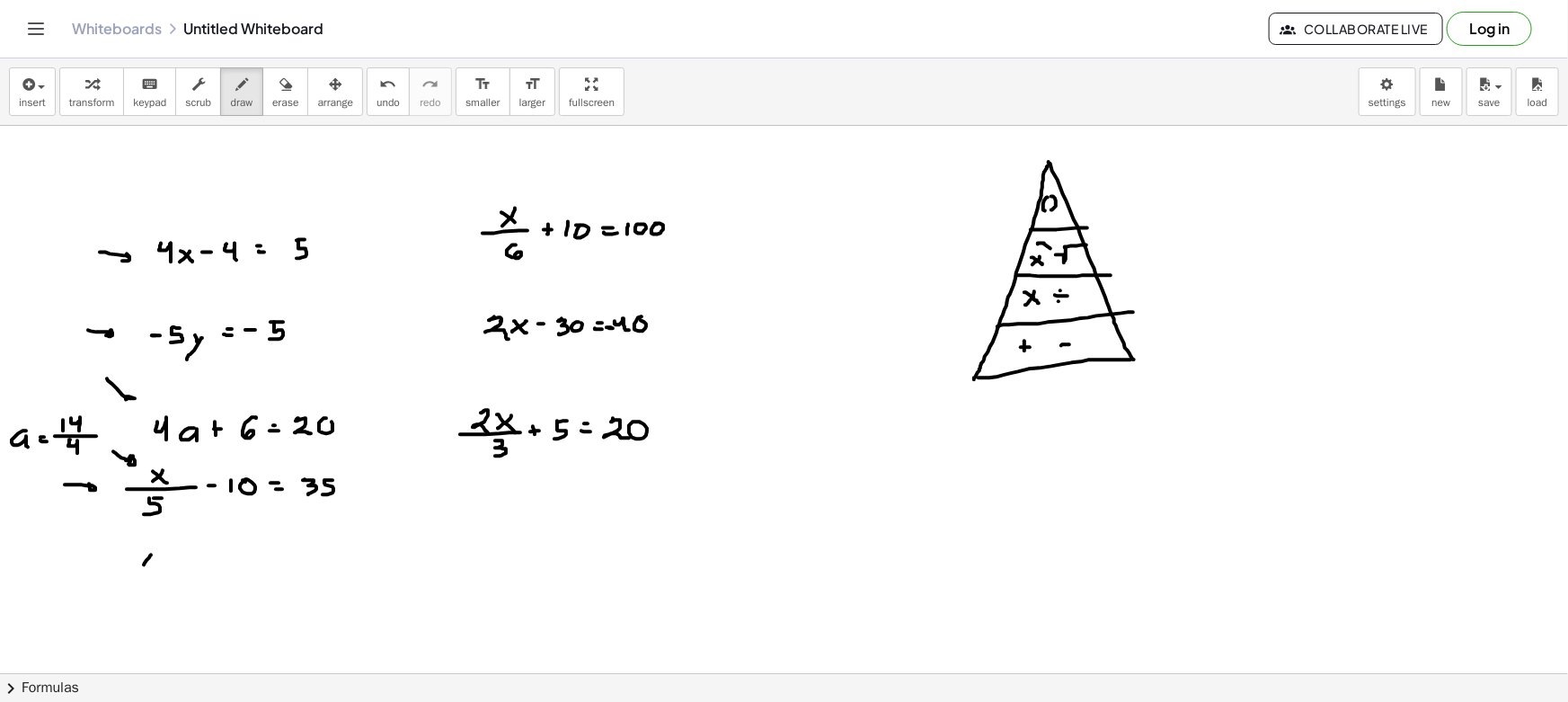 click at bounding box center (784, 774) 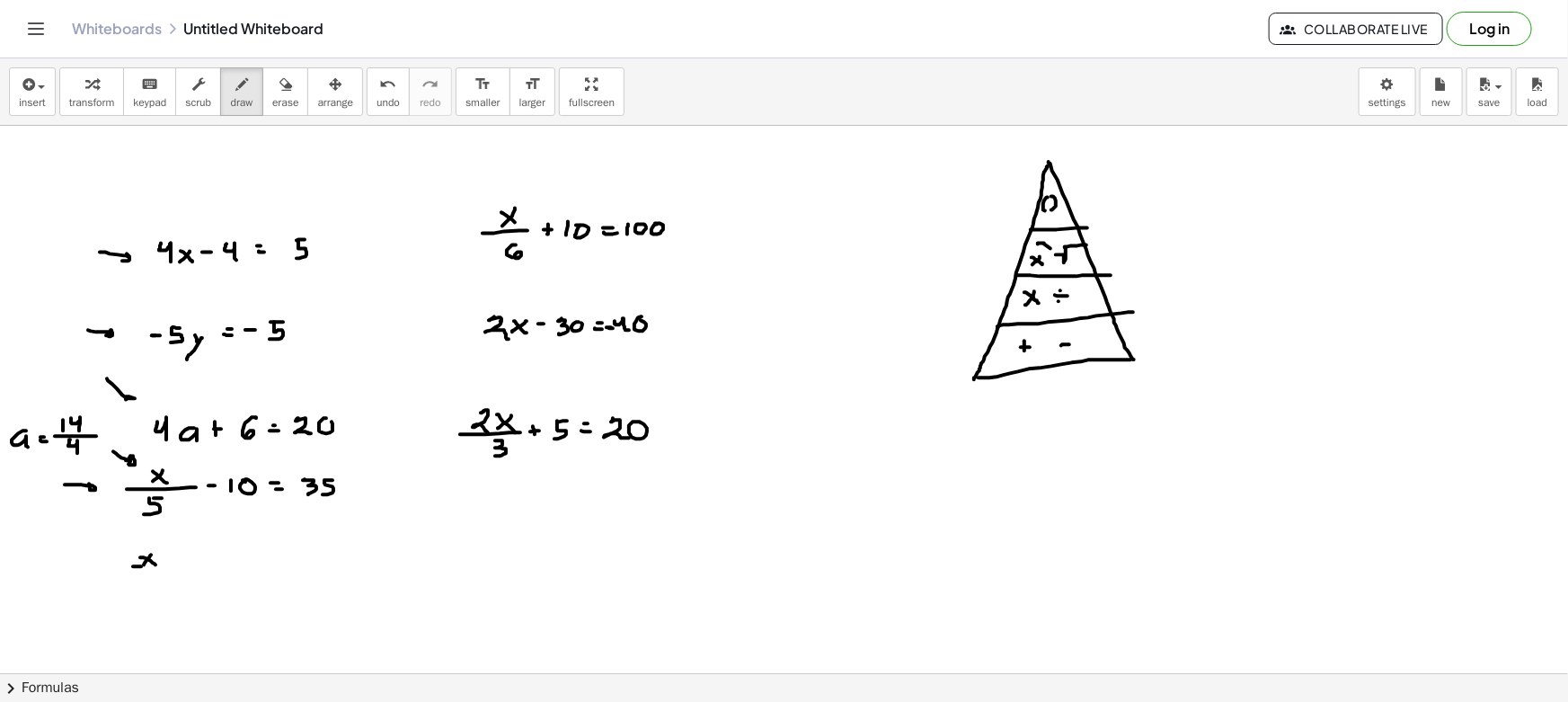 drag, startPoint x: 141, startPoint y: 566, endPoint x: 157, endPoint y: 570, distance: 16.492423 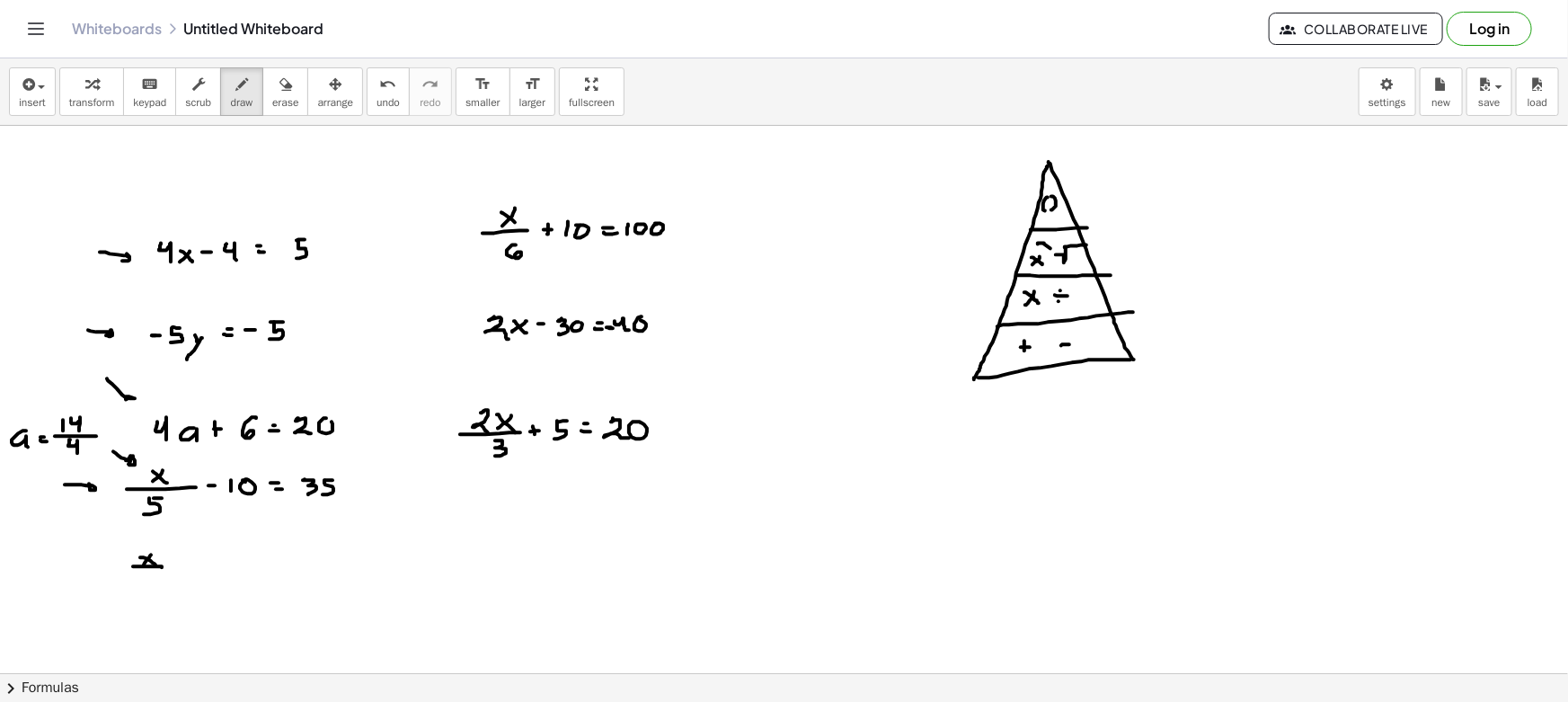 click at bounding box center [784, 774] 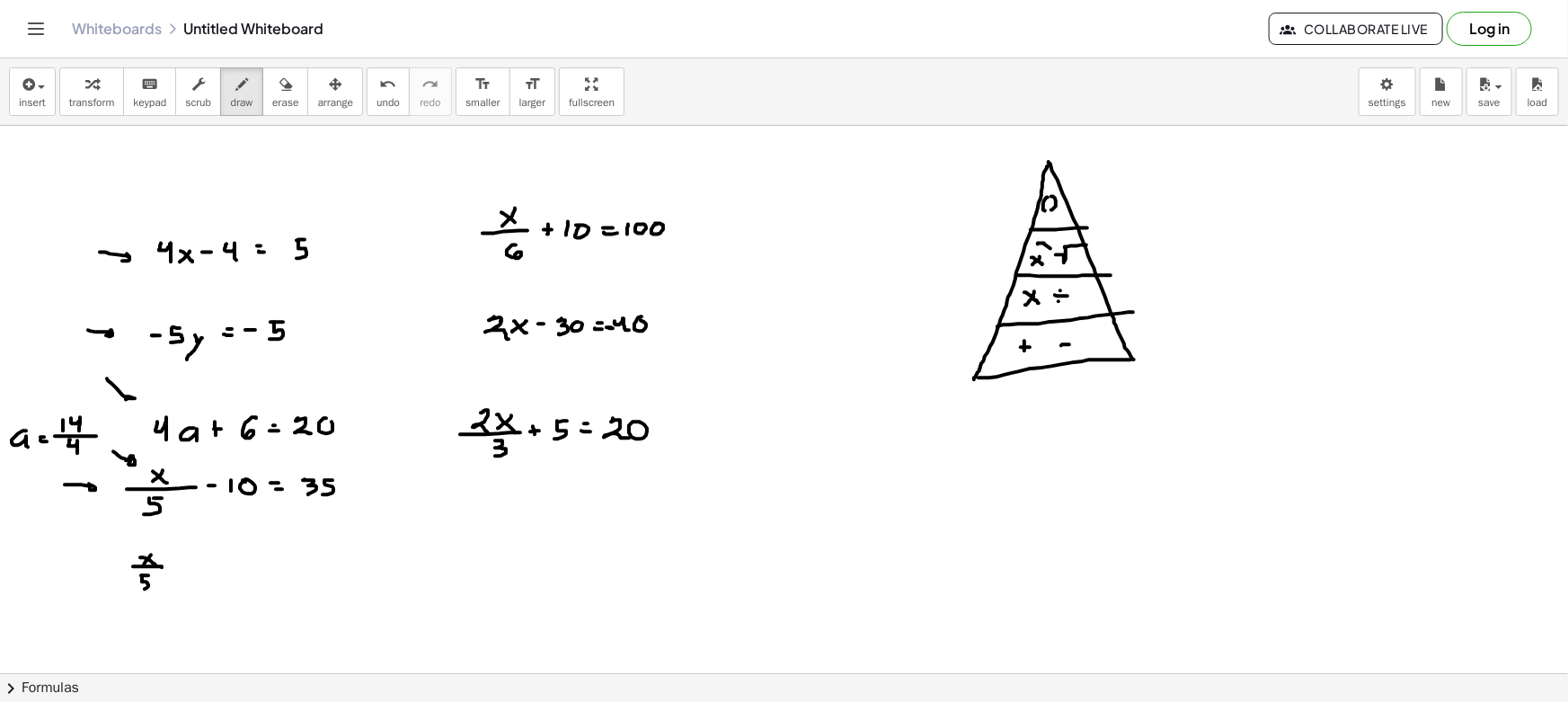 drag, startPoint x: 142, startPoint y: 578, endPoint x: 157, endPoint y: 585, distance: 16.552945 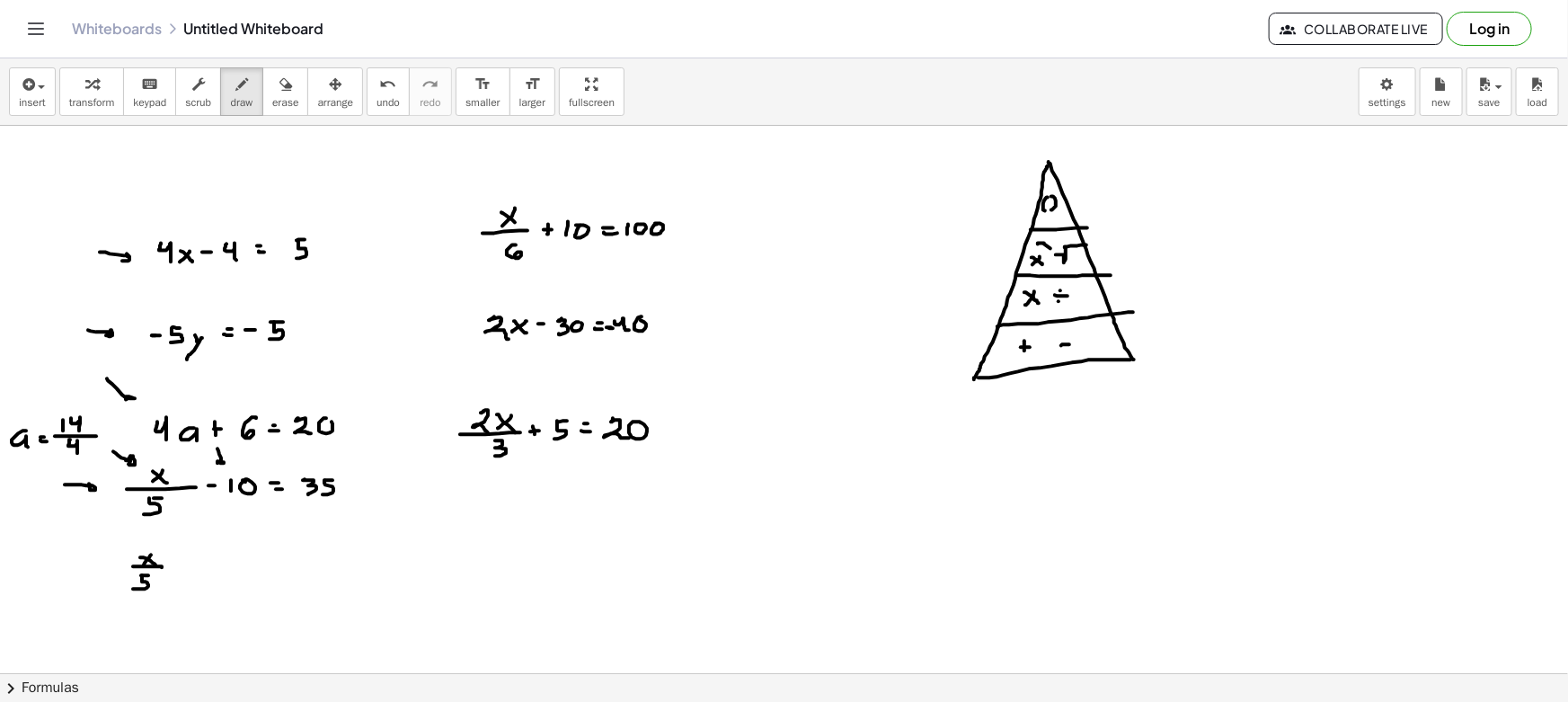 drag, startPoint x: 217, startPoint y: 449, endPoint x: 224, endPoint y: 463, distance: 15.652476 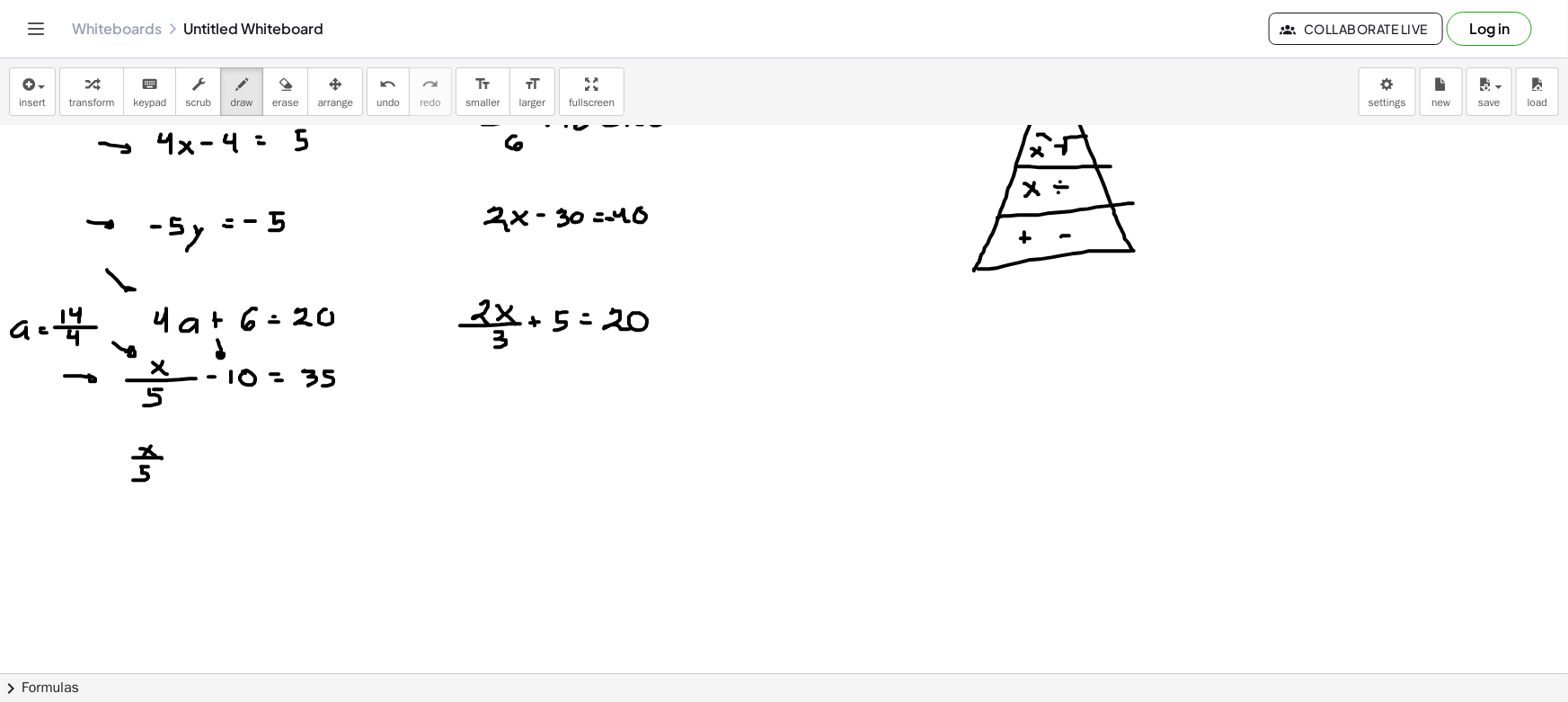 scroll, scrollTop: 76, scrollLeft: 0, axis: vertical 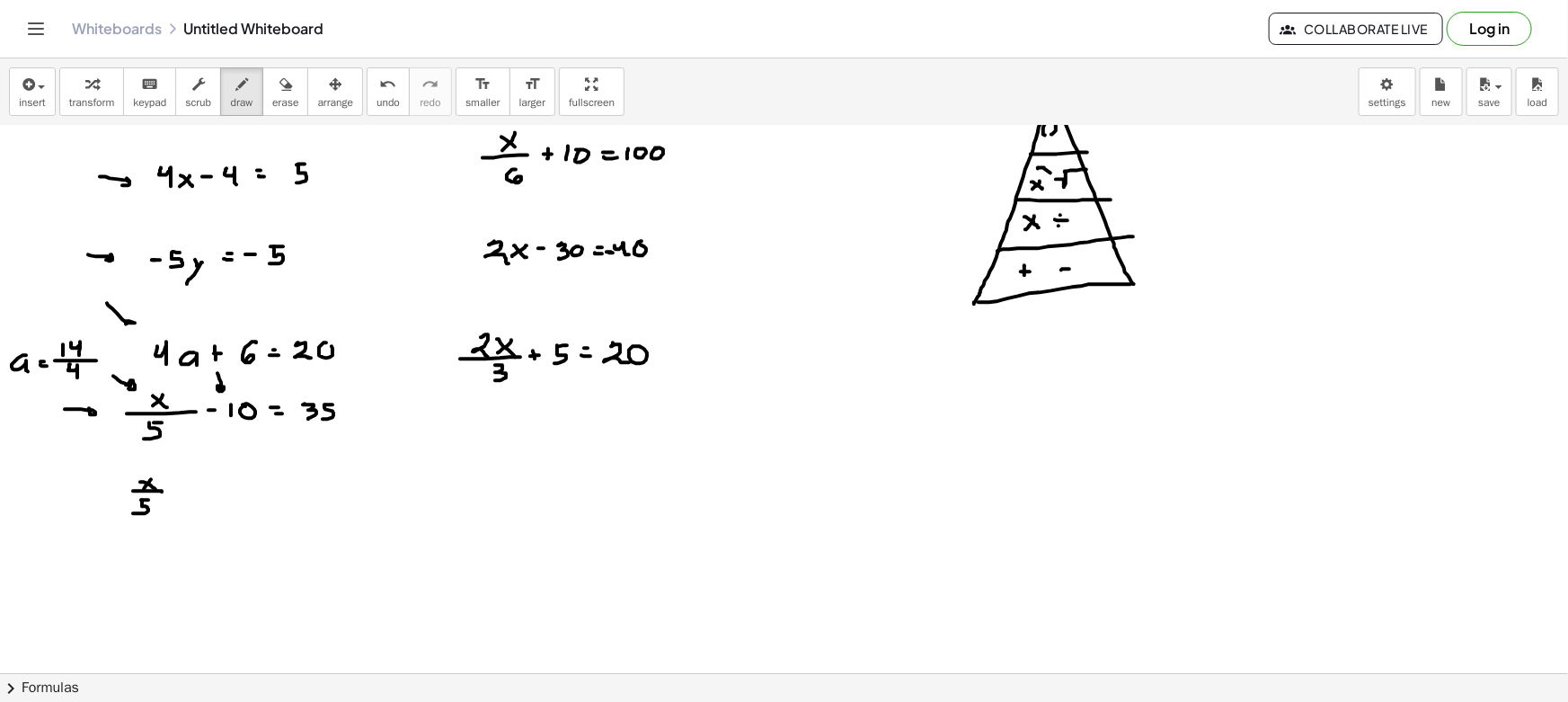 click at bounding box center (784, 698) 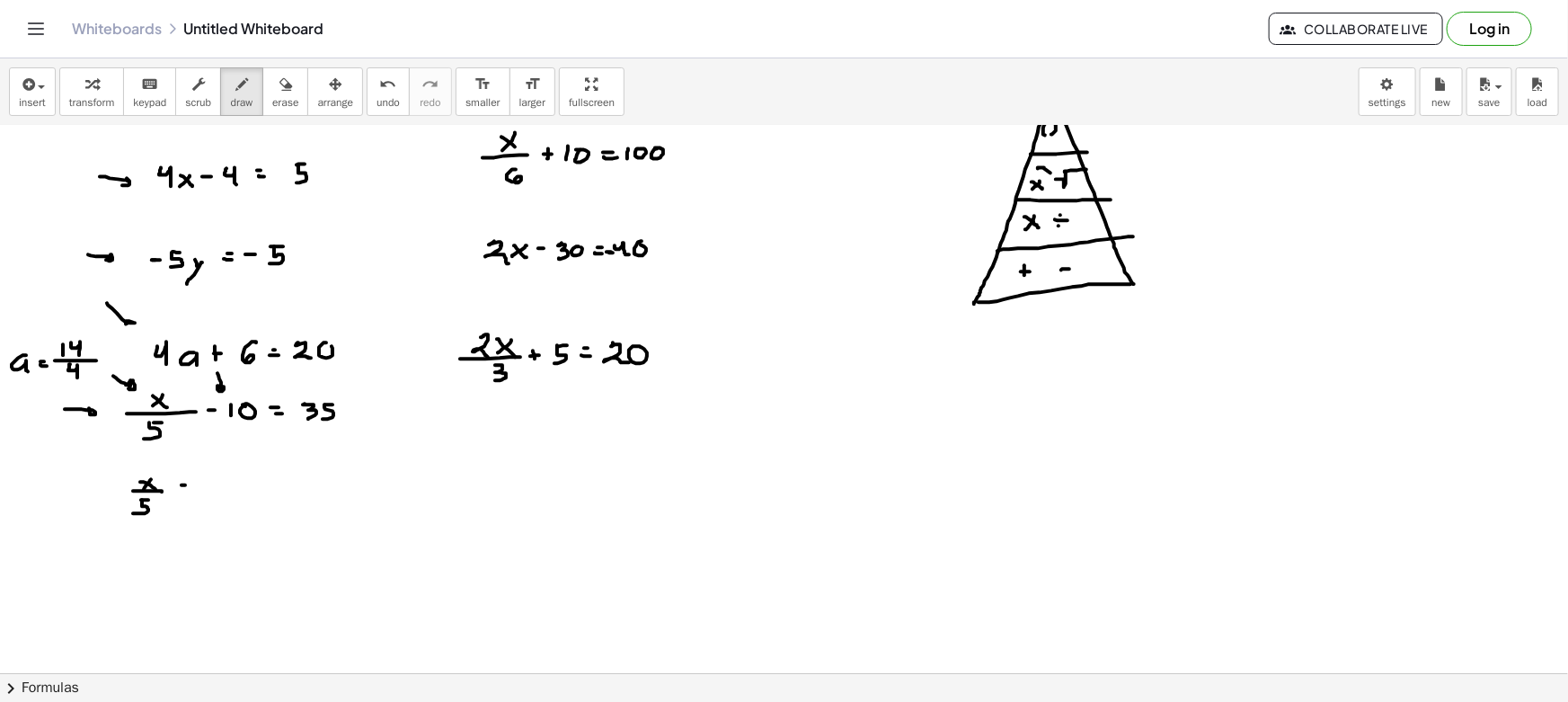 click at bounding box center [784, 698] 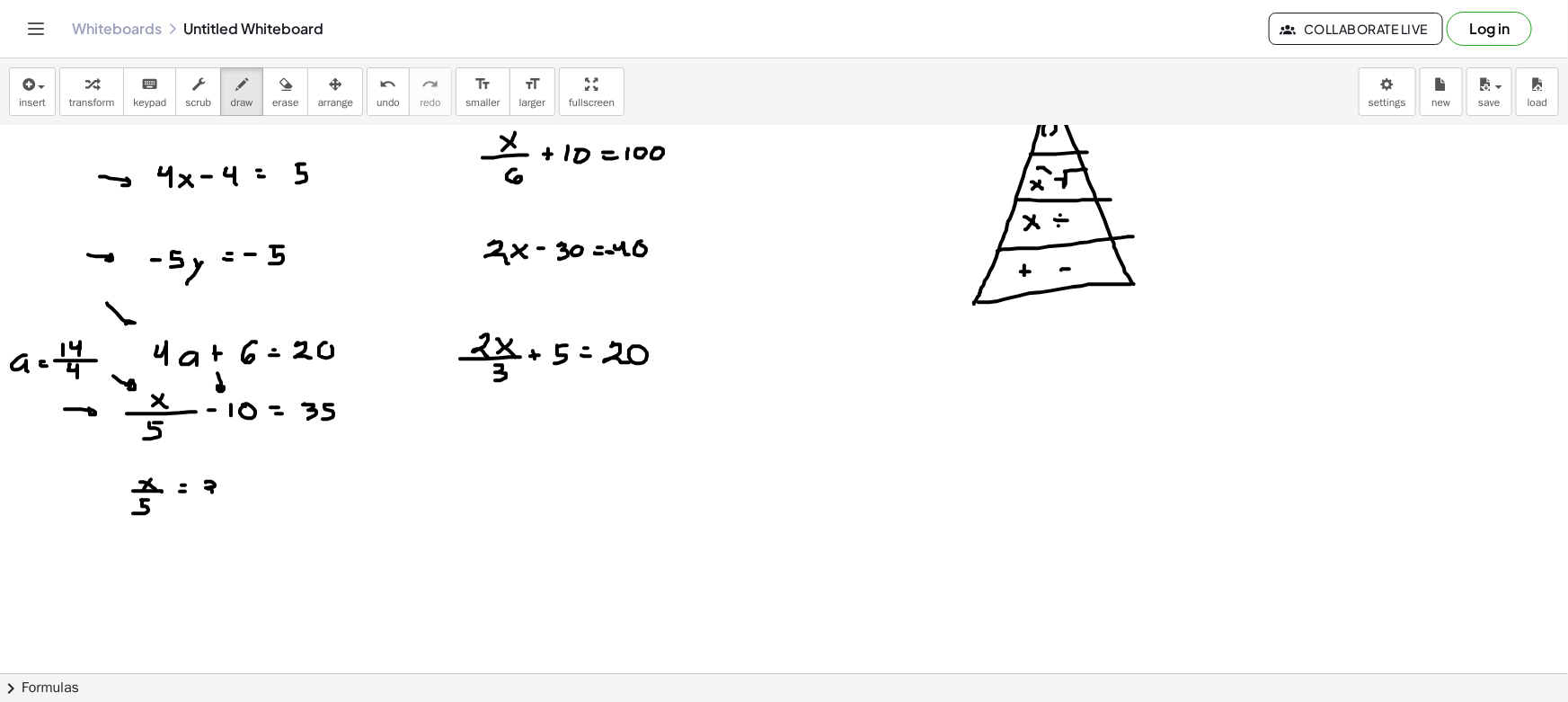 drag, startPoint x: 206, startPoint y: 482, endPoint x: 216, endPoint y: 492, distance: 14.142136 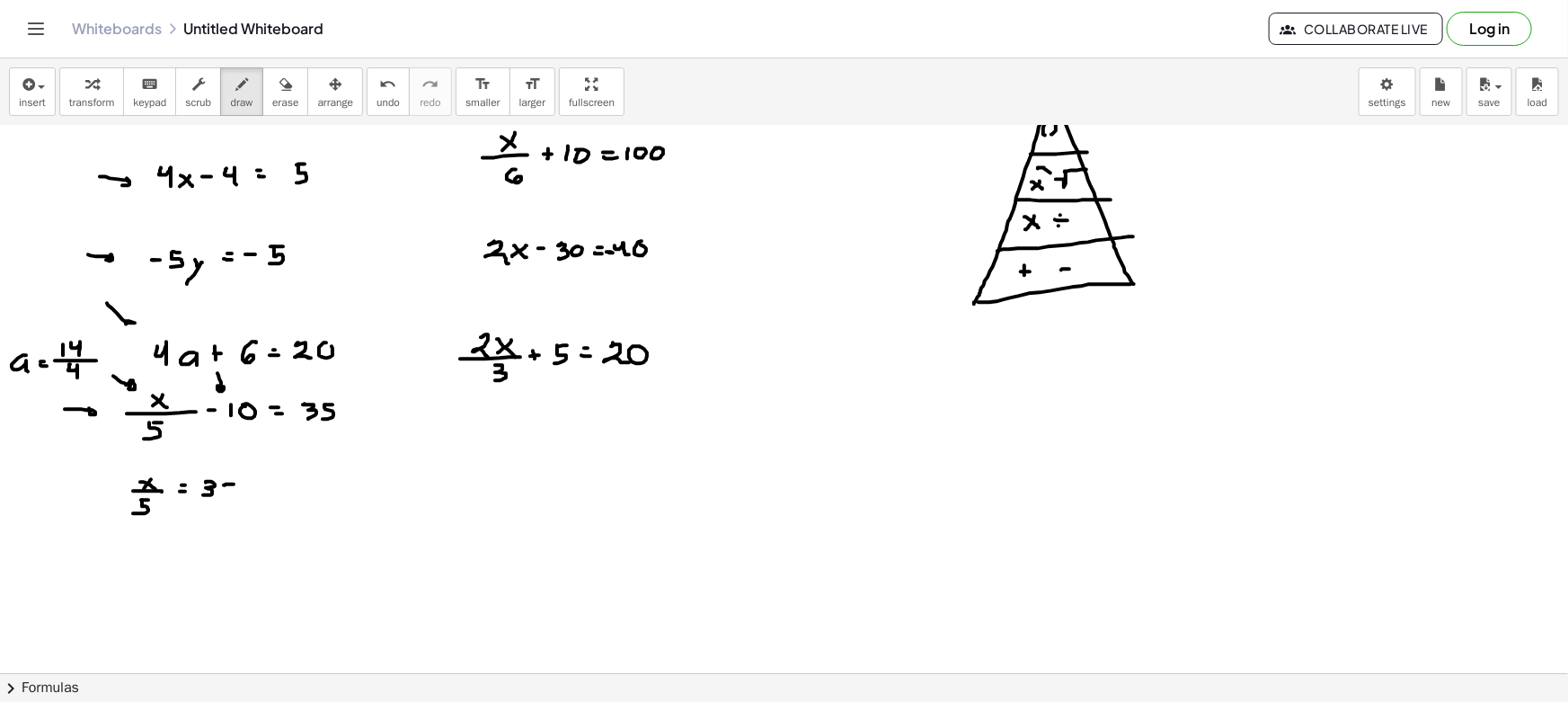 drag, startPoint x: 224, startPoint y: 484, endPoint x: 234, endPoint y: 484, distance: 10 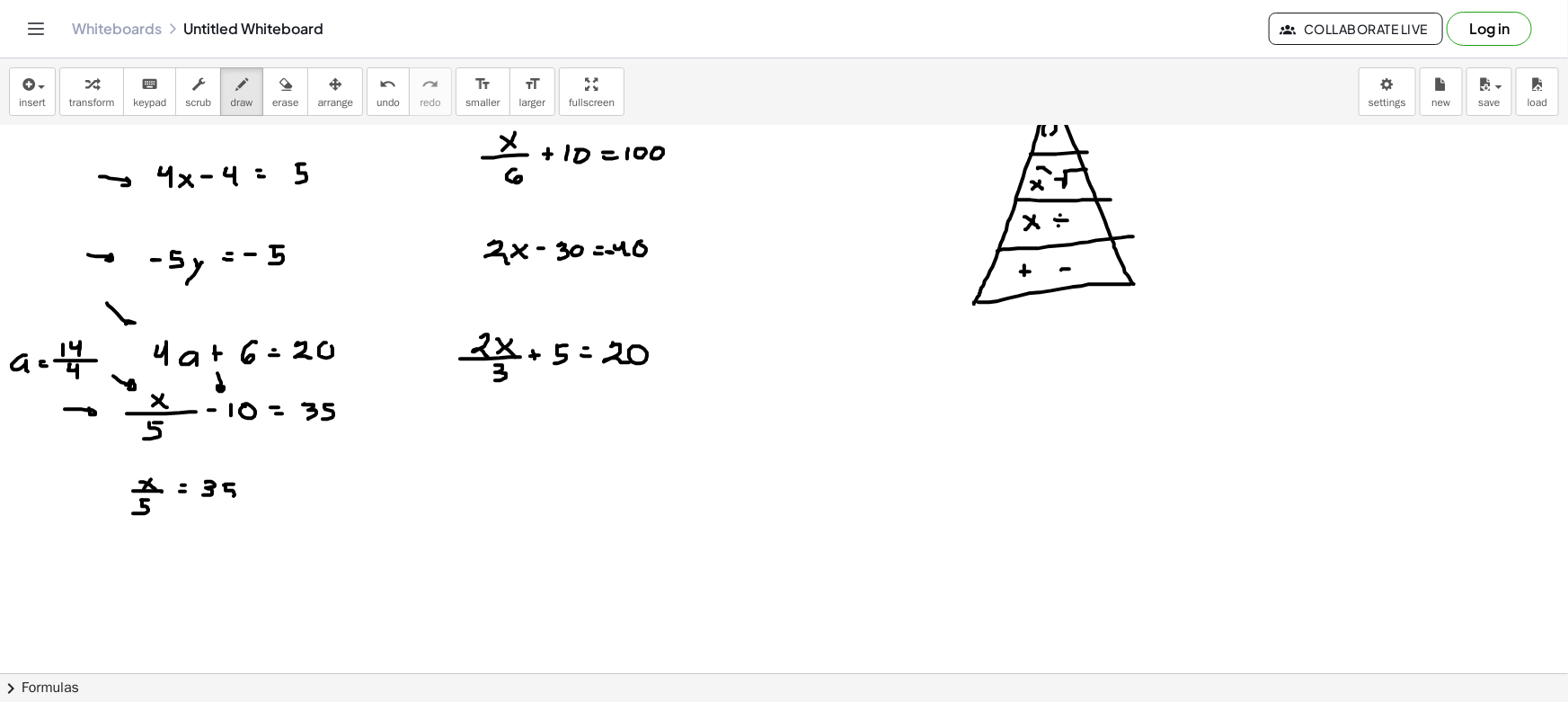drag, startPoint x: 226, startPoint y: 485, endPoint x: 243, endPoint y: 493, distance: 18.788294 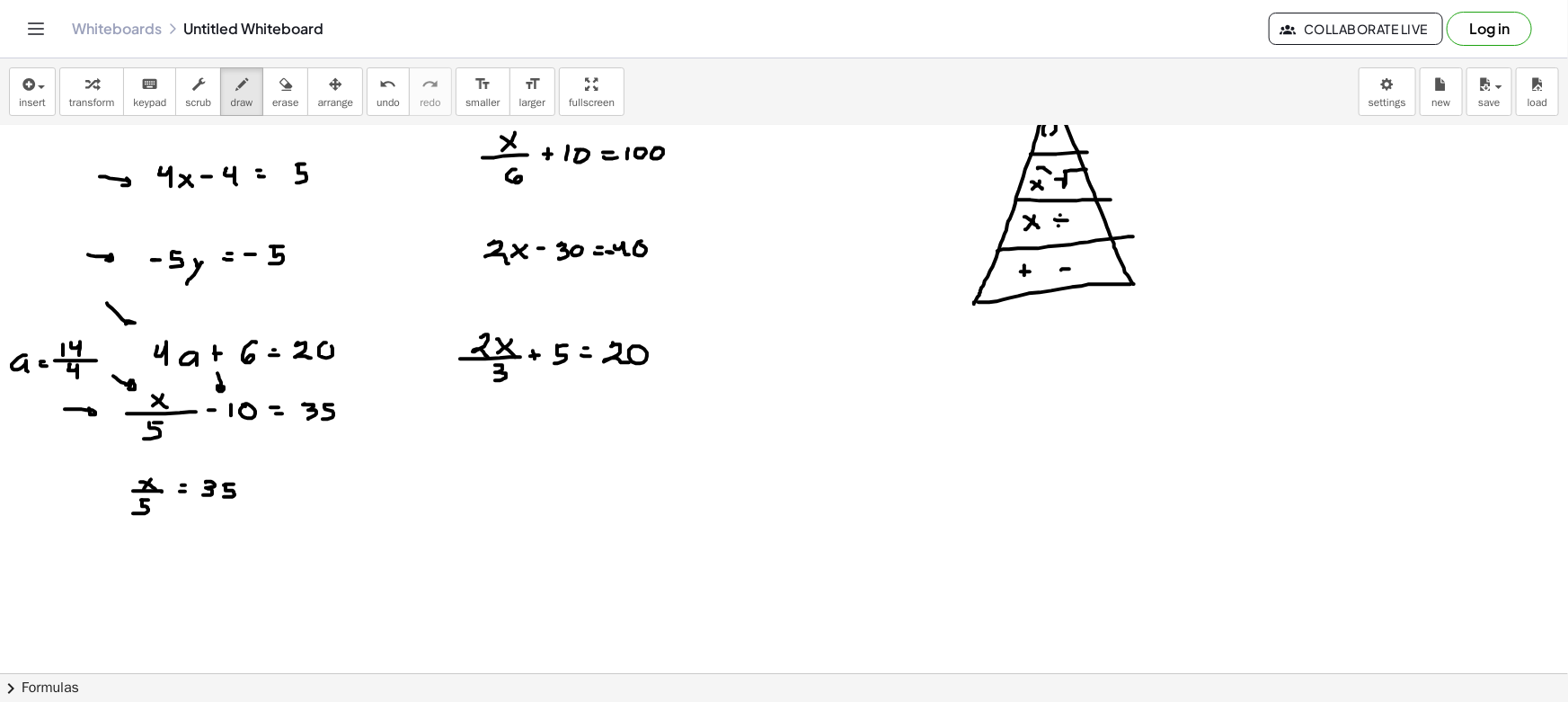 click at bounding box center (784, 698) 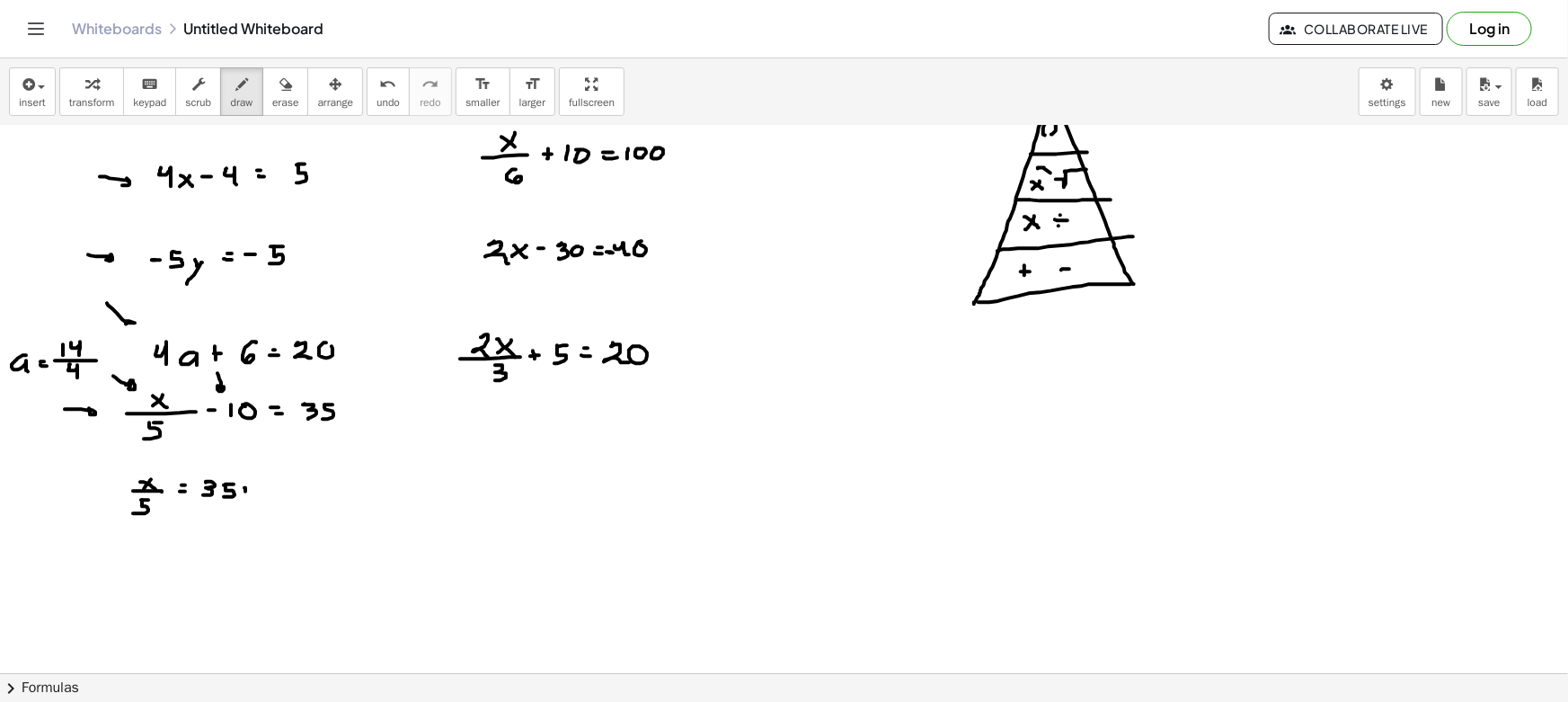 click at bounding box center [784, 698] 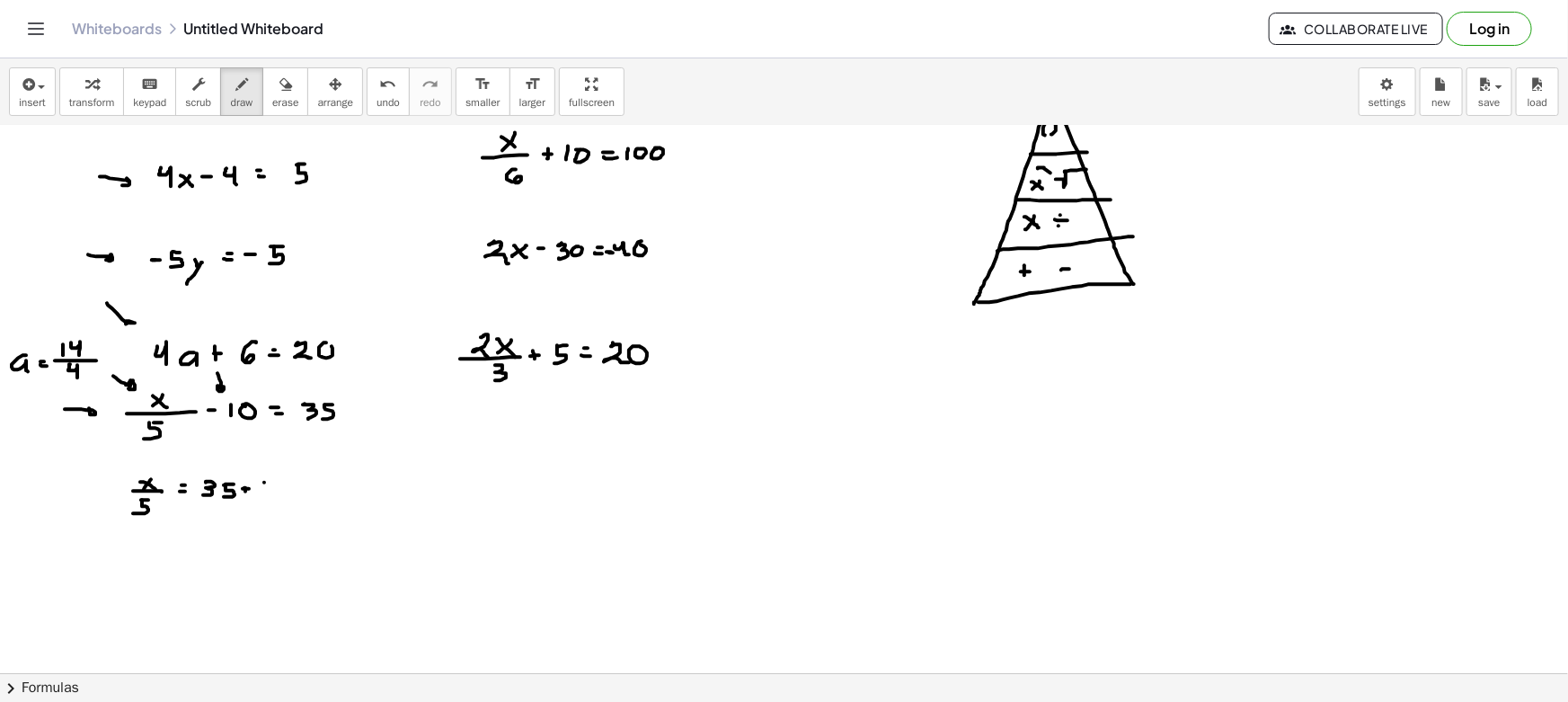 click at bounding box center [784, 698] 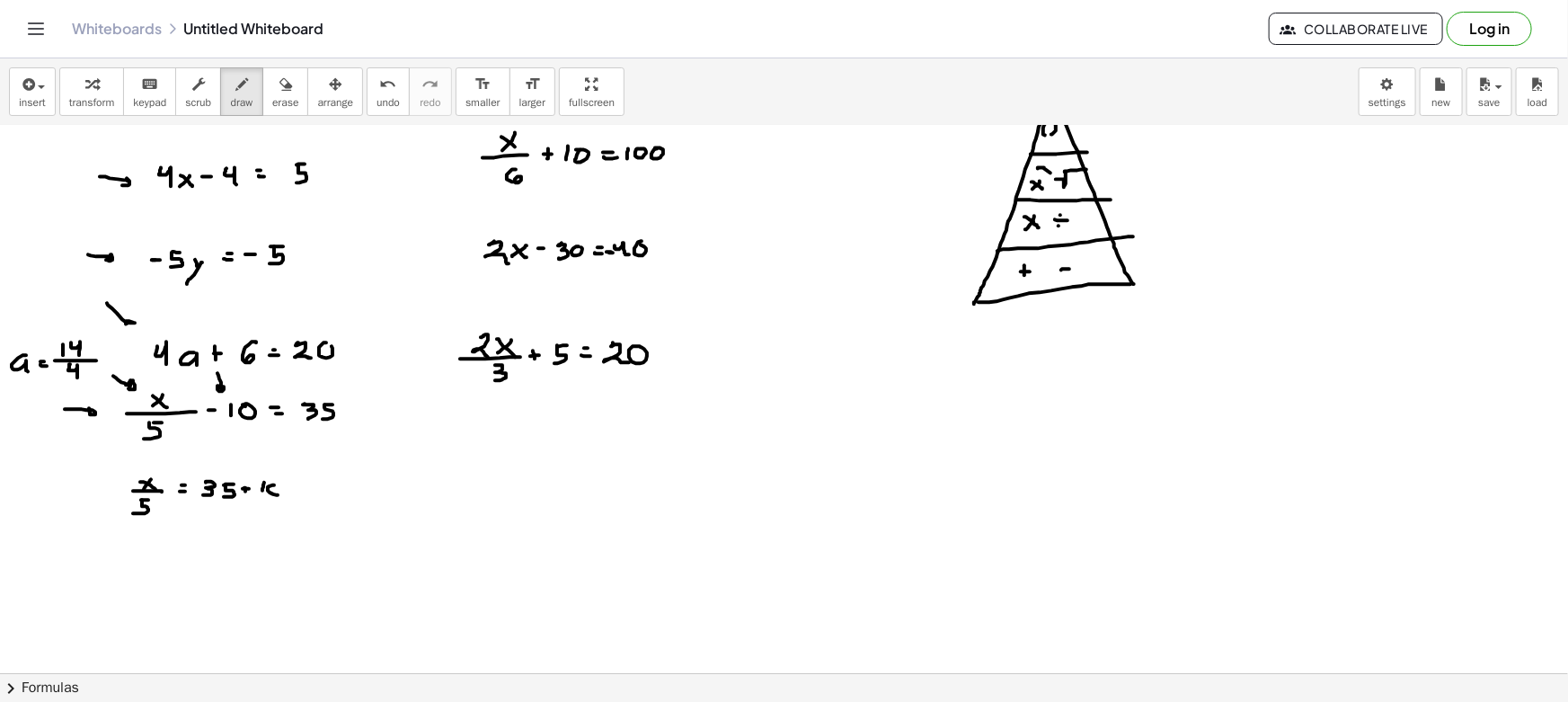 click at bounding box center (784, 698) 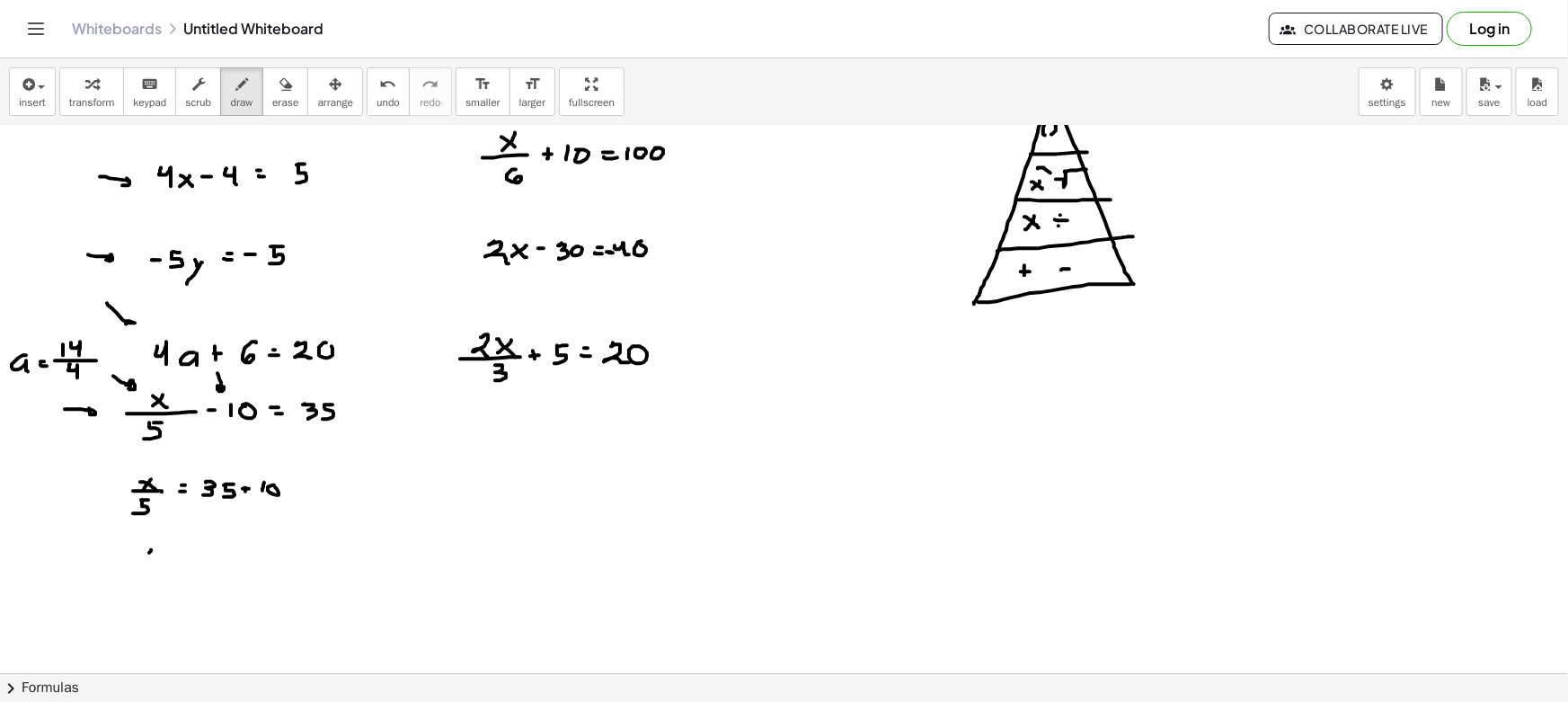 drag, startPoint x: 149, startPoint y: 552, endPoint x: 136, endPoint y: 561, distance: 15.811388 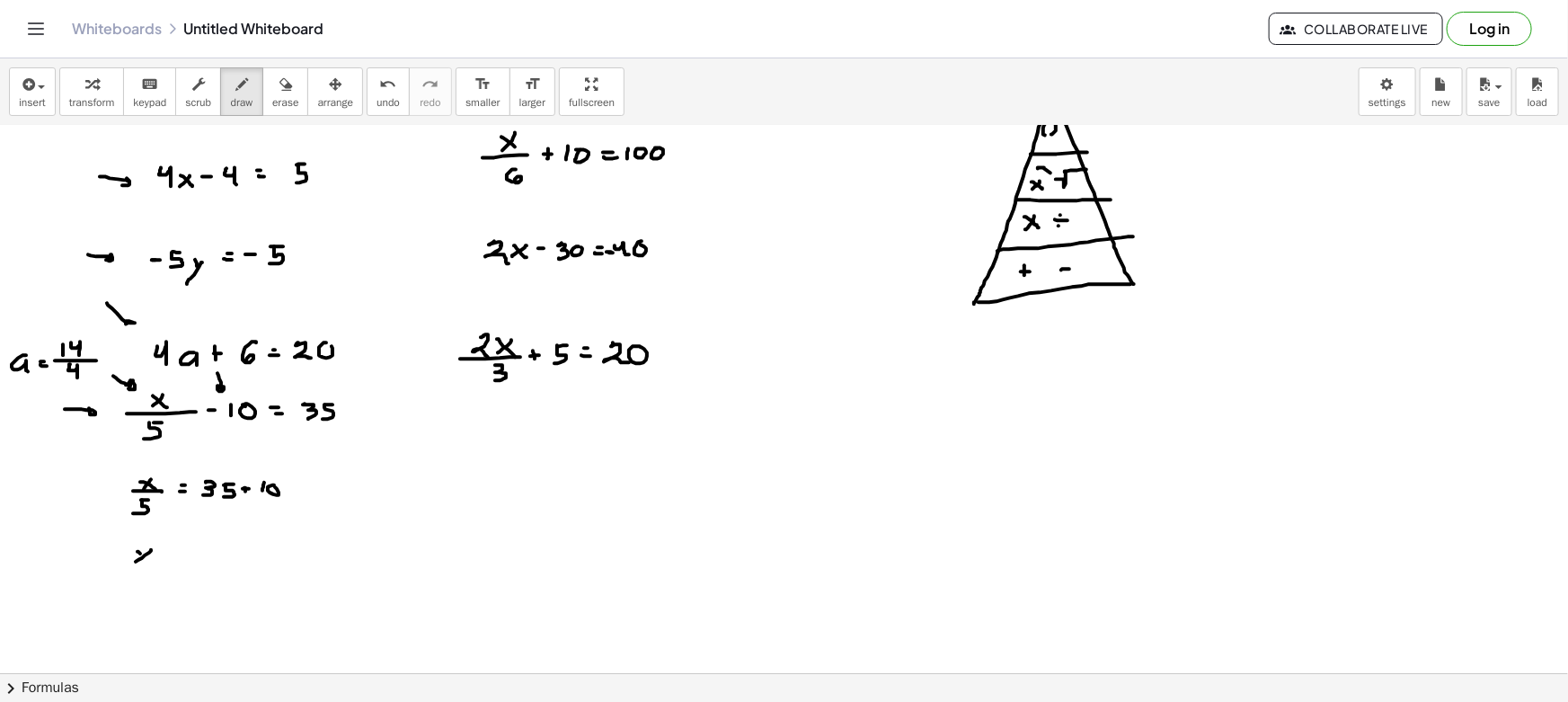 drag, startPoint x: 140, startPoint y: 553, endPoint x: 146, endPoint y: 562, distance: 10.816654 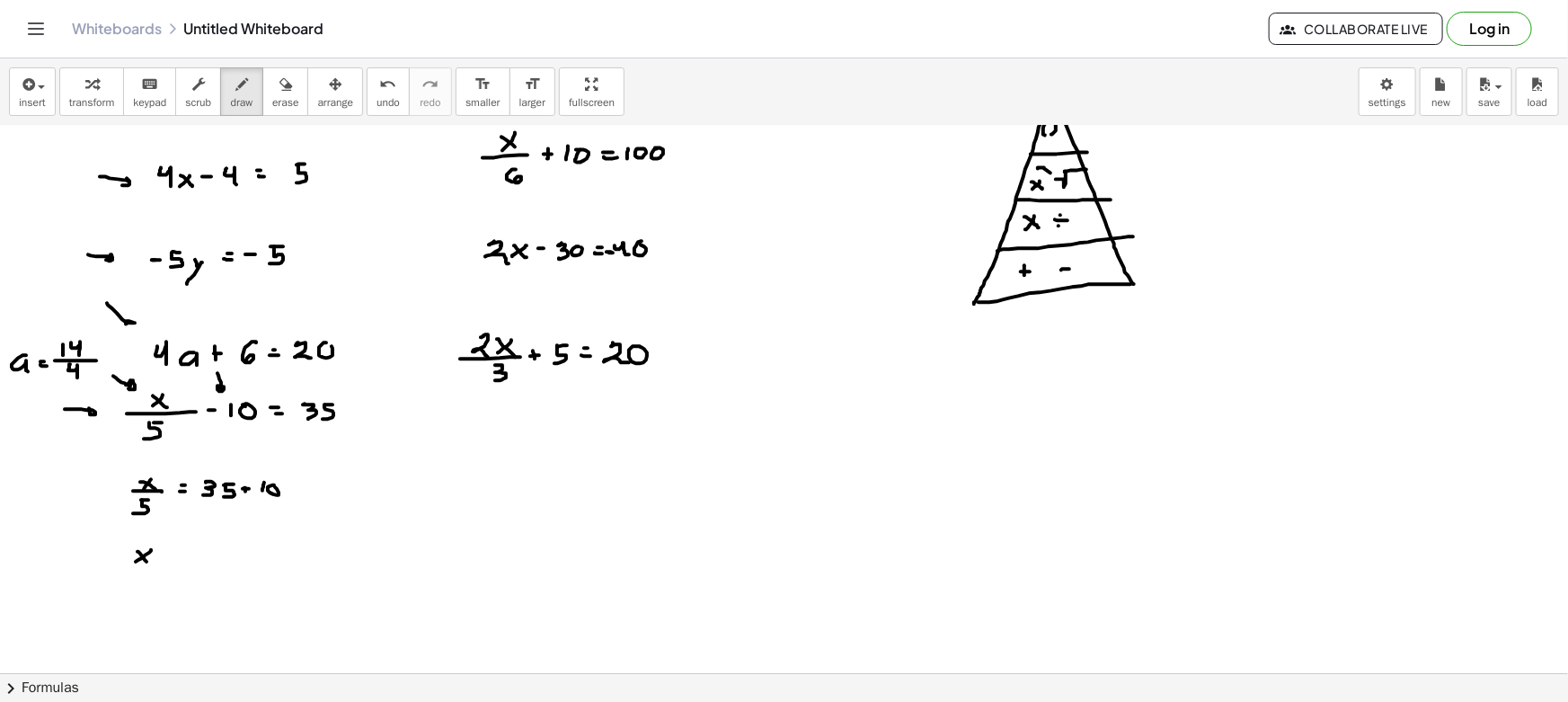 drag, startPoint x: 124, startPoint y: 564, endPoint x: 153, endPoint y: 566, distance: 29.06888 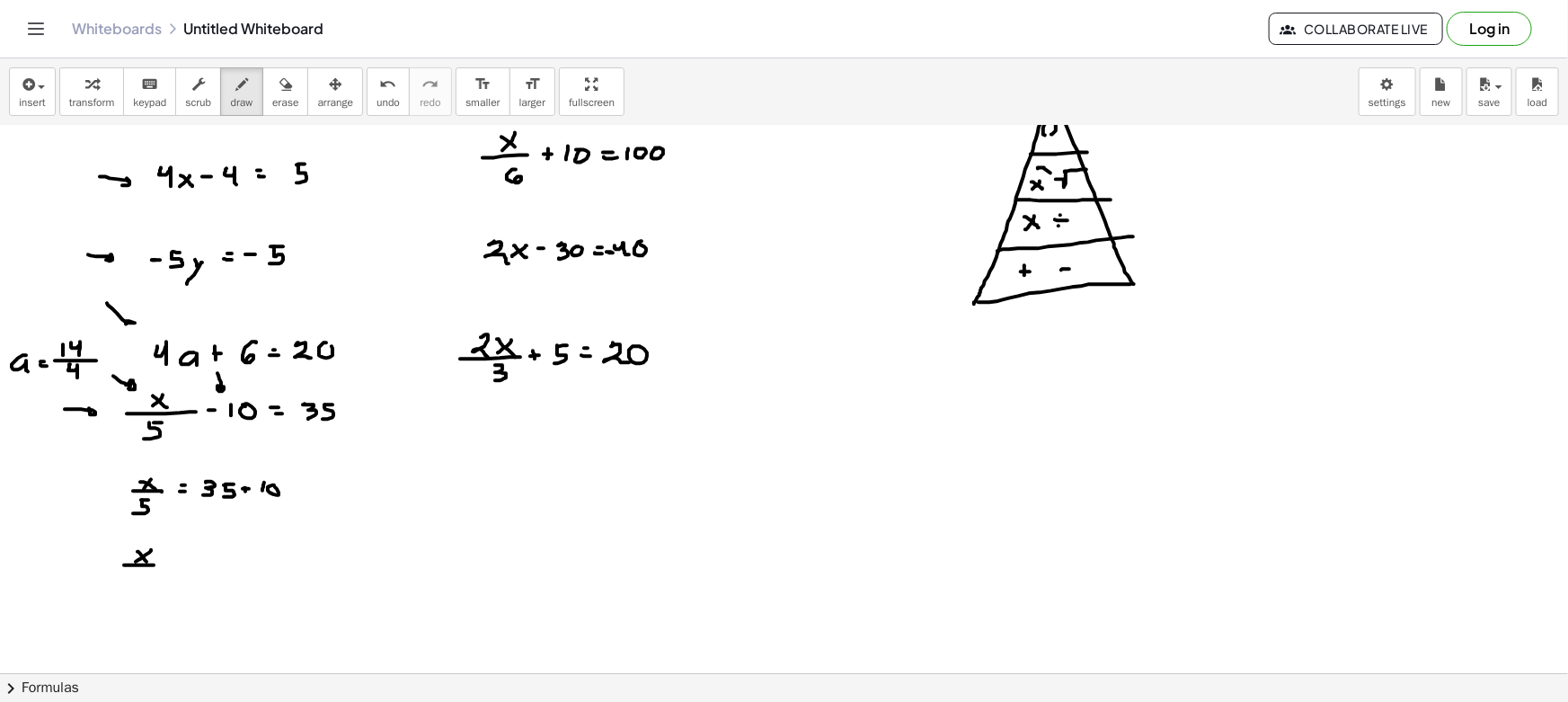 drag, startPoint x: 135, startPoint y: 572, endPoint x: 146, endPoint y: 572, distance: 11 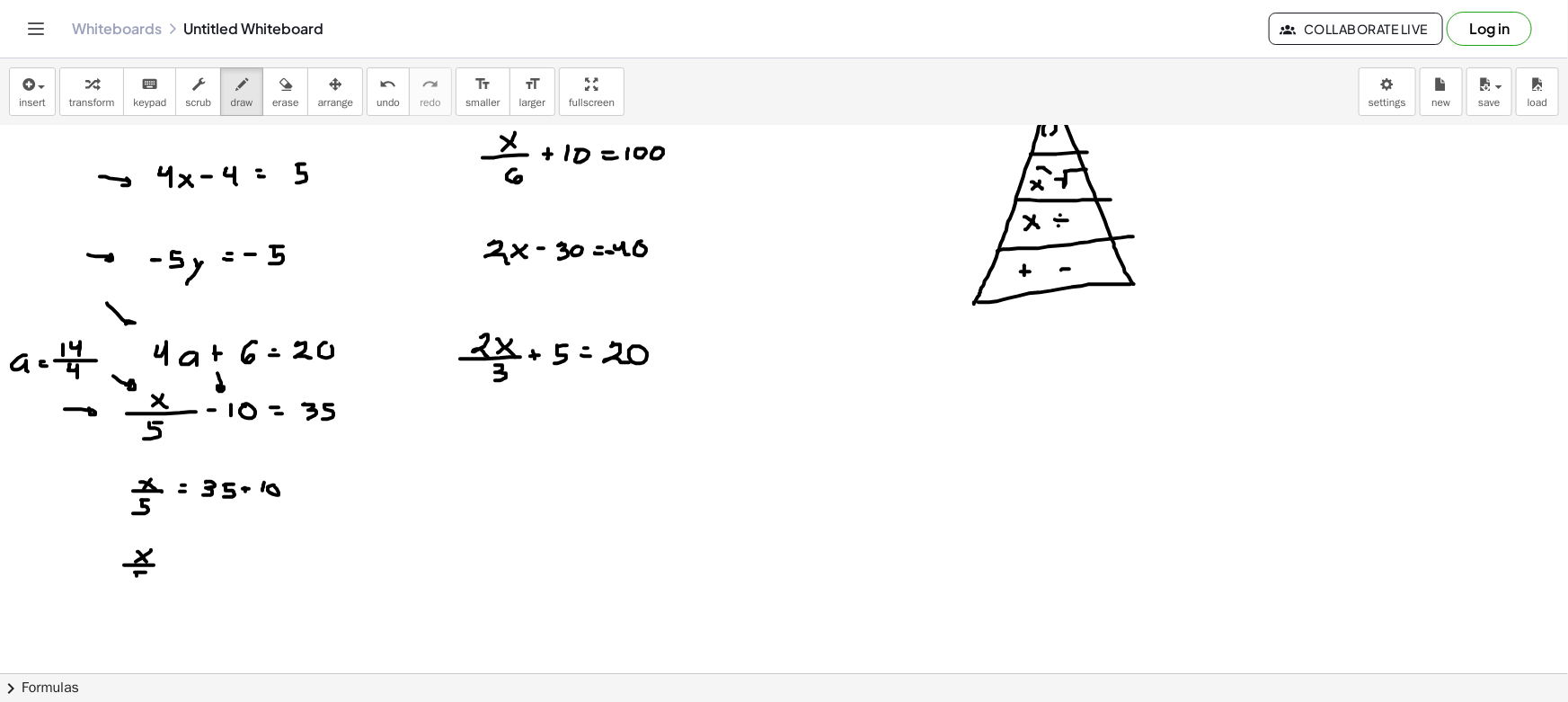 click at bounding box center (784, 698) 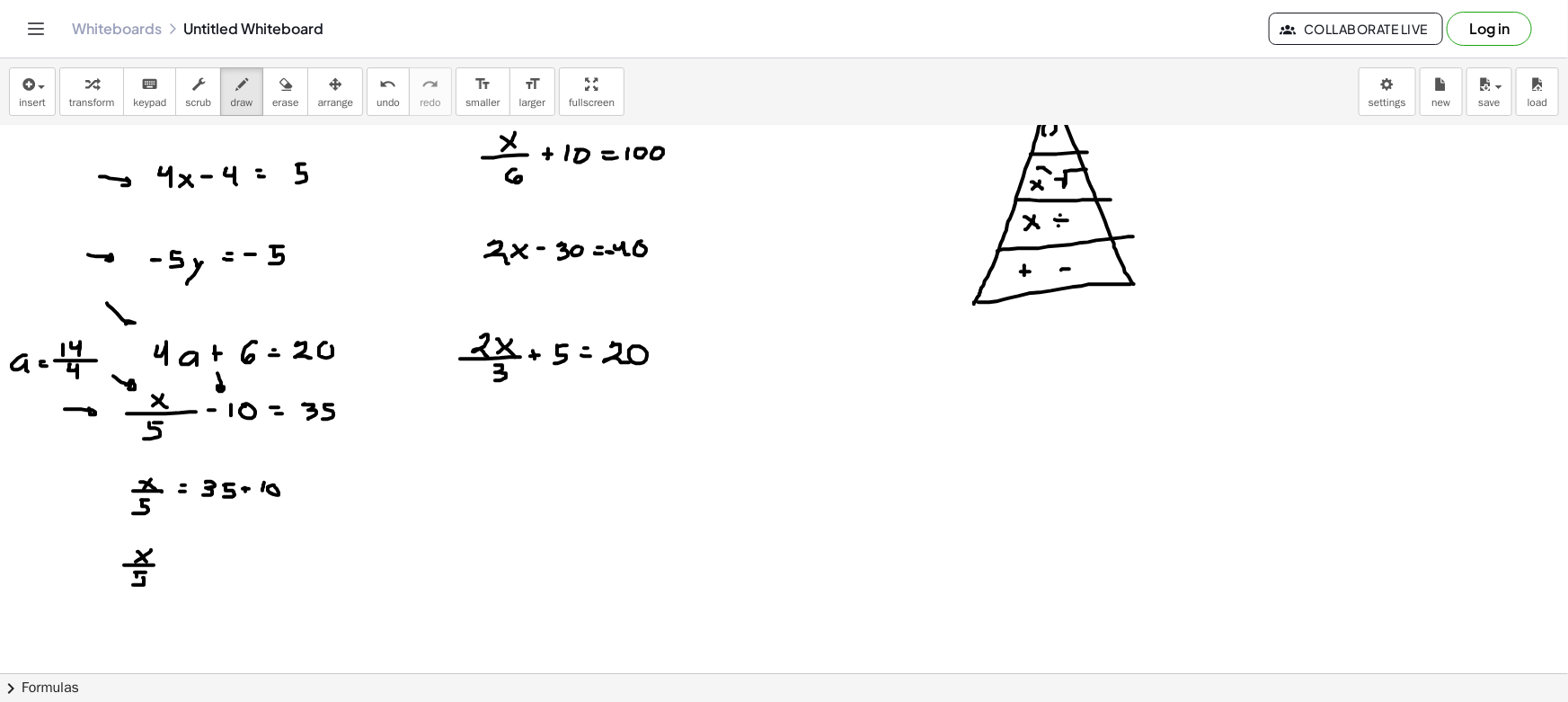 drag, startPoint x: 144, startPoint y: 577, endPoint x: 133, endPoint y: 584, distance: 13.038405 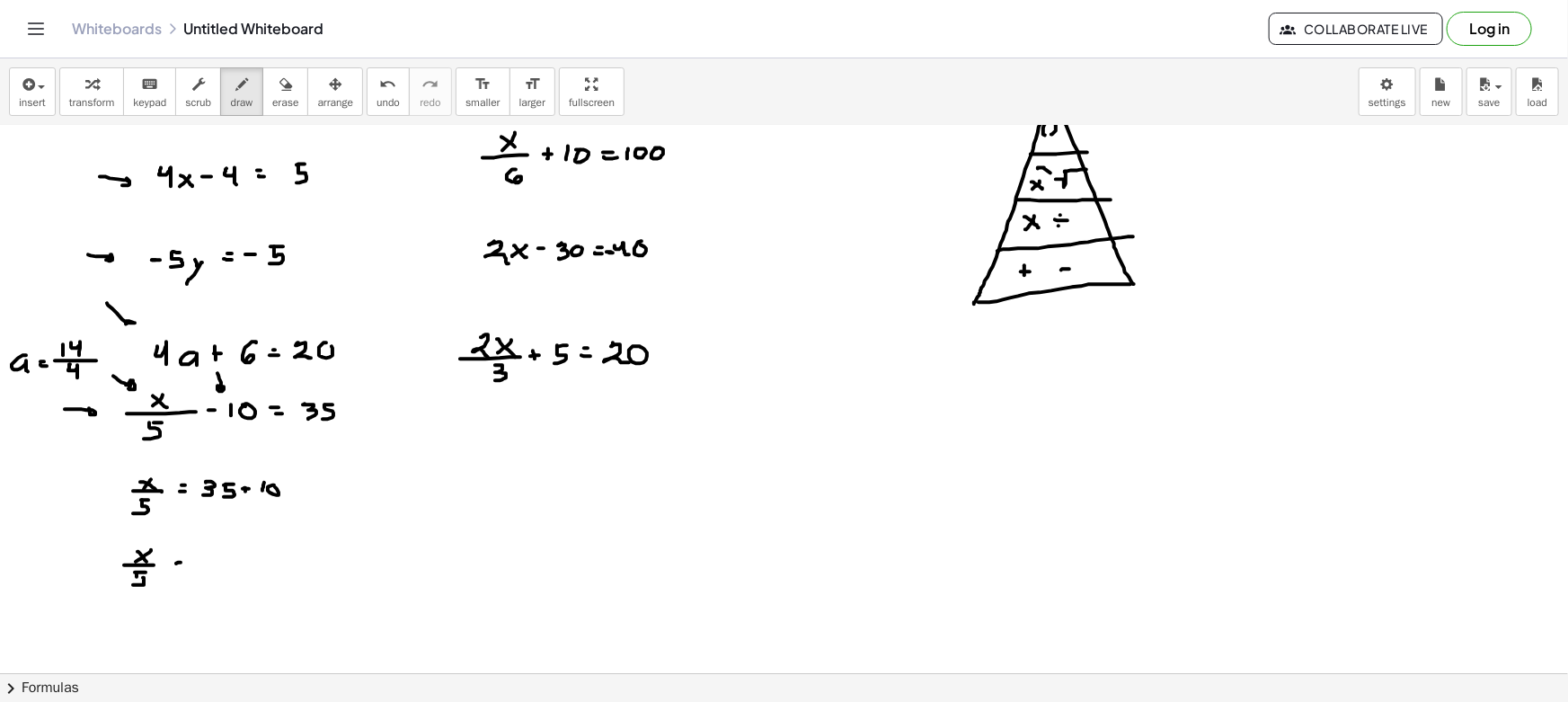 drag, startPoint x: 184, startPoint y: 566, endPoint x: 193, endPoint y: 567, distance: 9.055385 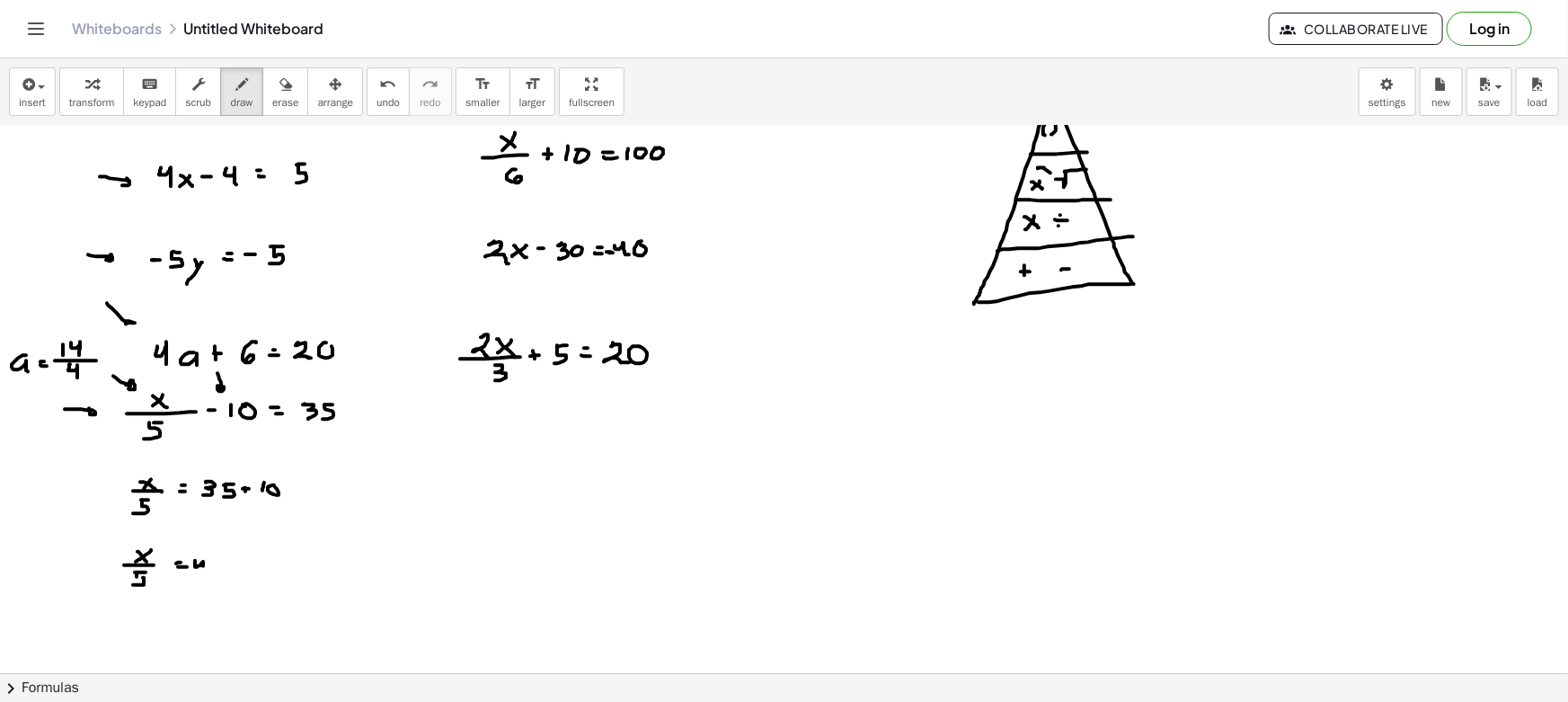 drag, startPoint x: 195, startPoint y: 564, endPoint x: 217, endPoint y: 565, distance: 22.022716 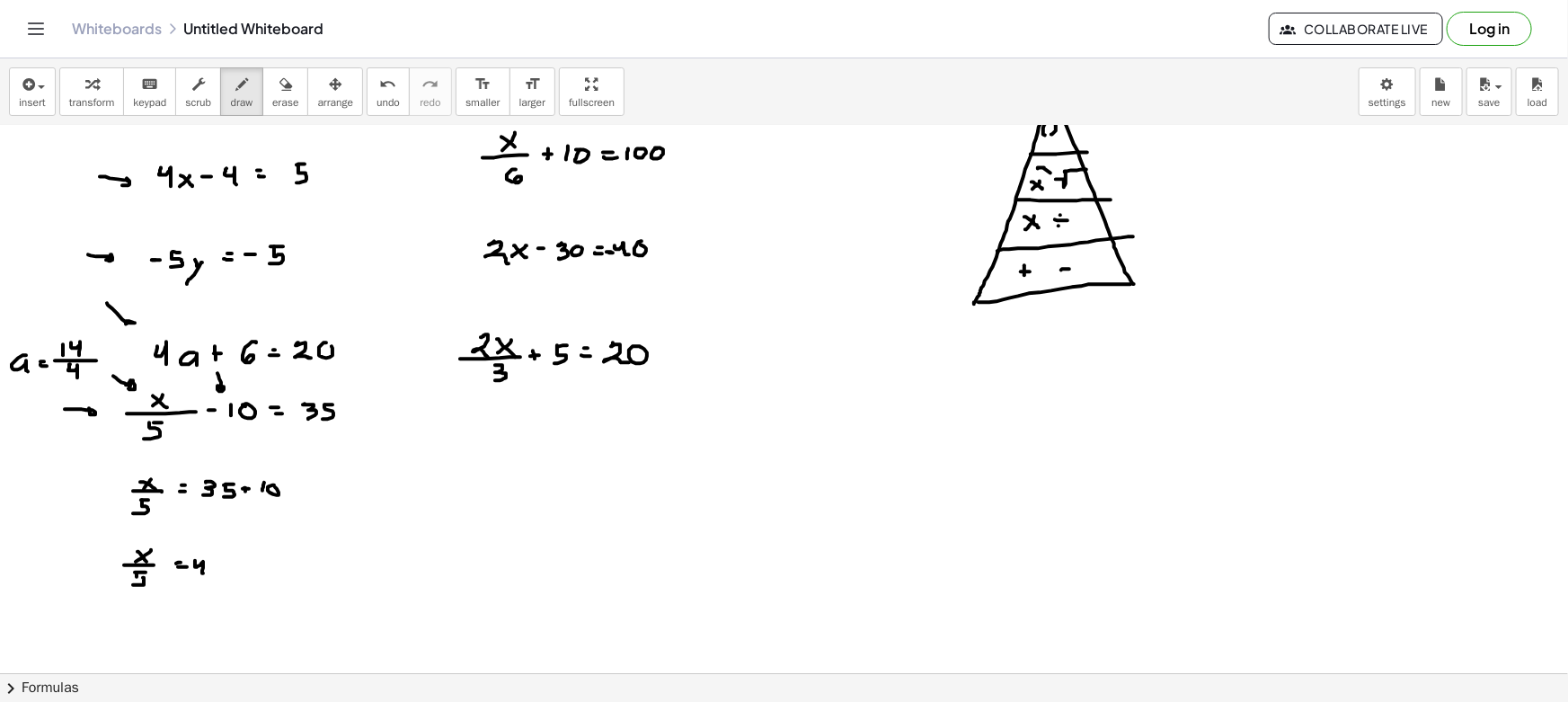 click at bounding box center [784, 698] 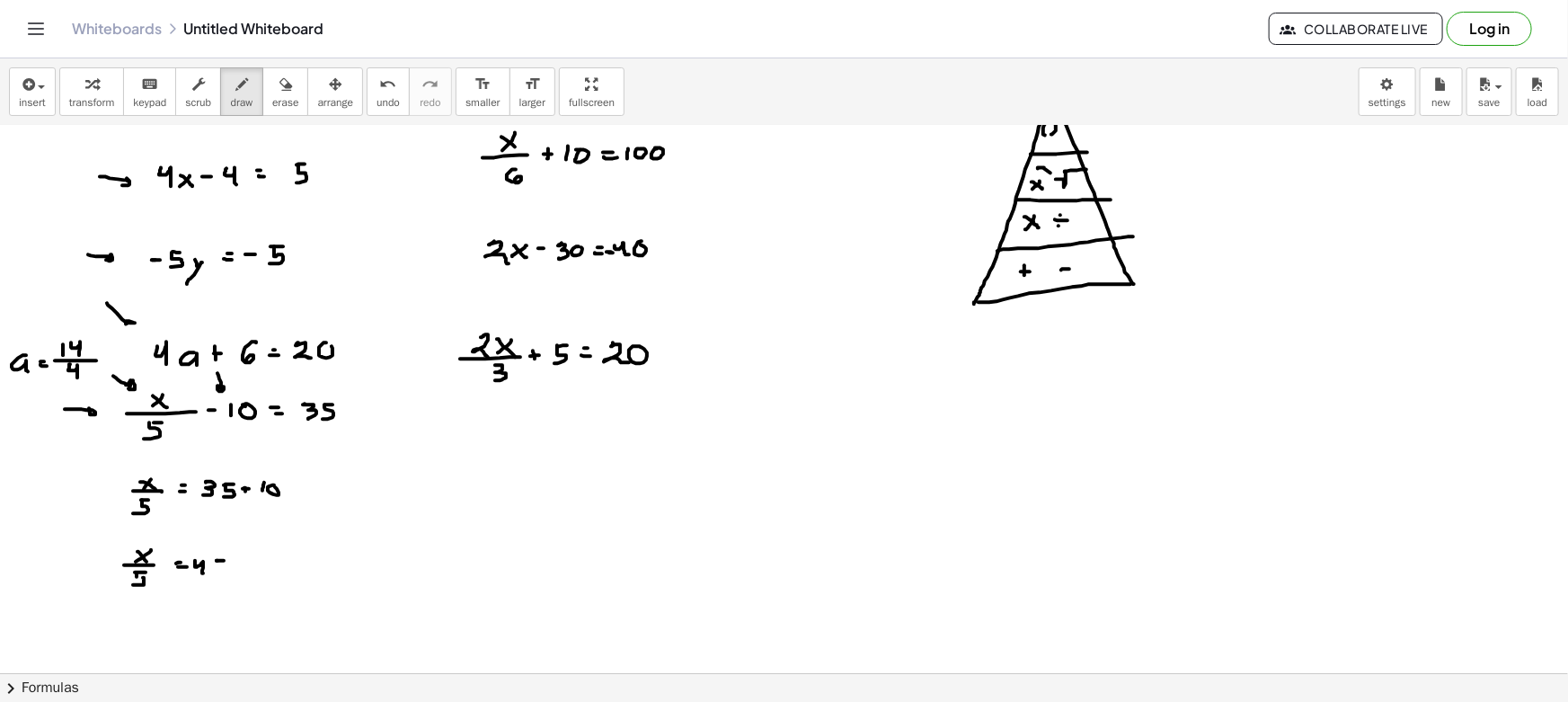 drag, startPoint x: 217, startPoint y: 560, endPoint x: 212, endPoint y: 571, distance: 12 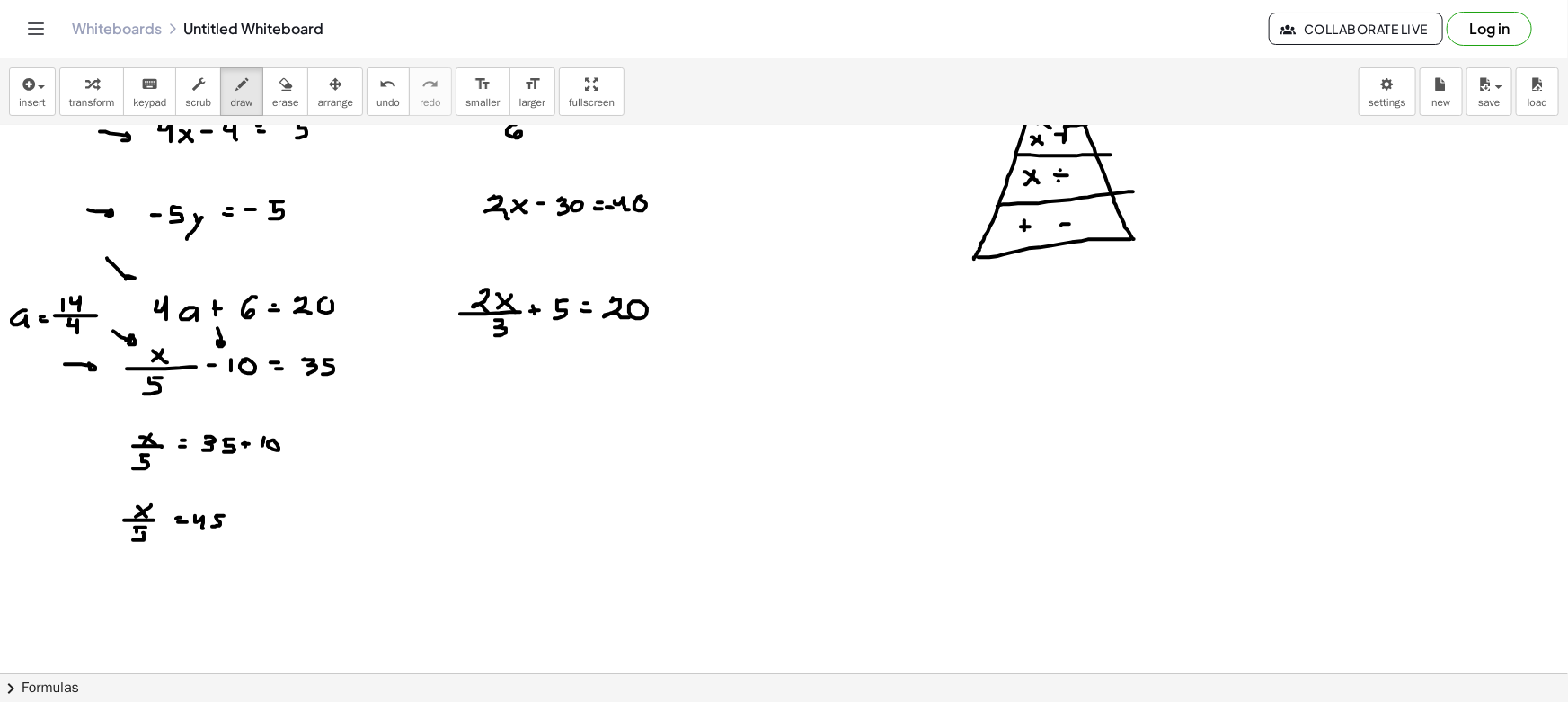 scroll, scrollTop: 157, scrollLeft: 0, axis: vertical 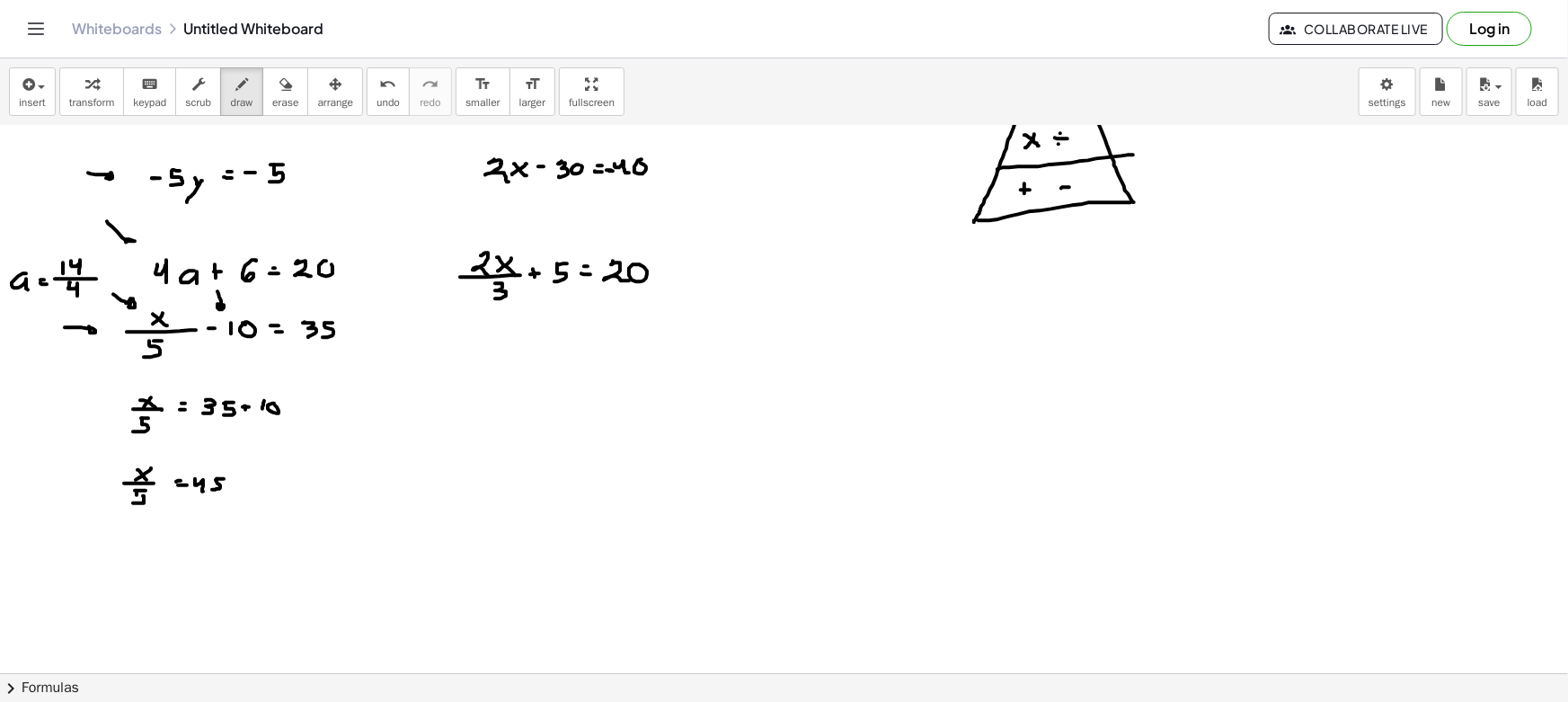 drag, startPoint x: 135, startPoint y: 546, endPoint x: 127, endPoint y: 551, distance: 9.433981 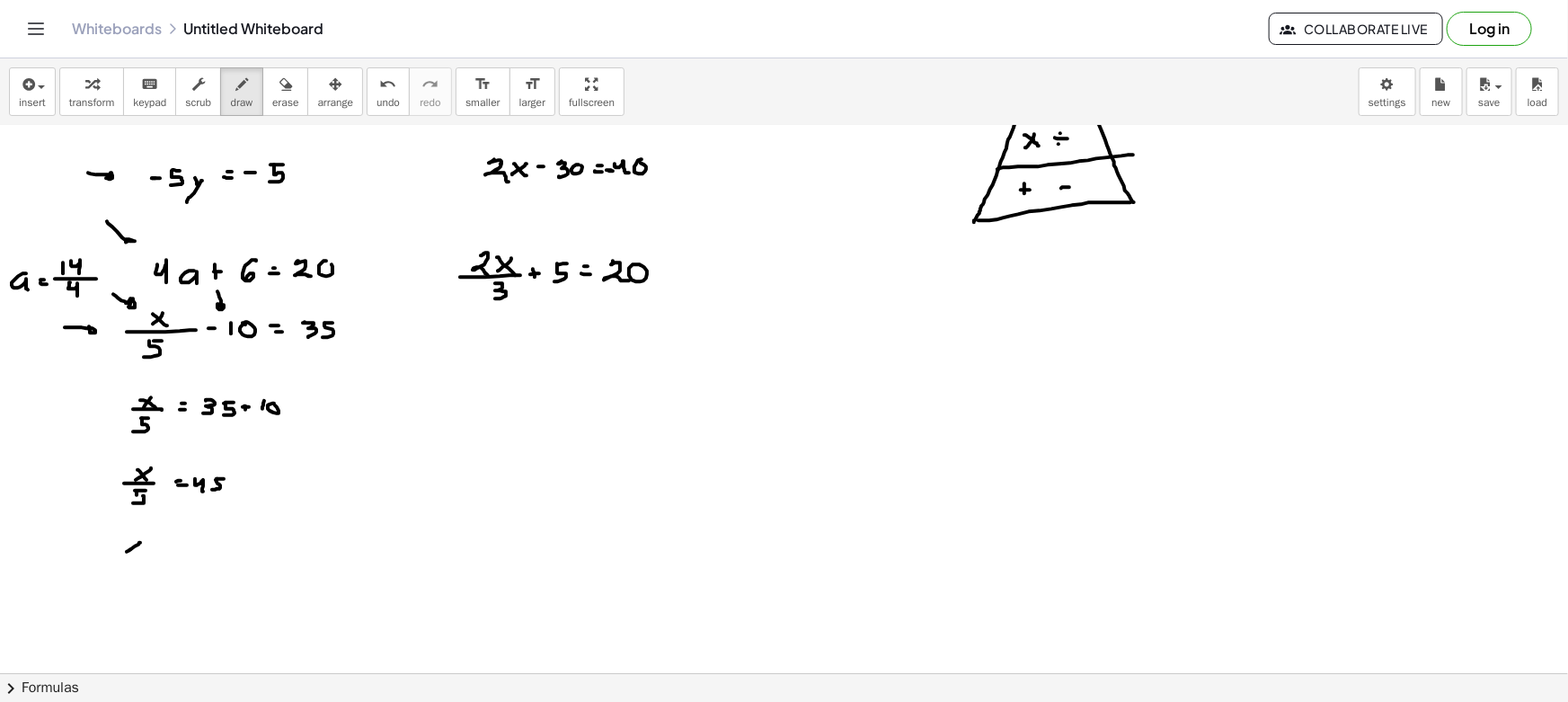 click at bounding box center (784, 617) 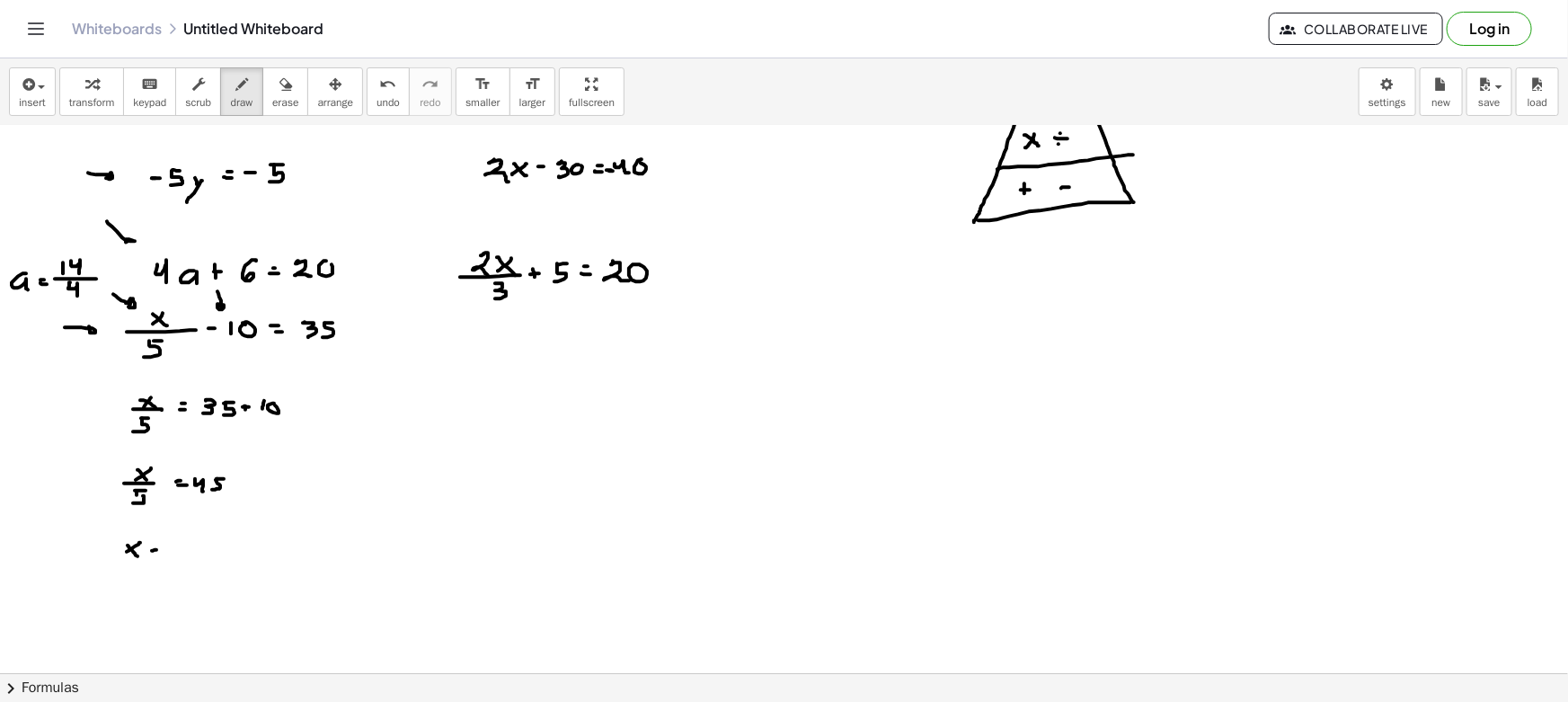 click at bounding box center [784, 617] 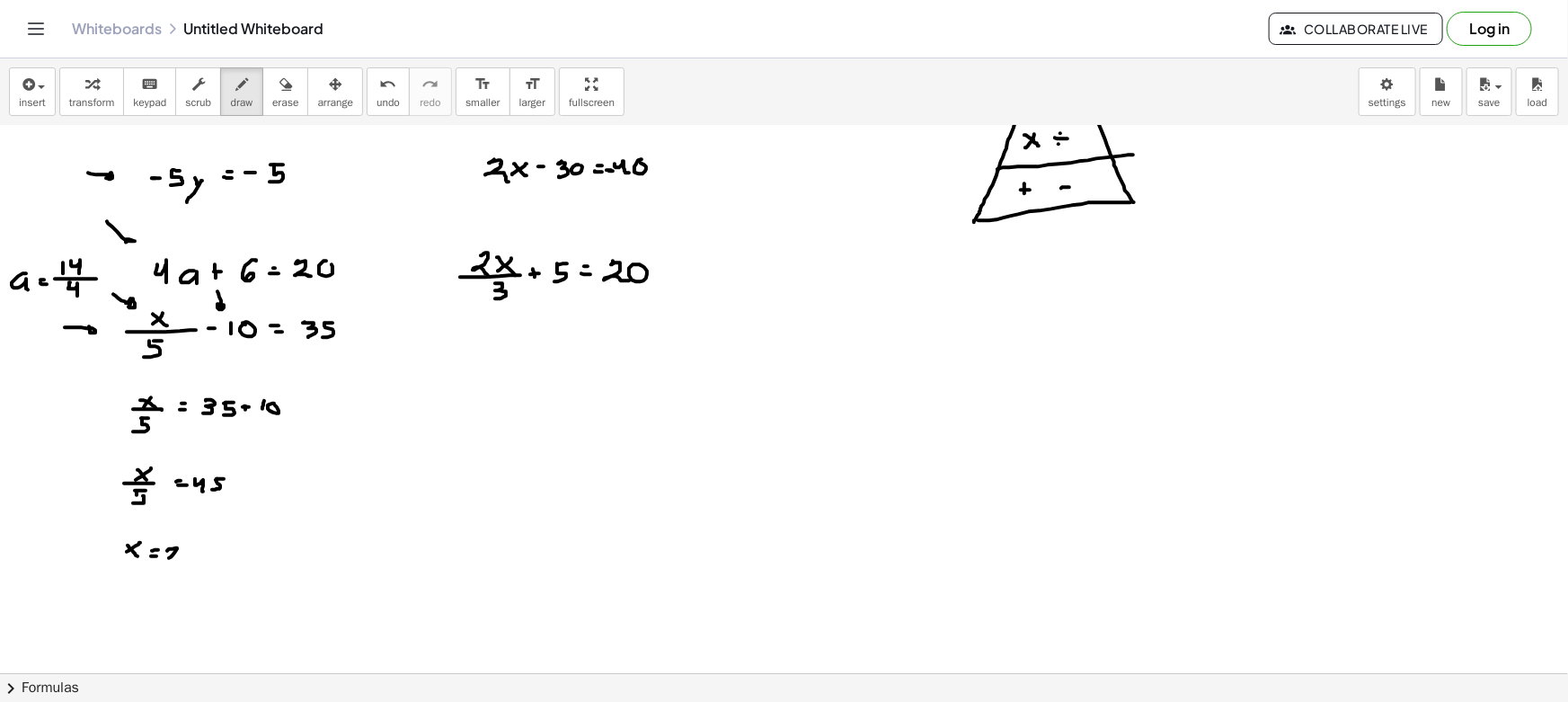 drag, startPoint x: 169, startPoint y: 548, endPoint x: 177, endPoint y: 557, distance: 12.041595 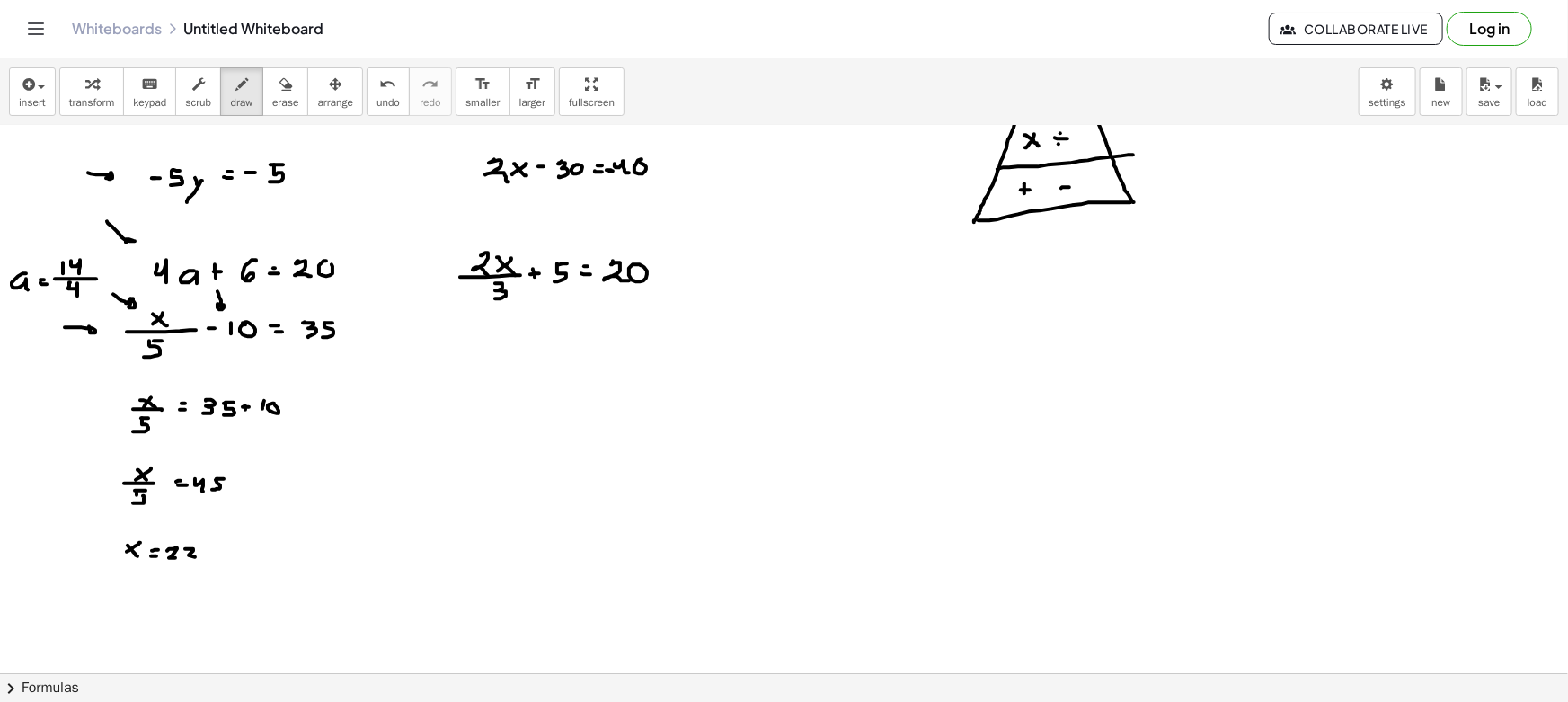 drag, startPoint x: 187, startPoint y: 548, endPoint x: 195, endPoint y: 556, distance: 11.313708 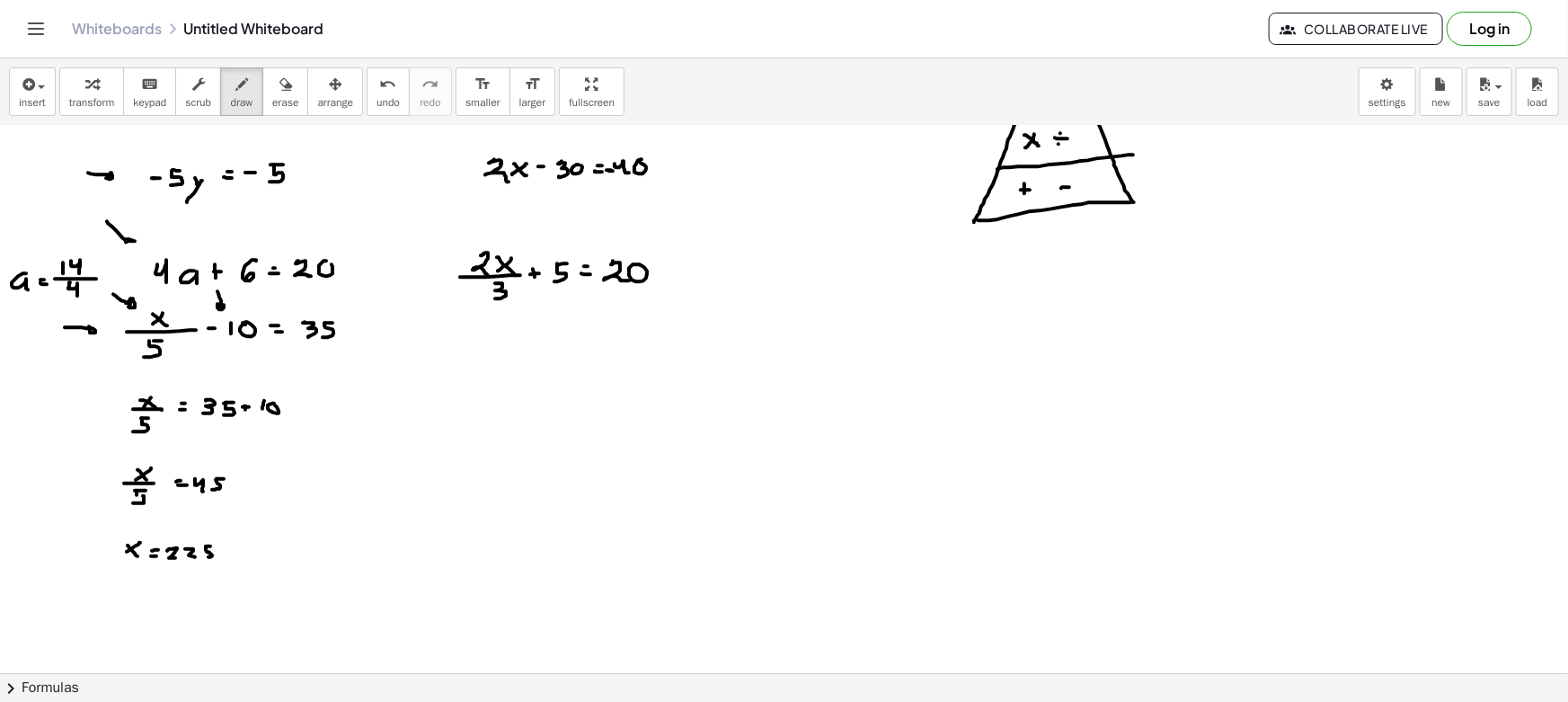 drag, startPoint x: 206, startPoint y: 546, endPoint x: 204, endPoint y: 556, distance: 10.19804 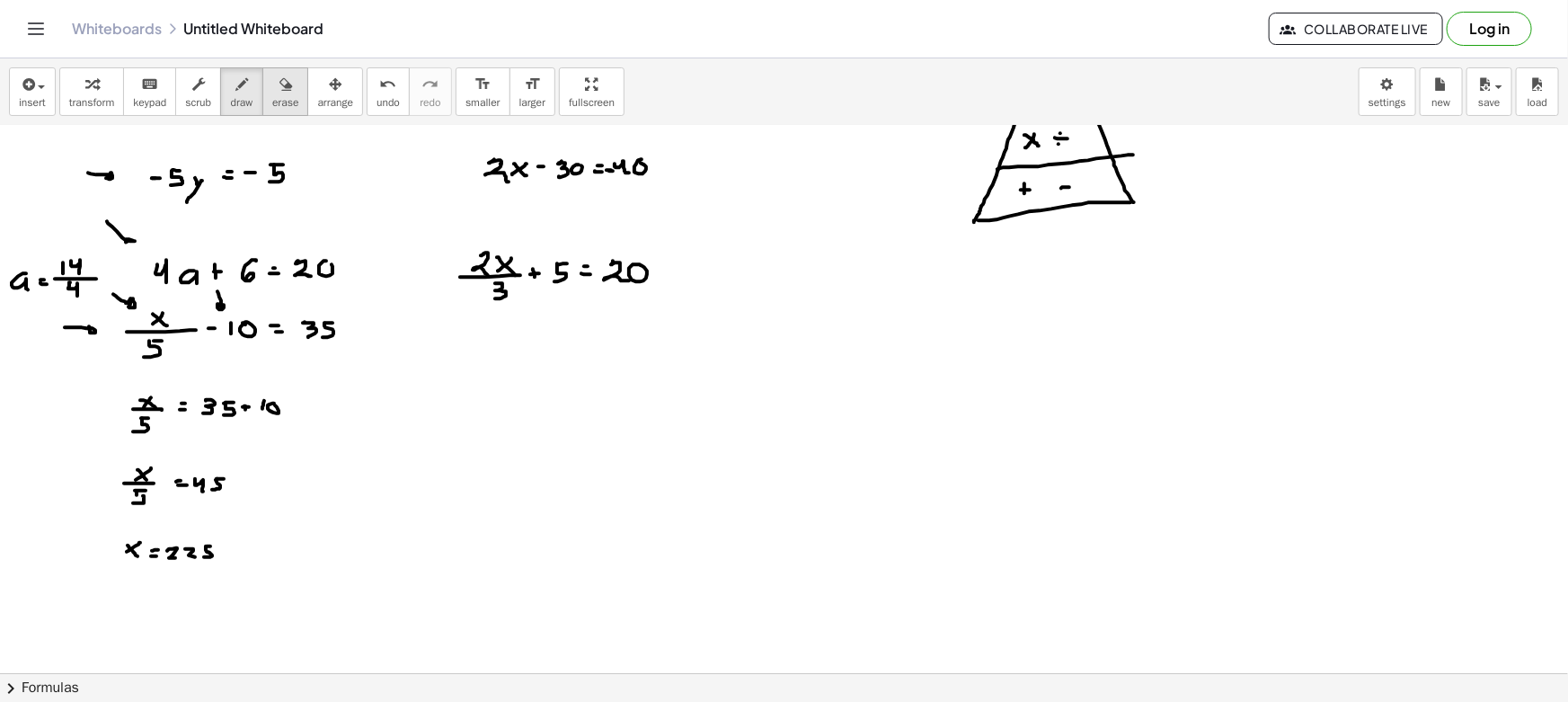 click at bounding box center (286, 84) 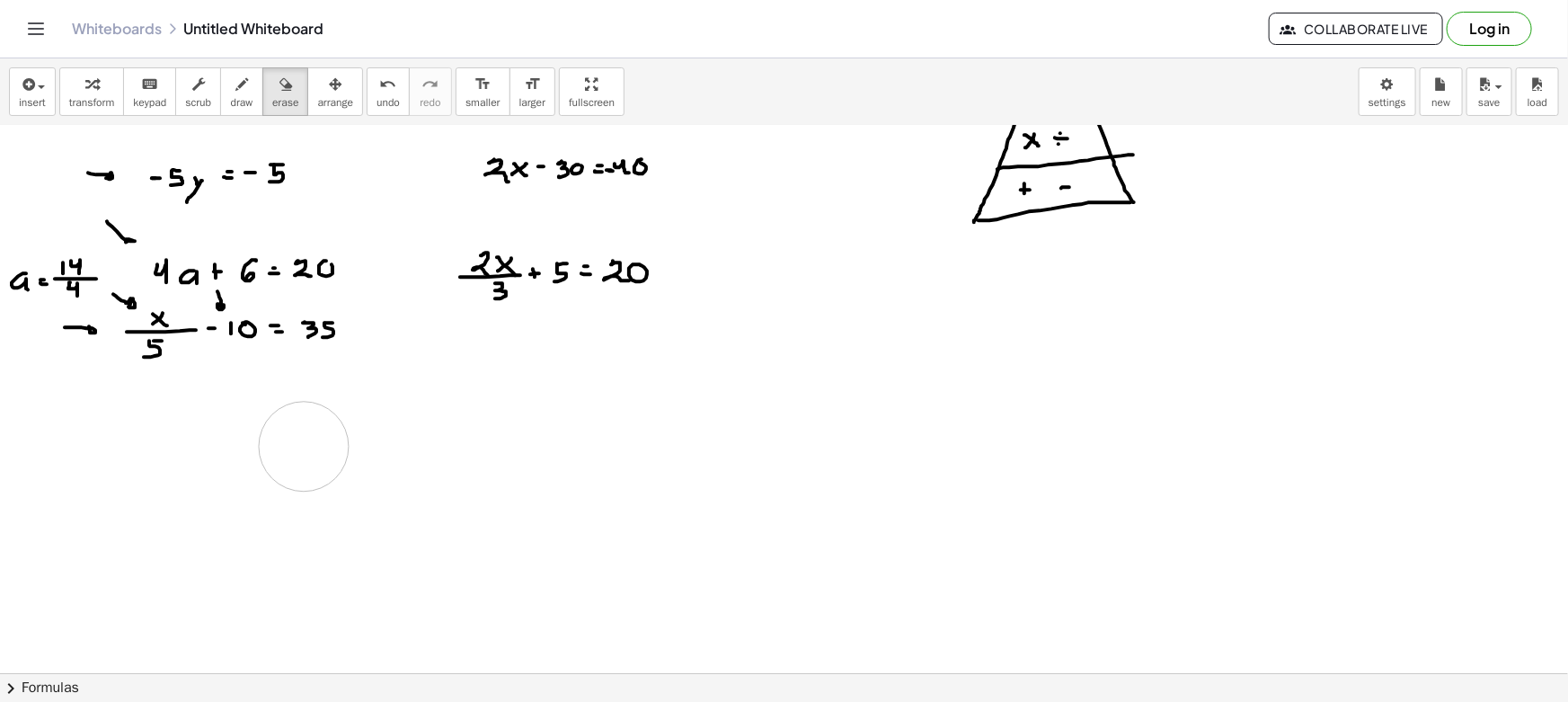 drag, startPoint x: 188, startPoint y: 564, endPoint x: 264, endPoint y: 465, distance: 124.80785 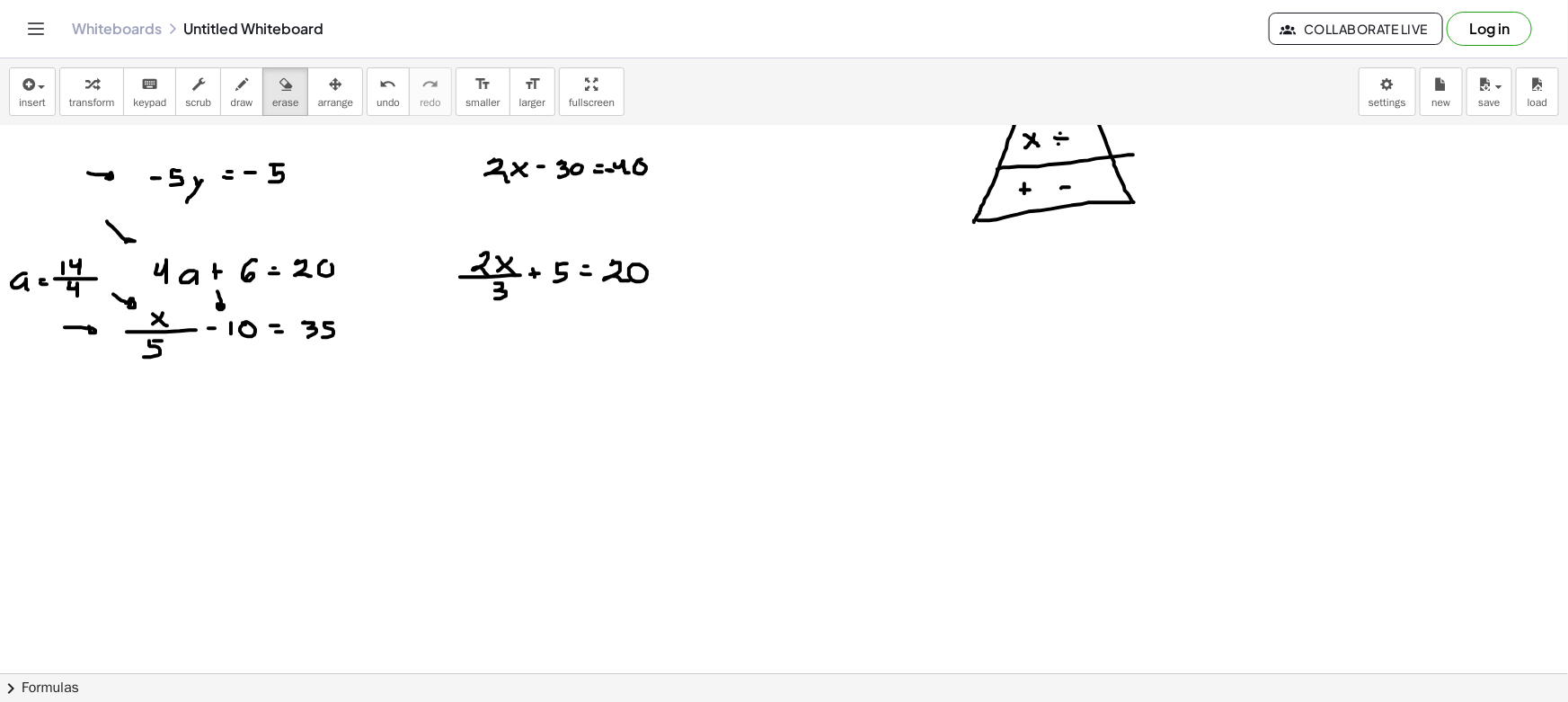 scroll, scrollTop: 0, scrollLeft: 0, axis: both 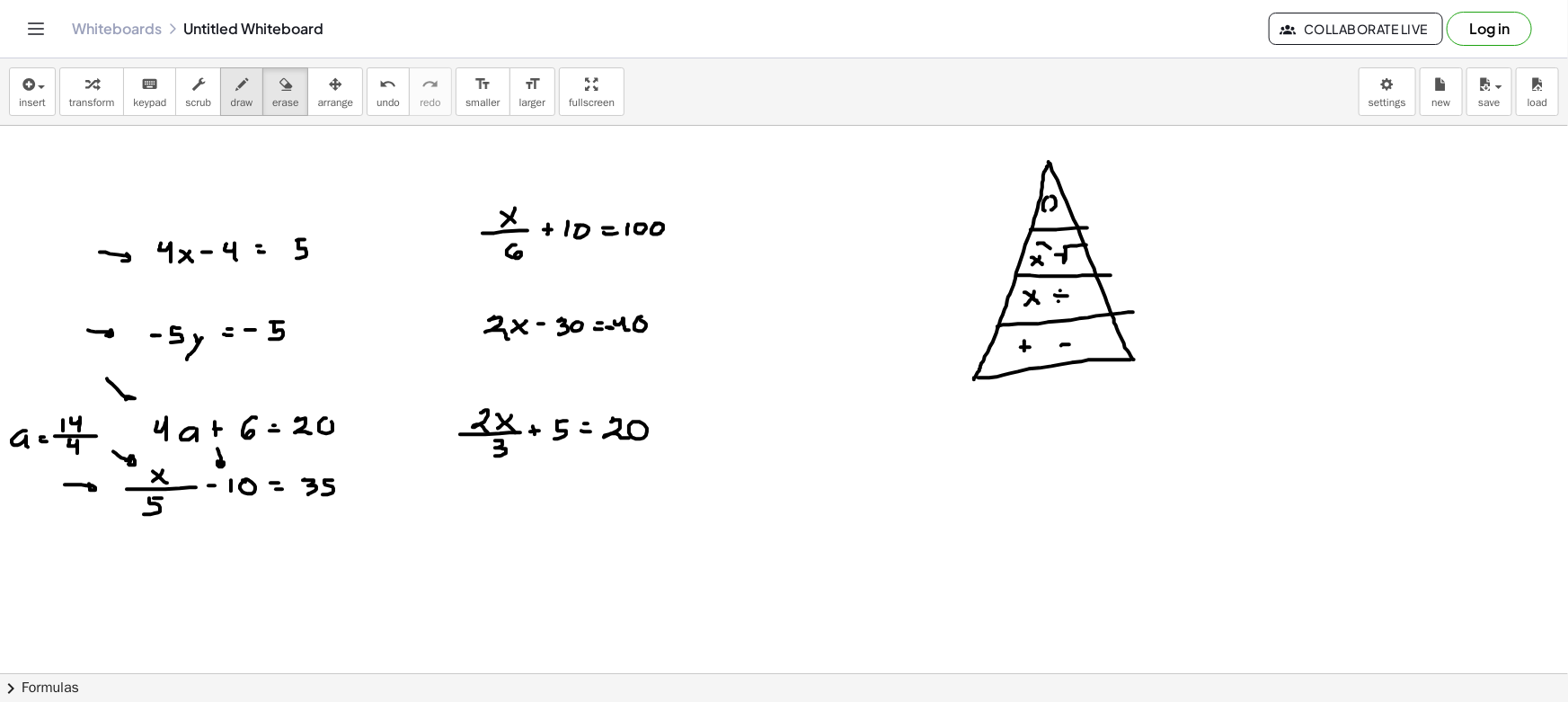 click on "draw" at bounding box center (242, 92) 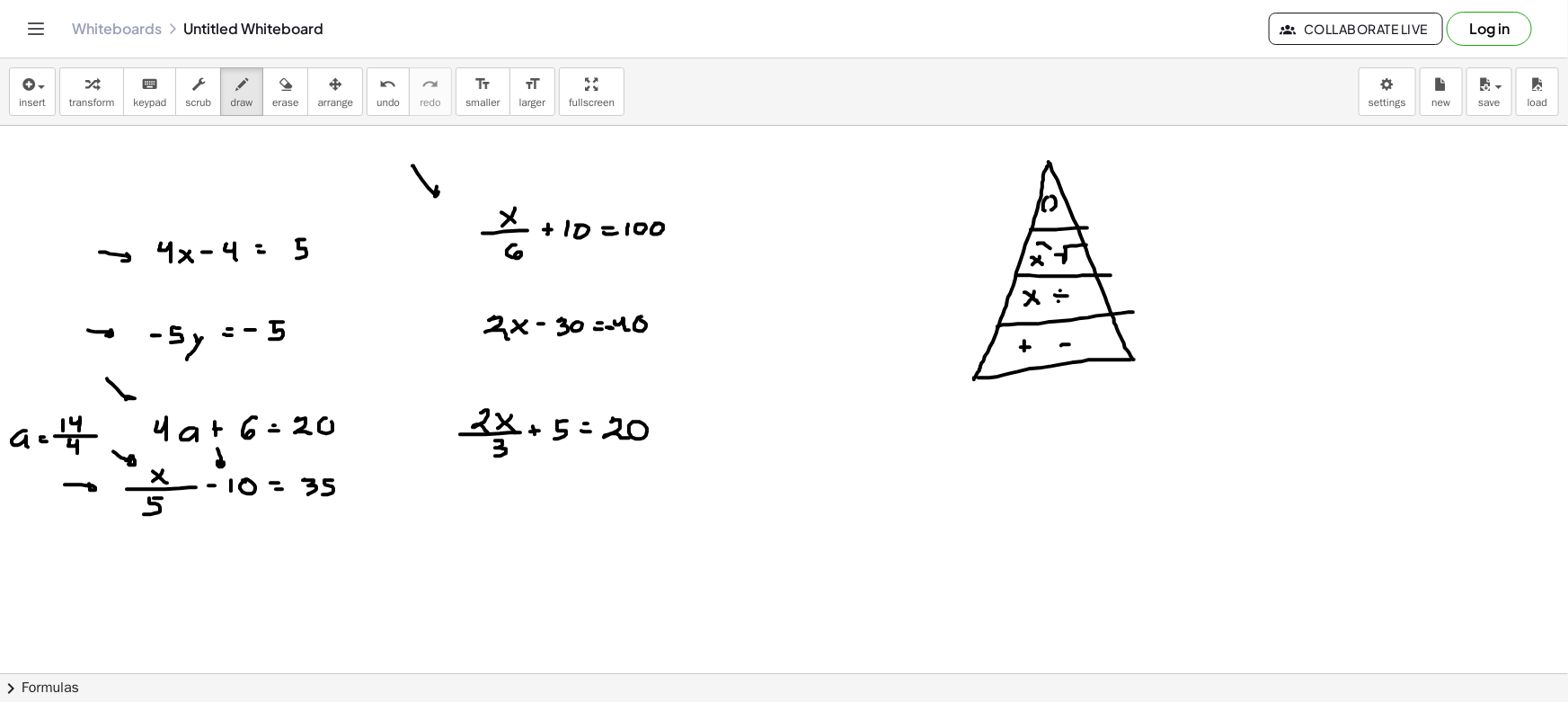 drag, startPoint x: 418, startPoint y: 173, endPoint x: 429, endPoint y: 197, distance: 26.400758 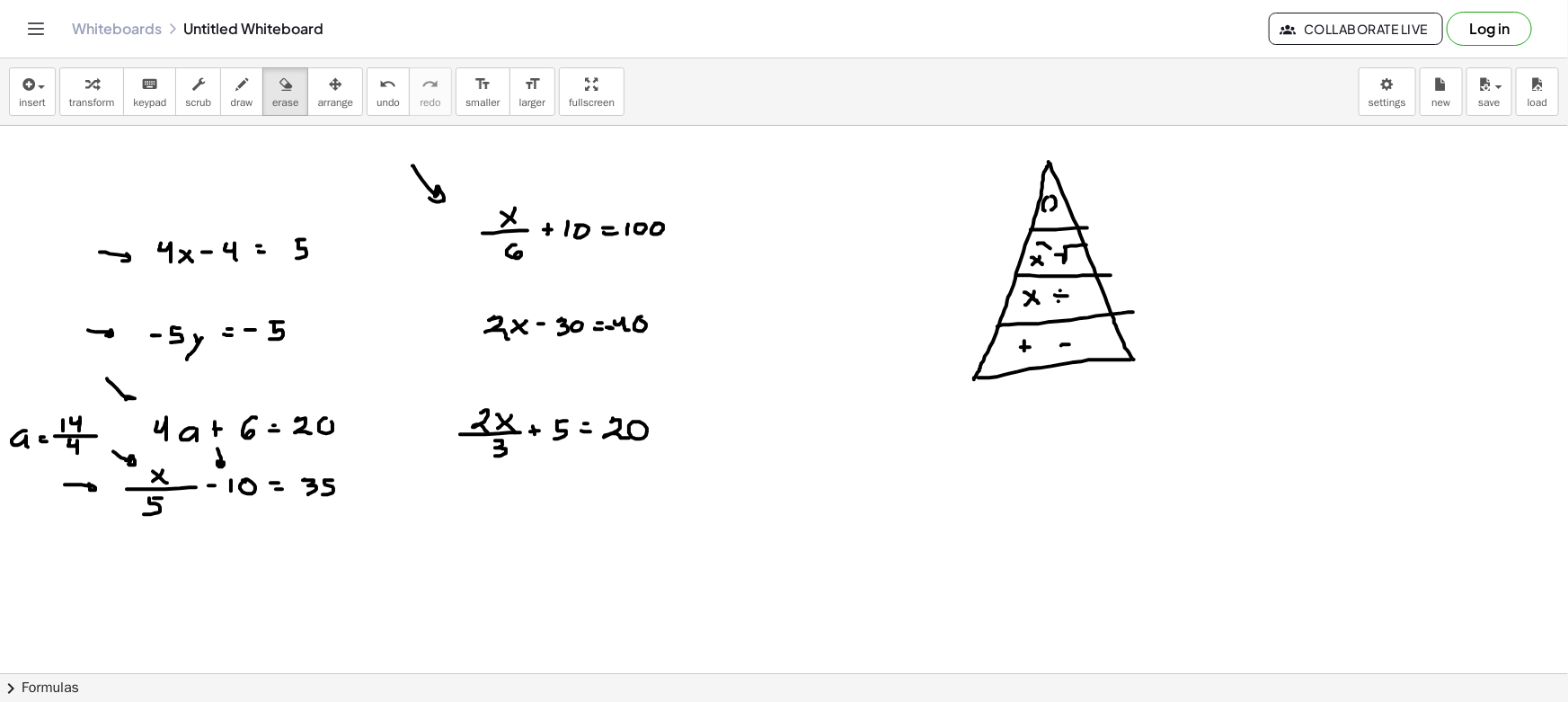 drag, startPoint x: 282, startPoint y: 85, endPoint x: 598, endPoint y: 209, distance: 339.4584 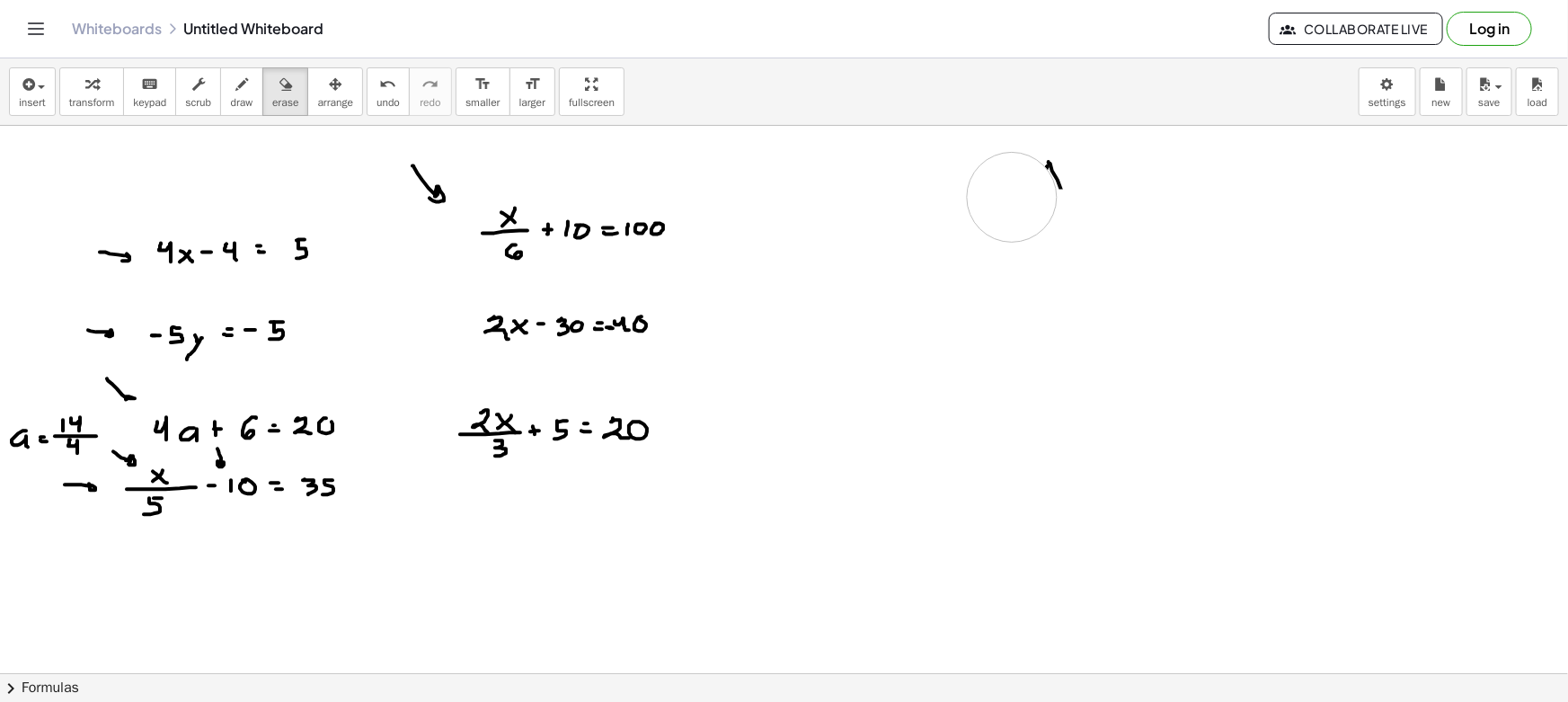 drag, startPoint x: 940, startPoint y: 294, endPoint x: 968, endPoint y: 198, distance: 100 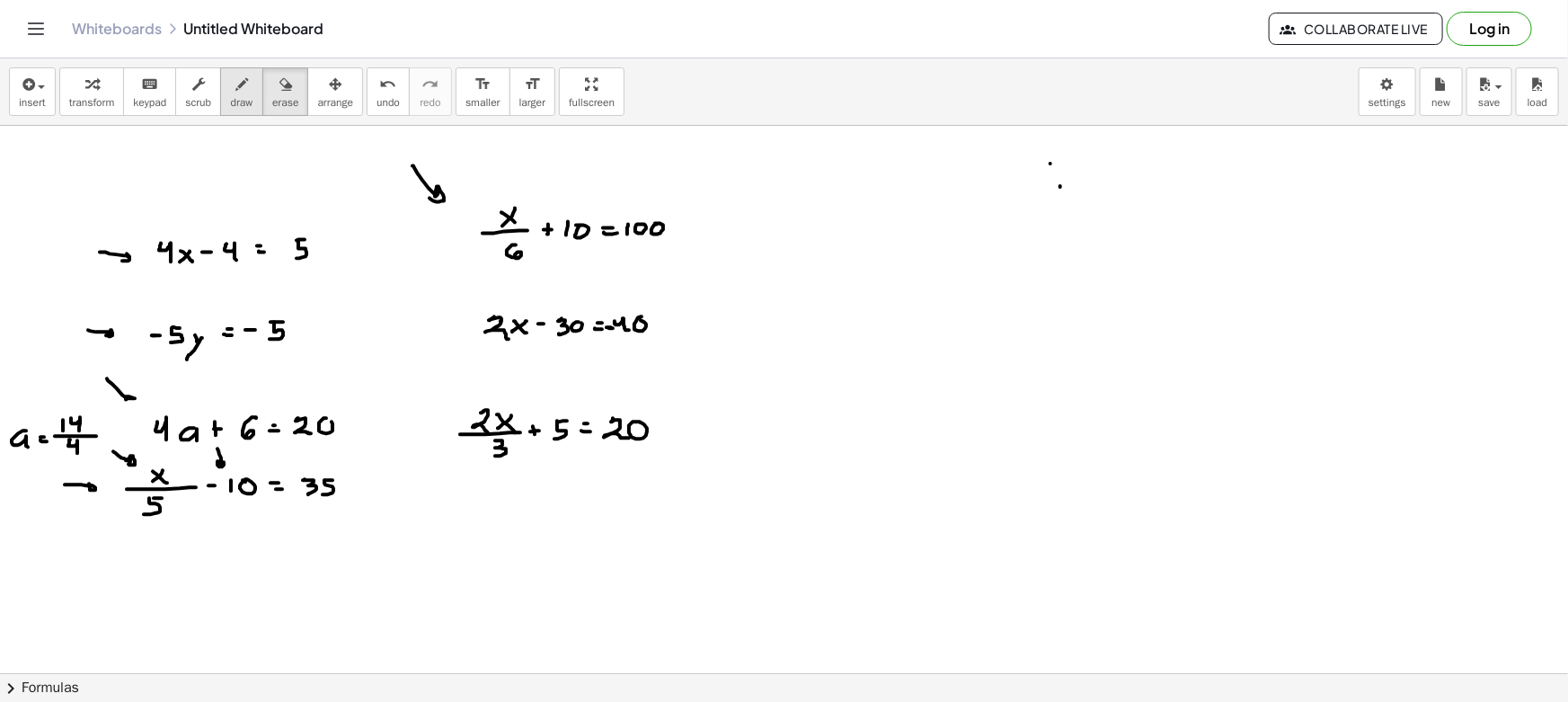 click on "draw" at bounding box center [242, 92] 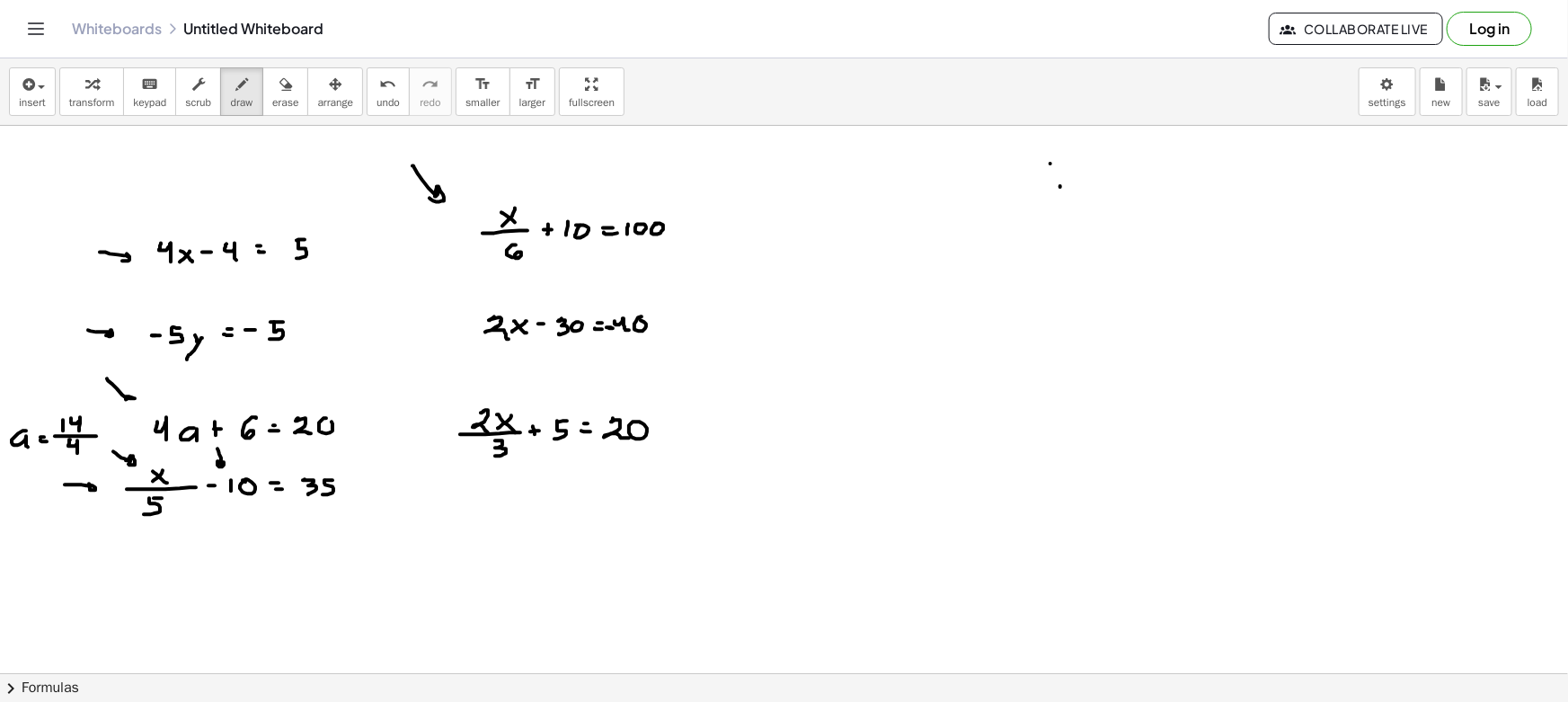 drag, startPoint x: 847, startPoint y: 182, endPoint x: 835, endPoint y: 188, distance: 13.416408 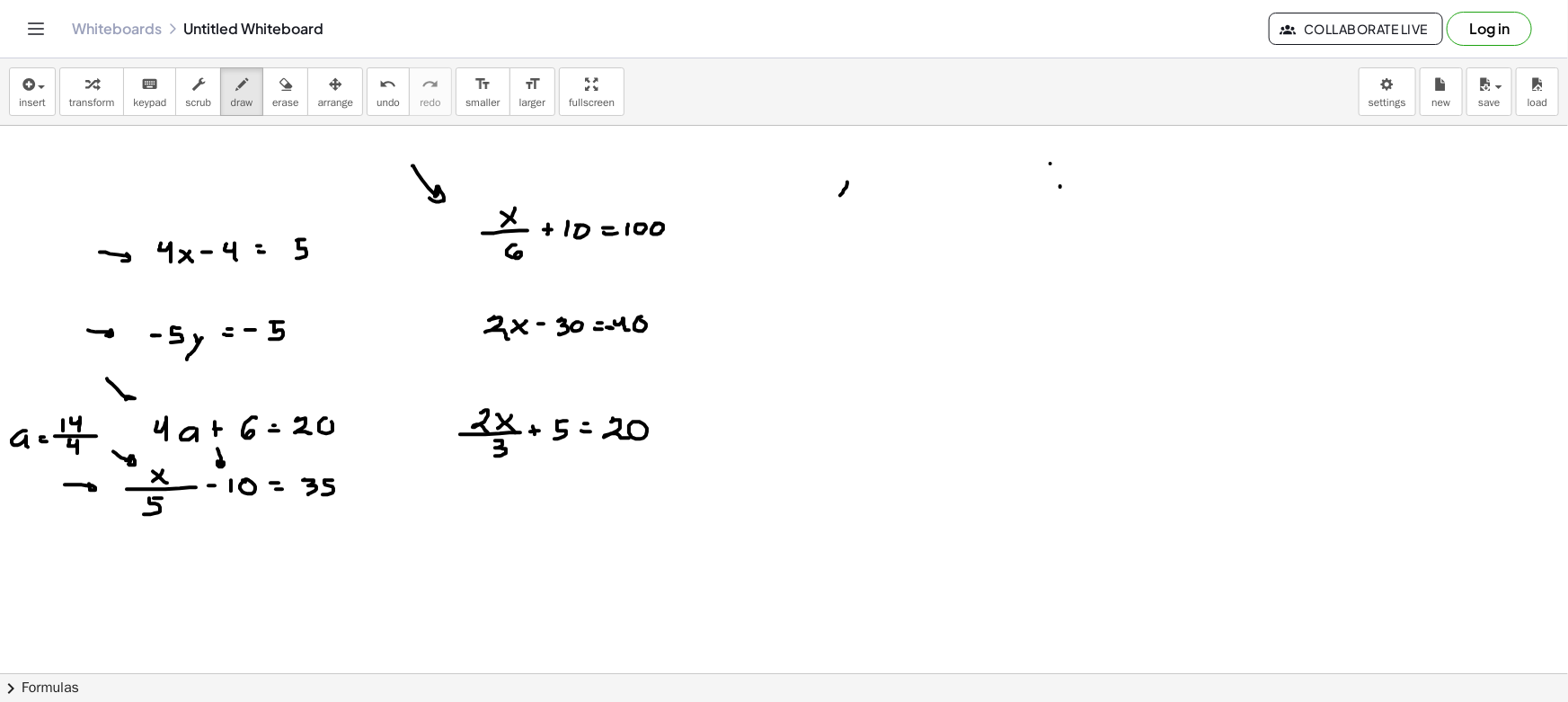 drag, startPoint x: 848, startPoint y: 189, endPoint x: 835, endPoint y: 199, distance: 16.401219 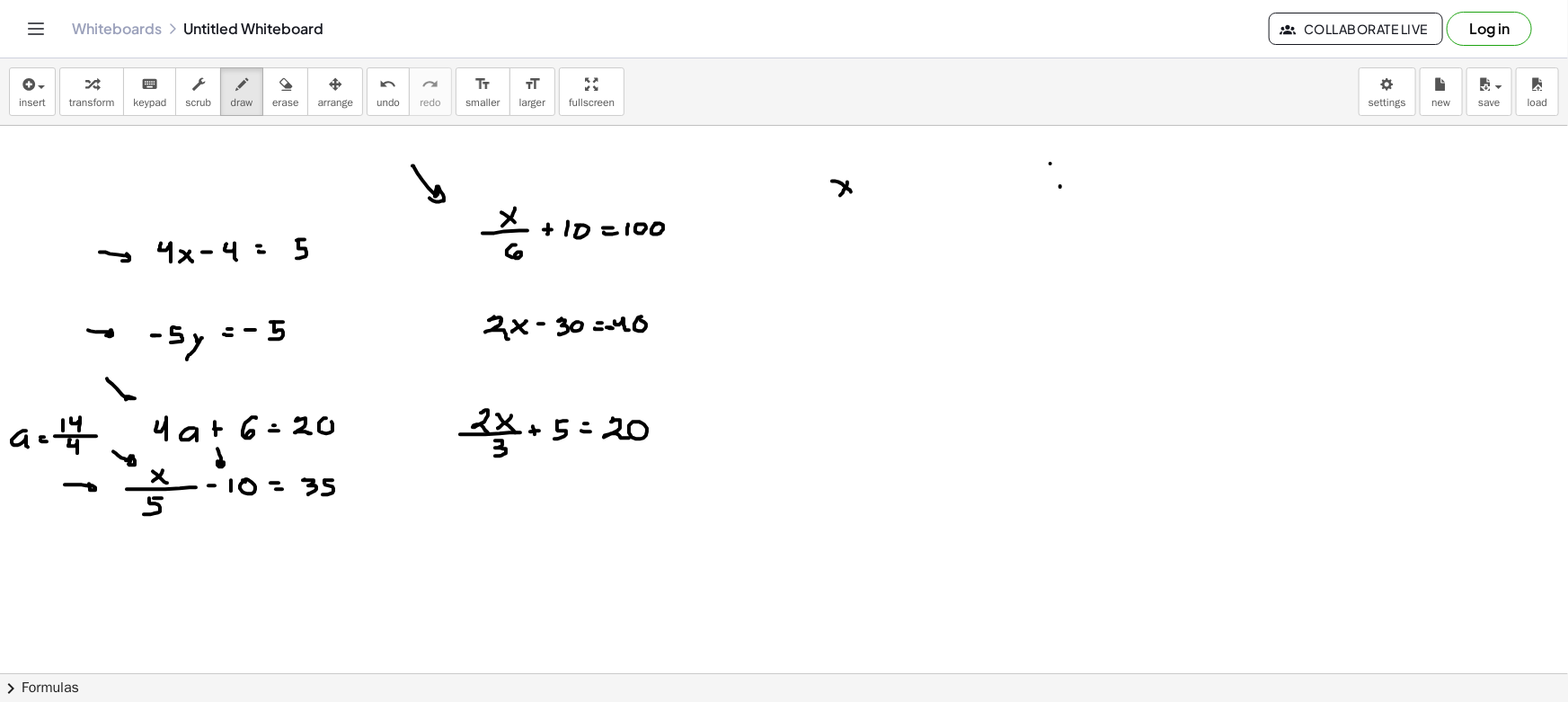 click at bounding box center [784, 774] 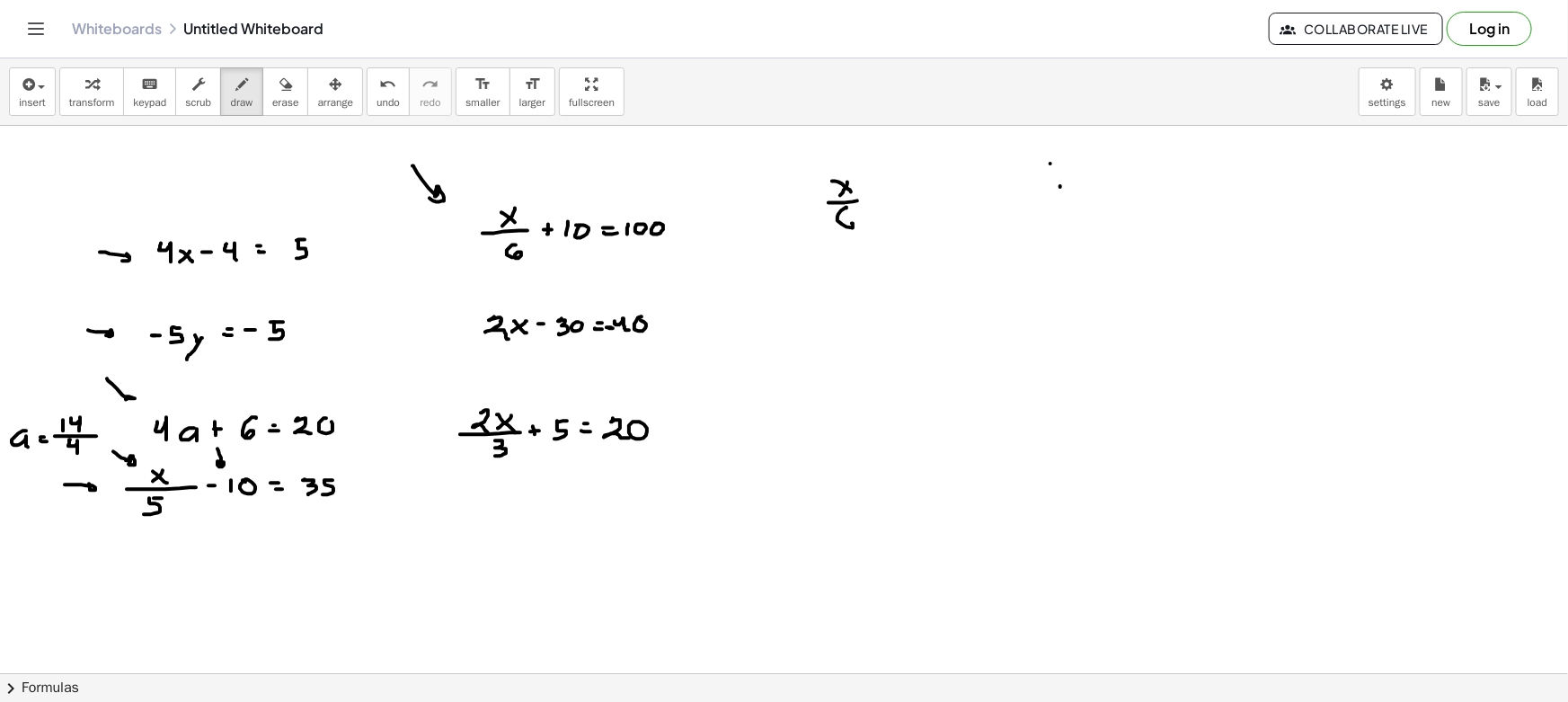drag, startPoint x: 846, startPoint y: 207, endPoint x: 850, endPoint y: 227, distance: 20.396078 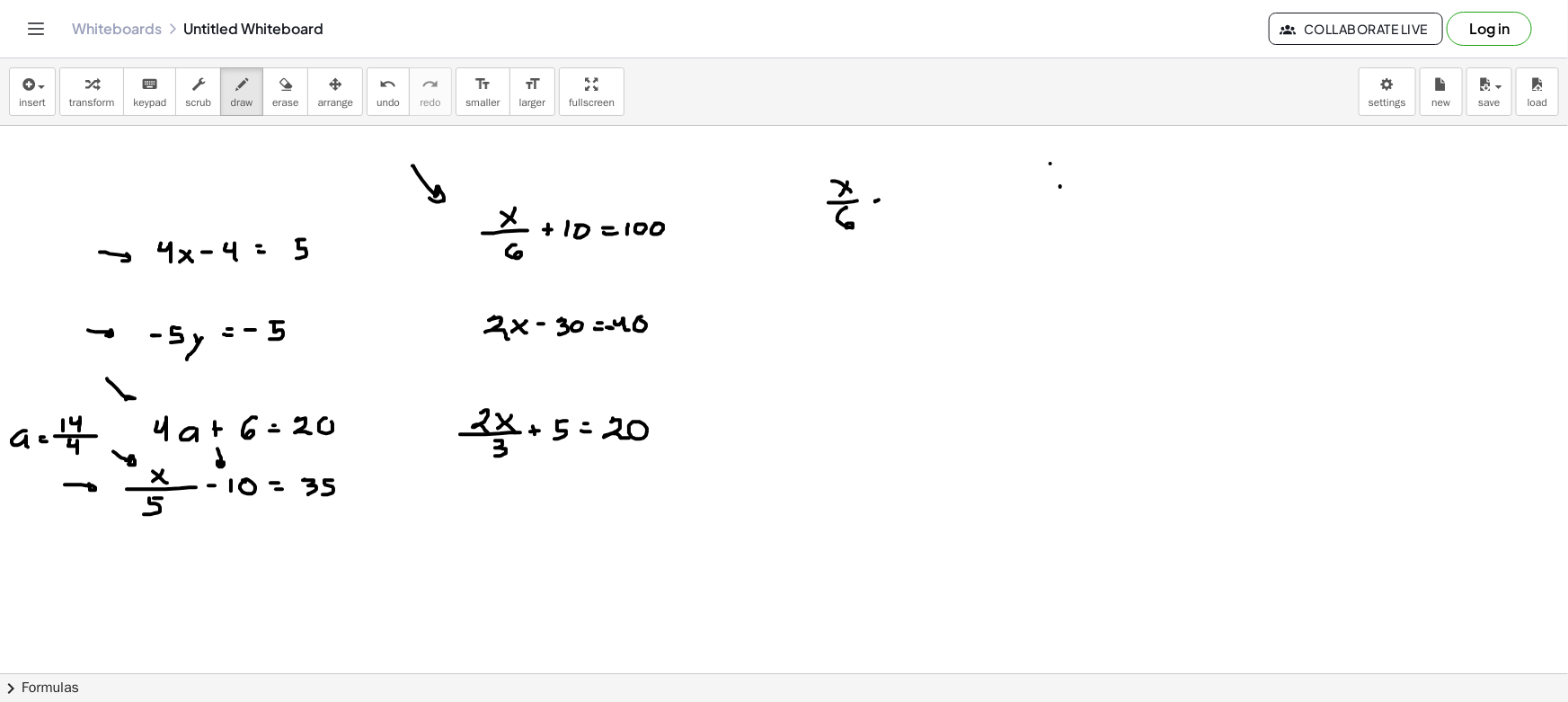 click at bounding box center (784, 774) 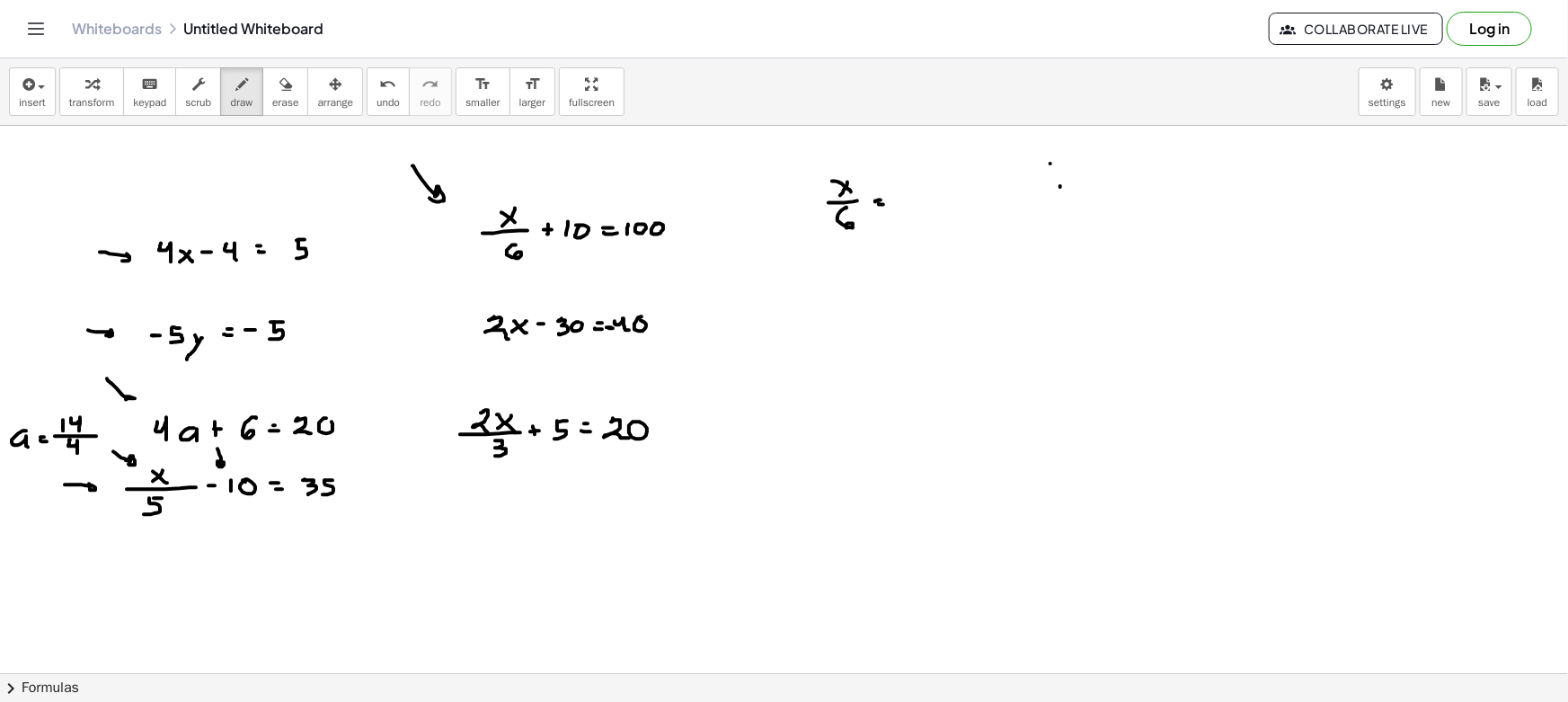 drag, startPoint x: 897, startPoint y: 199, endPoint x: 907, endPoint y: 206, distance: 12.206556 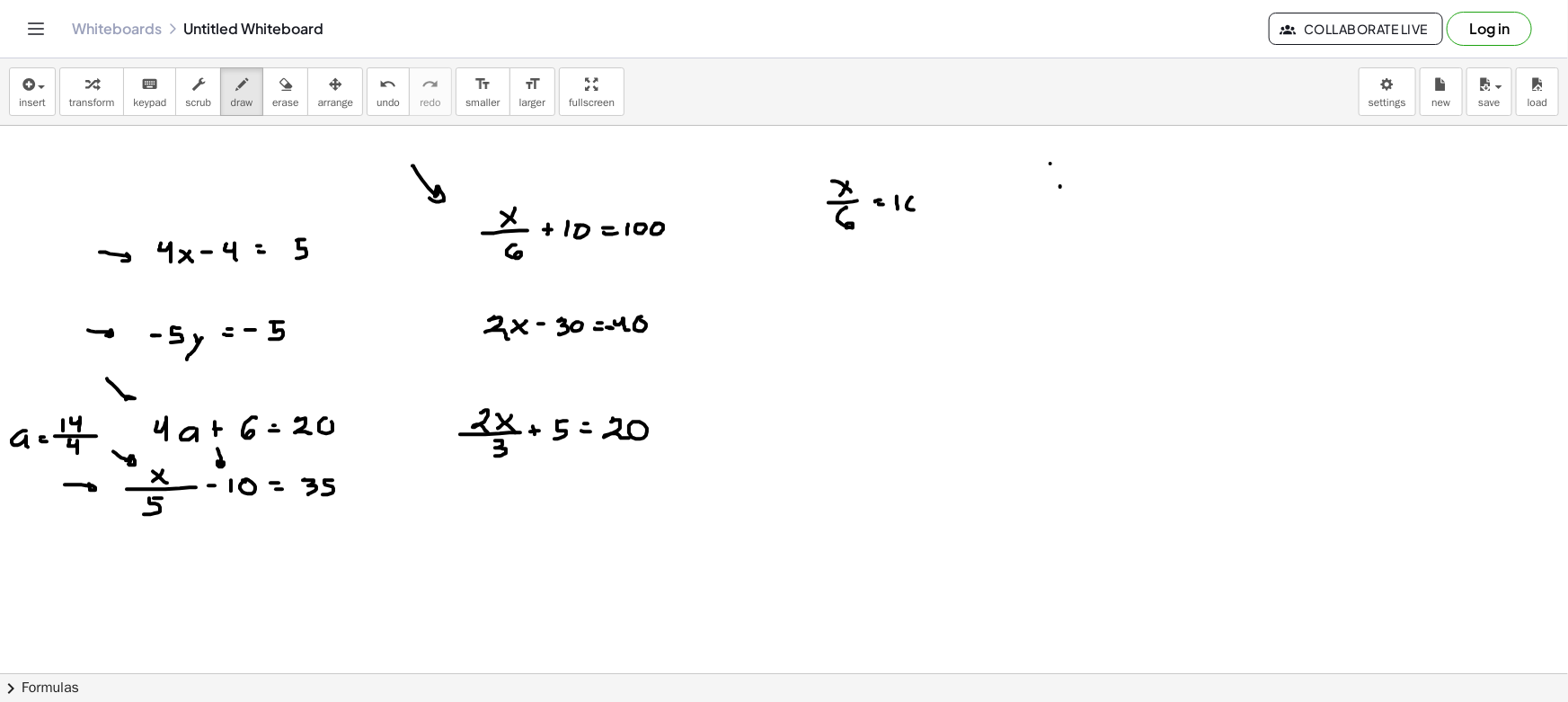 drag, startPoint x: 908, startPoint y: 202, endPoint x: 924, endPoint y: 201, distance: 16.03122 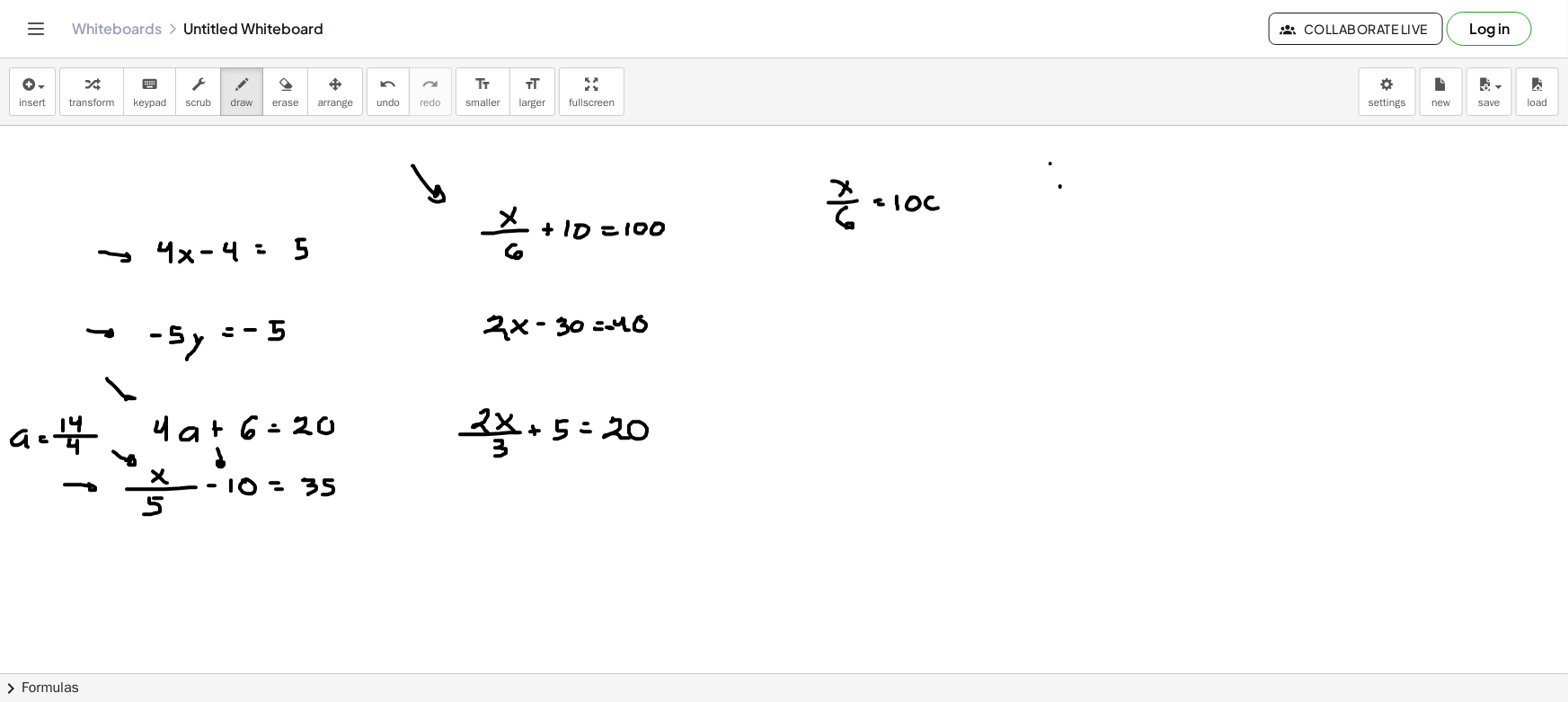 drag, startPoint x: 930, startPoint y: 197, endPoint x: 939, endPoint y: 200, distance: 9.486833 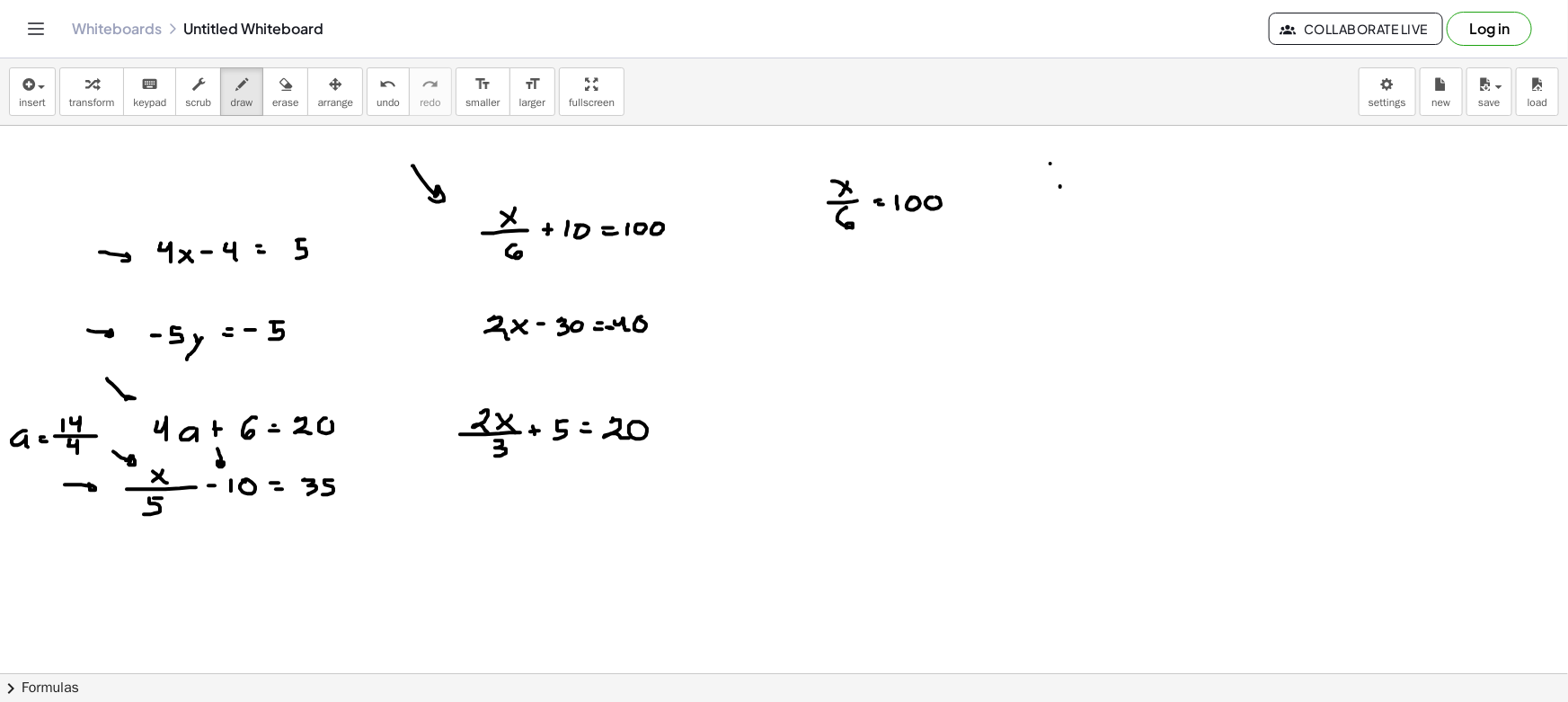 click at bounding box center [784, 774] 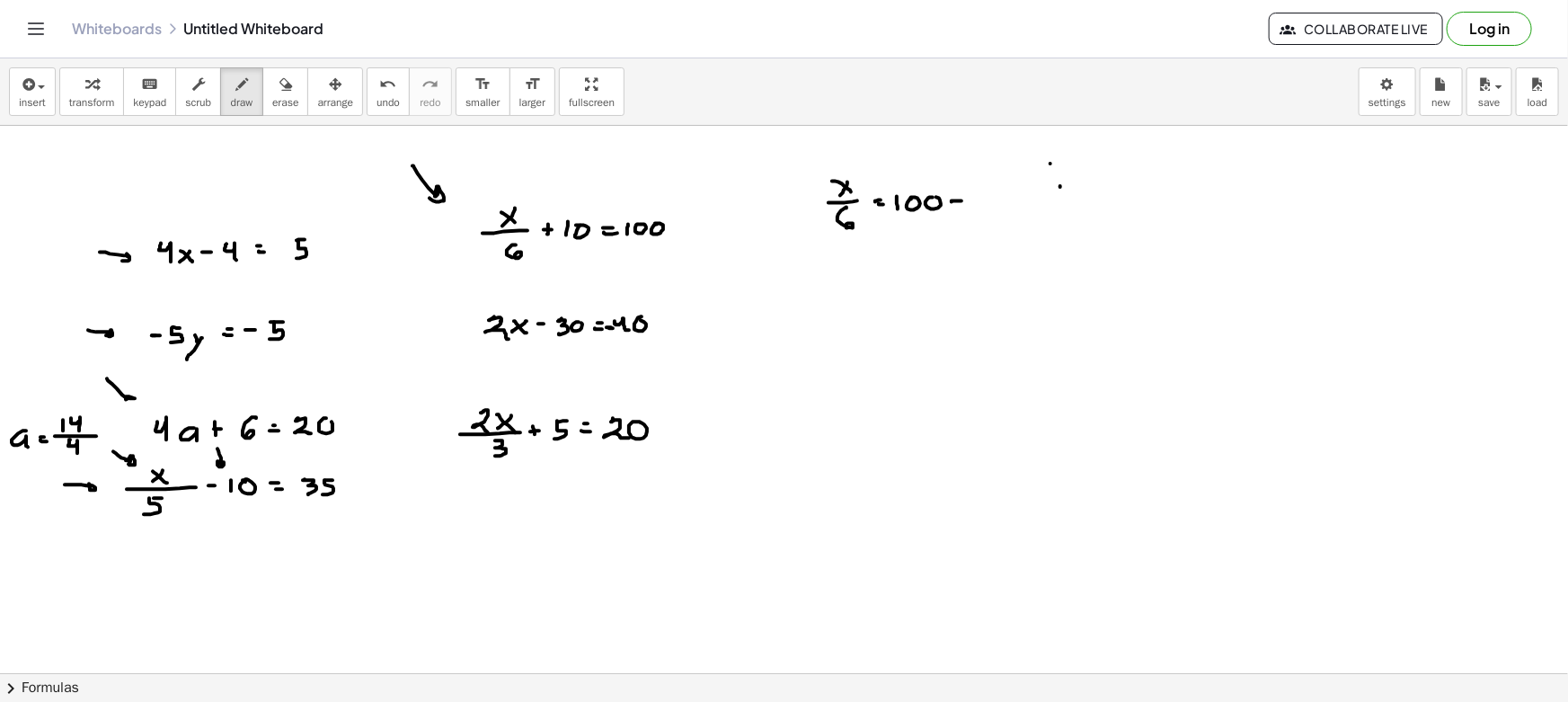 click at bounding box center [784, 774] 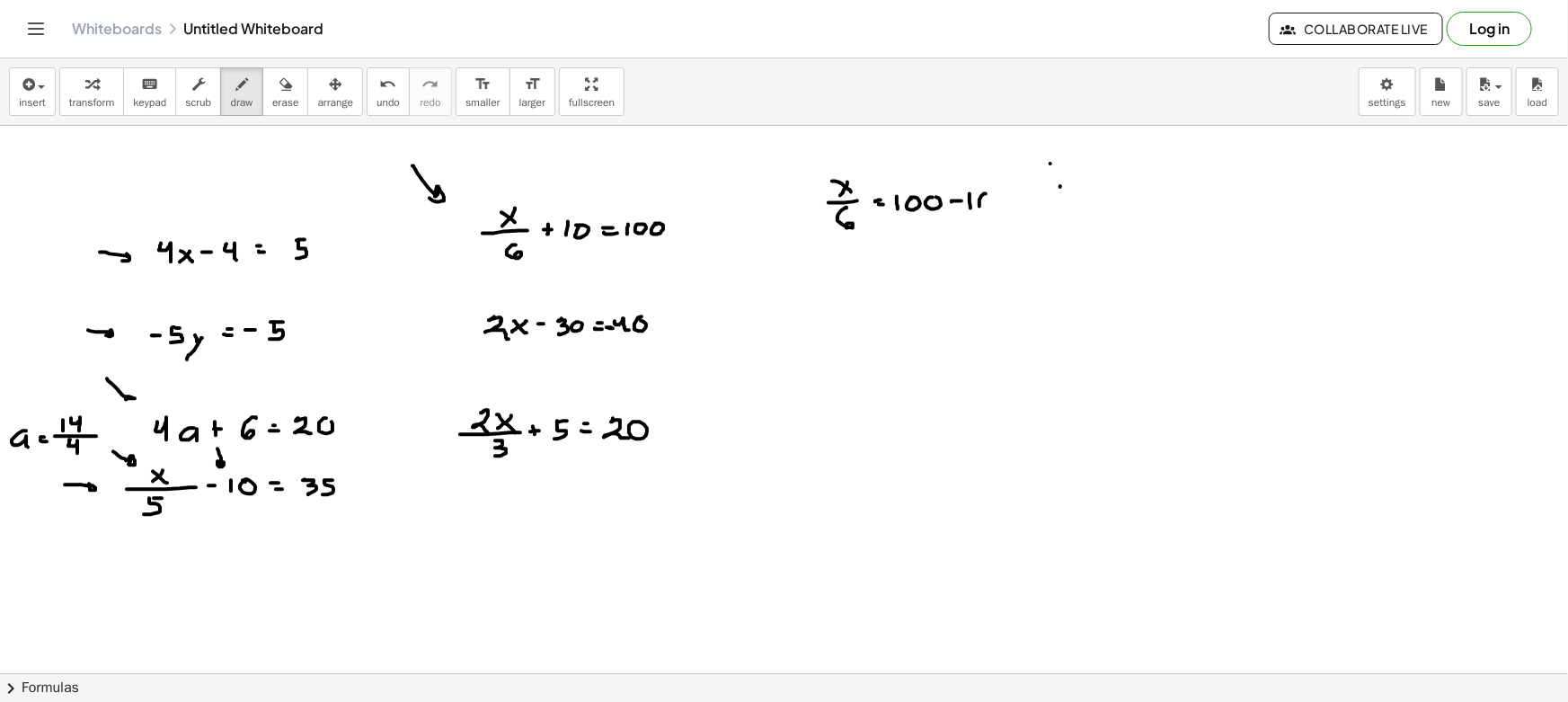 drag, startPoint x: 986, startPoint y: 193, endPoint x: 961, endPoint y: 214, distance: 32.64966 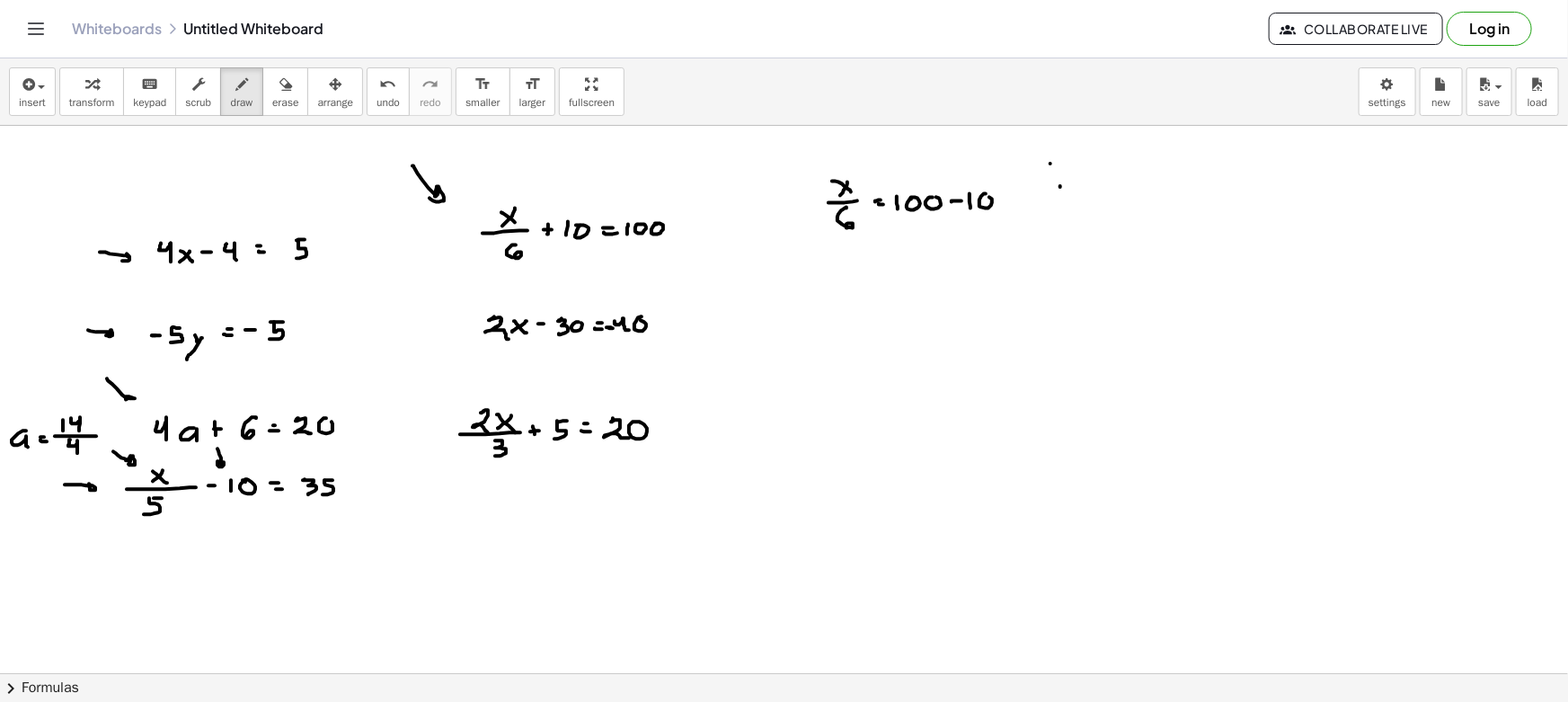 click at bounding box center [784, 774] 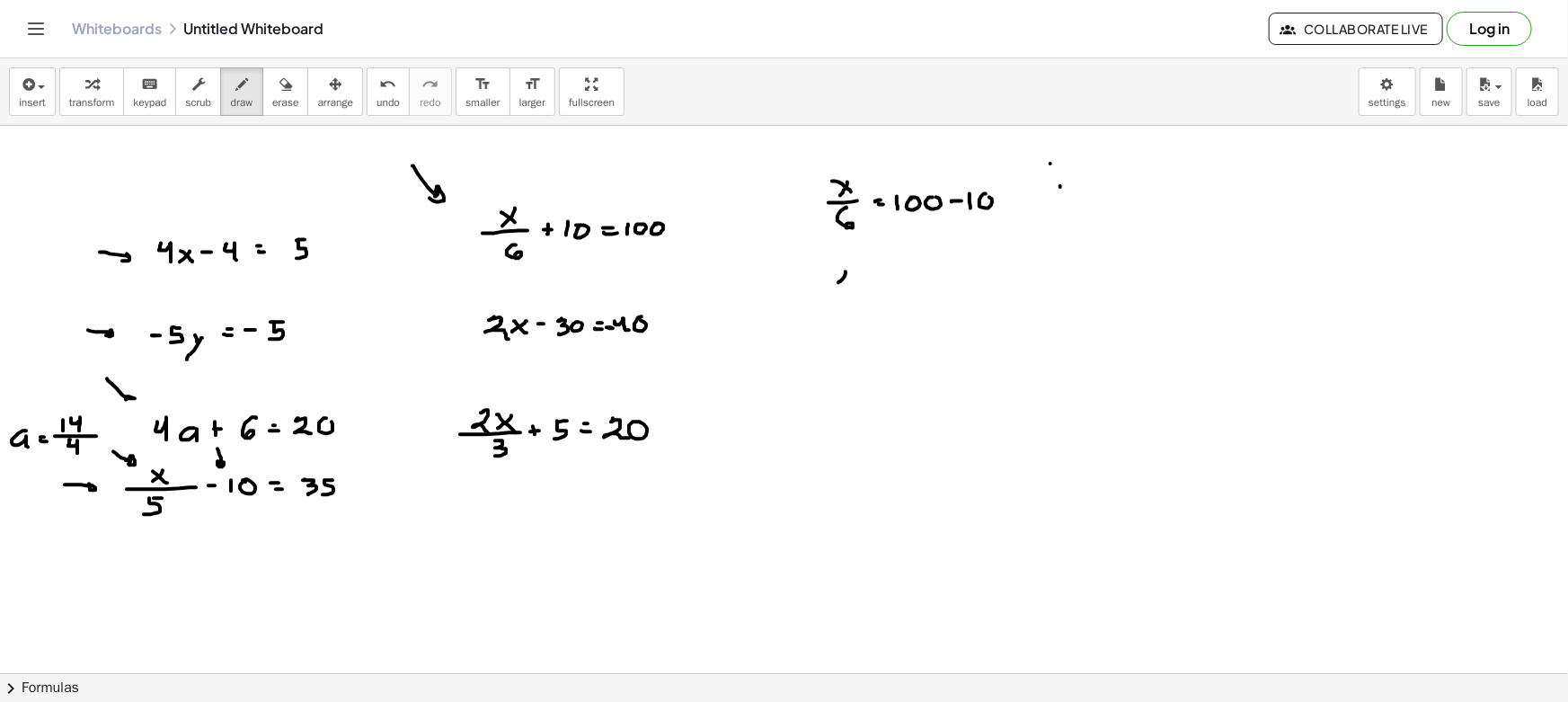 drag, startPoint x: 837, startPoint y: 276, endPoint x: 847, endPoint y: 288, distance: 15.620499 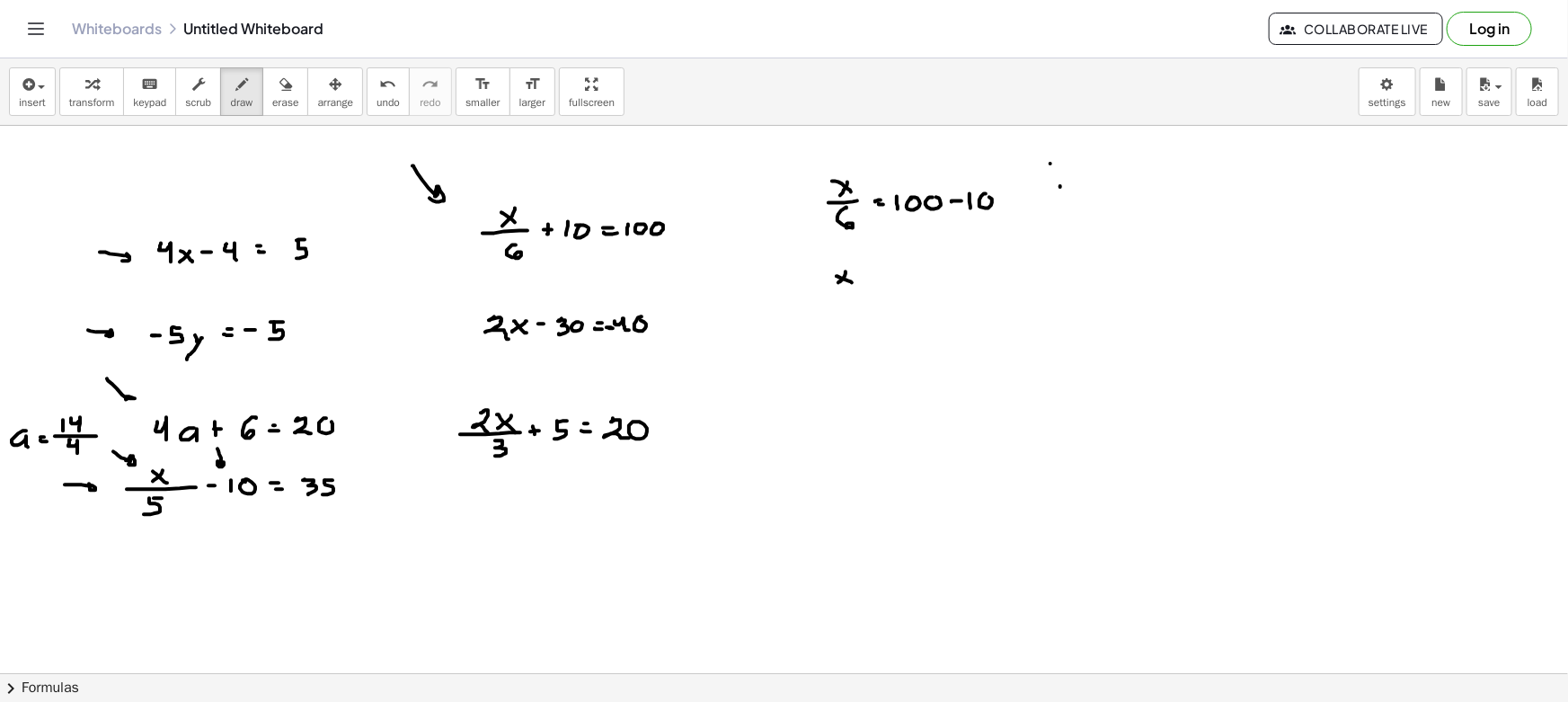click at bounding box center (784, 774) 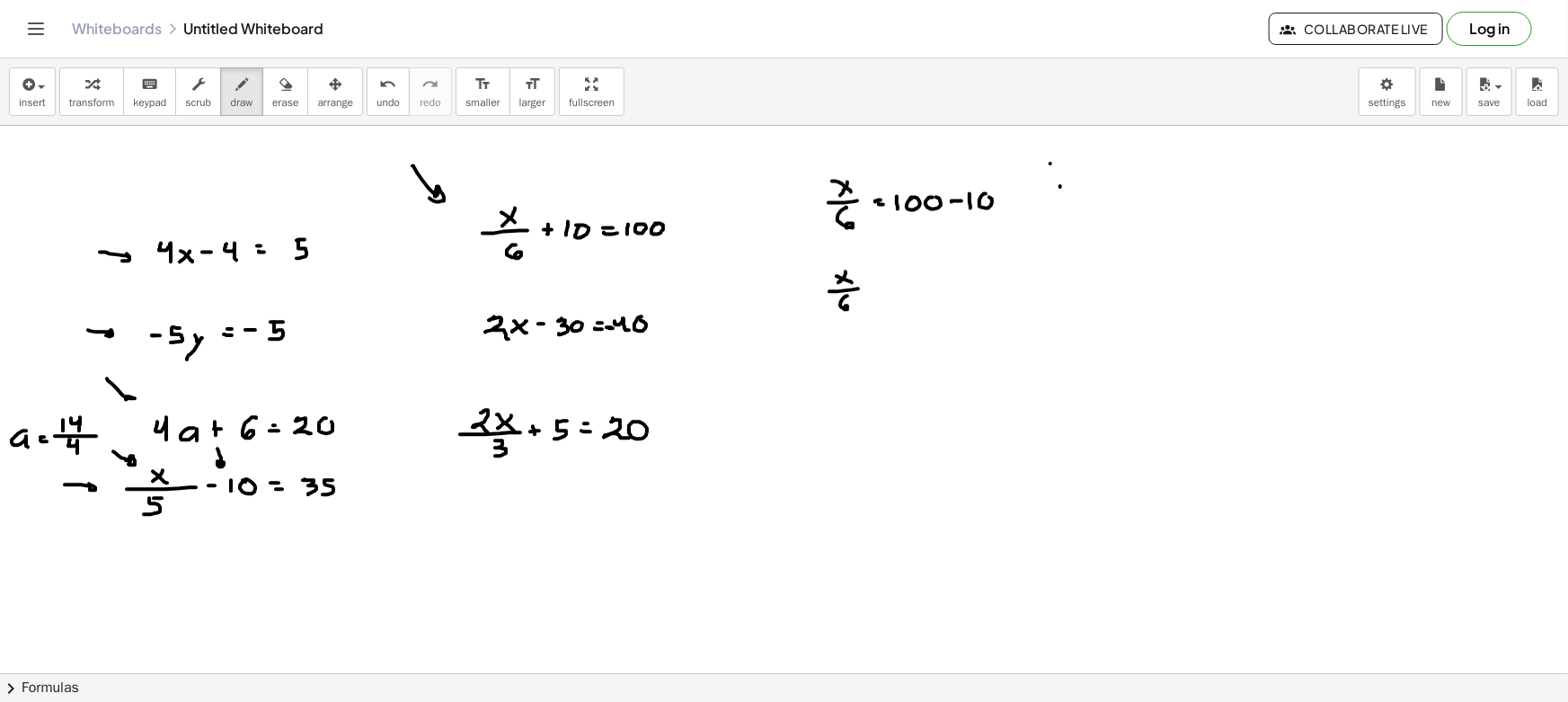 drag, startPoint x: 847, startPoint y: 296, endPoint x: 863, endPoint y: 303, distance: 17.464249 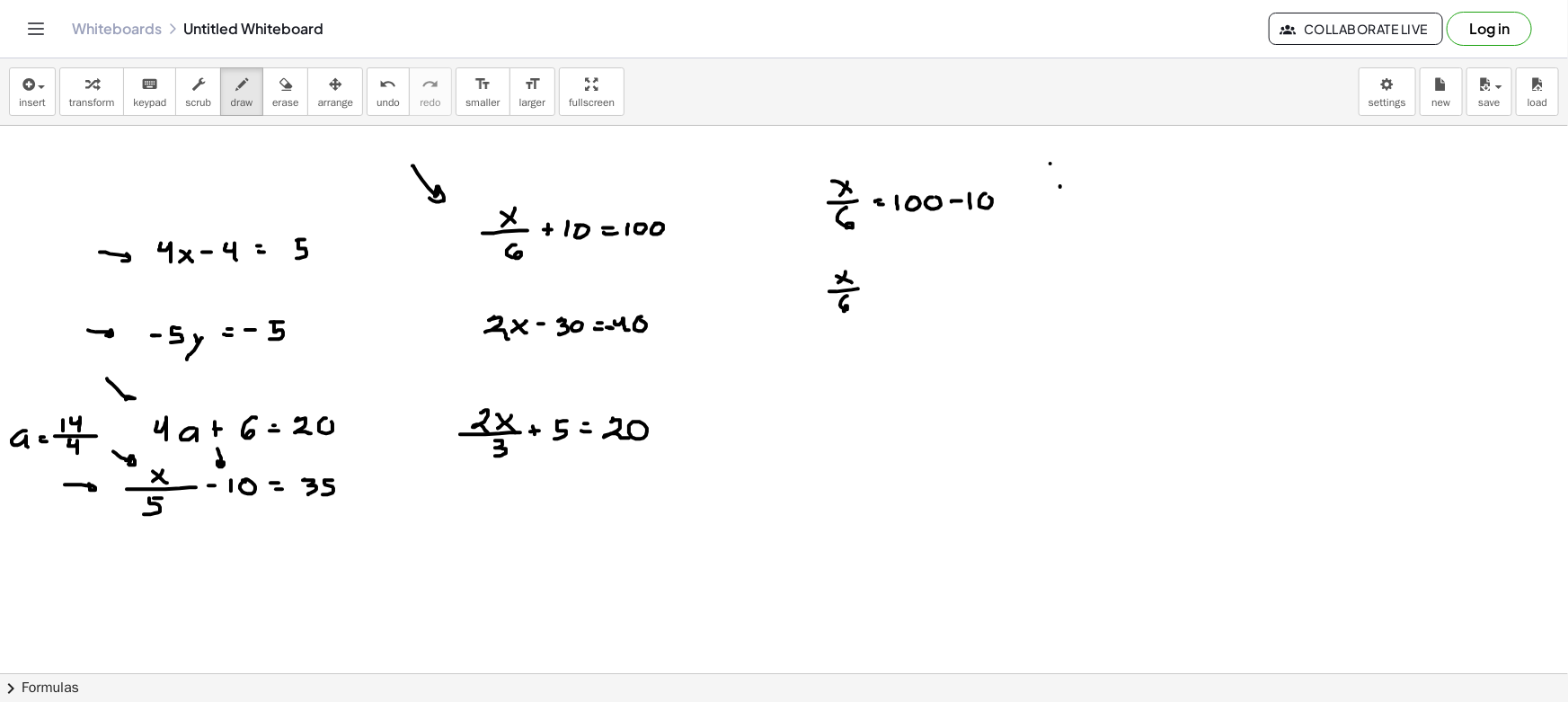 click at bounding box center [784, 774] 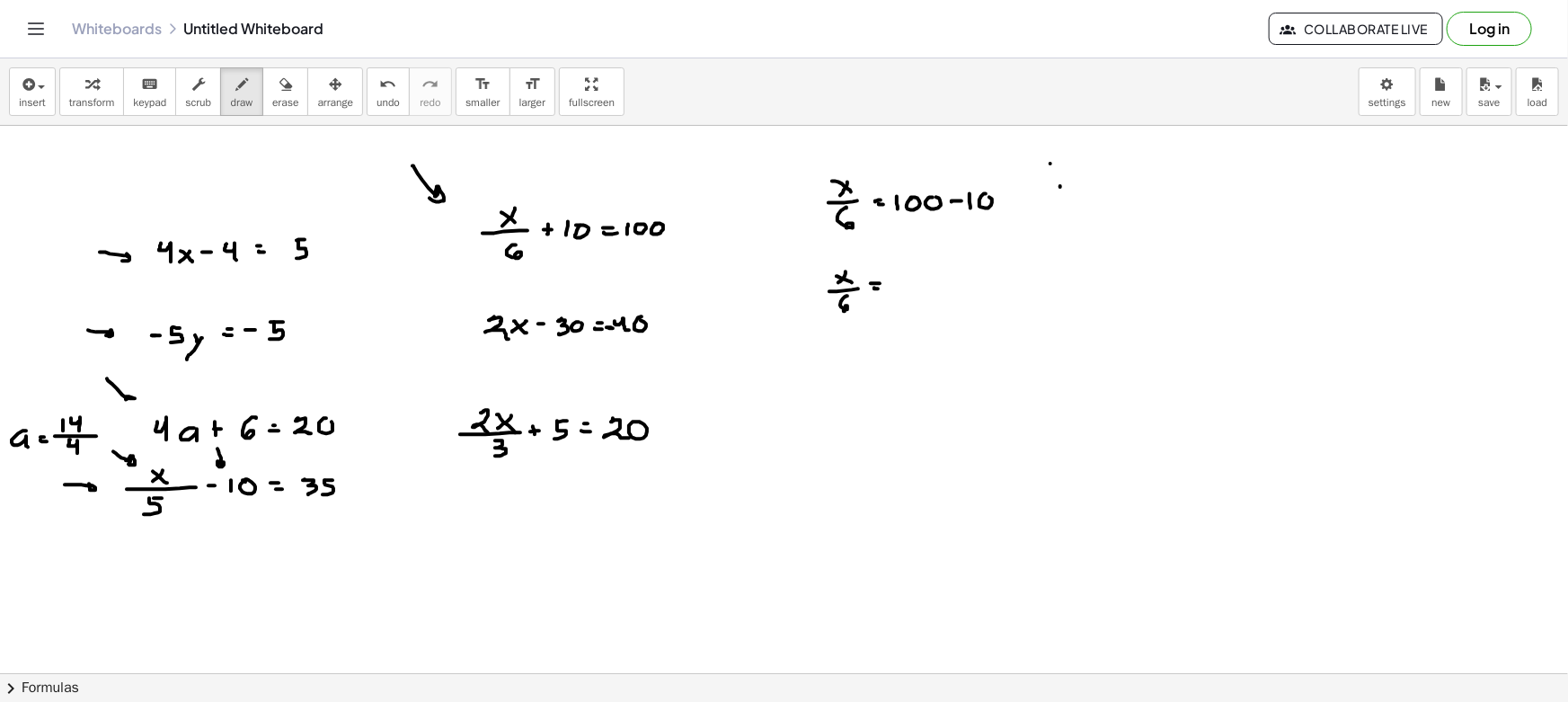 drag, startPoint x: 874, startPoint y: 288, endPoint x: 897, endPoint y: 288, distance: 23 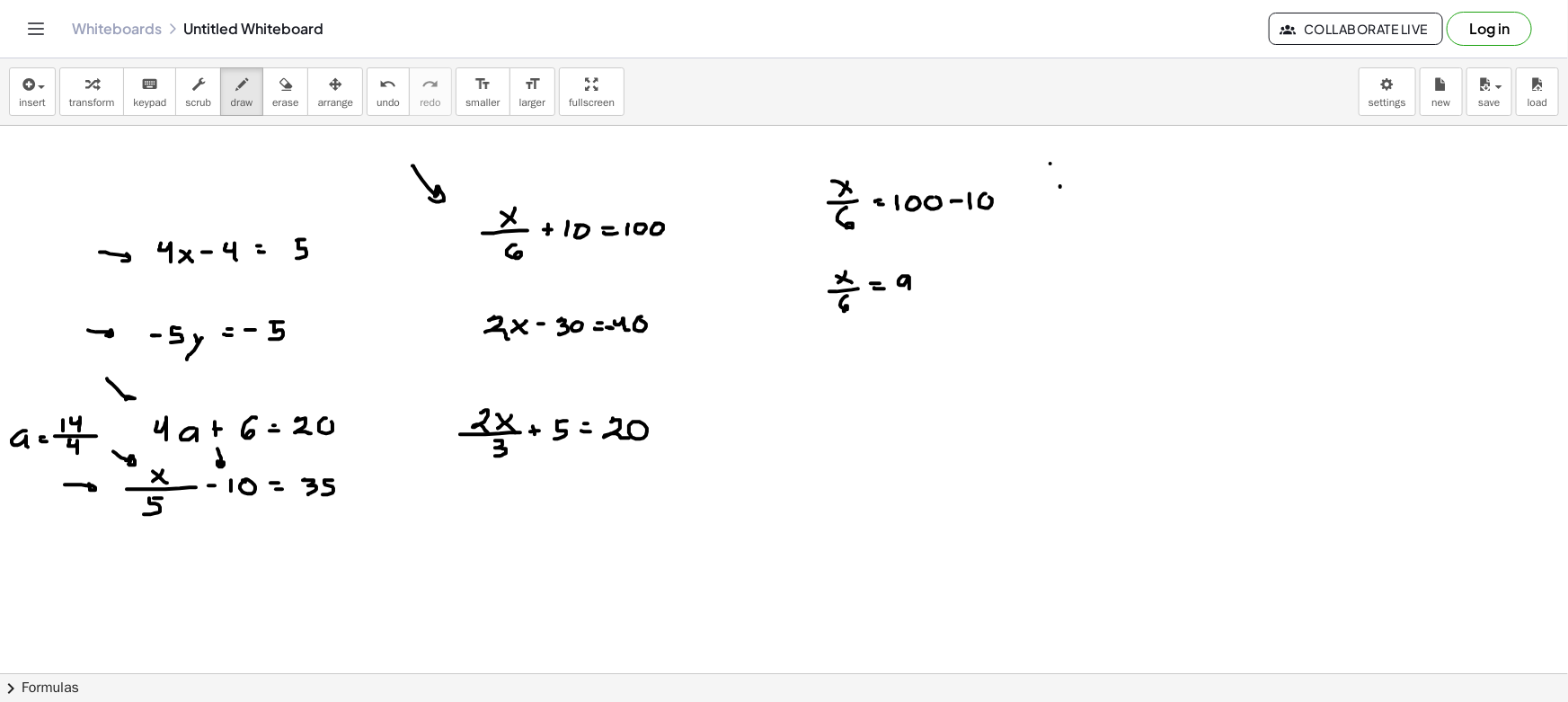 drag, startPoint x: 906, startPoint y: 276, endPoint x: 919, endPoint y: 287, distance: 17.029386 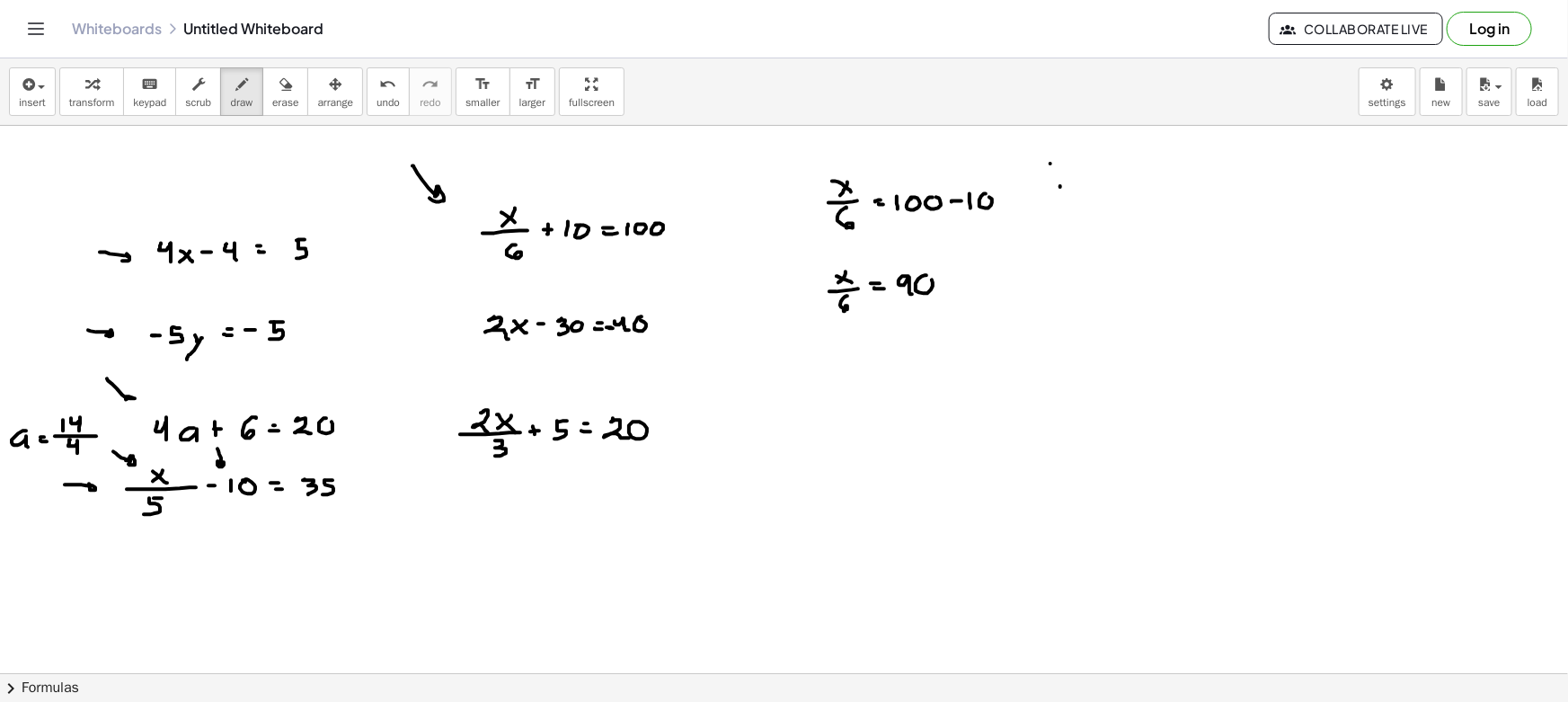 click at bounding box center (784, 774) 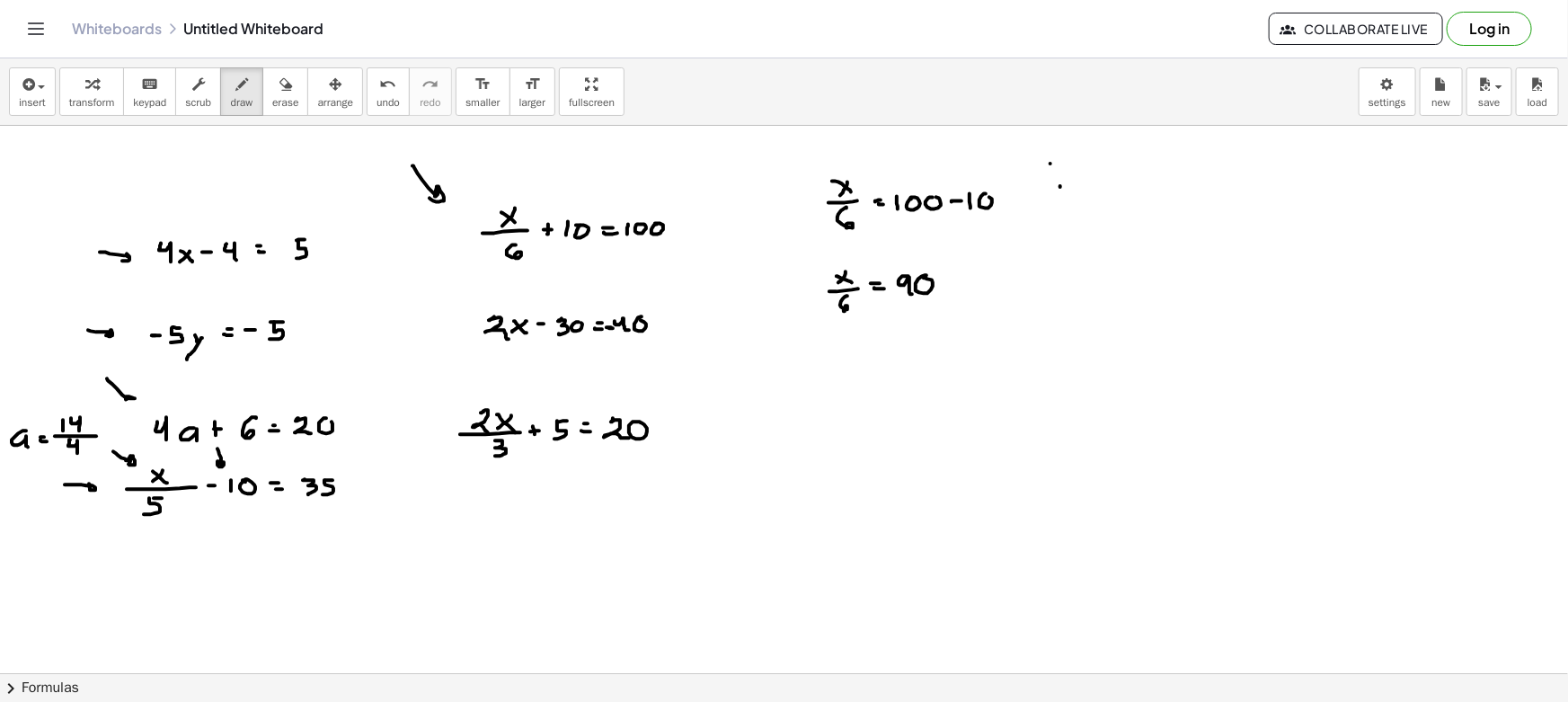drag, startPoint x: 842, startPoint y: 350, endPoint x: 829, endPoint y: 357, distance: 14.764823 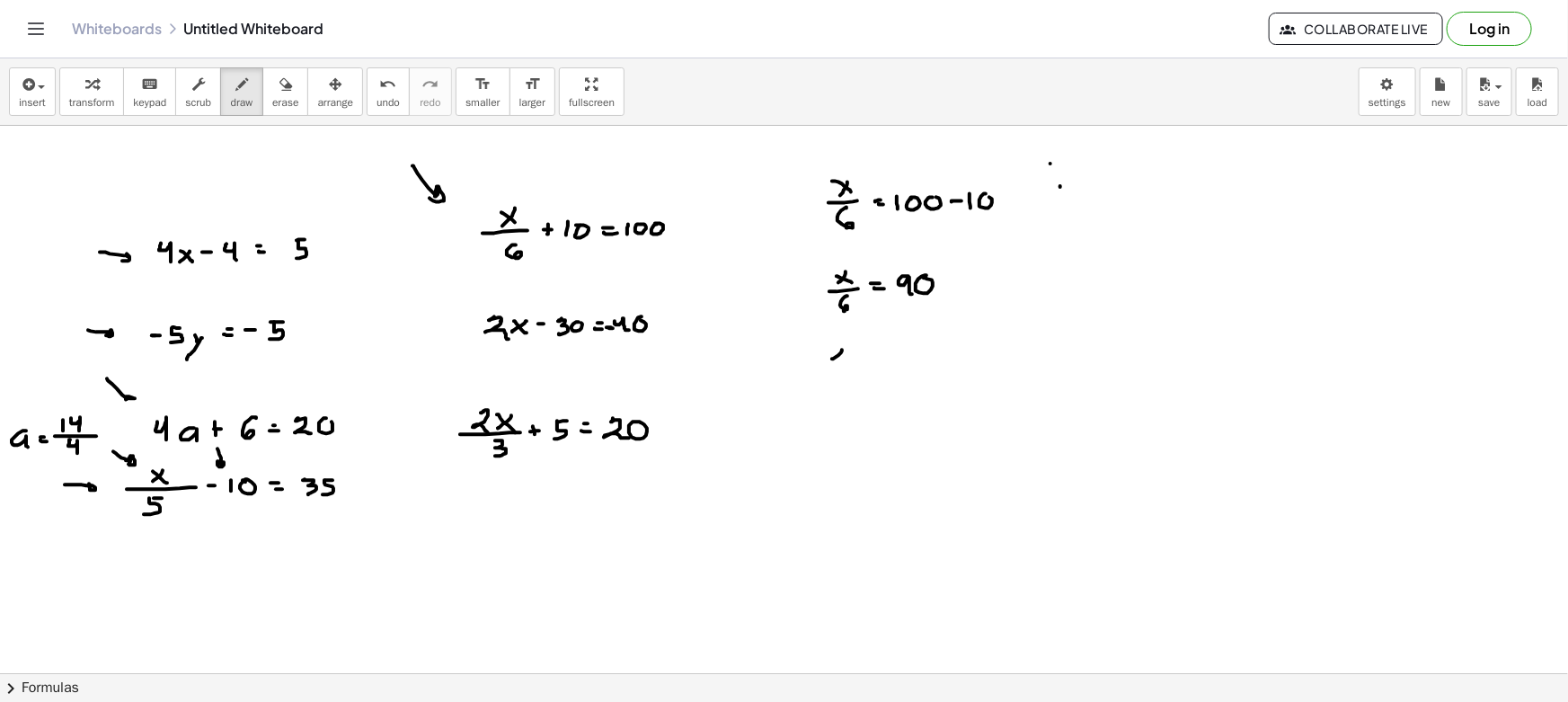 drag, startPoint x: 835, startPoint y: 352, endPoint x: 847, endPoint y: 359, distance: 13.892444 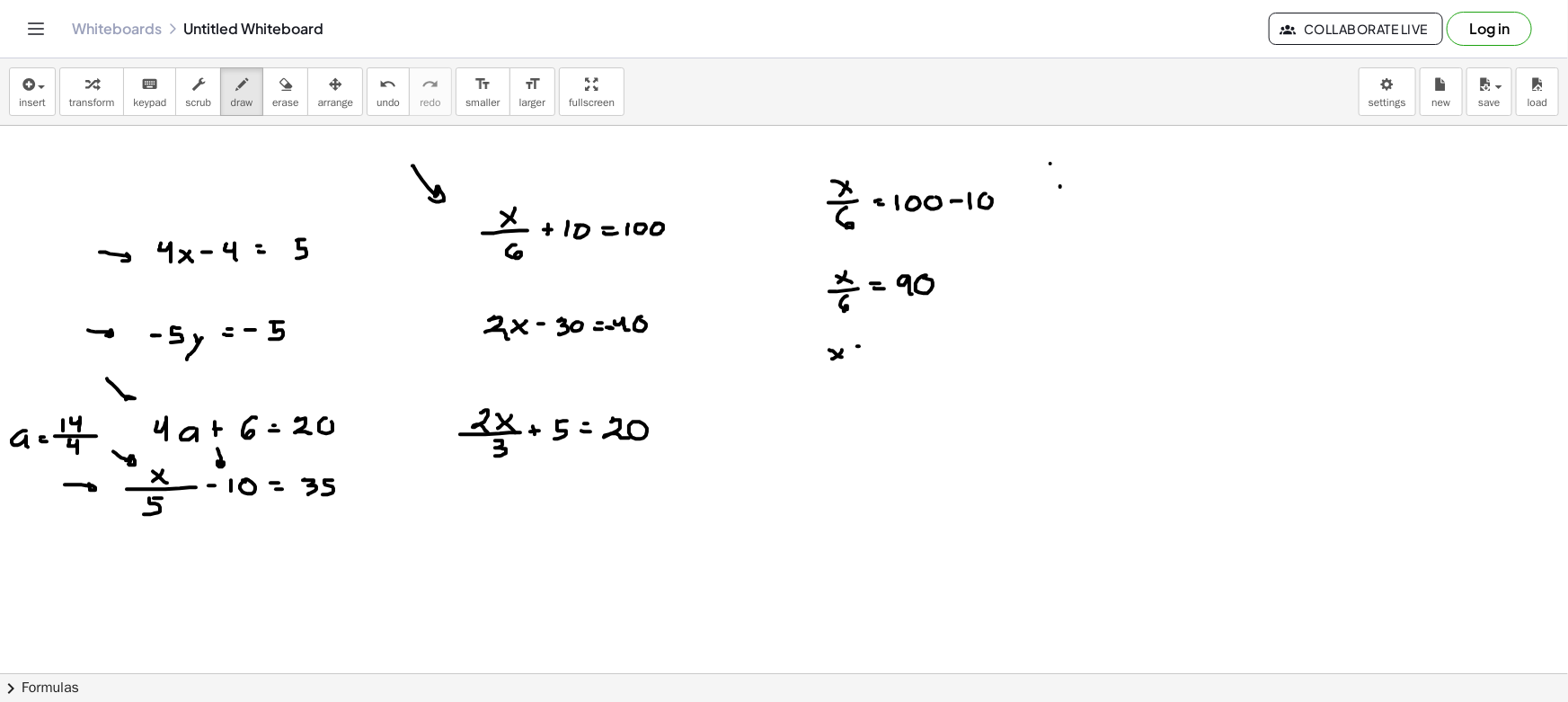 click at bounding box center [784, 774] 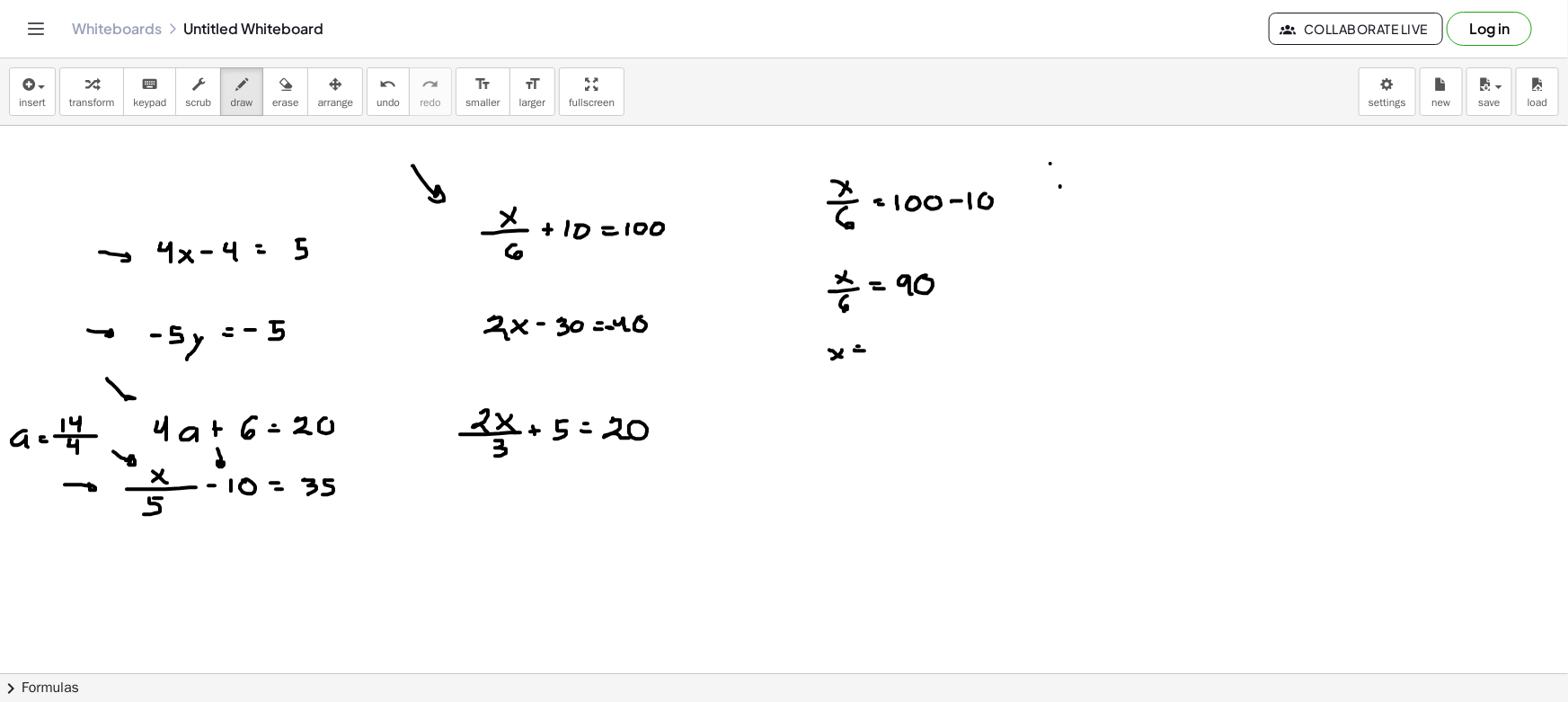 click at bounding box center [784, 774] 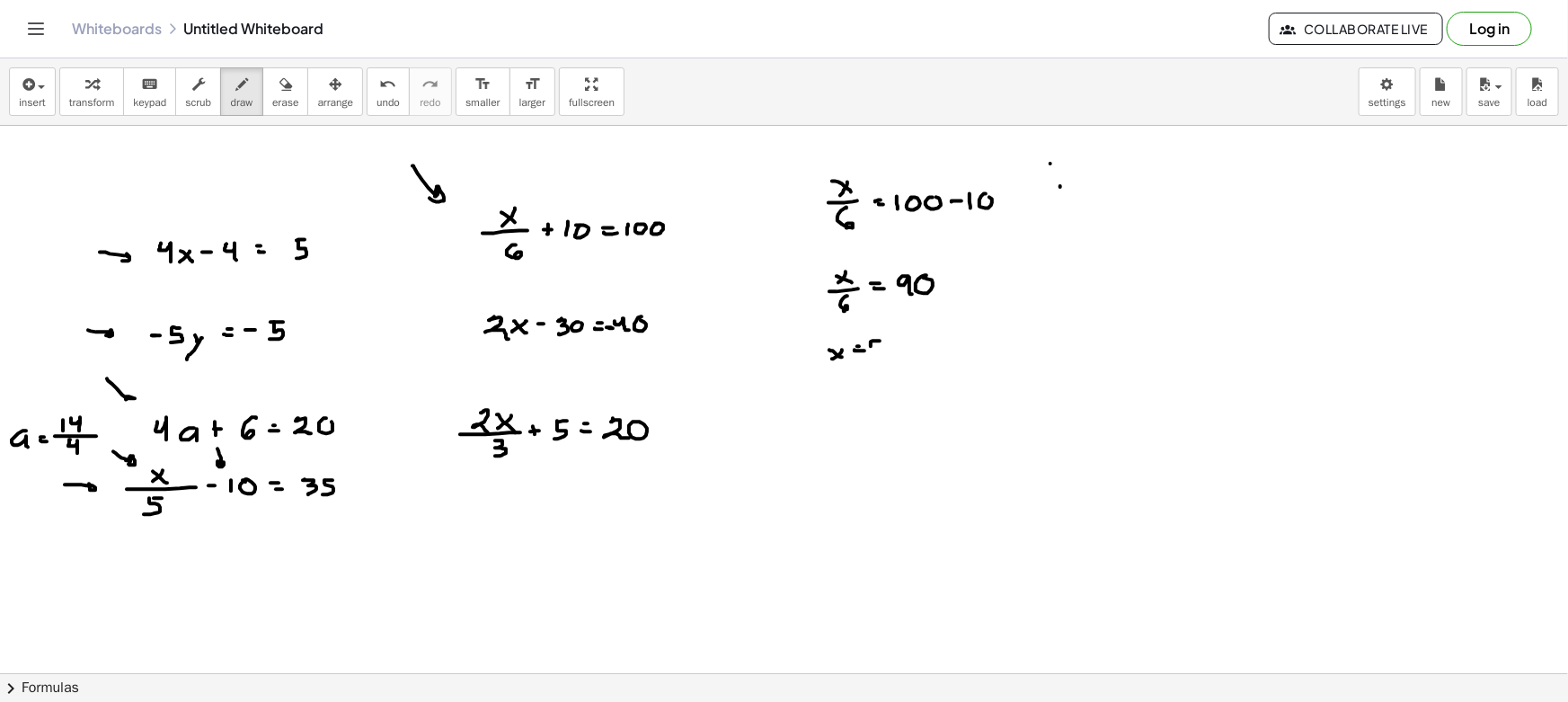 drag, startPoint x: 871, startPoint y: 346, endPoint x: 882, endPoint y: 342, distance: 11.7047 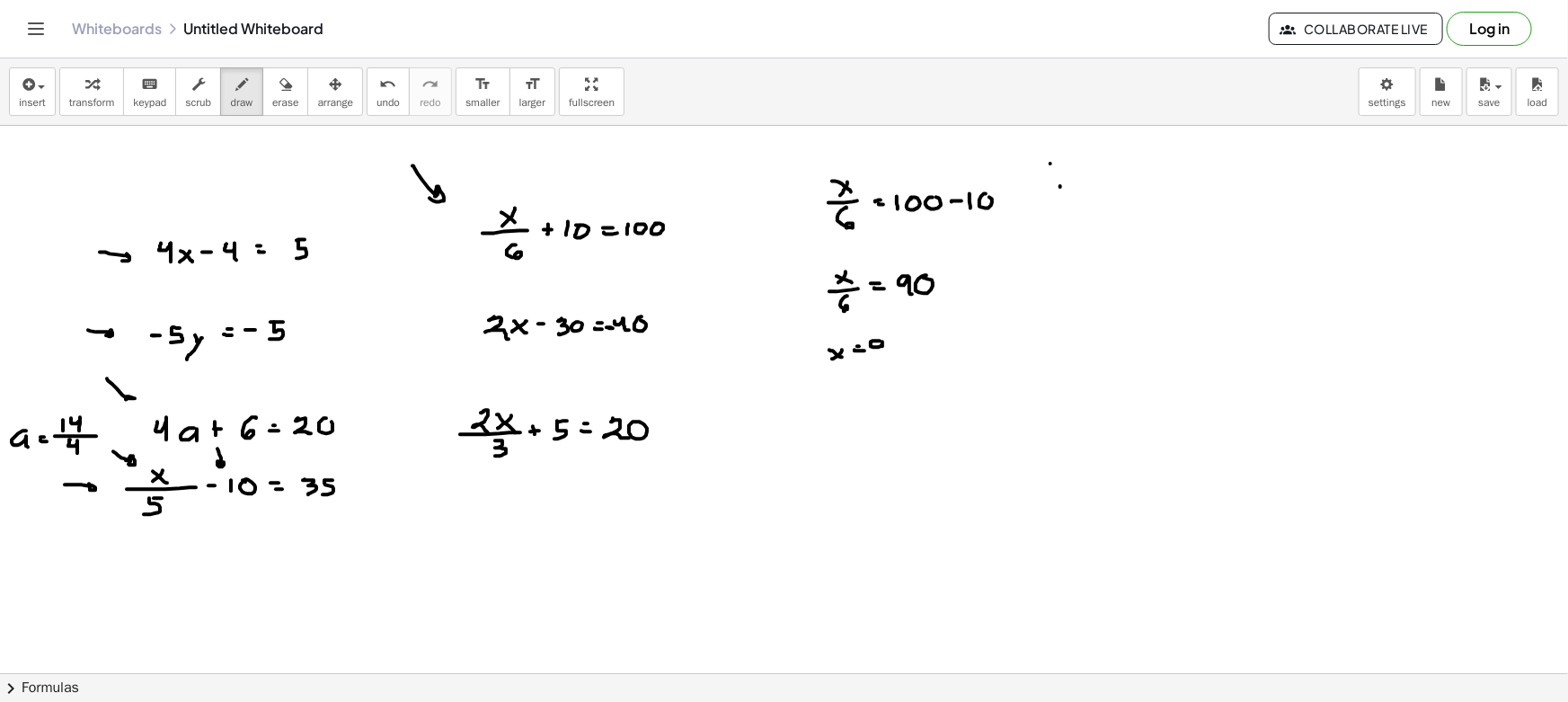 drag, startPoint x: 882, startPoint y: 346, endPoint x: 886, endPoint y: 355, distance: 9.848858 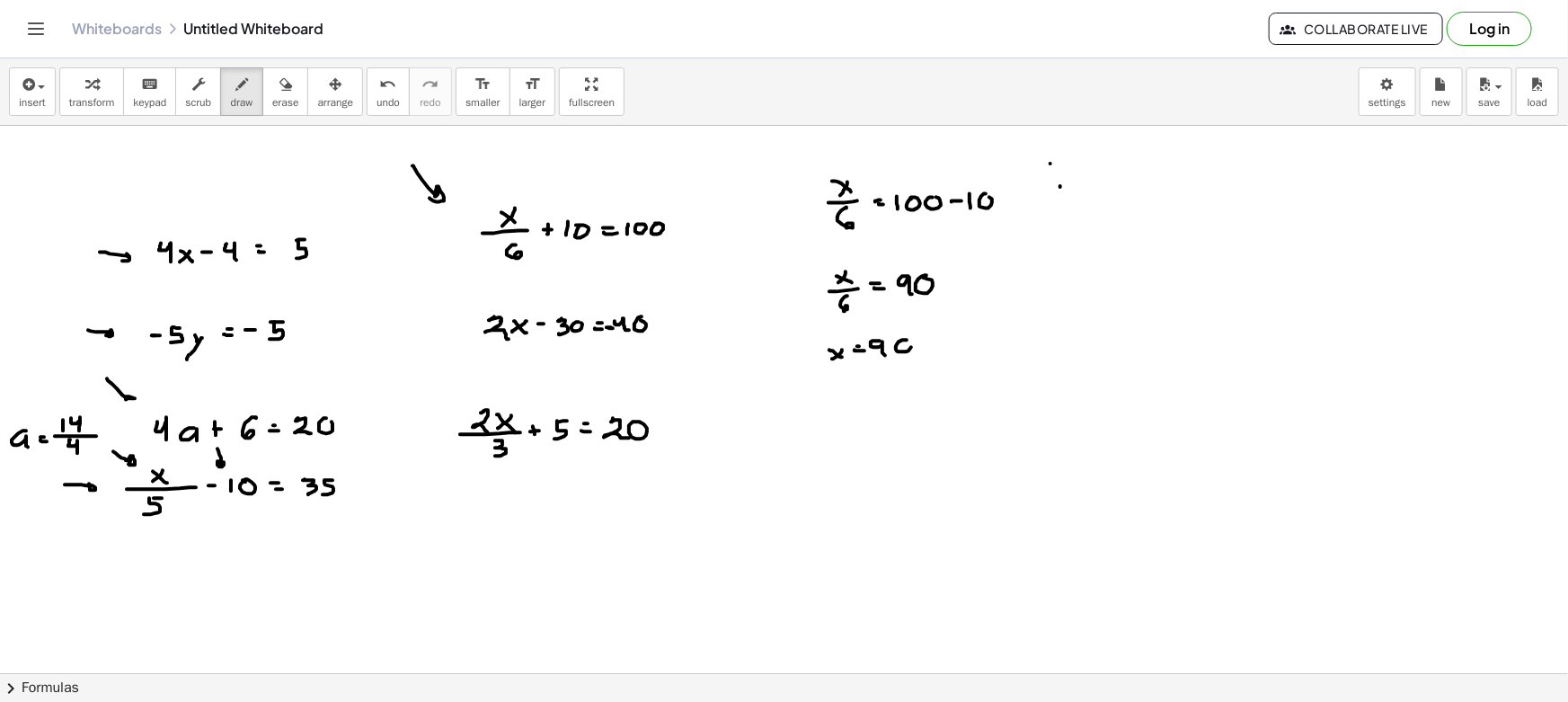 click at bounding box center (784, 774) 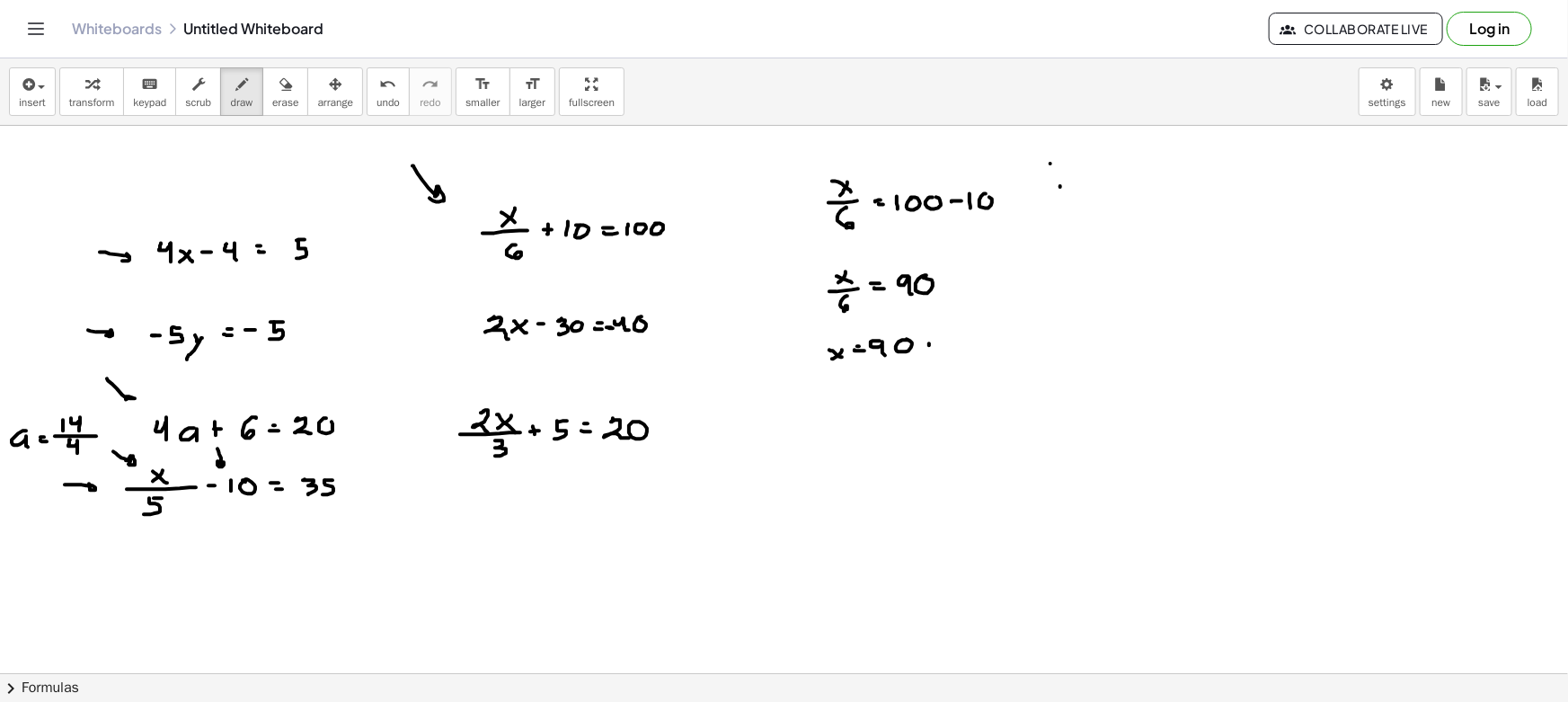 click at bounding box center [784, 774] 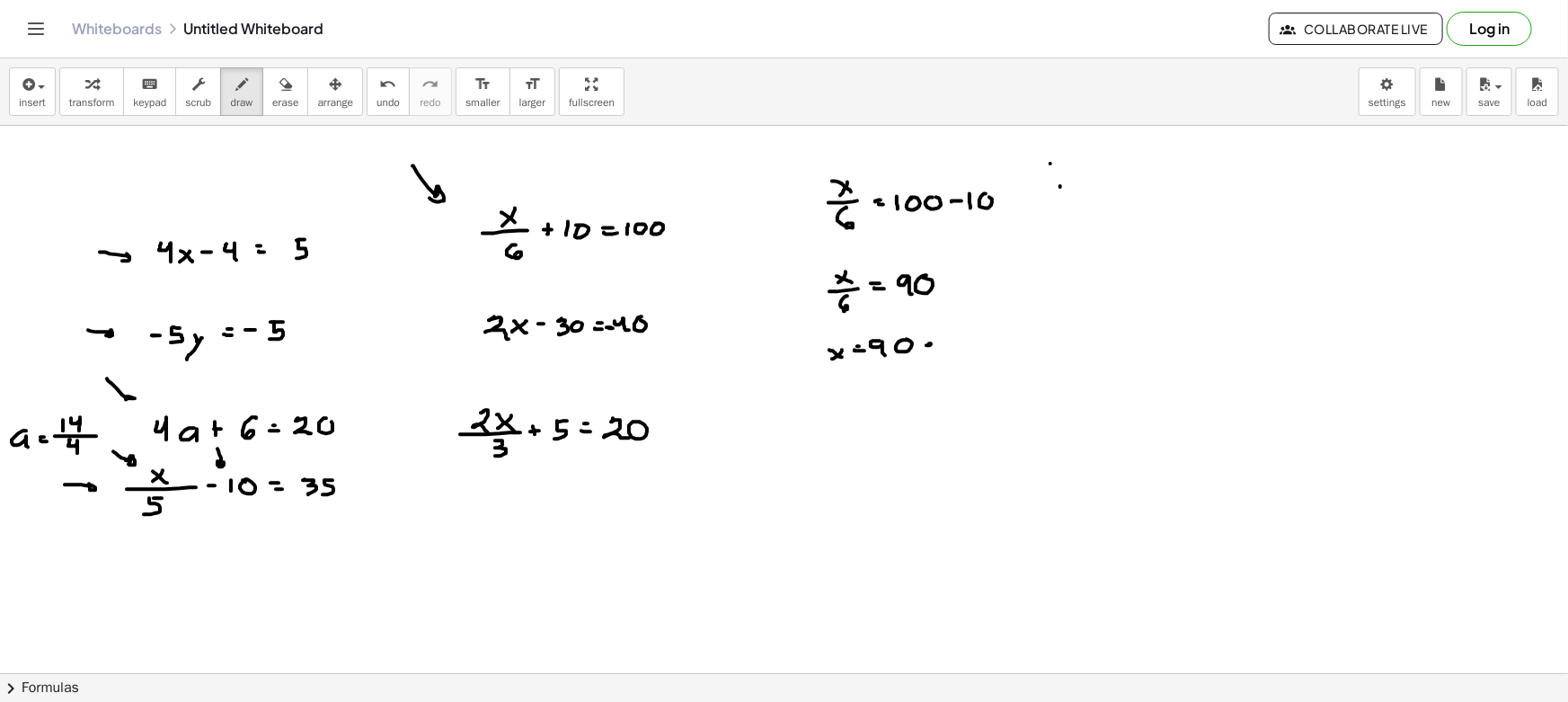 click at bounding box center (784, 774) 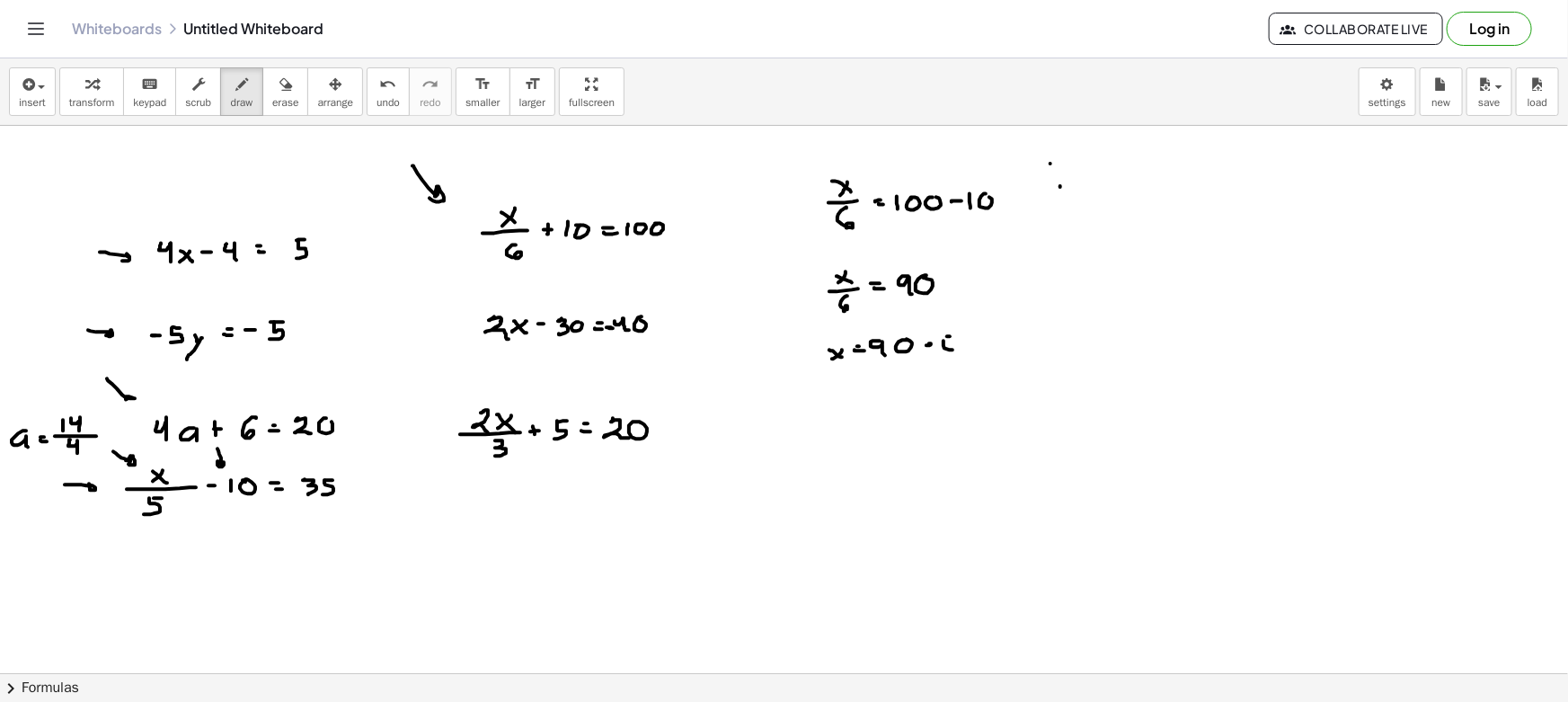 drag, startPoint x: 943, startPoint y: 342, endPoint x: 945, endPoint y: 351, distance: 9.219544 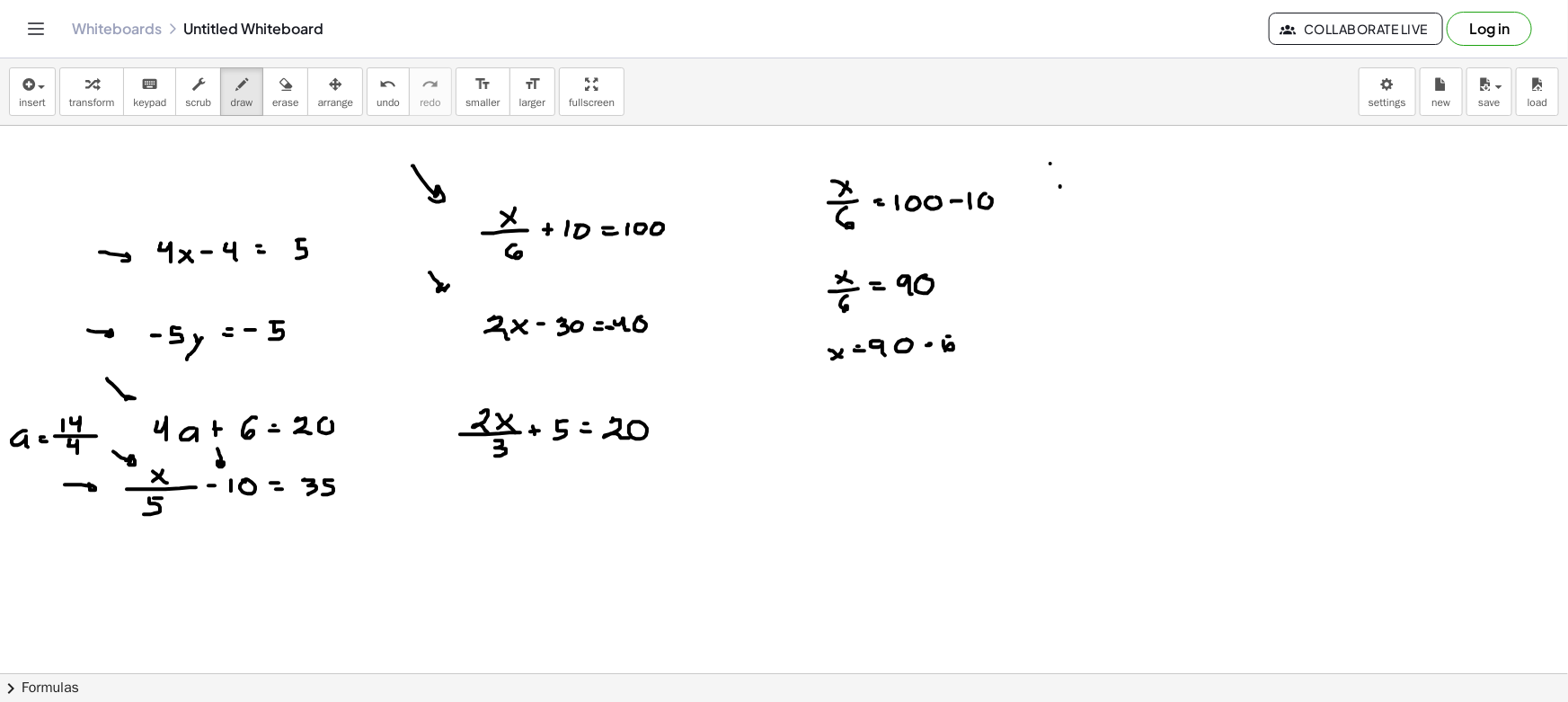 drag, startPoint x: 430, startPoint y: 272, endPoint x: 437, endPoint y: 287, distance: 16.552945 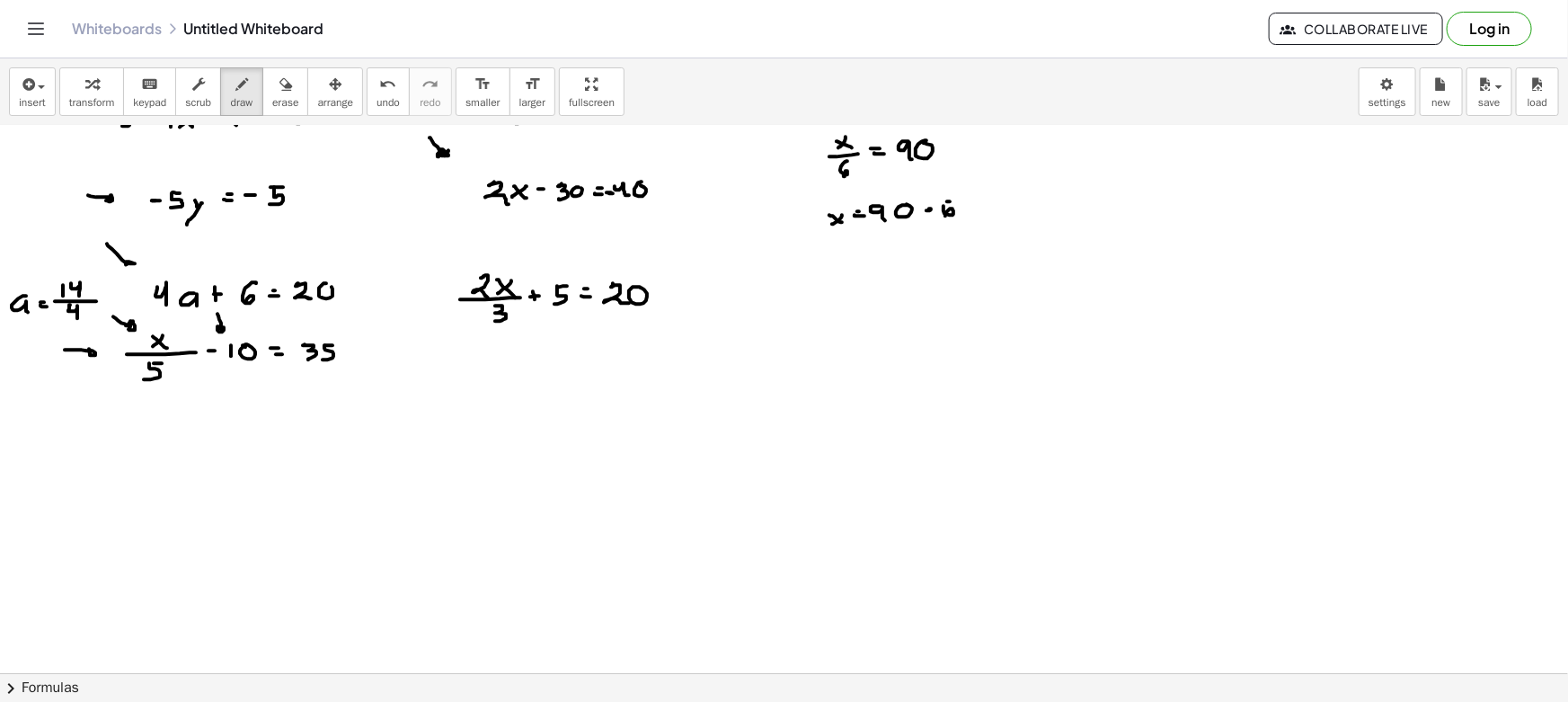 scroll, scrollTop: 163, scrollLeft: 0, axis: vertical 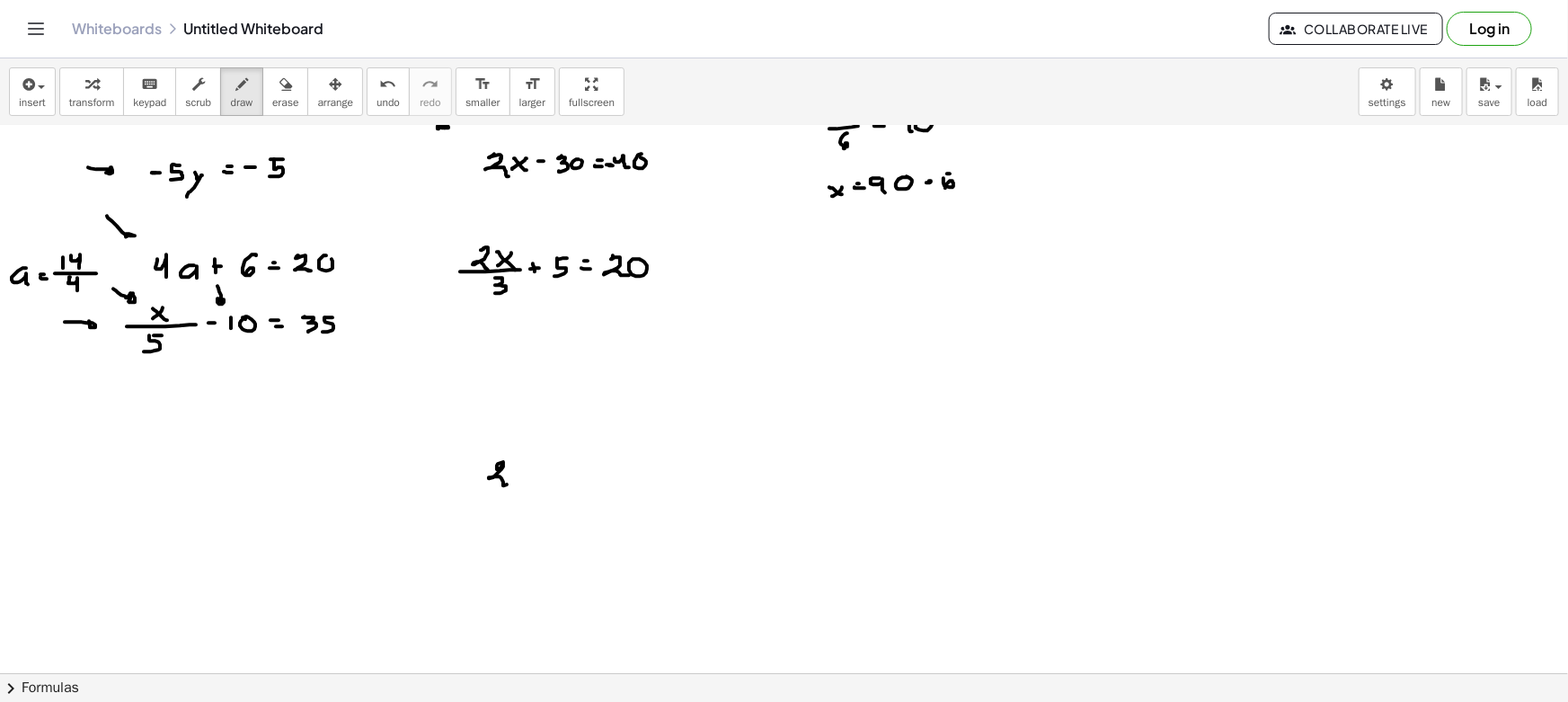 drag, startPoint x: 497, startPoint y: 468, endPoint x: 520, endPoint y: 474, distance: 23.769729 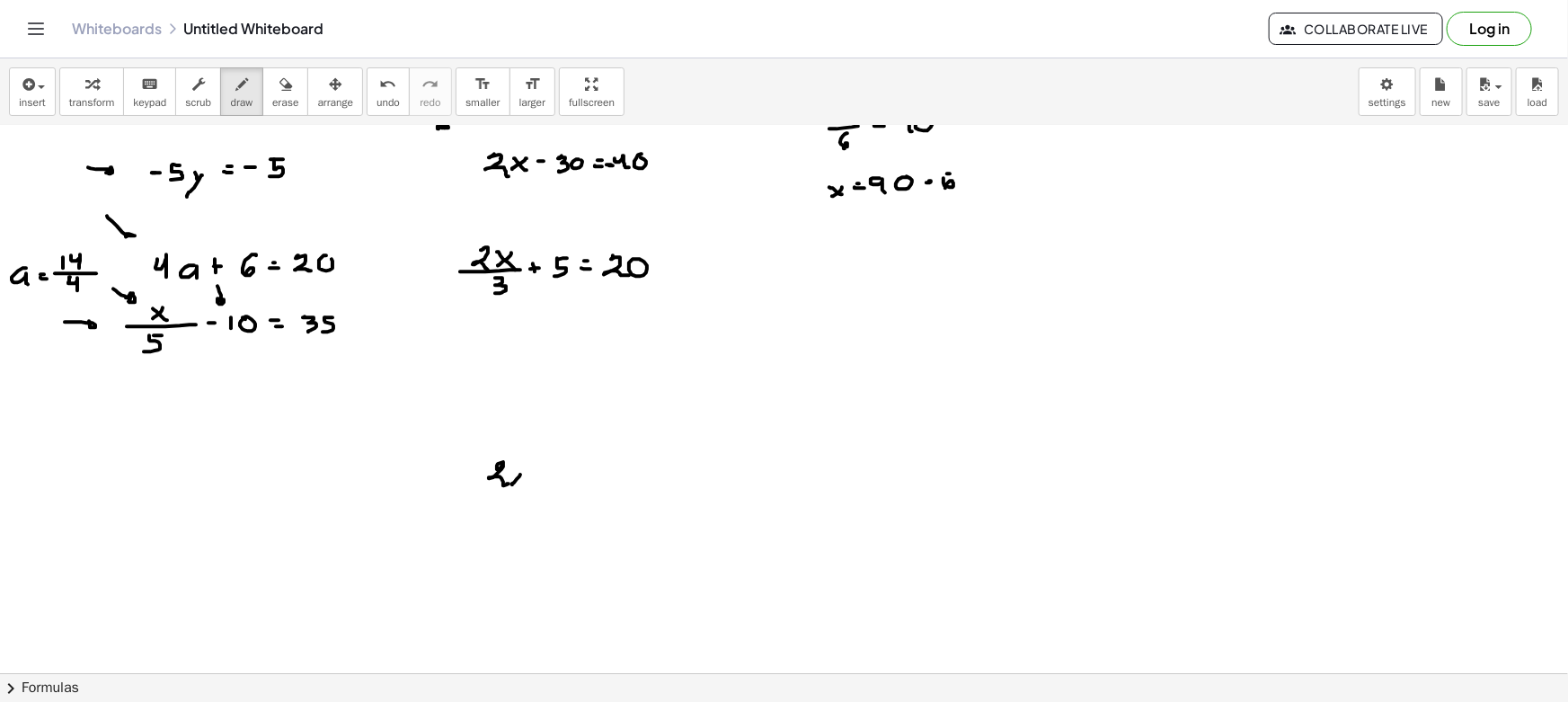 drag, startPoint x: 520, startPoint y: 474, endPoint x: 510, endPoint y: 477, distance: 10.4403065 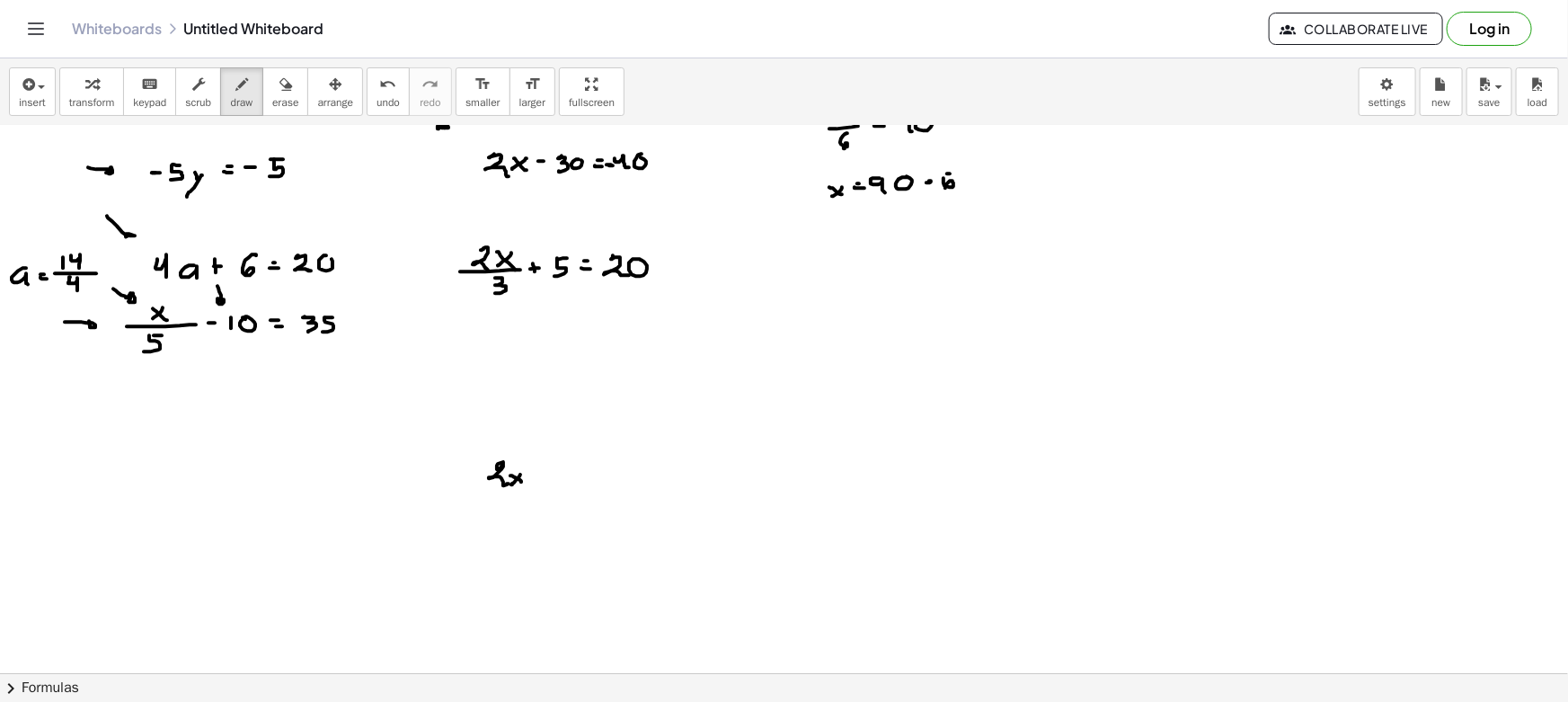 click at bounding box center [784, 611] 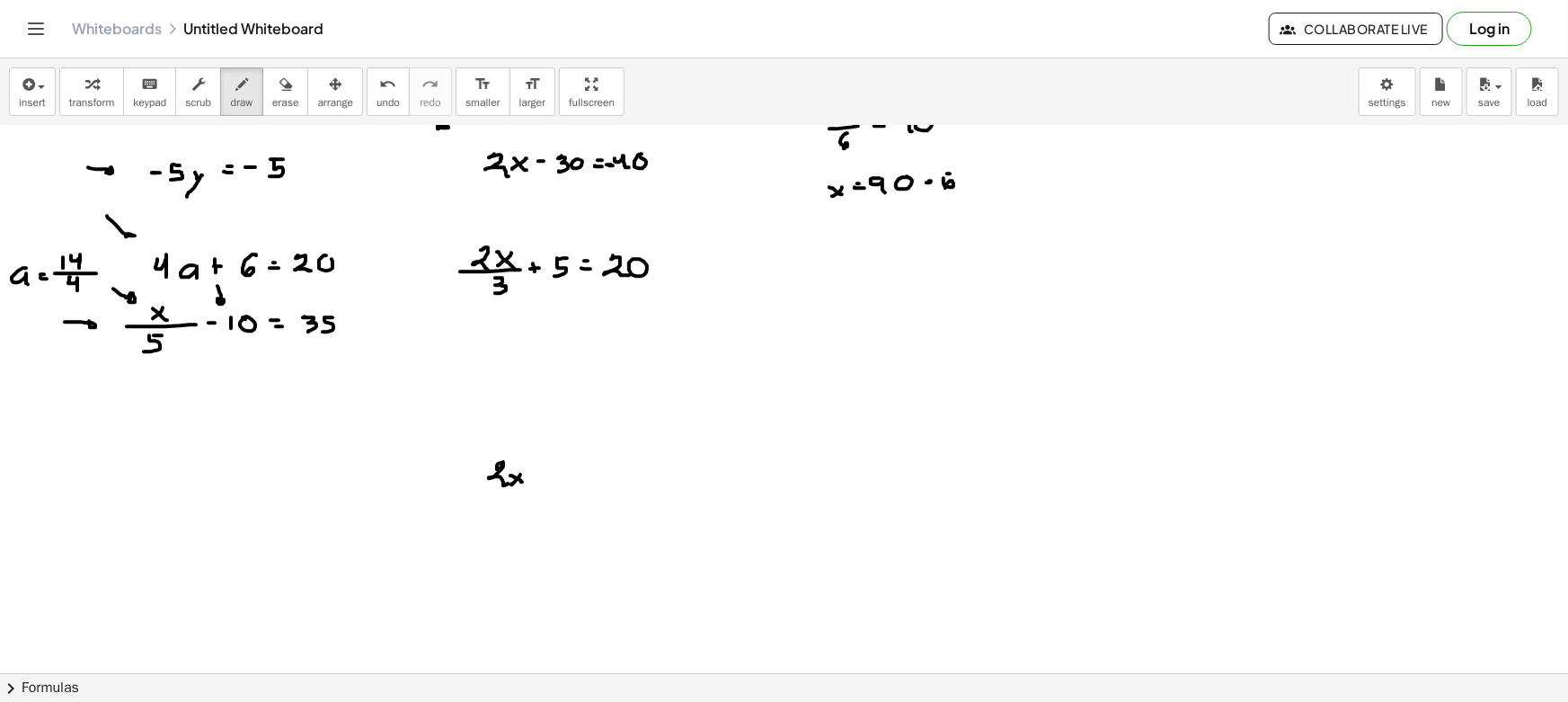 click at bounding box center [784, 611] 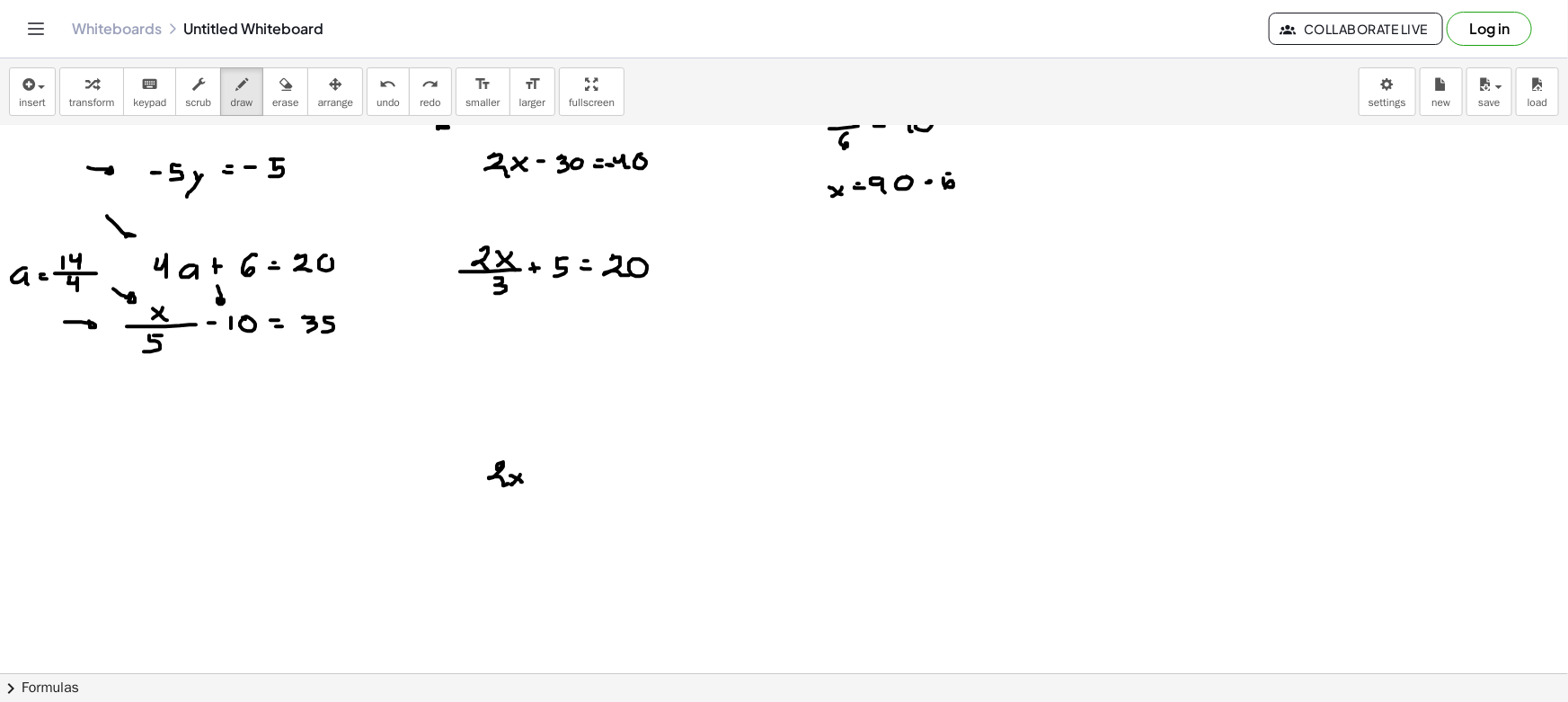 click at bounding box center (784, 611) 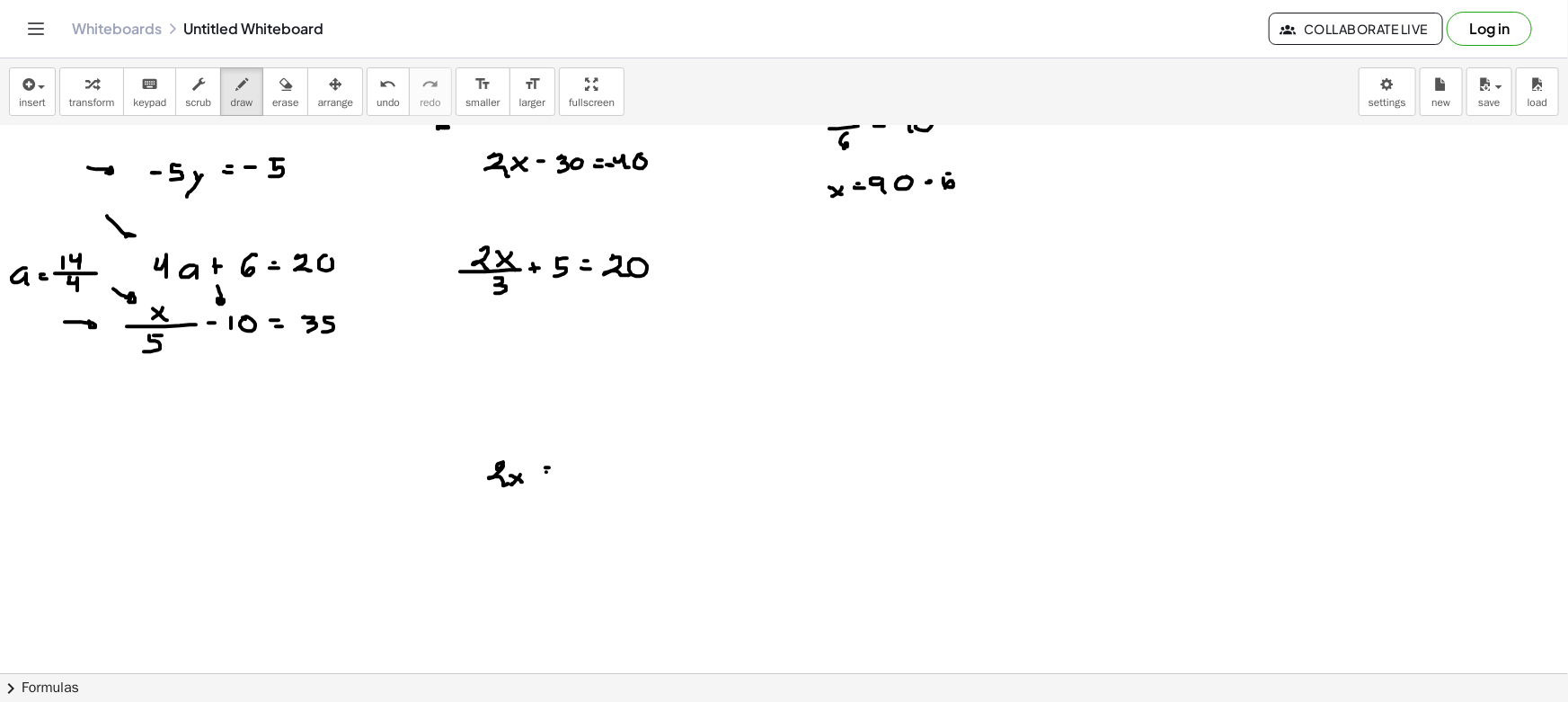 drag, startPoint x: 546, startPoint y: 471, endPoint x: 566, endPoint y: 473, distance: 20.099751 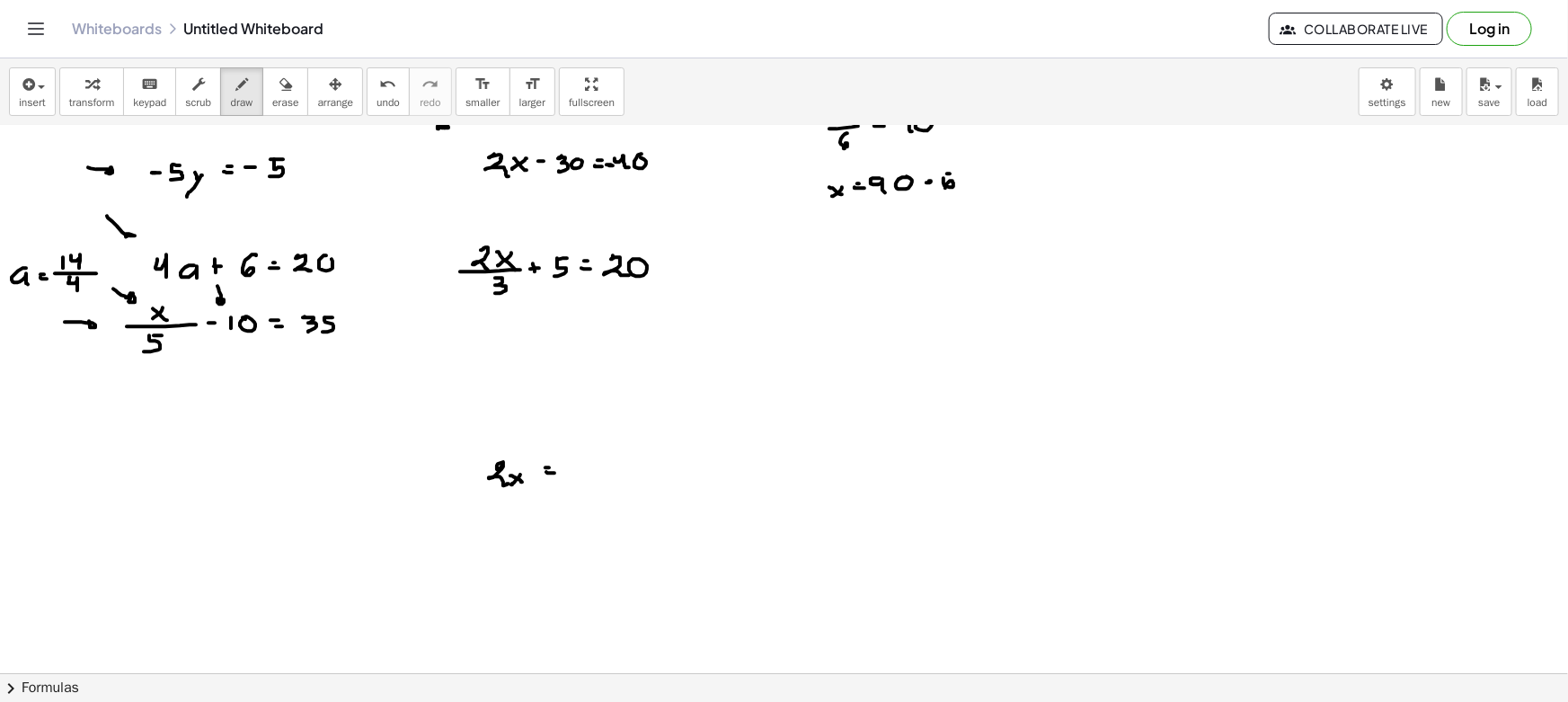 click at bounding box center [784, 611] 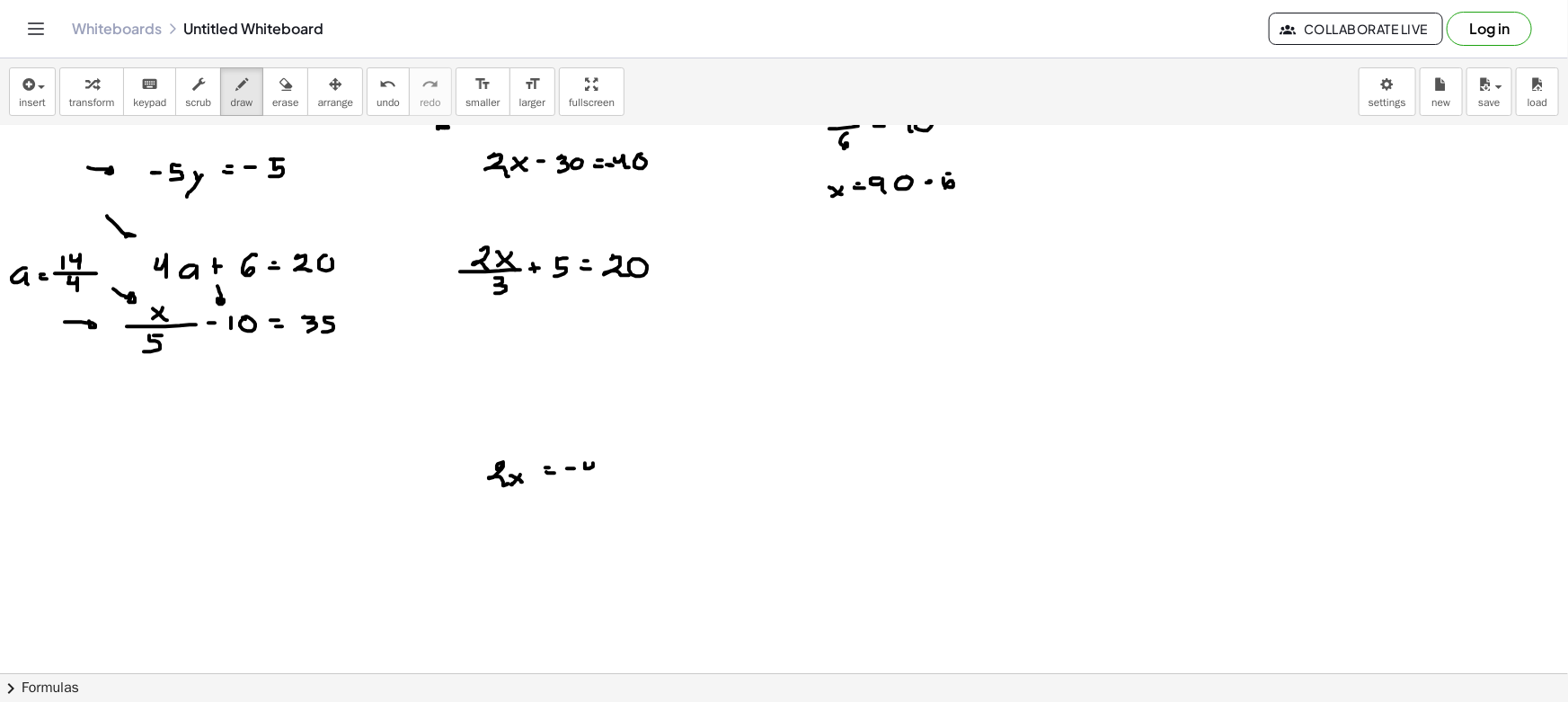 drag, startPoint x: 585, startPoint y: 462, endPoint x: 599, endPoint y: 476, distance: 19.79899 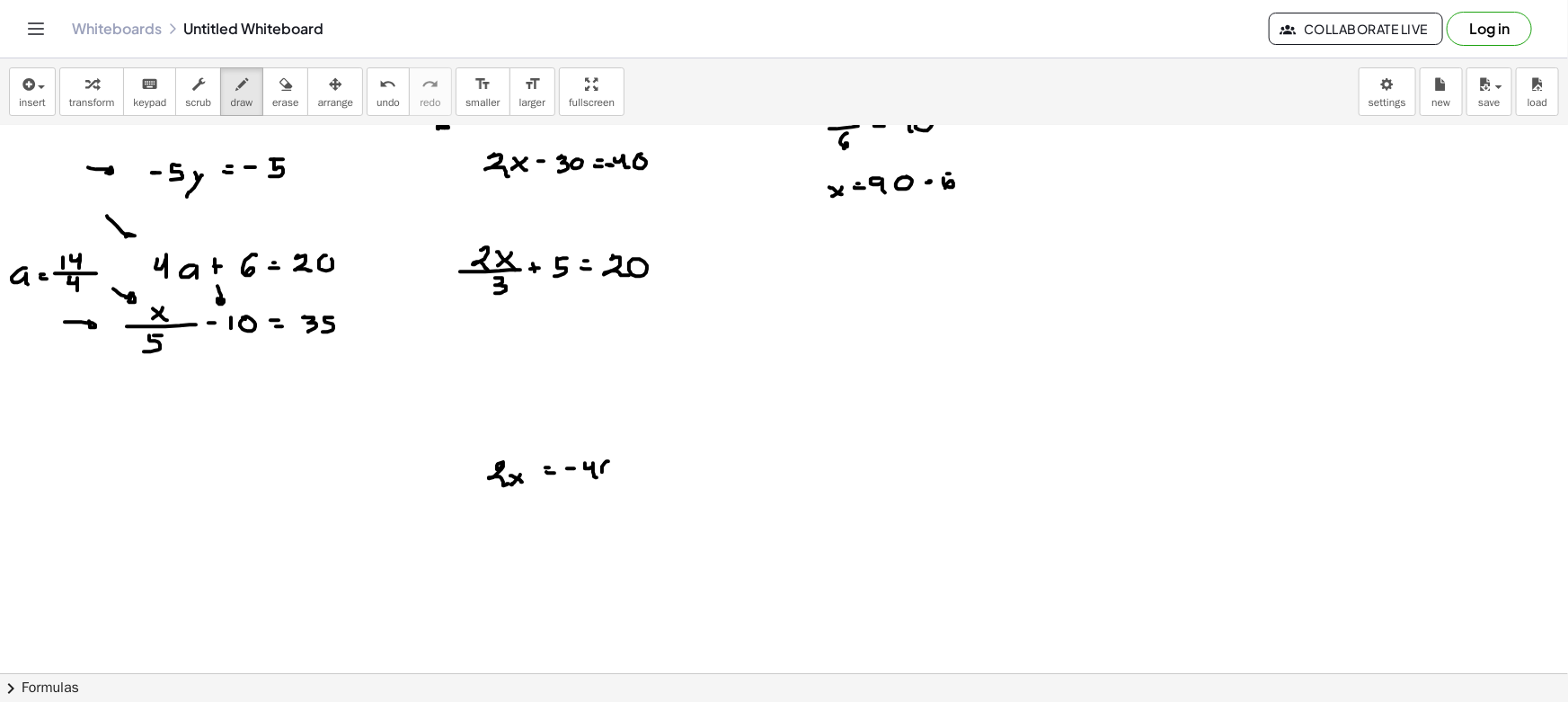 drag, startPoint x: 602, startPoint y: 471, endPoint x: 609, endPoint y: 465, distance: 9.219544 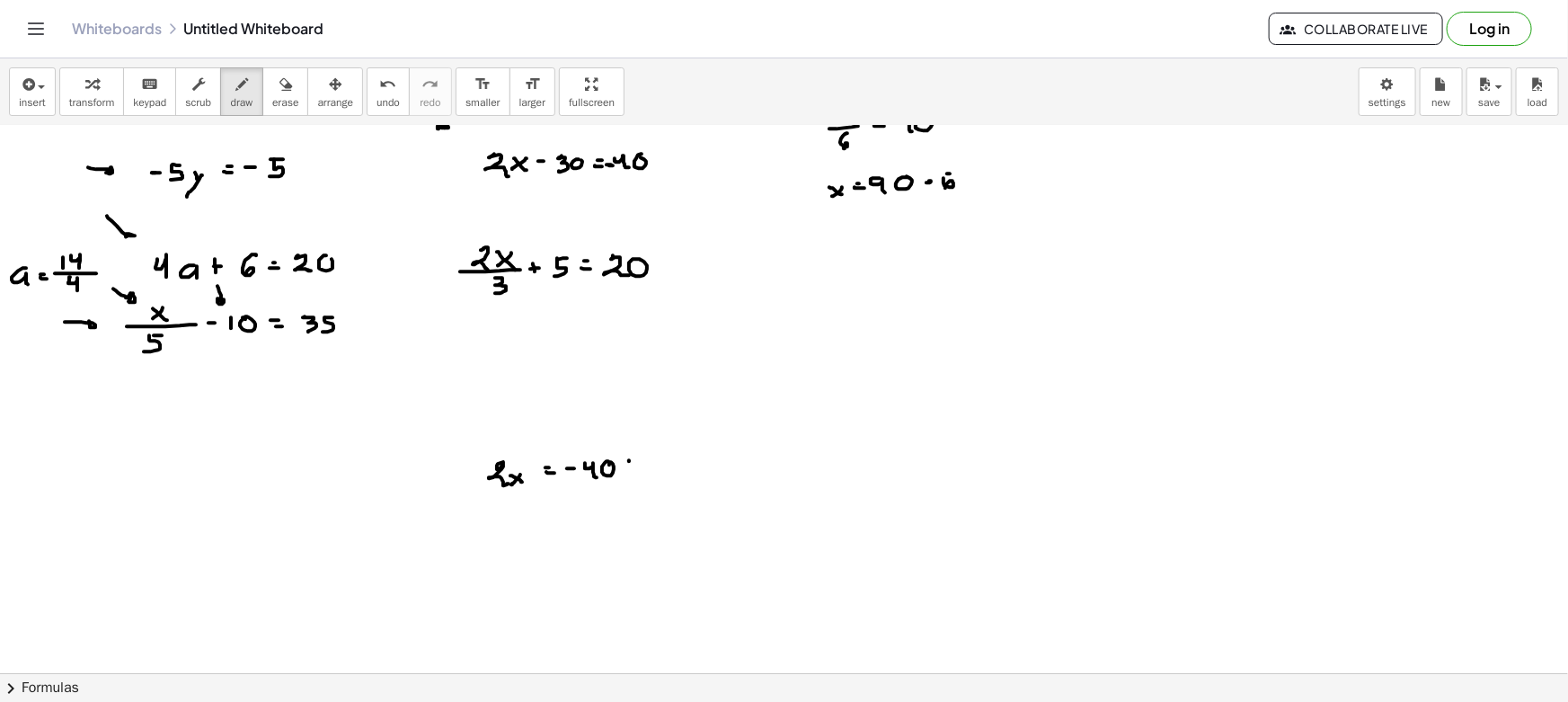click at bounding box center [784, 611] 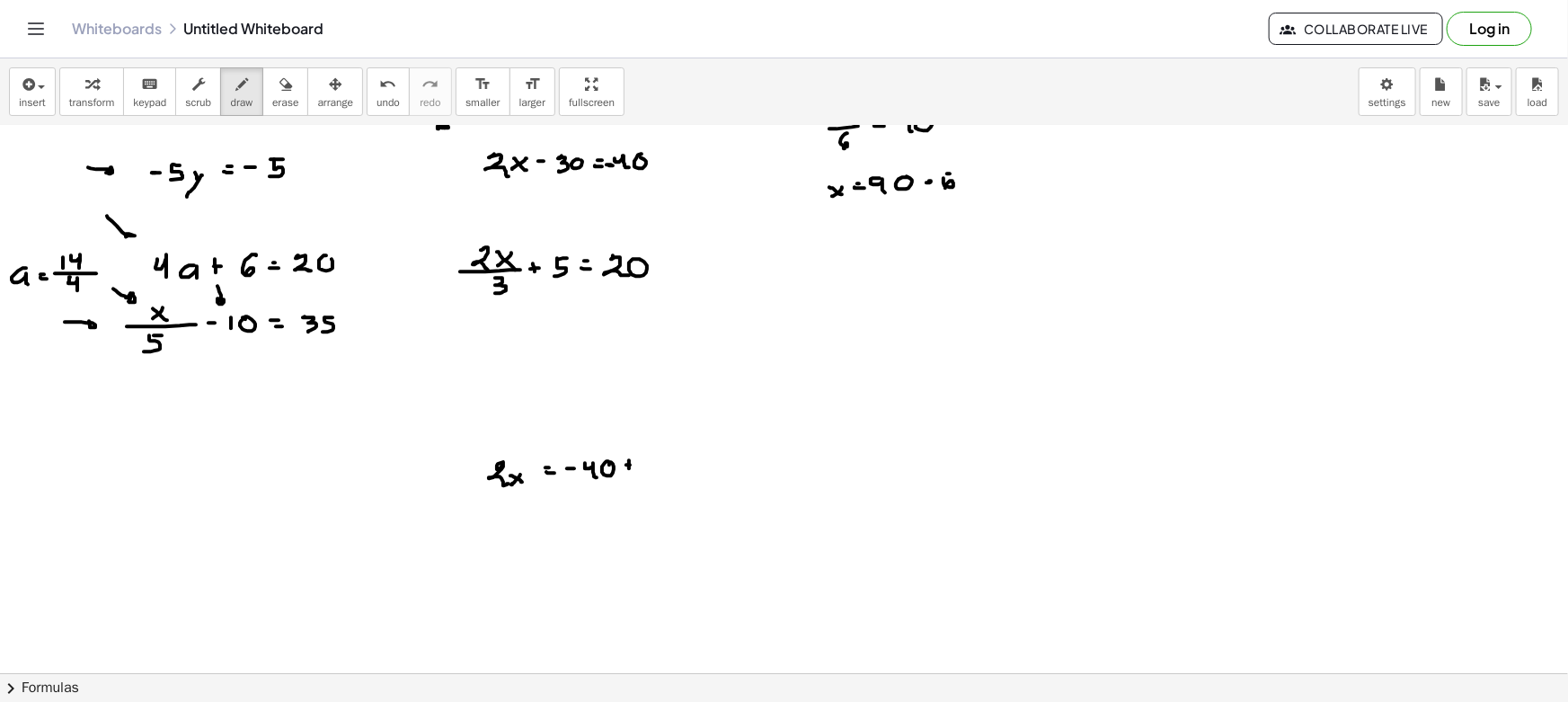 click at bounding box center (784, 611) 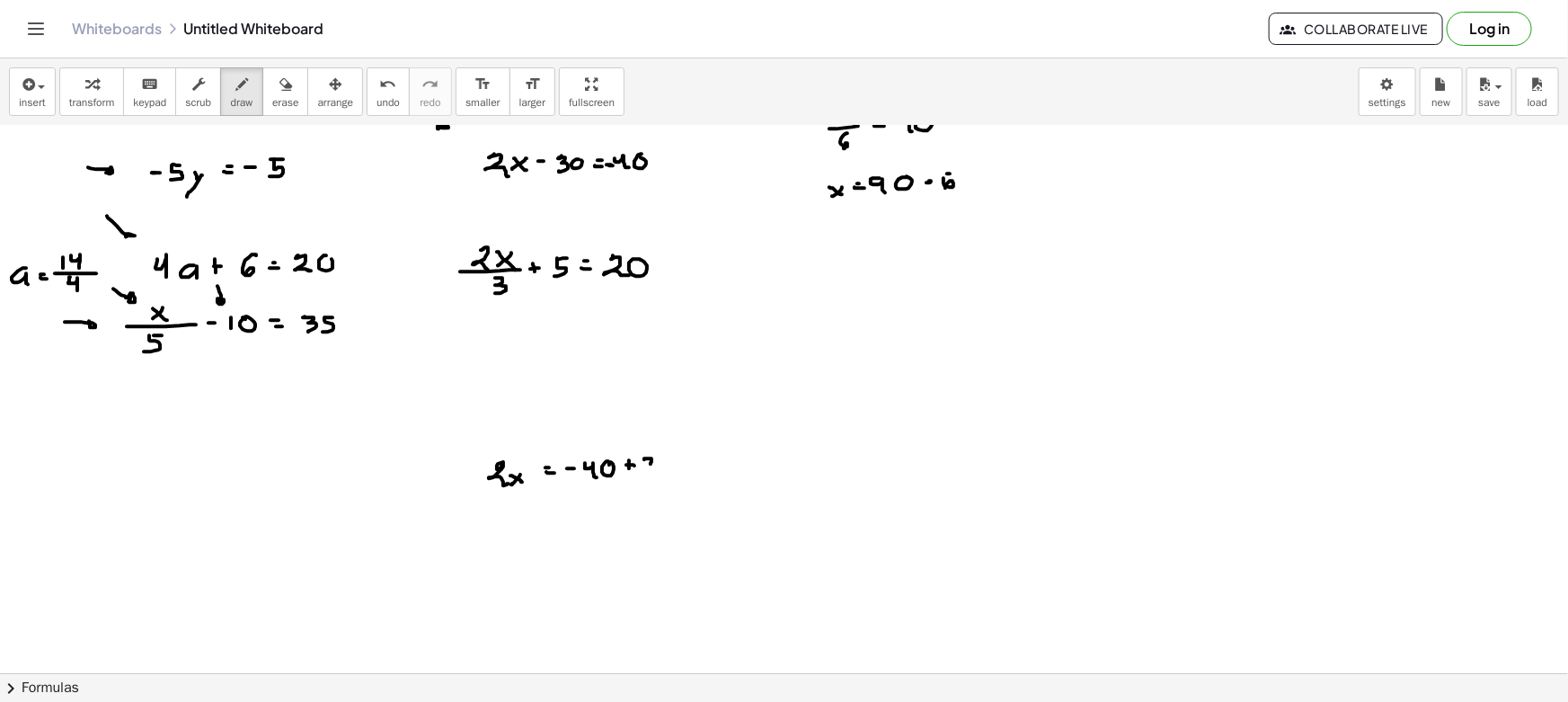 drag, startPoint x: 644, startPoint y: 458, endPoint x: 649, endPoint y: 471, distance: 13.928388 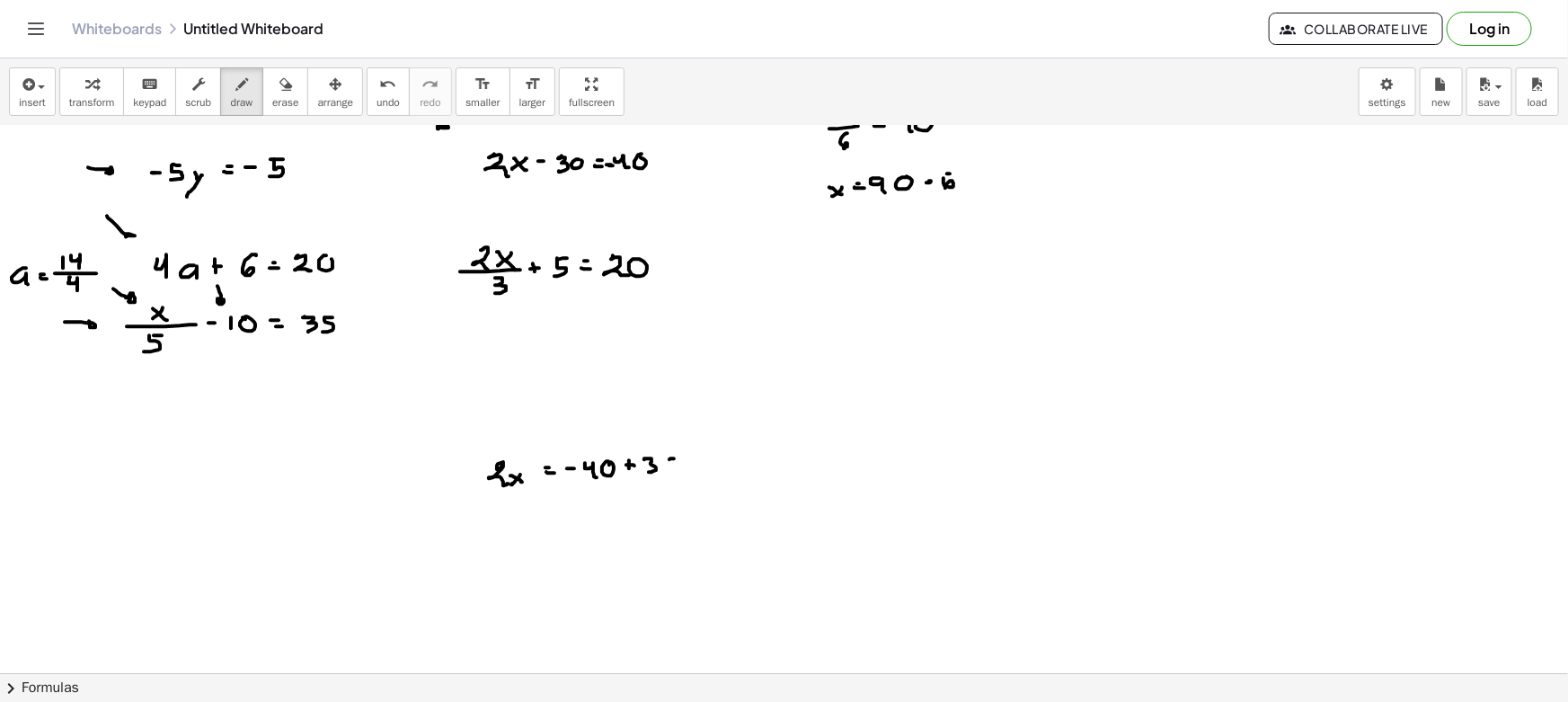 click at bounding box center [784, 611] 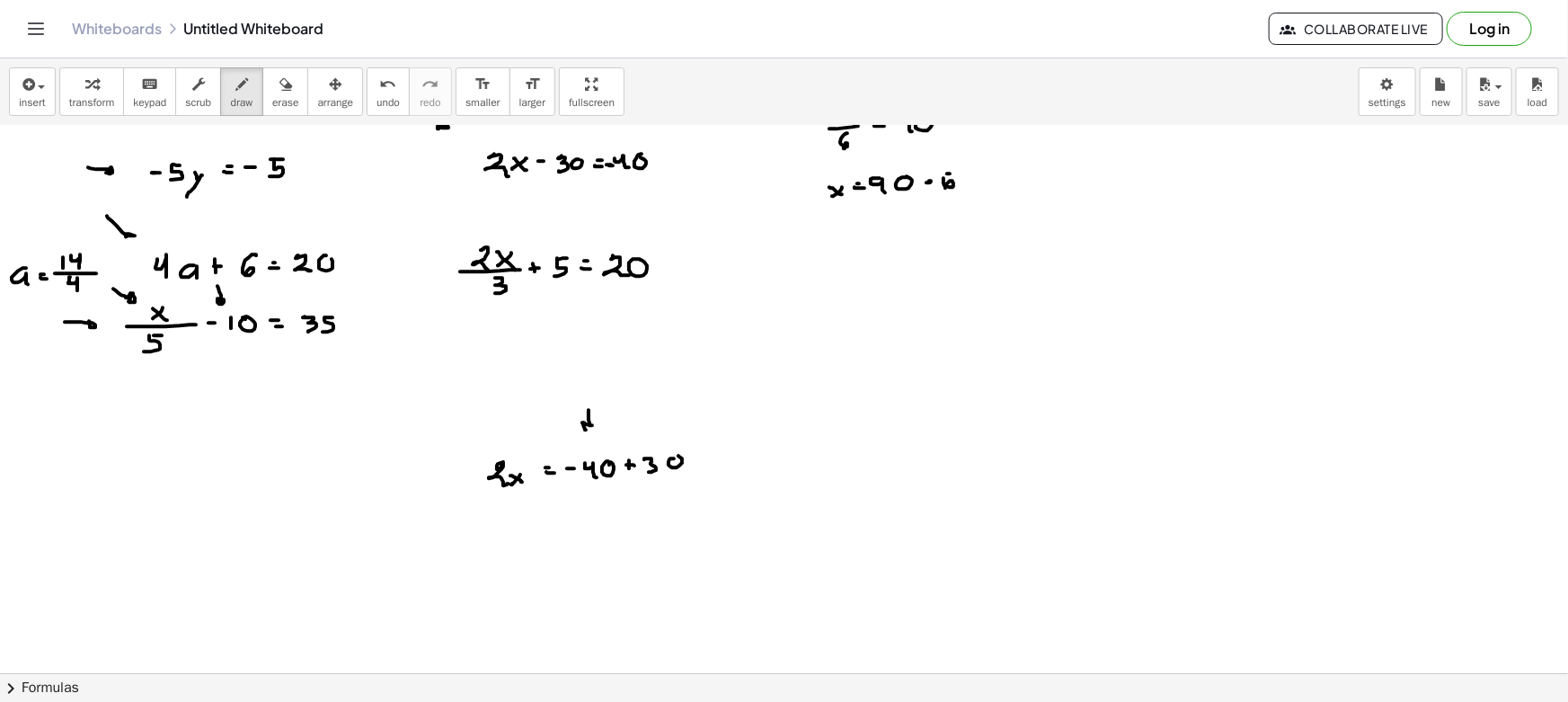 drag, startPoint x: 589, startPoint y: 409, endPoint x: 591, endPoint y: 422, distance: 13.1529464 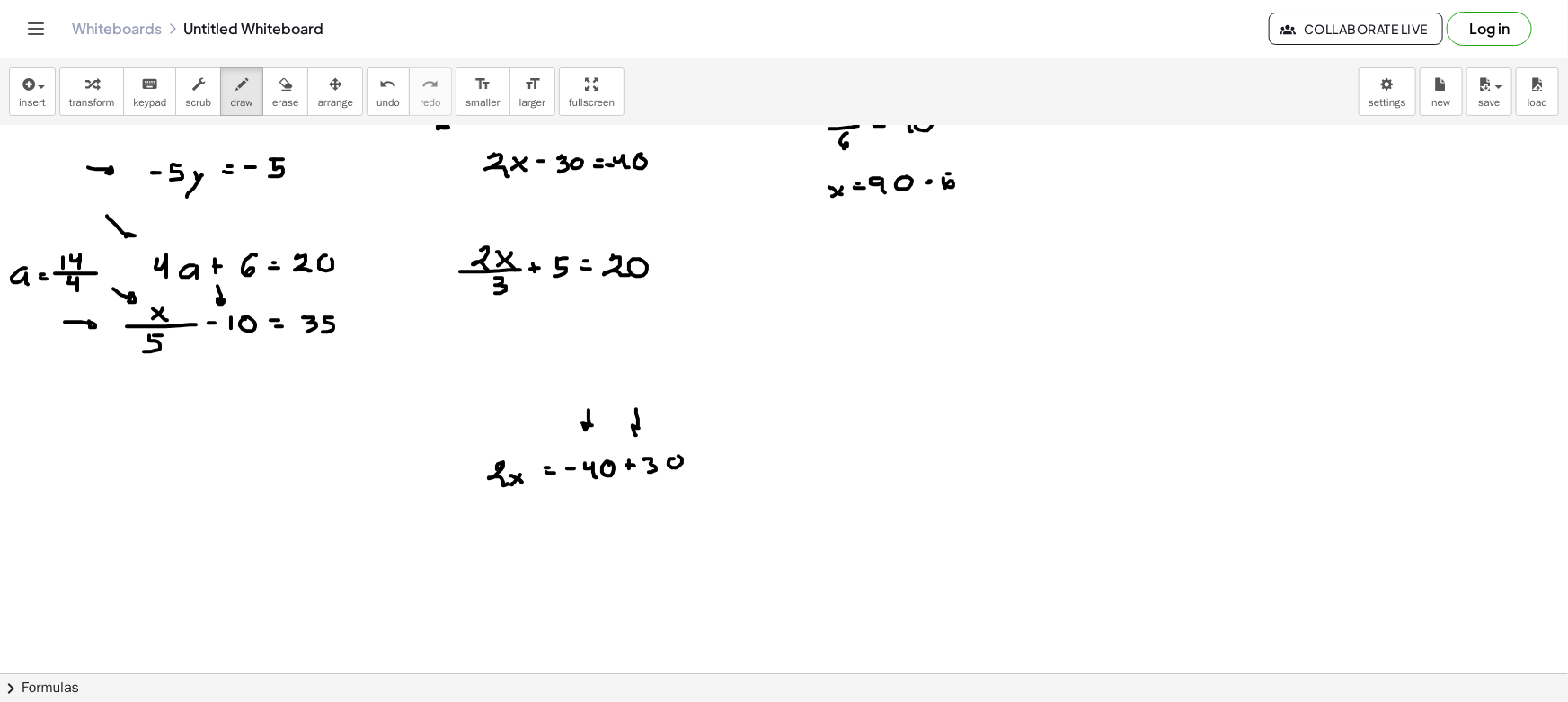 drag, startPoint x: 636, startPoint y: 408, endPoint x: 678, endPoint y: 449, distance: 58.69412 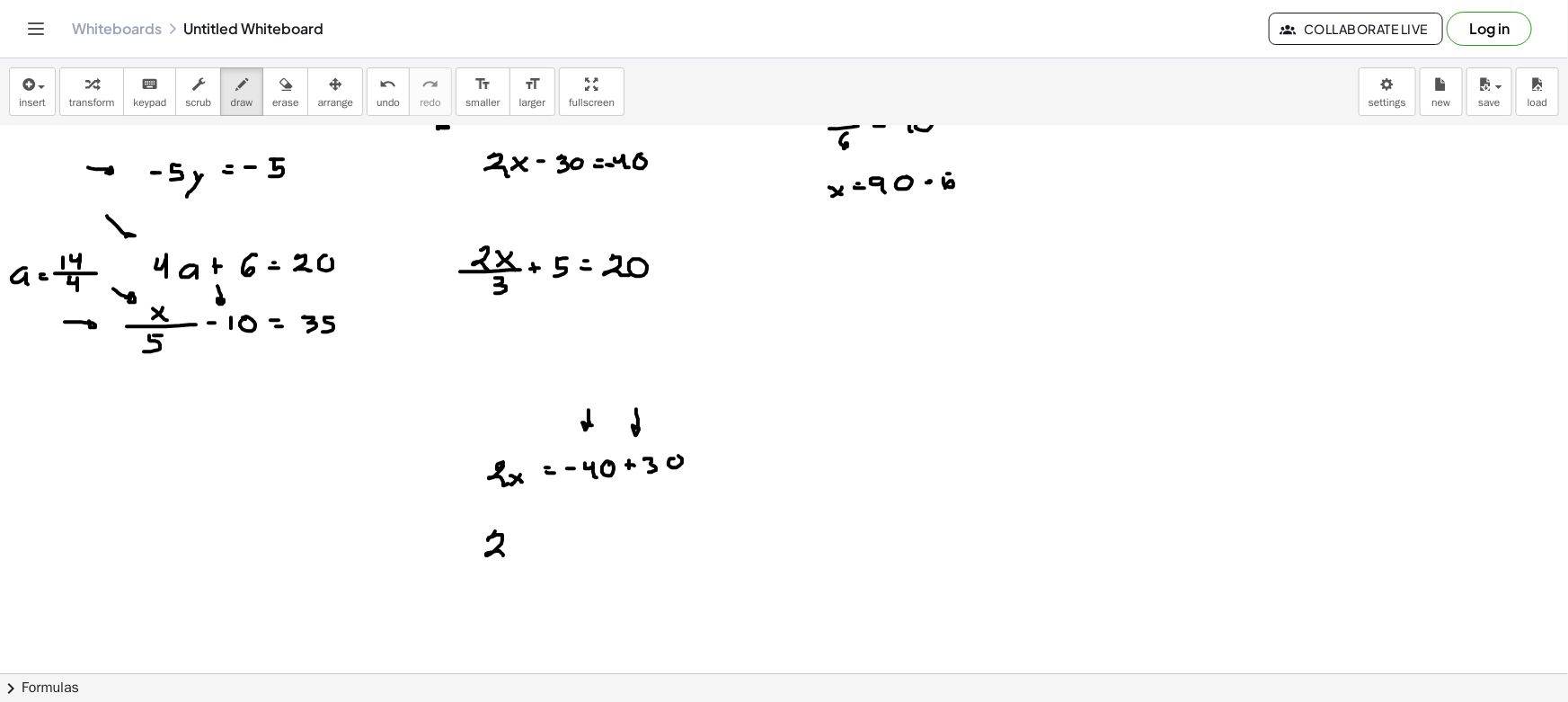 drag, startPoint x: 495, startPoint y: 530, endPoint x: 526, endPoint y: 546, distance: 34.885527 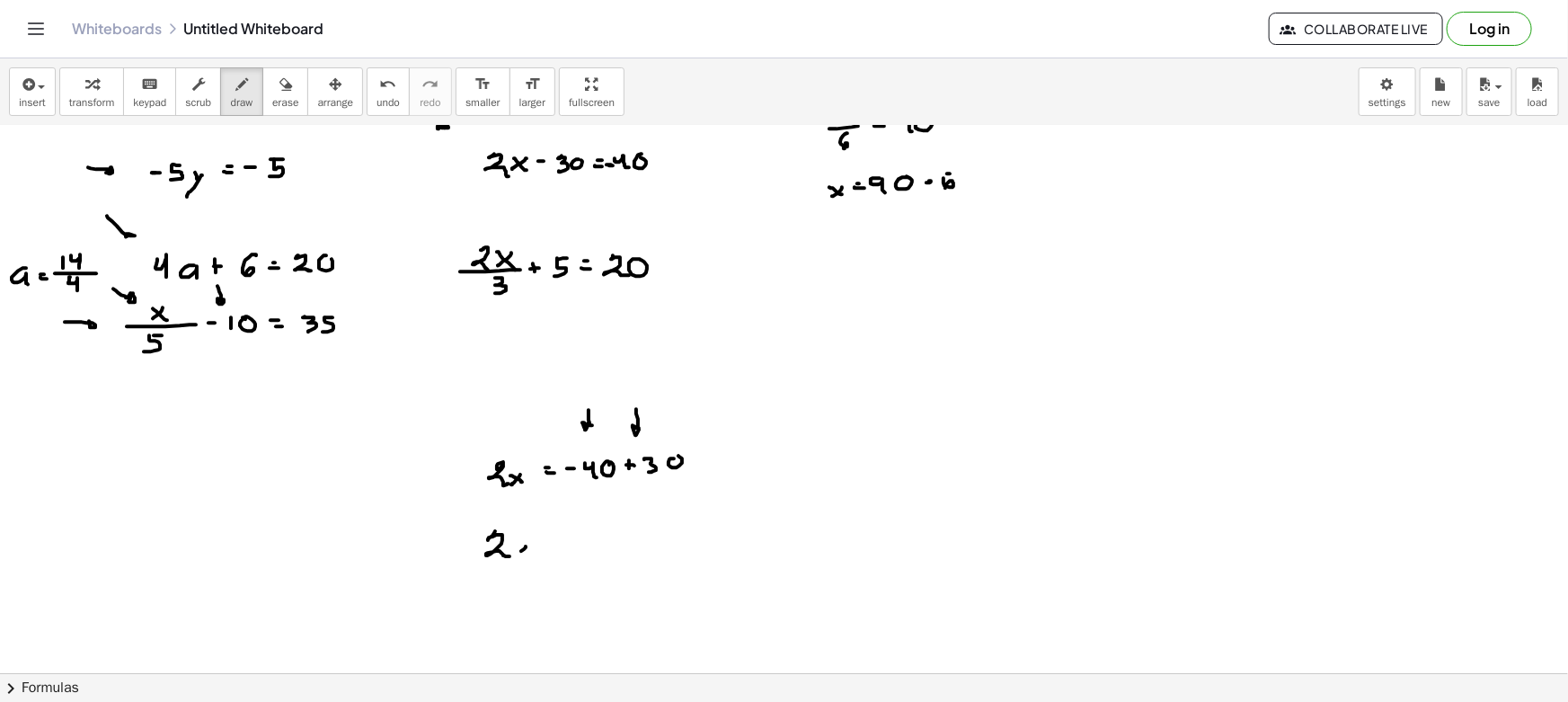 drag, startPoint x: 526, startPoint y: 546, endPoint x: 514, endPoint y: 552, distance: 13.416408 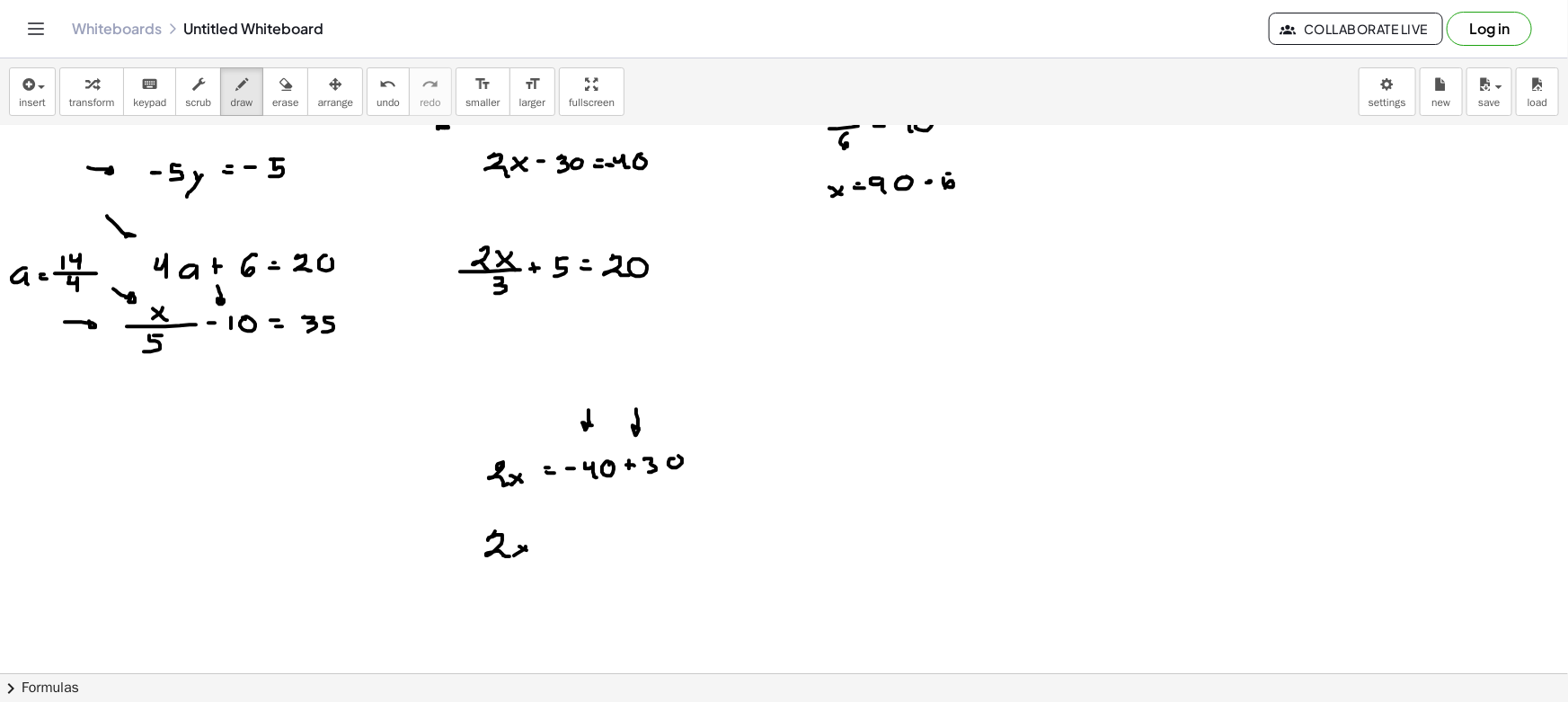 click at bounding box center [784, 611] 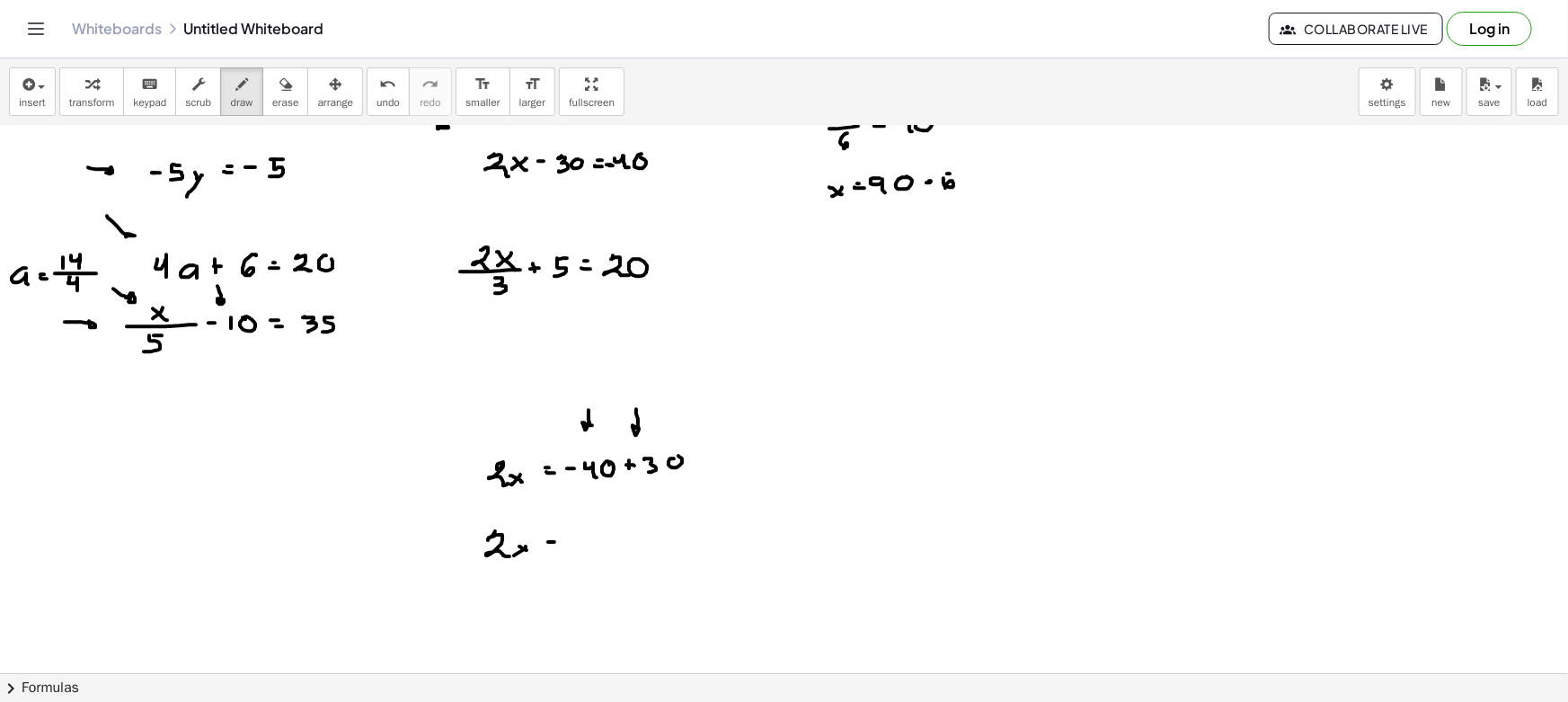 click at bounding box center [784, 611] 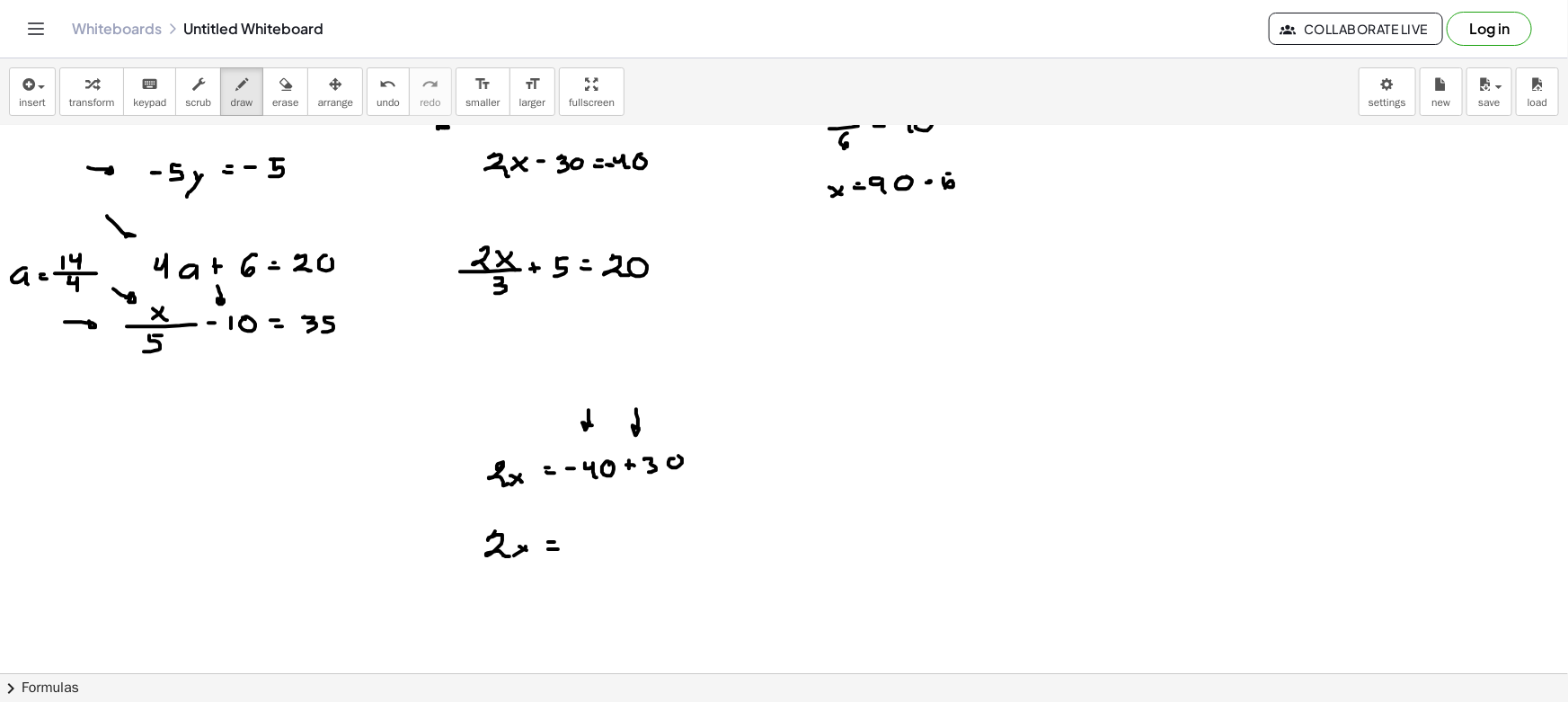 click at bounding box center (784, 611) 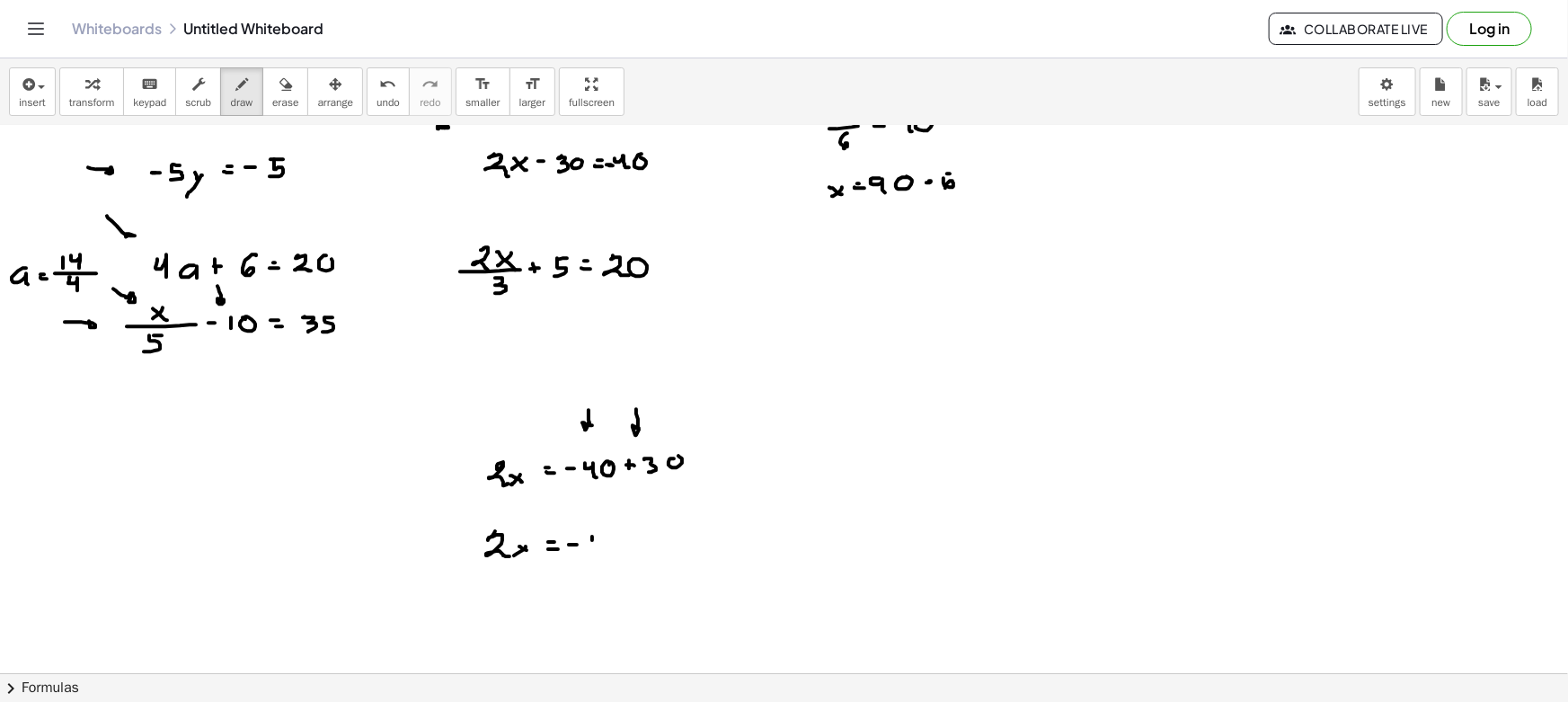 drag, startPoint x: 592, startPoint y: 536, endPoint x: 597, endPoint y: 548, distance: 13 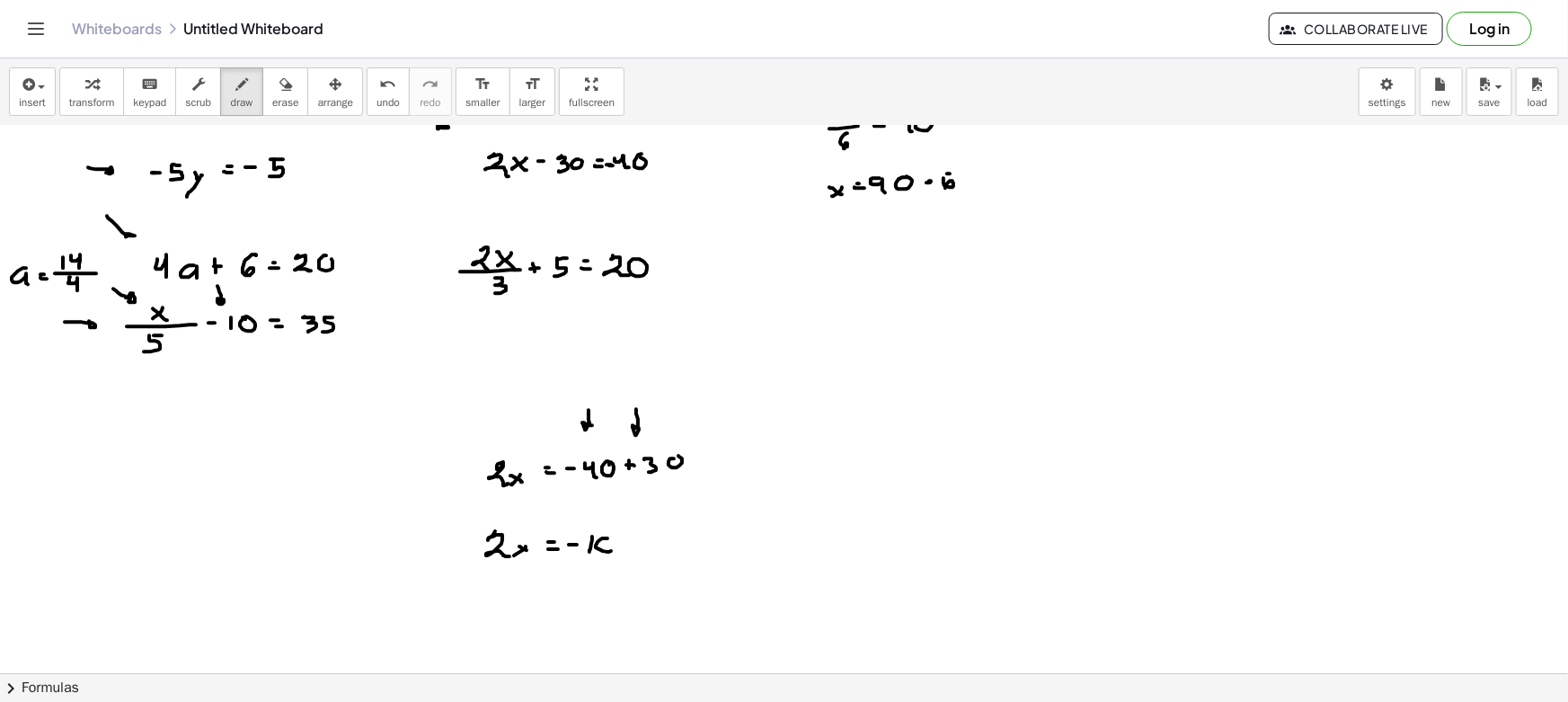 click at bounding box center [784, 611] 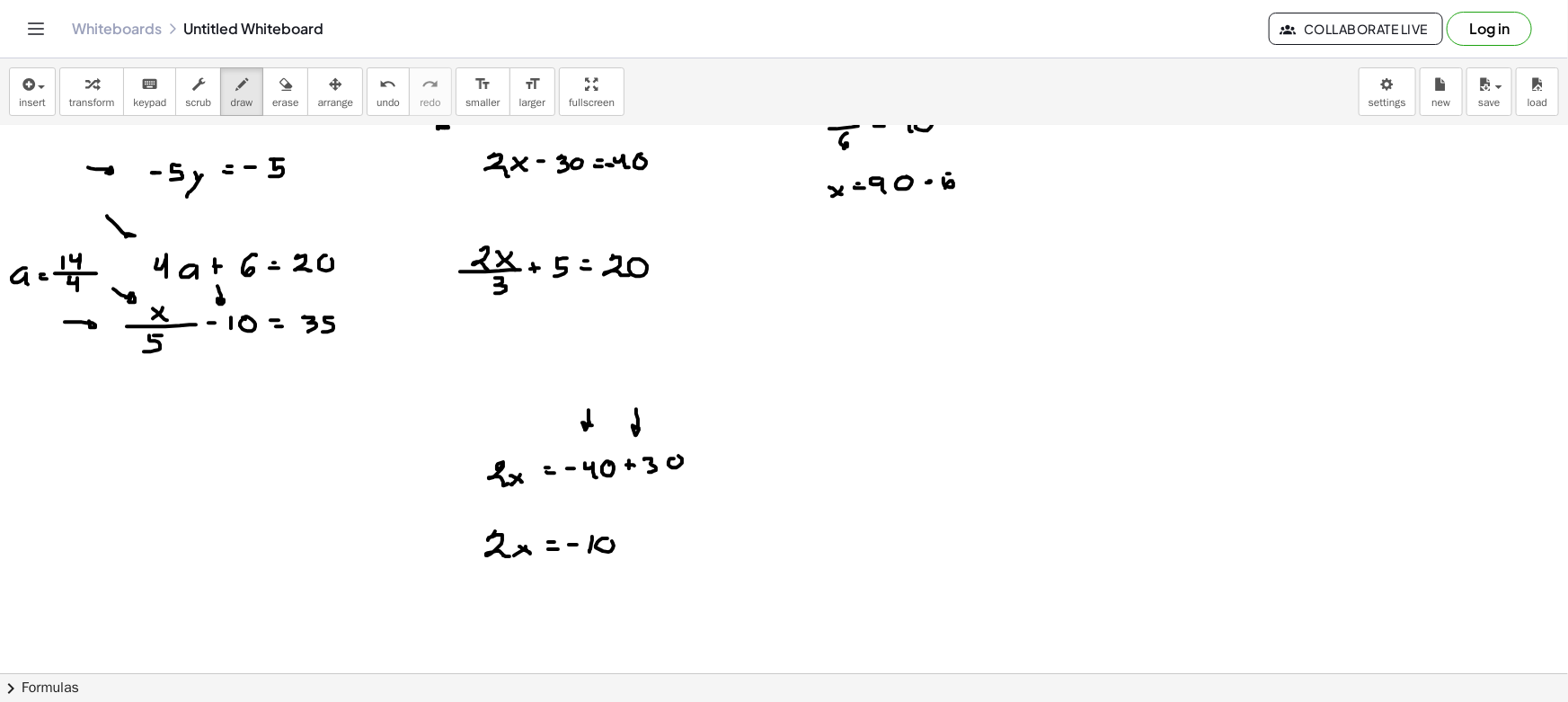 click at bounding box center (784, 611) 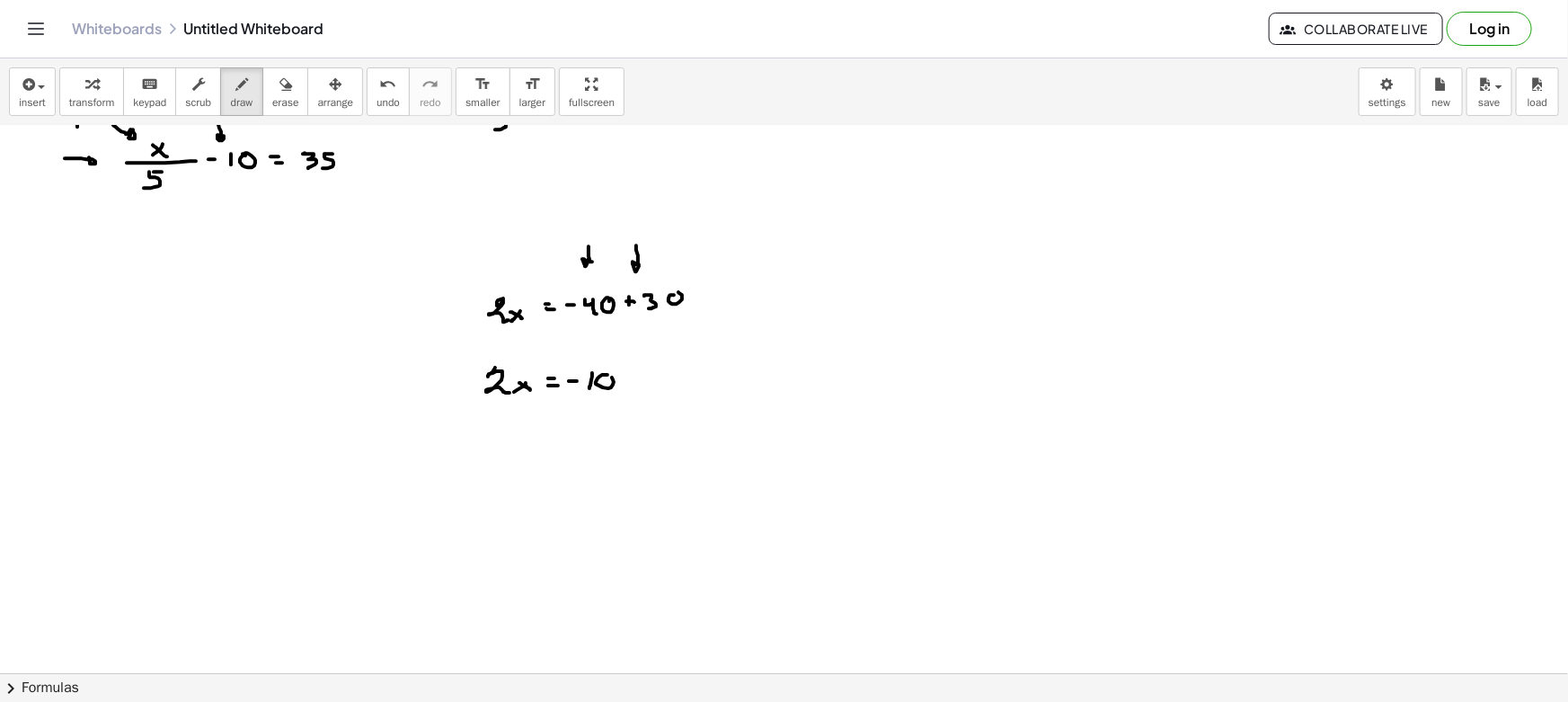 drag, startPoint x: 522, startPoint y: 442, endPoint x: 511, endPoint y: 443, distance: 11.045361 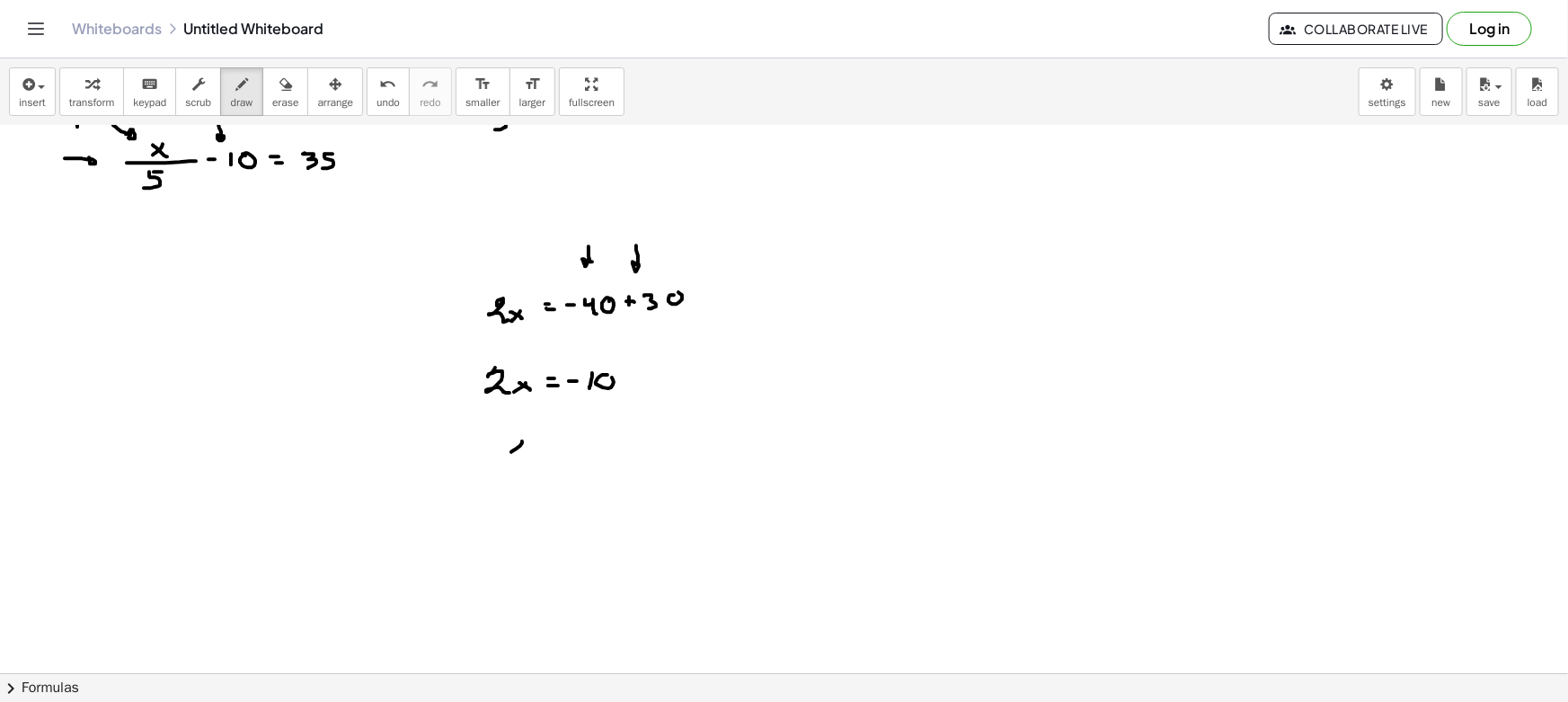 click at bounding box center (784, 448) 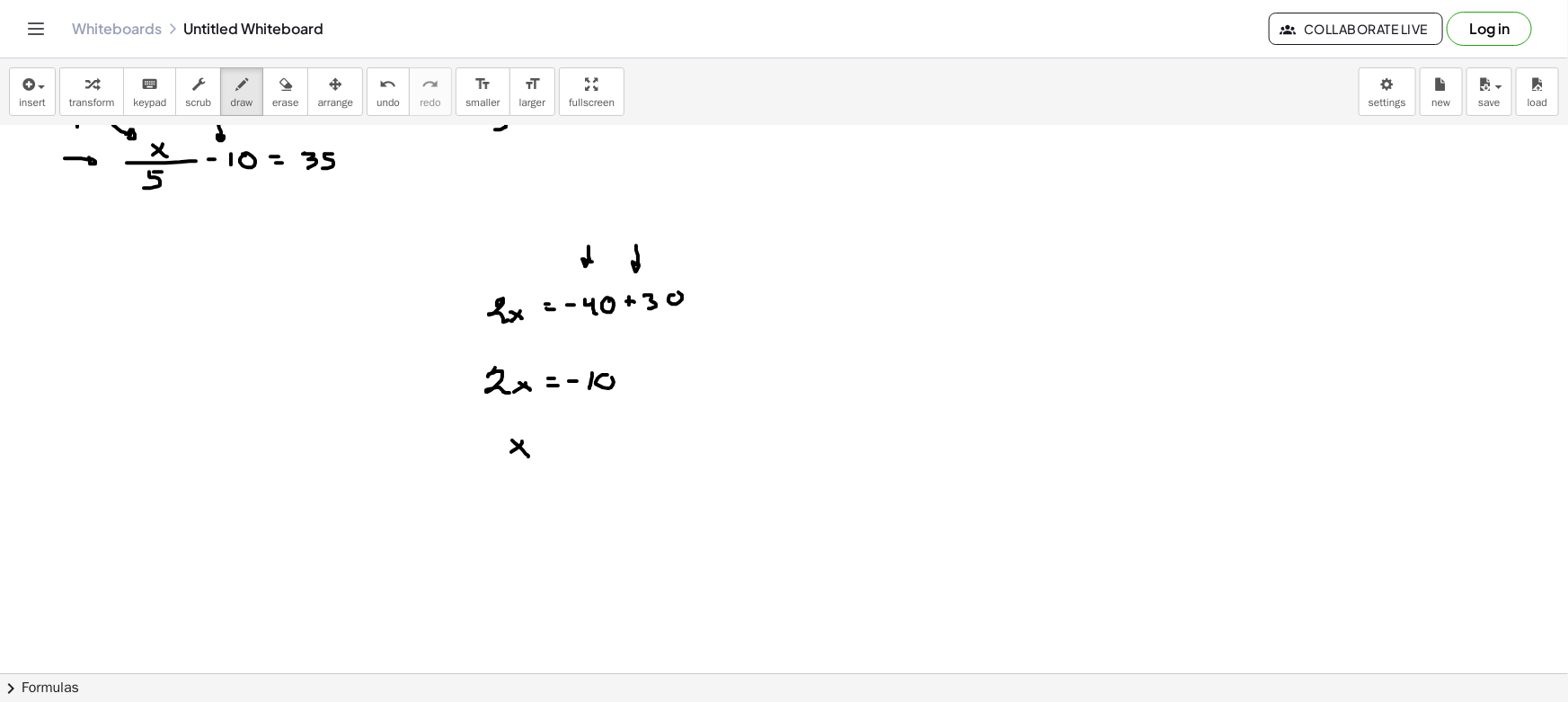 click at bounding box center [784, 448] 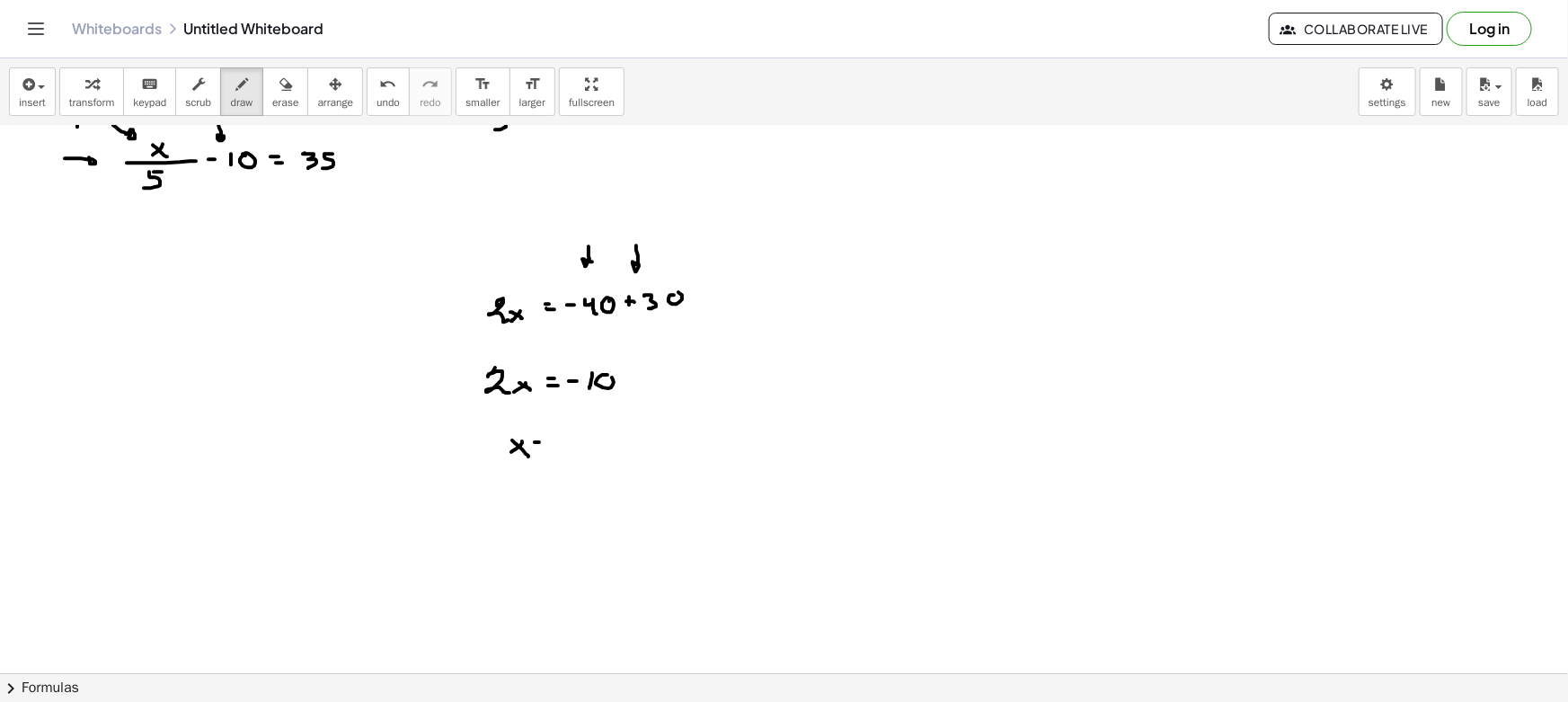 drag, startPoint x: 536, startPoint y: 447, endPoint x: 549, endPoint y: 449, distance: 13.152946 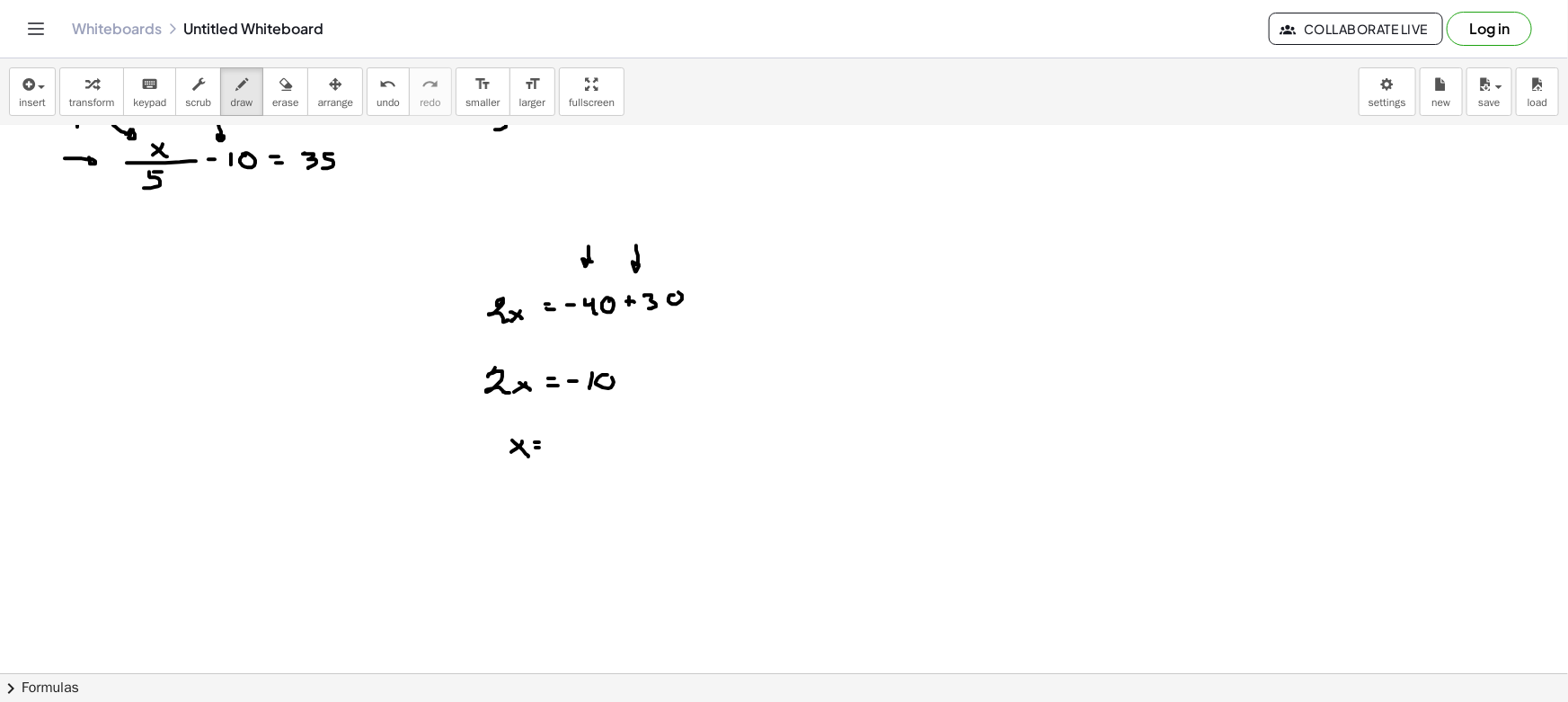 click at bounding box center (784, 448) 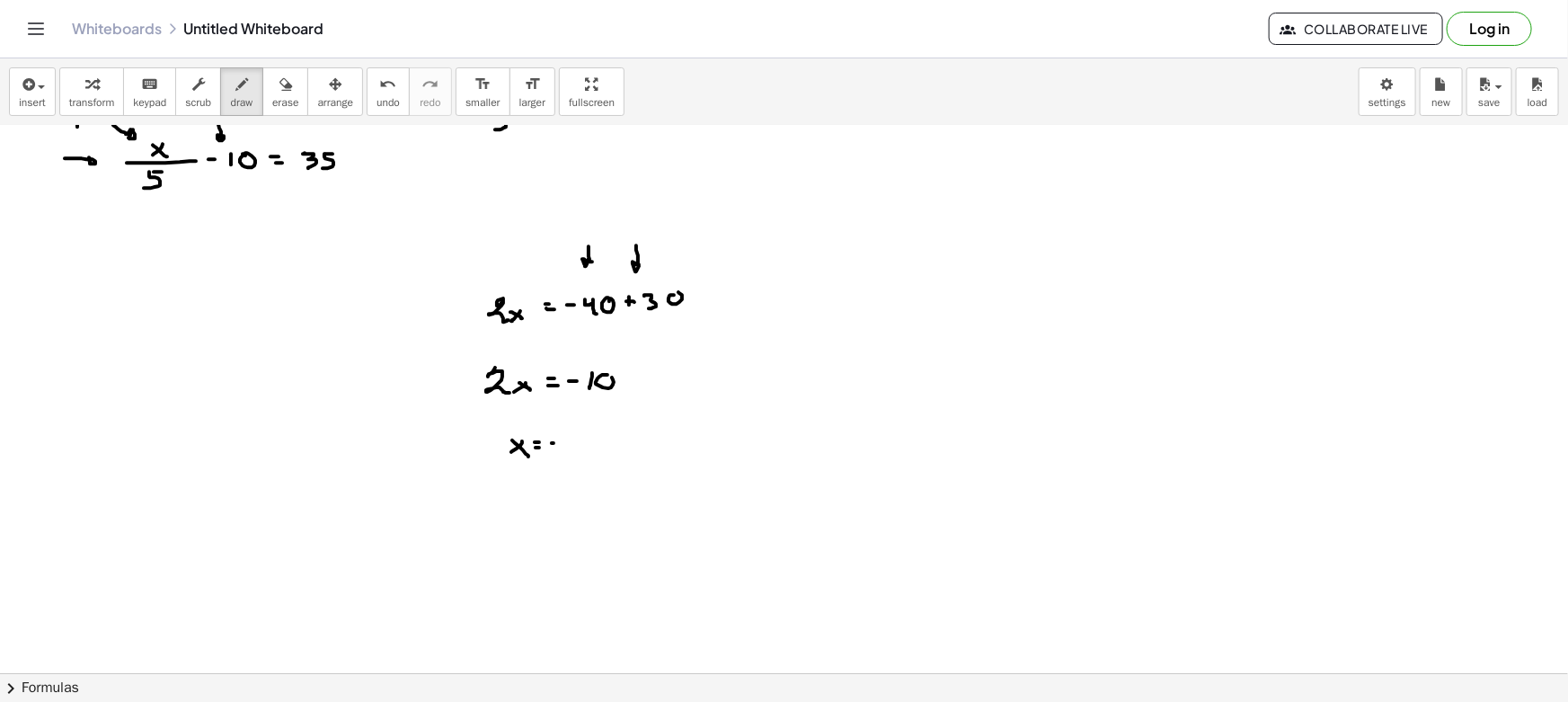 click at bounding box center (784, 448) 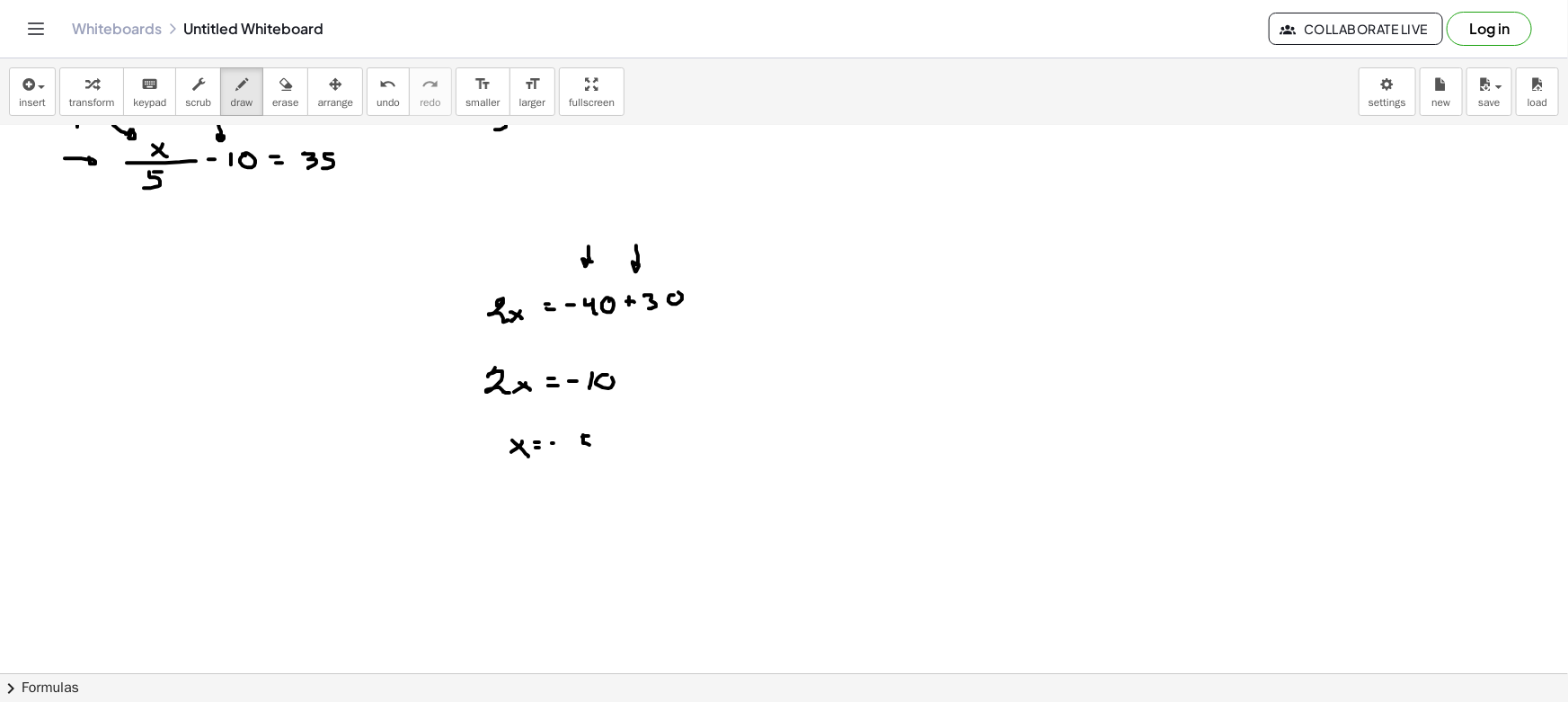 drag, startPoint x: 583, startPoint y: 438, endPoint x: 578, endPoint y: 450, distance: 13 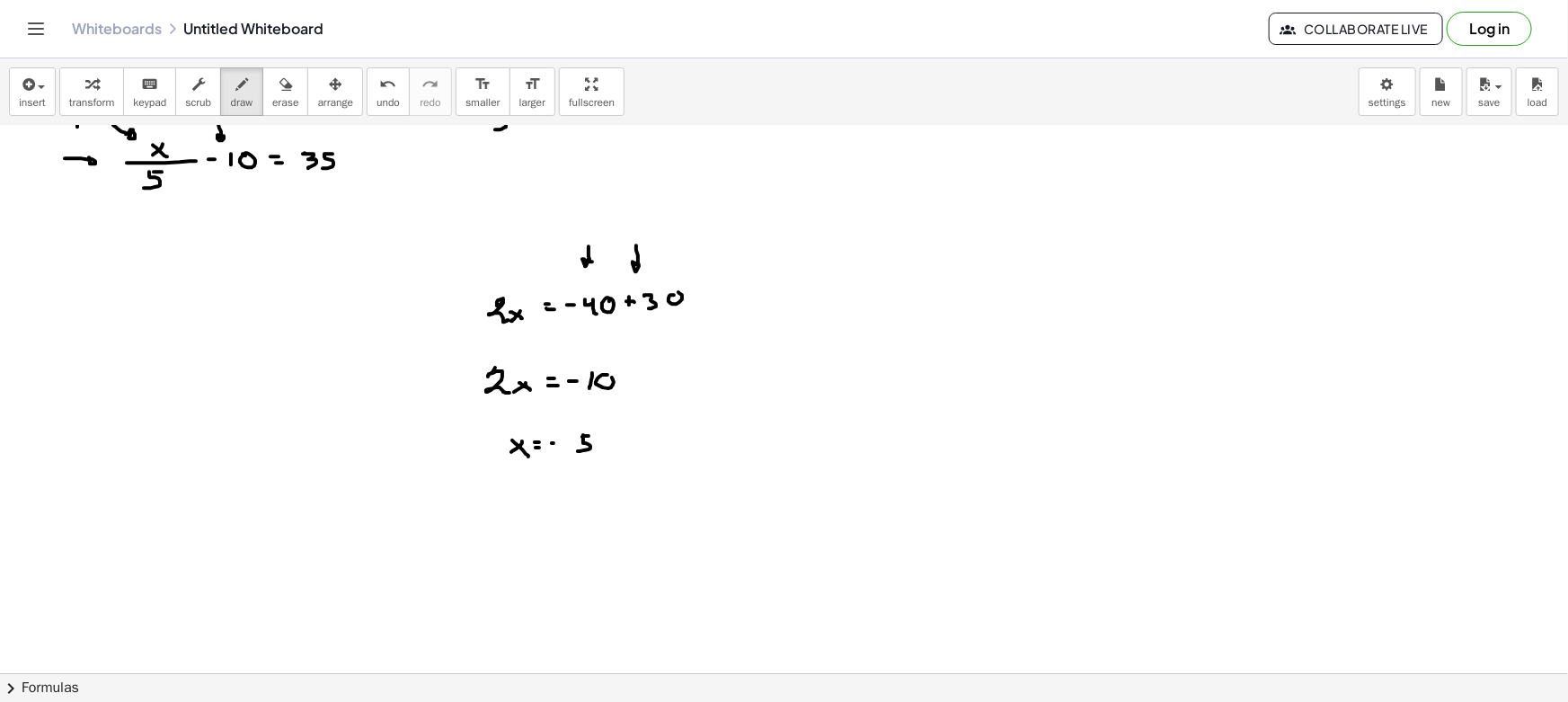 drag, startPoint x: 549, startPoint y: 444, endPoint x: 568, endPoint y: 444, distance: 19 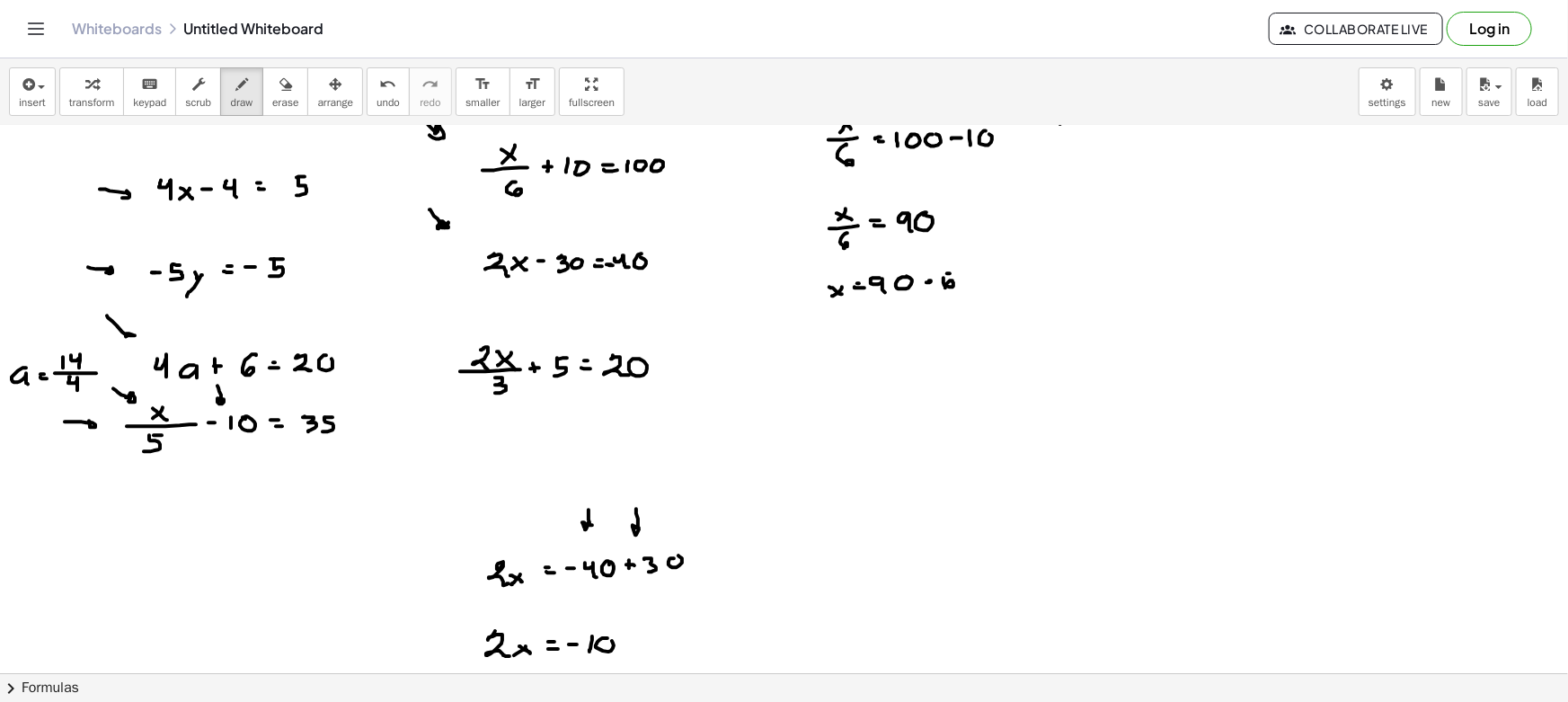 scroll, scrollTop: 0, scrollLeft: 0, axis: both 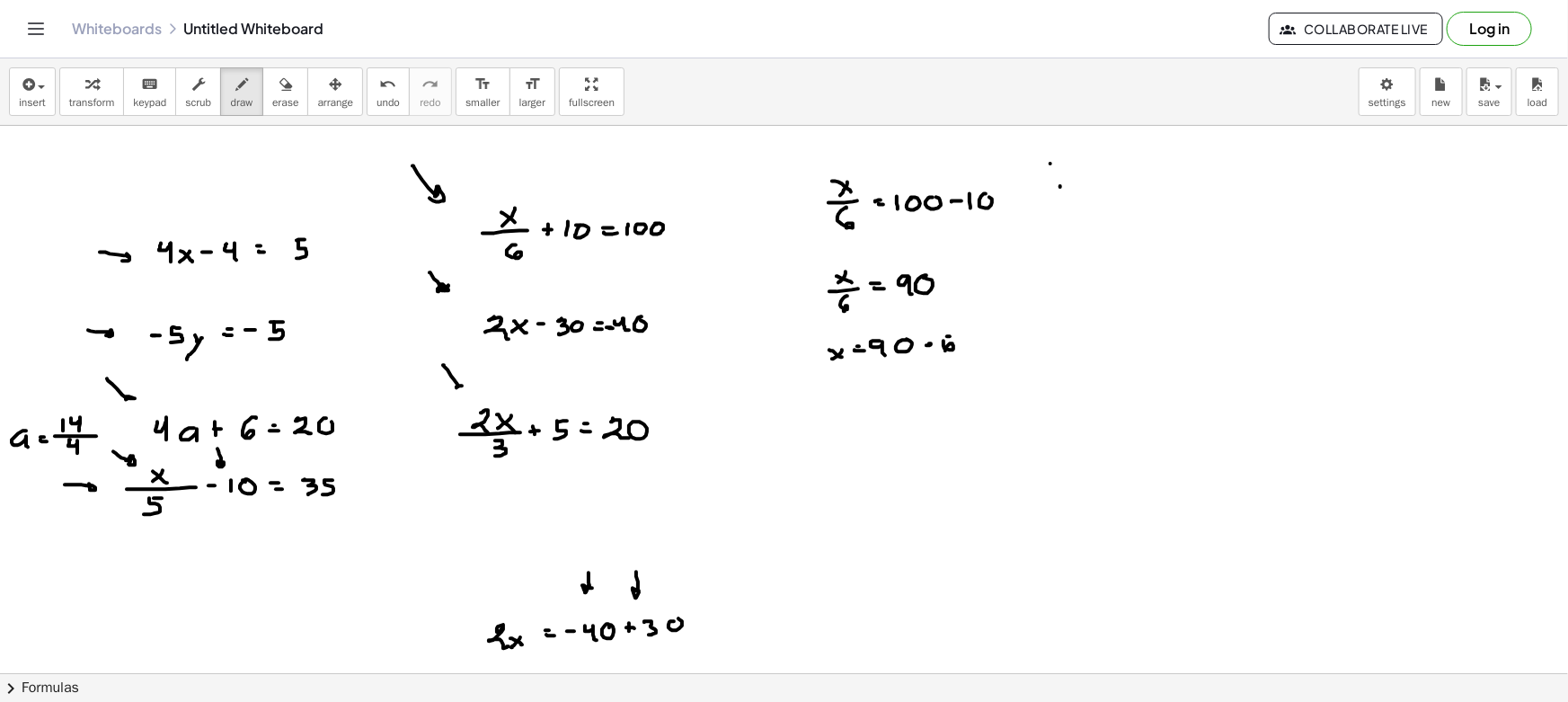drag, startPoint x: 447, startPoint y: 369, endPoint x: 451, endPoint y: 386, distance: 17.464249 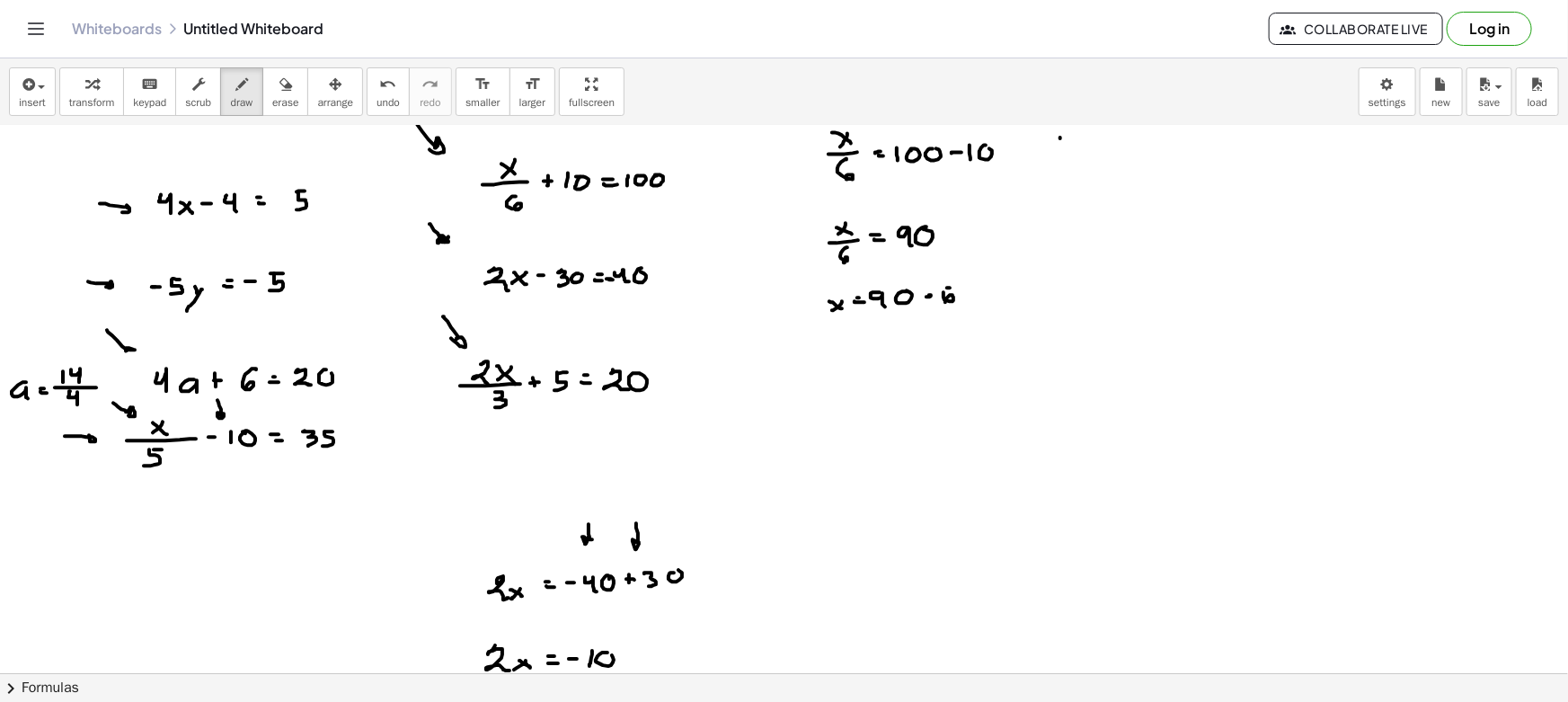 scroll, scrollTop: 163, scrollLeft: 0, axis: vertical 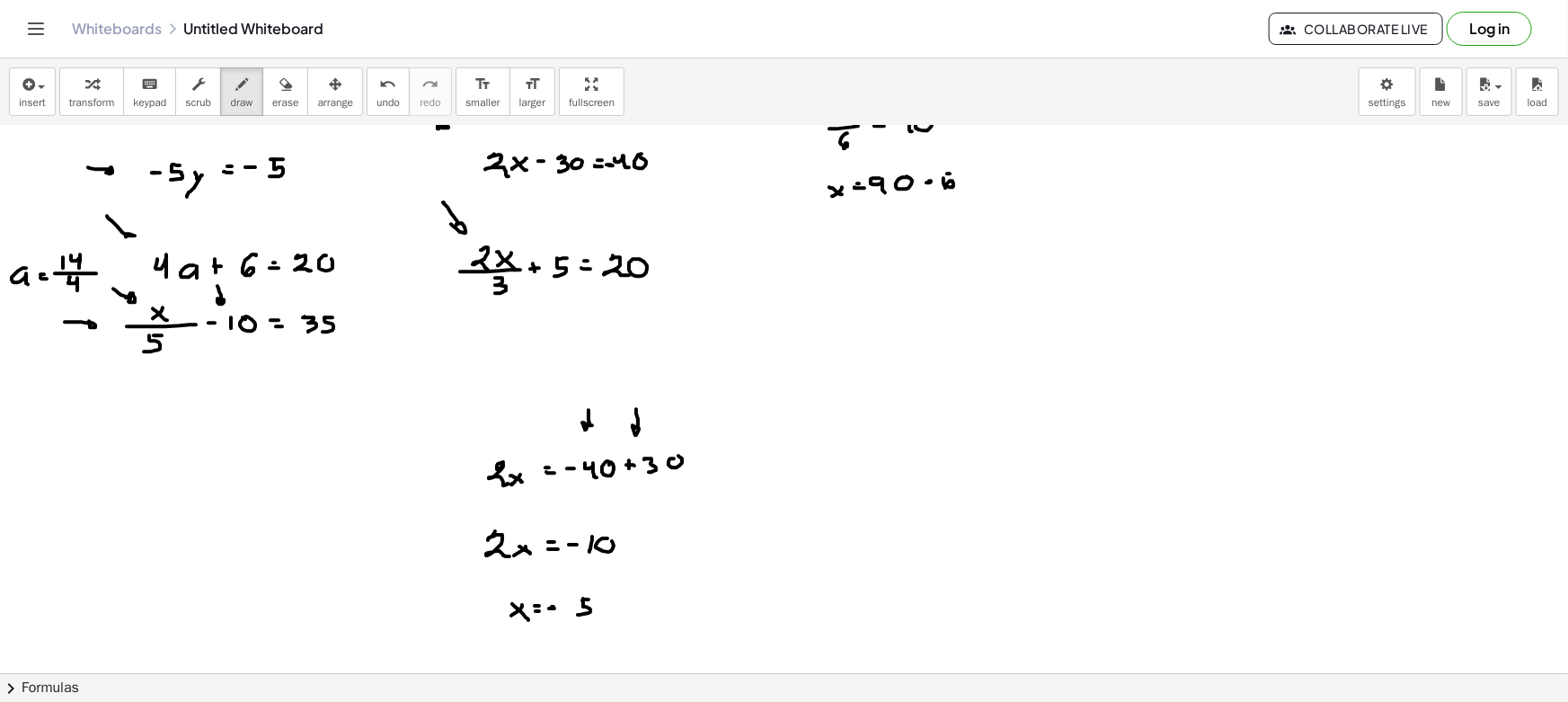 drag, startPoint x: 272, startPoint y: 99, endPoint x: 391, endPoint y: 234, distance: 179.9611 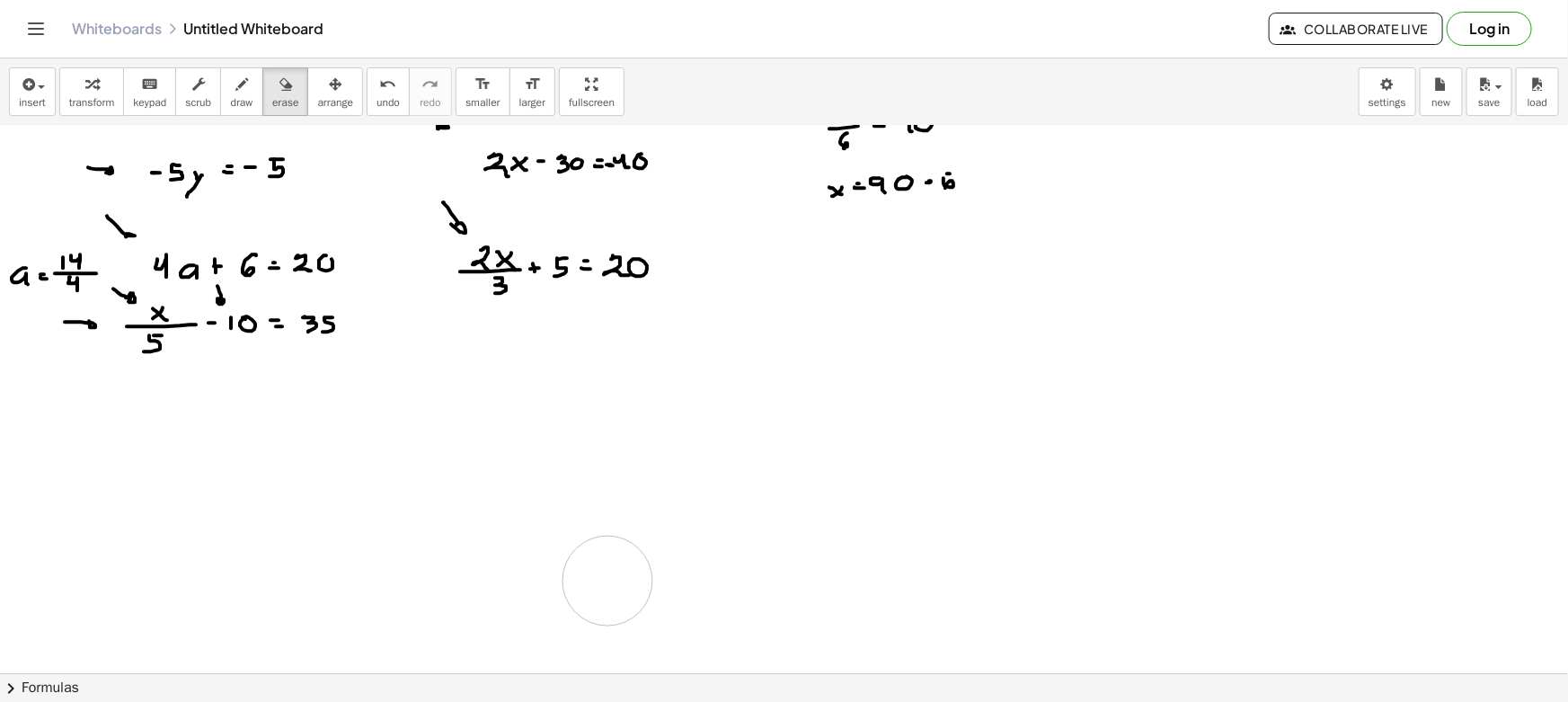 drag, startPoint x: 489, startPoint y: 439, endPoint x: 607, endPoint y: 580, distance: 183.86136 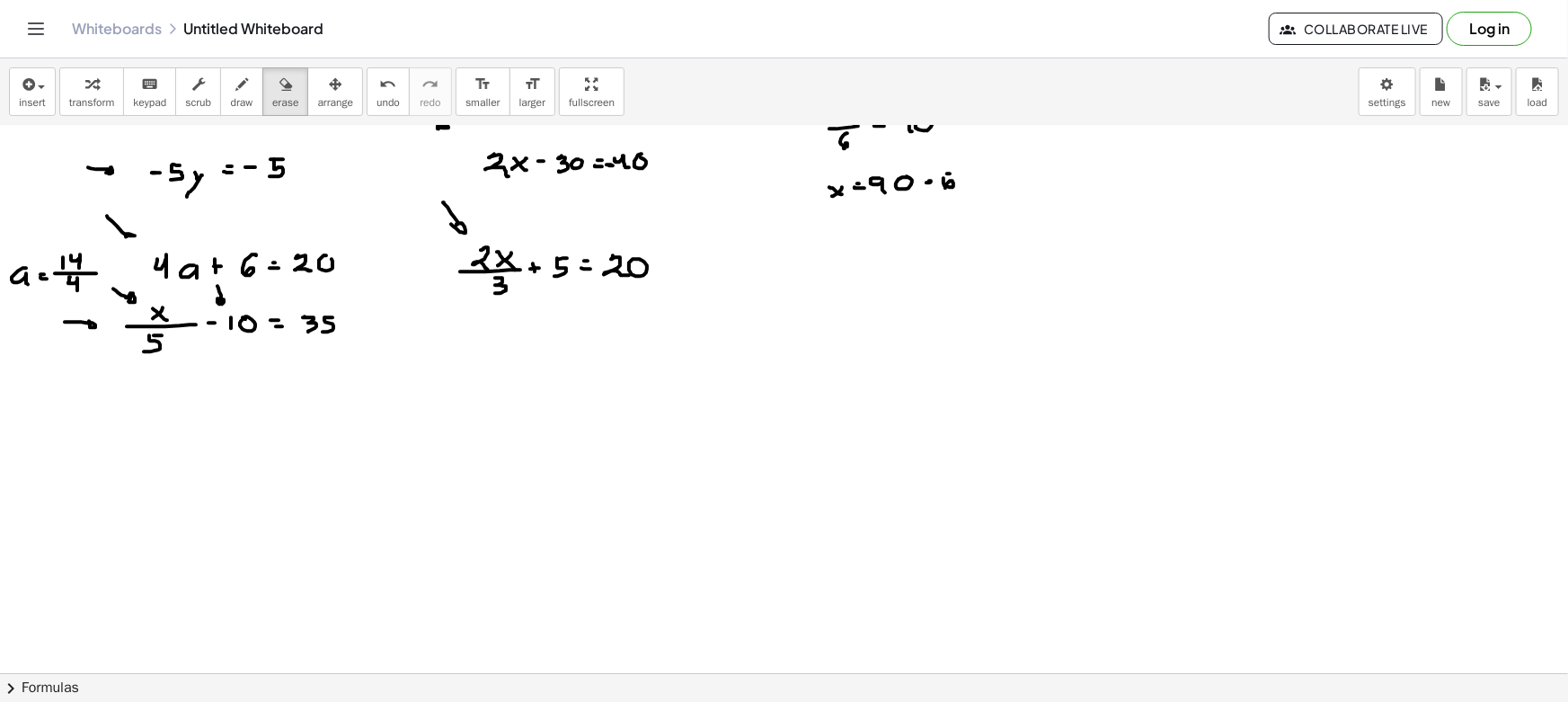 scroll, scrollTop: 0, scrollLeft: 0, axis: both 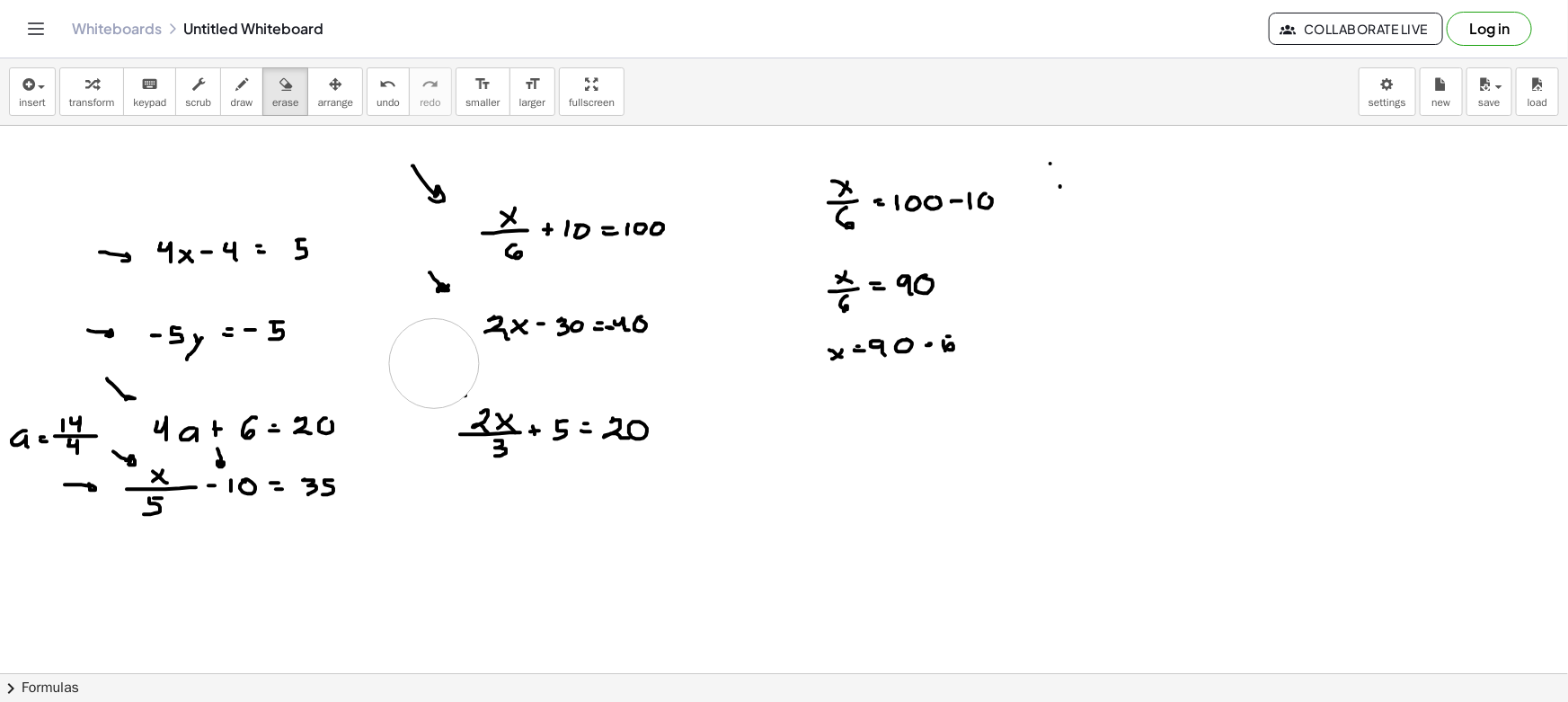 drag, startPoint x: 418, startPoint y: 351, endPoint x: 434, endPoint y: 365, distance: 21.260292 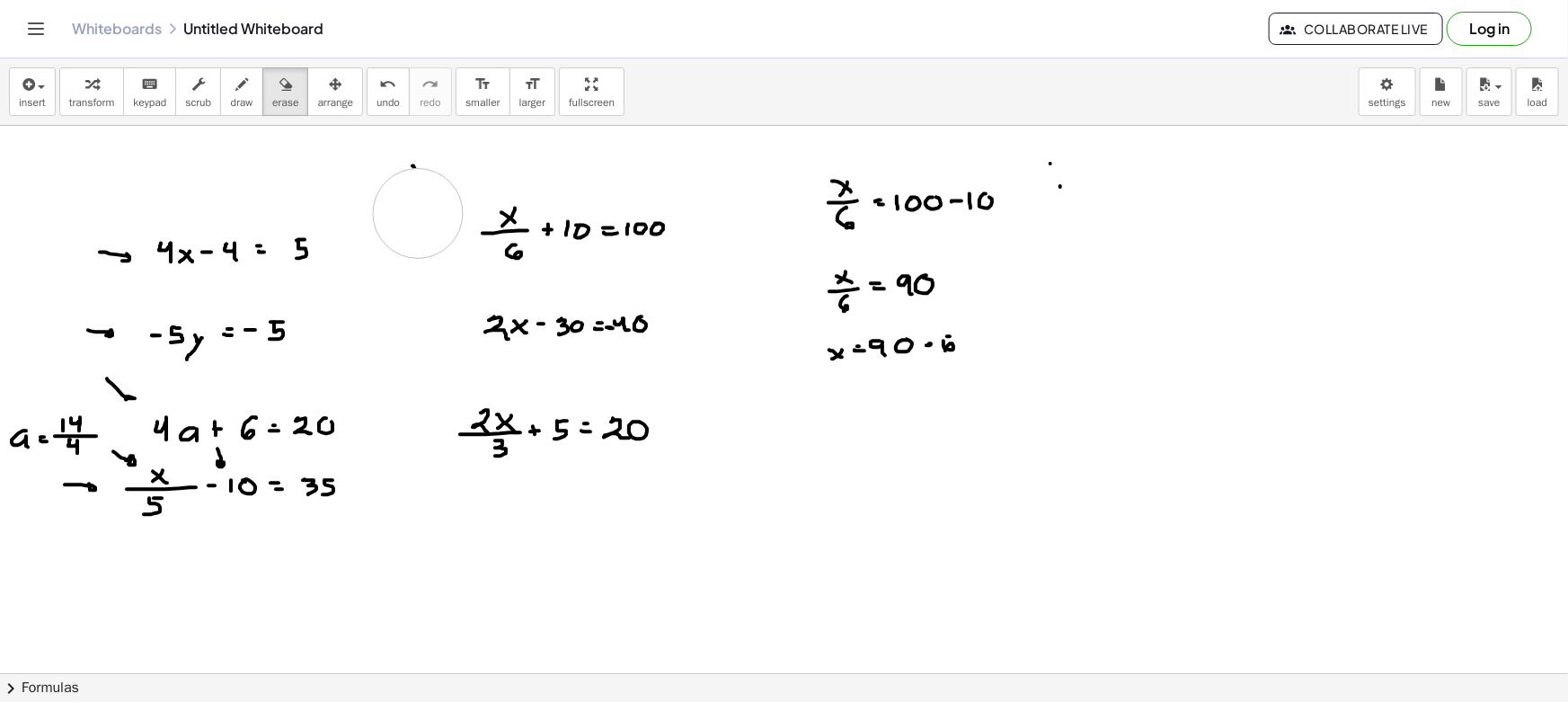 drag, startPoint x: 419, startPoint y: 285, endPoint x: 419, endPoint y: 200, distance: 85 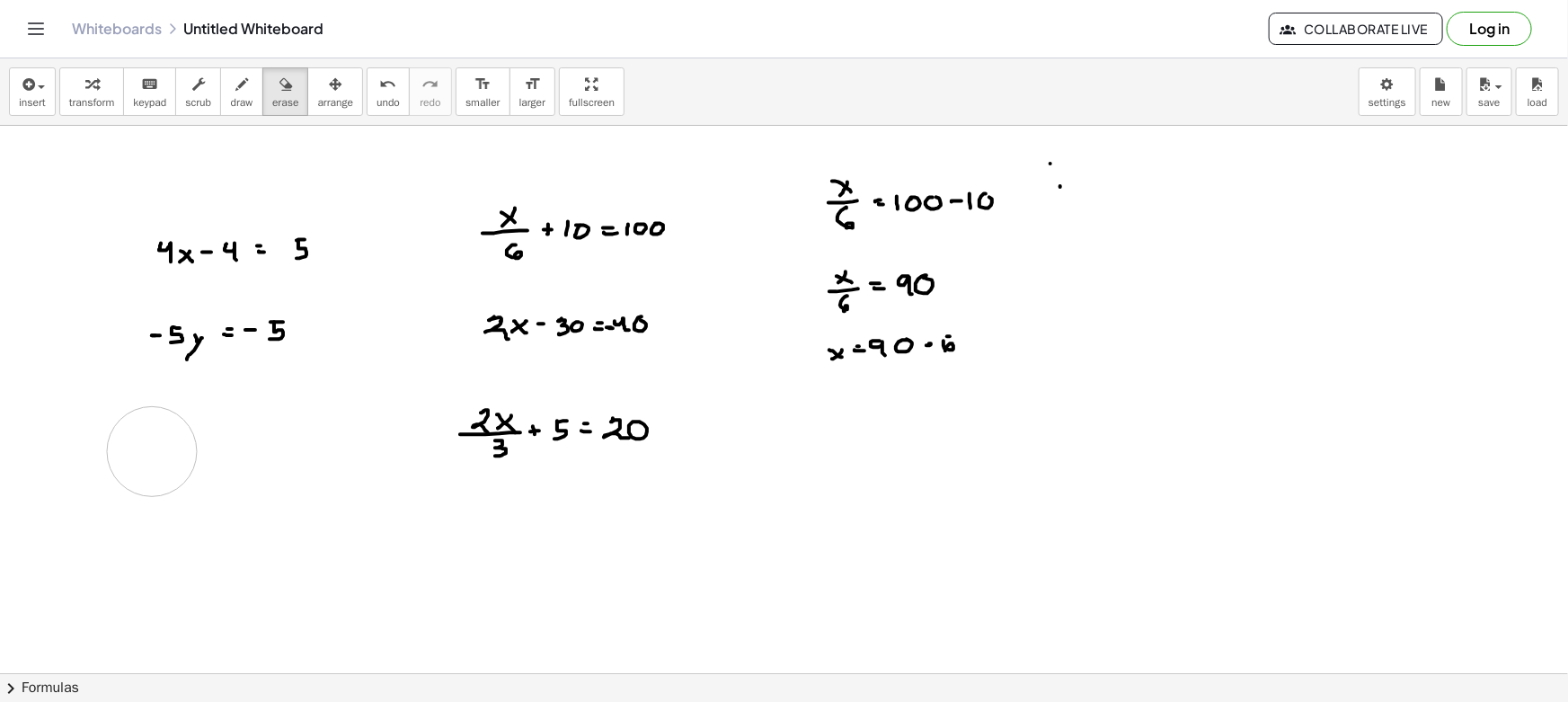 drag, startPoint x: 82, startPoint y: 347, endPoint x: 152, endPoint y: 451, distance: 125.36347 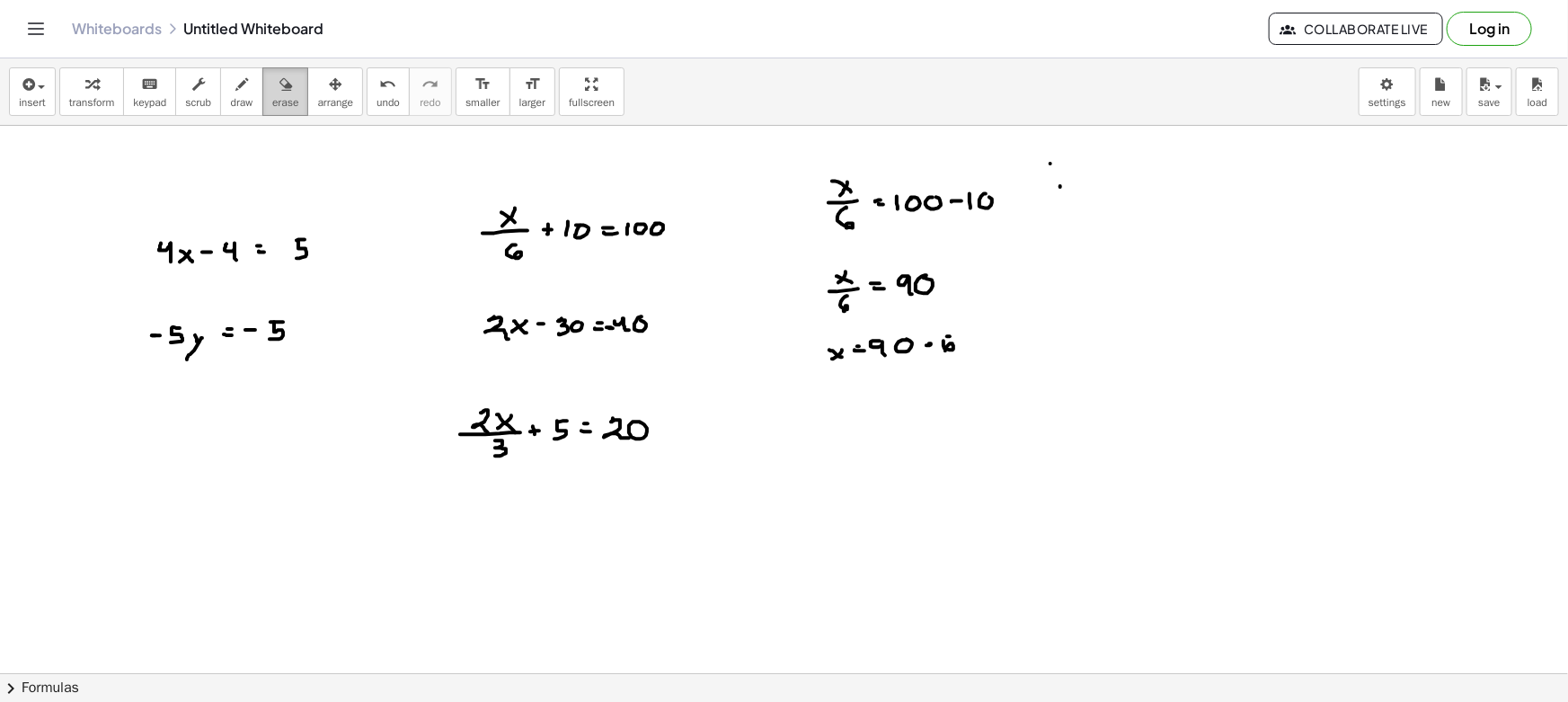 click on "erase" at bounding box center (285, 102) 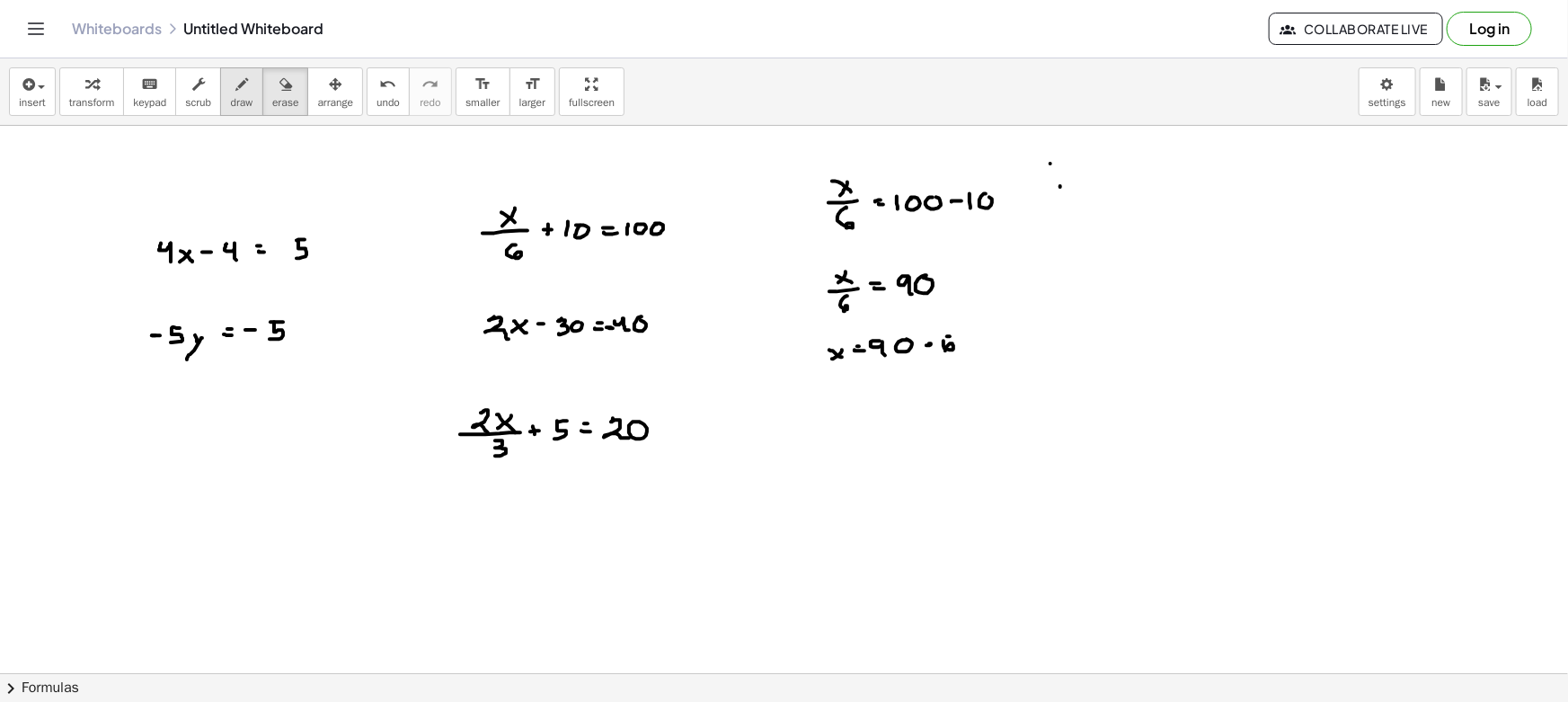 click on "draw" at bounding box center (242, 102) 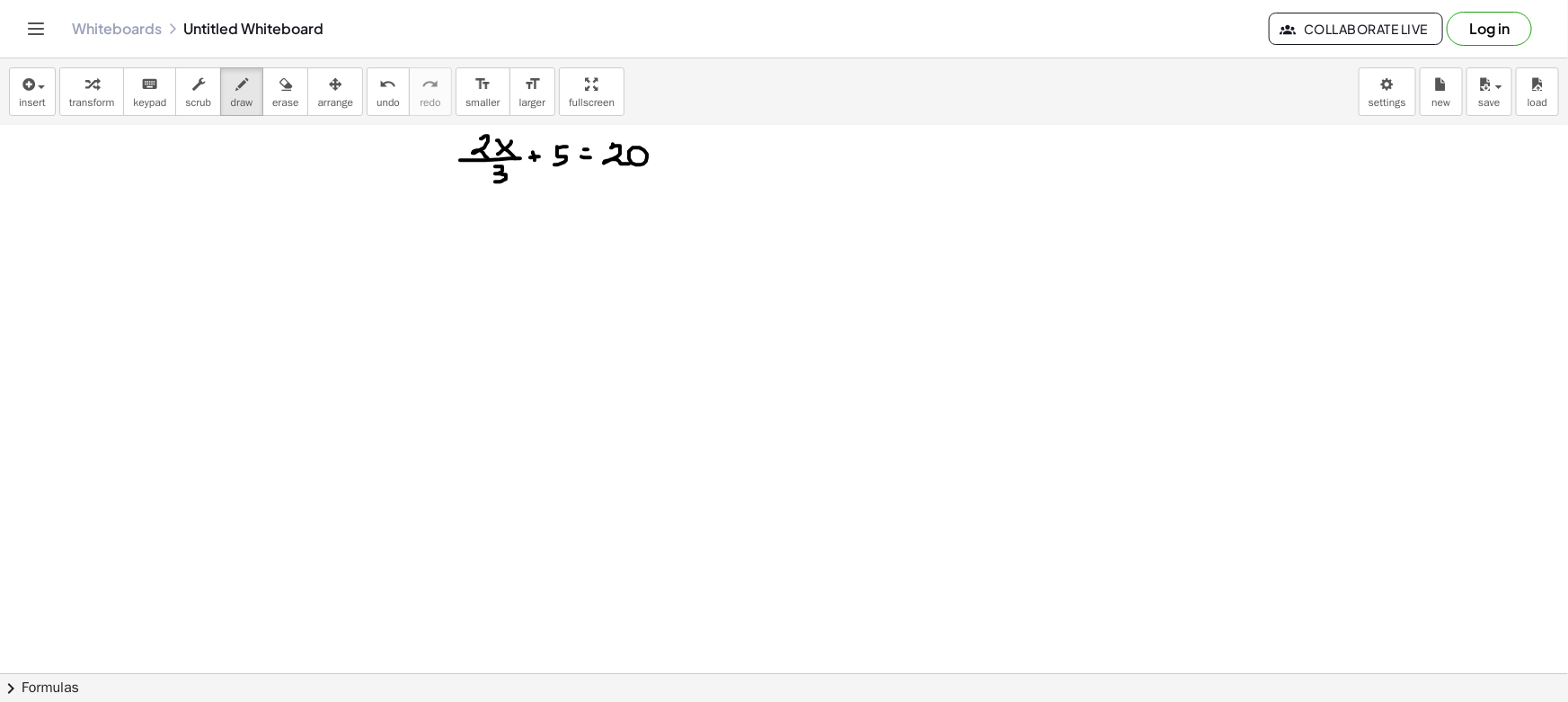 scroll, scrollTop: 244, scrollLeft: 0, axis: vertical 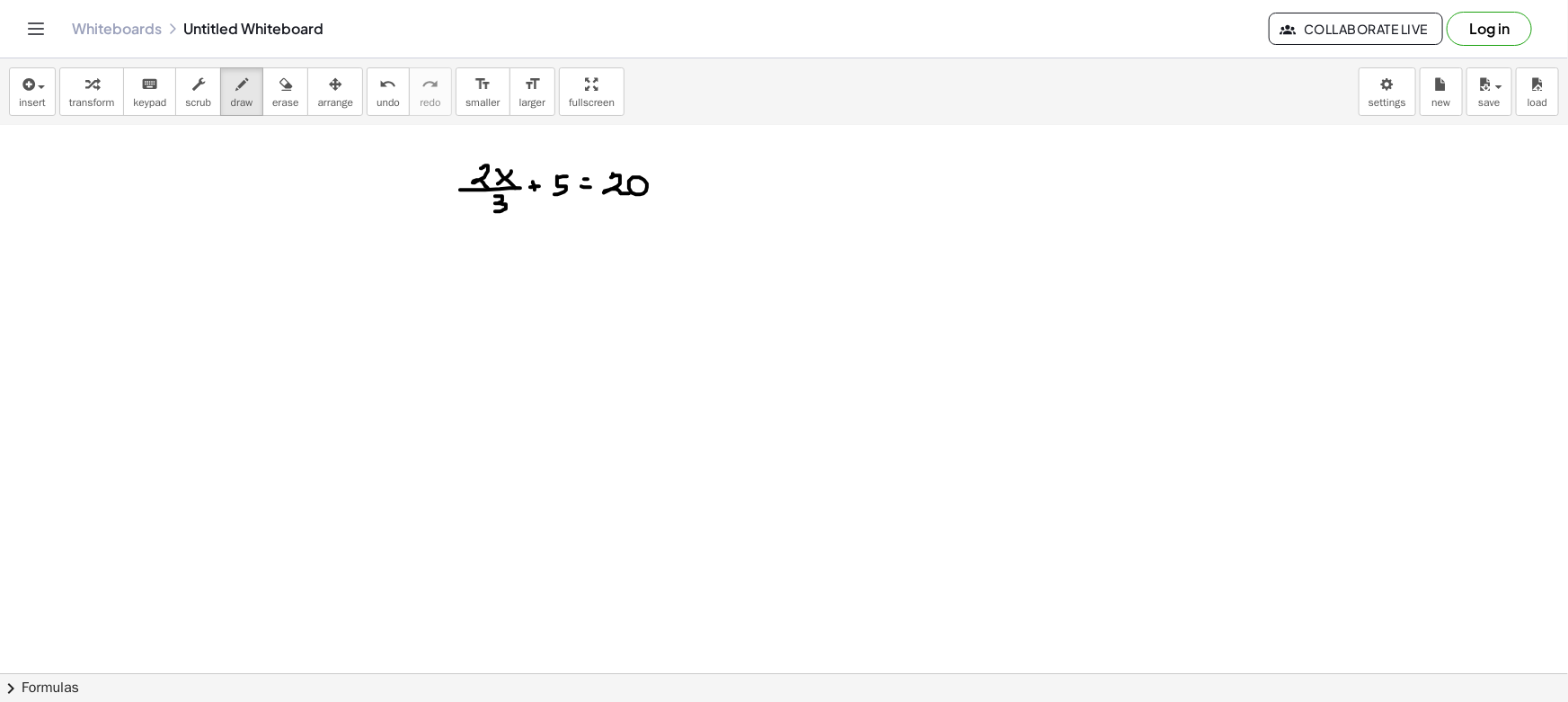 click at bounding box center [784, 529] 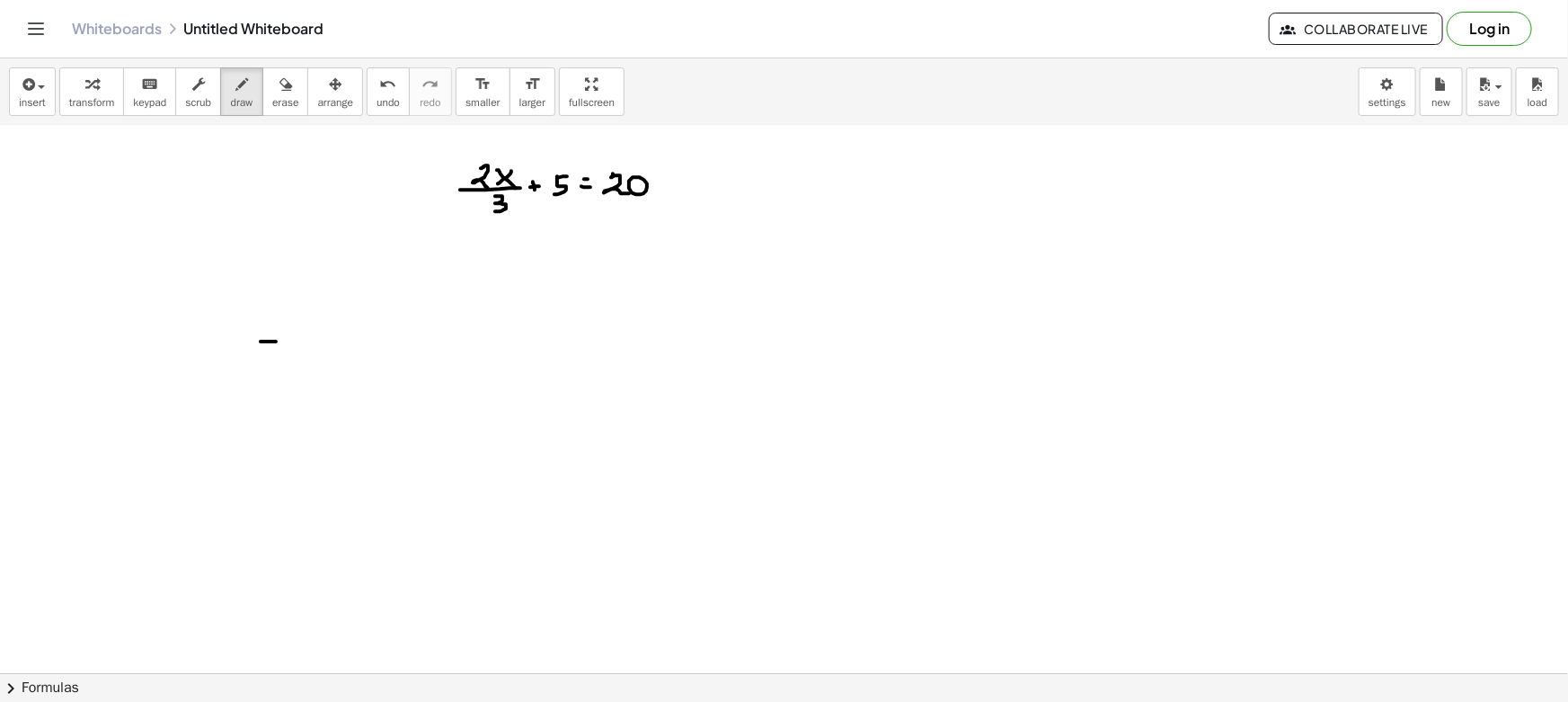 drag, startPoint x: 292, startPoint y: 330, endPoint x: 291, endPoint y: 348, distance: 18.027756 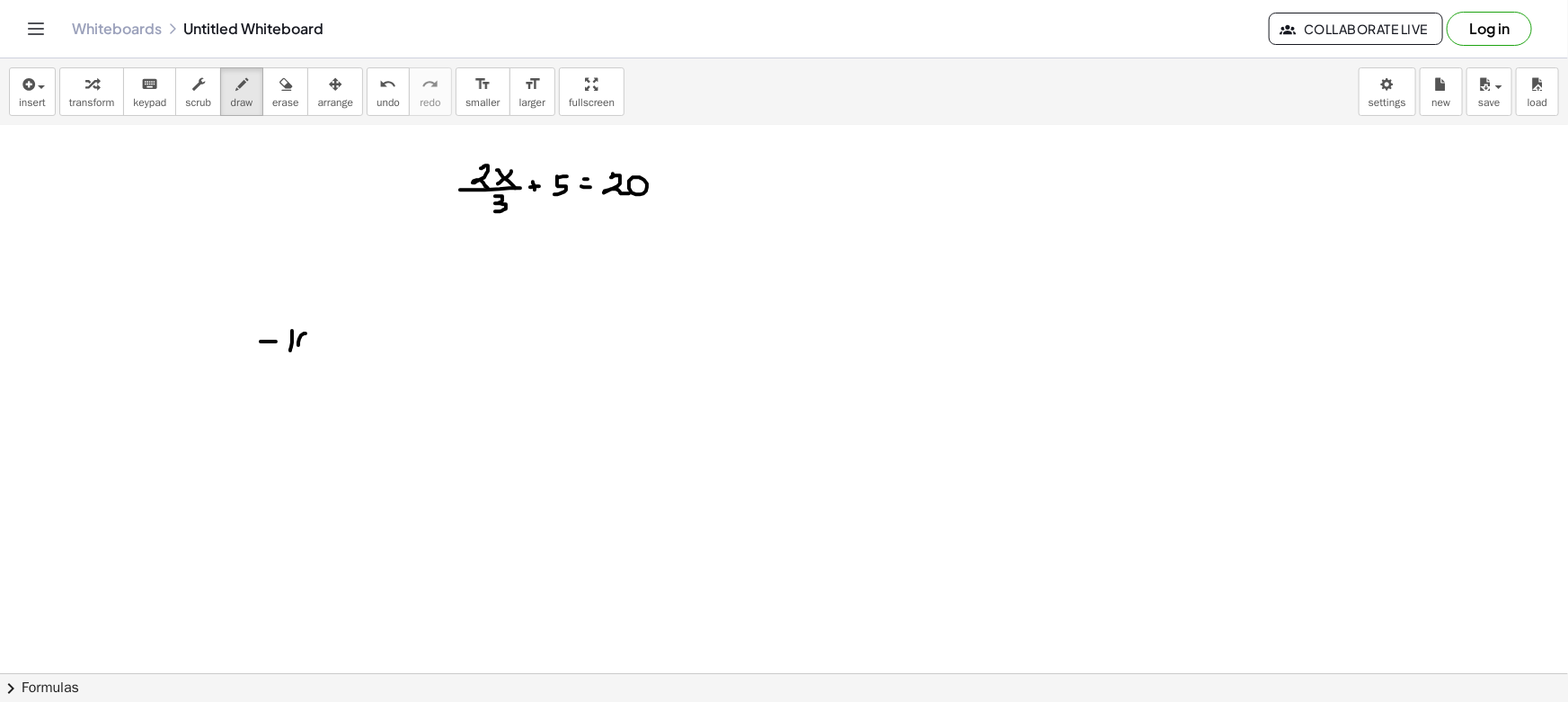 click at bounding box center (784, 529) 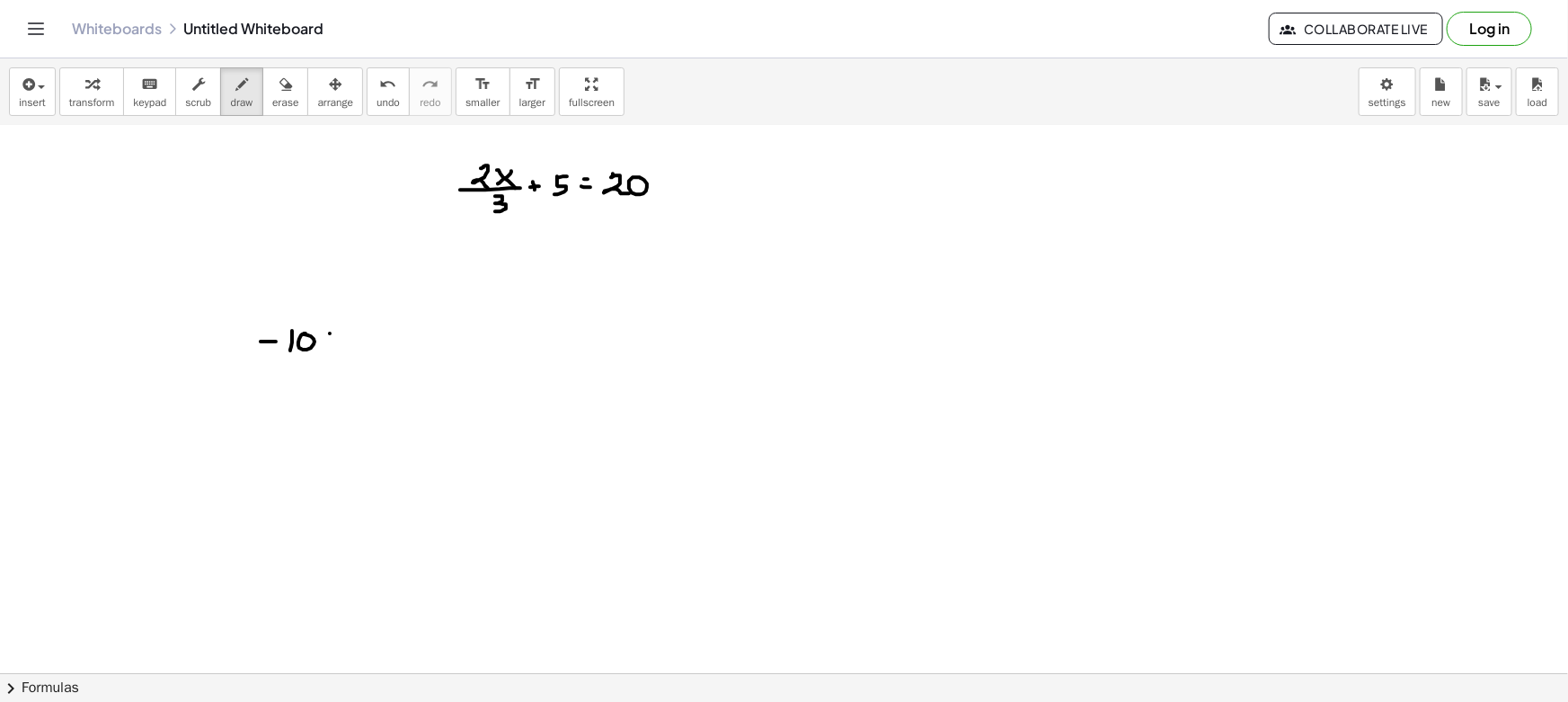 click at bounding box center (784, 529) 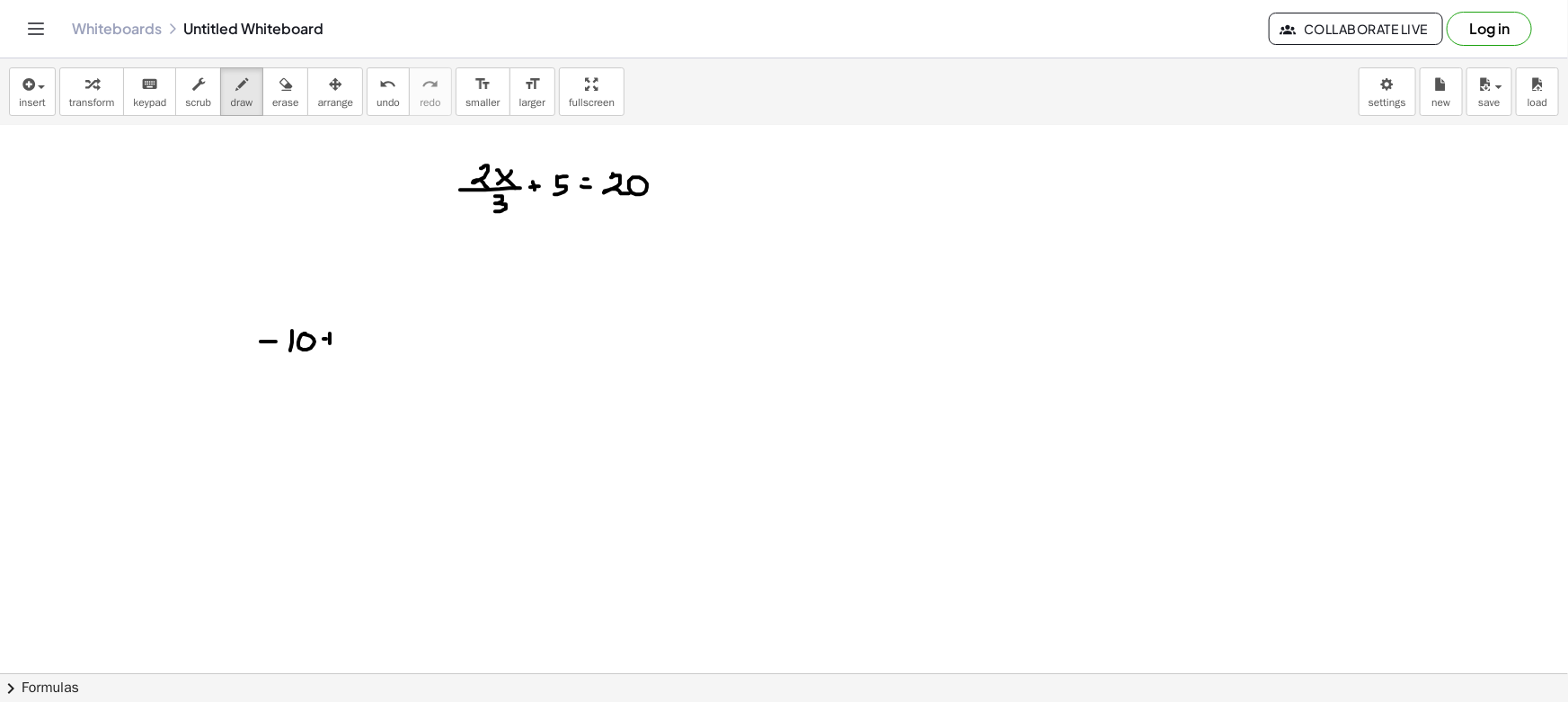 drag, startPoint x: 326, startPoint y: 338, endPoint x: 340, endPoint y: 338, distance: 14 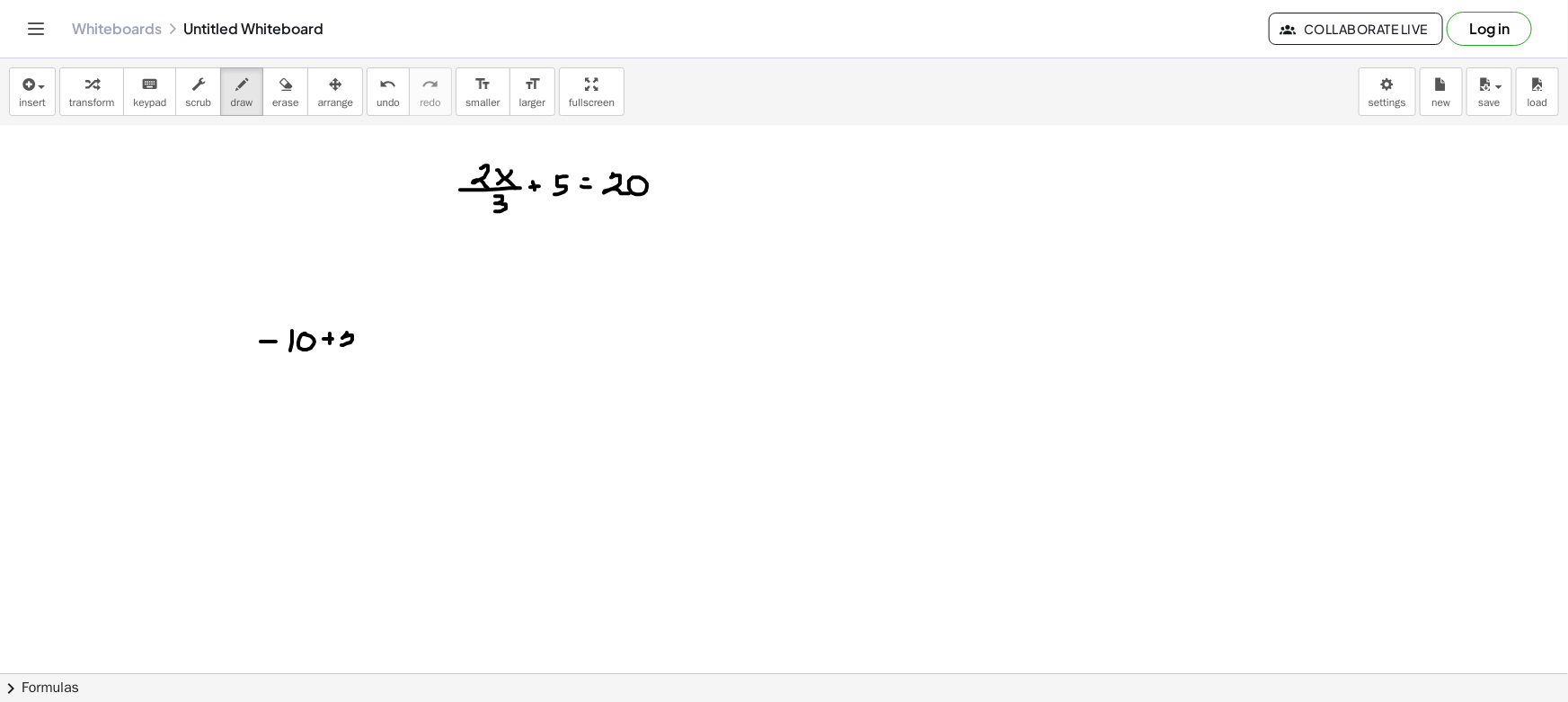 drag, startPoint x: 347, startPoint y: 332, endPoint x: 361, endPoint y: 346, distance: 19.79899 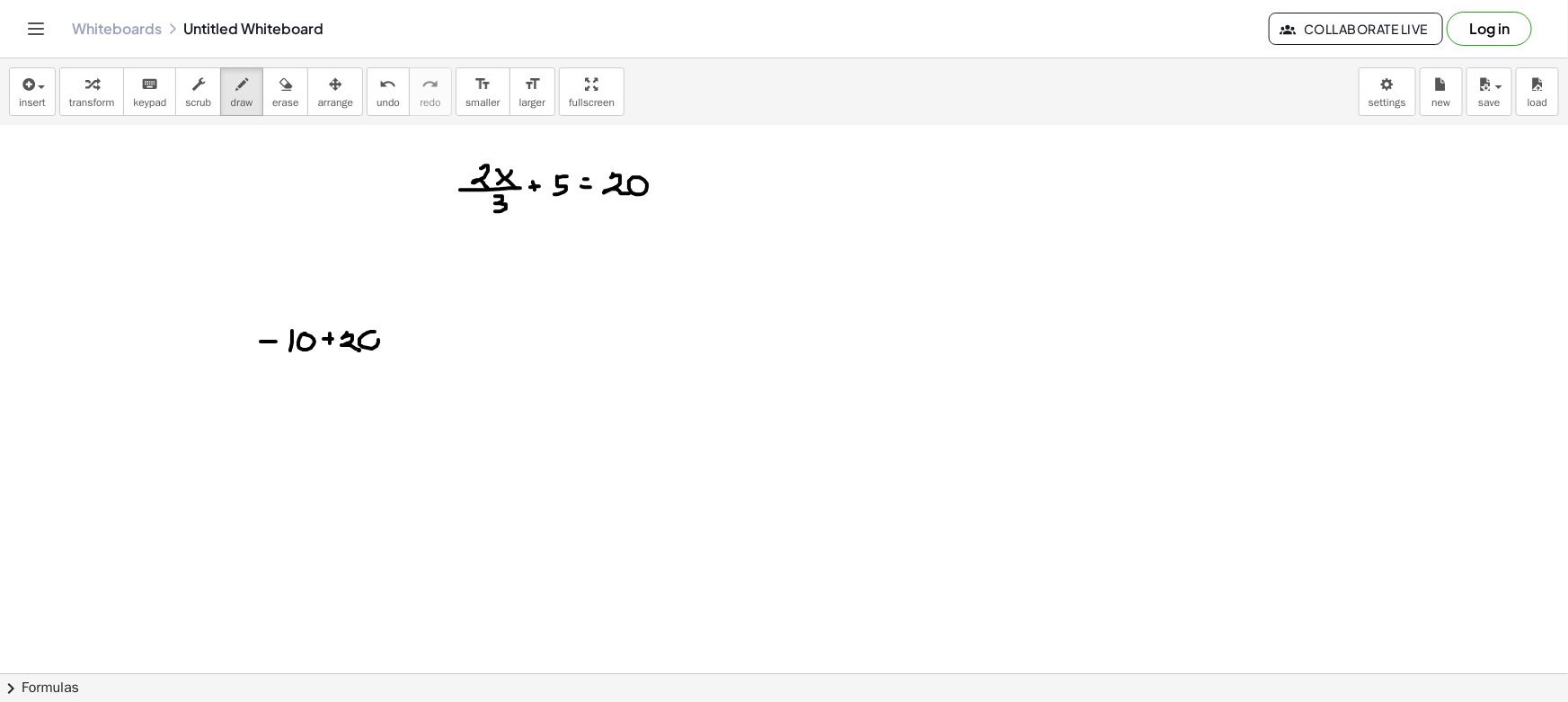 click at bounding box center [784, 529] 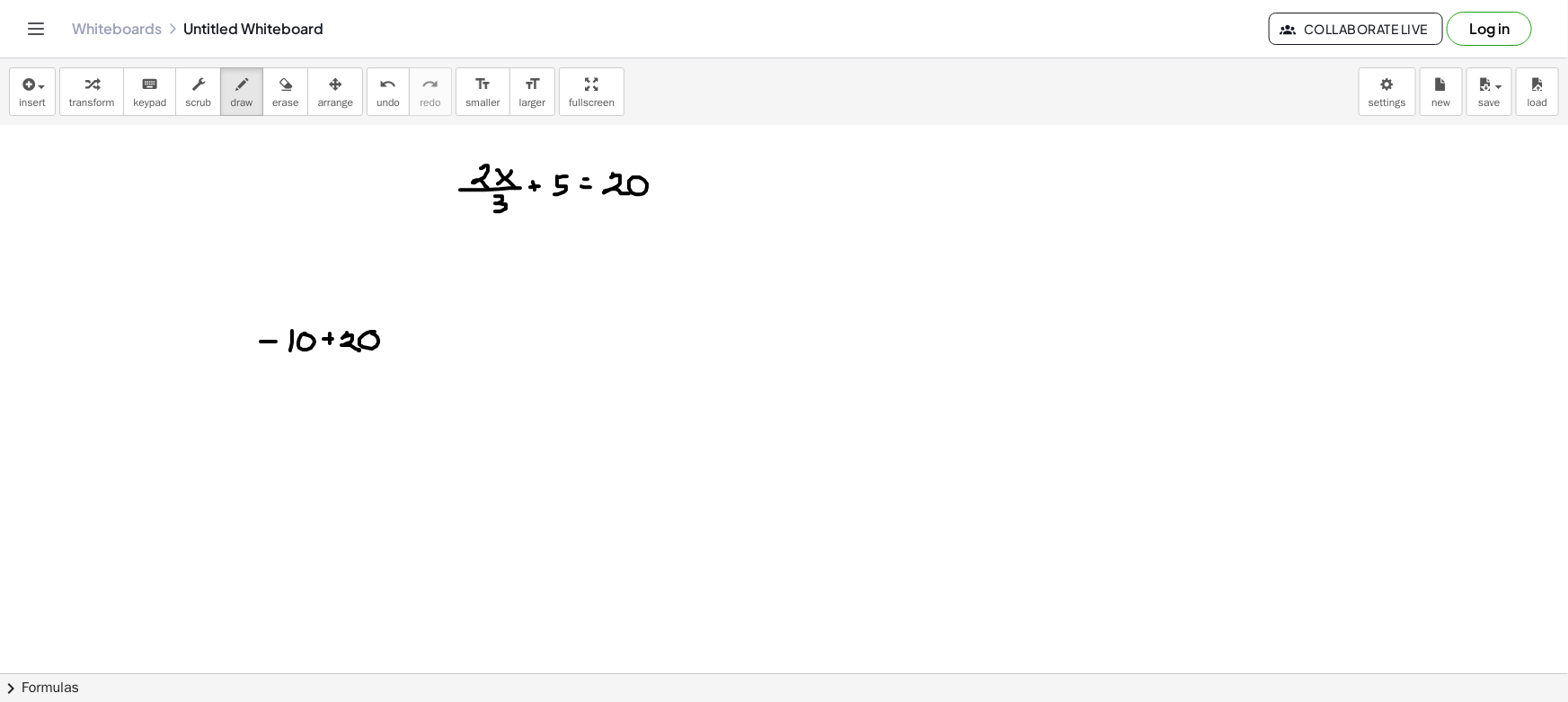 click at bounding box center [784, 529] 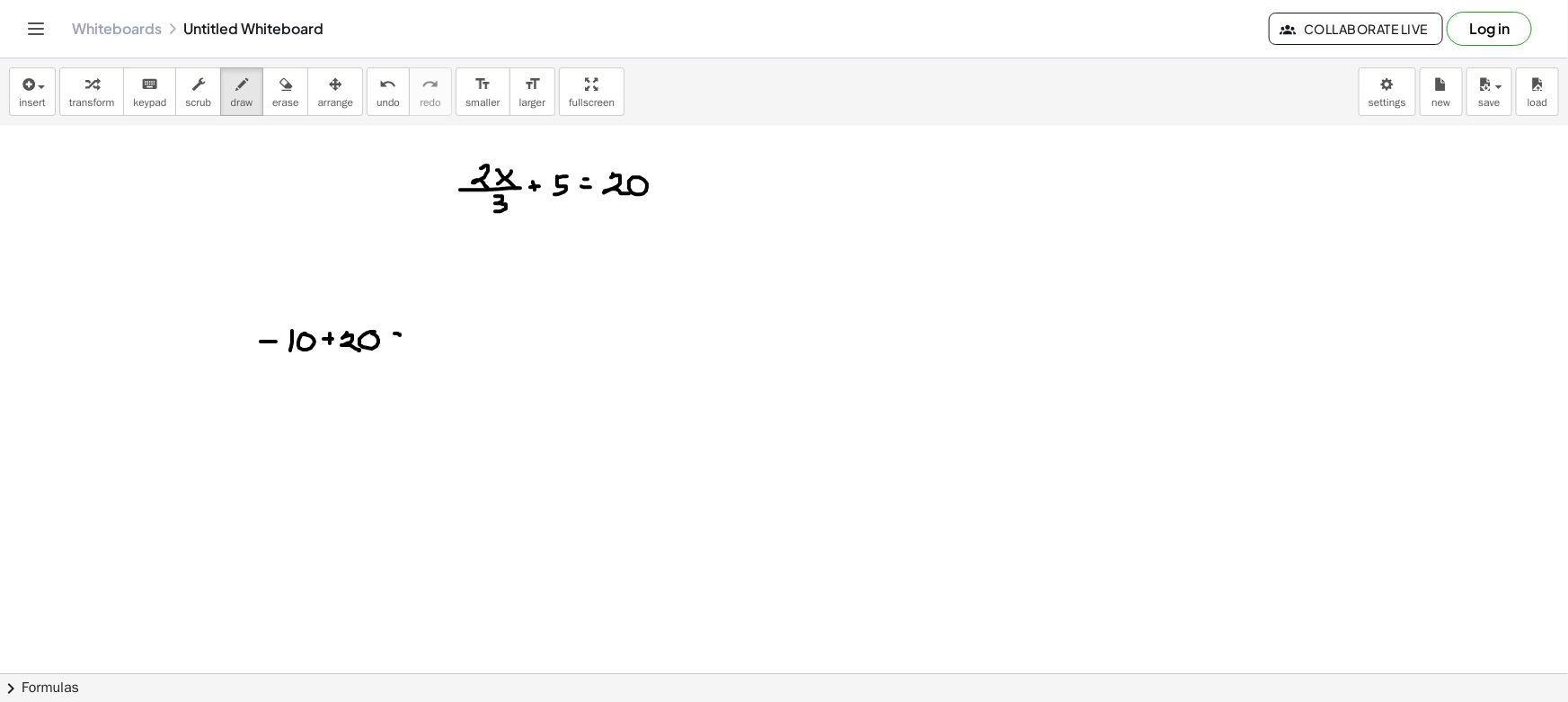 click at bounding box center [784, 529] 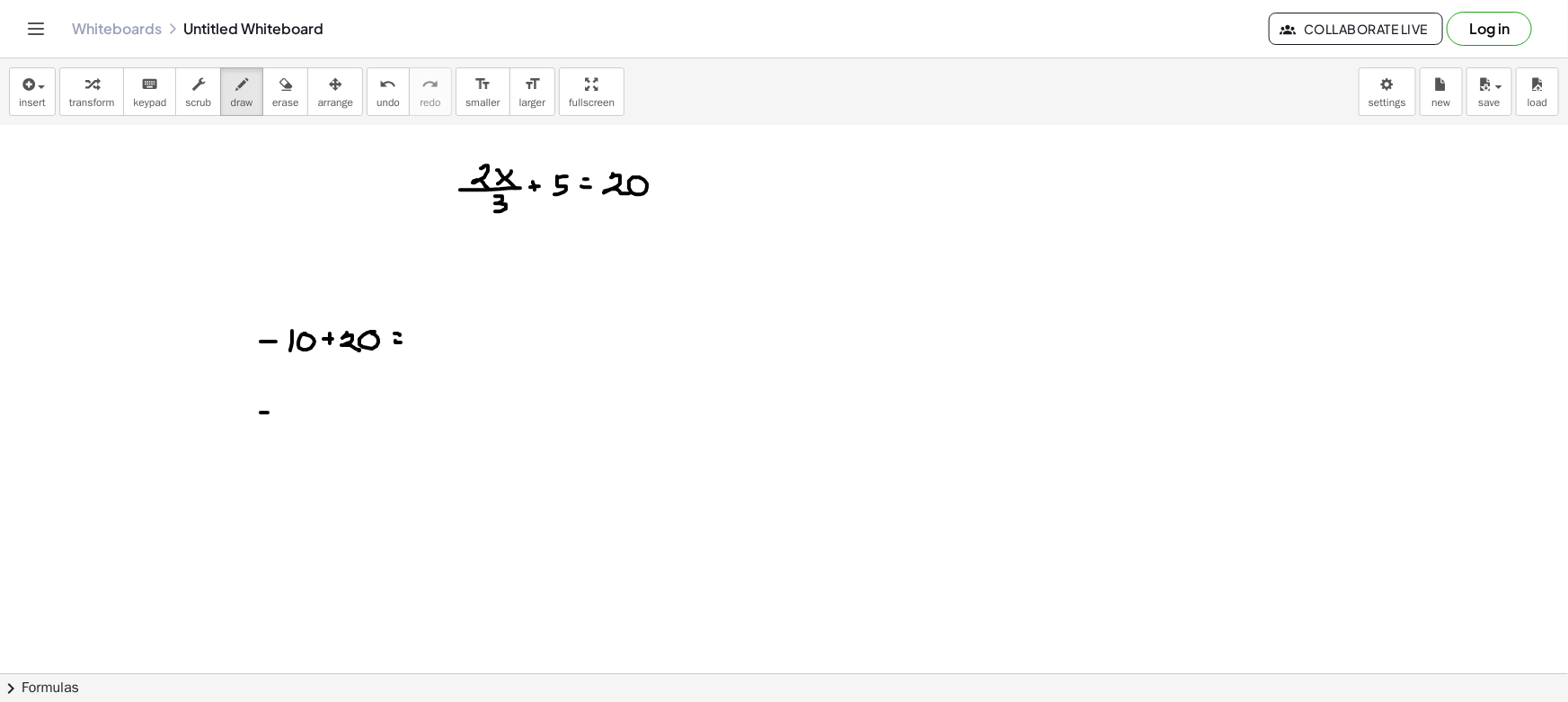 click at bounding box center [784, 529] 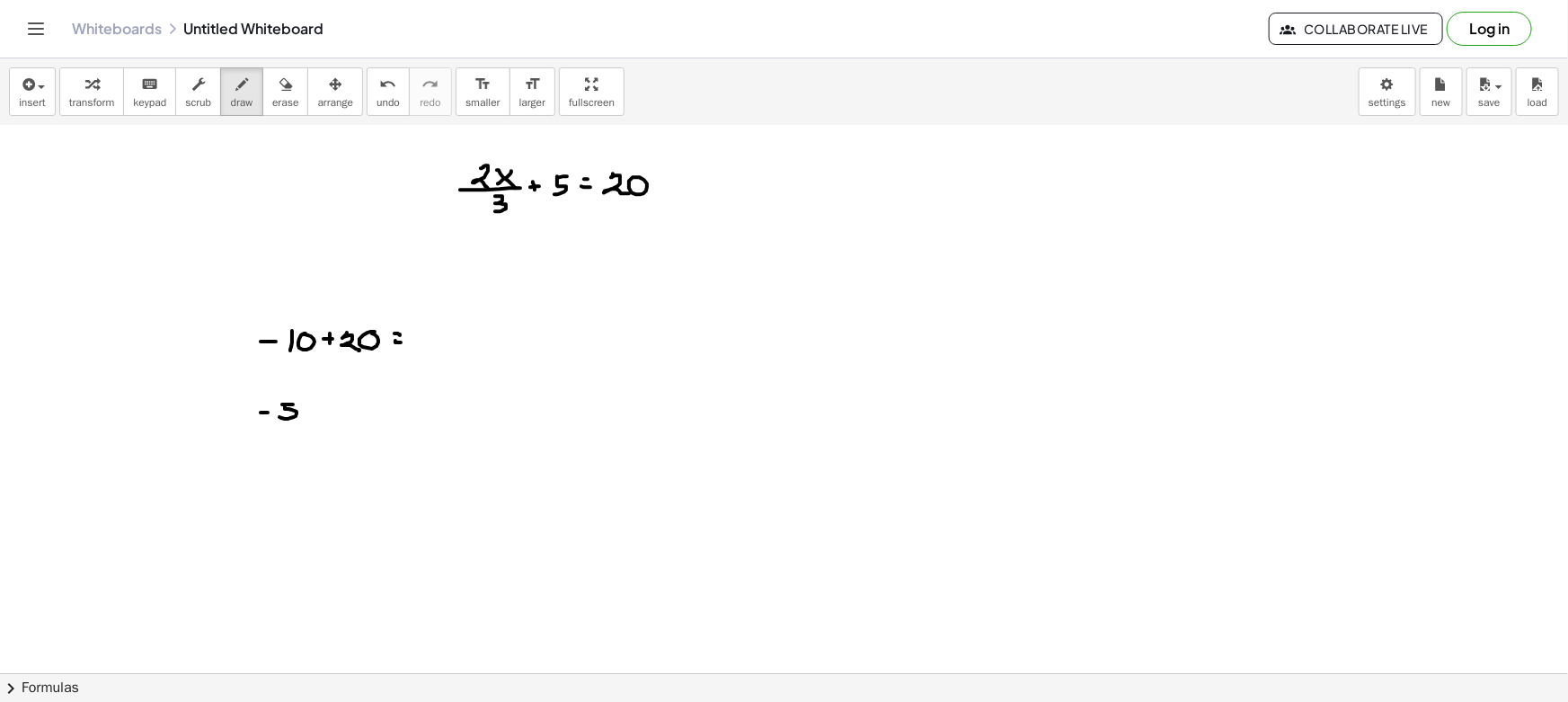 drag, startPoint x: 285, startPoint y: 404, endPoint x: 279, endPoint y: 416, distance: 13.416408 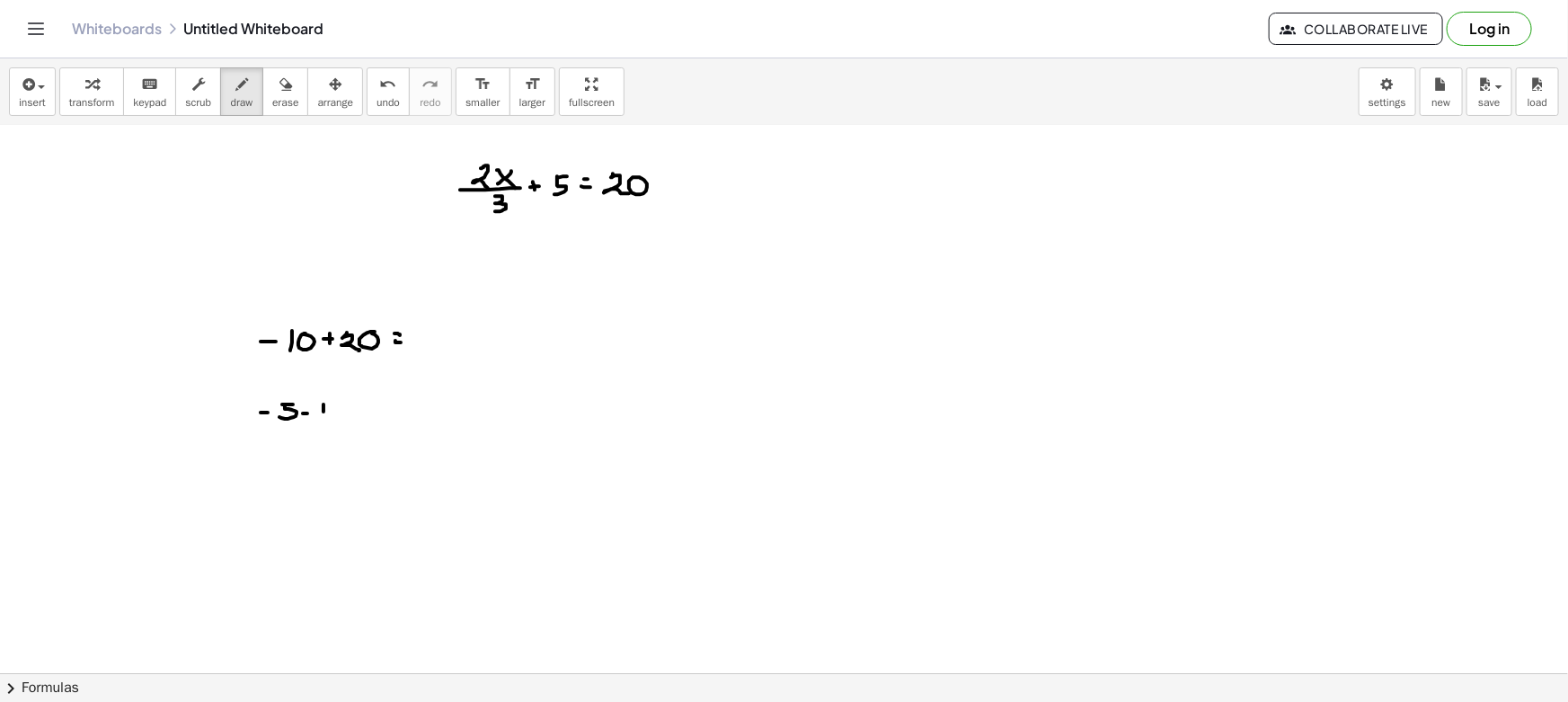 drag, startPoint x: 323, startPoint y: 404, endPoint x: 323, endPoint y: 419, distance: 15 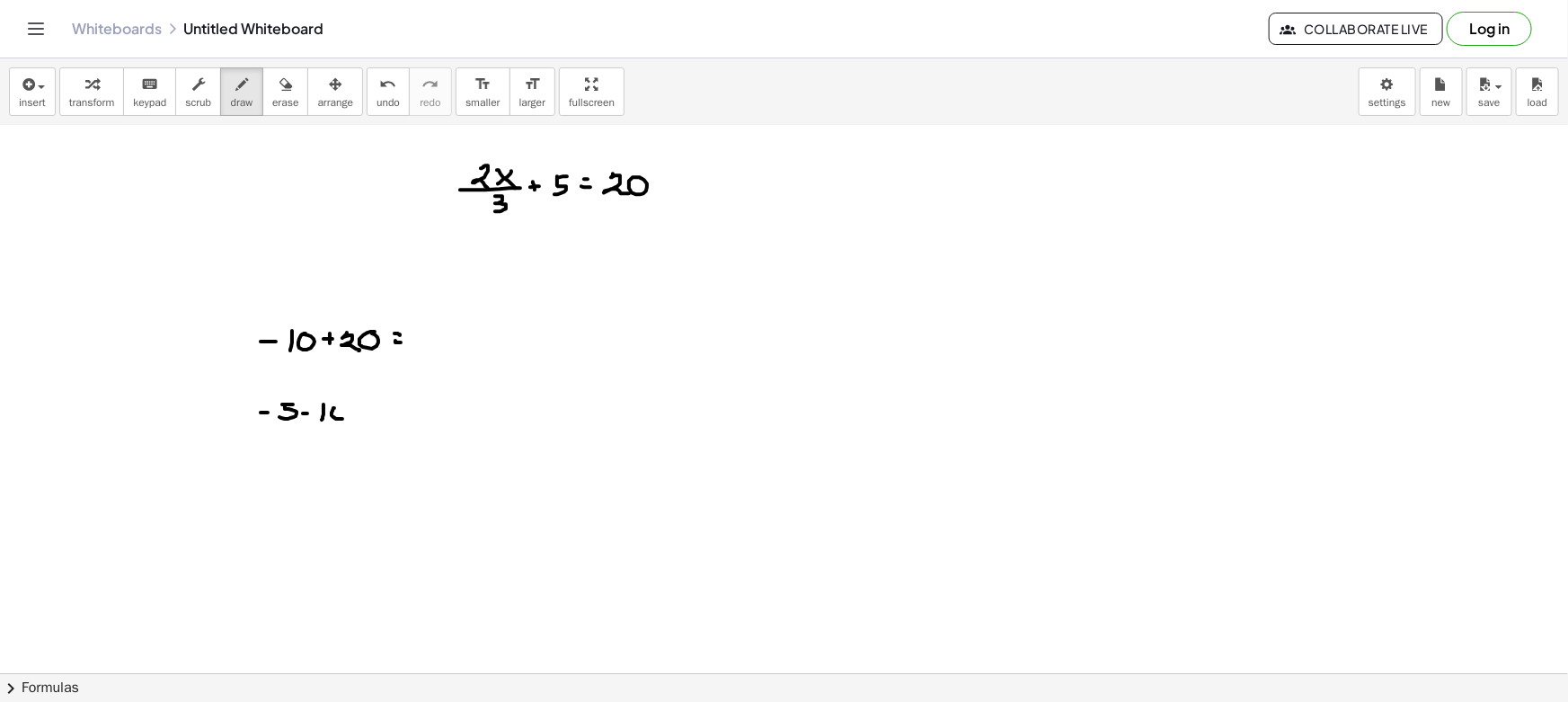click at bounding box center (784, 529) 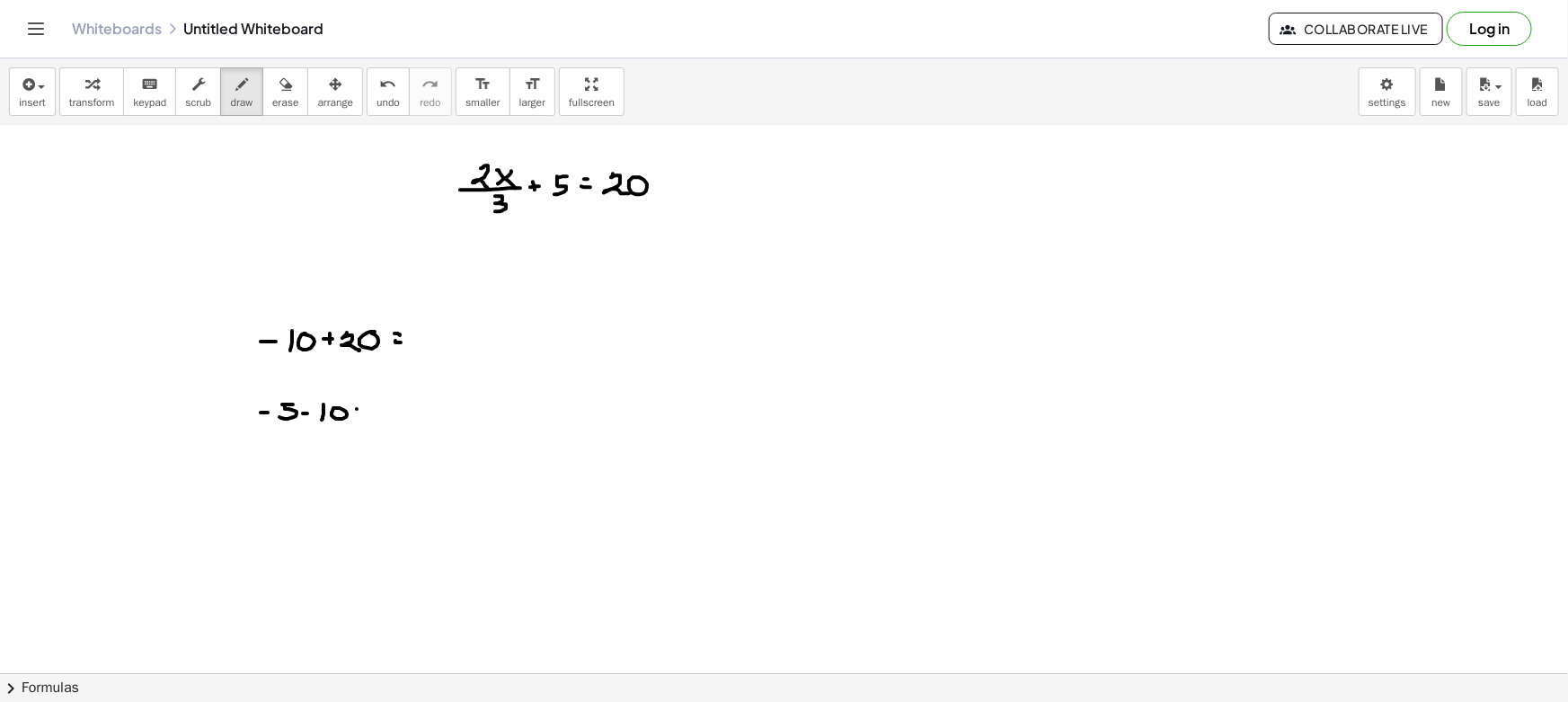 click at bounding box center [784, 529] 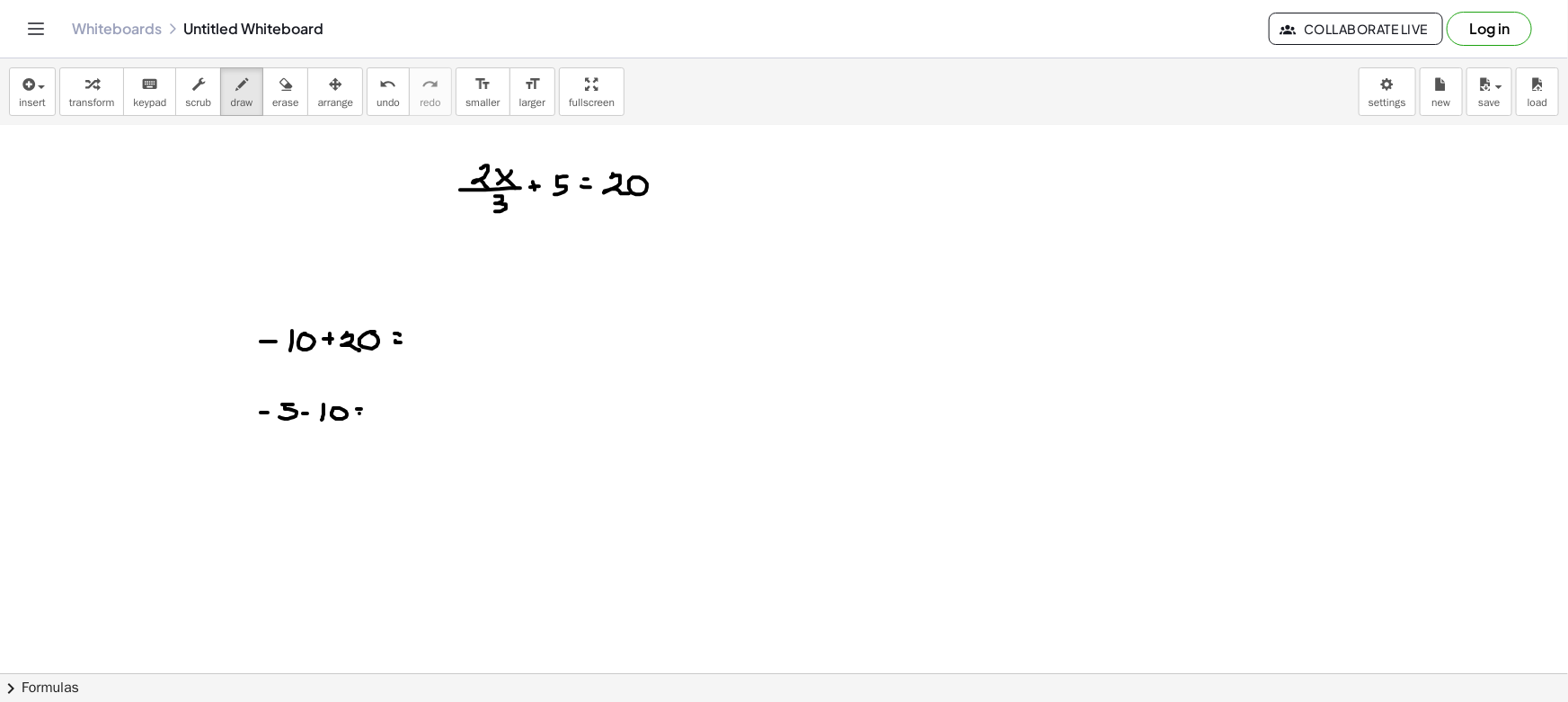 drag, startPoint x: 359, startPoint y: 413, endPoint x: 369, endPoint y: 413, distance: 10 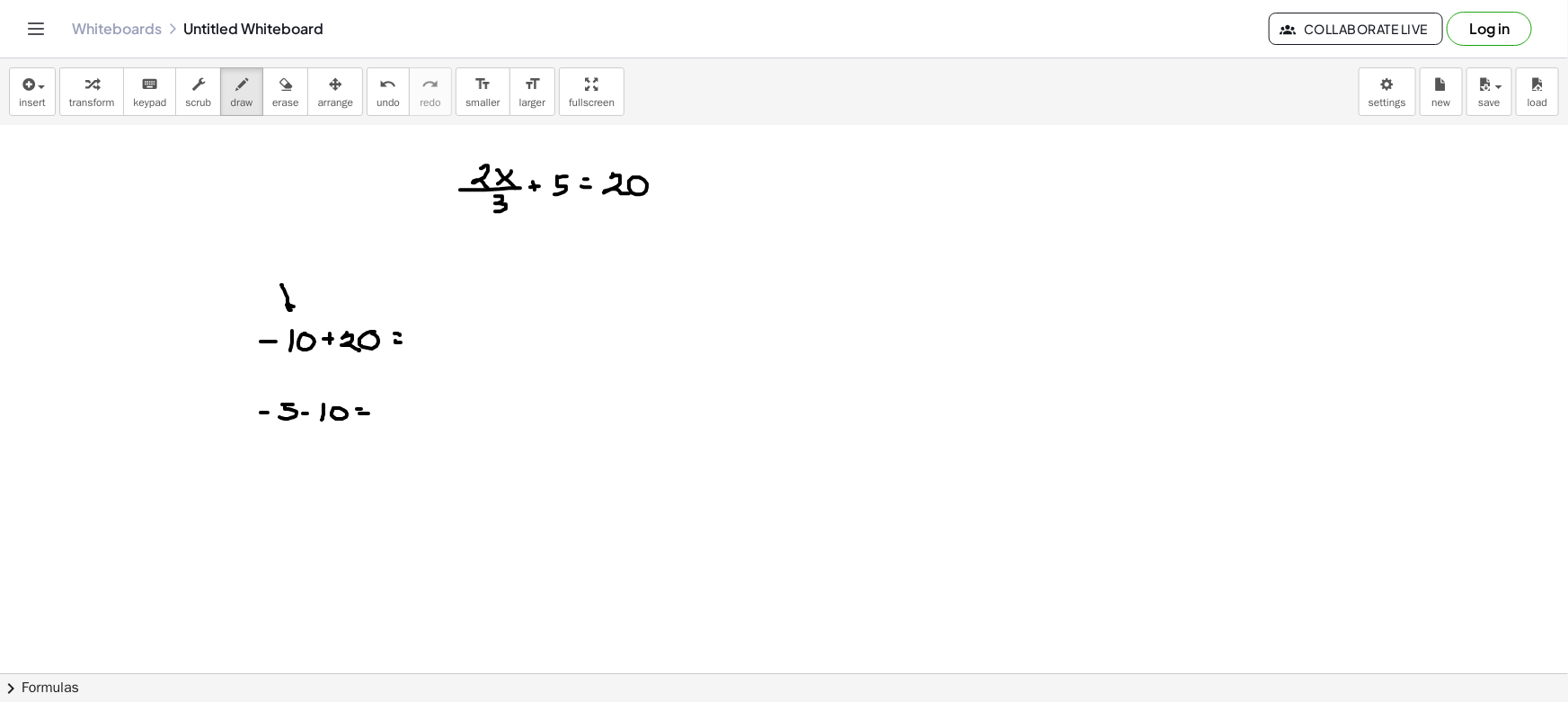 drag, startPoint x: 282, startPoint y: 284, endPoint x: 292, endPoint y: 307, distance: 25.079872 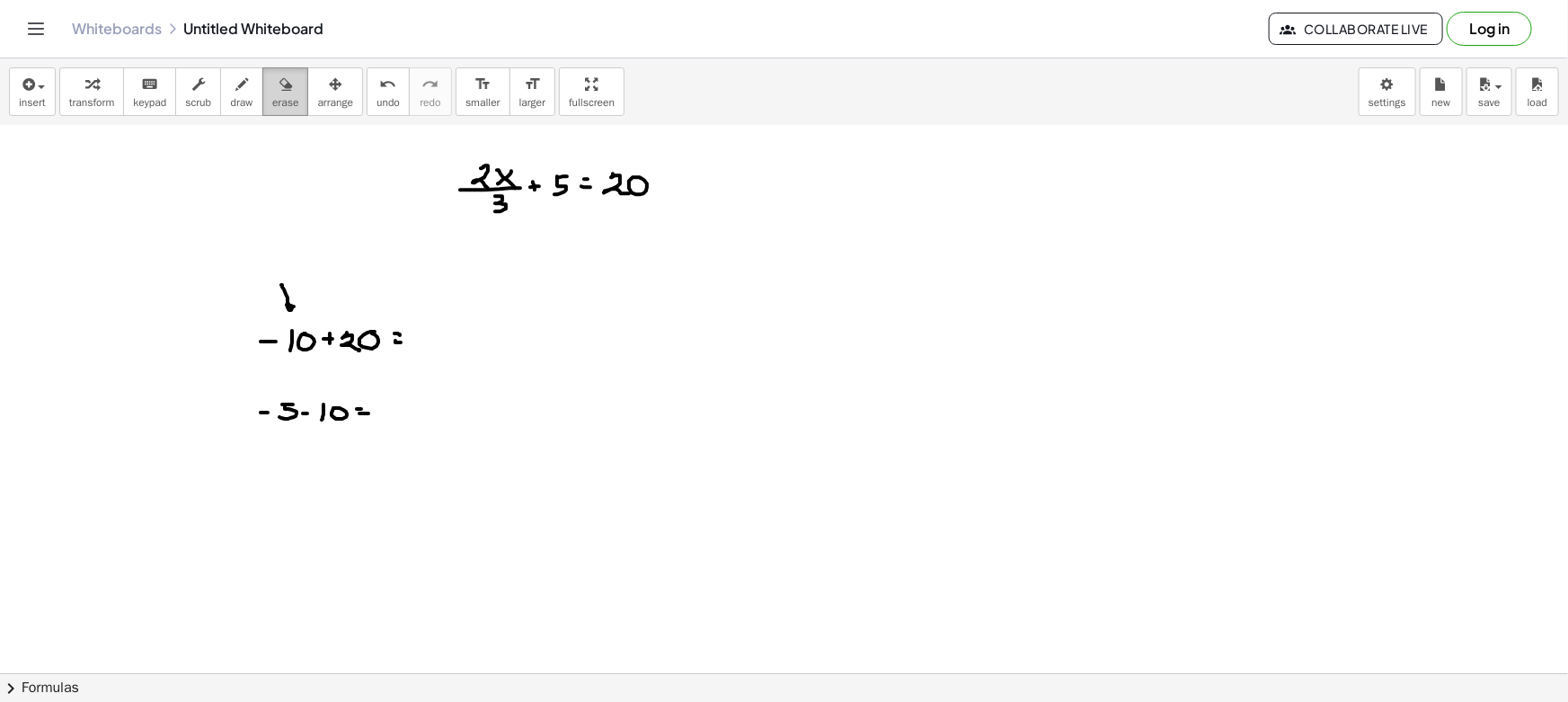 drag, startPoint x: 288, startPoint y: 76, endPoint x: 288, endPoint y: 113, distance: 37 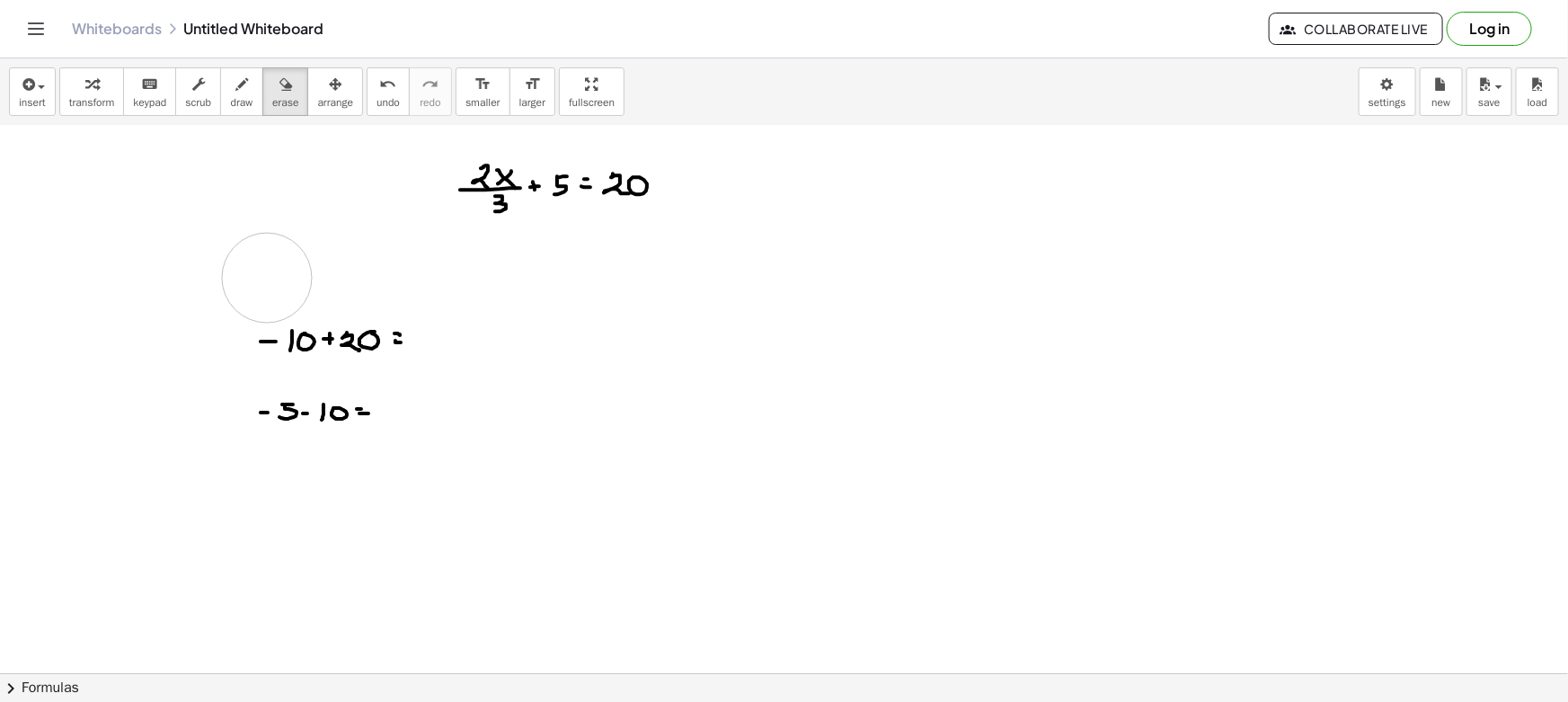 click at bounding box center (784, 529) 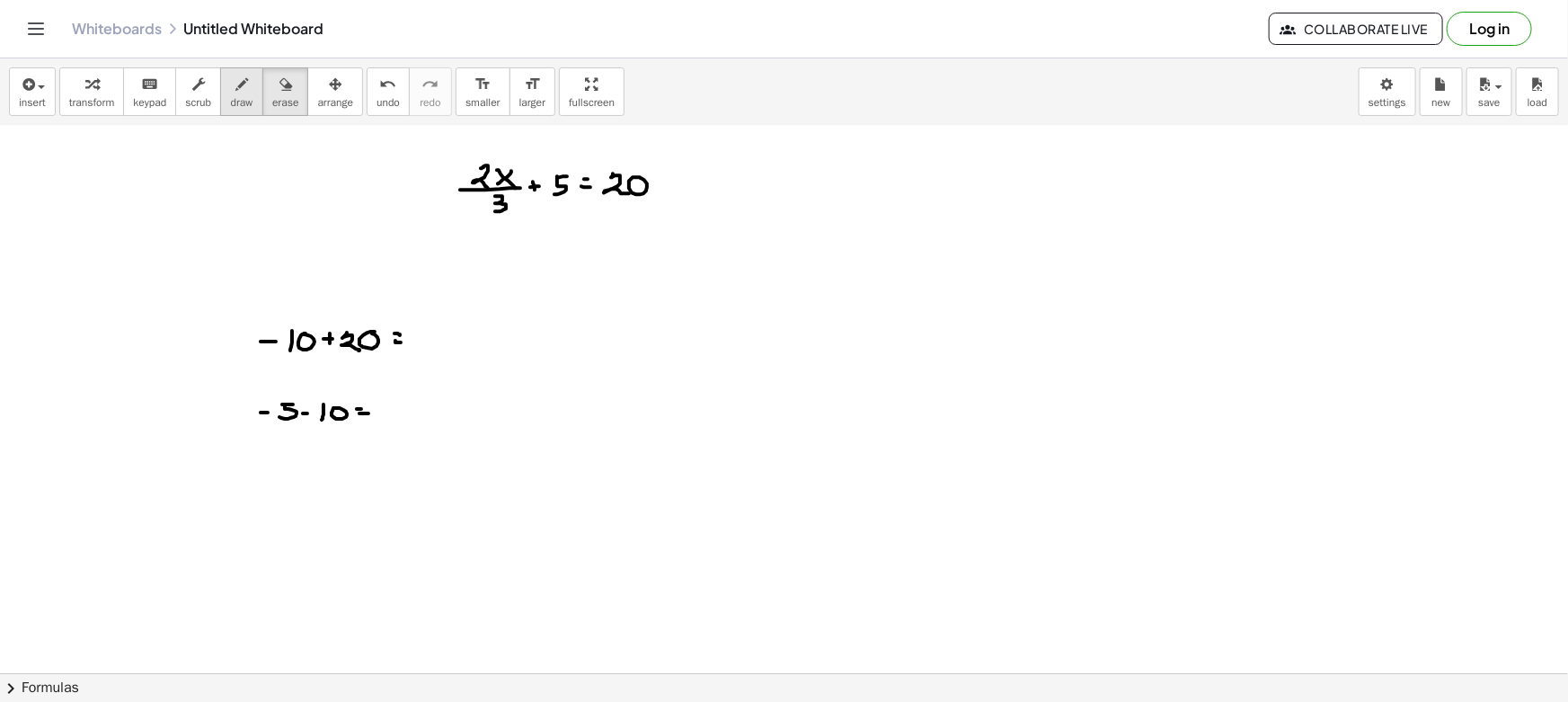 click on "draw" at bounding box center [242, 92] 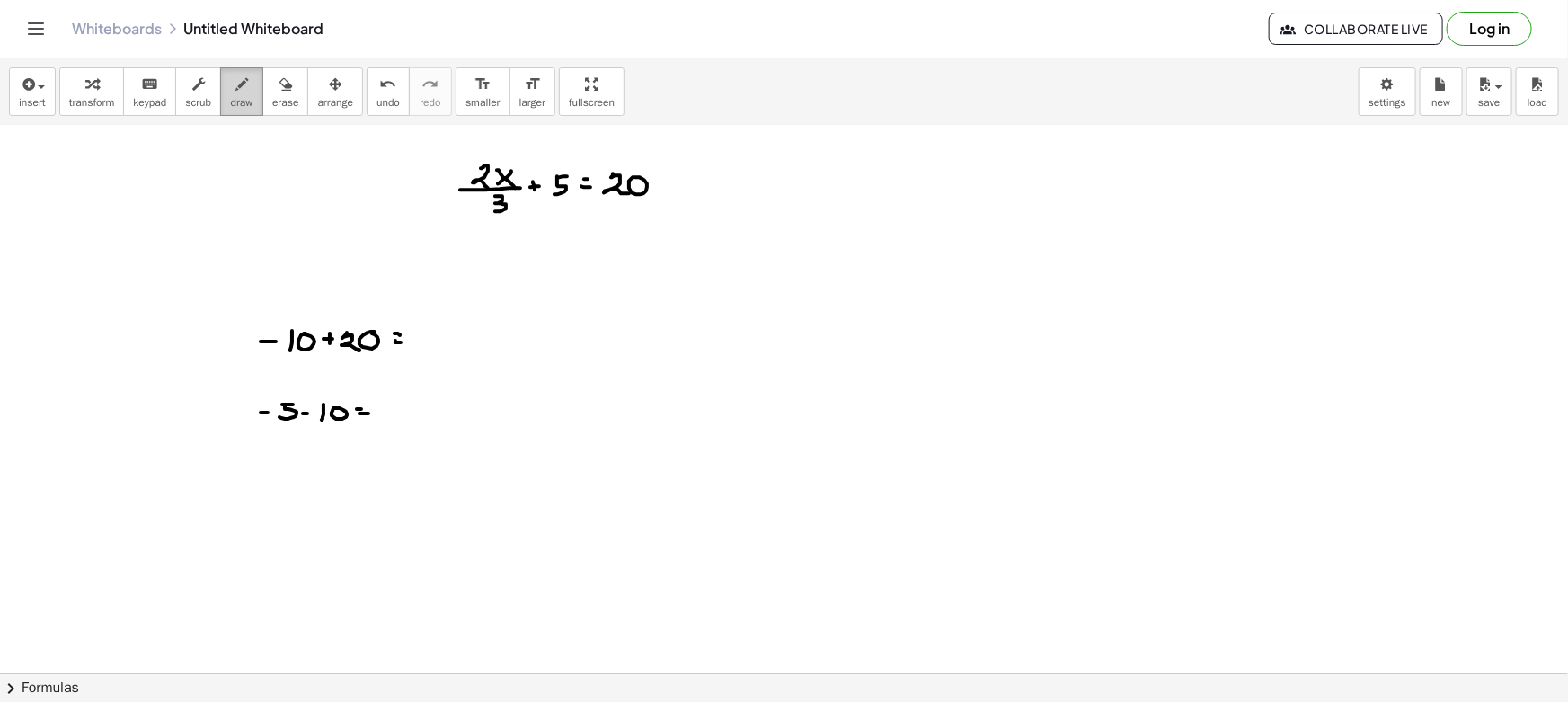 click on "draw" at bounding box center (242, 102) 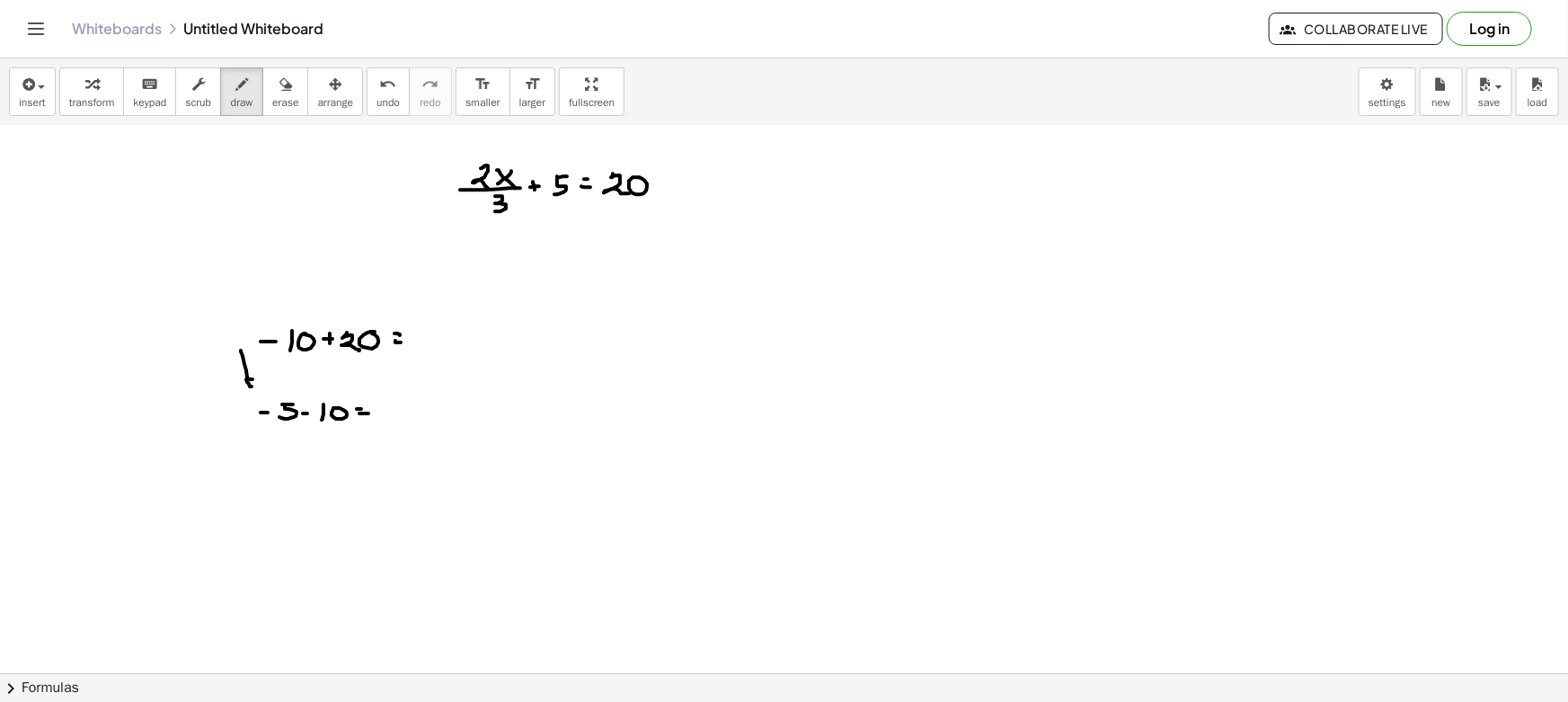 drag, startPoint x: 243, startPoint y: 355, endPoint x: 274, endPoint y: 378, distance: 38.60052 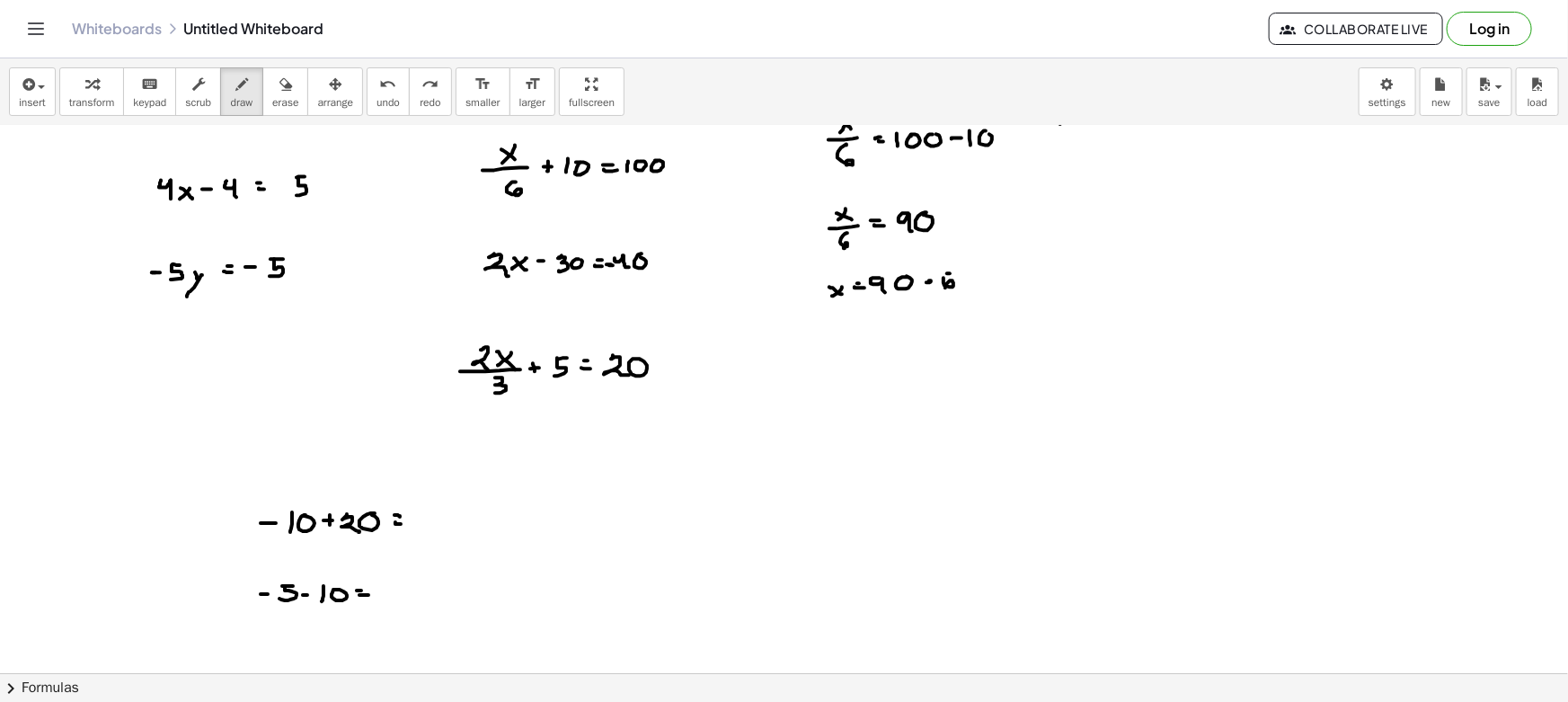 scroll, scrollTop: 81, scrollLeft: 0, axis: vertical 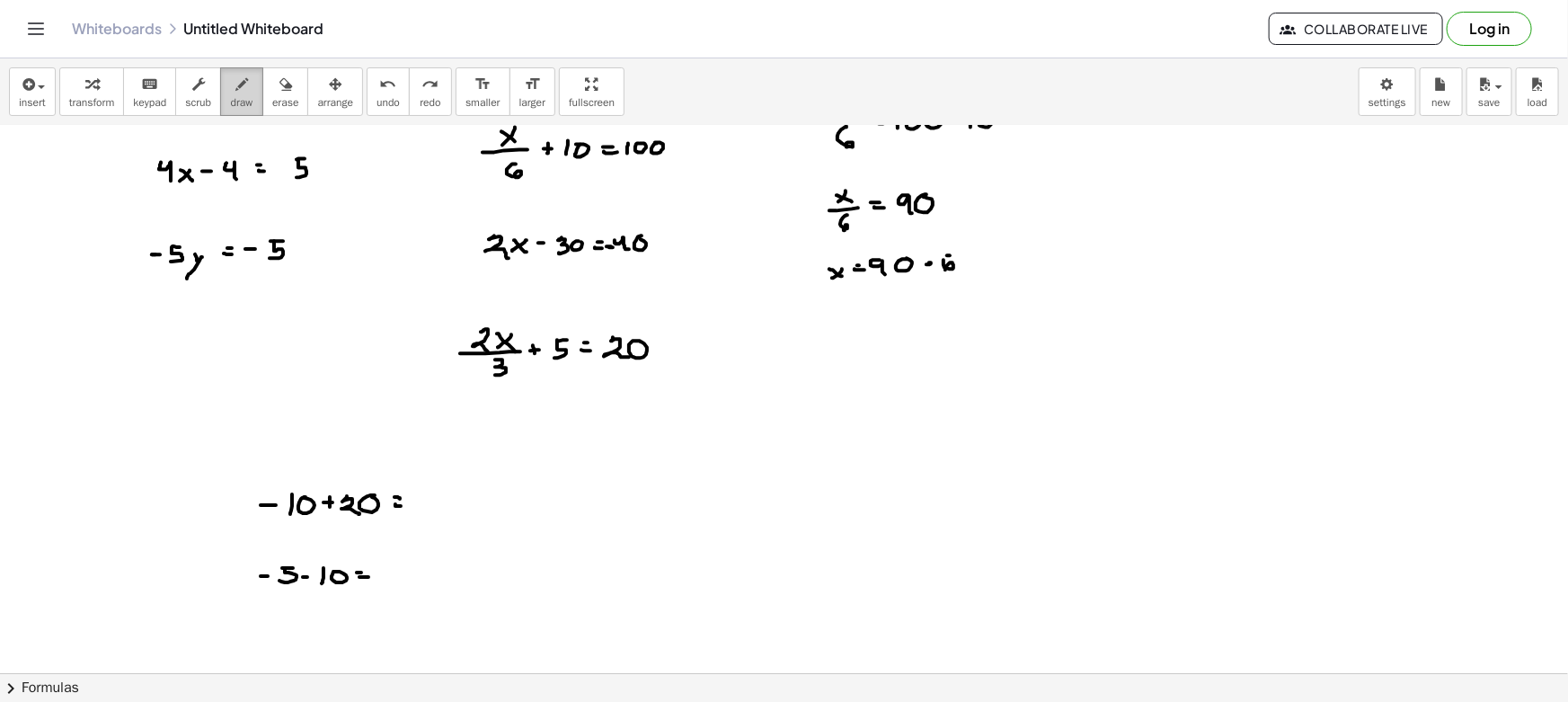click on "draw" at bounding box center (242, 92) 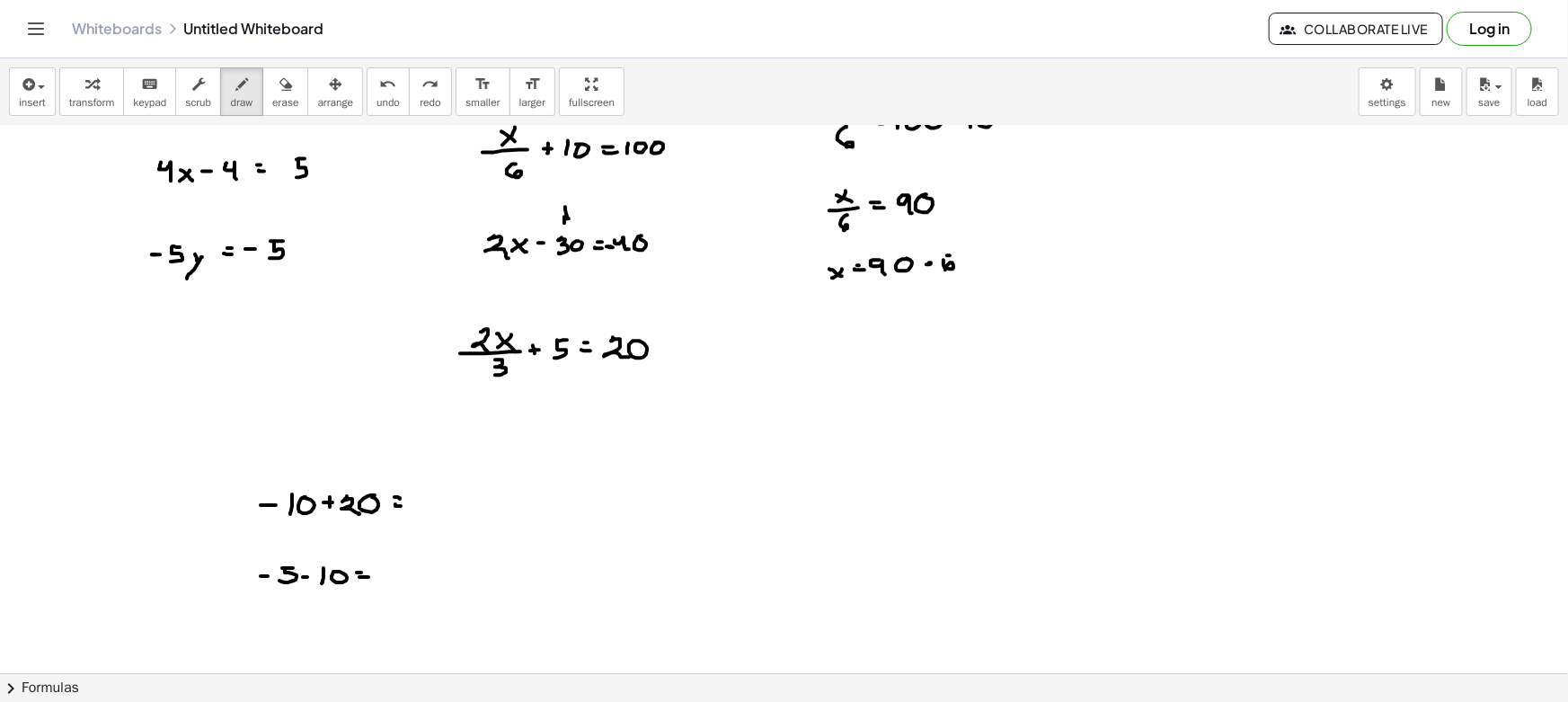drag, startPoint x: 565, startPoint y: 206, endPoint x: 567, endPoint y: 219, distance: 13.152946 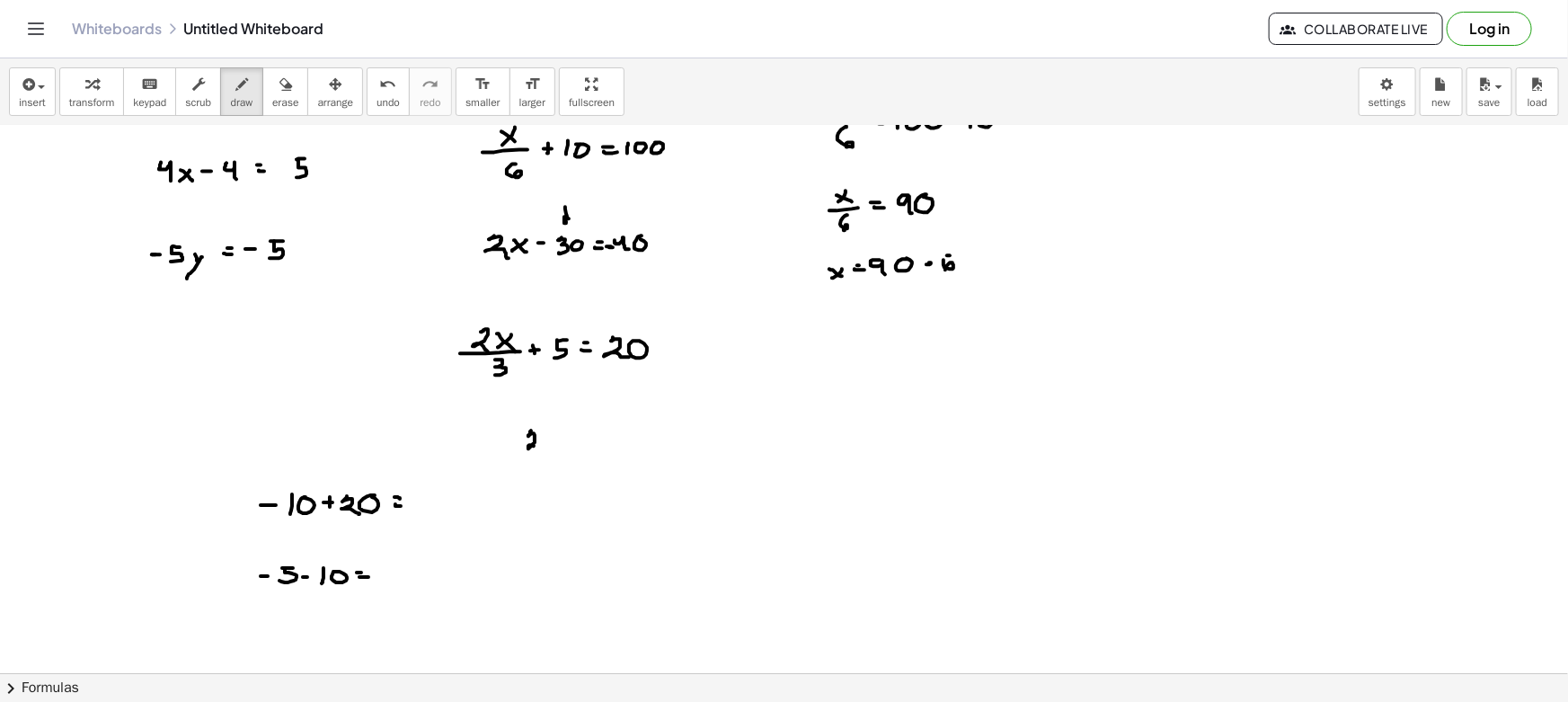 drag, startPoint x: 528, startPoint y: 435, endPoint x: 546, endPoint y: 449, distance: 22.803509 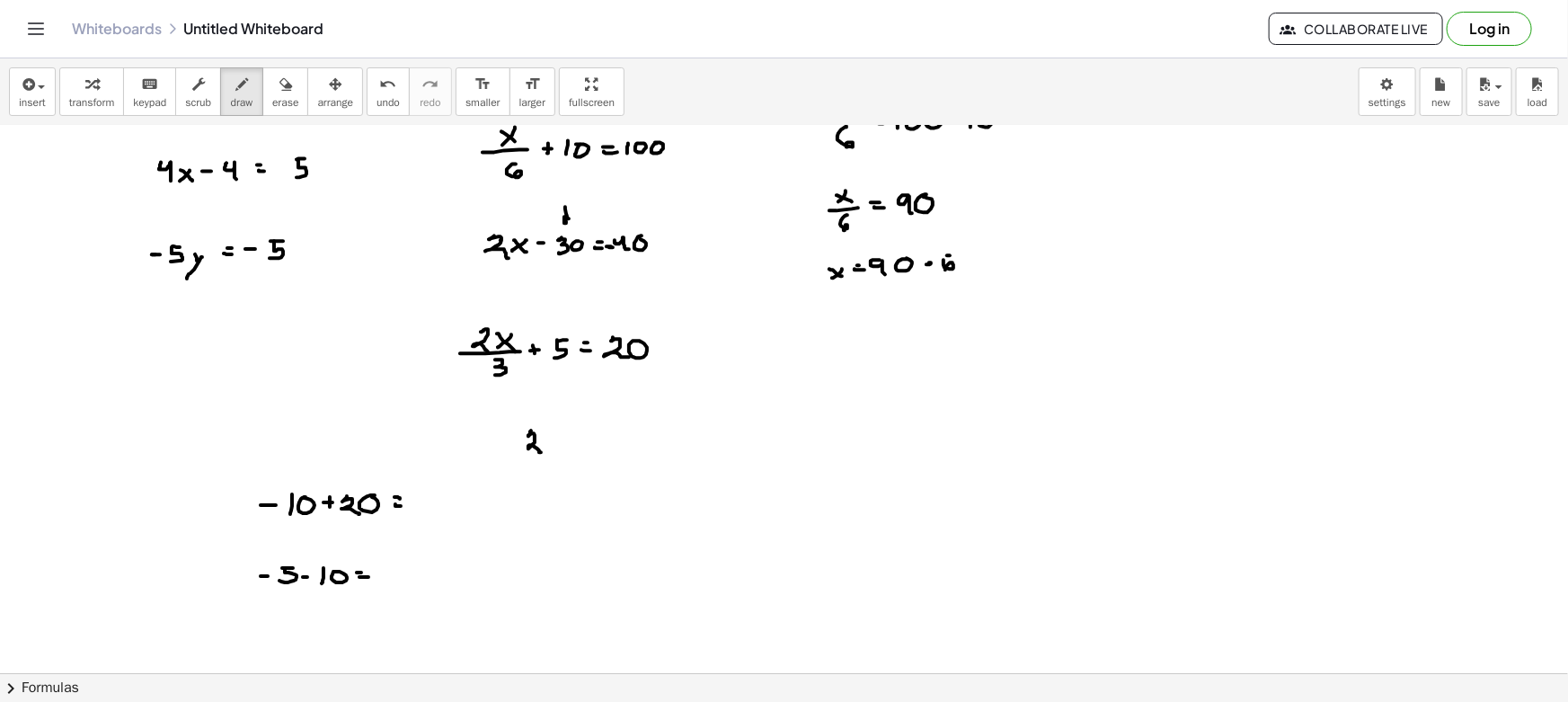 click at bounding box center (784, 693) 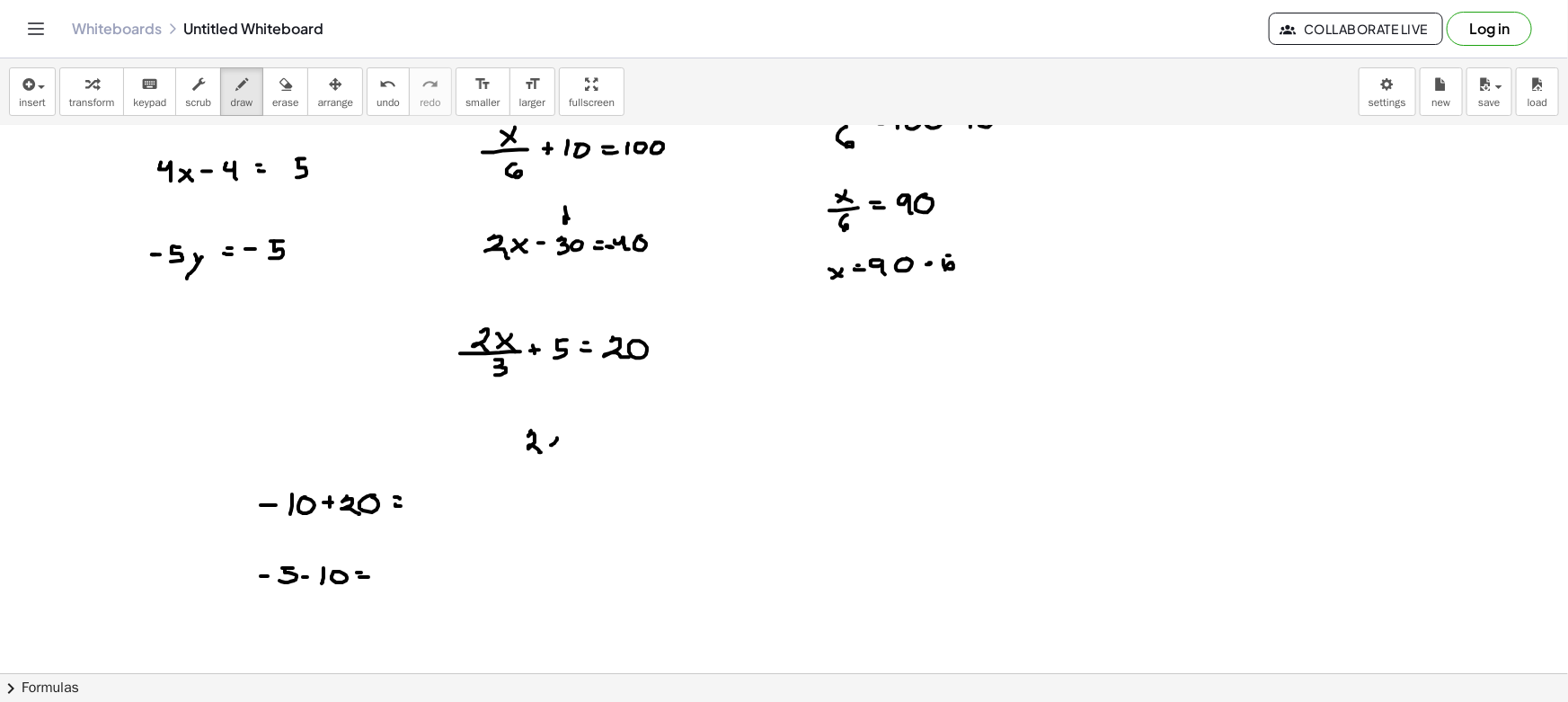 drag, startPoint x: 553, startPoint y: 439, endPoint x: 564, endPoint y: 447, distance: 13.601471 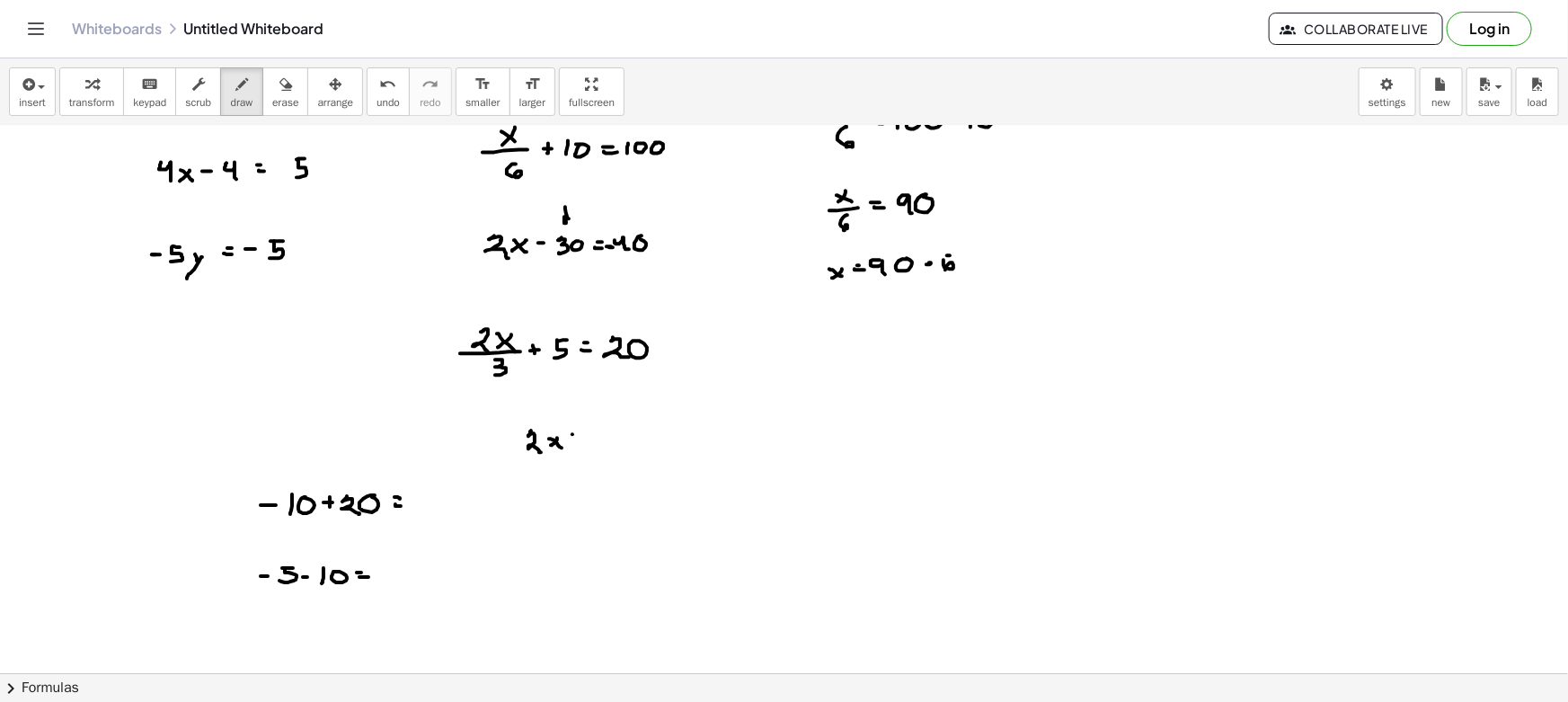 click at bounding box center (784, 693) 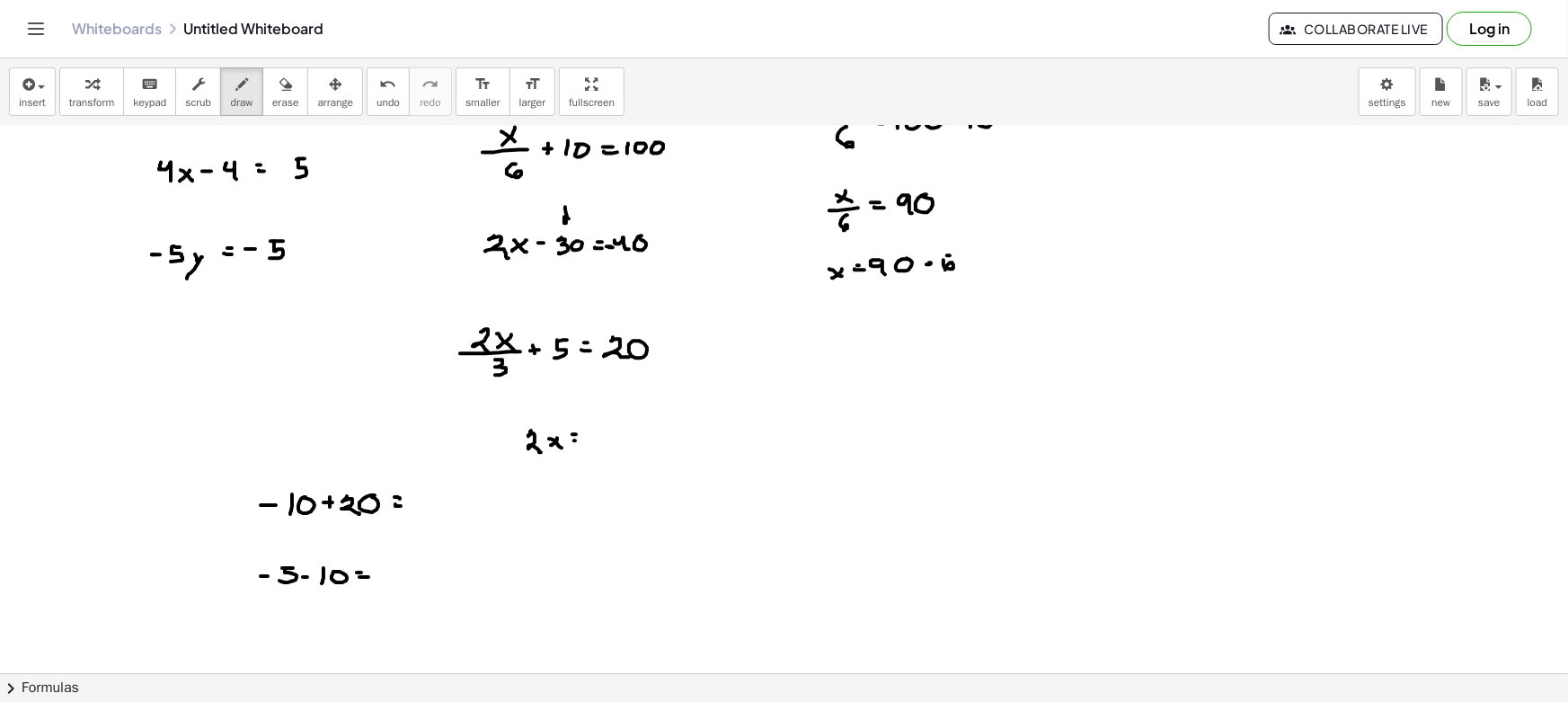 drag, startPoint x: 575, startPoint y: 440, endPoint x: 588, endPoint y: 445, distance: 13.928388 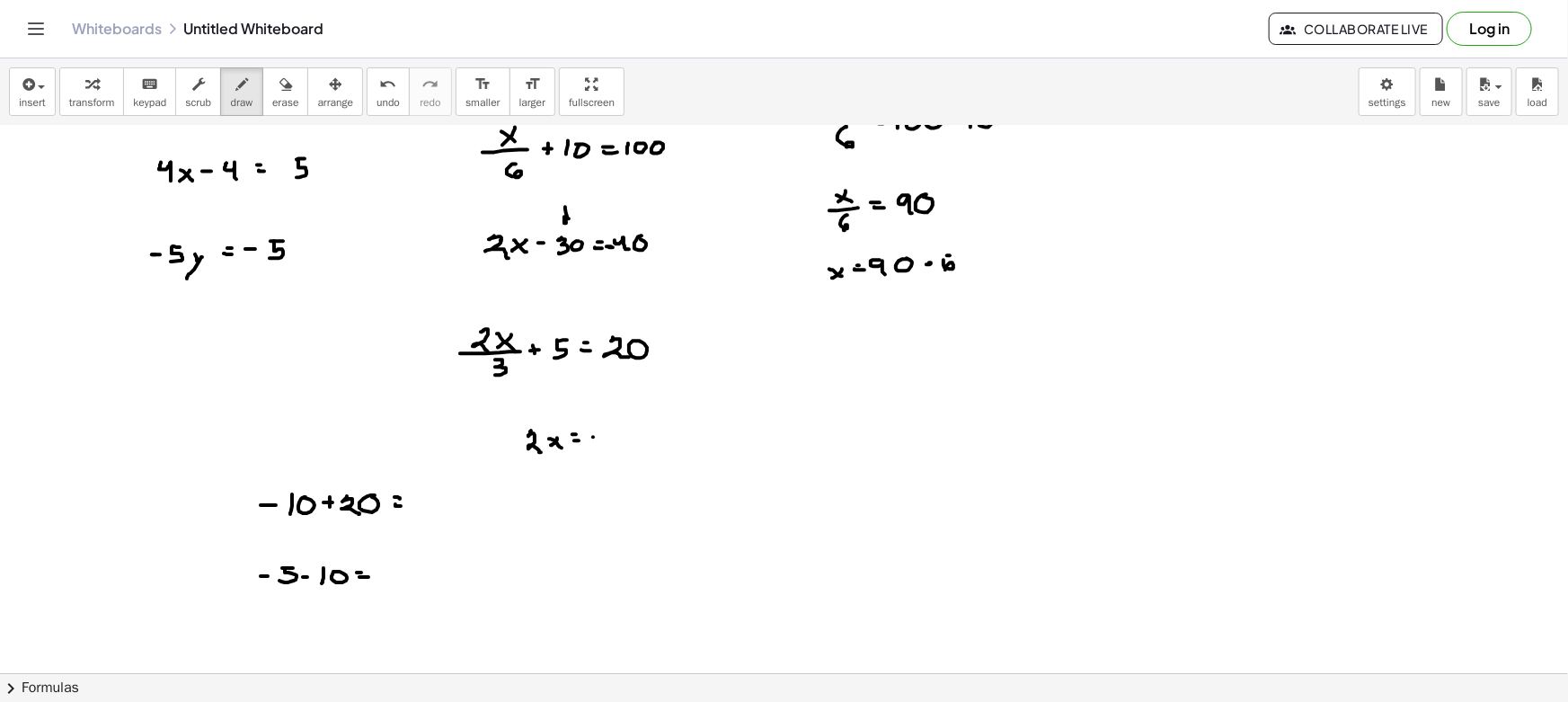 drag, startPoint x: 593, startPoint y: 436, endPoint x: 607, endPoint y: 436, distance: 14 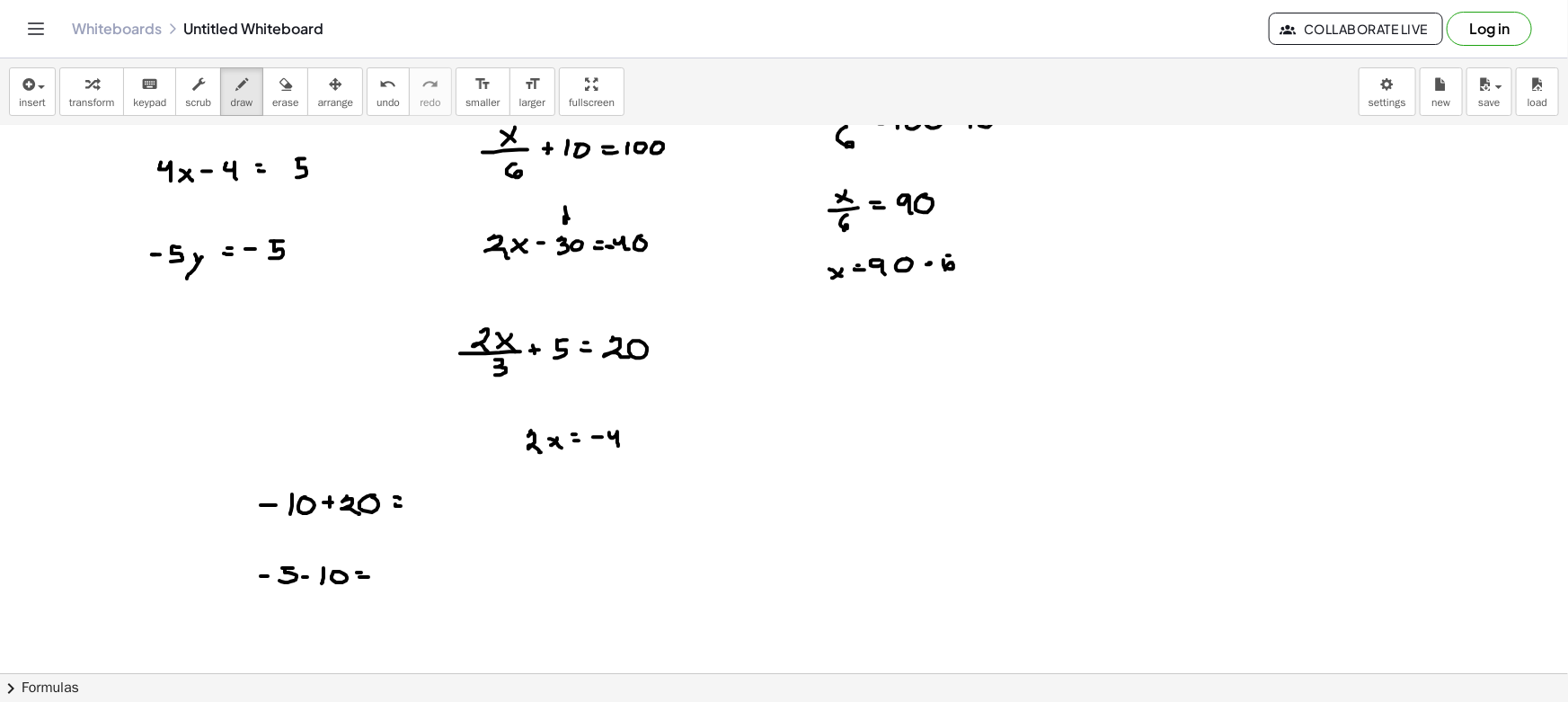drag, startPoint x: 609, startPoint y: 431, endPoint x: 634, endPoint y: 432, distance: 25.01999 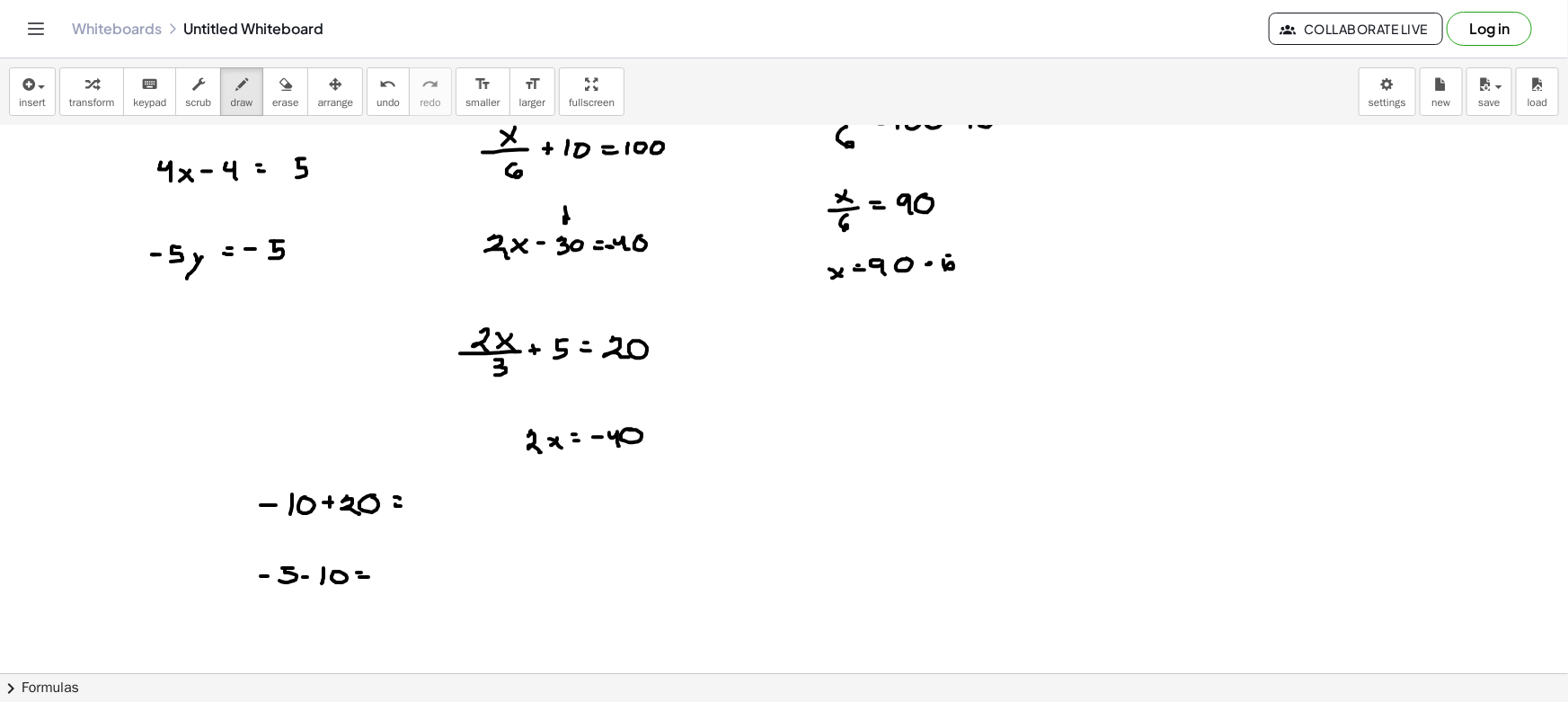 drag, startPoint x: 625, startPoint y: 429, endPoint x: 638, endPoint y: 438, distance: 15.811388 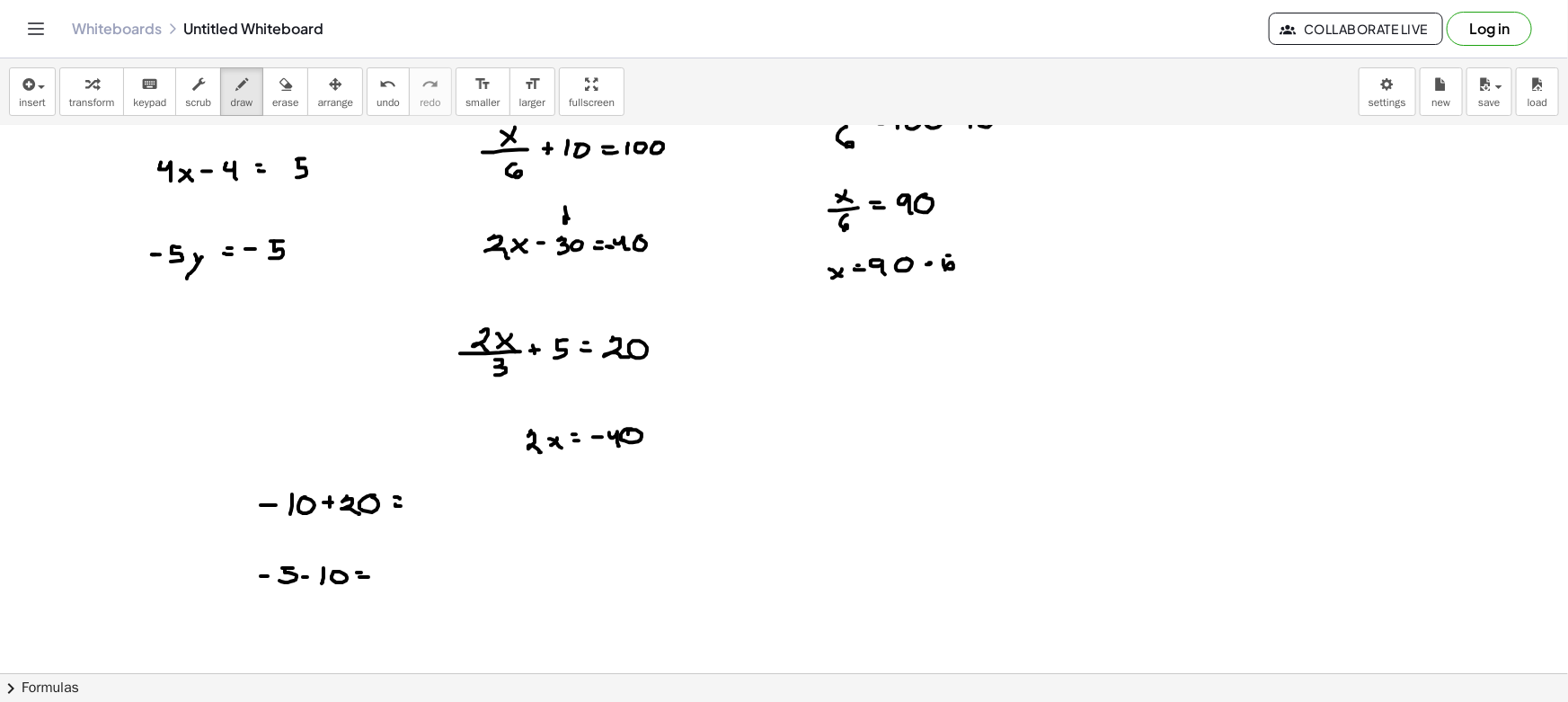 click at bounding box center [784, 693] 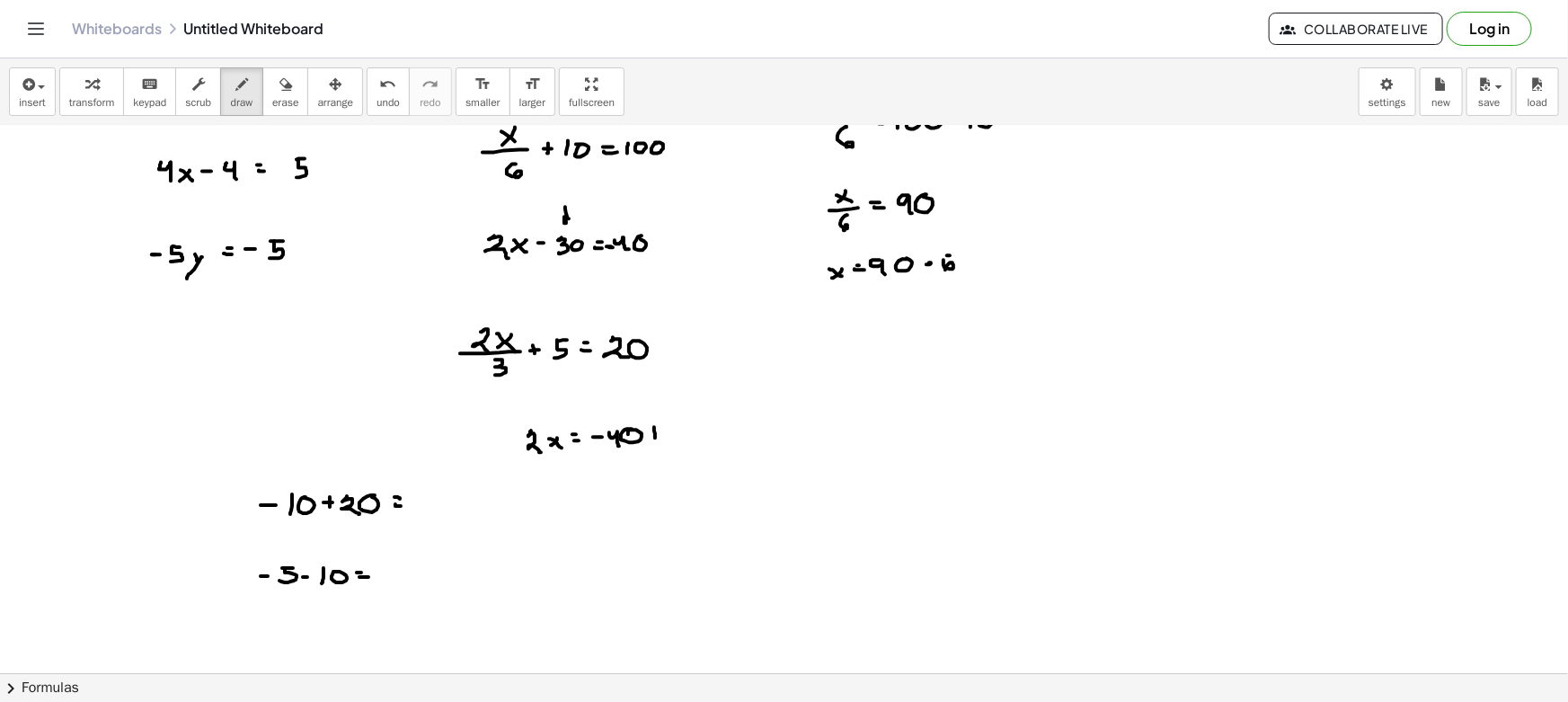 drag, startPoint x: 656, startPoint y: 431, endPoint x: 670, endPoint y: 429, distance: 14.142136 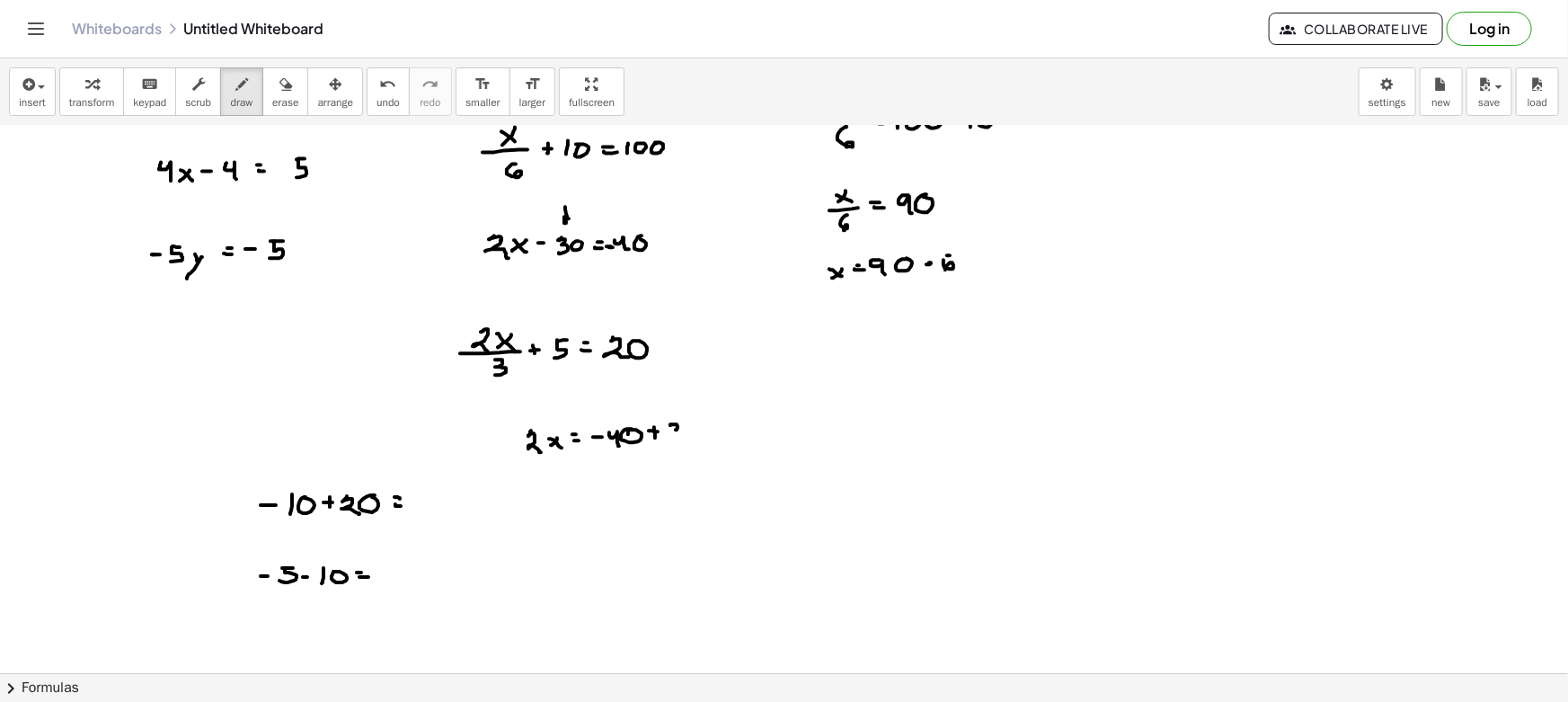 drag, startPoint x: 672, startPoint y: 423, endPoint x: 674, endPoint y: 438, distance: 15.132746 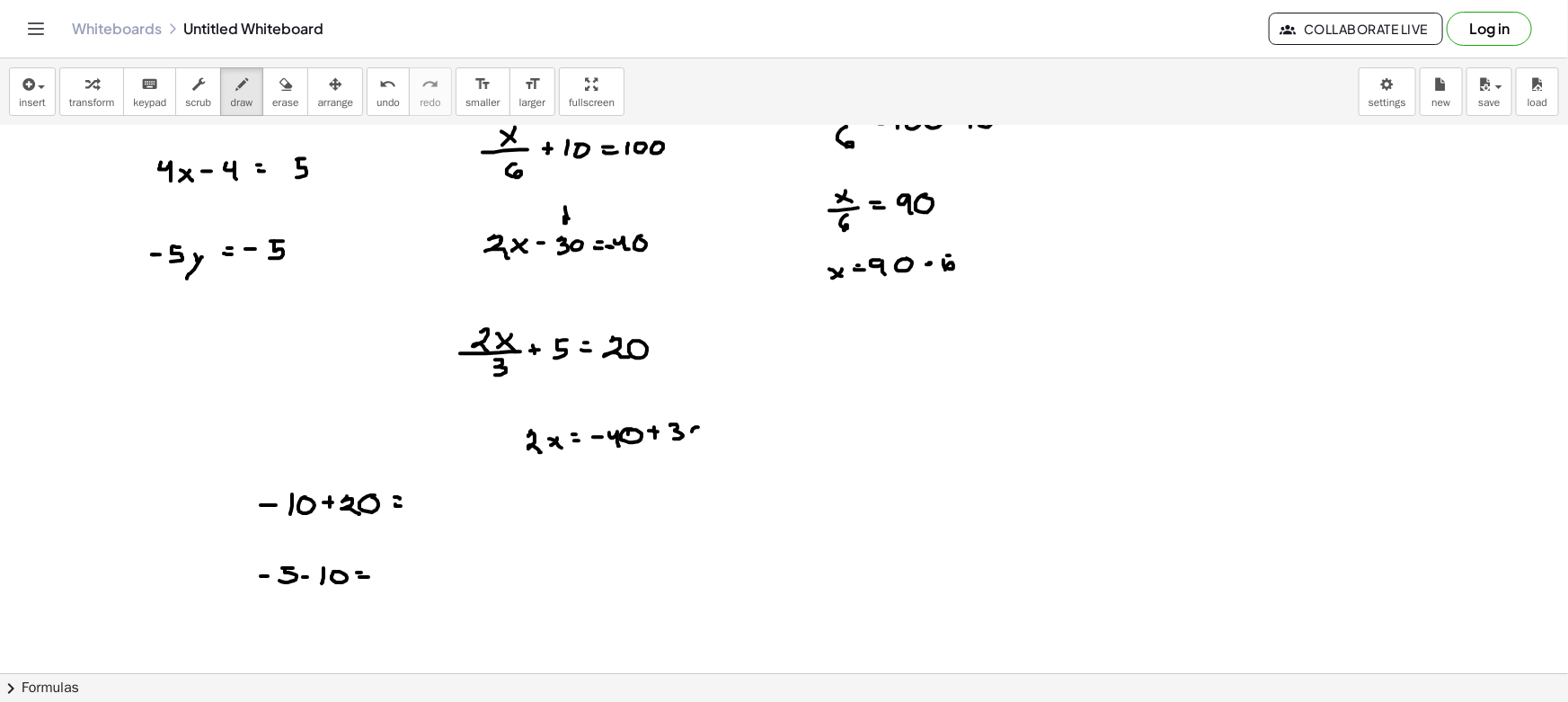 drag, startPoint x: 692, startPoint y: 431, endPoint x: 703, endPoint y: 429, distance: 11.18034 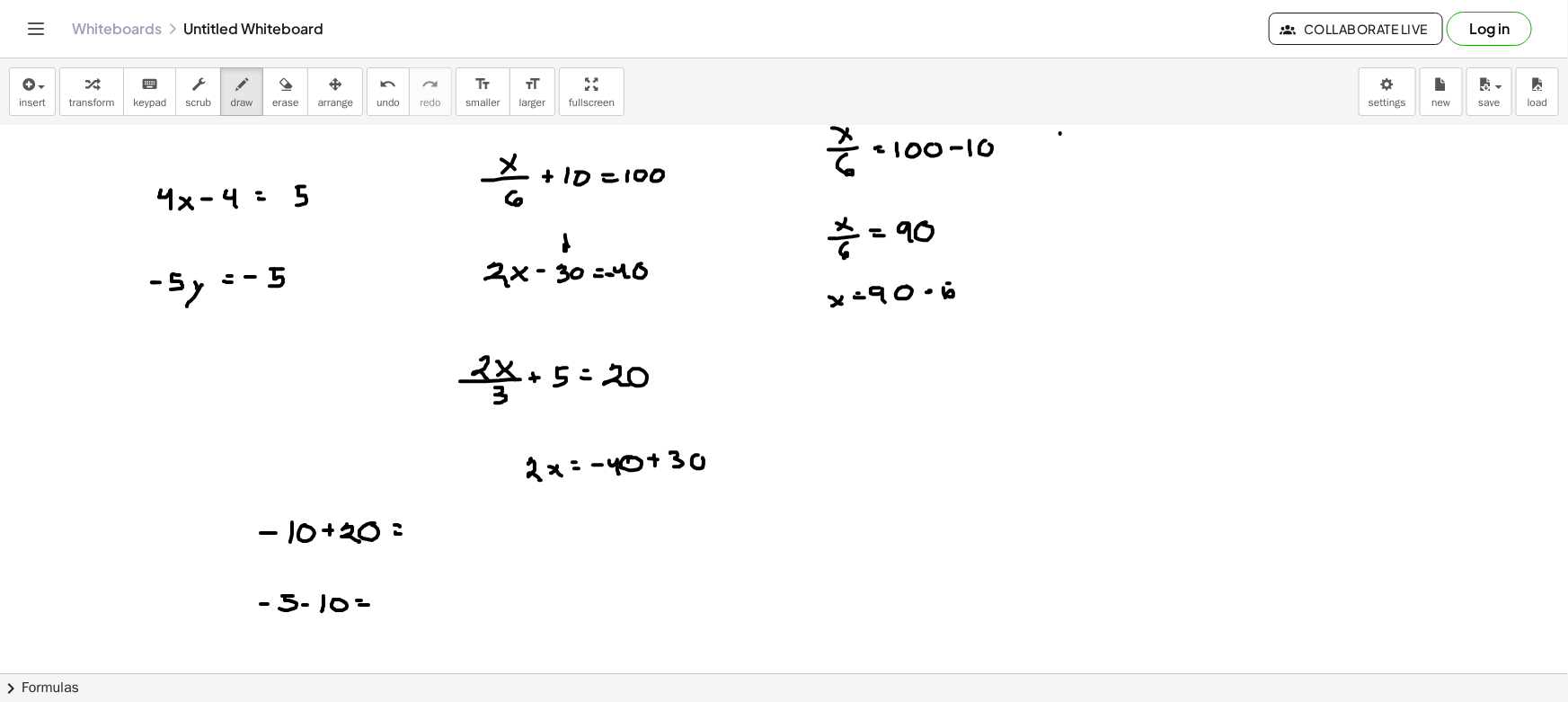 scroll, scrollTop: 81, scrollLeft: 0, axis: vertical 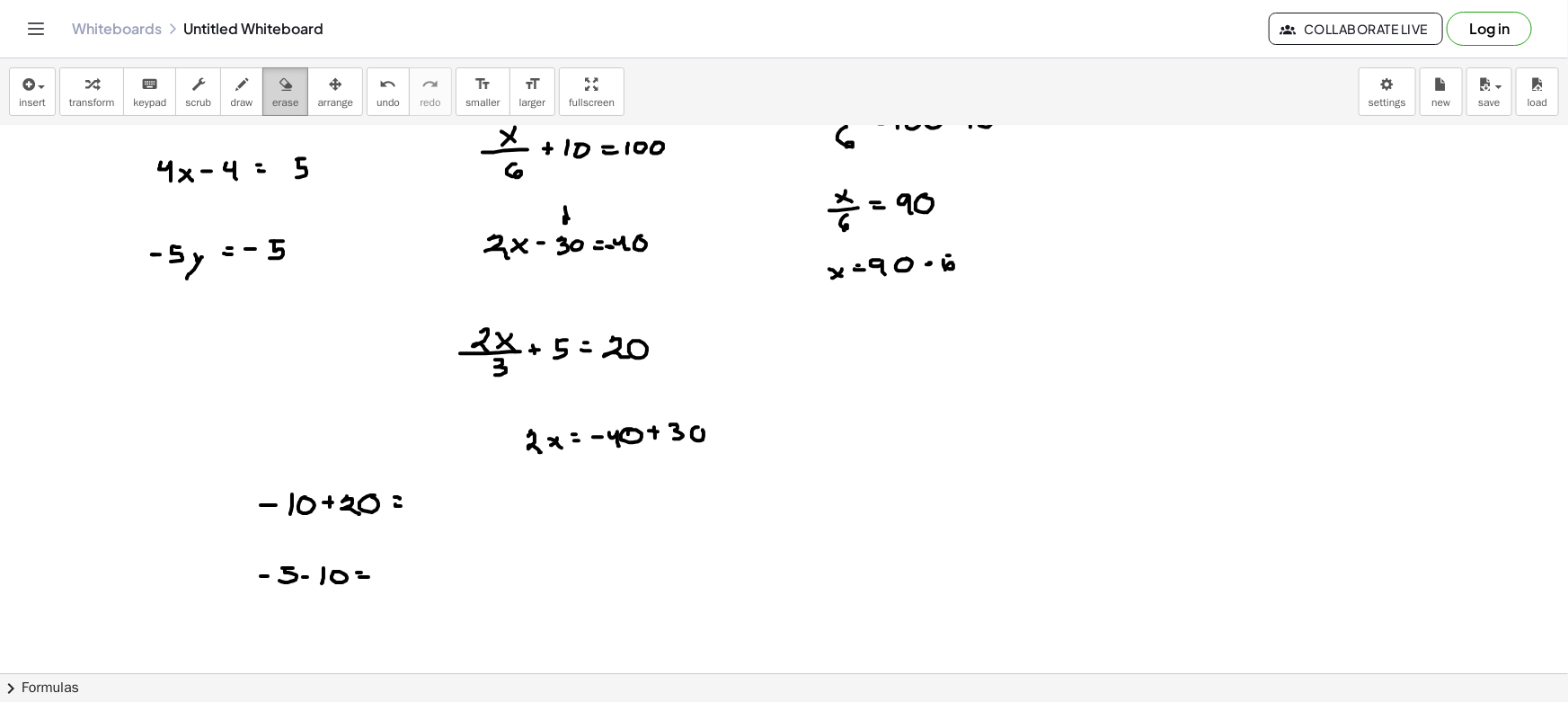 click on "erase" at bounding box center (285, 92) 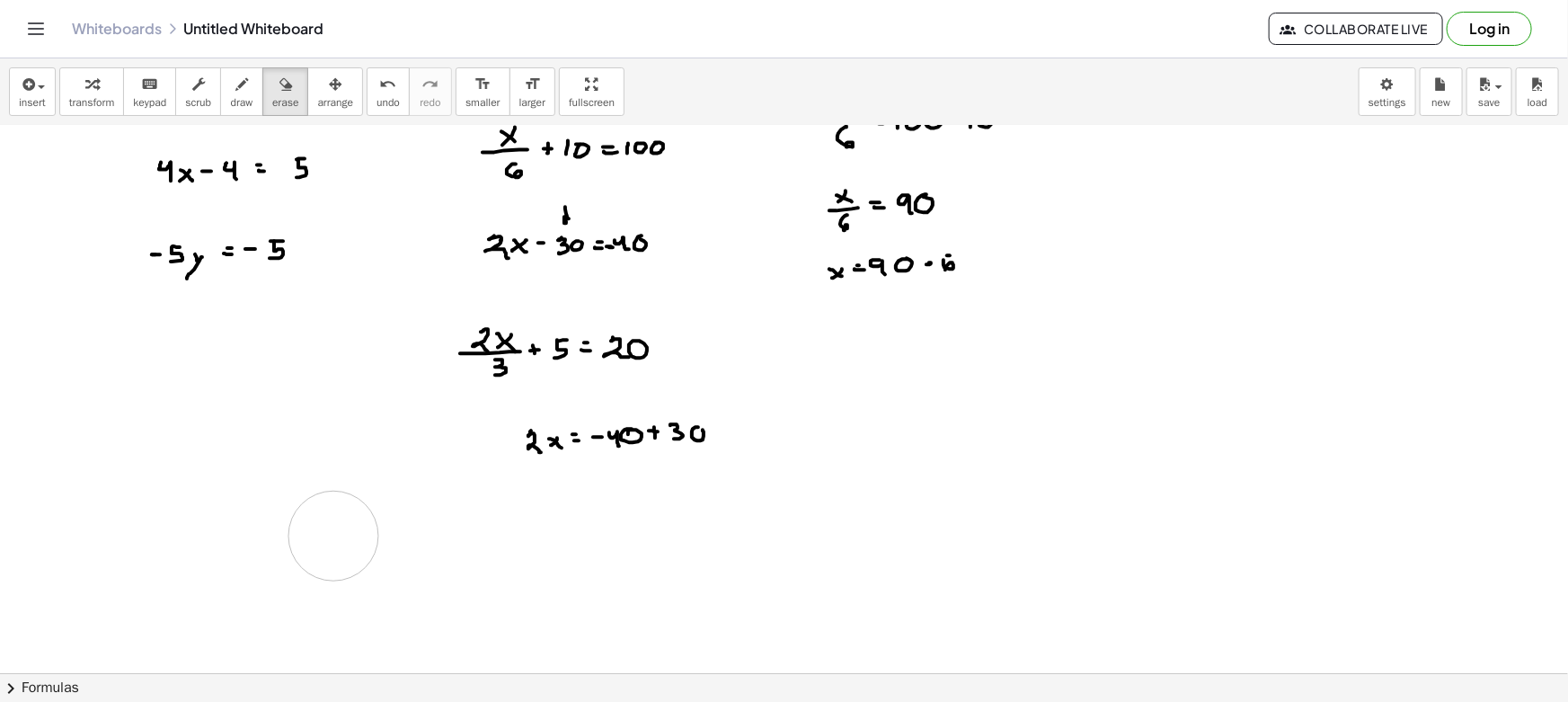 drag, startPoint x: 265, startPoint y: 519, endPoint x: 393, endPoint y: 520, distance: 128.00391 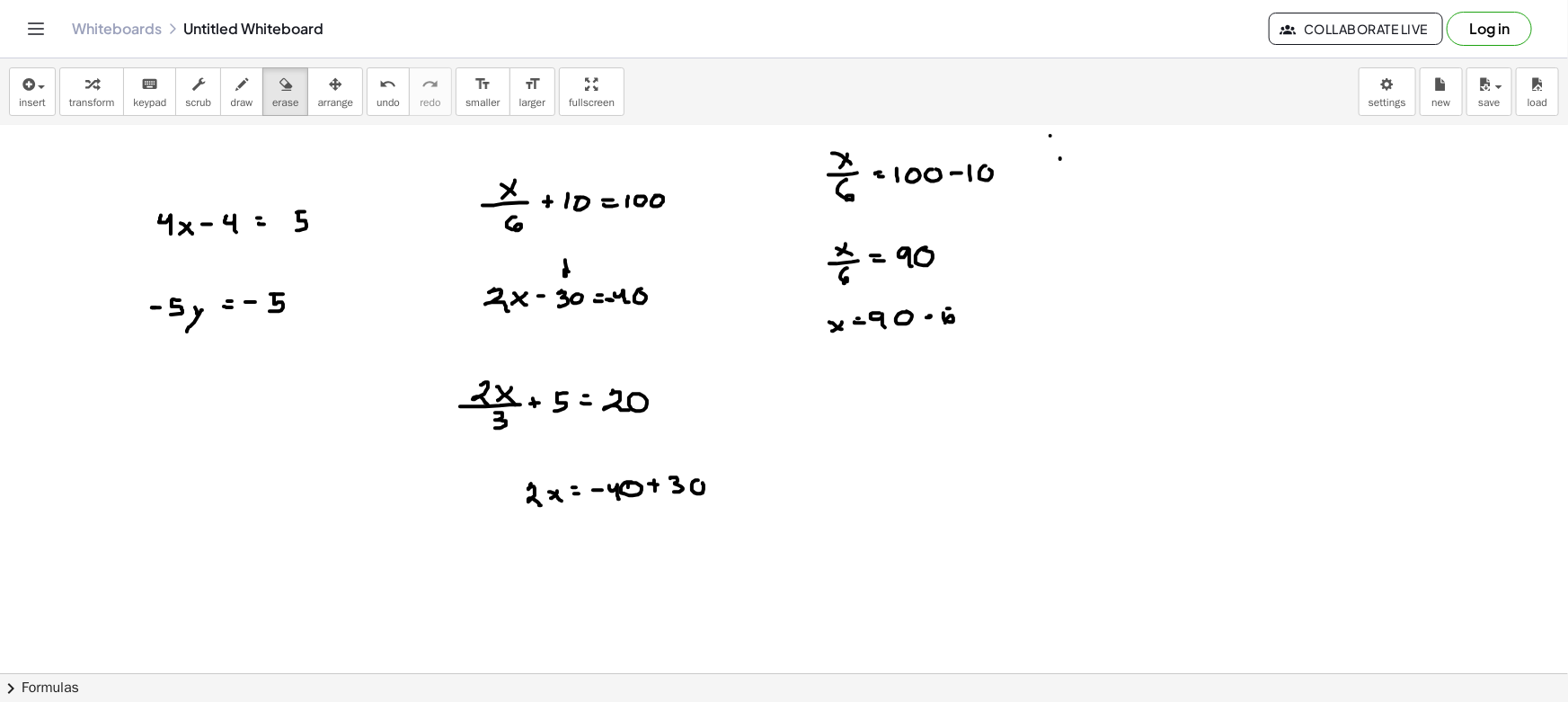 scroll, scrollTop: 0, scrollLeft: 0, axis: both 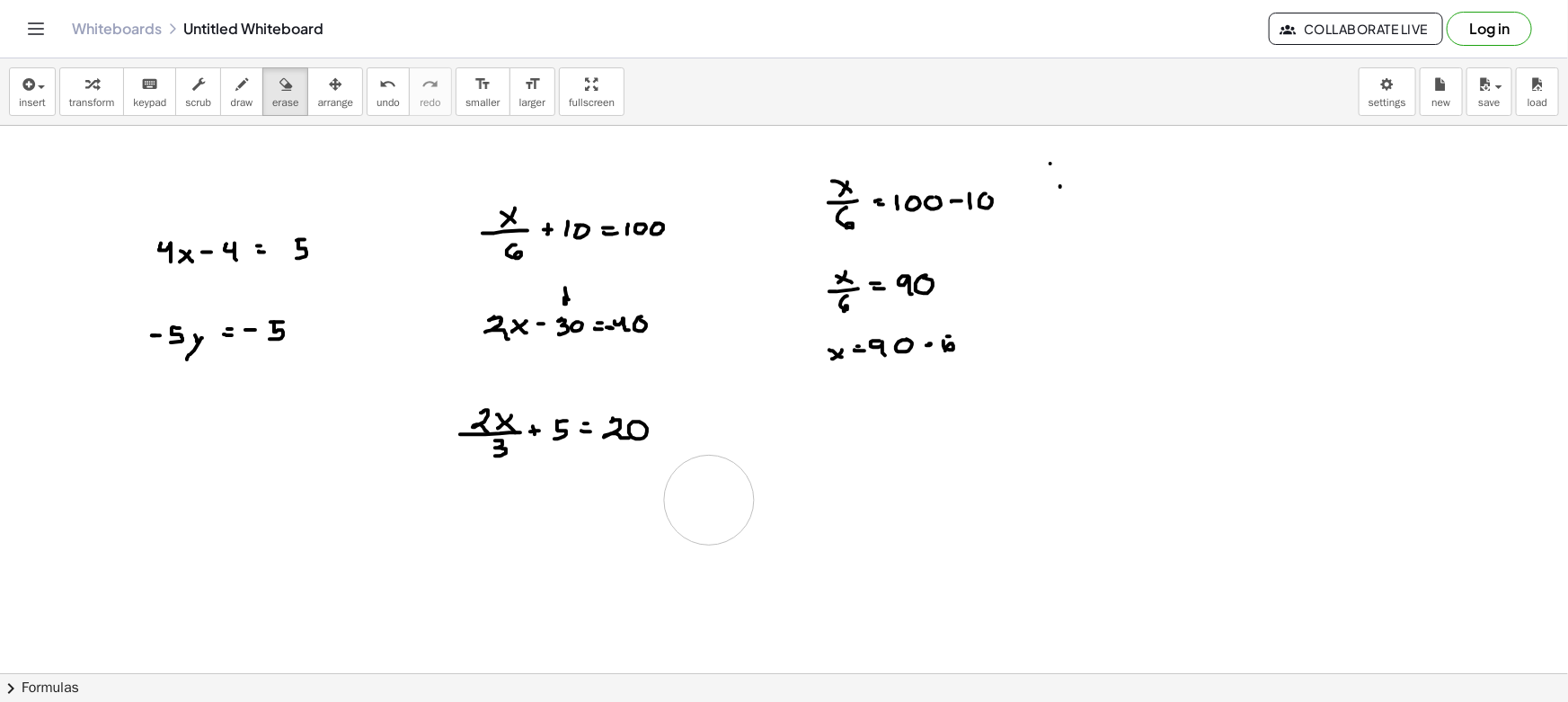 drag, startPoint x: 512, startPoint y: 518, endPoint x: 629, endPoint y: 422, distance: 151.34398 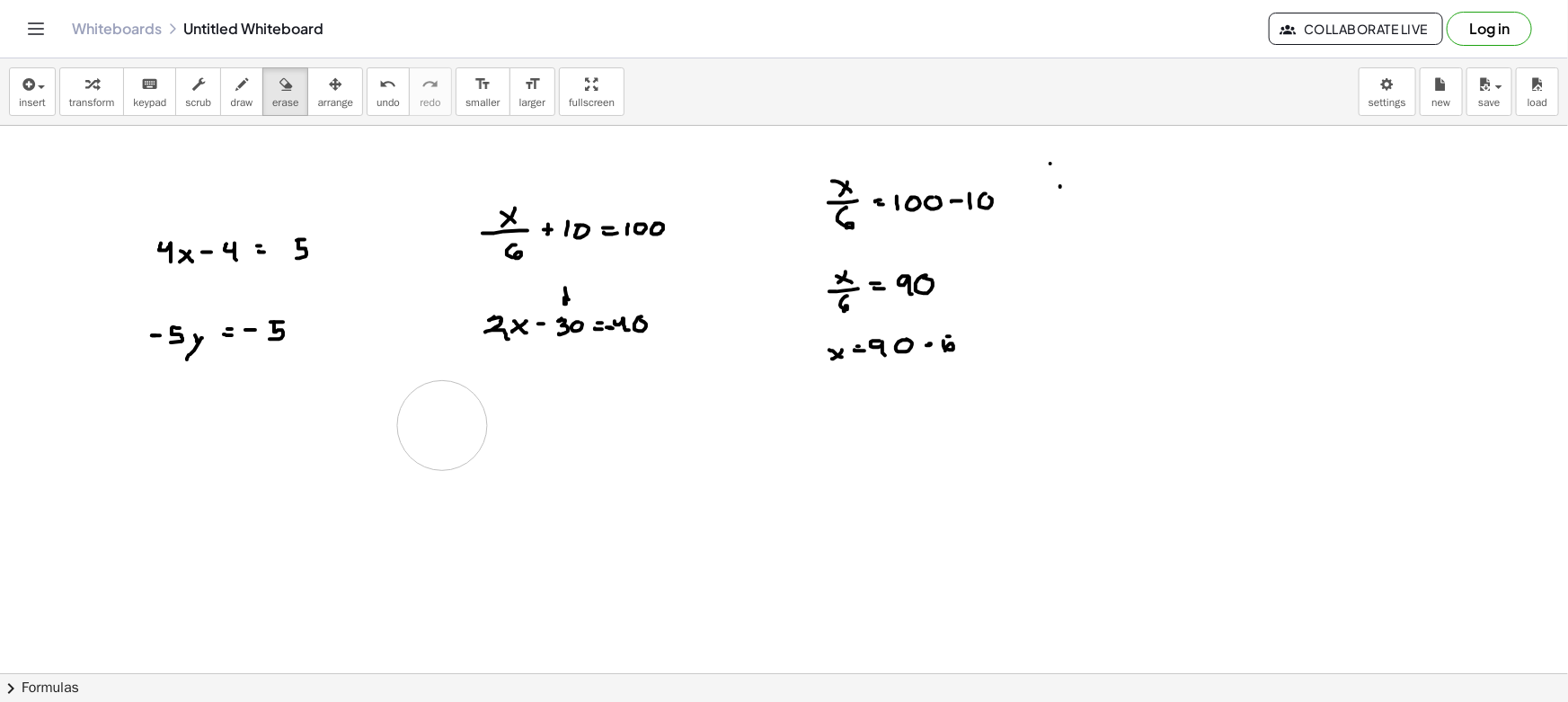 drag, startPoint x: 603, startPoint y: 414, endPoint x: 475, endPoint y: 391, distance: 130.04999 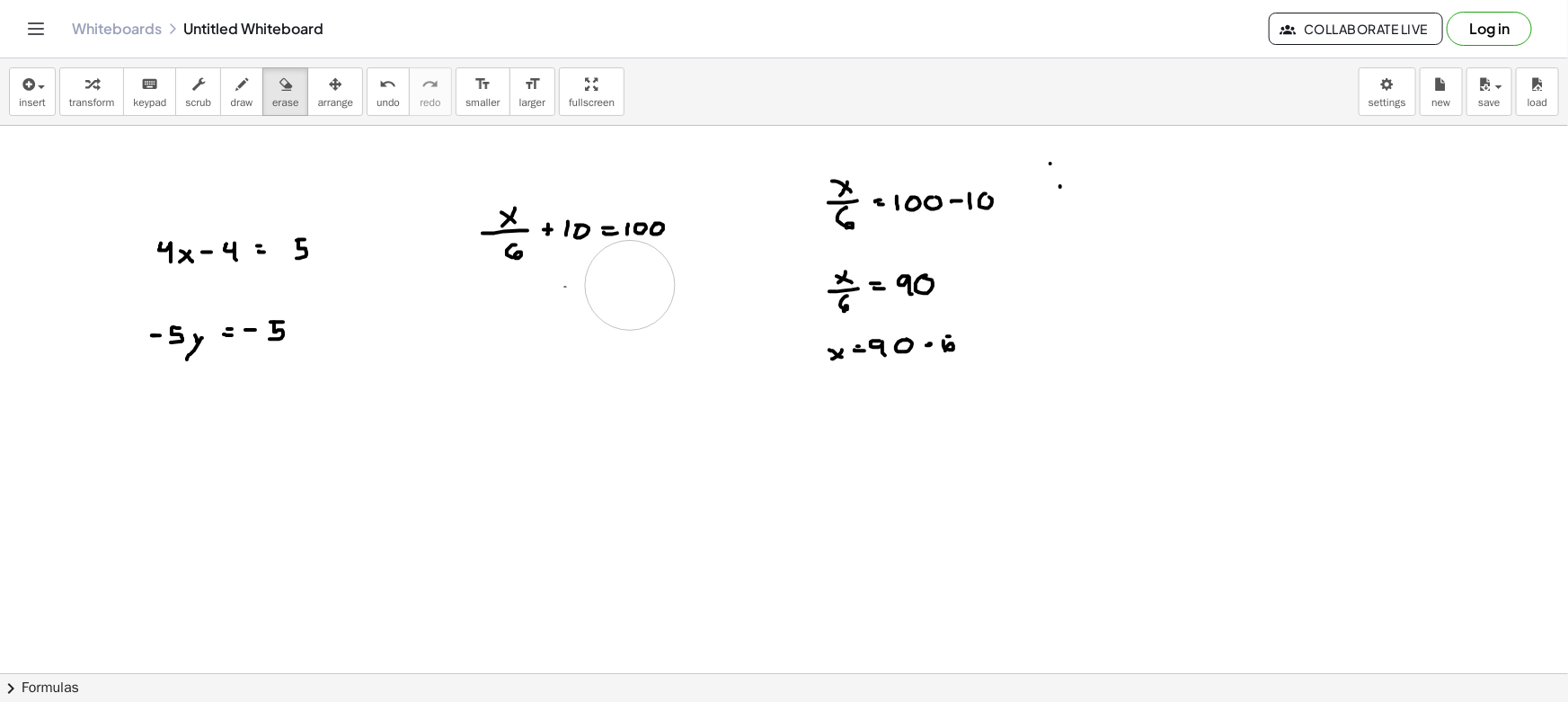 drag, startPoint x: 475, startPoint y: 358, endPoint x: 645, endPoint y: 242, distance: 205.80573 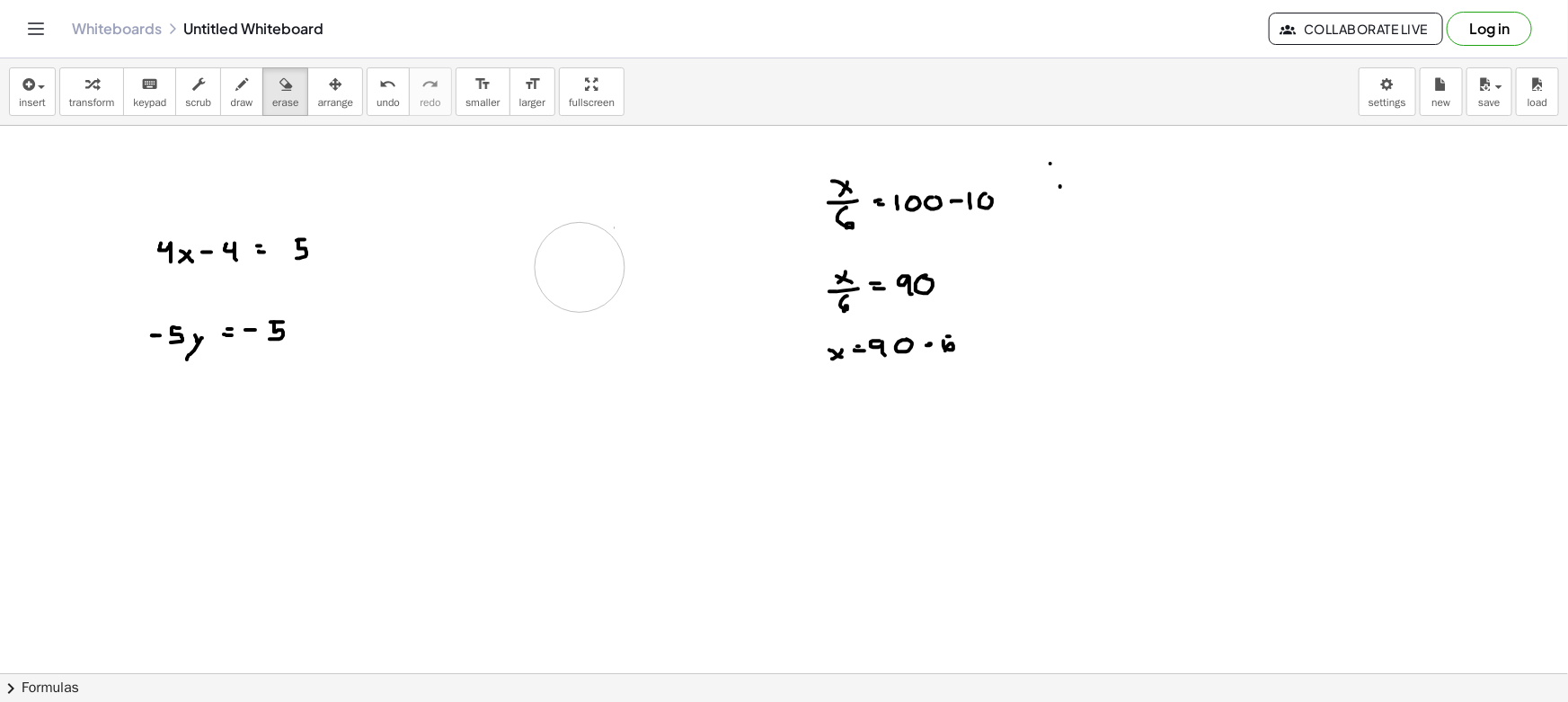 drag, startPoint x: 545, startPoint y: 236, endPoint x: 573, endPoint y: 306, distance: 75.39231 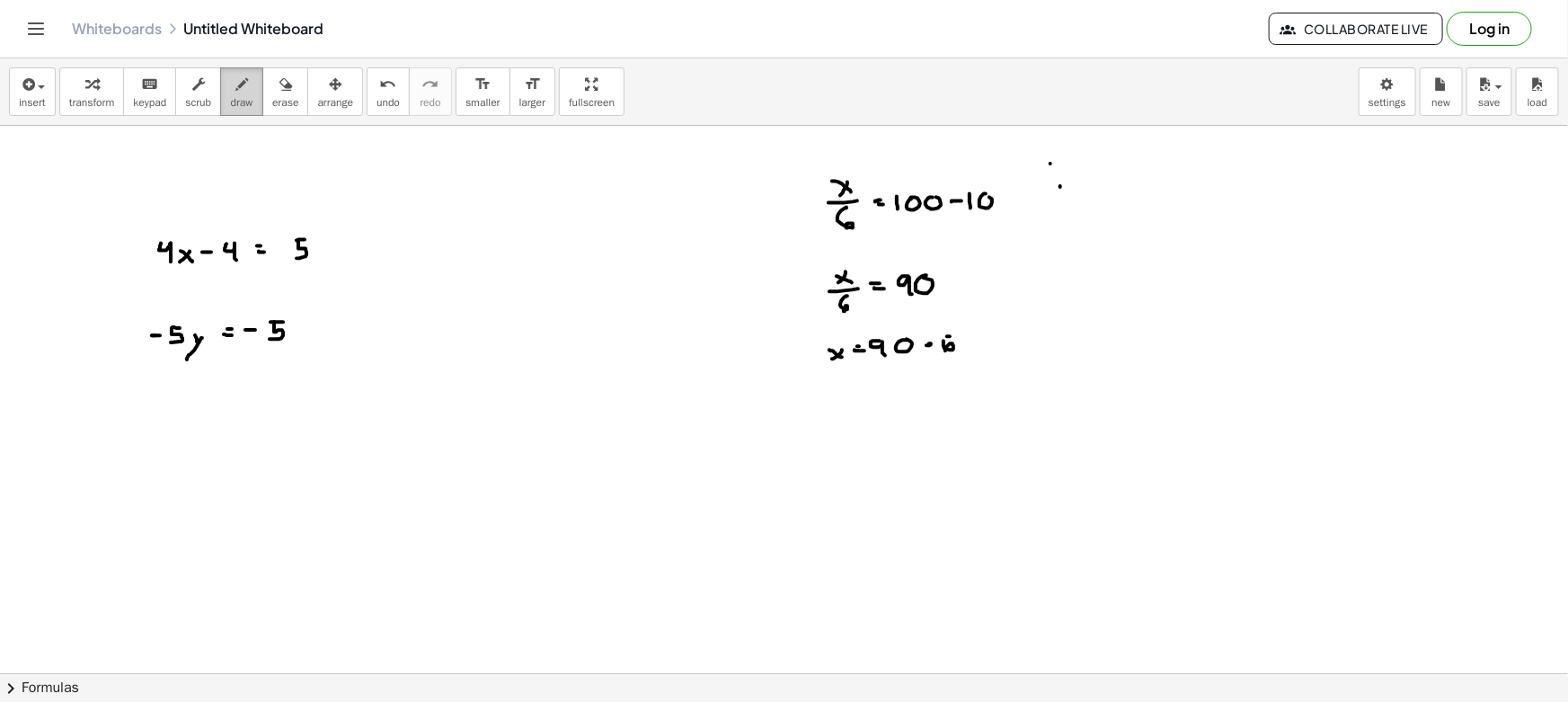 click on "draw" at bounding box center [242, 102] 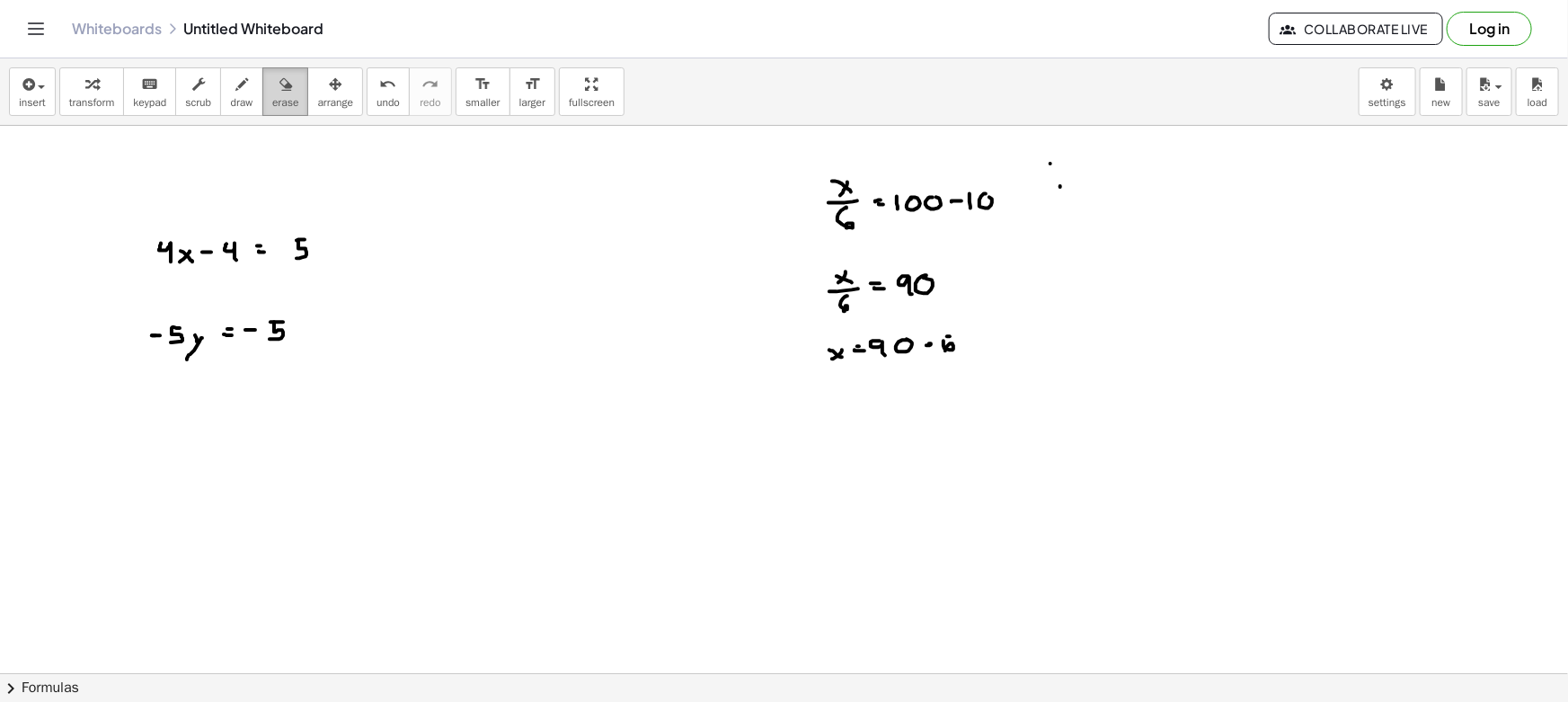 click on "erase" at bounding box center (285, 92) 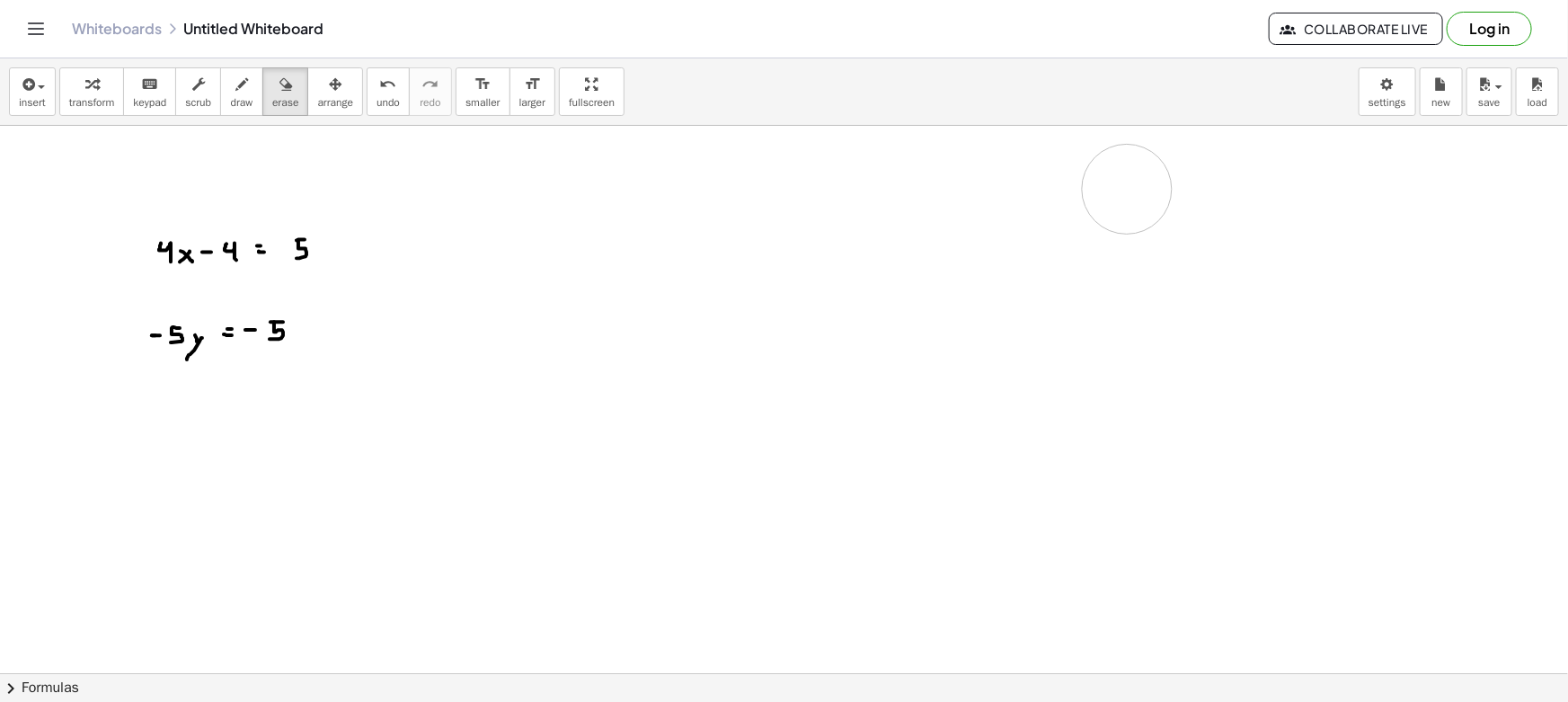 drag, startPoint x: 778, startPoint y: 351, endPoint x: 920, endPoint y: 191, distance: 213.9252 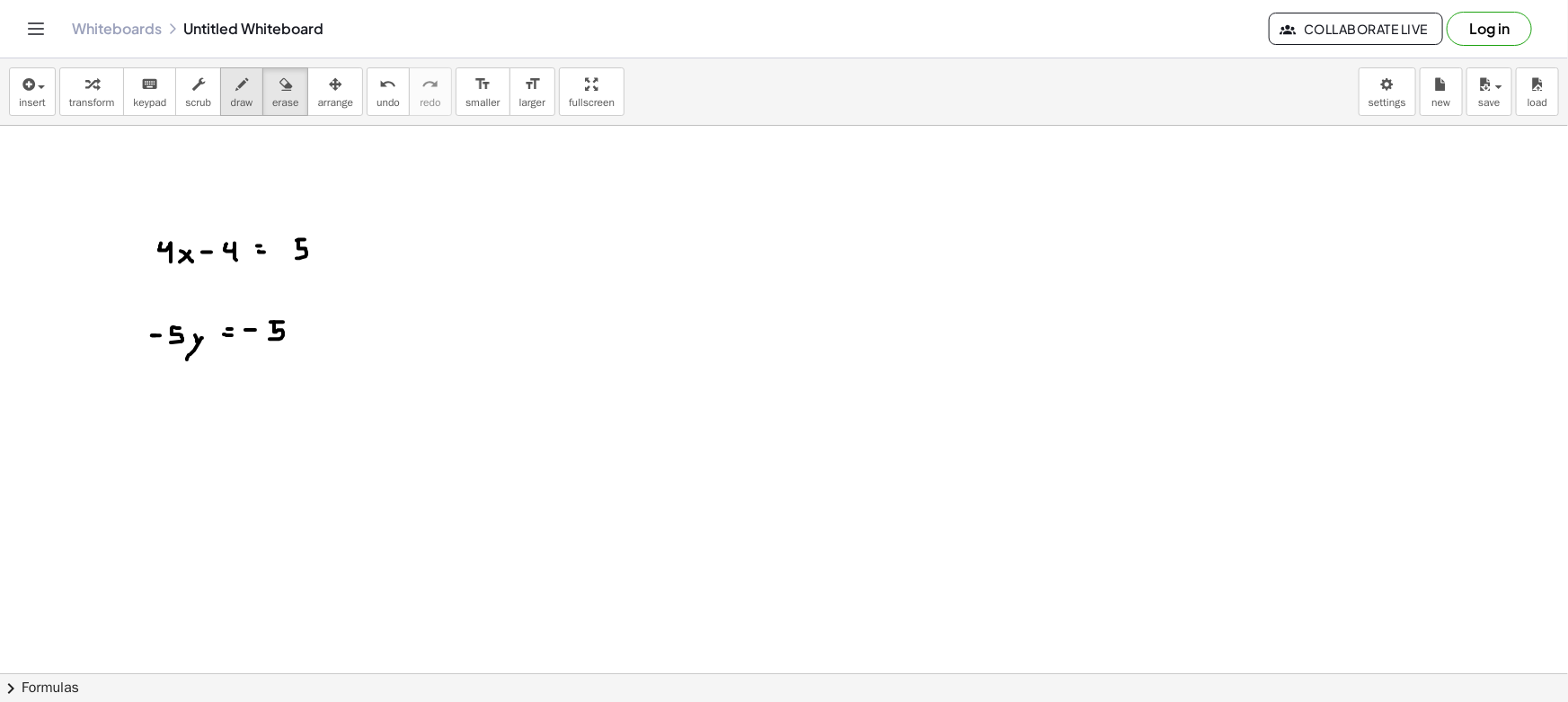 click on "draw" at bounding box center [242, 102] 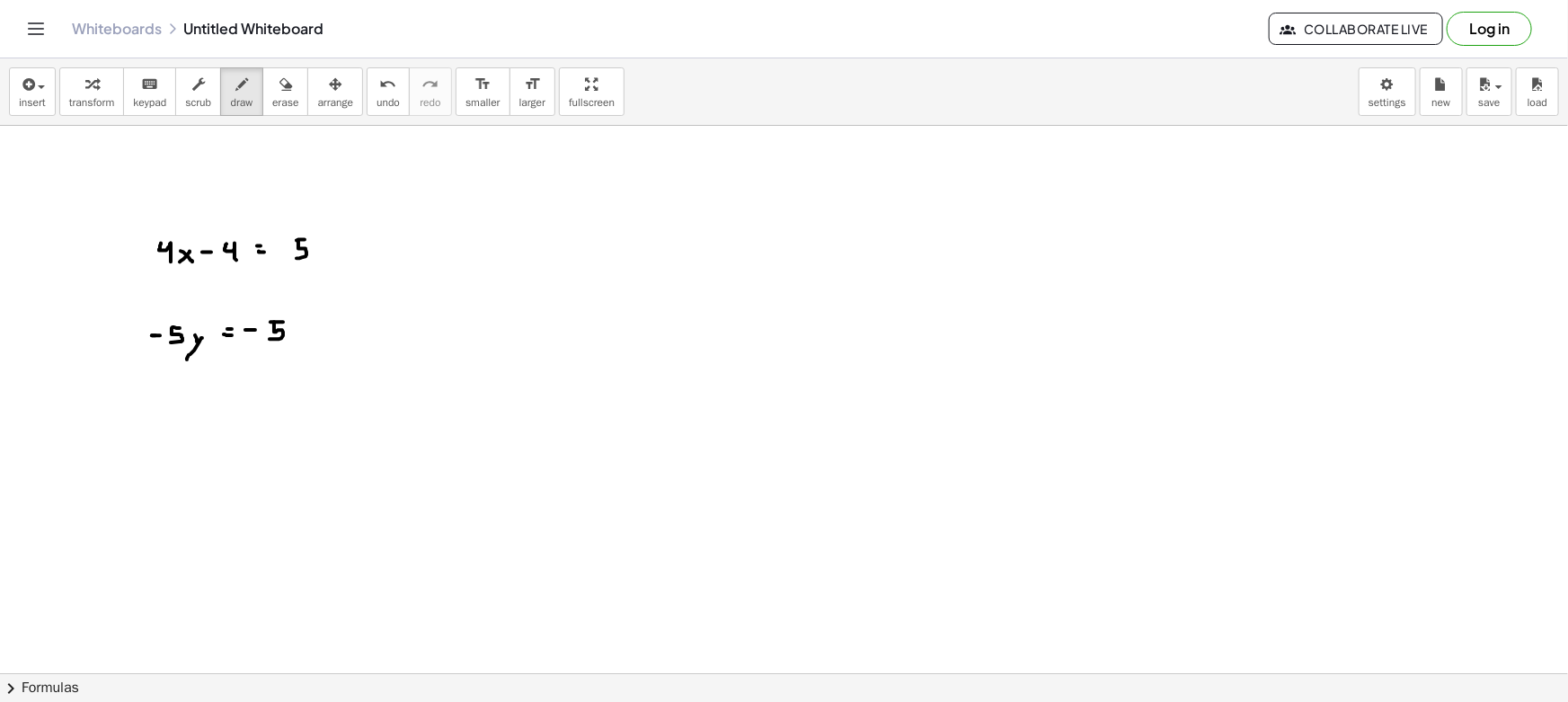click at bounding box center [784, 774] 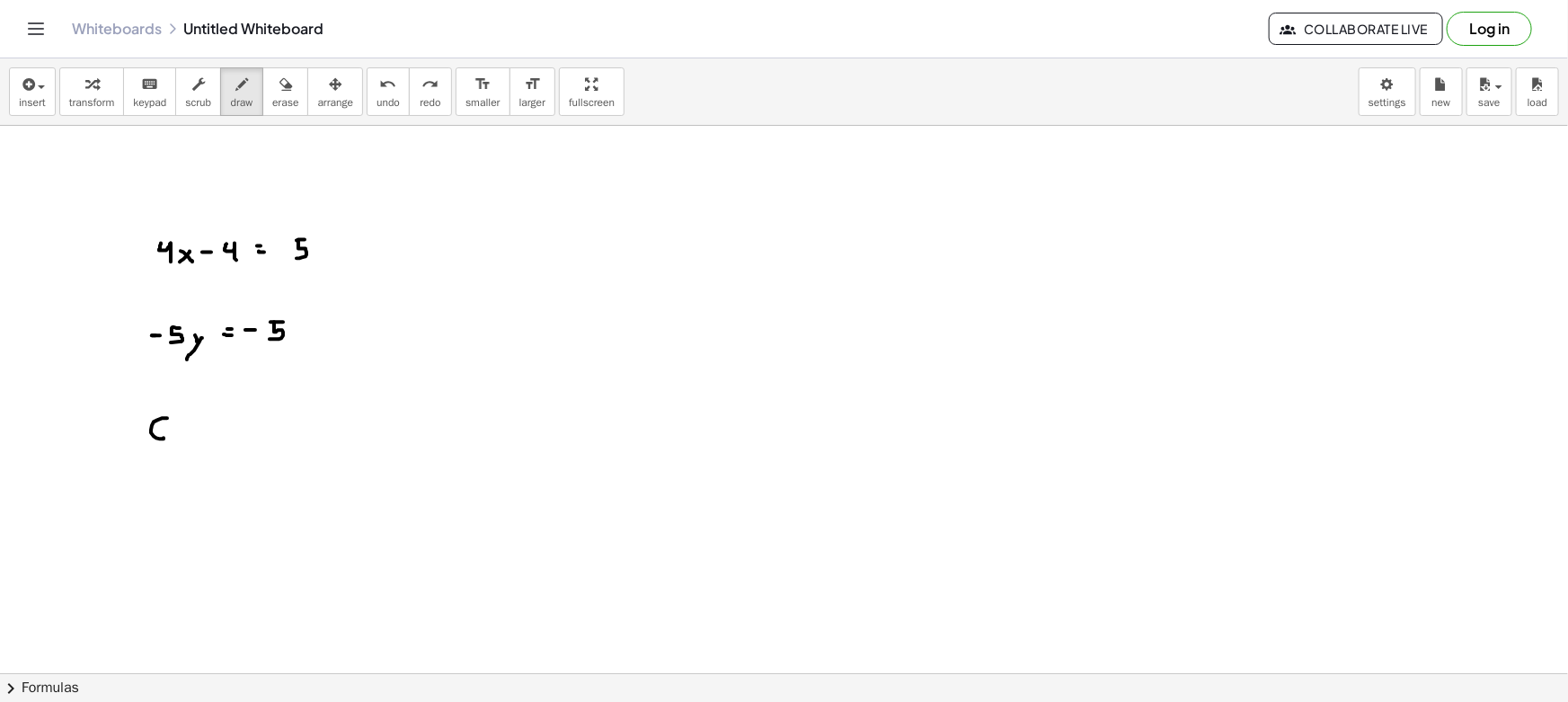 drag, startPoint x: 167, startPoint y: 418, endPoint x: 164, endPoint y: 442, distance: 24.186773 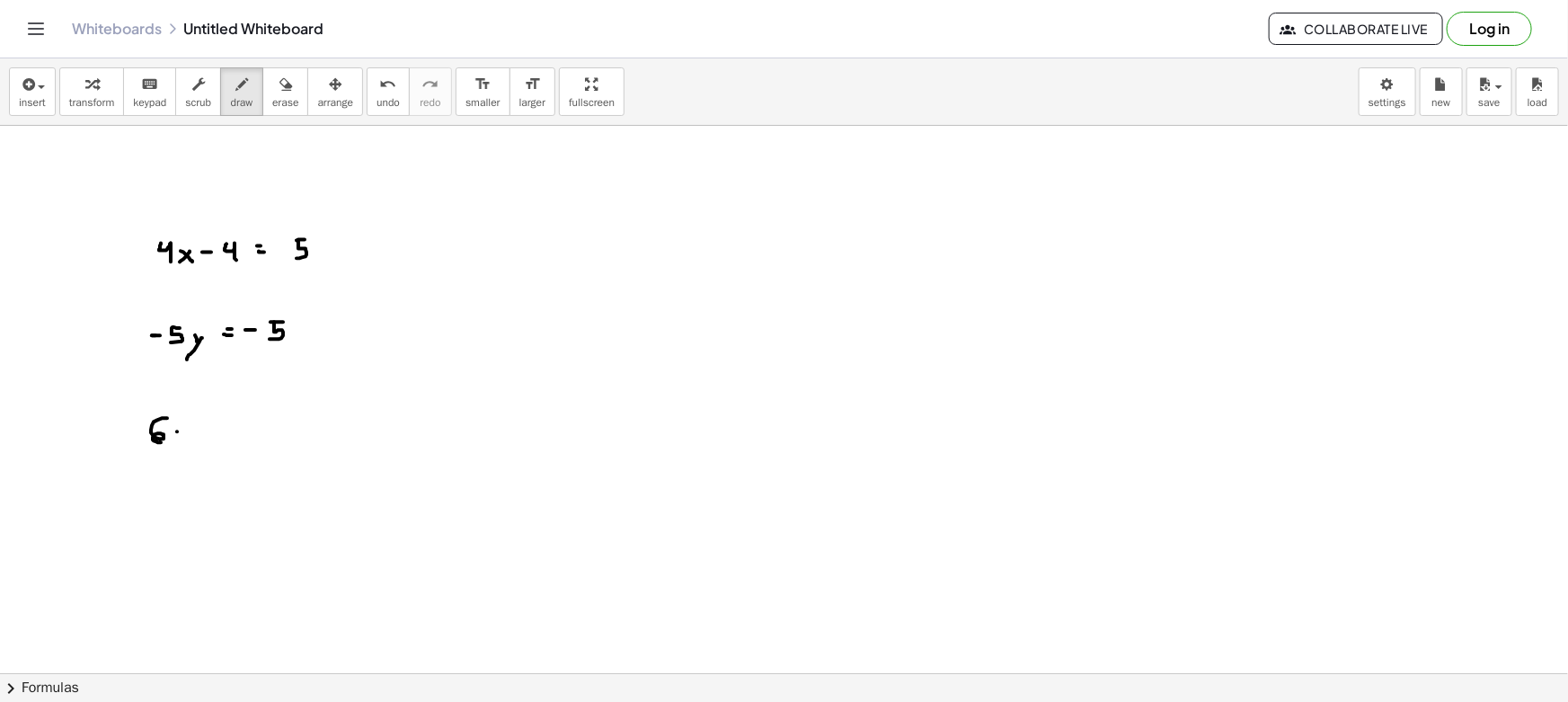 click at bounding box center [784, 774] 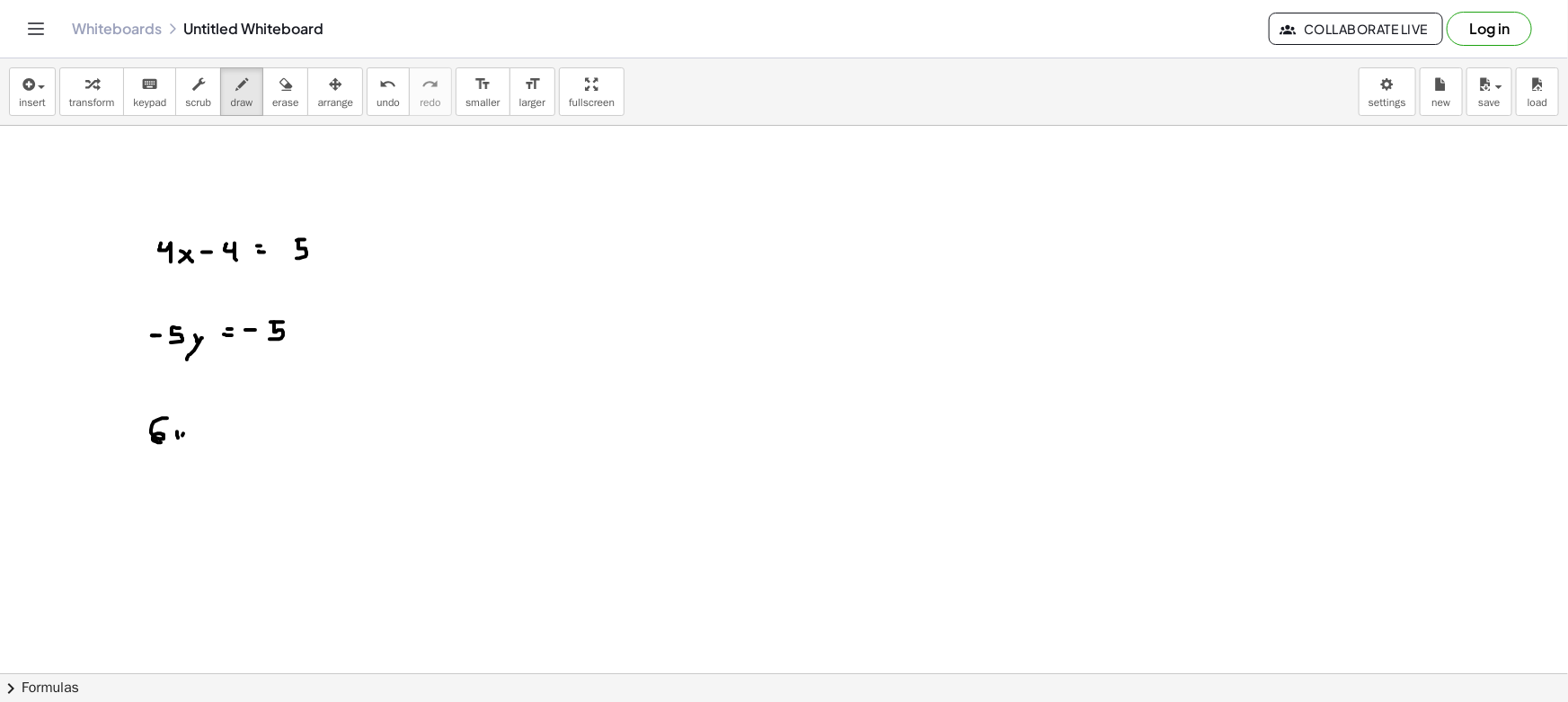 drag, startPoint x: 183, startPoint y: 433, endPoint x: 174, endPoint y: 448, distance: 17.492856 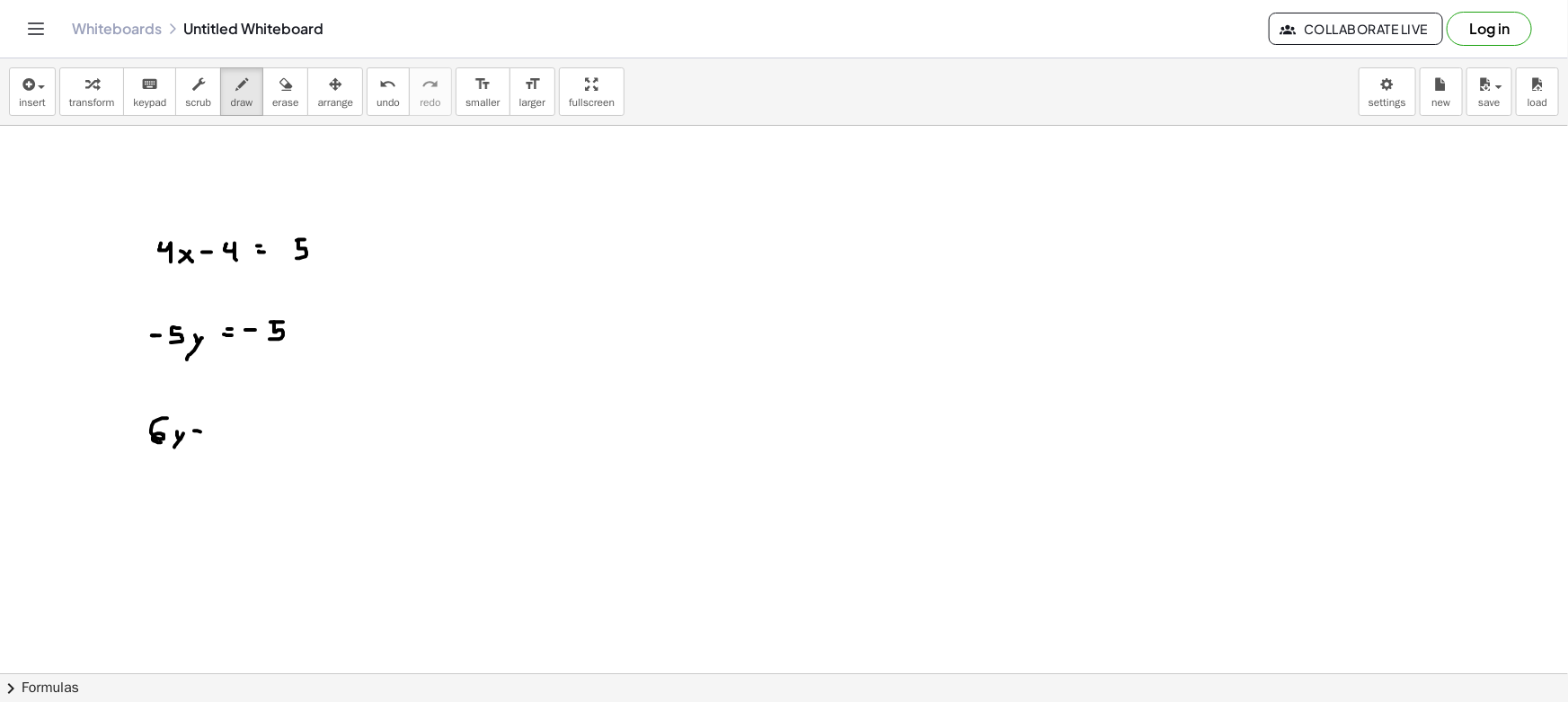drag, startPoint x: 194, startPoint y: 431, endPoint x: 206, endPoint y: 432, distance: 12.041595 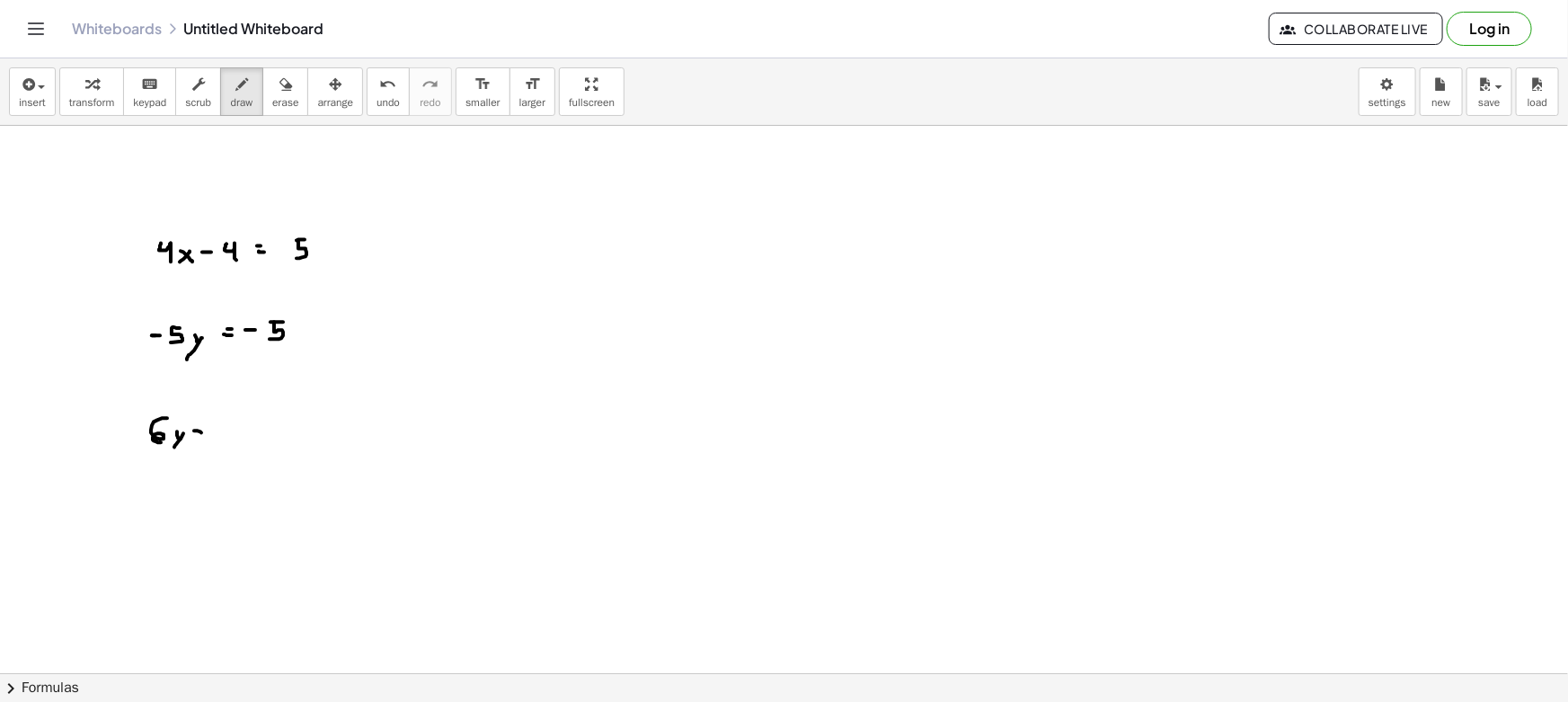 drag, startPoint x: 217, startPoint y: 424, endPoint x: 218, endPoint y: 438, distance: 14.035669 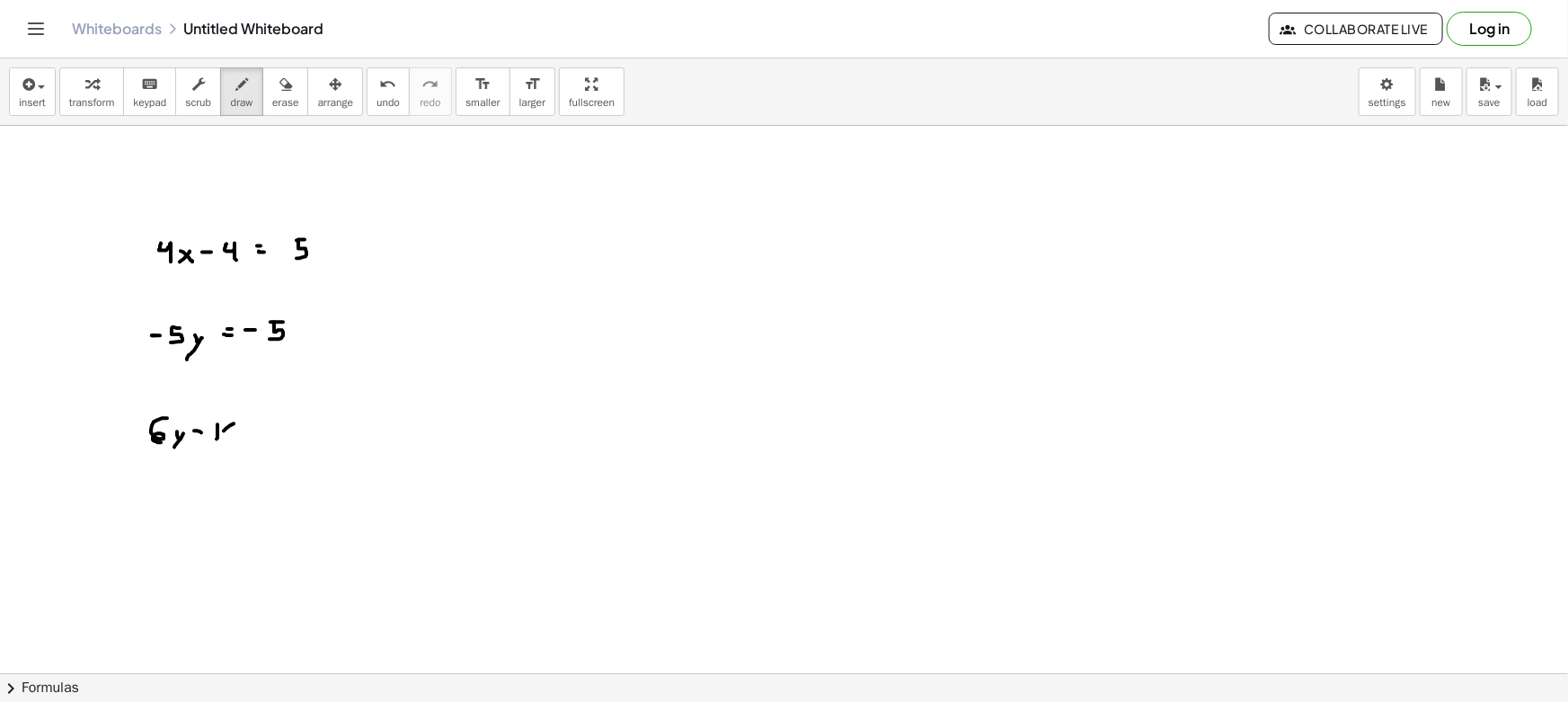 click at bounding box center [784, 774] 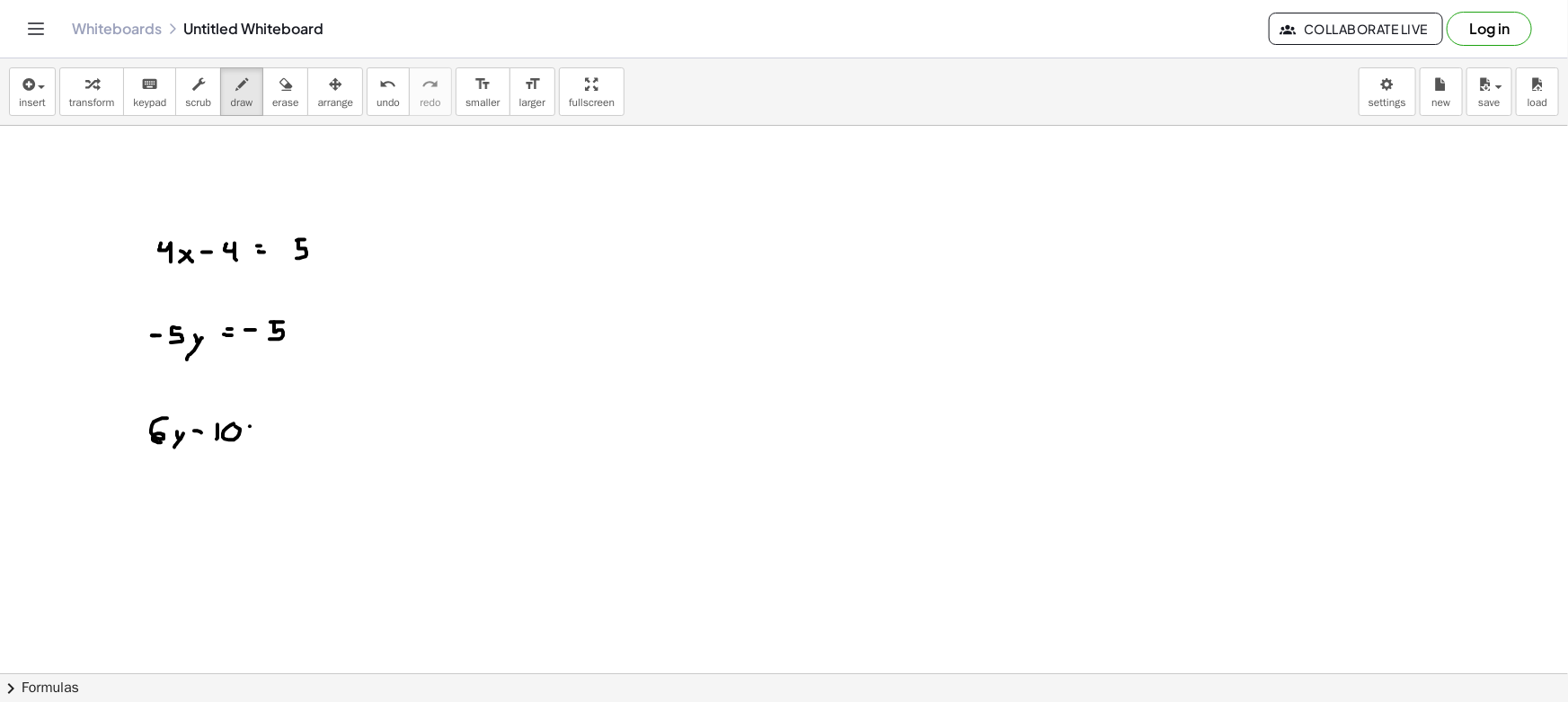 click at bounding box center [784, 774] 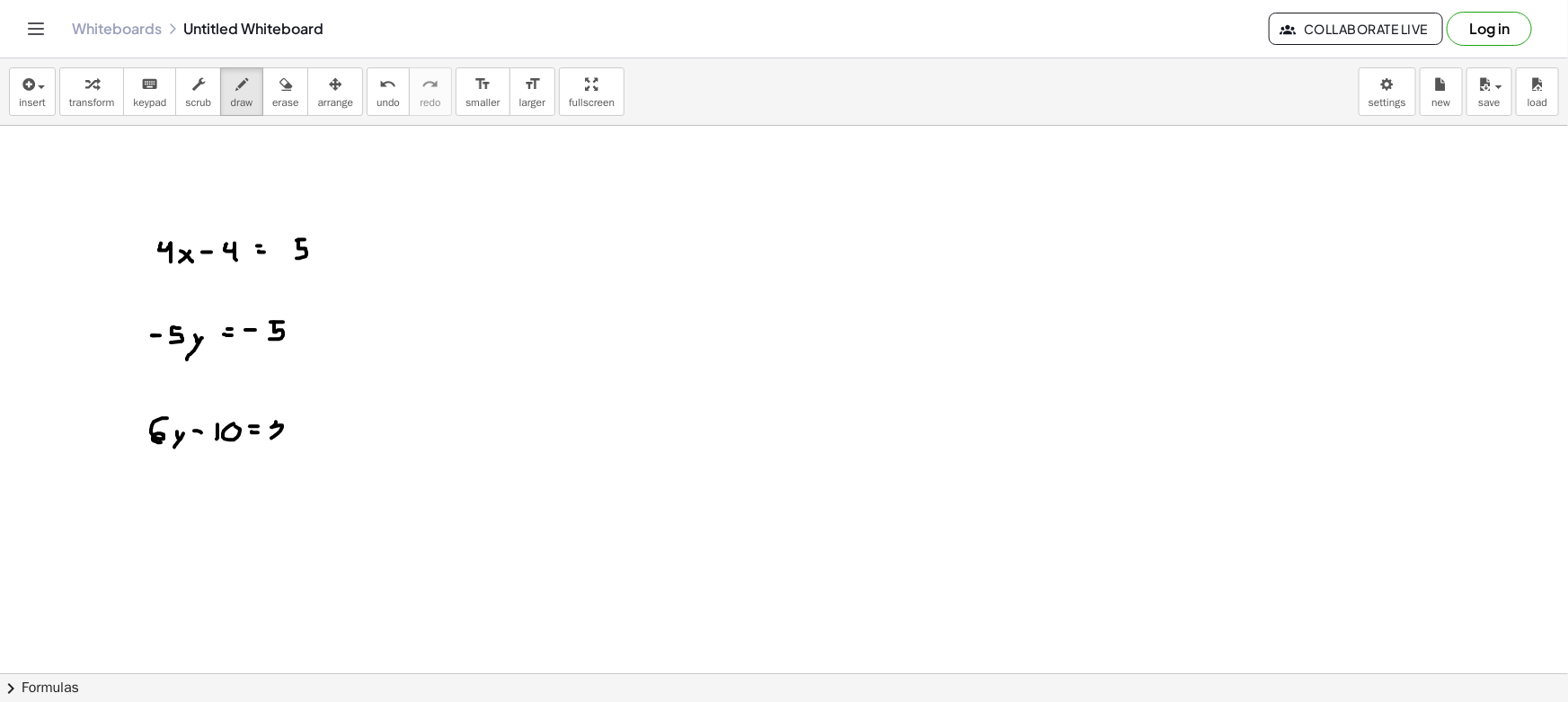 drag, startPoint x: 276, startPoint y: 423, endPoint x: 288, endPoint y: 438, distance: 19.209373 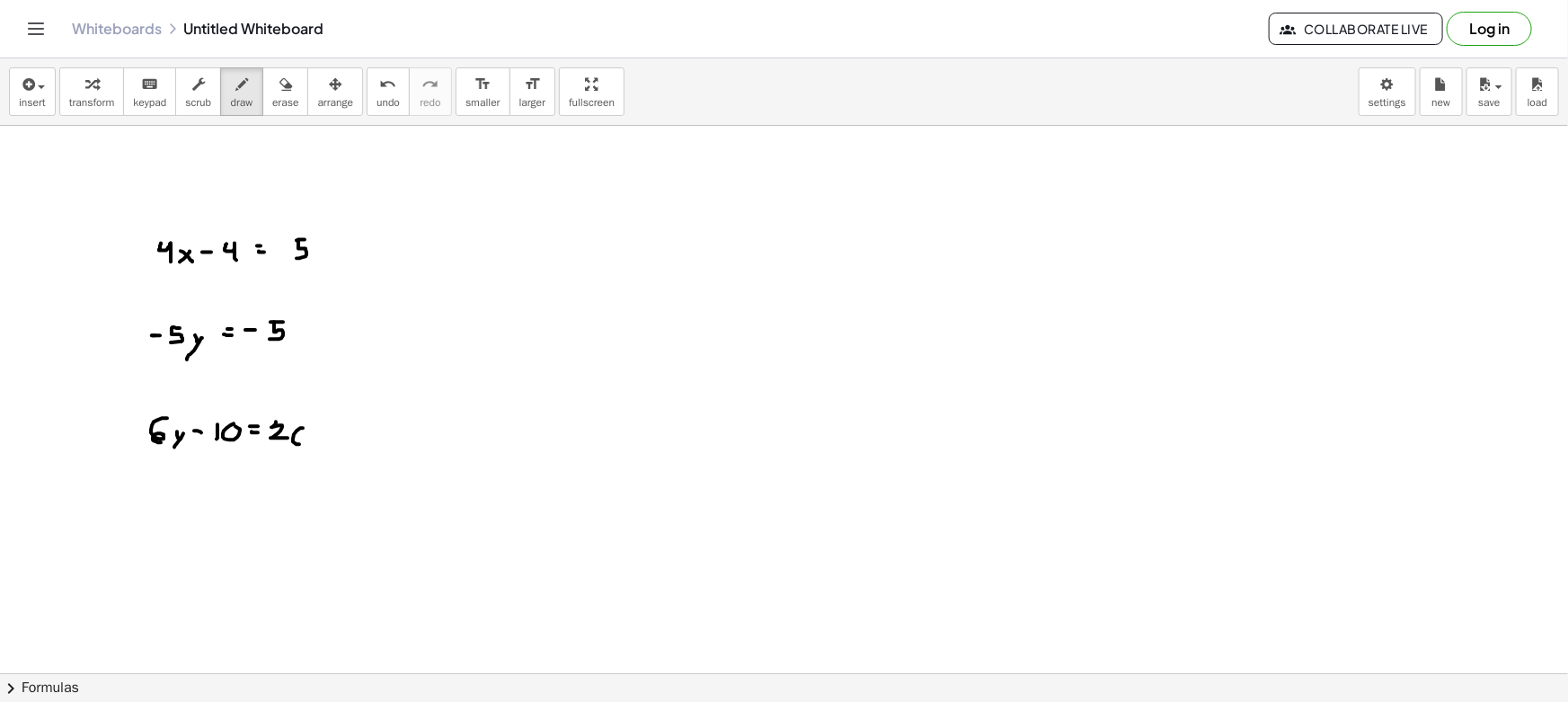 drag, startPoint x: 300, startPoint y: 428, endPoint x: 259, endPoint y: 458, distance: 50.803543 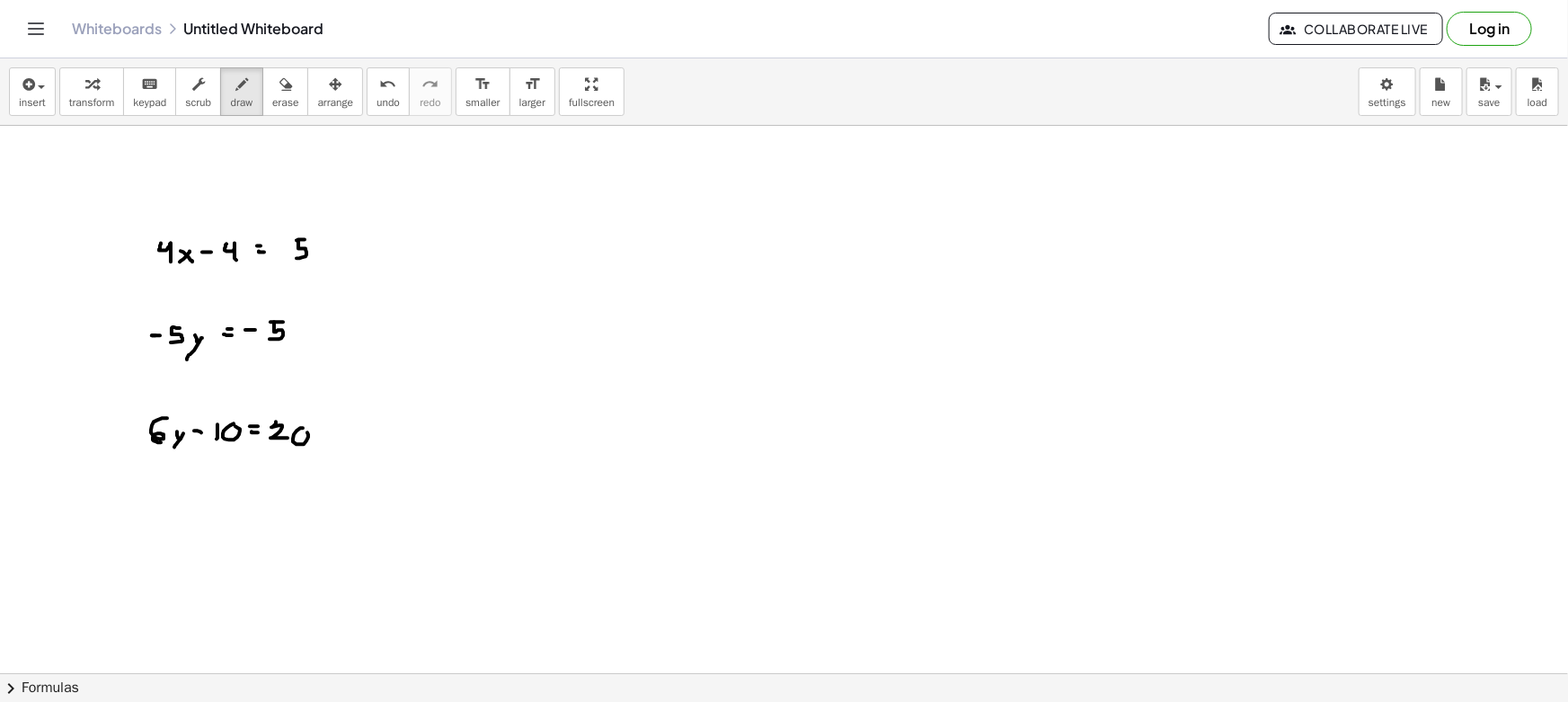 click at bounding box center (784, 774) 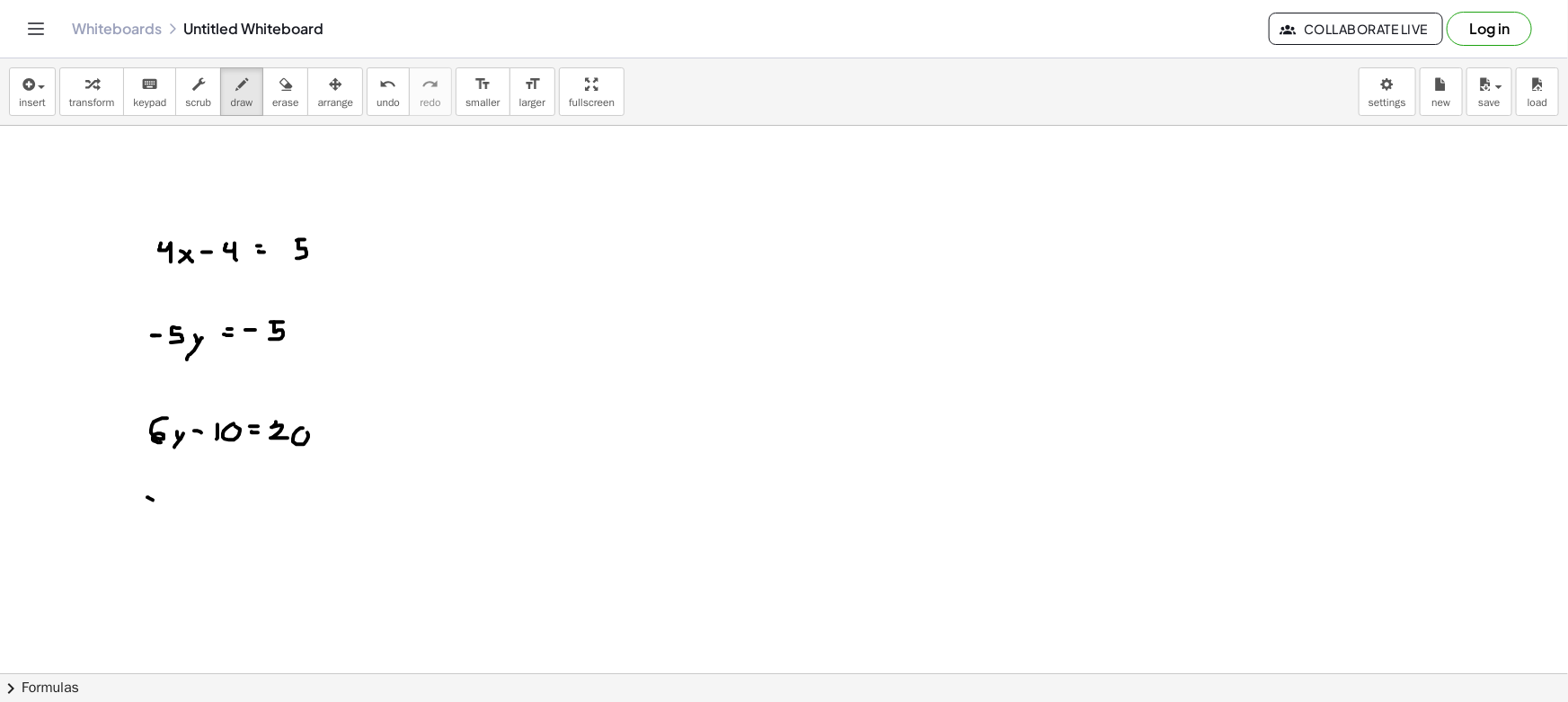 click at bounding box center (784, 774) 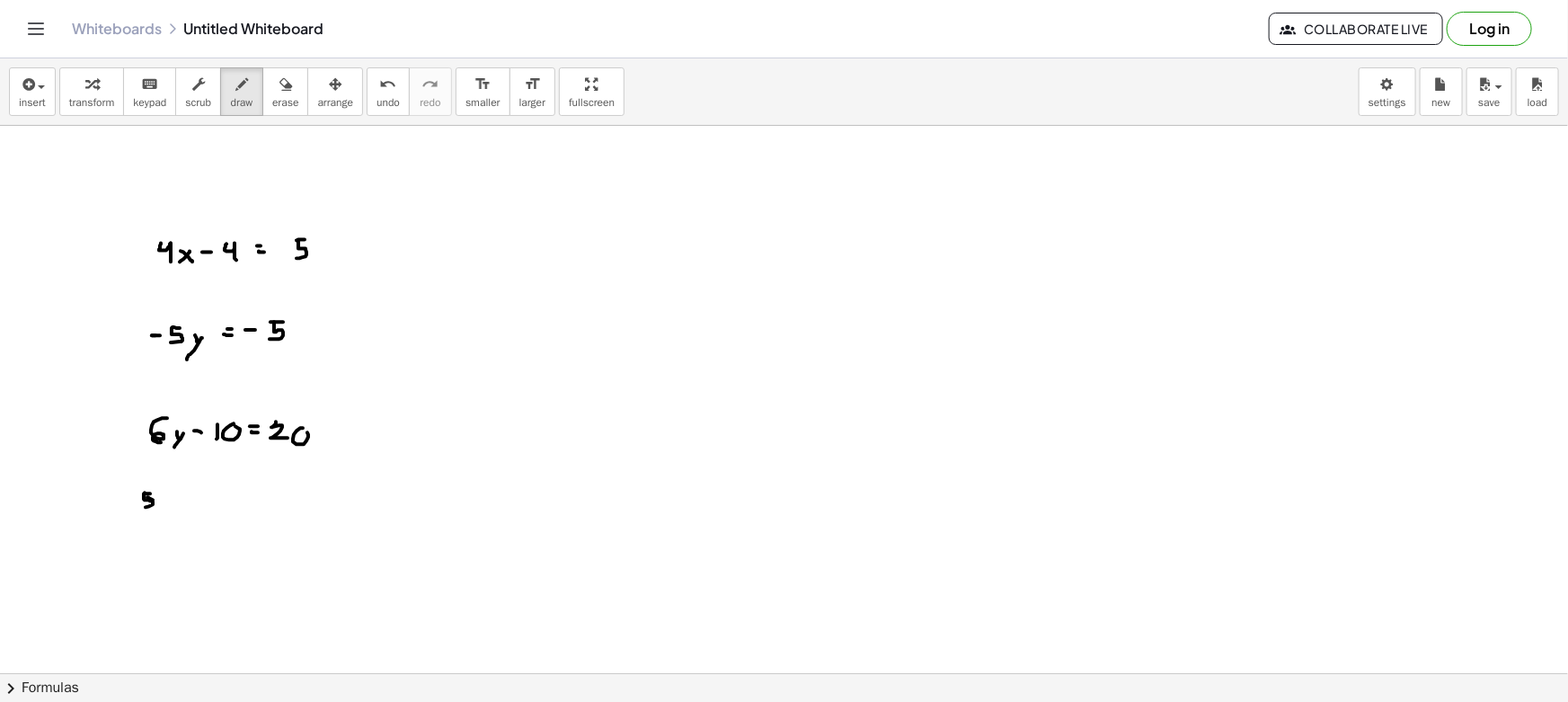 drag, startPoint x: 144, startPoint y: 494, endPoint x: 138, endPoint y: 508, distance: 15.231546 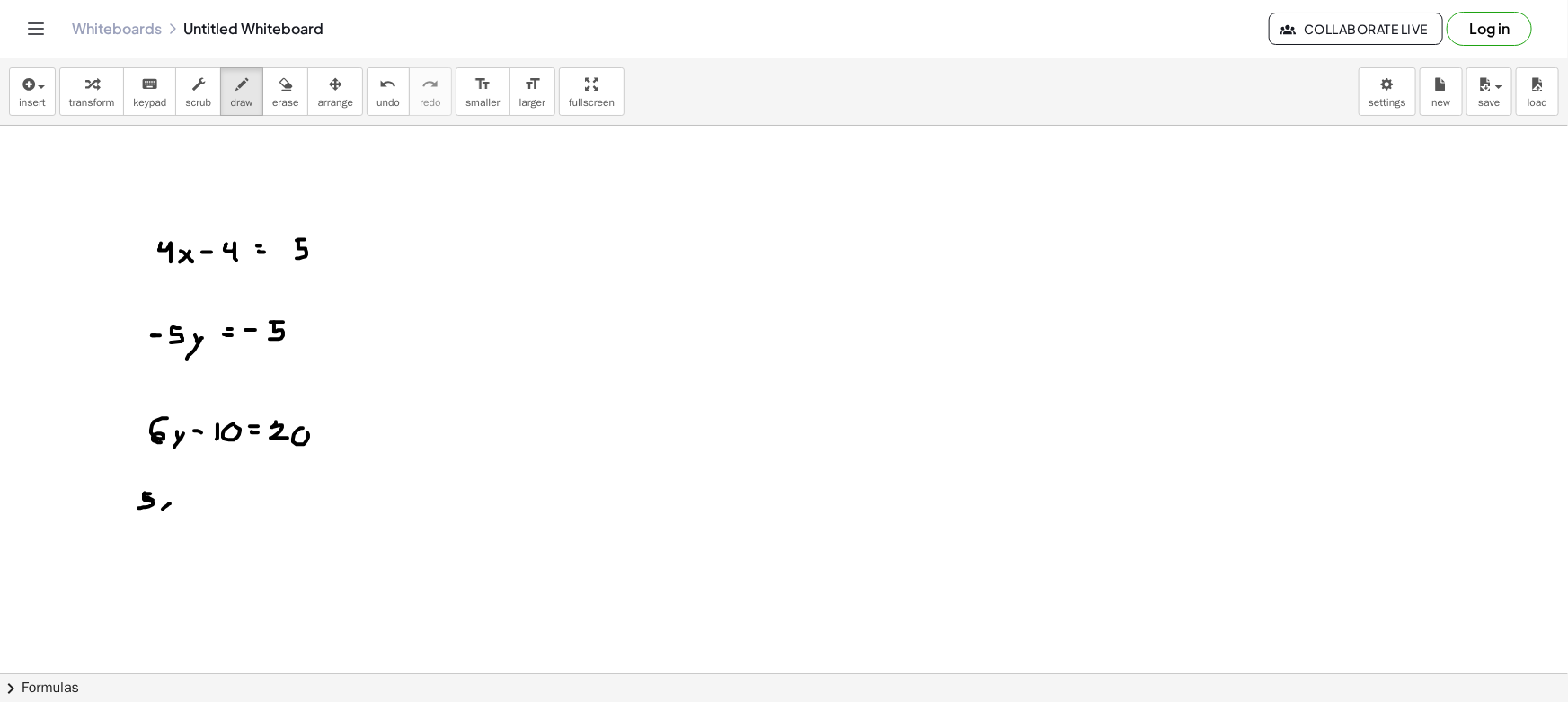 click at bounding box center [784, 774] 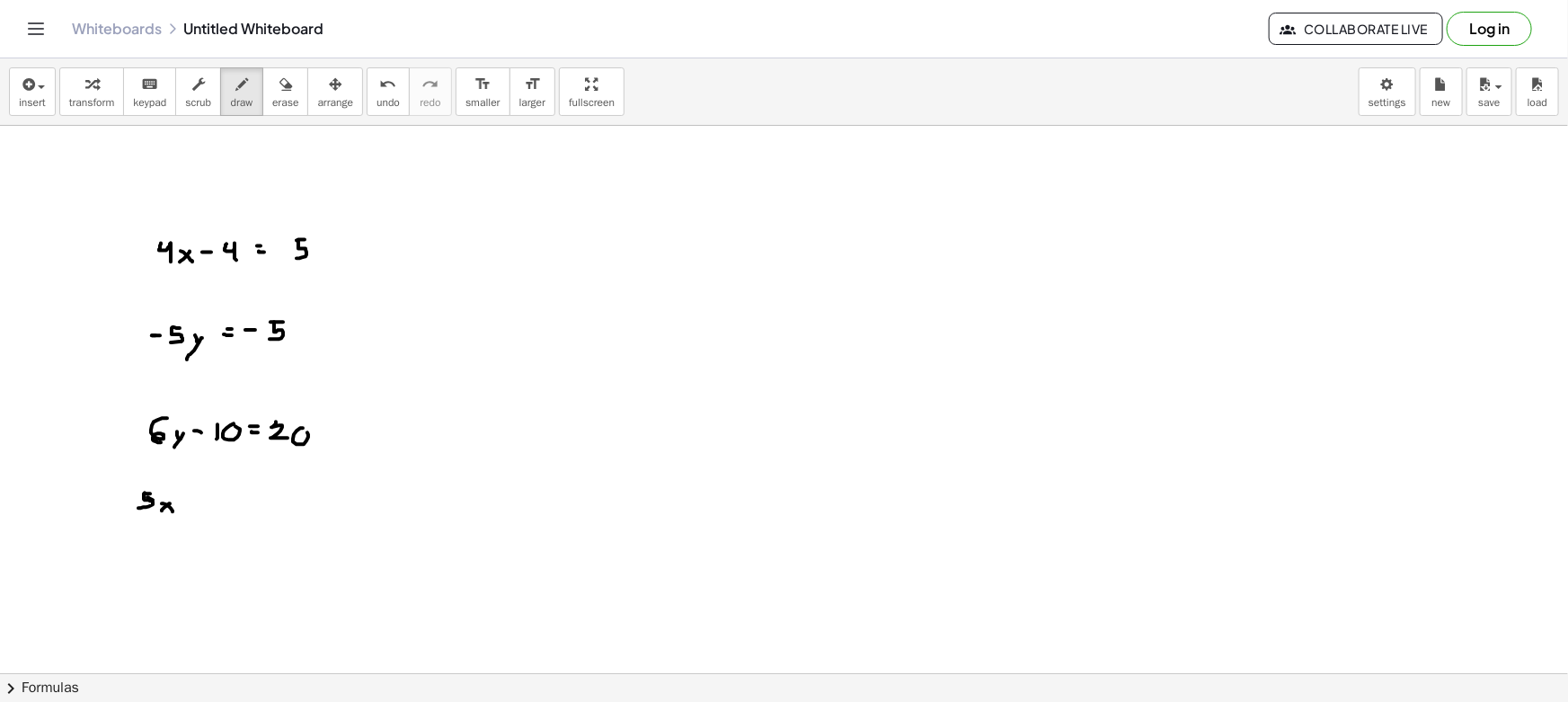 drag, startPoint x: 173, startPoint y: 511, endPoint x: 186, endPoint y: 507, distance: 13.601471 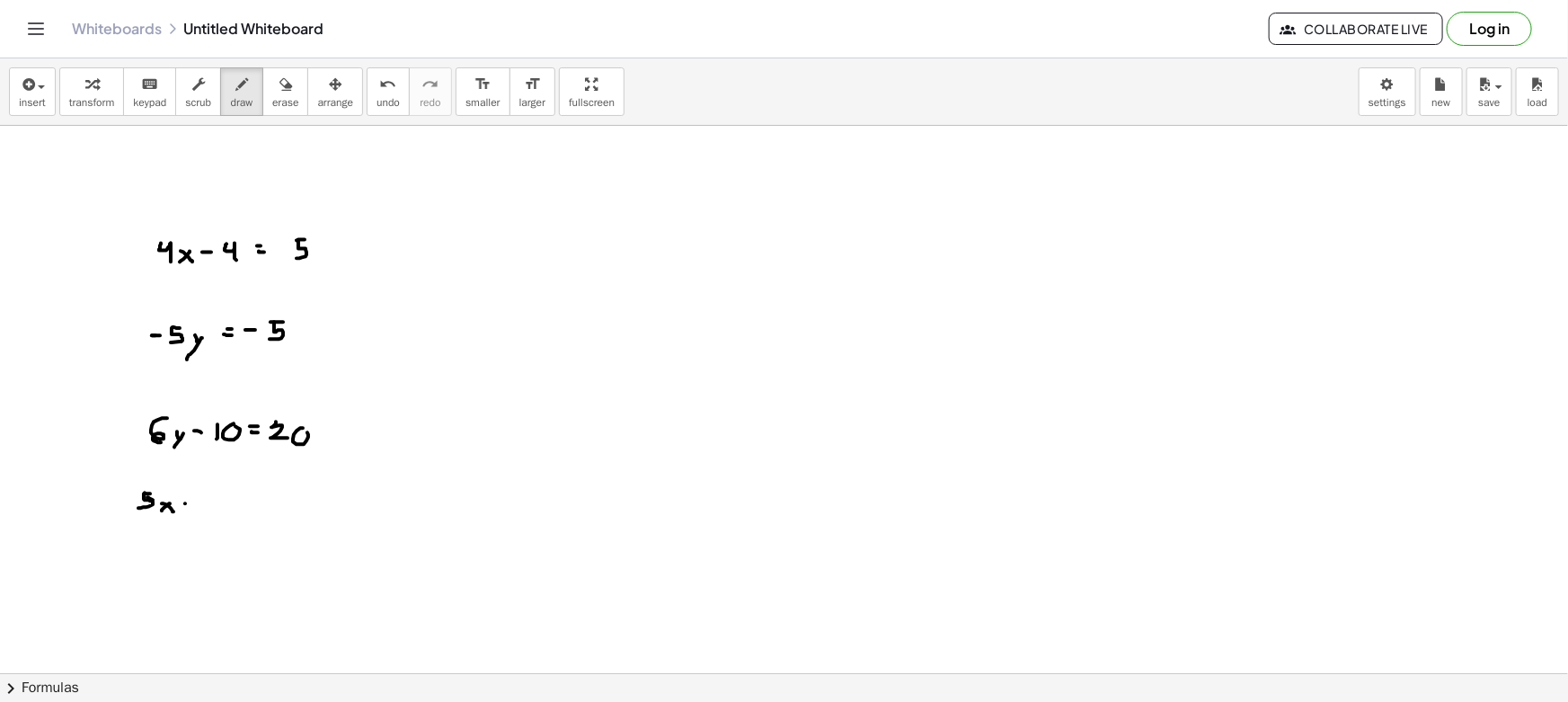 drag, startPoint x: 185, startPoint y: 503, endPoint x: 199, endPoint y: 503, distance: 14 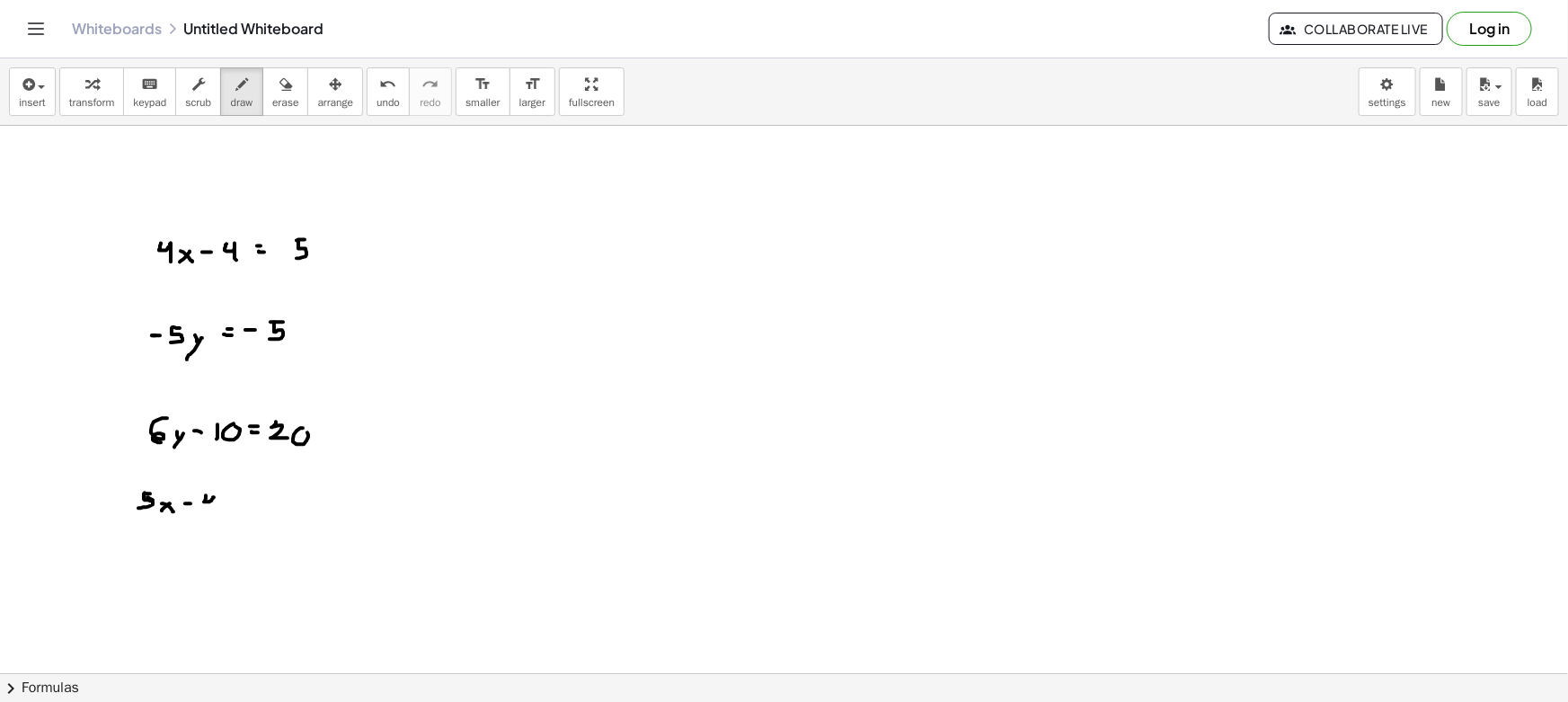 drag, startPoint x: 206, startPoint y: 495, endPoint x: 212, endPoint y: 508, distance: 14.317821 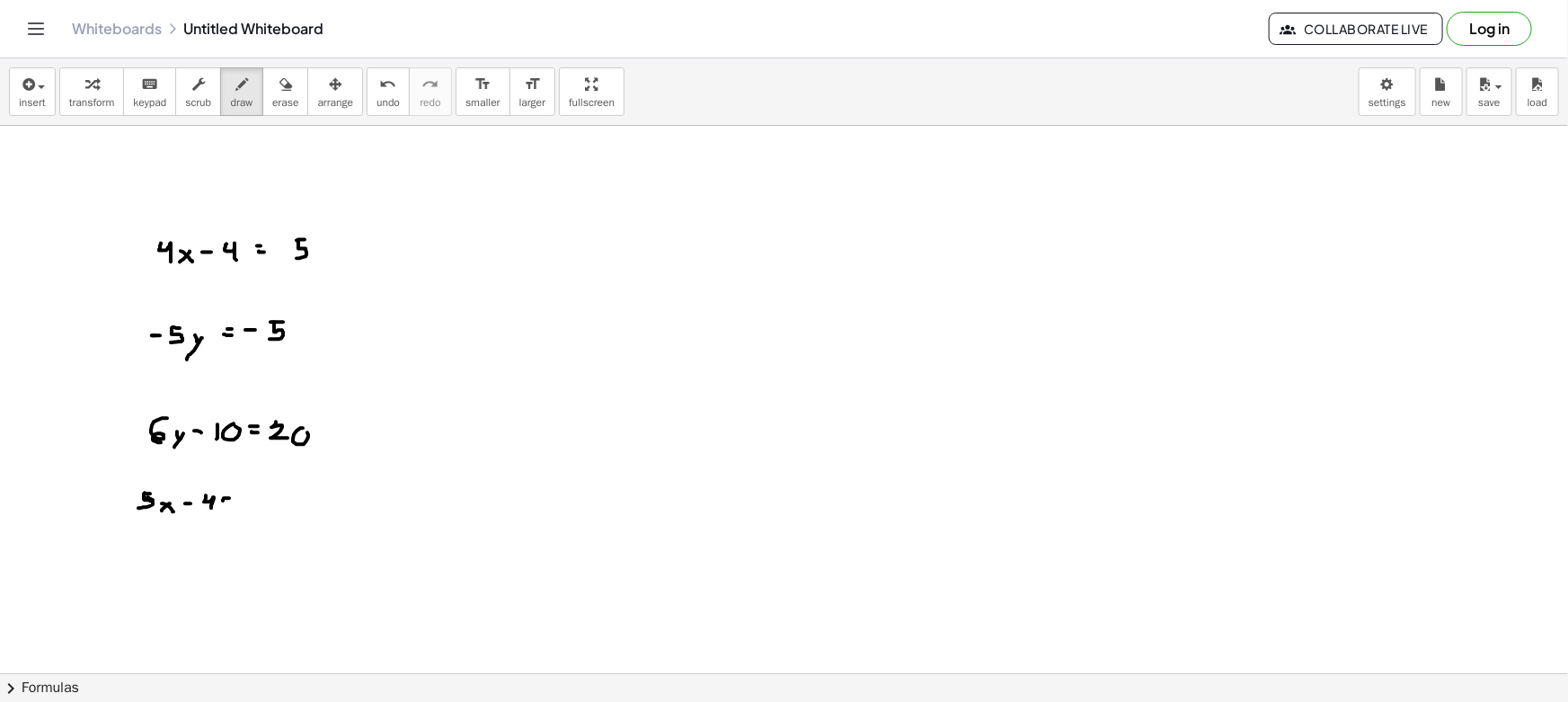 drag, startPoint x: 224, startPoint y: 498, endPoint x: 224, endPoint y: 511, distance: 13 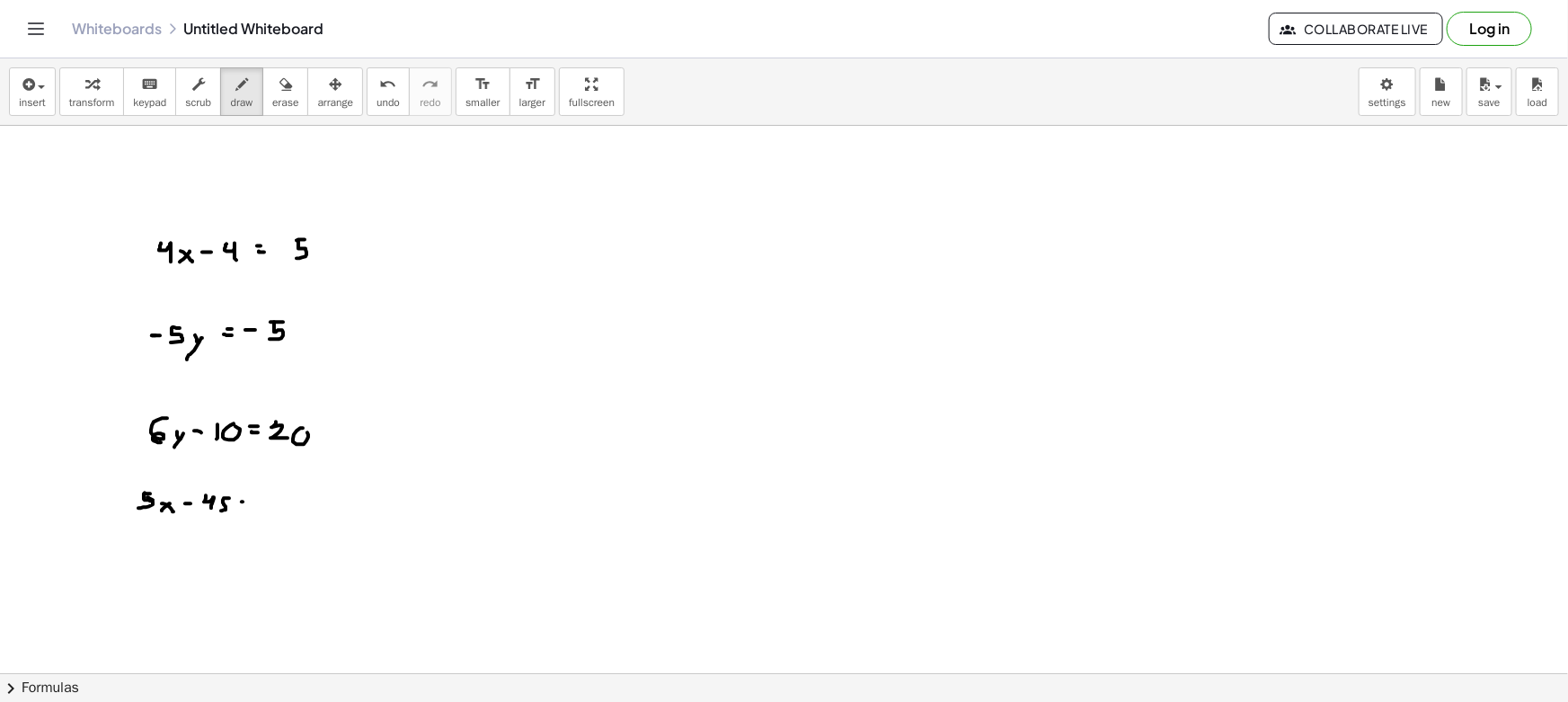 click at bounding box center [784, 774] 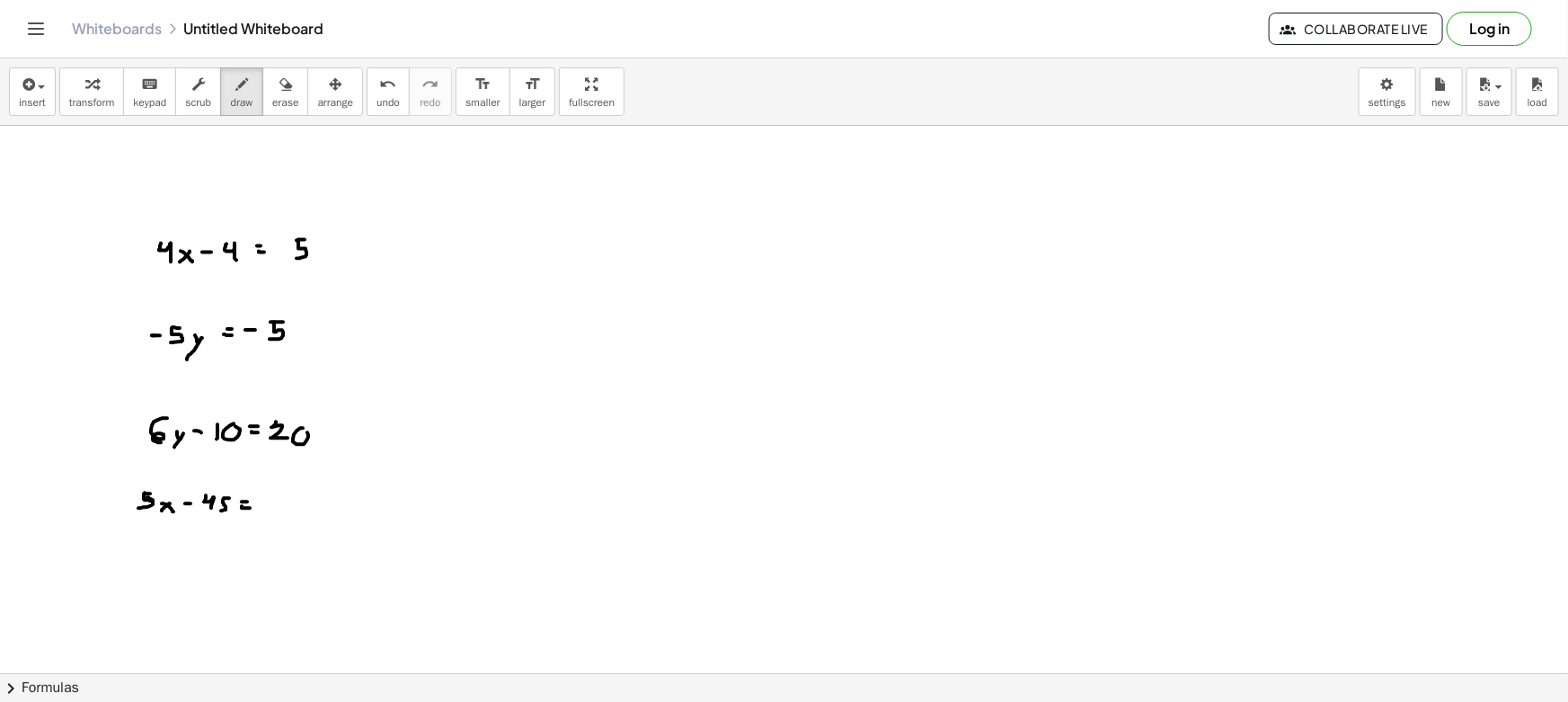 click at bounding box center (784, 774) 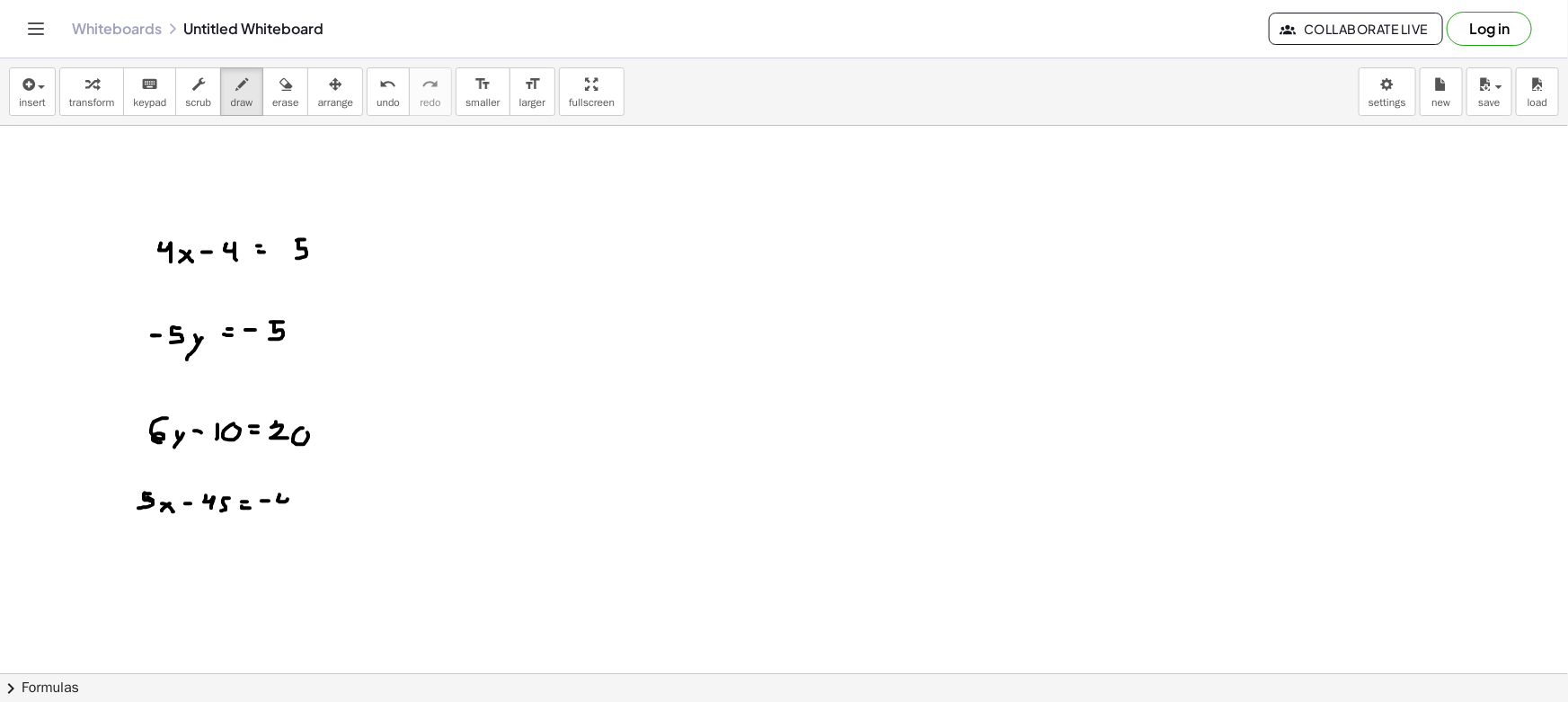 drag, startPoint x: 279, startPoint y: 494, endPoint x: 286, endPoint y: 507, distance: 14.764823 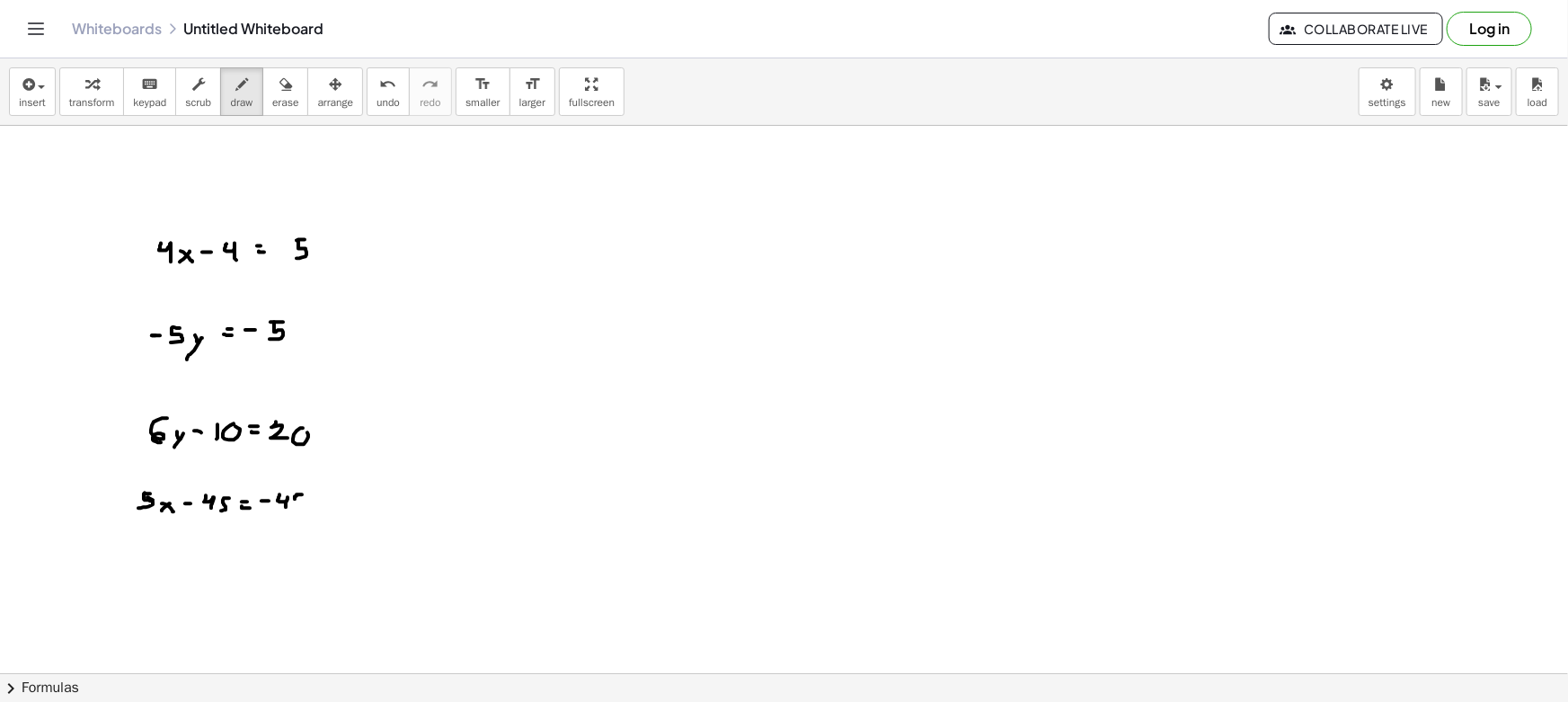 drag, startPoint x: 297, startPoint y: 494, endPoint x: 292, endPoint y: 507, distance: 13.928388 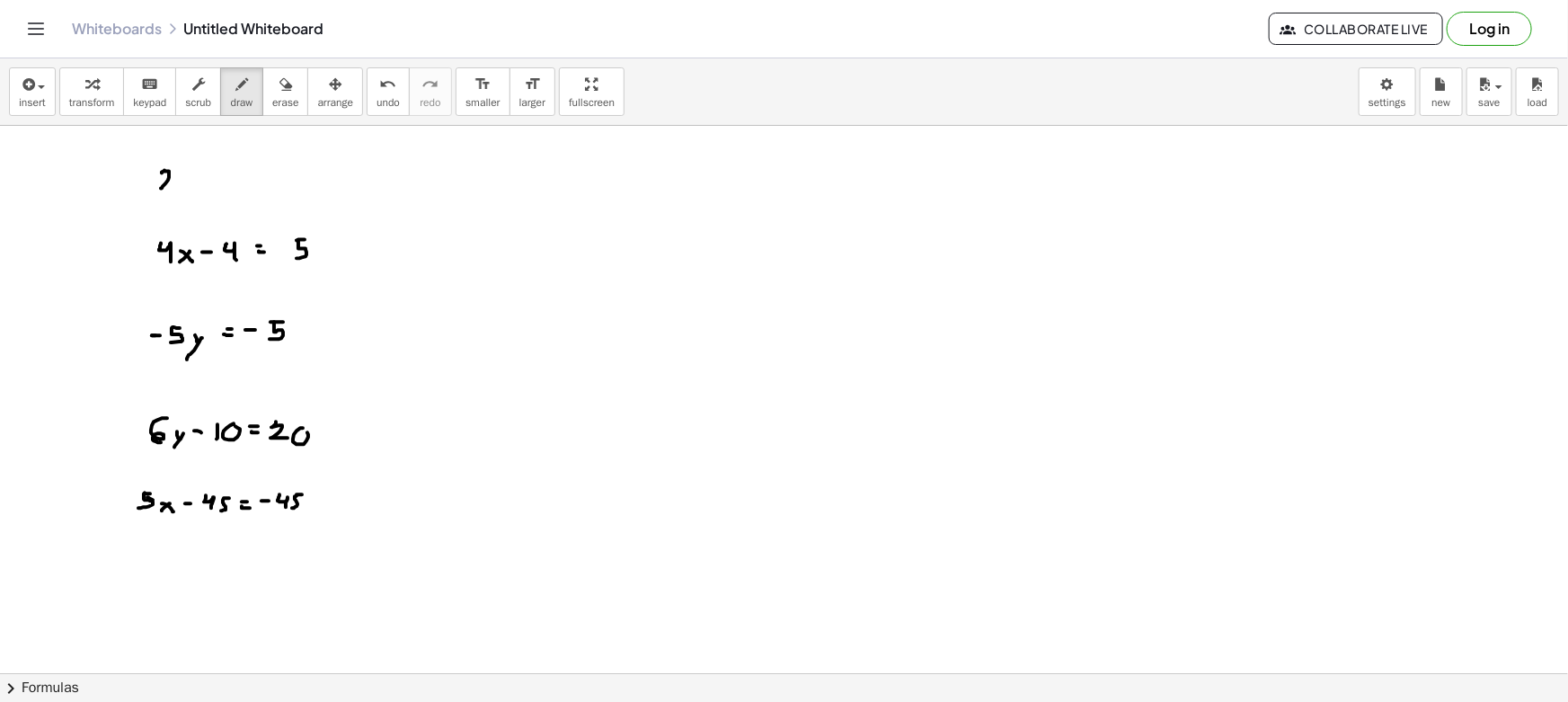 drag, startPoint x: 164, startPoint y: 170, endPoint x: 182, endPoint y: 189, distance: 26 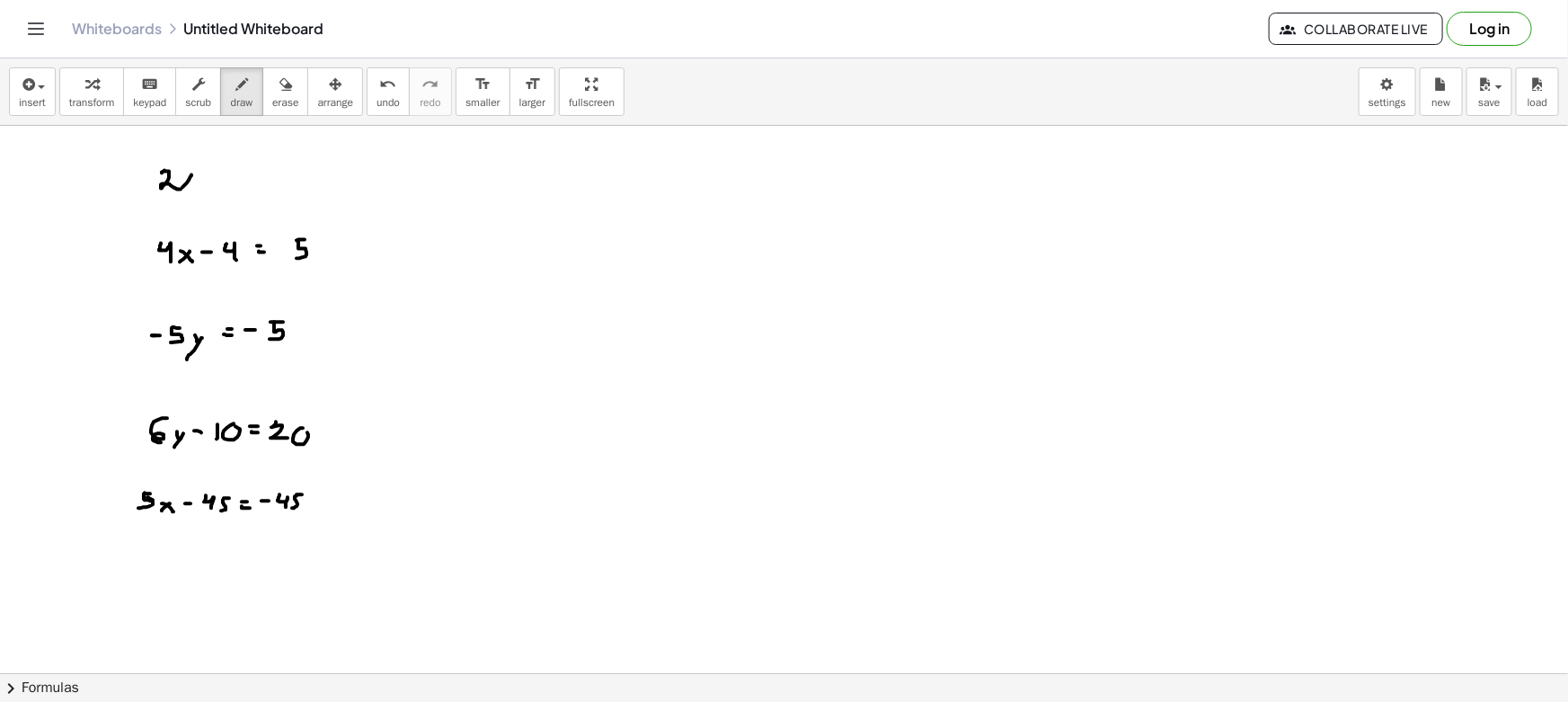 click at bounding box center [784, 774] 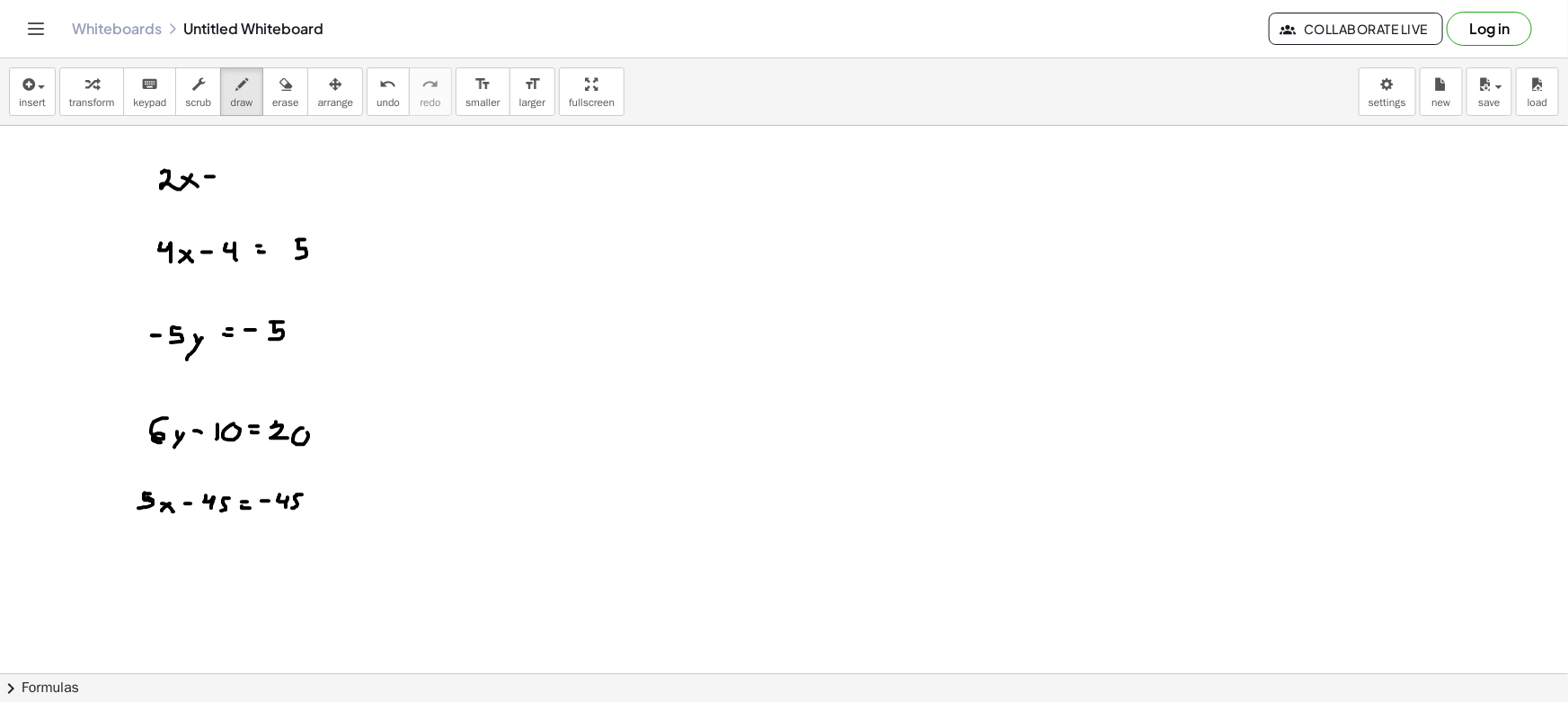 click at bounding box center [784, 774] 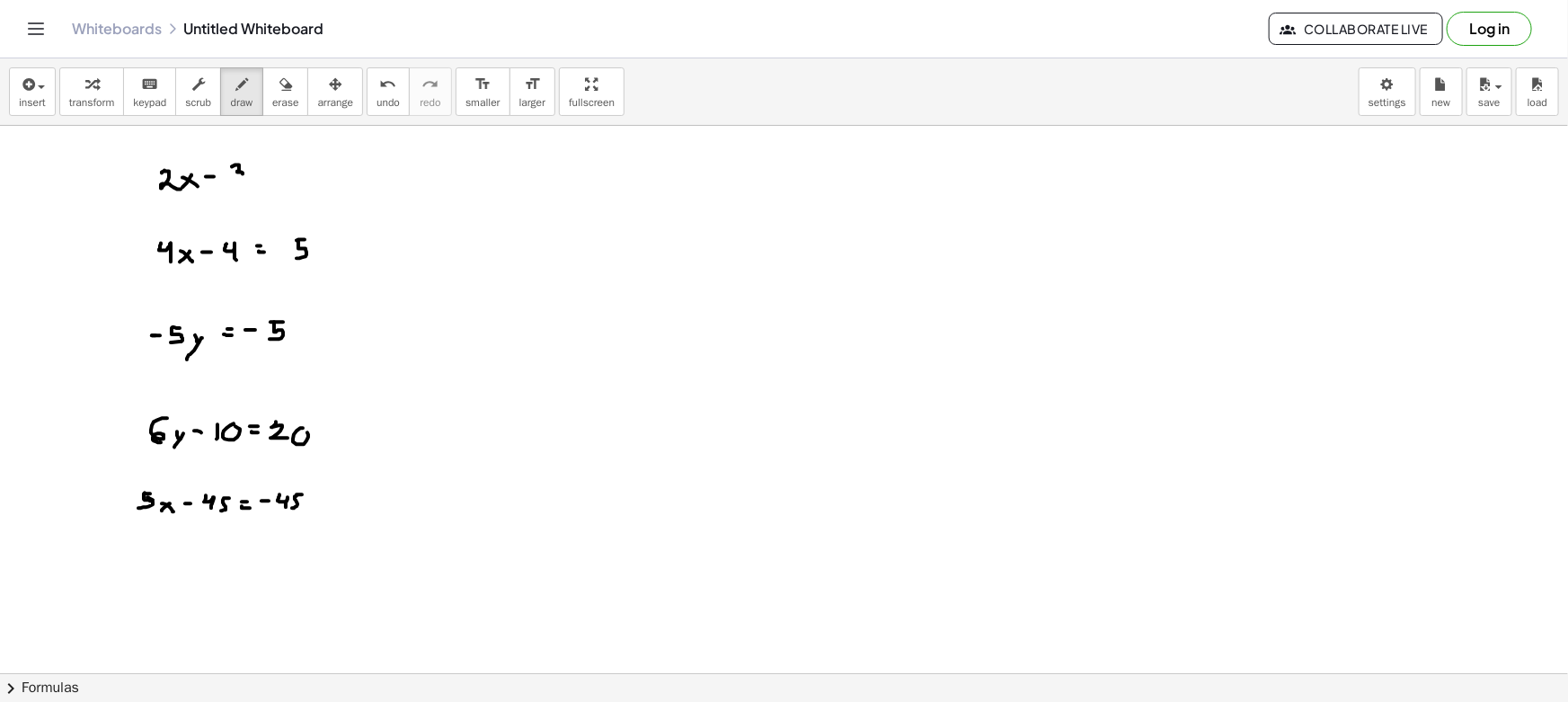 drag, startPoint x: 234, startPoint y: 165, endPoint x: 258, endPoint y: 173, distance: 25.298221 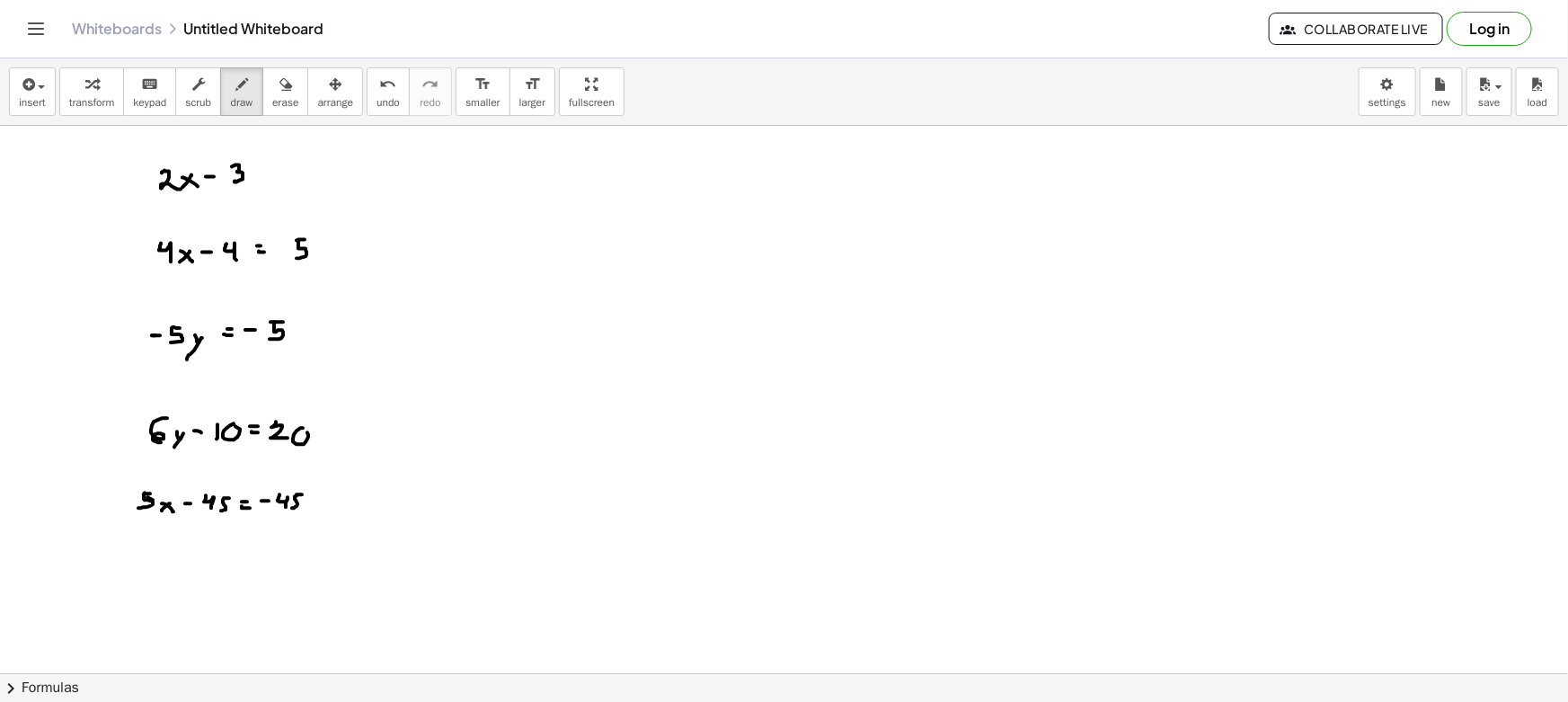 click at bounding box center (784, 774) 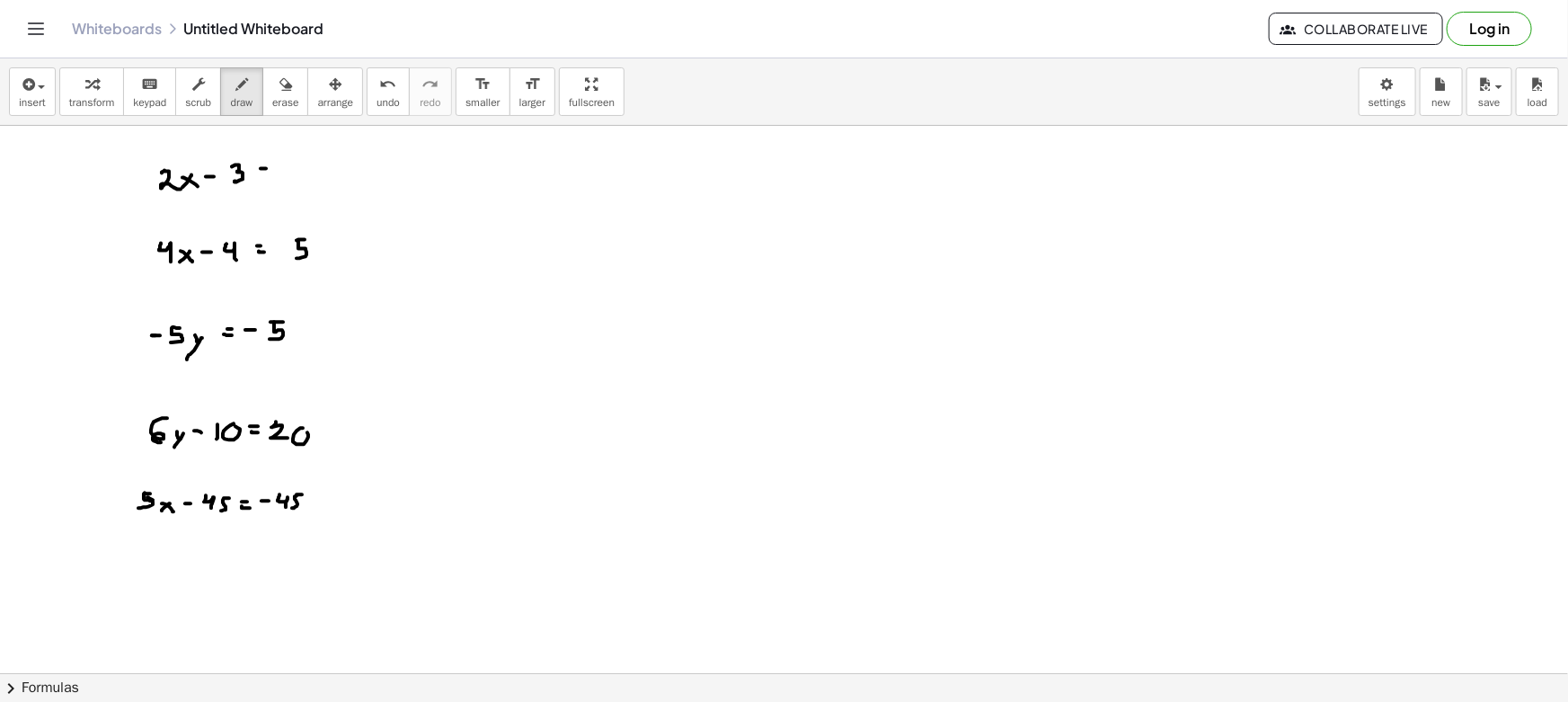 drag, startPoint x: 261, startPoint y: 173, endPoint x: 274, endPoint y: 173, distance: 13 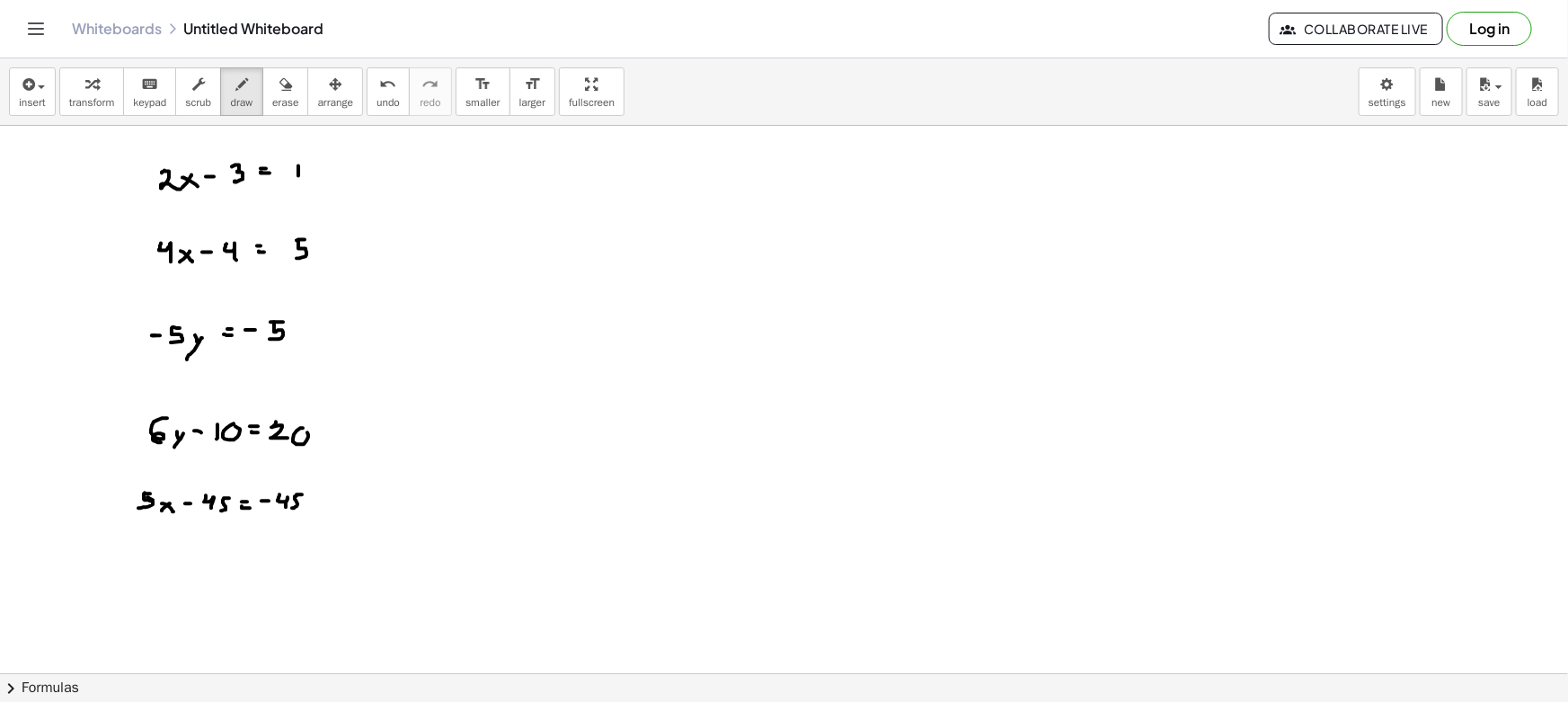 click at bounding box center [784, 774] 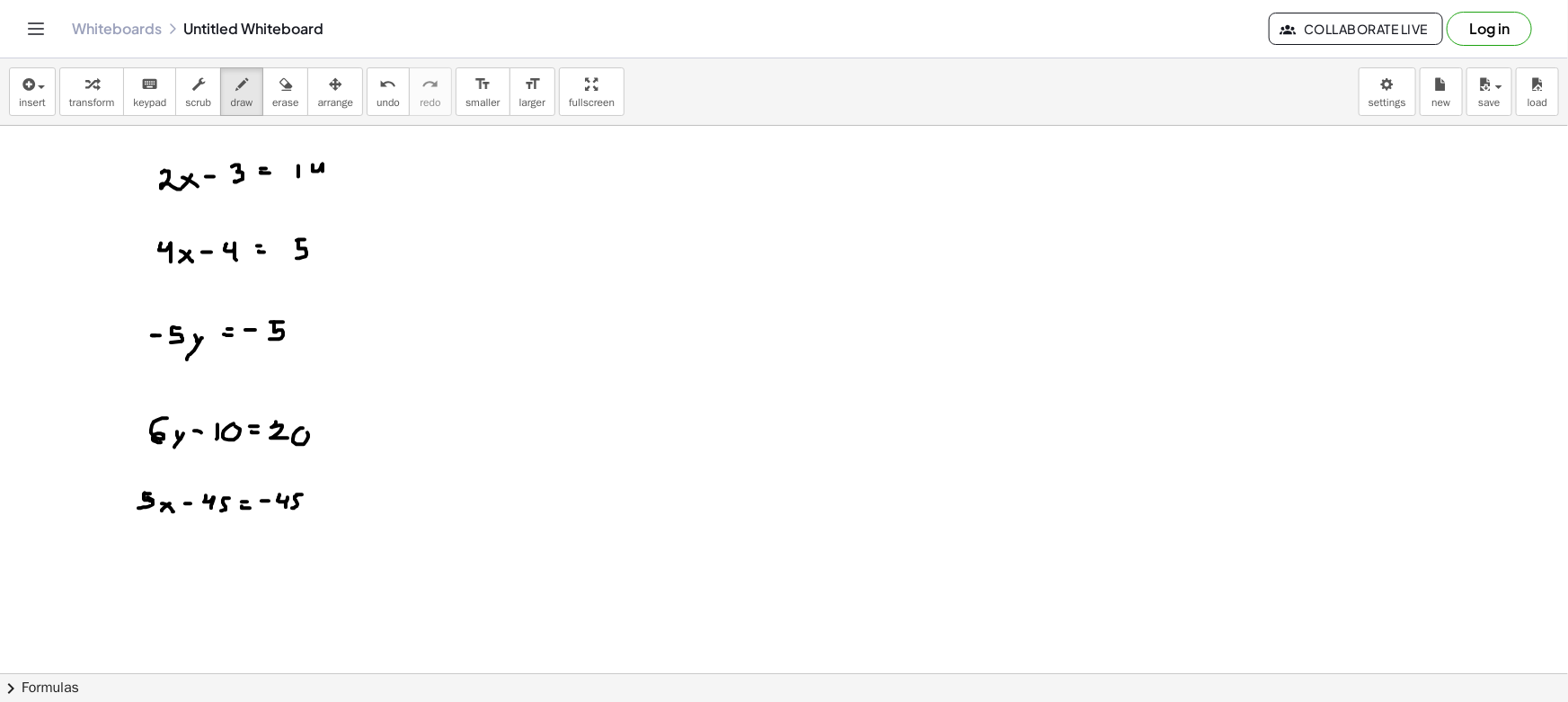 drag, startPoint x: 313, startPoint y: 164, endPoint x: 323, endPoint y: 180, distance: 18.867962 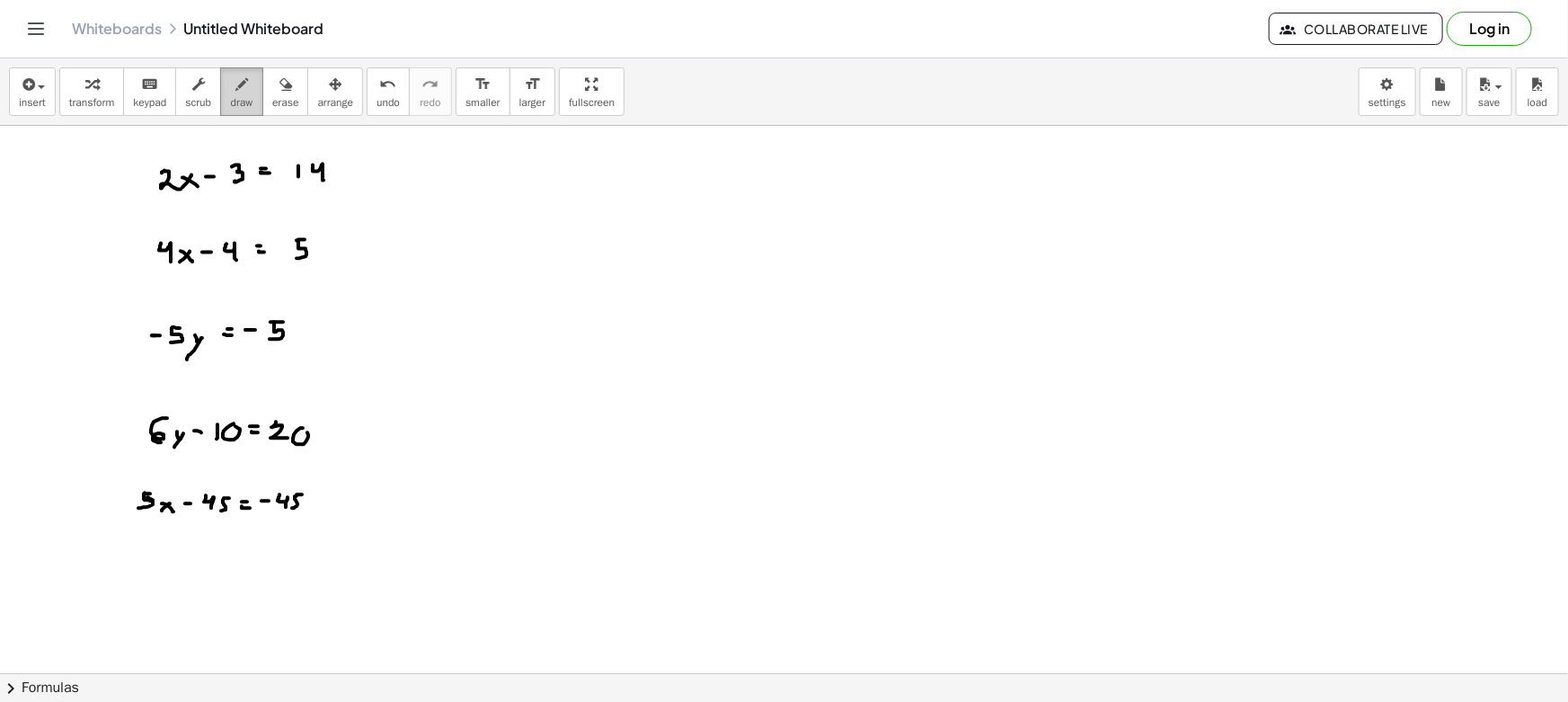 click on "draw" at bounding box center [242, 102] 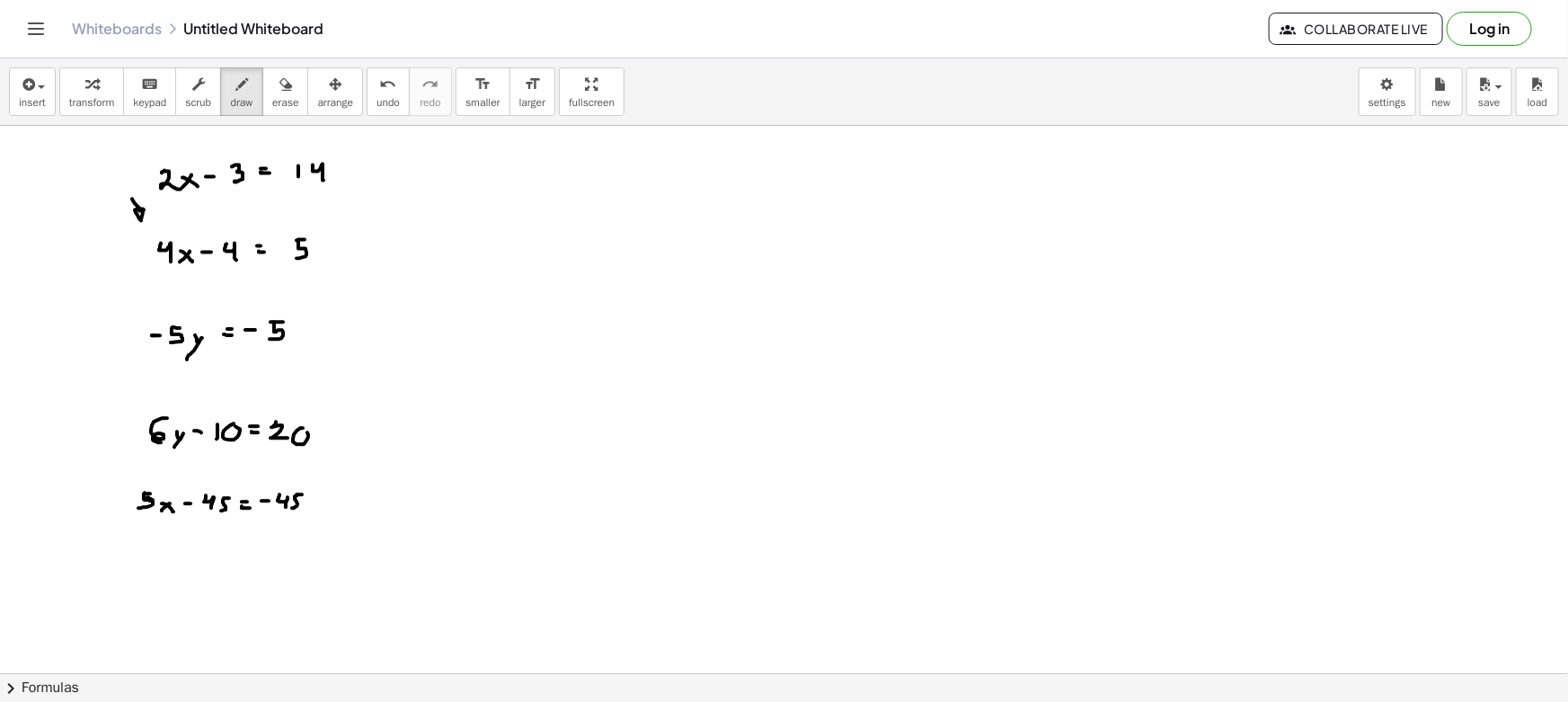 drag, startPoint x: 132, startPoint y: 199, endPoint x: 156, endPoint y: 206, distance: 25 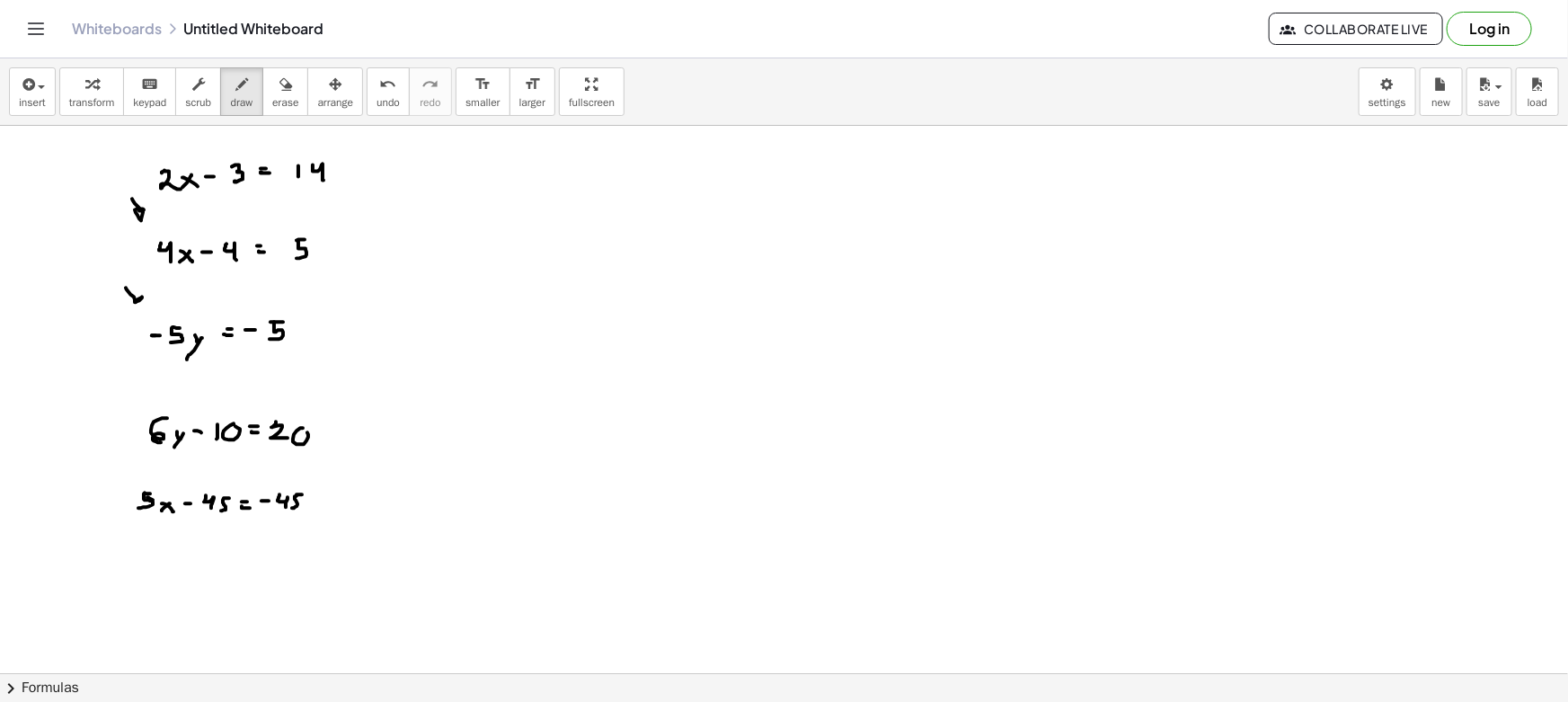drag, startPoint x: 126, startPoint y: 288, endPoint x: 137, endPoint y: 305, distance: 20.248457 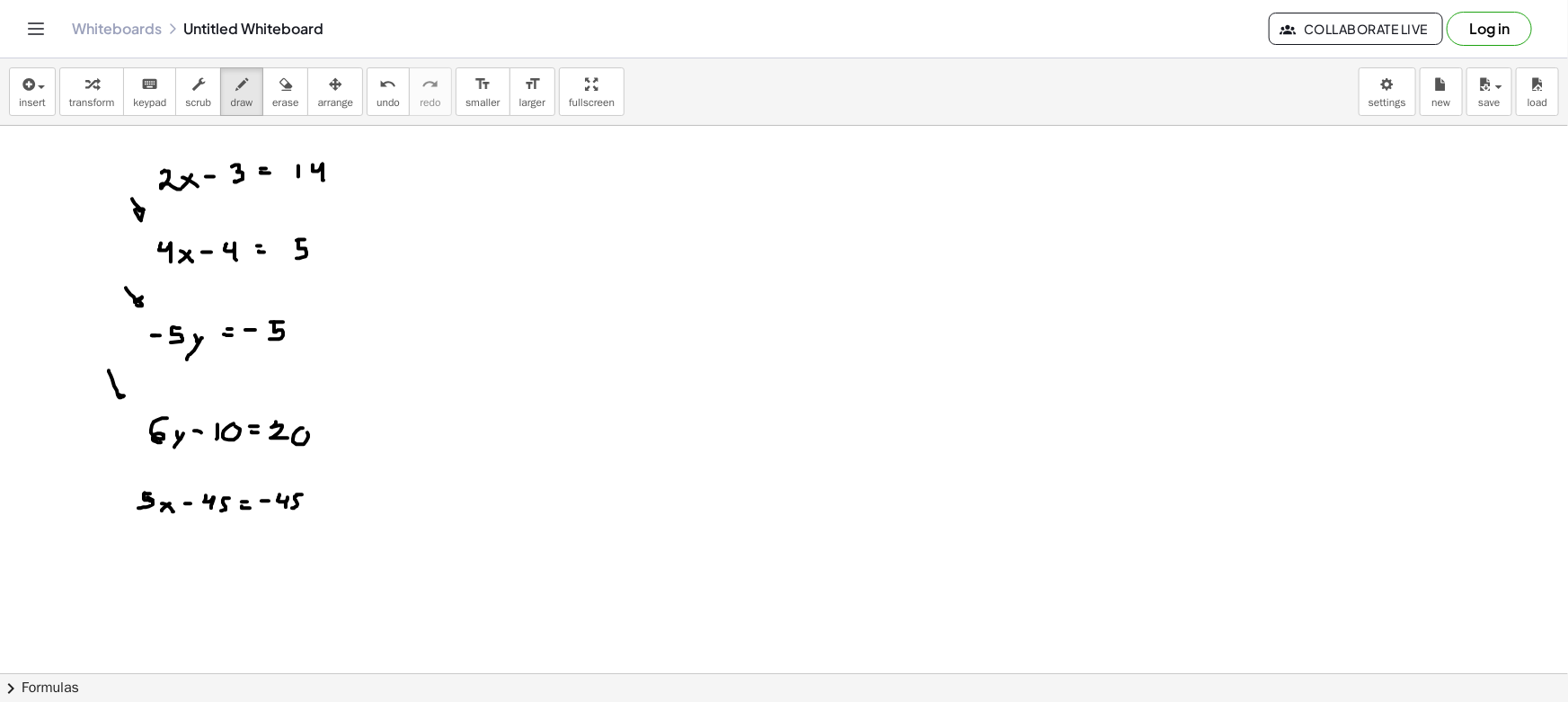 drag, startPoint x: 112, startPoint y: 379, endPoint x: 126, endPoint y: 397, distance: 23 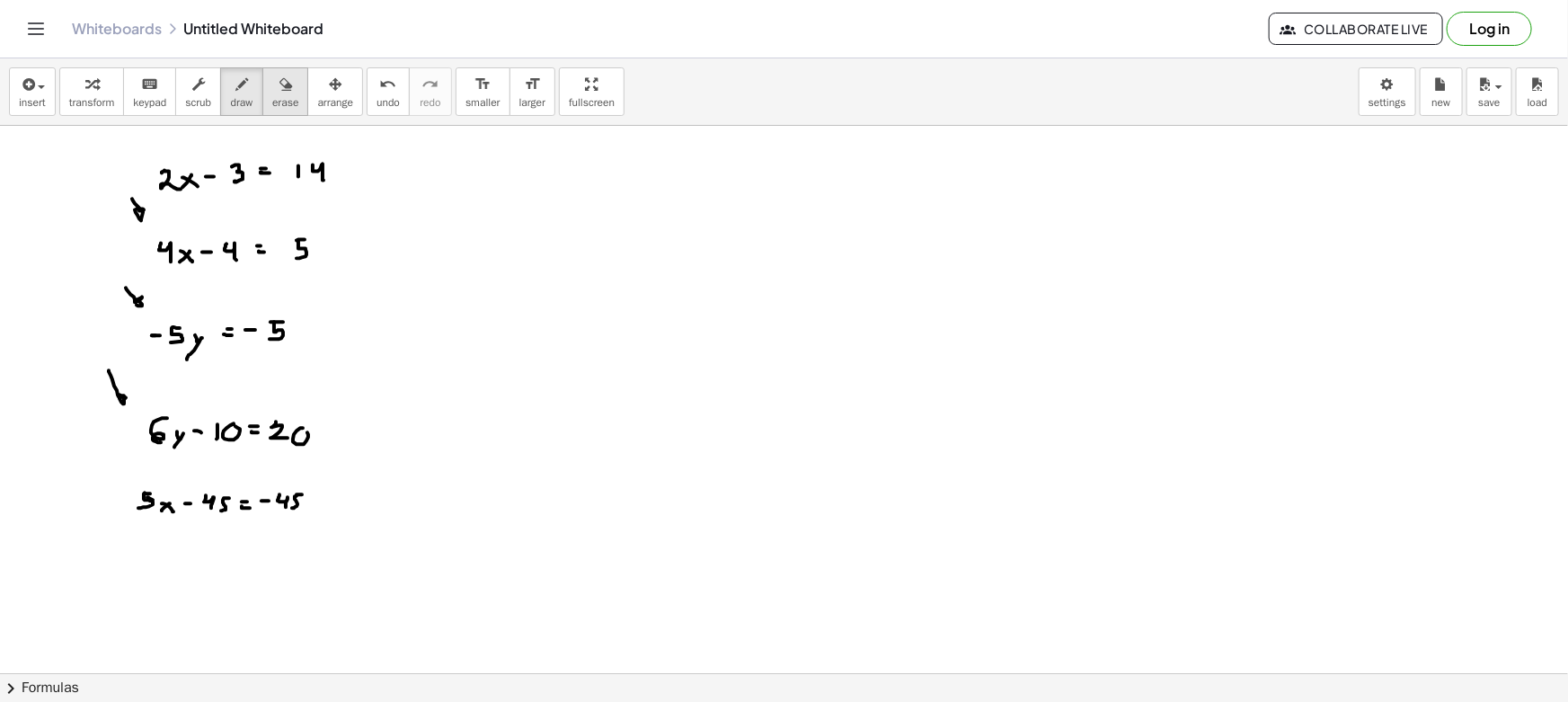 click on "erase" at bounding box center [285, 102] 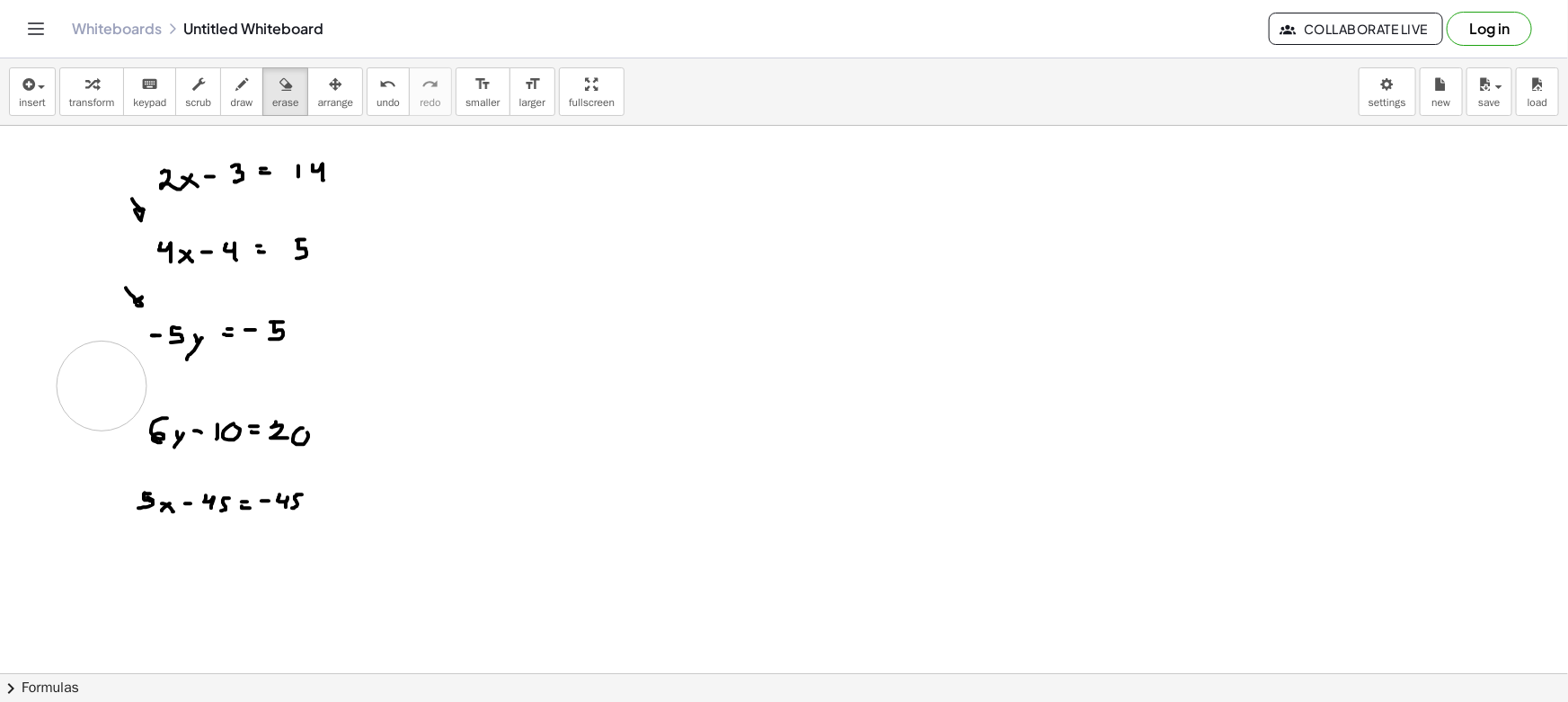 drag, startPoint x: 85, startPoint y: 381, endPoint x: 102, endPoint y: 386, distance: 17.720045 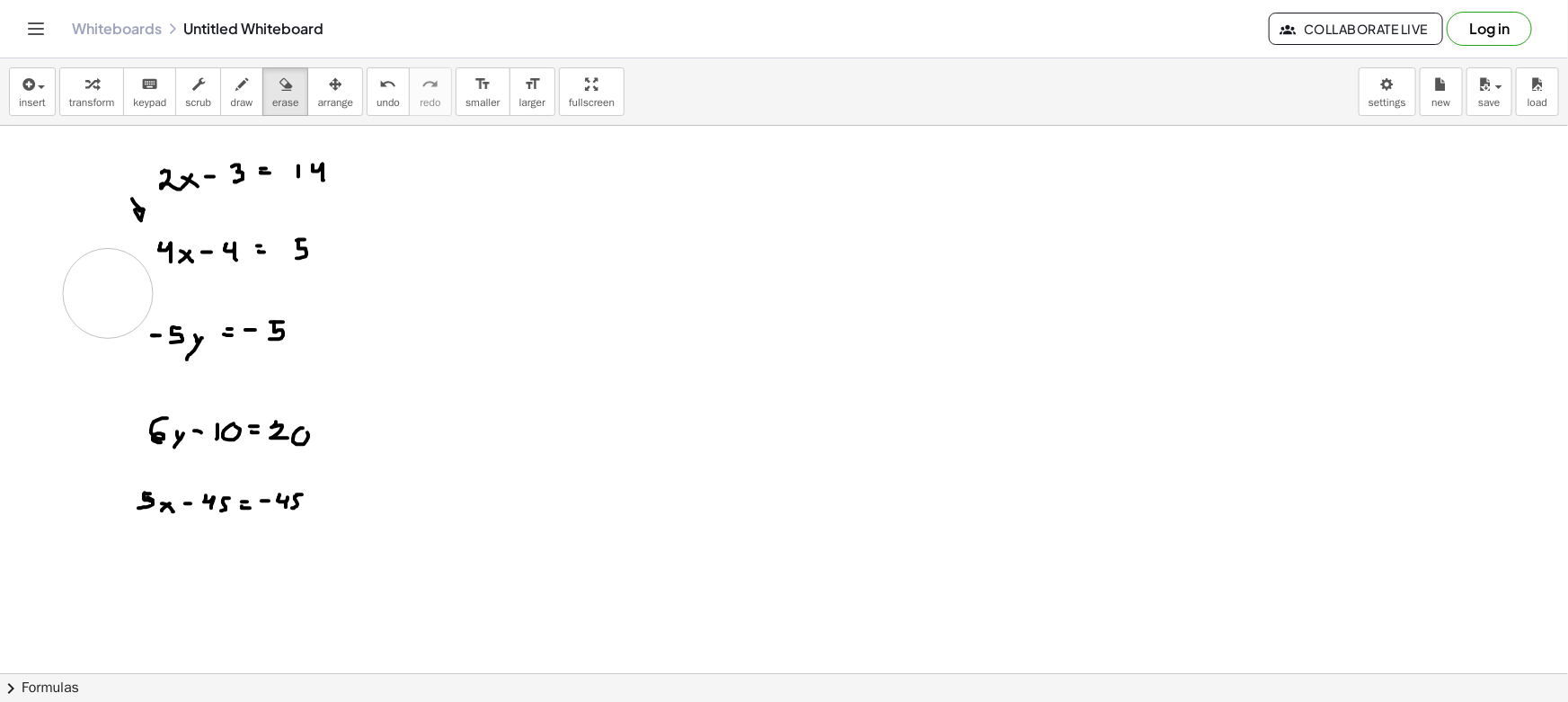 drag, startPoint x: 99, startPoint y: 279, endPoint x: 108, endPoint y: 293, distance: 16.643317 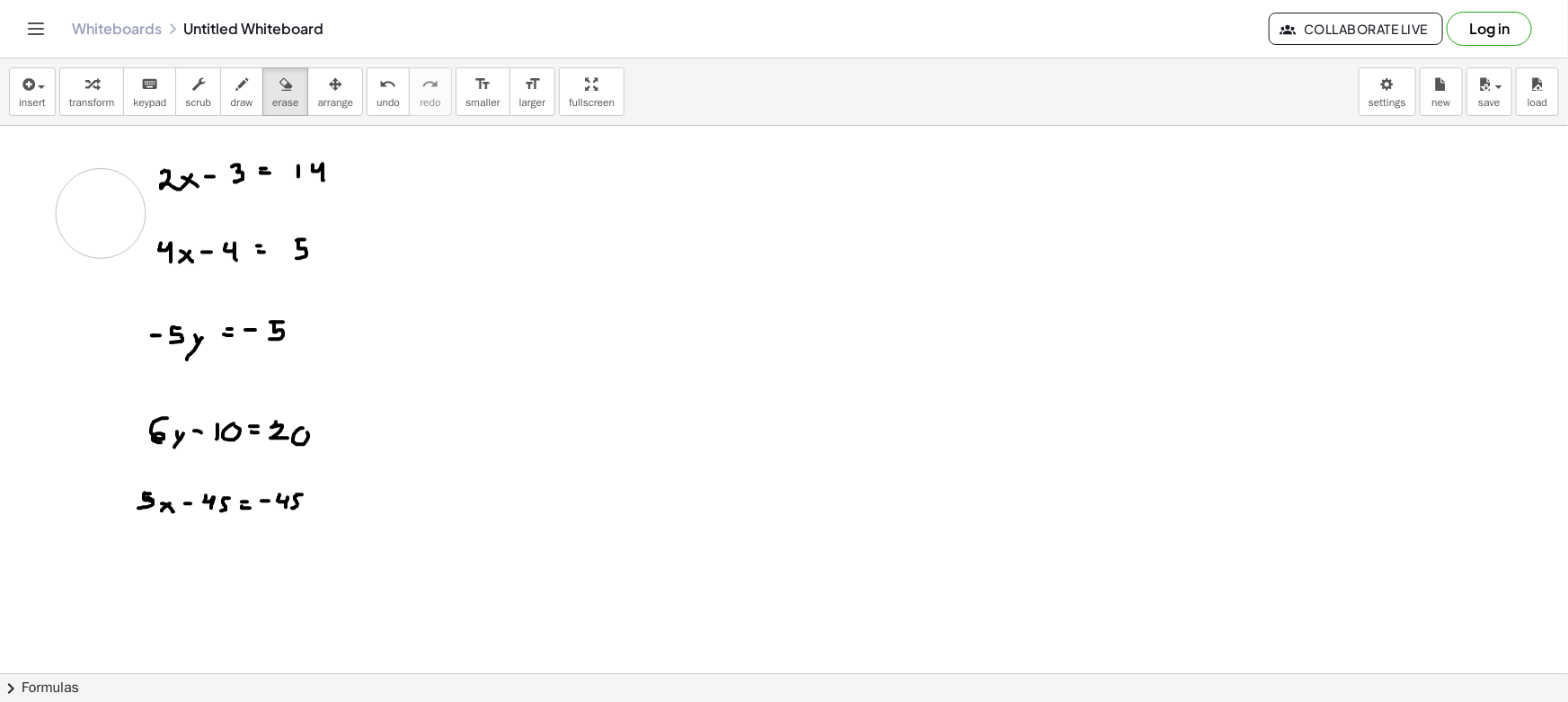 drag, startPoint x: 95, startPoint y: 213, endPoint x: 109, endPoint y: 211, distance: 14.142136 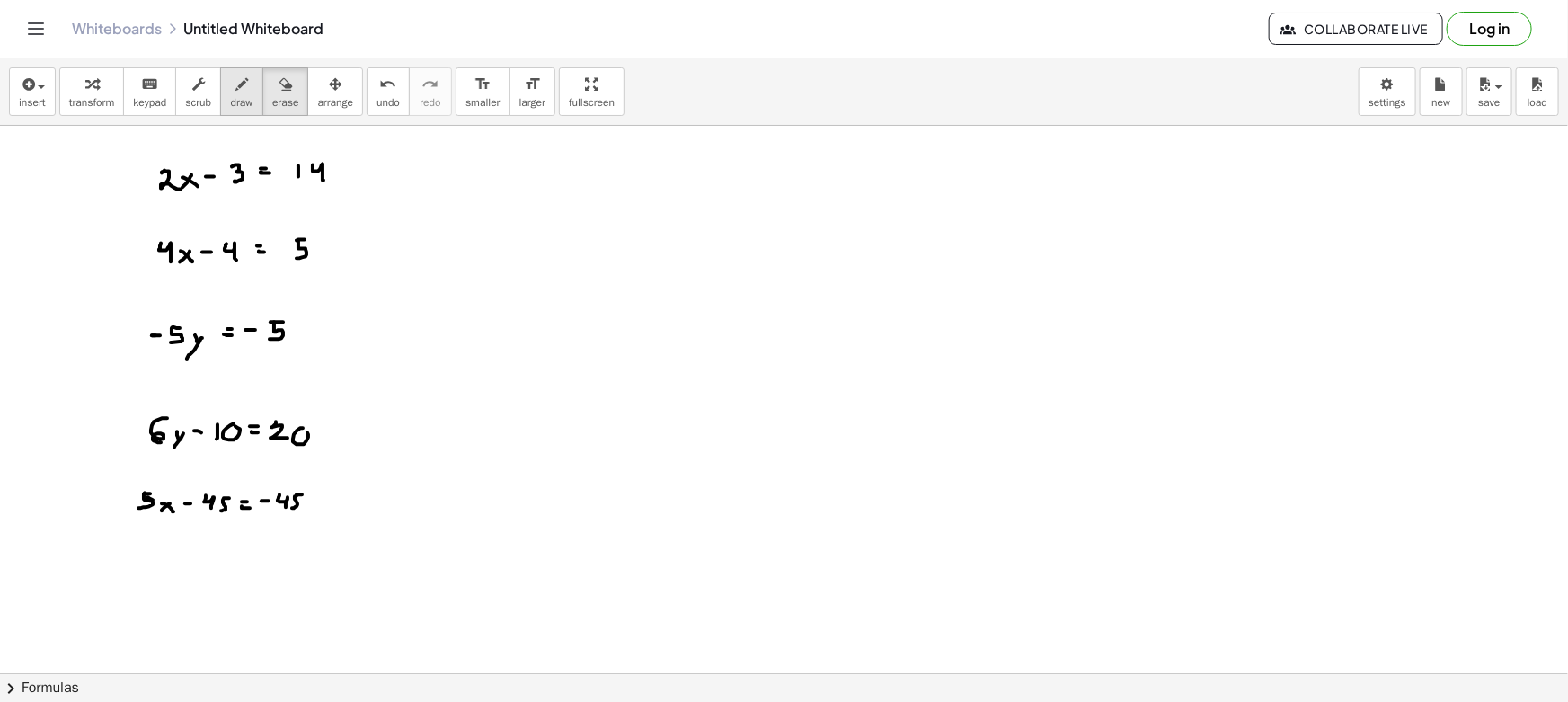 click on "draw" at bounding box center (242, 92) 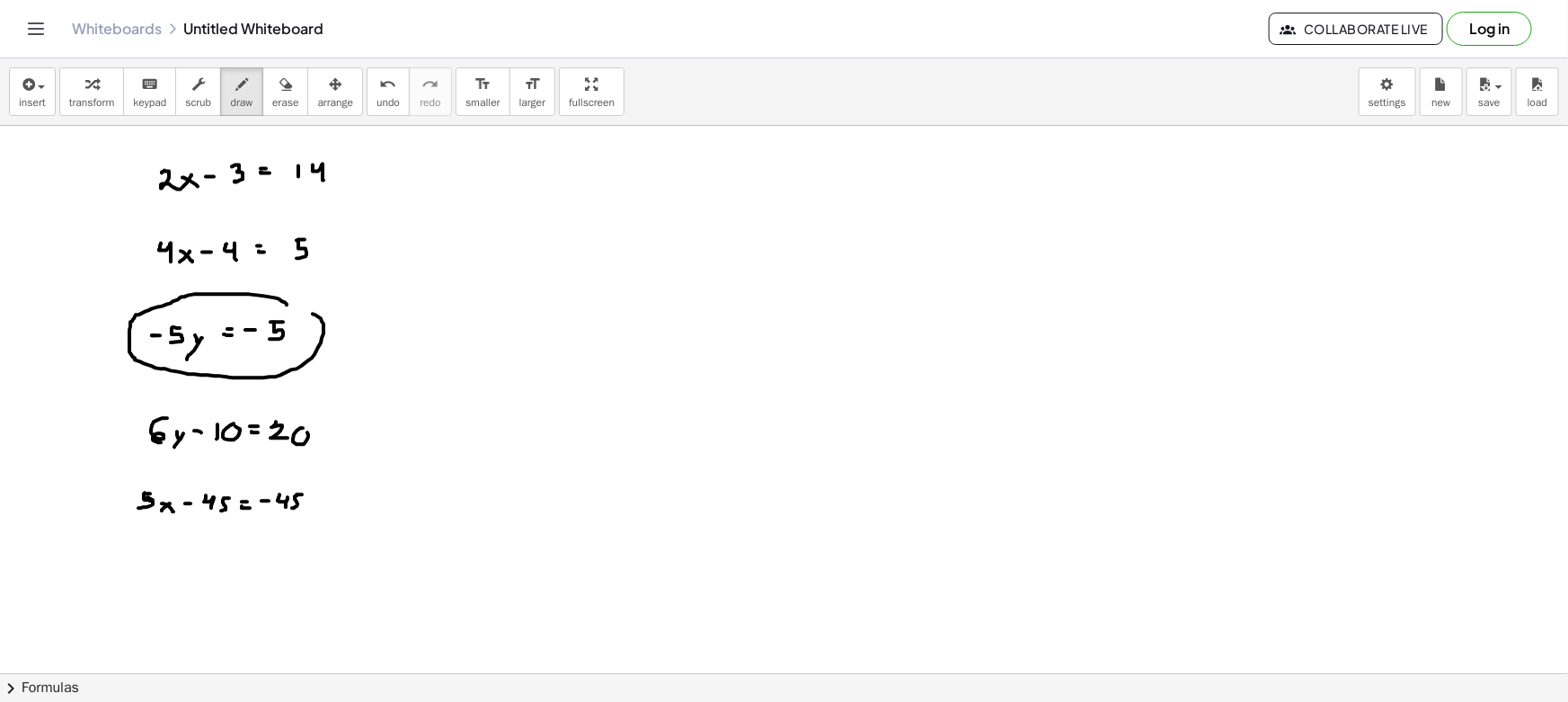 drag, startPoint x: 287, startPoint y: 305, endPoint x: 240, endPoint y: 310, distance: 47.26521 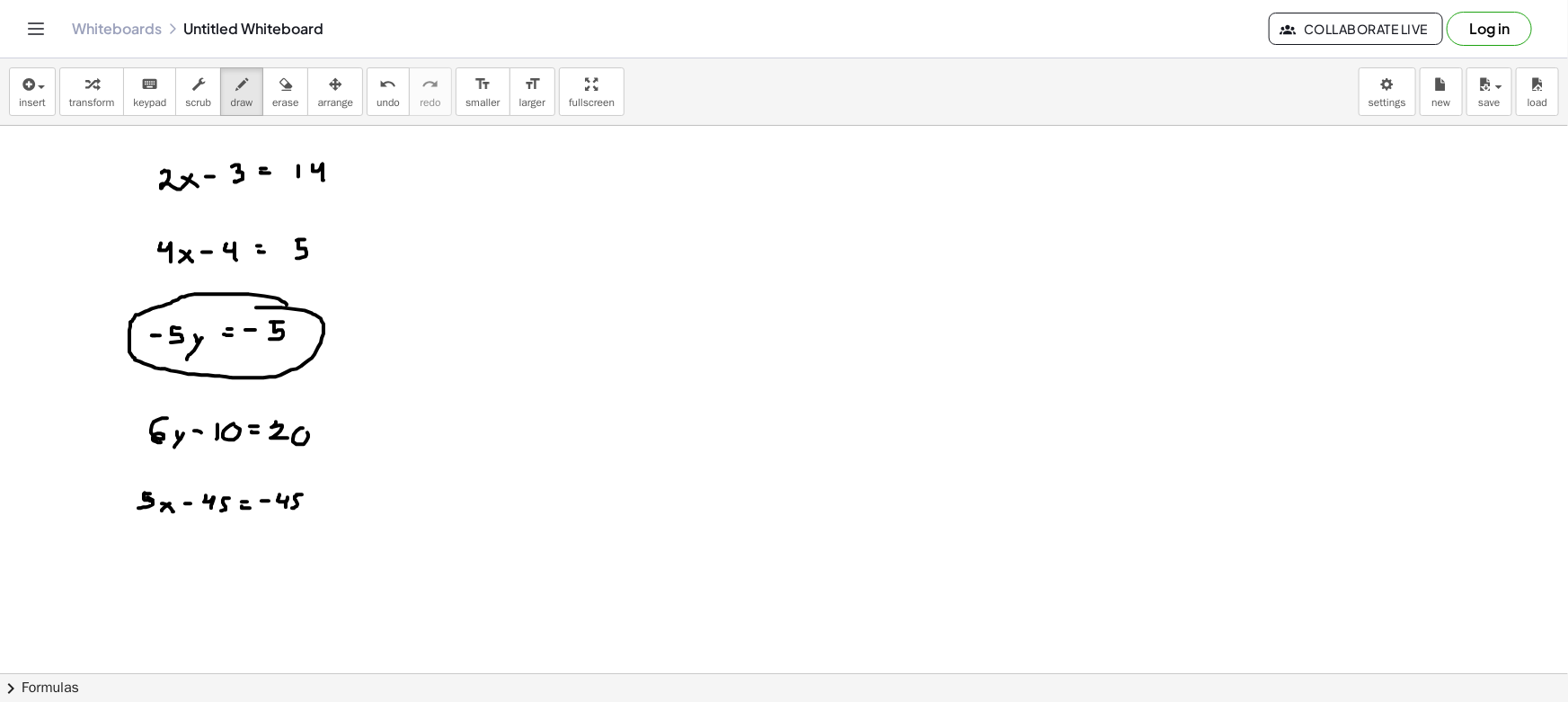 click at bounding box center [784, 774] 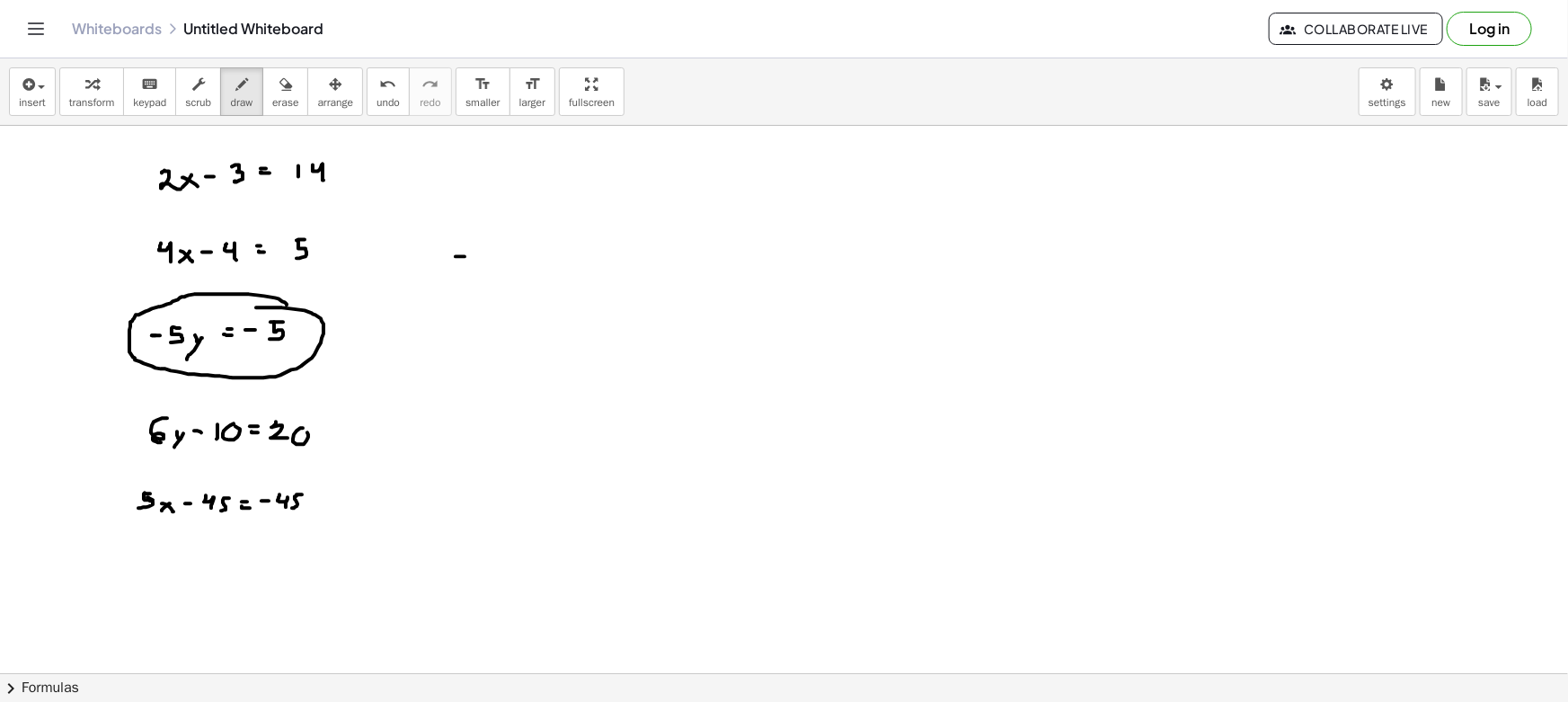 click at bounding box center (784, 774) 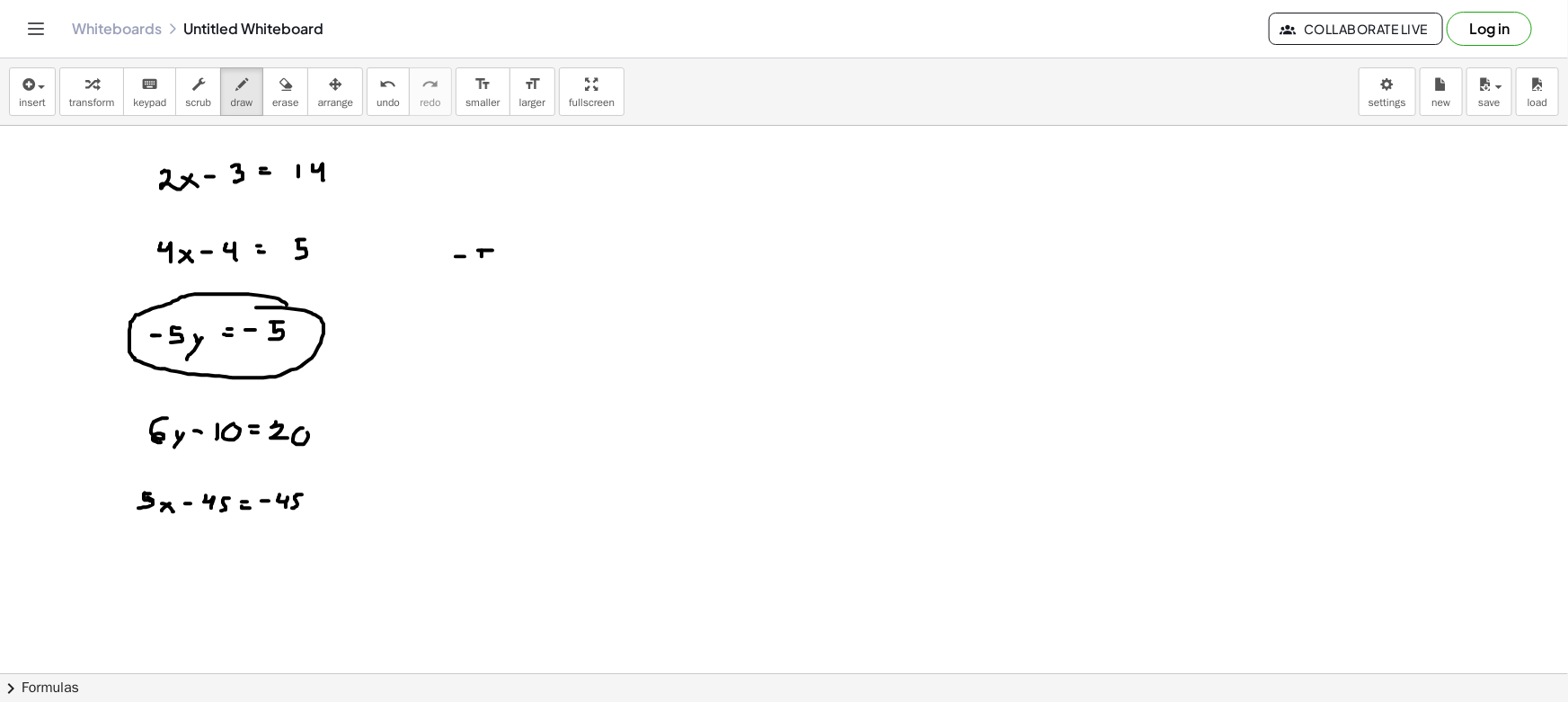 drag, startPoint x: 482, startPoint y: 250, endPoint x: 473, endPoint y: 267, distance: 19.235384 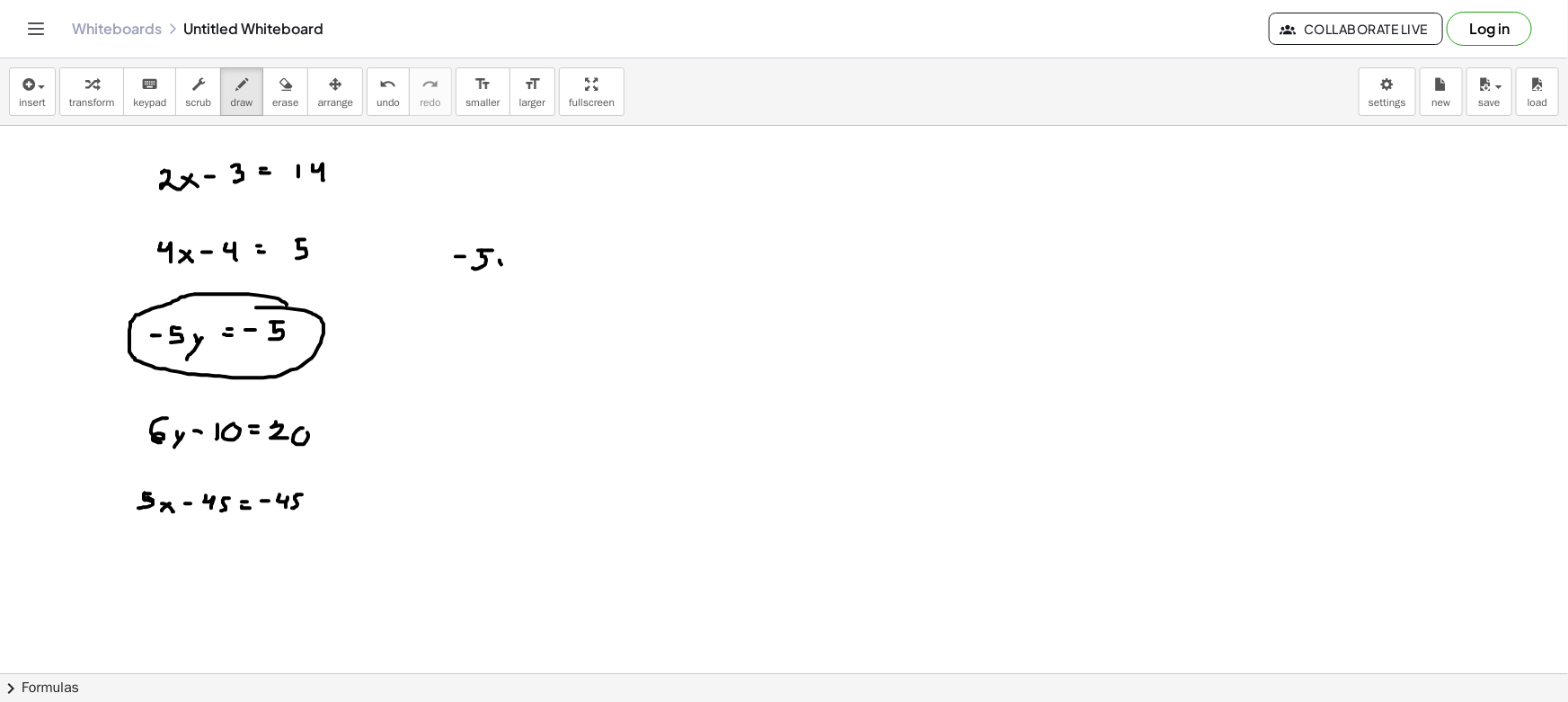 click at bounding box center [784, 774] 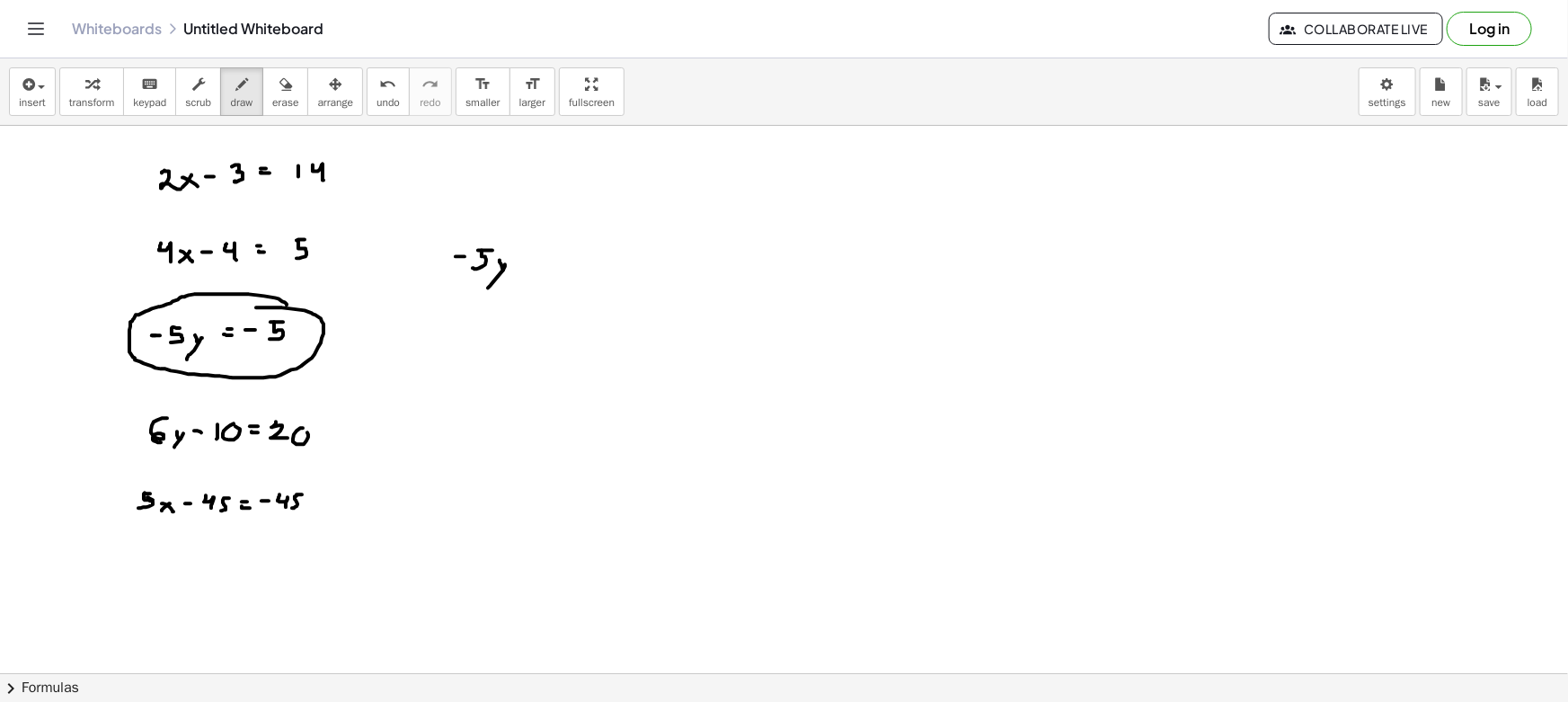 click at bounding box center [784, 774] 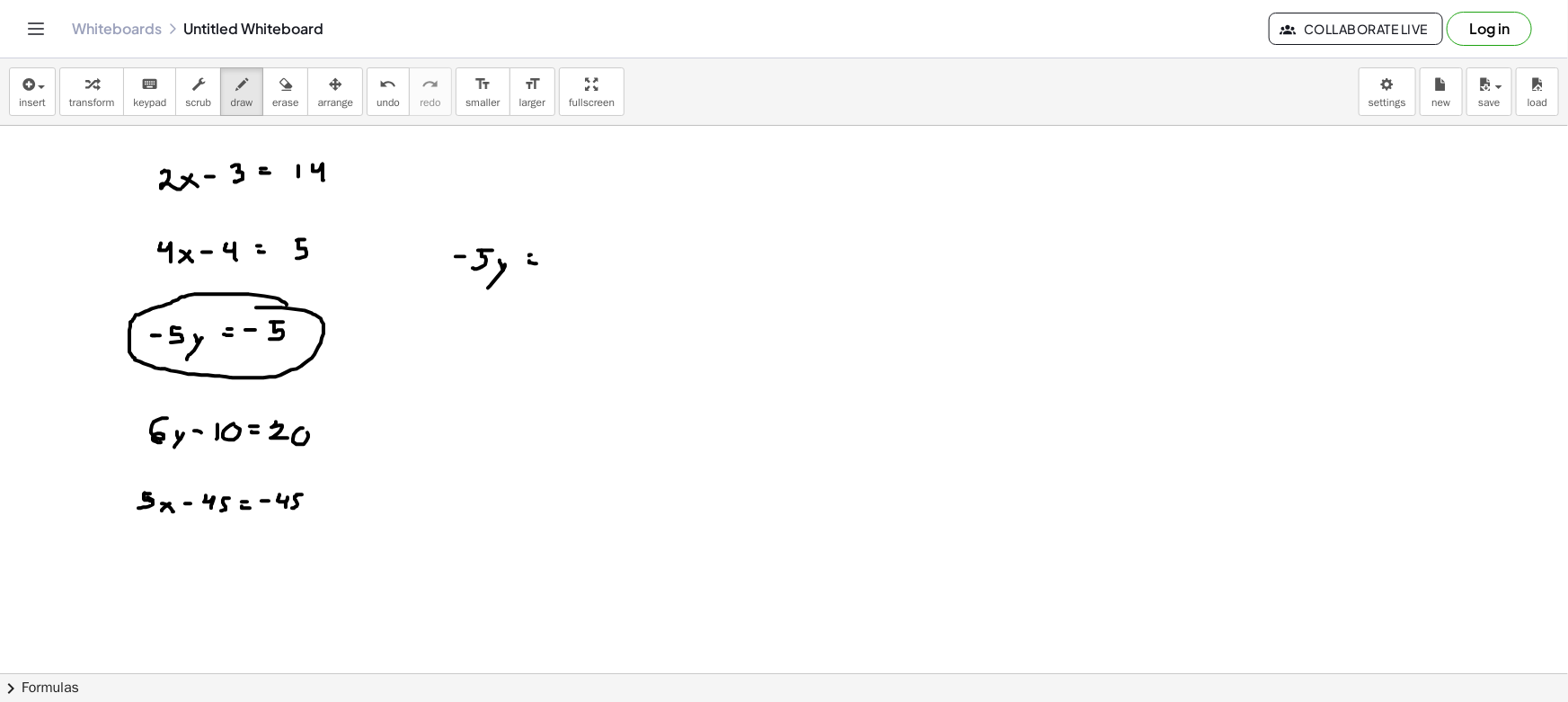 click at bounding box center (784, 774) 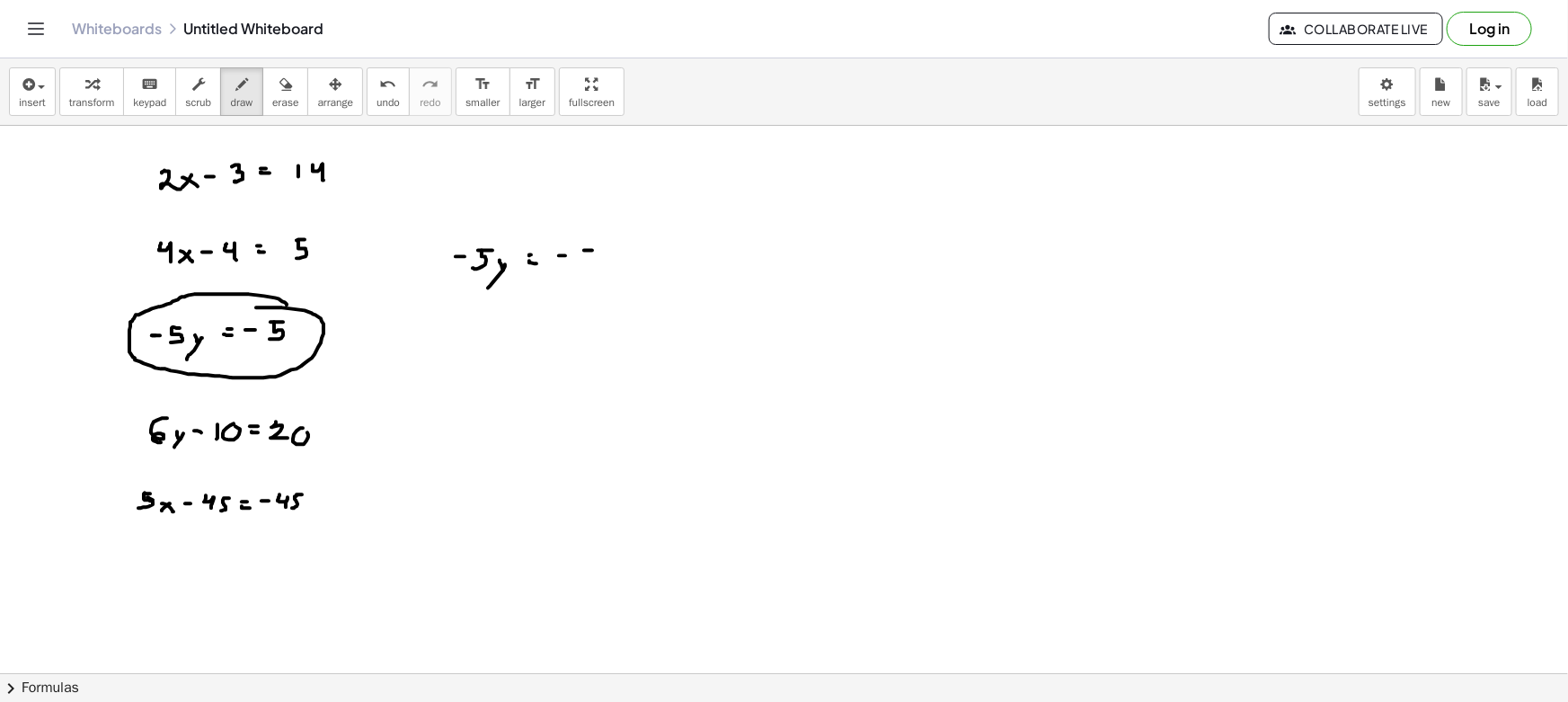 click at bounding box center [784, 774] 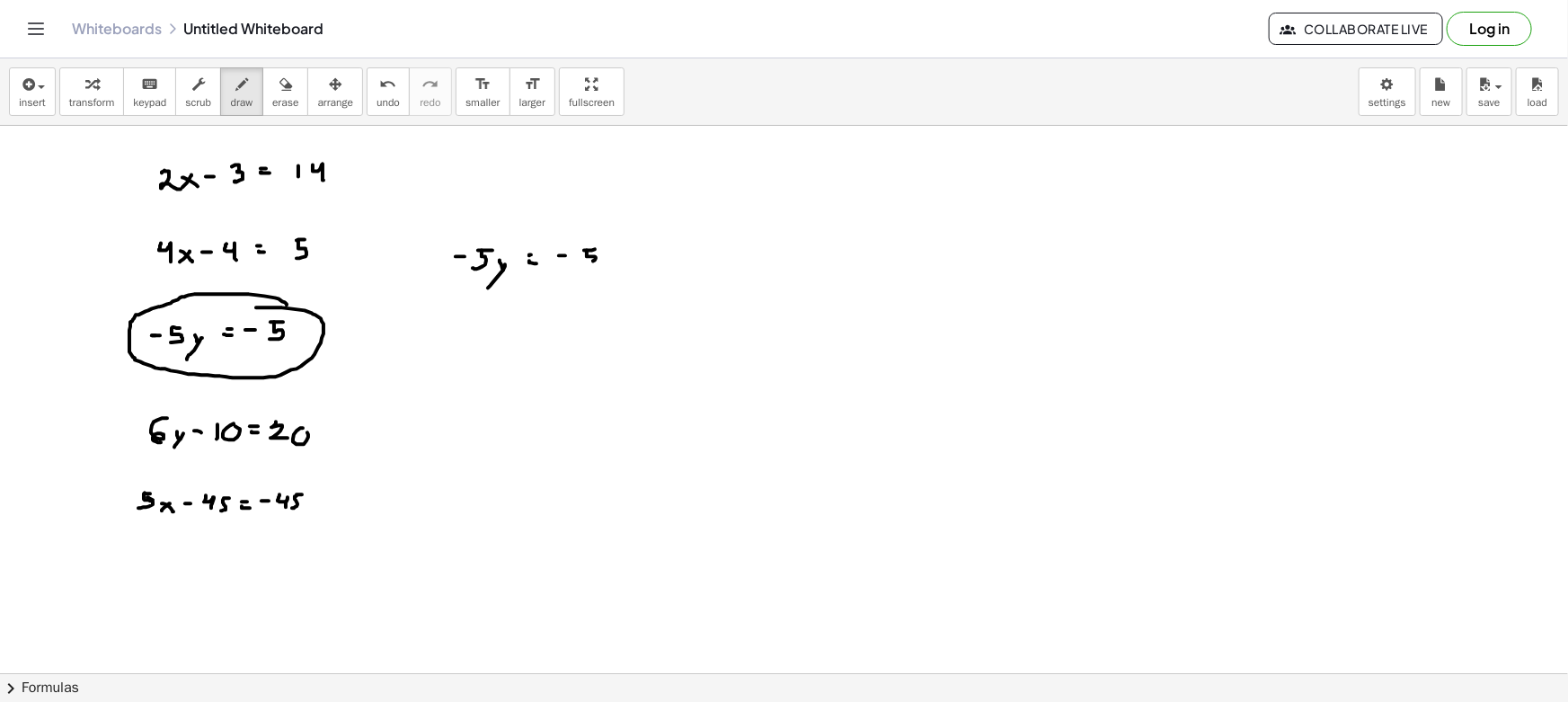 drag, startPoint x: 587, startPoint y: 250, endPoint x: 584, endPoint y: 262, distance: 12.3693169 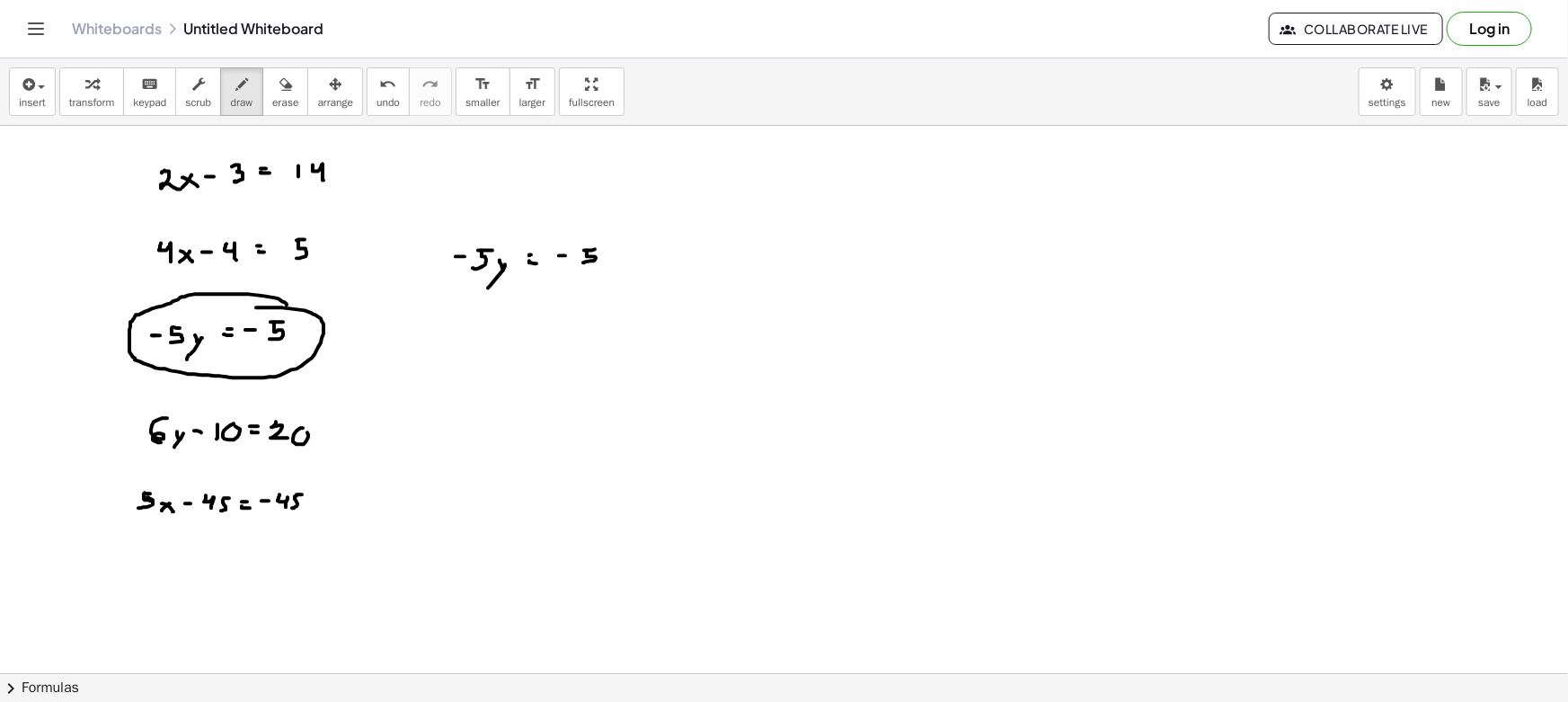 click at bounding box center [784, 774] 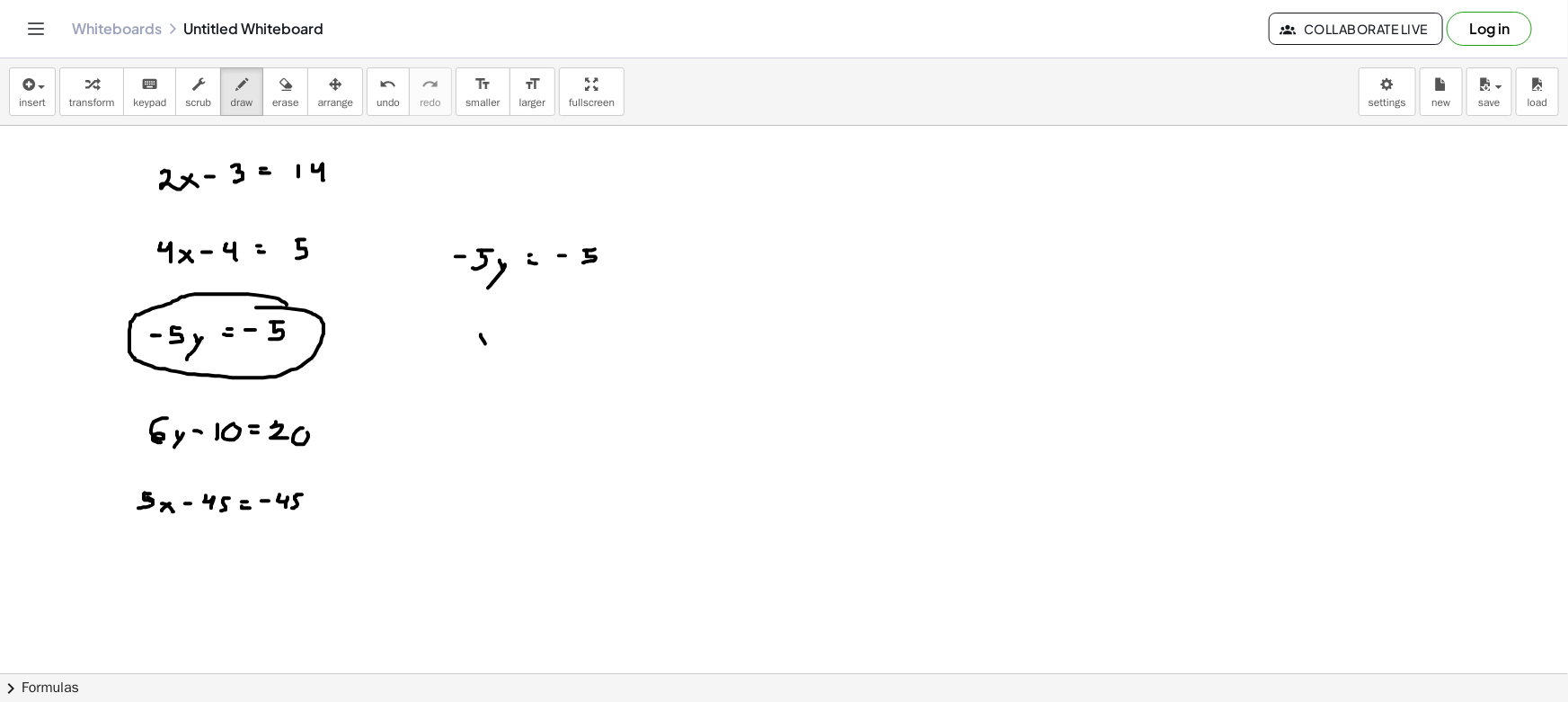 drag, startPoint x: 491, startPoint y: 341, endPoint x: 480, endPoint y: 357, distance: 19.416488 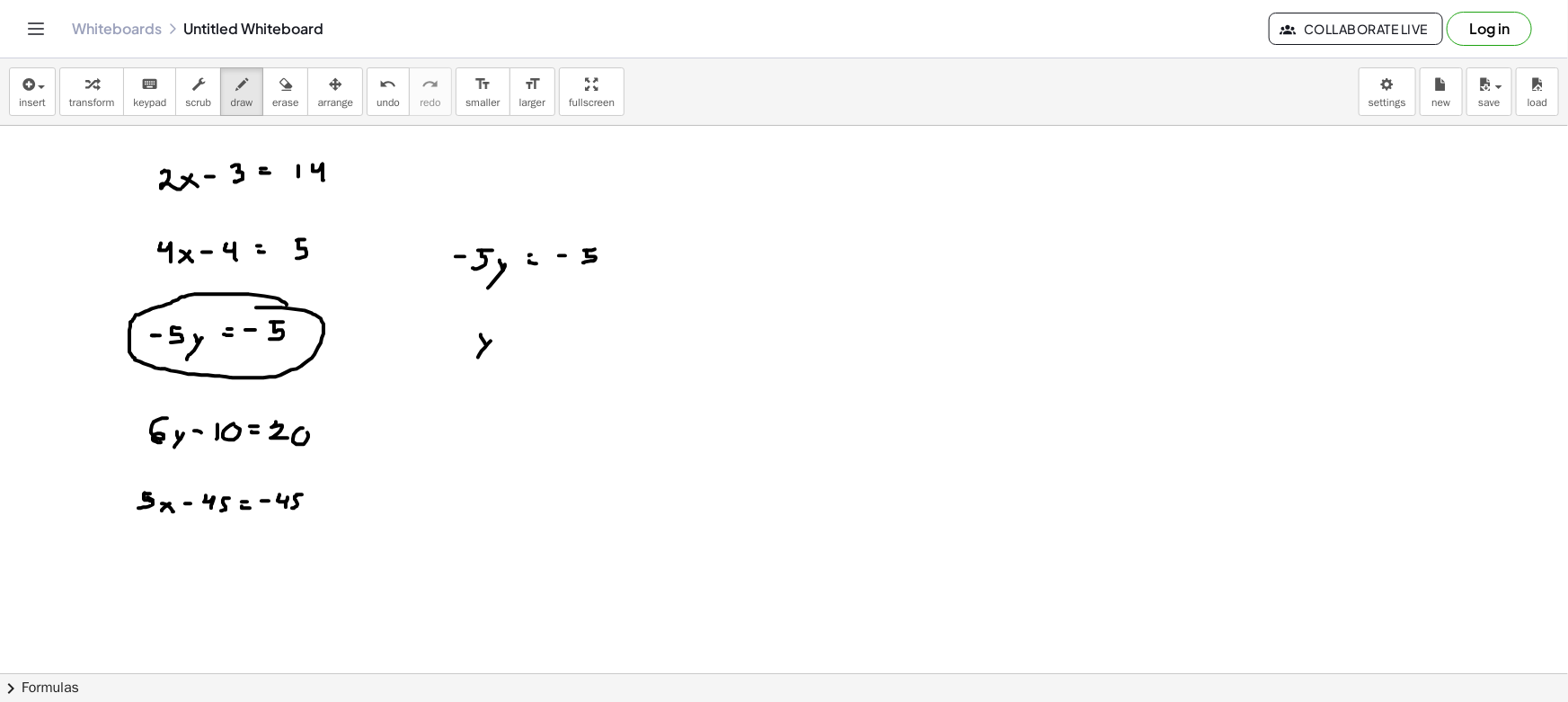 click at bounding box center [784, 774] 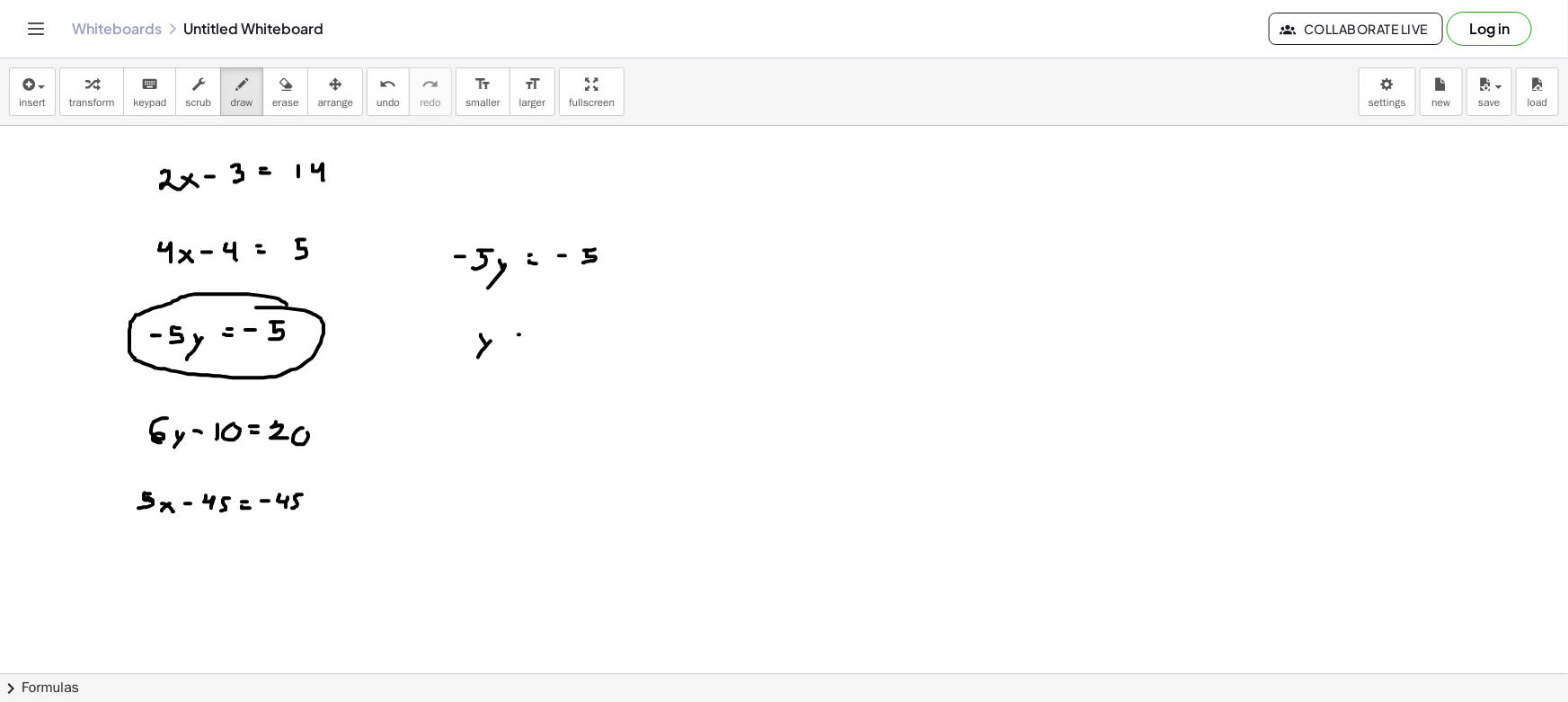 drag, startPoint x: 515, startPoint y: 342, endPoint x: 526, endPoint y: 342, distance: 11 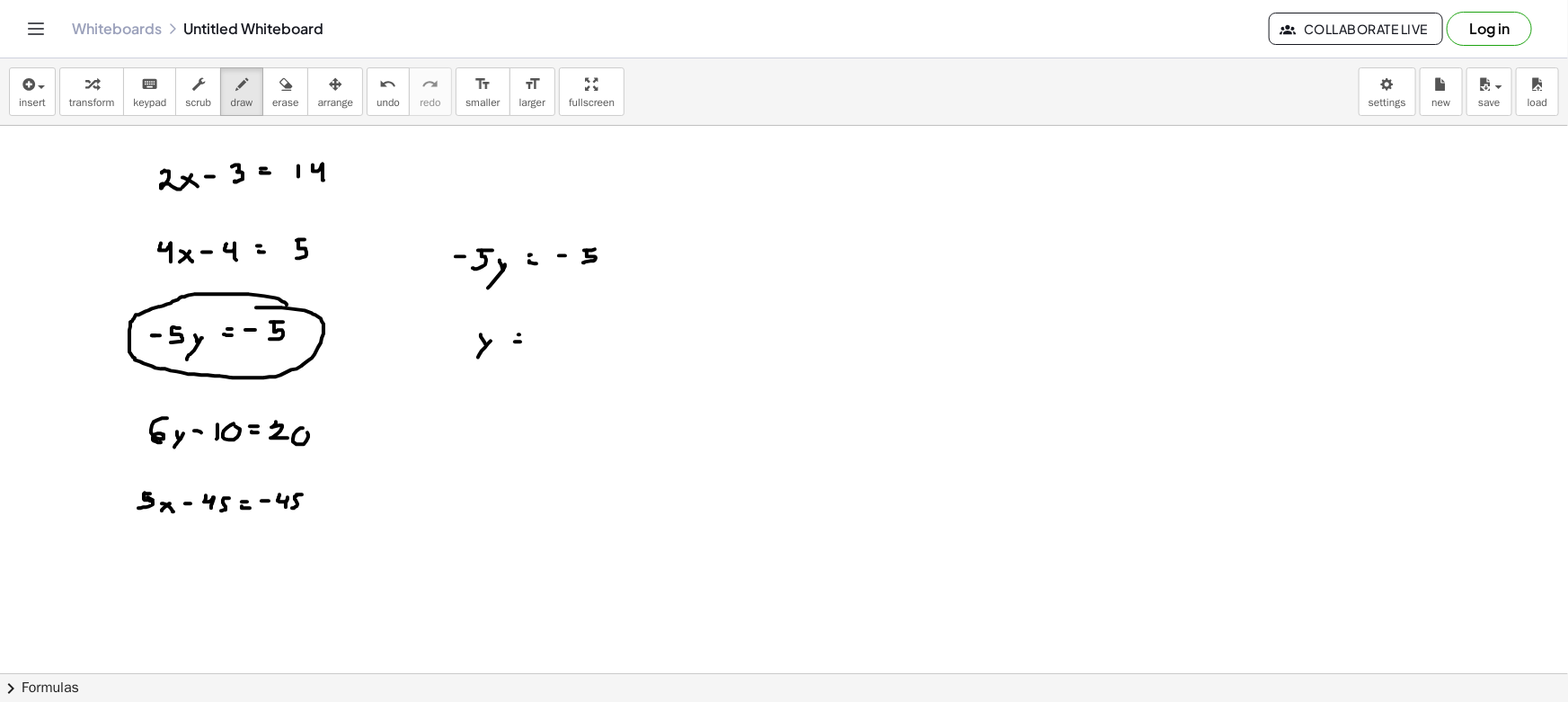 drag, startPoint x: 542, startPoint y: 330, endPoint x: 554, endPoint y: 330, distance: 12 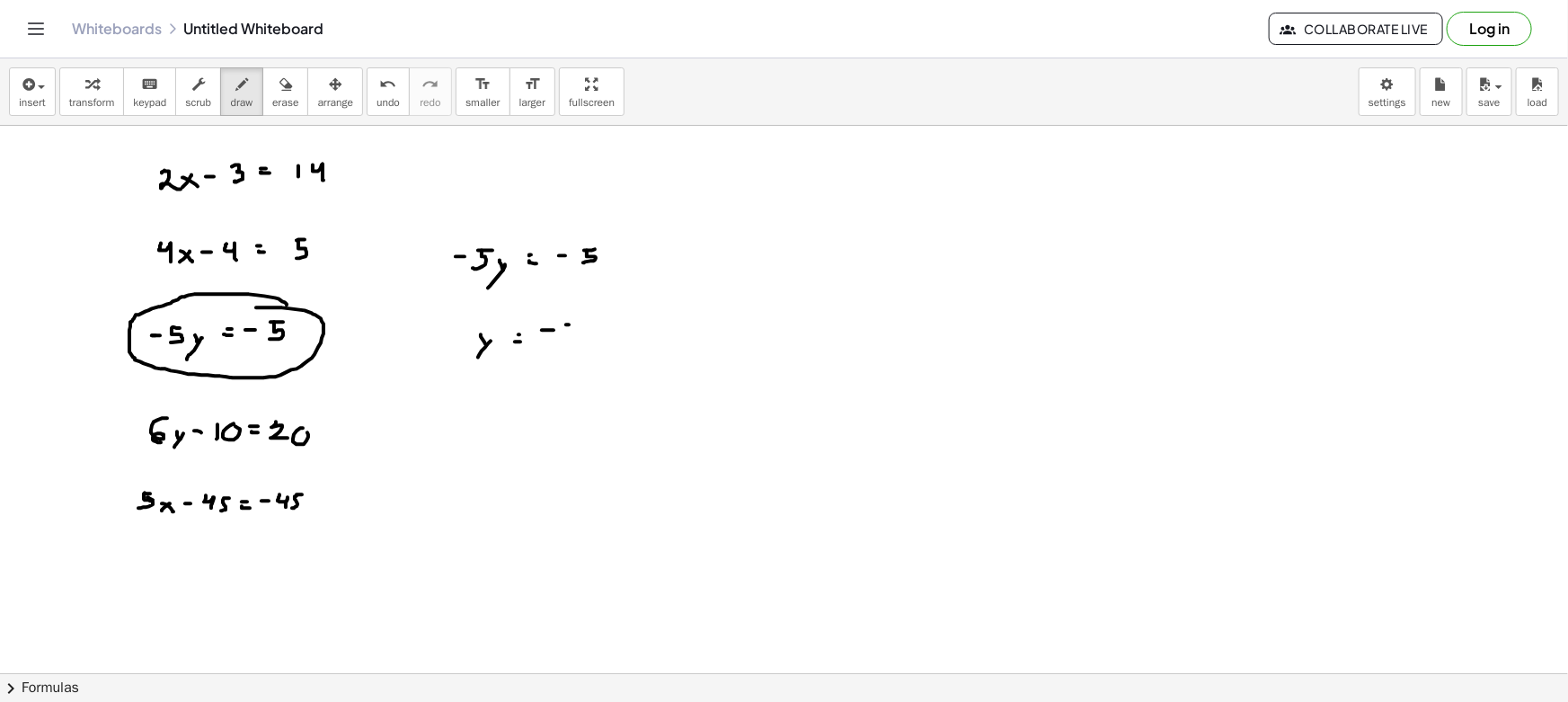 click at bounding box center (784, 774) 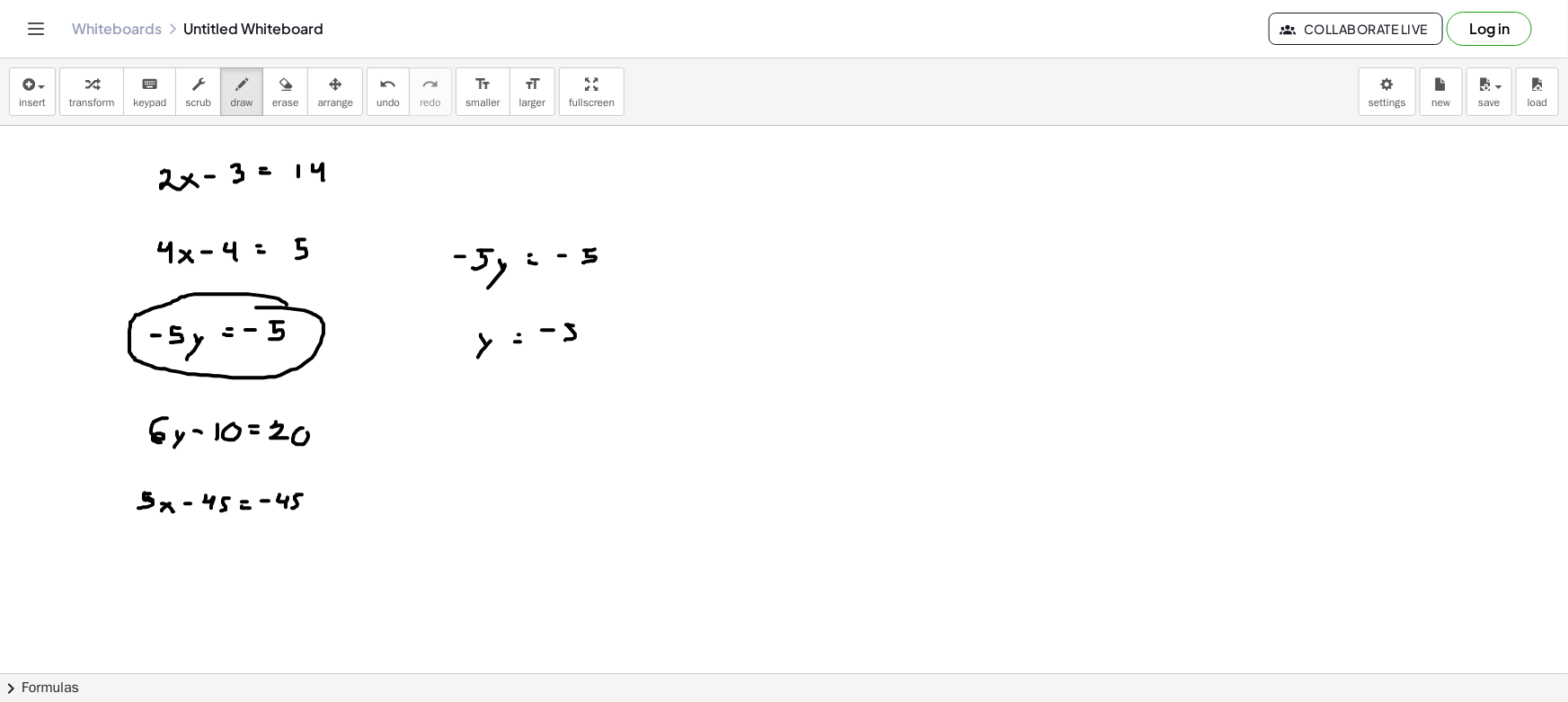 click at bounding box center (784, 774) 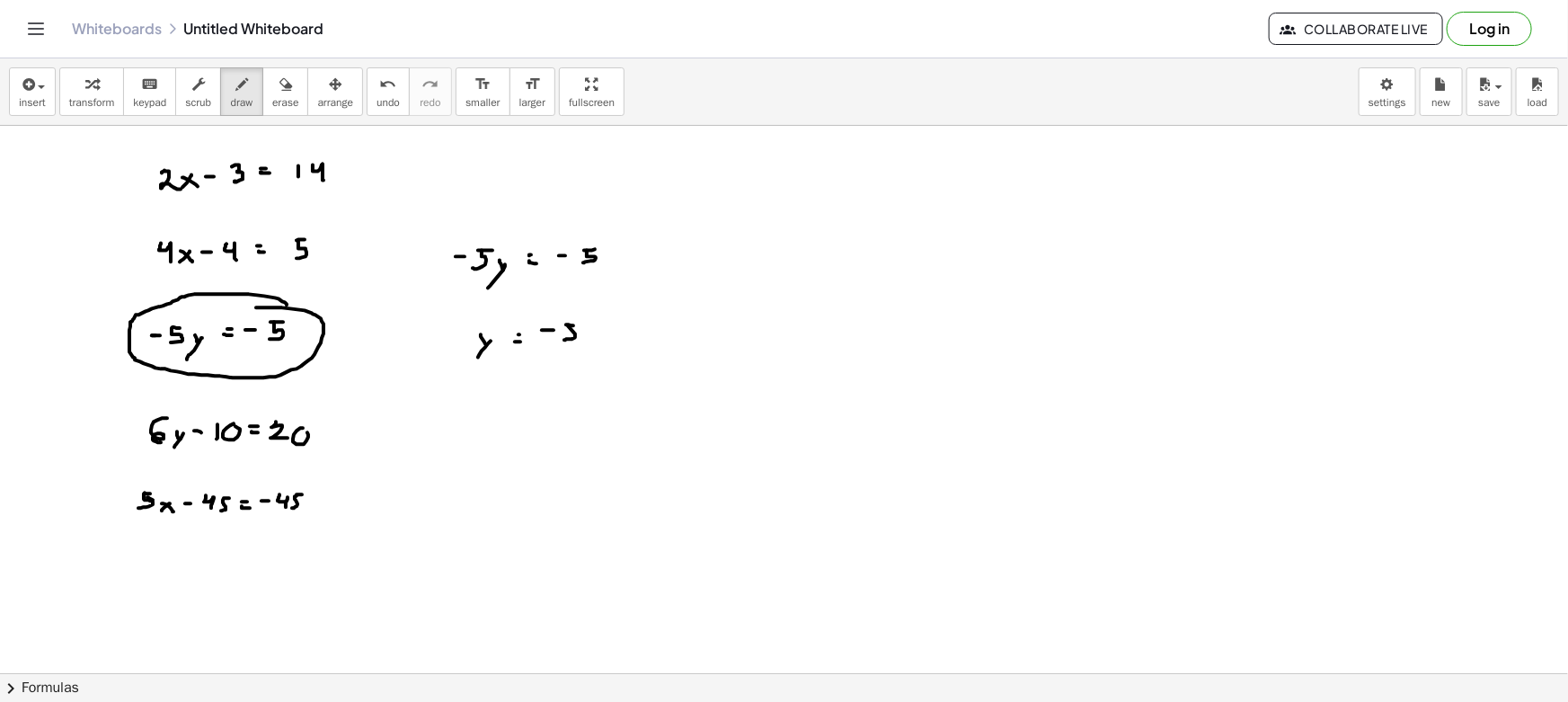 drag, startPoint x: 547, startPoint y: 347, endPoint x: 593, endPoint y: 349, distance: 46.0435 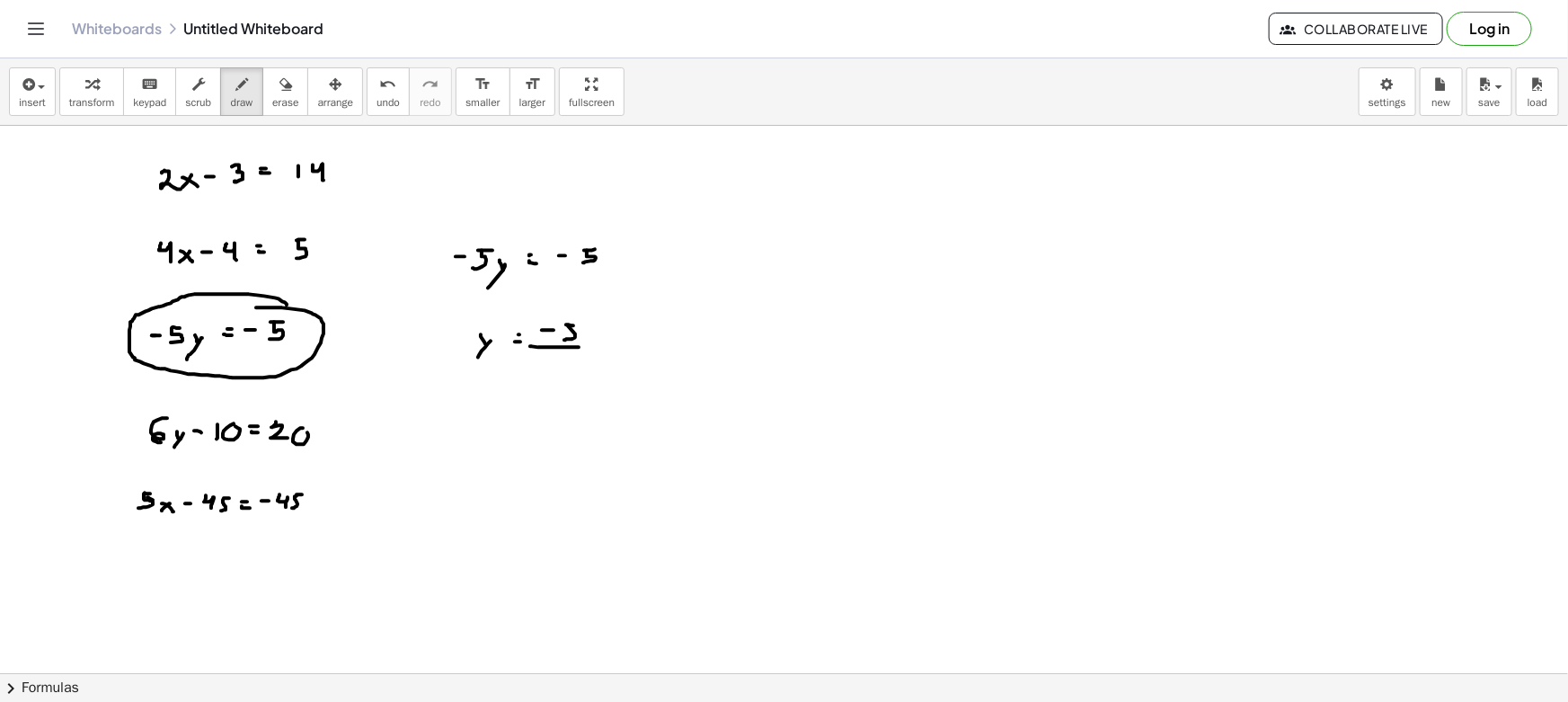 drag, startPoint x: 532, startPoint y: 363, endPoint x: 548, endPoint y: 363, distance: 16 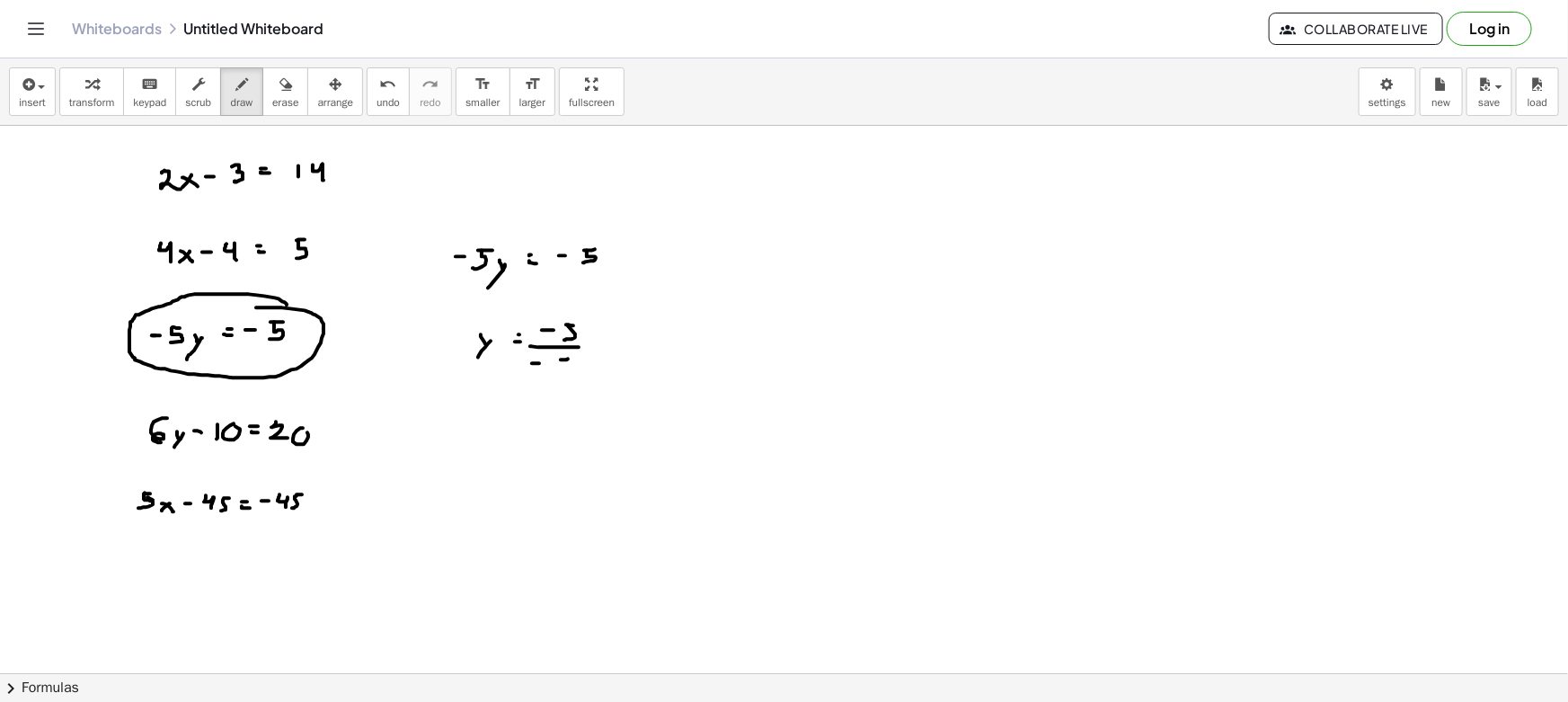 click at bounding box center (784, 774) 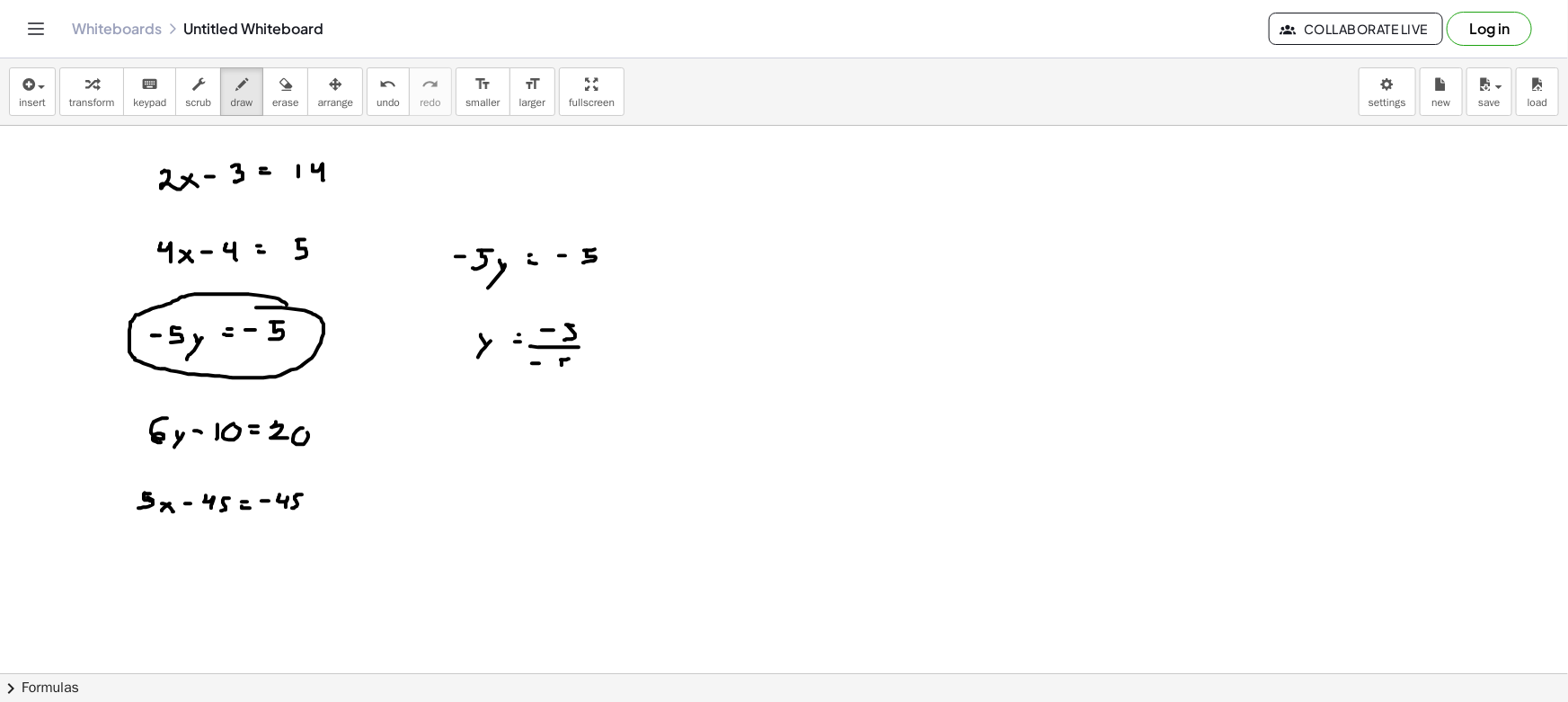 drag, startPoint x: 562, startPoint y: 362, endPoint x: 554, endPoint y: 374, distance: 14.422205 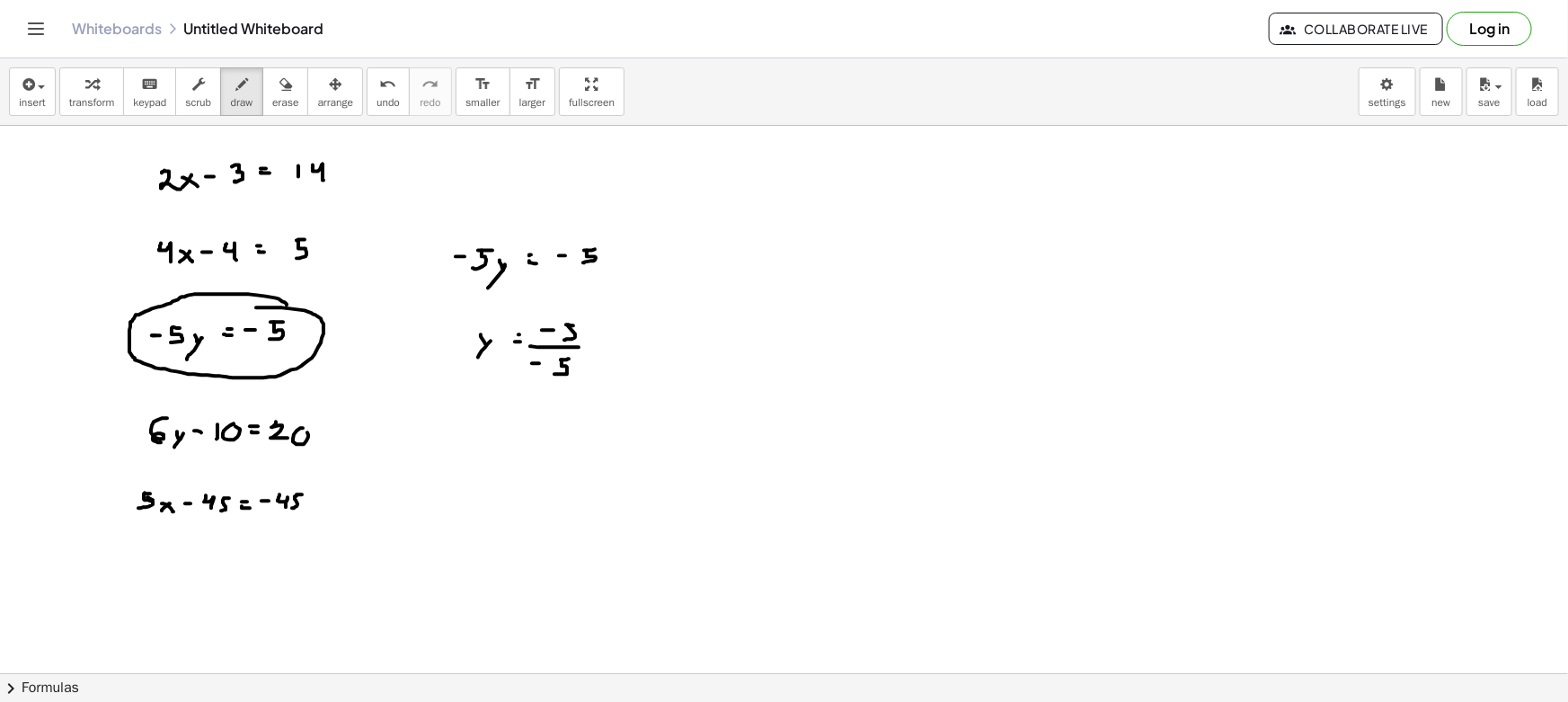 drag, startPoint x: 477, startPoint y: 408, endPoint x: 483, endPoint y: 416, distance: 10 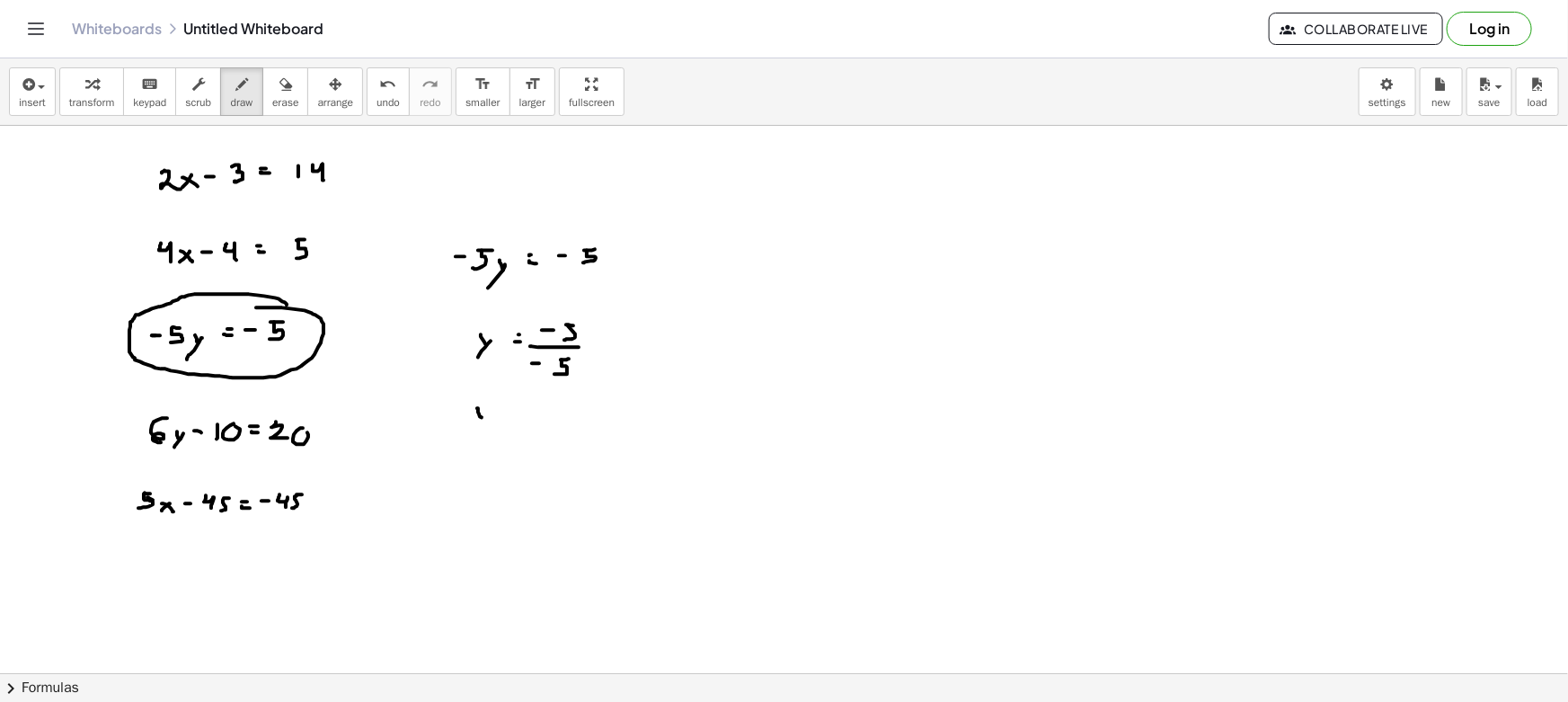 click at bounding box center (784, 774) 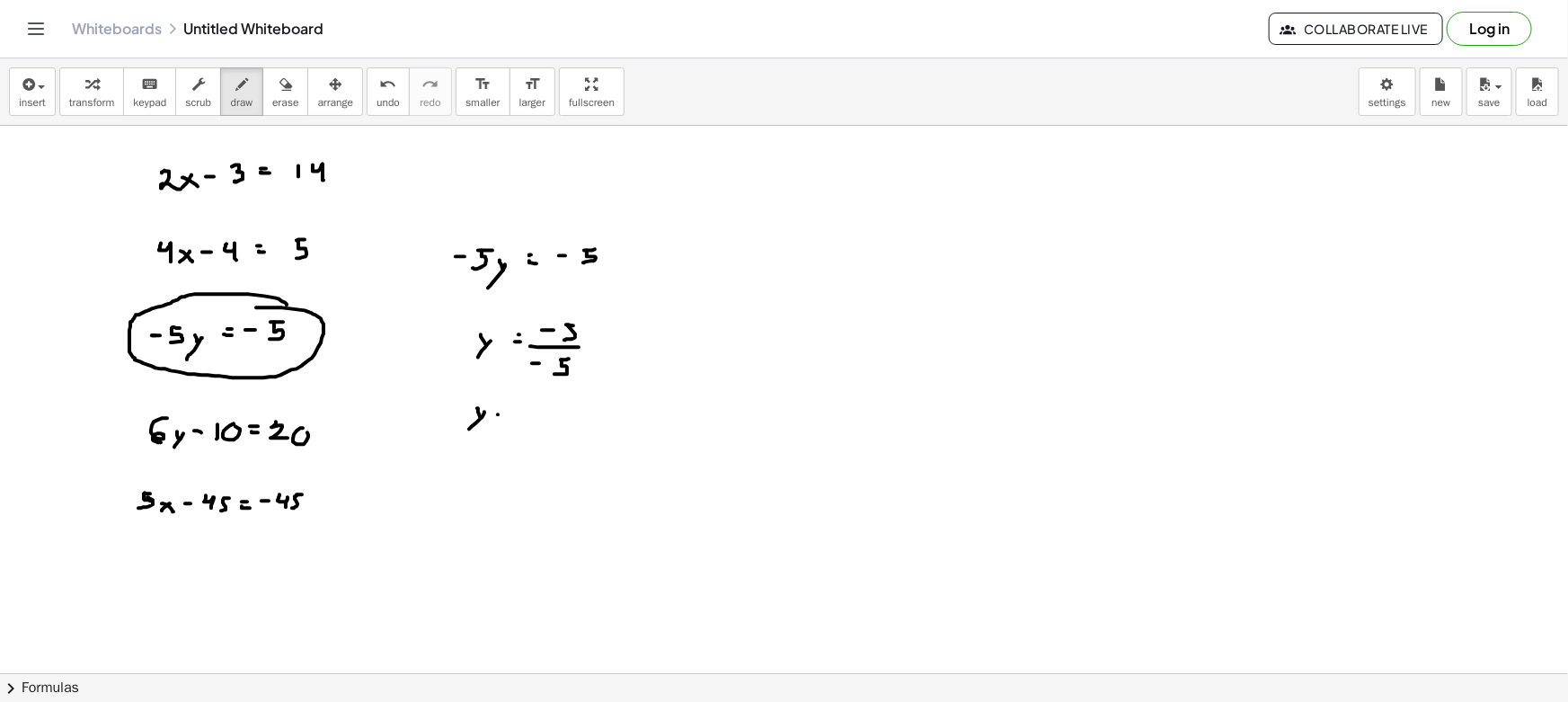 click at bounding box center (784, 774) 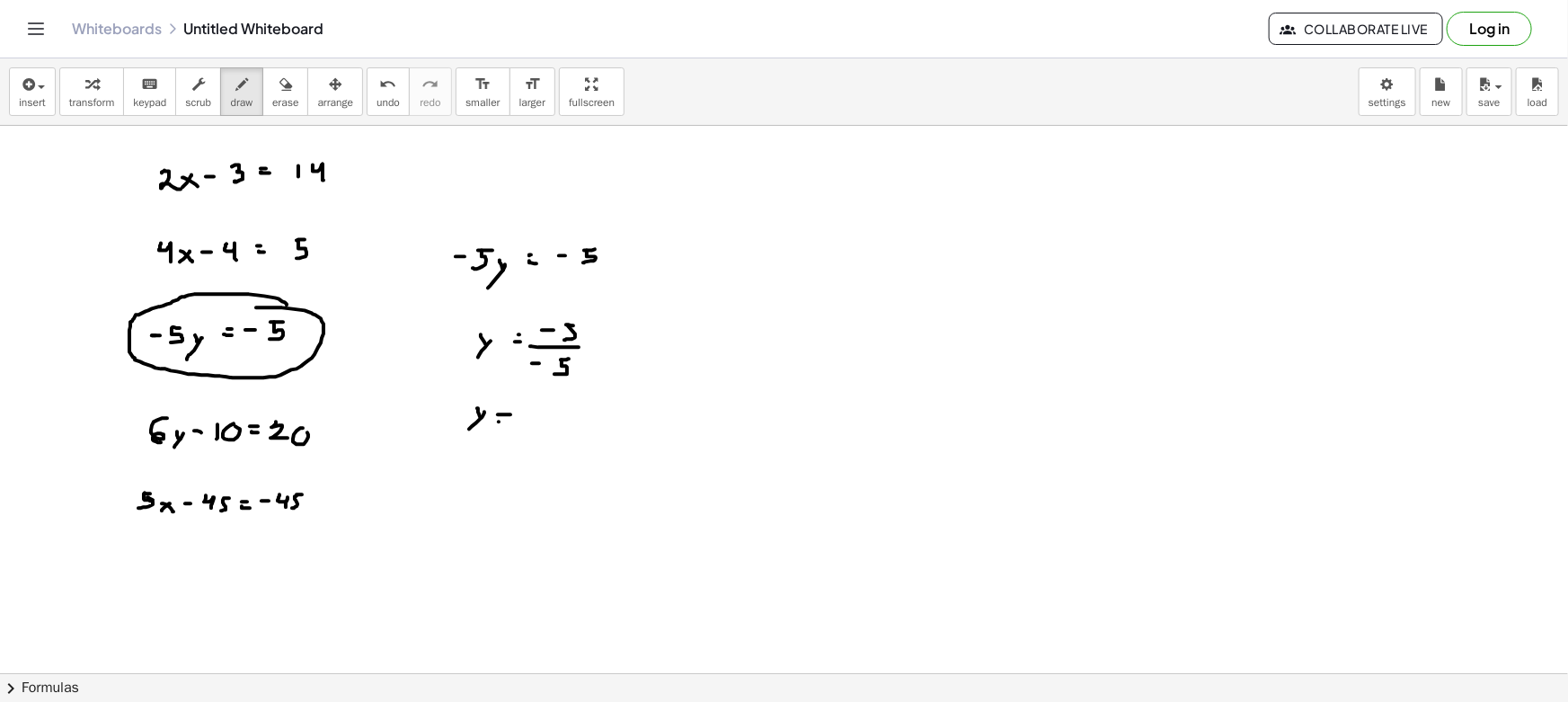 drag, startPoint x: 499, startPoint y: 422, endPoint x: 524, endPoint y: 426, distance: 25.317978 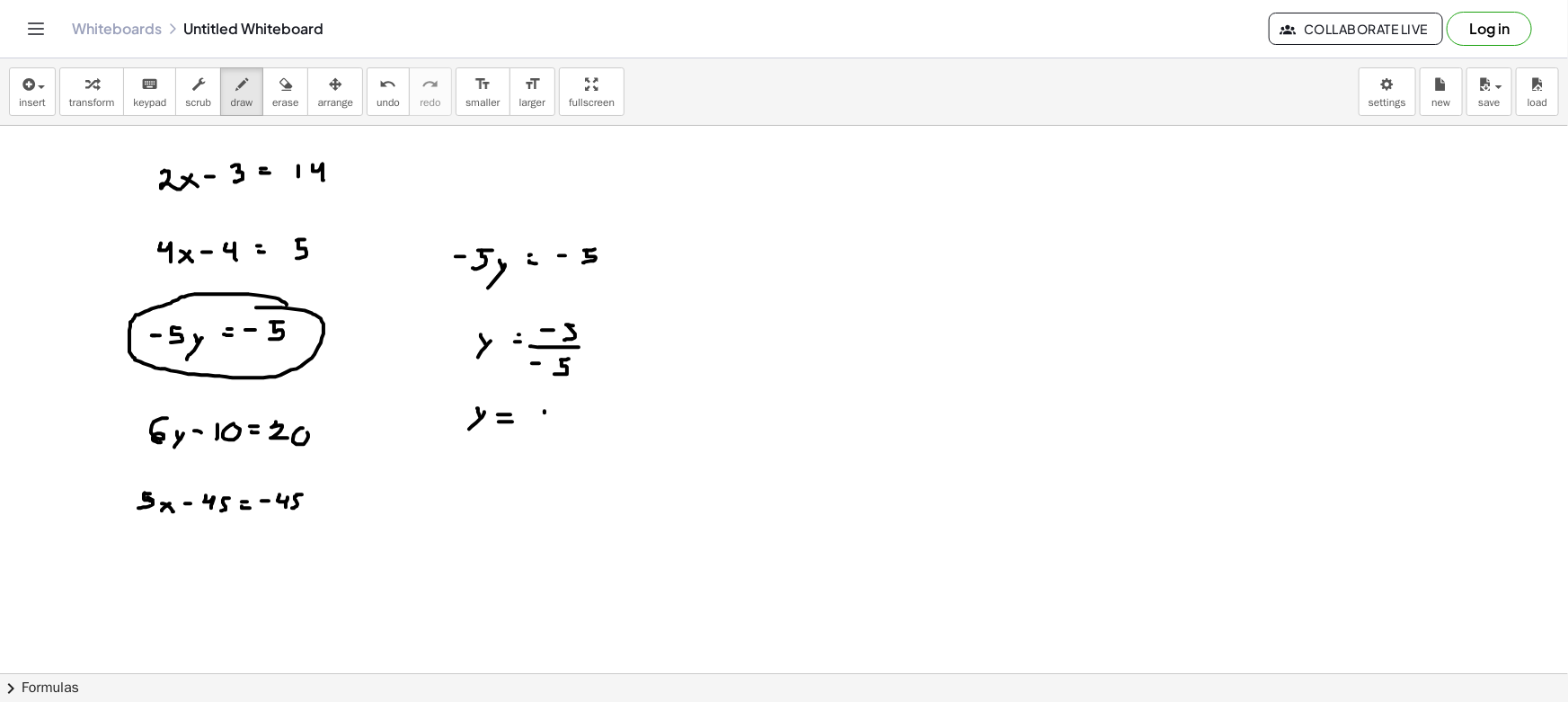 click at bounding box center (784, 774) 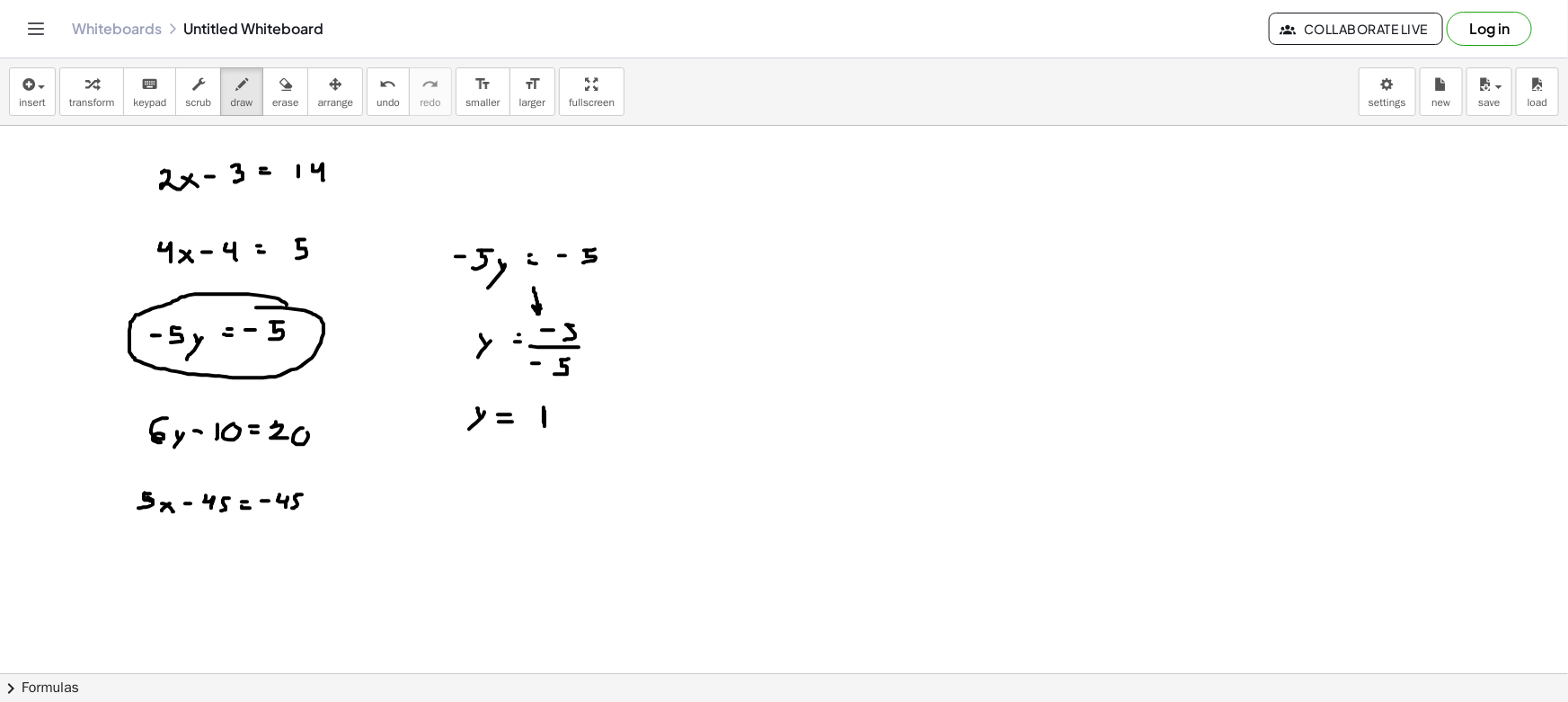drag, startPoint x: 534, startPoint y: 288, endPoint x: 540, endPoint y: 305, distance: 18.027756 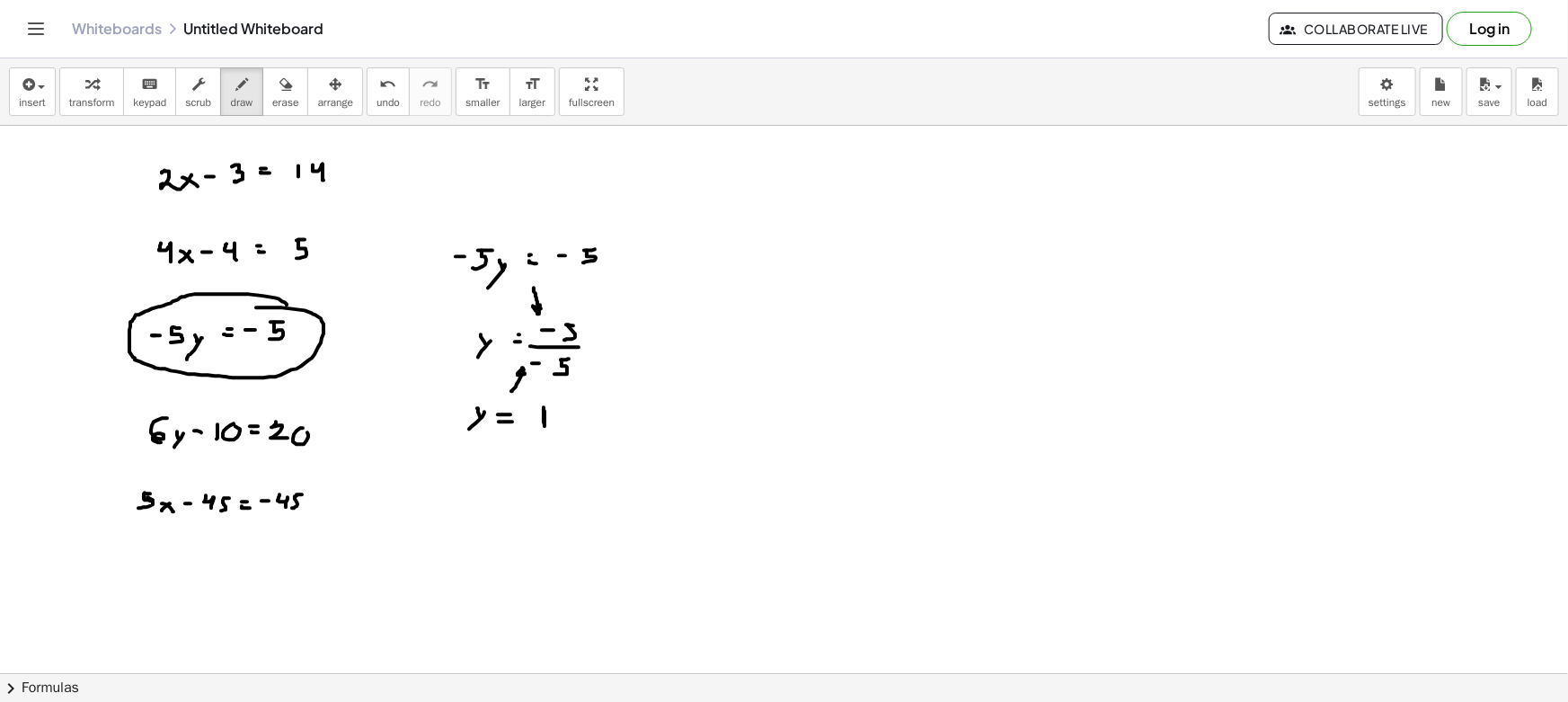 drag, startPoint x: 516, startPoint y: 387, endPoint x: 529, endPoint y: 382, distance: 13.928388 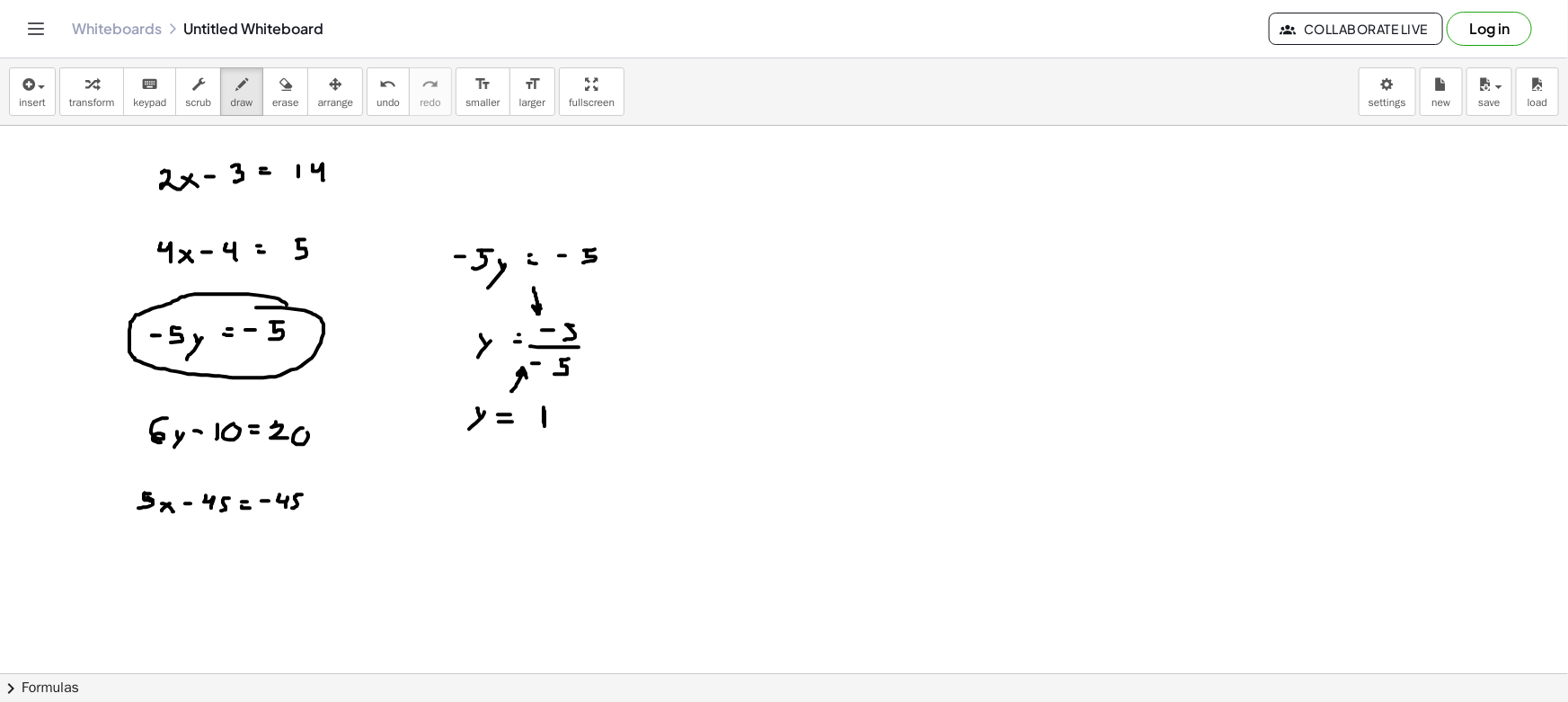 drag, startPoint x: 530, startPoint y: 409, endPoint x: 531, endPoint y: 421, distance: 12.041595 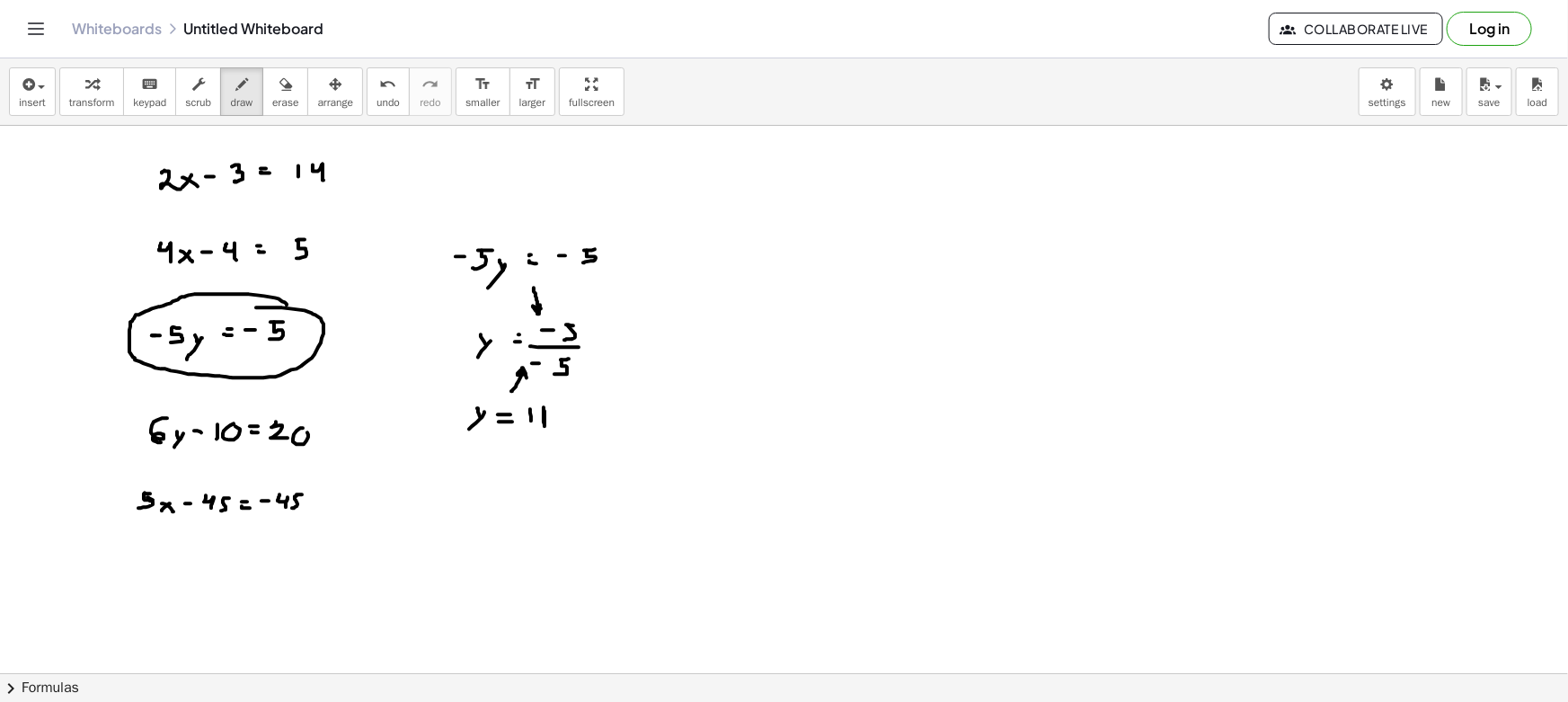 drag, startPoint x: 530, startPoint y: 413, endPoint x: 545, endPoint y: 422, distance: 17.492856 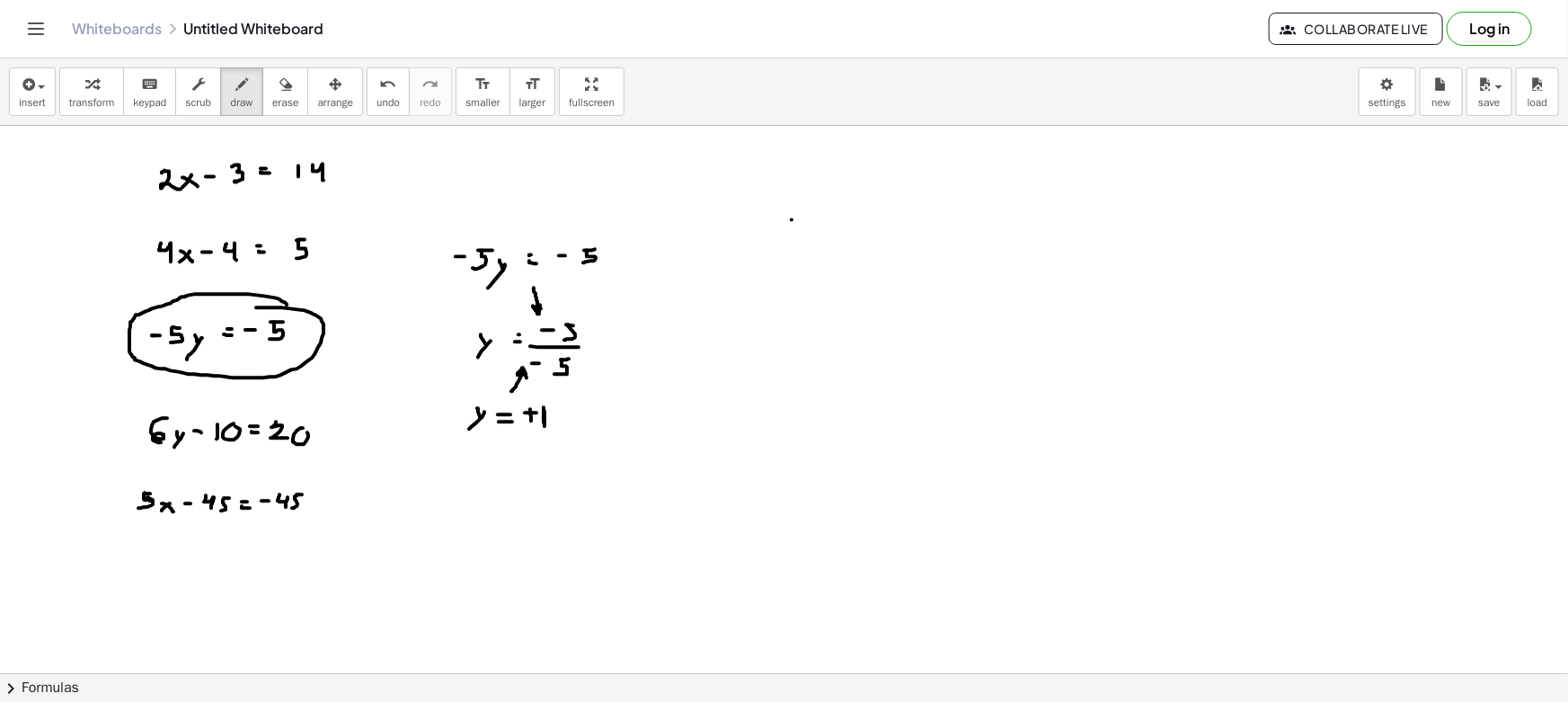 drag, startPoint x: 792, startPoint y: 219, endPoint x: 798, endPoint y: 233, distance: 15.231546 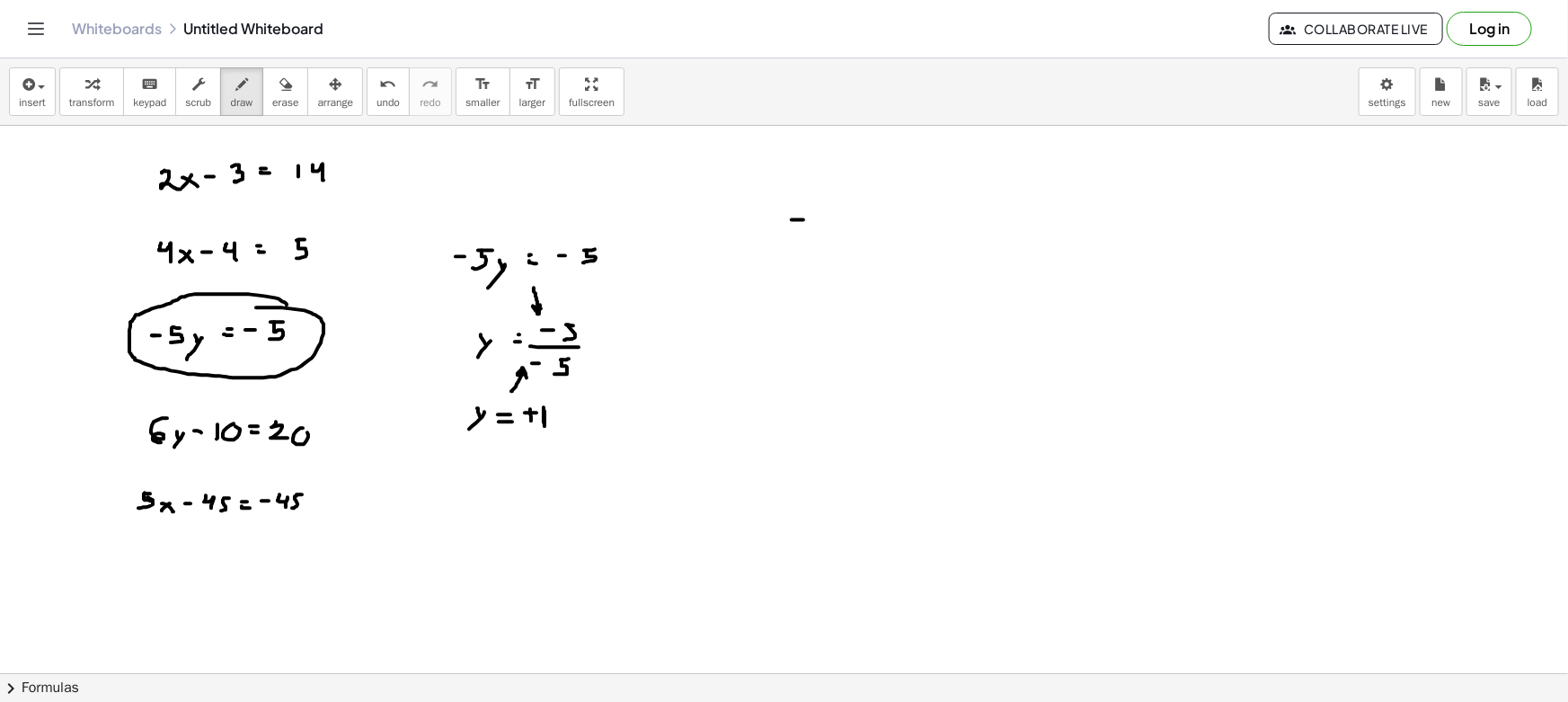 drag, startPoint x: 838, startPoint y: 215, endPoint x: 826, endPoint y: 224, distance: 15 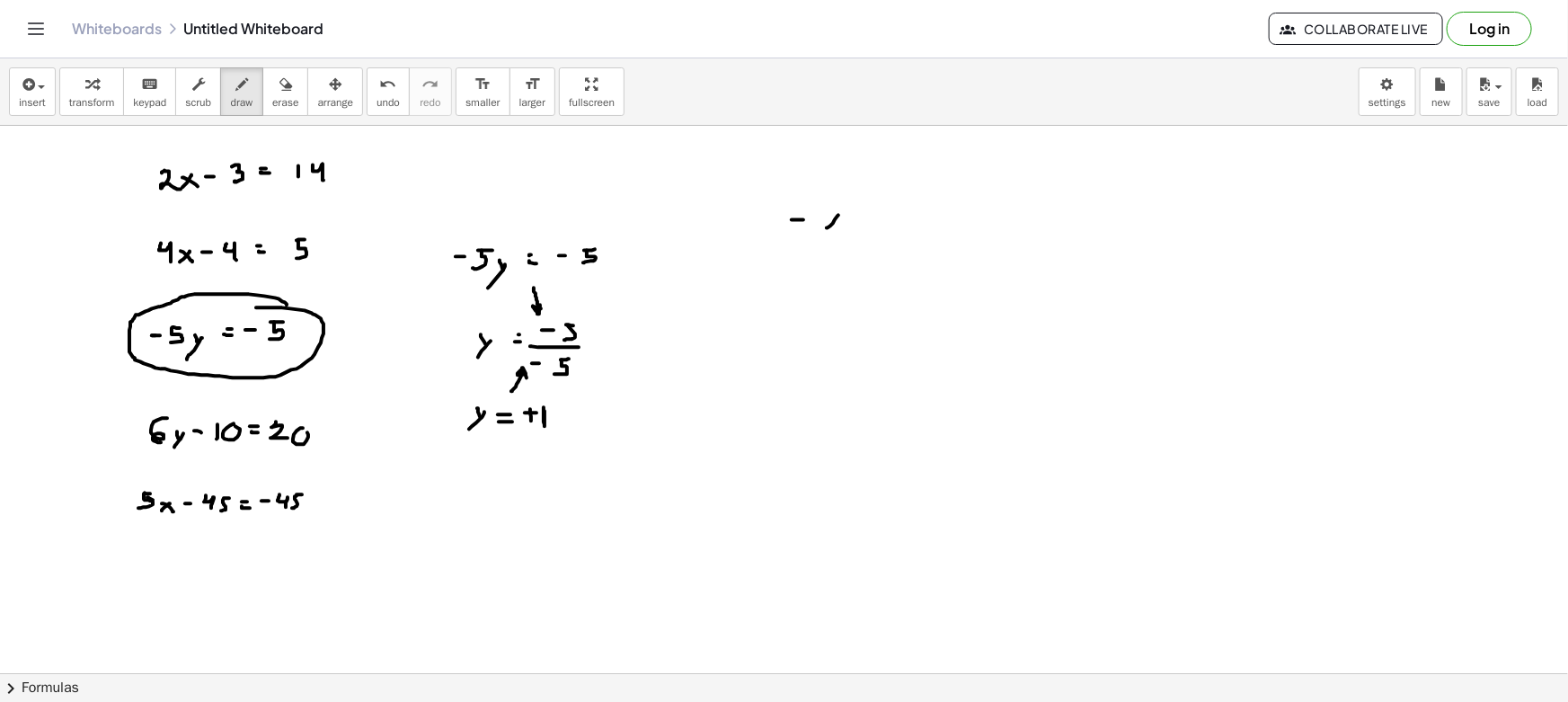 click at bounding box center [784, 774] 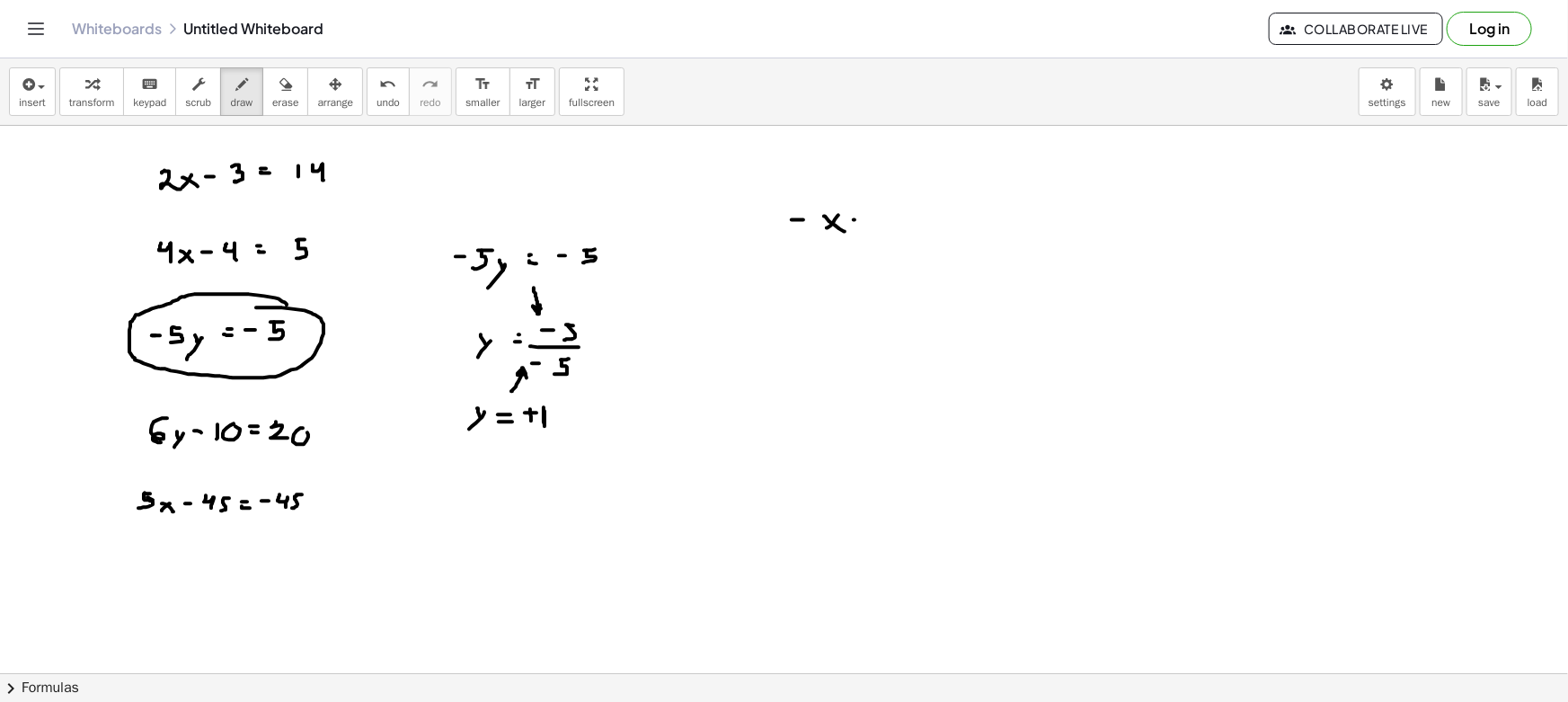 drag, startPoint x: 854, startPoint y: 219, endPoint x: 868, endPoint y: 232, distance: 19.104973 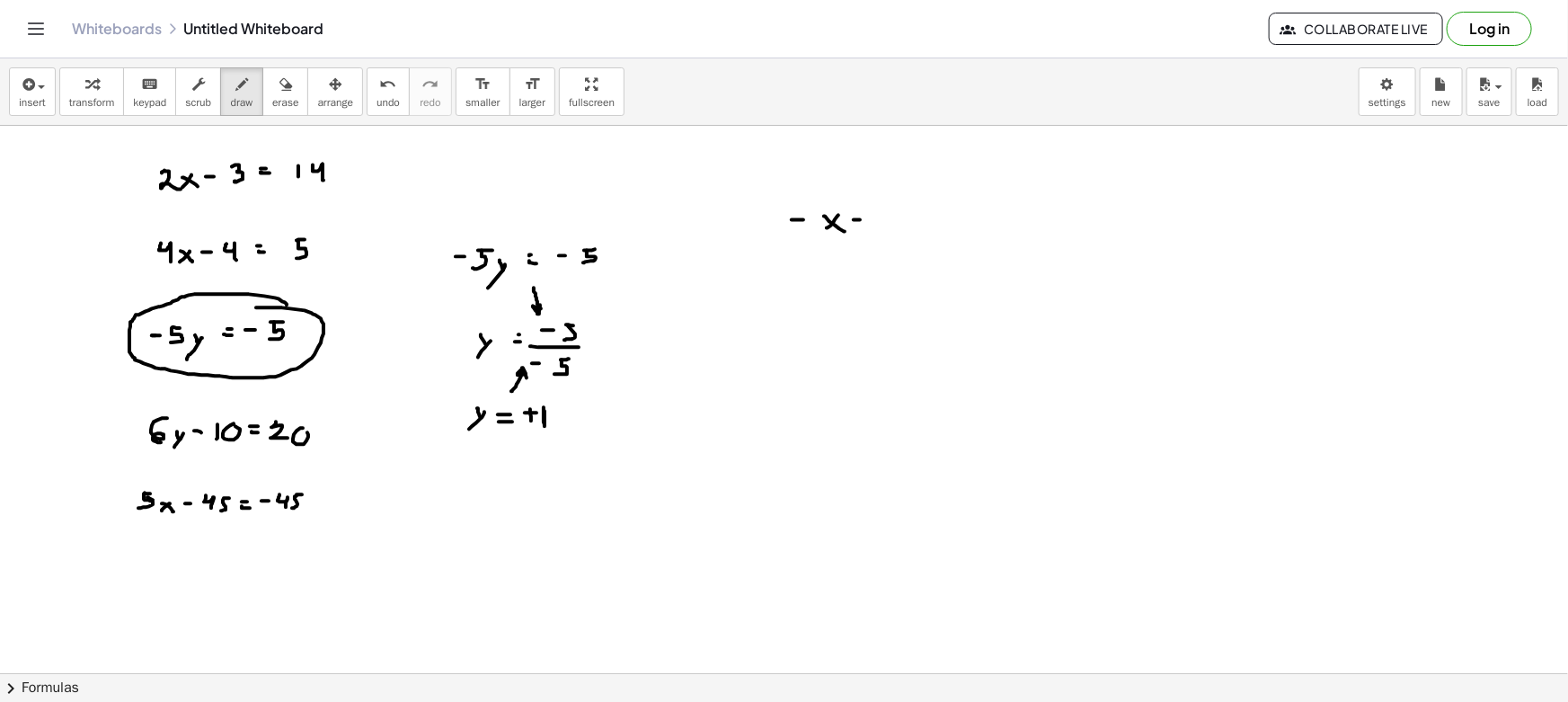 click at bounding box center [784, 774] 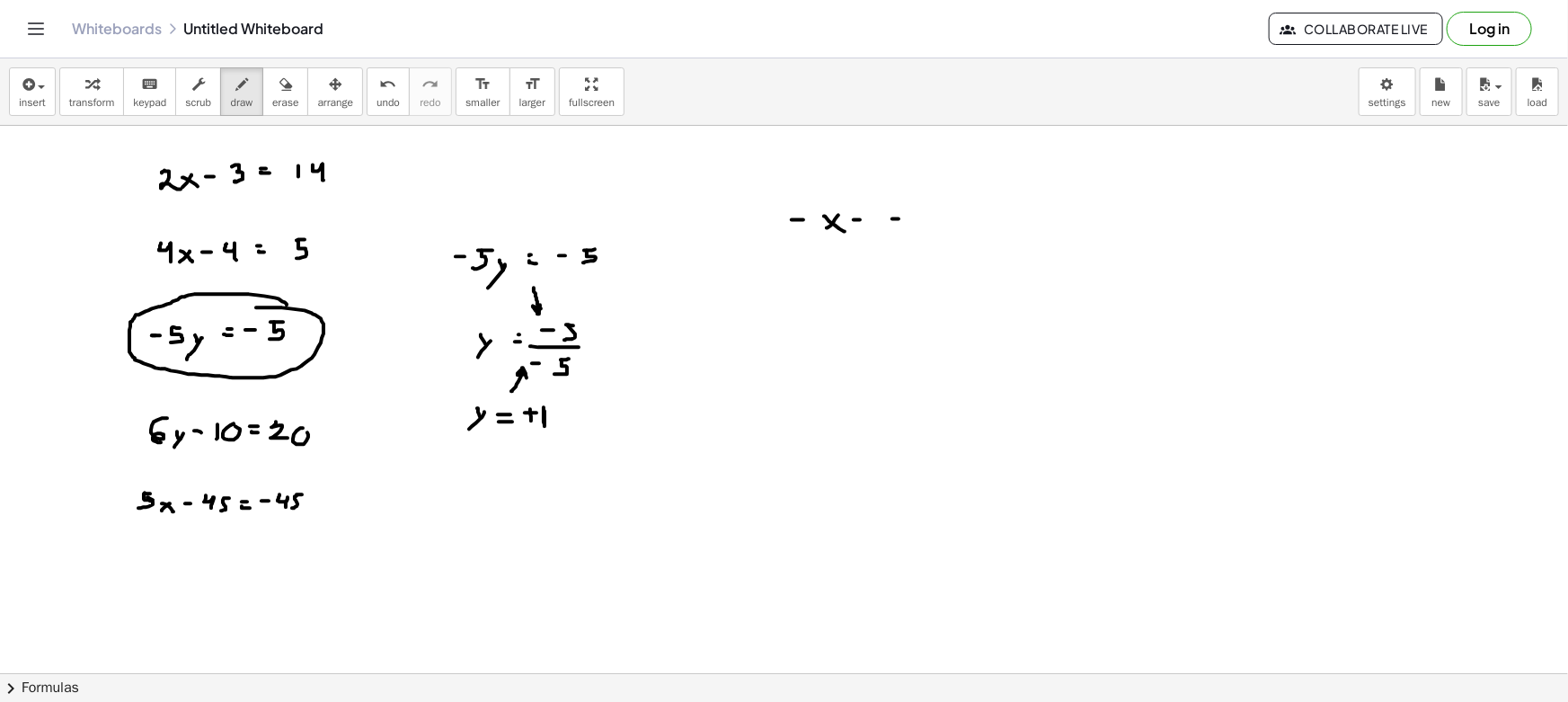 drag, startPoint x: 898, startPoint y: 224, endPoint x: 935, endPoint y: 225, distance: 37.01351 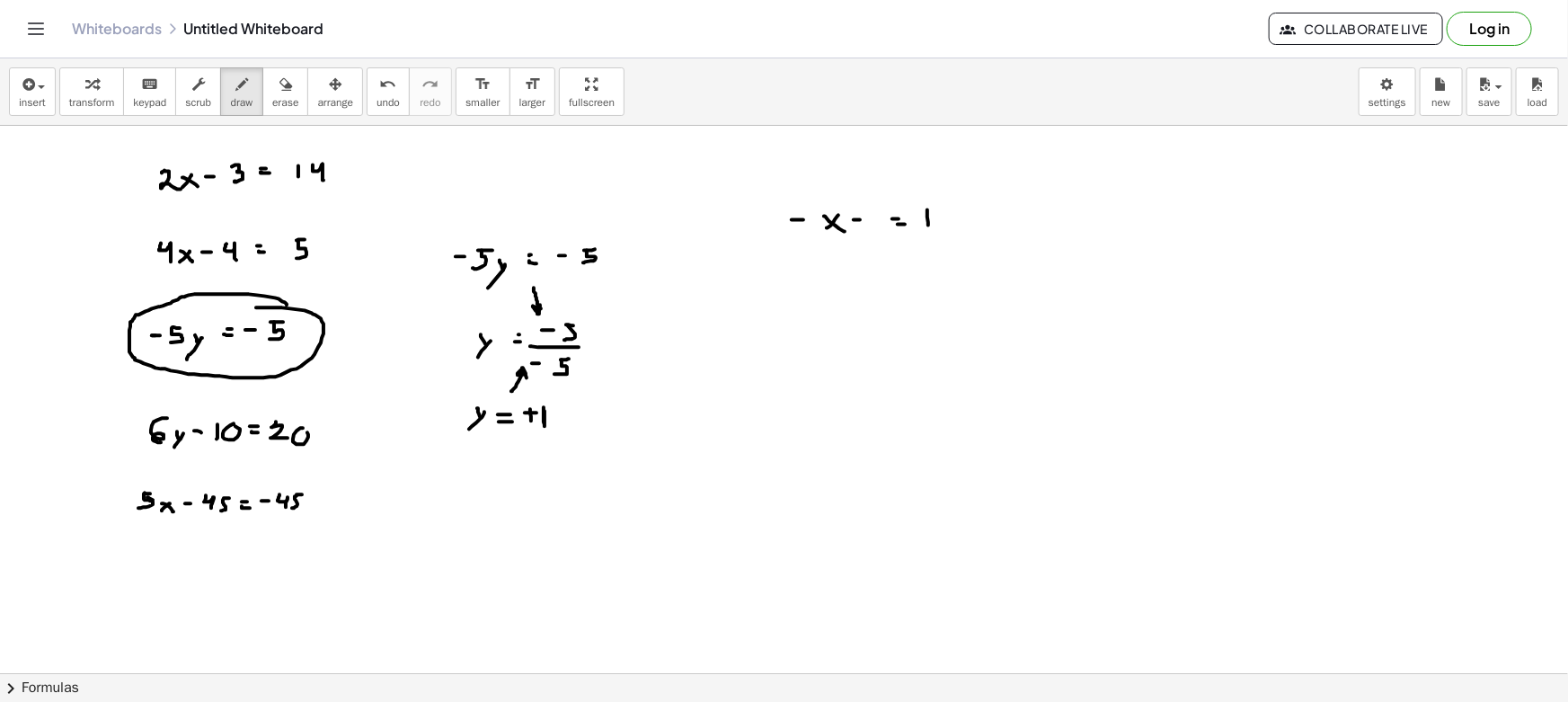 drag, startPoint x: 928, startPoint y: 225, endPoint x: 919, endPoint y: 218, distance: 11.401754 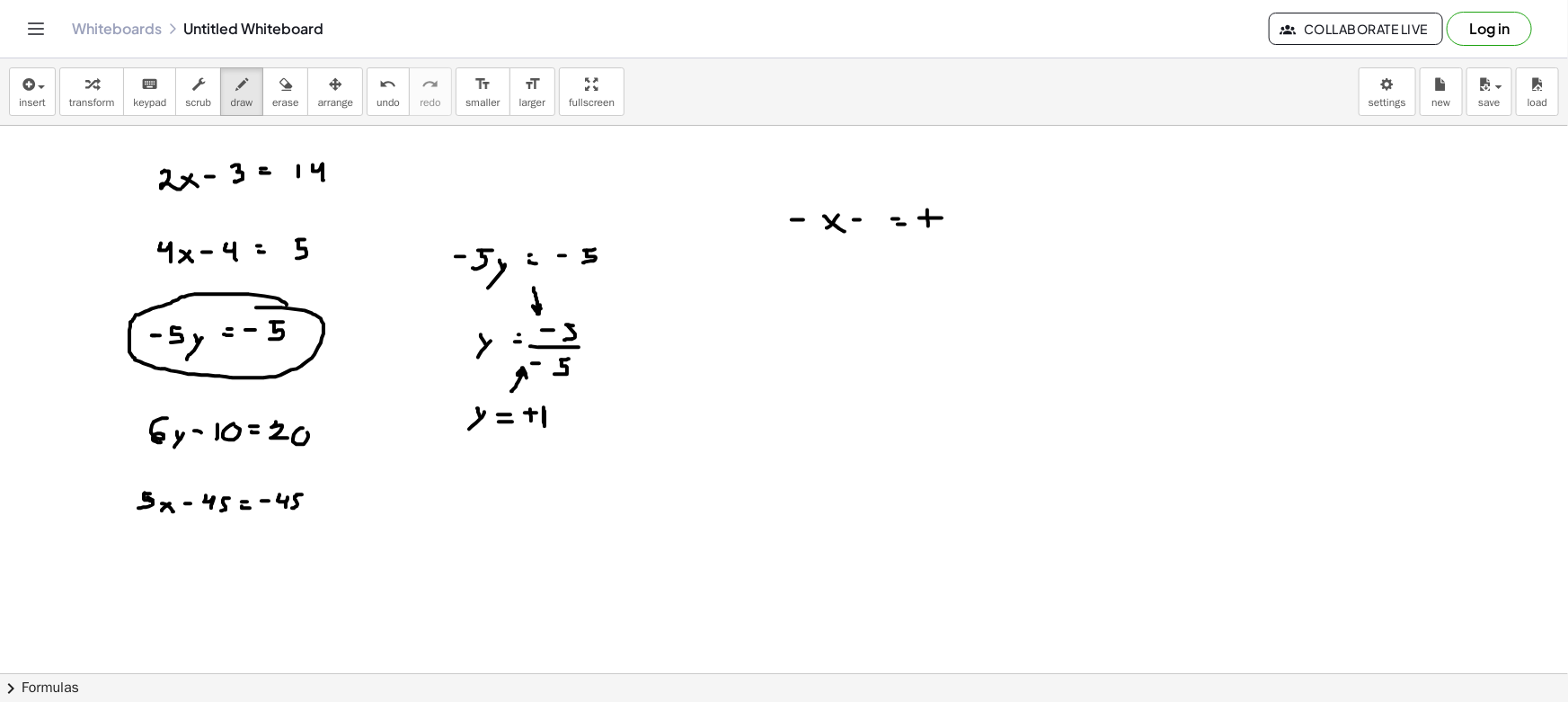 drag, startPoint x: 919, startPoint y: 218, endPoint x: 962, endPoint y: 222, distance: 43.185646 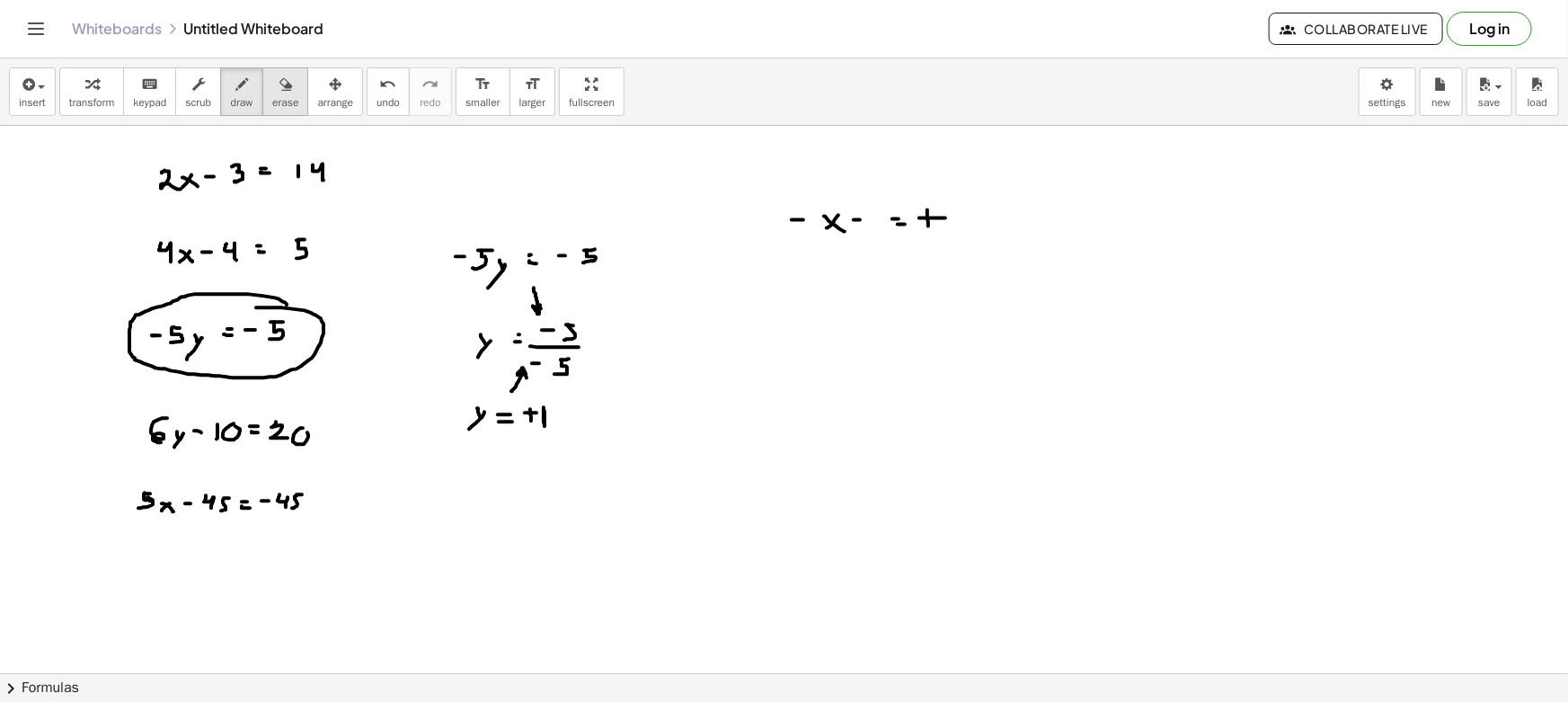 click at bounding box center (285, 84) 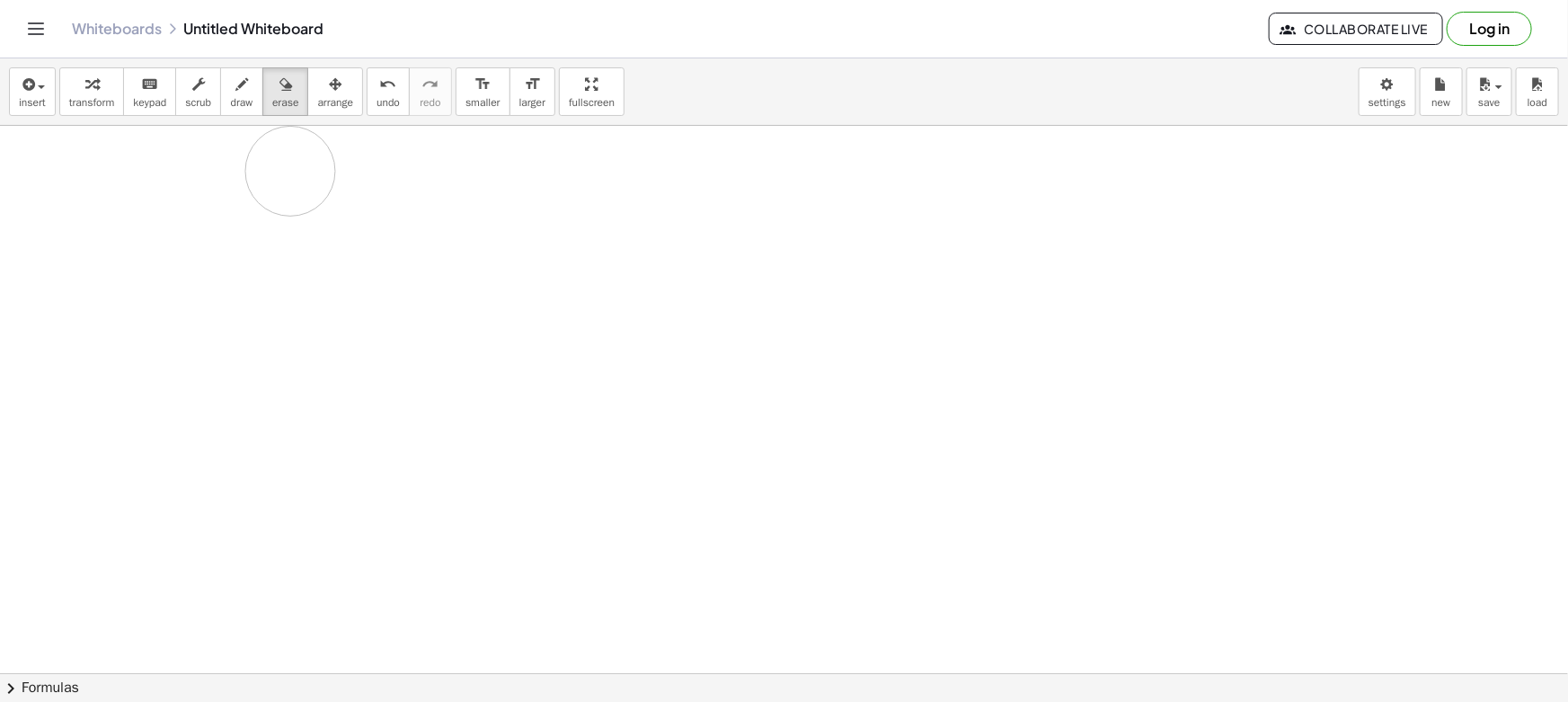 drag, startPoint x: 152, startPoint y: 315, endPoint x: 379, endPoint y: 182, distance: 263.09314 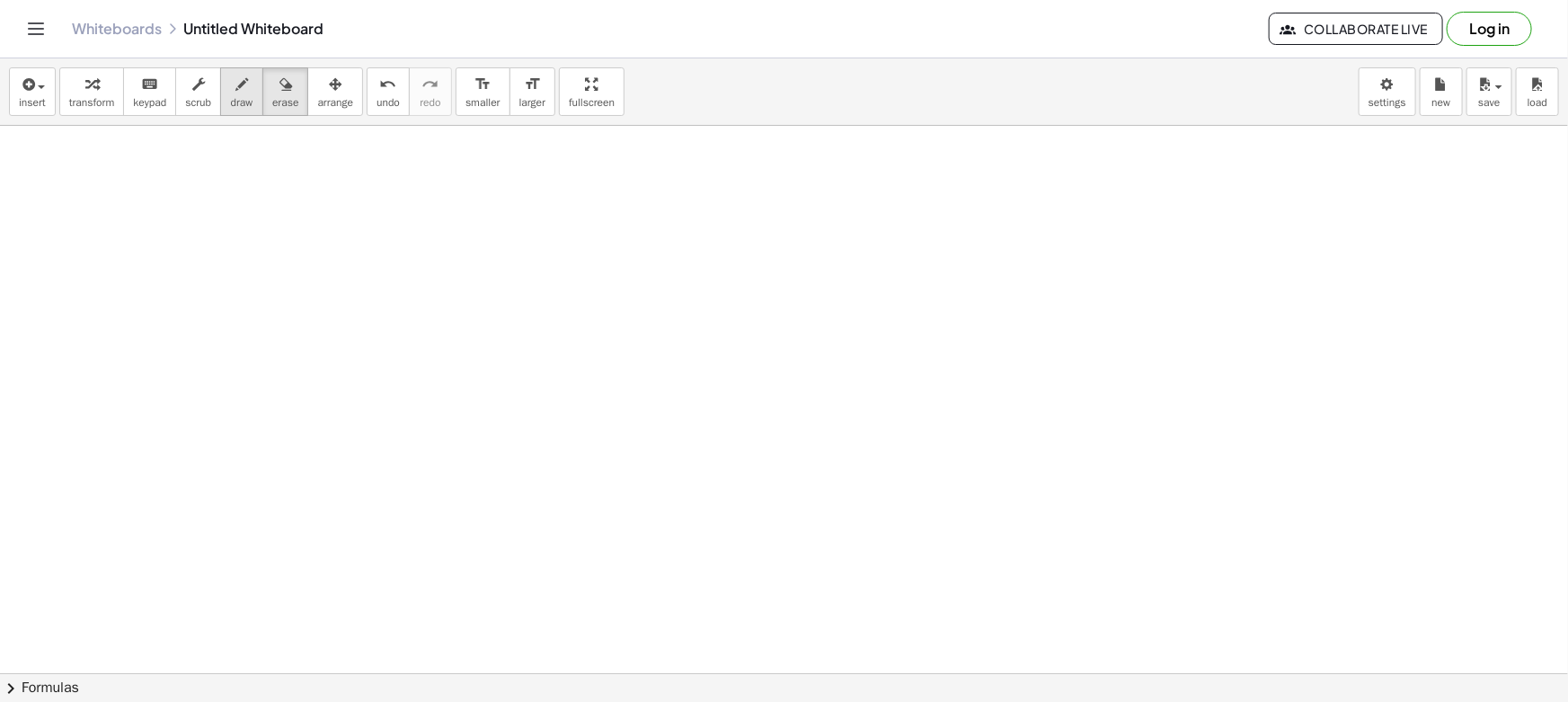 click on "draw" at bounding box center (242, 92) 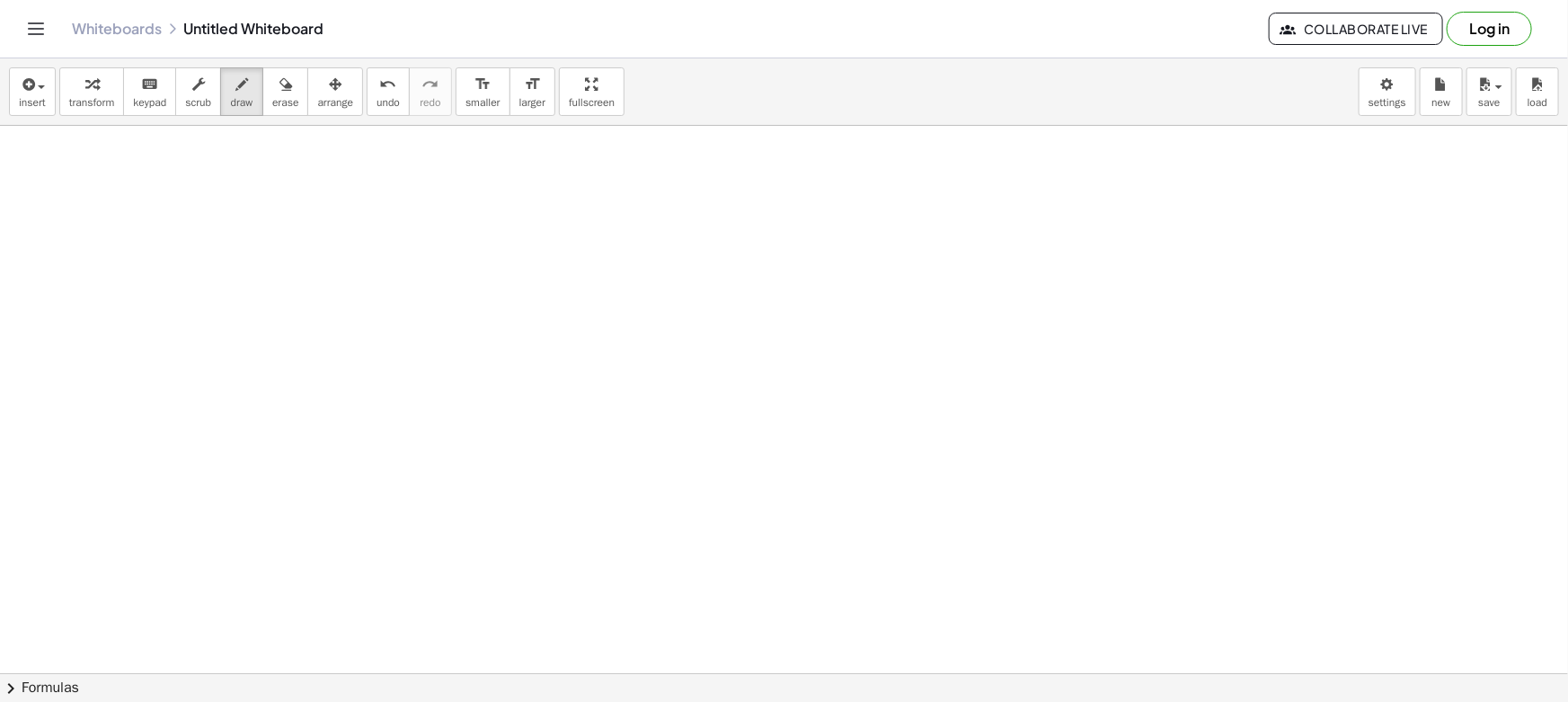 click at bounding box center [784, 774] 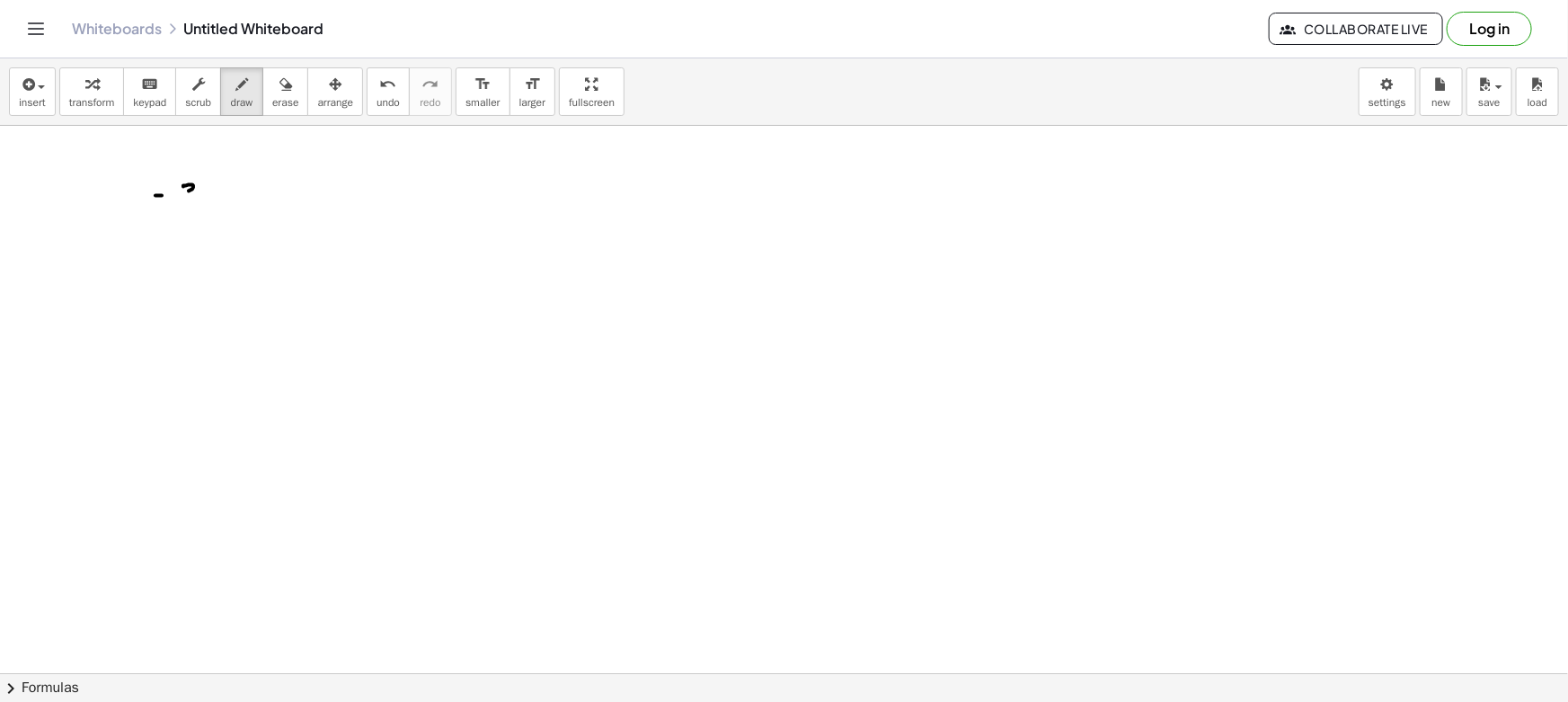 drag, startPoint x: 189, startPoint y: 184, endPoint x: 184, endPoint y: 200, distance: 16.763055 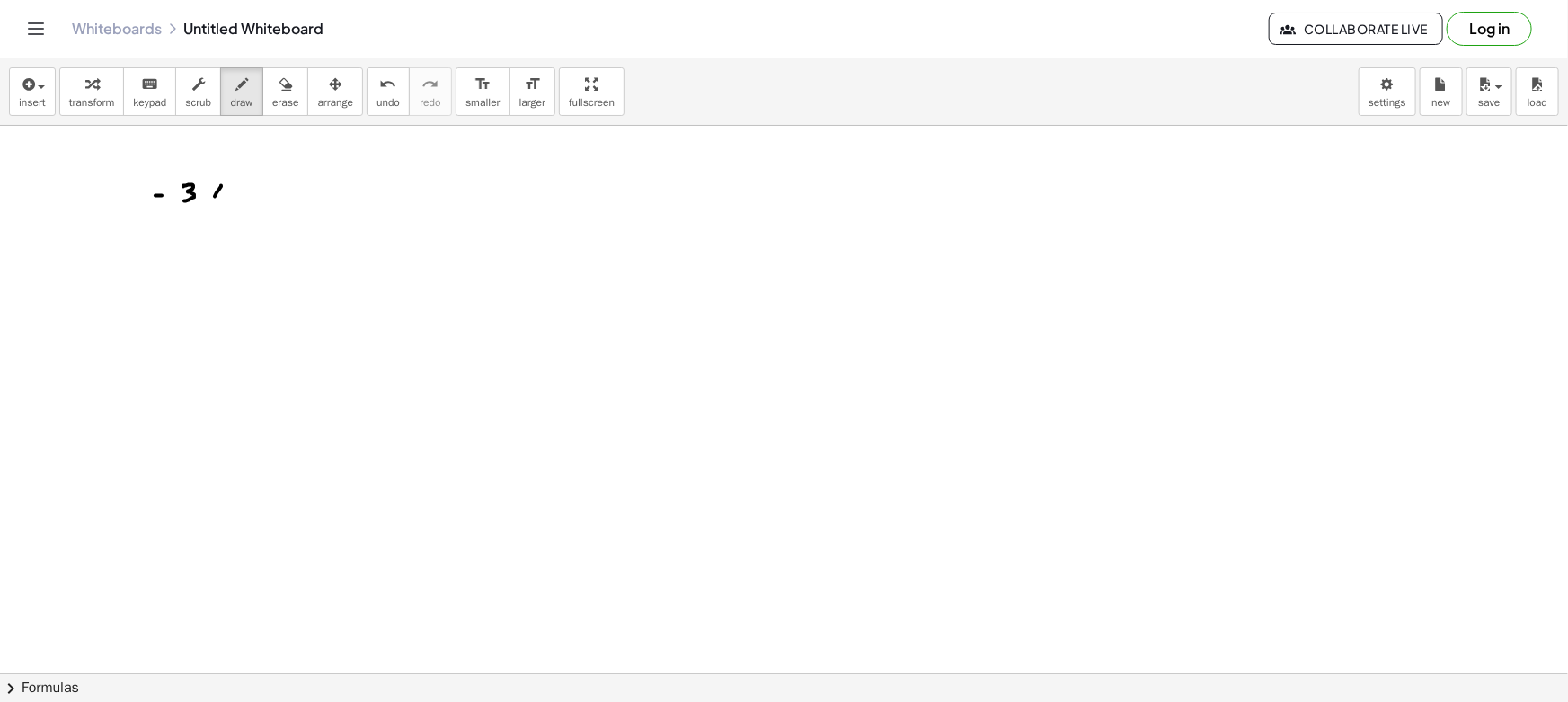 click at bounding box center (784, 774) 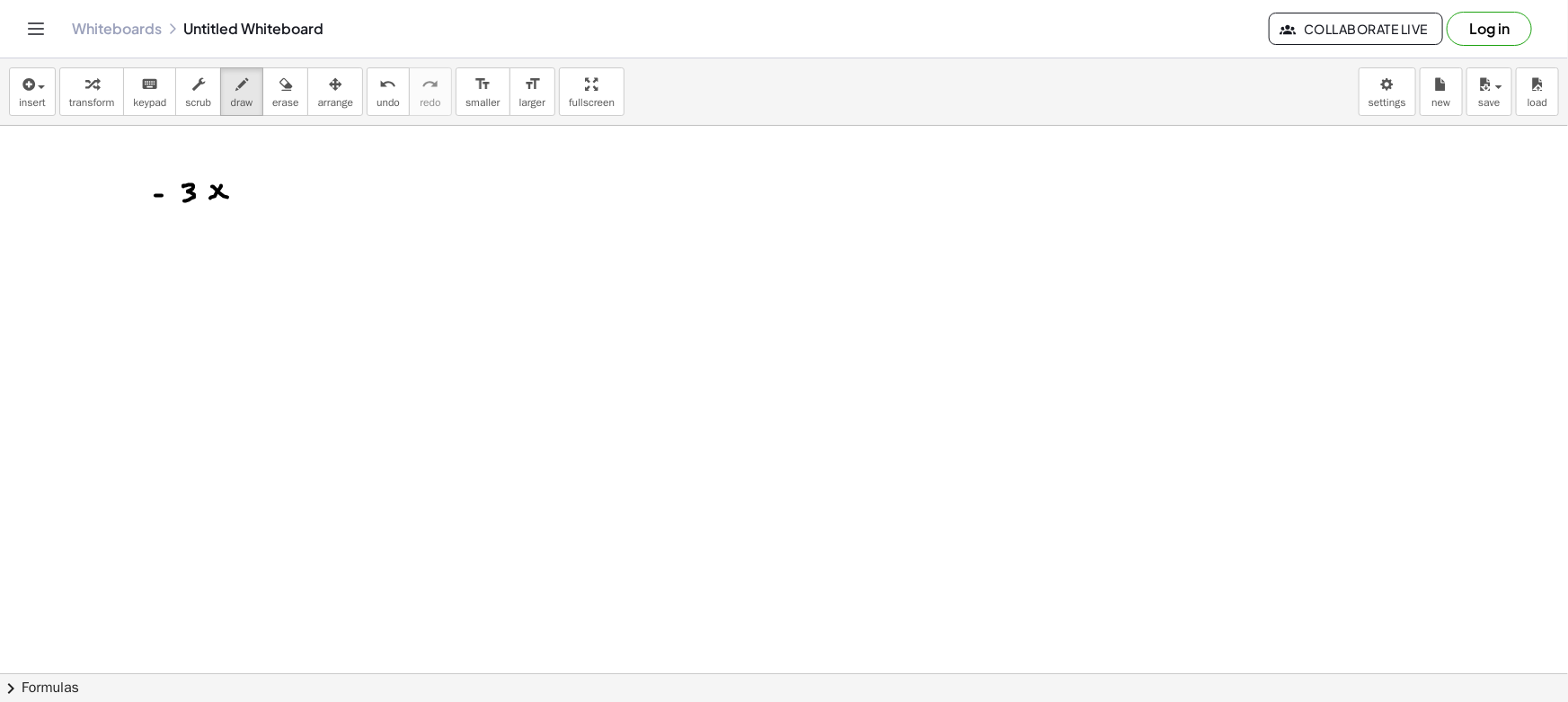 click at bounding box center (784, 774) 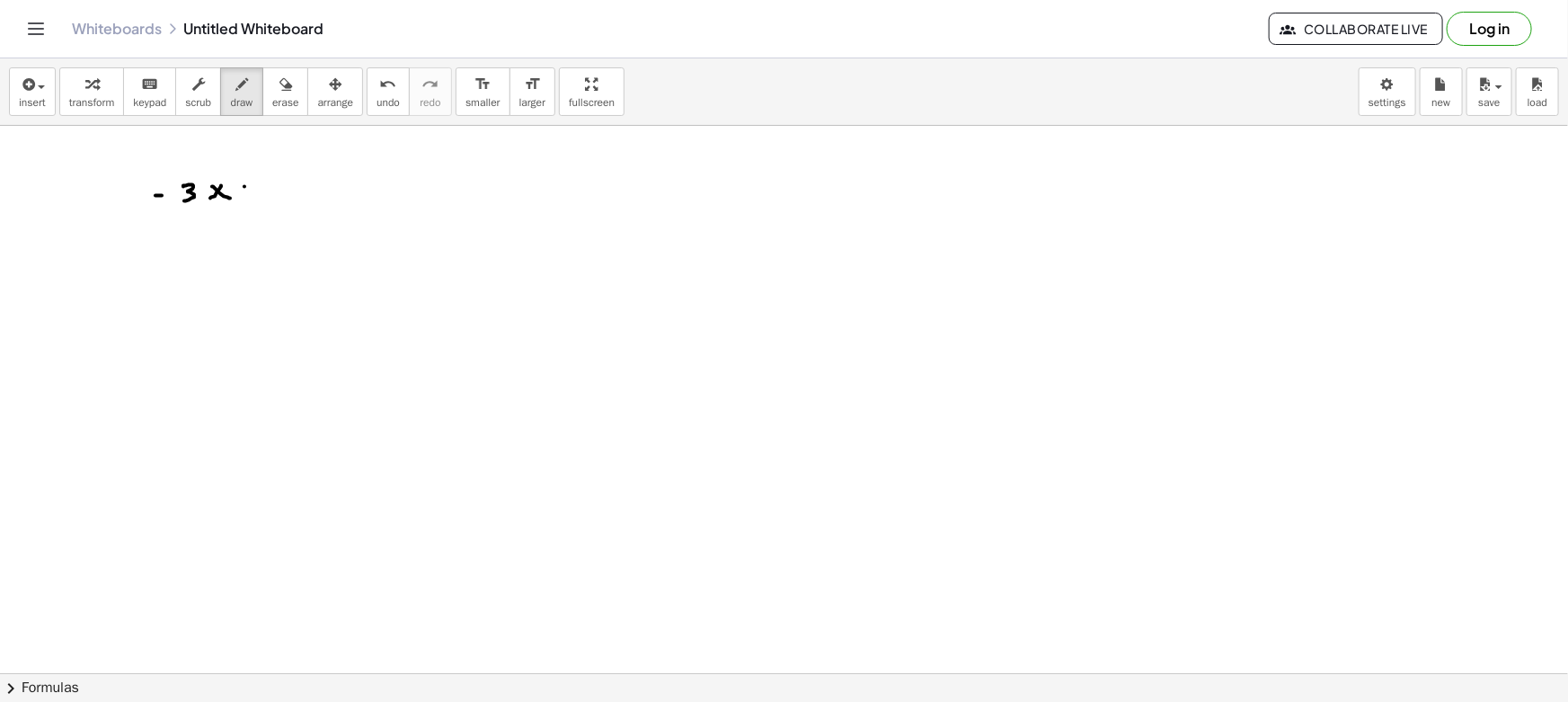 click at bounding box center (784, 774) 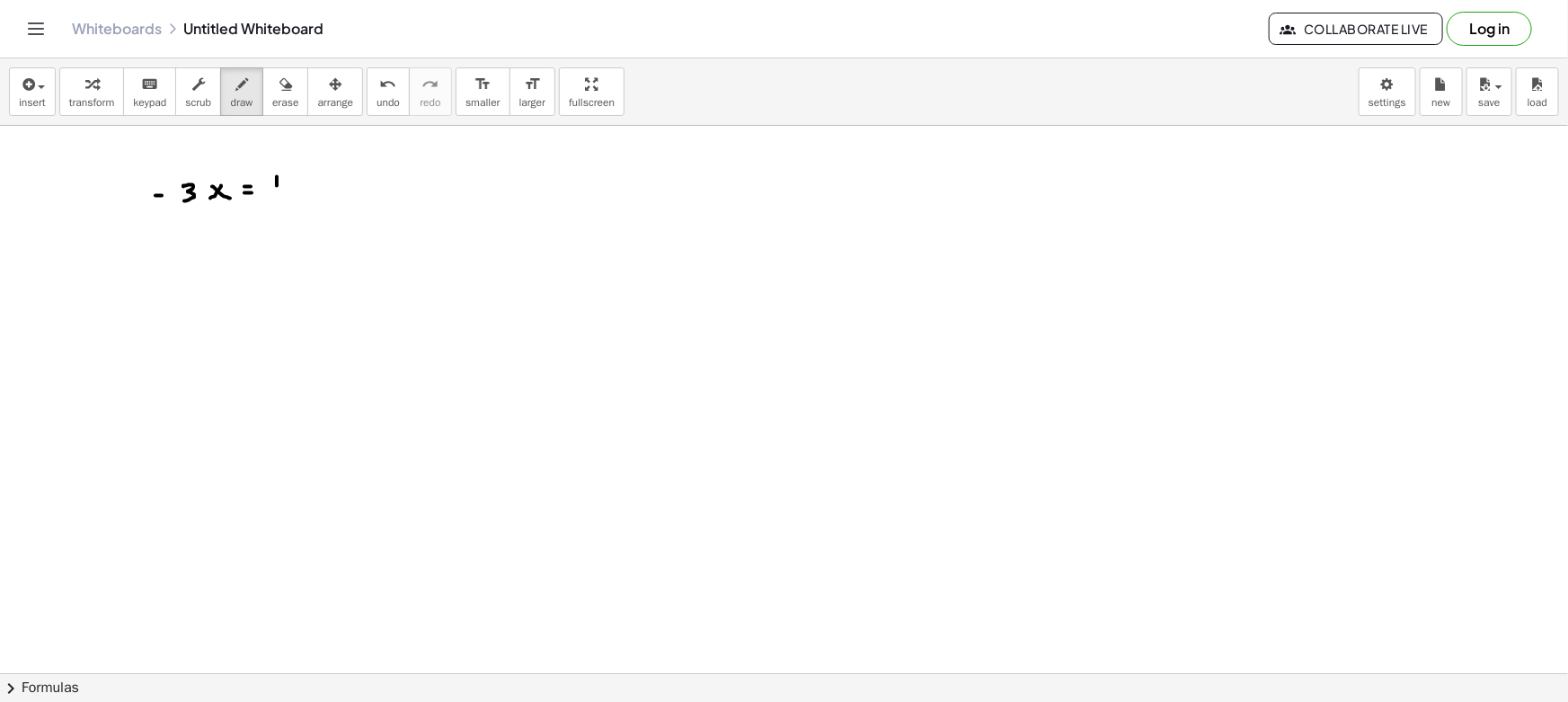 click at bounding box center [784, 774] 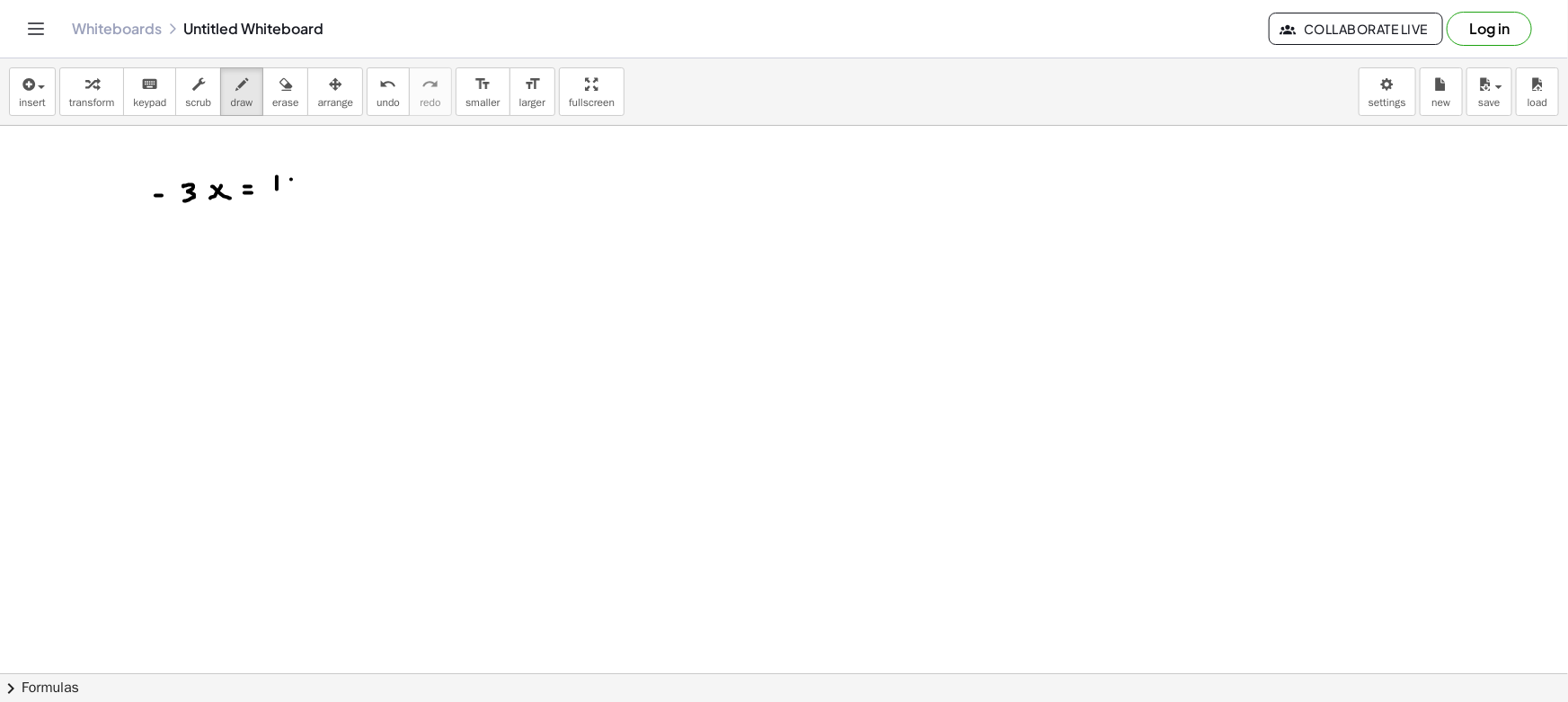 click at bounding box center (784, 774) 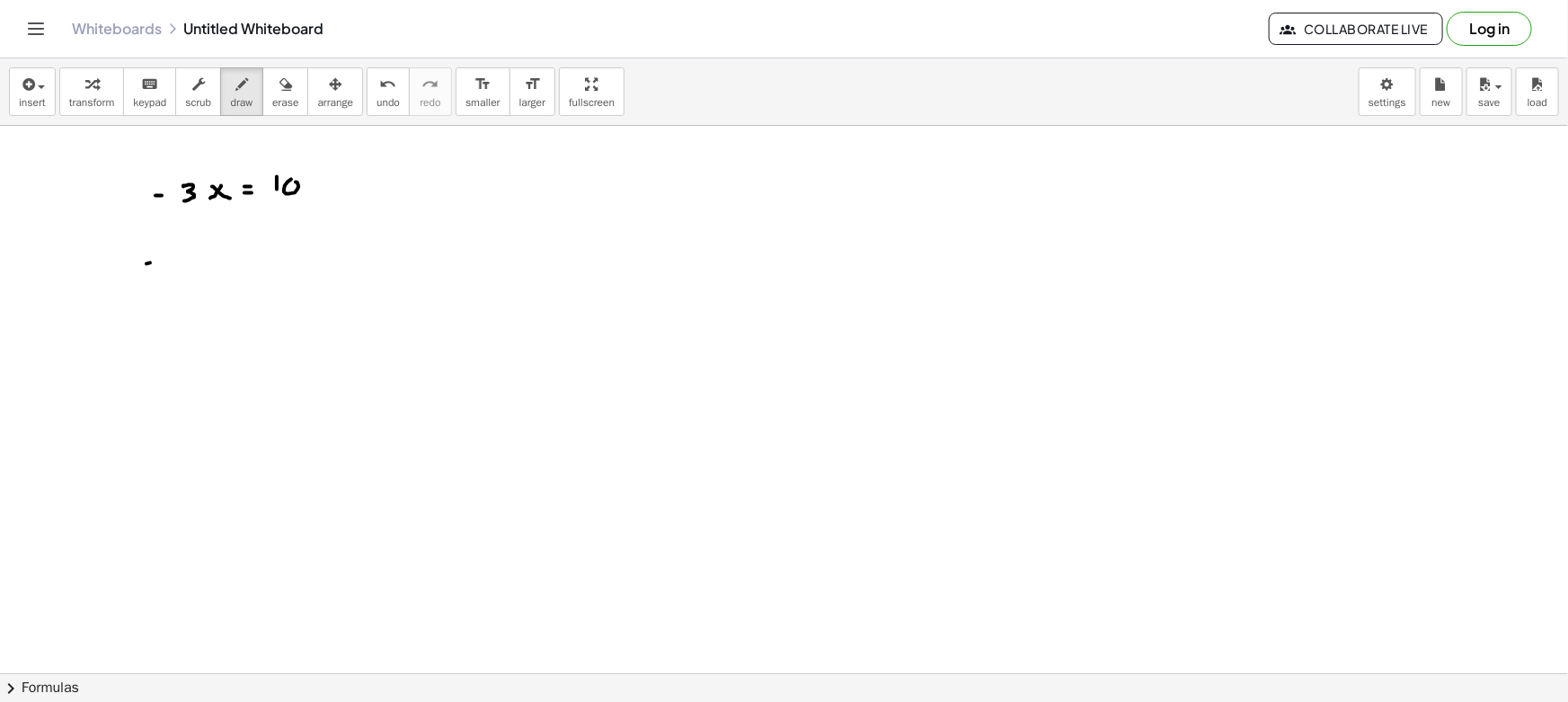 drag, startPoint x: 146, startPoint y: 263, endPoint x: 161, endPoint y: 262, distance: 15.033296 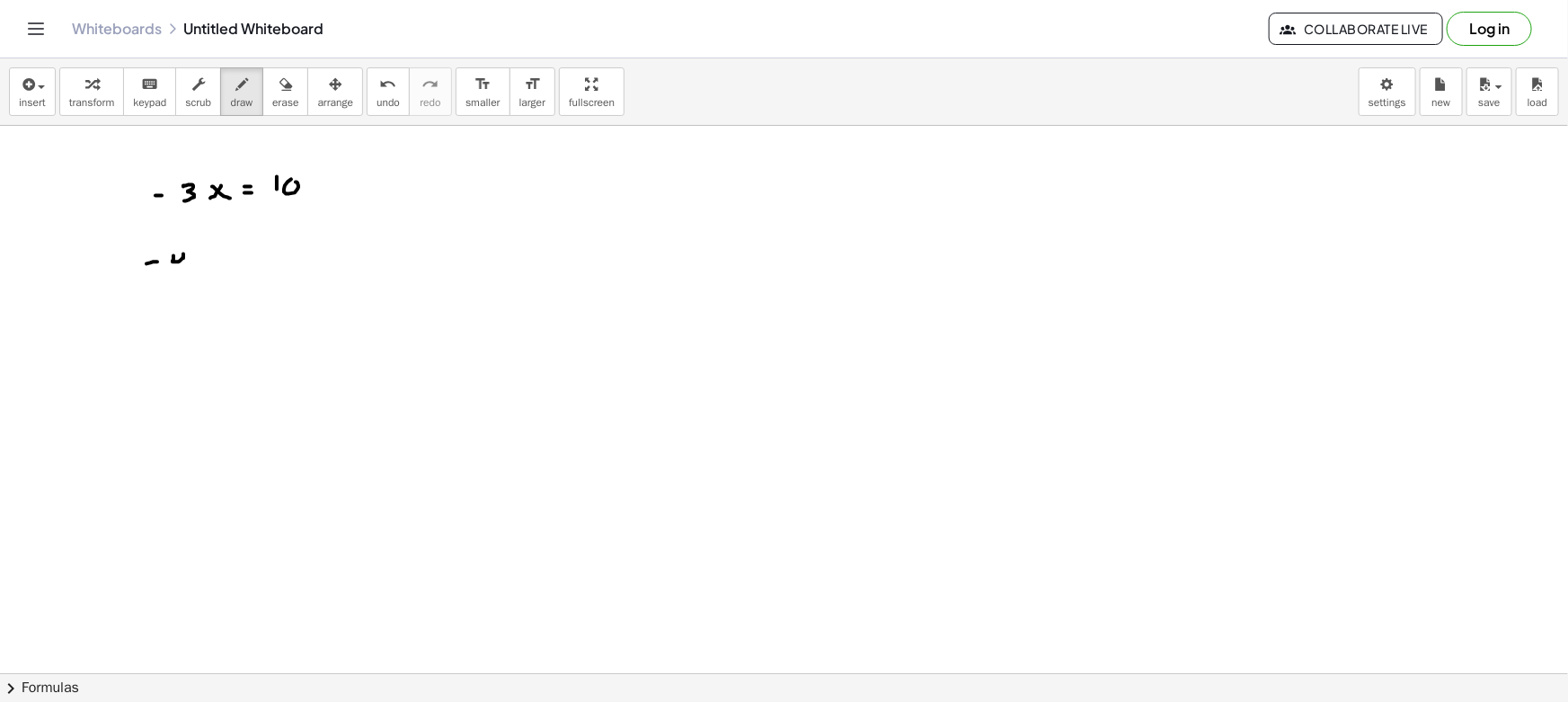 drag, startPoint x: 173, startPoint y: 261, endPoint x: 198, endPoint y: 262, distance: 25.019992 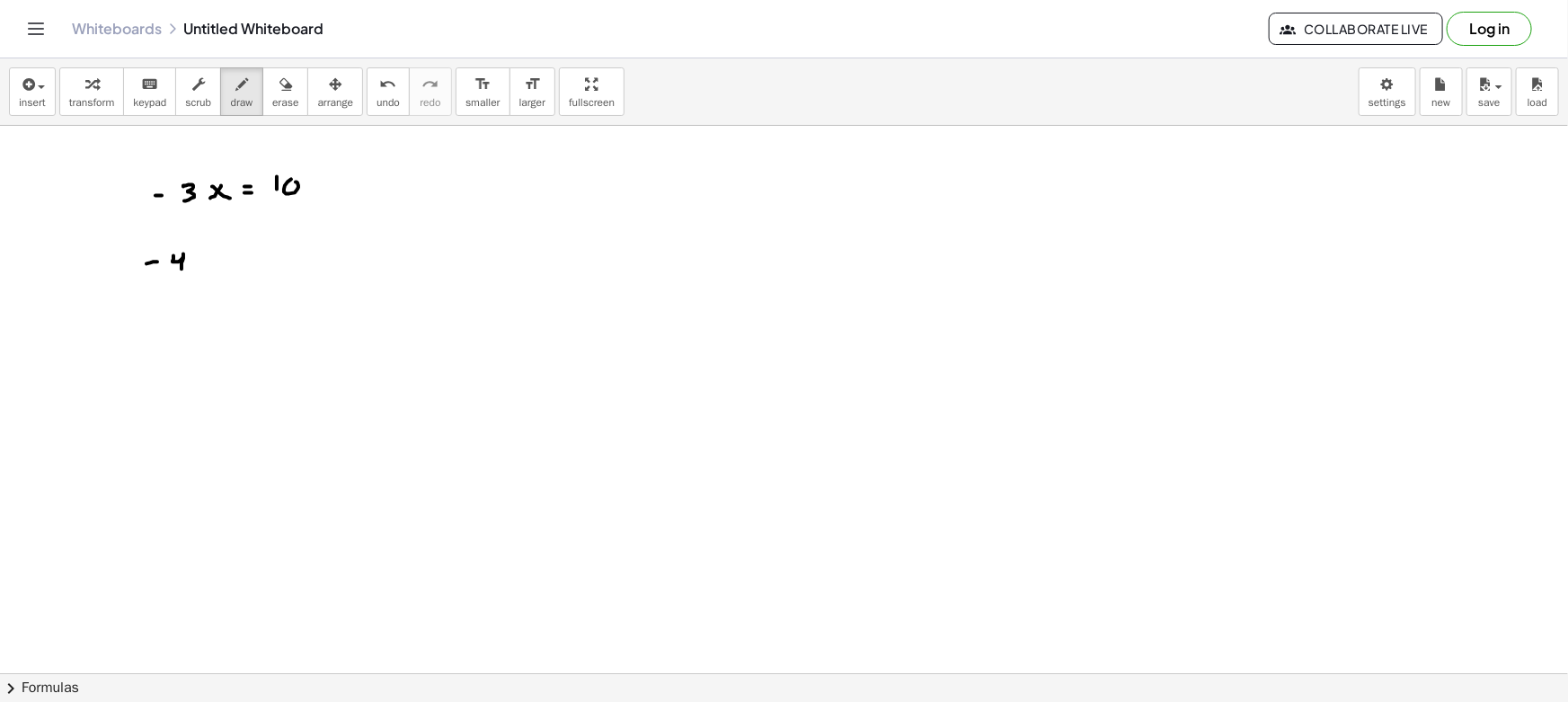drag, startPoint x: 204, startPoint y: 259, endPoint x: 195, endPoint y: 260, distance: 9.055385 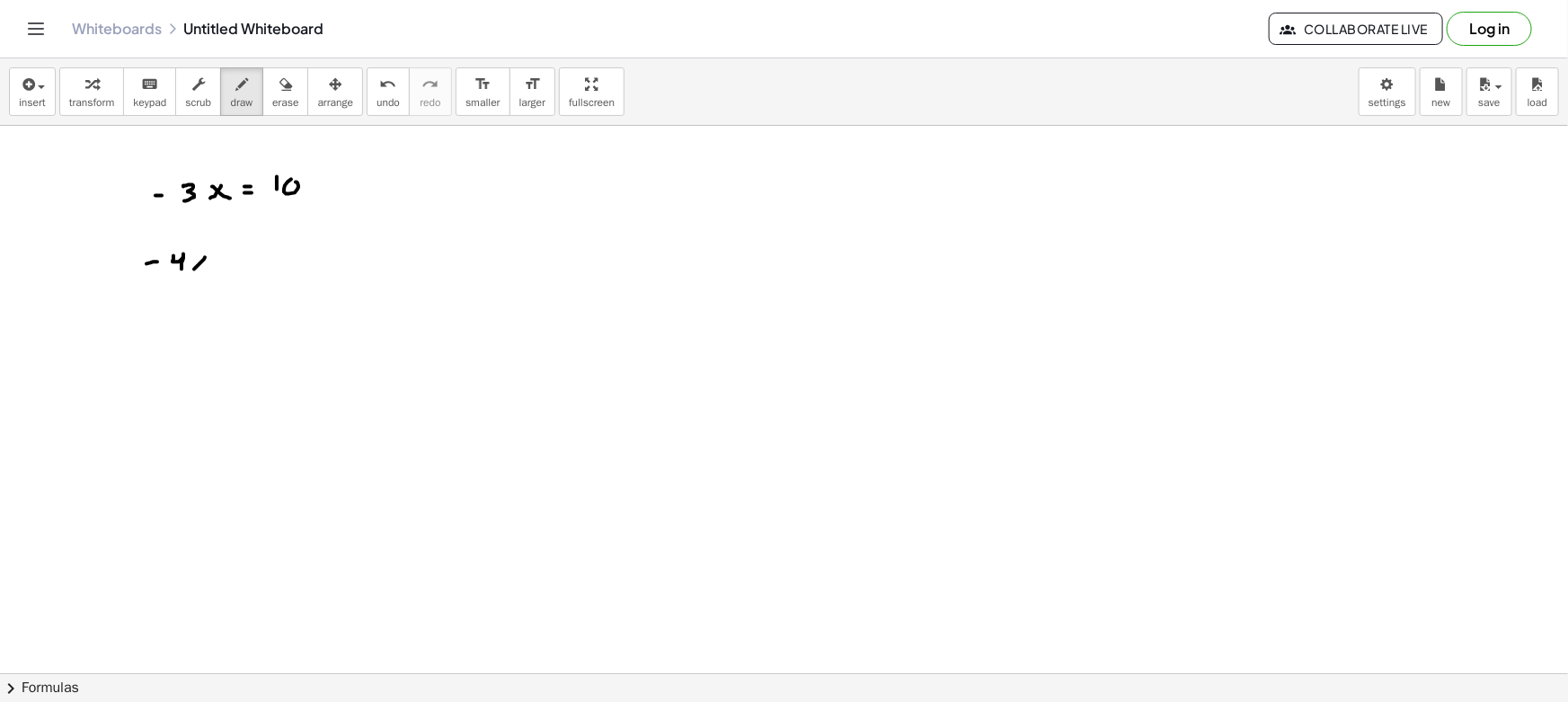 drag, startPoint x: 196, startPoint y: 259, endPoint x: 213, endPoint y: 270, distance: 20.248457 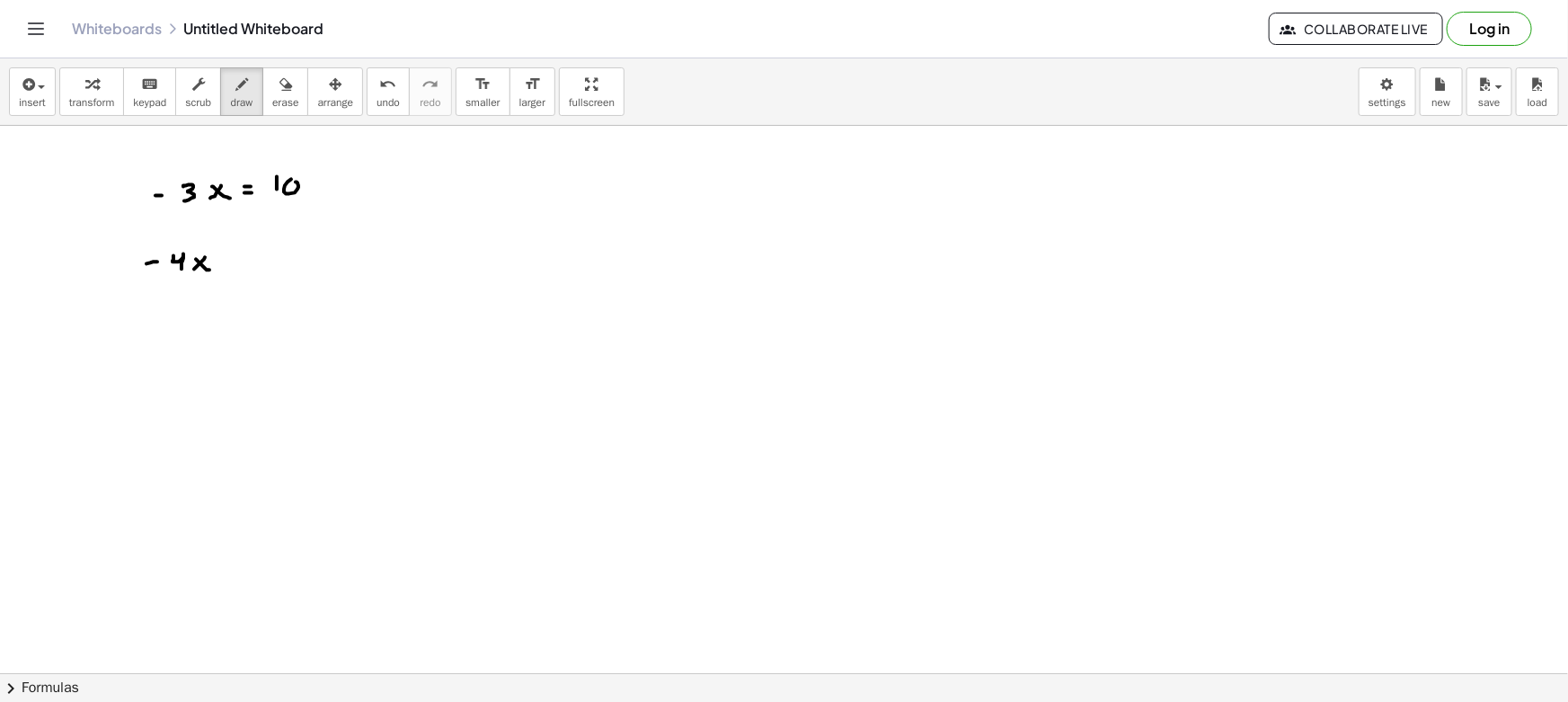 drag, startPoint x: 225, startPoint y: 253, endPoint x: 218, endPoint y: 262, distance: 11.401754 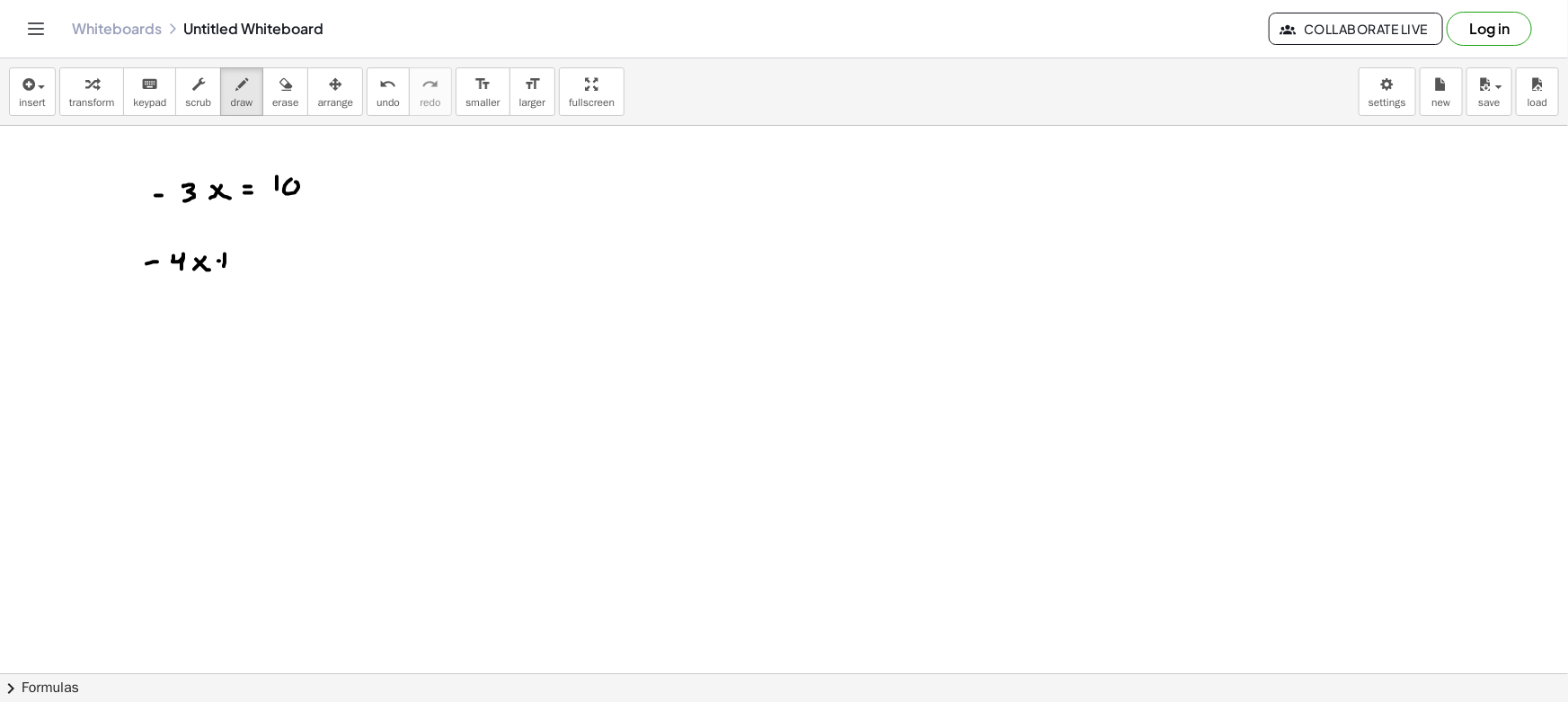 drag, startPoint x: 219, startPoint y: 261, endPoint x: 234, endPoint y: 261, distance: 15 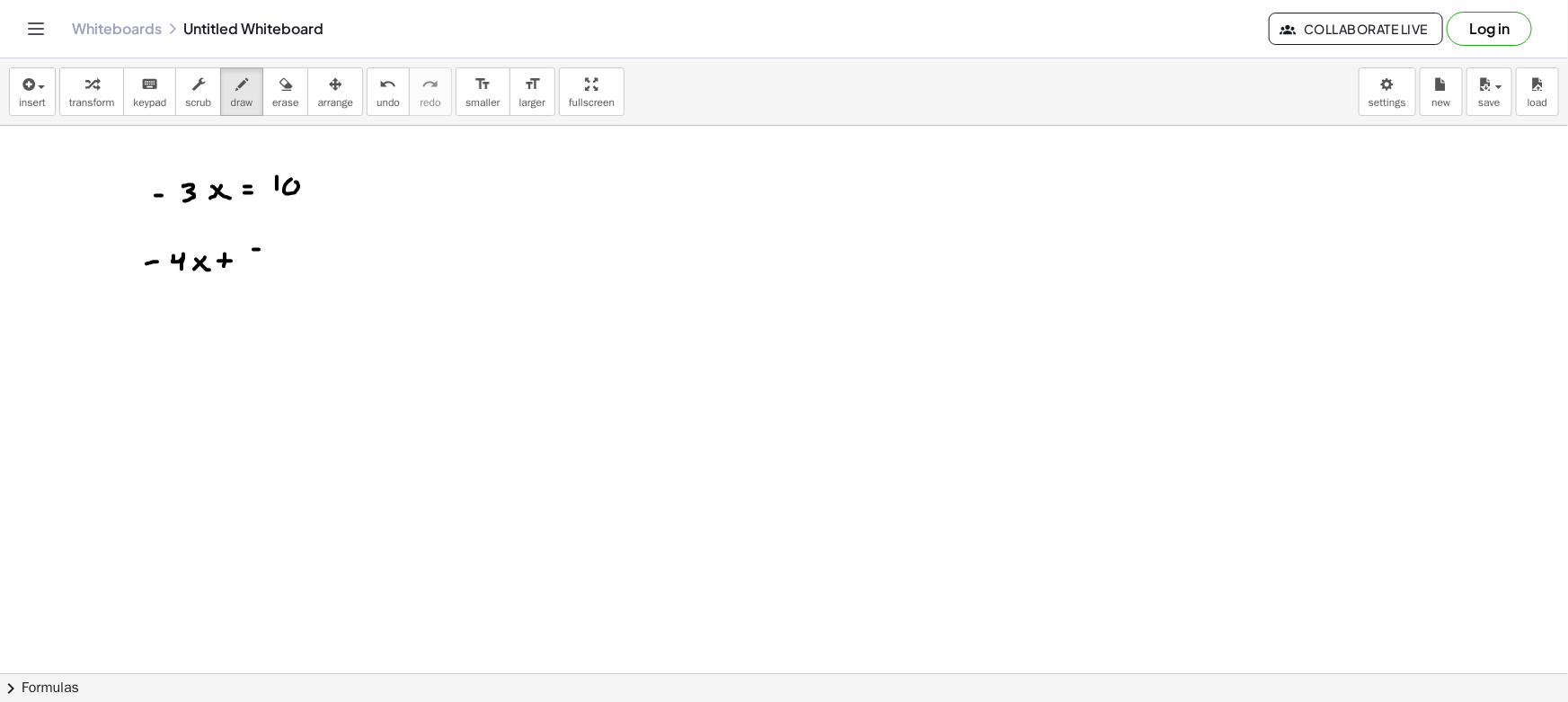click at bounding box center (784, 774) 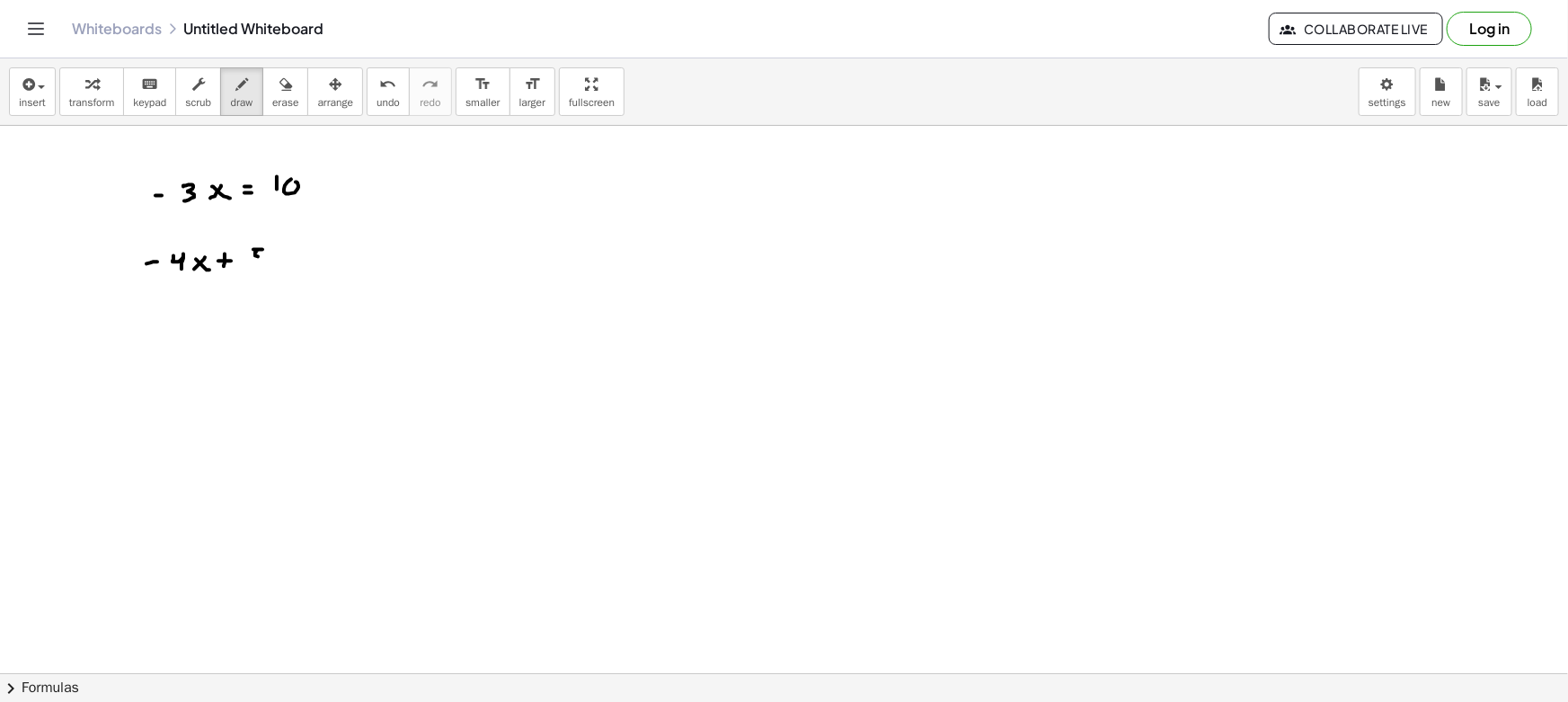 drag, startPoint x: 255, startPoint y: 253, endPoint x: 268, endPoint y: 262, distance: 15.81139 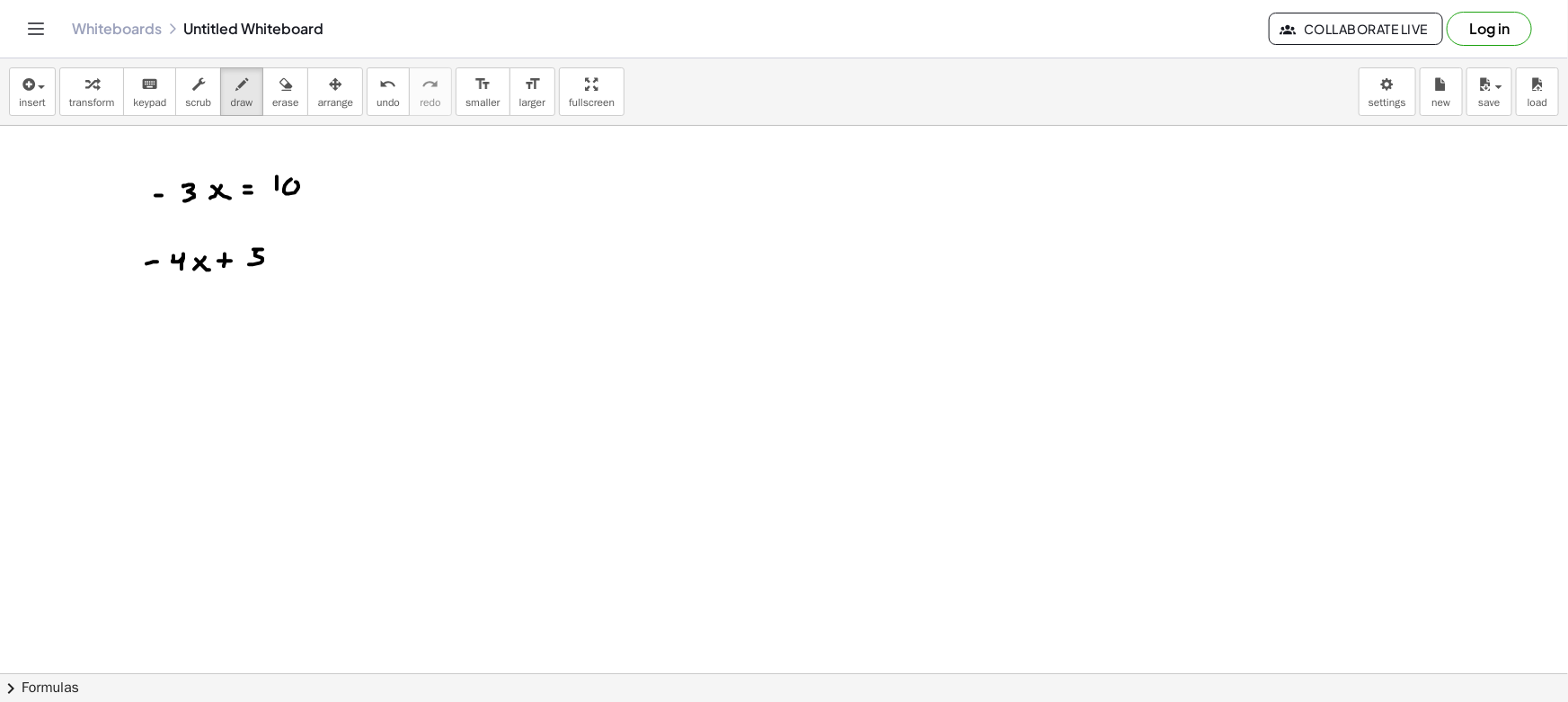 click at bounding box center [784, 774] 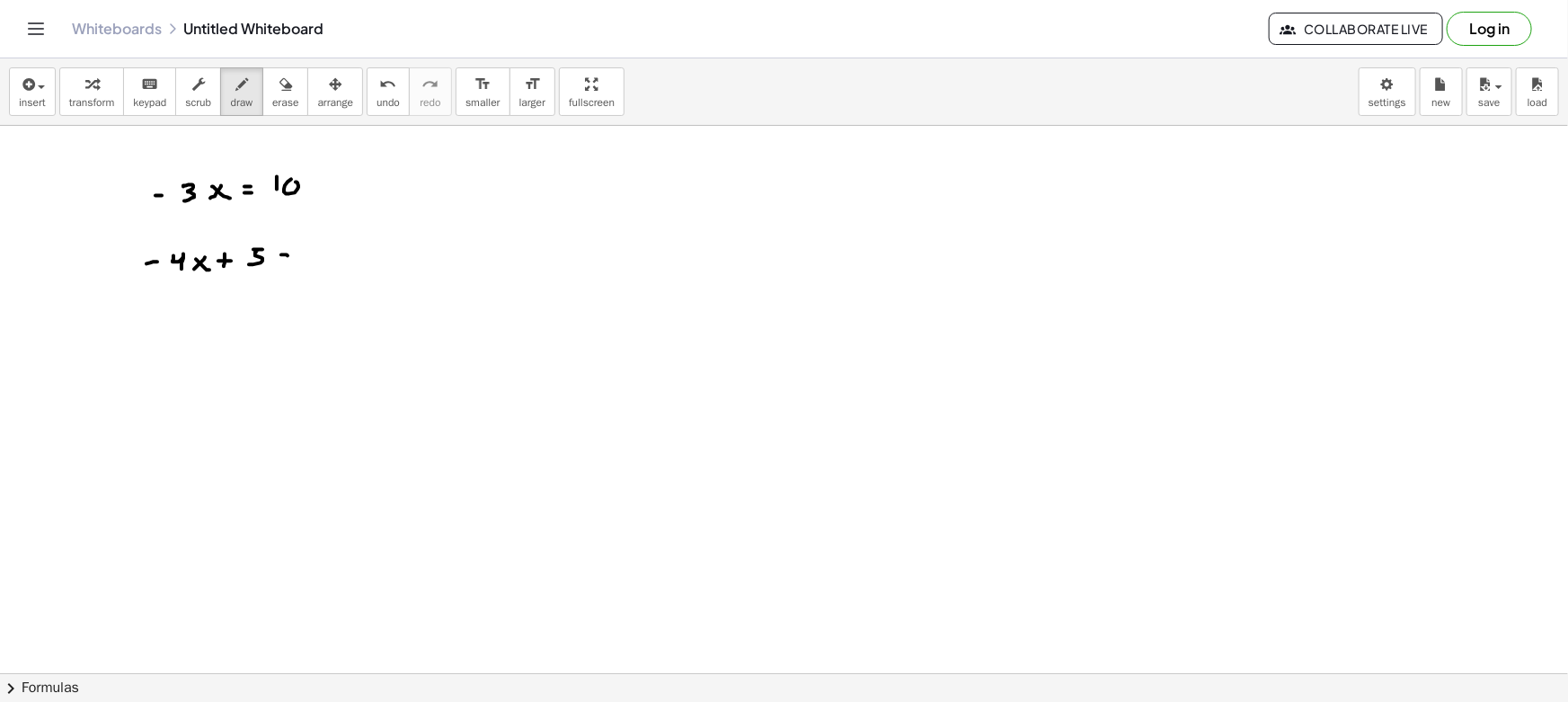 drag, startPoint x: 284, startPoint y: 262, endPoint x: 299, endPoint y: 257, distance: 15.811388 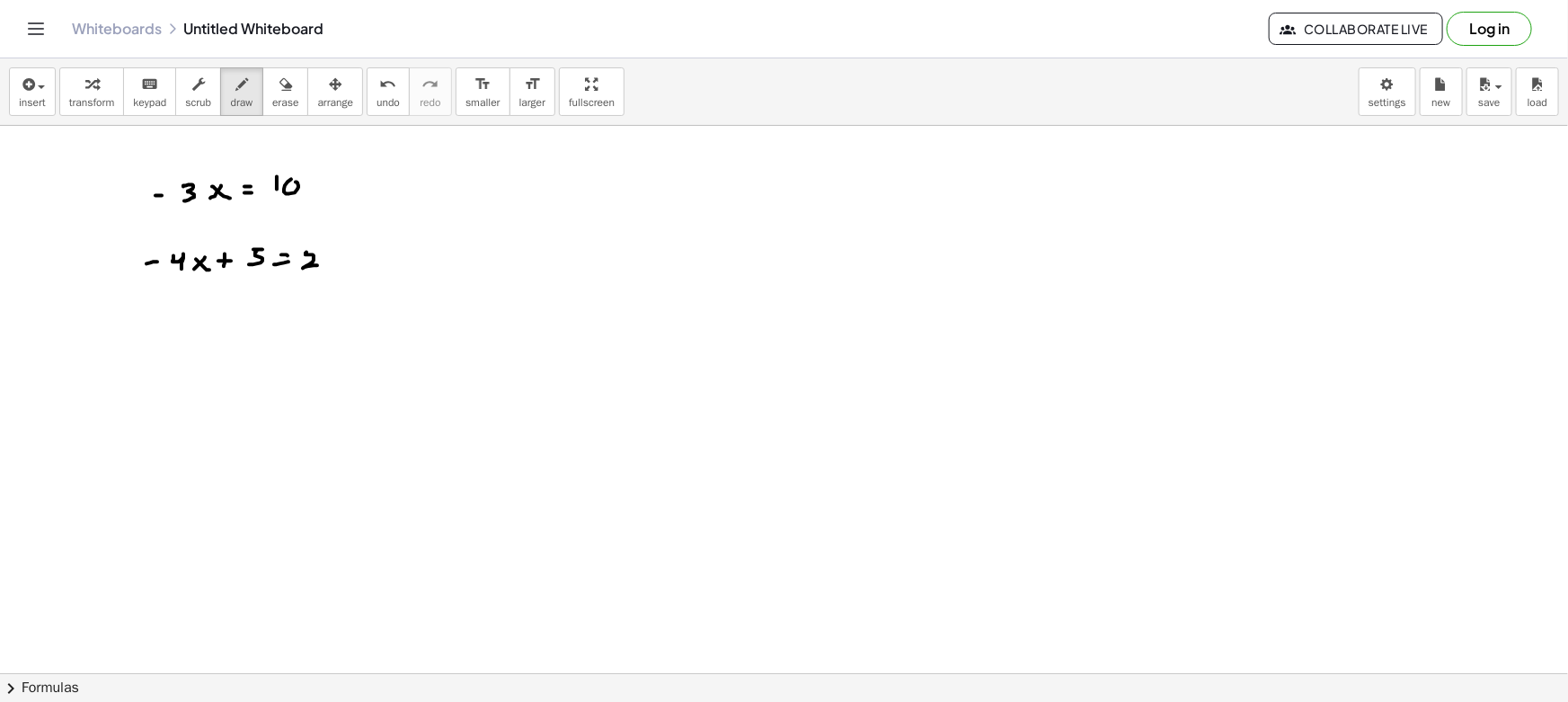 drag, startPoint x: 306, startPoint y: 254, endPoint x: 339, endPoint y: 255, distance: 33.01515 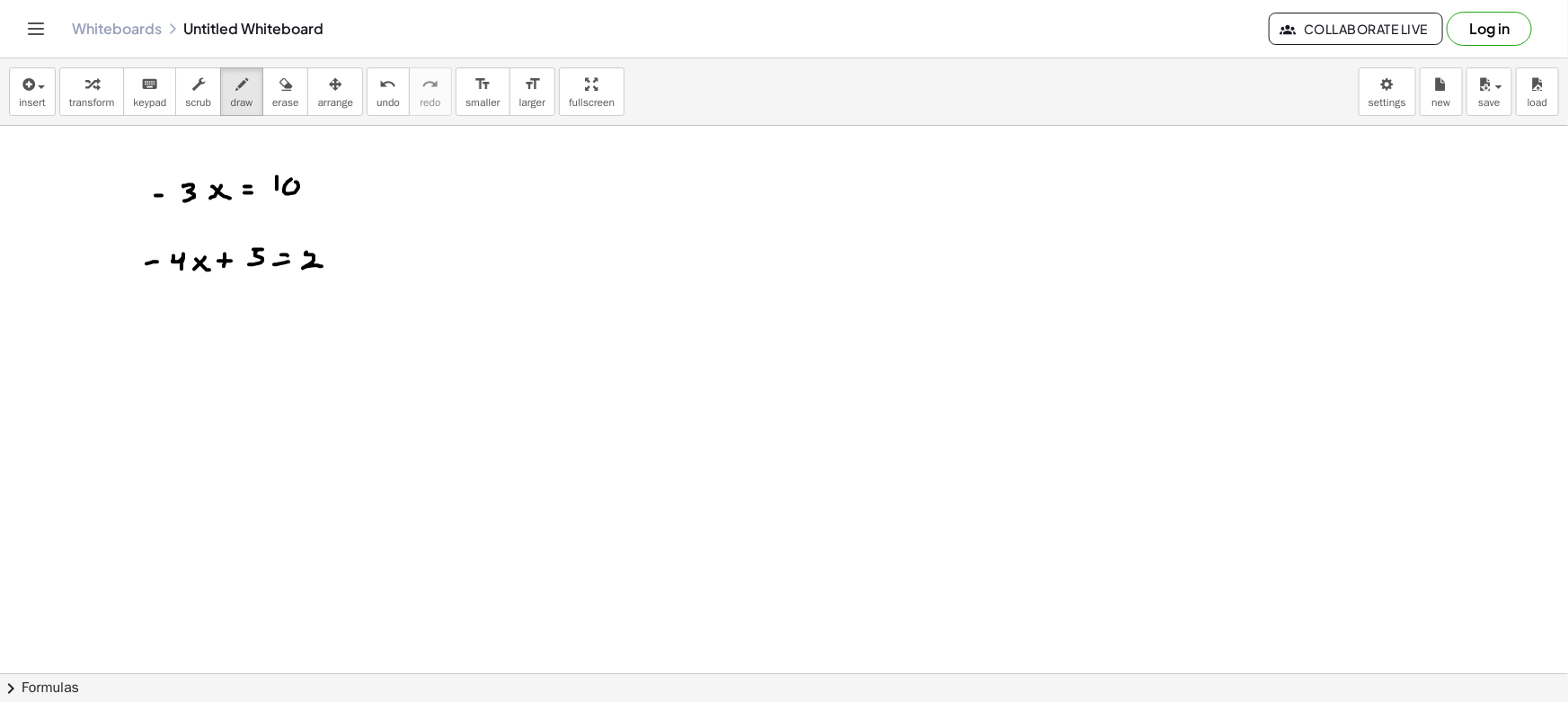 drag, startPoint x: 332, startPoint y: 262, endPoint x: 342, endPoint y: 252, distance: 14.142136 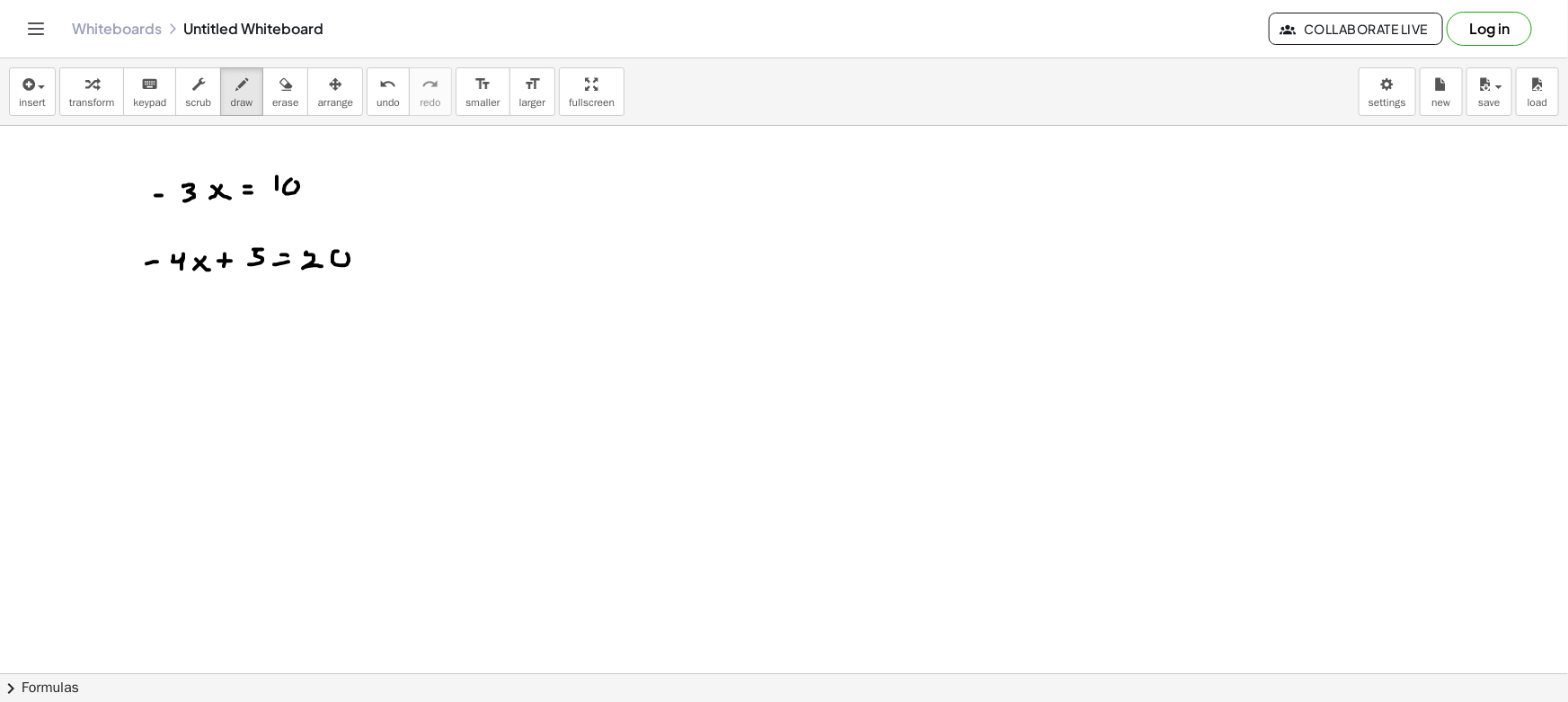 click at bounding box center (784, 774) 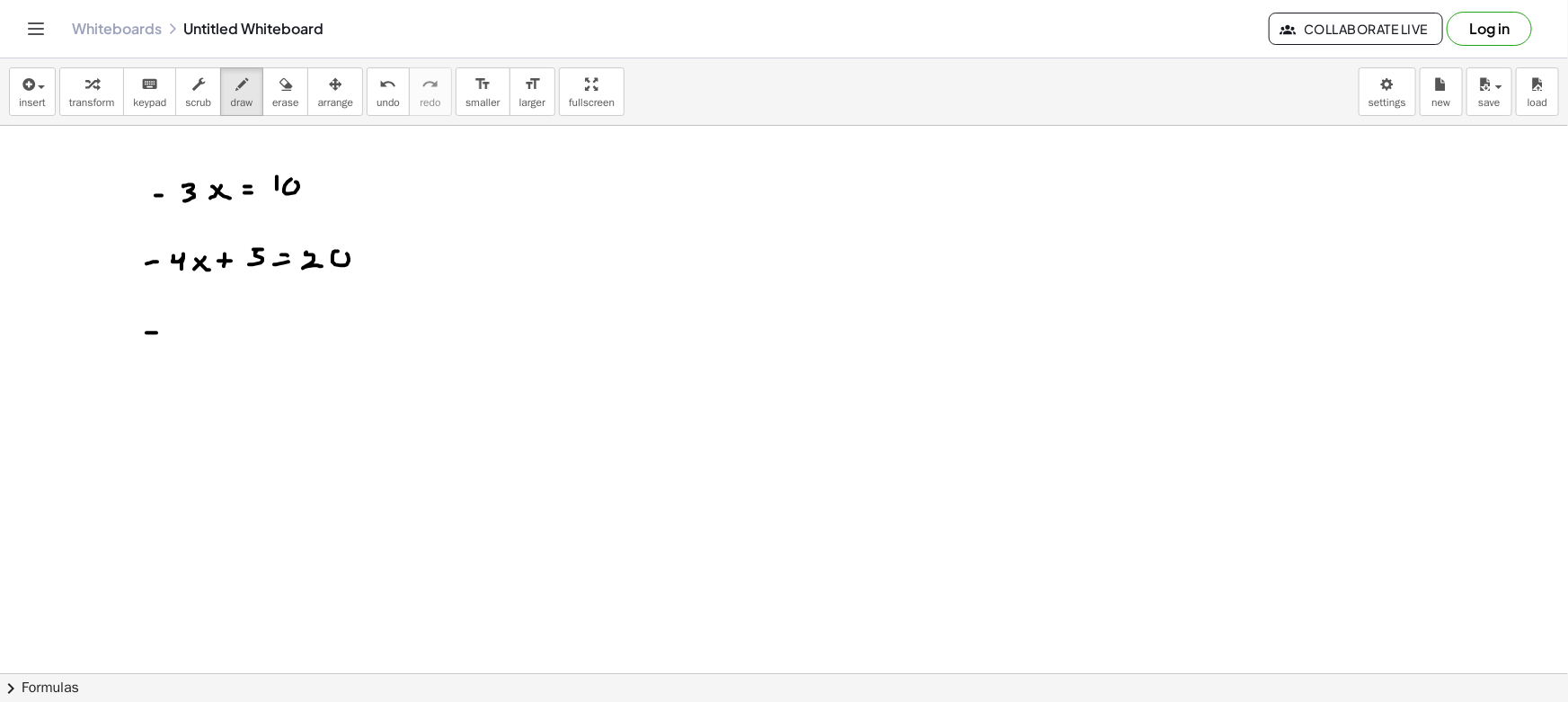 click at bounding box center [784, 774] 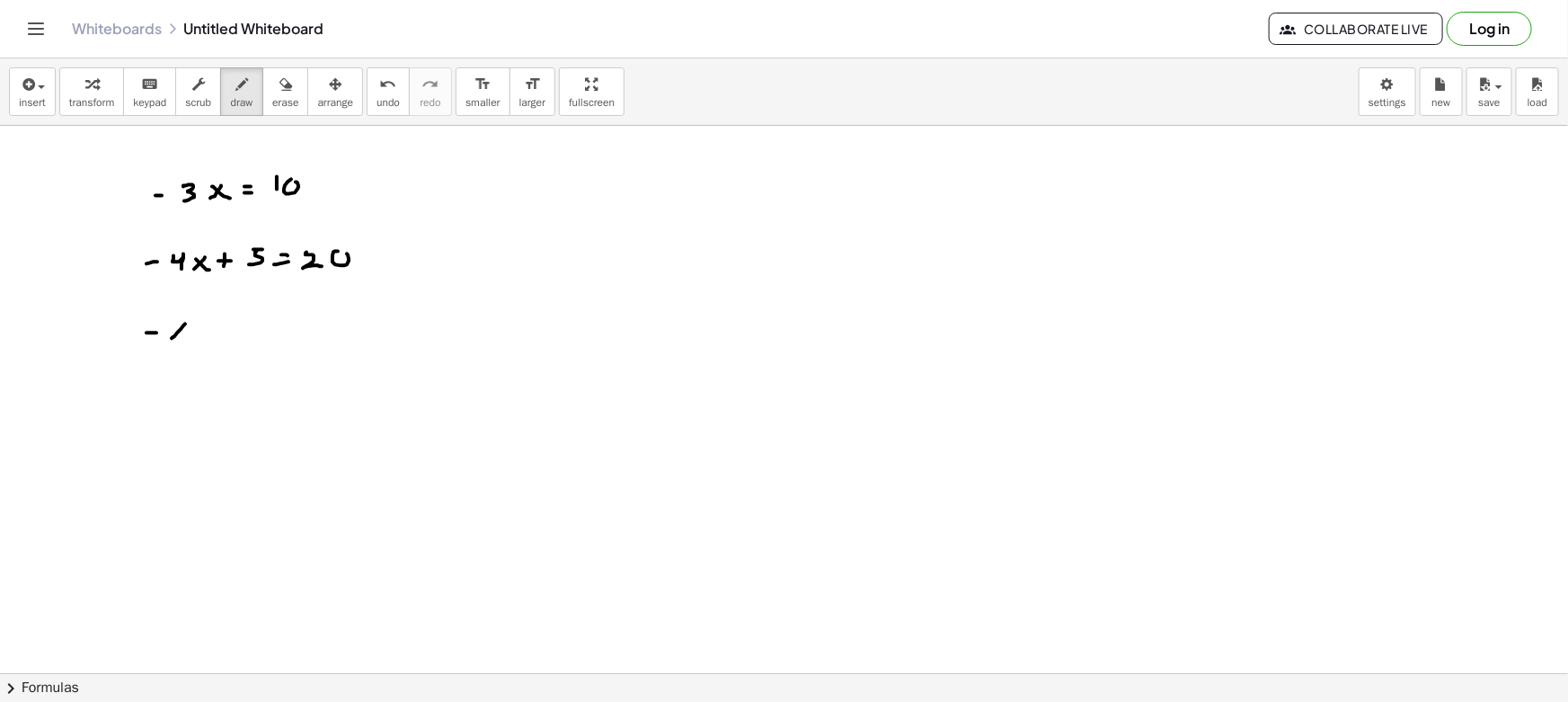 click at bounding box center (784, 774) 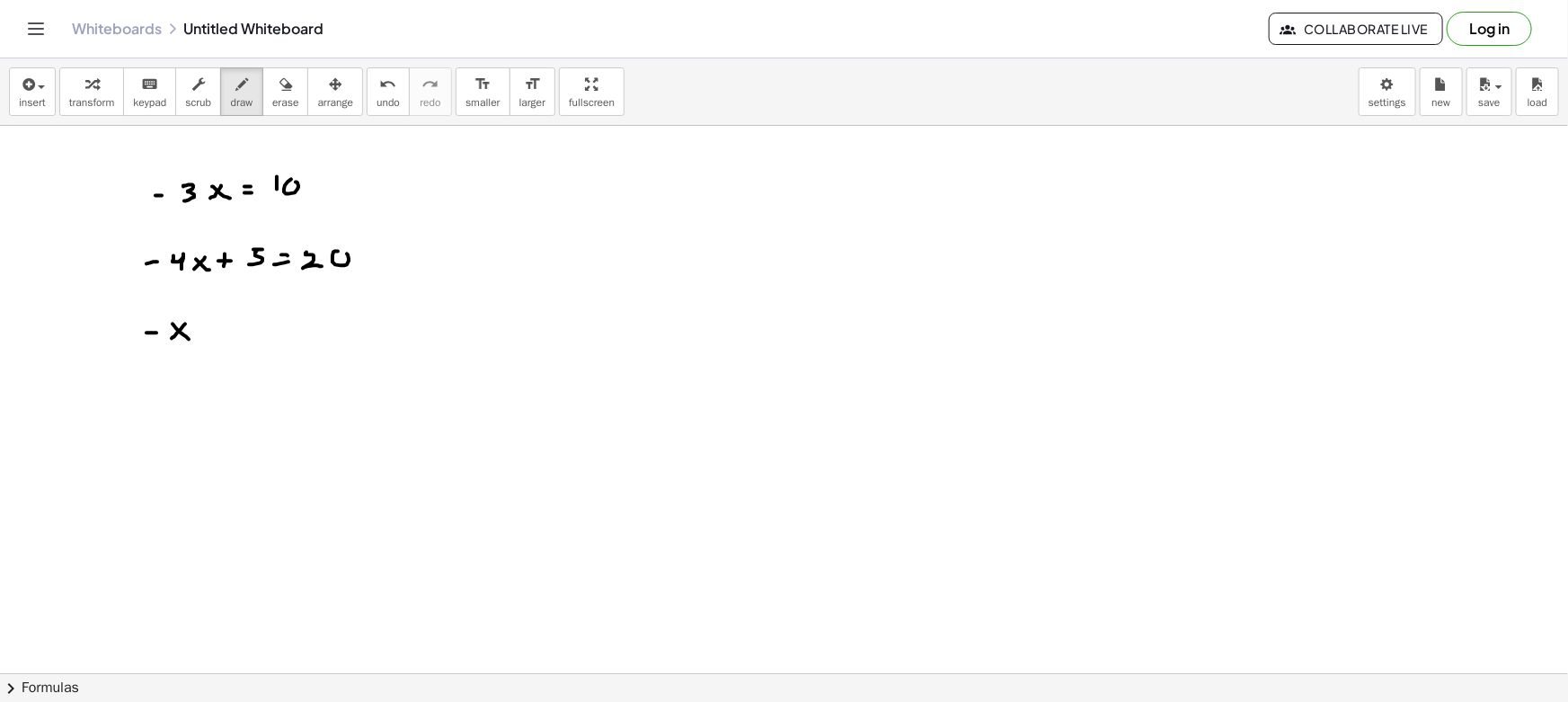 drag, startPoint x: 172, startPoint y: 349, endPoint x: 206, endPoint y: 346, distance: 34.132096 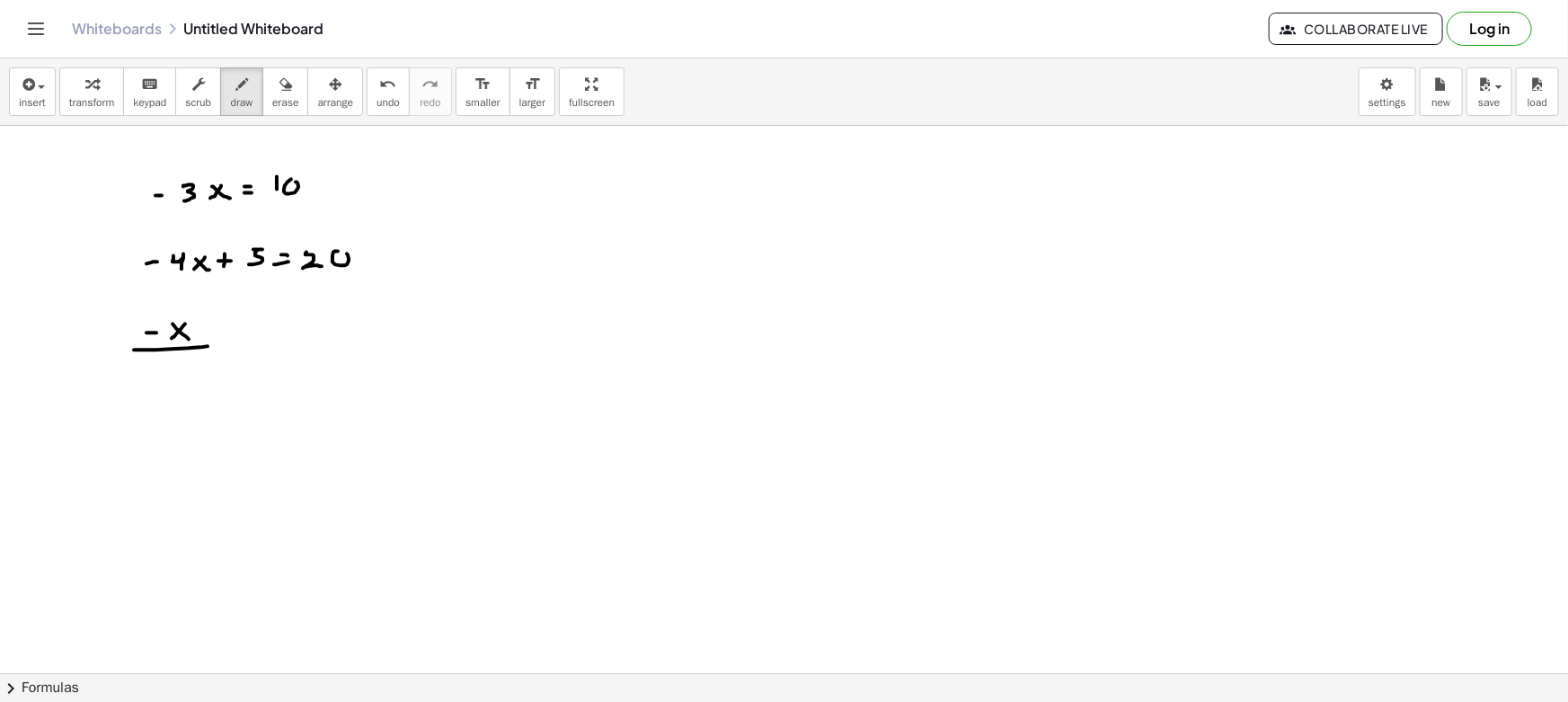 click at bounding box center (784, 774) 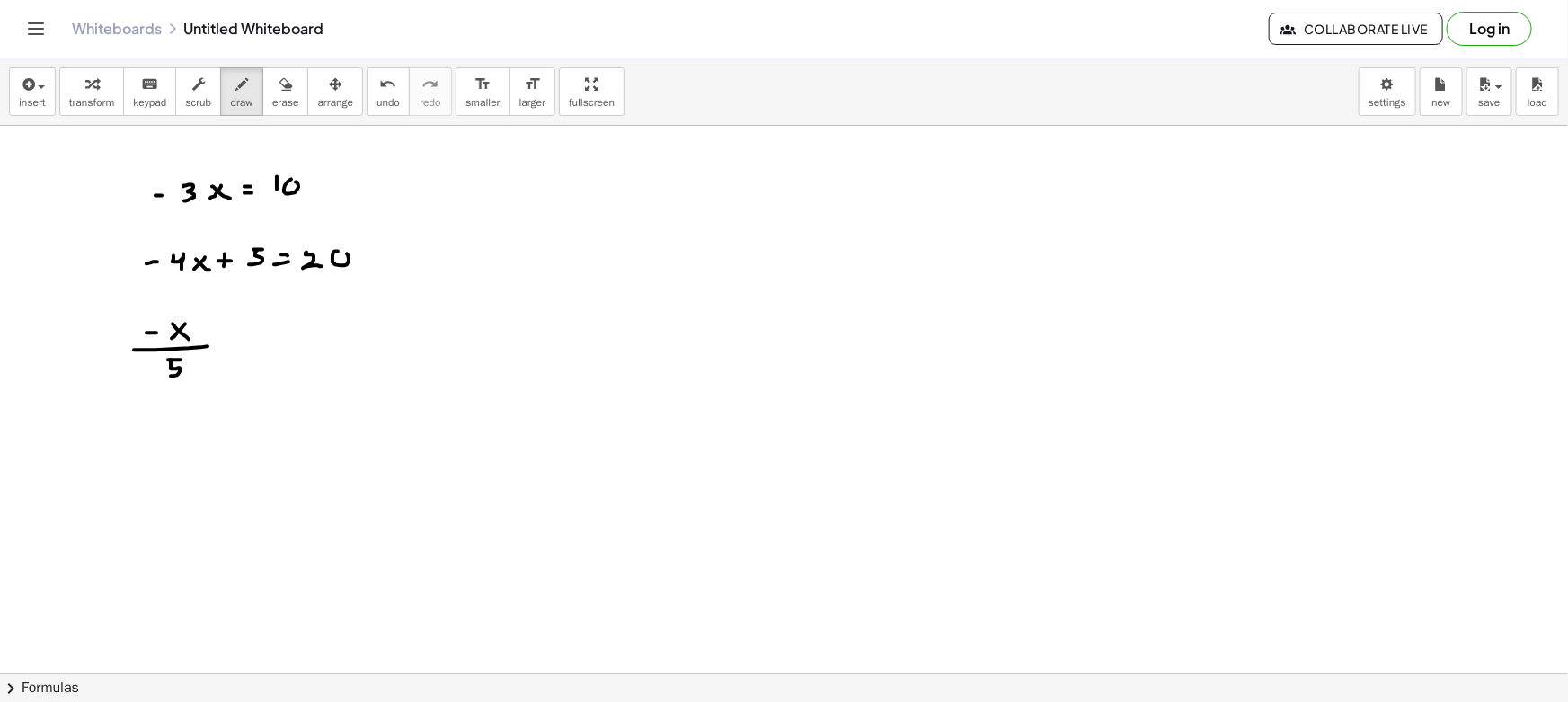 drag, startPoint x: 171, startPoint y: 360, endPoint x: 174, endPoint y: 369, distance: 9.486833 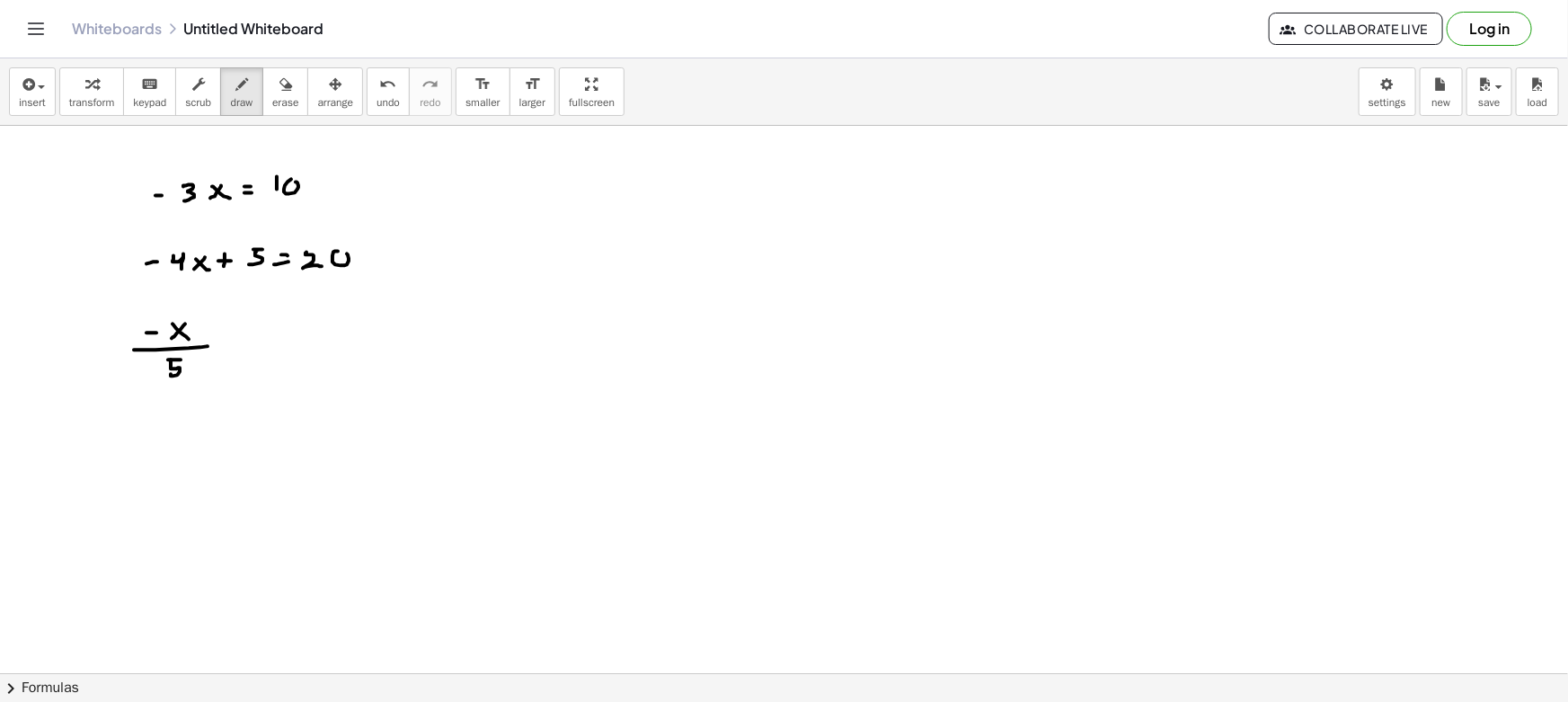 click at bounding box center [784, 774] 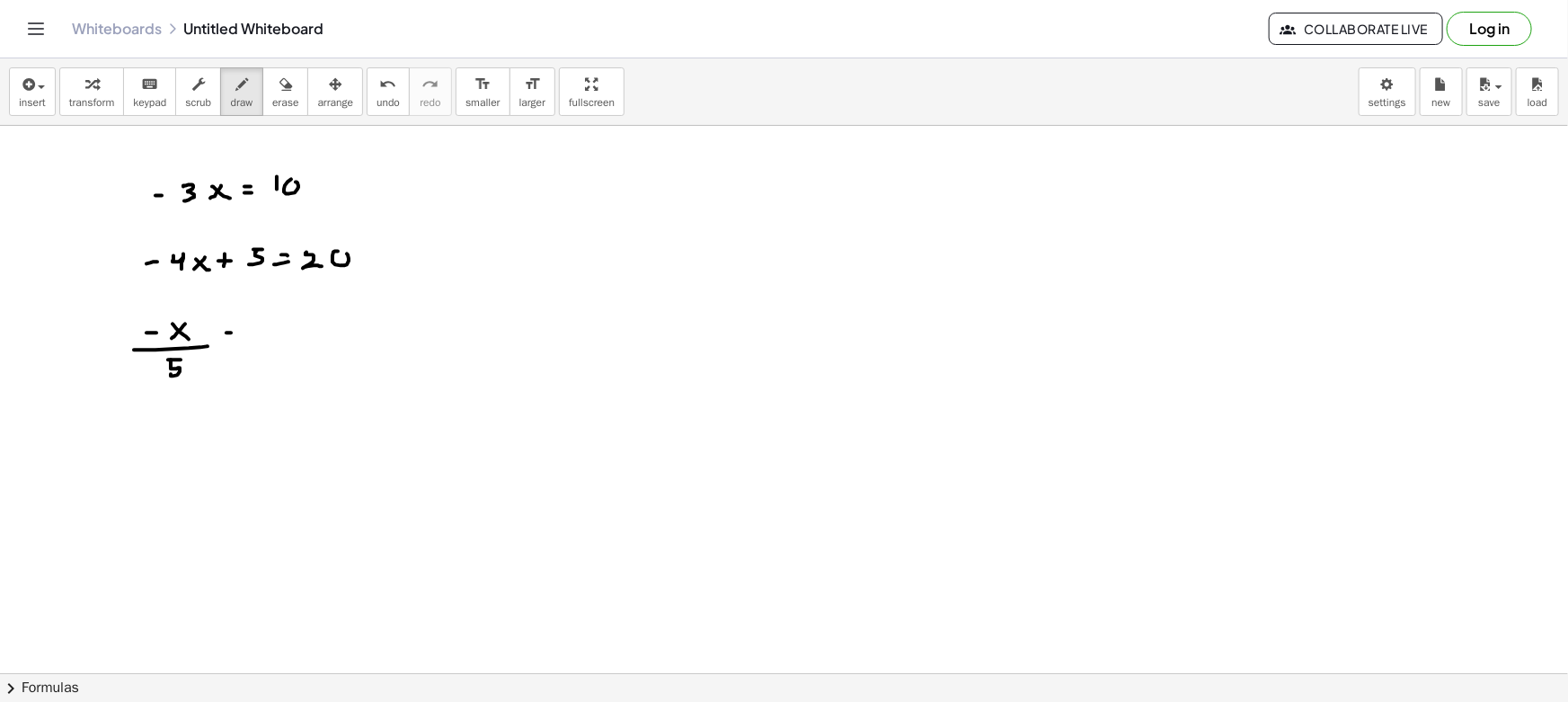 drag, startPoint x: 229, startPoint y: 338, endPoint x: 243, endPoint y: 337, distance: 14.035669 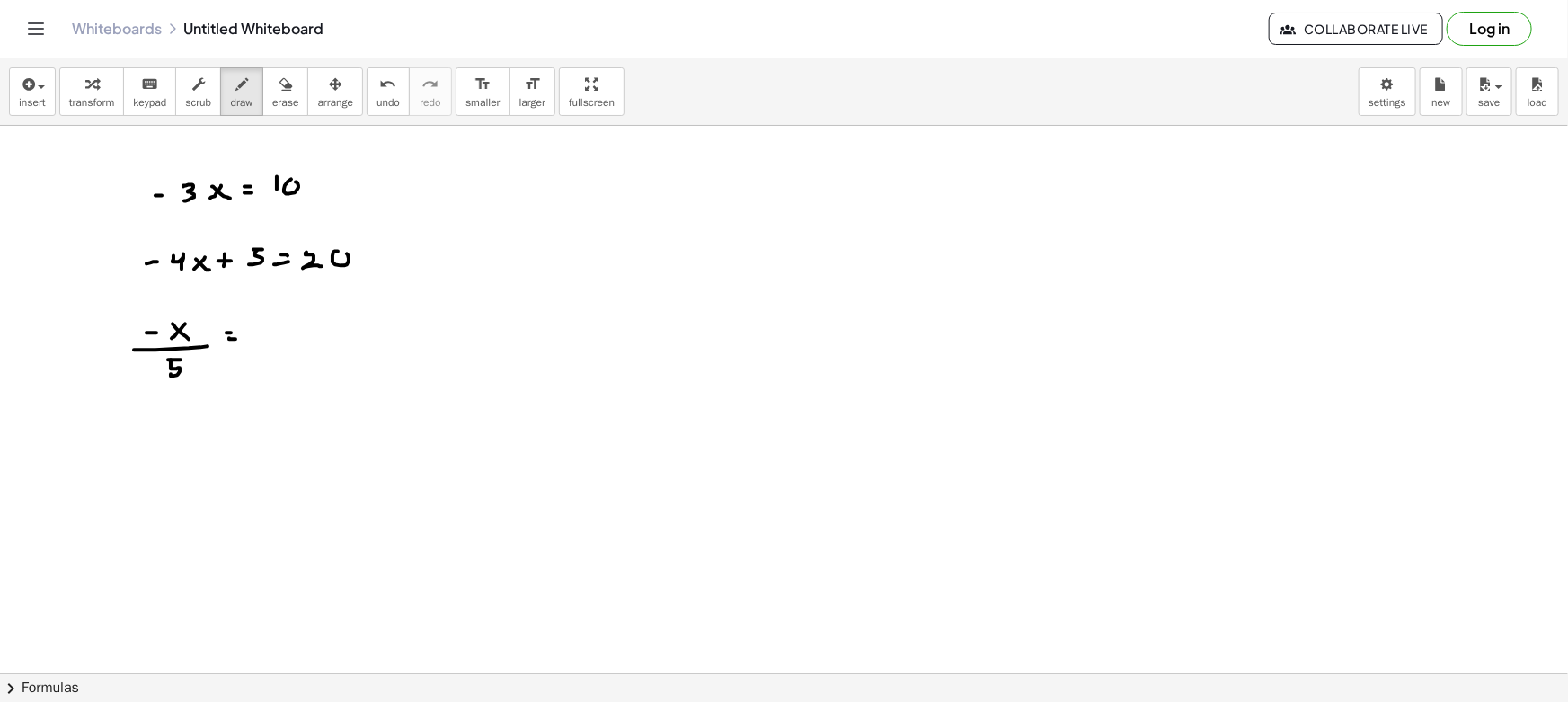 click at bounding box center (784, 774) 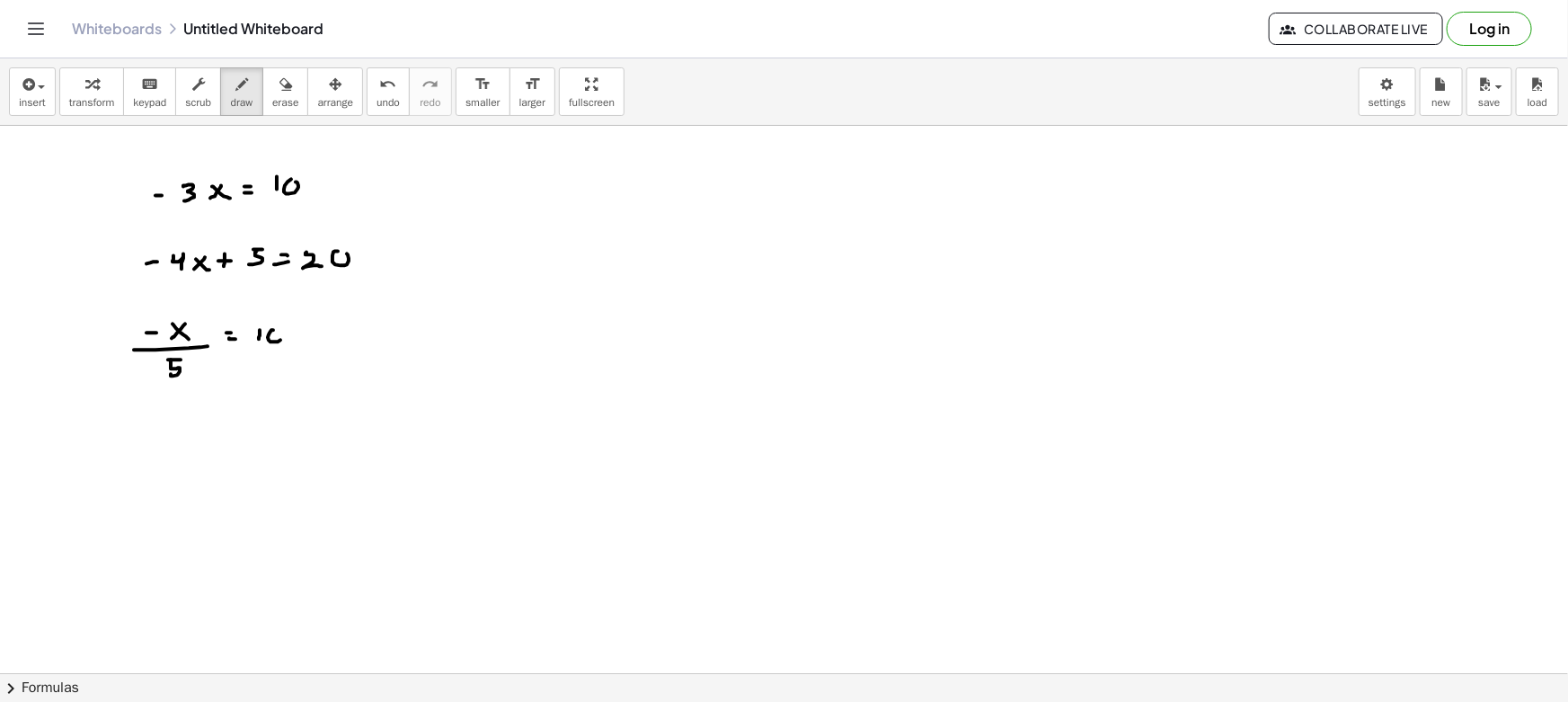 click at bounding box center [784, 774] 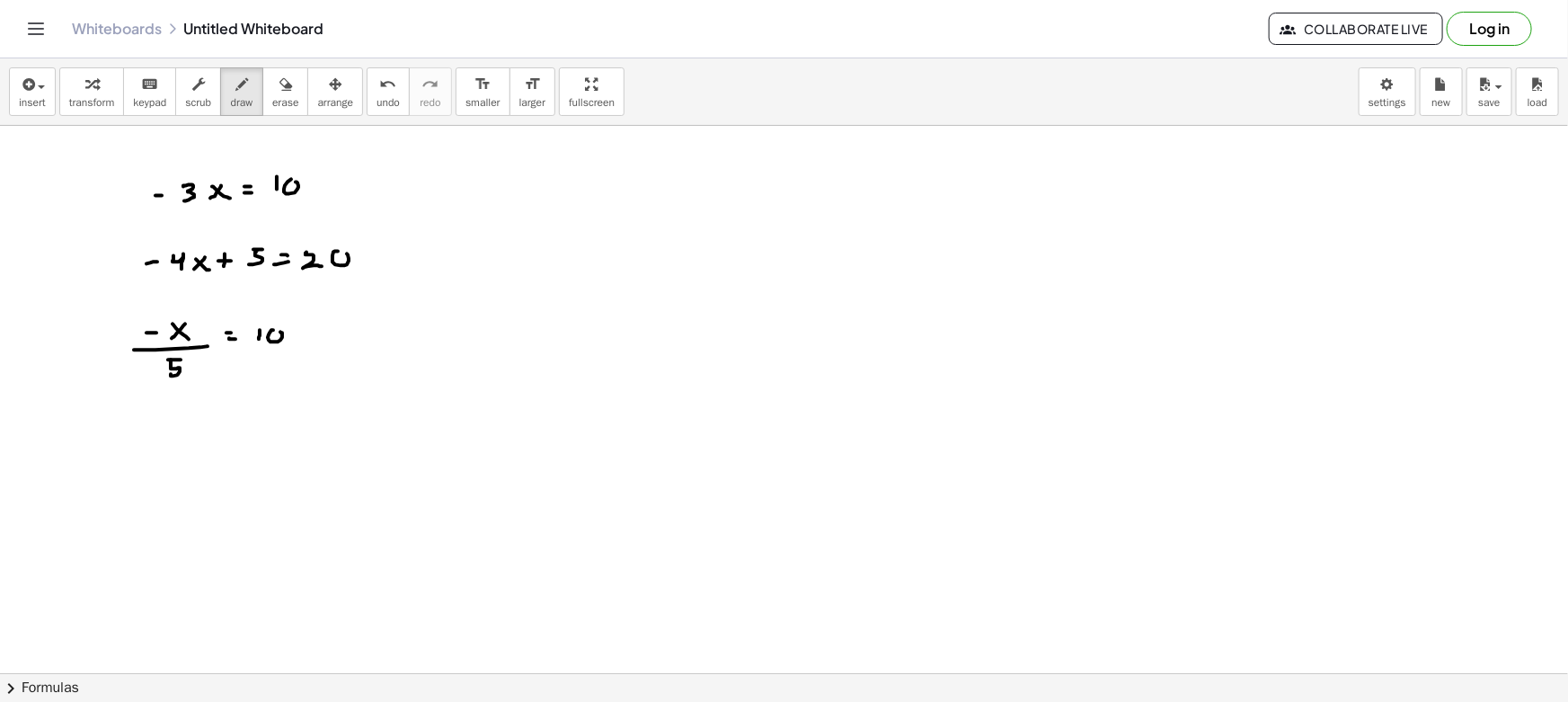 click at bounding box center (784, 774) 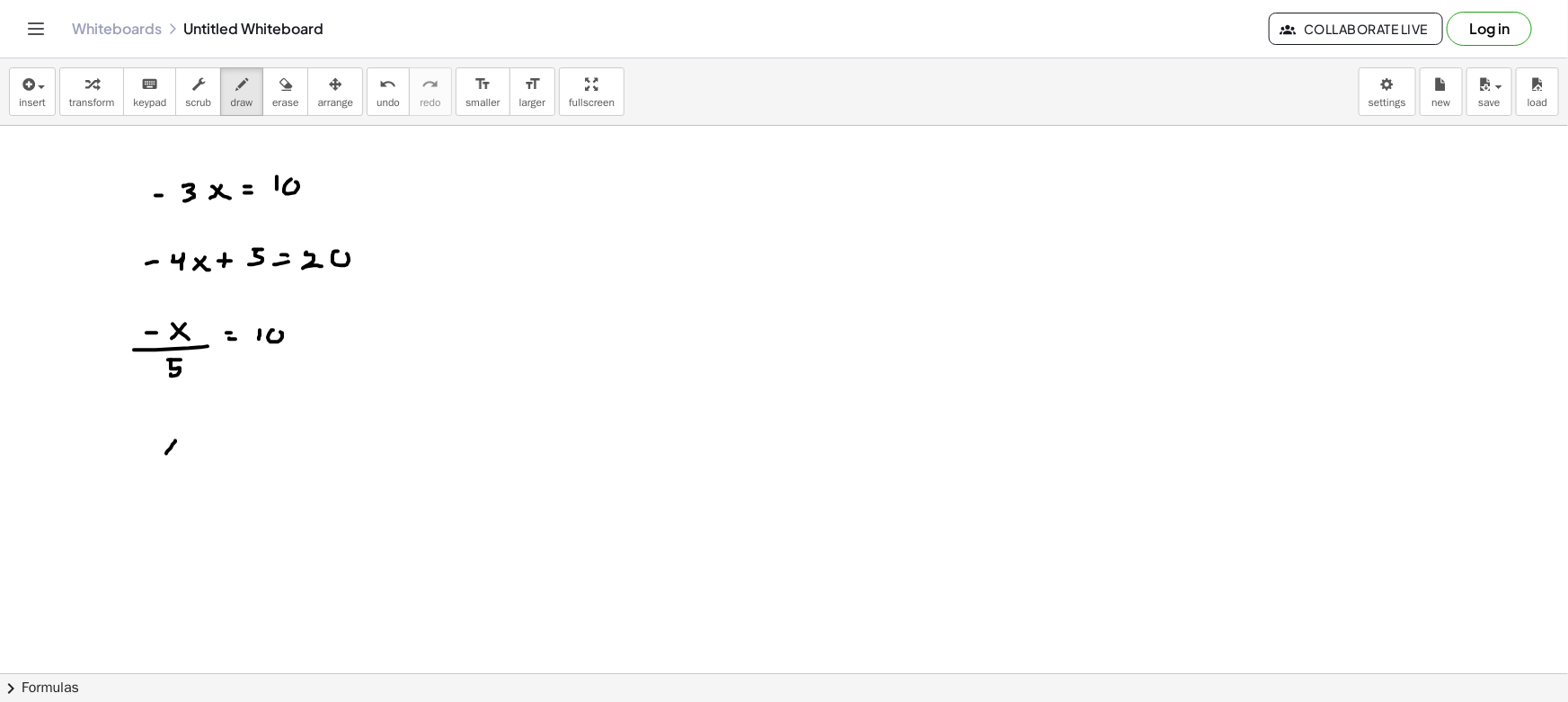 drag, startPoint x: 165, startPoint y: 445, endPoint x: 179, endPoint y: 454, distance: 16.643317 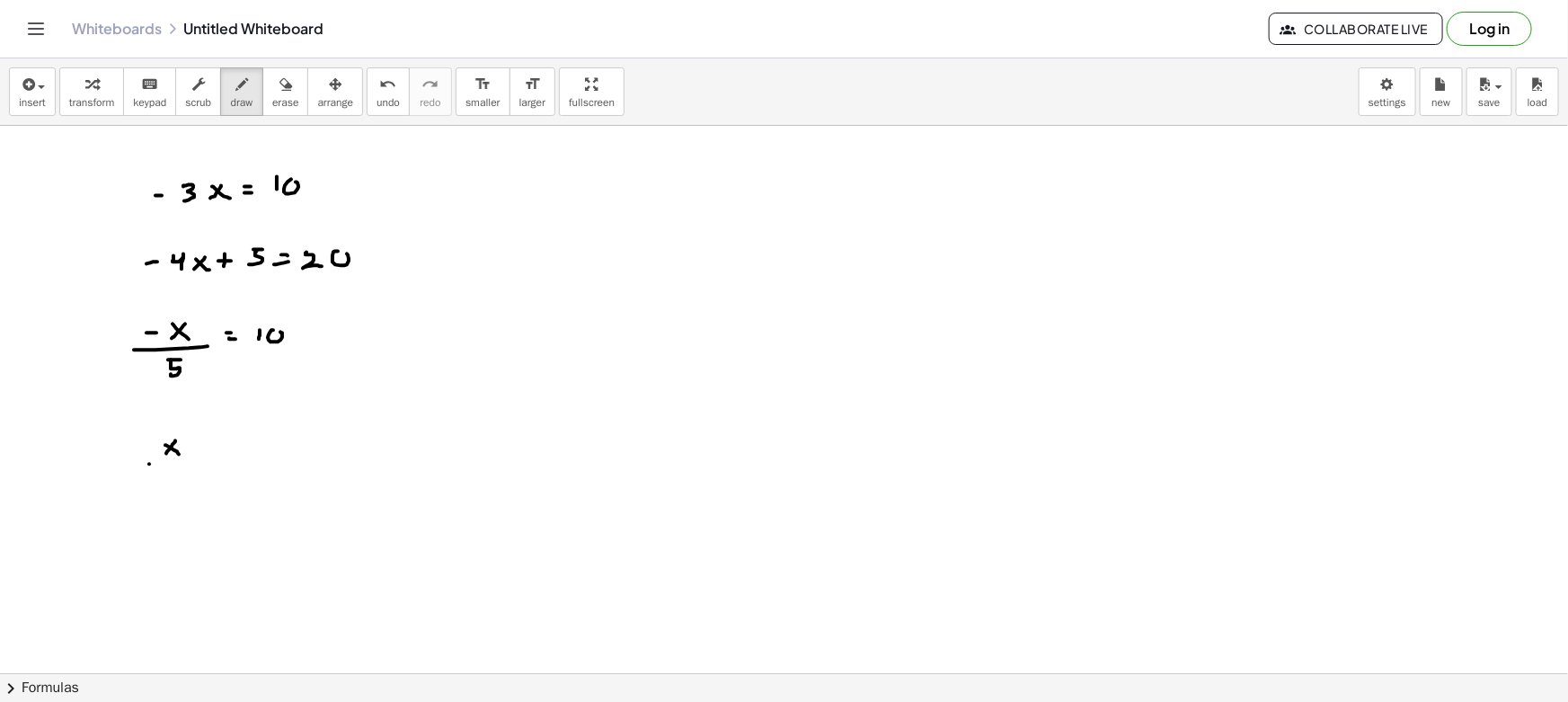 drag, startPoint x: 149, startPoint y: 464, endPoint x: 195, endPoint y: 467, distance: 46.097722 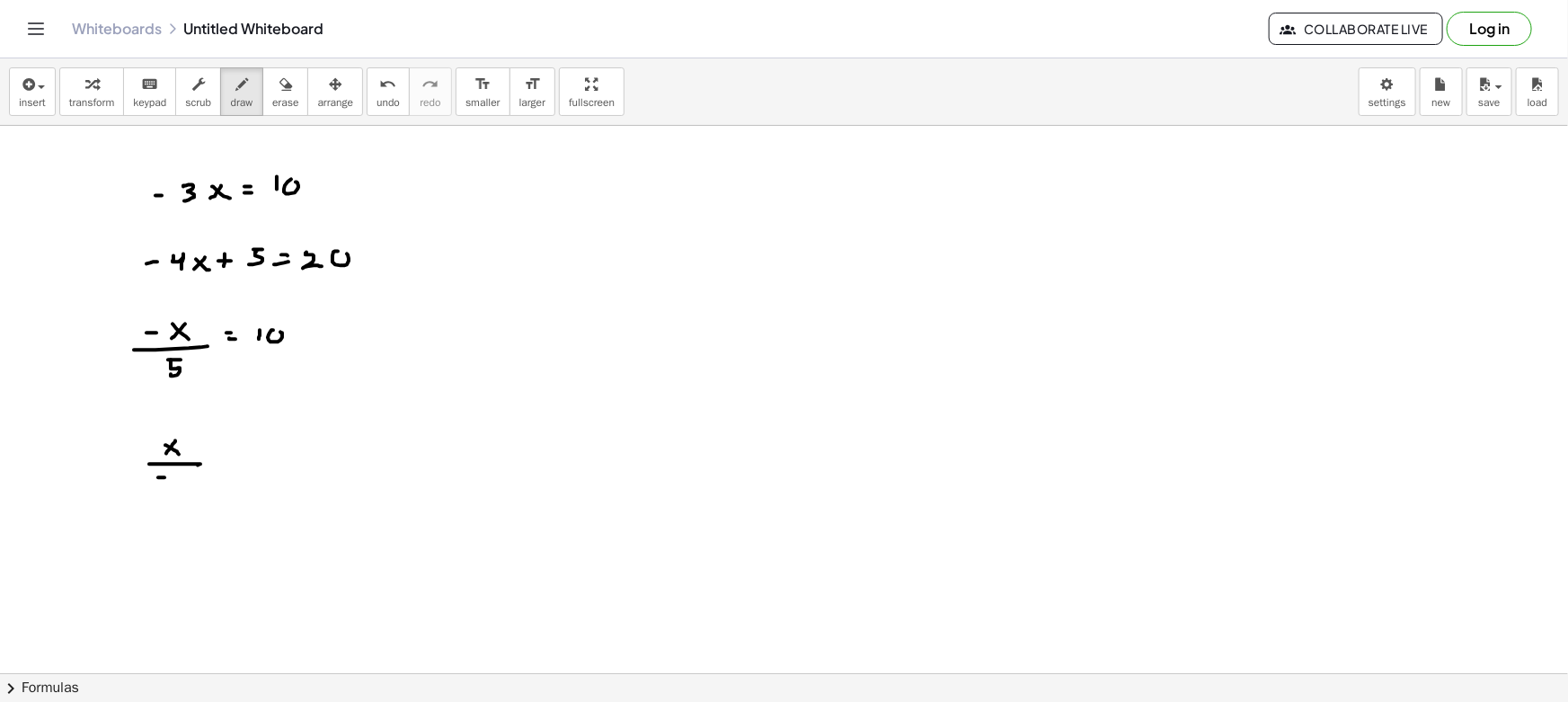 click at bounding box center [784, 774] 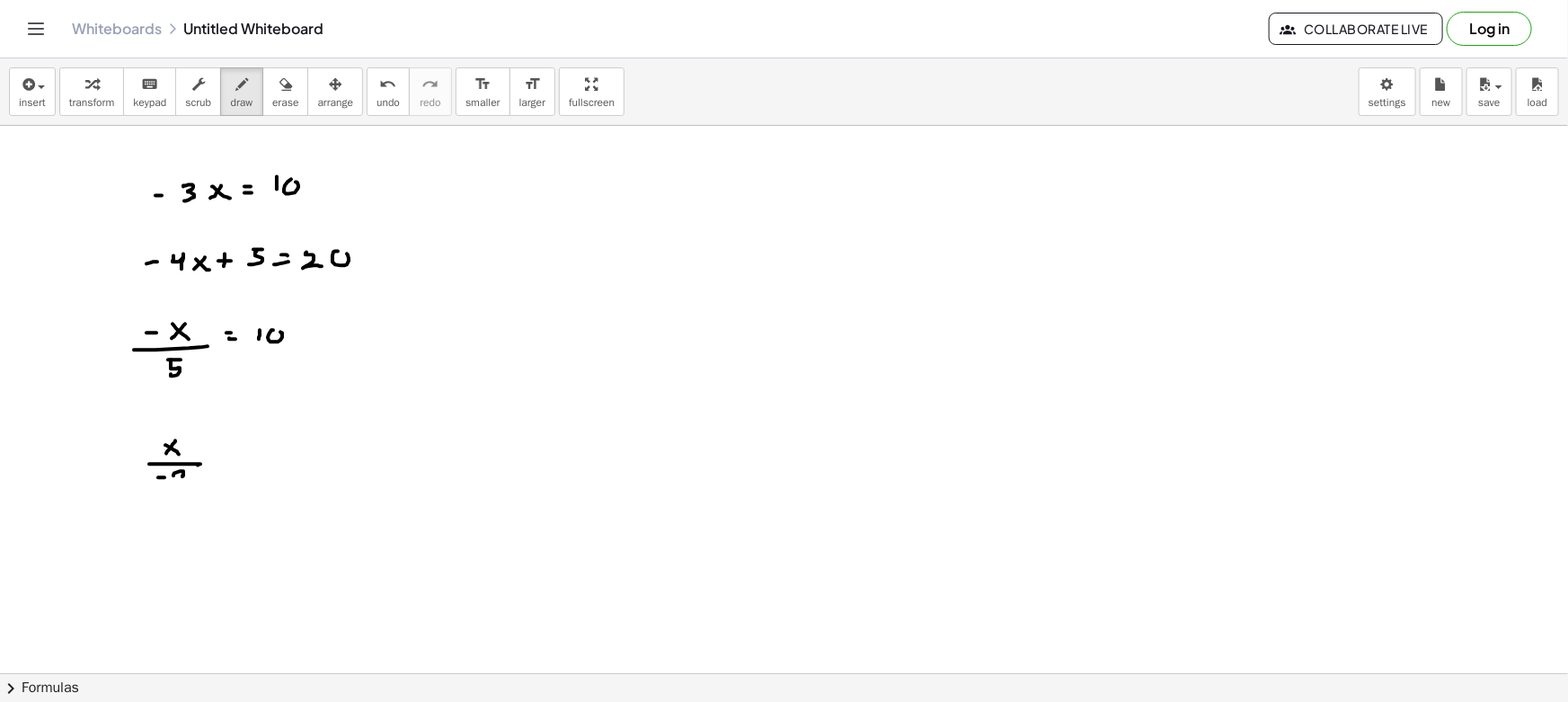 drag, startPoint x: 173, startPoint y: 475, endPoint x: 182, endPoint y: 483, distance: 12.041595 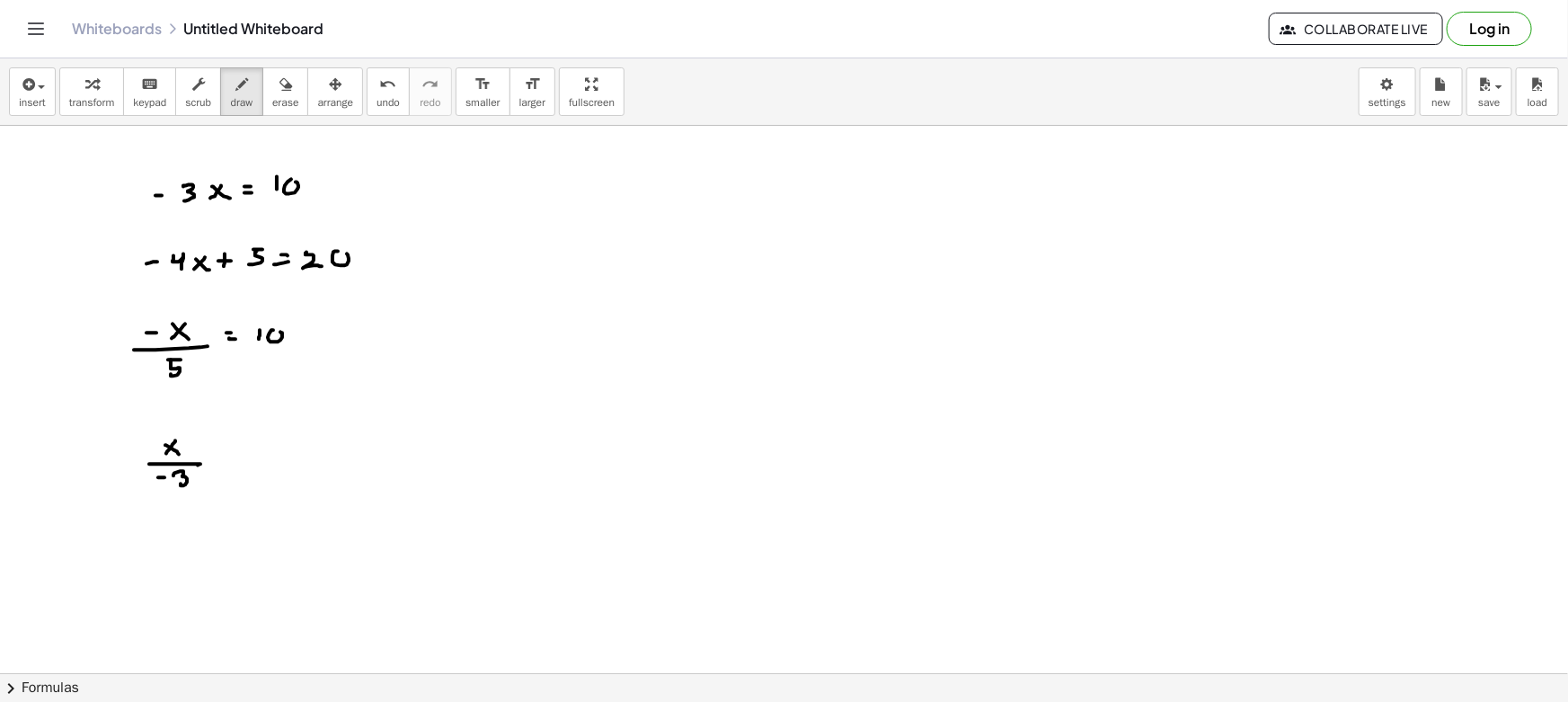 click at bounding box center (784, 774) 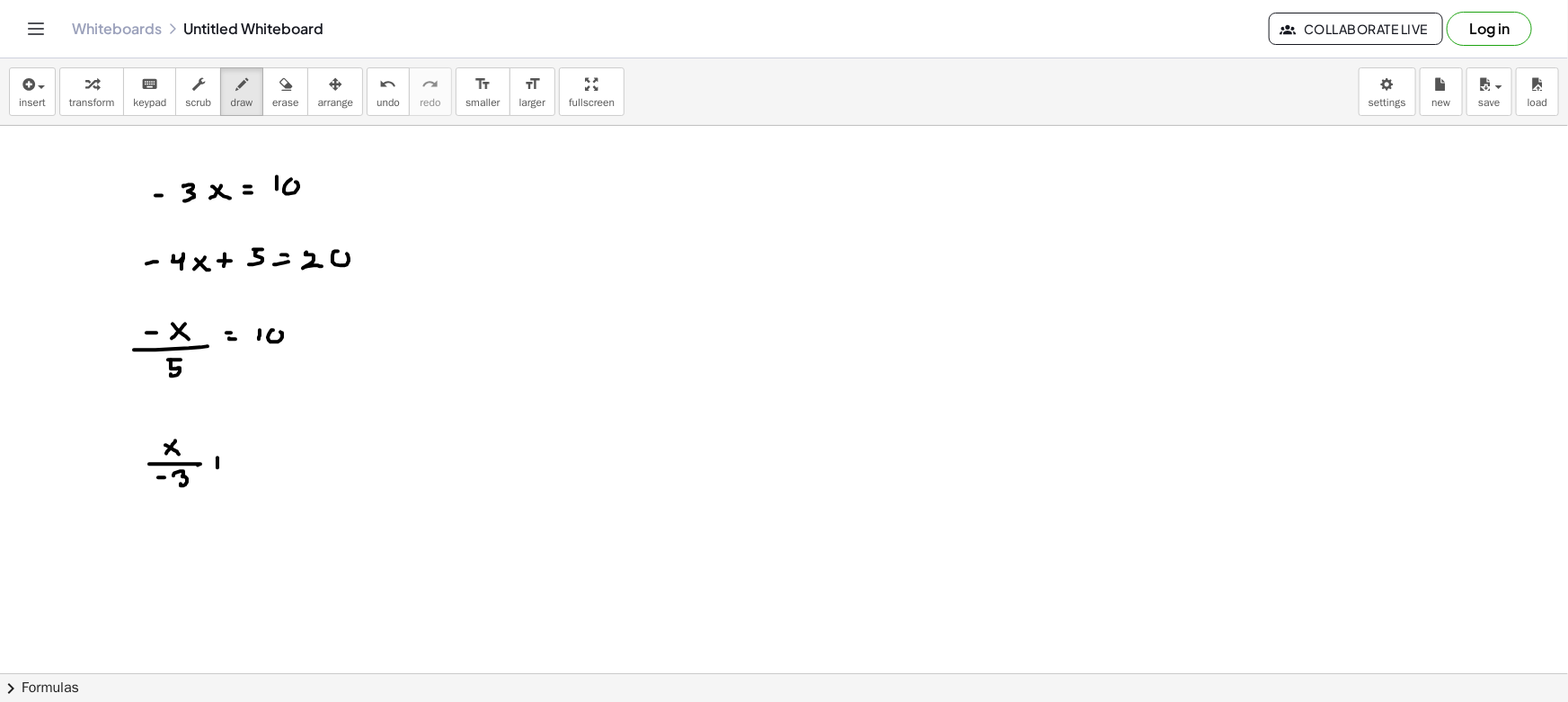drag, startPoint x: 217, startPoint y: 463, endPoint x: 232, endPoint y: 462, distance: 15.033296 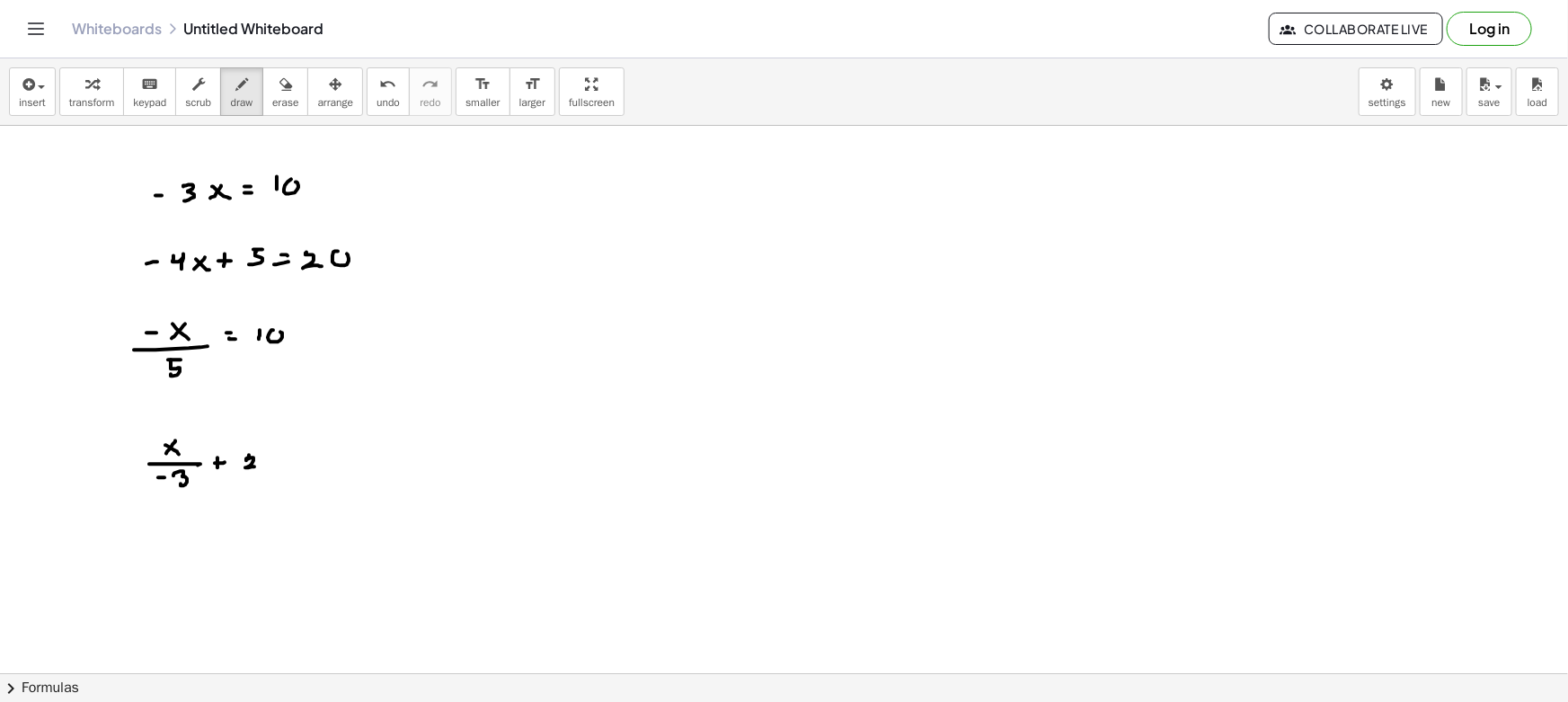 drag, startPoint x: 249, startPoint y: 455, endPoint x: 270, endPoint y: 460, distance: 21.587033 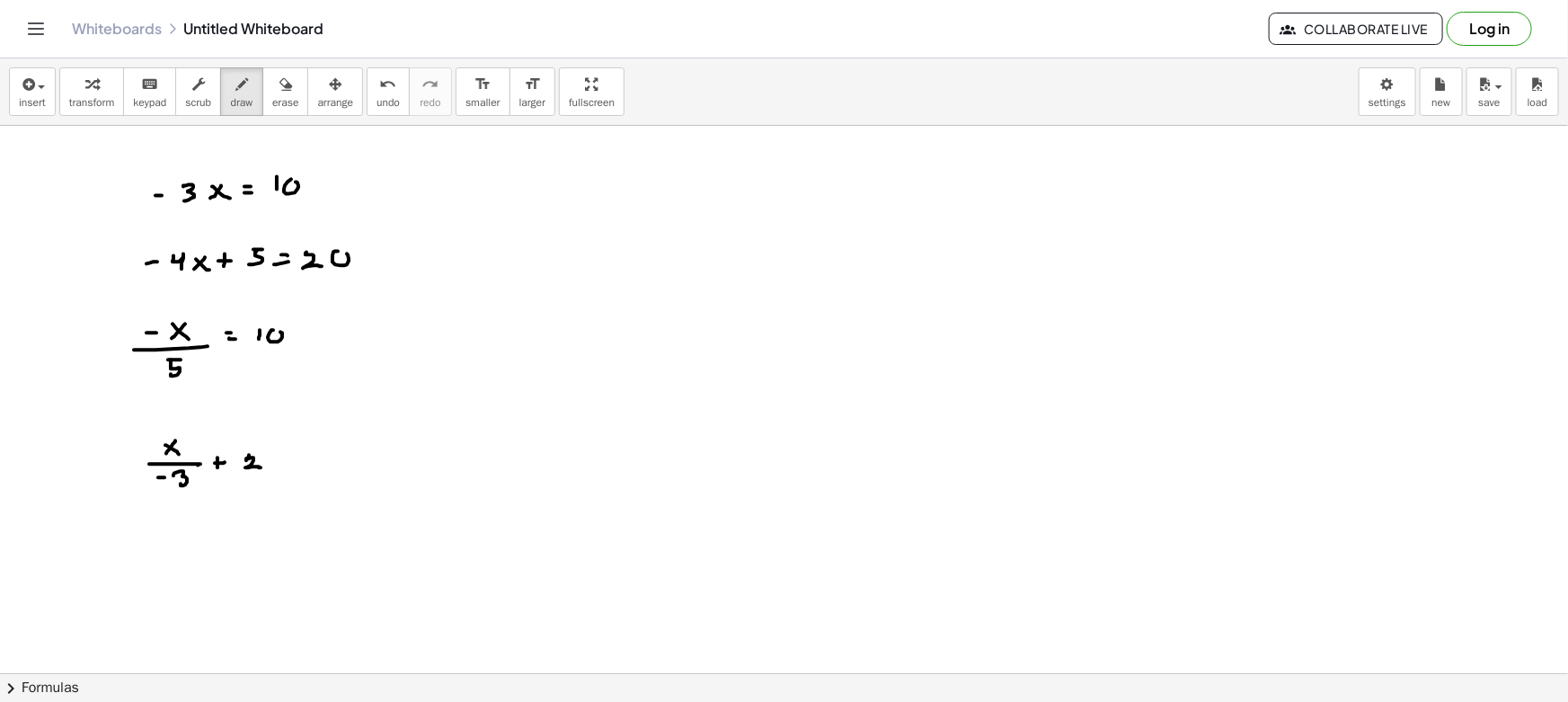 click at bounding box center (784, 774) 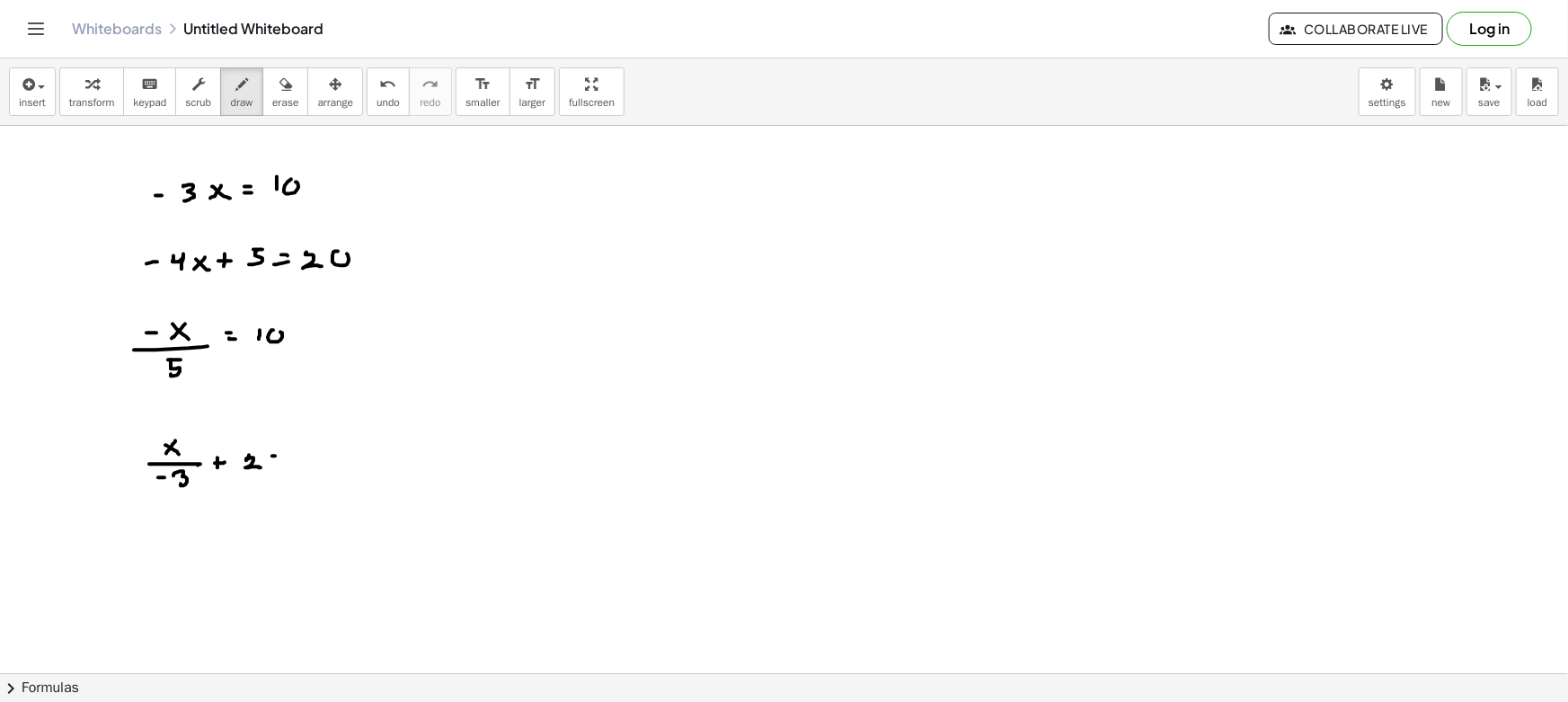 click at bounding box center [784, 774] 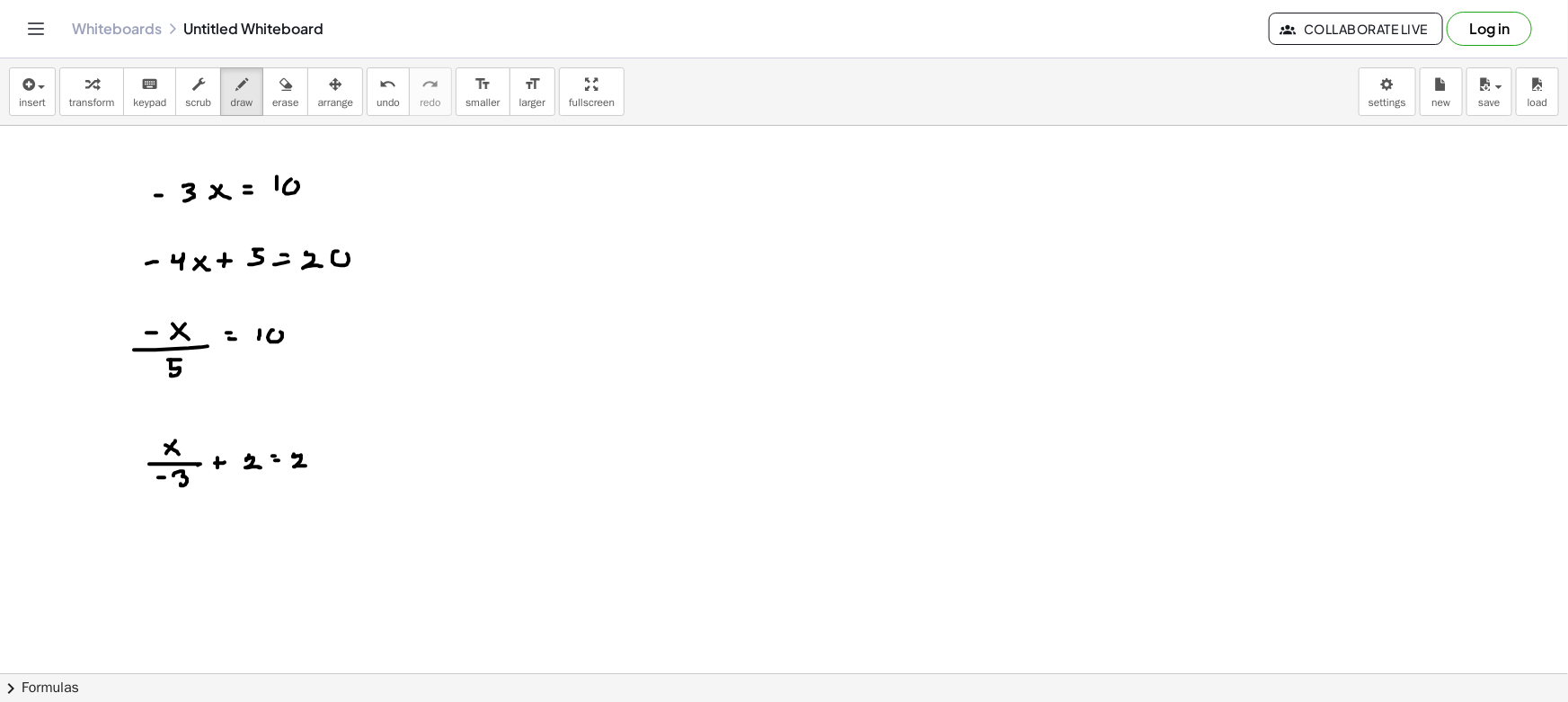 drag, startPoint x: 294, startPoint y: 454, endPoint x: 323, endPoint y: 456, distance: 29.06888 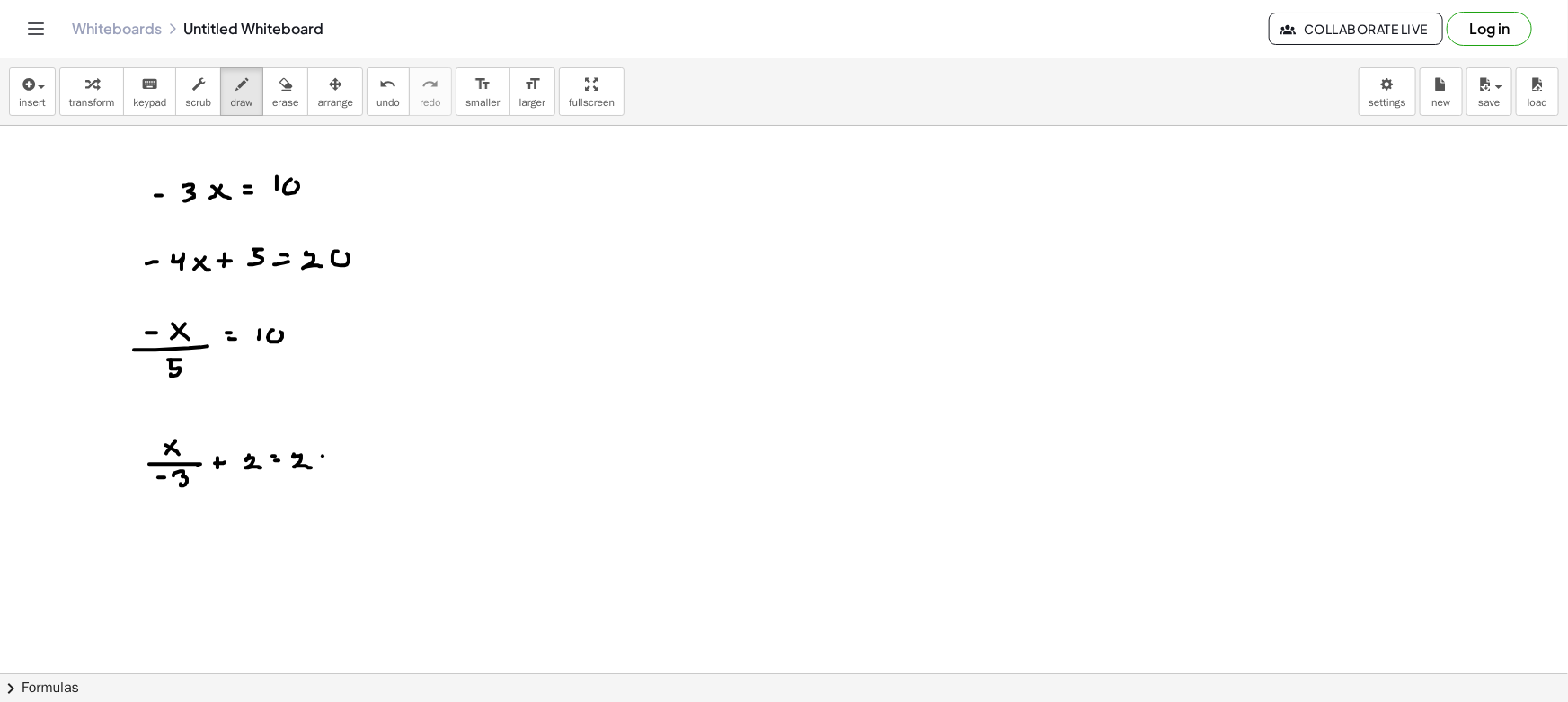 click at bounding box center [784, 774] 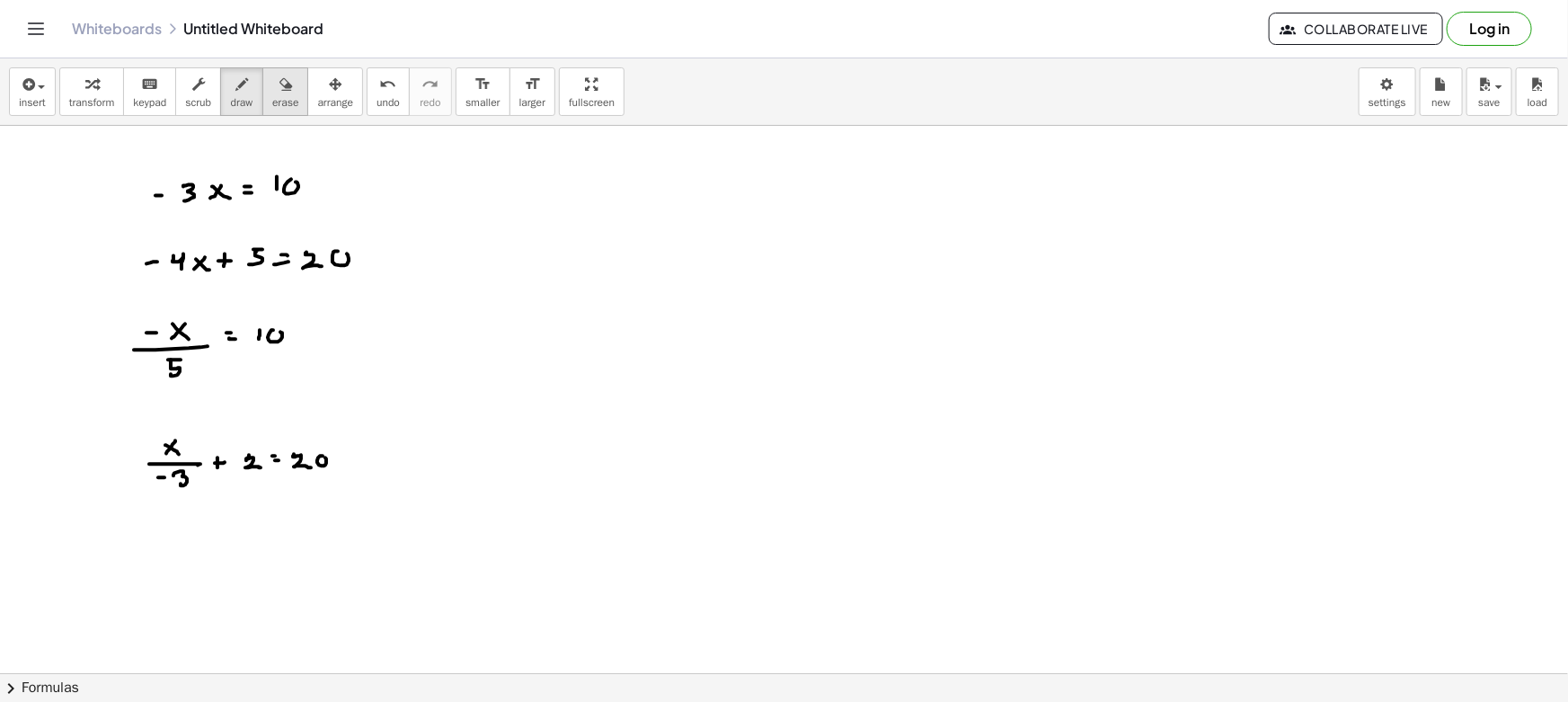 click on "erase" at bounding box center (285, 102) 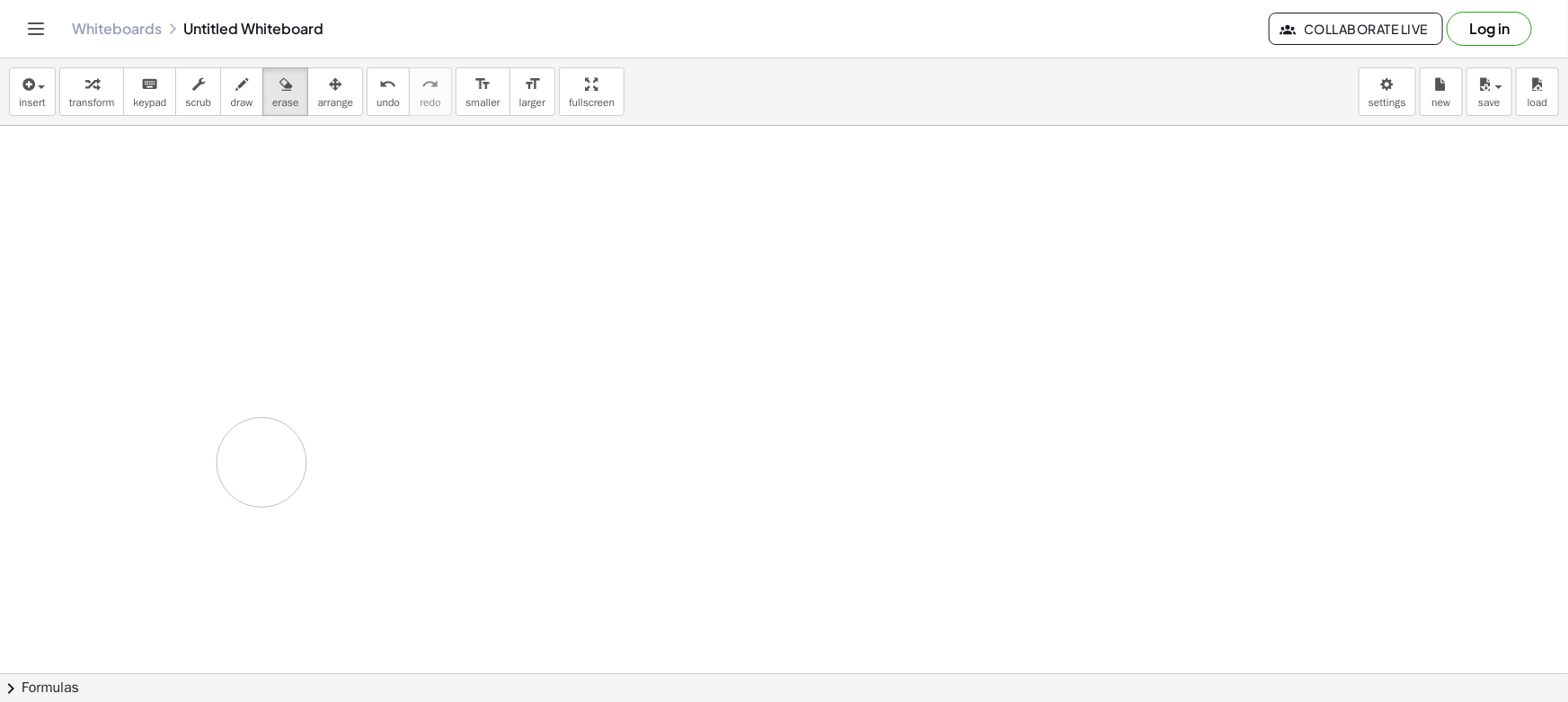 drag, startPoint x: 107, startPoint y: 206, endPoint x: 120, endPoint y: 449, distance: 243.34749 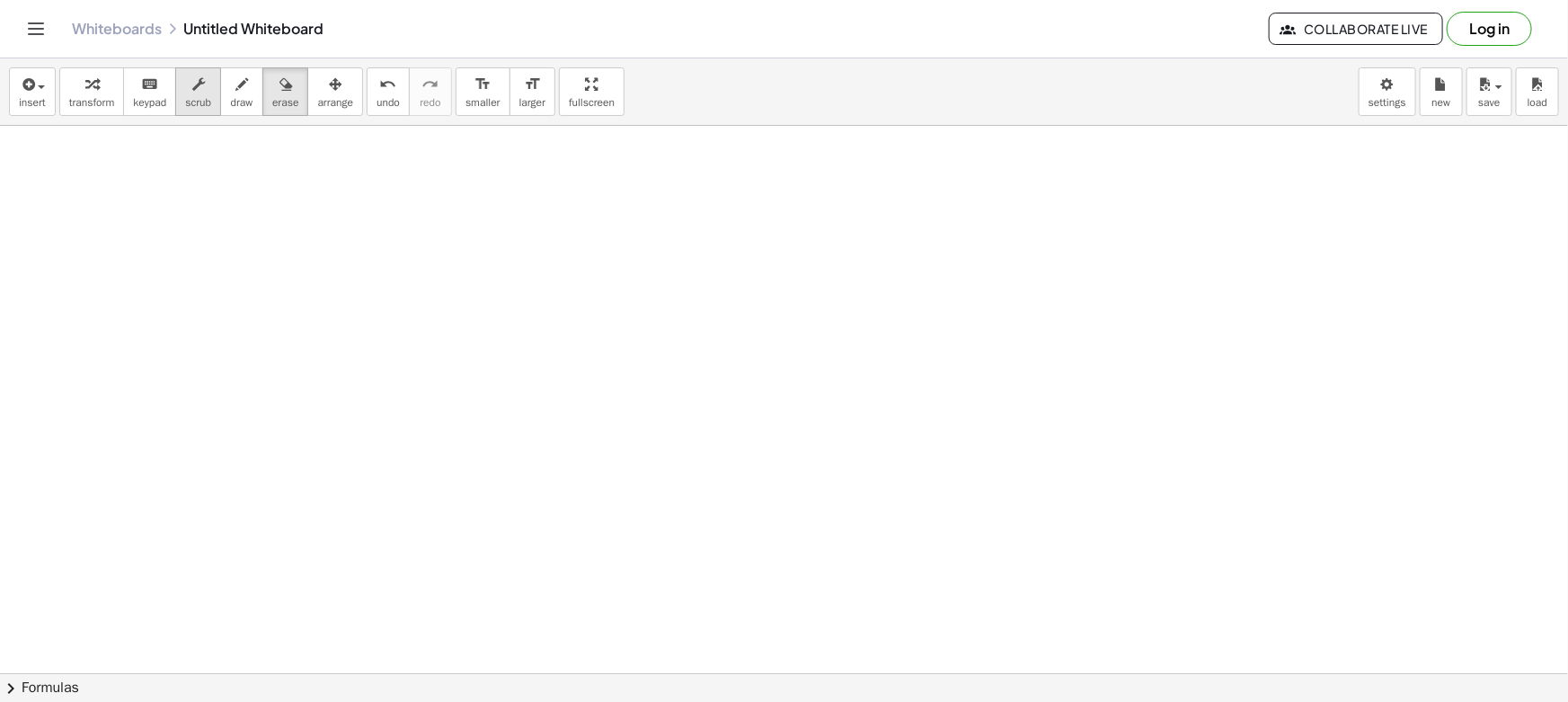 click on "scrub" at bounding box center [198, 92] 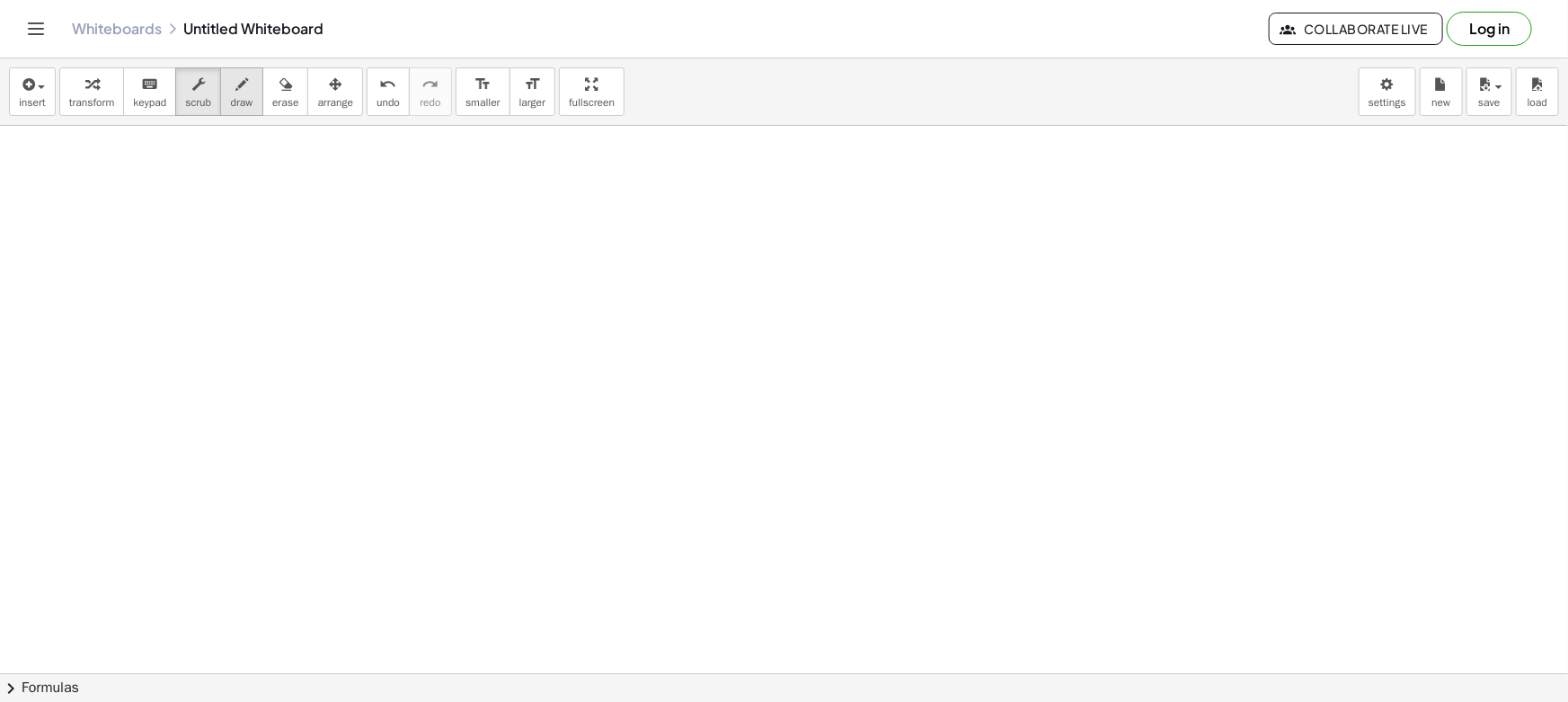 click on "draw" at bounding box center (242, 102) 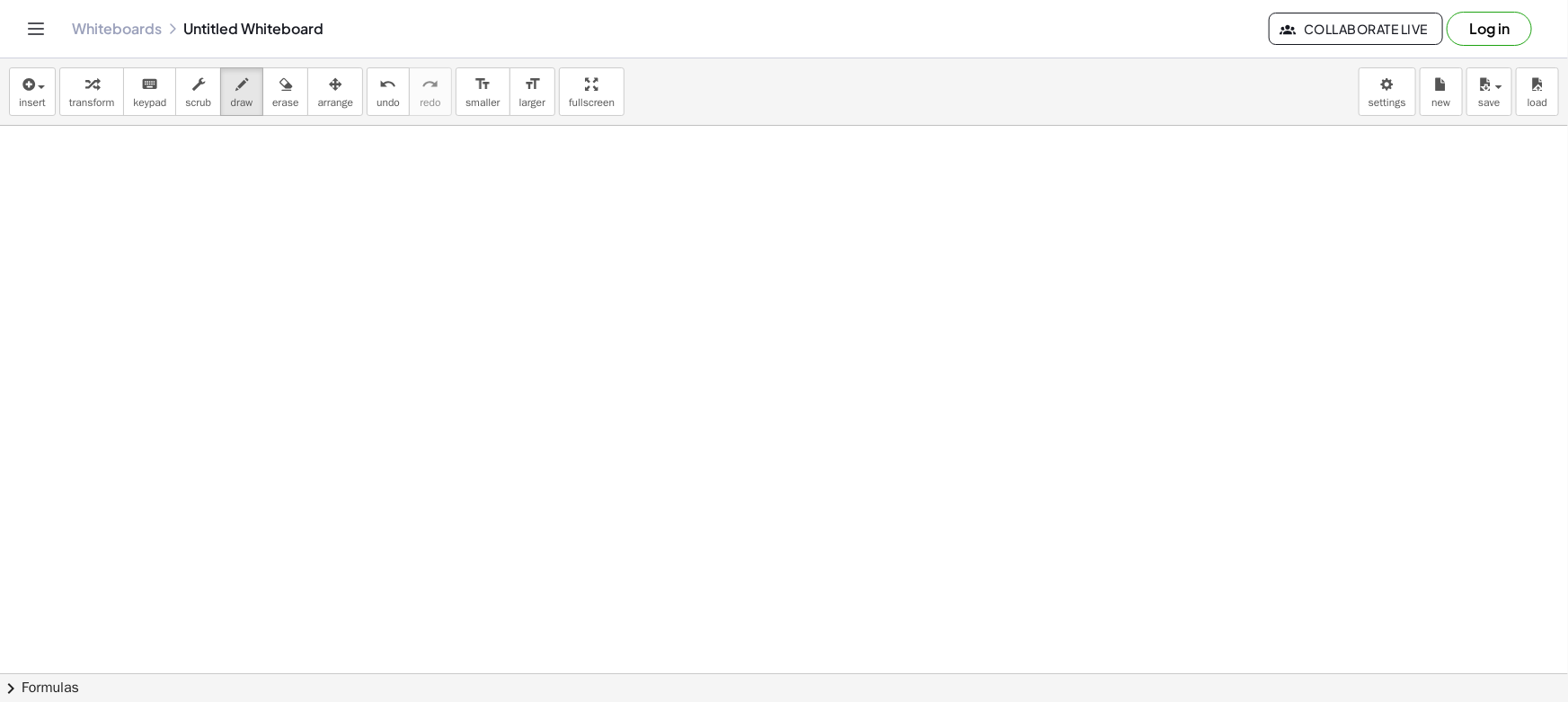 drag, startPoint x: 237, startPoint y: 88, endPoint x: 244, endPoint y: 168, distance: 80.30567 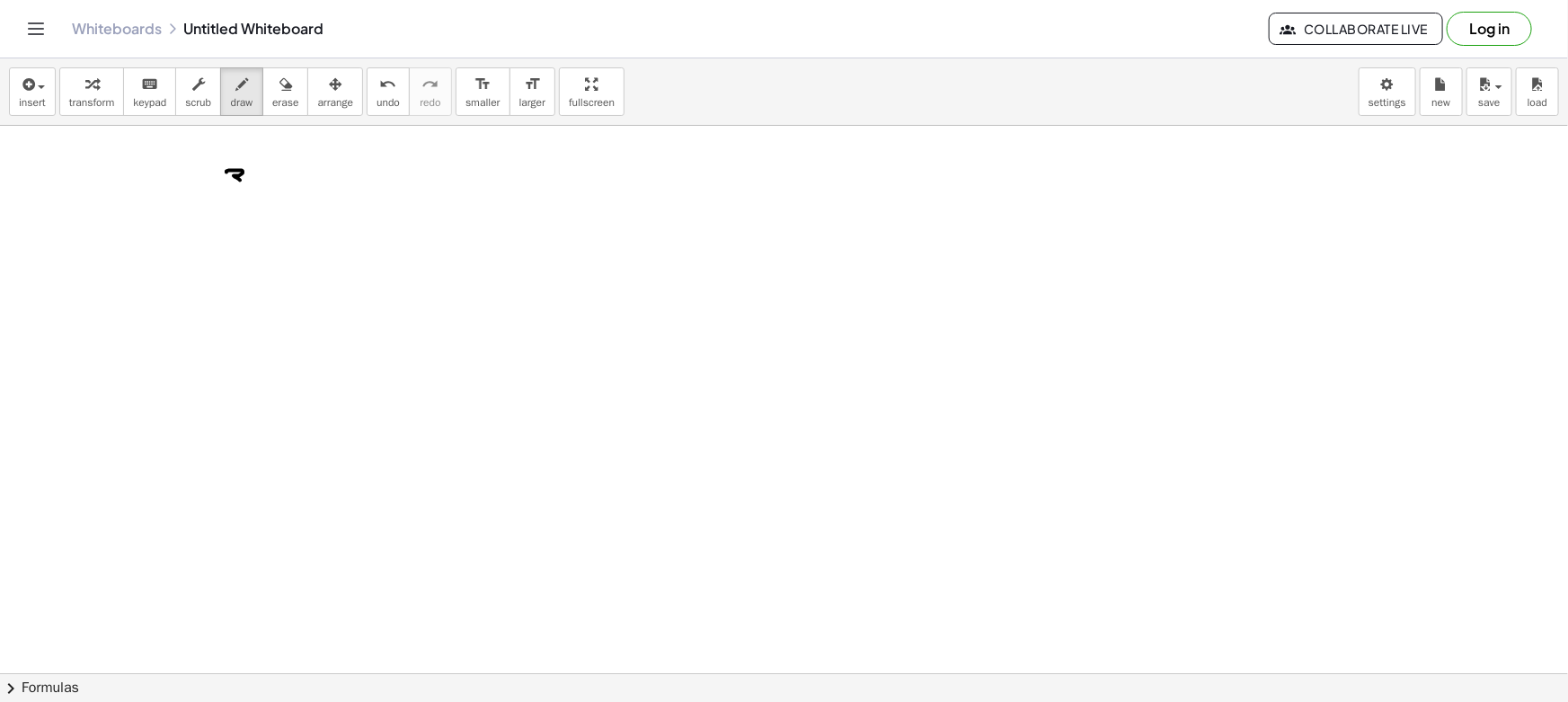drag, startPoint x: 226, startPoint y: 172, endPoint x: 226, endPoint y: 193, distance: 21 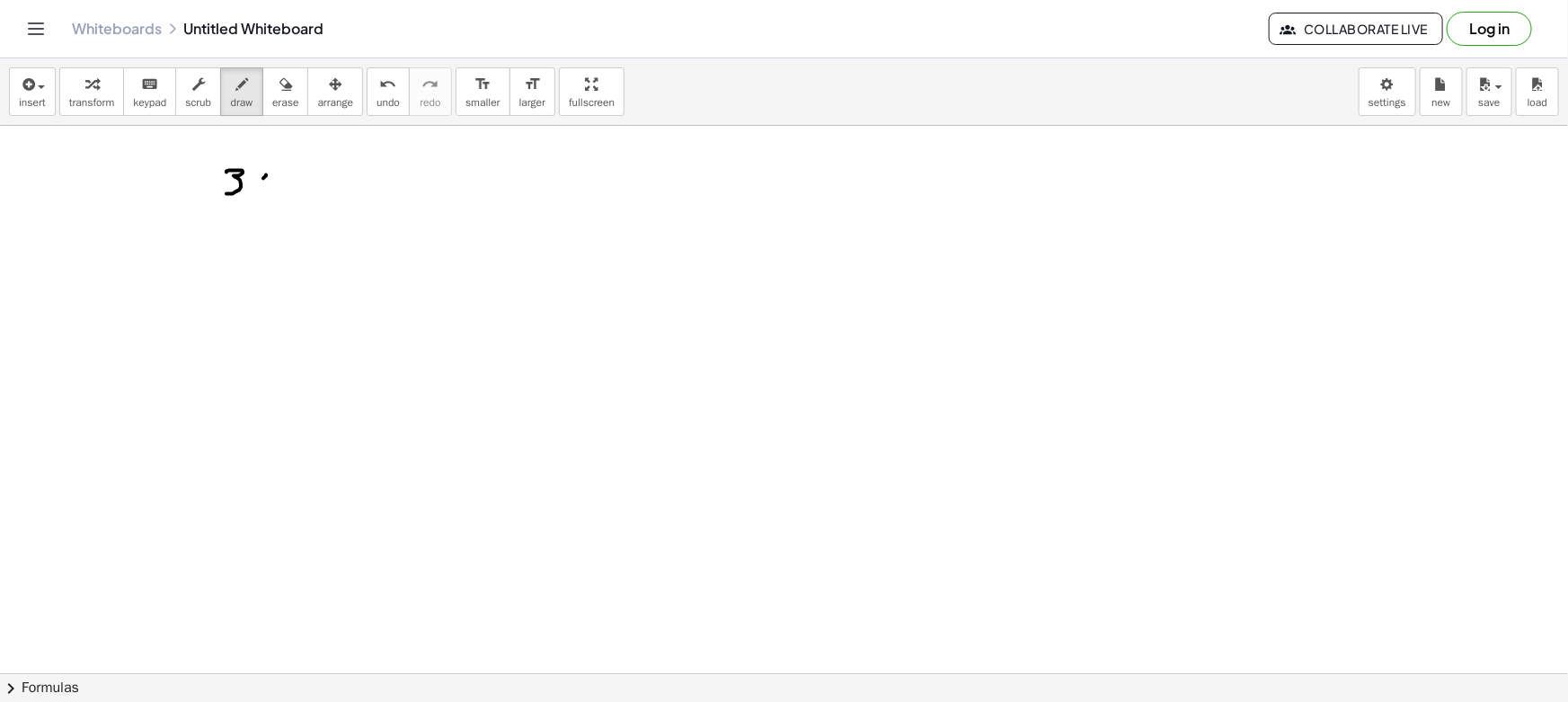 drag, startPoint x: 266, startPoint y: 174, endPoint x: 252, endPoint y: 184, distance: 17.204651 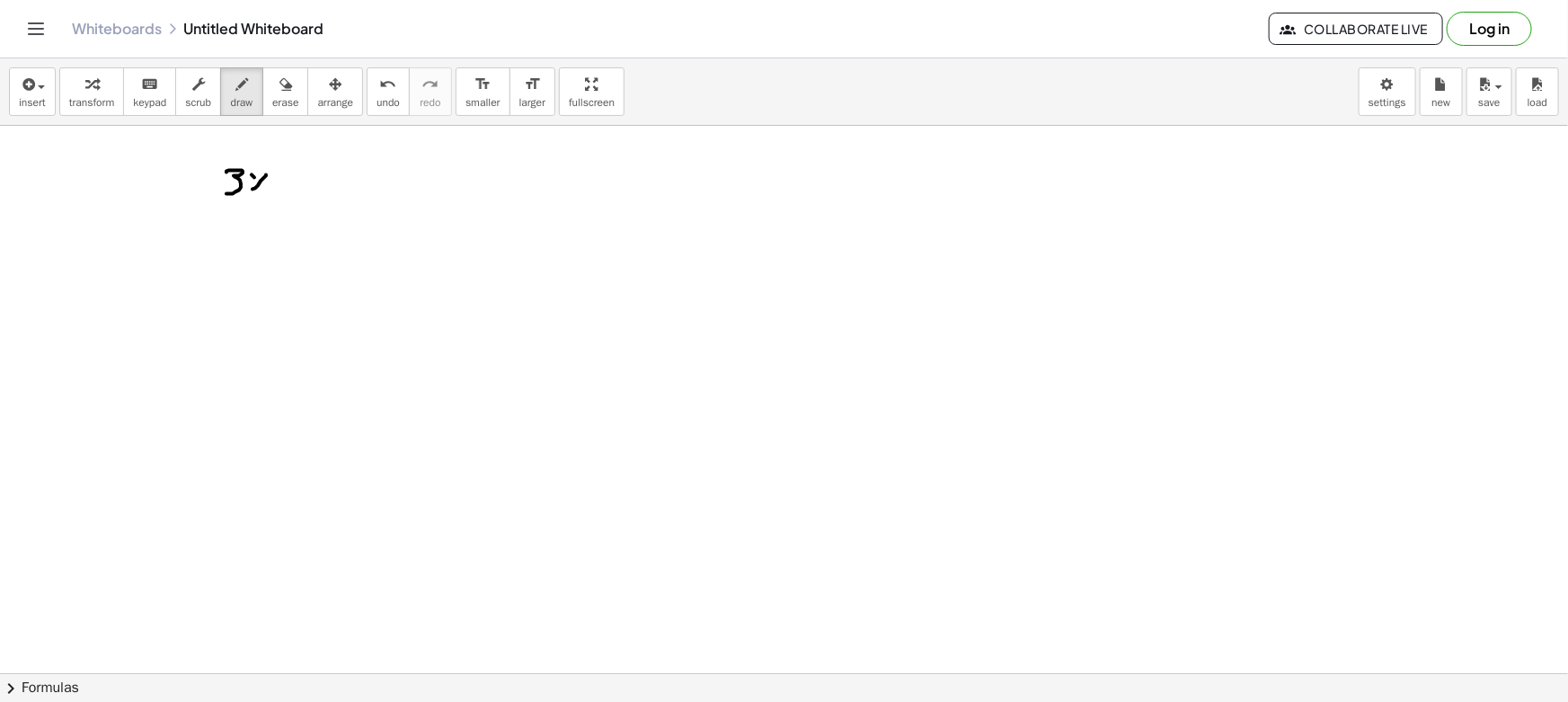 drag, startPoint x: 254, startPoint y: 177, endPoint x: 271, endPoint y: 197, distance: 26.248809 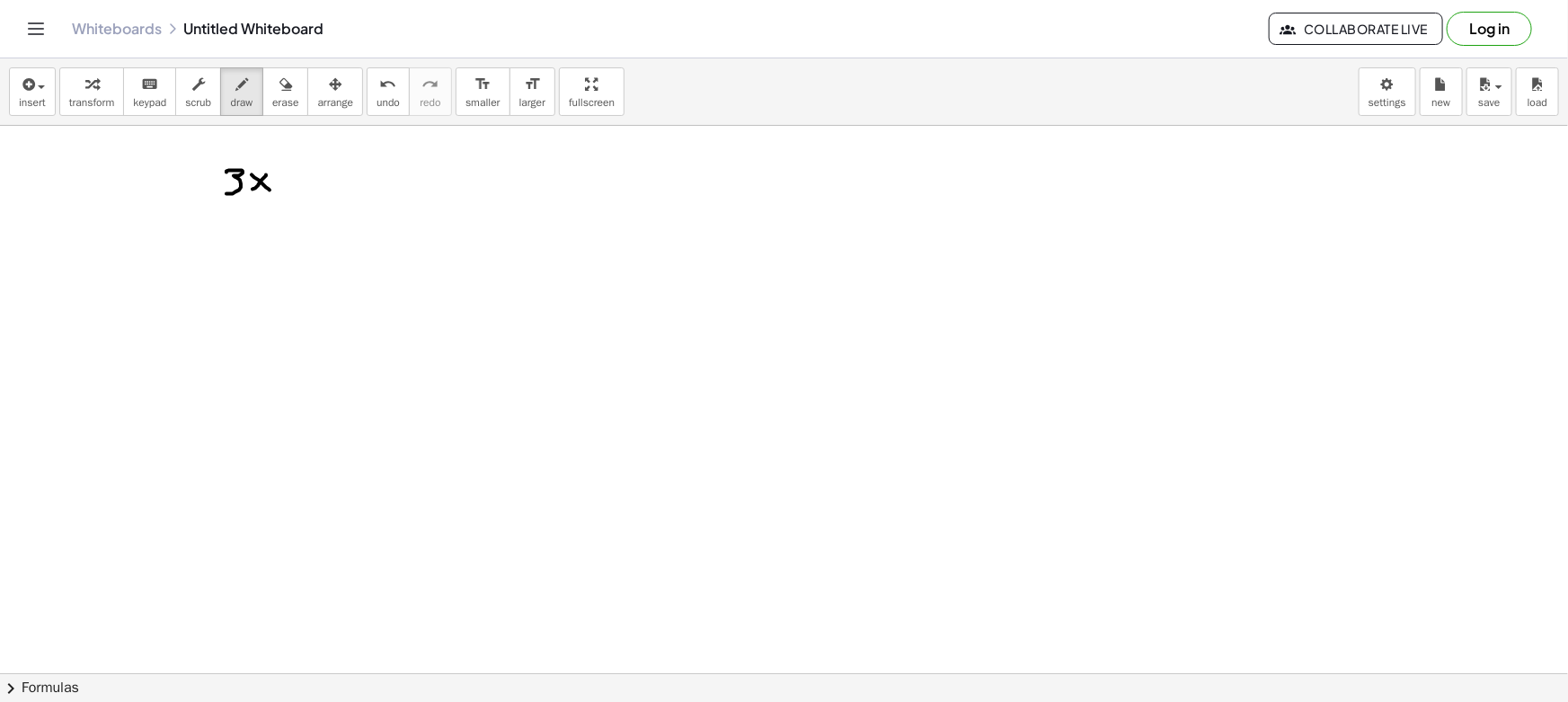 drag, startPoint x: 250, startPoint y: 203, endPoint x: 277, endPoint y: 204, distance: 27.018512 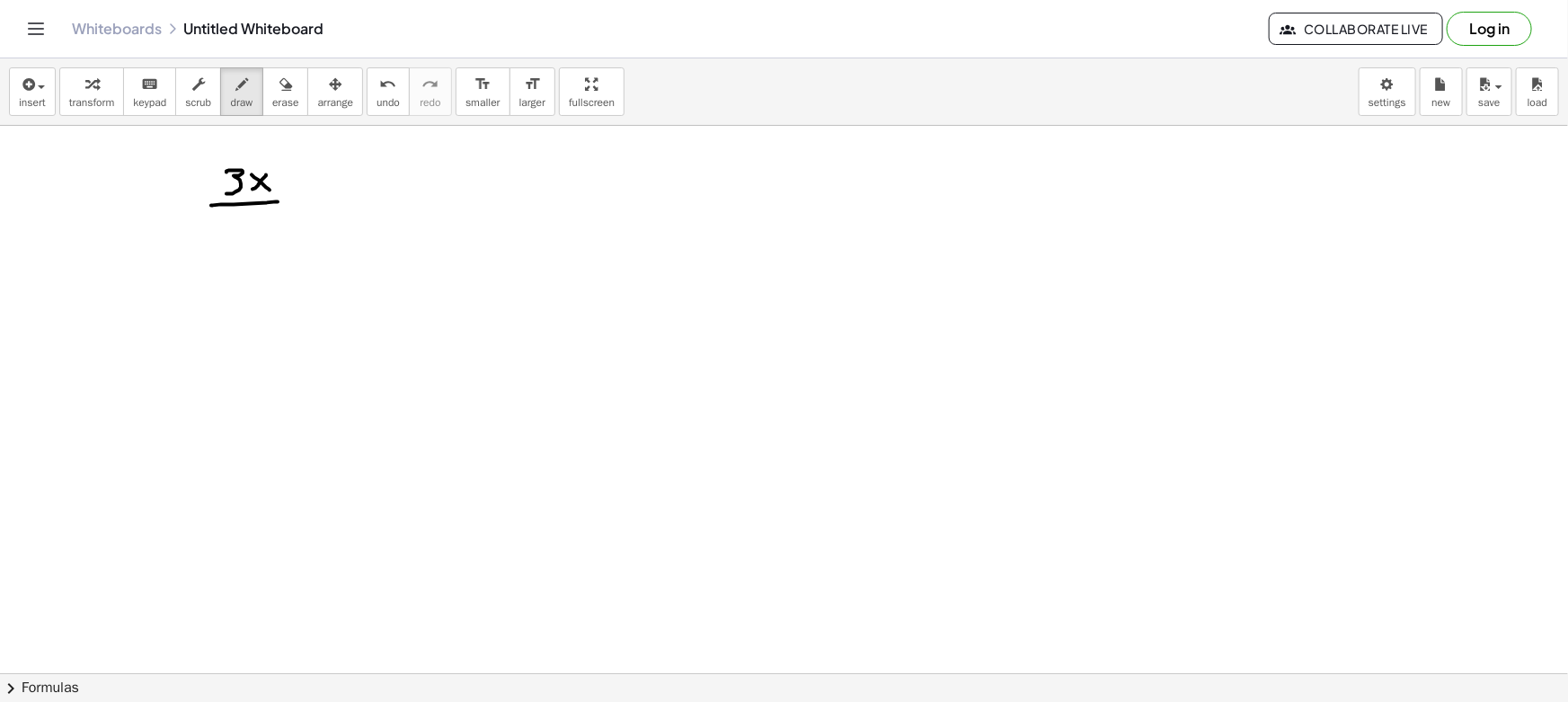 drag, startPoint x: 246, startPoint y: 214, endPoint x: 256, endPoint y: 214, distance: 10 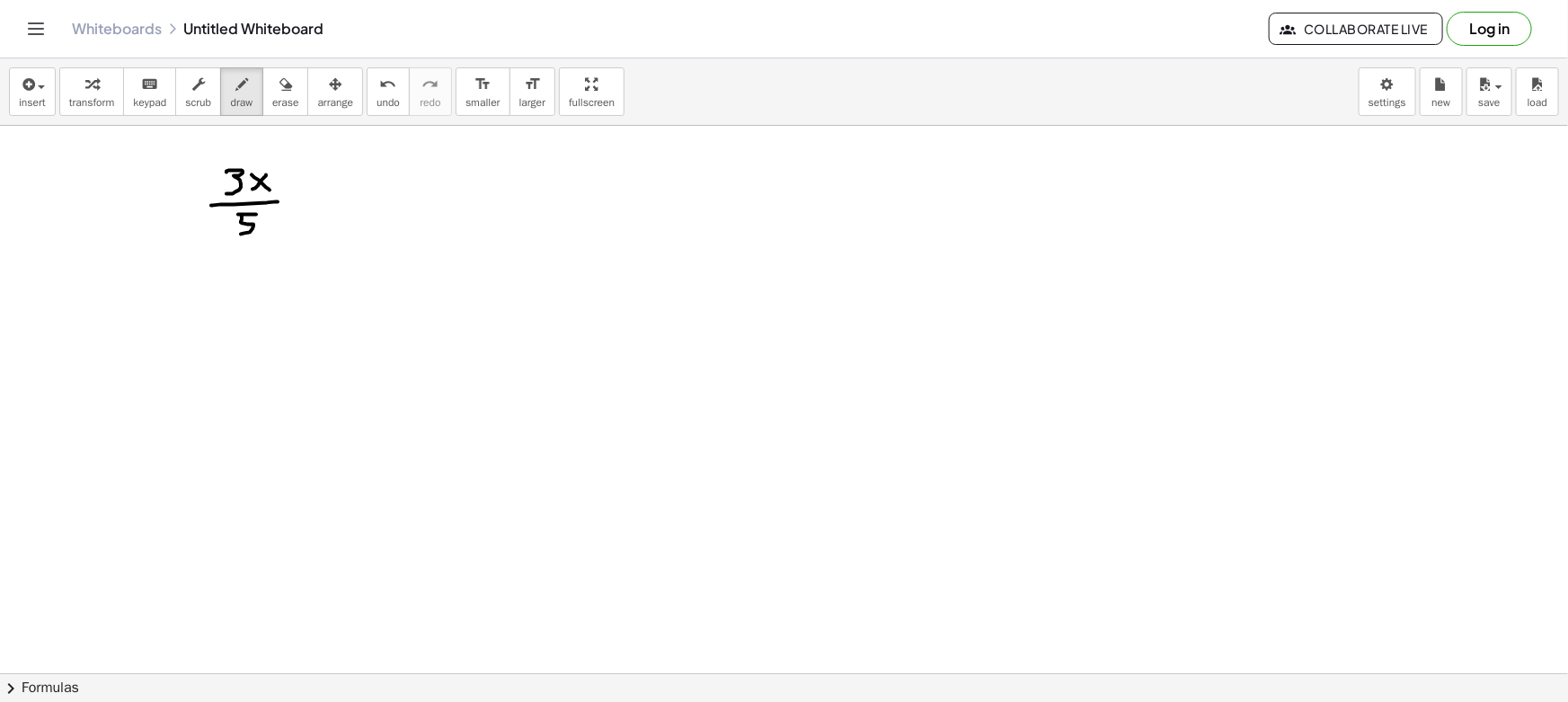 drag, startPoint x: 242, startPoint y: 219, endPoint x: 236, endPoint y: 230, distance: 12.529964 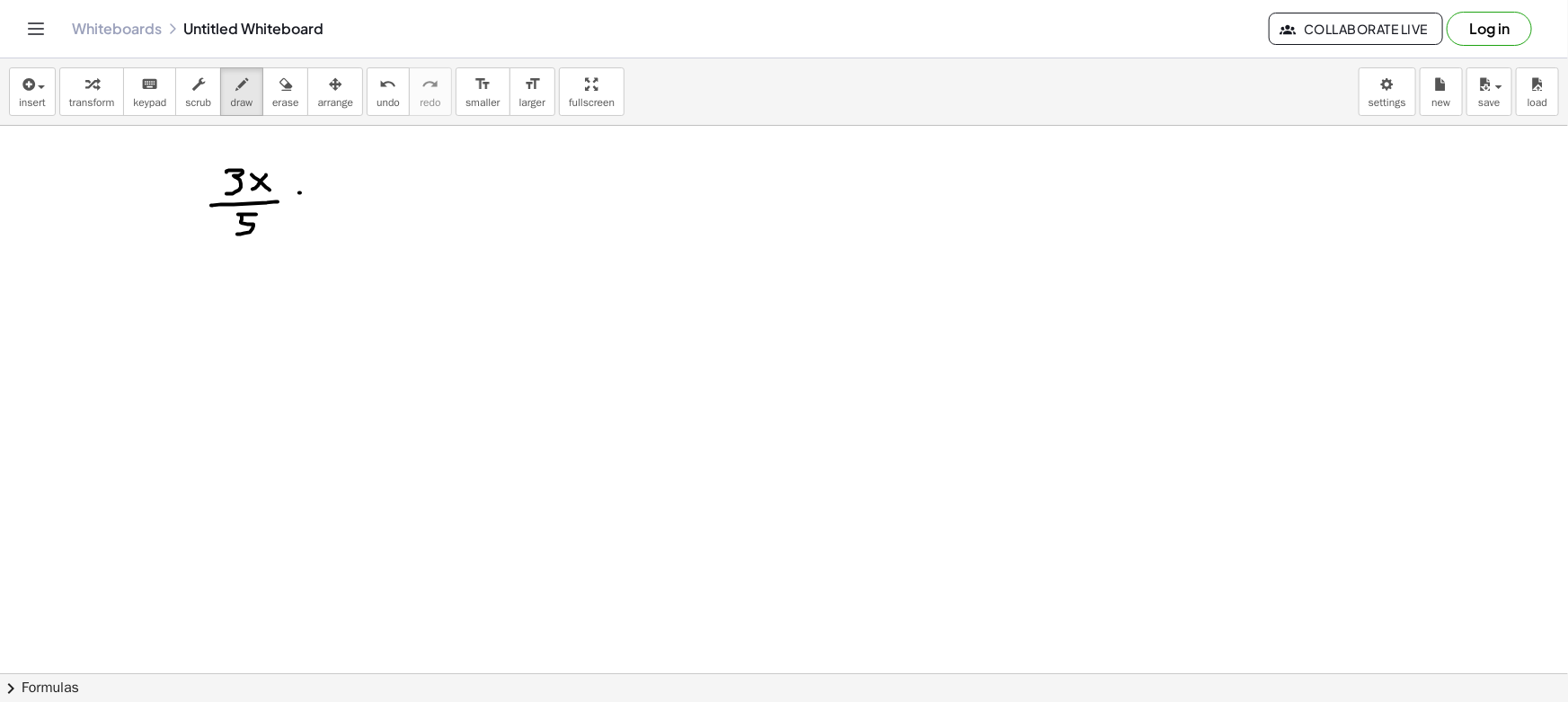 click at bounding box center (784, 774) 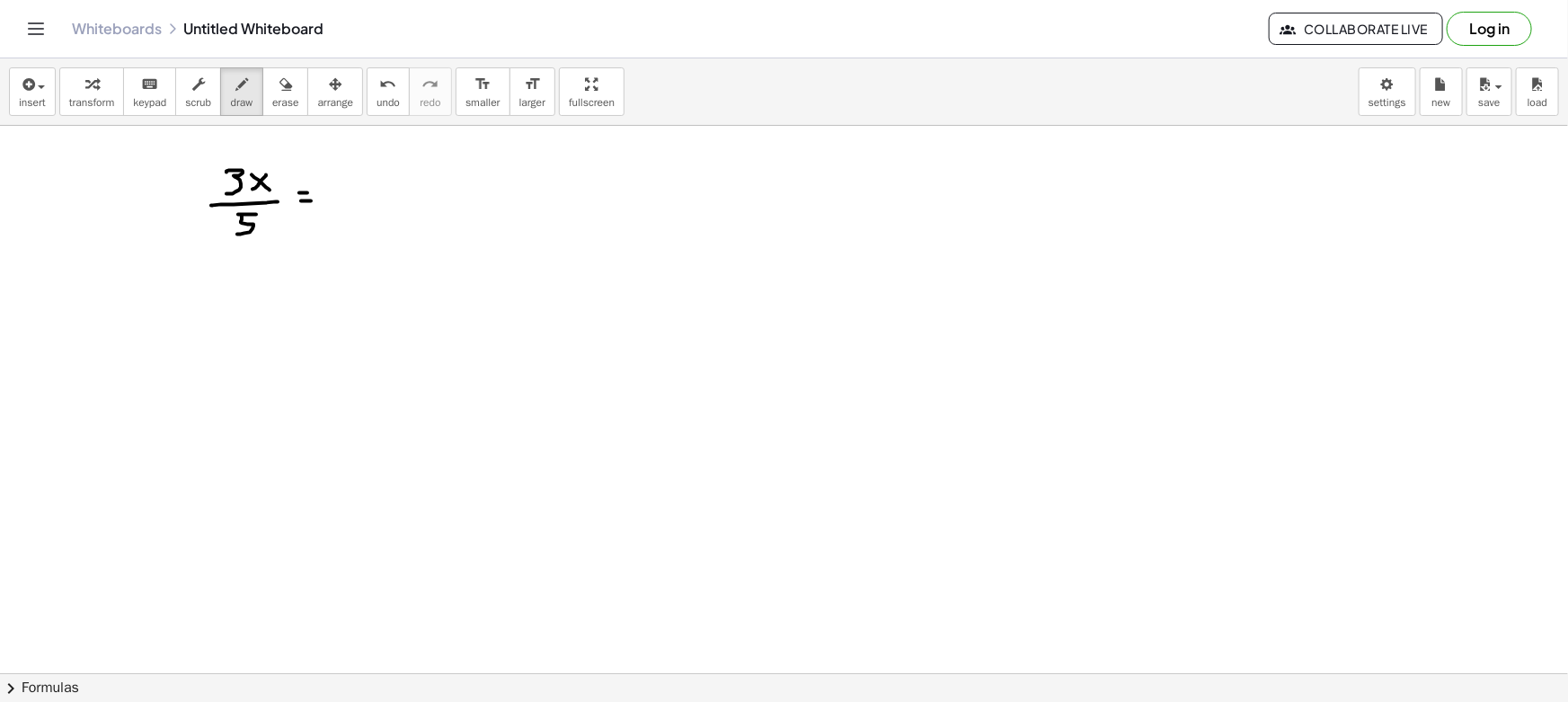 drag, startPoint x: 364, startPoint y: 158, endPoint x: 365, endPoint y: 171, distance: 13.038405 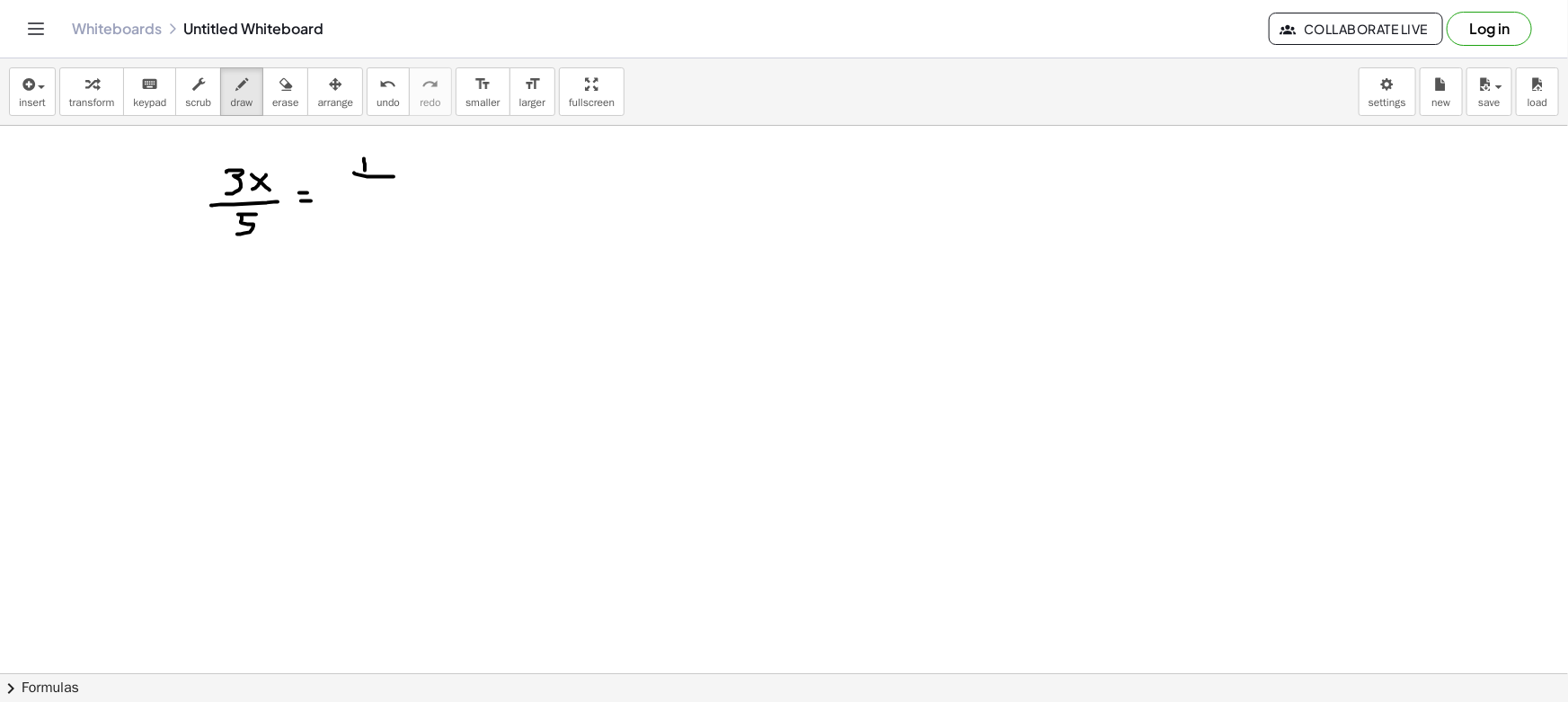 drag, startPoint x: 359, startPoint y: 174, endPoint x: 397, endPoint y: 177, distance: 38.118237 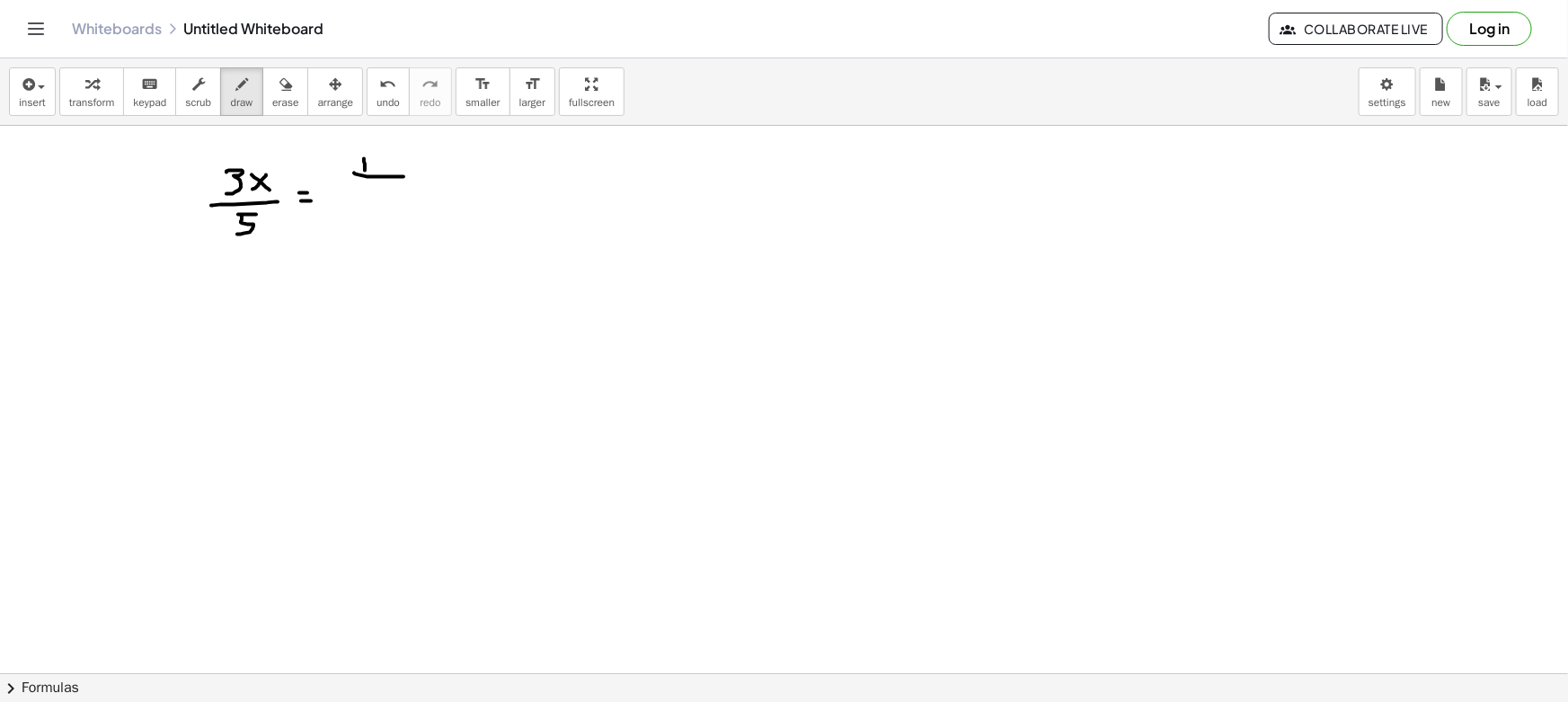 drag, startPoint x: 270, startPoint y: 86, endPoint x: 365, endPoint y: 153, distance: 116.24973 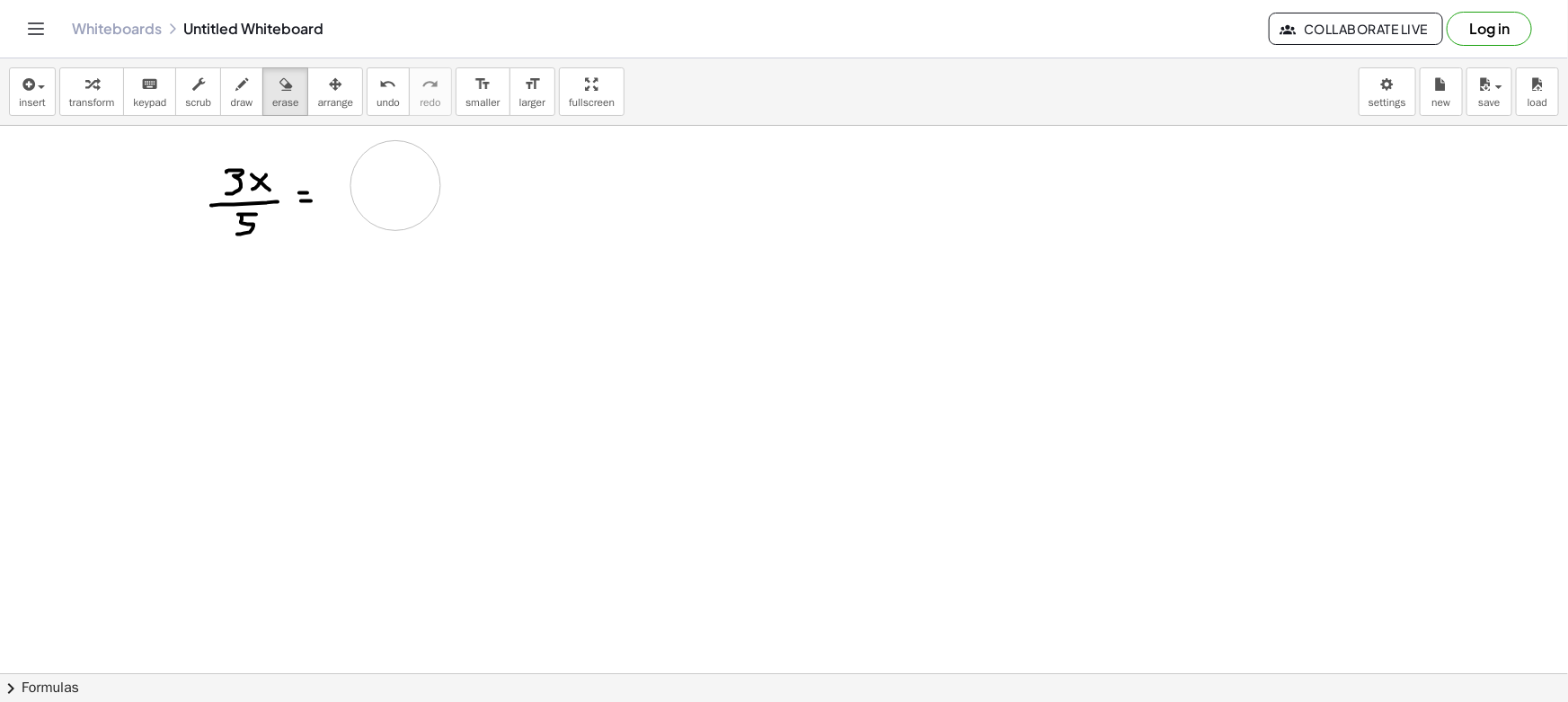 drag, startPoint x: 373, startPoint y: 166, endPoint x: 395, endPoint y: 171, distance: 22.561028 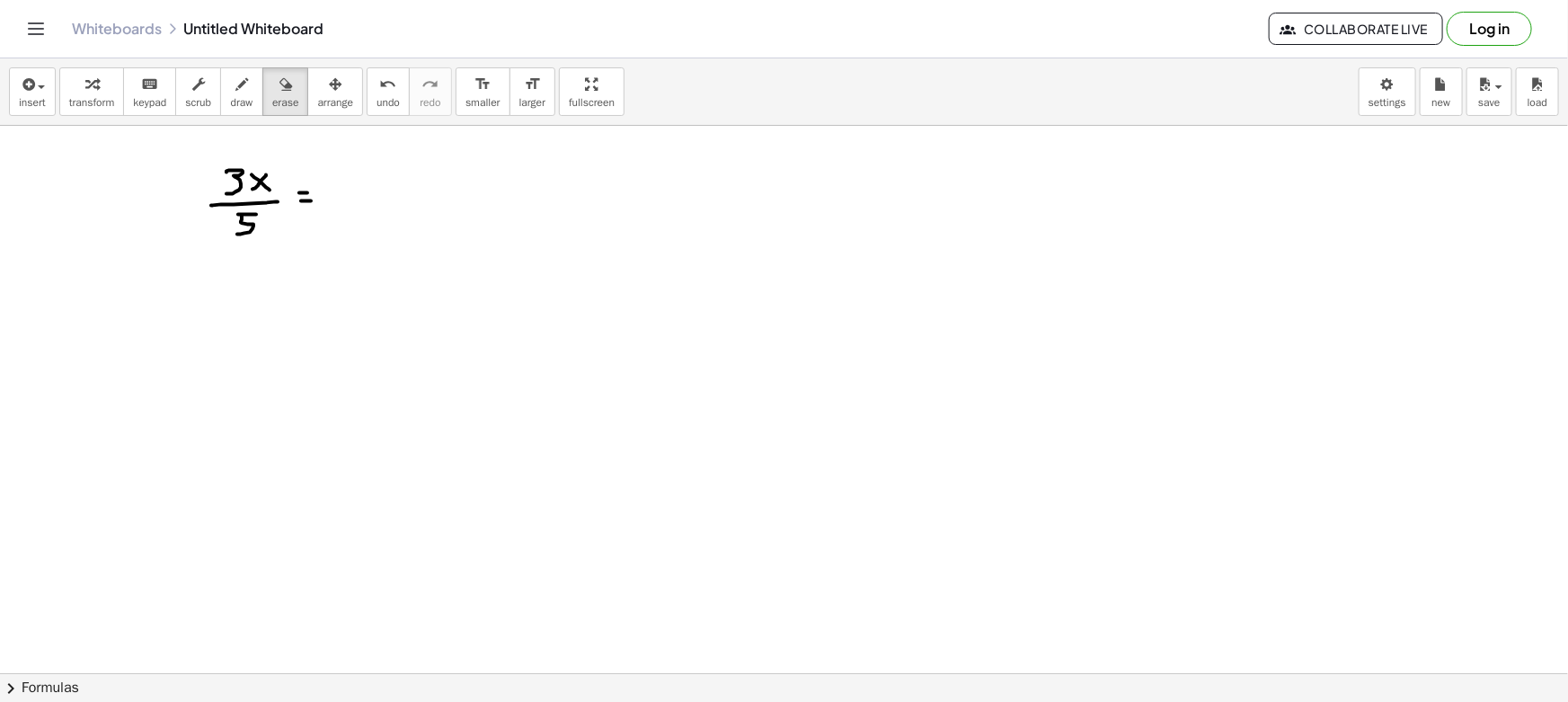 drag, startPoint x: 243, startPoint y: 86, endPoint x: 335, endPoint y: 144, distance: 108.756609 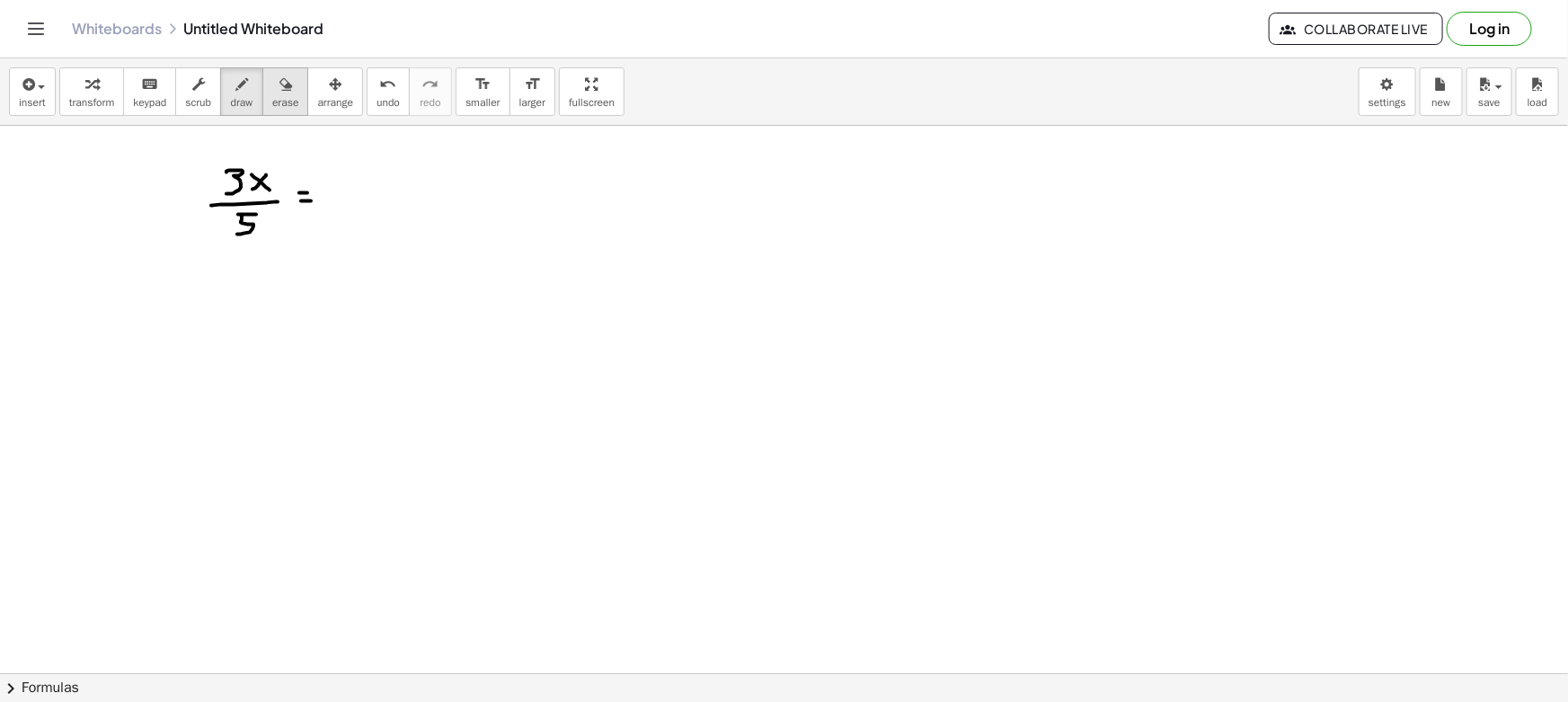 click on "erase" at bounding box center (285, 92) 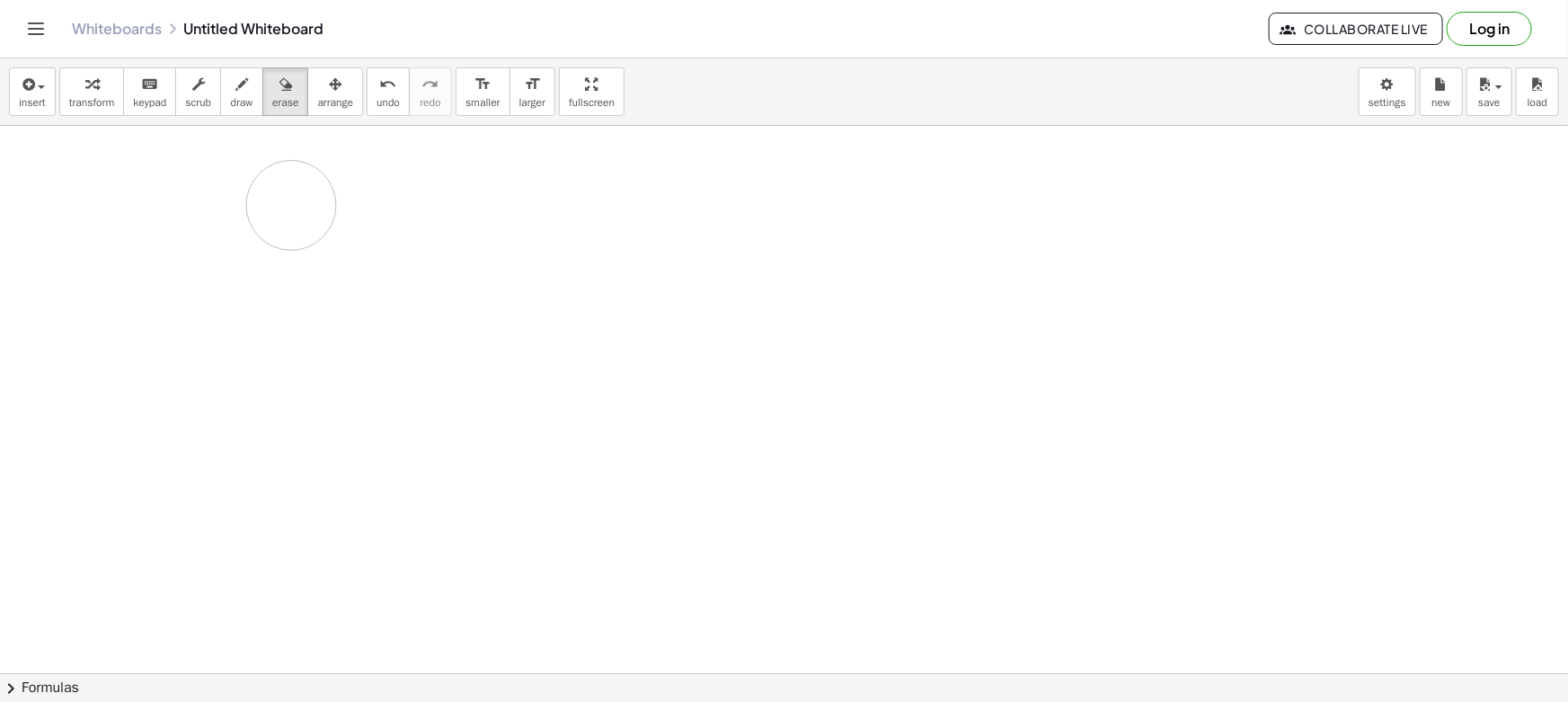 drag, startPoint x: 291, startPoint y: 205, endPoint x: 411, endPoint y: 195, distance: 120.41595 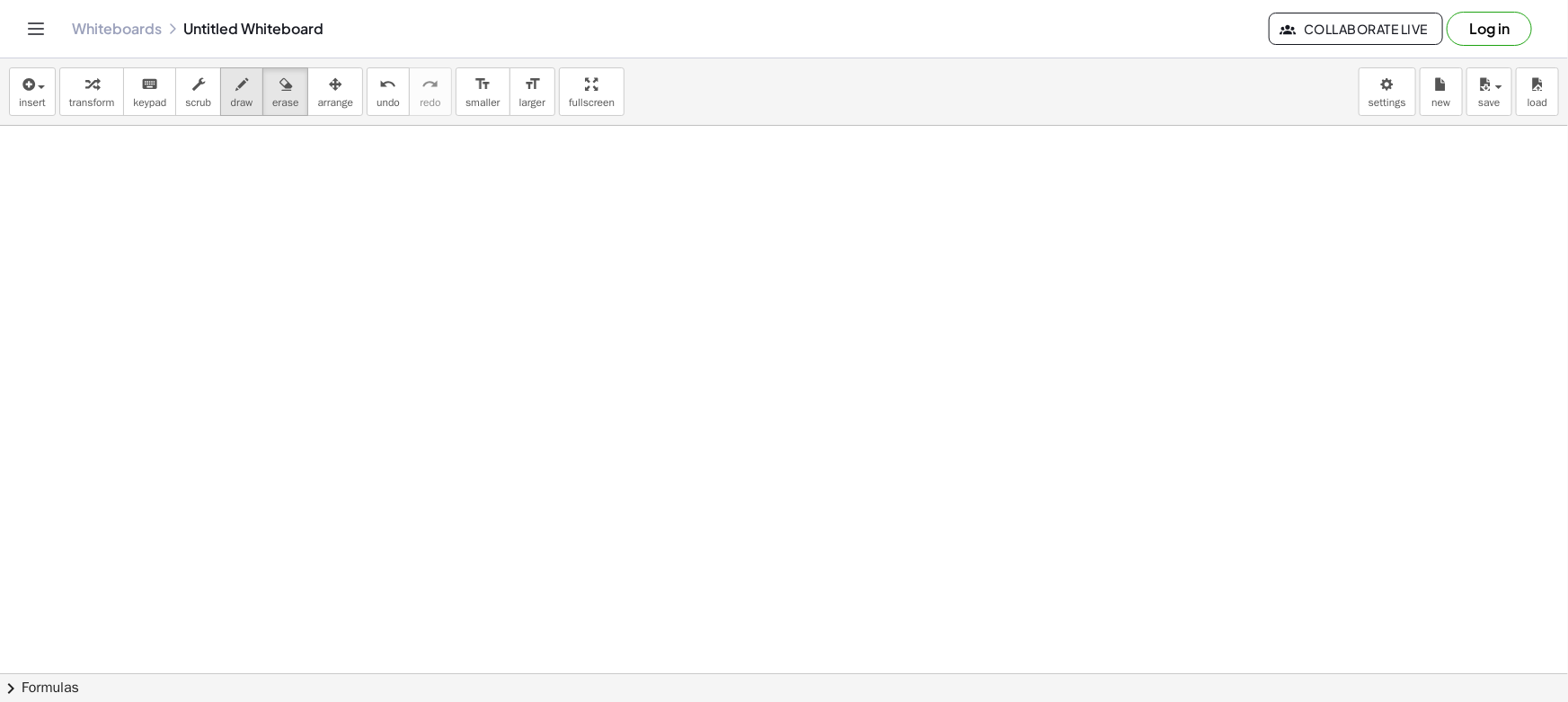 click on "draw" at bounding box center (242, 92) 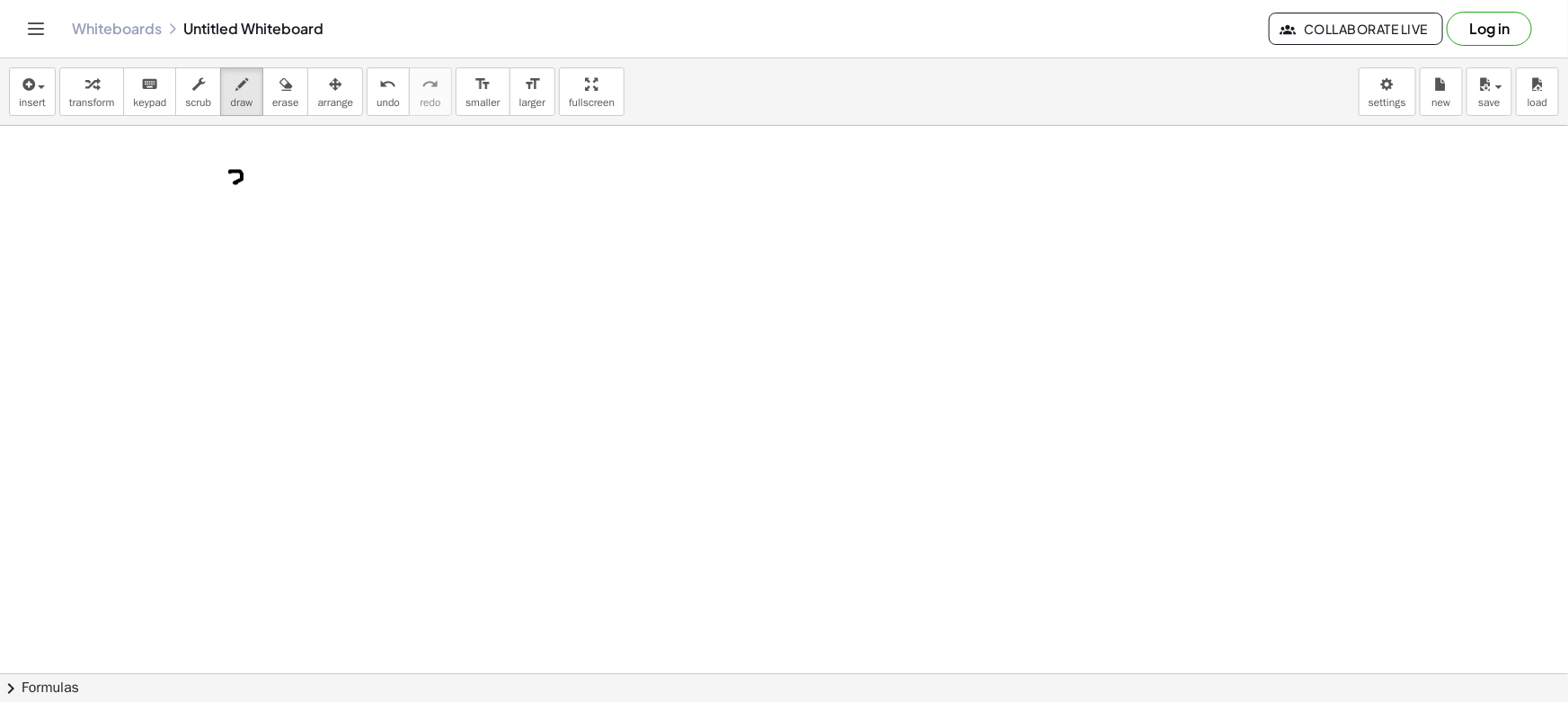 drag, startPoint x: 230, startPoint y: 172, endPoint x: 242, endPoint y: 194, distance: 25.059928 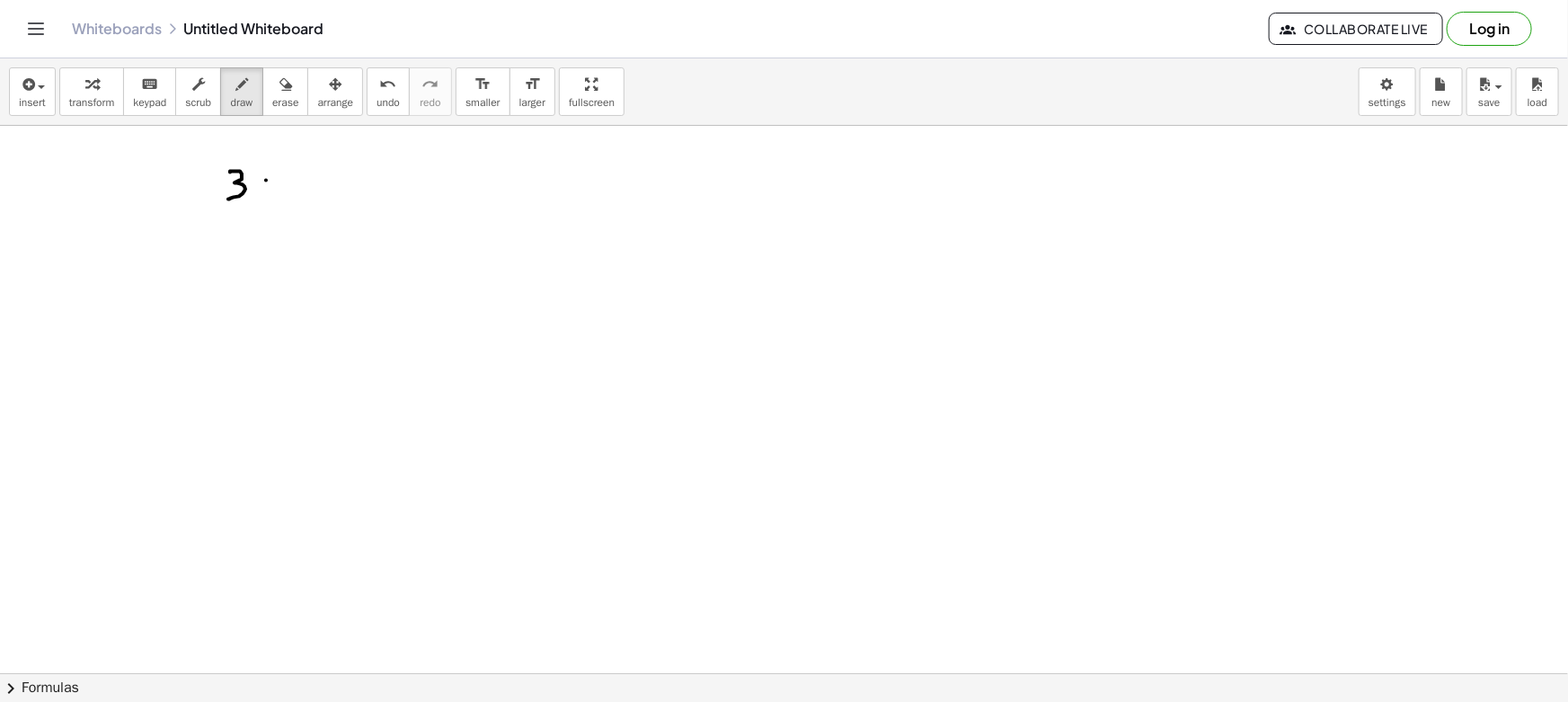 drag, startPoint x: 266, startPoint y: 180, endPoint x: 261, endPoint y: 189, distance: 10.29563 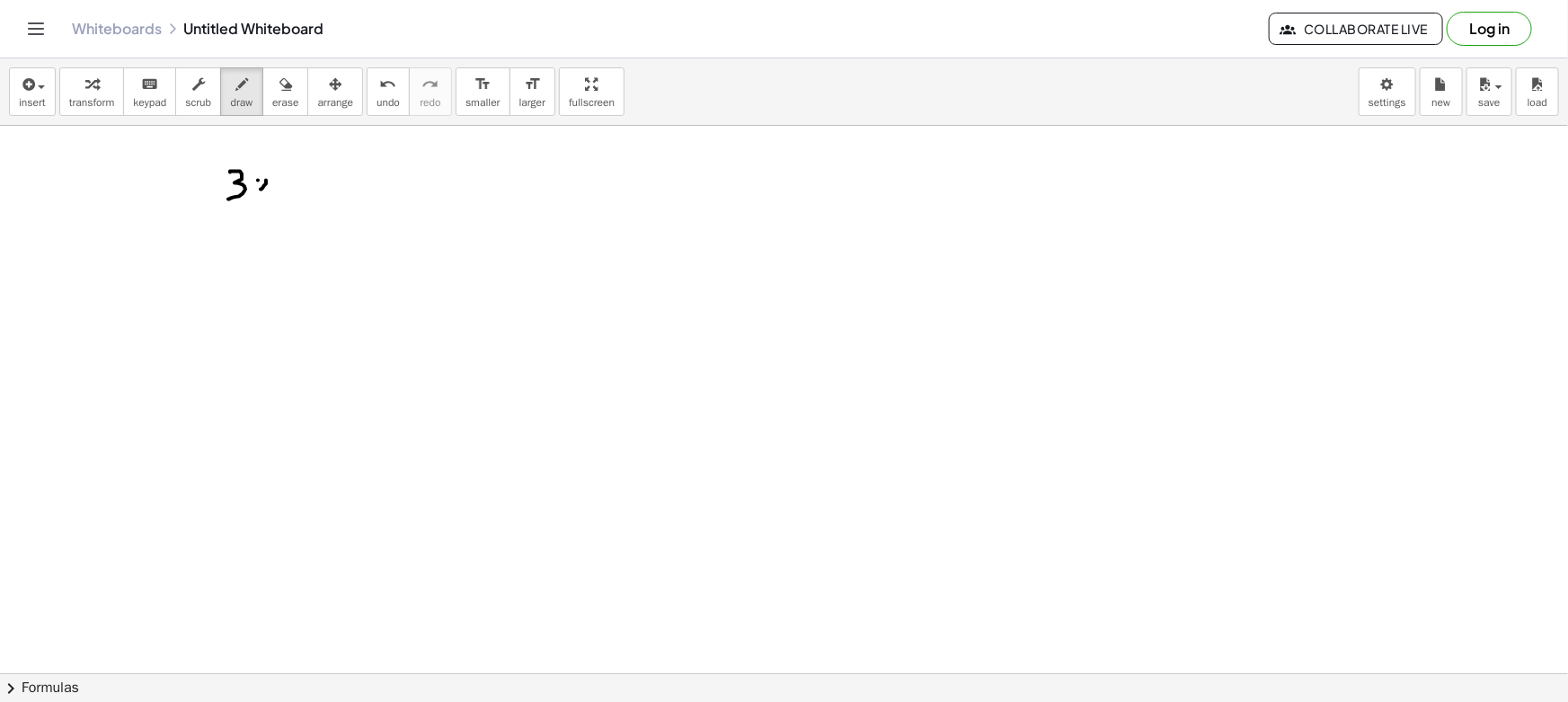drag, startPoint x: 258, startPoint y: 180, endPoint x: 280, endPoint y: 189, distance: 23.769729 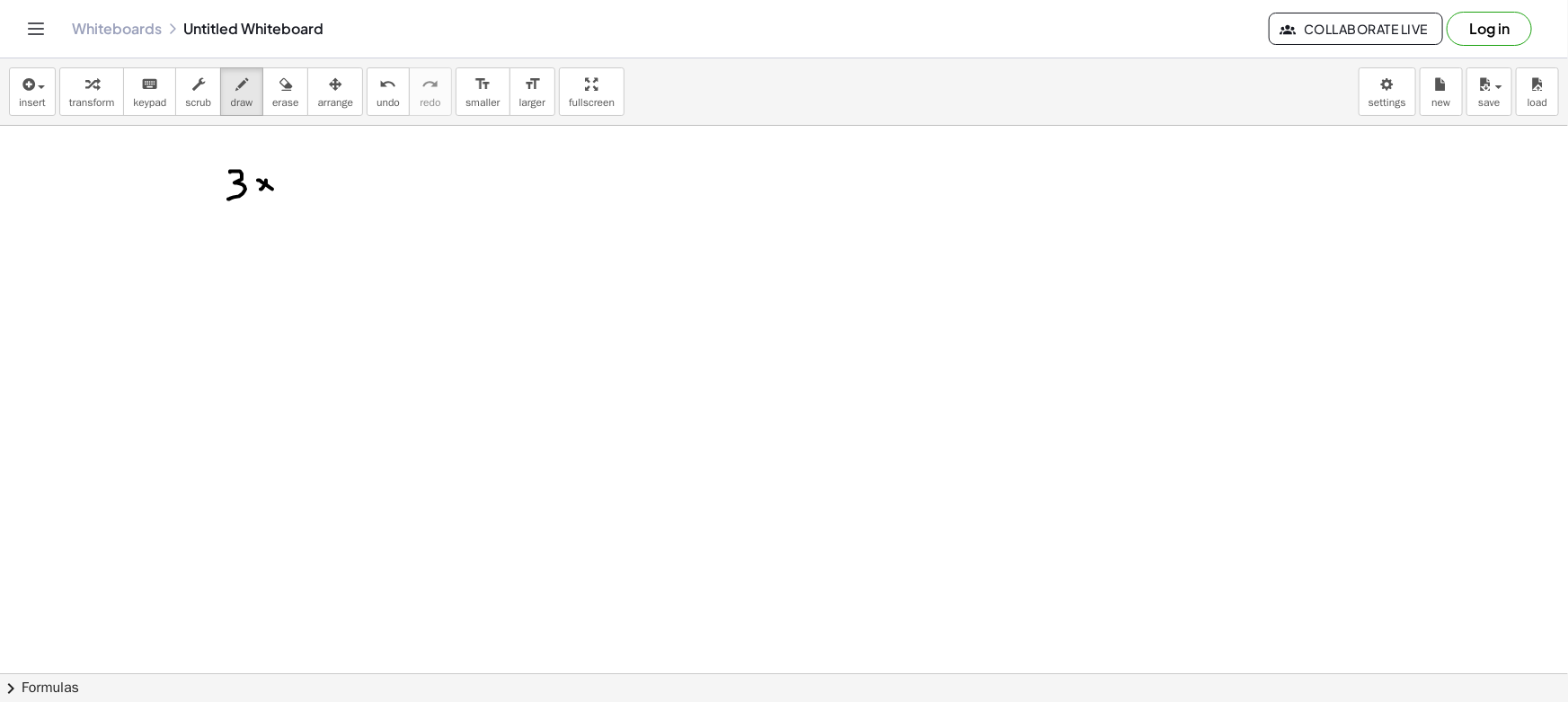 click at bounding box center (784, 774) 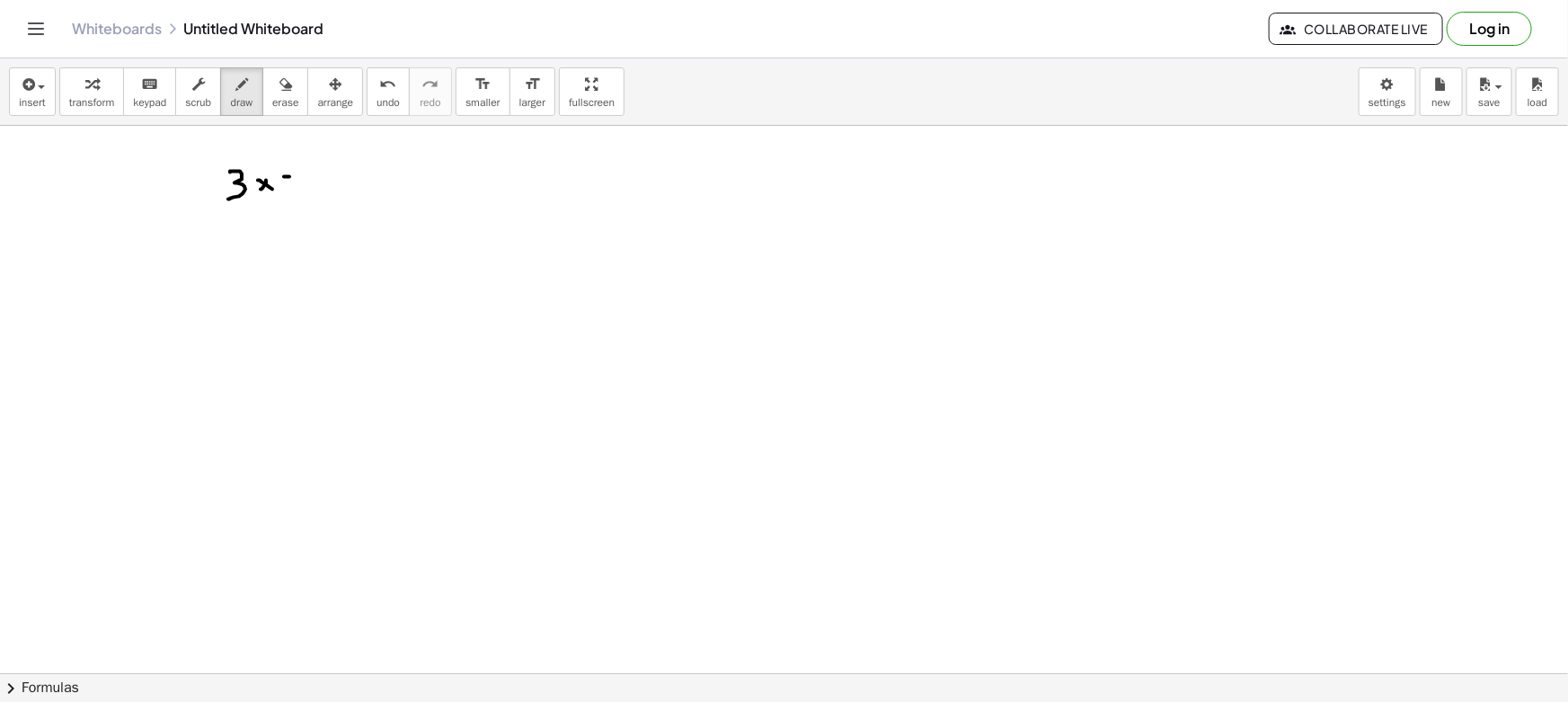 drag, startPoint x: 285, startPoint y: 182, endPoint x: 313, endPoint y: 182, distance: 28 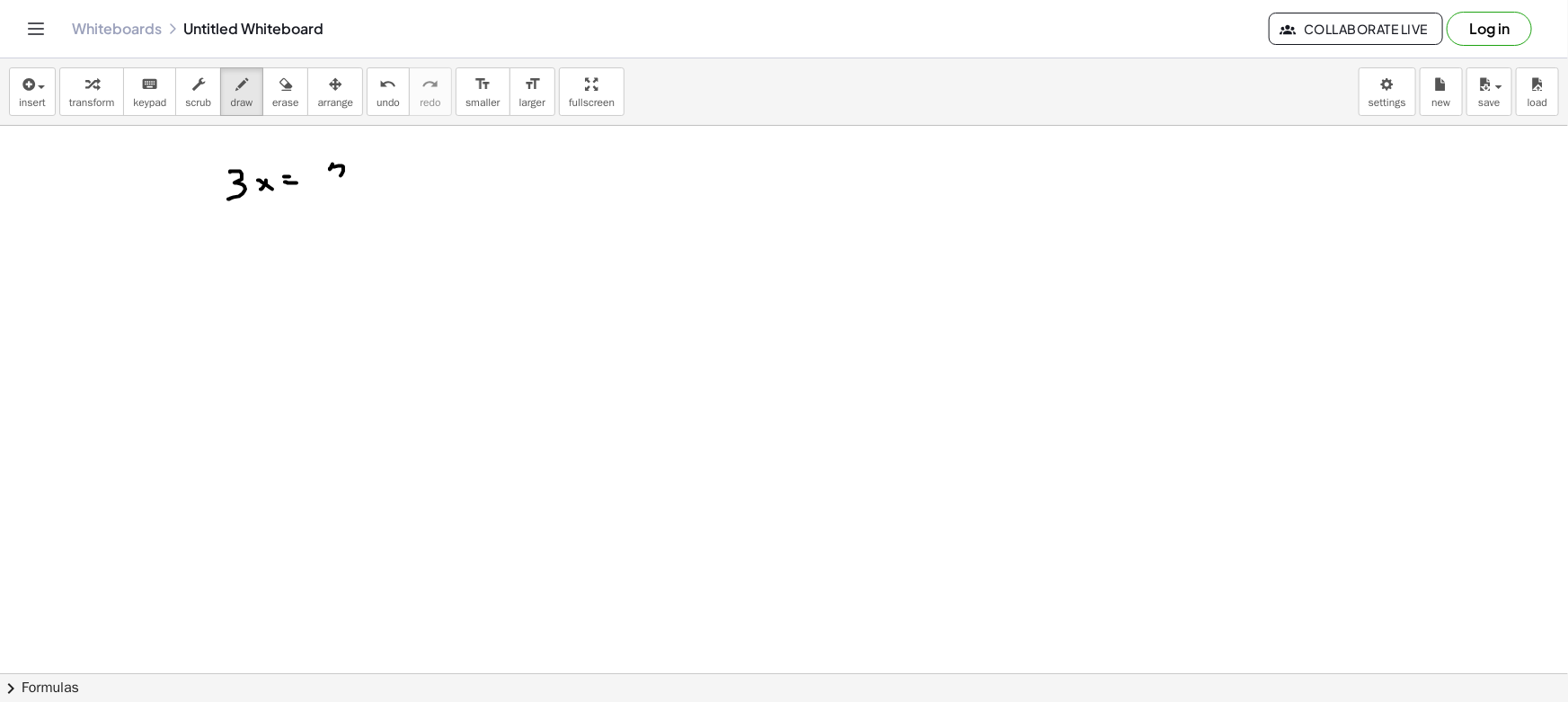drag, startPoint x: 332, startPoint y: 165, endPoint x: 350, endPoint y: 182, distance: 24.758837 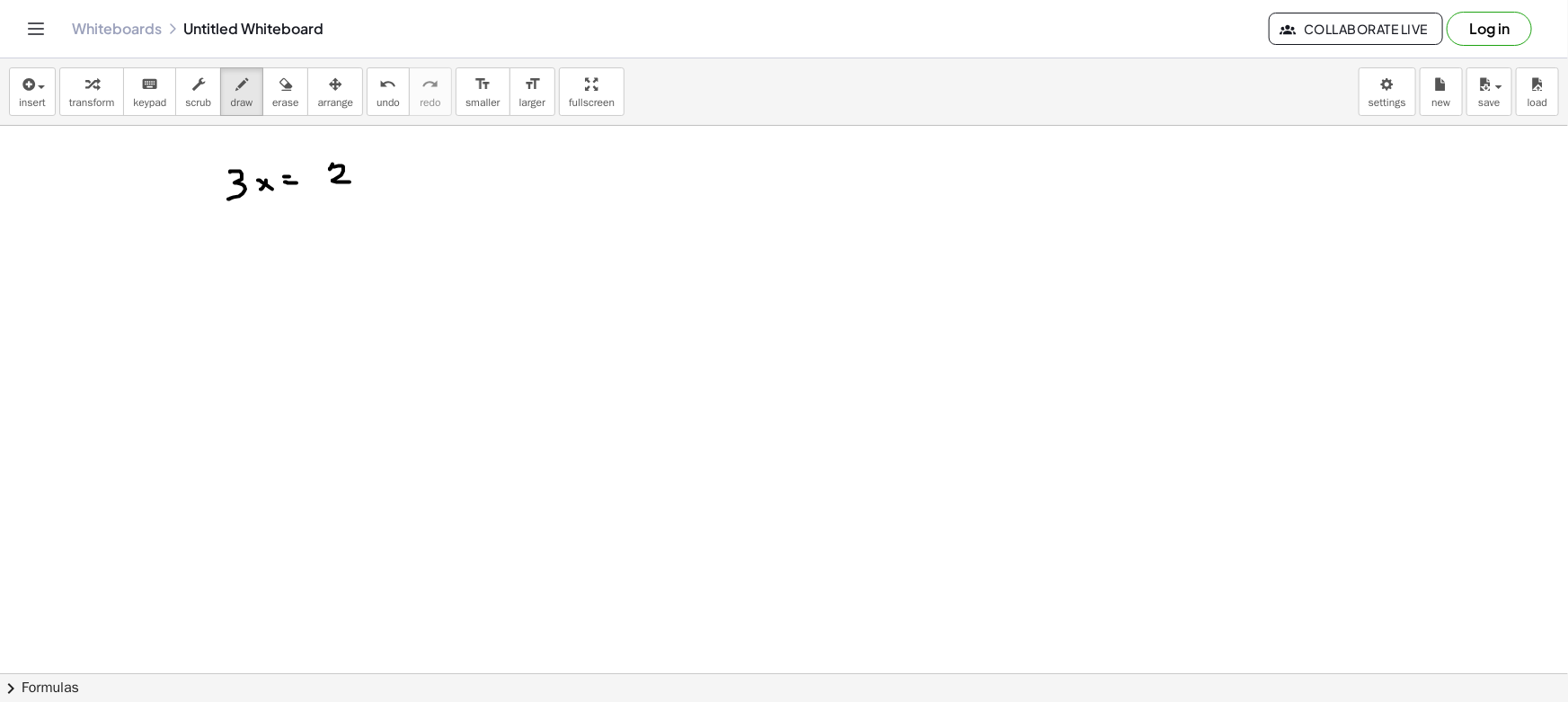 click at bounding box center (784, 774) 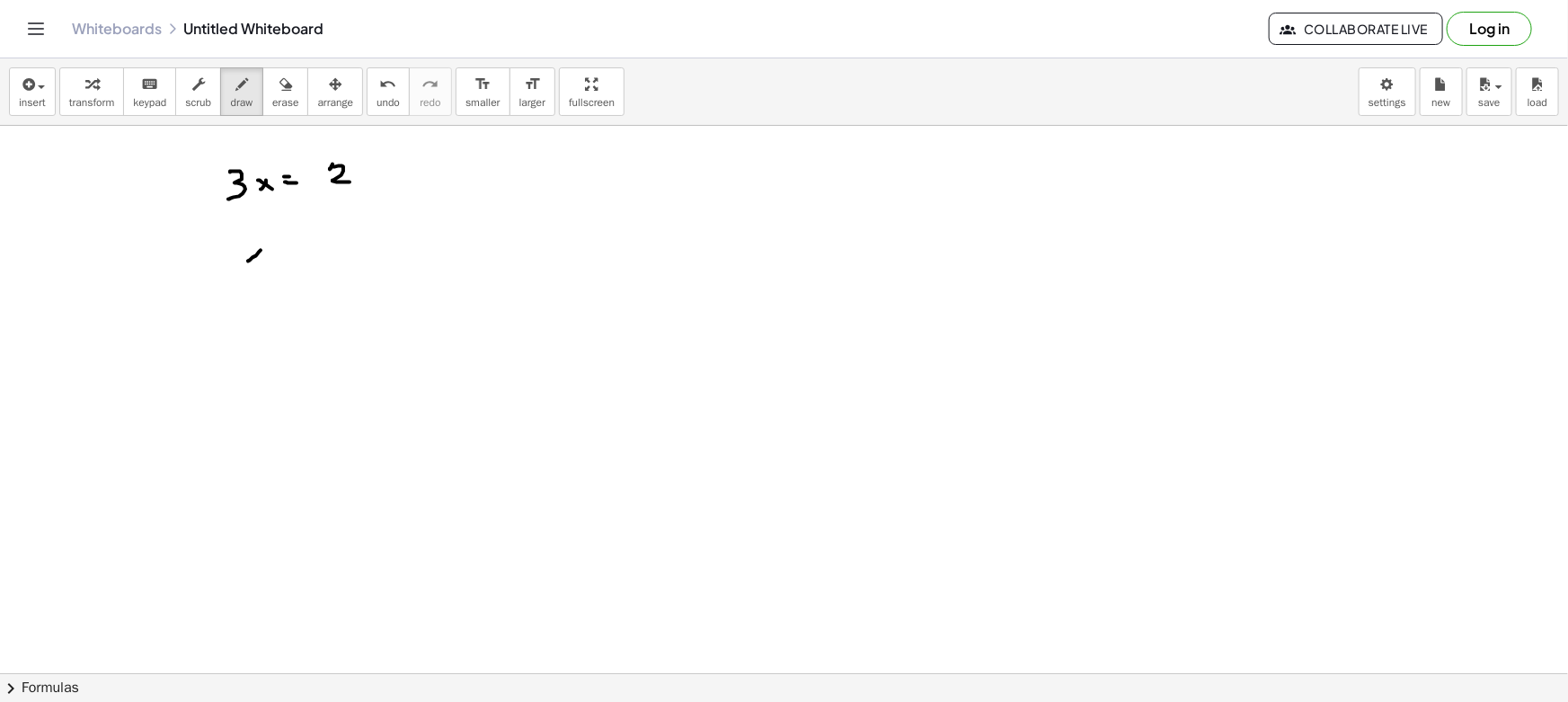 click at bounding box center [784, 774] 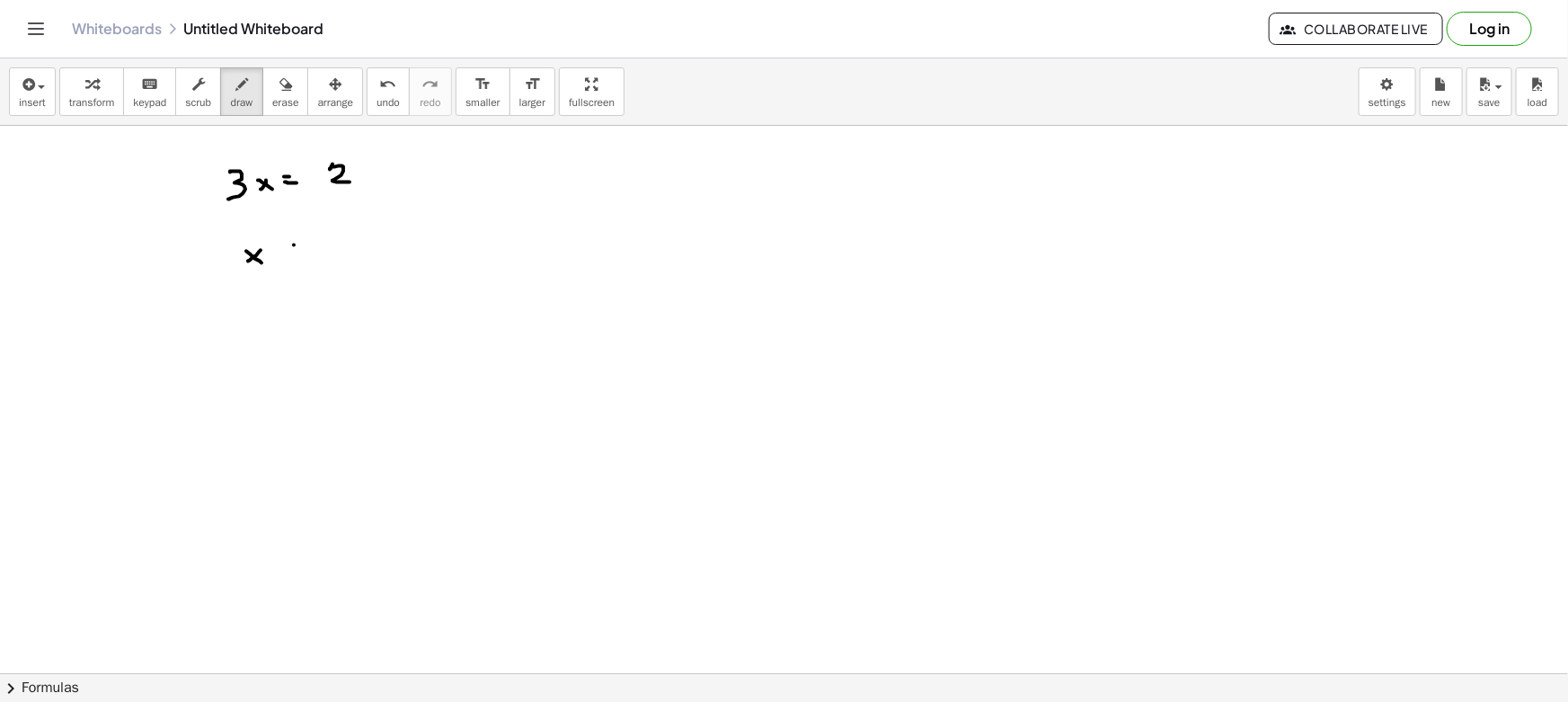 drag, startPoint x: 294, startPoint y: 244, endPoint x: 289, endPoint y: 253, distance: 10.29563 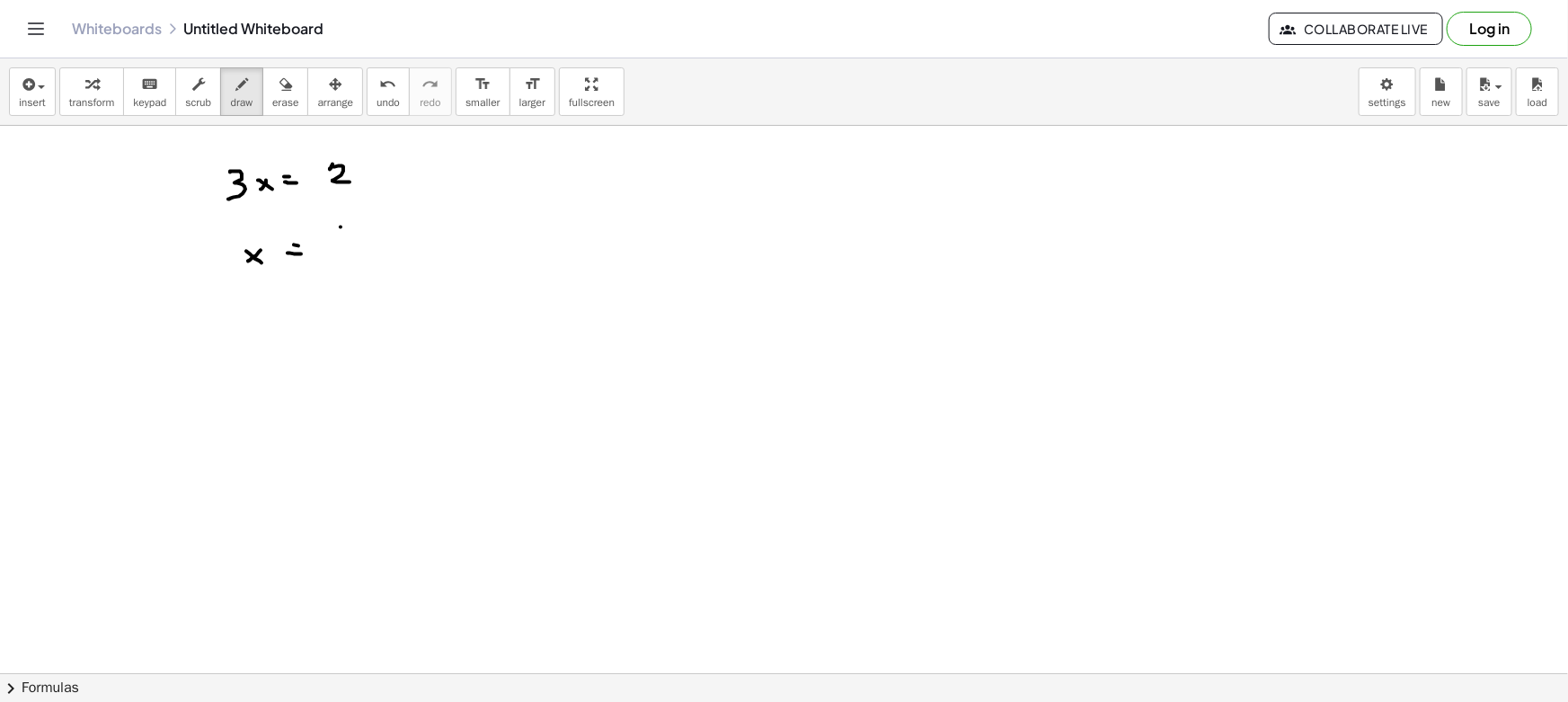 click at bounding box center [784, 774] 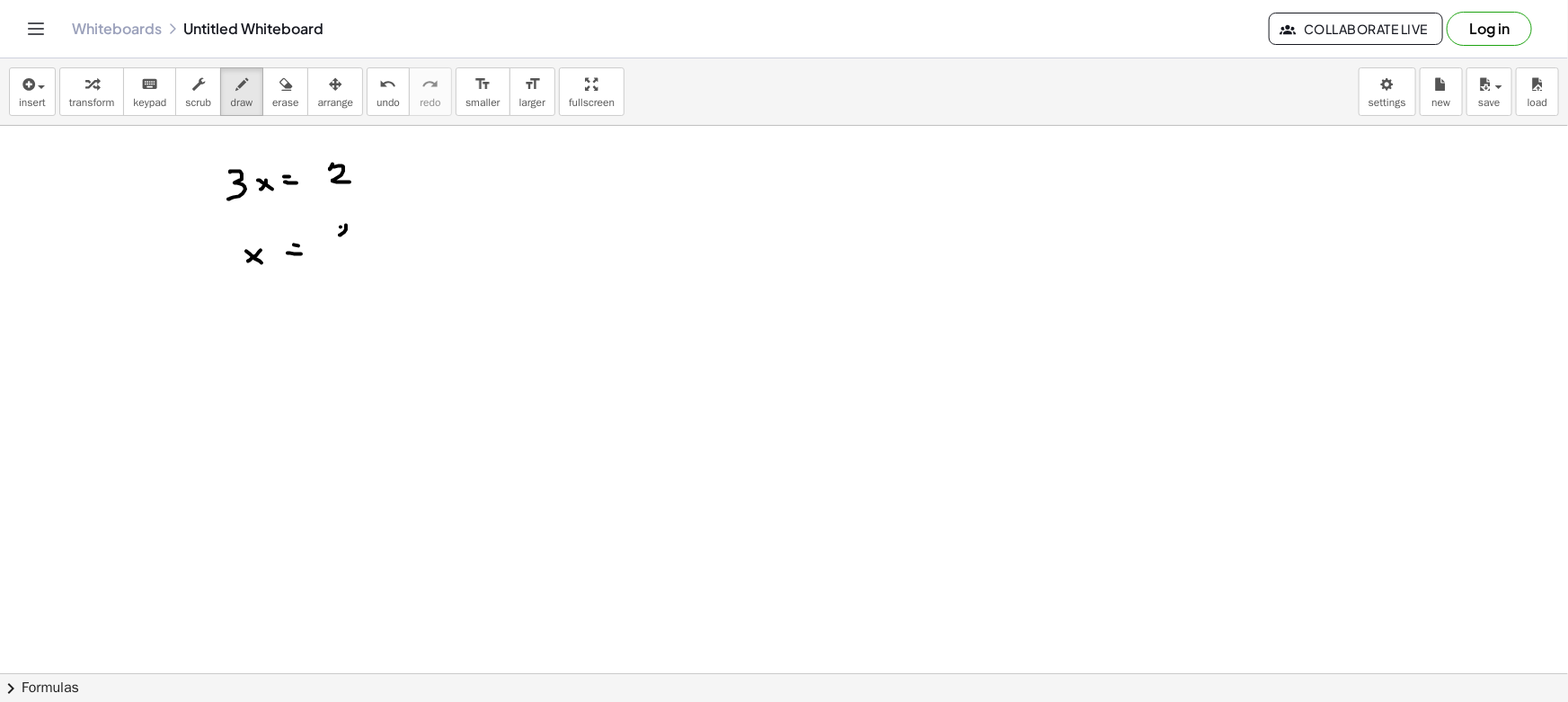 click at bounding box center (784, 774) 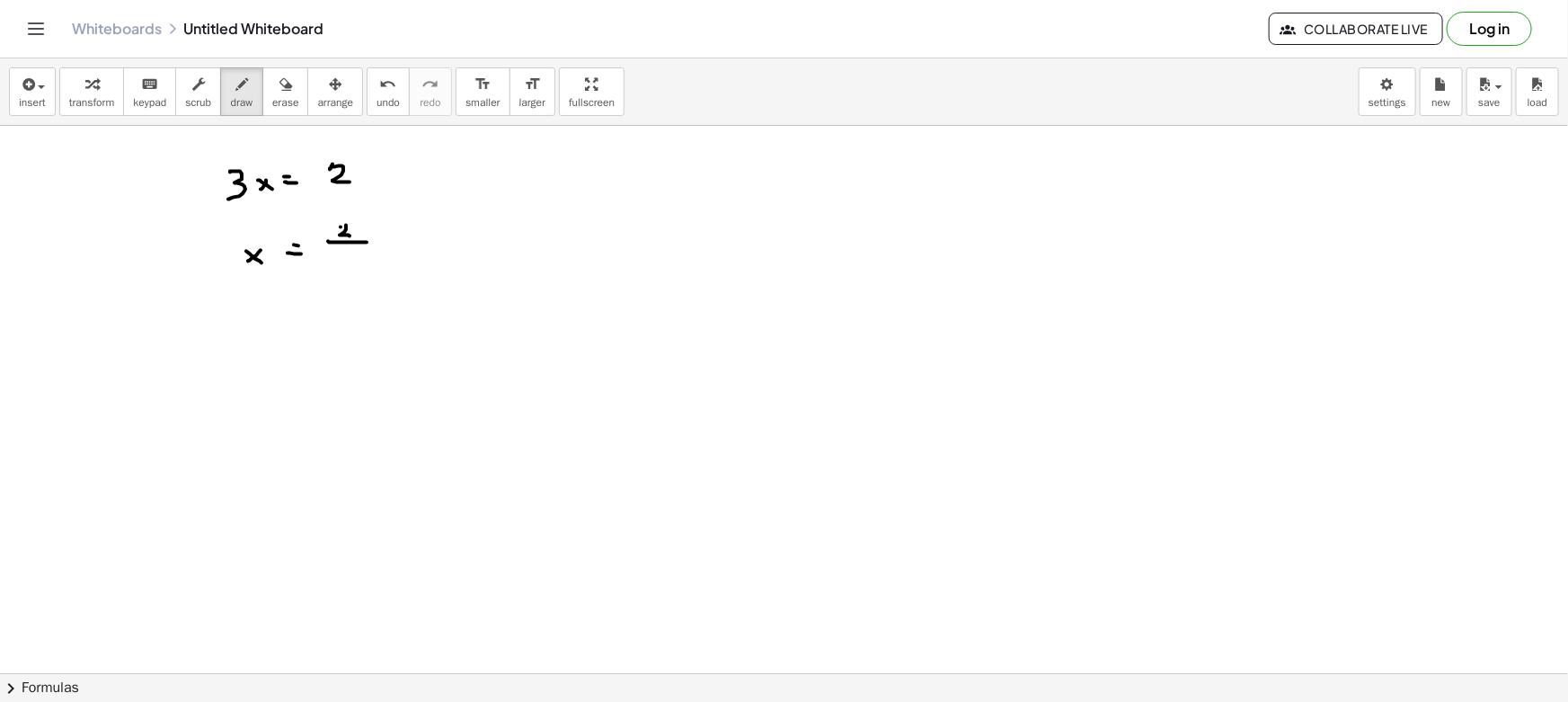 drag, startPoint x: 329, startPoint y: 242, endPoint x: 364, endPoint y: 243, distance: 35.014283 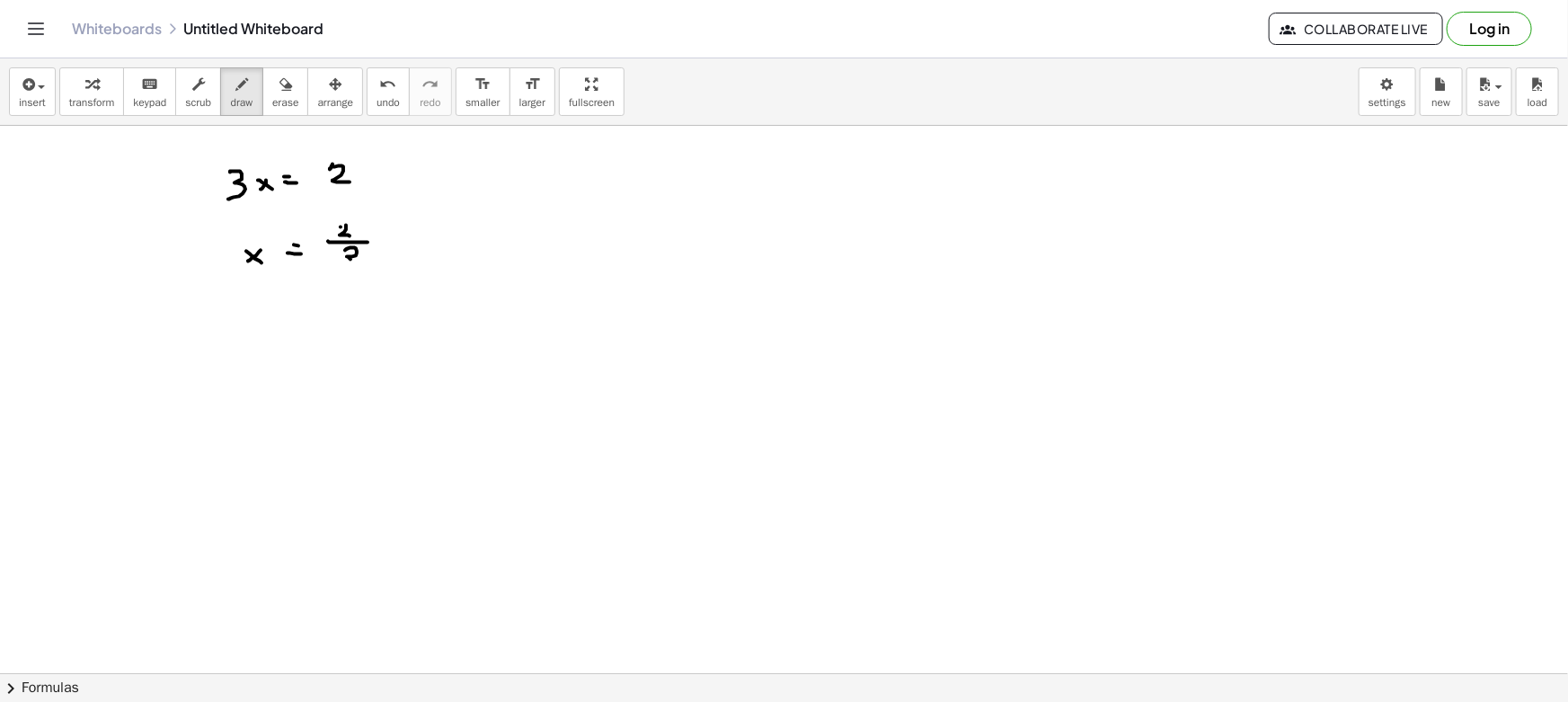 drag, startPoint x: 346, startPoint y: 249, endPoint x: 341, endPoint y: 266, distance: 17.720045 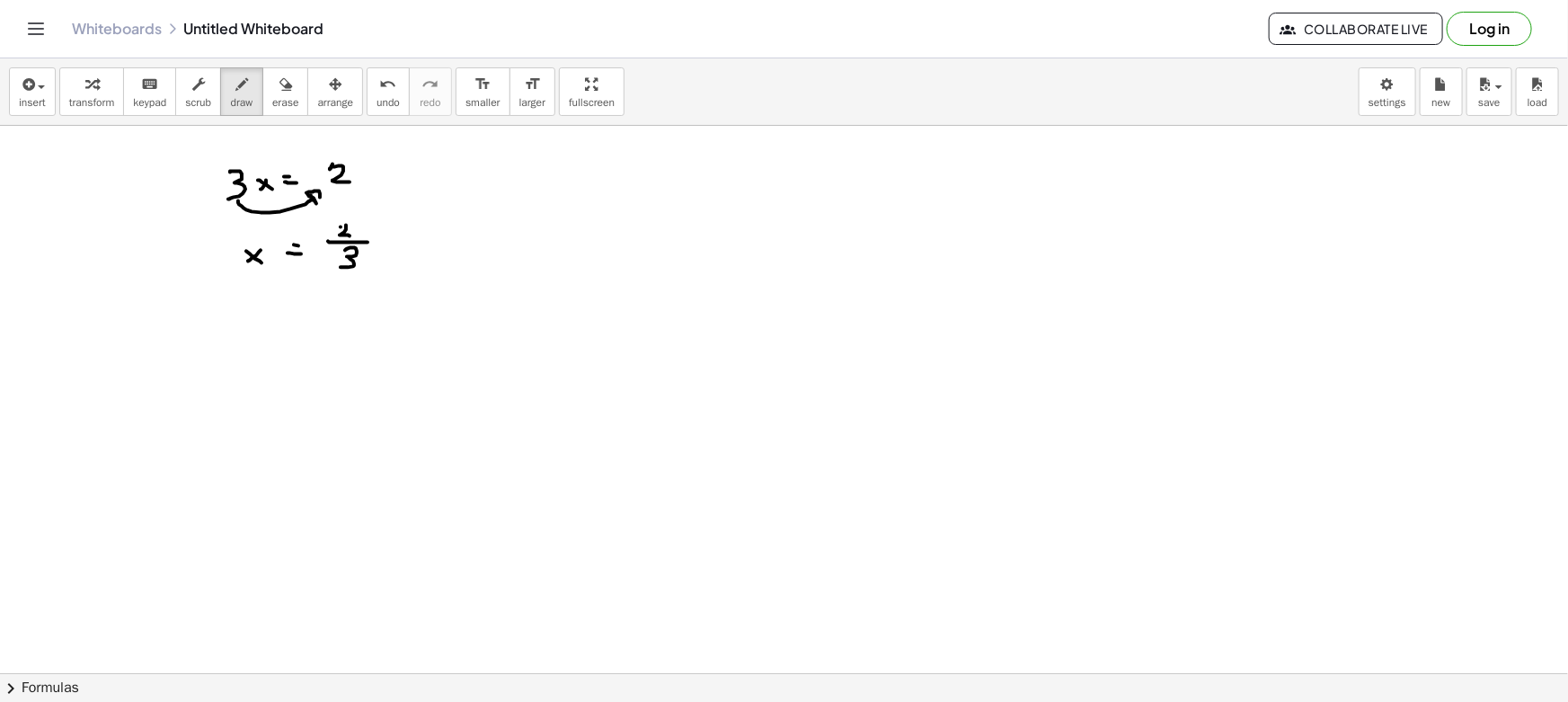 drag, startPoint x: 239, startPoint y: 204, endPoint x: 317, endPoint y: 205, distance: 78.00641 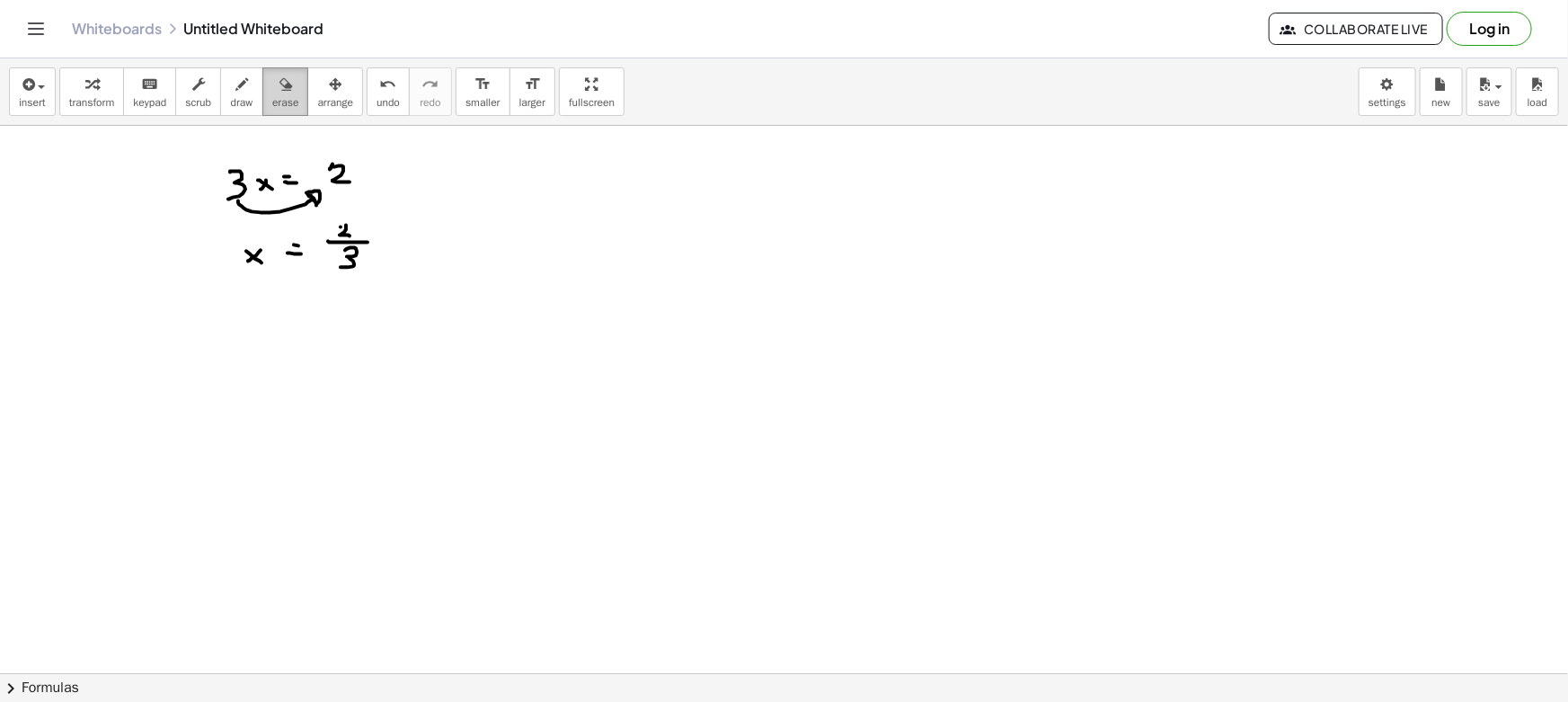 click on "erase" at bounding box center [285, 102] 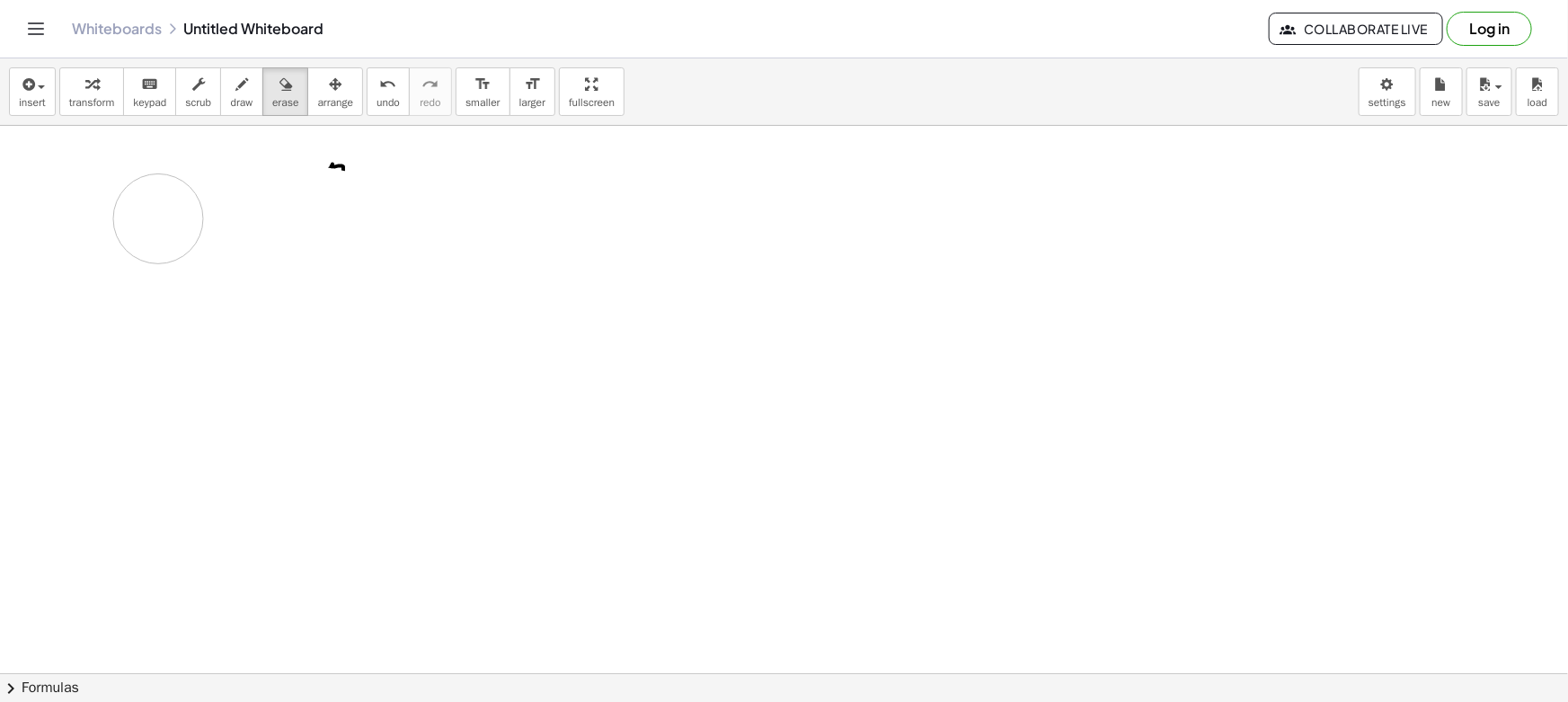 drag, startPoint x: 247, startPoint y: 295, endPoint x: 360, endPoint y: 168, distance: 169.99412 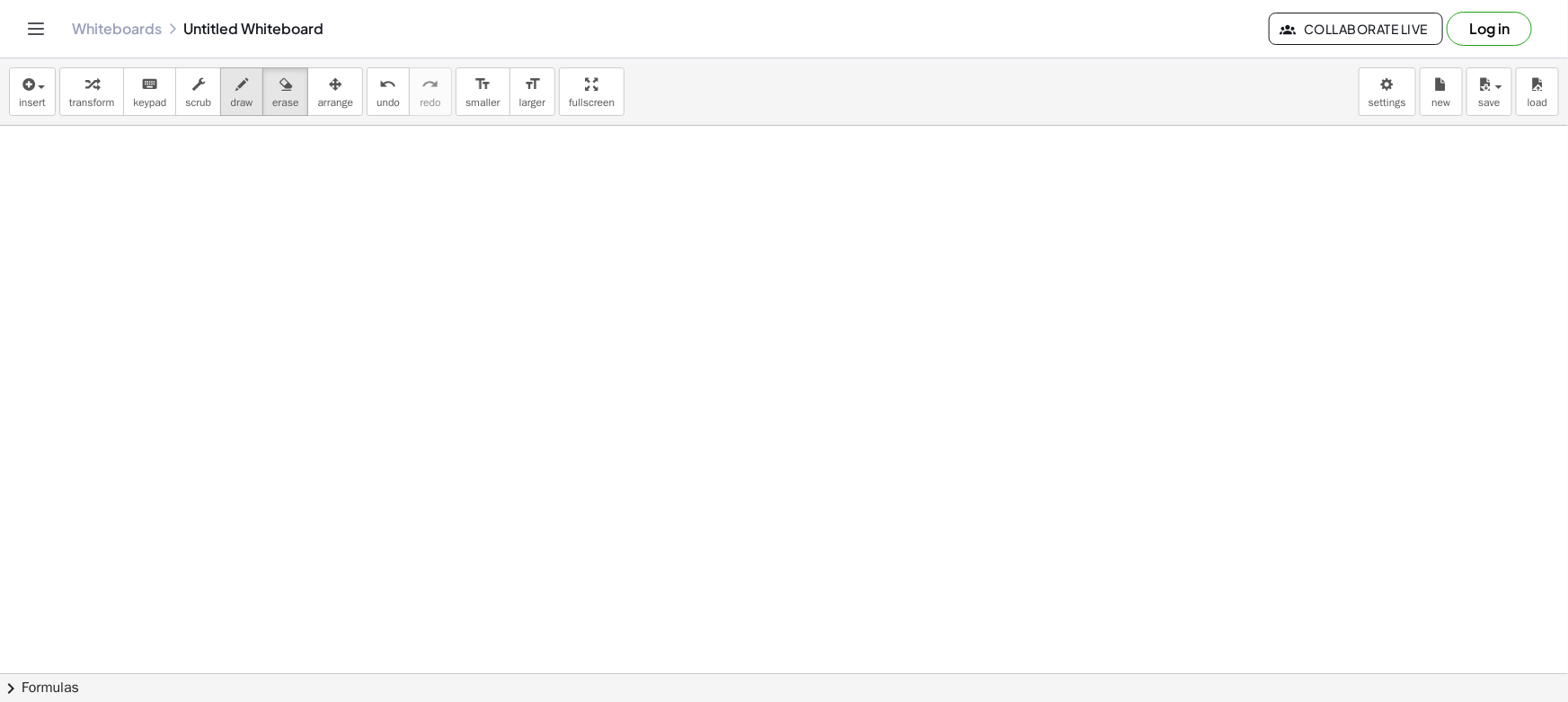 click on "draw" at bounding box center [242, 92] 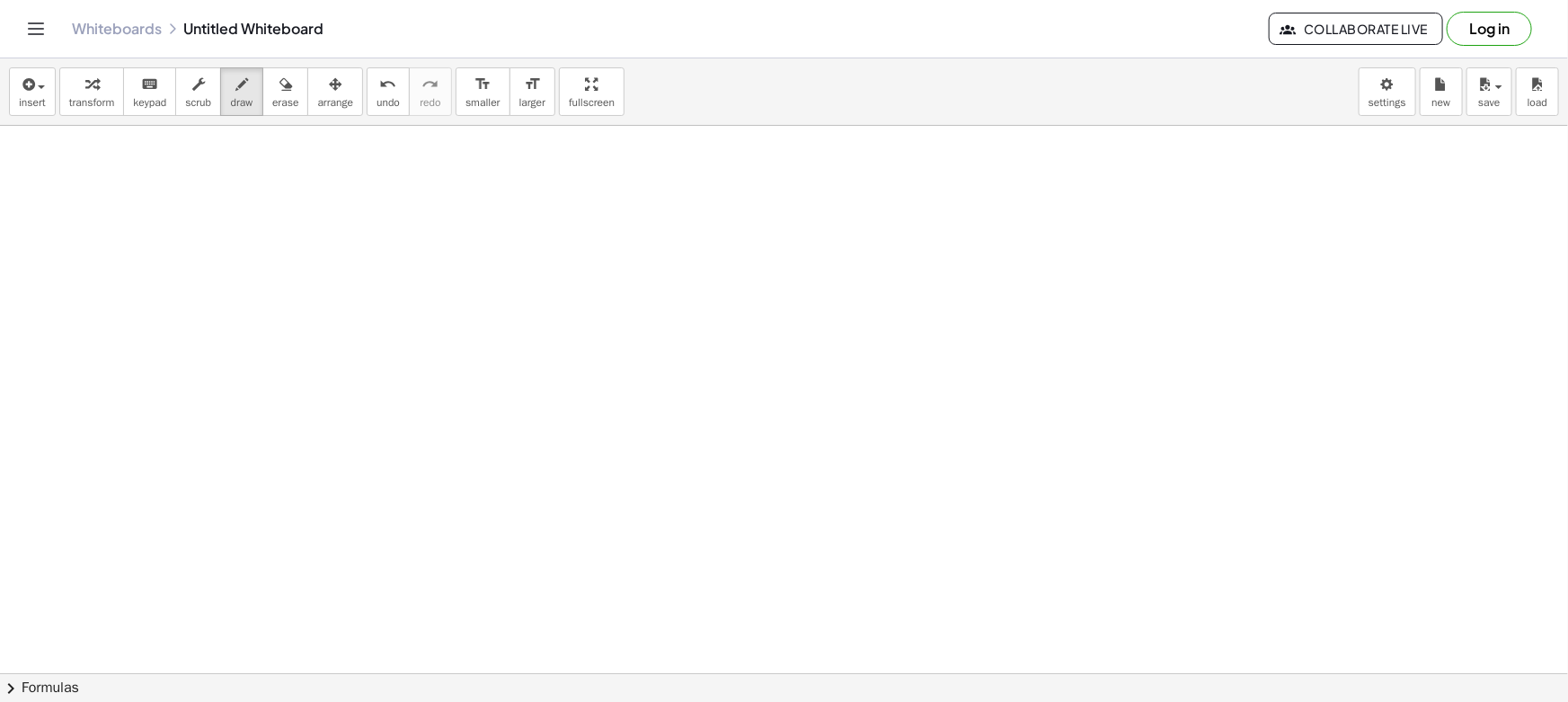 drag, startPoint x: 269, startPoint y: 171, endPoint x: 251, endPoint y: 187, distance: 24.083189 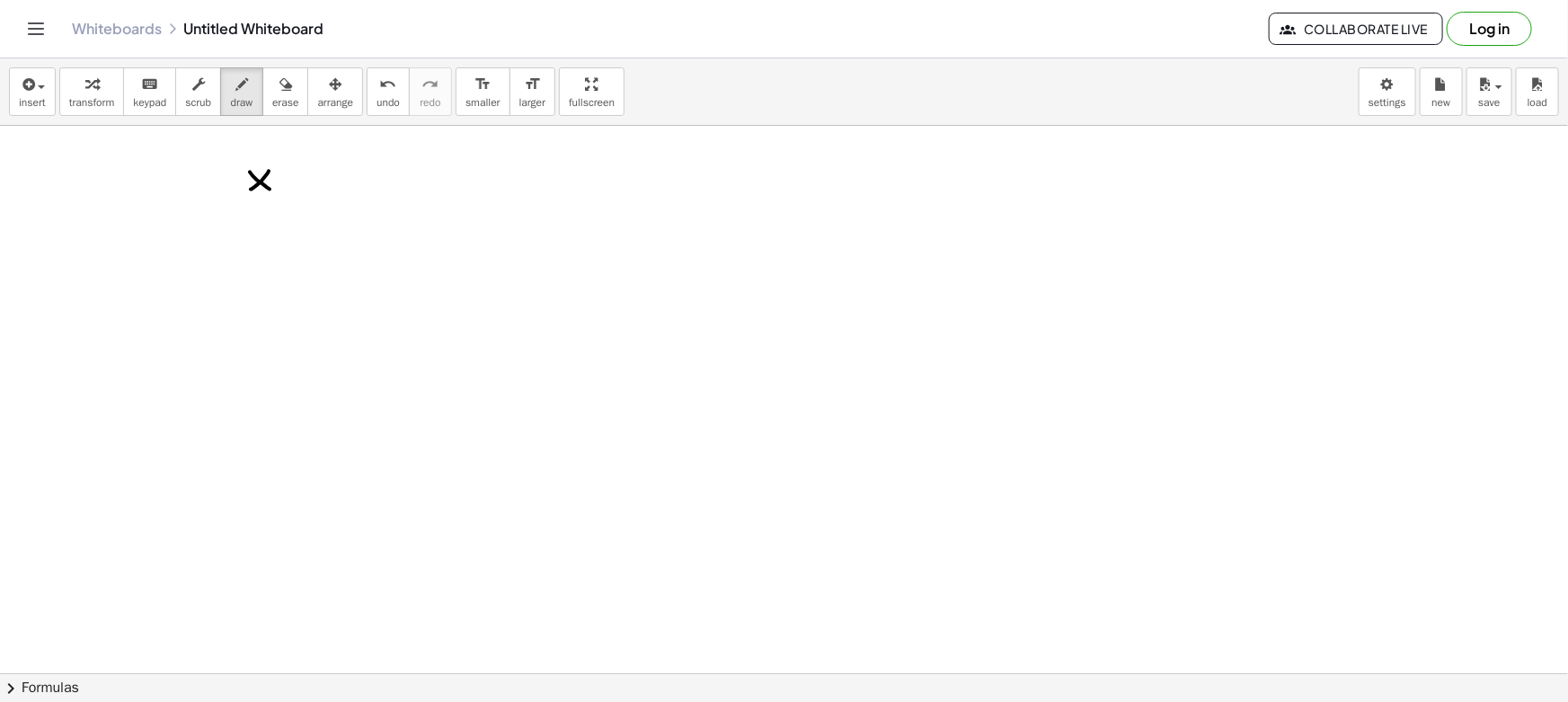 drag, startPoint x: 250, startPoint y: 172, endPoint x: 271, endPoint y: 191, distance: 28.3196 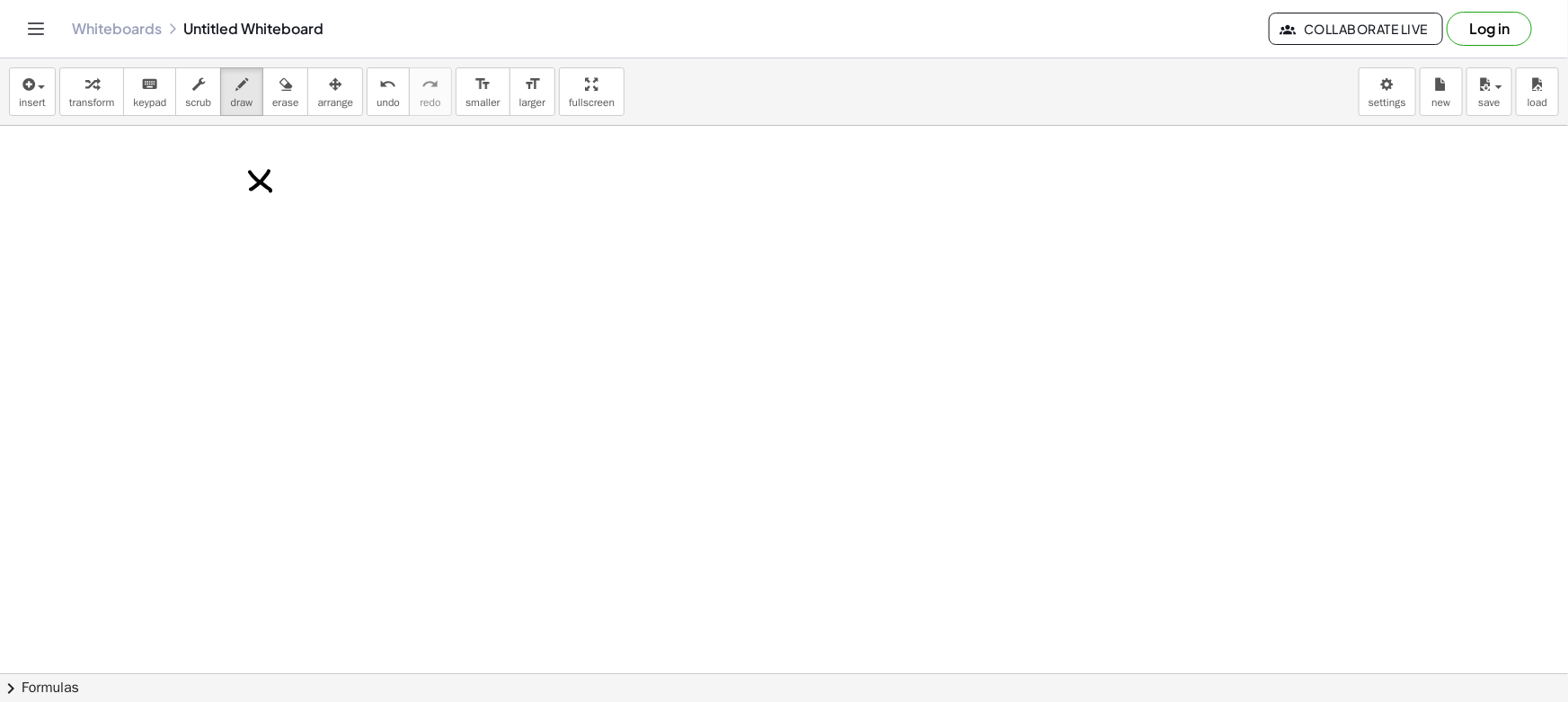 drag, startPoint x: 251, startPoint y: 197, endPoint x: 269, endPoint y: 202, distance: 18.681542 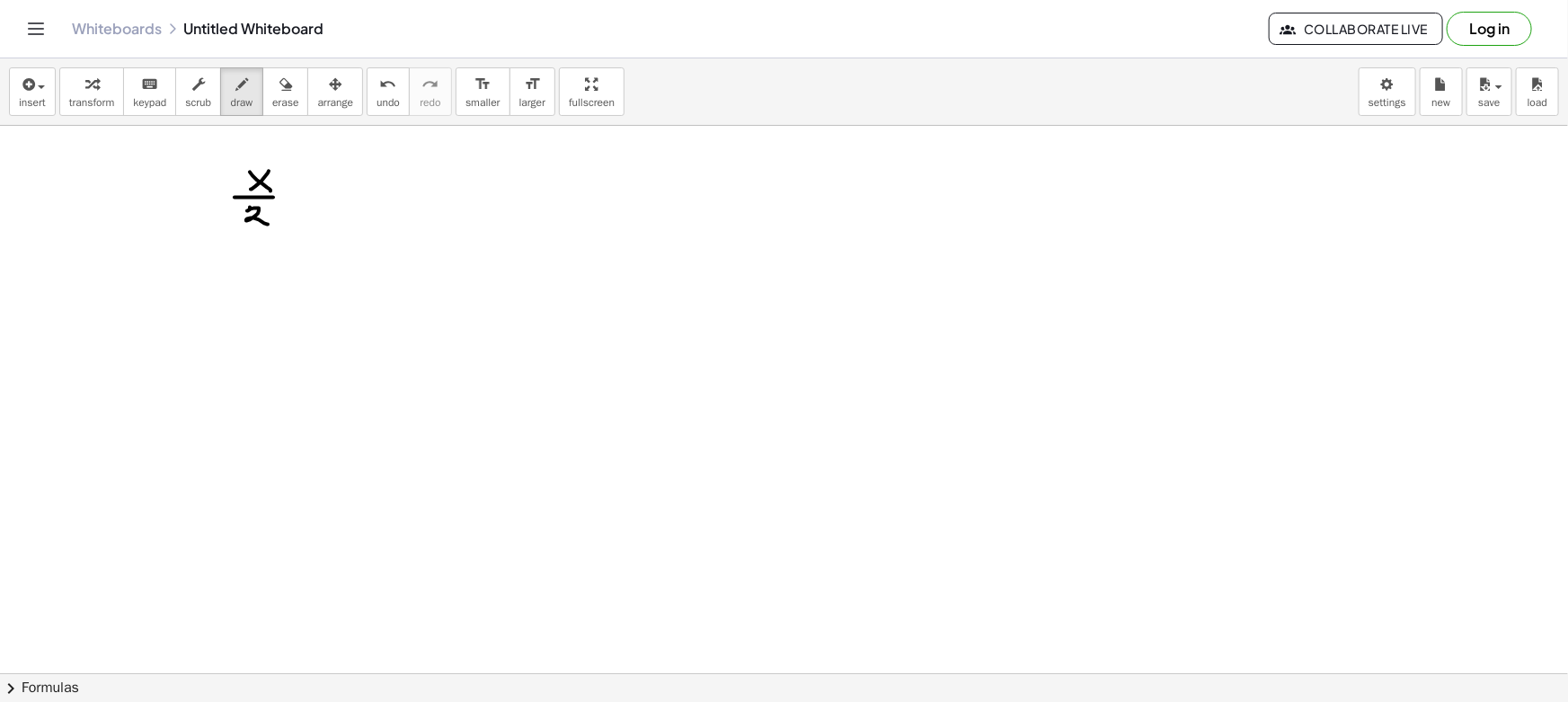 drag, startPoint x: 250, startPoint y: 207, endPoint x: 290, endPoint y: 209, distance: 40.049969 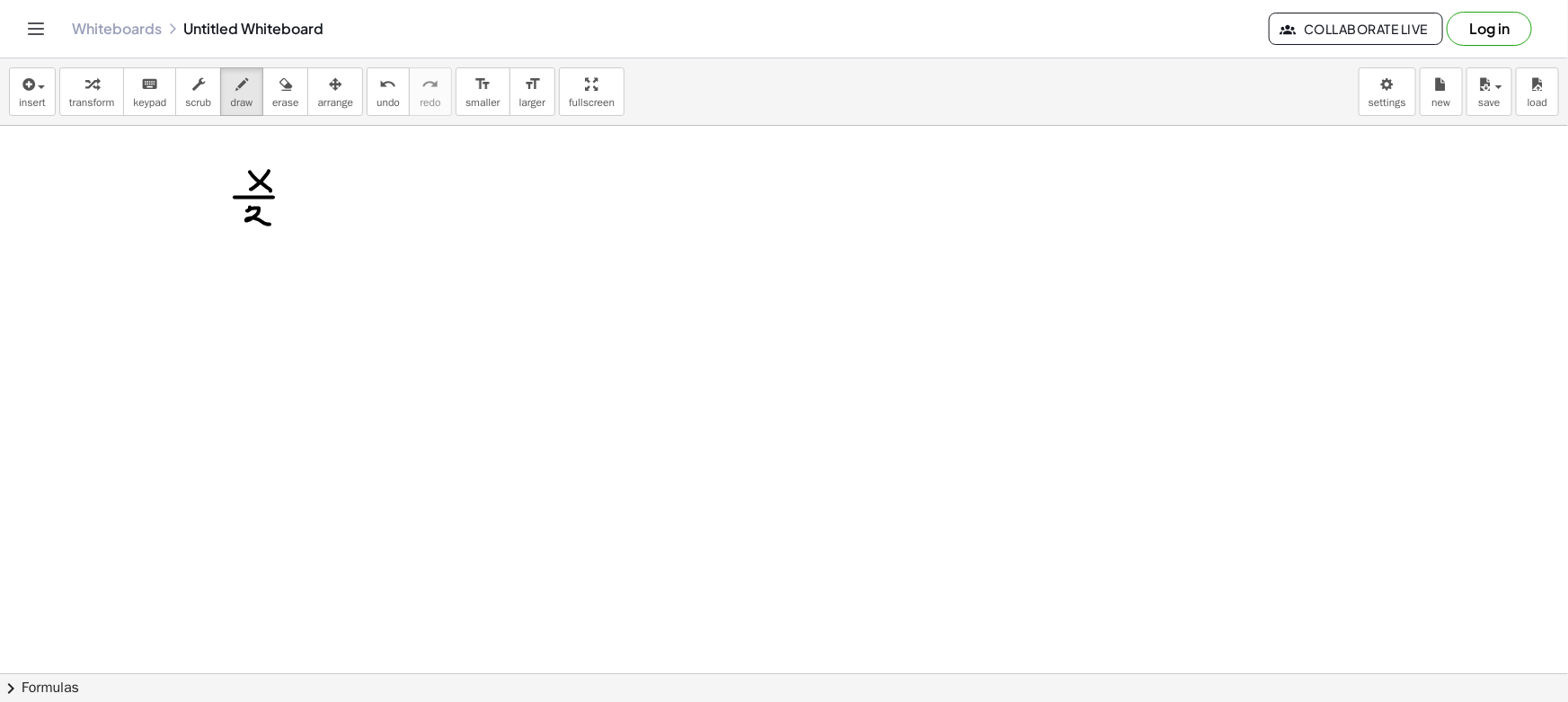 click at bounding box center (784, 774) 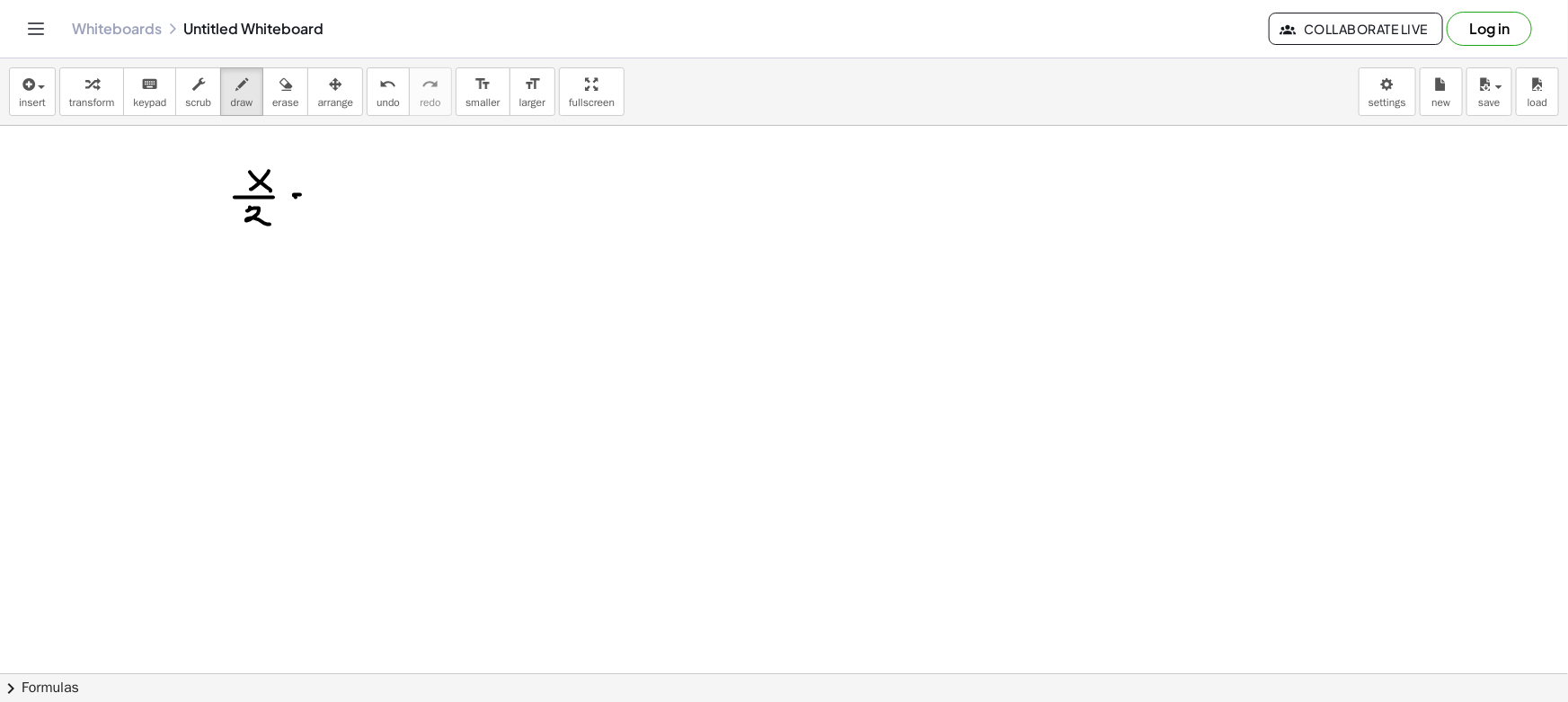 drag, startPoint x: 296, startPoint y: 197, endPoint x: 308, endPoint y: 200, distance: 12.3693169 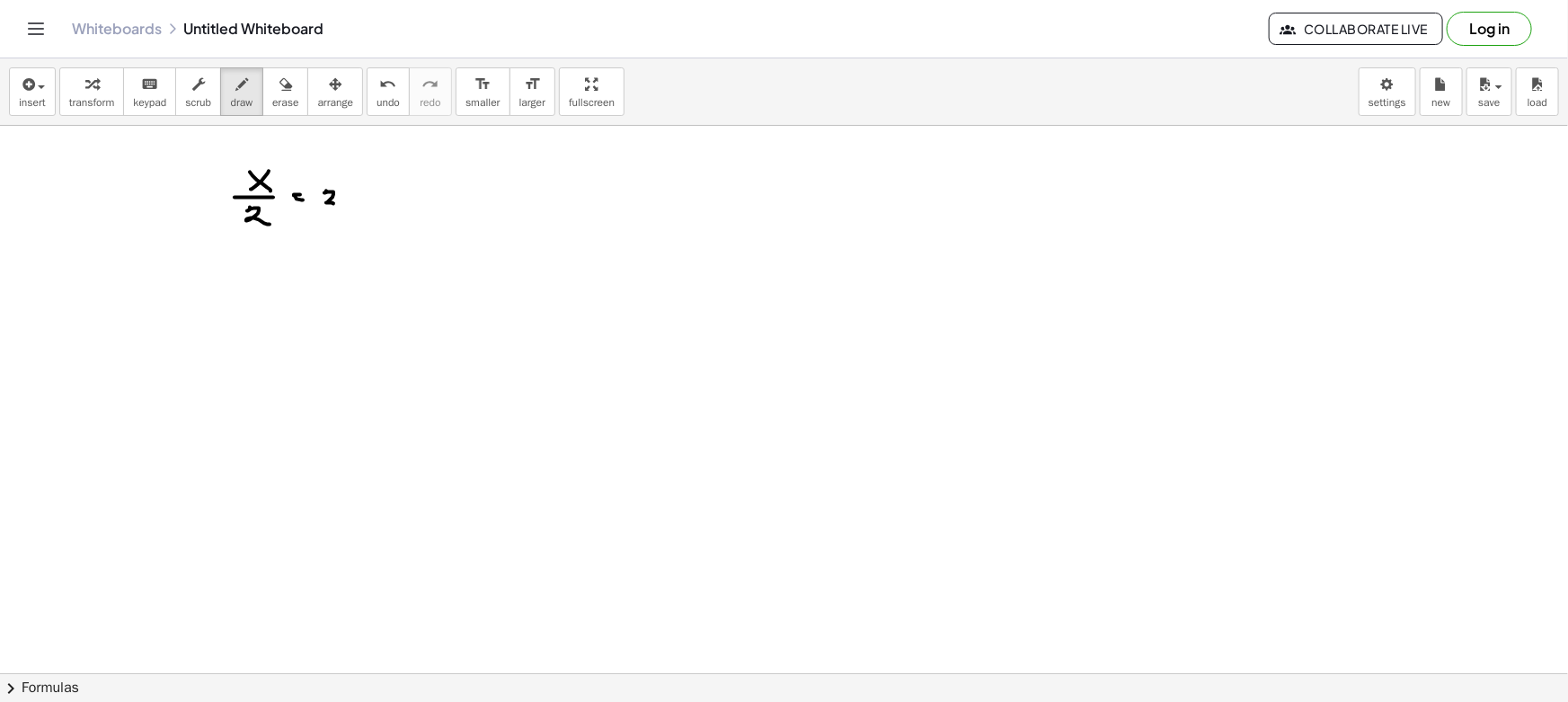 drag, startPoint x: 326, startPoint y: 191, endPoint x: 351, endPoint y: 210, distance: 31.400637 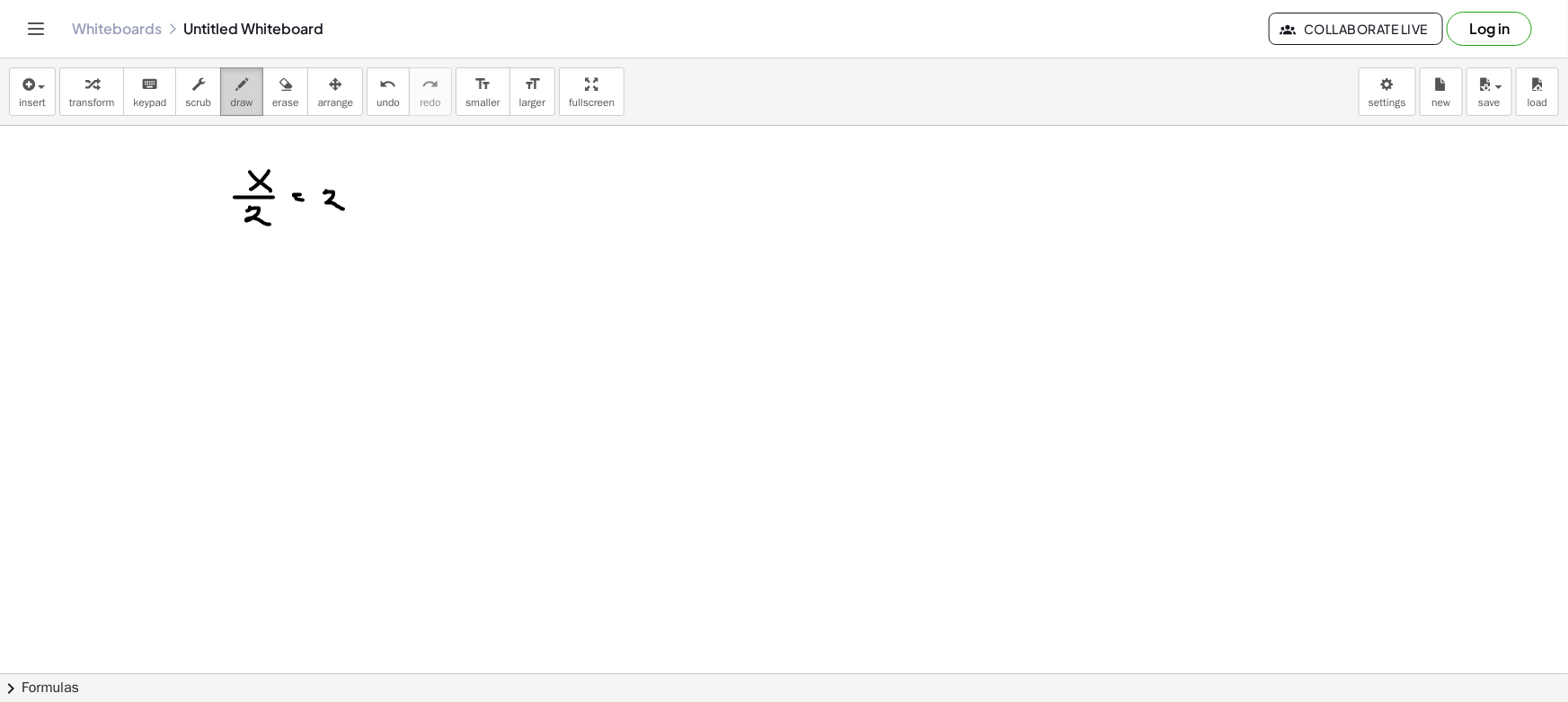 click on "draw" at bounding box center [242, 92] 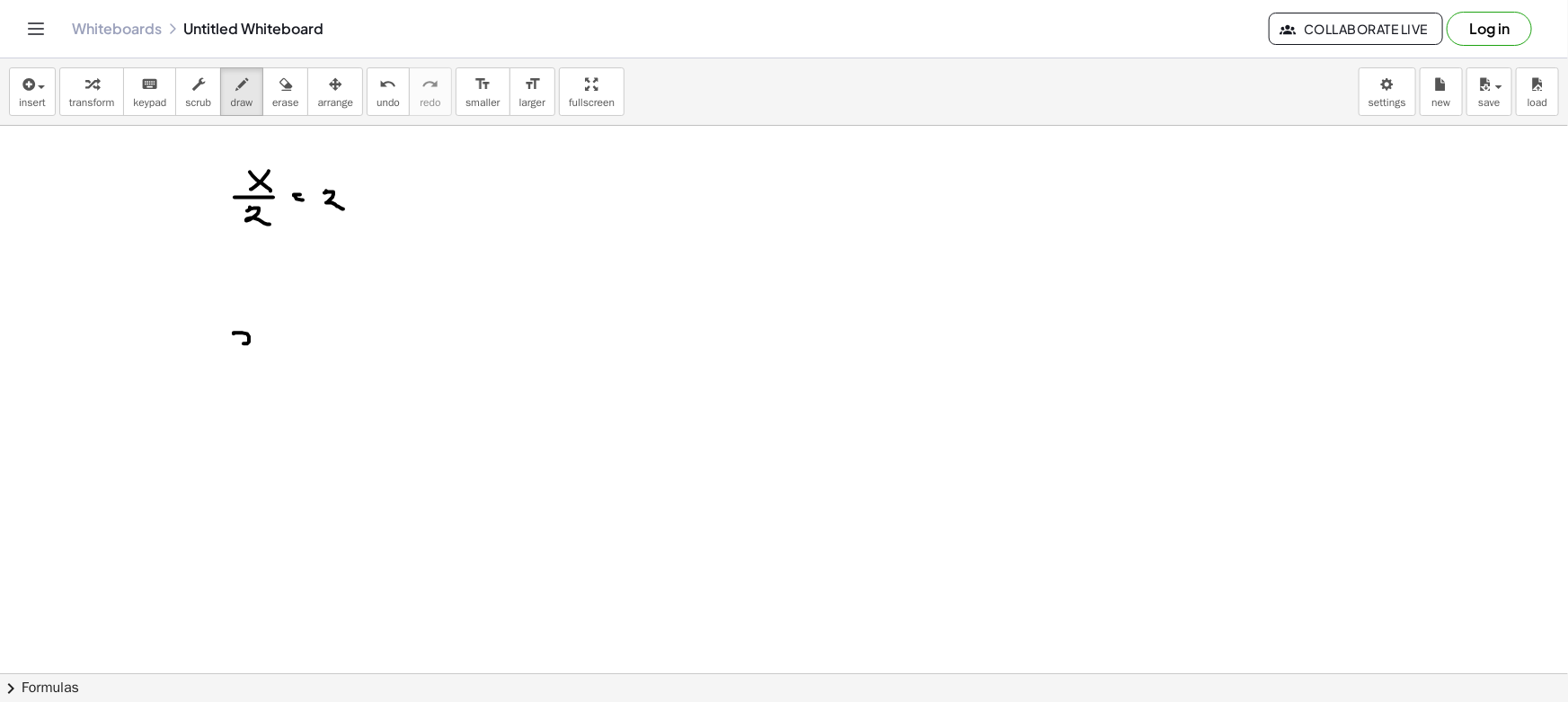 drag, startPoint x: 234, startPoint y: 333, endPoint x: 234, endPoint y: 350, distance: 17 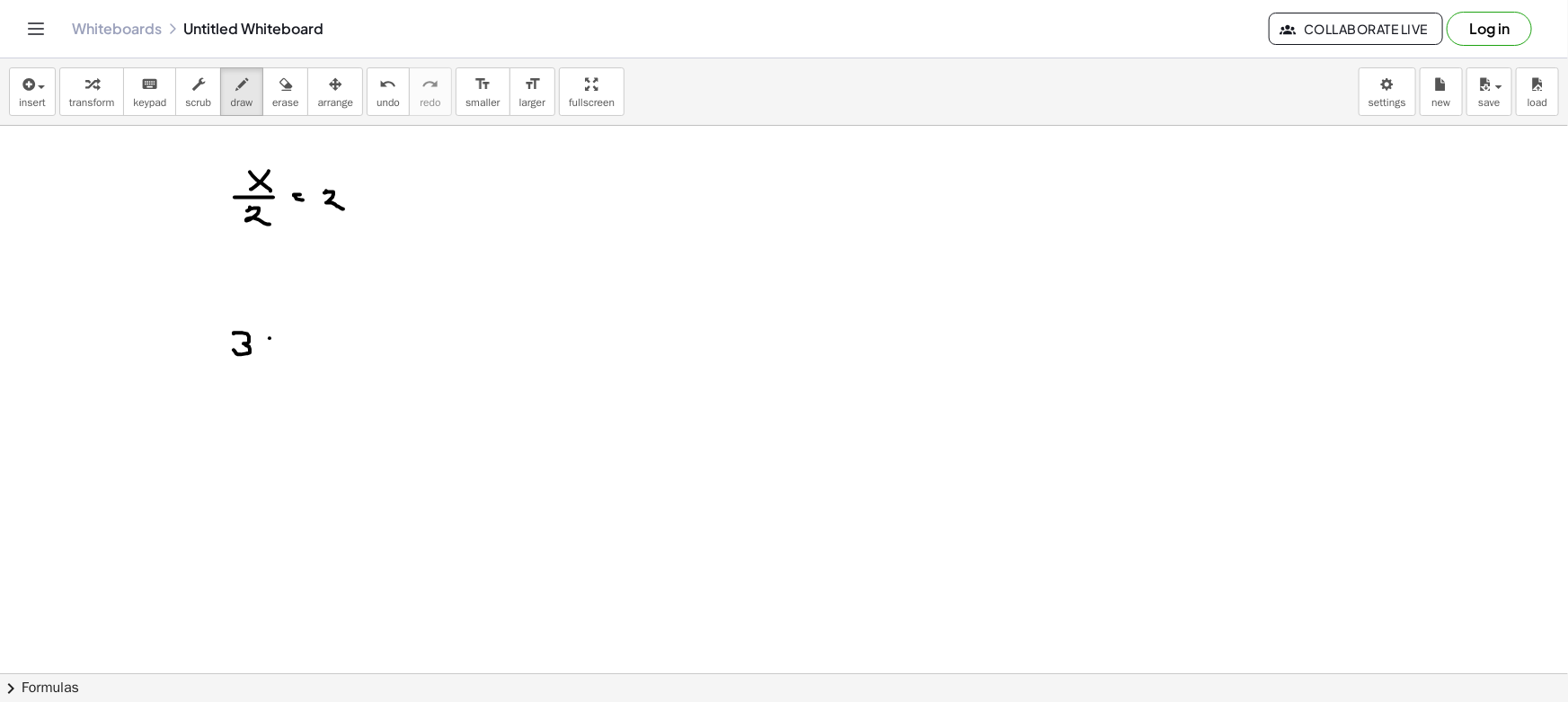 drag, startPoint x: 270, startPoint y: 338, endPoint x: 261, endPoint y: 350, distance: 15 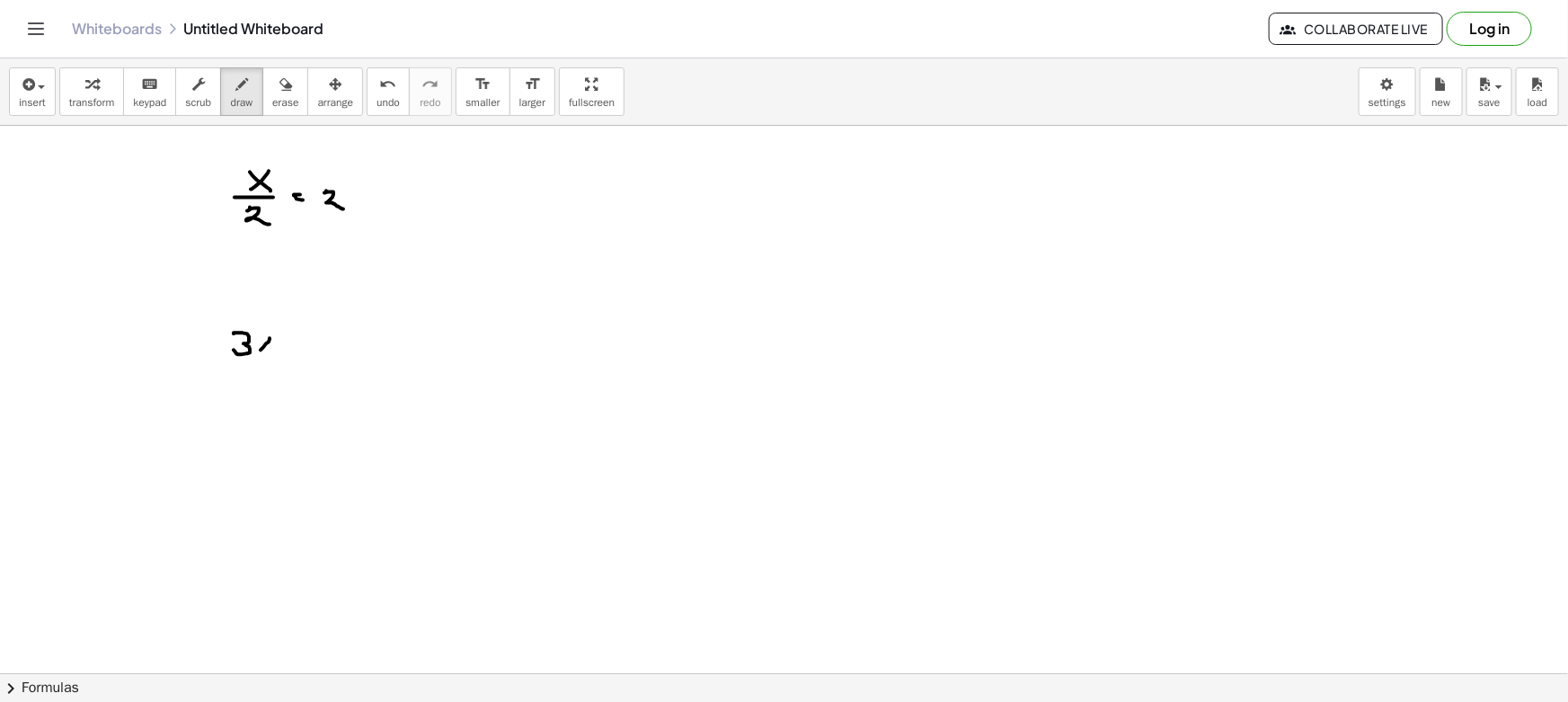 drag, startPoint x: 268, startPoint y: 347, endPoint x: 253, endPoint y: 356, distance: 17.492856 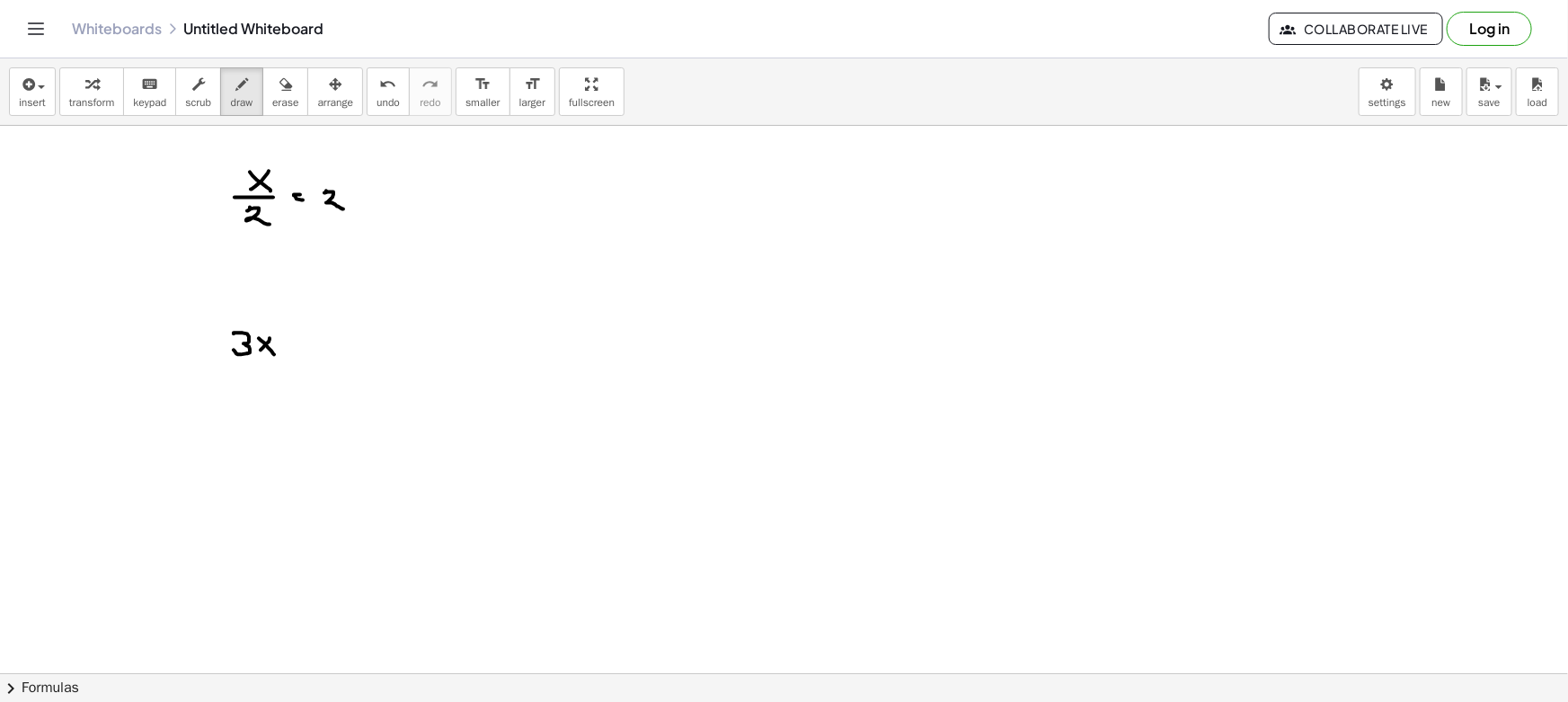 drag, startPoint x: 224, startPoint y: 356, endPoint x: 286, endPoint y: 357, distance: 62.00806 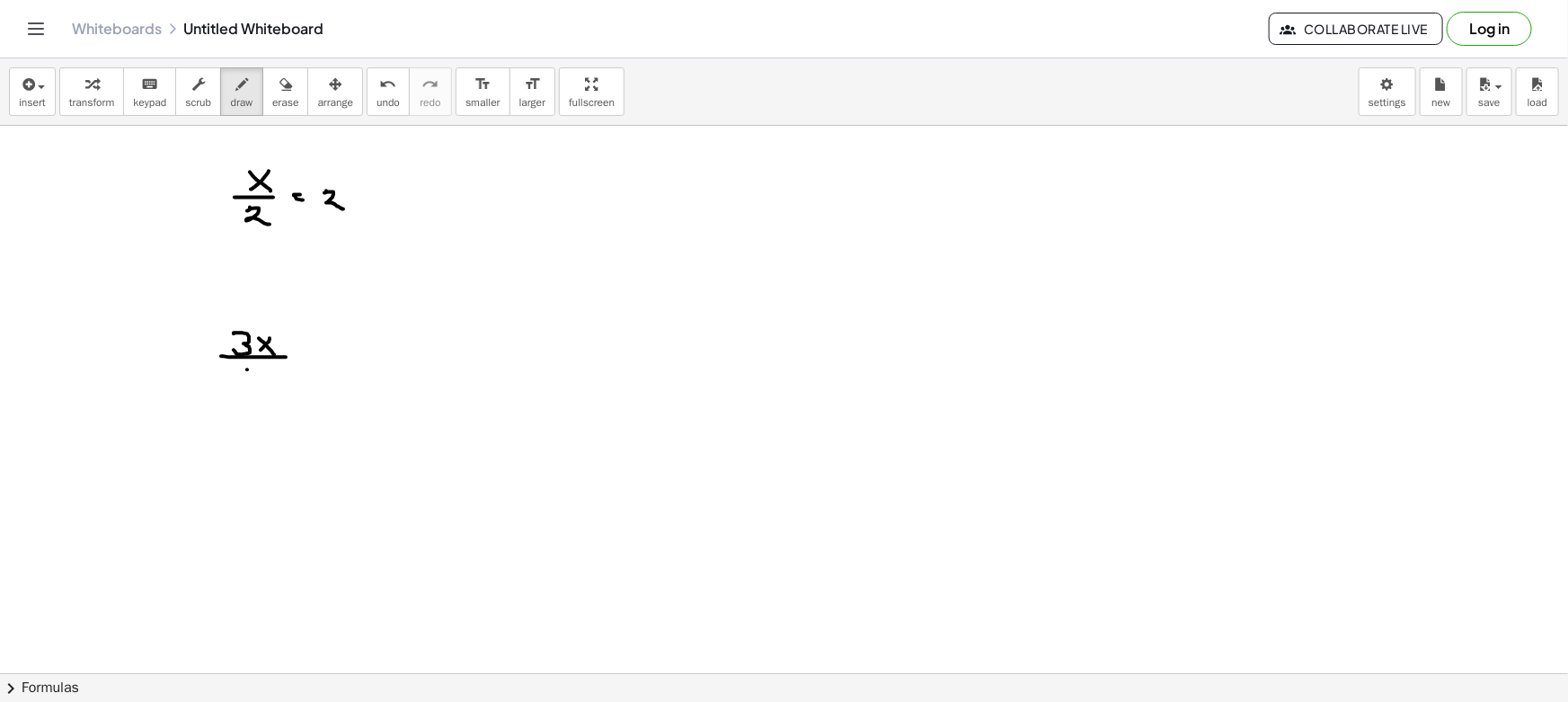 click at bounding box center (784, 774) 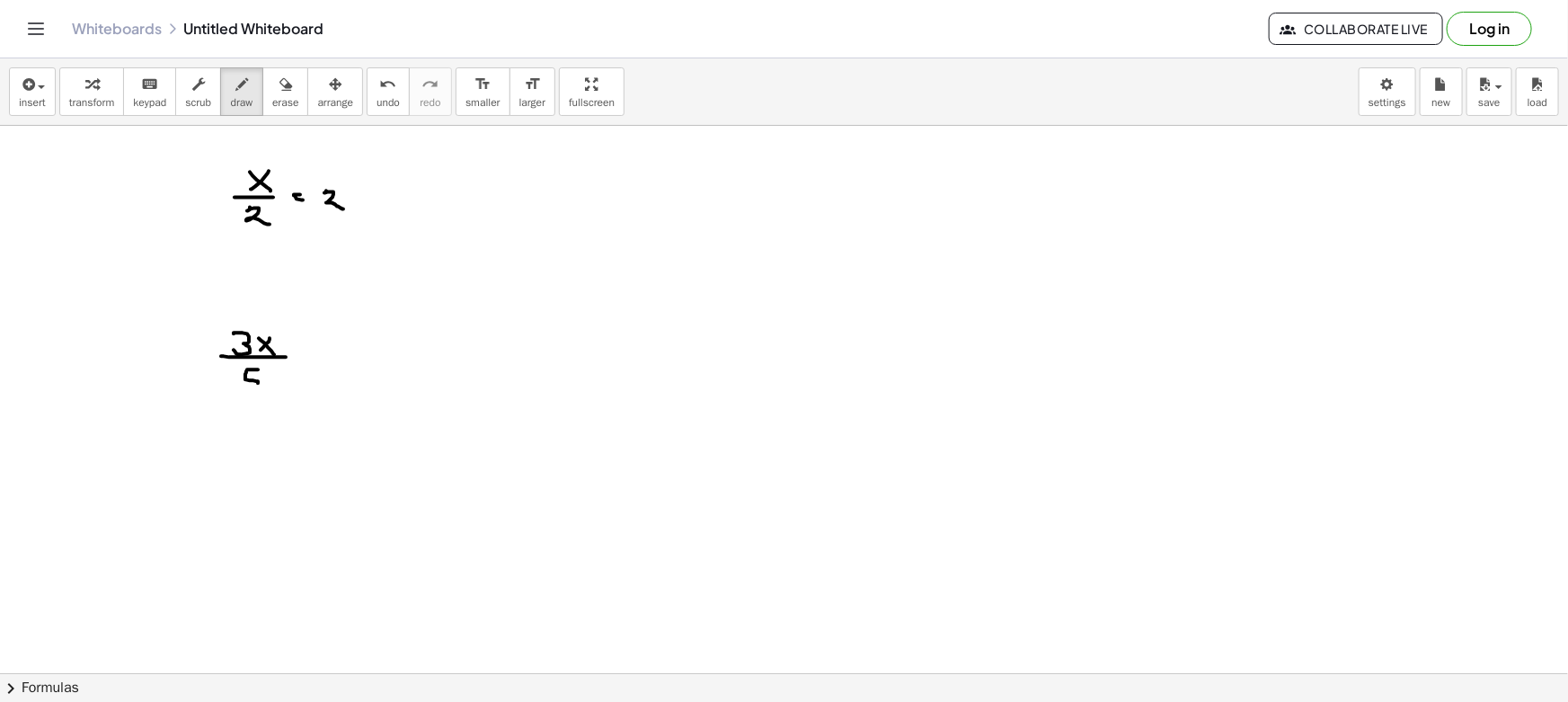 drag, startPoint x: 246, startPoint y: 371, endPoint x: 243, endPoint y: 387, distance: 16.278821 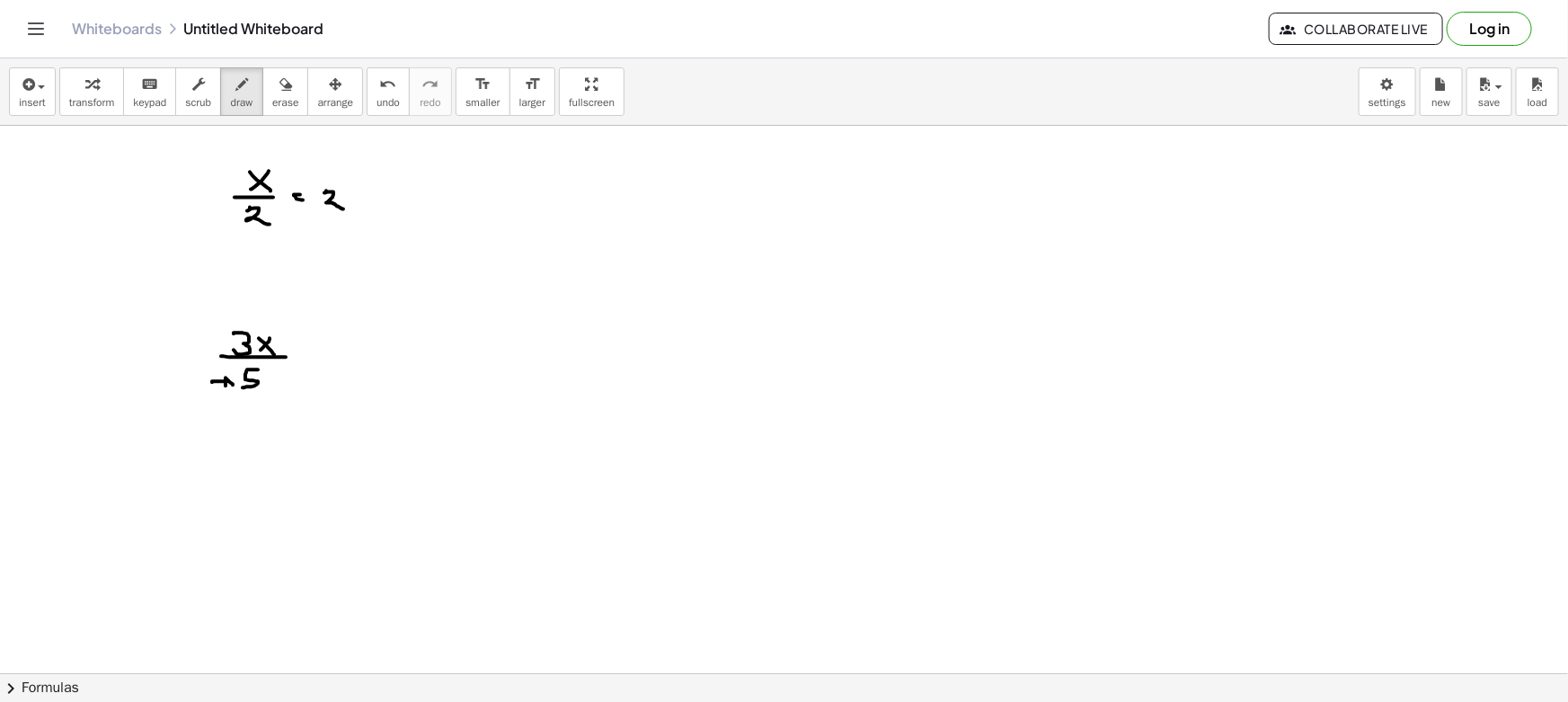 drag, startPoint x: 212, startPoint y: 382, endPoint x: 236, endPoint y: 387, distance: 24.515301 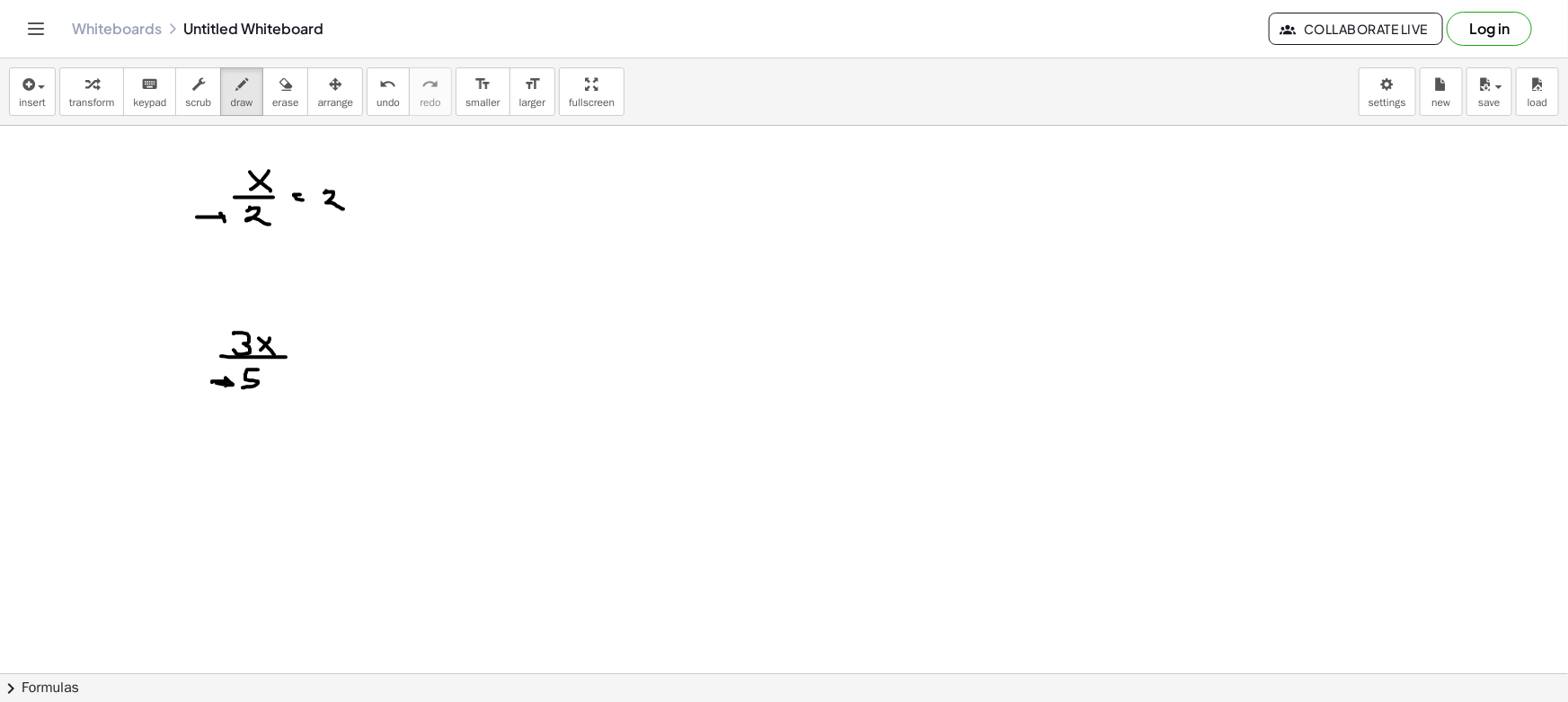 click at bounding box center (784, 774) 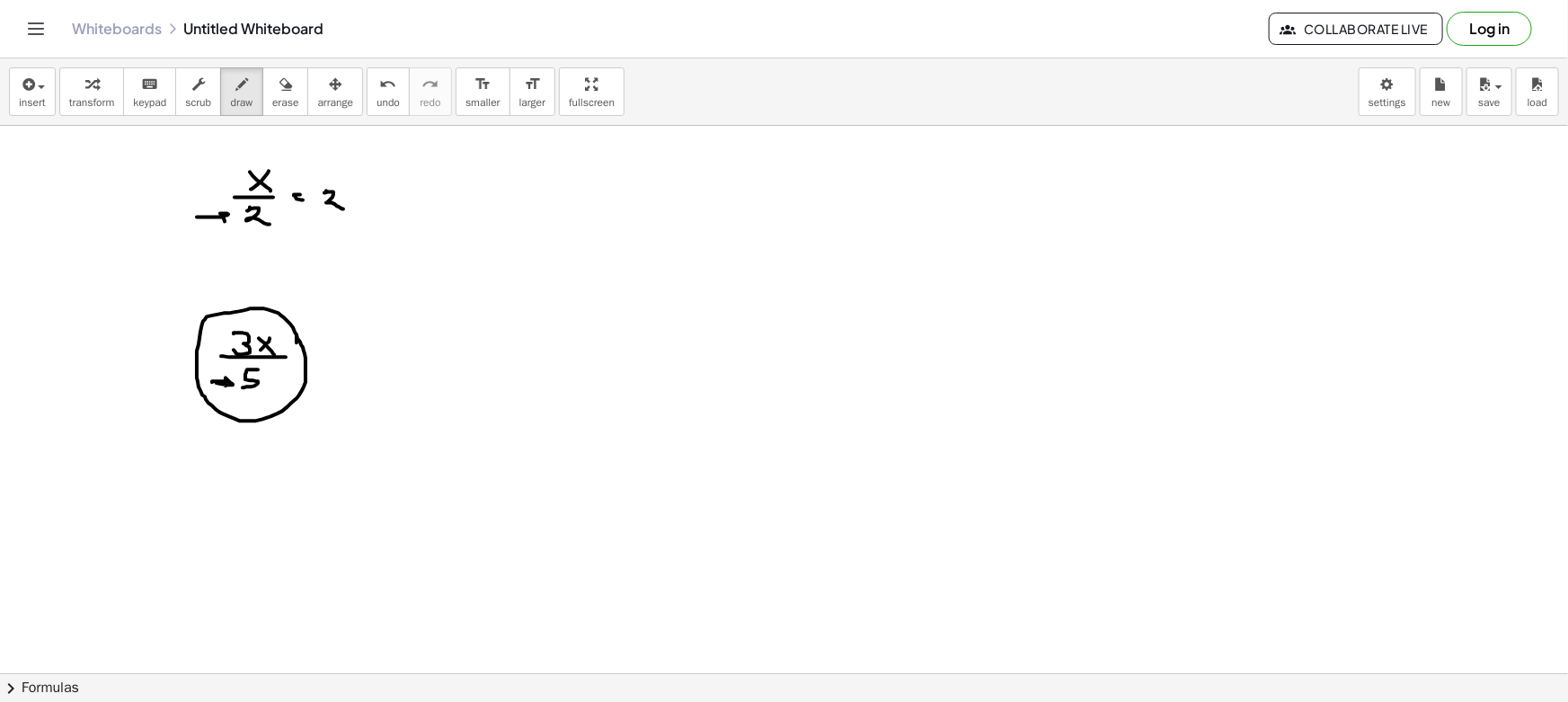 click at bounding box center [784, 774] 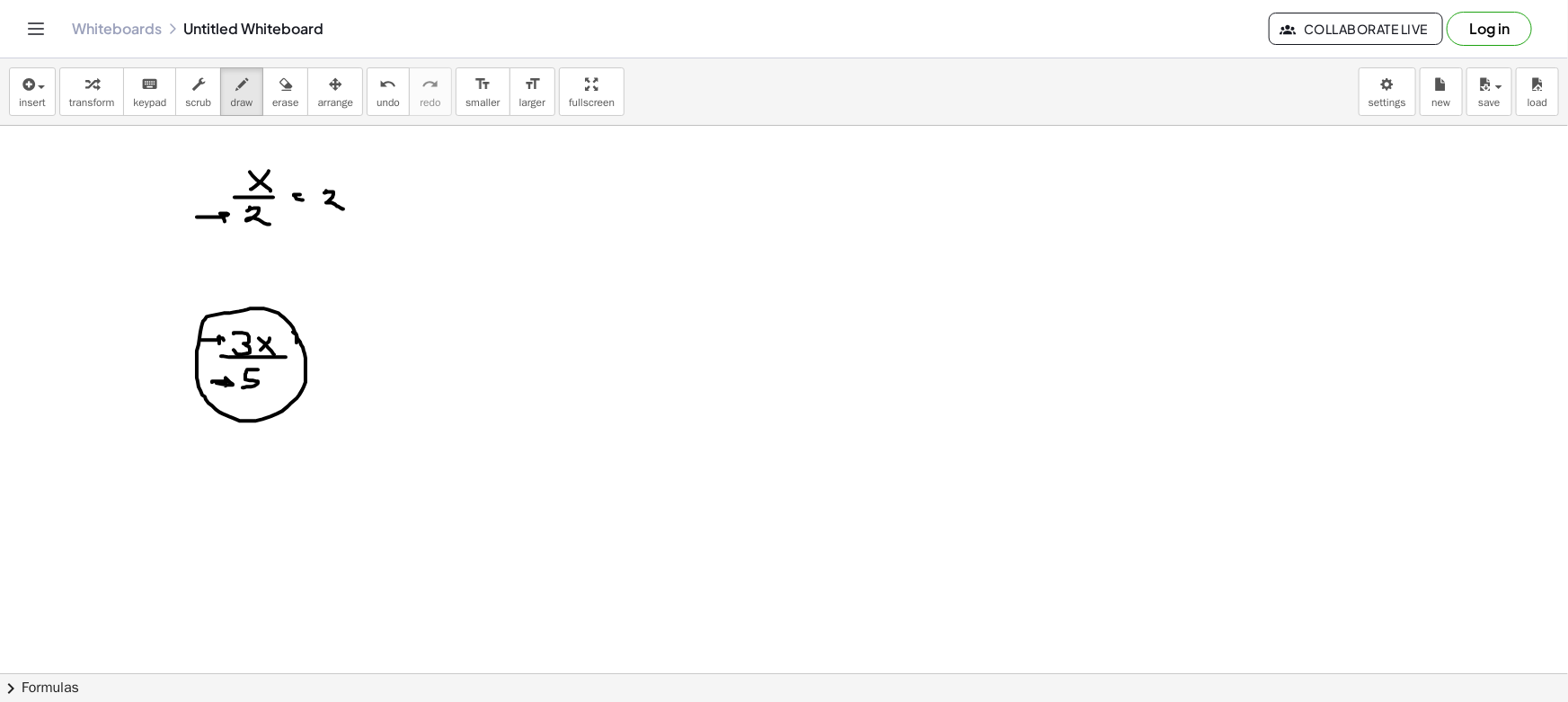 drag, startPoint x: 201, startPoint y: 340, endPoint x: 218, endPoint y: 342, distance: 17.117243 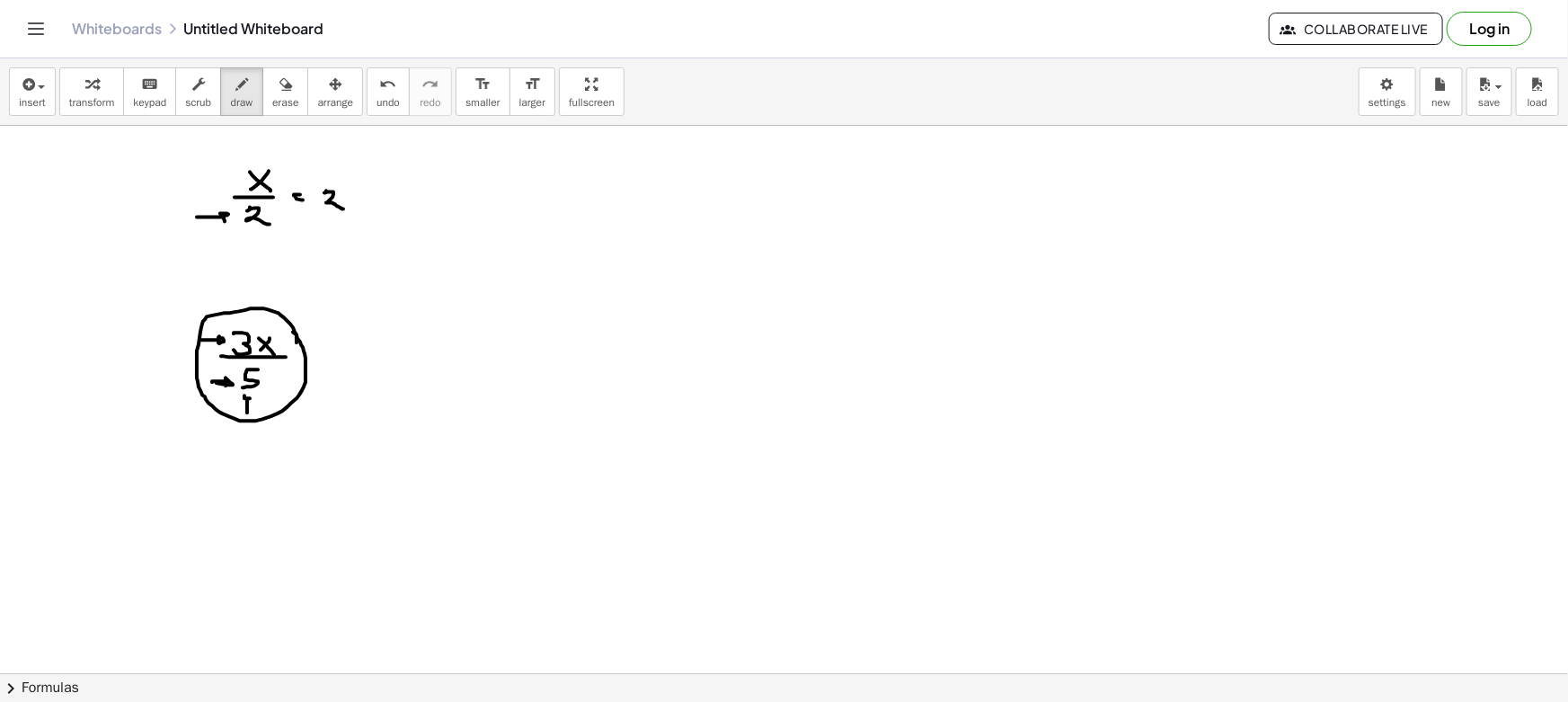 drag, startPoint x: 247, startPoint y: 413, endPoint x: 251, endPoint y: 402, distance: 11.7047 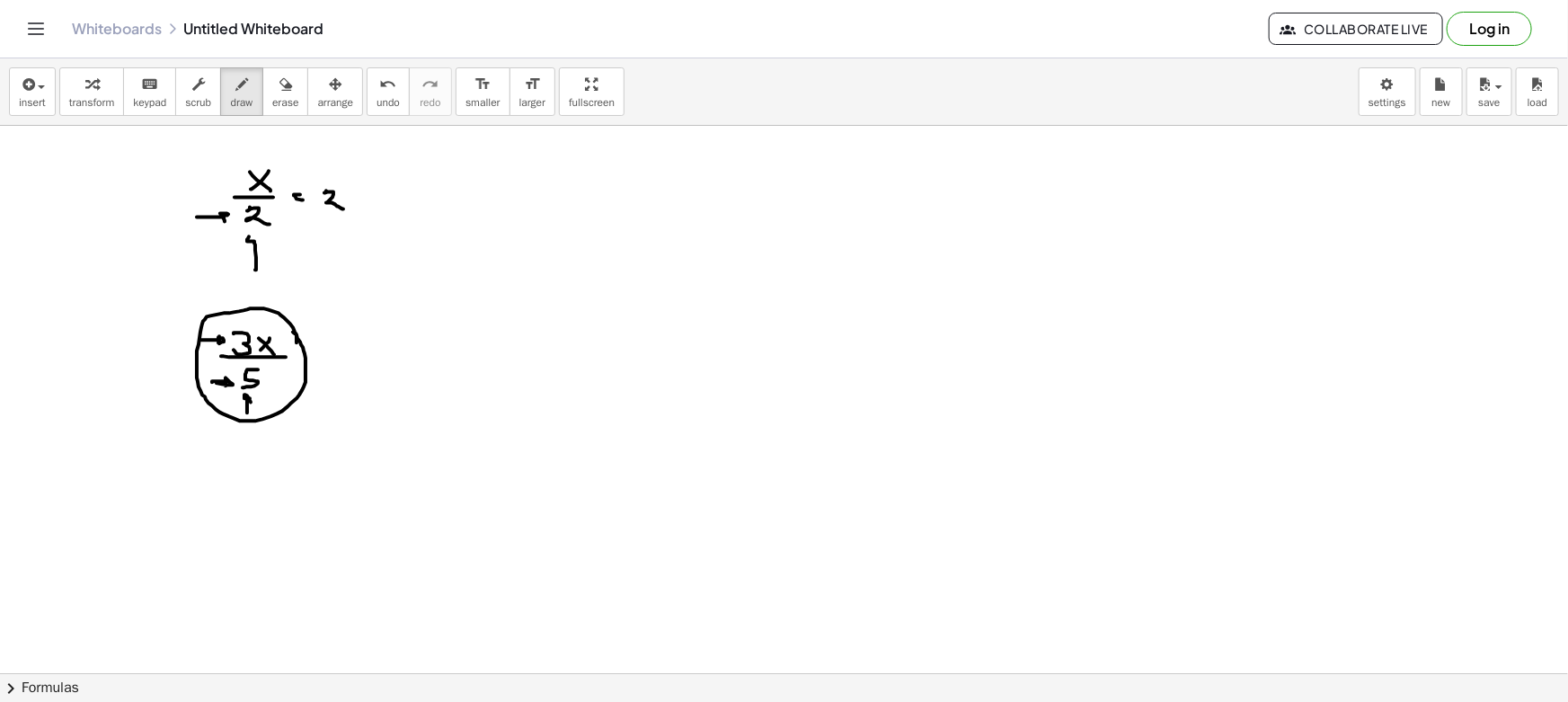 drag, startPoint x: 256, startPoint y: 270, endPoint x: 262, endPoint y: 245, distance: 25.70992 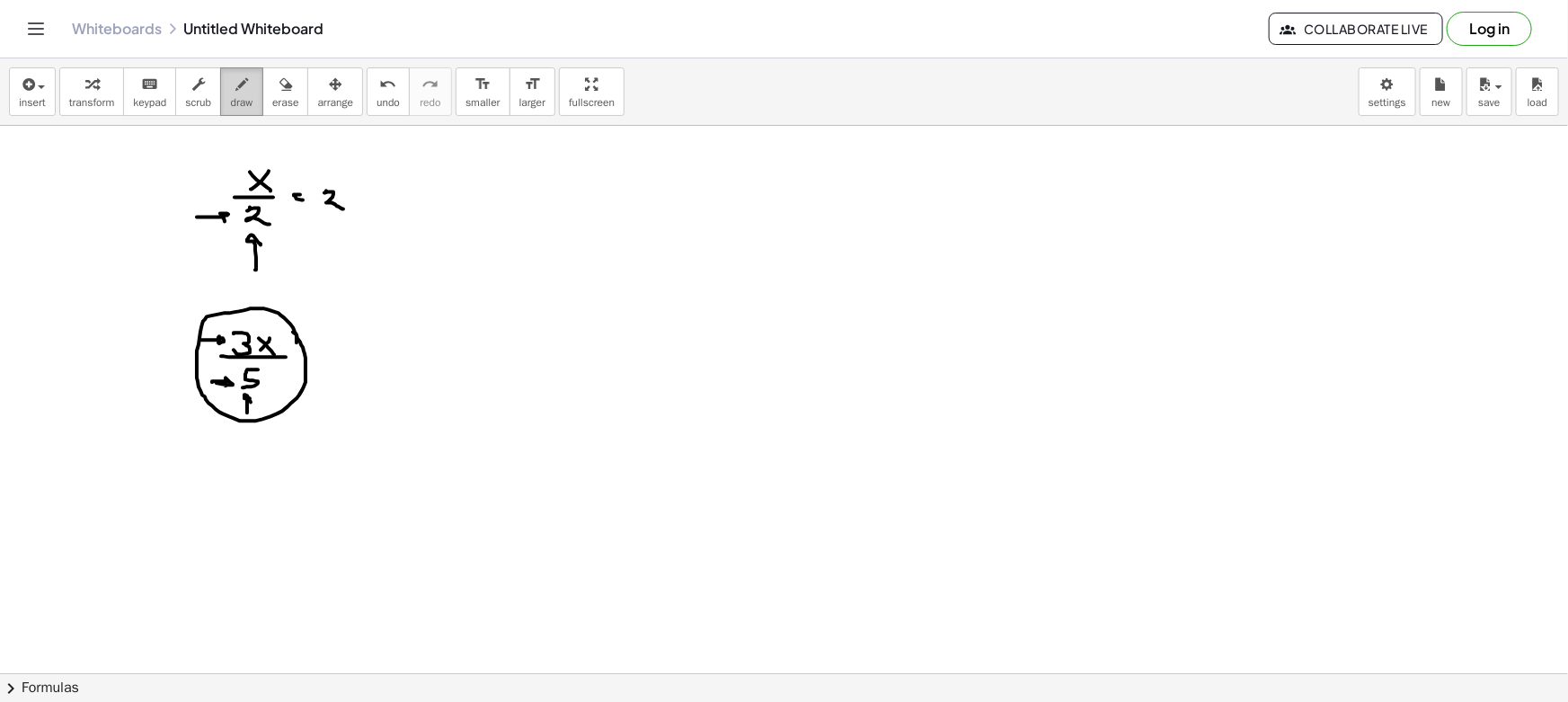 click on "draw" at bounding box center [242, 92] 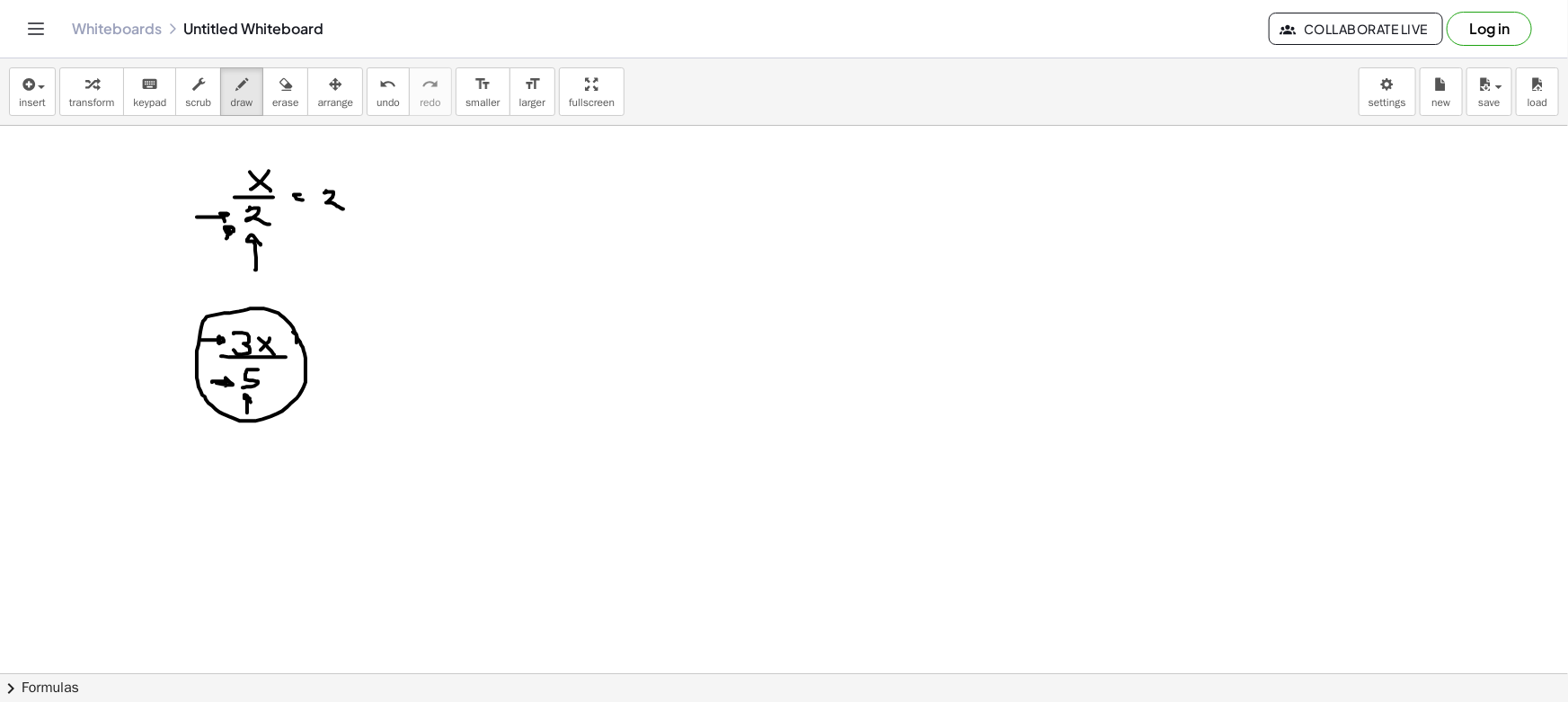 click at bounding box center [784, 774] 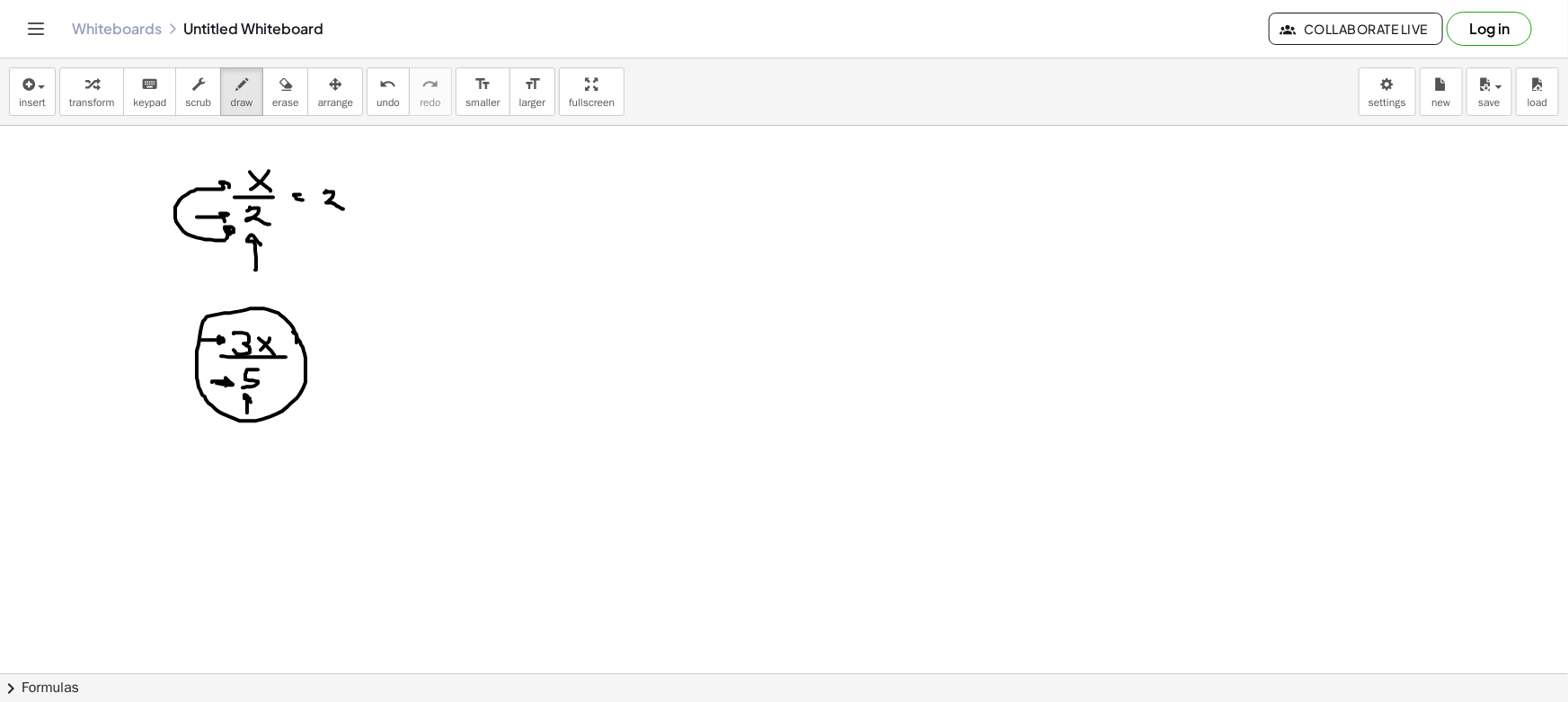 drag, startPoint x: 225, startPoint y: 240, endPoint x: 215, endPoint y: 198, distance: 43.174066 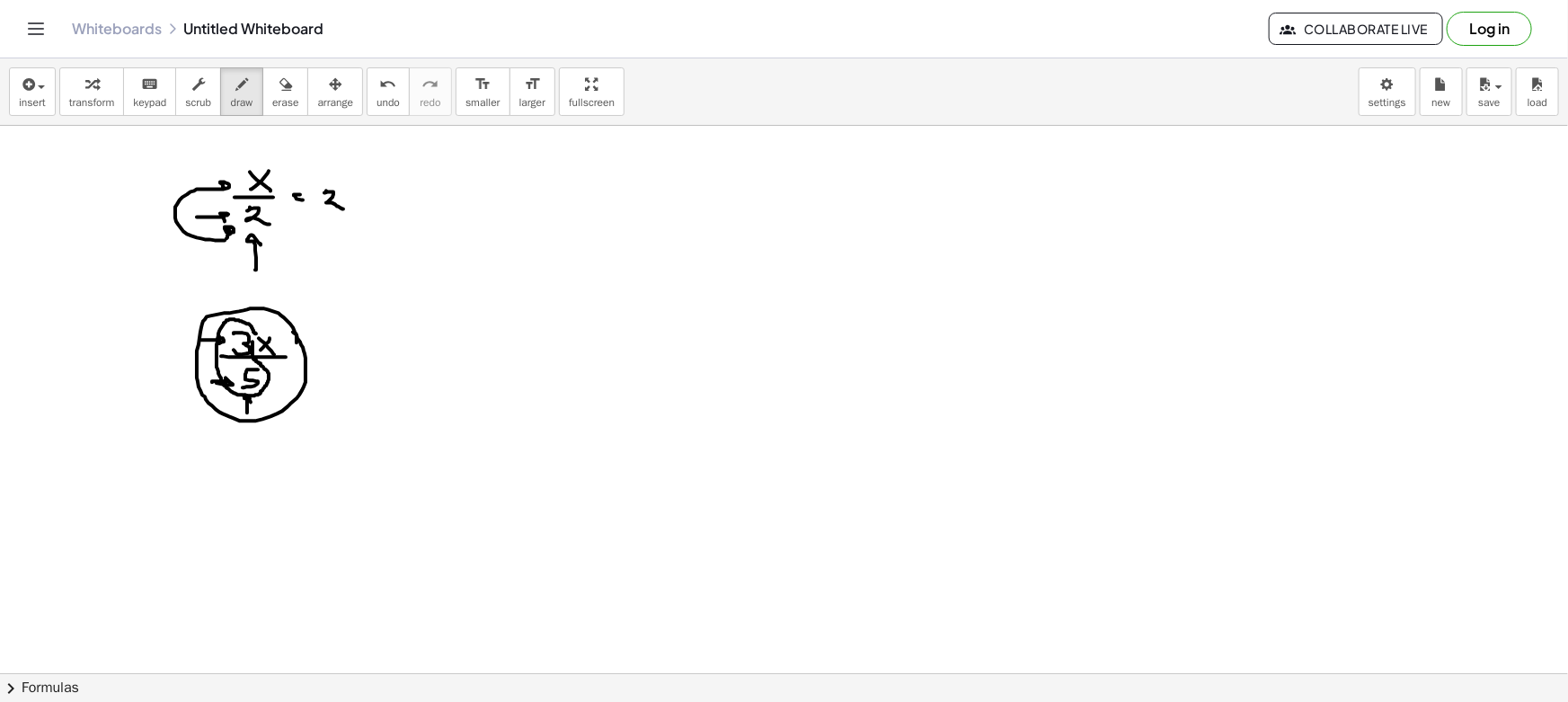 click at bounding box center (784, 774) 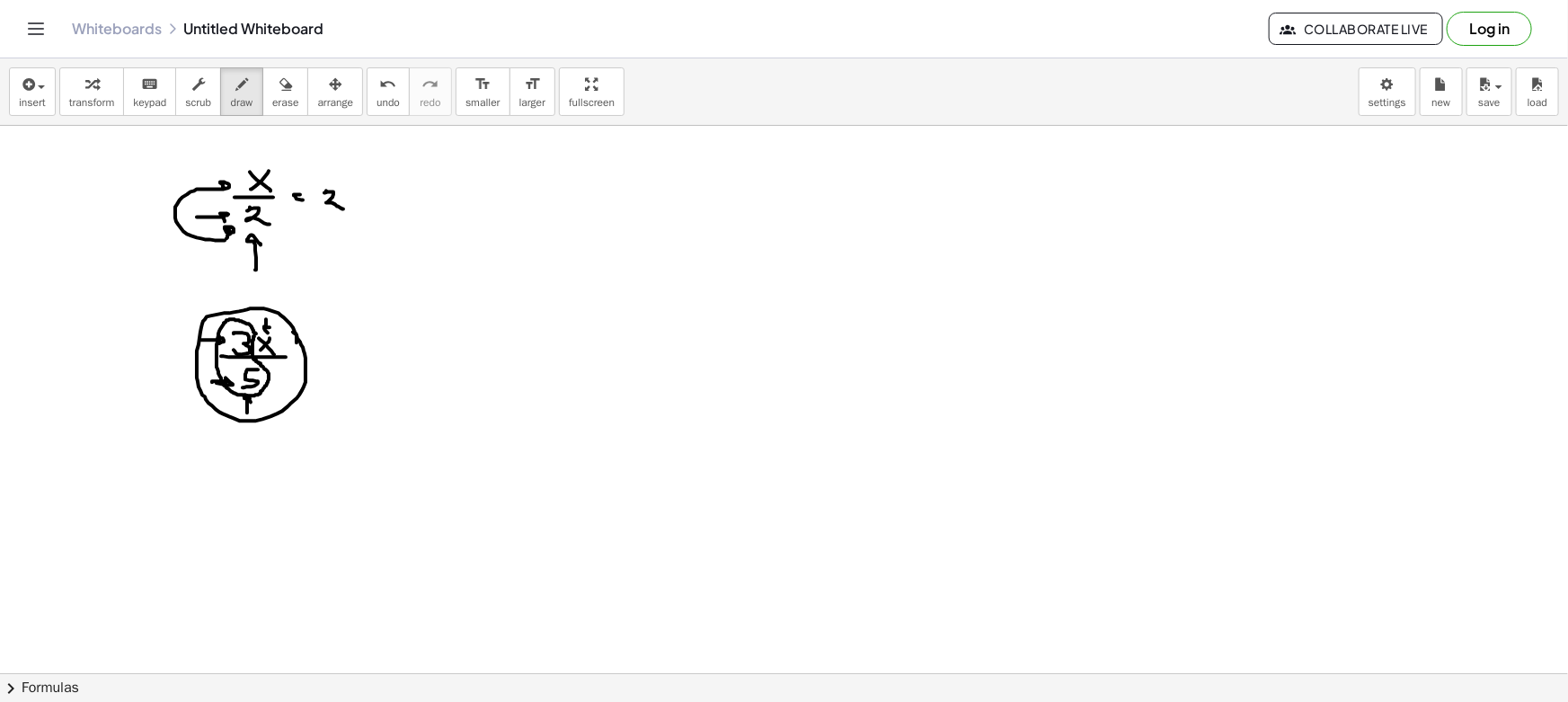 drag, startPoint x: 266, startPoint y: 319, endPoint x: 270, endPoint y: 329, distance: 10.7703296 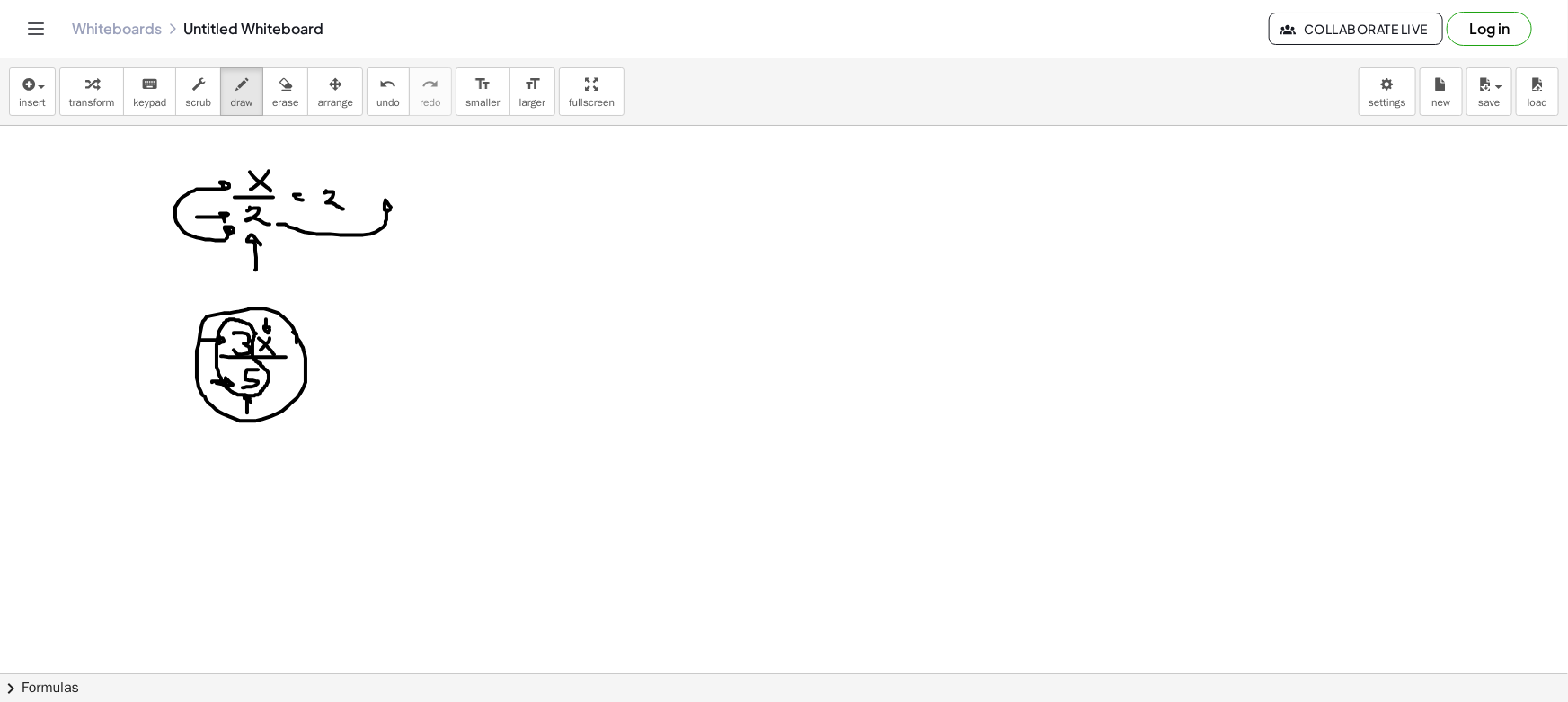 drag, startPoint x: 278, startPoint y: 224, endPoint x: 403, endPoint y: 222, distance: 125.016 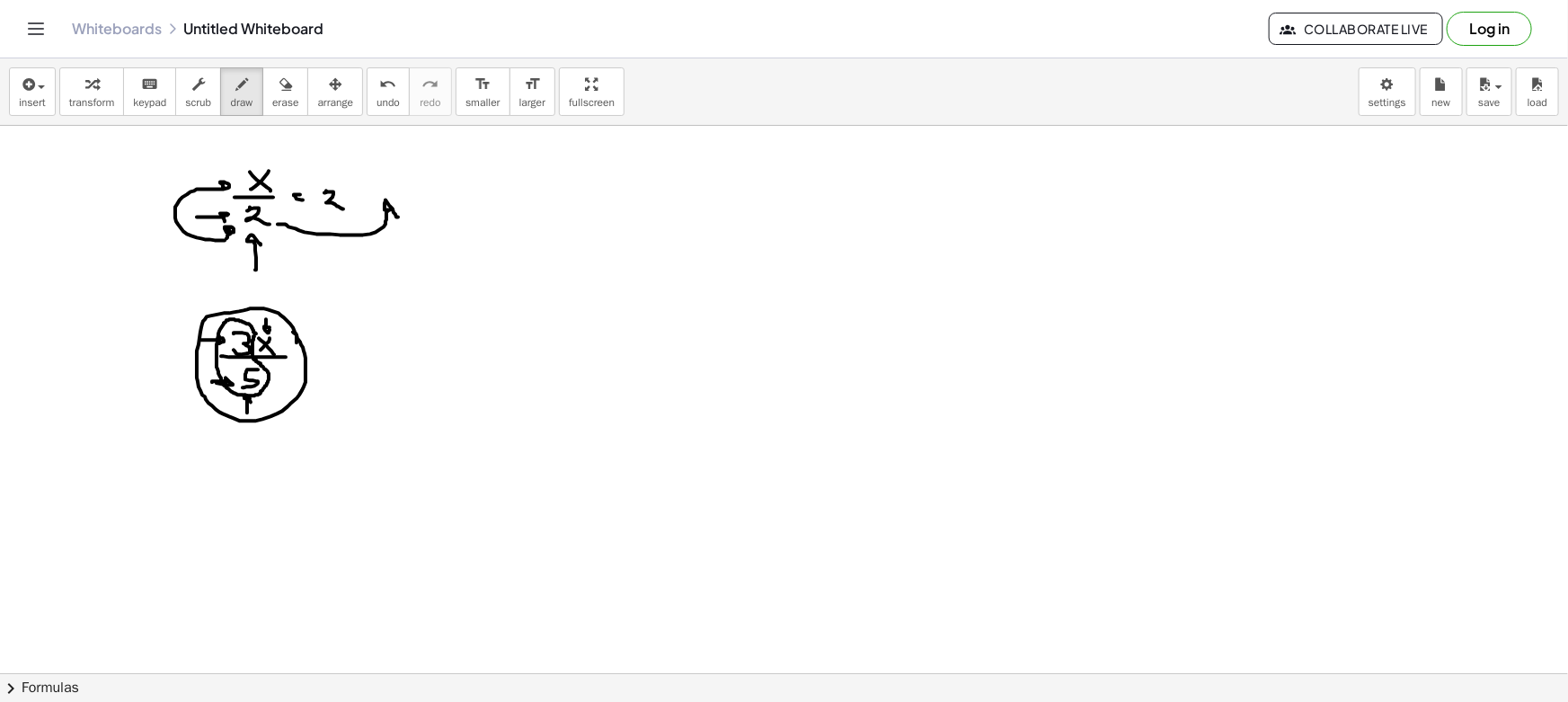 drag, startPoint x: 559, startPoint y: 198, endPoint x: 551, endPoint y: 202, distance: 8.94427 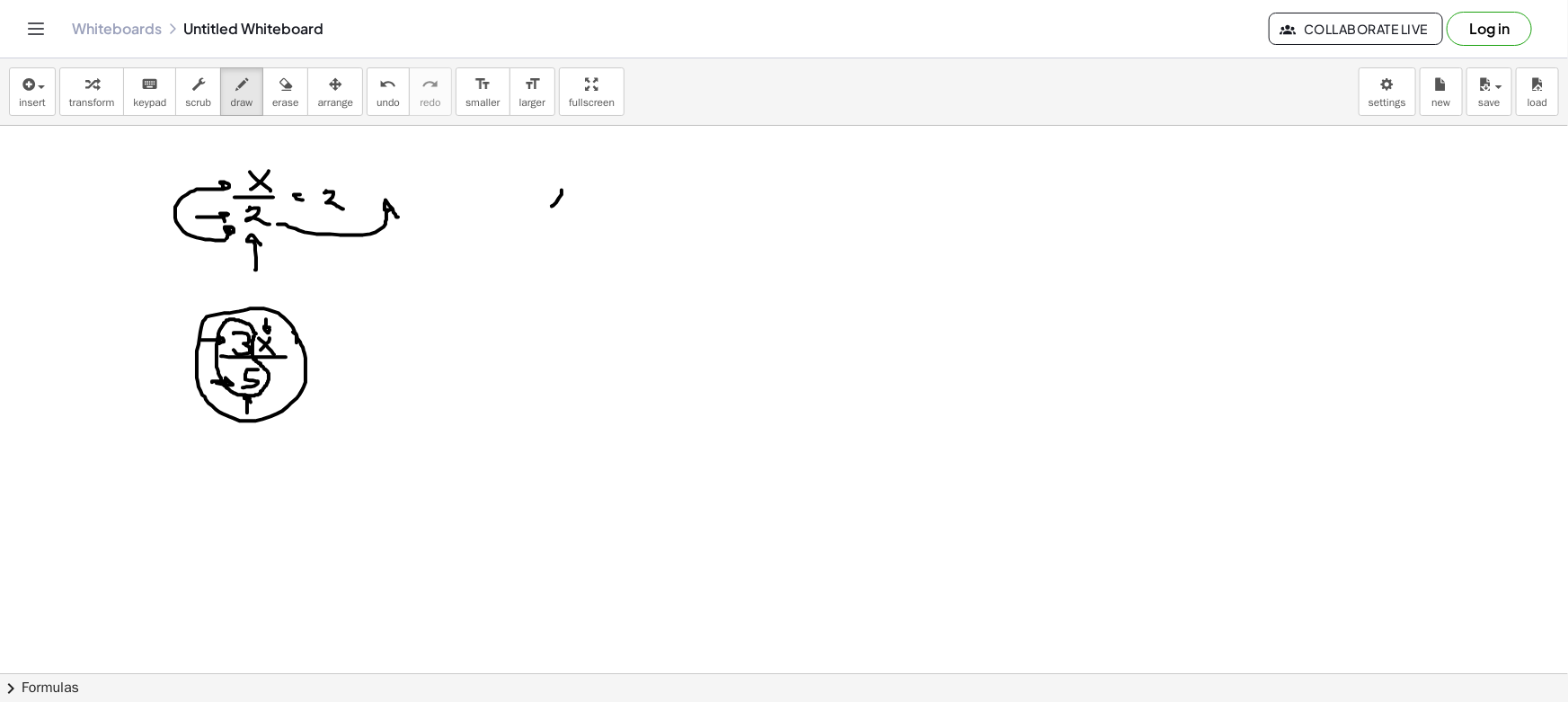 click at bounding box center [784, 774] 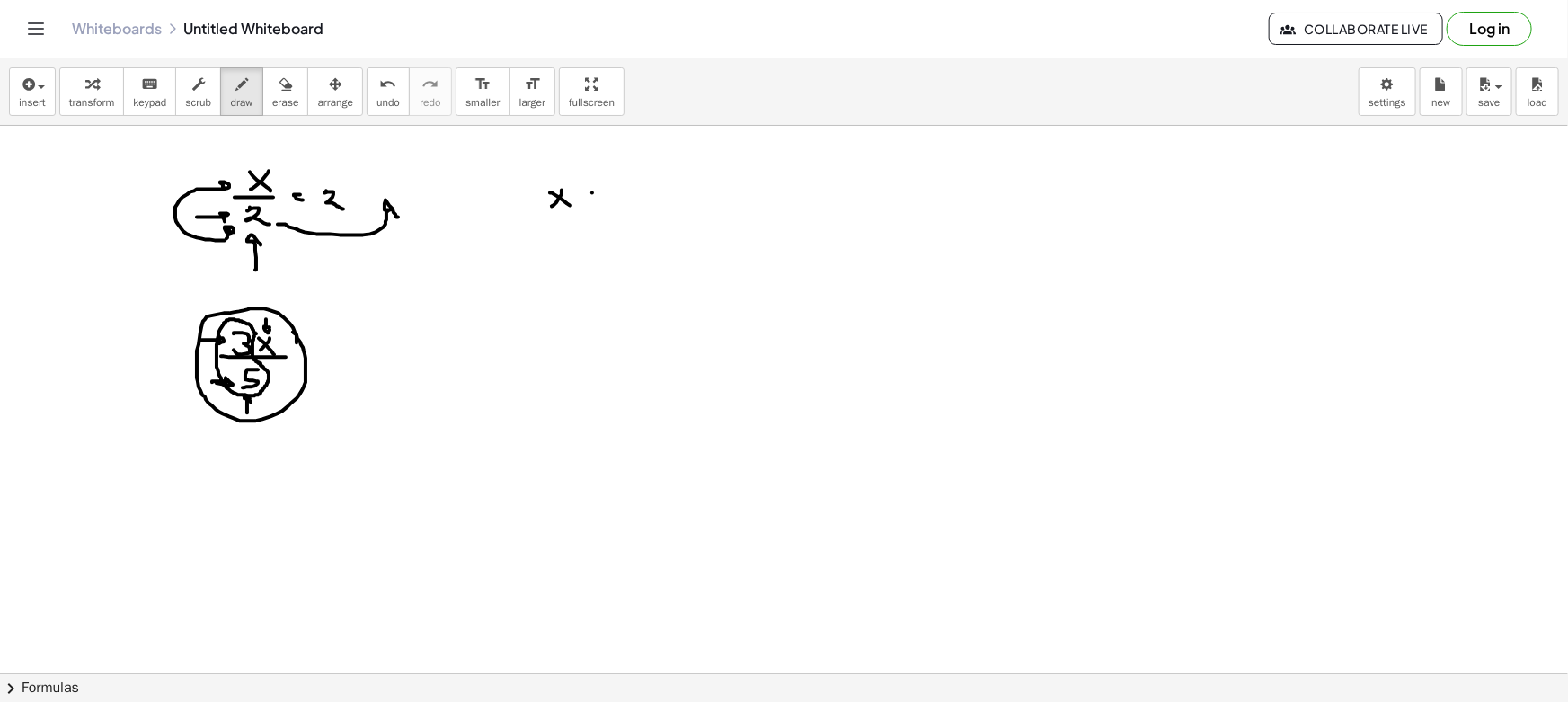 click at bounding box center [784, 774] 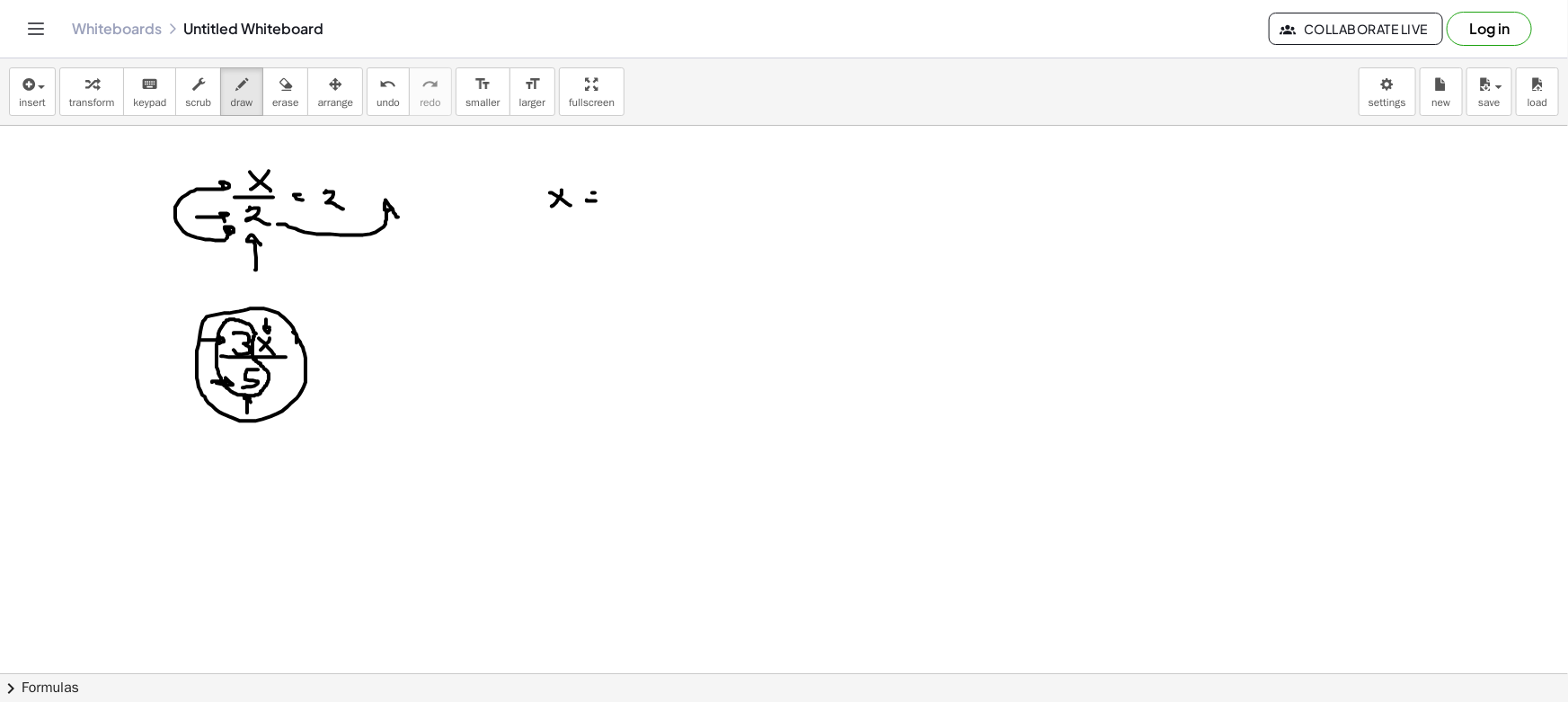 click at bounding box center [784, 774] 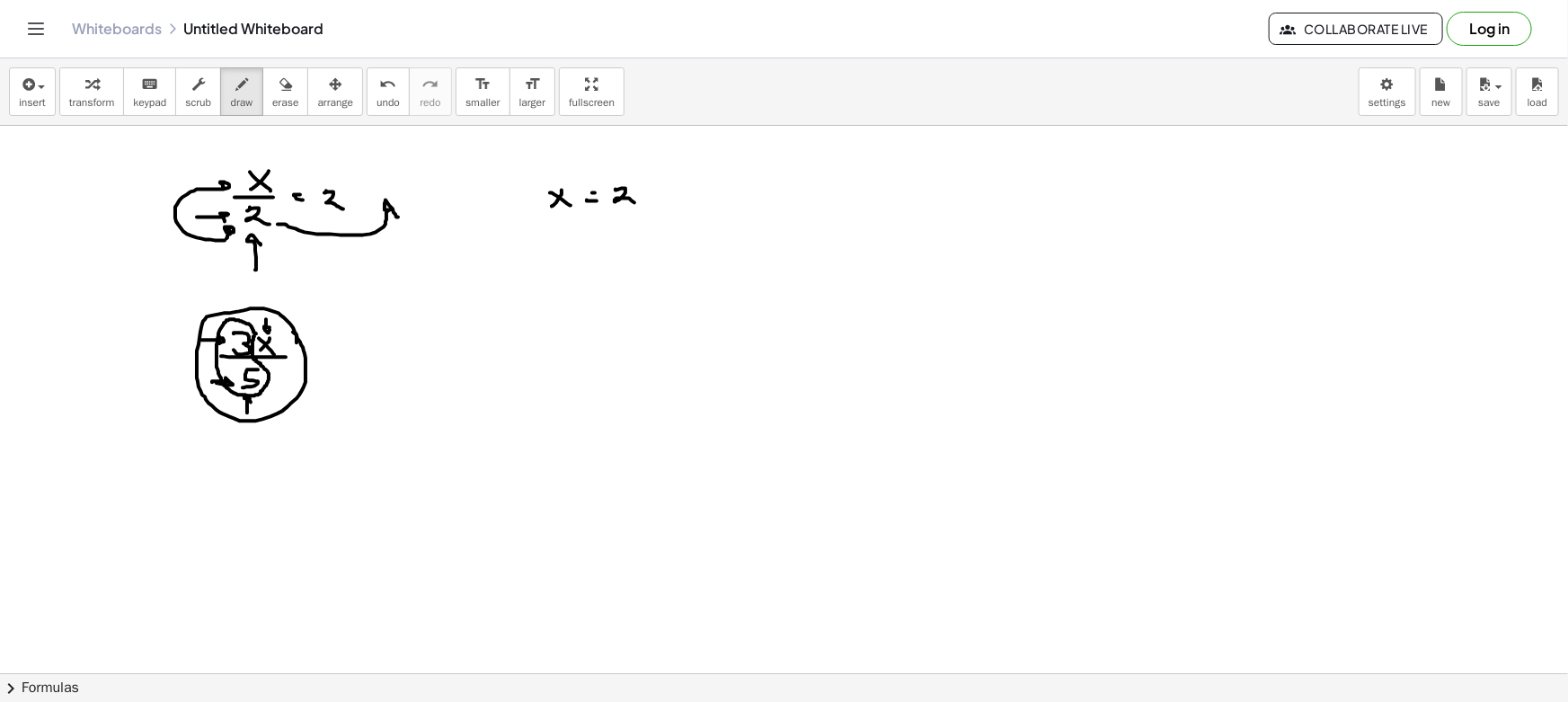 drag, startPoint x: 616, startPoint y: 189, endPoint x: 634, endPoint y: 202, distance: 22.203603 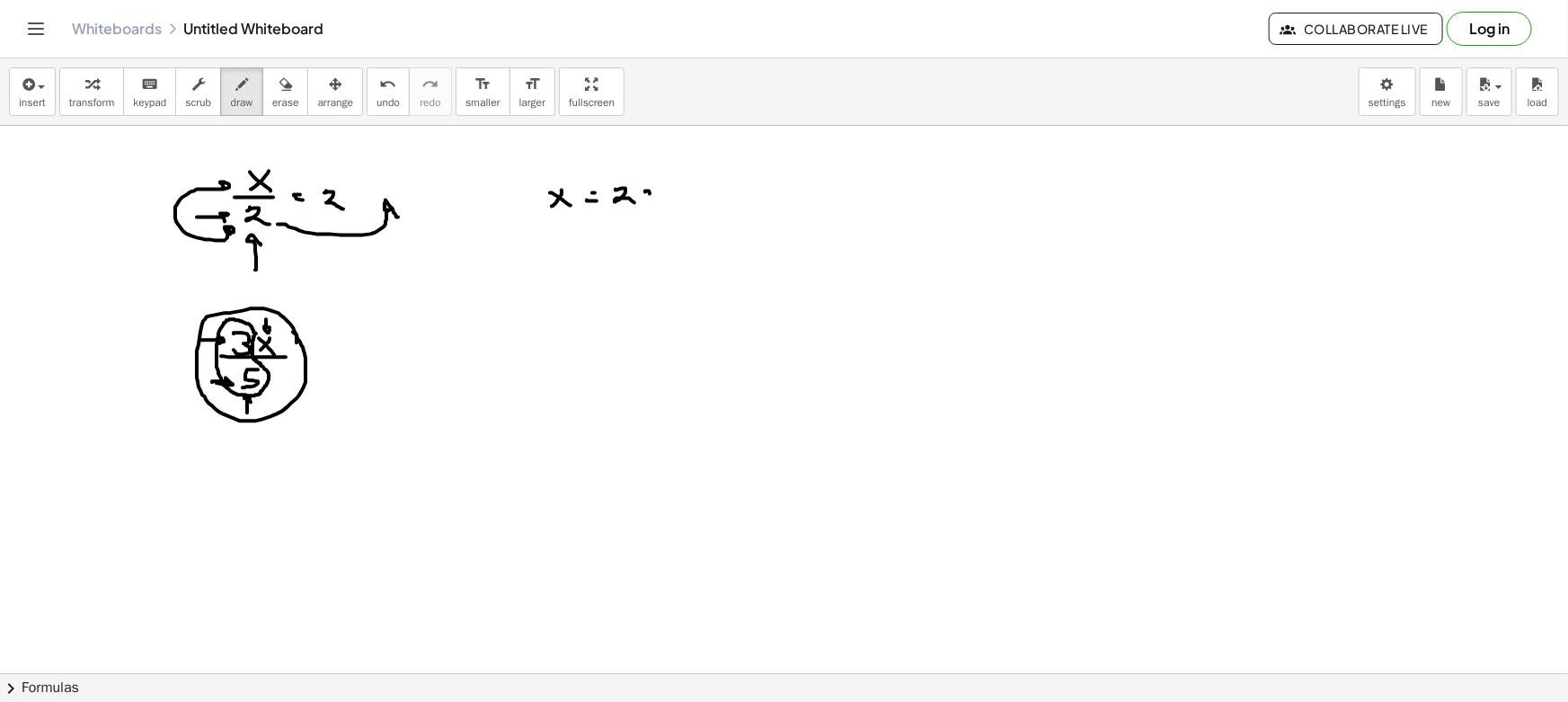 click at bounding box center (784, 774) 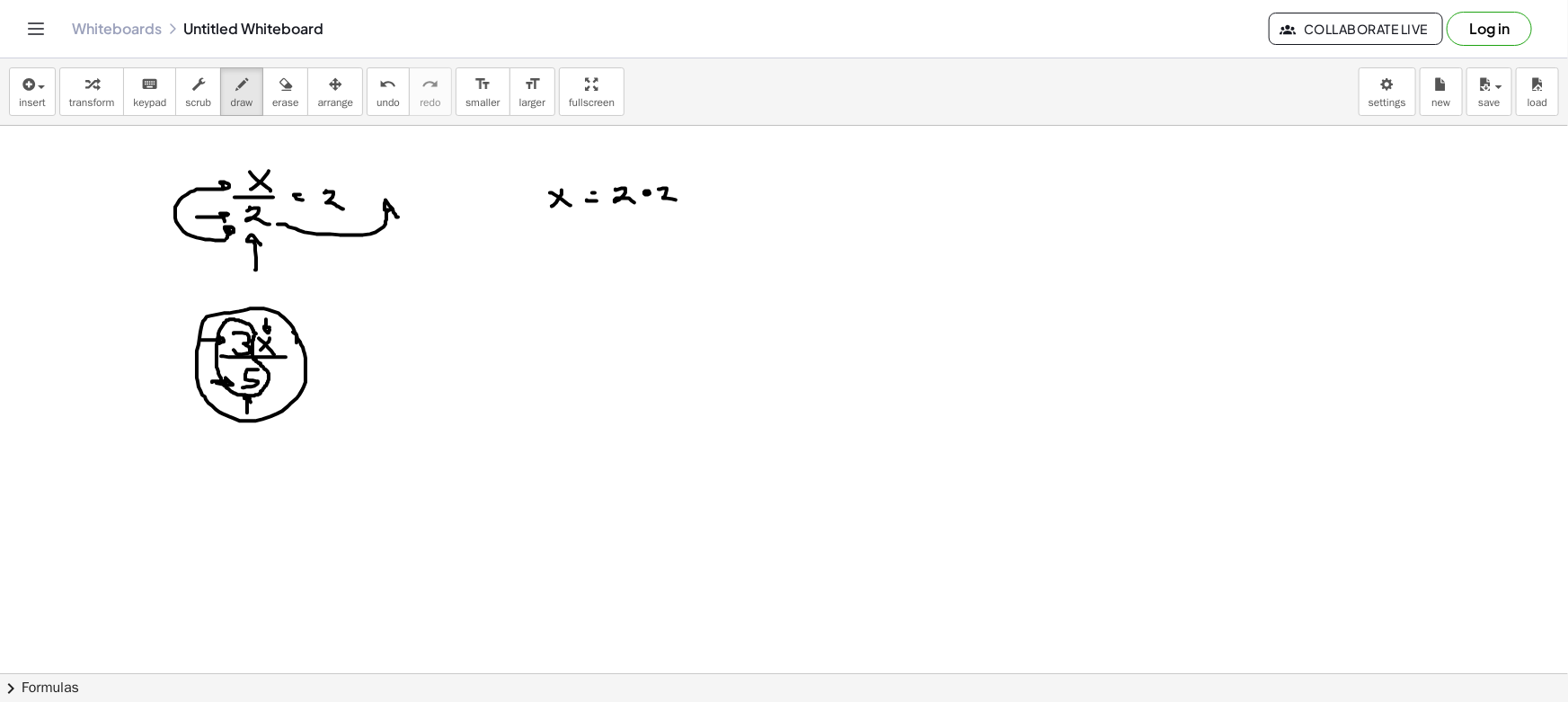 drag, startPoint x: 660, startPoint y: 189, endPoint x: 678, endPoint y: 201, distance: 21.63331 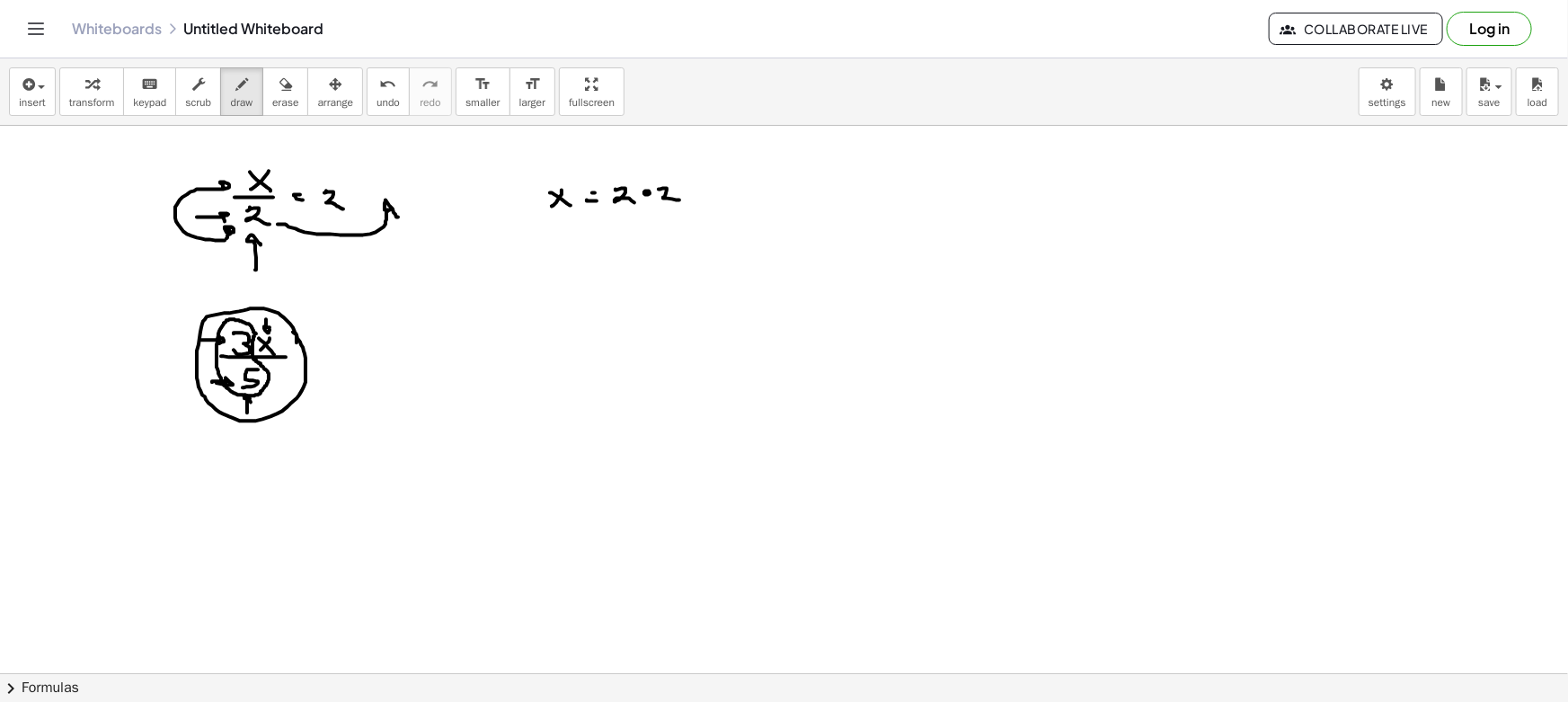 drag, startPoint x: 783, startPoint y: 189, endPoint x: 773, endPoint y: 196, distance: 12.206556 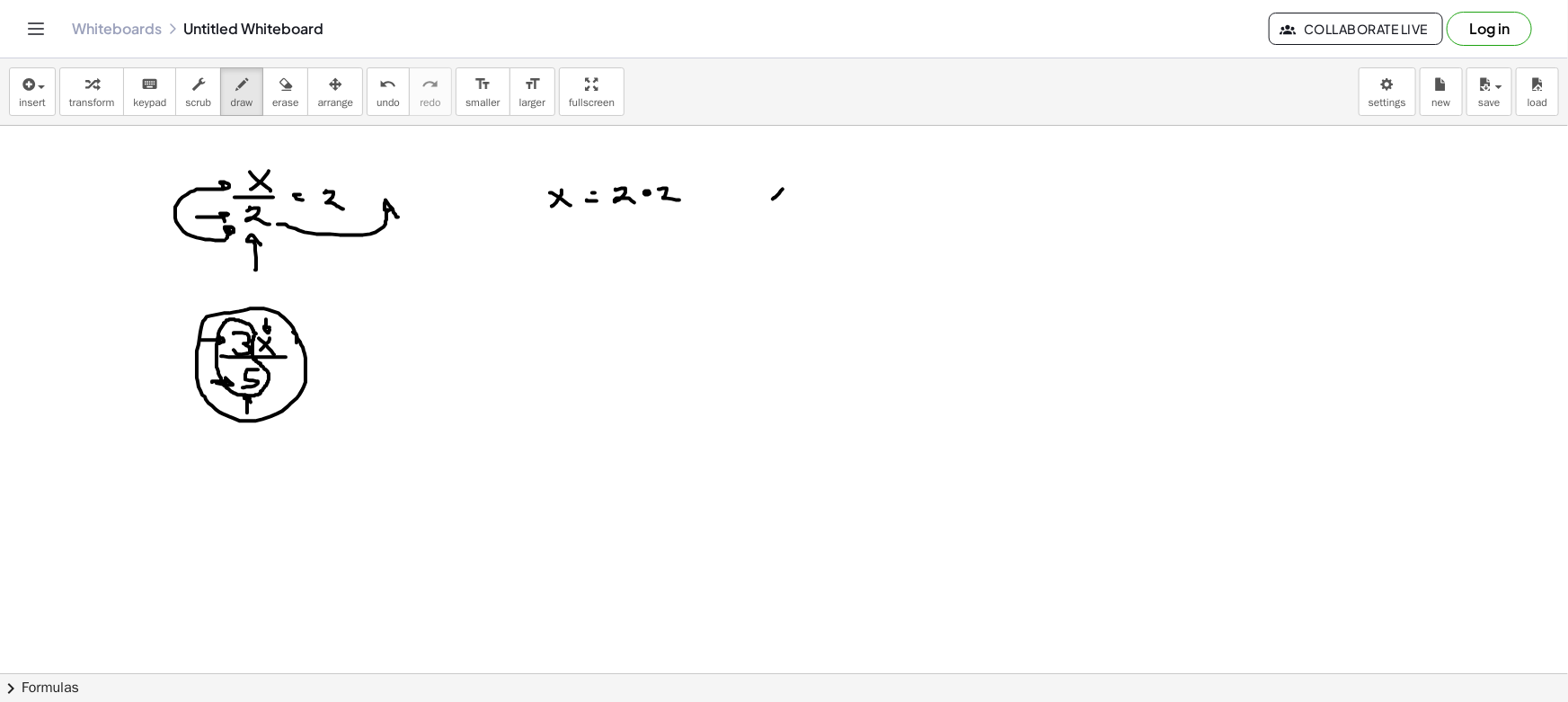 click at bounding box center [784, 774] 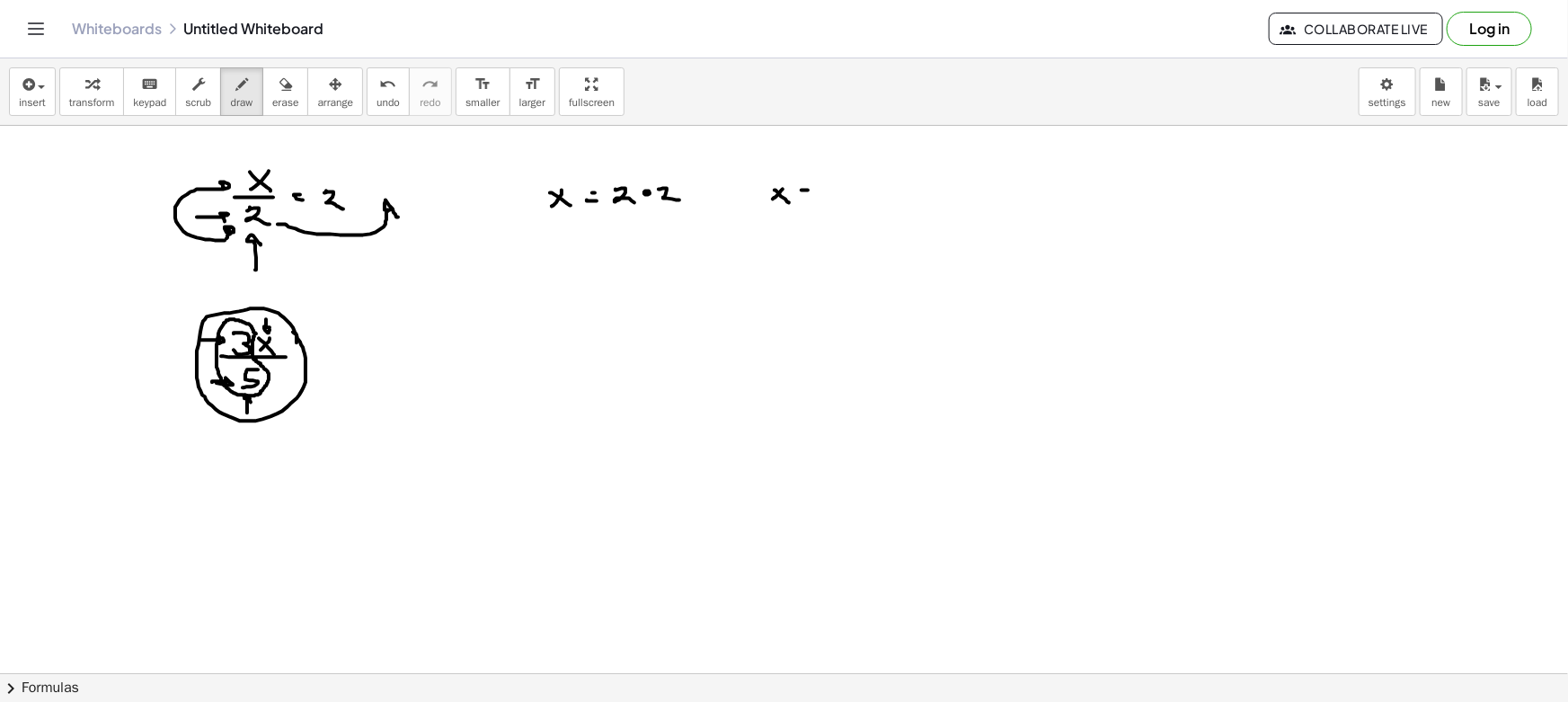 click at bounding box center (784, 774) 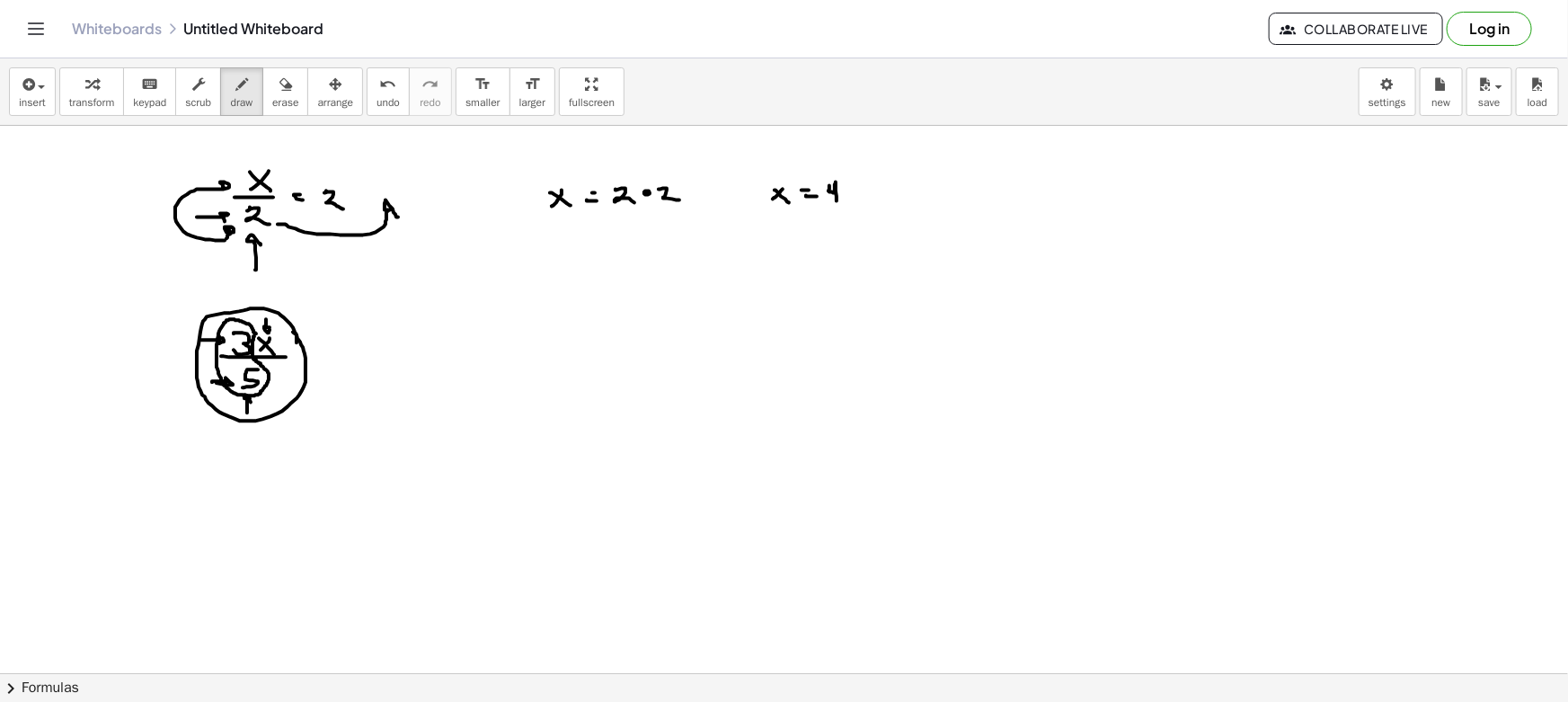 drag, startPoint x: 829, startPoint y: 185, endPoint x: 837, endPoint y: 206, distance: 22.472205 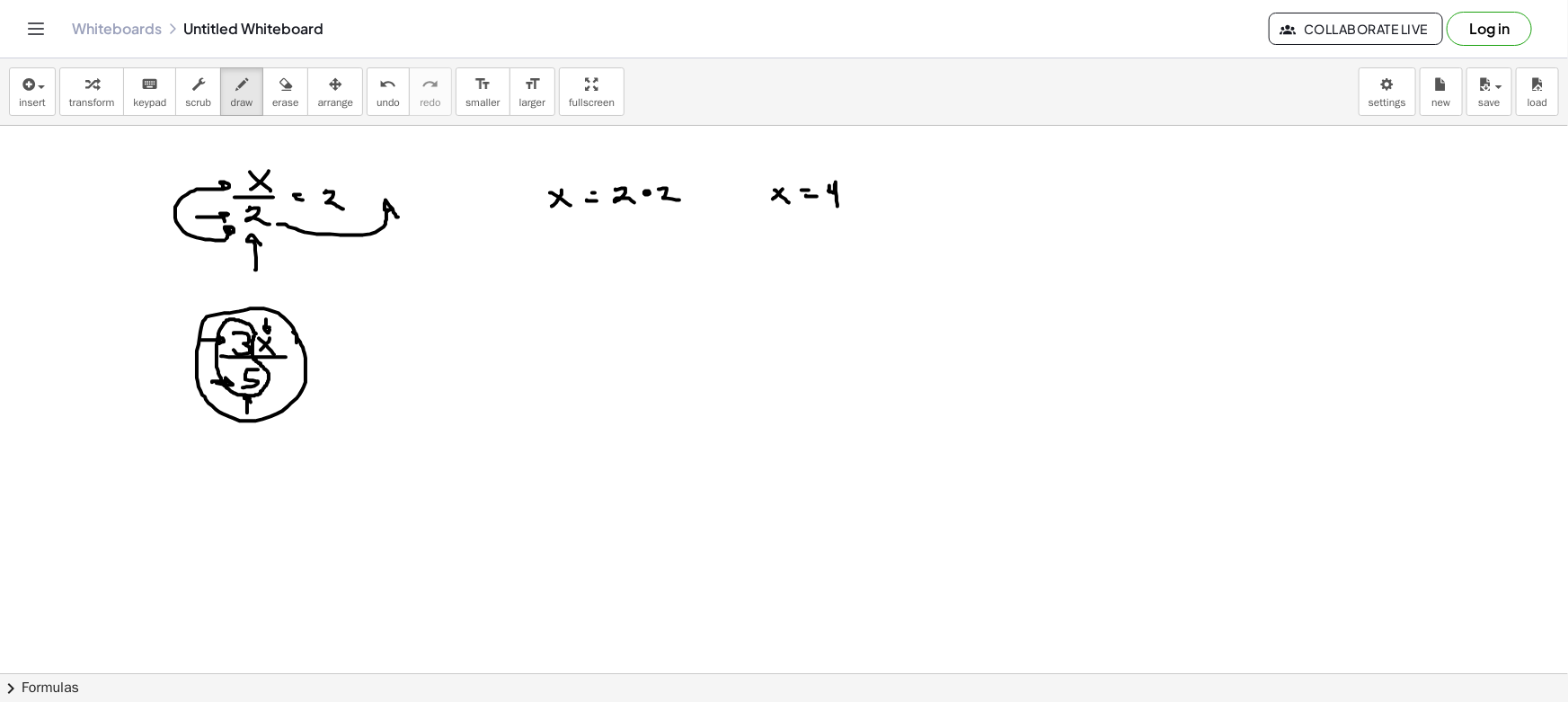 click at bounding box center (784, 774) 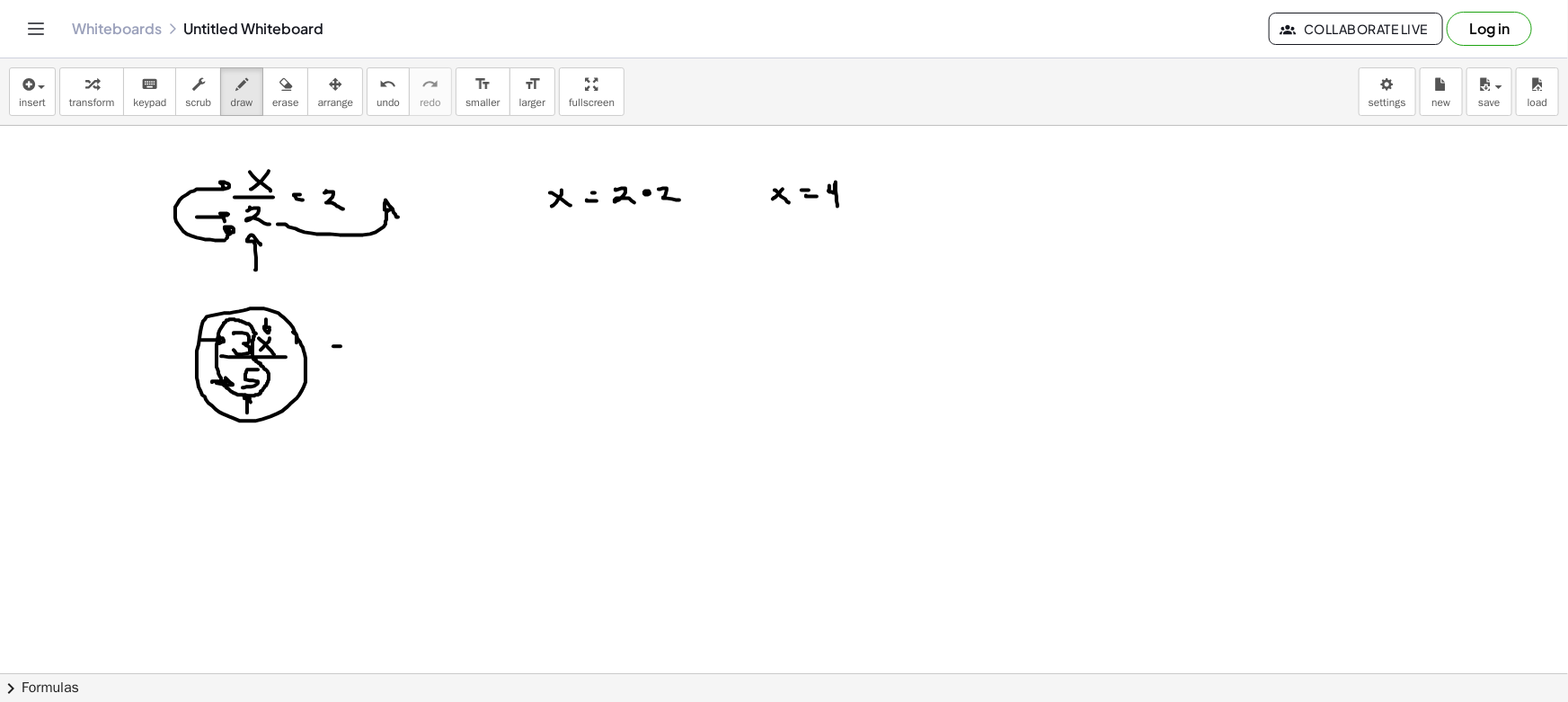 click at bounding box center [784, 774] 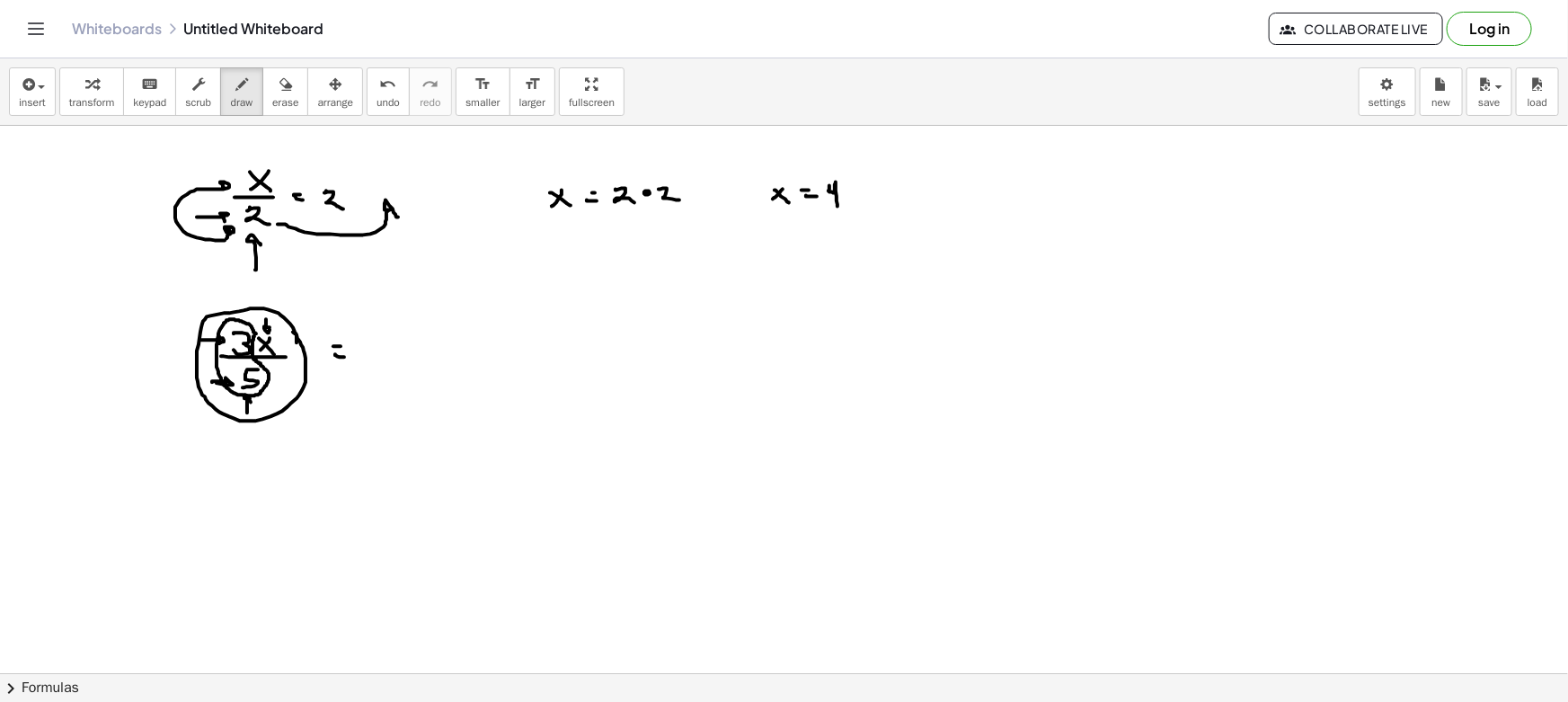 drag, startPoint x: 279, startPoint y: 110, endPoint x: 265, endPoint y: 252, distance: 142.68847 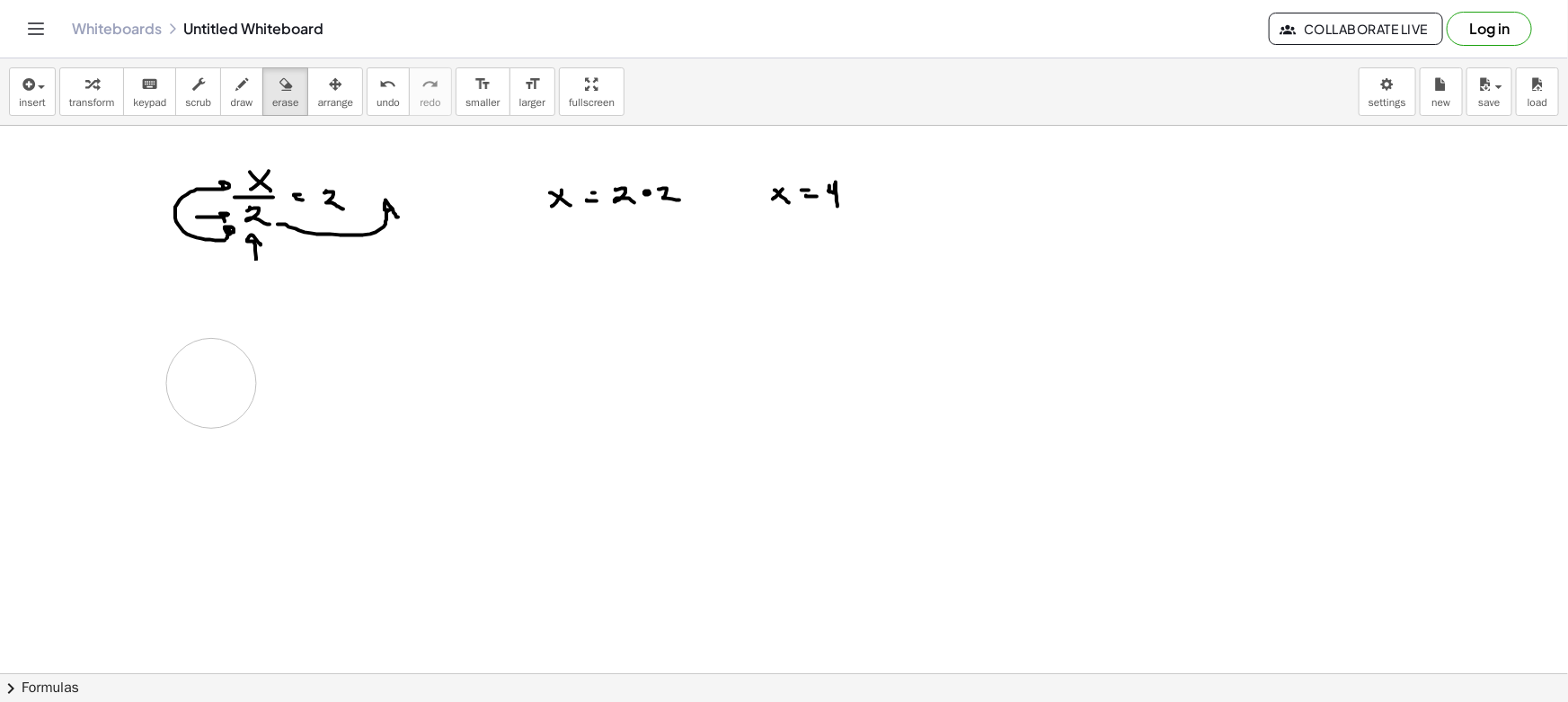 drag, startPoint x: 234, startPoint y: 318, endPoint x: 263, endPoint y: 276, distance: 51.039201 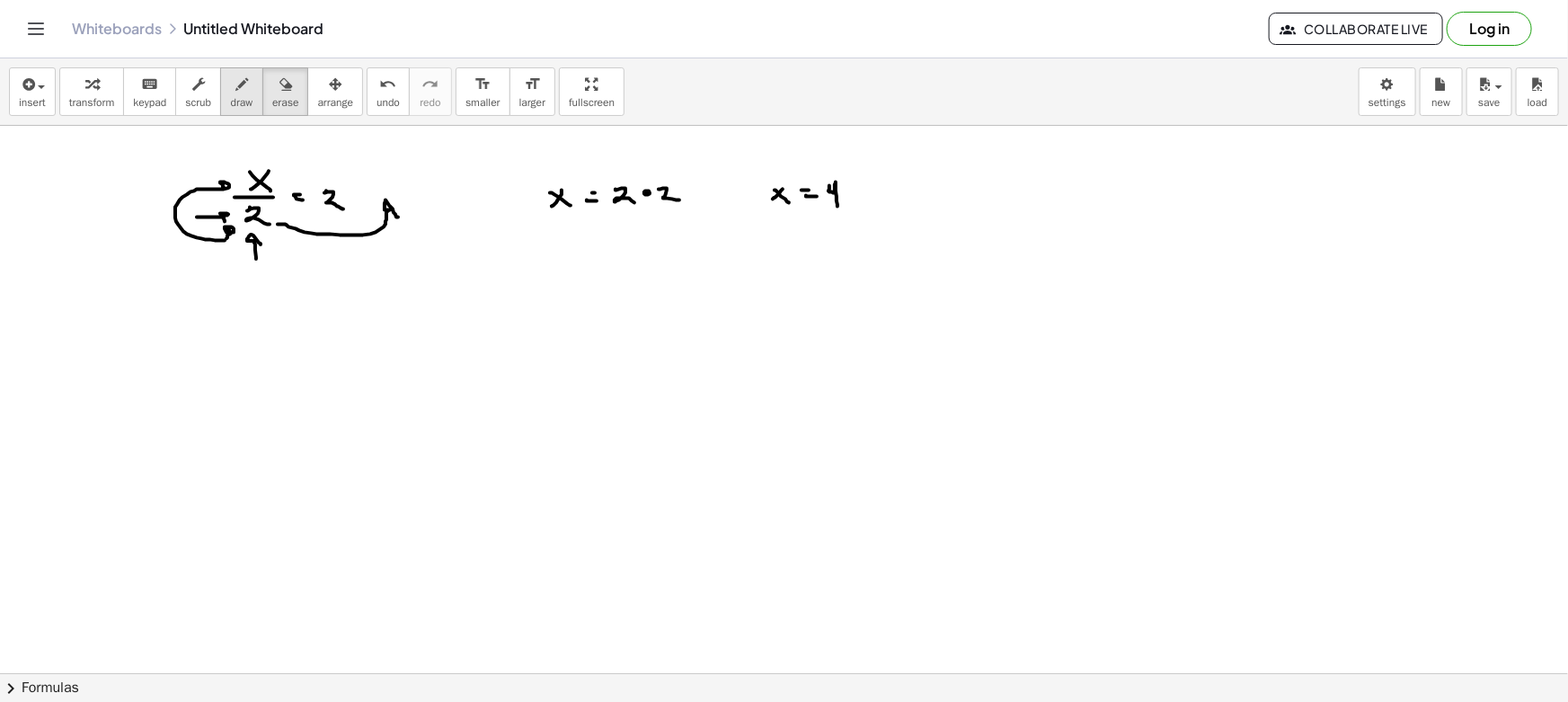 click on "draw" at bounding box center [242, 92] 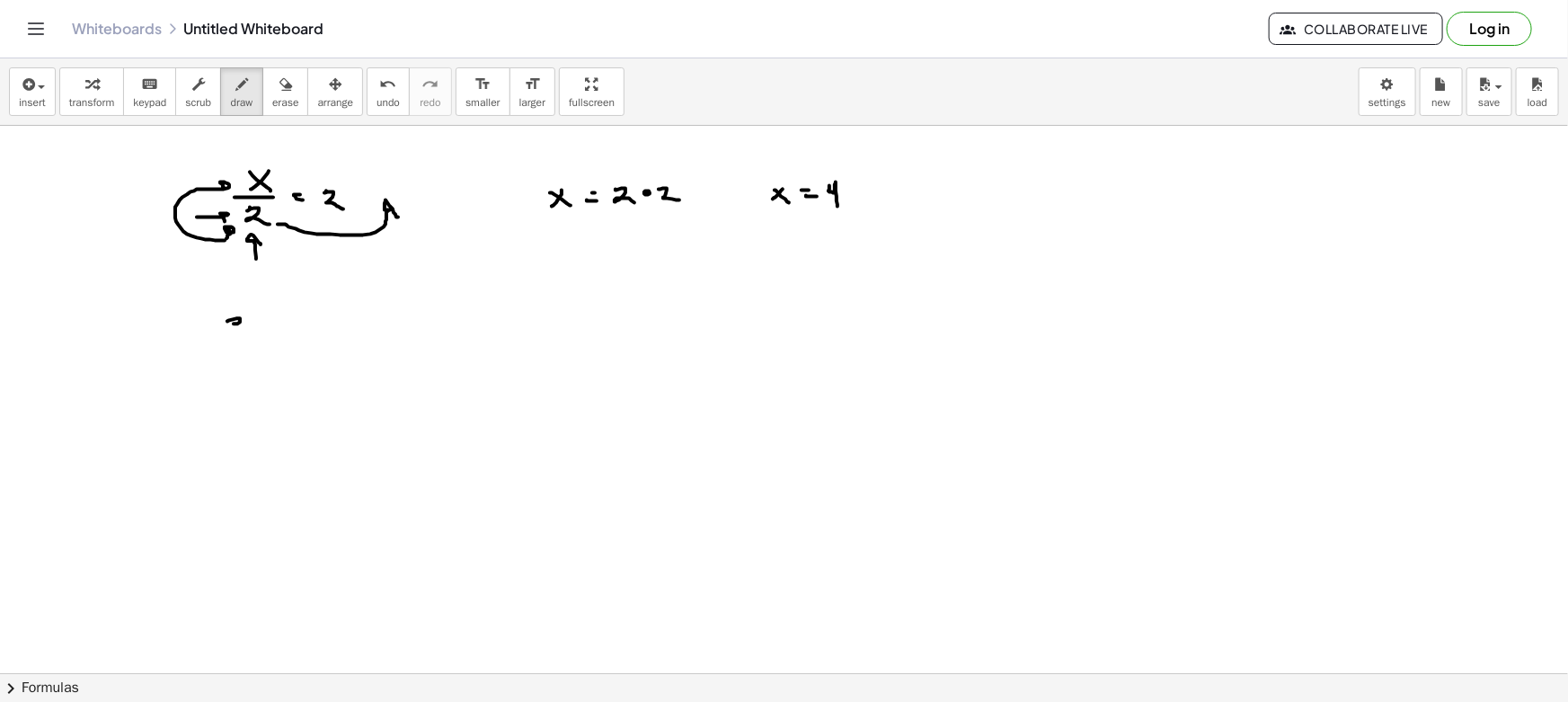 drag, startPoint x: 240, startPoint y: 318, endPoint x: 227, endPoint y: 341, distance: 26.41969 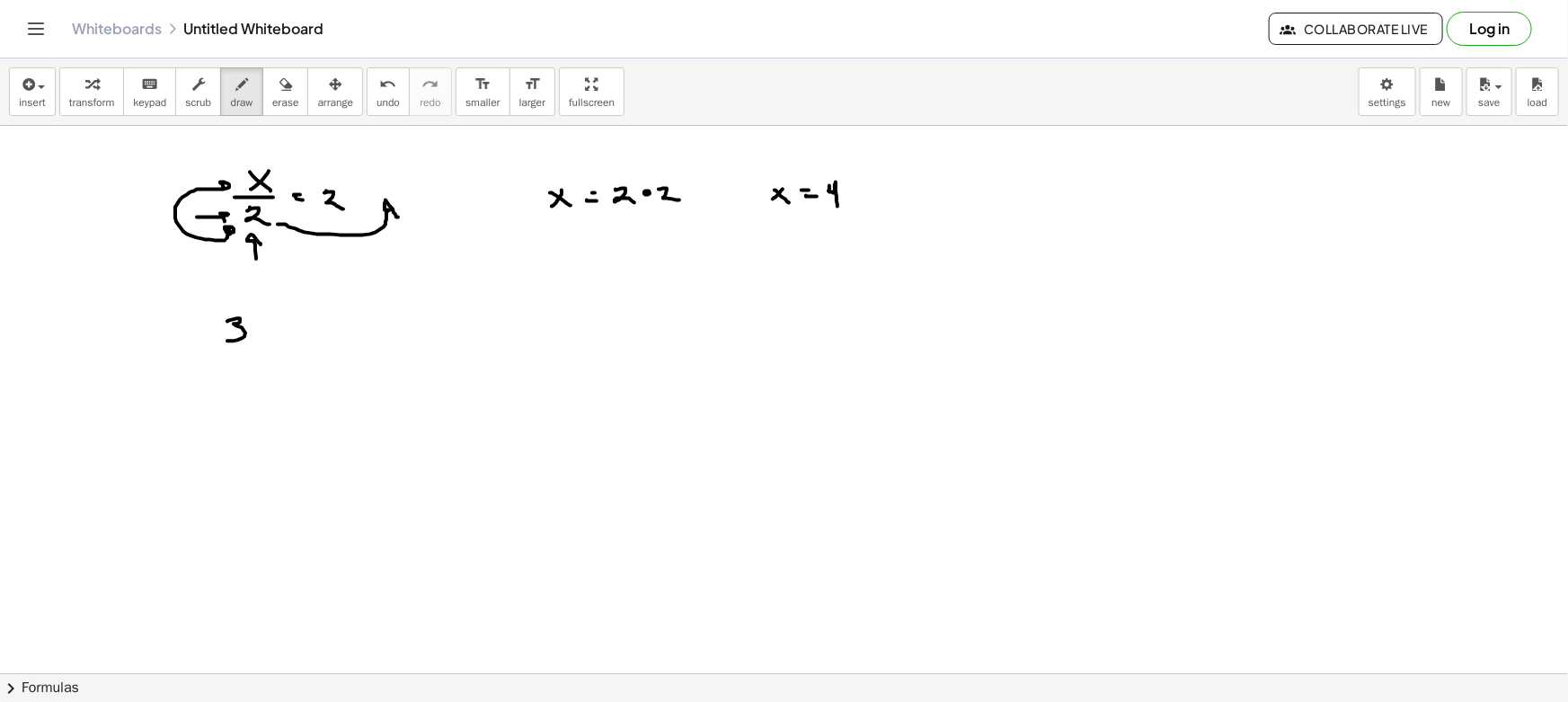 click at bounding box center (784, 774) 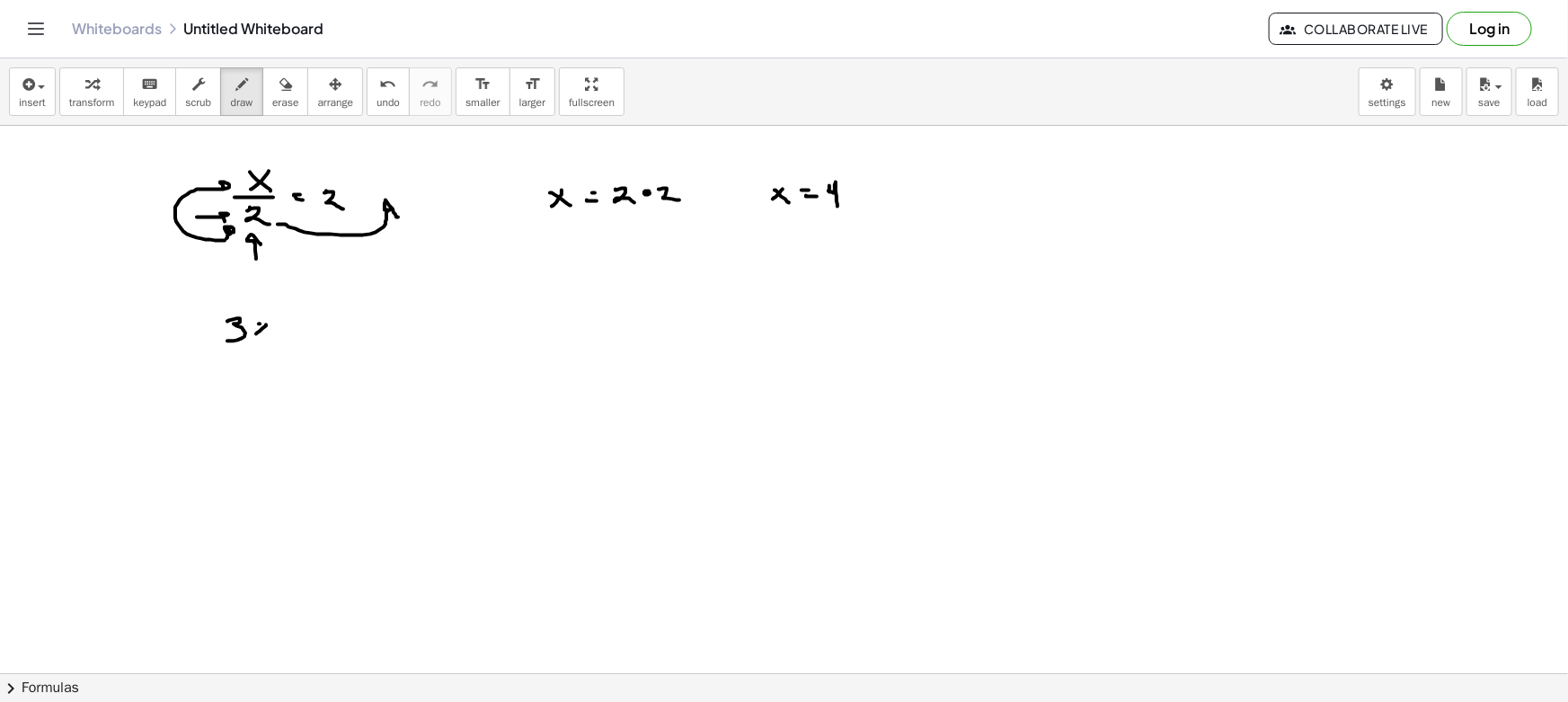drag, startPoint x: 260, startPoint y: 324, endPoint x: 270, endPoint y: 340, distance: 18.867962 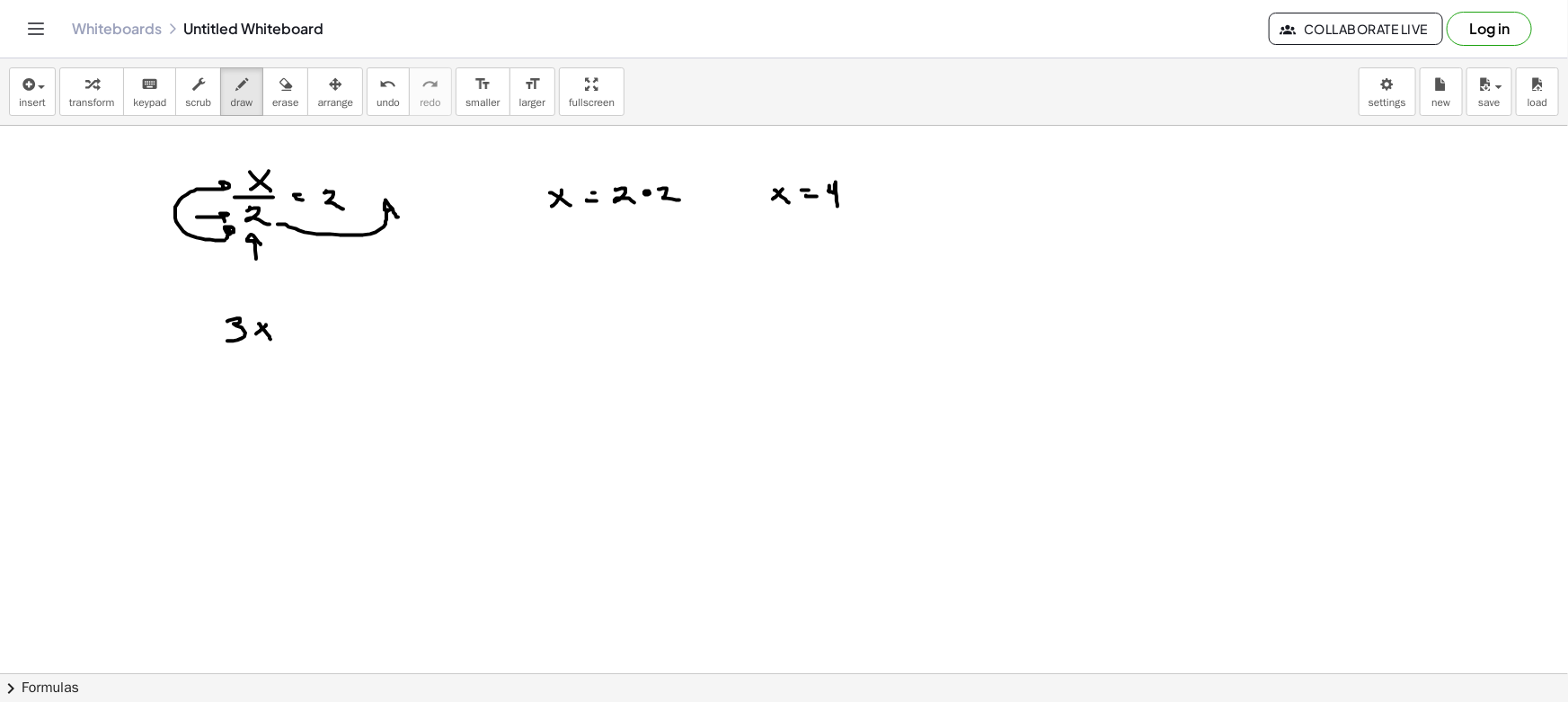 drag, startPoint x: 222, startPoint y: 346, endPoint x: 271, endPoint y: 346, distance: 49 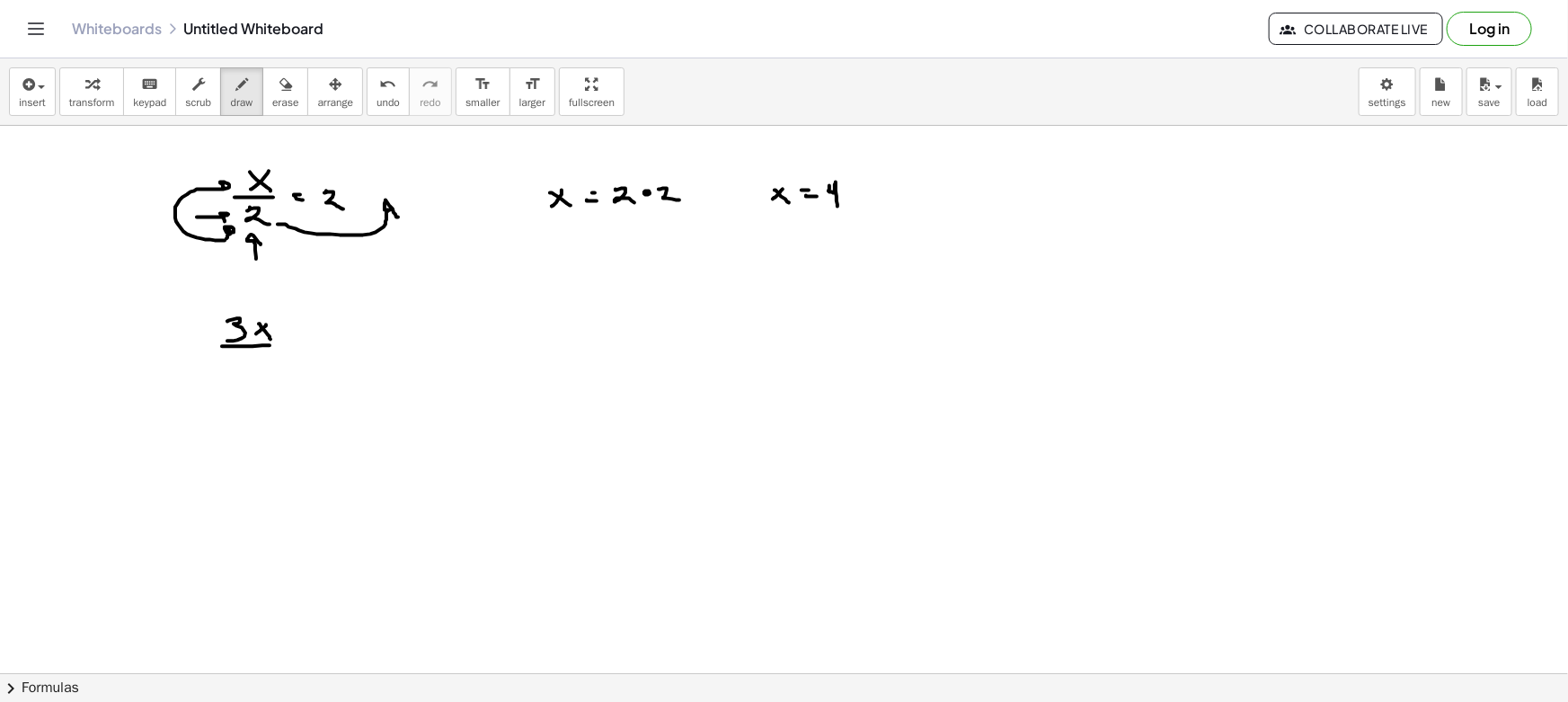 drag, startPoint x: 246, startPoint y: 354, endPoint x: 257, endPoint y: 354, distance: 11 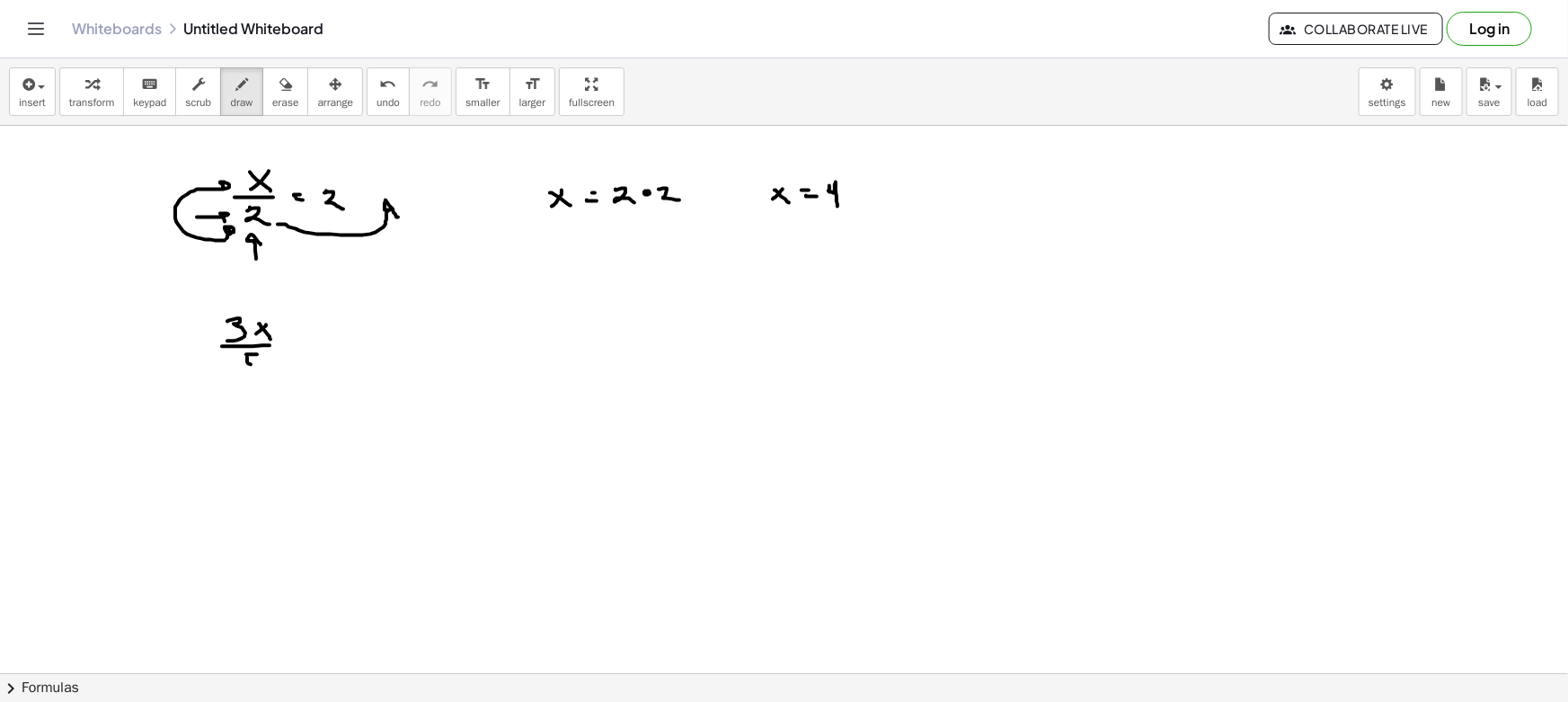 click at bounding box center (784, 774) 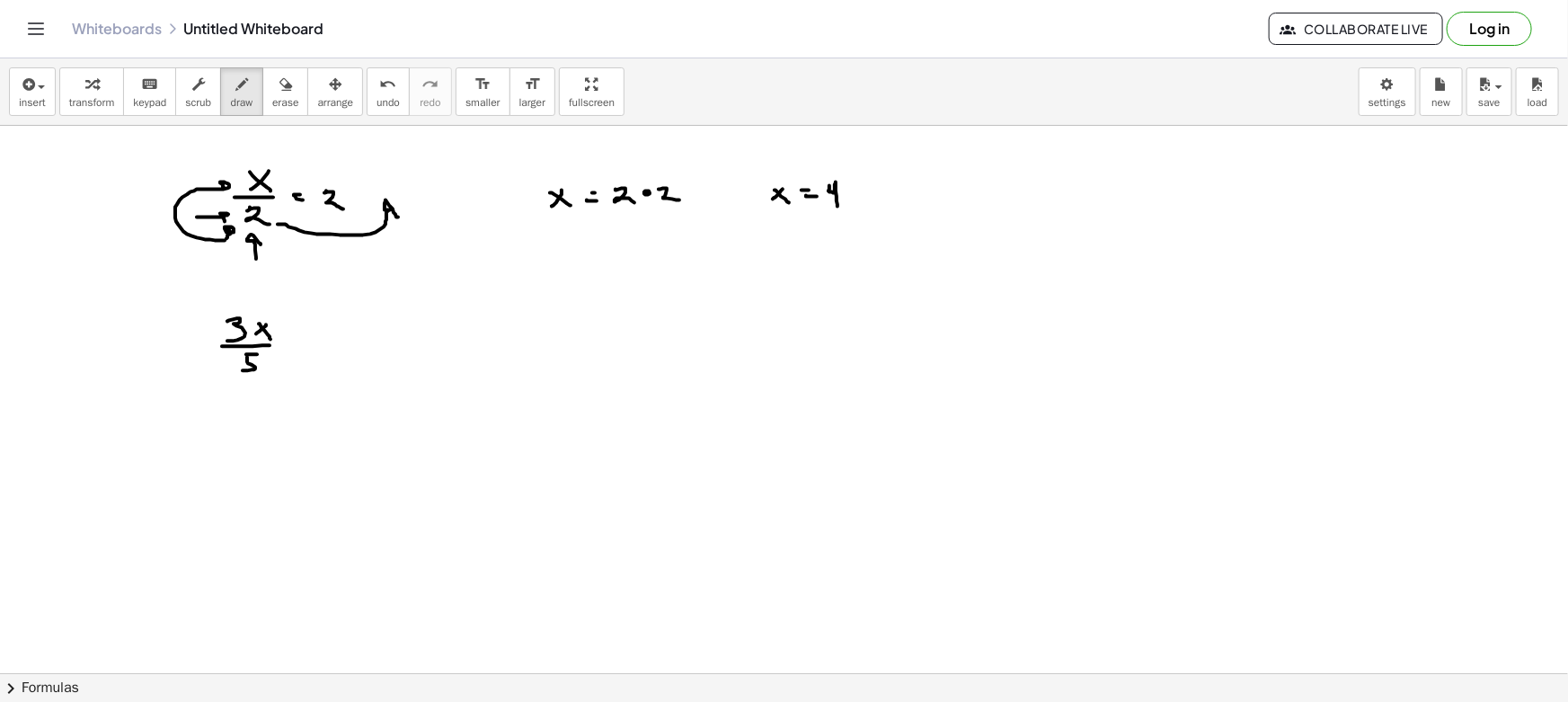 drag, startPoint x: 297, startPoint y: 342, endPoint x: 302, endPoint y: 351, distance: 10.29563 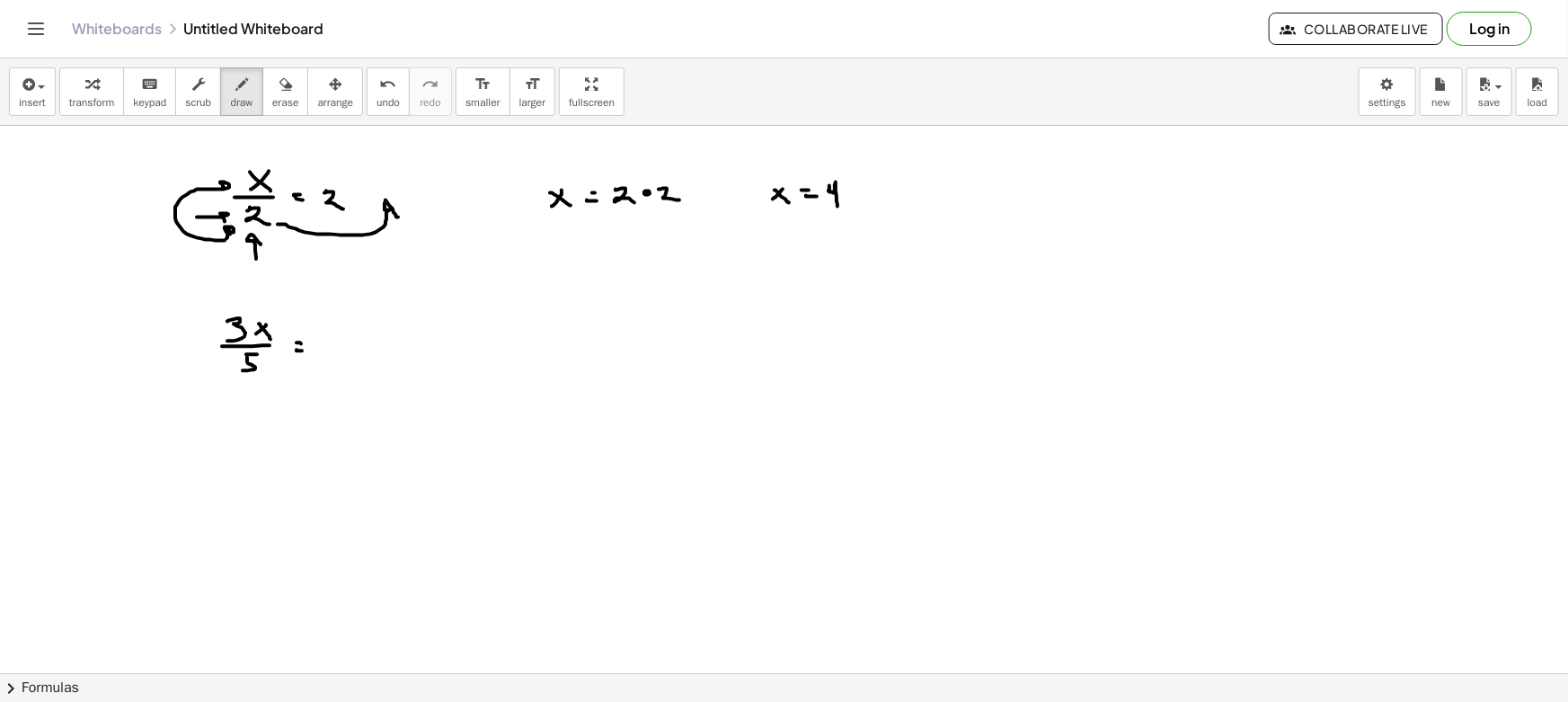 drag, startPoint x: 302, startPoint y: 351, endPoint x: 319, endPoint y: 351, distance: 17 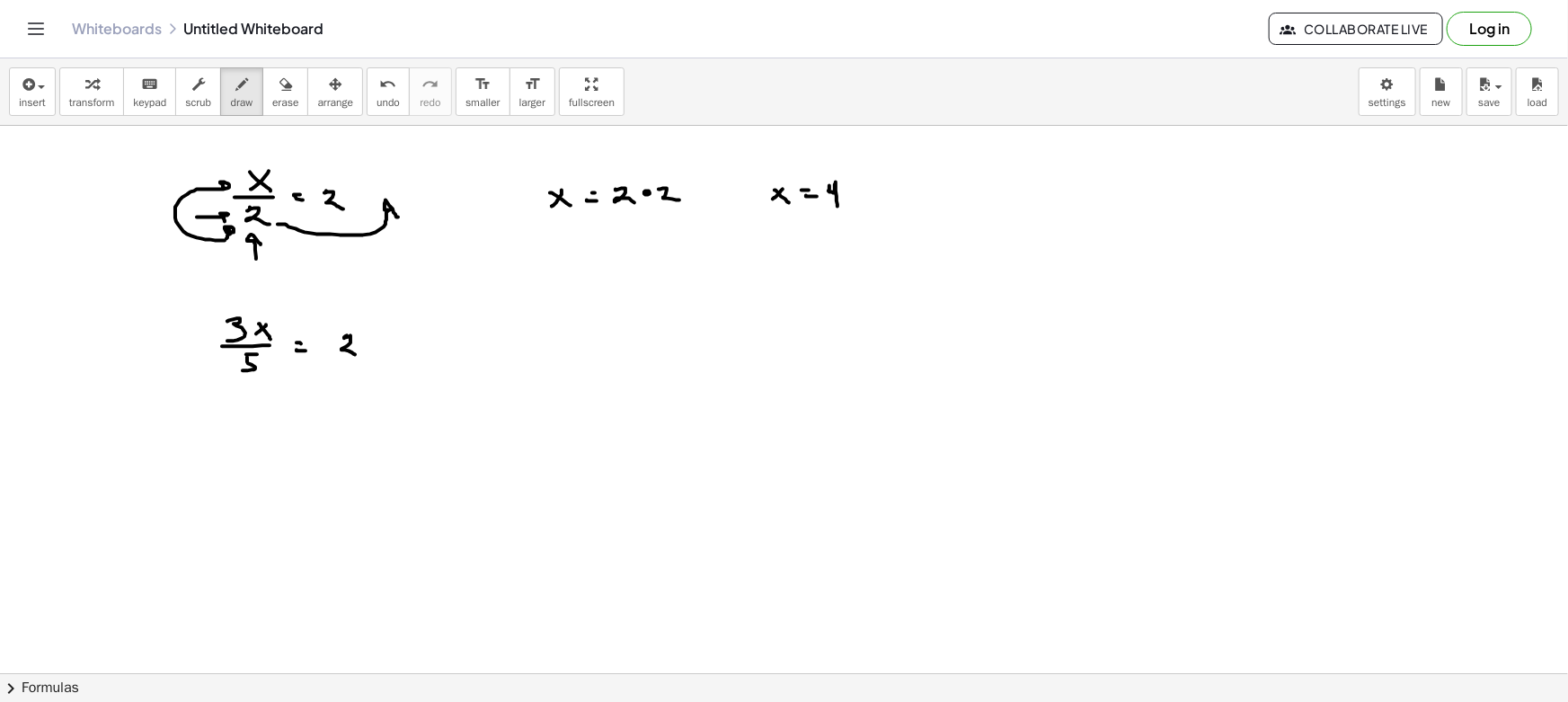 drag, startPoint x: 347, startPoint y: 335, endPoint x: 364, endPoint y: 354, distance: 25.495098 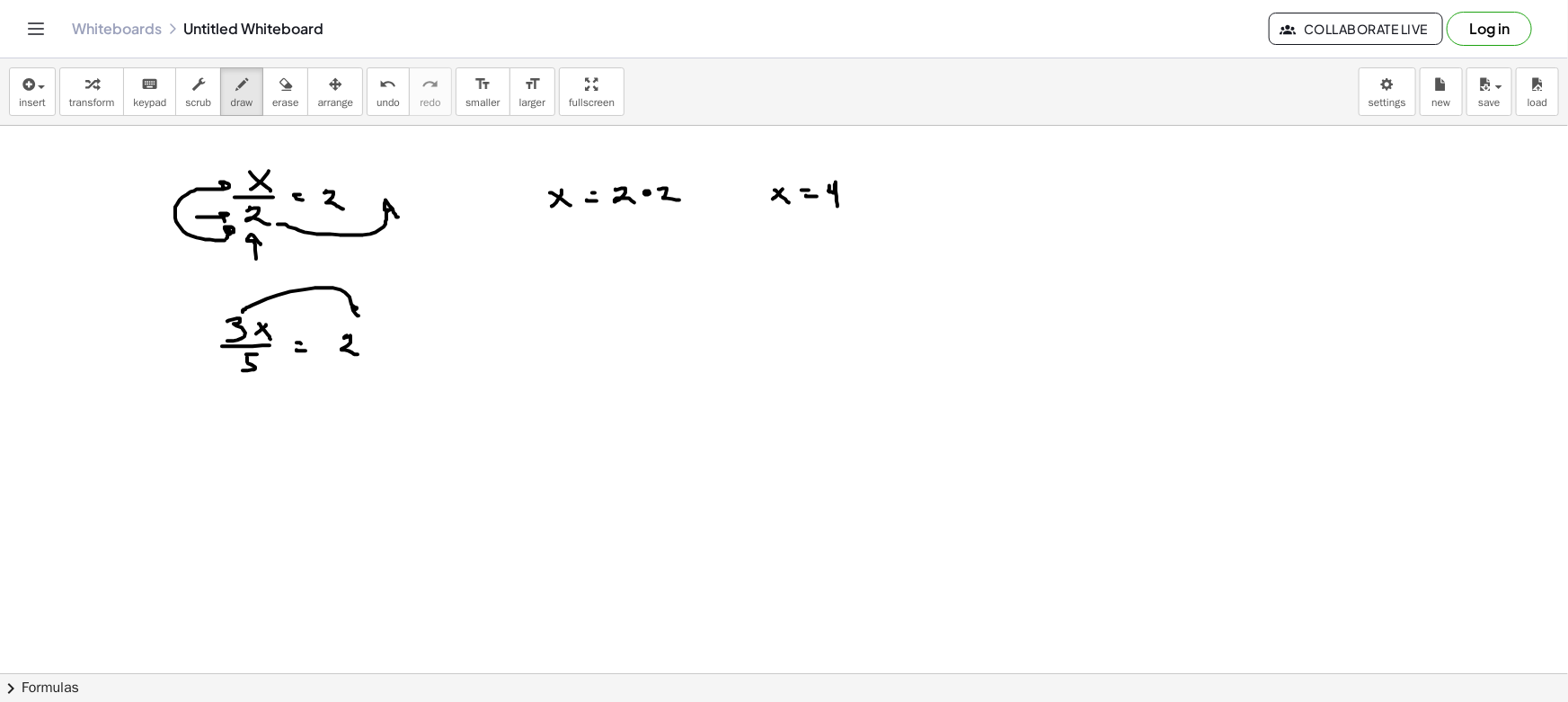 drag, startPoint x: 245, startPoint y: 309, endPoint x: 362, endPoint y: 304, distance: 117.10679 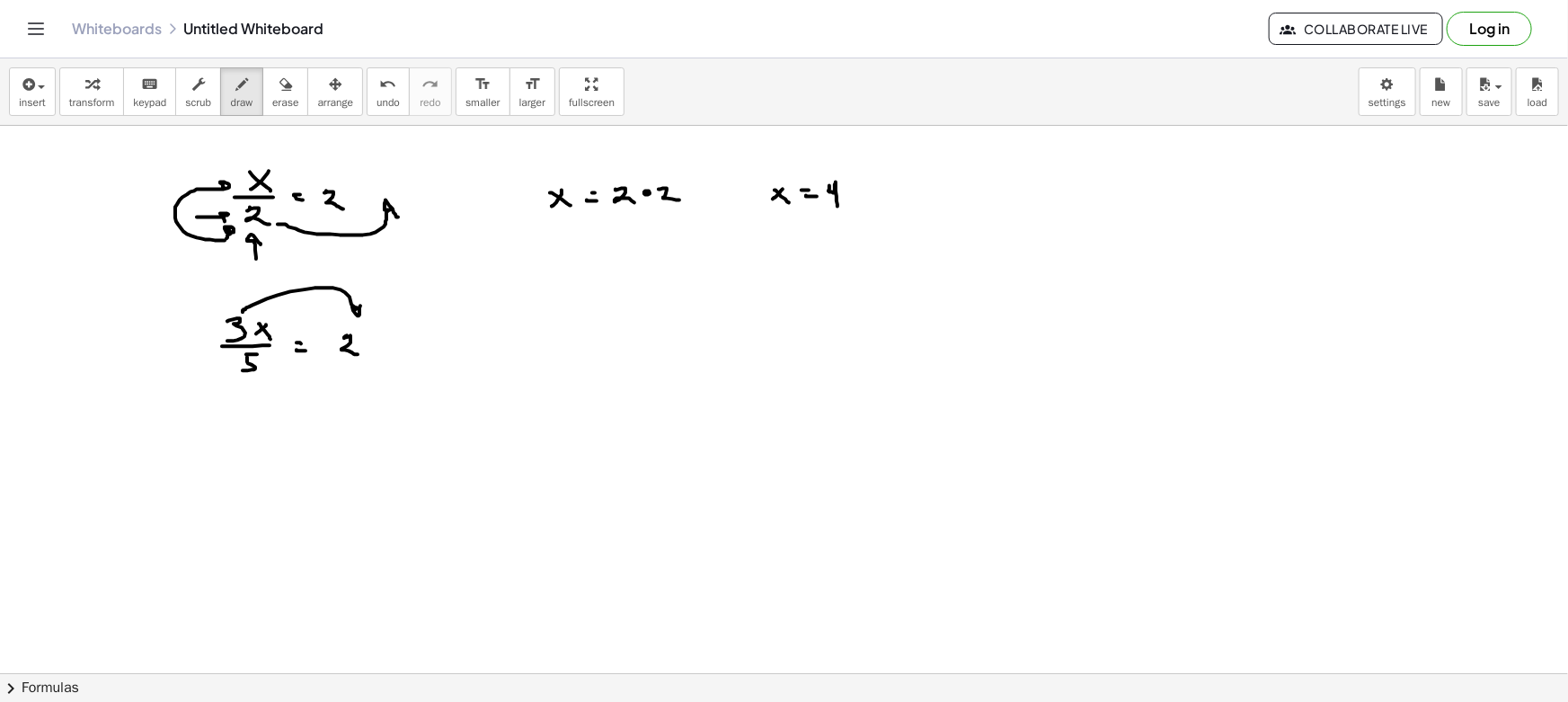 click at bounding box center [784, 774] 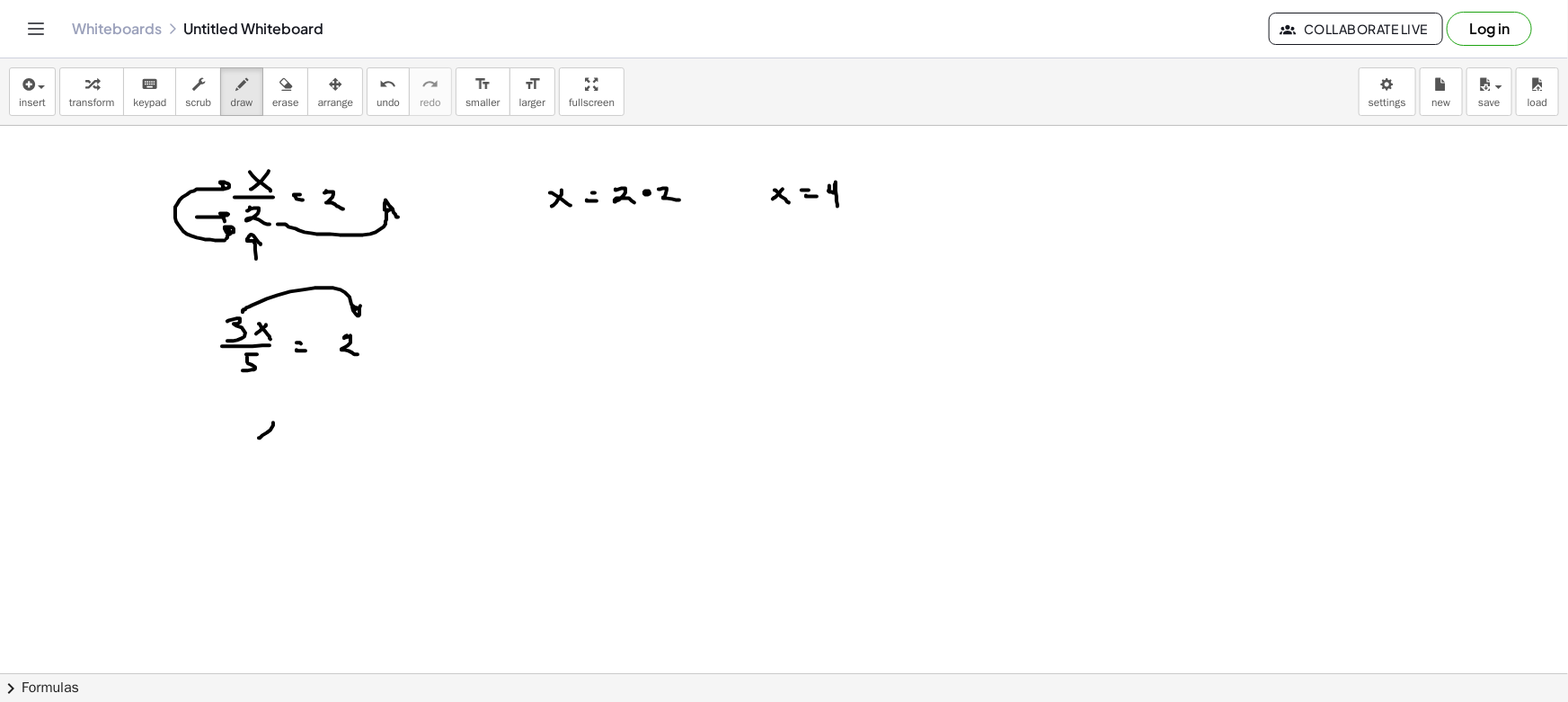 drag, startPoint x: 275, startPoint y: 431, endPoint x: 292, endPoint y: 434, distance: 17.262677 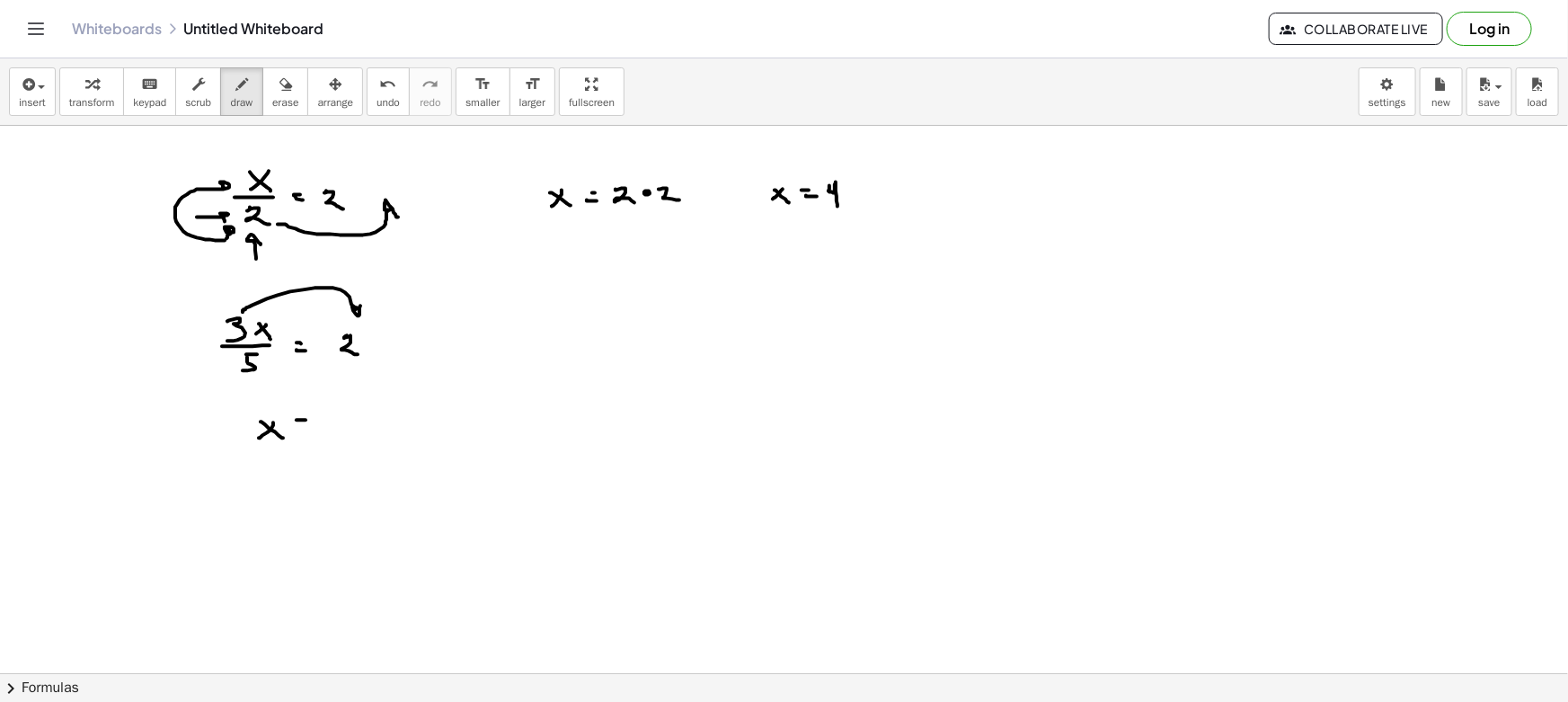 click at bounding box center (784, 774) 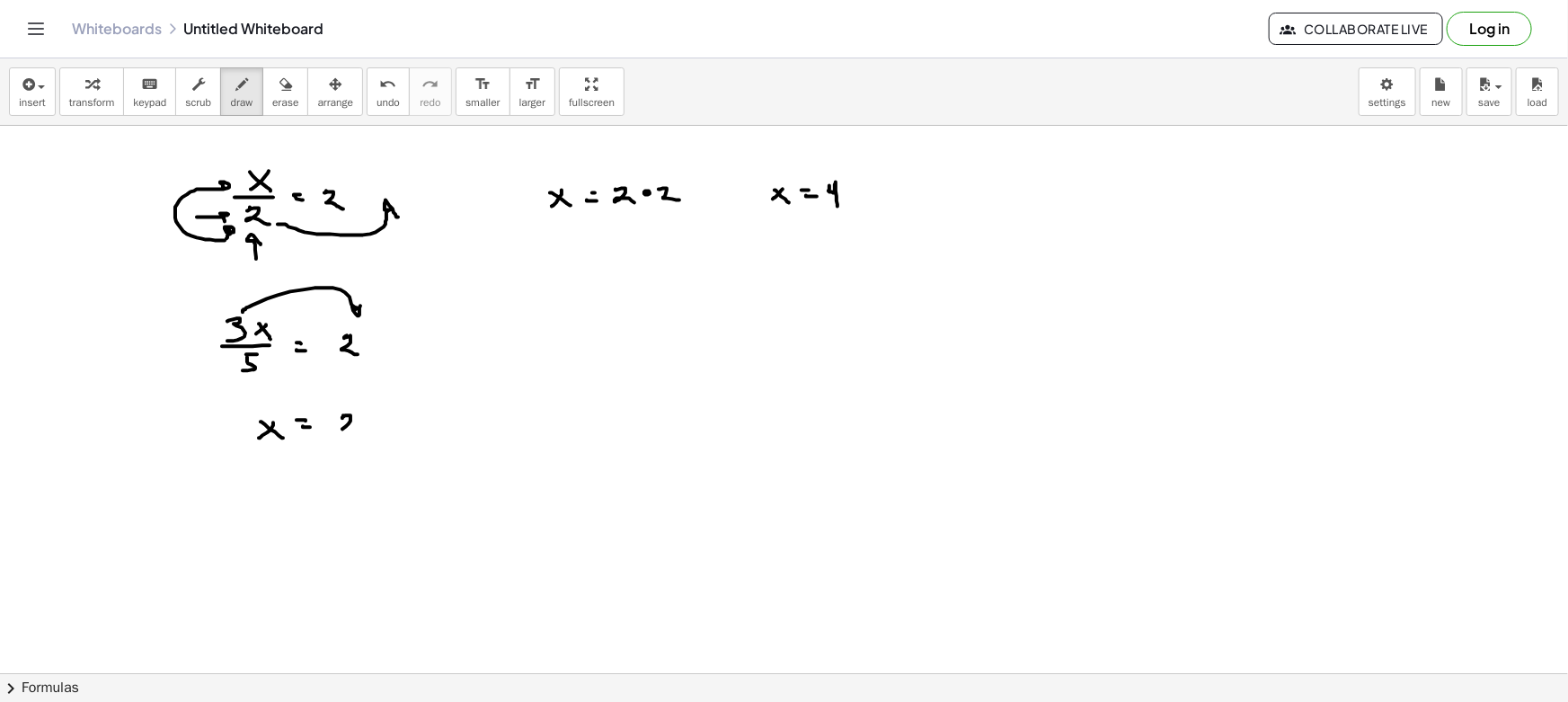 drag, startPoint x: 342, startPoint y: 417, endPoint x: 354, endPoint y: 431, distance: 18.439089 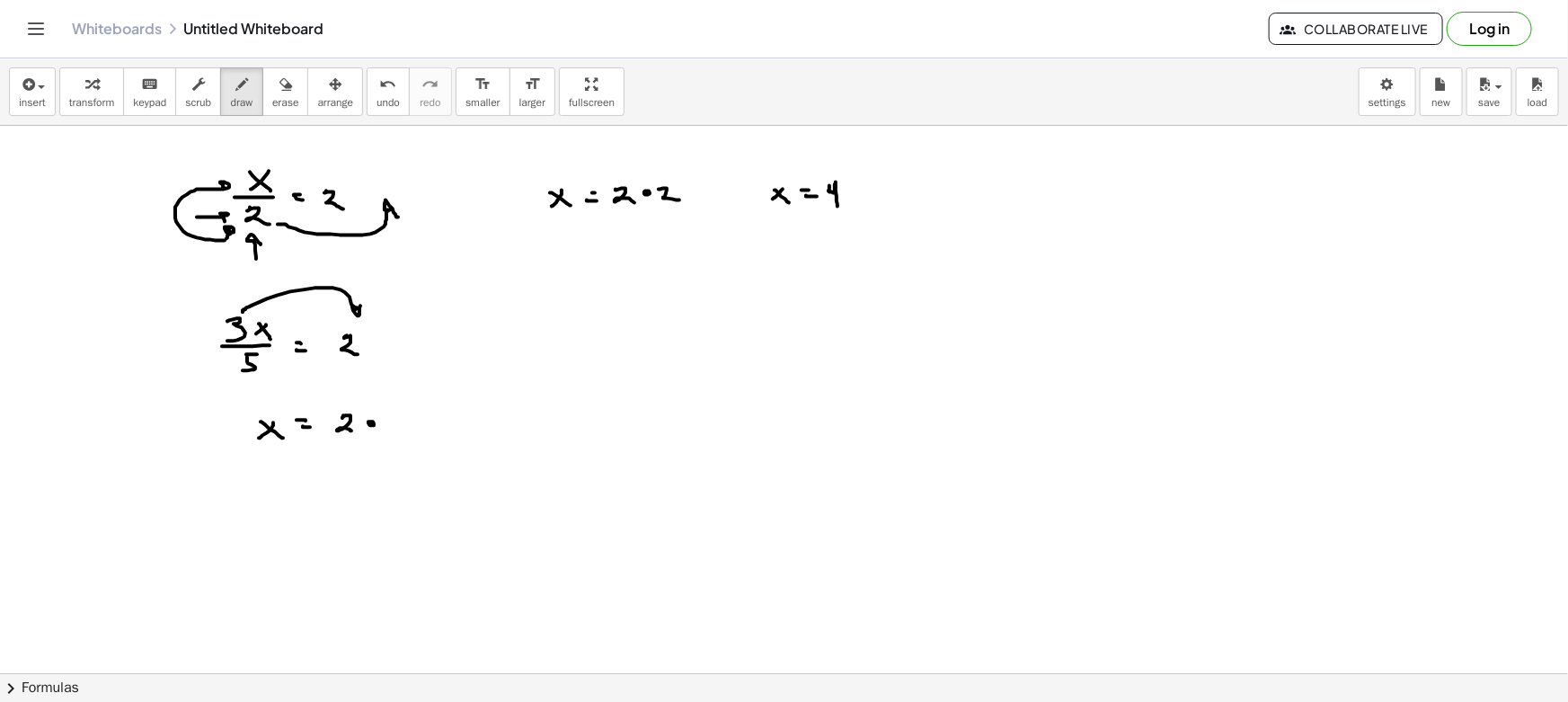 click at bounding box center (784, 774) 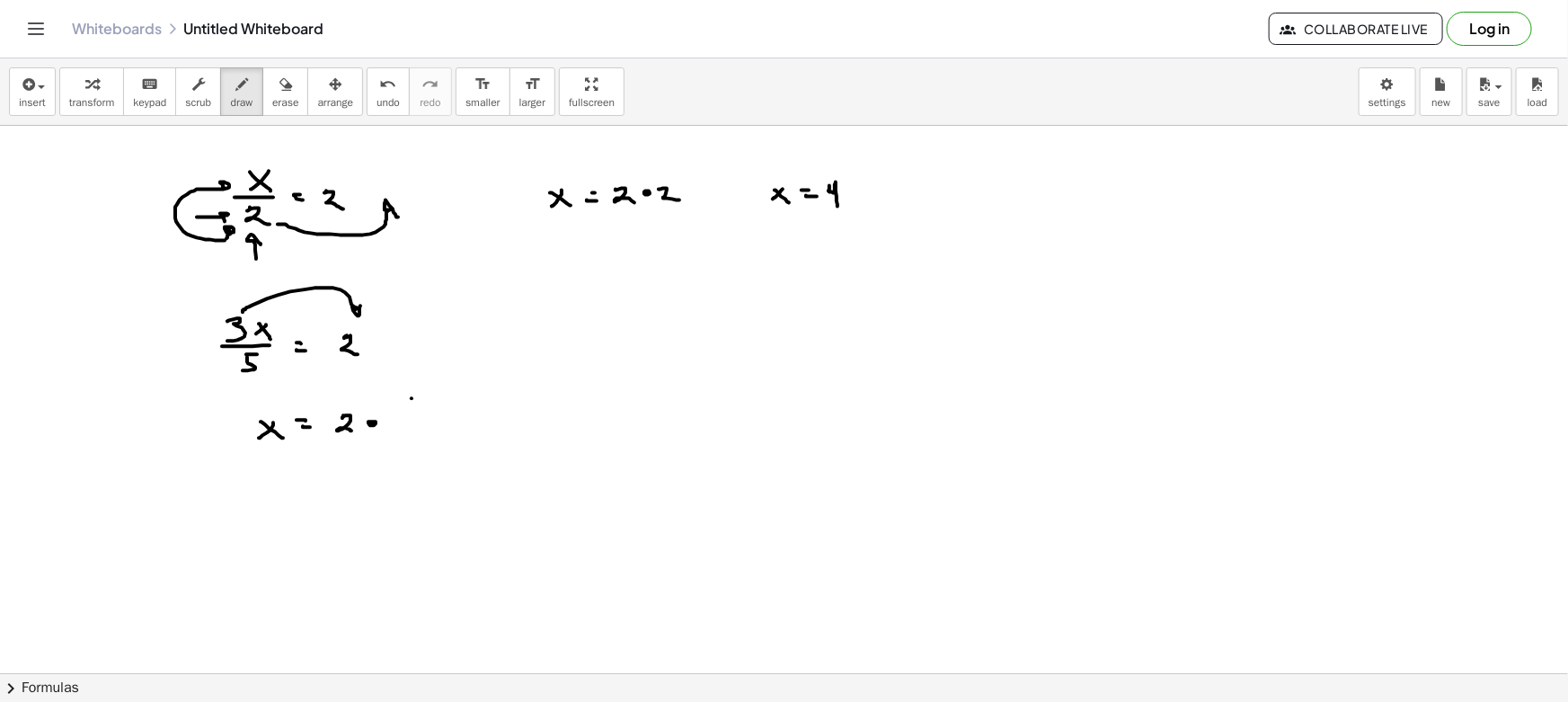 click at bounding box center [784, 774] 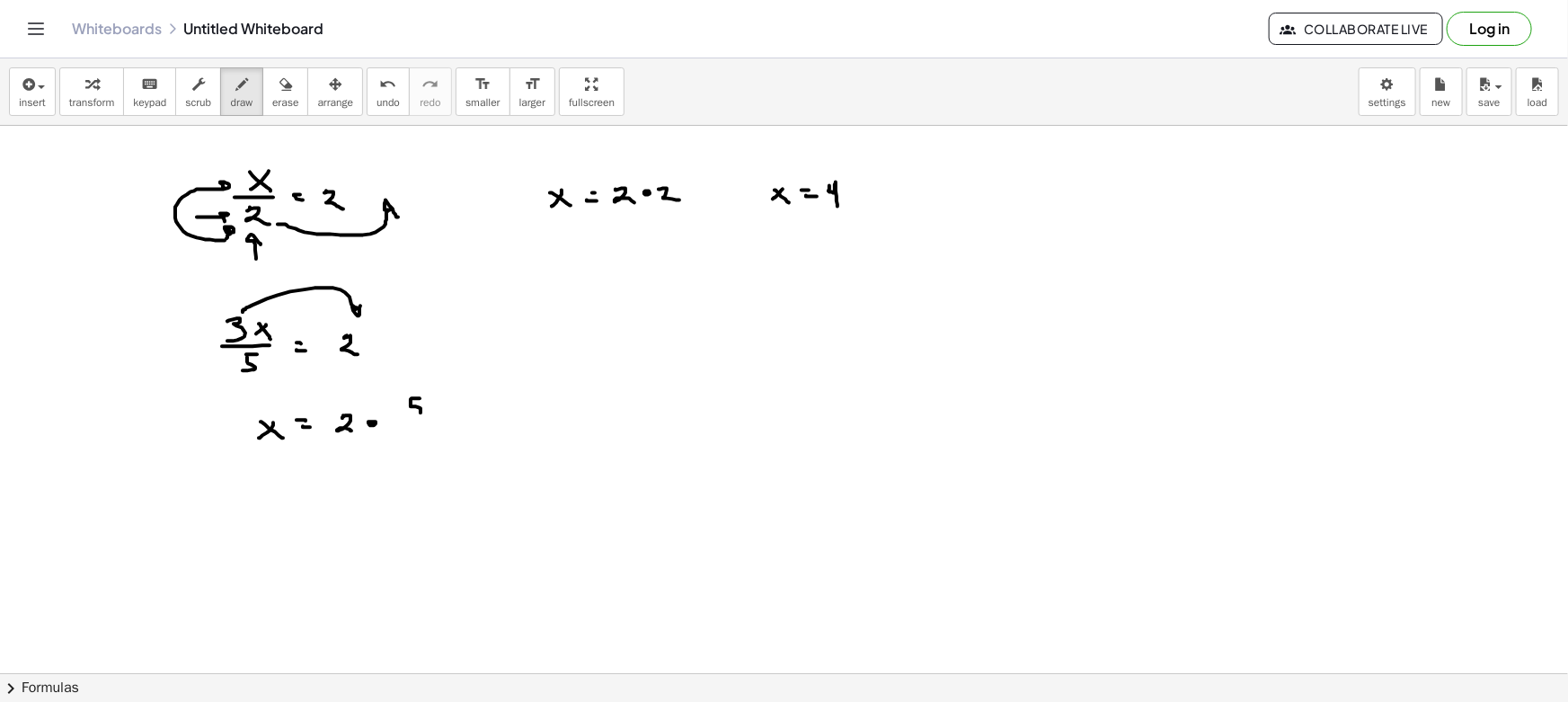 drag, startPoint x: 411, startPoint y: 399, endPoint x: 410, endPoint y: 414, distance: 15.033296 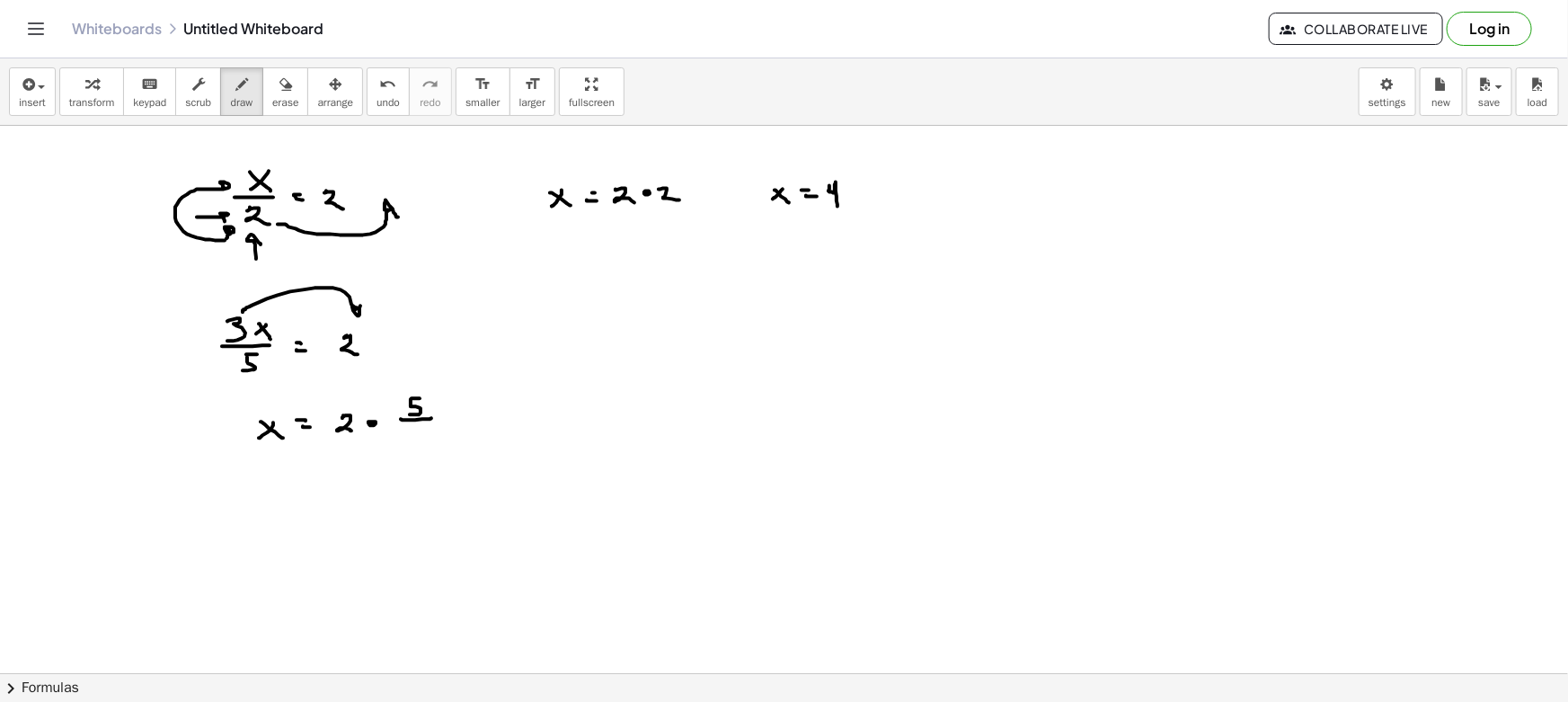 drag, startPoint x: 401, startPoint y: 419, endPoint x: 431, endPoint y: 418, distance: 30.0167 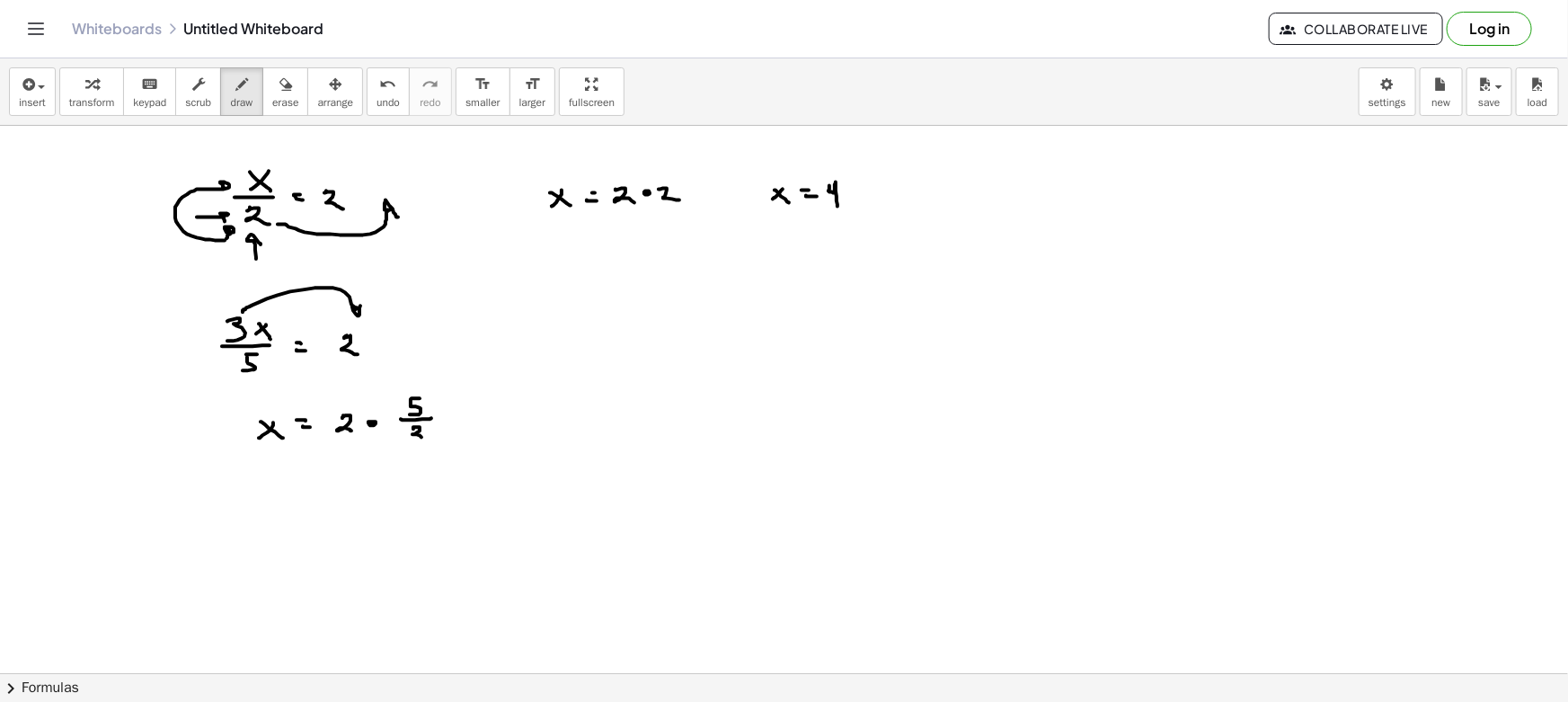 drag, startPoint x: 413, startPoint y: 429, endPoint x: 414, endPoint y: 441, distance: 12.041595 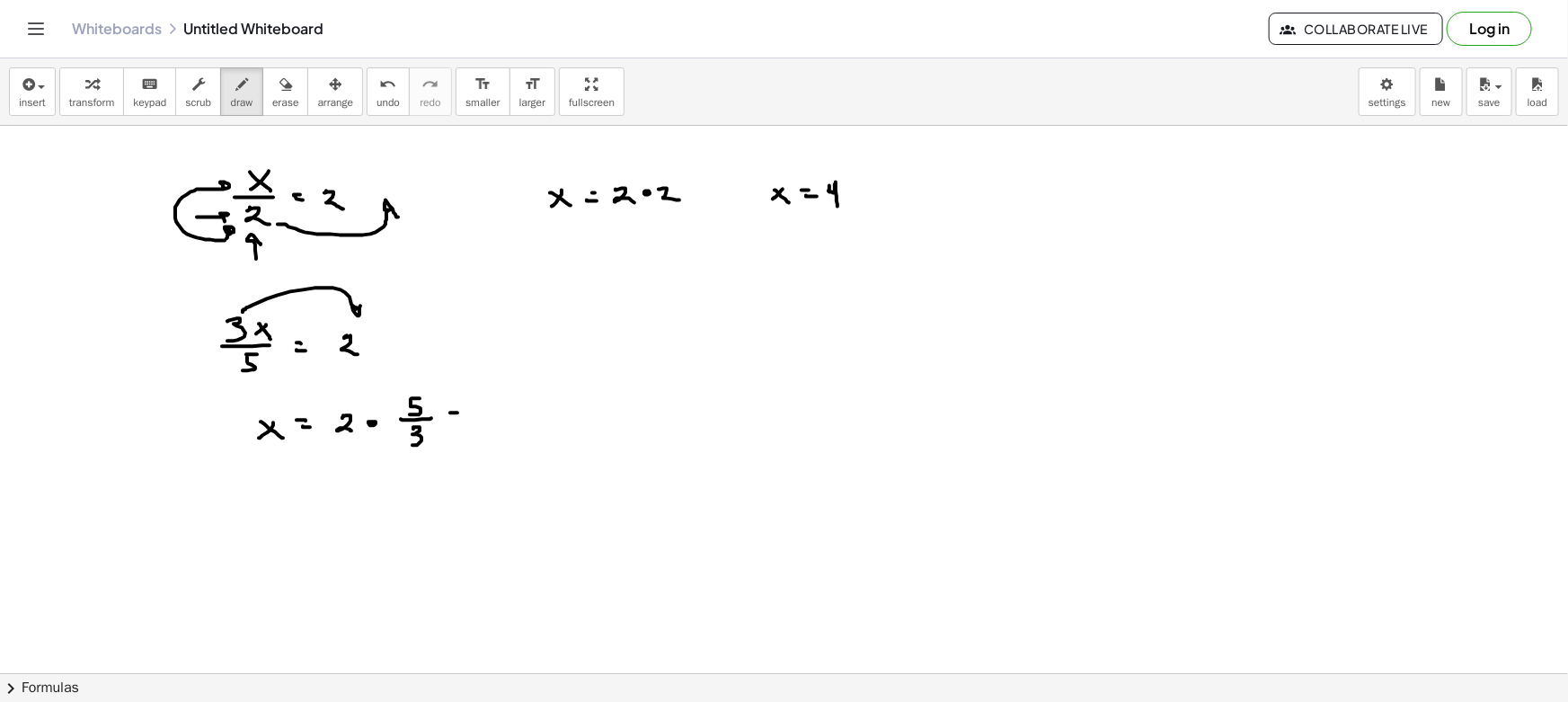drag, startPoint x: 451, startPoint y: 413, endPoint x: 457, endPoint y: 420, distance: 9.219544 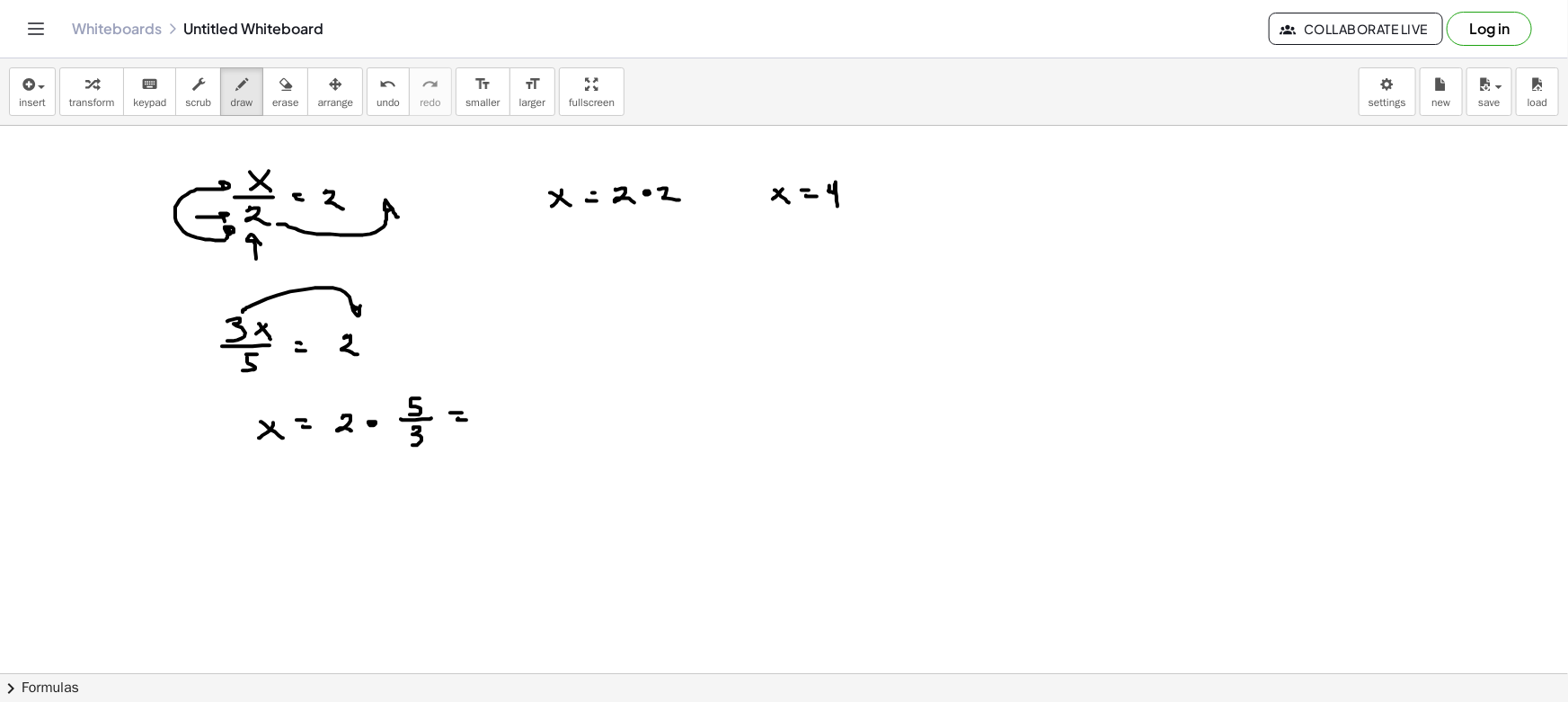 drag, startPoint x: 326, startPoint y: 436, endPoint x: 358, endPoint y: 436, distance: 32 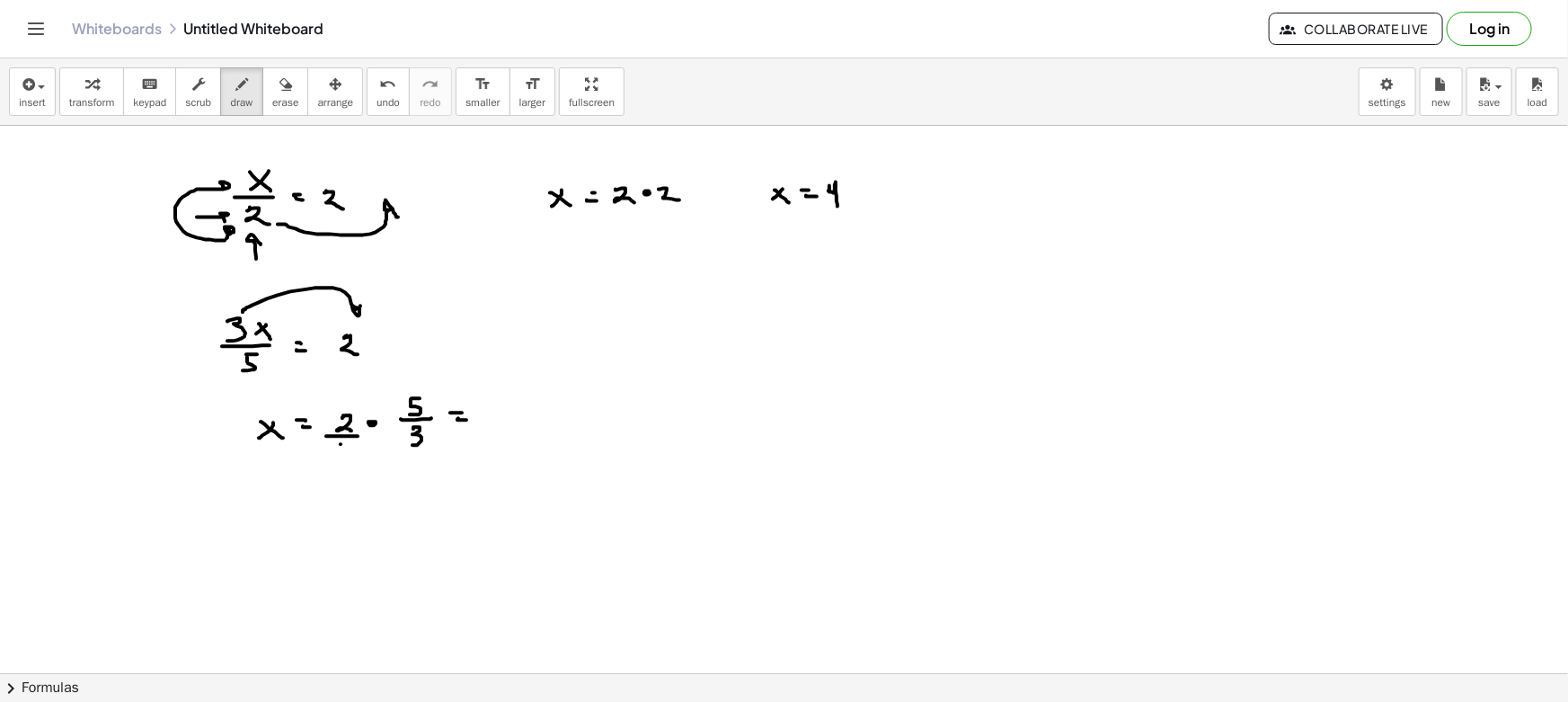 drag, startPoint x: 341, startPoint y: 444, endPoint x: 347, endPoint y: 461, distance: 18.027756 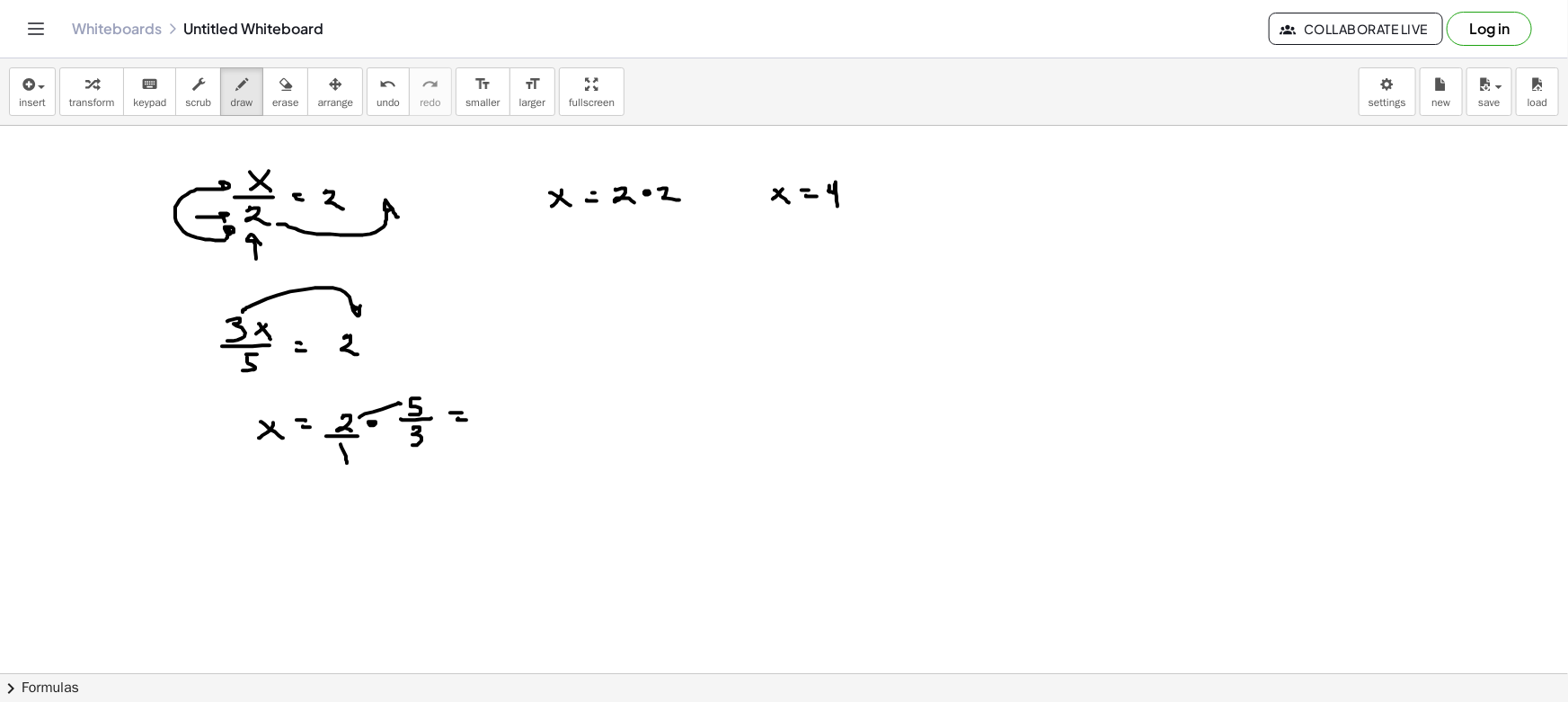 drag, startPoint x: 359, startPoint y: 417, endPoint x: 397, endPoint y: 415, distance: 38.052595 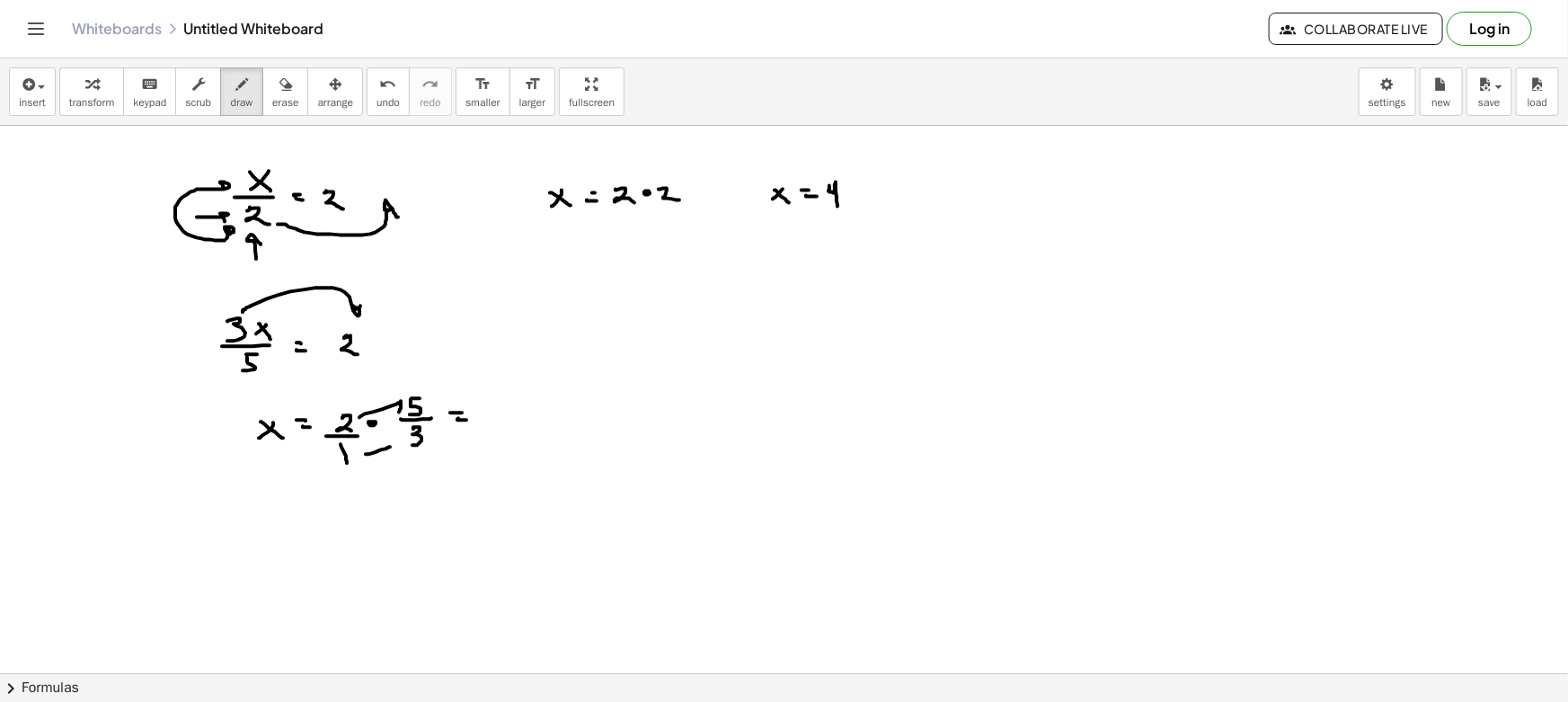 drag, startPoint x: 366, startPoint y: 454, endPoint x: 390, endPoint y: 447, distance: 25 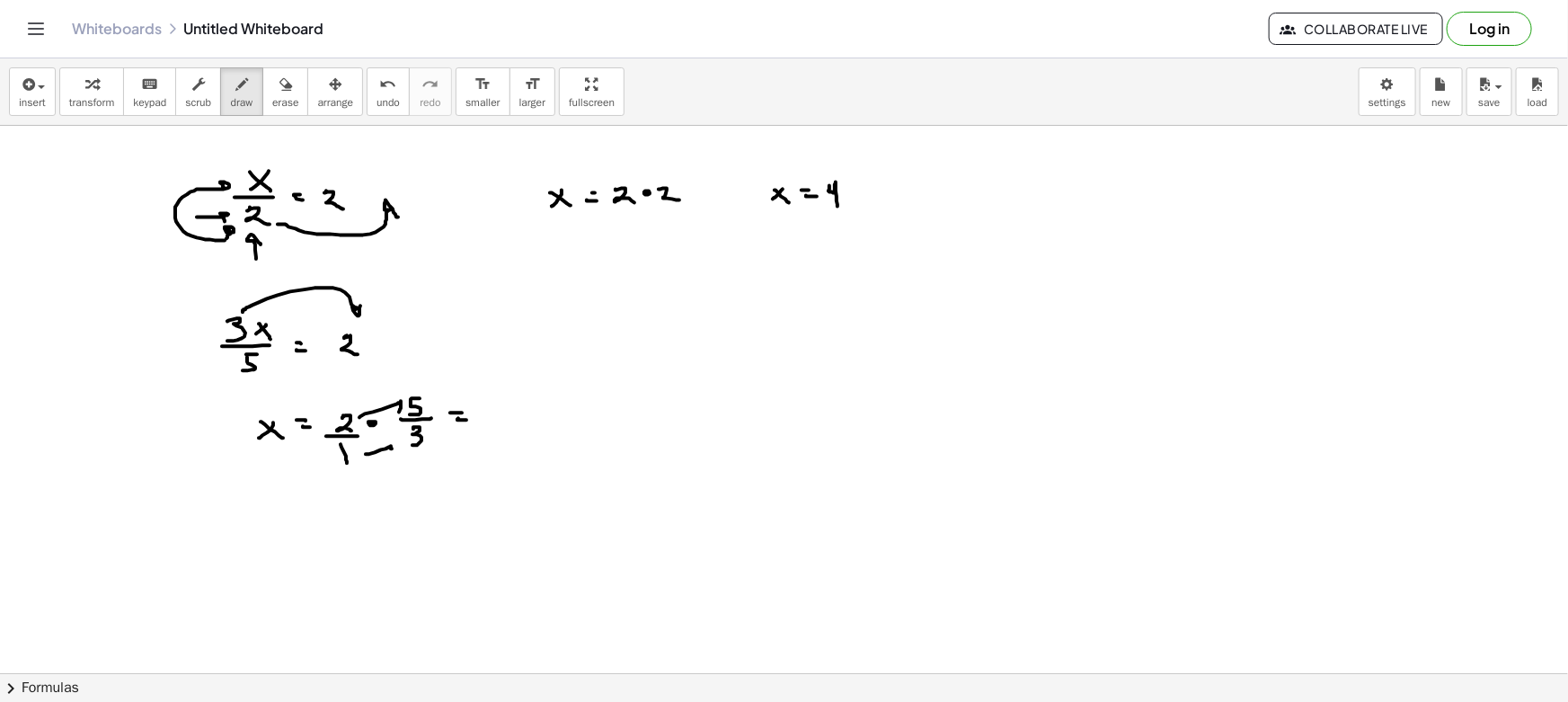 drag, startPoint x: 392, startPoint y: 449, endPoint x: 406, endPoint y: 447, distance: 14.142136 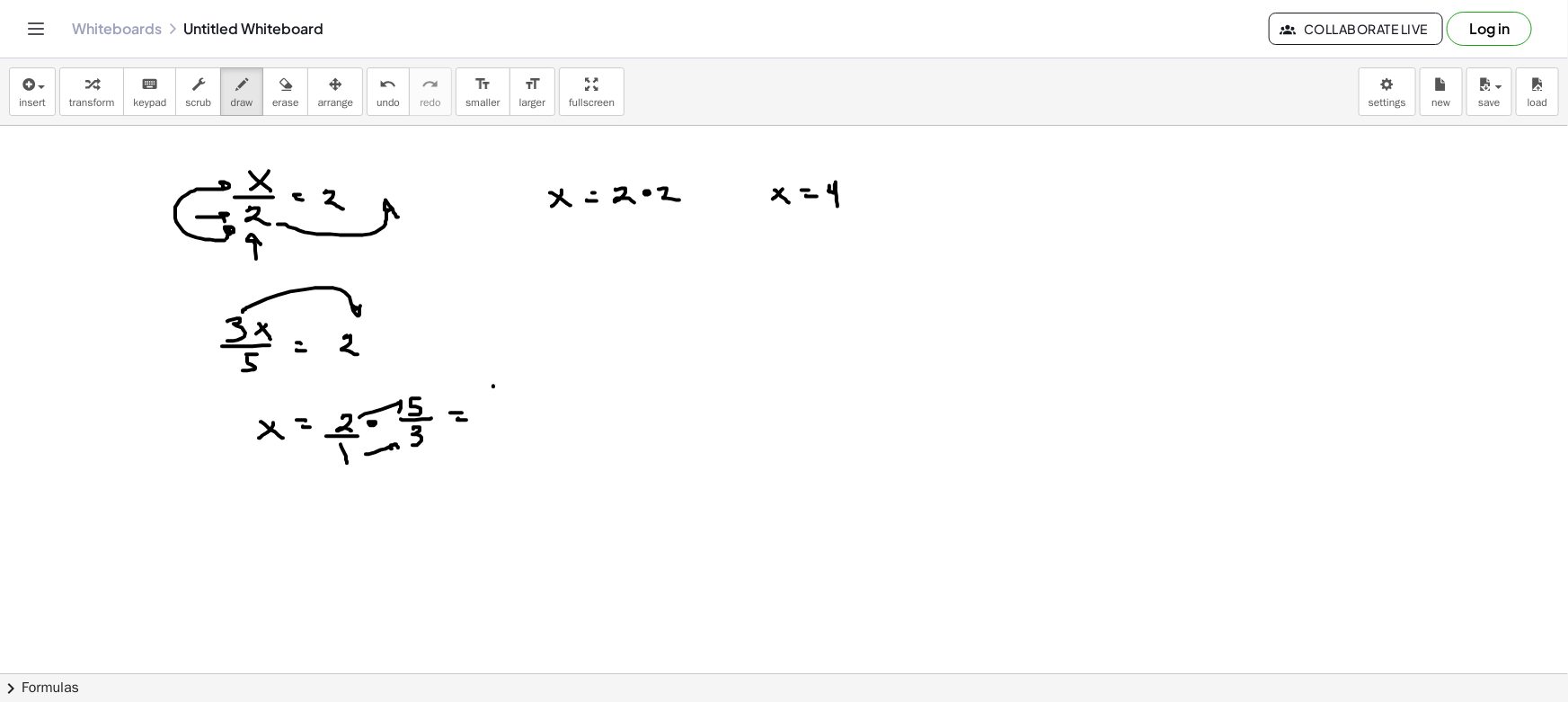 drag, startPoint x: 493, startPoint y: 387, endPoint x: 494, endPoint y: 399, distance: 12.041595 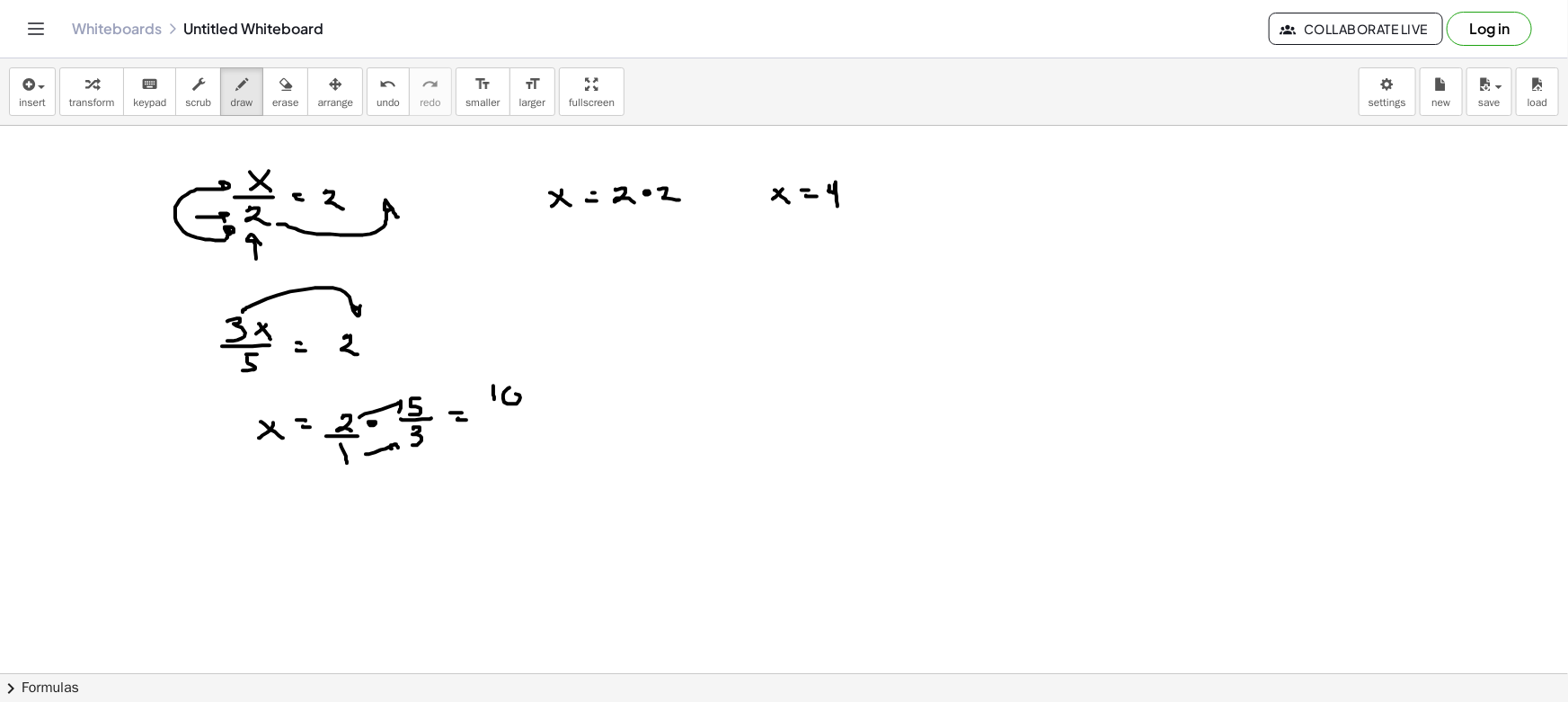 click at bounding box center (784, 774) 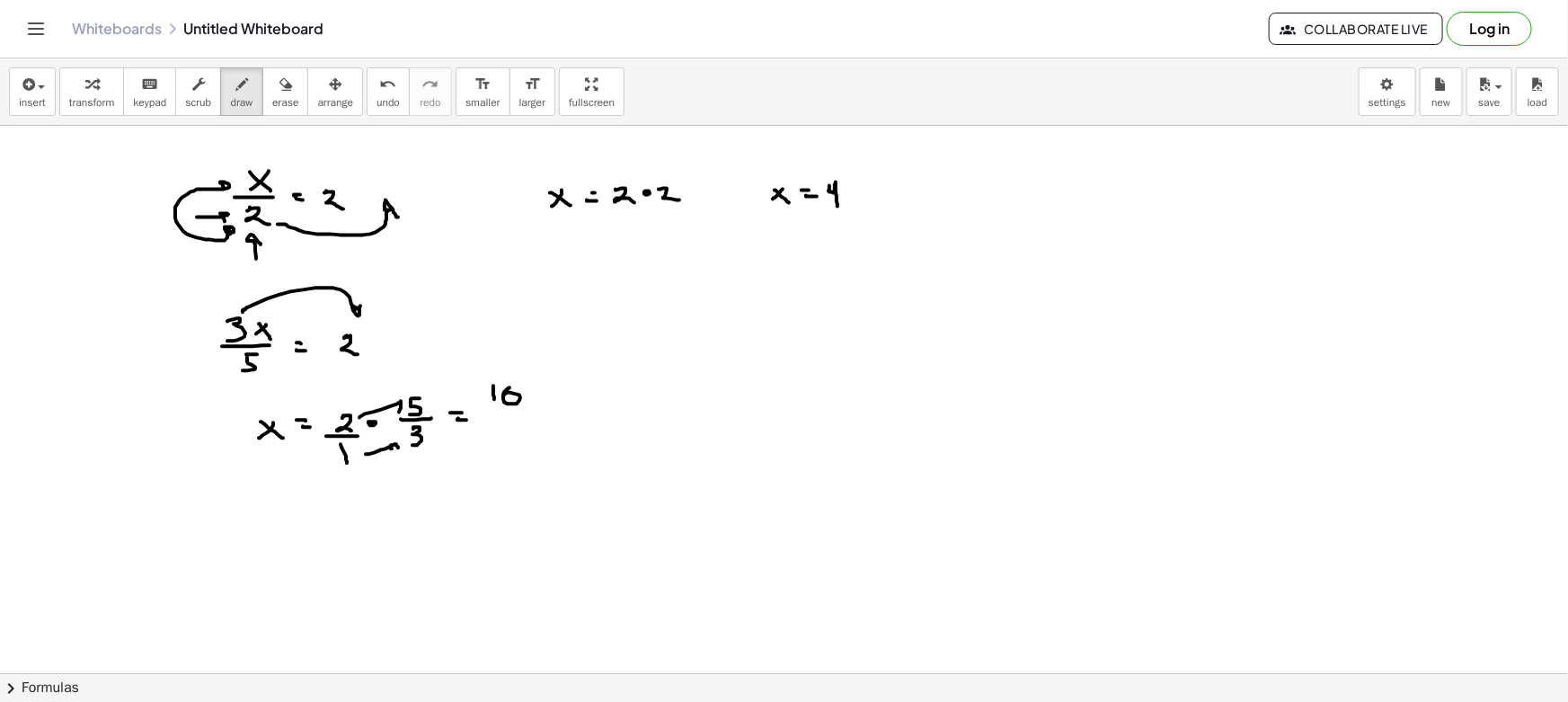 click at bounding box center [784, 774] 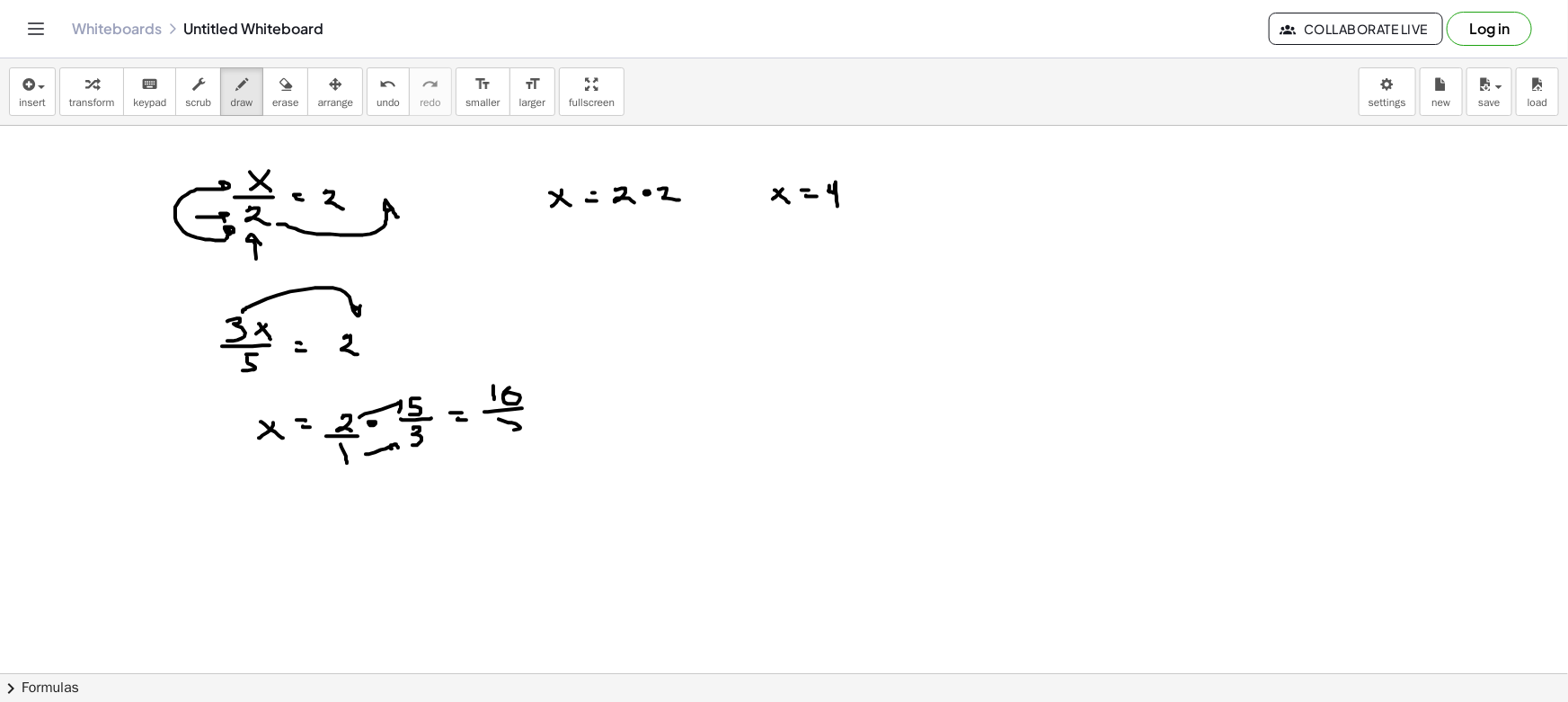 click at bounding box center (784, 774) 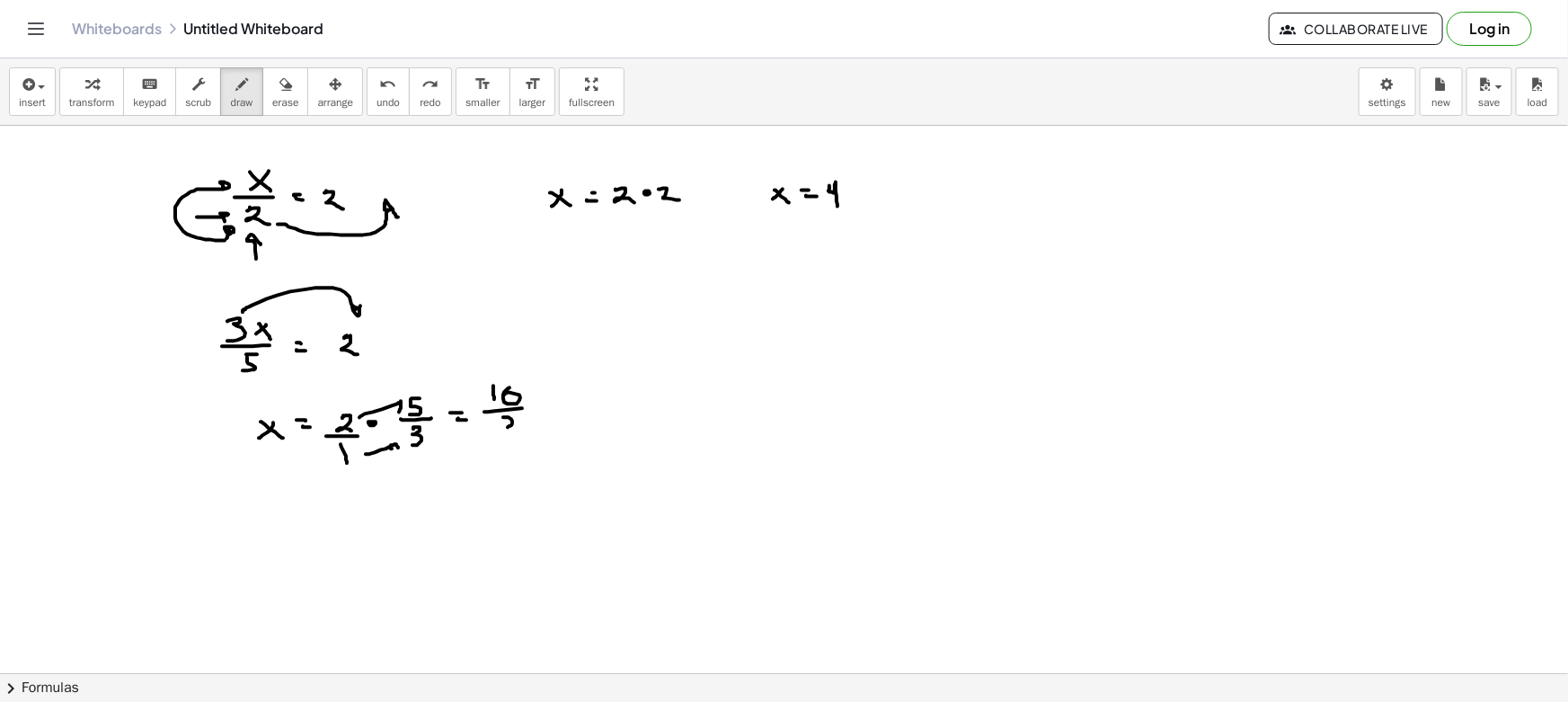 click at bounding box center (784, 774) 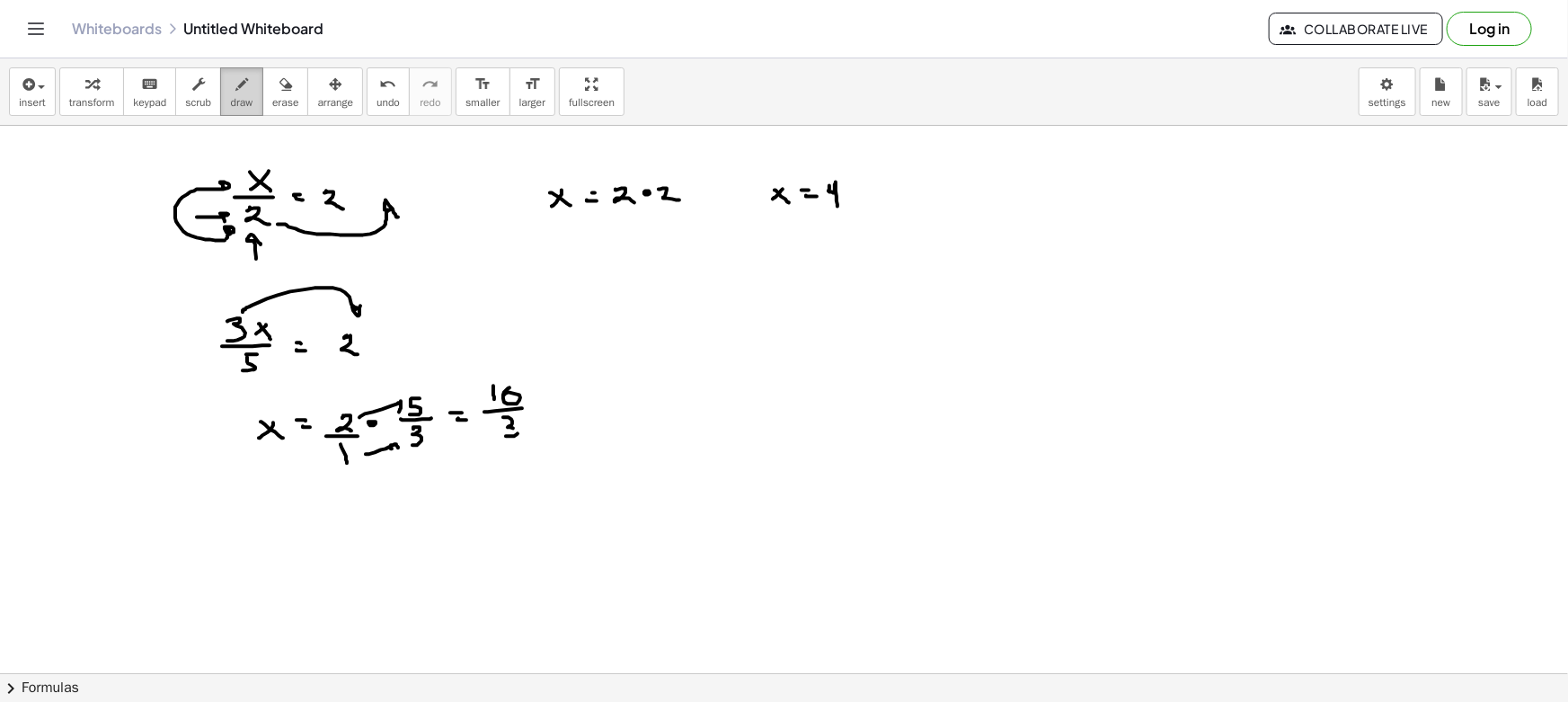 click on "draw" at bounding box center (242, 102) 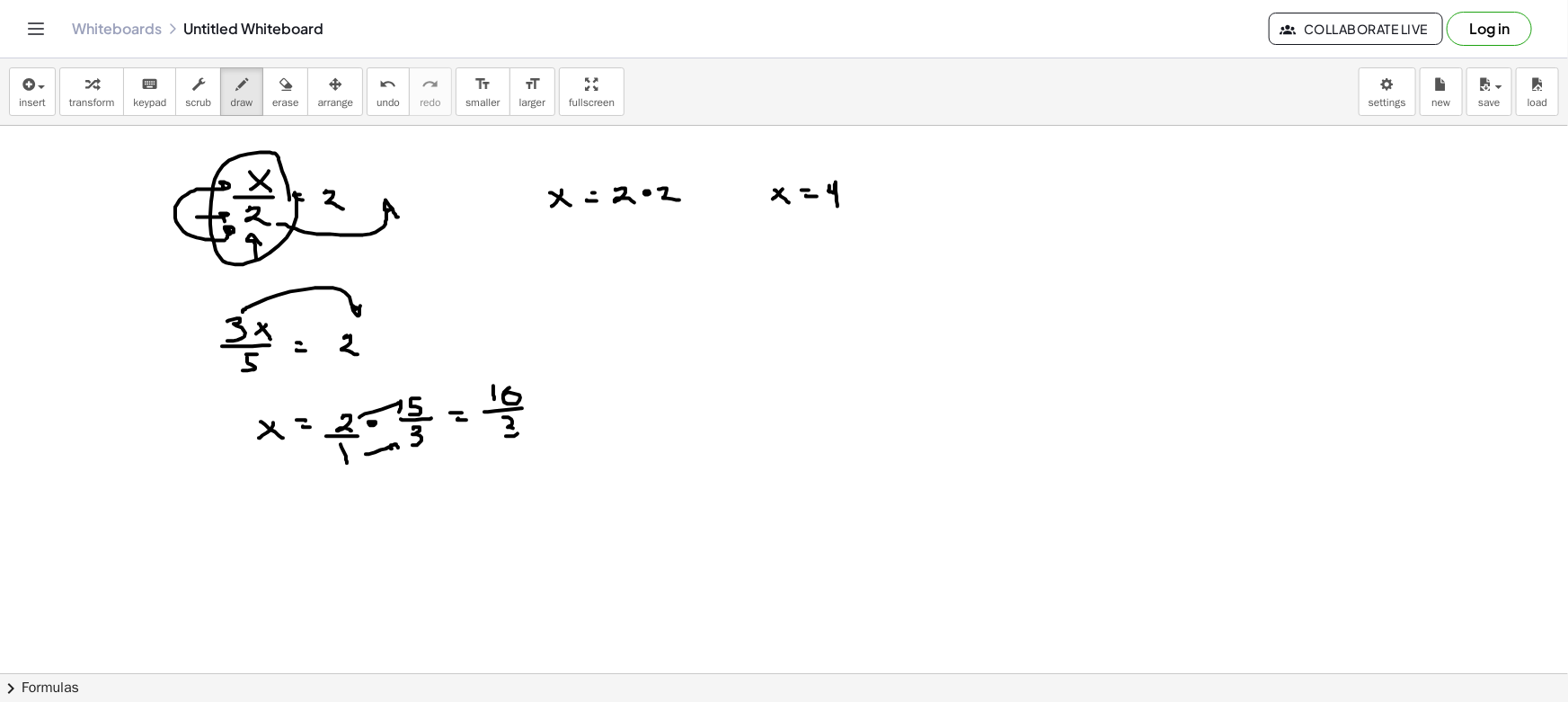 click at bounding box center [784, 774] 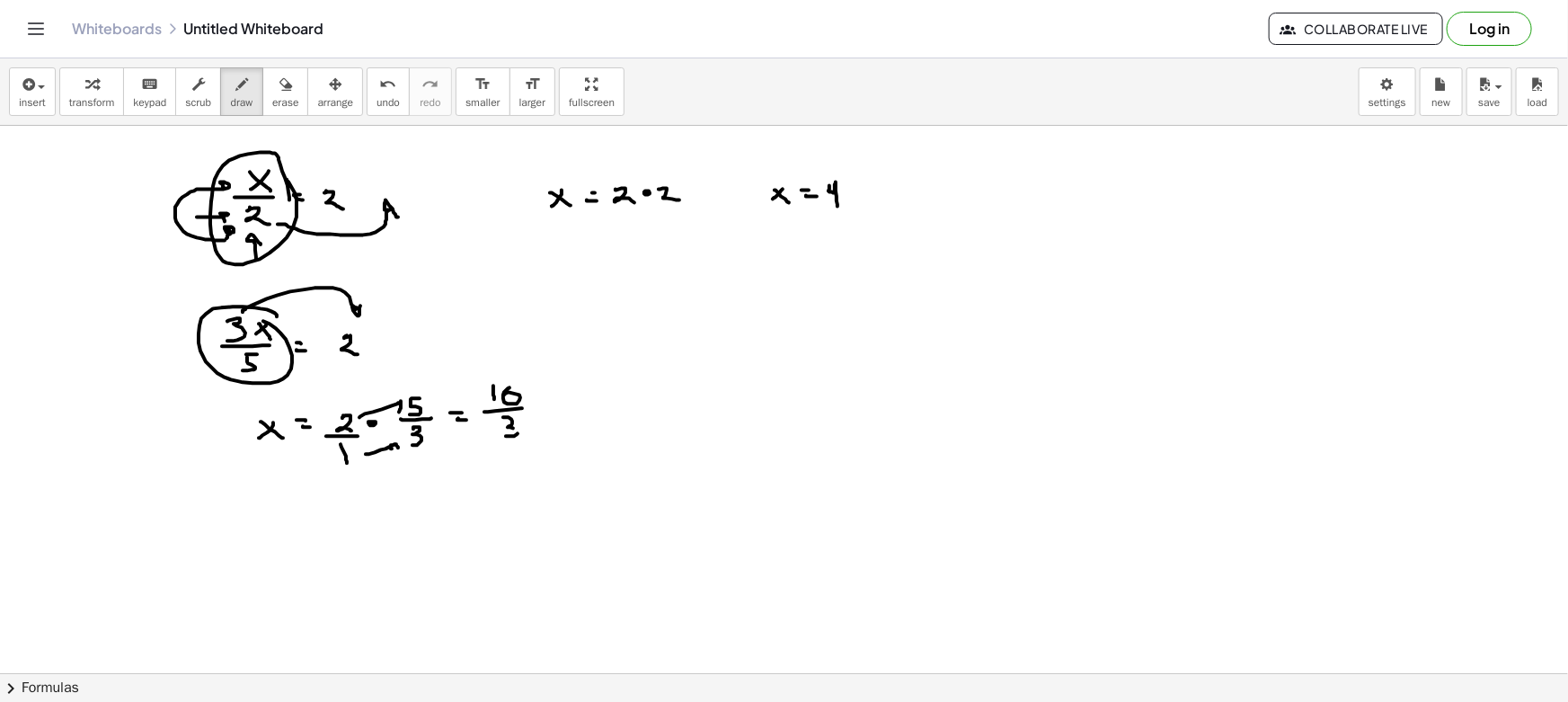 click at bounding box center [784, 774] 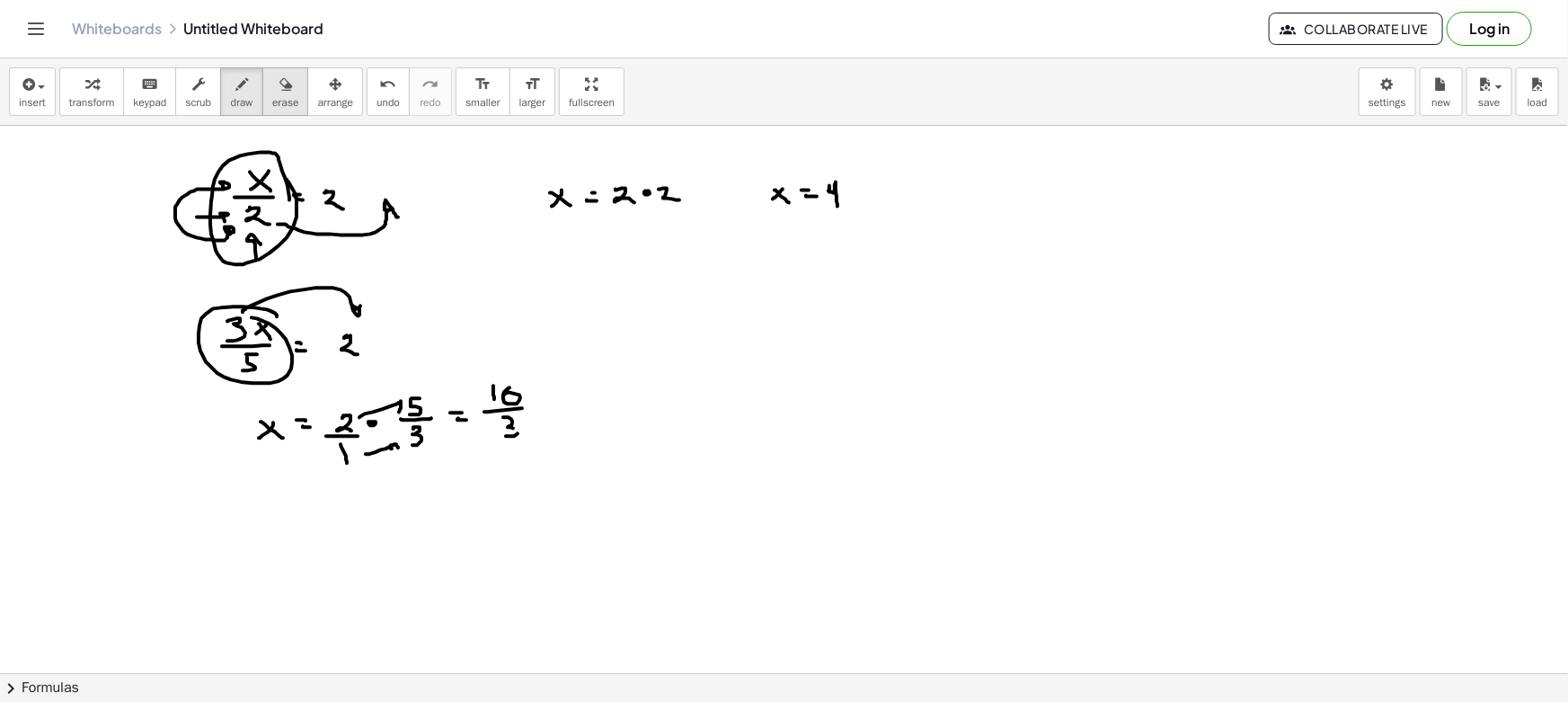 click on "erase" at bounding box center (285, 102) 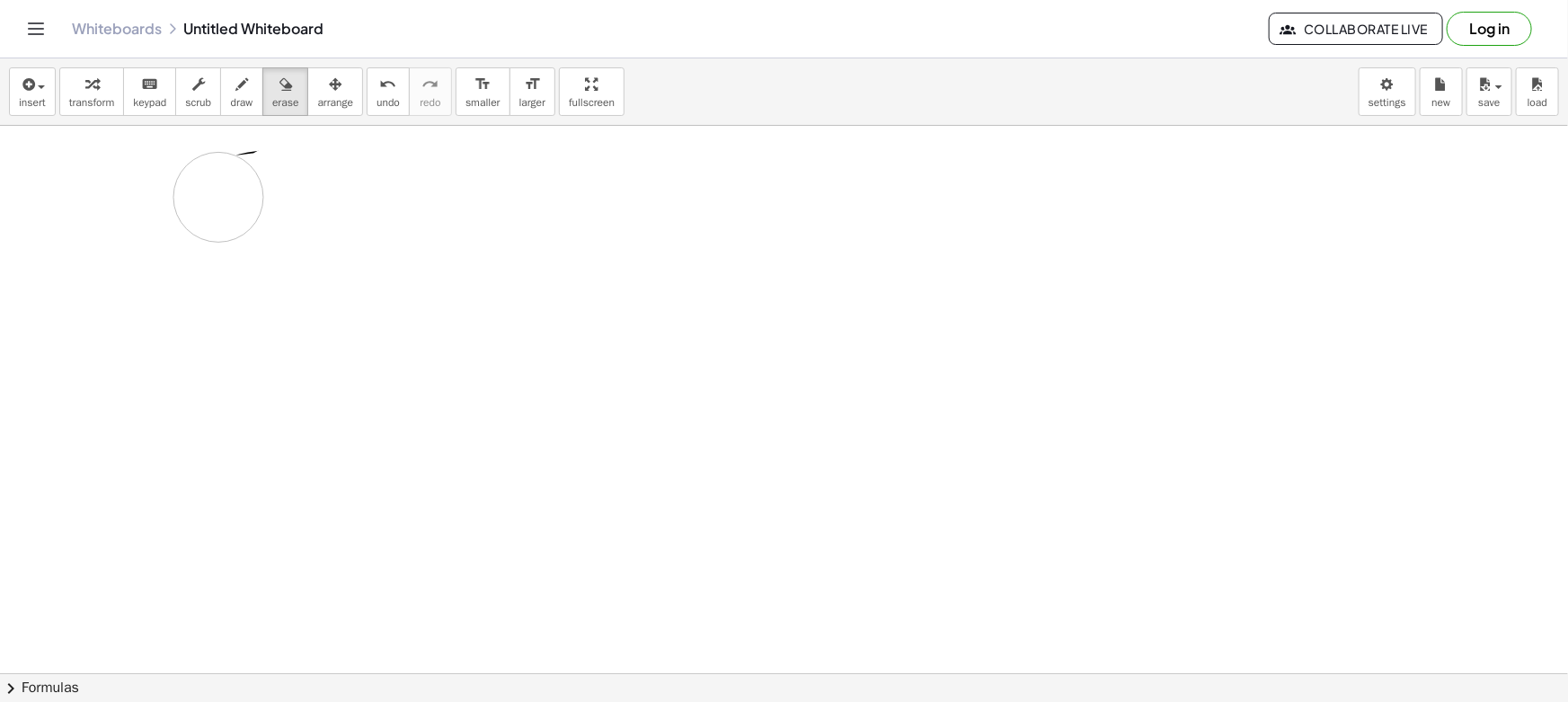 drag, startPoint x: 309, startPoint y: 179, endPoint x: 225, endPoint y: 131, distance: 96.747 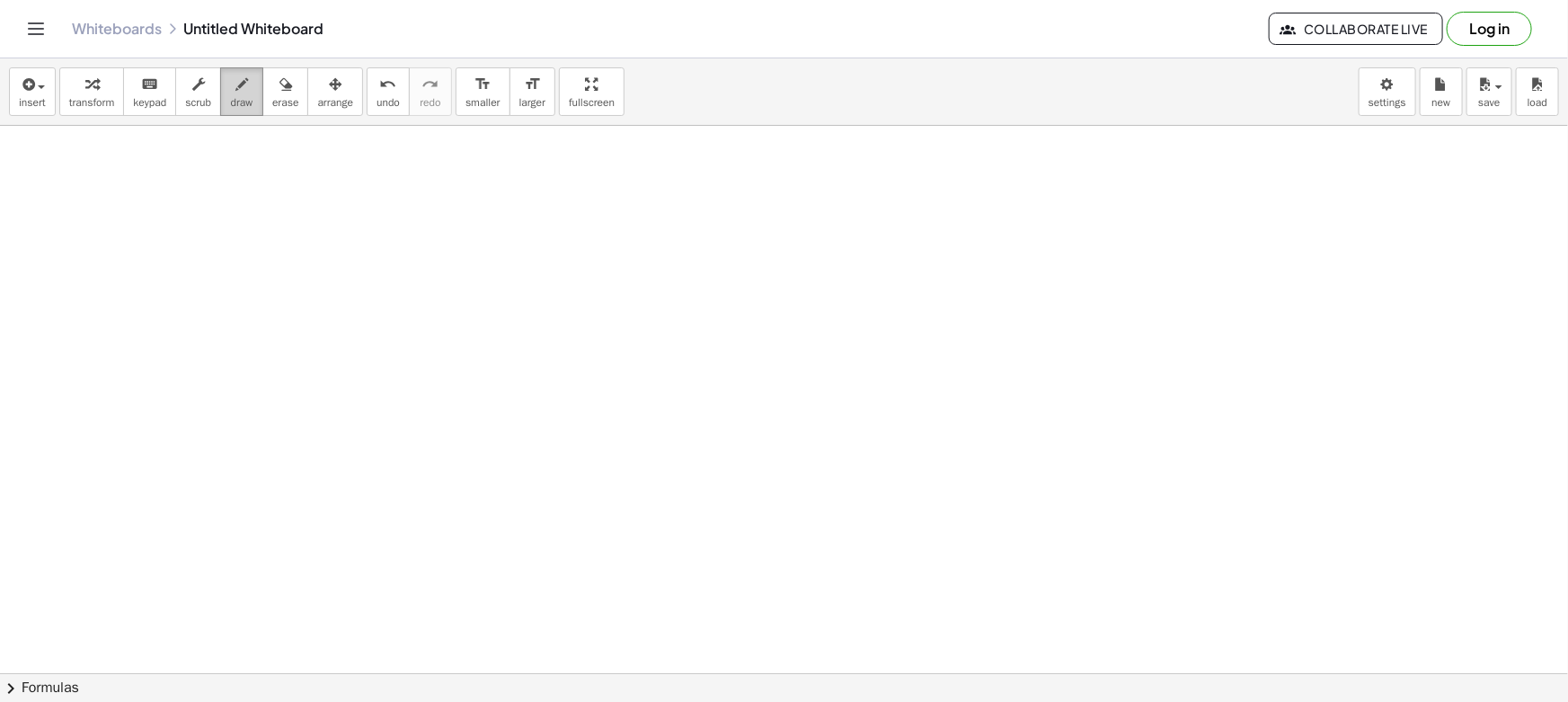click on "draw" at bounding box center [242, 102] 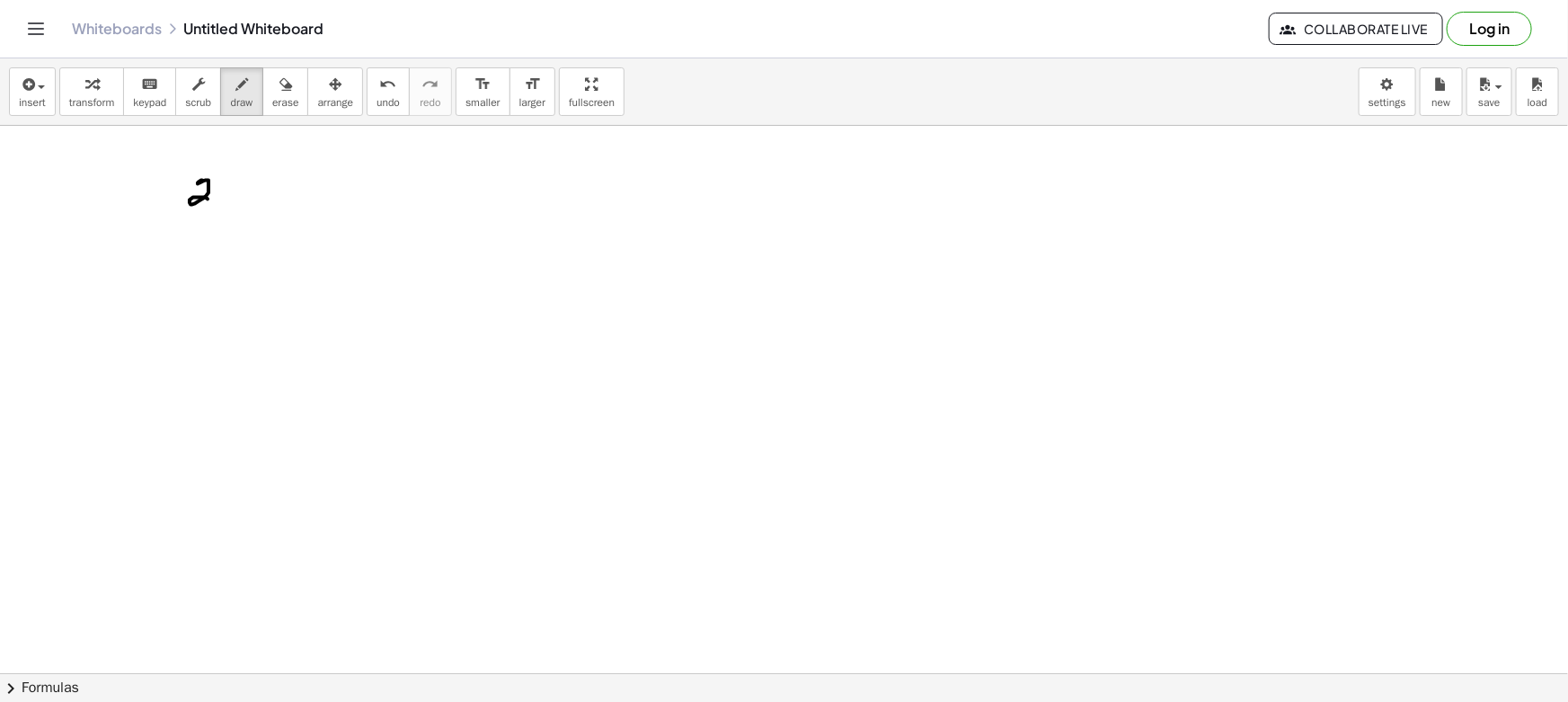 drag, startPoint x: 201, startPoint y: 180, endPoint x: 225, endPoint y: 197, distance: 29.410882 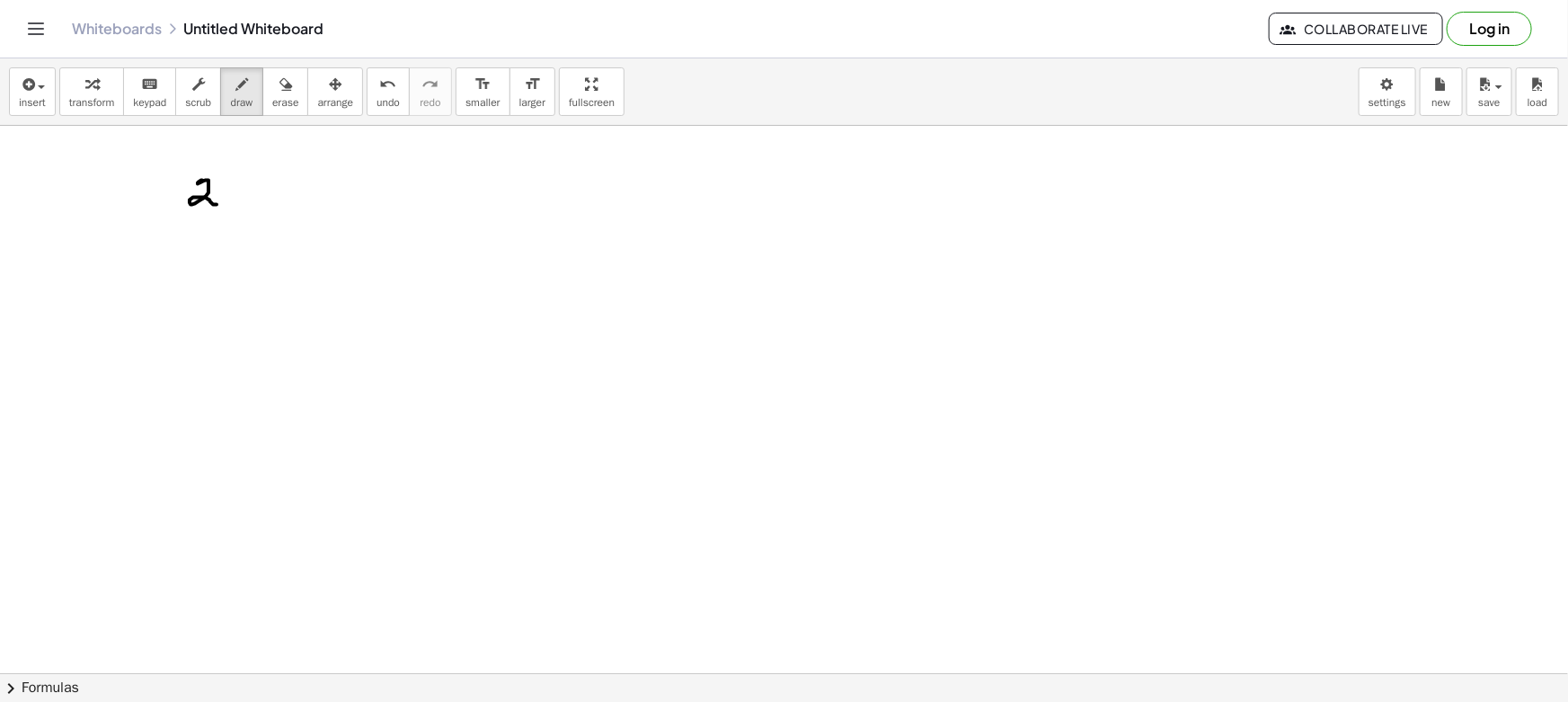 drag, startPoint x: 242, startPoint y: 189, endPoint x: 234, endPoint y: 200, distance: 14 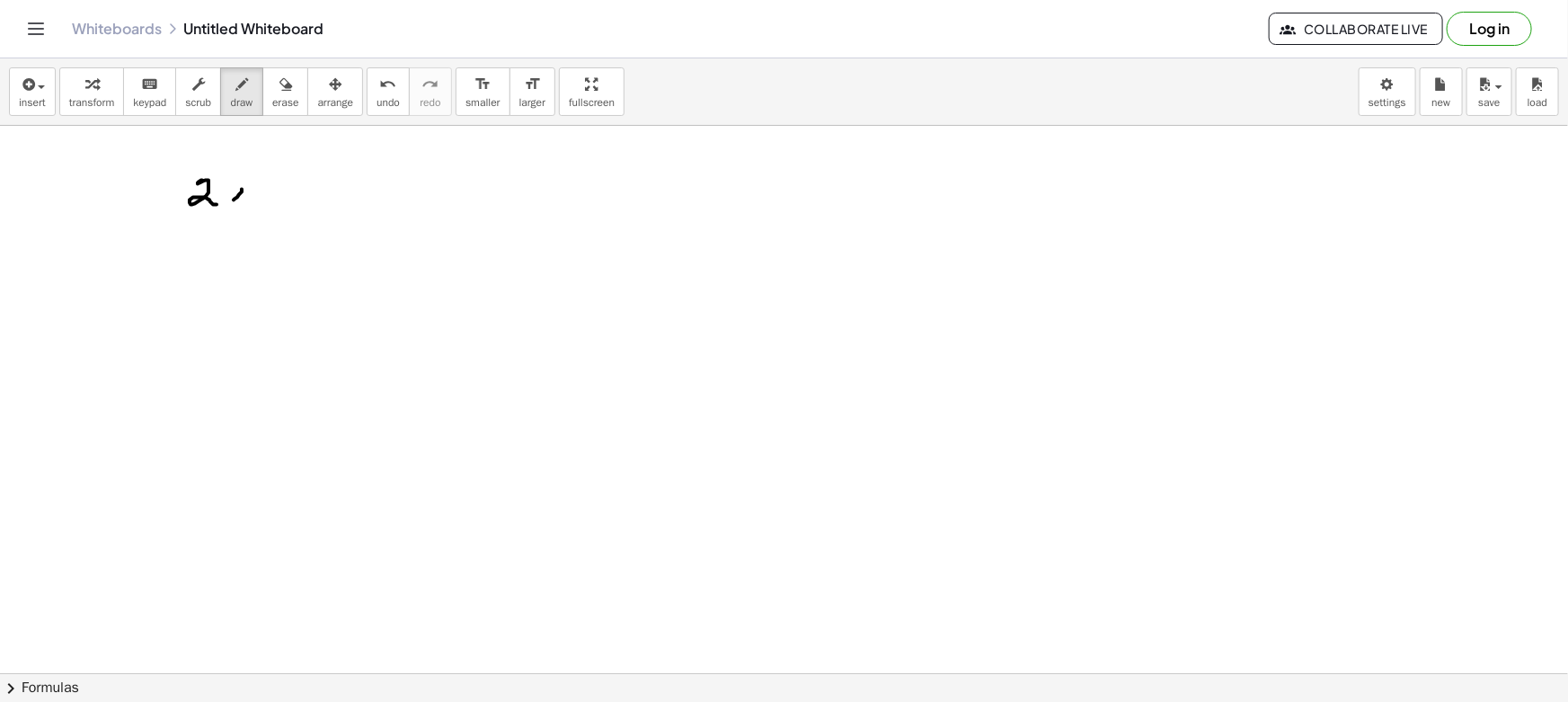 drag, startPoint x: 239, startPoint y: 191, endPoint x: 252, endPoint y: 200, distance: 15.811388 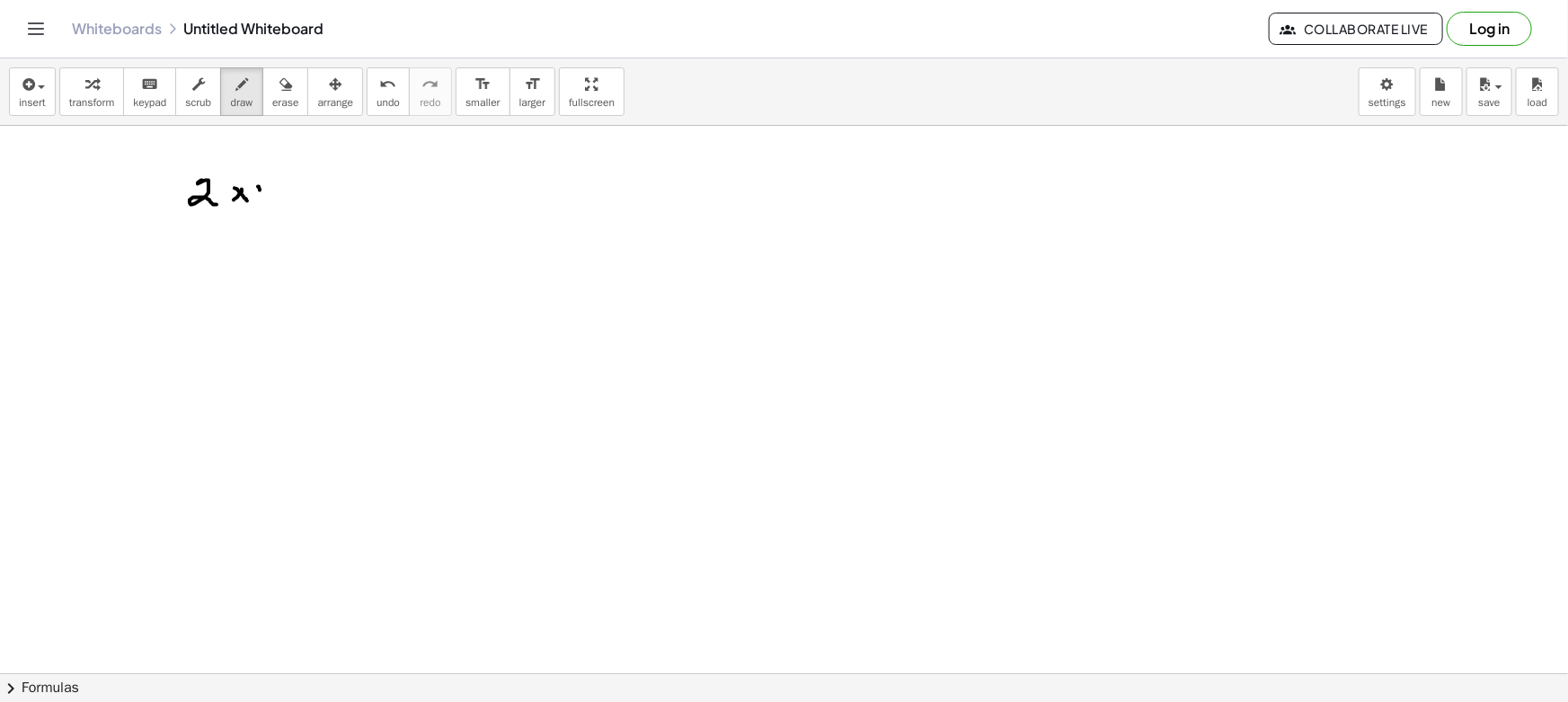 drag, startPoint x: 258, startPoint y: 186, endPoint x: 261, endPoint y: 197, distance: 11.401754 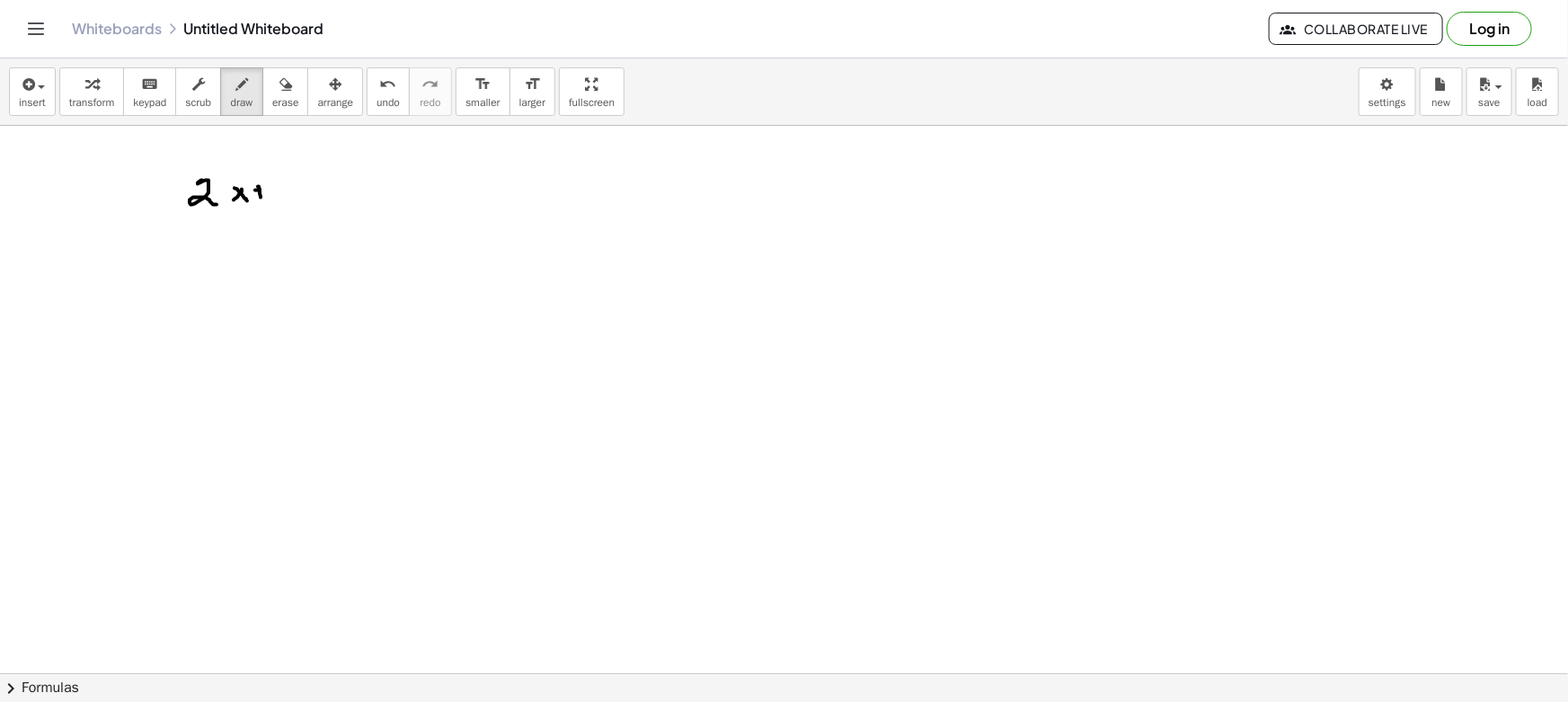 drag, startPoint x: 255, startPoint y: 190, endPoint x: 269, endPoint y: 190, distance: 14 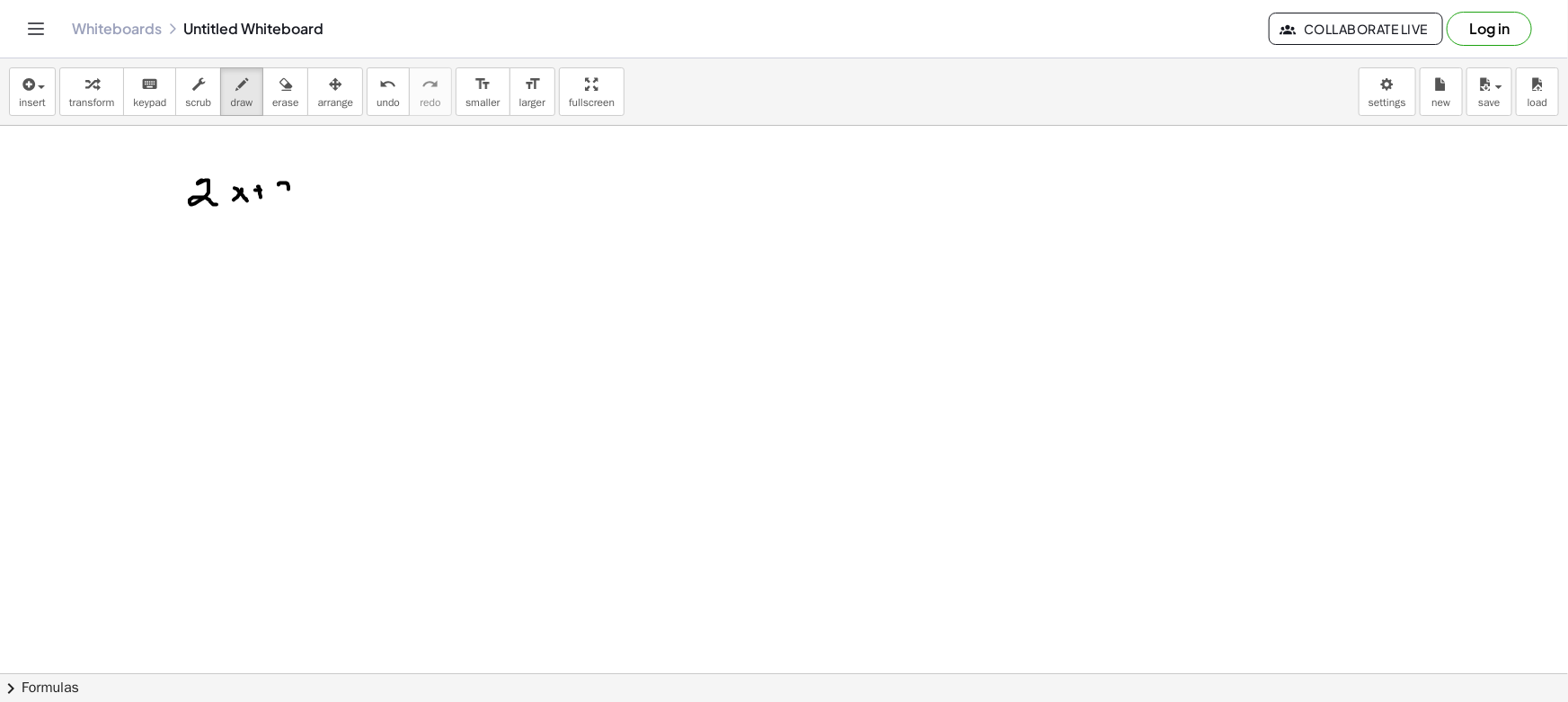 drag, startPoint x: 286, startPoint y: 182, endPoint x: 287, endPoint y: 198, distance: 16.03122 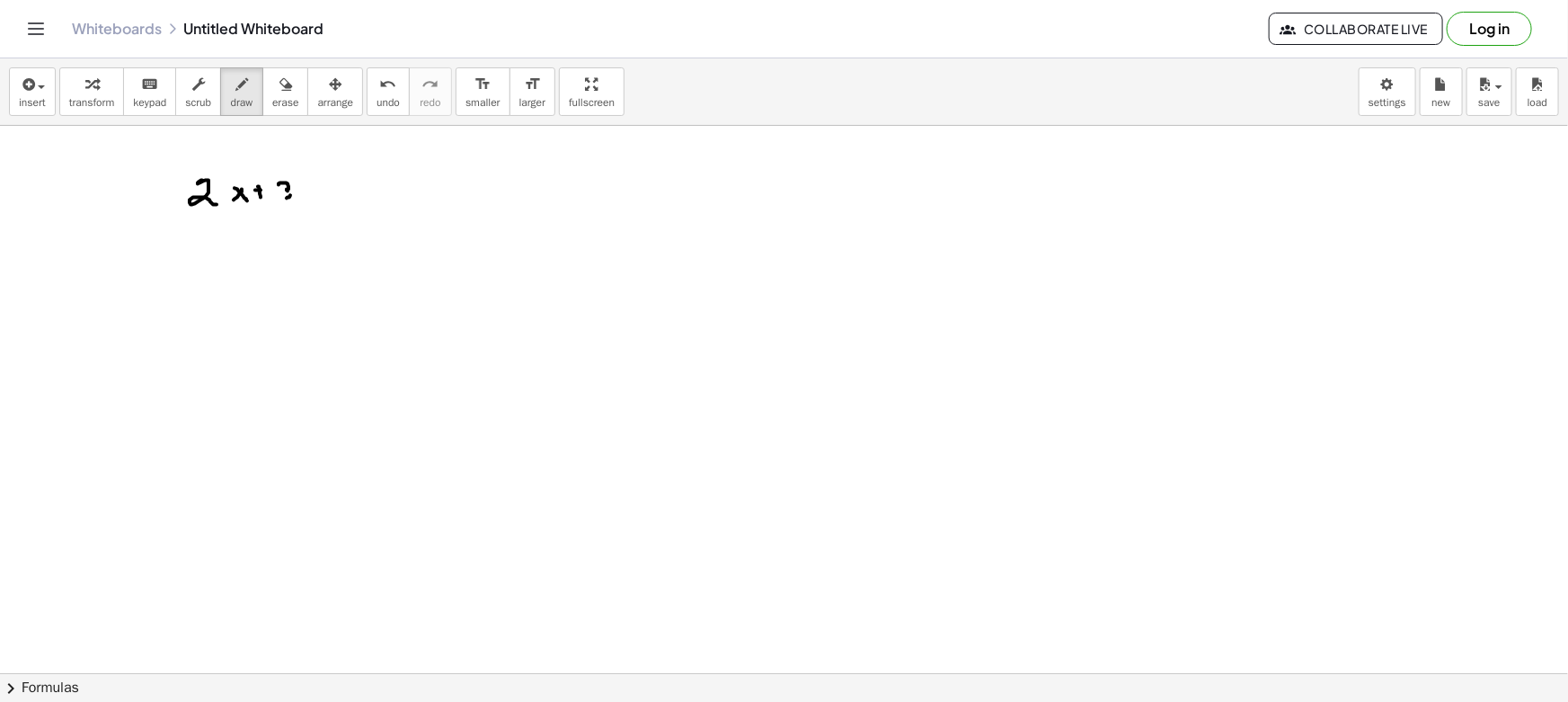 drag, startPoint x: 287, startPoint y: 198, endPoint x: 304, endPoint y: 194, distance: 17.464249 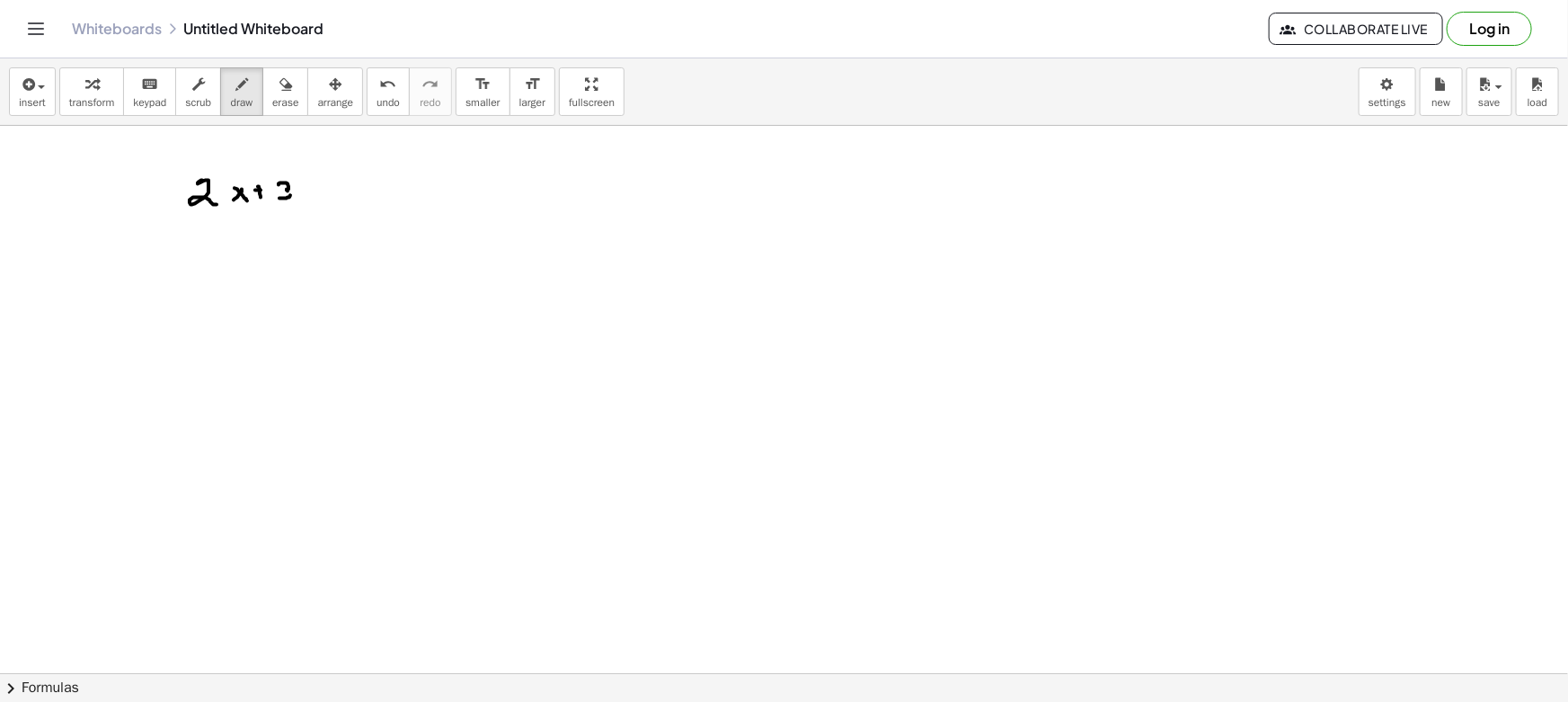 click at bounding box center [784, 774] 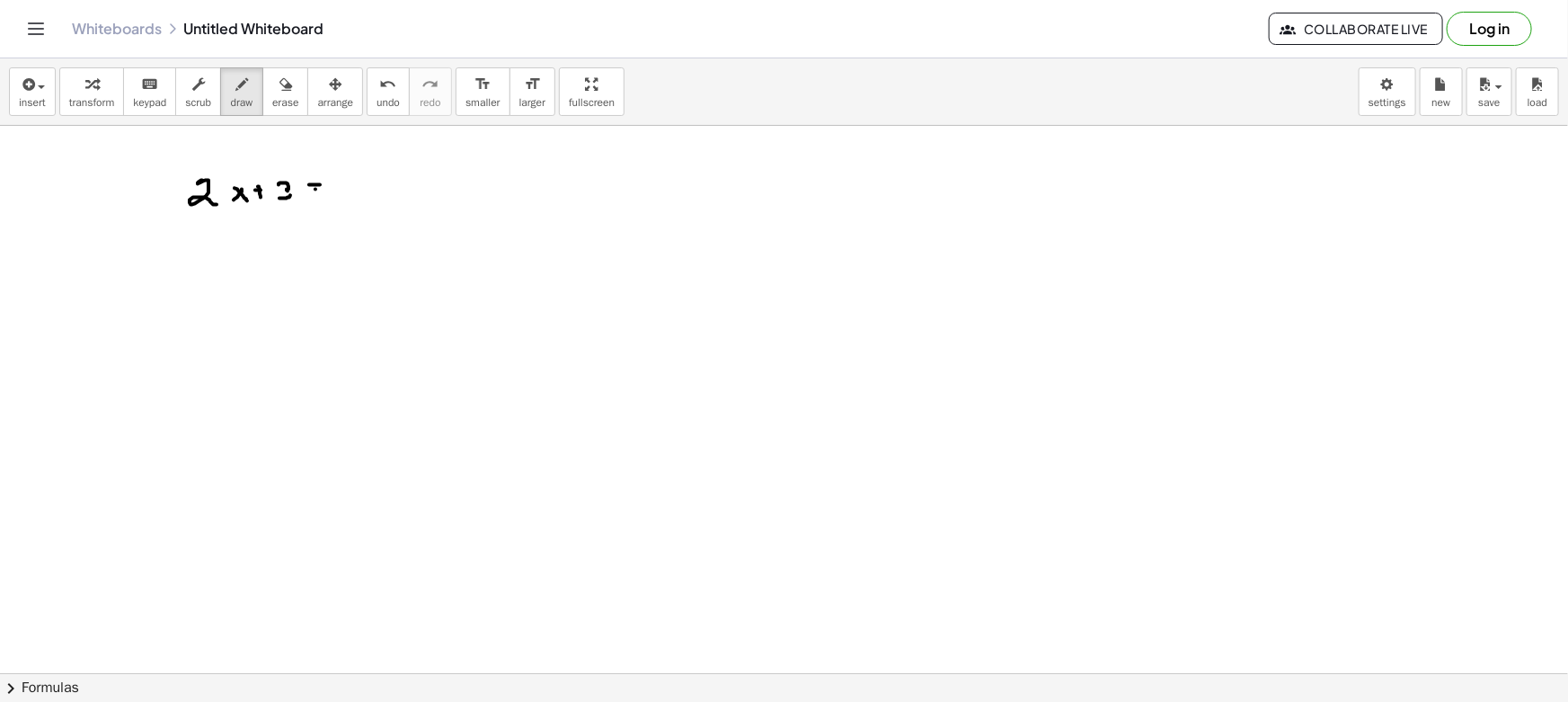 drag, startPoint x: 315, startPoint y: 189, endPoint x: 355, endPoint y: 190, distance: 40.012498 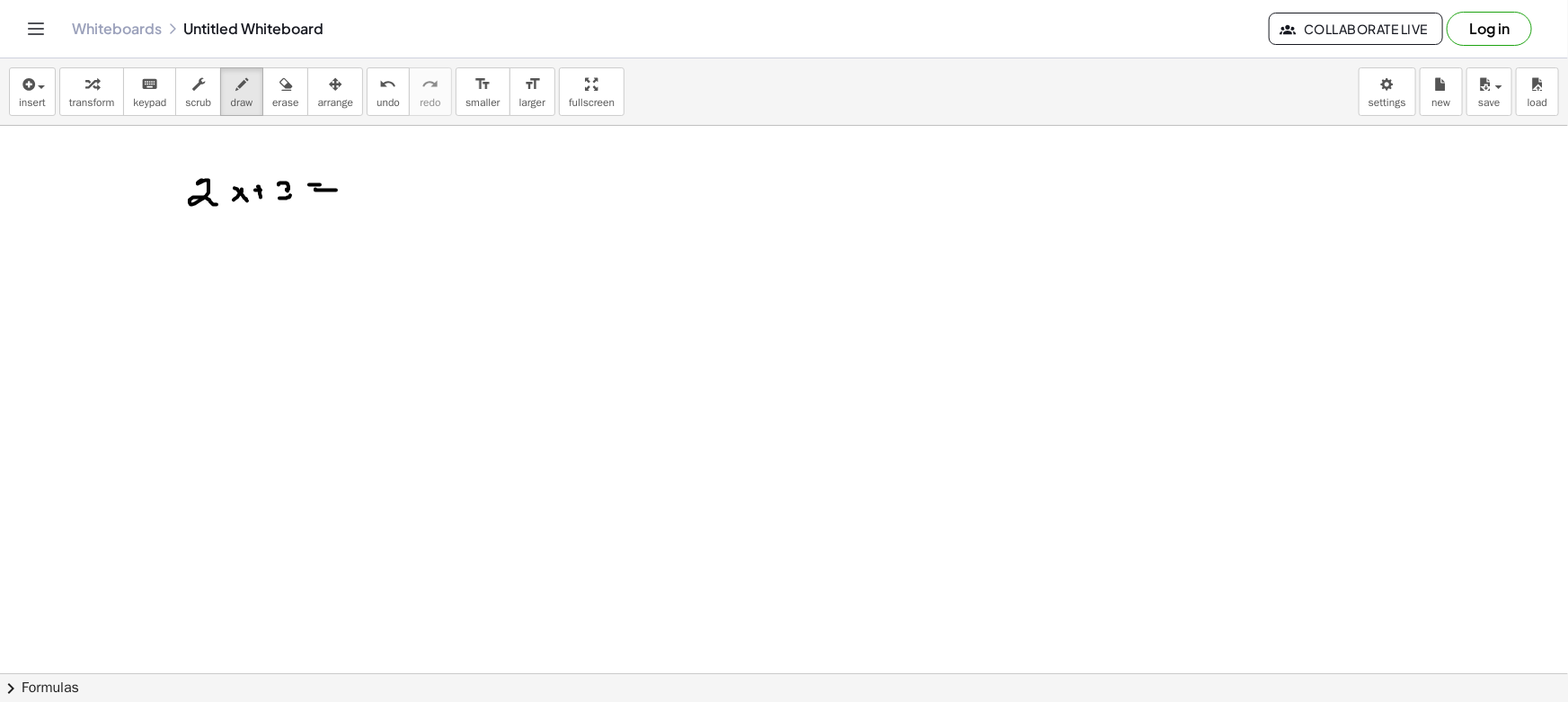 drag, startPoint x: 366, startPoint y: 178, endPoint x: 375, endPoint y: 177, distance: 9.055385 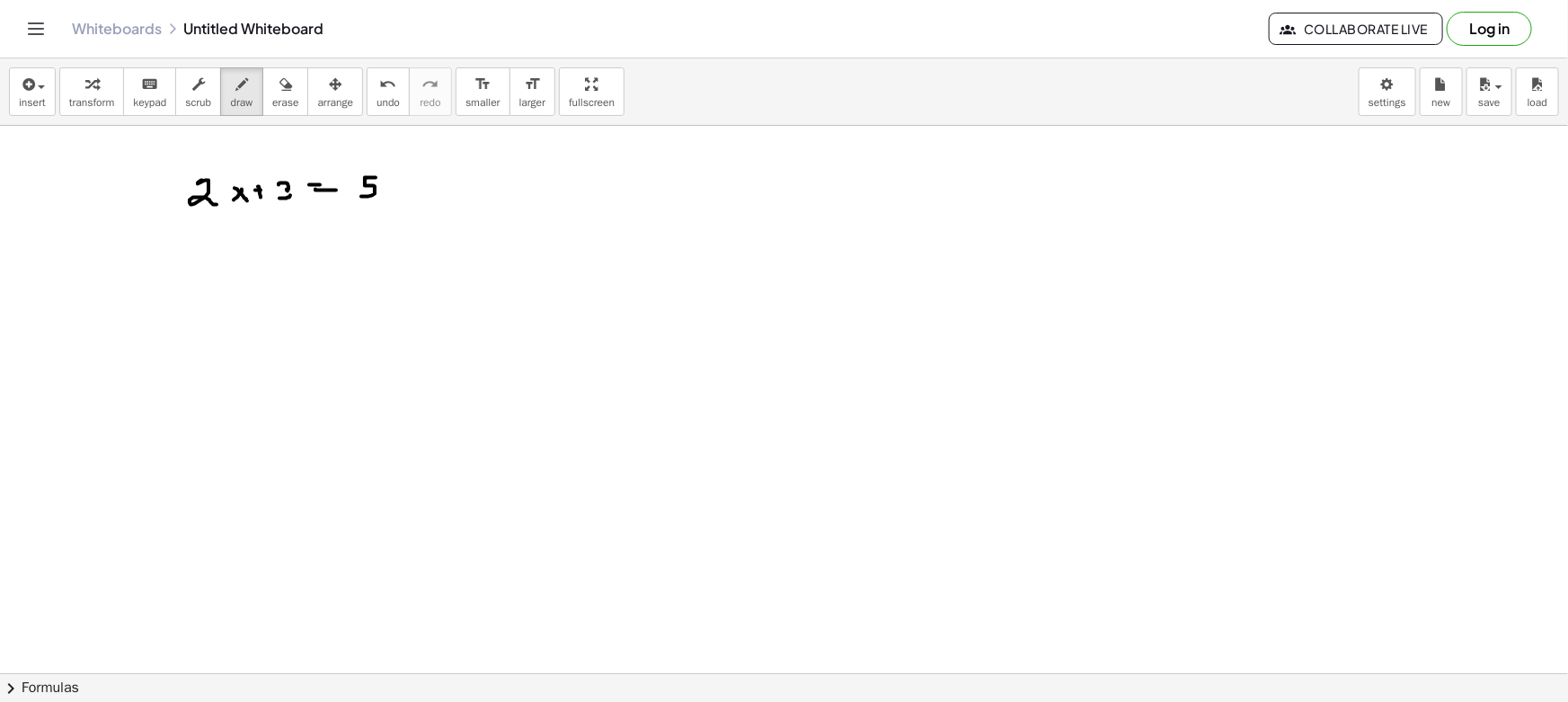 drag, startPoint x: 365, startPoint y: 178, endPoint x: 361, endPoint y: 196, distance: 18.439089 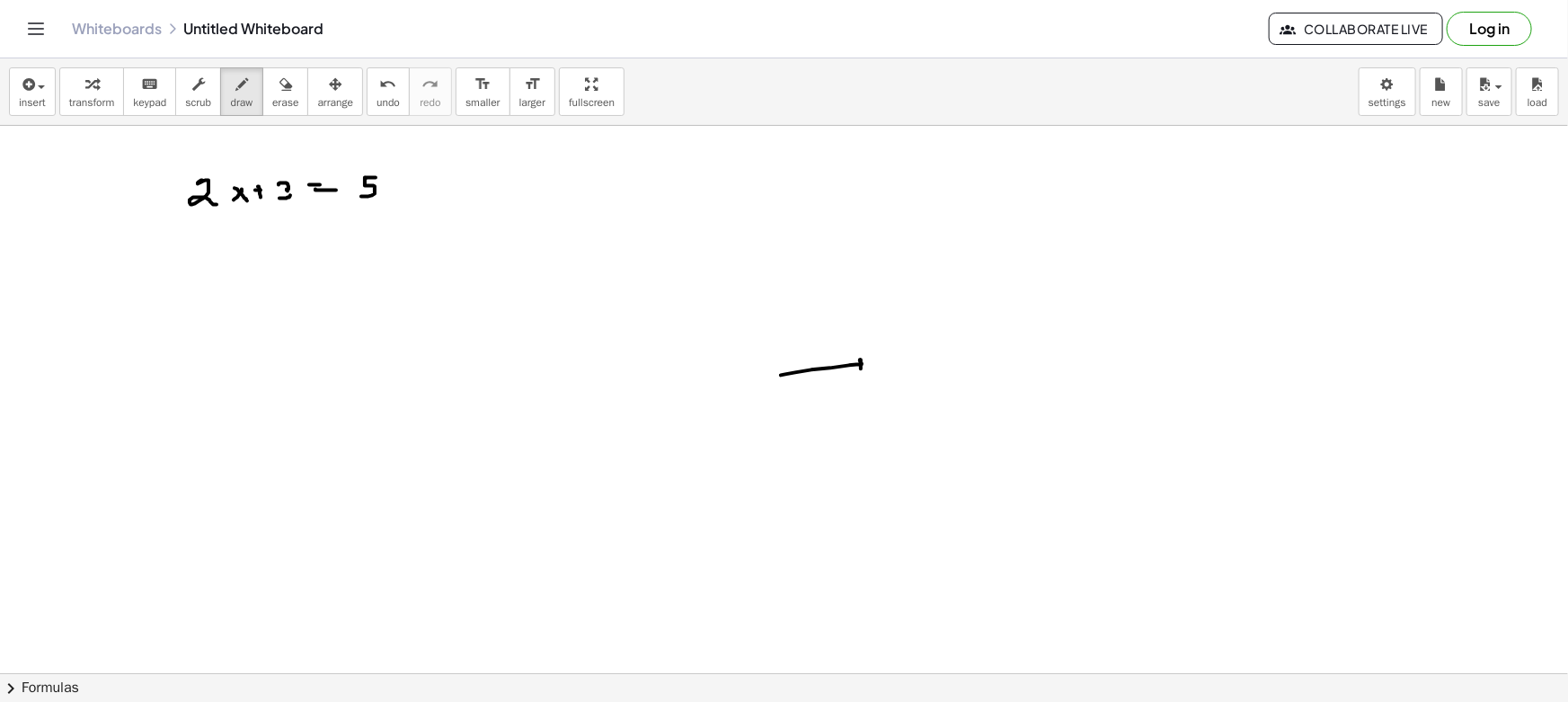 drag, startPoint x: 785, startPoint y: 374, endPoint x: 860, endPoint y: 368, distance: 75.239617 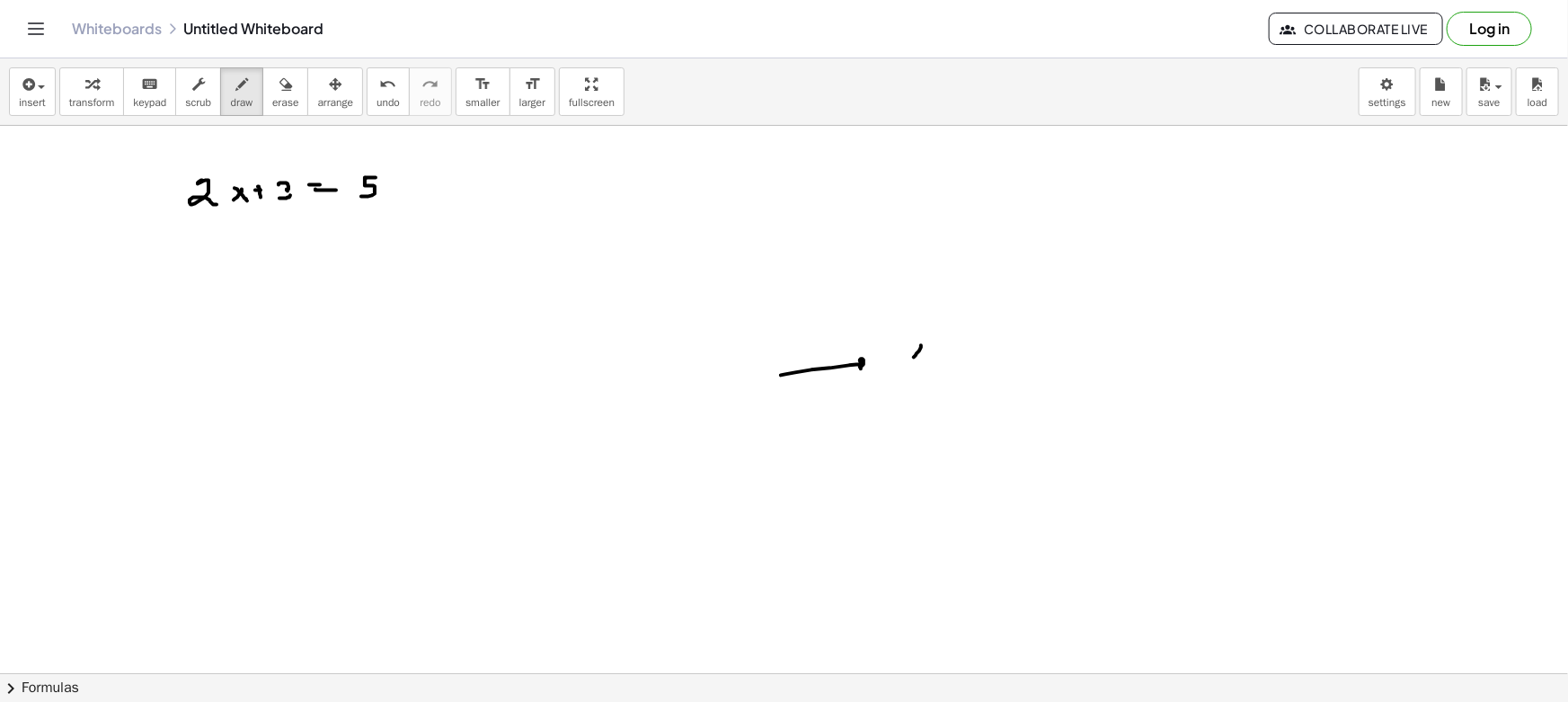 click at bounding box center (784, 774) 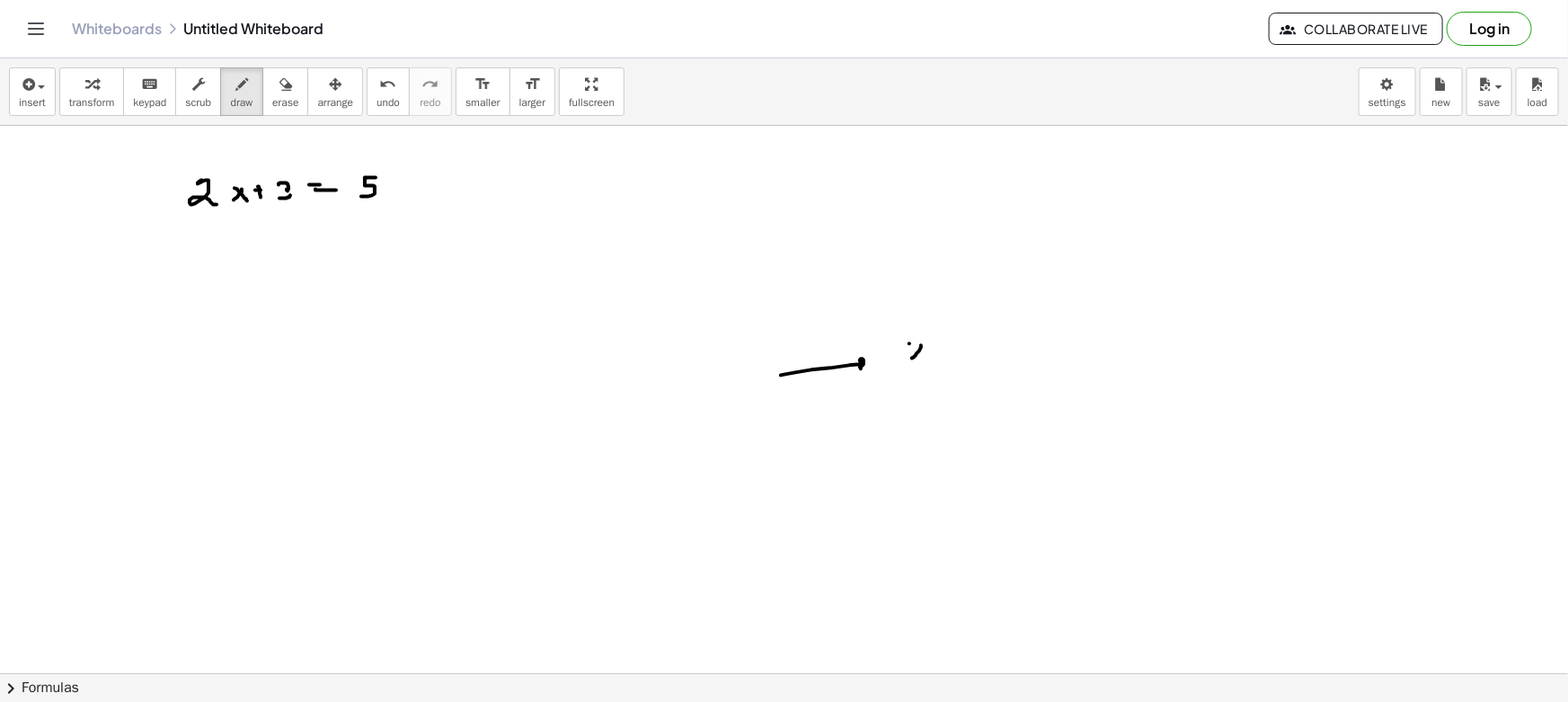 drag, startPoint x: 909, startPoint y: 343, endPoint x: 925, endPoint y: 362, distance: 24.839485 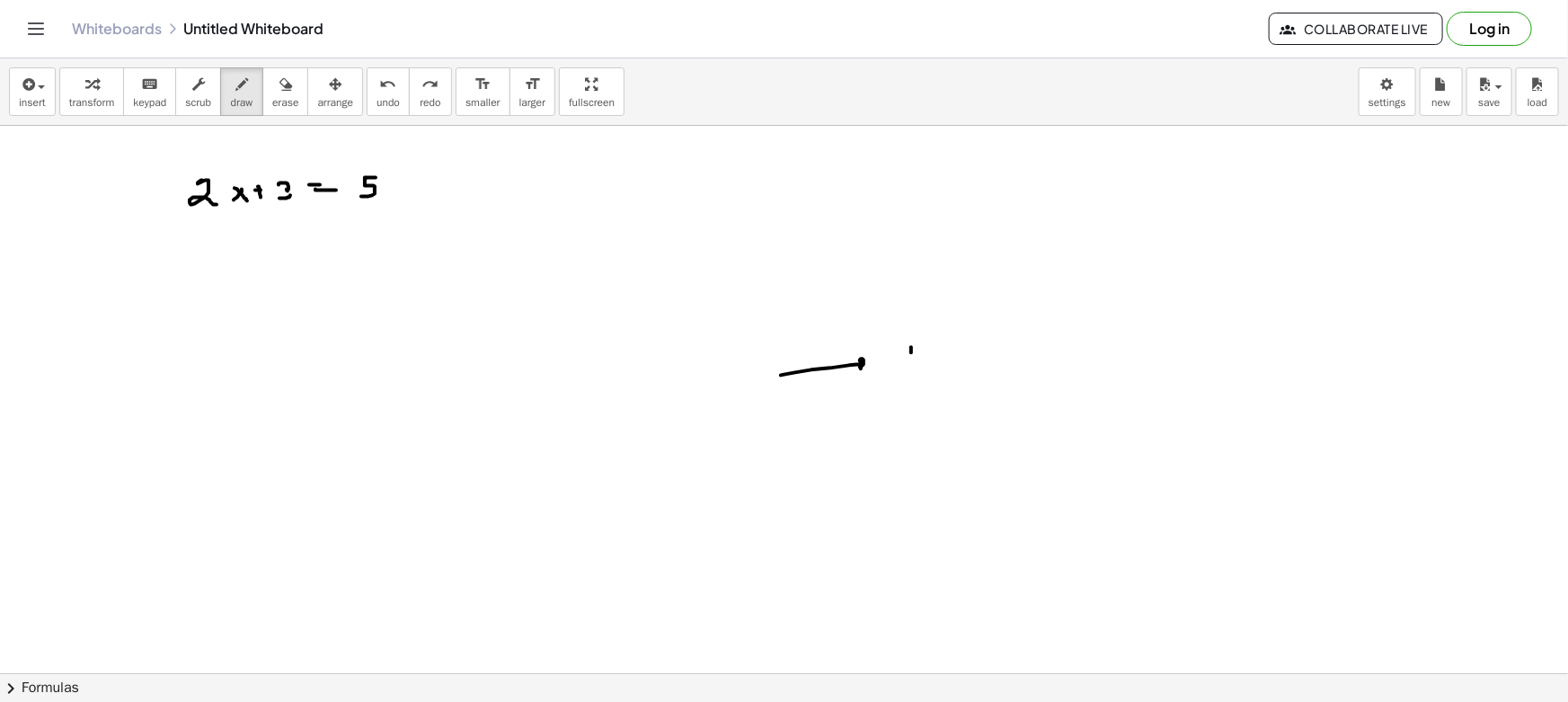 drag, startPoint x: 911, startPoint y: 348, endPoint x: 907, endPoint y: 360, distance: 12.649111 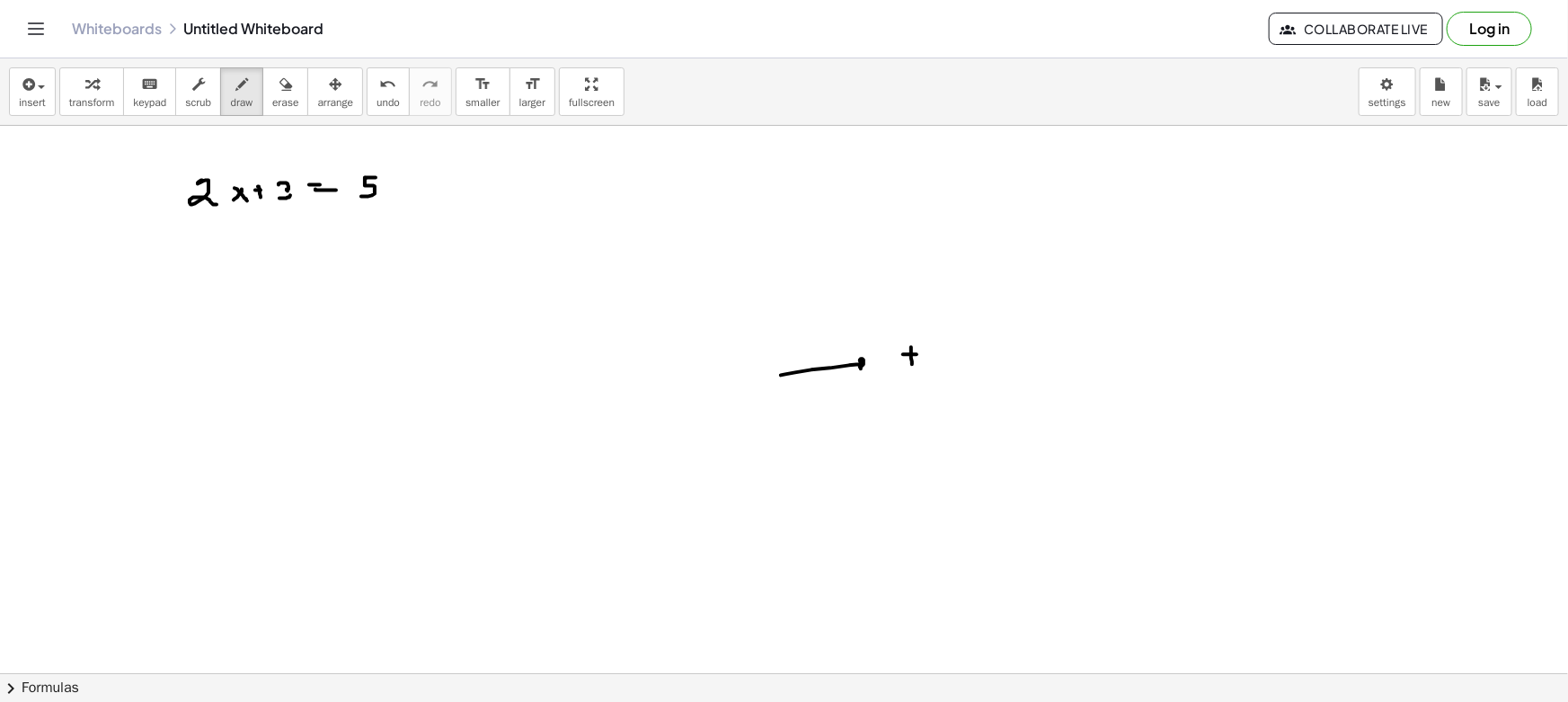 click at bounding box center (784, 774) 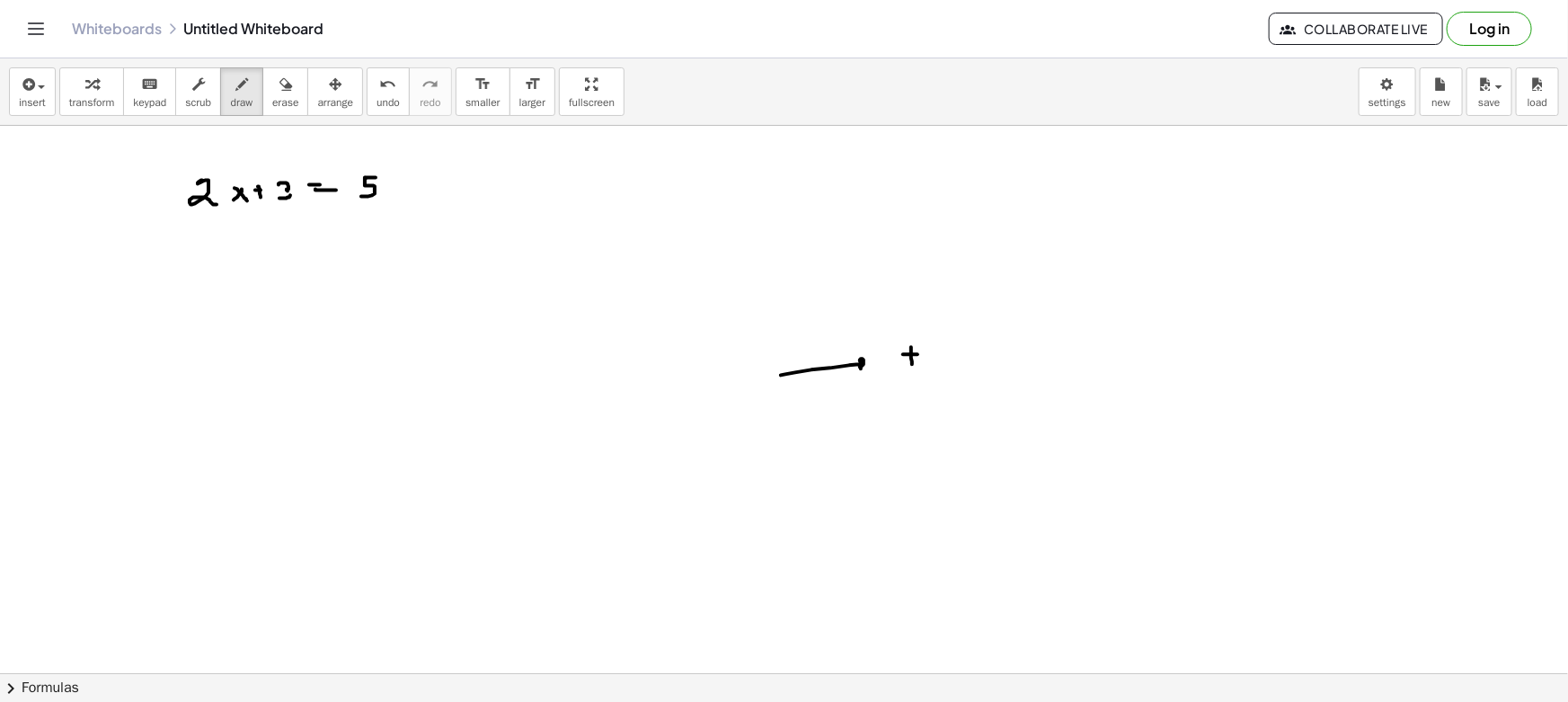 drag, startPoint x: 962, startPoint y: 354, endPoint x: 988, endPoint y: 367, distance: 29.068884 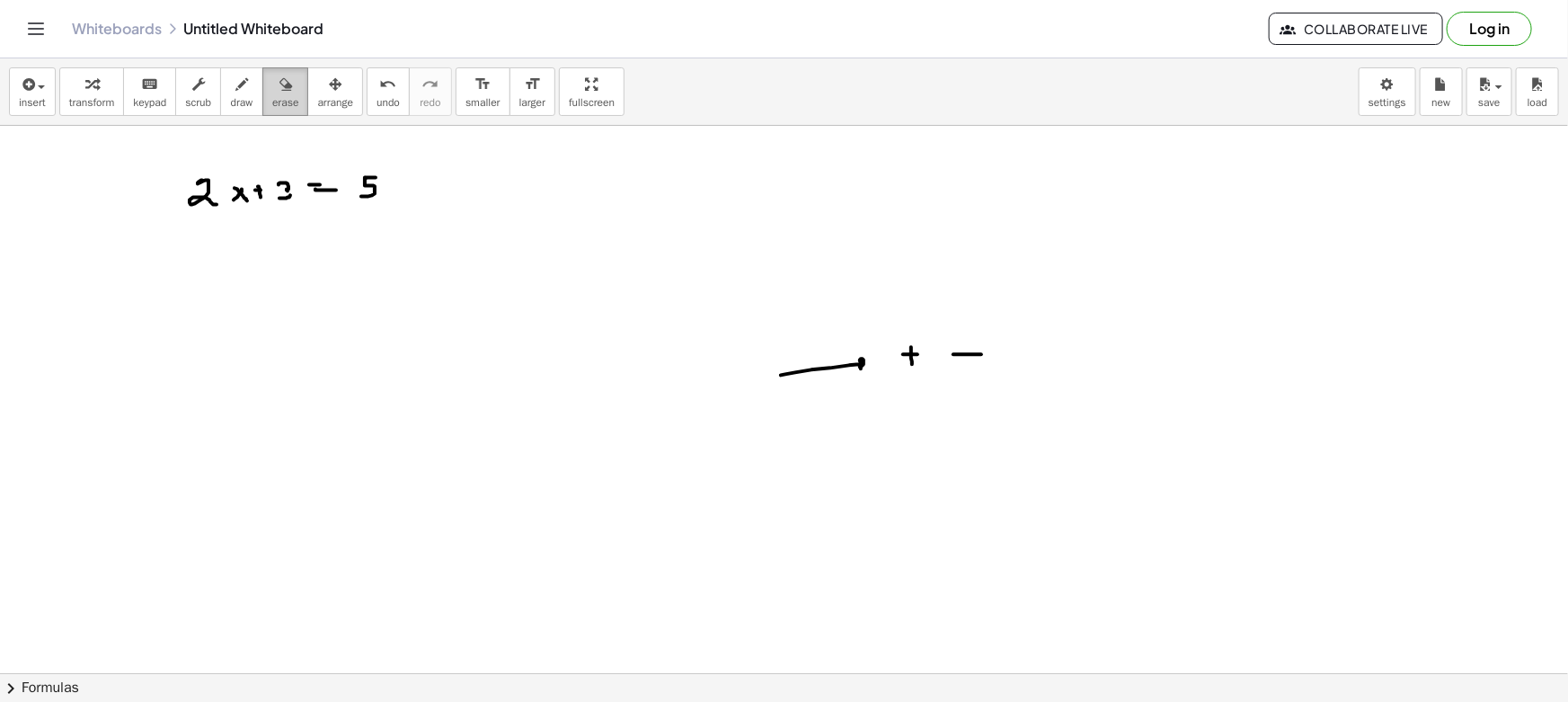 click on "erase" at bounding box center [285, 102] 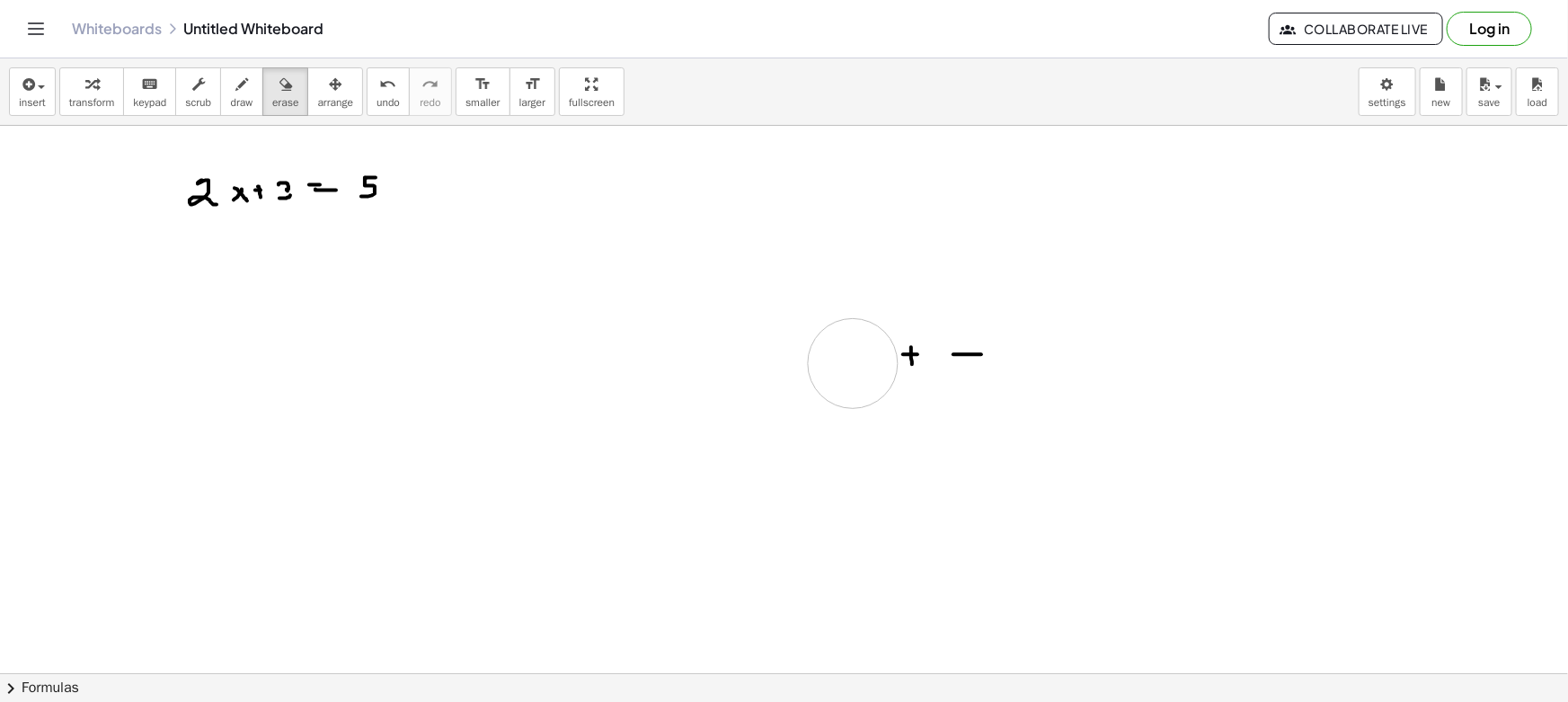 drag, startPoint x: 853, startPoint y: 363, endPoint x: 1011, endPoint y: 345, distance: 159.02201 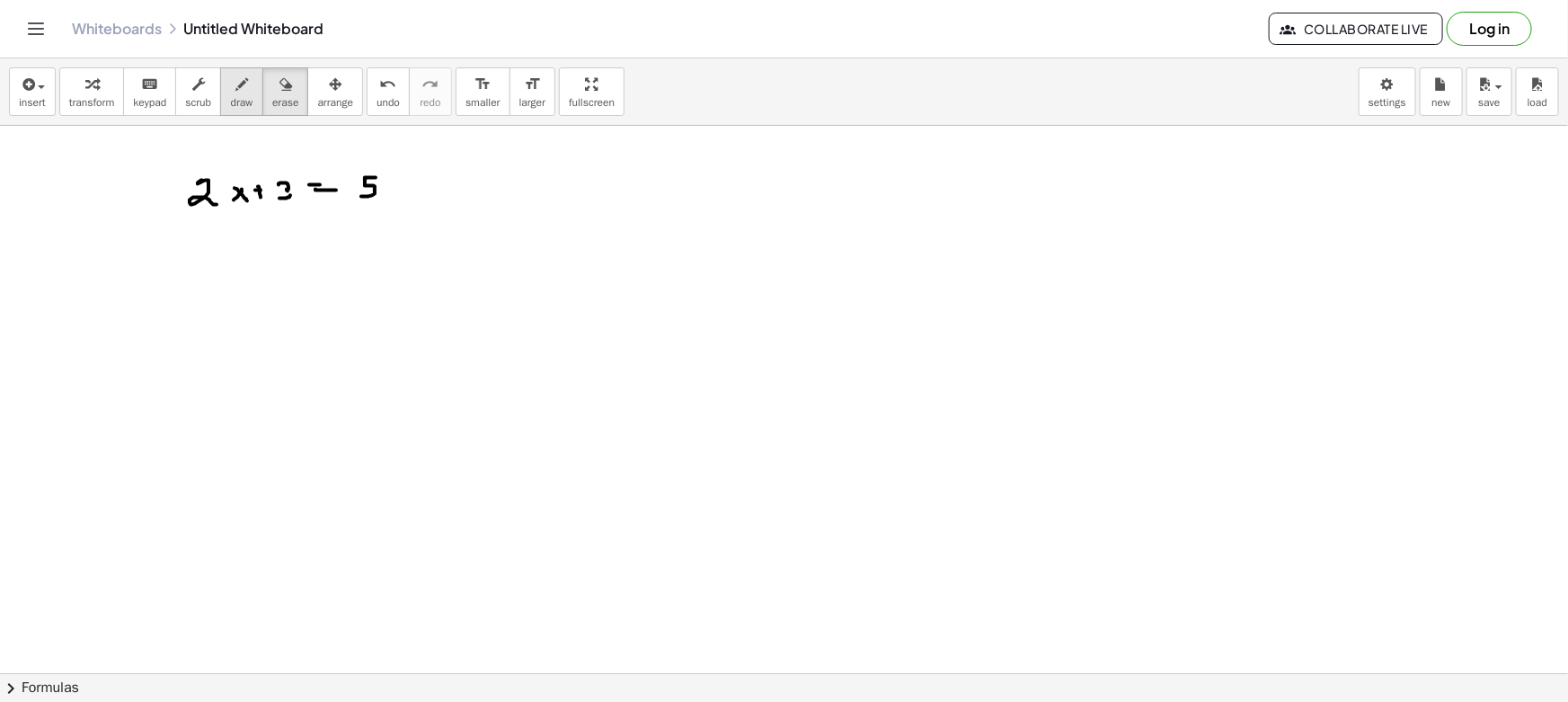 click at bounding box center (242, 84) 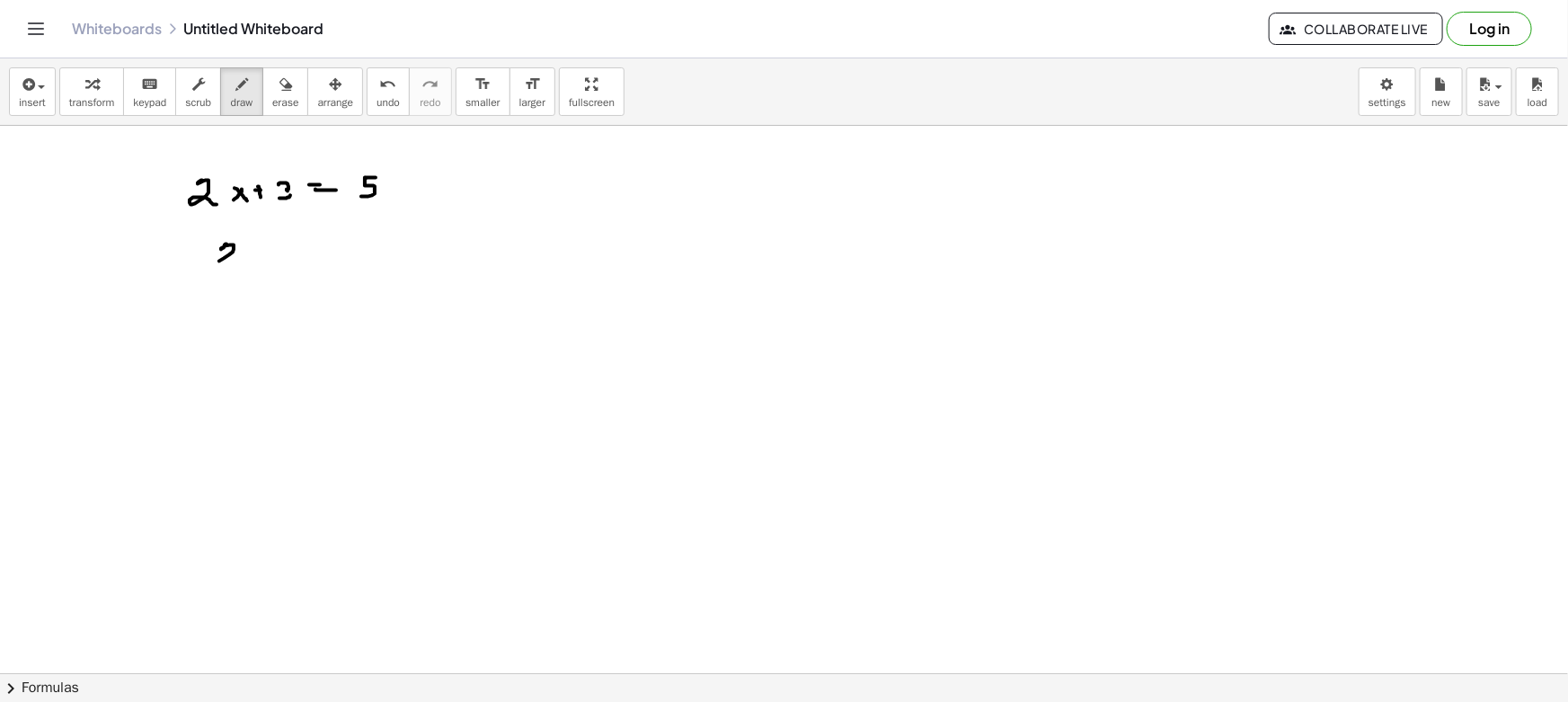 drag, startPoint x: 226, startPoint y: 244, endPoint x: 235, endPoint y: 269, distance: 26.570661 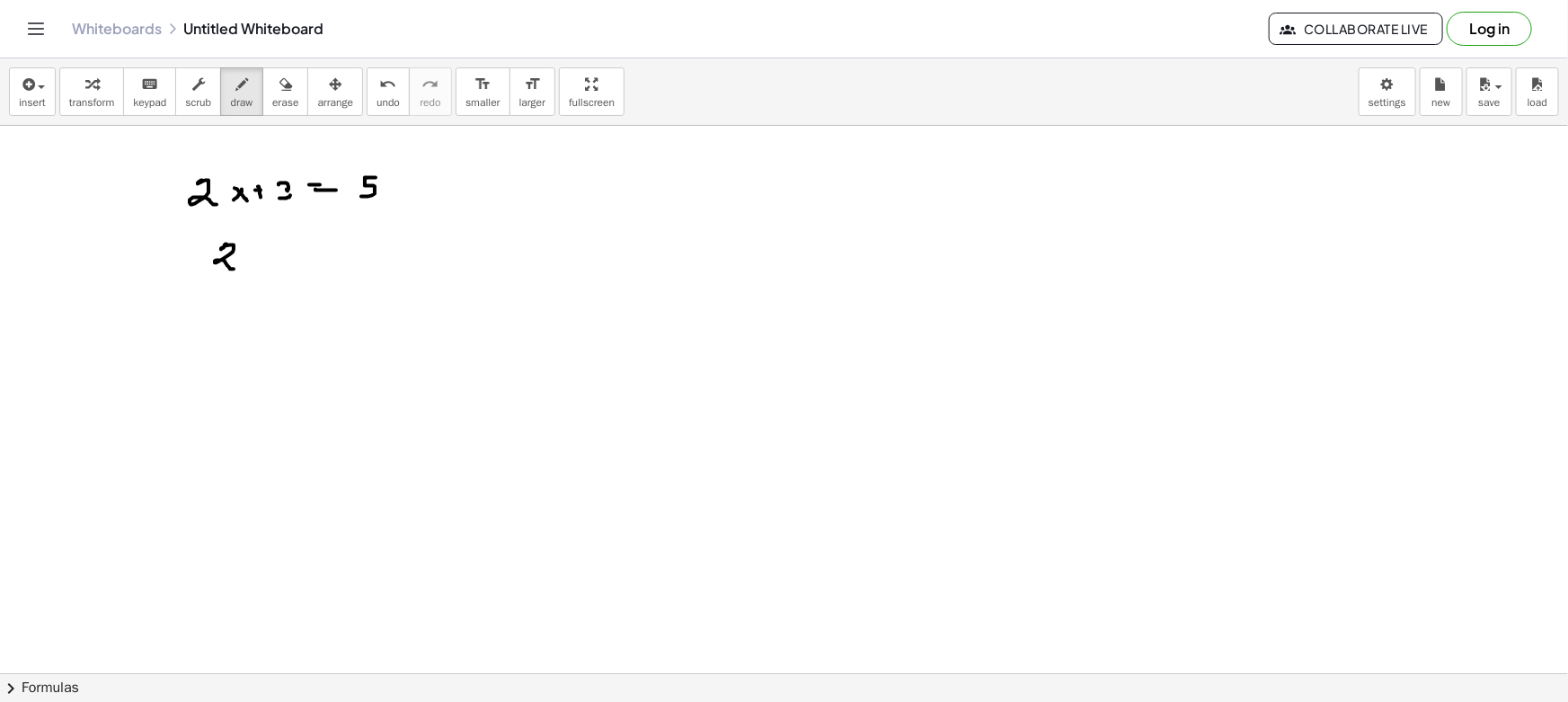 click at bounding box center (784, 774) 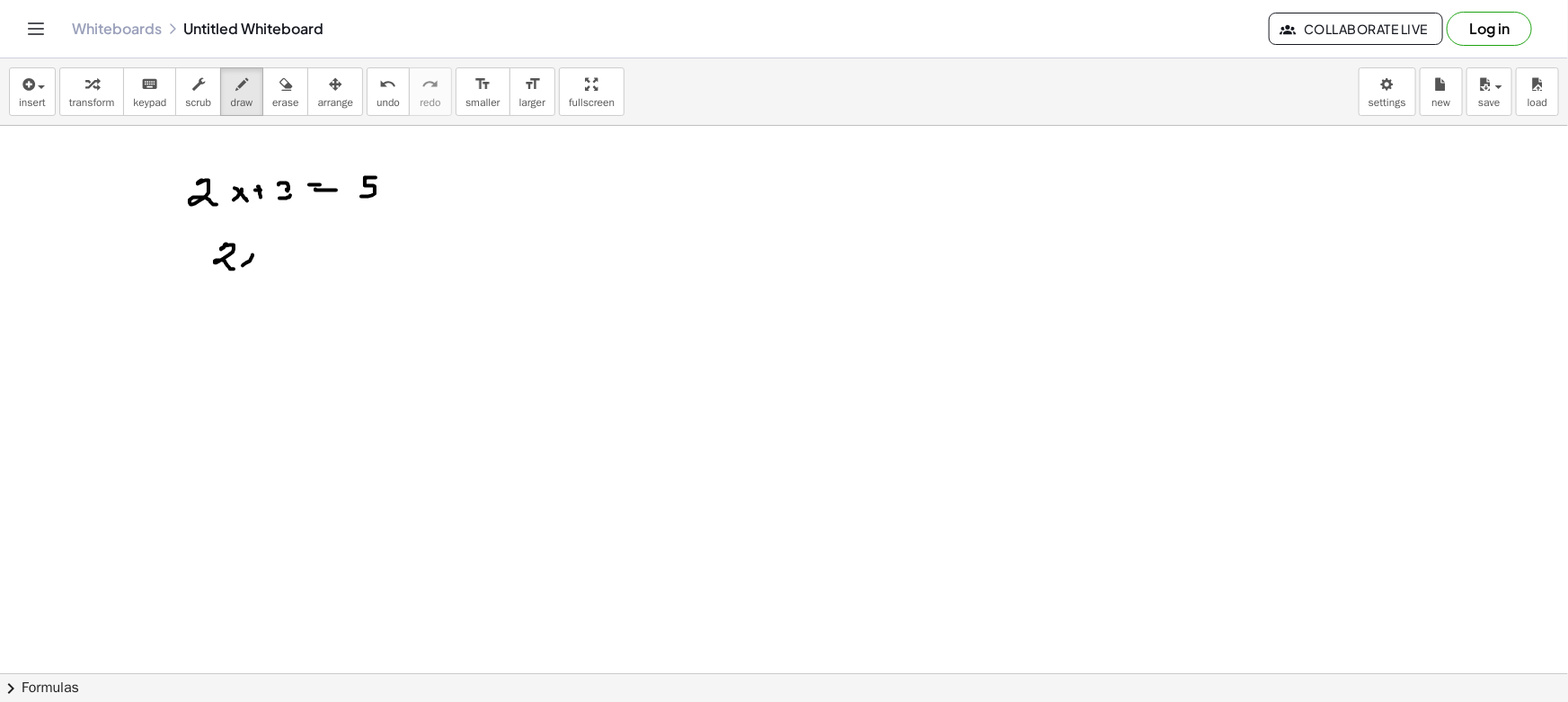click at bounding box center [784, 774] 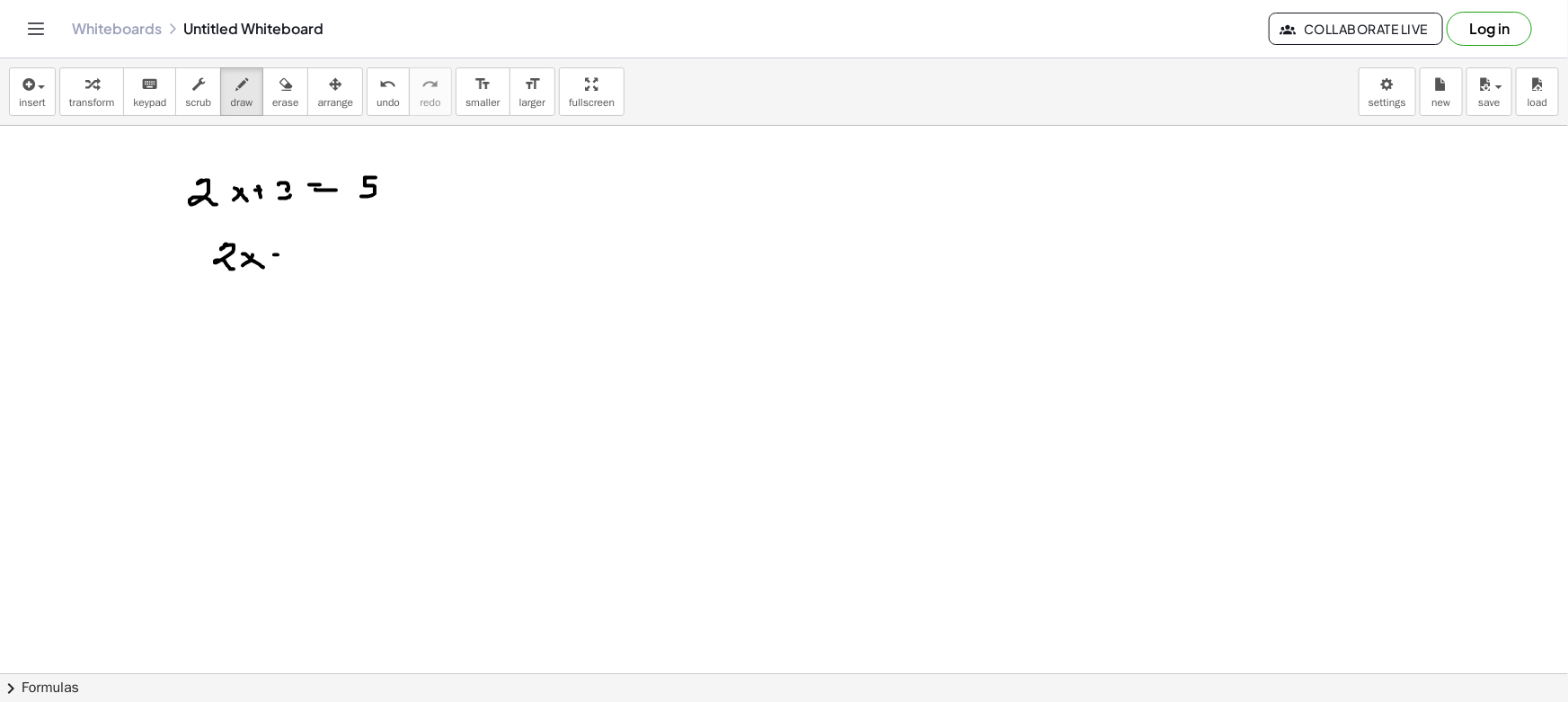 click at bounding box center [784, 774] 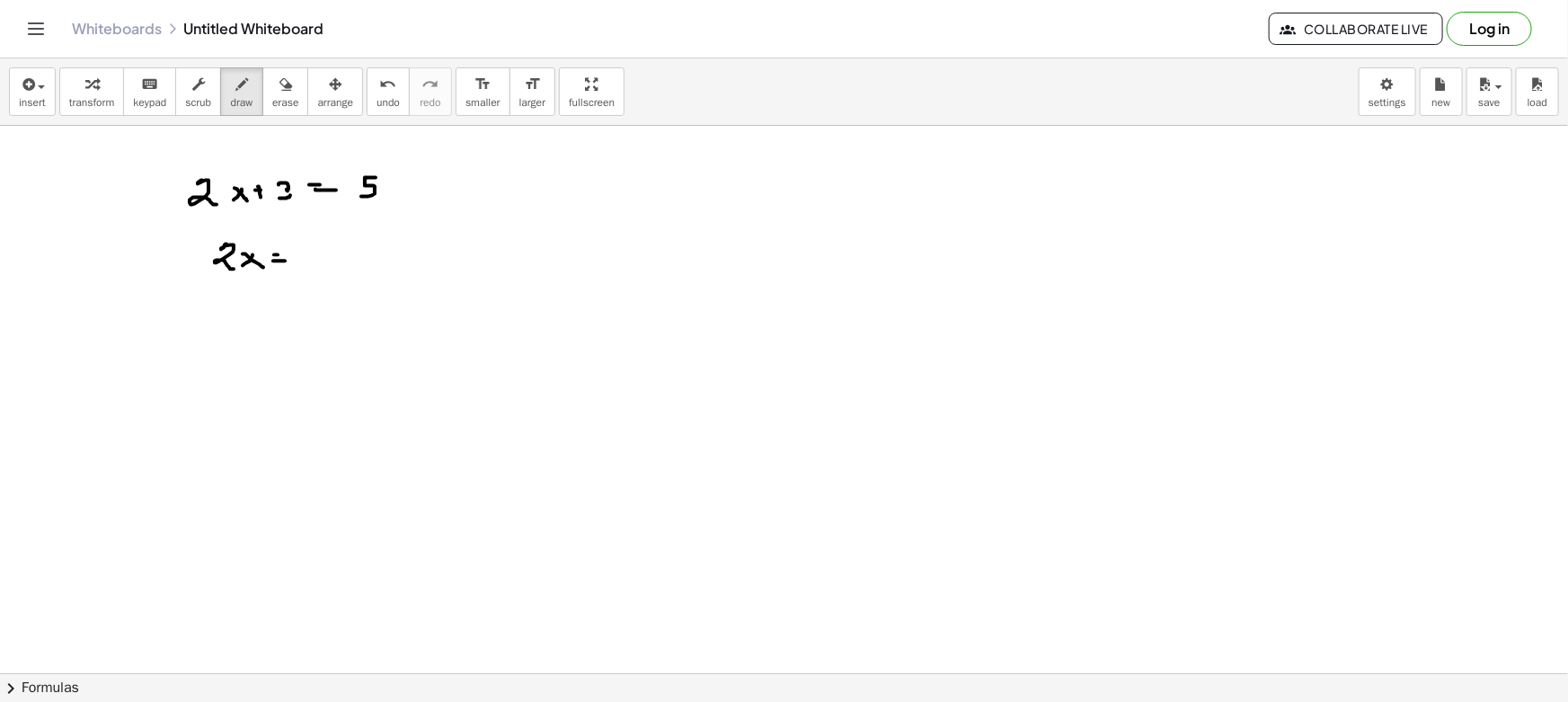 click at bounding box center (784, 774) 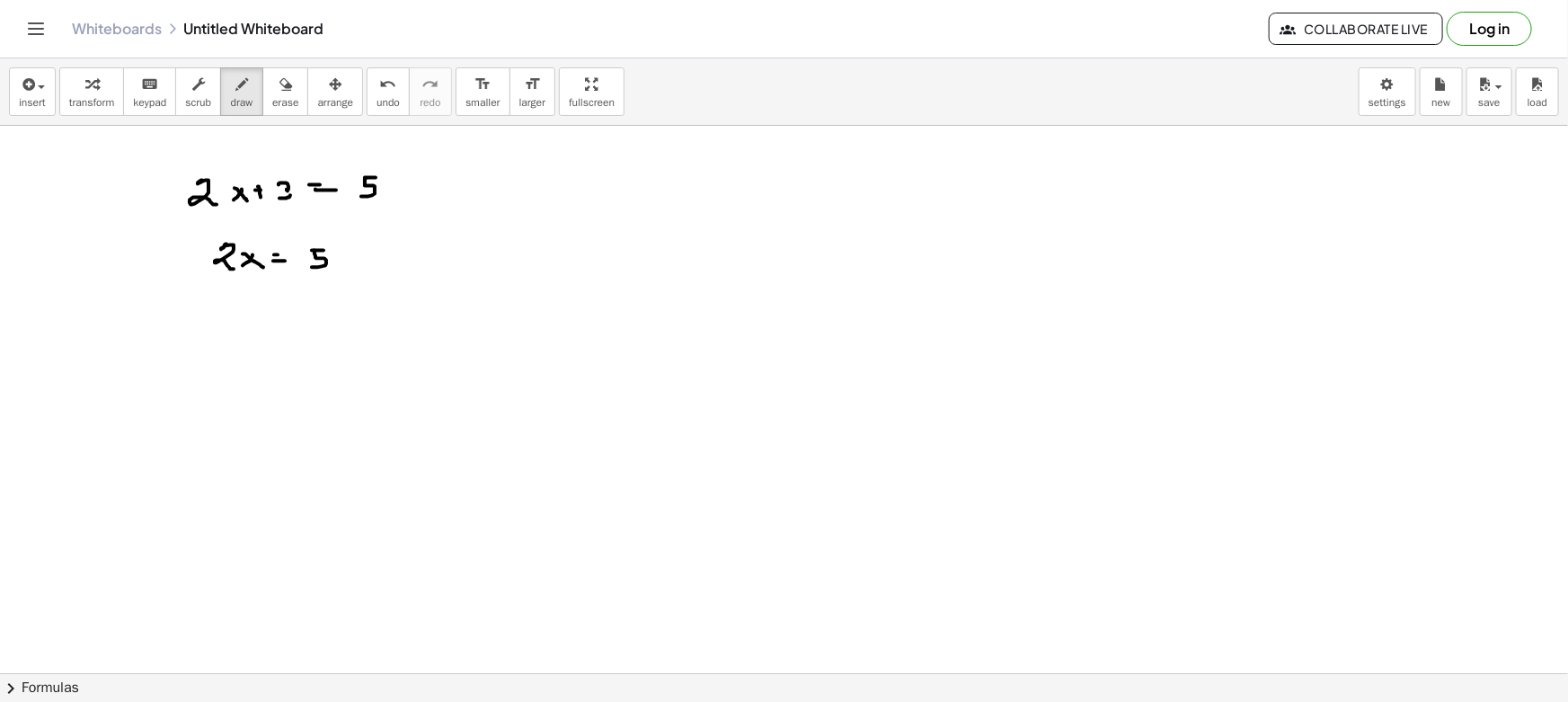 drag, startPoint x: 315, startPoint y: 257, endPoint x: 320, endPoint y: 265, distance: 9.43398 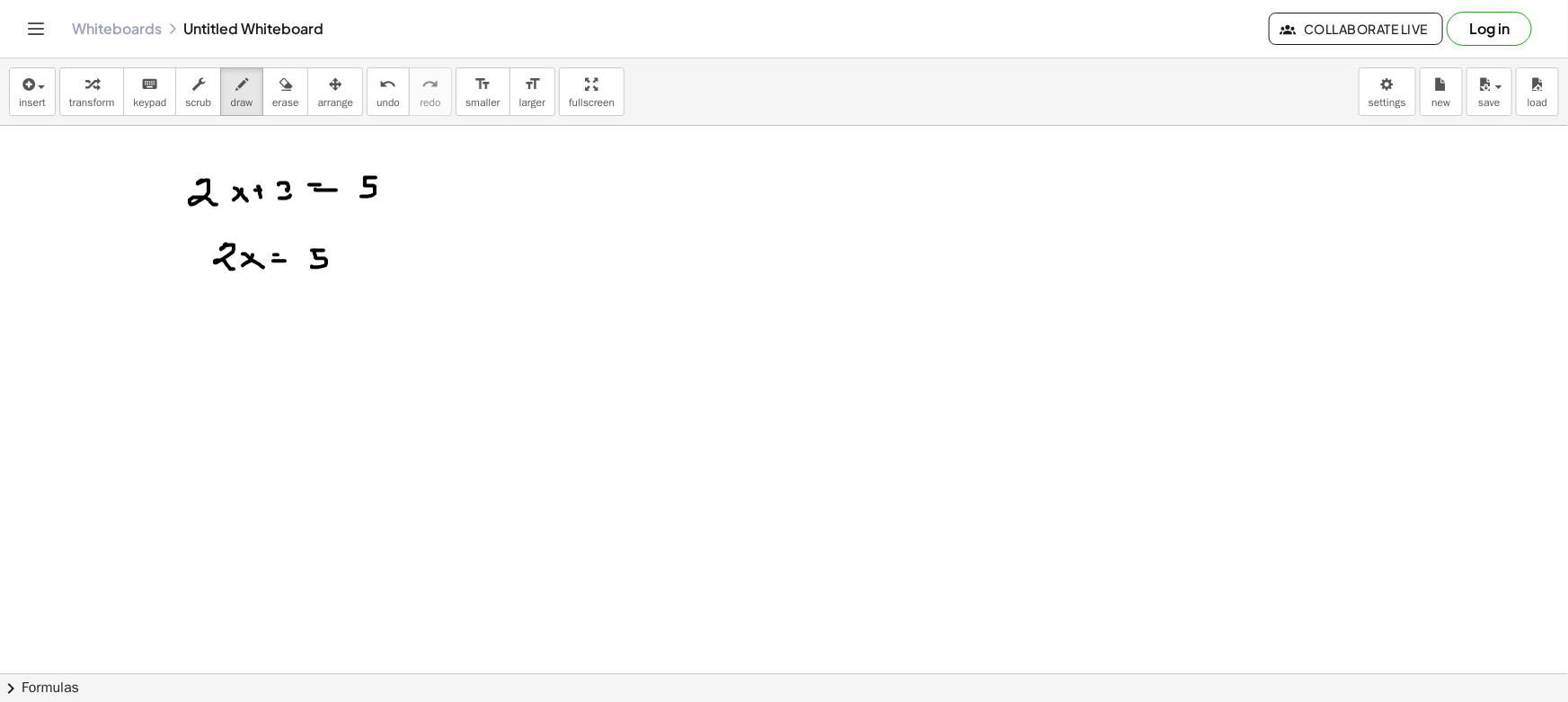 click at bounding box center (784, 774) 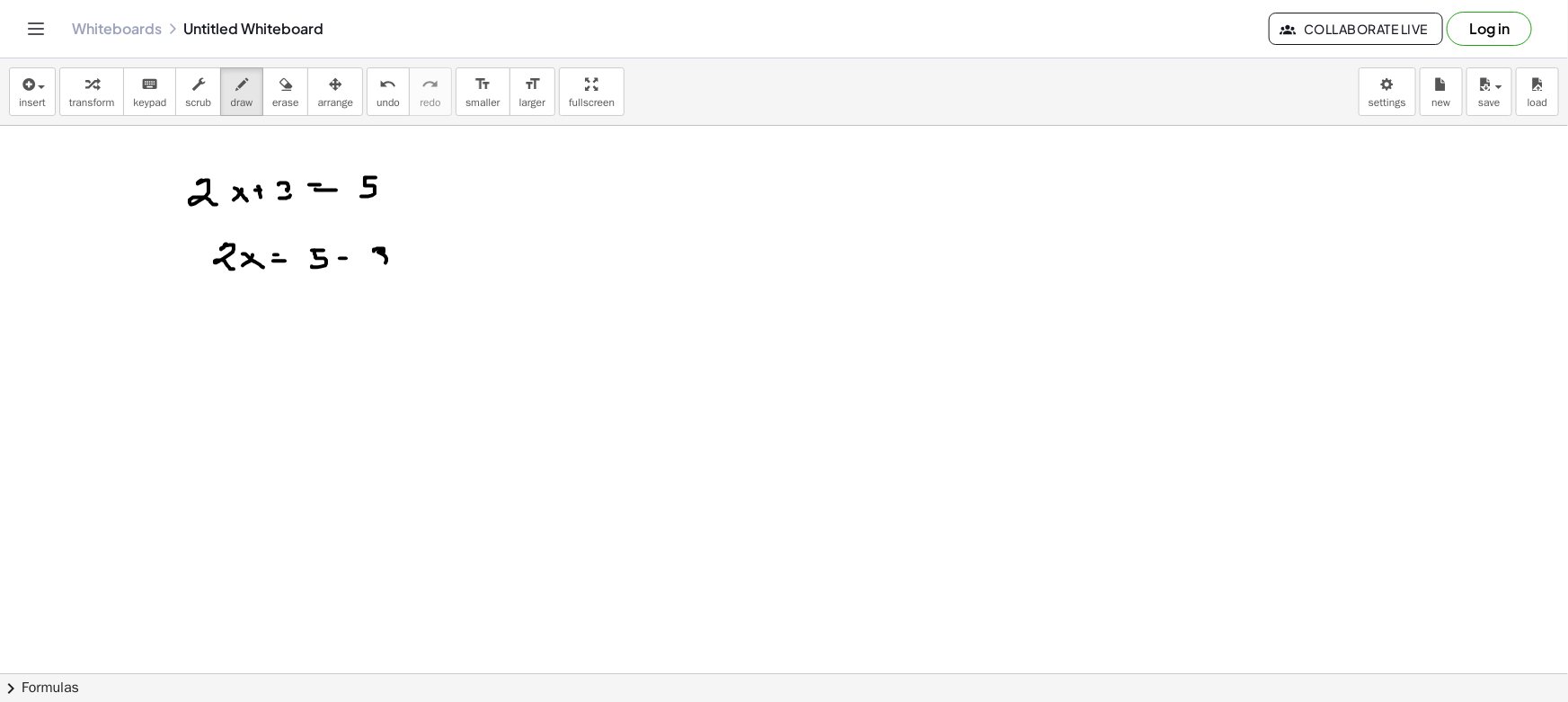 drag, startPoint x: 374, startPoint y: 251, endPoint x: 374, endPoint y: 265, distance: 14 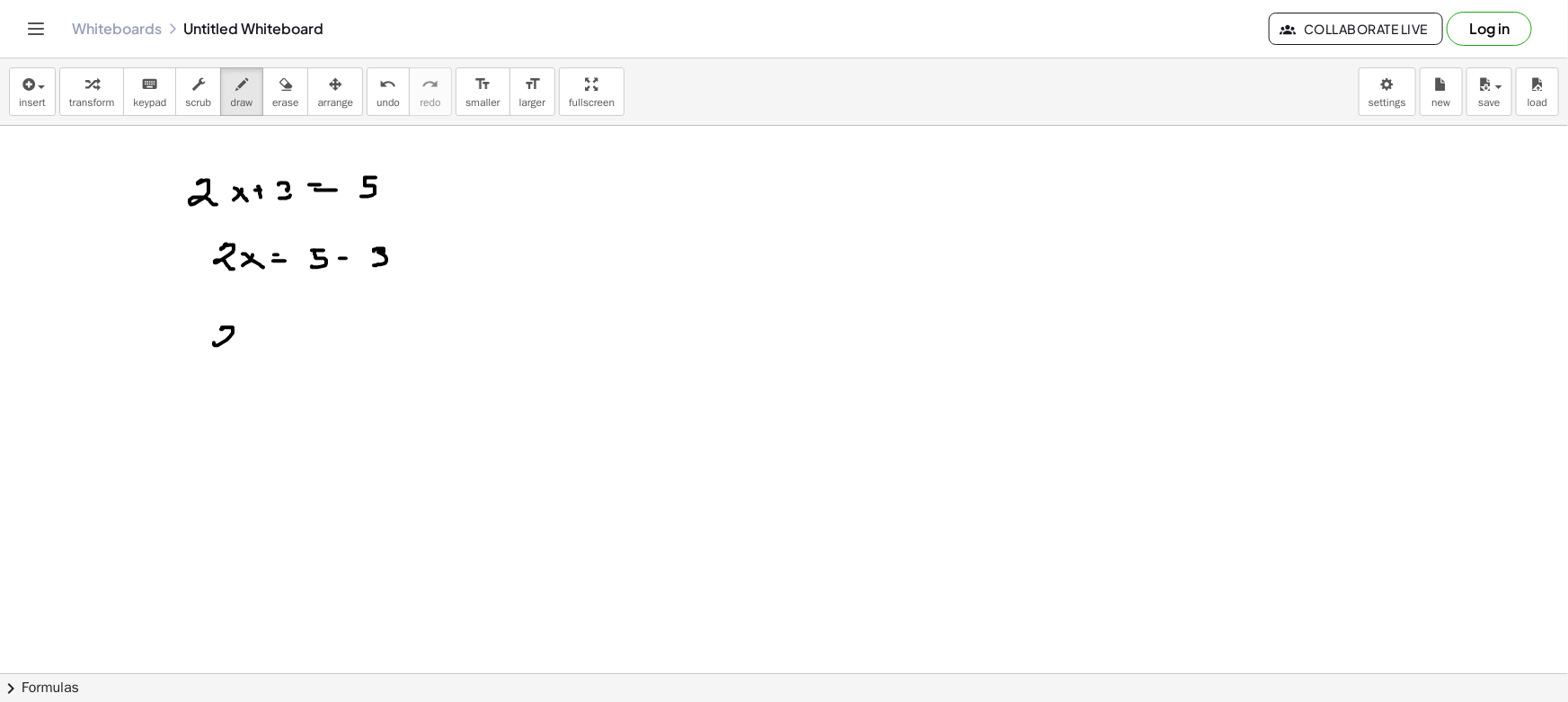 drag, startPoint x: 224, startPoint y: 327, endPoint x: 244, endPoint y: 344, distance: 26.248809 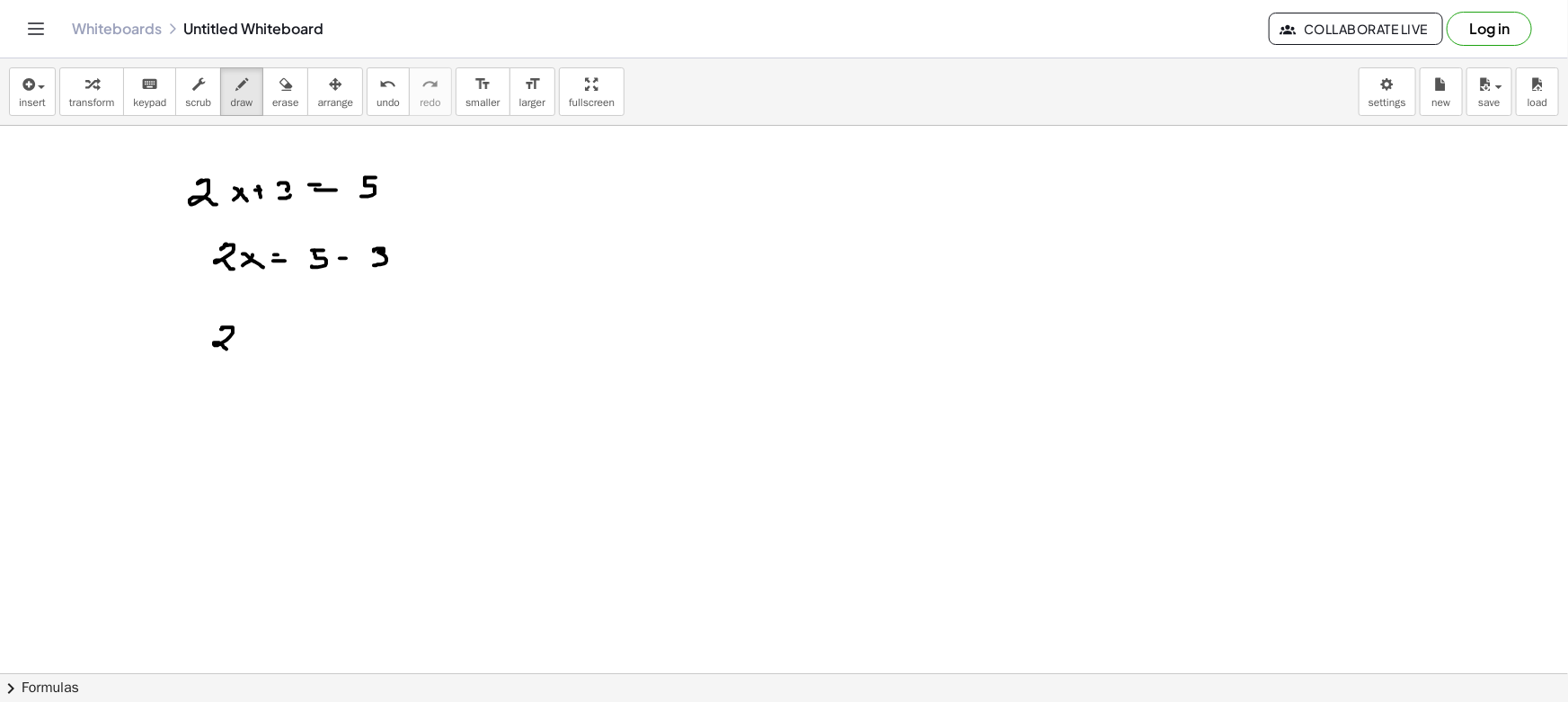 drag, startPoint x: 252, startPoint y: 336, endPoint x: 240, endPoint y: 342, distance: 13.416408 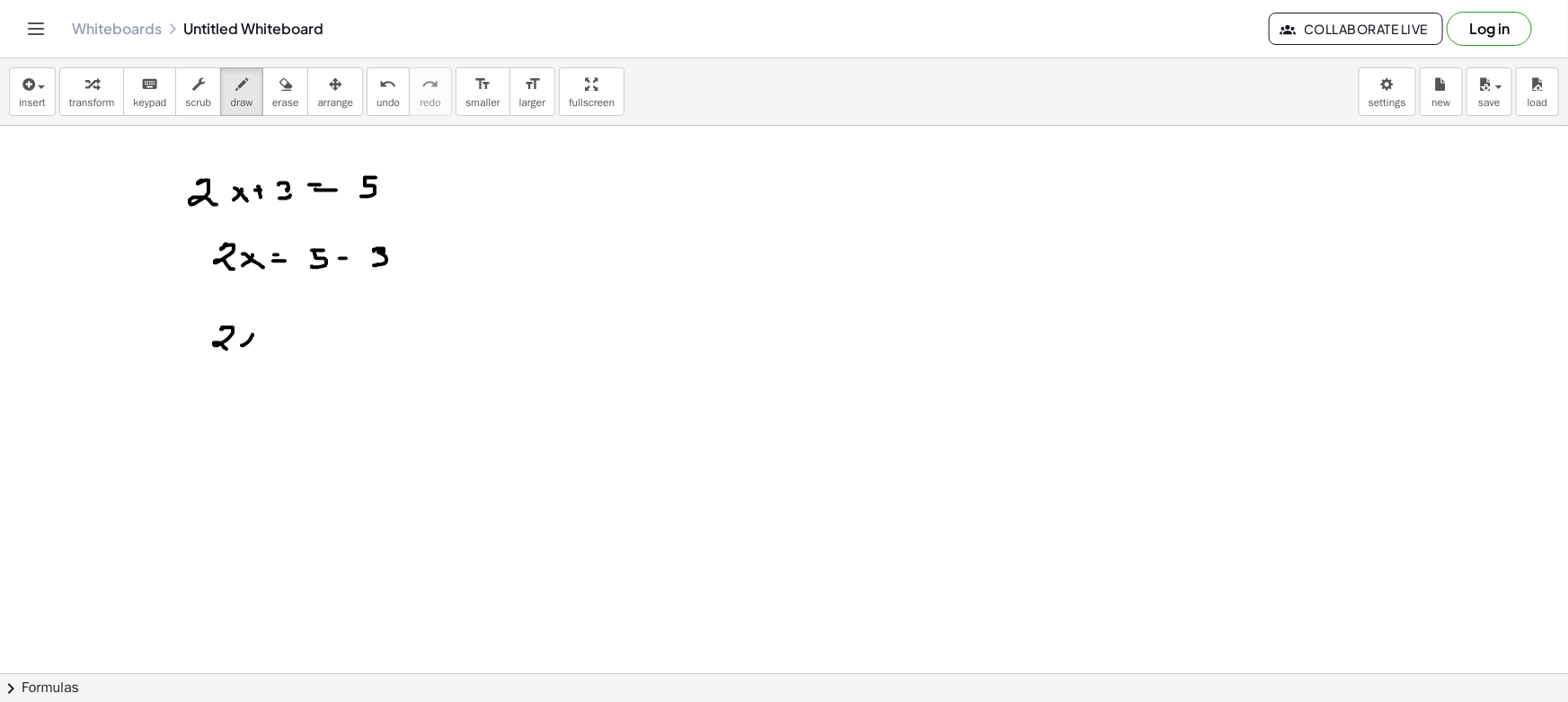 click at bounding box center [784, 774] 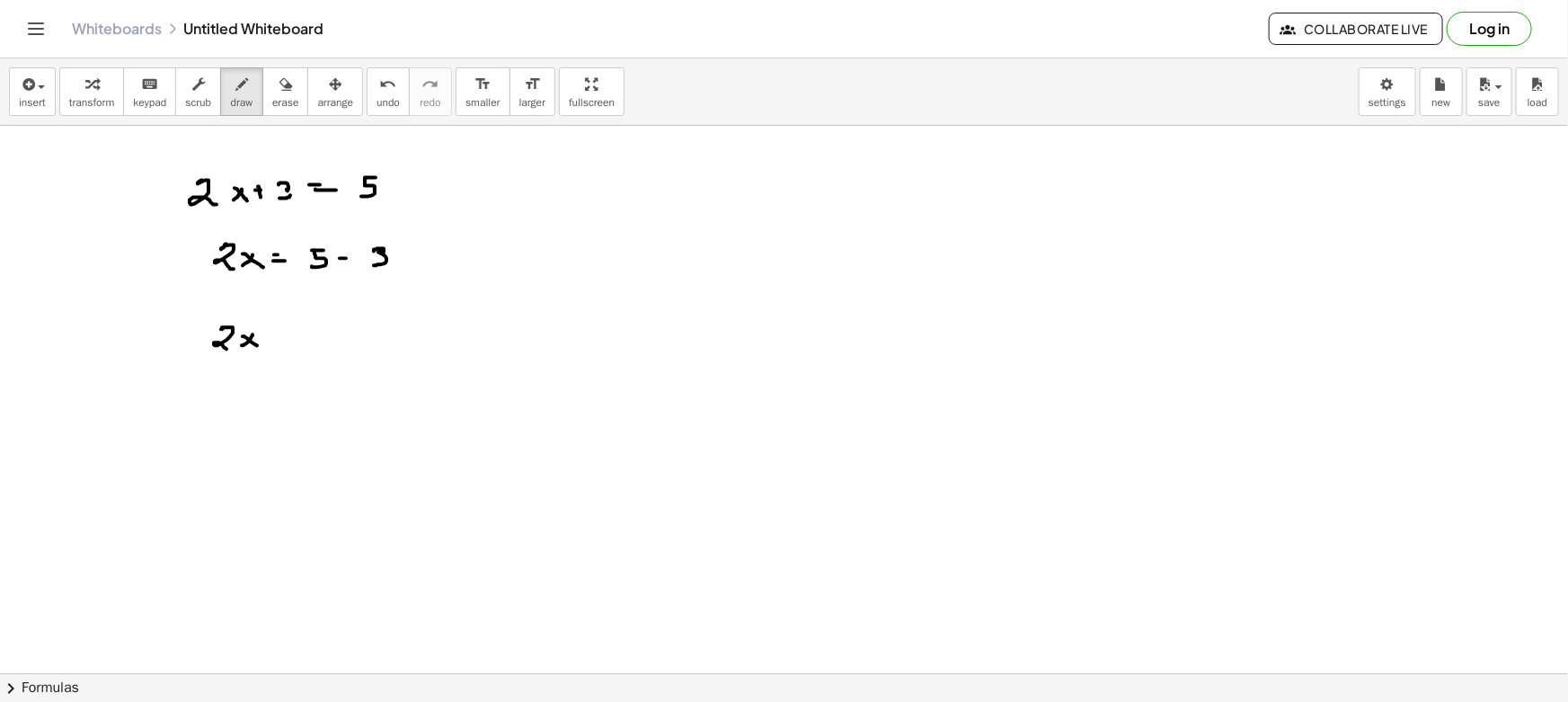 click at bounding box center [784, 774] 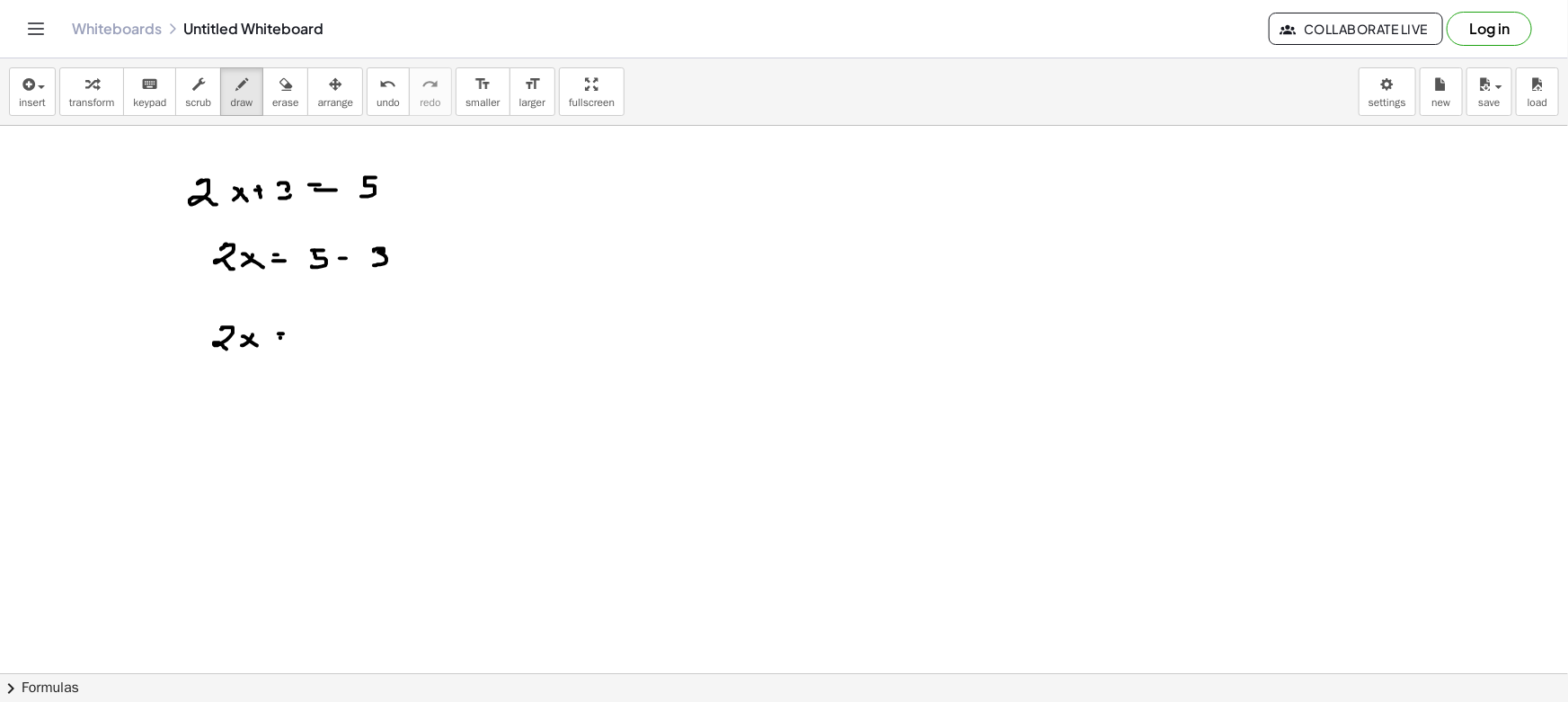 drag, startPoint x: 280, startPoint y: 338, endPoint x: 306, endPoint y: 333, distance: 26.476405 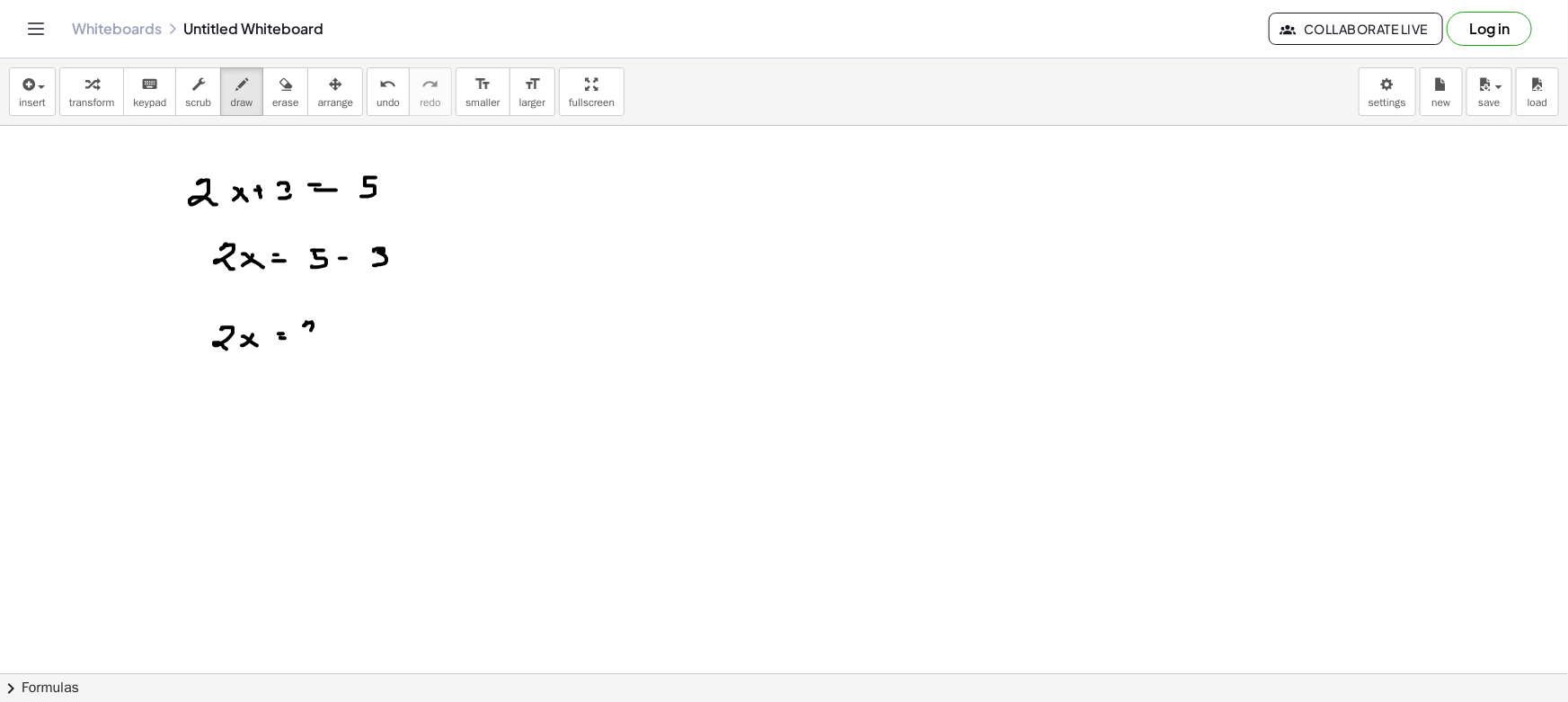 drag, startPoint x: 306, startPoint y: 324, endPoint x: 305, endPoint y: 351, distance: 27.018512 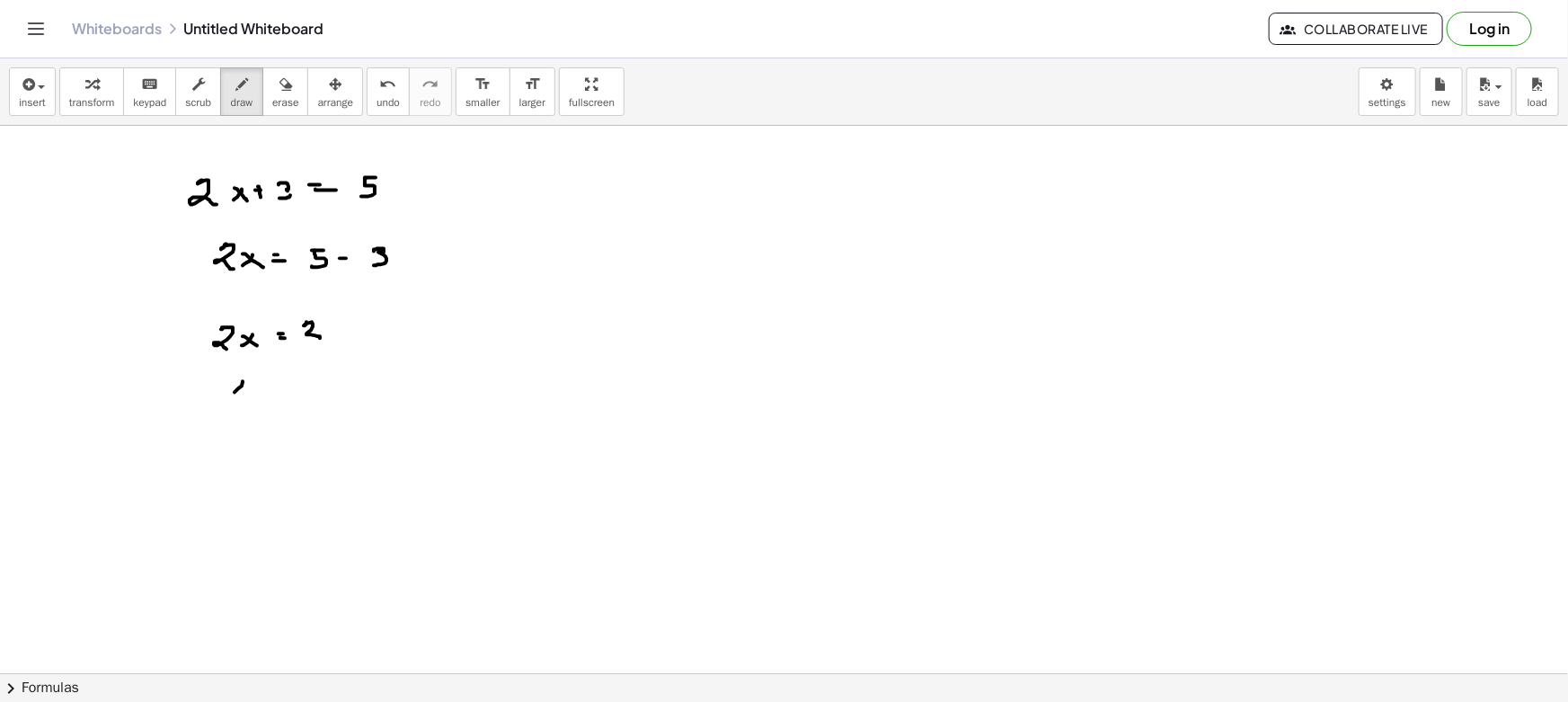 drag, startPoint x: 235, startPoint y: 392, endPoint x: 243, endPoint y: 386, distance: 10 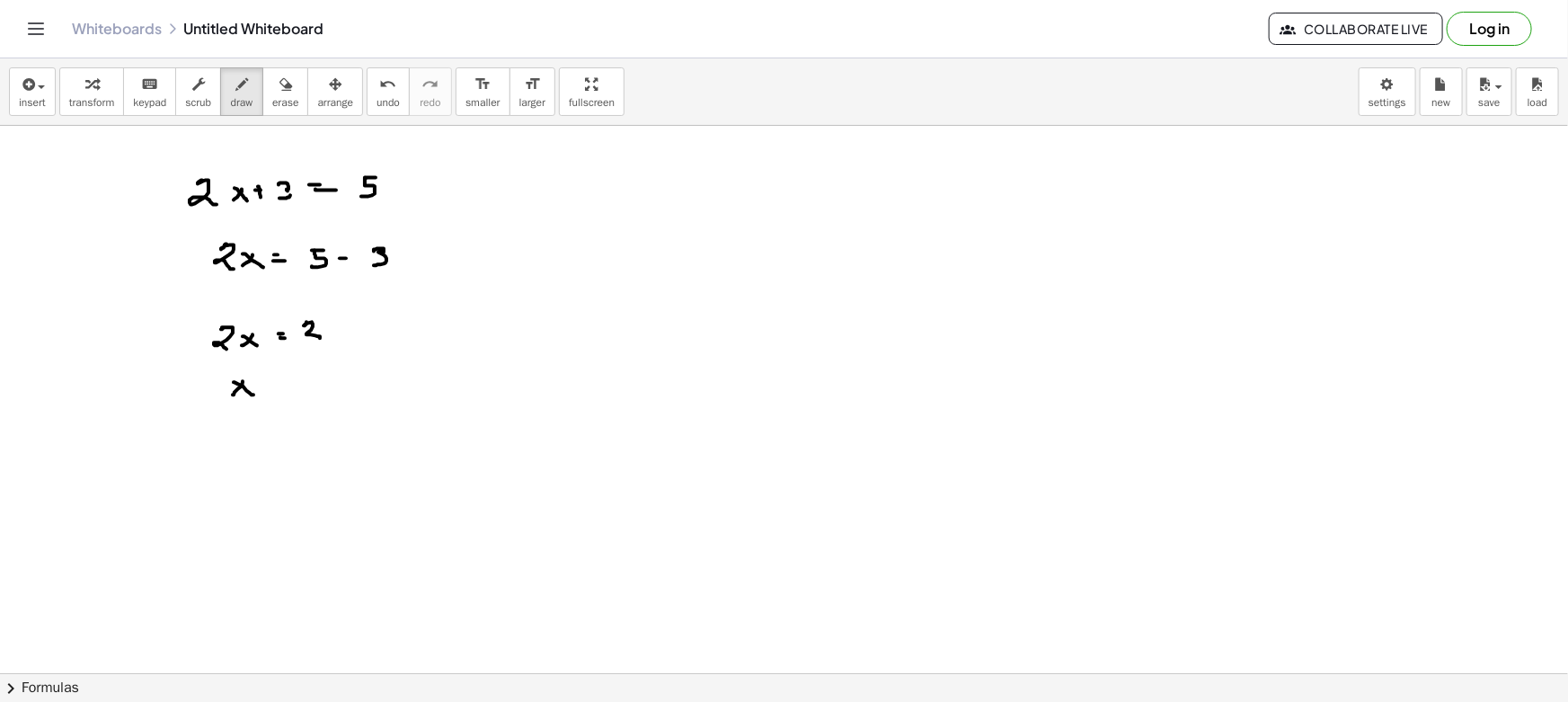 click at bounding box center (784, 774) 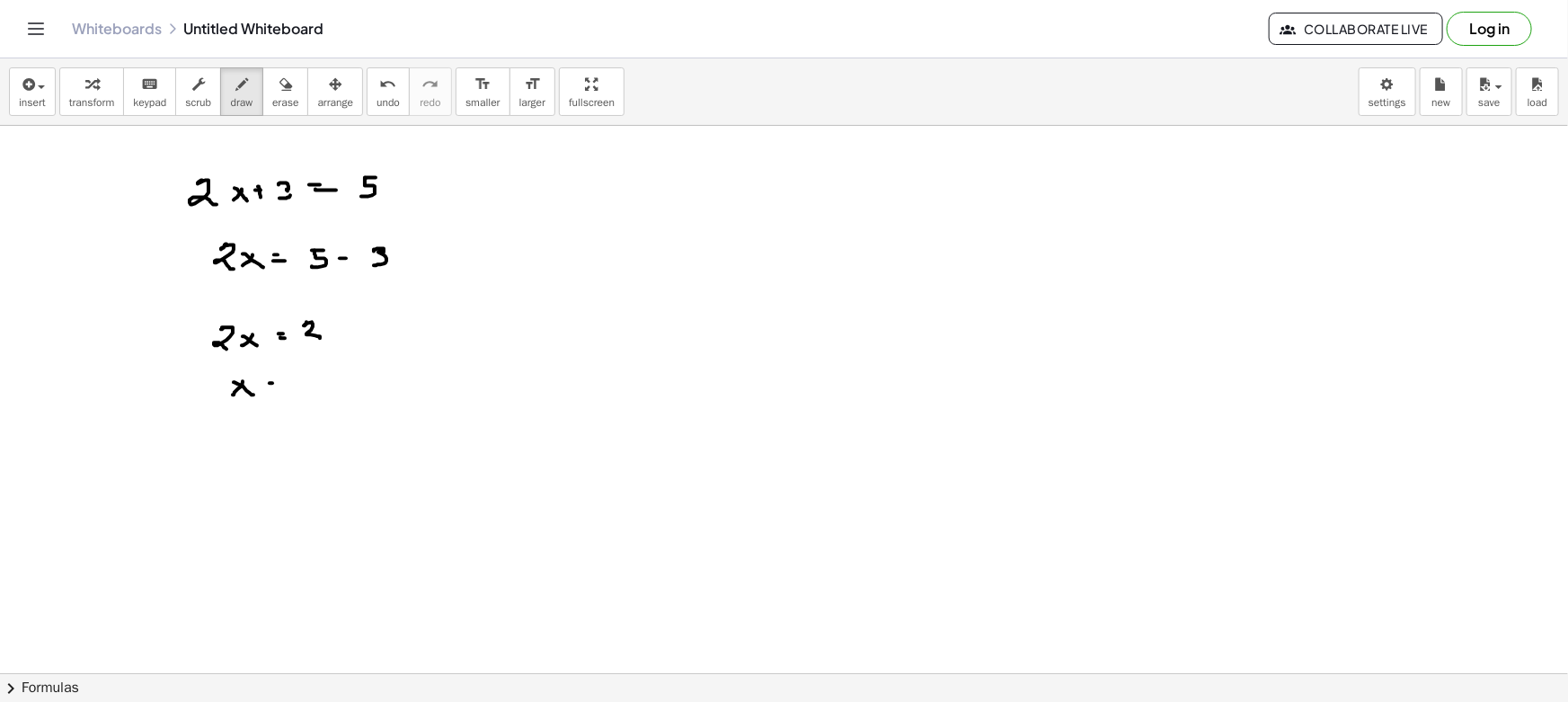 click at bounding box center [784, 774] 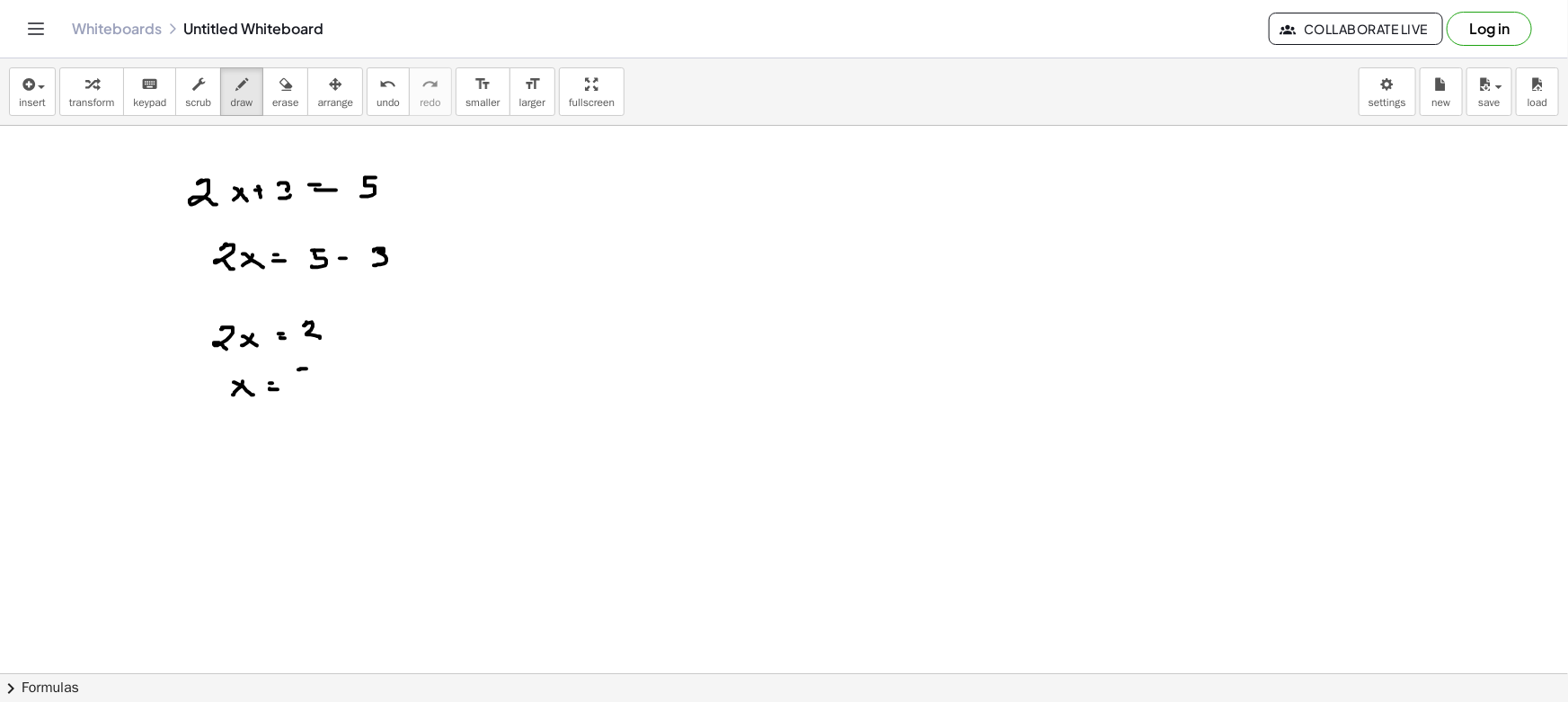 drag, startPoint x: 298, startPoint y: 369, endPoint x: 323, endPoint y: 379, distance: 26.92582 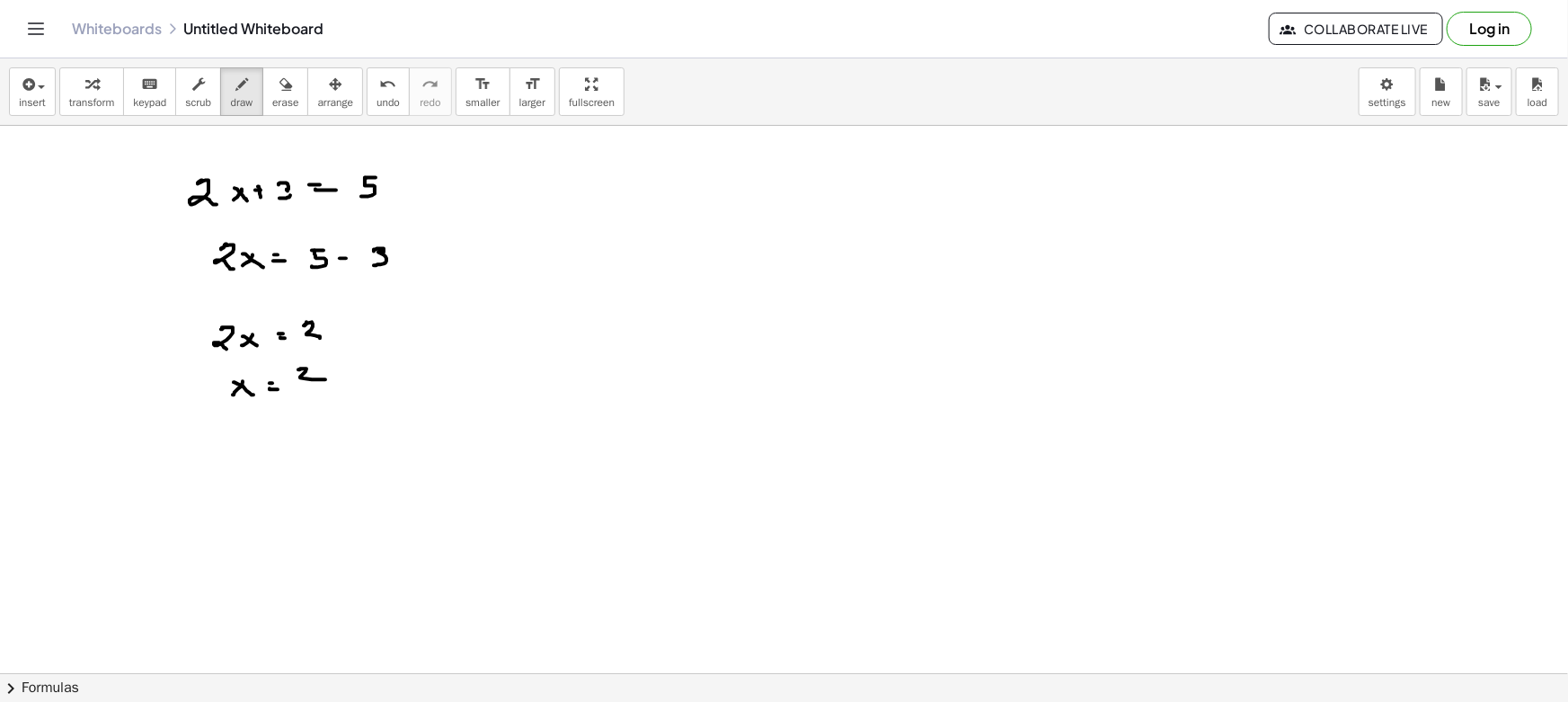 drag, startPoint x: 290, startPoint y: 387, endPoint x: 331, endPoint y: 387, distance: 41 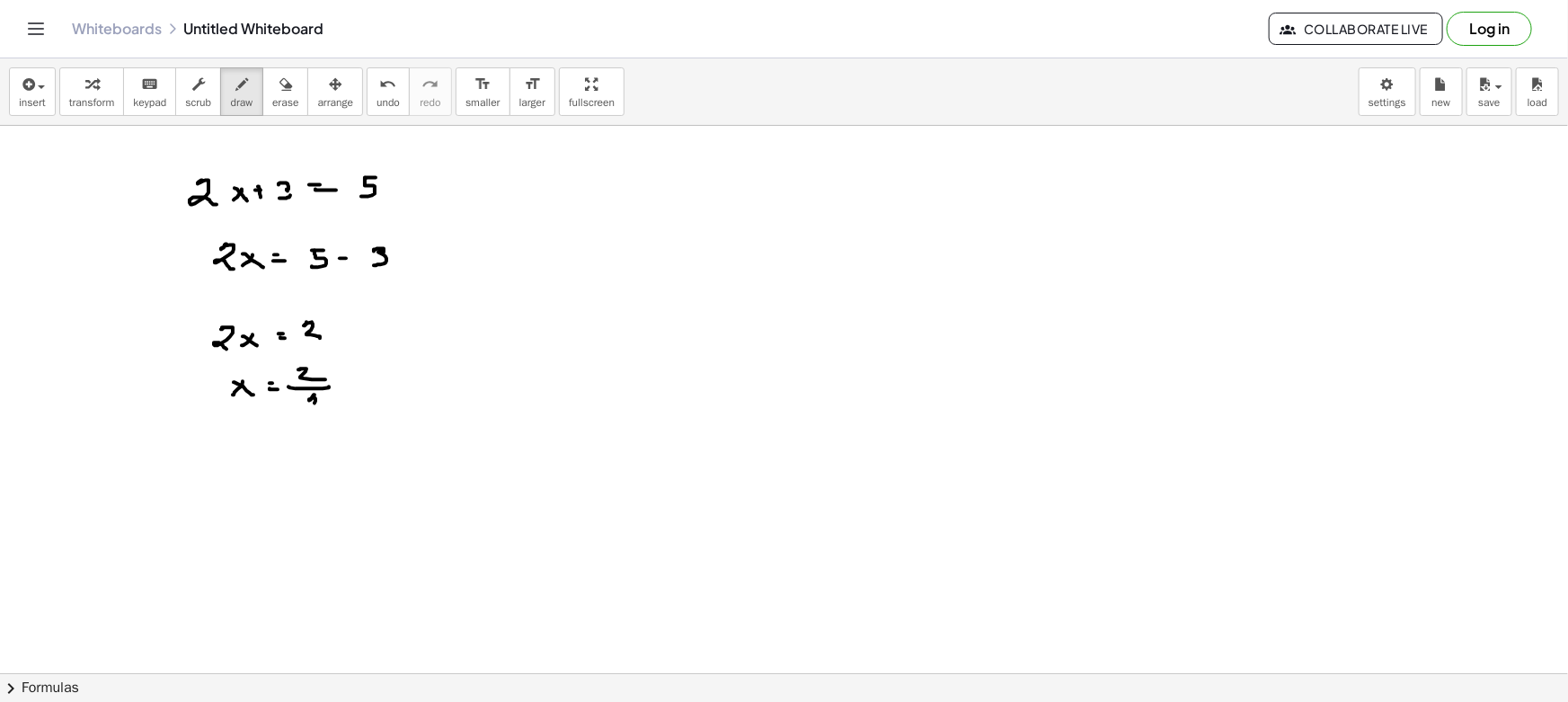 drag, startPoint x: 314, startPoint y: 395, endPoint x: 325, endPoint y: 411, distance: 19.416488 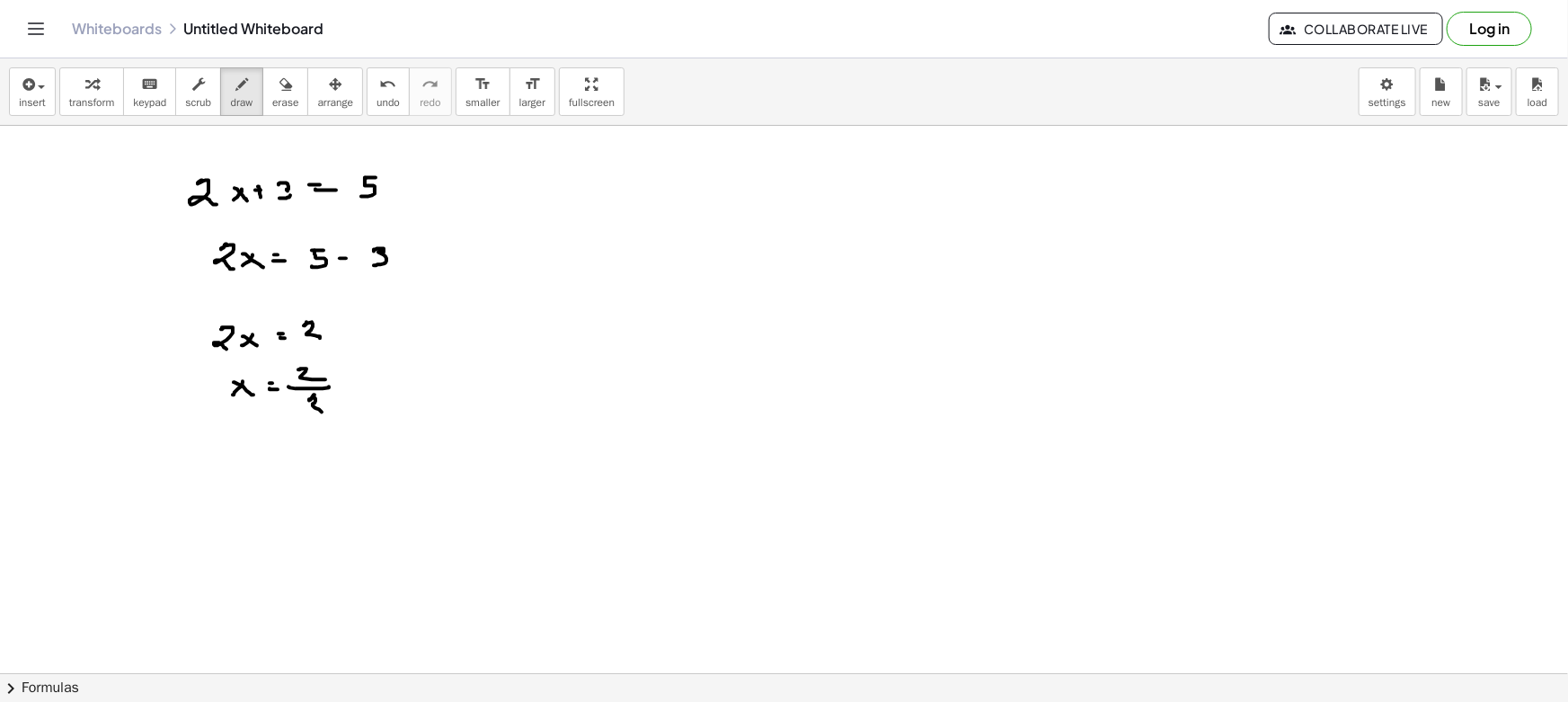 click at bounding box center [784, 774] 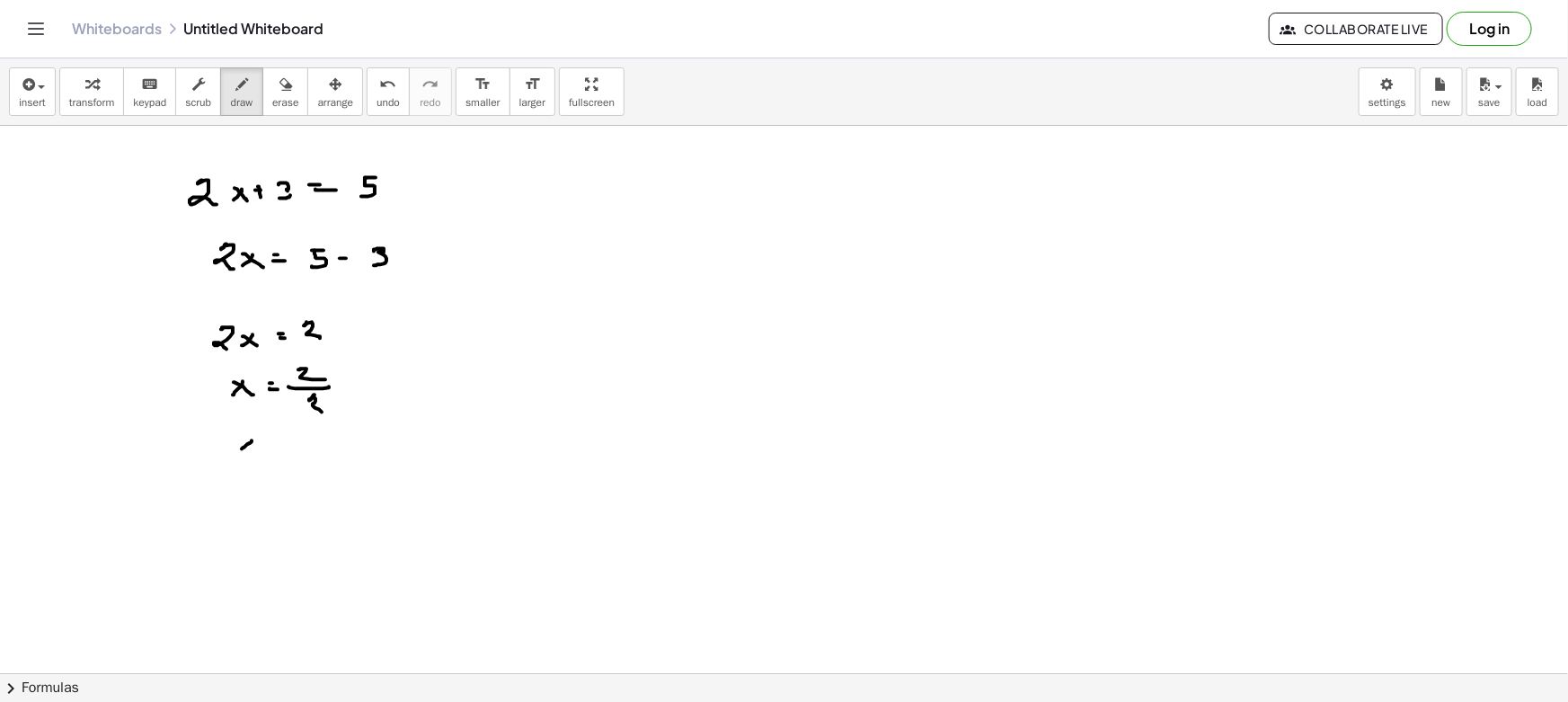 drag, startPoint x: 244, startPoint y: 444, endPoint x: 261, endPoint y: 451, distance: 18.384776 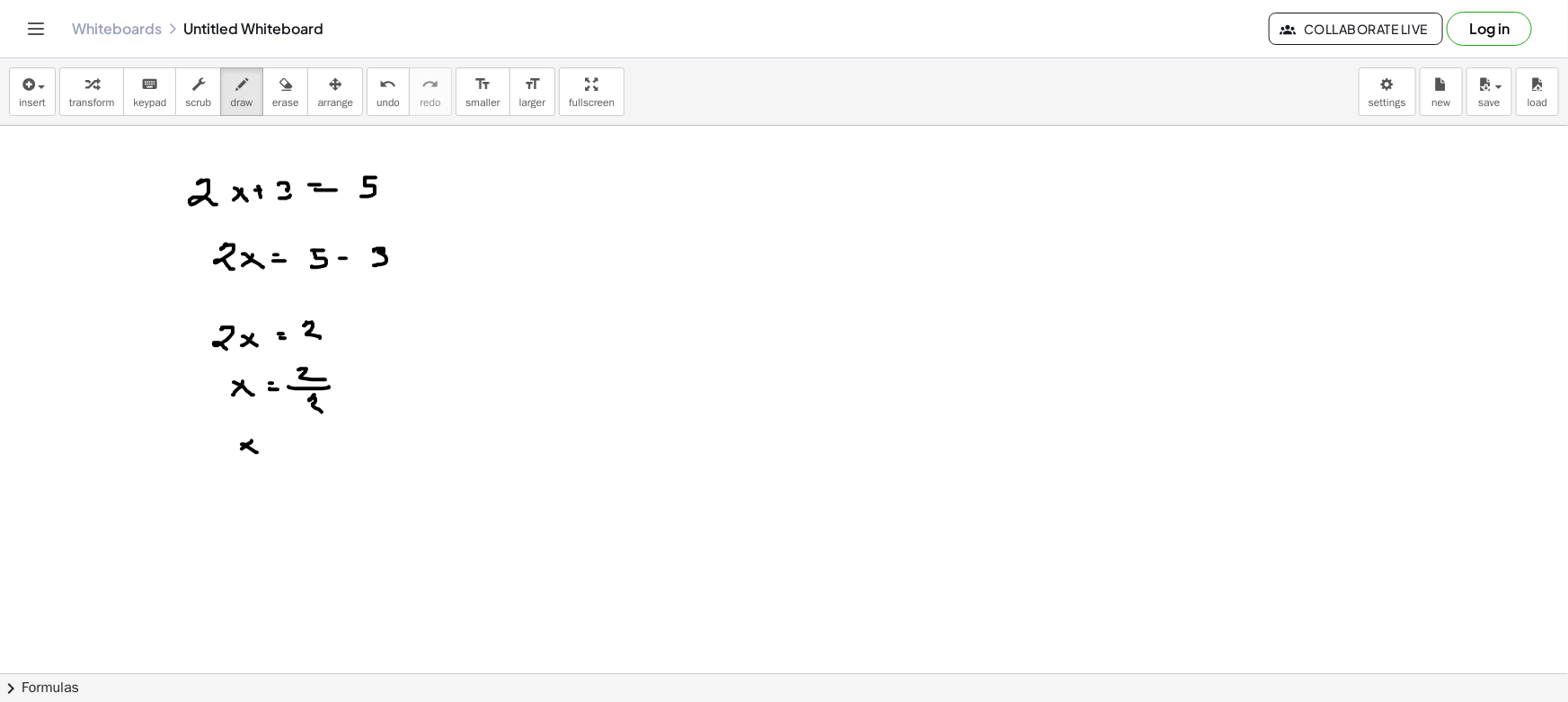 click at bounding box center (784, 774) 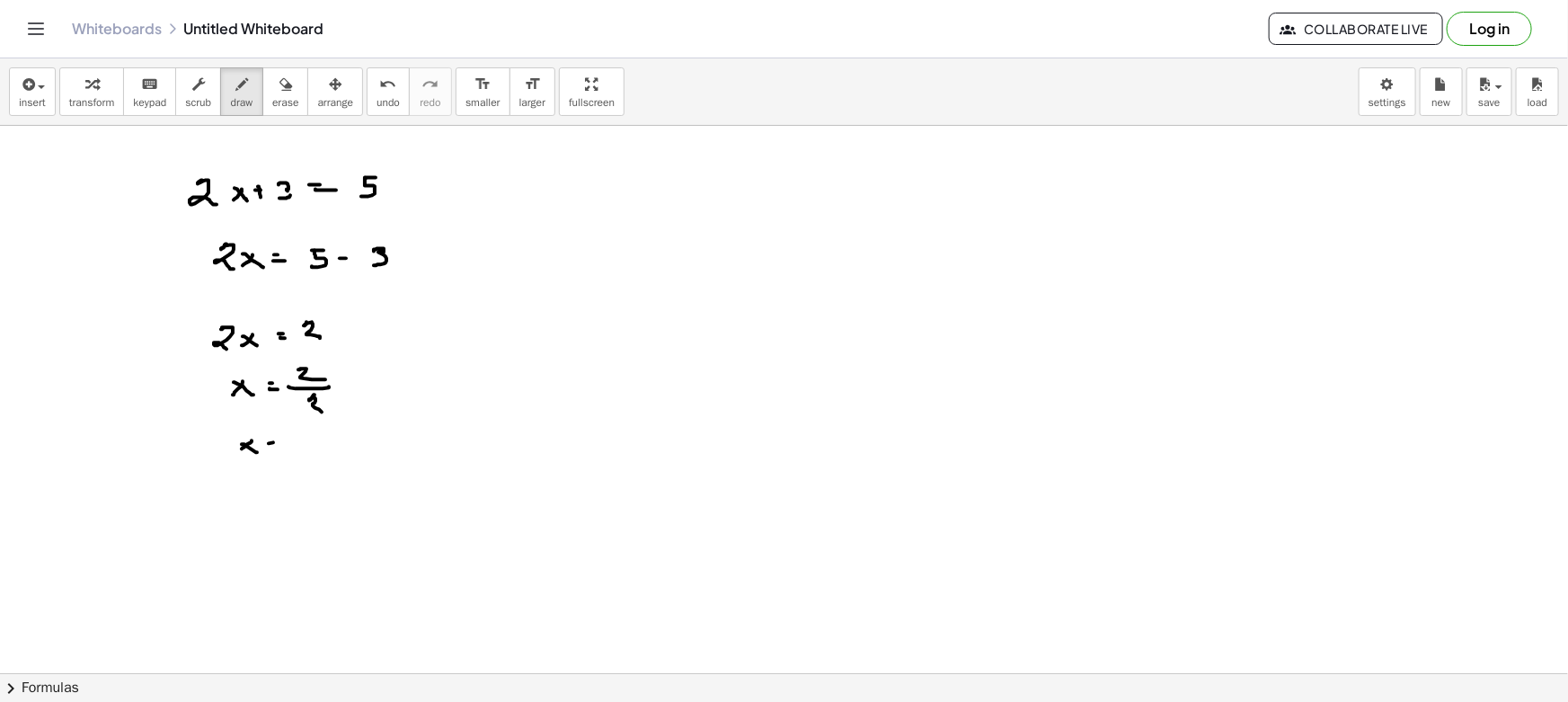 click at bounding box center (784, 774) 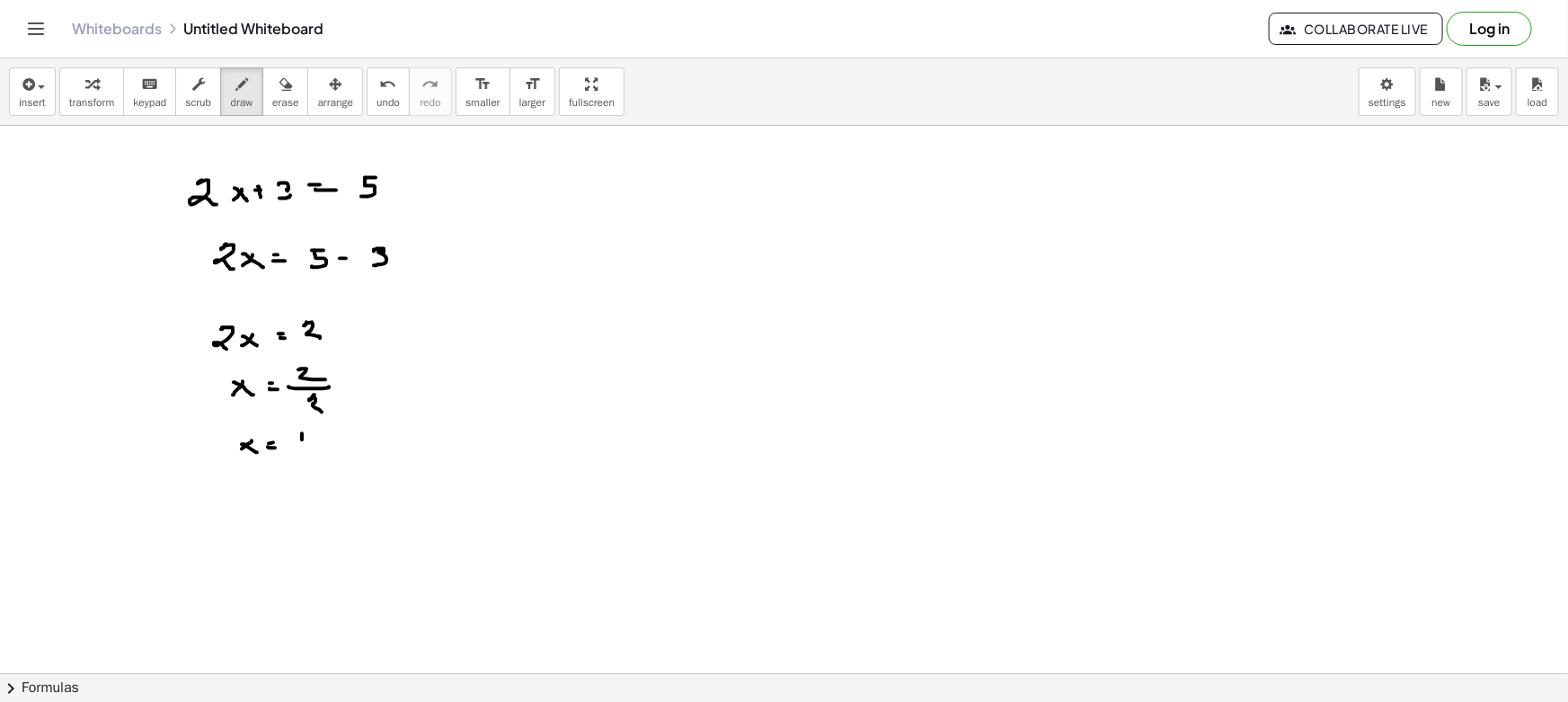 drag, startPoint x: 302, startPoint y: 433, endPoint x: 297, endPoint y: 475, distance: 42.296572 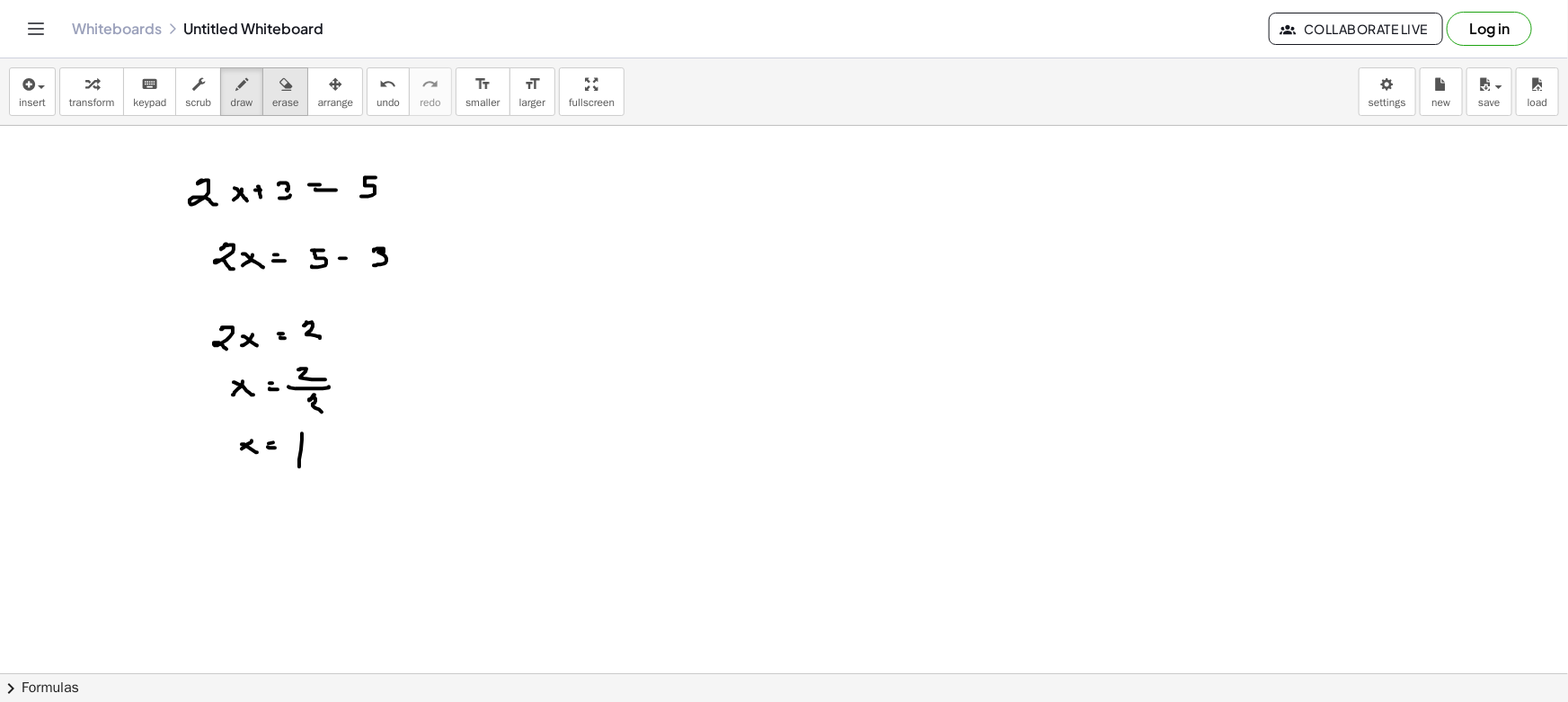 click on "erase" at bounding box center [285, 102] 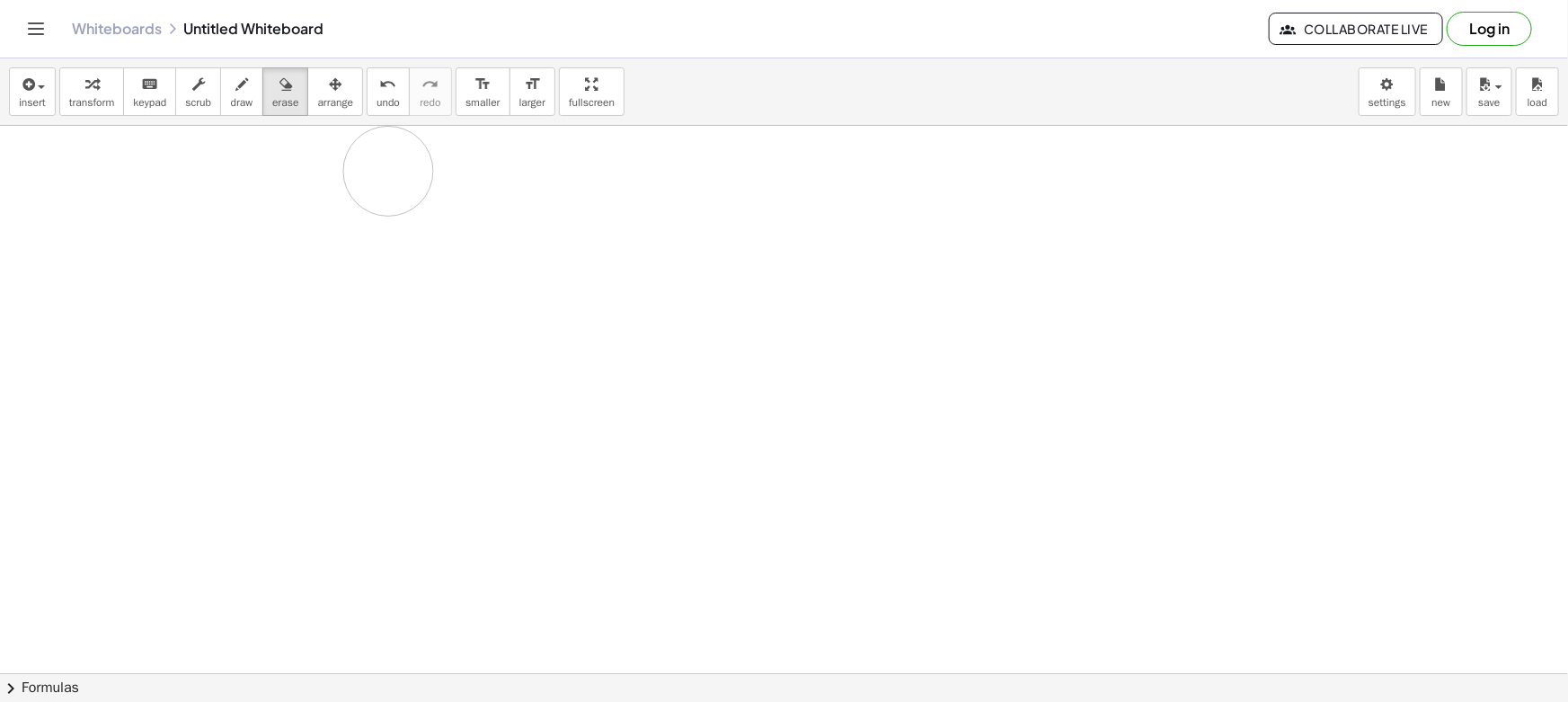 drag, startPoint x: 249, startPoint y: 423, endPoint x: 444, endPoint y: 170, distance: 319.4276 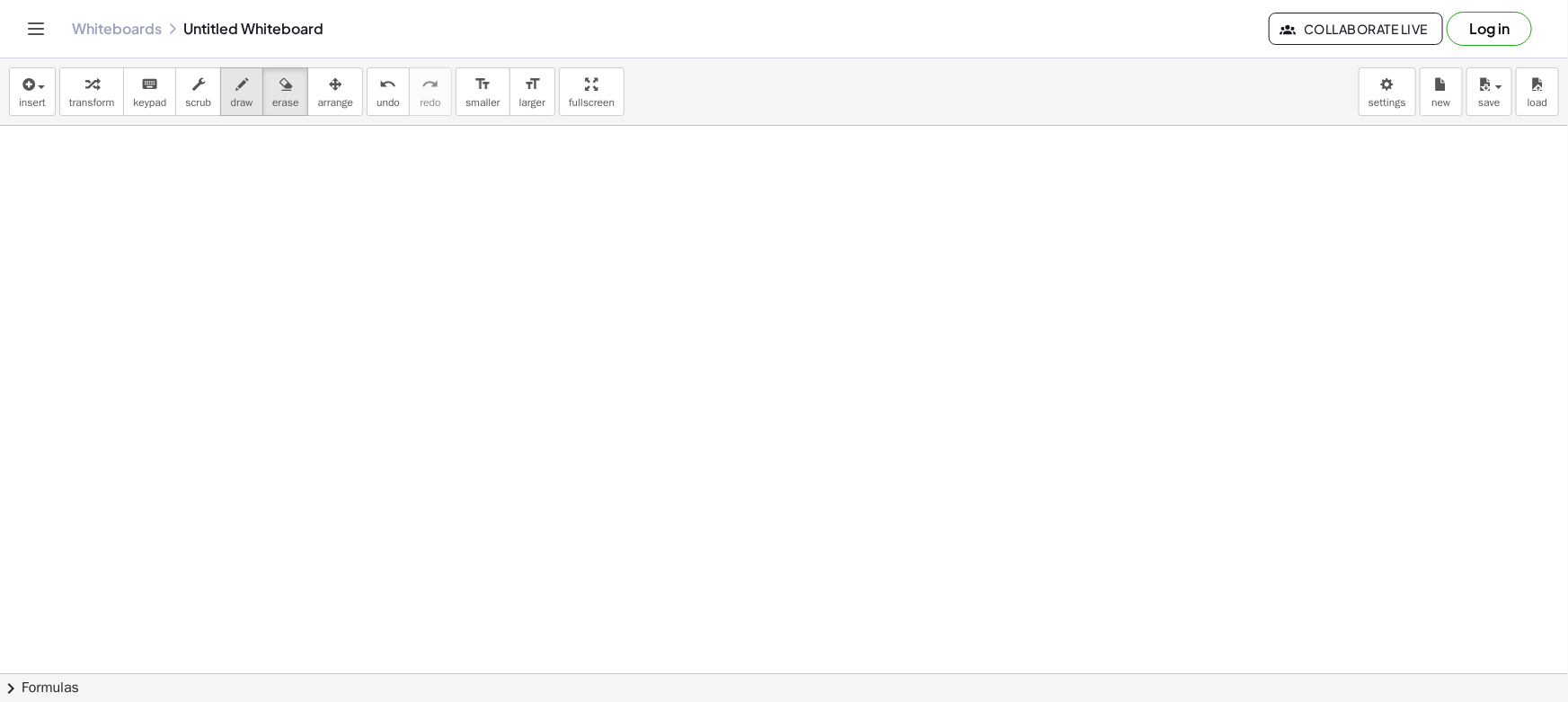 click at bounding box center (242, 84) 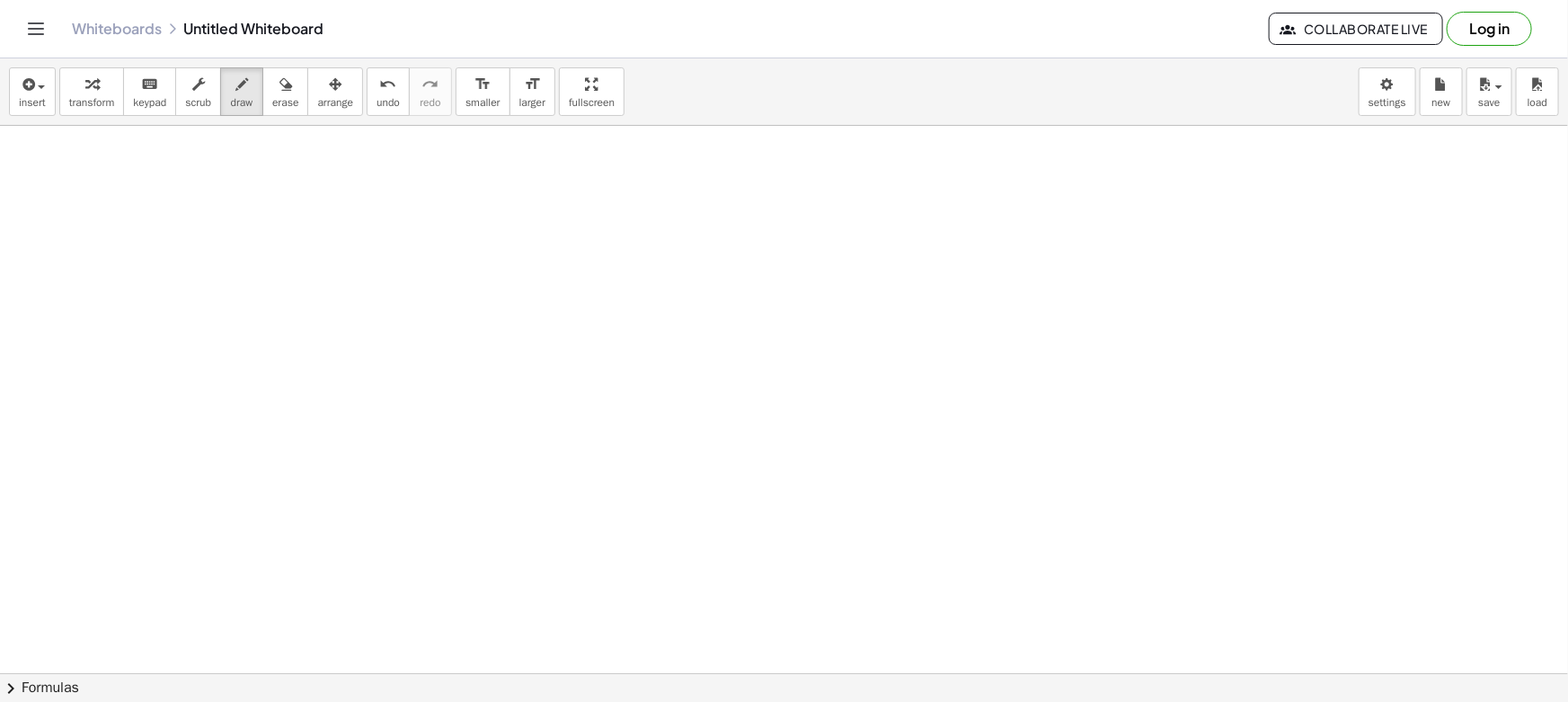 click at bounding box center (784, 774) 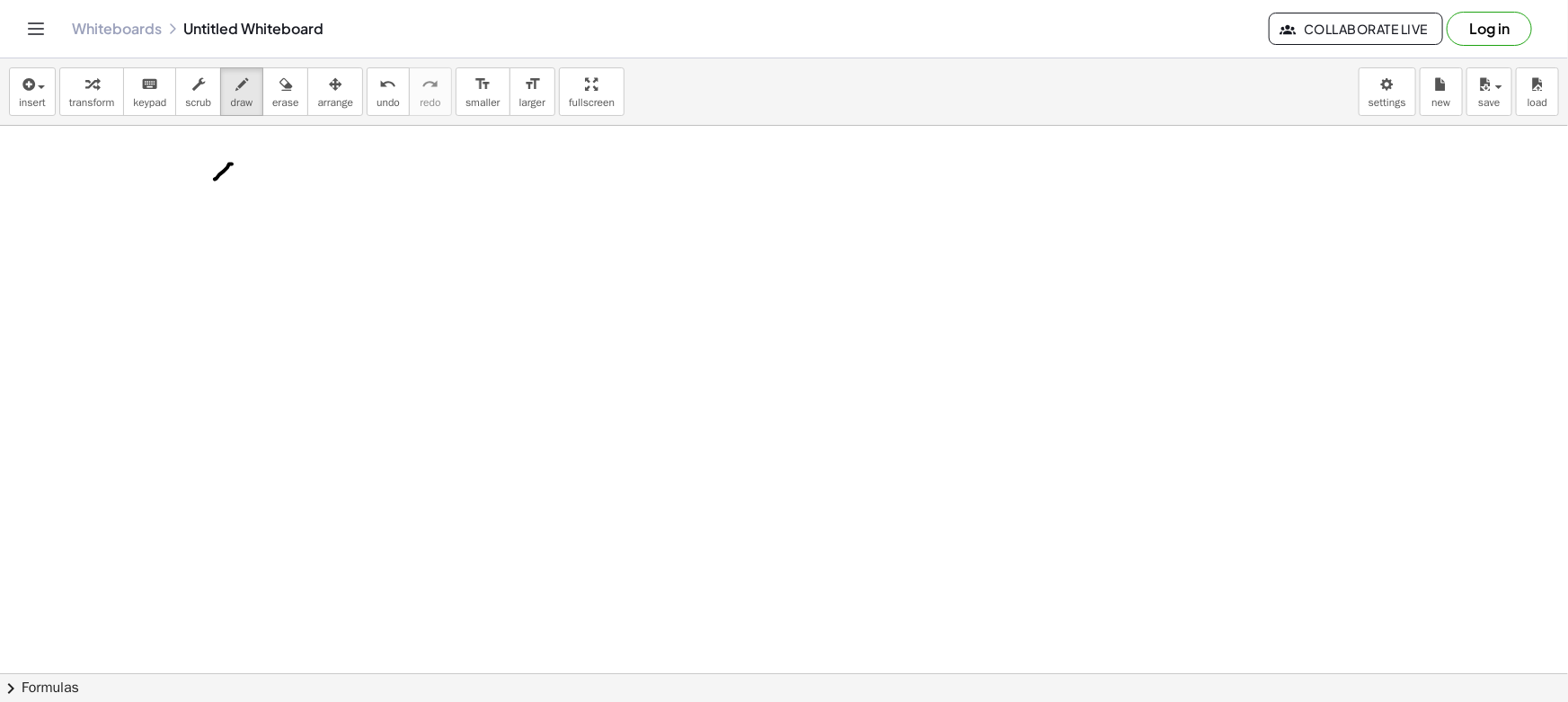drag, startPoint x: 208, startPoint y: 161, endPoint x: 232, endPoint y: 180, distance: 30.61046 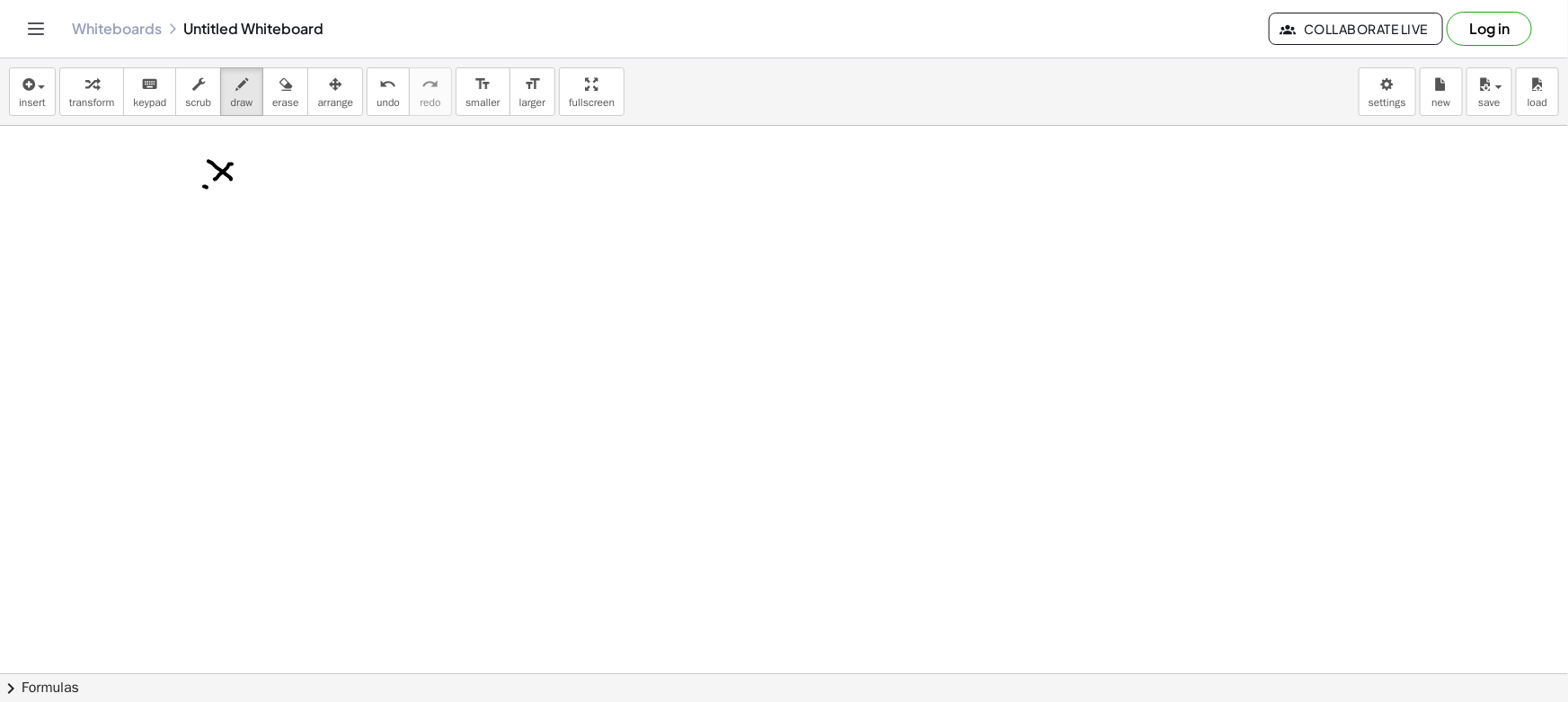 drag, startPoint x: 207, startPoint y: 187, endPoint x: 239, endPoint y: 188, distance: 32.015621 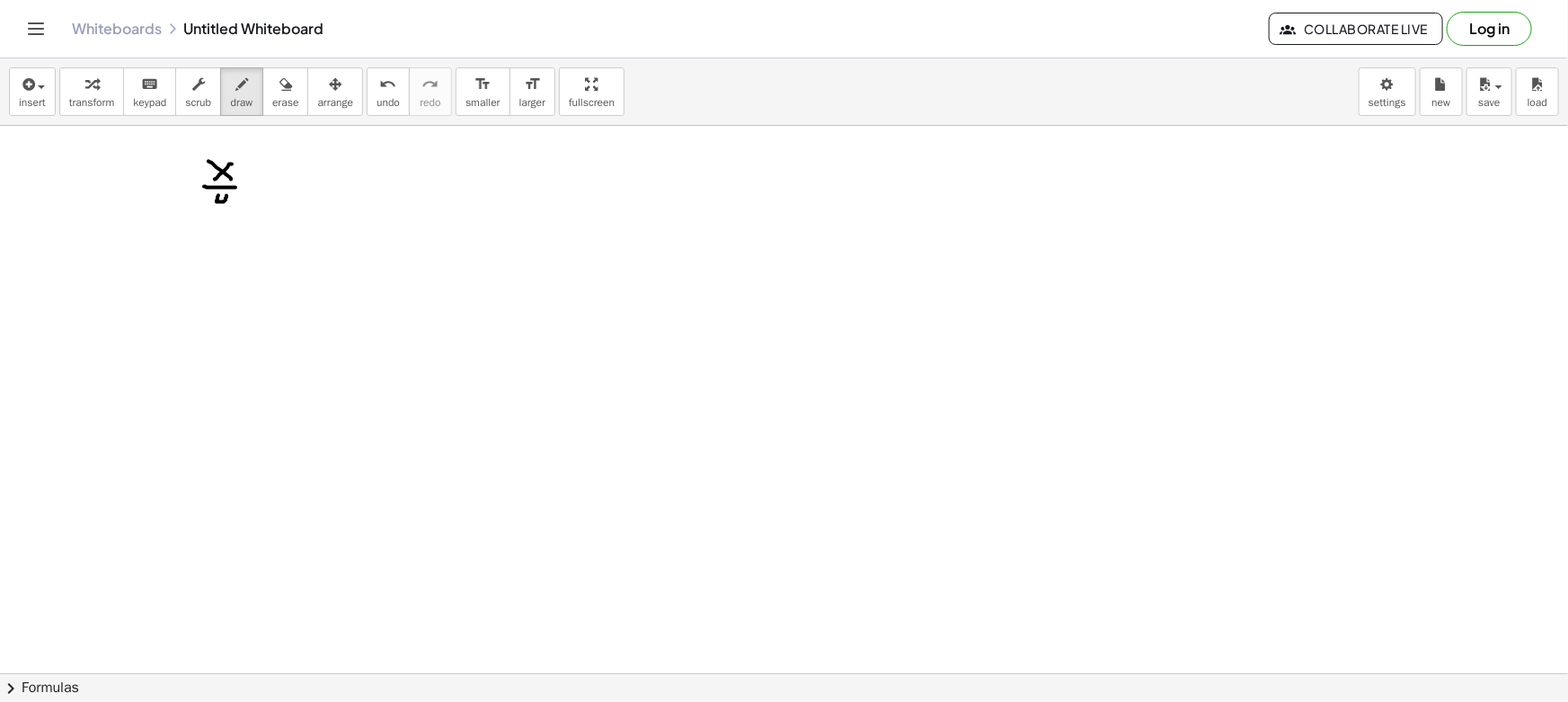 drag, startPoint x: 218, startPoint y: 195, endPoint x: 230, endPoint y: 214, distance: 22.472205 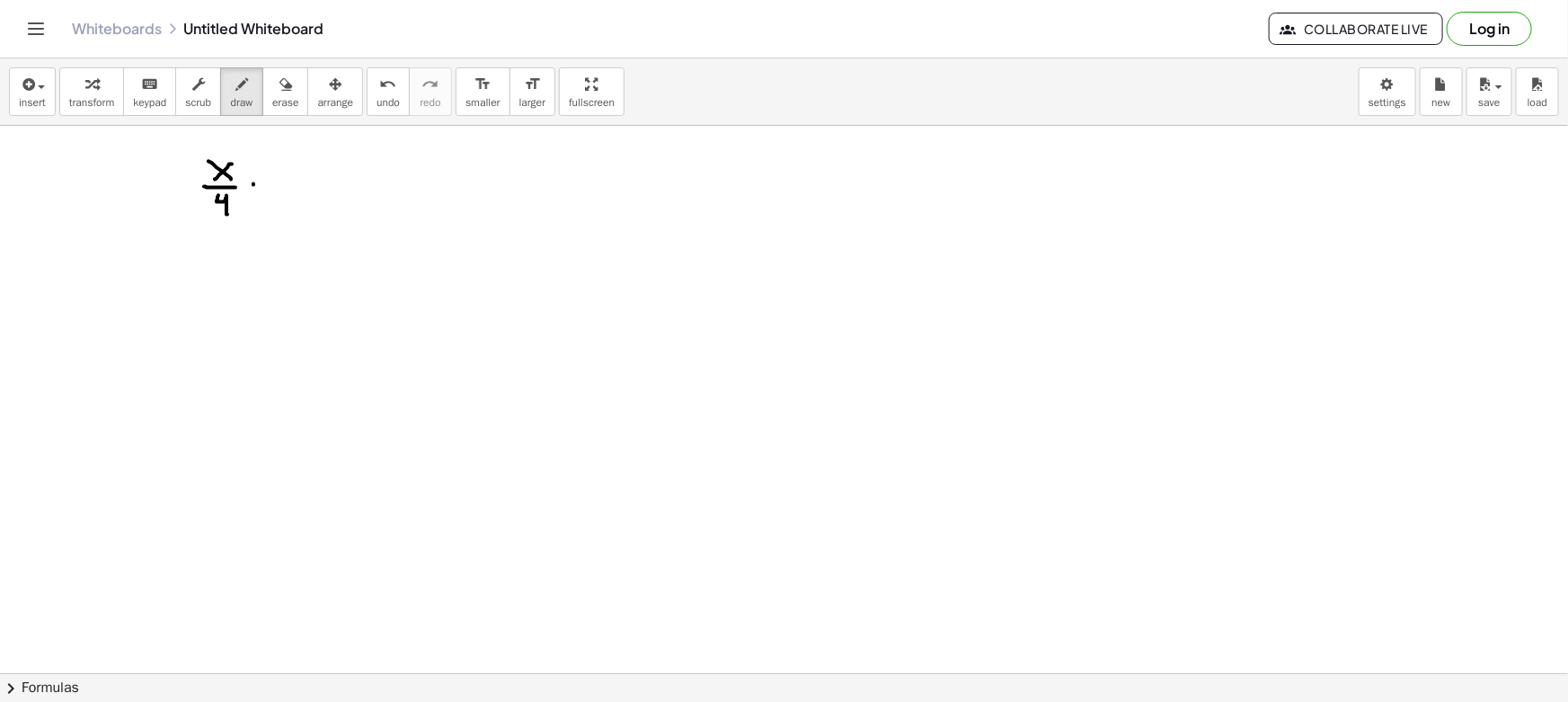 click at bounding box center (784, 774) 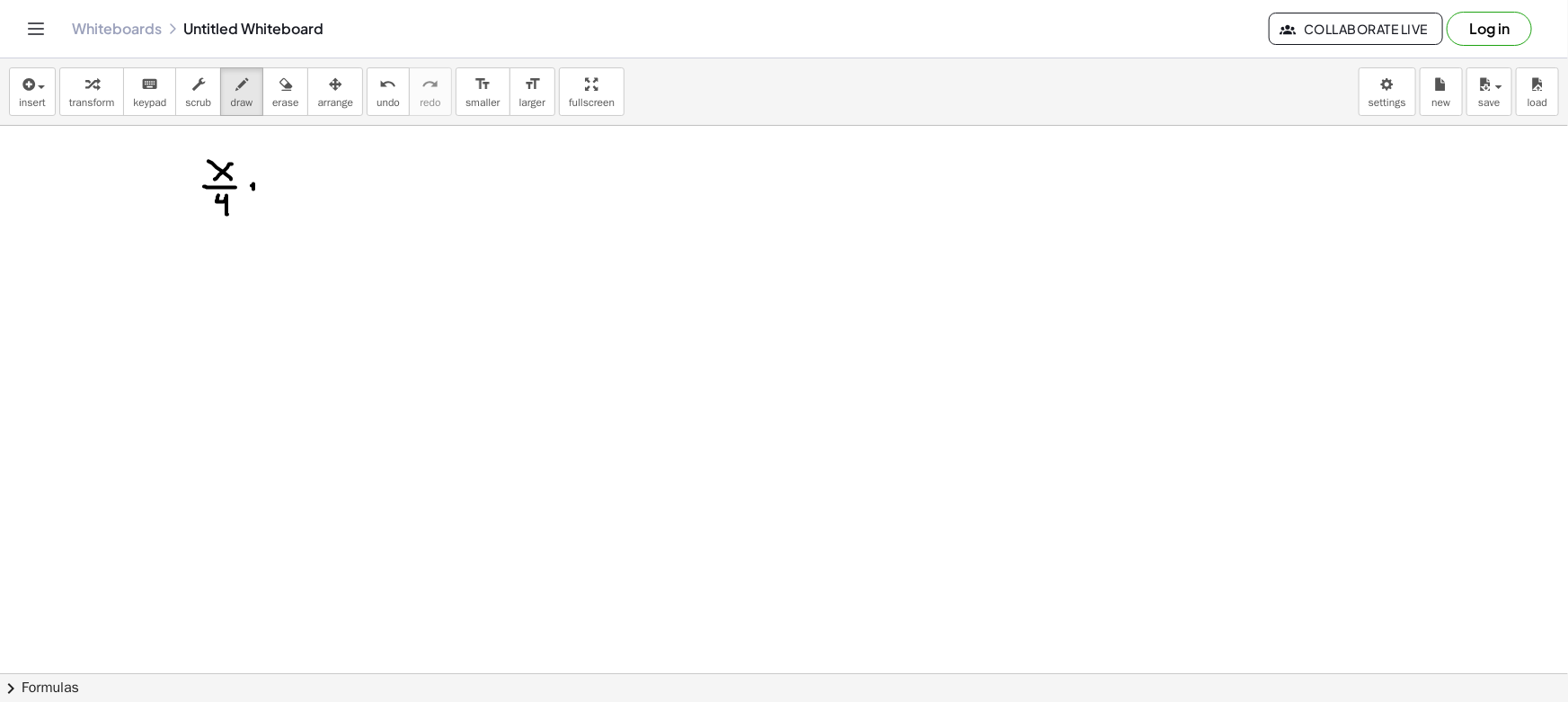 drag, startPoint x: 253, startPoint y: 185, endPoint x: 266, endPoint y: 186, distance: 13.038405 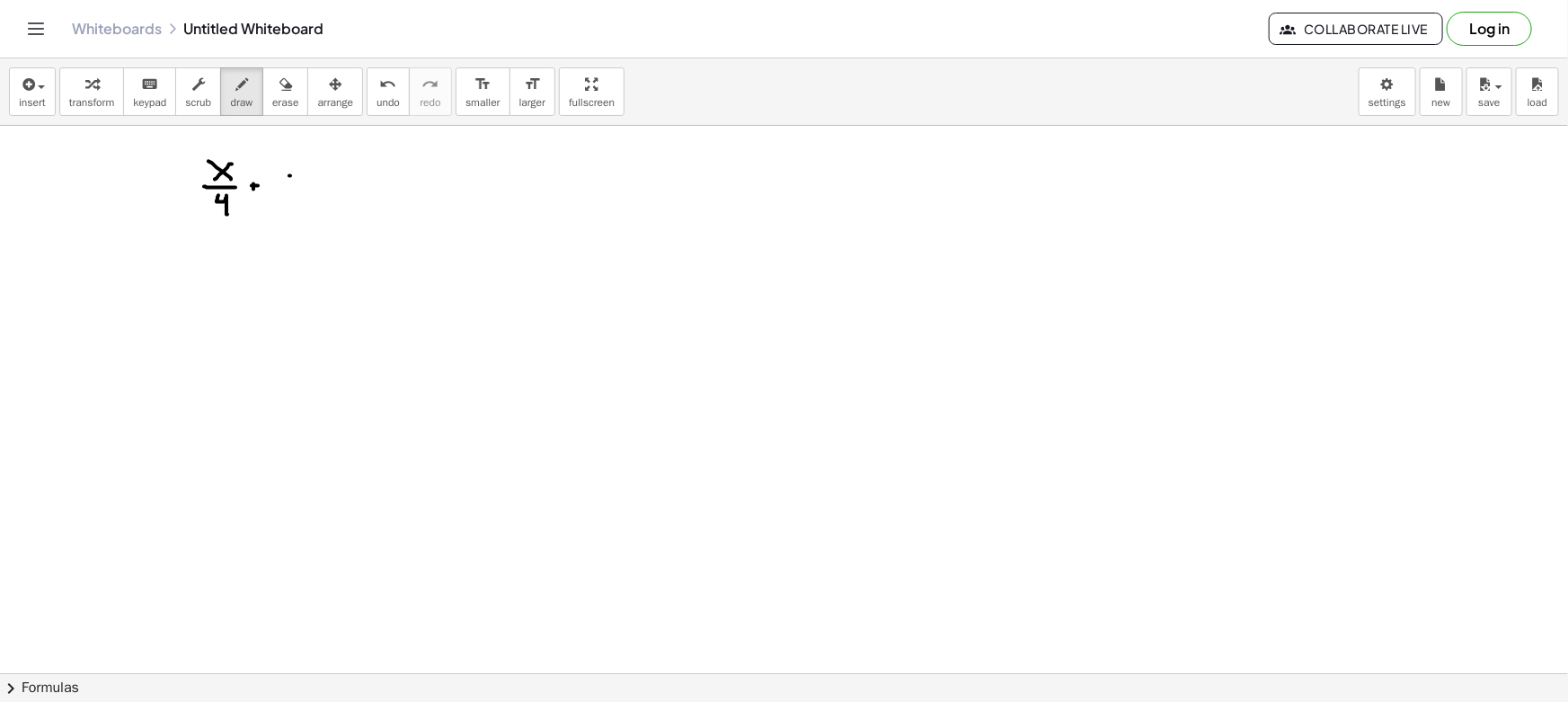 click at bounding box center [784, 774] 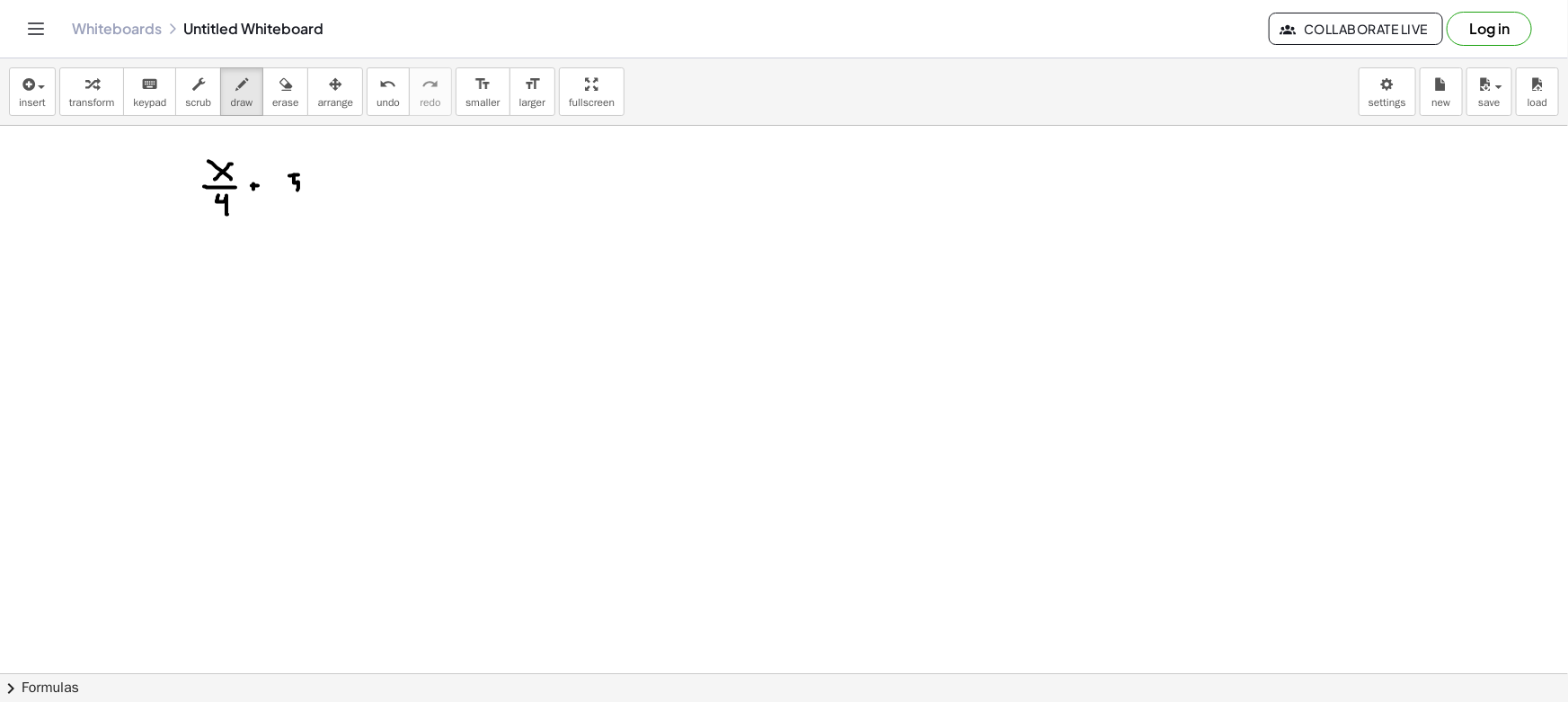 drag, startPoint x: 294, startPoint y: 174, endPoint x: 288, endPoint y: 193, distance: 19.924859 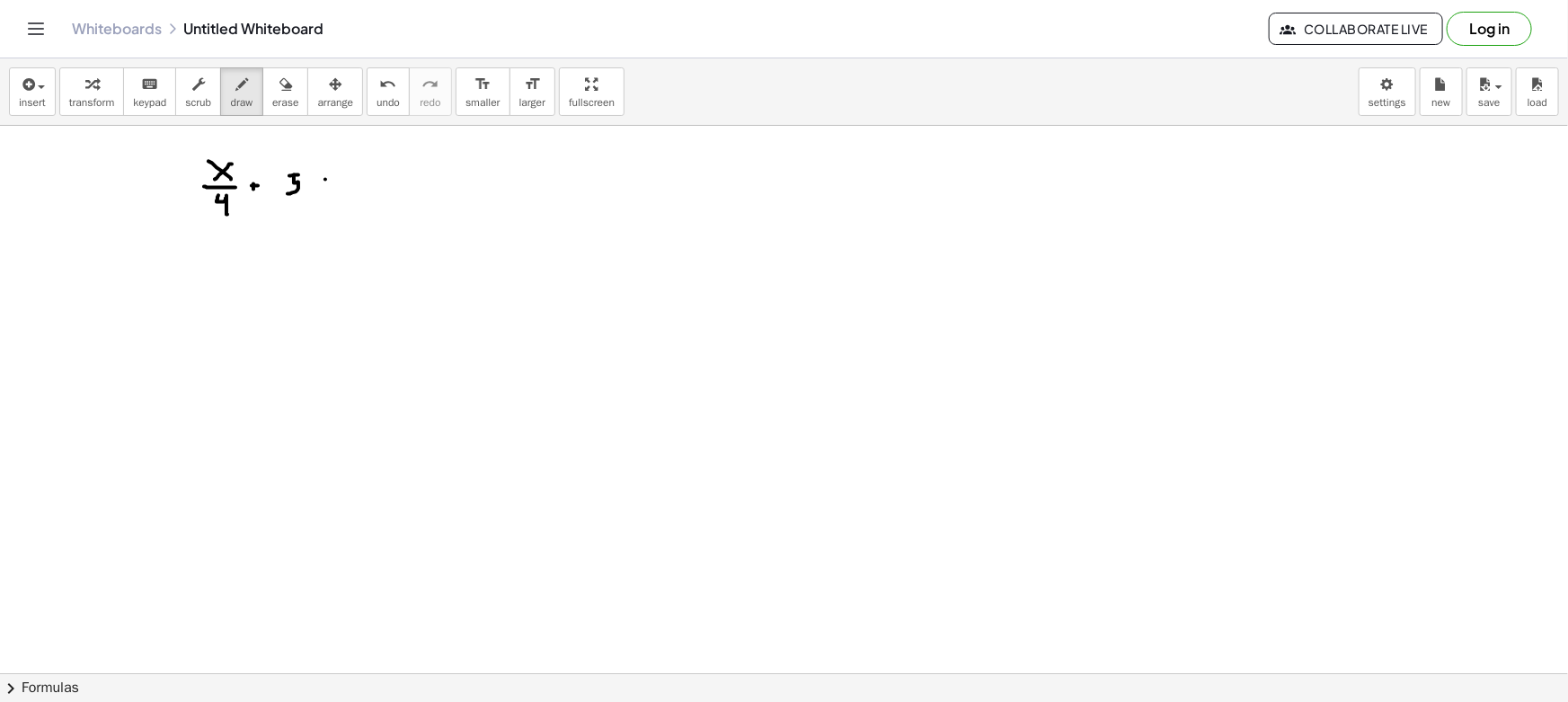 click at bounding box center (784, 774) 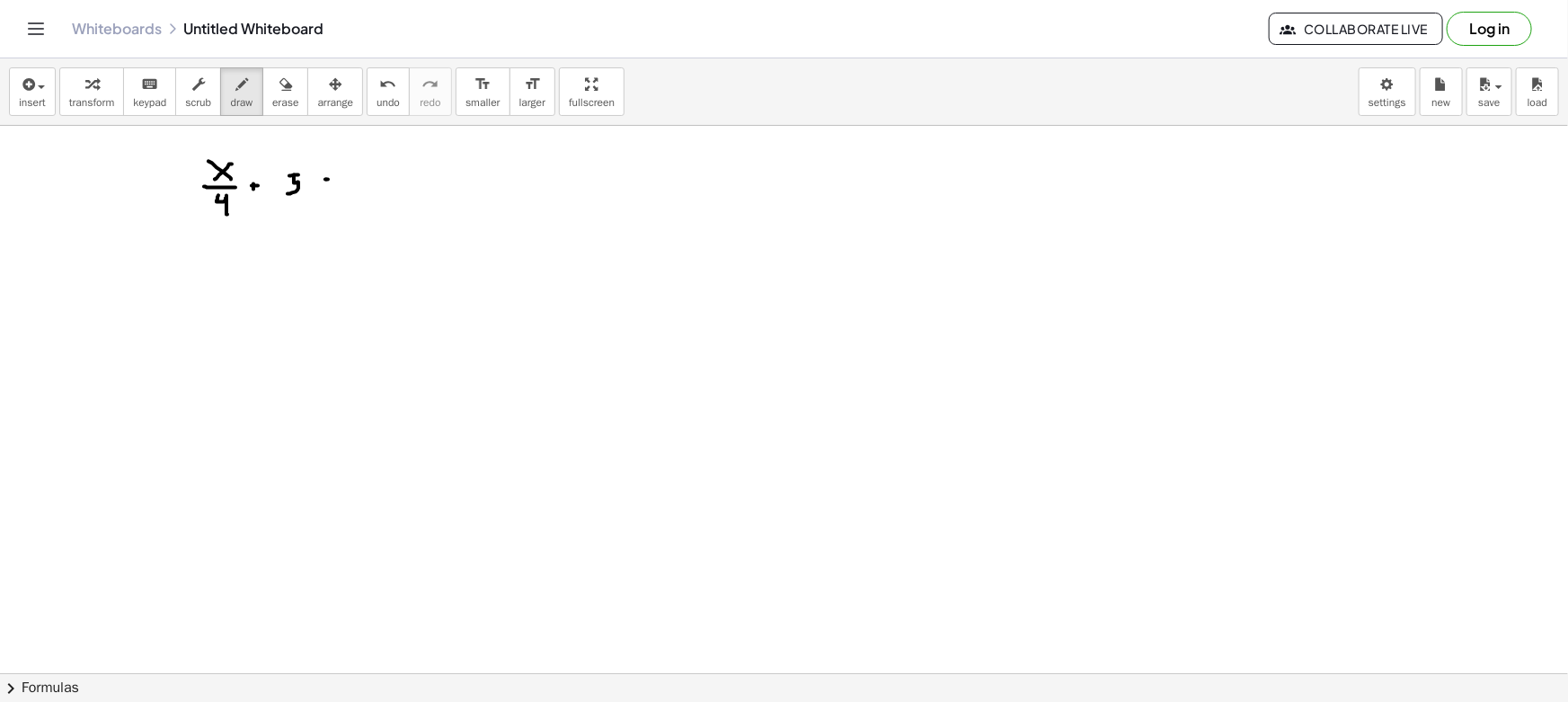 click at bounding box center (784, 774) 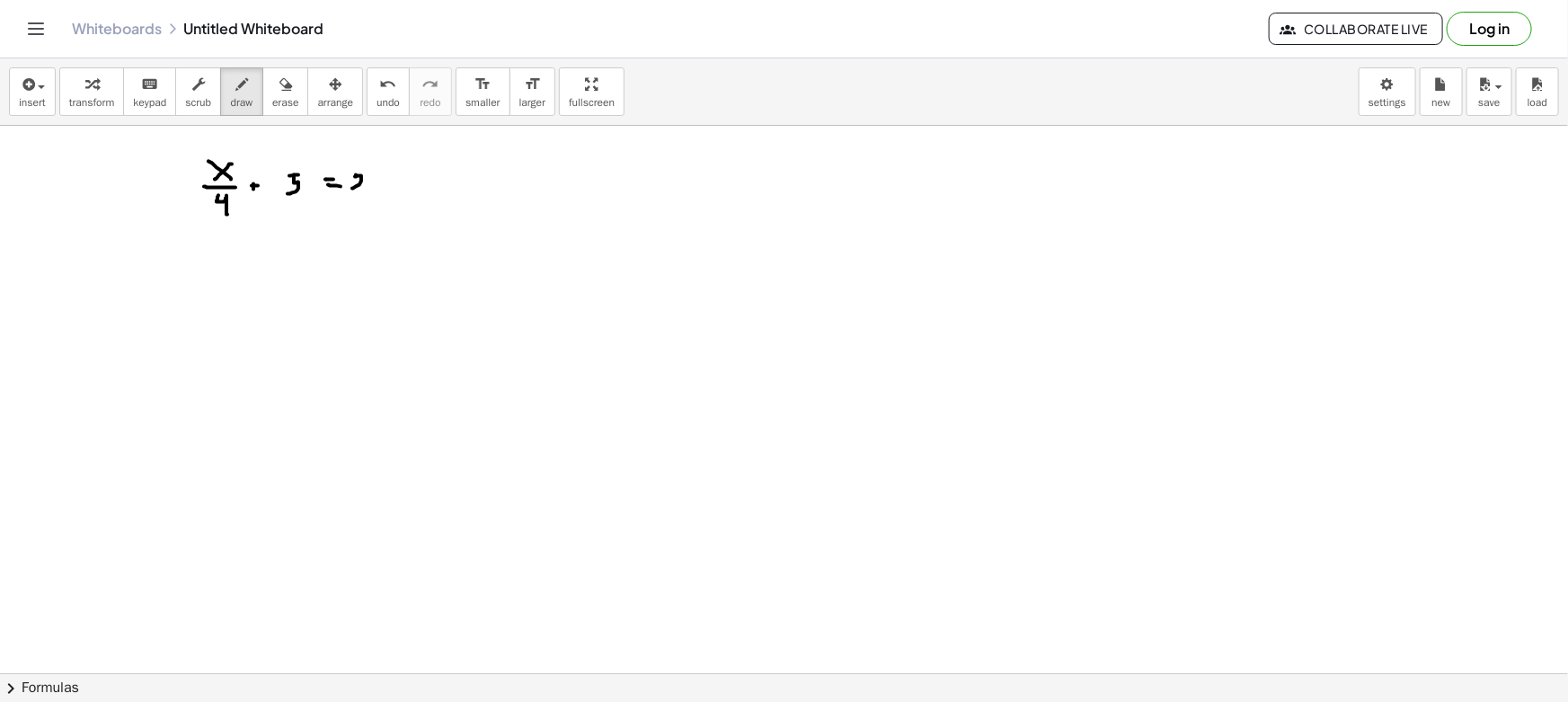 drag, startPoint x: 356, startPoint y: 175, endPoint x: 371, endPoint y: 189, distance: 20.518285 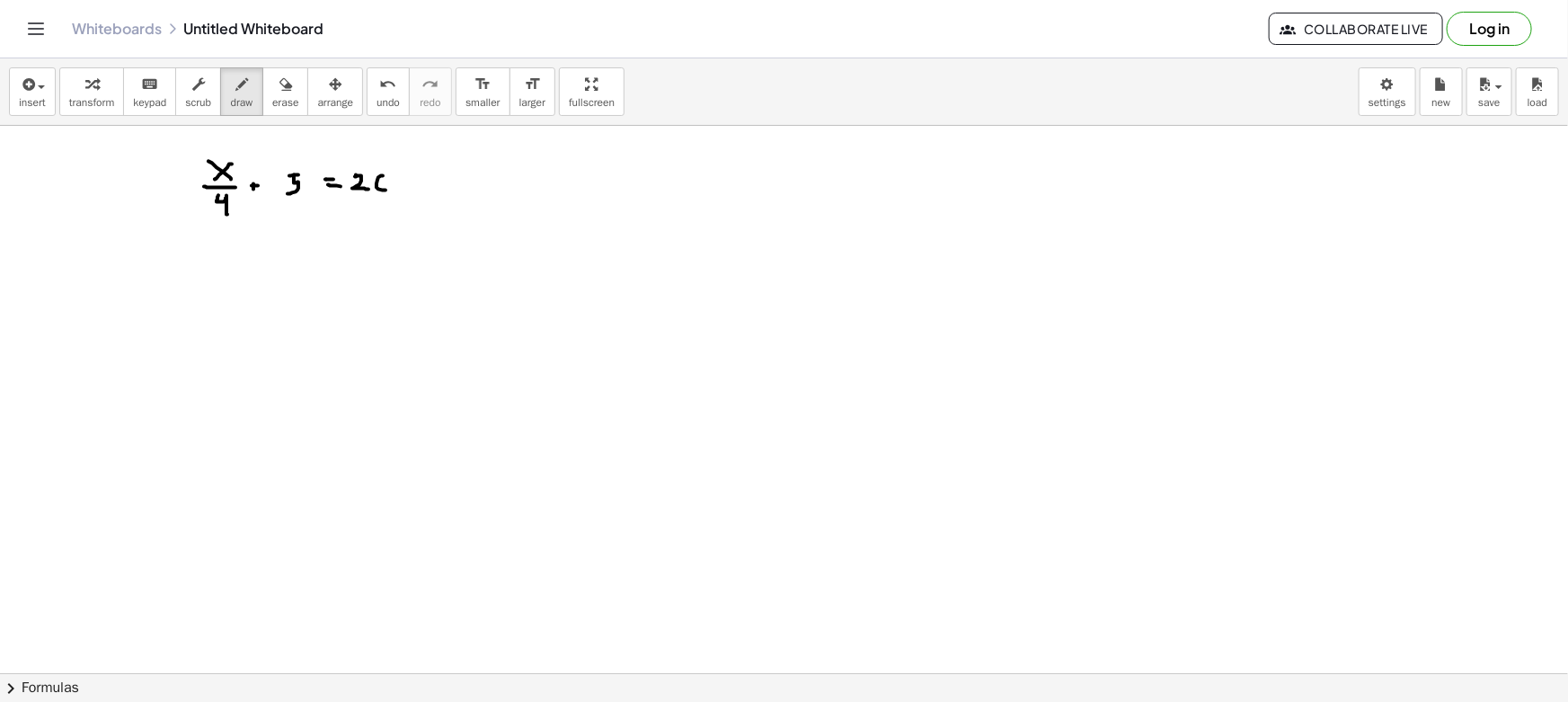 click at bounding box center (784, 774) 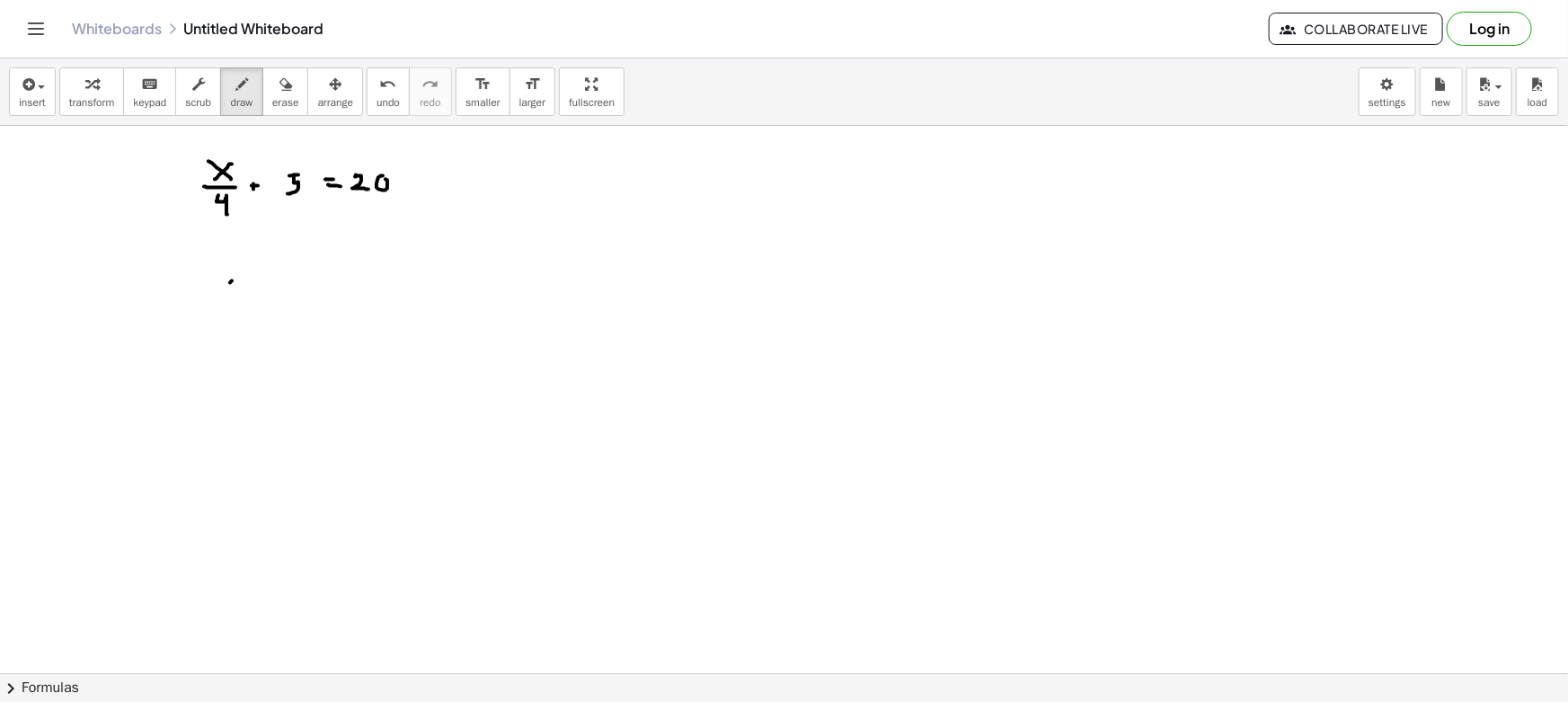 drag, startPoint x: 232, startPoint y: 280, endPoint x: 215, endPoint y: 288, distance: 18.788294 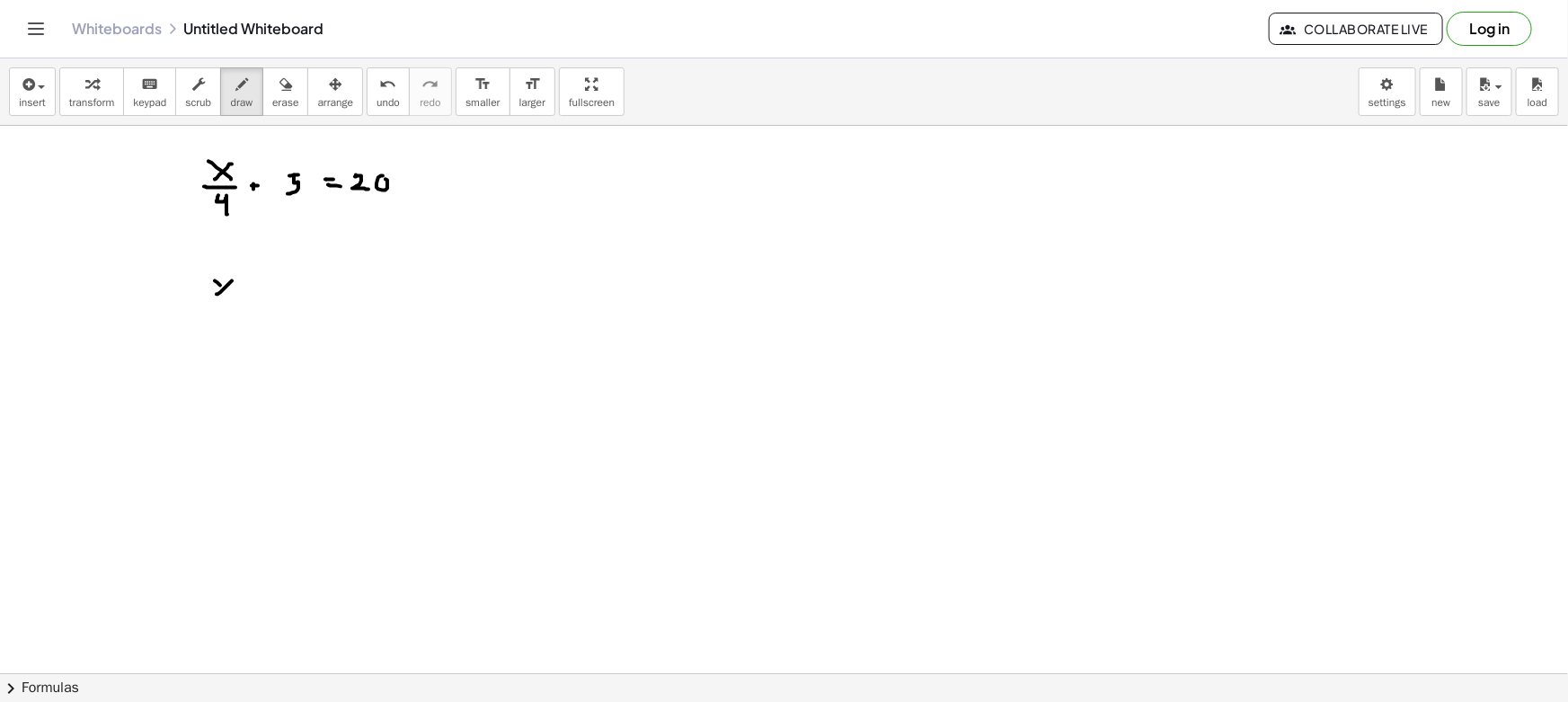 drag, startPoint x: 220, startPoint y: 285, endPoint x: 221, endPoint y: 300, distance: 15.033296 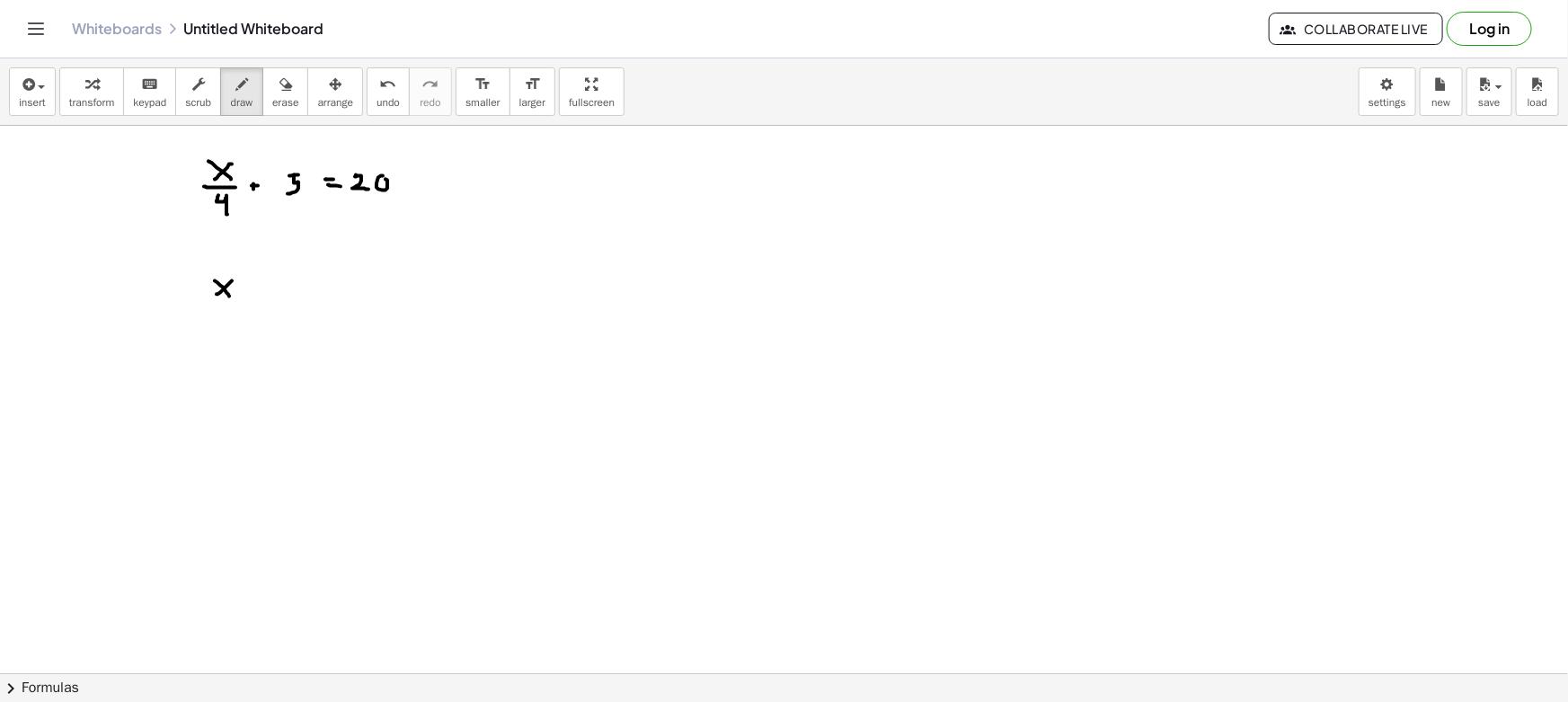 click at bounding box center (784, 774) 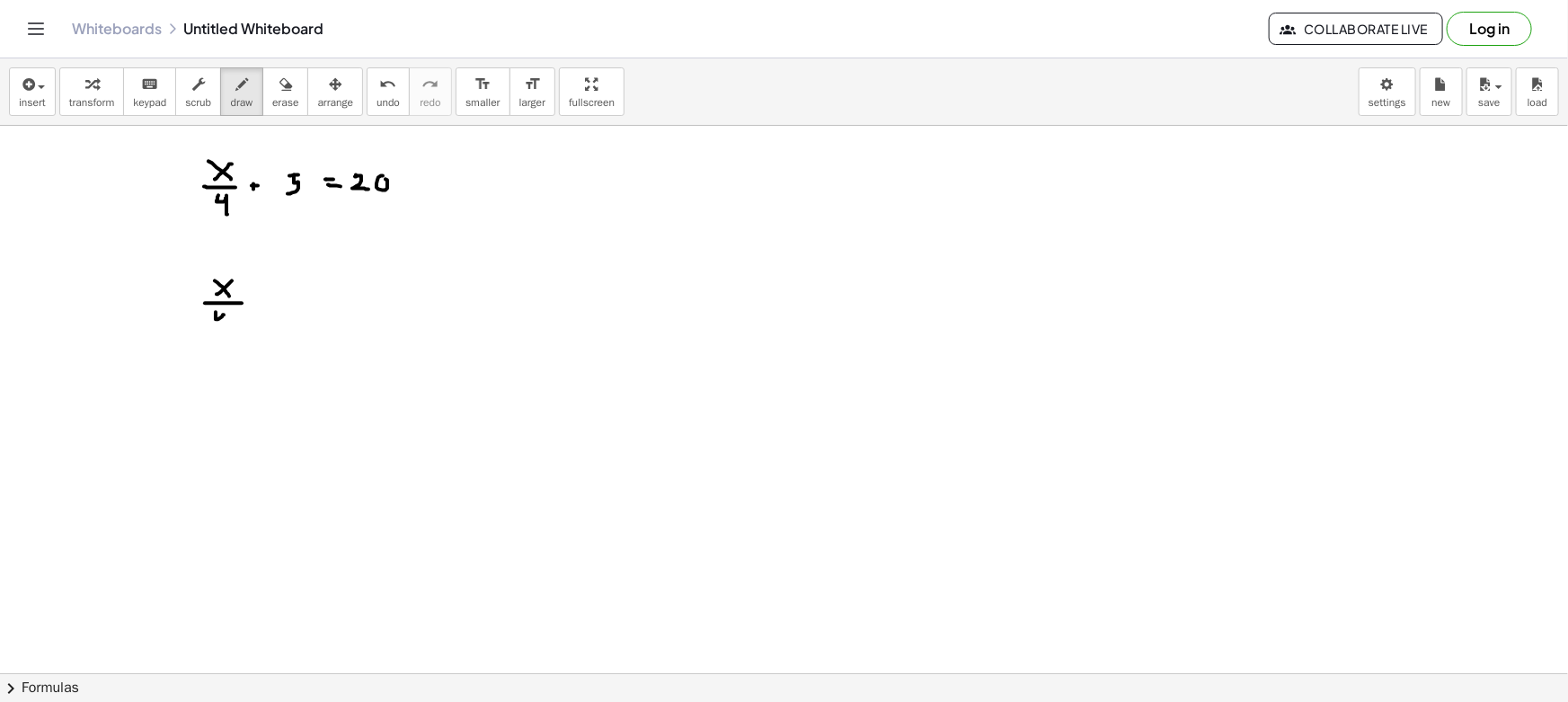 drag, startPoint x: 216, startPoint y: 313, endPoint x: 231, endPoint y: 327, distance: 20.518285 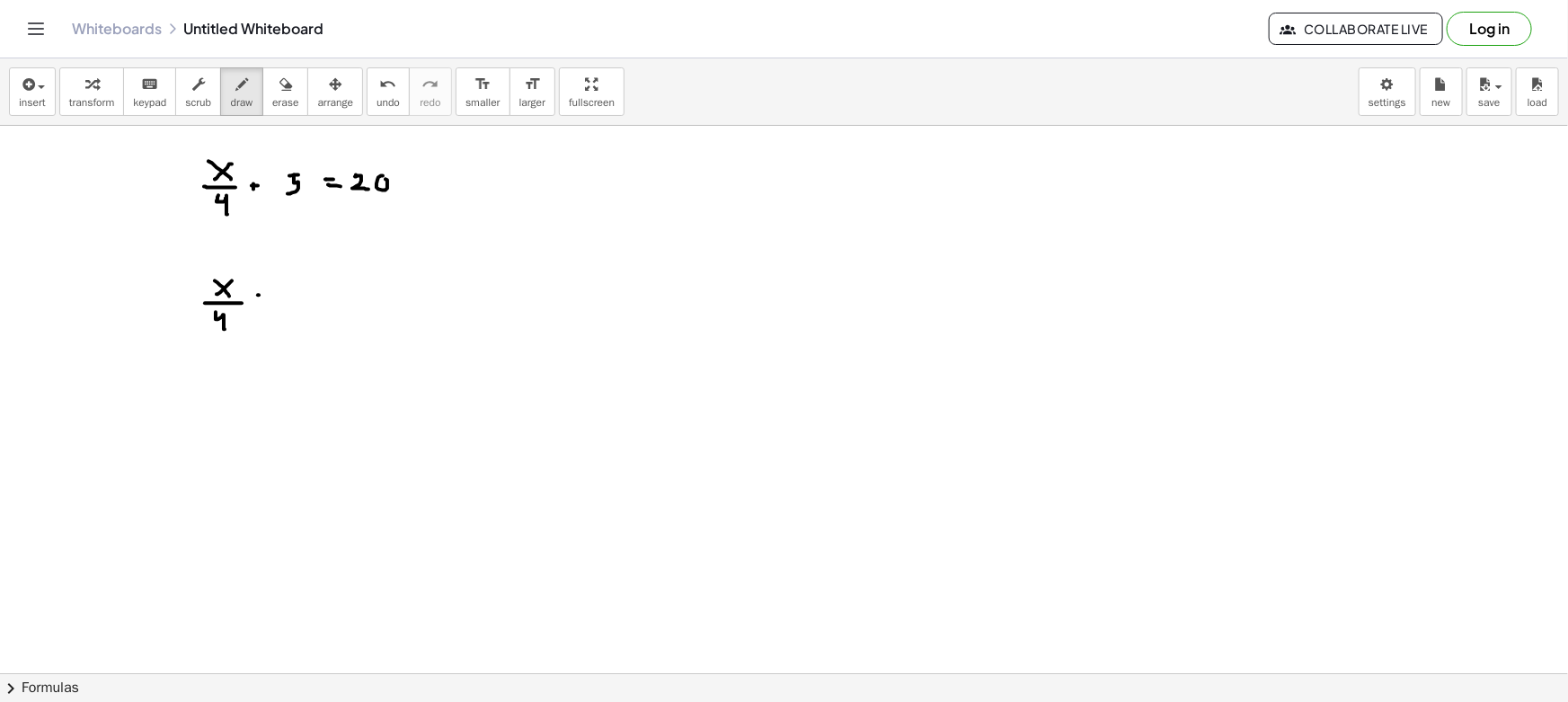 click at bounding box center [784, 774] 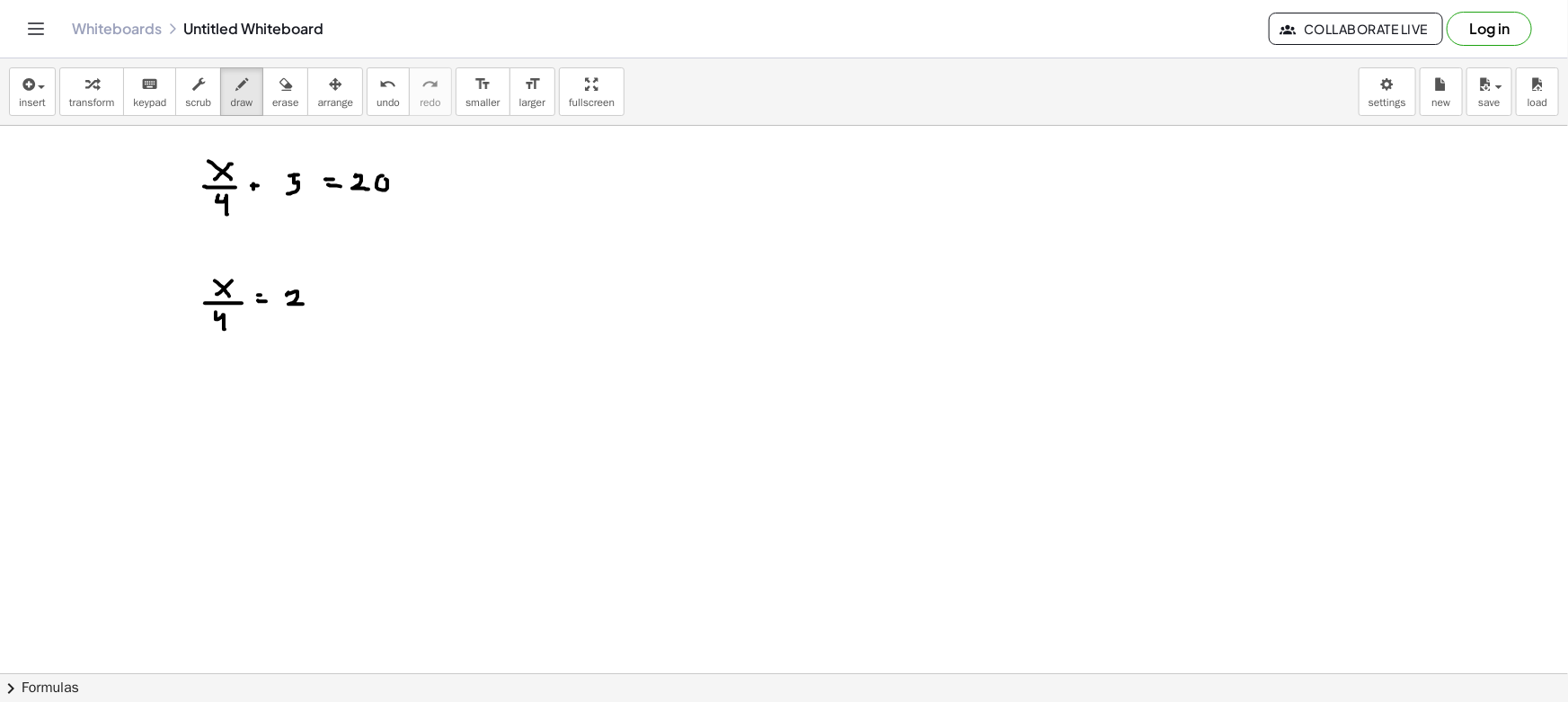 drag, startPoint x: 288, startPoint y: 292, endPoint x: 319, endPoint y: 289, distance: 31.144823 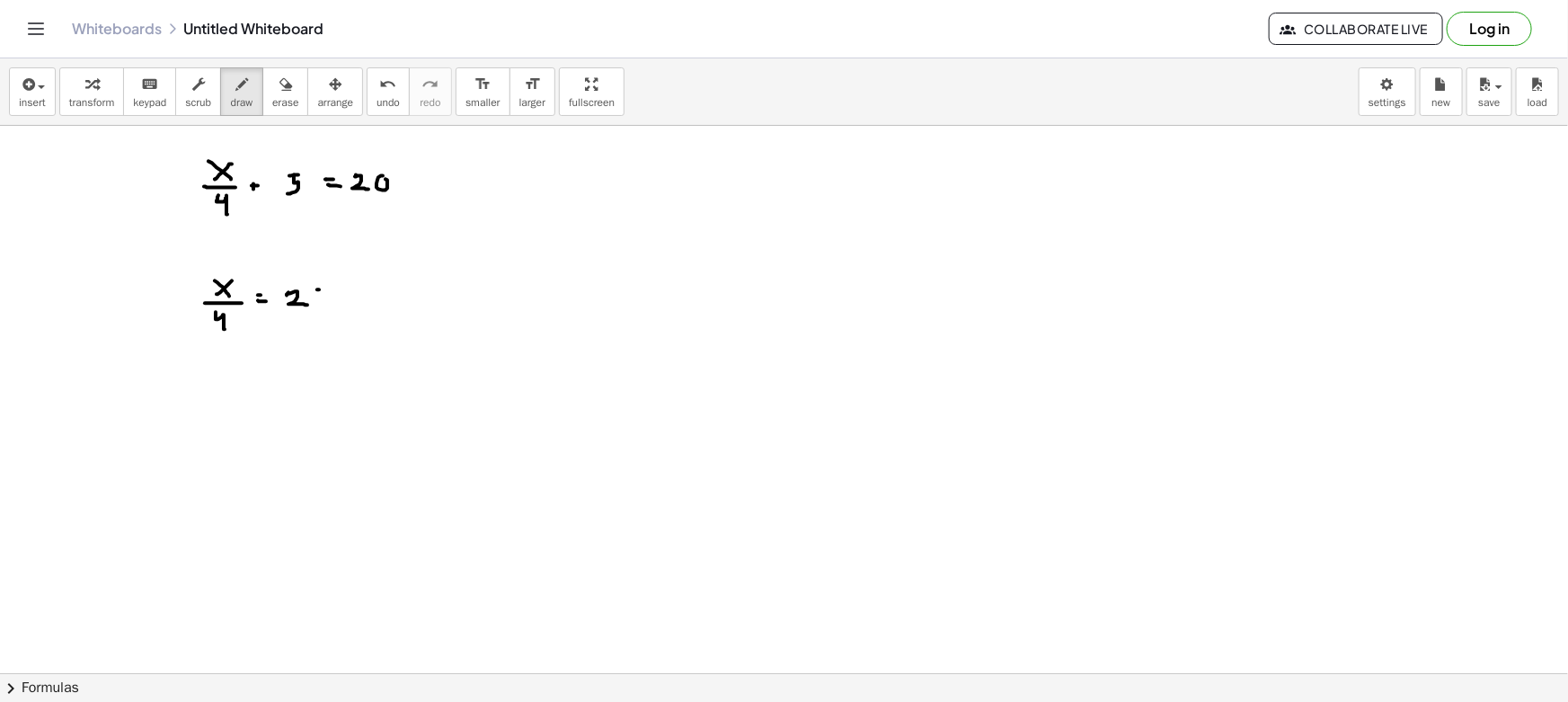 click at bounding box center [784, 774] 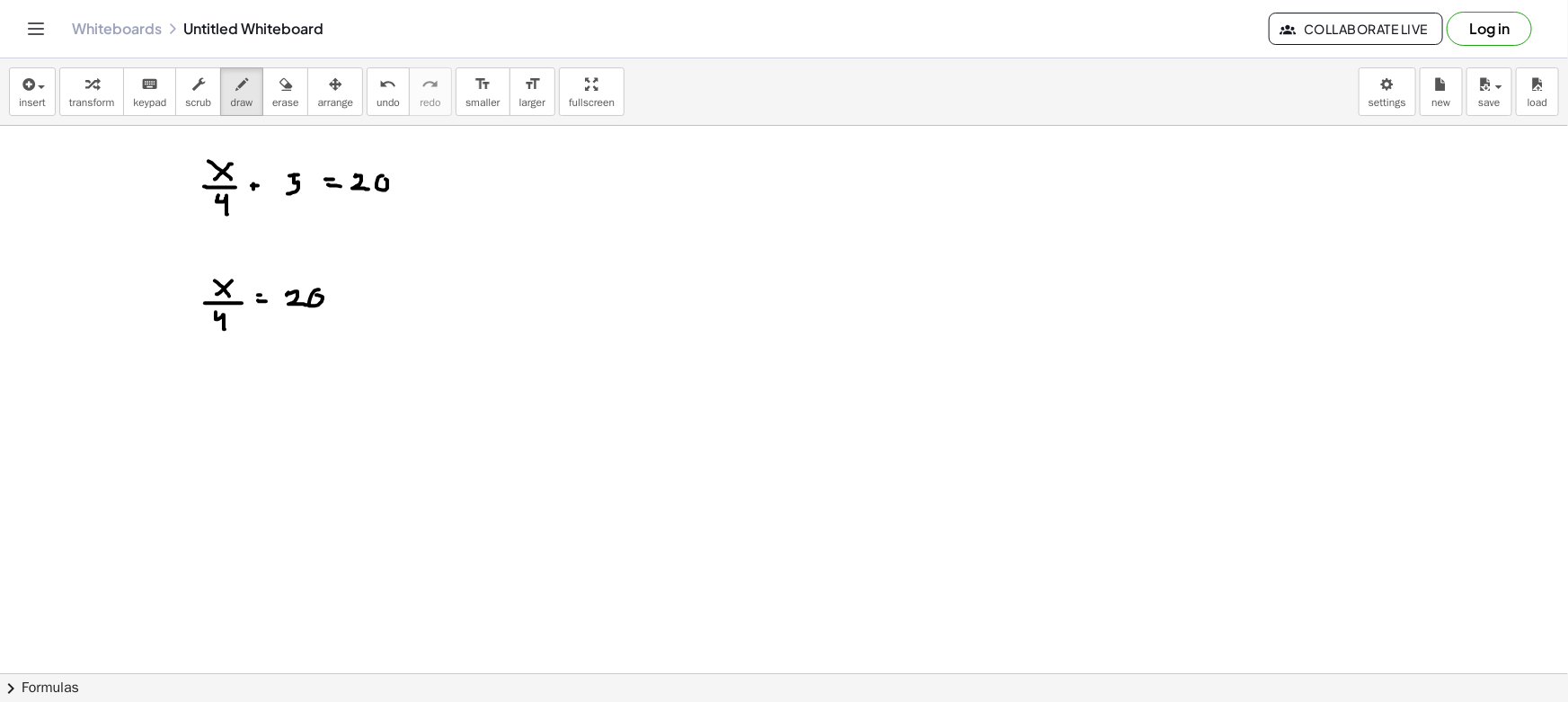 click at bounding box center (784, 774) 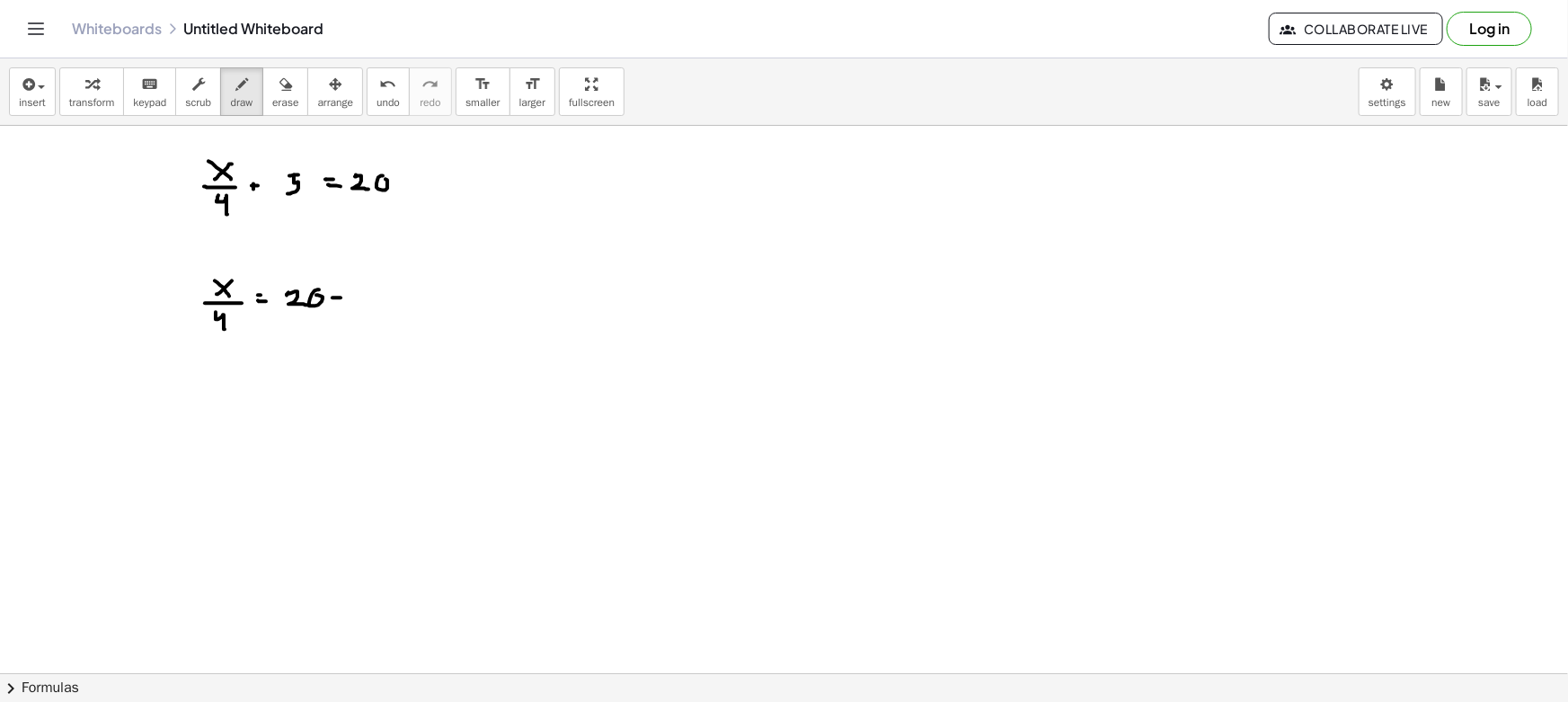 drag, startPoint x: 351, startPoint y: 292, endPoint x: 362, endPoint y: 292, distance: 11 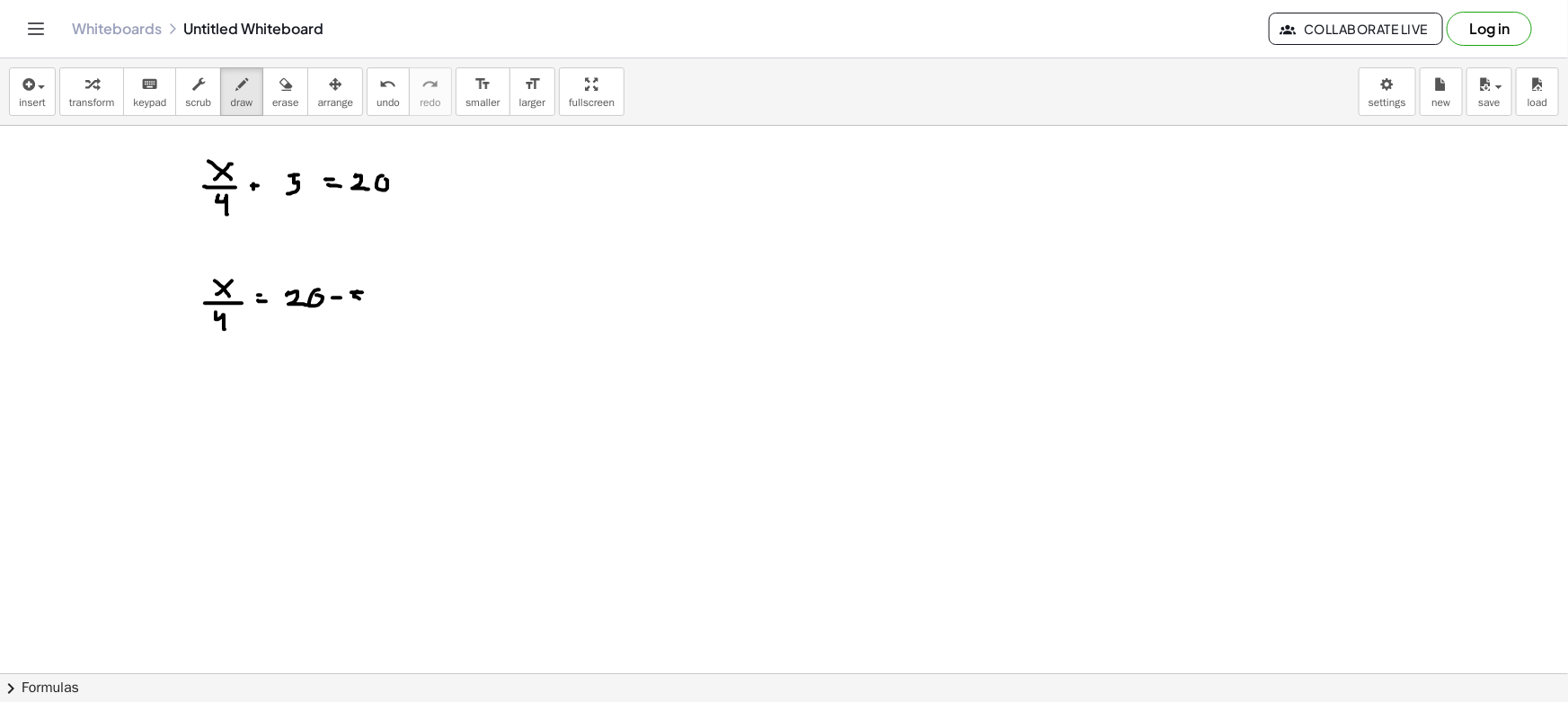 drag, startPoint x: 354, startPoint y: 297, endPoint x: 359, endPoint y: 305, distance: 9.433981 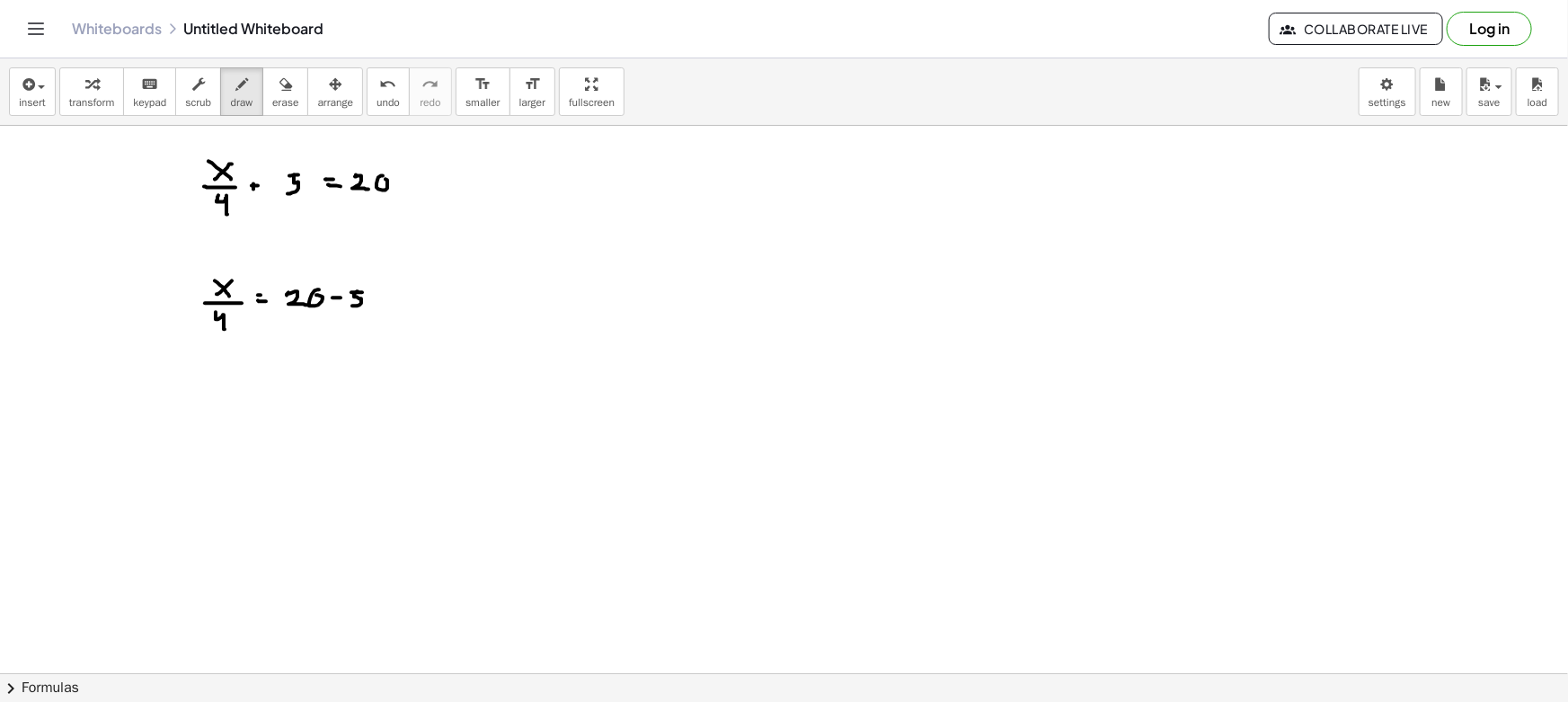 drag, startPoint x: 223, startPoint y: 387, endPoint x: 213, endPoint y: 394, distance: 12.206556 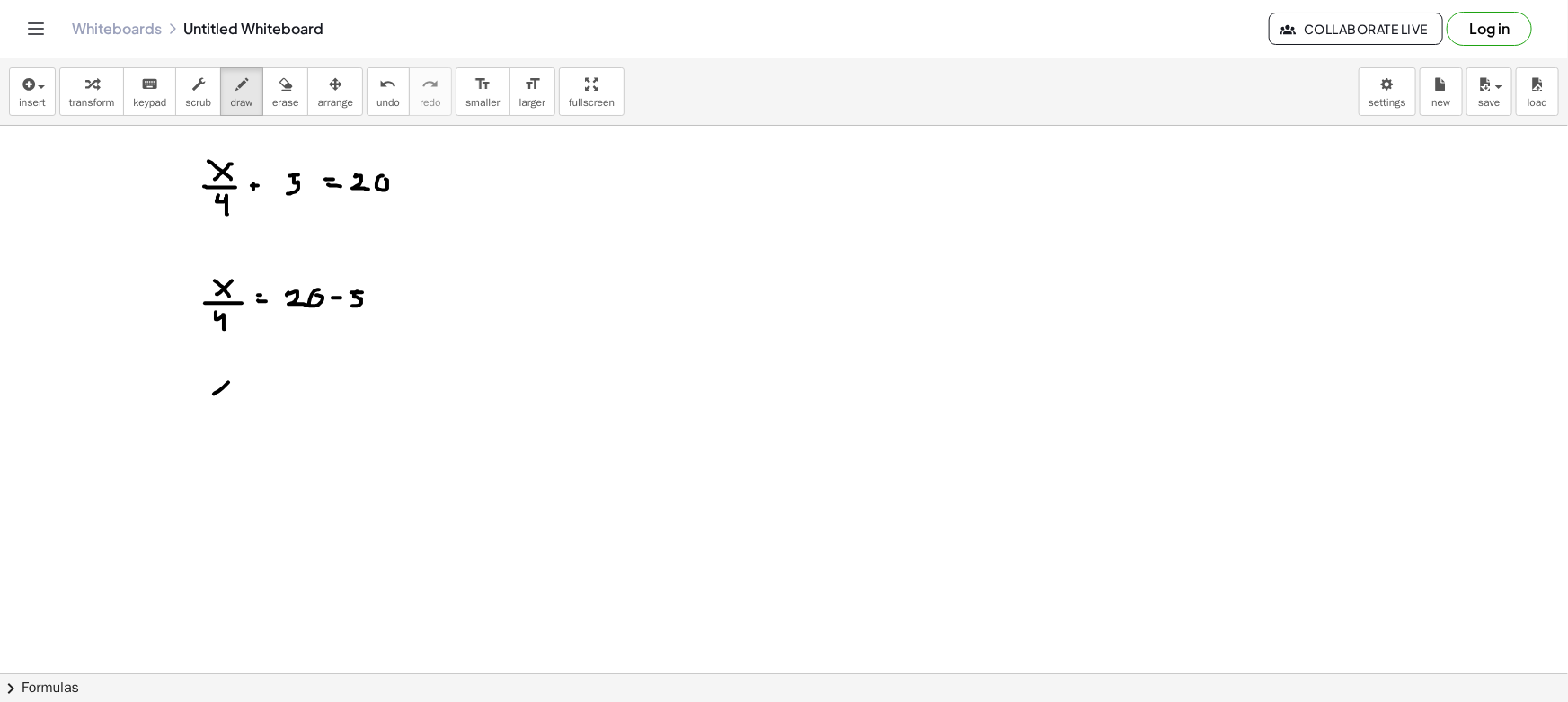 drag, startPoint x: 213, startPoint y: 387, endPoint x: 230, endPoint y: 398, distance: 20.248457 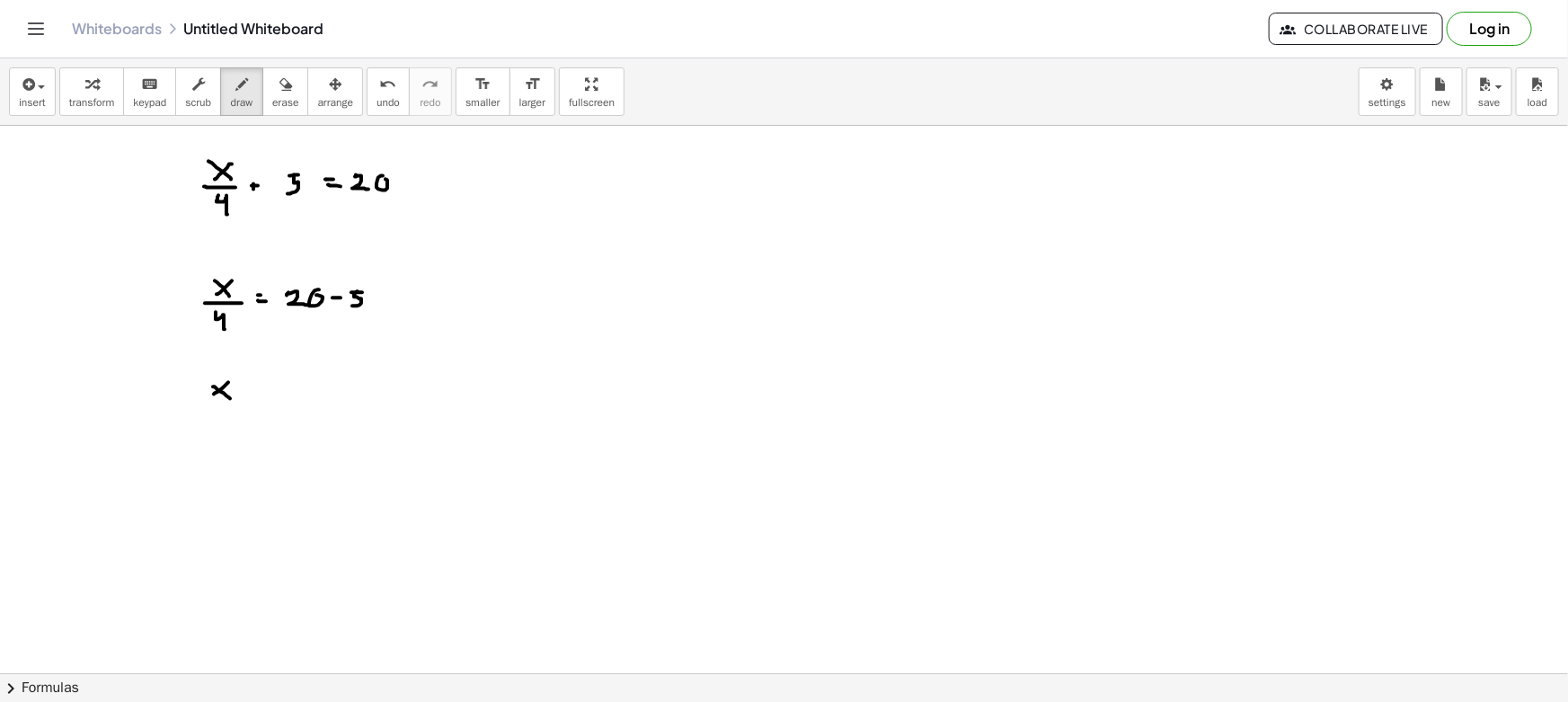 drag, startPoint x: 206, startPoint y: 403, endPoint x: 237, endPoint y: 404, distance: 31.016125 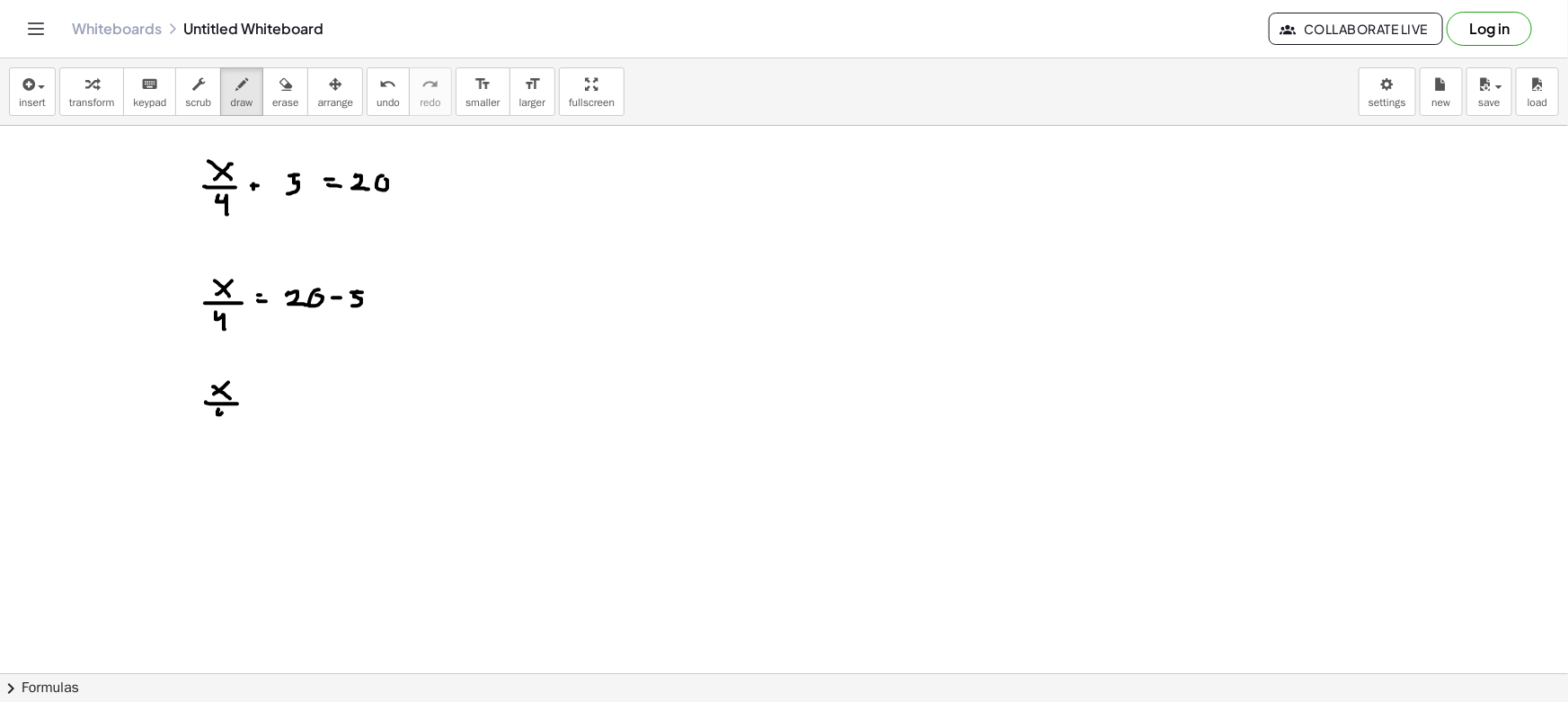 drag, startPoint x: 218, startPoint y: 409, endPoint x: 224, endPoint y: 426, distance: 18.027756 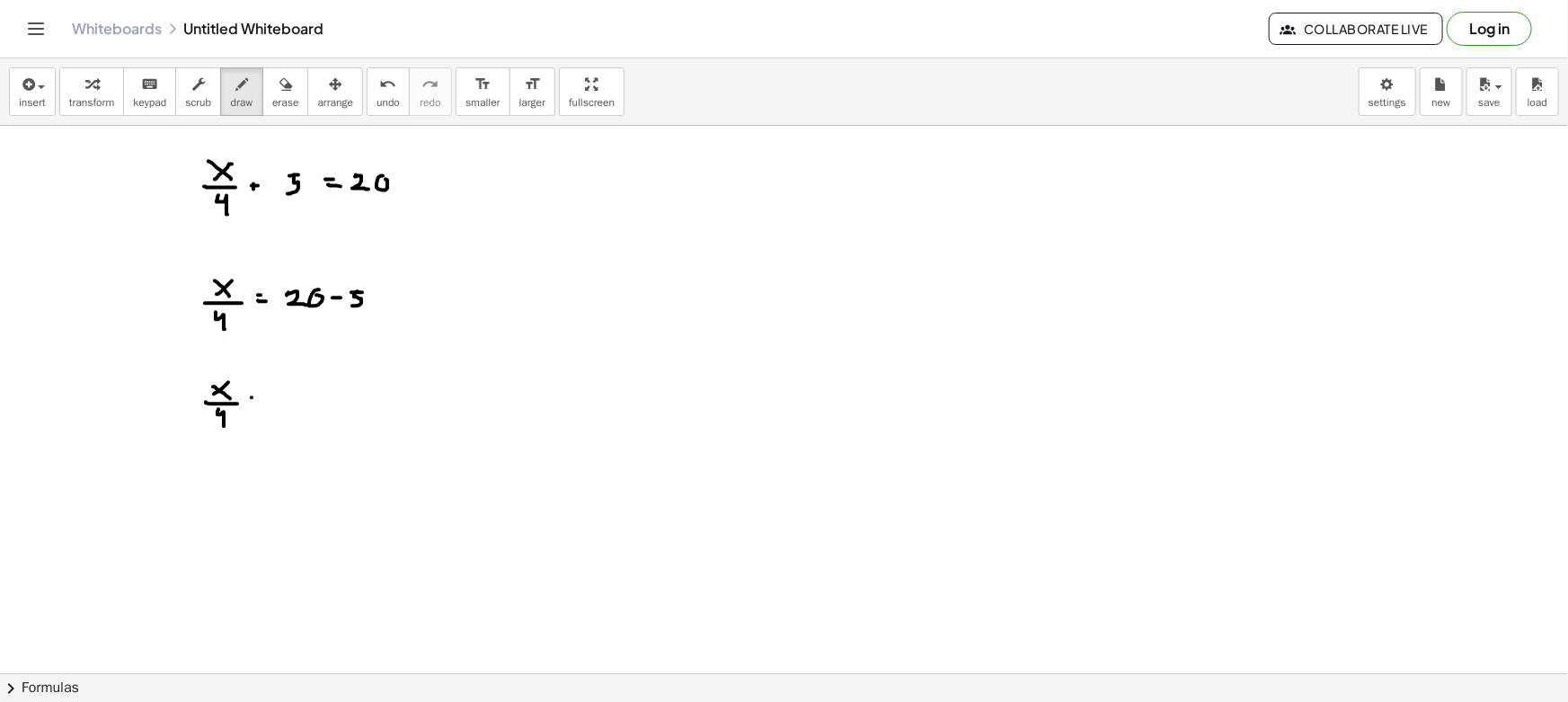 click at bounding box center [784, 774] 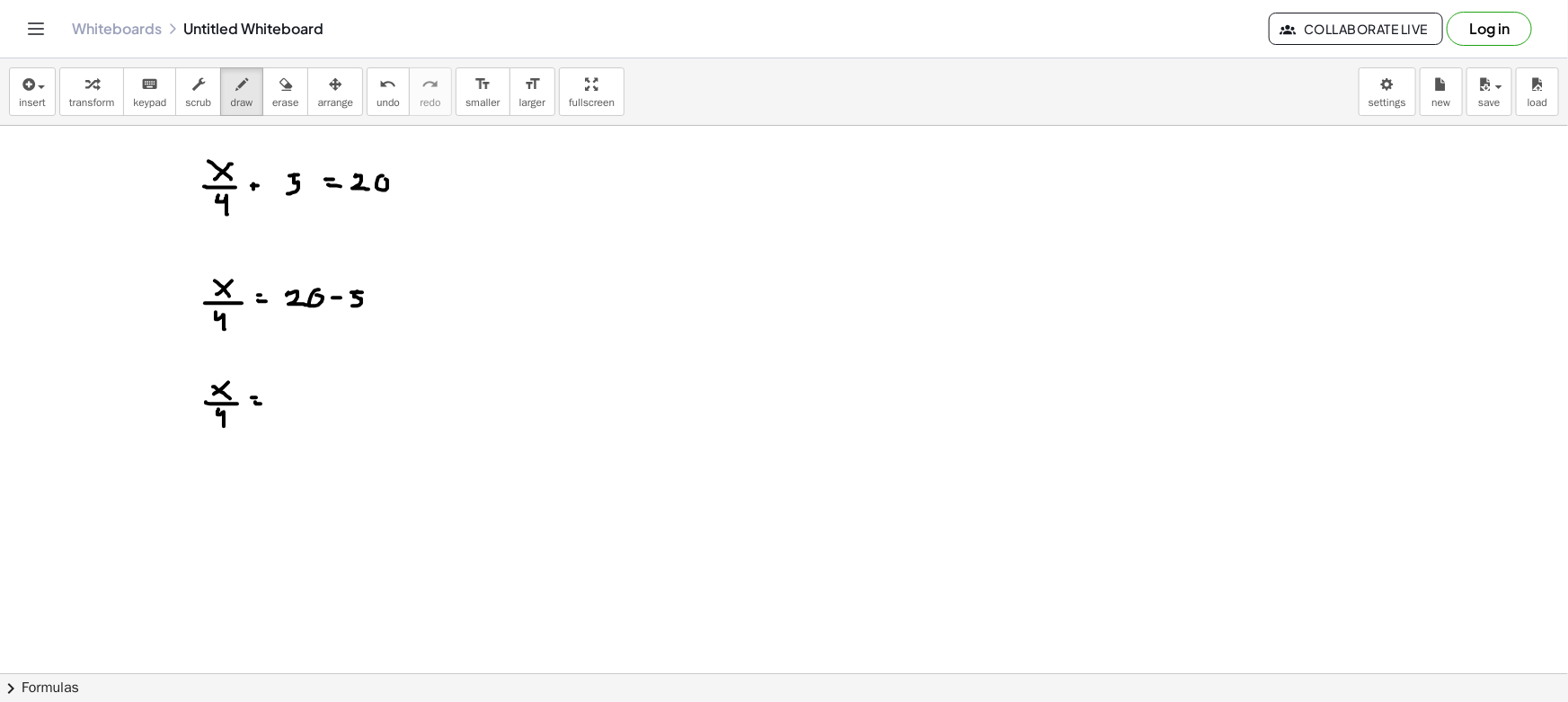drag, startPoint x: 255, startPoint y: 403, endPoint x: 266, endPoint y: 404, distance: 11.045361 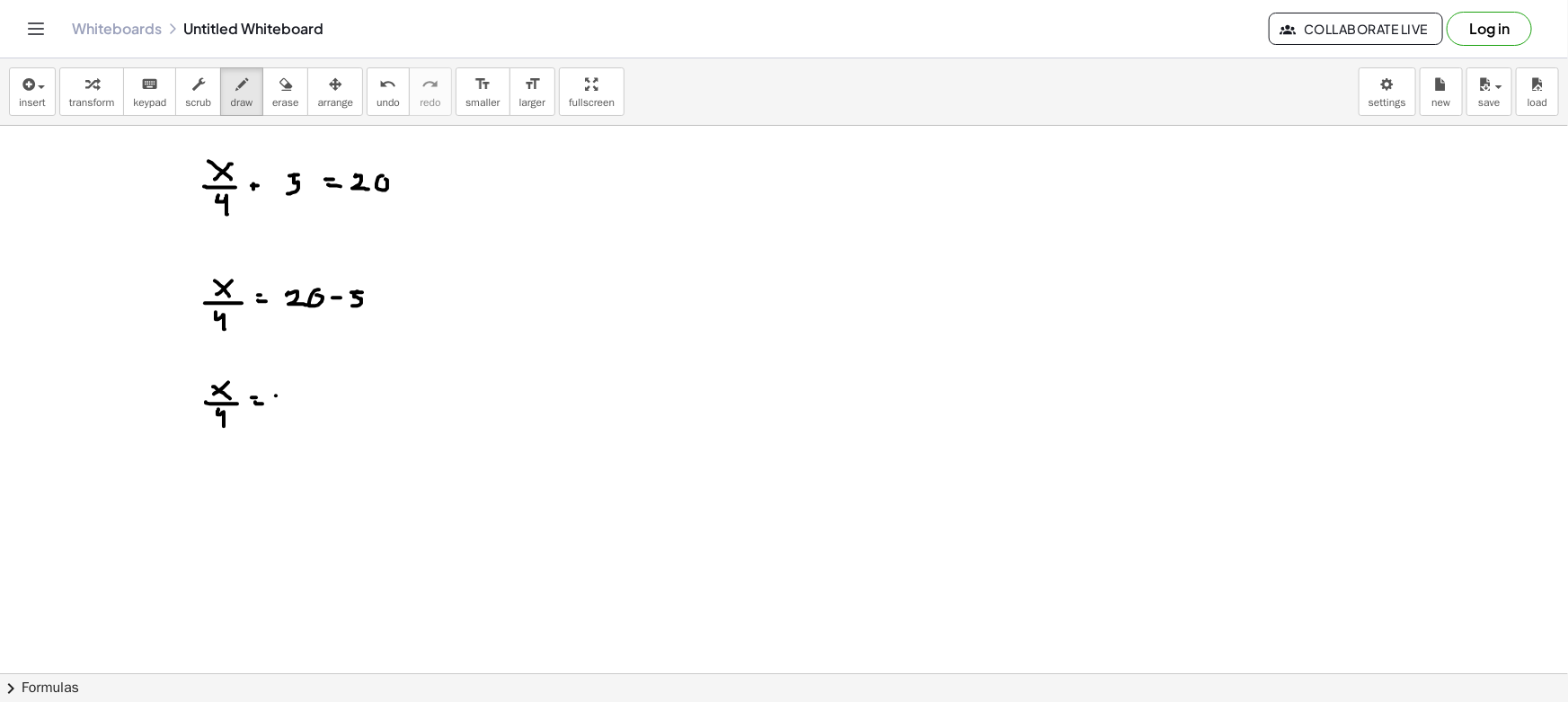 drag, startPoint x: 276, startPoint y: 395, endPoint x: 285, endPoint y: 405, distance: 13.453624 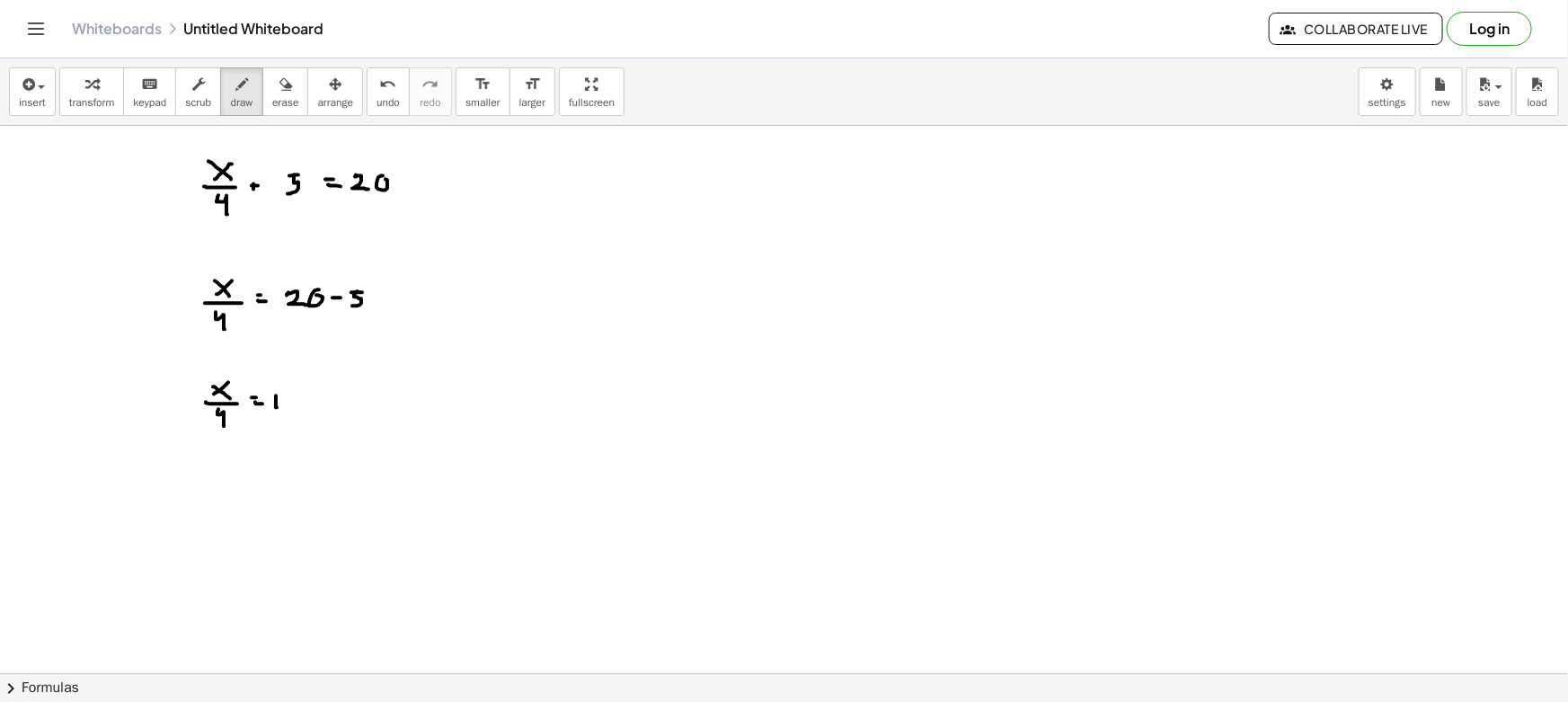 click at bounding box center (784, 774) 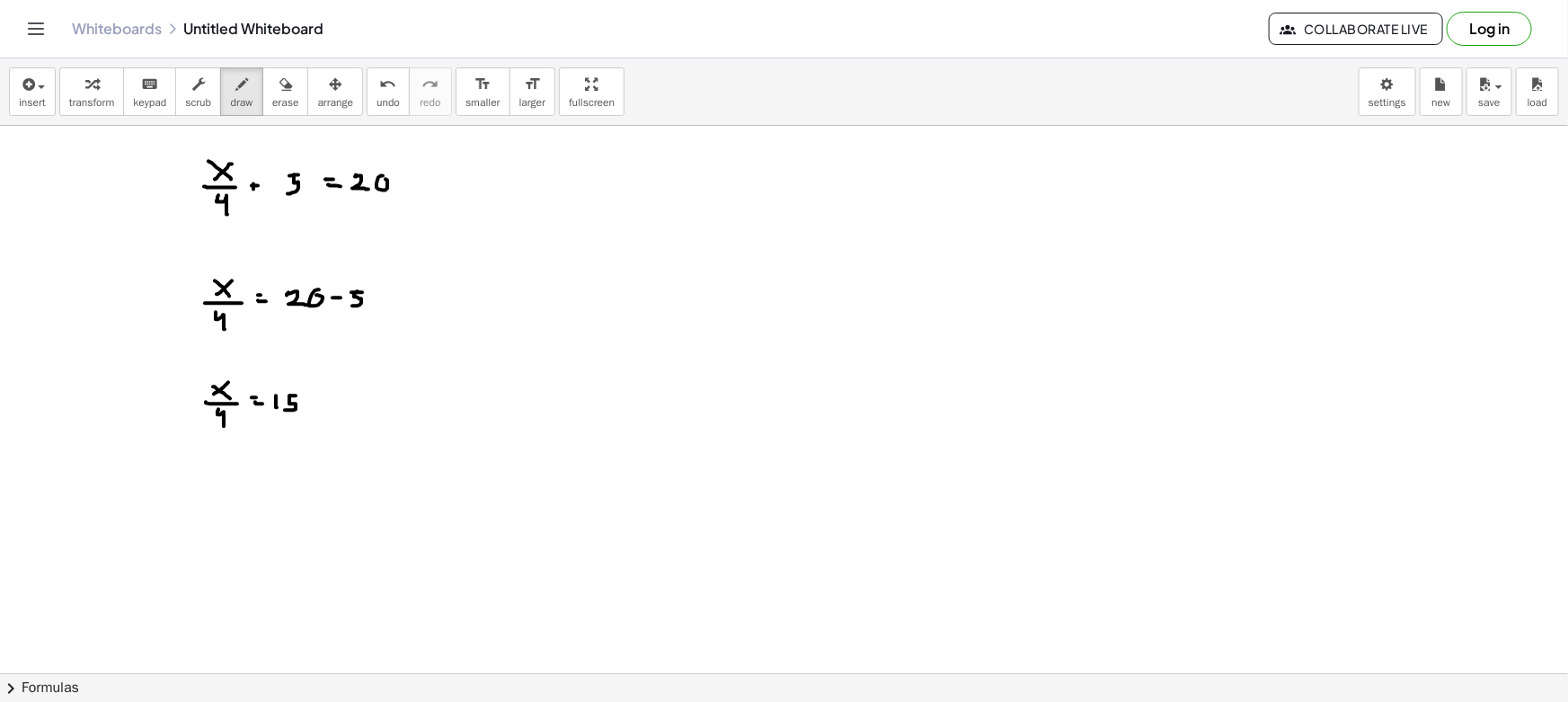 drag, startPoint x: 289, startPoint y: 400, endPoint x: 280, endPoint y: 410, distance: 13.453624 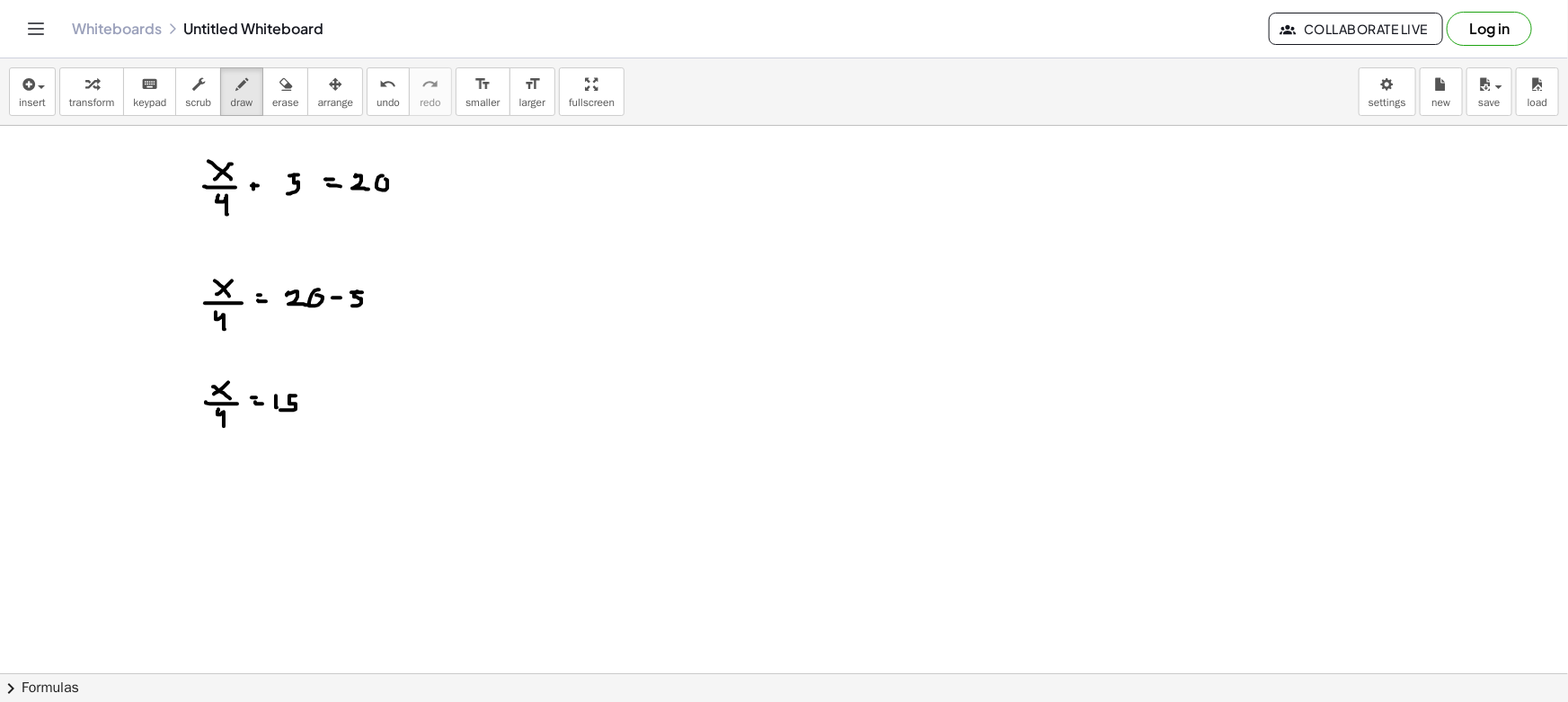 click at bounding box center (784, 774) 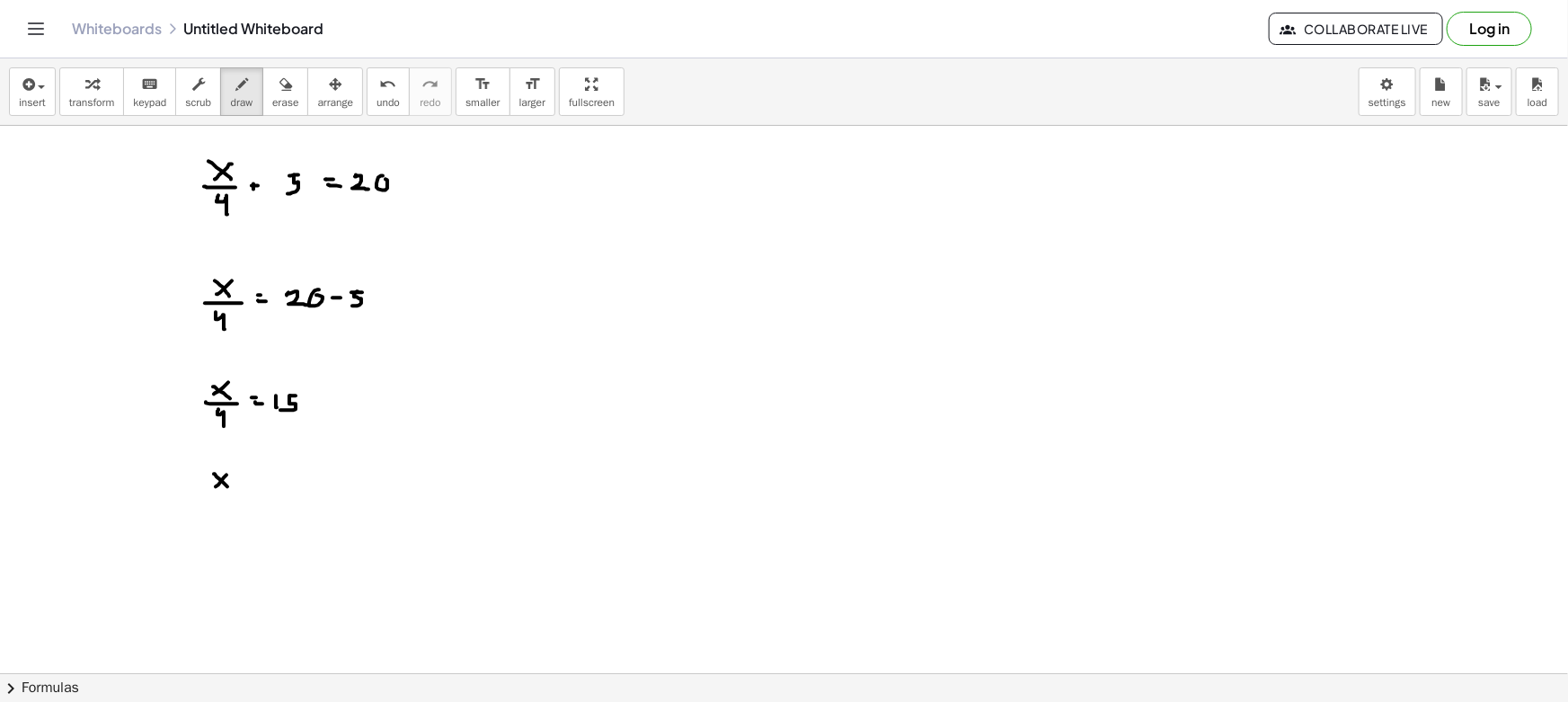 drag, startPoint x: 221, startPoint y: 480, endPoint x: 230, endPoint y: 491, distance: 14.2127 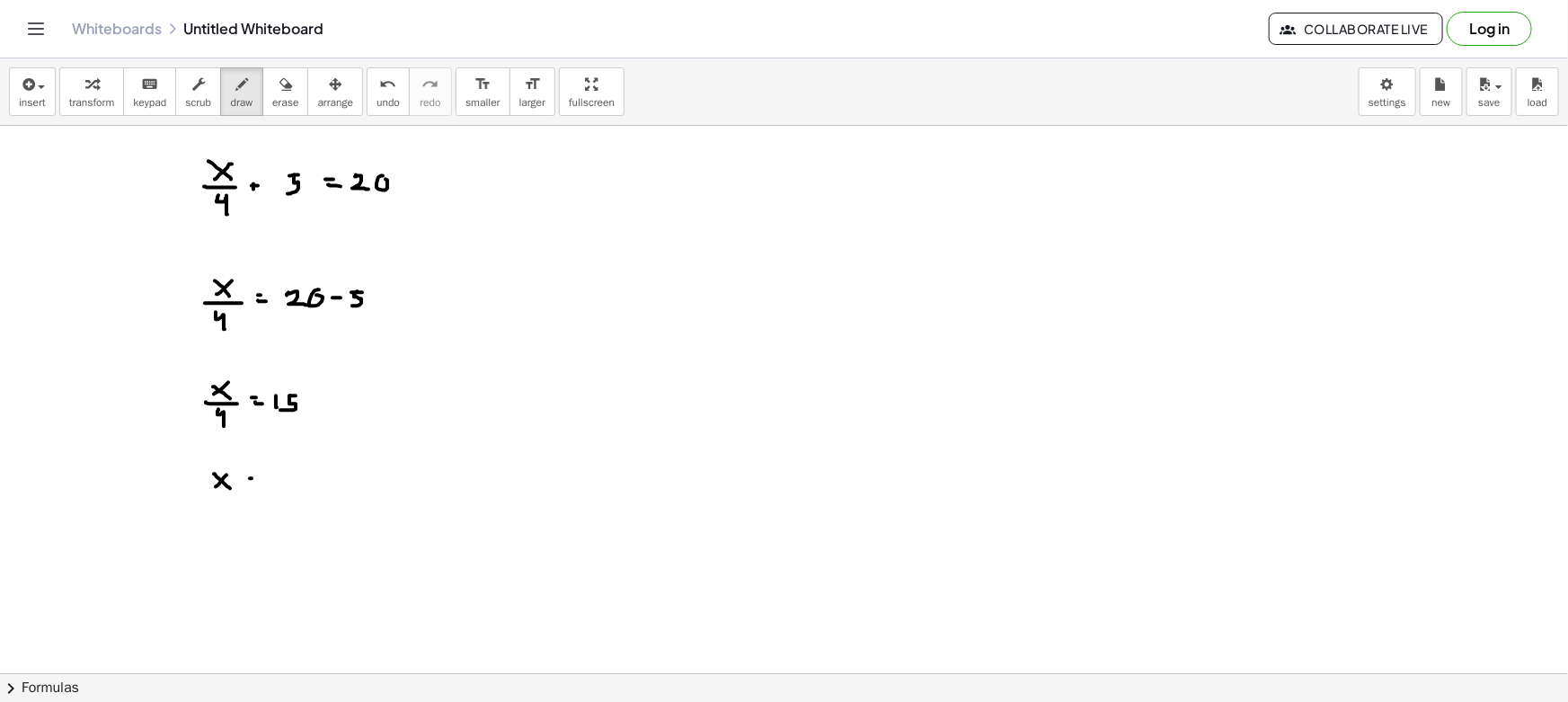 drag, startPoint x: 250, startPoint y: 478, endPoint x: 256, endPoint y: 485, distance: 9.219544 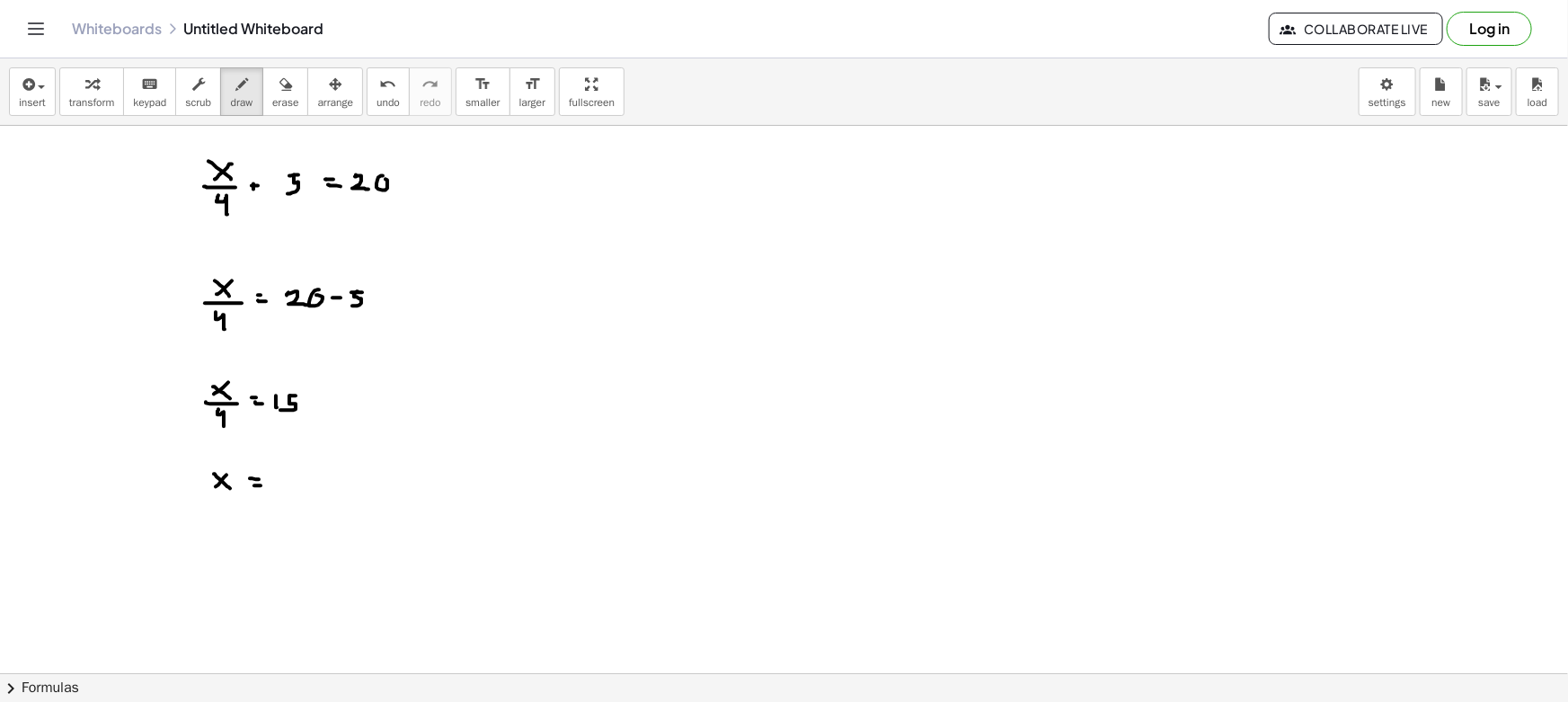 drag, startPoint x: 279, startPoint y: 478, endPoint x: 285, endPoint y: 486, distance: 10 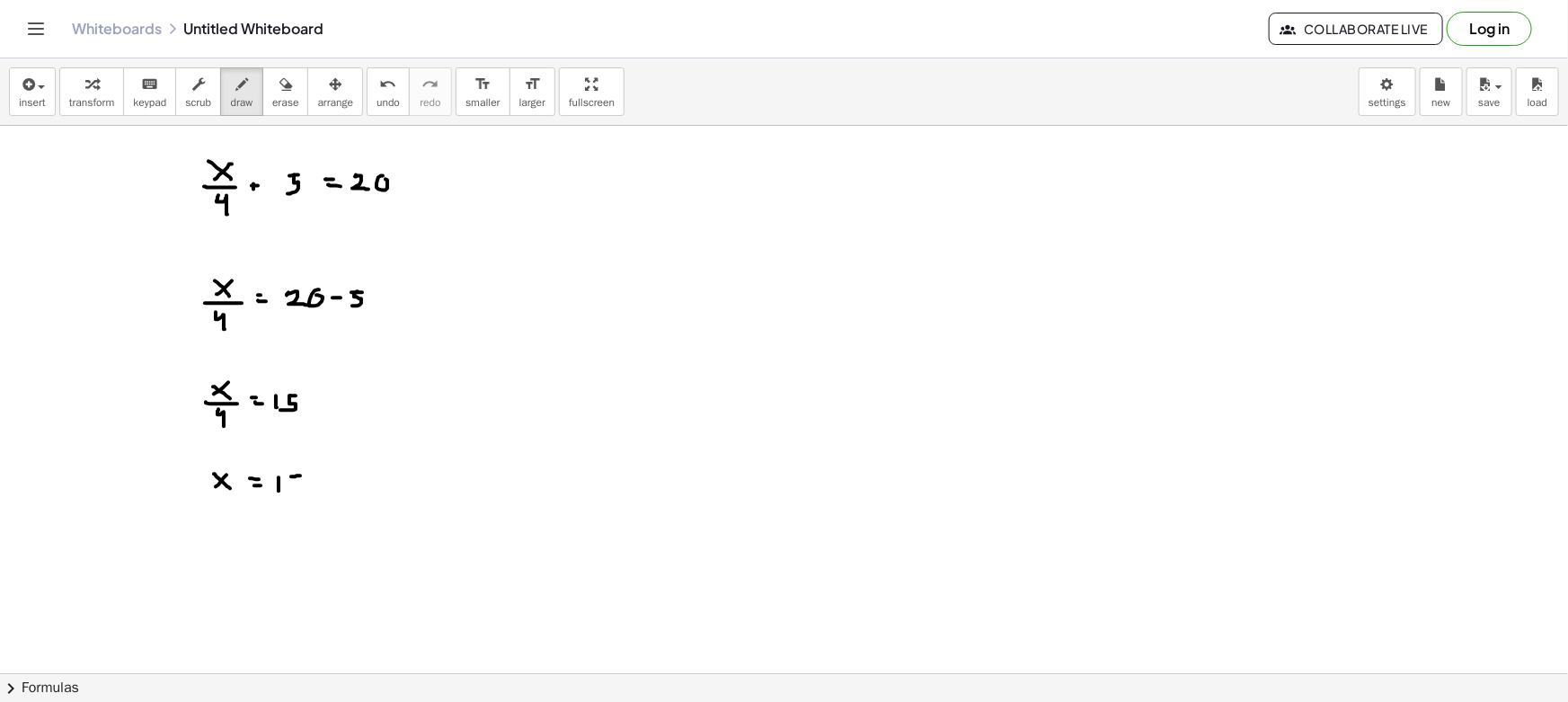 drag, startPoint x: 291, startPoint y: 476, endPoint x: 301, endPoint y: 475, distance: 10.04988 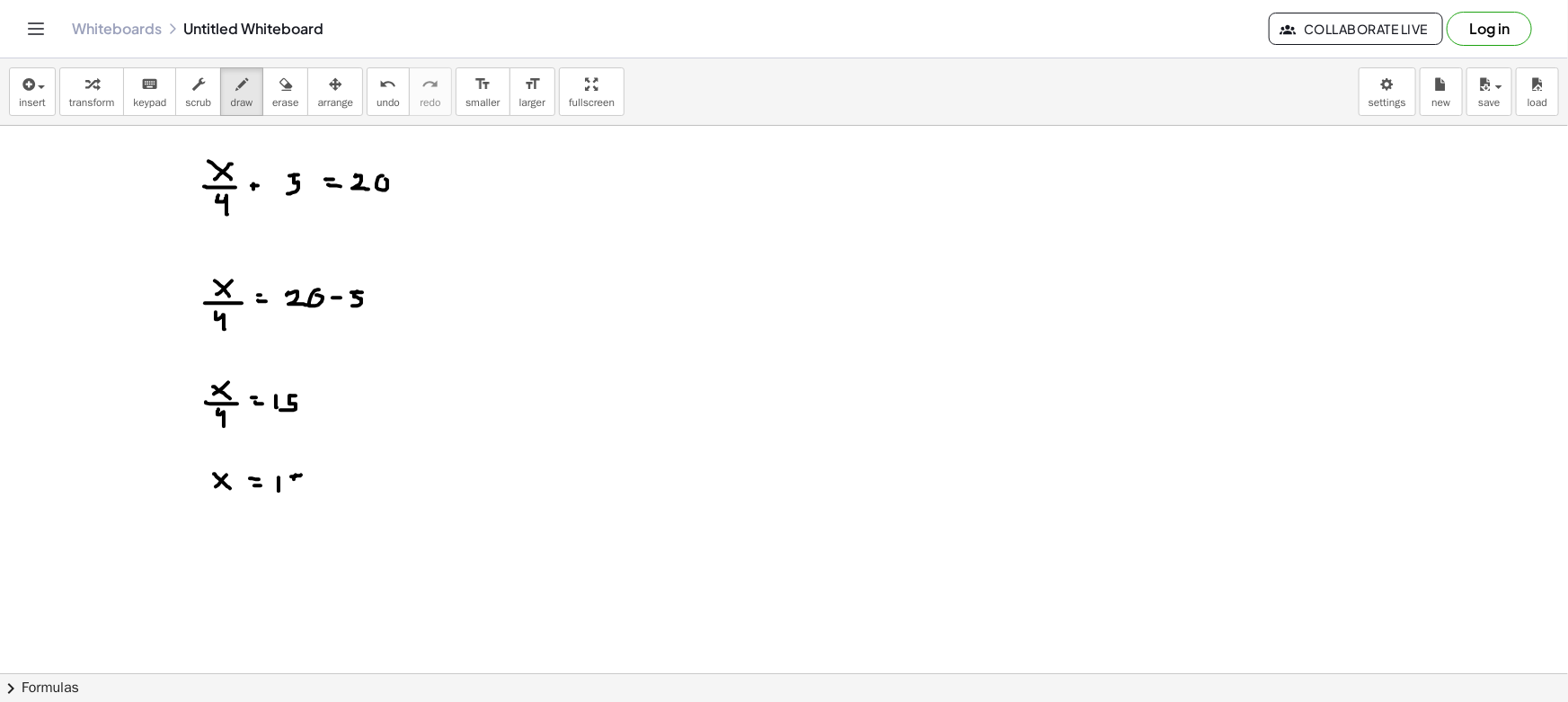 drag, startPoint x: 294, startPoint y: 477, endPoint x: 300, endPoint y: 484, distance: 9.219544 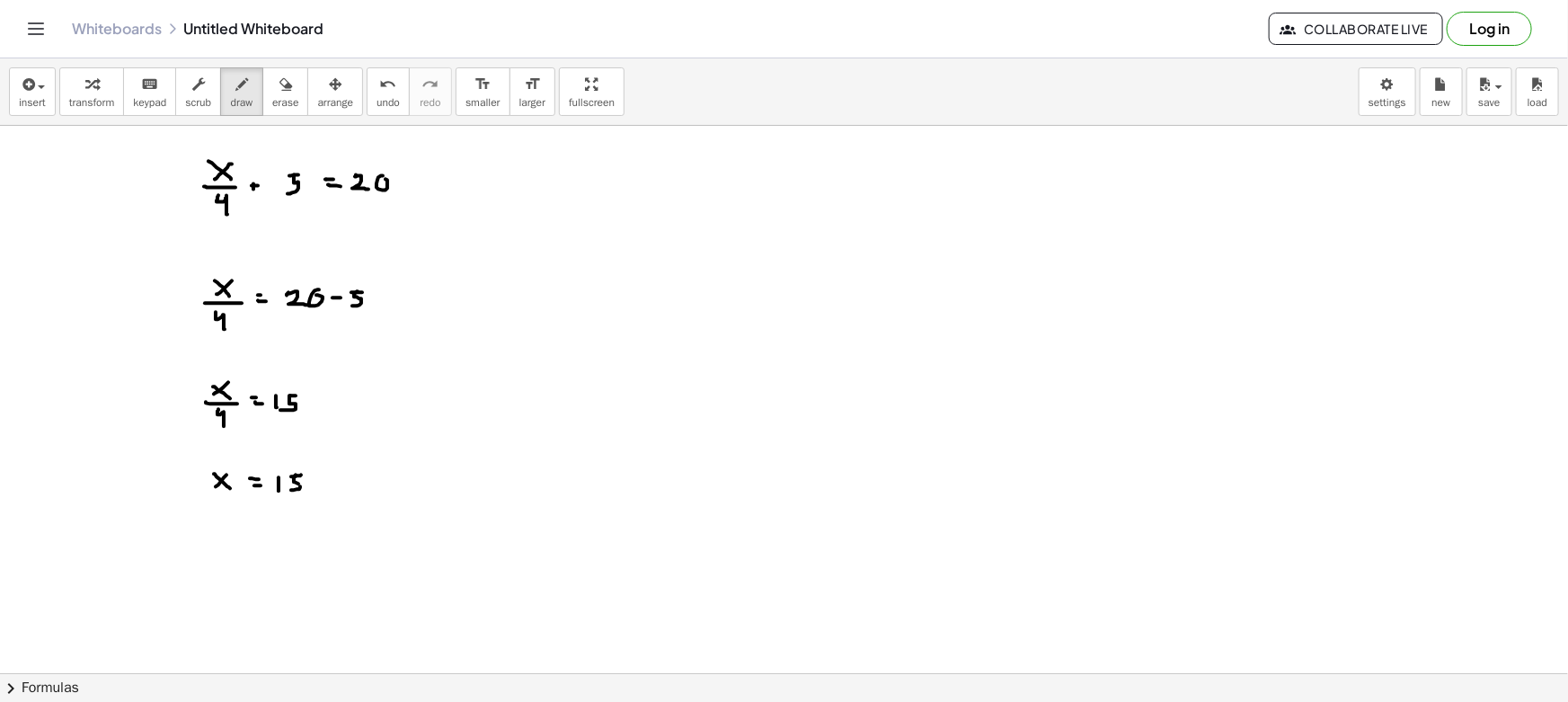 click at bounding box center (784, 774) 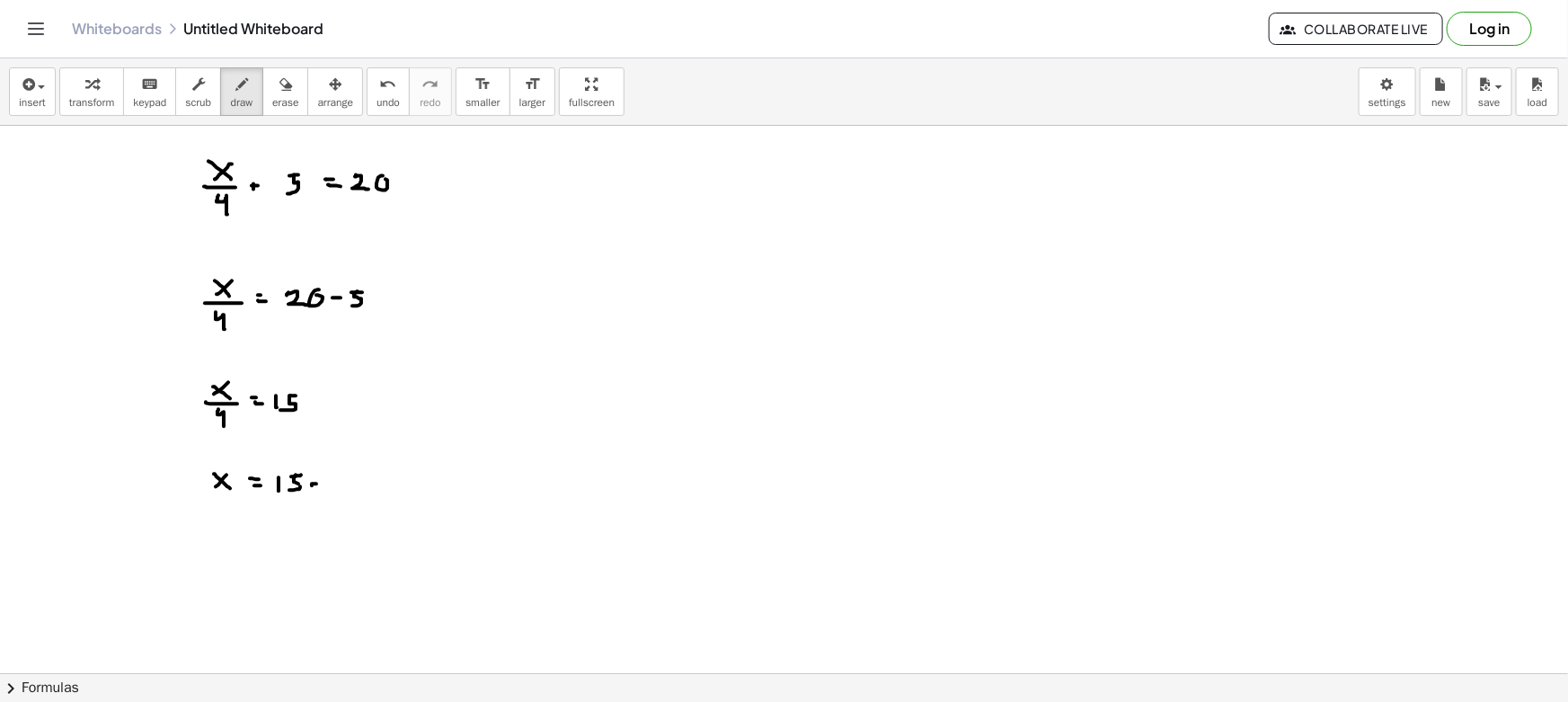 drag, startPoint x: 312, startPoint y: 484, endPoint x: 323, endPoint y: 484, distance: 11 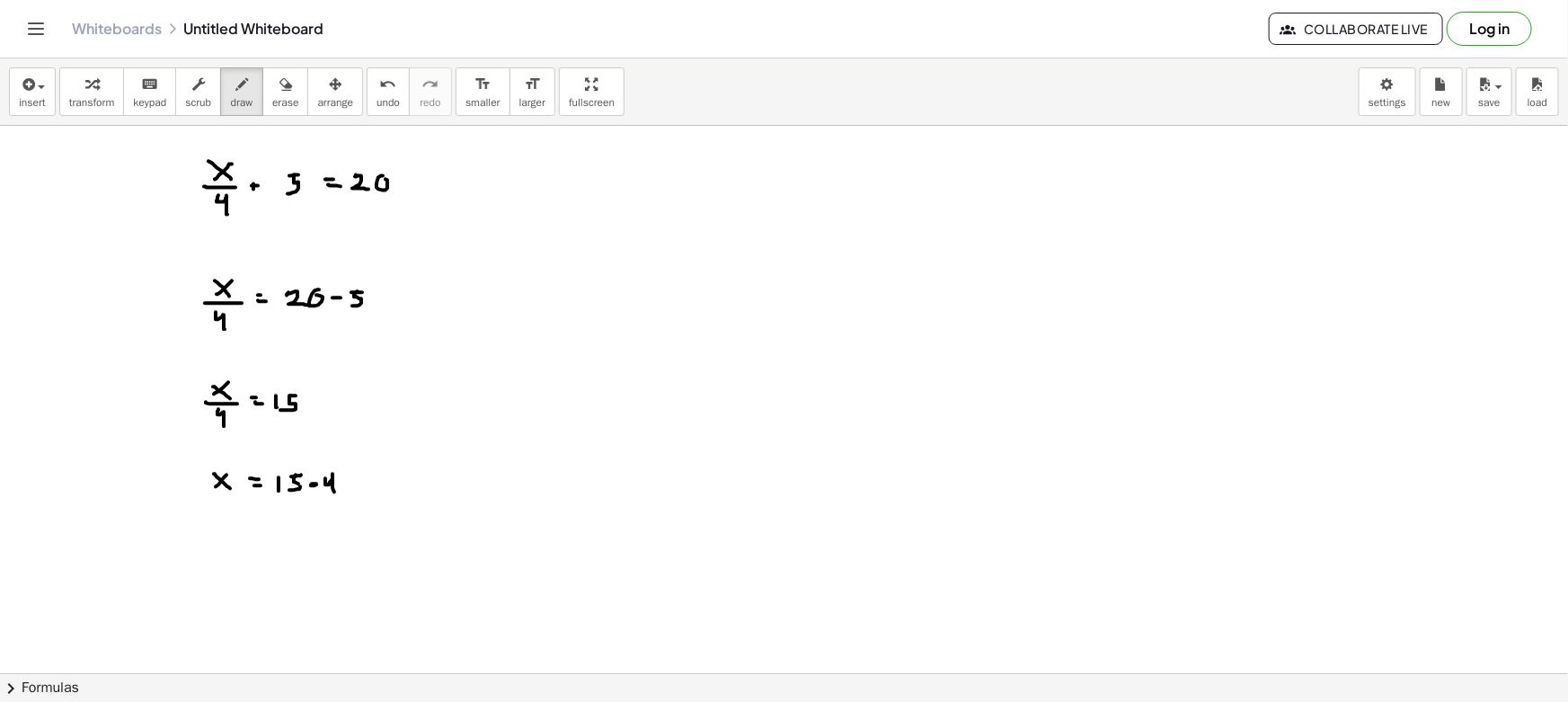 drag, startPoint x: 325, startPoint y: 480, endPoint x: 334, endPoint y: 492, distance: 15 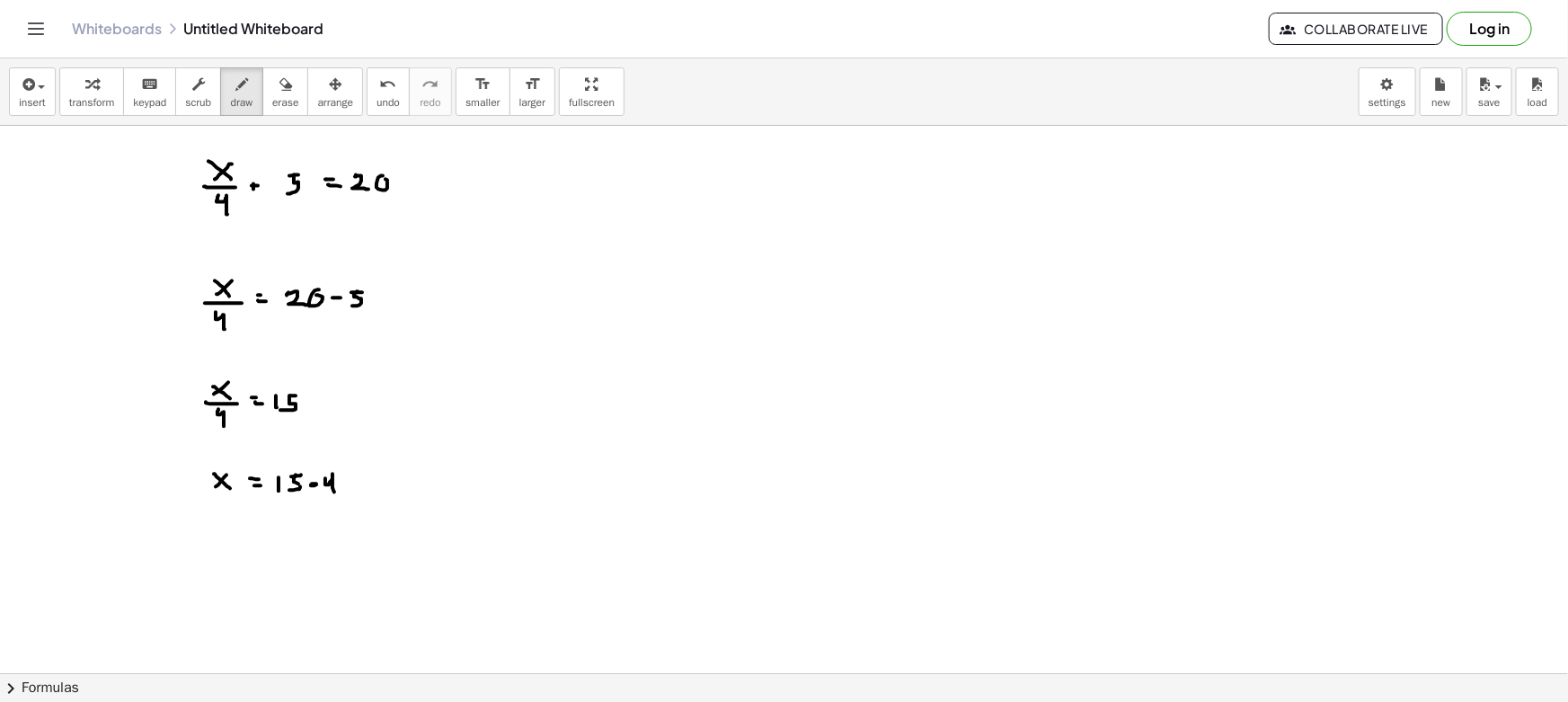 drag, startPoint x: 234, startPoint y: 536, endPoint x: 217, endPoint y: 541, distance: 17.720045 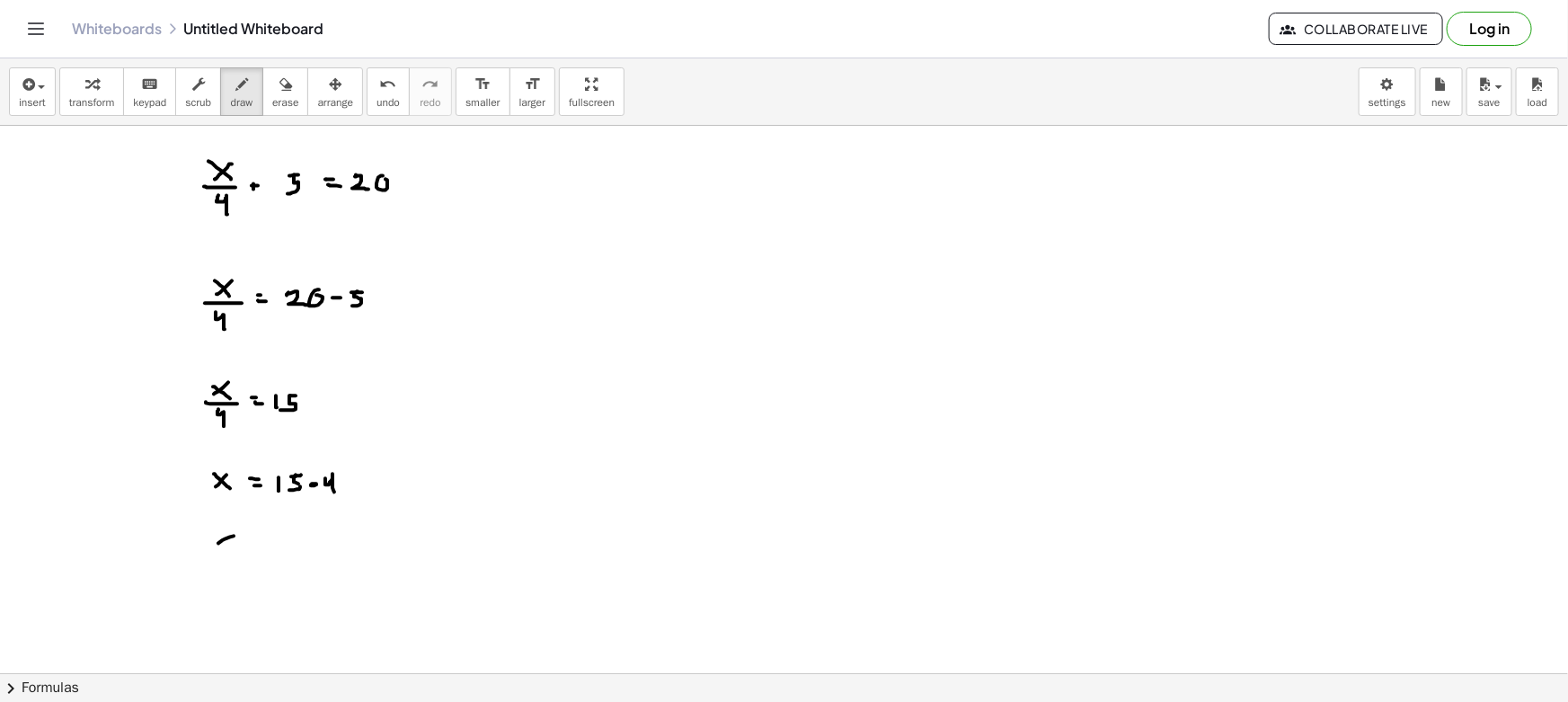 click at bounding box center [784, 774] 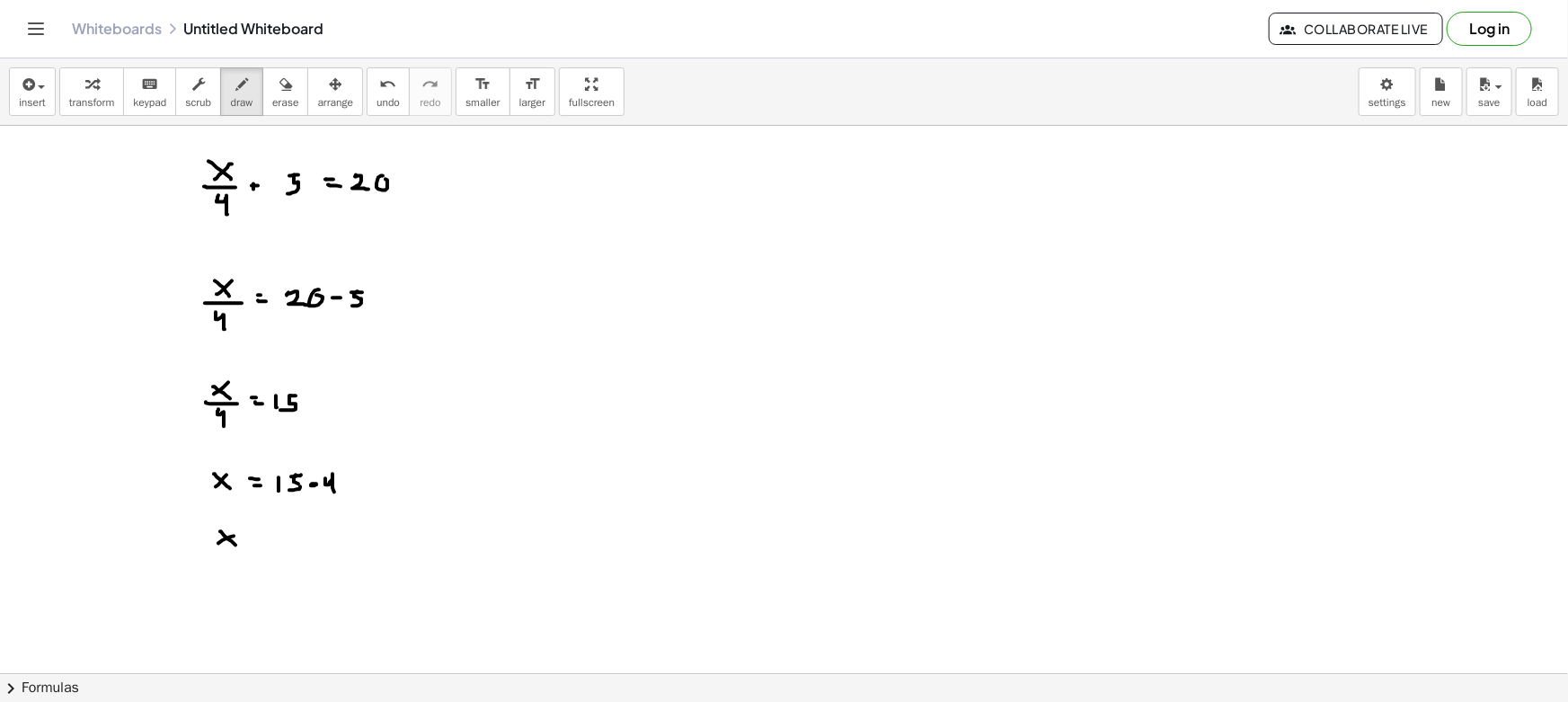 click at bounding box center (784, 774) 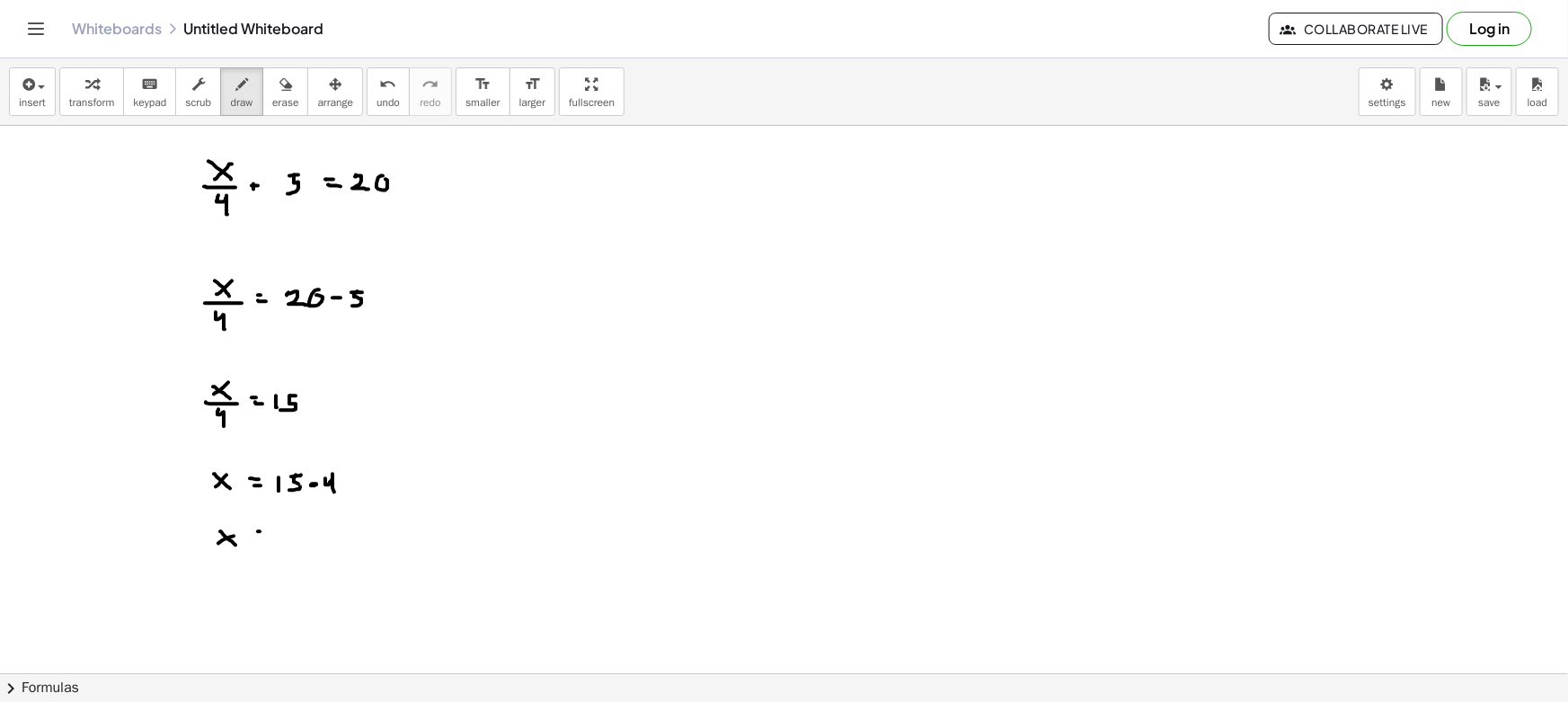 drag, startPoint x: 257, startPoint y: 537, endPoint x: 267, endPoint y: 538, distance: 10.049876 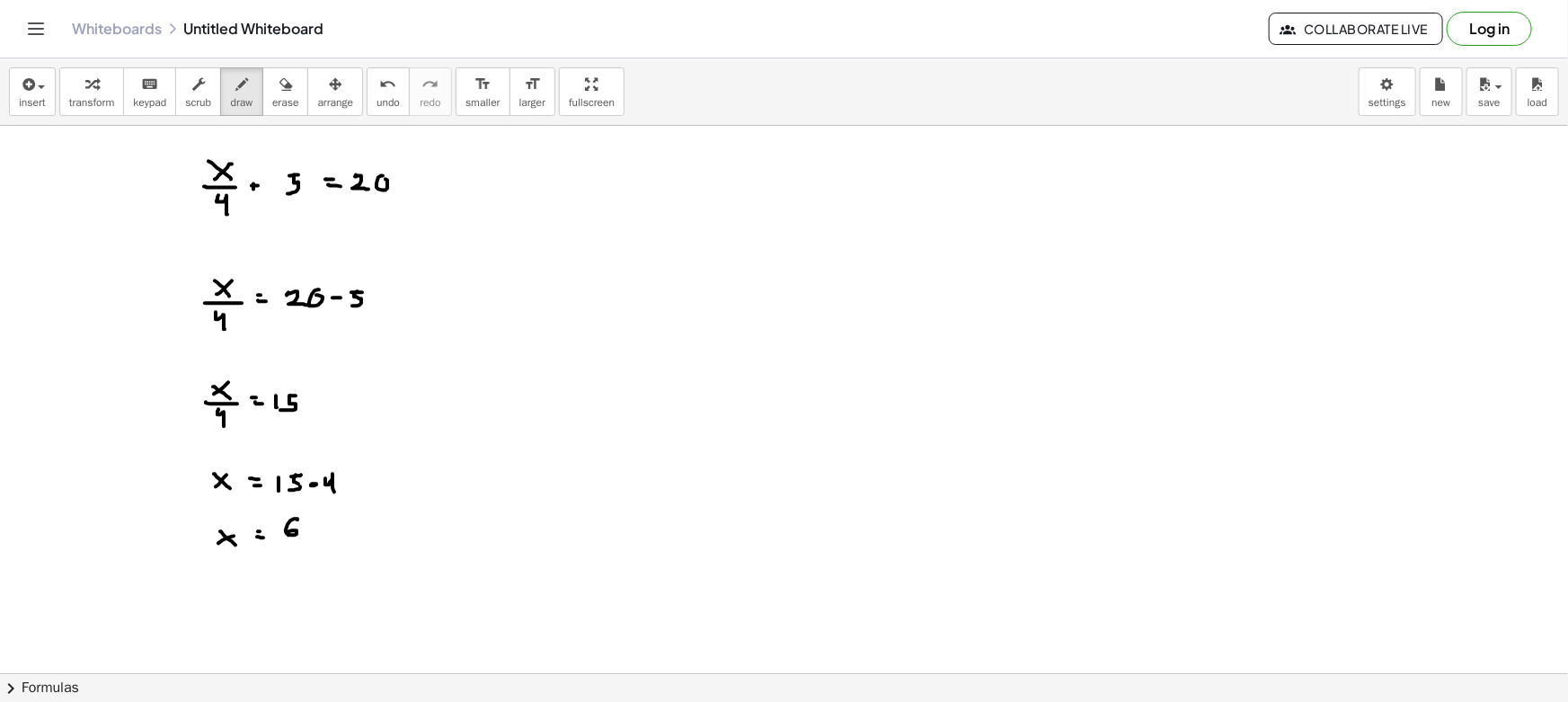drag, startPoint x: 297, startPoint y: 520, endPoint x: 305, endPoint y: 533, distance: 15 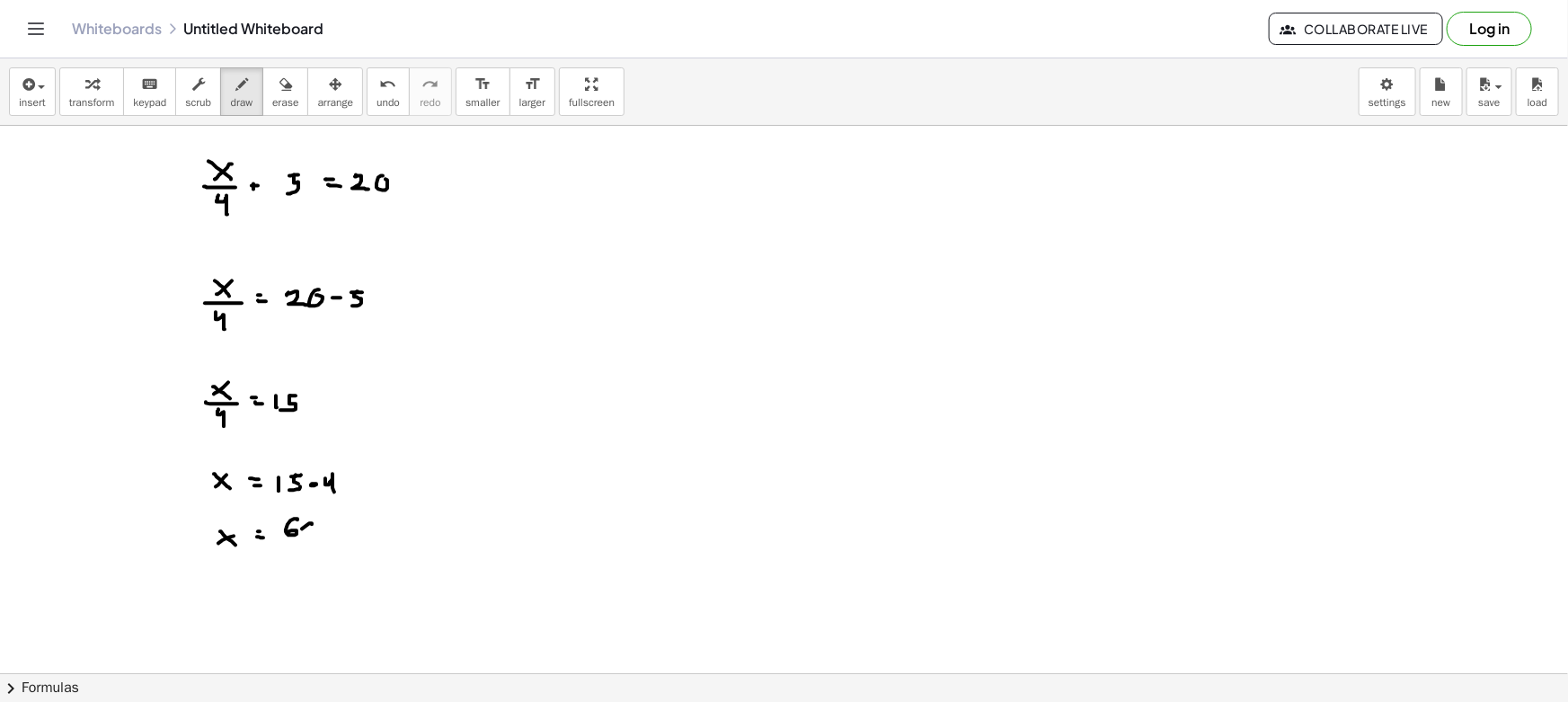 click at bounding box center (784, 774) 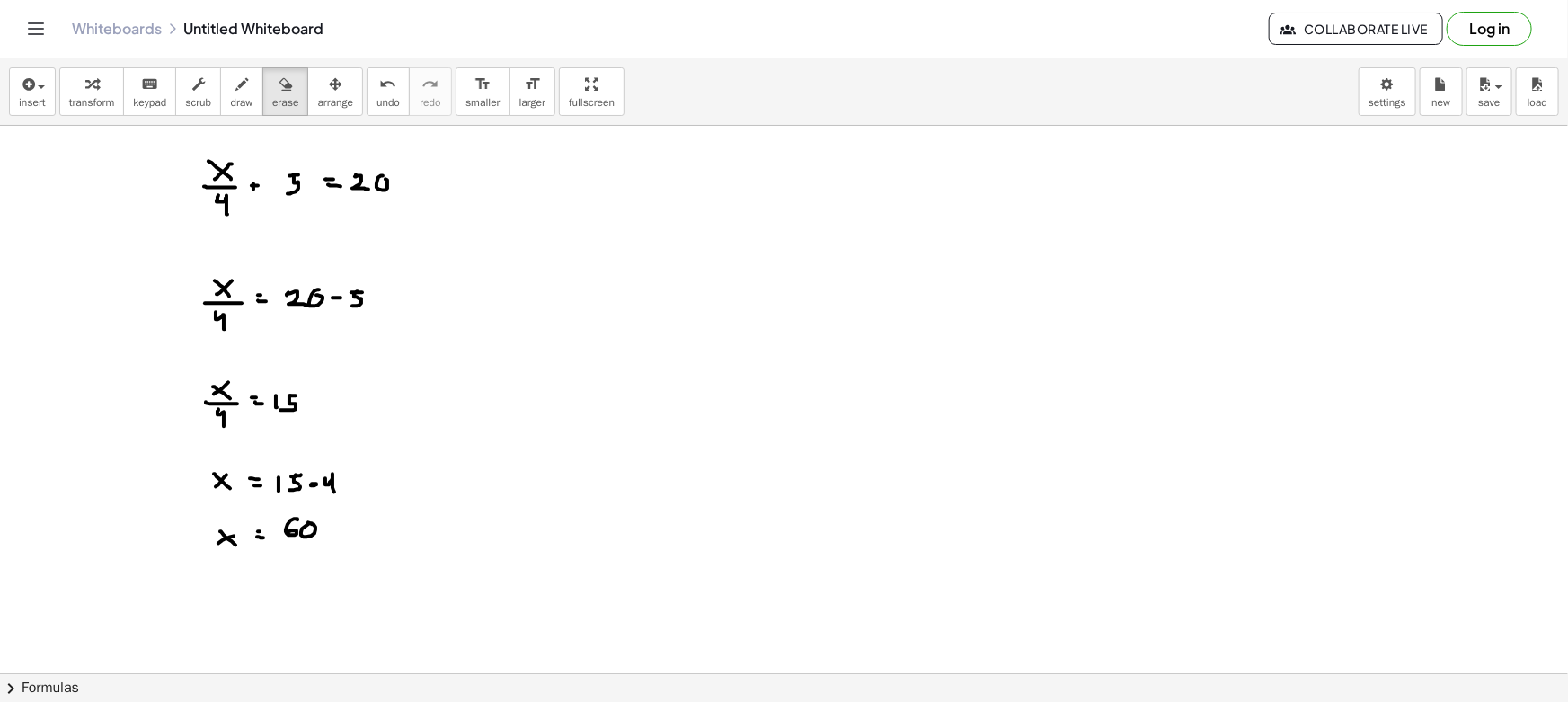 drag, startPoint x: 284, startPoint y: 91, endPoint x: 173, endPoint y: 234, distance: 181.0249 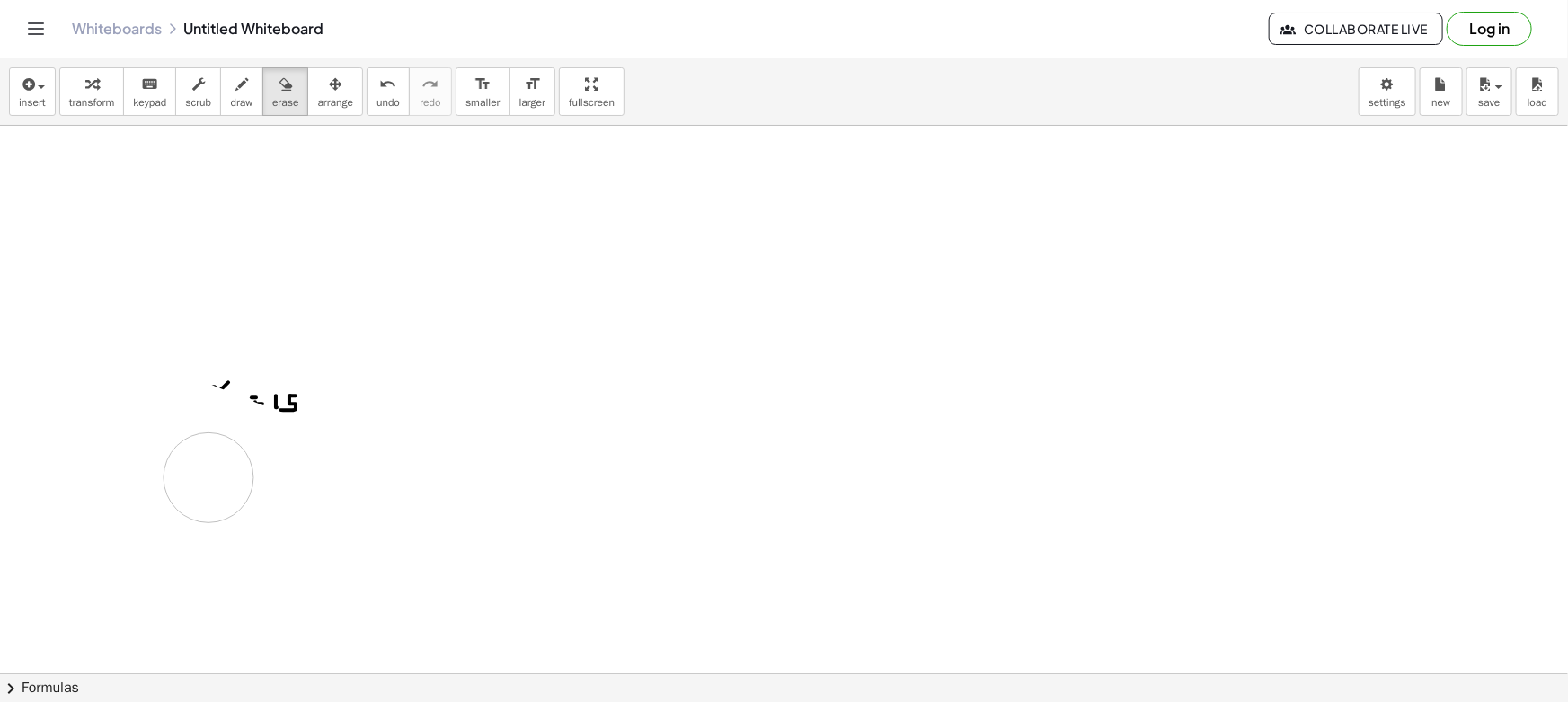 drag, startPoint x: 261, startPoint y: 223, endPoint x: 261, endPoint y: 360, distance: 137 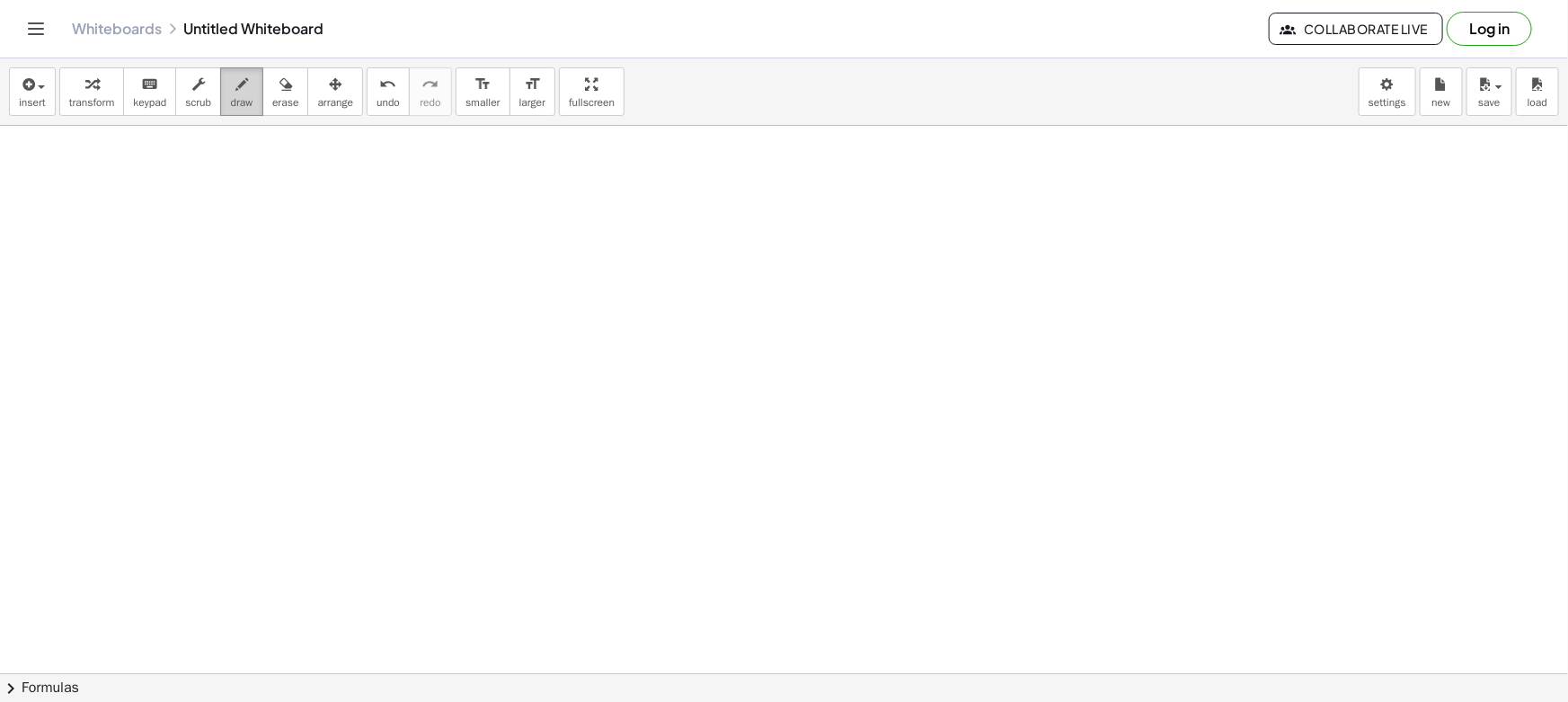 drag, startPoint x: 252, startPoint y: 82, endPoint x: 247, endPoint y: 105, distance: 23.537205 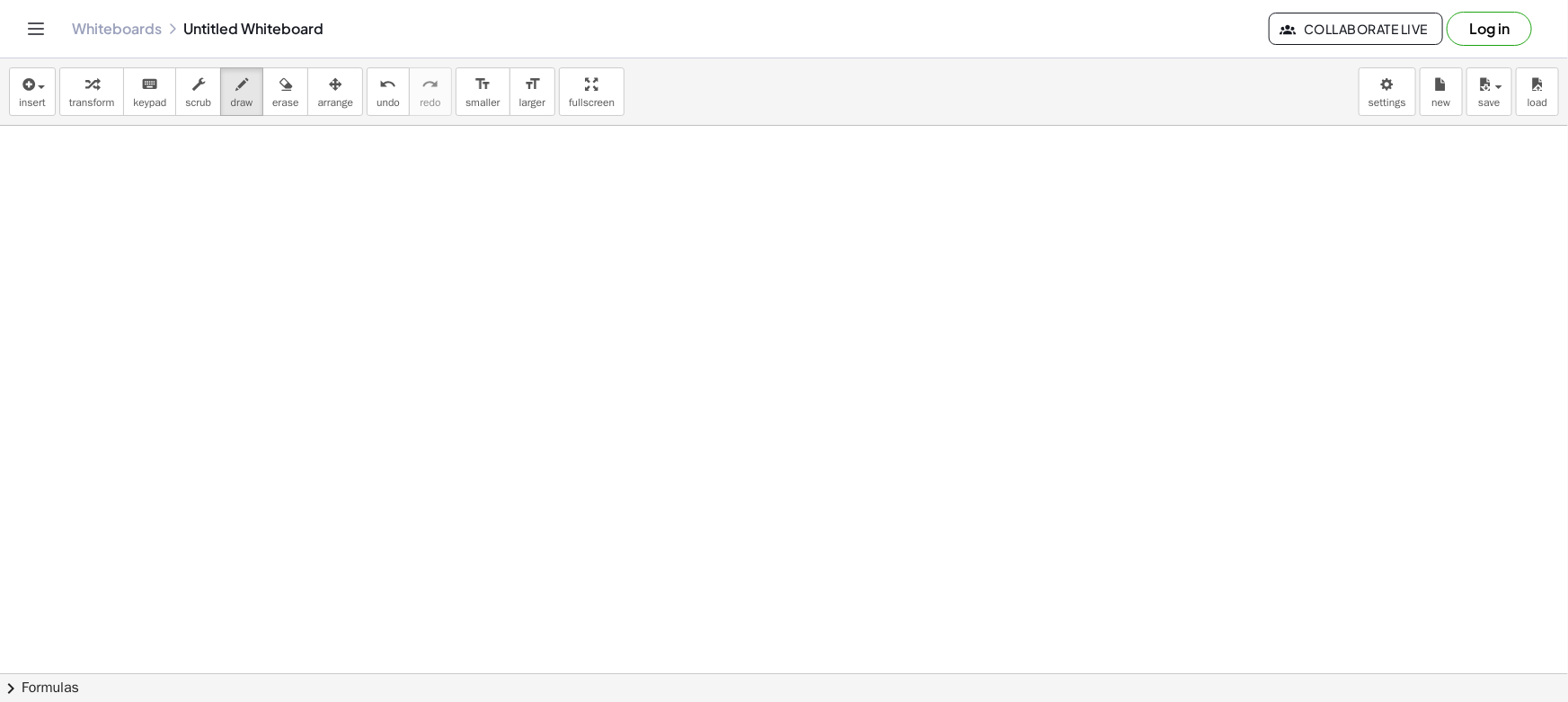 drag, startPoint x: 158, startPoint y: 180, endPoint x: 182, endPoint y: 180, distance: 24 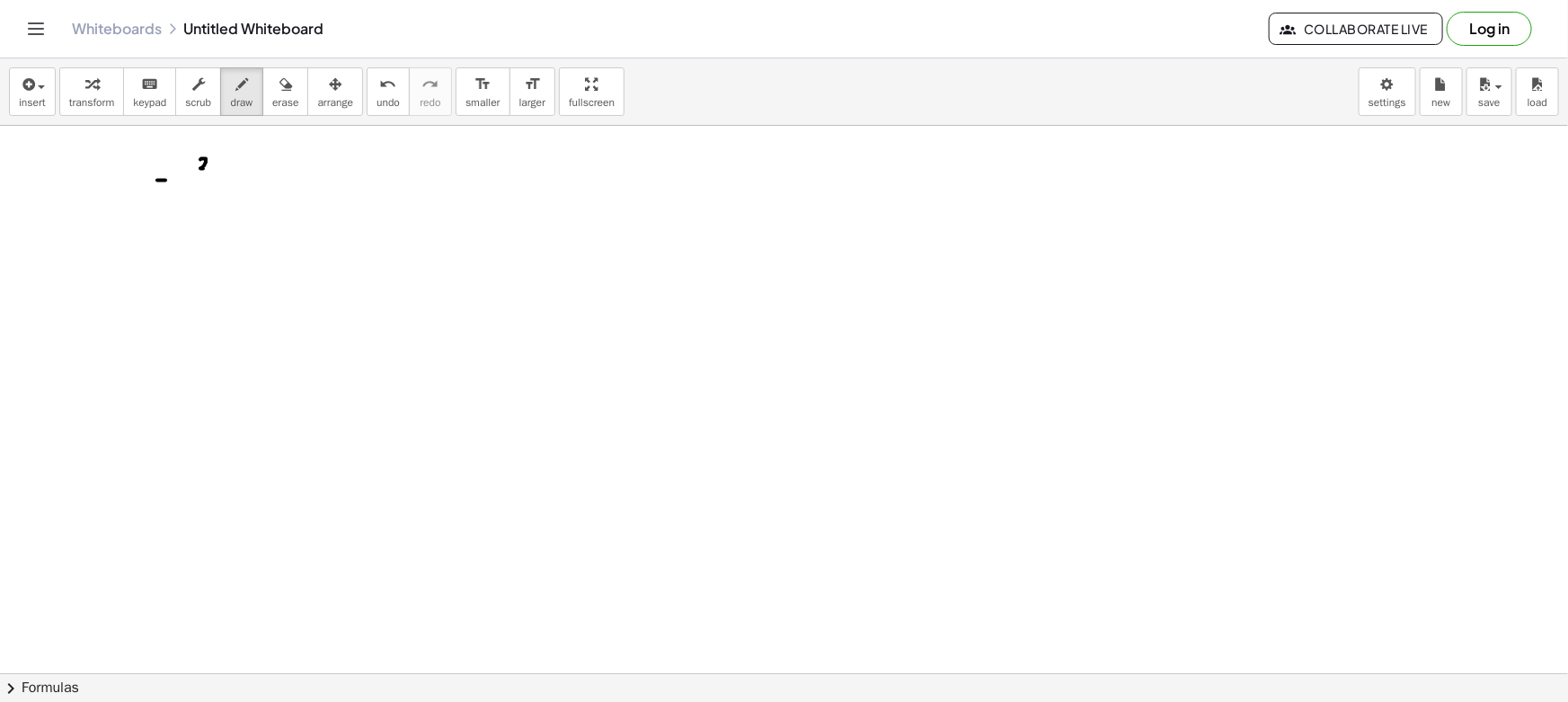 drag, startPoint x: 200, startPoint y: 159, endPoint x: 202, endPoint y: 172, distance: 13.152946 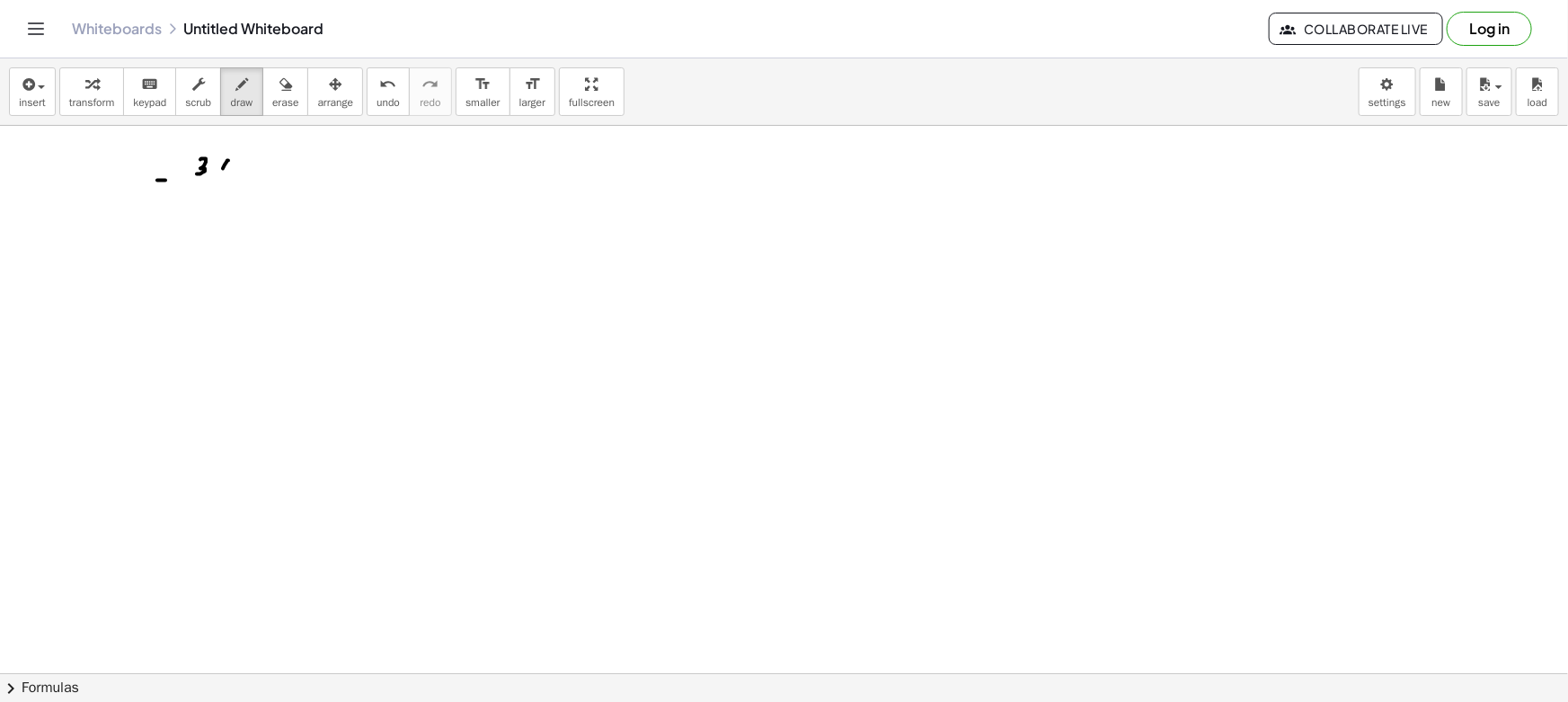 drag, startPoint x: 228, startPoint y: 160, endPoint x: 219, endPoint y: 171, distance: 14.2127 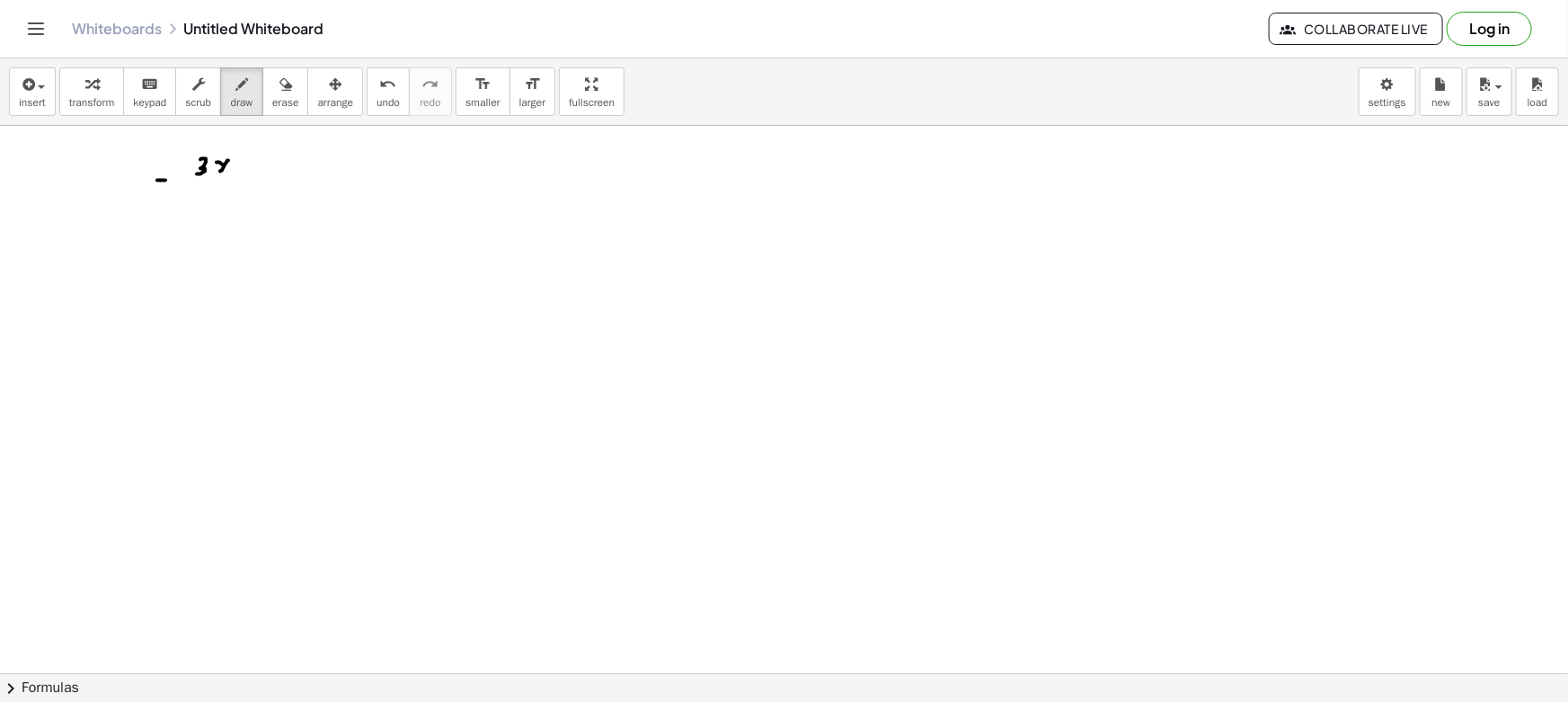 click at bounding box center [784, 774] 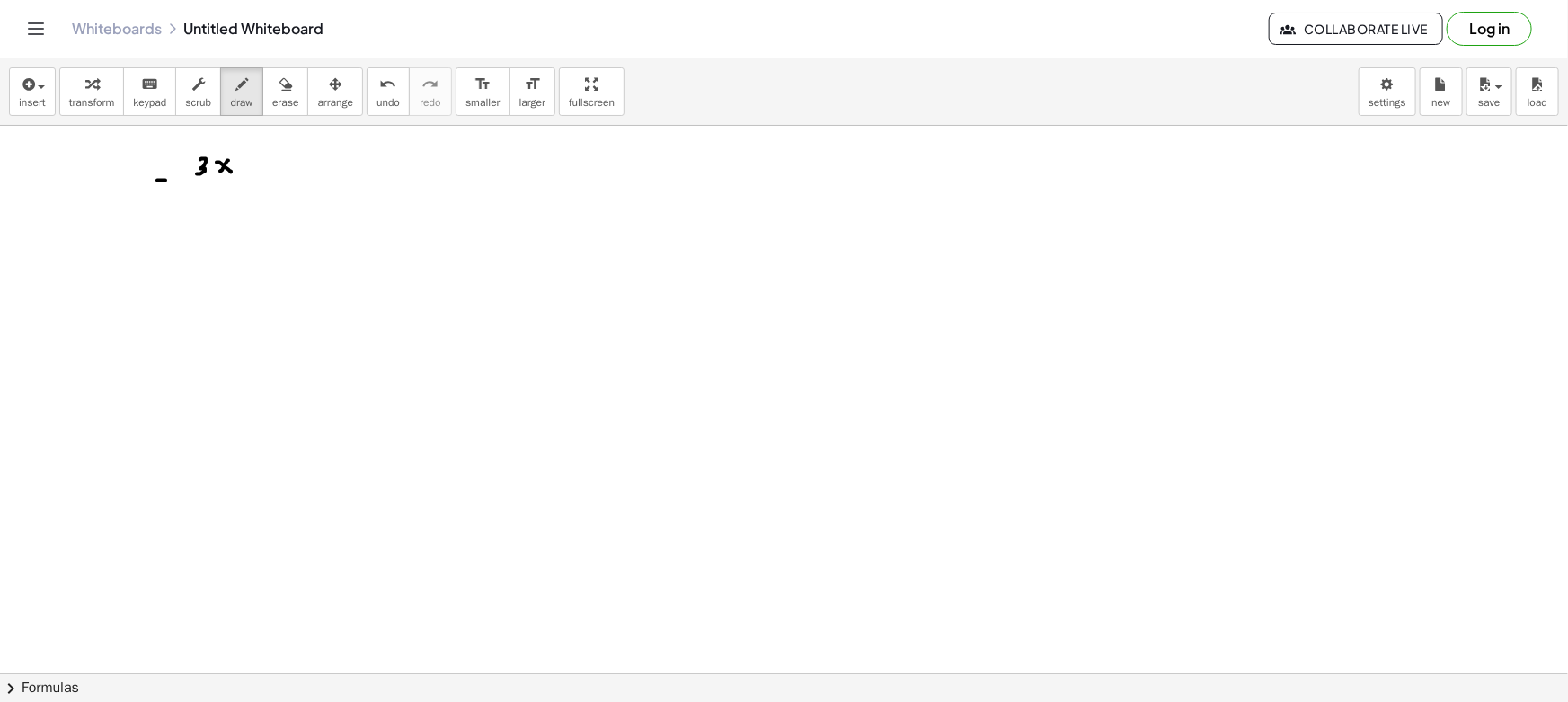 click at bounding box center (784, 774) 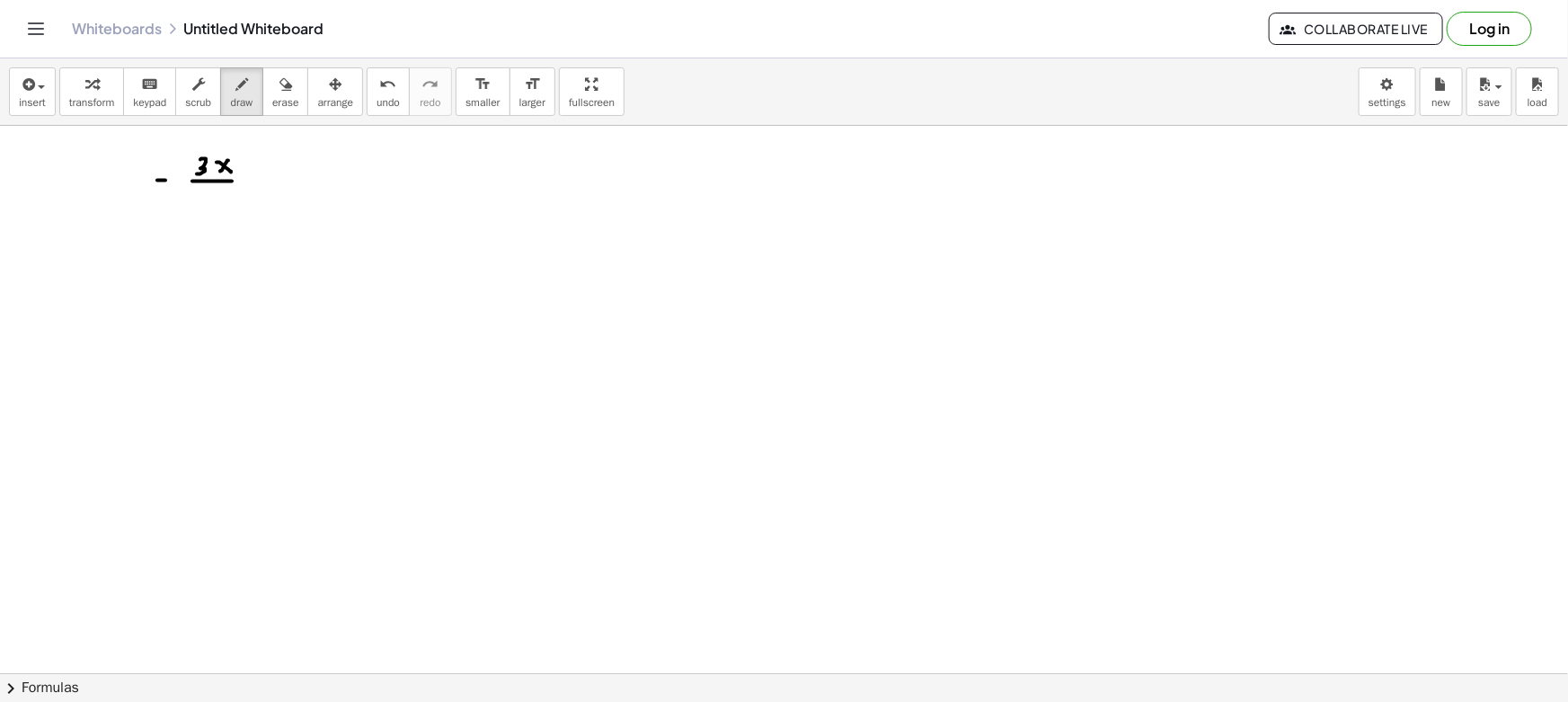 click at bounding box center (784, 774) 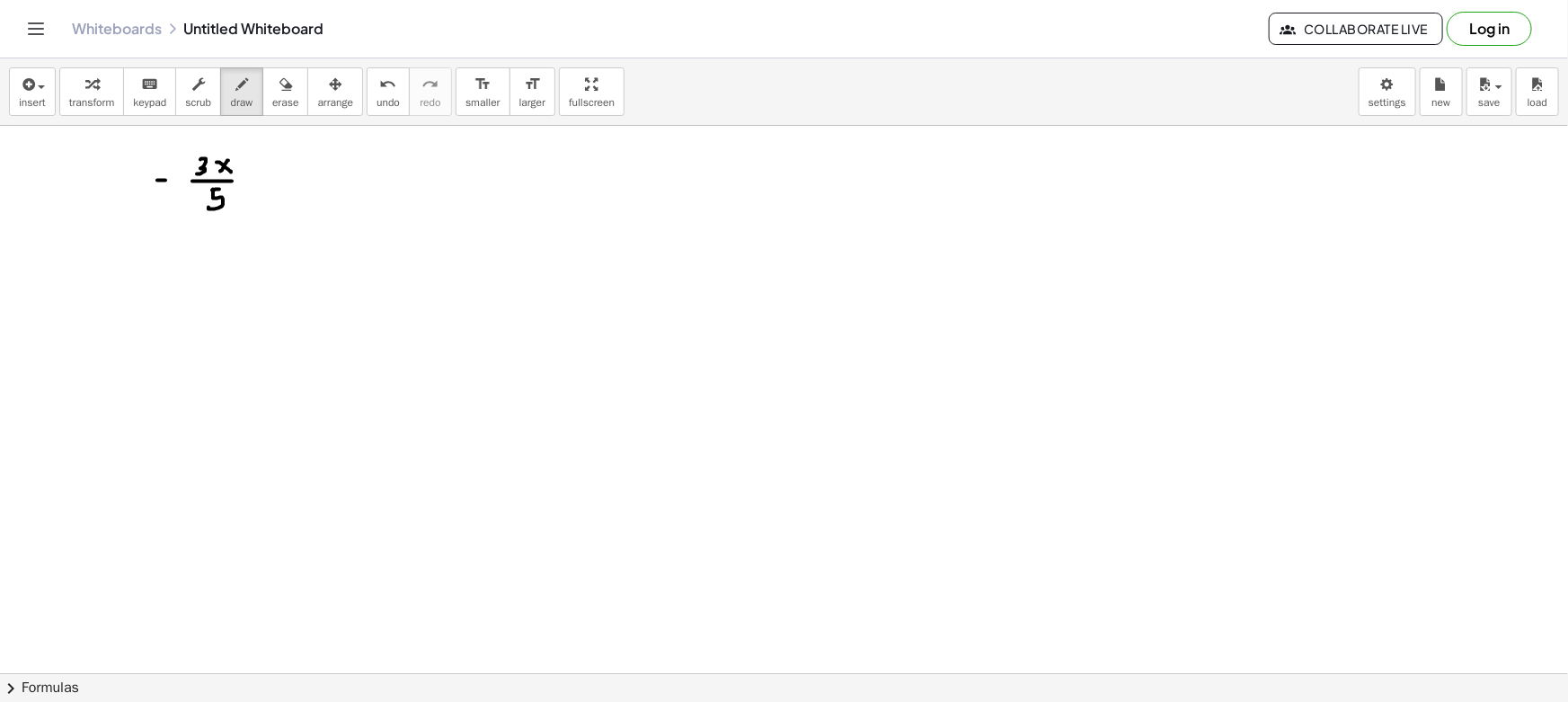 click at bounding box center (784, 774) 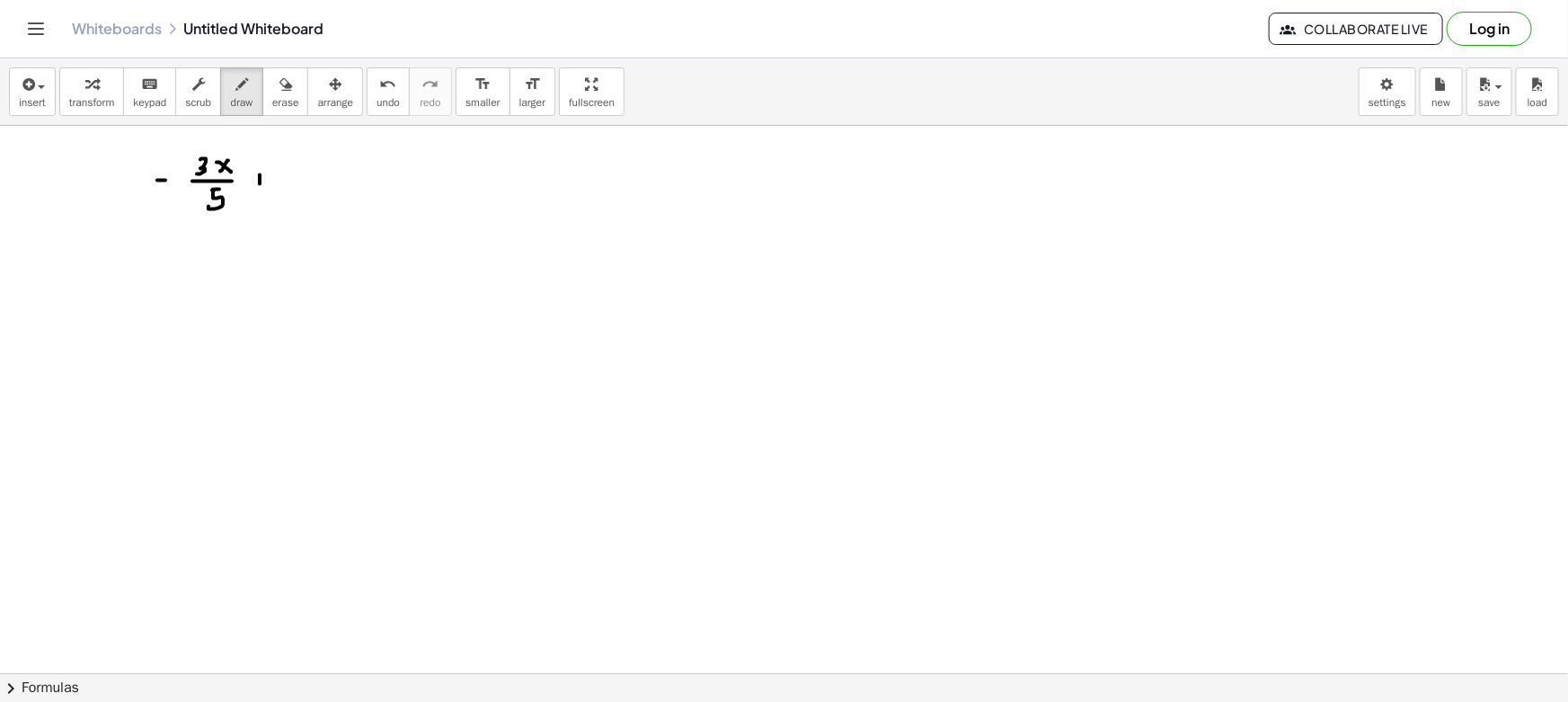 click at bounding box center [784, 774] 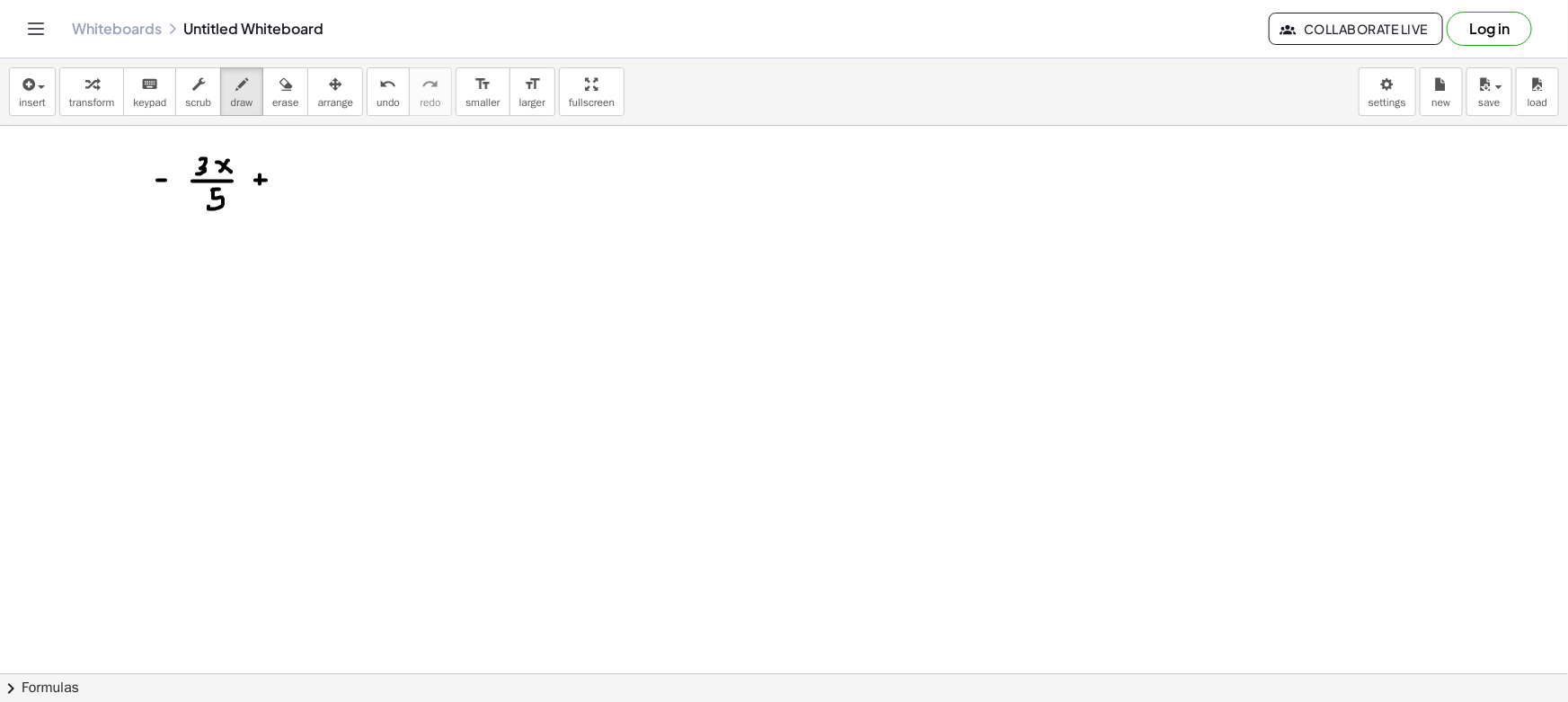 click at bounding box center [784, 774] 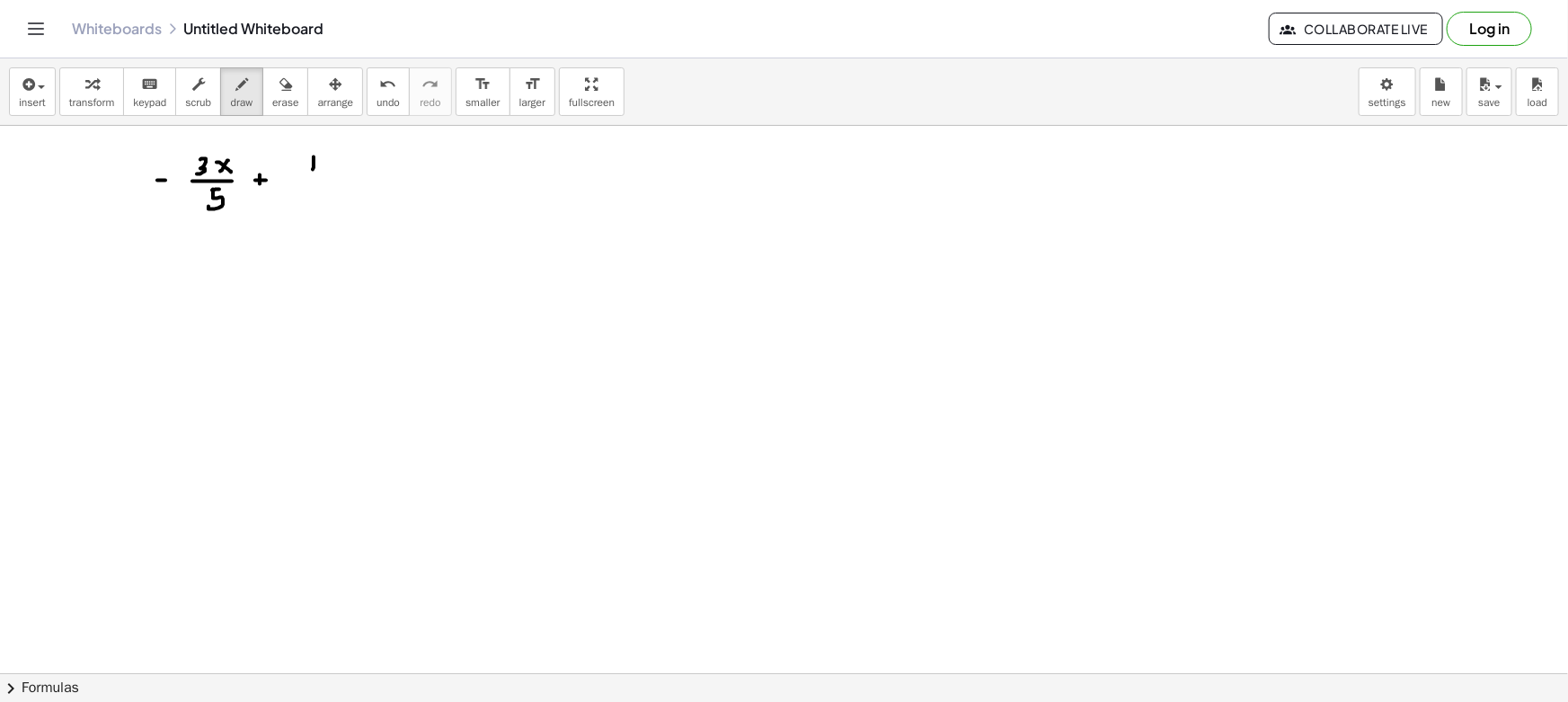 click at bounding box center (784, 774) 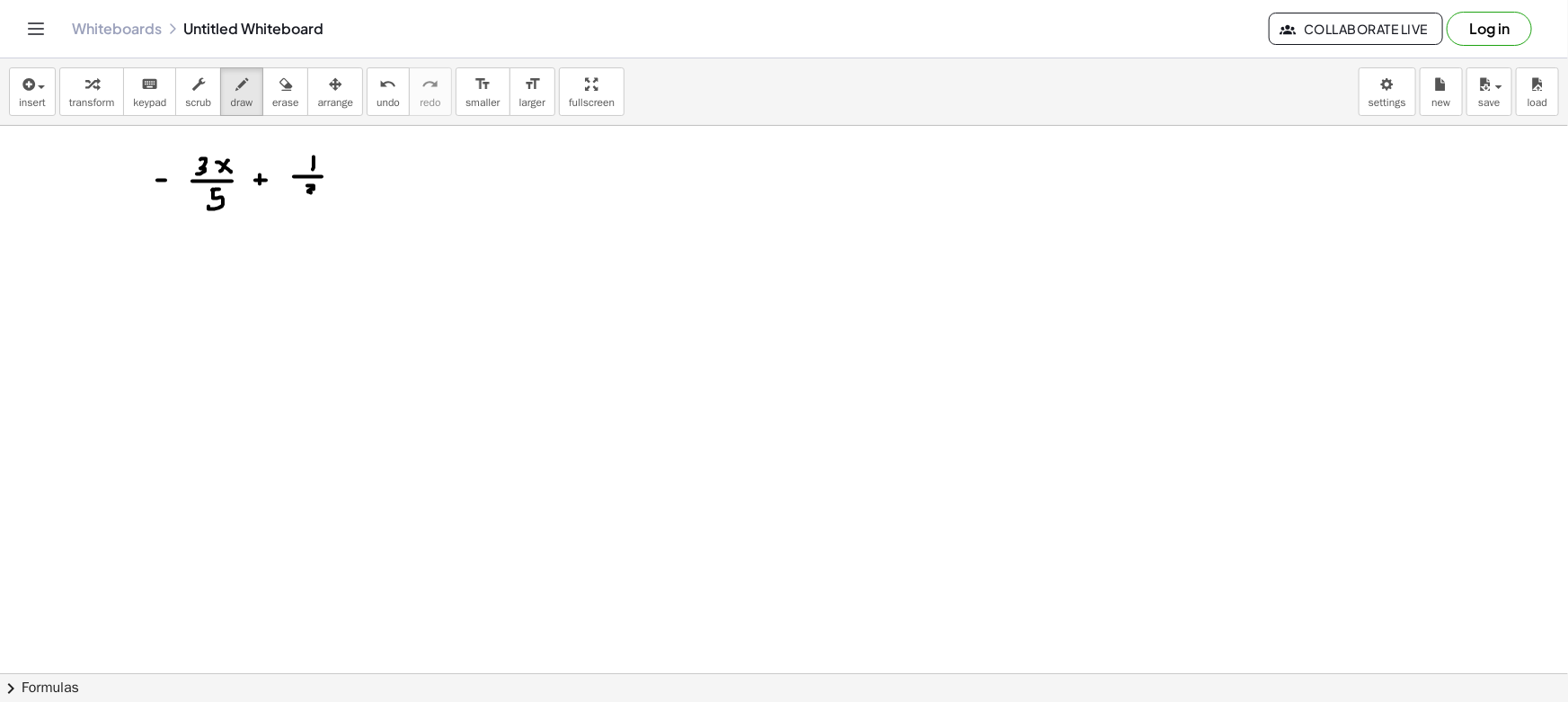 click at bounding box center (784, 774) 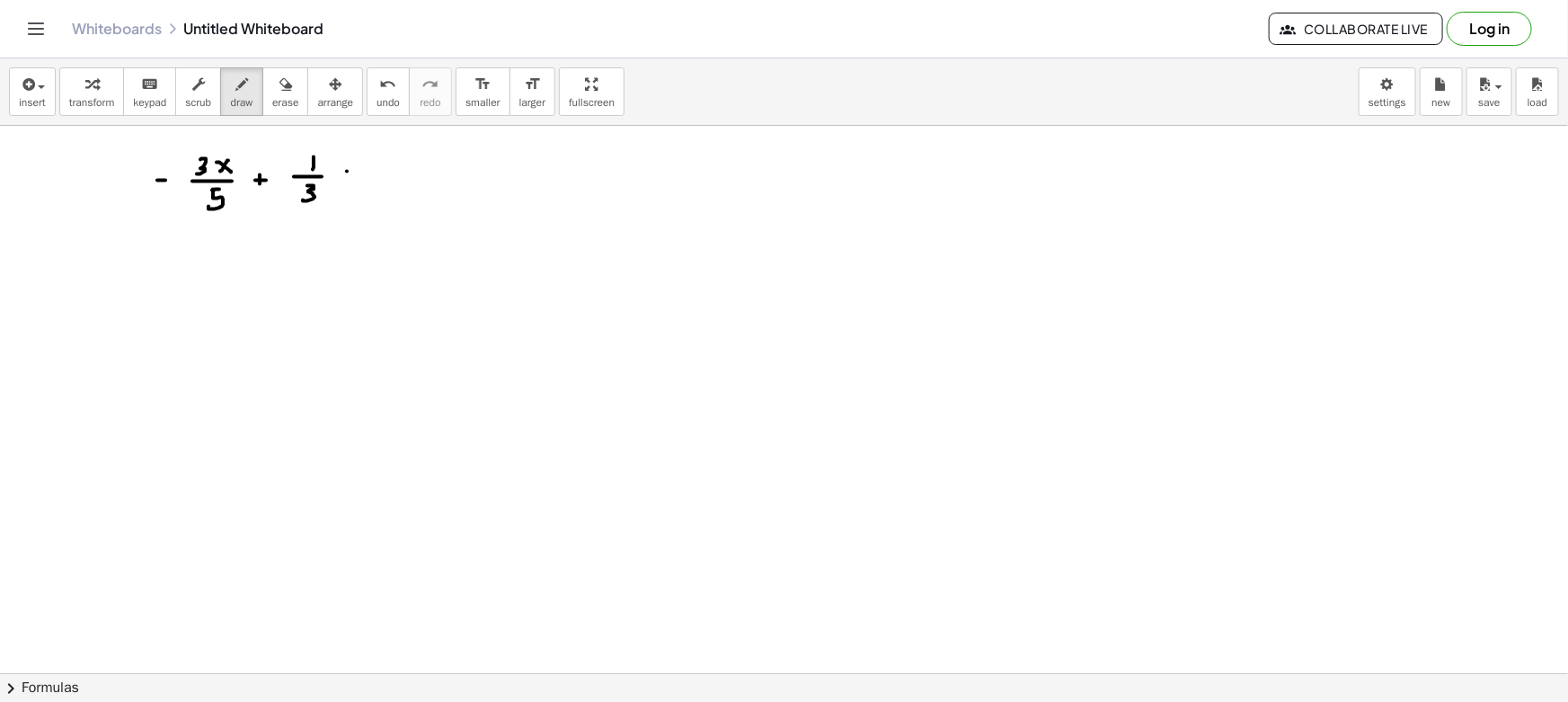 click at bounding box center (784, 774) 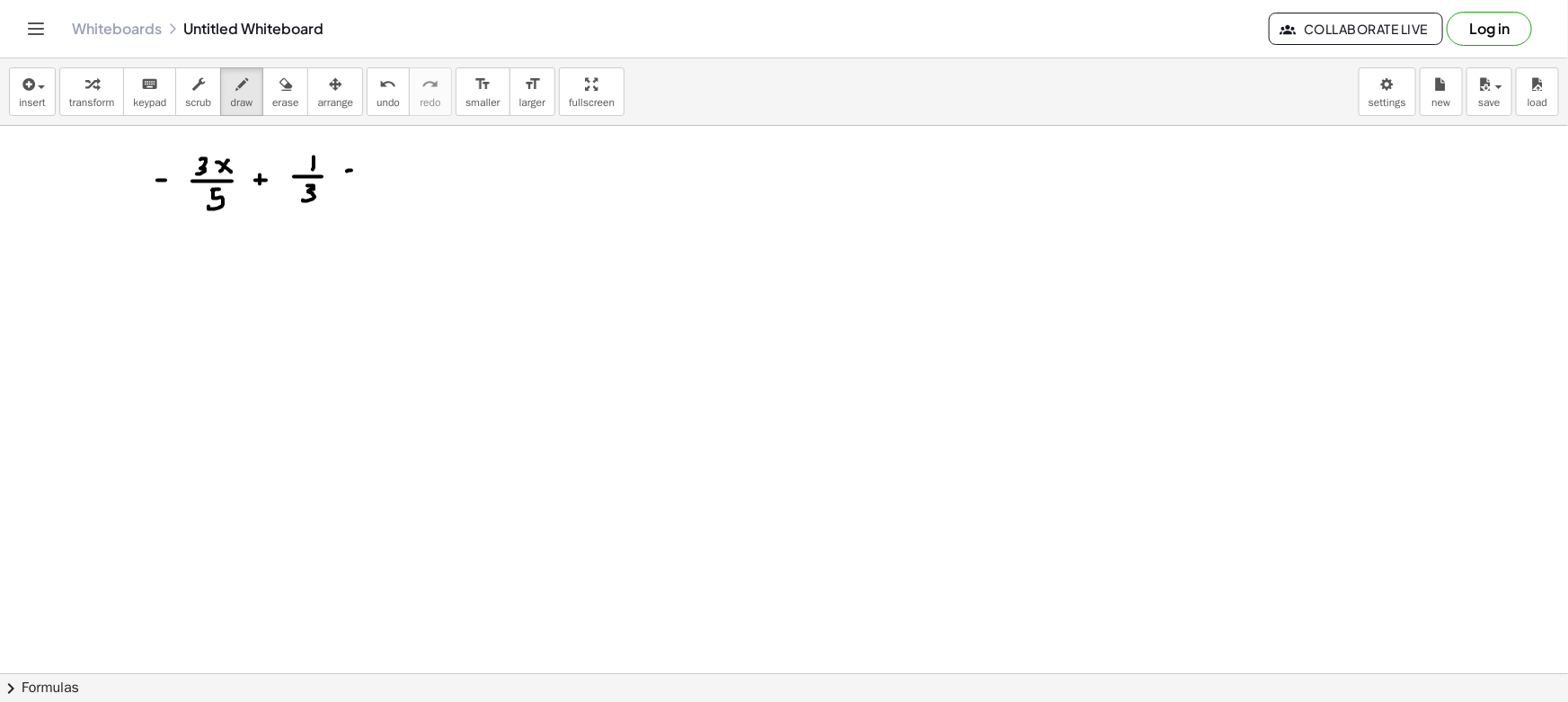 click at bounding box center [784, 774] 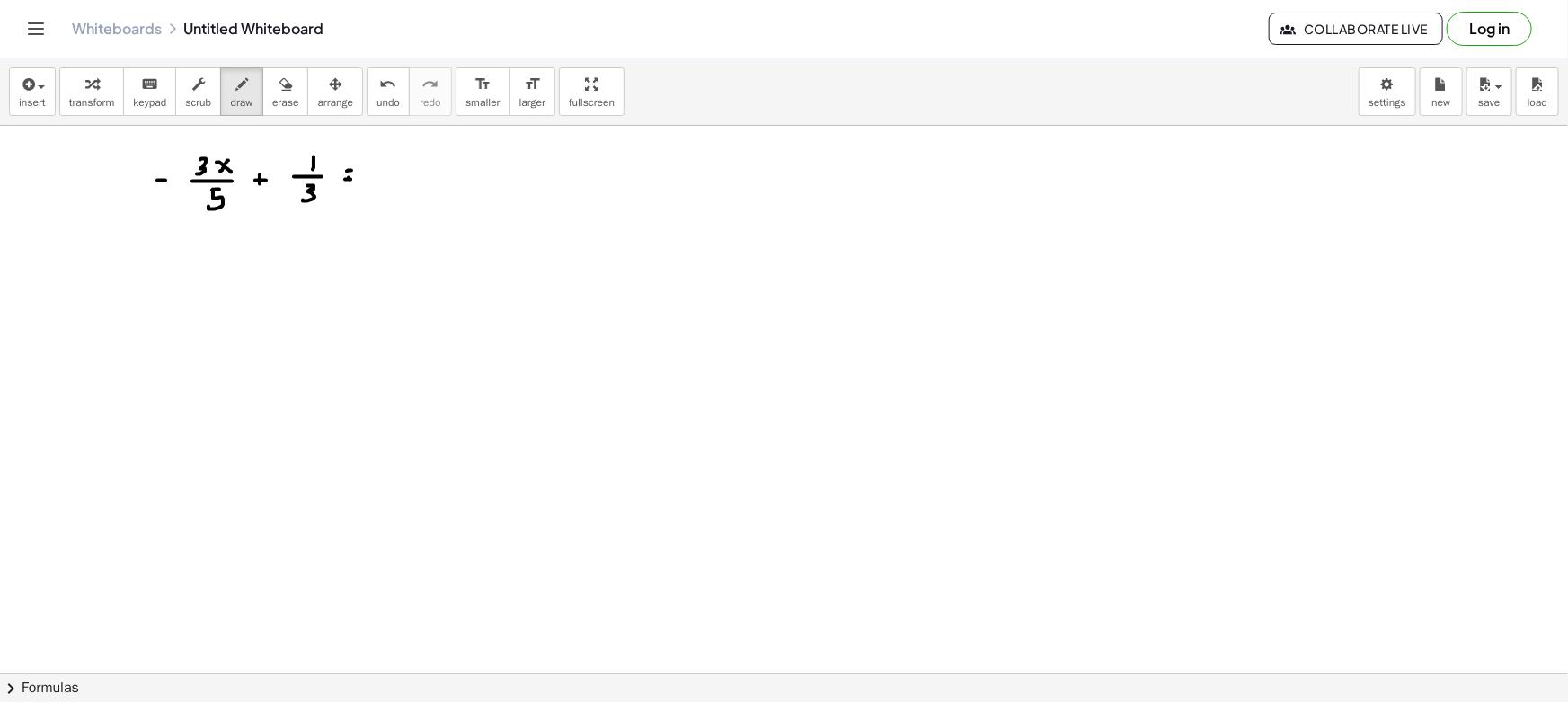 click at bounding box center (784, 774) 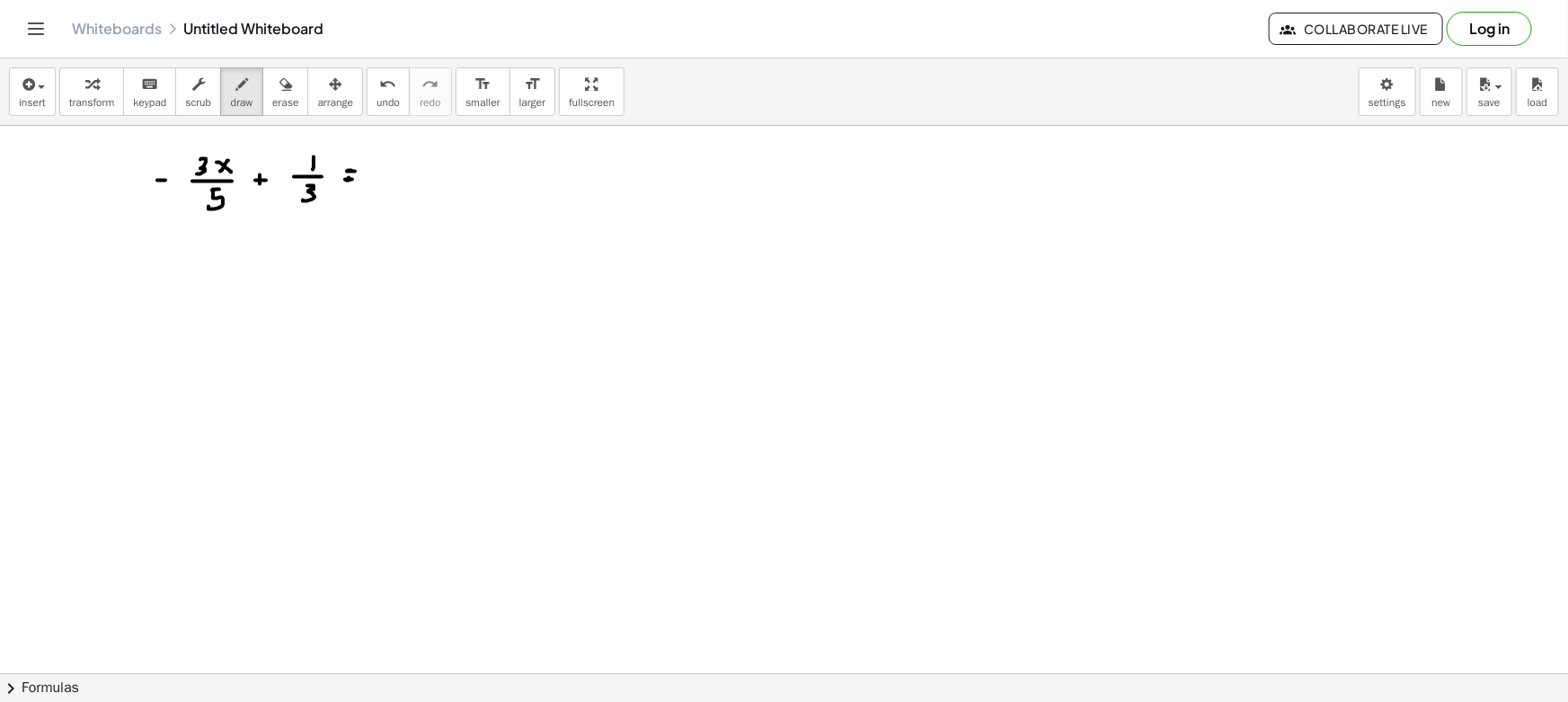 click at bounding box center (784, 774) 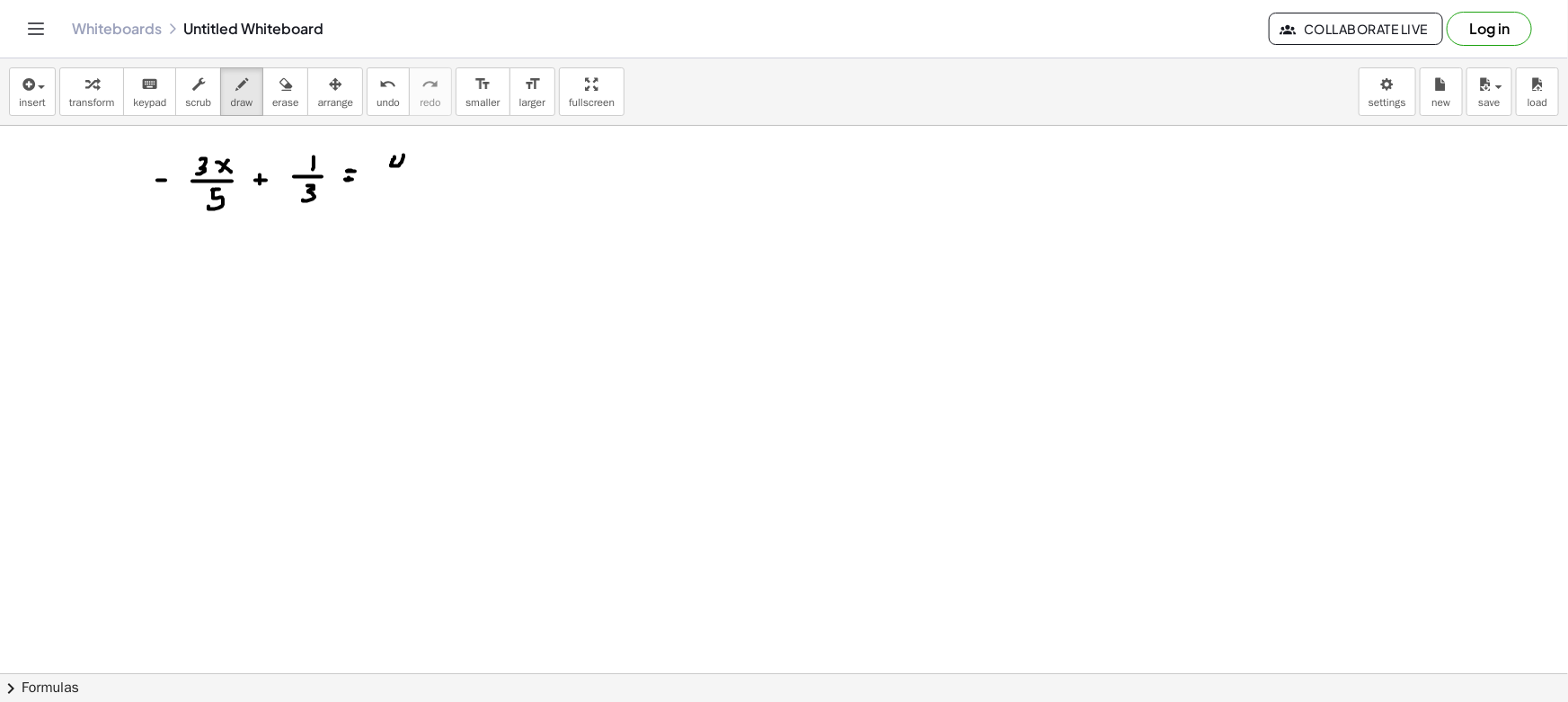 drag, startPoint x: 394, startPoint y: 159, endPoint x: 403, endPoint y: 176, distance: 19.235384 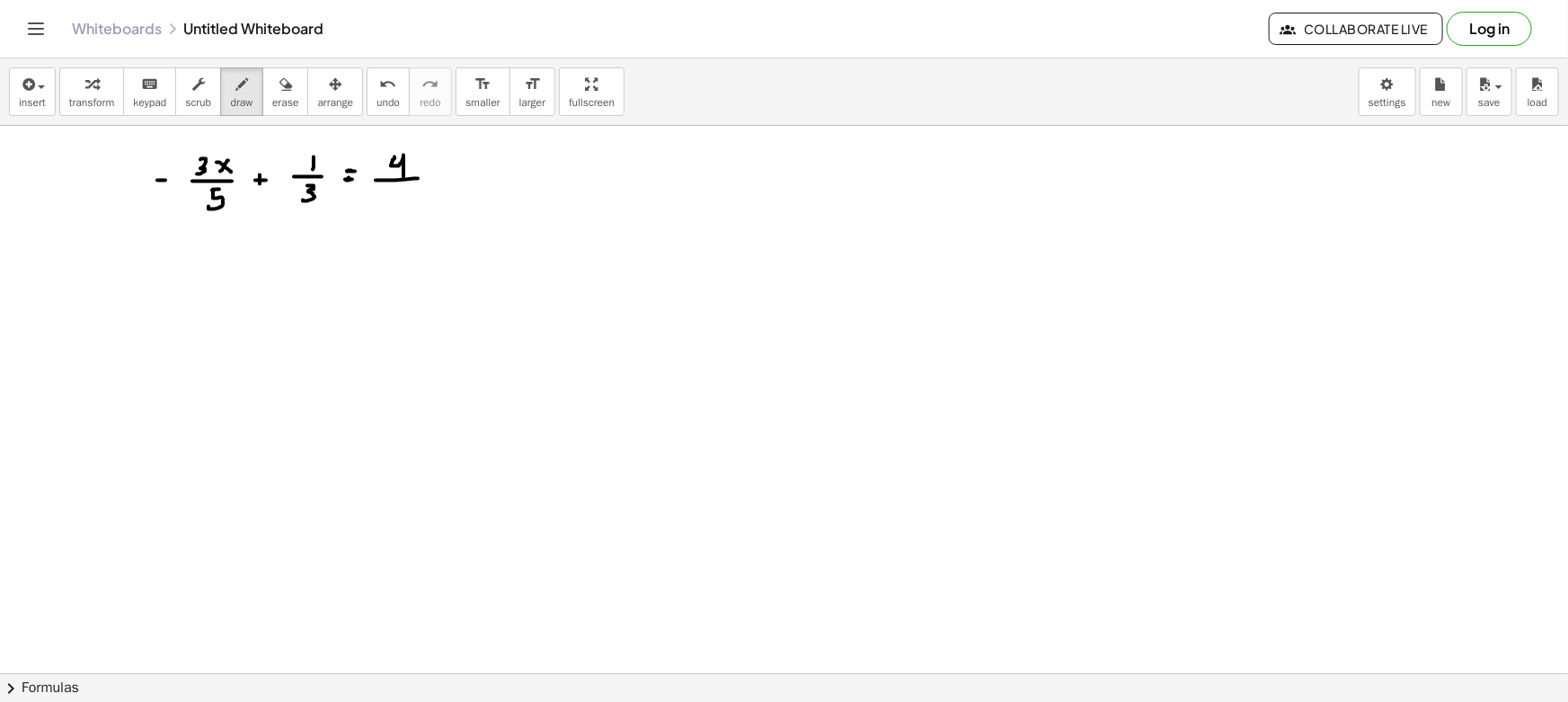 click at bounding box center (784, 774) 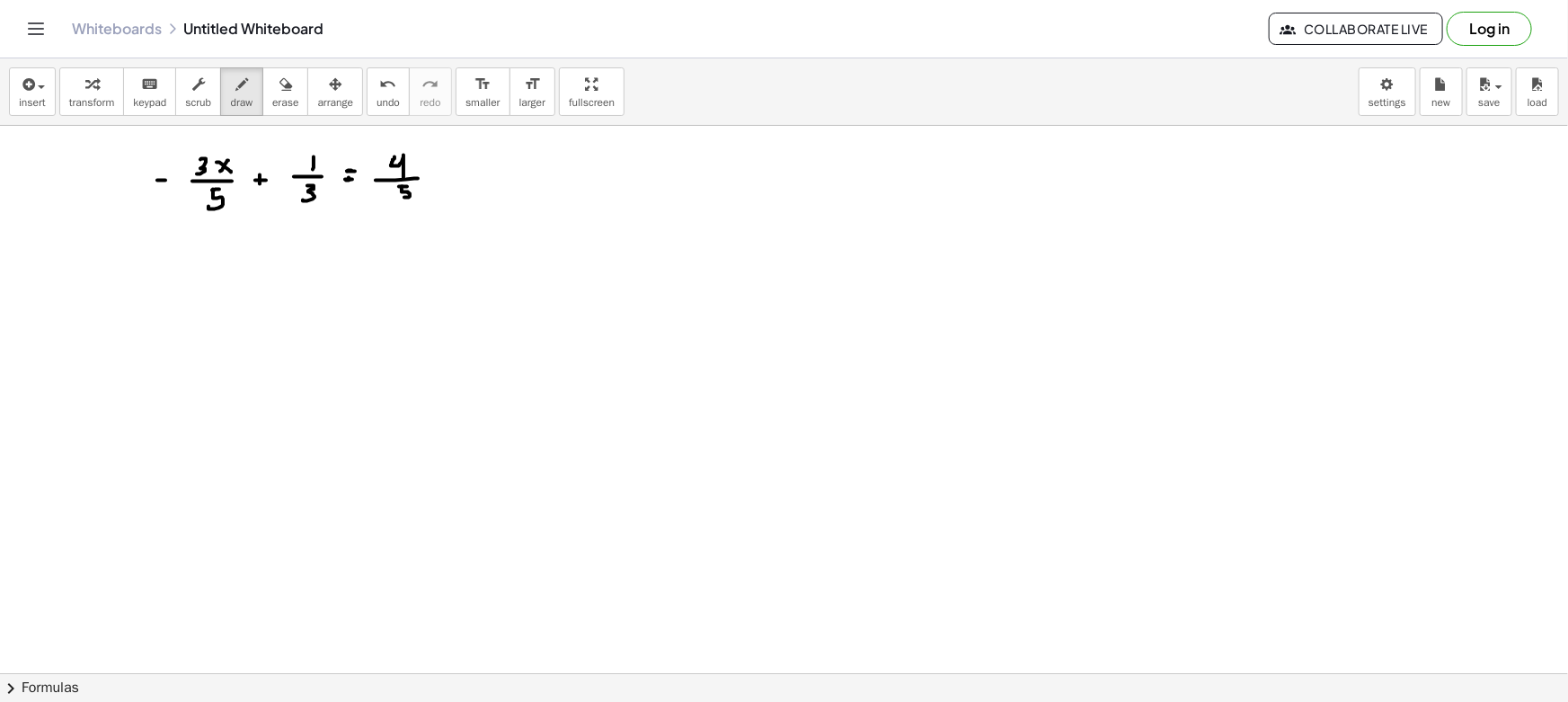 click at bounding box center (784, 774) 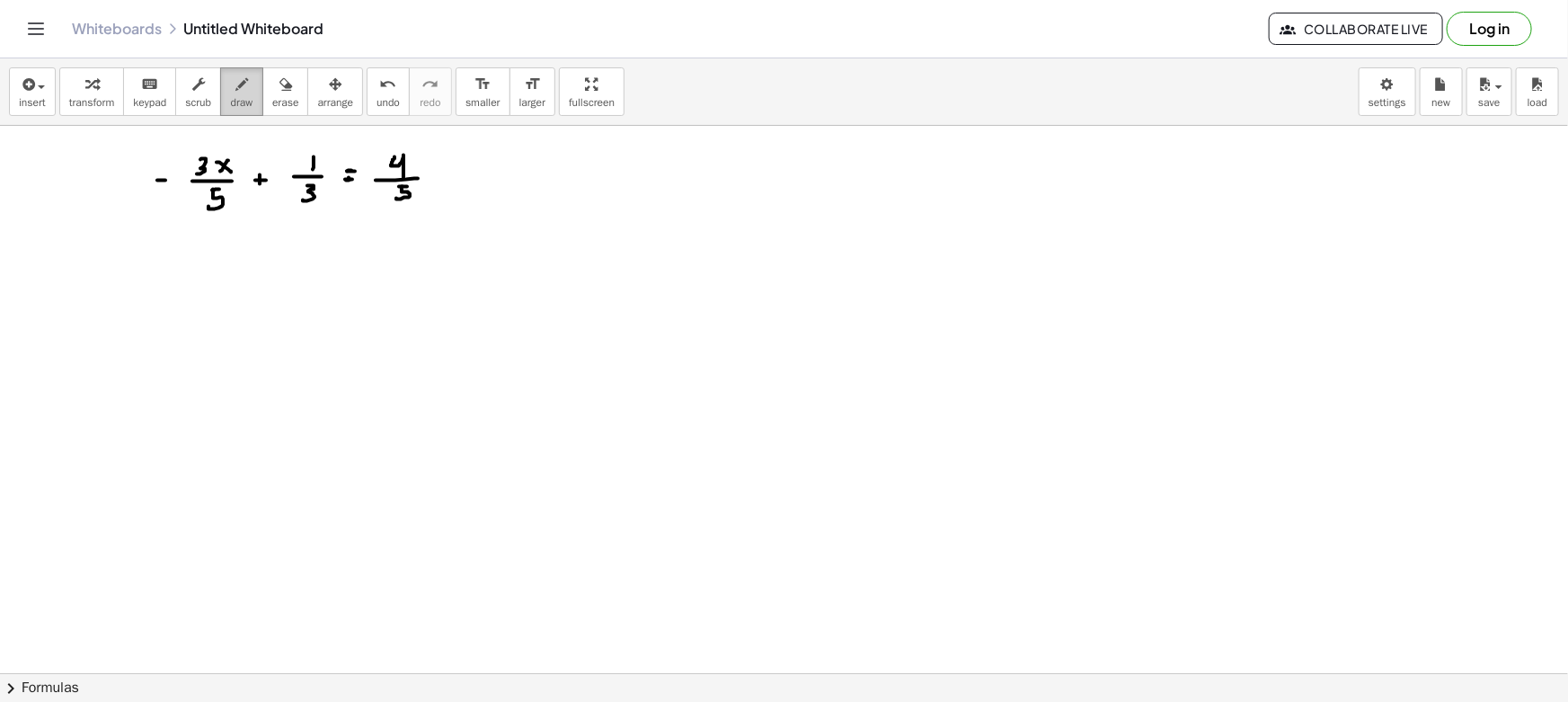 drag, startPoint x: 252, startPoint y: 102, endPoint x: 256, endPoint y: 111, distance: 9.84886 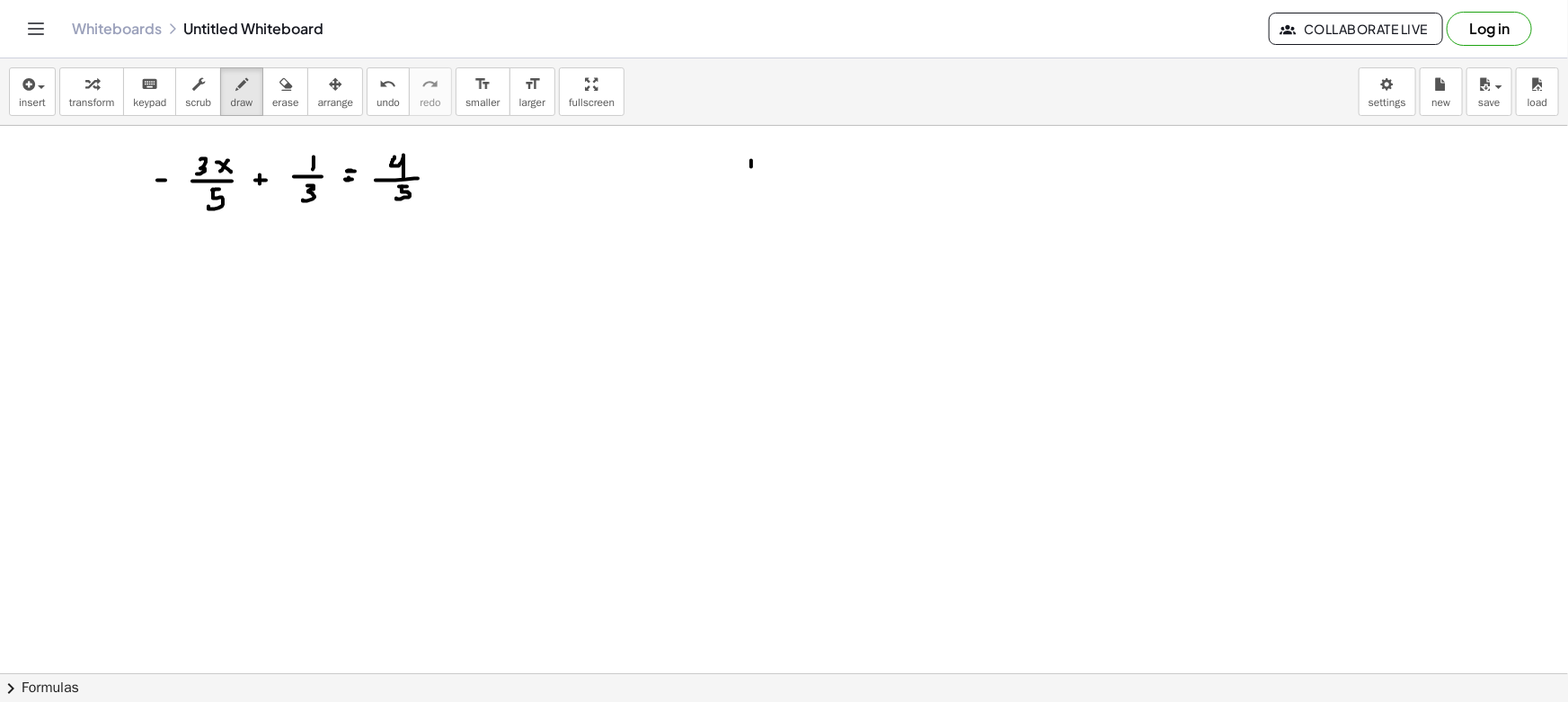 click at bounding box center (784, 774) 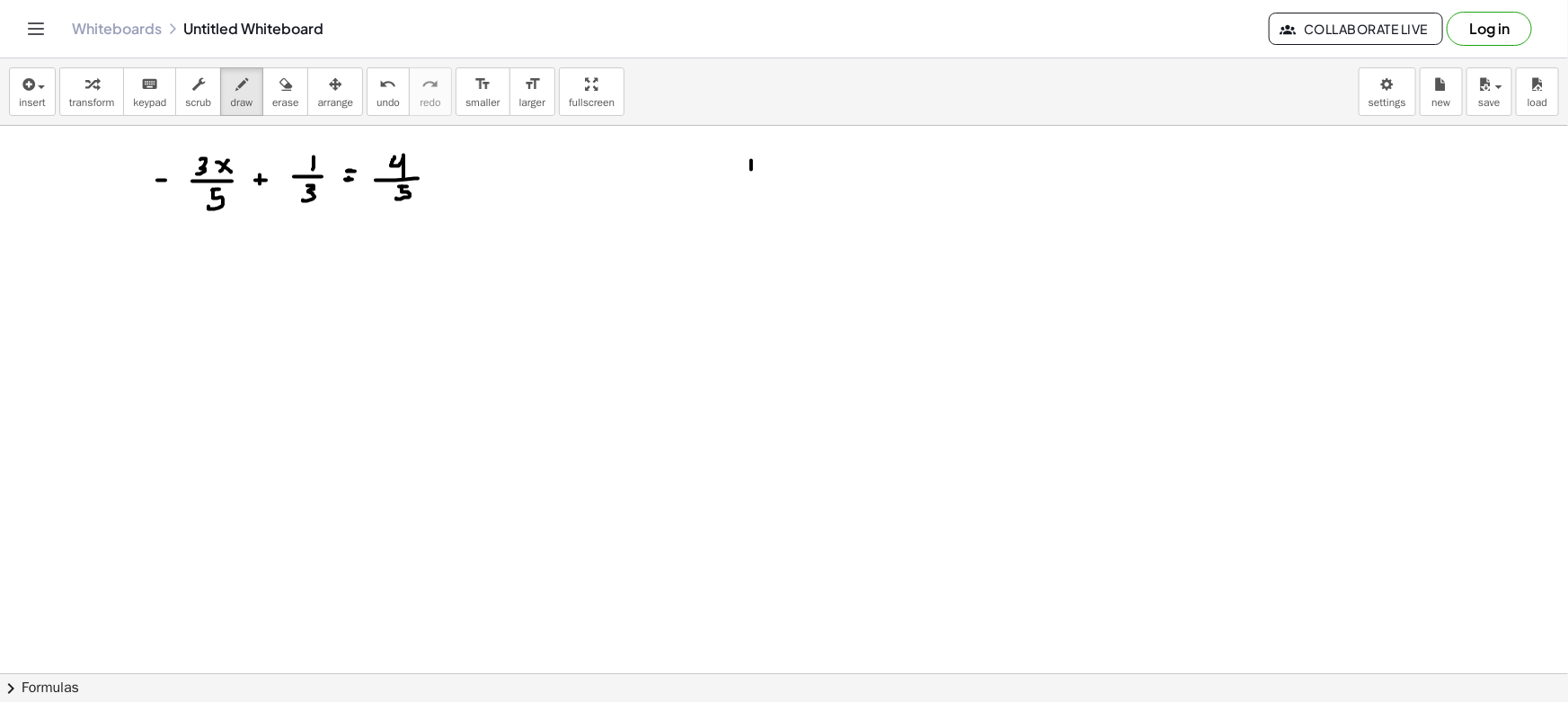 click at bounding box center [784, 774] 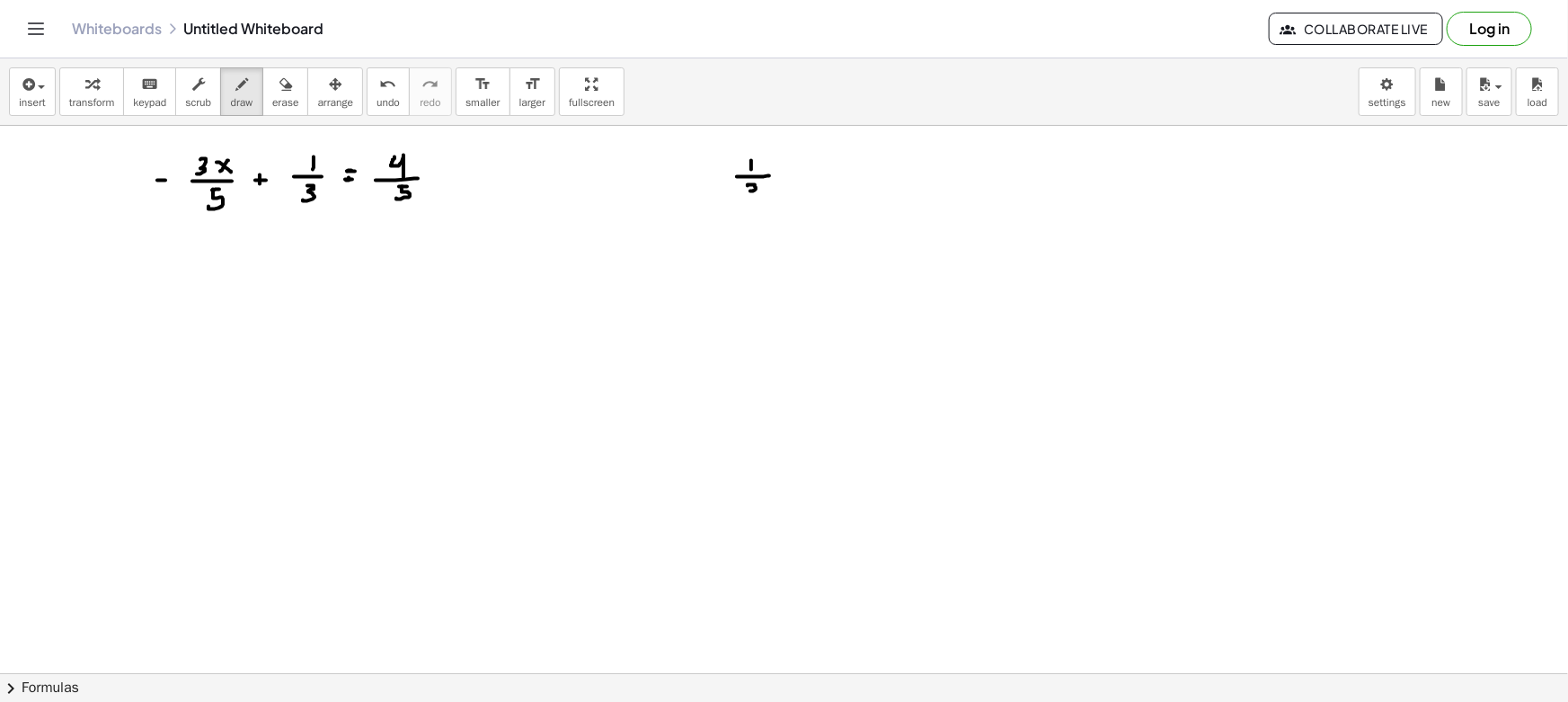 drag, startPoint x: 748, startPoint y: 185, endPoint x: 746, endPoint y: 200, distance: 15.132746 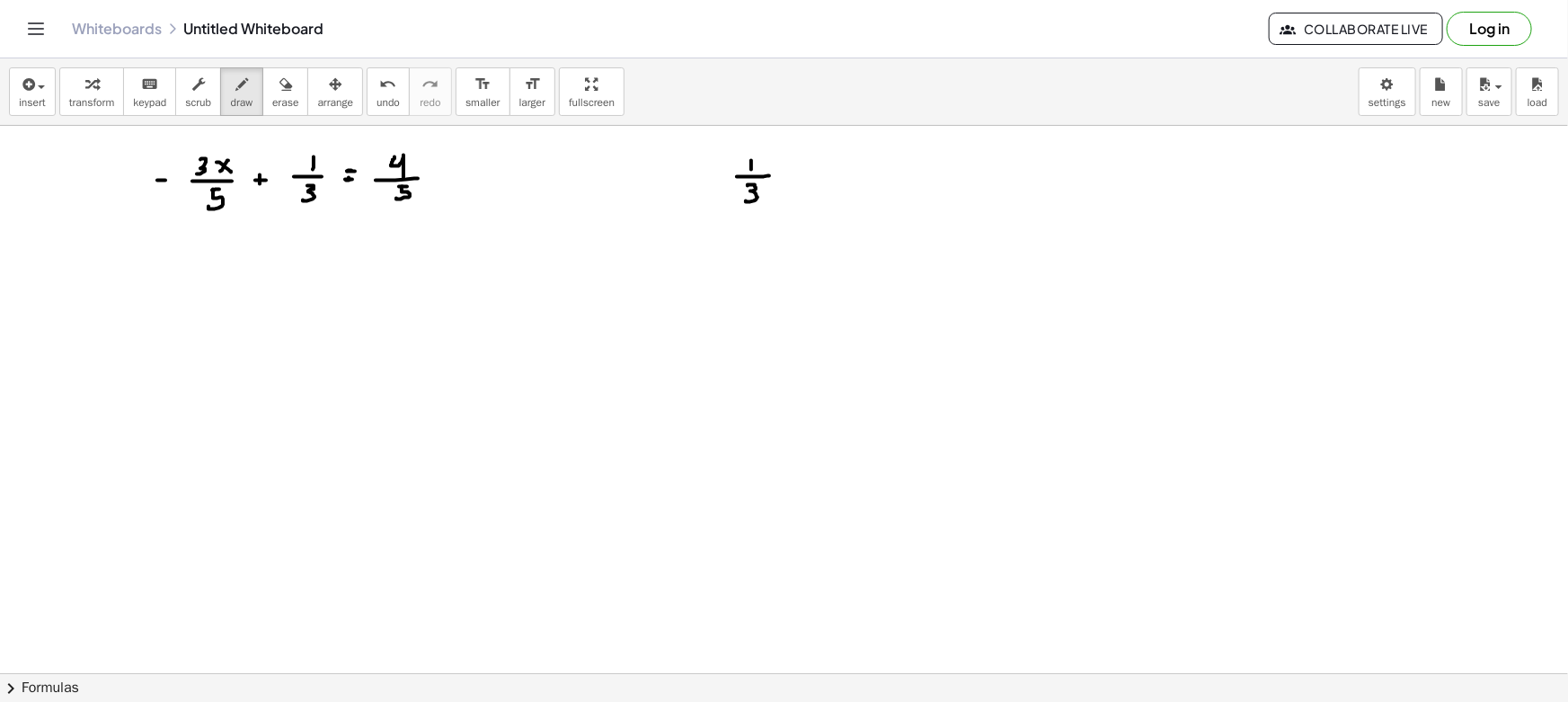 click at bounding box center [784, 774] 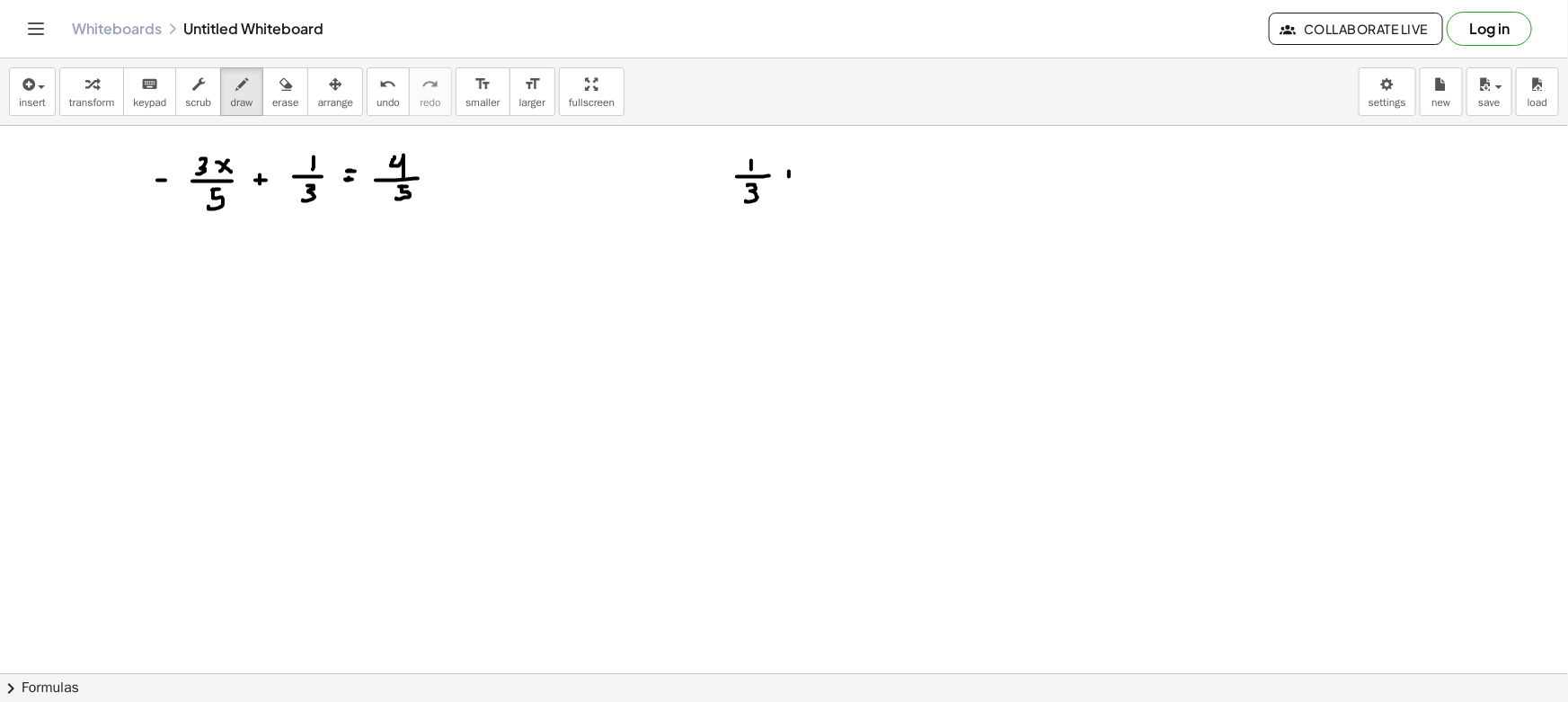 drag, startPoint x: 784, startPoint y: 174, endPoint x: 798, endPoint y: 173, distance: 14.035669 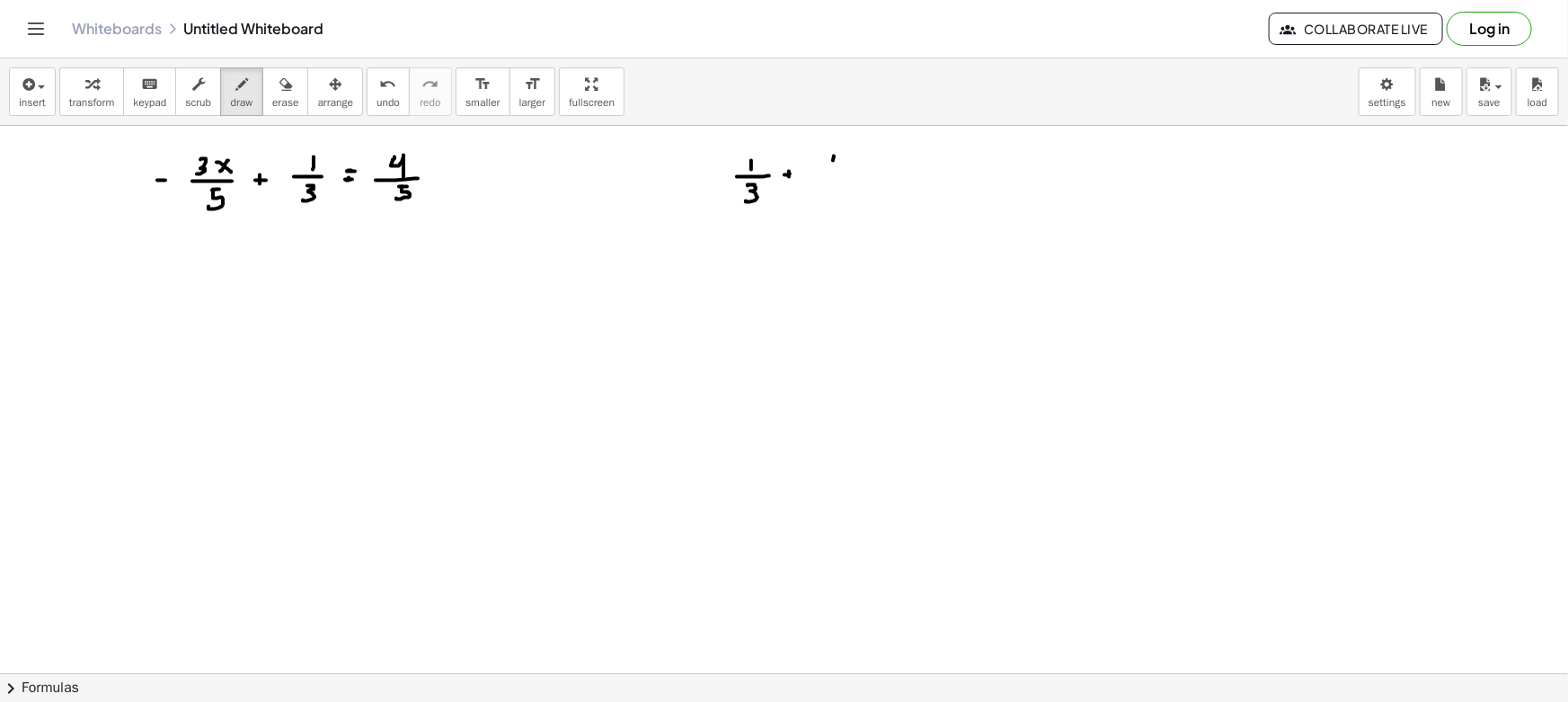 drag, startPoint x: 834, startPoint y: 156, endPoint x: 833, endPoint y: 171, distance: 15.033296 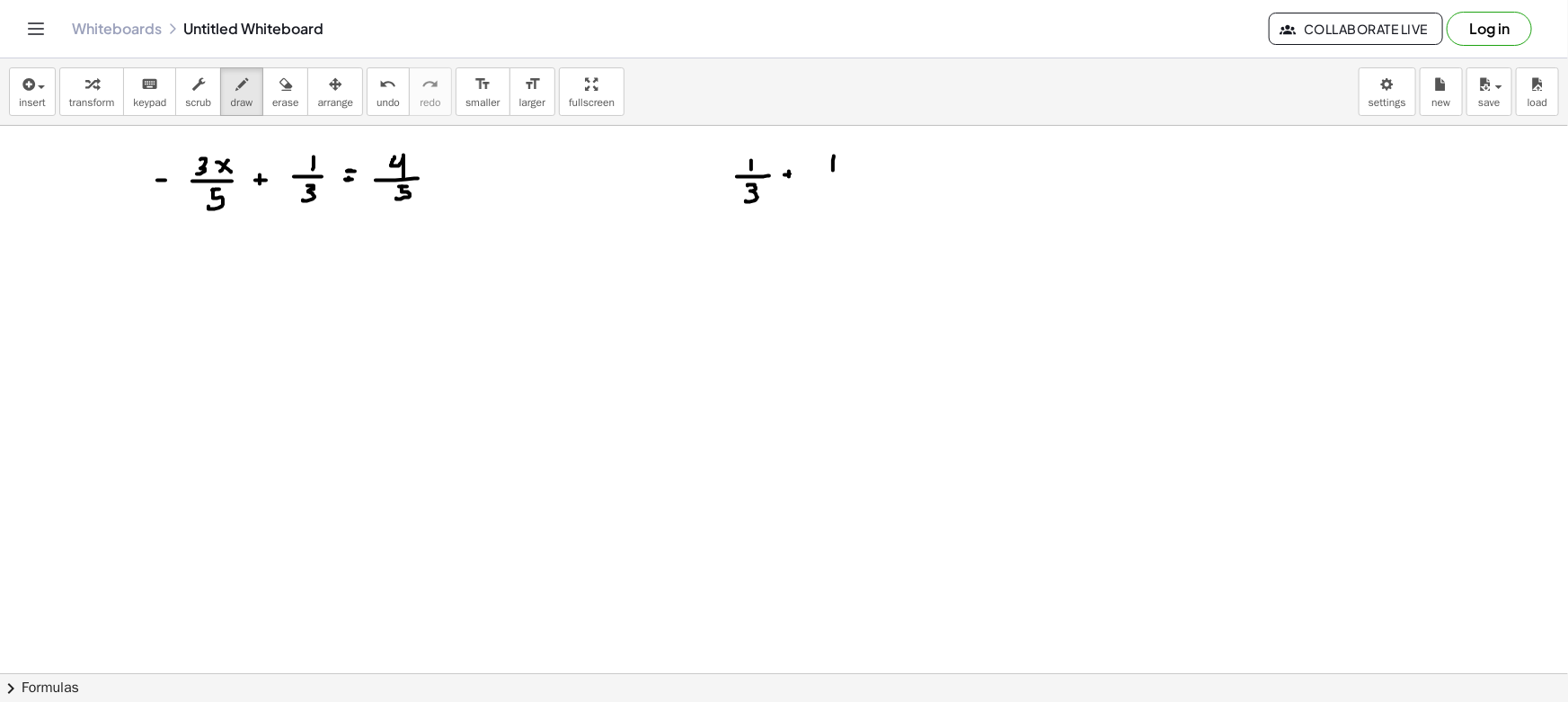 drag, startPoint x: 822, startPoint y: 175, endPoint x: 847, endPoint y: 175, distance: 25 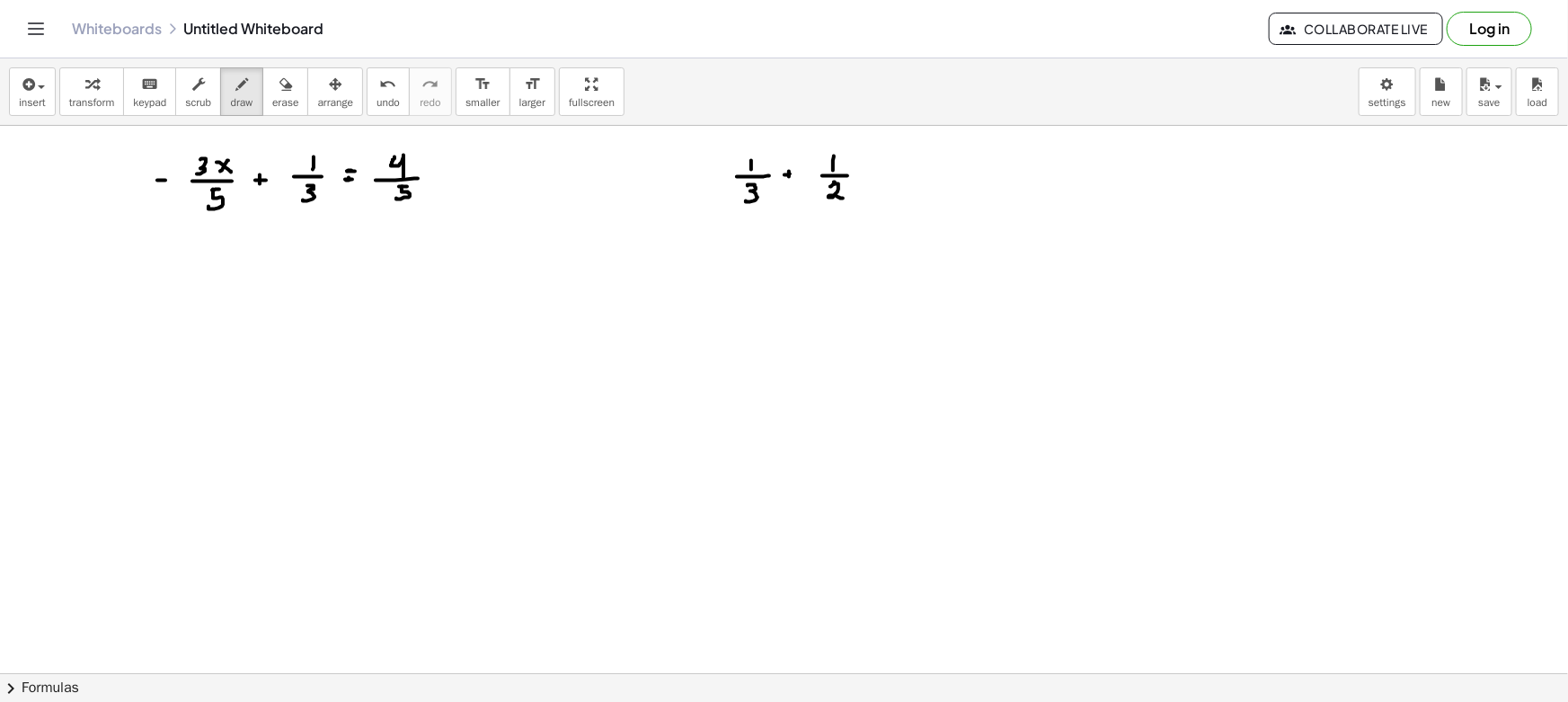 drag, startPoint x: 831, startPoint y: 186, endPoint x: 843, endPoint y: 198, distance: 16.970563 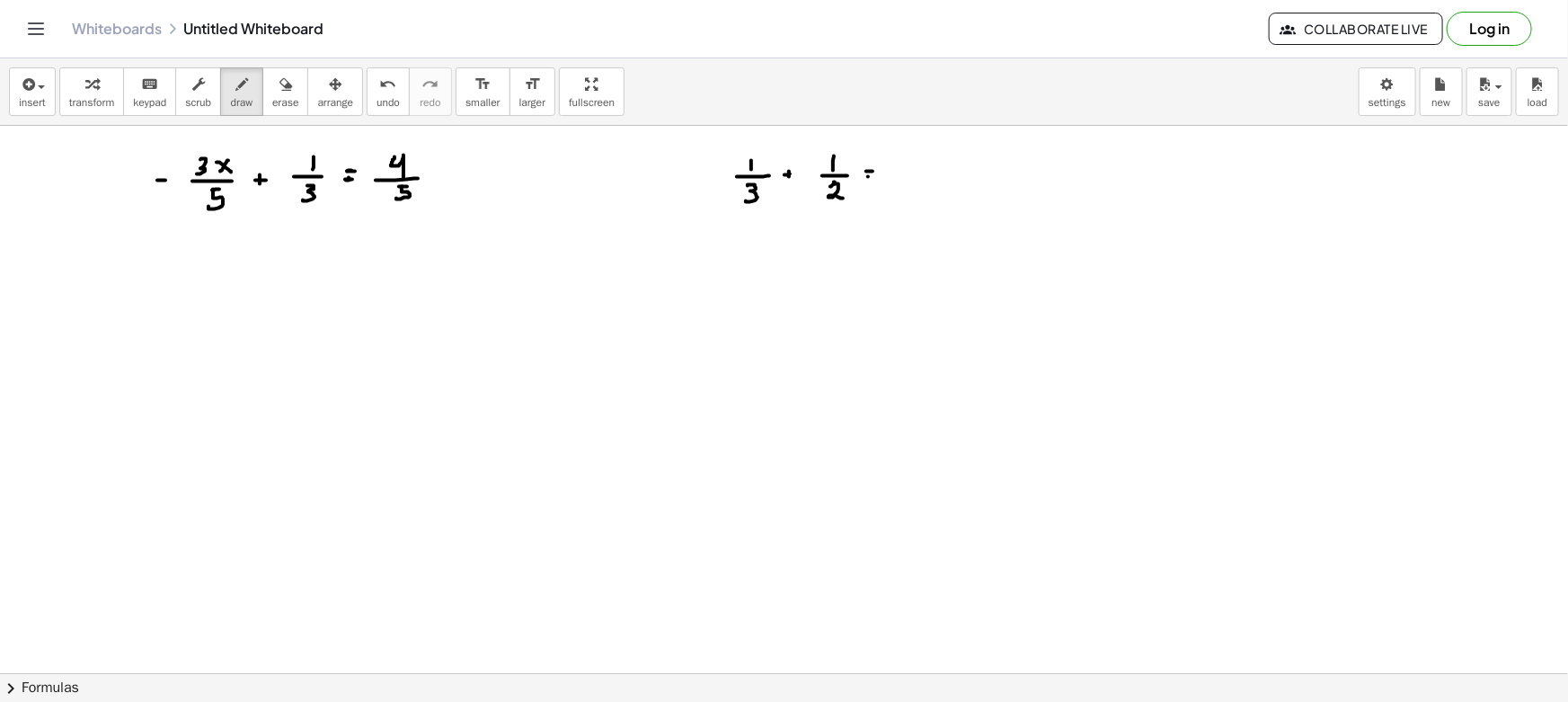 drag, startPoint x: 868, startPoint y: 176, endPoint x: 901, endPoint y: 179, distance: 33.13608 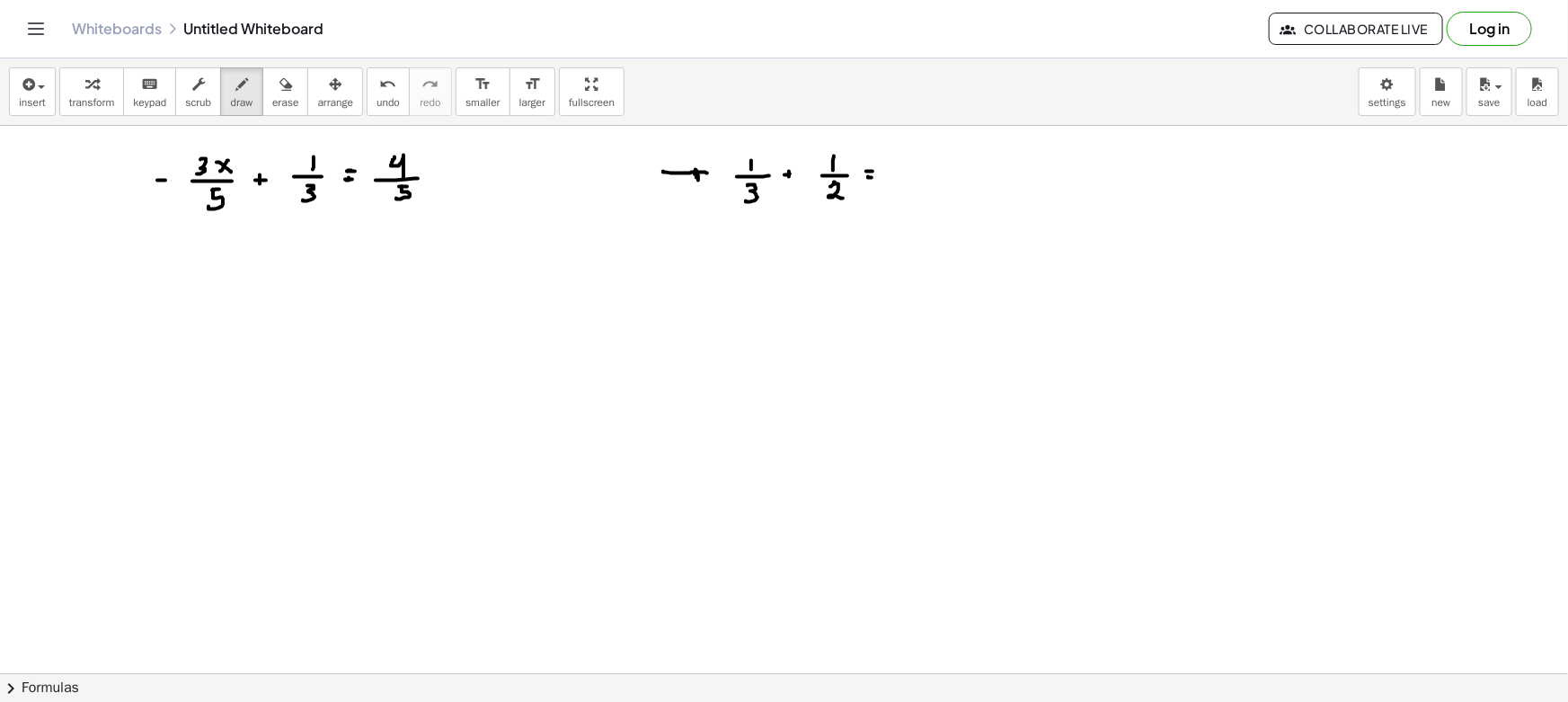 drag, startPoint x: 663, startPoint y: 171, endPoint x: 696, endPoint y: 178, distance: 33.73426 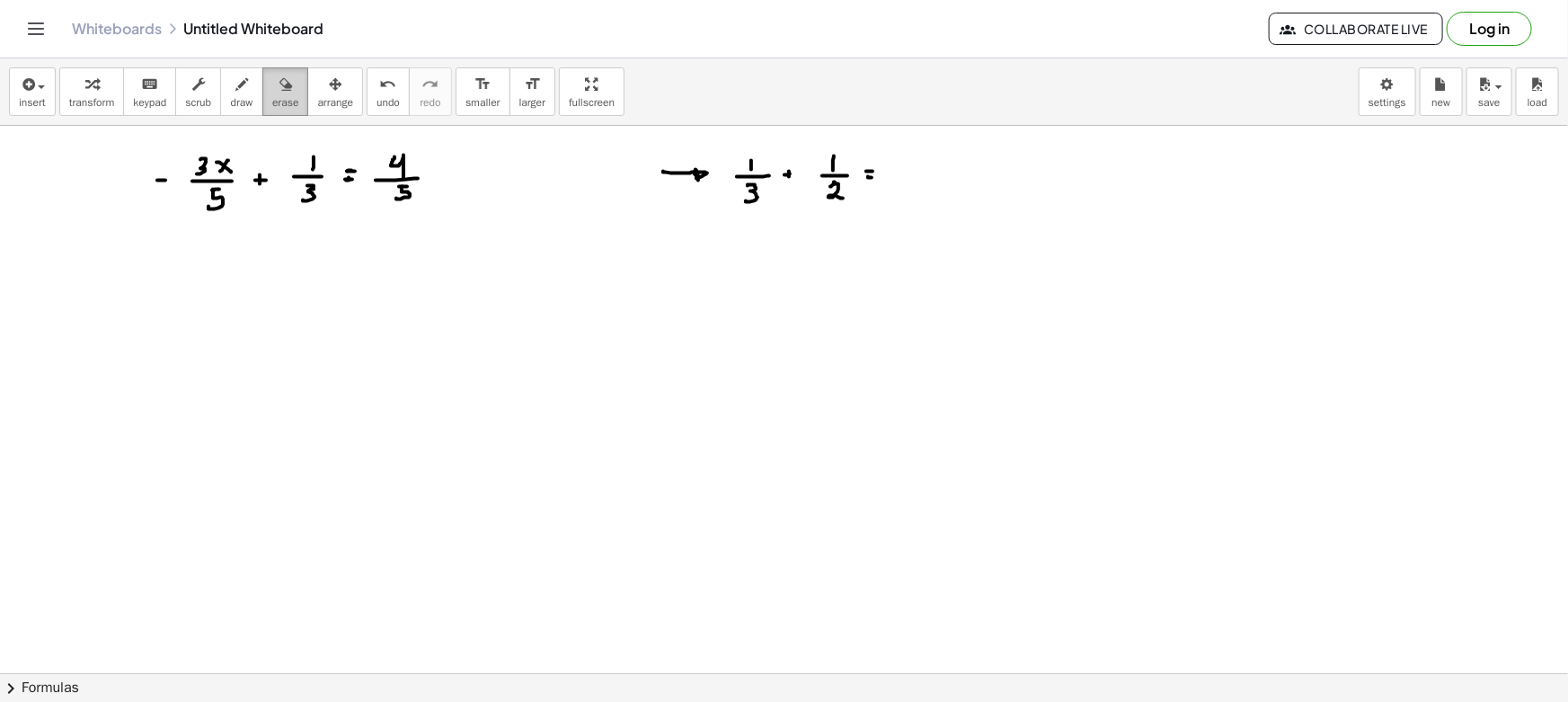 click on "erase" at bounding box center [285, 92] 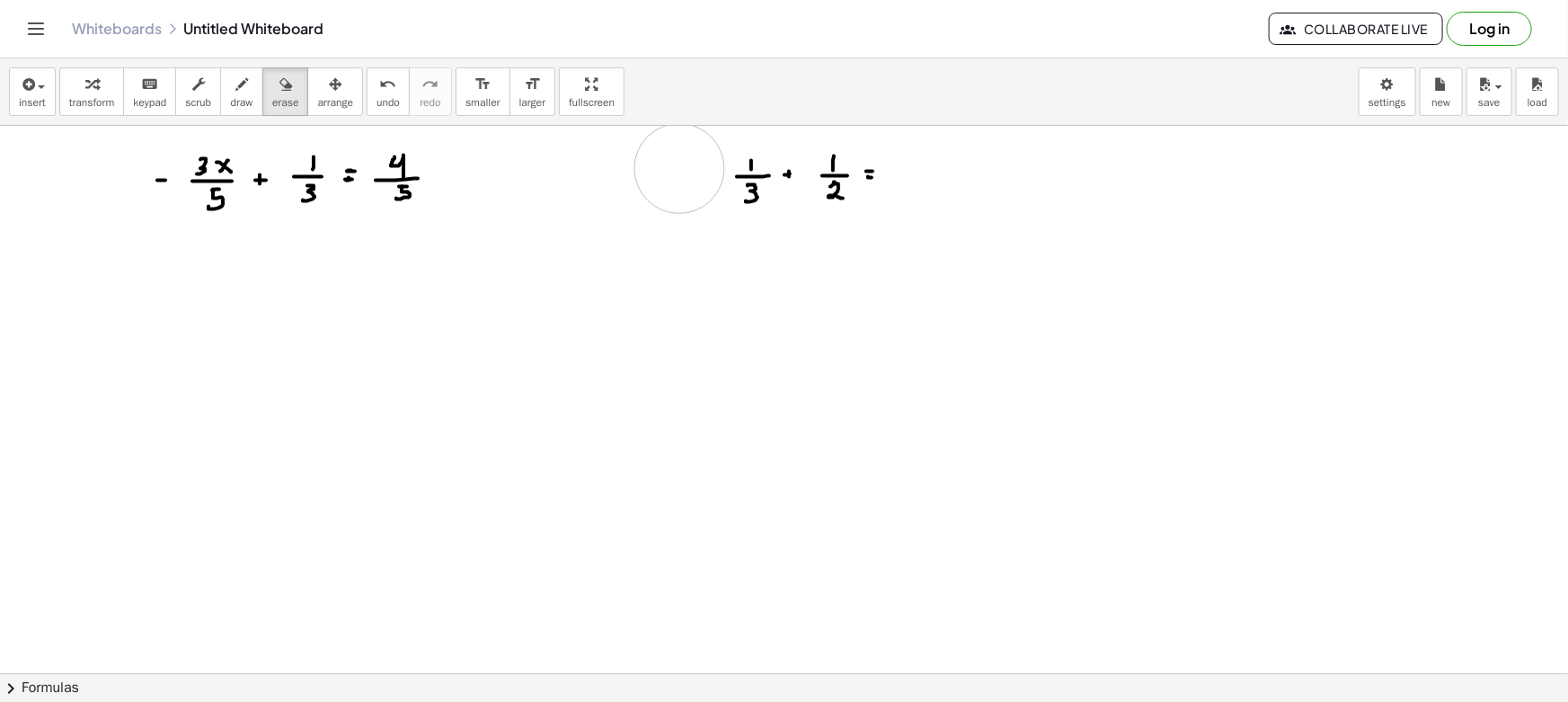 drag, startPoint x: 647, startPoint y: 155, endPoint x: 679, endPoint y: 168, distance: 35 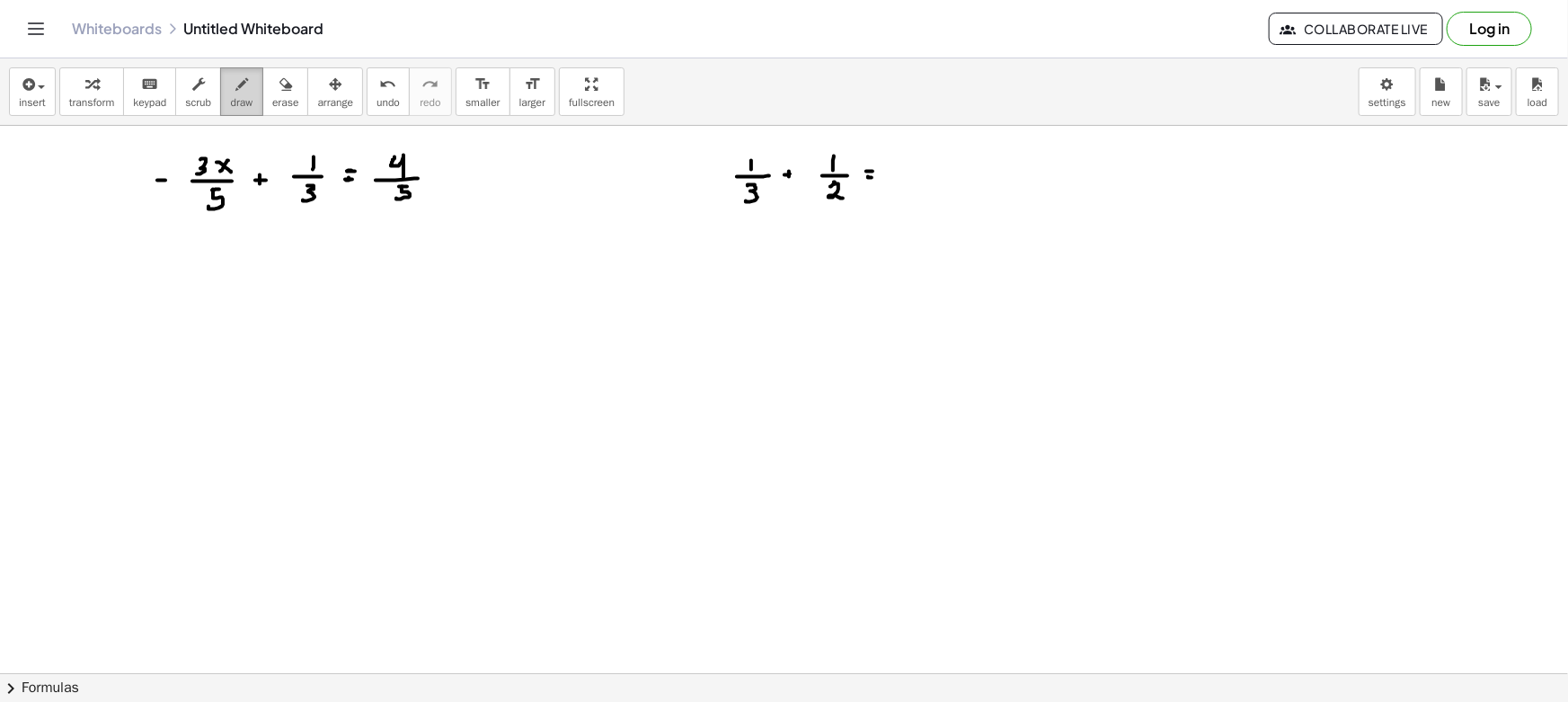 click on "draw" at bounding box center [242, 92] 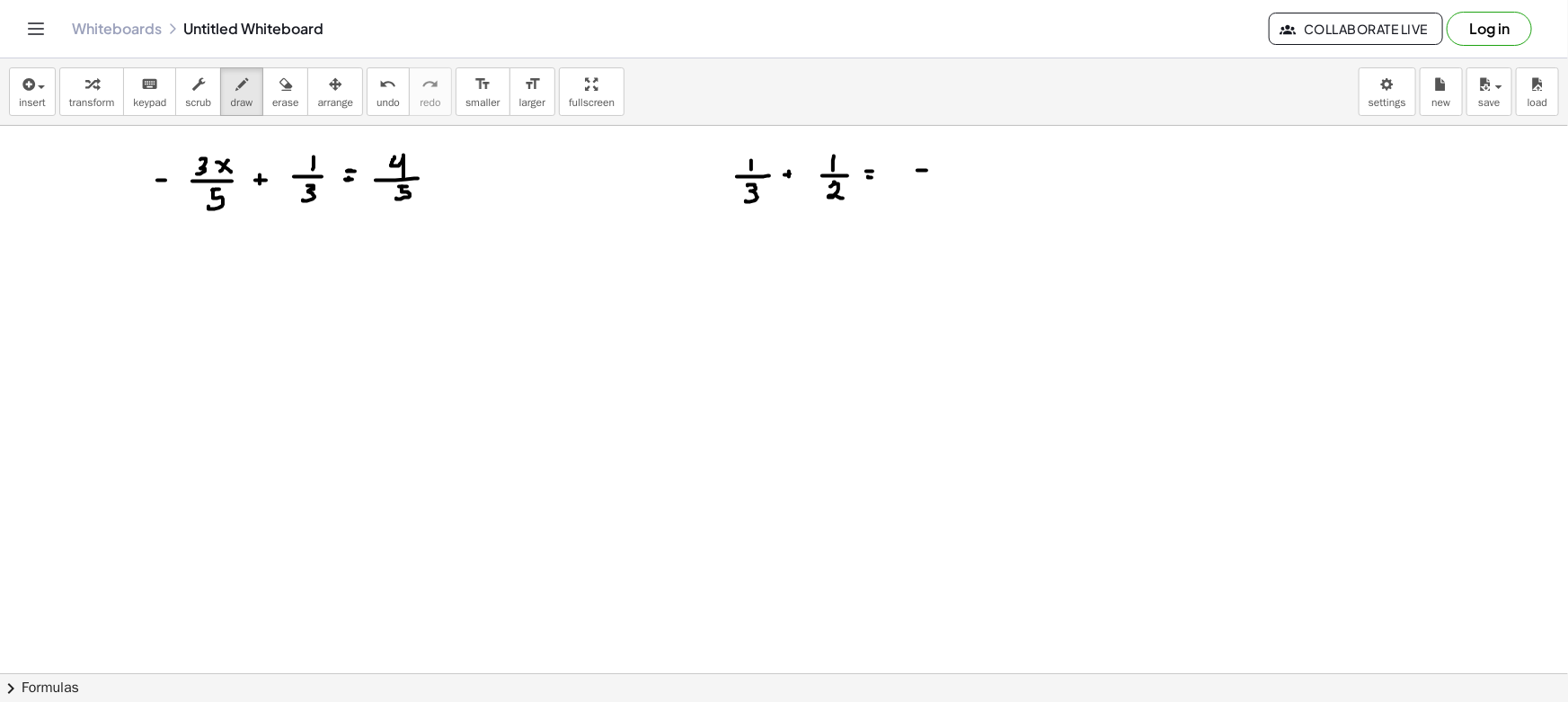 drag, startPoint x: 926, startPoint y: 170, endPoint x: 972, endPoint y: 173, distance: 46.097722 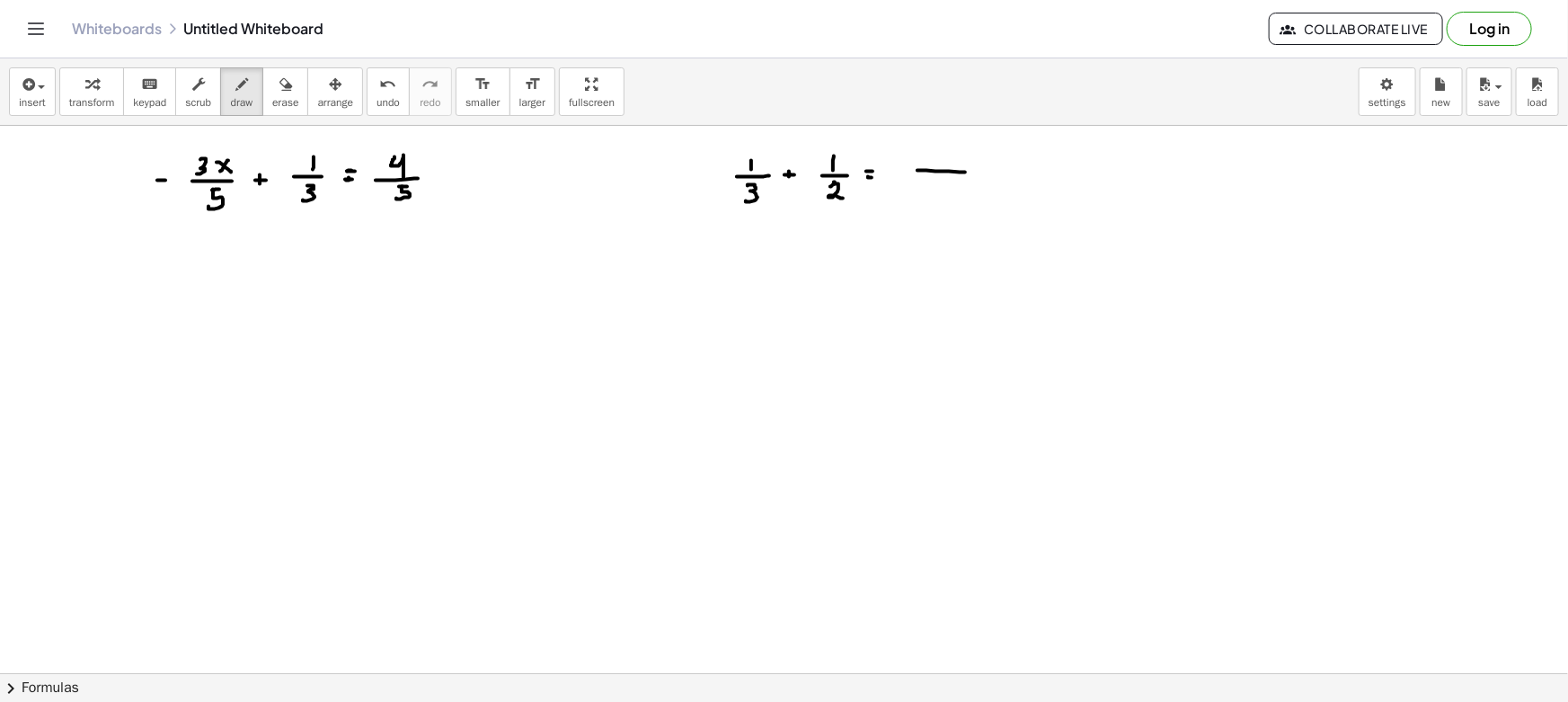 click at bounding box center (784, 774) 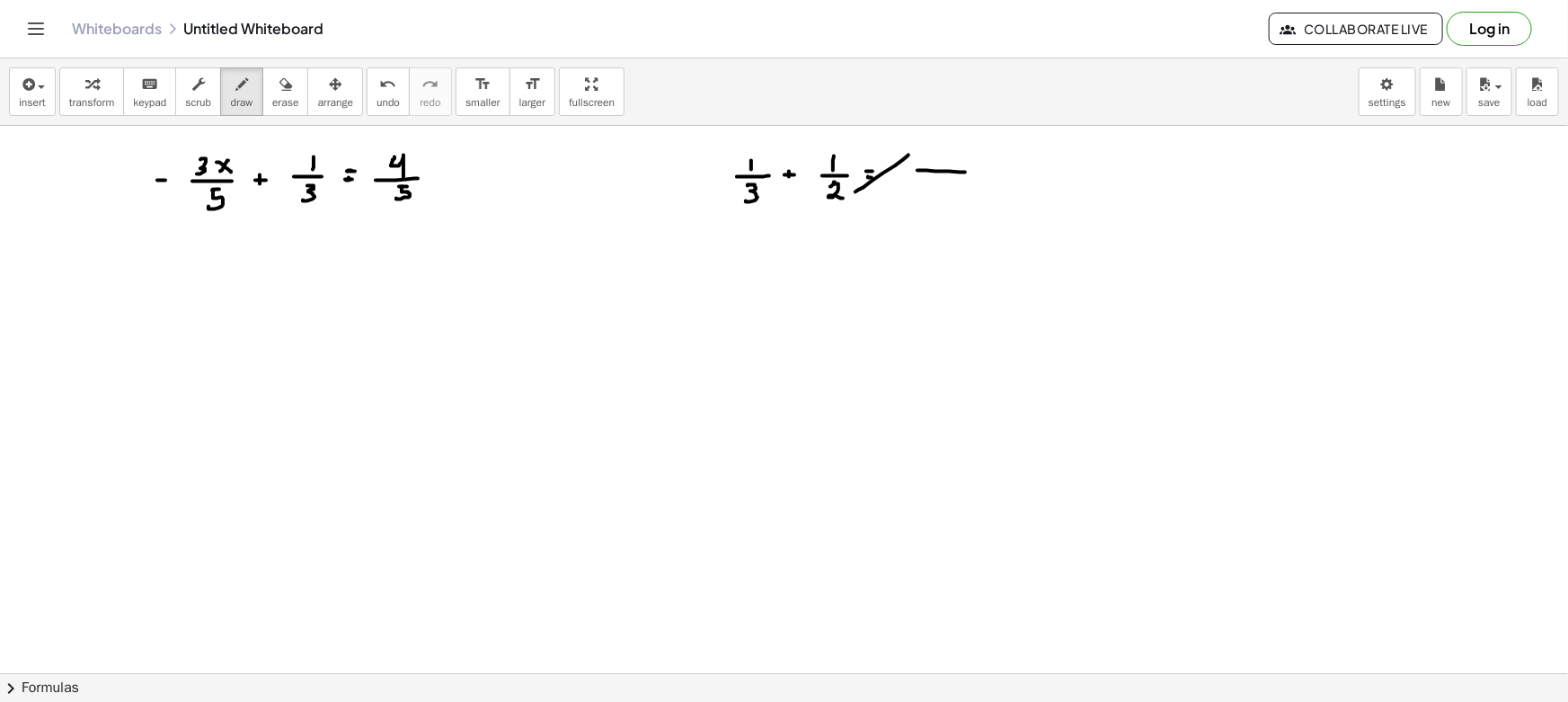 click at bounding box center (784, 774) 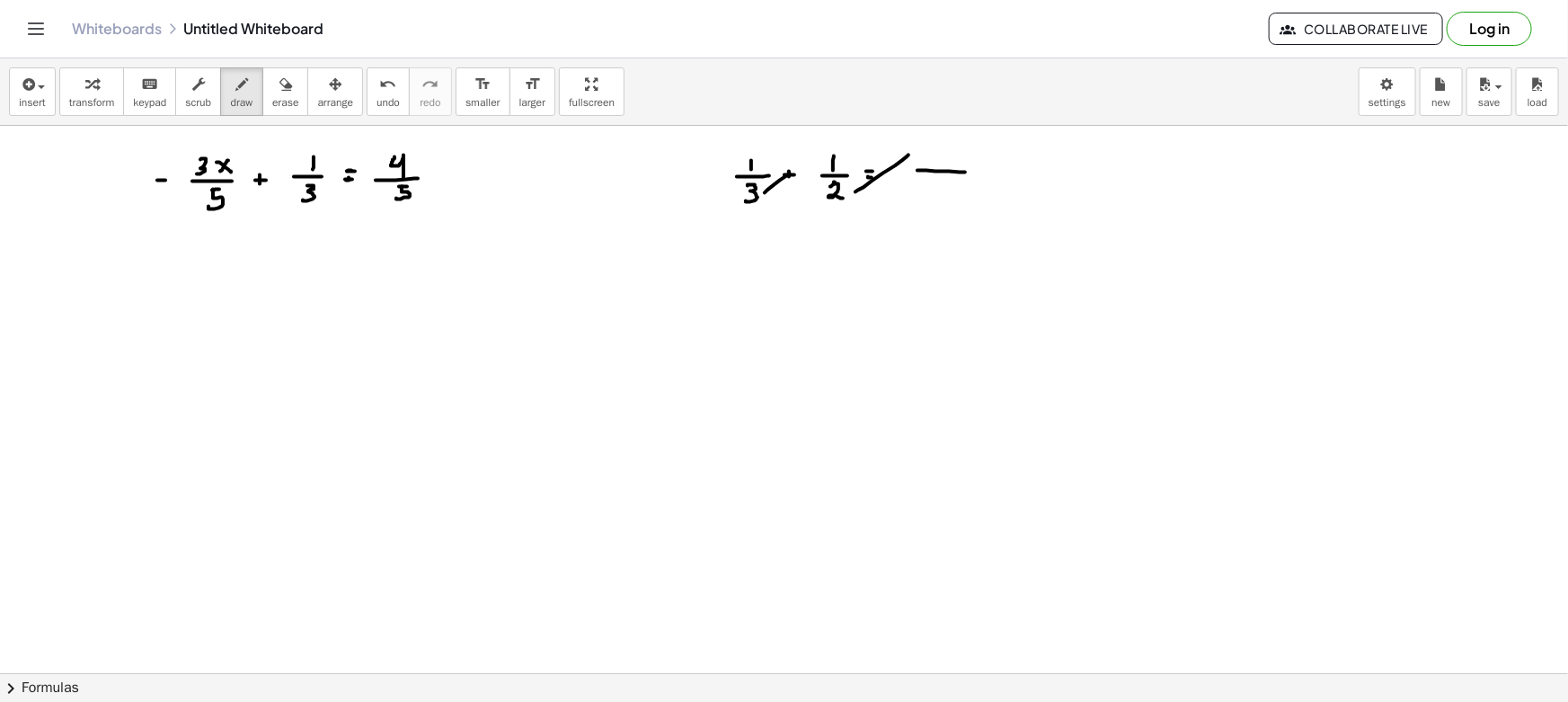 drag, startPoint x: 765, startPoint y: 192, endPoint x: 812, endPoint y: 159, distance: 57.42822 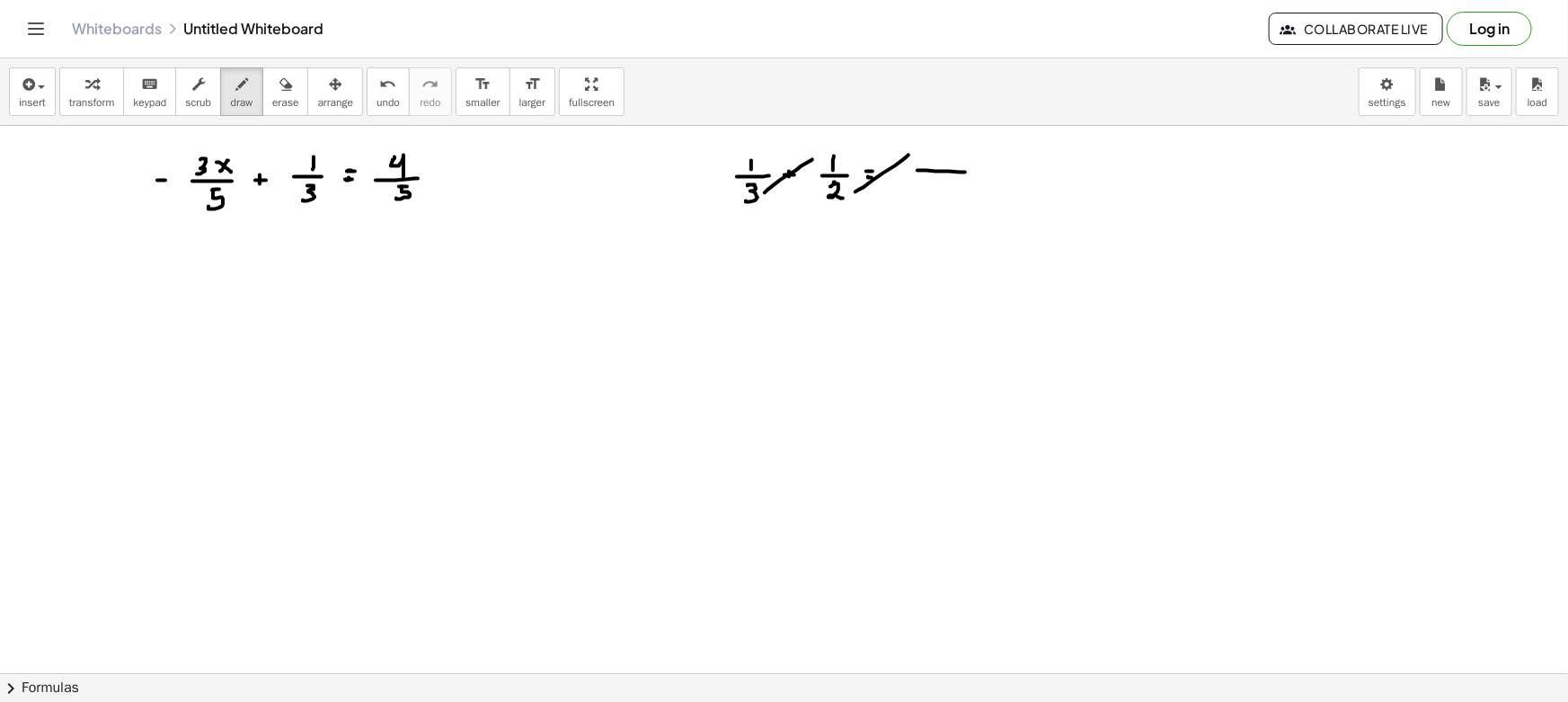 drag, startPoint x: 880, startPoint y: 188, endPoint x: 911, endPoint y: 212, distance: 39.20459 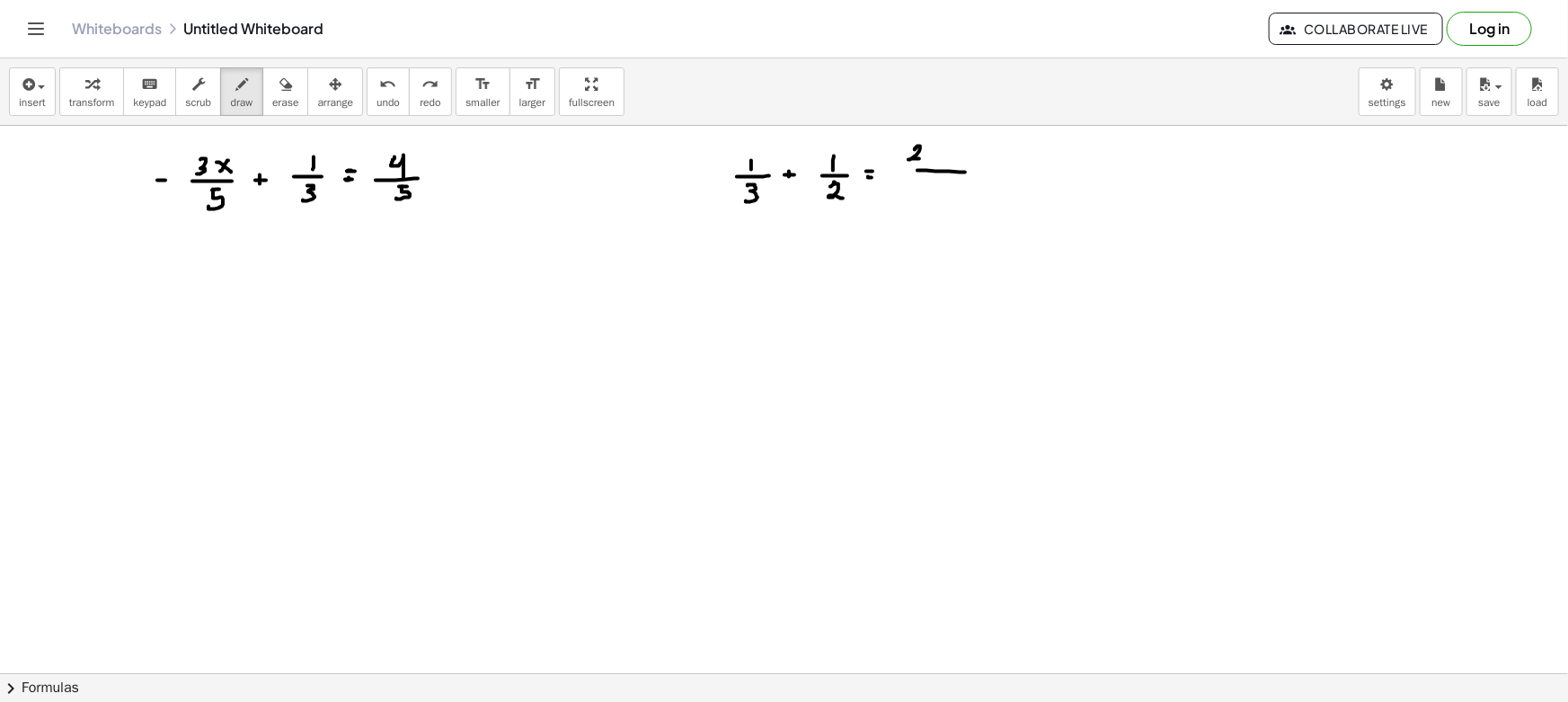 drag, startPoint x: 917, startPoint y: 147, endPoint x: 922, endPoint y: 158, distance: 12.083046 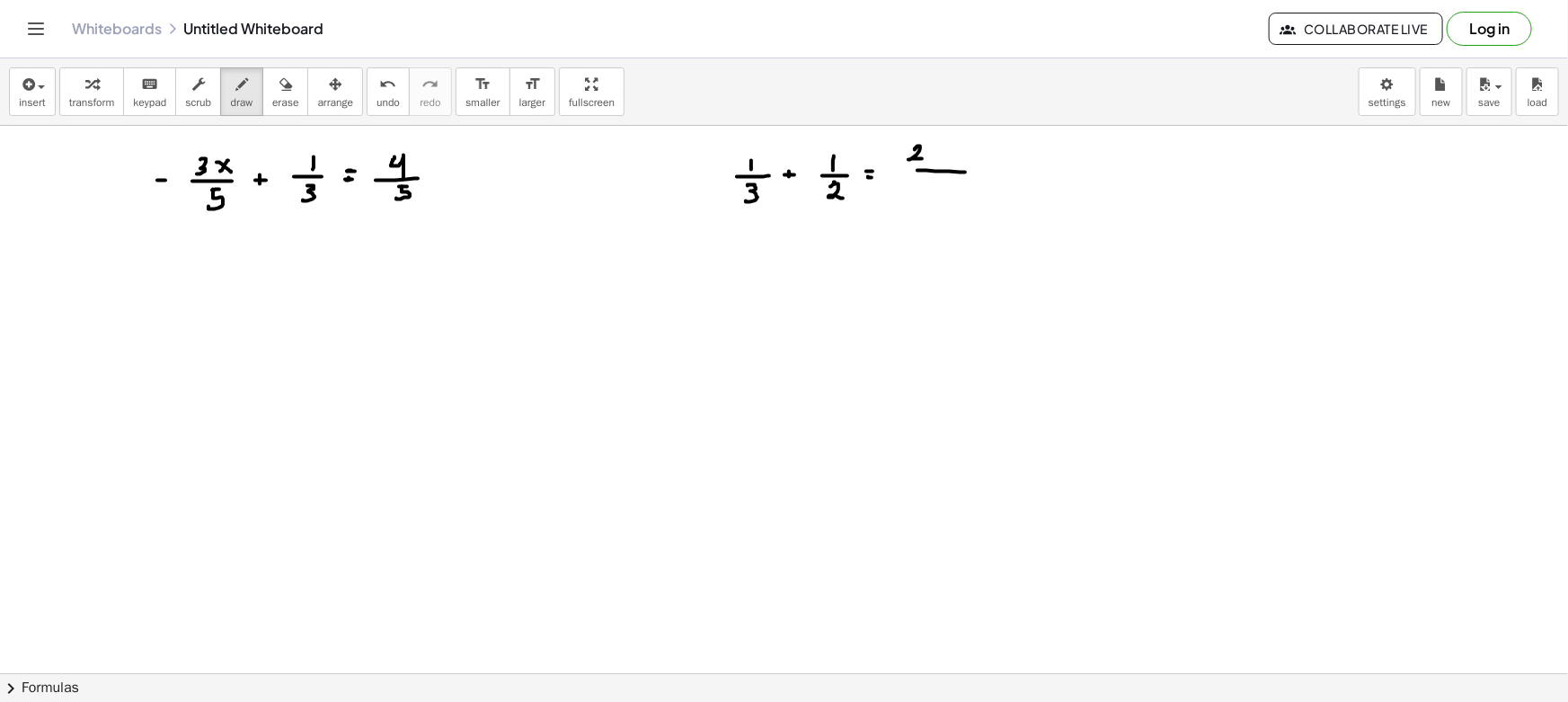 click at bounding box center [784, 774] 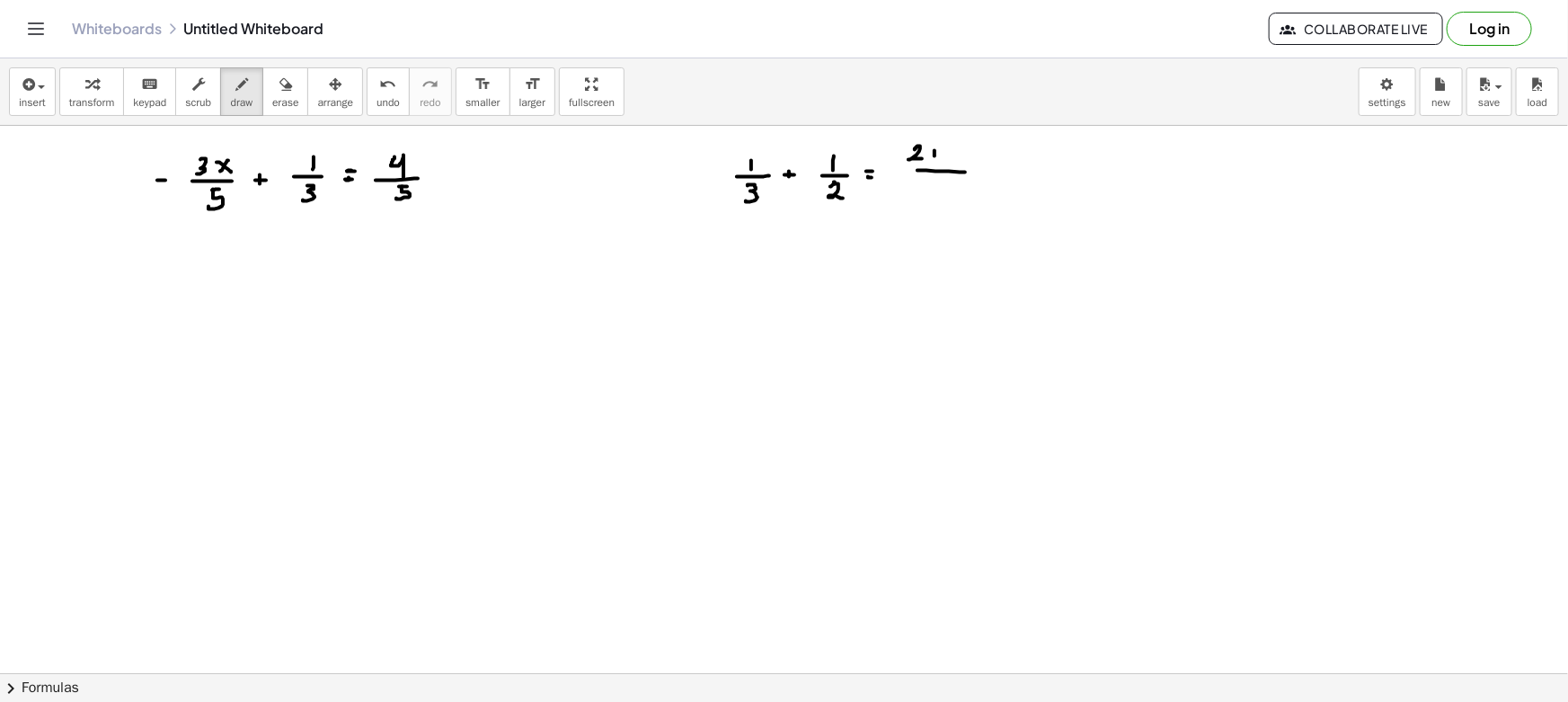 drag, startPoint x: 933, startPoint y: 154, endPoint x: 942, endPoint y: 153, distance: 9.055385 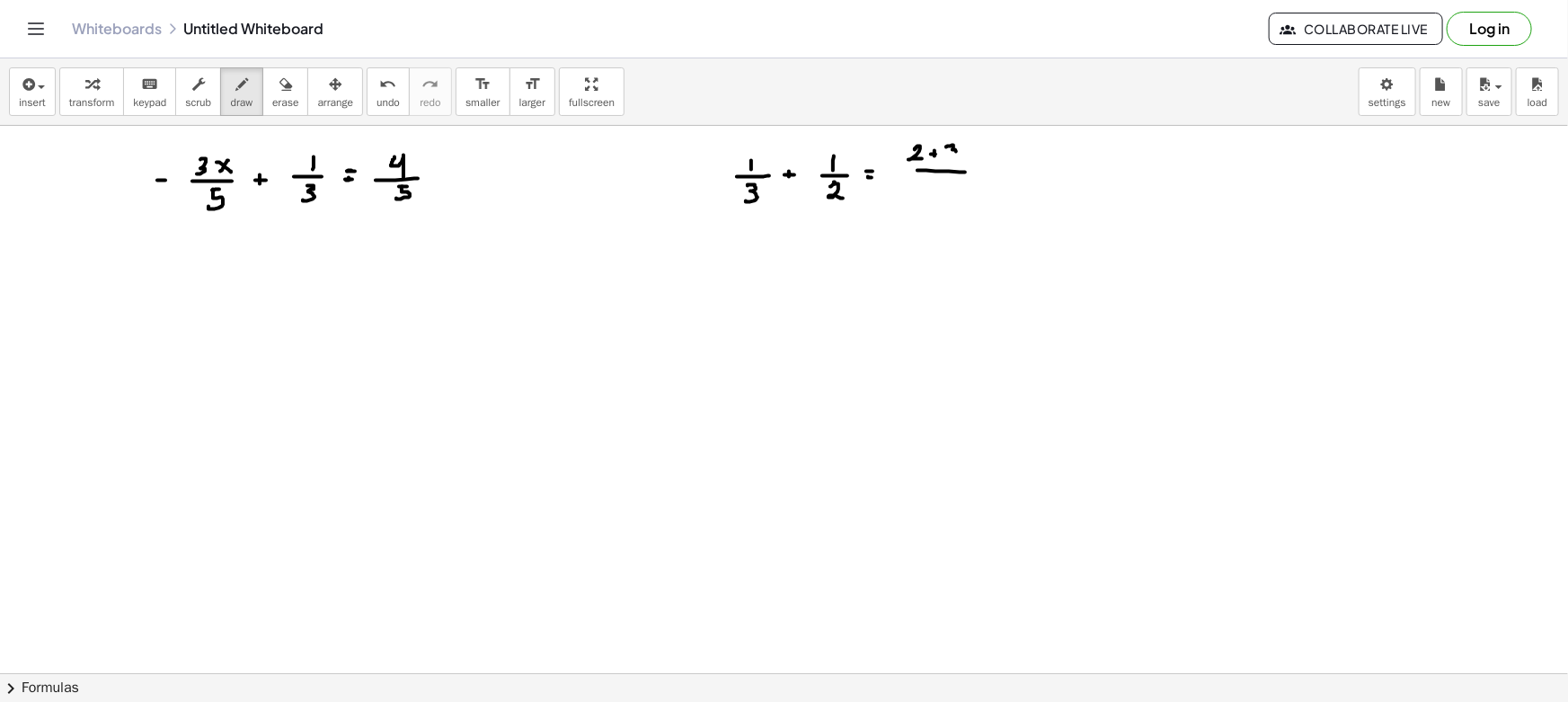 drag, startPoint x: 948, startPoint y: 146, endPoint x: 955, endPoint y: 161, distance: 16.552945 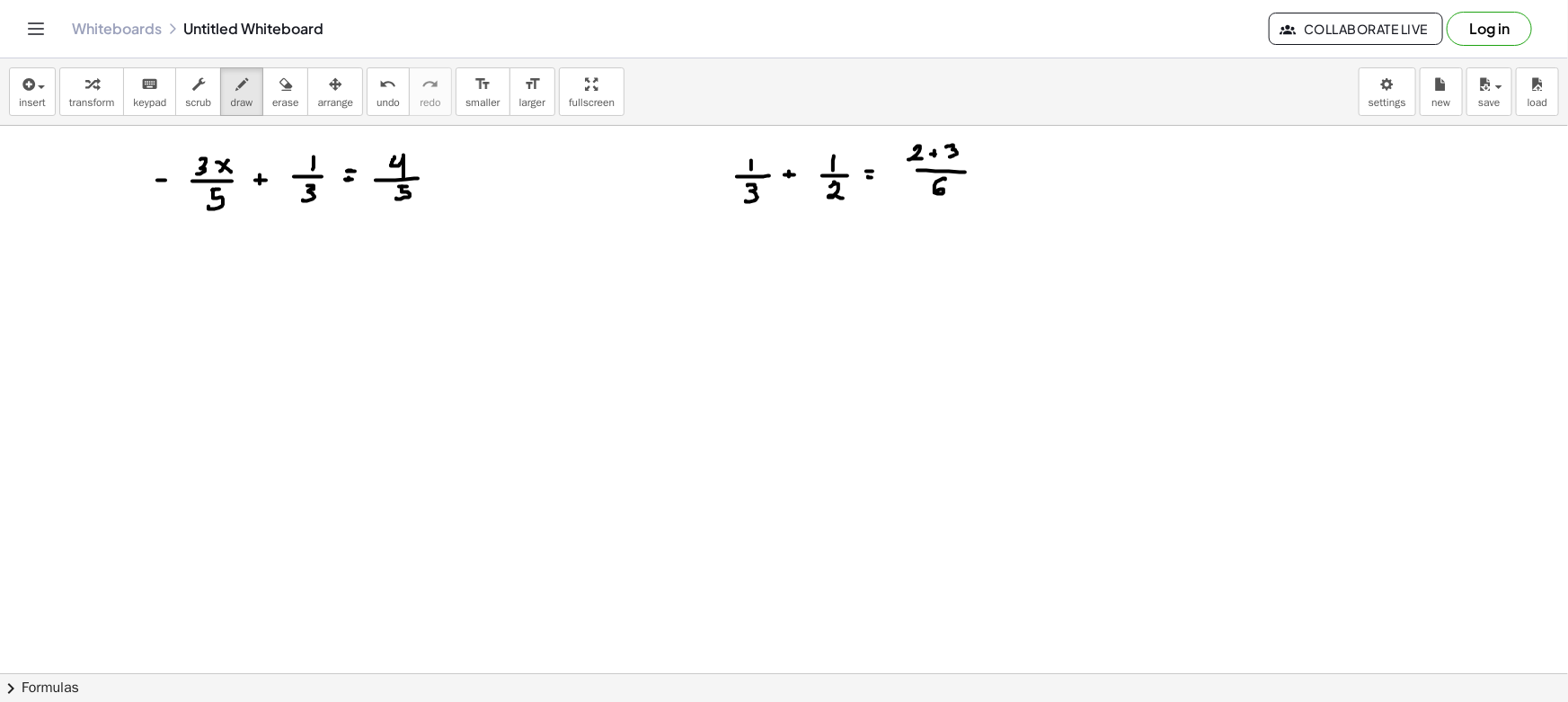 drag, startPoint x: 945, startPoint y: 178, endPoint x: 972, endPoint y: 184, distance: 27.658633 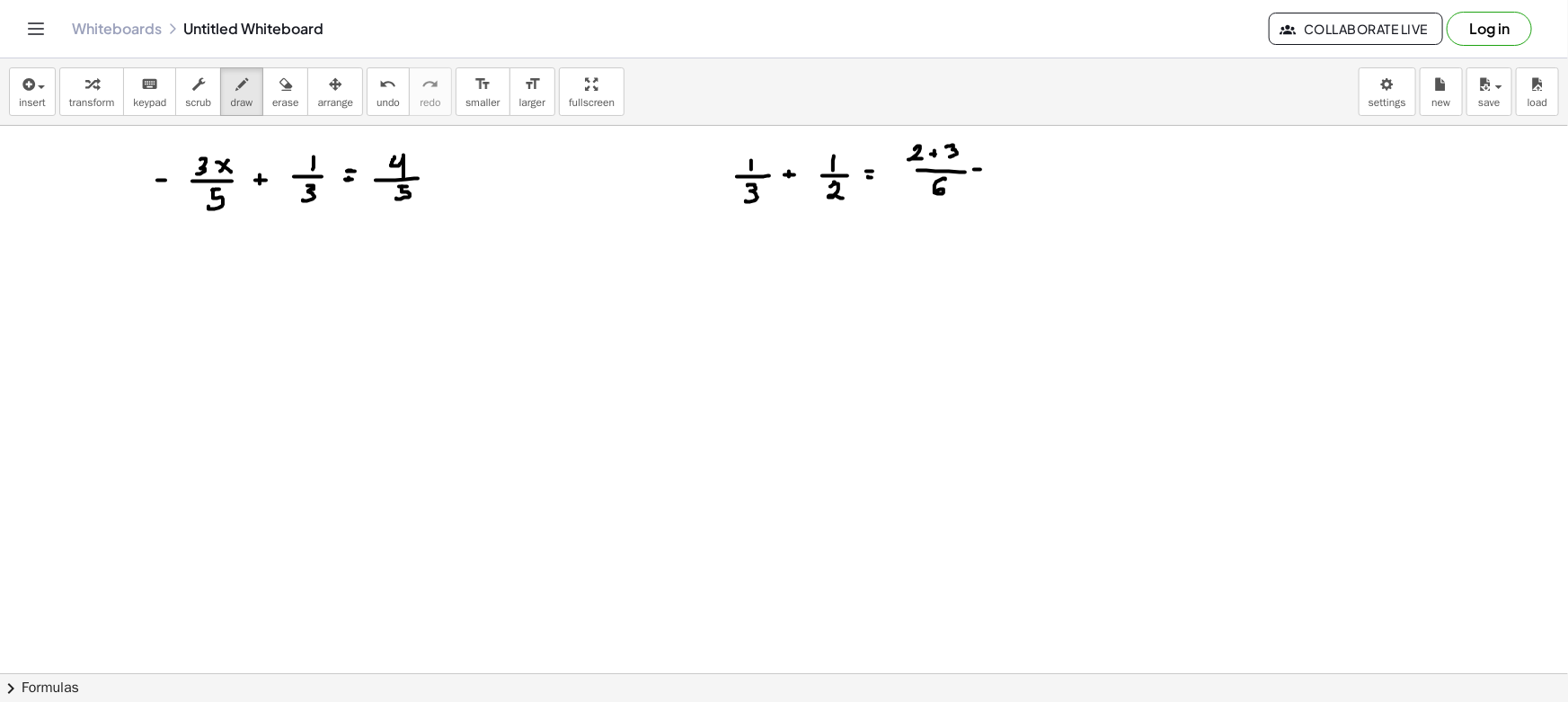 click at bounding box center (784, 774) 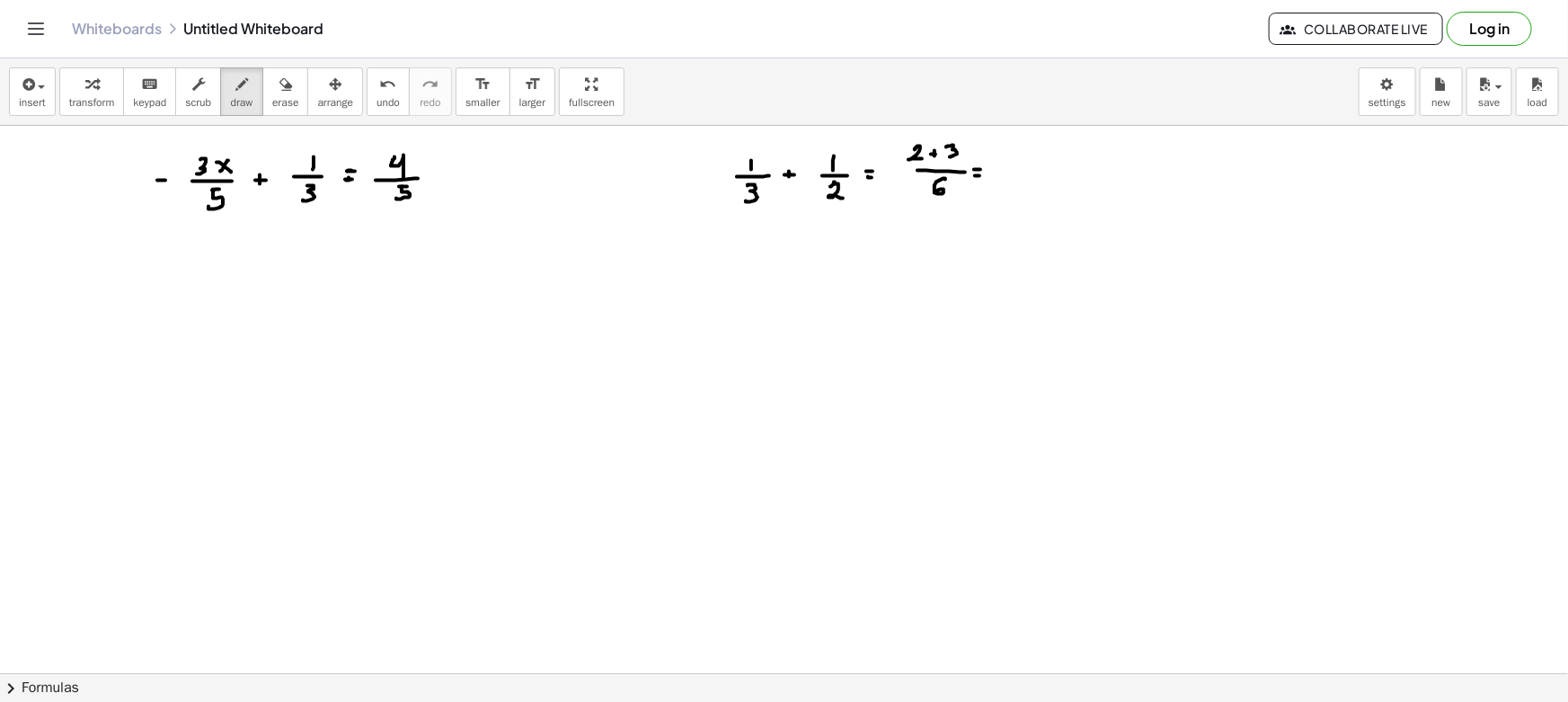 click at bounding box center (784, 774) 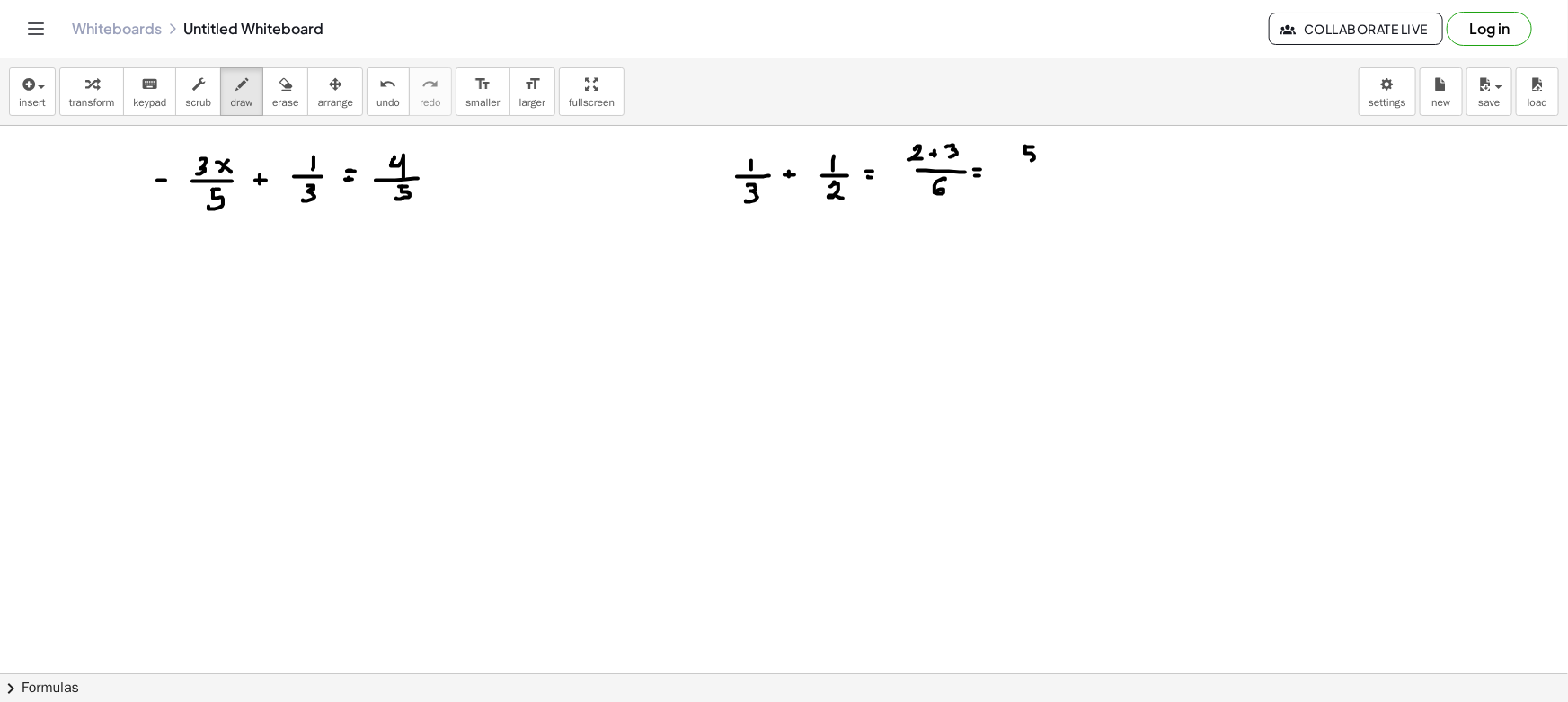 drag, startPoint x: 1025, startPoint y: 149, endPoint x: 1031, endPoint y: 164, distance: 16.155494 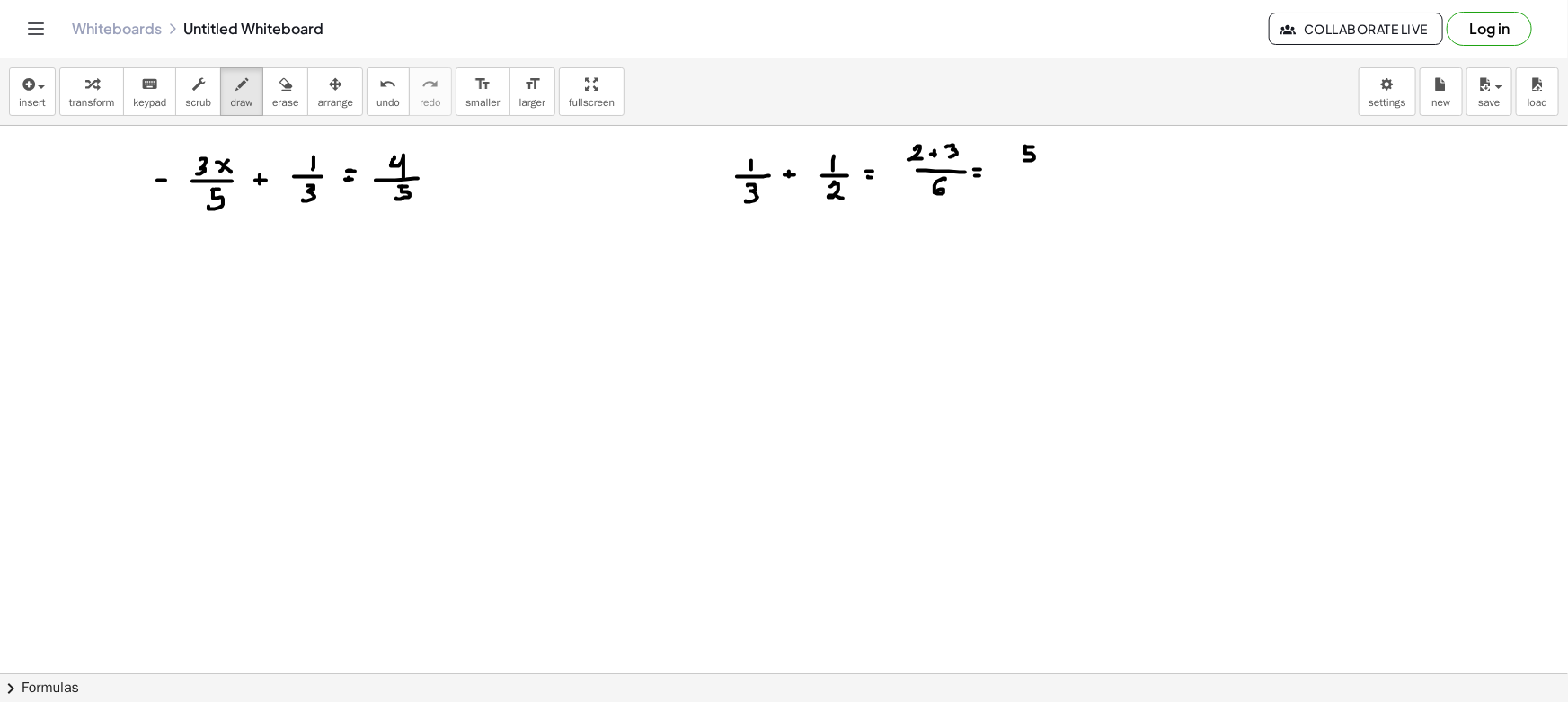drag, startPoint x: 1014, startPoint y: 165, endPoint x: 1054, endPoint y: 167, distance: 40.04997 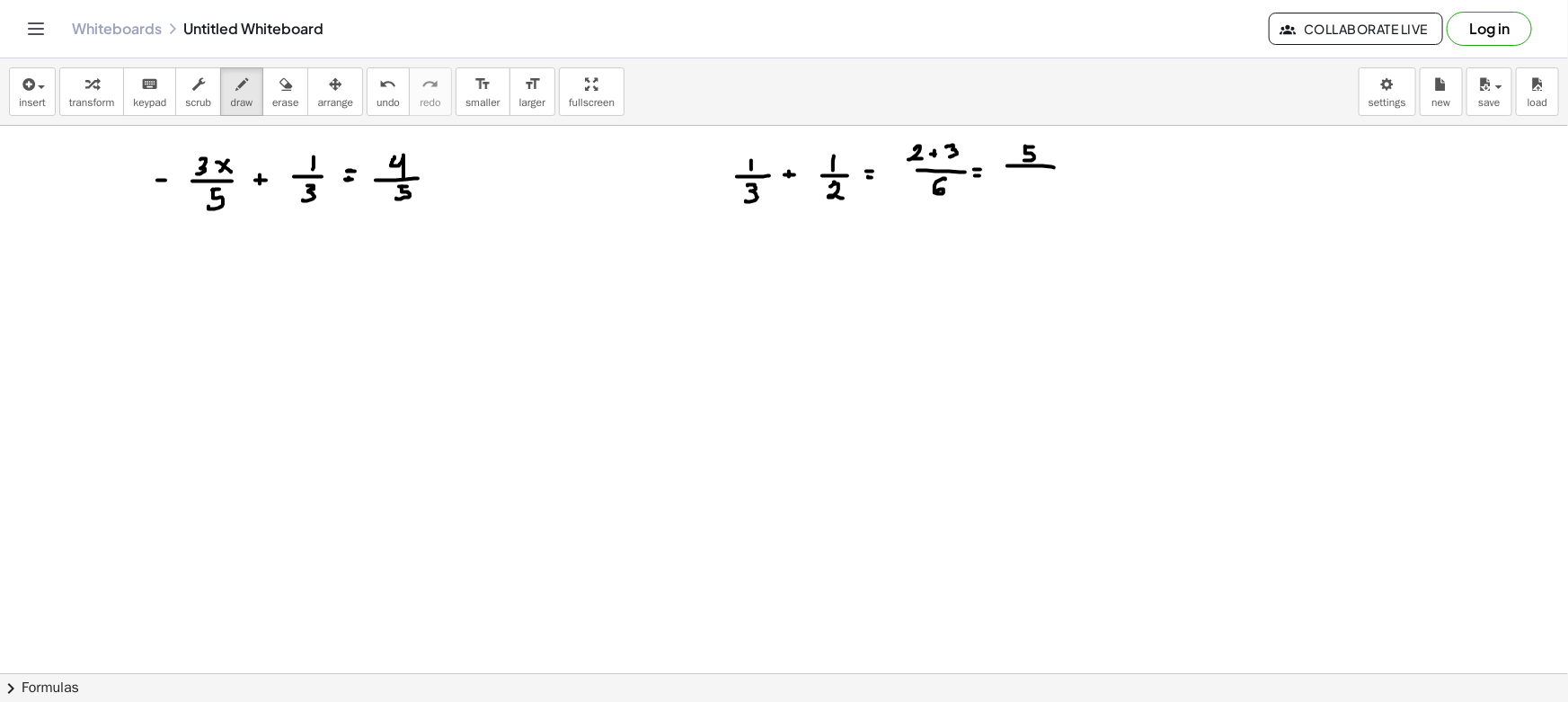 drag, startPoint x: 1034, startPoint y: 173, endPoint x: 1022, endPoint y: 182, distance: 15 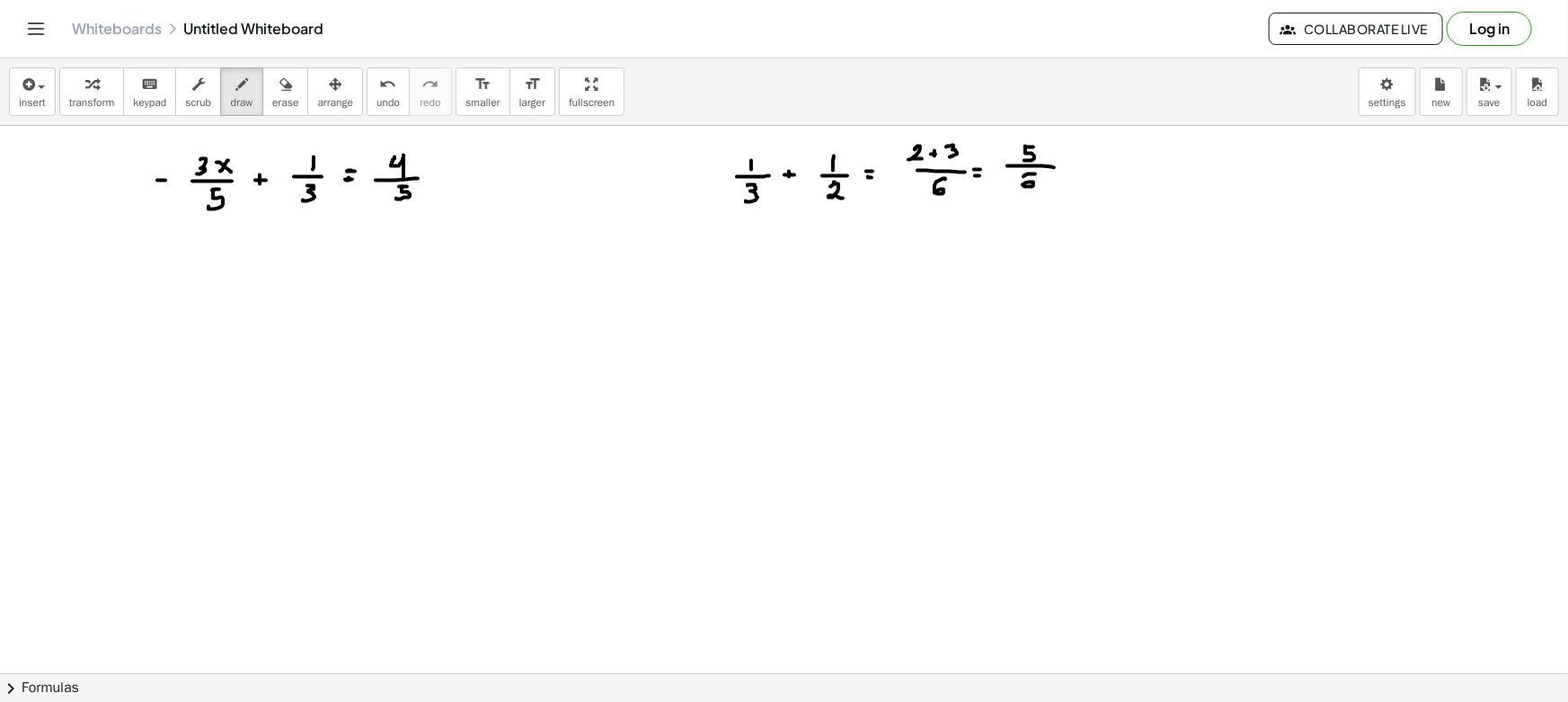 click at bounding box center (784, 774) 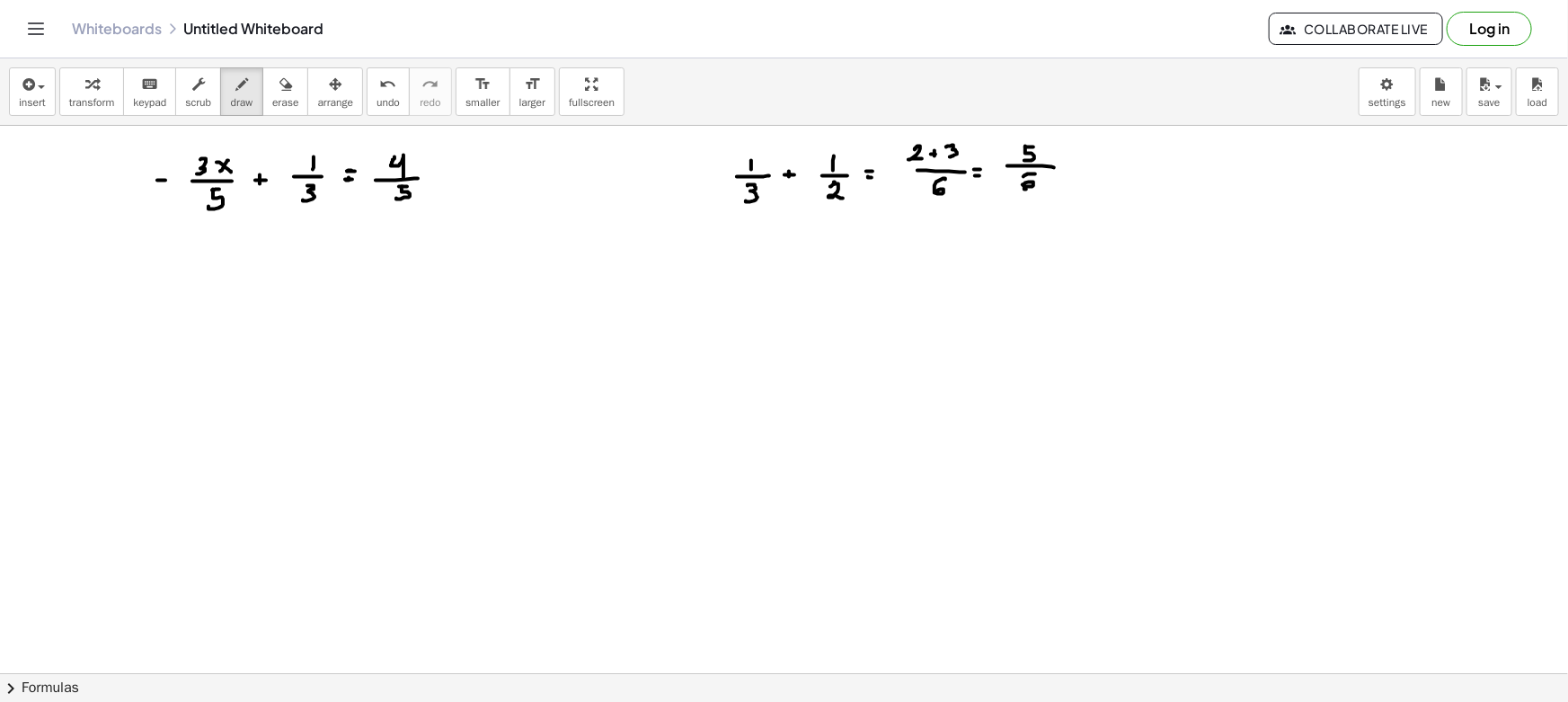 click at bounding box center (784, 774) 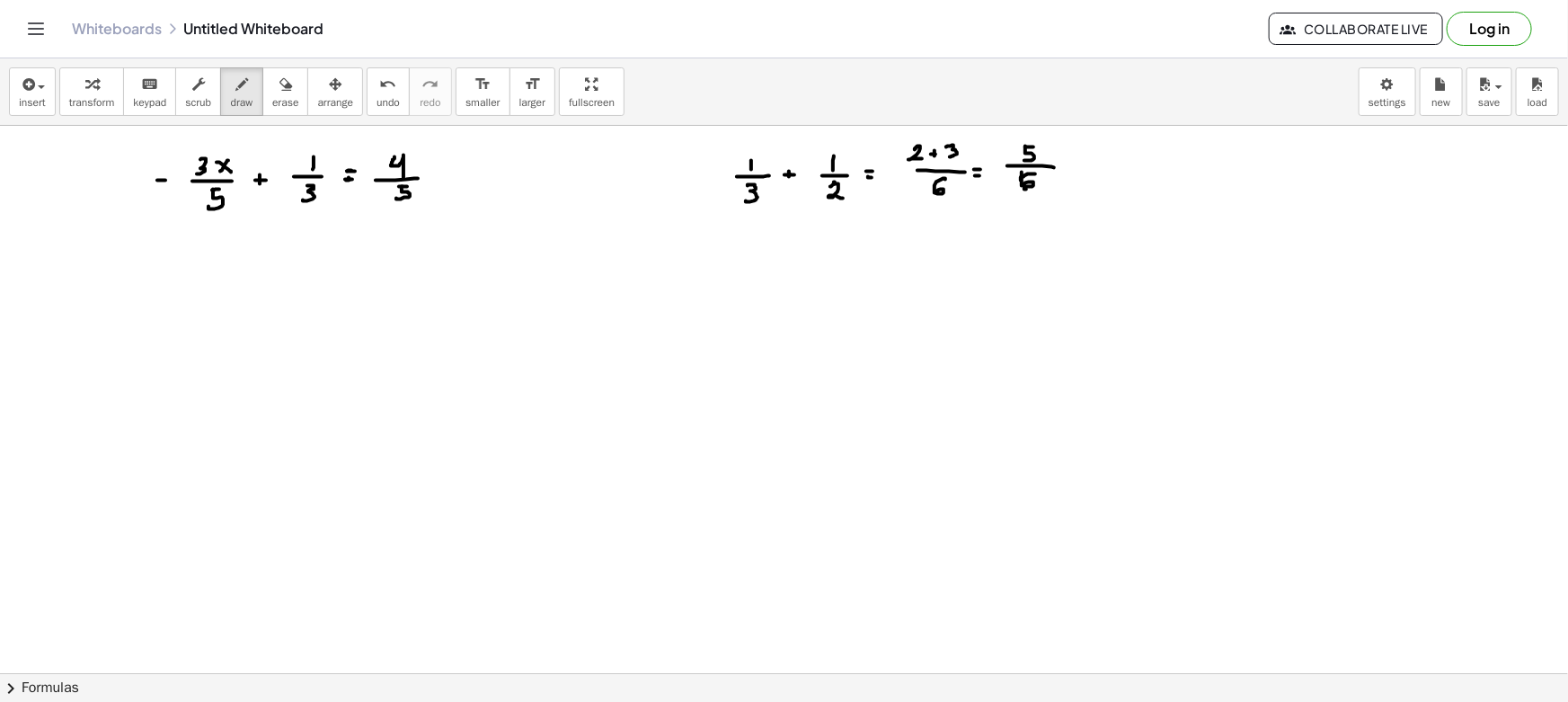 click at bounding box center [784, 774] 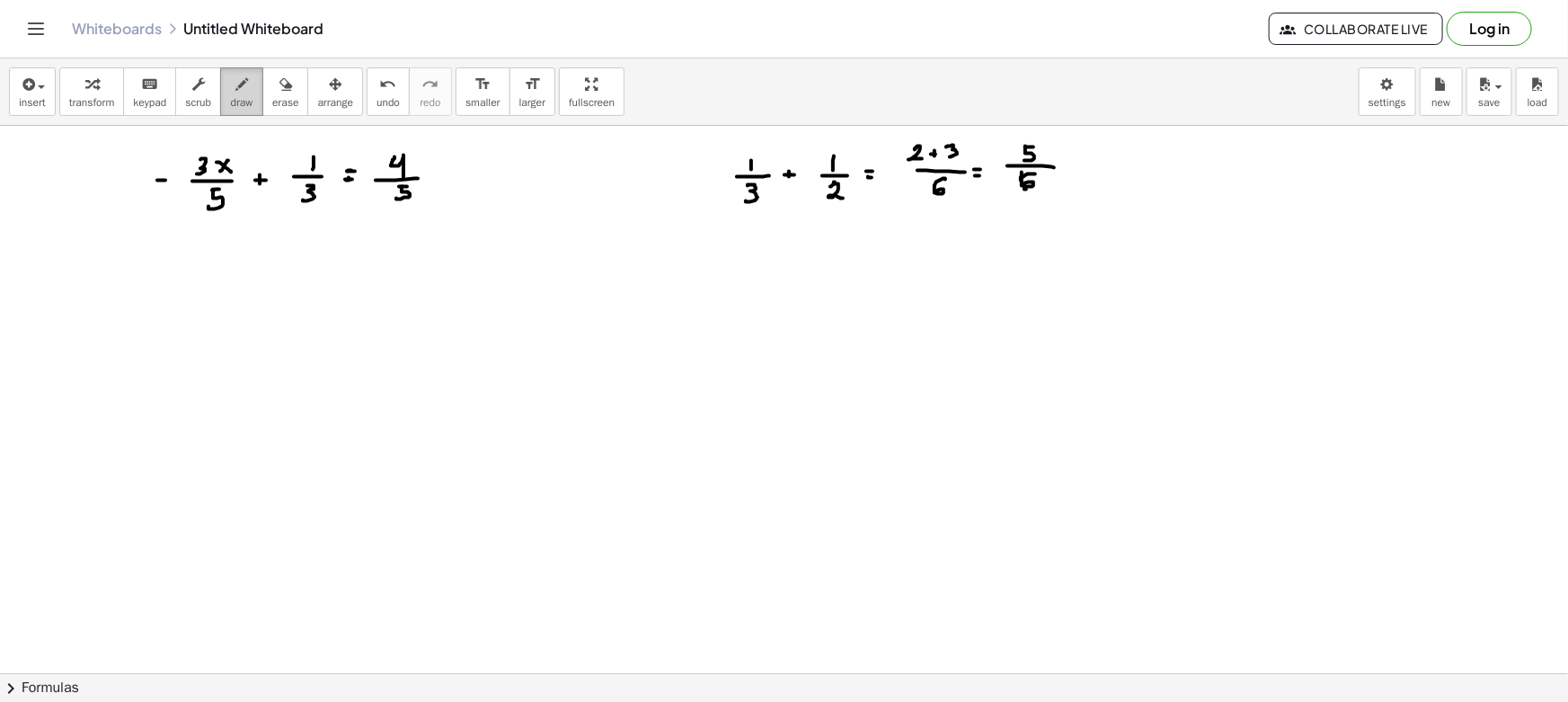 click on "draw" at bounding box center [242, 92] 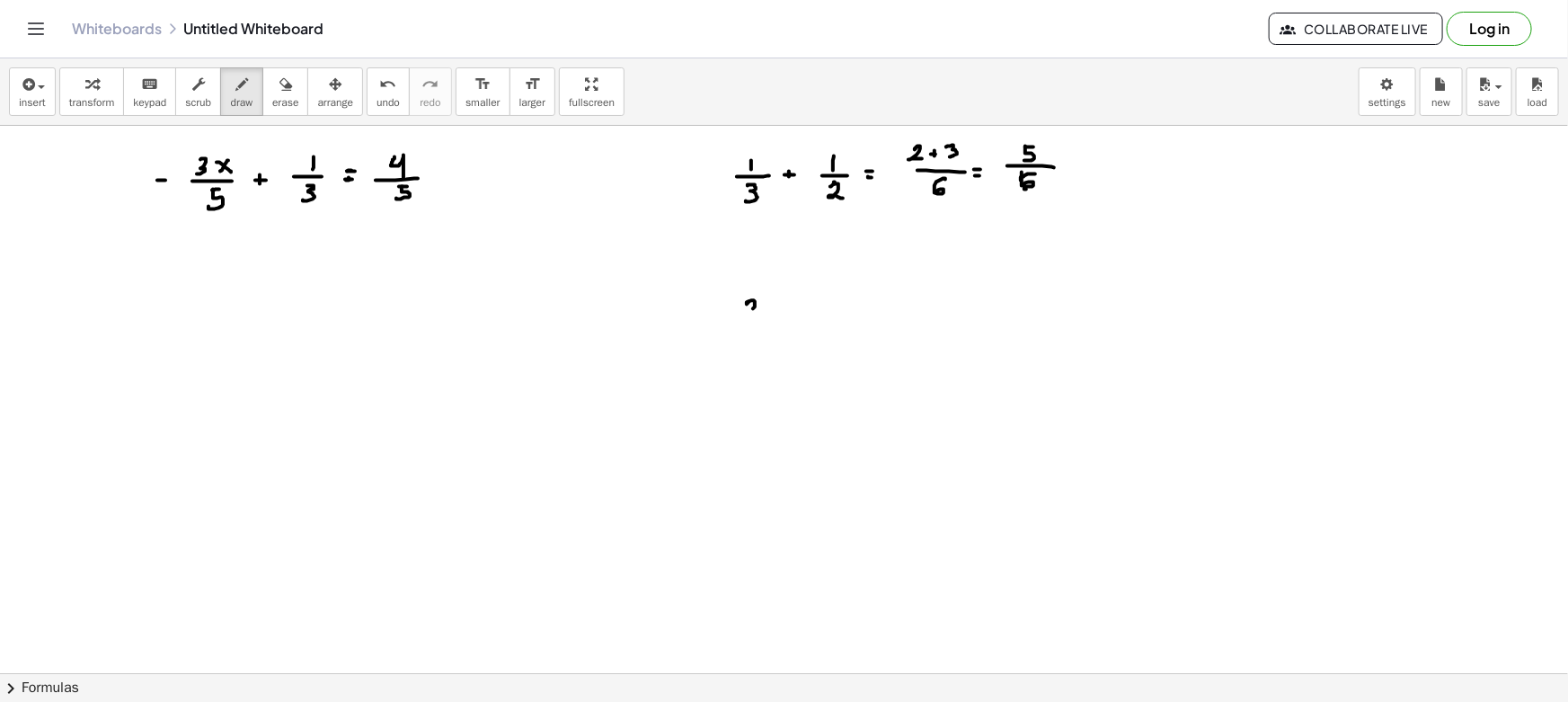 drag, startPoint x: 749, startPoint y: 301, endPoint x: 761, endPoint y: 314, distance: 17.691806 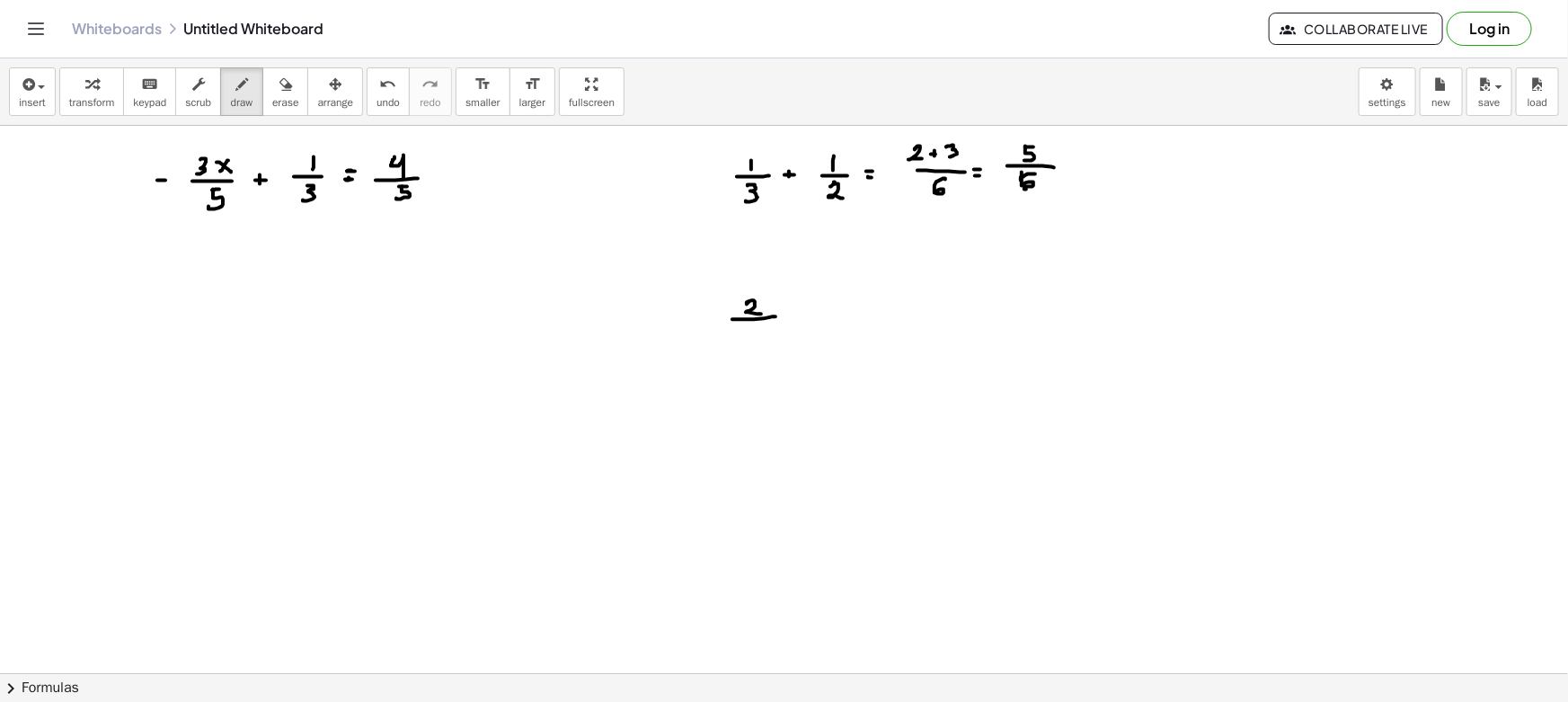 click at bounding box center (784, 774) 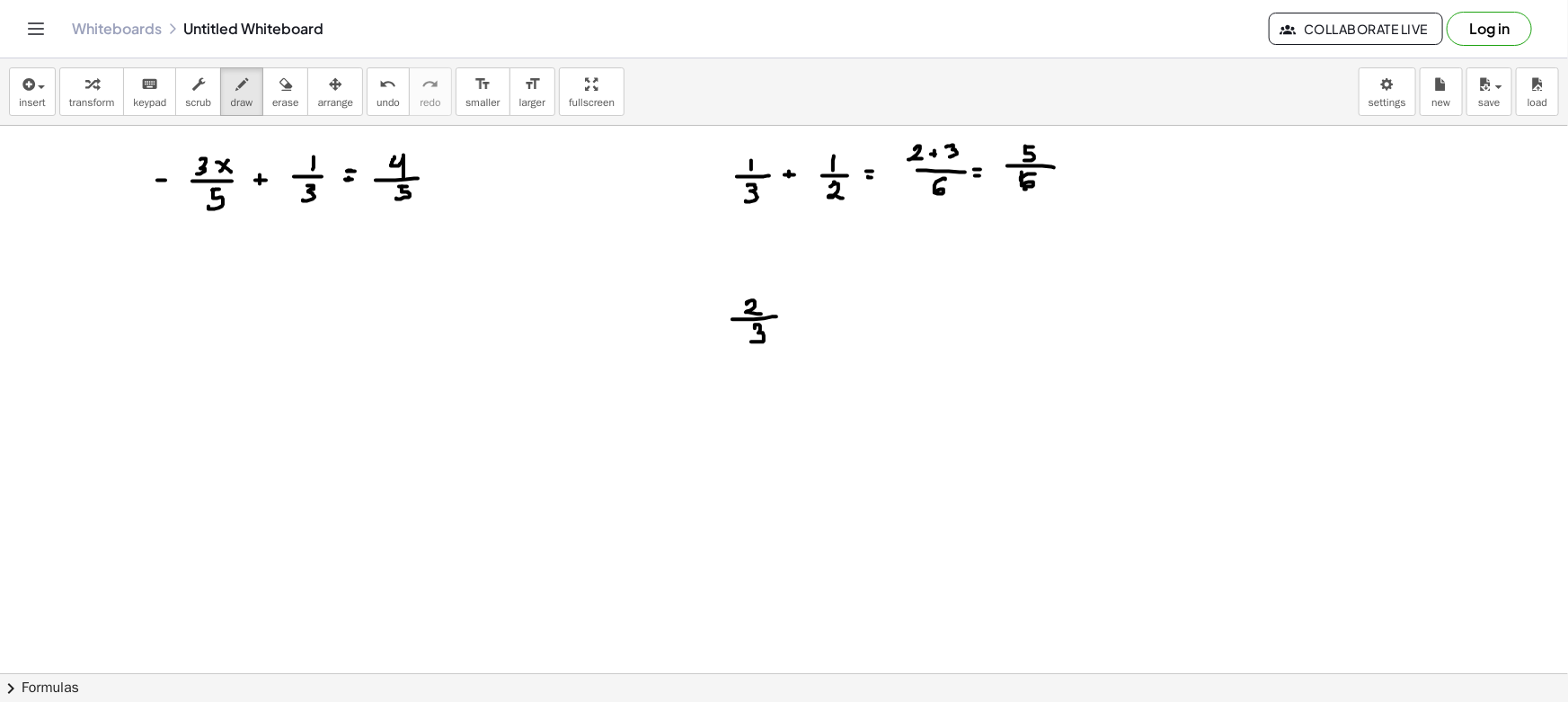 drag, startPoint x: 755, startPoint y: 328, endPoint x: 751, endPoint y: 342, distance: 14.56022 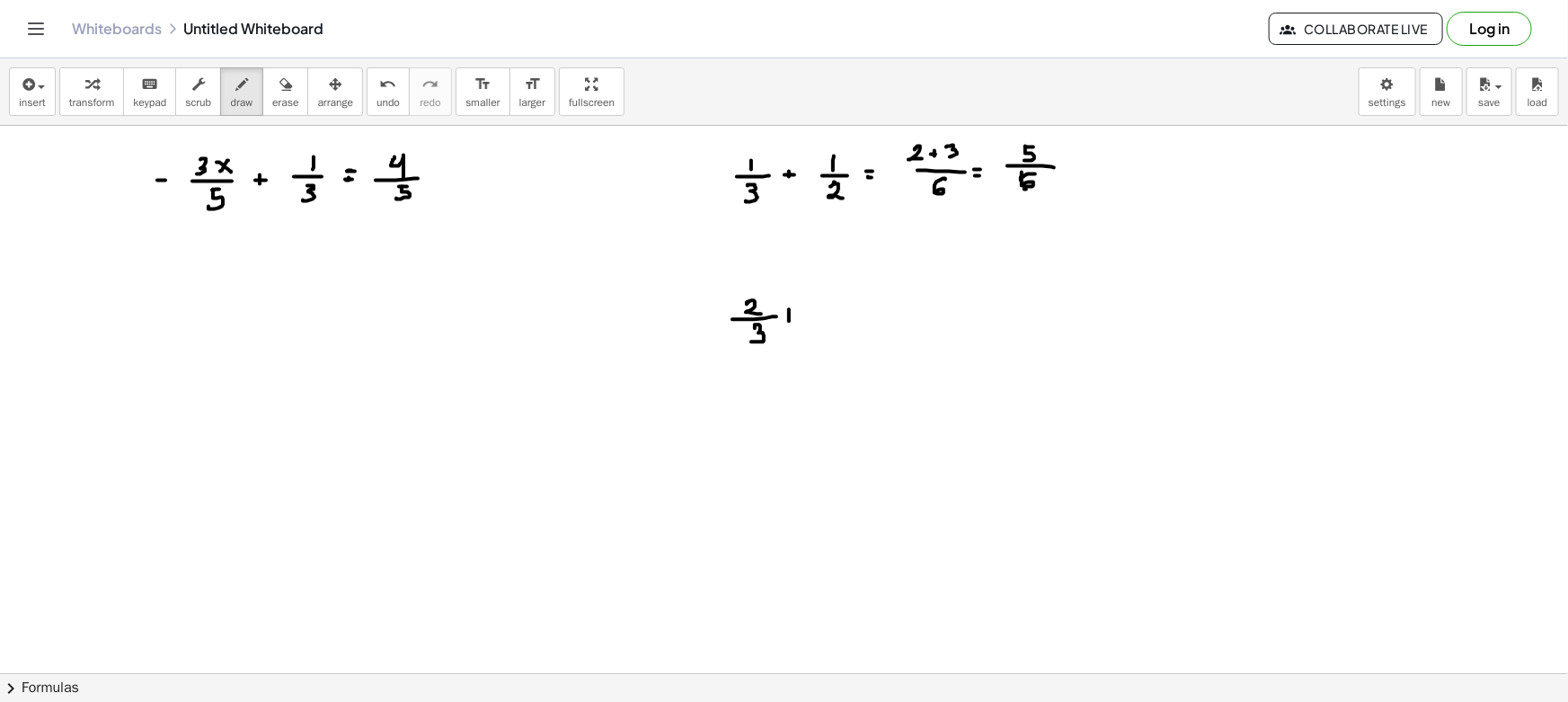 drag, startPoint x: 785, startPoint y: 315, endPoint x: 802, endPoint y: 314, distance: 17.029386 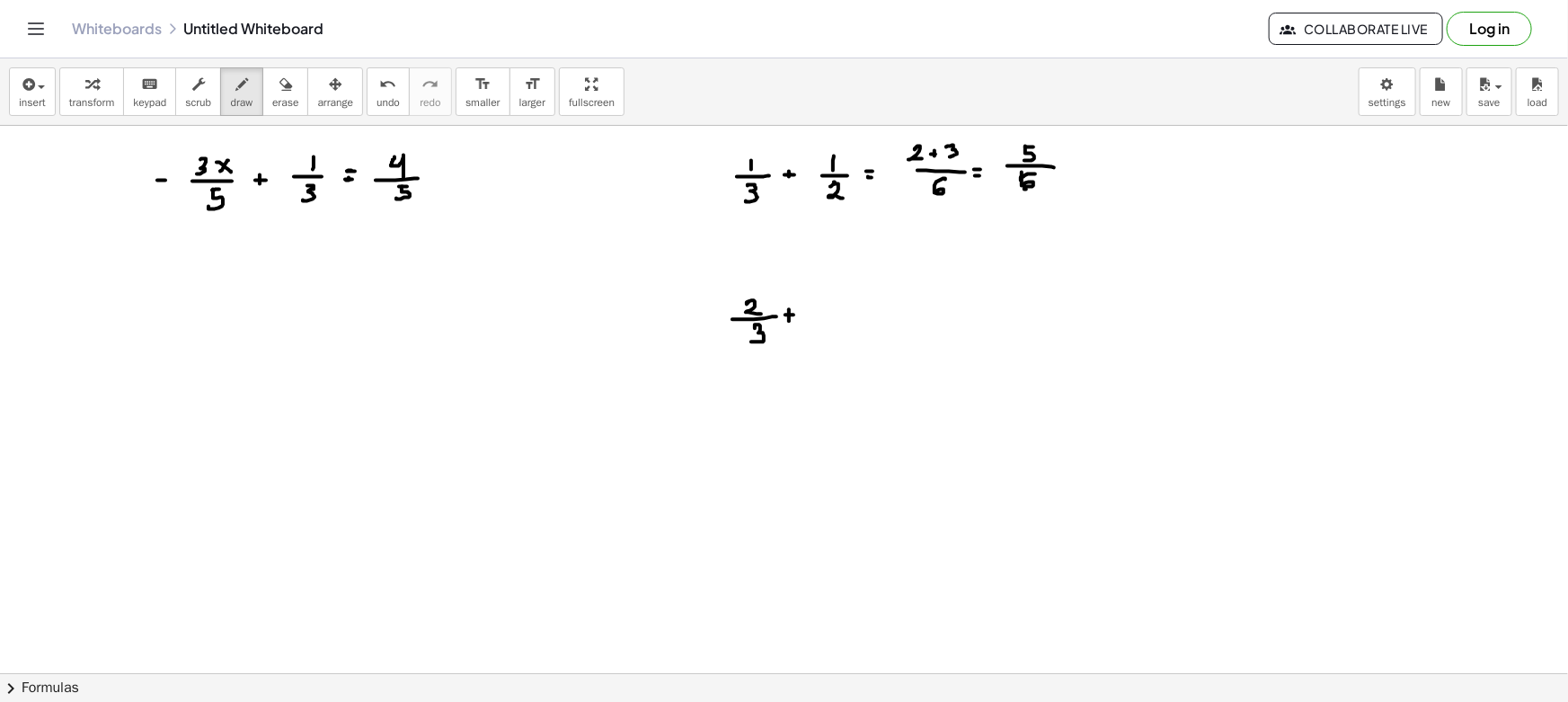drag, startPoint x: 820, startPoint y: 298, endPoint x: 819, endPoint y: 308, distance: 10.049876 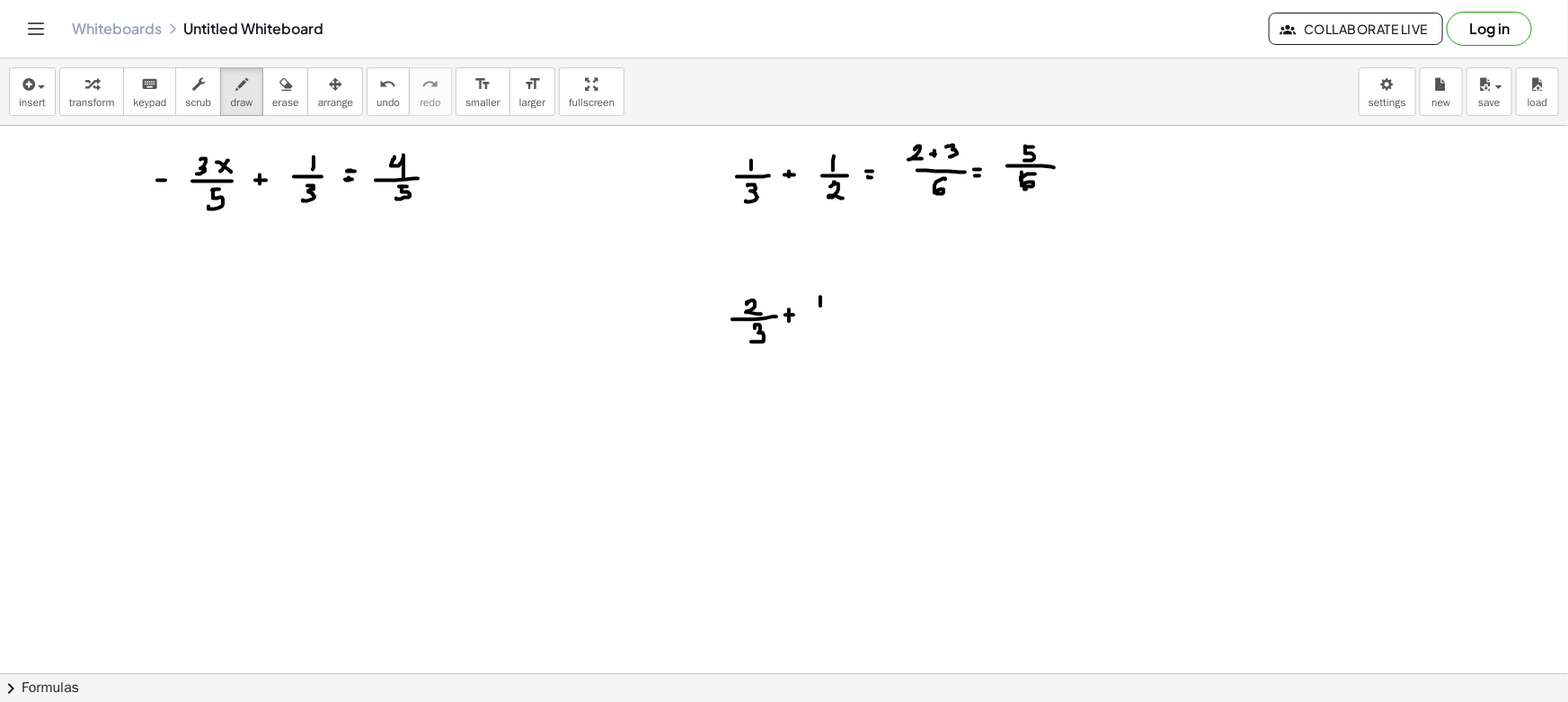 drag, startPoint x: 834, startPoint y: 312, endPoint x: 843, endPoint y: 311, distance: 9.055385 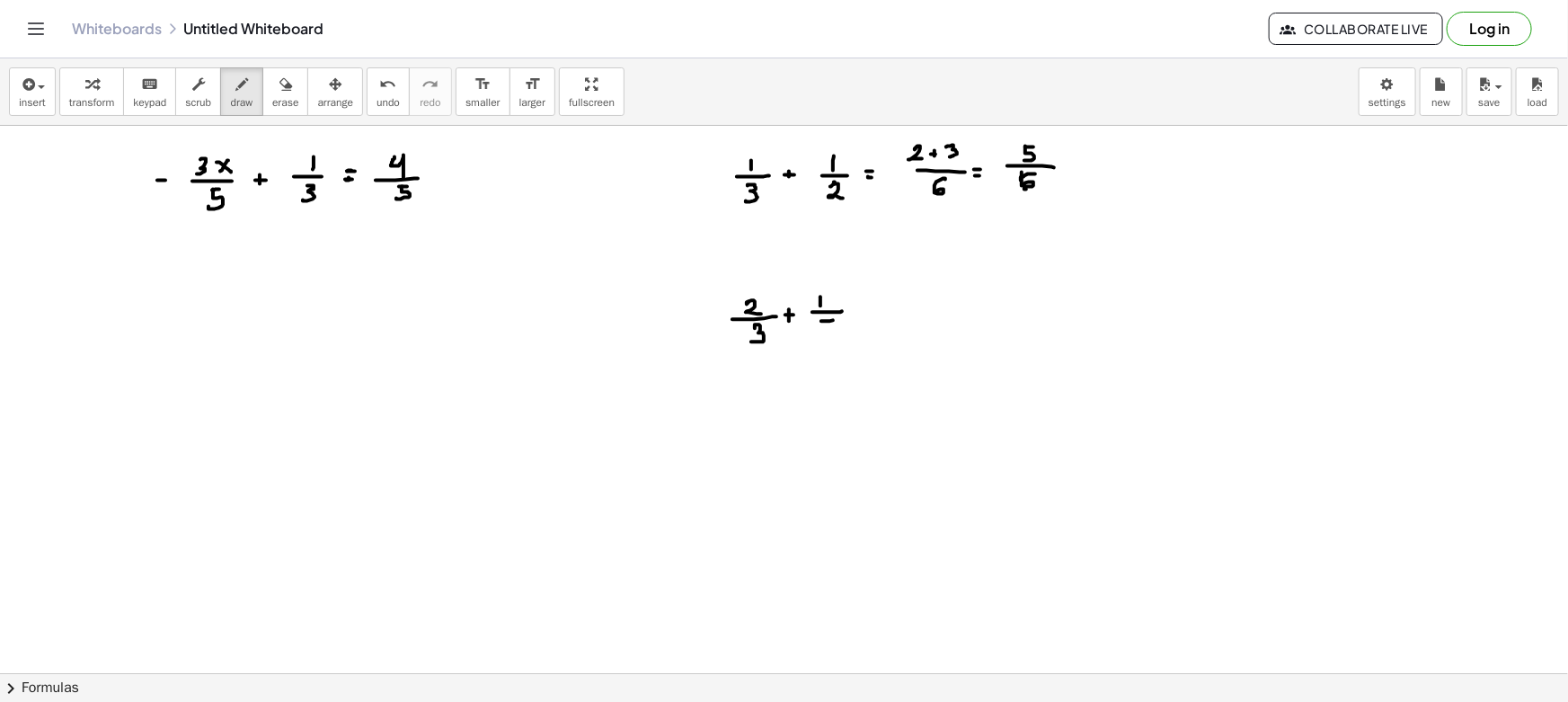 click at bounding box center (784, 774) 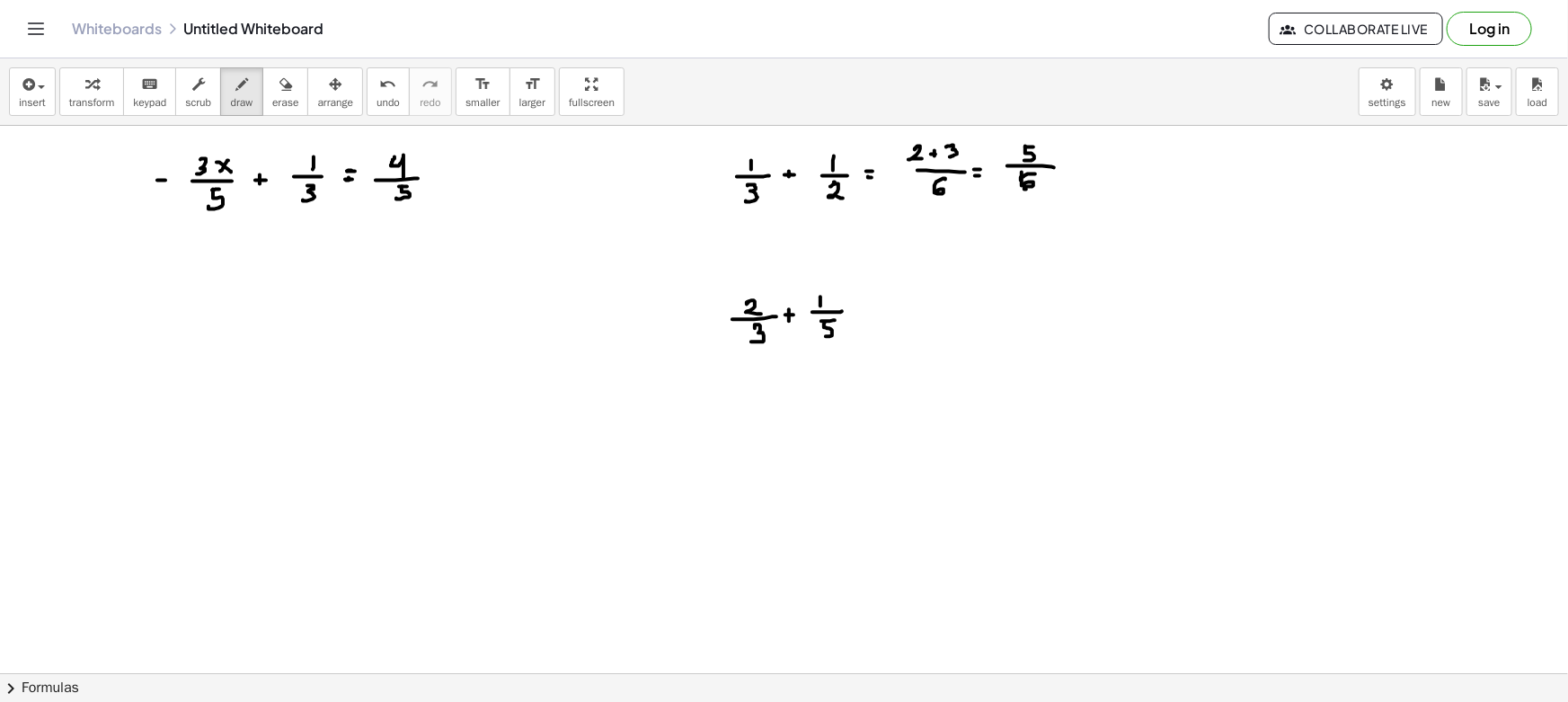 drag, startPoint x: 824, startPoint y: 324, endPoint x: 826, endPoint y: 333, distance: 9.219544 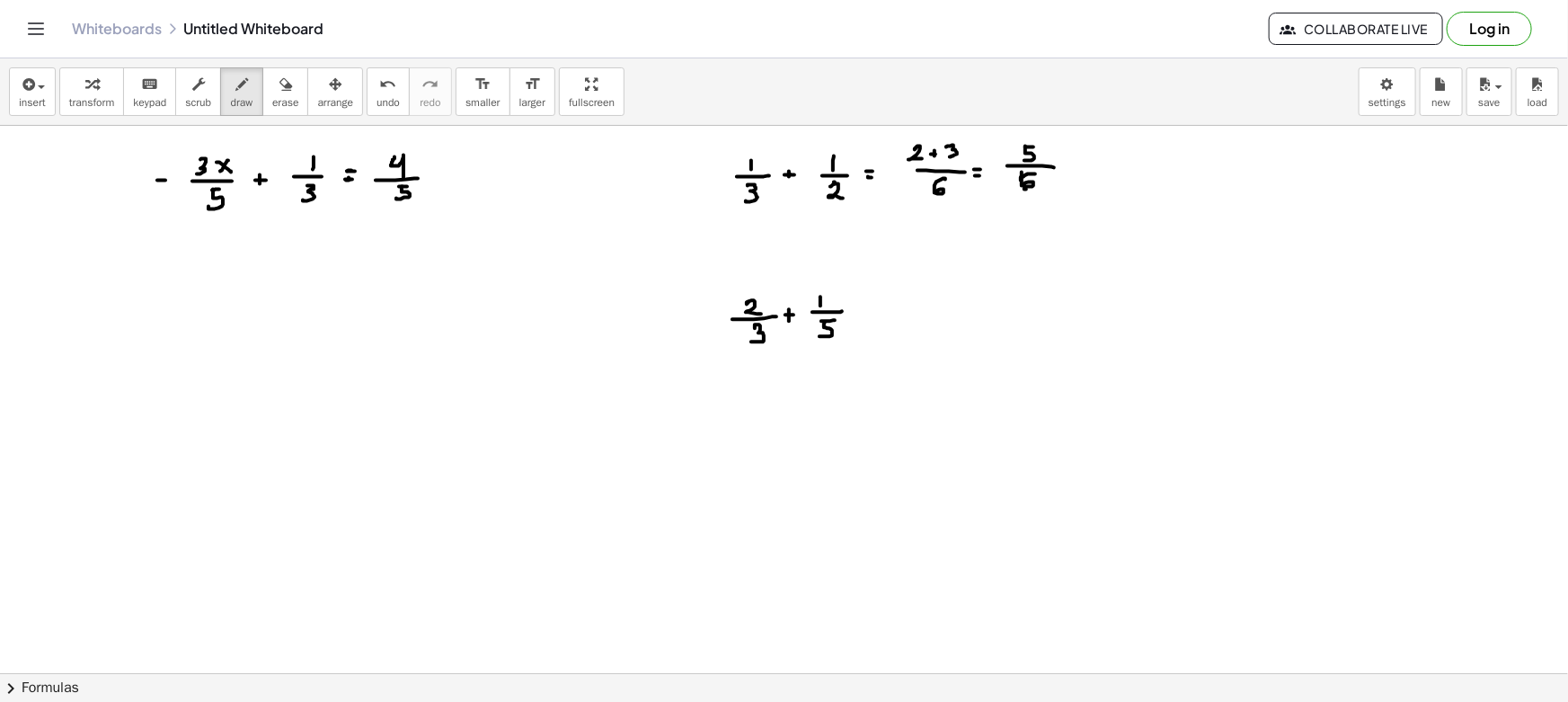 drag, startPoint x: 861, startPoint y: 303, endPoint x: 862, endPoint y: 312, distance: 9.055385 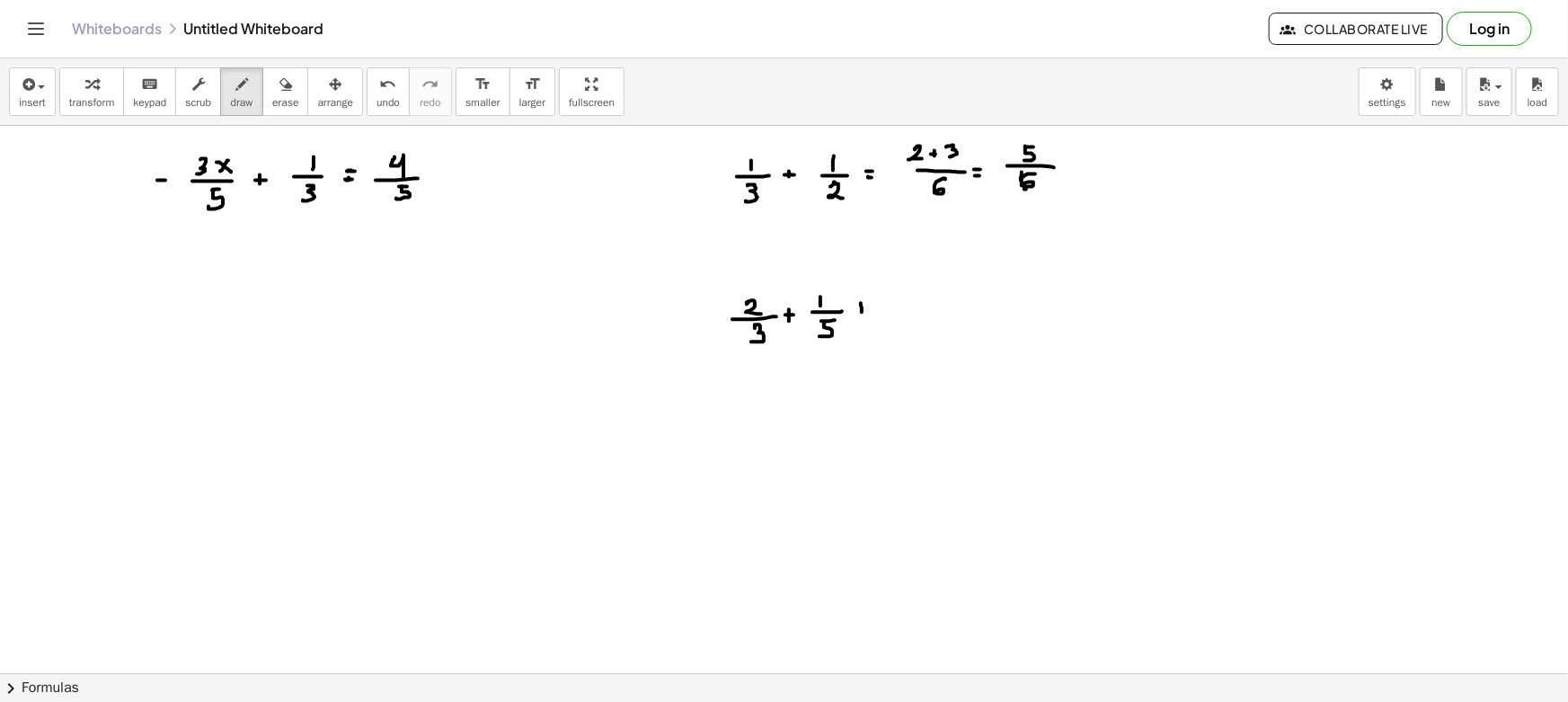 click at bounding box center (784, 774) 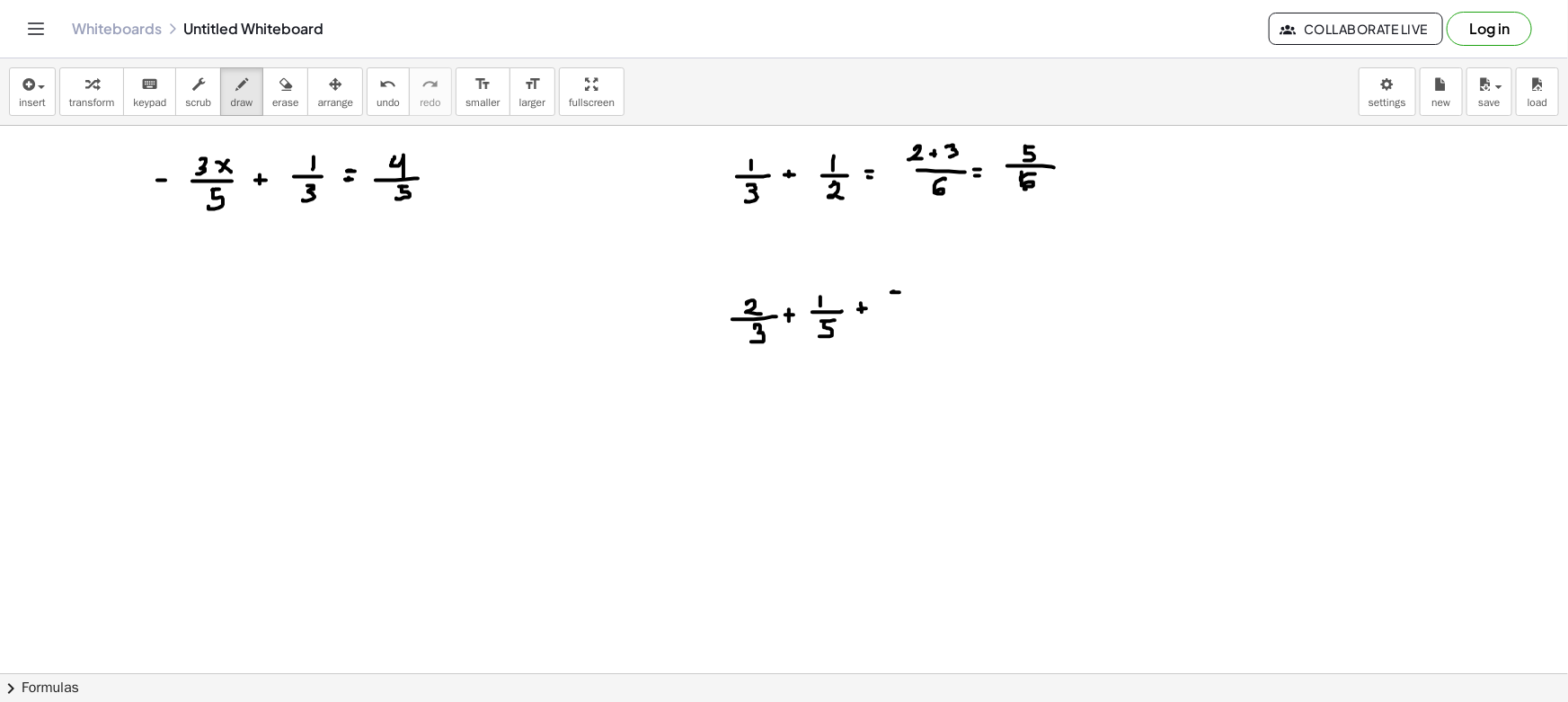 drag, startPoint x: 894, startPoint y: 291, endPoint x: 907, endPoint y: 304, distance: 18.38478 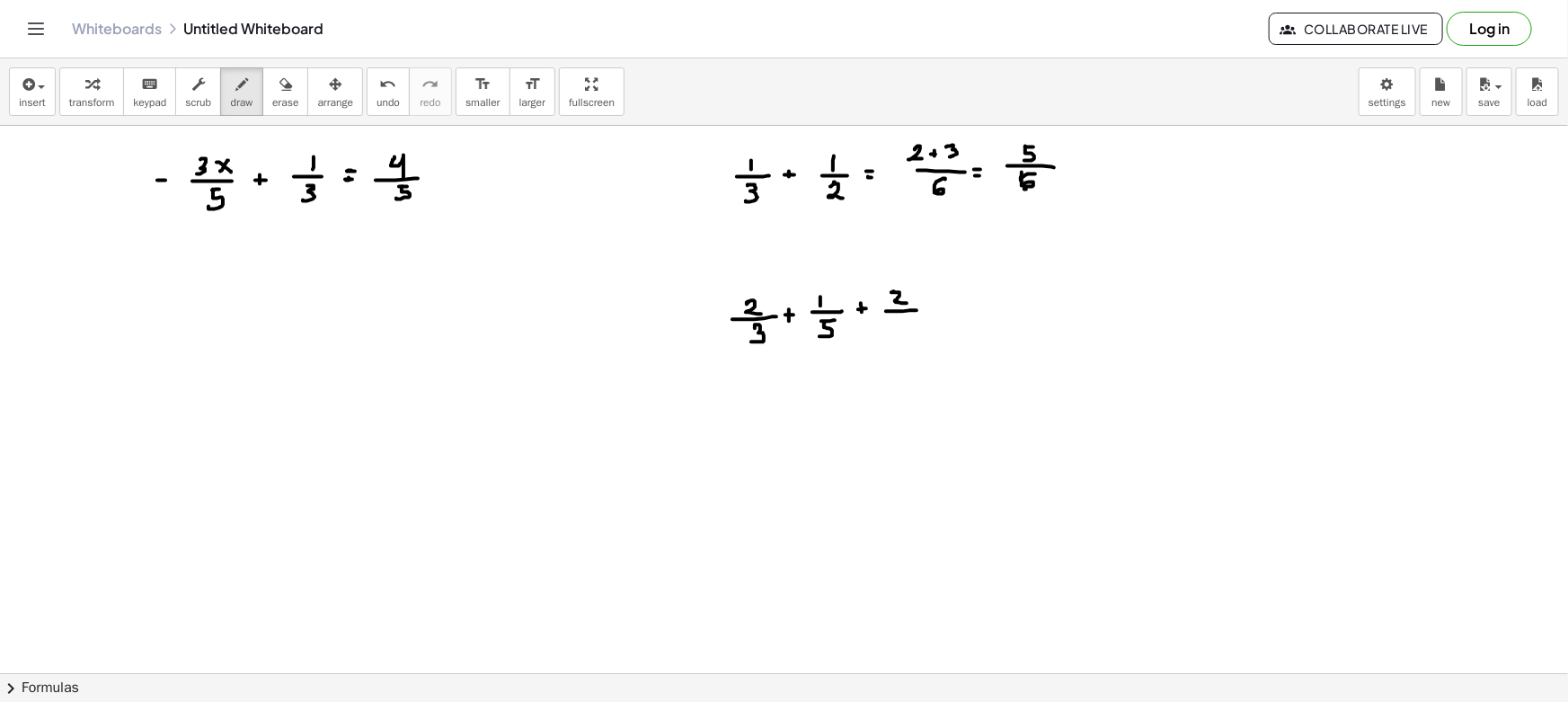 drag, startPoint x: 890, startPoint y: 311, endPoint x: 919, endPoint y: 309, distance: 29.06888 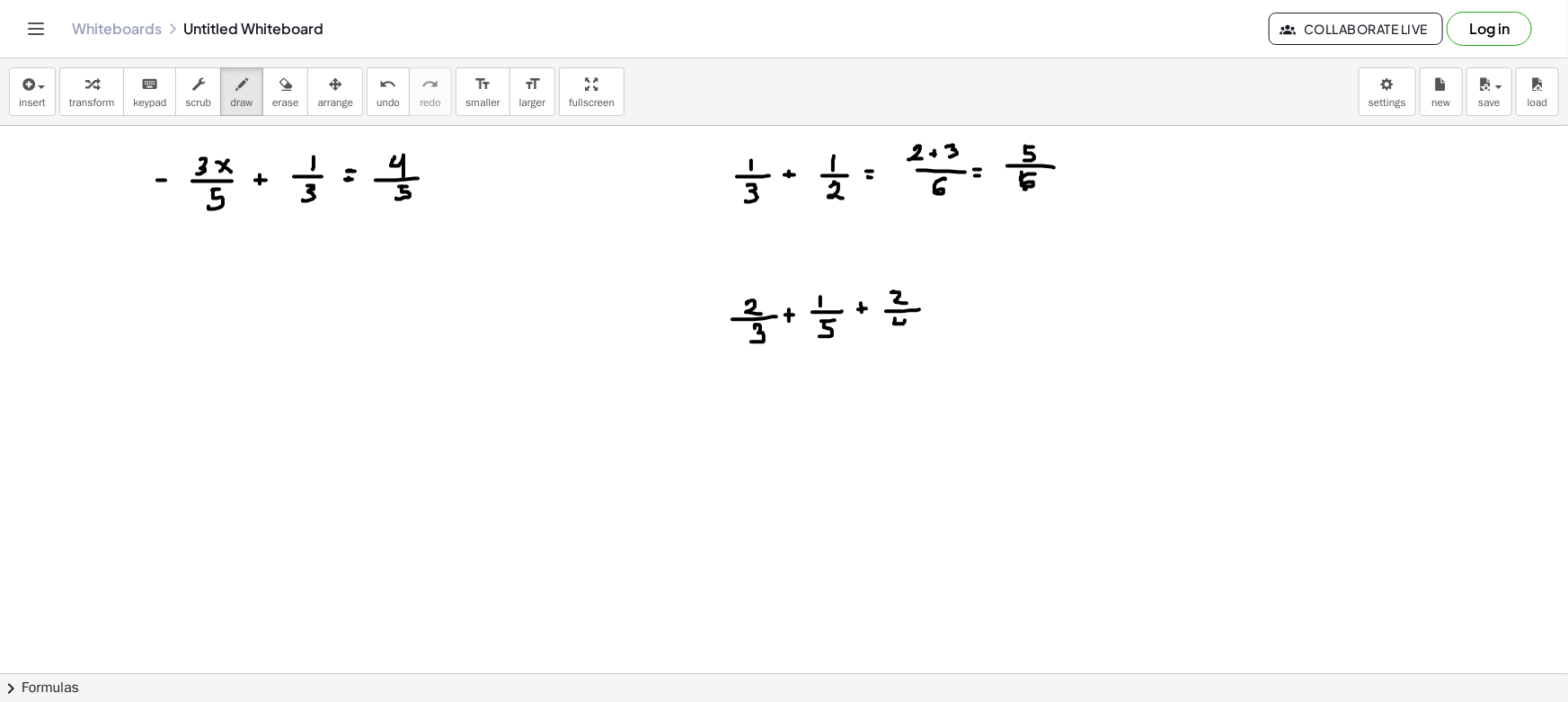 drag, startPoint x: 895, startPoint y: 321, endPoint x: 907, endPoint y: 333, distance: 16.970563 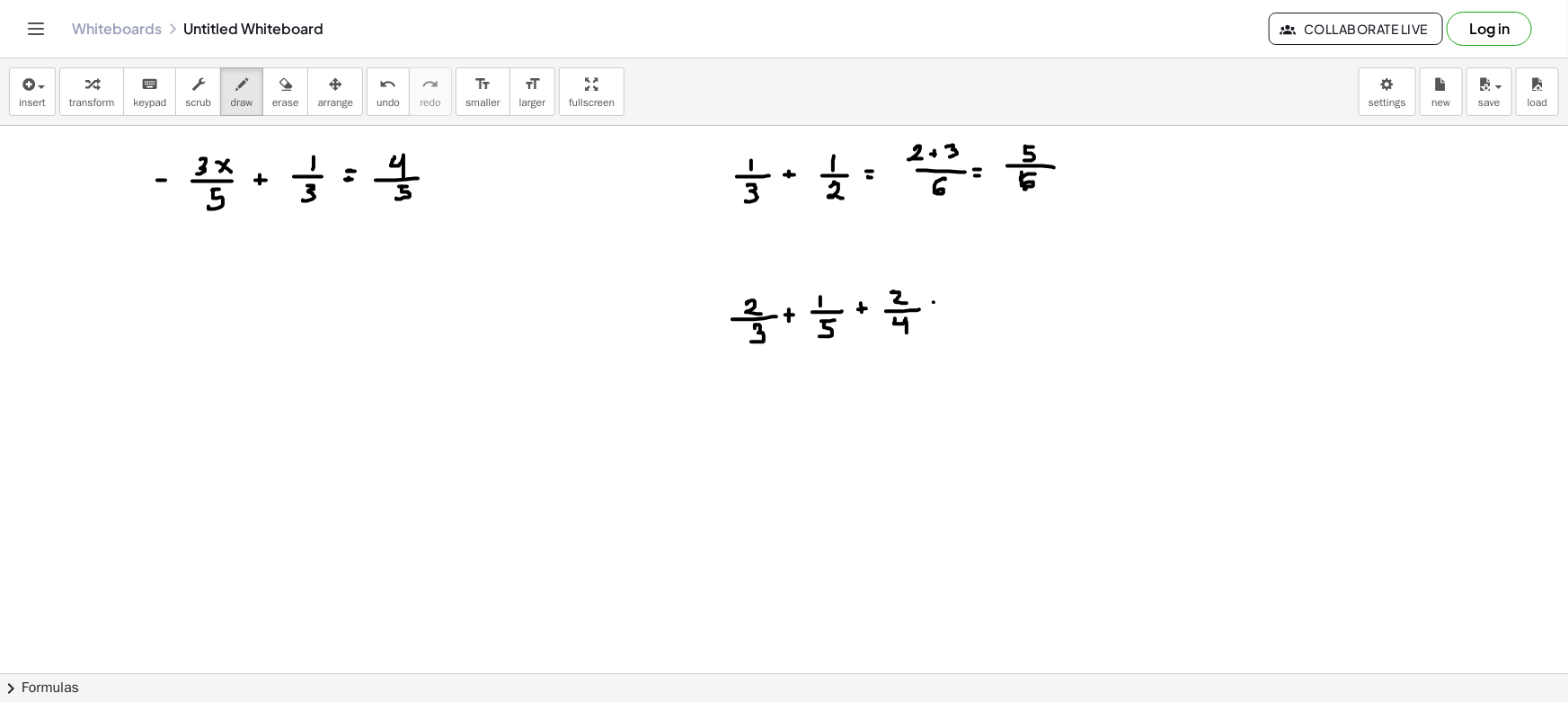 click at bounding box center [784, 774] 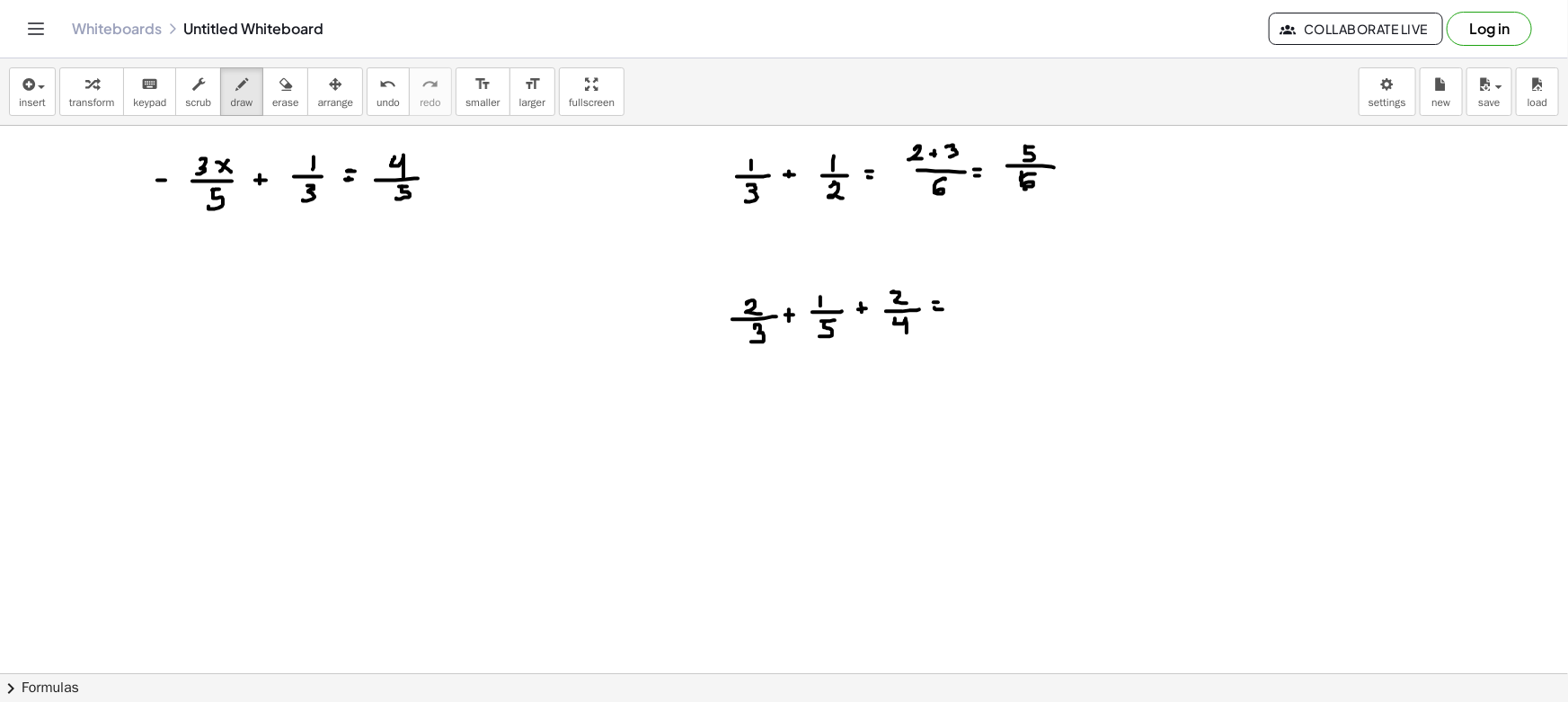 drag, startPoint x: 935, startPoint y: 307, endPoint x: 947, endPoint y: 309, distance: 12.165525 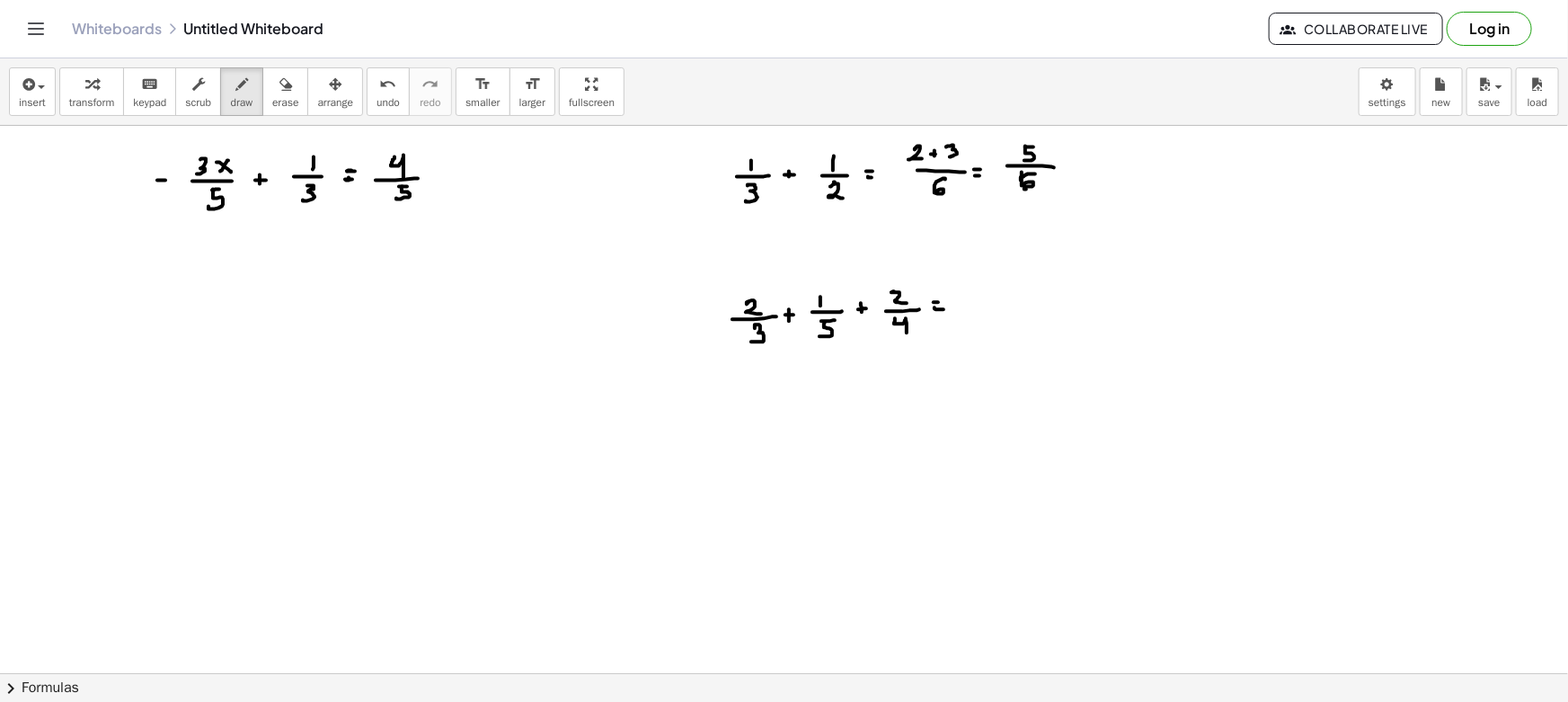 drag, startPoint x: 988, startPoint y: 305, endPoint x: 1032, endPoint y: 305, distance: 44 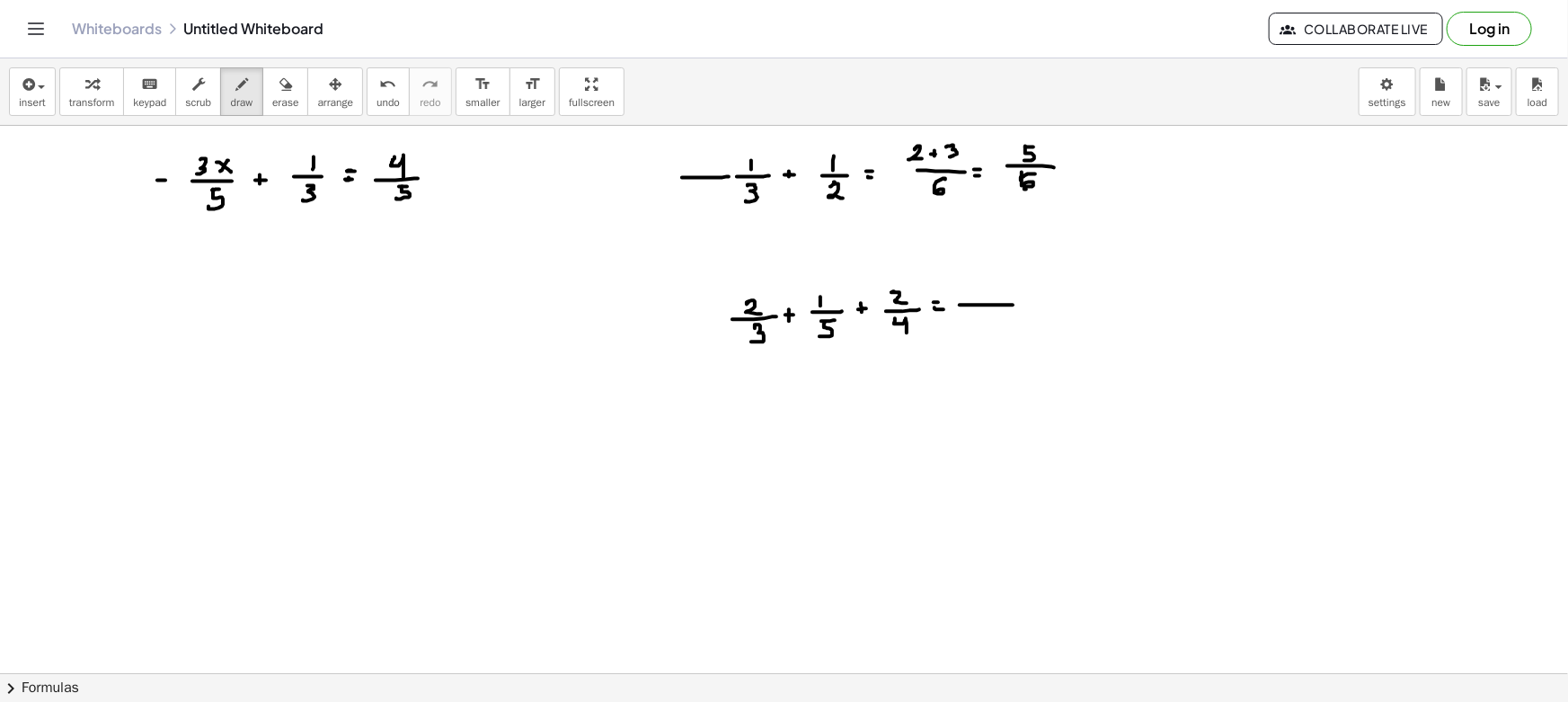 drag, startPoint x: 682, startPoint y: 177, endPoint x: 729, endPoint y: 179, distance: 47.04253 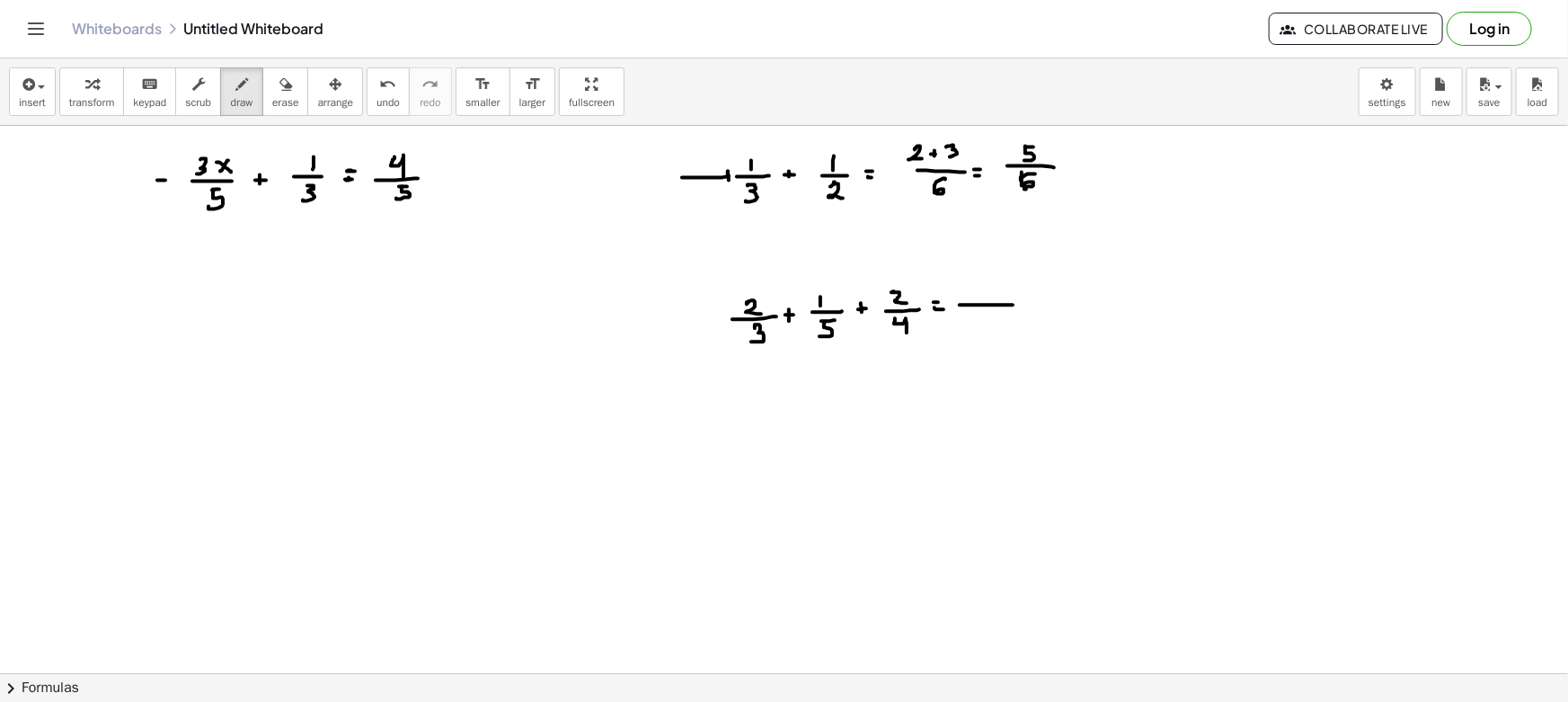 click at bounding box center (784, 774) 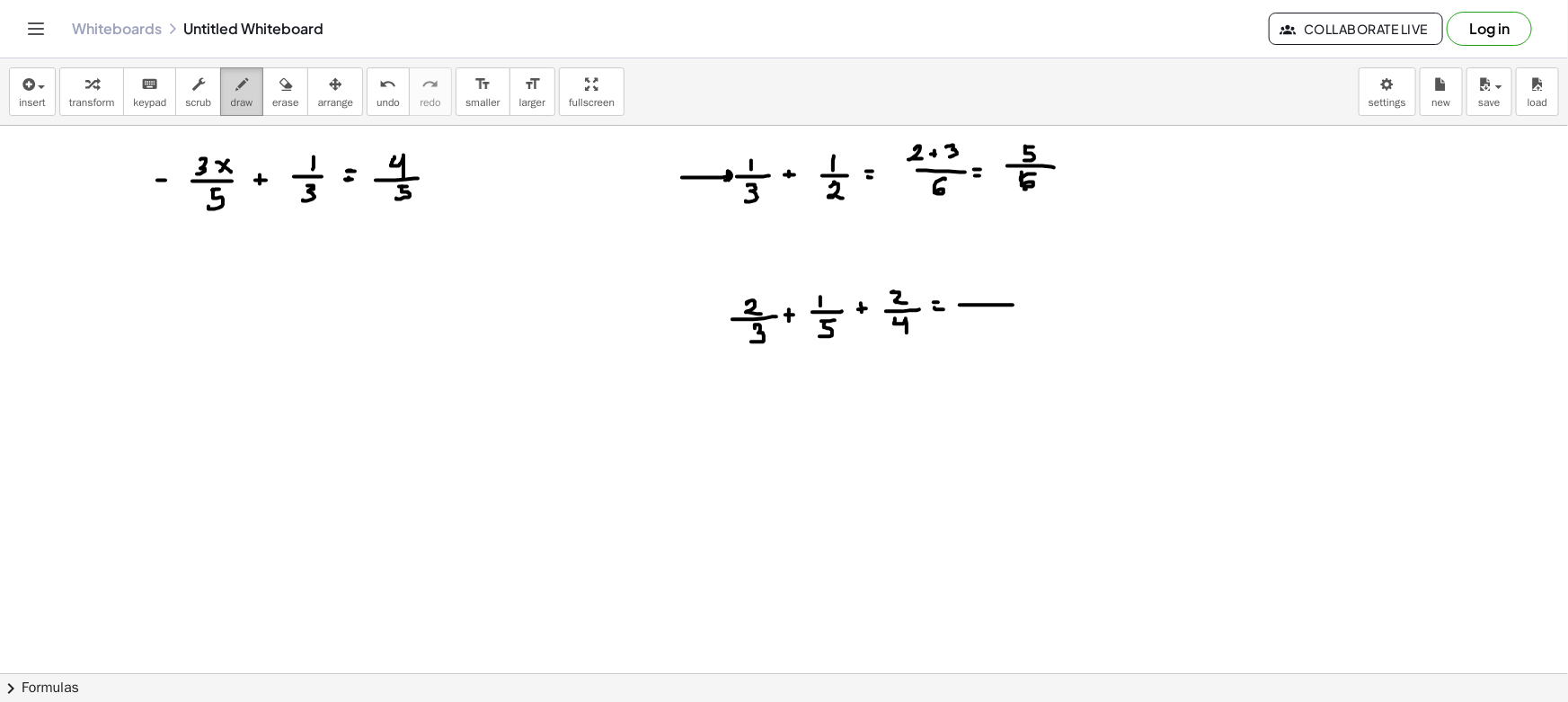 click on "draw" at bounding box center (242, 102) 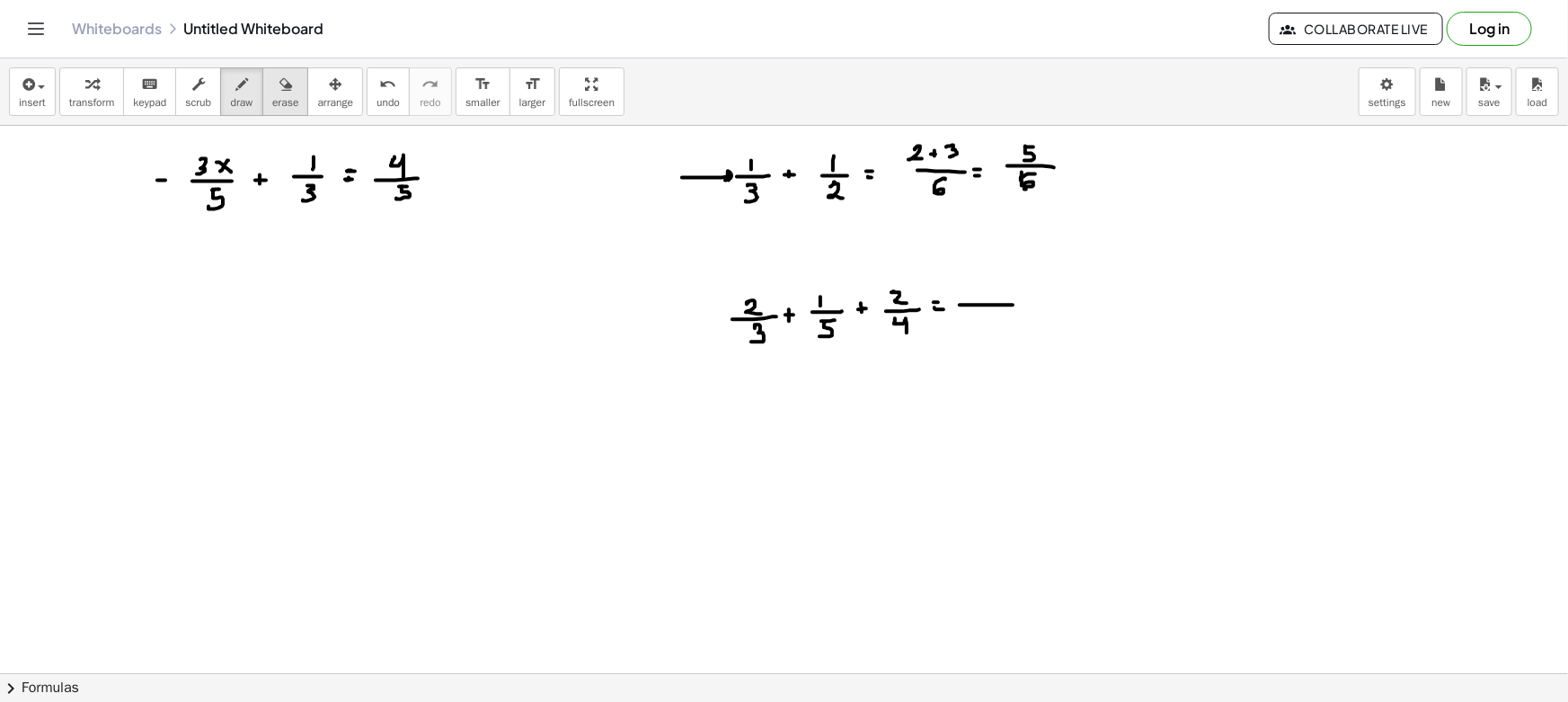 click on "erase" at bounding box center (285, 102) 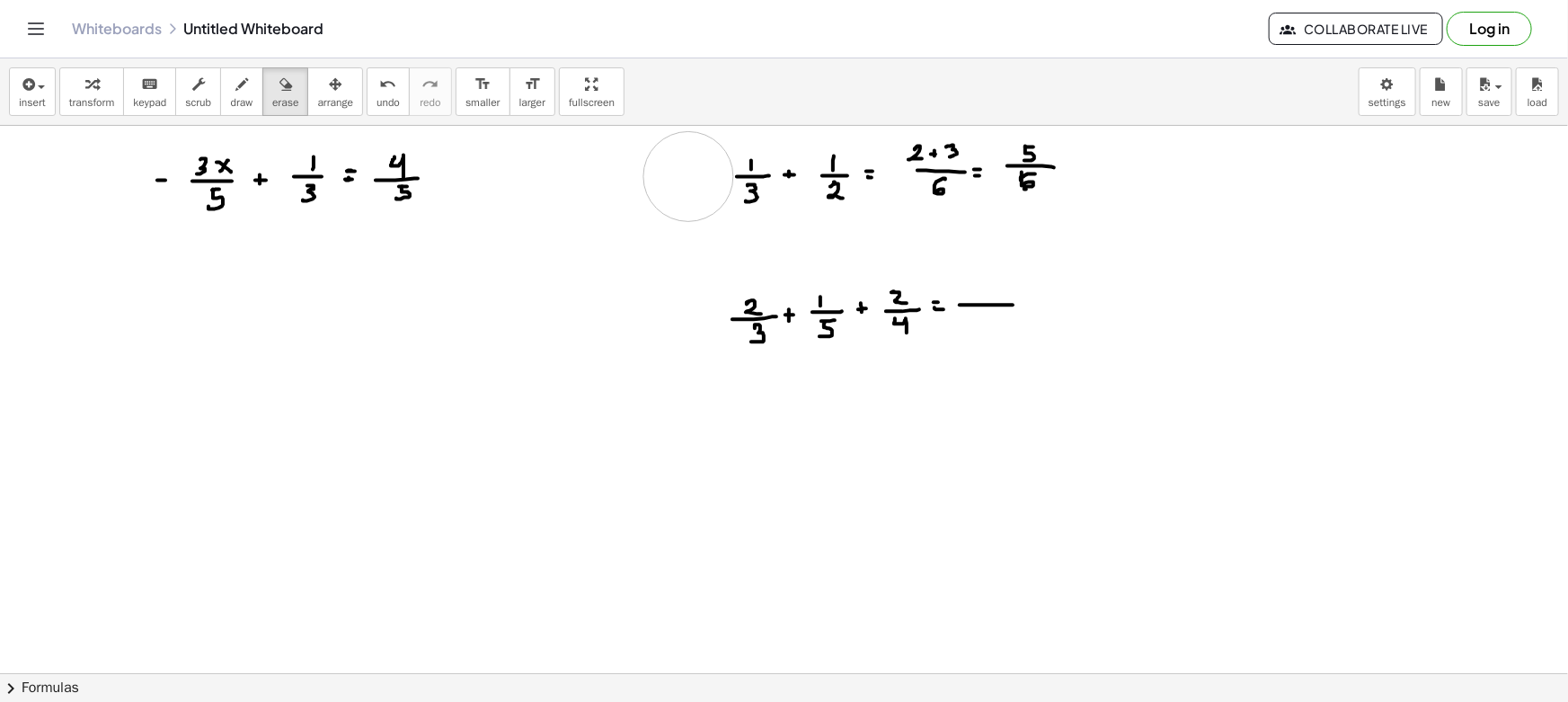 drag, startPoint x: 617, startPoint y: 191, endPoint x: 688, endPoint y: 176, distance: 72.56721 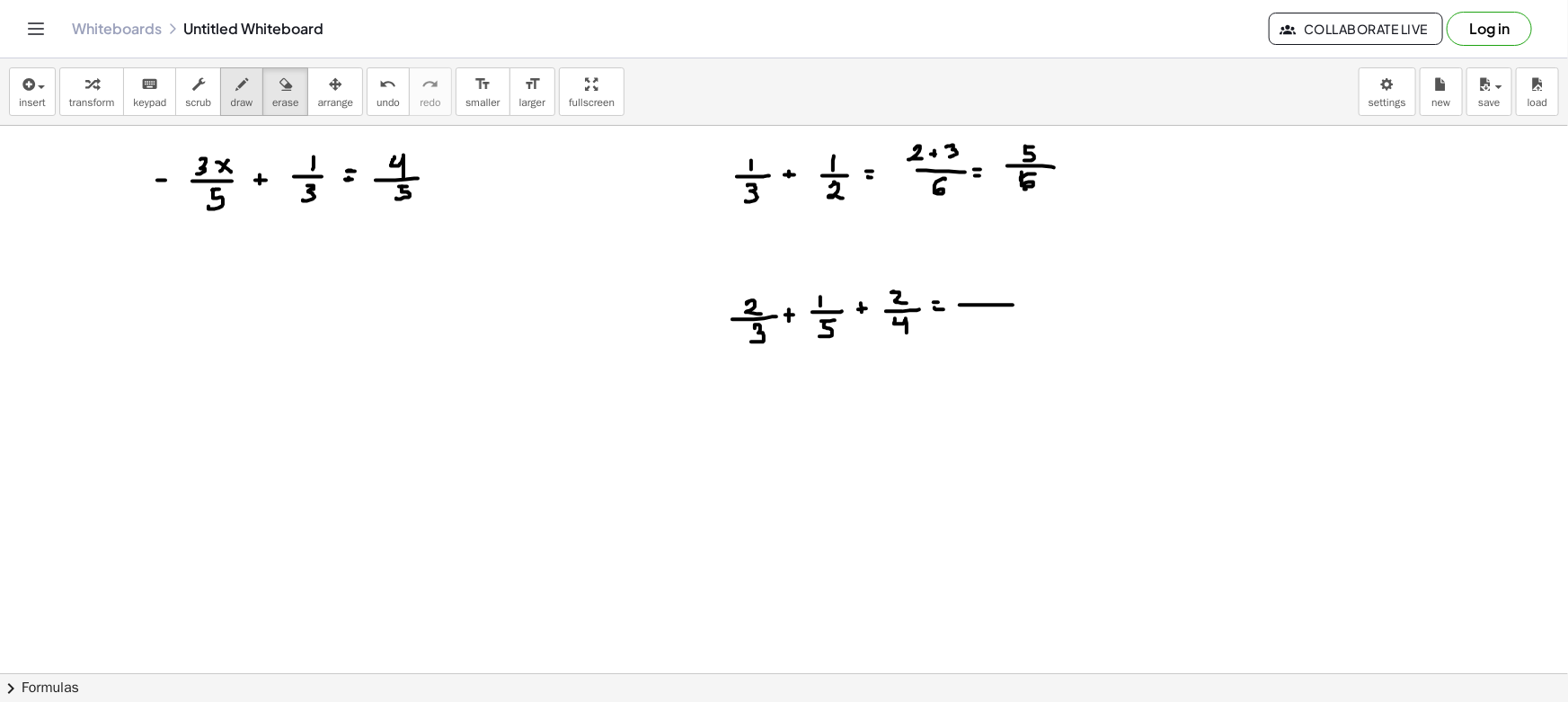 click at bounding box center [242, 84] 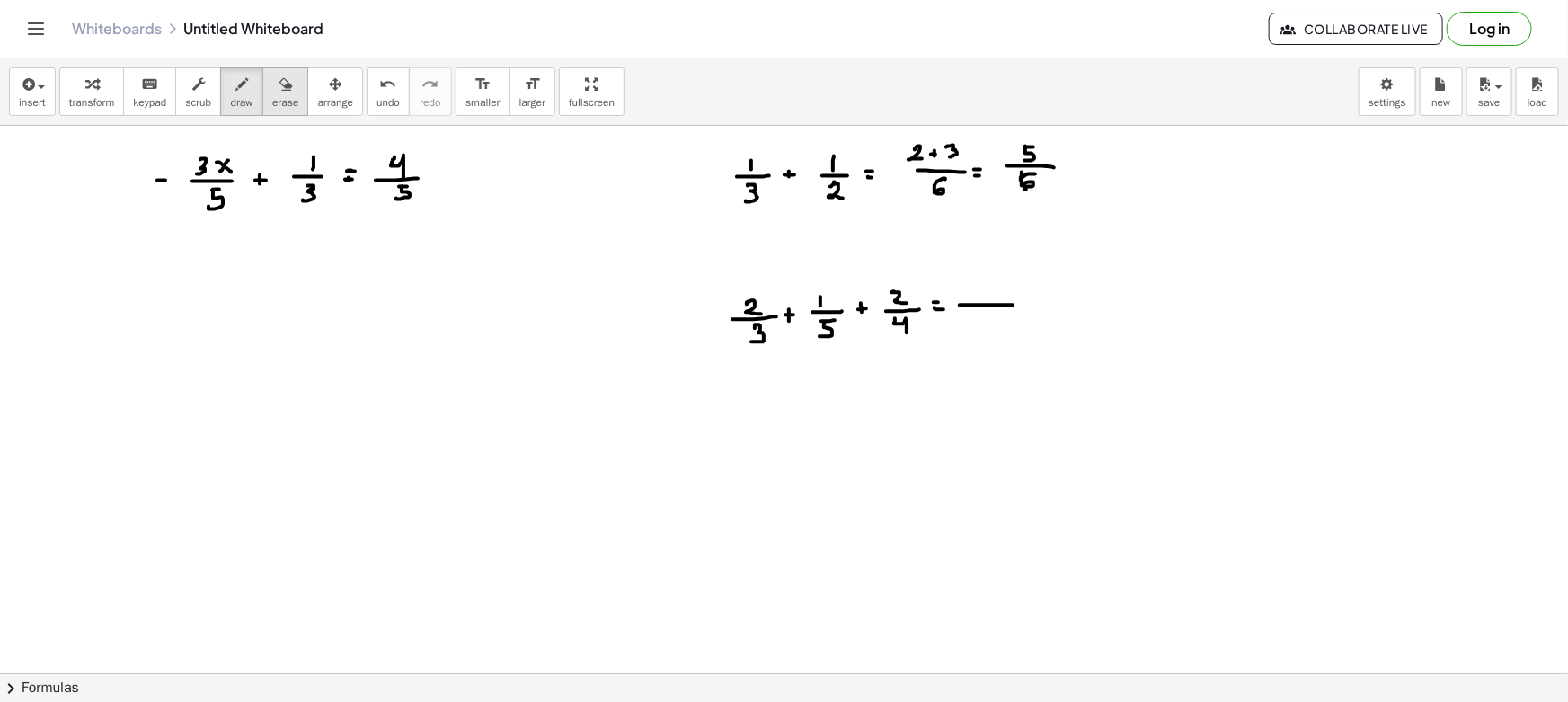 click on "erase" at bounding box center [285, 102] 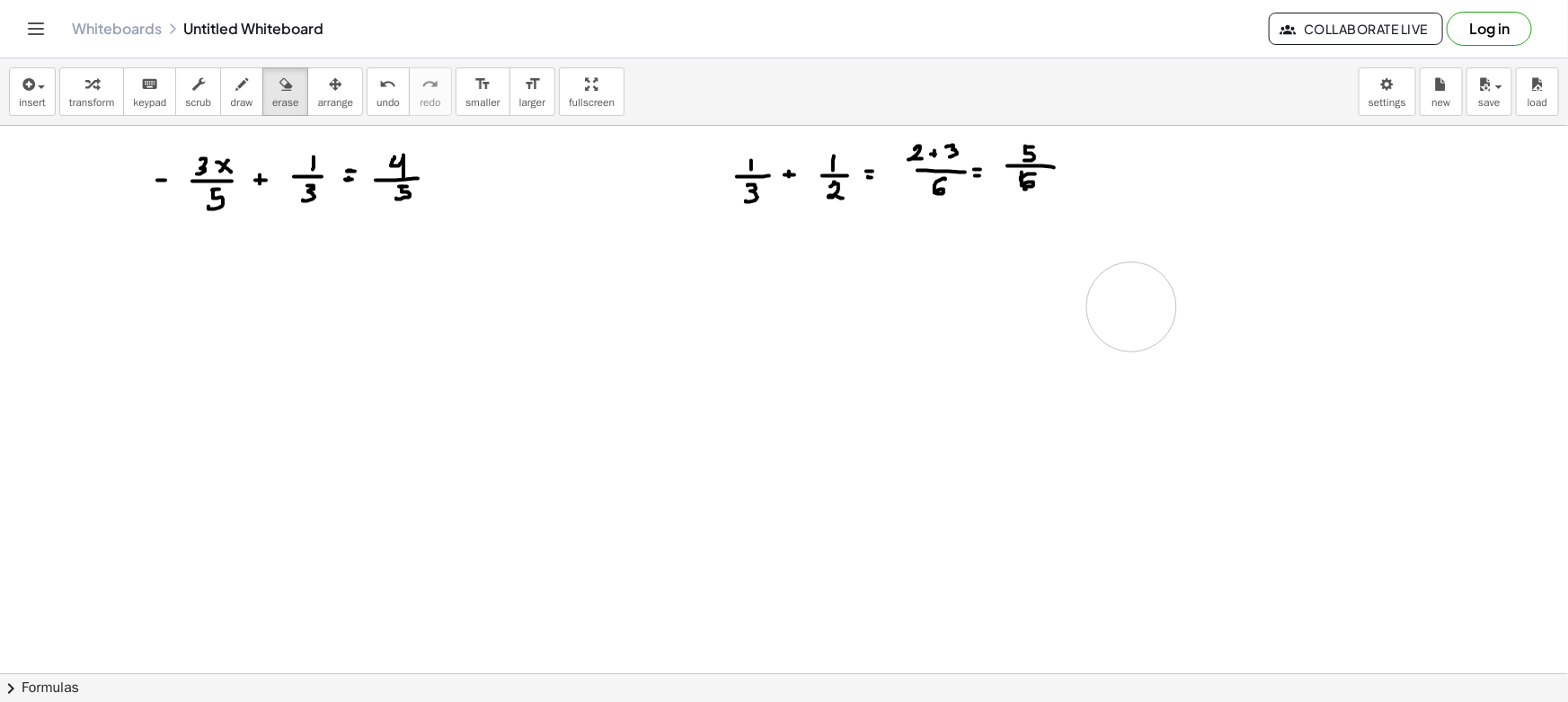 drag, startPoint x: 693, startPoint y: 324, endPoint x: 1118, endPoint y: 315, distance: 425.0953 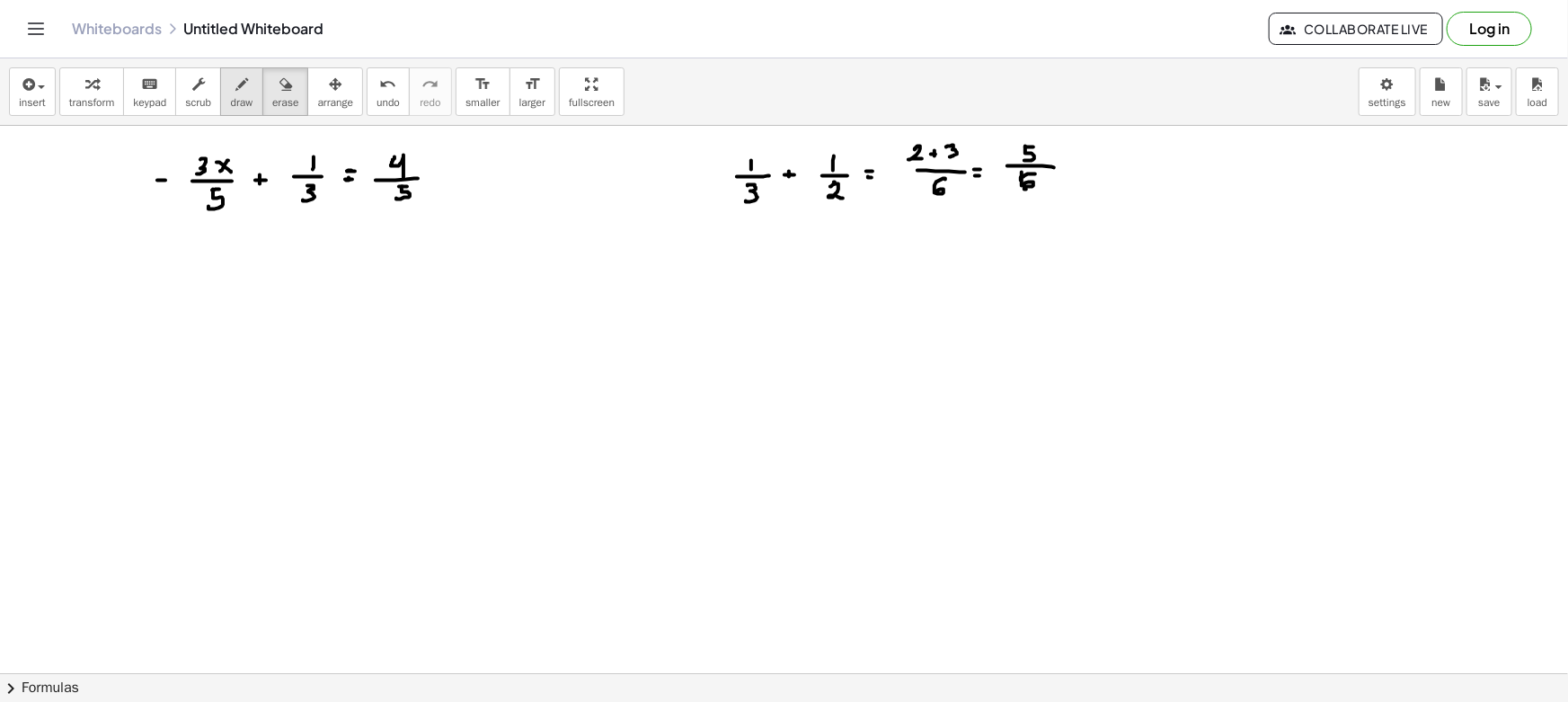 click on "draw" at bounding box center [242, 102] 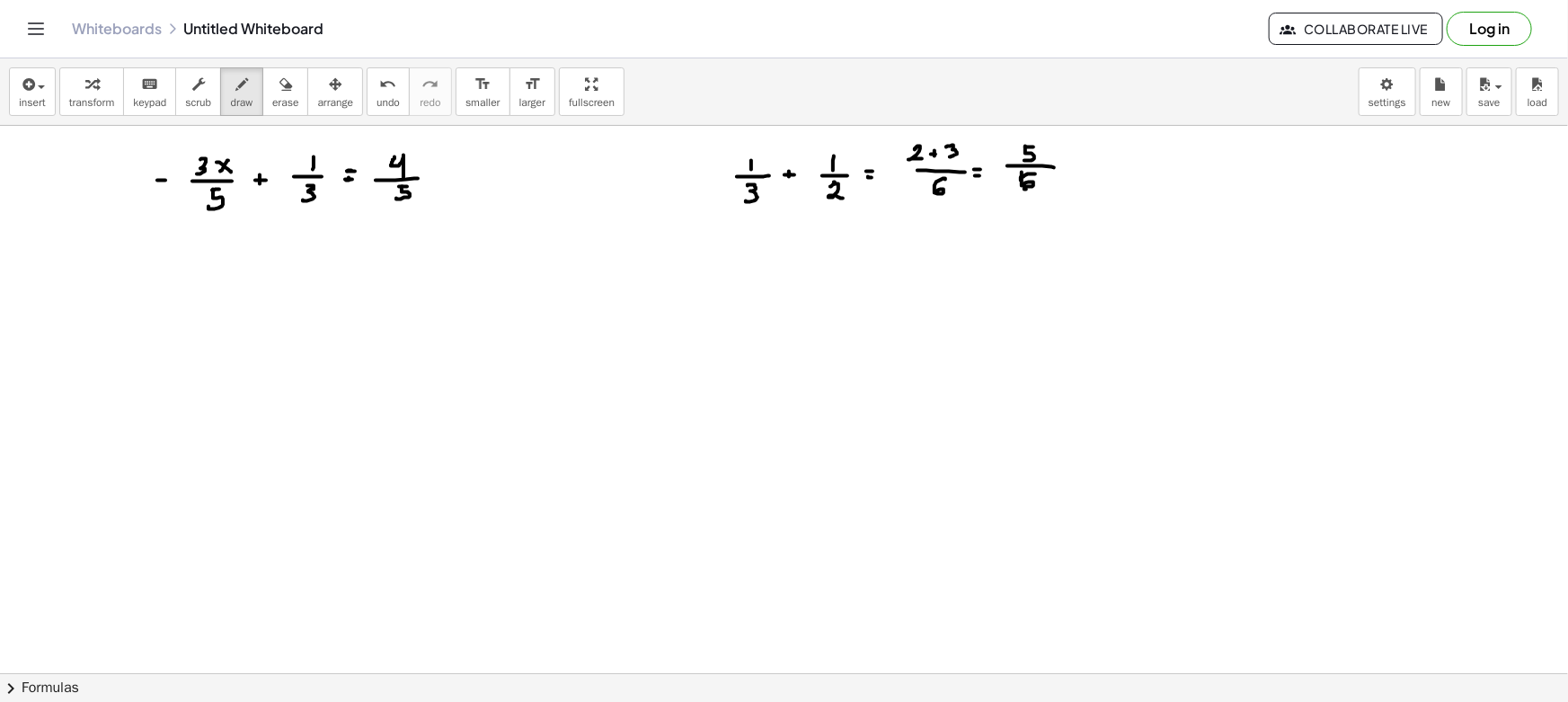 drag, startPoint x: 749, startPoint y: 301, endPoint x: 738, endPoint y: 318, distance: 20.248457 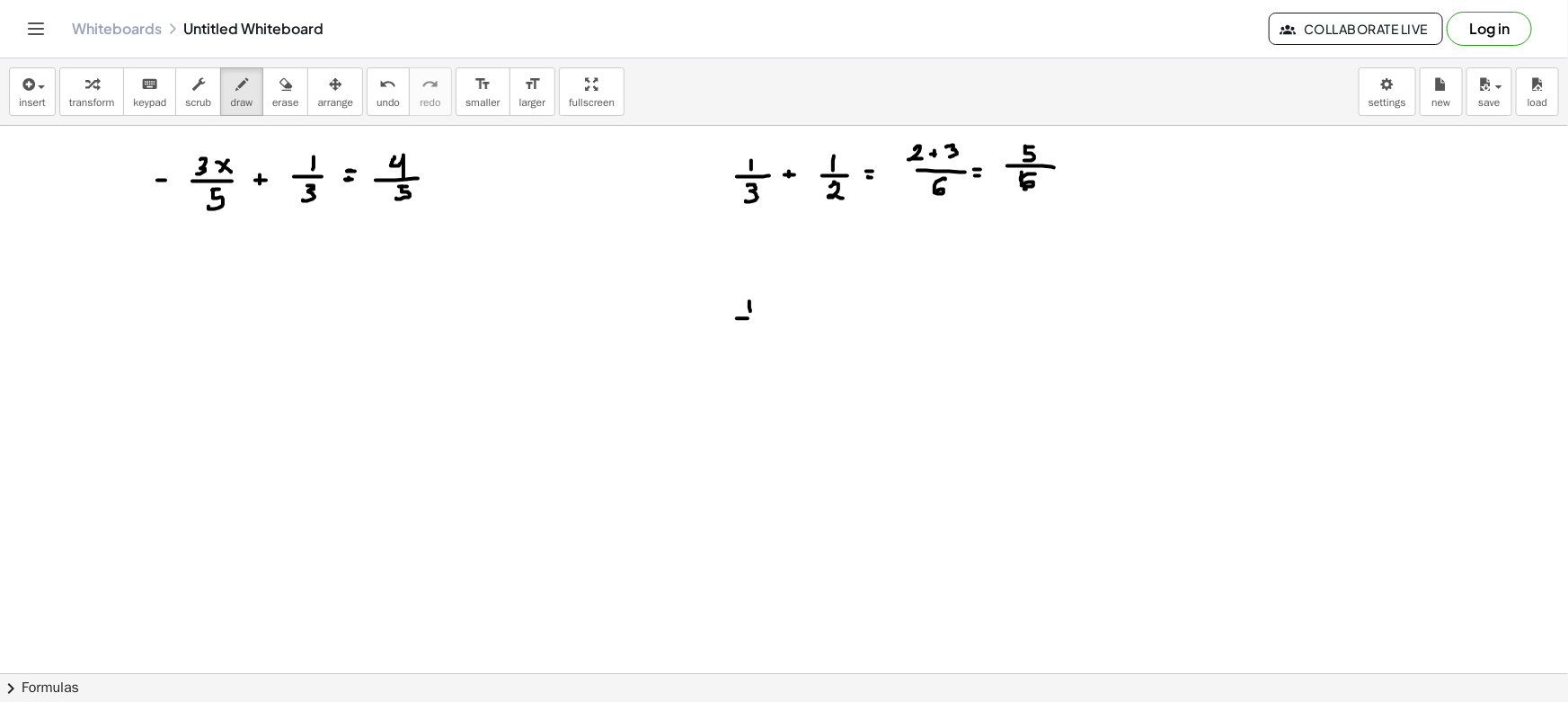 drag, startPoint x: 738, startPoint y: 318, endPoint x: 779, endPoint y: 315, distance: 41.10961 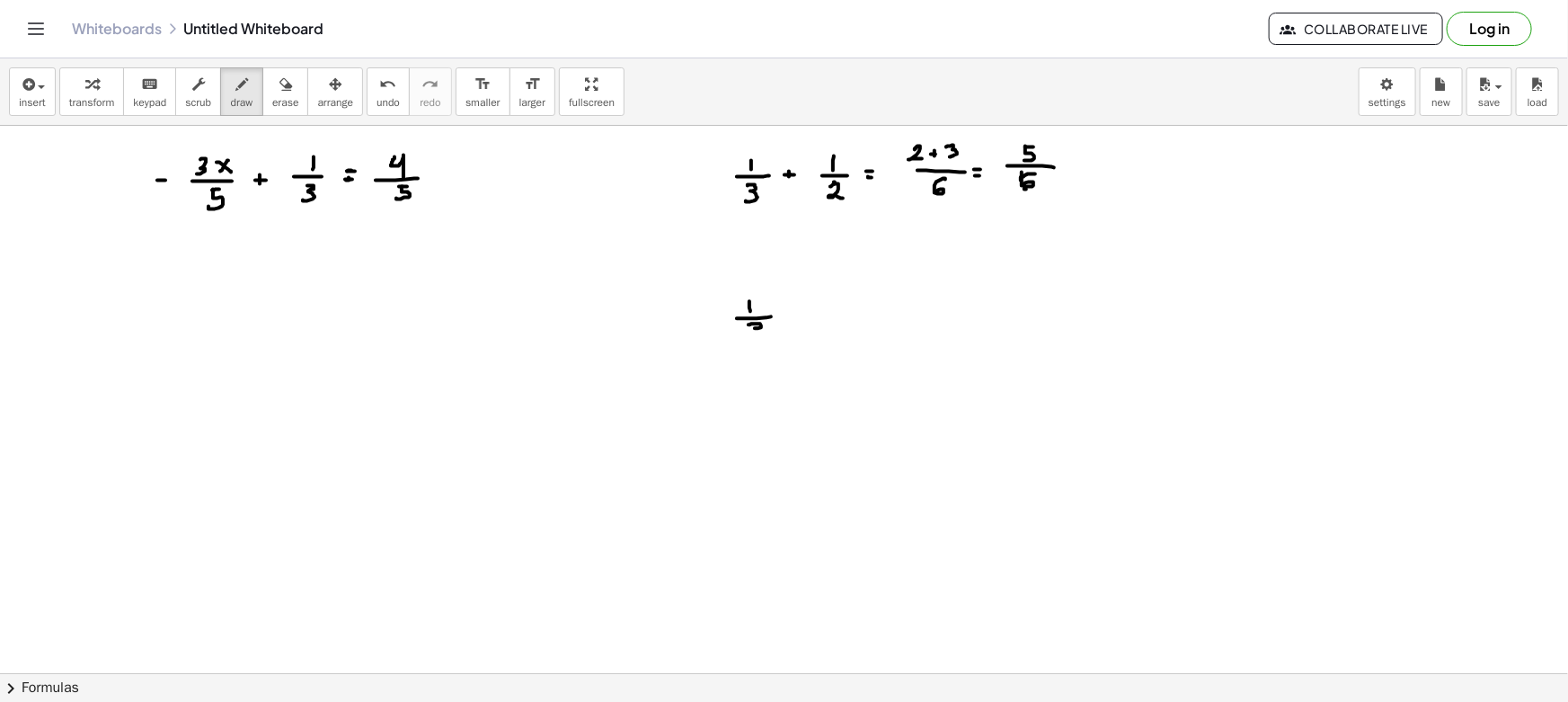 drag, startPoint x: 749, startPoint y: 324, endPoint x: 748, endPoint y: 342, distance: 18.027756 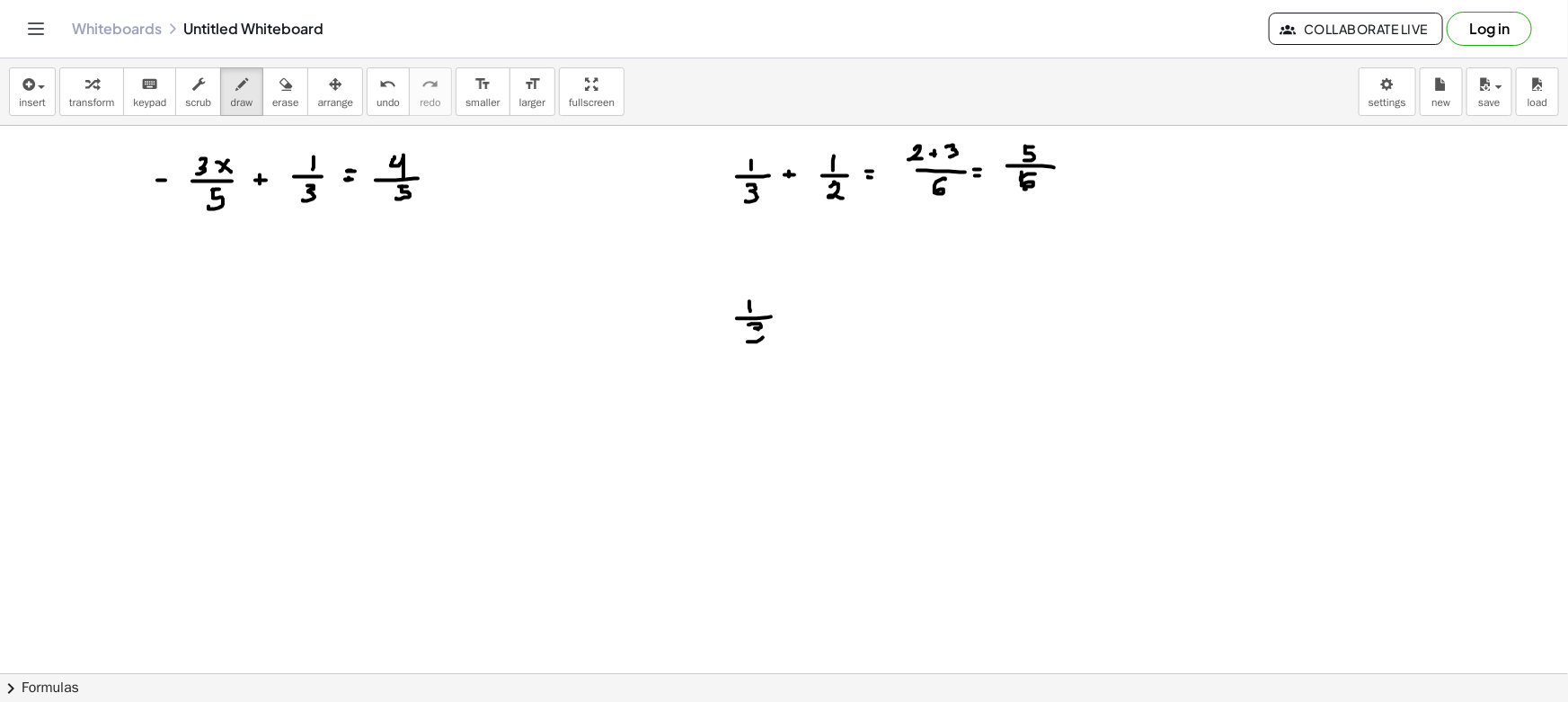 click at bounding box center [784, 774] 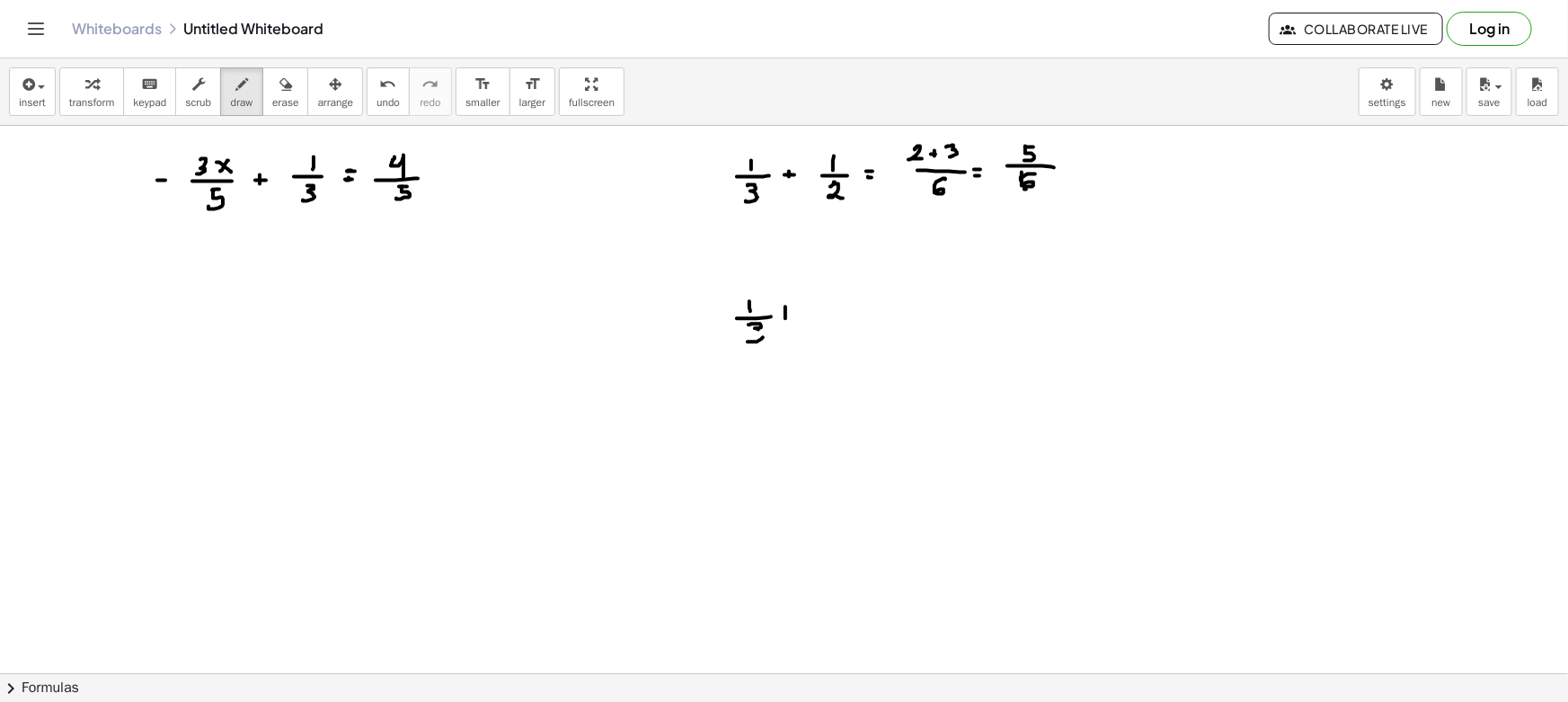 click at bounding box center (784, 774) 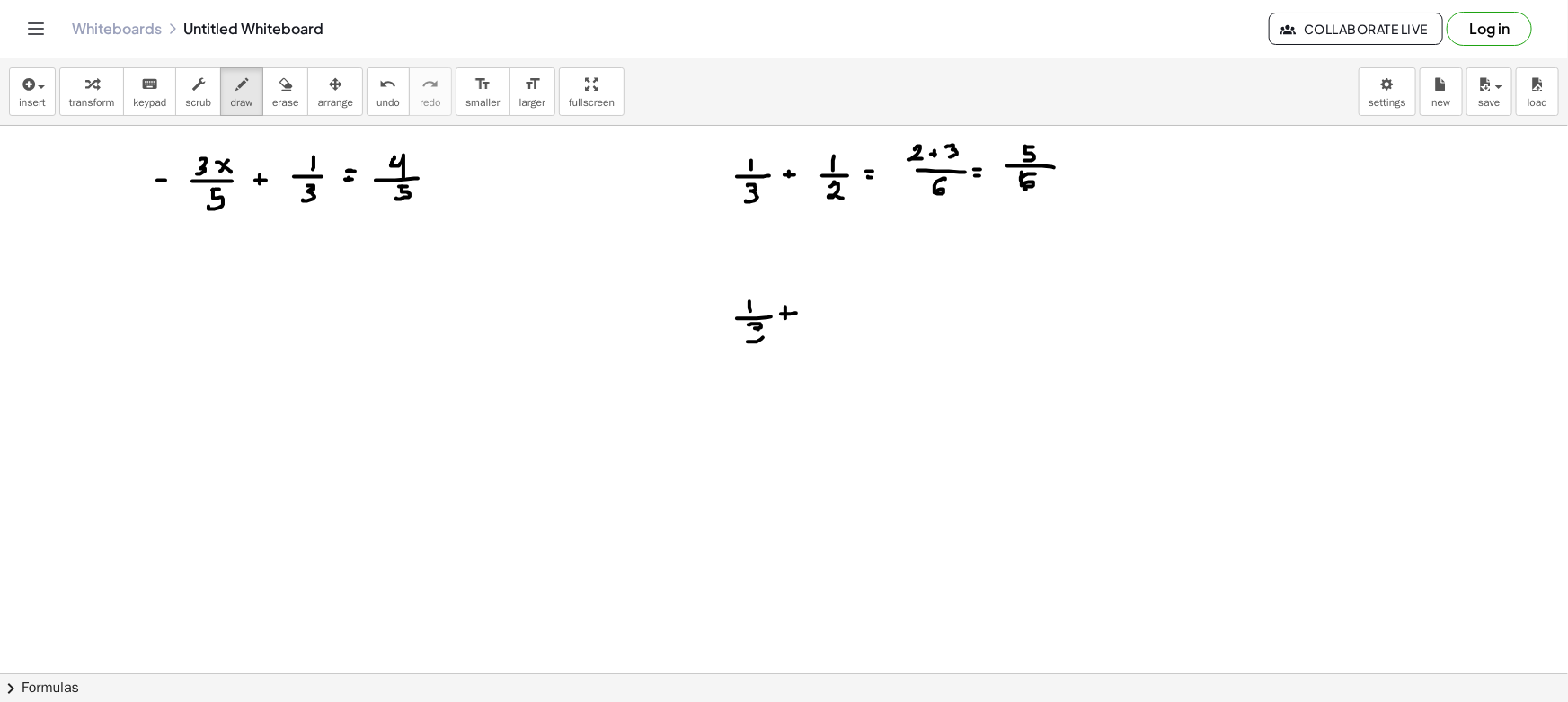 click at bounding box center [784, 774] 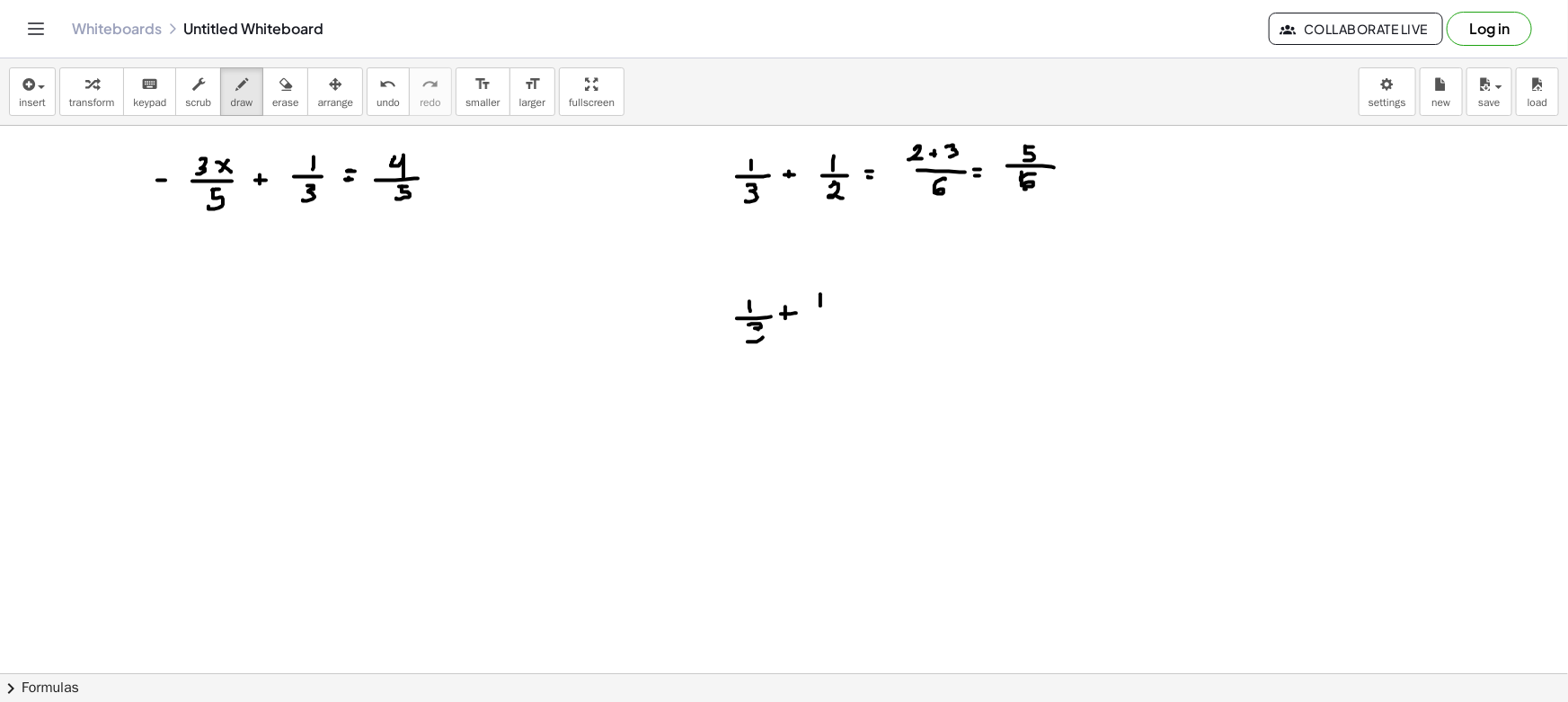 click at bounding box center (784, 774) 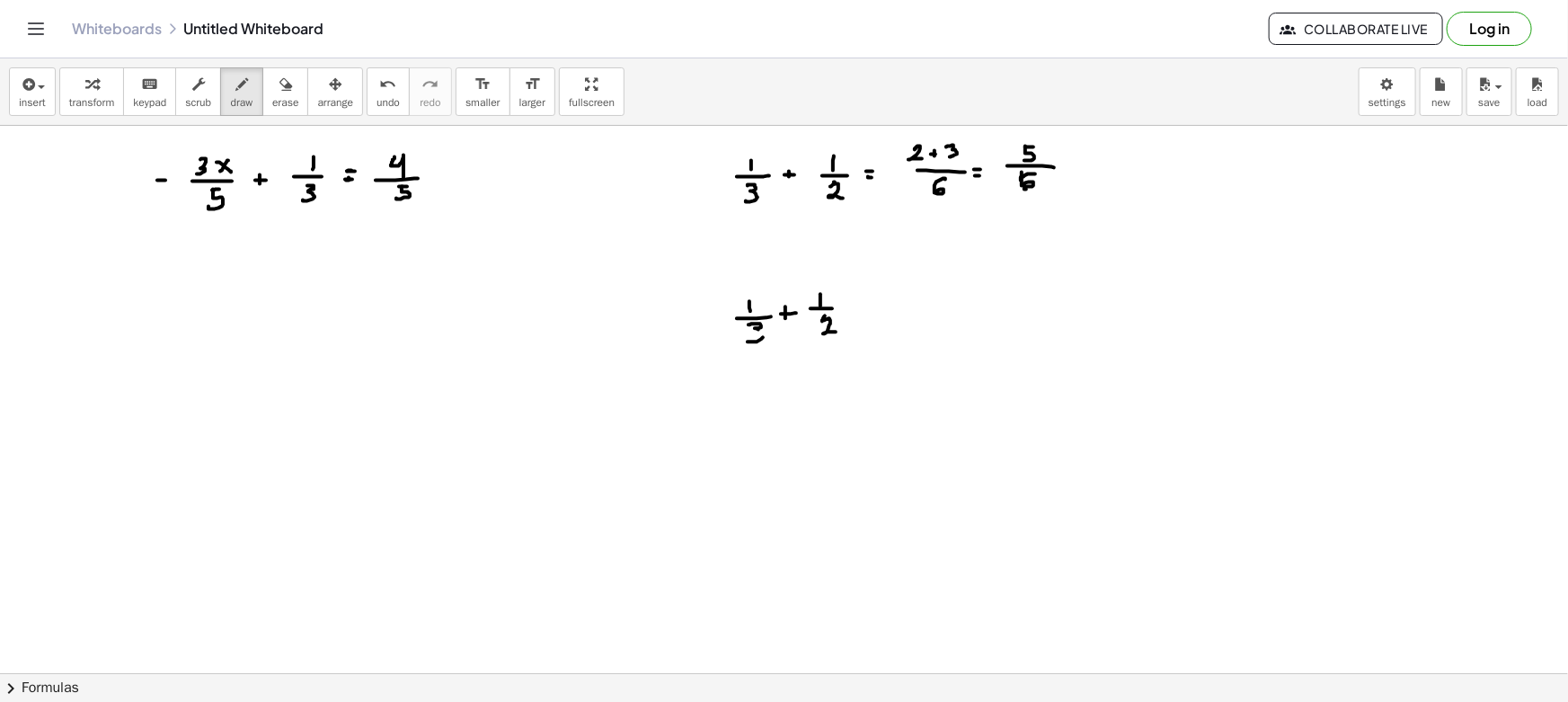 drag, startPoint x: 822, startPoint y: 321, endPoint x: 859, endPoint y: 324, distance: 37.121422 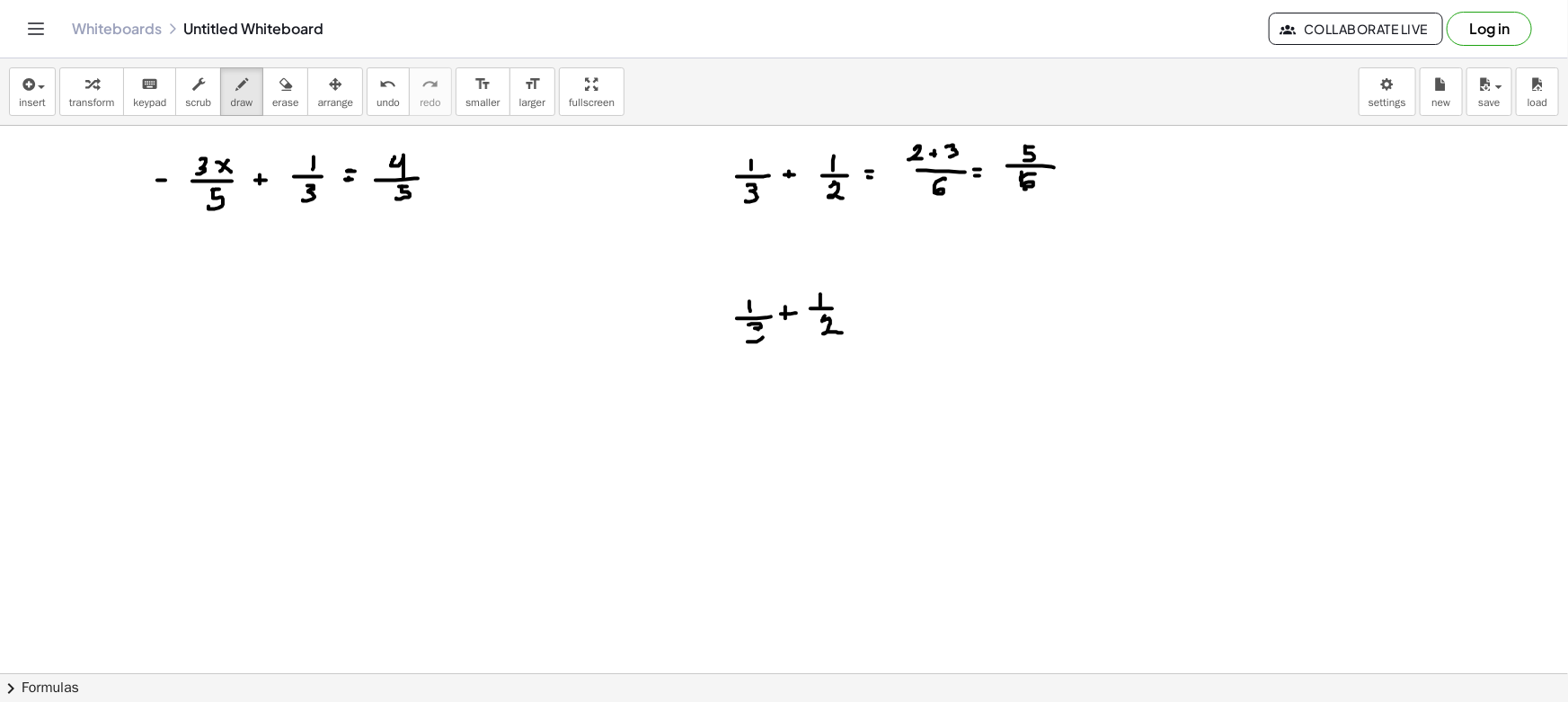 click at bounding box center (784, 774) 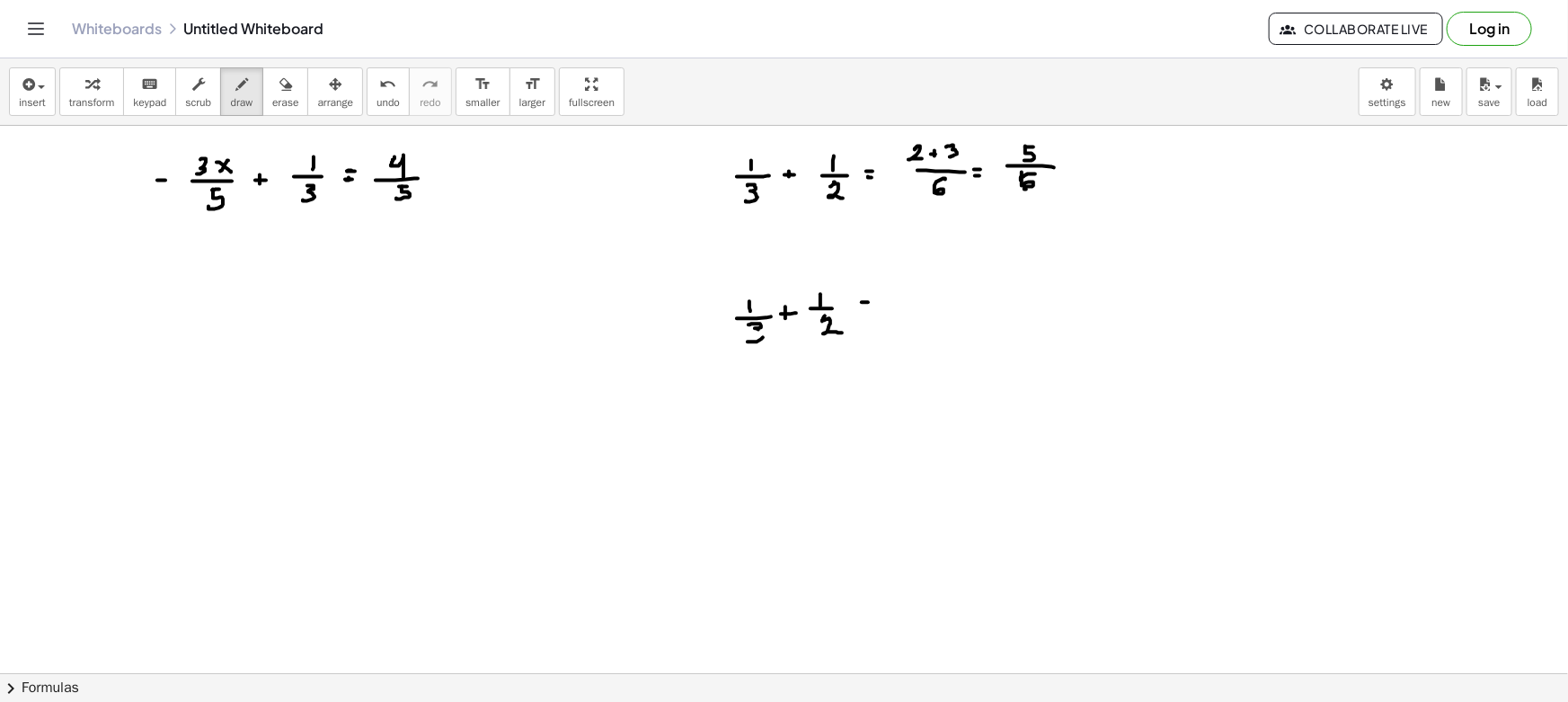 drag, startPoint x: 864, startPoint y: 308, endPoint x: 889, endPoint y: 307, distance: 25.019992 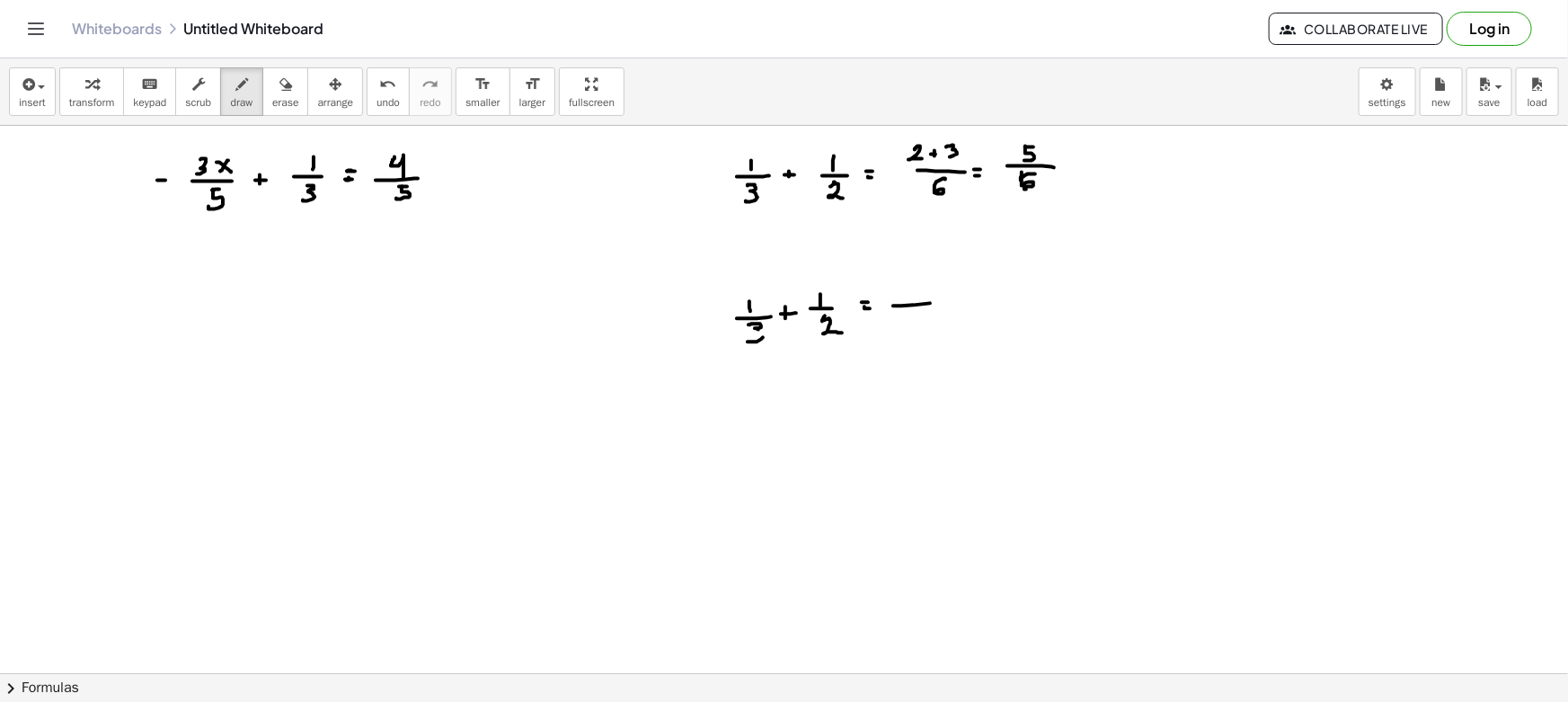drag, startPoint x: 930, startPoint y: 303, endPoint x: 963, endPoint y: 299, distance: 33.24154 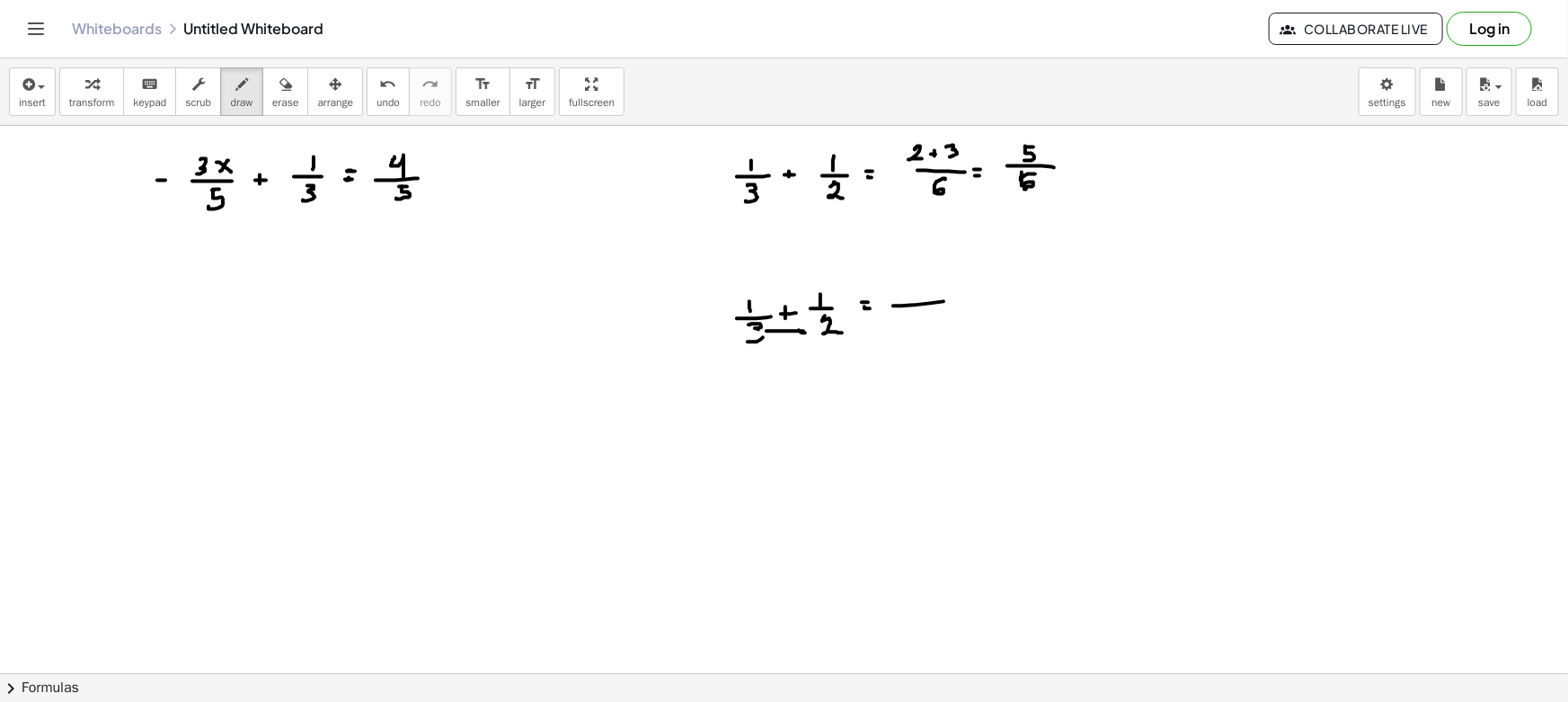 drag, startPoint x: 766, startPoint y: 331, endPoint x: 807, endPoint y: 333, distance: 41.048752 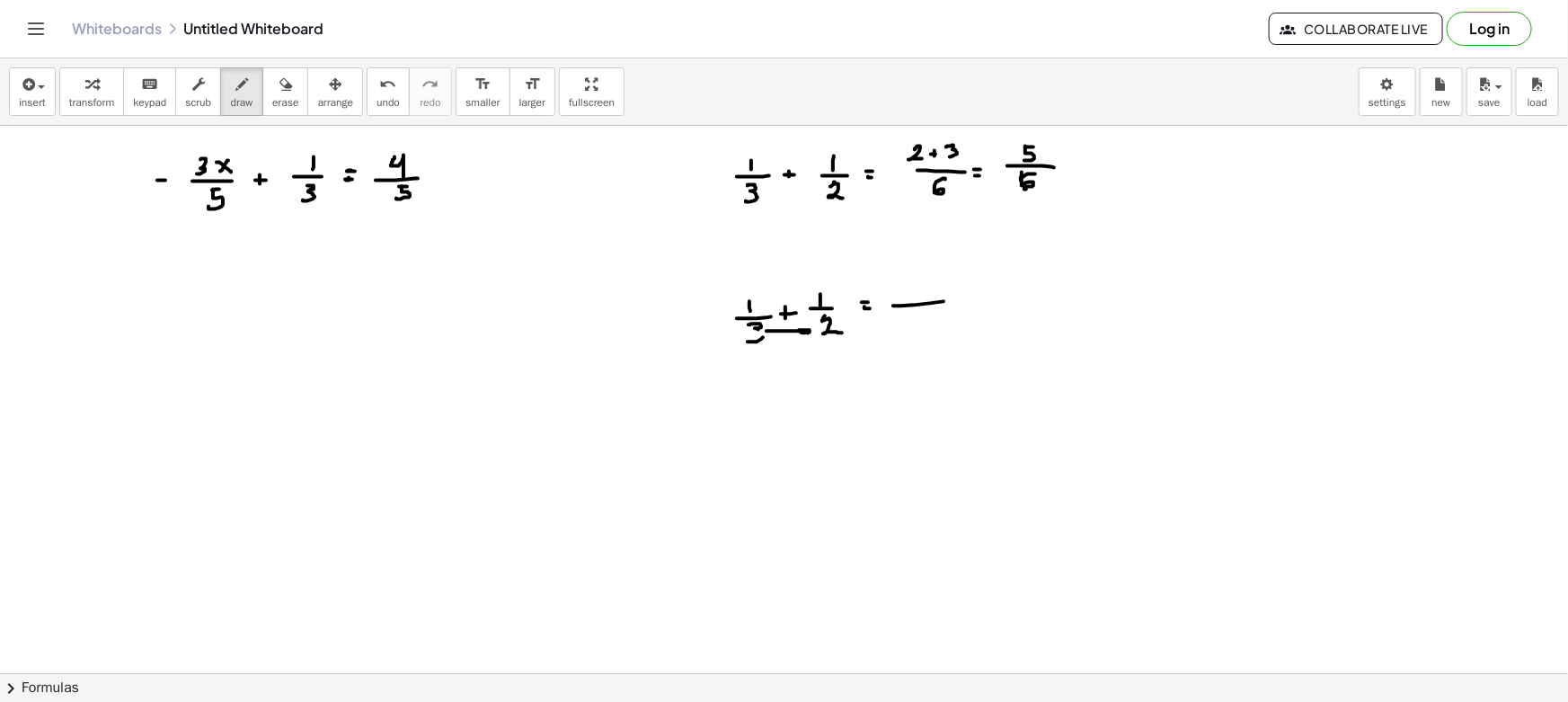 click at bounding box center (784, 774) 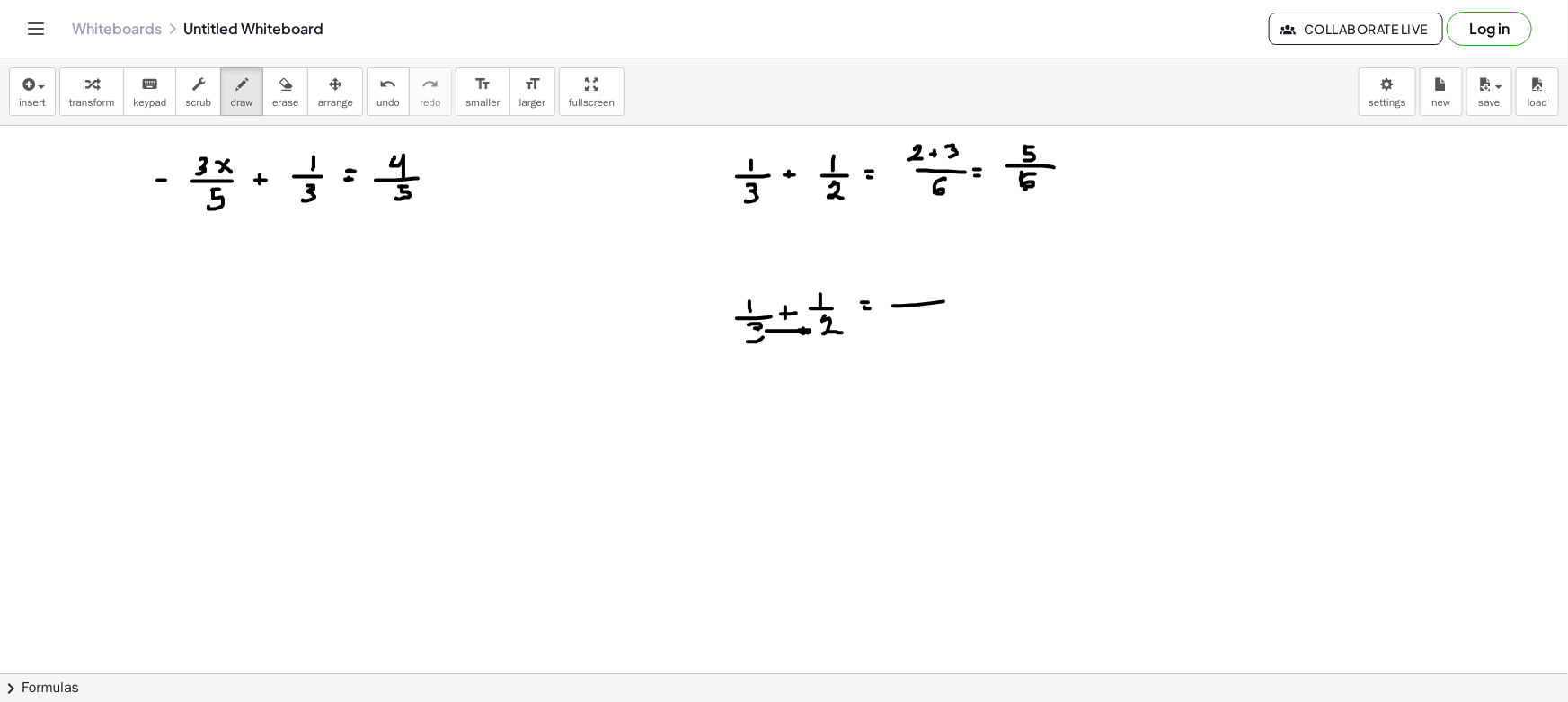click at bounding box center (784, 774) 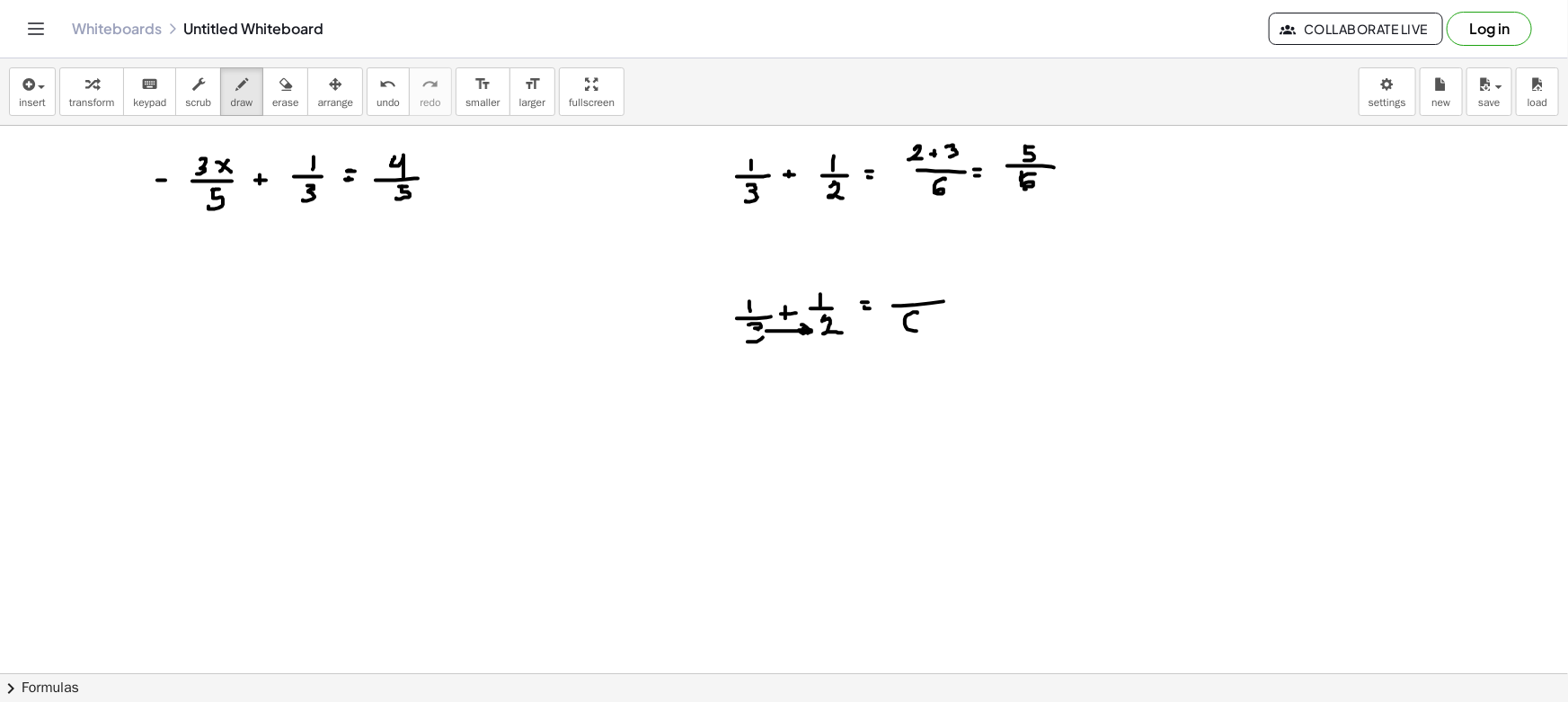 drag, startPoint x: 917, startPoint y: 313, endPoint x: 909, endPoint y: 333, distance: 21.540659 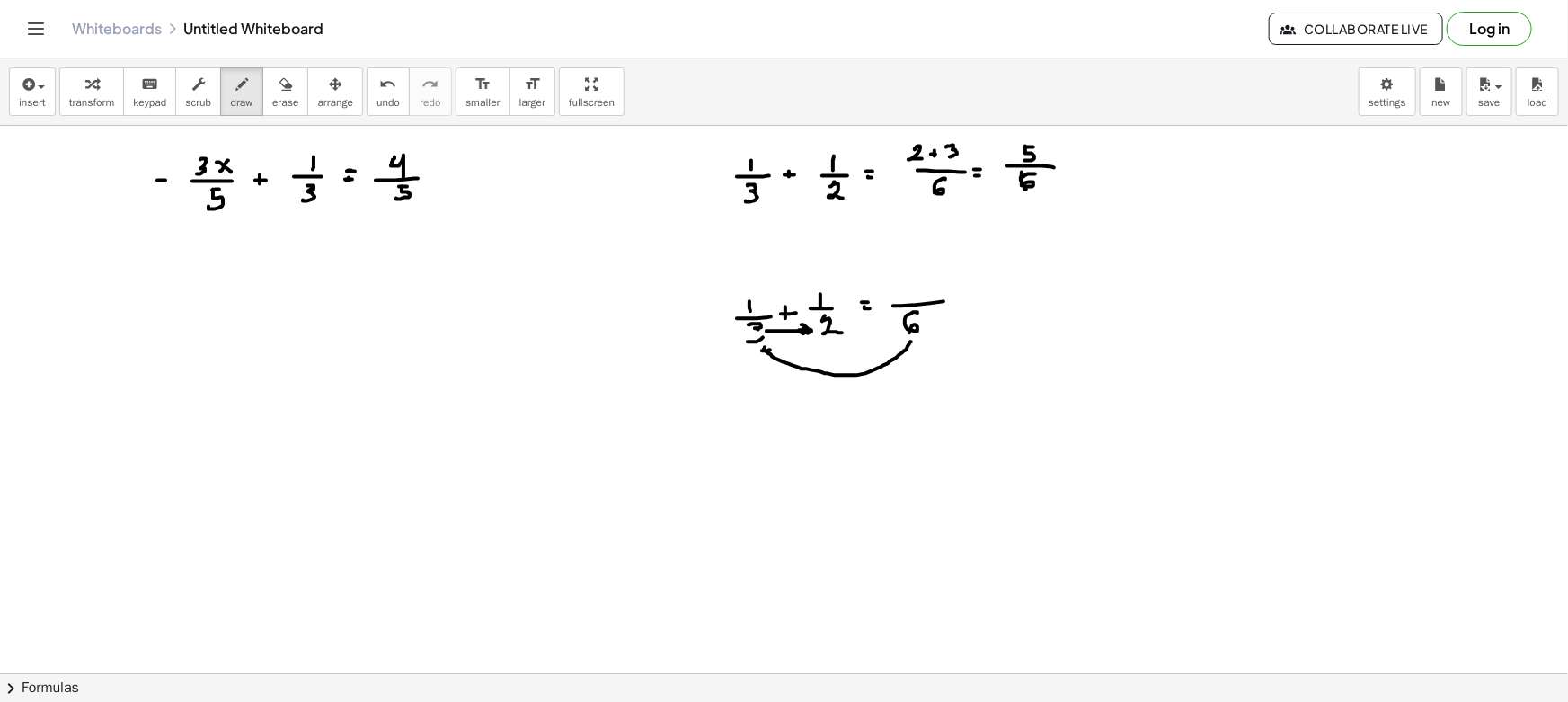 drag, startPoint x: 911, startPoint y: 342, endPoint x: 765, endPoint y: 347, distance: 146.0856 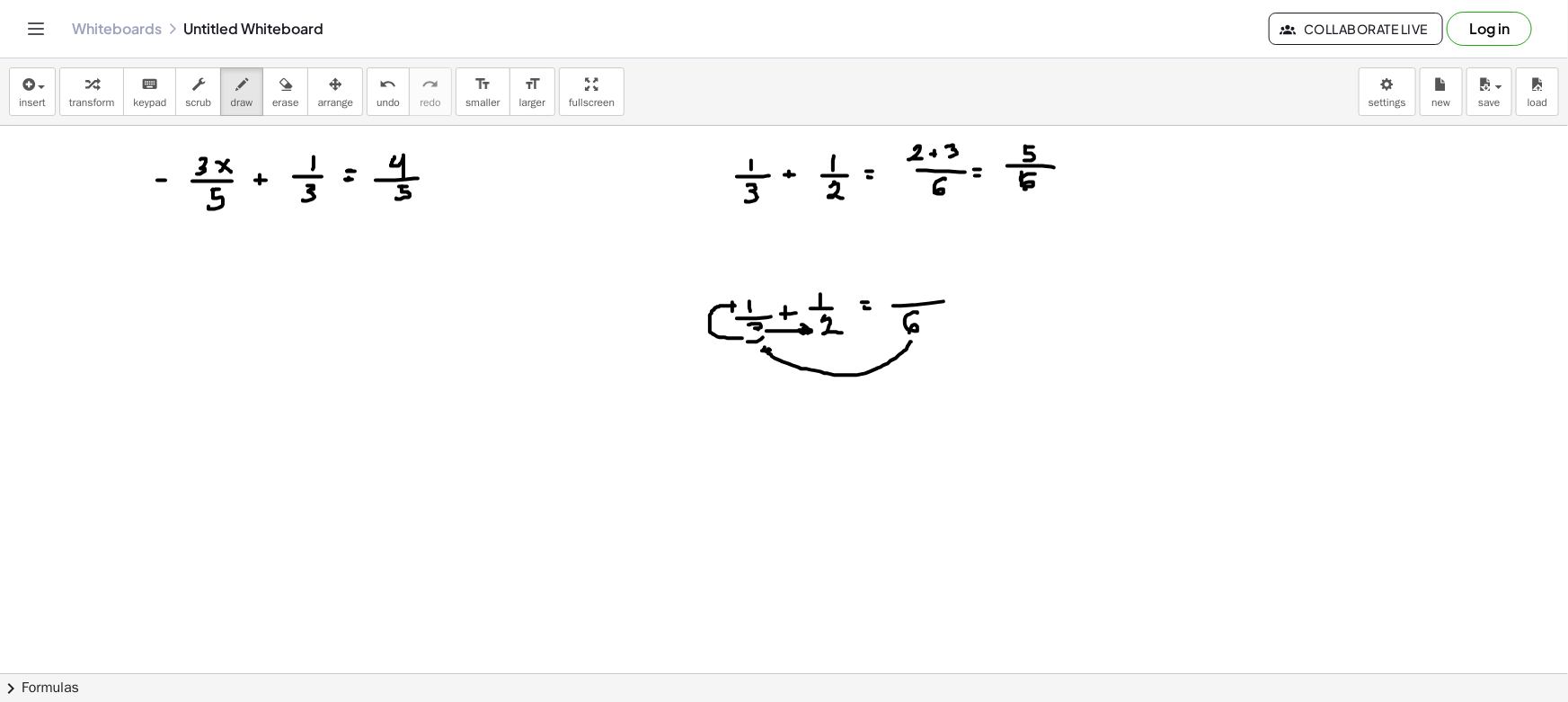 drag, startPoint x: 740, startPoint y: 338, endPoint x: 732, endPoint y: 305, distance: 33.955854 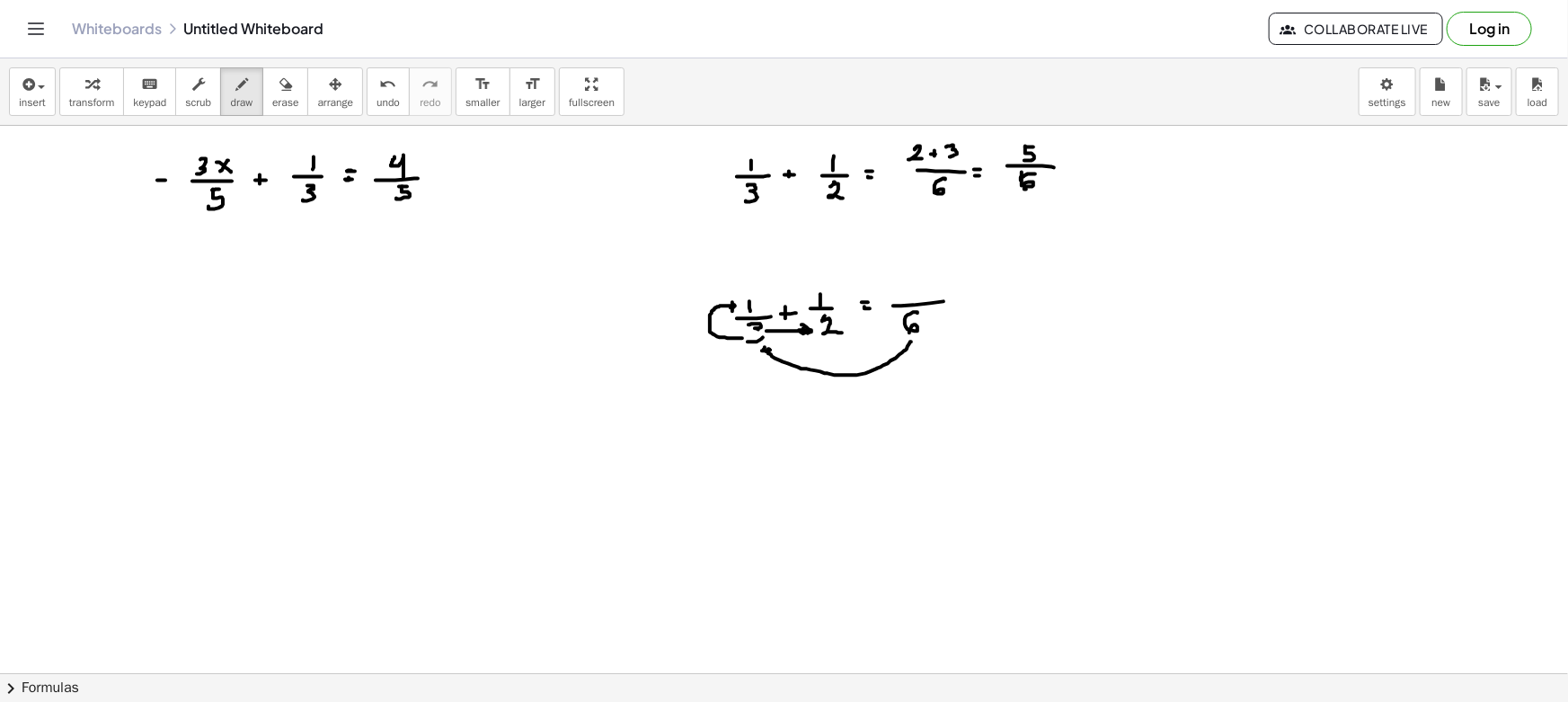 click at bounding box center [784, 774] 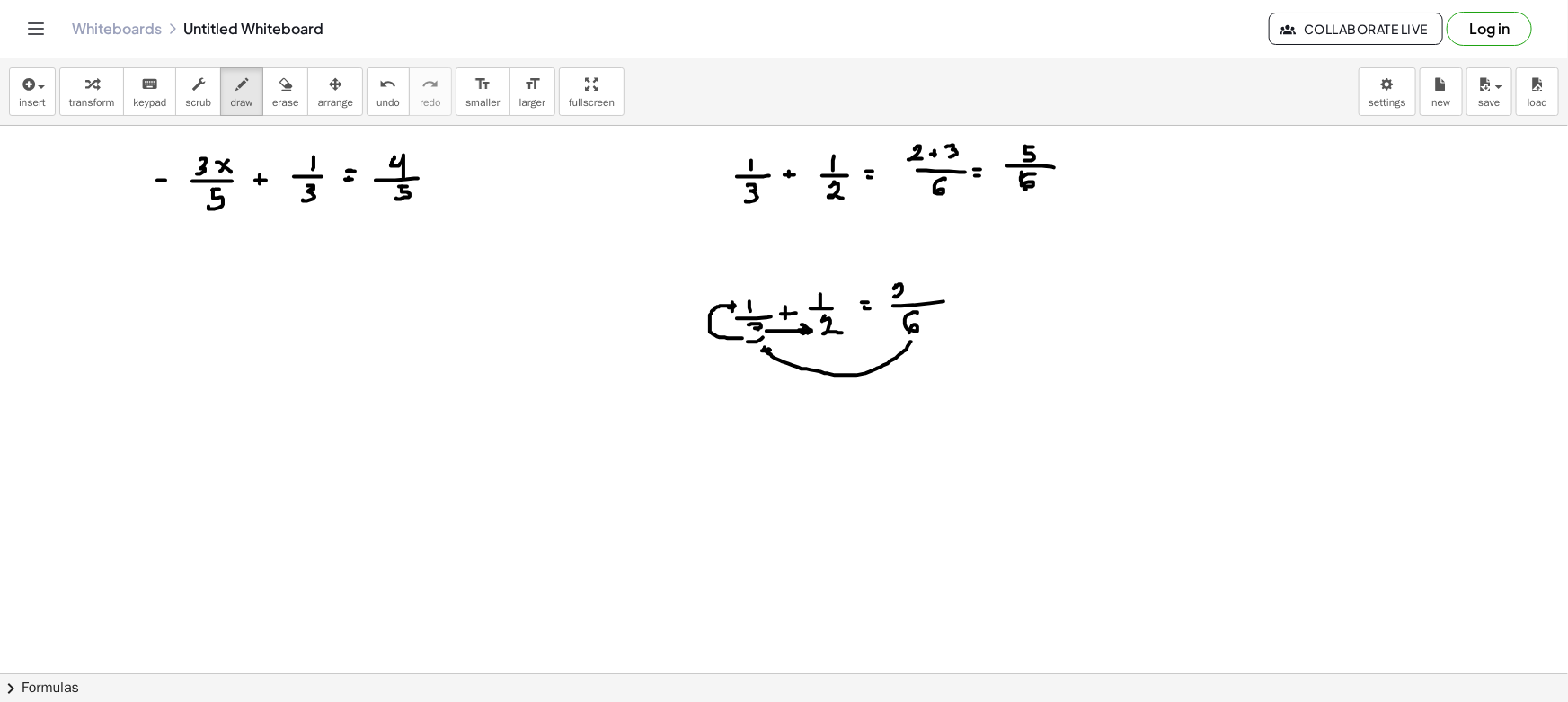 drag, startPoint x: 896, startPoint y: 285, endPoint x: 905, endPoint y: 298, distance: 15.811388 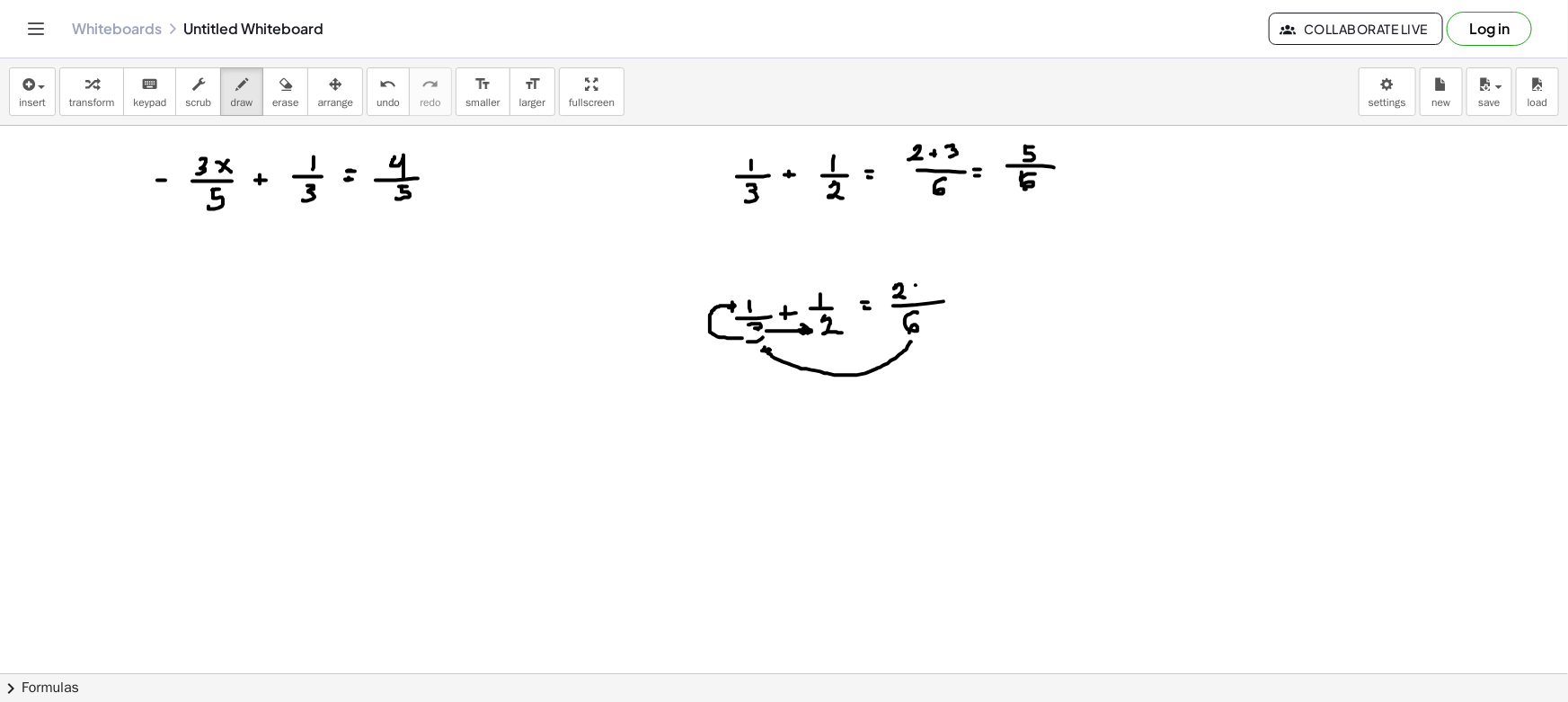 click at bounding box center [784, 774] 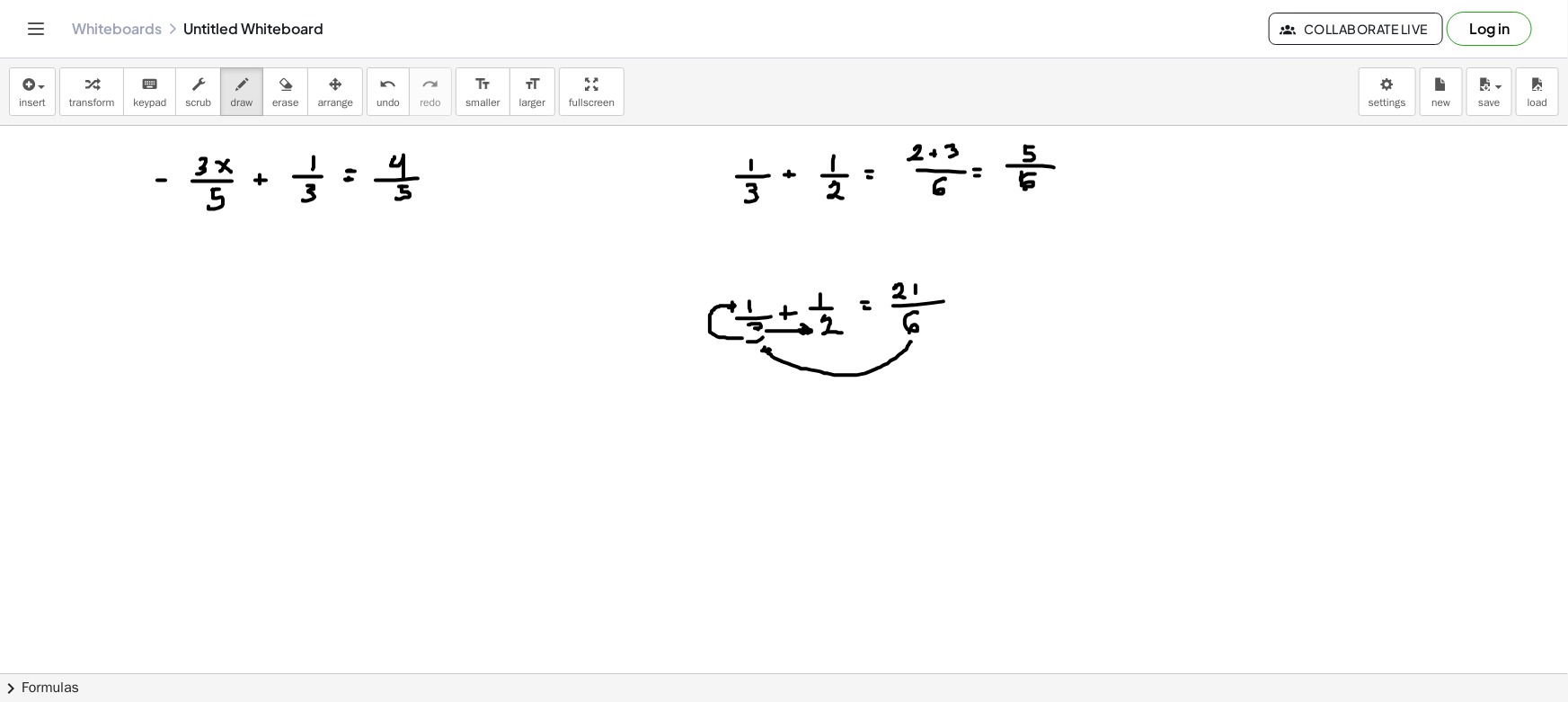 drag, startPoint x: 913, startPoint y: 289, endPoint x: 923, endPoint y: 288, distance: 10.04988 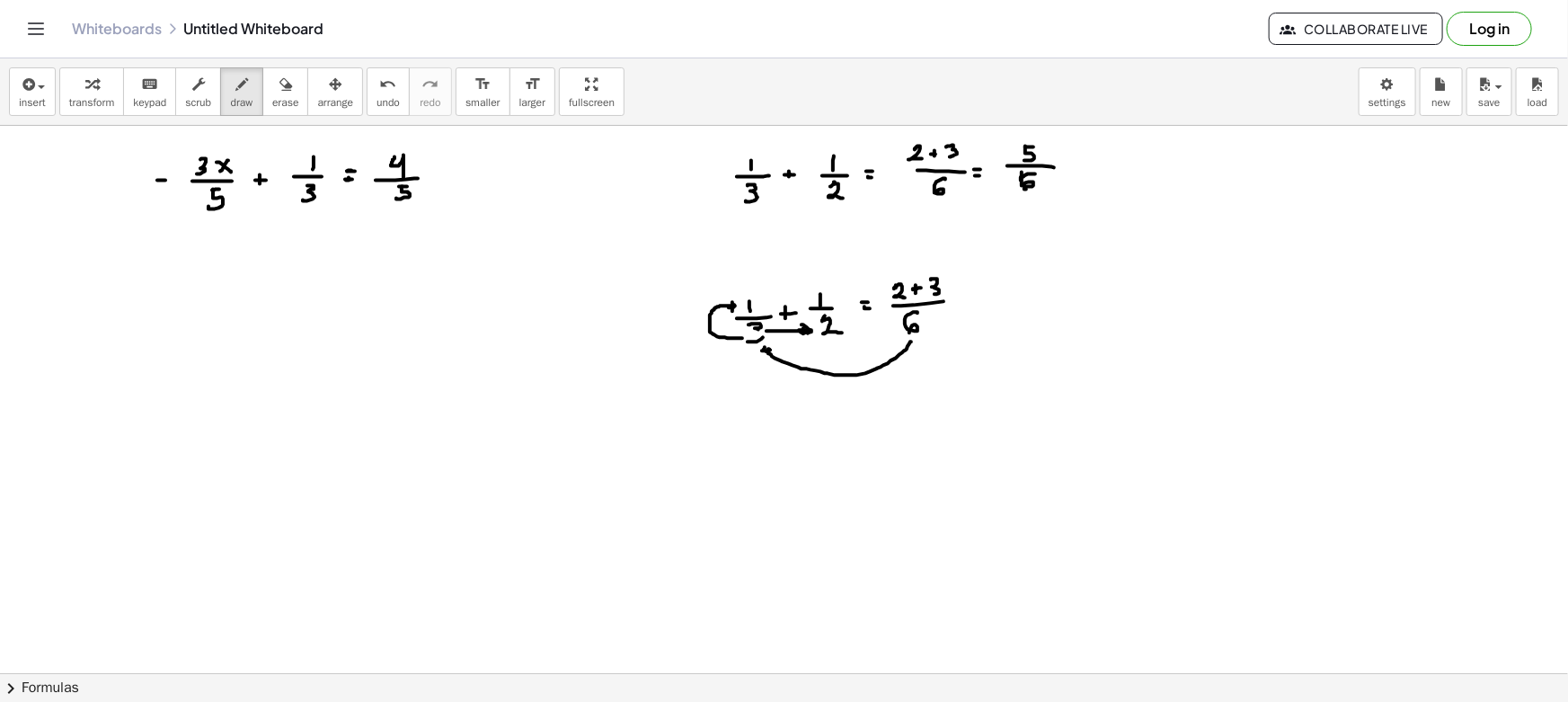 drag, startPoint x: 931, startPoint y: 279, endPoint x: 927, endPoint y: 294, distance: 15.524175 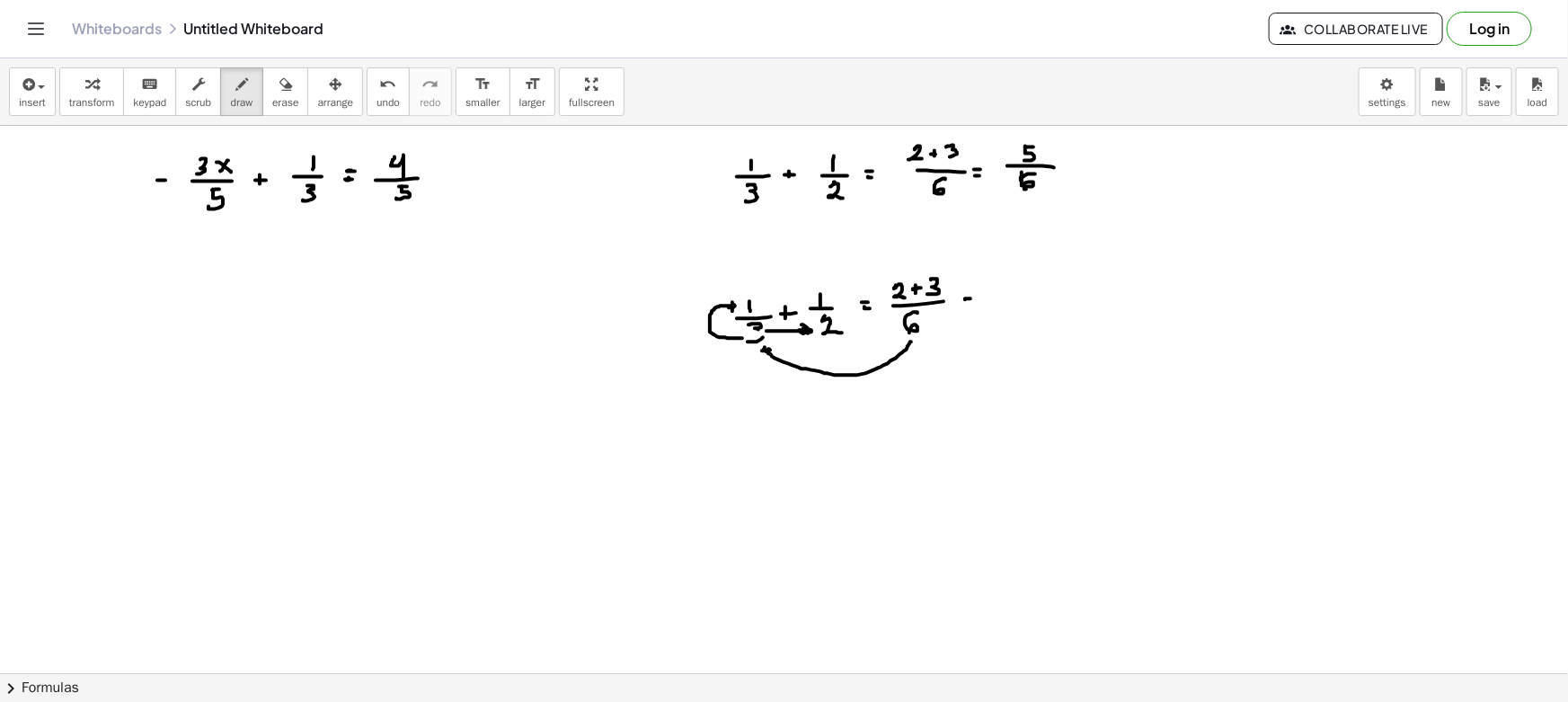 click at bounding box center [784, 774] 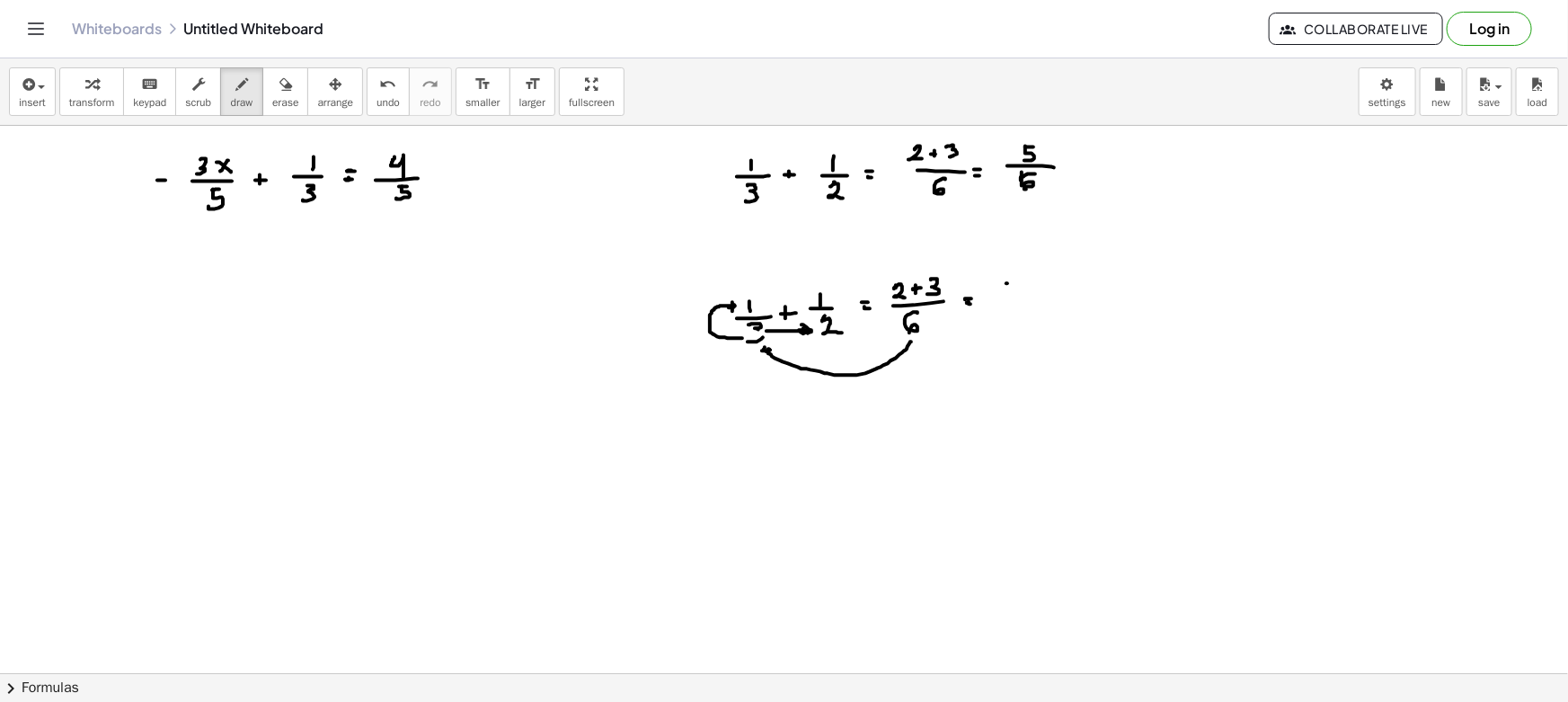 click at bounding box center (784, 774) 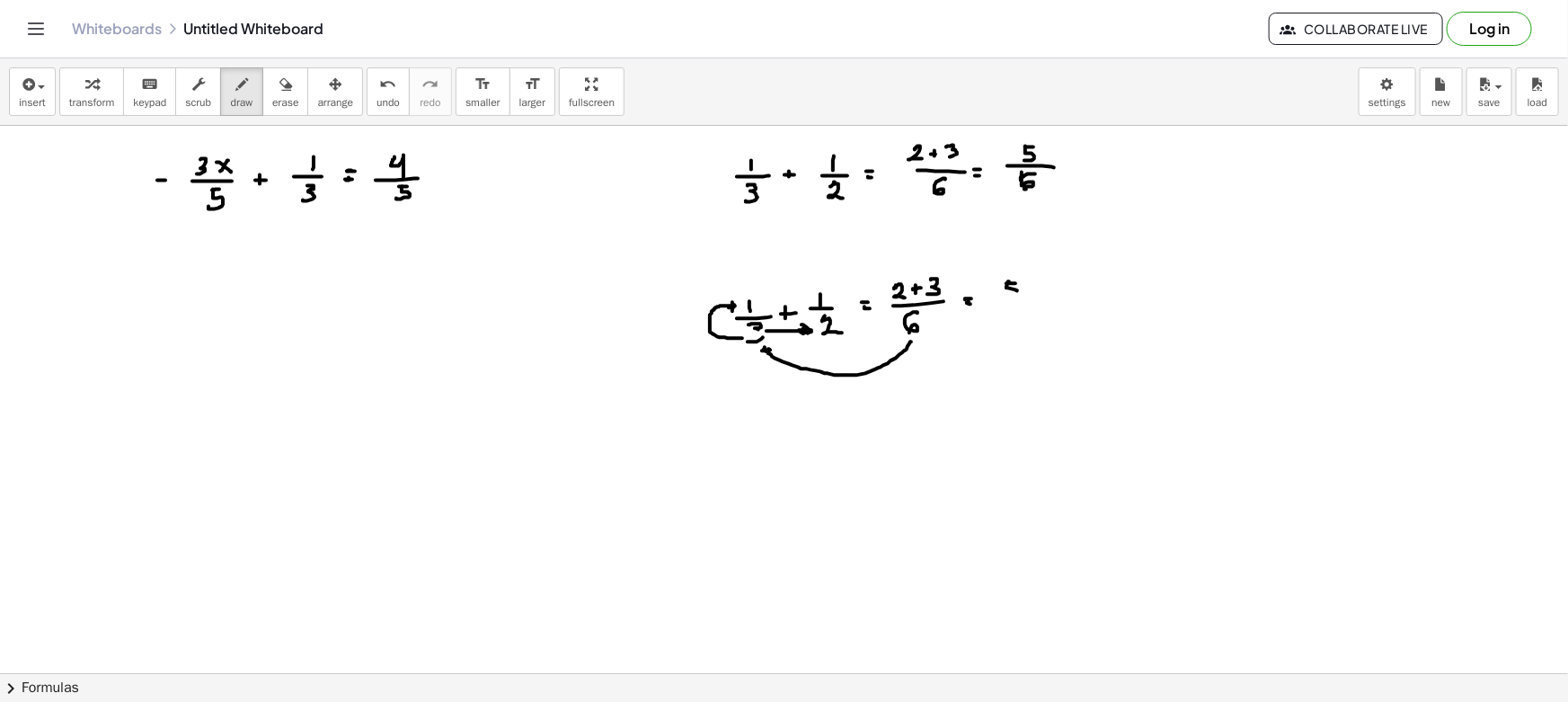 drag, startPoint x: 1009, startPoint y: 281, endPoint x: 1013, endPoint y: 297, distance: 16.492423 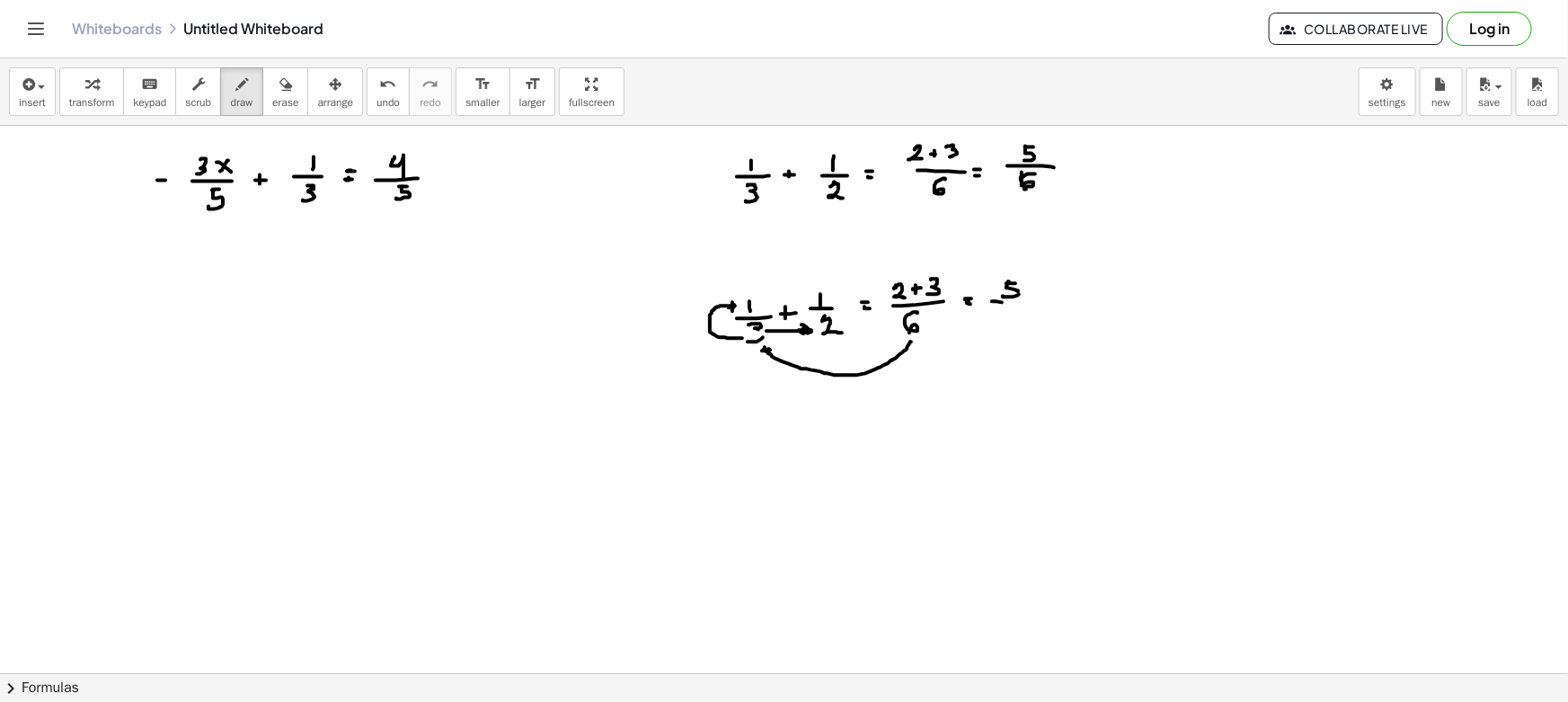 drag, startPoint x: 992, startPoint y: 301, endPoint x: 1019, endPoint y: 304, distance: 27.166155 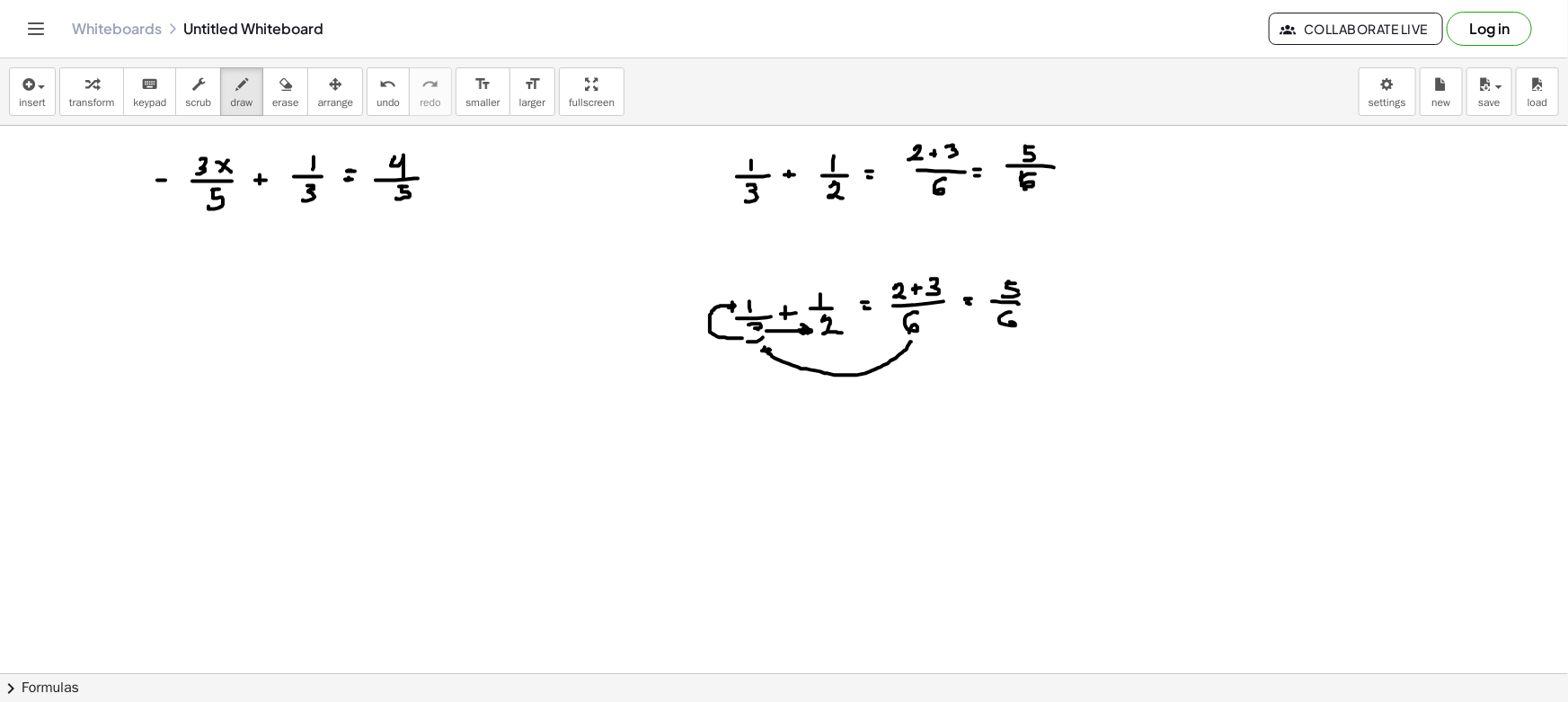 drag, startPoint x: 1010, startPoint y: 312, endPoint x: 1015, endPoint y: 331, distance: 19.64688 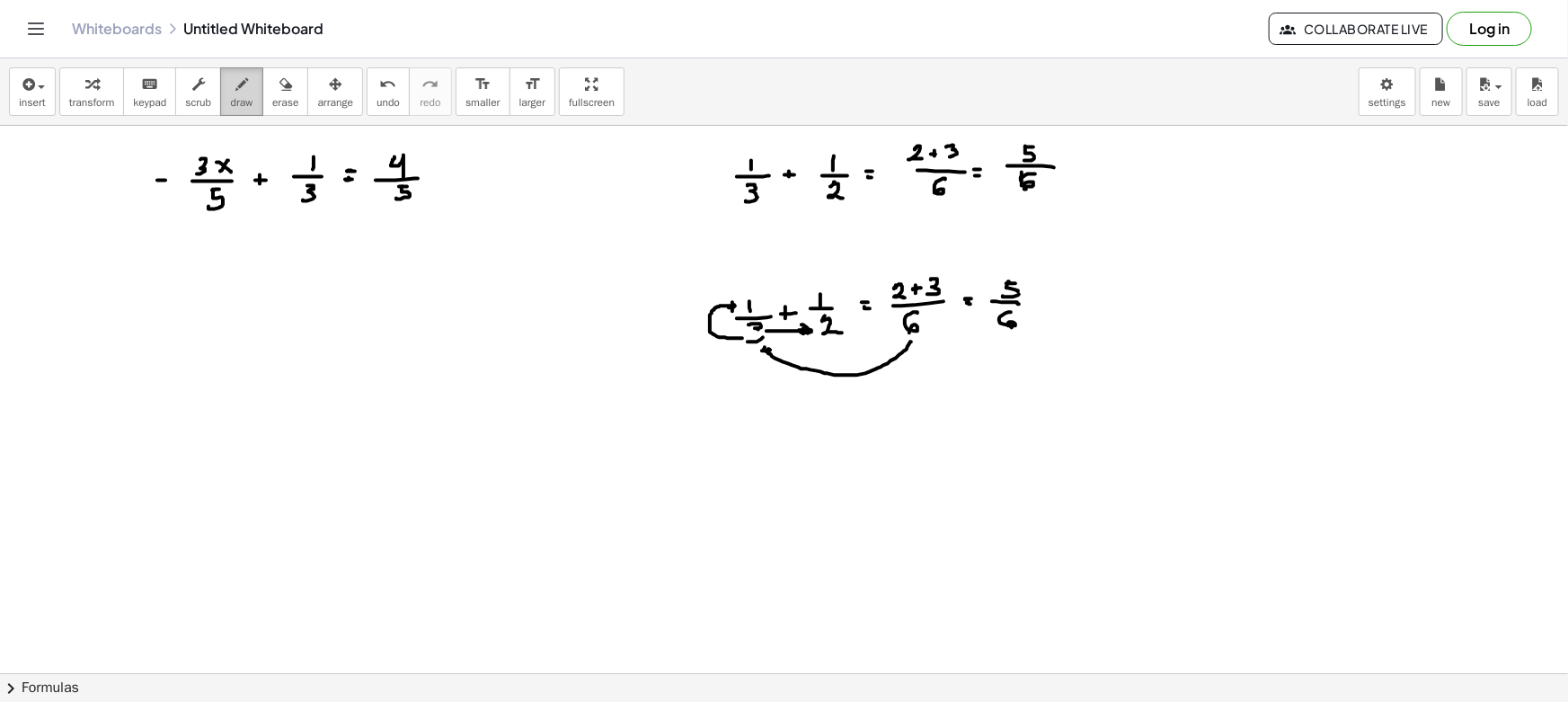 click on "draw" at bounding box center [242, 102] 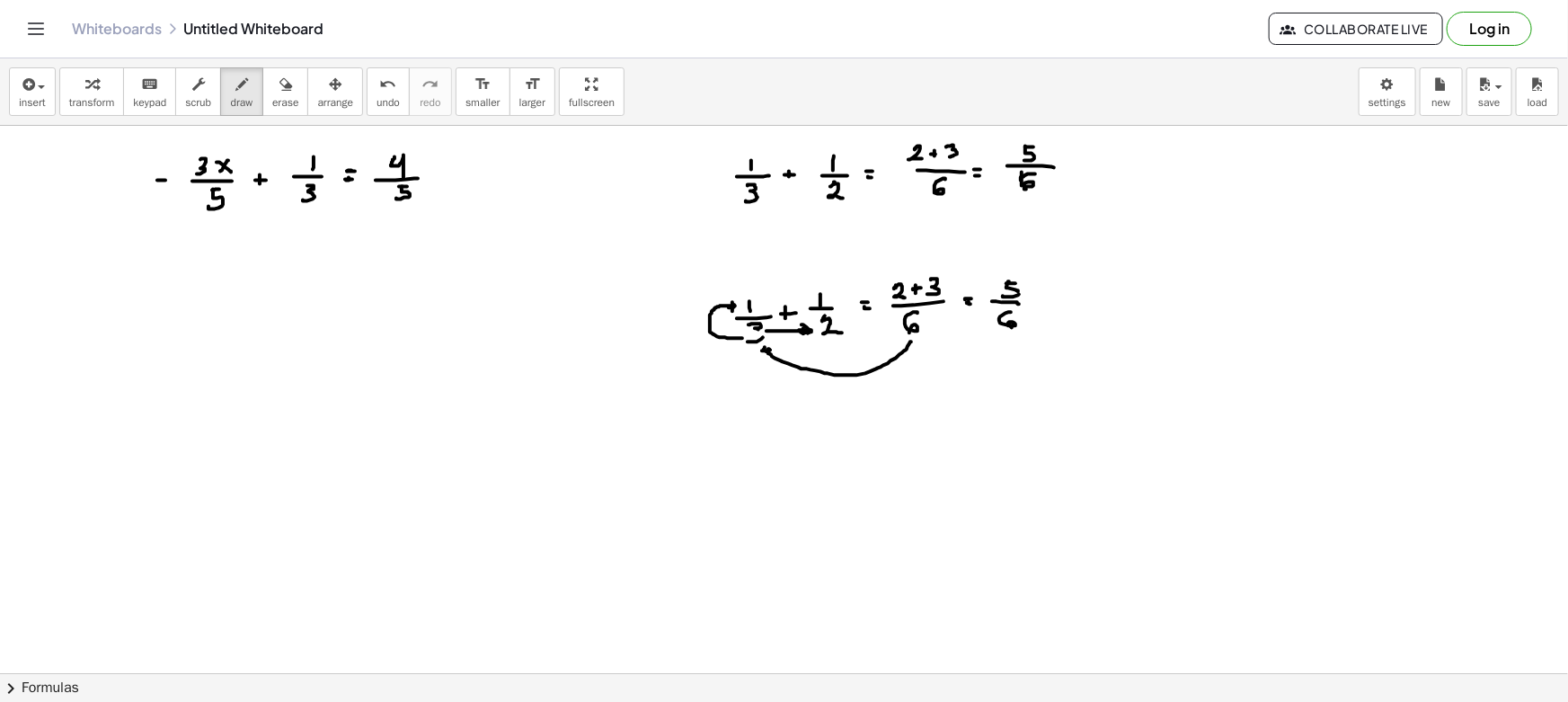 click at bounding box center [784, 774] 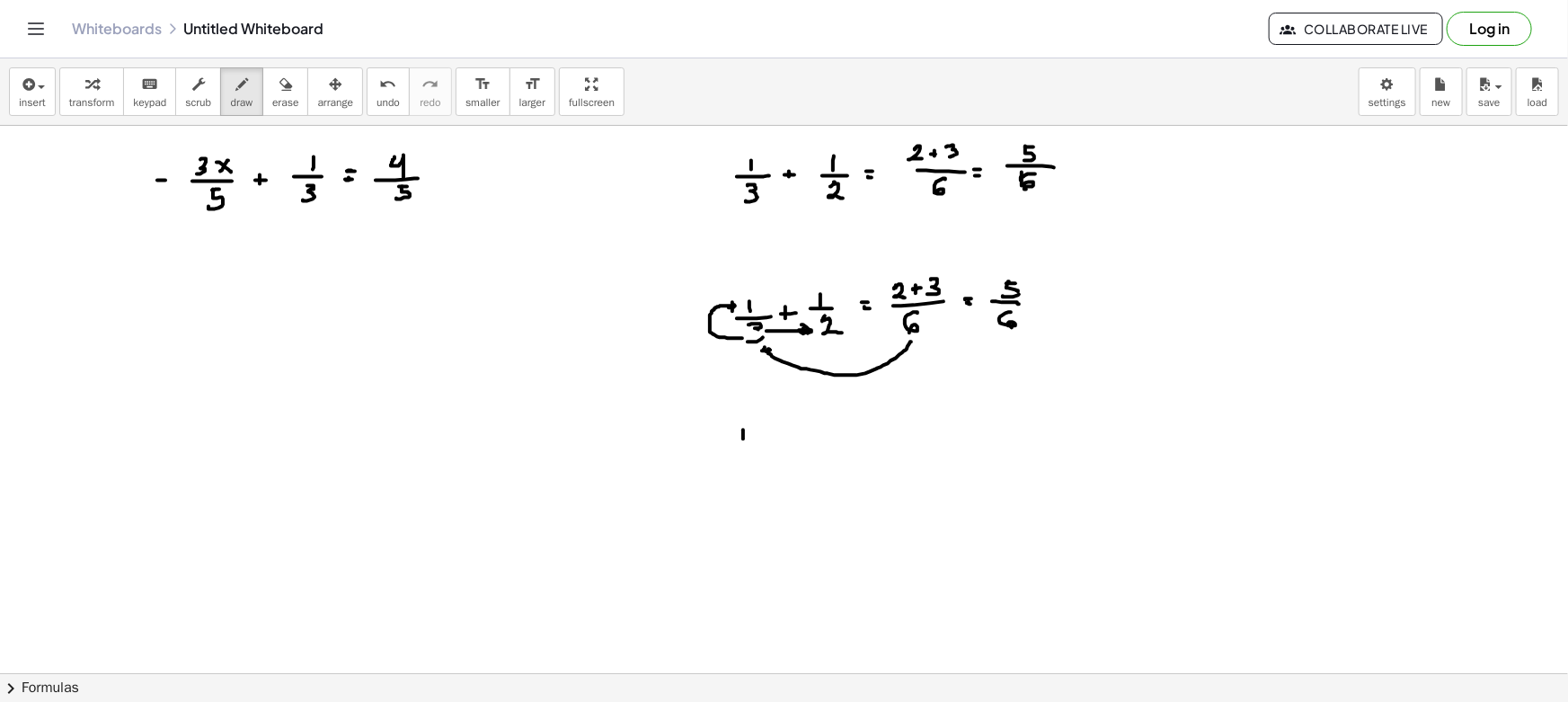 drag, startPoint x: 731, startPoint y: 445, endPoint x: 786, endPoint y: 442, distance: 55.081757 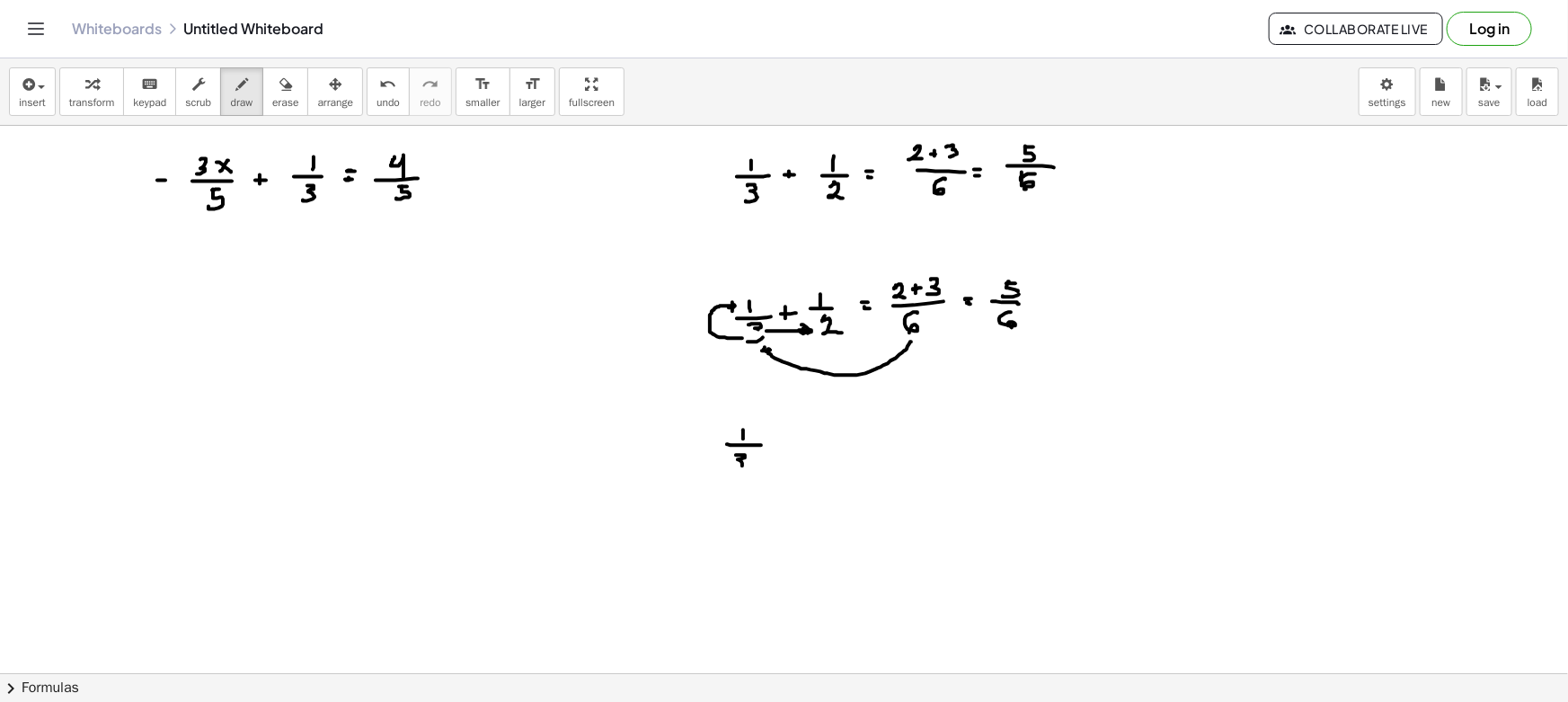 drag, startPoint x: 736, startPoint y: 455, endPoint x: 748, endPoint y: 463, distance: 14.422205 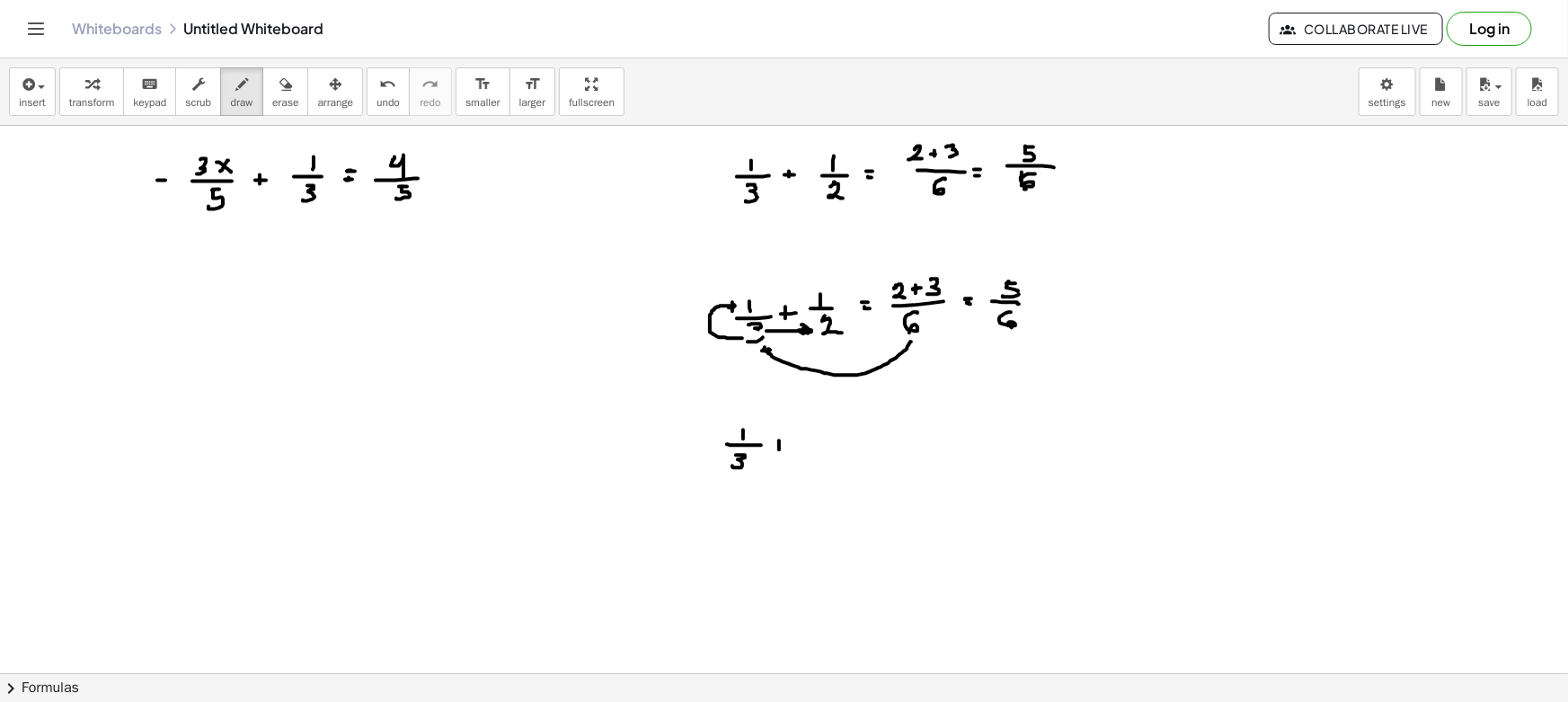 click at bounding box center (784, 774) 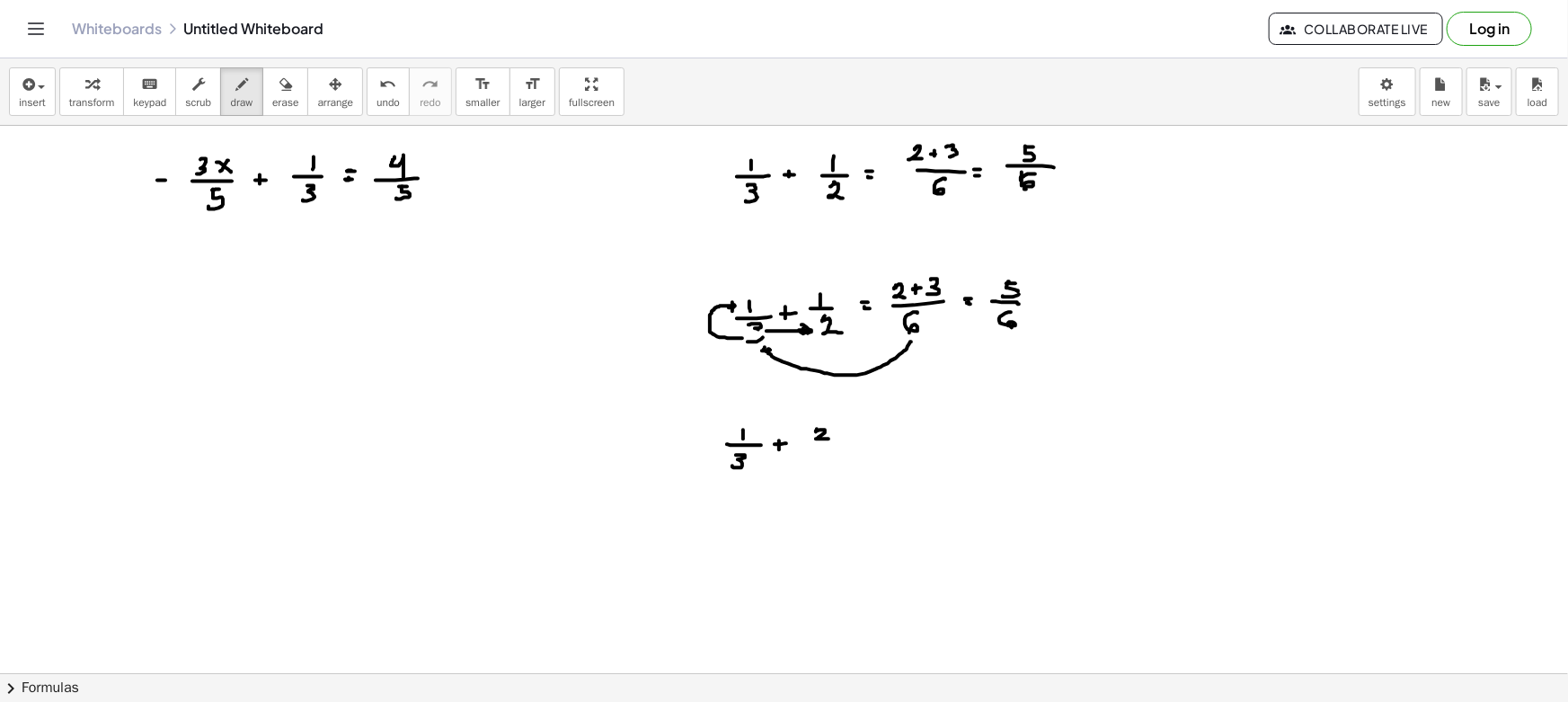 drag, startPoint x: 816, startPoint y: 431, endPoint x: 831, endPoint y: 439, distance: 17 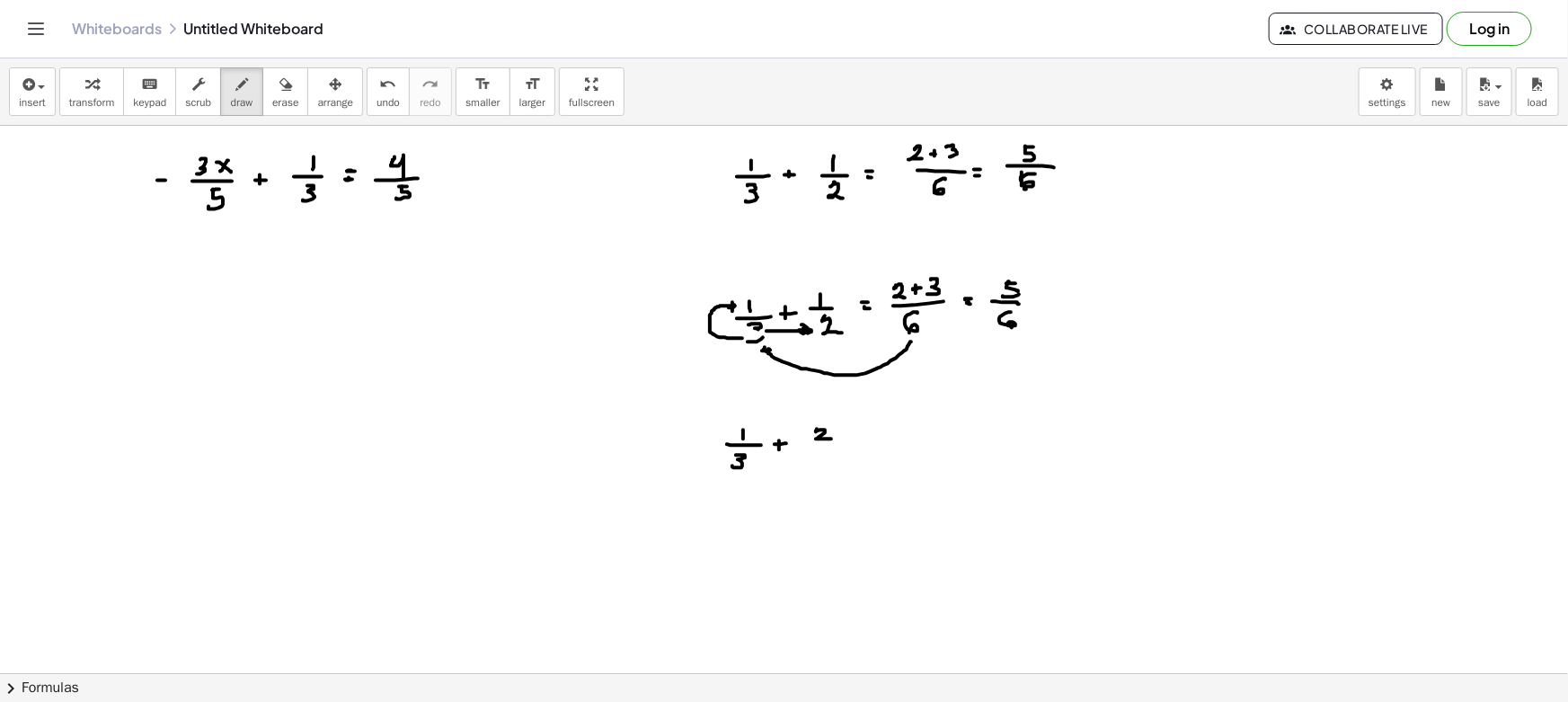 drag, startPoint x: 803, startPoint y: 445, endPoint x: 840, endPoint y: 444, distance: 37.01351 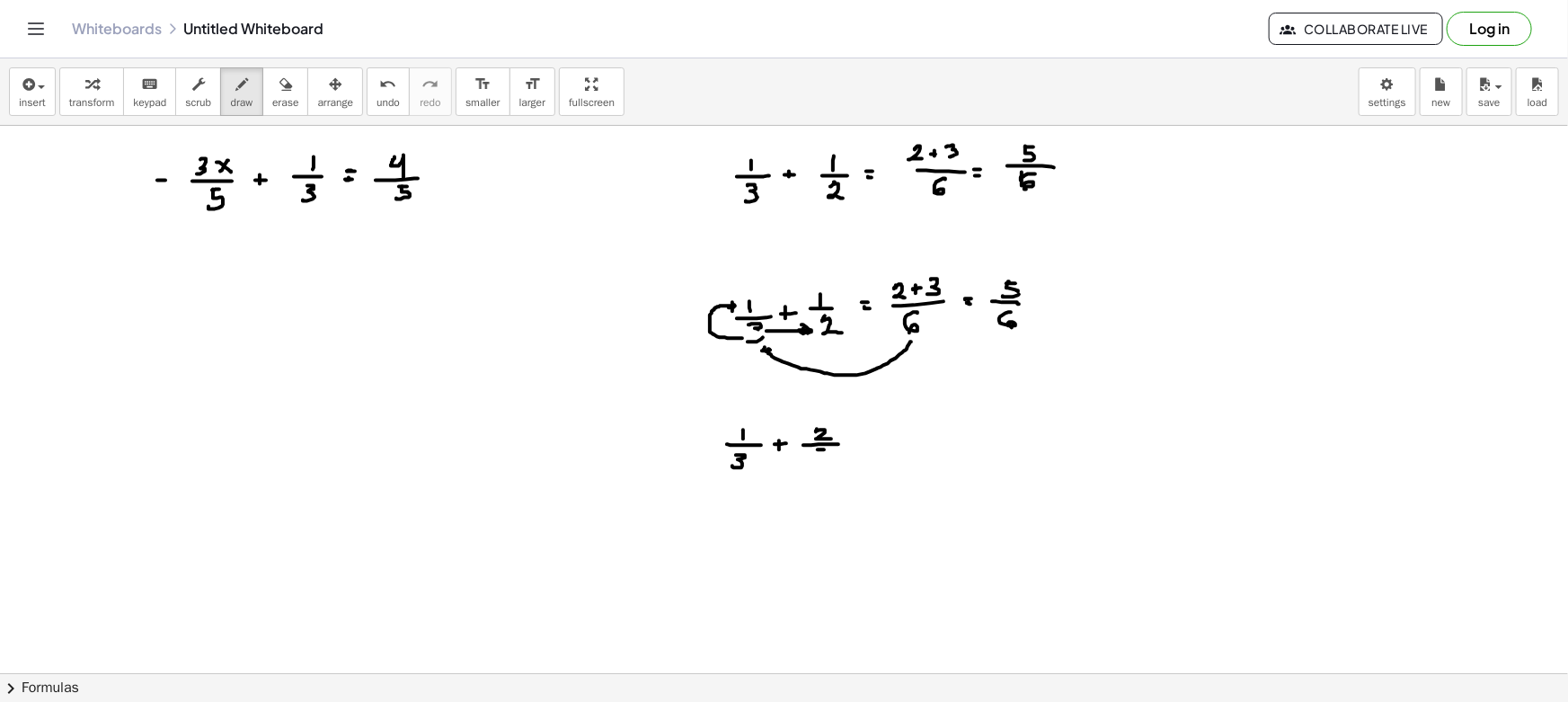 drag, startPoint x: 818, startPoint y: 449, endPoint x: 830, endPoint y: 449, distance: 12 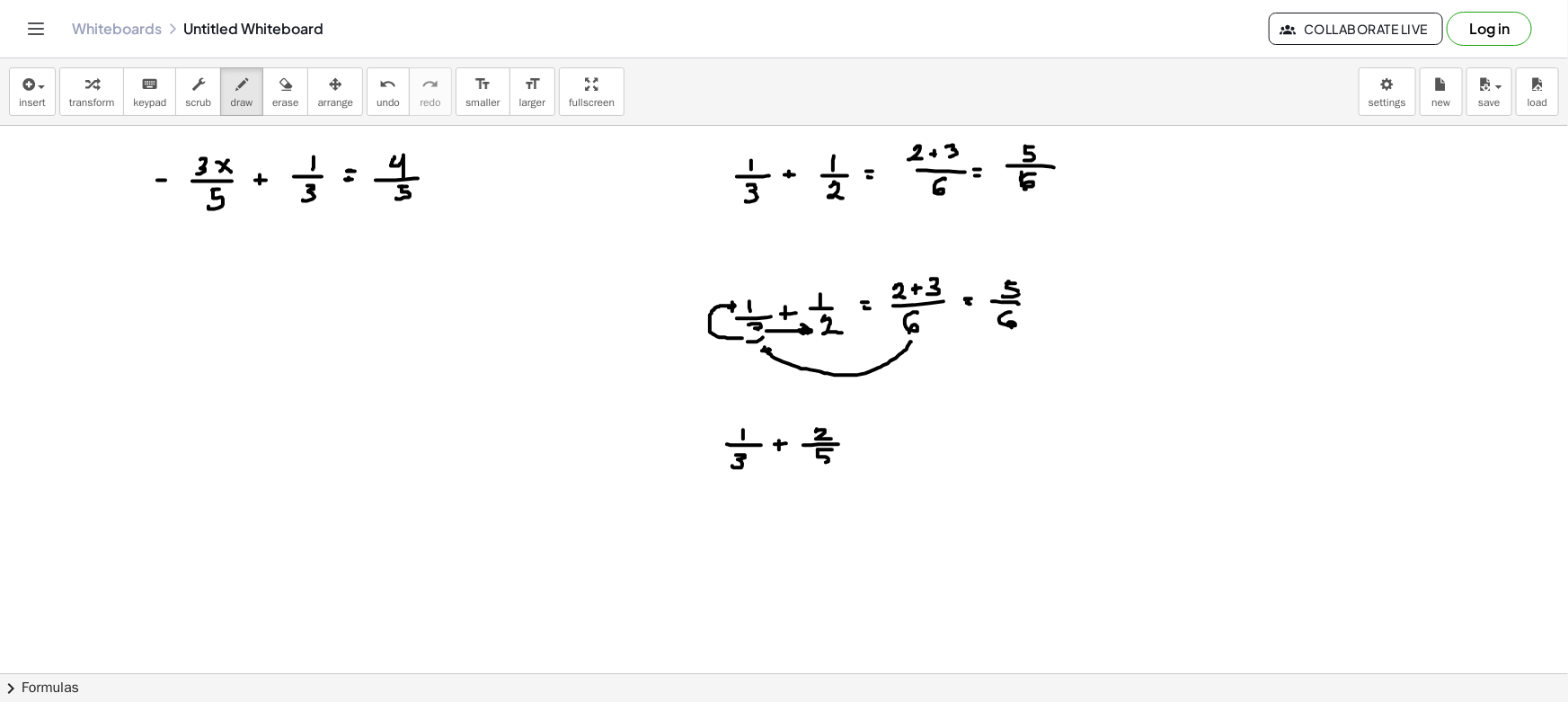 drag, startPoint x: 818, startPoint y: 451, endPoint x: 817, endPoint y: 462, distance: 11.045361 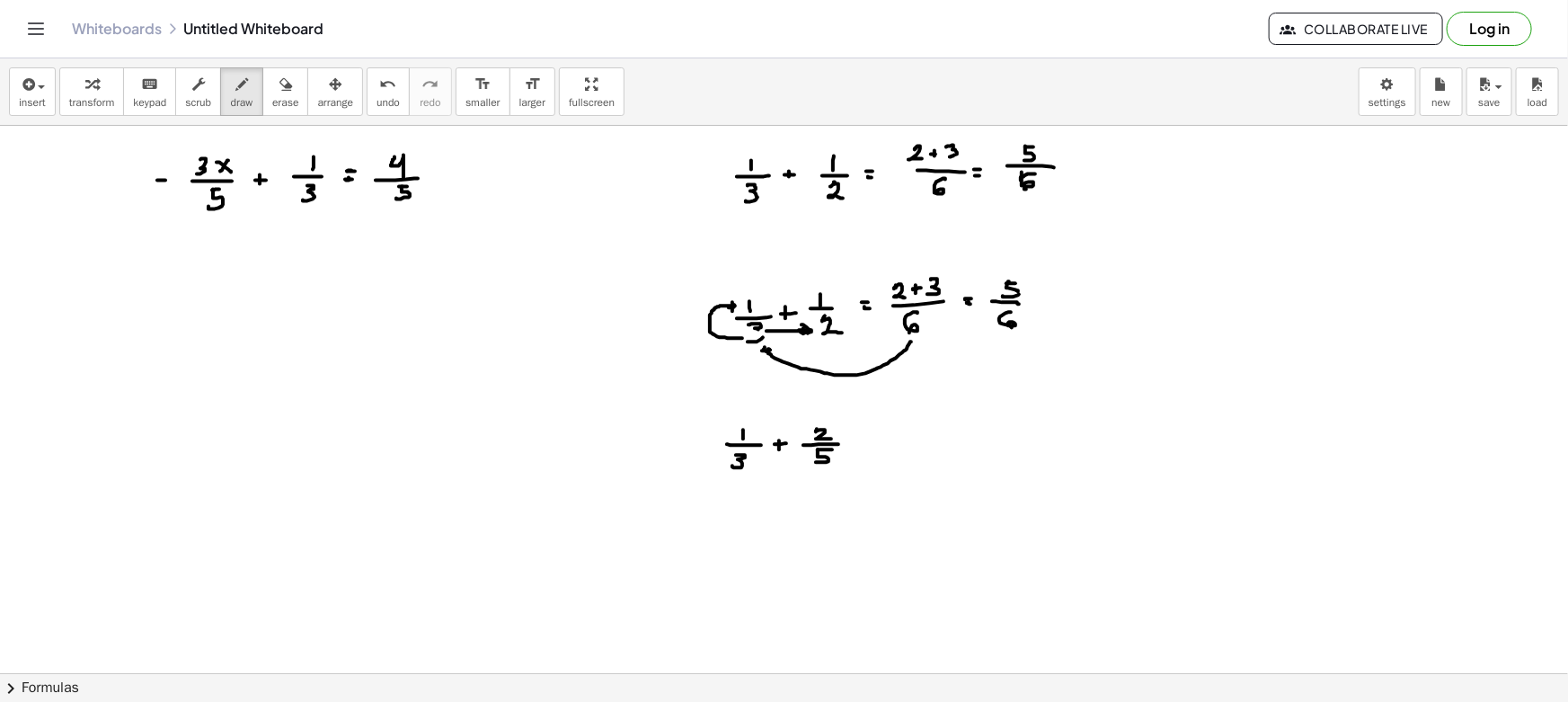 click at bounding box center [784, 774] 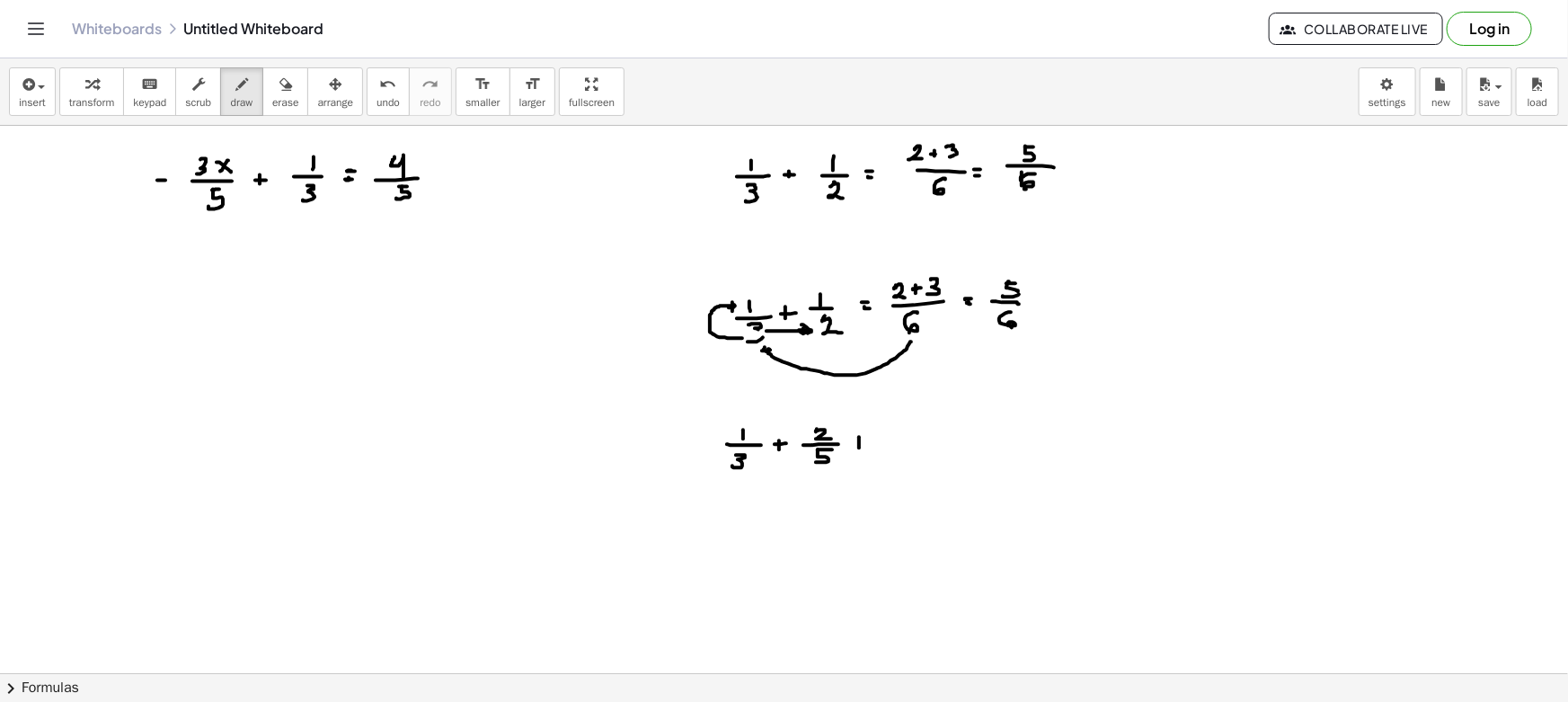 drag, startPoint x: 854, startPoint y: 441, endPoint x: 880, endPoint y: 440, distance: 26.019224 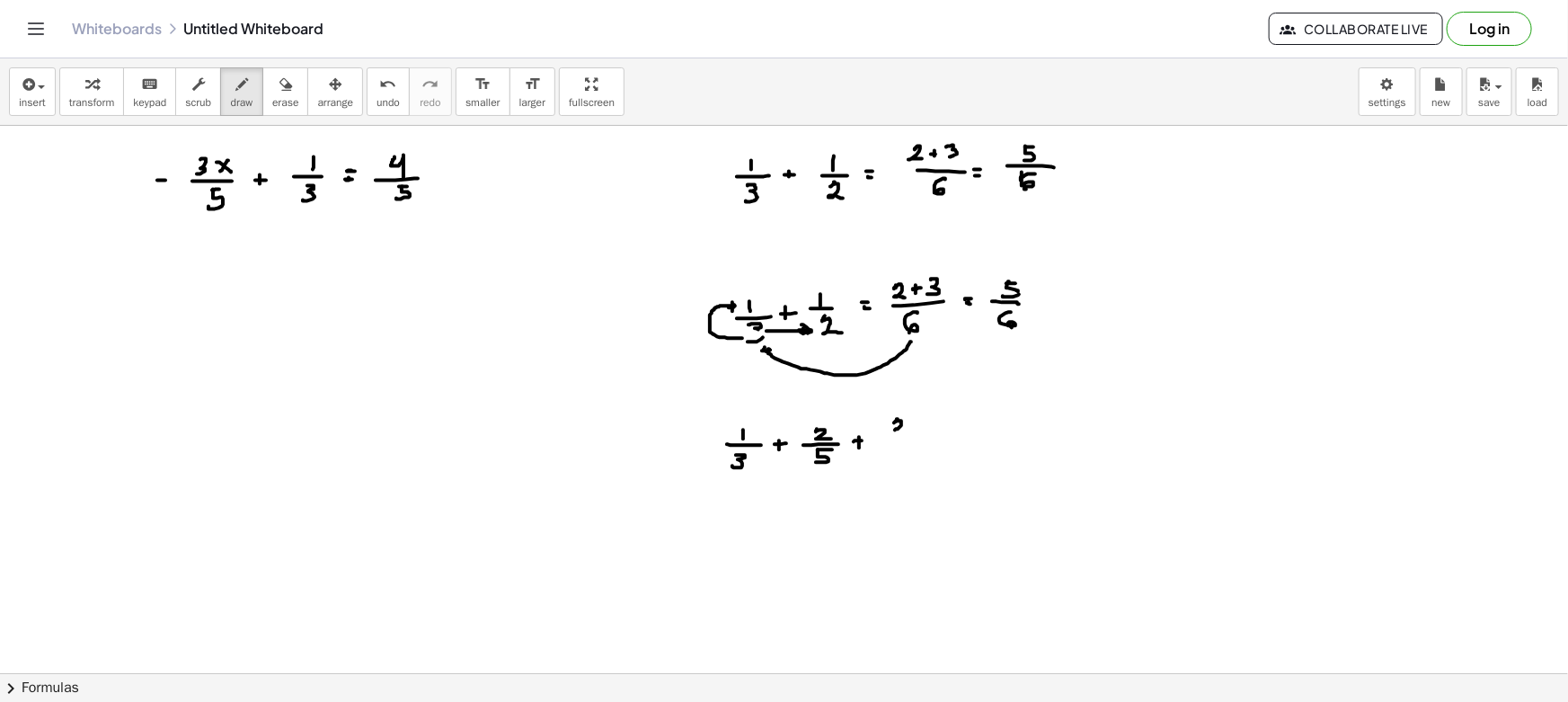 drag, startPoint x: 898, startPoint y: 419, endPoint x: 903, endPoint y: 432, distance: 13.928388 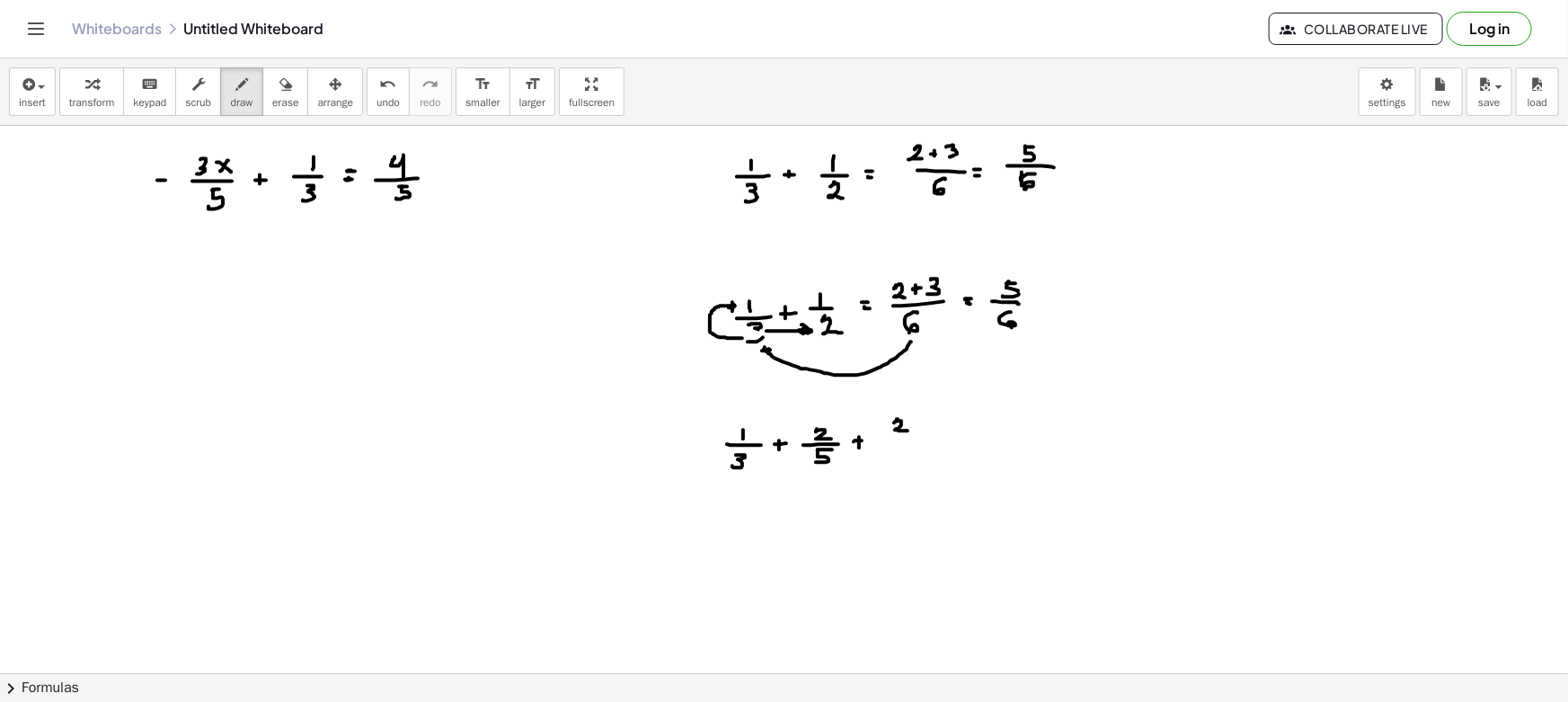 drag, startPoint x: 881, startPoint y: 437, endPoint x: 928, endPoint y: 438, distance: 47.010637 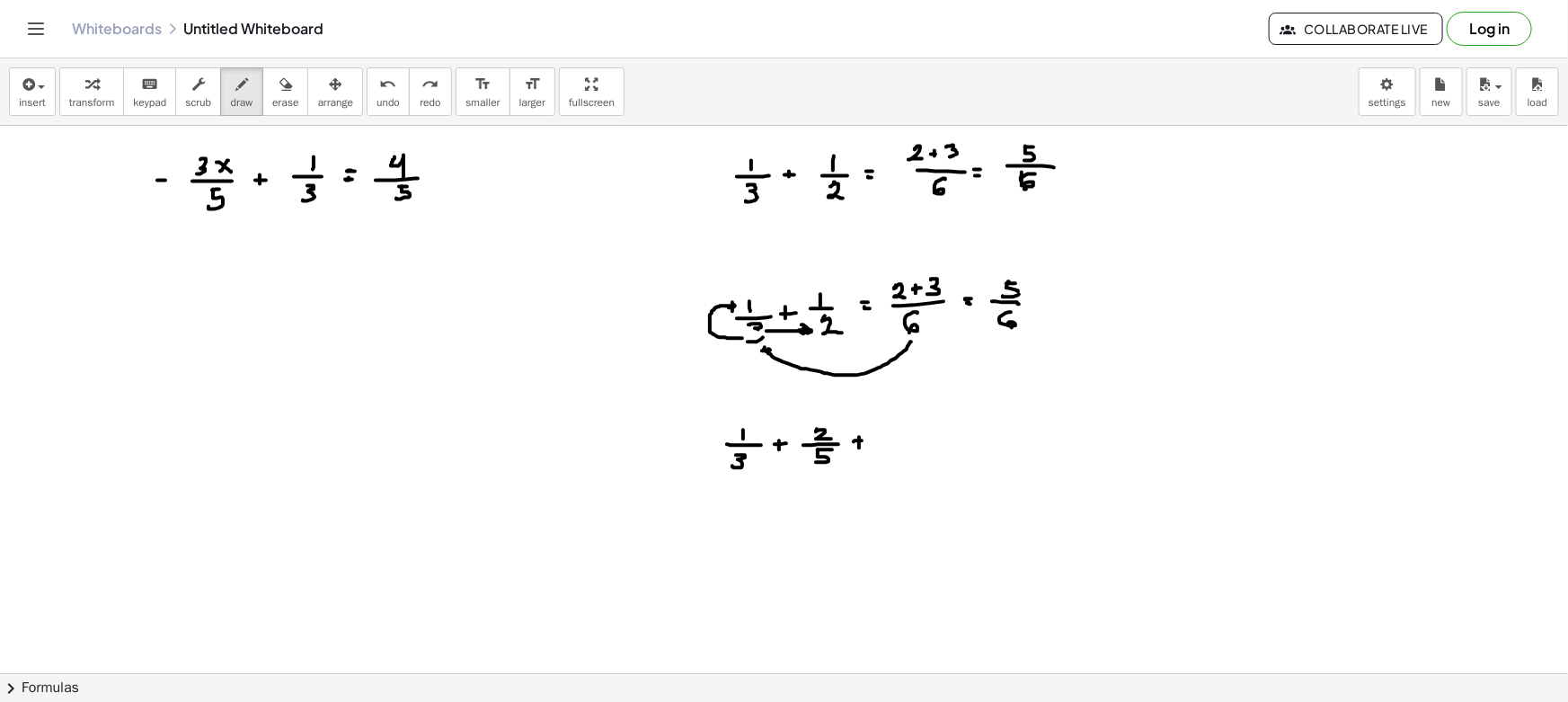 click at bounding box center (784, 774) 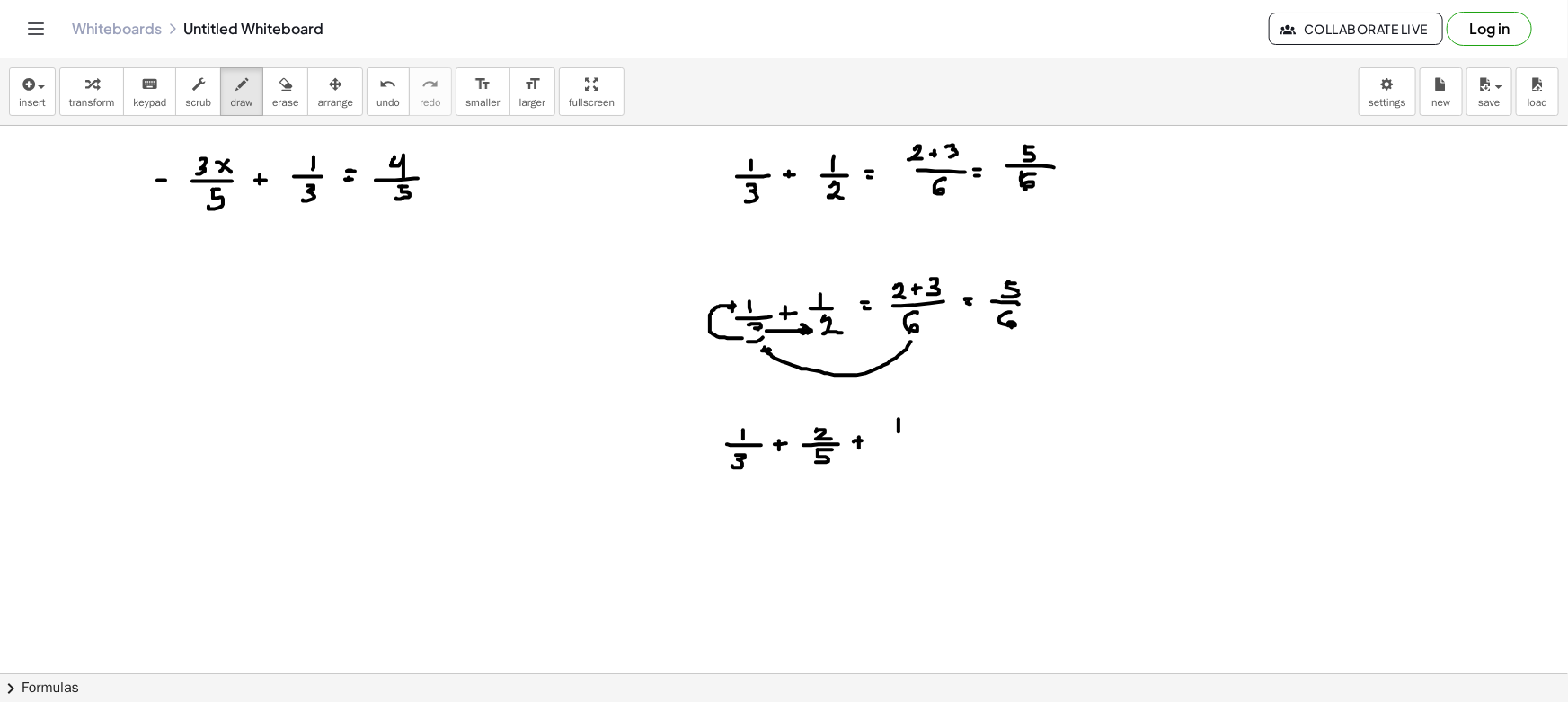 drag, startPoint x: 892, startPoint y: 434, endPoint x: 917, endPoint y: 437, distance: 25.179357 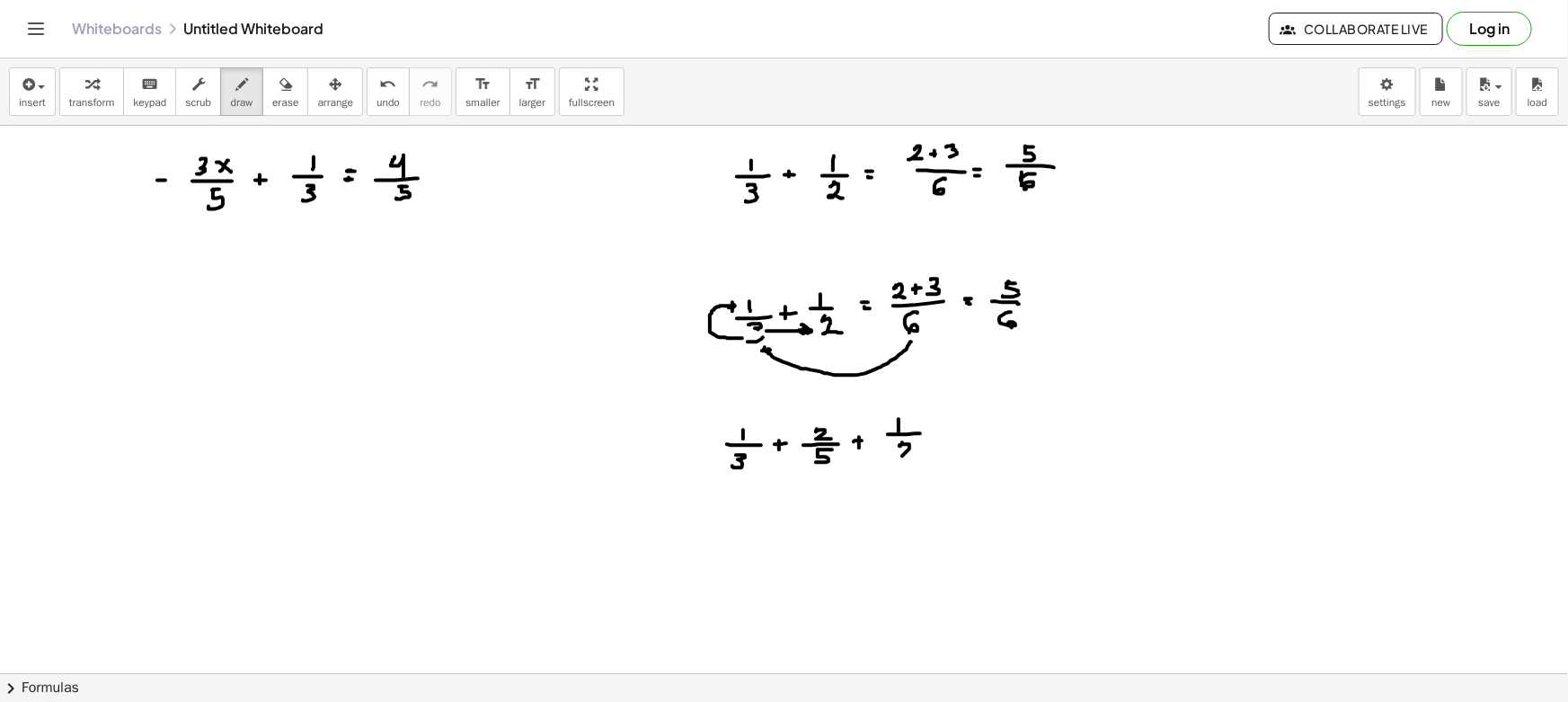drag, startPoint x: 902, startPoint y: 442, endPoint x: 943, endPoint y: 431, distance: 42.449971 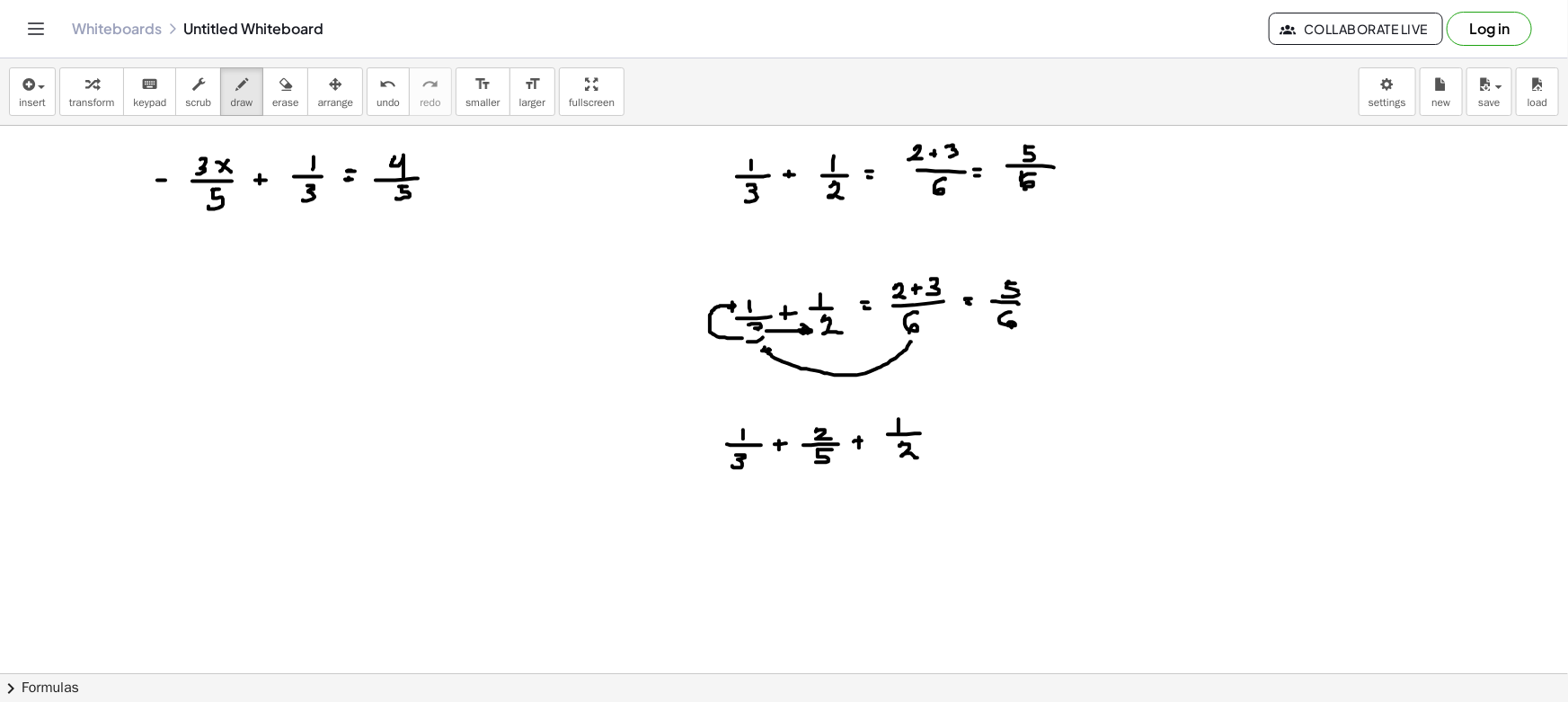 click at bounding box center (784, 774) 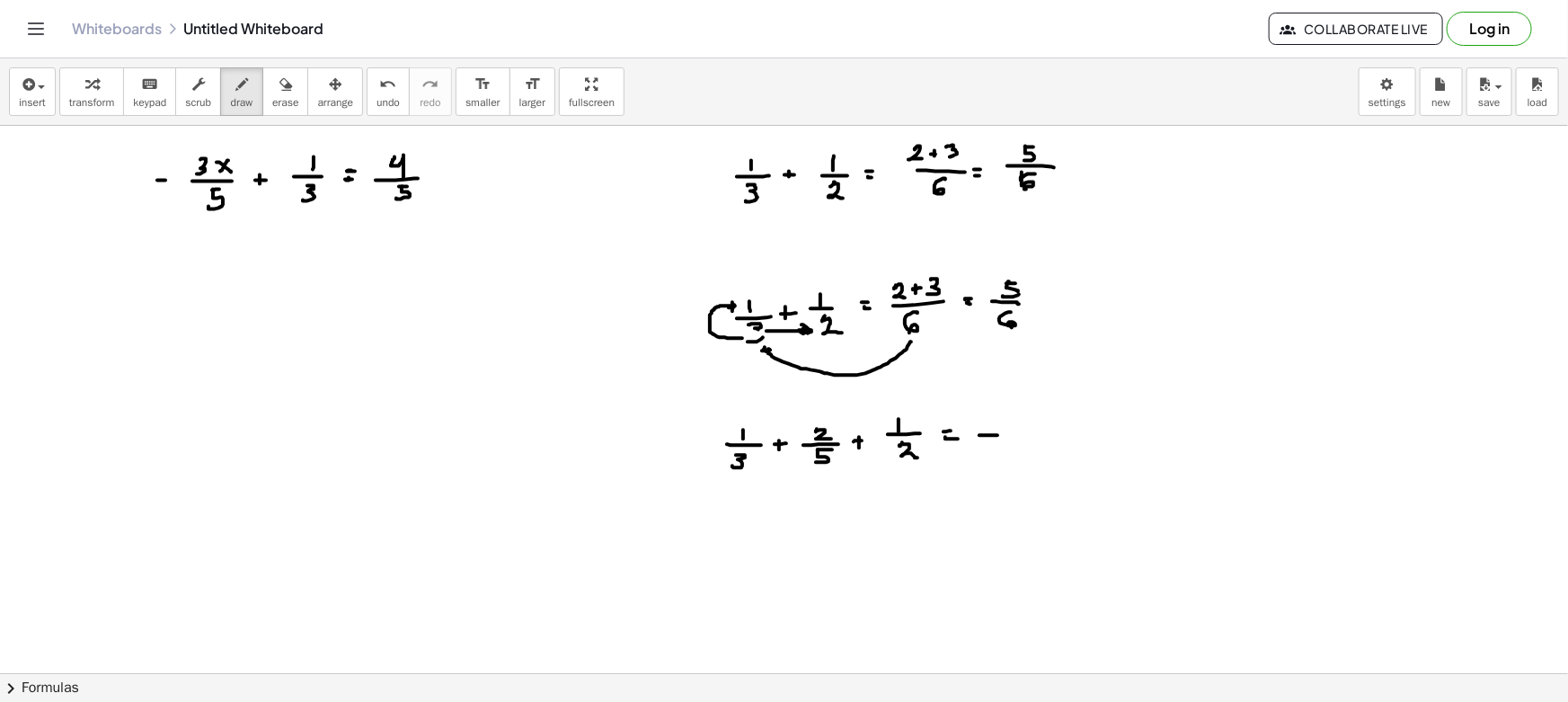 drag, startPoint x: 979, startPoint y: 435, endPoint x: 1146, endPoint y: 429, distance: 167.10775 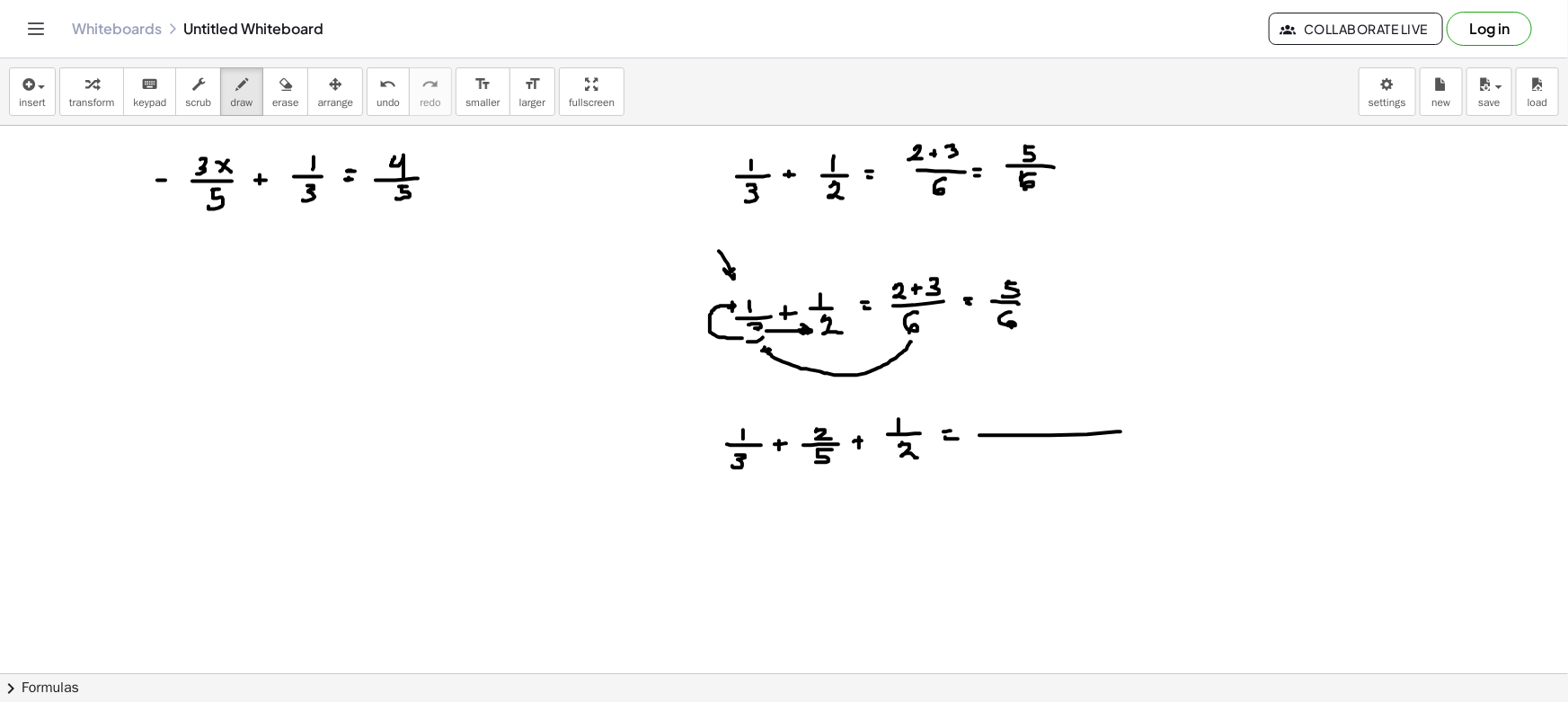drag, startPoint x: 719, startPoint y: 251, endPoint x: 737, endPoint y: 274, distance: 29.20616 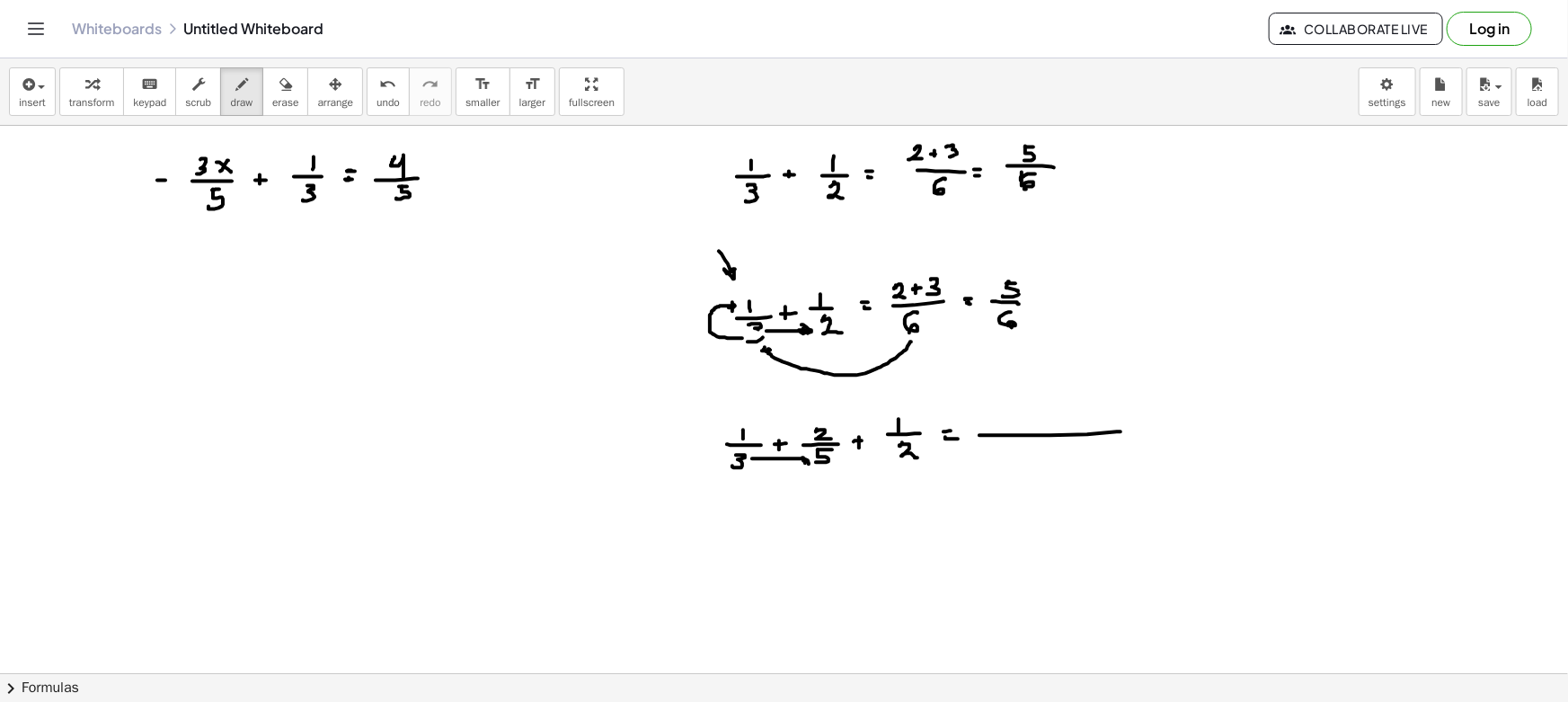 drag, startPoint x: 752, startPoint y: 458, endPoint x: 819, endPoint y: 464, distance: 67.26812 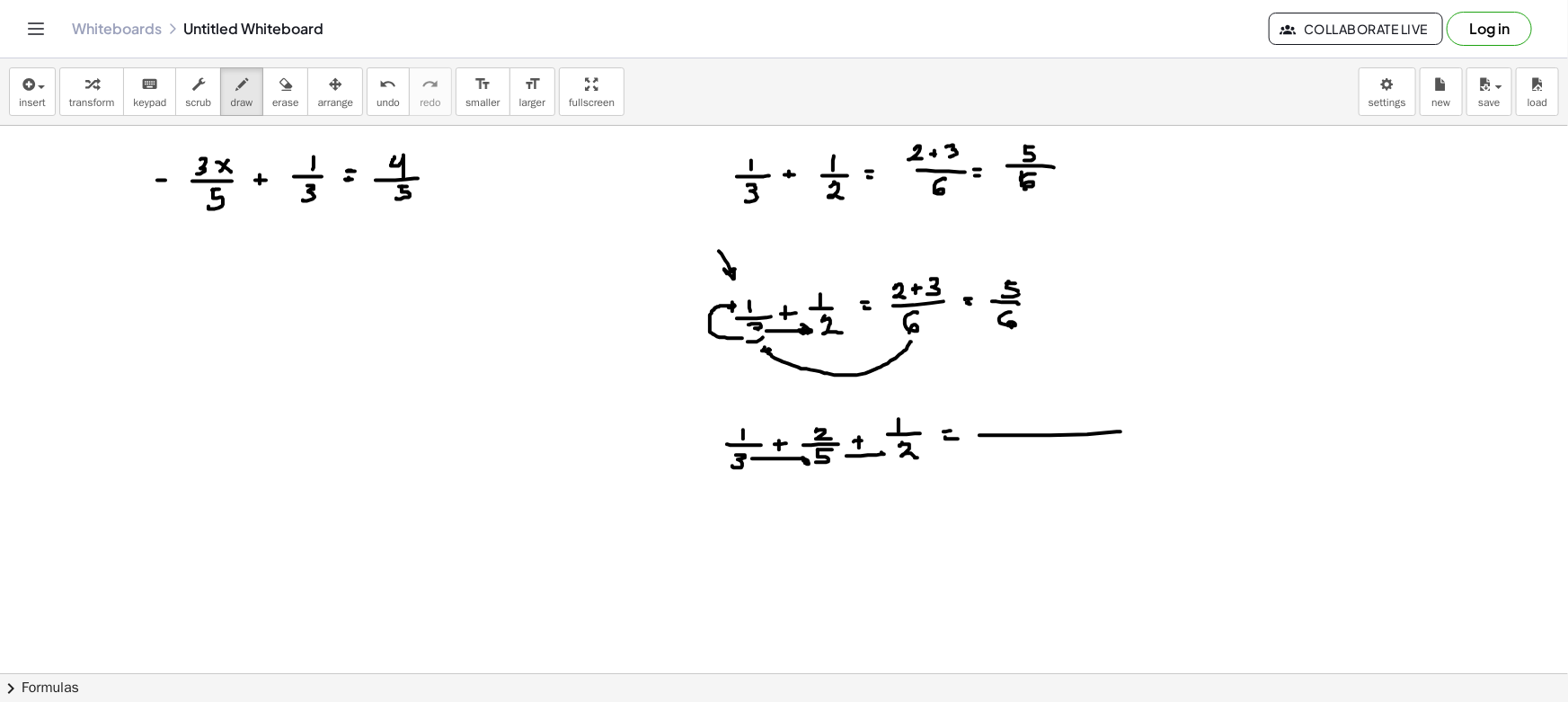 drag, startPoint x: 846, startPoint y: 456, endPoint x: 880, endPoint y: 461, distance: 34.36568 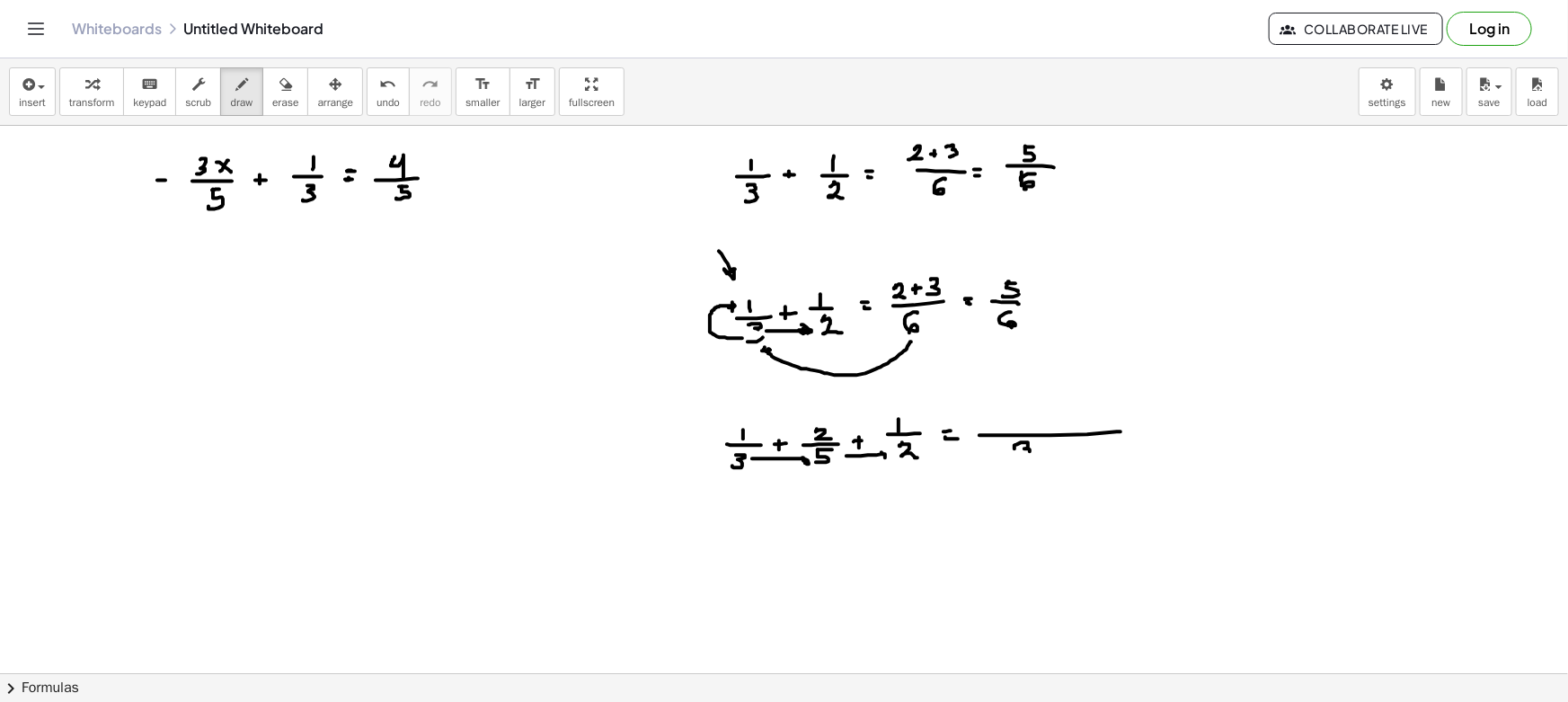 drag, startPoint x: 1024, startPoint y: 442, endPoint x: 1032, endPoint y: 455, distance: 15.264338 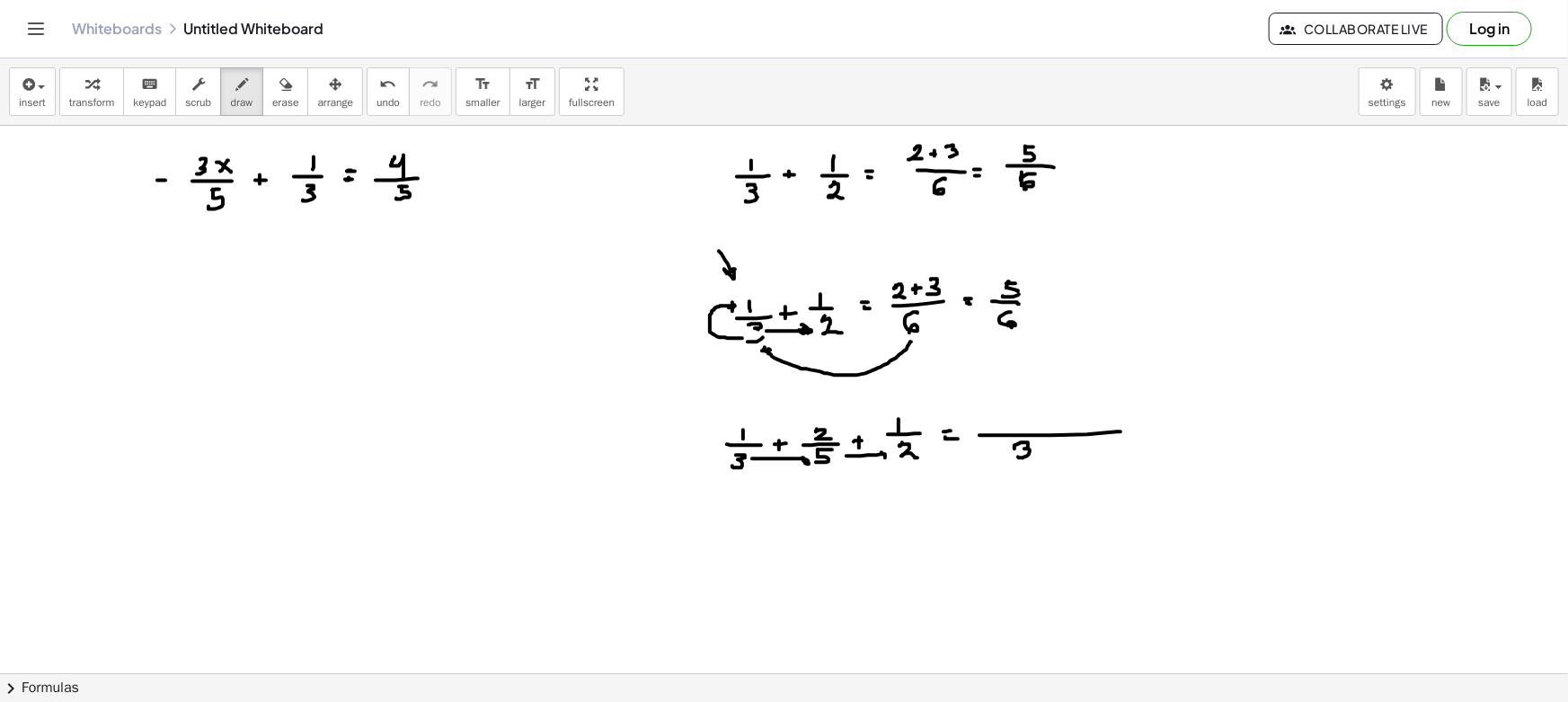 drag, startPoint x: 1045, startPoint y: 445, endPoint x: 1041, endPoint y: 454, distance: 9.84886 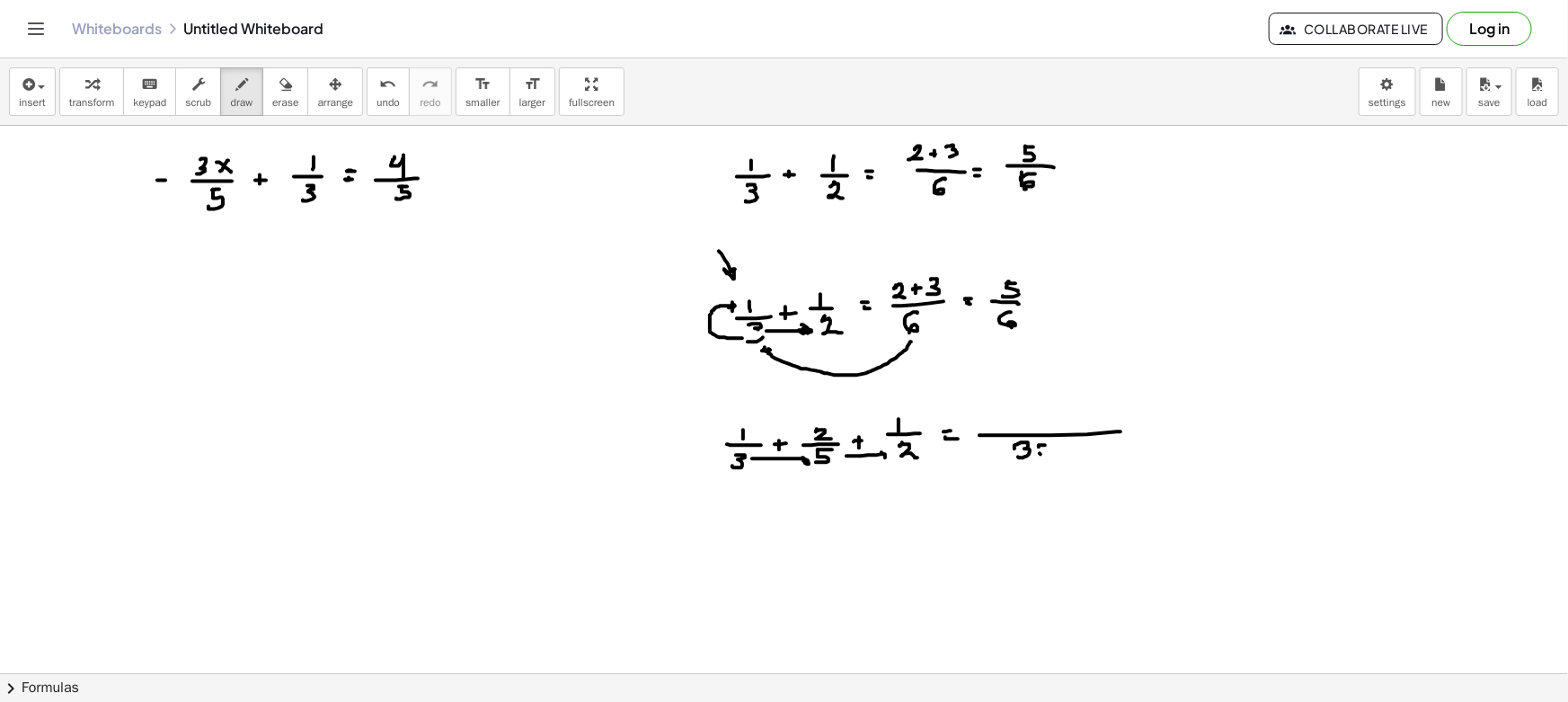 drag, startPoint x: 1041, startPoint y: 454, endPoint x: 1049, endPoint y: 443, distance: 14 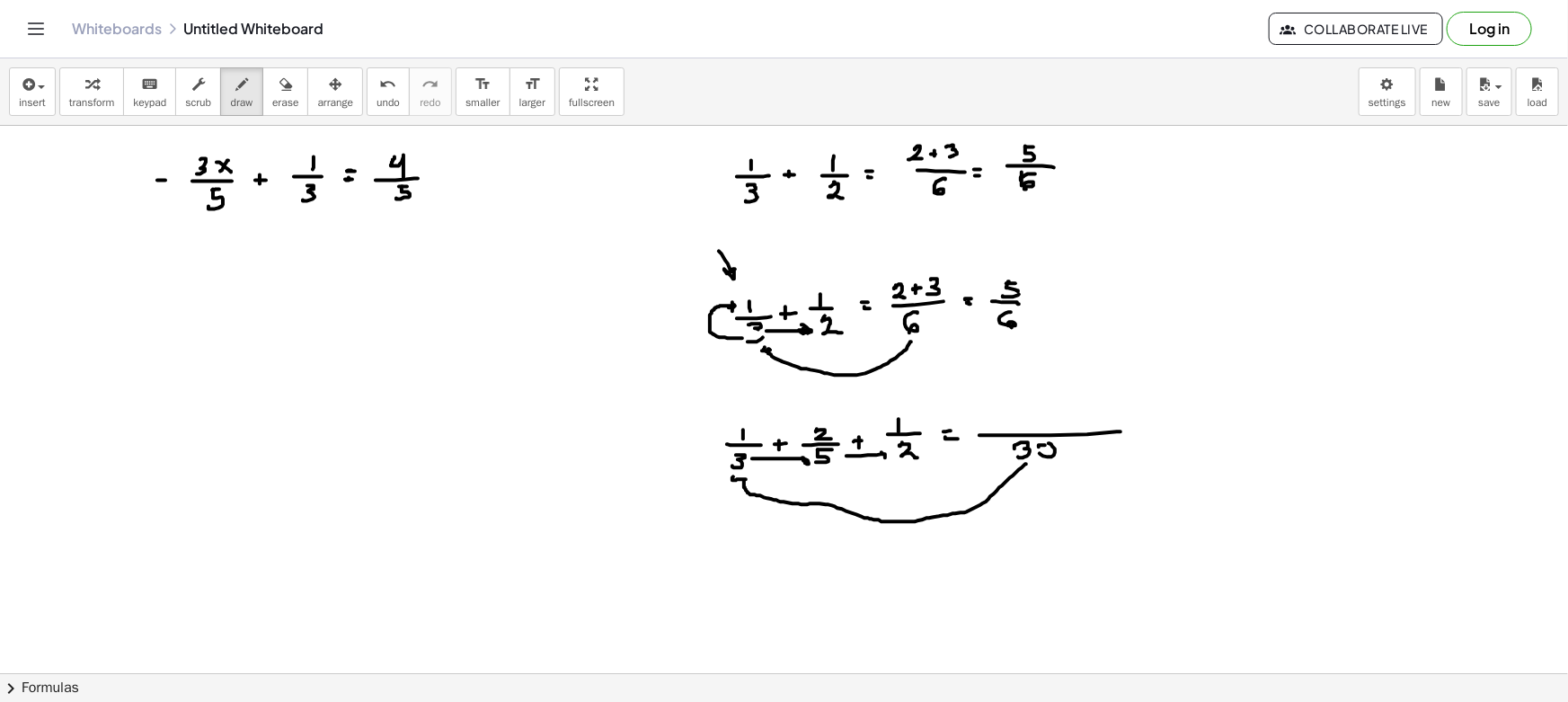 drag, startPoint x: 1026, startPoint y: 464, endPoint x: 745, endPoint y: 481, distance: 281.51377 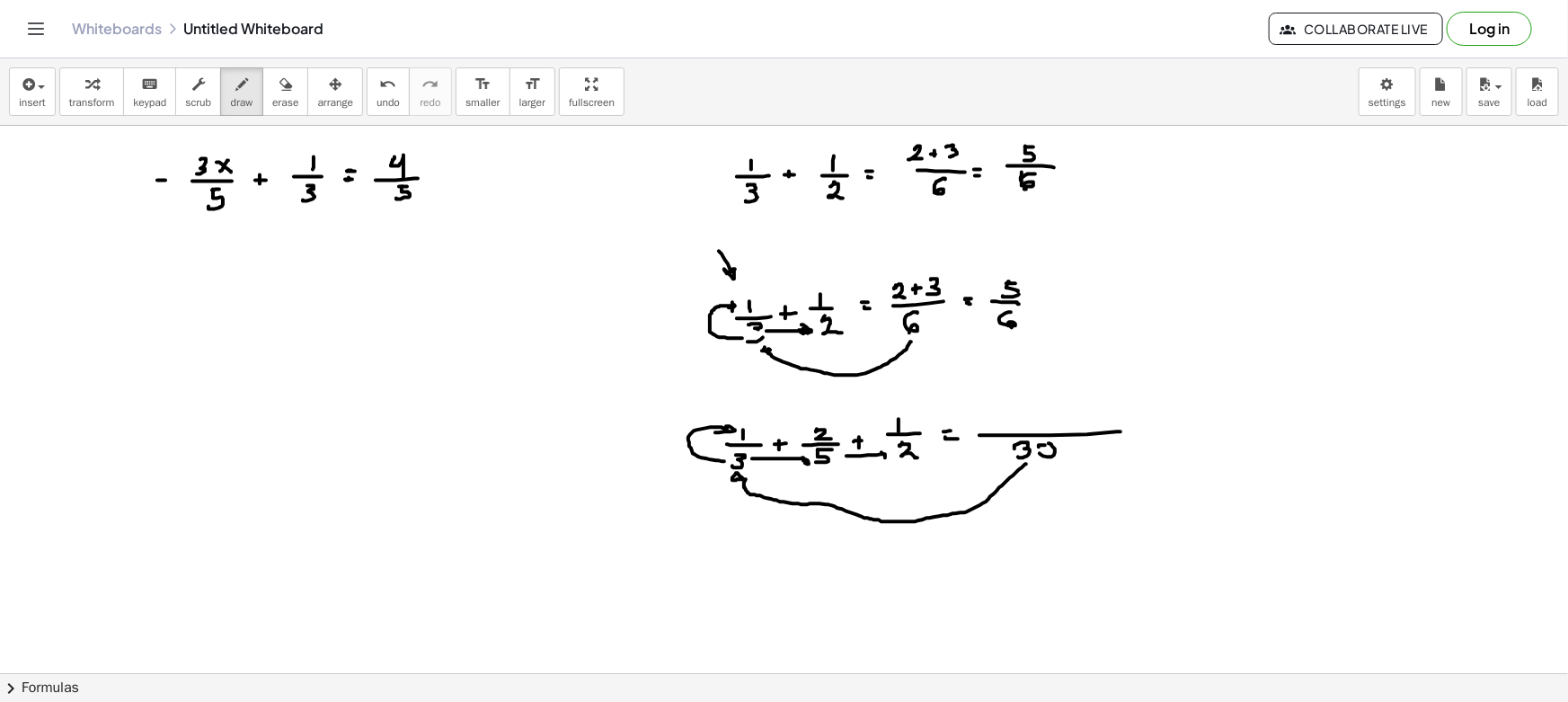 drag, startPoint x: 724, startPoint y: 461, endPoint x: 715, endPoint y: 432, distance: 30.364453 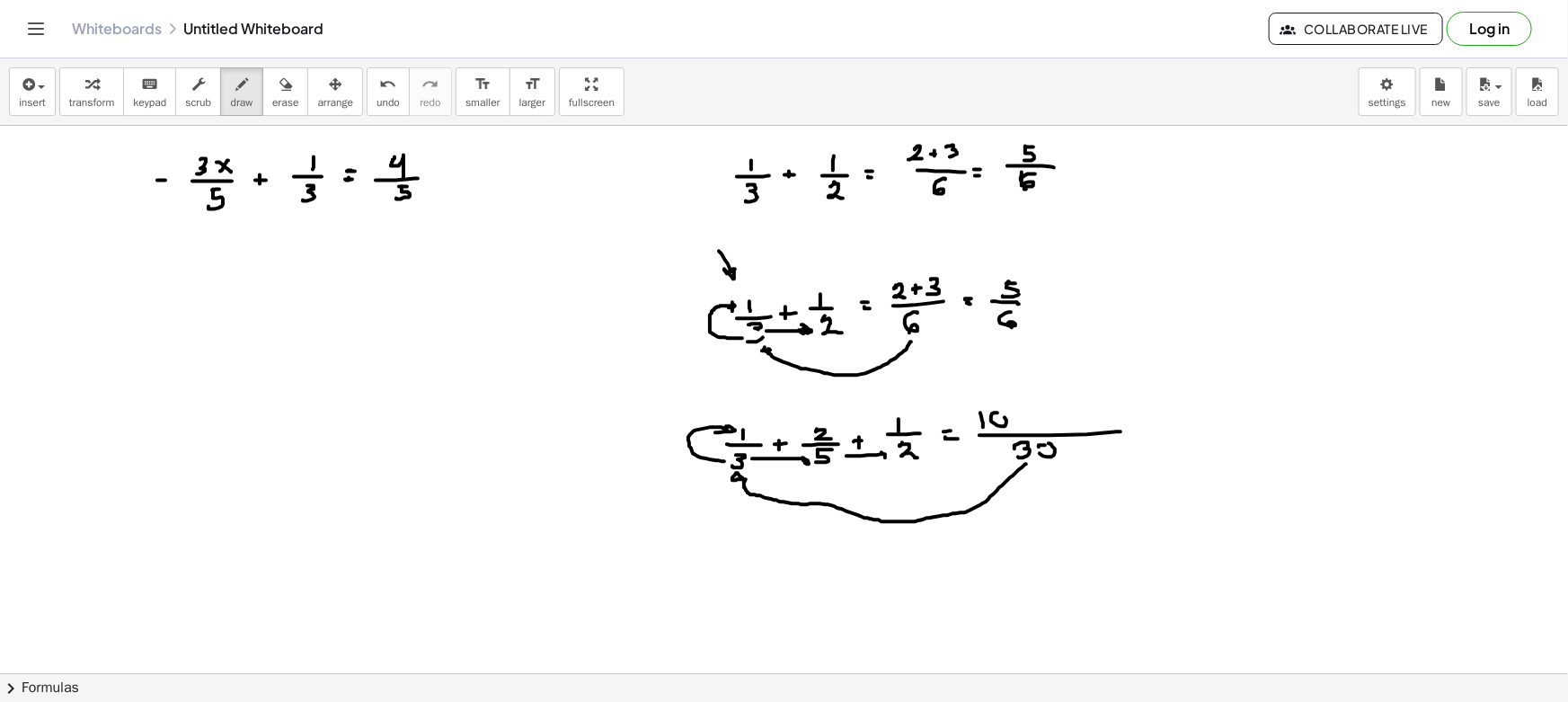 click at bounding box center [784, 774] 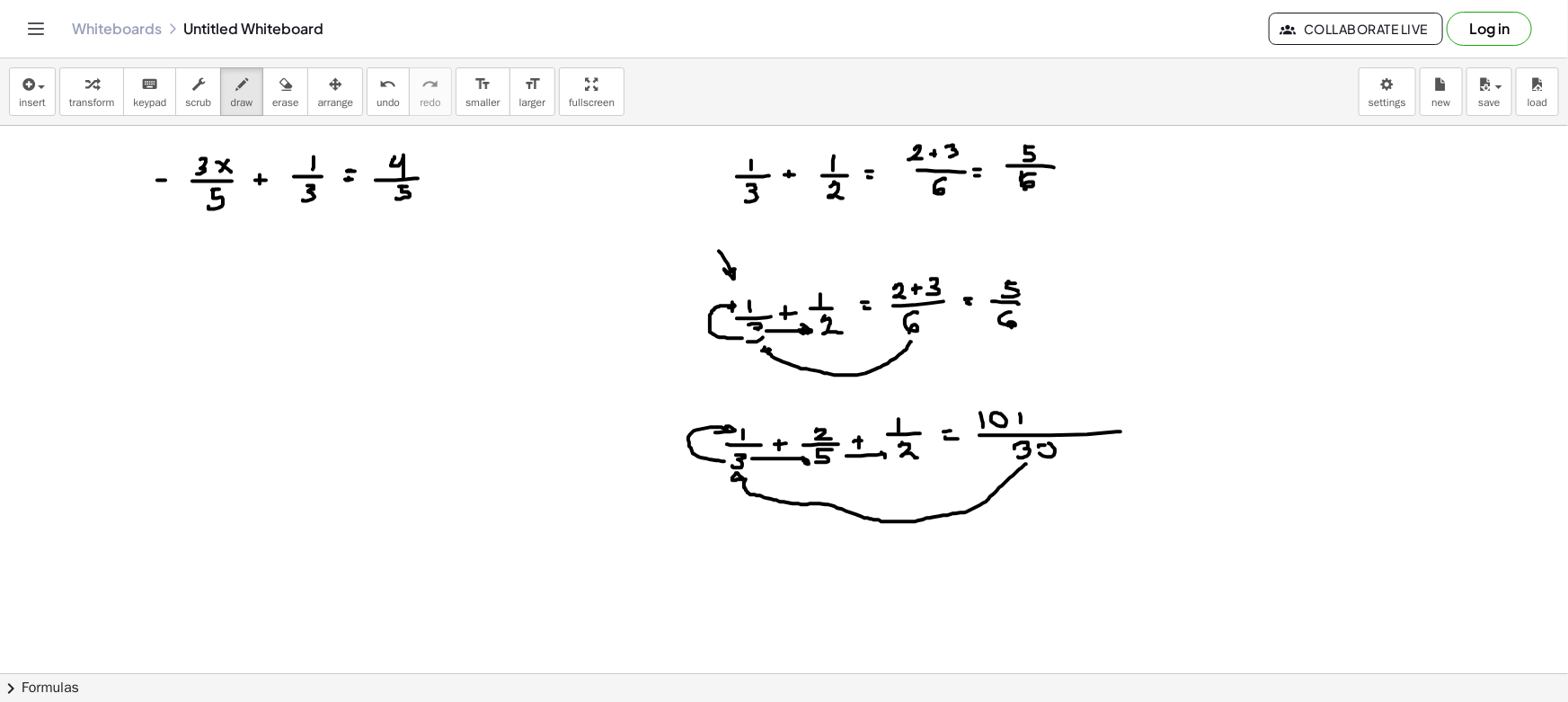 click at bounding box center [784, 774] 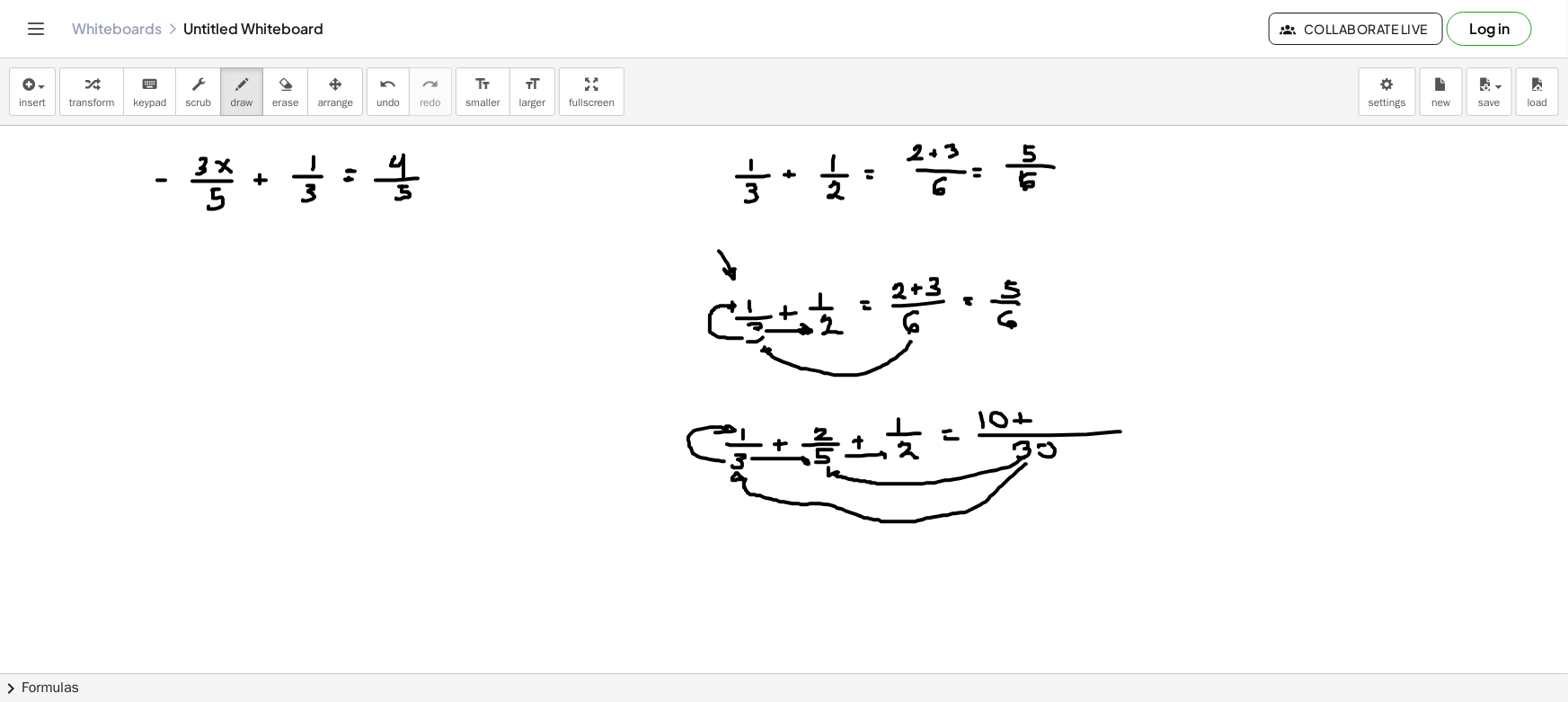 drag, startPoint x: 1024, startPoint y: 458, endPoint x: 849, endPoint y: 474, distance: 175.72991 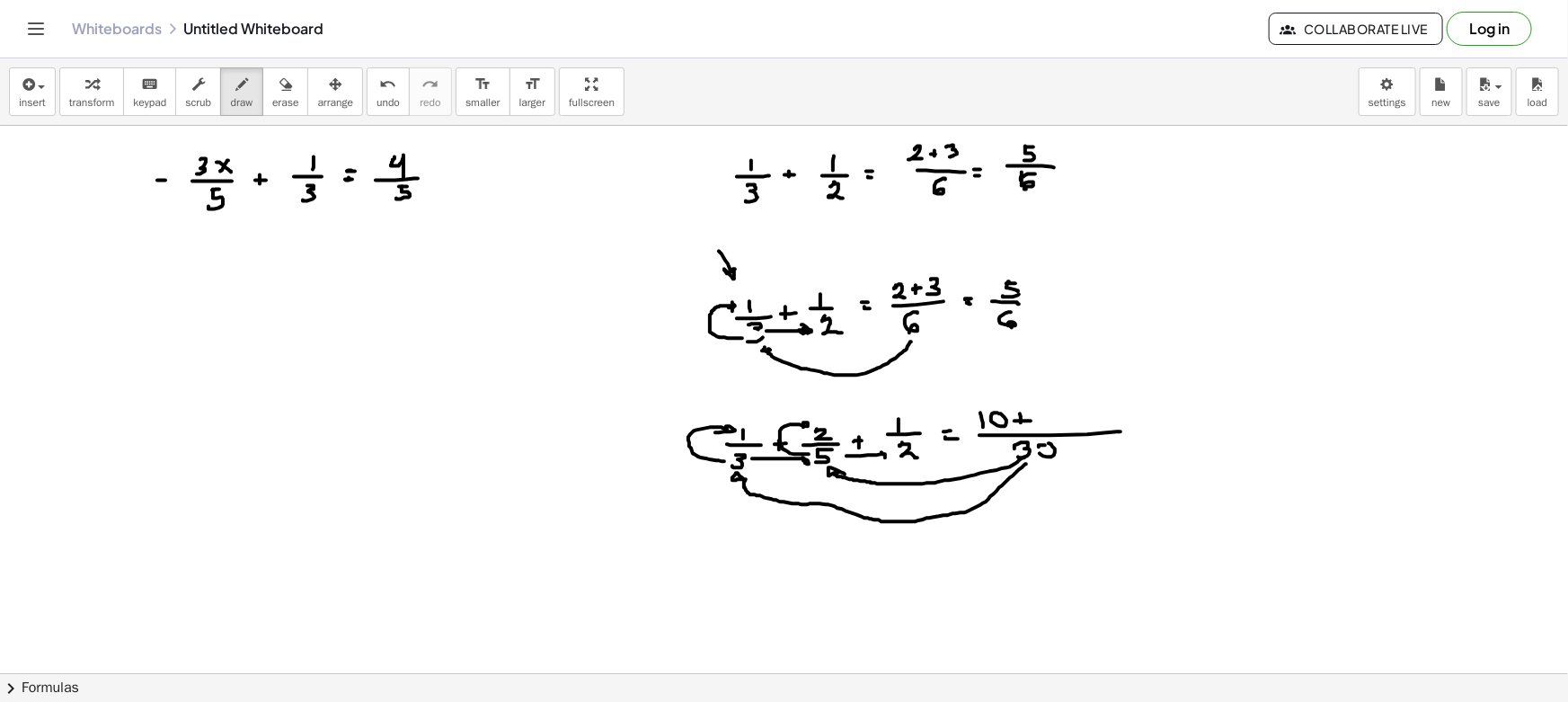 drag, startPoint x: 794, startPoint y: 454, endPoint x: 817, endPoint y: 428, distance: 34.71311 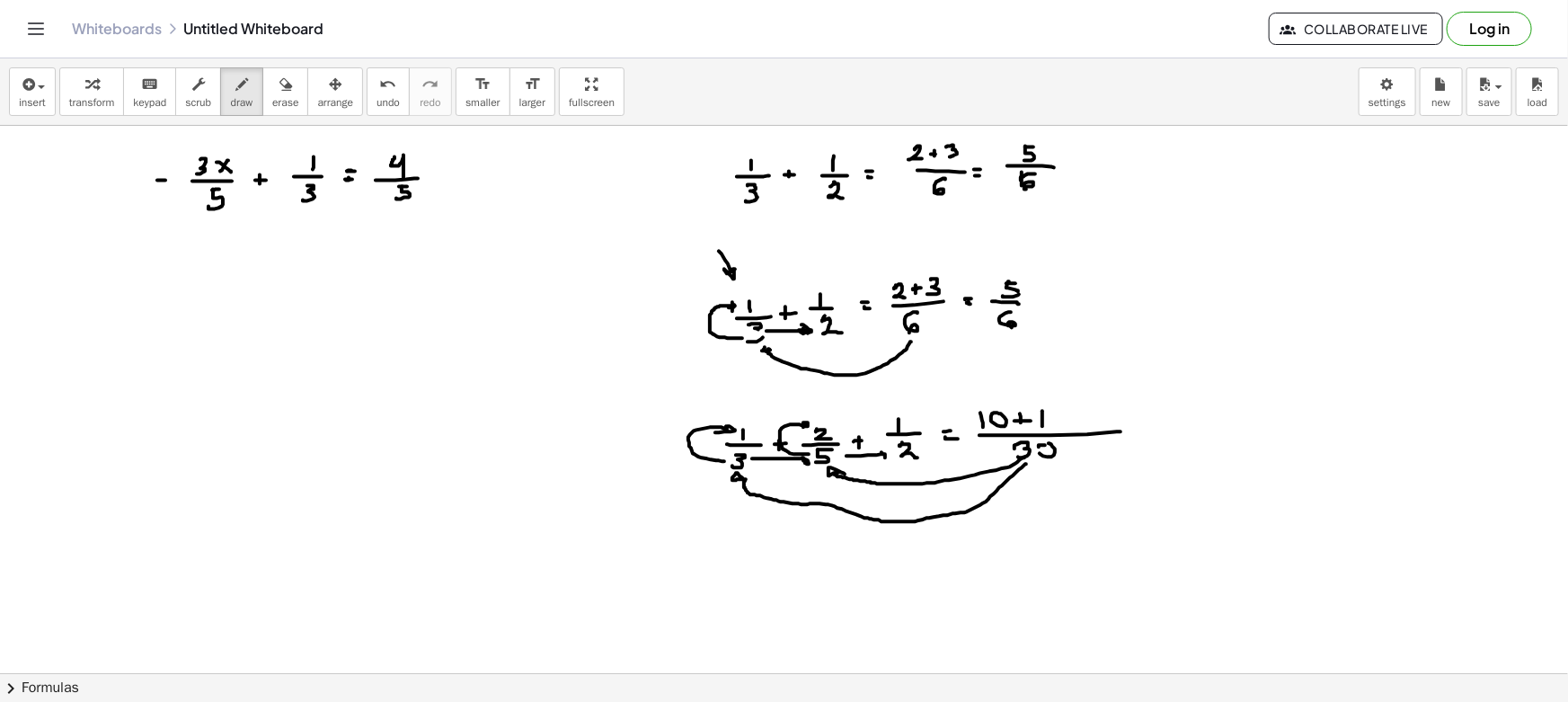 drag, startPoint x: 1042, startPoint y: 411, endPoint x: 1042, endPoint y: 426, distance: 15 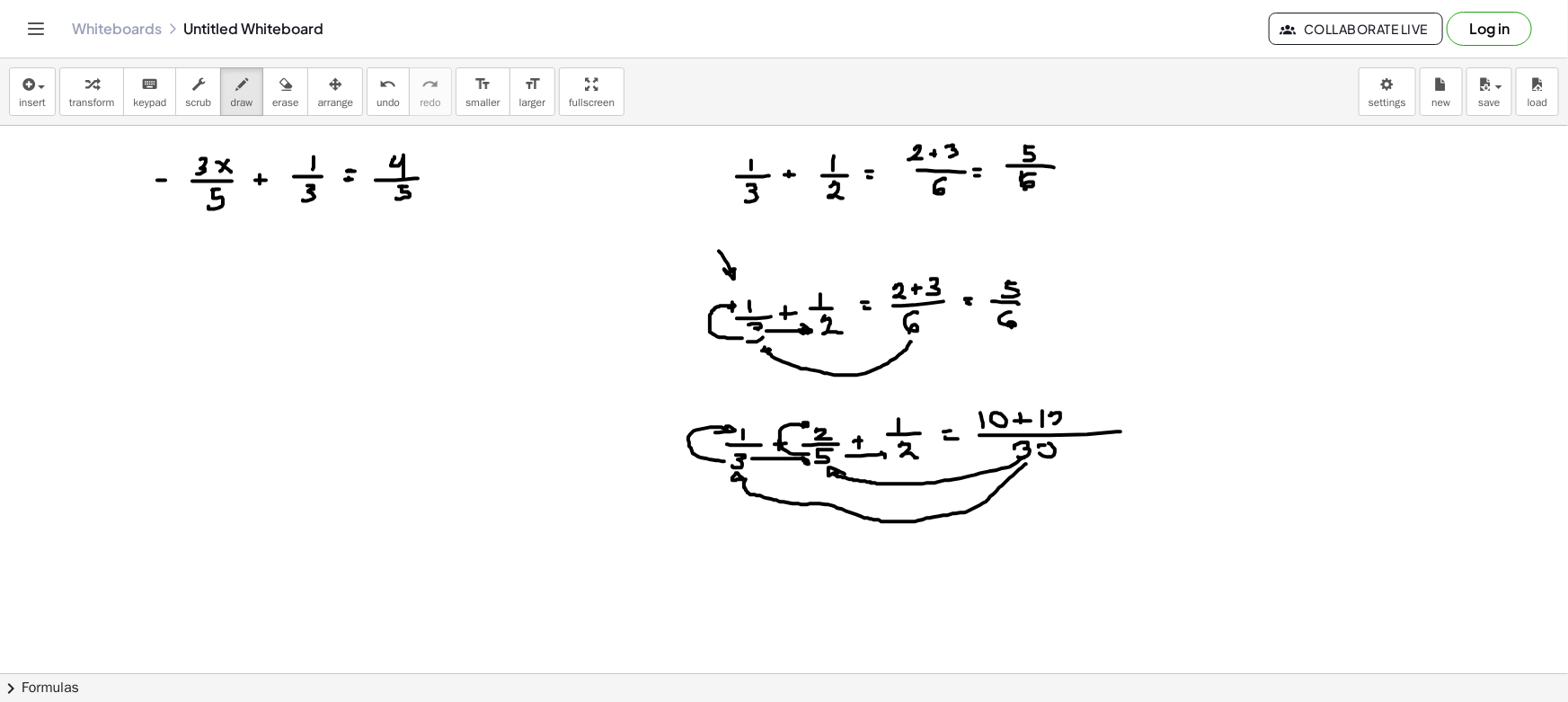 drag, startPoint x: 1051, startPoint y: 413, endPoint x: 1067, endPoint y: 427, distance: 21.260292 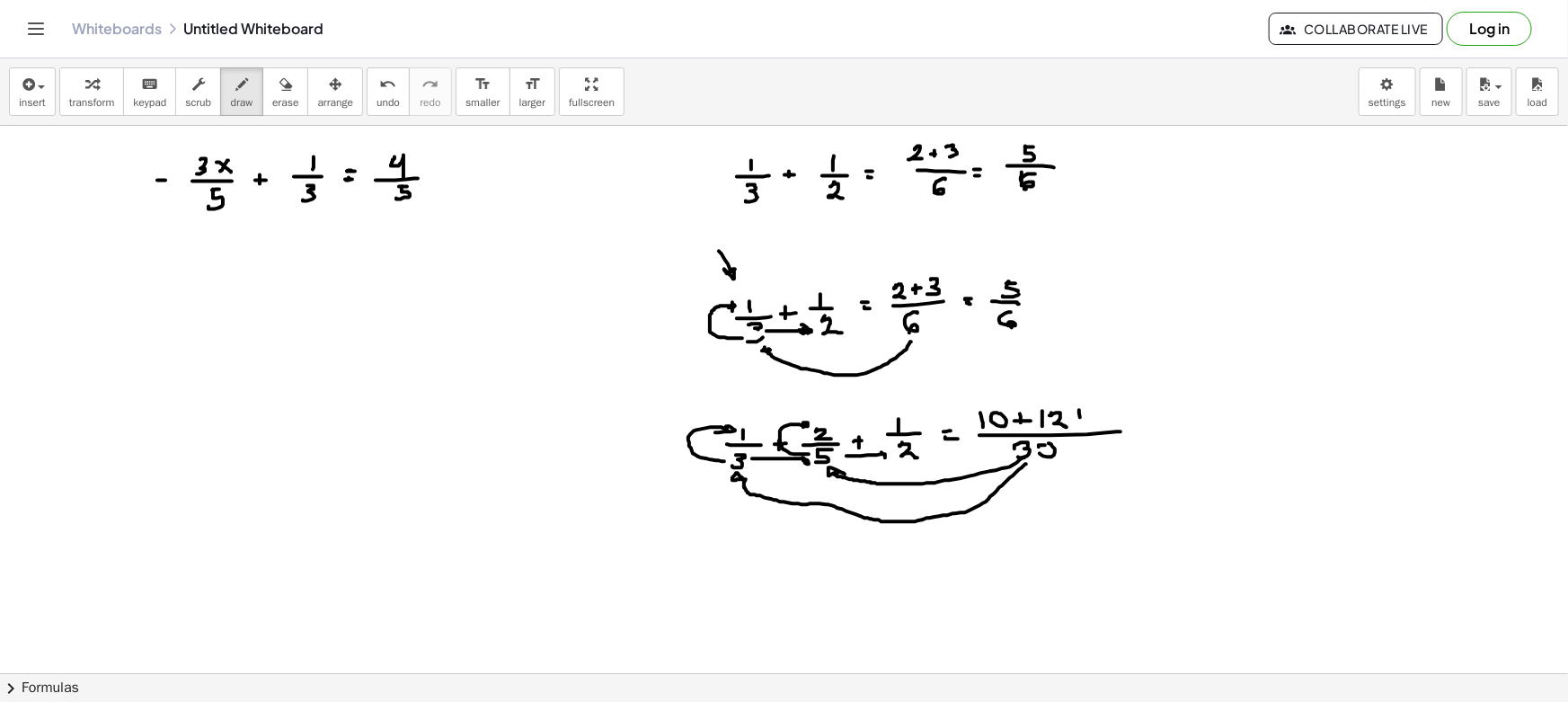 drag, startPoint x: 1079, startPoint y: 410, endPoint x: 1080, endPoint y: 423, distance: 13.038405 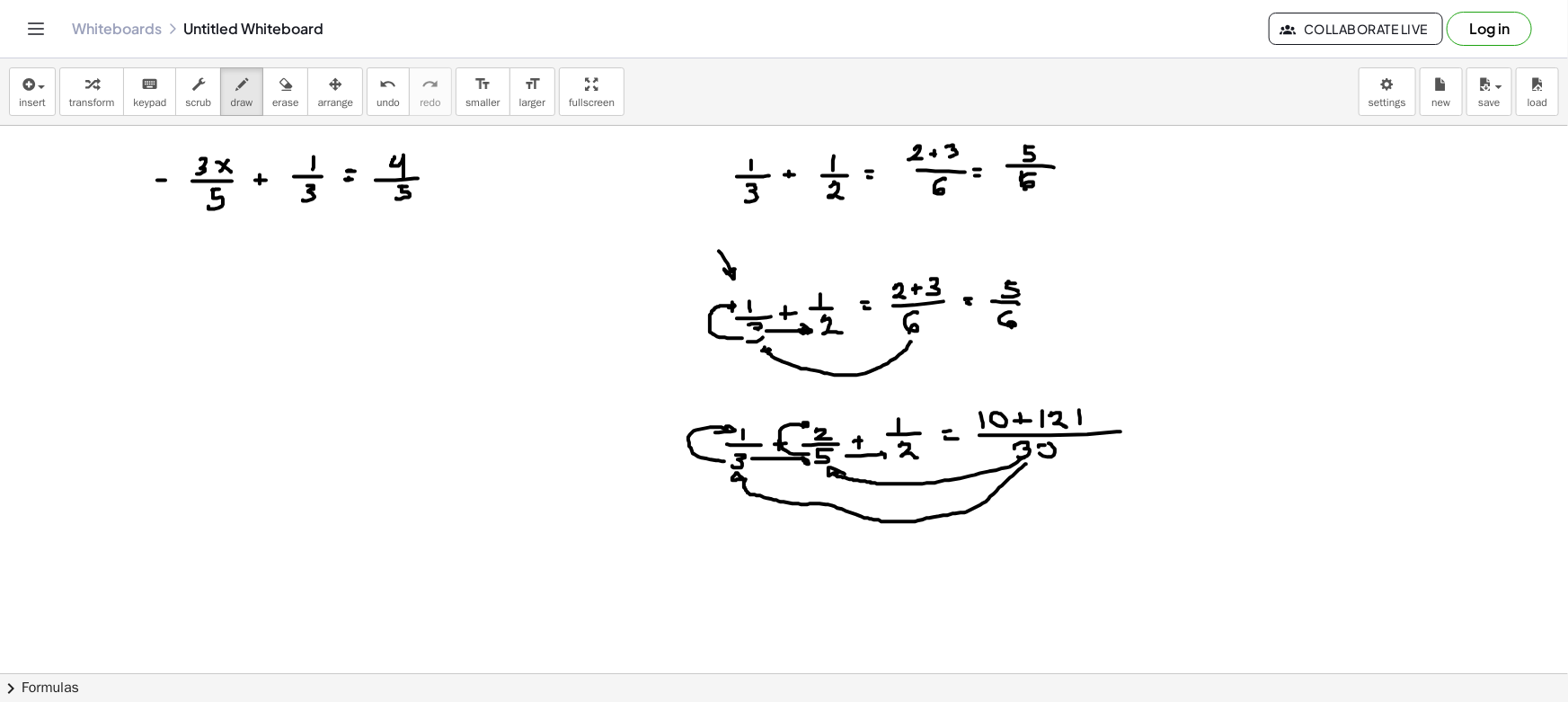 click at bounding box center [784, 774] 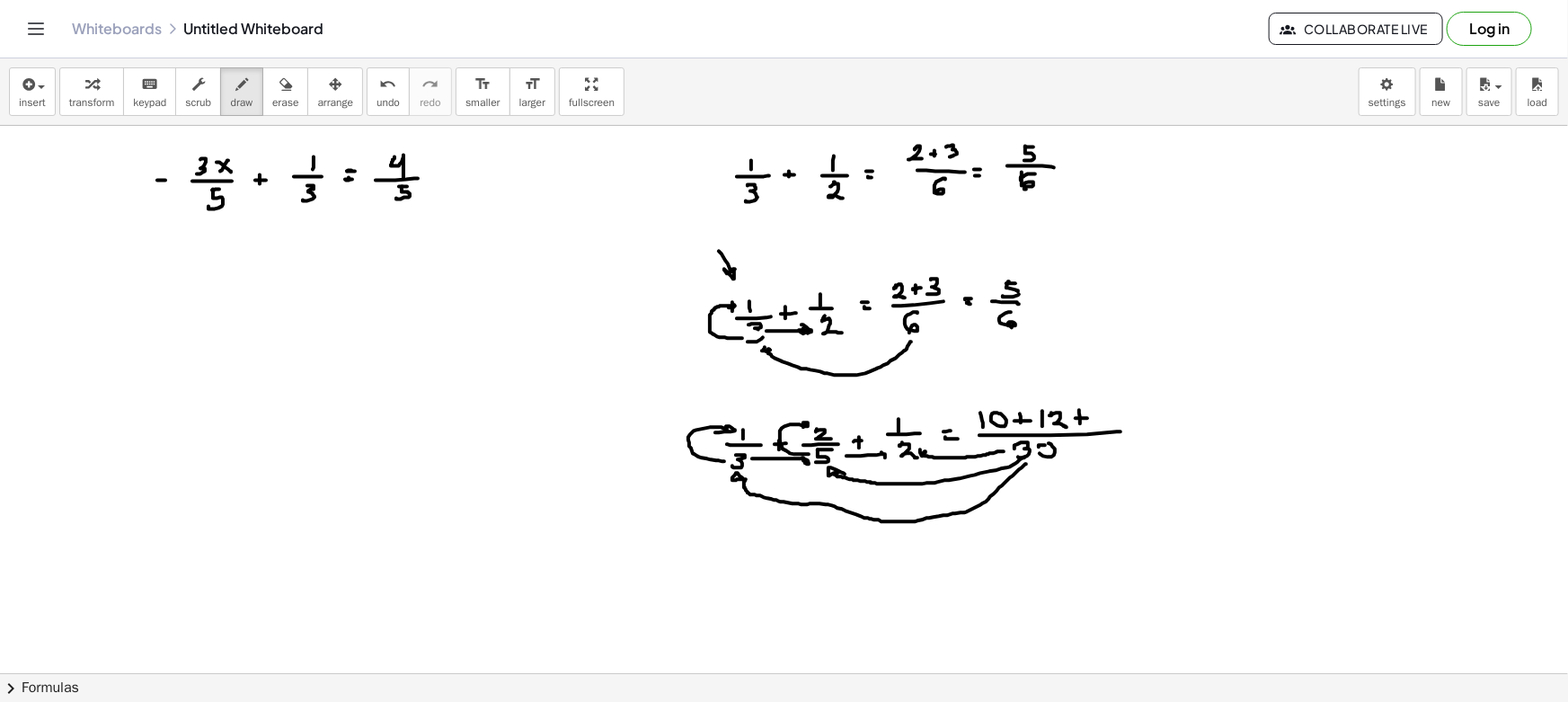drag, startPoint x: 1004, startPoint y: 451, endPoint x: 926, endPoint y: 451, distance: 78 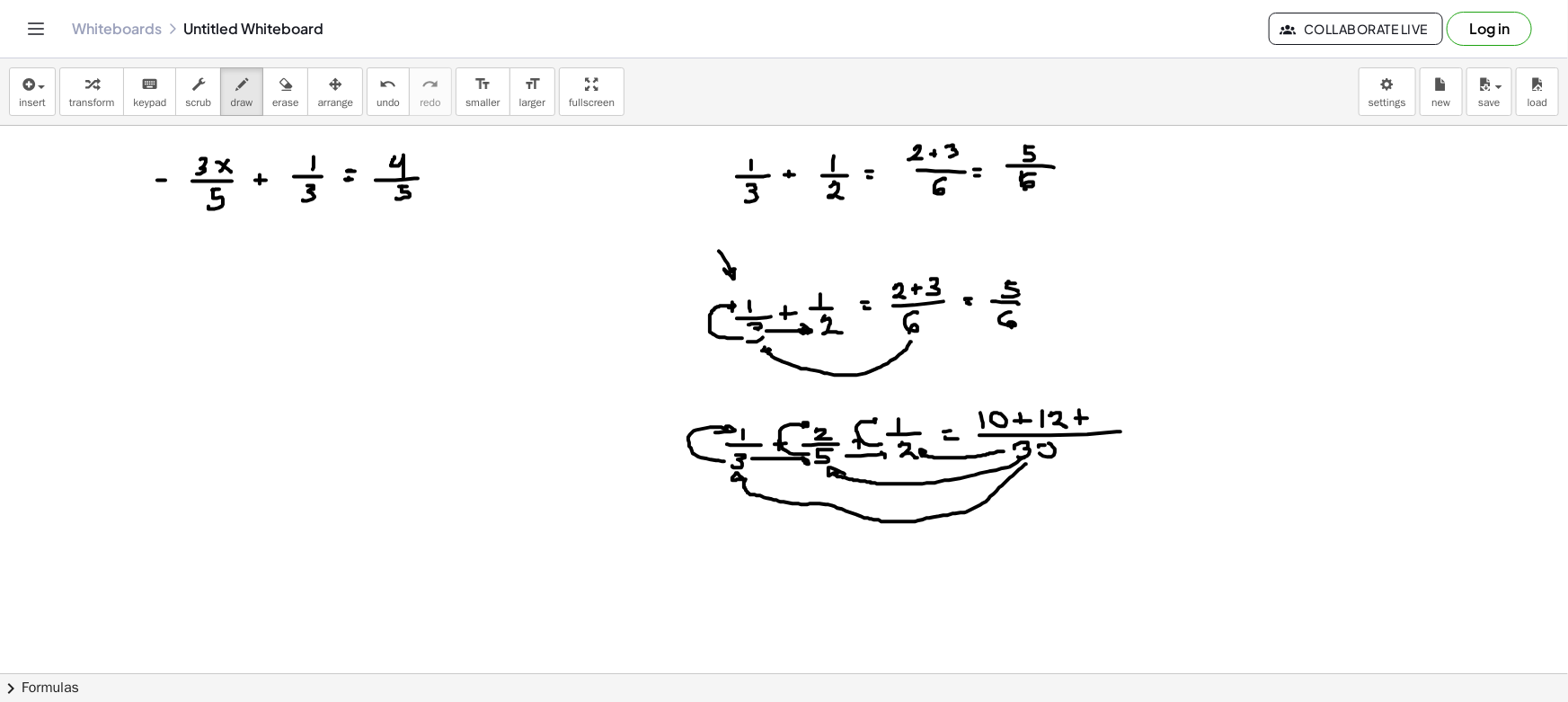 drag, startPoint x: 881, startPoint y: 444, endPoint x: 879, endPoint y: 422, distance: 22.090722 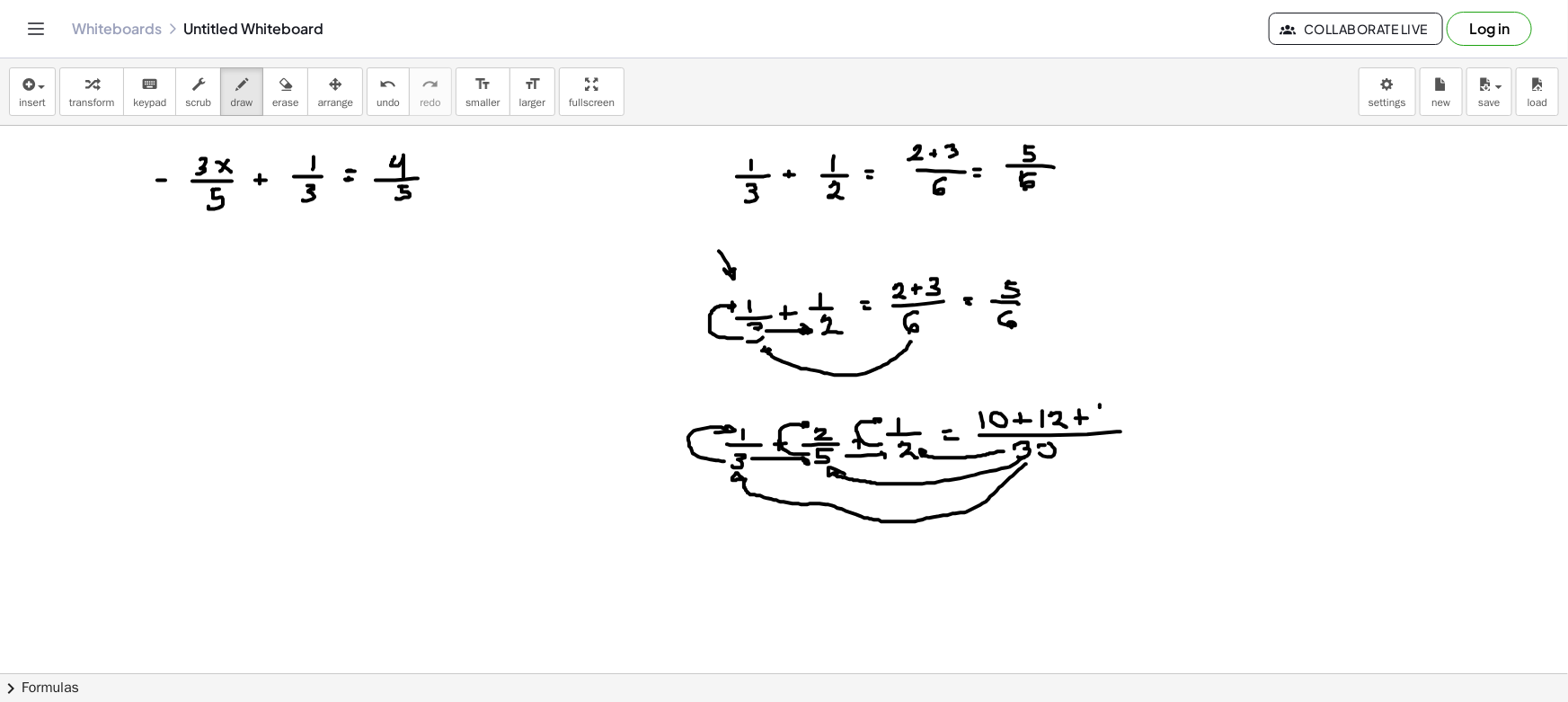 drag, startPoint x: 1100, startPoint y: 404, endPoint x: 1100, endPoint y: 420, distance: 16 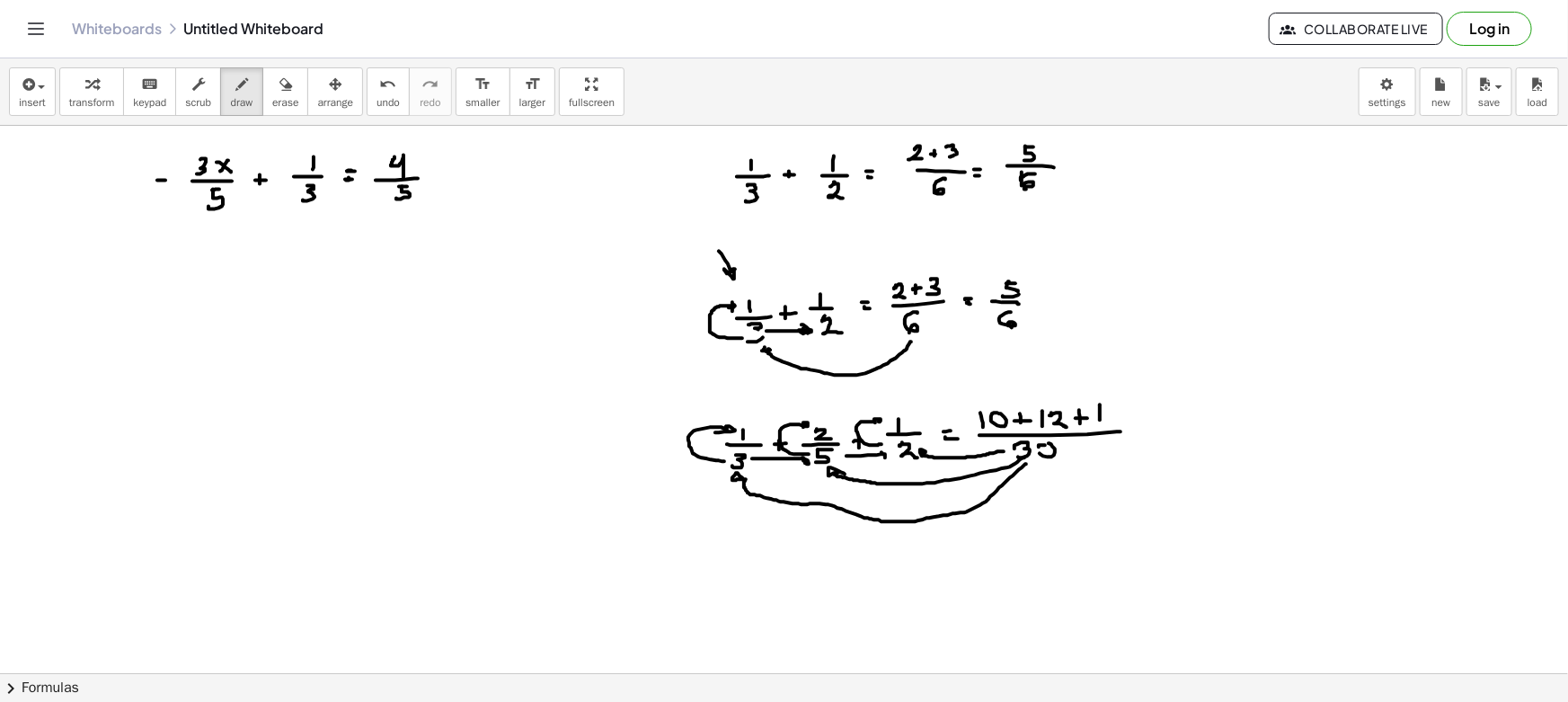 click at bounding box center (784, 774) 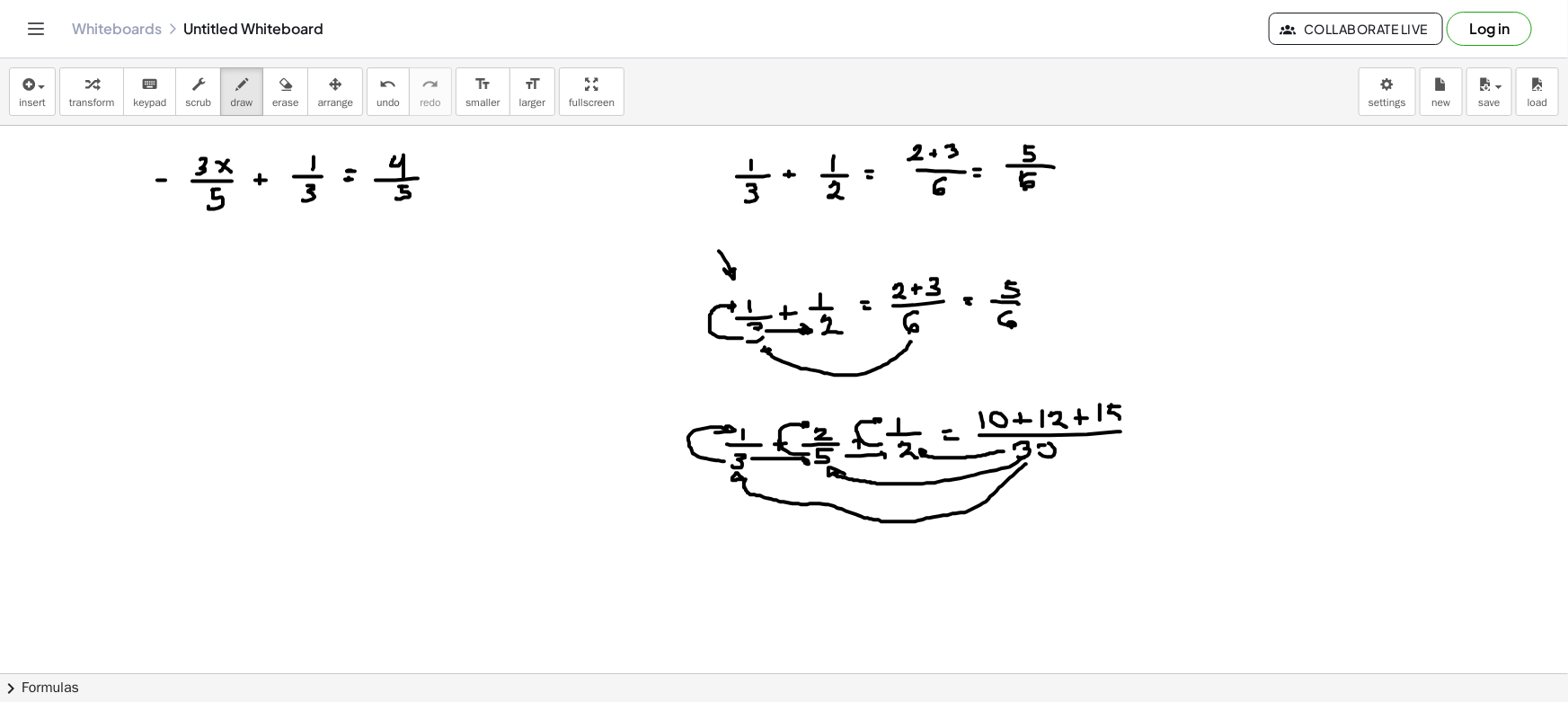 drag, startPoint x: 1110, startPoint y: 410, endPoint x: 1100, endPoint y: 422, distance: 15.620499 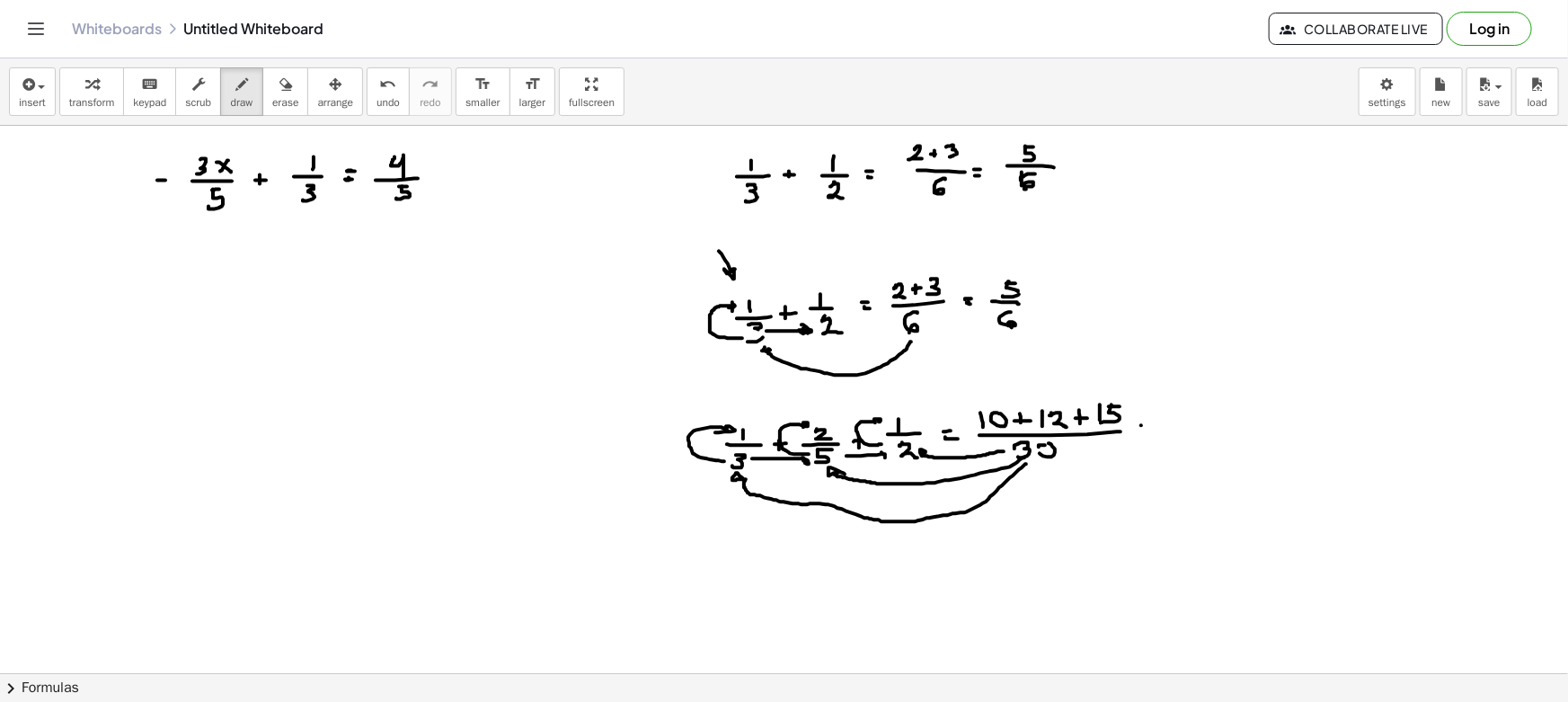 click at bounding box center [784, 774] 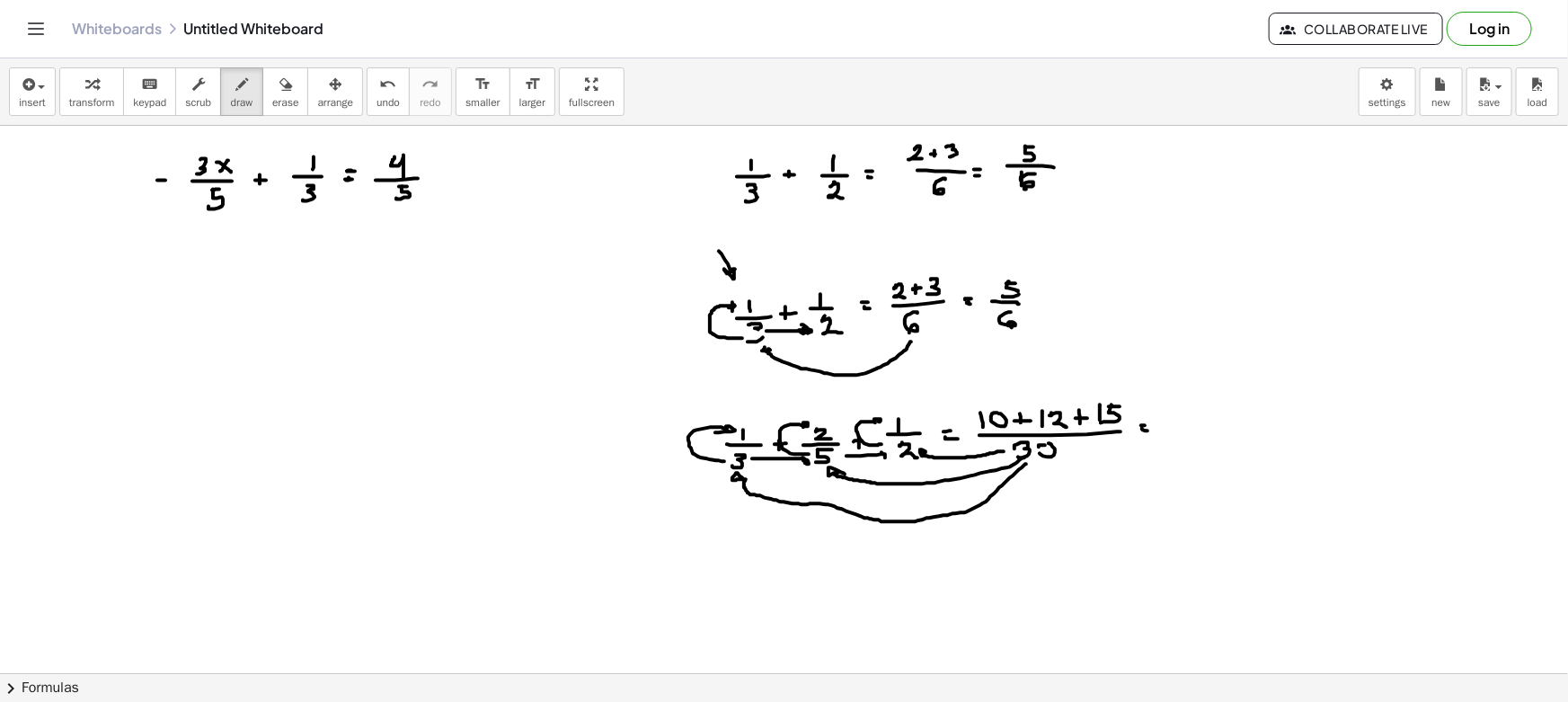 click at bounding box center [784, 774] 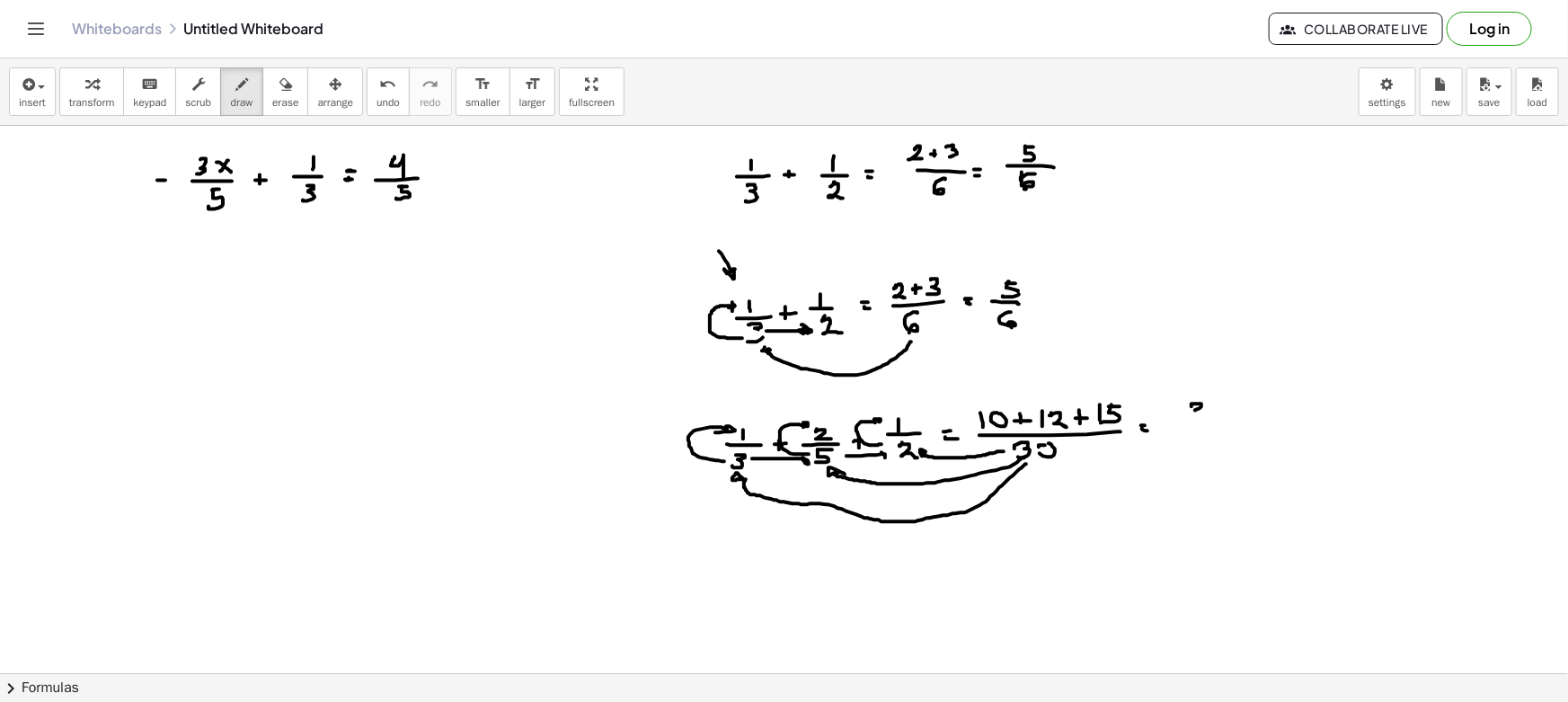 drag, startPoint x: 1192, startPoint y: 404, endPoint x: 1187, endPoint y: 420, distance: 16.763055 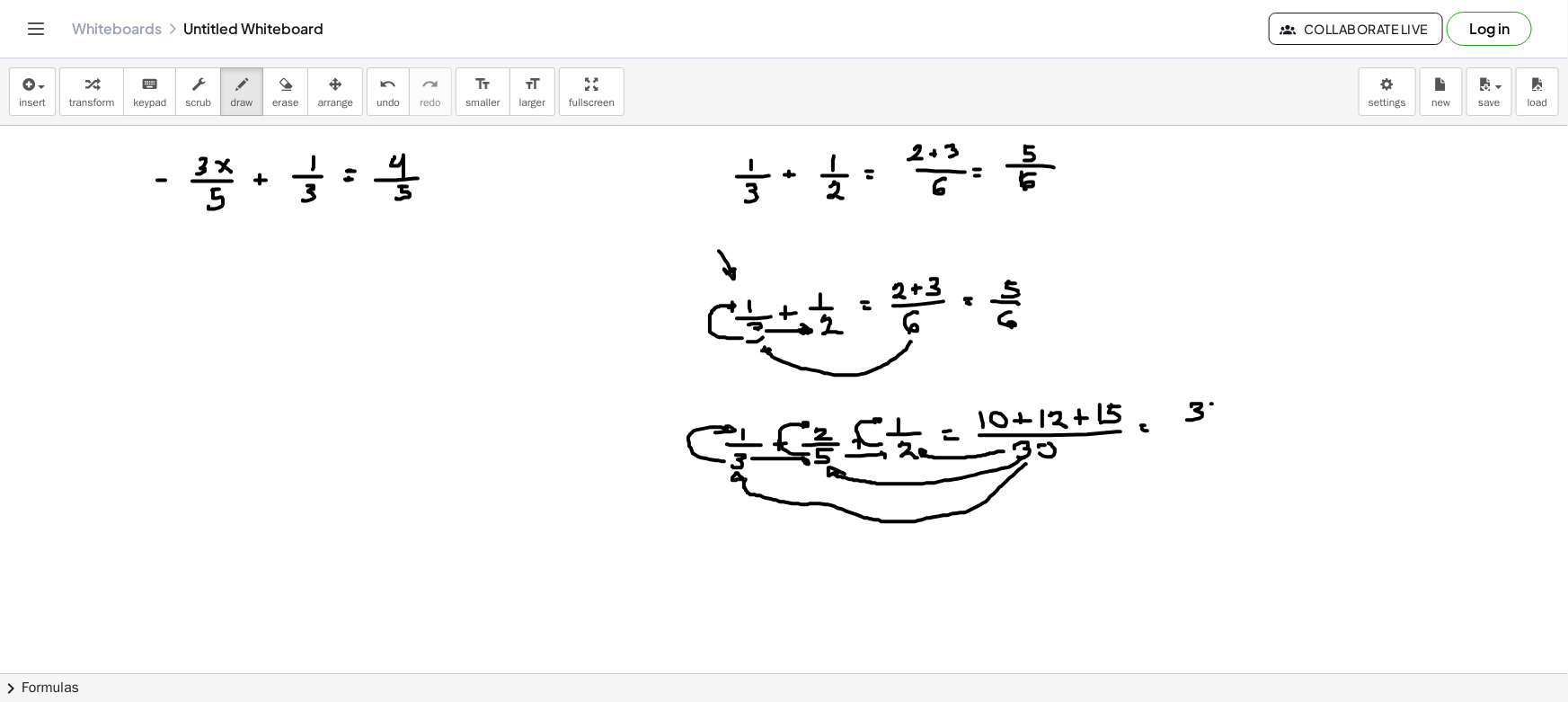 drag, startPoint x: 1211, startPoint y: 404, endPoint x: 1215, endPoint y: 415, distance: 11.7047 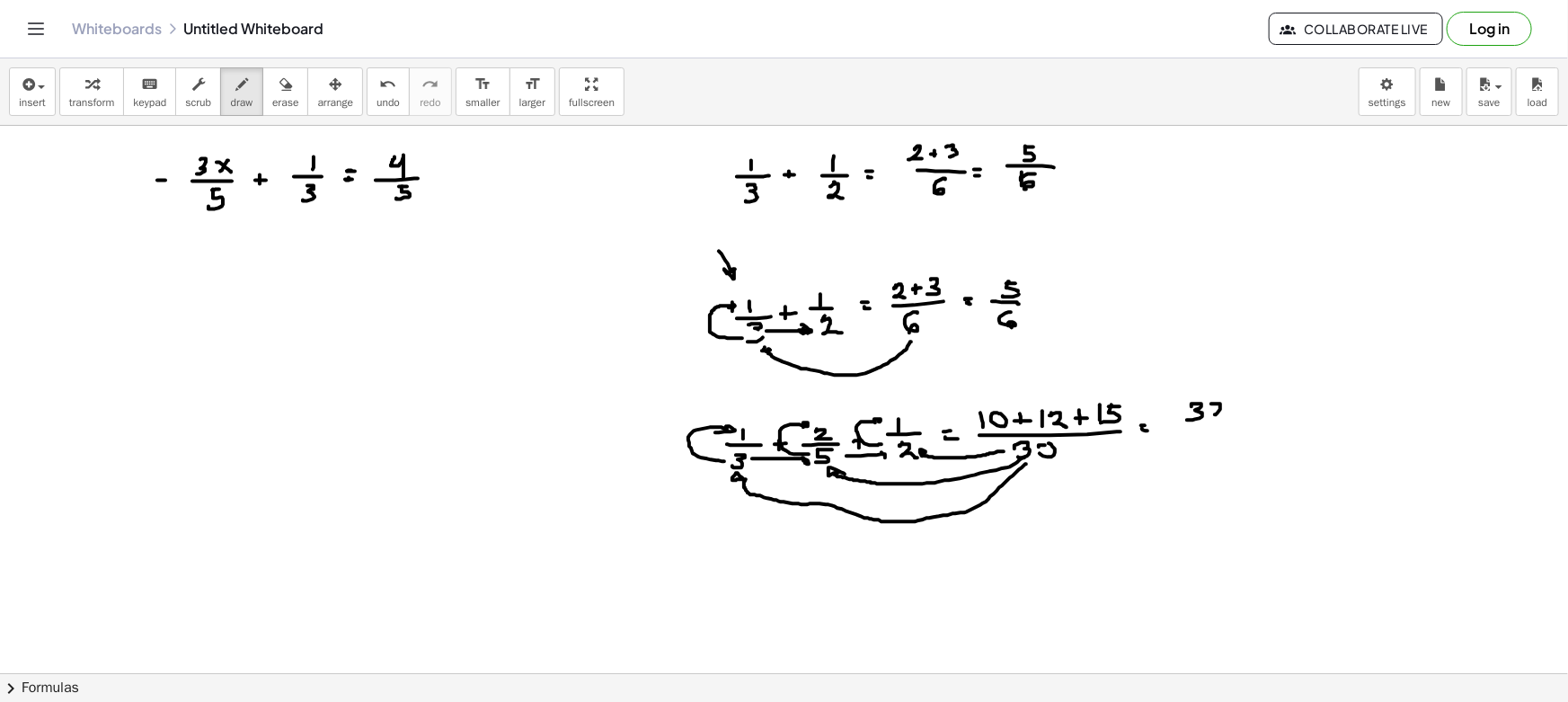 drag, startPoint x: 1184, startPoint y: 424, endPoint x: 1237, endPoint y: 422, distance: 53.03772 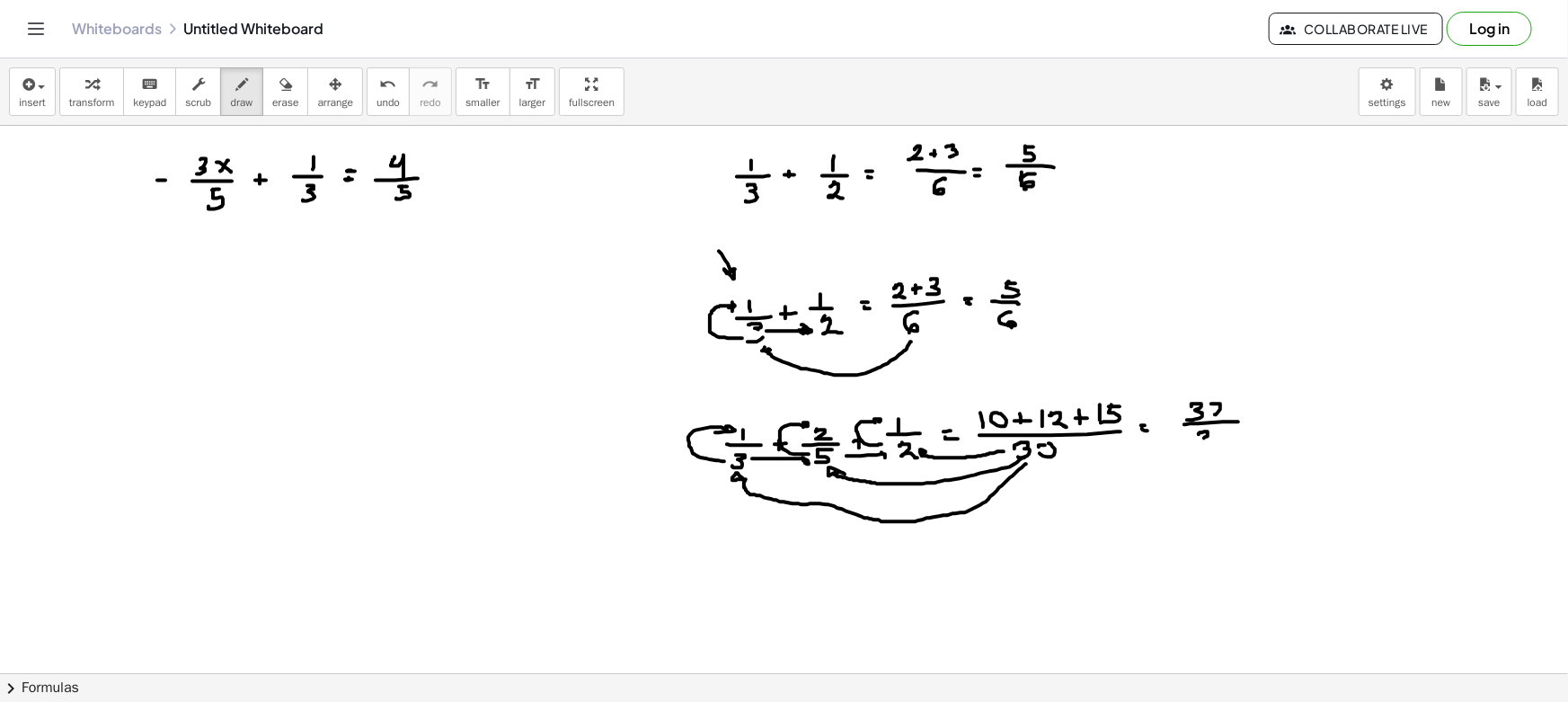 drag, startPoint x: 1199, startPoint y: 434, endPoint x: 1200, endPoint y: 443, distance: 9.055385 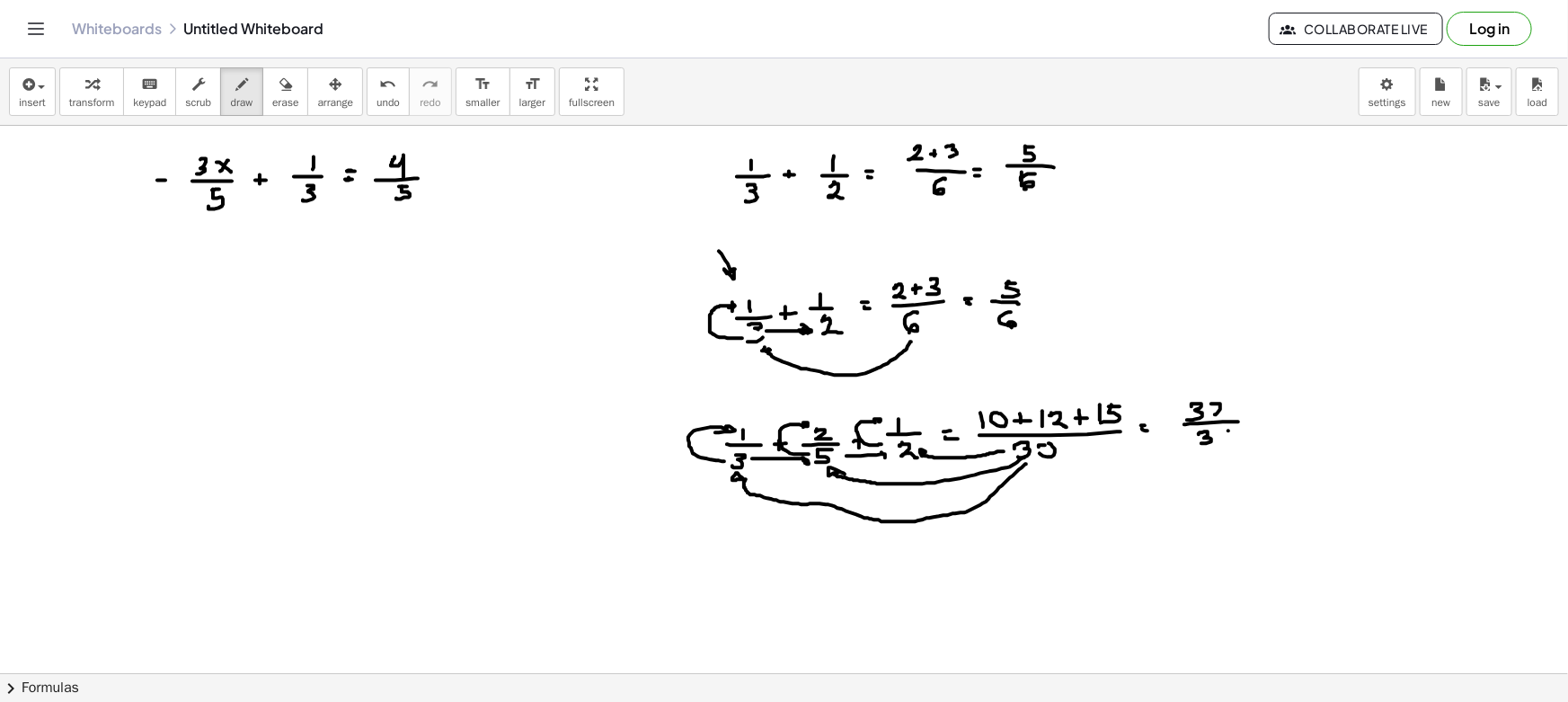 click at bounding box center [784, 774] 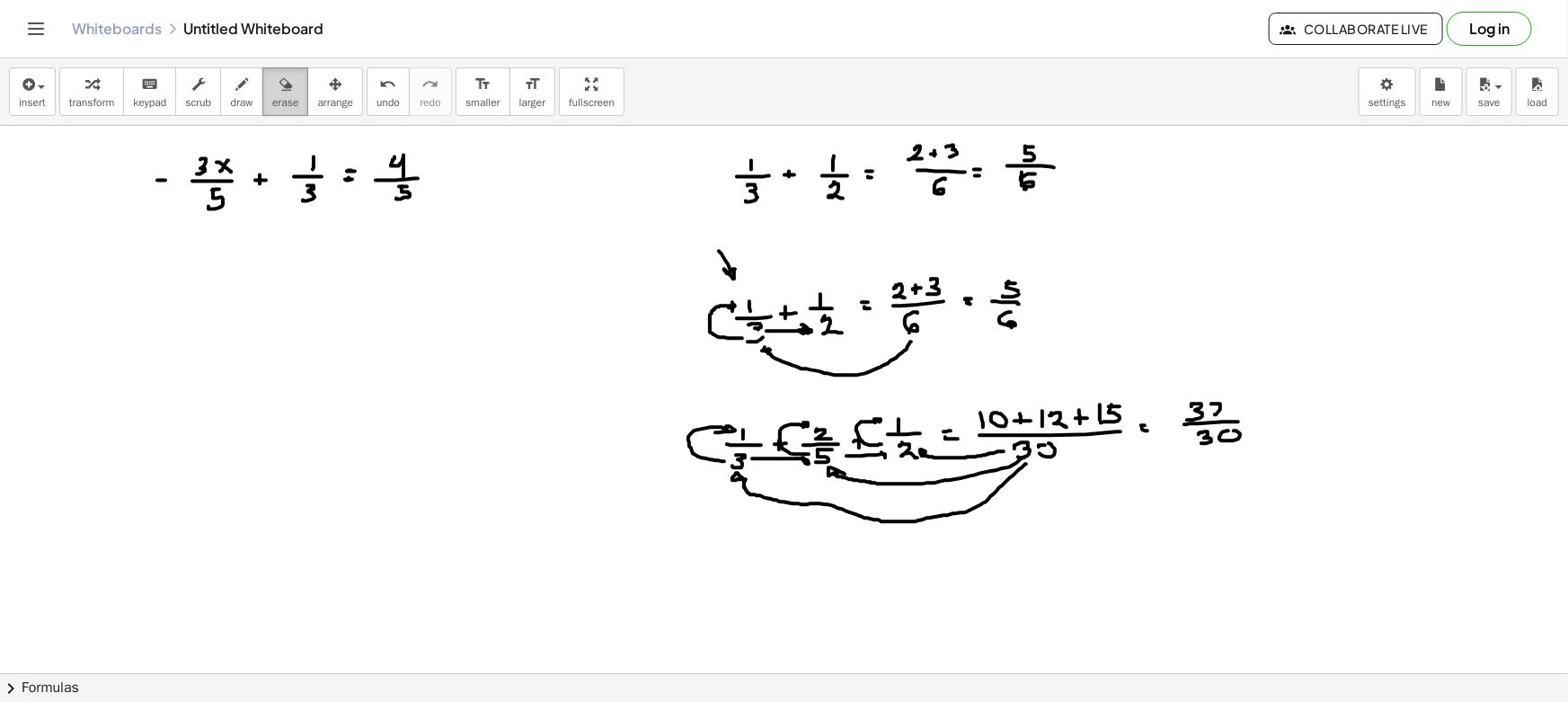 click on "erase" at bounding box center [285, 102] 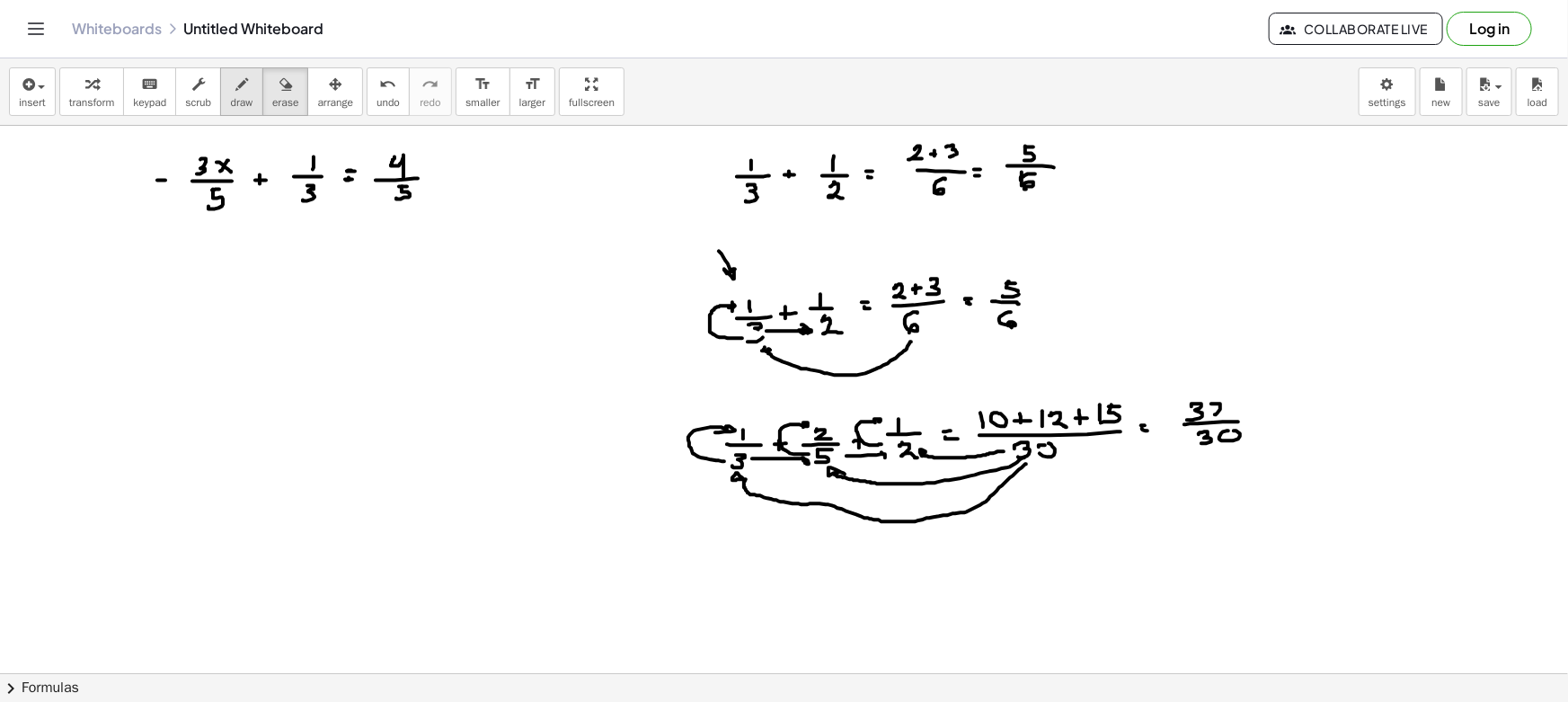 click on "draw" at bounding box center [242, 92] 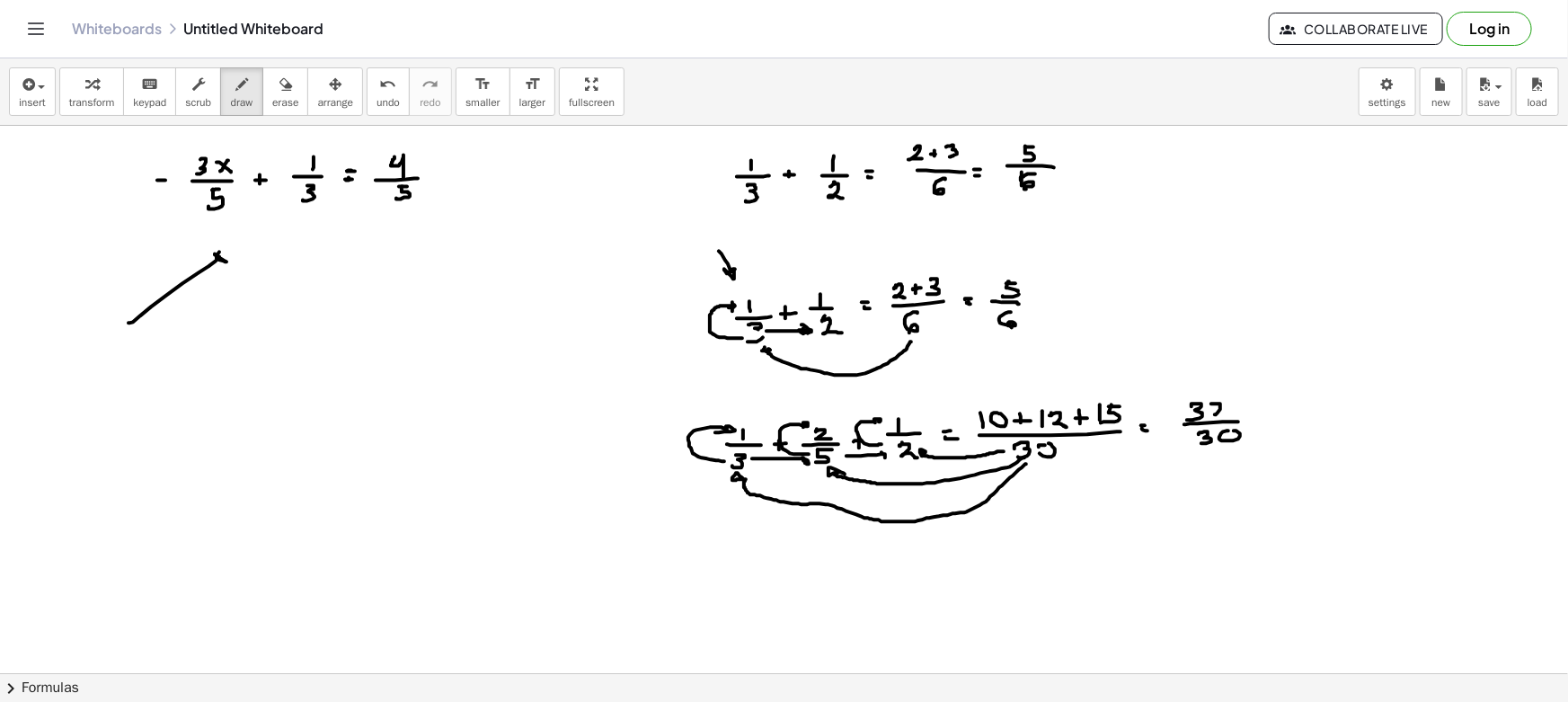drag, startPoint x: 129, startPoint y: 323, endPoint x: 238, endPoint y: 270, distance: 121.20231 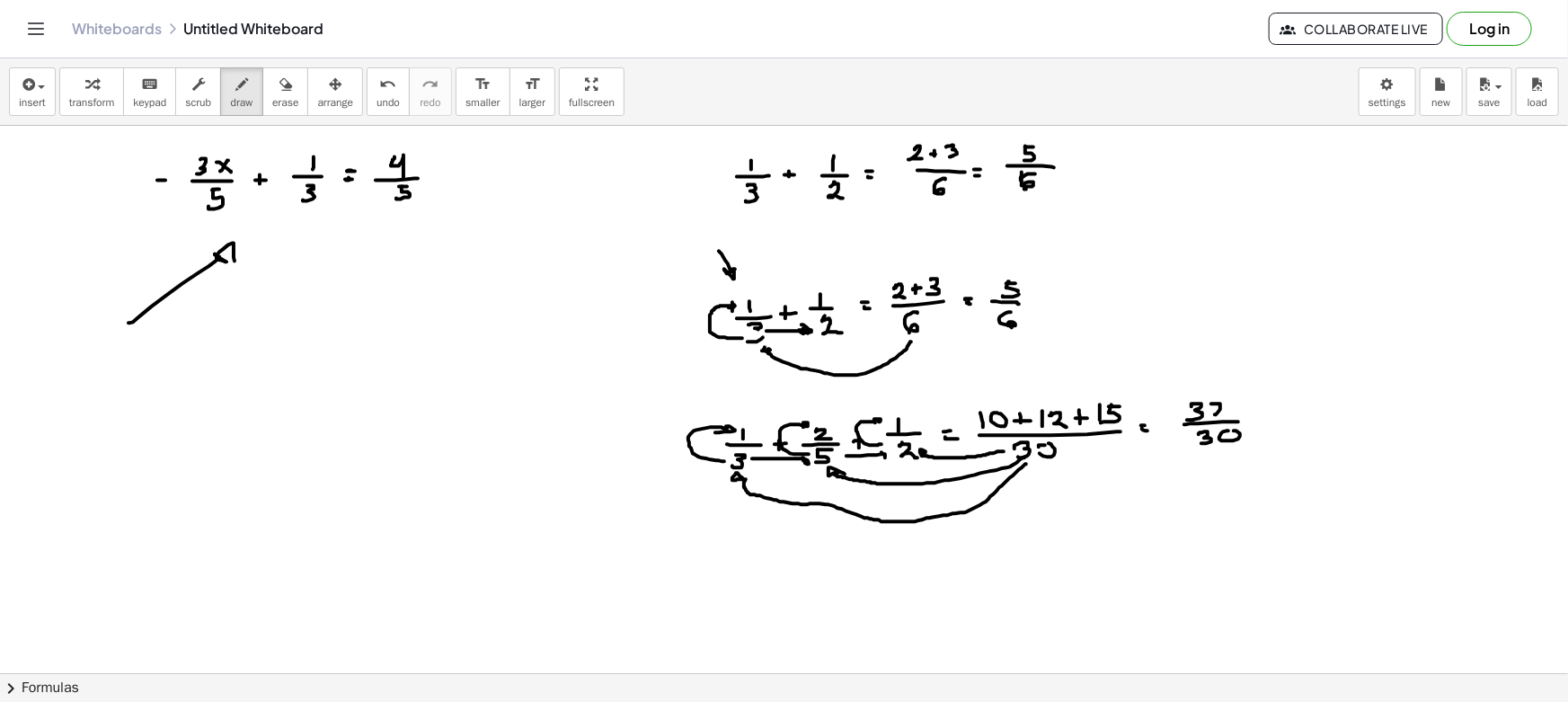 drag, startPoint x: 283, startPoint y: 102, endPoint x: 258, endPoint y: 231, distance: 131.40015 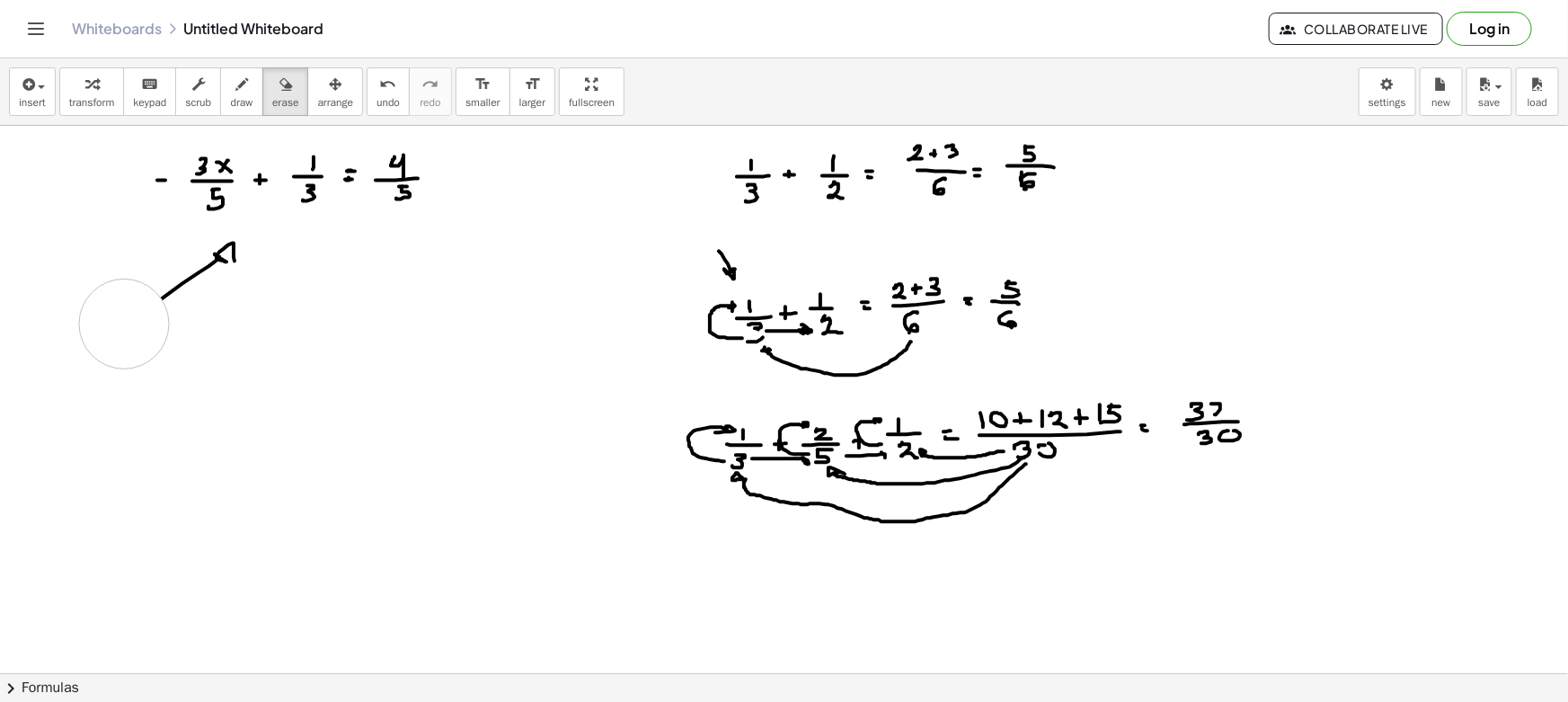 drag, startPoint x: 124, startPoint y: 324, endPoint x: 179, endPoint y: 280, distance: 70.43437 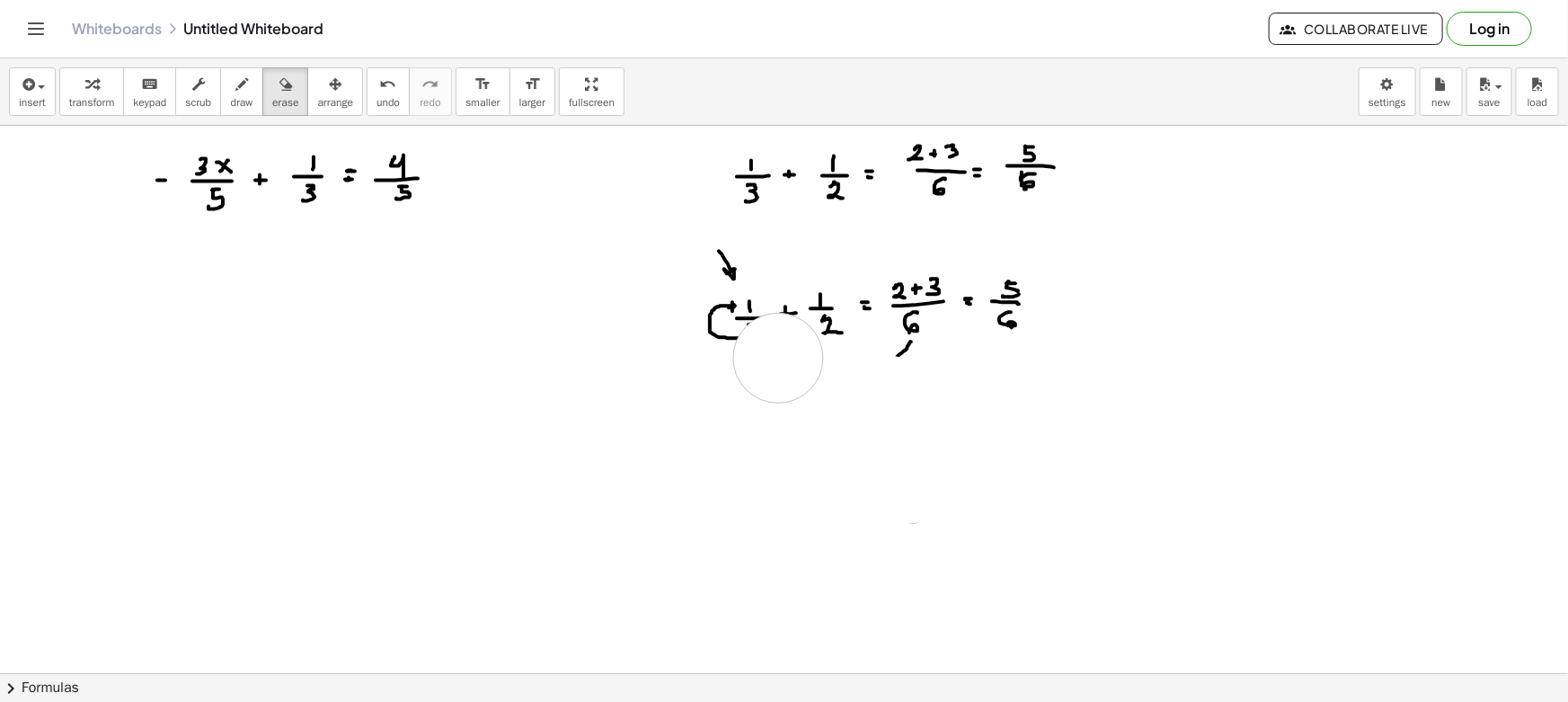 drag, startPoint x: 202, startPoint y: 262, endPoint x: 1033, endPoint y: 308, distance: 832.2722 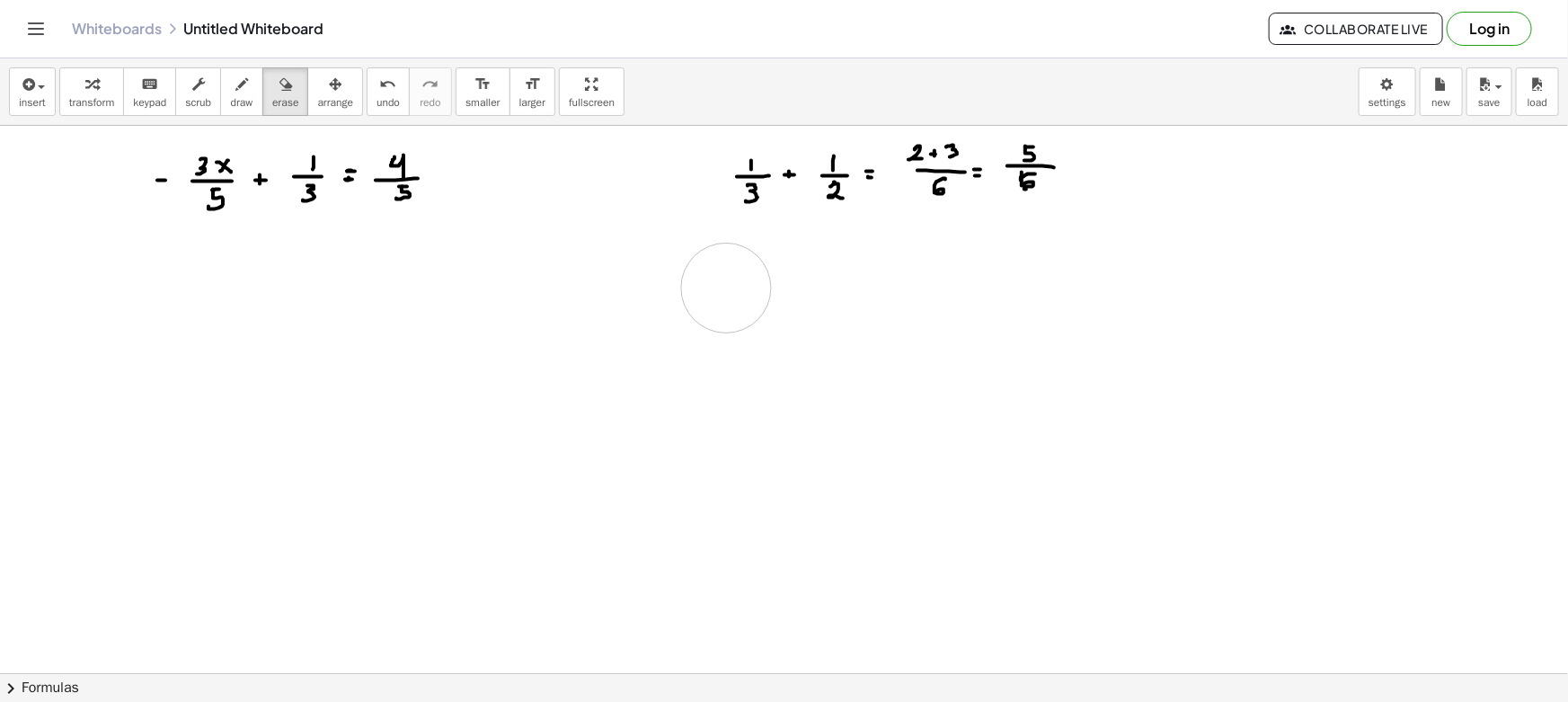 drag, startPoint x: 1033, startPoint y: 308, endPoint x: 853, endPoint y: 195, distance: 212.53 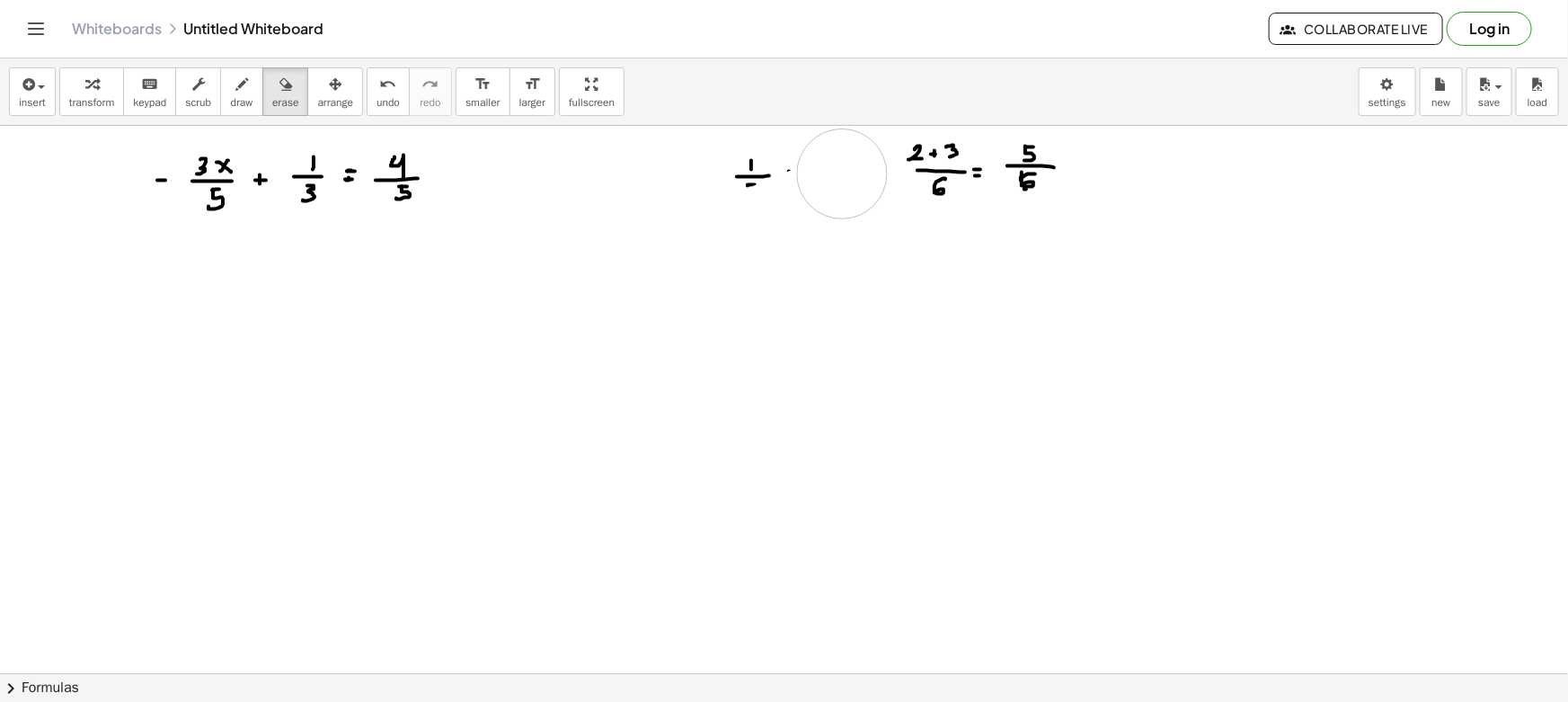 drag, startPoint x: 853, startPoint y: 195, endPoint x: 1116, endPoint y: 182, distance: 263.3211 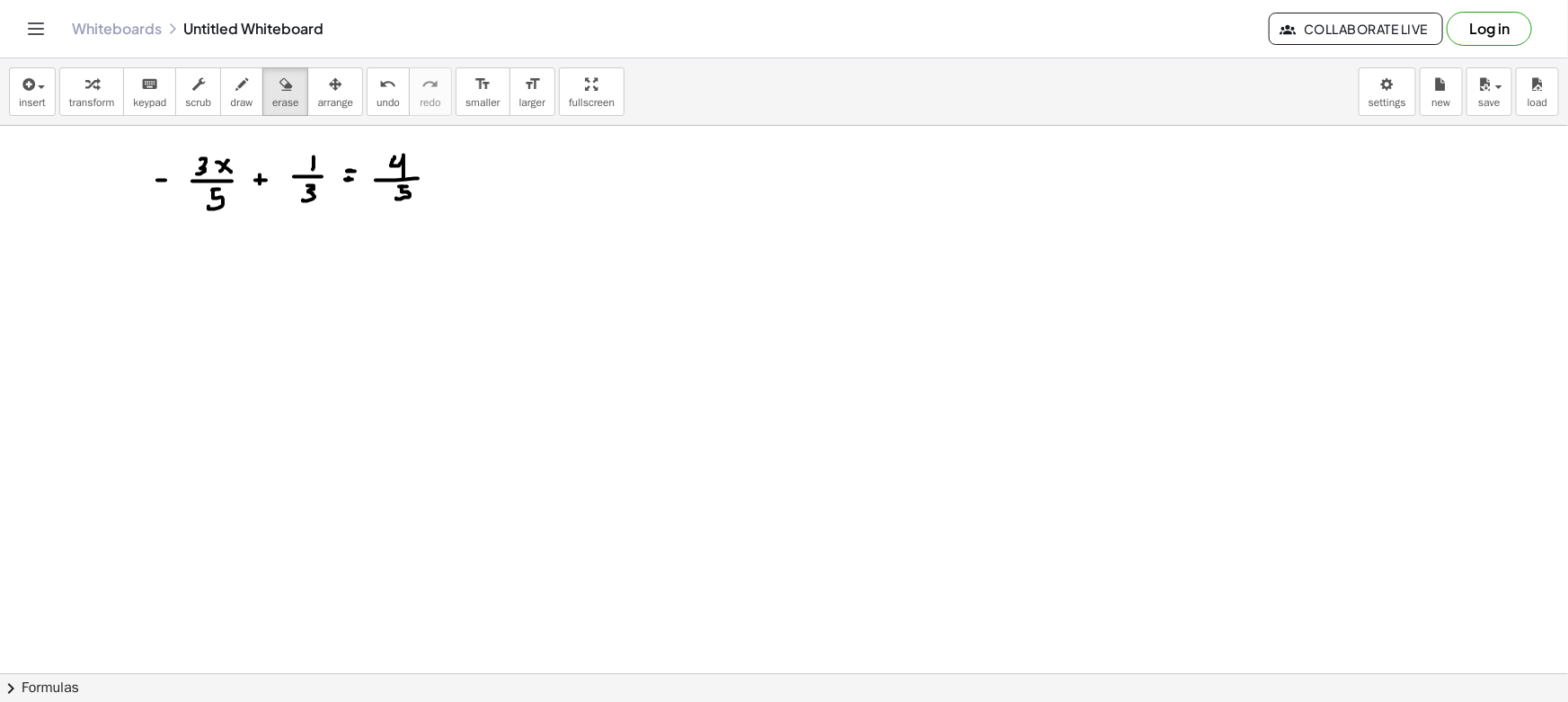 click at bounding box center [784, 774] 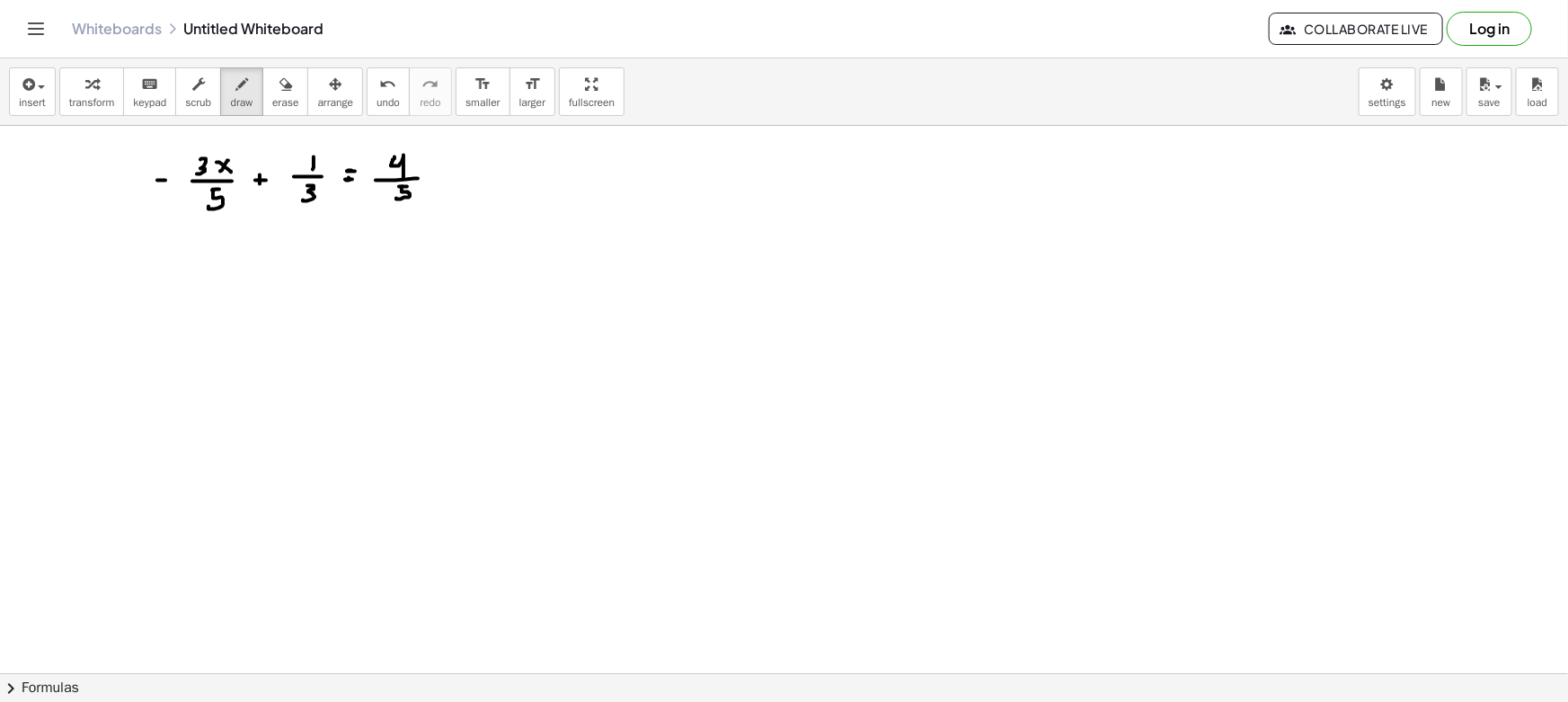 drag, startPoint x: 224, startPoint y: 87, endPoint x: 491, endPoint y: 188, distance: 285.46453 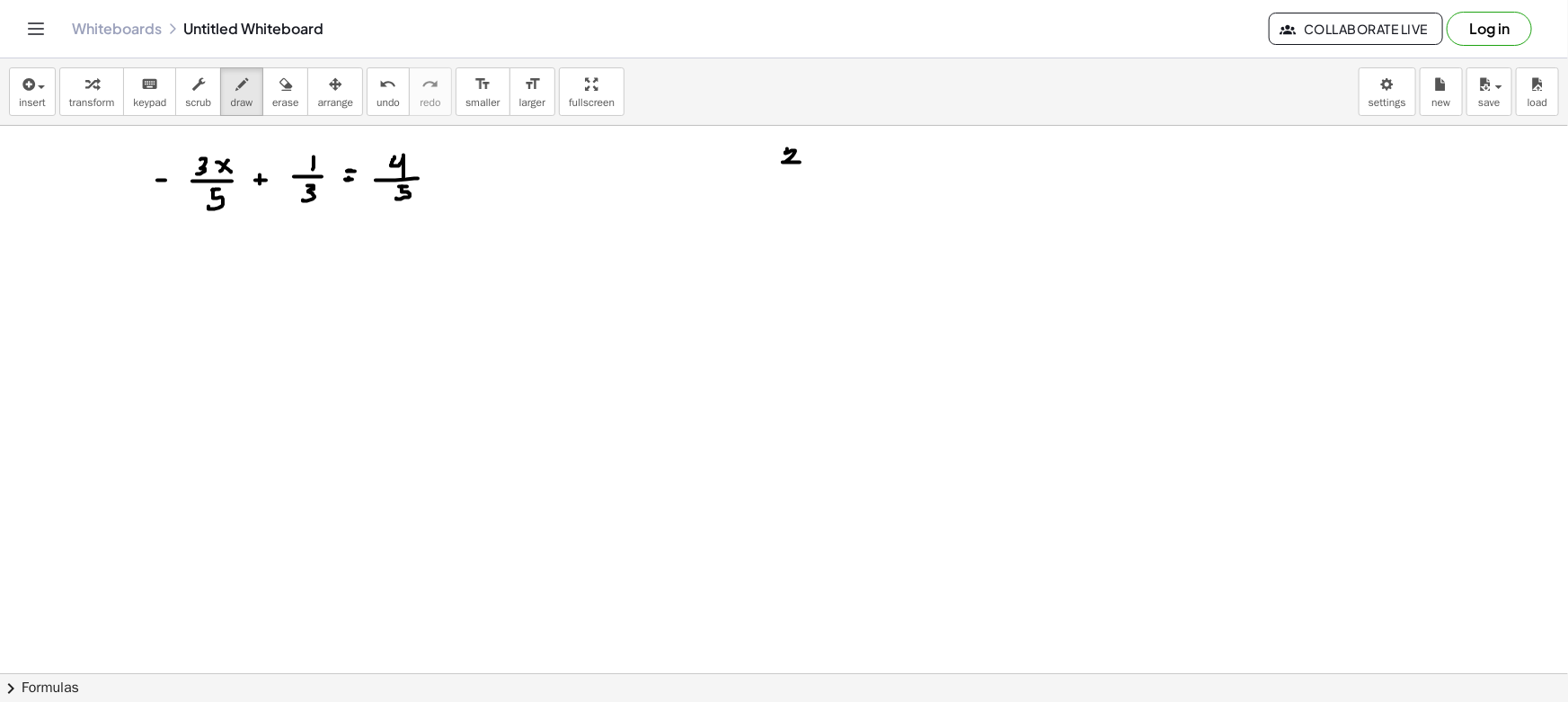 drag, startPoint x: 787, startPoint y: 148, endPoint x: 803, endPoint y: 163, distance: 21.931712 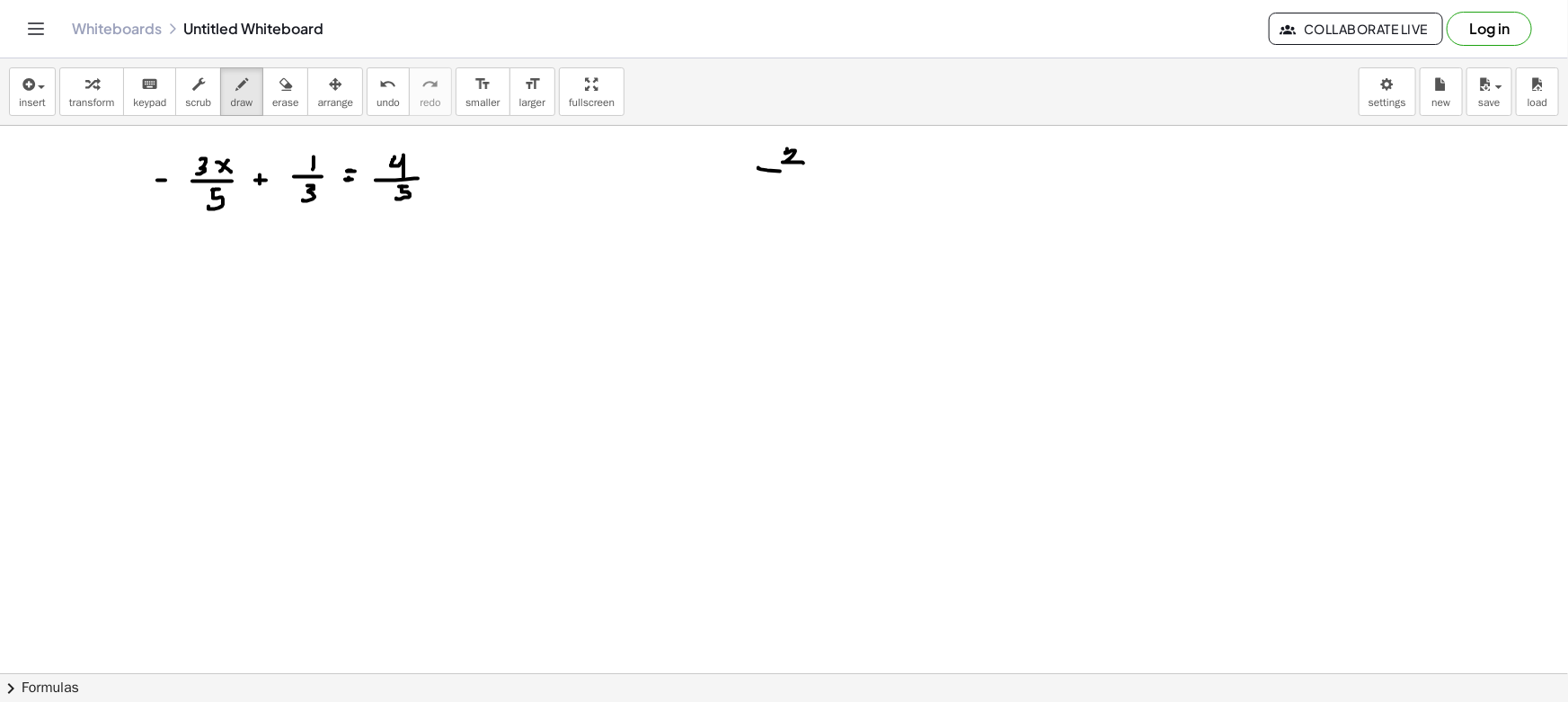 drag, startPoint x: 758, startPoint y: 168, endPoint x: 812, endPoint y: 171, distance: 54.083269 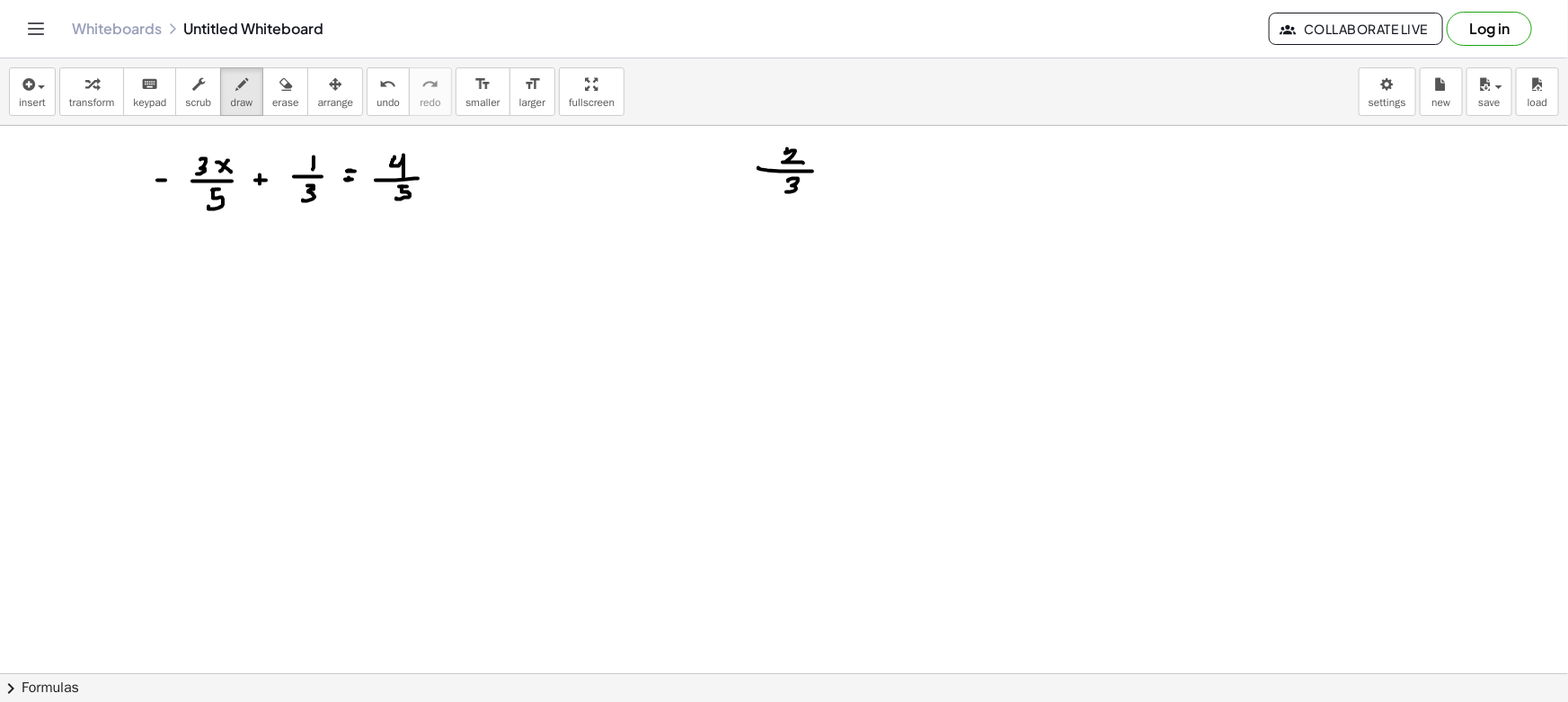 drag, startPoint x: 788, startPoint y: 181, endPoint x: 796, endPoint y: 189, distance: 11.313708 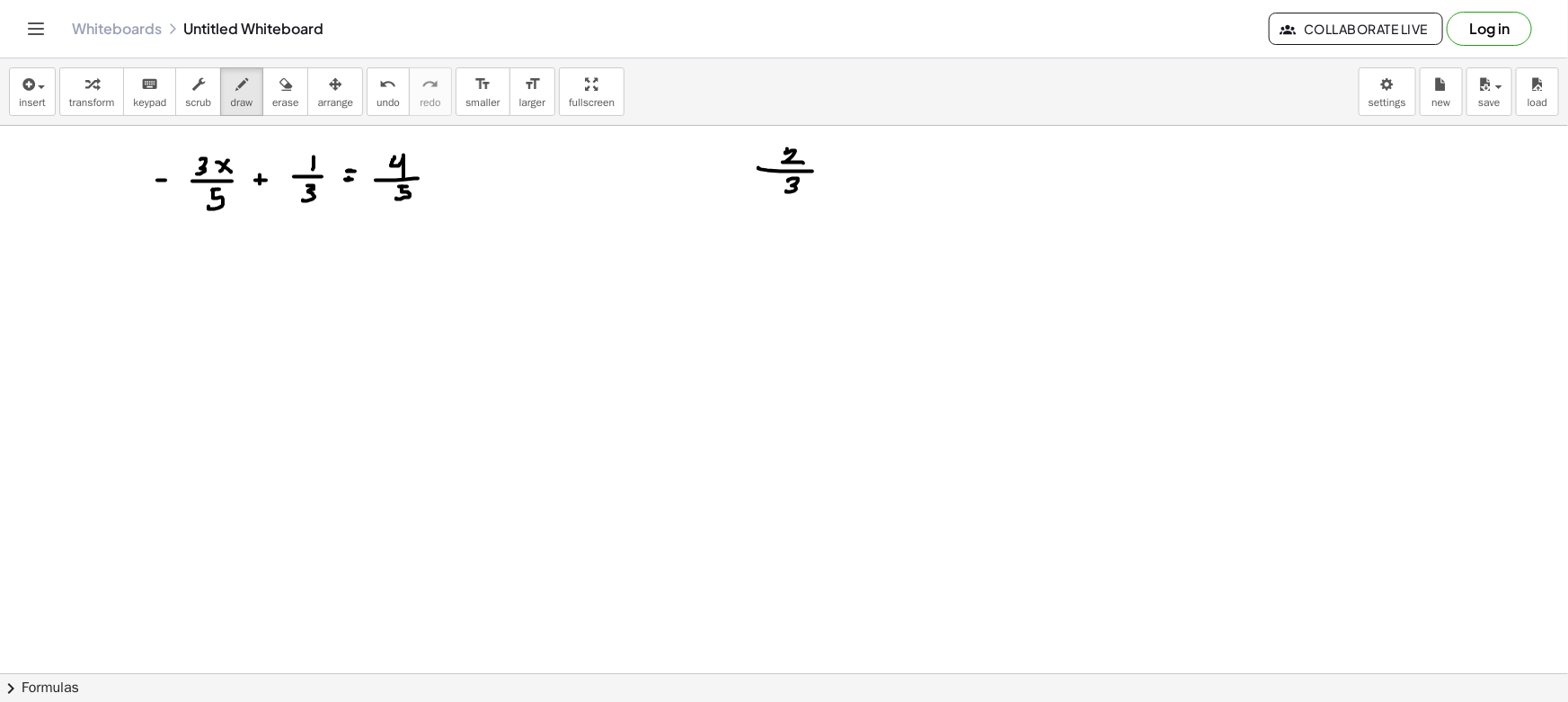 click at bounding box center [784, 774] 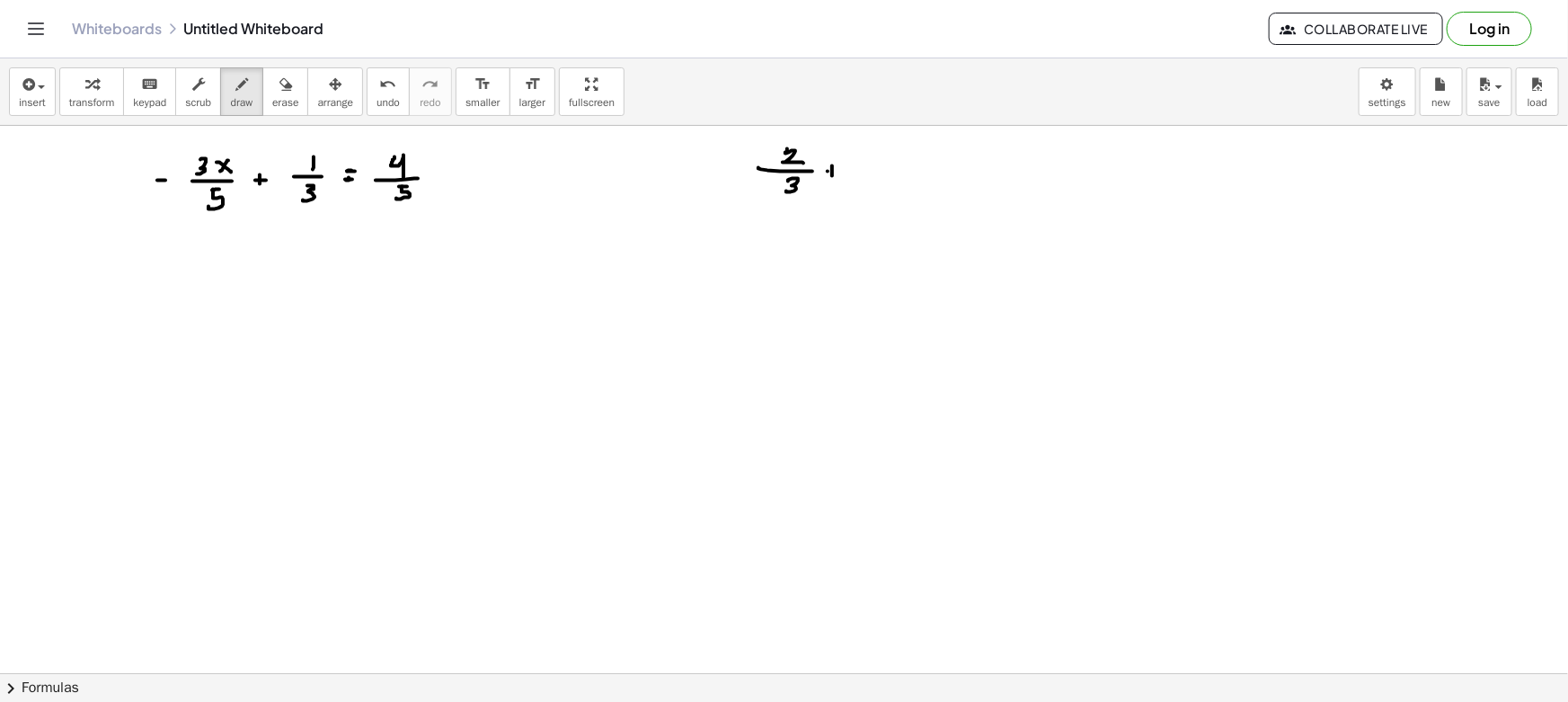 drag, startPoint x: 828, startPoint y: 171, endPoint x: 850, endPoint y: 171, distance: 22 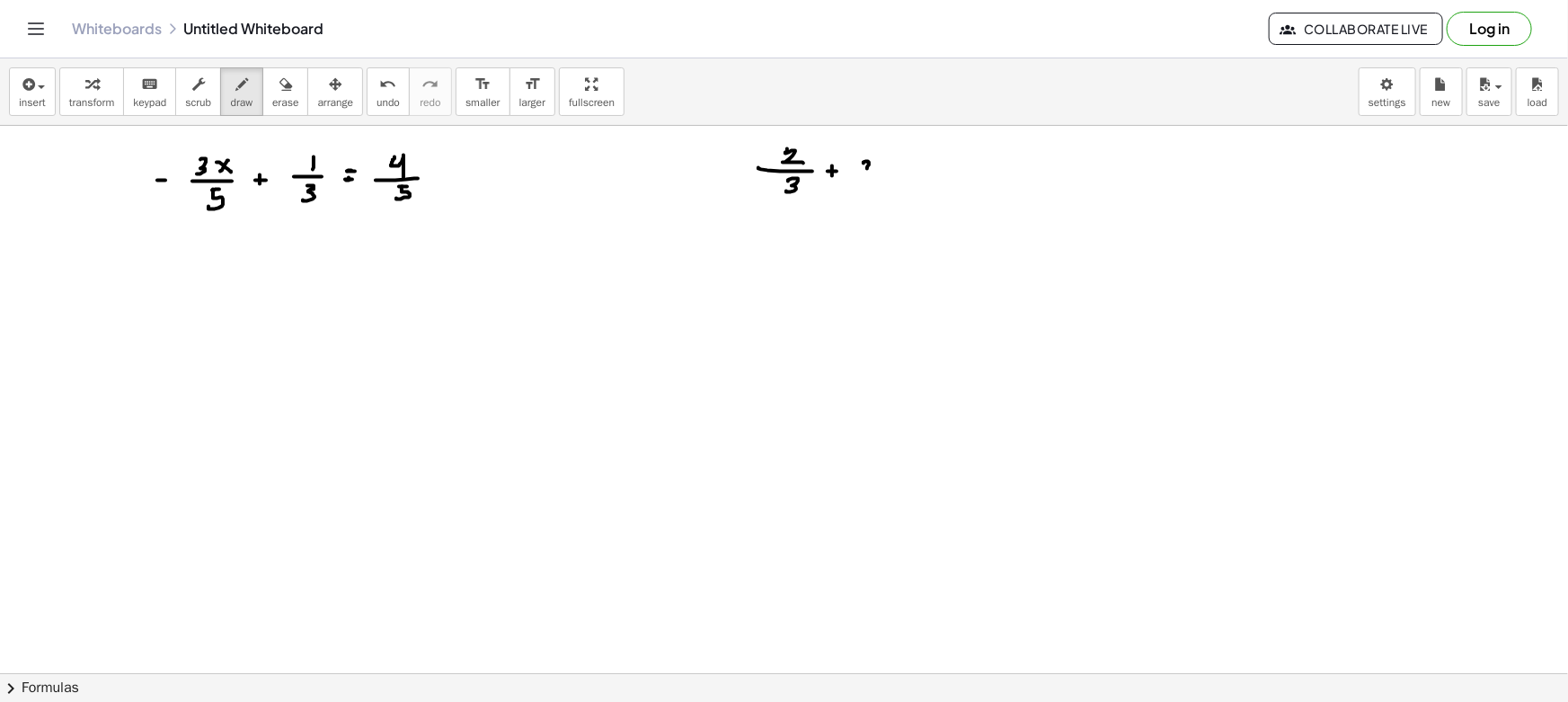 drag, startPoint x: 864, startPoint y: 163, endPoint x: 862, endPoint y: 178, distance: 15.132746 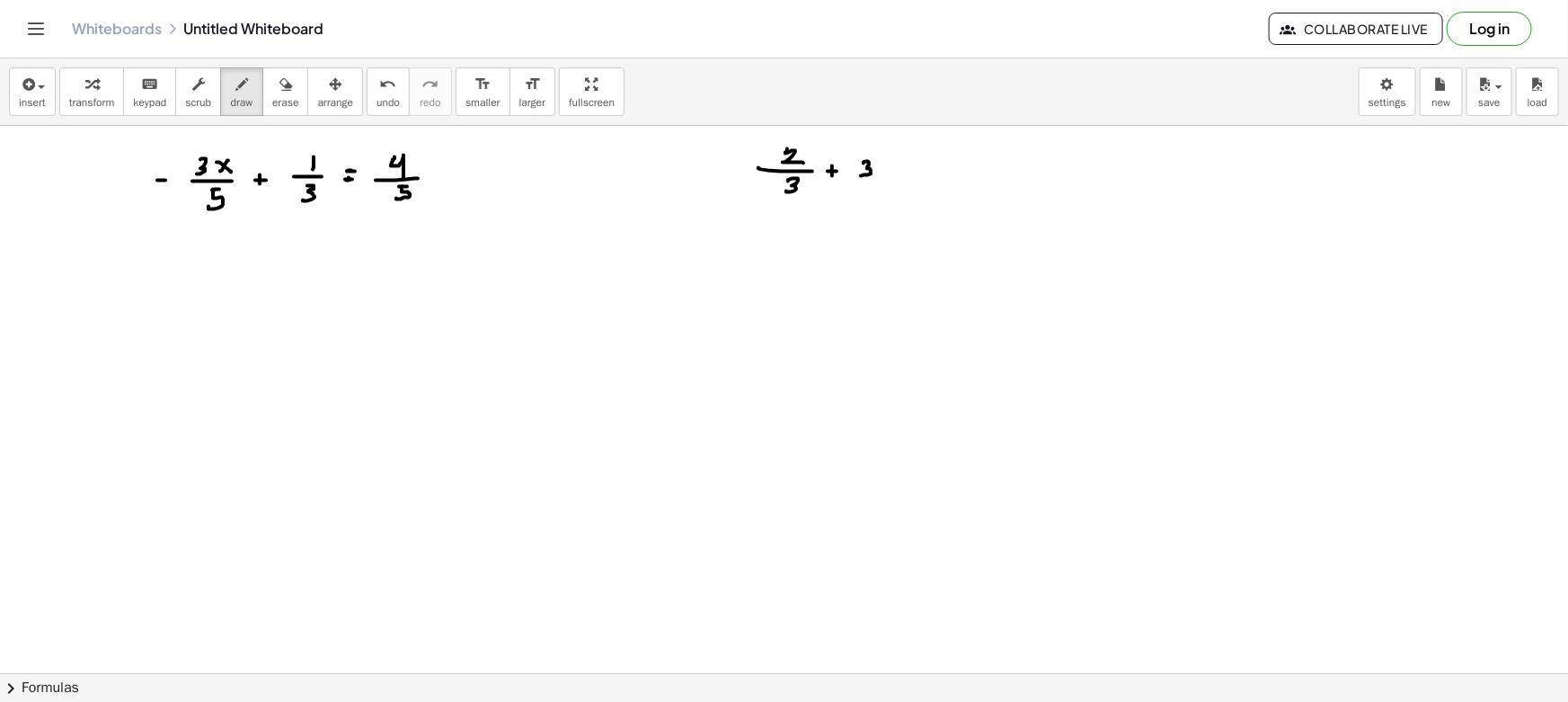 click at bounding box center (784, 774) 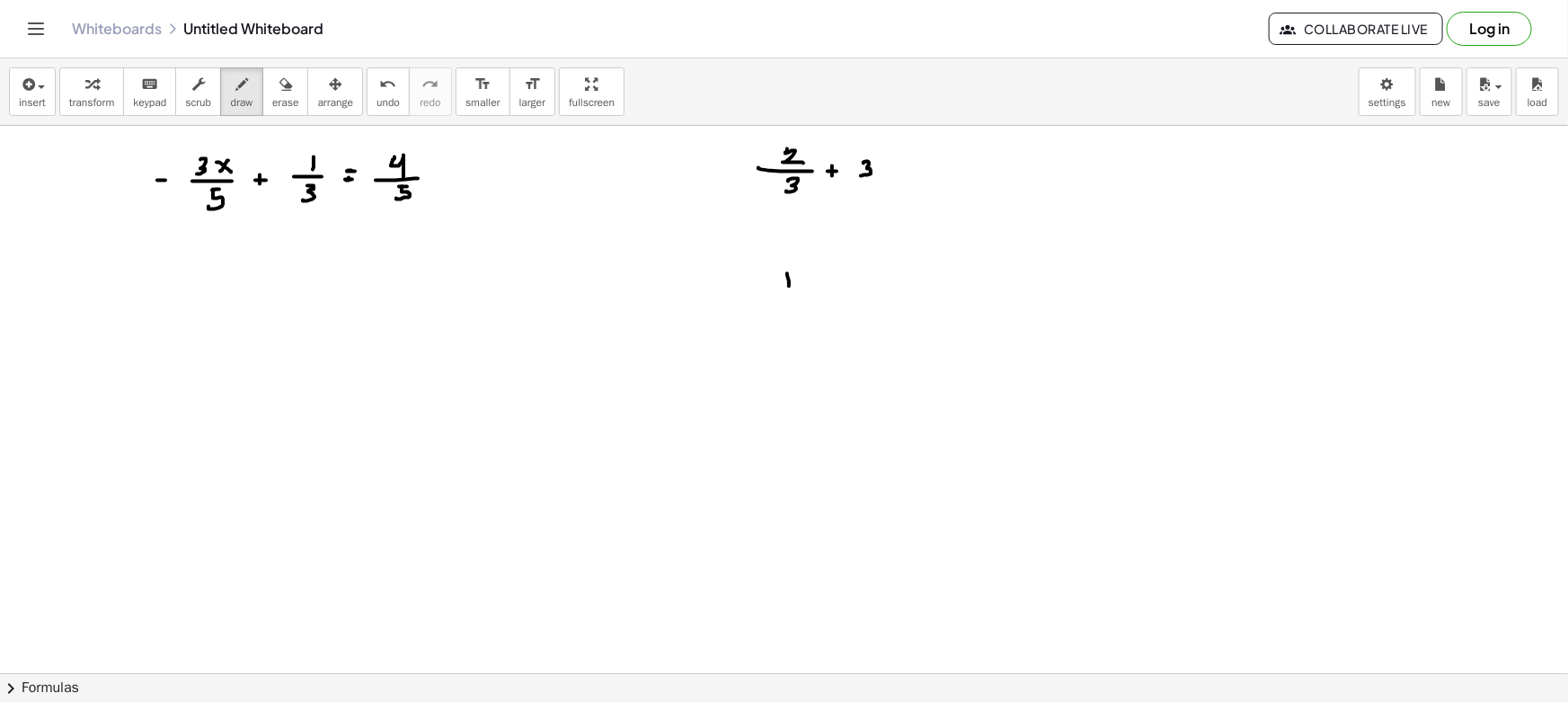 drag, startPoint x: 783, startPoint y: 289, endPoint x: 810, endPoint y: 290, distance: 27.018512 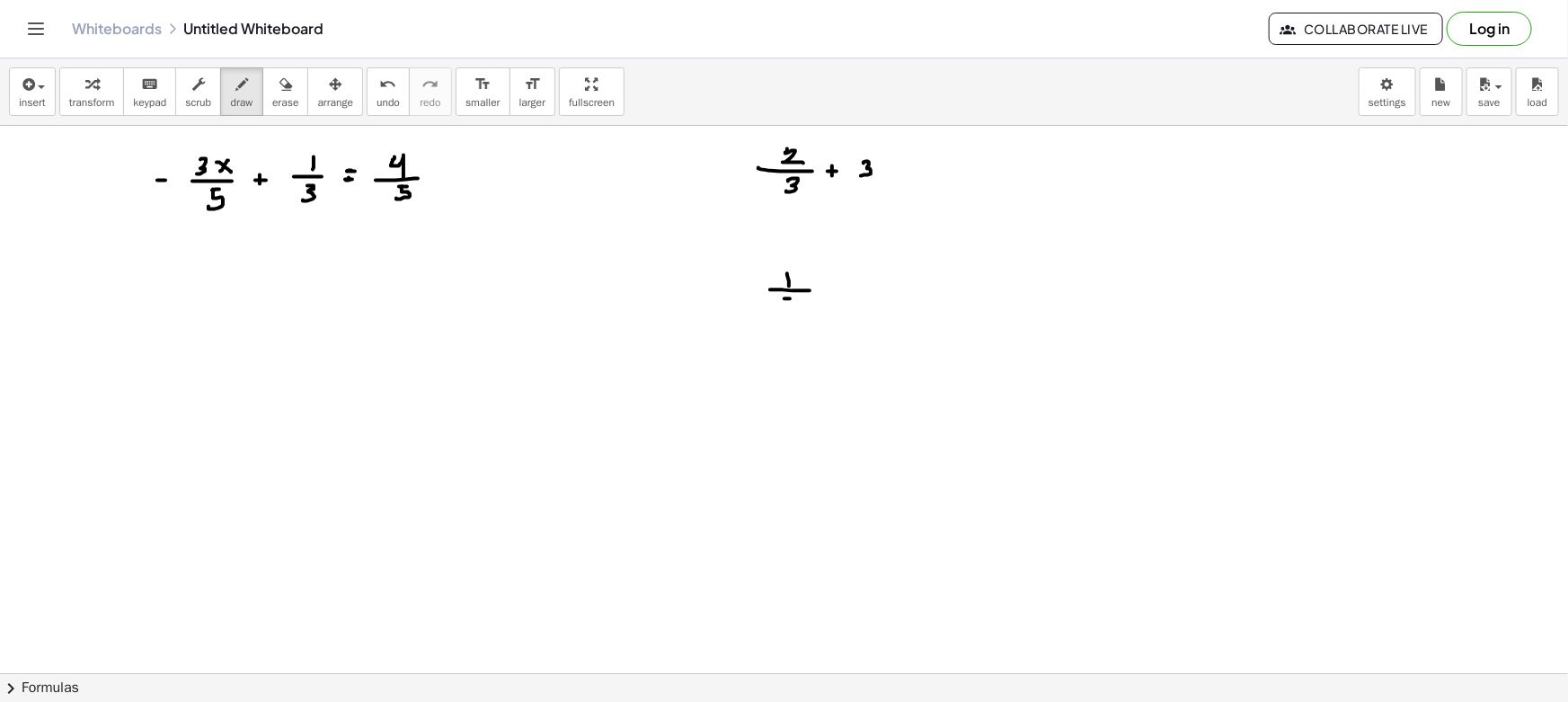 click at bounding box center (784, 774) 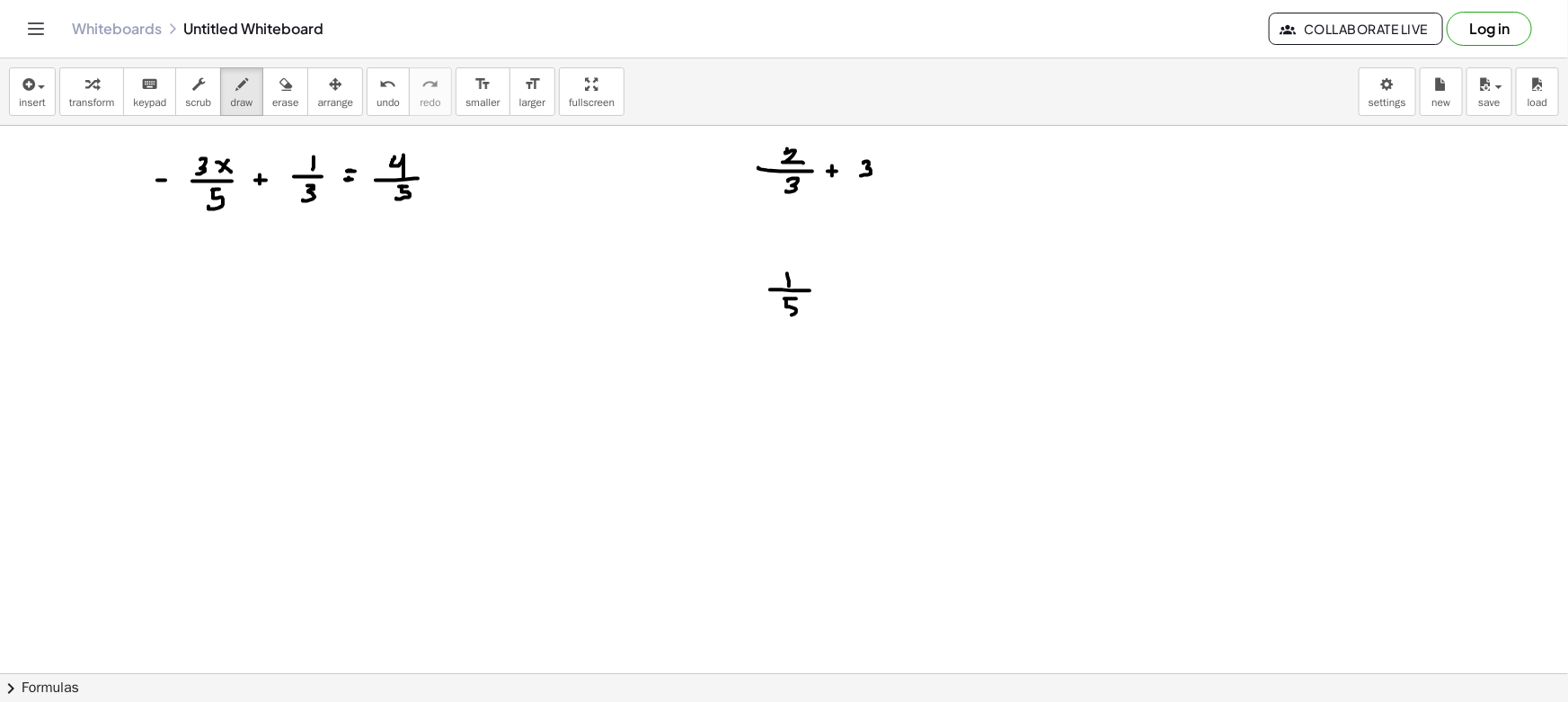 drag, startPoint x: 786, startPoint y: 301, endPoint x: 802, endPoint y: 309, distance: 17.888544 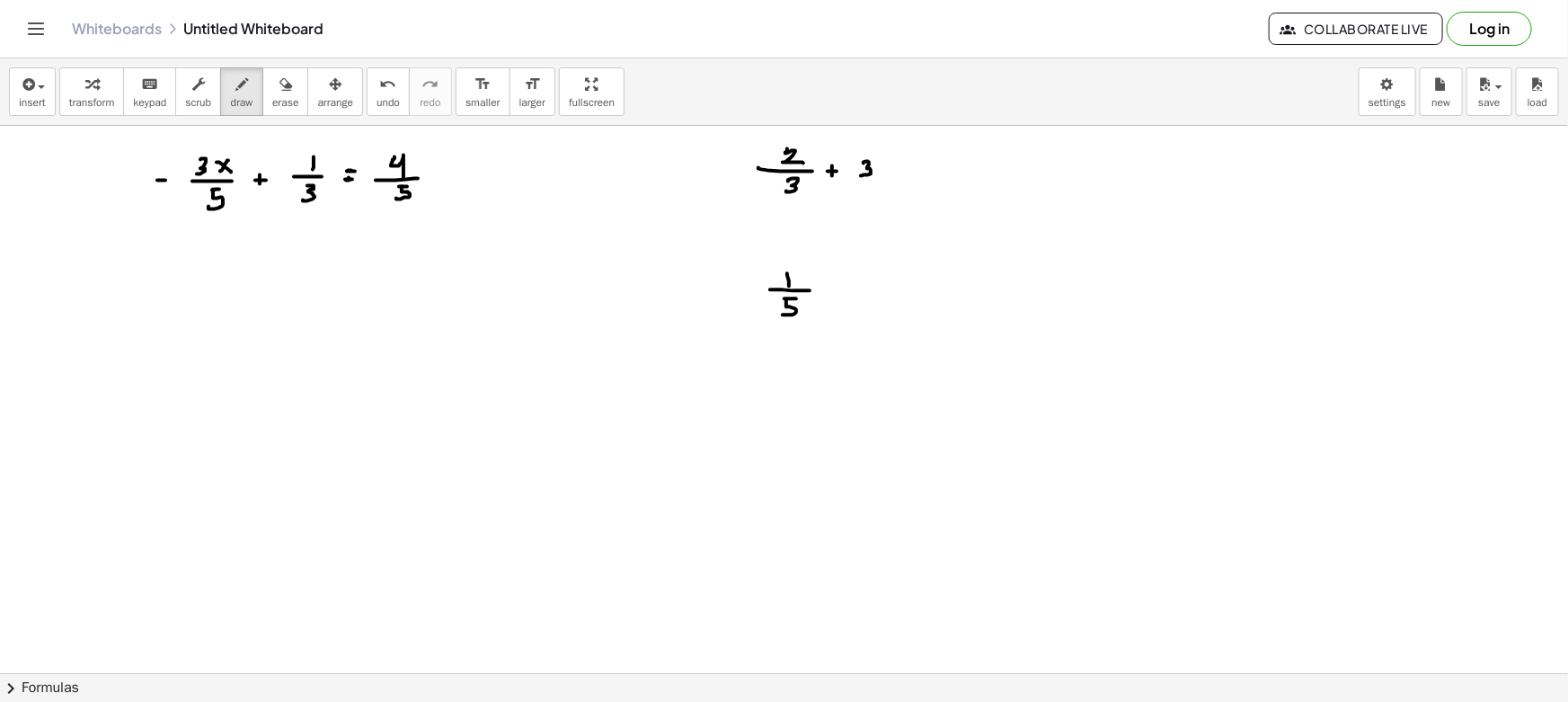 click at bounding box center [784, 774] 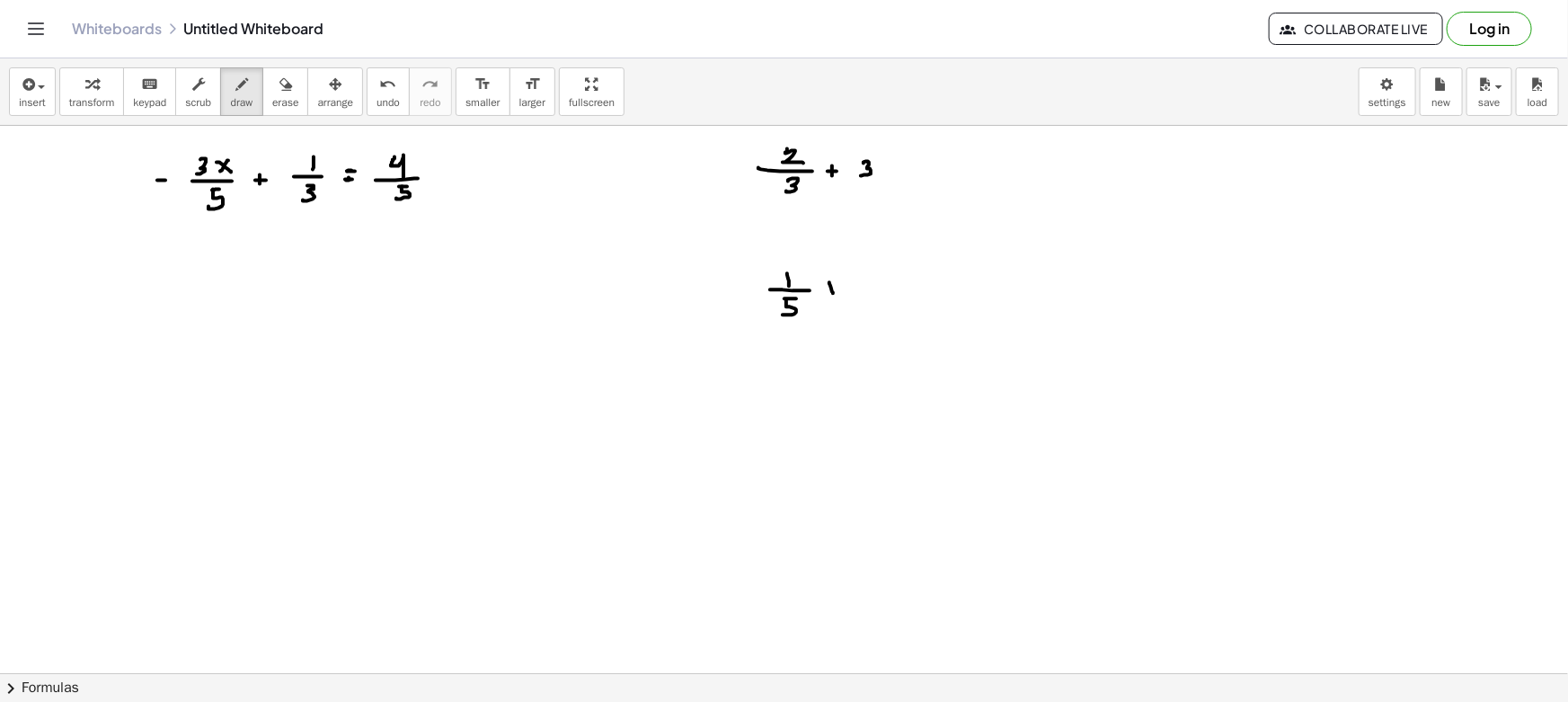 click at bounding box center (784, 774) 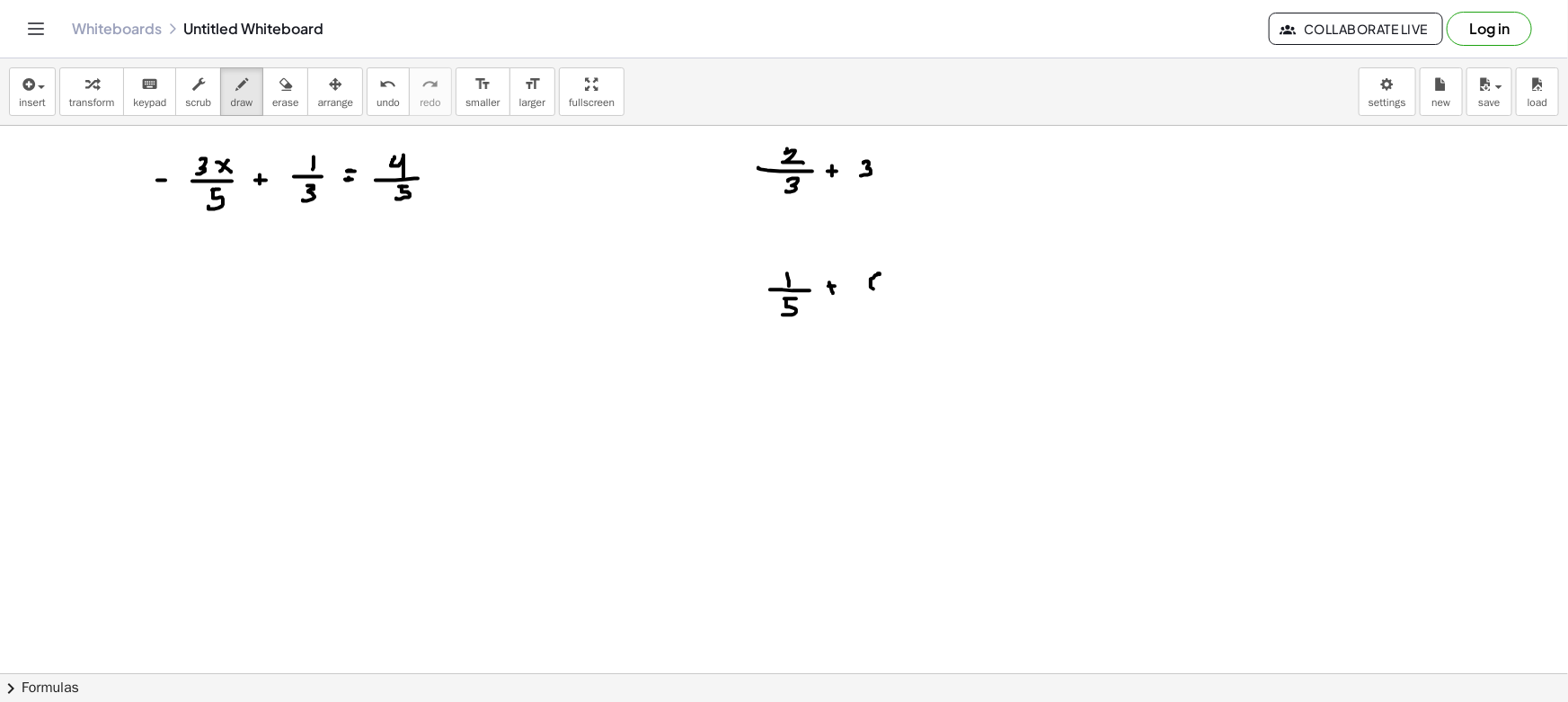 drag, startPoint x: 880, startPoint y: 274, endPoint x: 878, endPoint y: 289, distance: 15.132746 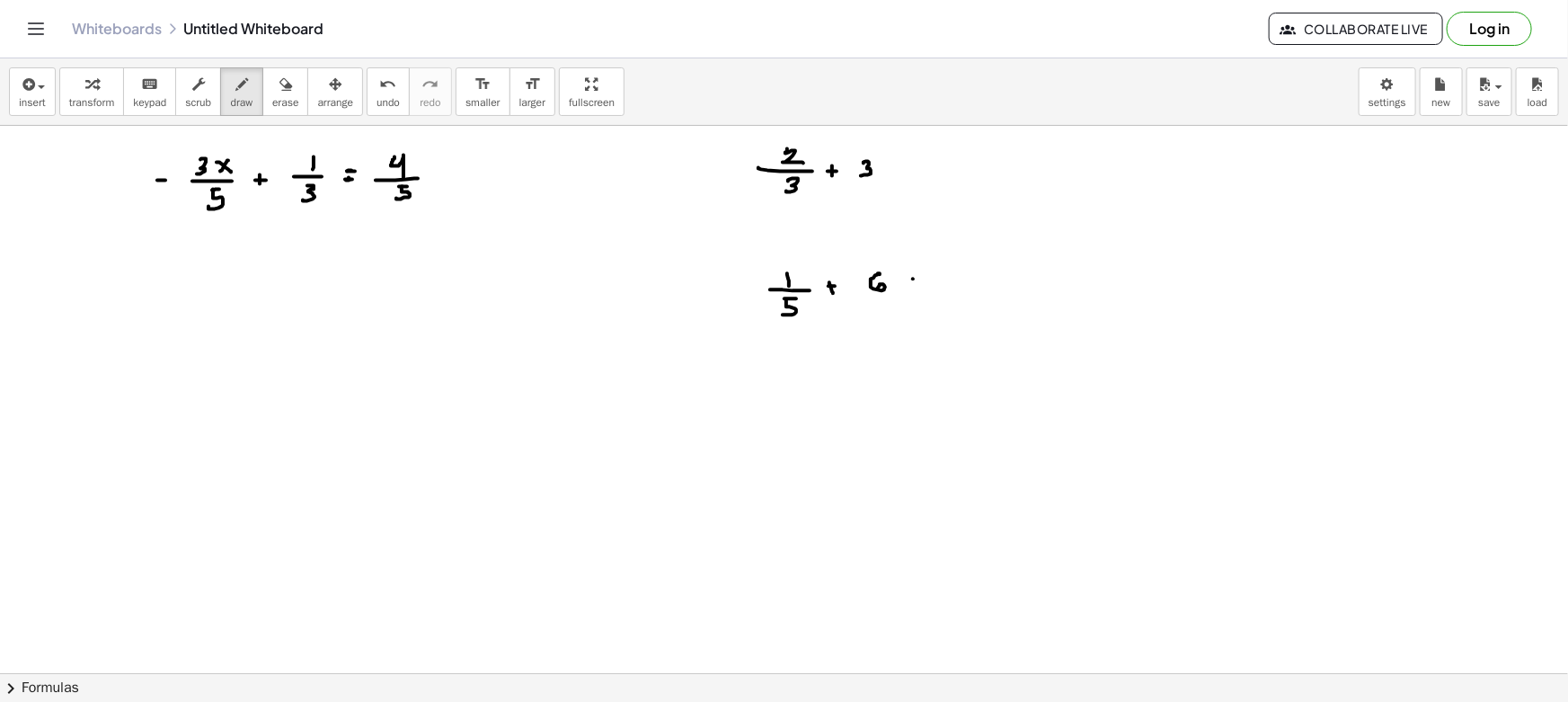 click at bounding box center (784, 774) 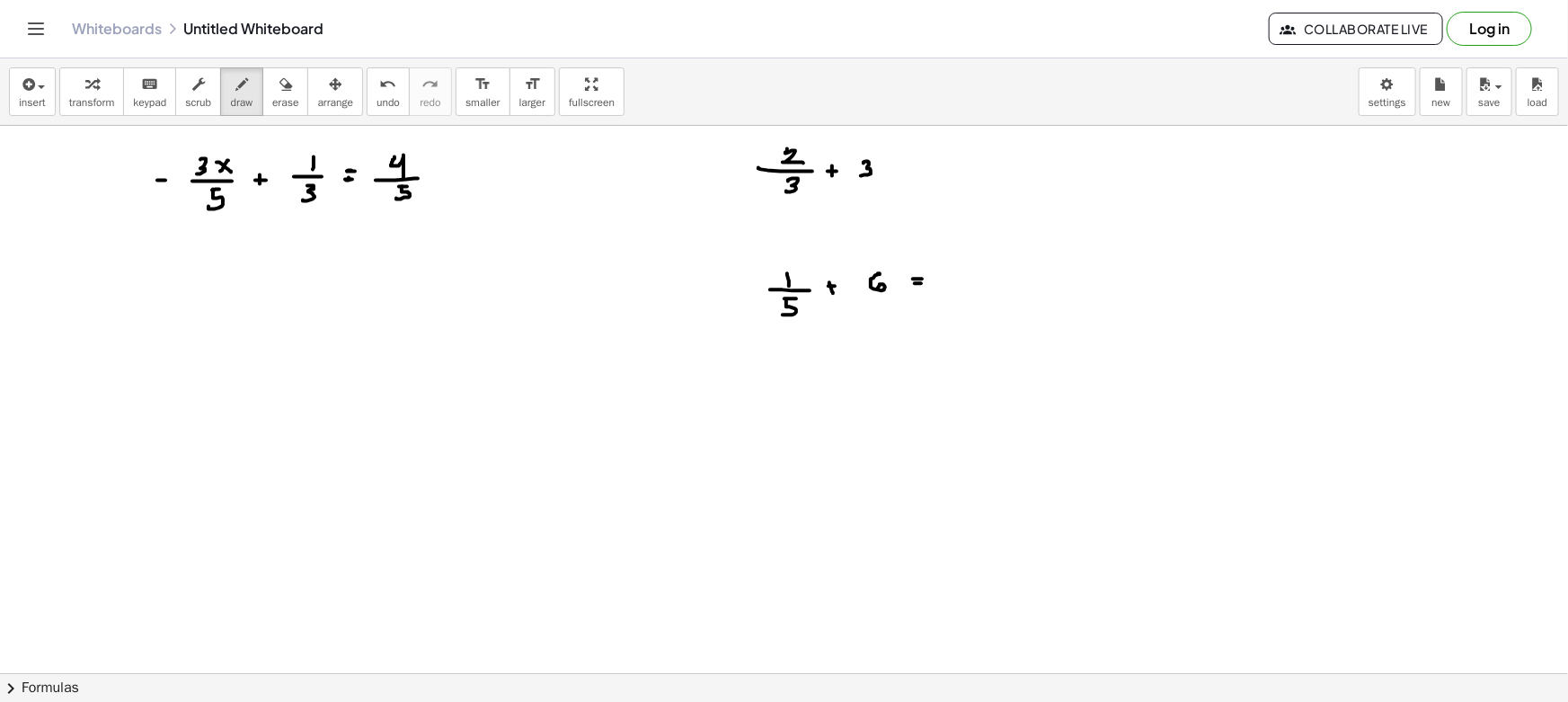 click at bounding box center [784, 774] 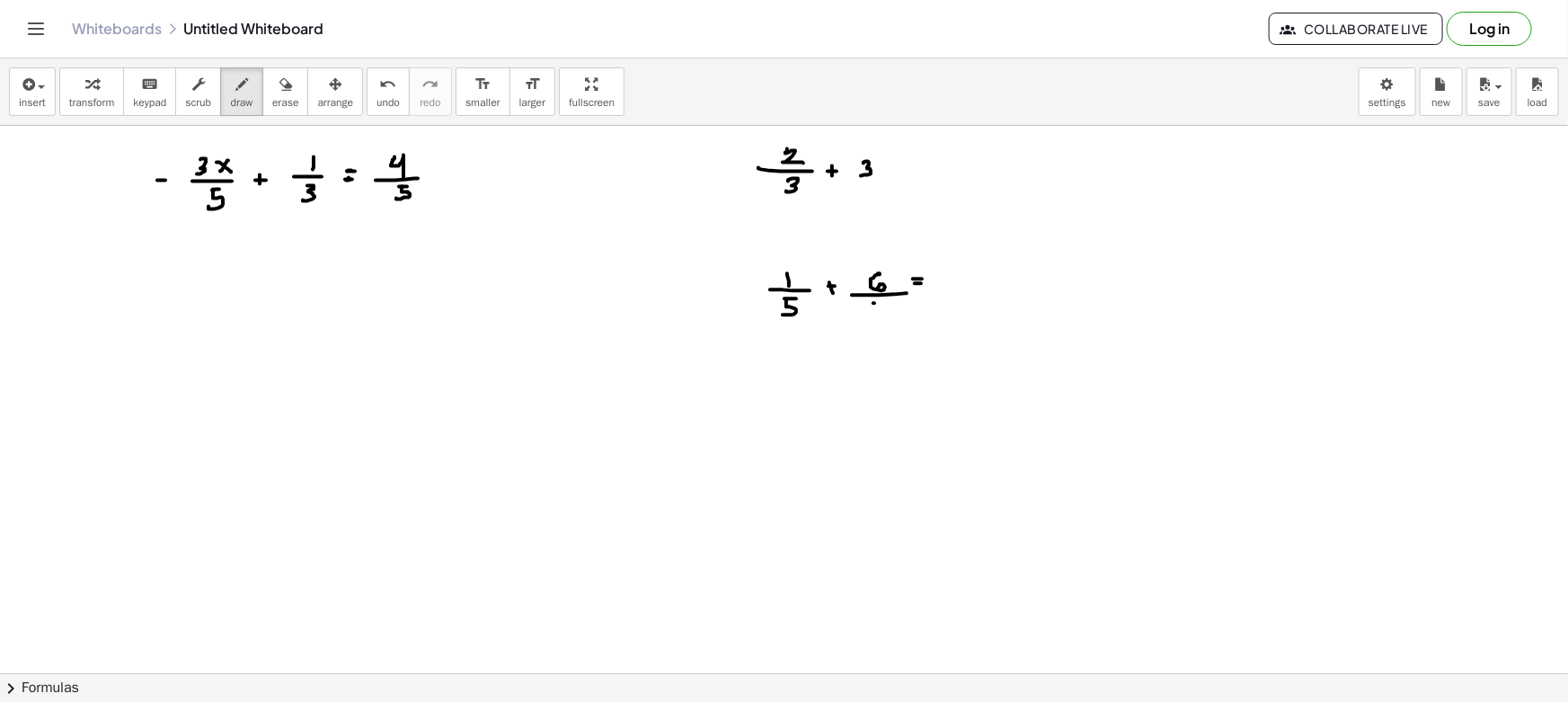 drag, startPoint x: 874, startPoint y: 303, endPoint x: 886, endPoint y: 301, distance: 12.165525 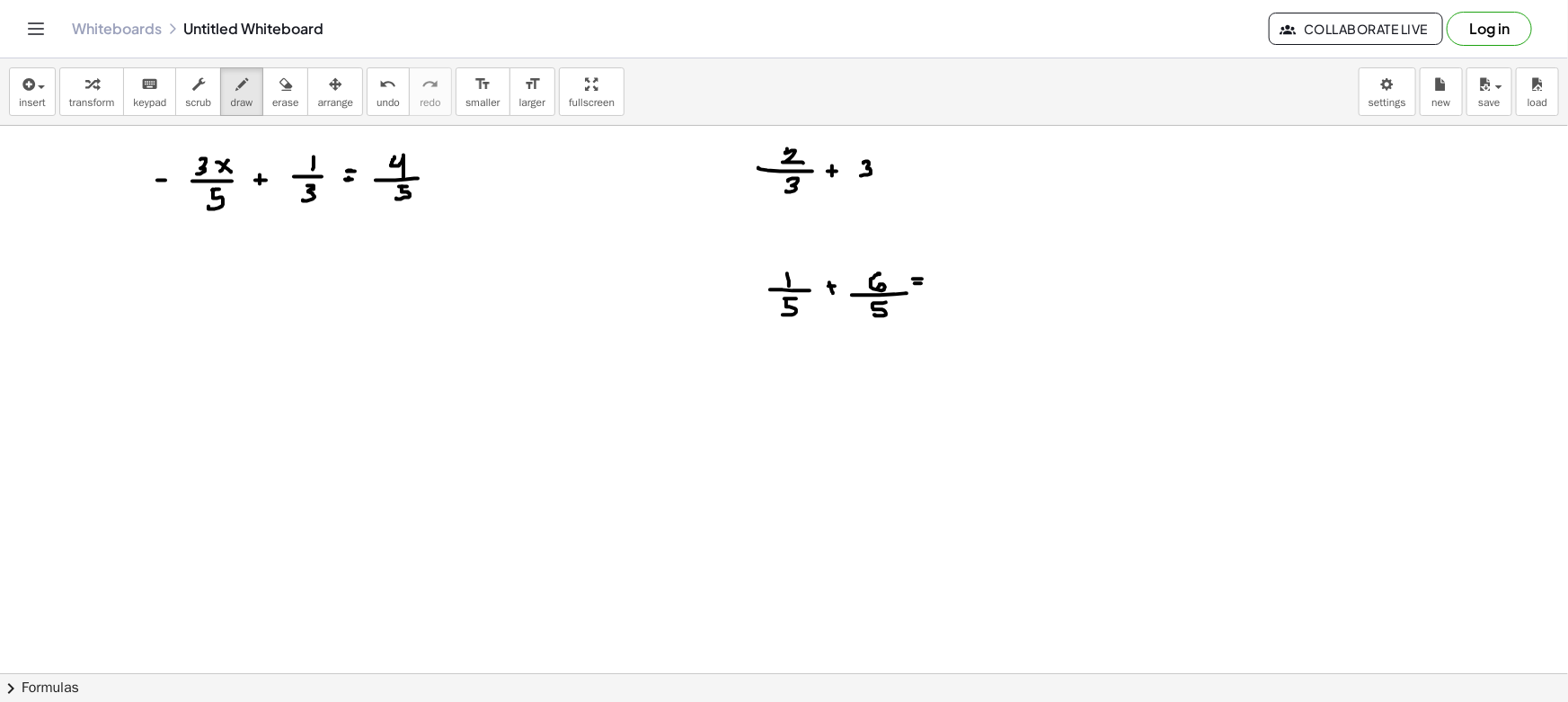 drag, startPoint x: 873, startPoint y: 304, endPoint x: 874, endPoint y: 315, distance: 11.045361 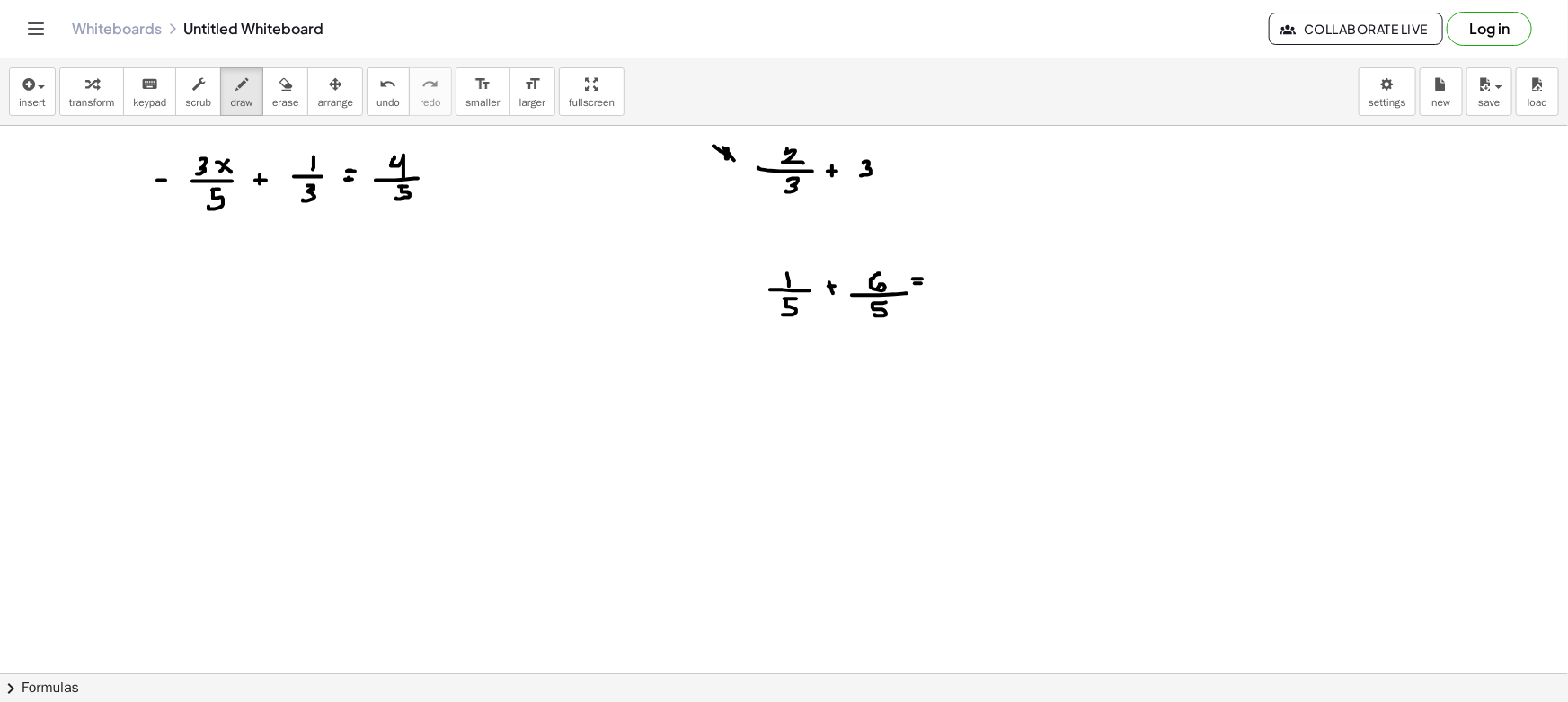 click at bounding box center (784, 774) 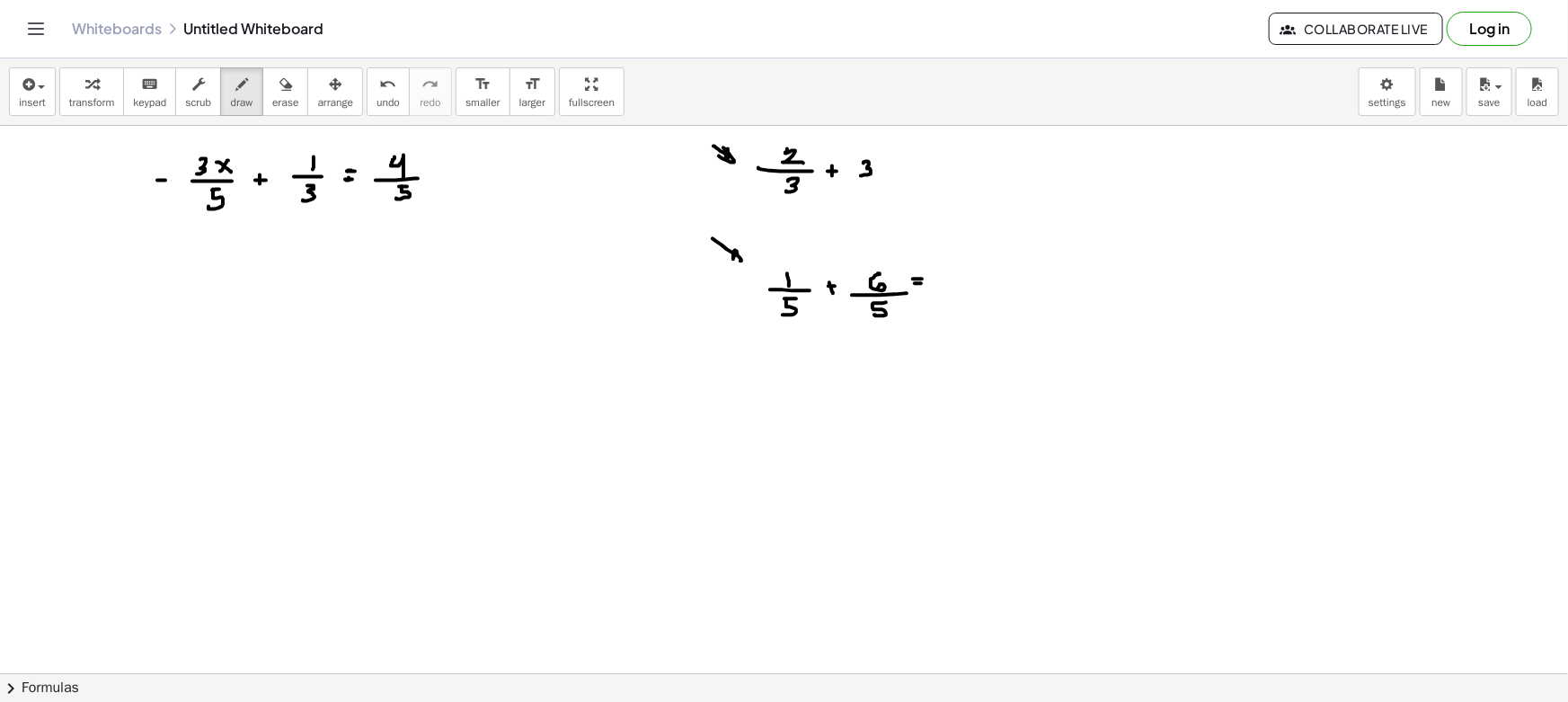 drag, startPoint x: 716, startPoint y: 241, endPoint x: 736, endPoint y: 261, distance: 28.284271 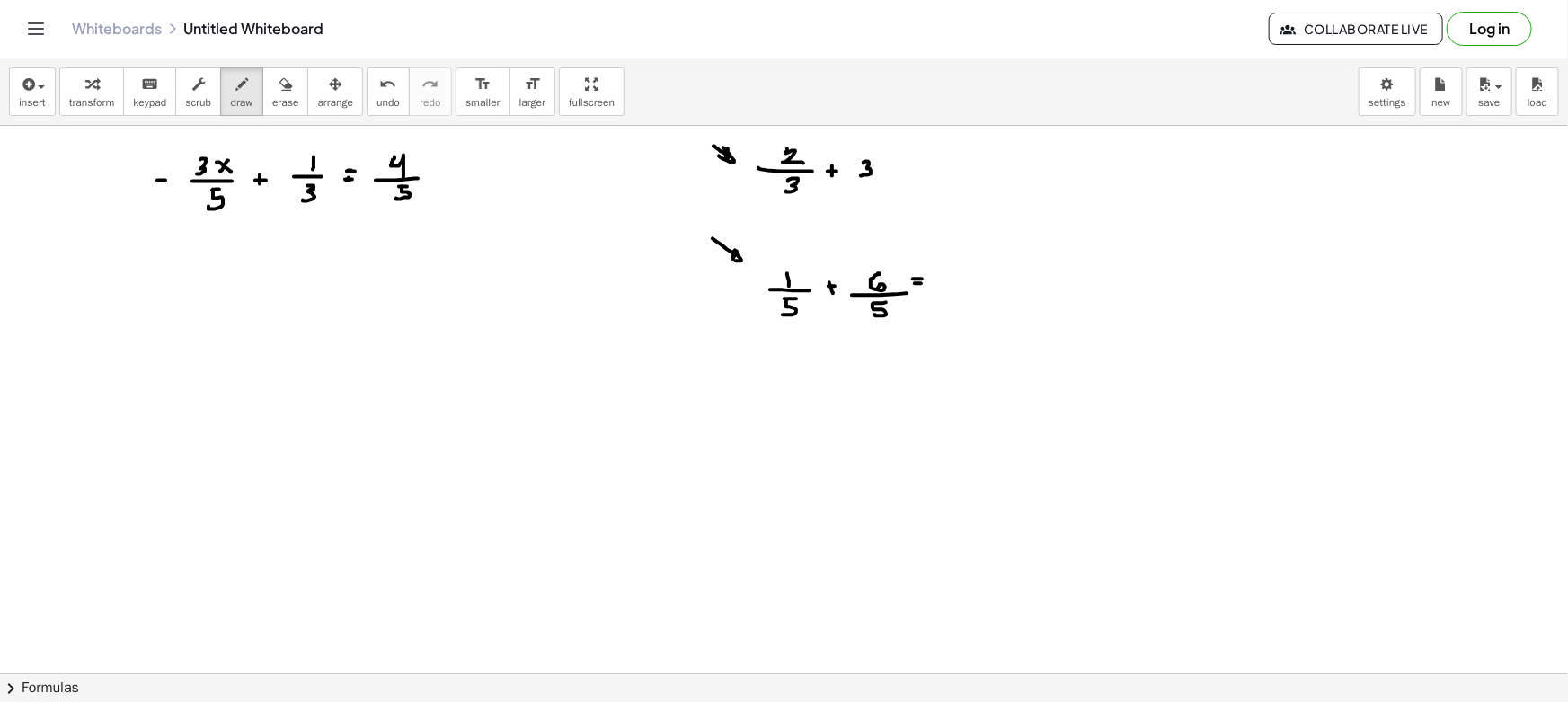 click at bounding box center [784, 774] 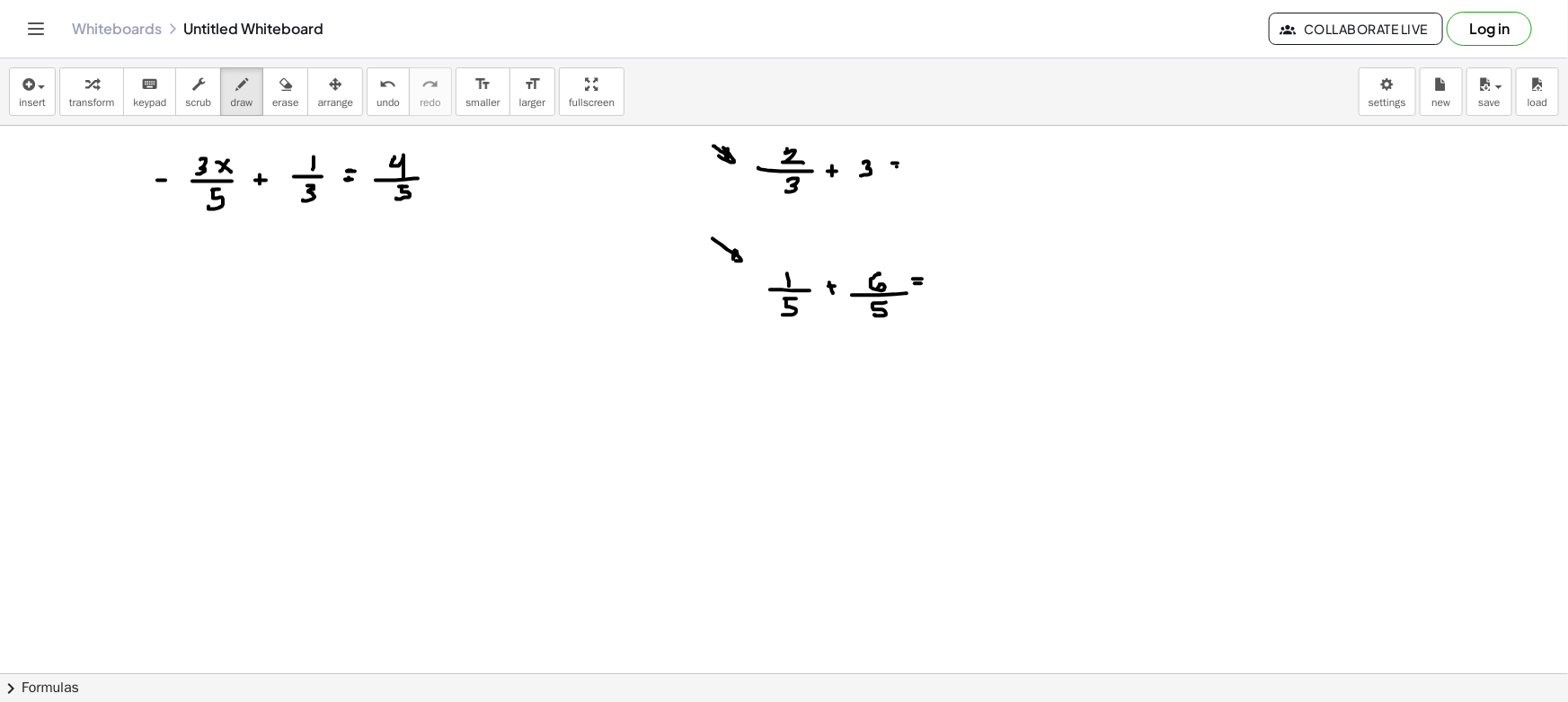 click at bounding box center (784, 774) 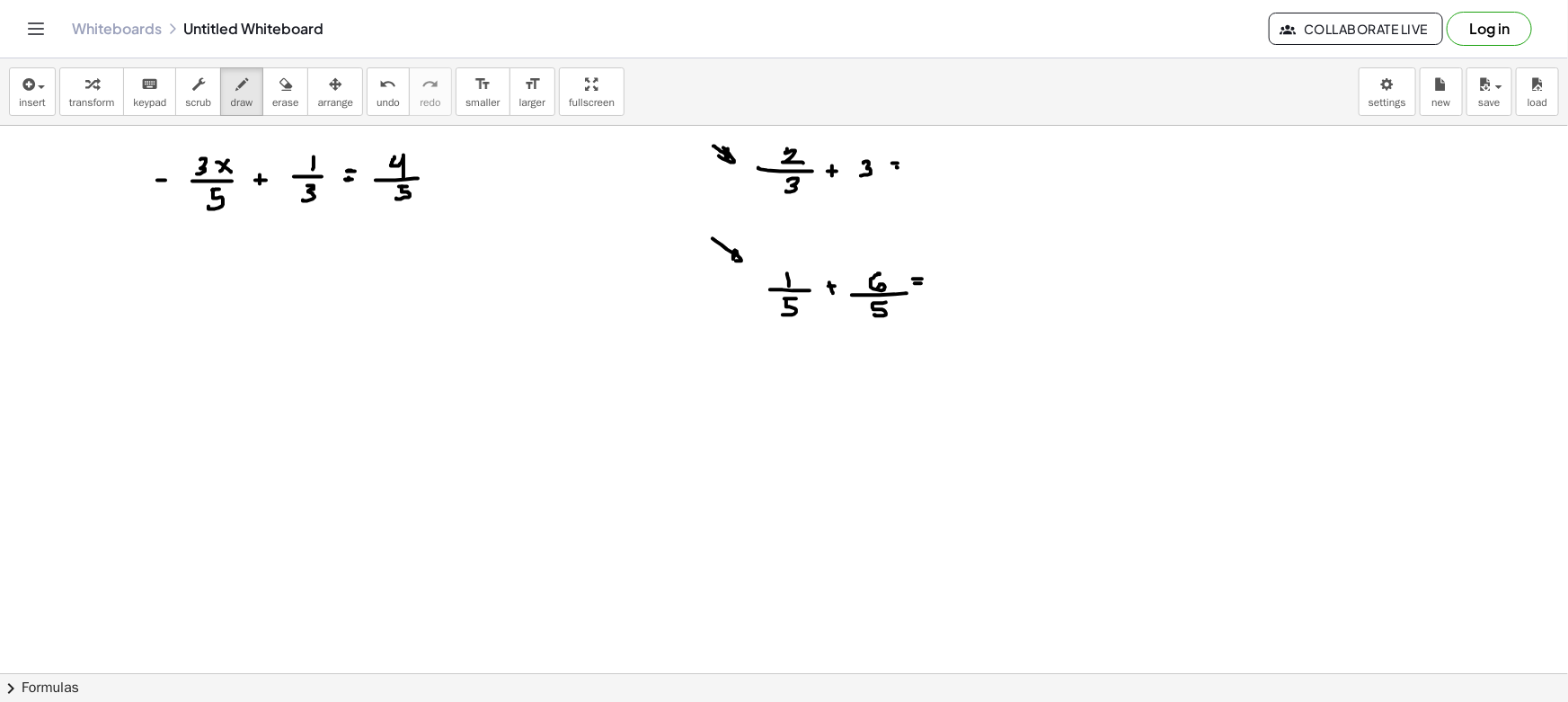 drag, startPoint x: 926, startPoint y: 163, endPoint x: 979, endPoint y: 162, distance: 53.00943 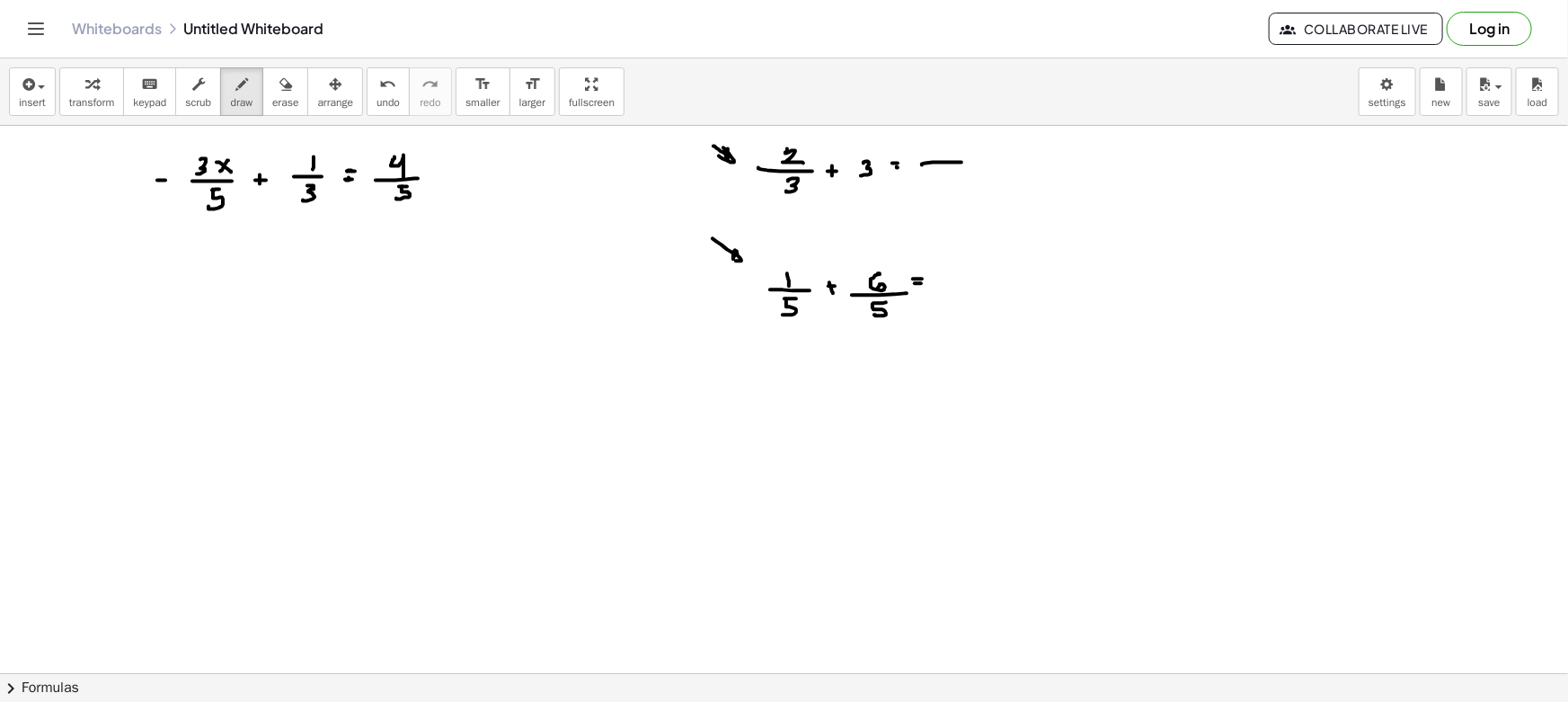 drag, startPoint x: 844, startPoint y: 178, endPoint x: 886, endPoint y: 179, distance: 42.011903 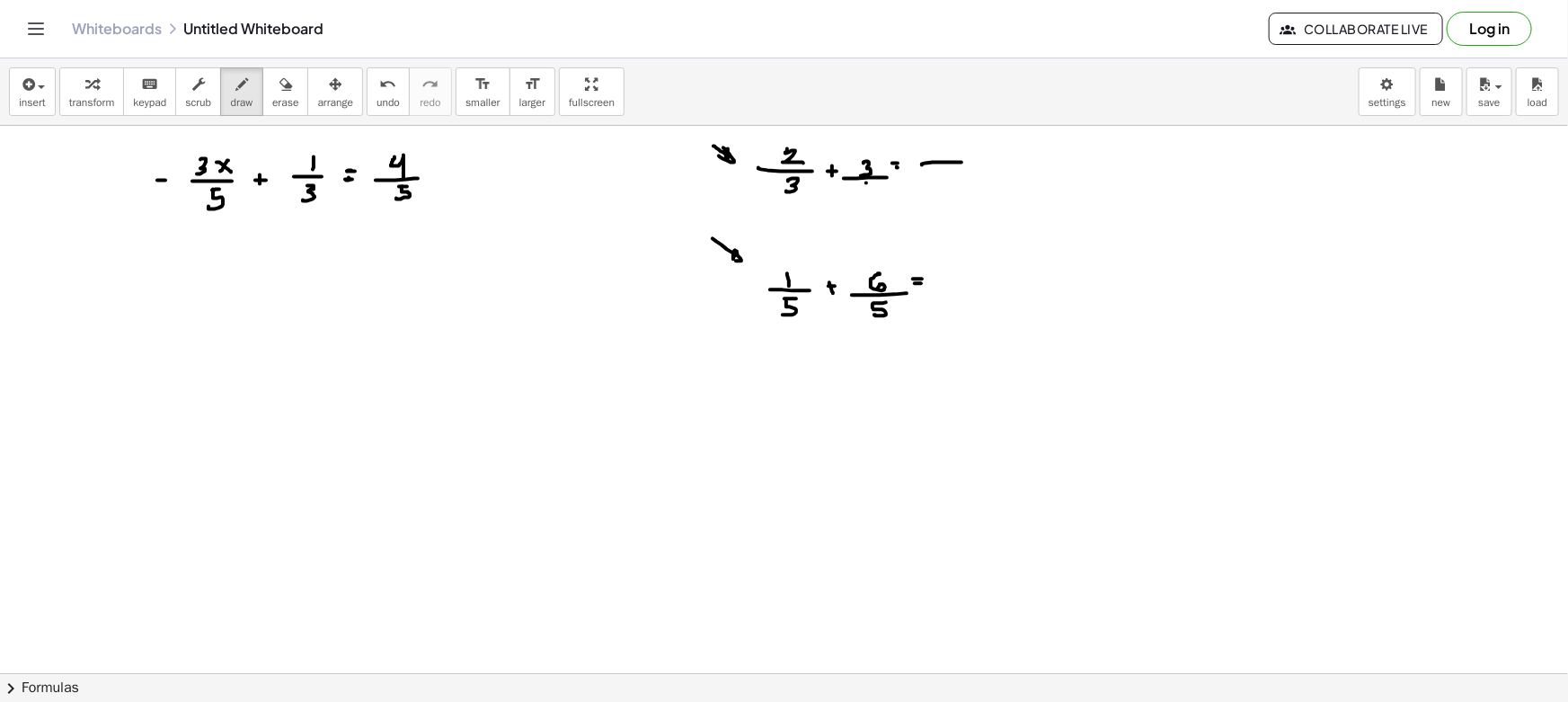 drag, startPoint x: 866, startPoint y: 182, endPoint x: 877, endPoint y: 218, distance: 37.64306 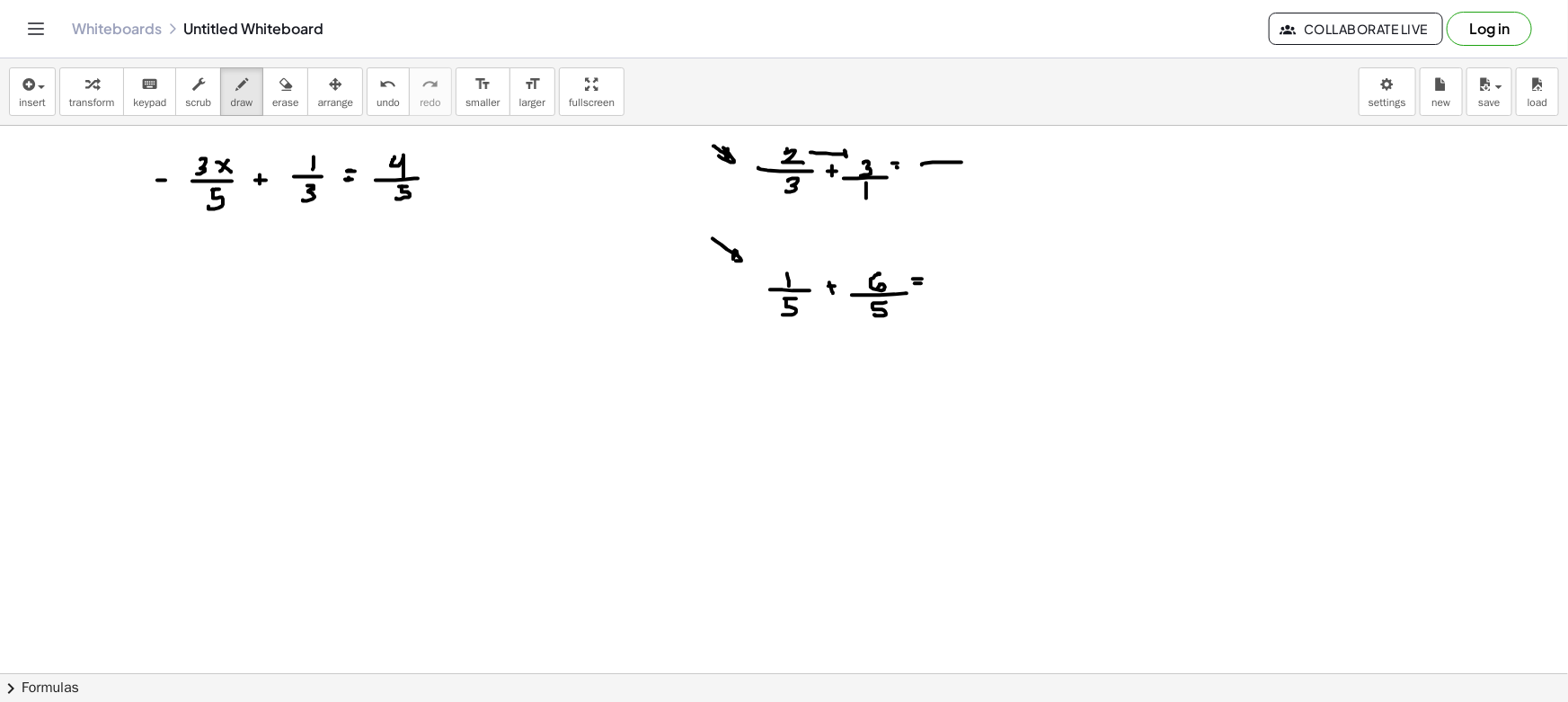drag, startPoint x: 811, startPoint y: 152, endPoint x: 845, endPoint y: 150, distance: 34.058773 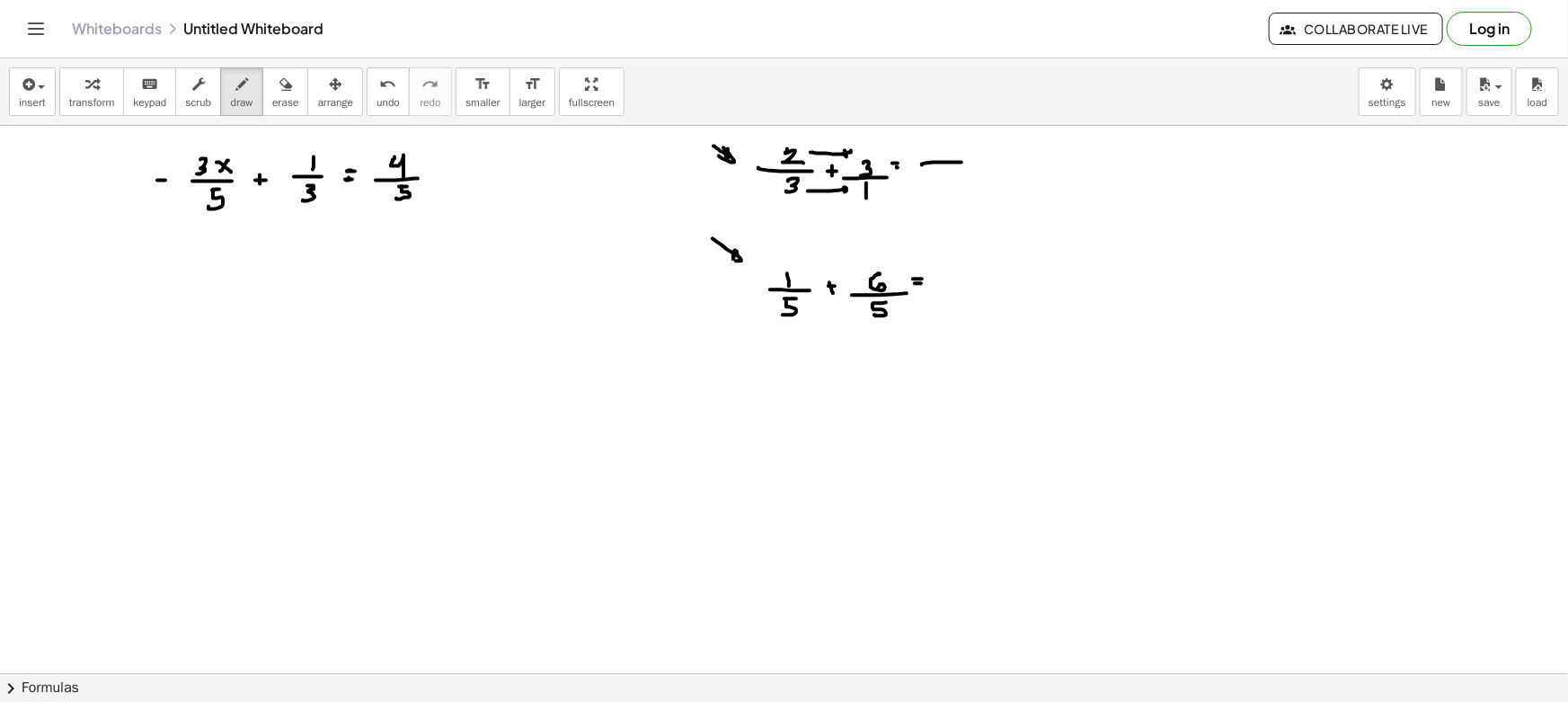 drag, startPoint x: 808, startPoint y: 191, endPoint x: 843, endPoint y: 191, distance: 35 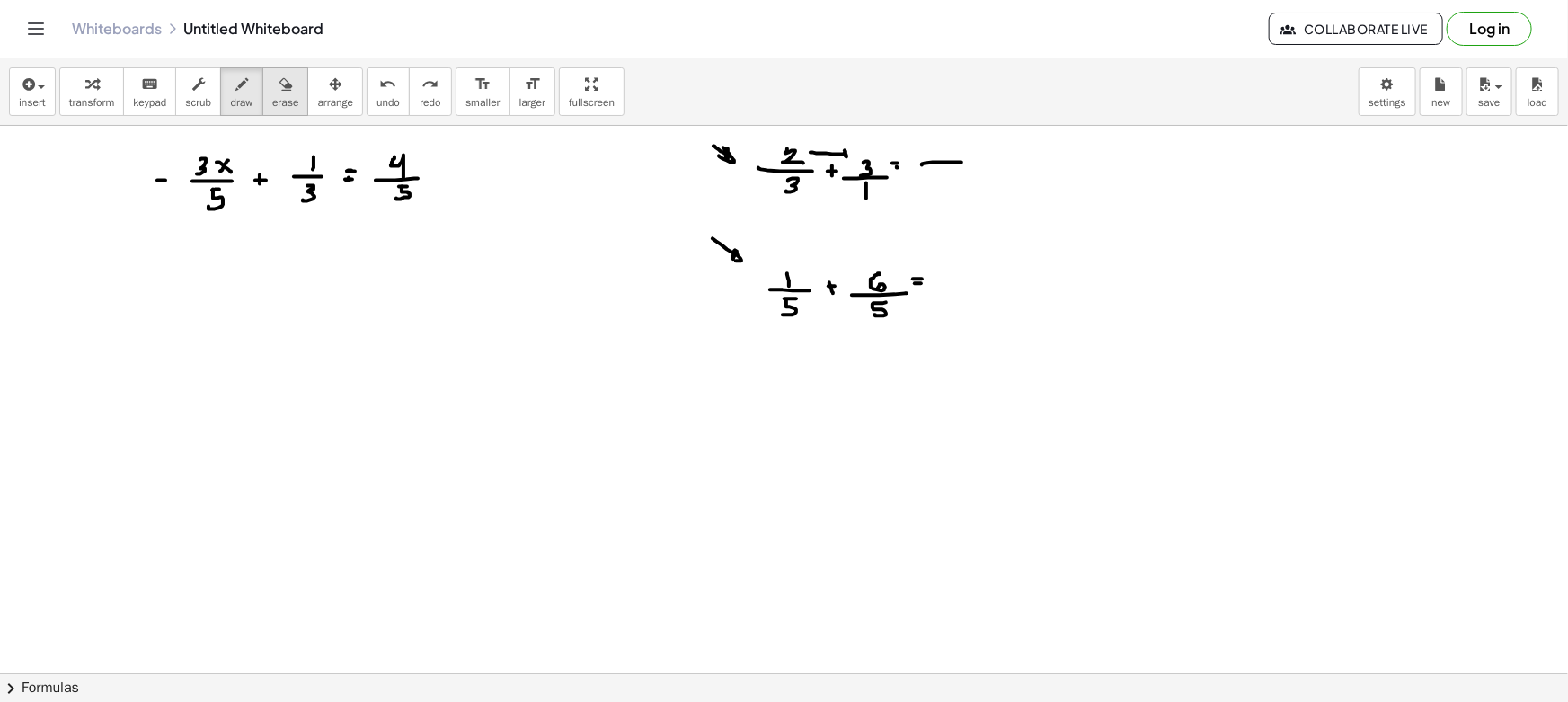 click on "erase" at bounding box center [285, 92] 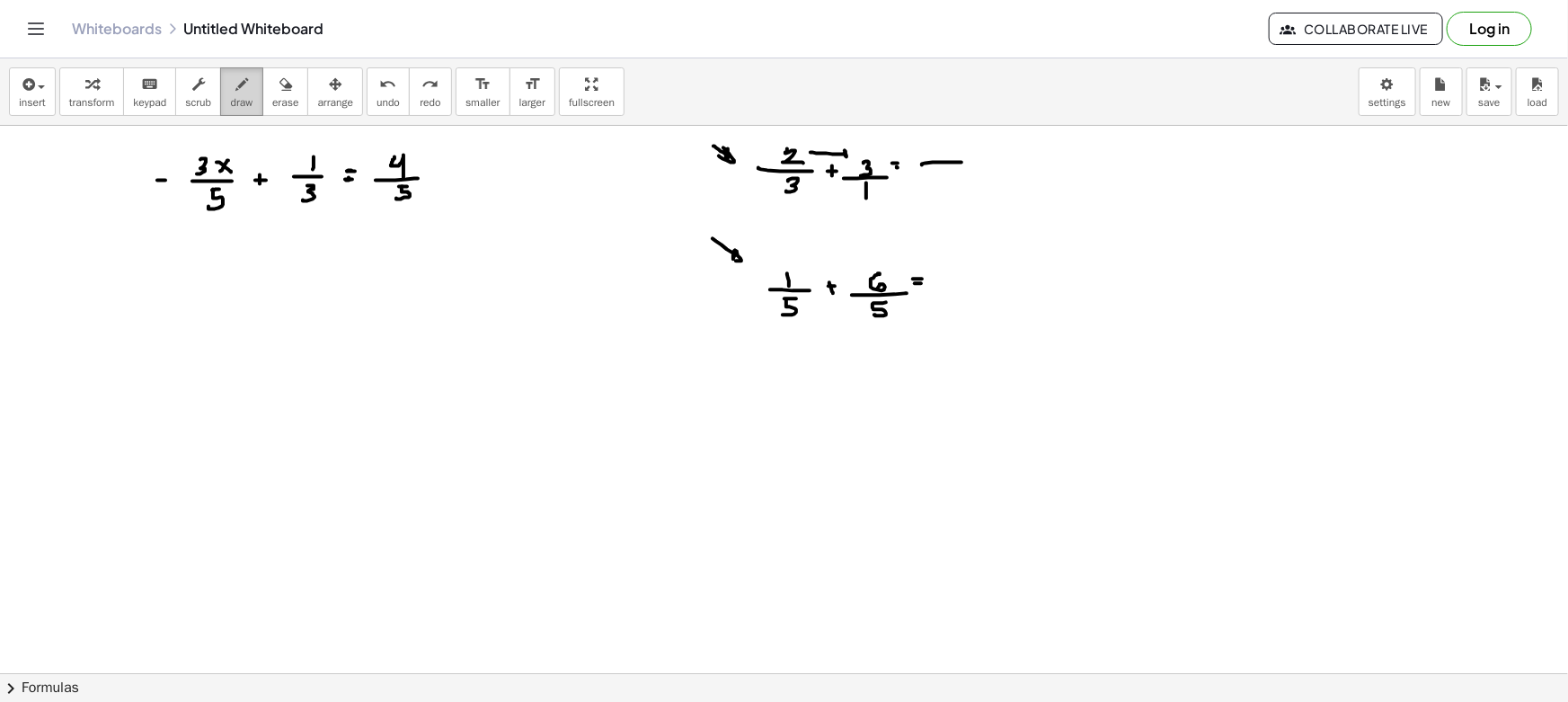 click at bounding box center [242, 84] 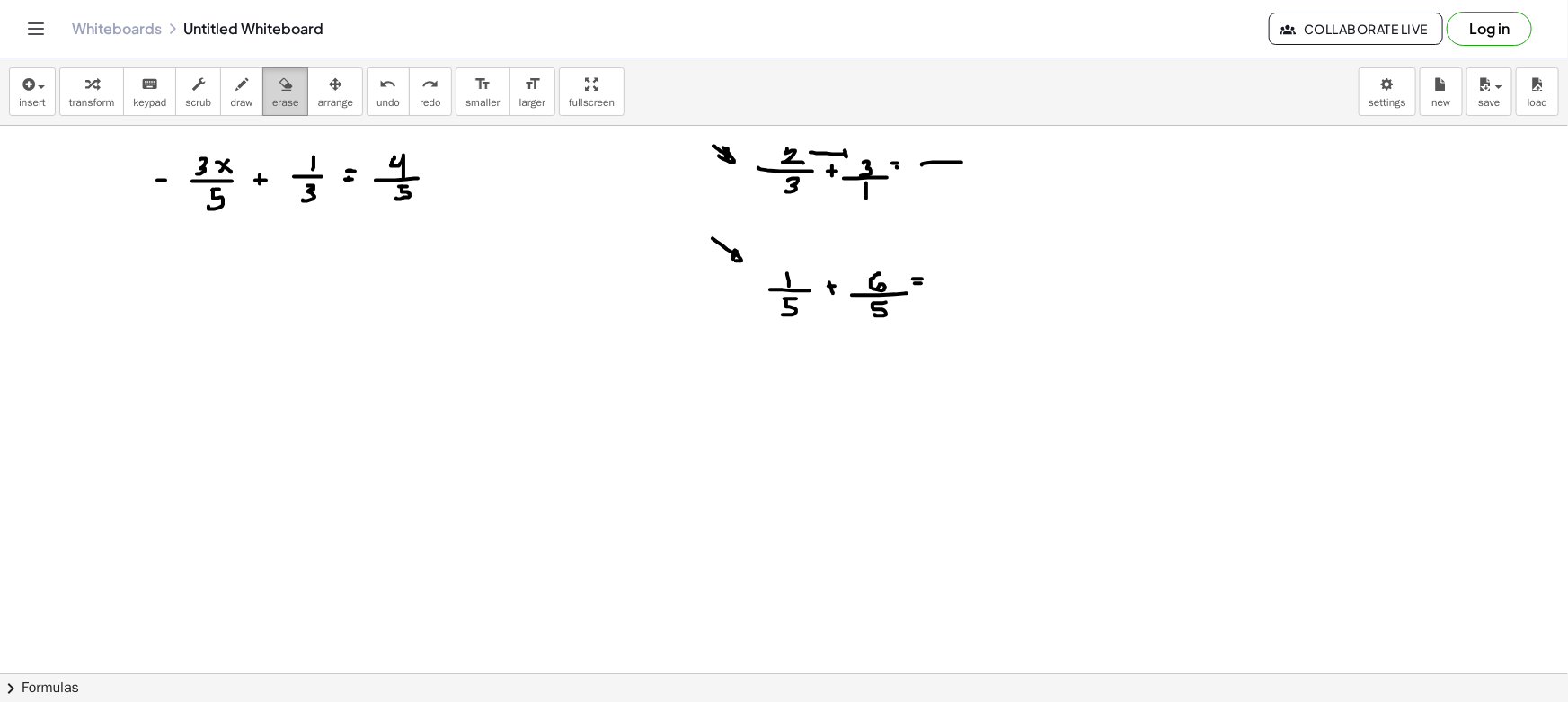 click on "erase" at bounding box center (285, 92) 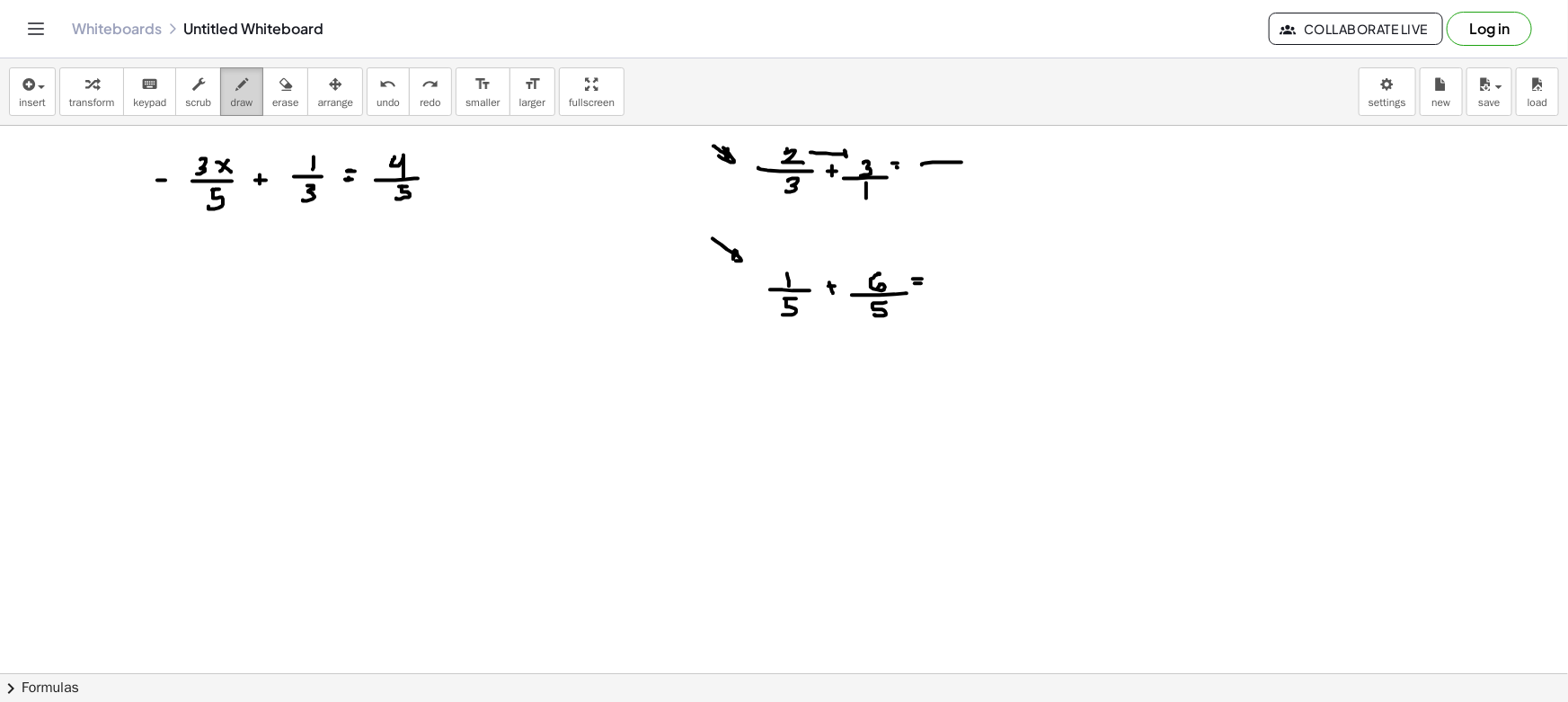 click on "draw" at bounding box center [242, 92] 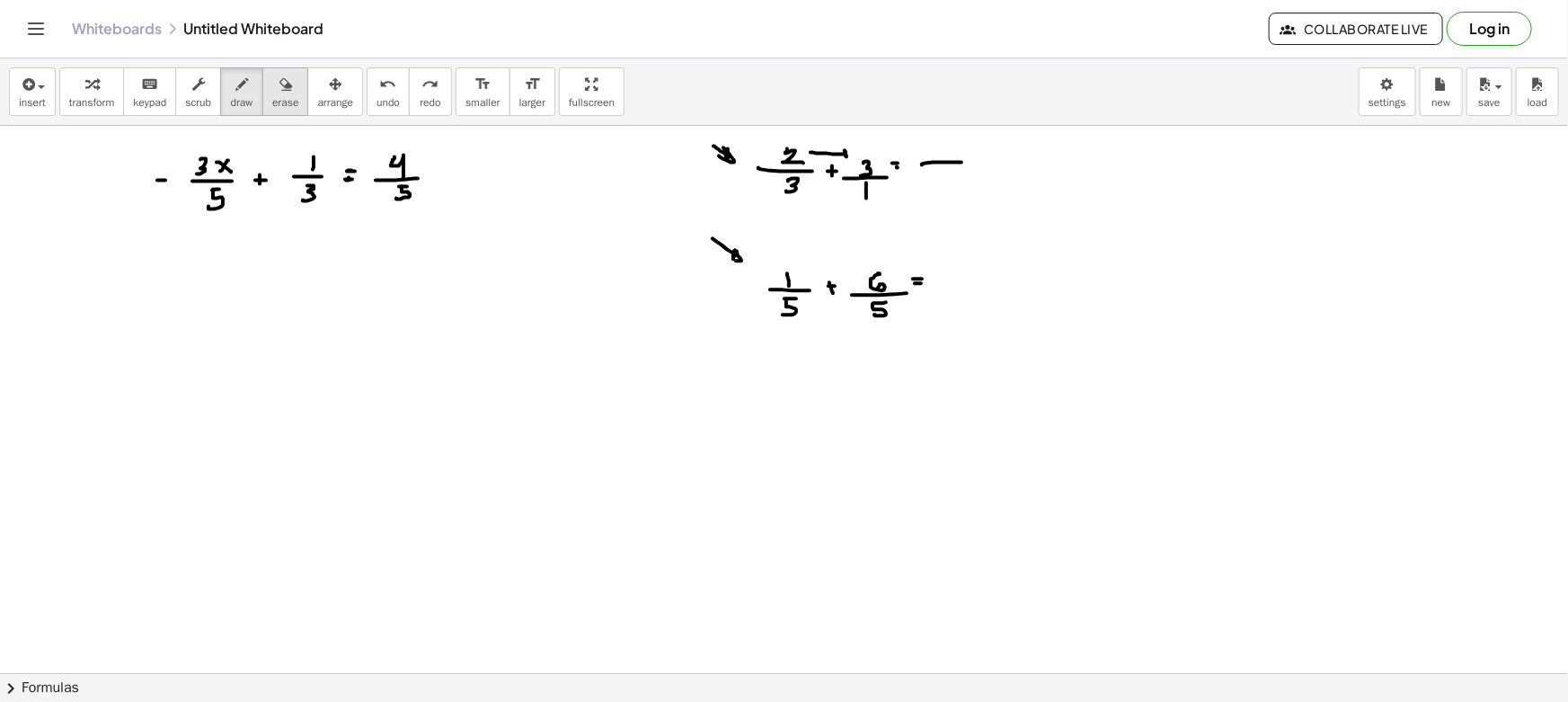 click on "erase" at bounding box center (285, 92) 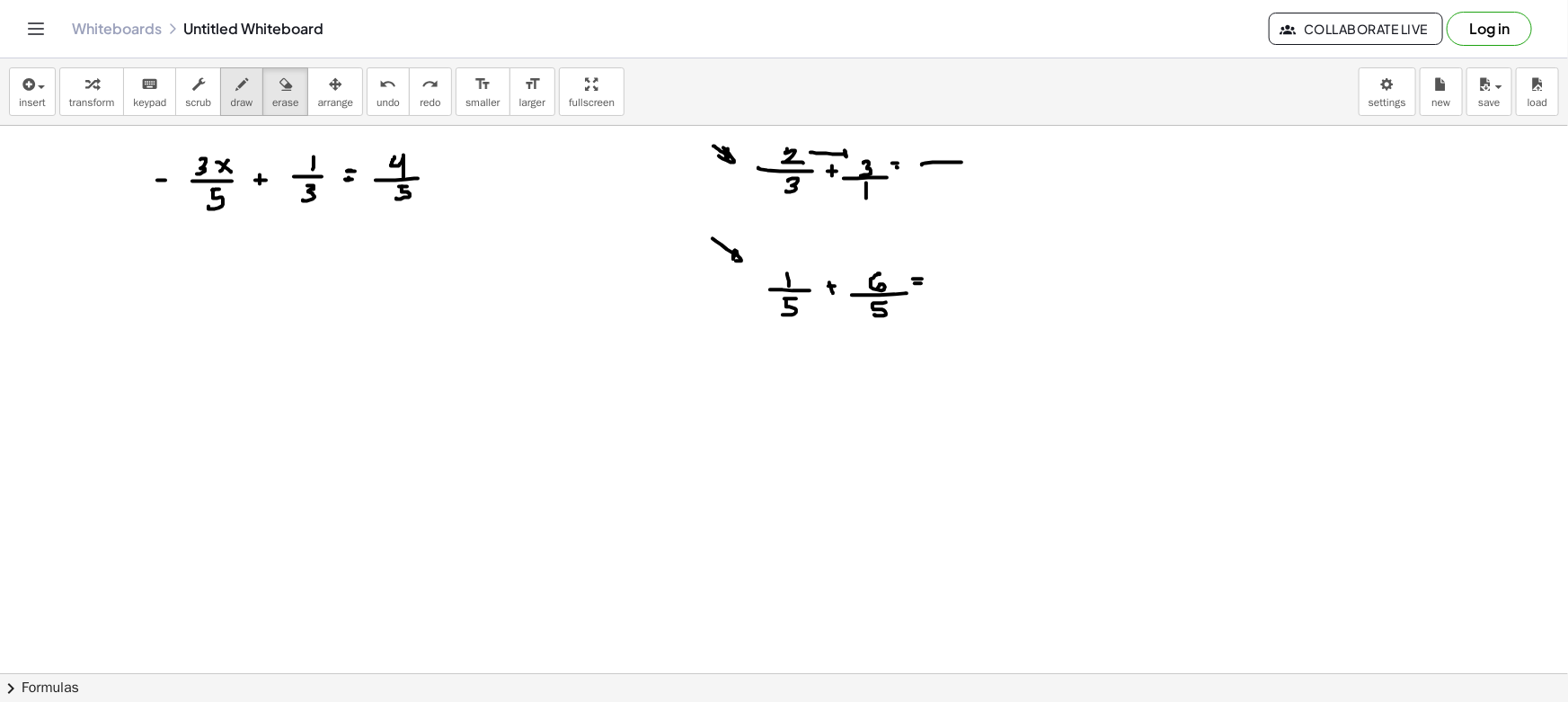 click on "draw" at bounding box center (242, 102) 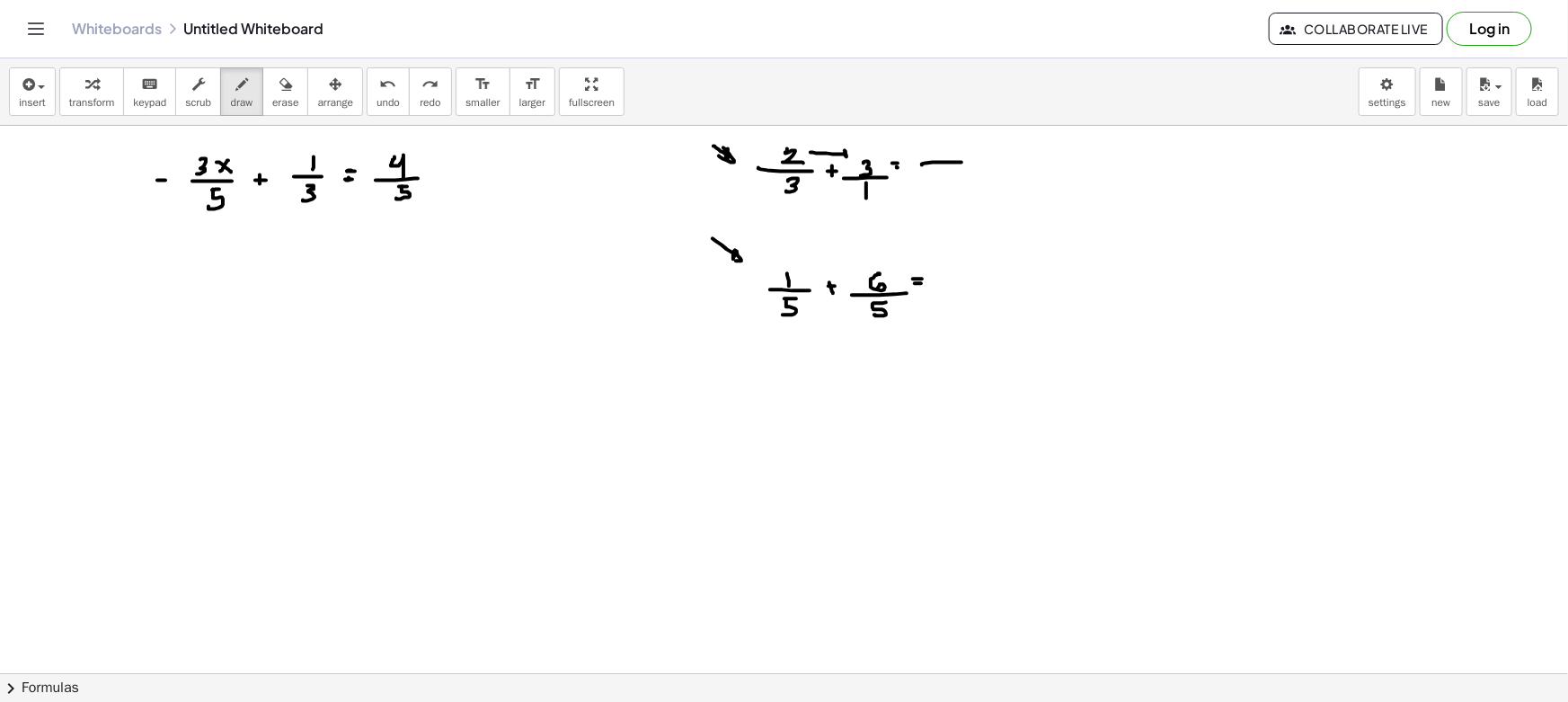 drag, startPoint x: 279, startPoint y: 80, endPoint x: 355, endPoint y: 125, distance: 88.3233 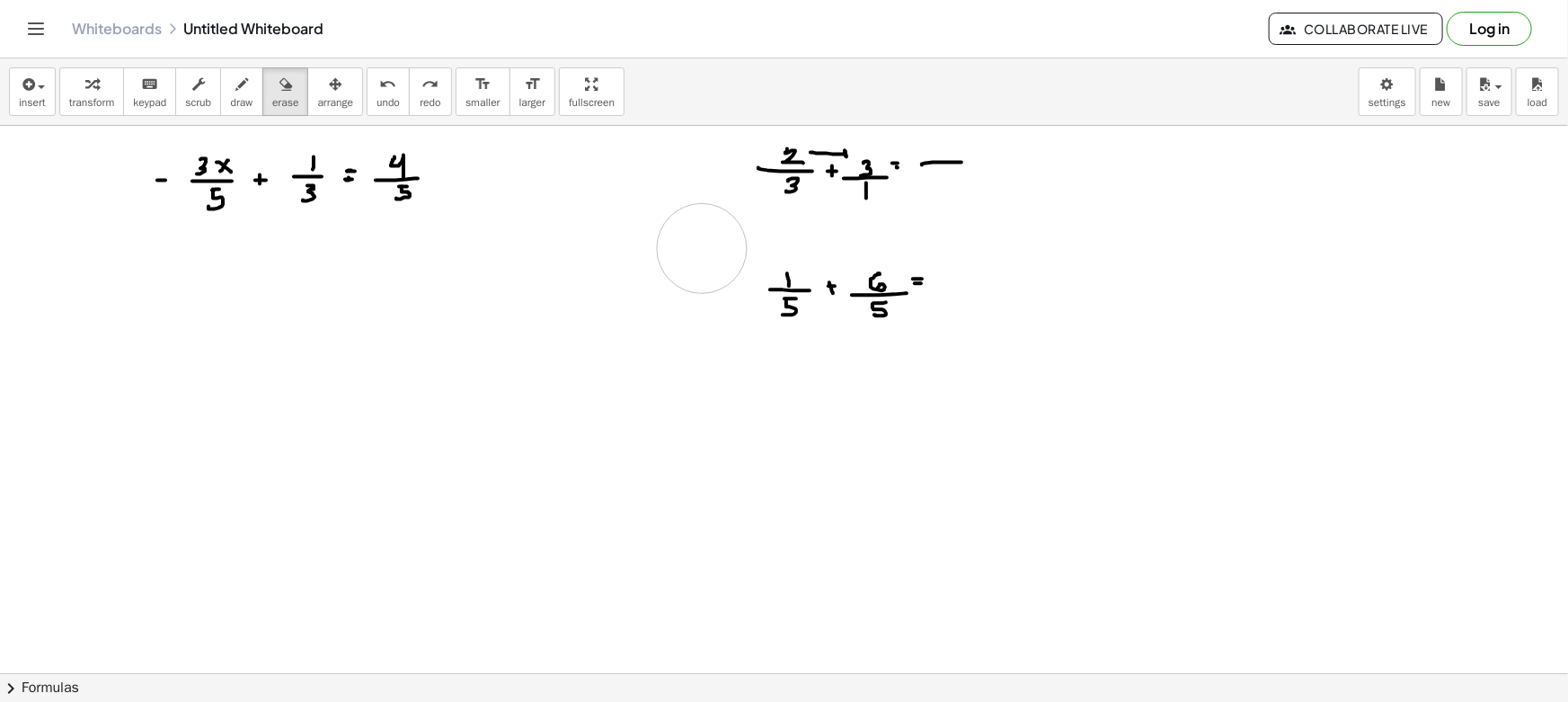 drag, startPoint x: 591, startPoint y: 157, endPoint x: 707, endPoint y: 251, distance: 149.30506 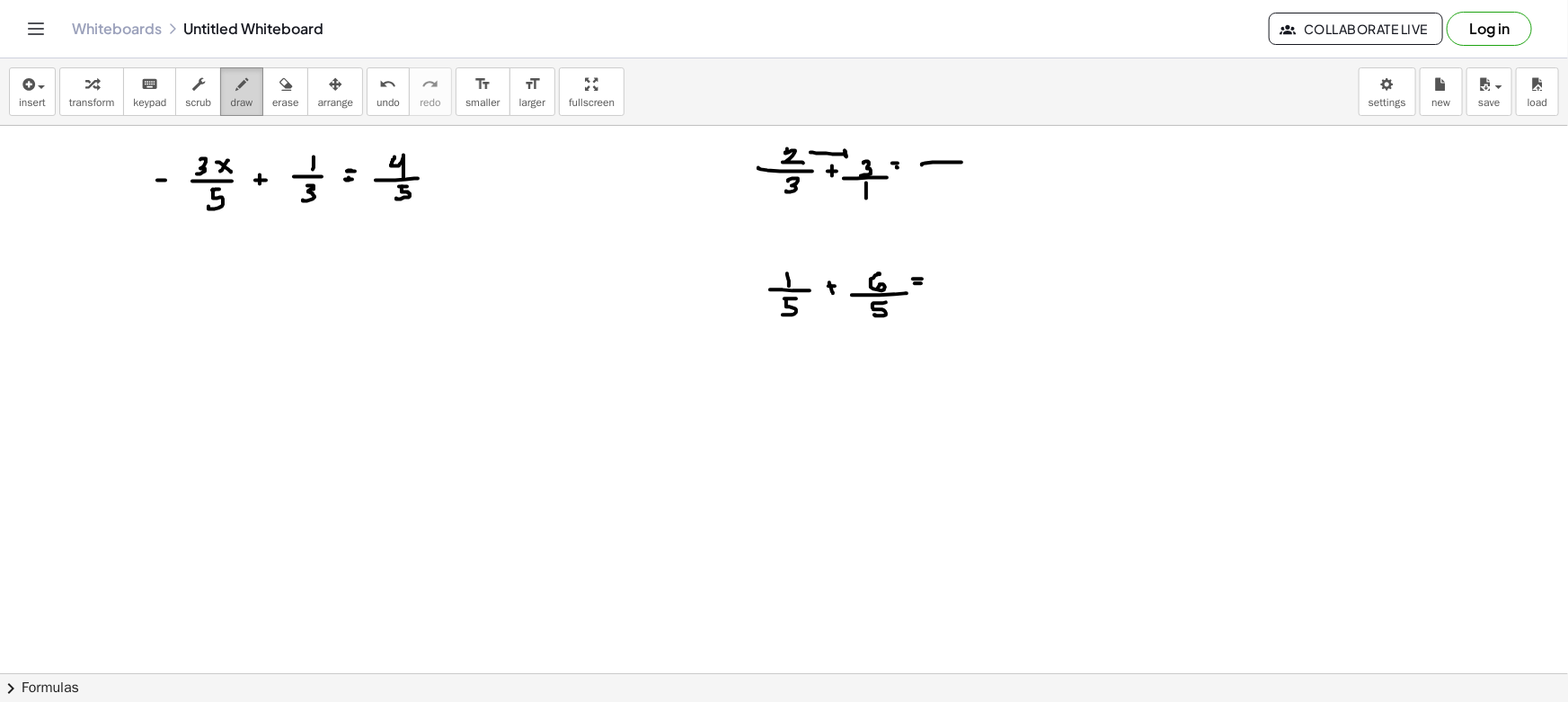 click at bounding box center (242, 84) 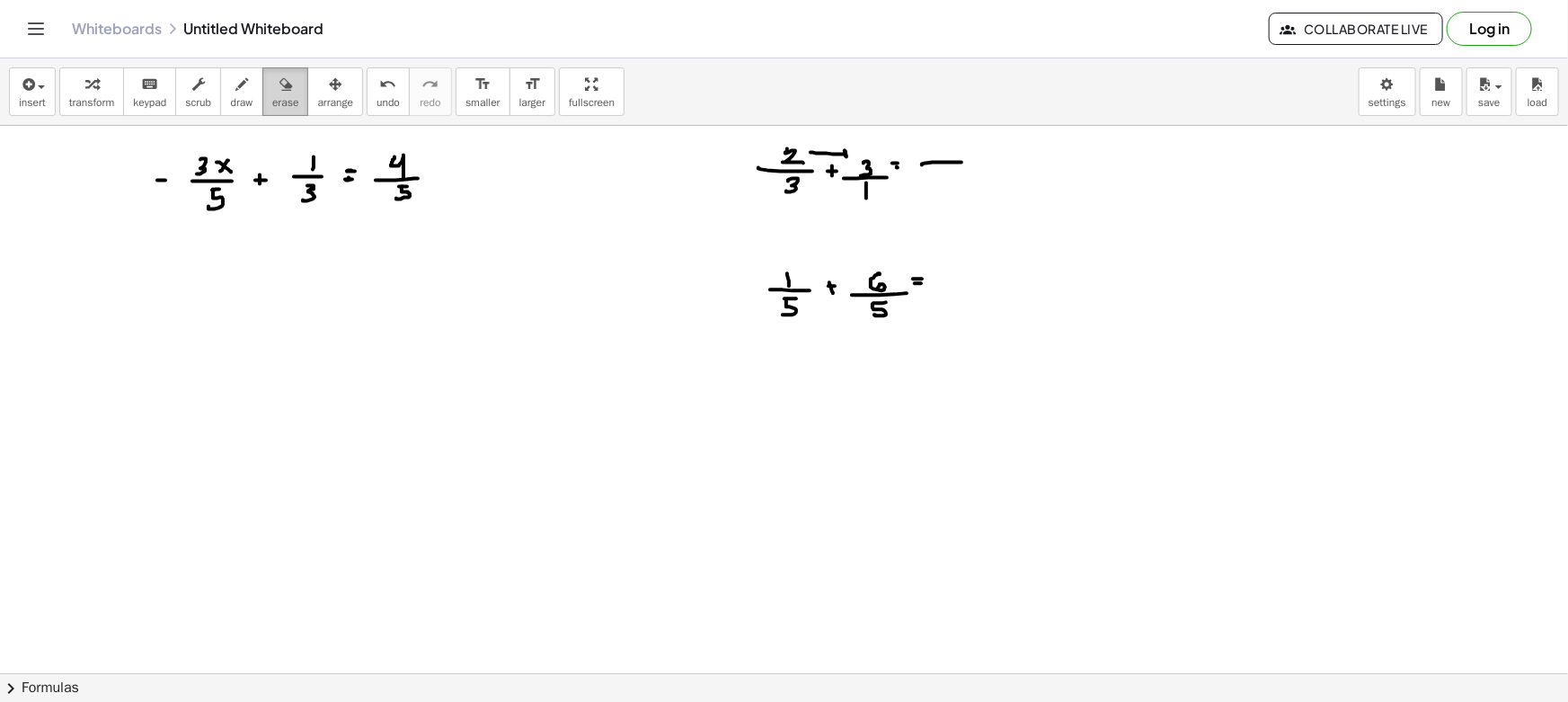 click at bounding box center (286, 84) 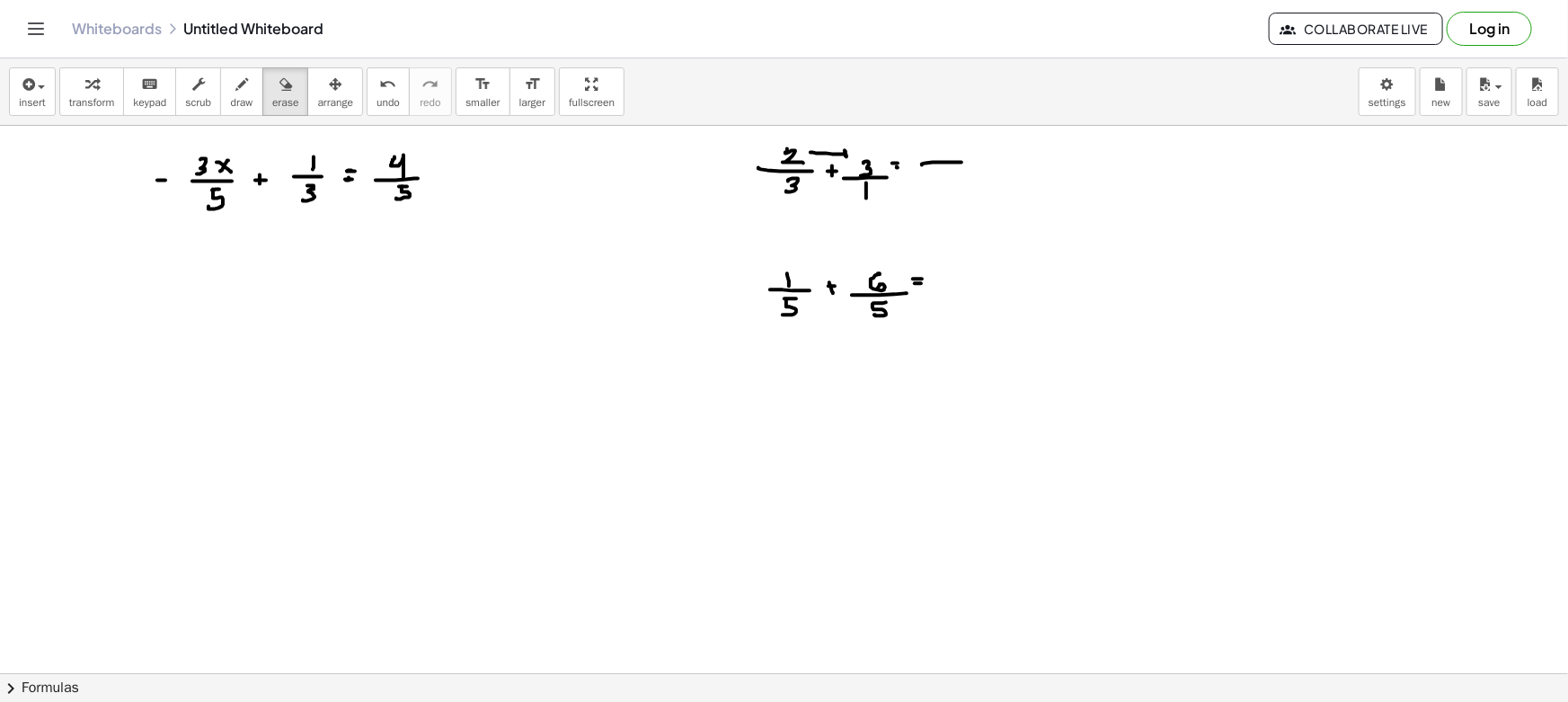 click on "insert select one: Math Expression Function Text Youtube Video Graphing Geometry Geometry 3D transform keyboard keypad scrub draw erase arrange undo undo redo redo format_size smaller format_size larger fullscreen load   save new settings" at bounding box center [784, 92] 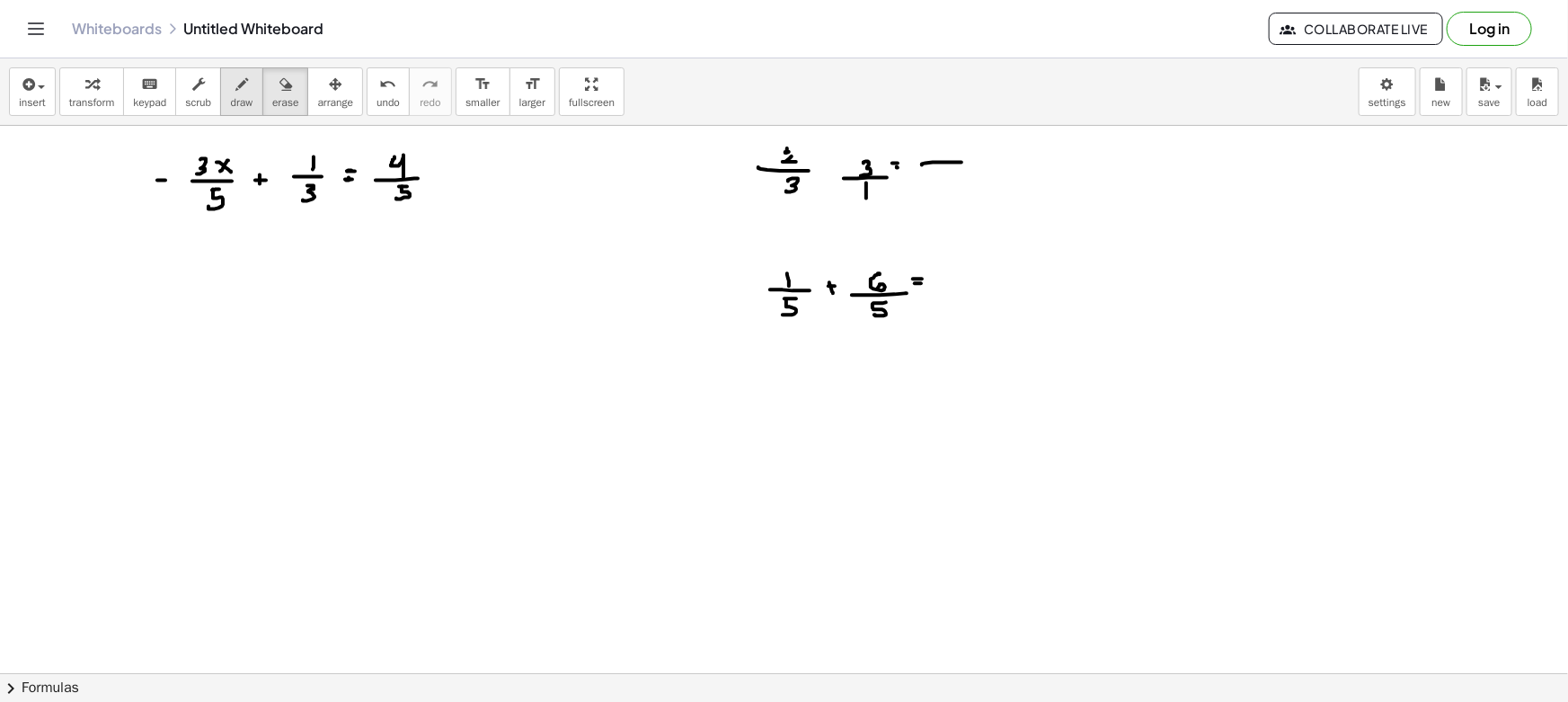 click at bounding box center (242, 84) 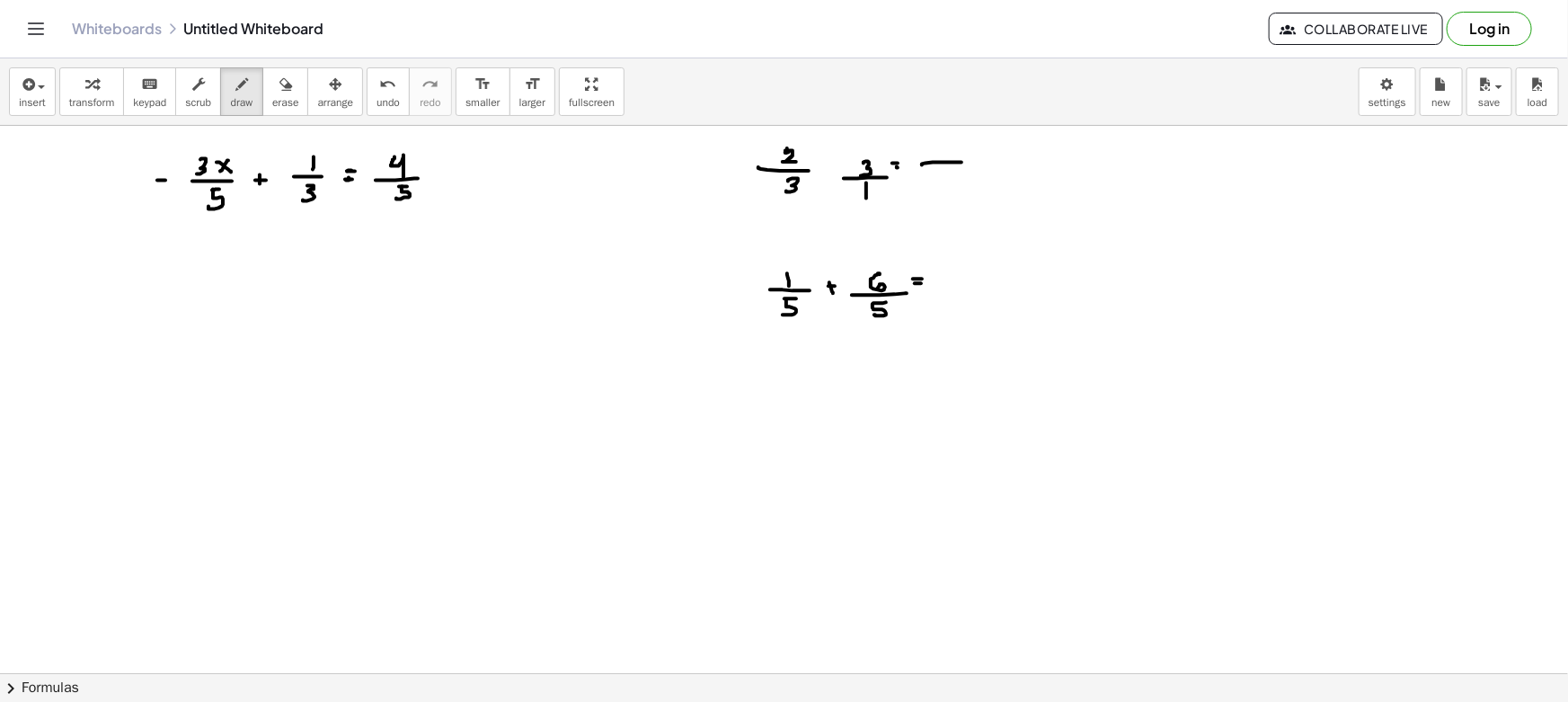 drag, startPoint x: 785, startPoint y: 150, endPoint x: 796, endPoint y: 162, distance: 16.278821 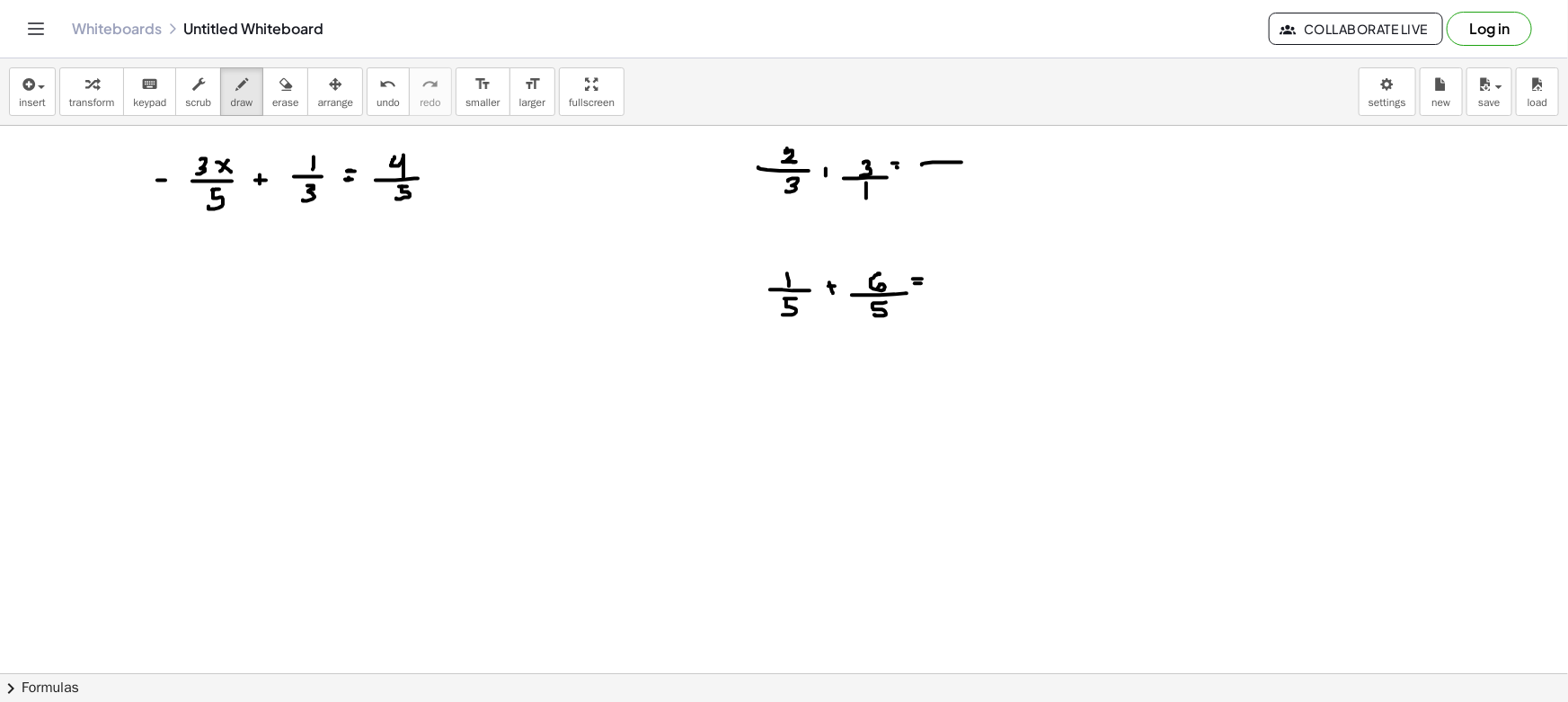click at bounding box center (784, 774) 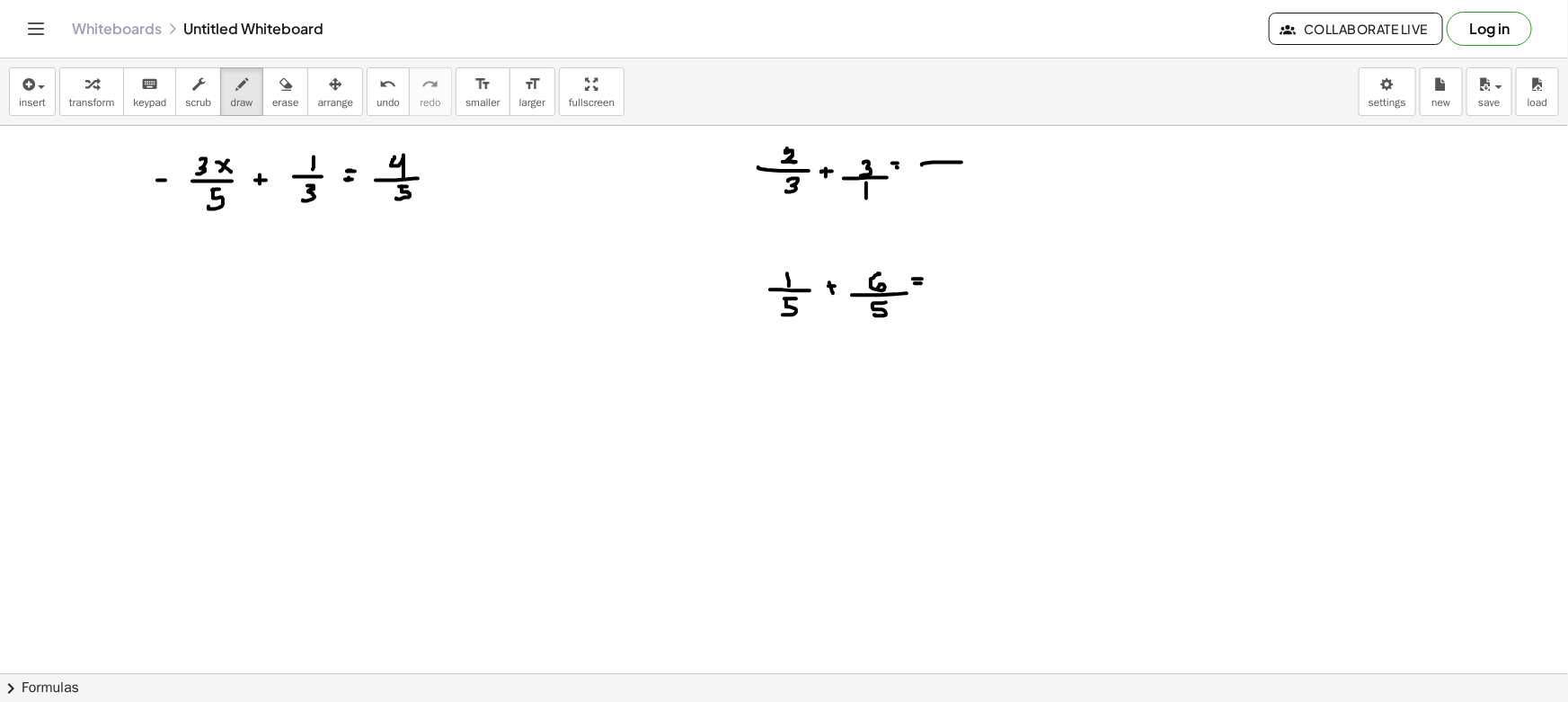 drag, startPoint x: 889, startPoint y: 192, endPoint x: 908, endPoint y: 194, distance: 19.104973 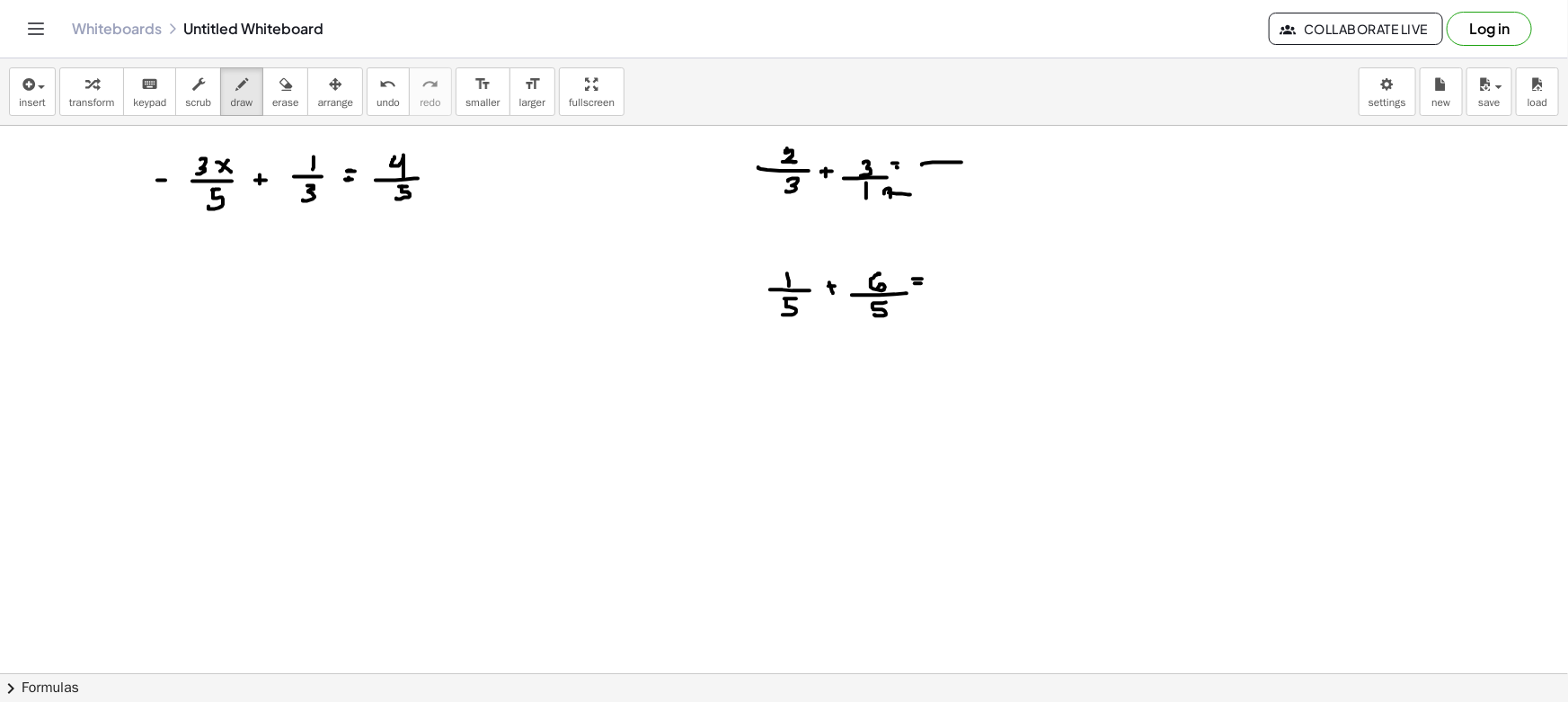 drag, startPoint x: 890, startPoint y: 189, endPoint x: 894, endPoint y: 197, distance: 8.94427 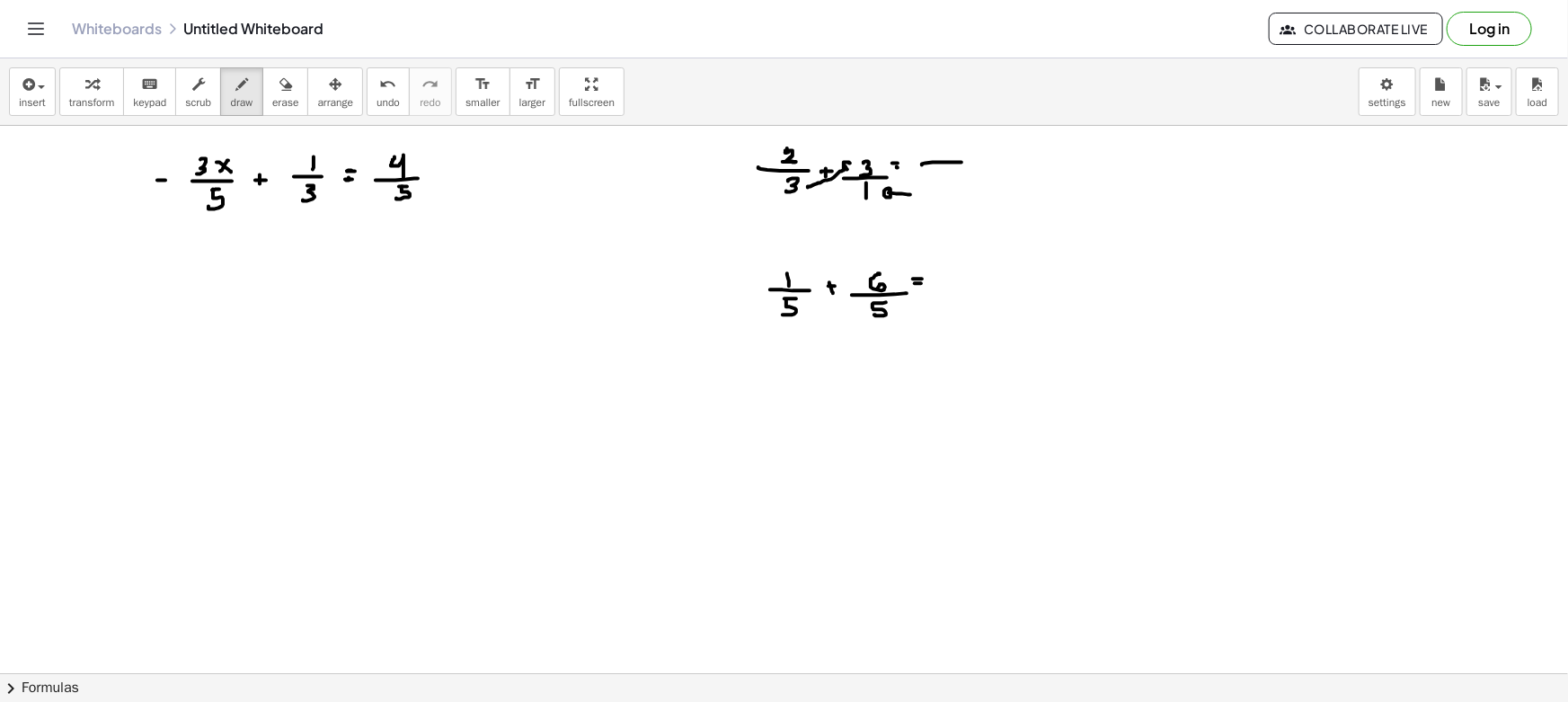 drag, startPoint x: 808, startPoint y: 187, endPoint x: 846, endPoint y: 169, distance: 42.047592 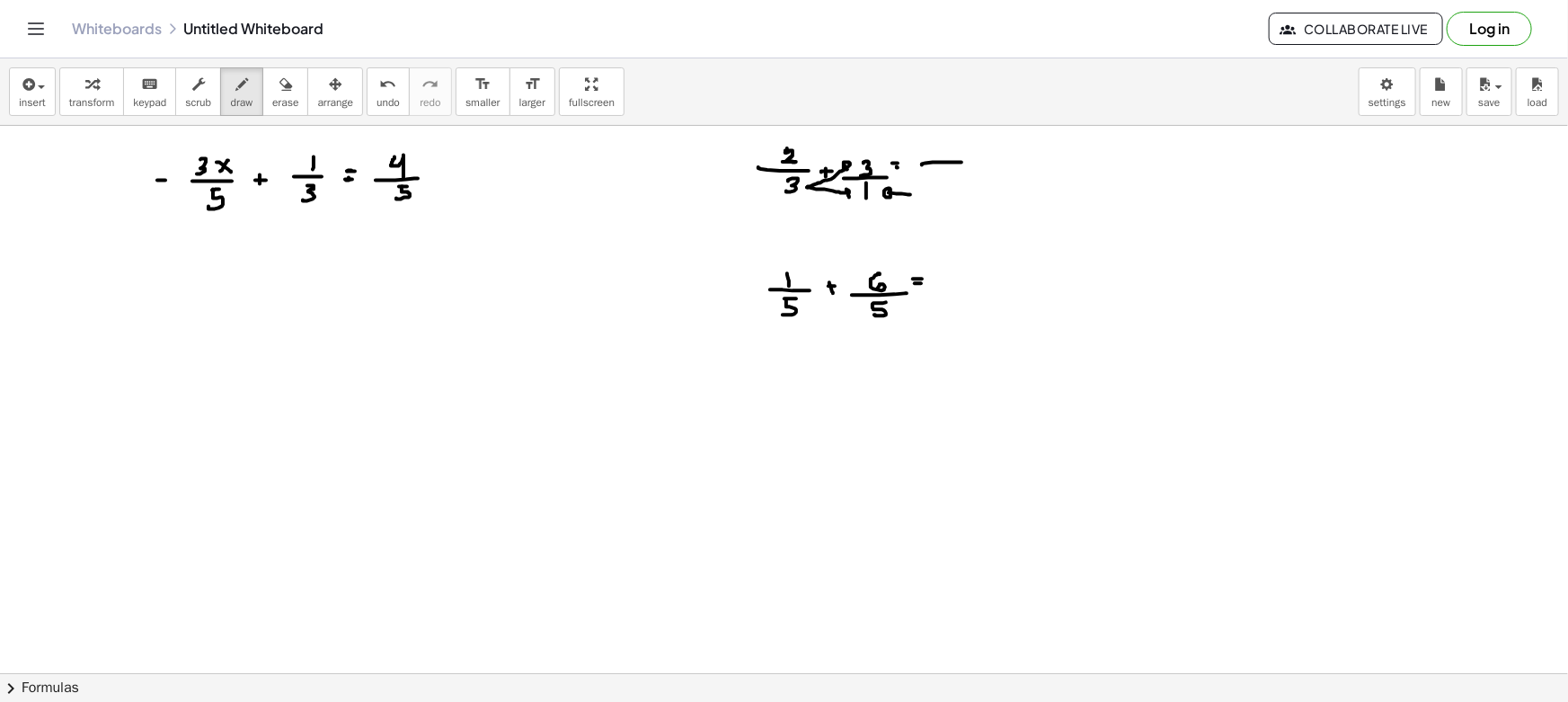 drag, startPoint x: 807, startPoint y: 187, endPoint x: 844, endPoint y: 197, distance: 38.32754 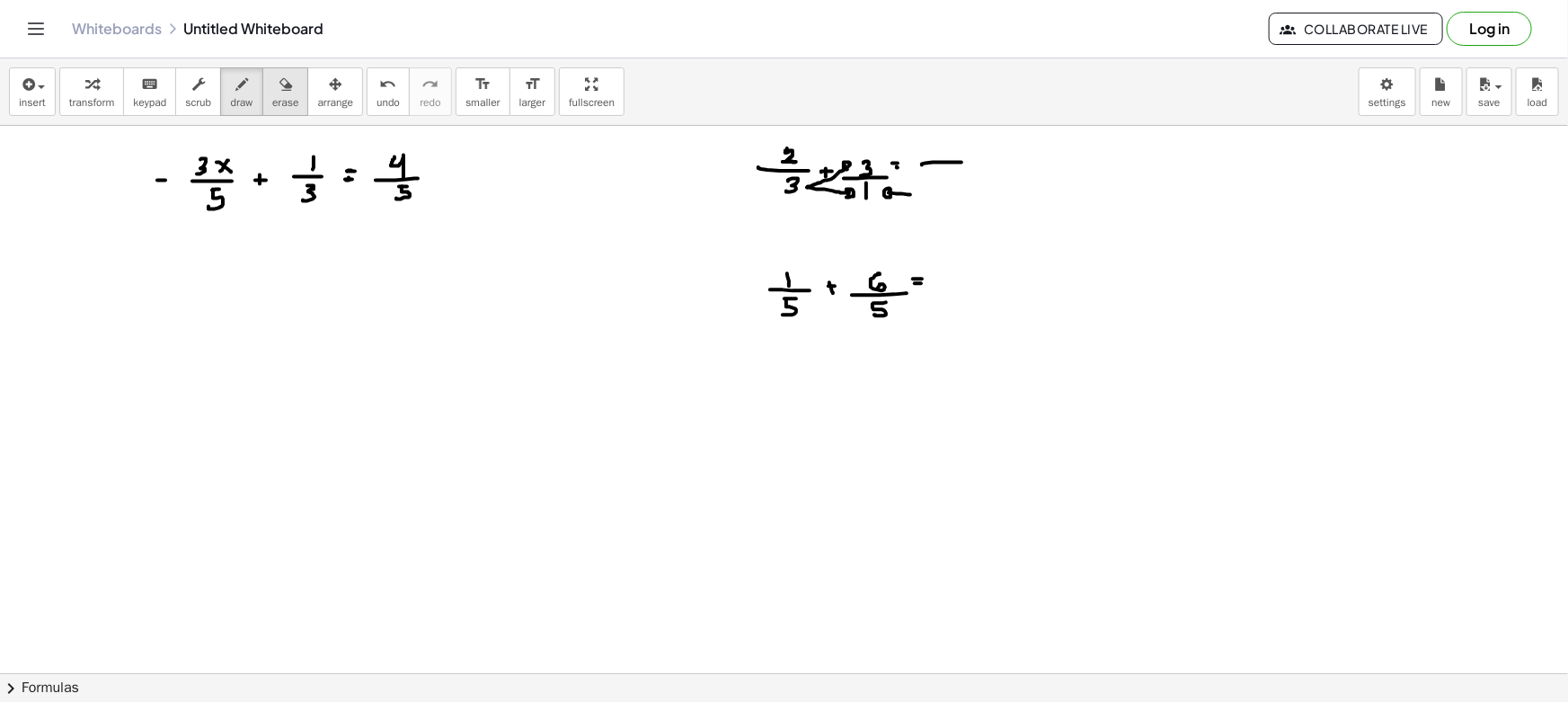 click on "erase" at bounding box center (285, 102) 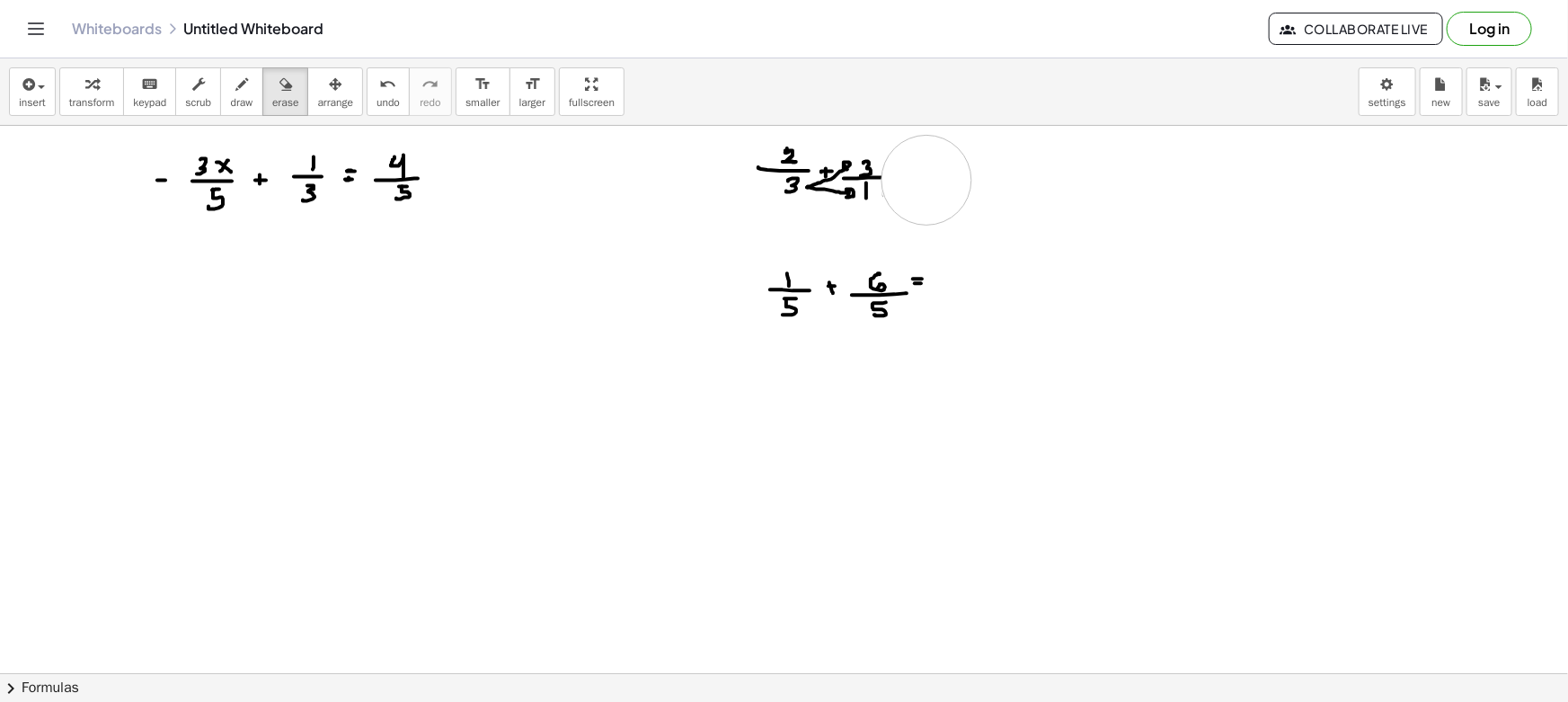 drag, startPoint x: 989, startPoint y: 174, endPoint x: 926, endPoint y: 180, distance: 63.285069 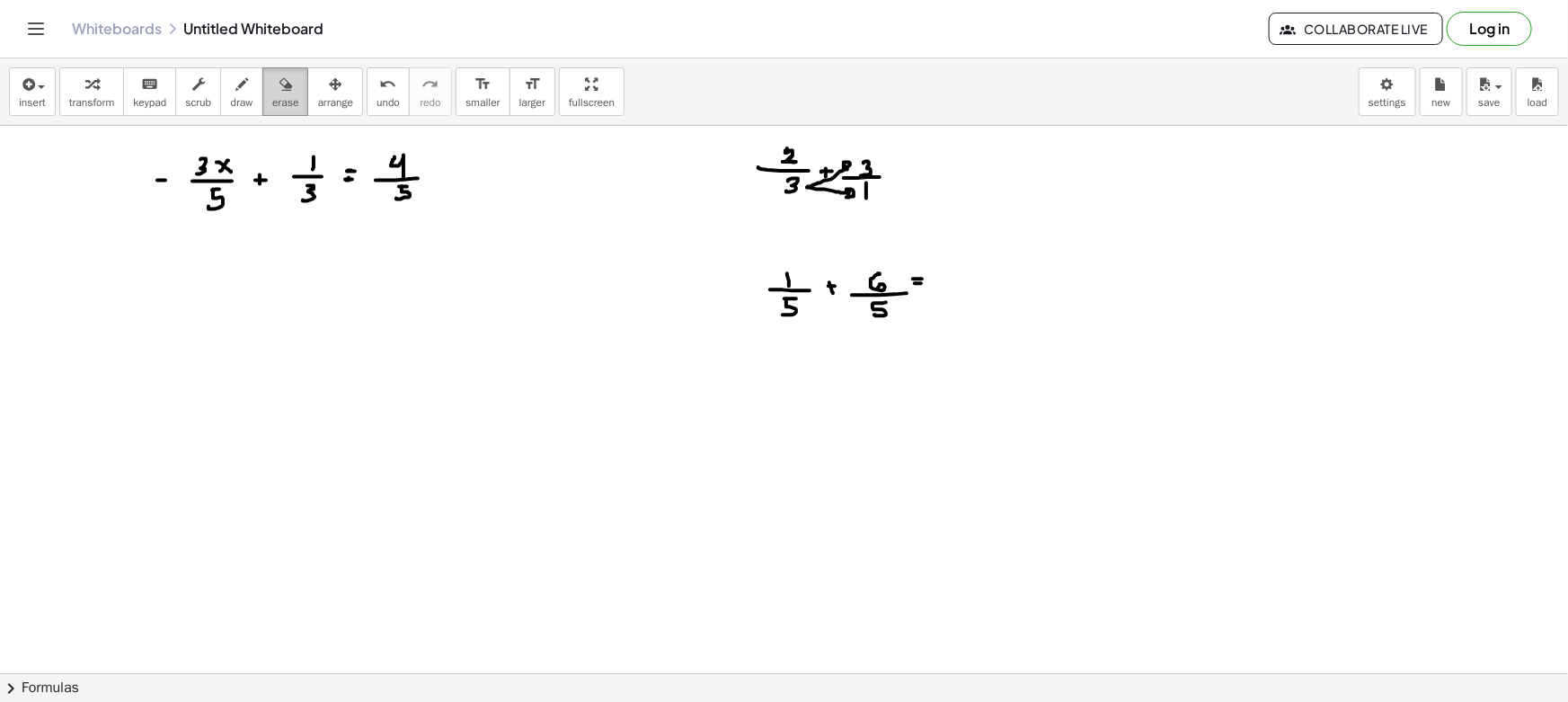 click on "erase" at bounding box center (285, 92) 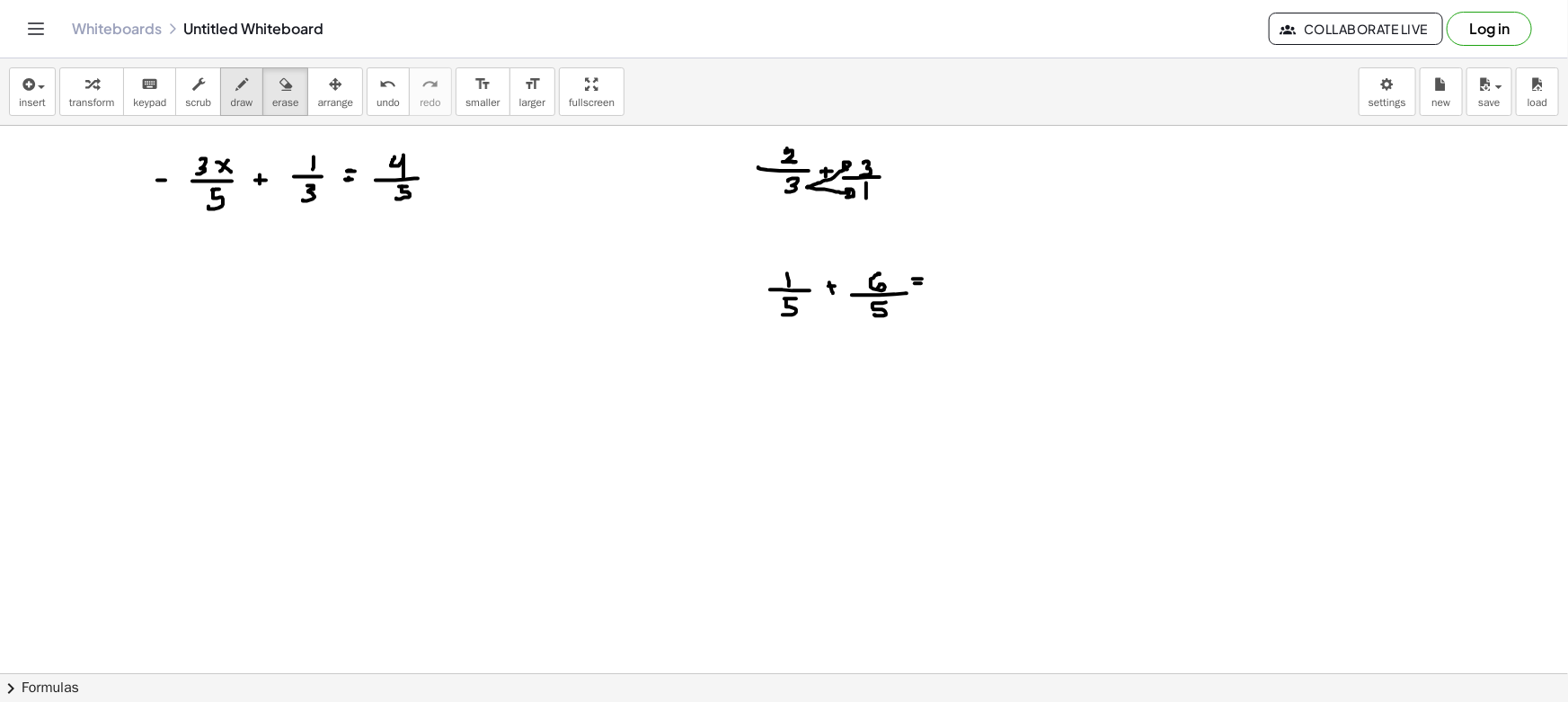 click on "draw" at bounding box center [242, 92] 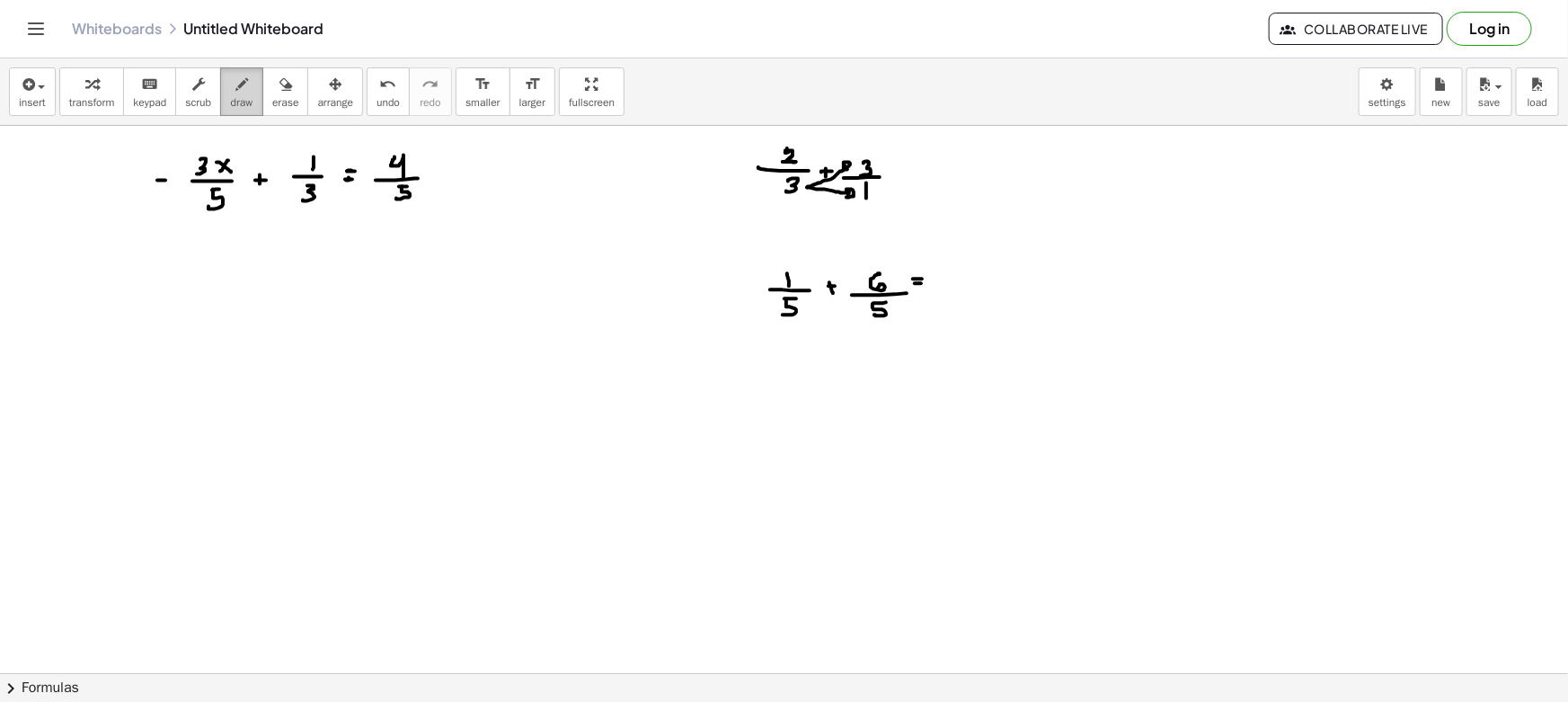 click on "draw" at bounding box center (242, 92) 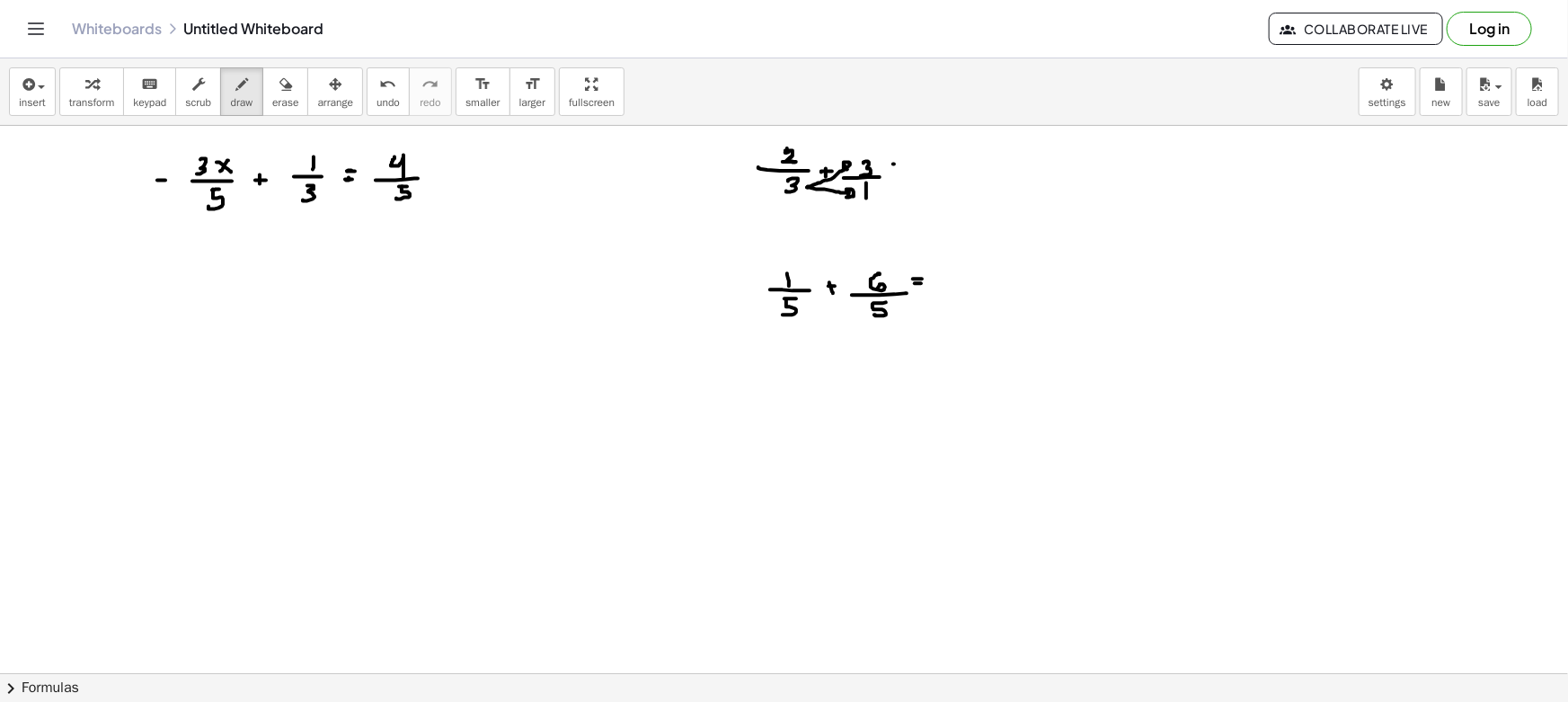 click at bounding box center [784, 774] 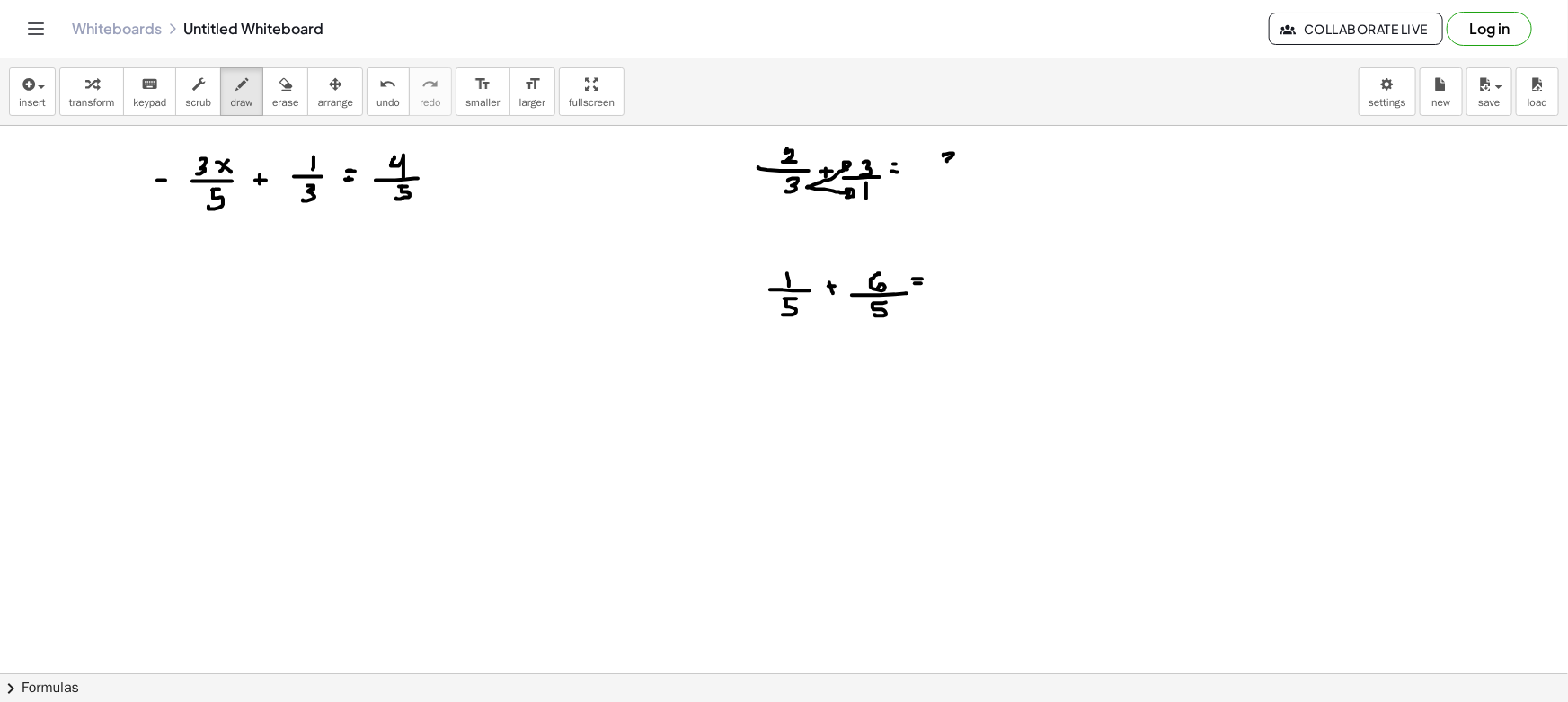 drag, startPoint x: 943, startPoint y: 154, endPoint x: 960, endPoint y: 163, distance: 19.23538 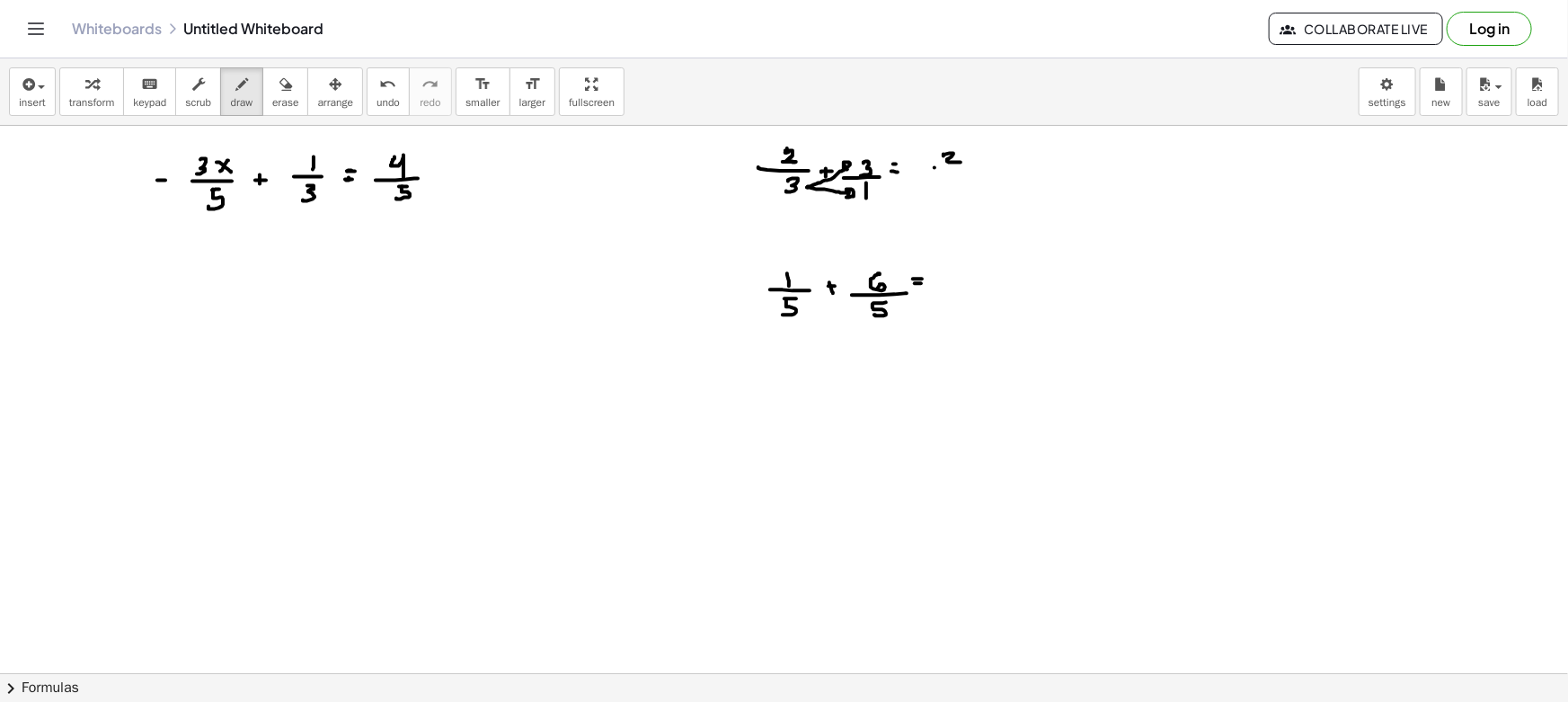 drag, startPoint x: 935, startPoint y: 167, endPoint x: 964, endPoint y: 171, distance: 29.27456 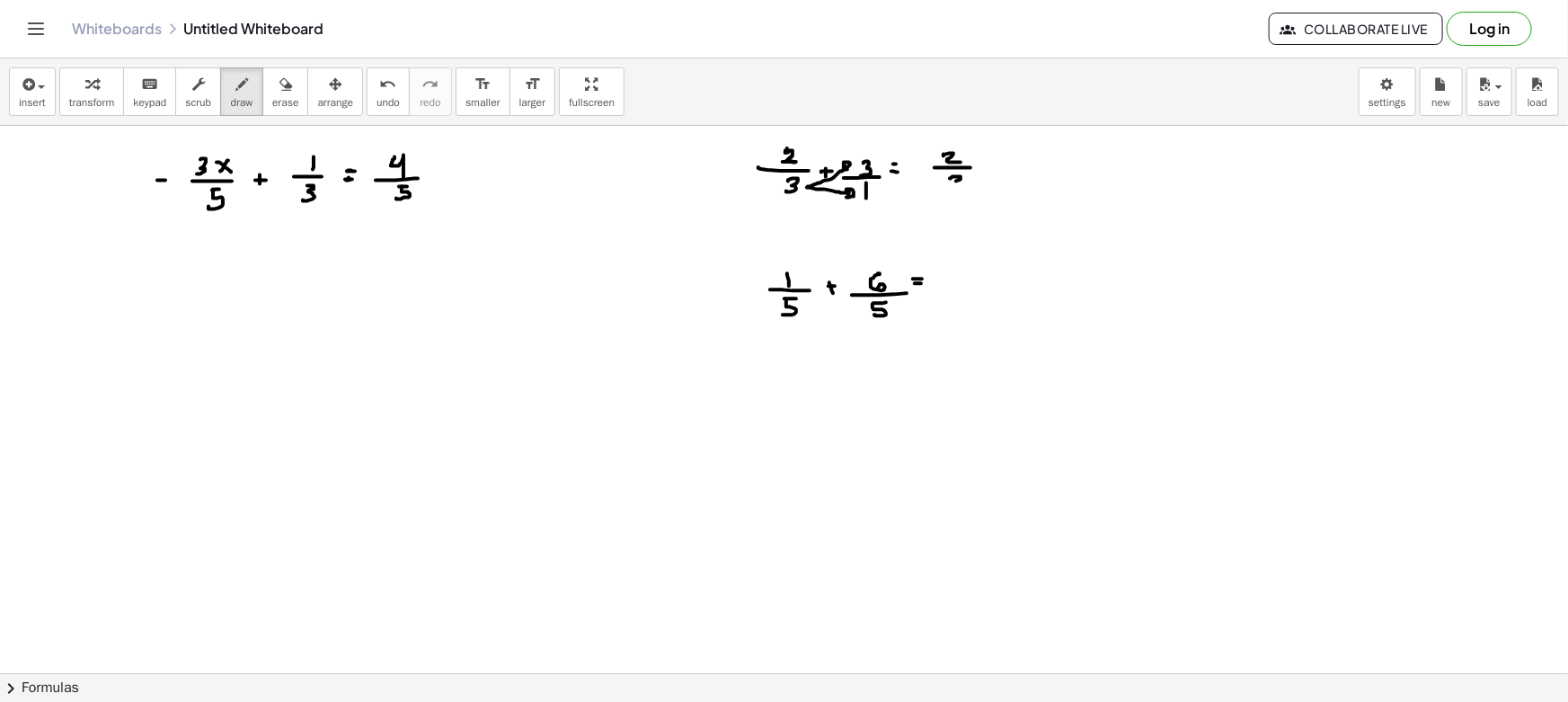 drag, startPoint x: 950, startPoint y: 178, endPoint x: 950, endPoint y: 189, distance: 11 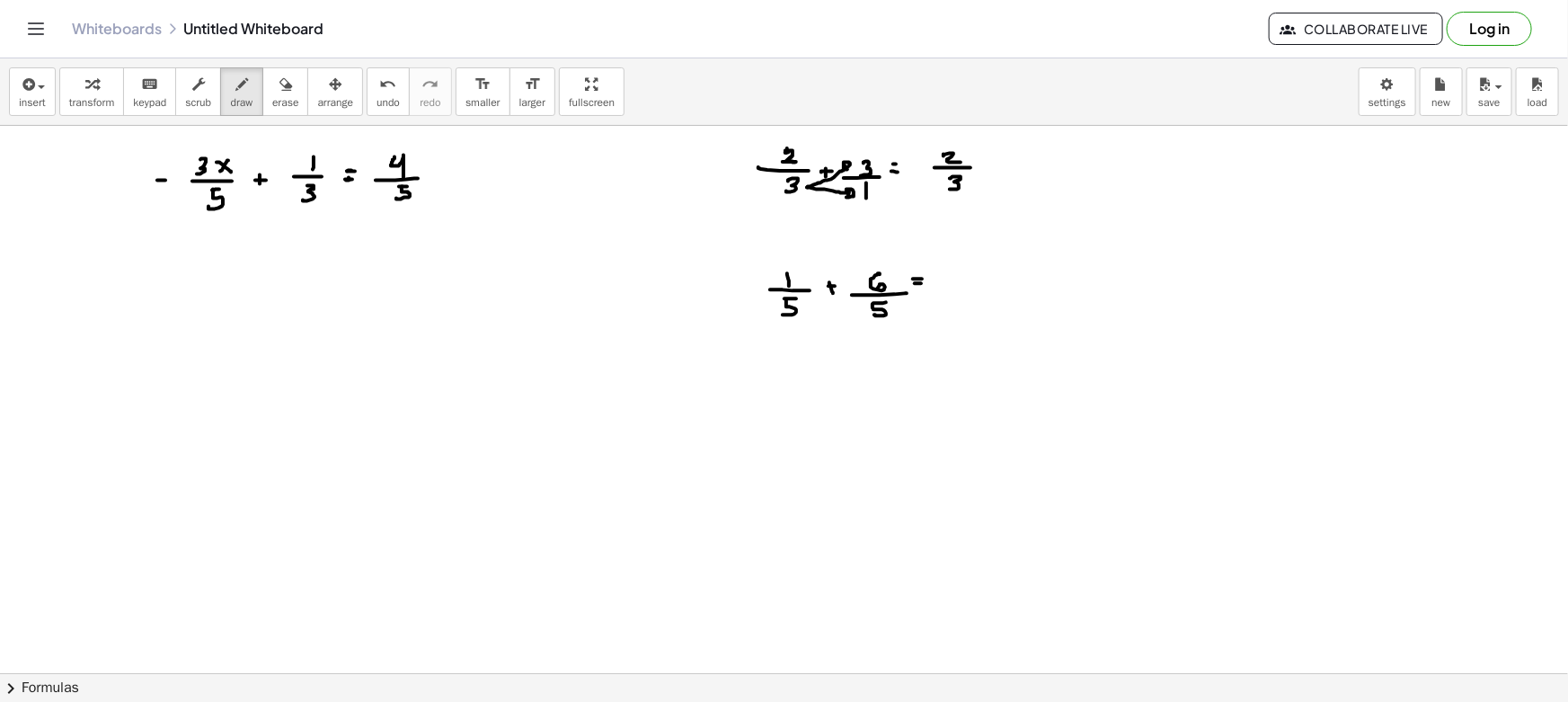 click at bounding box center [784, 774] 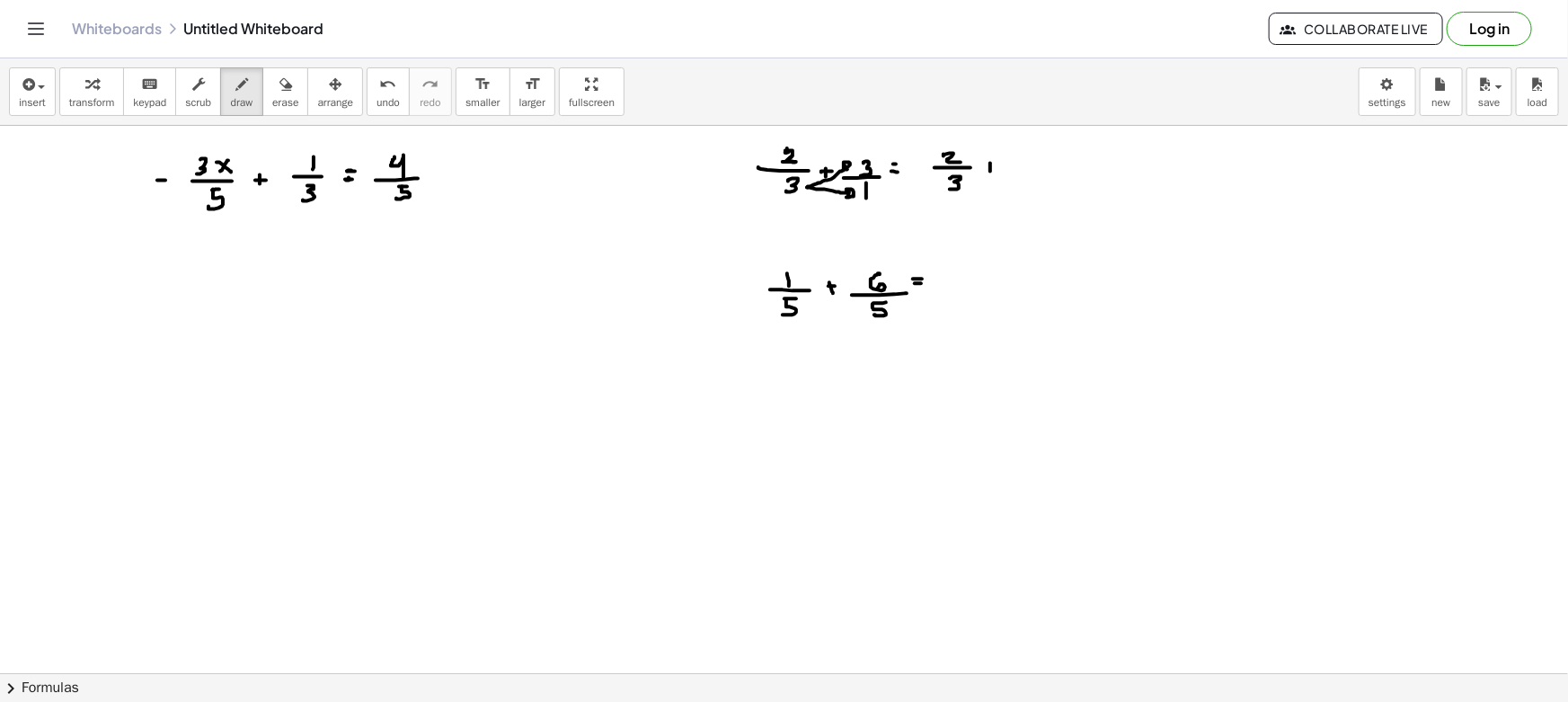 click at bounding box center (784, 774) 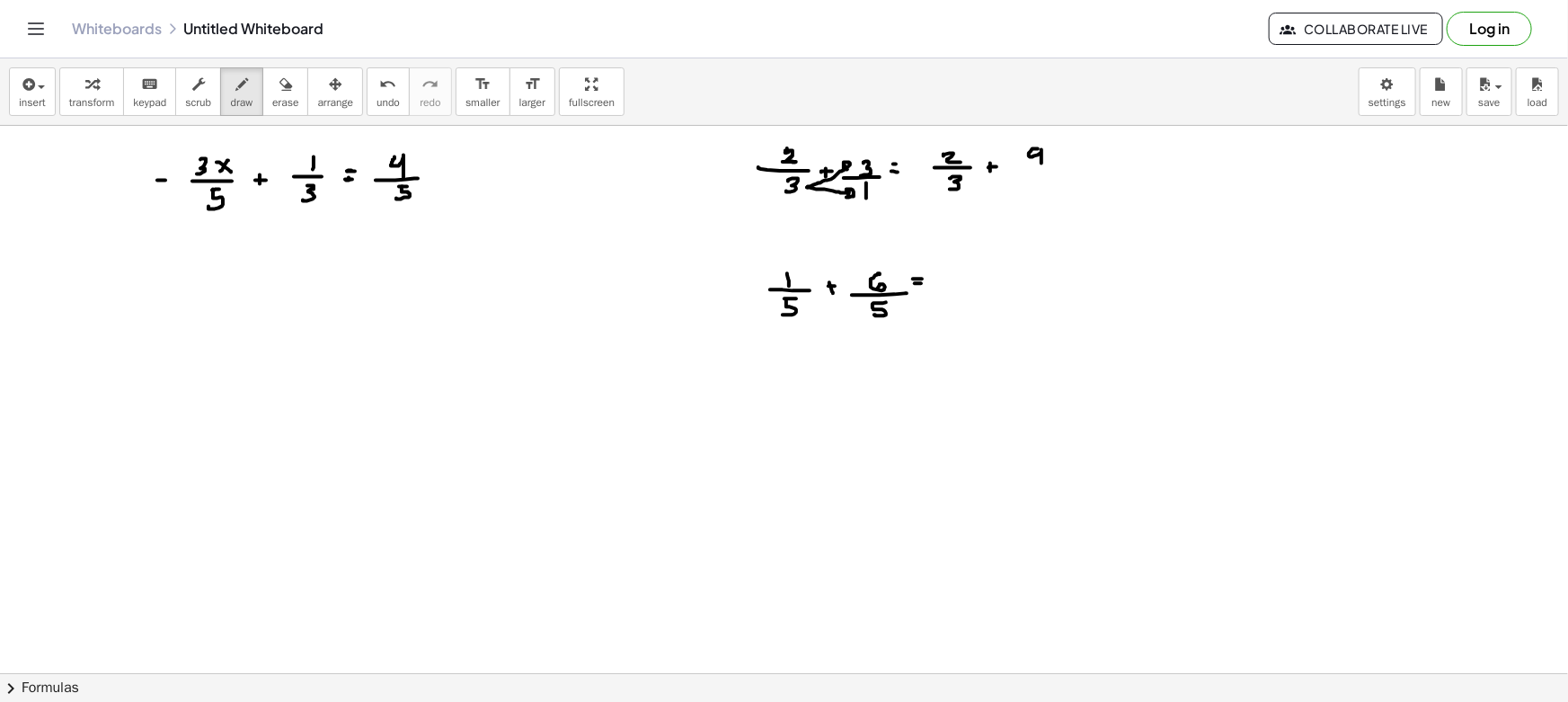 drag, startPoint x: 1038, startPoint y: 148, endPoint x: 1042, endPoint y: 167, distance: 19.416488 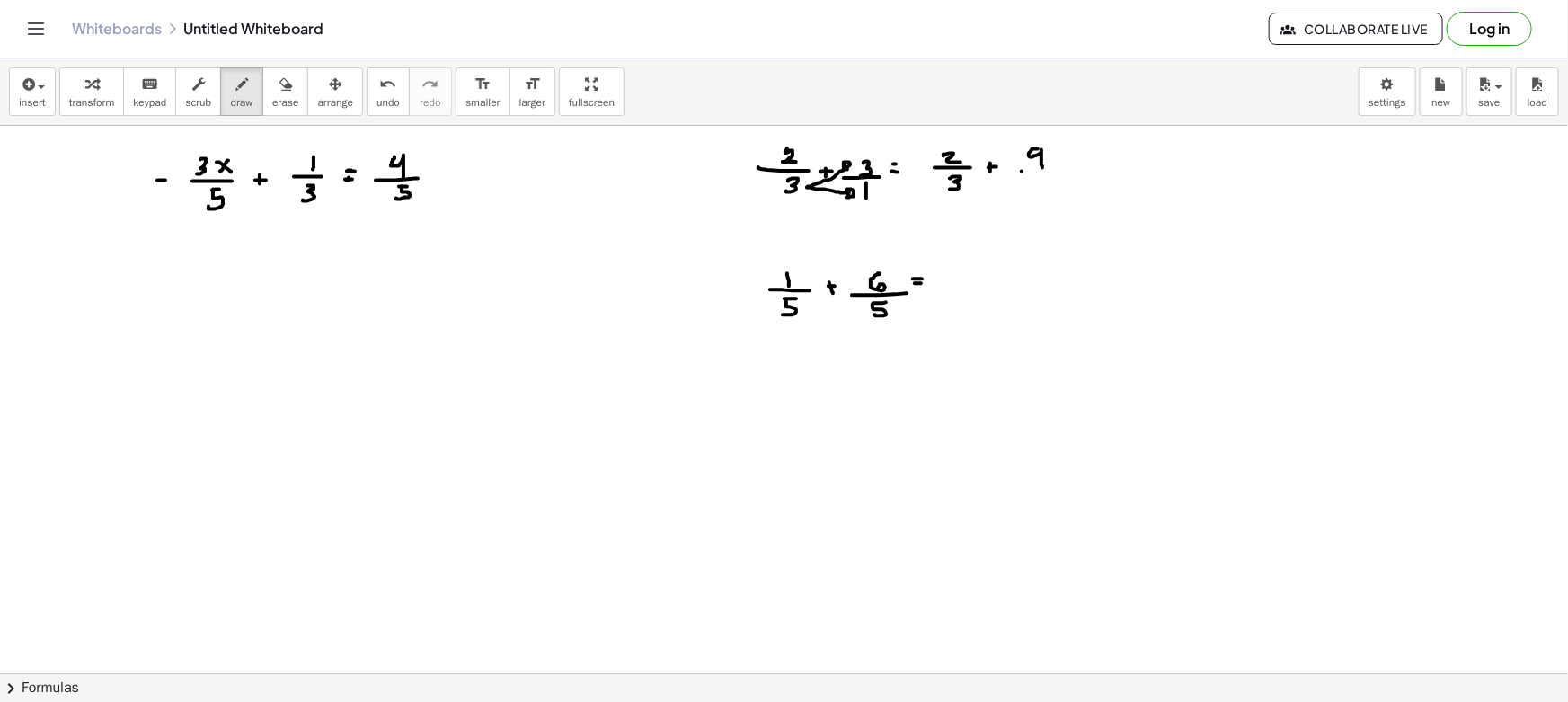drag, startPoint x: 1022, startPoint y: 171, endPoint x: 1062, endPoint y: 171, distance: 40 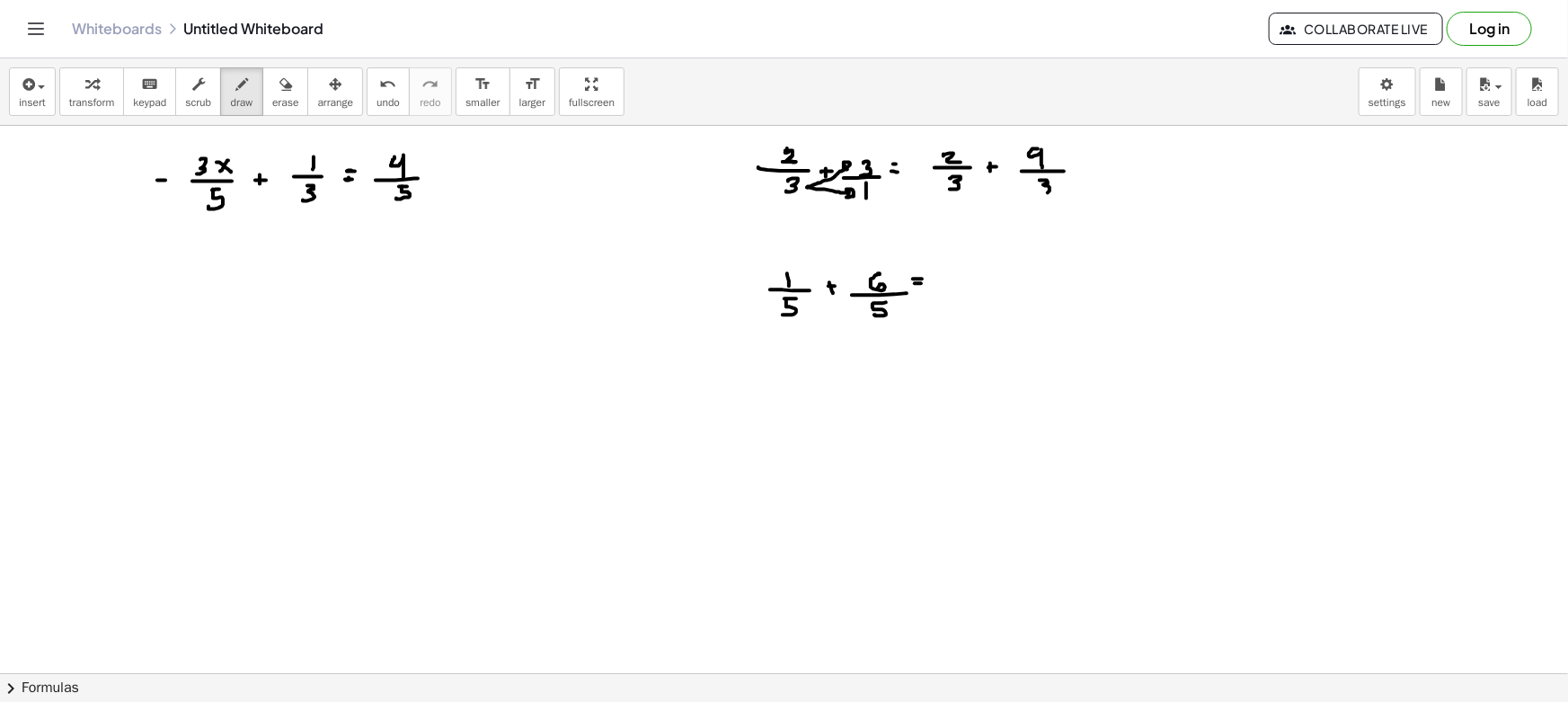 drag, startPoint x: 1045, startPoint y: 180, endPoint x: 1036, endPoint y: 194, distance: 16.643317 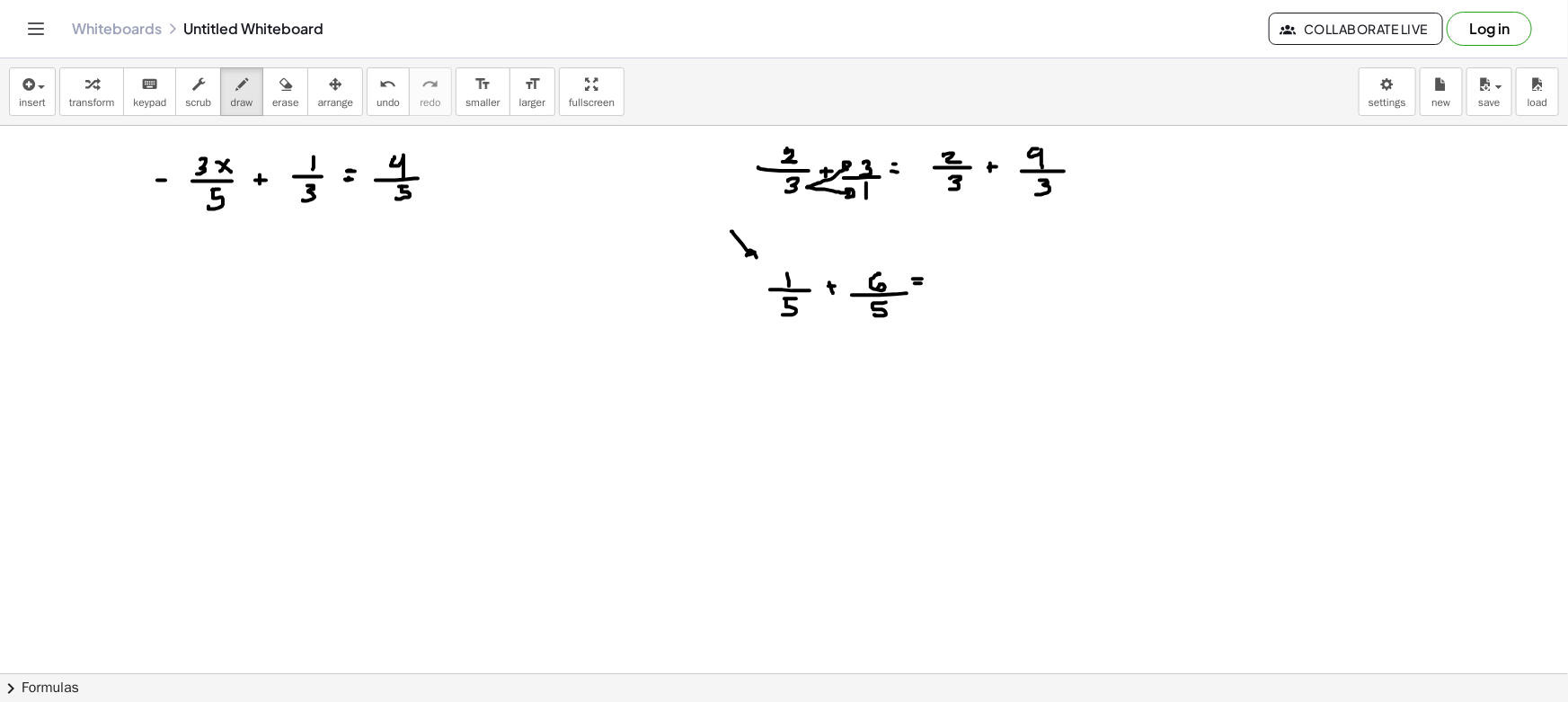 drag, startPoint x: 733, startPoint y: 233, endPoint x: 747, endPoint y: 258, distance: 28.653098 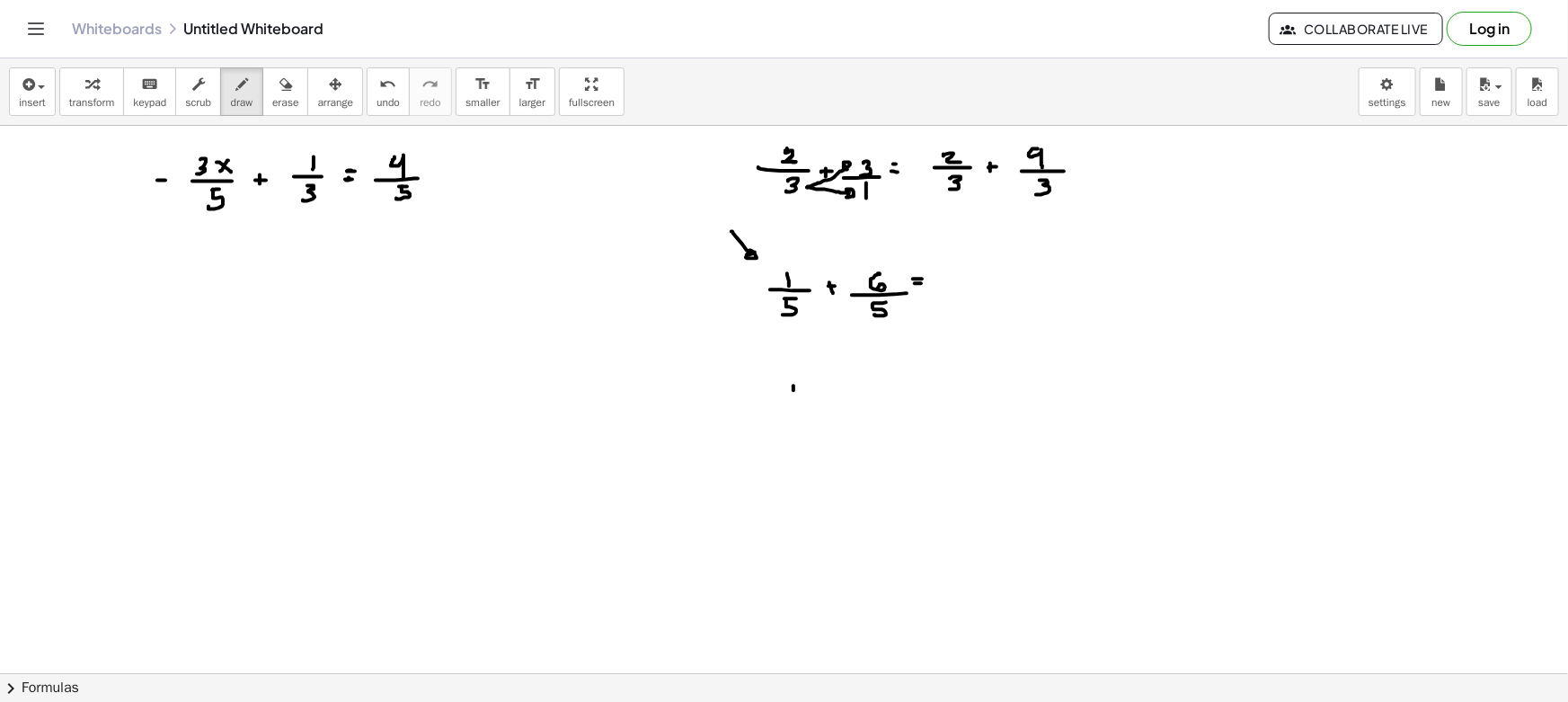 drag, startPoint x: 793, startPoint y: 386, endPoint x: 793, endPoint y: 395, distance: 9 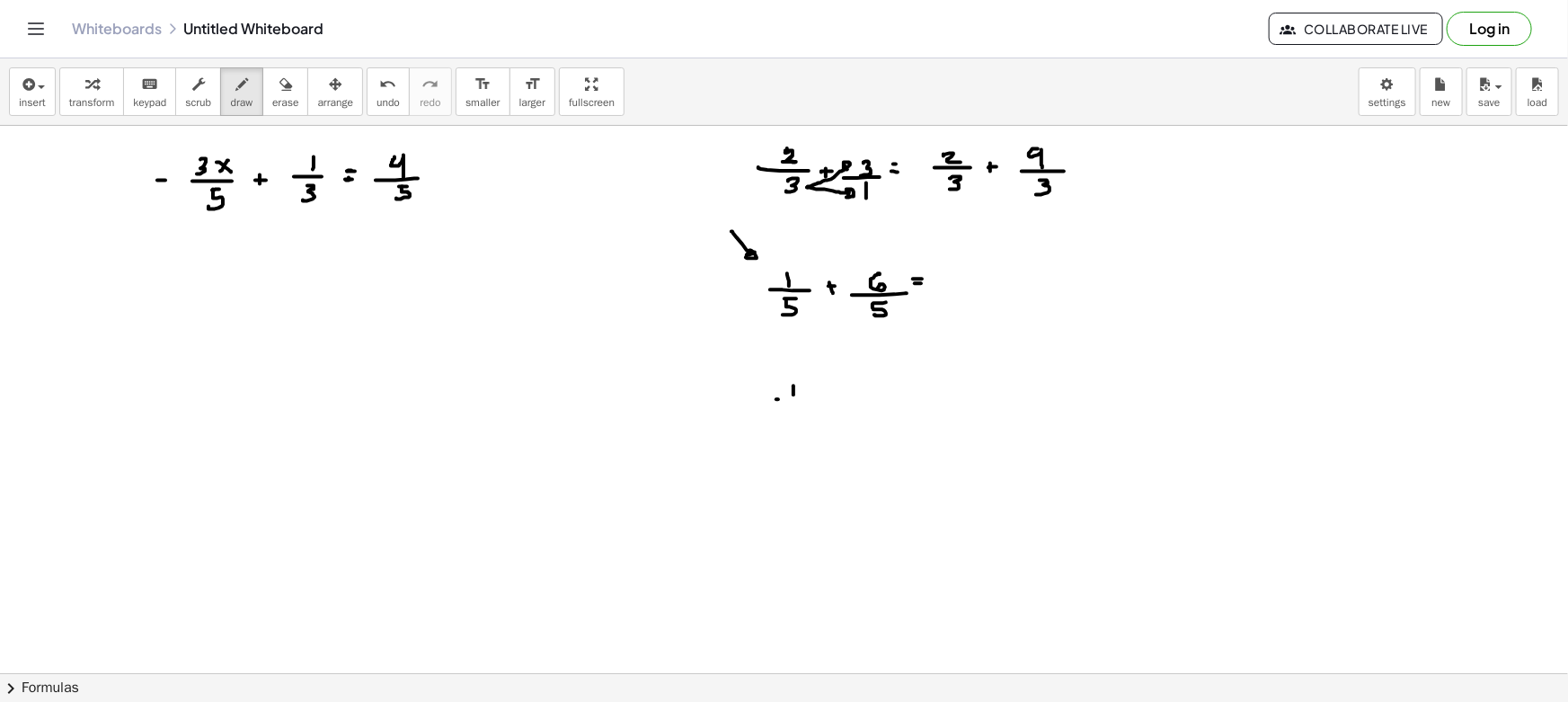 drag, startPoint x: 778, startPoint y: 399, endPoint x: 803, endPoint y: 399, distance: 25 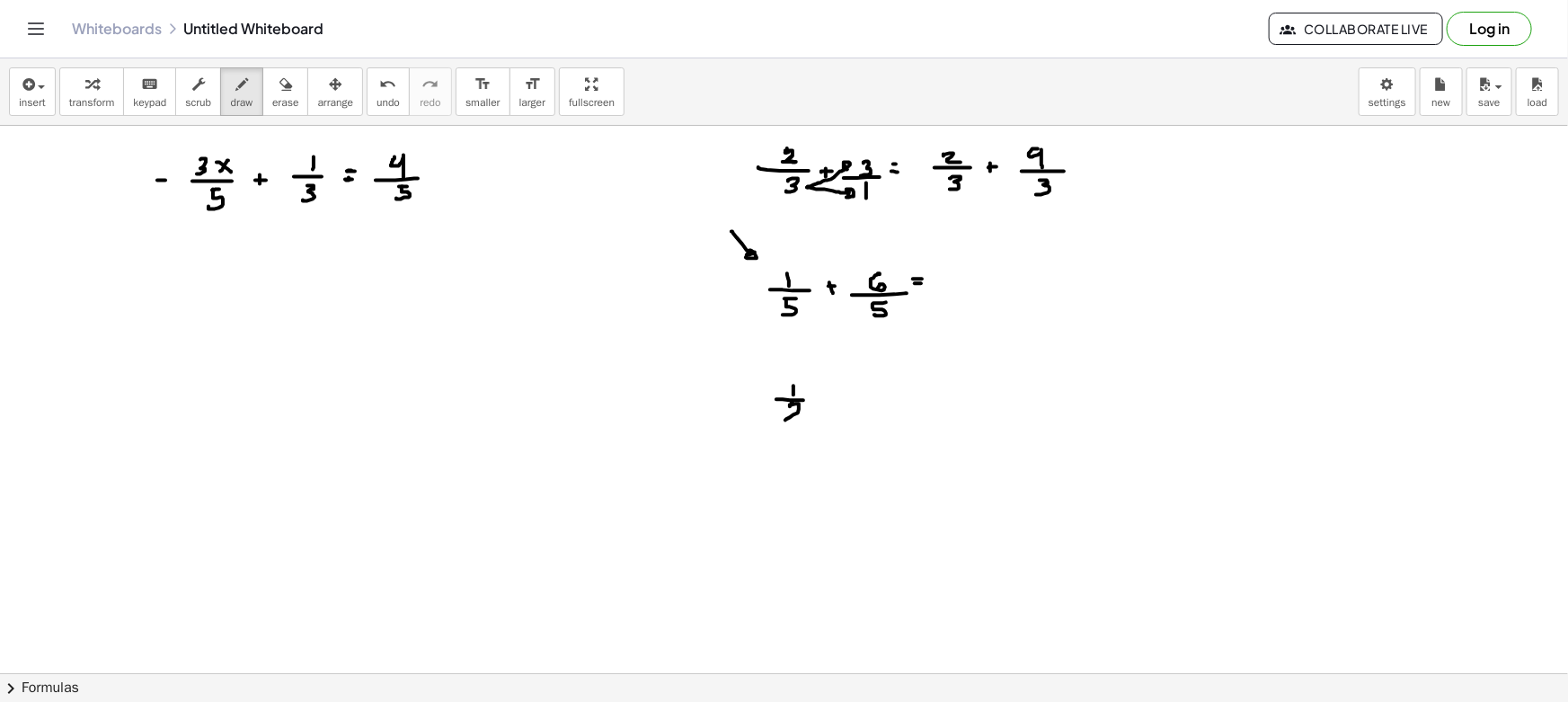 drag, startPoint x: 790, startPoint y: 404, endPoint x: 812, endPoint y: 417, distance: 25.553865 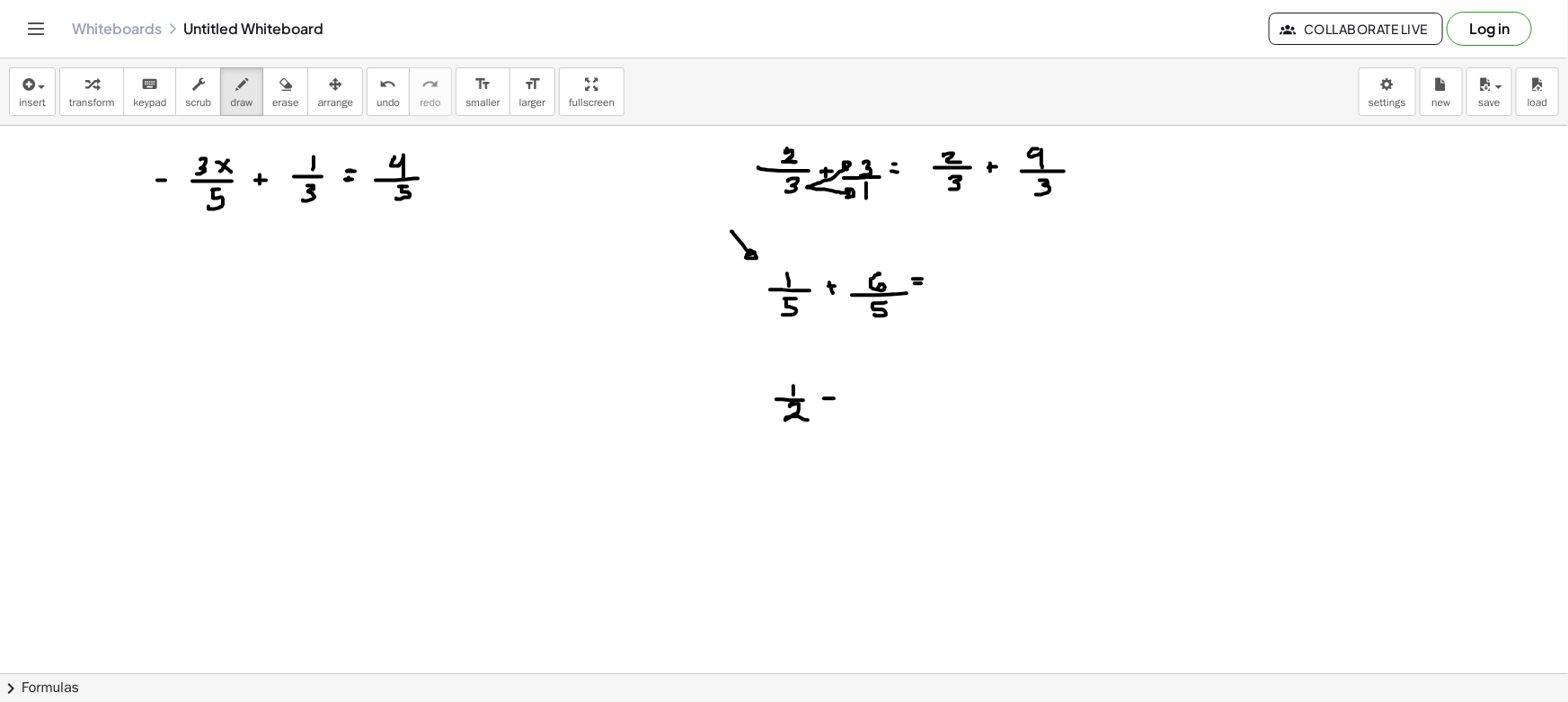 drag, startPoint x: 824, startPoint y: 398, endPoint x: 835, endPoint y: 398, distance: 11 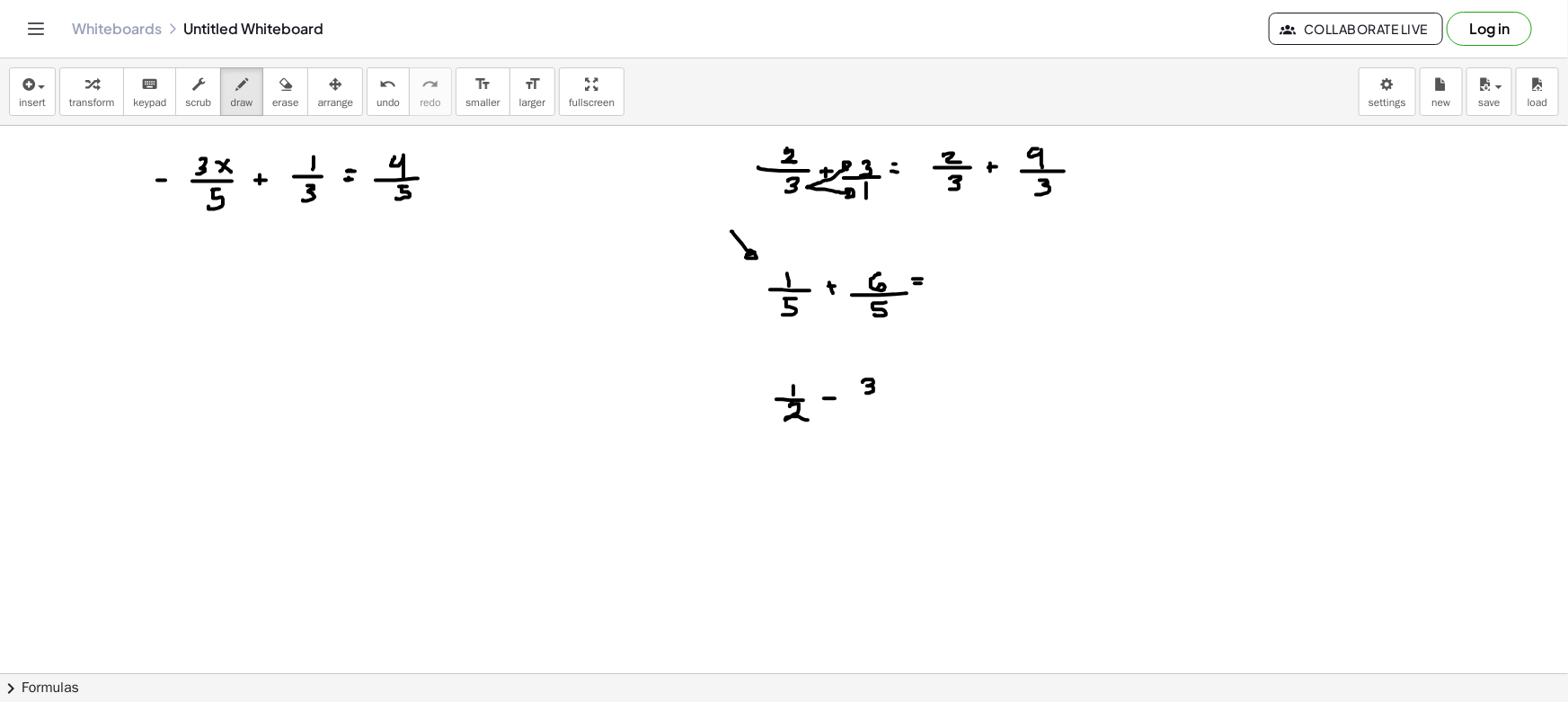drag, startPoint x: 865, startPoint y: 379, endPoint x: 876, endPoint y: 398, distance: 21.954498 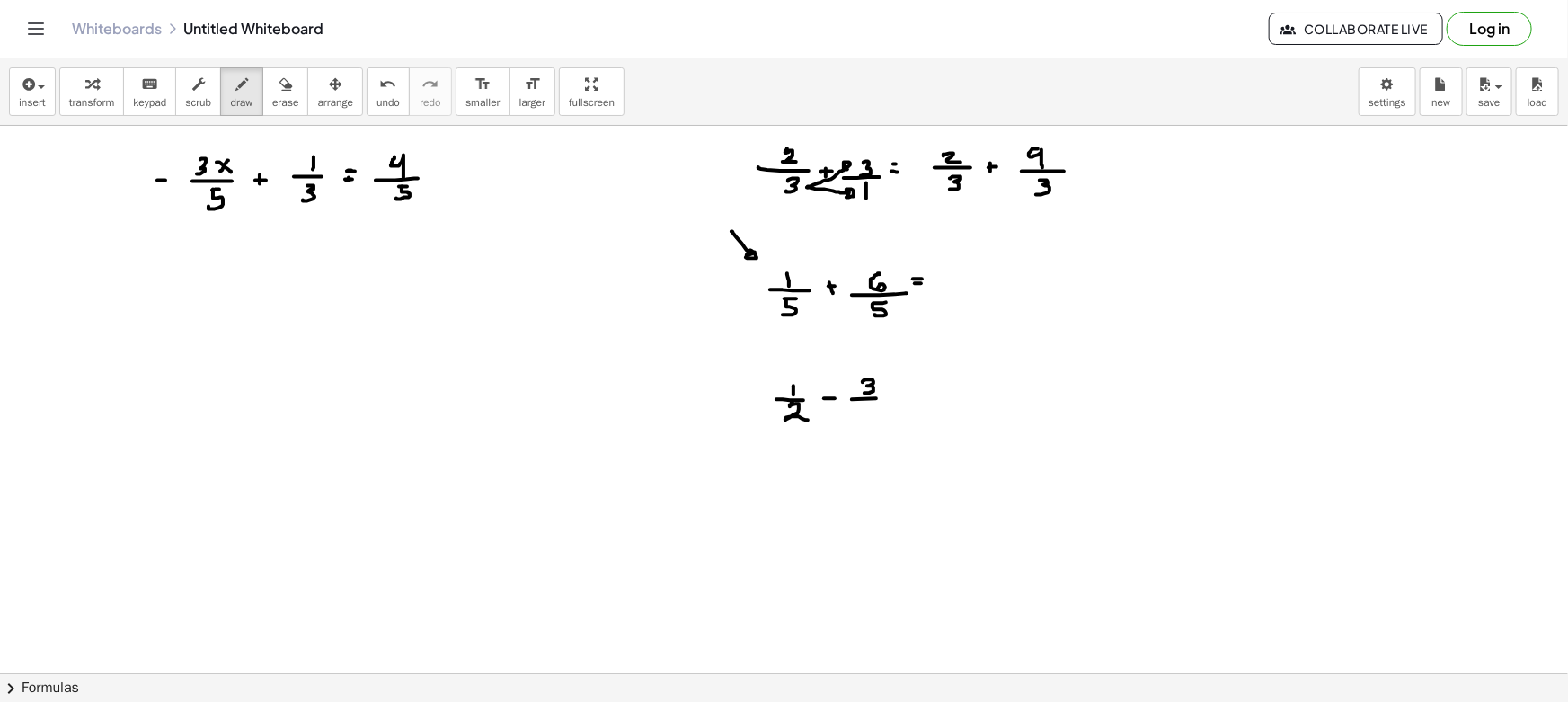 click at bounding box center (784, 774) 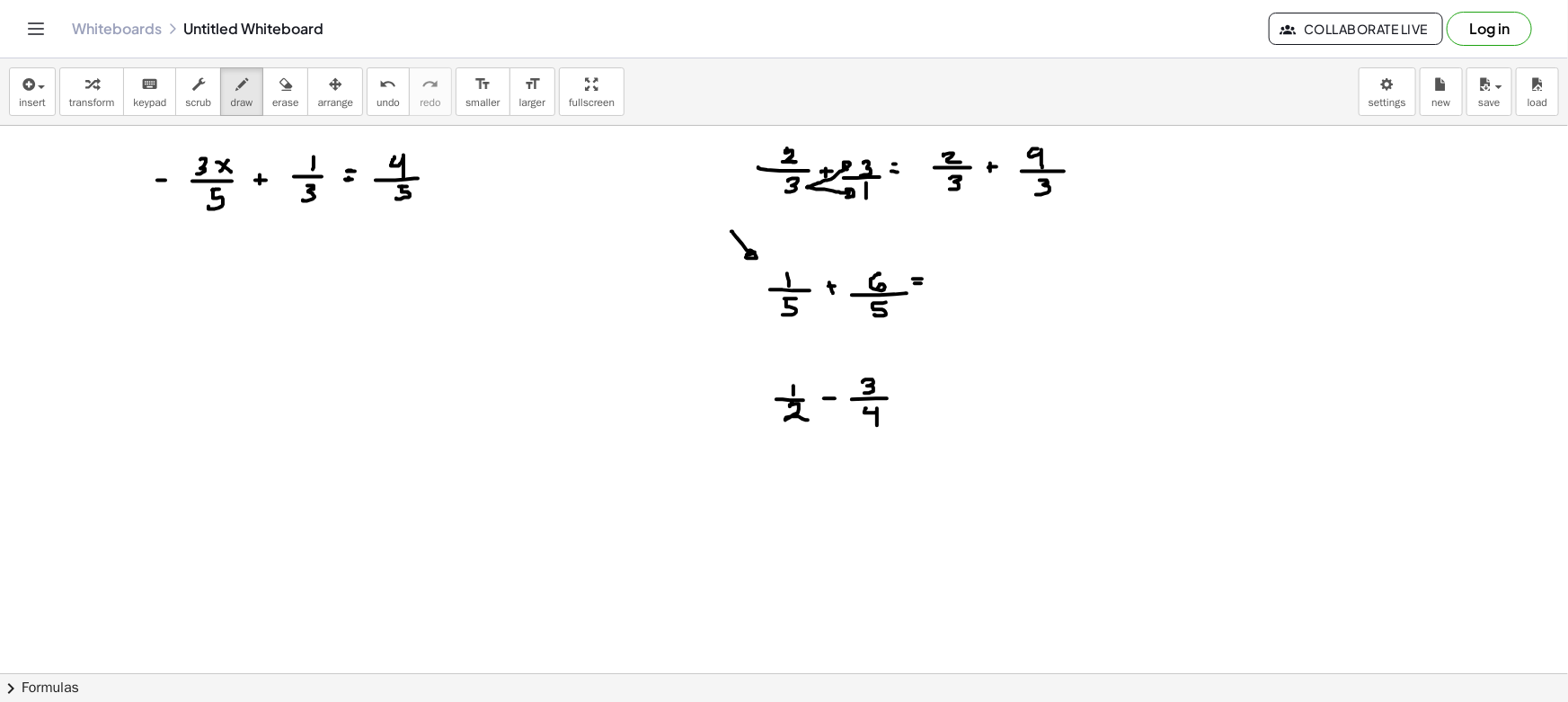 drag, startPoint x: 866, startPoint y: 408, endPoint x: 879, endPoint y: 426, distance: 22.2036 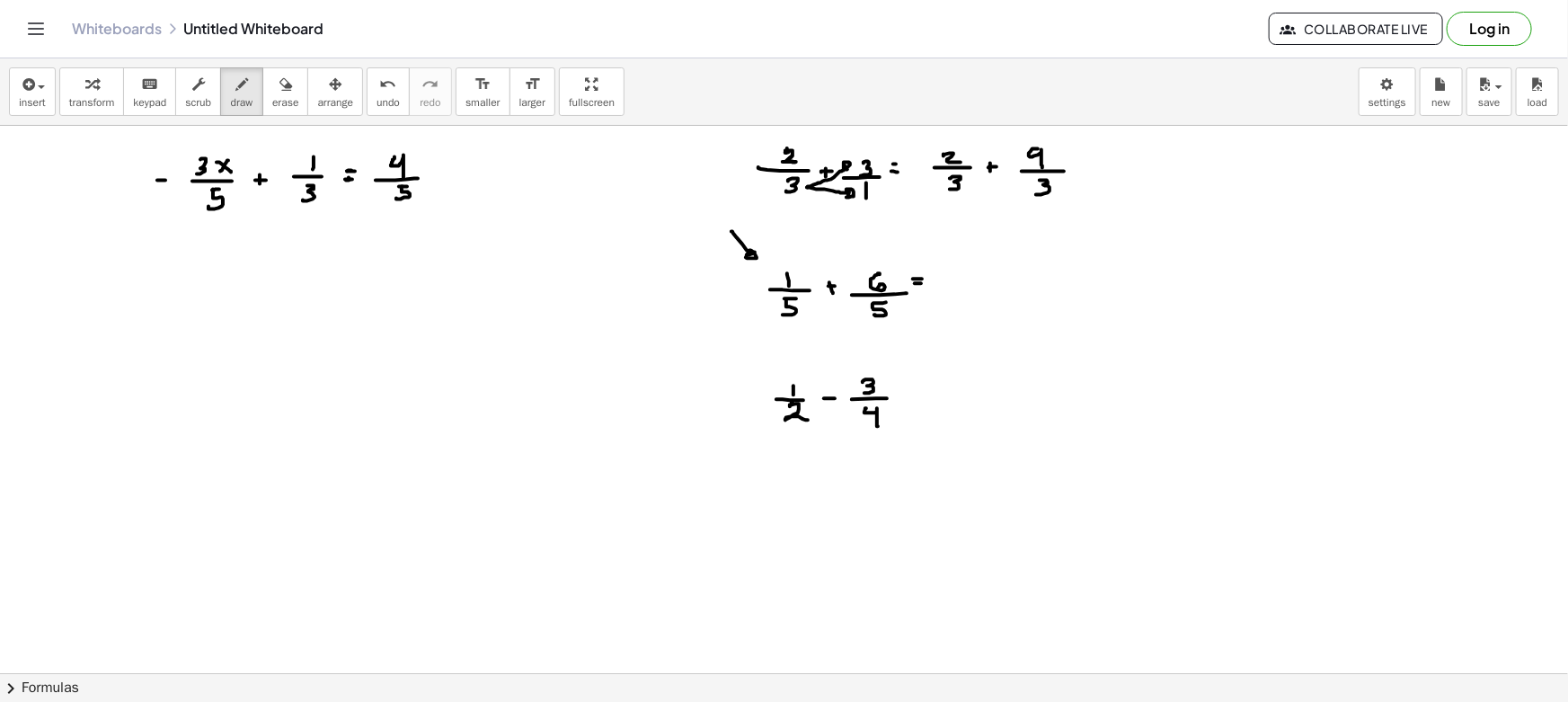 click at bounding box center [784, 774] 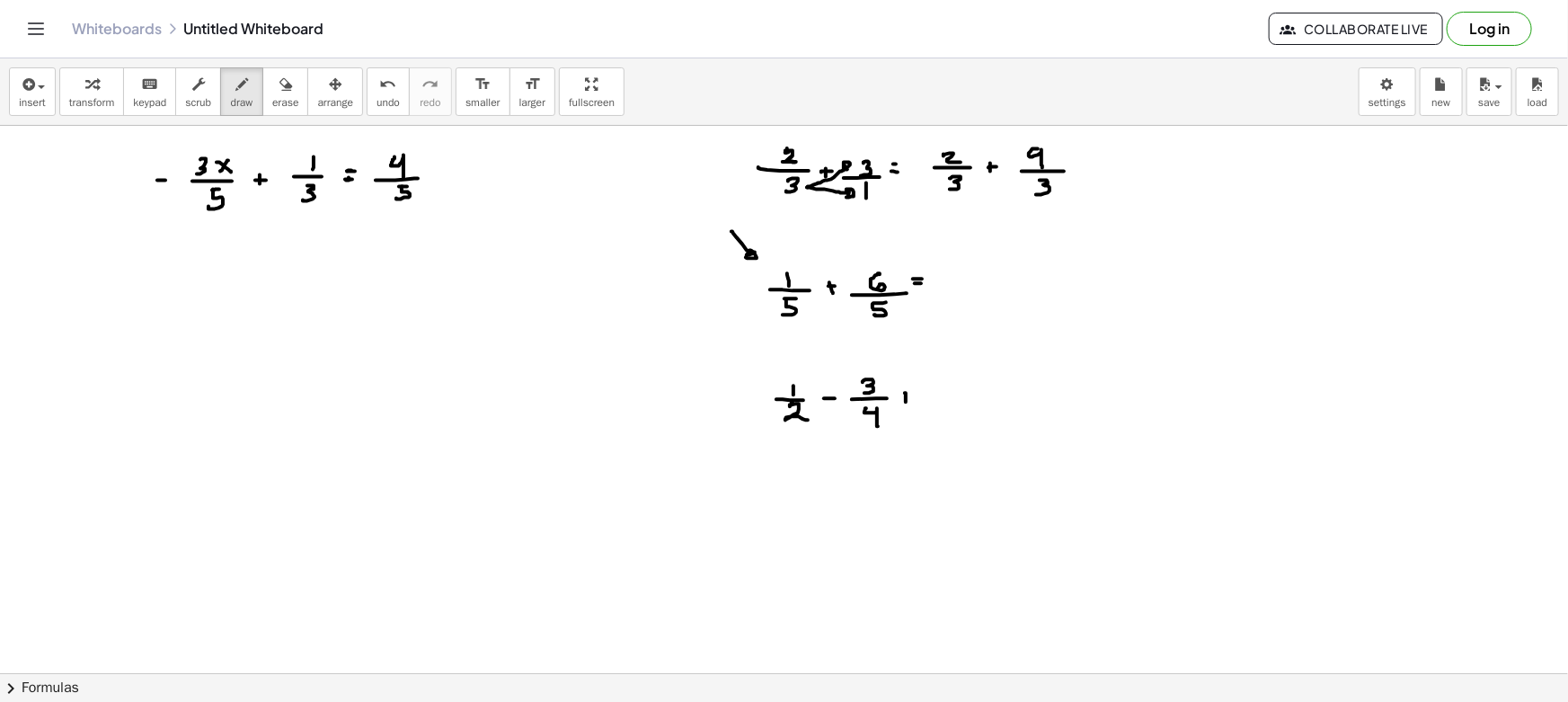 drag, startPoint x: 908, startPoint y: 397, endPoint x: 921, endPoint y: 398, distance: 13.038405 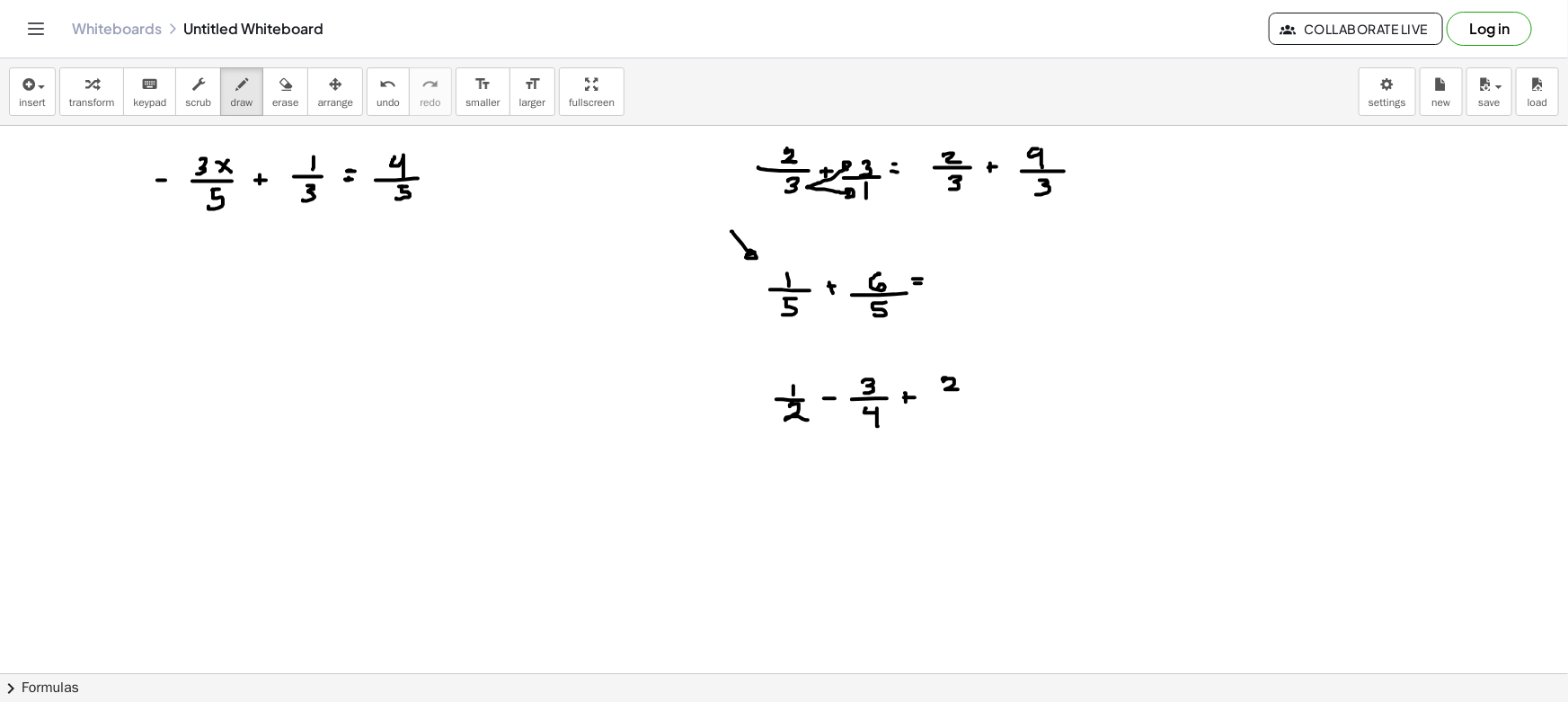 drag, startPoint x: 943, startPoint y: 378, endPoint x: 958, endPoint y: 389, distance: 18.601075 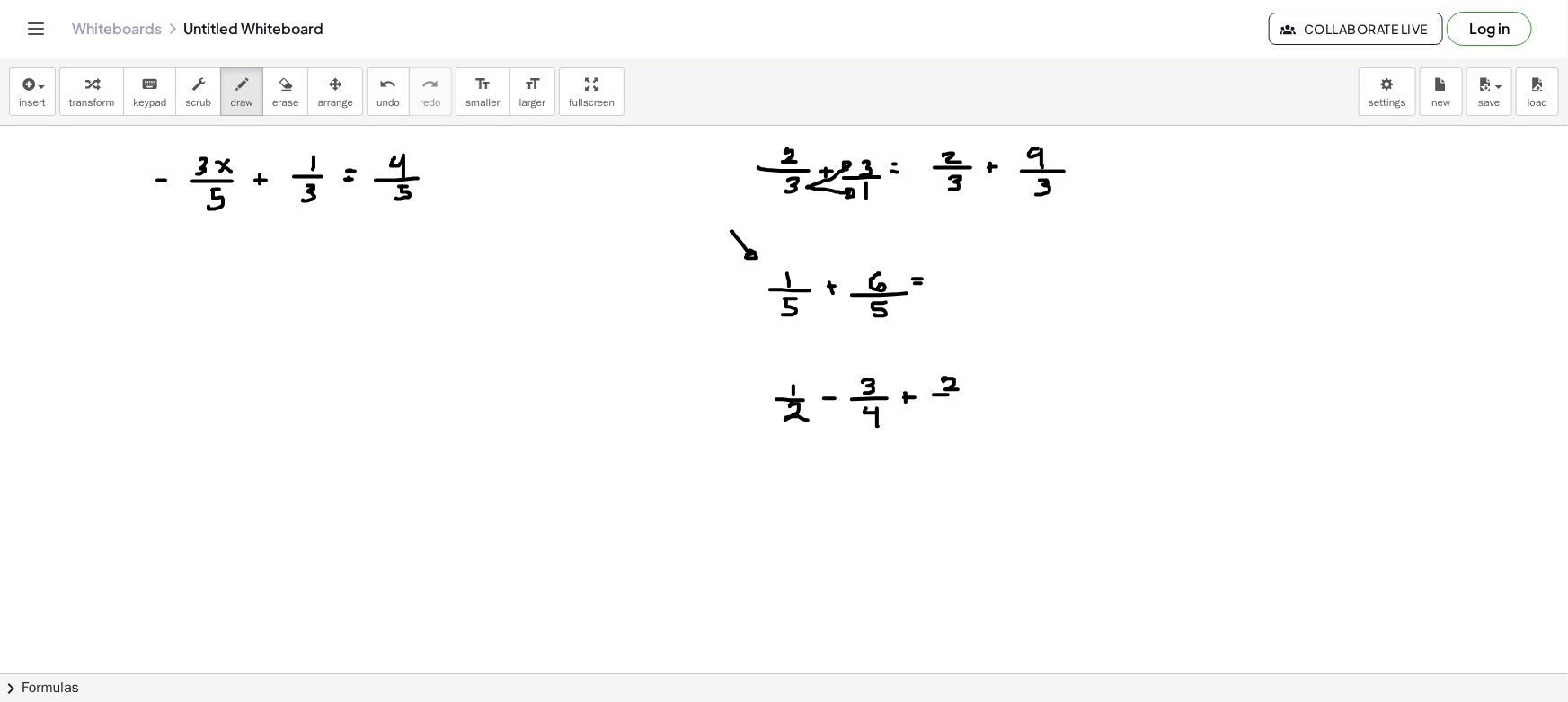 drag, startPoint x: 948, startPoint y: 395, endPoint x: 970, endPoint y: 394, distance: 22.022716 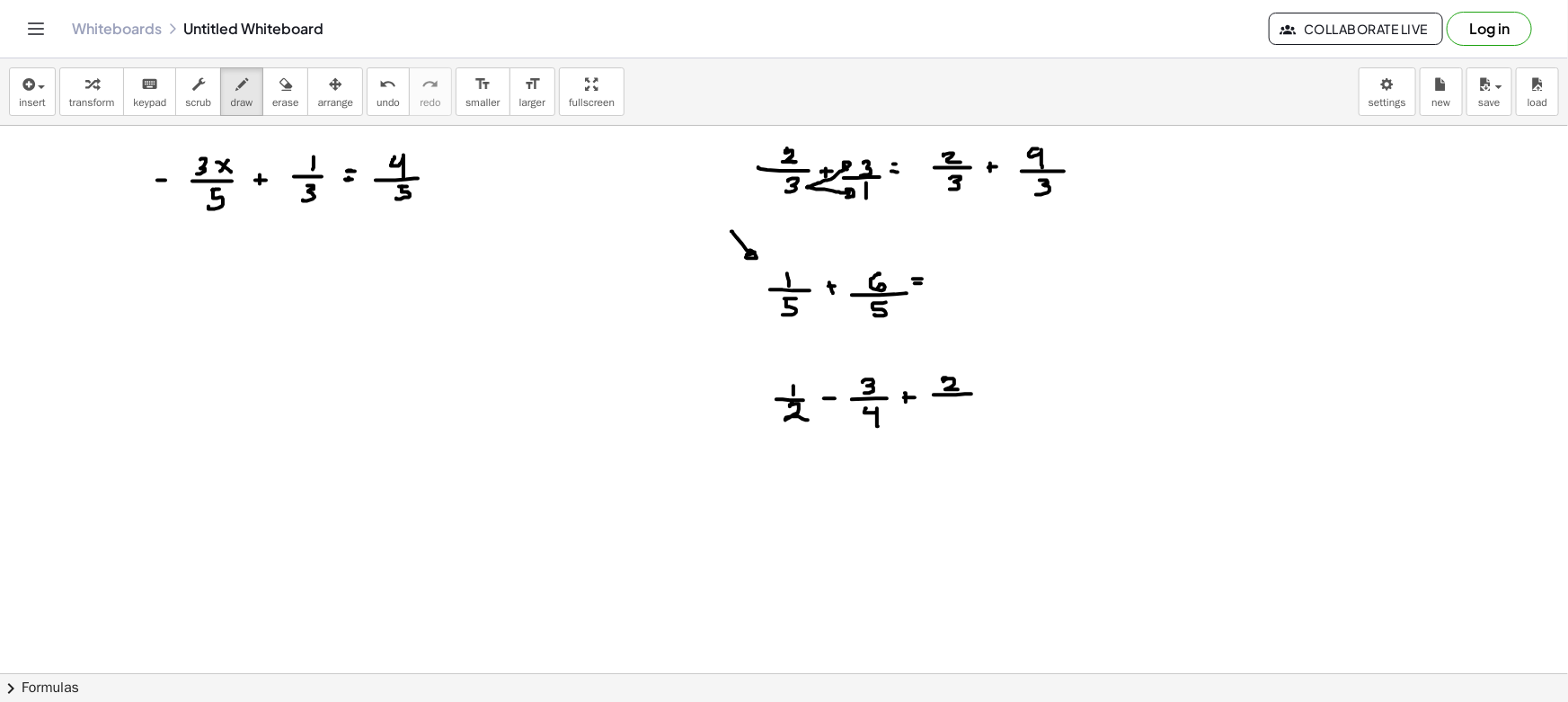 click at bounding box center [784, 774] 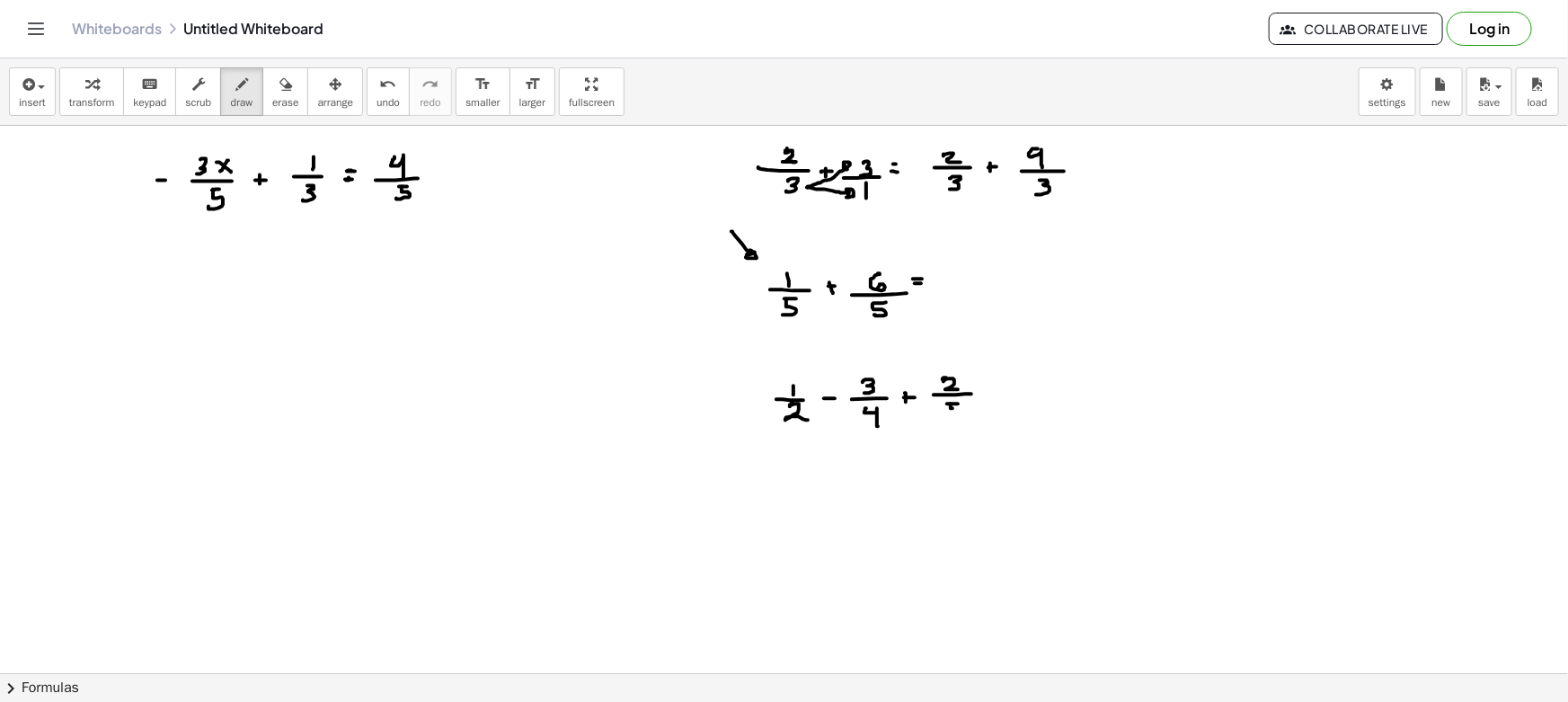 click at bounding box center (784, 774) 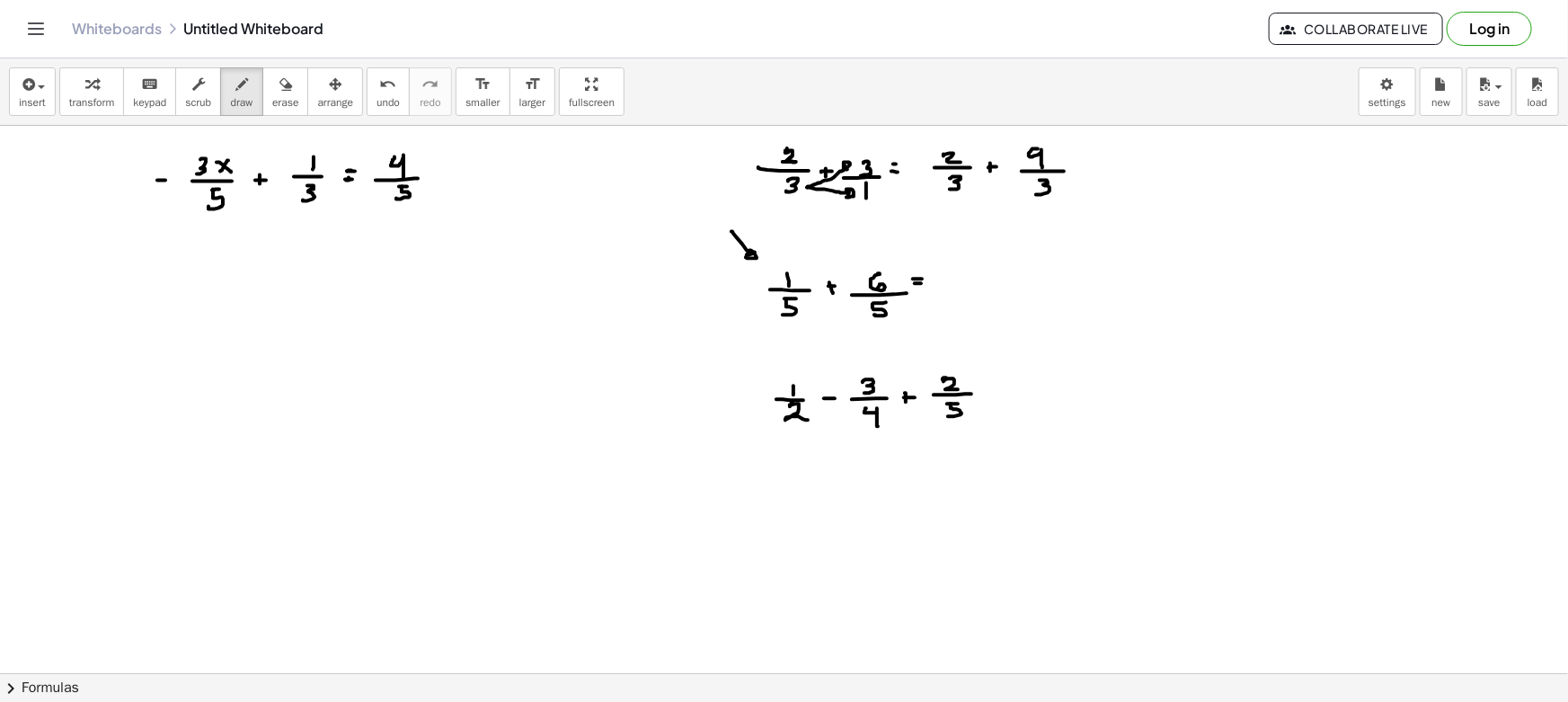 click at bounding box center (784, 774) 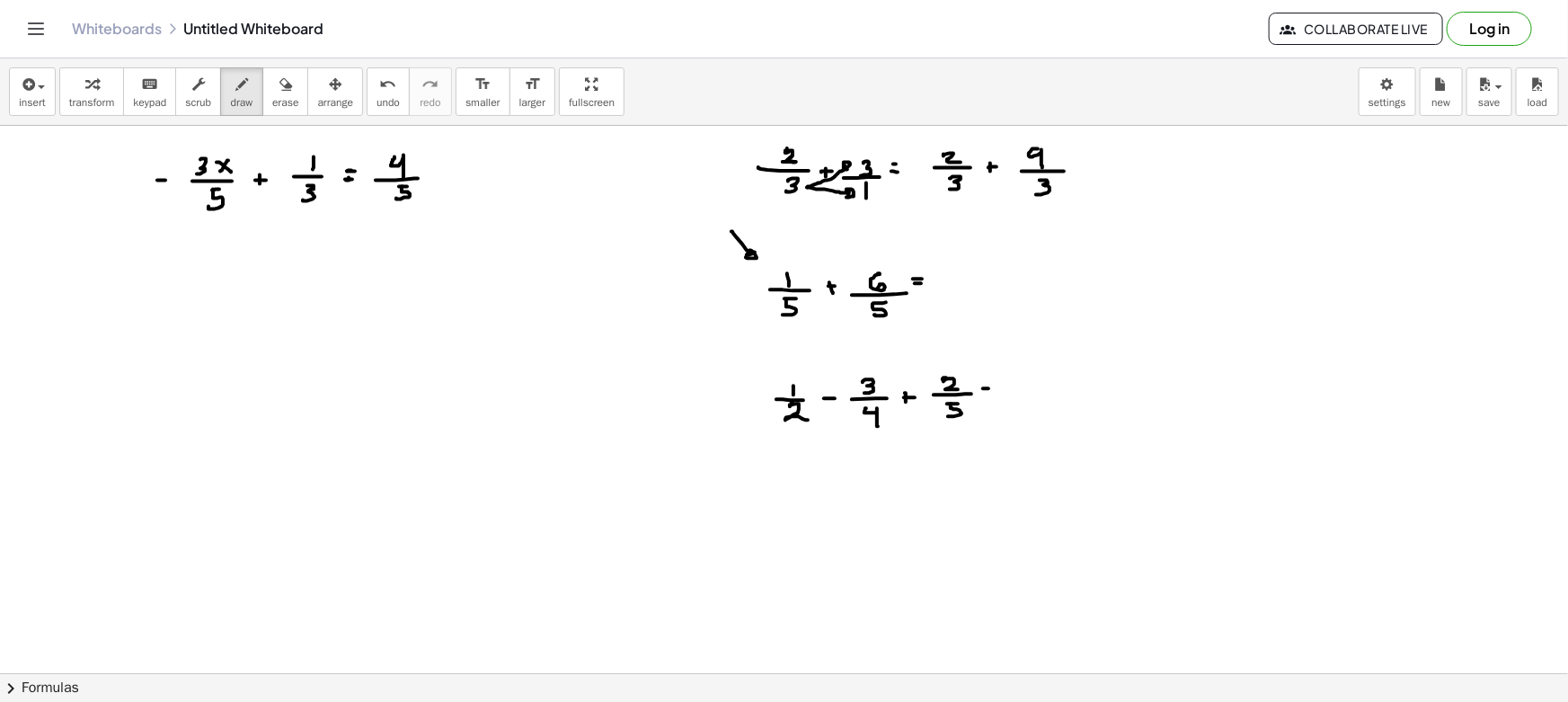 drag, startPoint x: 986, startPoint y: 394, endPoint x: 997, endPoint y: 395, distance: 11.045361 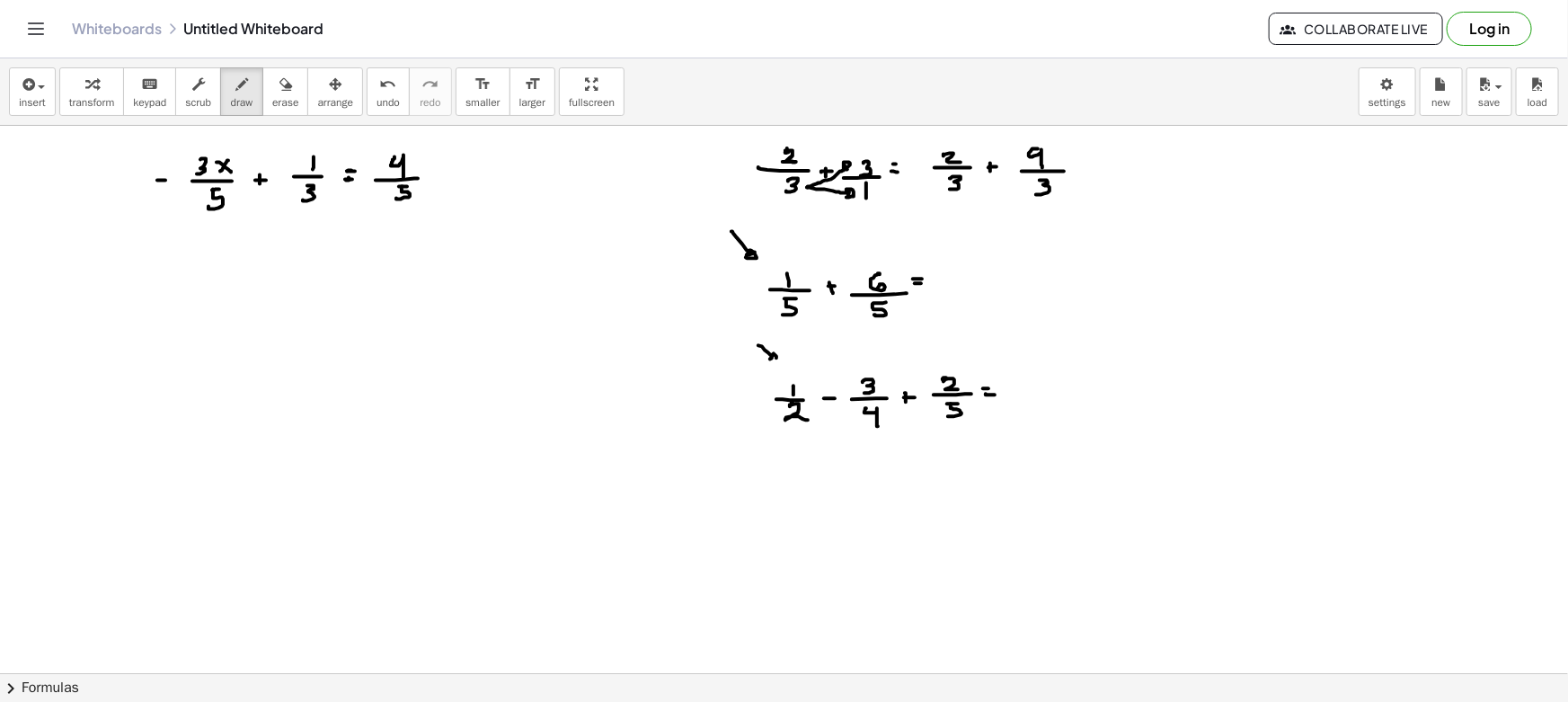 drag, startPoint x: 765, startPoint y: 350, endPoint x: 767, endPoint y: 360, distance: 10.198039 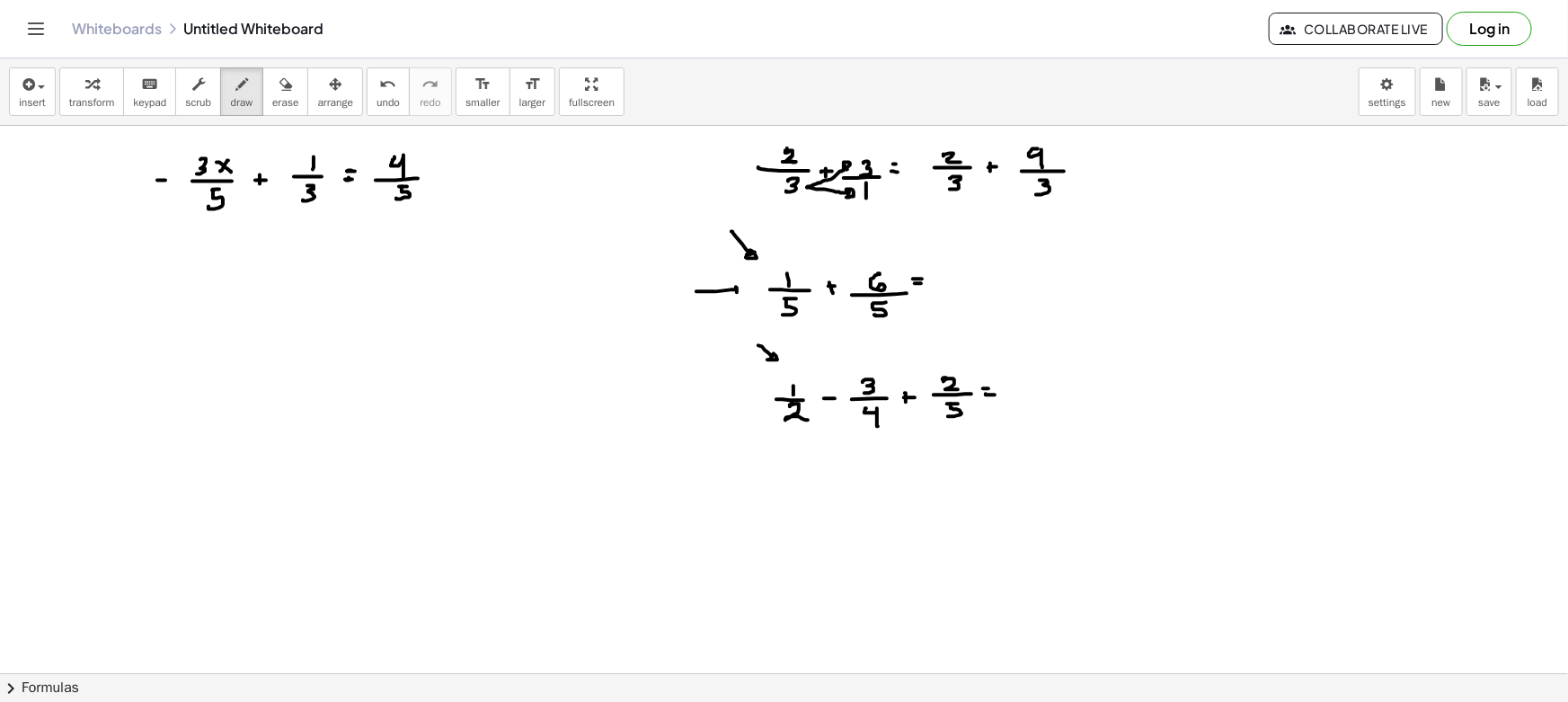 drag, startPoint x: 698, startPoint y: 291, endPoint x: 733, endPoint y: 285, distance: 35.510562 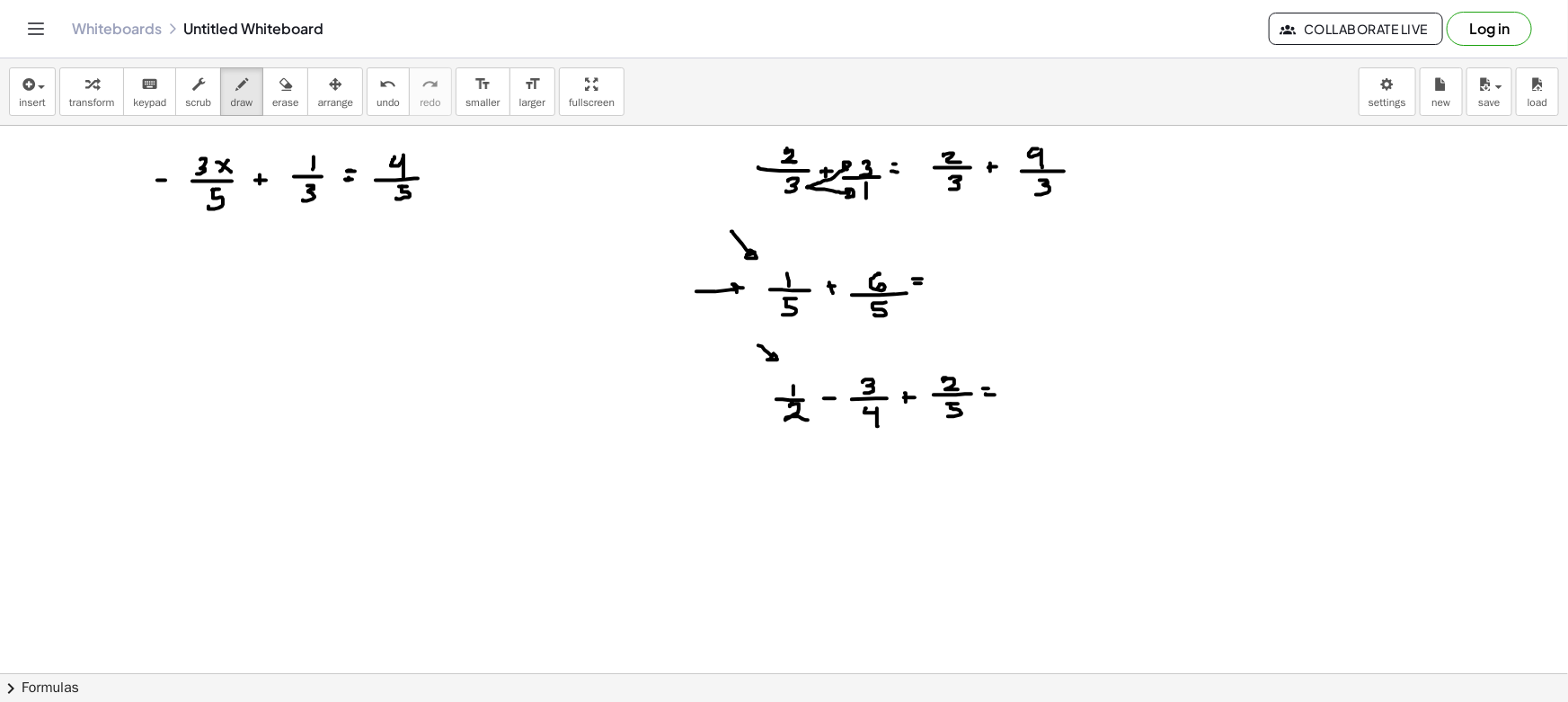 click at bounding box center [784, 774] 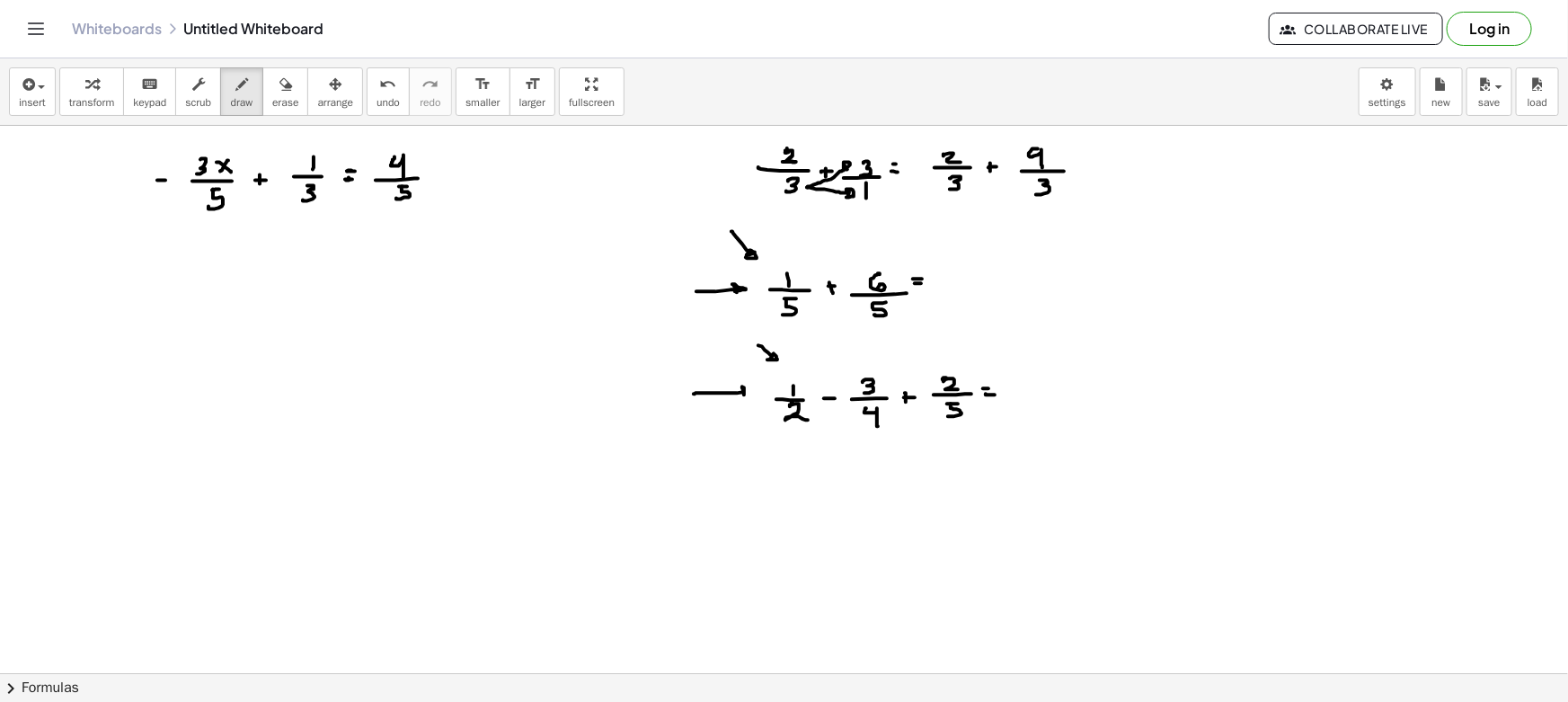 drag, startPoint x: 694, startPoint y: 394, endPoint x: 740, endPoint y: 397, distance: 46.097722 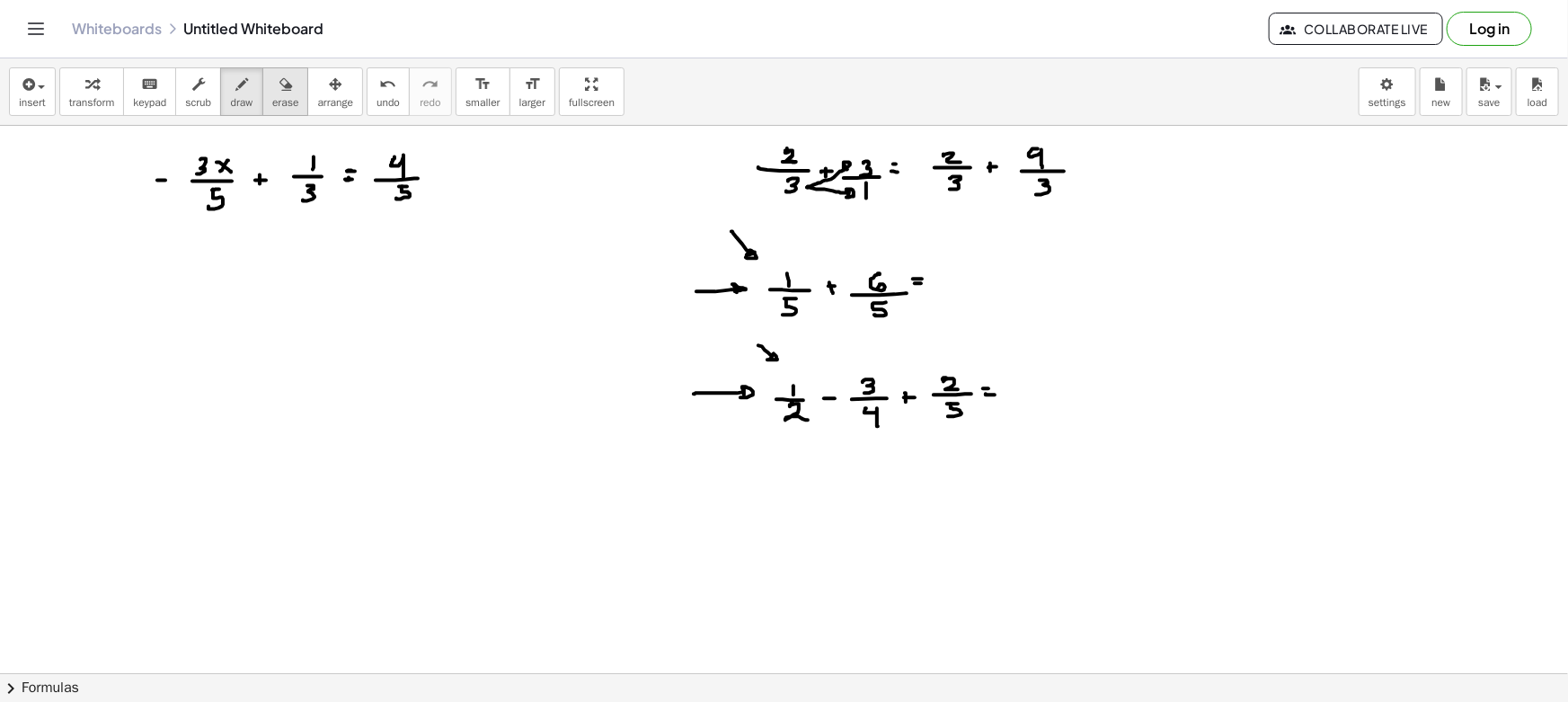 drag, startPoint x: 279, startPoint y: 104, endPoint x: 293, endPoint y: 127, distance: 26.92582 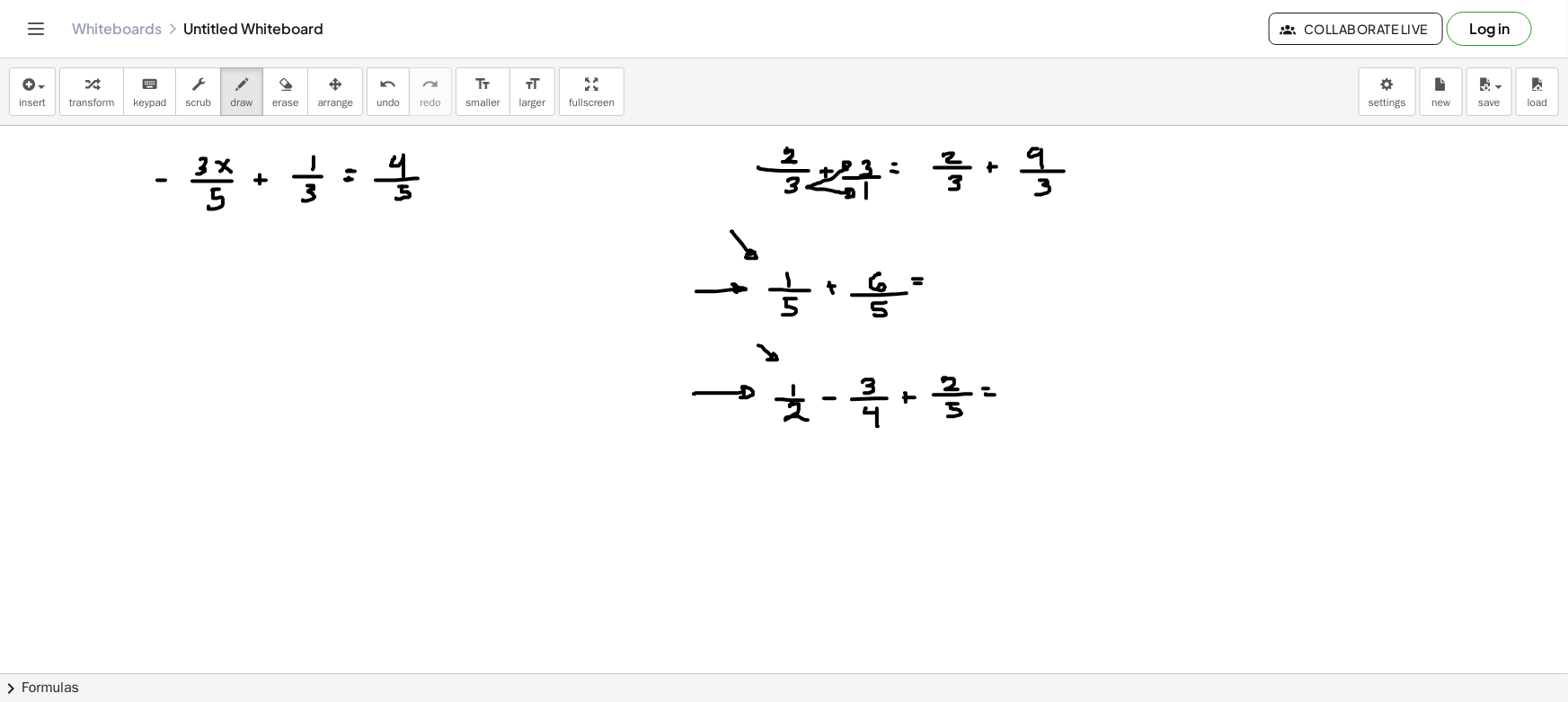 click on "erase" at bounding box center (285, 102) 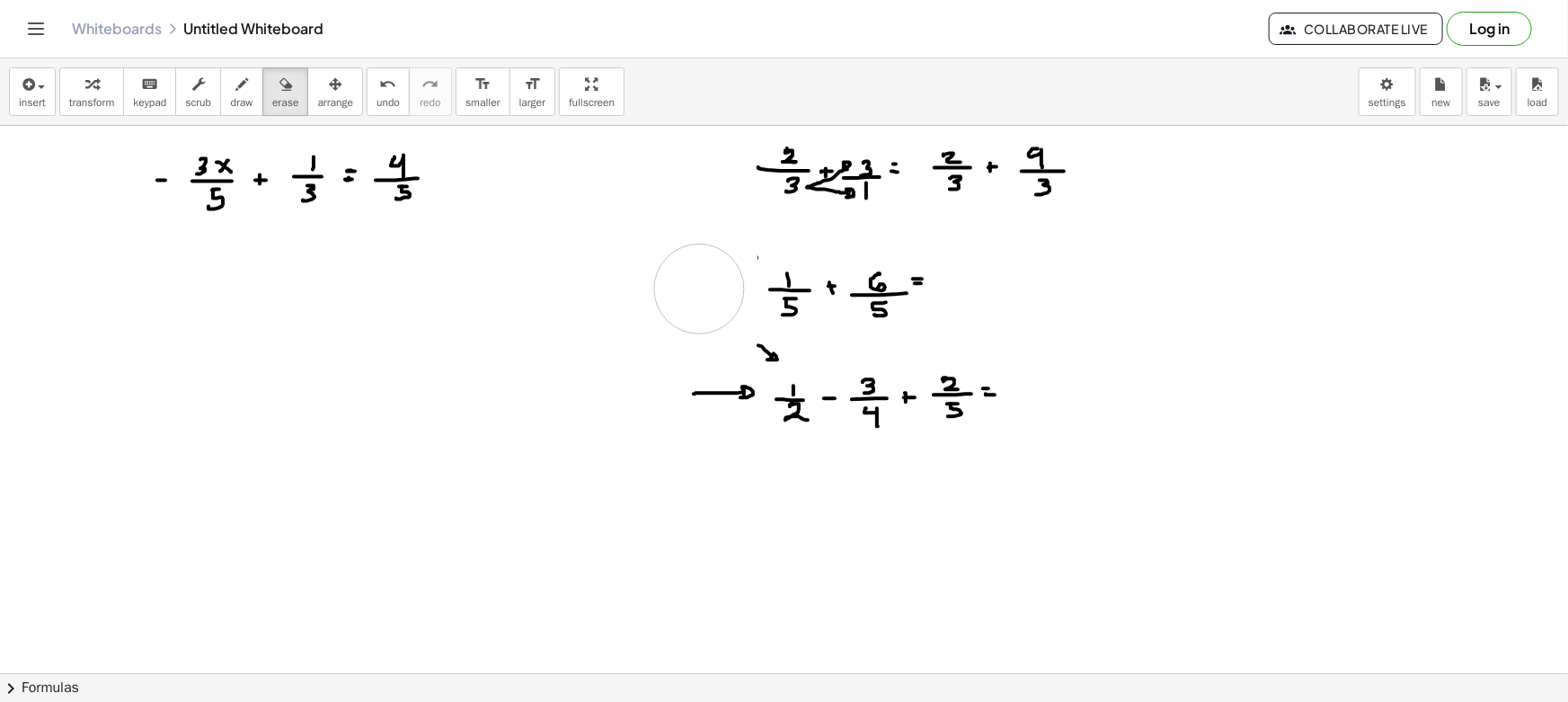 drag, startPoint x: 661, startPoint y: 234, endPoint x: 712, endPoint y: 262, distance: 58.18075 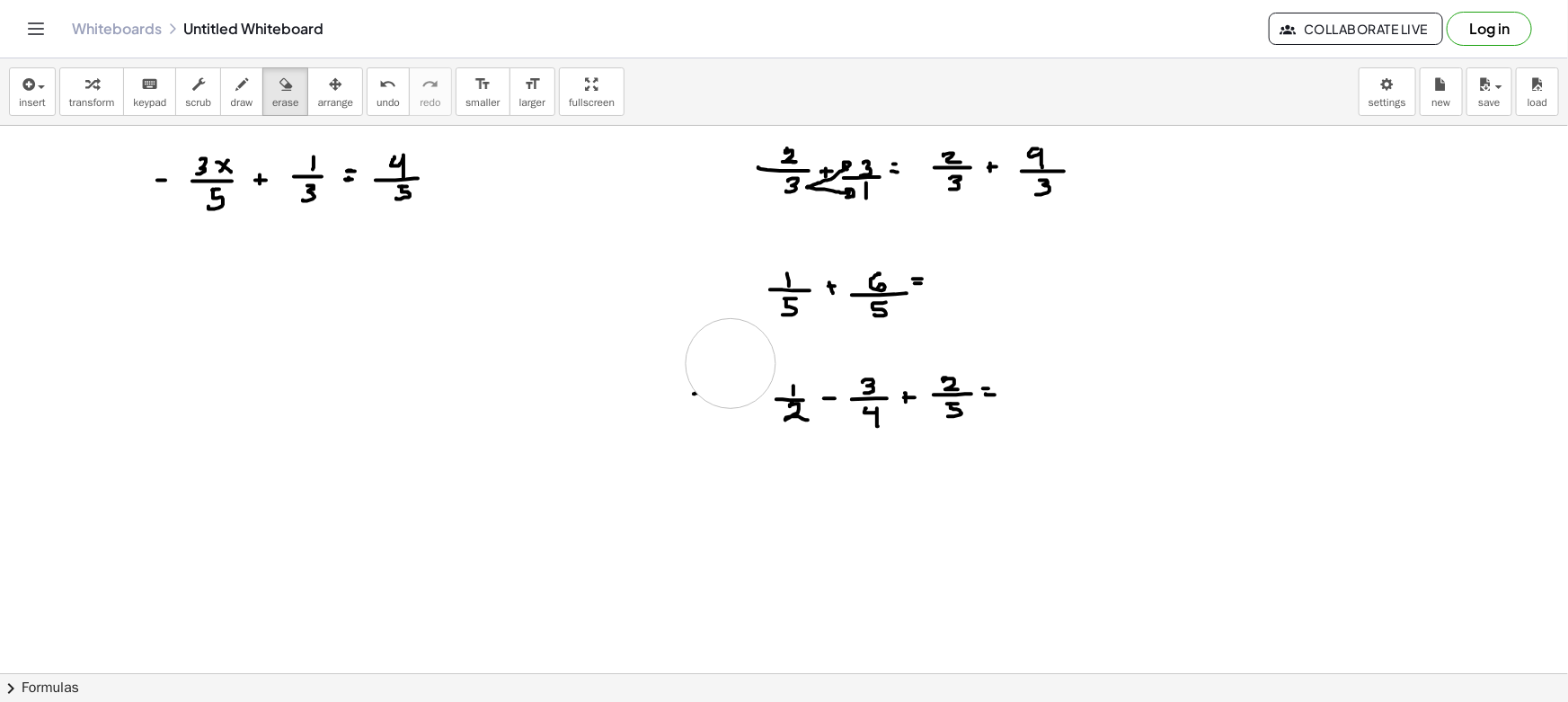 drag, startPoint x: 715, startPoint y: 340, endPoint x: 719, endPoint y: 389, distance: 49.162994 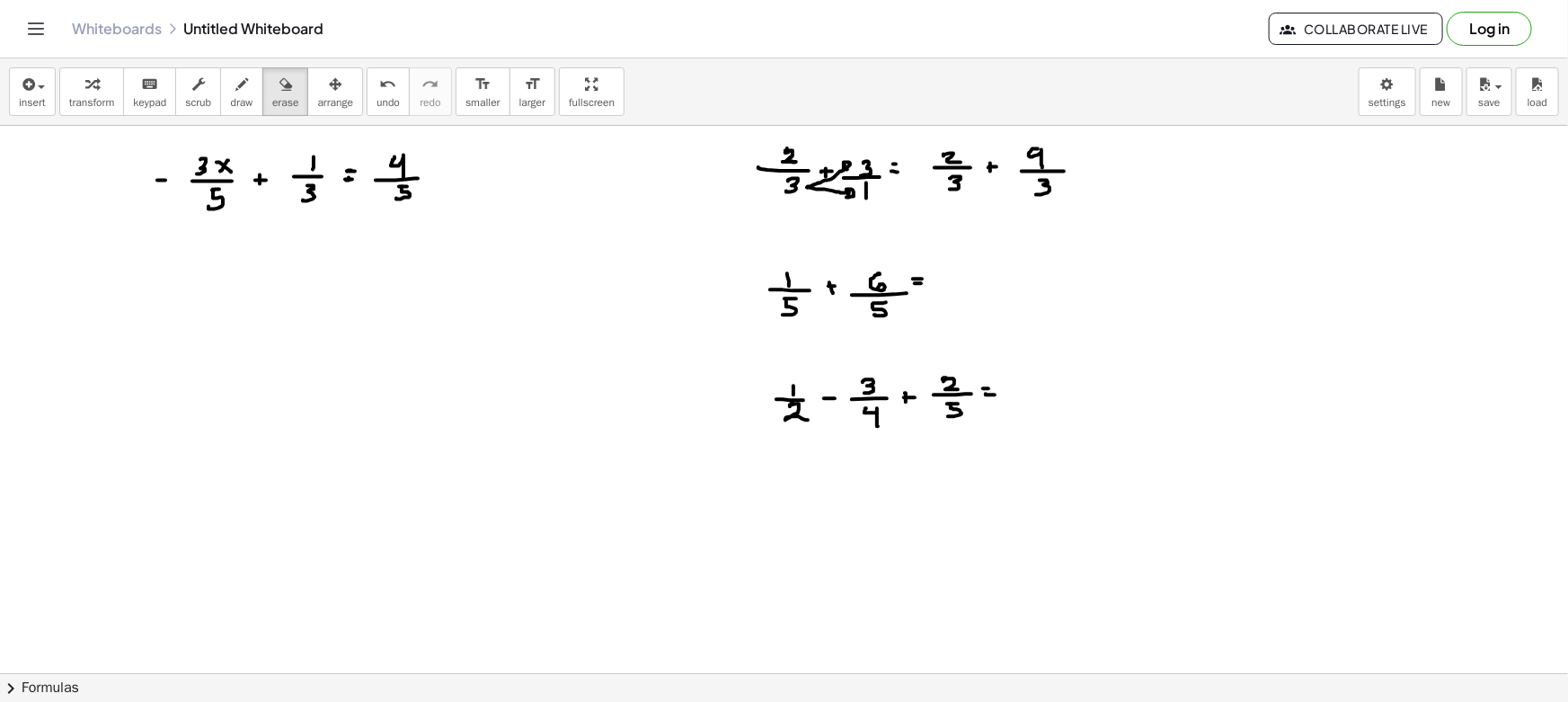 drag, startPoint x: 983, startPoint y: 422, endPoint x: 995, endPoint y: 429, distance: 13.892444 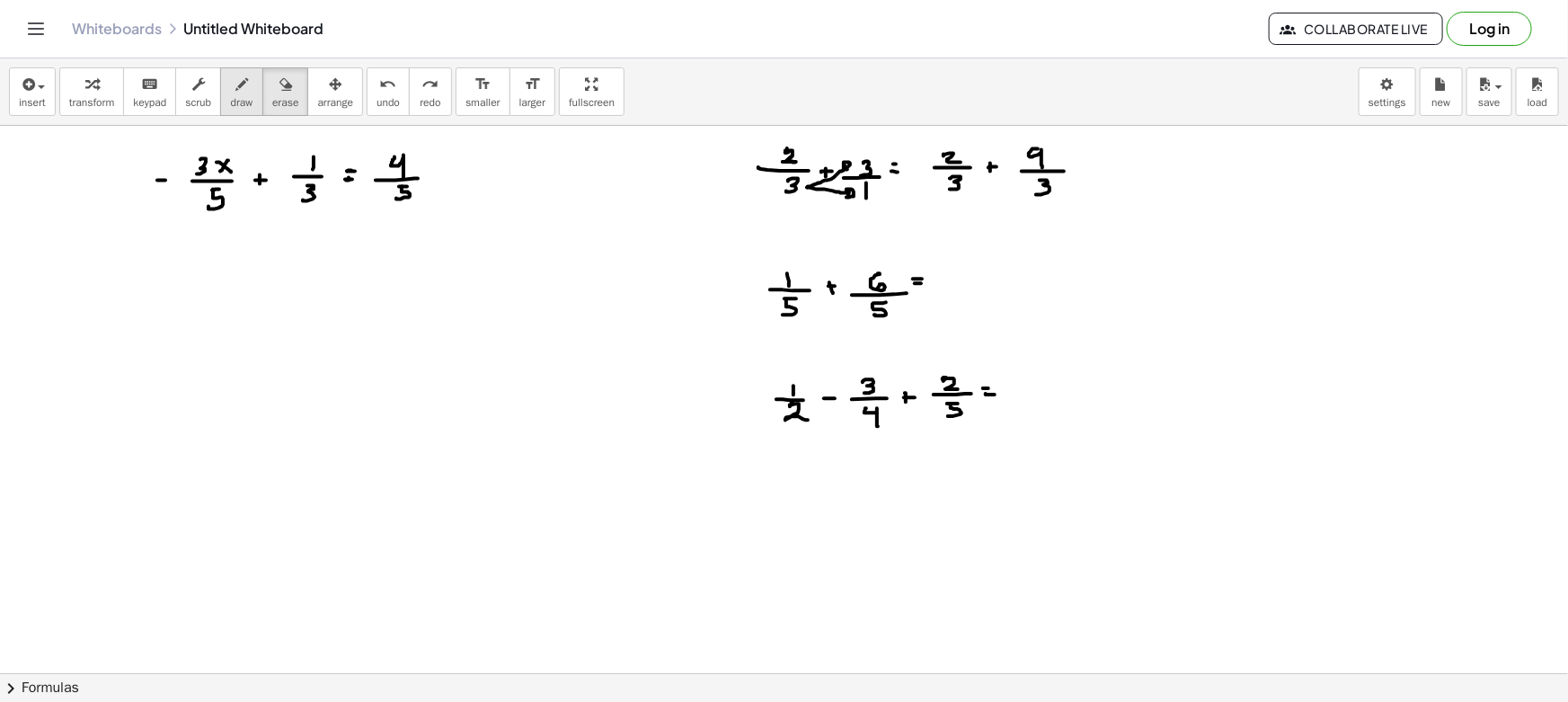 click at bounding box center (242, 84) 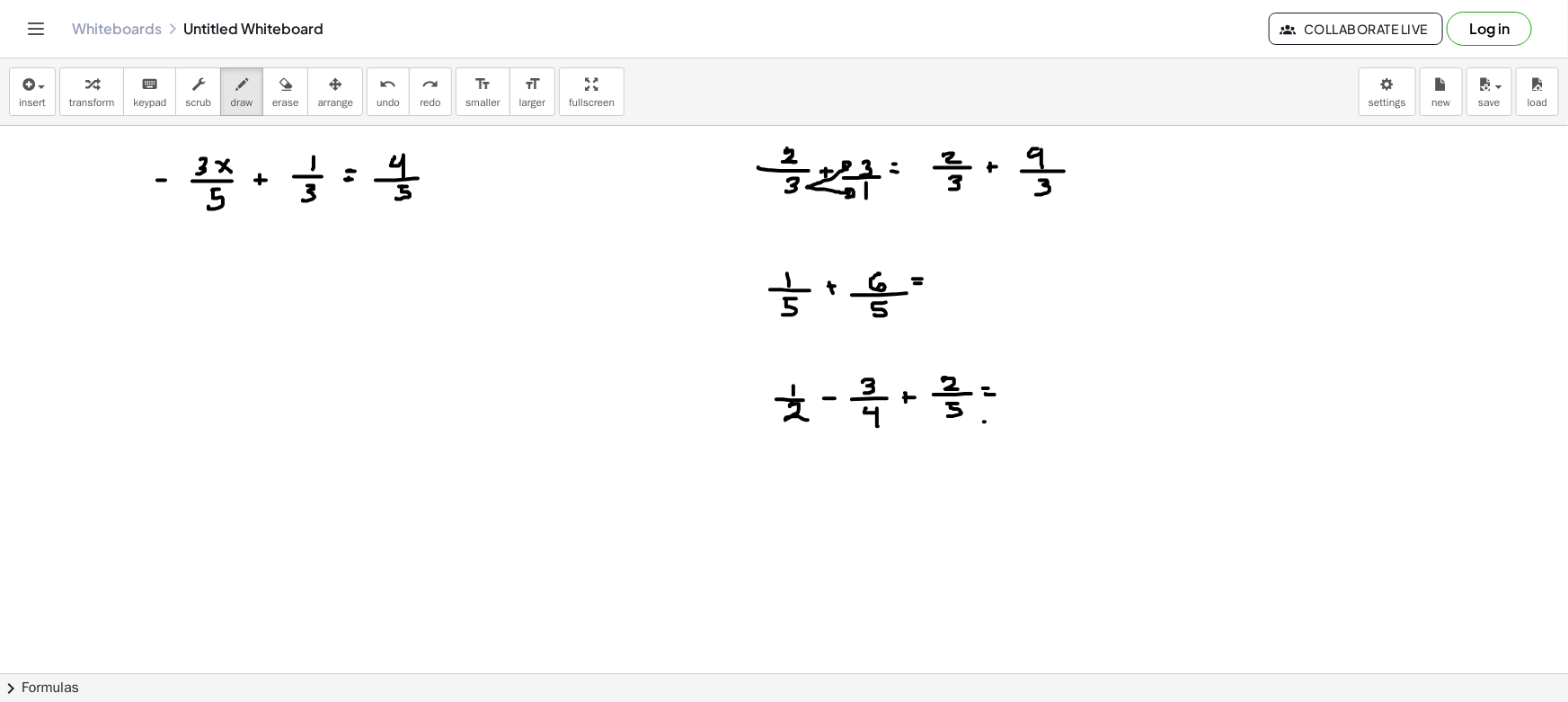 drag, startPoint x: 985, startPoint y: 422, endPoint x: 996, endPoint y: 431, distance: 14.21267 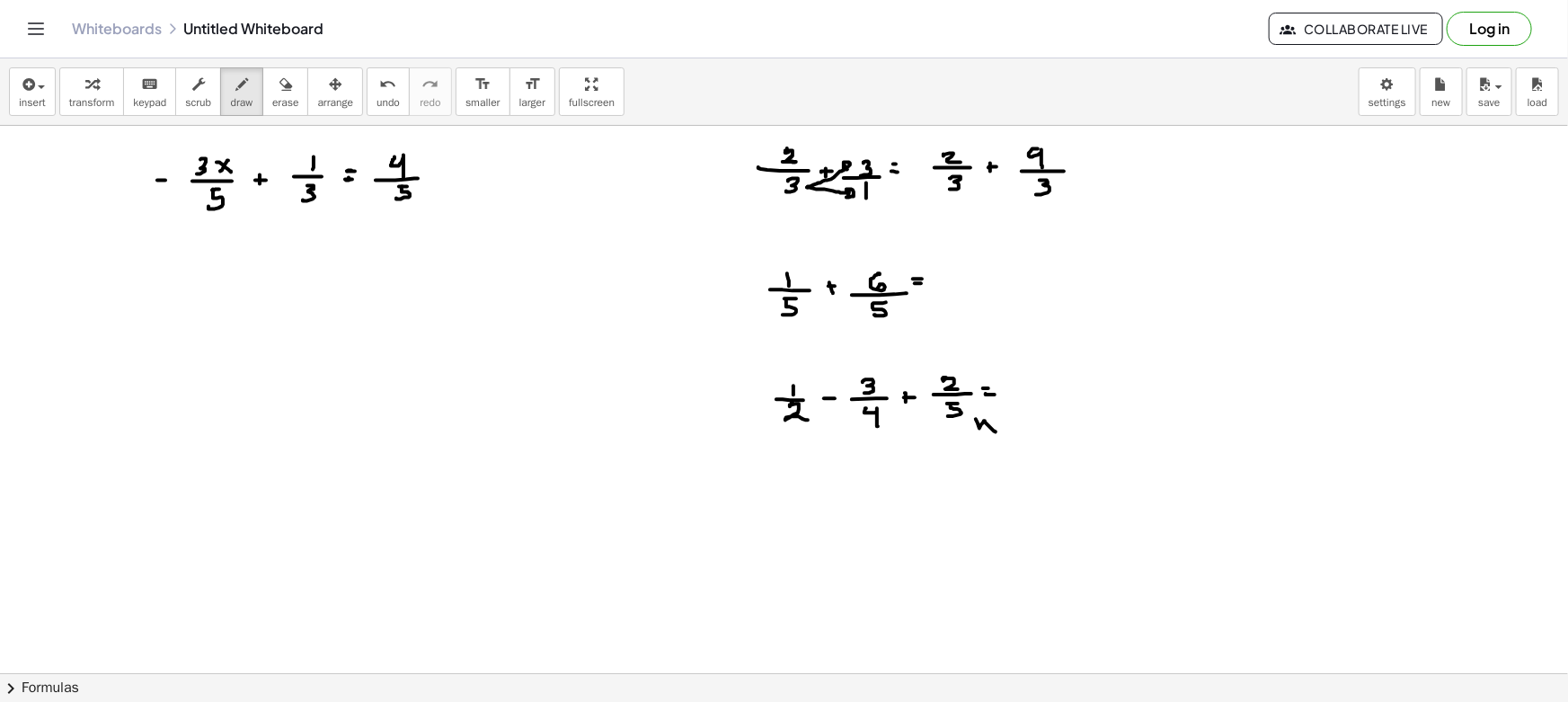 click at bounding box center (784, 774) 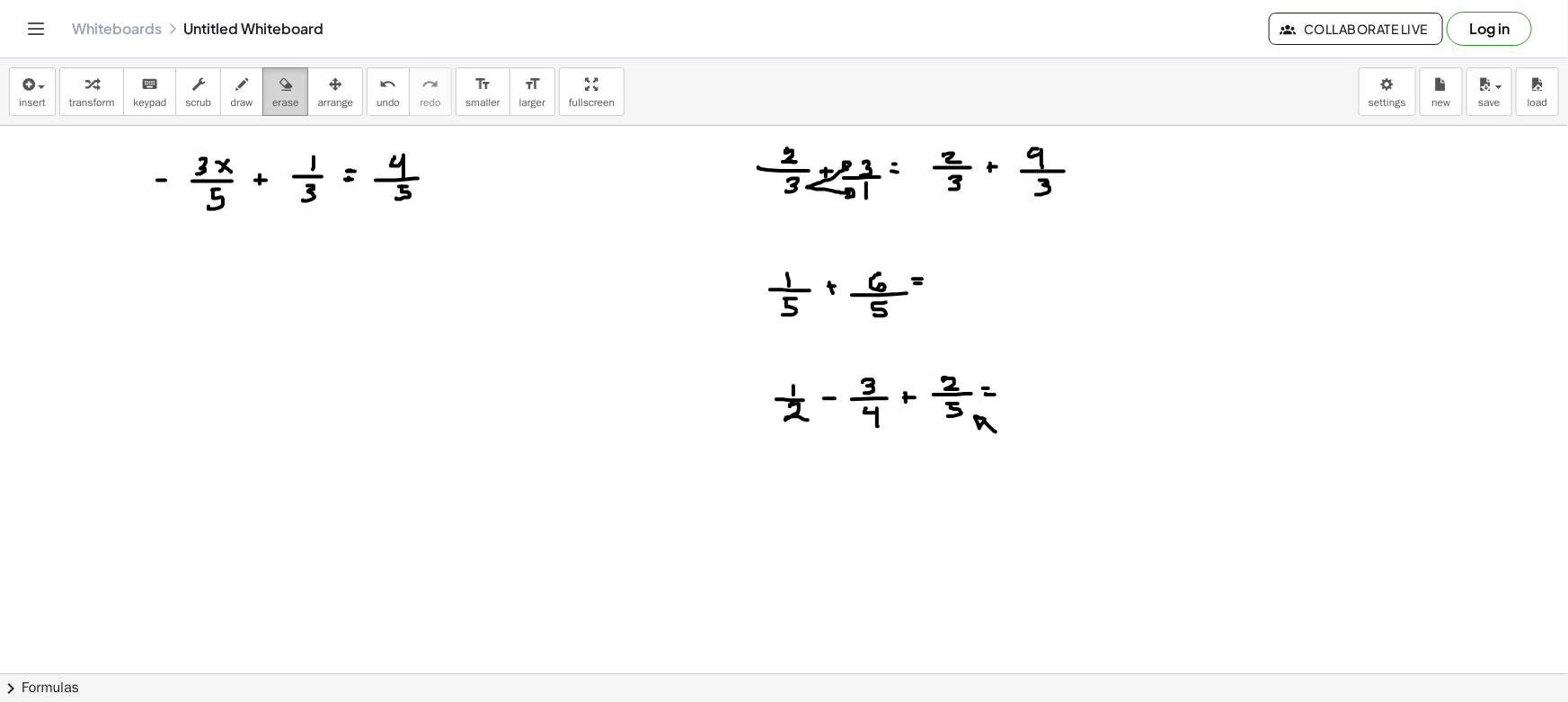 click on "erase" at bounding box center [285, 102] 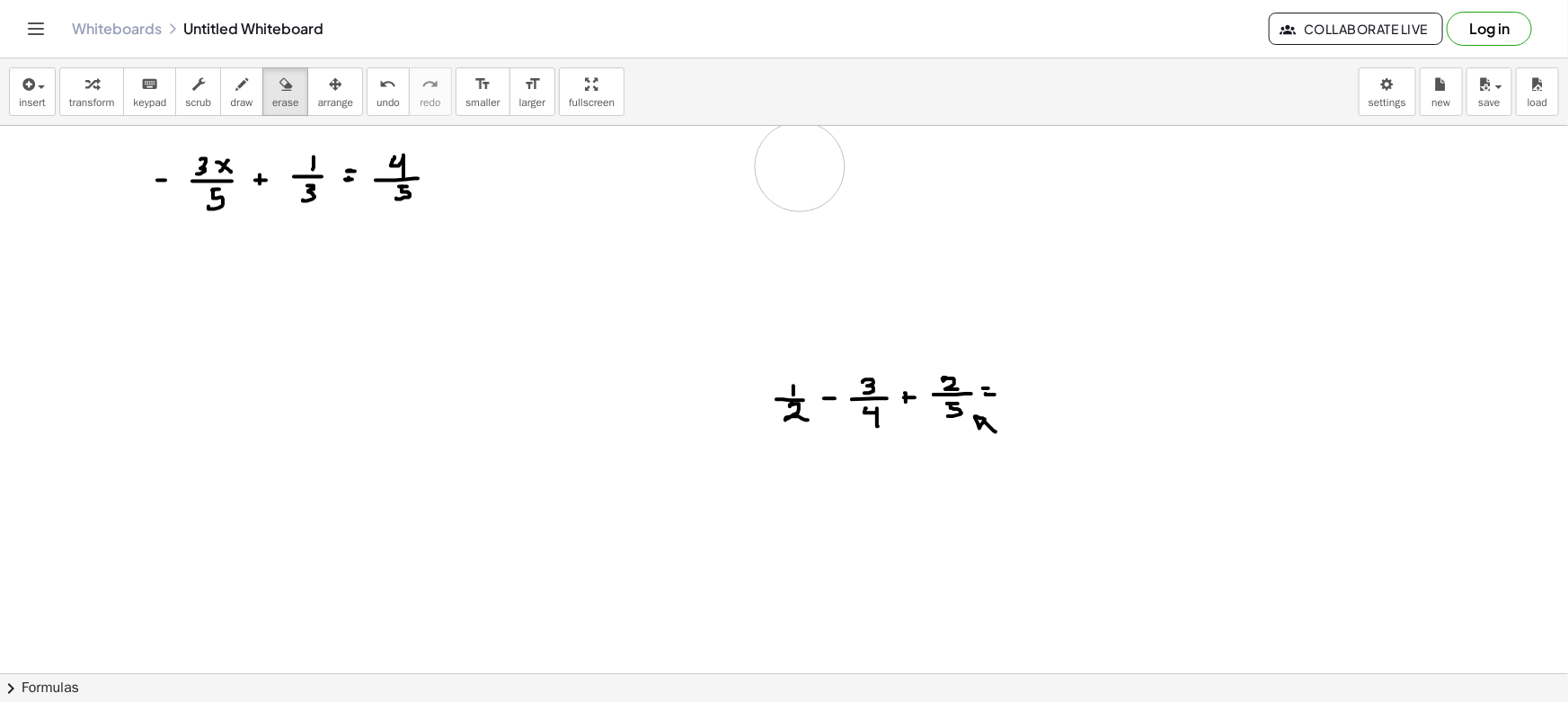 drag, startPoint x: 772, startPoint y: 307, endPoint x: 749, endPoint y: 191, distance: 118.25819 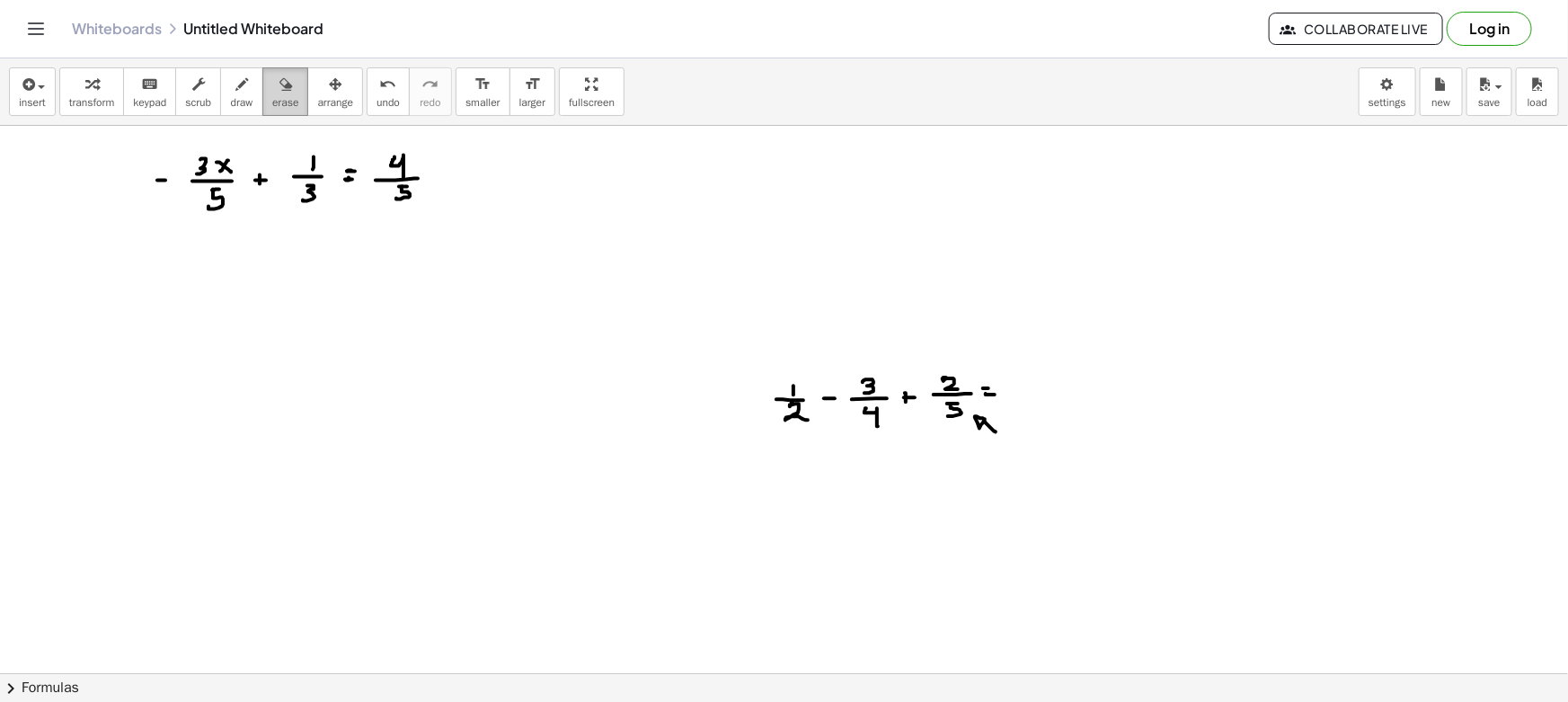 click on "erase" at bounding box center (285, 102) 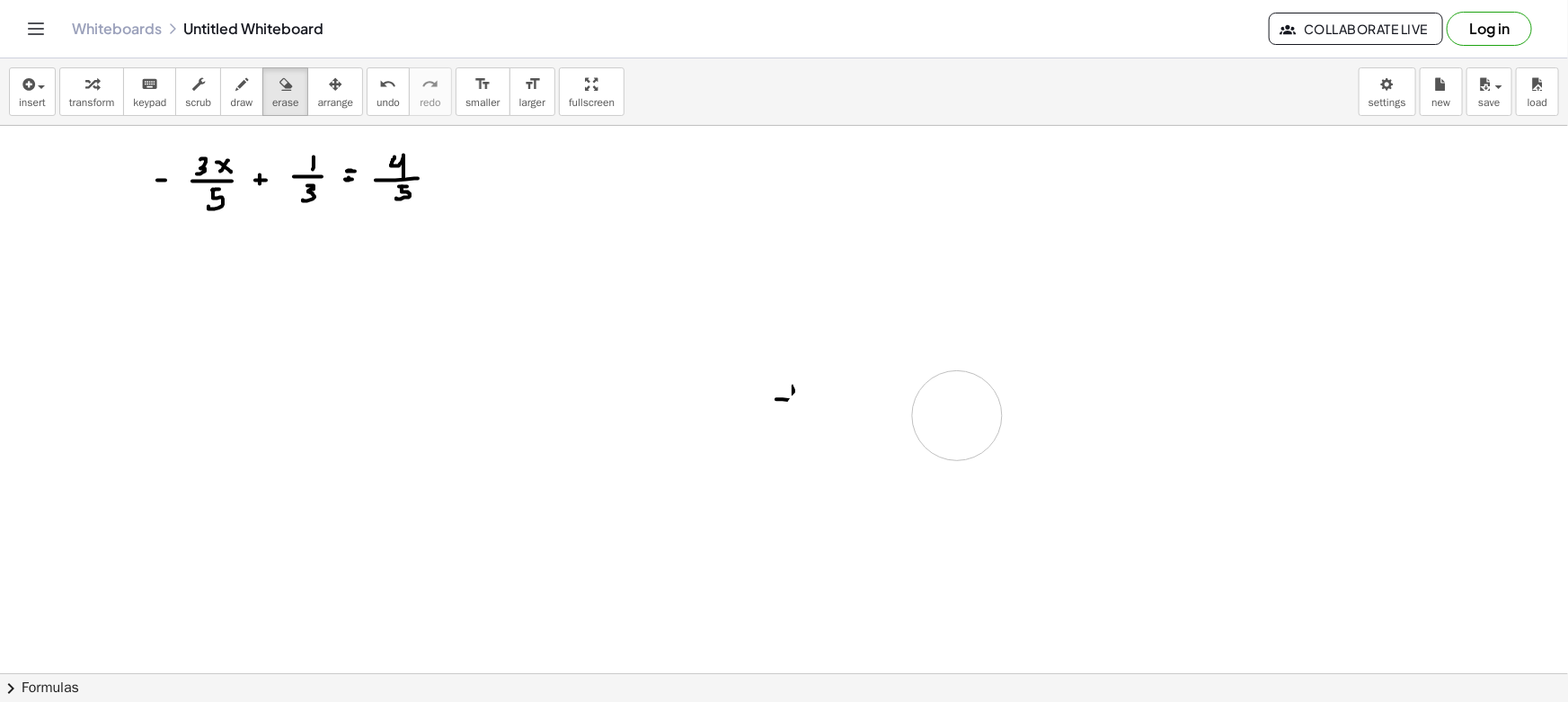 drag, startPoint x: 835, startPoint y: 368, endPoint x: 808, endPoint y: 413, distance: 52.47857 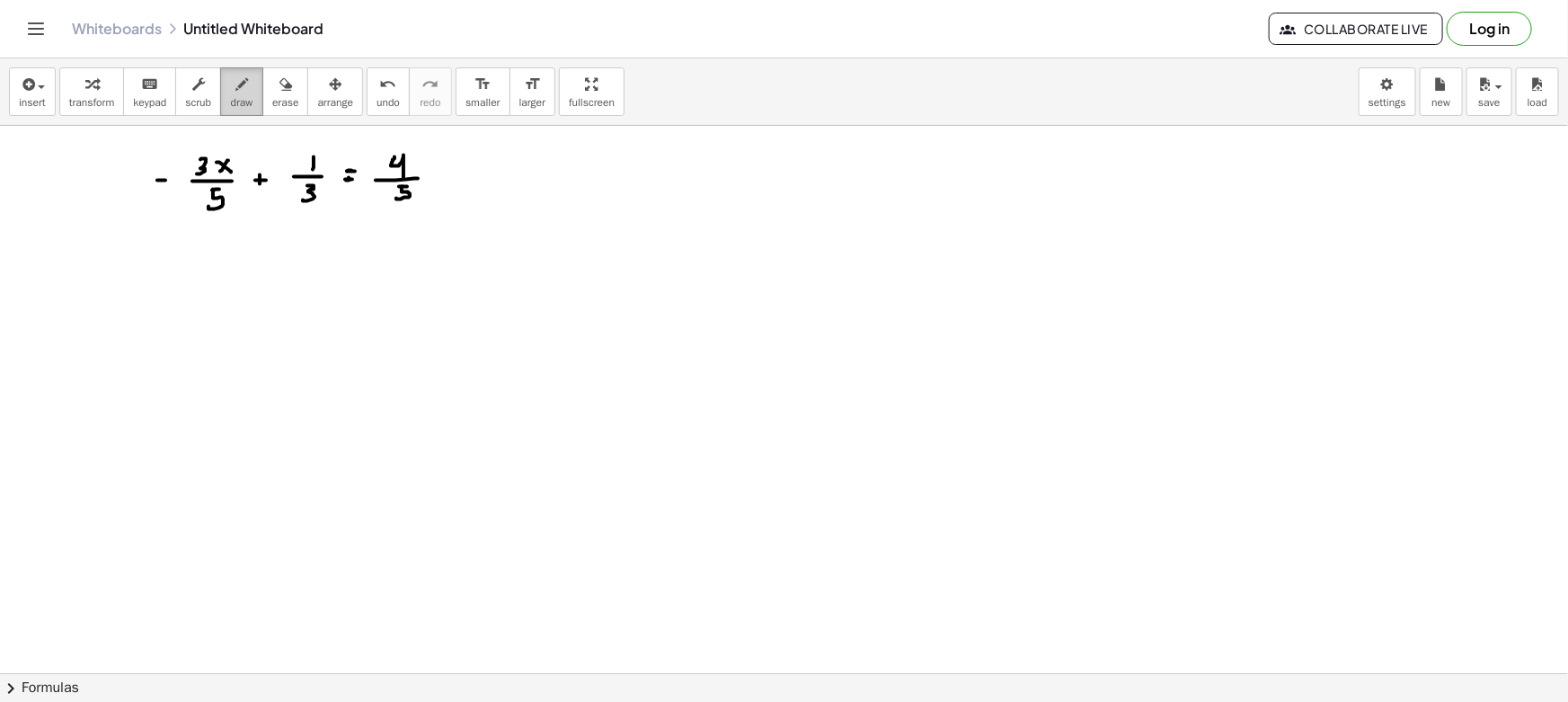 drag, startPoint x: 236, startPoint y: 85, endPoint x: 660, endPoint y: 173, distance: 433.0358 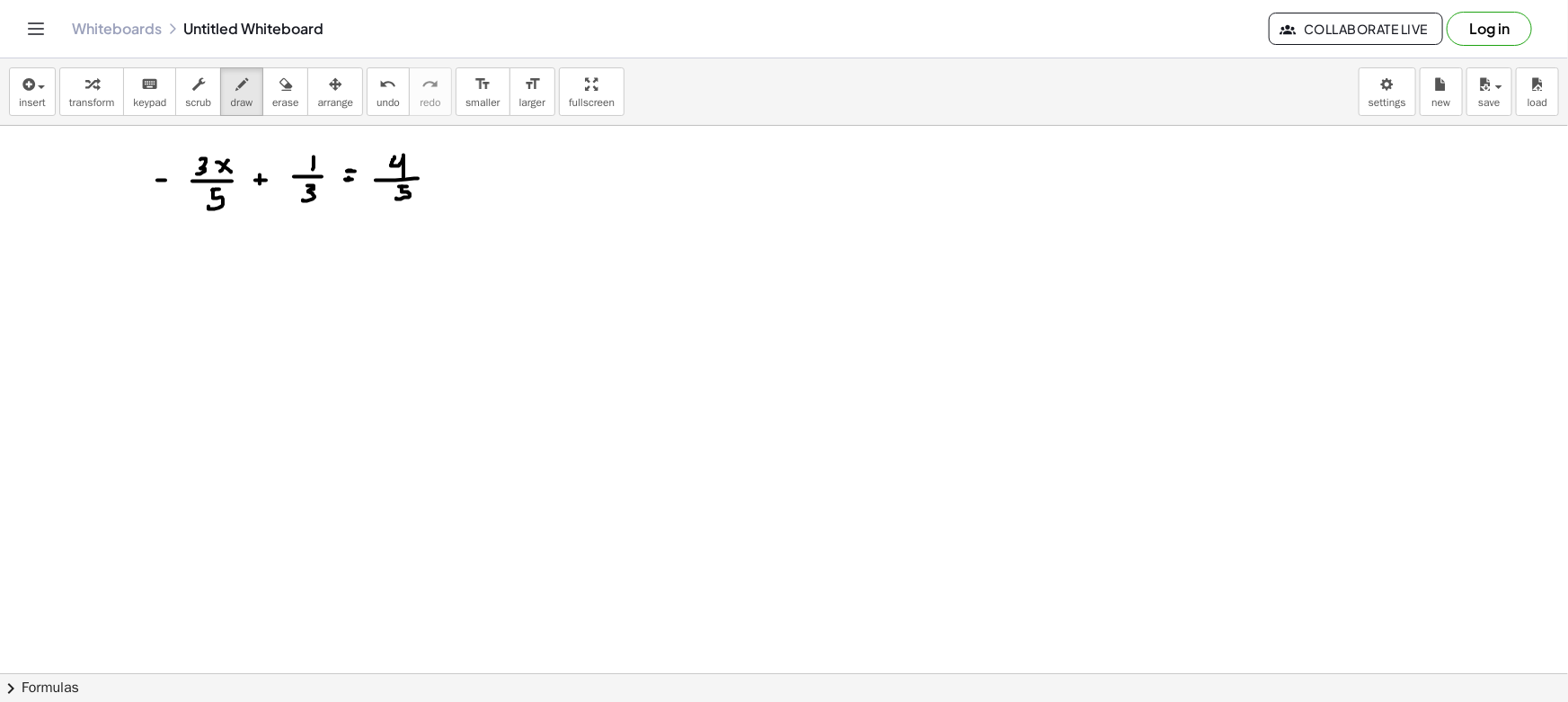 click at bounding box center [242, 84] 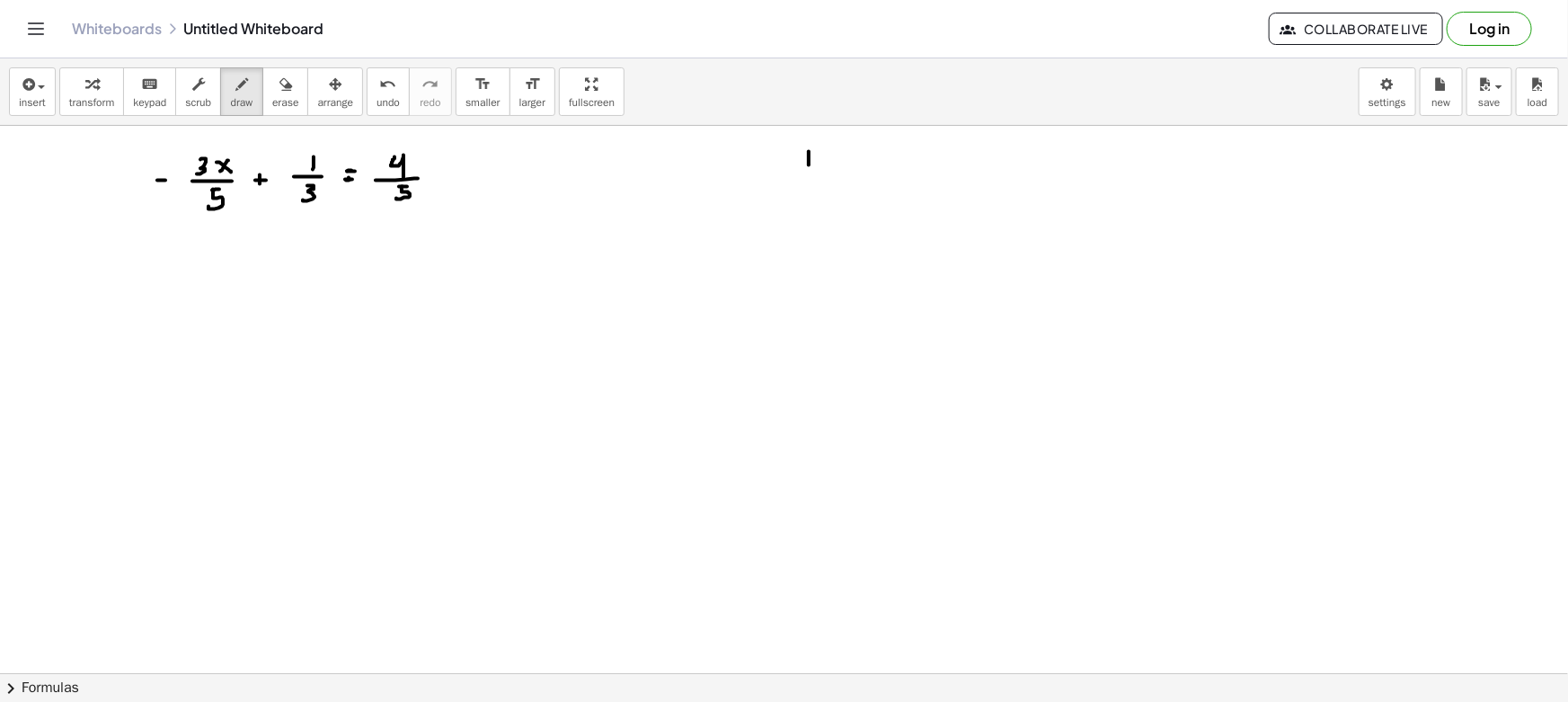 click at bounding box center [784, 774] 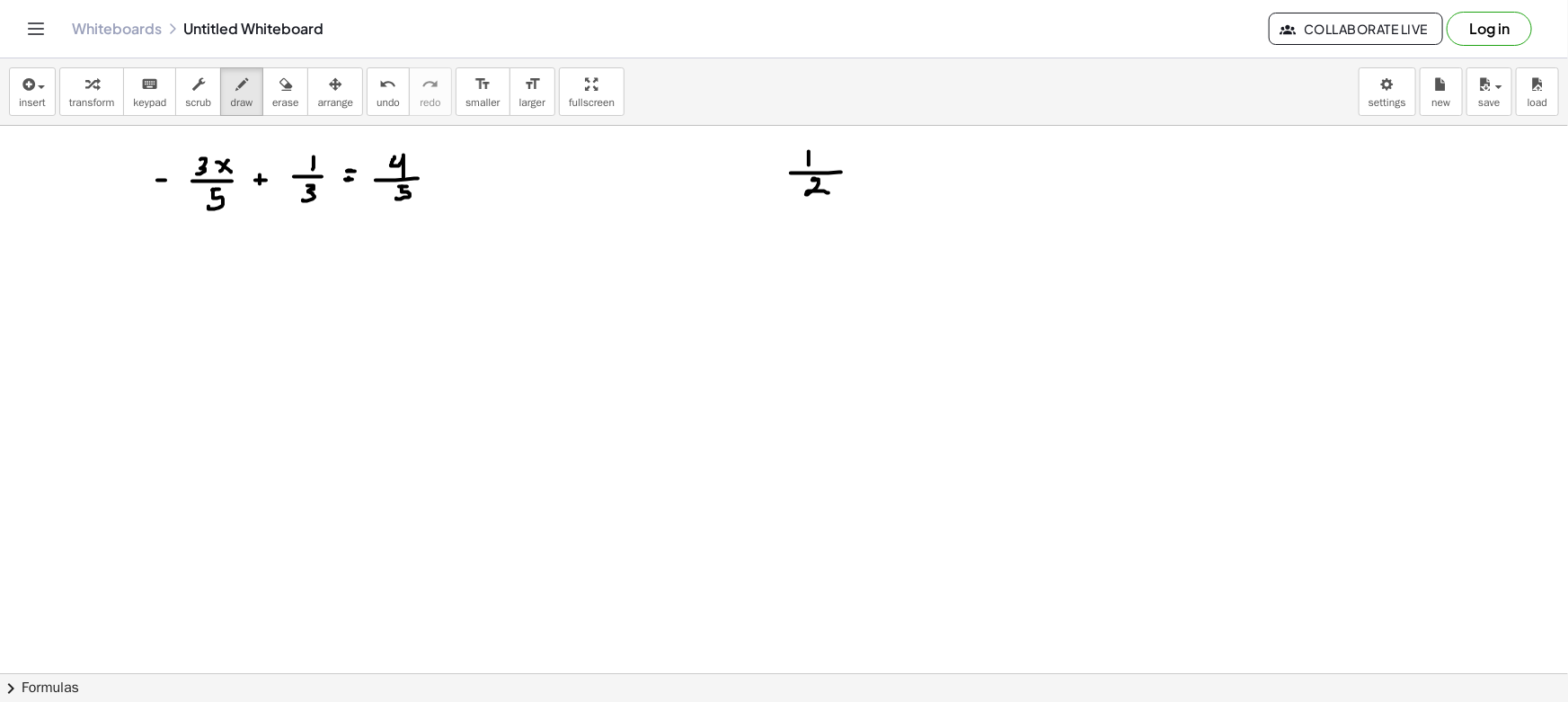 drag, startPoint x: 814, startPoint y: 178, endPoint x: 865, endPoint y: 174, distance: 51.15662 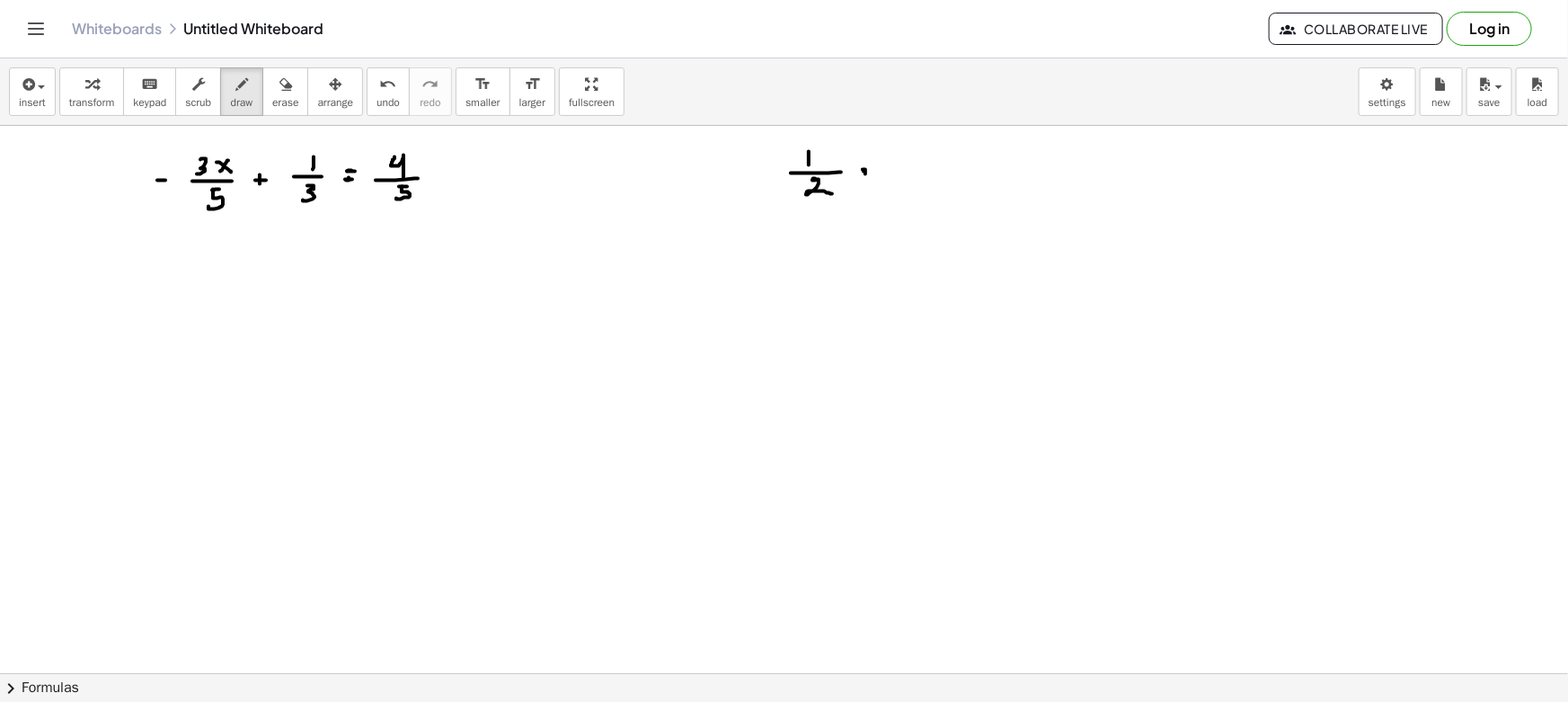 click at bounding box center (784, 774) 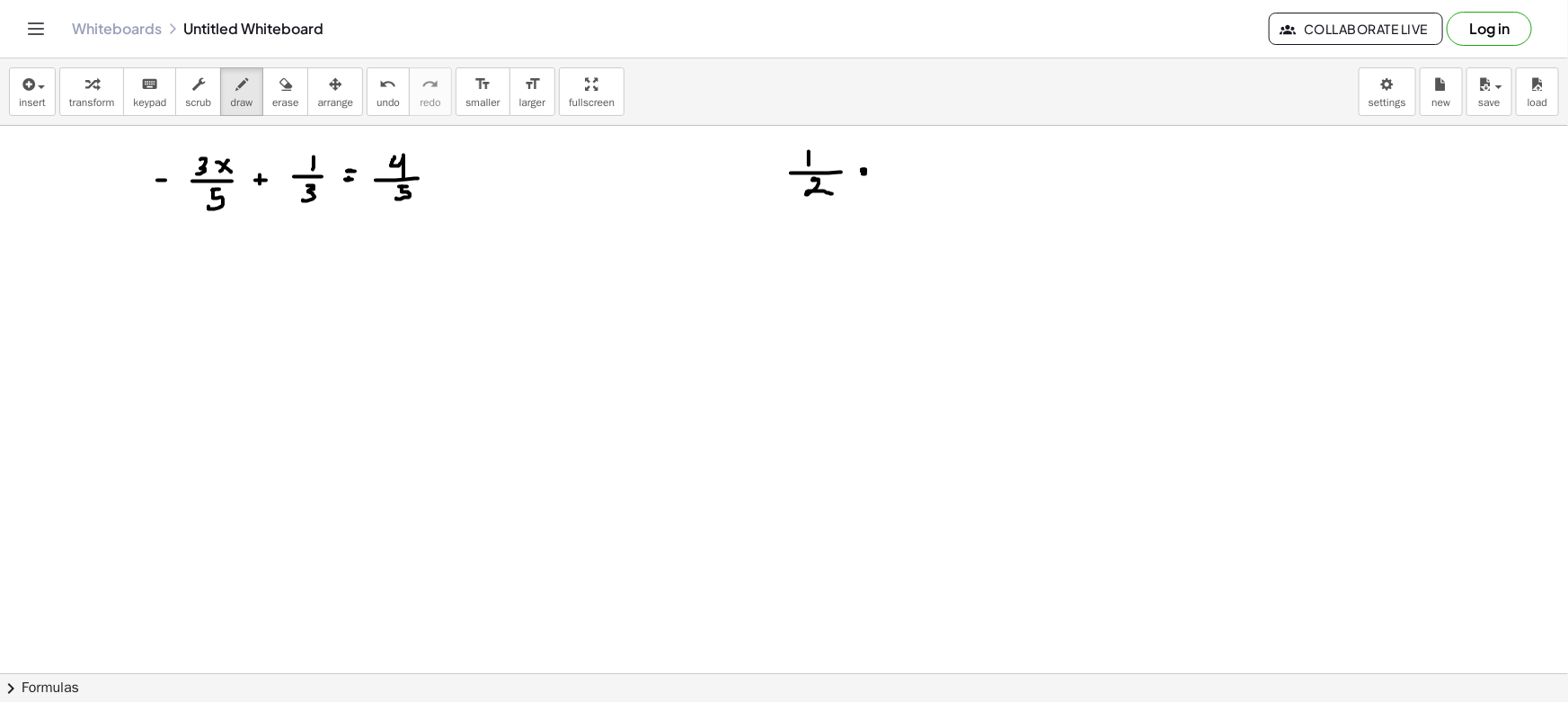 click at bounding box center [784, 774] 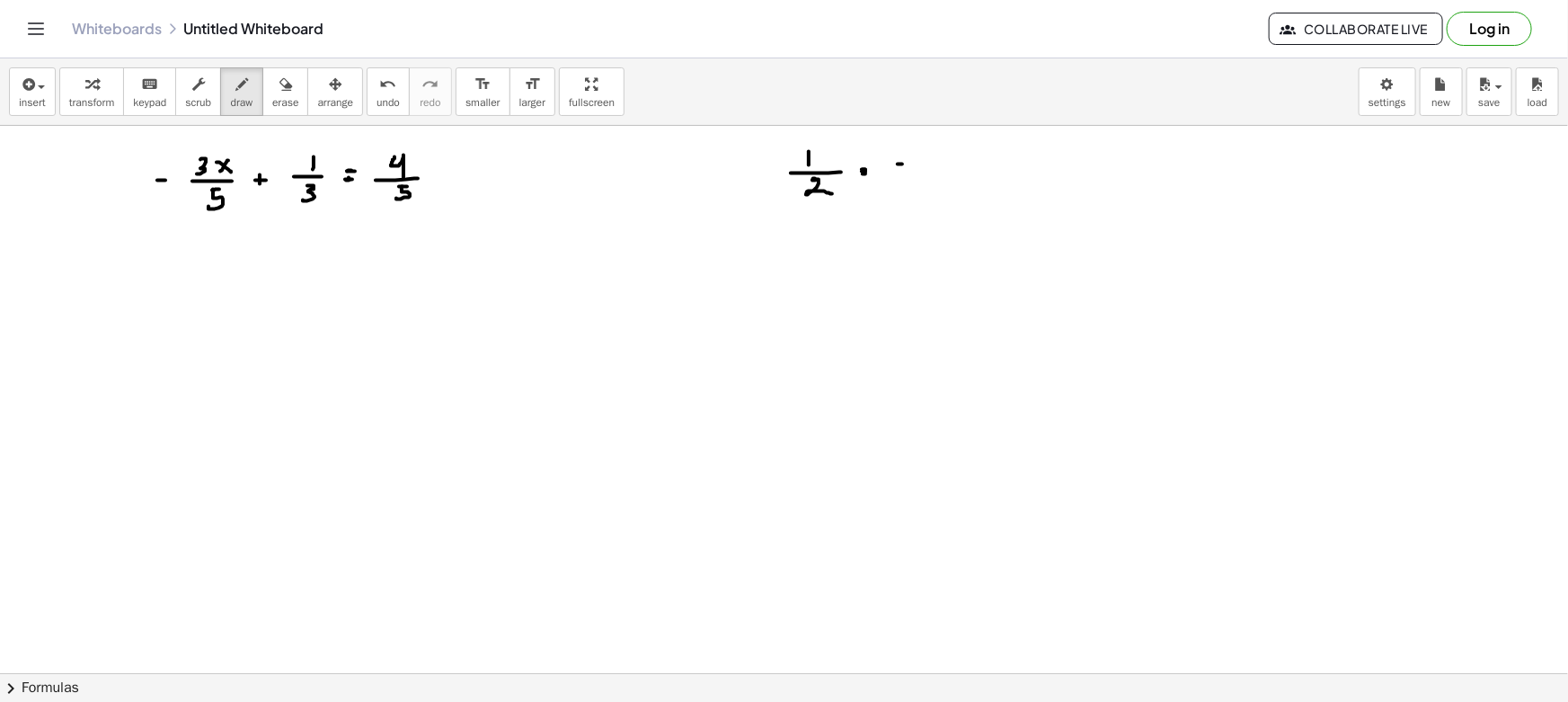 click at bounding box center (784, 774) 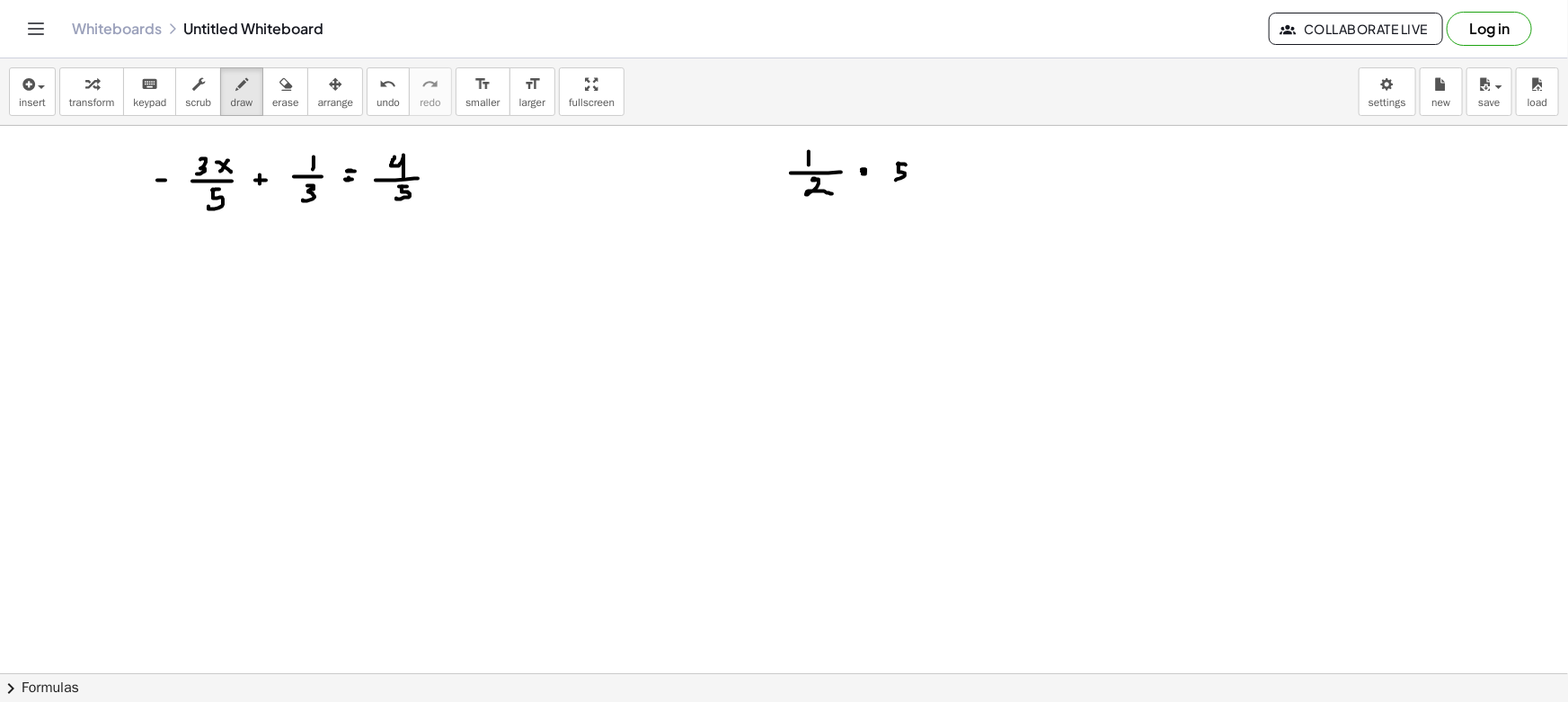 drag, startPoint x: 899, startPoint y: 166, endPoint x: 895, endPoint y: 178, distance: 12.649111 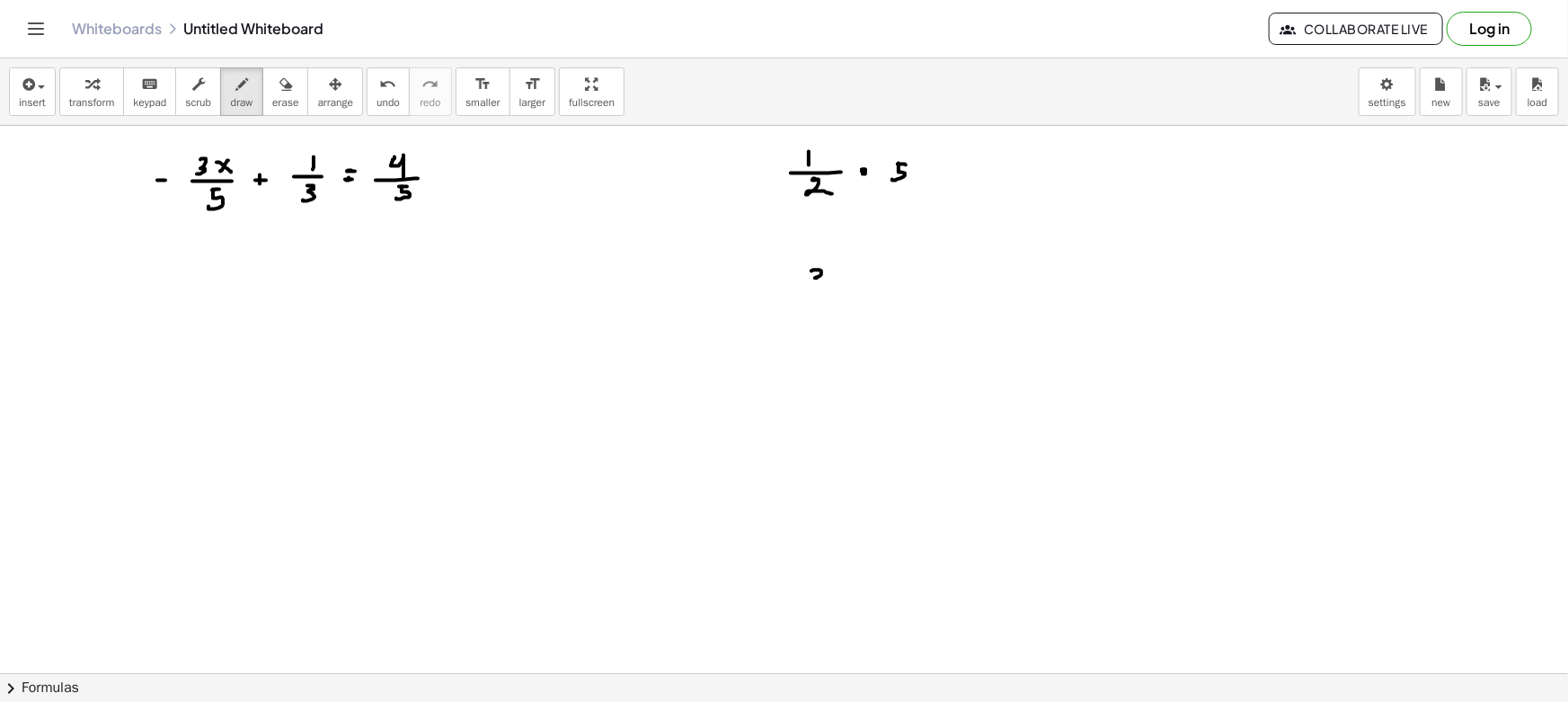 drag, startPoint x: 811, startPoint y: 271, endPoint x: 810, endPoint y: 289, distance: 18.02776 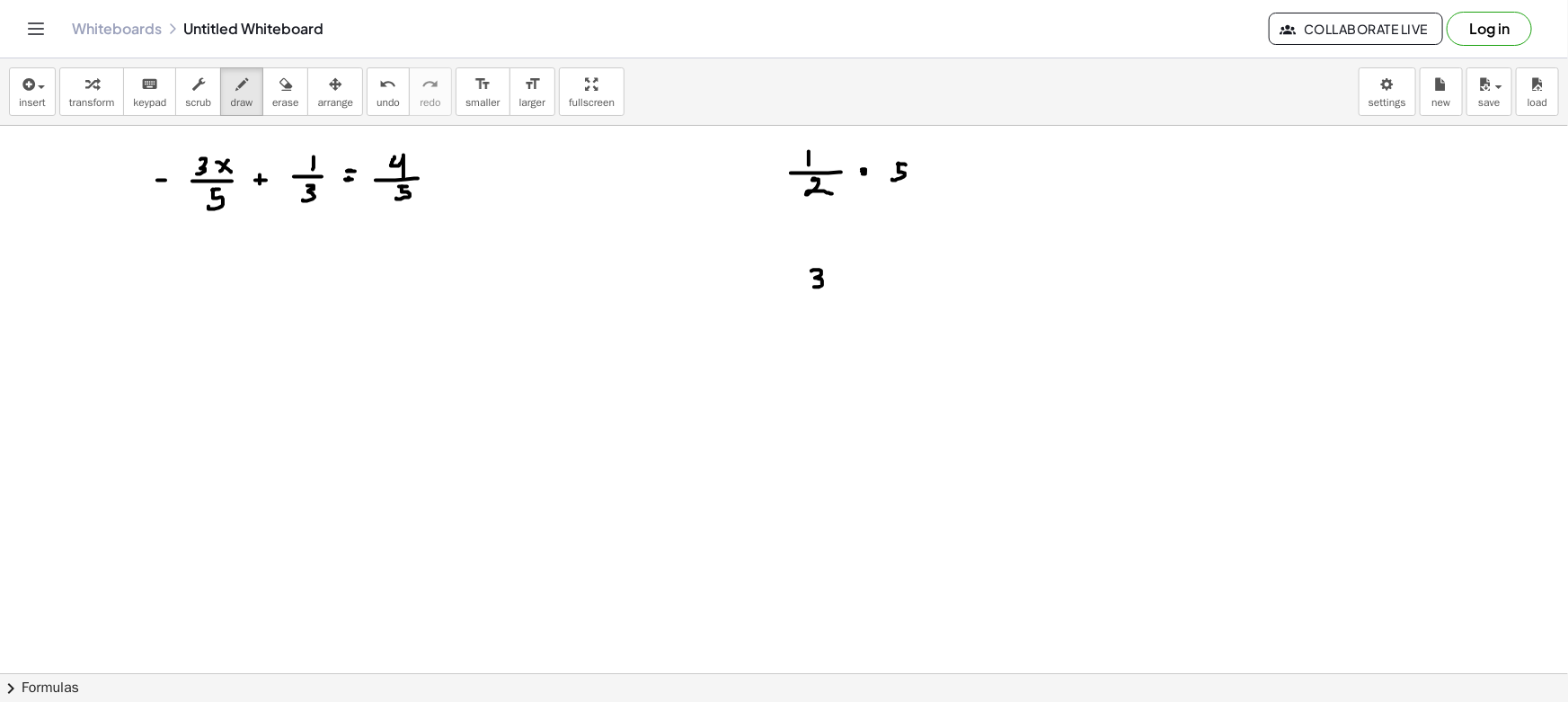 click at bounding box center (784, 774) 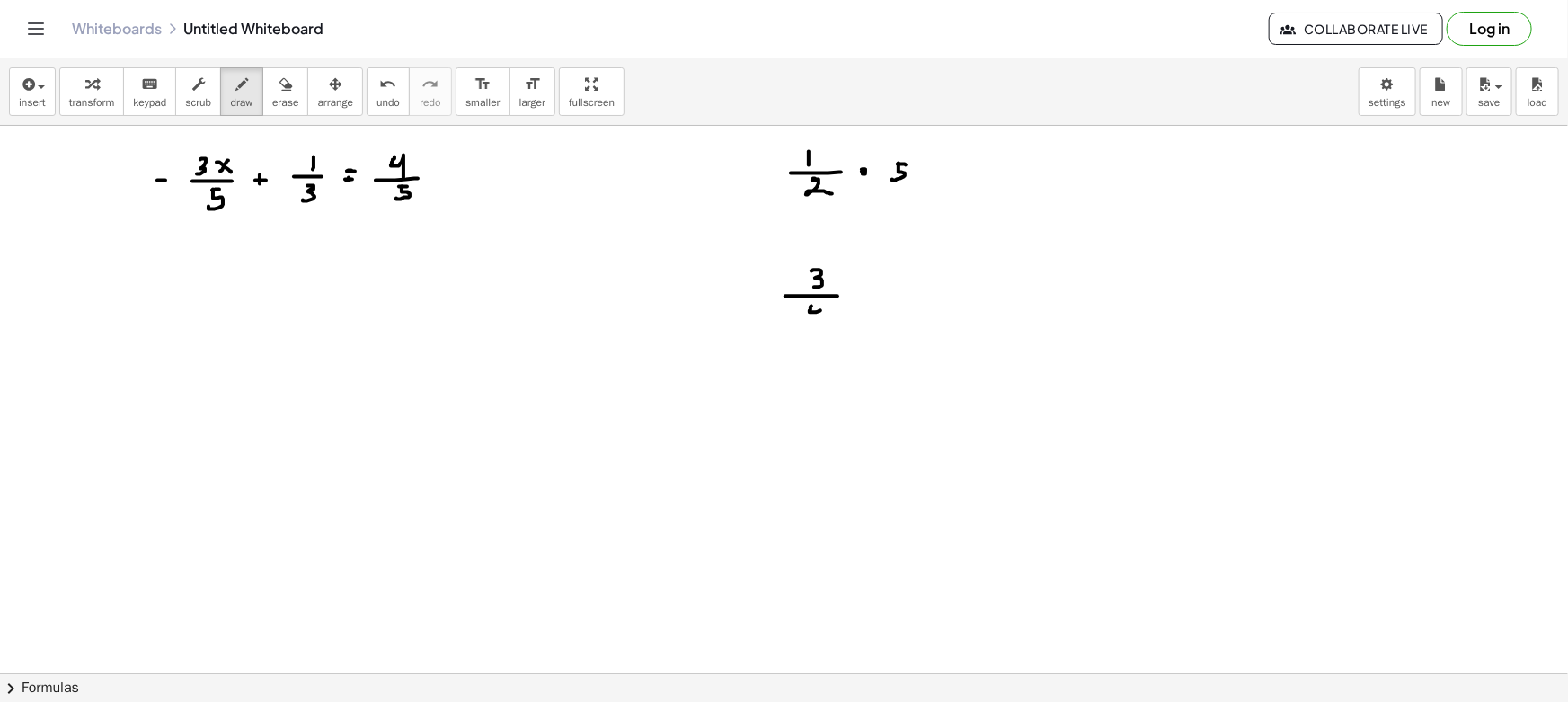 drag, startPoint x: 811, startPoint y: 307, endPoint x: 820, endPoint y: 321, distance: 16.643317 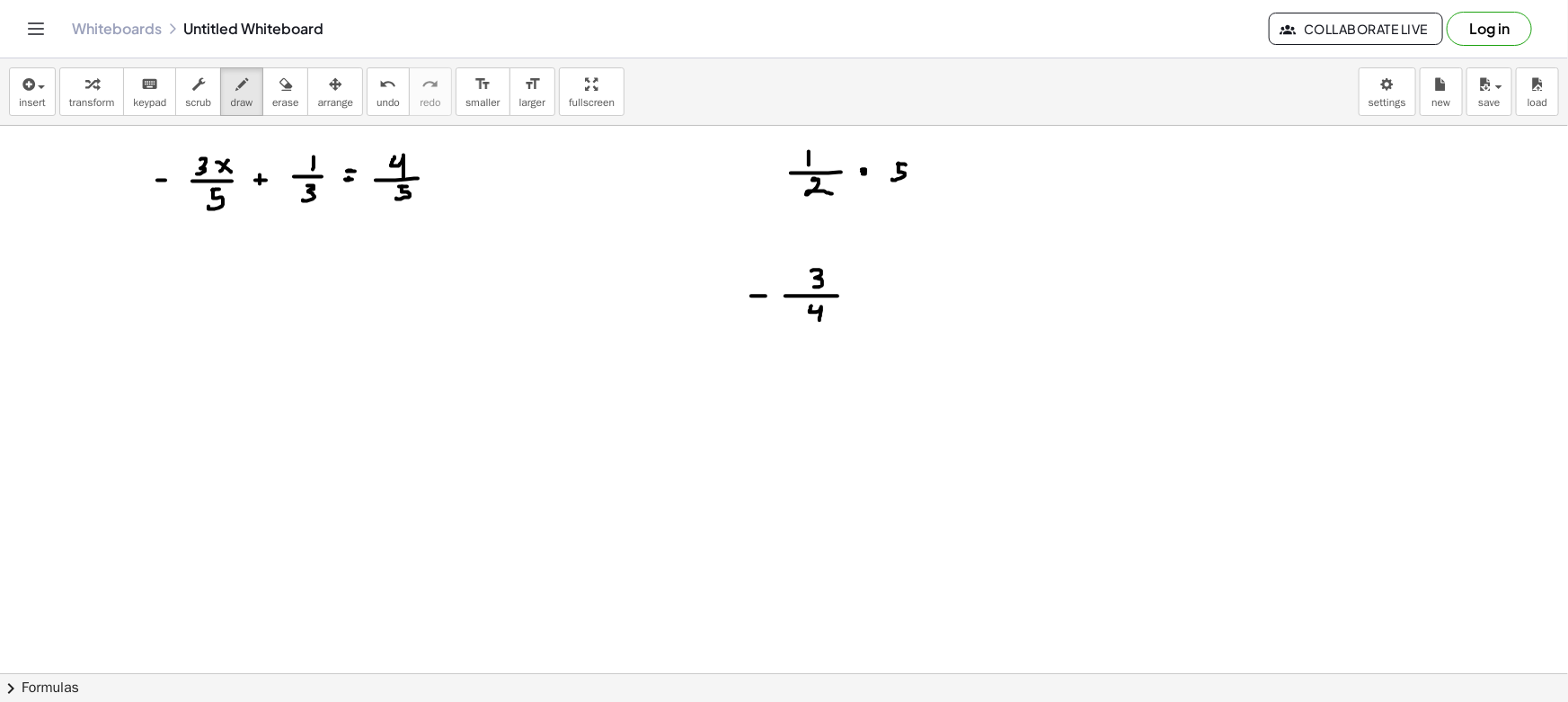 click at bounding box center [784, 774] 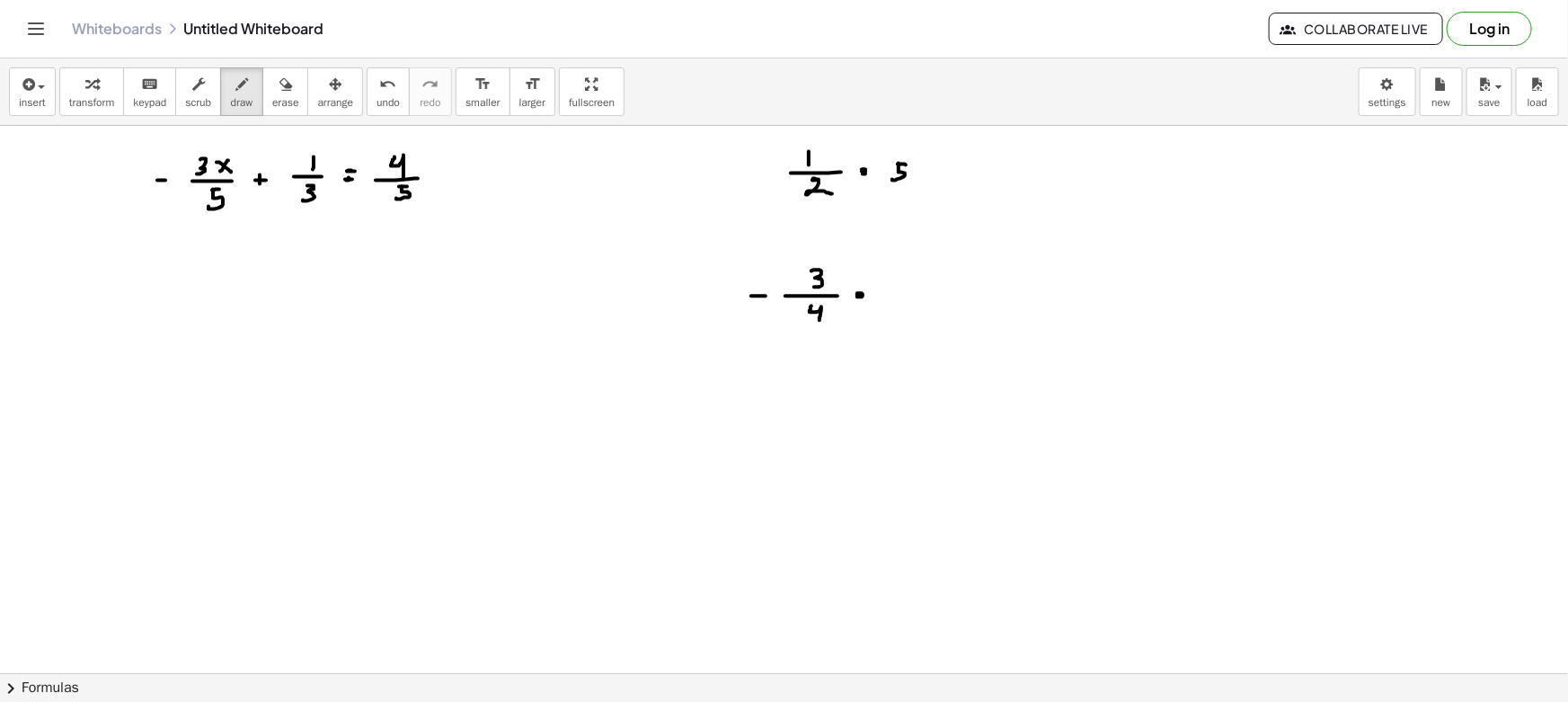 click at bounding box center (784, 774) 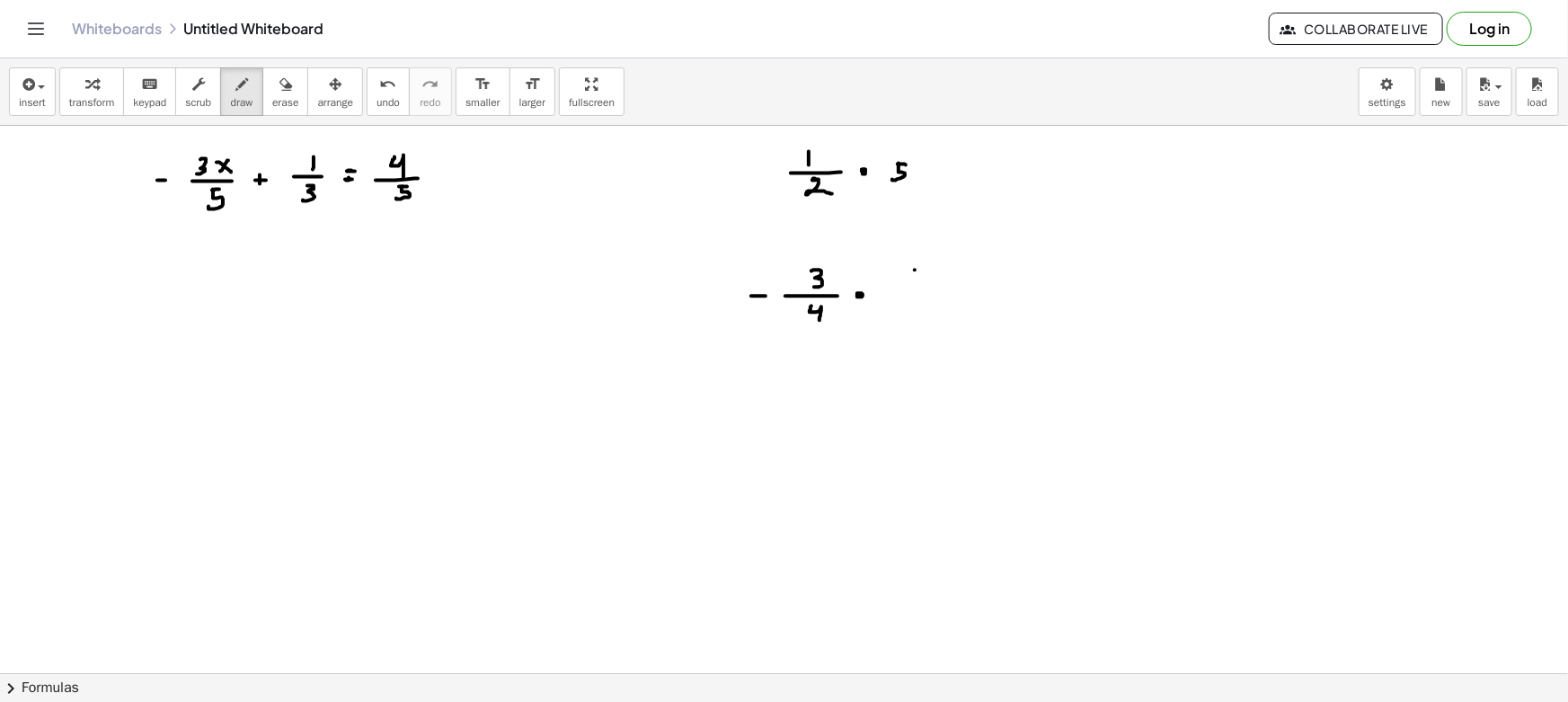 drag, startPoint x: 915, startPoint y: 270, endPoint x: 914, endPoint y: 283, distance: 13.038405 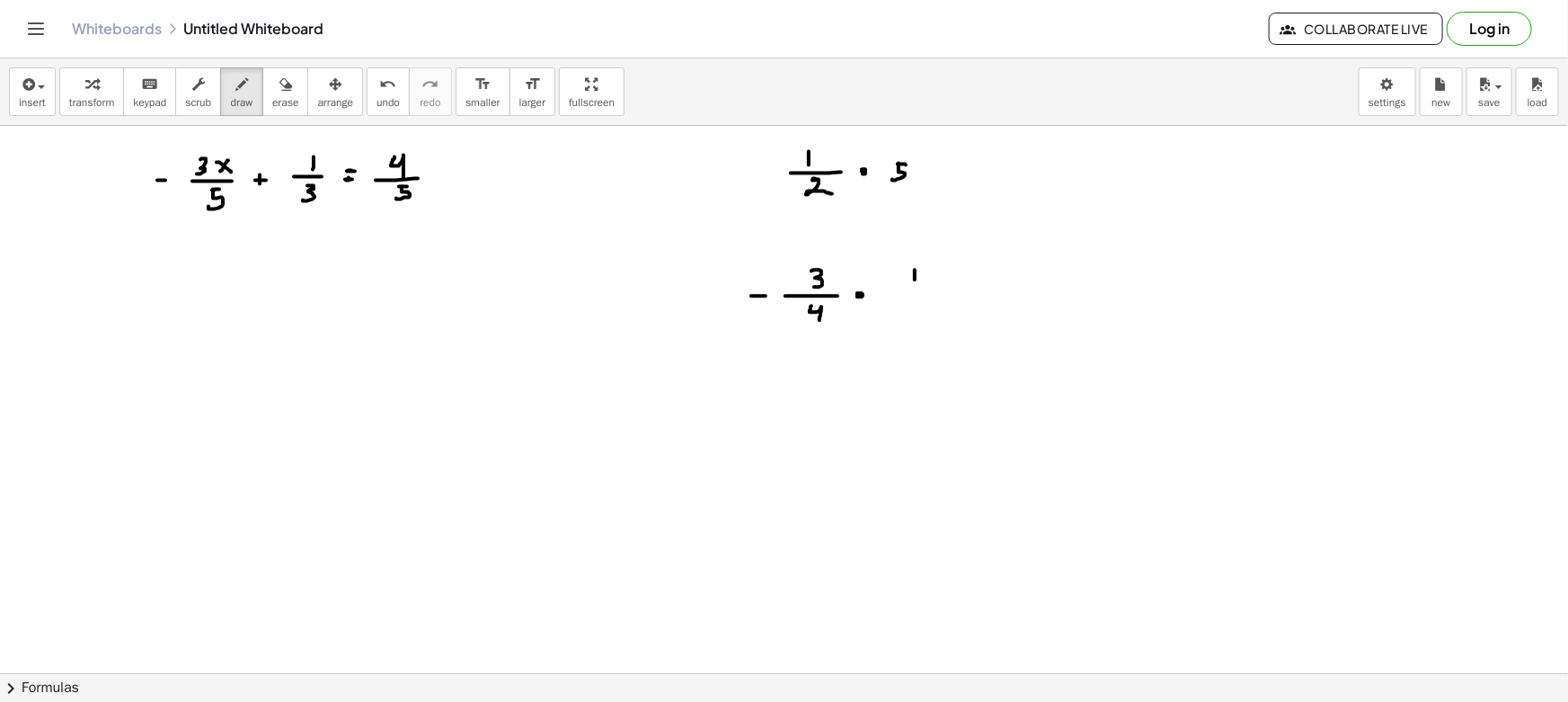 drag, startPoint x: 913, startPoint y: 284, endPoint x: 935, endPoint y: 286, distance: 22.090722 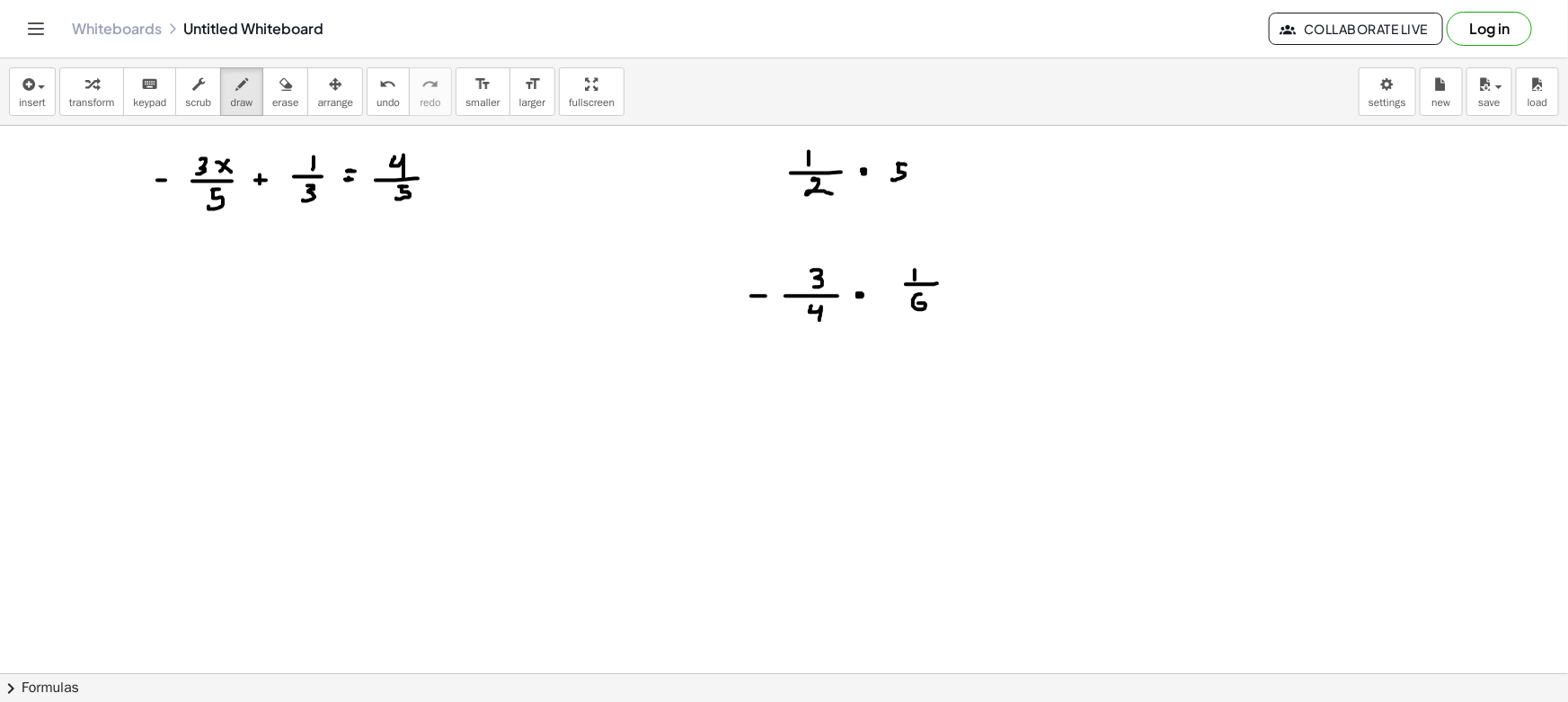 drag, startPoint x: 918, startPoint y: 294, endPoint x: 923, endPoint y: 312, distance: 18.681542 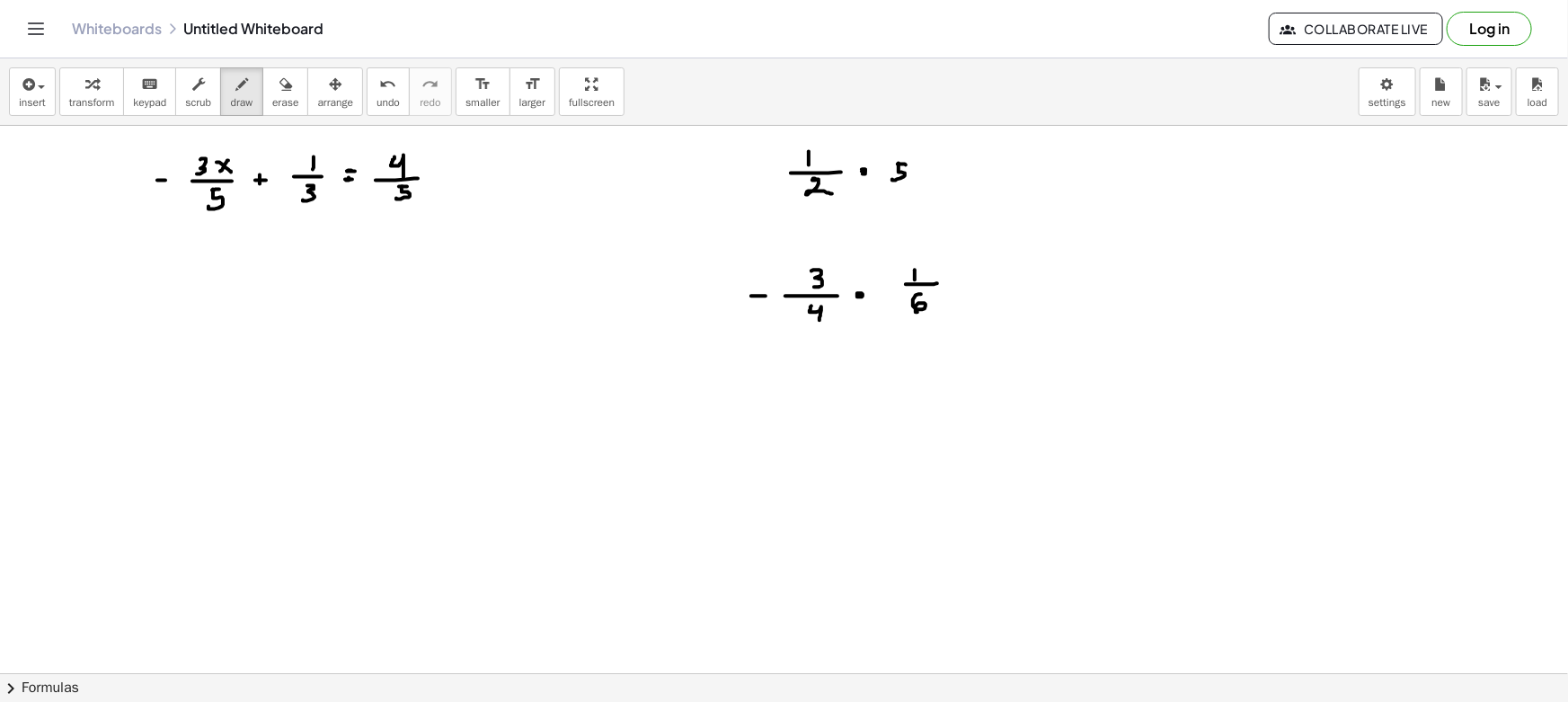 click at bounding box center (784, 774) 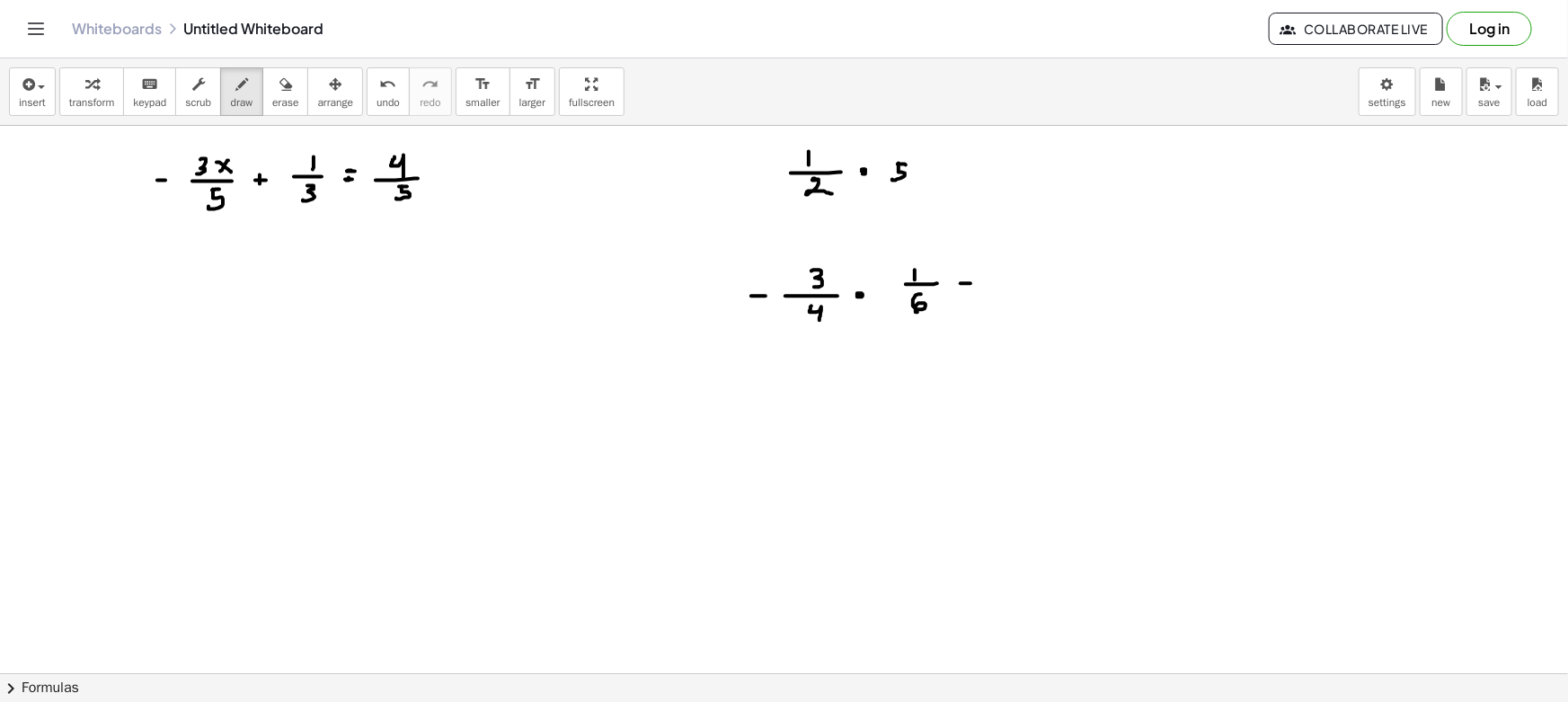 drag, startPoint x: 963, startPoint y: 289, endPoint x: 984, endPoint y: 288, distance: 21.023796 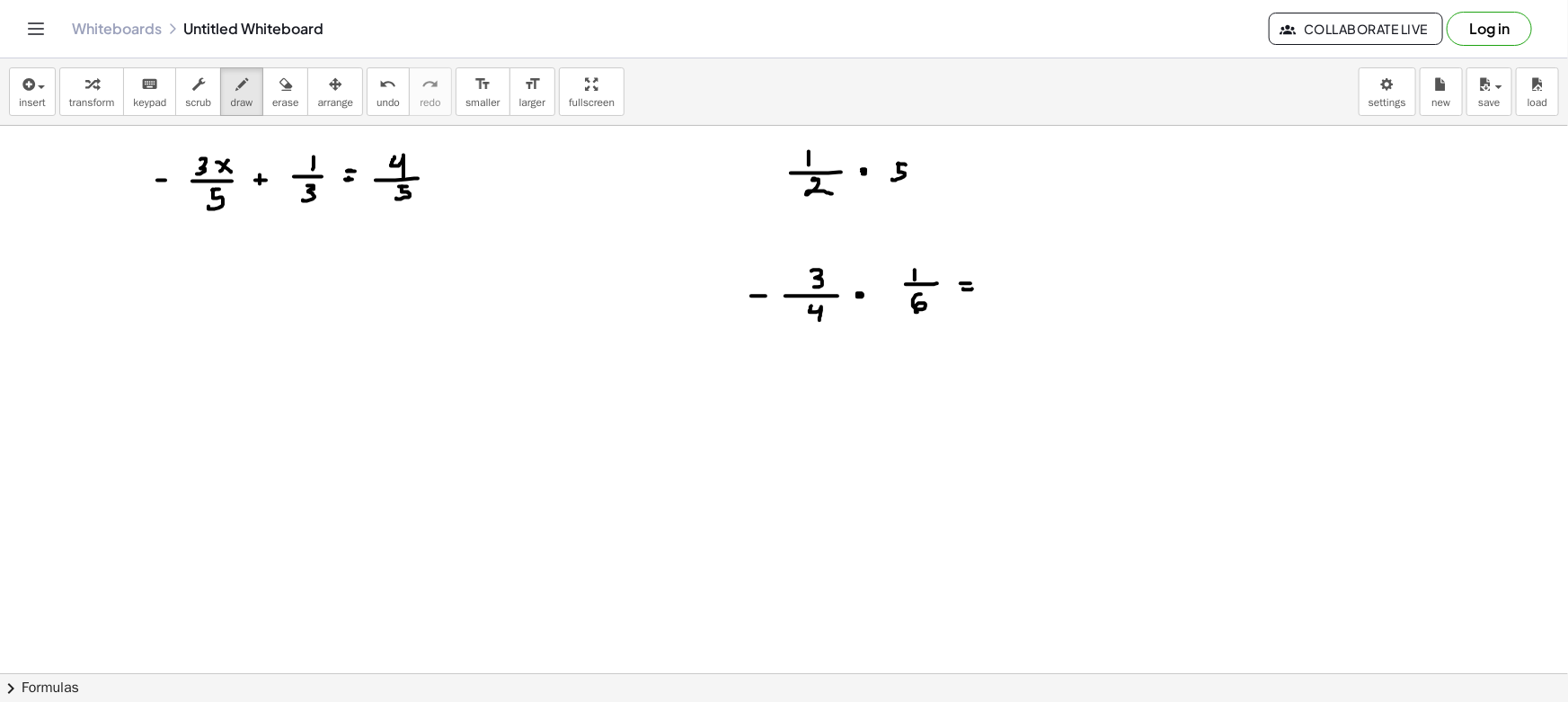 click at bounding box center (784, 774) 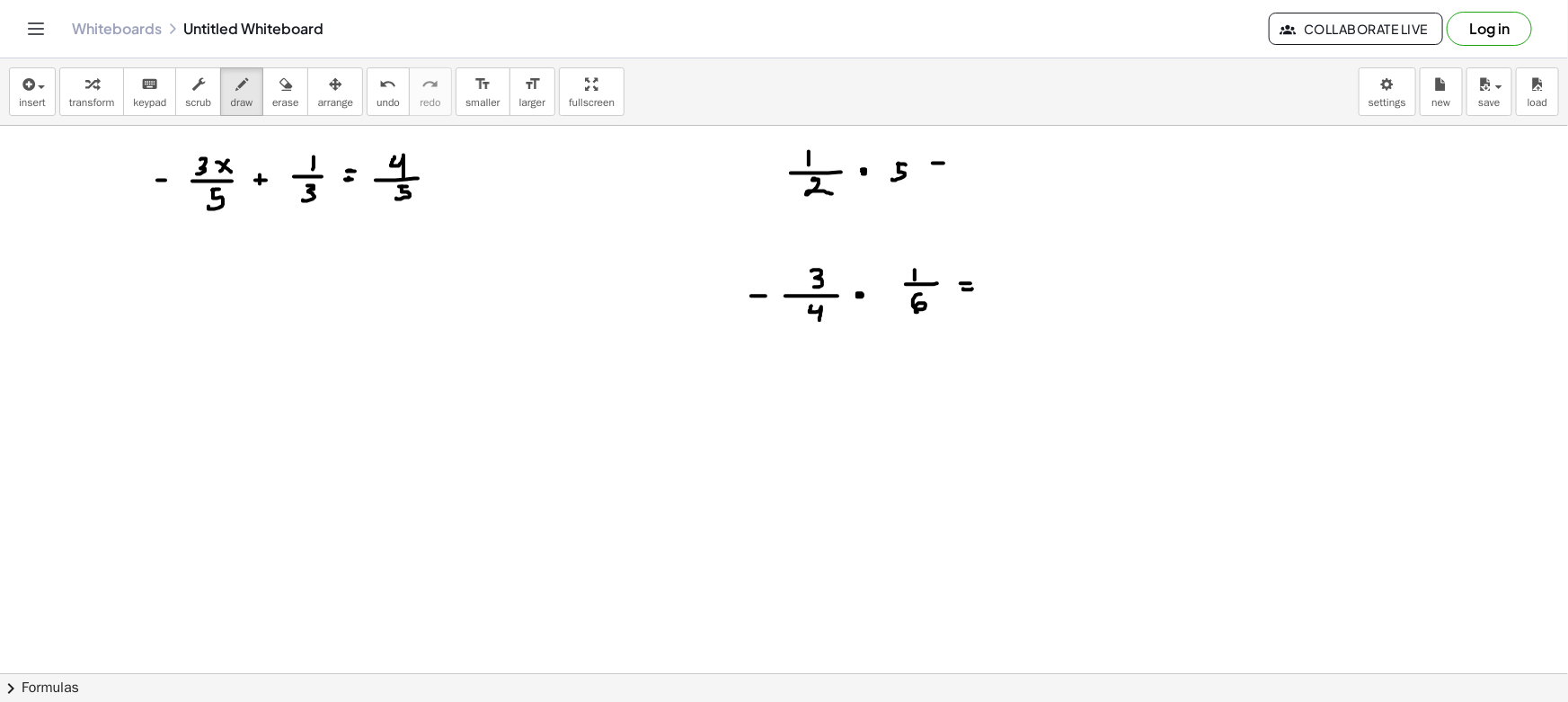 drag, startPoint x: 933, startPoint y: 171, endPoint x: 953, endPoint y: 173, distance: 20.099751 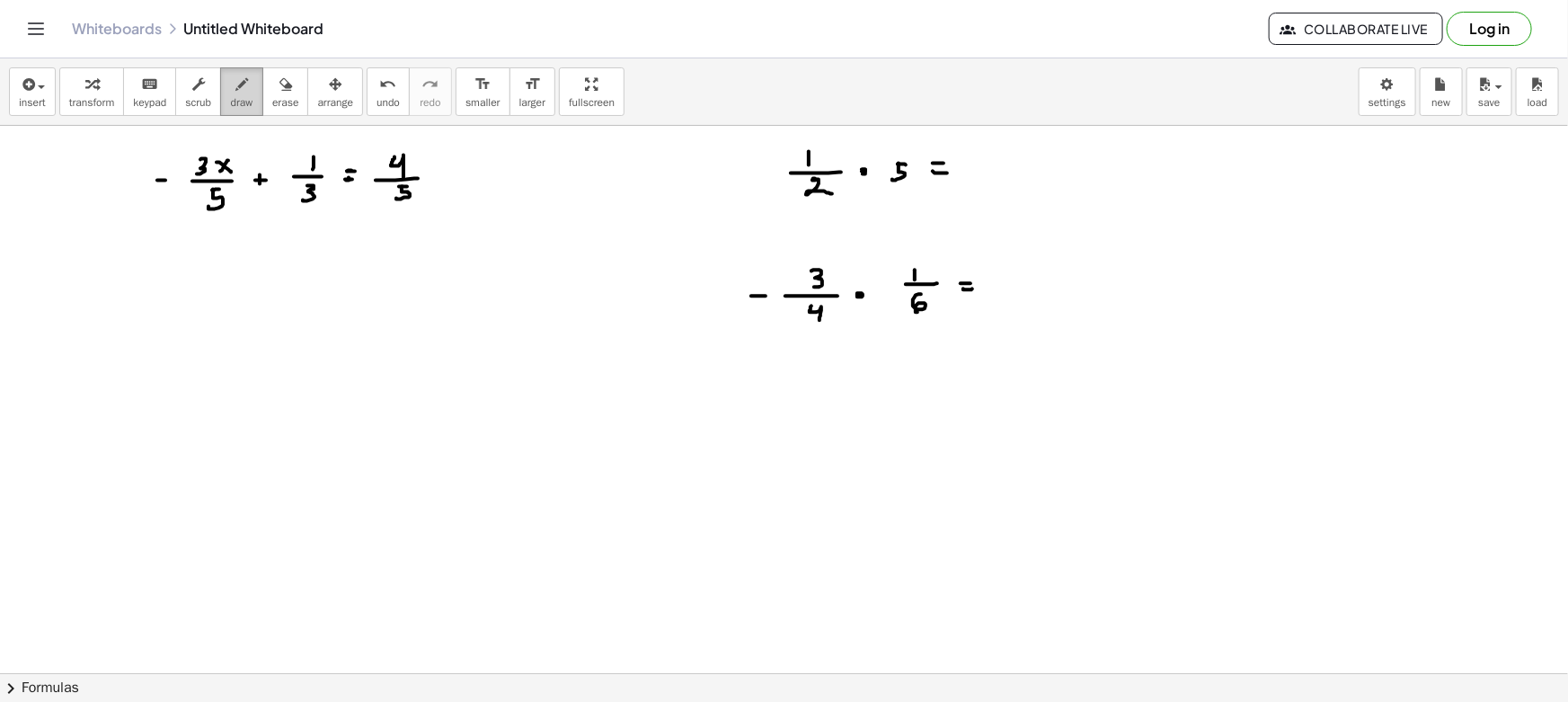 click on "draw" at bounding box center (242, 102) 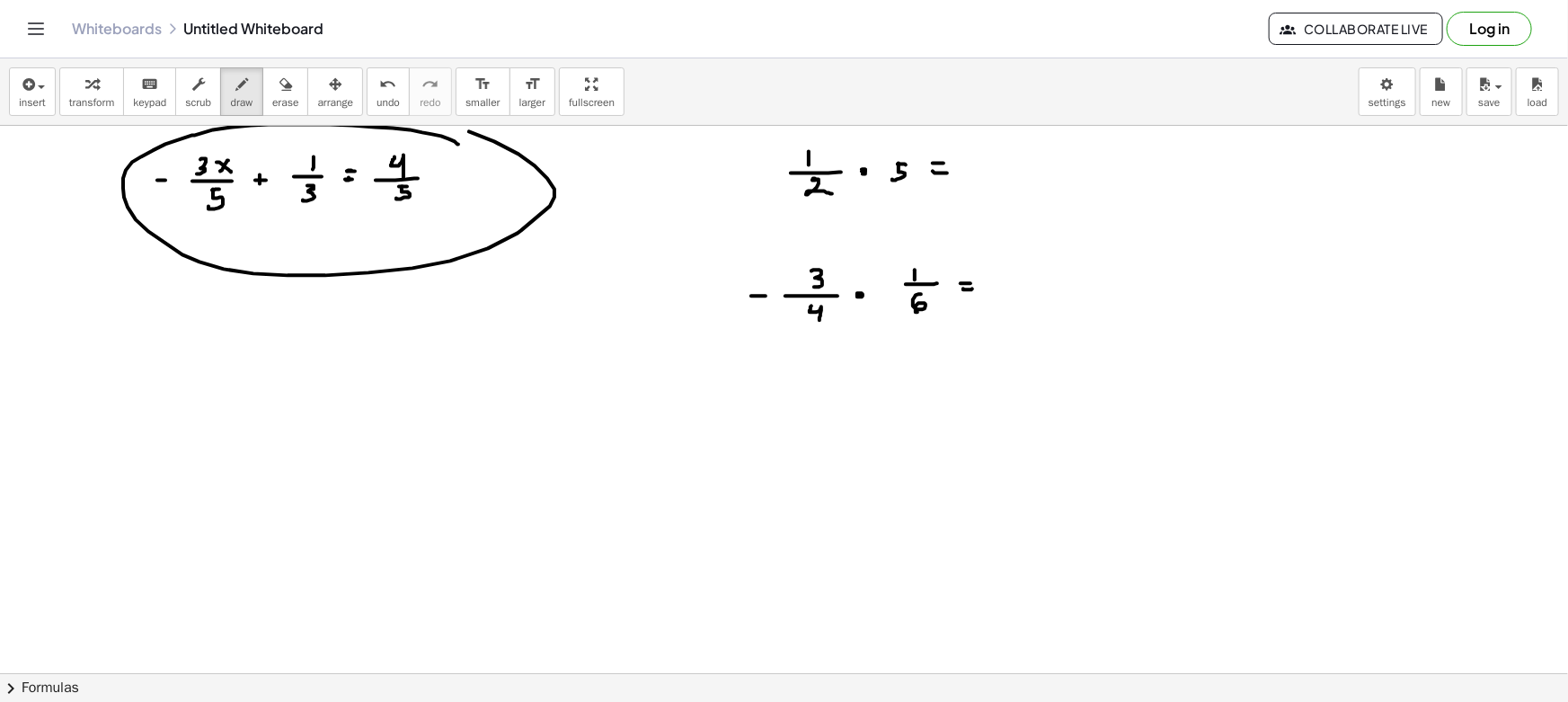 drag, startPoint x: 448, startPoint y: 138, endPoint x: 345, endPoint y: 132, distance: 103.174609 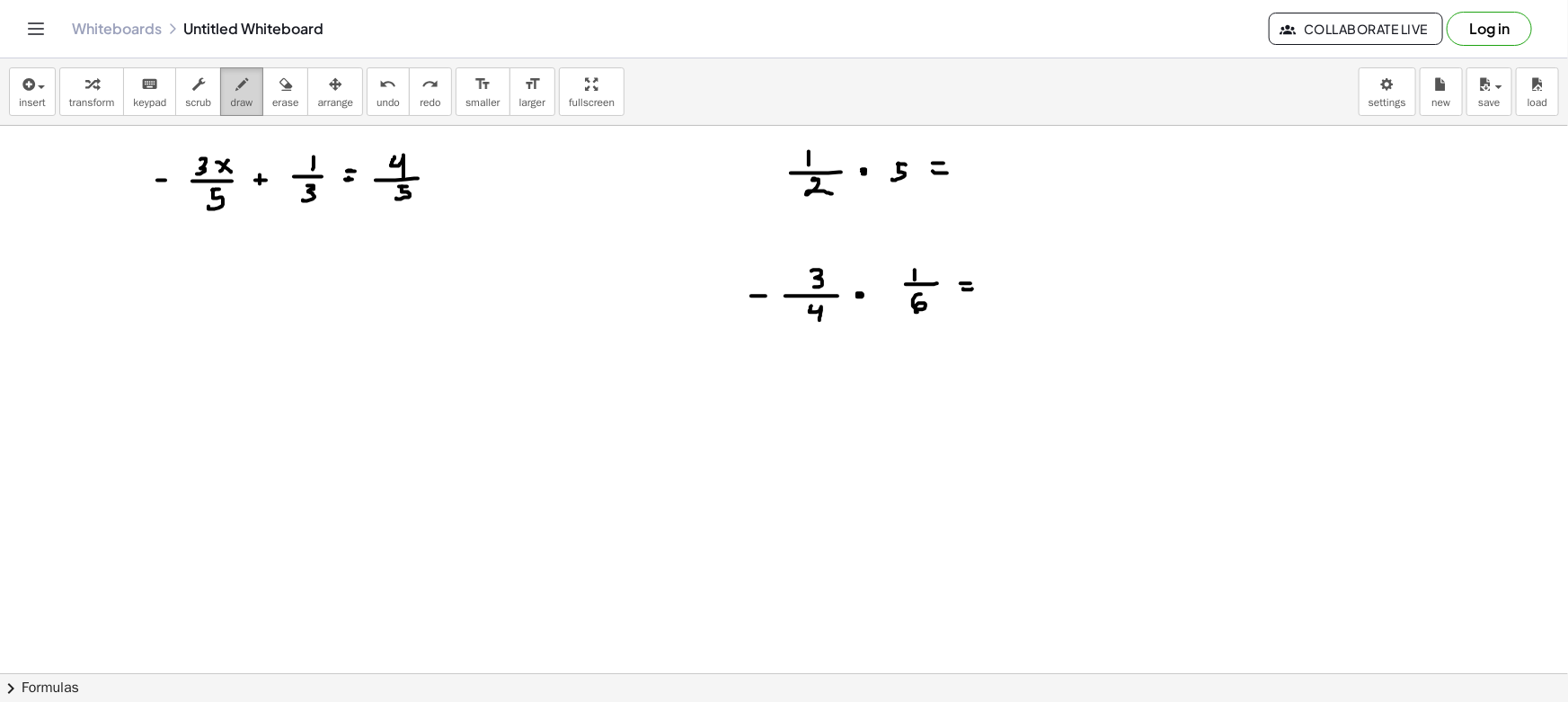 click at bounding box center [242, 84] 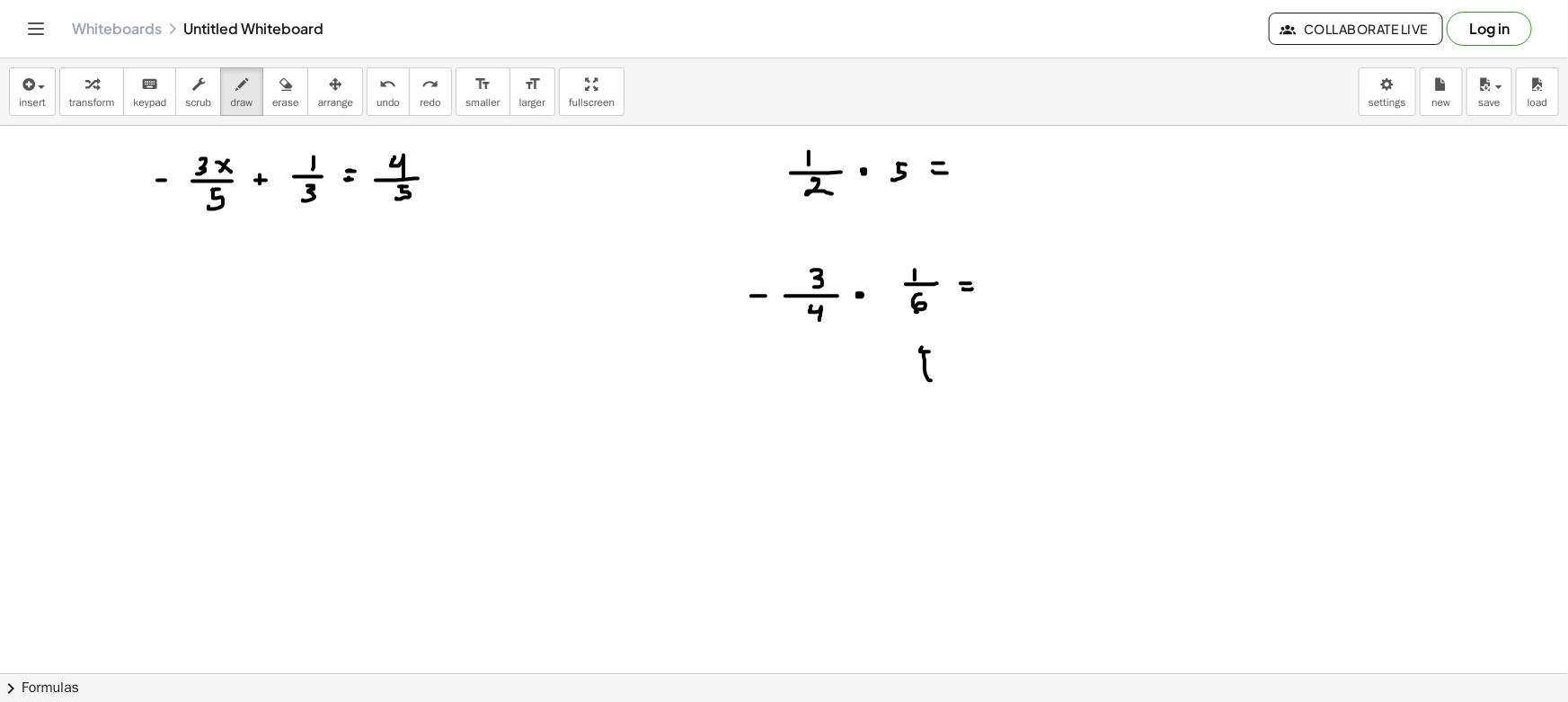 drag, startPoint x: 927, startPoint y: 378, endPoint x: 933, endPoint y: 353, distance: 25.70992 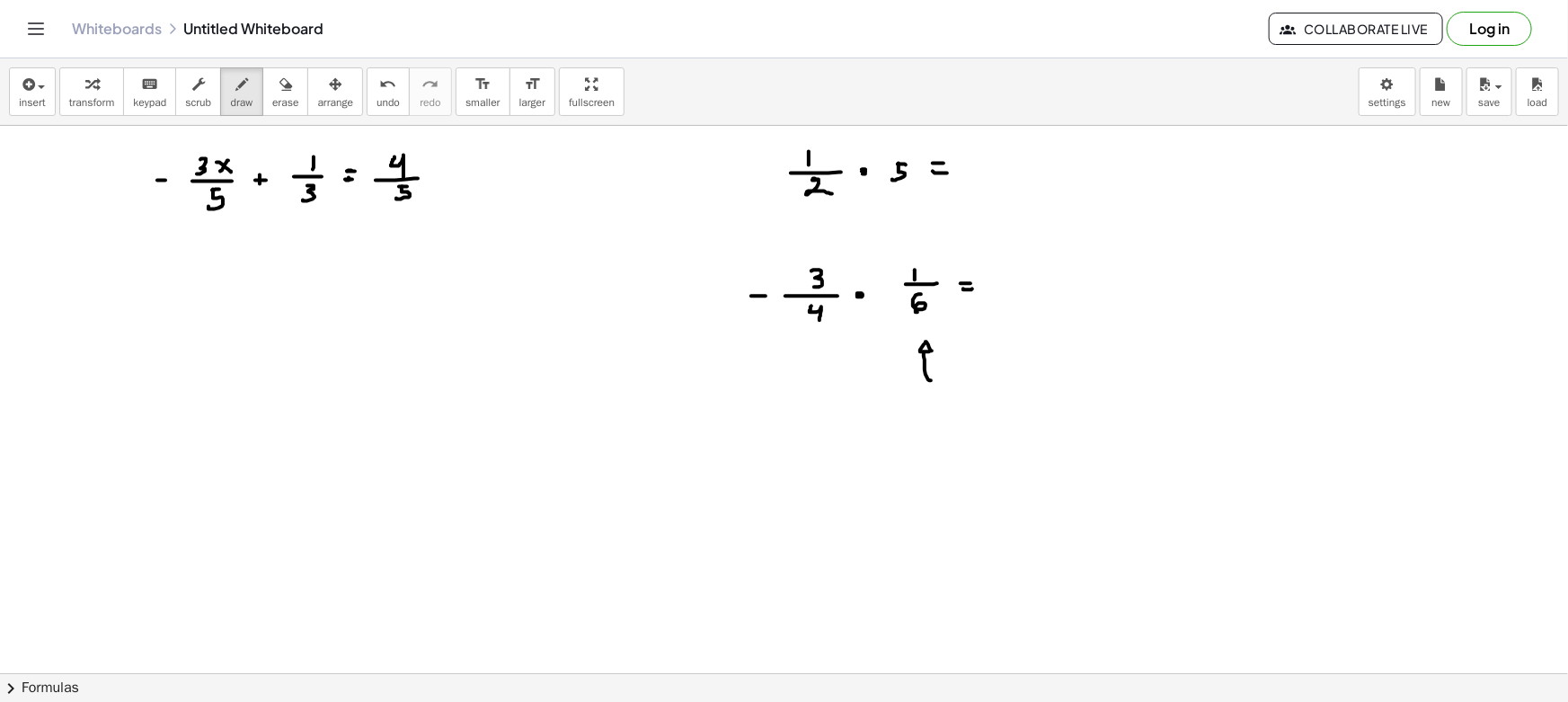 click at bounding box center (784, 774) 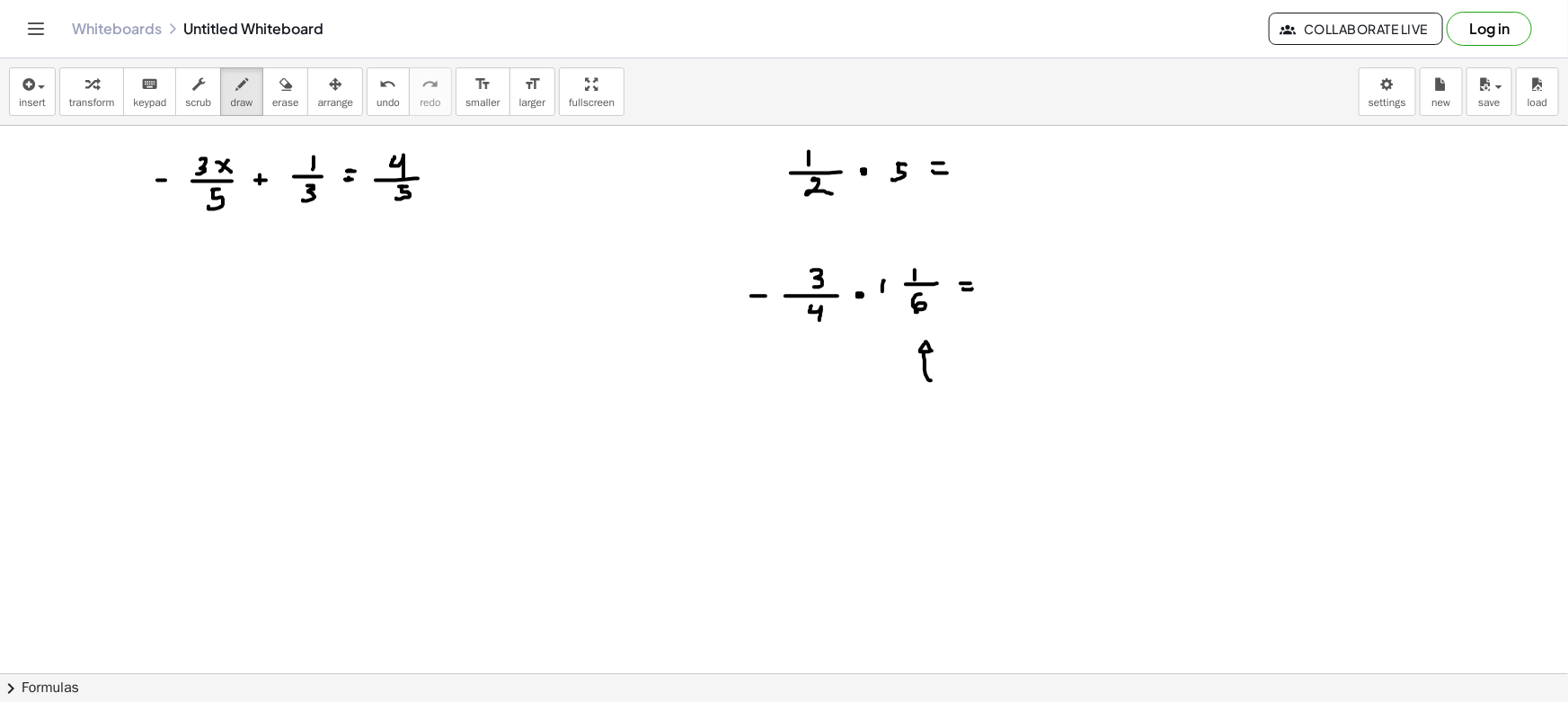 drag, startPoint x: 883, startPoint y: 286, endPoint x: 900, endPoint y: 289, distance: 17.262677 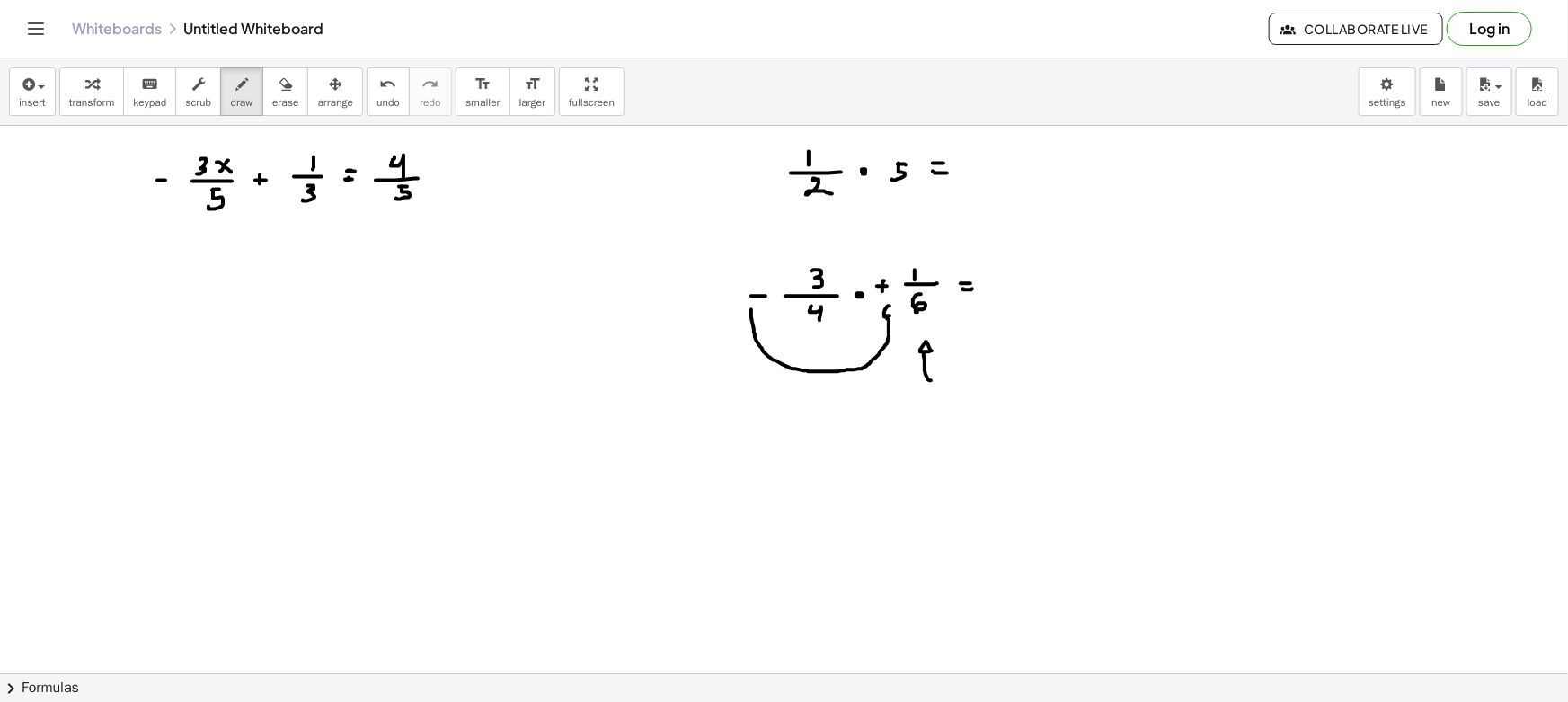 drag, startPoint x: 751, startPoint y: 309, endPoint x: 897, endPoint y: 320, distance: 146.4138 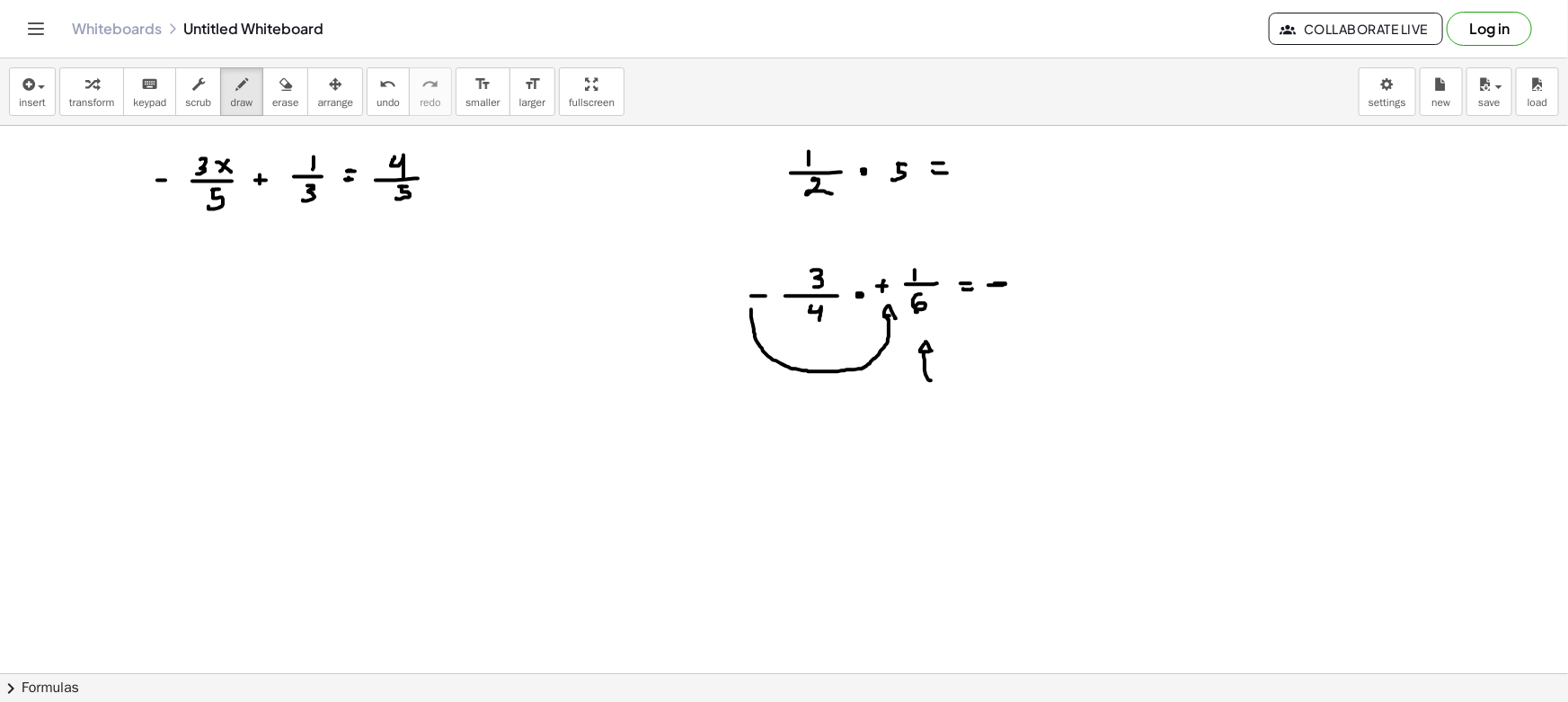 click at bounding box center (784, 774) 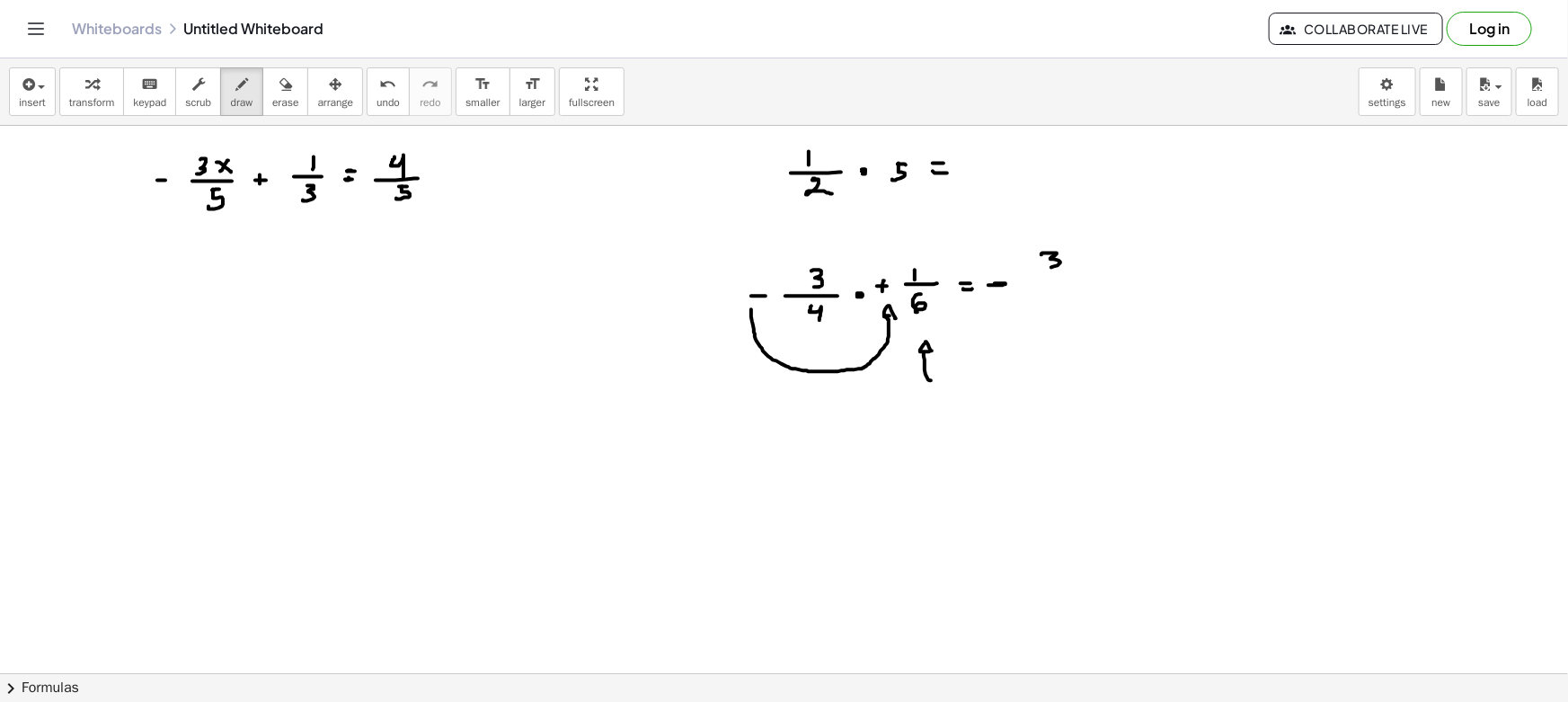 drag, startPoint x: 1041, startPoint y: 254, endPoint x: 1051, endPoint y: 270, distance: 18.867962 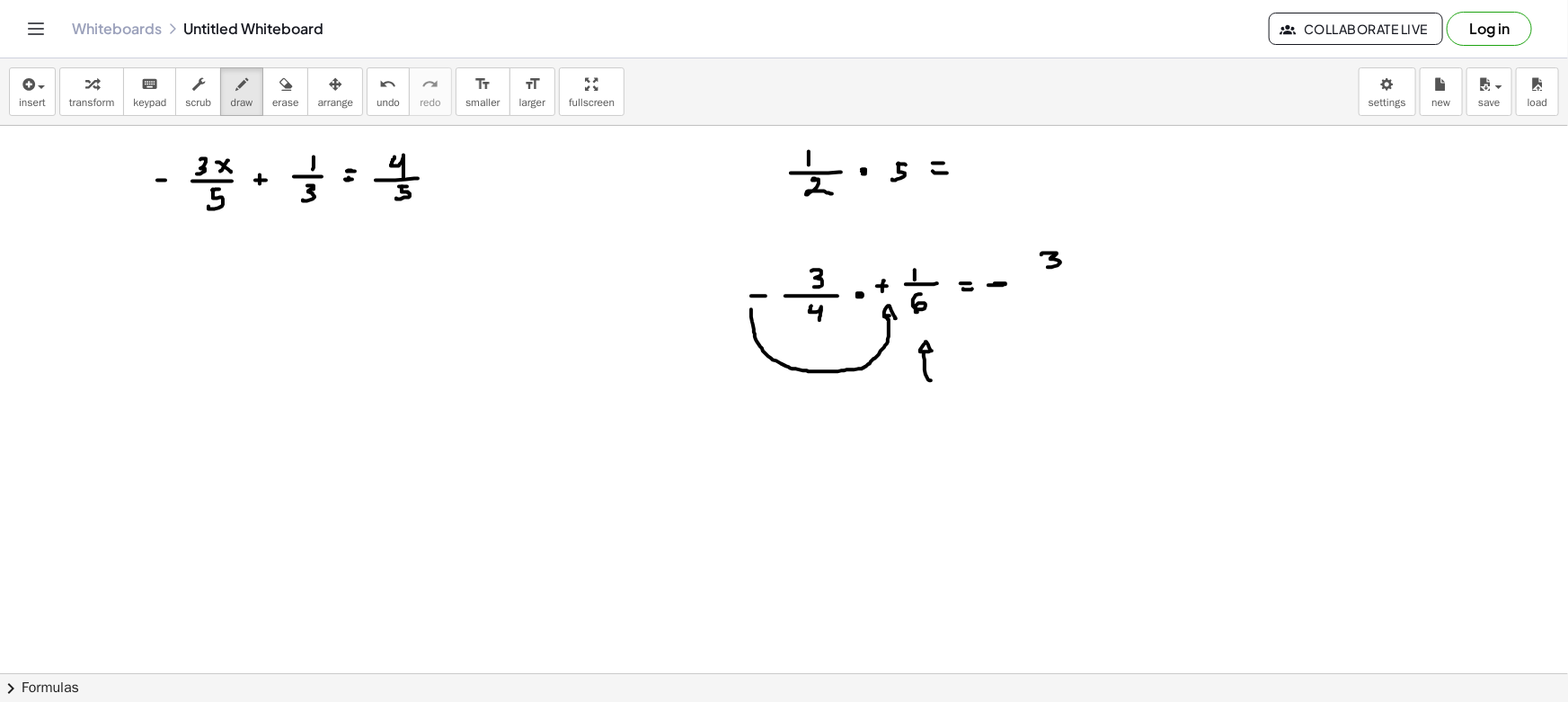 drag, startPoint x: 1032, startPoint y: 277, endPoint x: 1077, endPoint y: 277, distance: 45 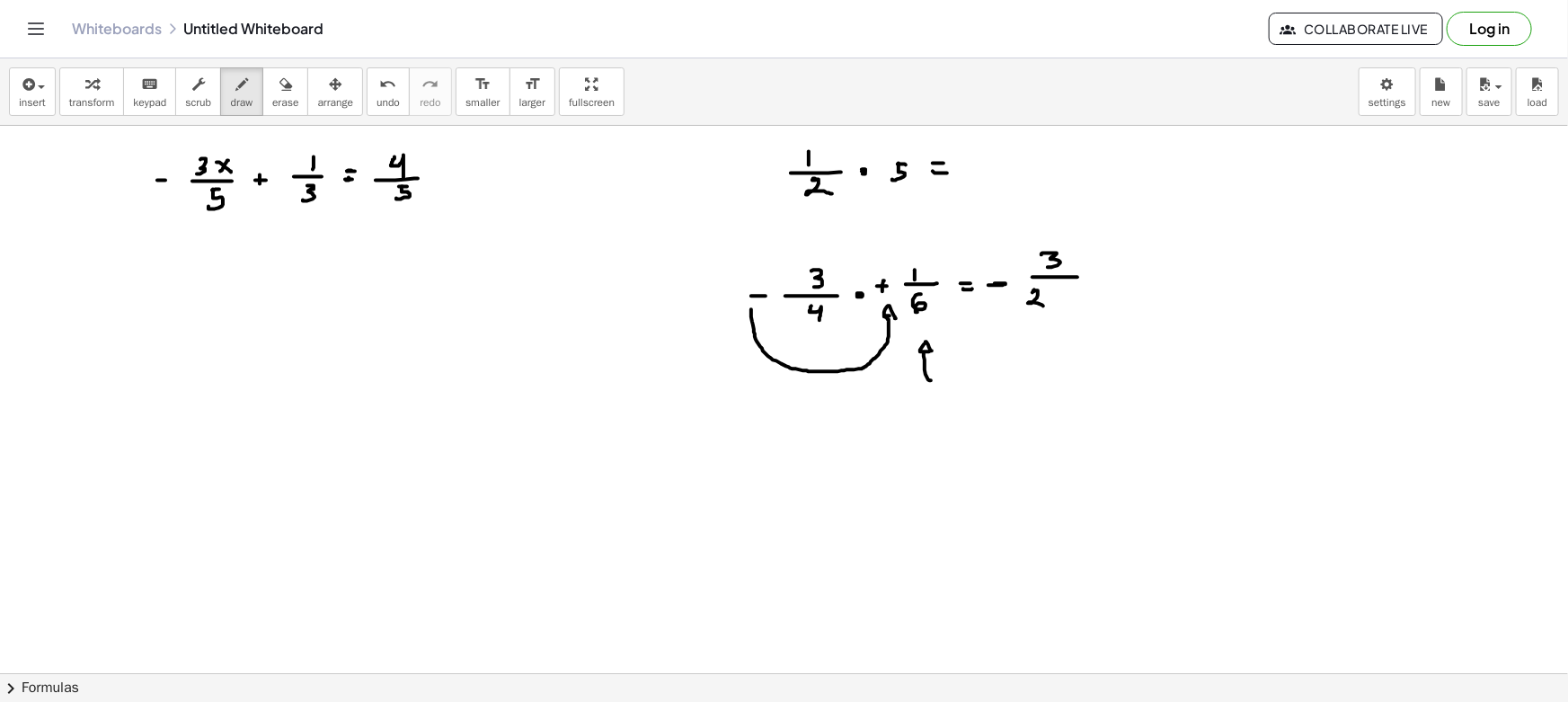 drag, startPoint x: 1034, startPoint y: 289, endPoint x: 1044, endPoint y: 306, distance: 19.723083 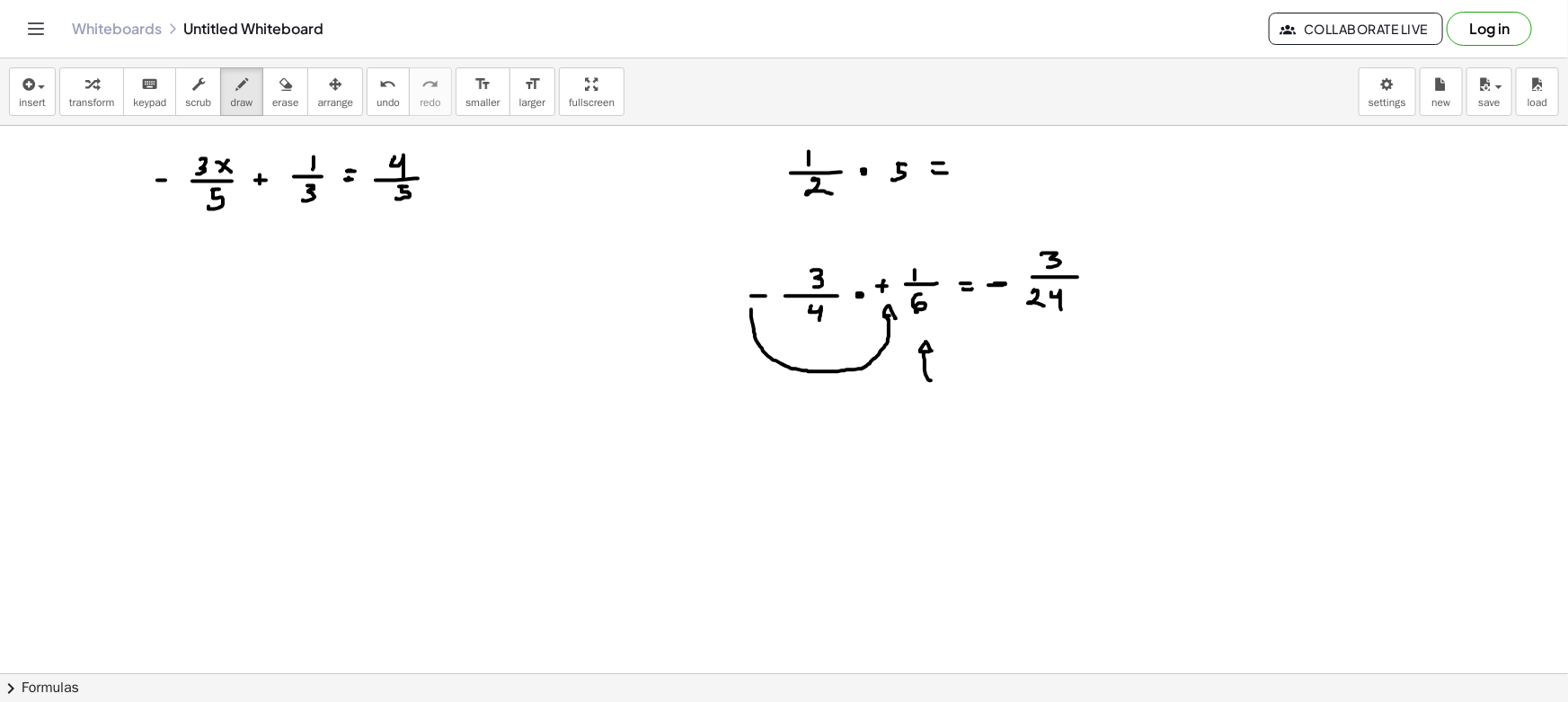 drag, startPoint x: 1051, startPoint y: 296, endPoint x: 1061, endPoint y: 310, distance: 17.204651 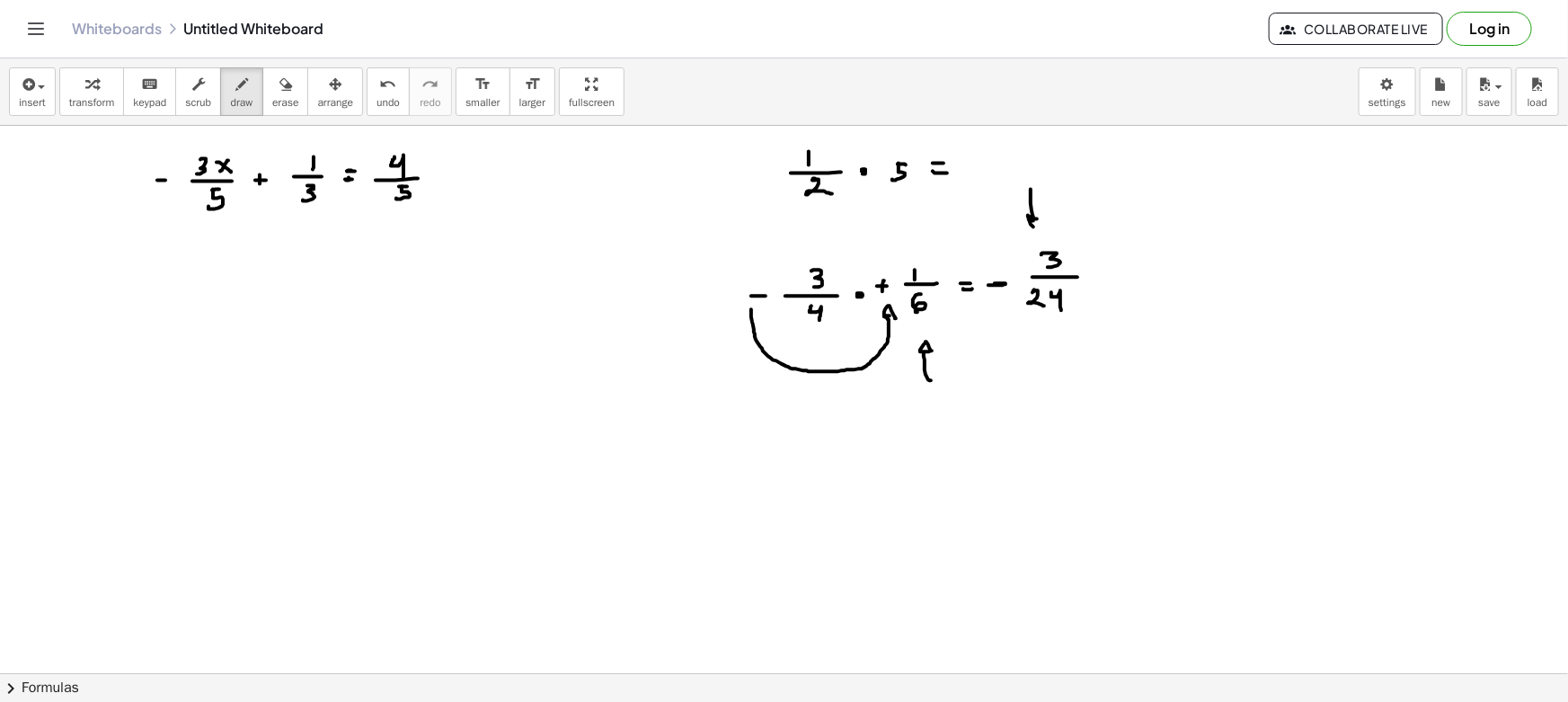 drag, startPoint x: 1031, startPoint y: 189, endPoint x: 1045, endPoint y: 218, distance: 32.20248 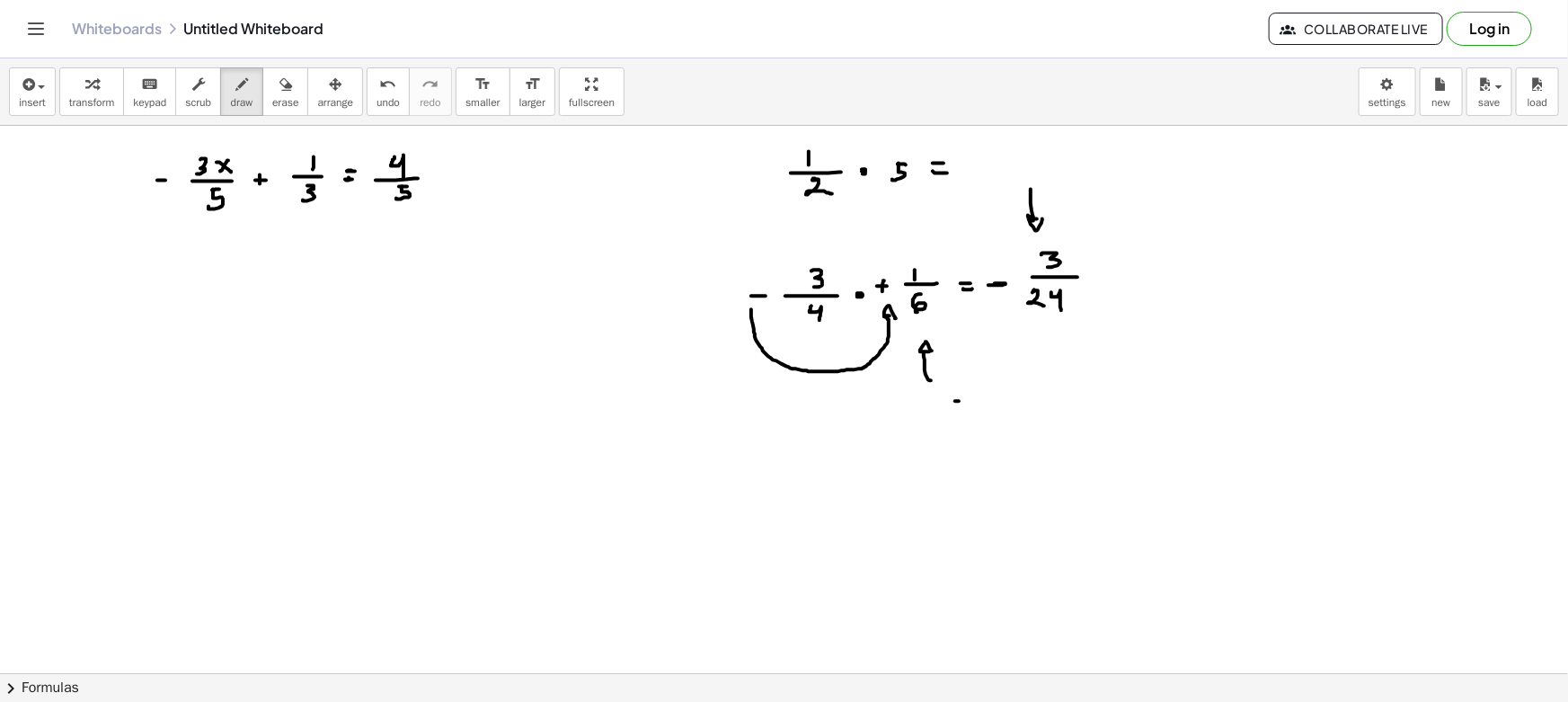 click at bounding box center (784, 774) 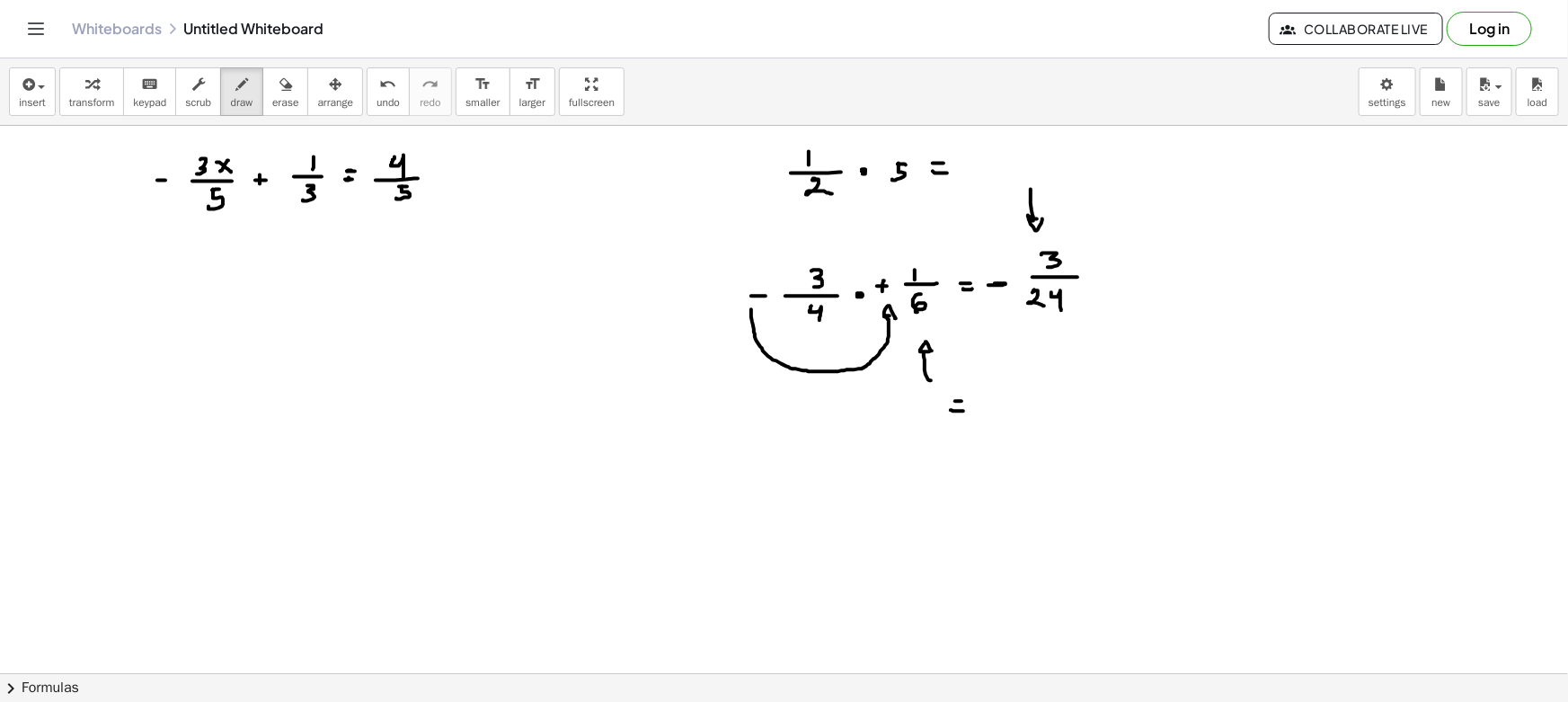 click at bounding box center (784, 774) 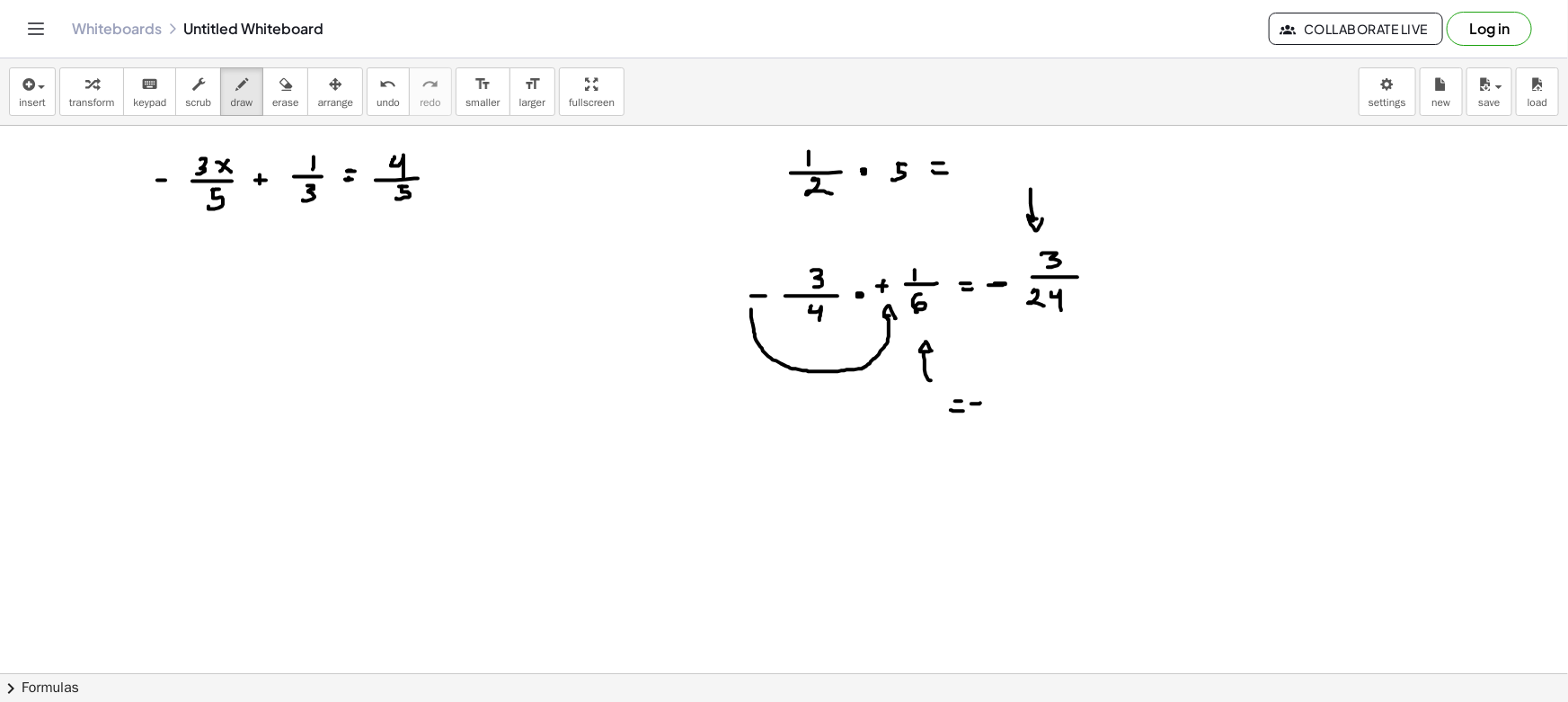 click at bounding box center (784, 774) 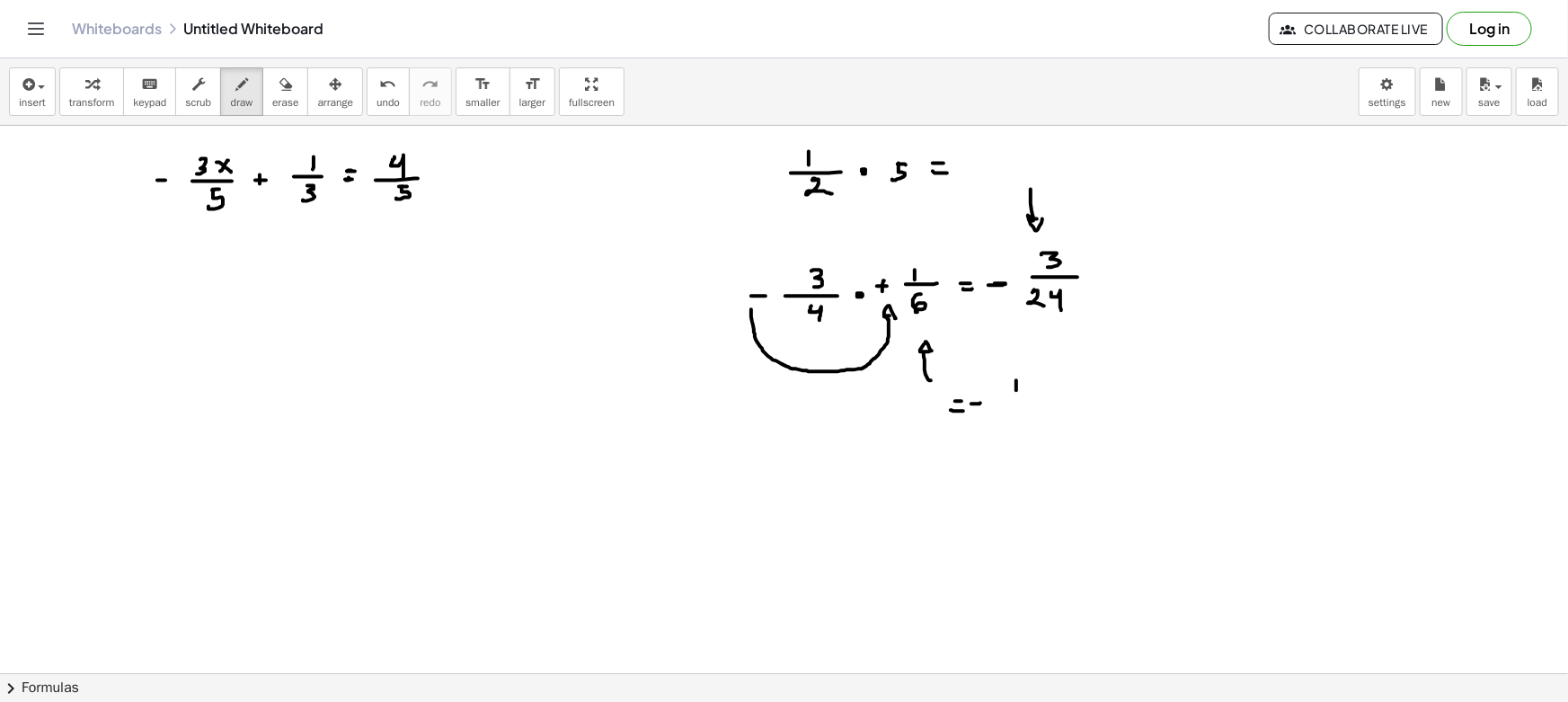 drag, startPoint x: 999, startPoint y: 399, endPoint x: 1048, endPoint y: 398, distance: 49.0102 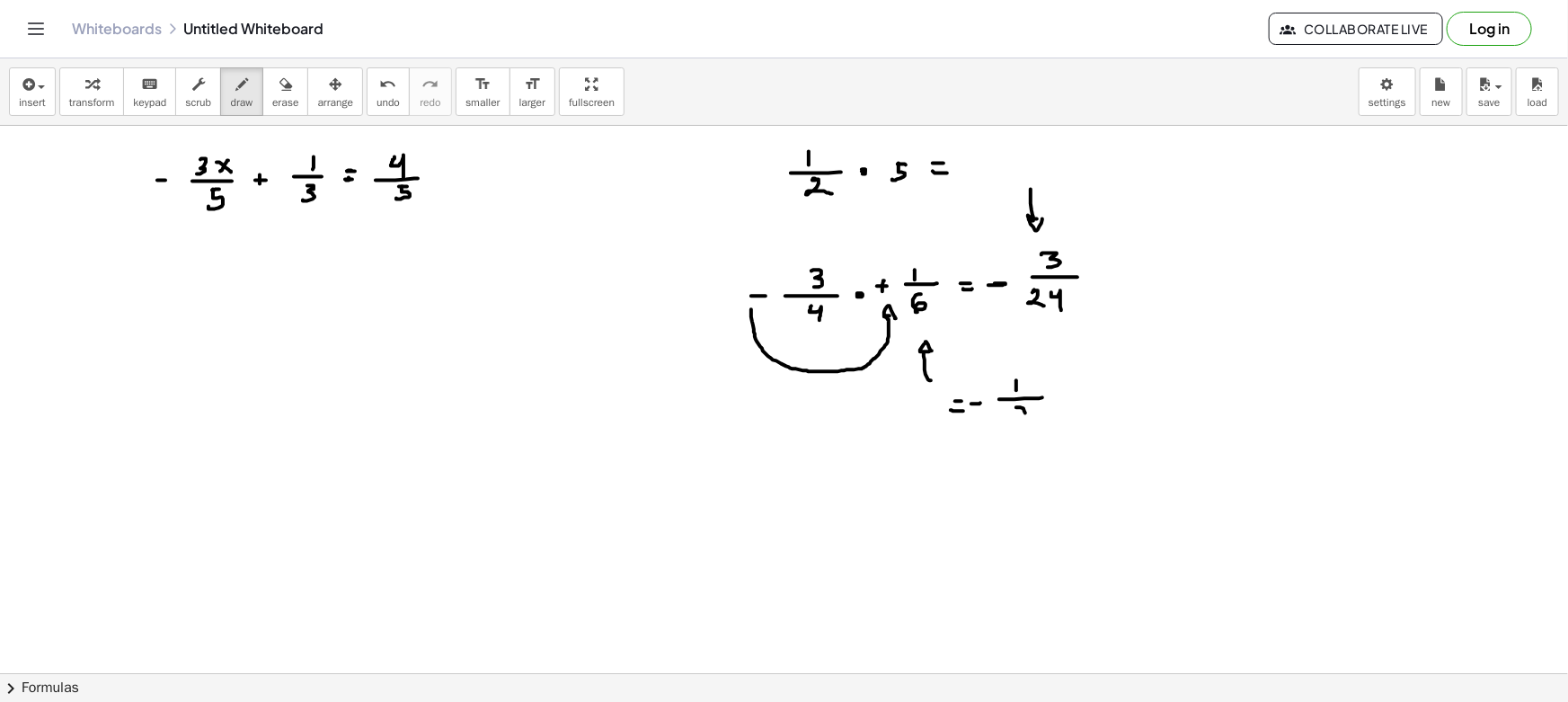 click at bounding box center [784, 774] 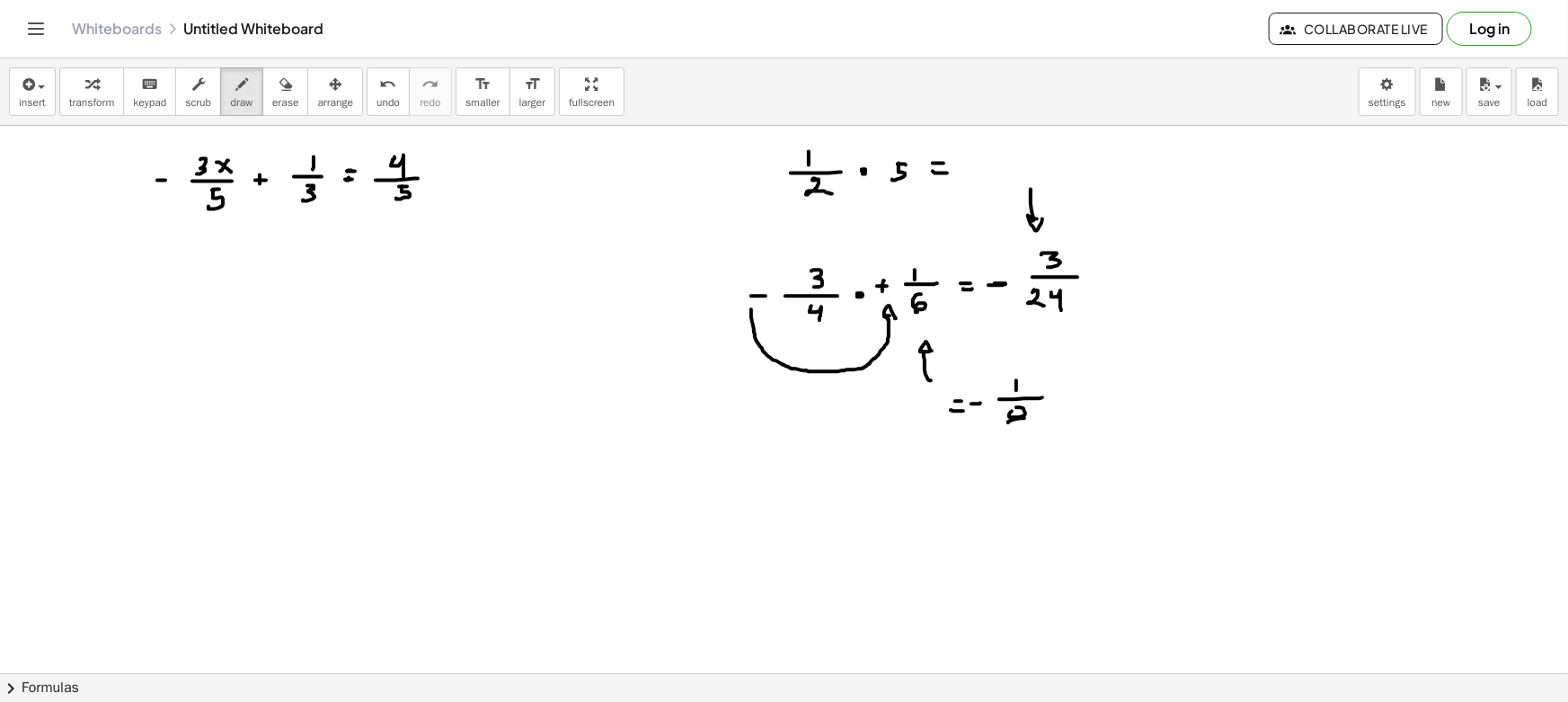 drag, startPoint x: 1024, startPoint y: 418, endPoint x: 1015, endPoint y: 422, distance: 9.84886 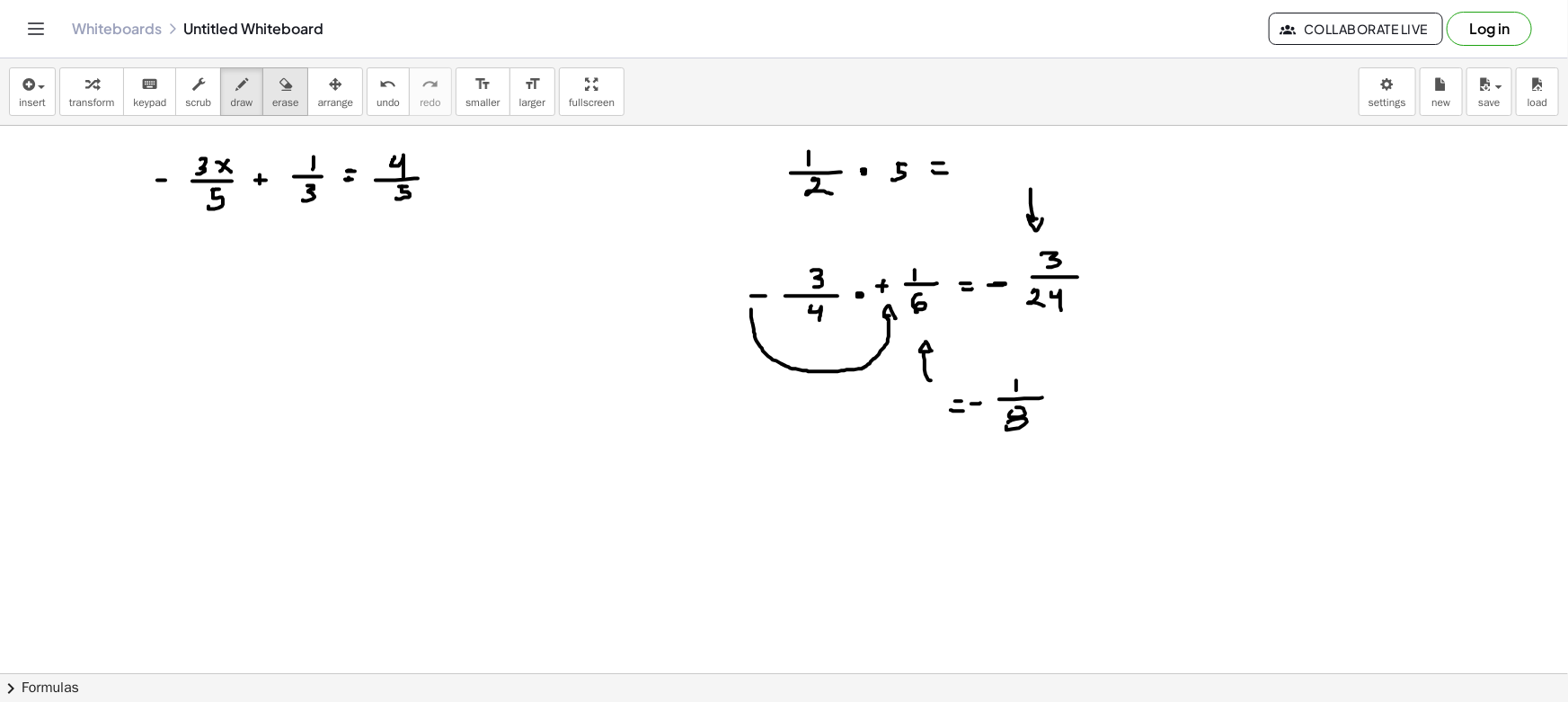 click on "erase" at bounding box center [285, 92] 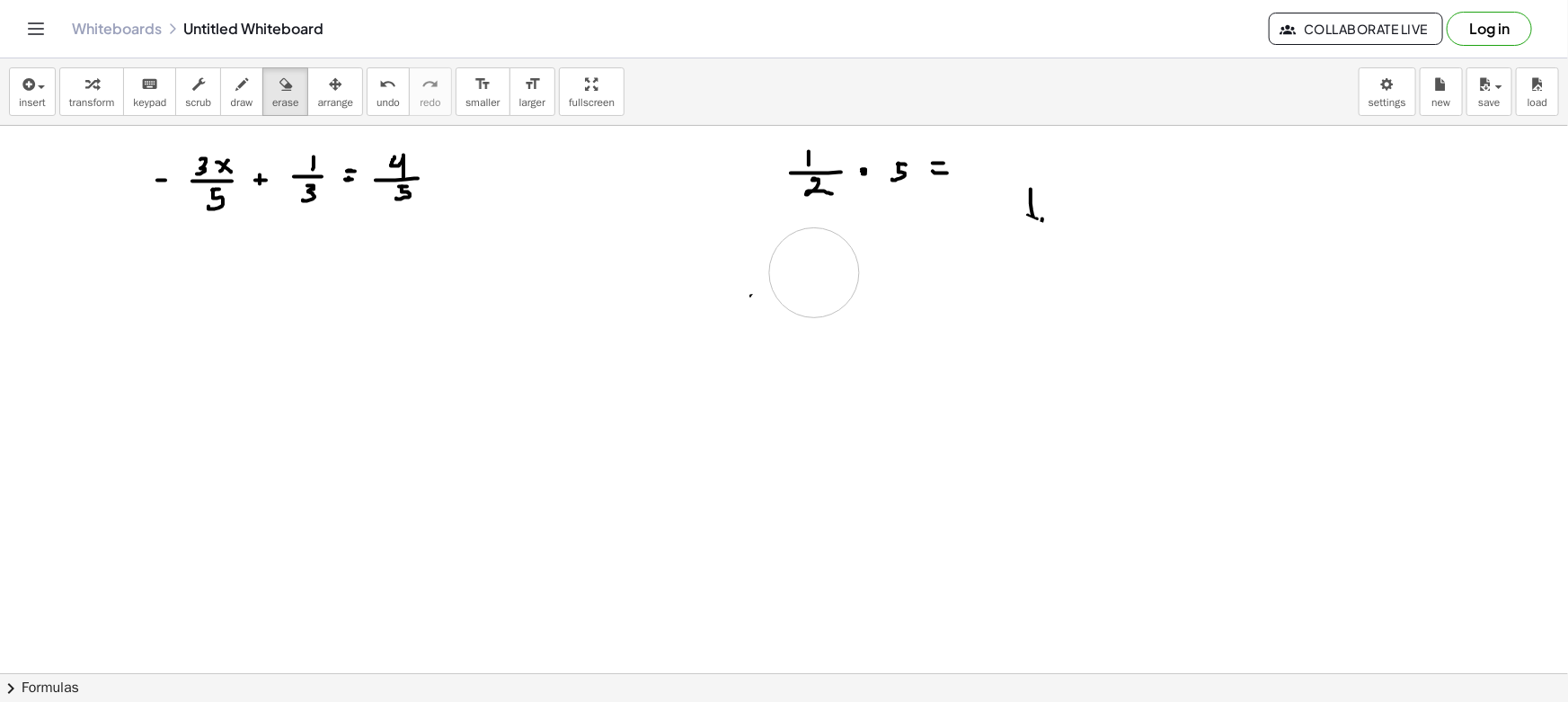 drag, startPoint x: 882, startPoint y: 431, endPoint x: 757, endPoint y: 250, distance: 219.968 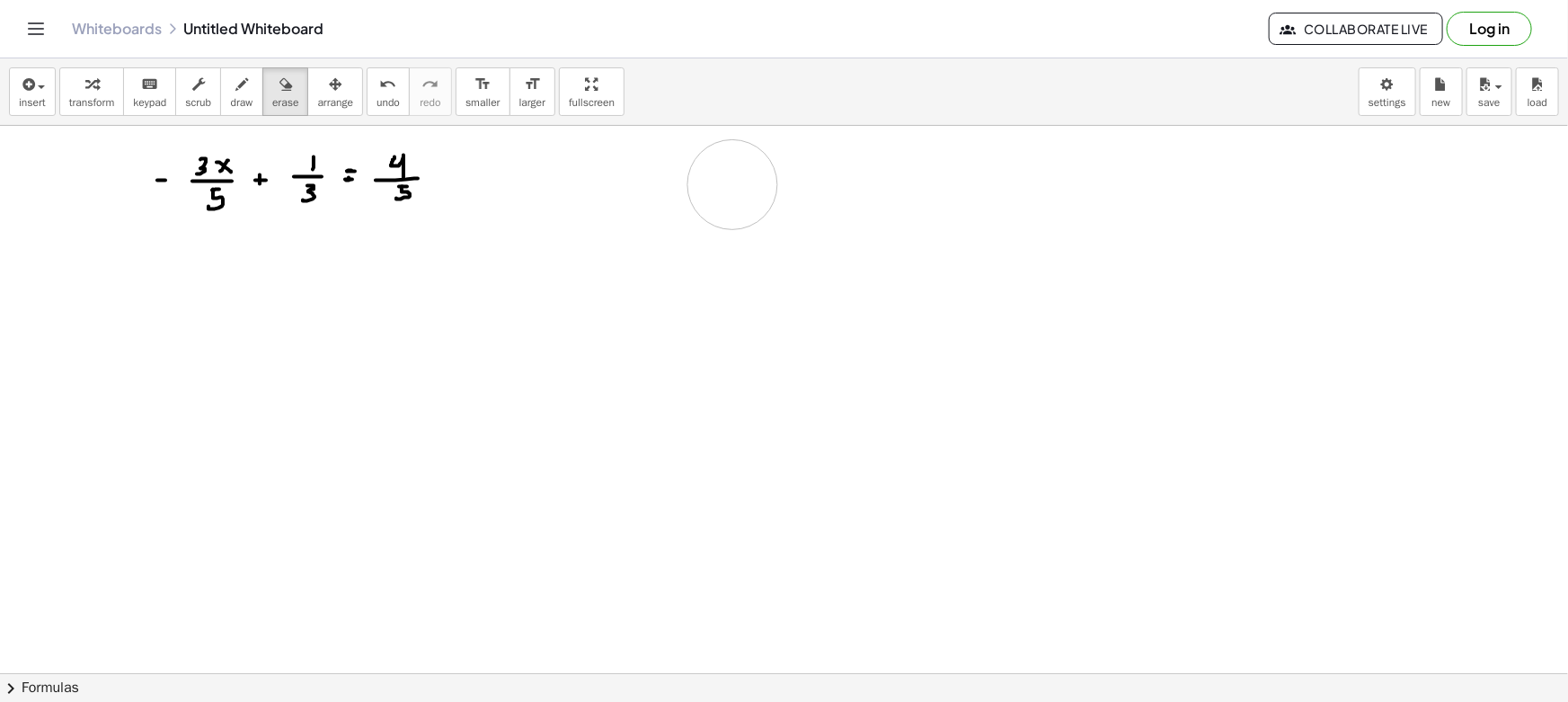 drag, startPoint x: 757, startPoint y: 250, endPoint x: 732, endPoint y: 184, distance: 70.5762 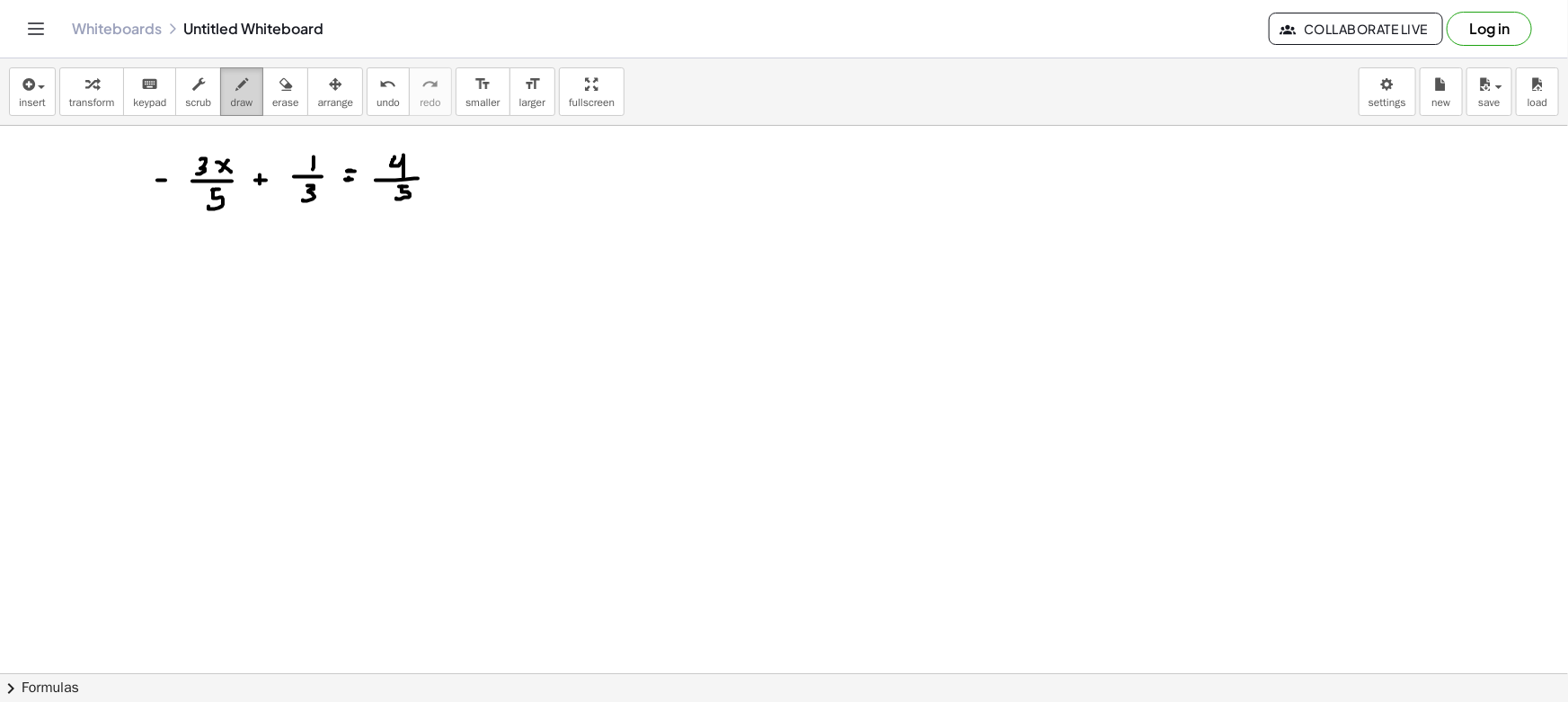 click on "draw" at bounding box center [242, 92] 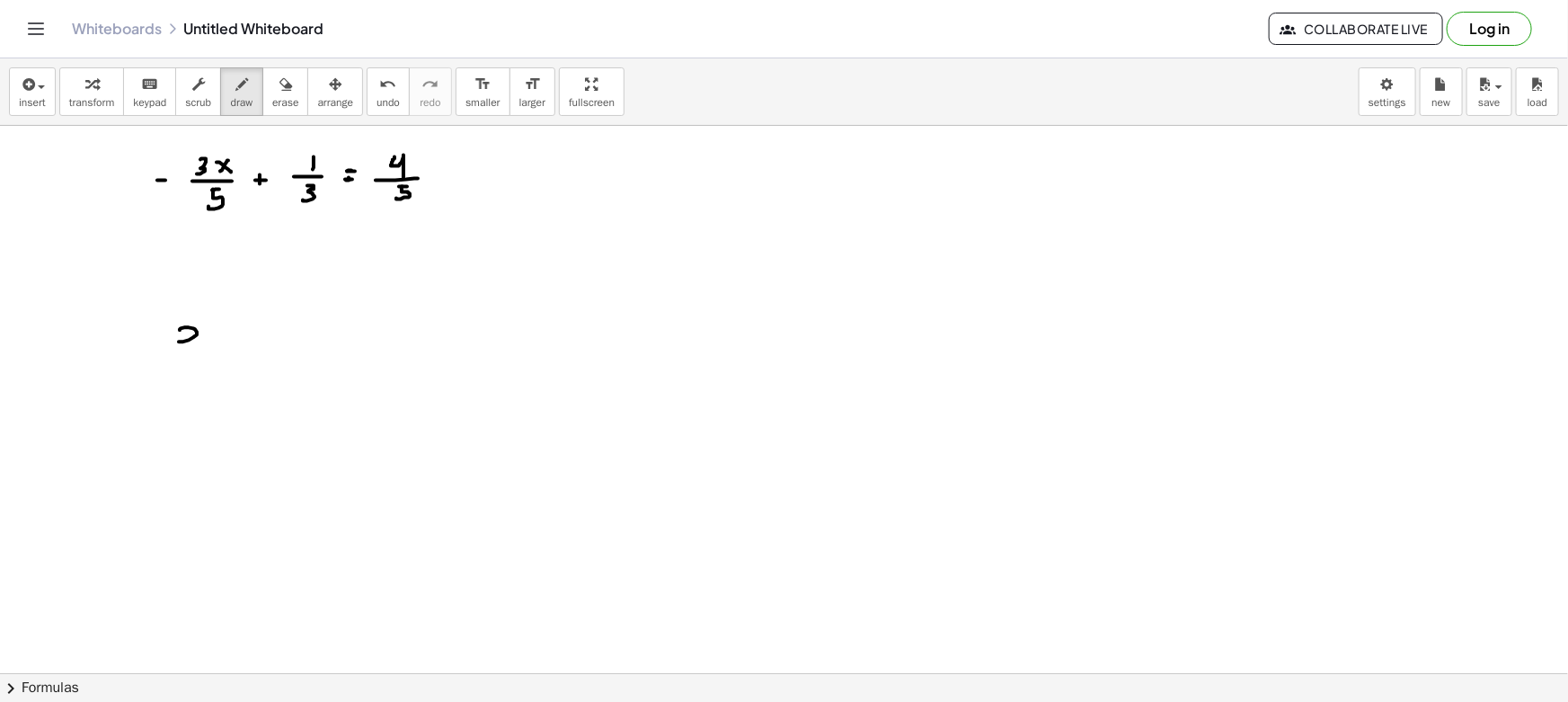 drag, startPoint x: 180, startPoint y: 330, endPoint x: 179, endPoint y: 352, distance: 22.022716 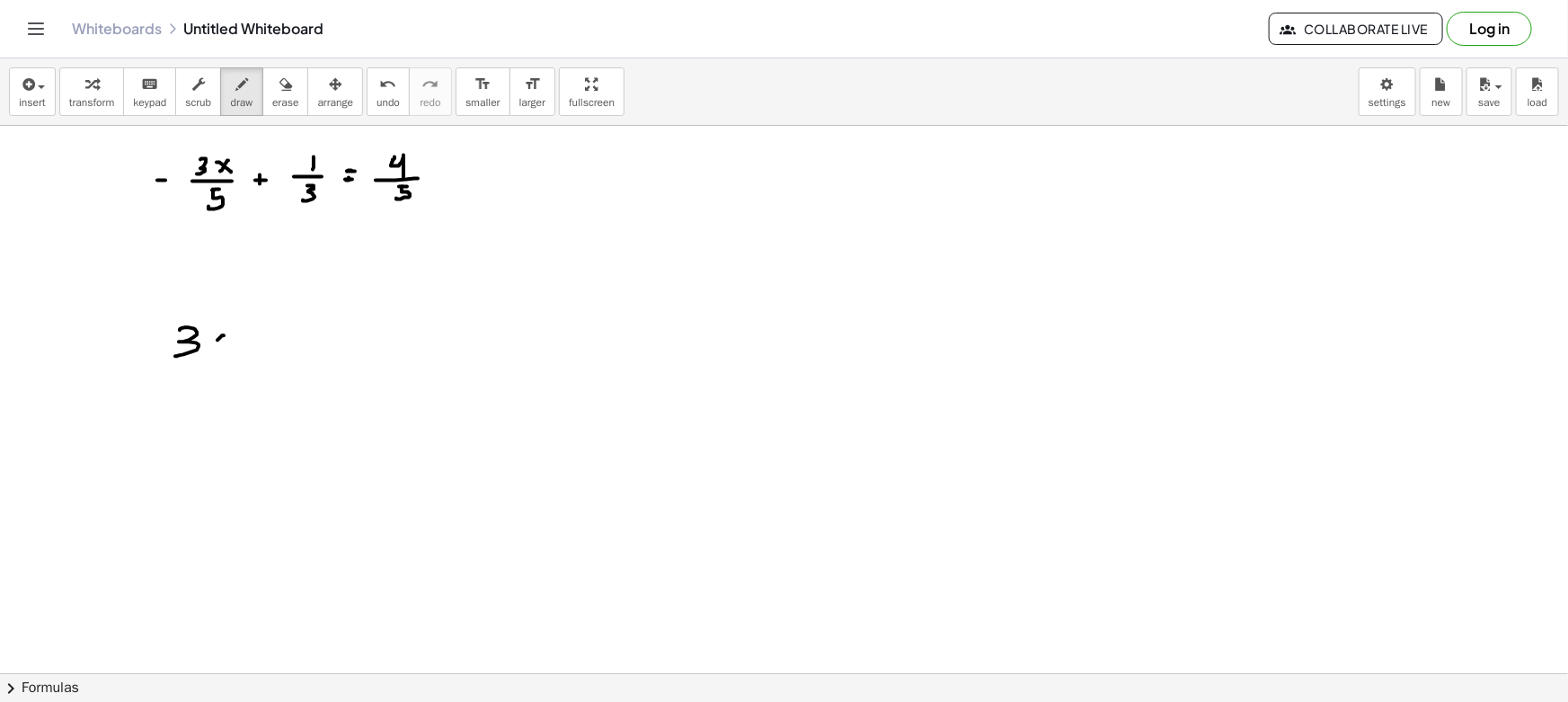 drag, startPoint x: 217, startPoint y: 340, endPoint x: 208, endPoint y: 350, distance: 13.453624 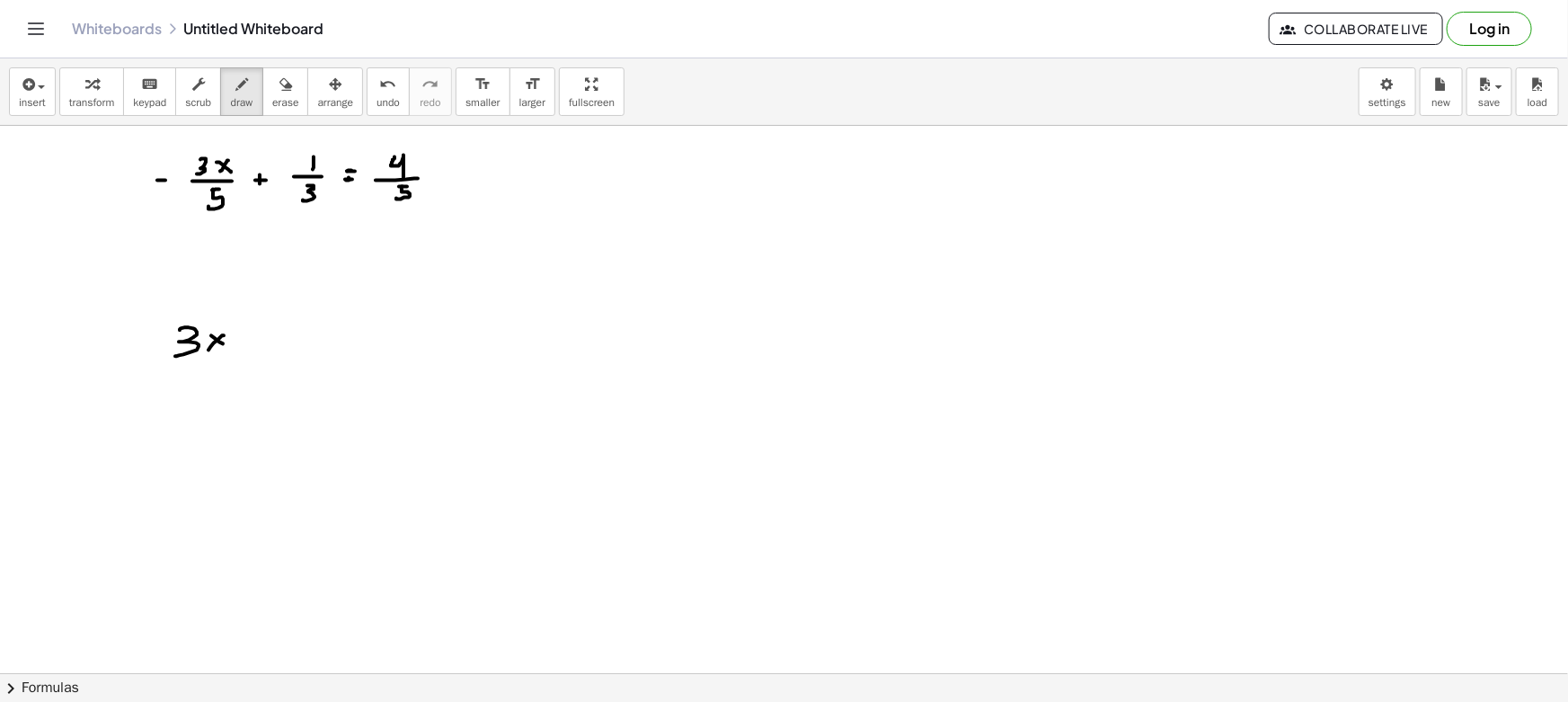 drag, startPoint x: 219, startPoint y: 342, endPoint x: 227, endPoint y: 346, distance: 8.94427 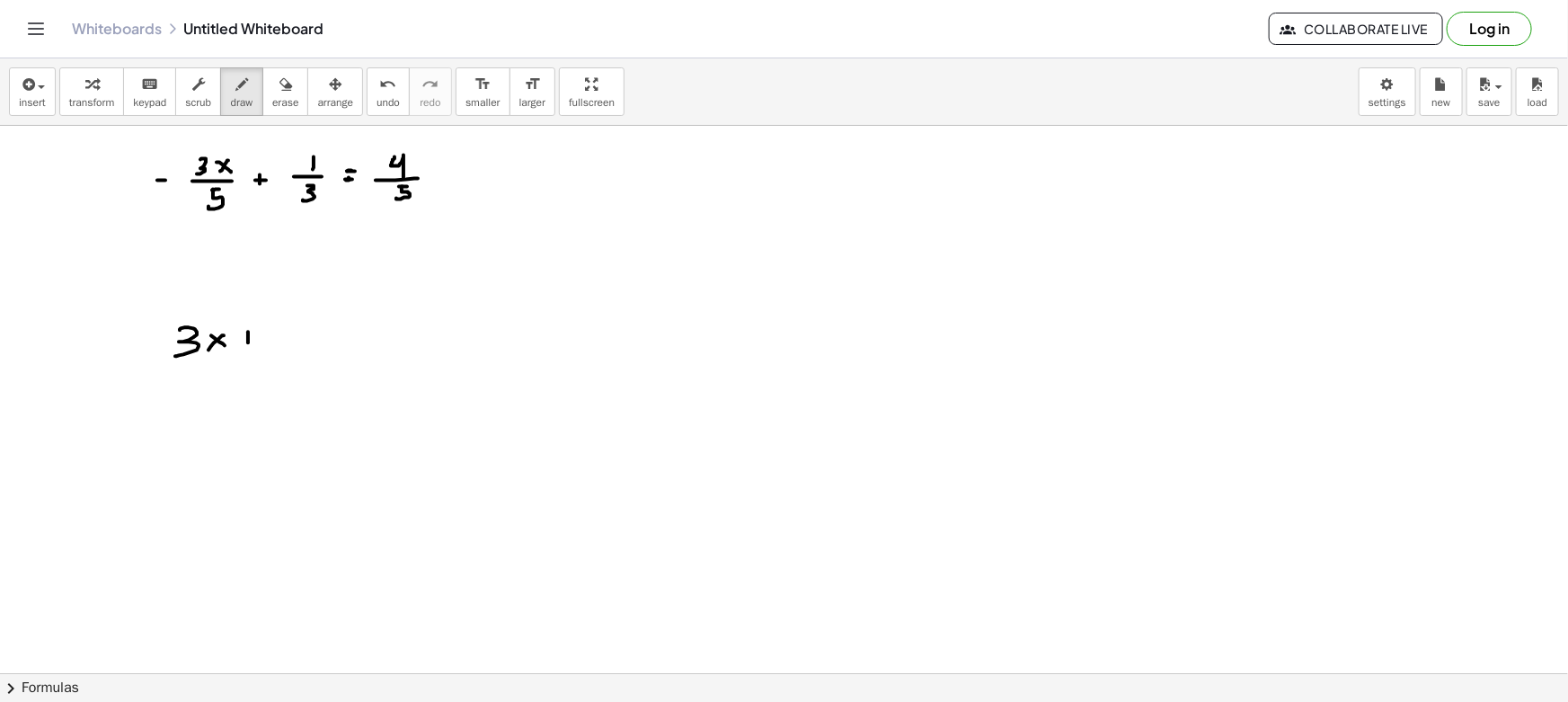 click at bounding box center (784, 774) 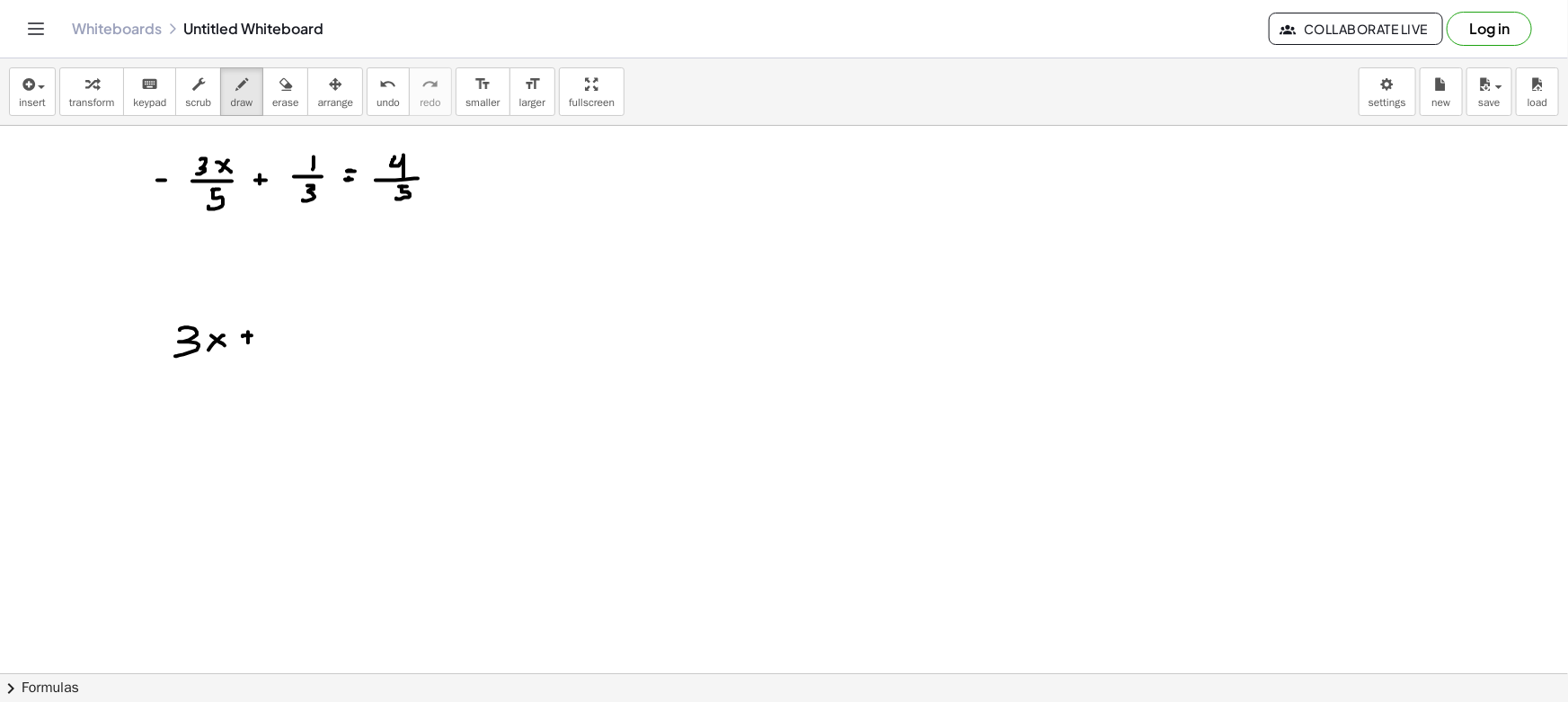 drag, startPoint x: 270, startPoint y: 325, endPoint x: 279, endPoint y: 325, distance: 9 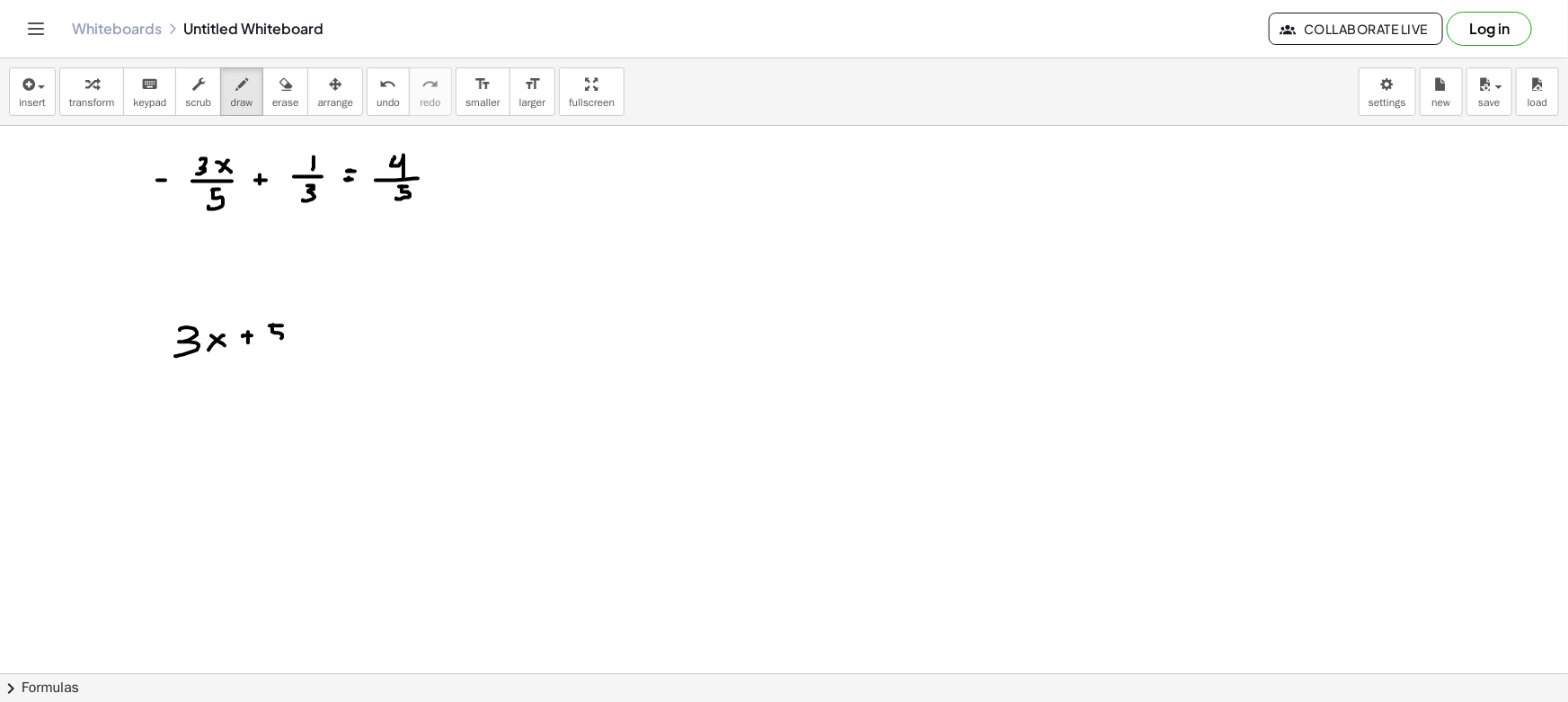 drag, startPoint x: 273, startPoint y: 324, endPoint x: 293, endPoint y: 333, distance: 21.931712 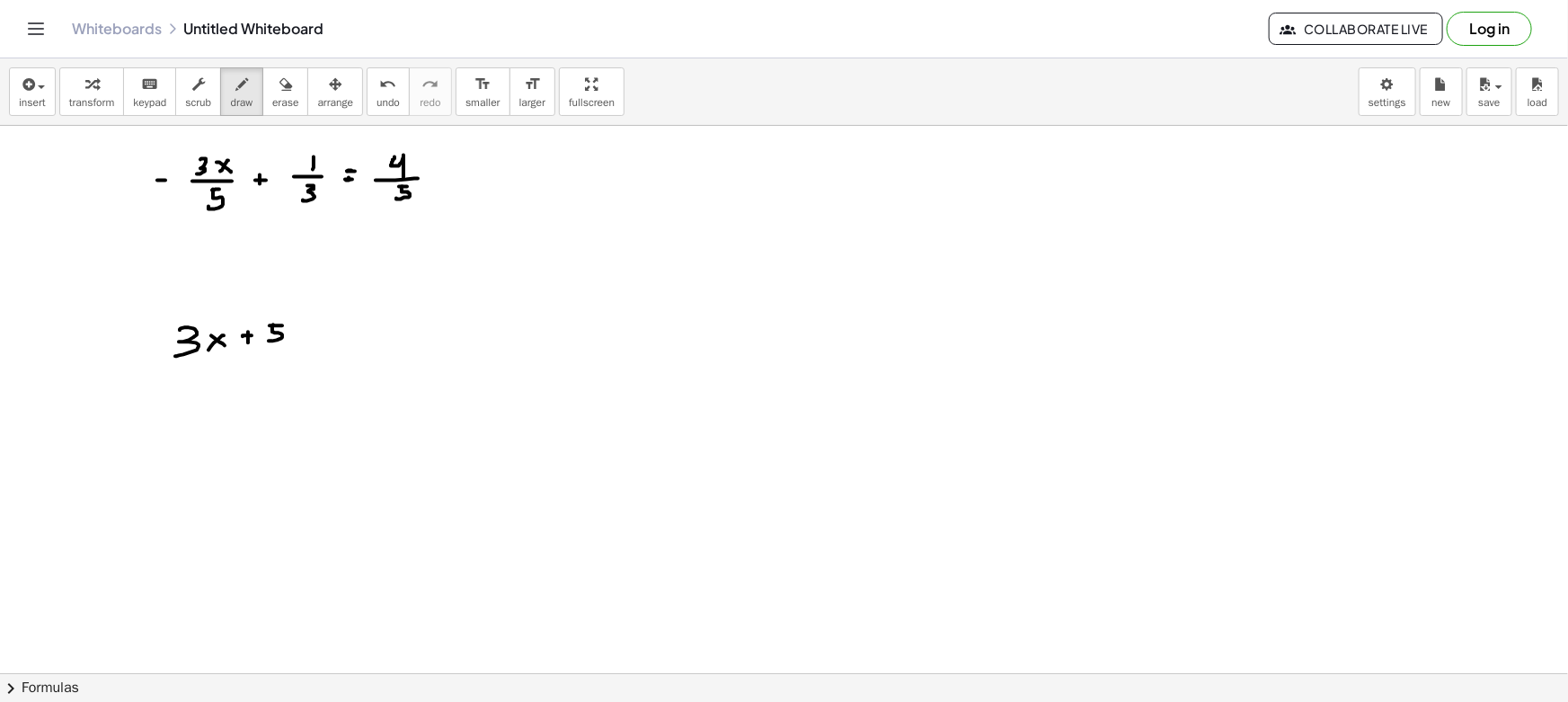 click at bounding box center (784, 774) 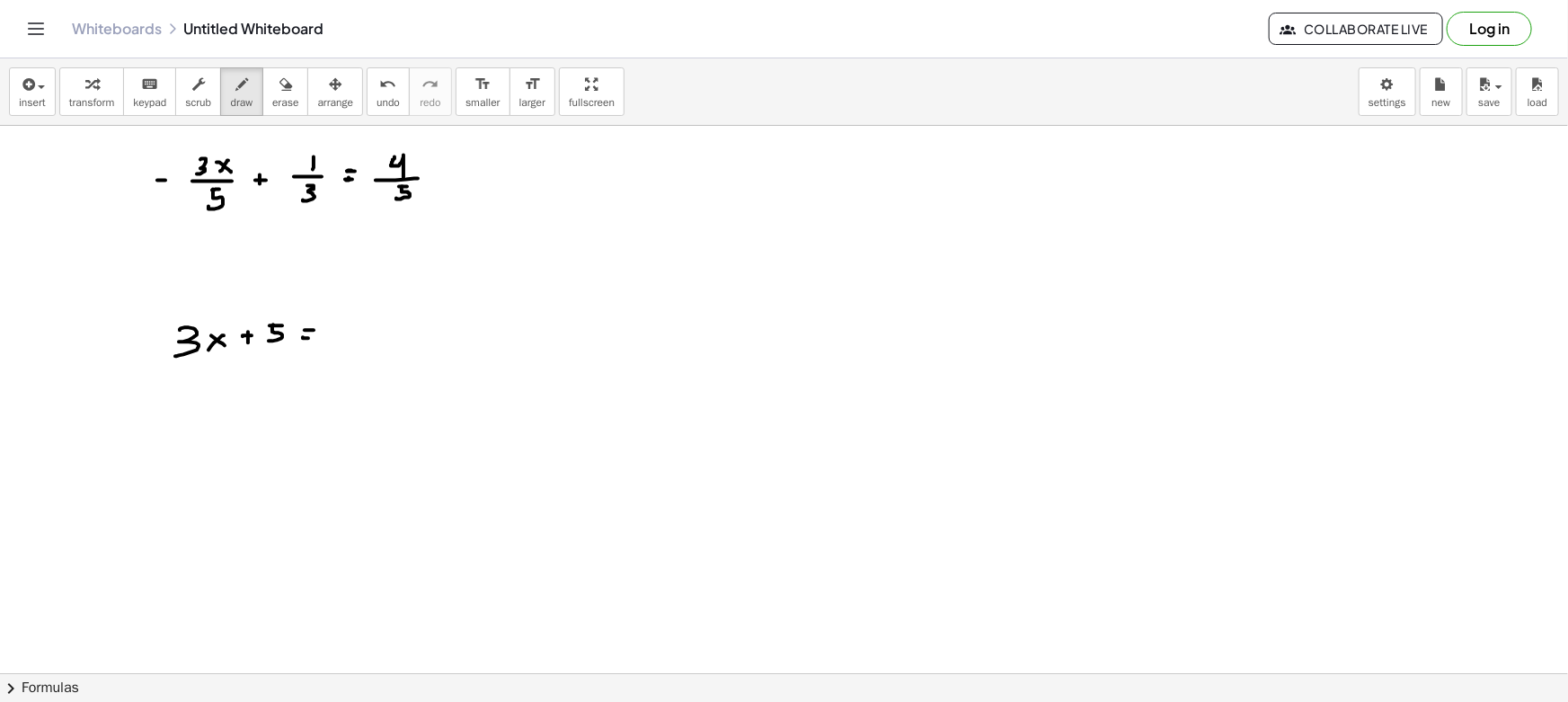 drag, startPoint x: 303, startPoint y: 338, endPoint x: 331, endPoint y: 334, distance: 28.284 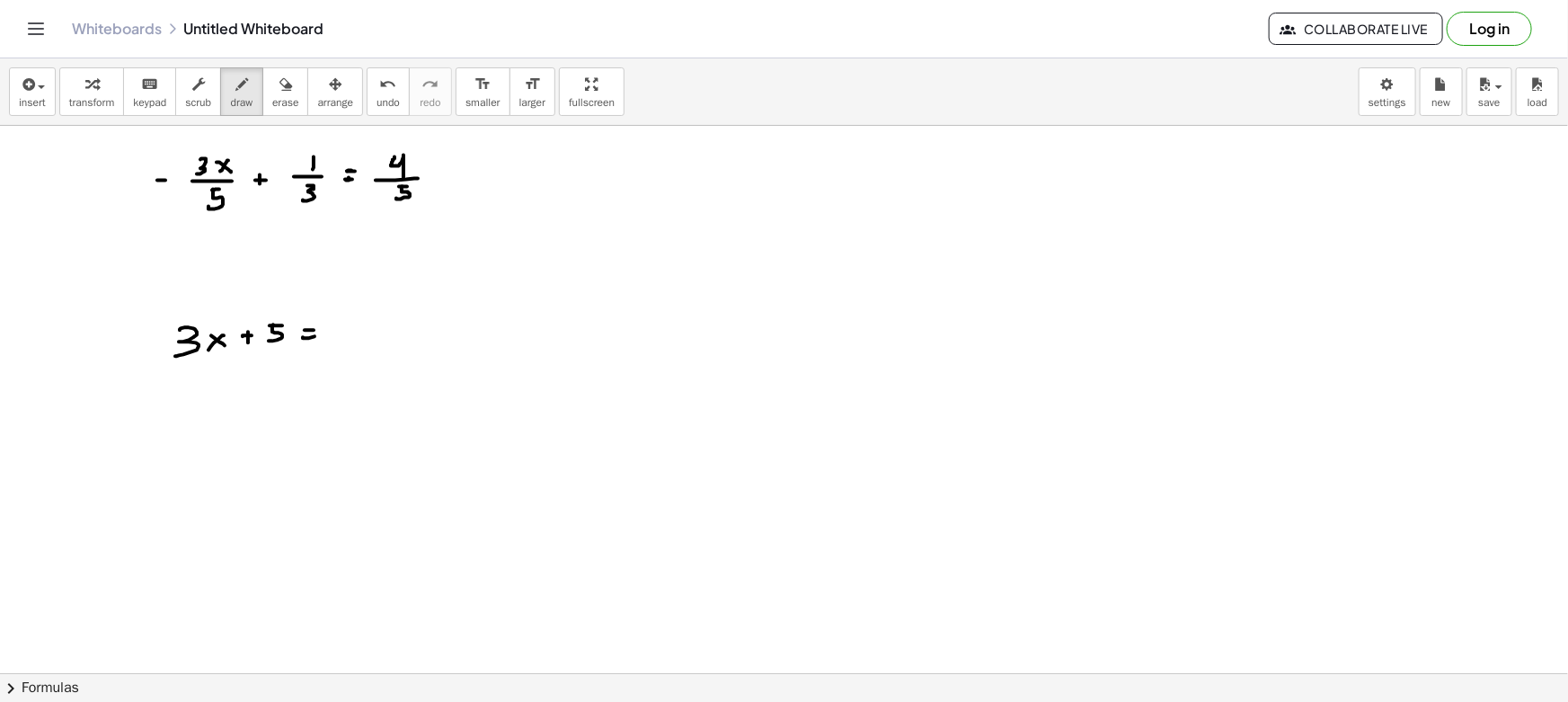 click at bounding box center [784, 774] 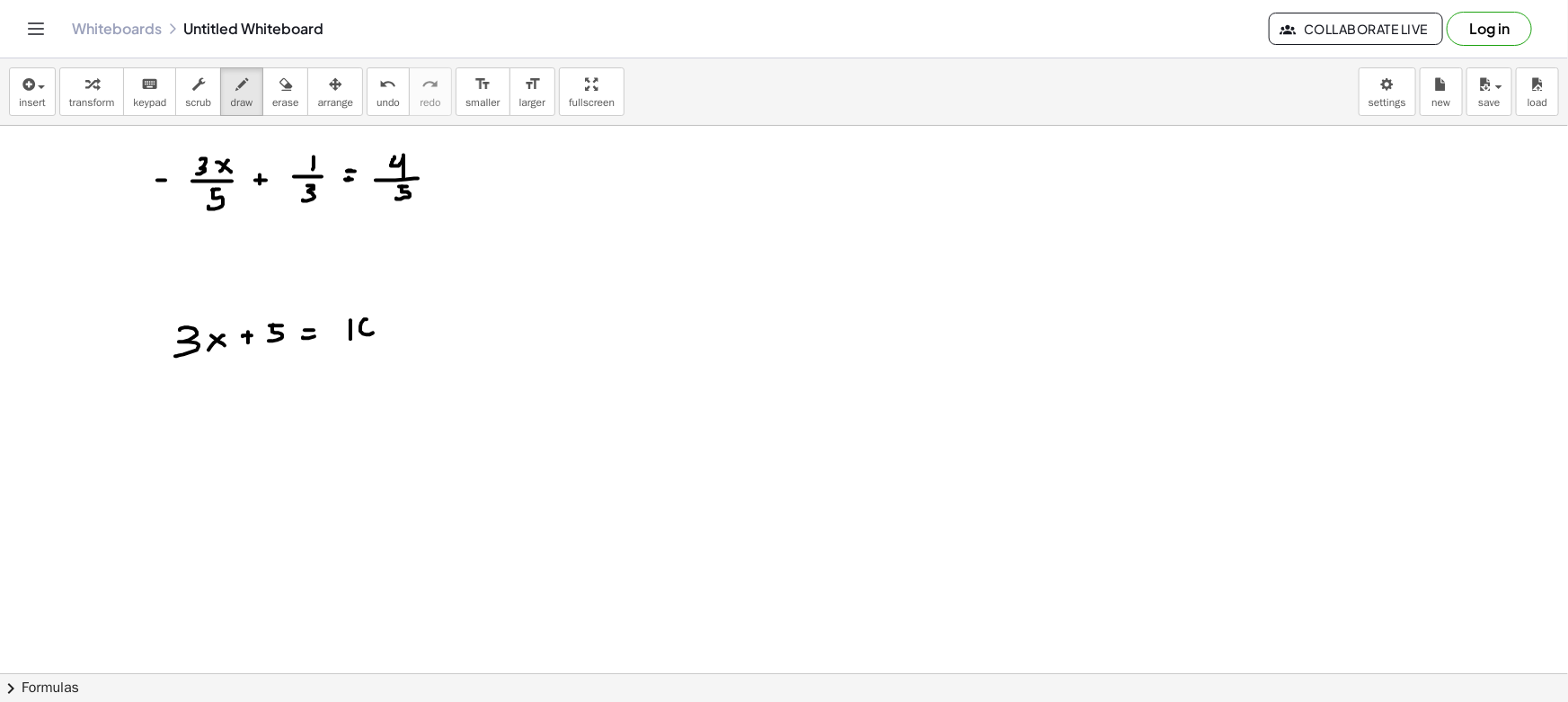 drag, startPoint x: 373, startPoint y: 333, endPoint x: 357, endPoint y: 324, distance: 18.35756 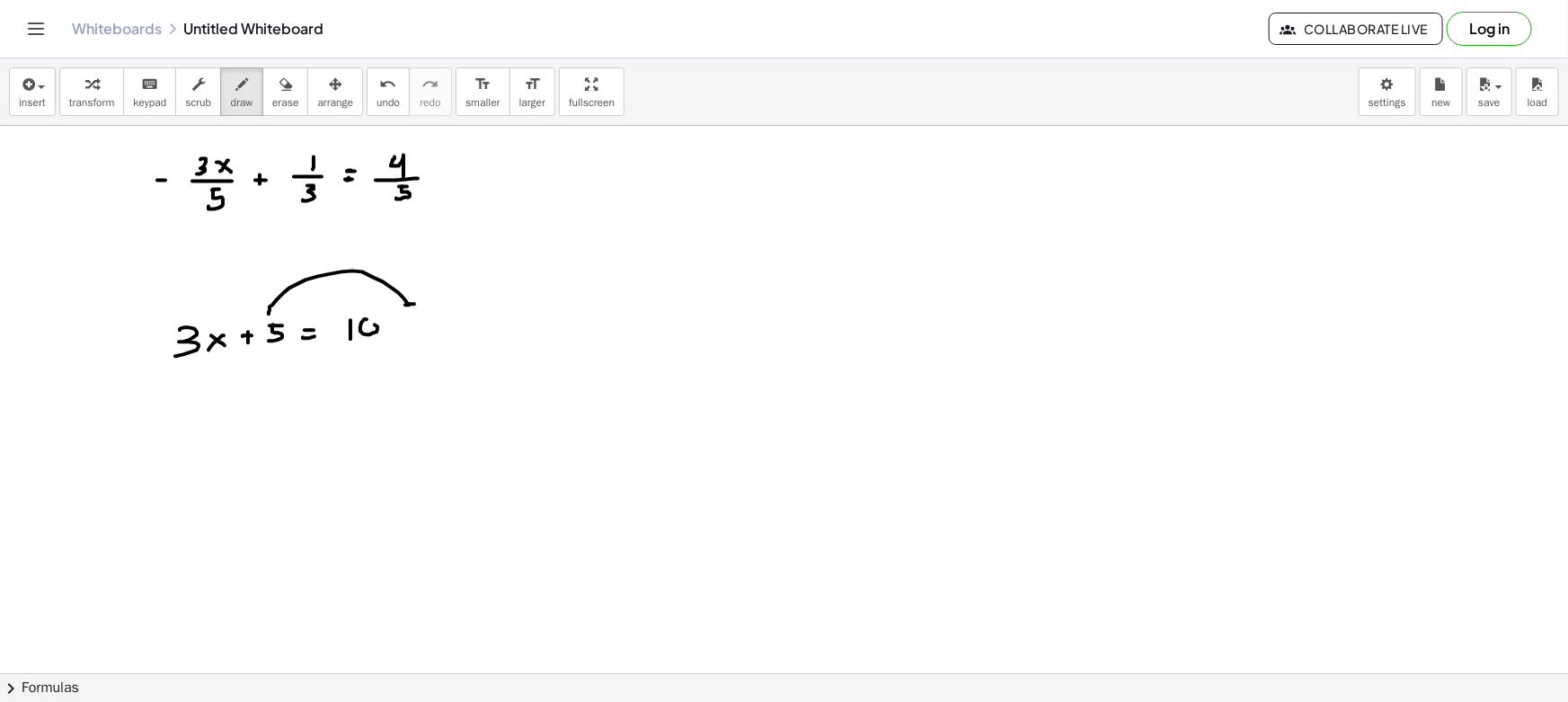 drag, startPoint x: 269, startPoint y: 314, endPoint x: 418, endPoint y: 306, distance: 149.21461 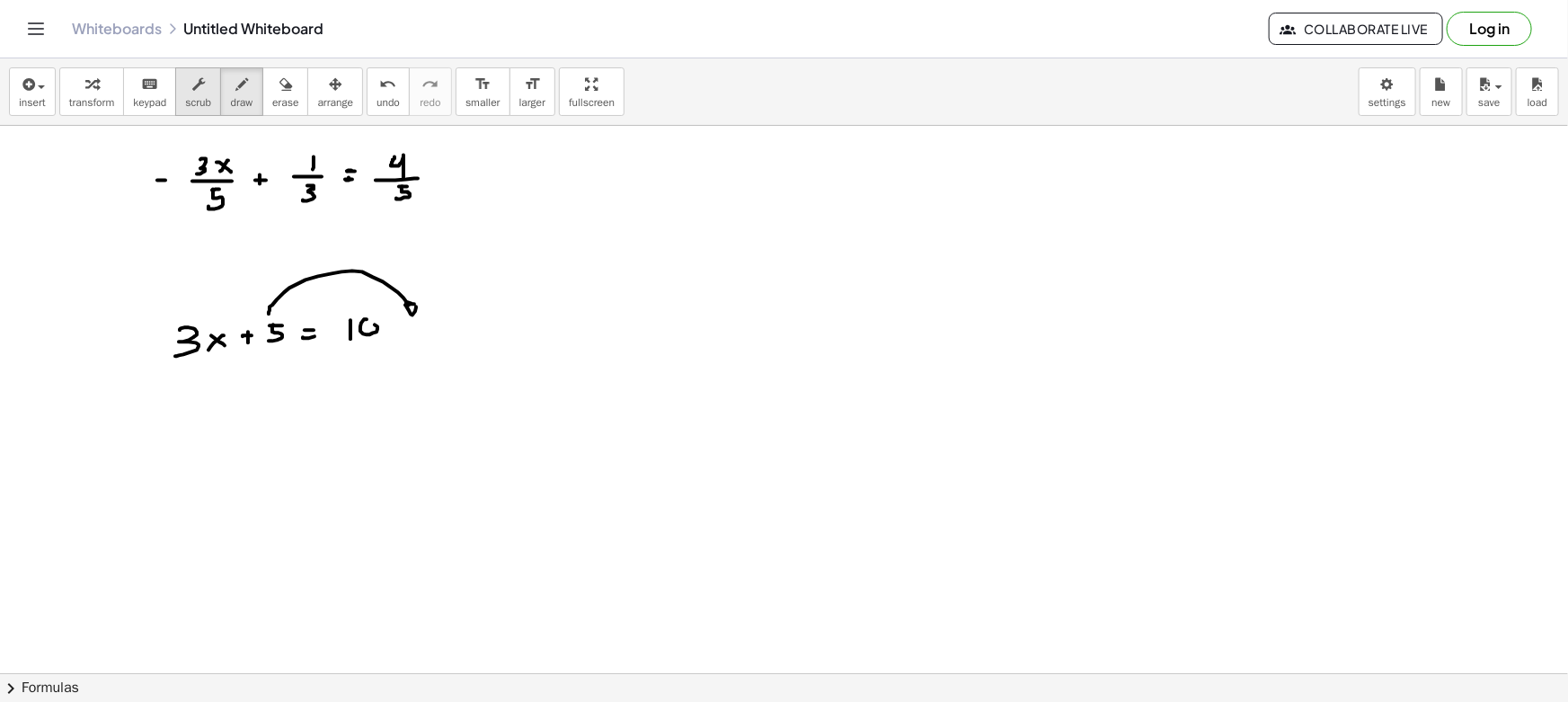 click on "scrub" at bounding box center [198, 92] 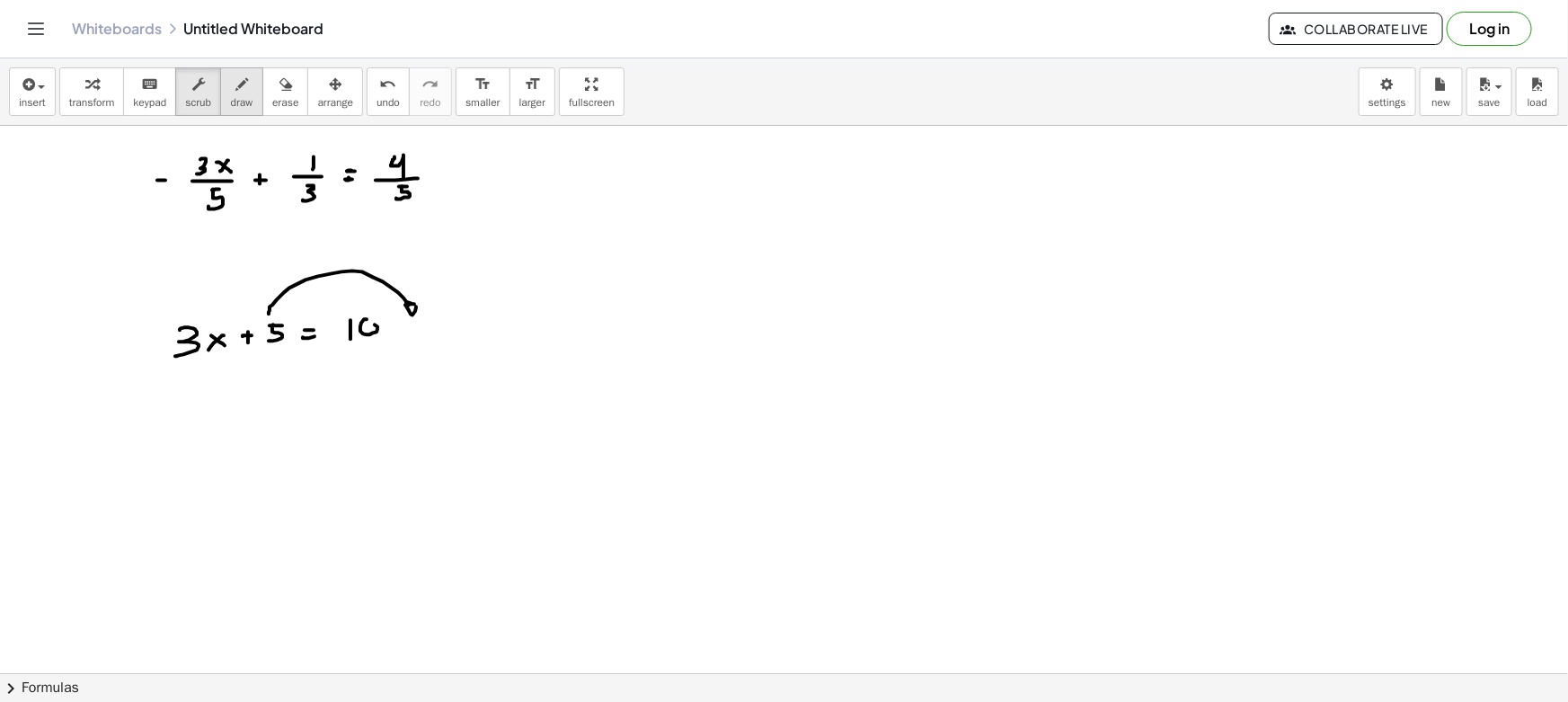 click at bounding box center [242, 84] 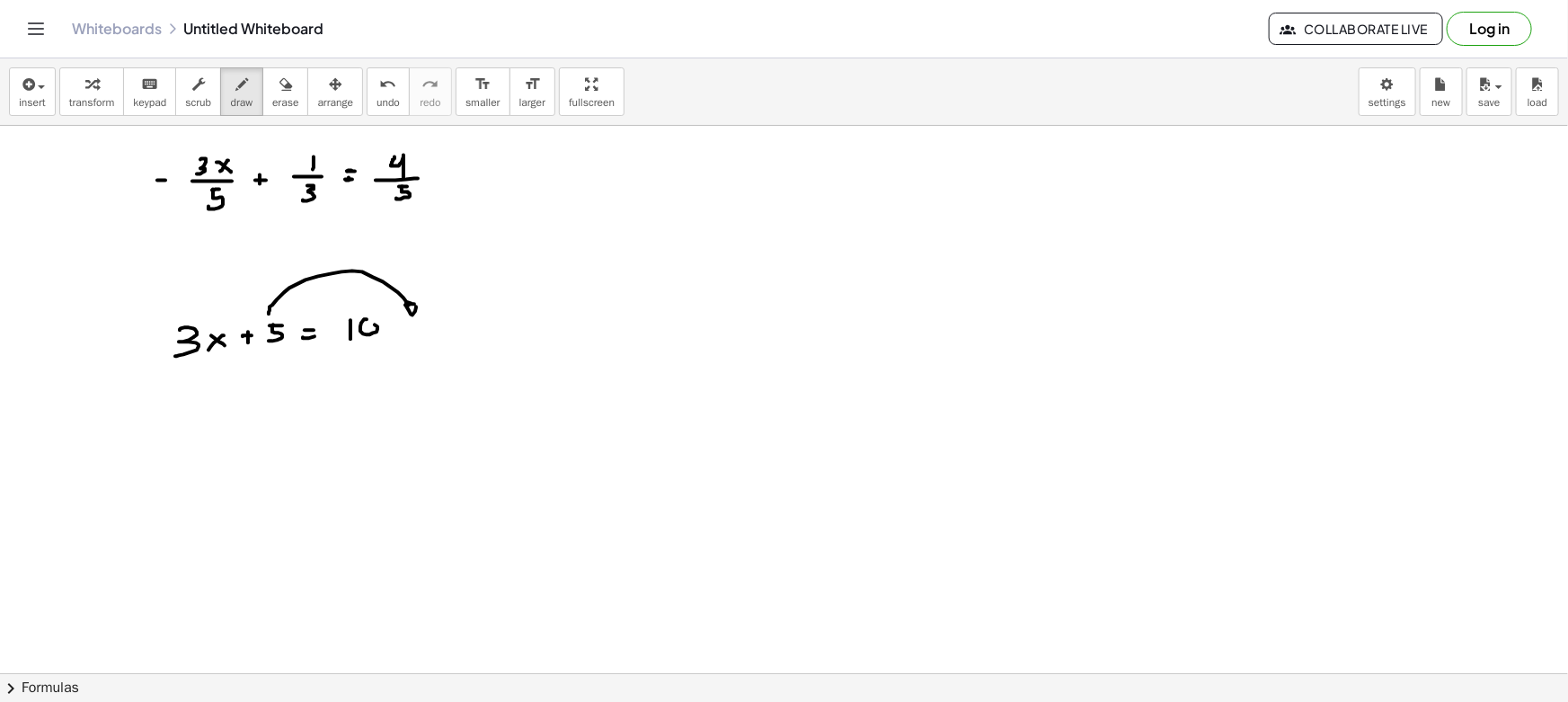 drag, startPoint x: 166, startPoint y: 442, endPoint x: 189, endPoint y: 442, distance: 23 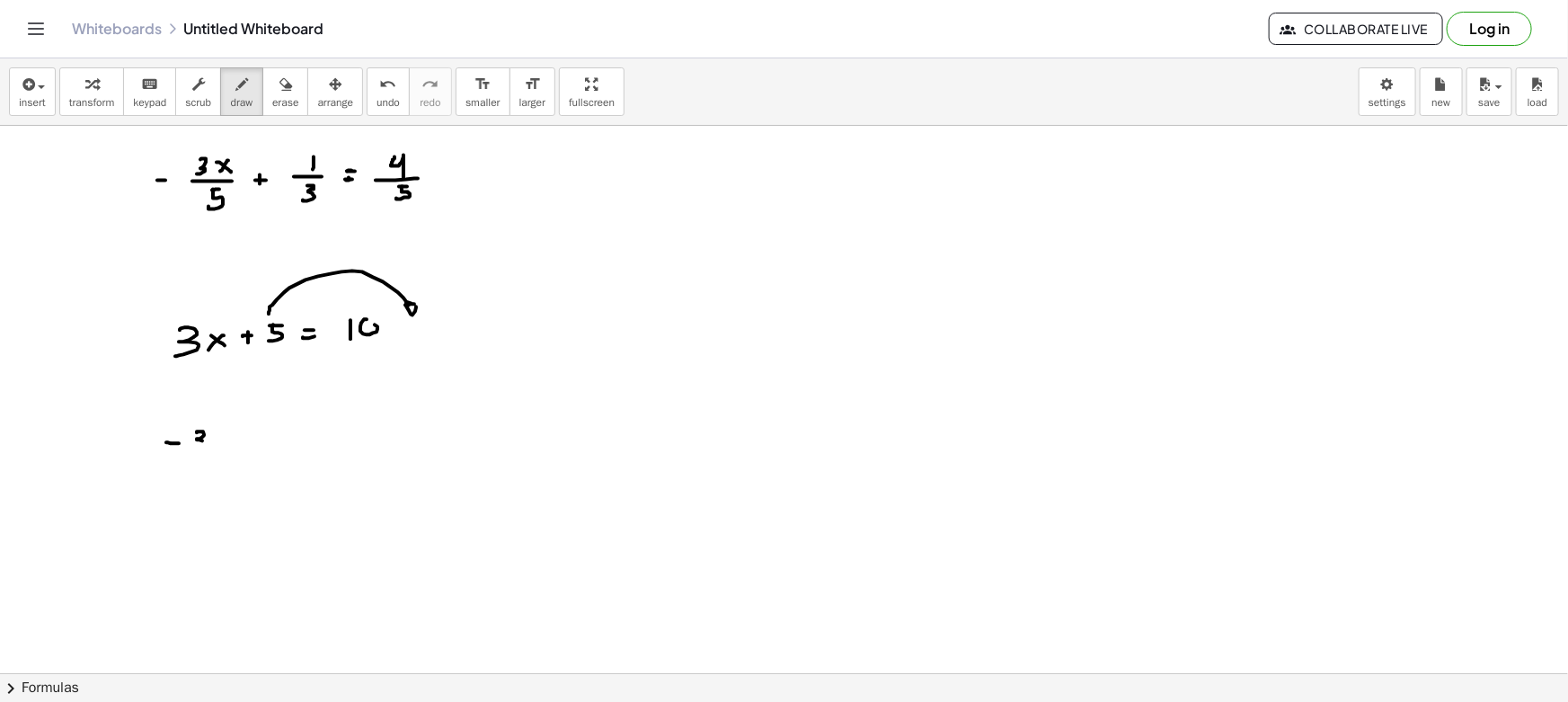 drag, startPoint x: 197, startPoint y: 431, endPoint x: 206, endPoint y: 446, distance: 17.492856 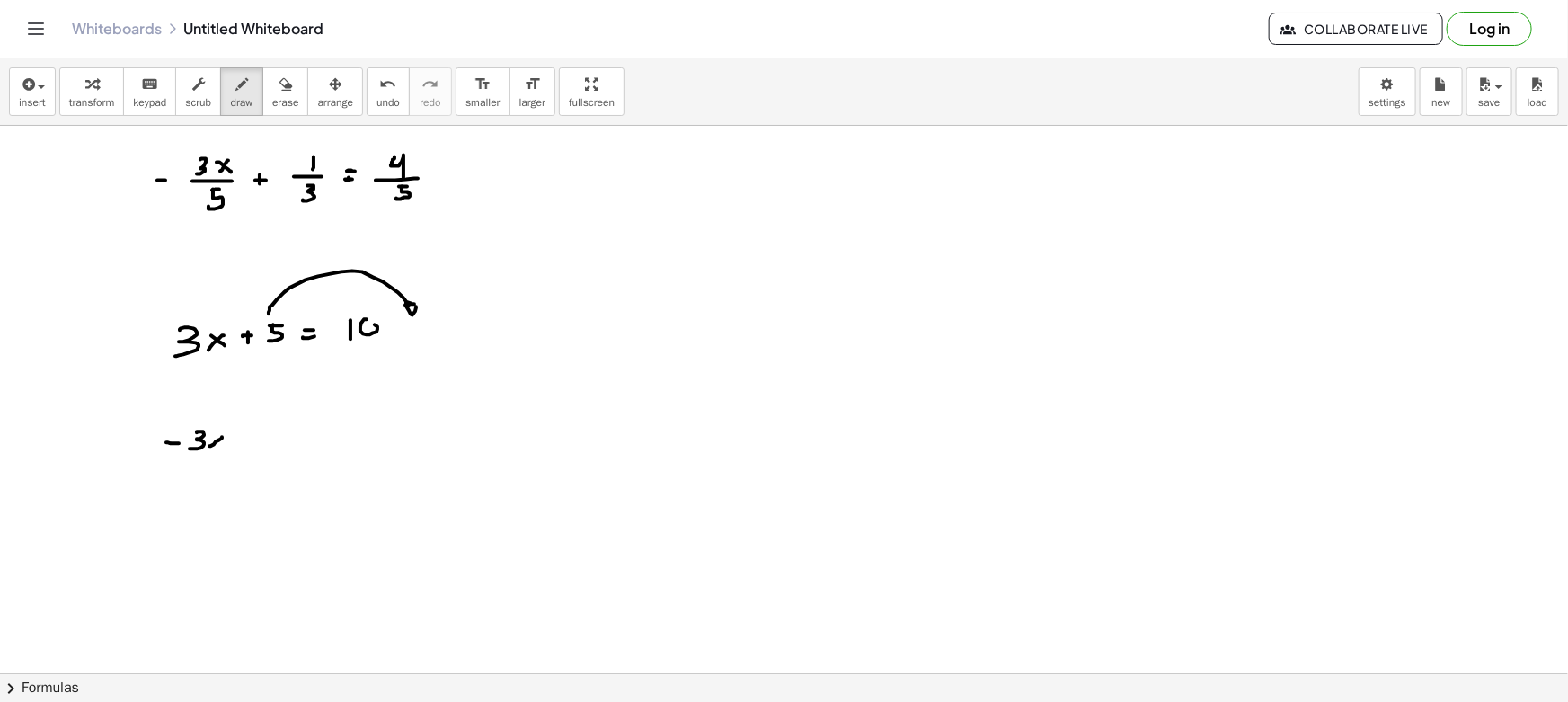 drag, startPoint x: 222, startPoint y: 437, endPoint x: 209, endPoint y: 446, distance: 15.81139 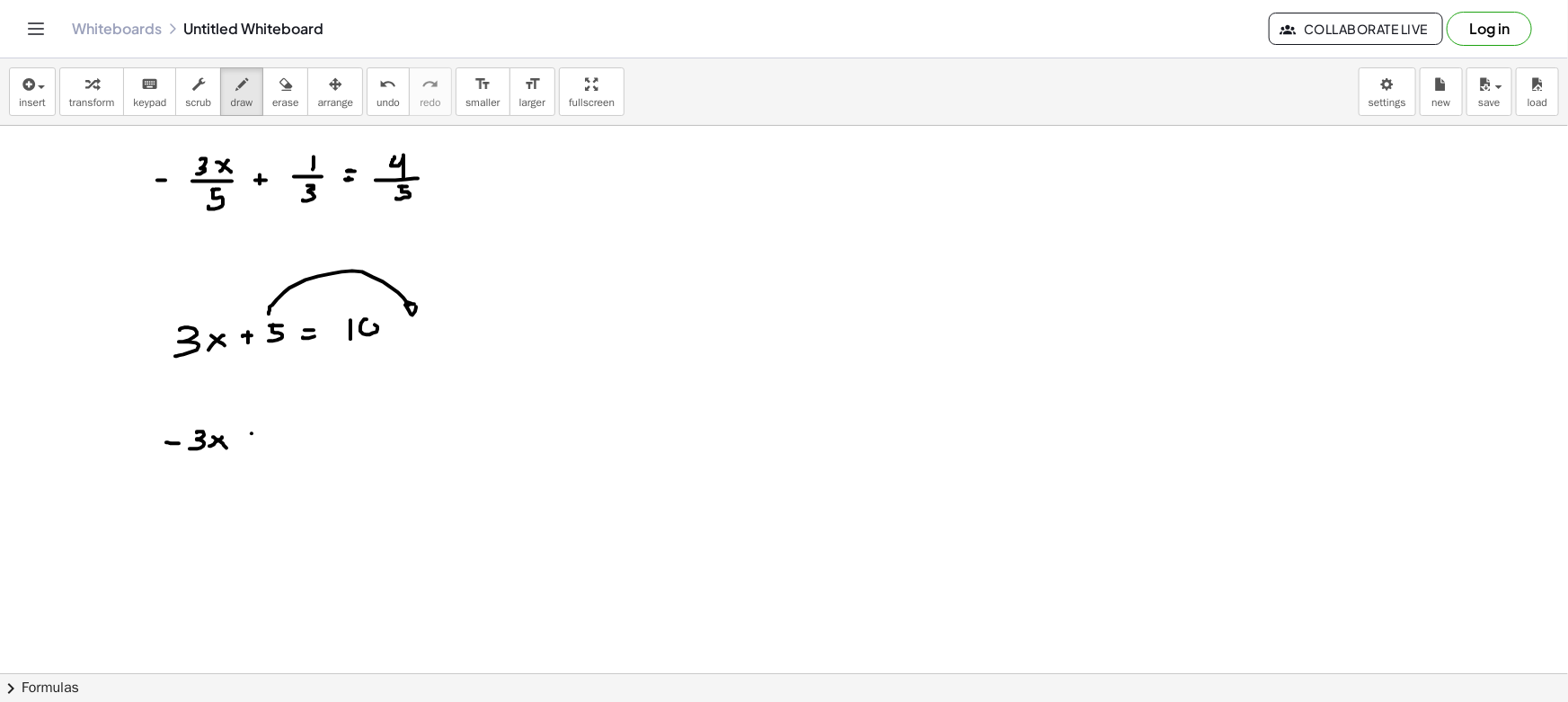 click at bounding box center (784, 774) 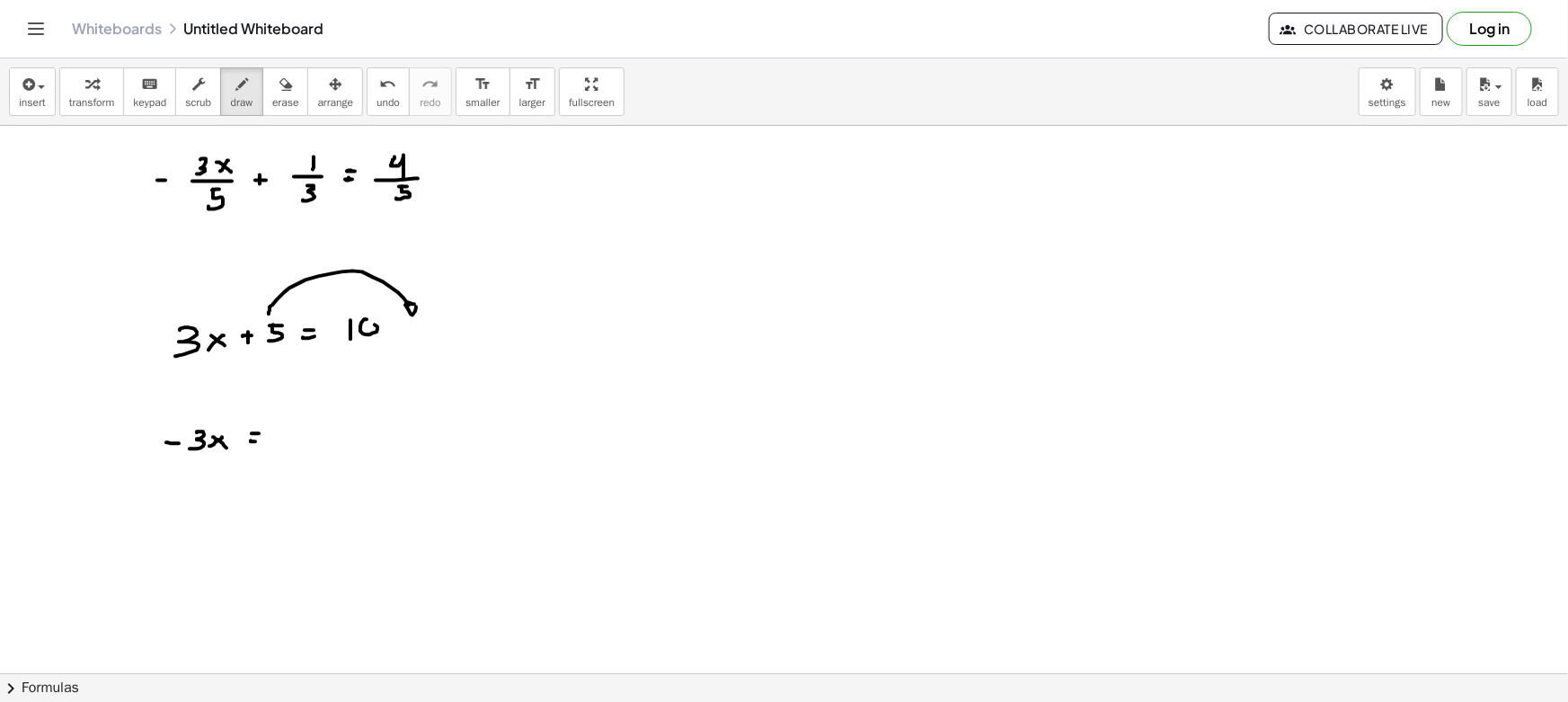 click at bounding box center [784, 774] 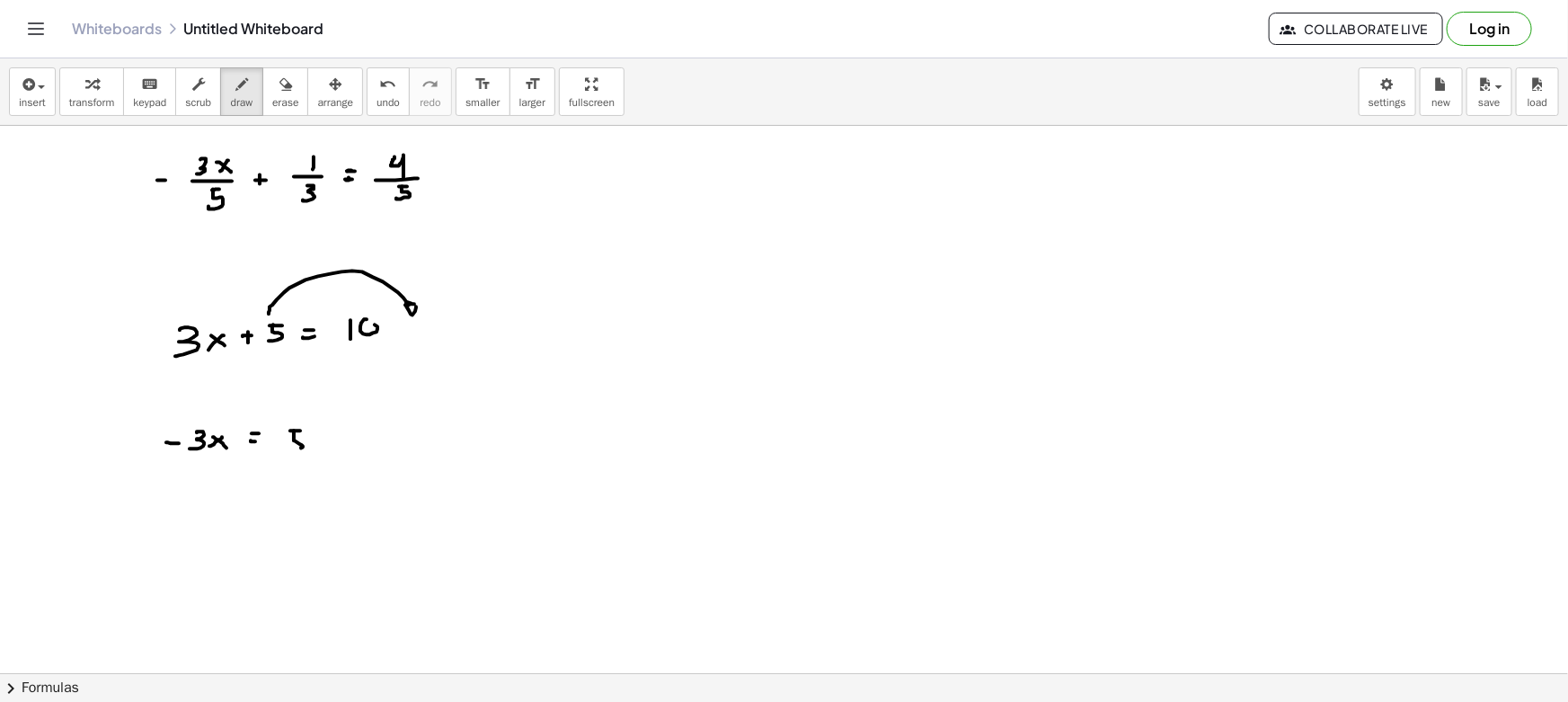 drag, startPoint x: 294, startPoint y: 431, endPoint x: 284, endPoint y: 449, distance: 20.59126 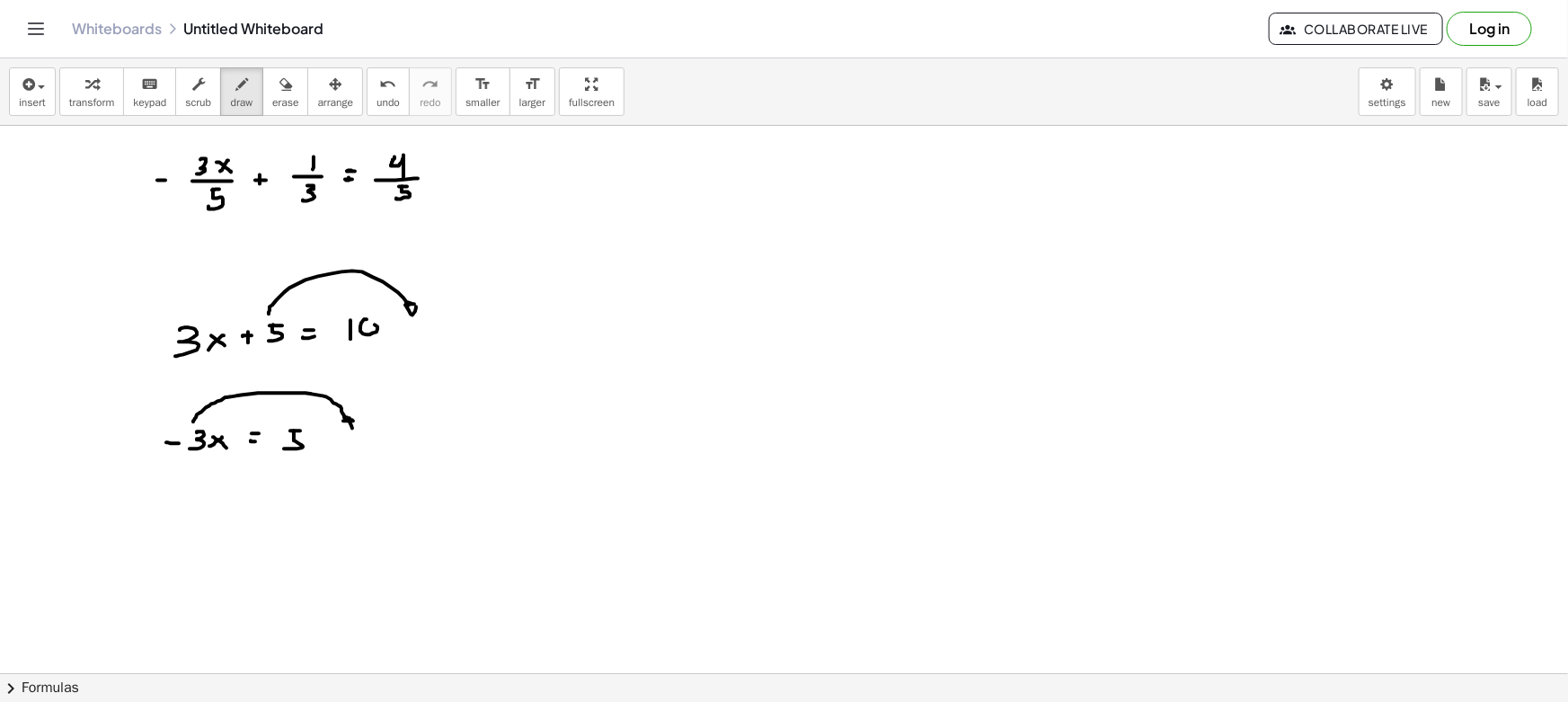 drag, startPoint x: 193, startPoint y: 422, endPoint x: 358, endPoint y: 427, distance: 165.07574 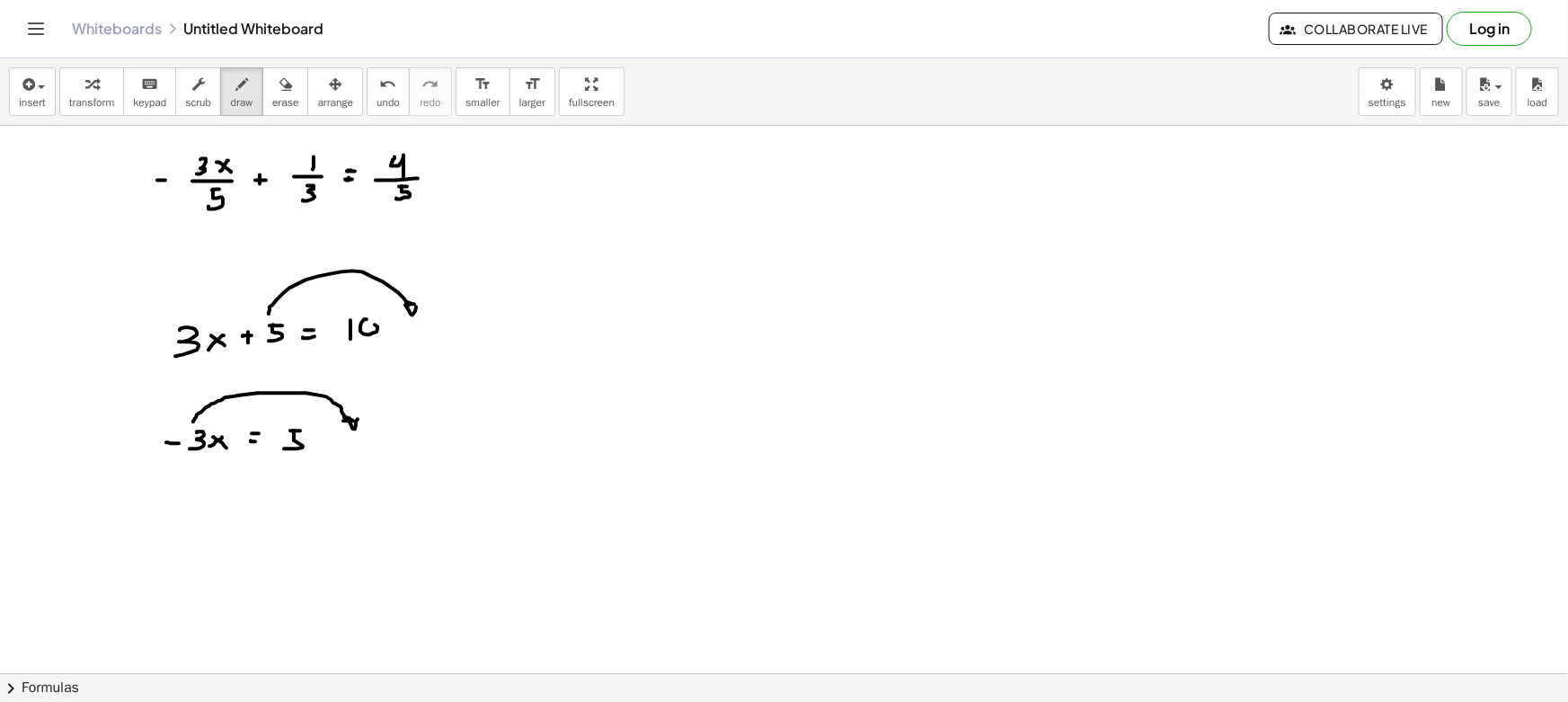 drag, startPoint x: 215, startPoint y: 502, endPoint x: 202, endPoint y: 510, distance: 15.264338 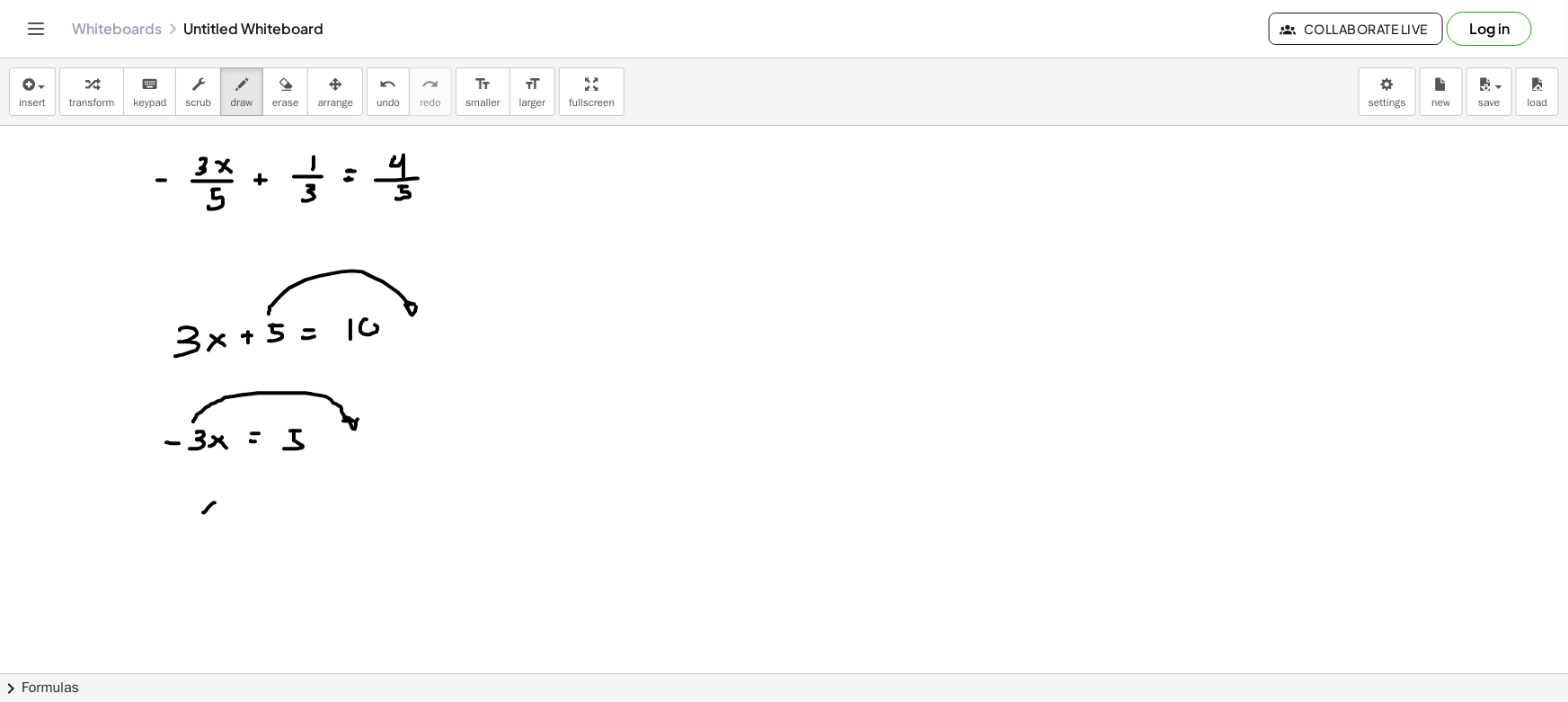 drag, startPoint x: 222, startPoint y: 512, endPoint x: 241, endPoint y: 502, distance: 21.470911 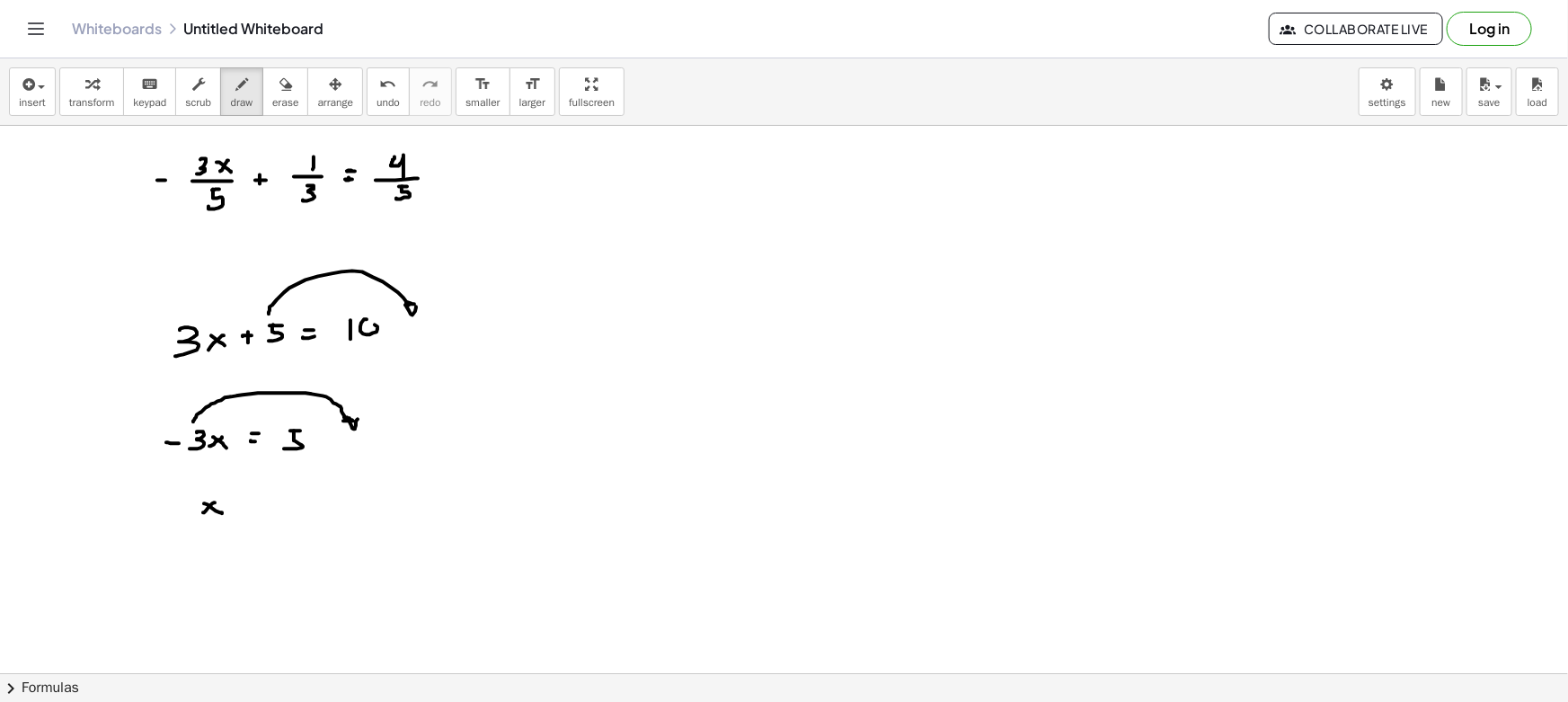 drag, startPoint x: 243, startPoint y: 500, endPoint x: 237, endPoint y: 508, distance: 10 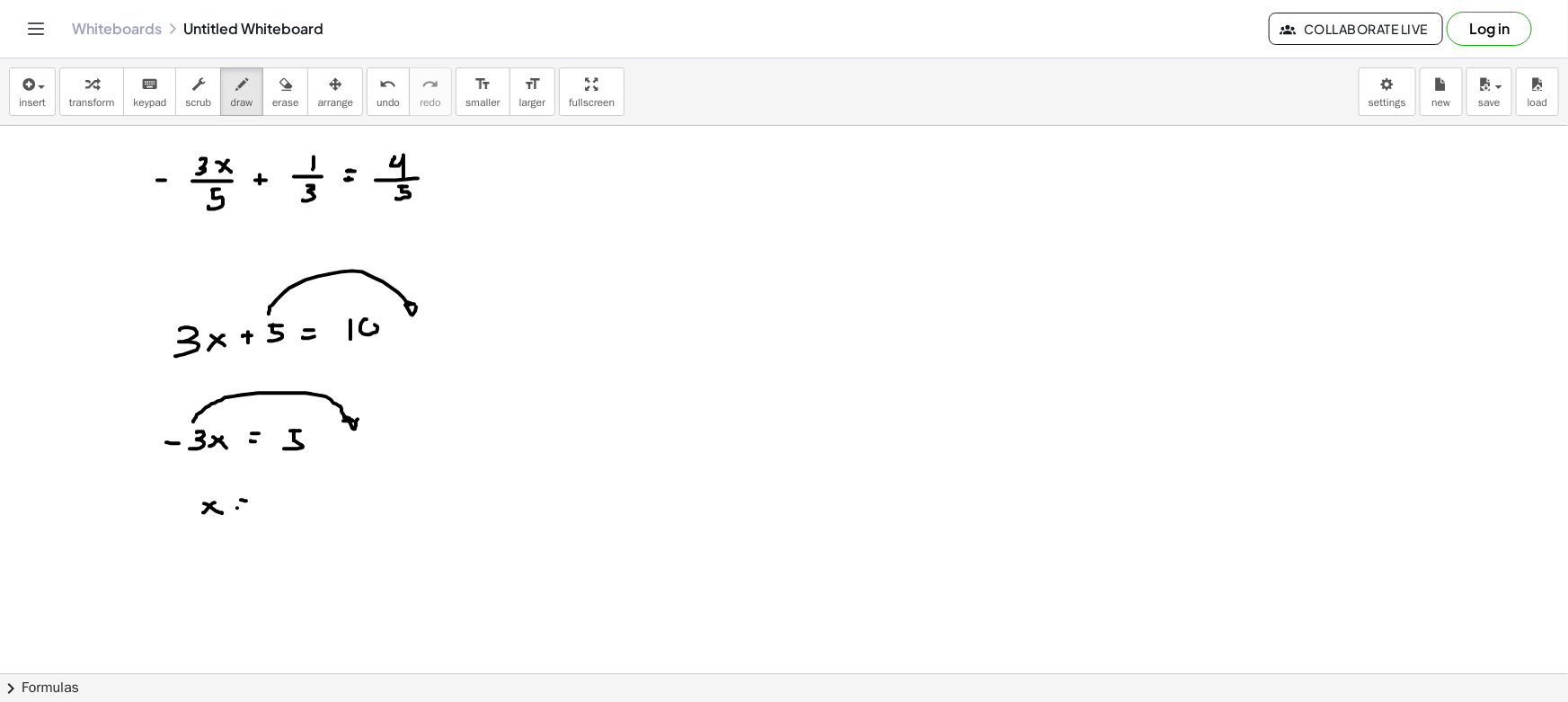 drag, startPoint x: 237, startPoint y: 508, endPoint x: 255, endPoint y: 509, distance: 18.027756 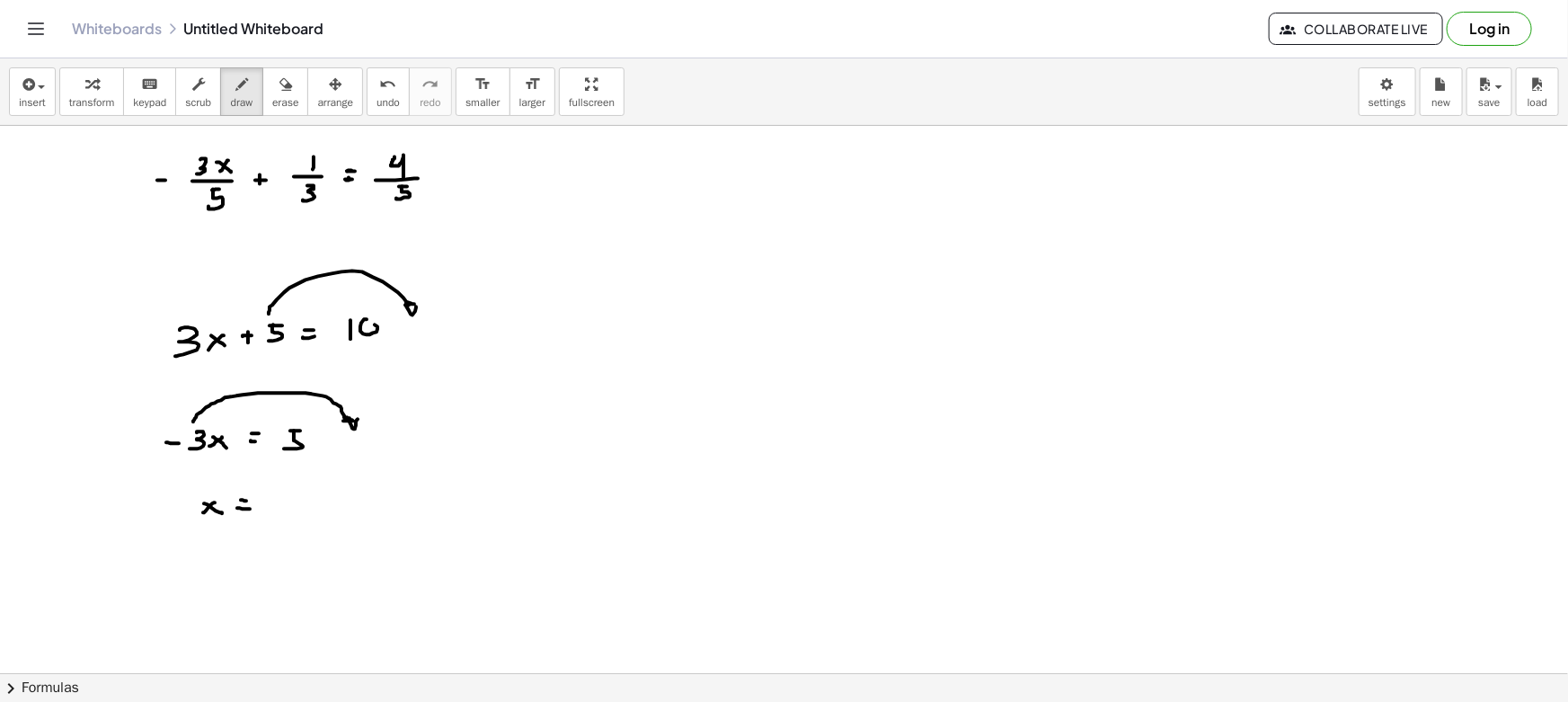 click at bounding box center [784, 774] 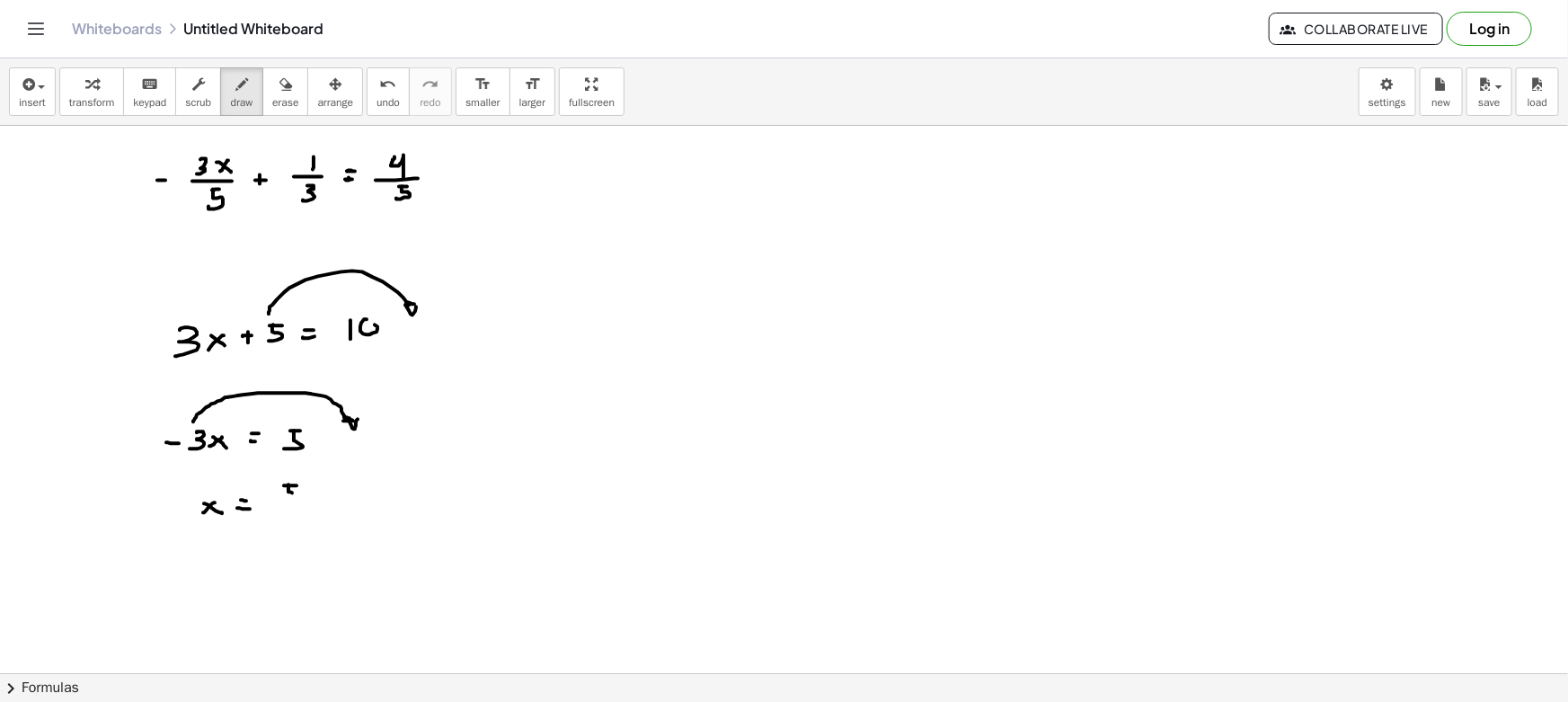drag, startPoint x: 288, startPoint y: 489, endPoint x: 288, endPoint y: 501, distance: 12 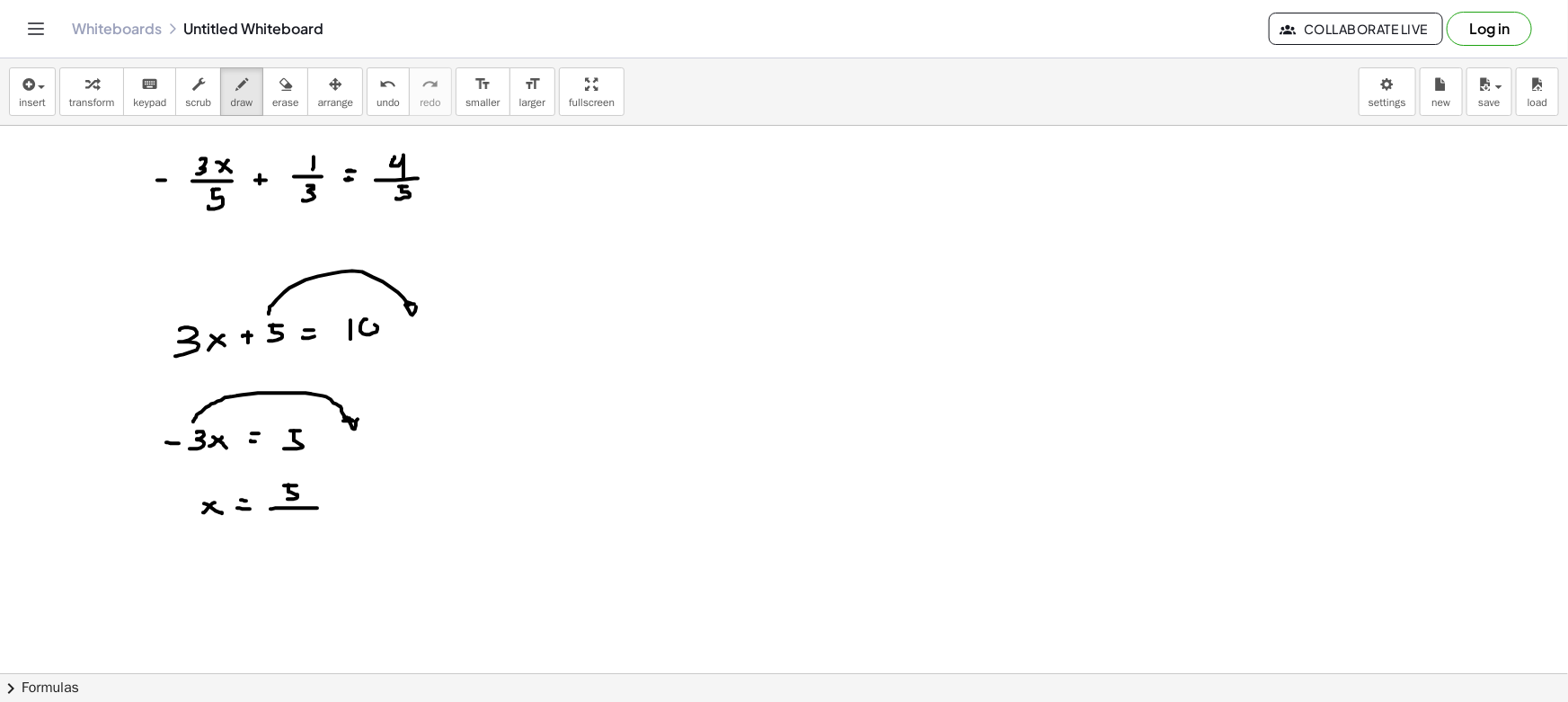 drag, startPoint x: 270, startPoint y: 509, endPoint x: 317, endPoint y: 508, distance: 47.010637 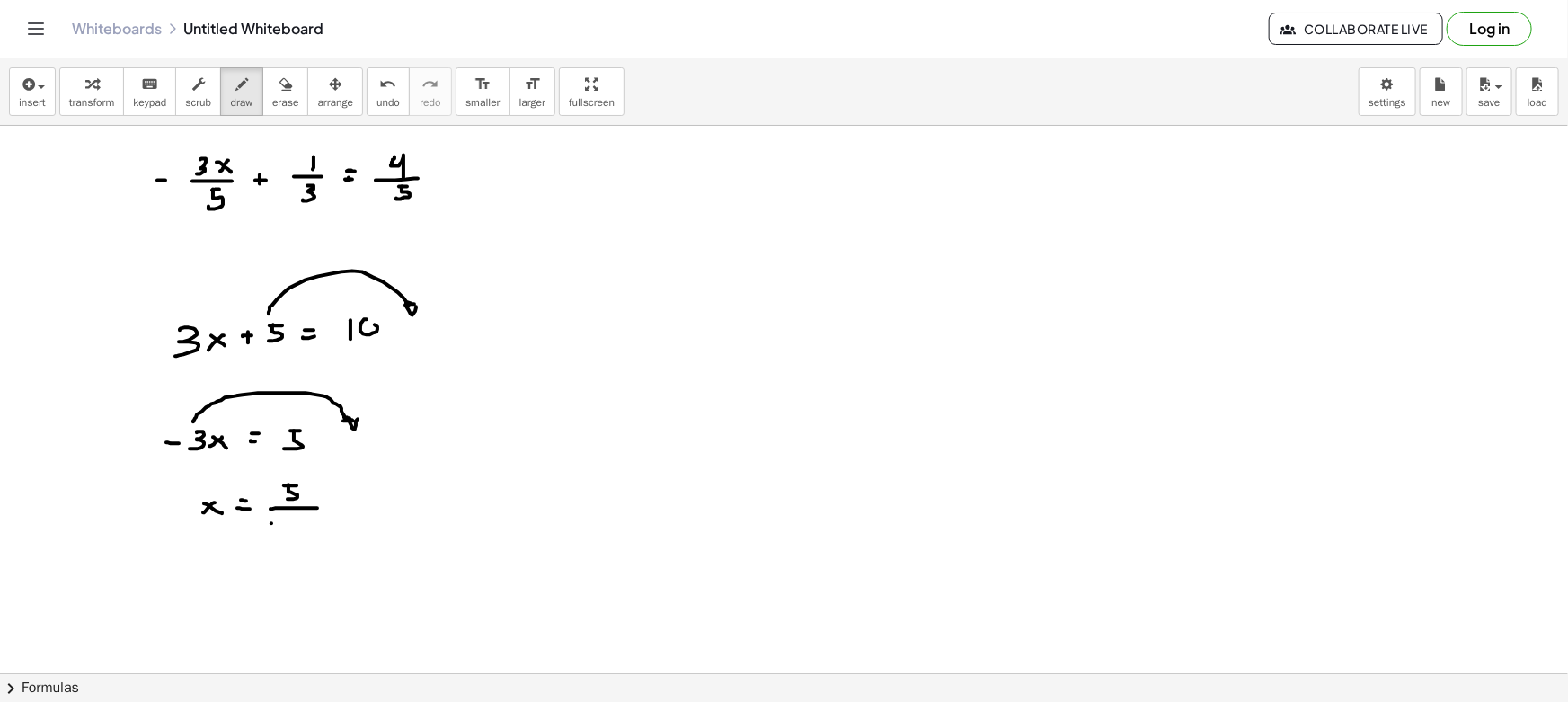 drag, startPoint x: 271, startPoint y: 523, endPoint x: 288, endPoint y: 524, distance: 17.029386 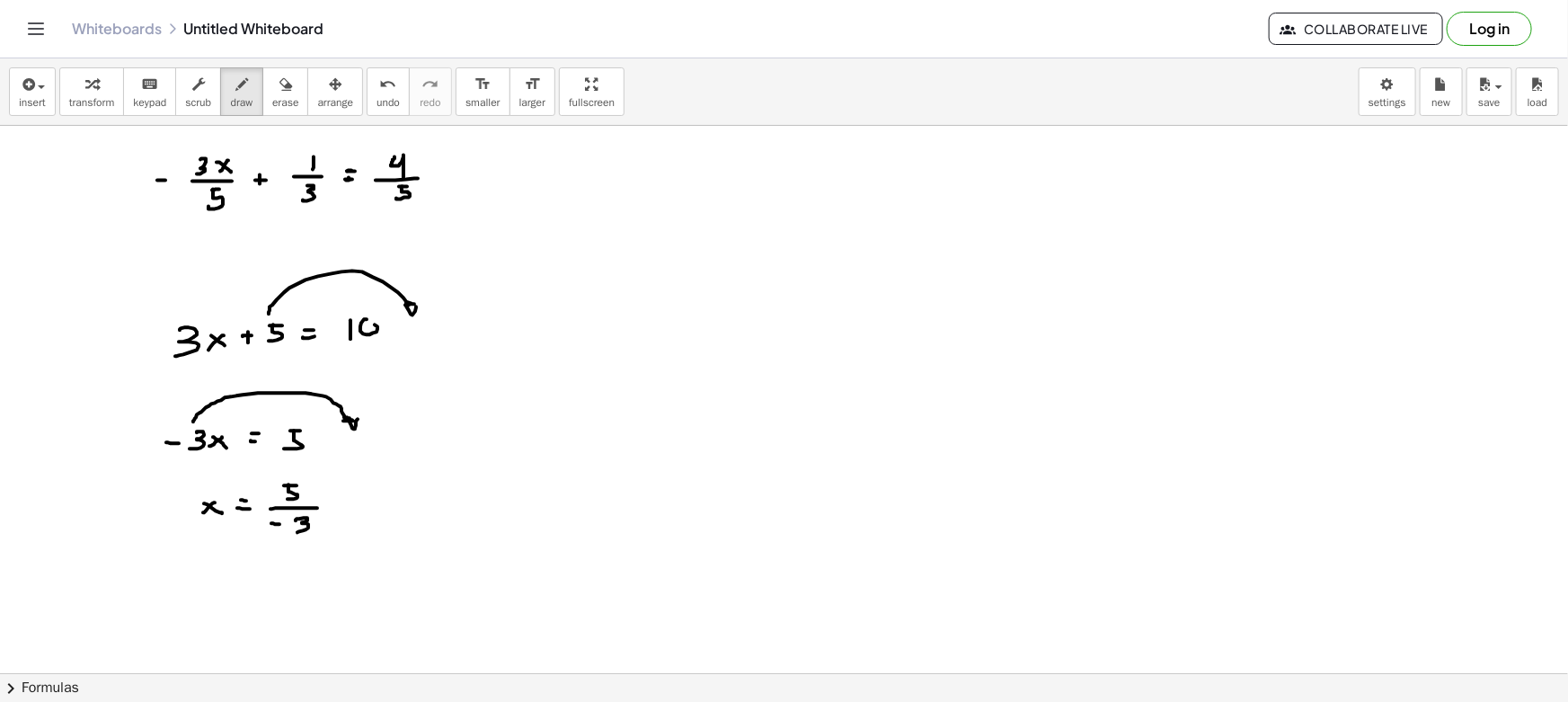 drag, startPoint x: 296, startPoint y: 520, endPoint x: 297, endPoint y: 533, distance: 13.038405 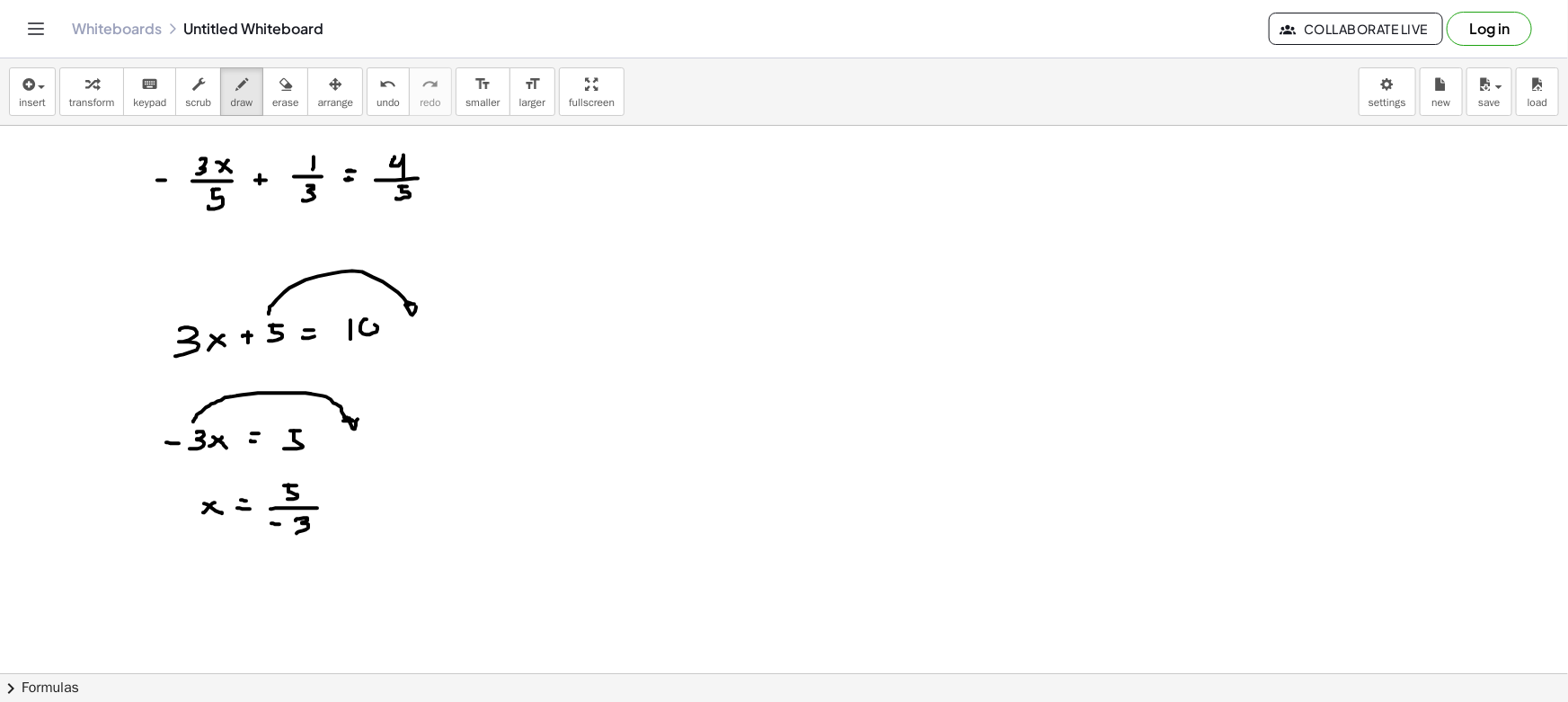 drag, startPoint x: 339, startPoint y: 521, endPoint x: 351, endPoint y: 523, distance: 12.165525 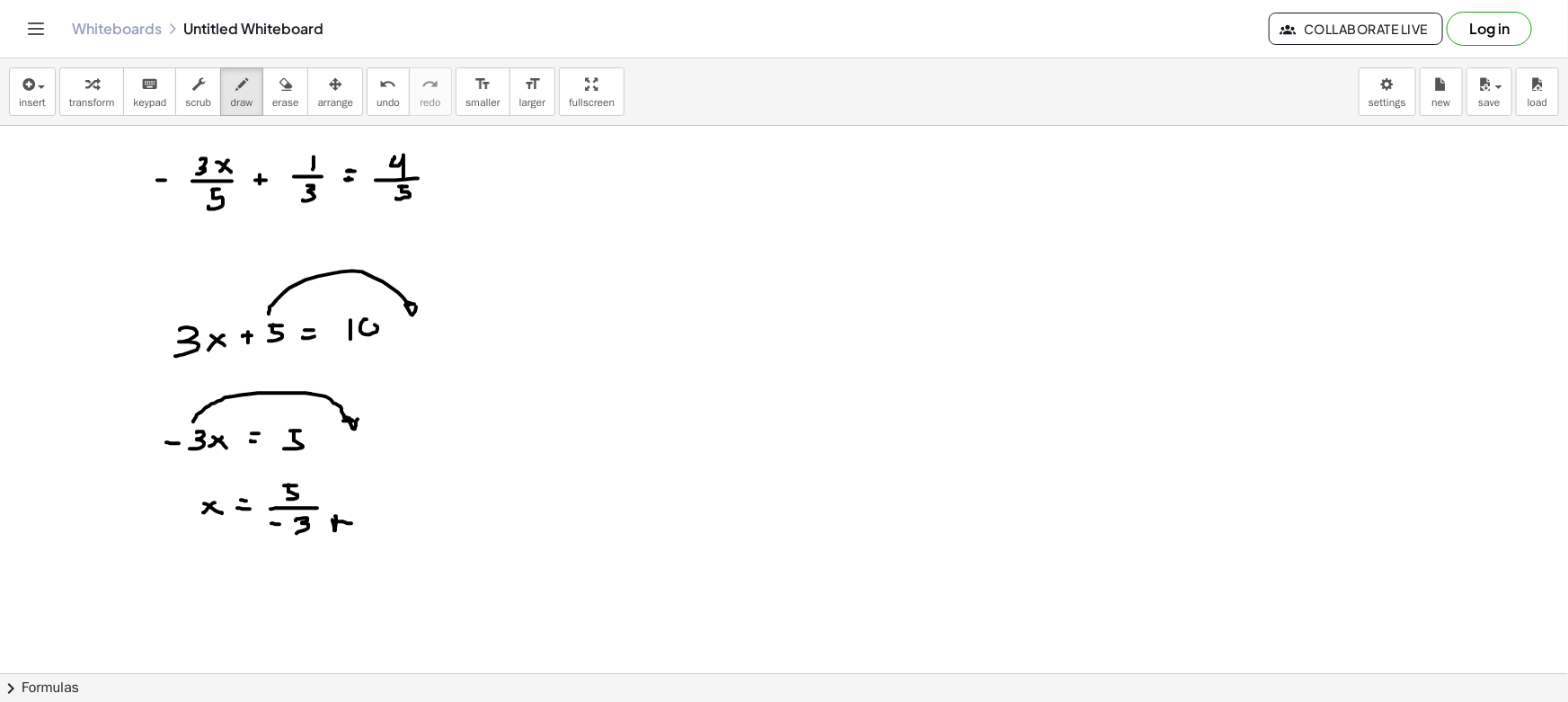 click at bounding box center (784, 774) 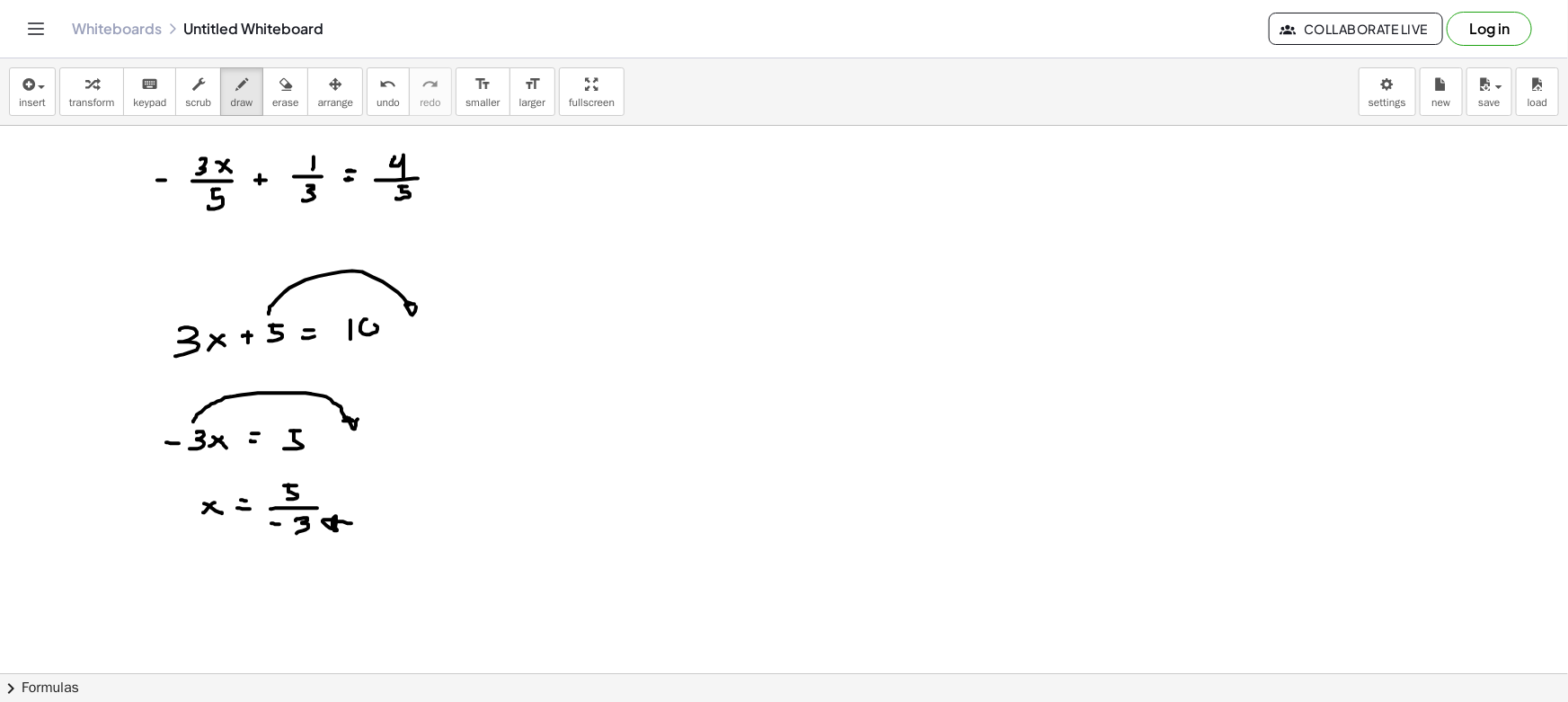 click at bounding box center (784, 774) 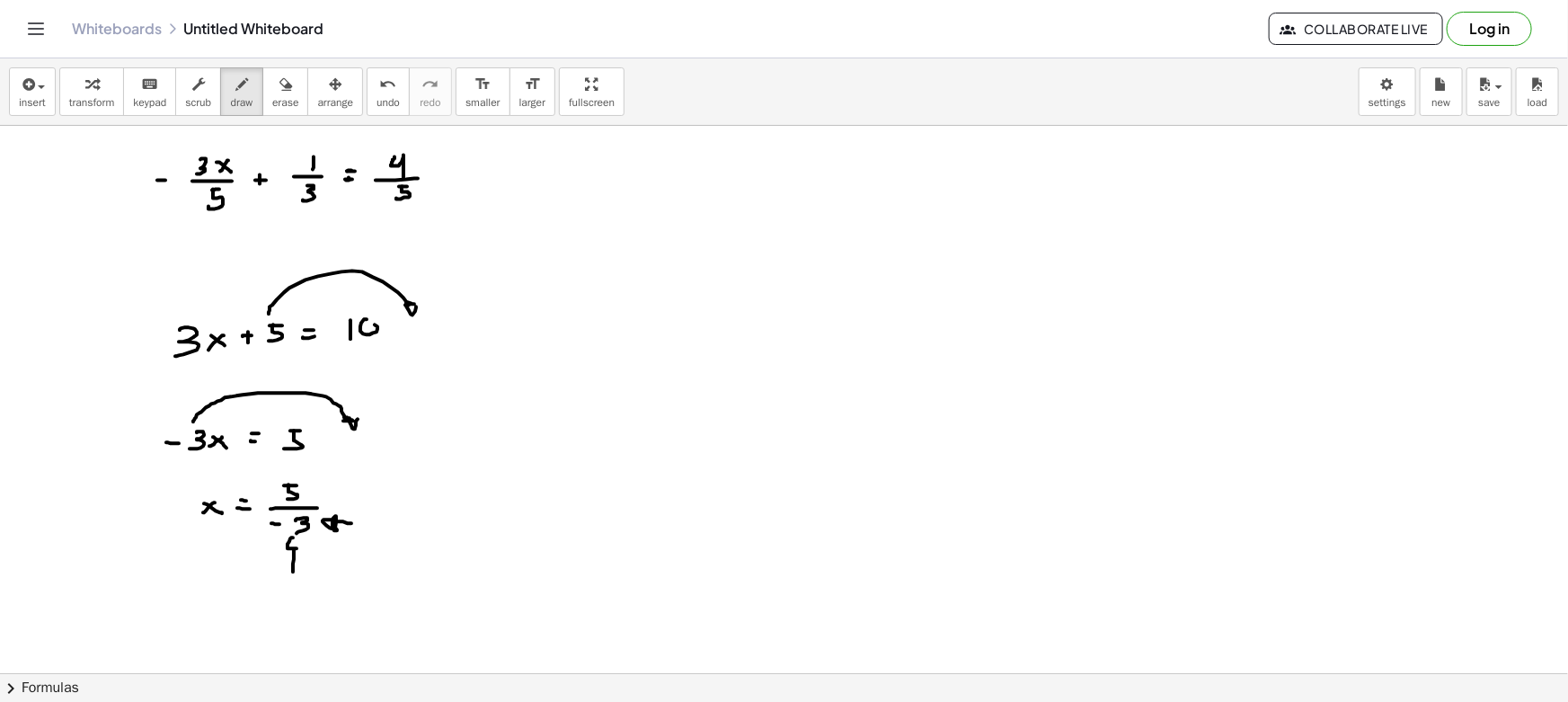 drag, startPoint x: 293, startPoint y: 572, endPoint x: 303, endPoint y: 555, distance: 19.723083 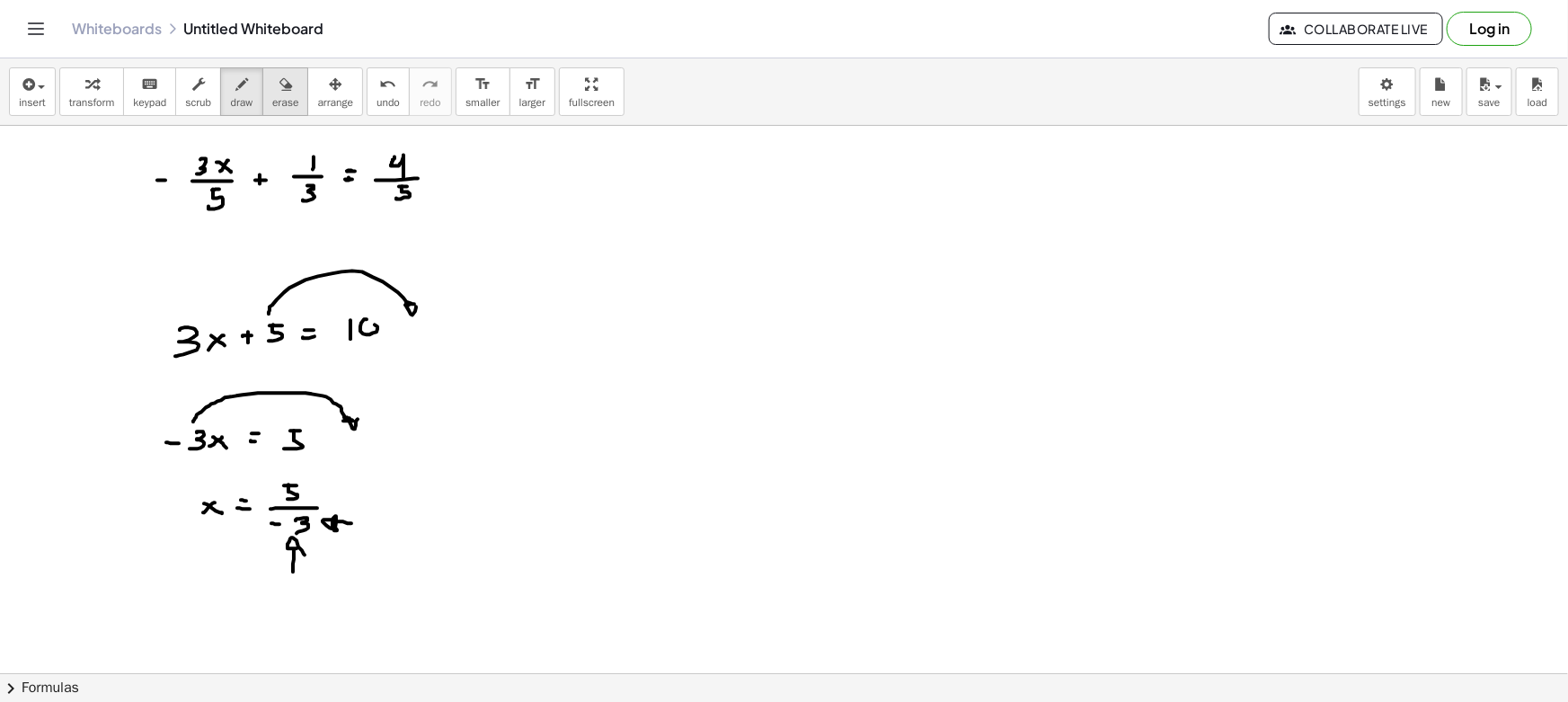click on "erase" at bounding box center (285, 102) 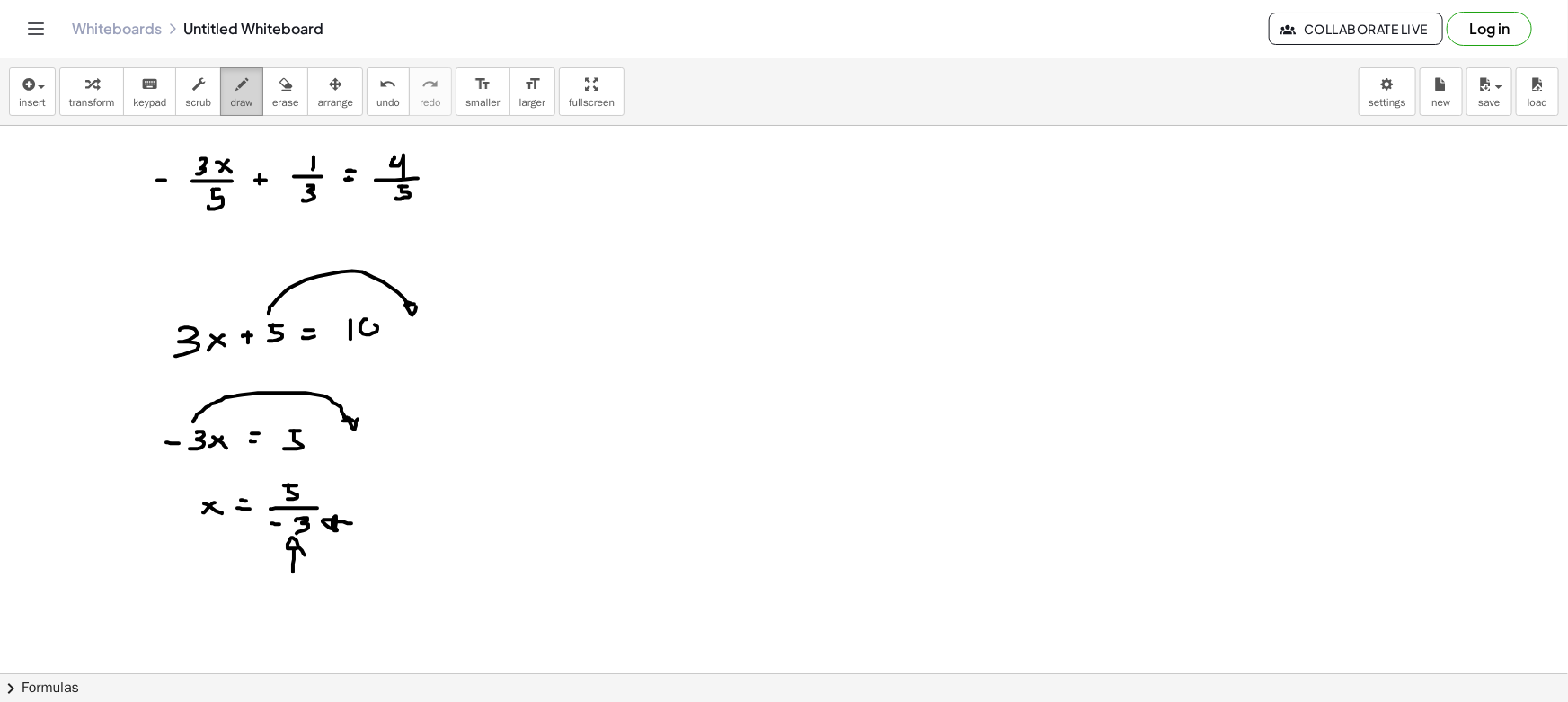 click on "draw" at bounding box center (242, 92) 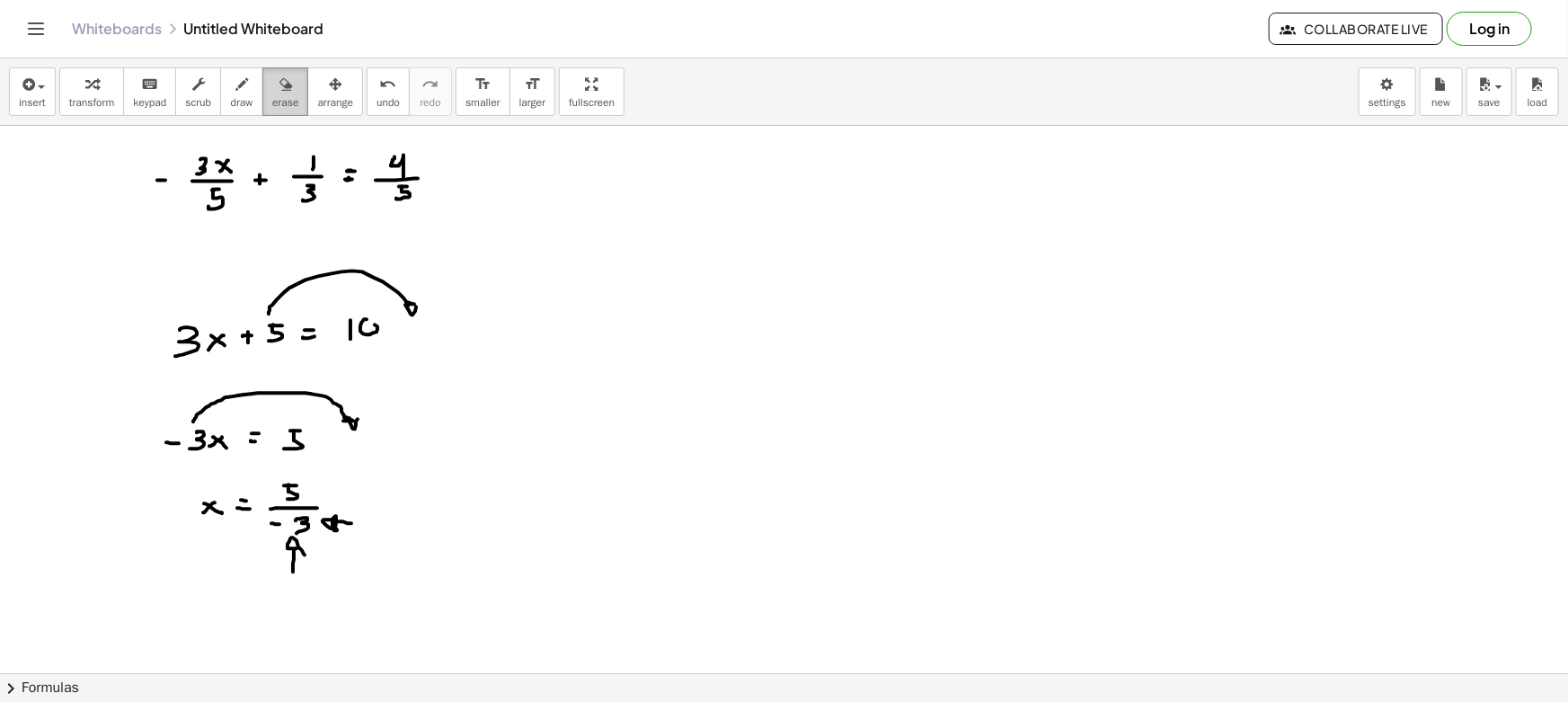 drag, startPoint x: 274, startPoint y: 90, endPoint x: 296, endPoint y: 224, distance: 135.794 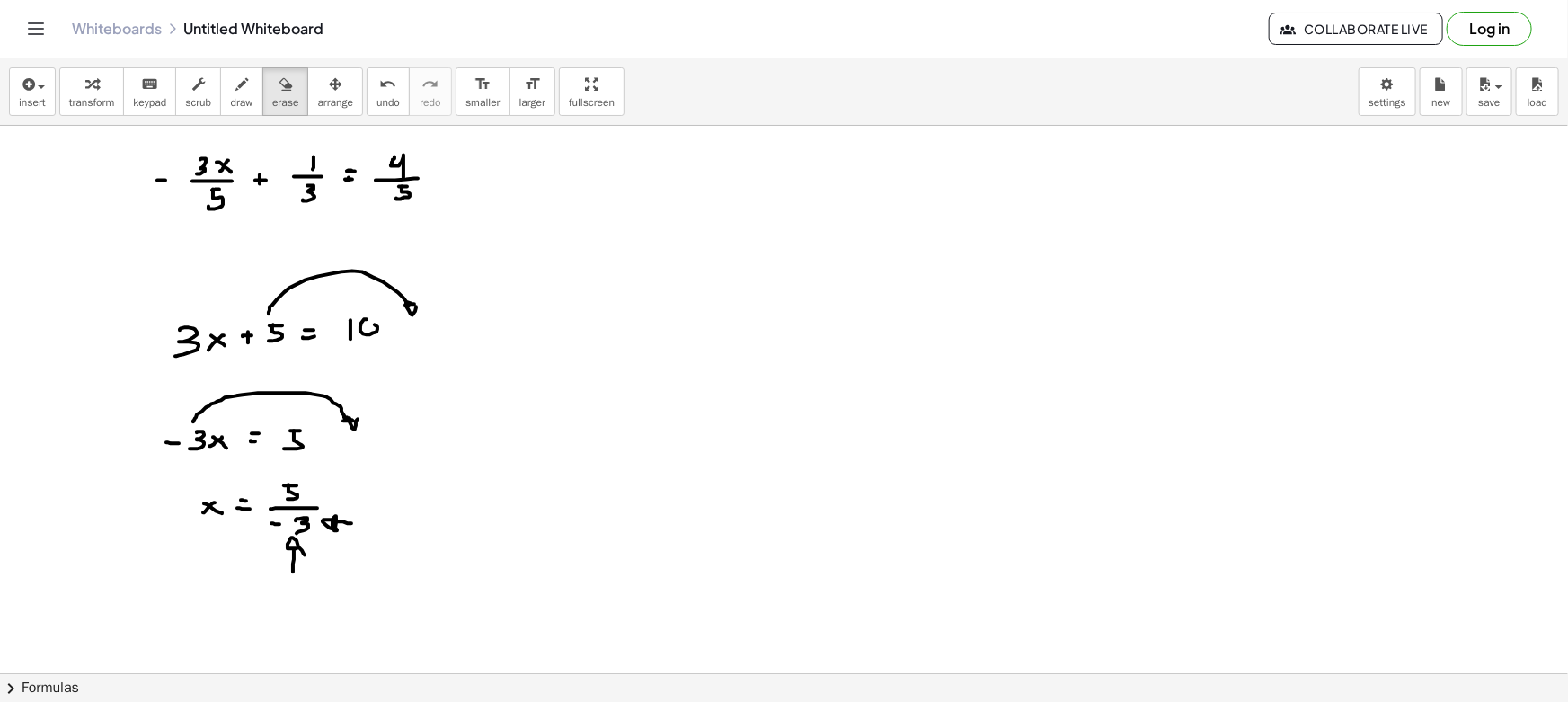 click at bounding box center [285, 84] 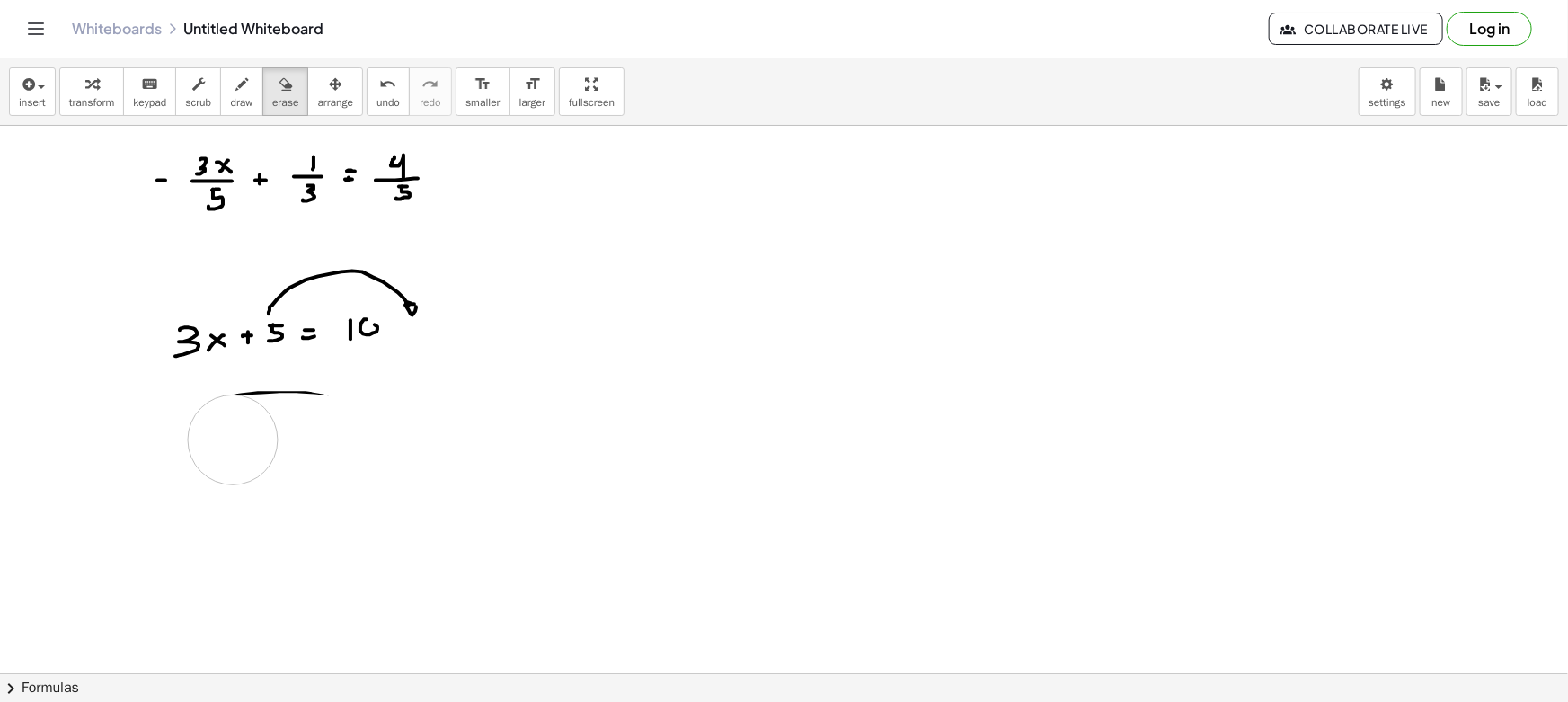 drag, startPoint x: 197, startPoint y: 450, endPoint x: 320, endPoint y: 411, distance: 129.03488 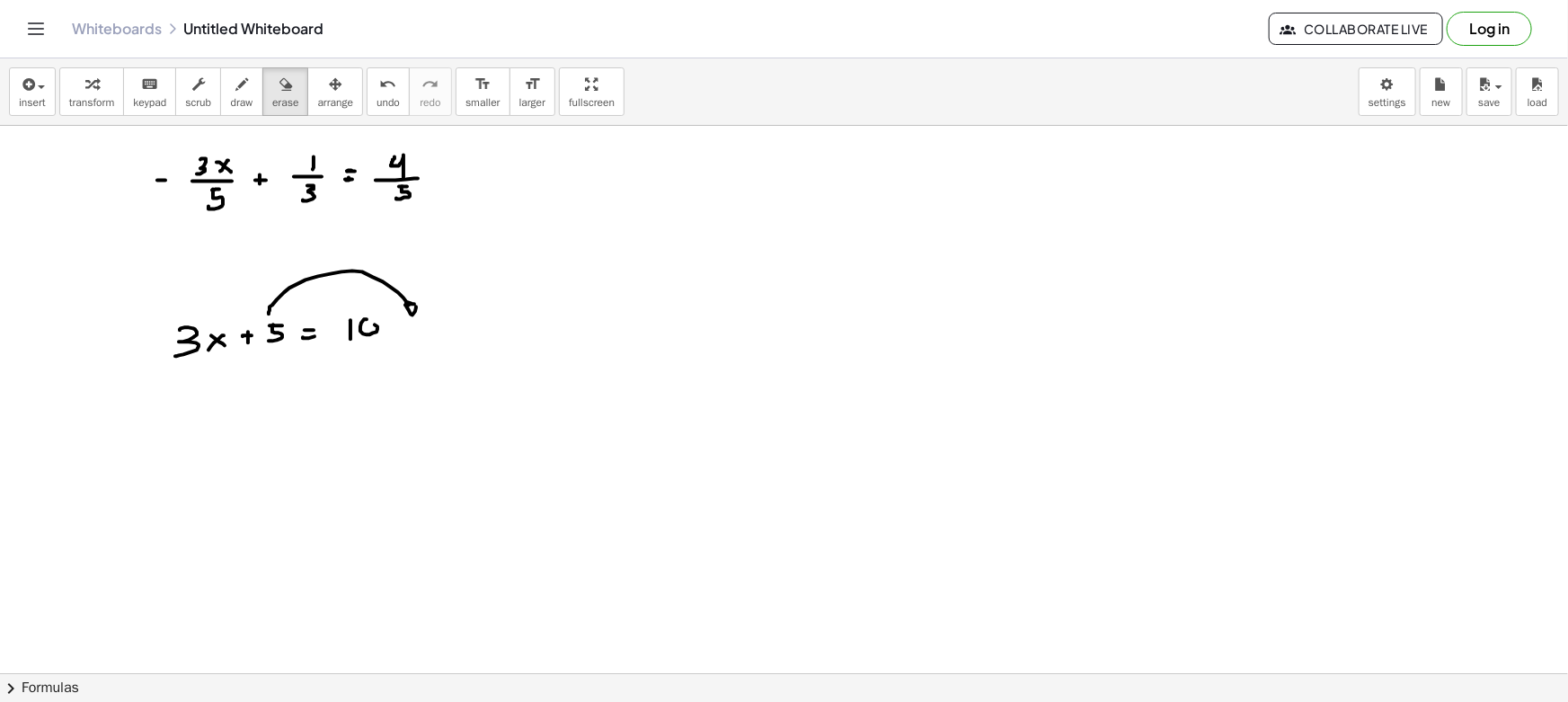 drag, startPoint x: 241, startPoint y: 95, endPoint x: 252, endPoint y: 234, distance: 139.43457 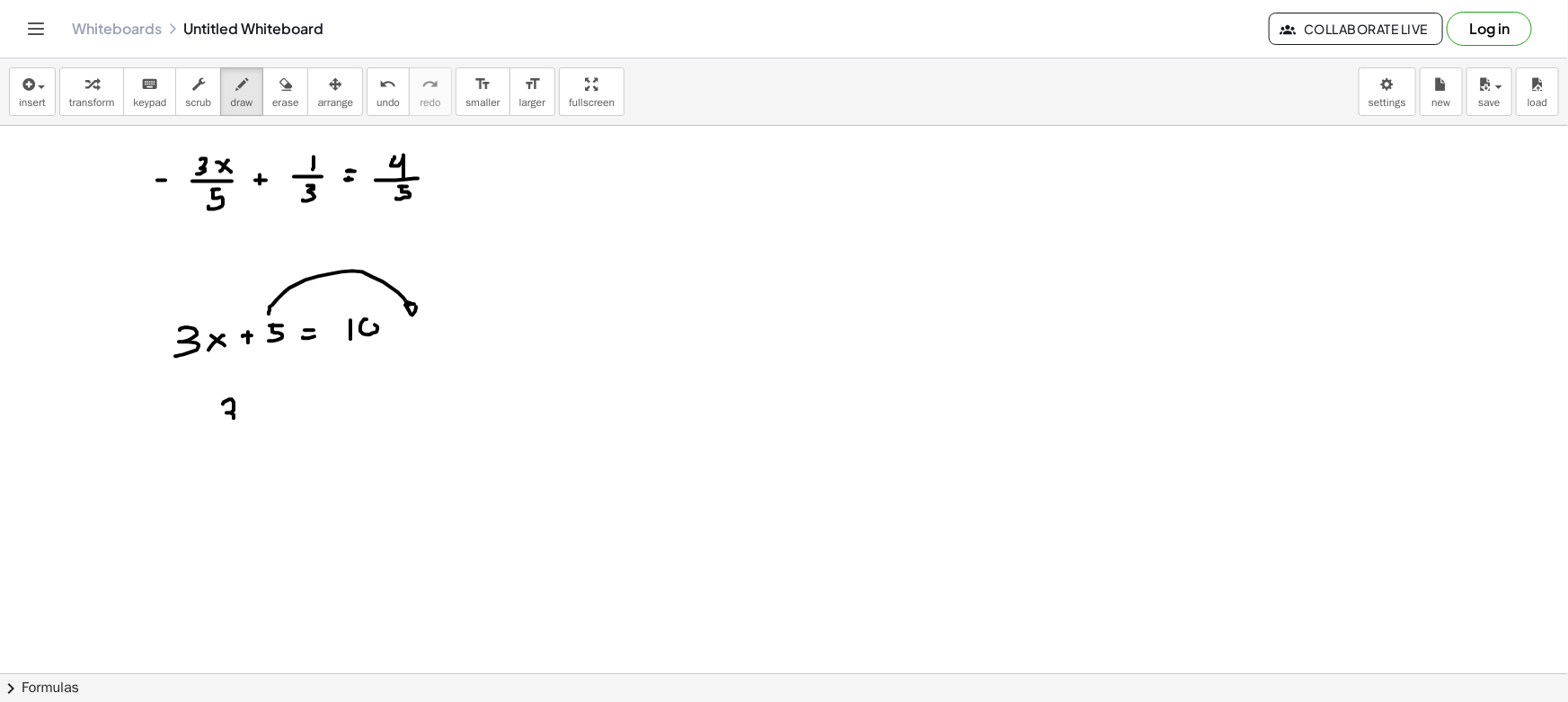 drag, startPoint x: 223, startPoint y: 404, endPoint x: 243, endPoint y: 419, distance: 25 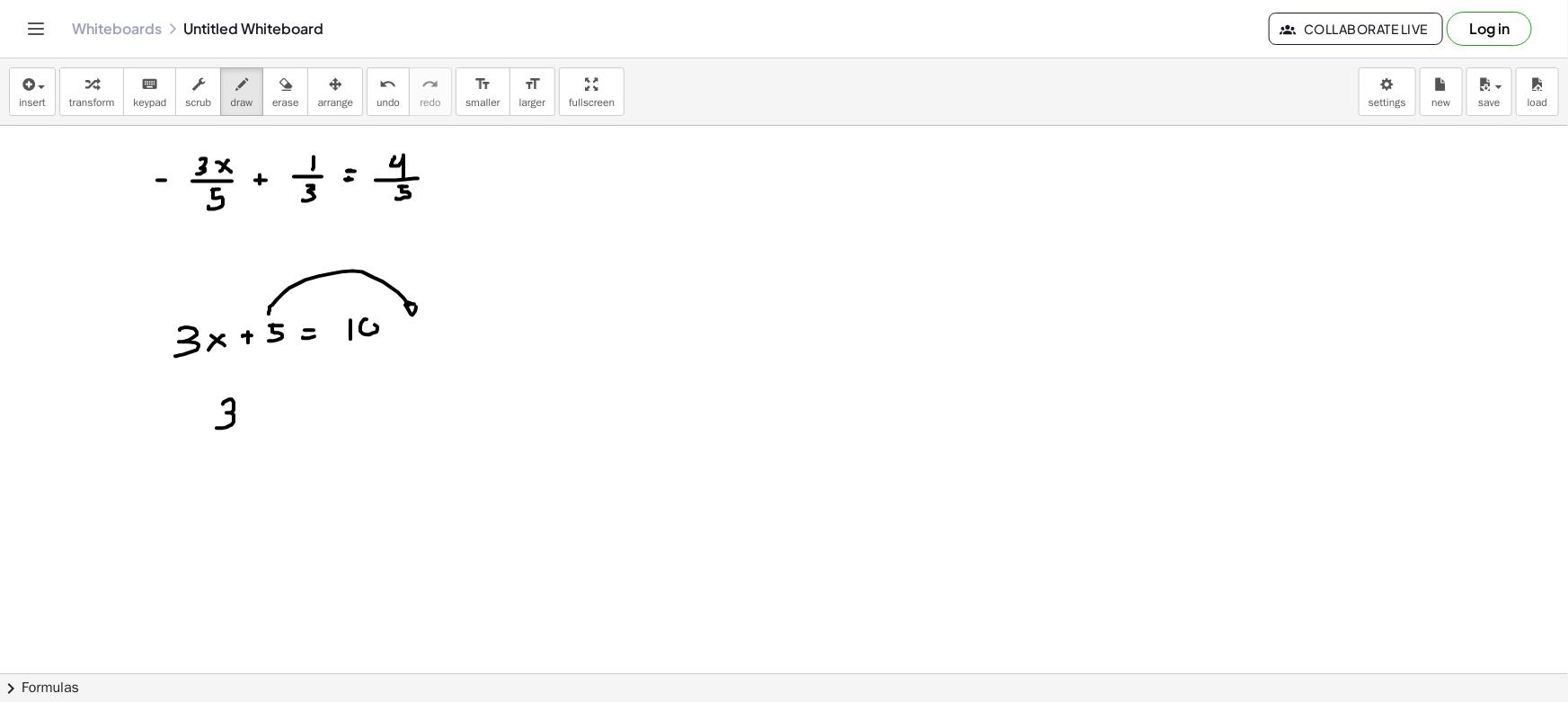 drag, startPoint x: 243, startPoint y: 422, endPoint x: 247, endPoint y: 412, distance: 11 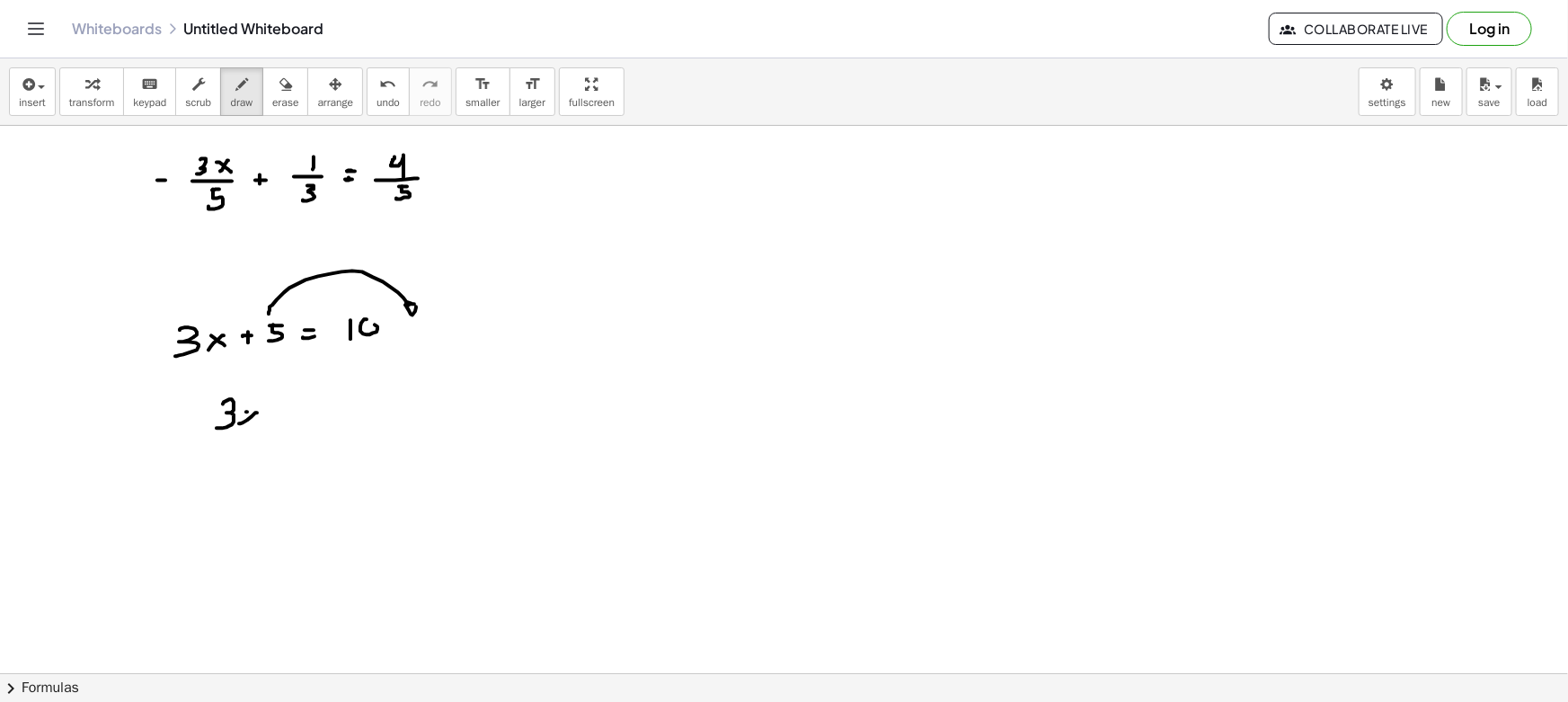 drag, startPoint x: 247, startPoint y: 412, endPoint x: 275, endPoint y: 413, distance: 28.017851 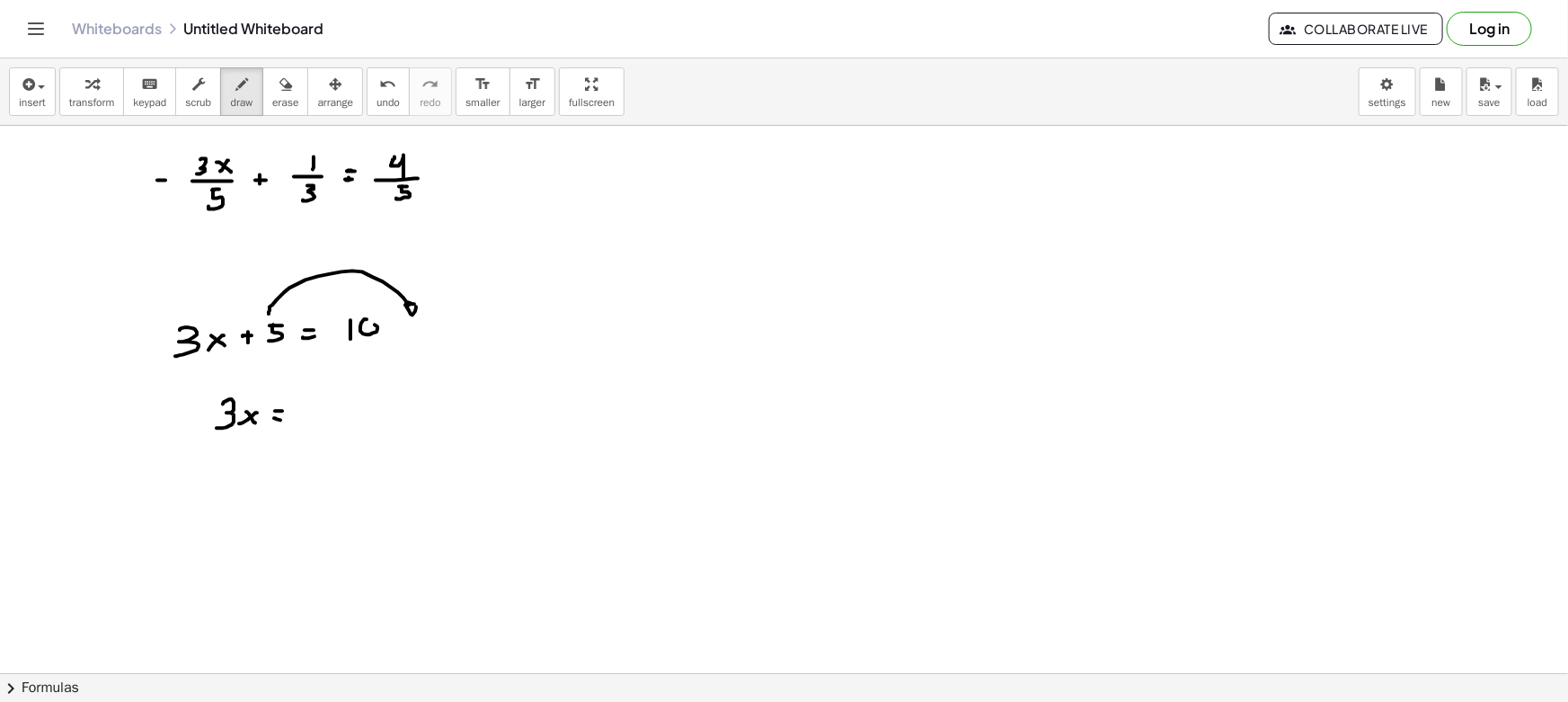 drag, startPoint x: 280, startPoint y: 420, endPoint x: 304, endPoint y: 418, distance: 24.083189 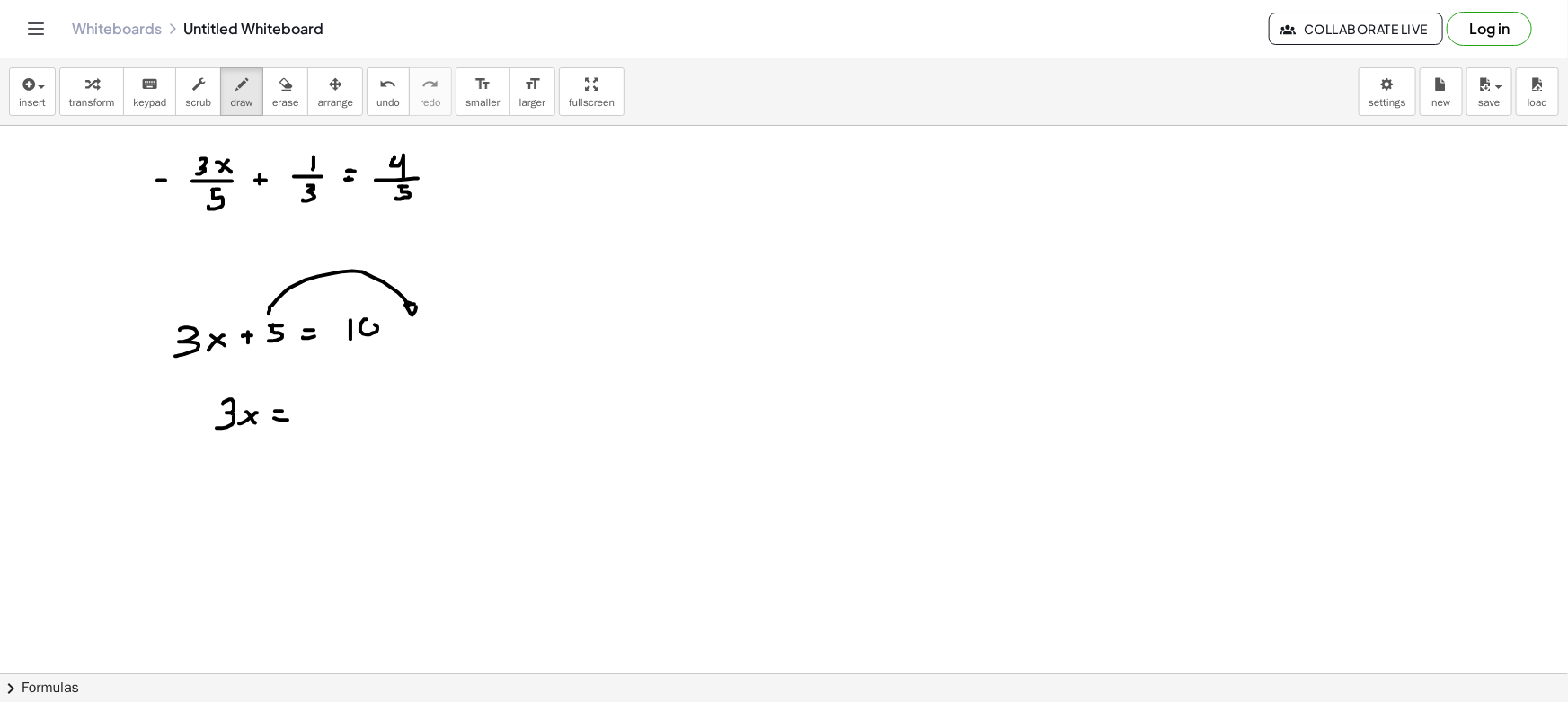 drag, startPoint x: 309, startPoint y: 402, endPoint x: 308, endPoint y: 418, distance: 16.03122 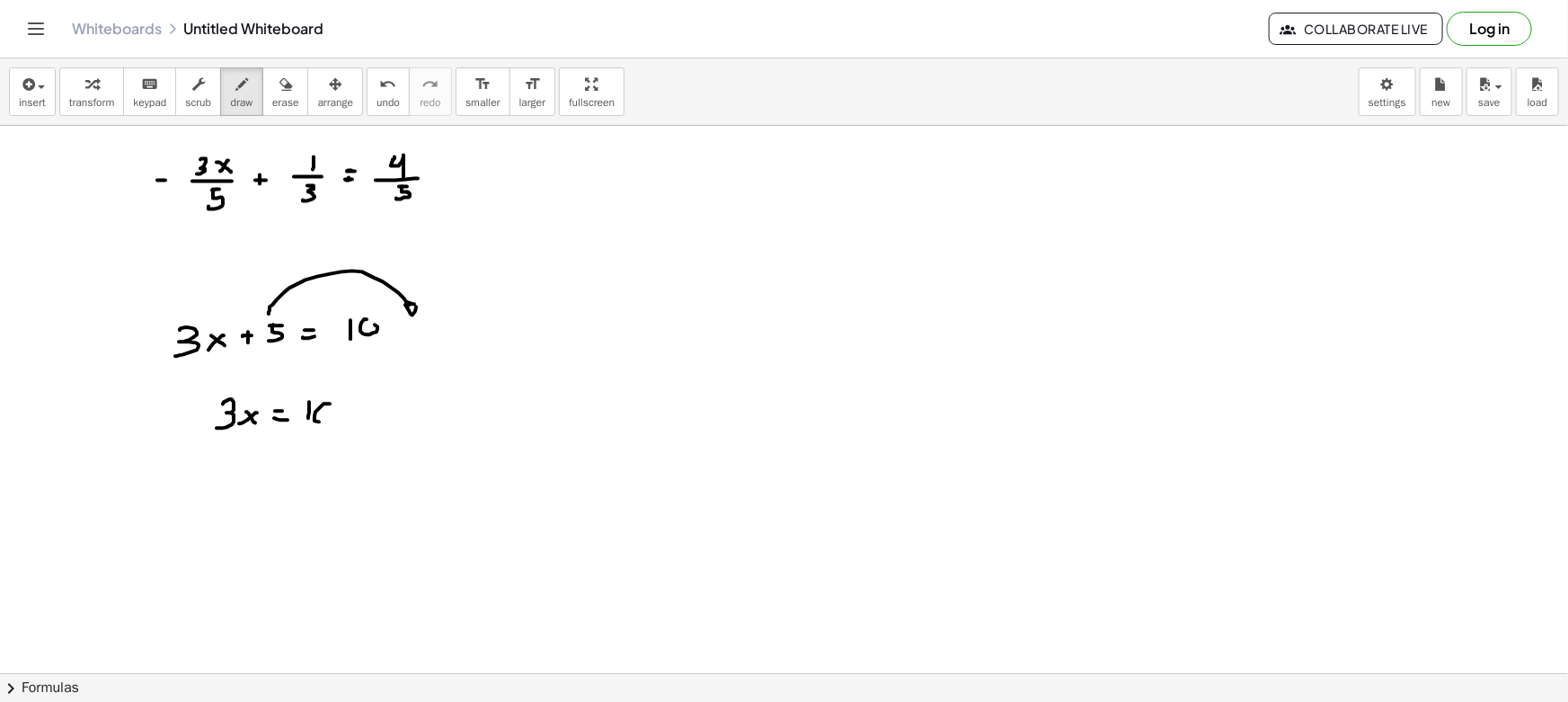drag, startPoint x: 330, startPoint y: 404, endPoint x: 319, endPoint y: 407, distance: 11.401754 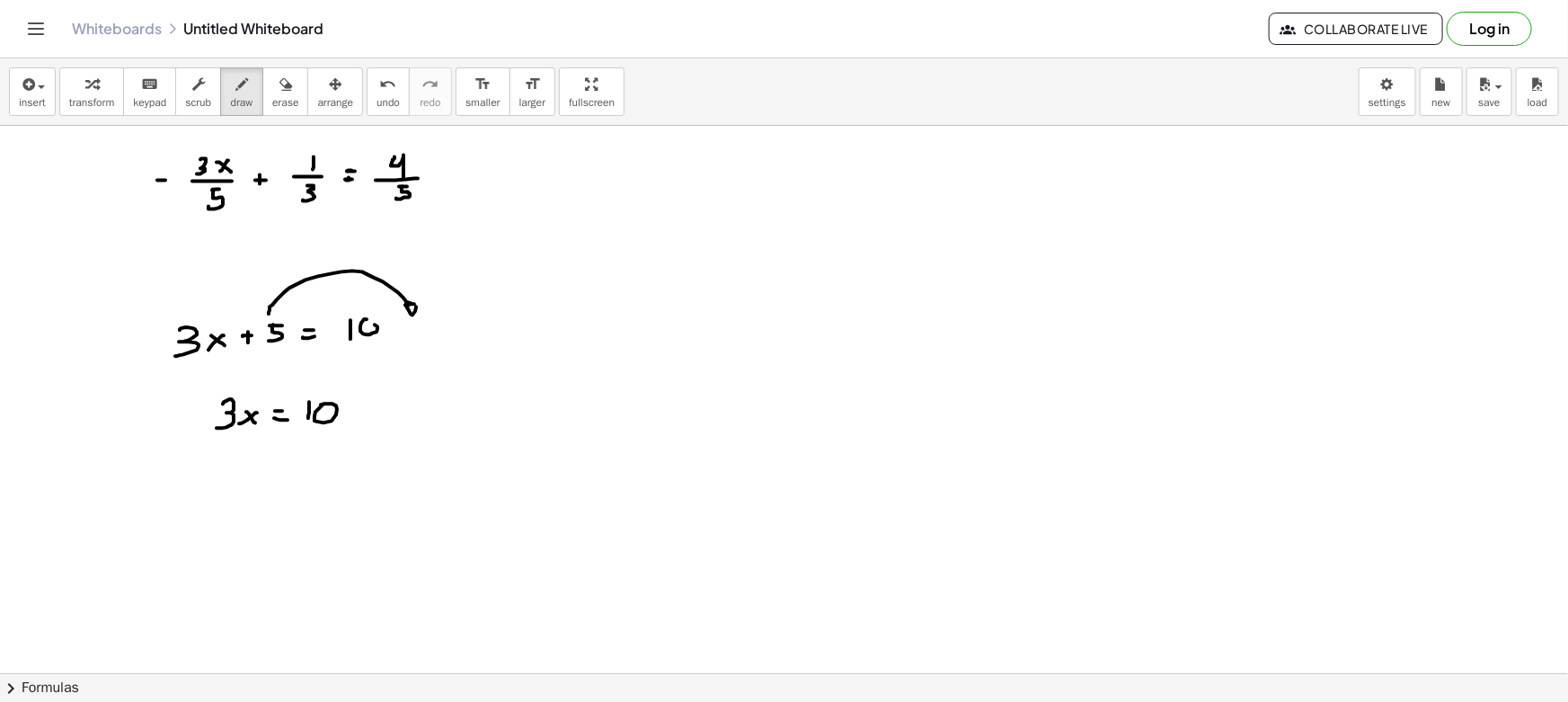 click at bounding box center [784, 774] 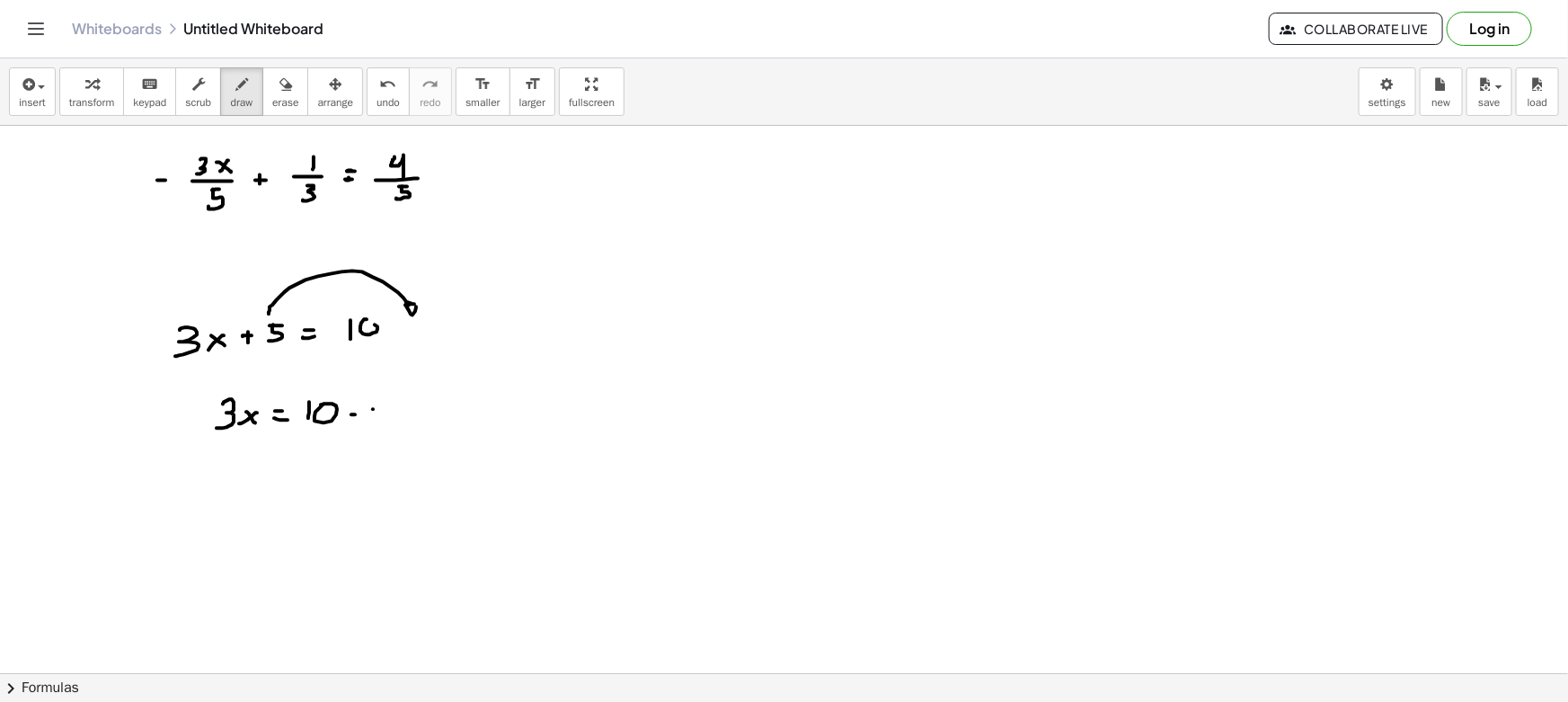 click at bounding box center [784, 774] 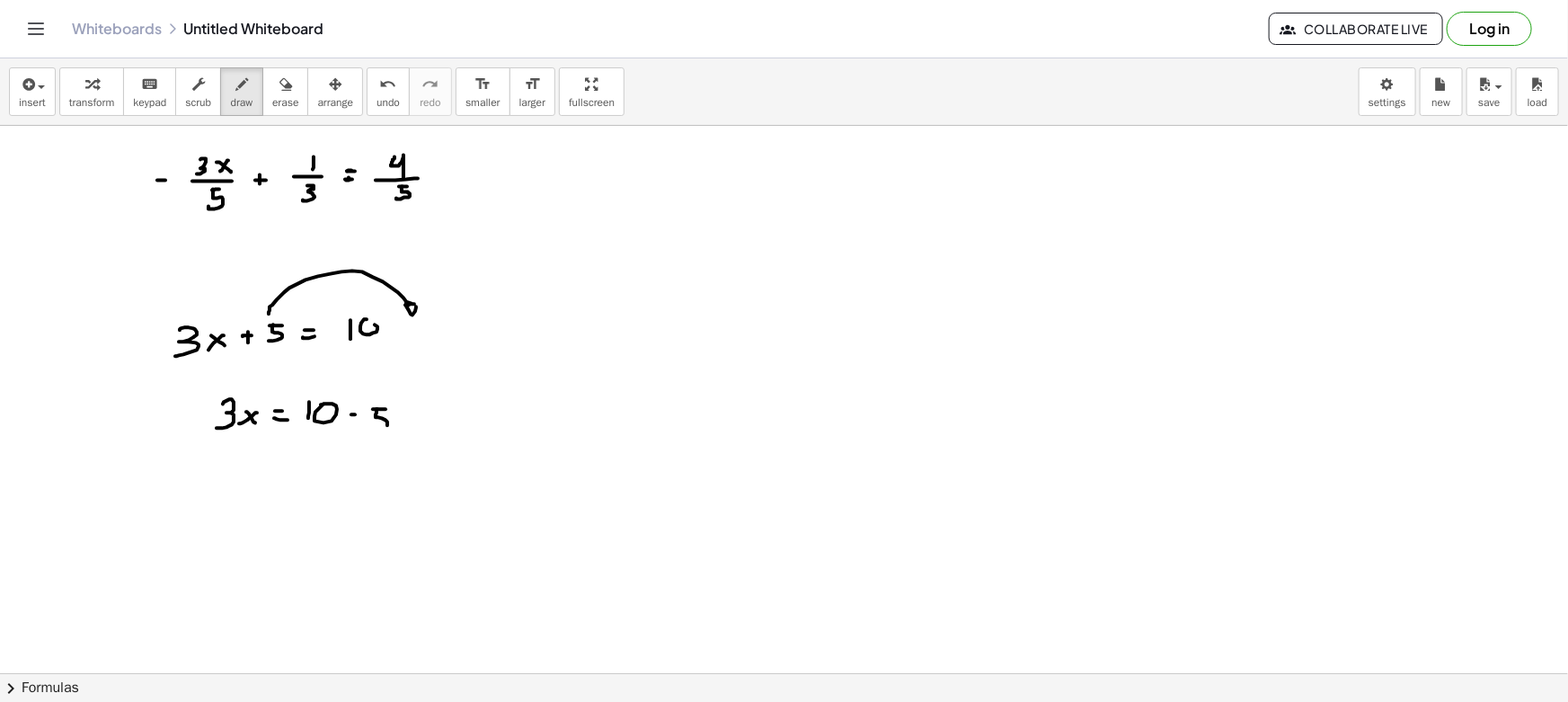drag, startPoint x: 377, startPoint y: 409, endPoint x: 371, endPoint y: 426, distance: 18.027756 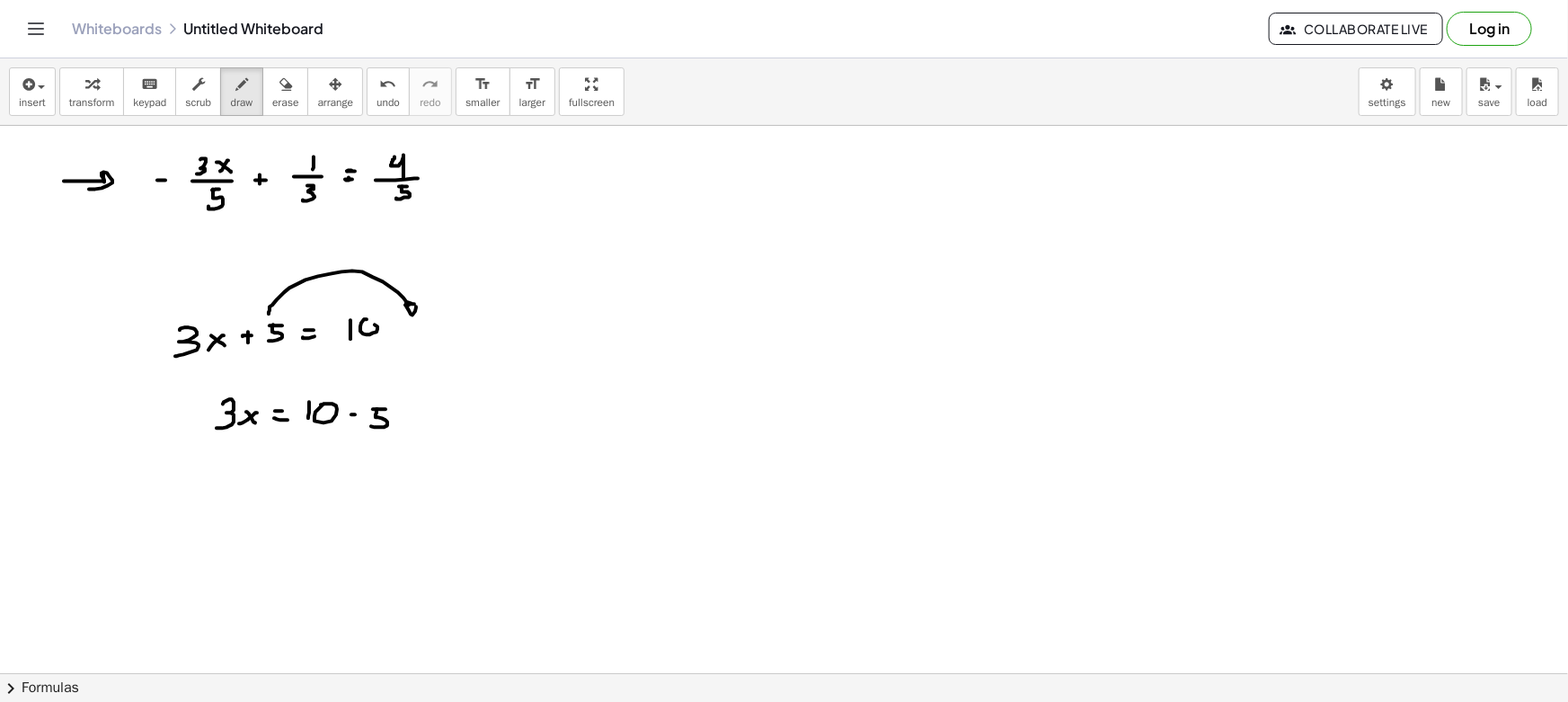 drag, startPoint x: 73, startPoint y: 181, endPoint x: 87, endPoint y: 189, distance: 16.12452 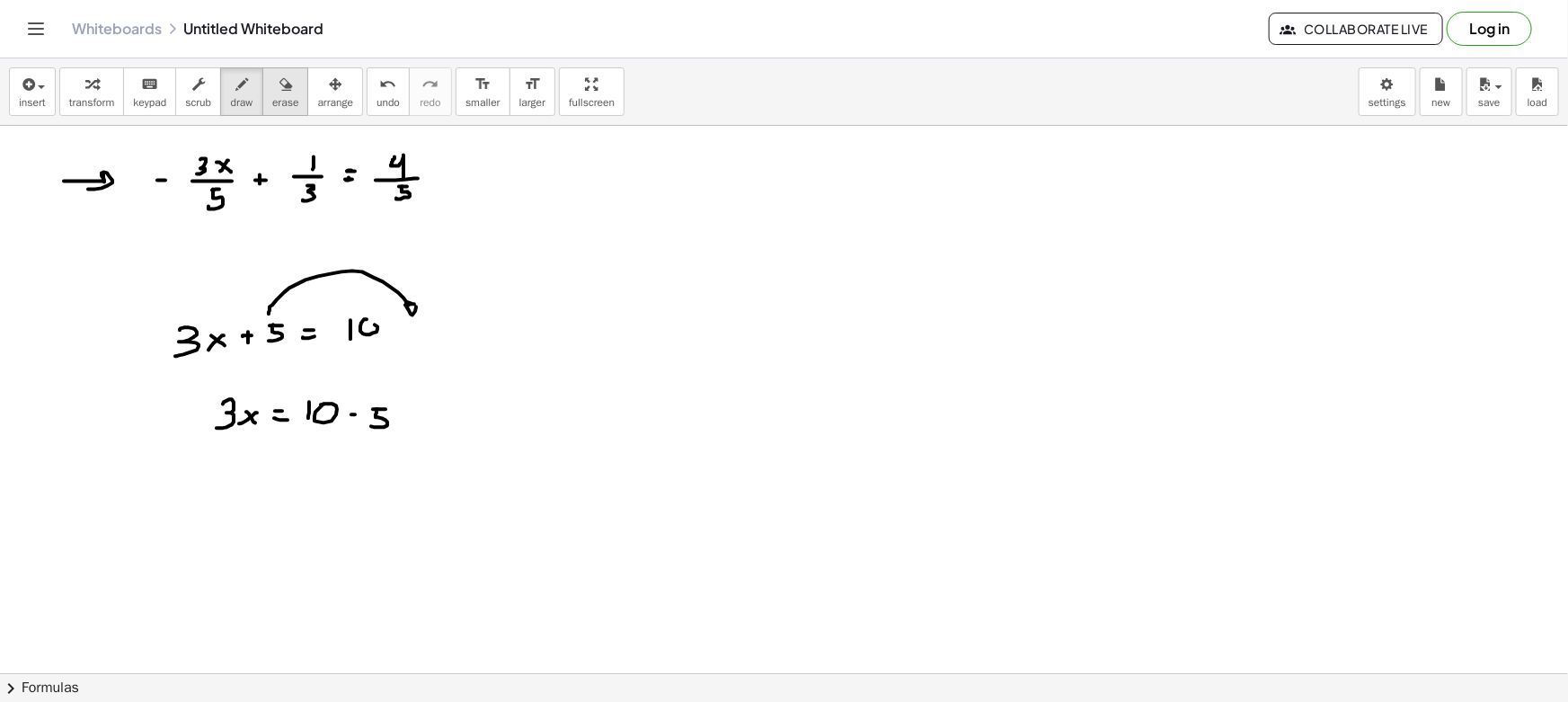 click at bounding box center [286, 84] 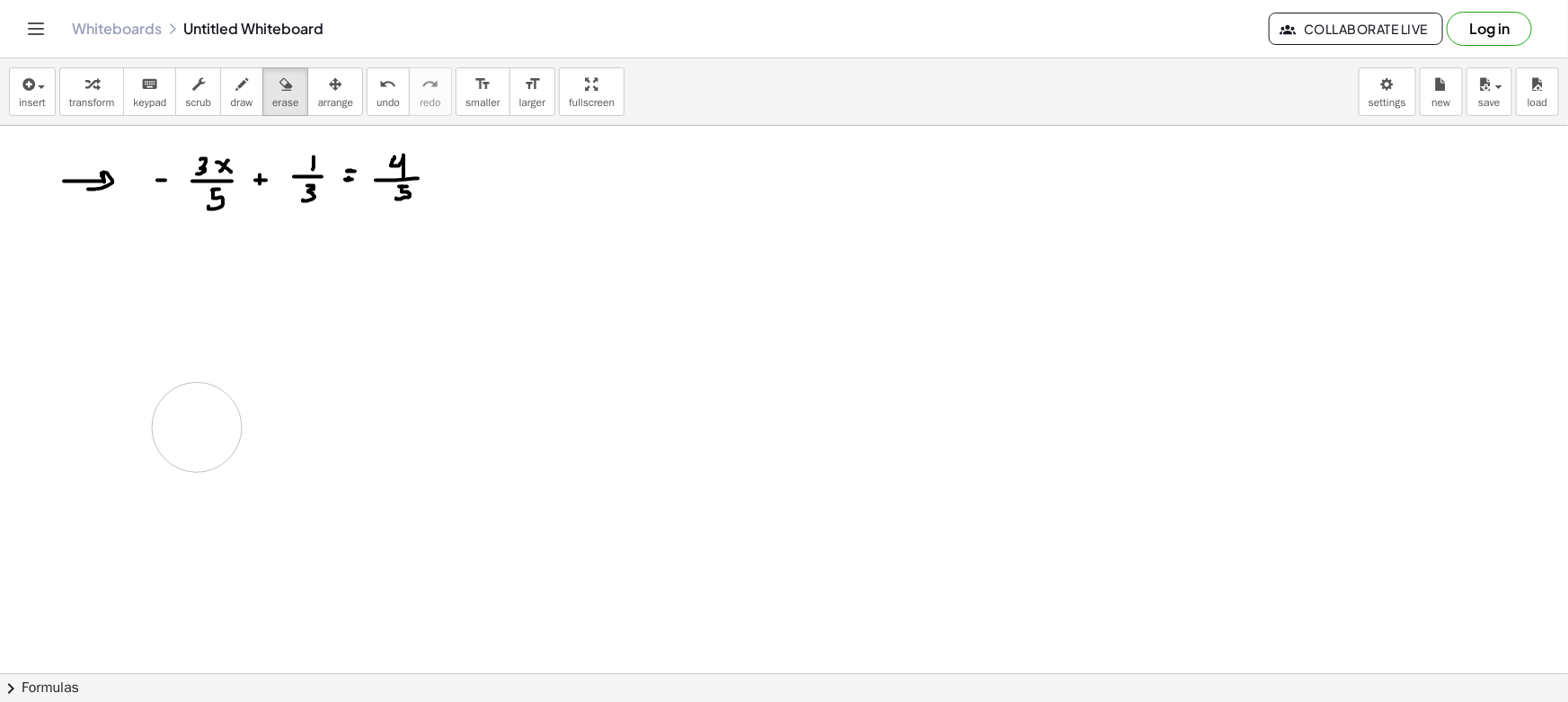 drag, startPoint x: 177, startPoint y: 337, endPoint x: 186, endPoint y: 378, distance: 41.97618 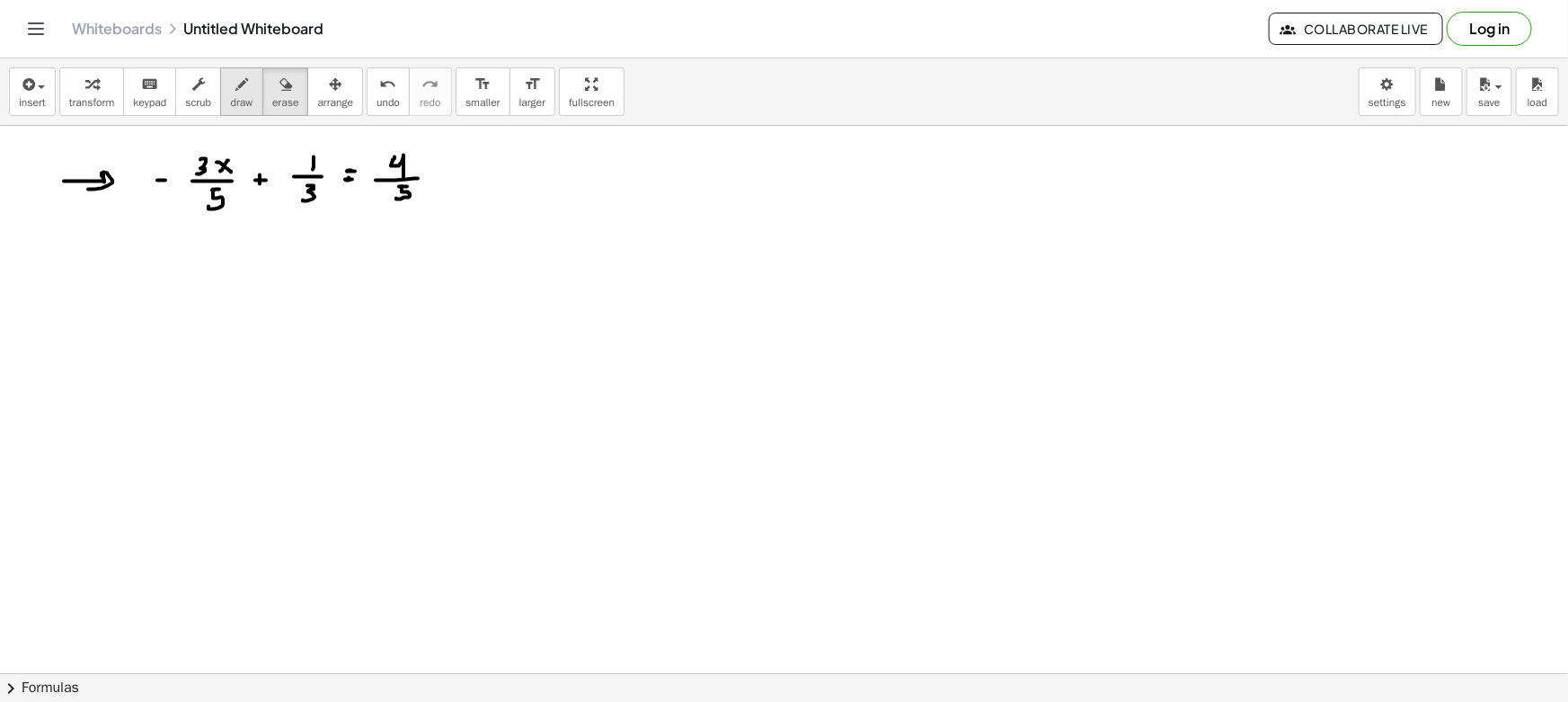 click on "draw" at bounding box center (242, 92) 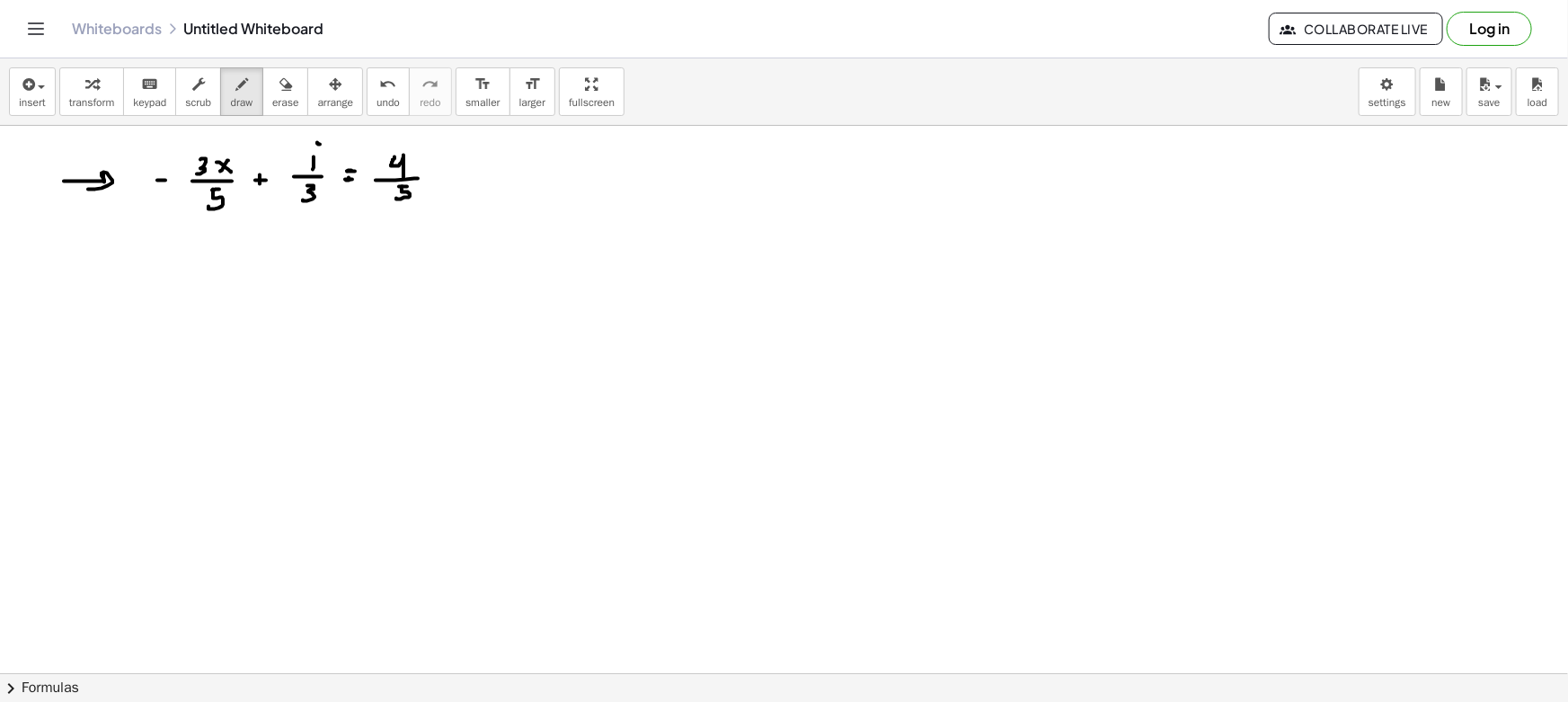 click at bounding box center (784, 774) 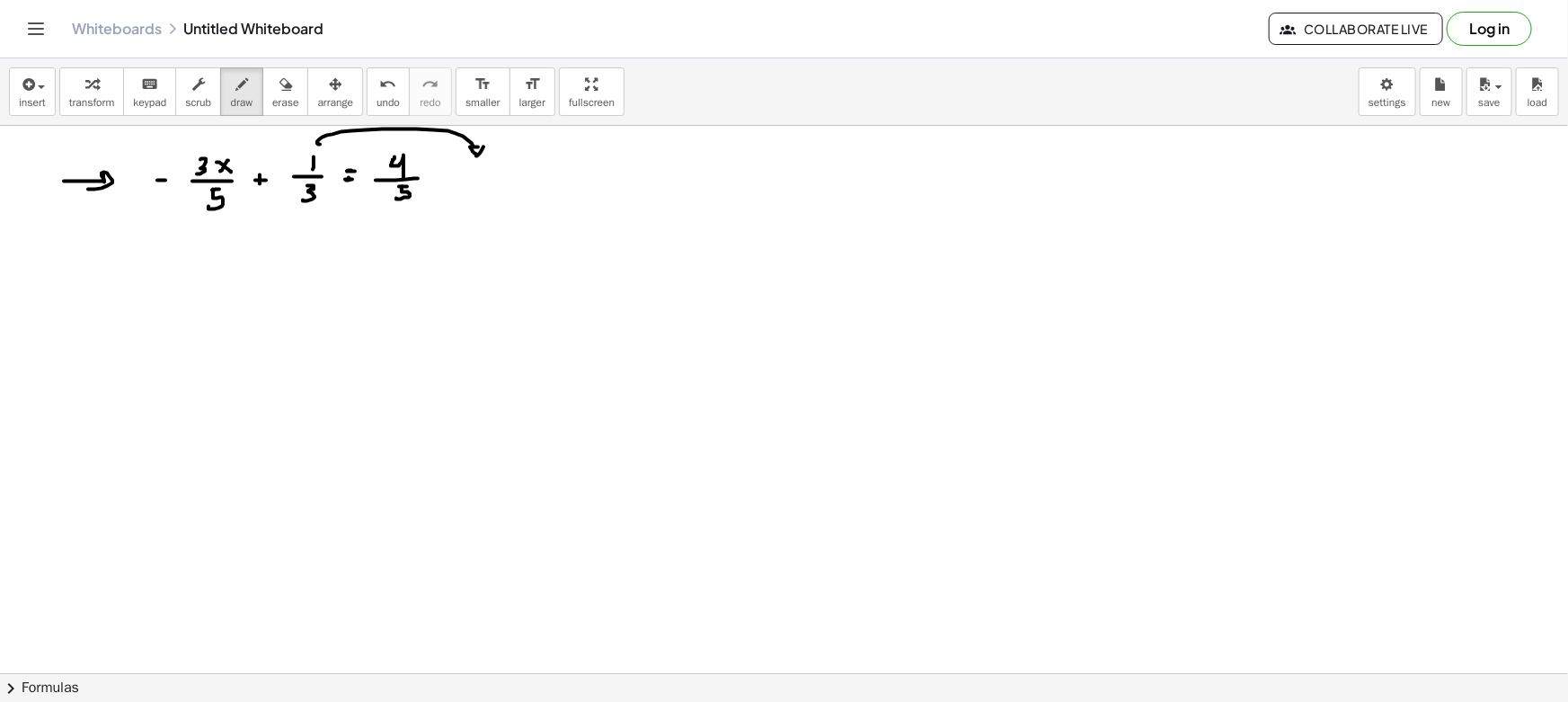 drag, startPoint x: 317, startPoint y: 142, endPoint x: 485, endPoint y: 144, distance: 168.0119 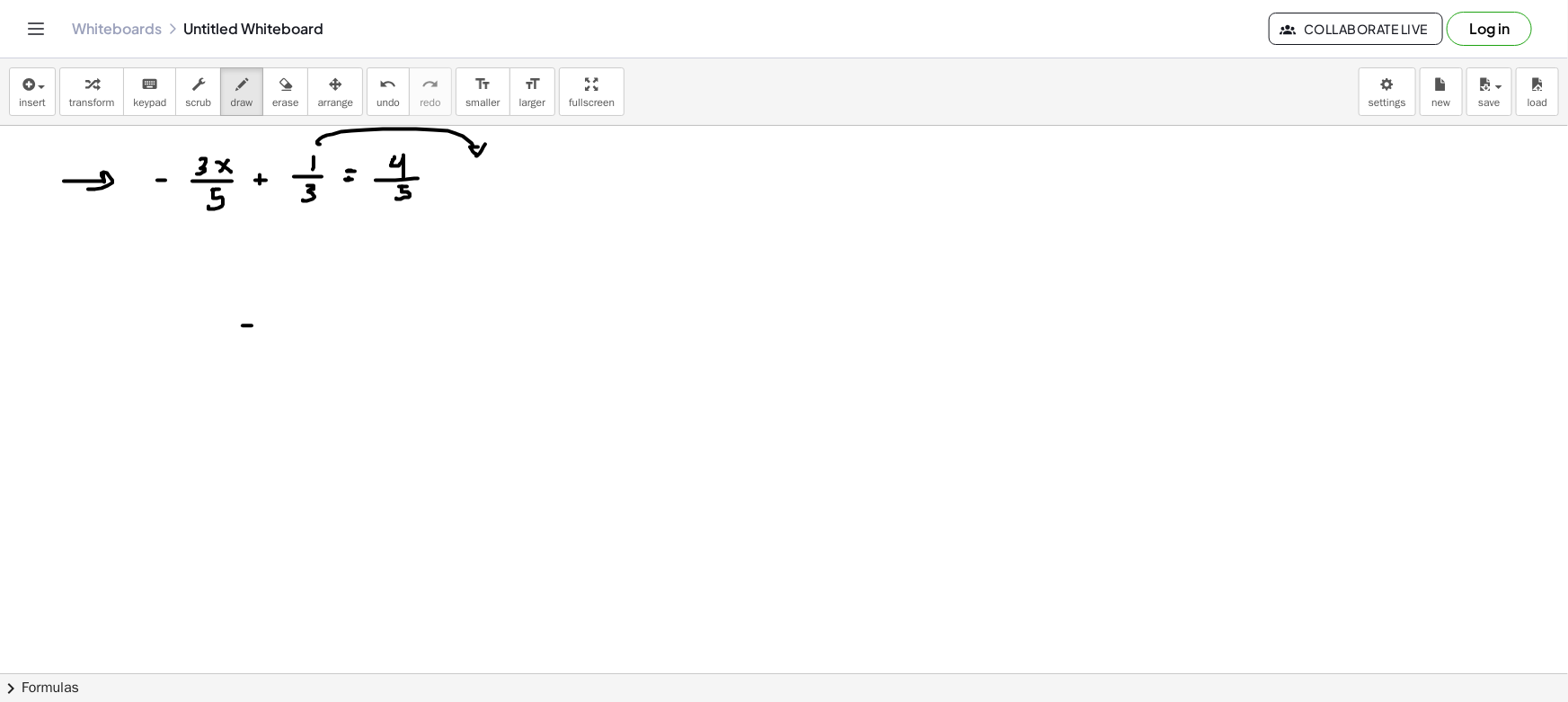 click at bounding box center [784, 774] 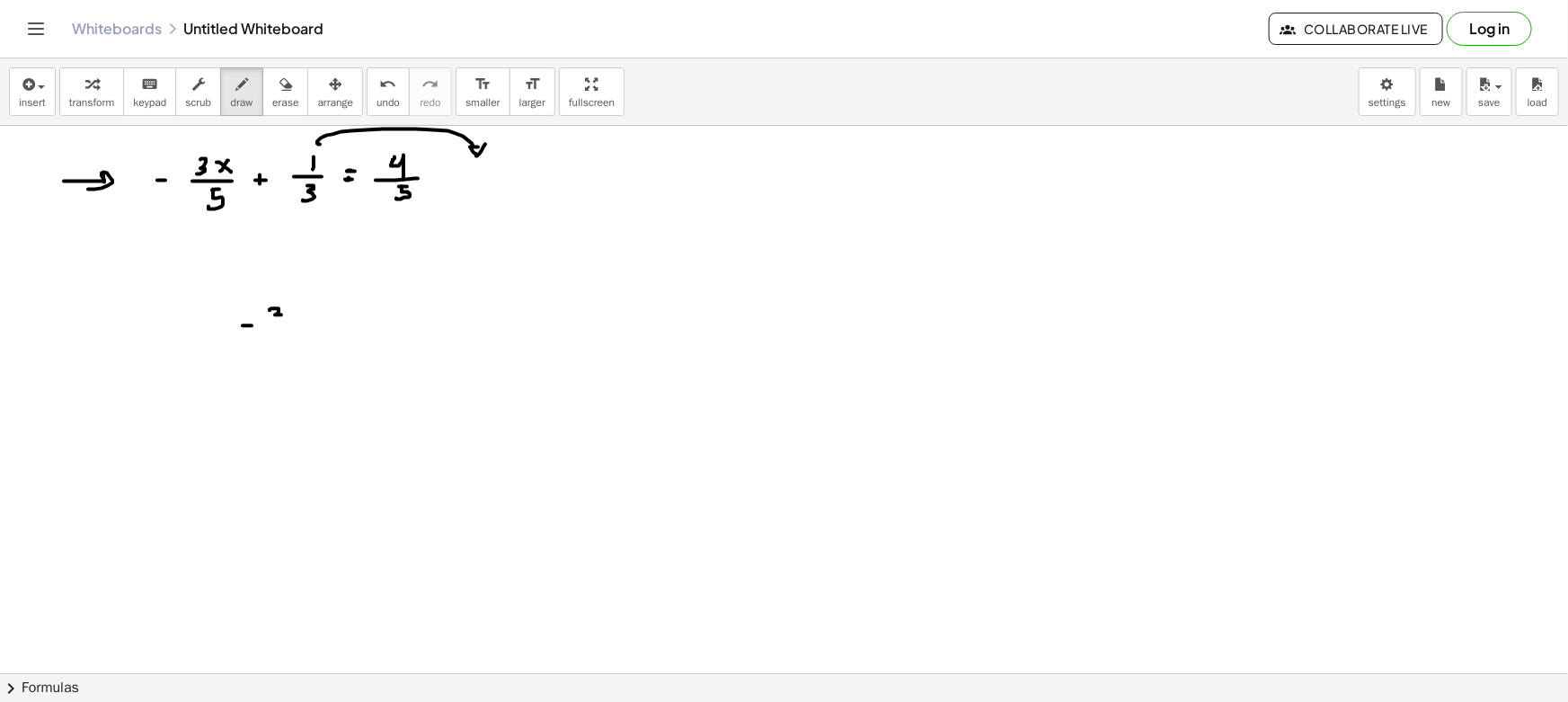 drag, startPoint x: 270, startPoint y: 310, endPoint x: 270, endPoint y: 321, distance: 11 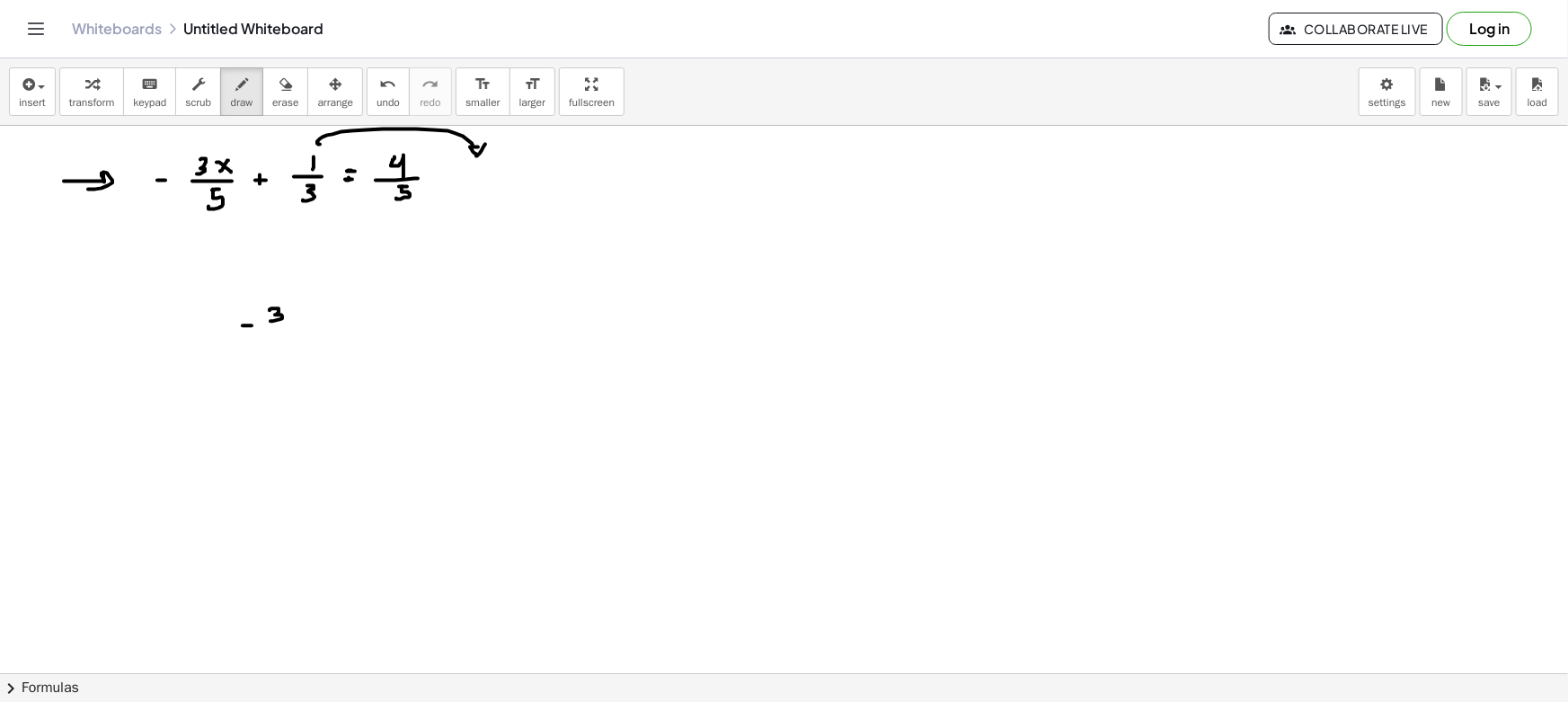 drag, startPoint x: 310, startPoint y: 310, endPoint x: 297, endPoint y: 315, distance: 13.928388 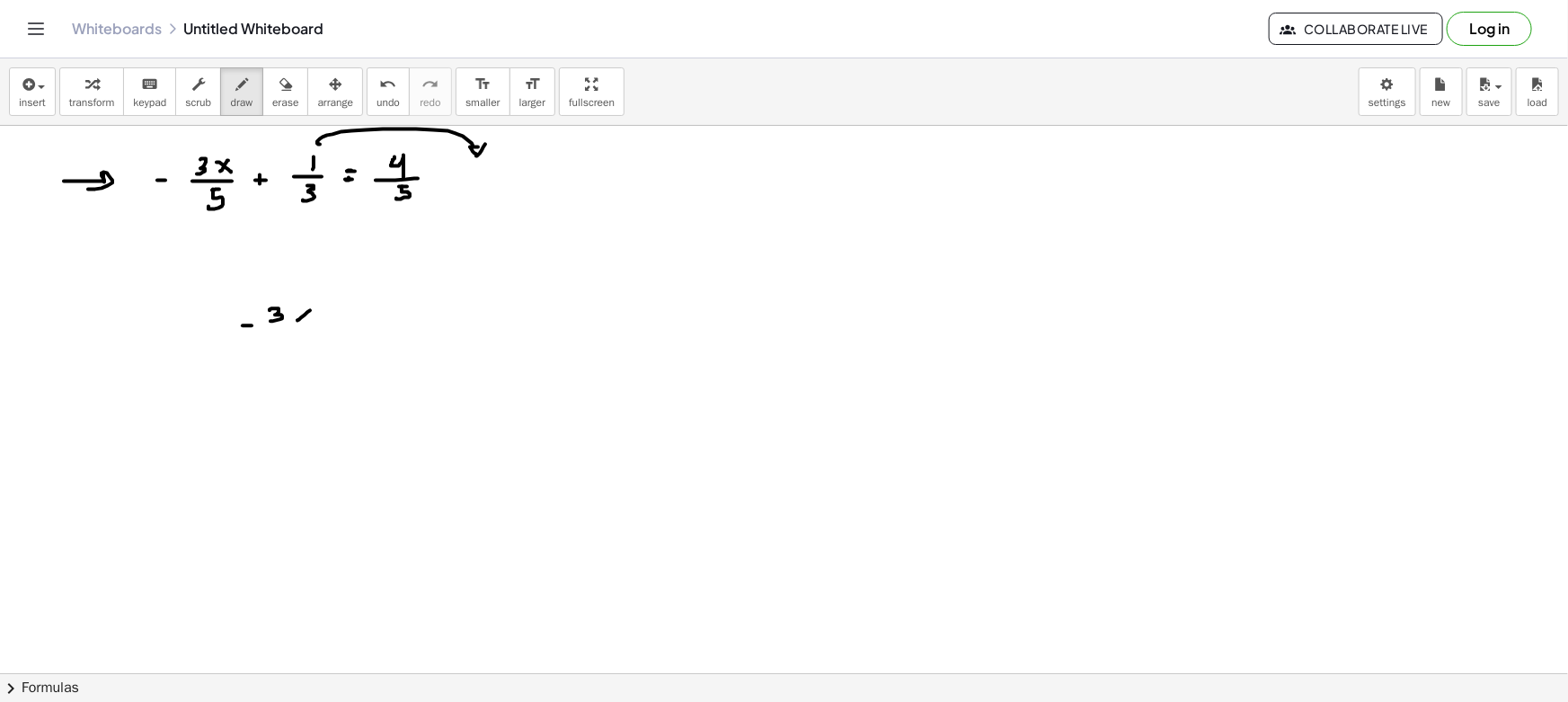 click at bounding box center [784, 774] 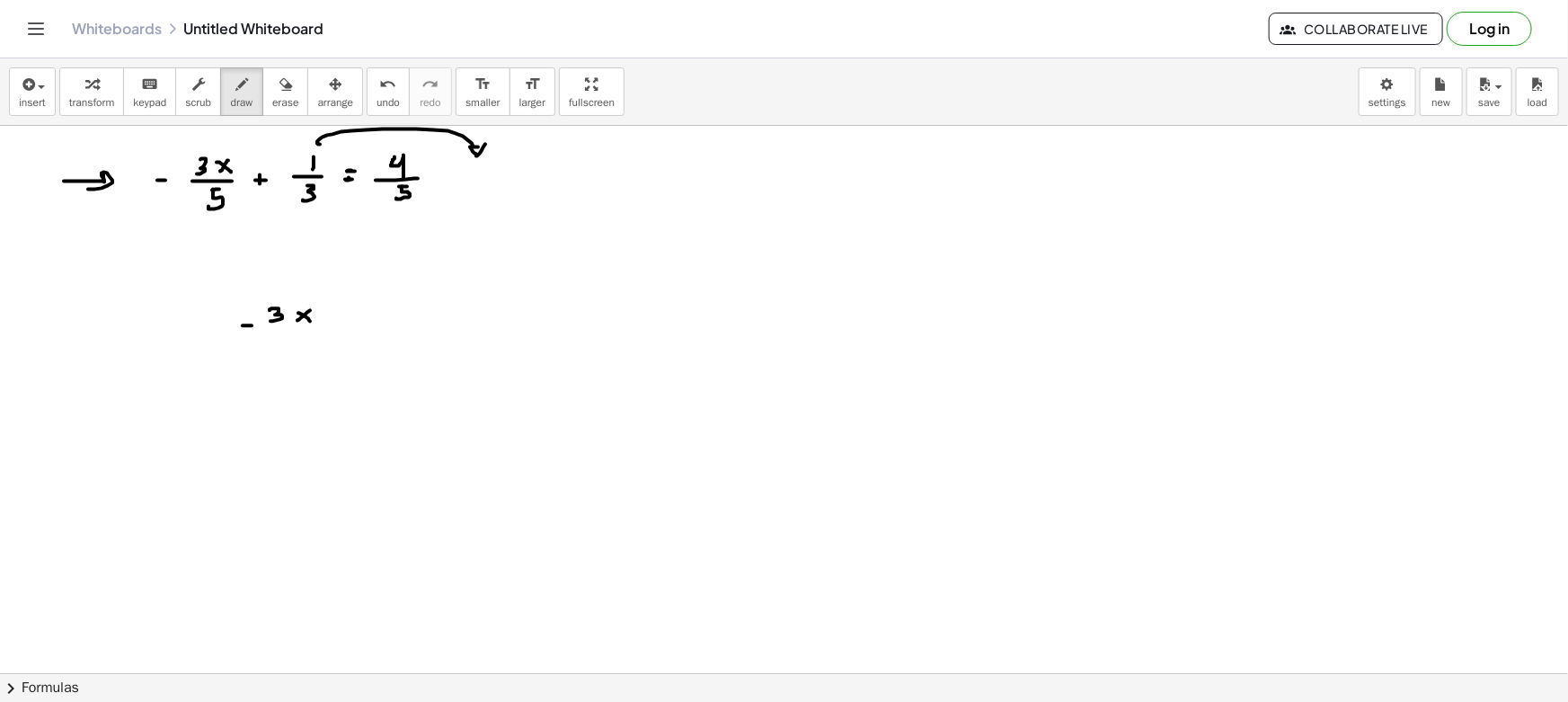 click at bounding box center [784, 774] 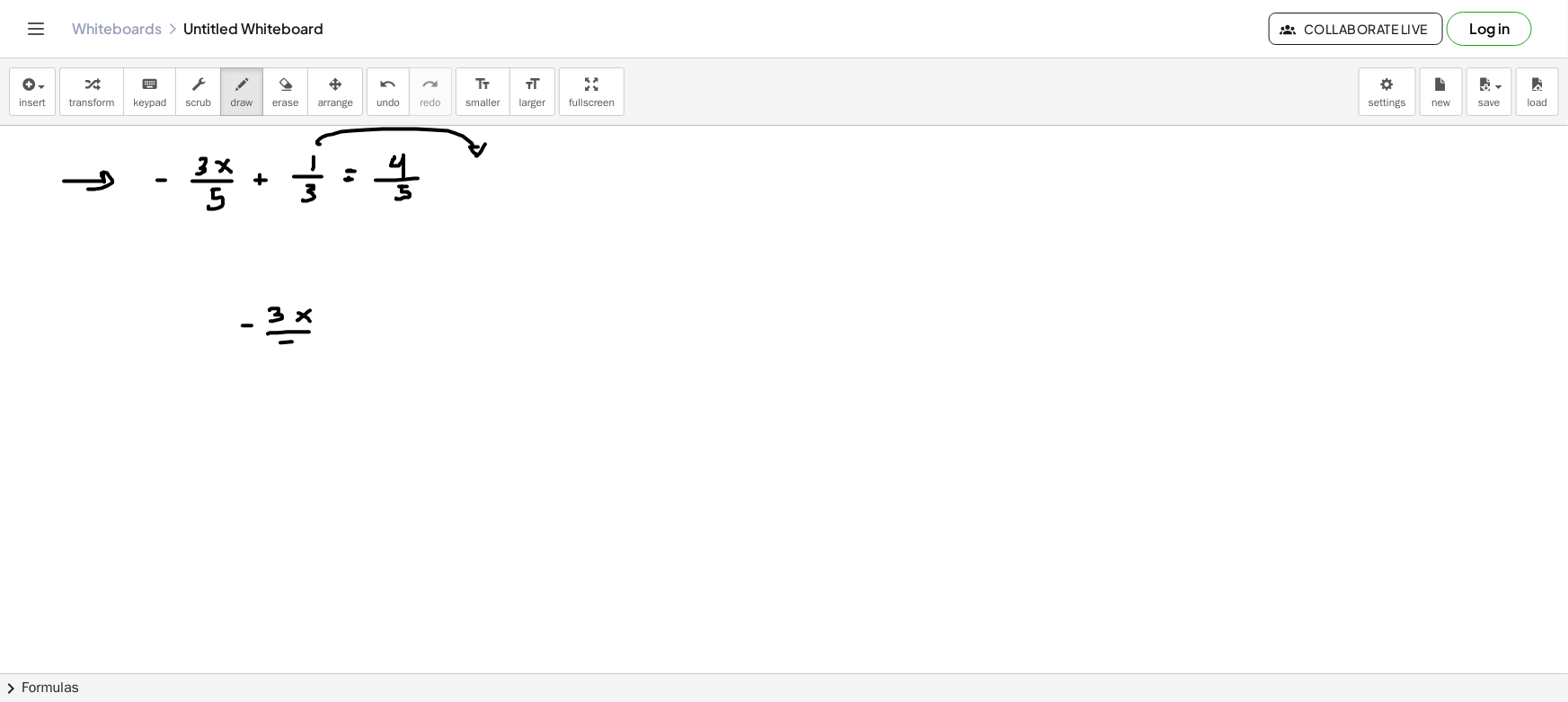 click at bounding box center [784, 774] 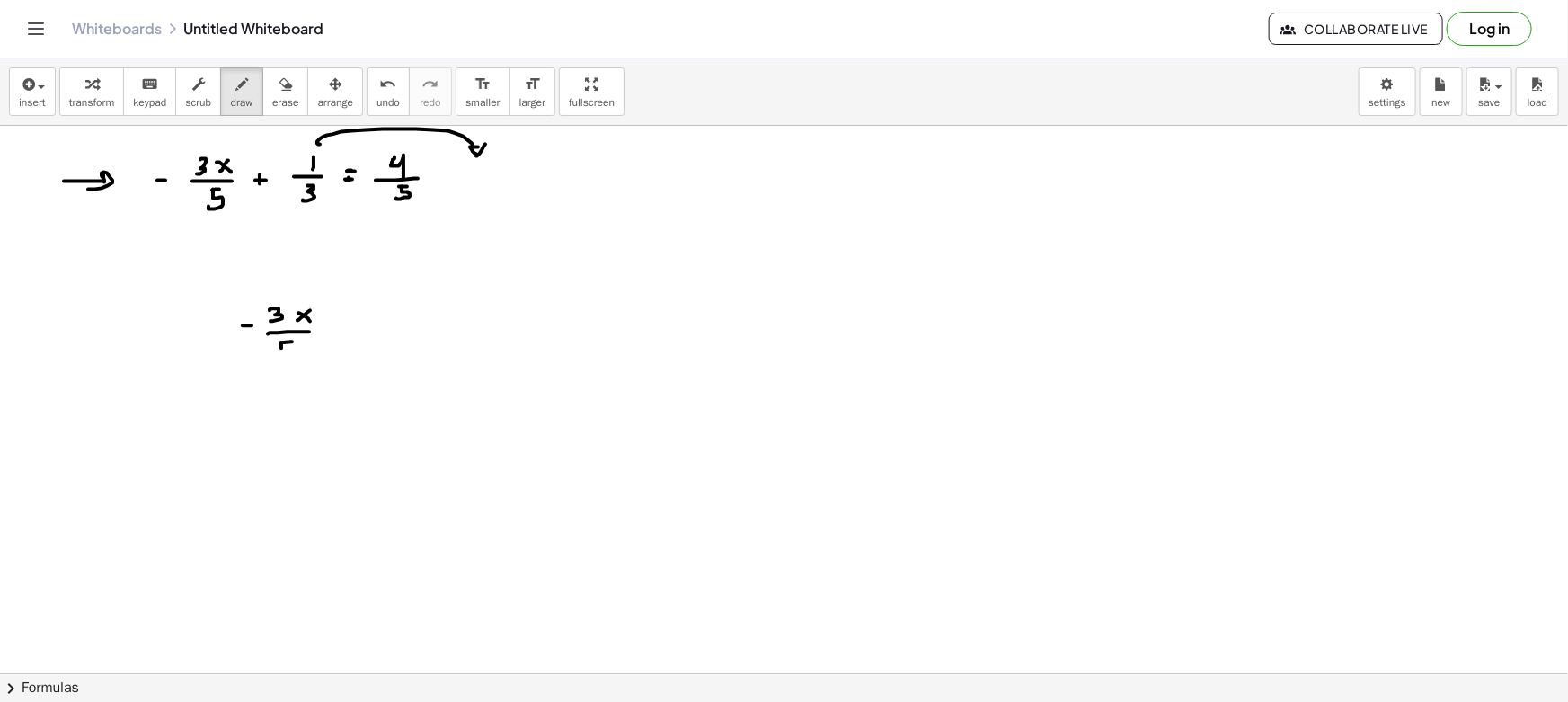 drag, startPoint x: 281, startPoint y: 344, endPoint x: 276, endPoint y: 357, distance: 13.928388 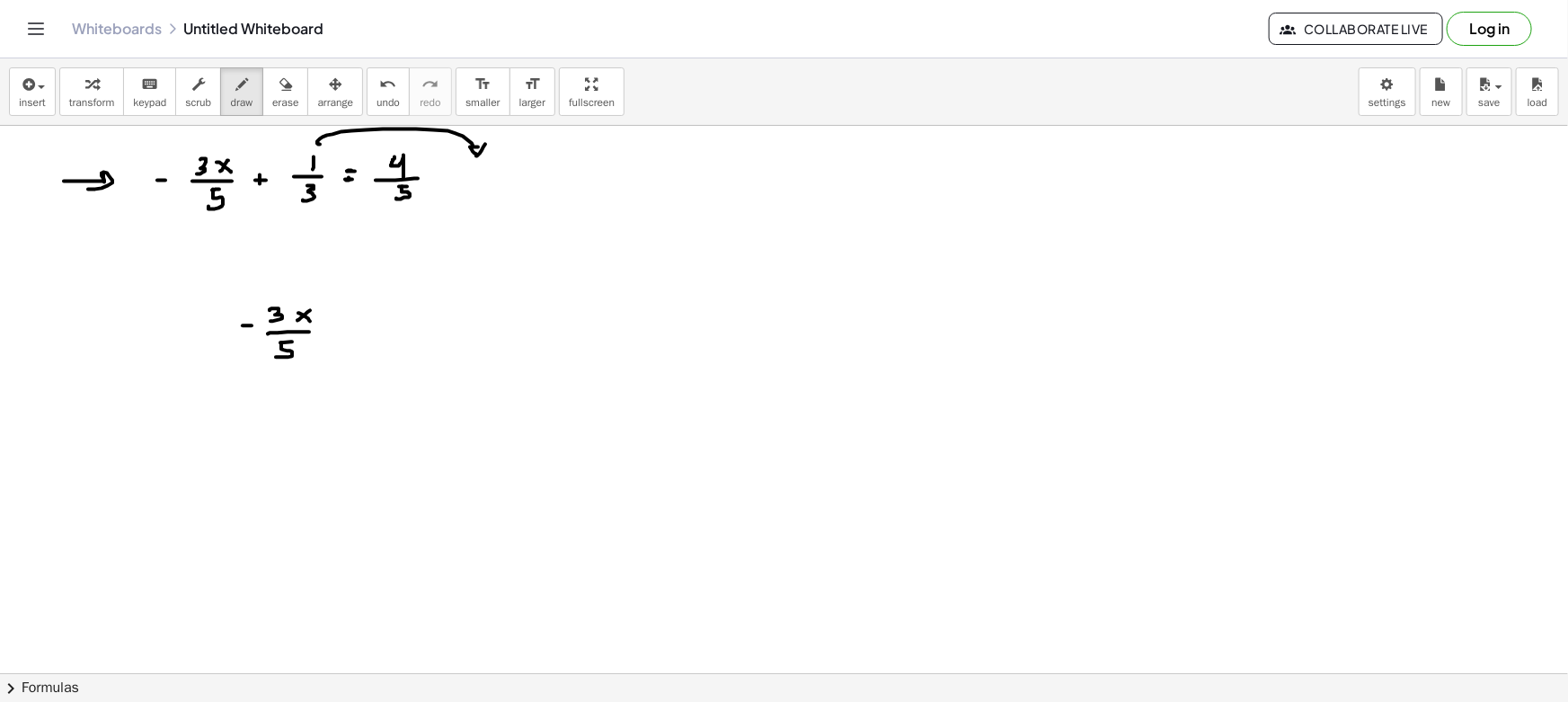 click at bounding box center [784, 774] 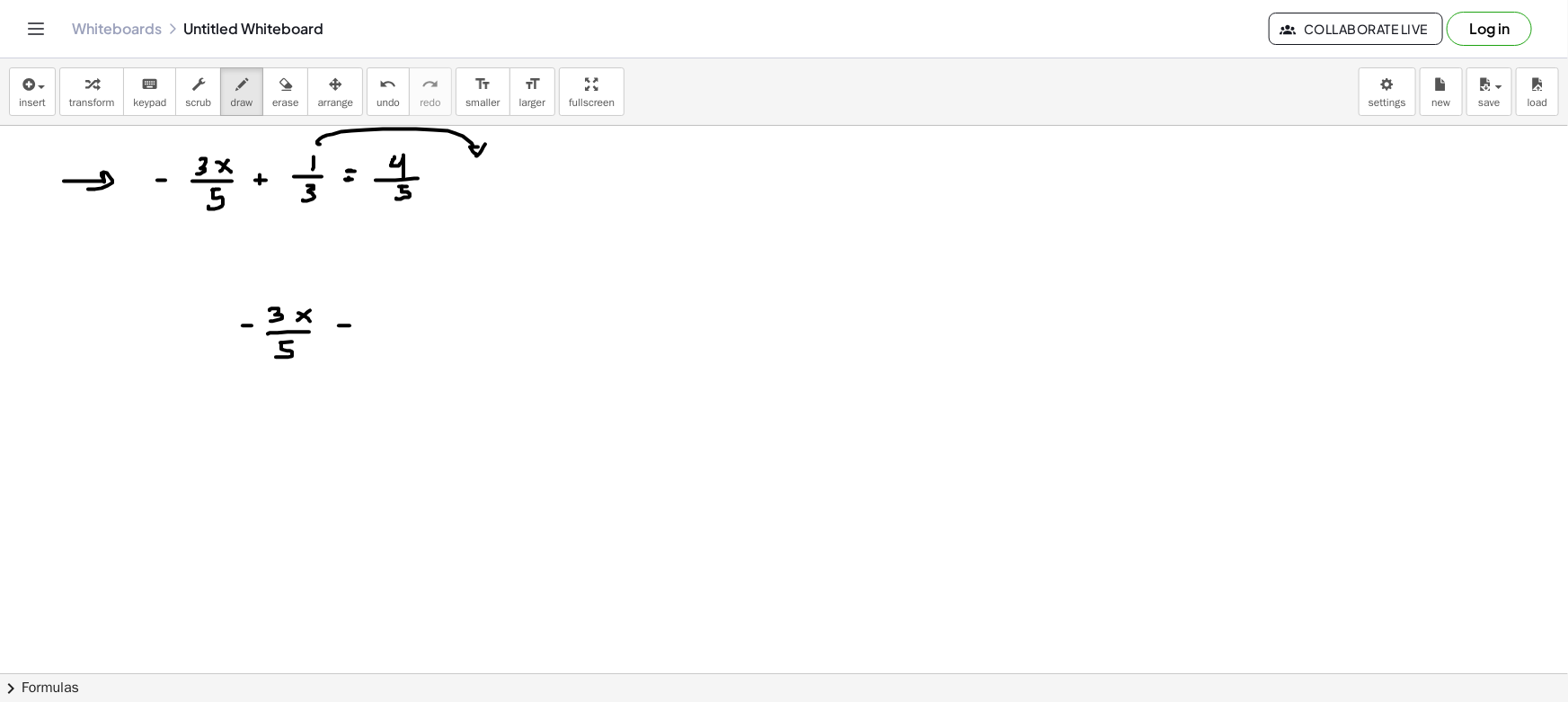 drag, startPoint x: 340, startPoint y: 332, endPoint x: 377, endPoint y: 333, distance: 37.0135 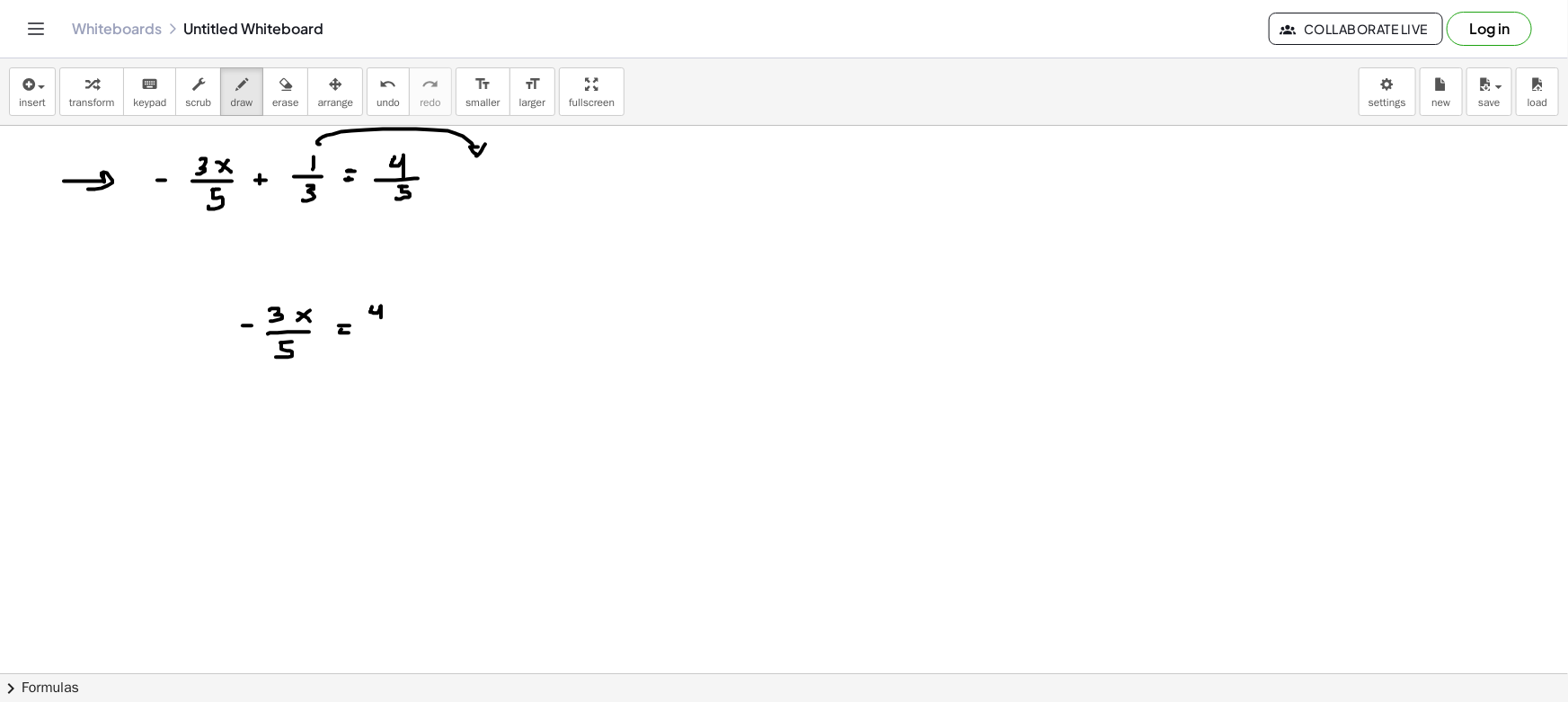 drag, startPoint x: 372, startPoint y: 307, endPoint x: 382, endPoint y: 322, distance: 18.027756 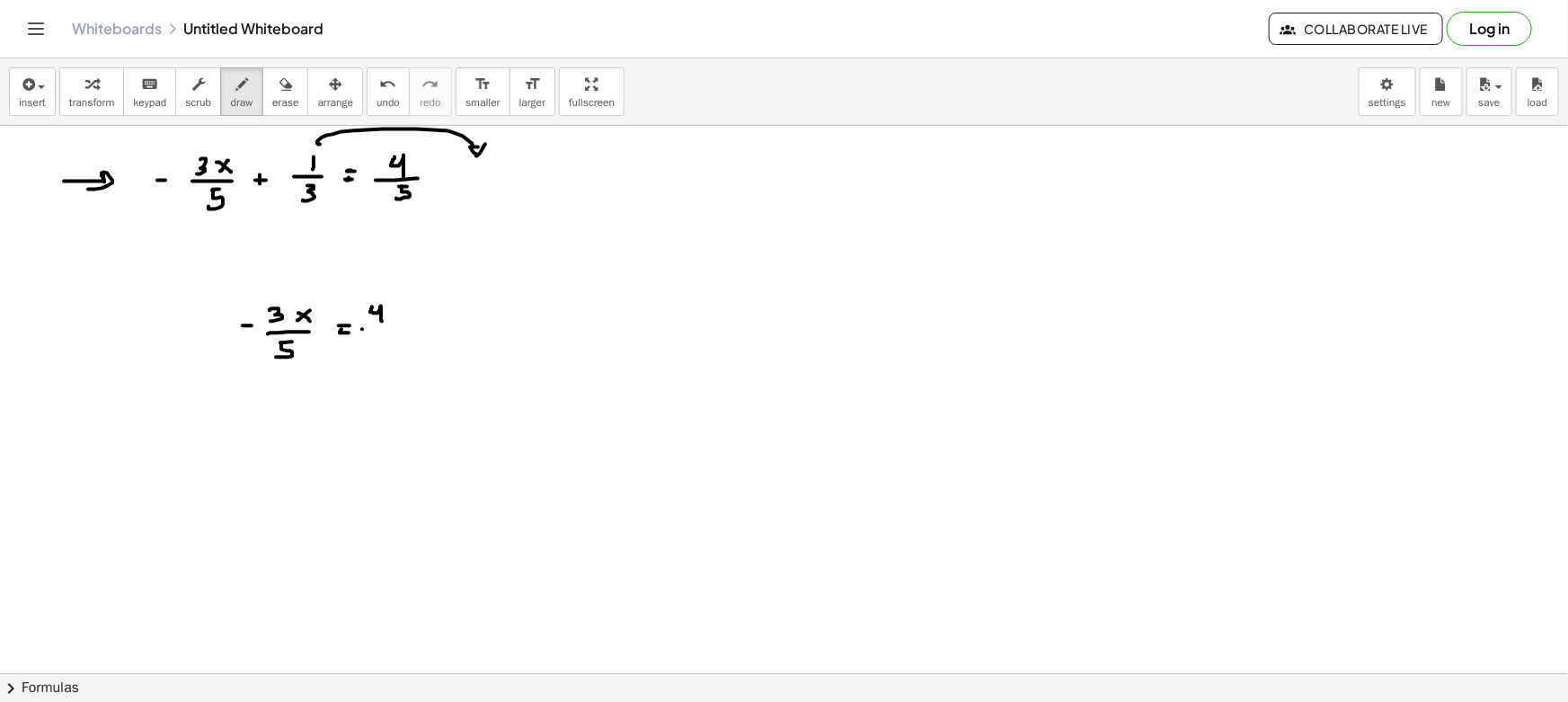 drag, startPoint x: 362, startPoint y: 329, endPoint x: 389, endPoint y: 328, distance: 27.018512 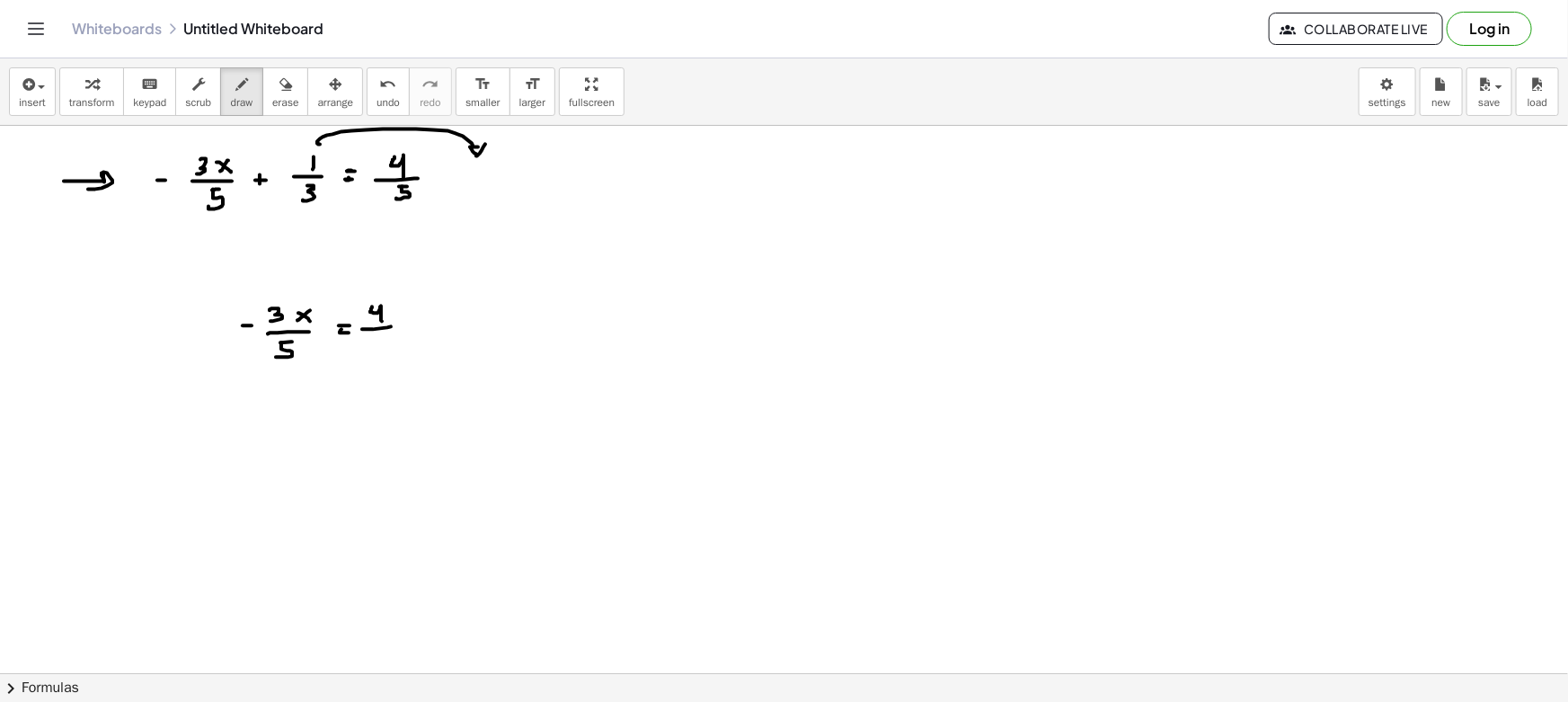 drag, startPoint x: 371, startPoint y: 336, endPoint x: 382, endPoint y: 335, distance: 11.045361 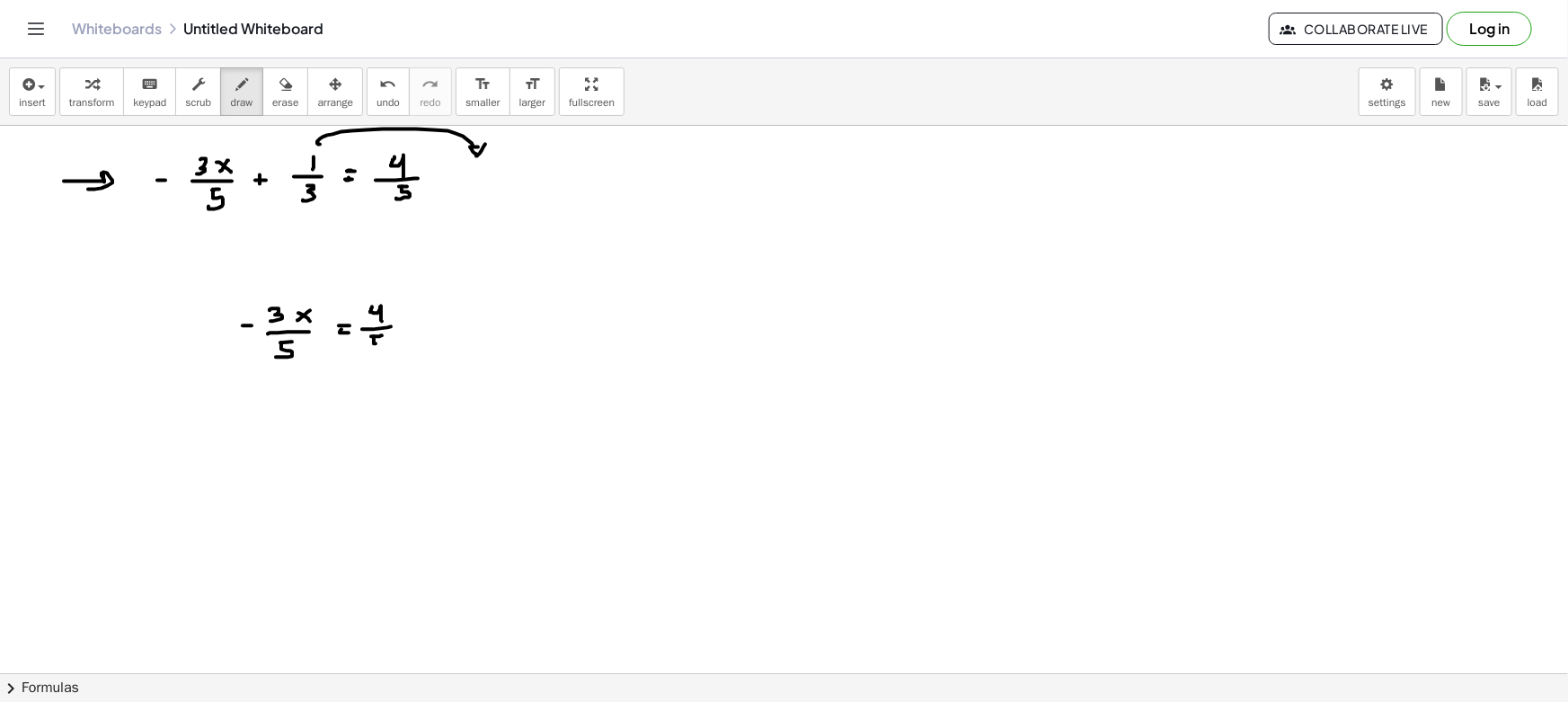 drag, startPoint x: 374, startPoint y: 336, endPoint x: 374, endPoint y: 350, distance: 14 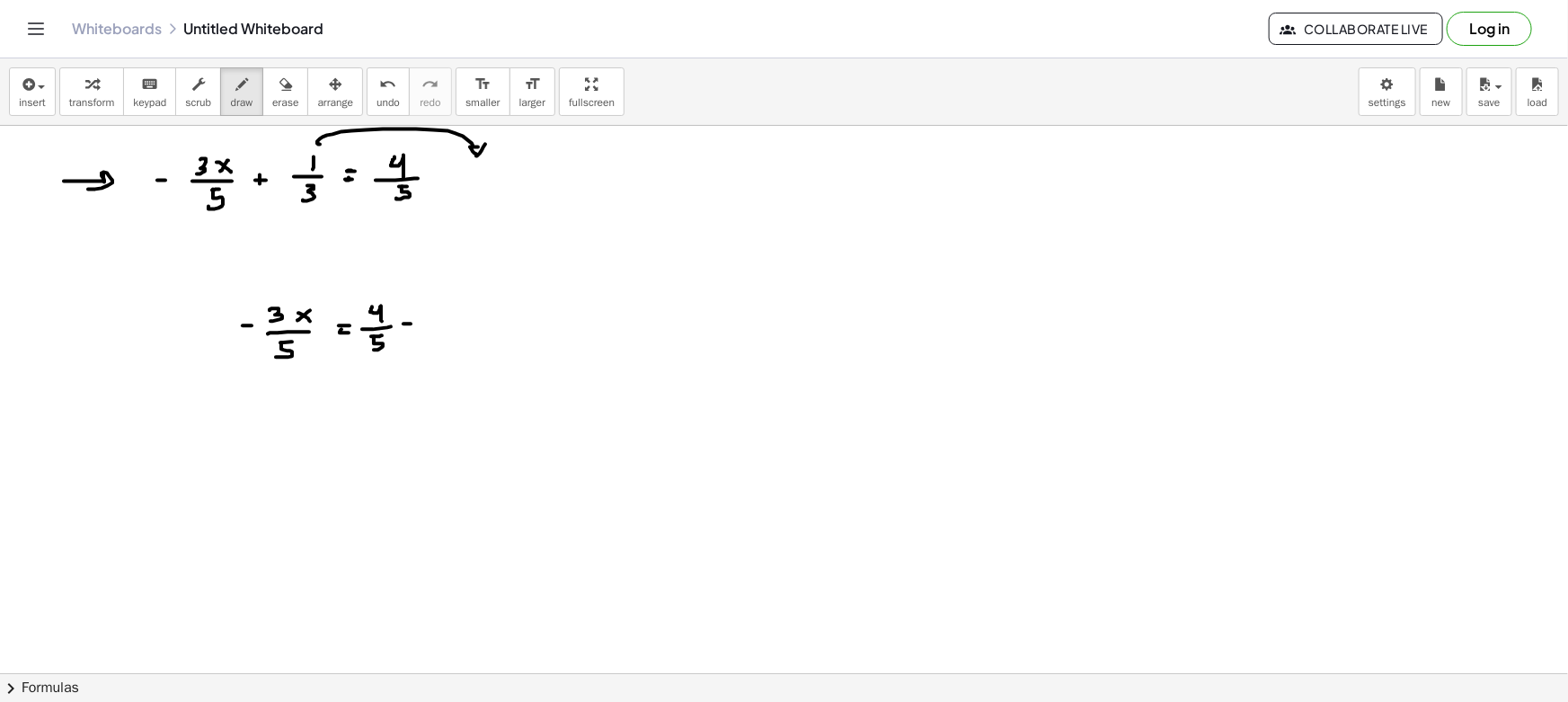 drag, startPoint x: 403, startPoint y: 324, endPoint x: 416, endPoint y: 324, distance: 13 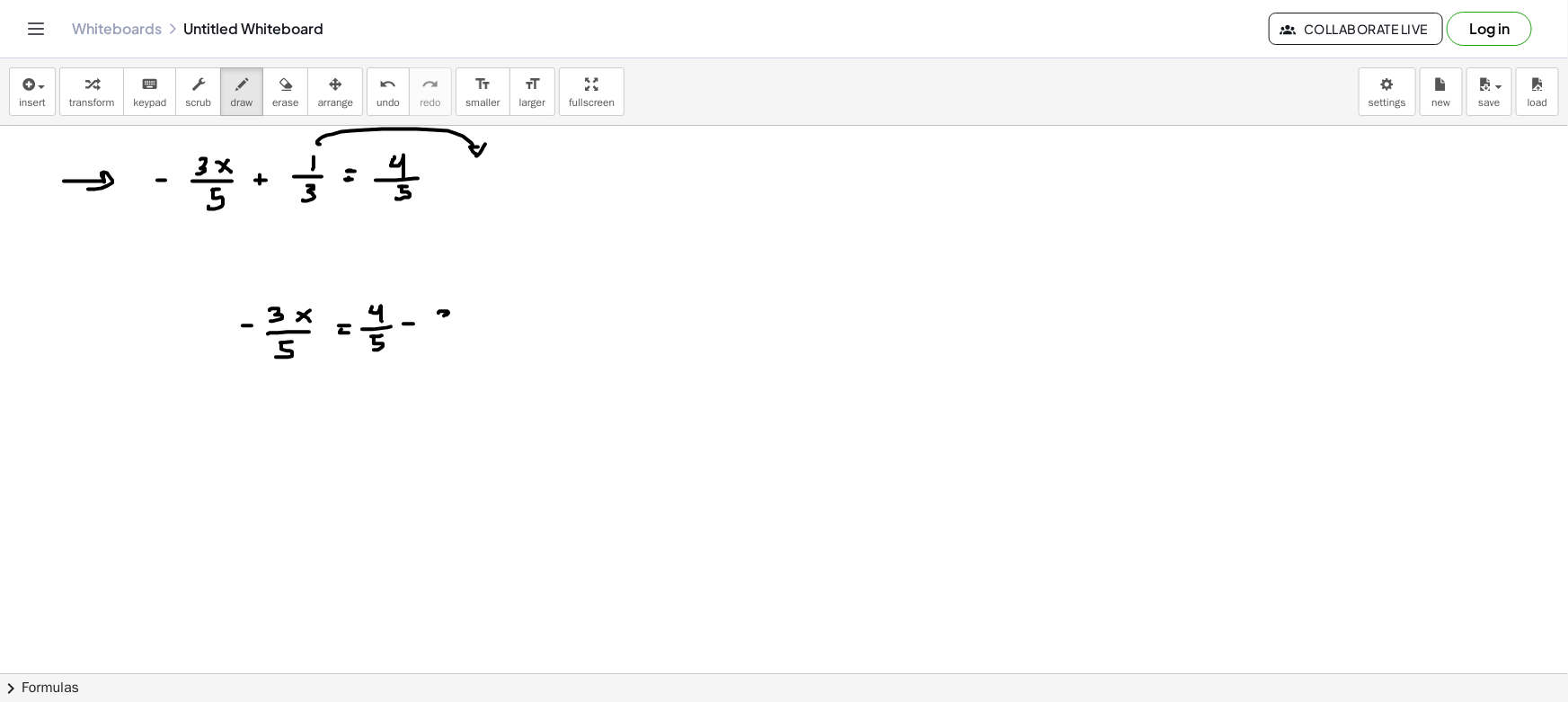 click at bounding box center (784, 774) 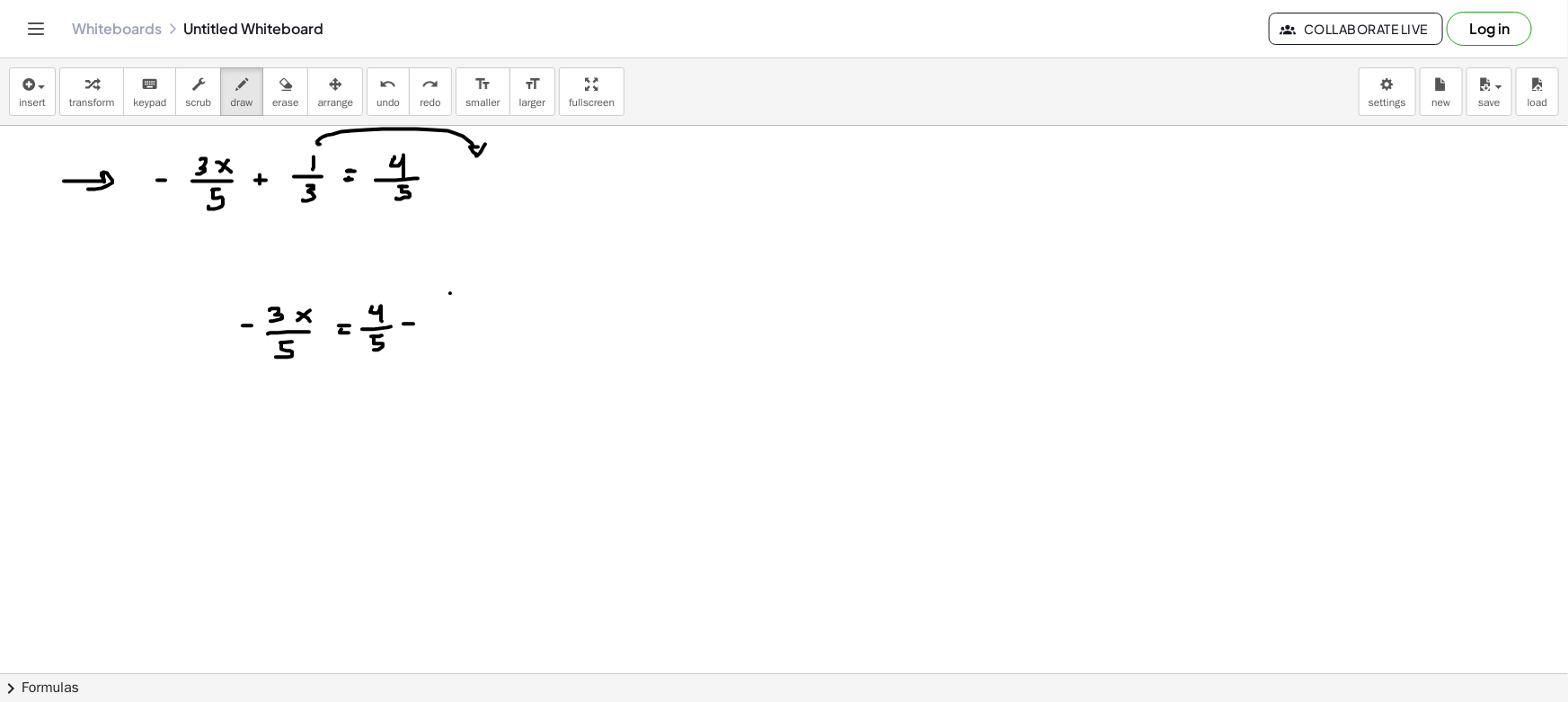 drag, startPoint x: 450, startPoint y: 293, endPoint x: 450, endPoint y: 306, distance: 13 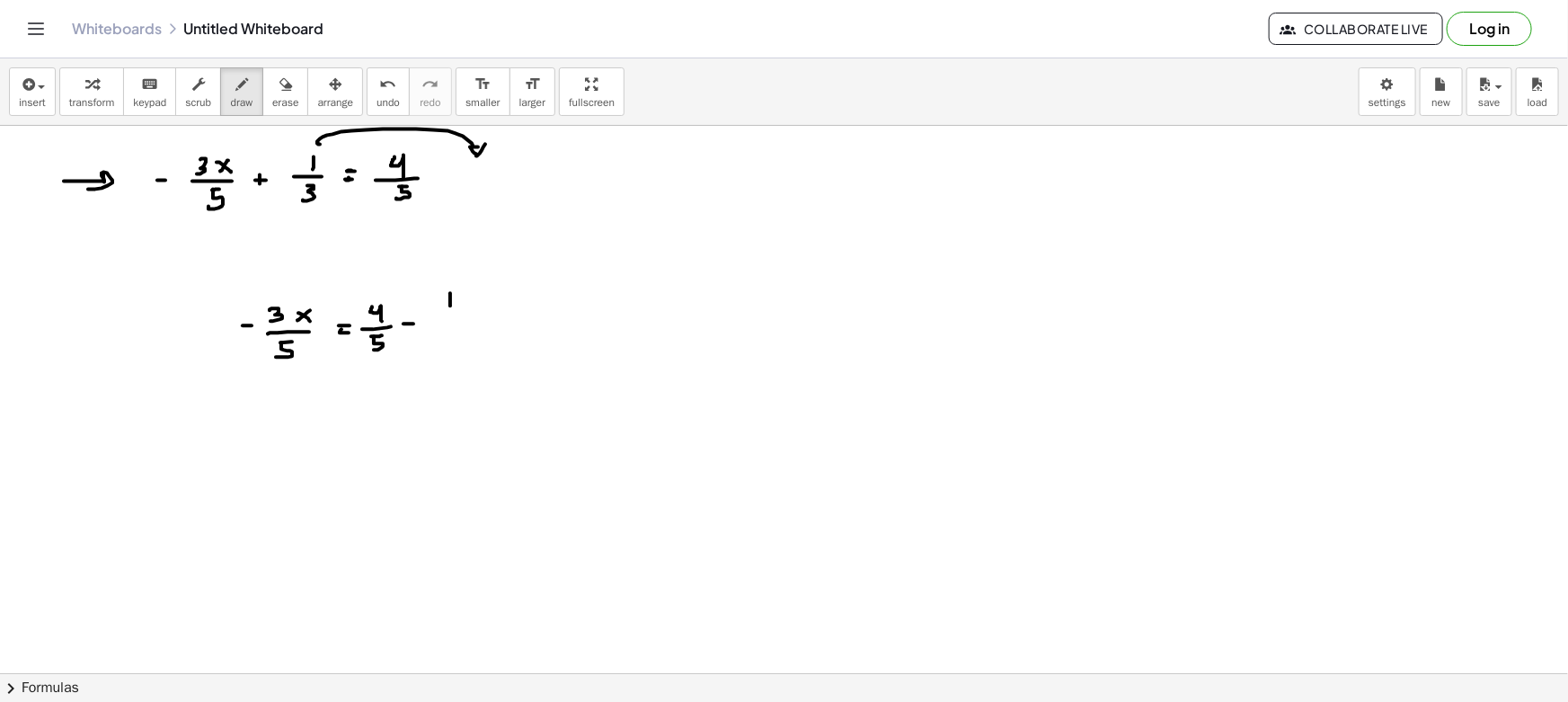 drag, startPoint x: 439, startPoint y: 311, endPoint x: 468, endPoint y: 313, distance: 29.06888 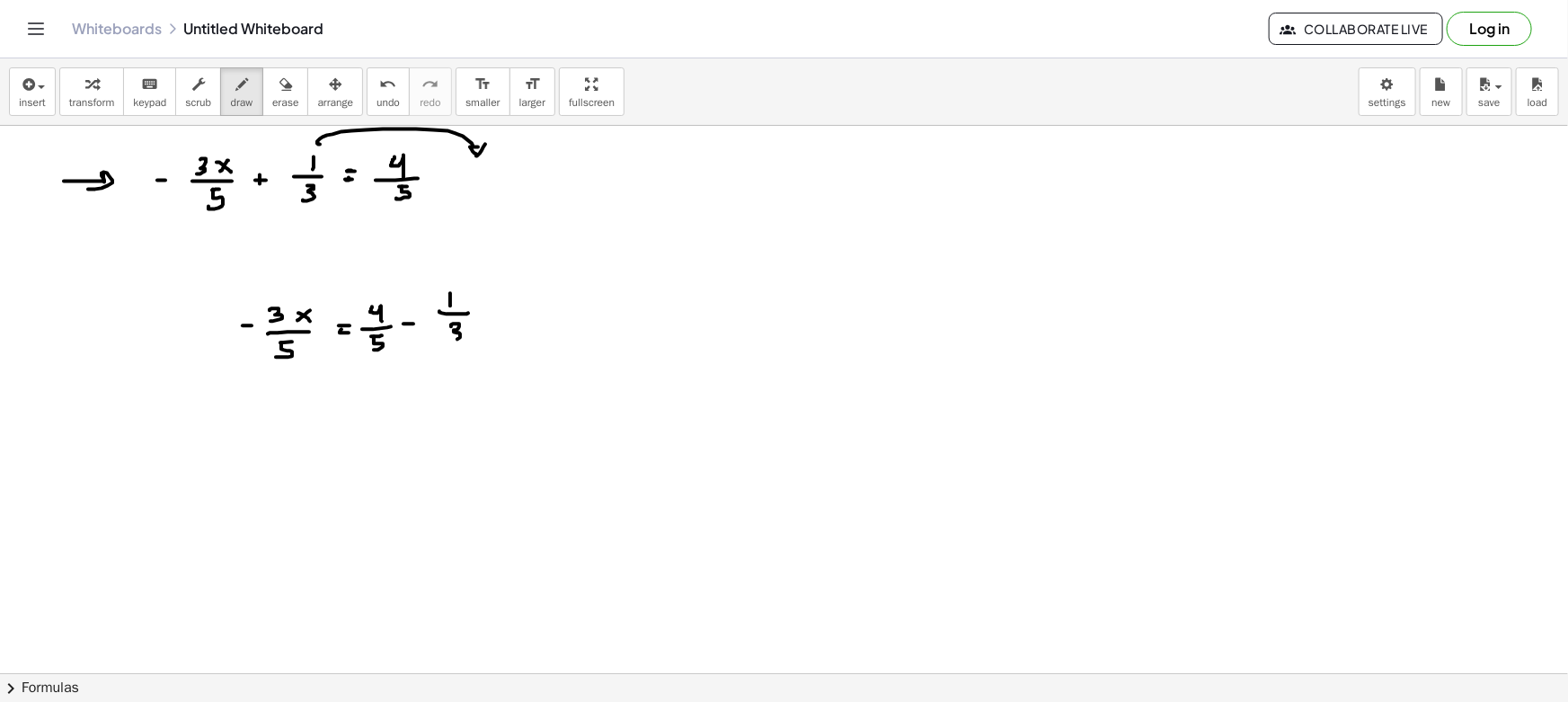 drag, startPoint x: 451, startPoint y: 326, endPoint x: 450, endPoint y: 340, distance: 14.035669 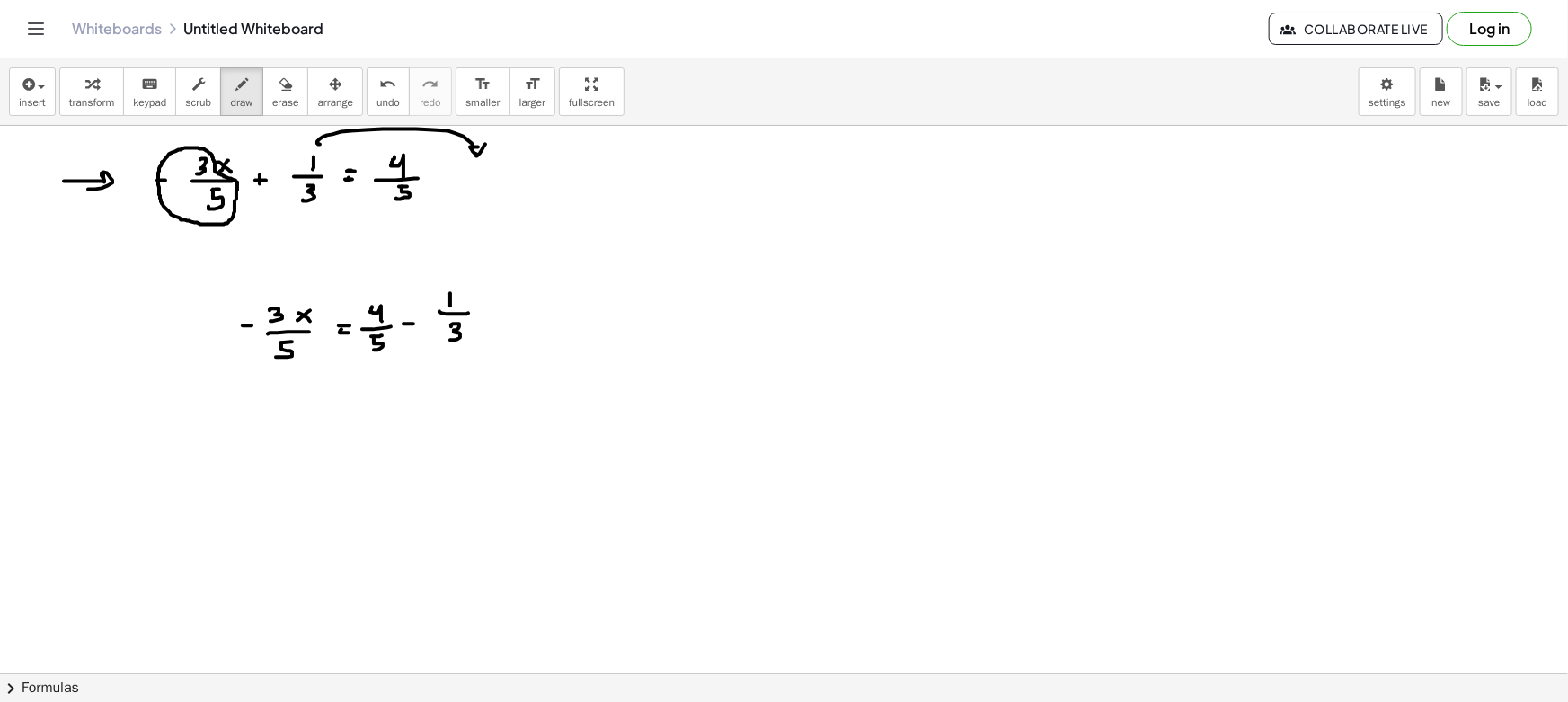click at bounding box center [784, 774] 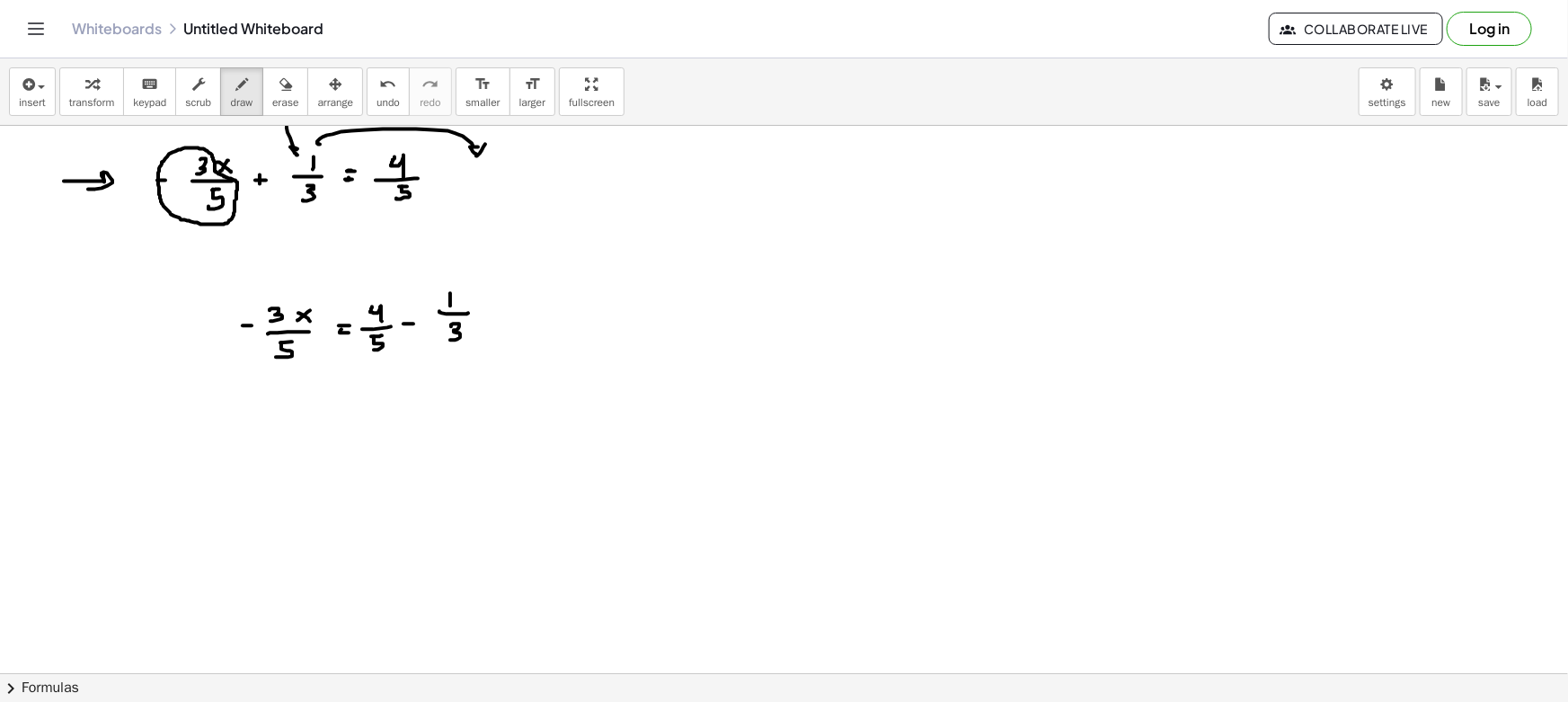 drag, startPoint x: 287, startPoint y: 128, endPoint x: 302, endPoint y: 146, distance: 23.43075 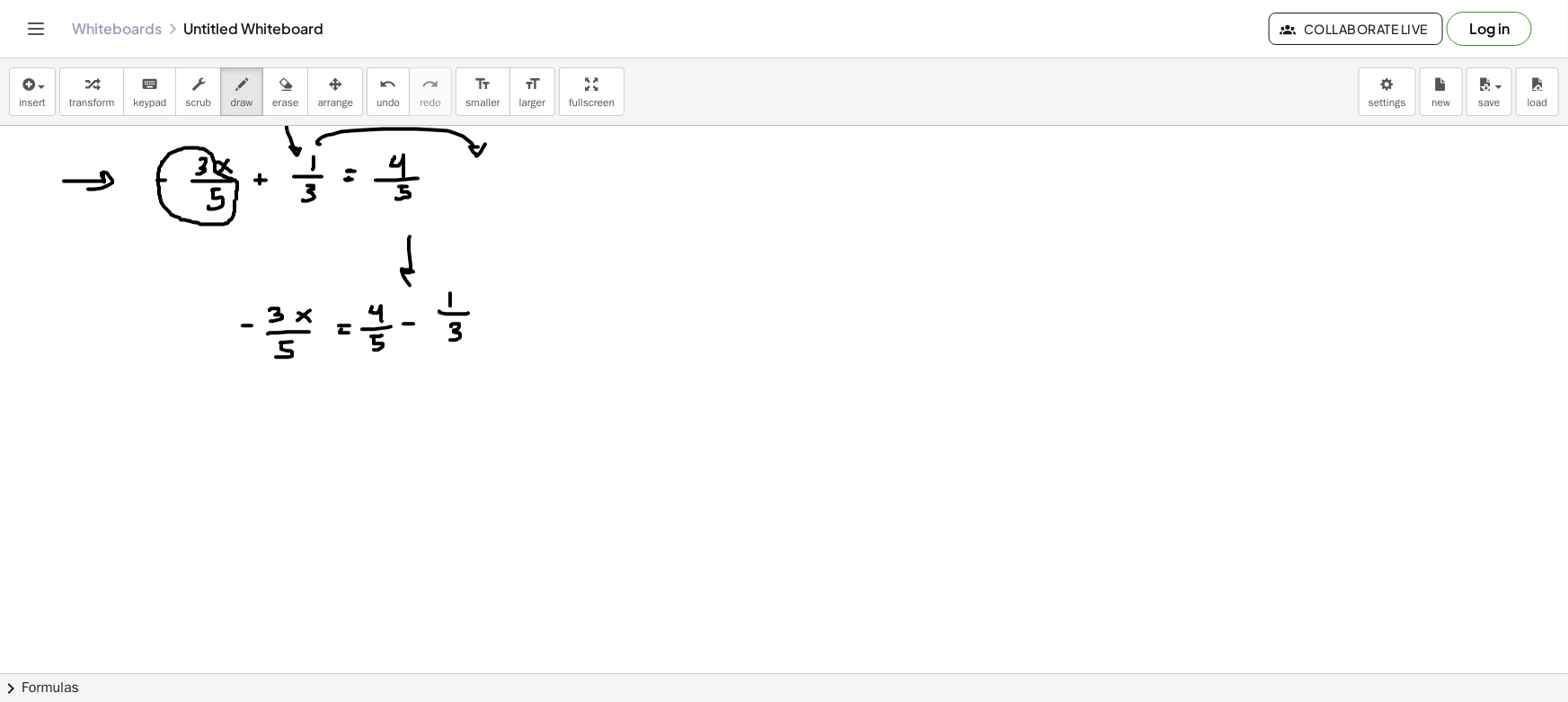 drag, startPoint x: 410, startPoint y: 236, endPoint x: 424, endPoint y: 270, distance: 36.769553 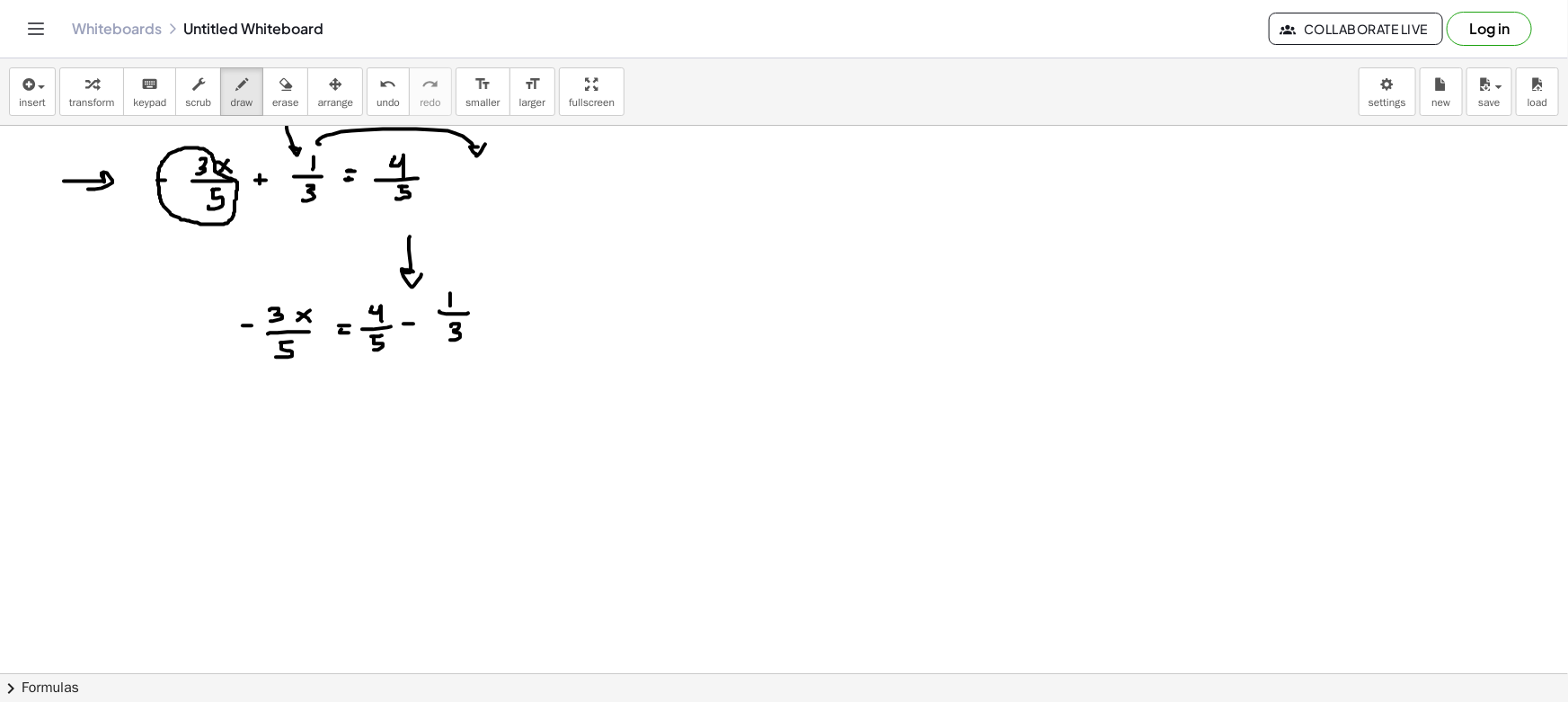 drag, startPoint x: 251, startPoint y: 98, endPoint x: 265, endPoint y: 342, distance: 244.40131 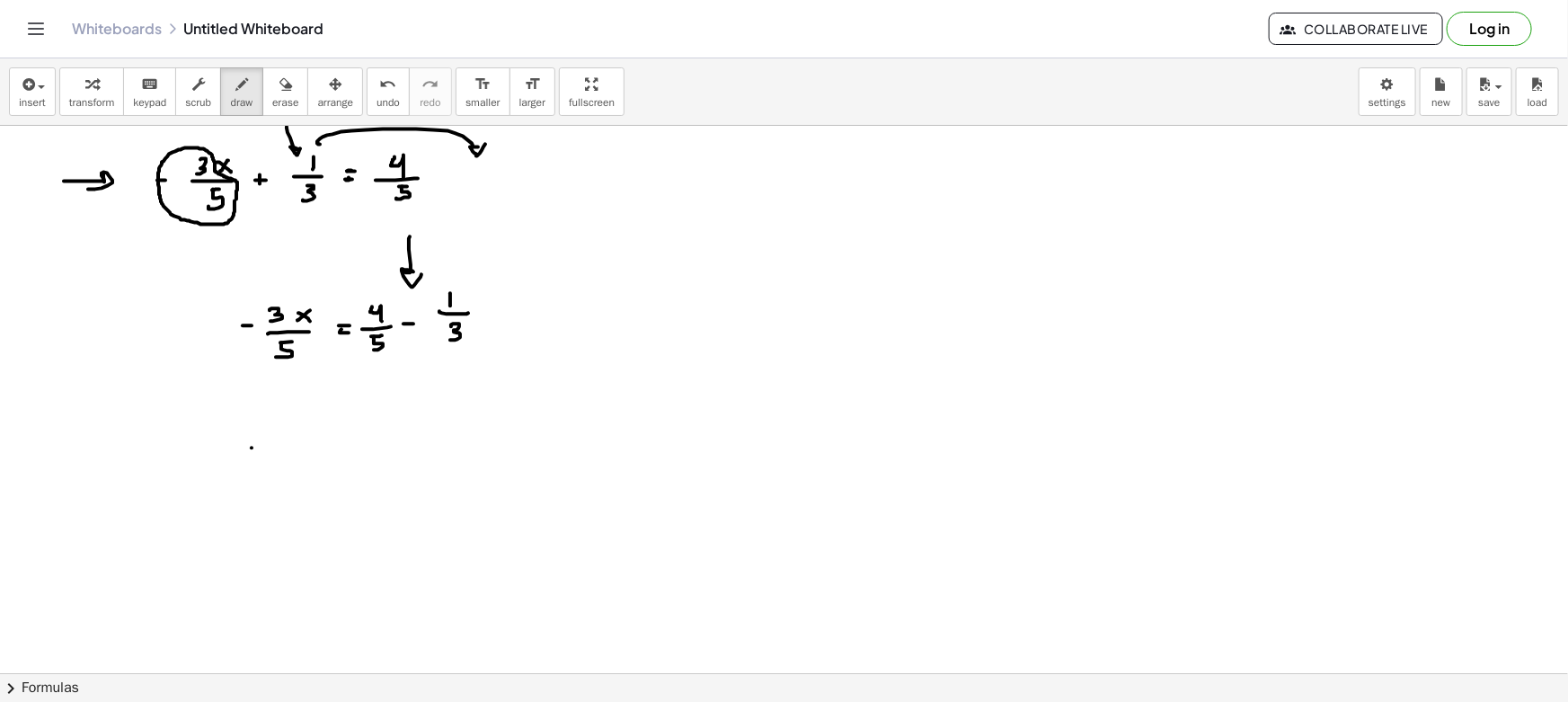 drag, startPoint x: 252, startPoint y: 448, endPoint x: 265, endPoint y: 448, distance: 13 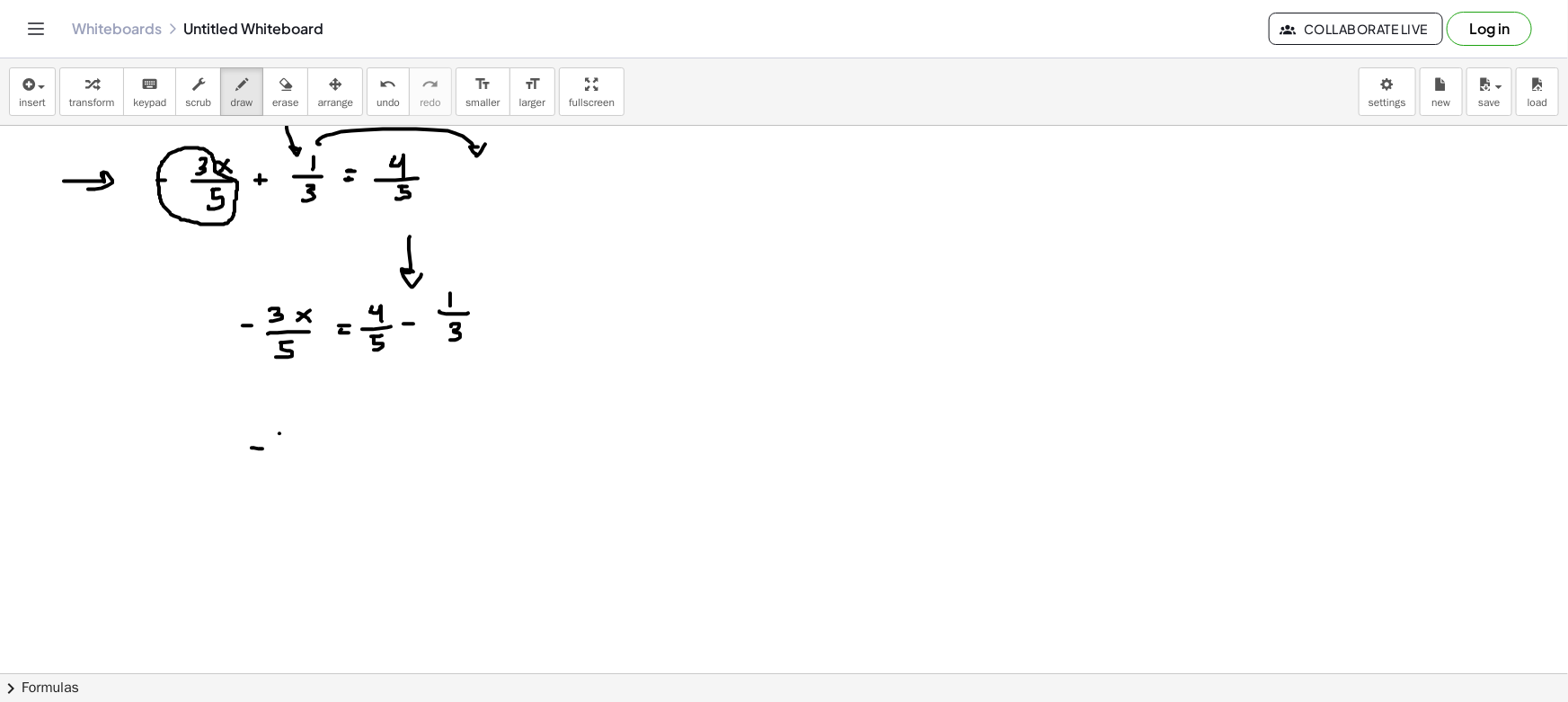 drag, startPoint x: 279, startPoint y: 433, endPoint x: 289, endPoint y: 441, distance: 12.80625 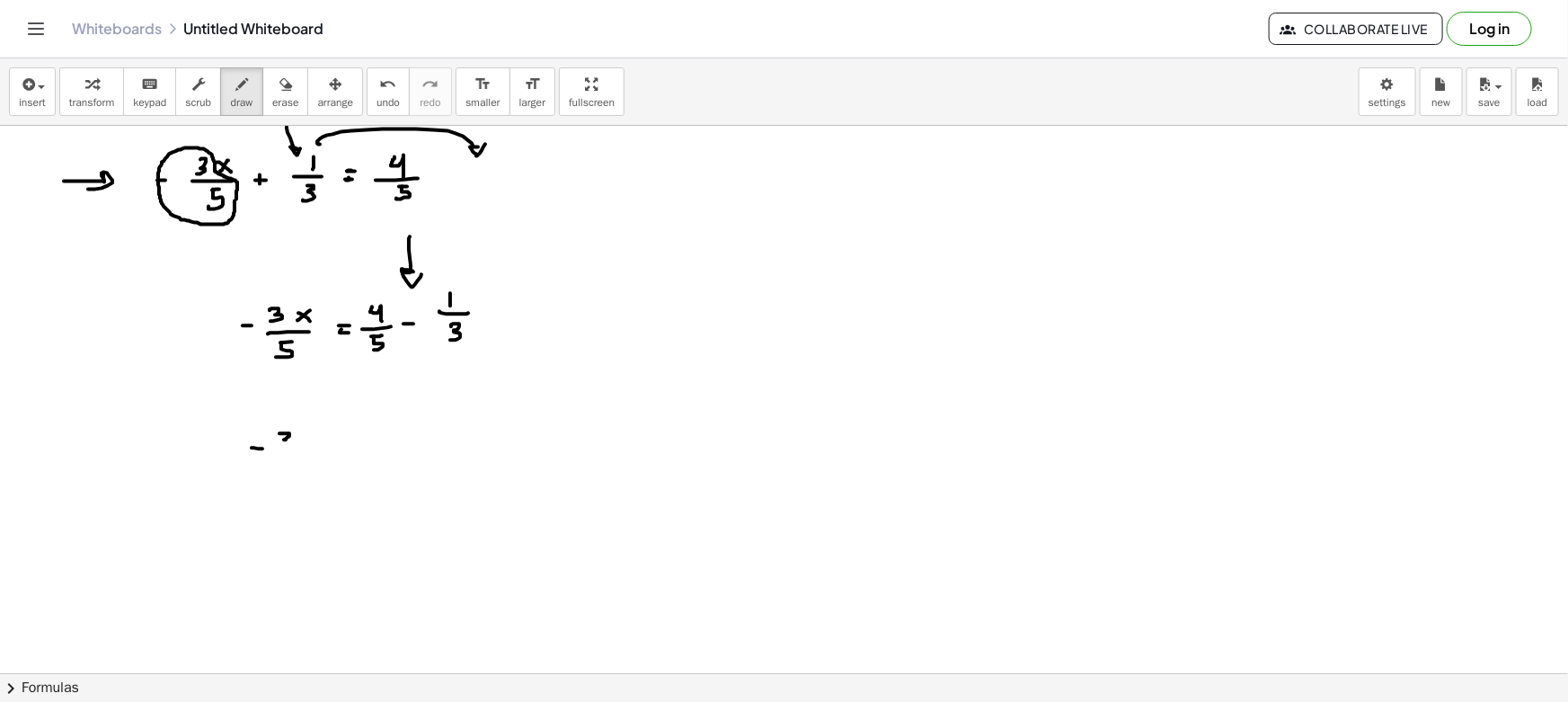 drag, startPoint x: 284, startPoint y: 449, endPoint x: 306, endPoint y: 438, distance: 24.596748 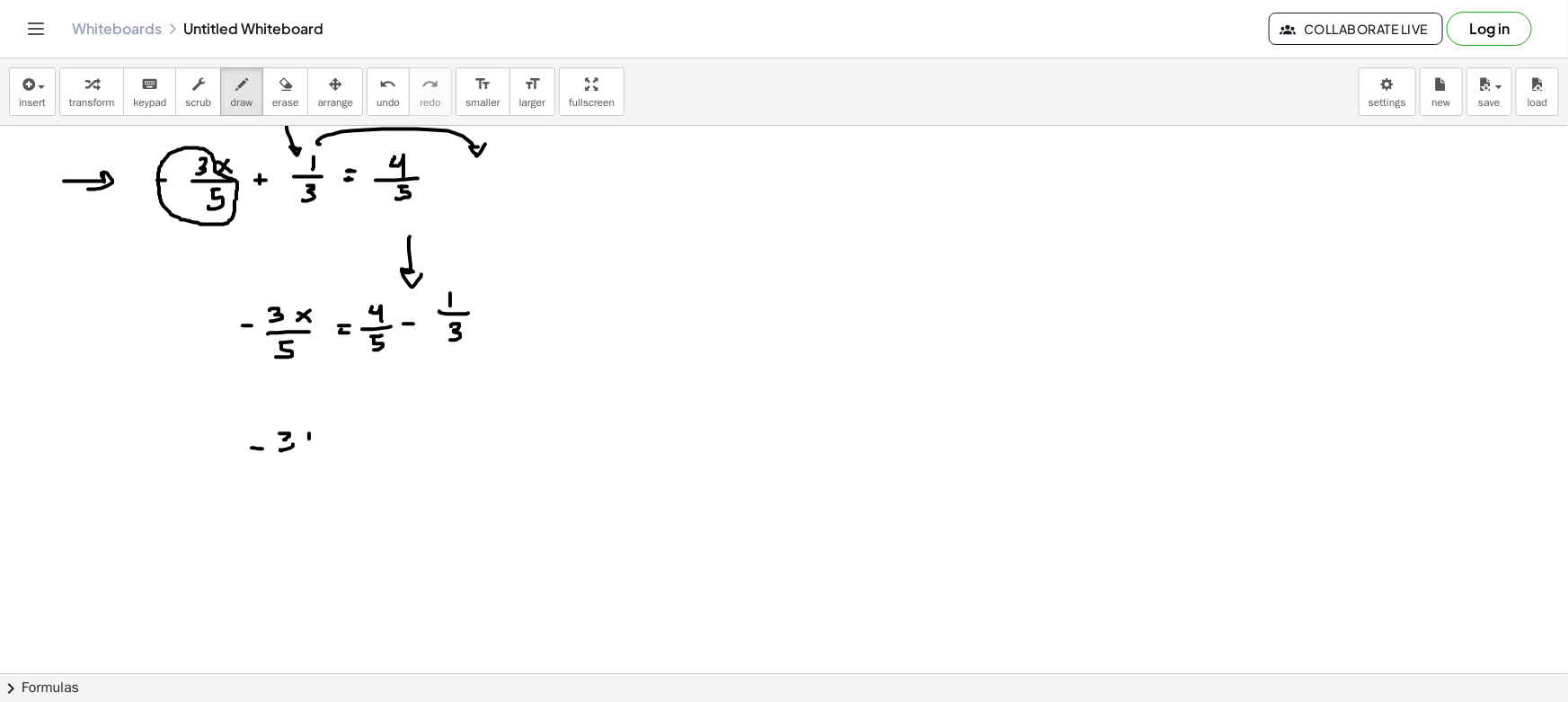 drag, startPoint x: 309, startPoint y: 433, endPoint x: 304, endPoint y: 446, distance: 13.928388 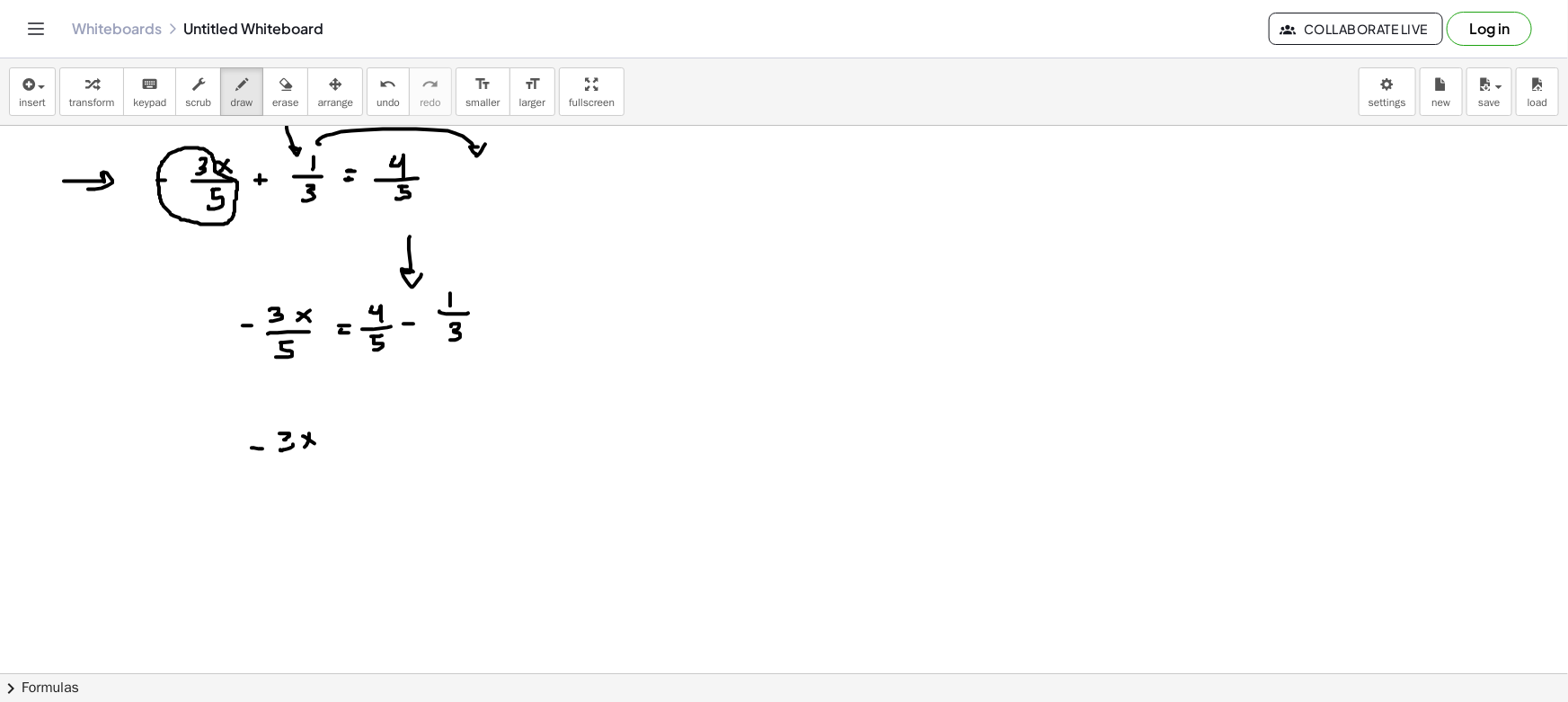 drag, startPoint x: 314, startPoint y: 443, endPoint x: 288, endPoint y: 458, distance: 30.01666 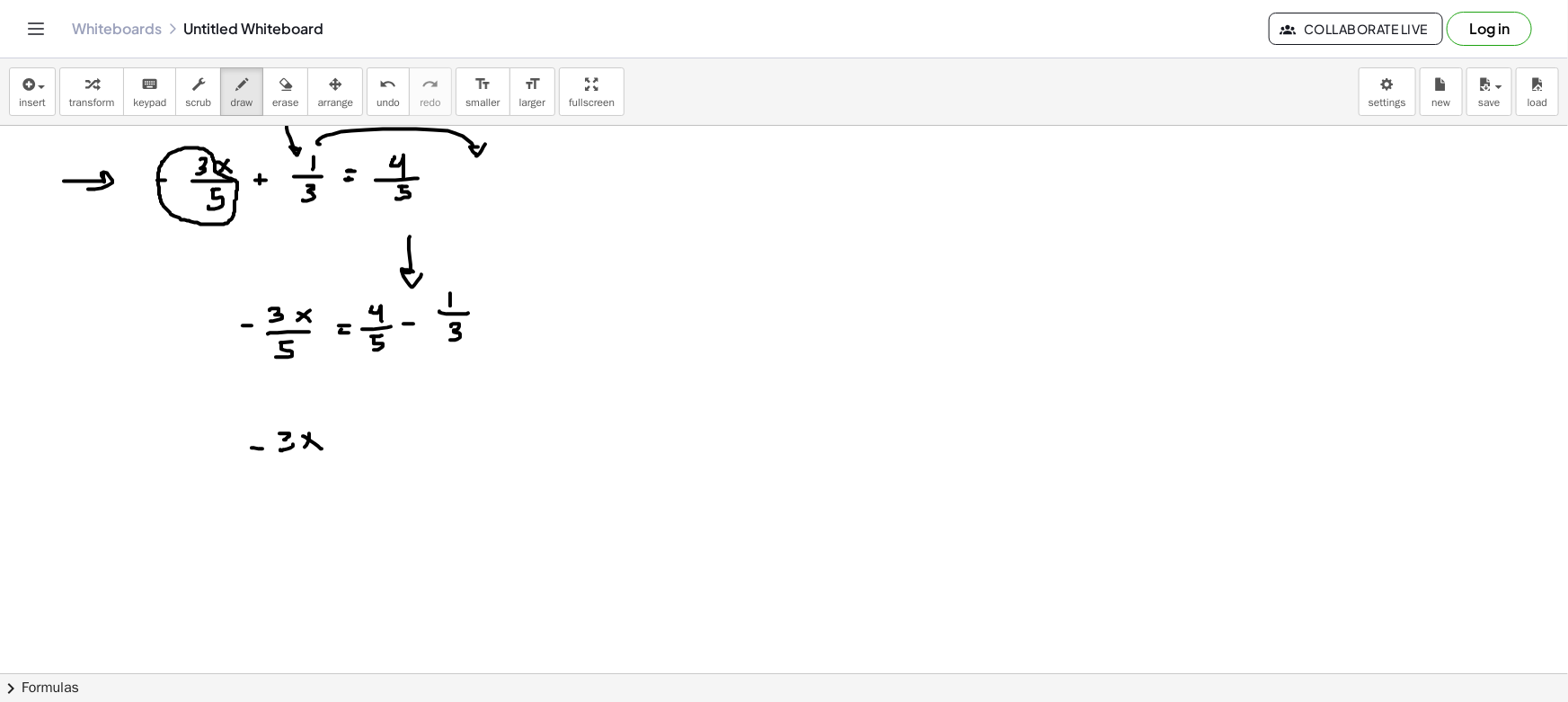 drag, startPoint x: 270, startPoint y: 458, endPoint x: 315, endPoint y: 458, distance: 45 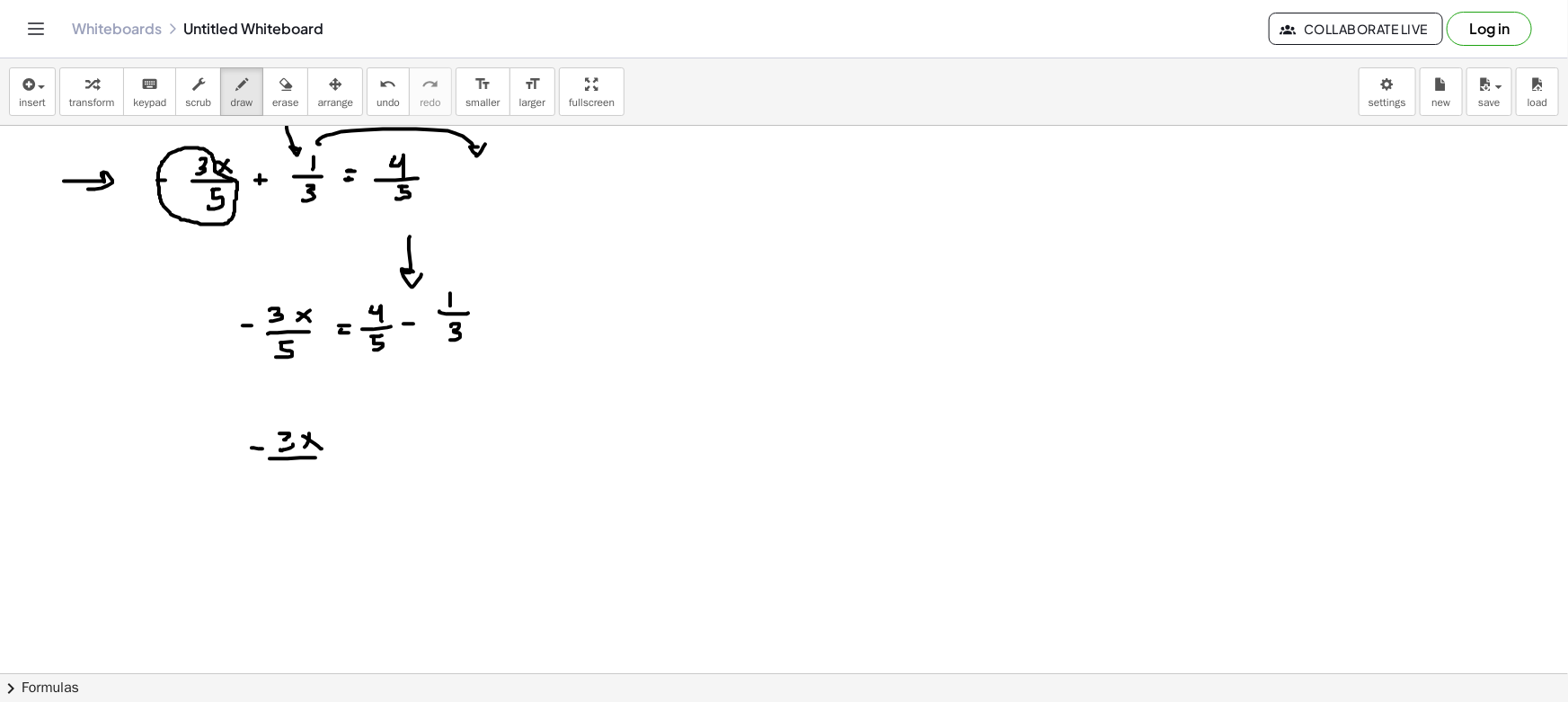 drag, startPoint x: 286, startPoint y: 467, endPoint x: 298, endPoint y: 467, distance: 12 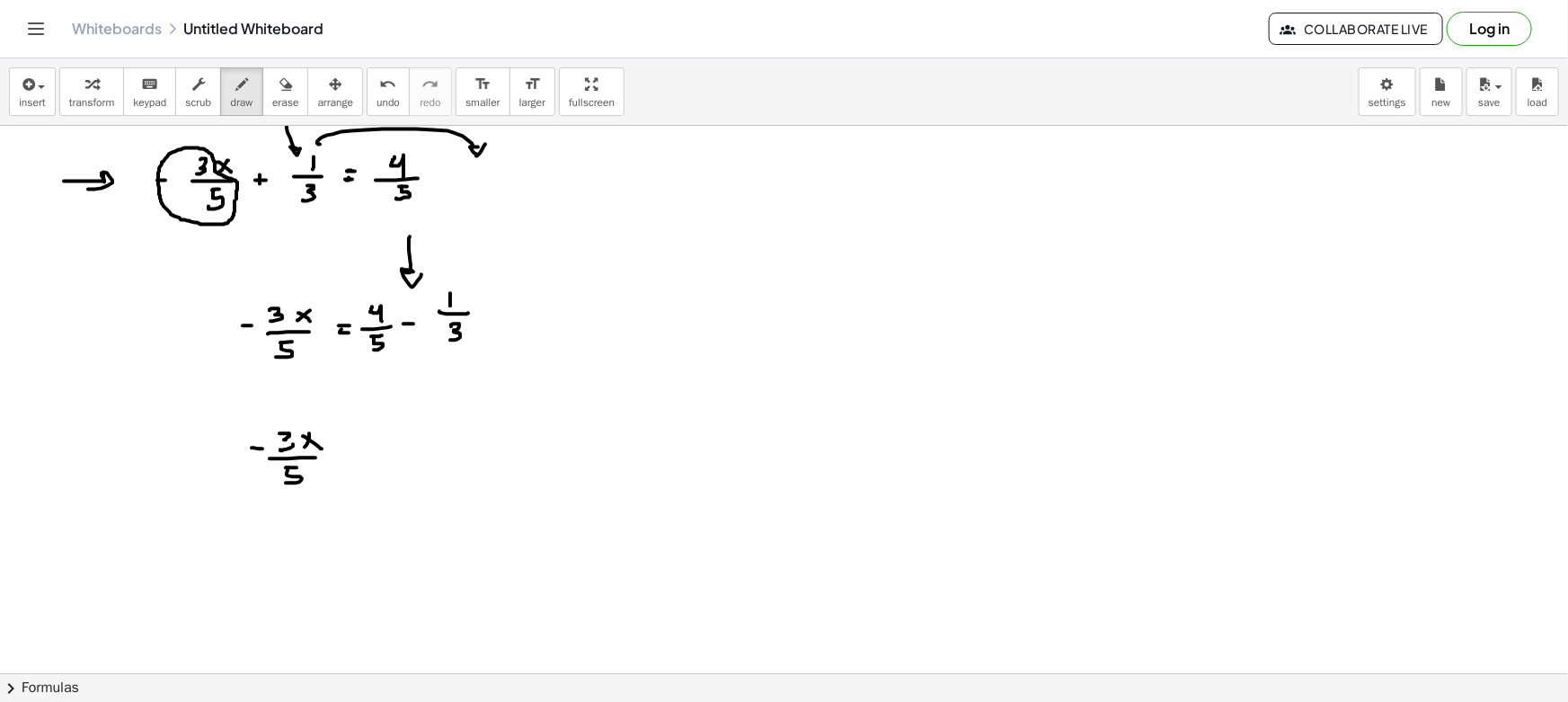click at bounding box center (784, 774) 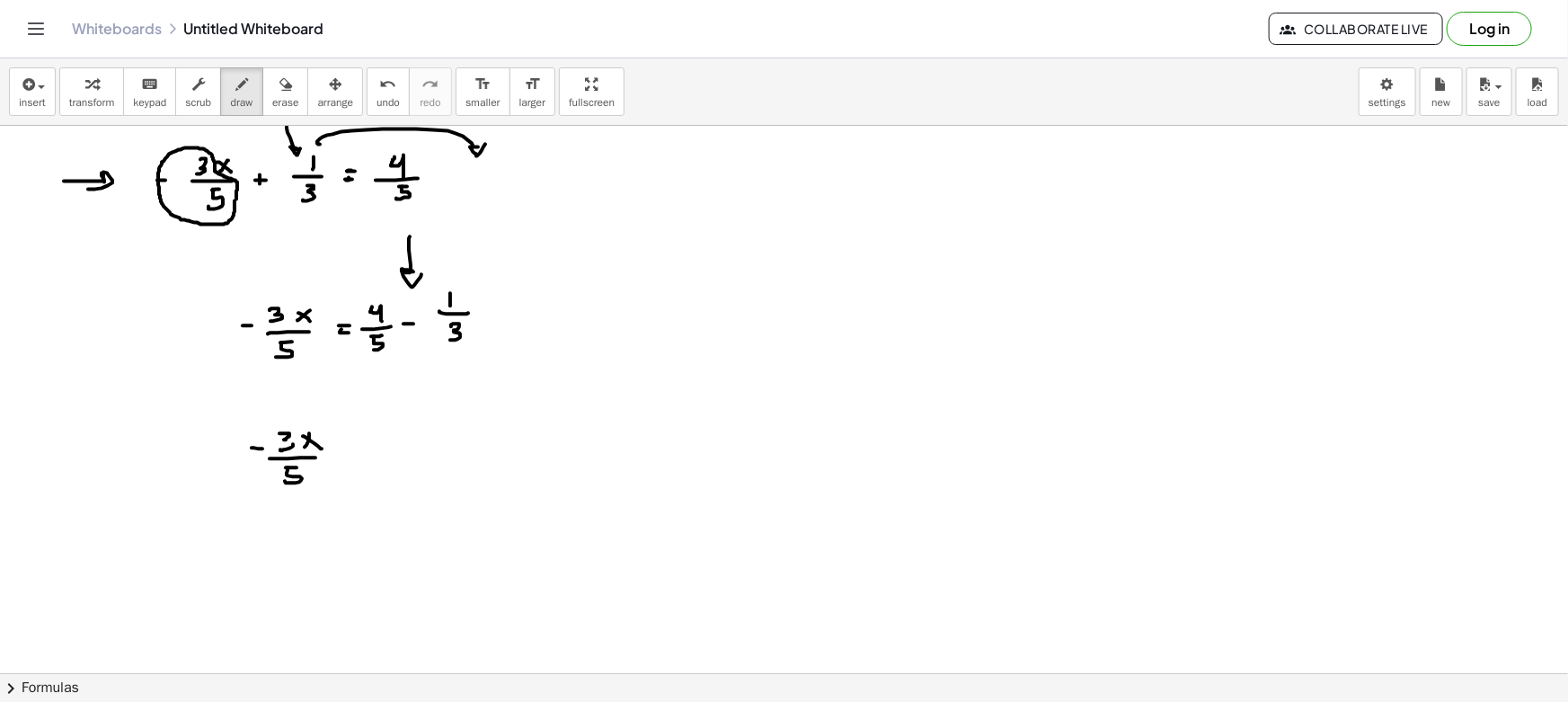 click at bounding box center (784, 774) 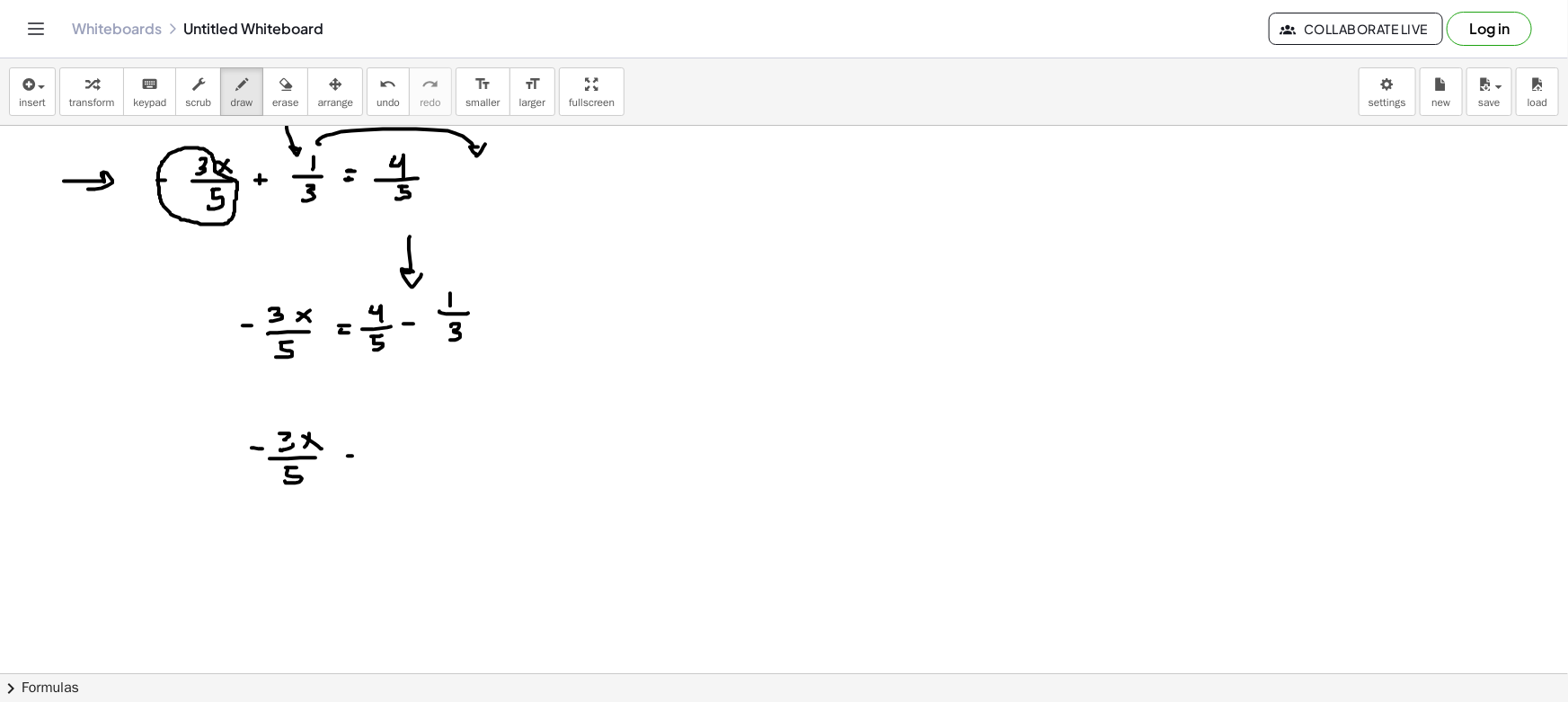 drag, startPoint x: 349, startPoint y: 464, endPoint x: 366, endPoint y: 465, distance: 17.029386 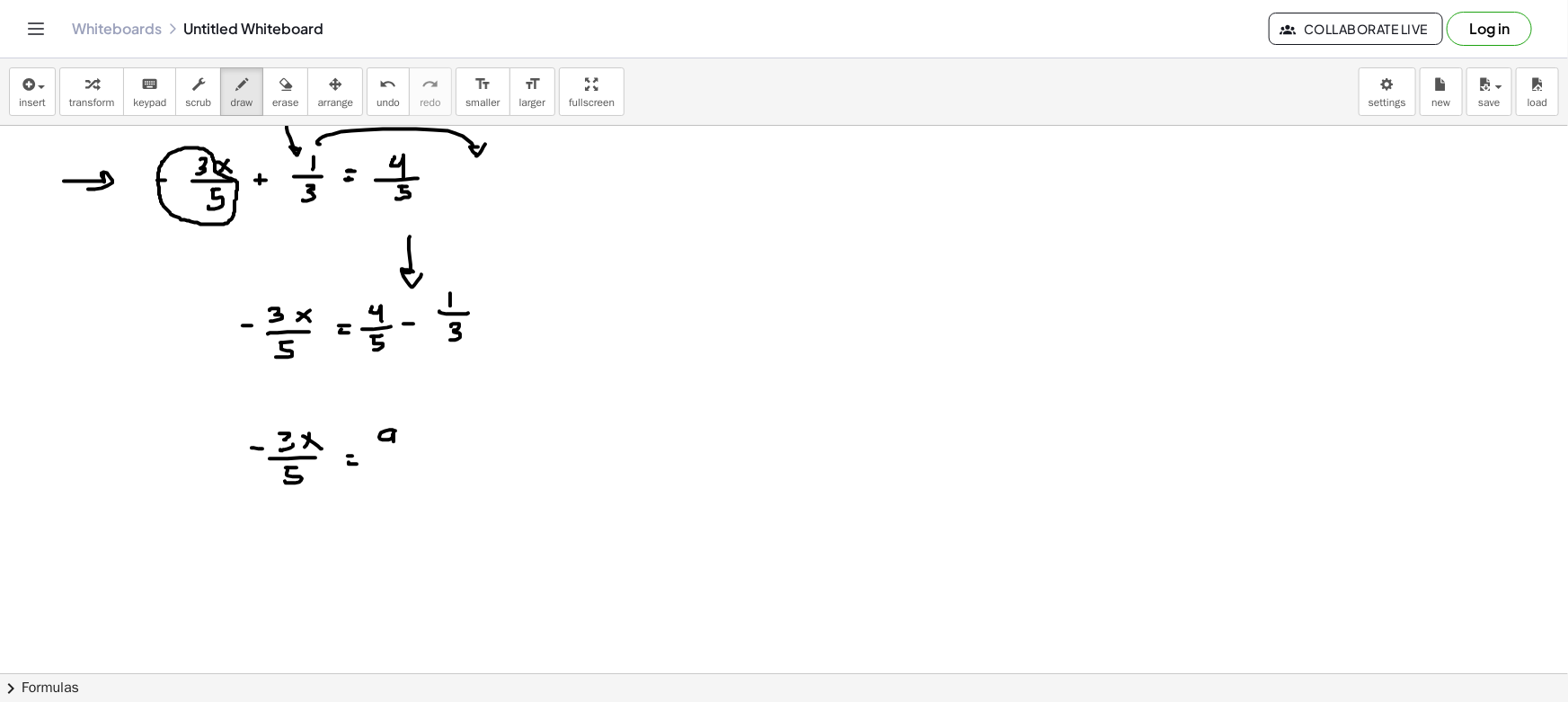 drag, startPoint x: 395, startPoint y: 431, endPoint x: 395, endPoint y: 448, distance: 17 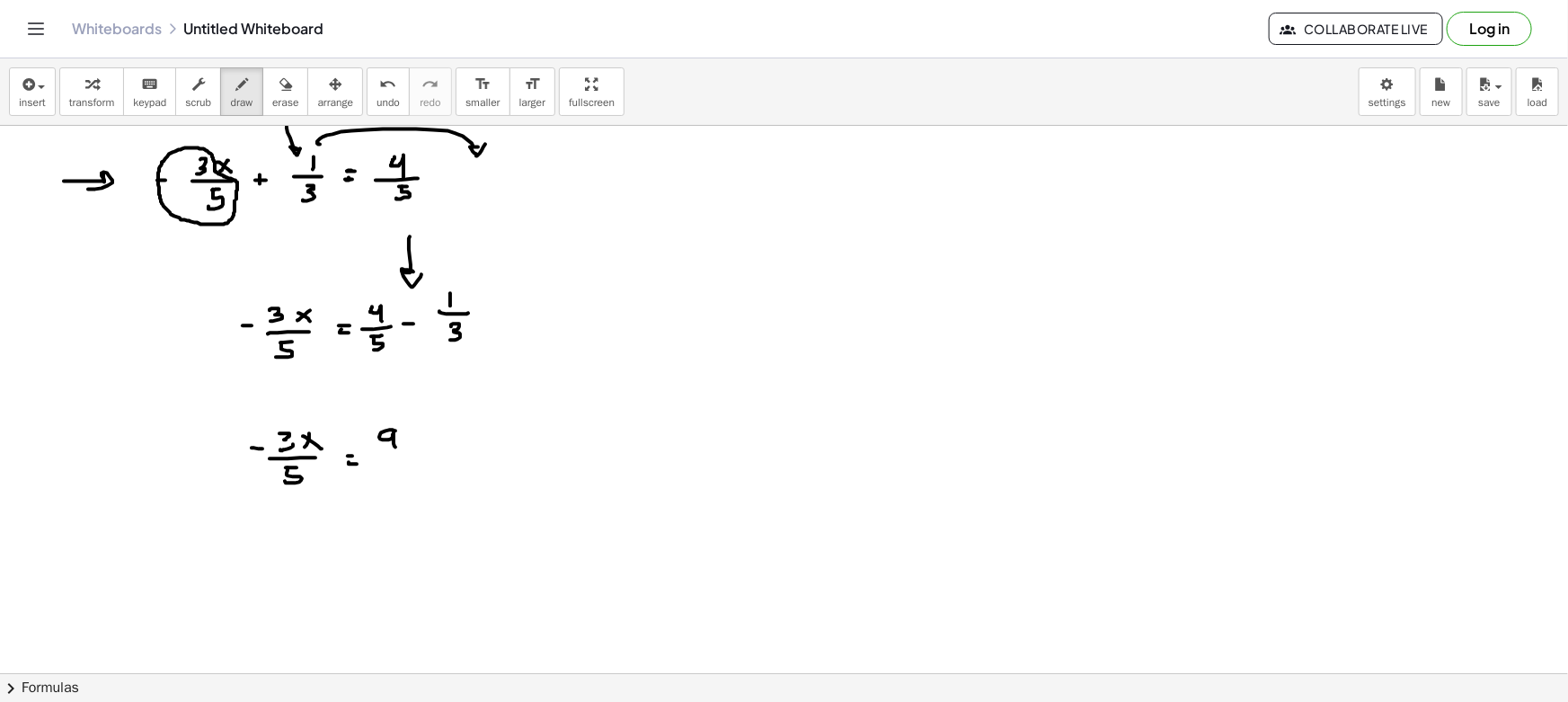 drag, startPoint x: 375, startPoint y: 457, endPoint x: 411, endPoint y: 455, distance: 36.05551 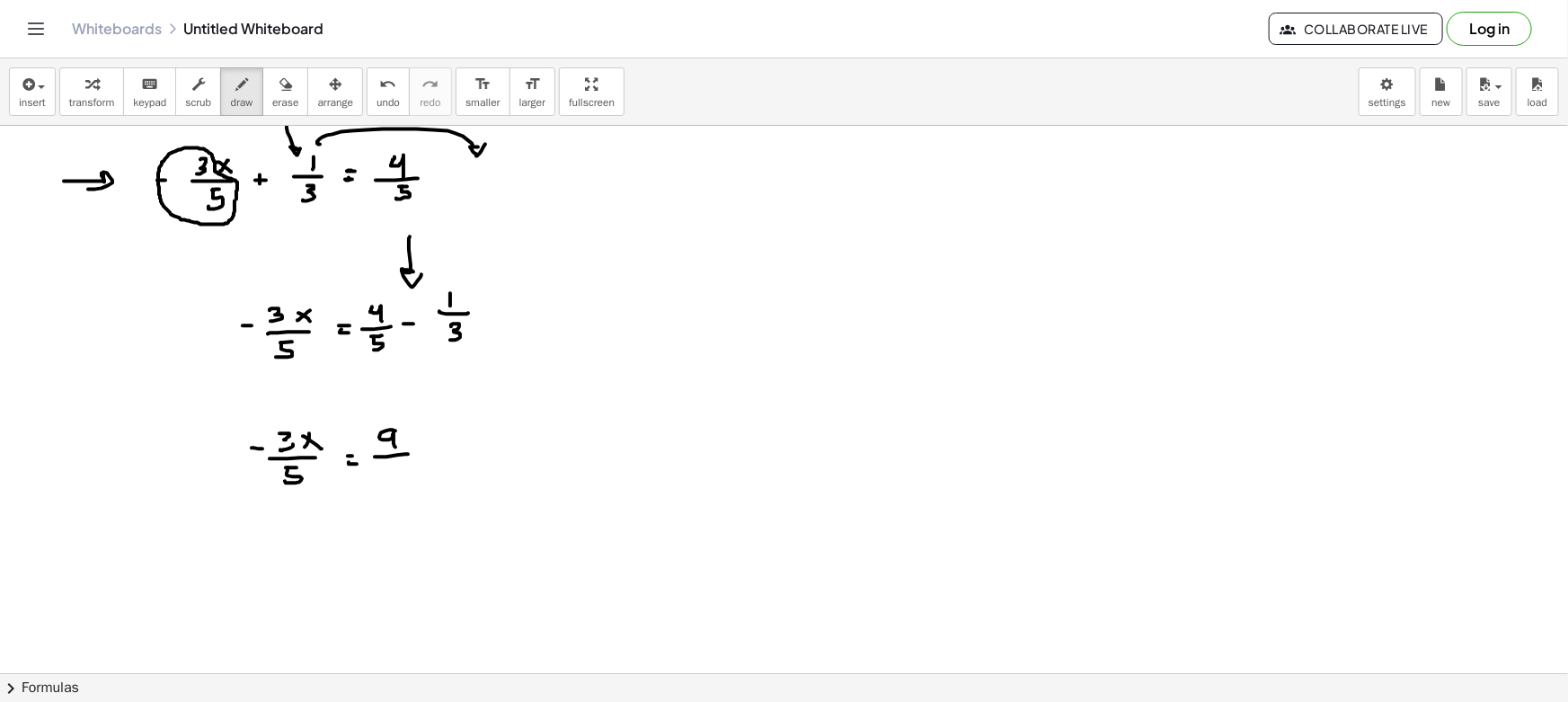 drag, startPoint x: 391, startPoint y: 461, endPoint x: 403, endPoint y: 459, distance: 12.165525 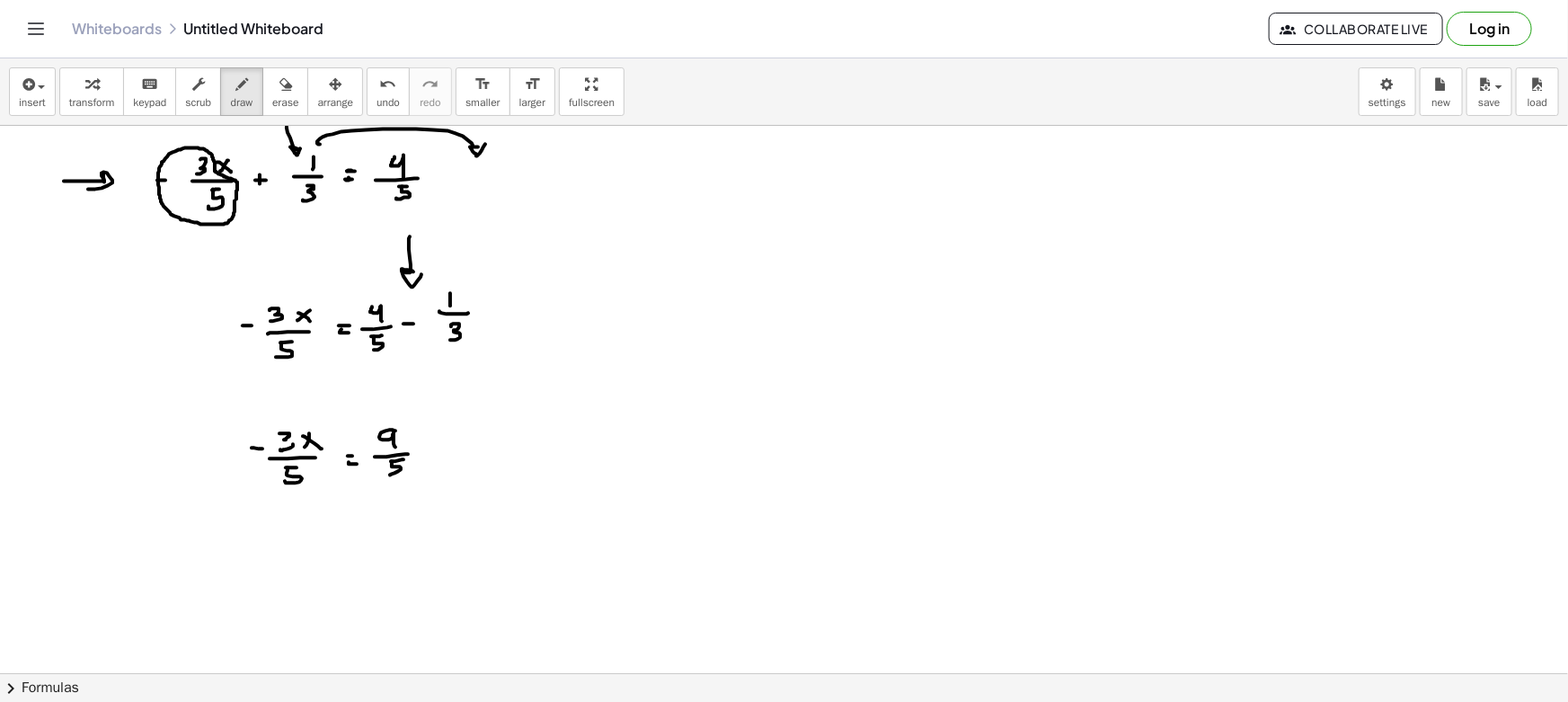 drag, startPoint x: 392, startPoint y: 461, endPoint x: 389, endPoint y: 475, distance: 14.317821 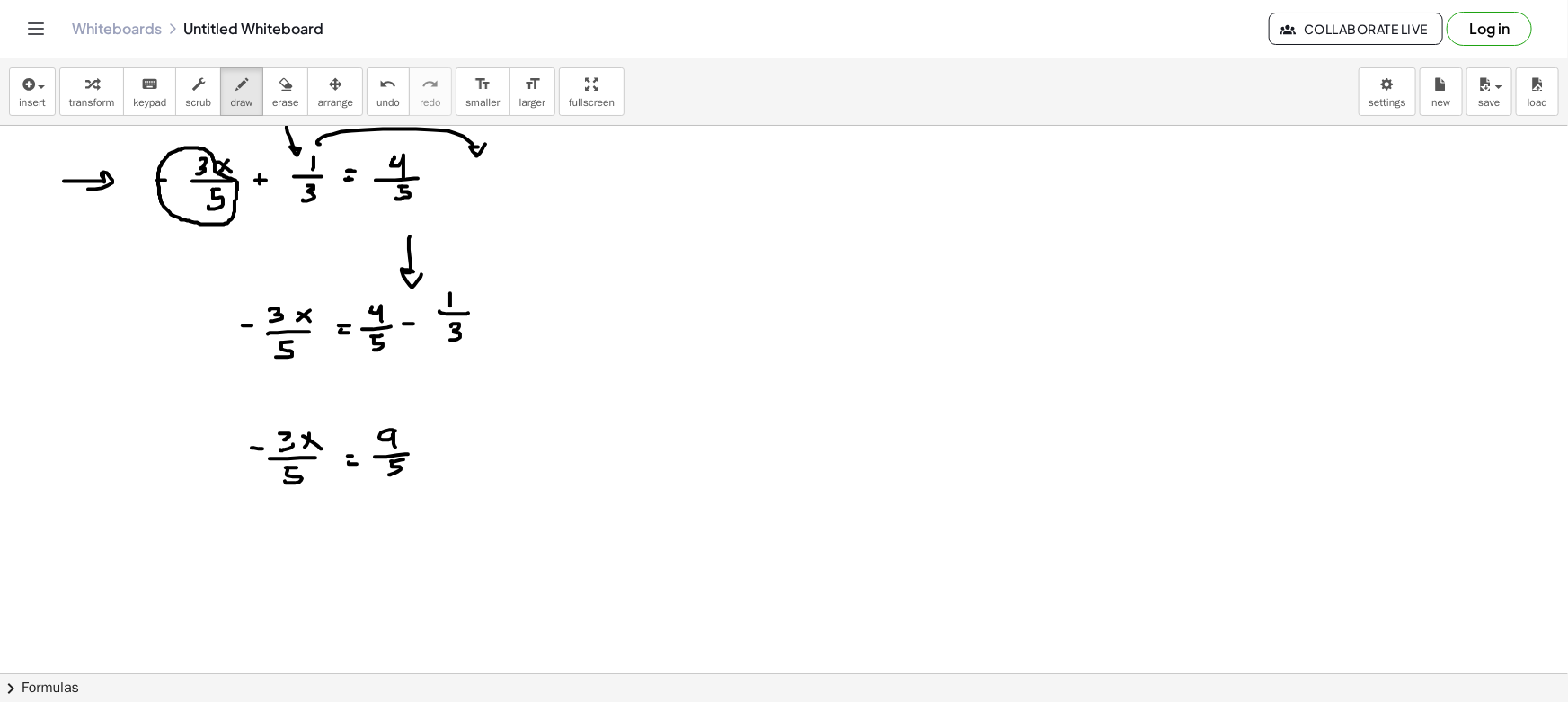 drag, startPoint x: 379, startPoint y: 464, endPoint x: 379, endPoint y: 481, distance: 17 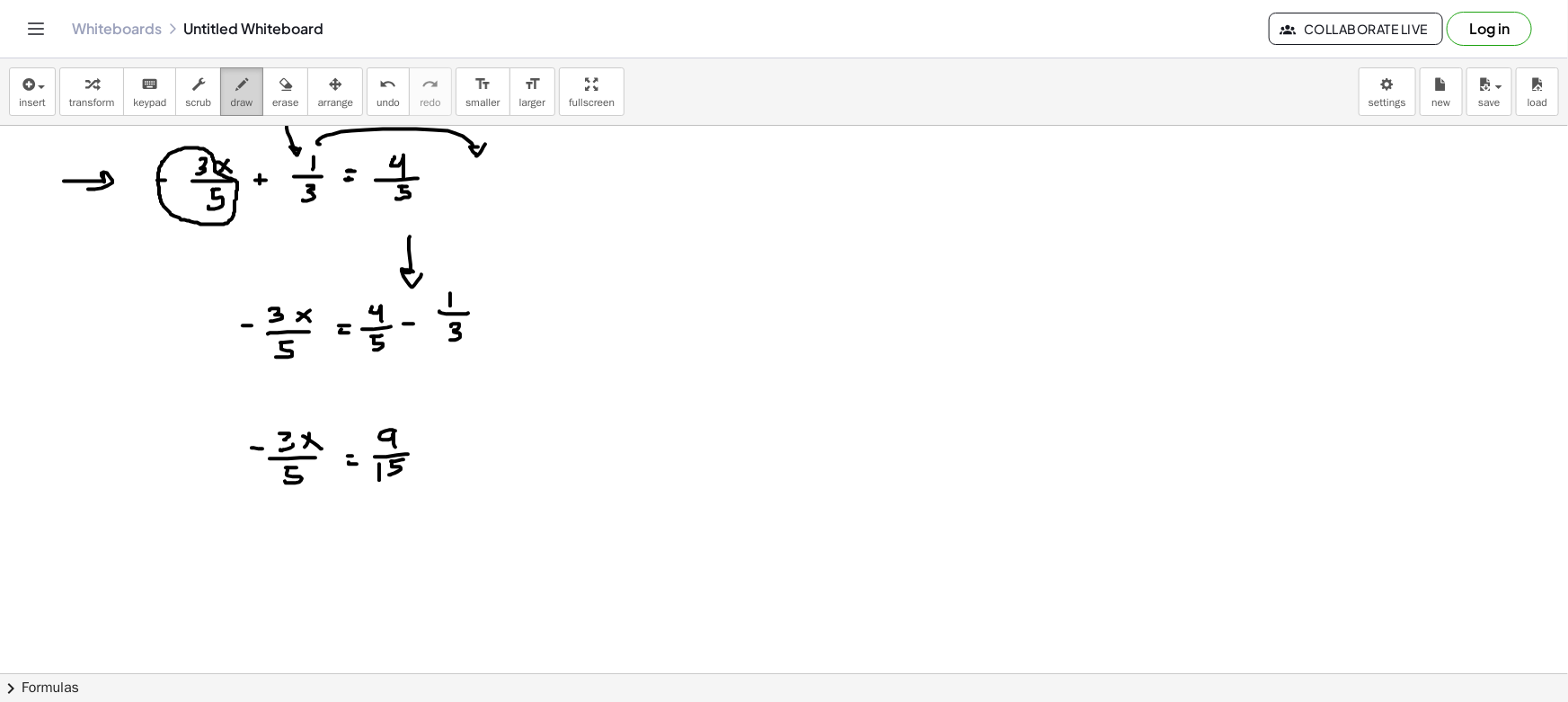 click on "draw" at bounding box center [242, 92] 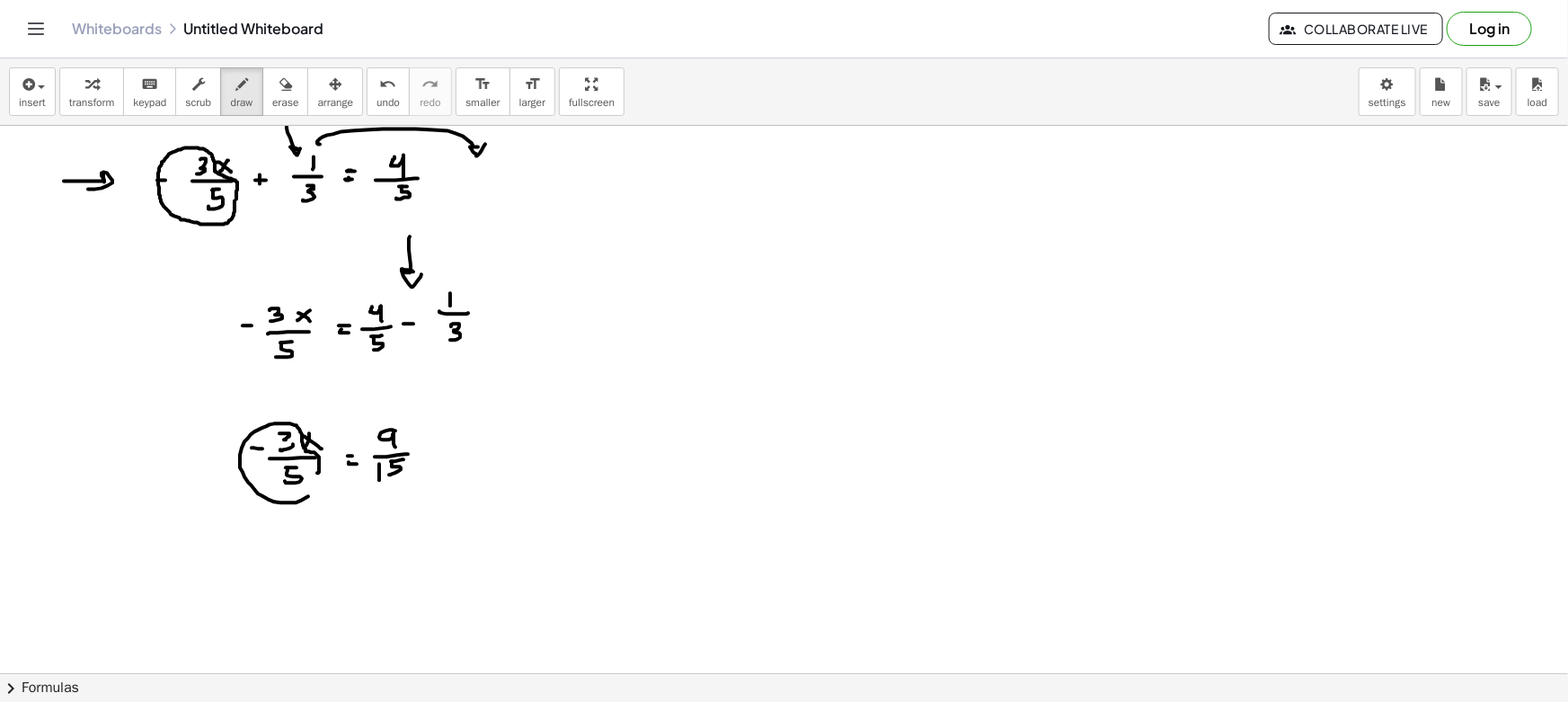 drag, startPoint x: 317, startPoint y: 473, endPoint x: 319, endPoint y: 458, distance: 15.132746 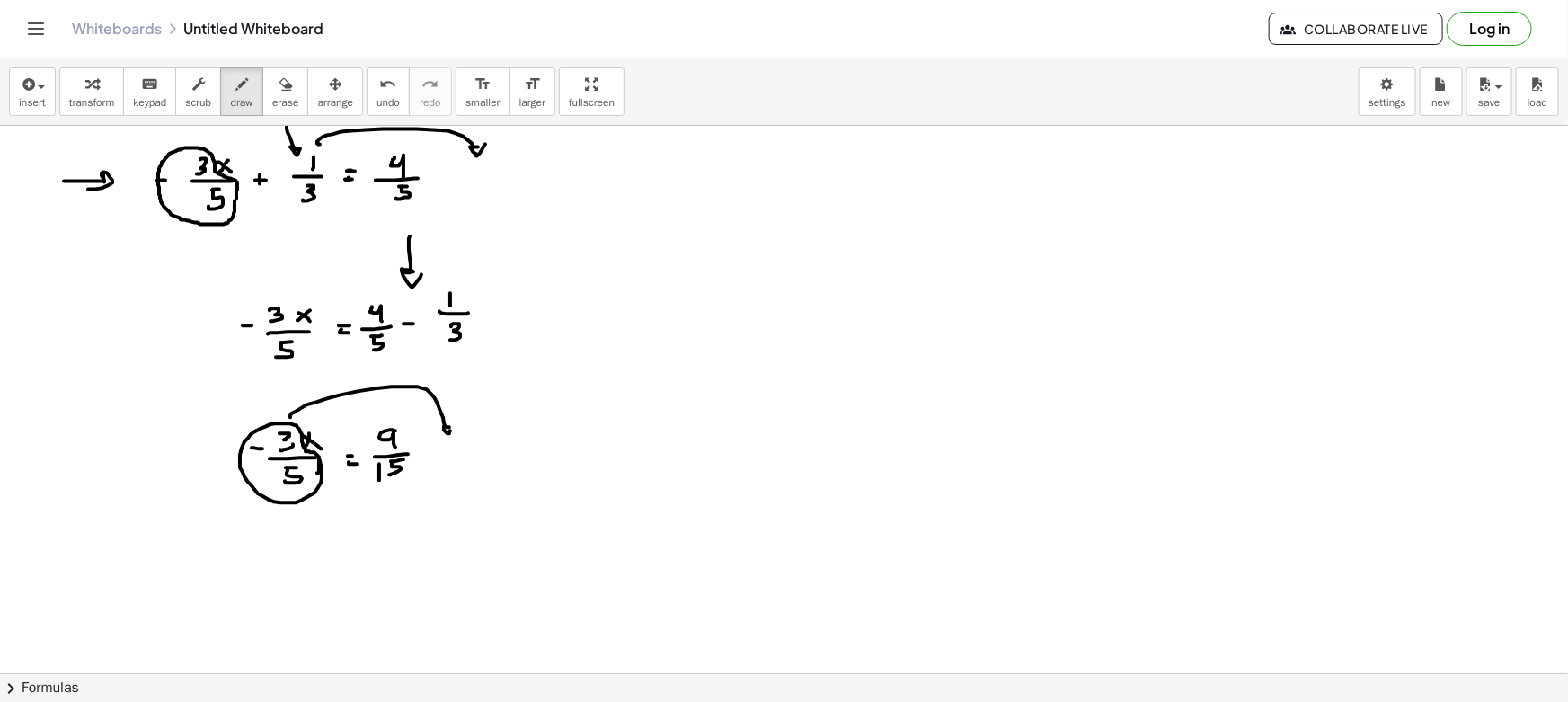drag, startPoint x: 290, startPoint y: 416, endPoint x: 450, endPoint y: 431, distance: 160.70159 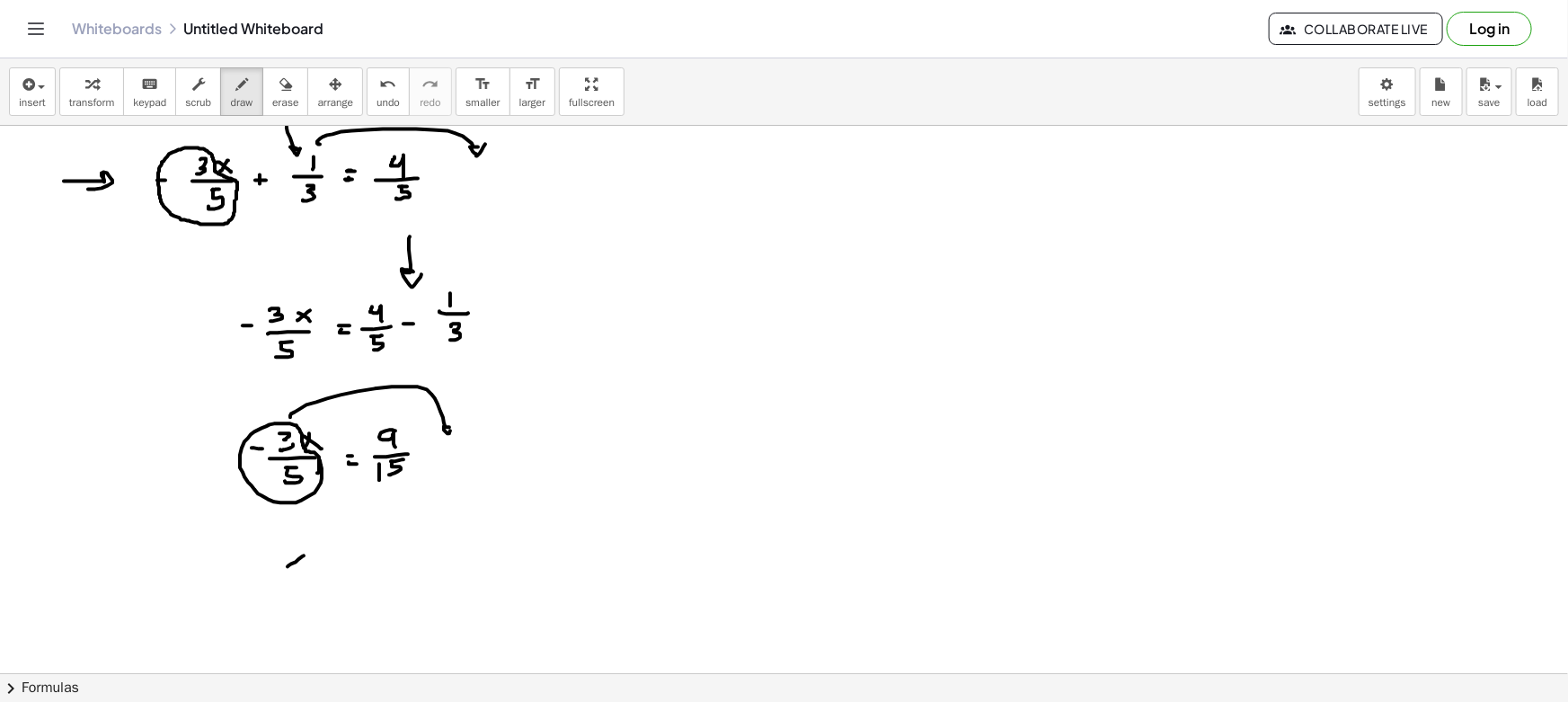 click at bounding box center (784, 774) 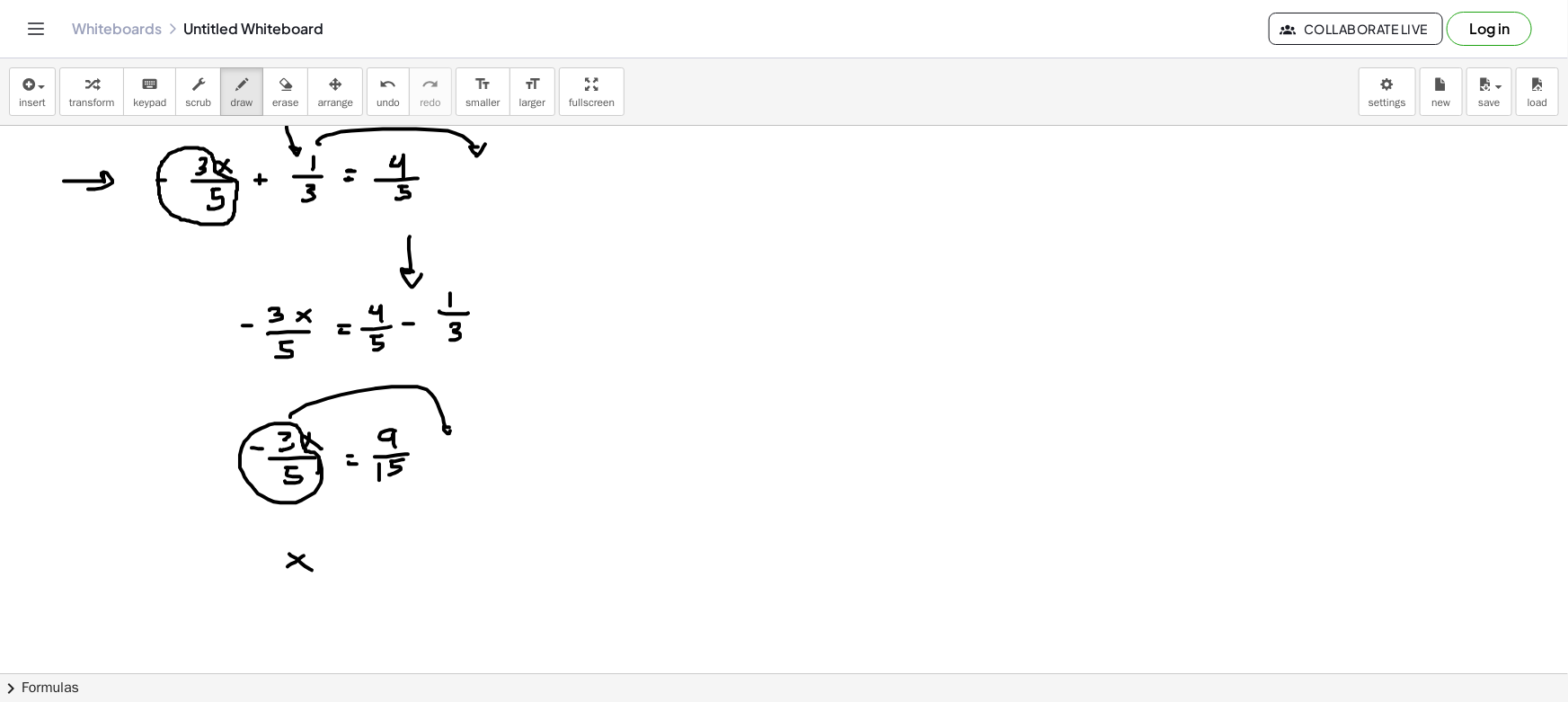 click at bounding box center [784, 774] 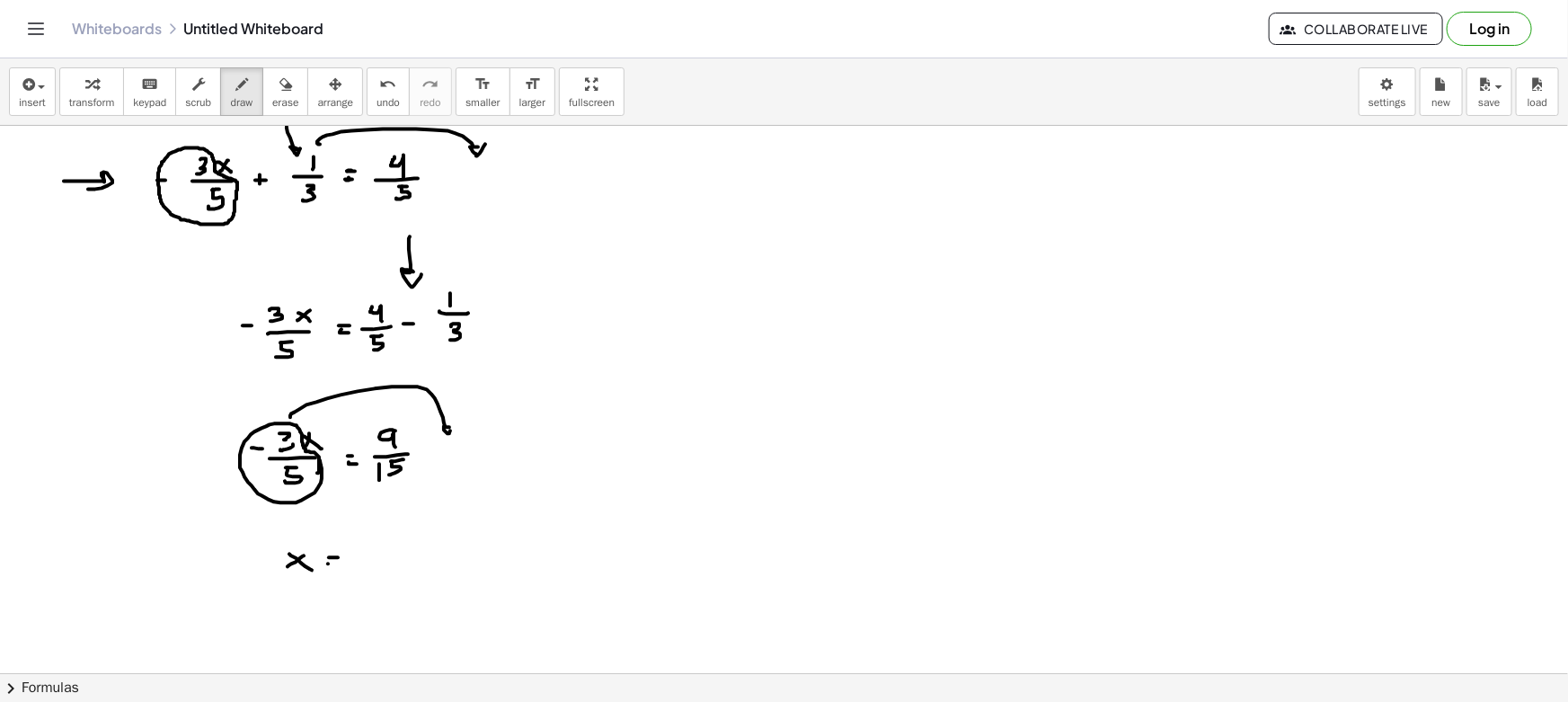 drag, startPoint x: 328, startPoint y: 564, endPoint x: 344, endPoint y: 563, distance: 16.03122 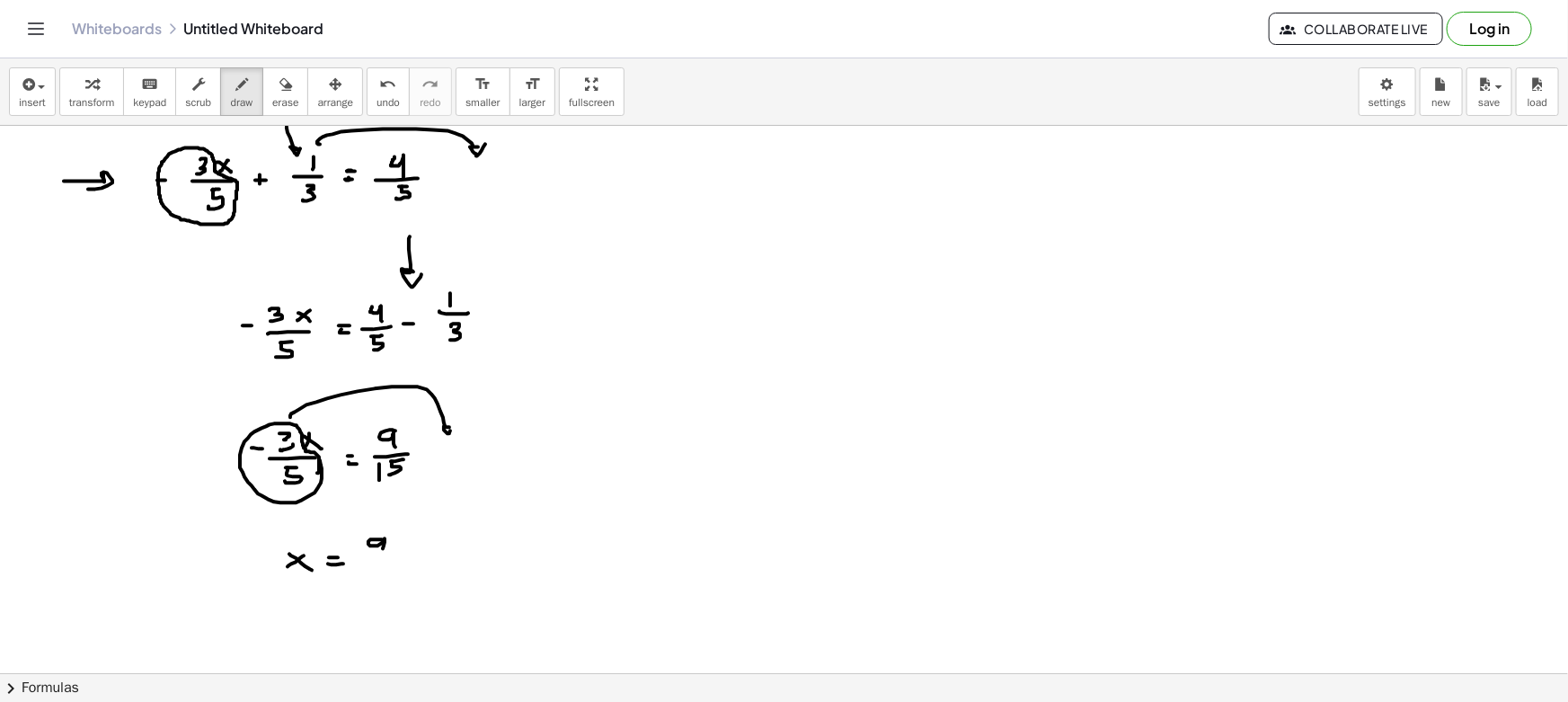 drag, startPoint x: 382, startPoint y: 539, endPoint x: 383, endPoint y: 554, distance: 15.0333 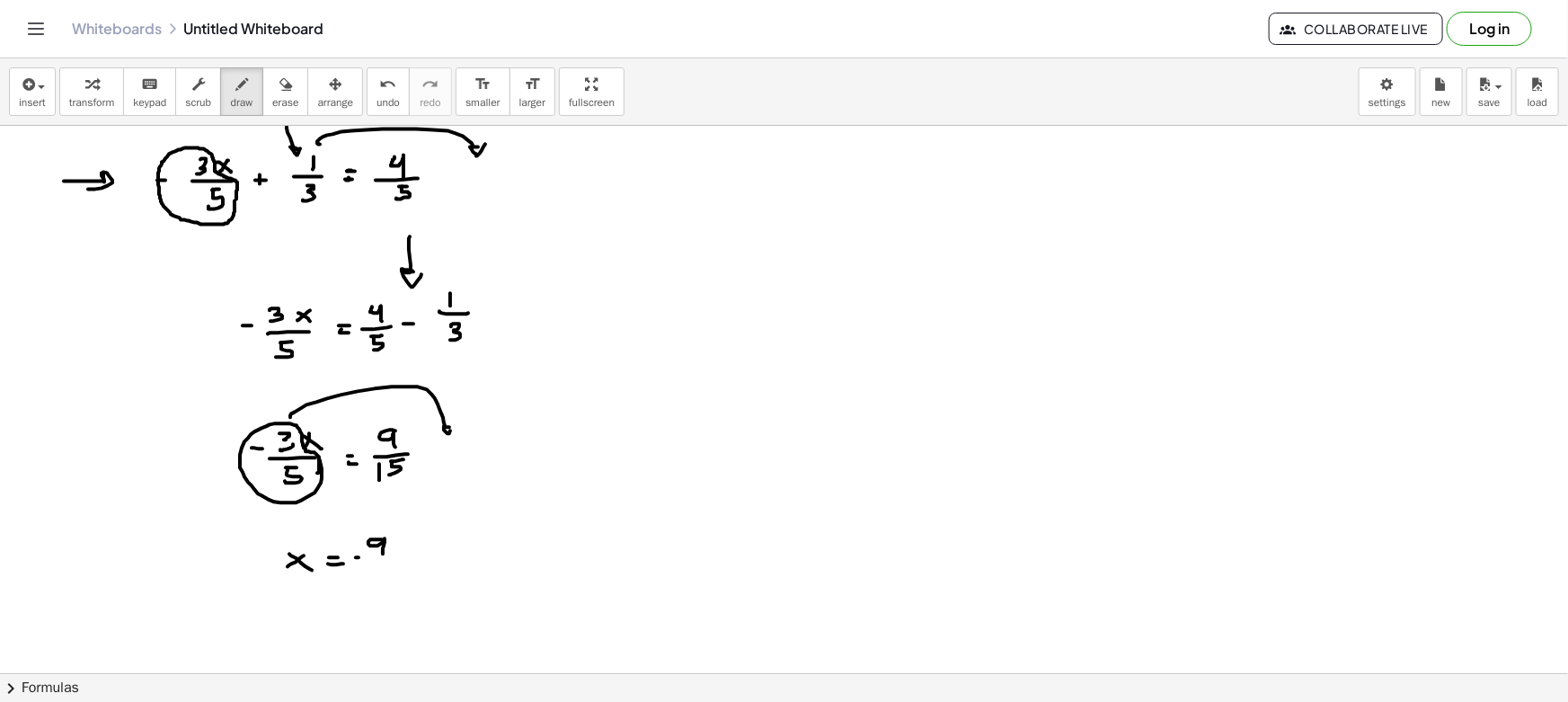 drag, startPoint x: 356, startPoint y: 557, endPoint x: 392, endPoint y: 555, distance: 36.055513 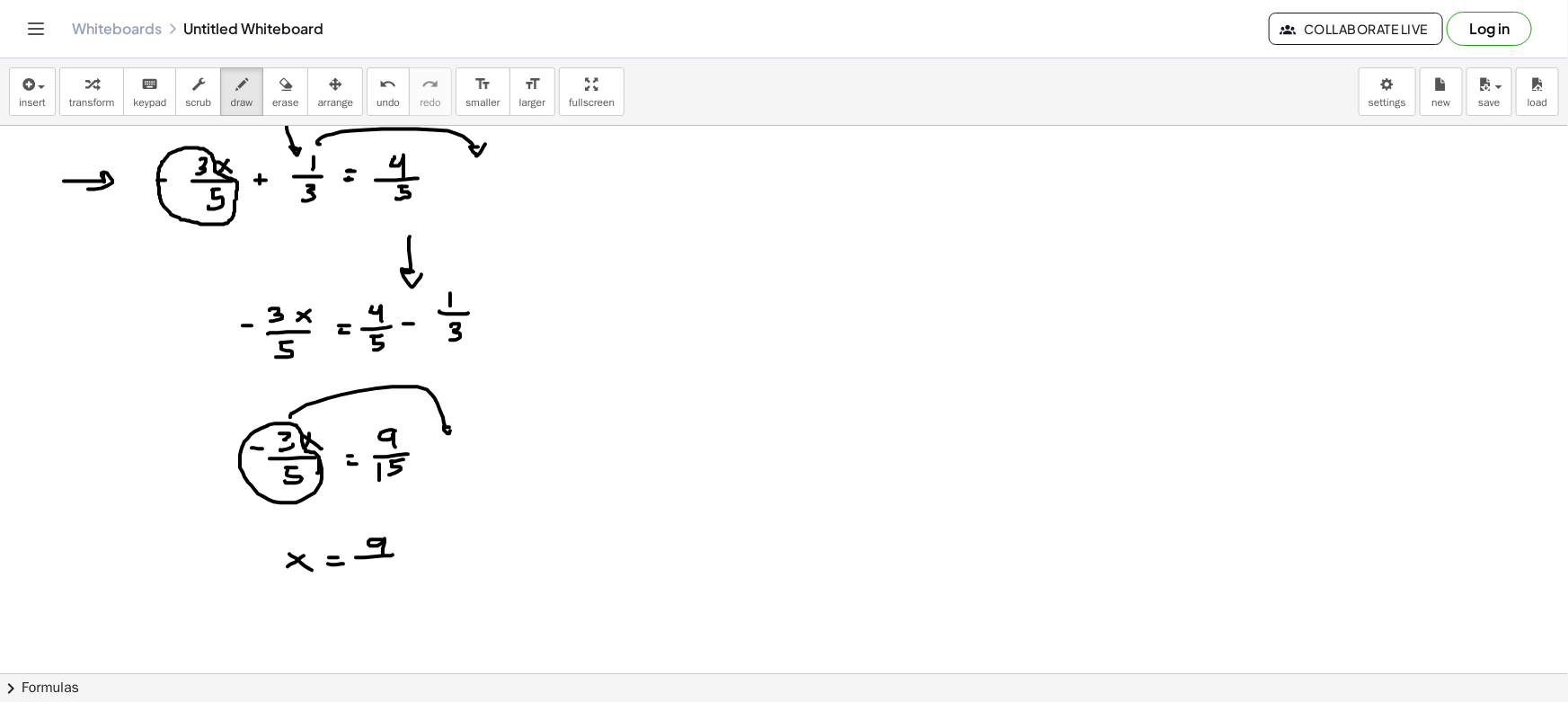 click at bounding box center (784, 774) 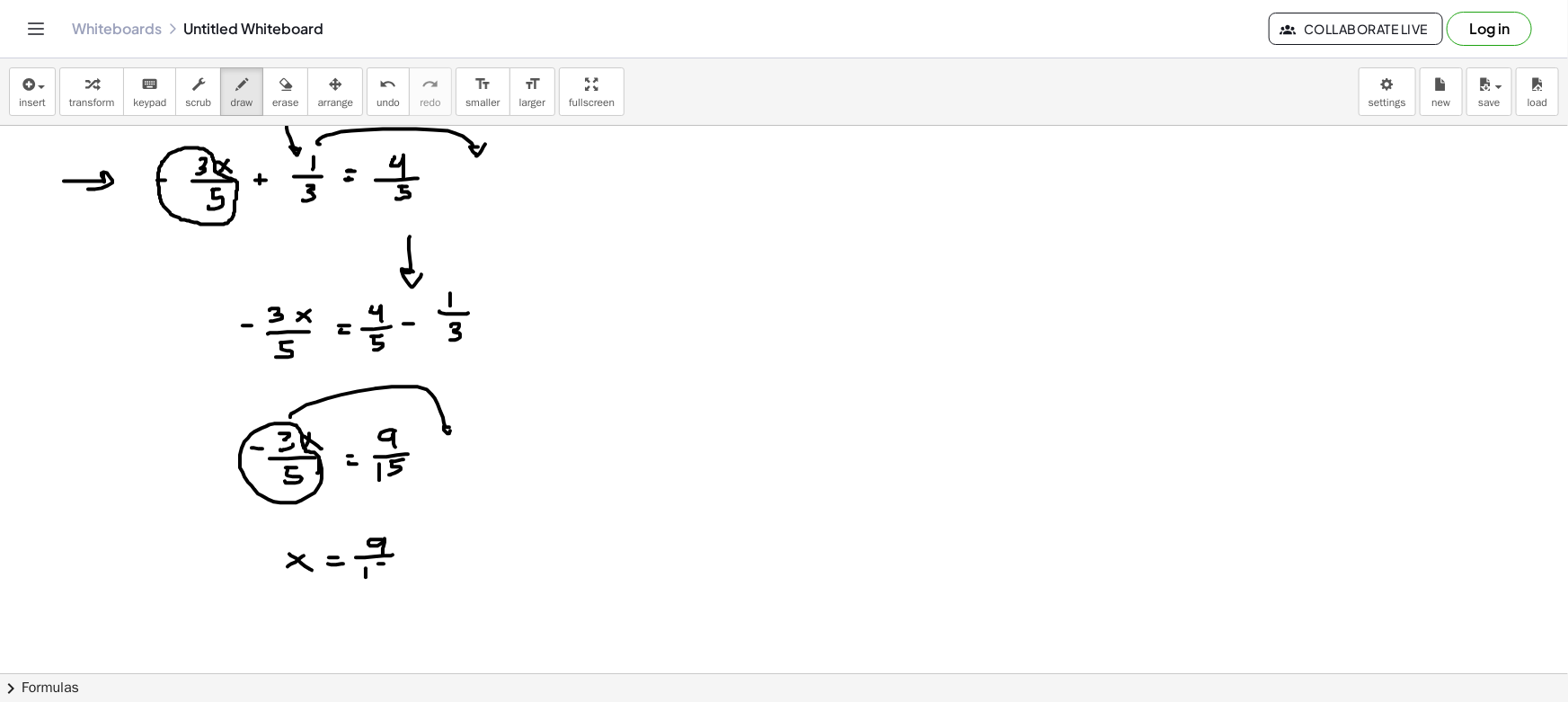 click at bounding box center [784, 774] 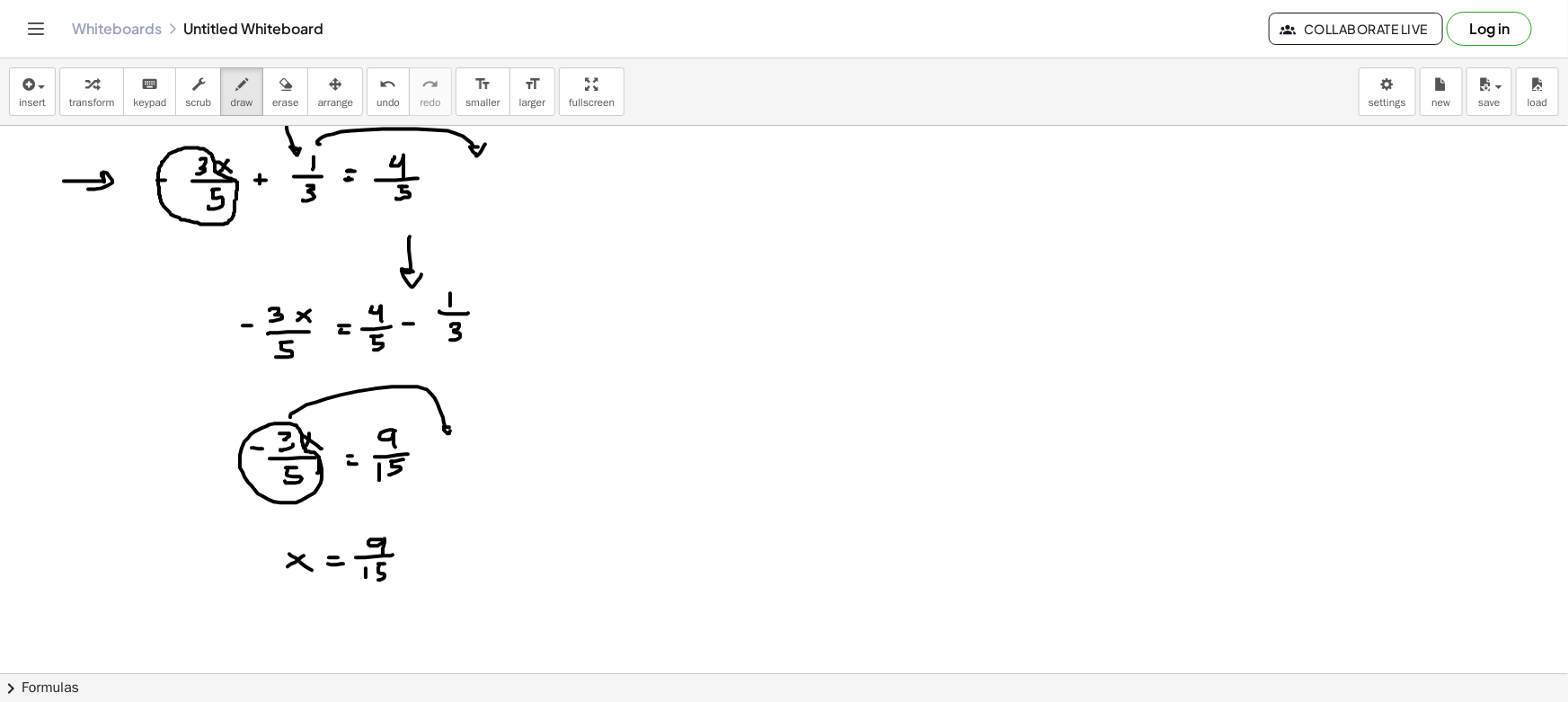 drag, startPoint x: 378, startPoint y: 567, endPoint x: 377, endPoint y: 577, distance: 10.049876 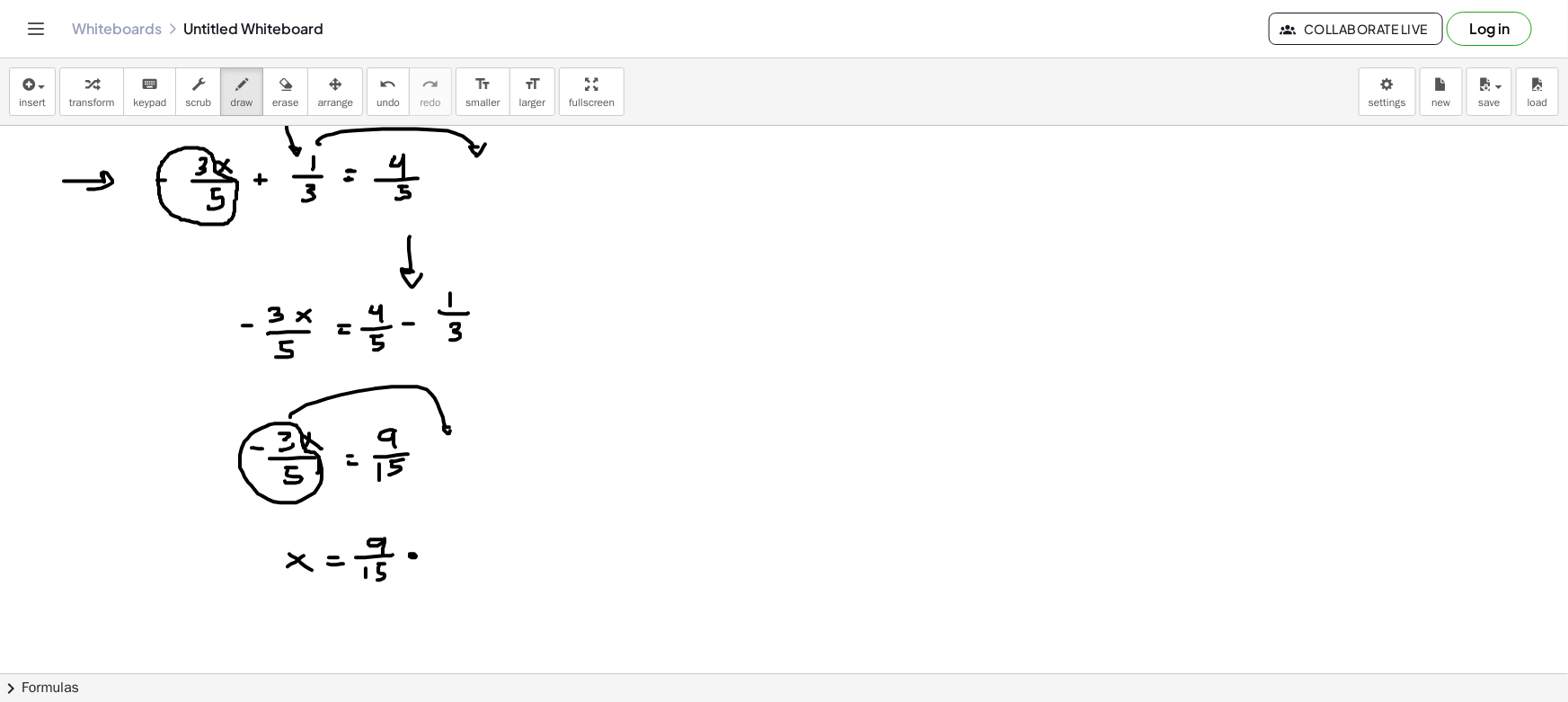 drag, startPoint x: 410, startPoint y: 554, endPoint x: 442, endPoint y: 540, distance: 35 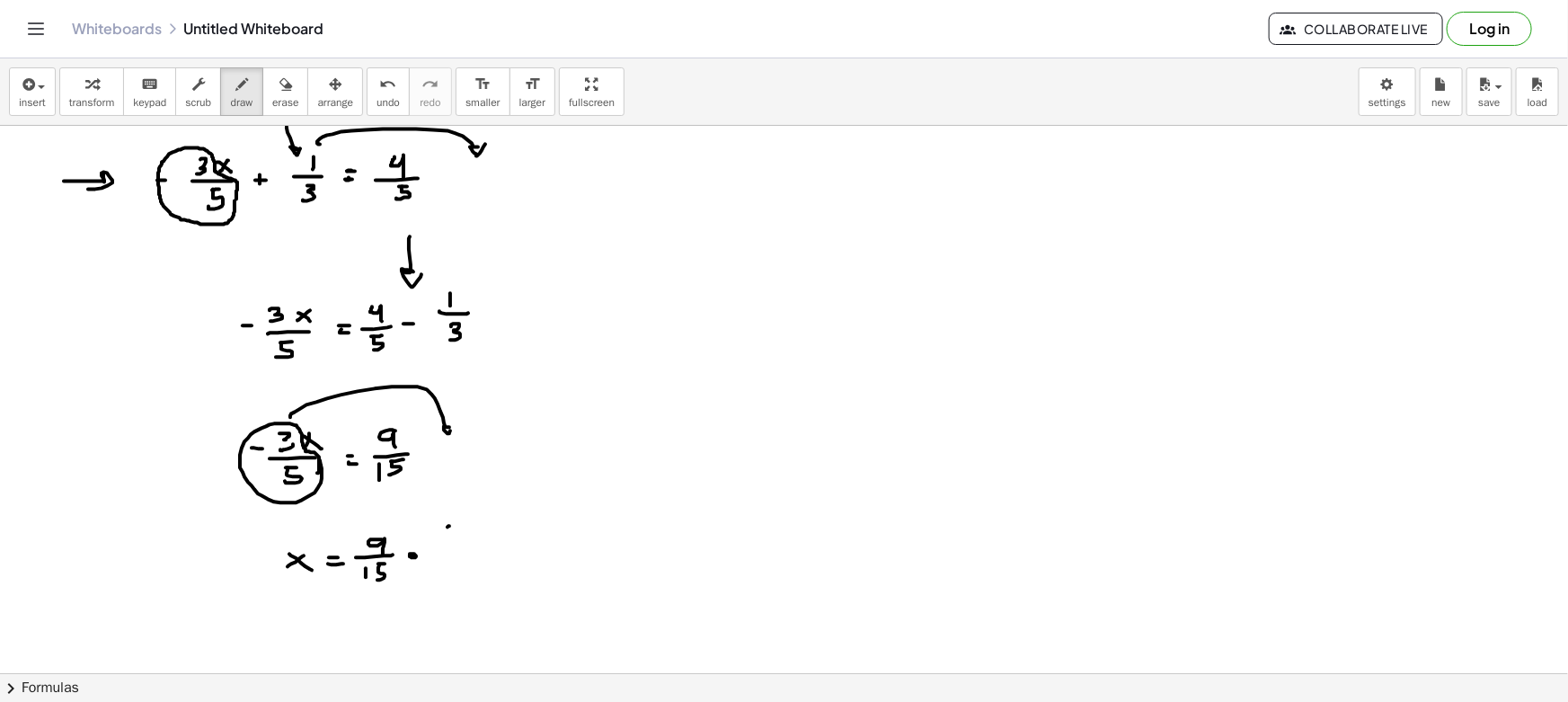 drag, startPoint x: 447, startPoint y: 527, endPoint x: 457, endPoint y: 584, distance: 57.87055 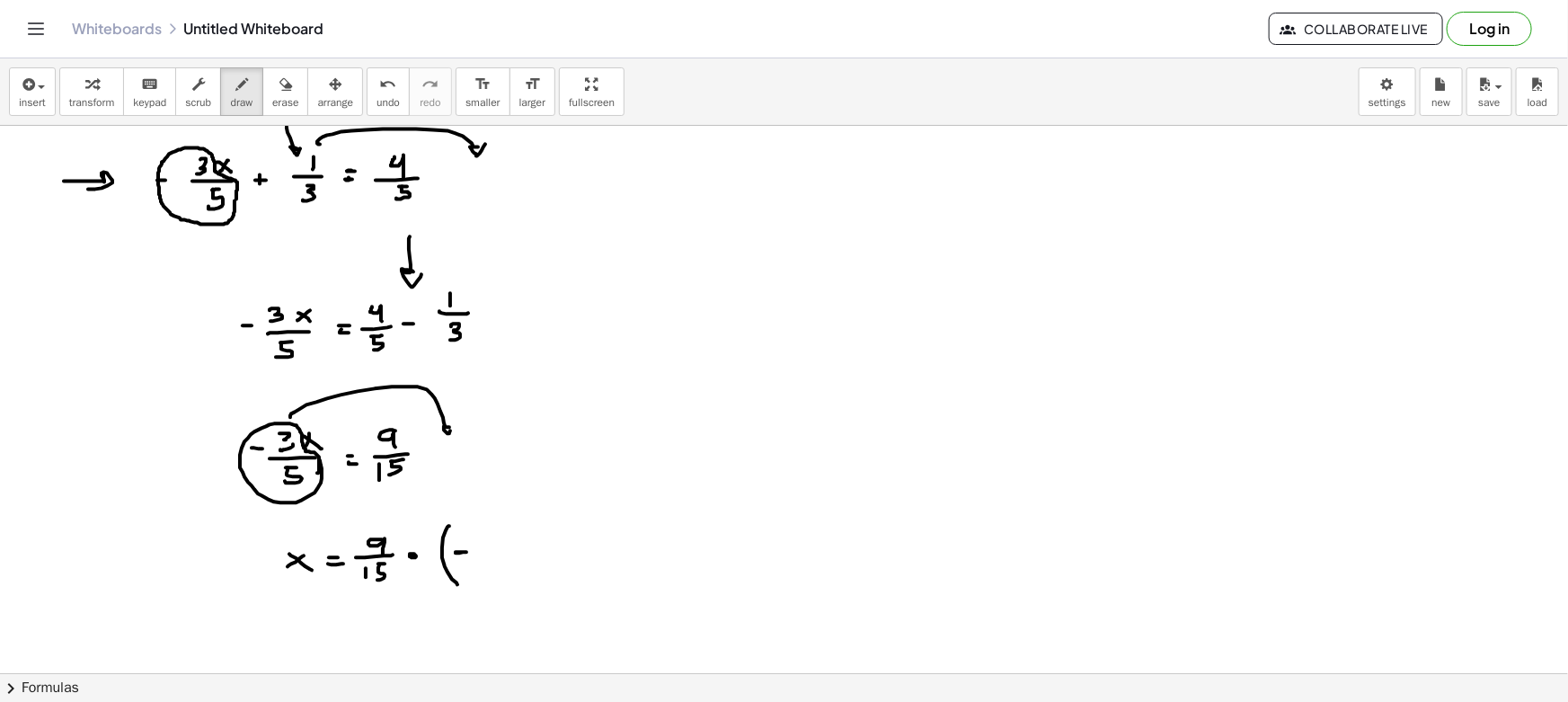 drag, startPoint x: 456, startPoint y: 553, endPoint x: 466, endPoint y: 552, distance: 10.0498756 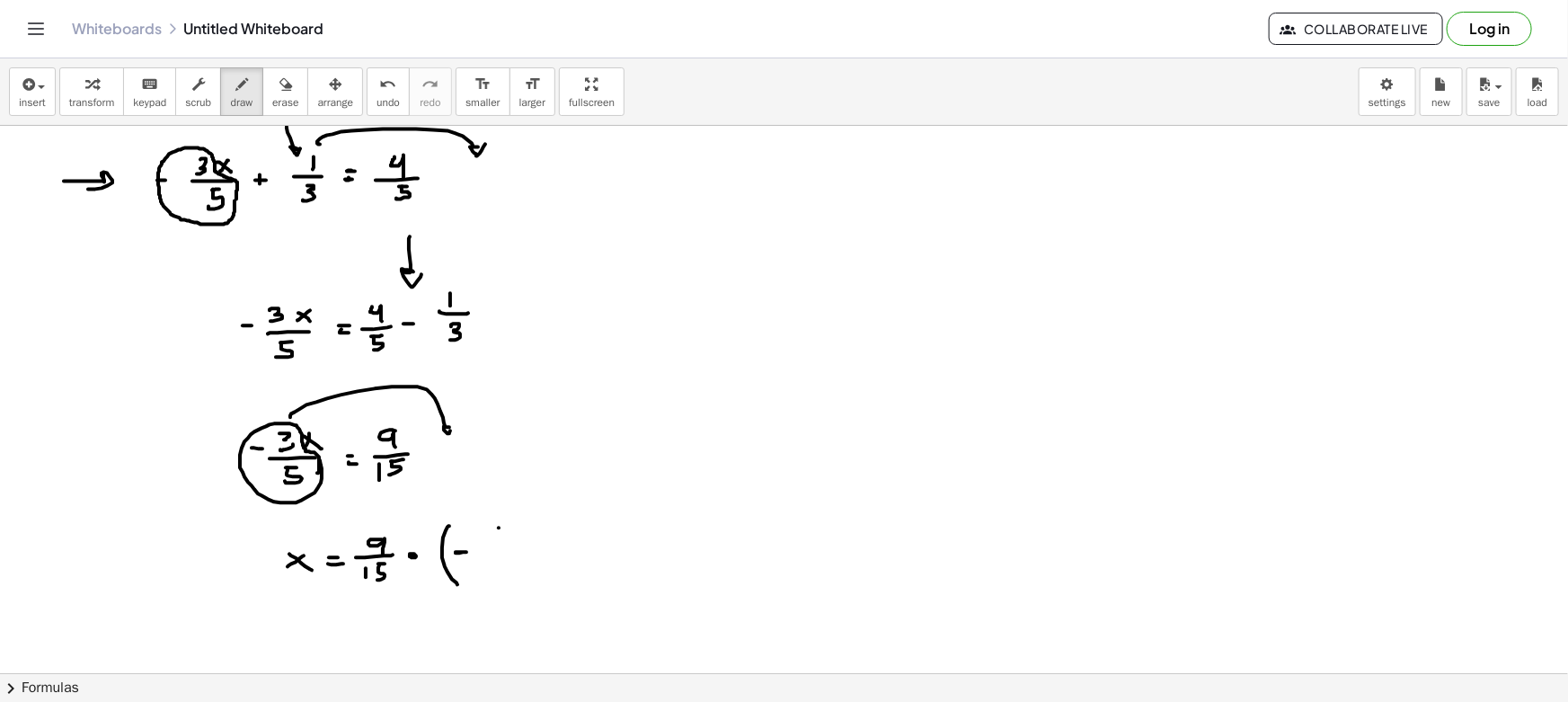 click at bounding box center (784, 774) 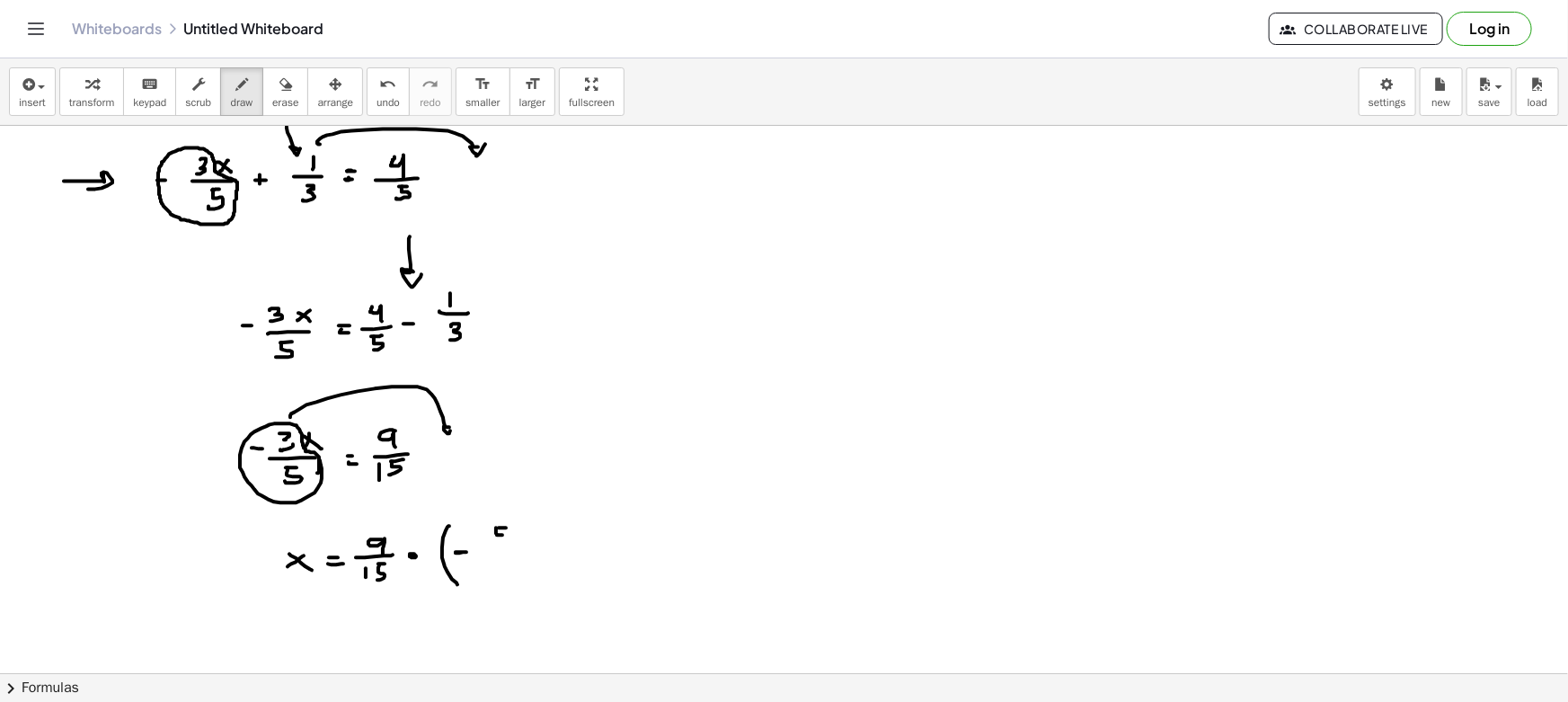 drag, startPoint x: 496, startPoint y: 528, endPoint x: 492, endPoint y: 542, distance: 14.56022 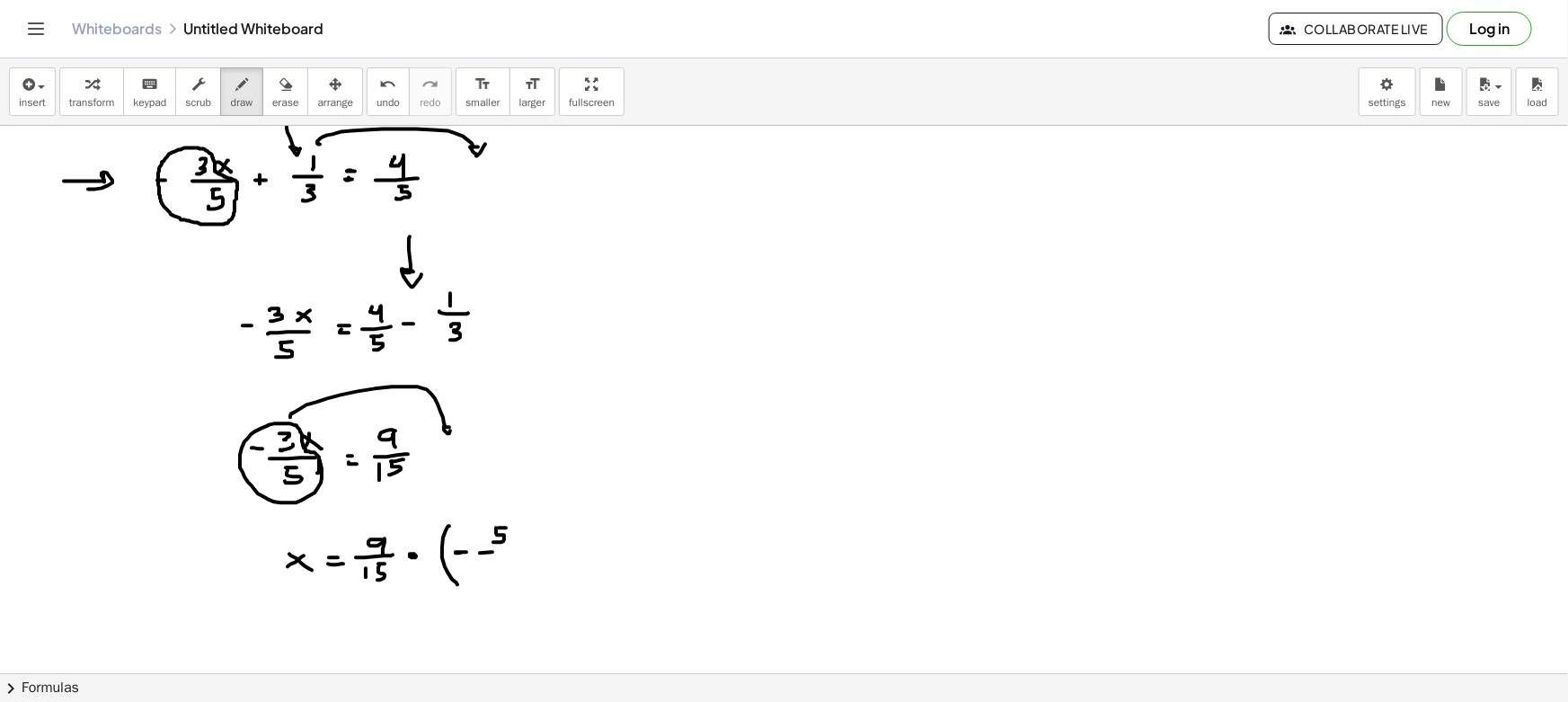drag, startPoint x: 492, startPoint y: 552, endPoint x: 518, endPoint y: 552, distance: 26 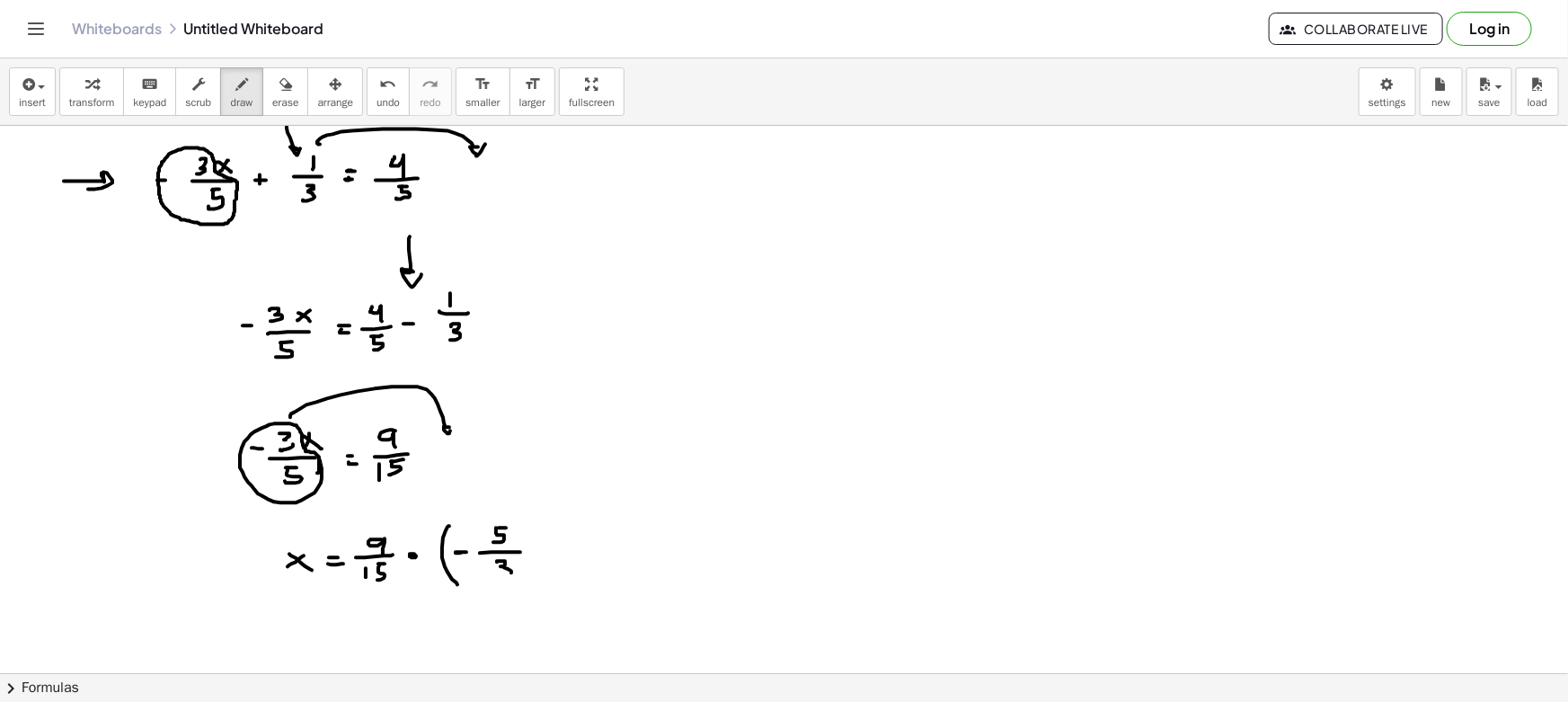drag, startPoint x: 497, startPoint y: 562, endPoint x: 498, endPoint y: 575, distance: 13.038405 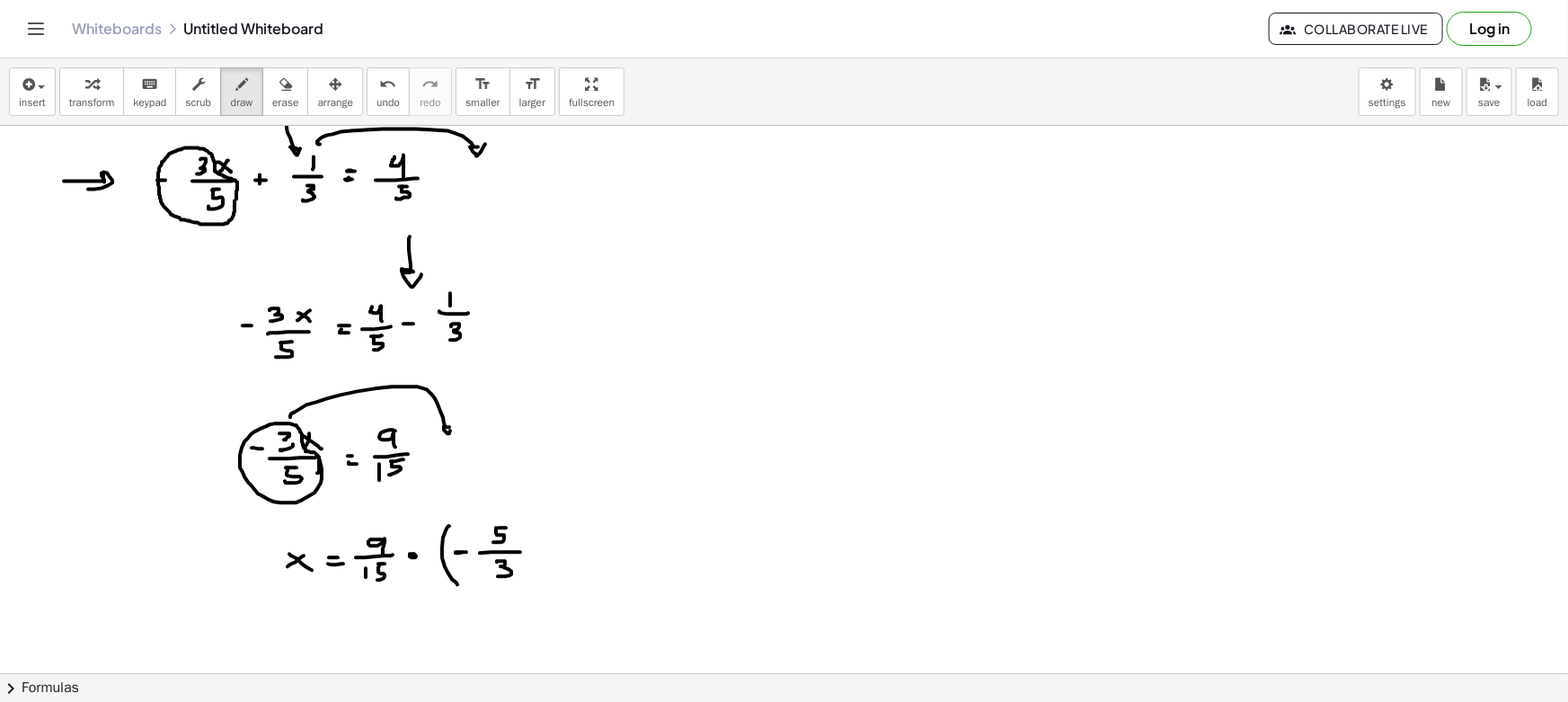 drag, startPoint x: 536, startPoint y: 523, endPoint x: 518, endPoint y: 589, distance: 68.410526 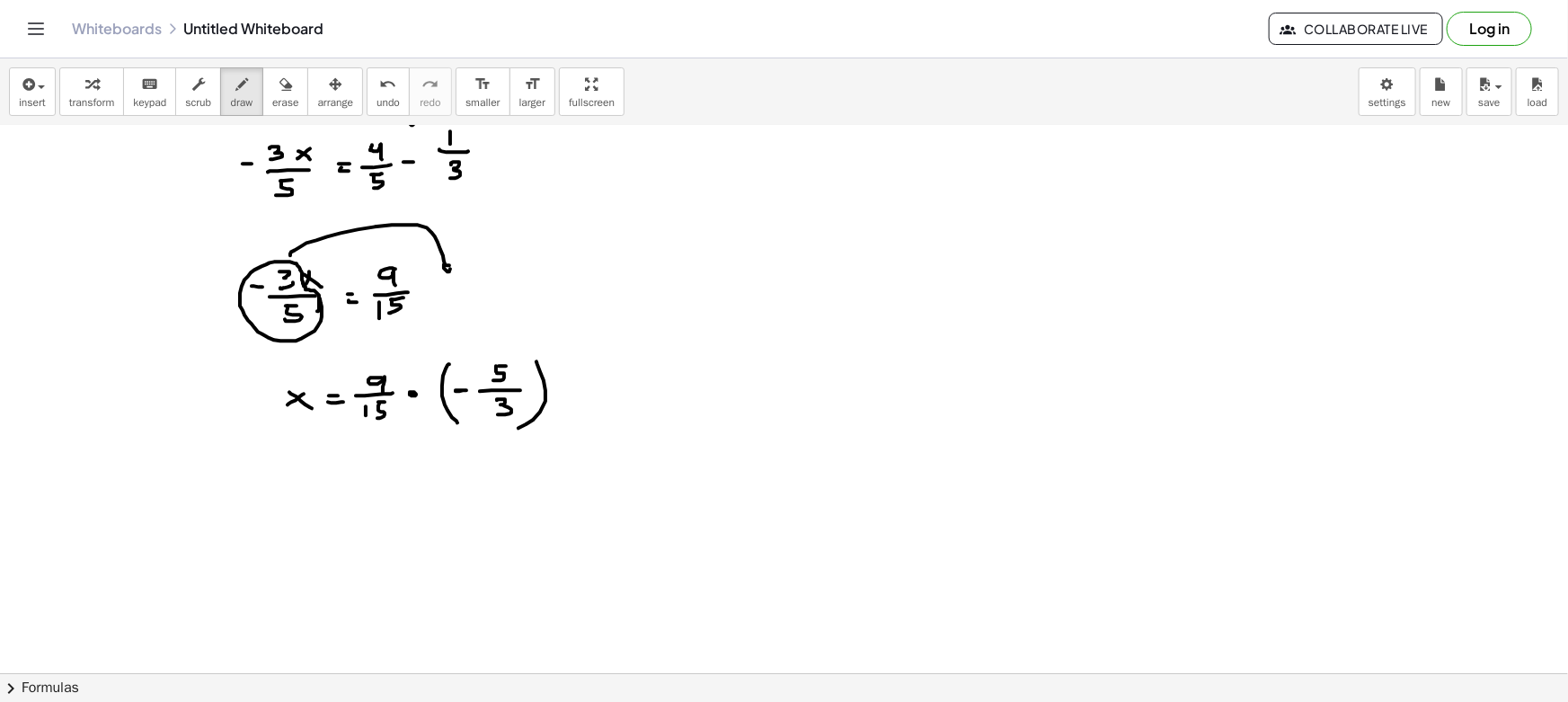 scroll, scrollTop: 163, scrollLeft: 0, axis: vertical 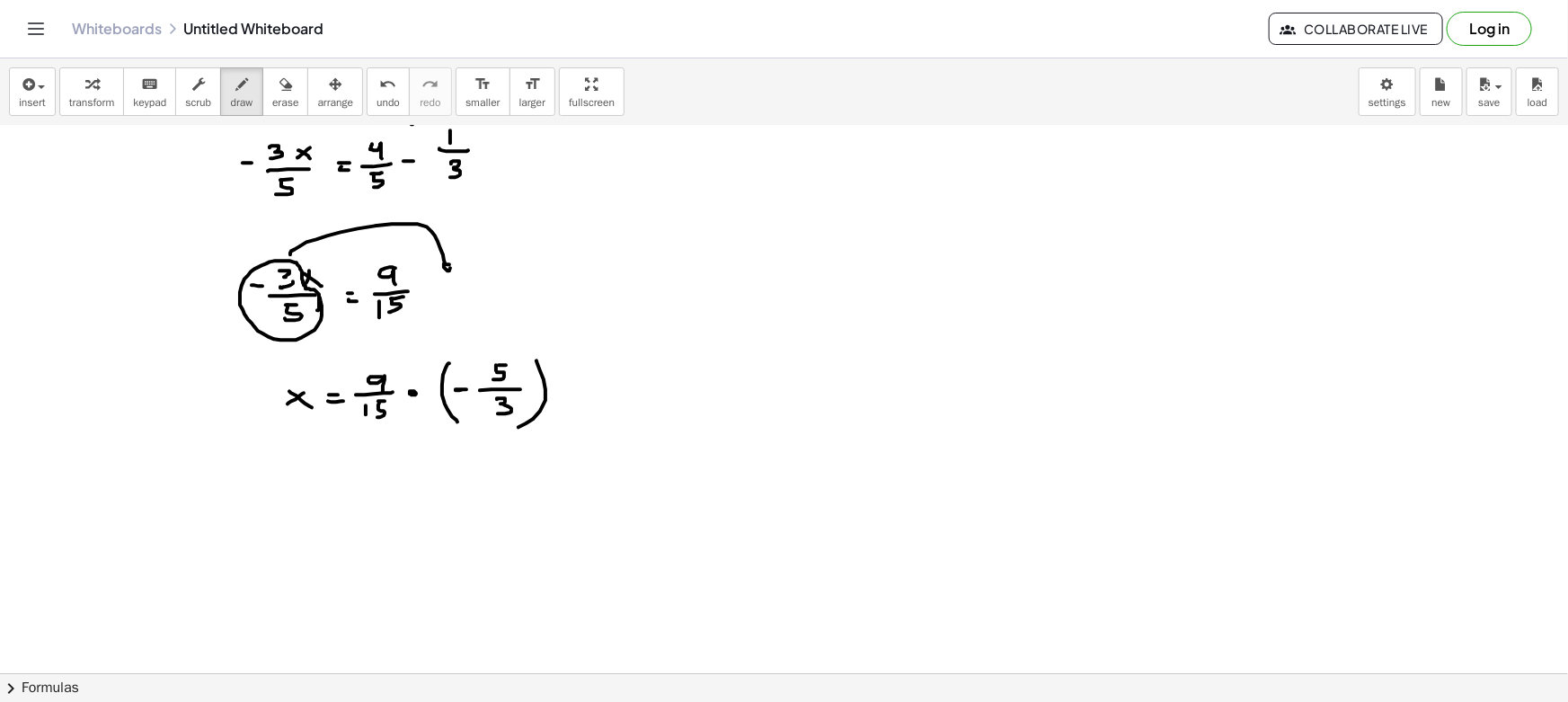 drag, startPoint x: 297, startPoint y: 464, endPoint x: 282, endPoint y: 467, distance: 15.297059 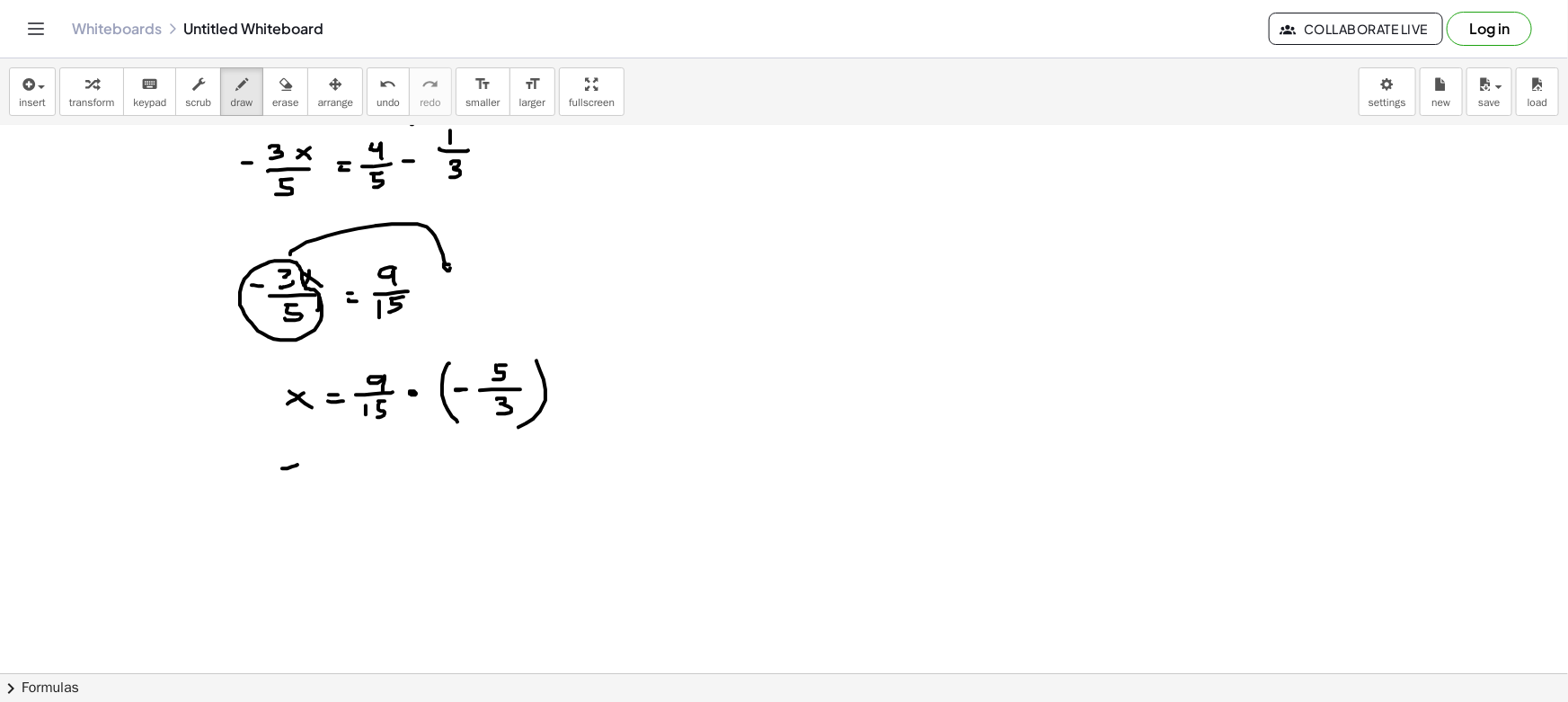 drag, startPoint x: 296, startPoint y: 469, endPoint x: 306, endPoint y: 475, distance: 11.661904 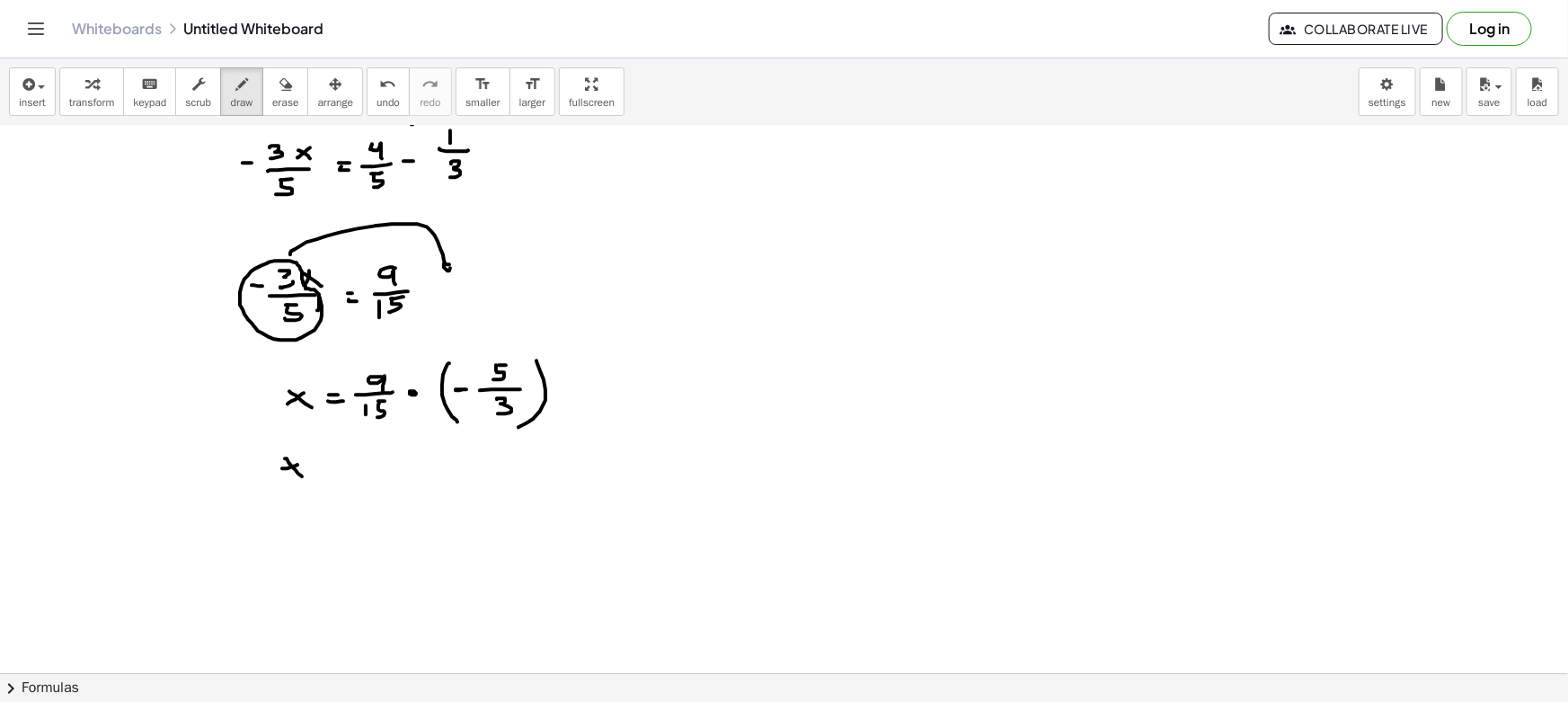 click at bounding box center (784, 611) 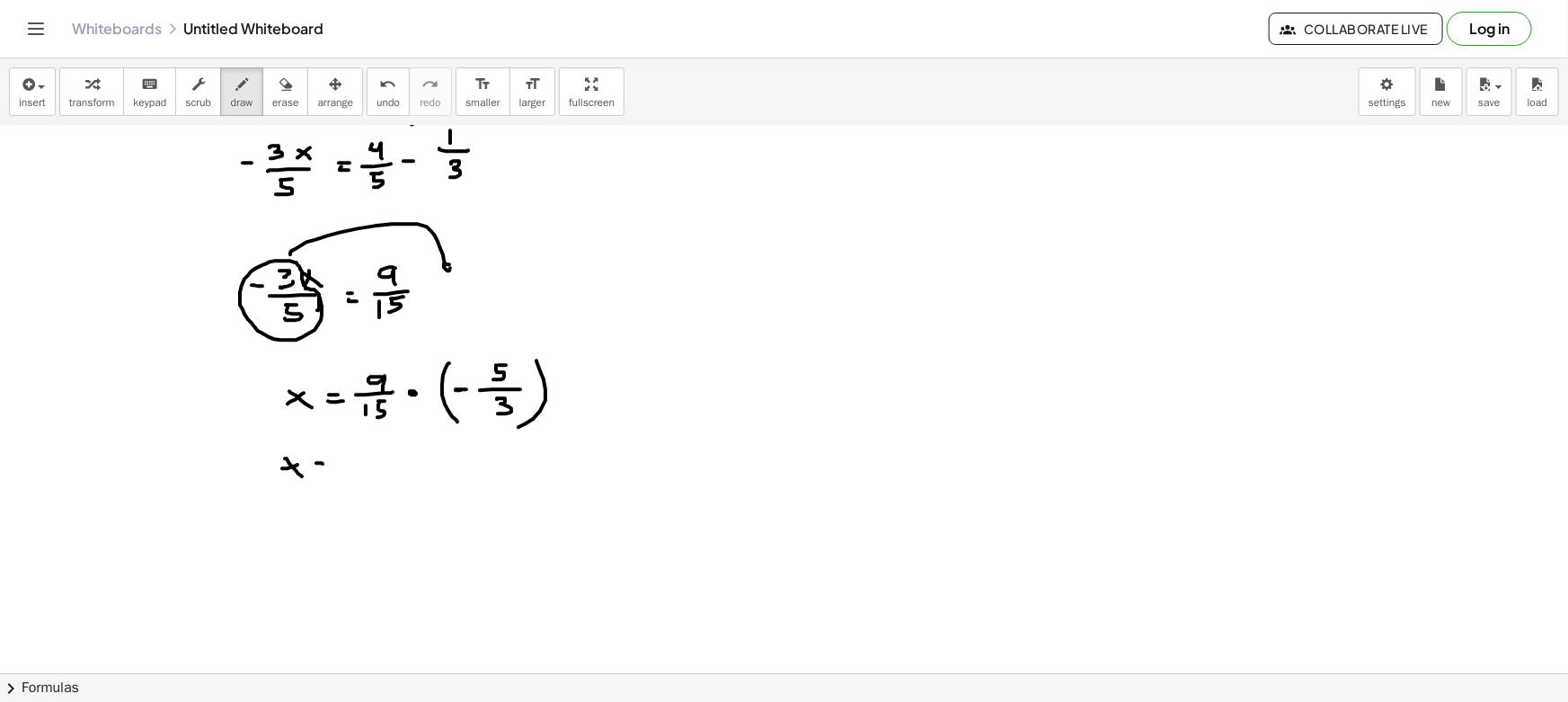 drag, startPoint x: 317, startPoint y: 470, endPoint x: 357, endPoint y: 472, distance: 40.04997 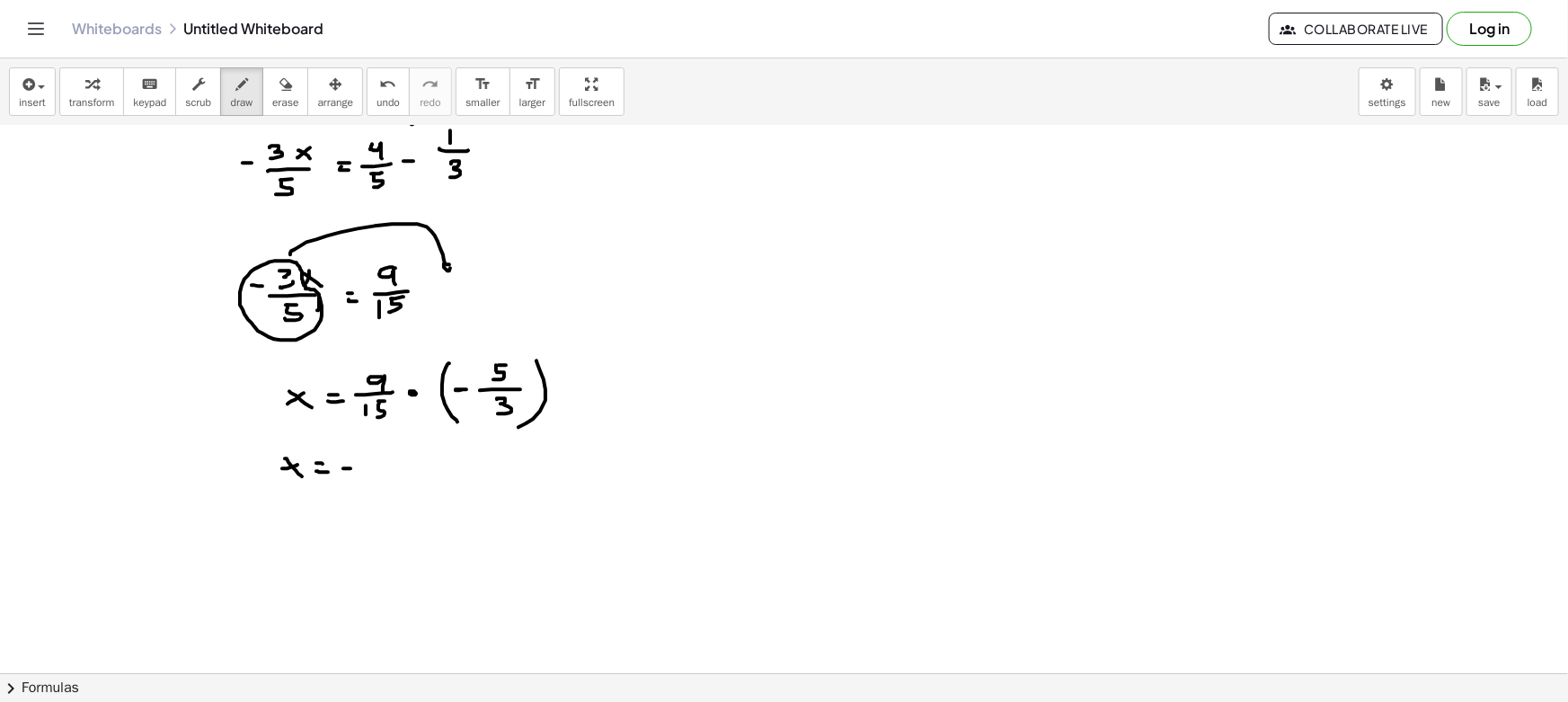 drag, startPoint x: 350, startPoint y: 467, endPoint x: 359, endPoint y: 469, distance: 9.219544 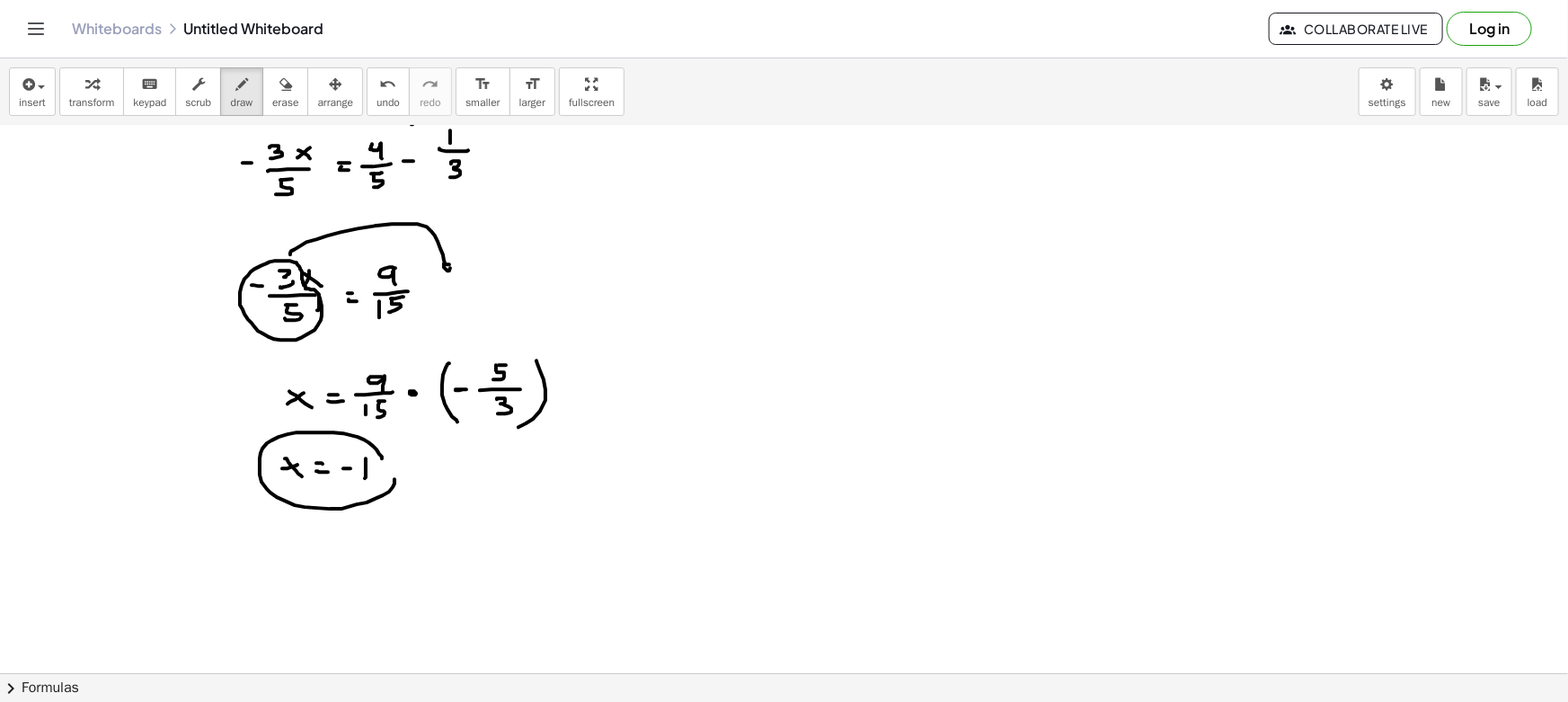 click at bounding box center [784, 611] 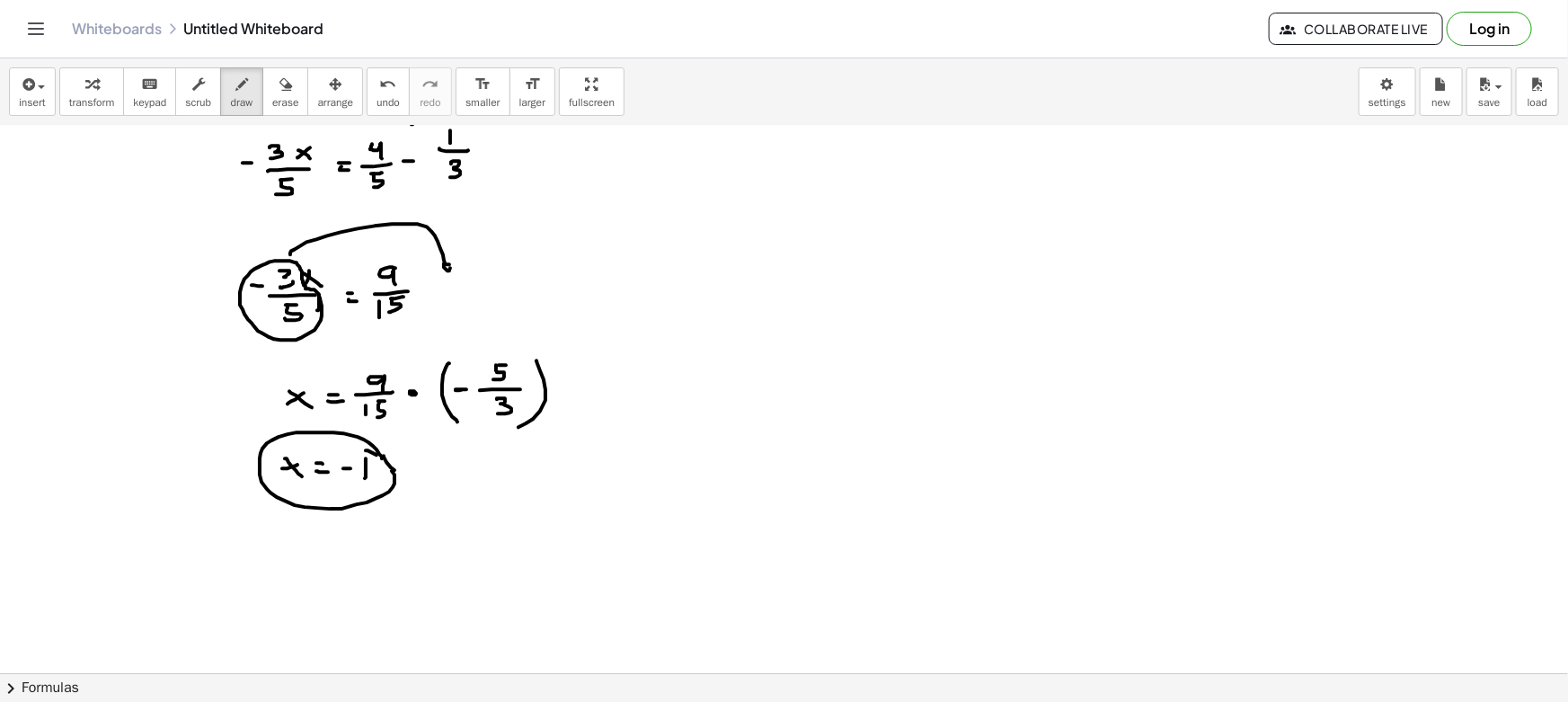 drag, startPoint x: 384, startPoint y: 455, endPoint x: 396, endPoint y: 474, distance: 22.47221 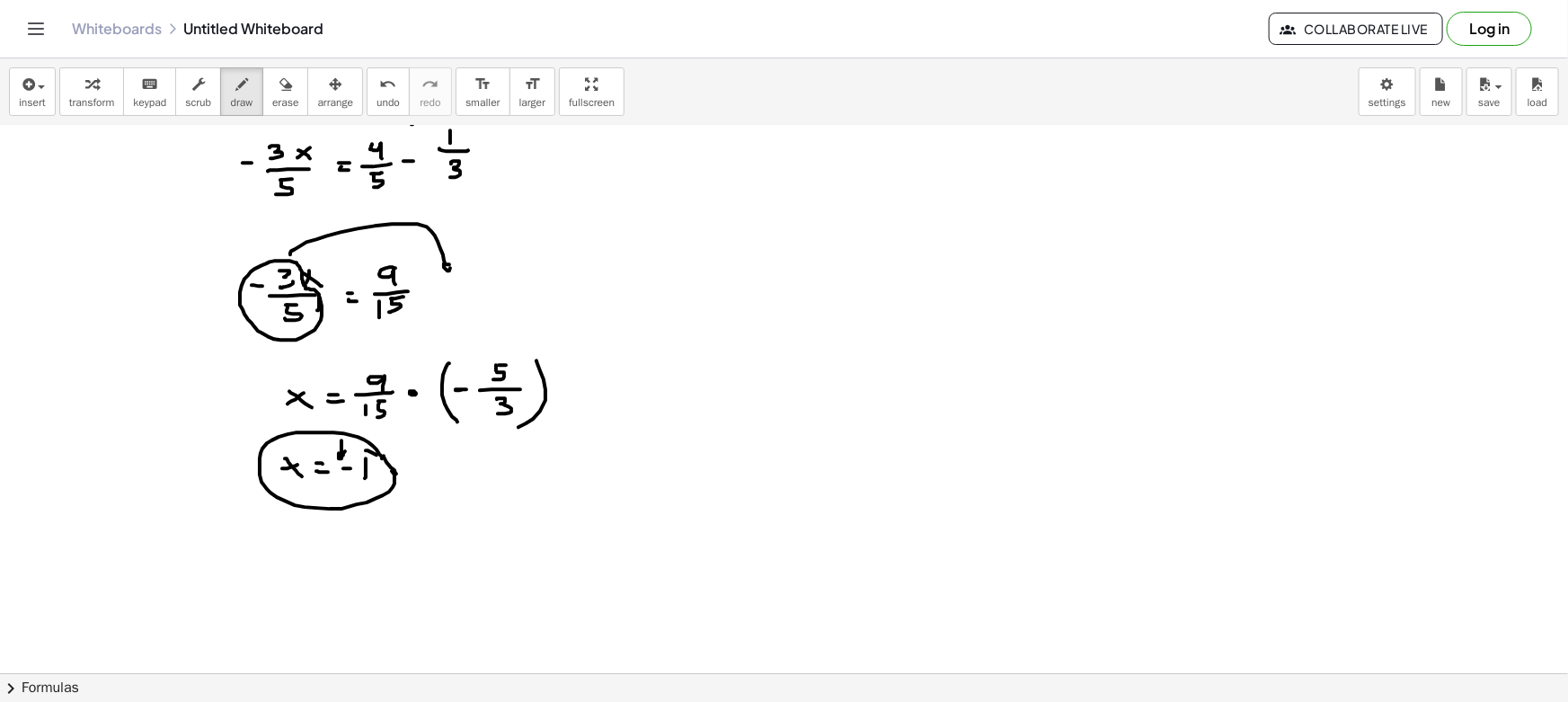 drag, startPoint x: 341, startPoint y: 440, endPoint x: 345, endPoint y: 450, distance: 10.77033 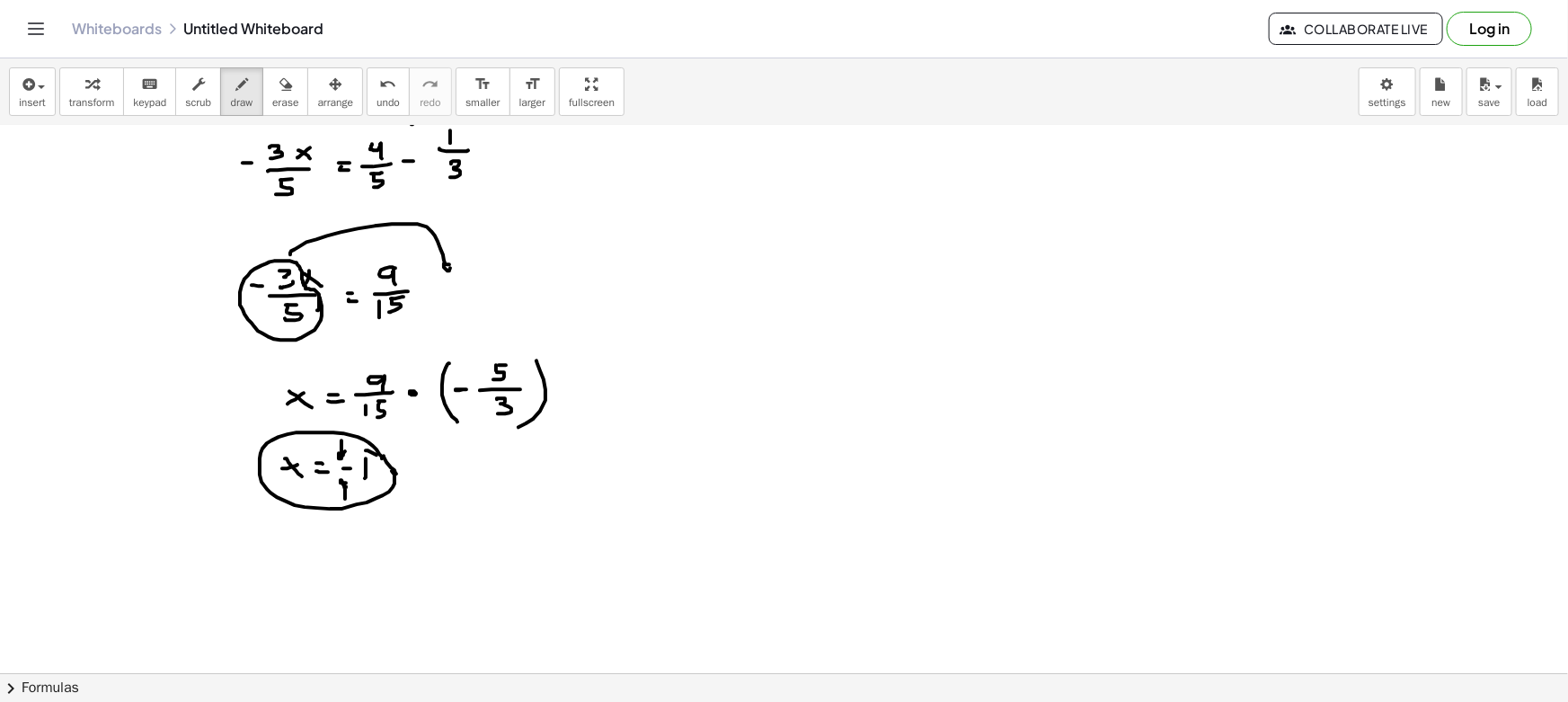 drag, startPoint x: 345, startPoint y: 498, endPoint x: 346, endPoint y: 486, distance: 12.041595 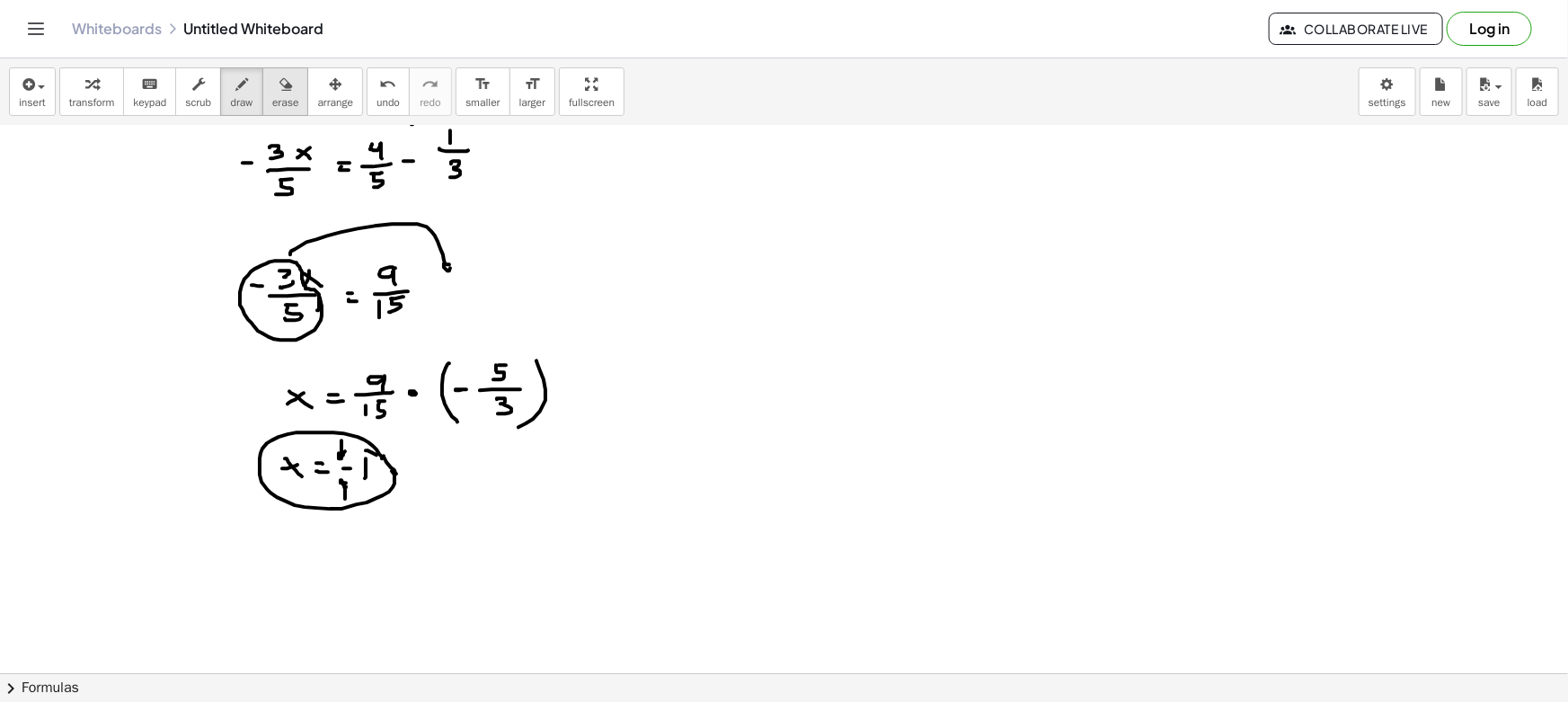 click on "erase" at bounding box center (285, 92) 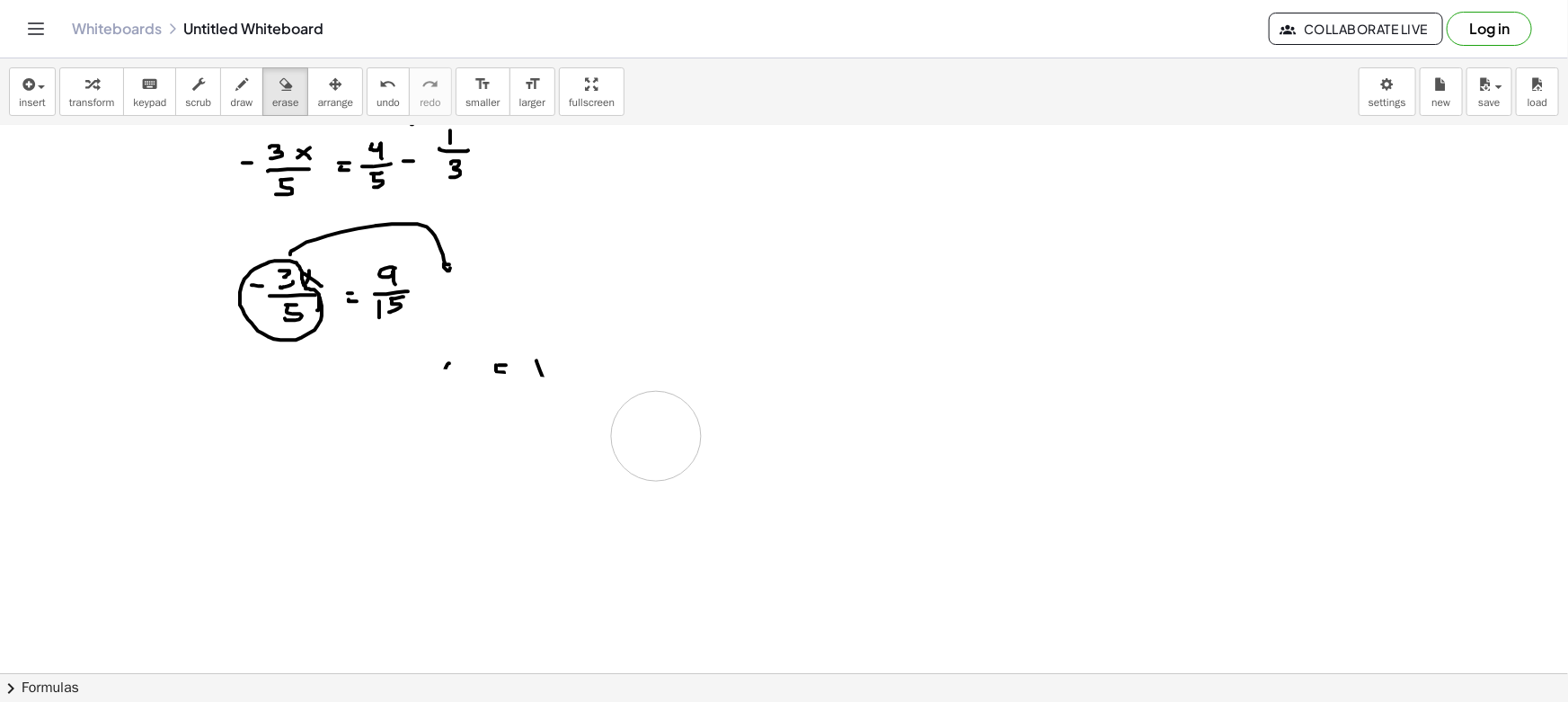 drag, startPoint x: 243, startPoint y: 520, endPoint x: 568, endPoint y: 395, distance: 348.20971 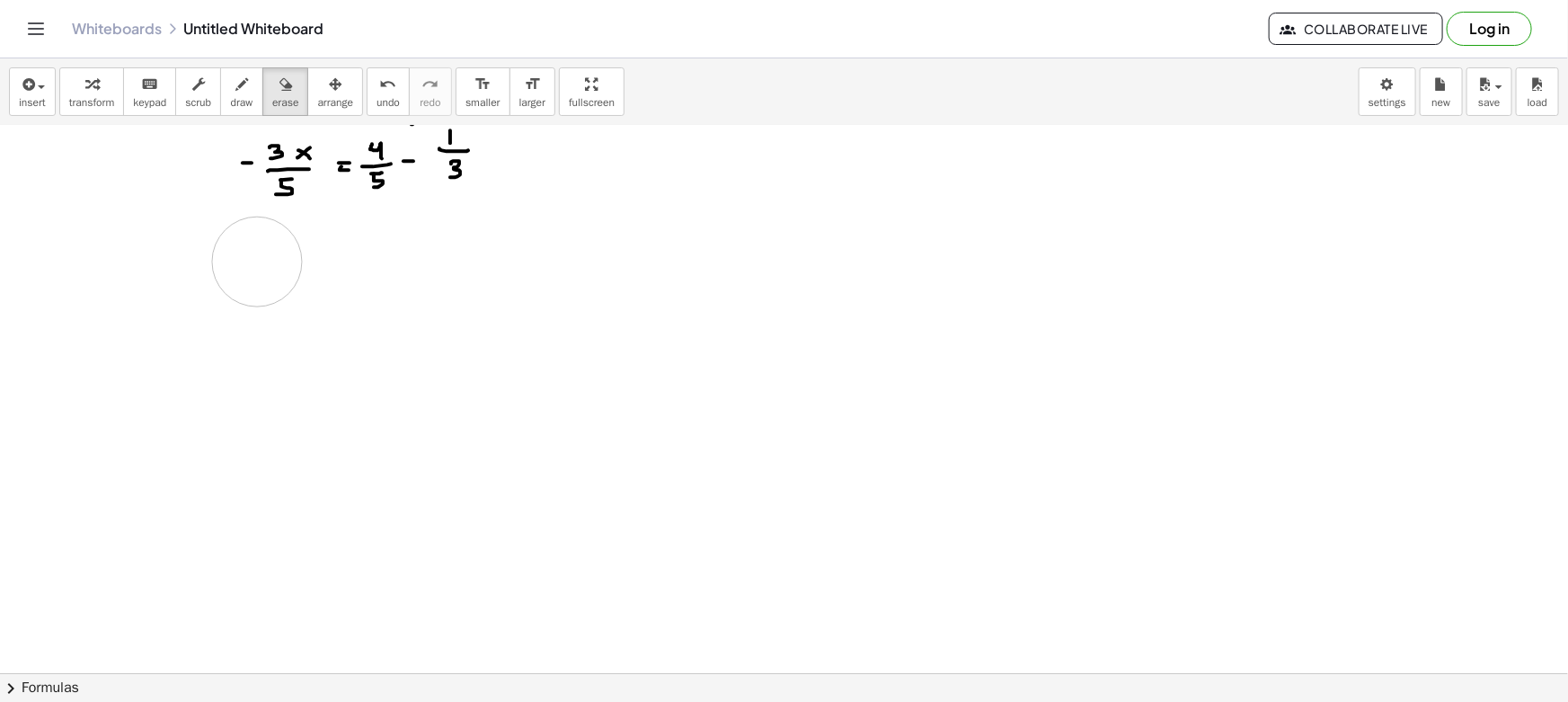 drag, startPoint x: 568, startPoint y: 395, endPoint x: 518, endPoint y: 176, distance: 224.6353 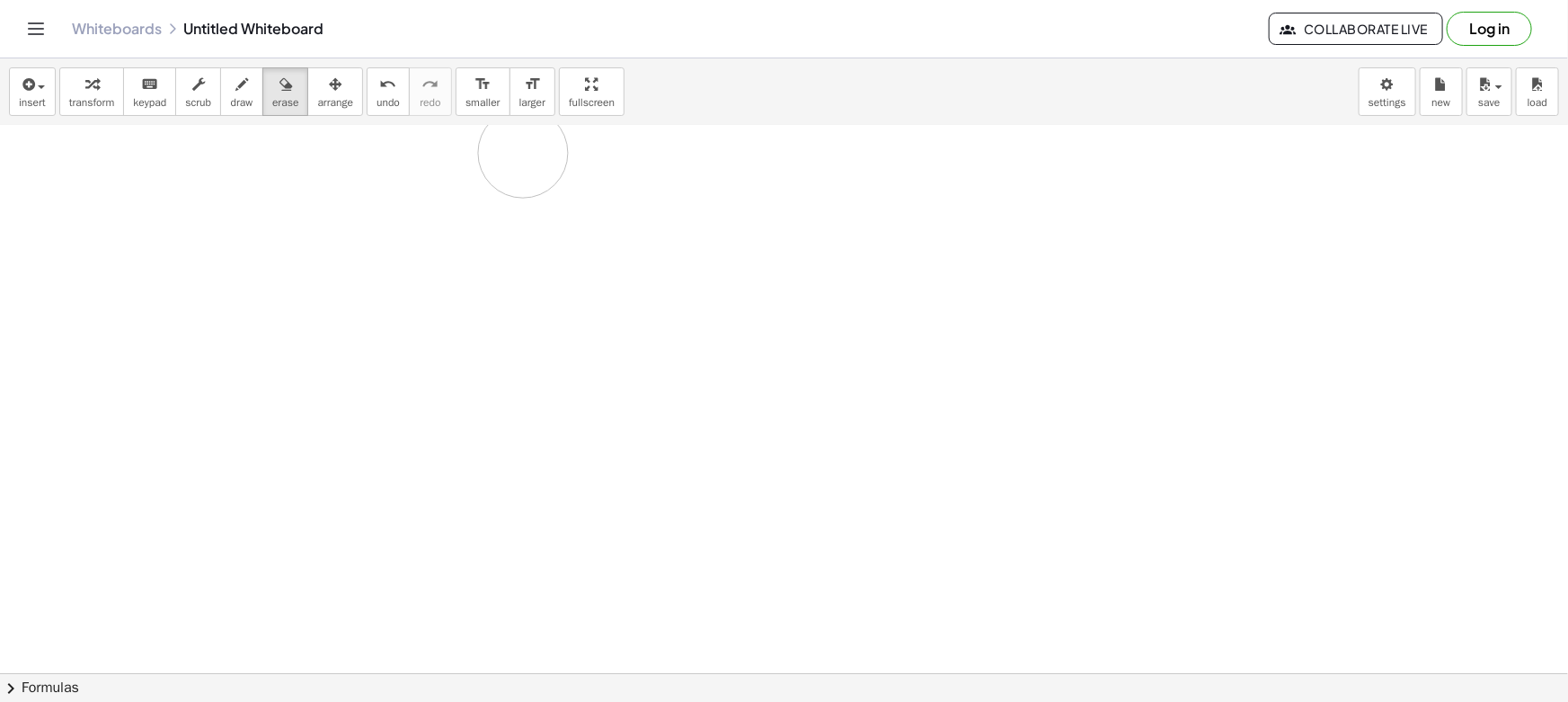 drag, startPoint x: 518, startPoint y: 176, endPoint x: 162, endPoint y: 132, distance: 358.7088 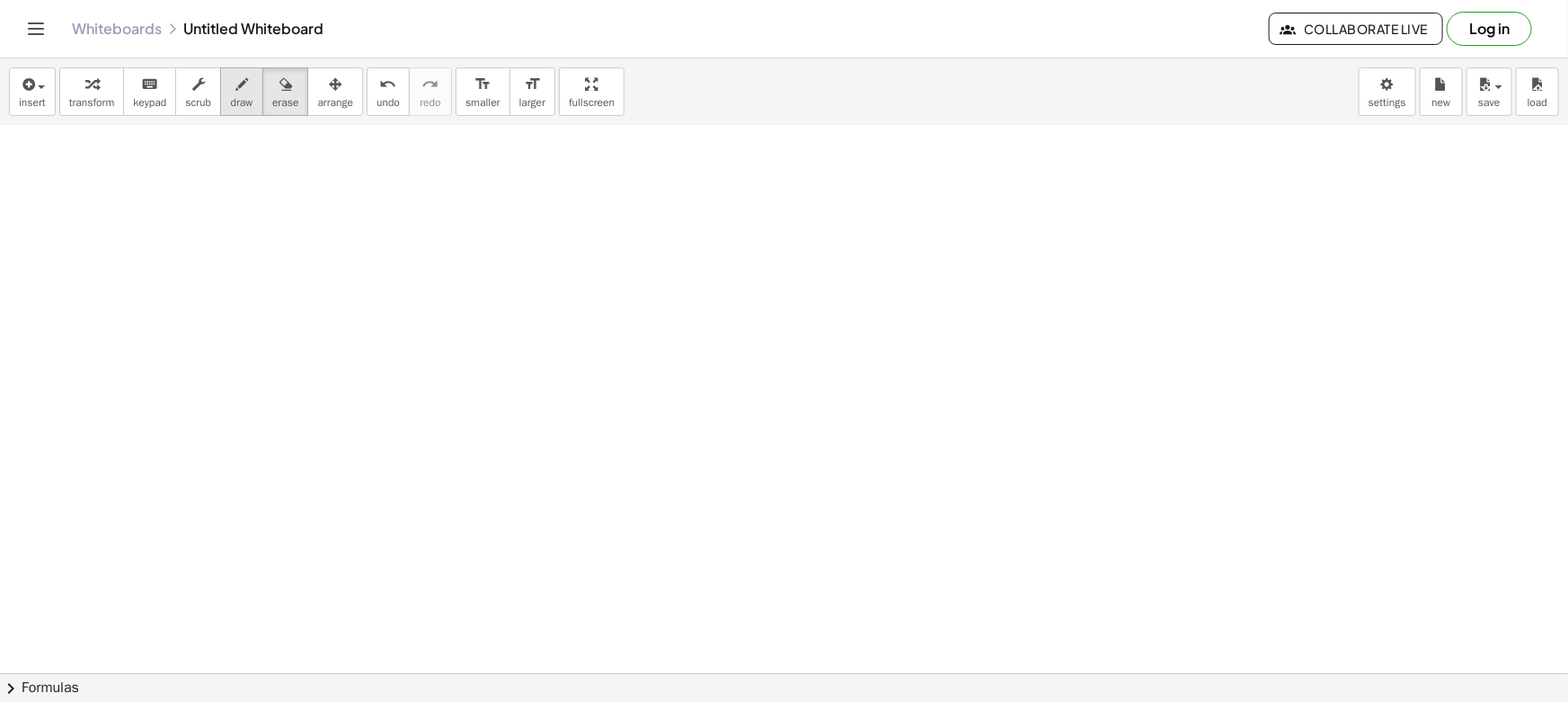 click on "draw" at bounding box center [242, 102] 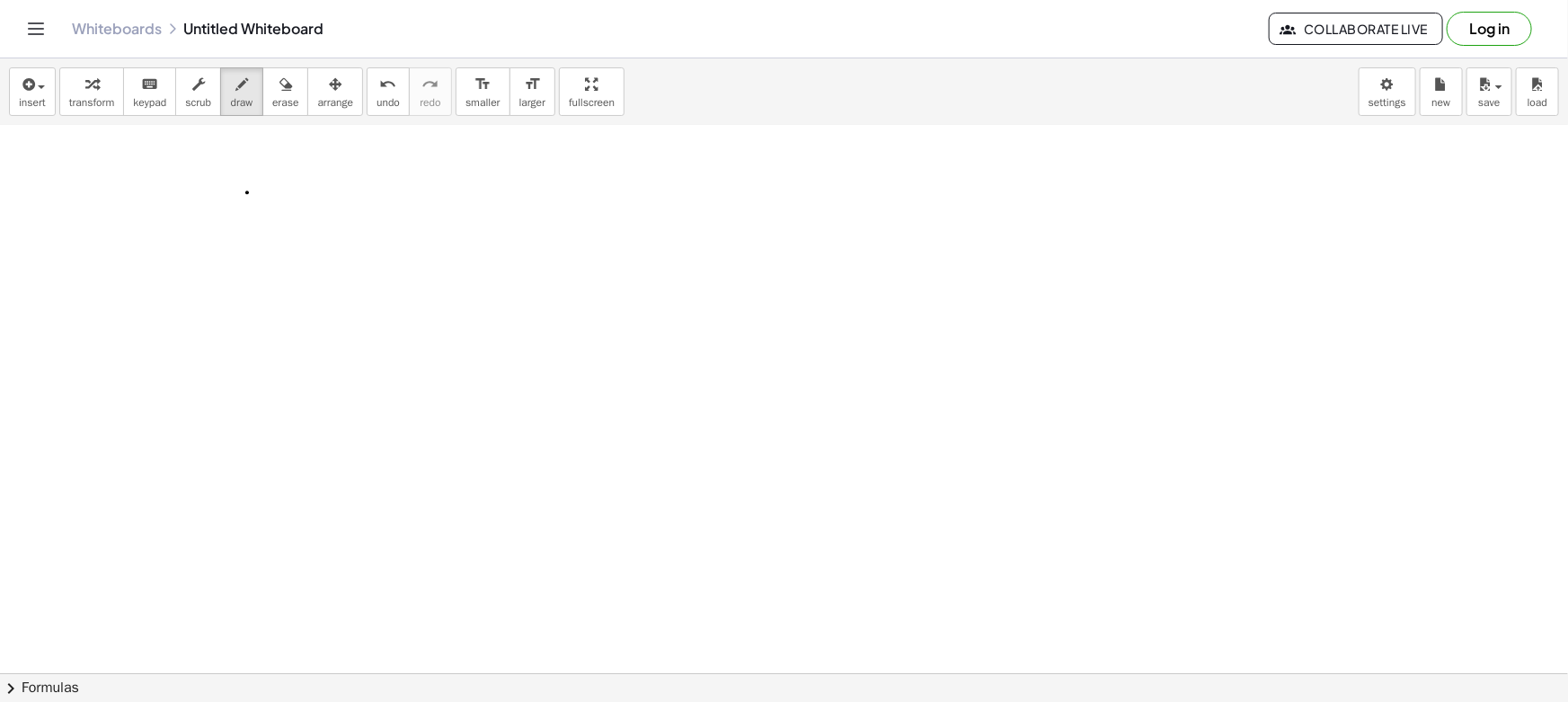 drag, startPoint x: 247, startPoint y: 191, endPoint x: 261, endPoint y: 191, distance: 14 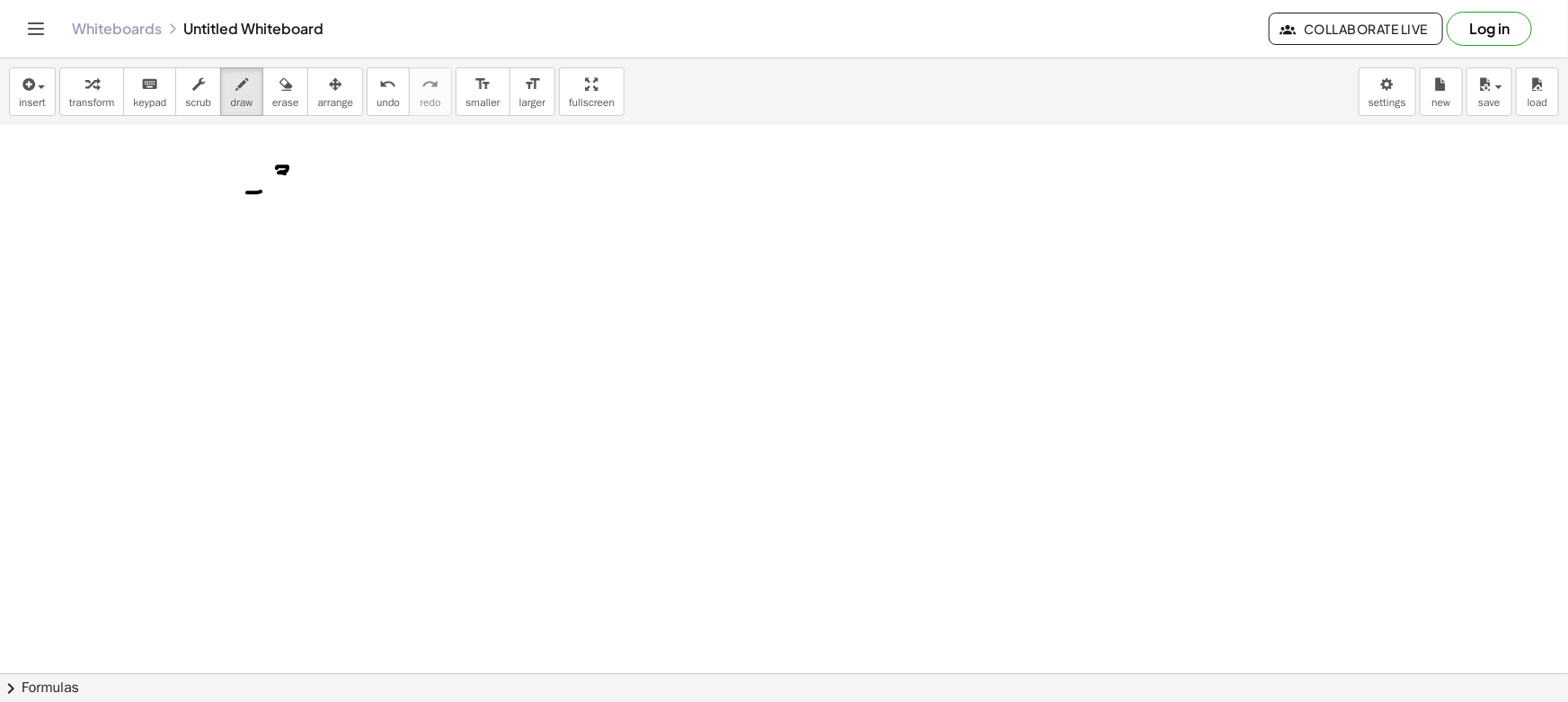 drag, startPoint x: 279, startPoint y: 165, endPoint x: 287, endPoint y: 185, distance: 21.540659 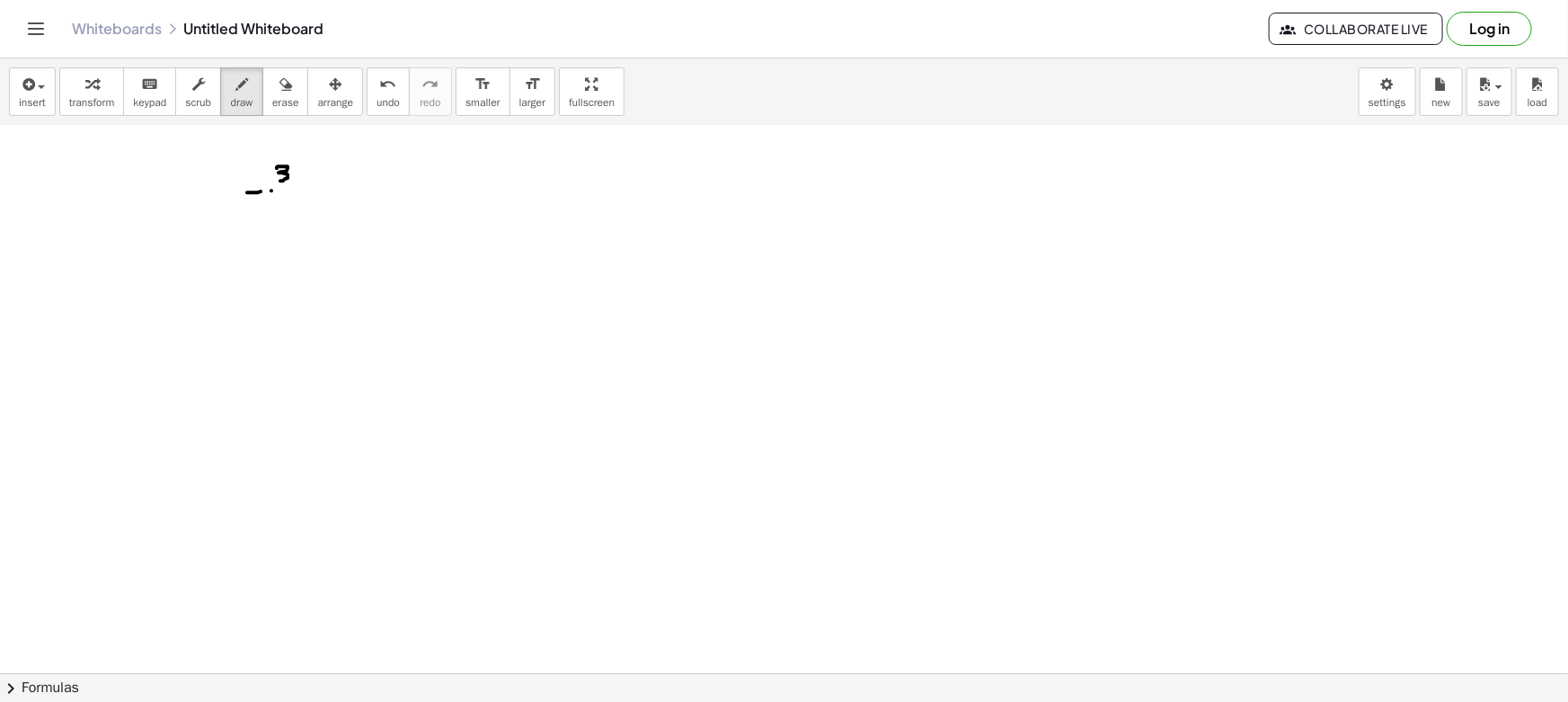 drag, startPoint x: 271, startPoint y: 190, endPoint x: 297, endPoint y: 190, distance: 26 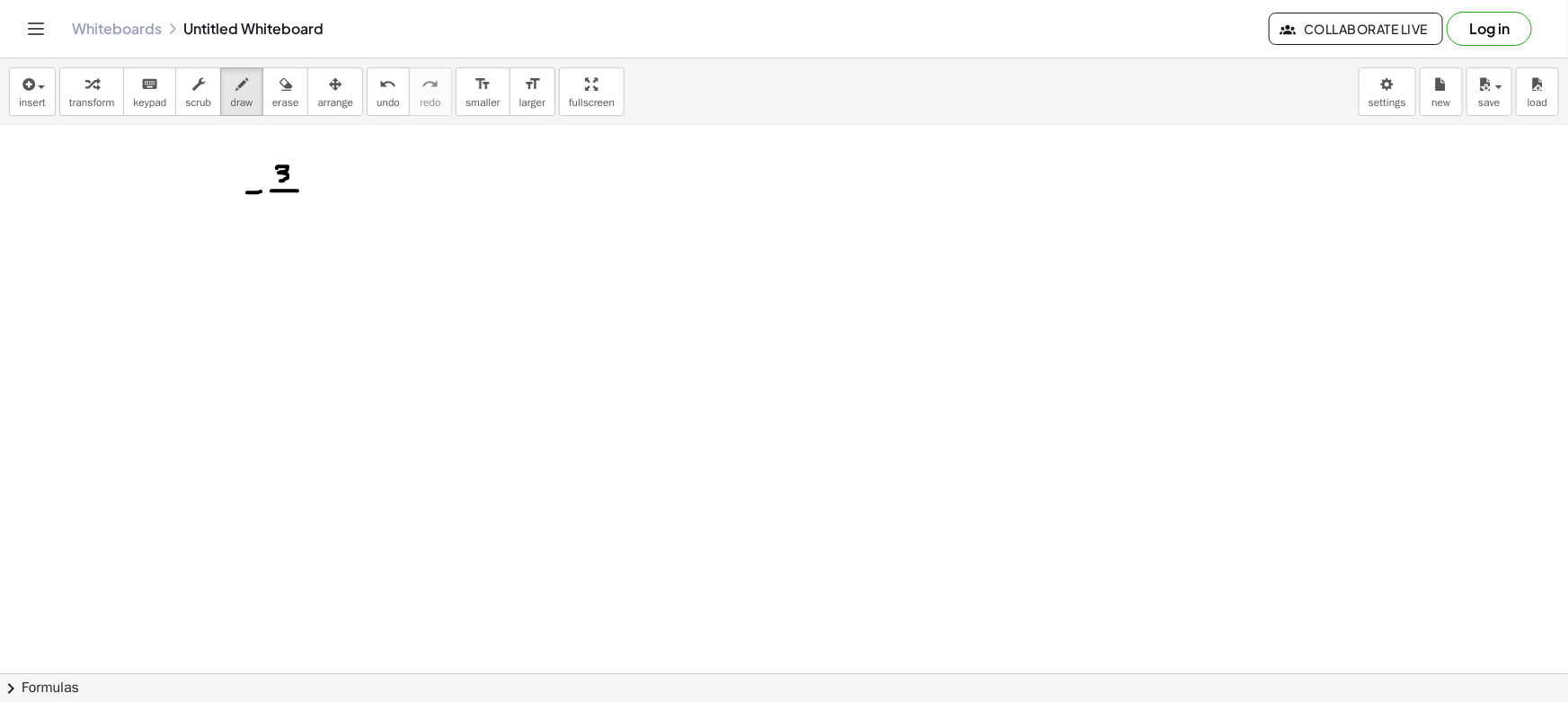 drag, startPoint x: 280, startPoint y: 200, endPoint x: 289, endPoint y: 201, distance: 9.055385 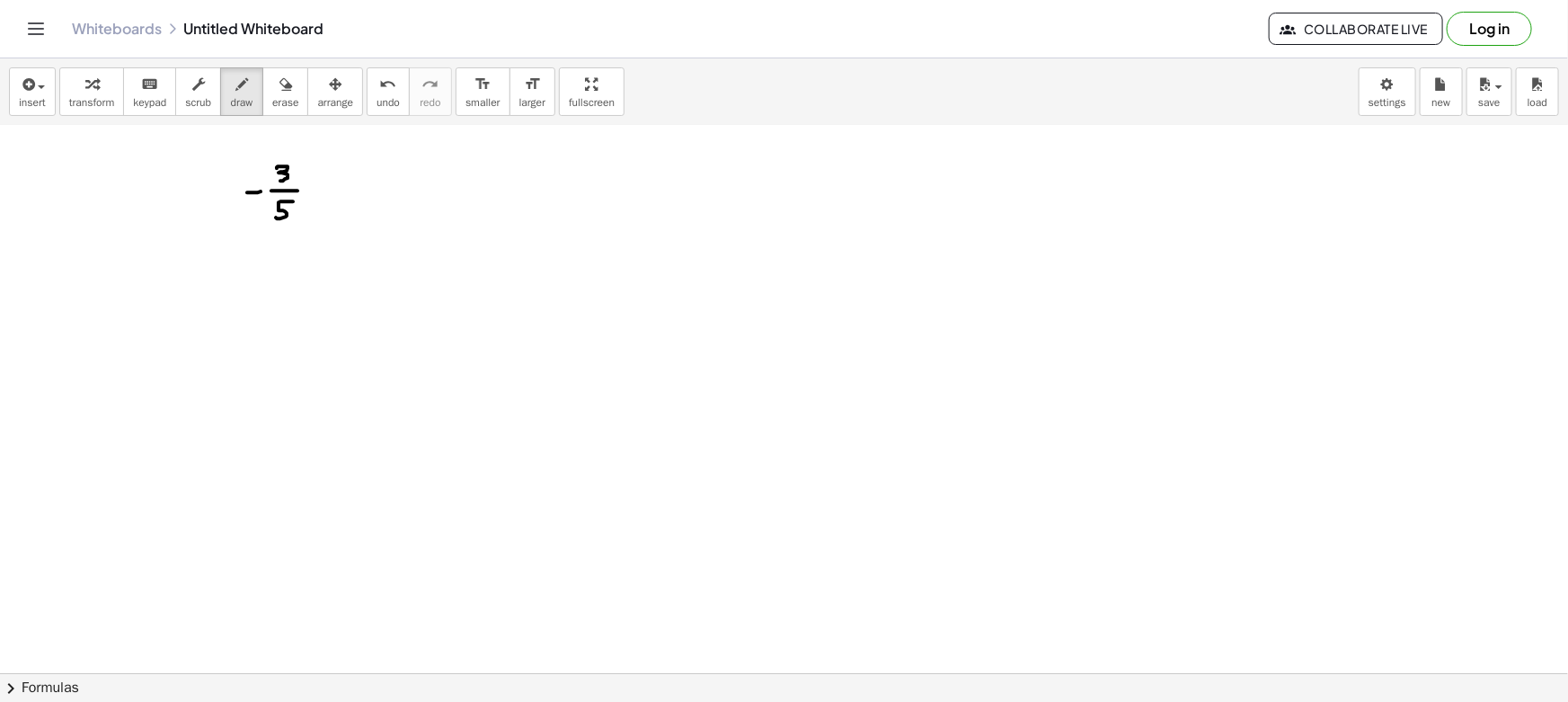 drag, startPoint x: 279, startPoint y: 201, endPoint x: 289, endPoint y: 211, distance: 14.14214 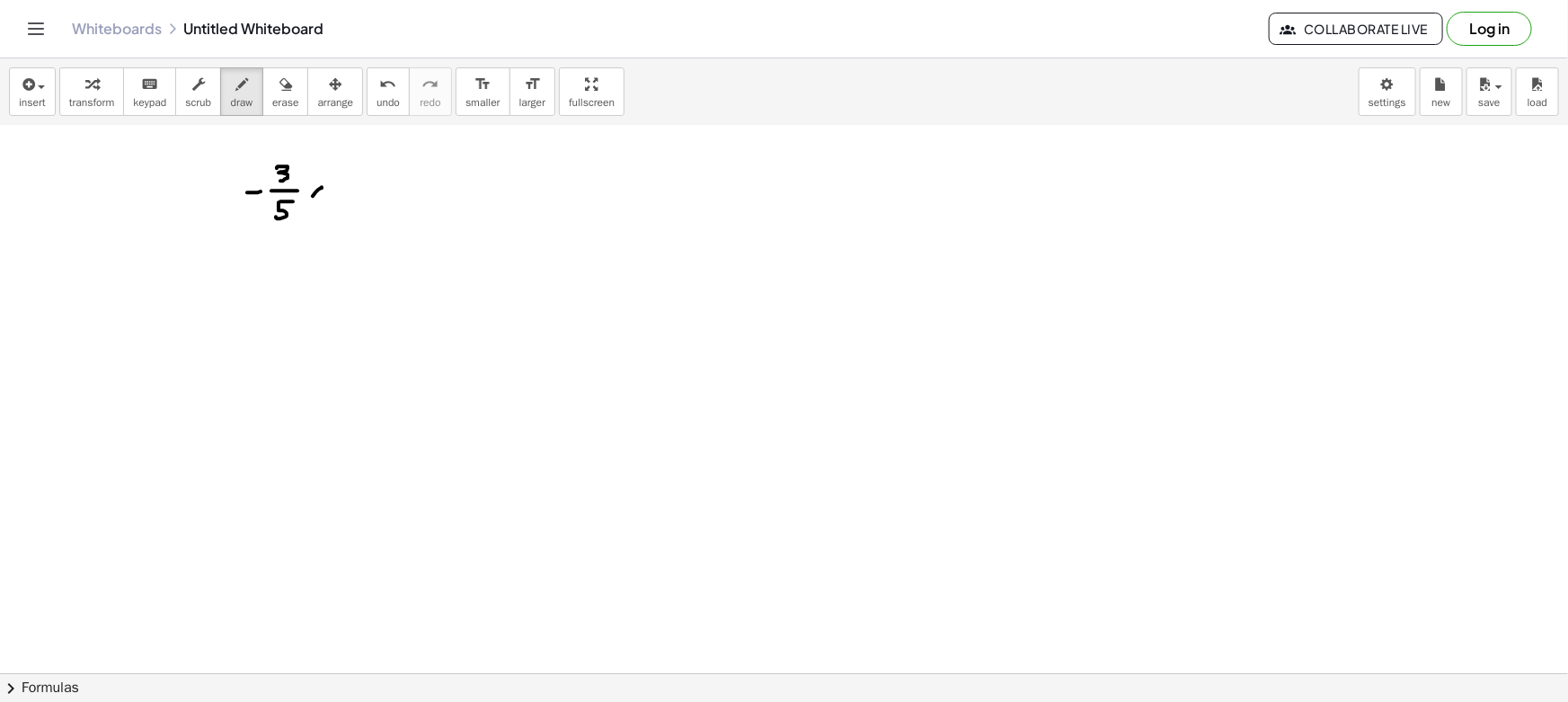 drag, startPoint x: 322, startPoint y: 186, endPoint x: 311, endPoint y: 196, distance: 14.86607 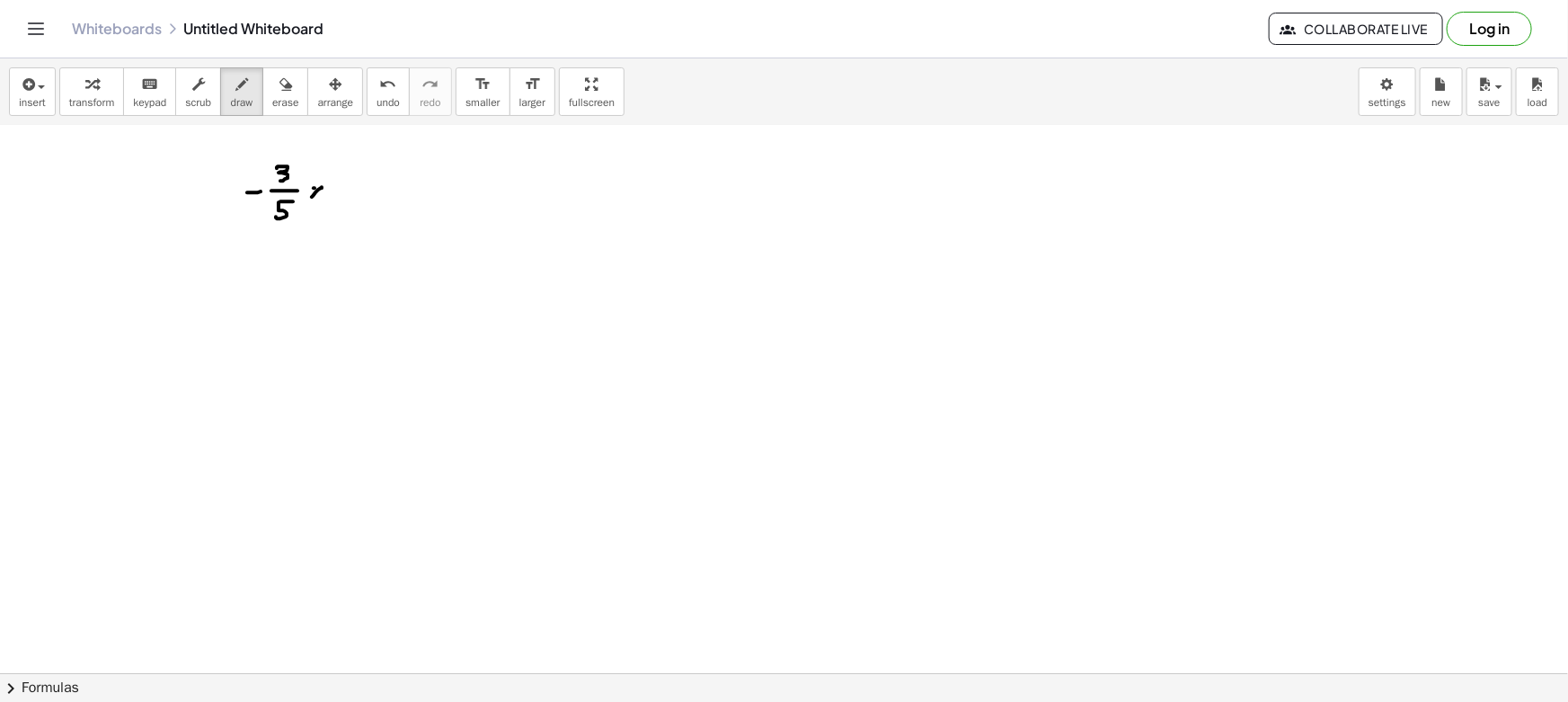 drag, startPoint x: 314, startPoint y: 187, endPoint x: 325, endPoint y: 197, distance: 14.86607 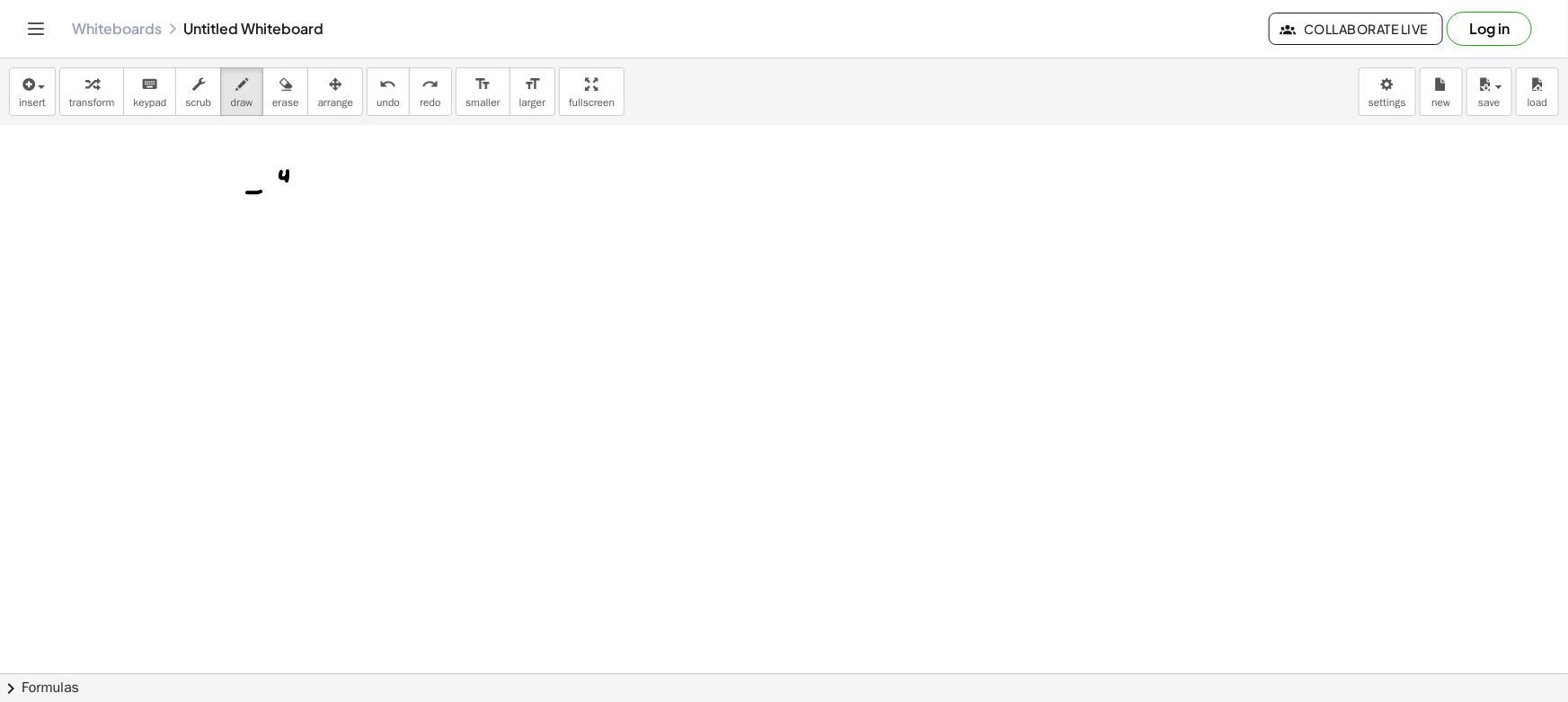 drag, startPoint x: 281, startPoint y: 171, endPoint x: 286, endPoint y: 184, distance: 13.928388 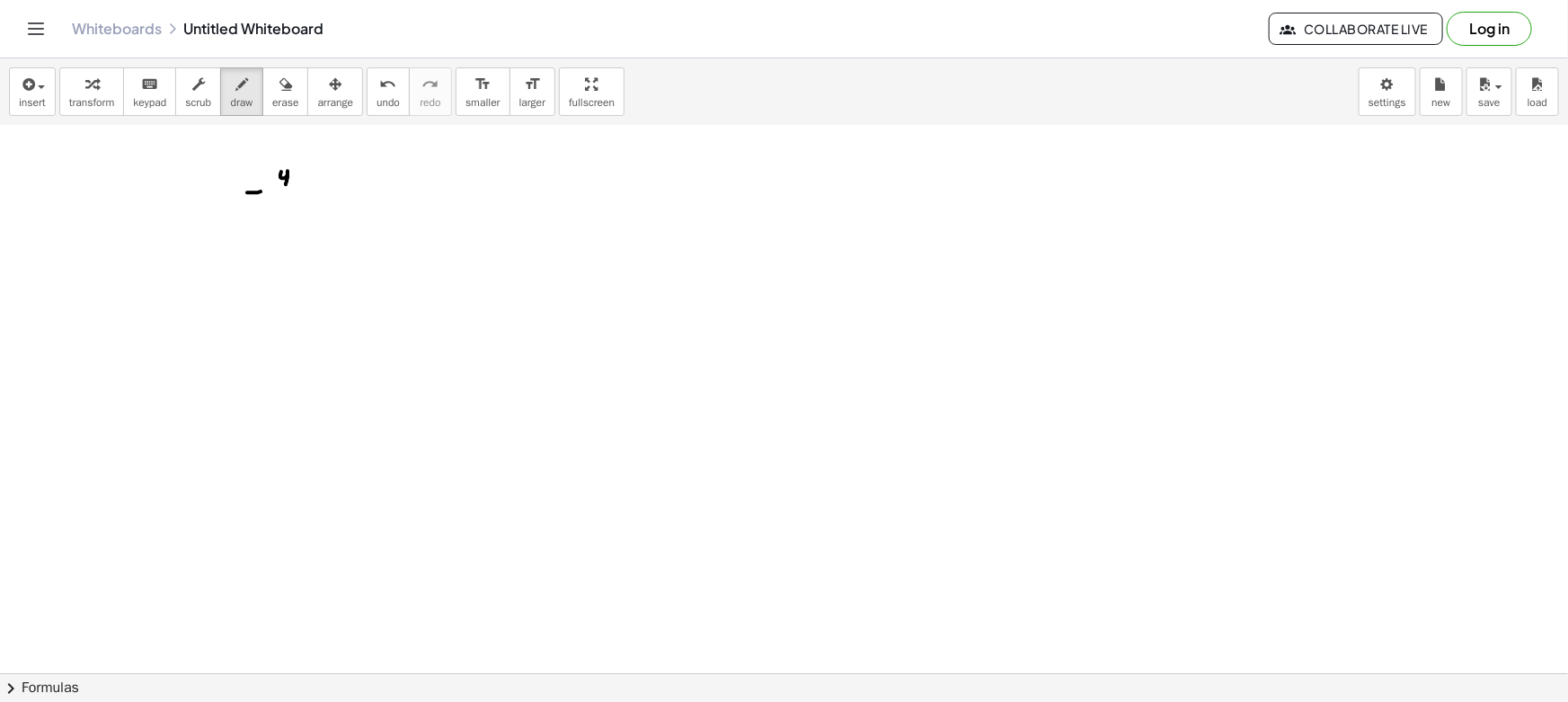 drag, startPoint x: 273, startPoint y: 186, endPoint x: 298, endPoint y: 189, distance: 25.179357 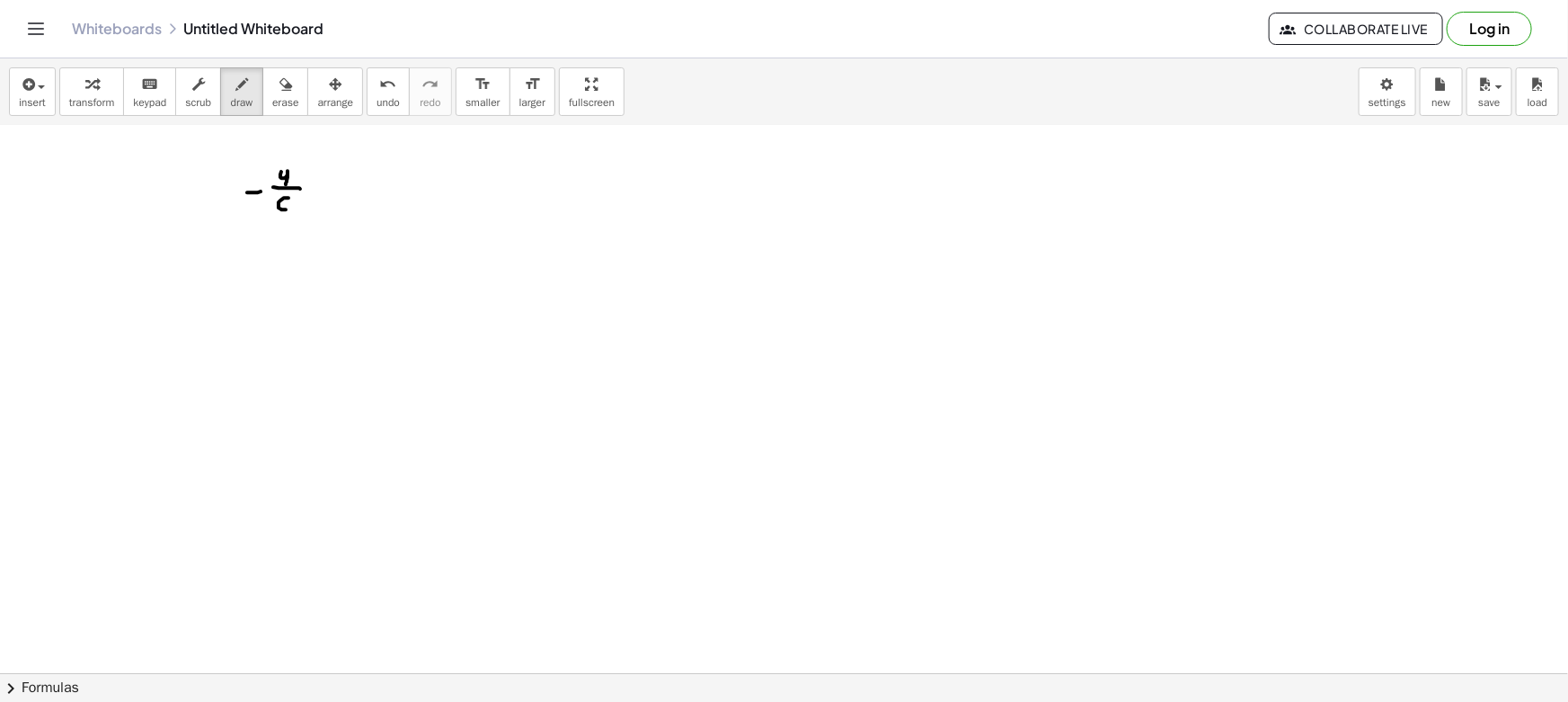 drag, startPoint x: 288, startPoint y: 197, endPoint x: 292, endPoint y: 213, distance: 16.492423 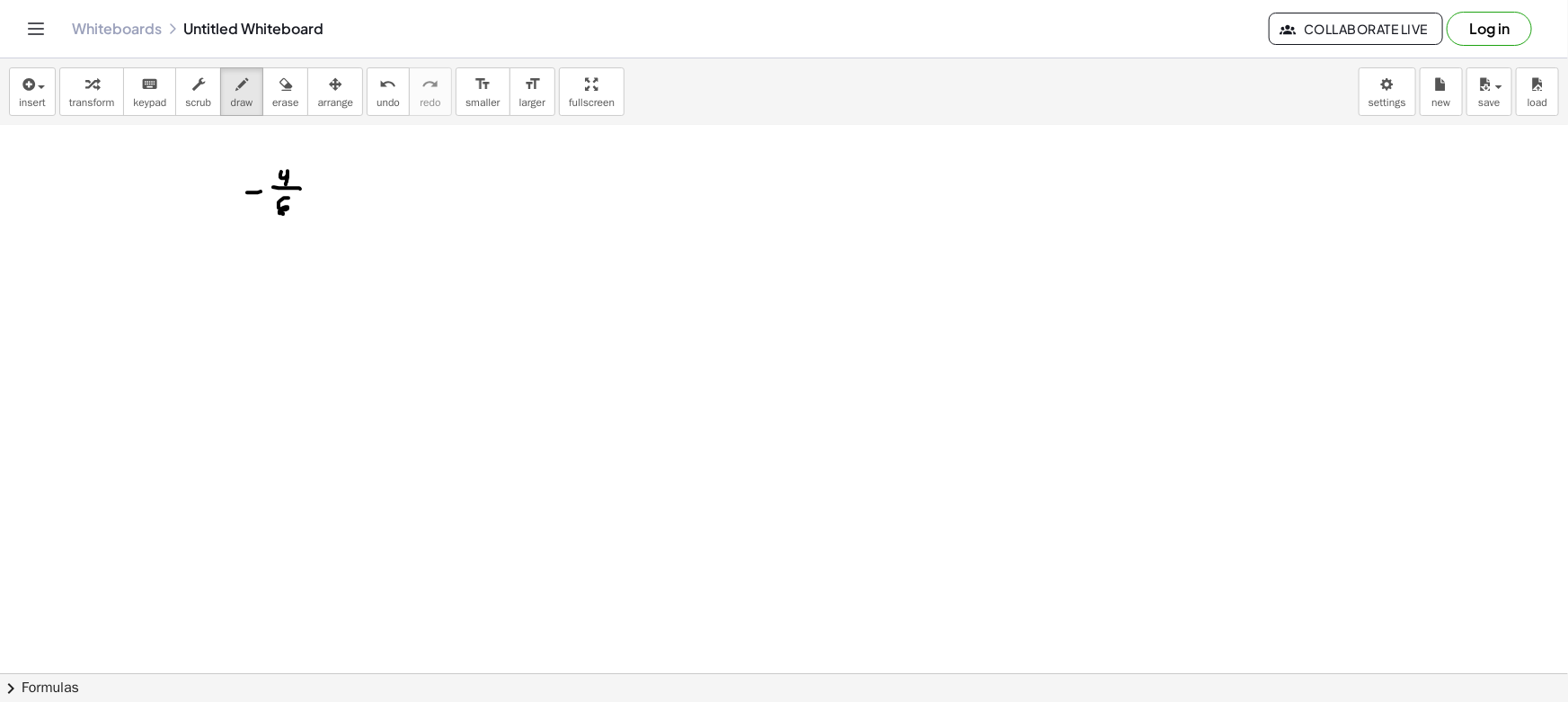 drag, startPoint x: 320, startPoint y: 183, endPoint x: 308, endPoint y: 190, distance: 13.892444 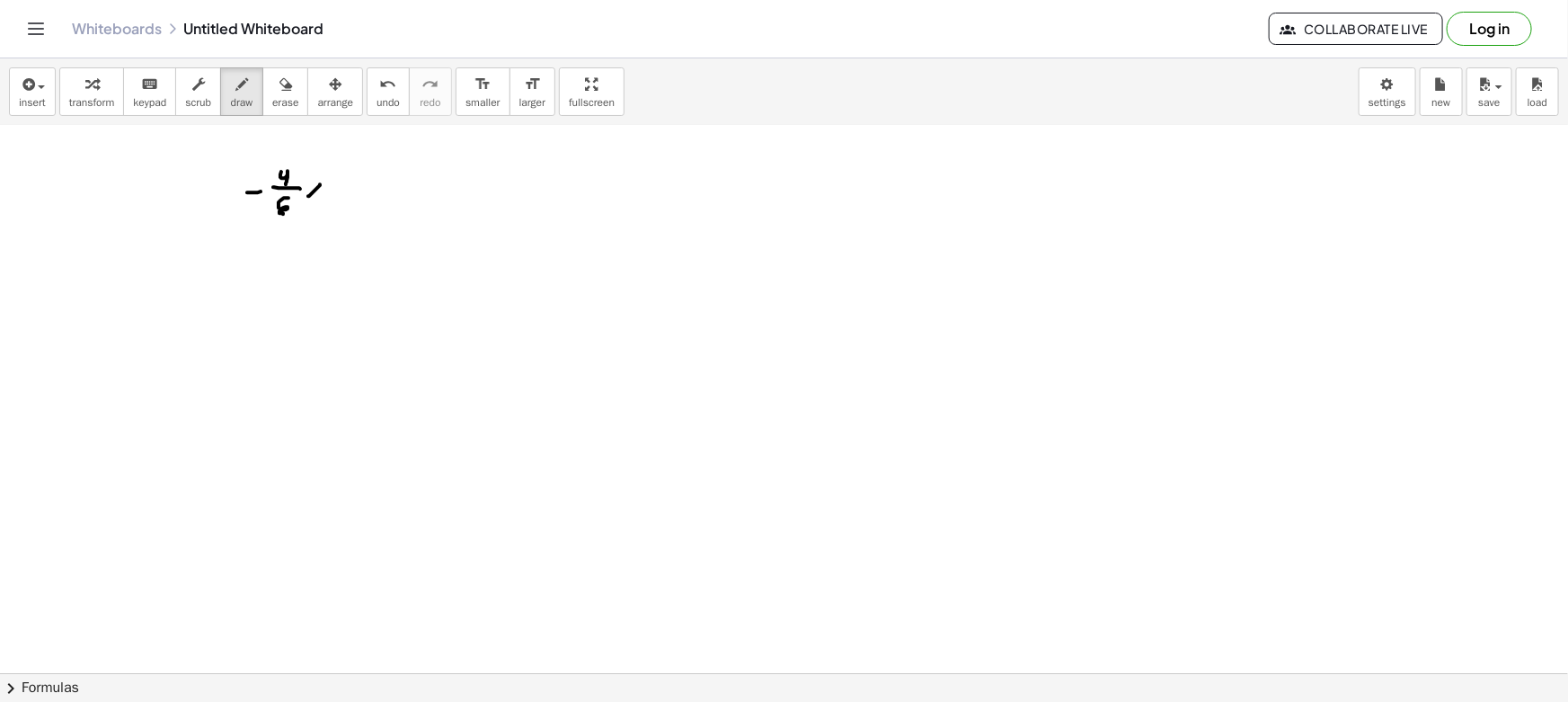 drag, startPoint x: 312, startPoint y: 183, endPoint x: 333, endPoint y: 198, distance: 25.80698 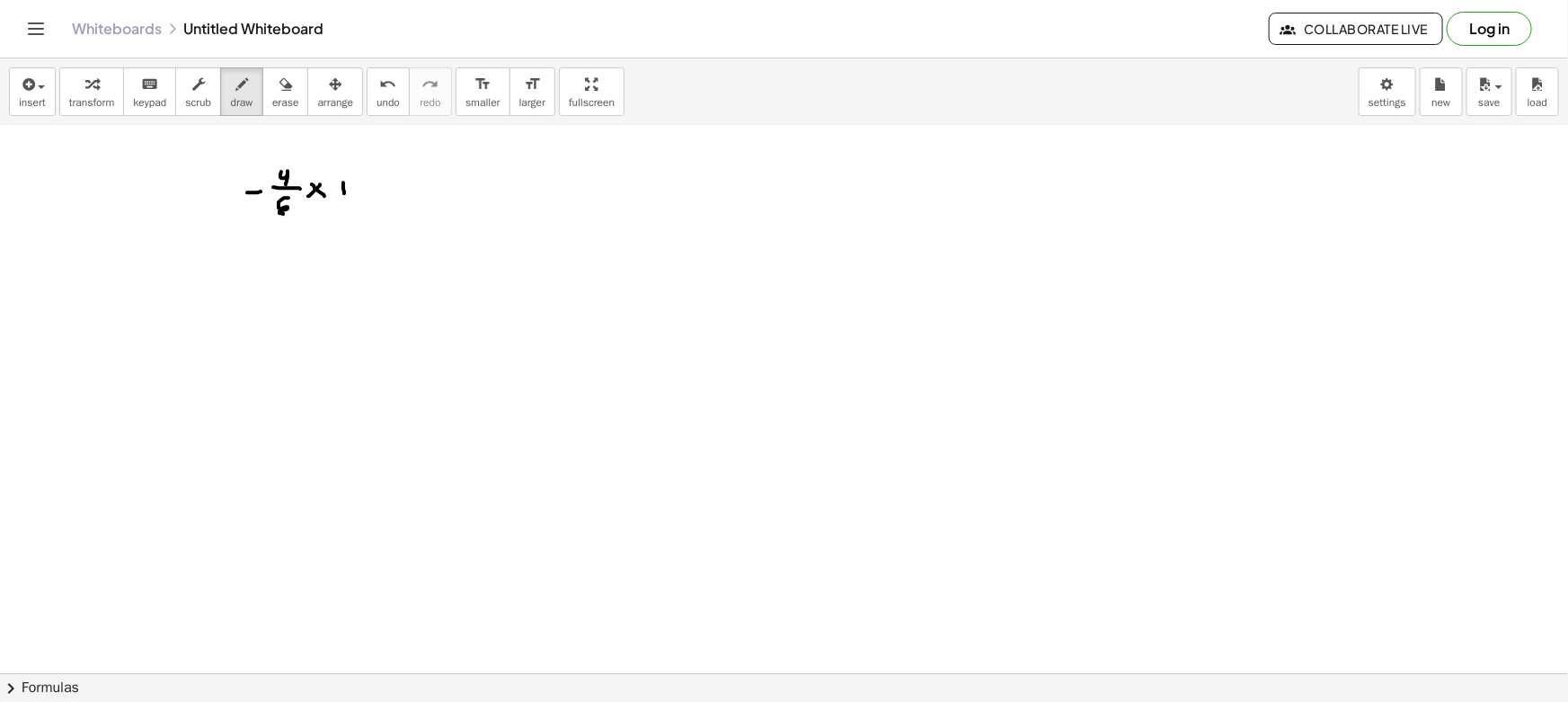 drag, startPoint x: 343, startPoint y: 182, endPoint x: 344, endPoint y: 192, distance: 10.0498756 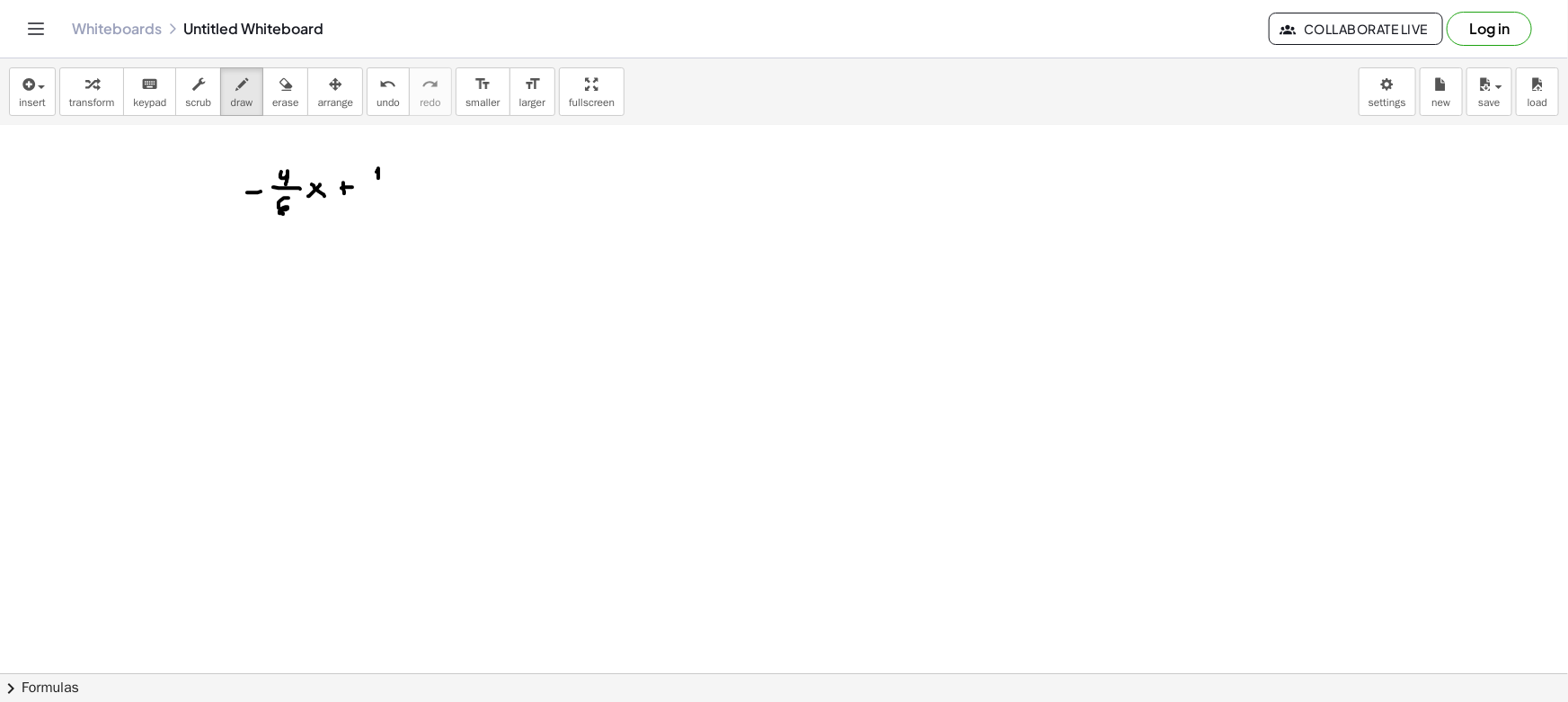 drag, startPoint x: 377, startPoint y: 170, endPoint x: 378, endPoint y: 181, distance: 11.045361 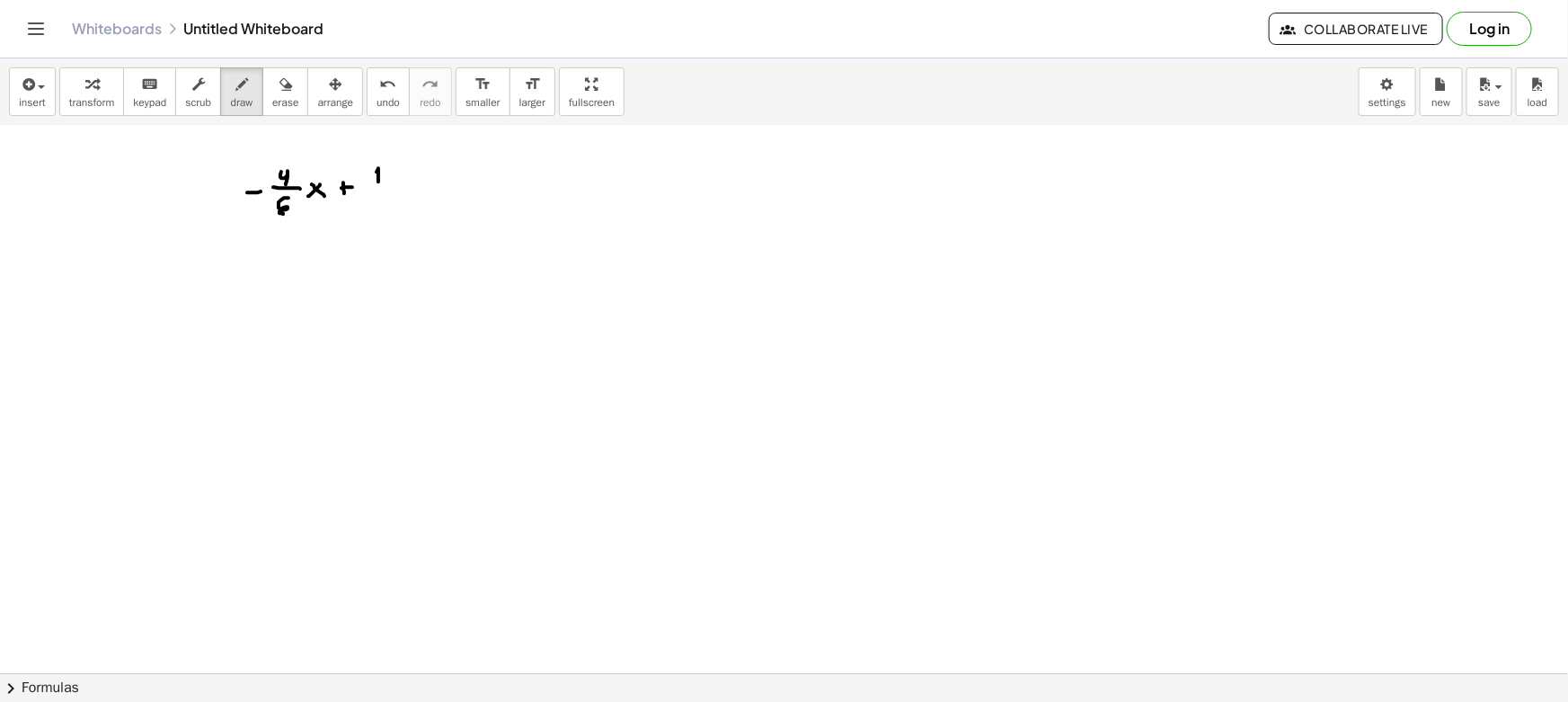 drag, startPoint x: 363, startPoint y: 186, endPoint x: 394, endPoint y: 185, distance: 31.016125 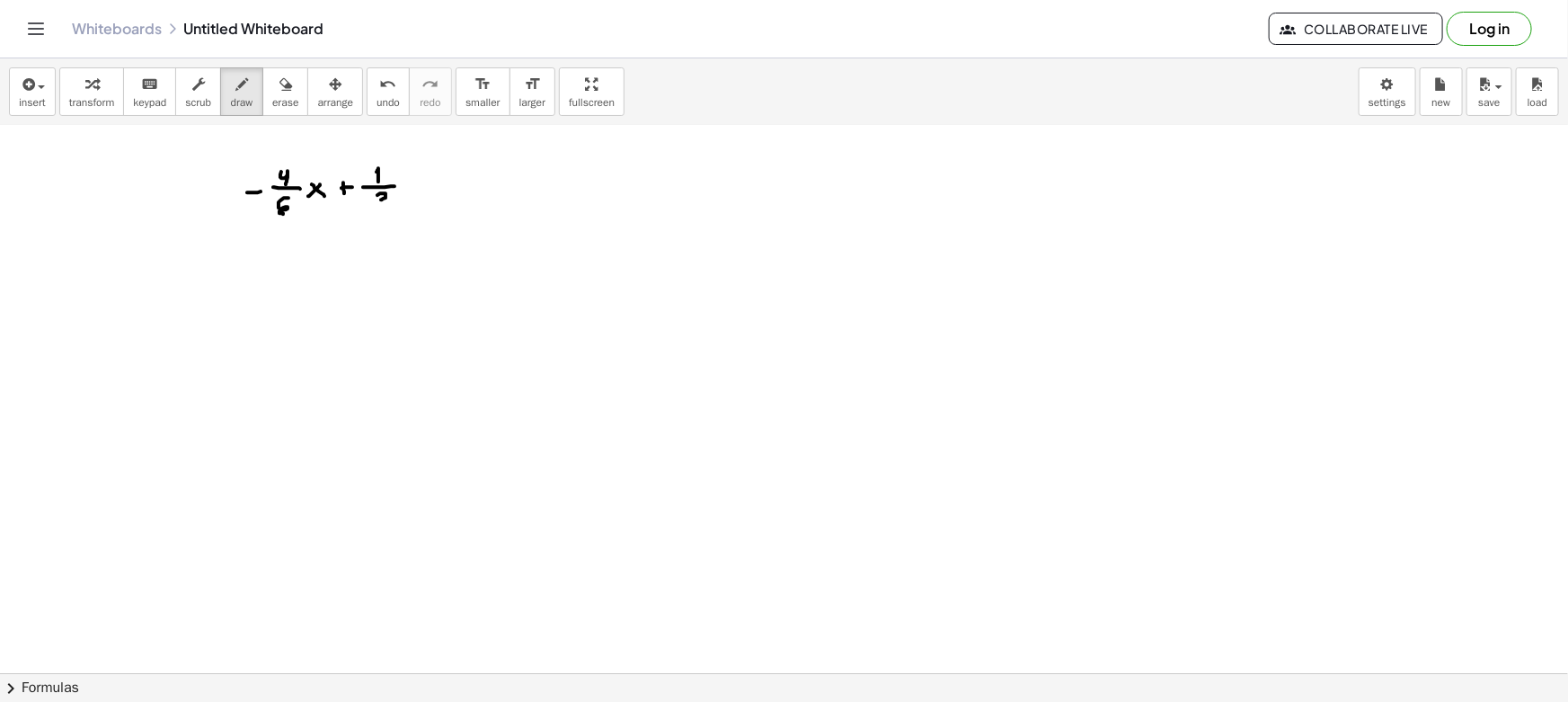 drag, startPoint x: 377, startPoint y: 194, endPoint x: 377, endPoint y: 206, distance: 12 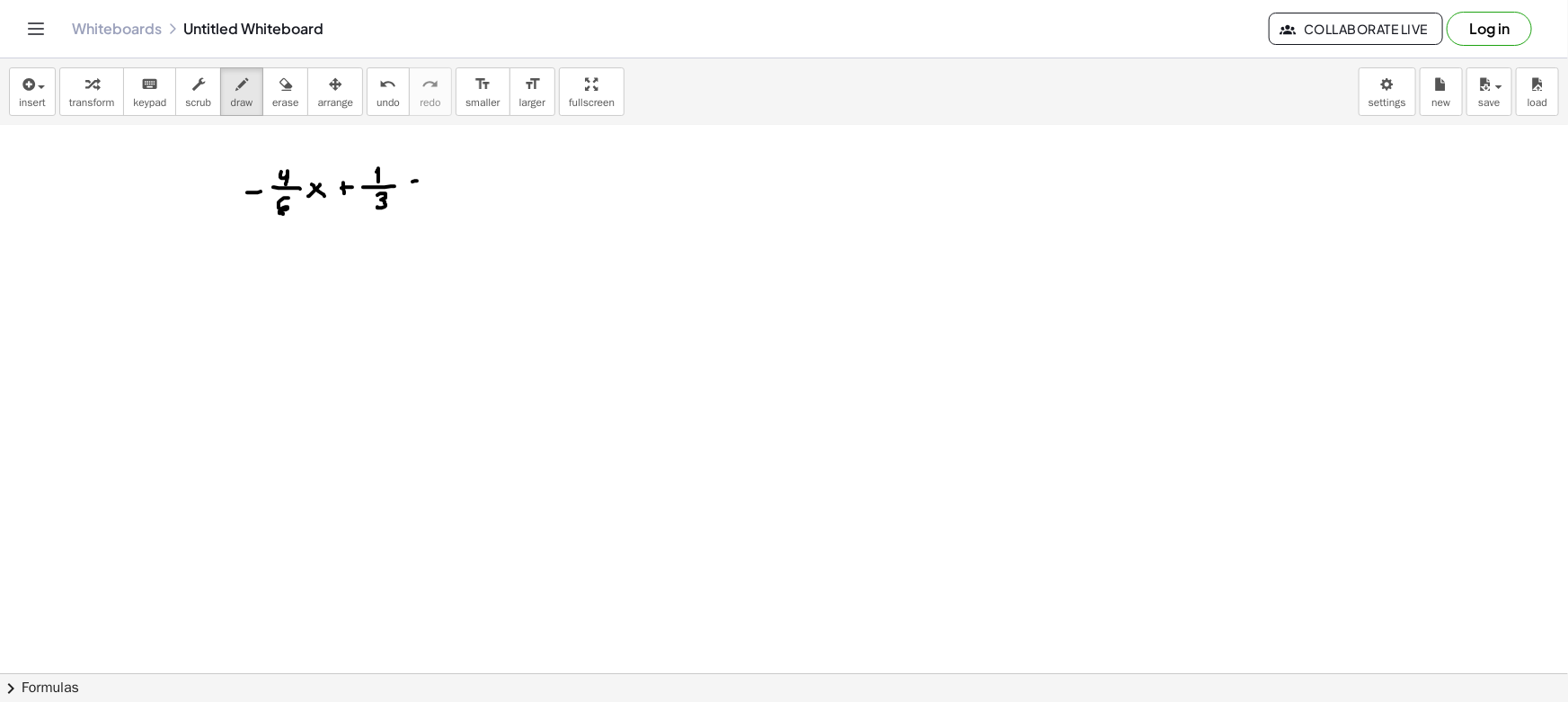 click at bounding box center [784, 611] 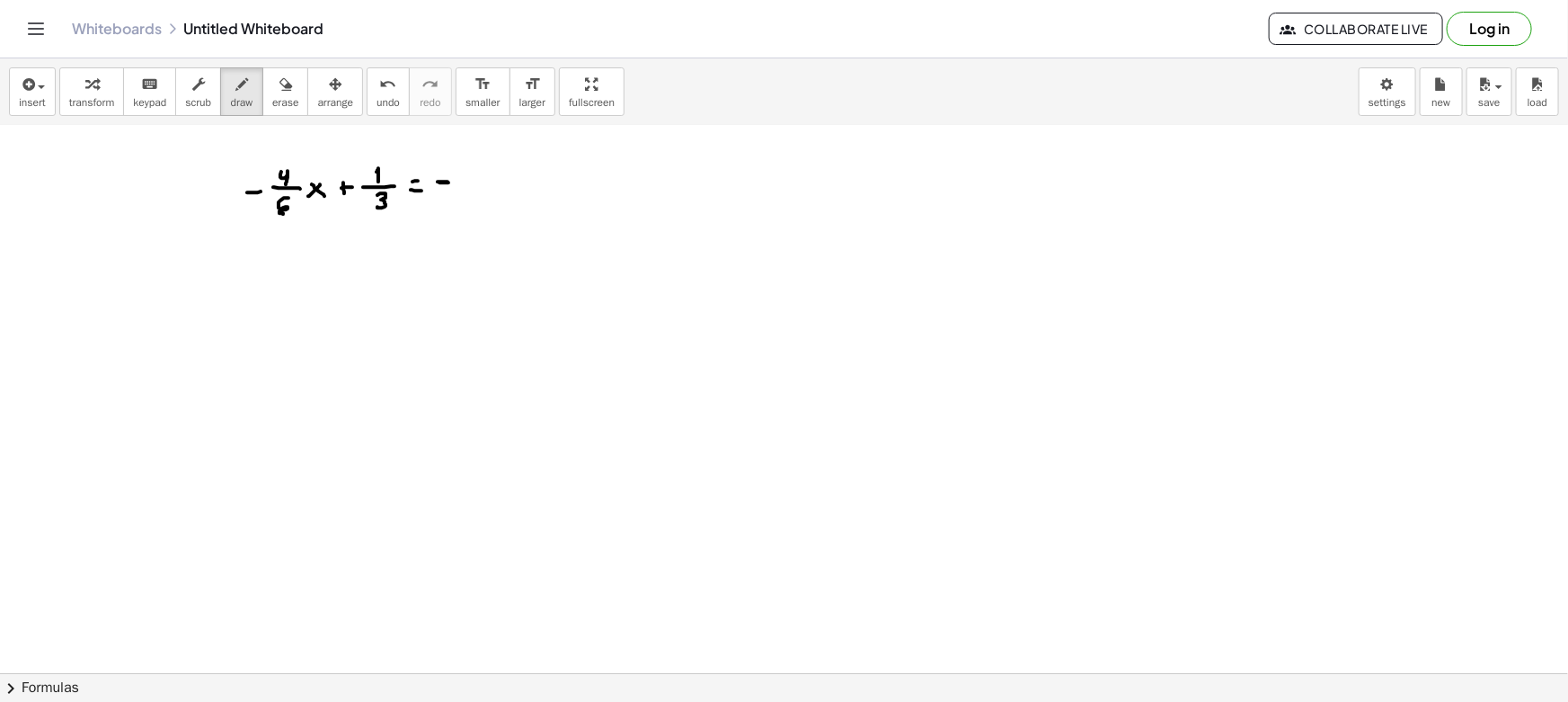 drag, startPoint x: 438, startPoint y: 181, endPoint x: 454, endPoint y: 182, distance: 16.03122 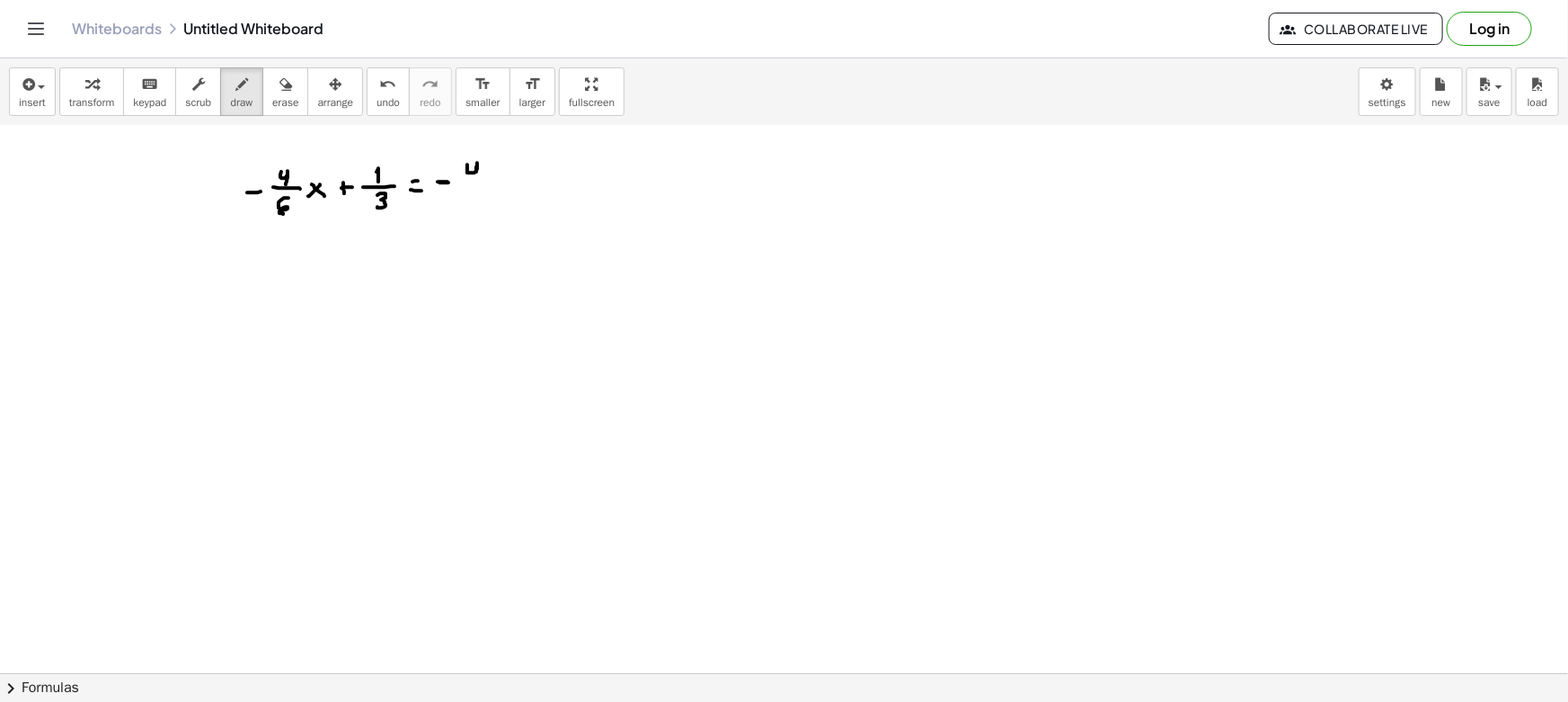 drag, startPoint x: 467, startPoint y: 164, endPoint x: 478, endPoint y: 181, distance: 20.248457 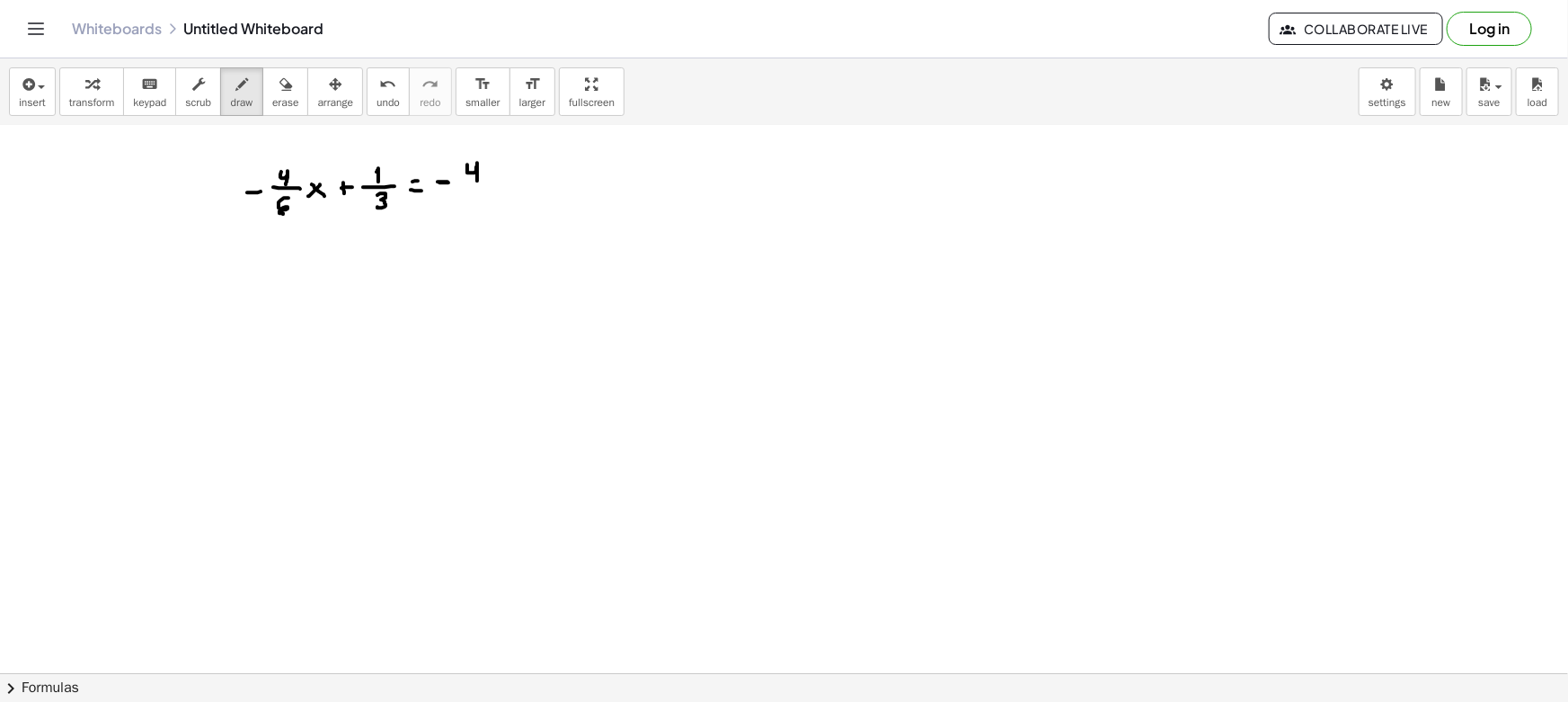 drag, startPoint x: 463, startPoint y: 187, endPoint x: 489, endPoint y: 185, distance: 26.07681 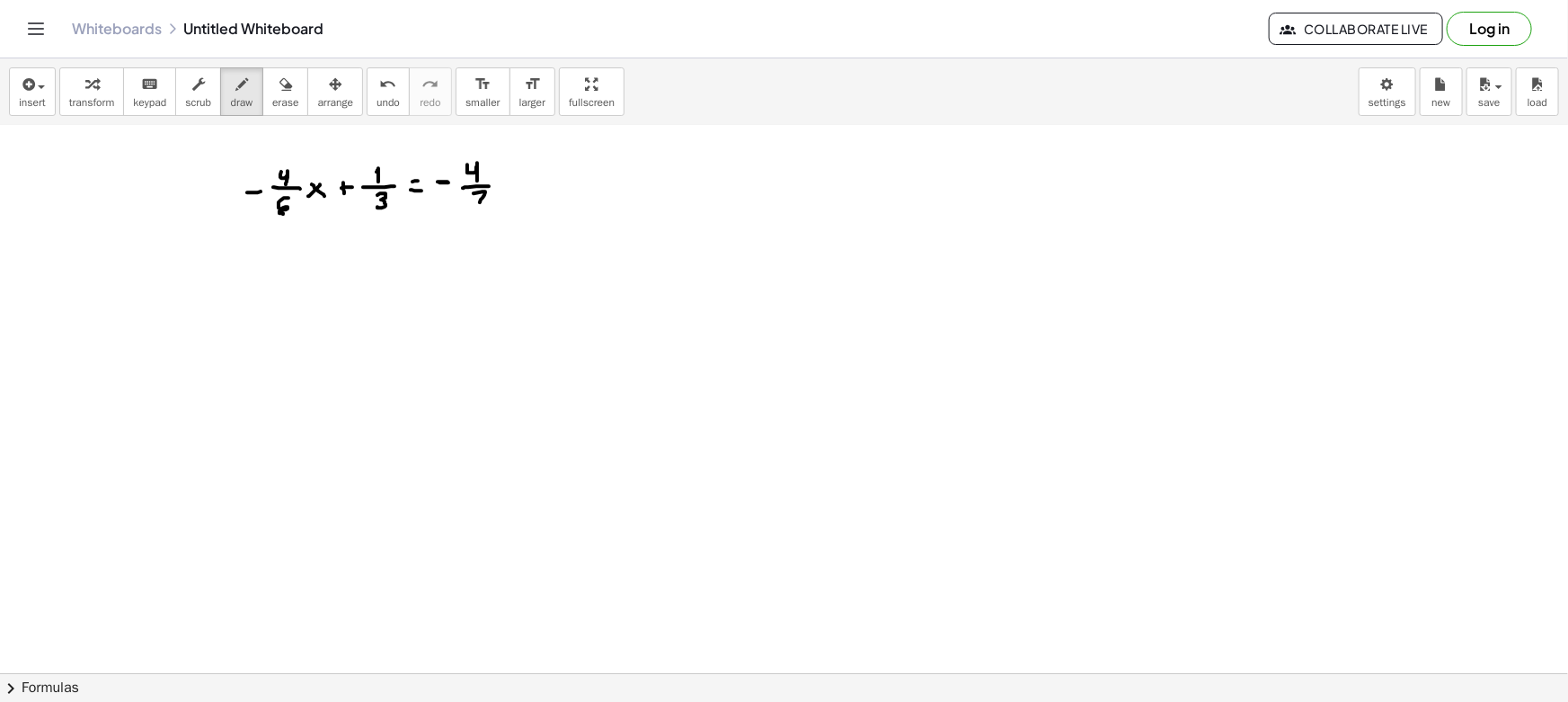 click at bounding box center [784, 611] 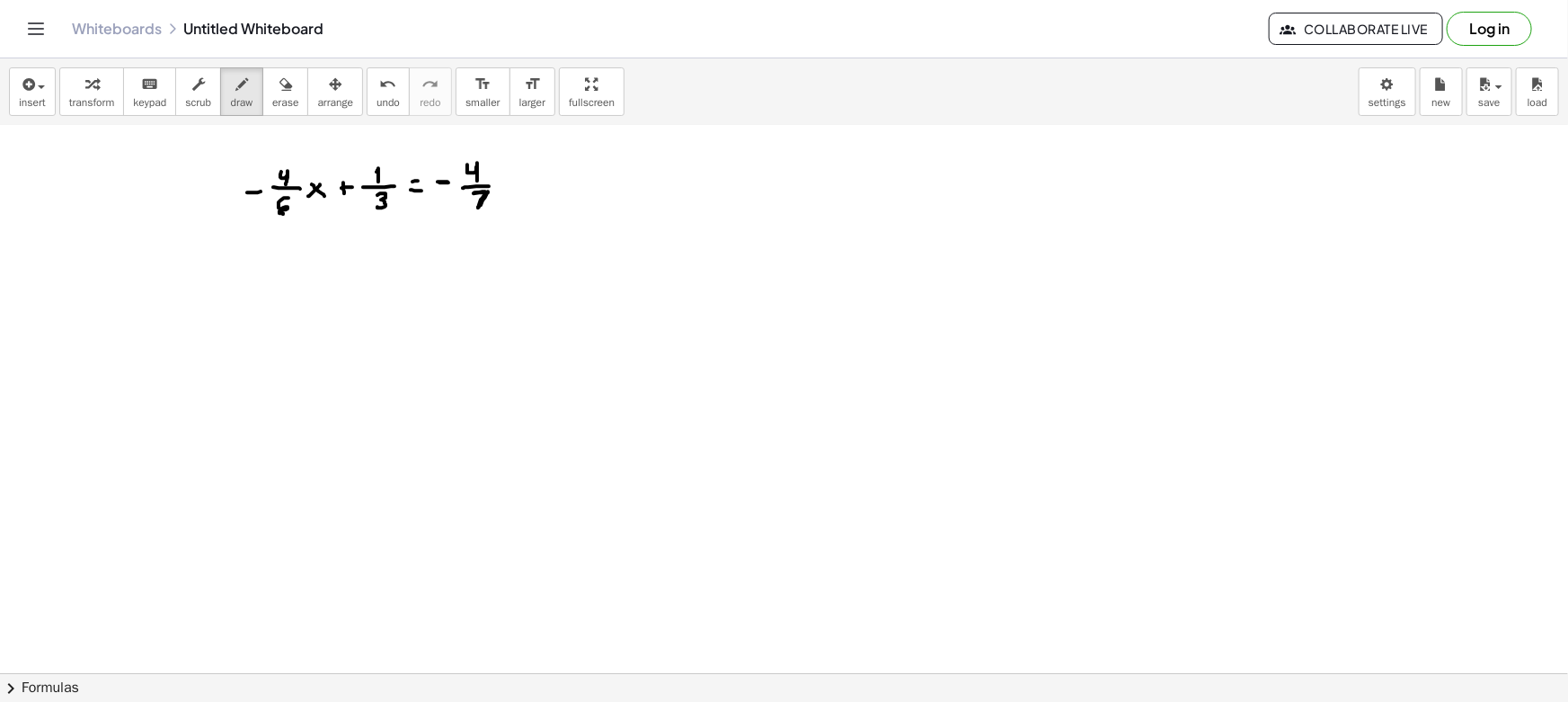 click at bounding box center (784, 611) 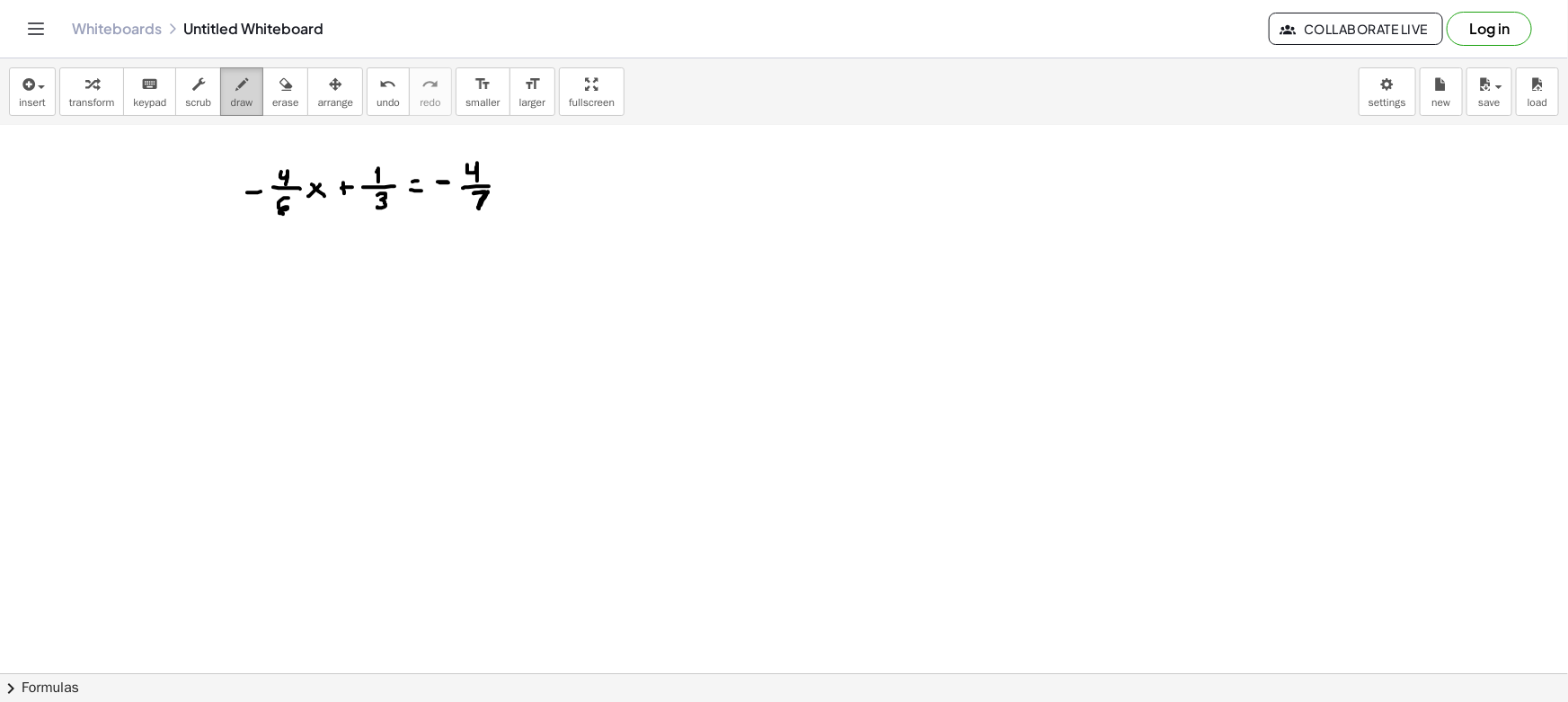 click on "draw" at bounding box center (242, 102) 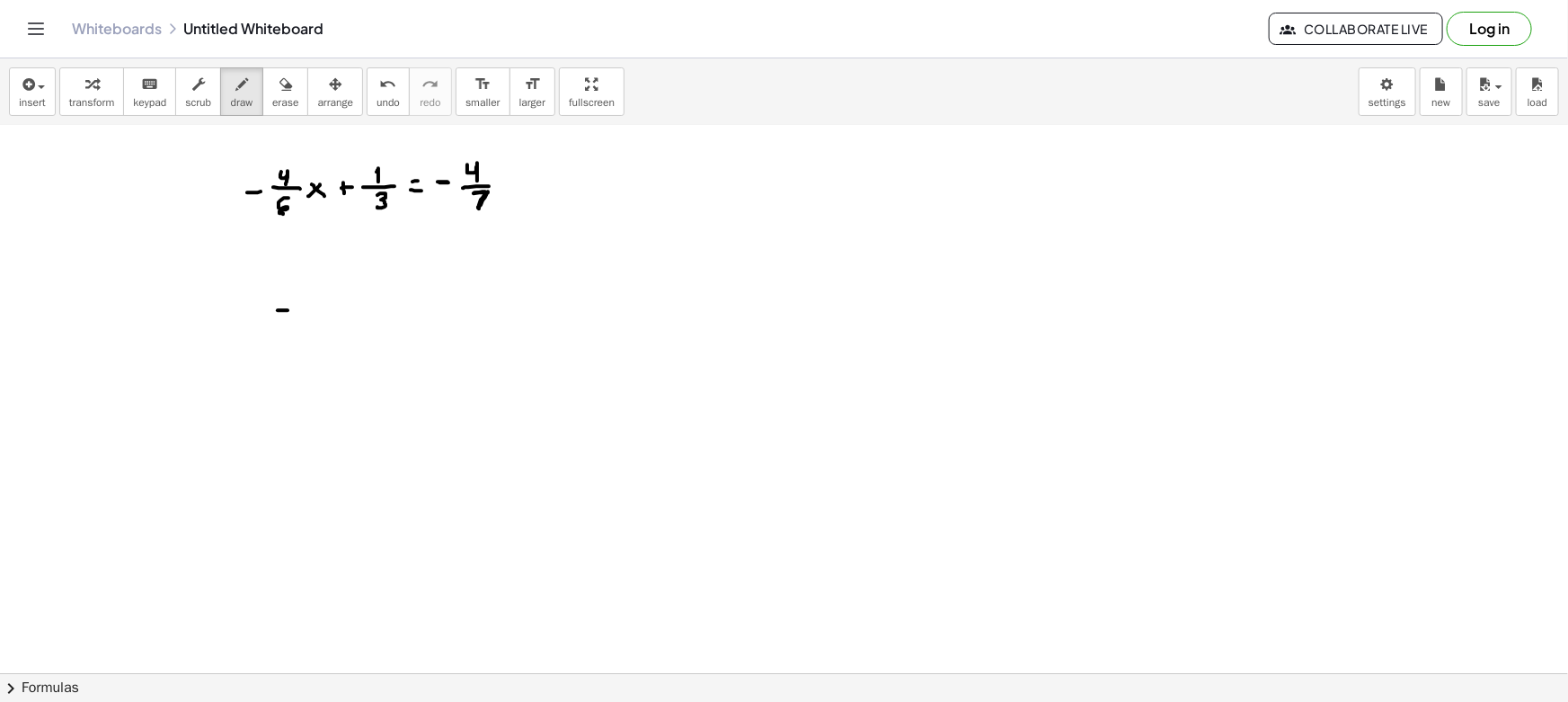 click at bounding box center (784, 611) 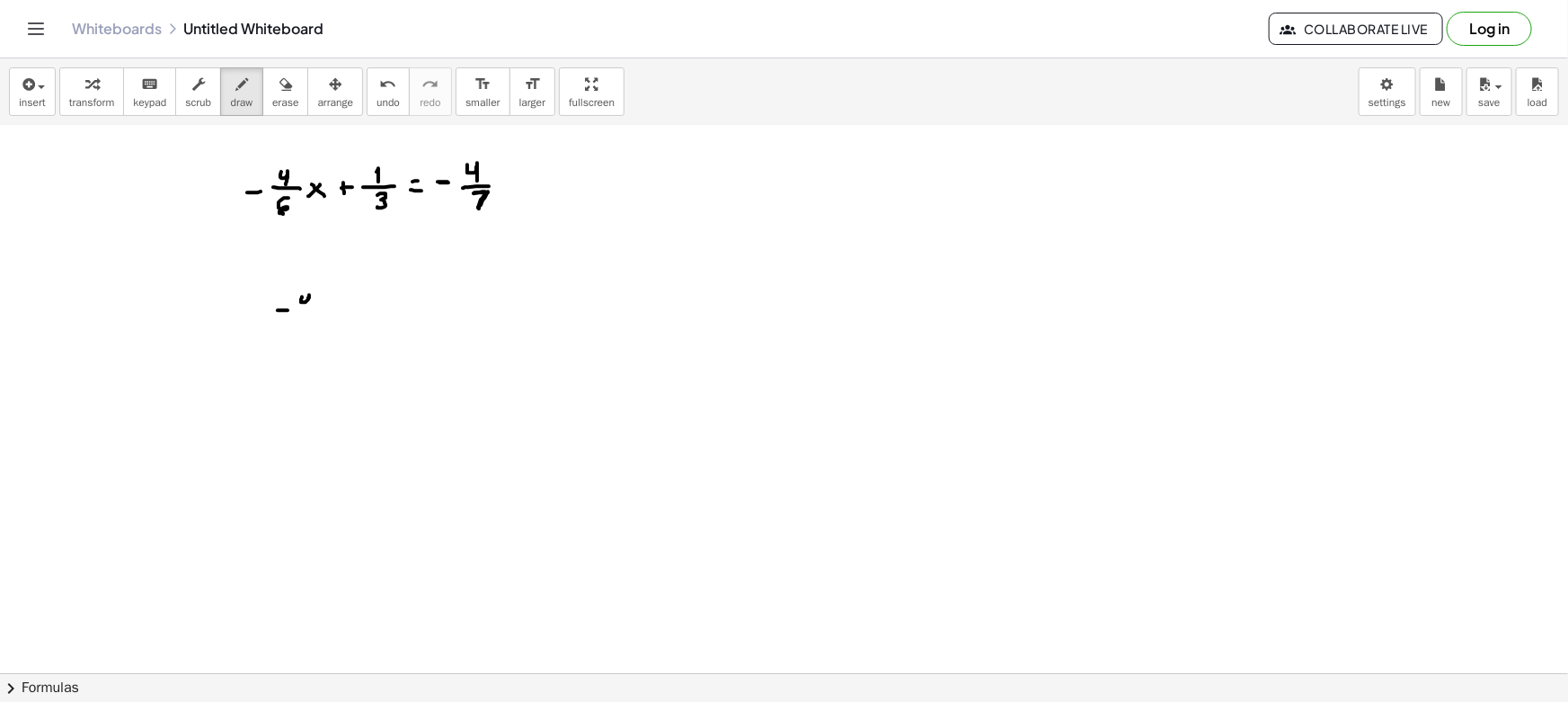 drag, startPoint x: 302, startPoint y: 296, endPoint x: 309, endPoint y: 311, distance: 16.552945 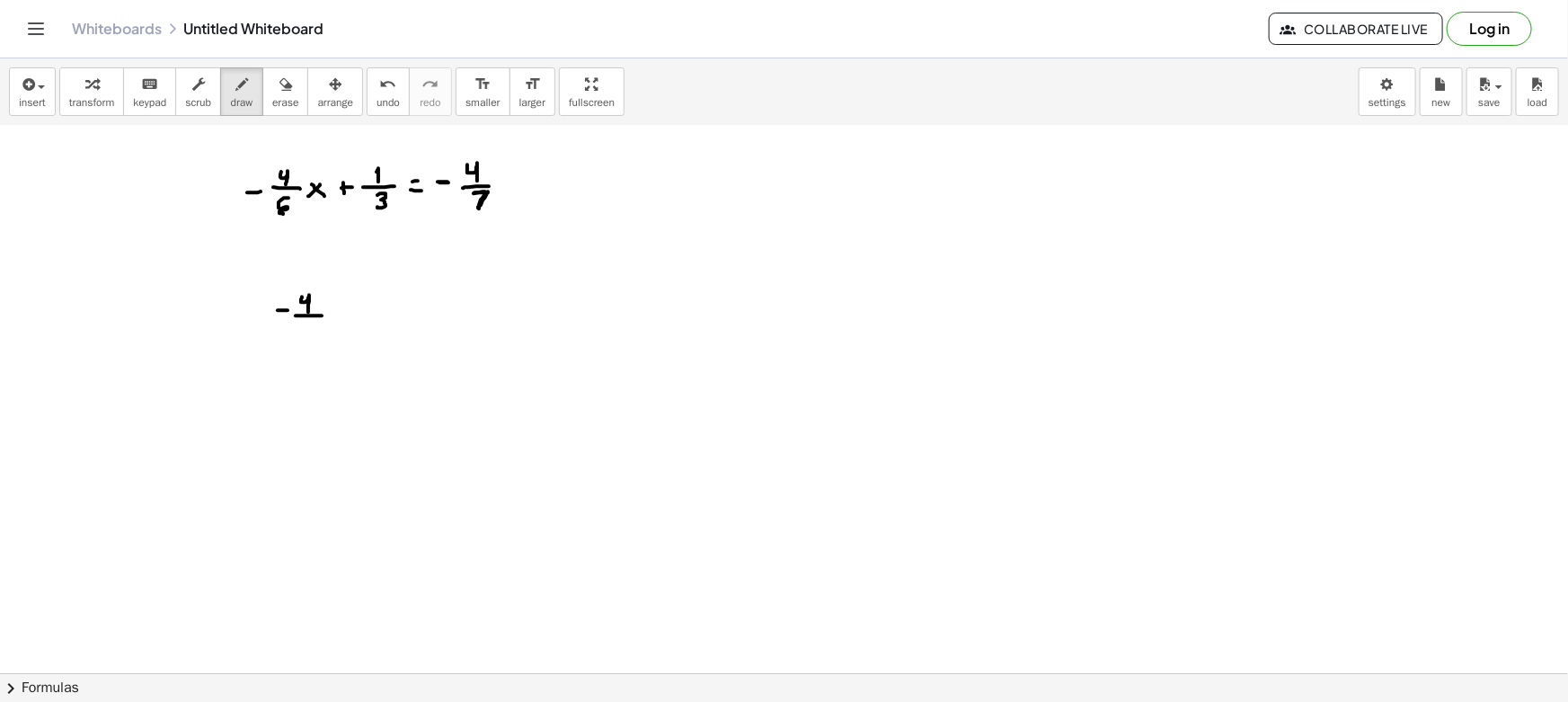 drag, startPoint x: 296, startPoint y: 315, endPoint x: 322, endPoint y: 315, distance: 26 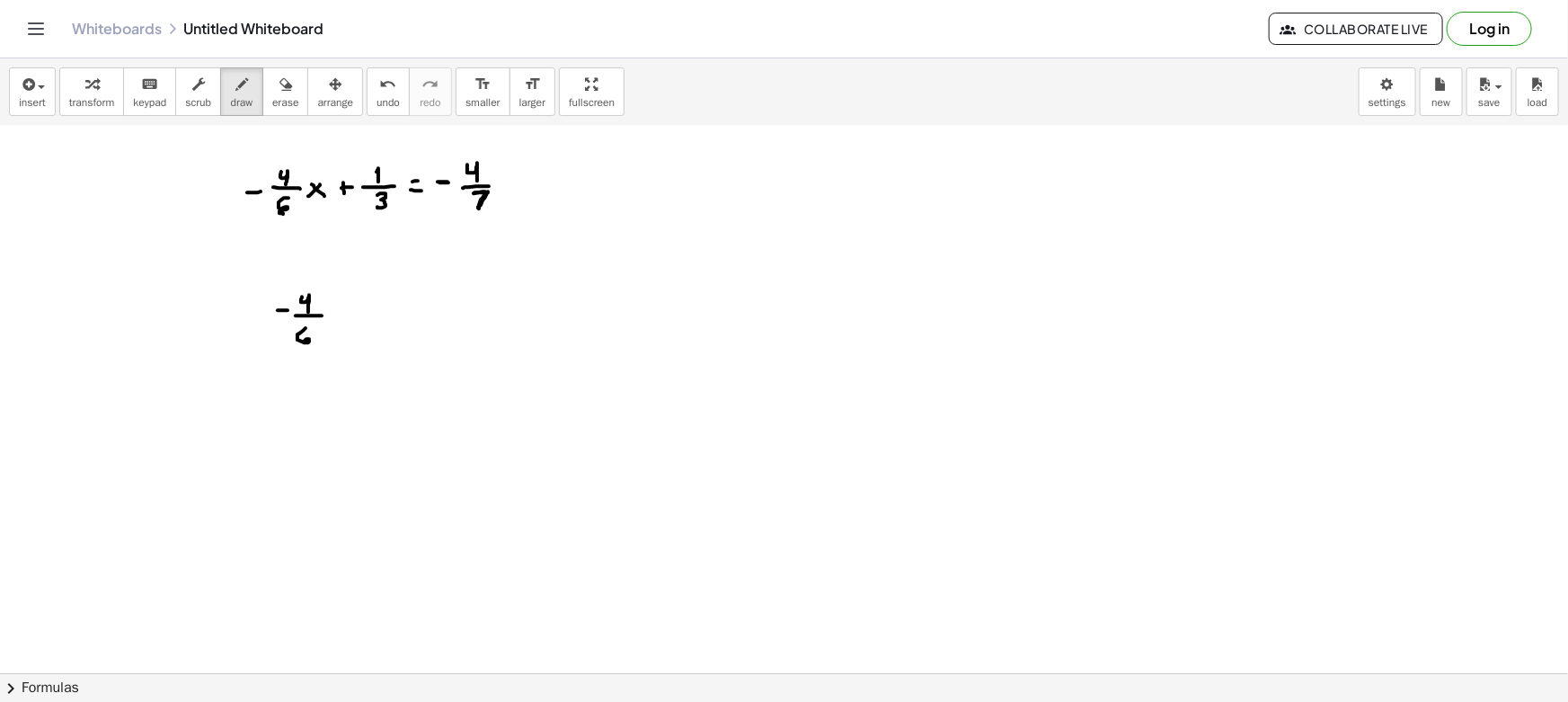drag, startPoint x: 306, startPoint y: 327, endPoint x: 304, endPoint y: 342, distance: 15.132746 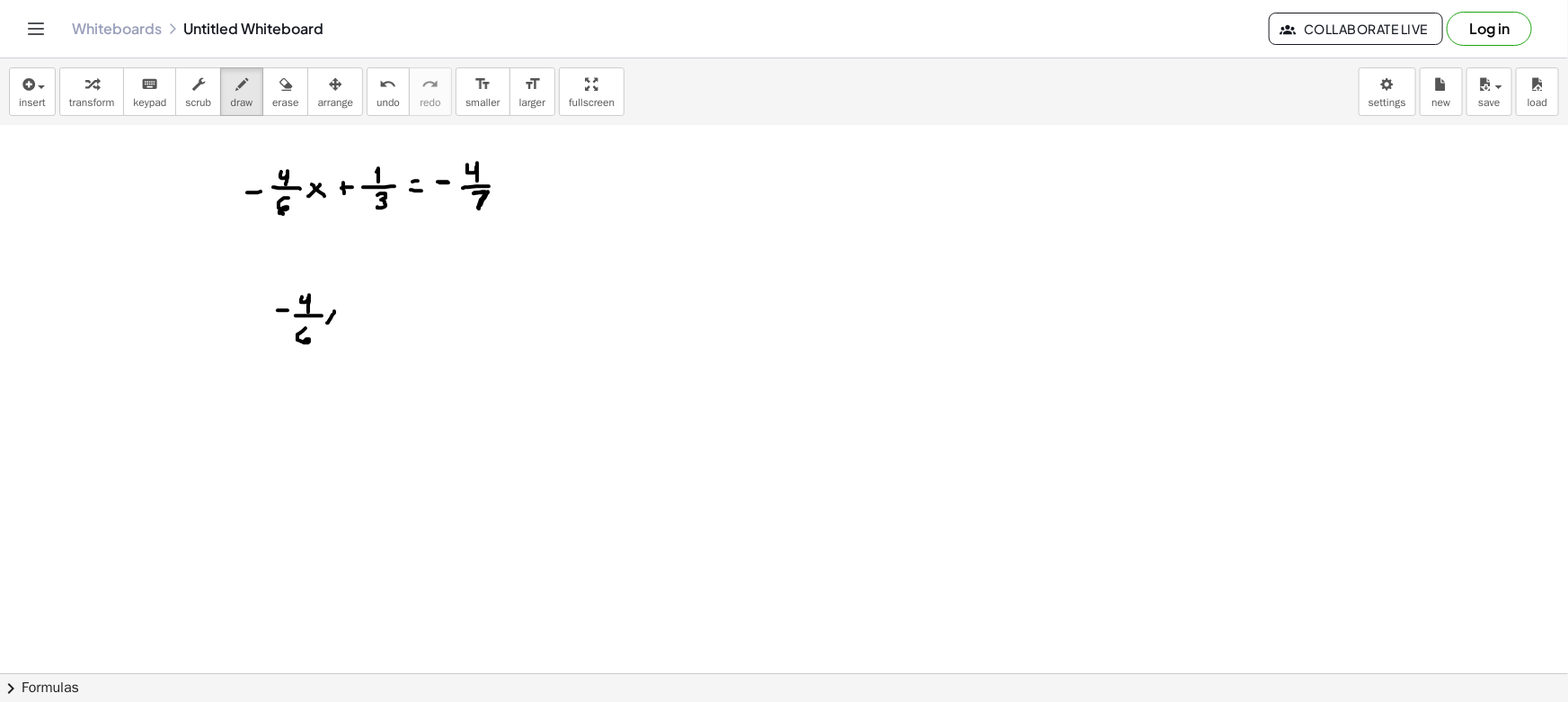 drag, startPoint x: 326, startPoint y: 314, endPoint x: 345, endPoint y: 320, distance: 19.924859 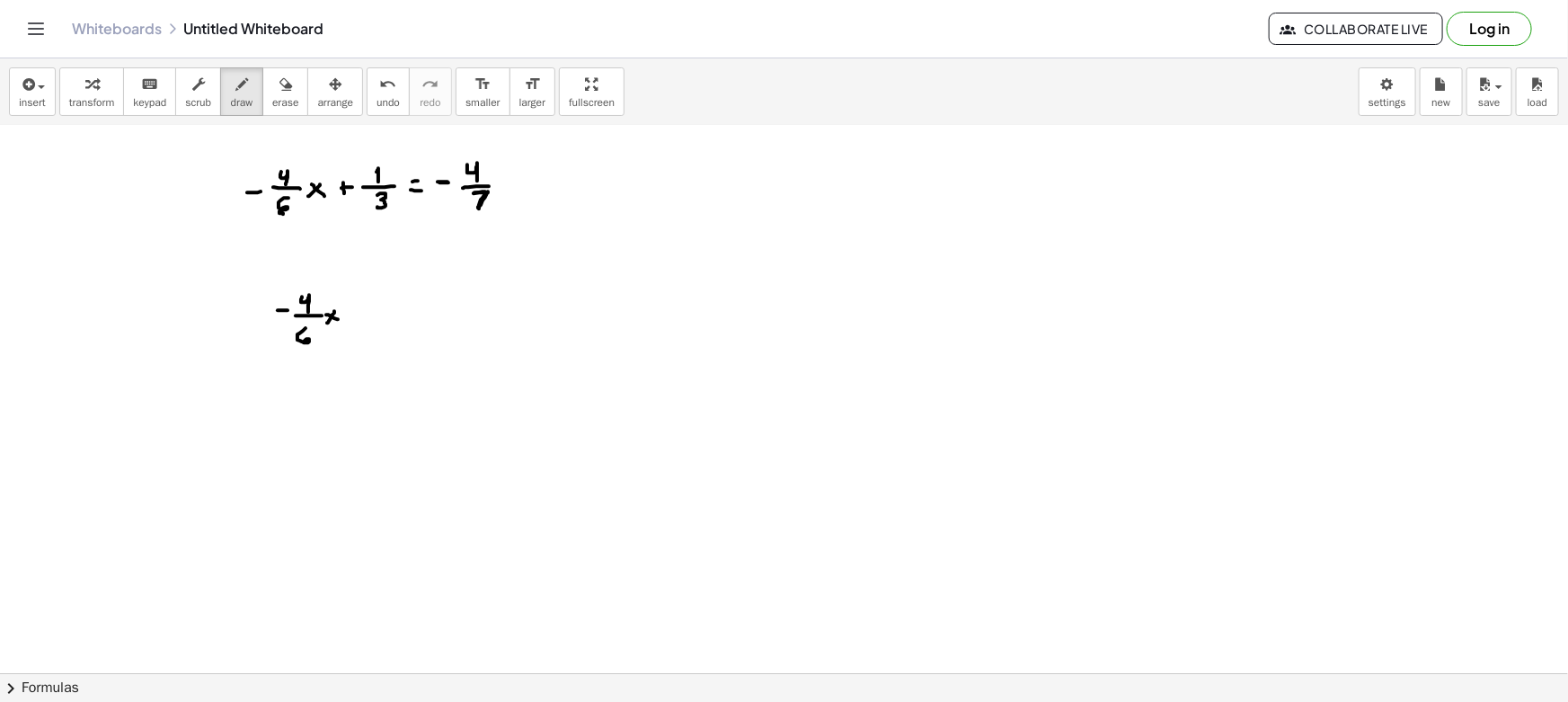 click at bounding box center [784, 611] 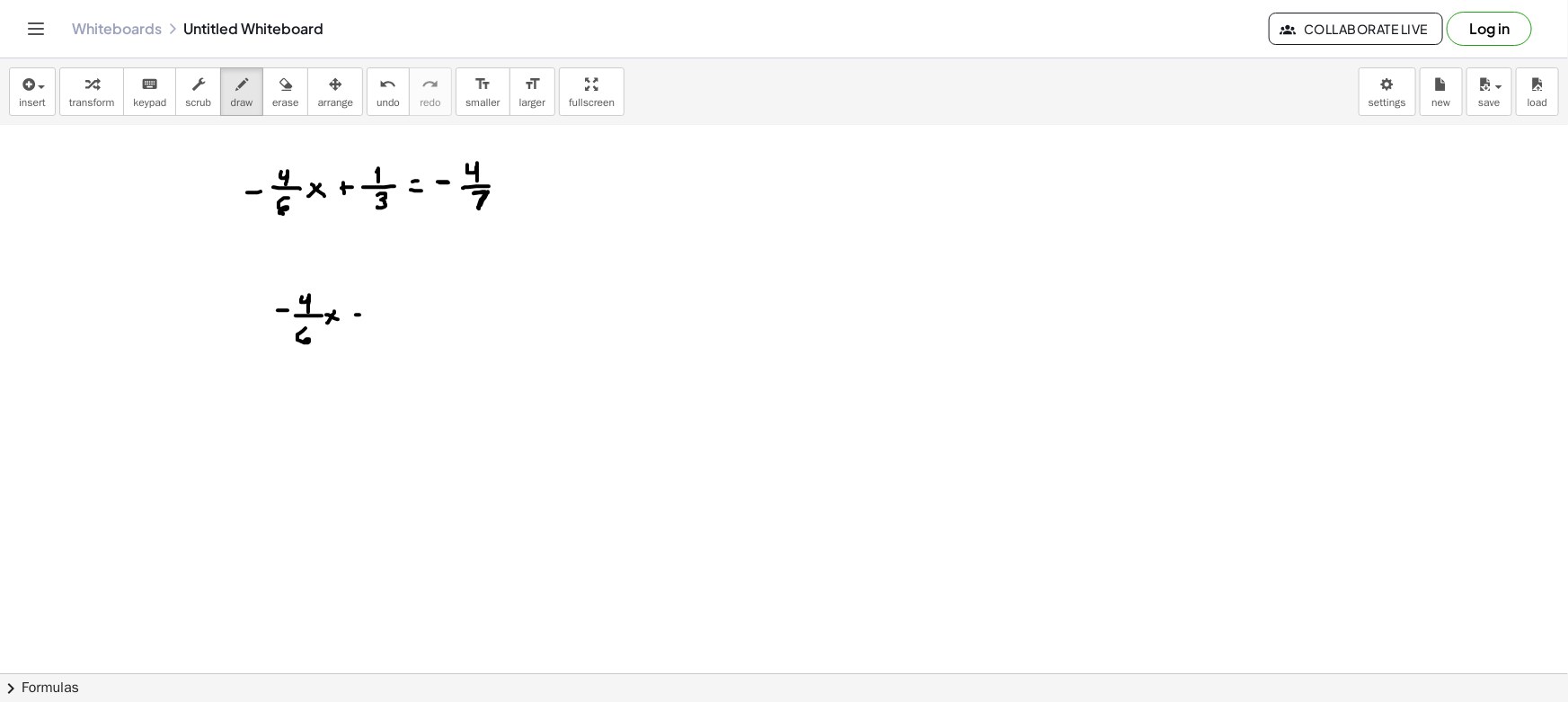 drag, startPoint x: 359, startPoint y: 321, endPoint x: 372, endPoint y: 323, distance: 13.152946 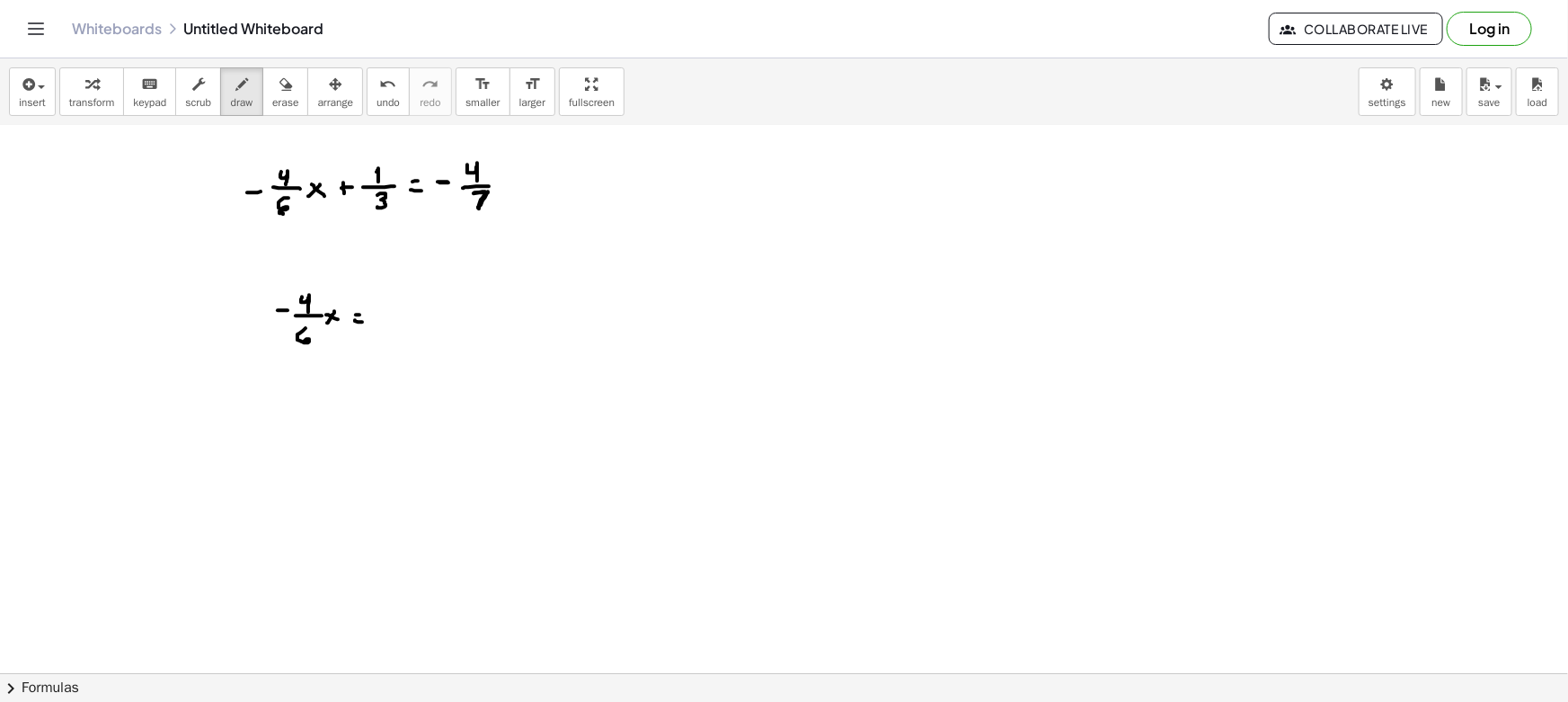 click at bounding box center (784, 611) 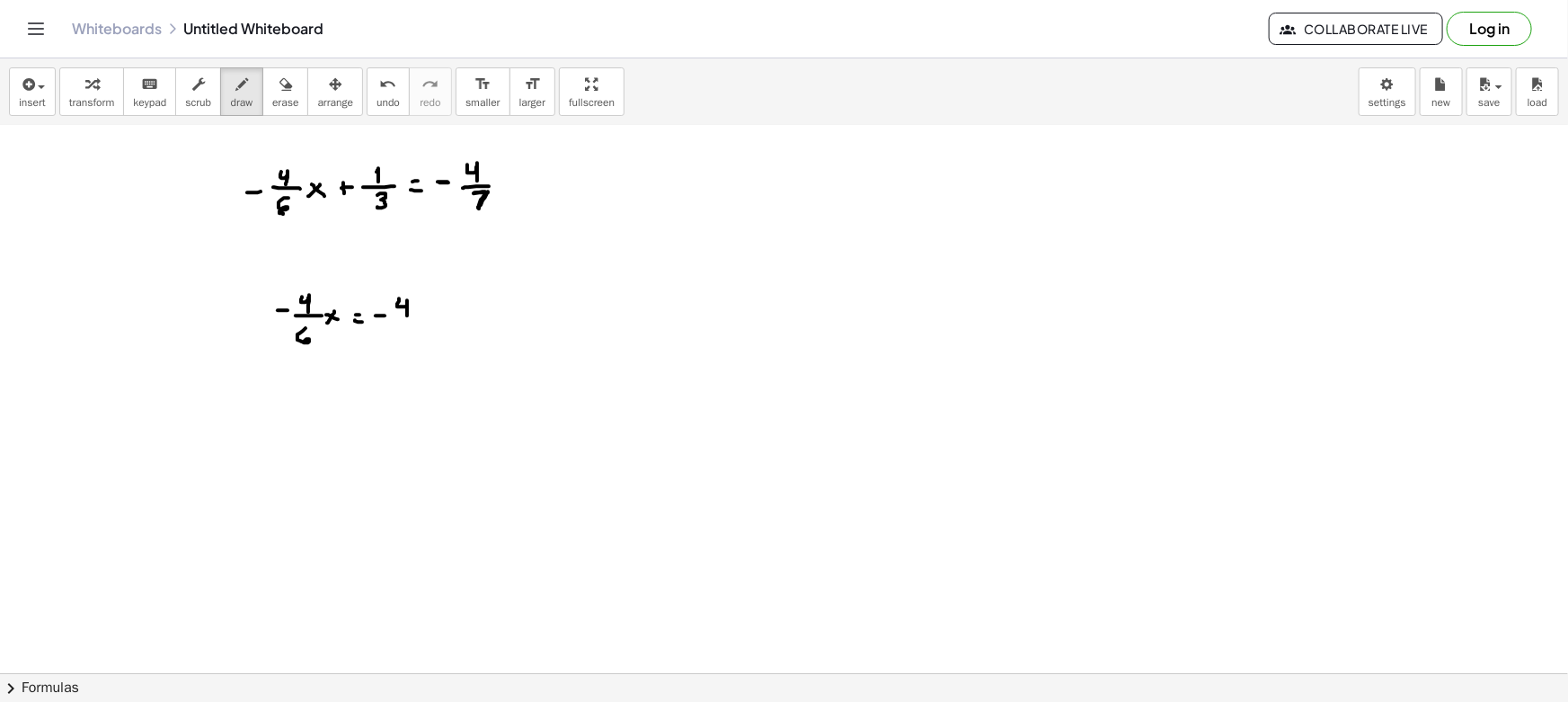 click at bounding box center [784, 611] 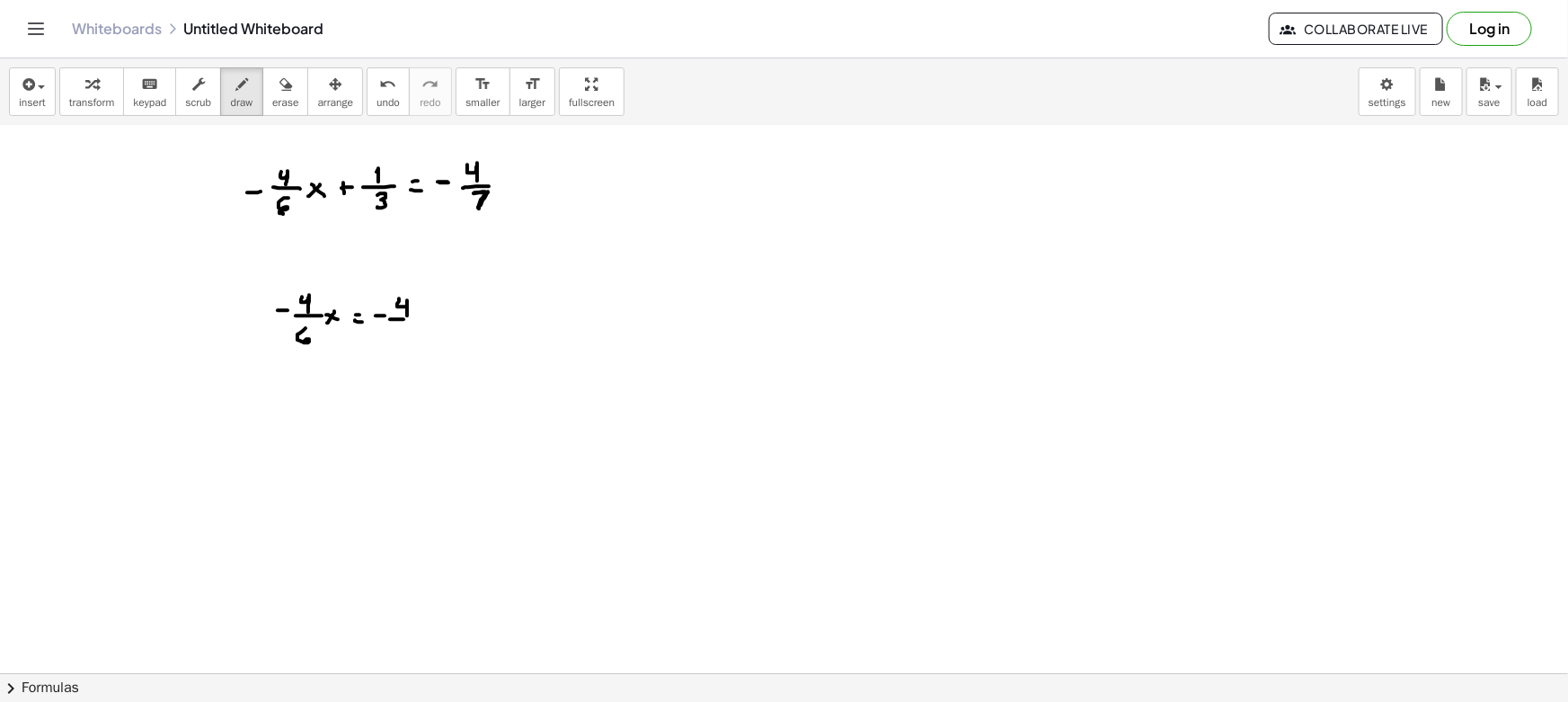 click at bounding box center (784, 611) 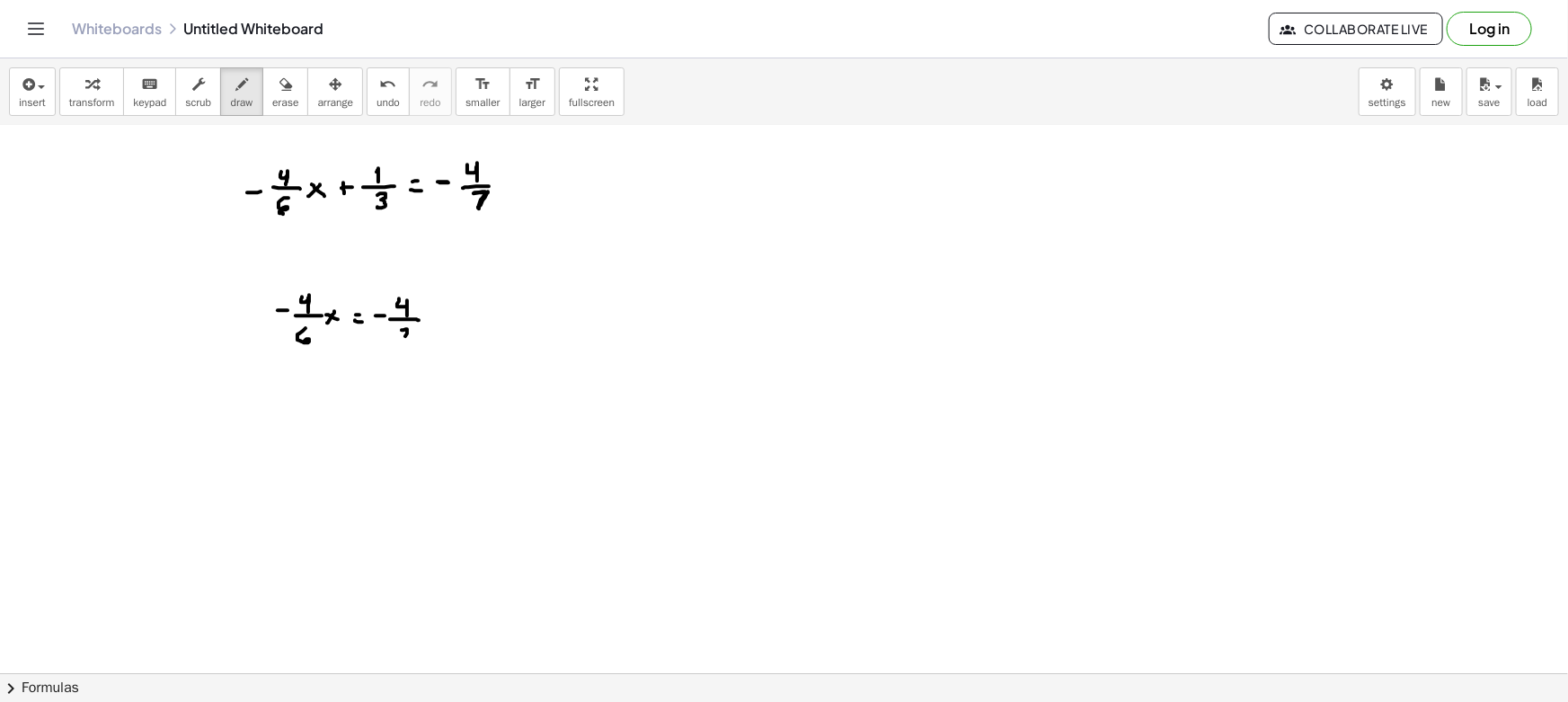 click at bounding box center (784, 611) 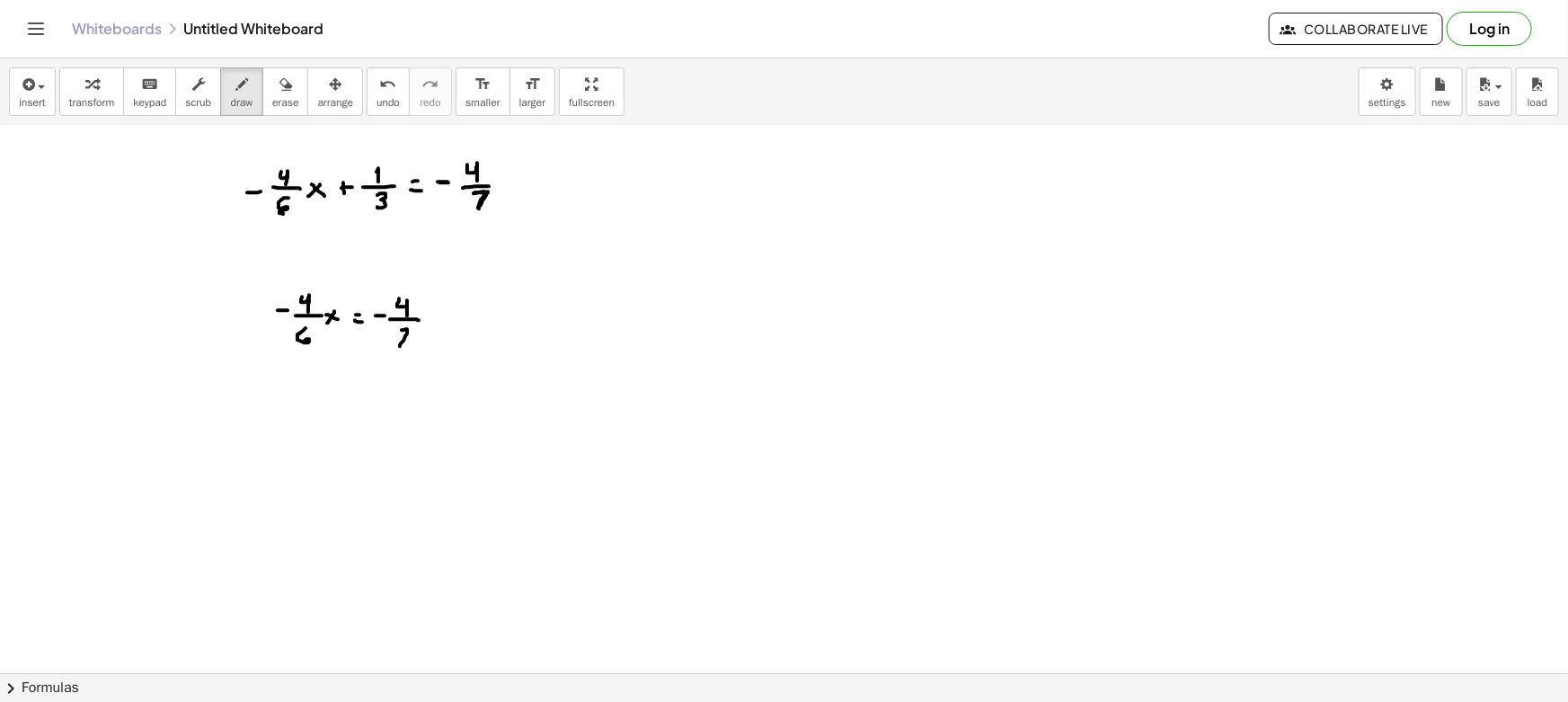 click at bounding box center [784, 611] 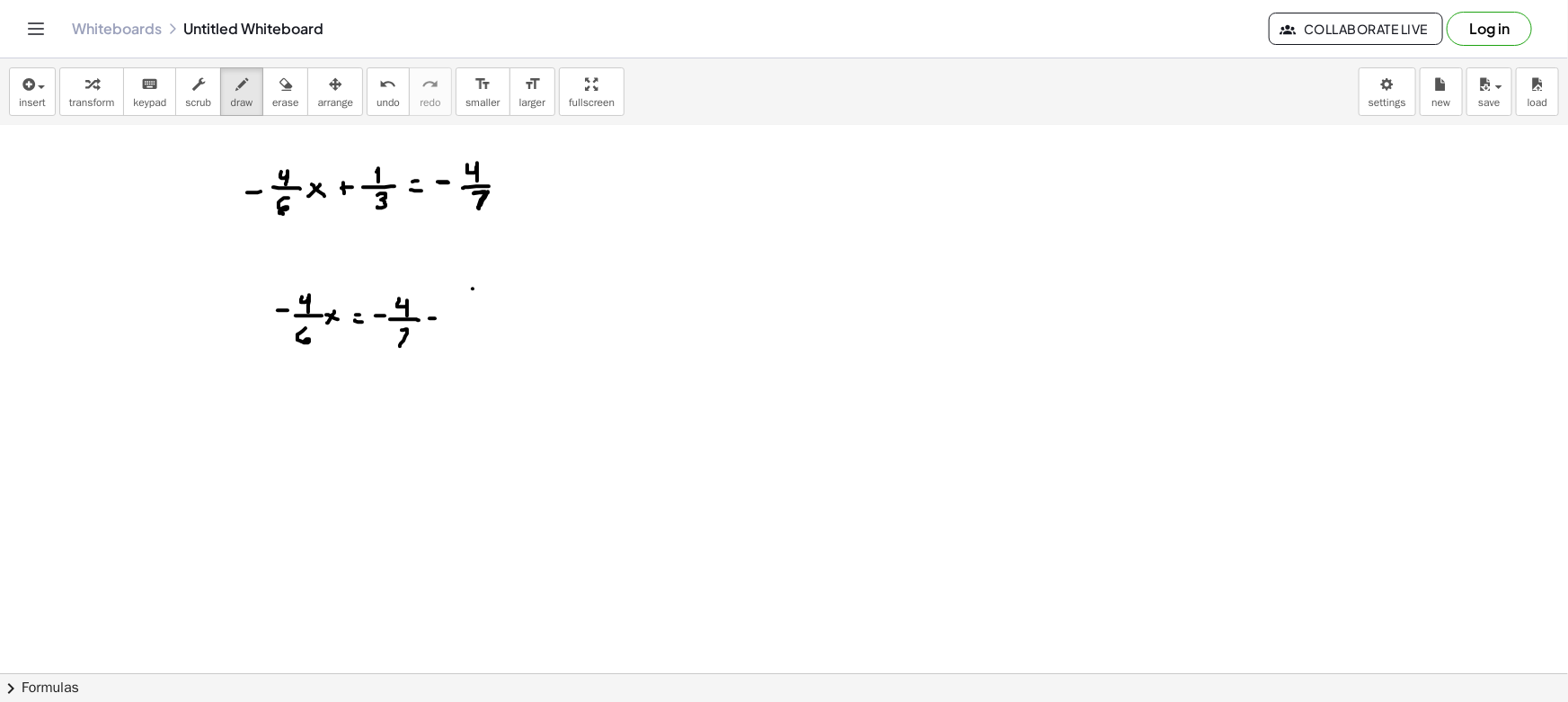 click at bounding box center (784, 611) 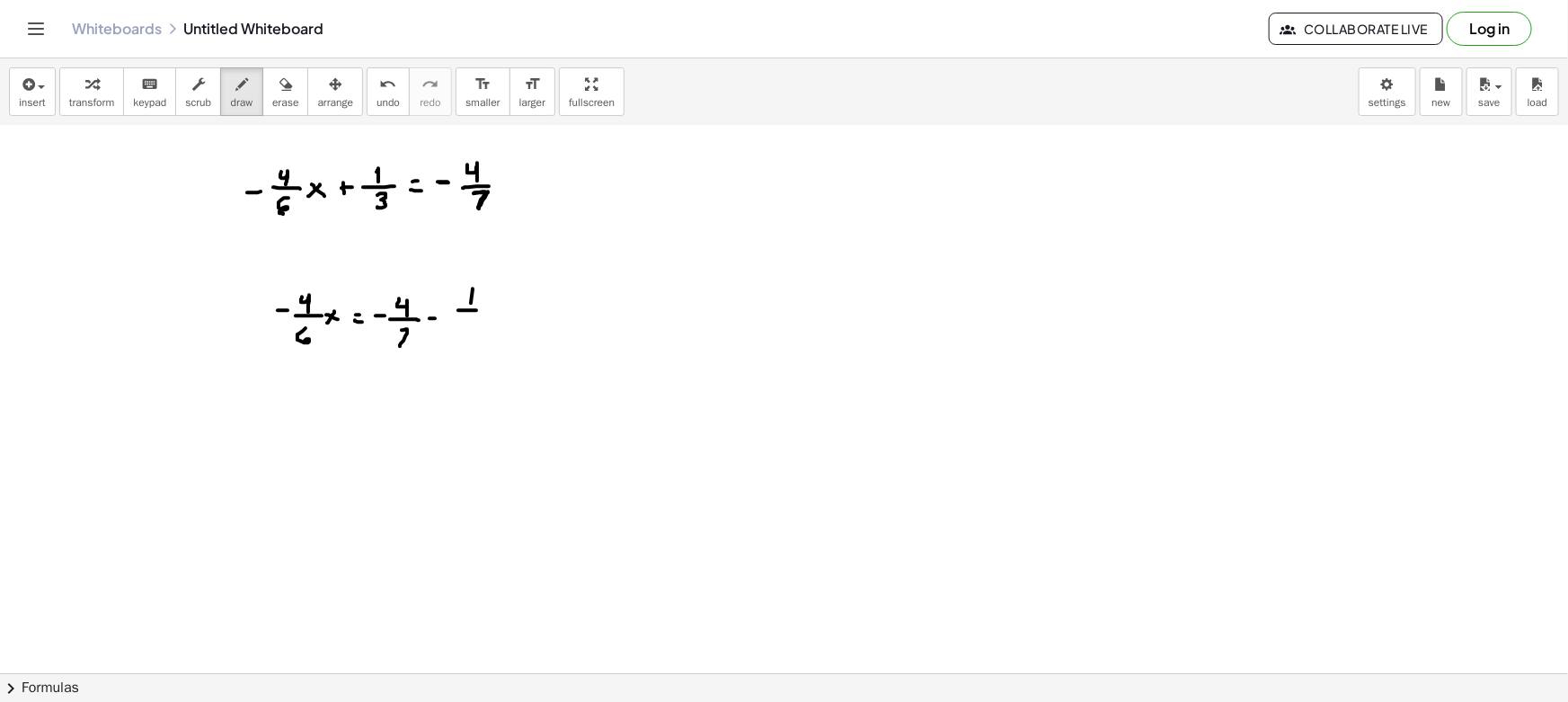 click at bounding box center [784, 611] 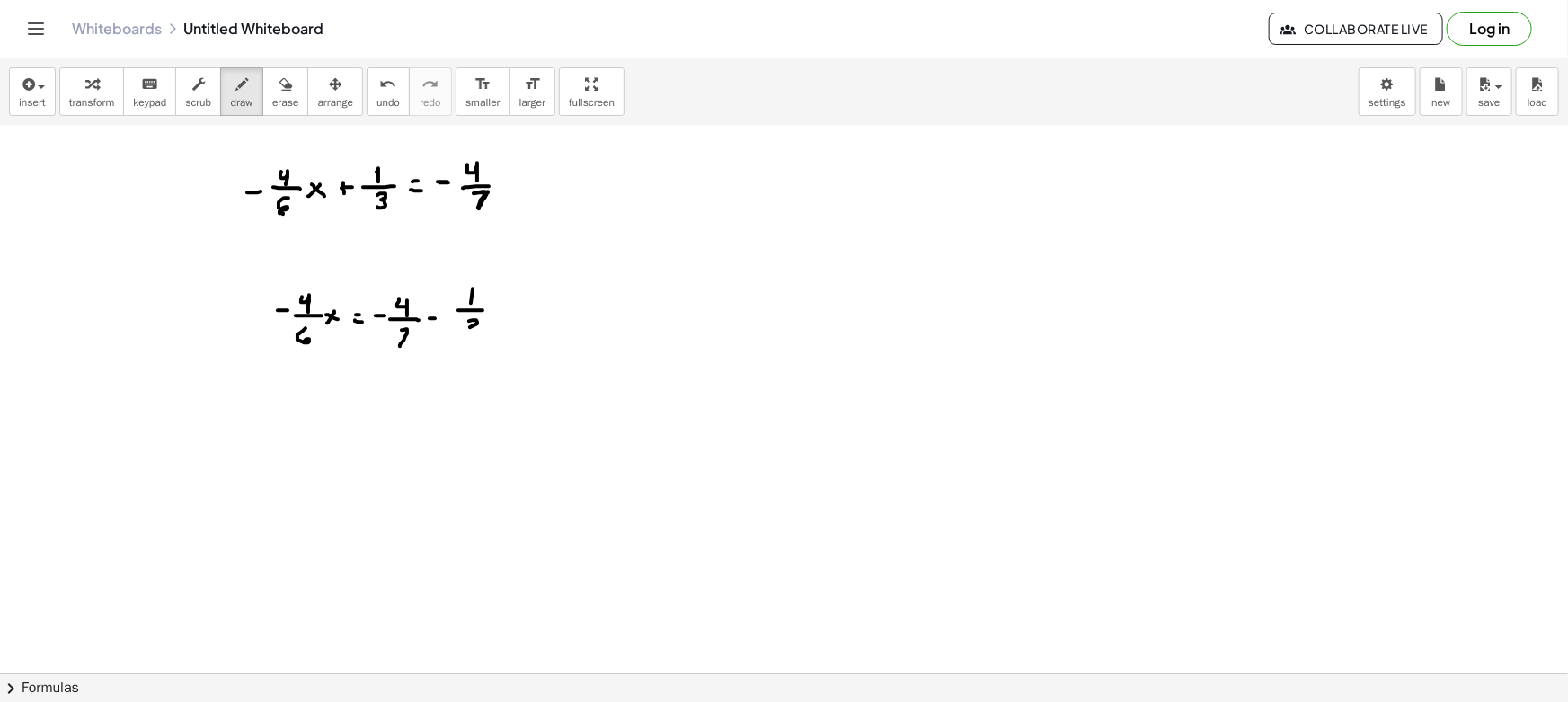 click at bounding box center (784, 611) 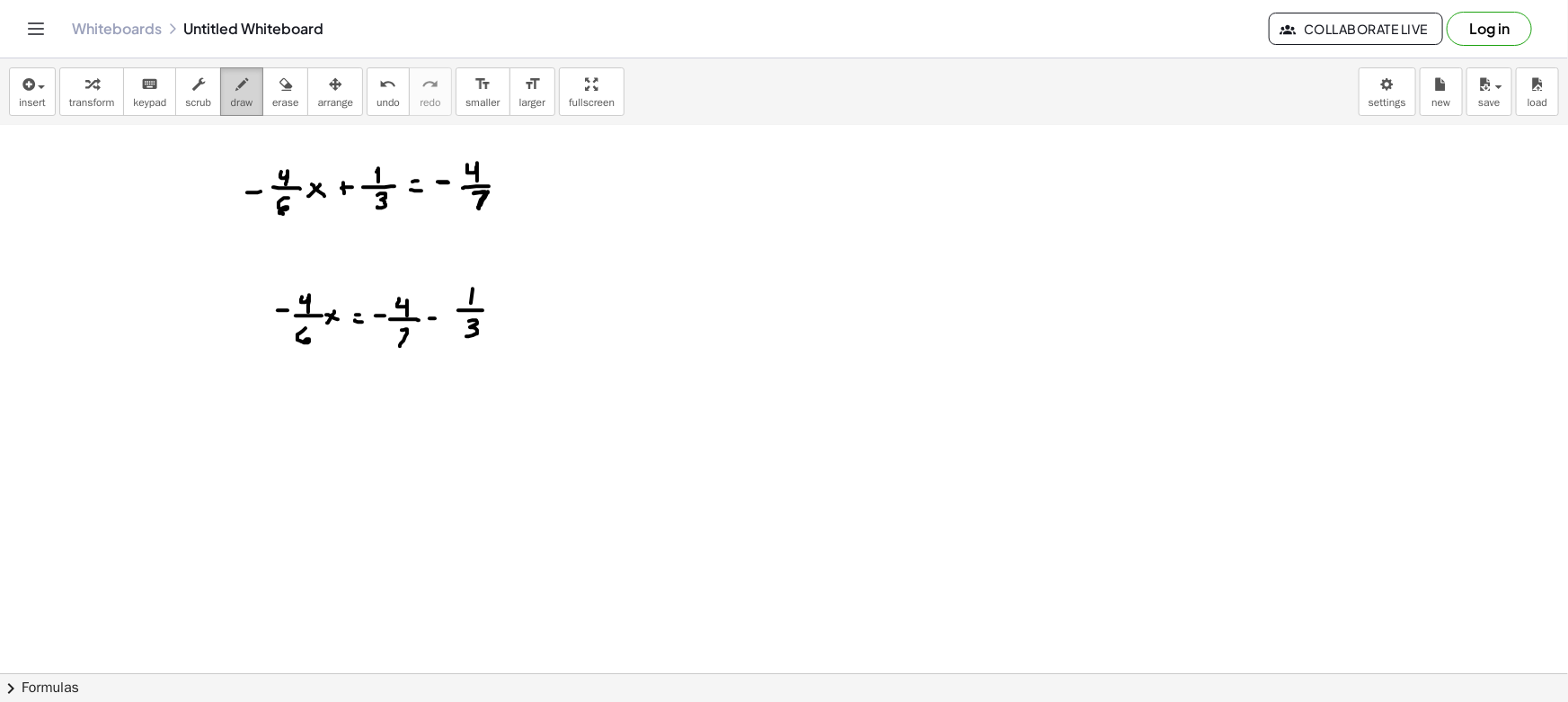 click on "draw" at bounding box center [242, 102] 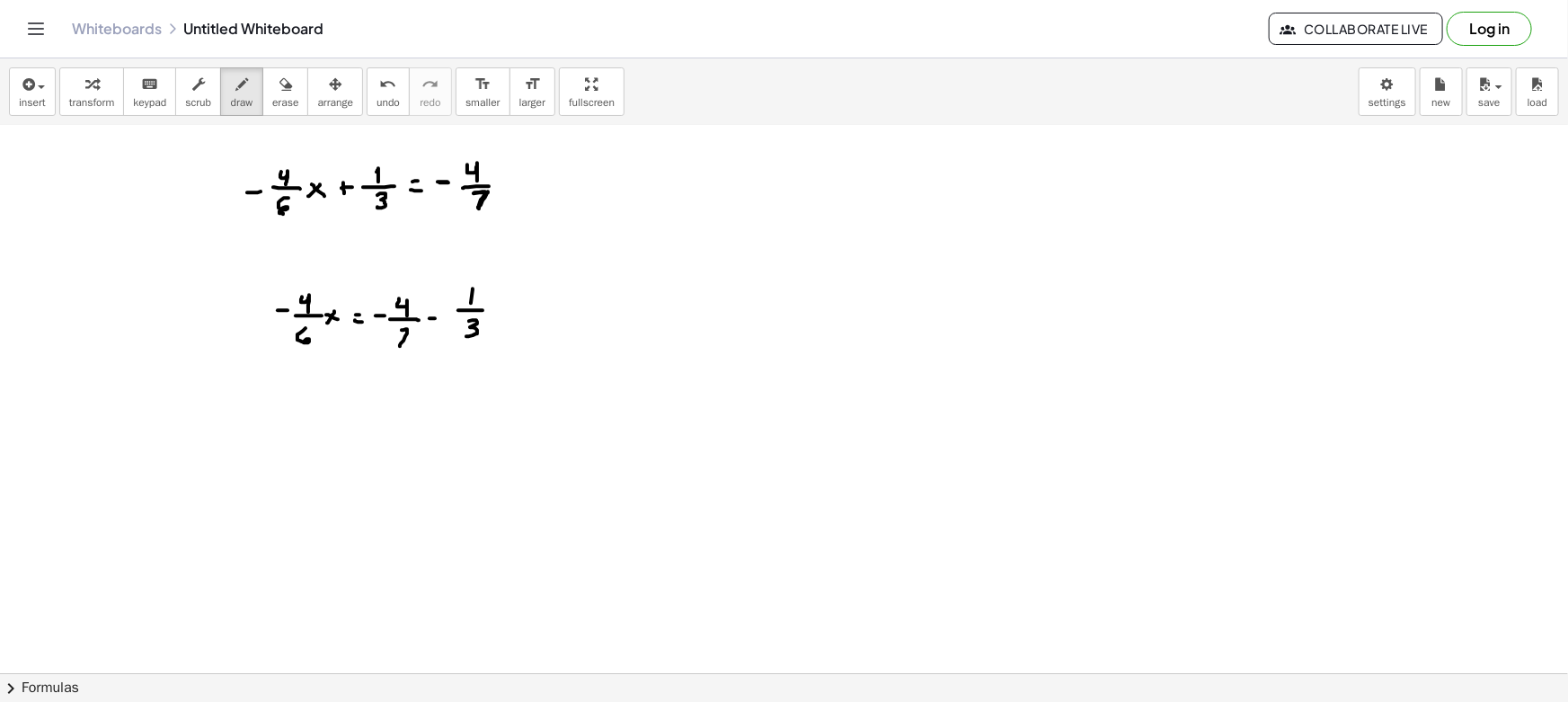 drag, startPoint x: 254, startPoint y: 440, endPoint x: 277, endPoint y: 440, distance: 23 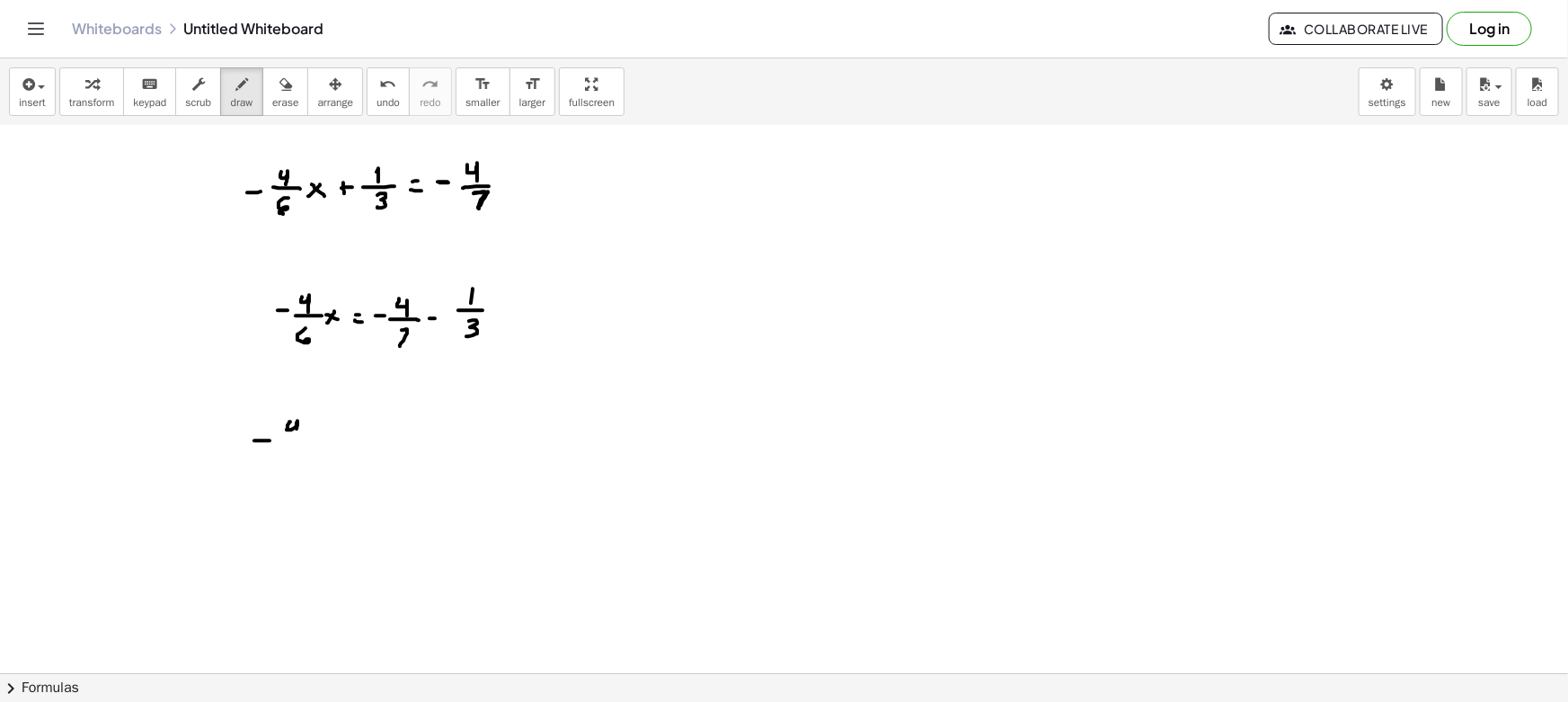 drag, startPoint x: 289, startPoint y: 422, endPoint x: 295, endPoint y: 439, distance: 18.027756 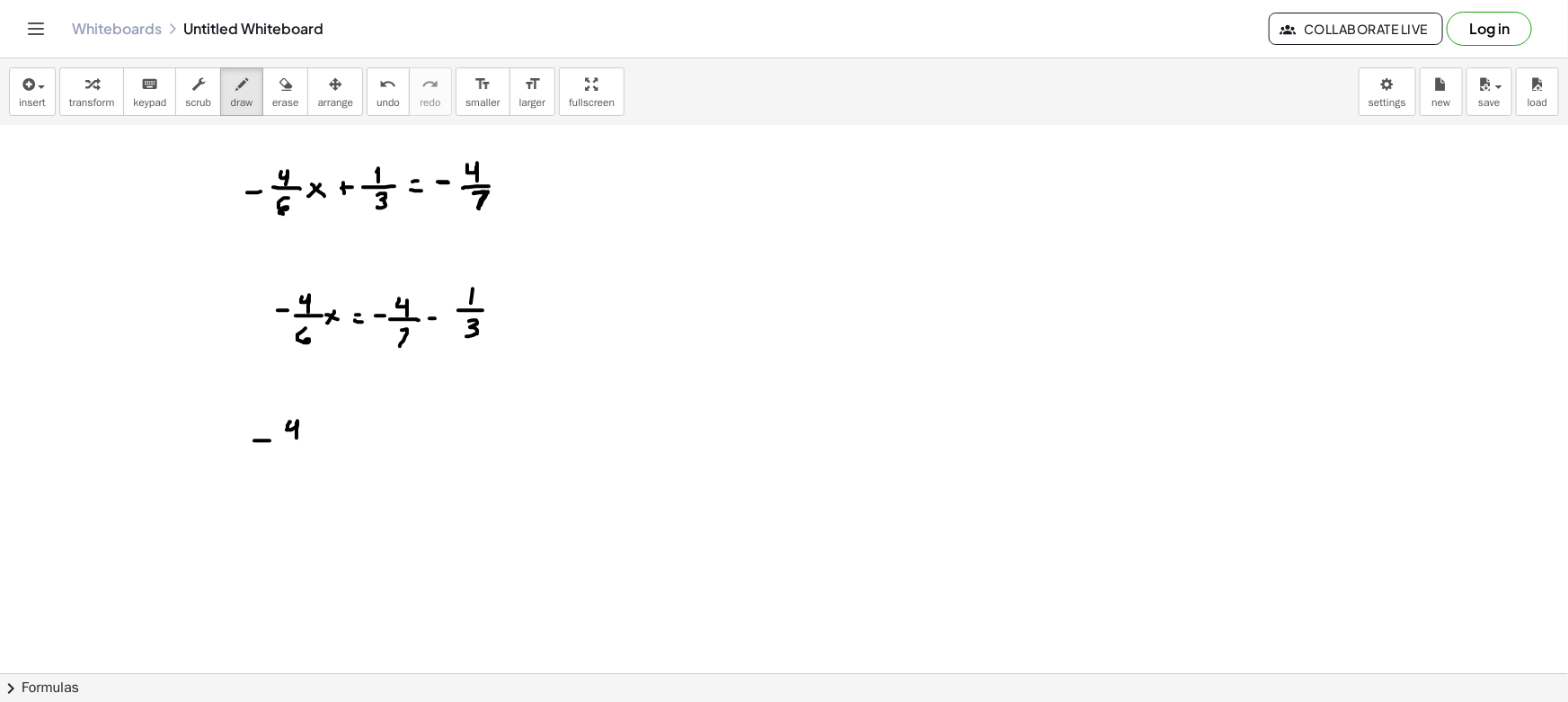 click at bounding box center [784, 611] 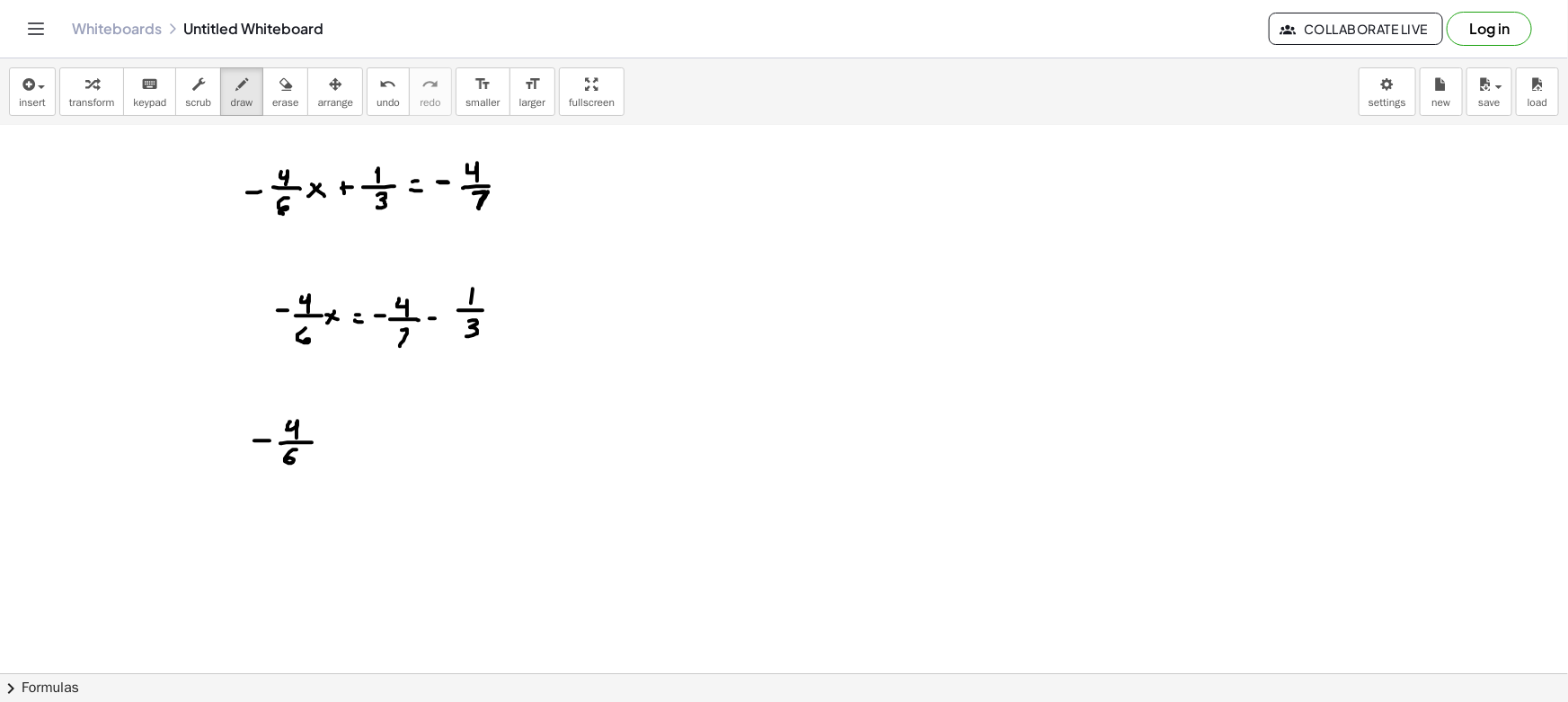 drag, startPoint x: 296, startPoint y: 449, endPoint x: 290, endPoint y: 465, distance: 17.088007 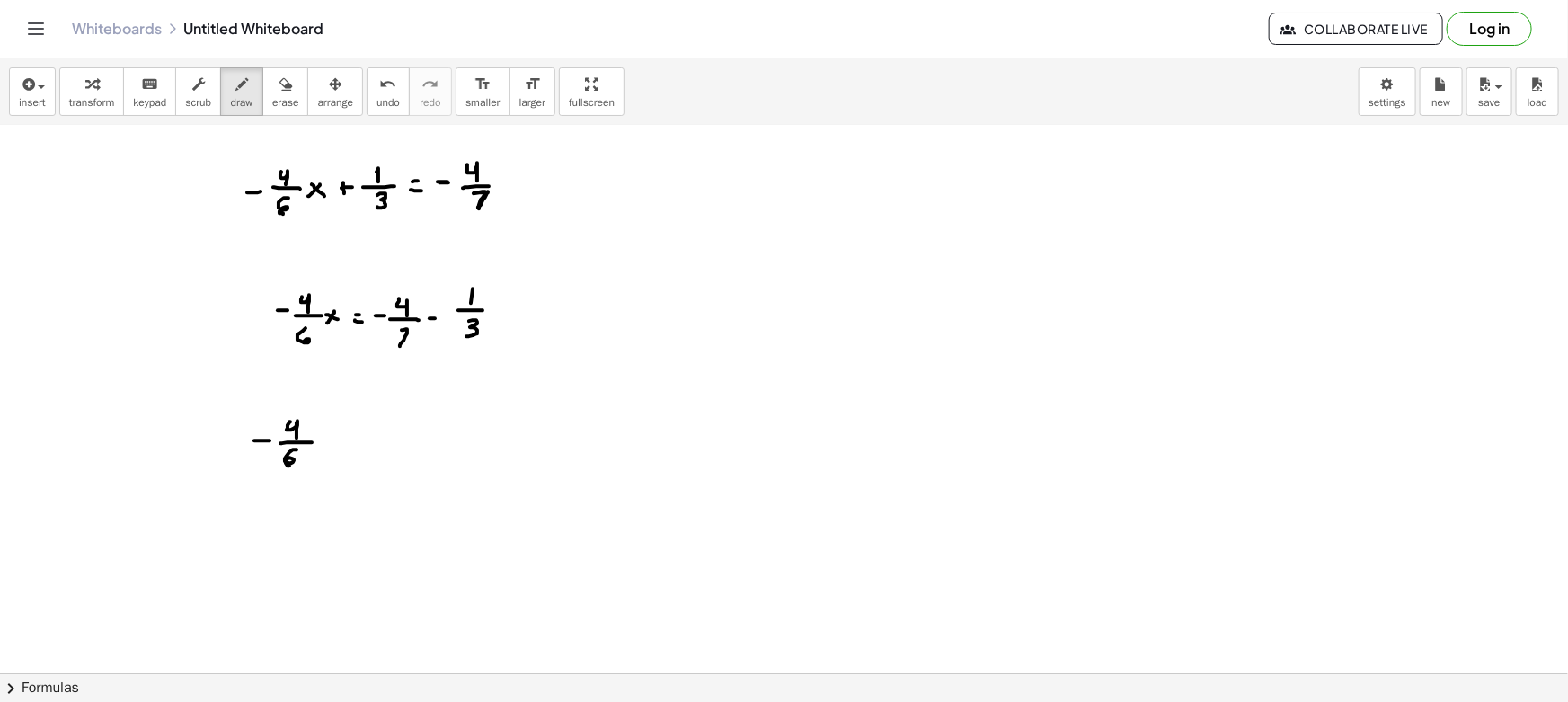 drag, startPoint x: 333, startPoint y: 436, endPoint x: 321, endPoint y: 448, distance: 16.970563 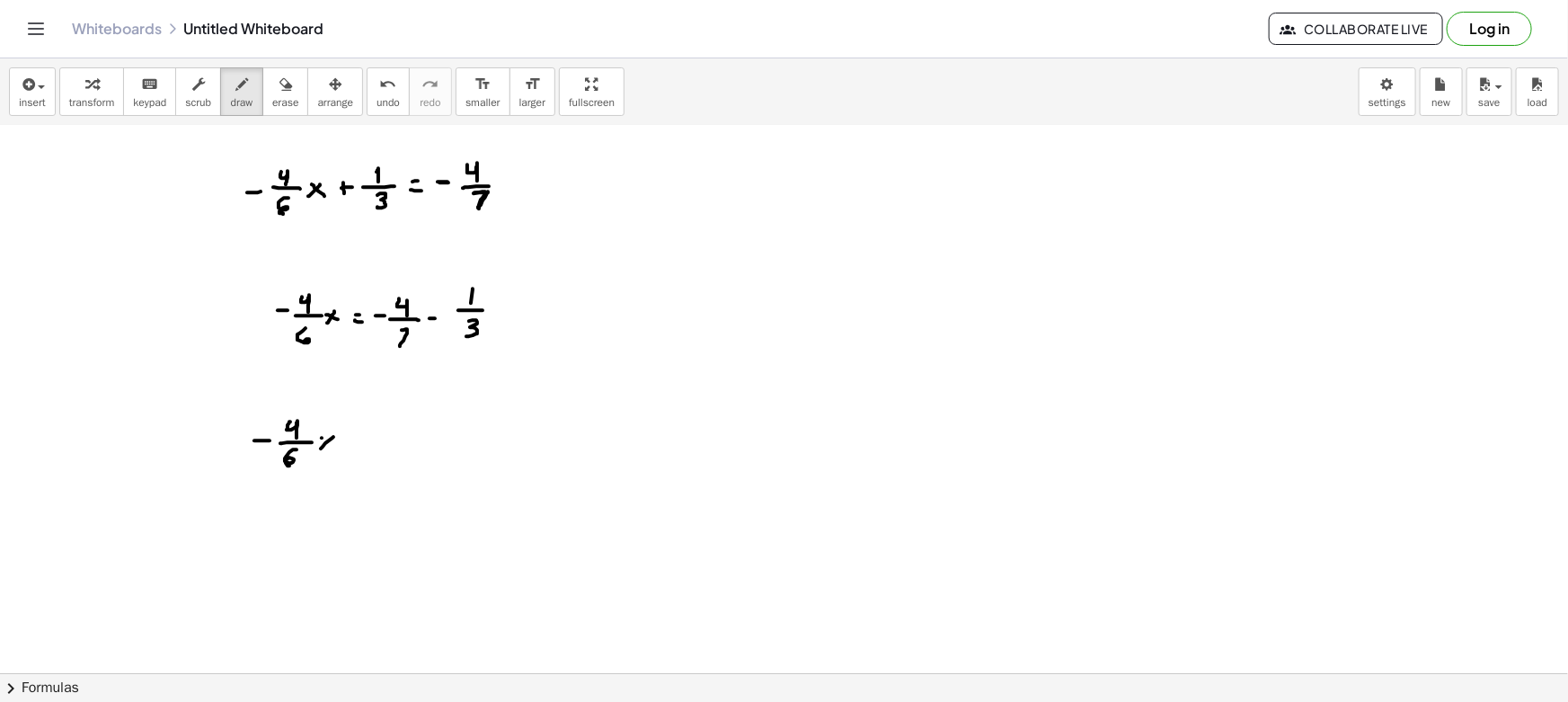 drag, startPoint x: 322, startPoint y: 437, endPoint x: 340, endPoint y: 445, distance: 19.697716 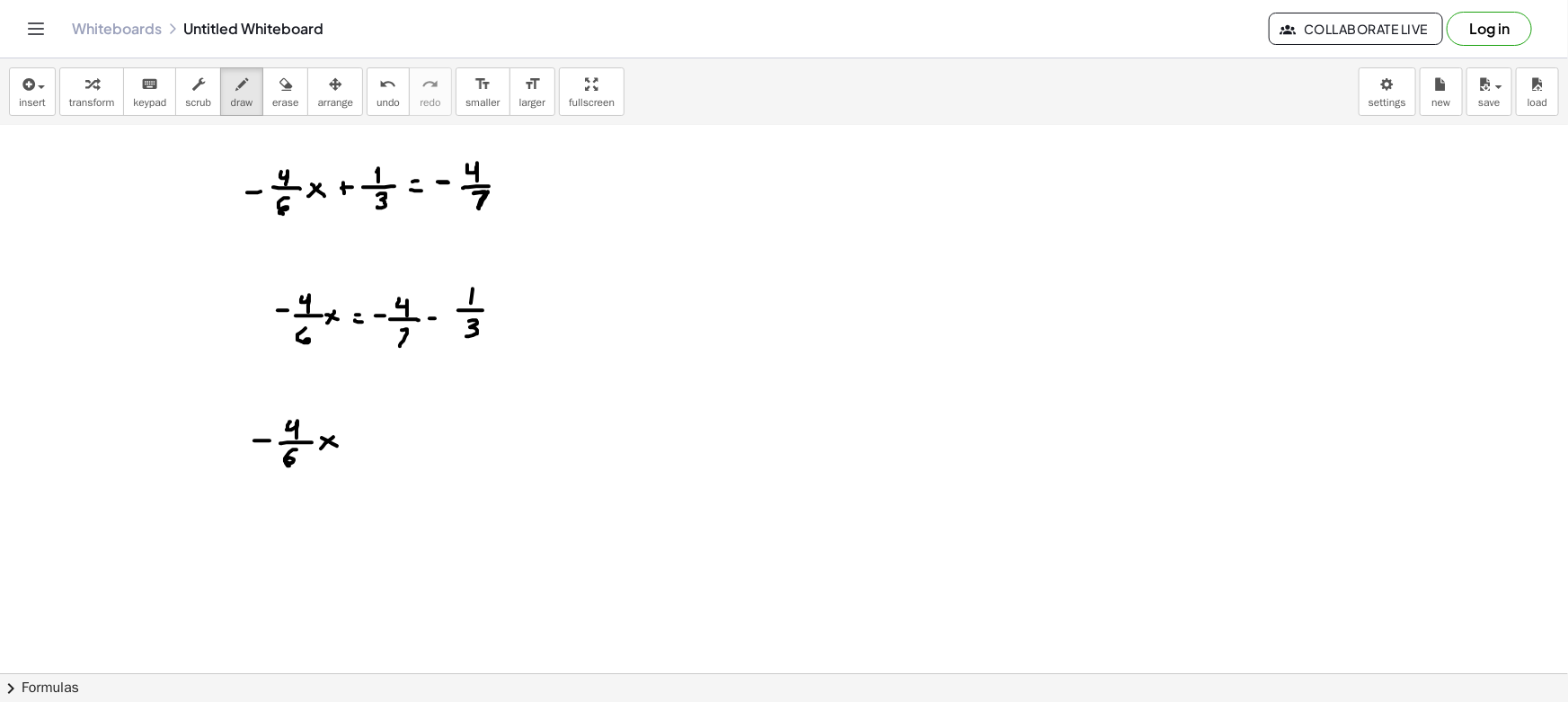 click at bounding box center (784, 611) 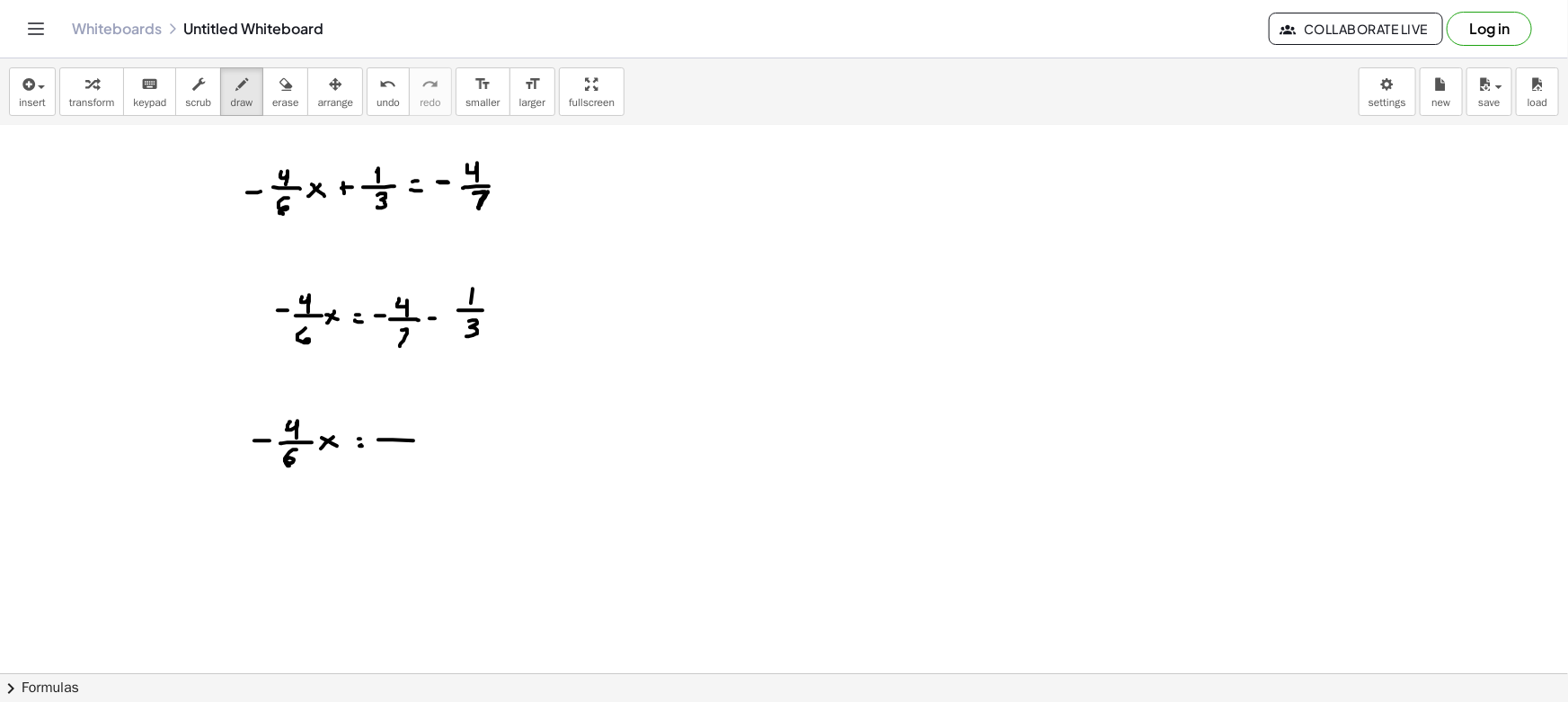 drag, startPoint x: 413, startPoint y: 440, endPoint x: 439, endPoint y: 443, distance: 26.172505 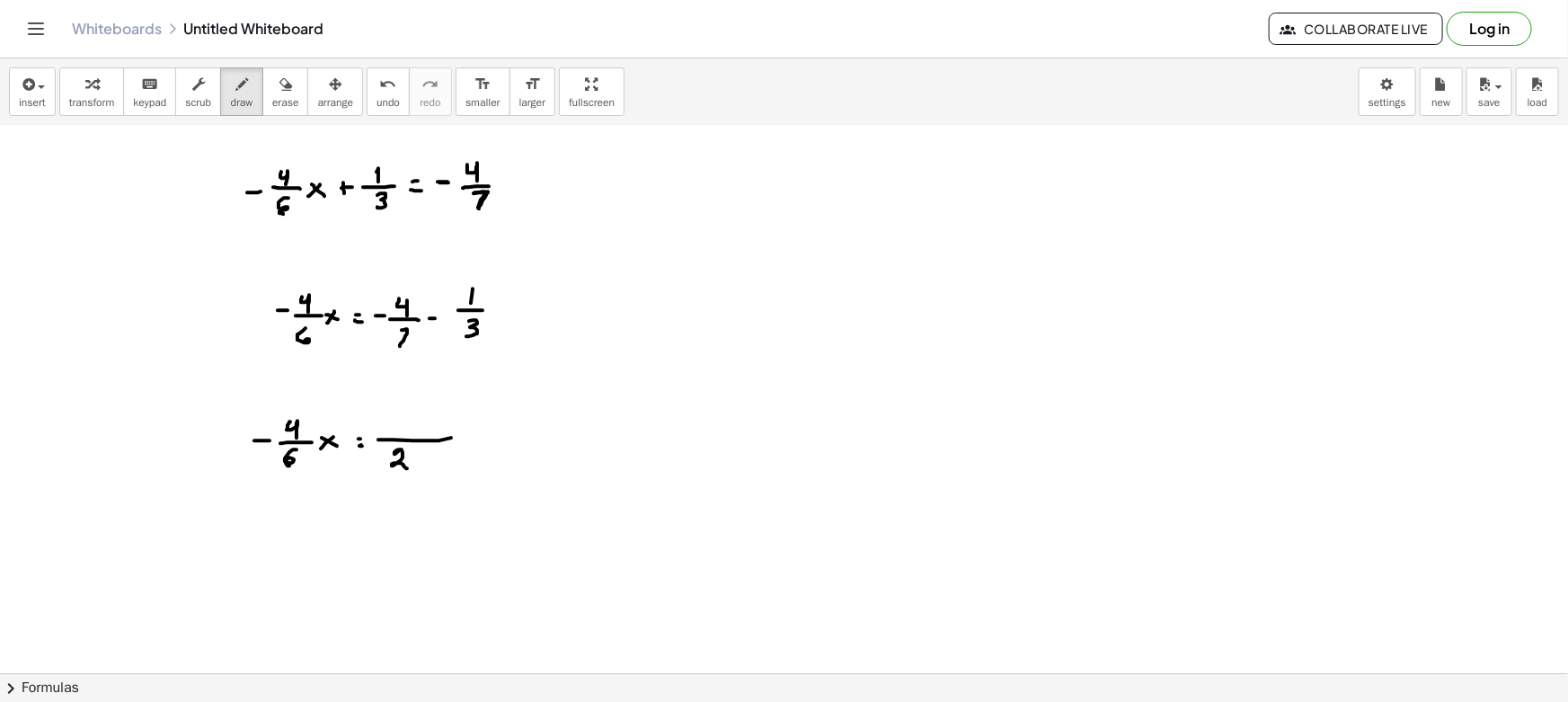 drag, startPoint x: 402, startPoint y: 449, endPoint x: 420, endPoint y: 452, distance: 18.248288 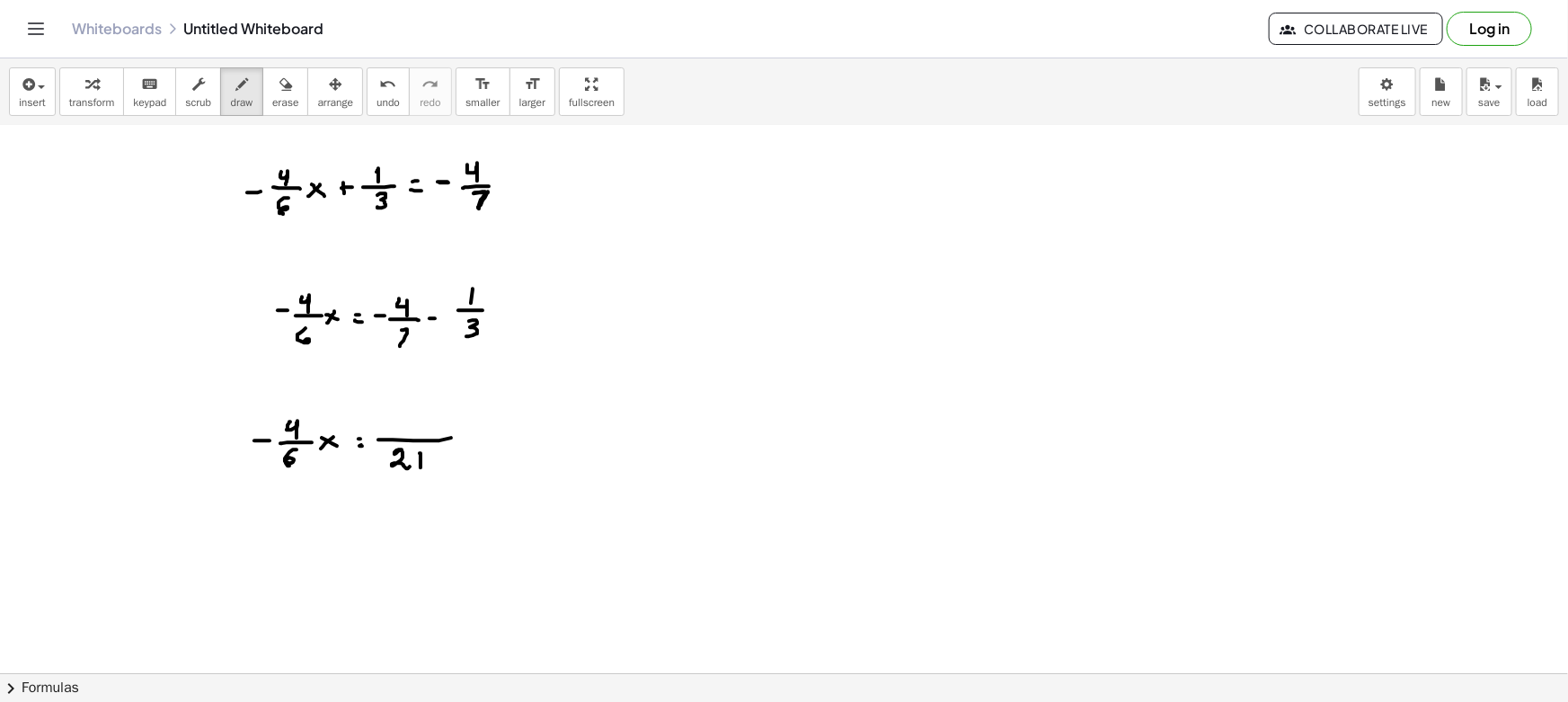 drag, startPoint x: 420, startPoint y: 452, endPoint x: 421, endPoint y: 467, distance: 15.033296 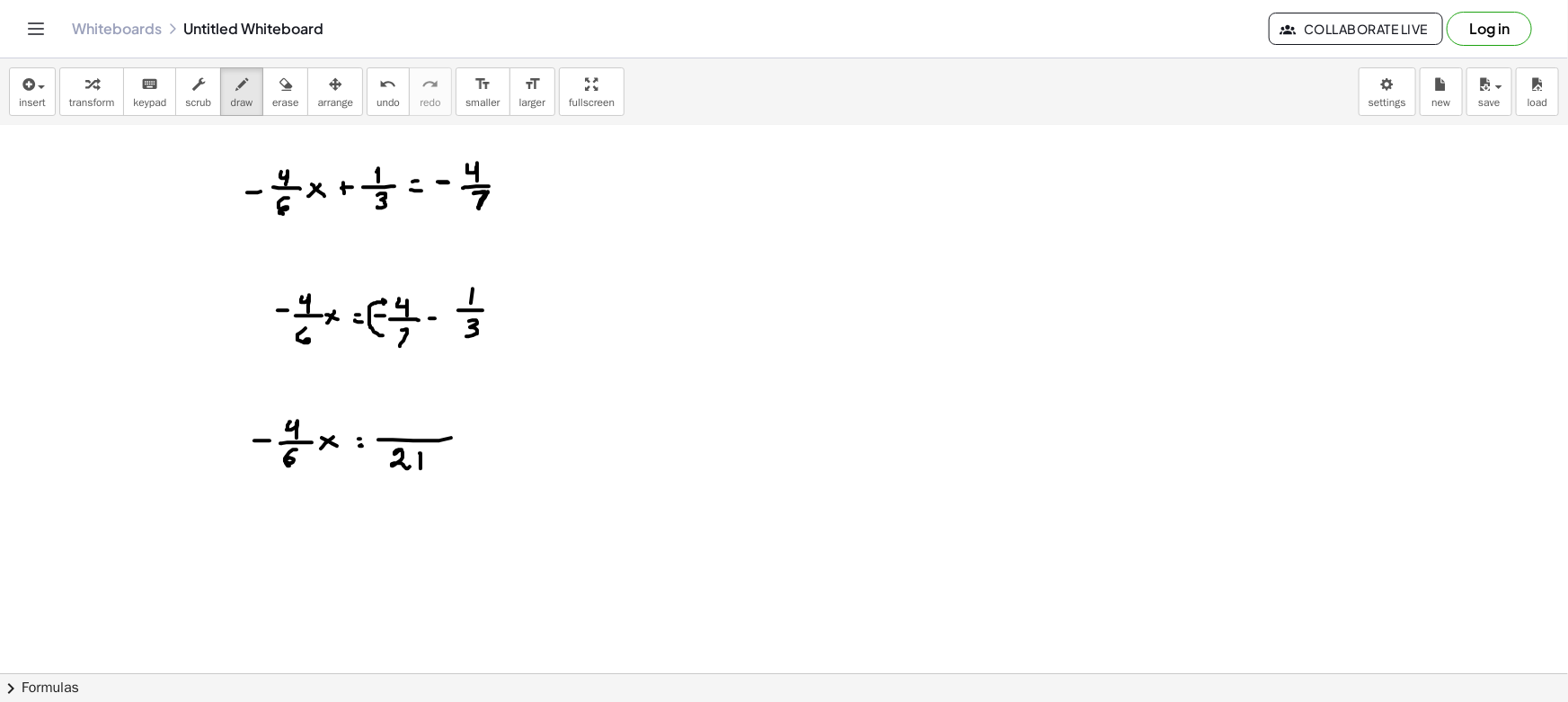 drag, startPoint x: 383, startPoint y: 334, endPoint x: 380, endPoint y: 304, distance: 30.149627 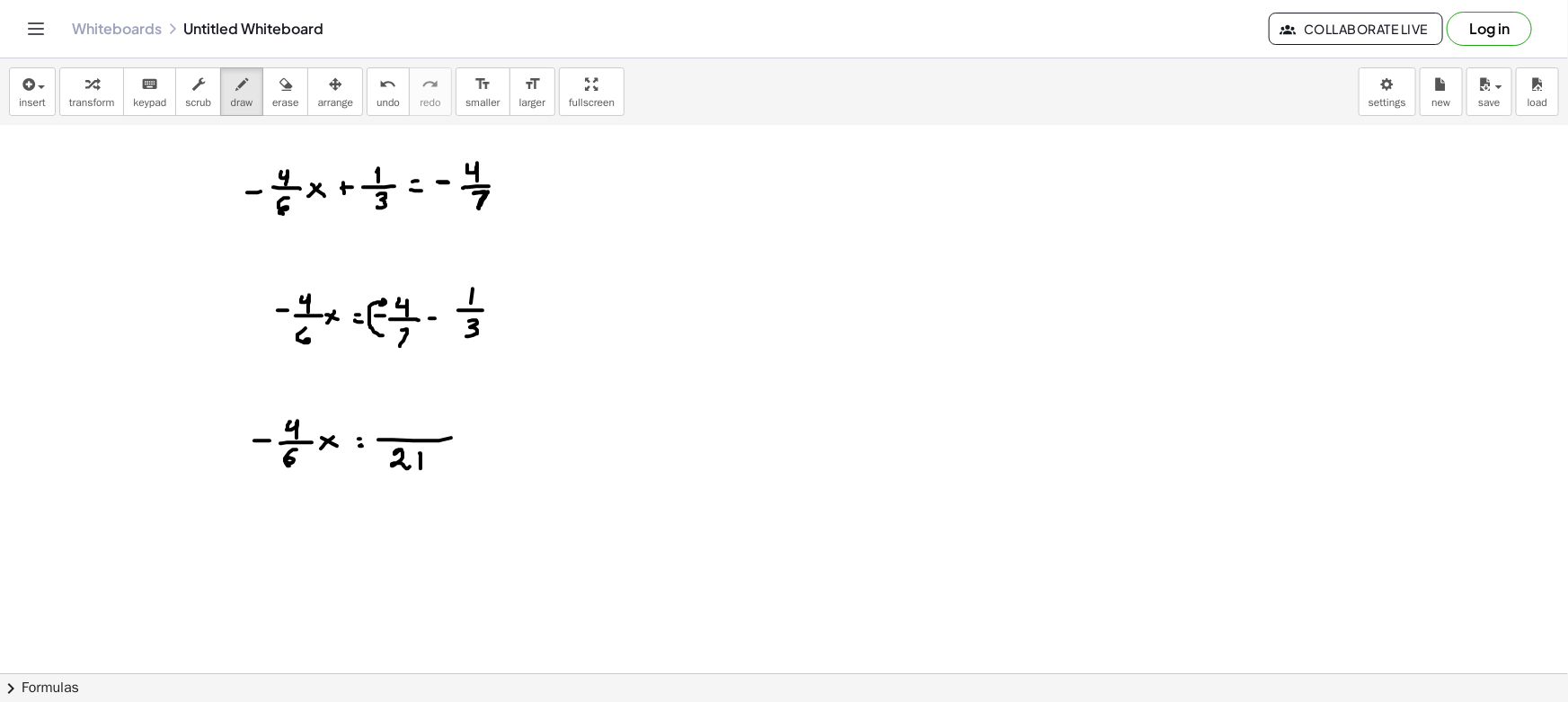 click at bounding box center (784, 611) 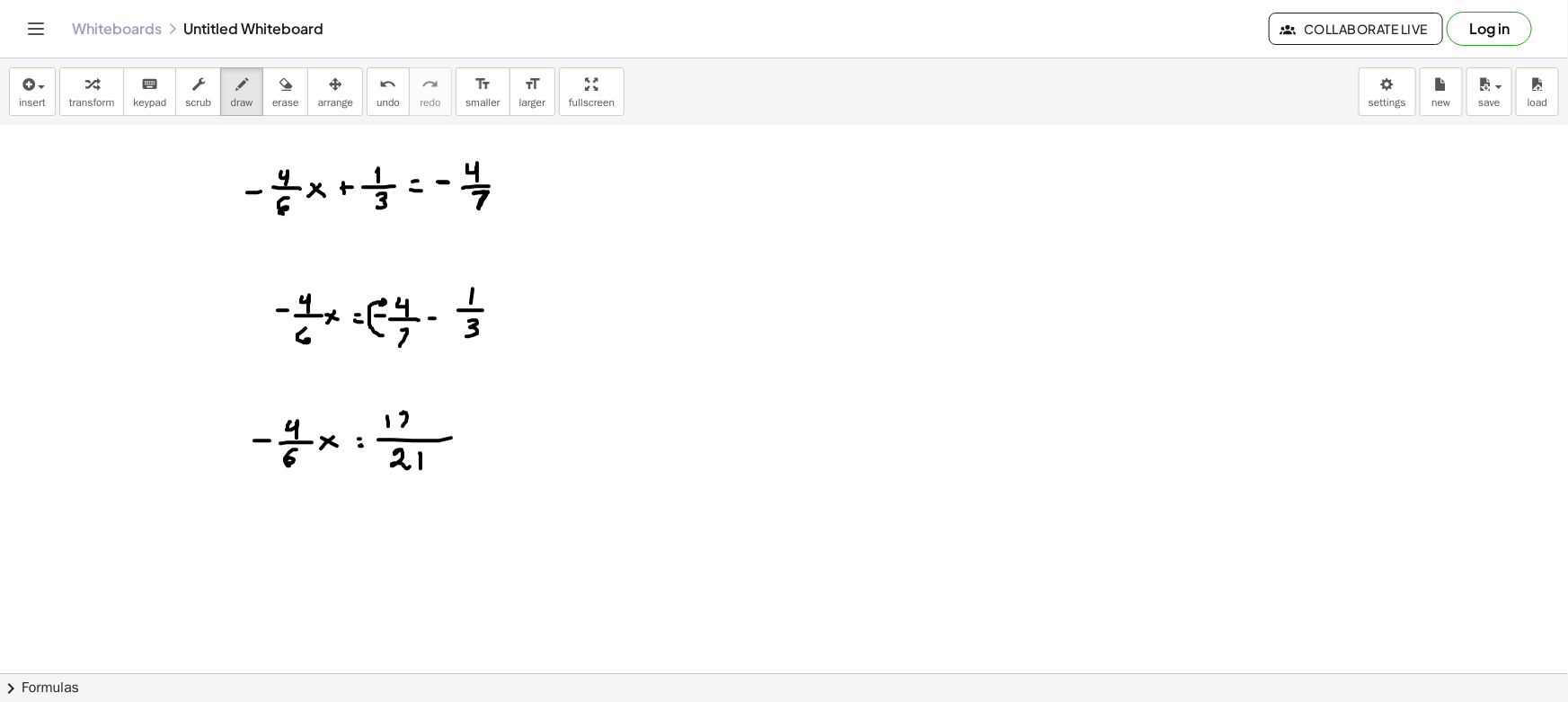 drag, startPoint x: 403, startPoint y: 411, endPoint x: 411, endPoint y: 430, distance: 20.615528 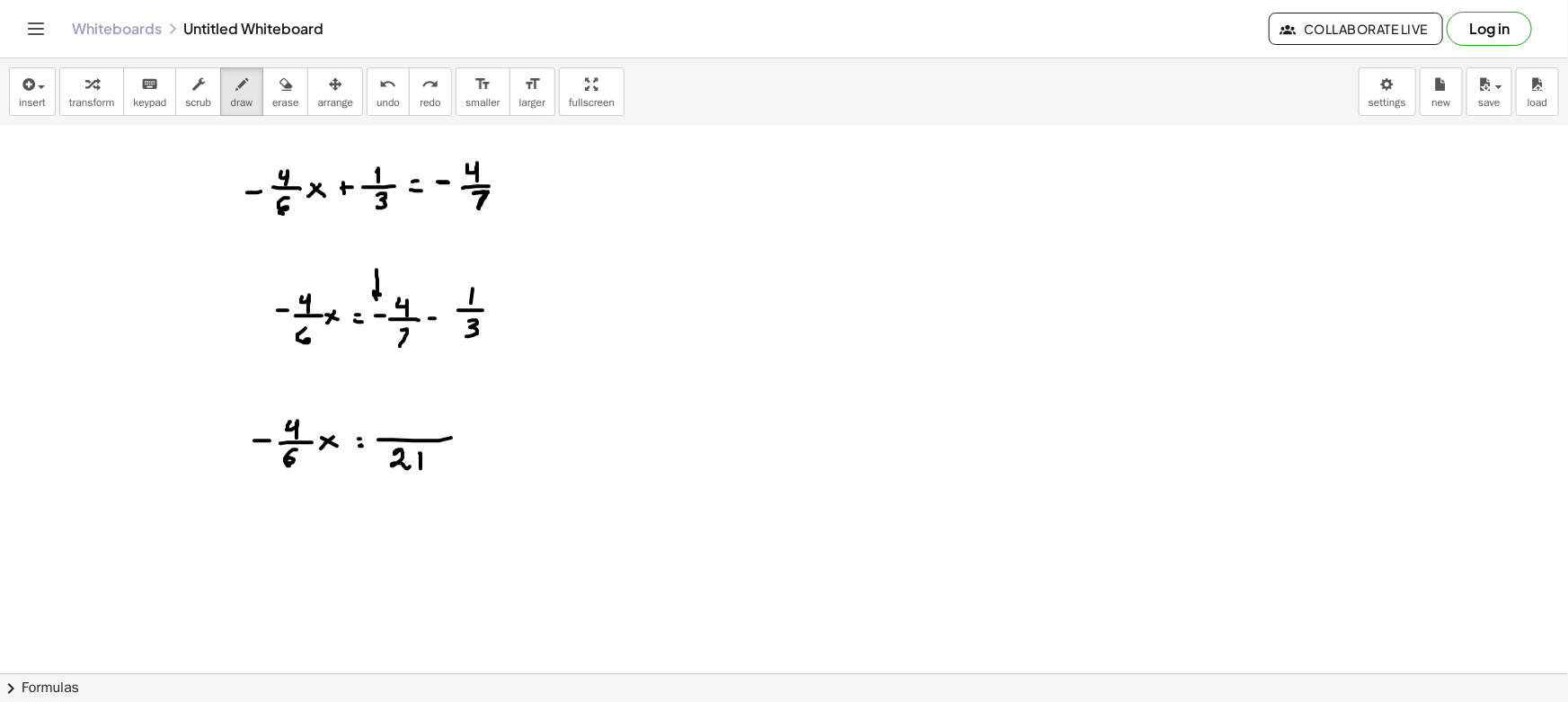 drag, startPoint x: 376, startPoint y: 269, endPoint x: 385, endPoint y: 289, distance: 21.931712 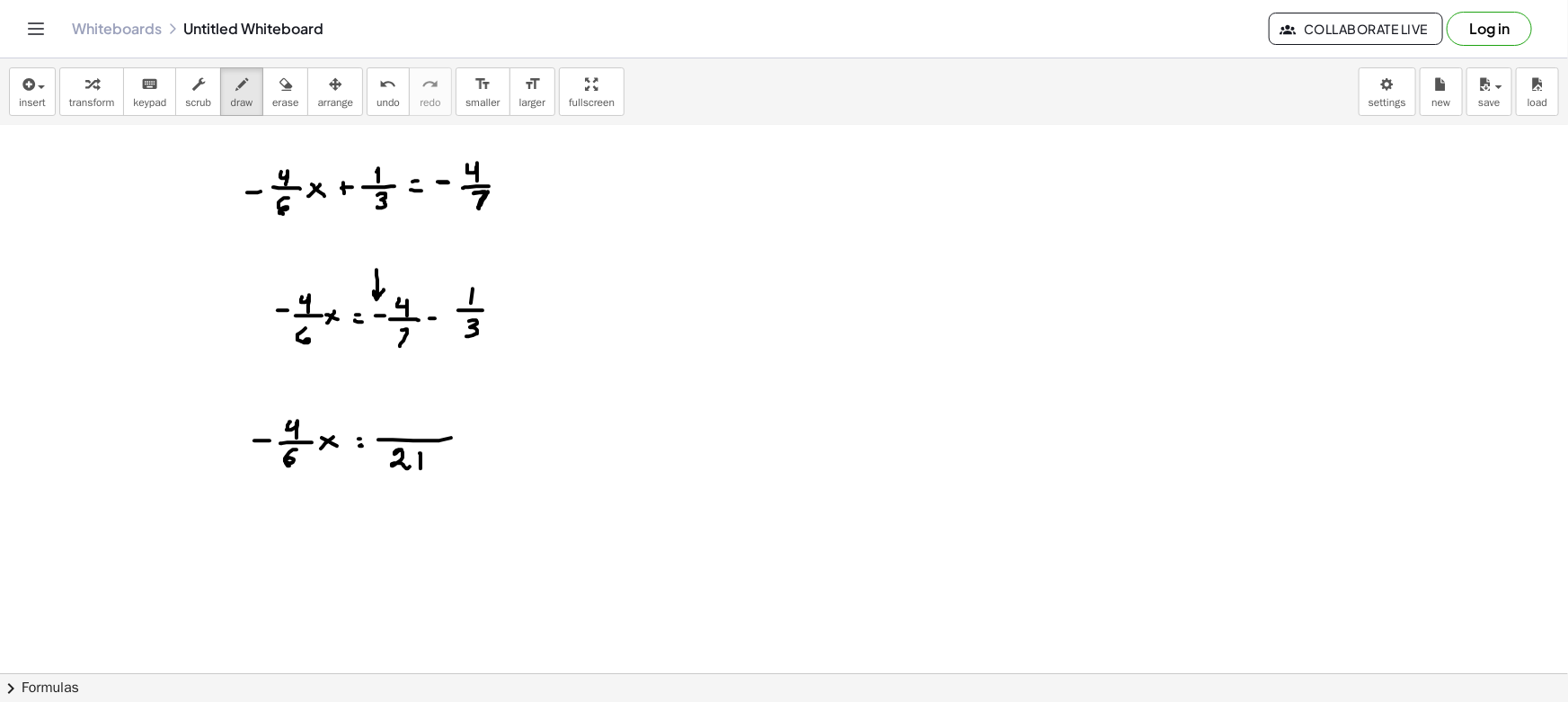 click at bounding box center [784, 611] 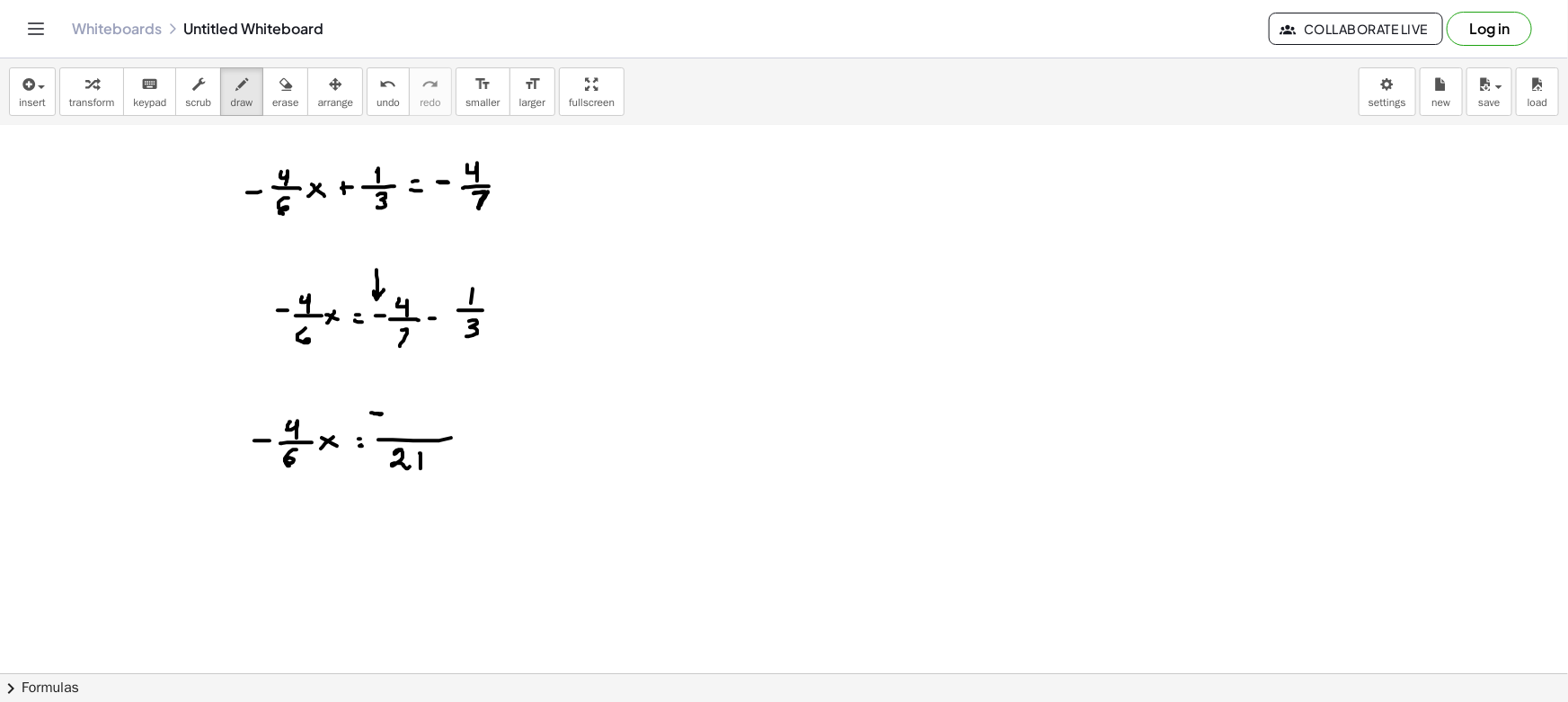 click at bounding box center (784, 611) 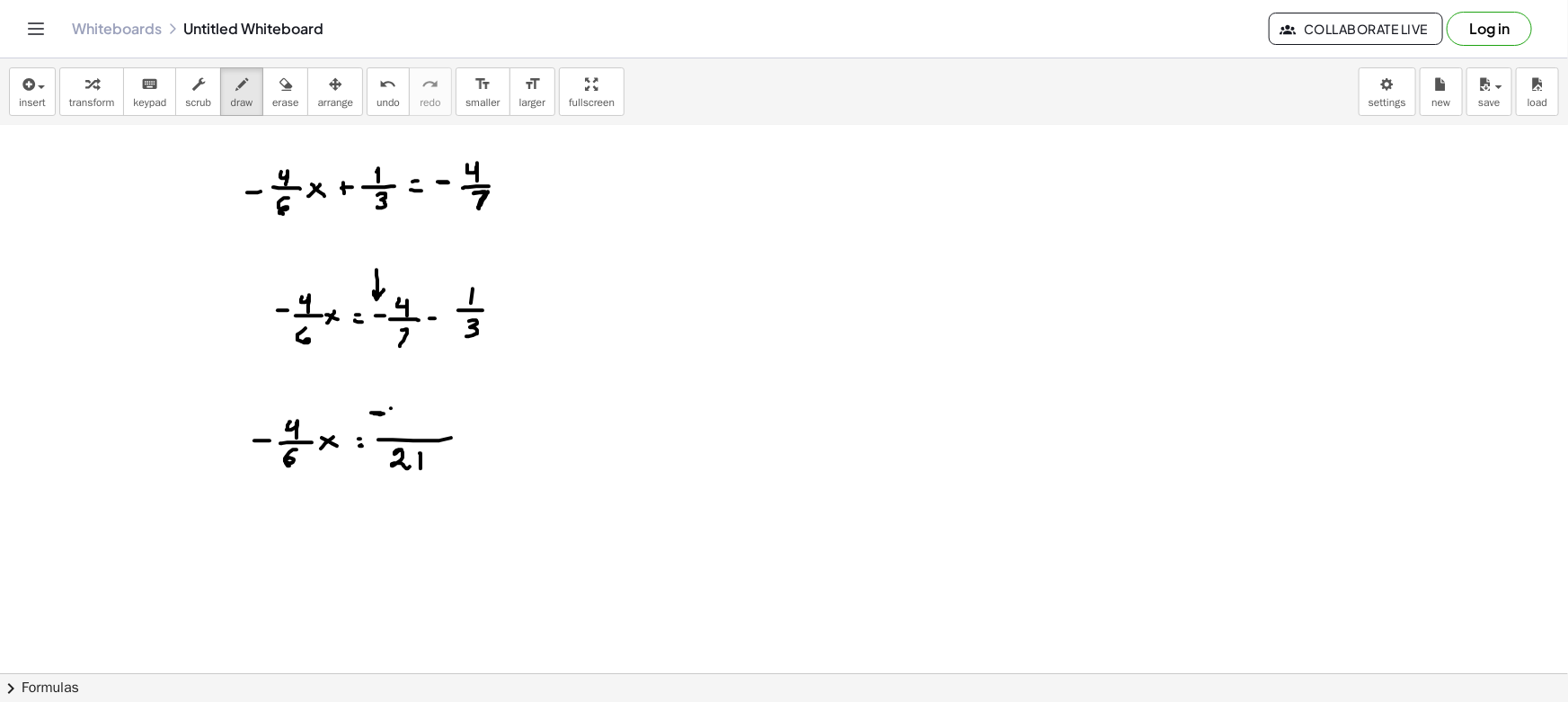 click at bounding box center [784, 611] 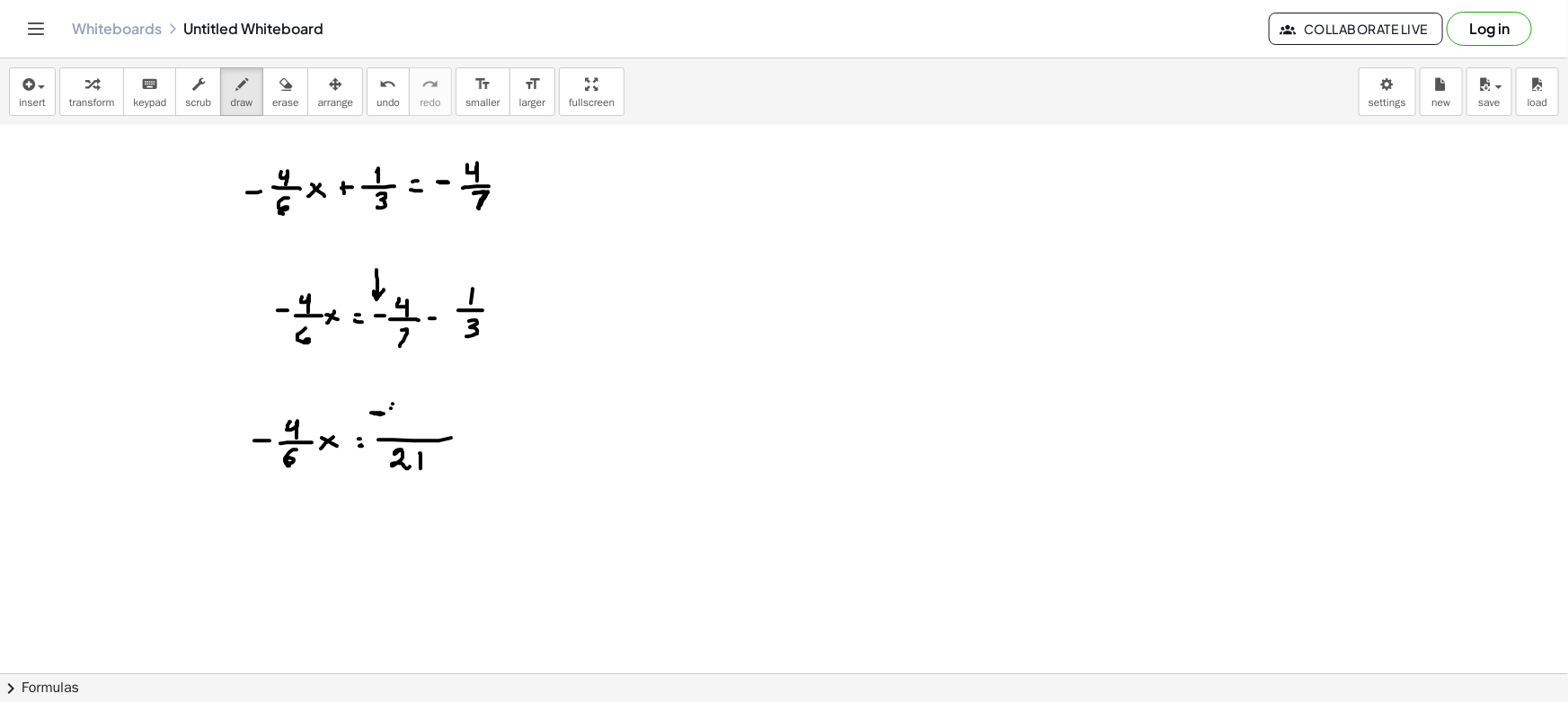drag, startPoint x: 393, startPoint y: 403, endPoint x: 392, endPoint y: 419, distance: 16.03122 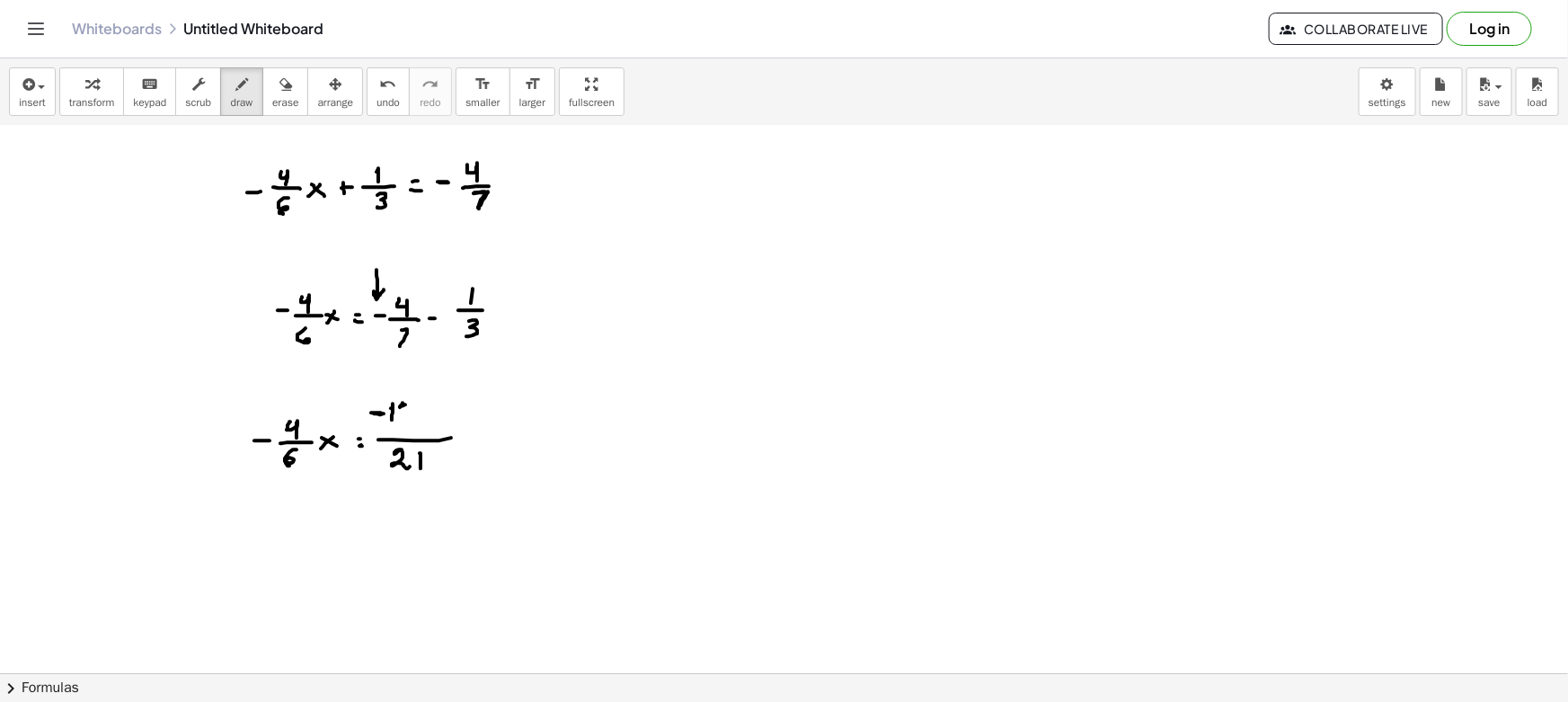 click at bounding box center (784, 611) 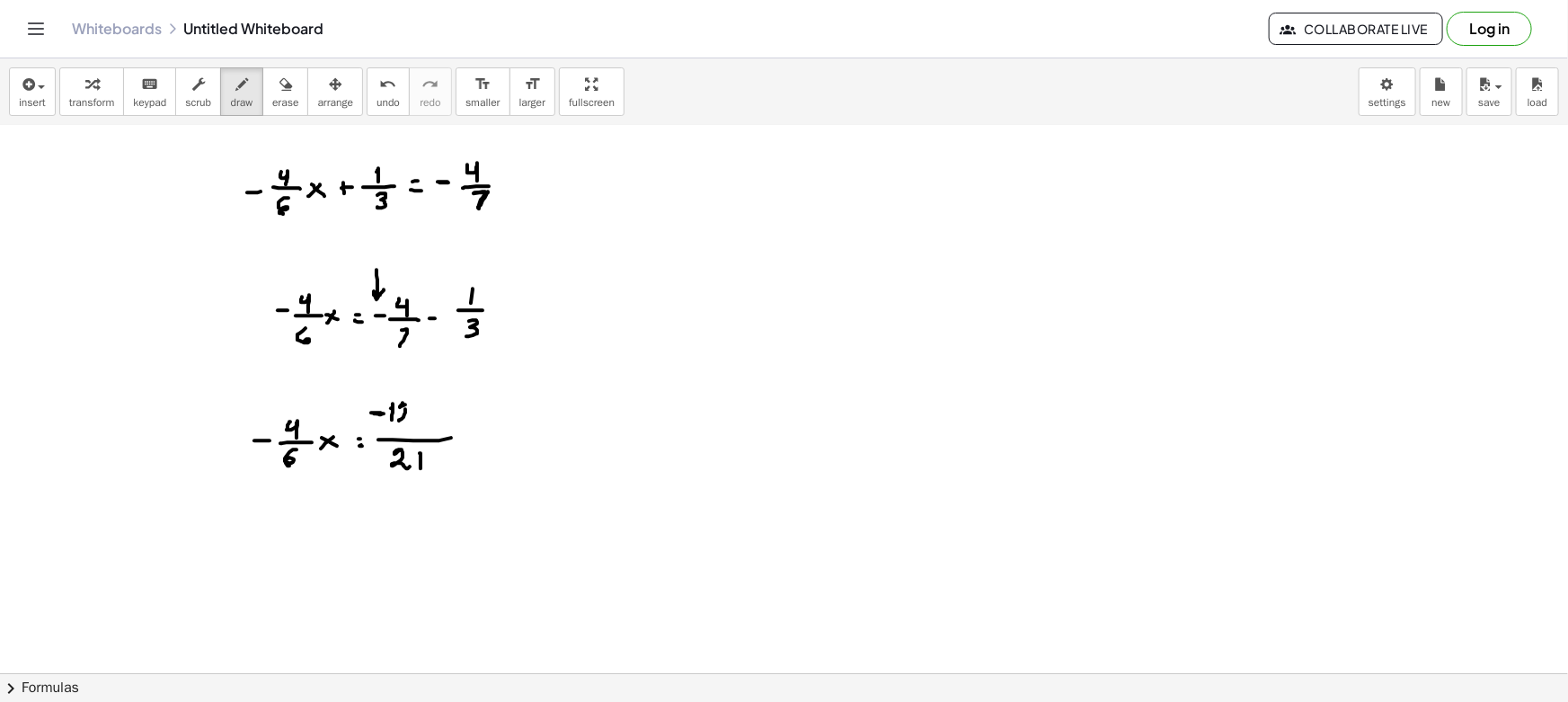 drag, startPoint x: 405, startPoint y: 409, endPoint x: 411, endPoint y: 422, distance: 14.317821 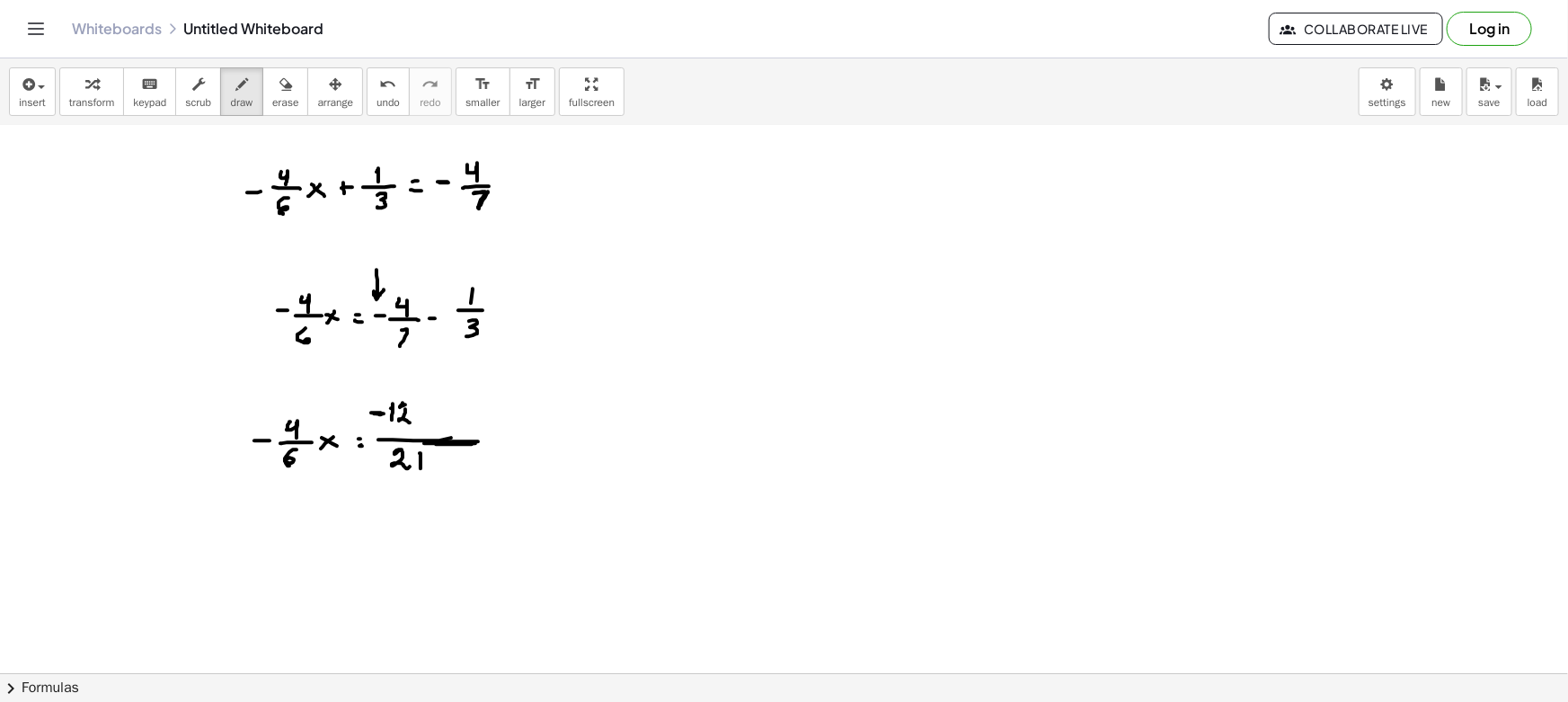 drag, startPoint x: 438, startPoint y: 441, endPoint x: 481, endPoint y: 440, distance: 43.011626 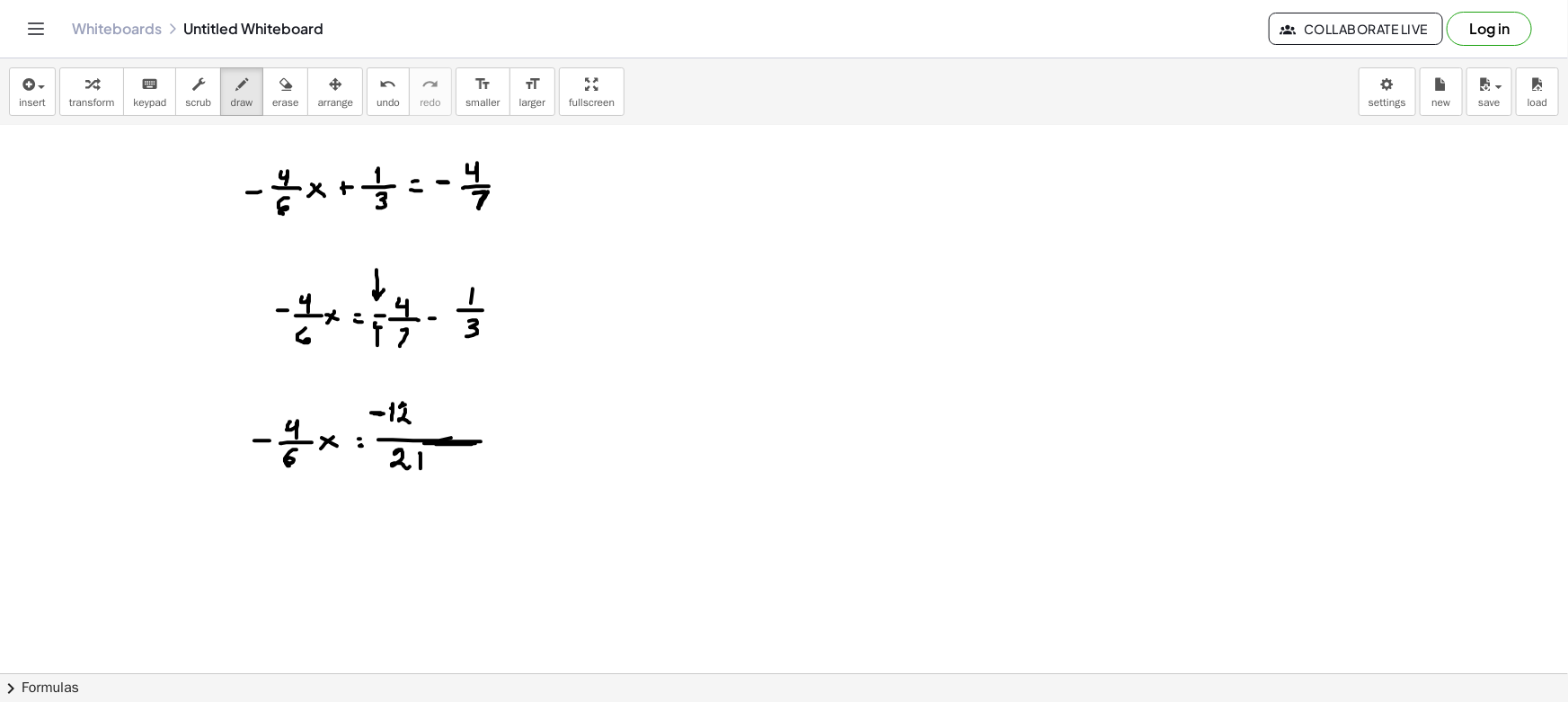 drag, startPoint x: 377, startPoint y: 344, endPoint x: 384, endPoint y: 326, distance: 19.313208 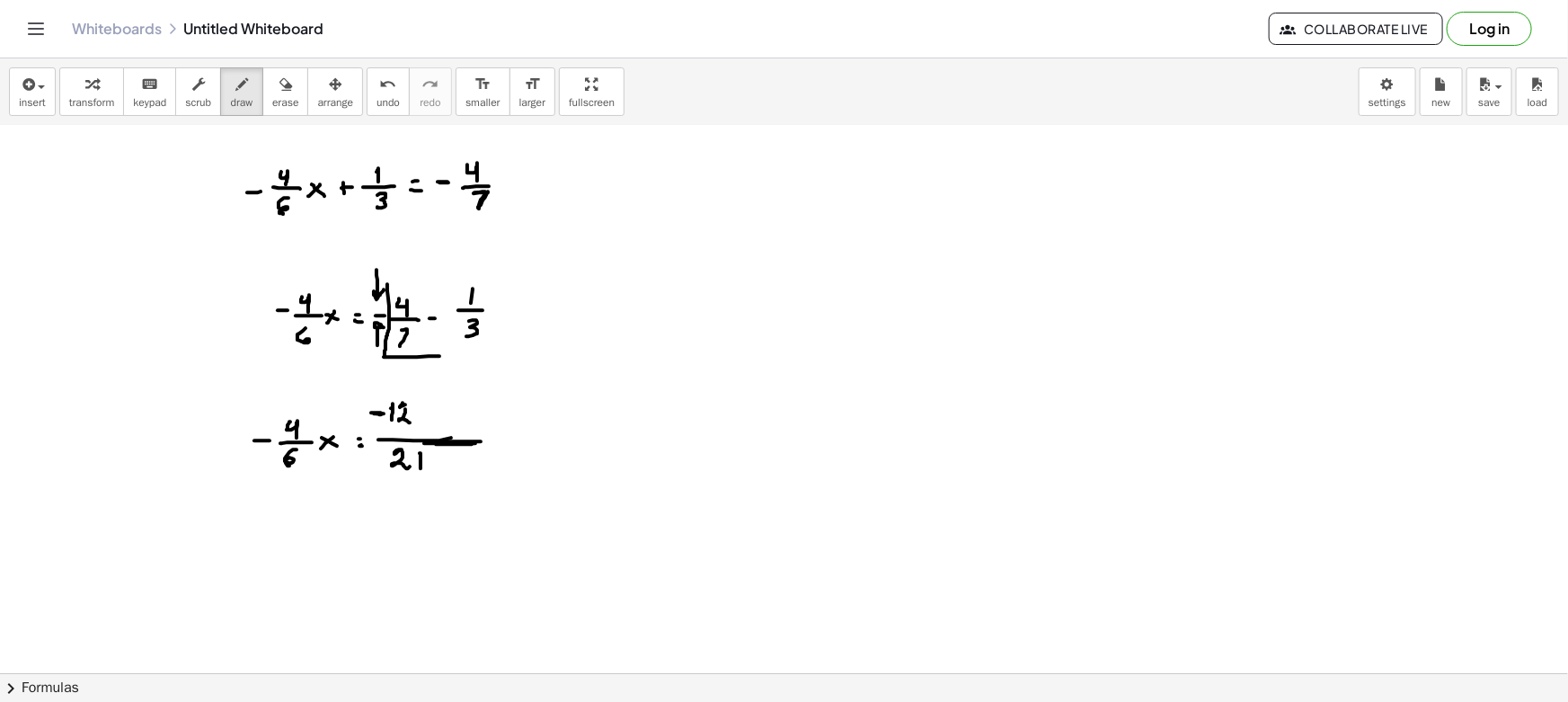 drag, startPoint x: 387, startPoint y: 283, endPoint x: 525, endPoint y: 350, distance: 153.40469 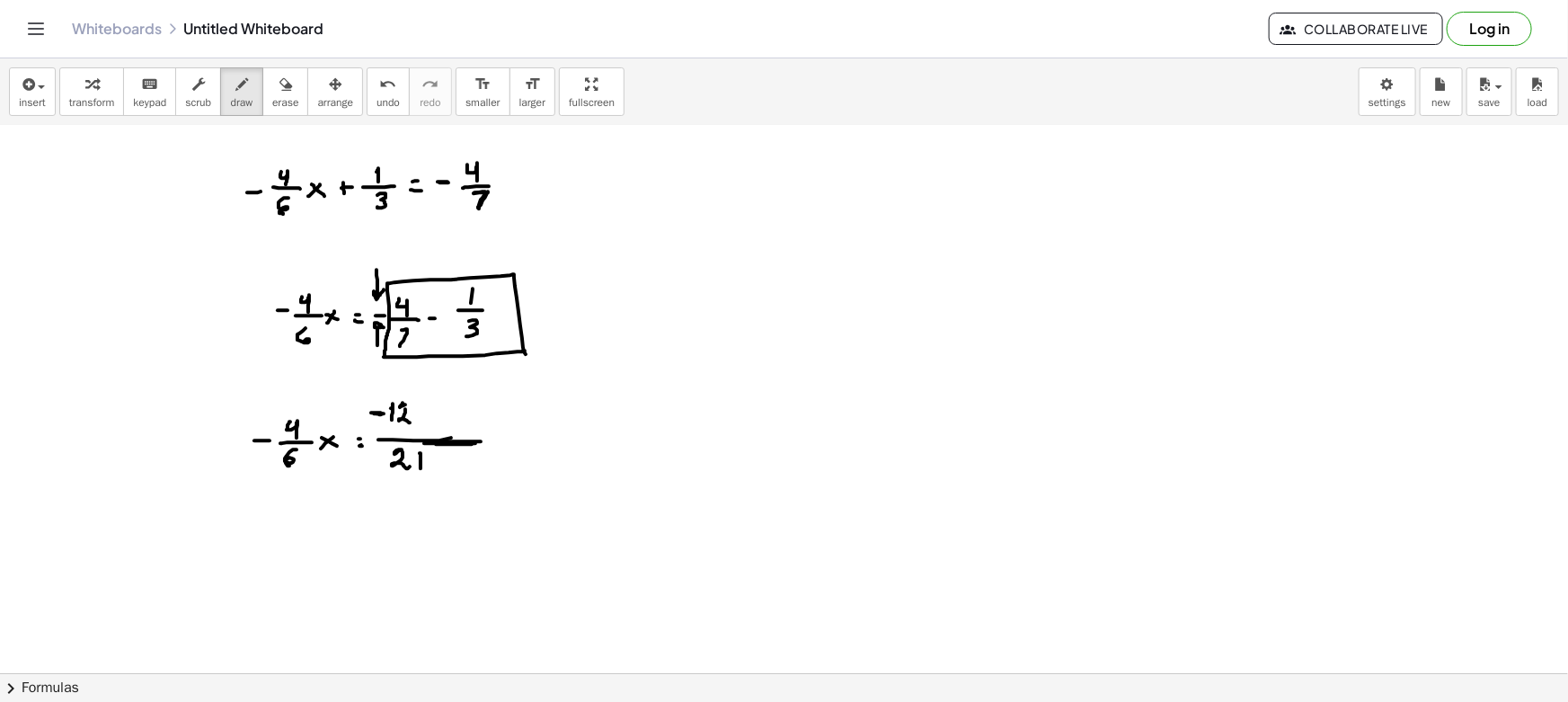 drag, startPoint x: 388, startPoint y: 282, endPoint x: 526, endPoint y: 354, distance: 155.65346 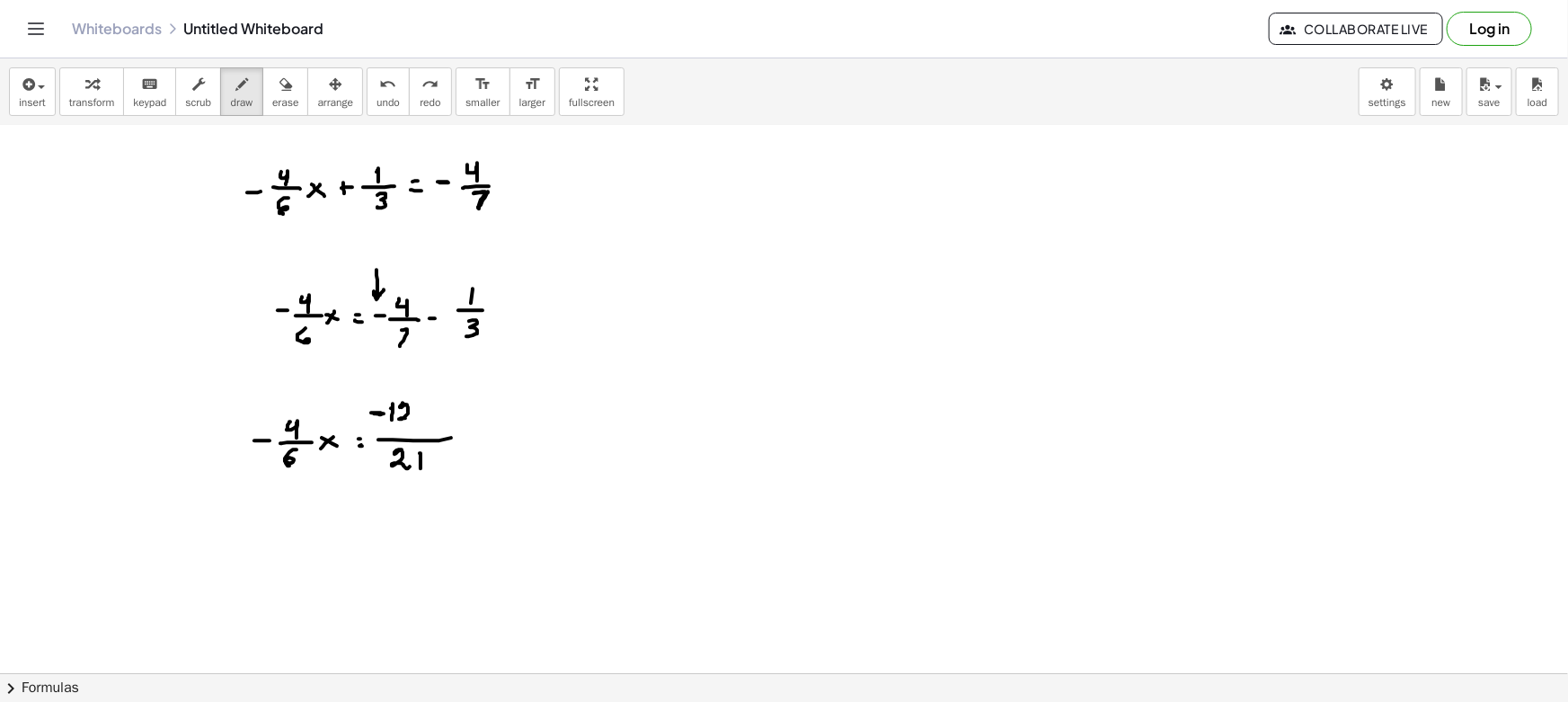 drag, startPoint x: 403, startPoint y: 404, endPoint x: 420, endPoint y: 422, distance: 24.758837 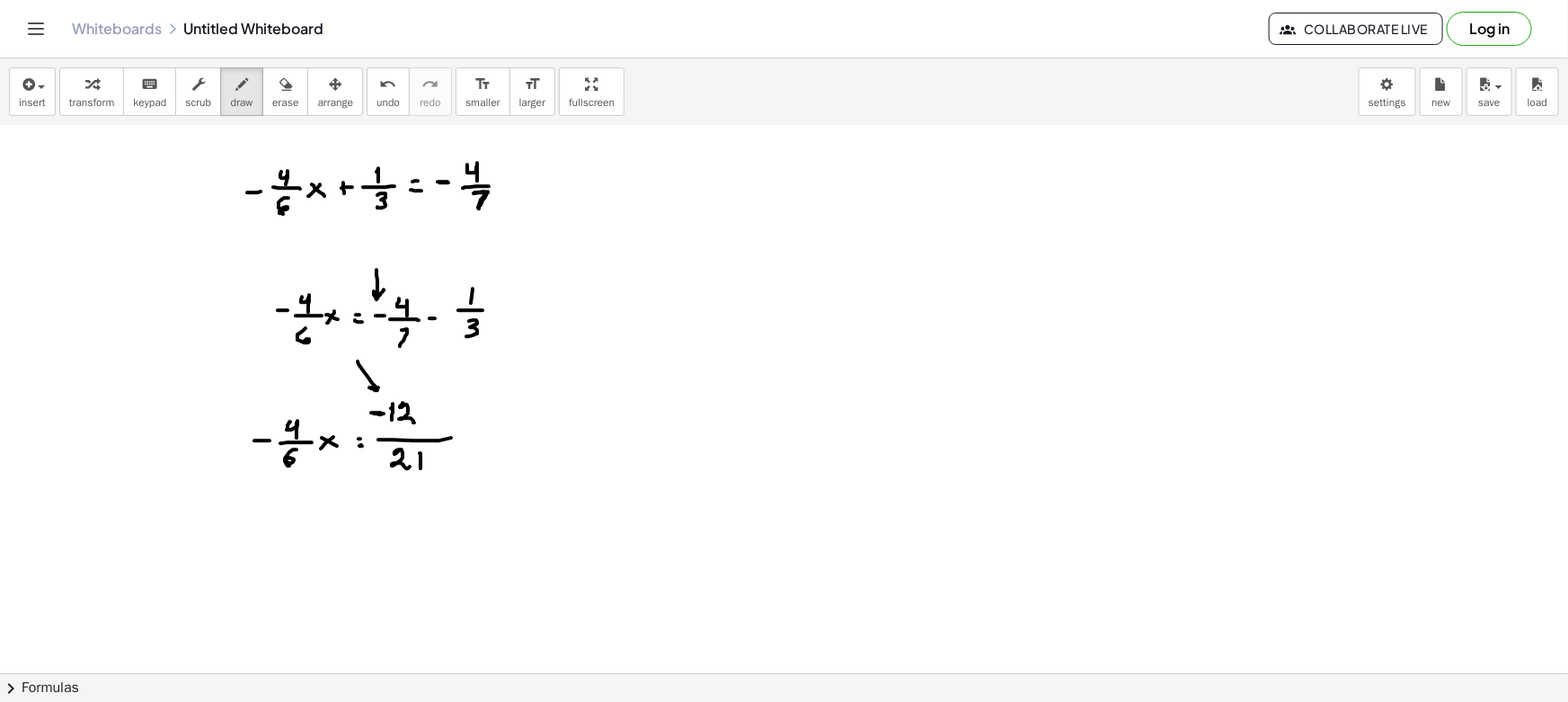 drag, startPoint x: 358, startPoint y: 360, endPoint x: 380, endPoint y: 385, distance: 33.301652 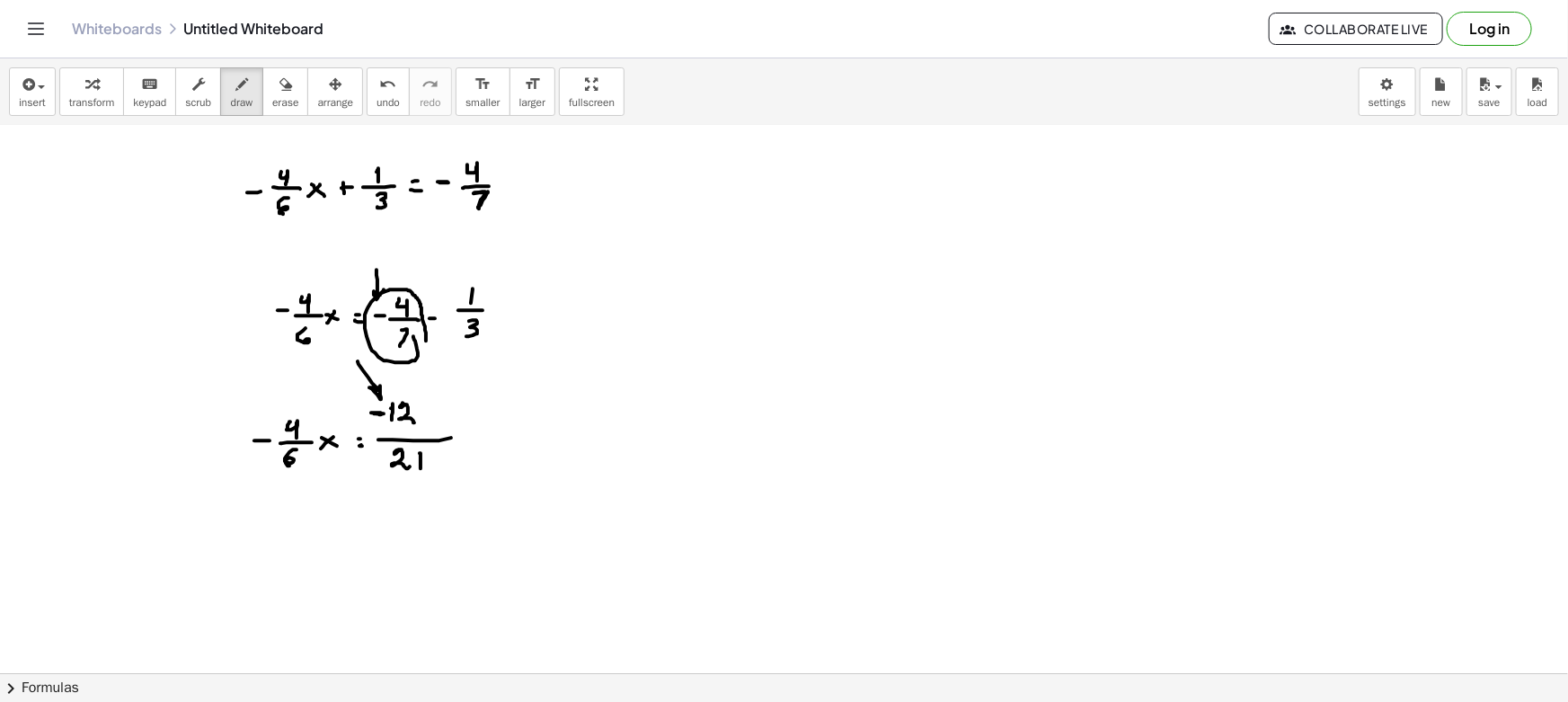 drag, startPoint x: 426, startPoint y: 340, endPoint x: 413, endPoint y: 335, distance: 13.928388 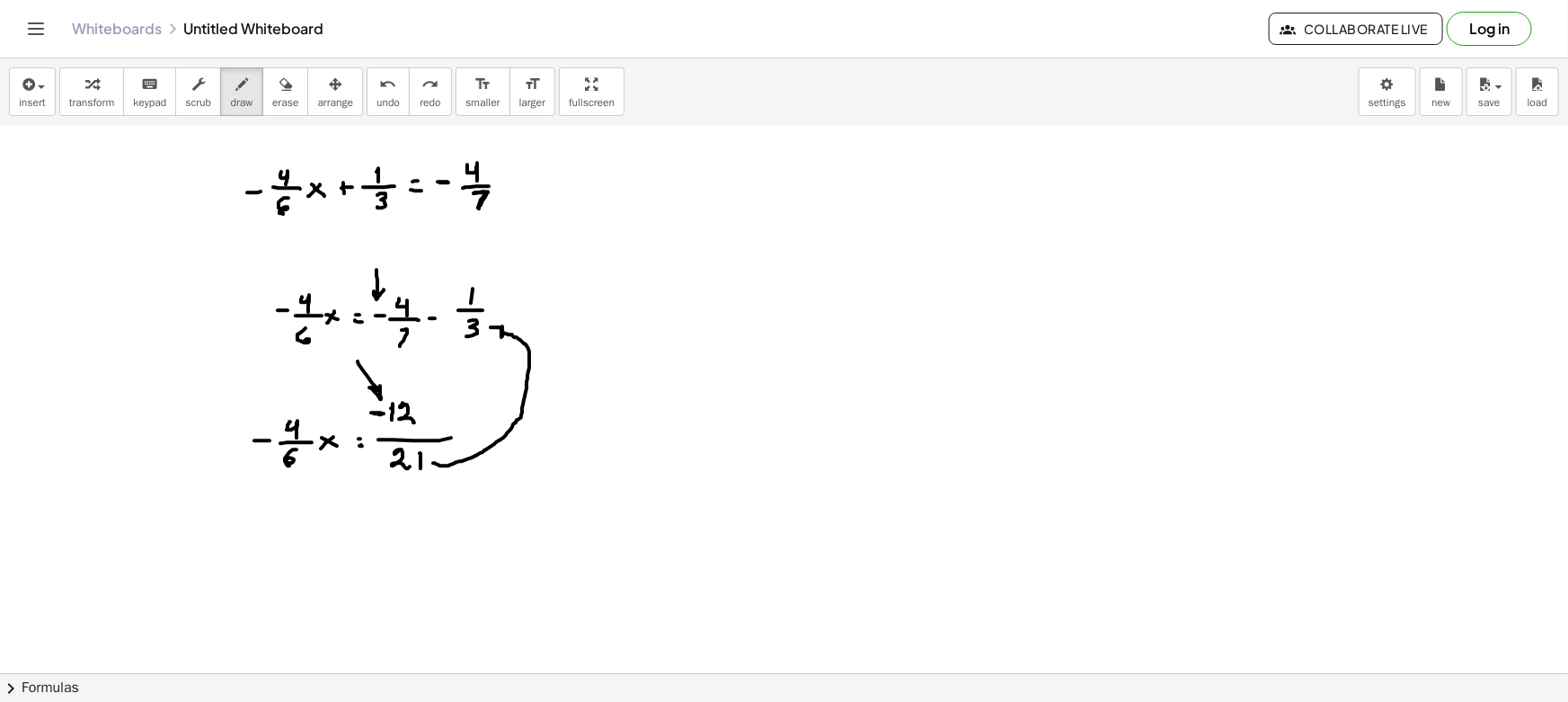 drag, startPoint x: 433, startPoint y: 462, endPoint x: 502, endPoint y: 335, distance: 144.5337 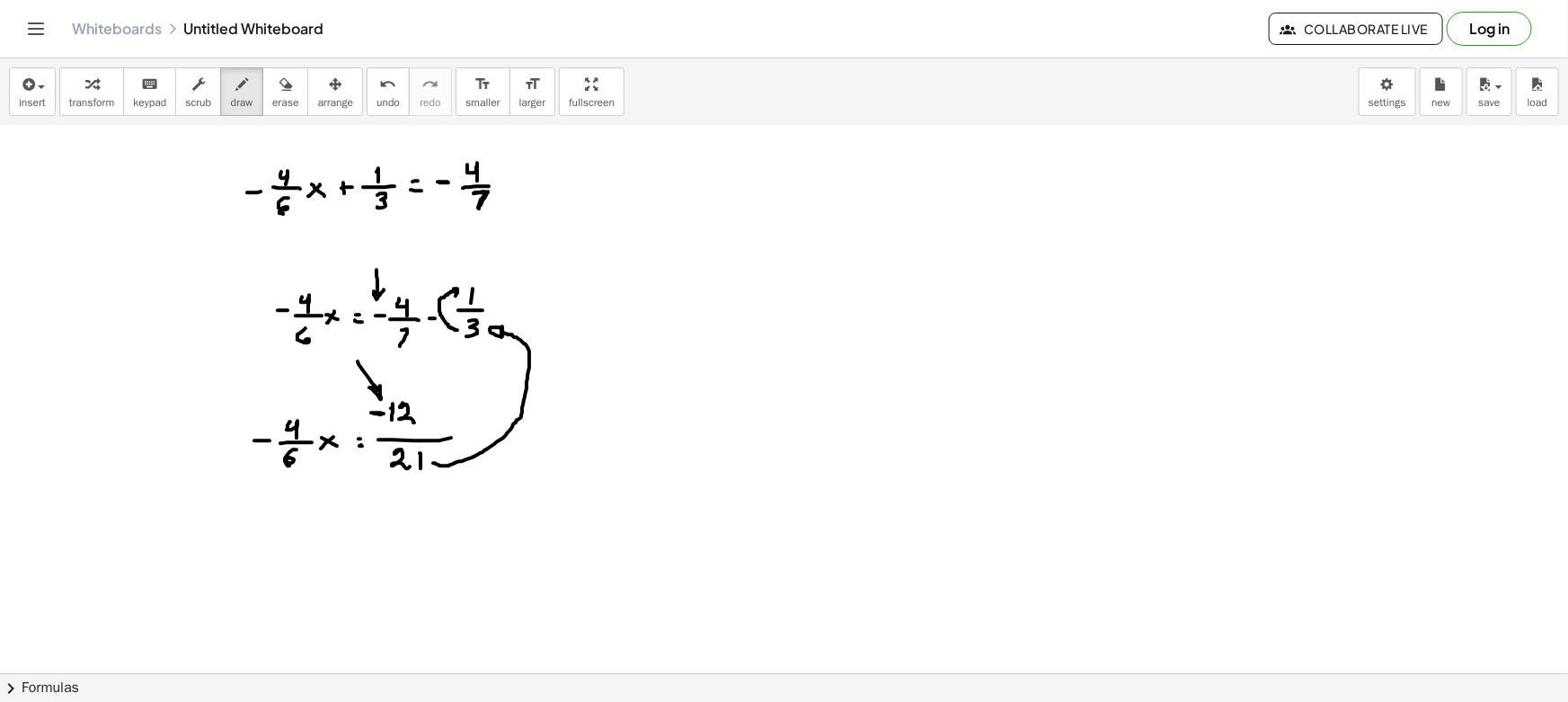 drag, startPoint x: 457, startPoint y: 329, endPoint x: 452, endPoint y: 301, distance: 28.442925 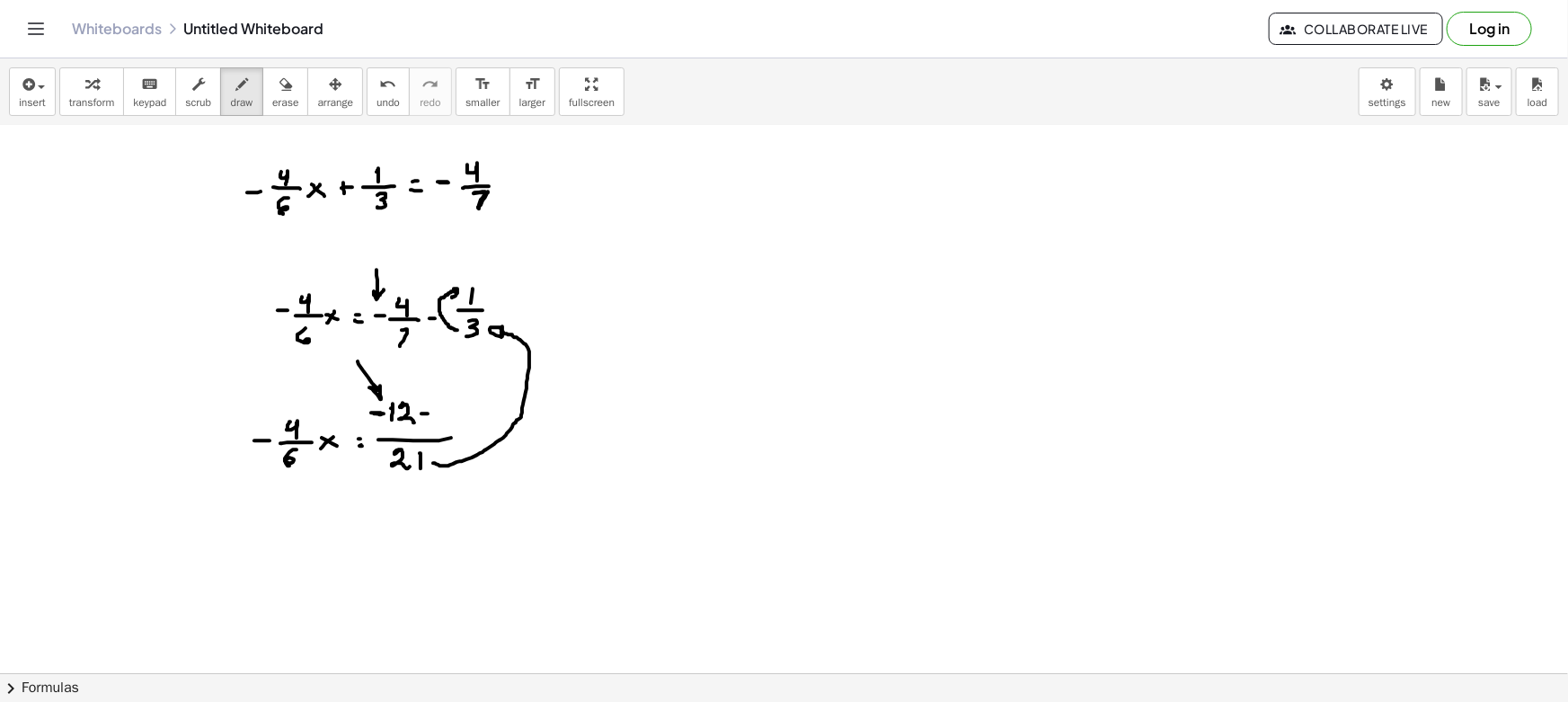 click at bounding box center (784, 611) 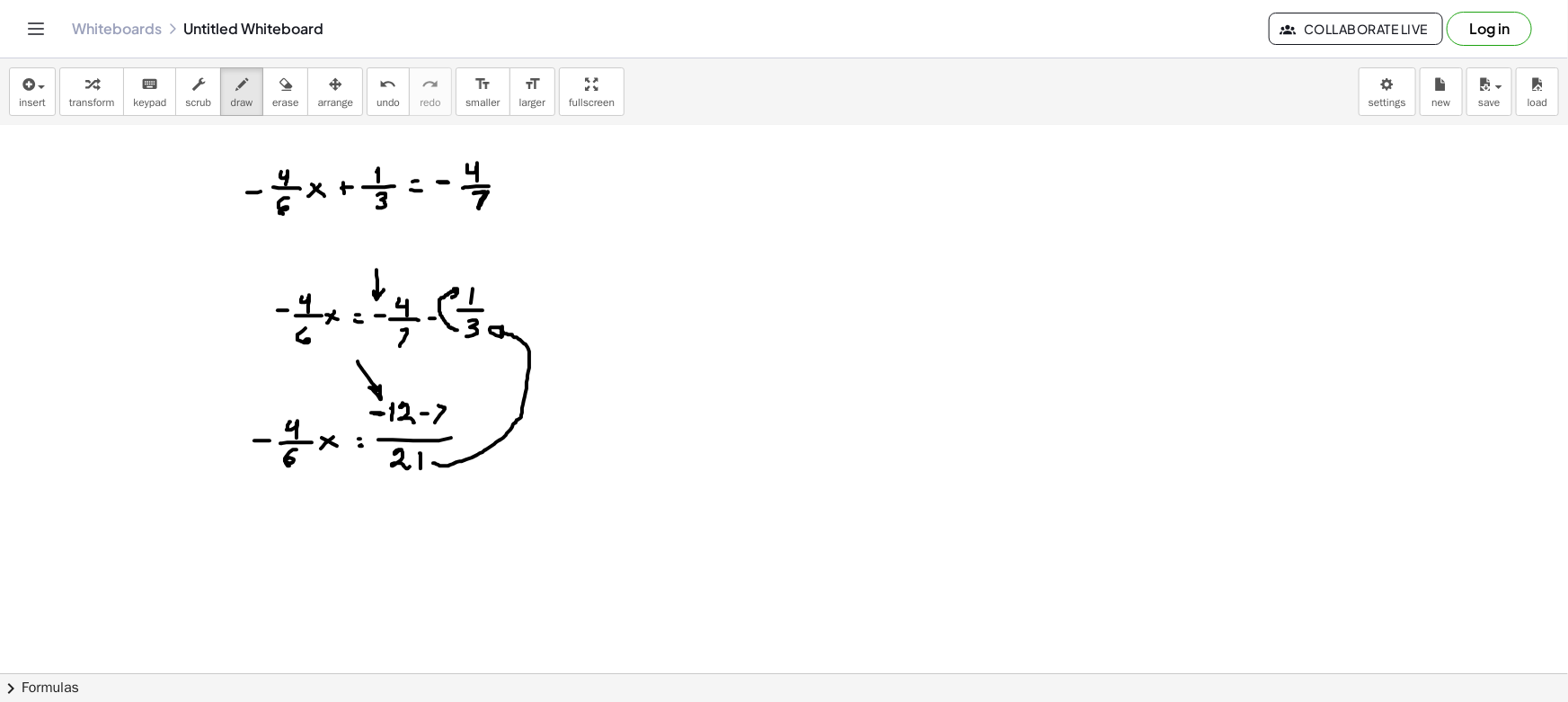 drag, startPoint x: 439, startPoint y: 404, endPoint x: 435, endPoint y: 422, distance: 18.439089 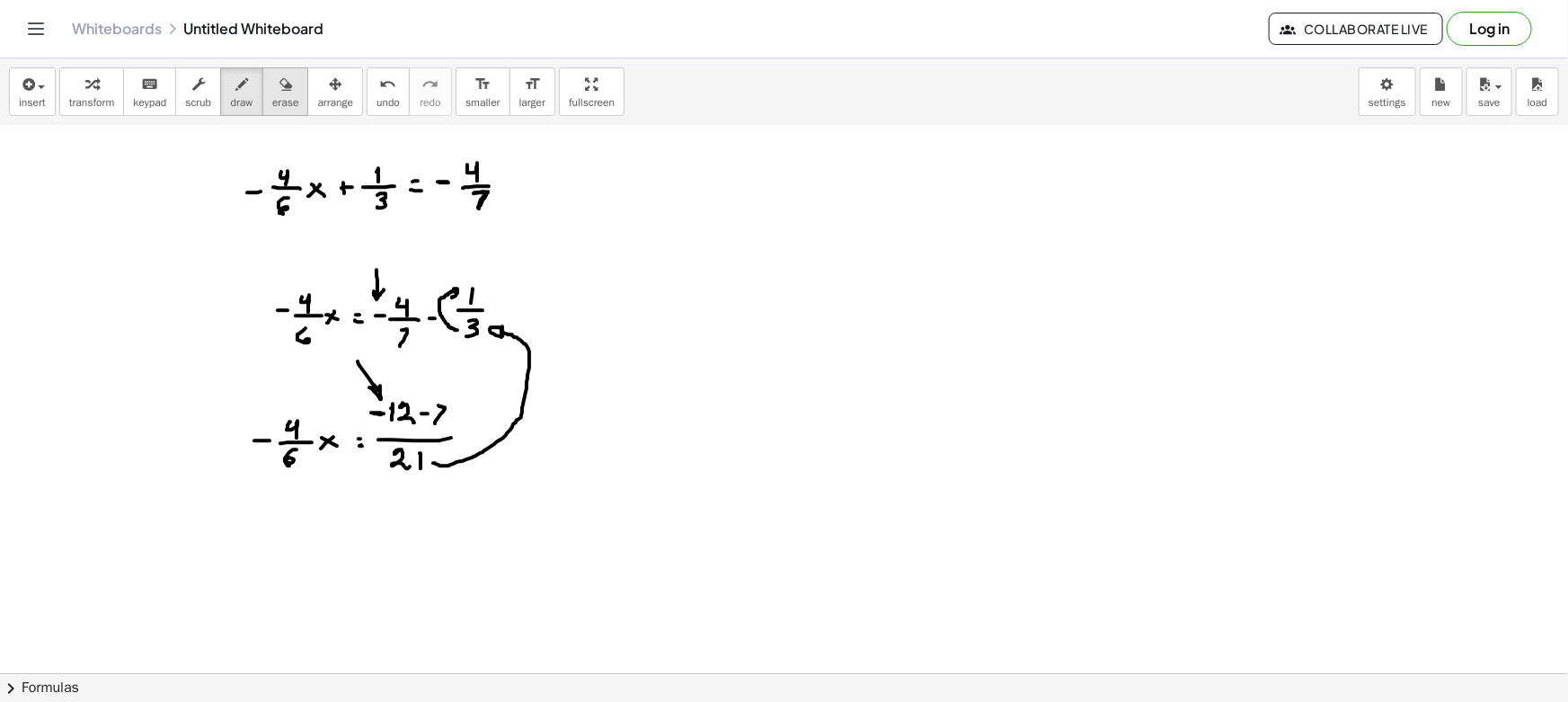 click on "erase" at bounding box center [285, 92] 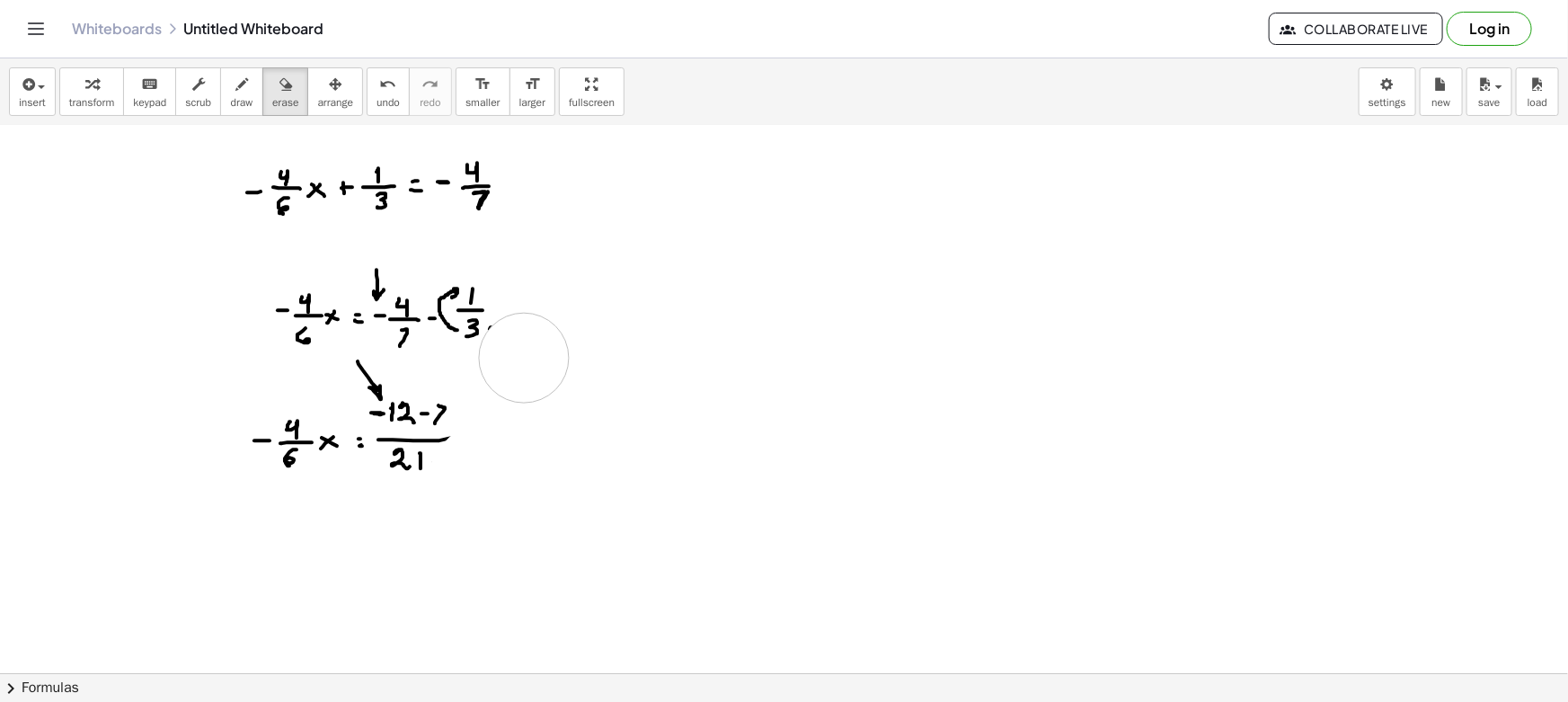 drag, startPoint x: 483, startPoint y: 485, endPoint x: 521, endPoint y: 353, distance: 137.36084 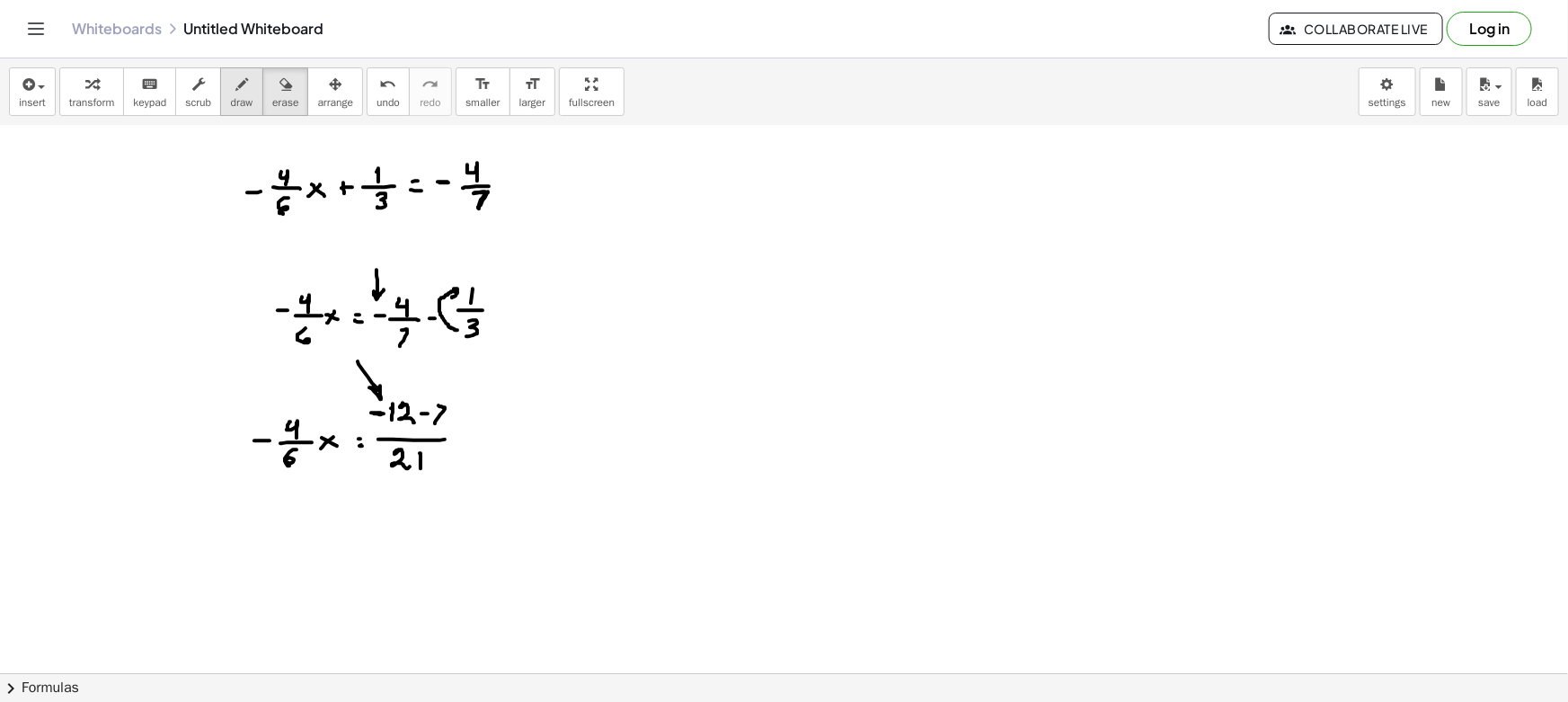 click at bounding box center [242, 84] 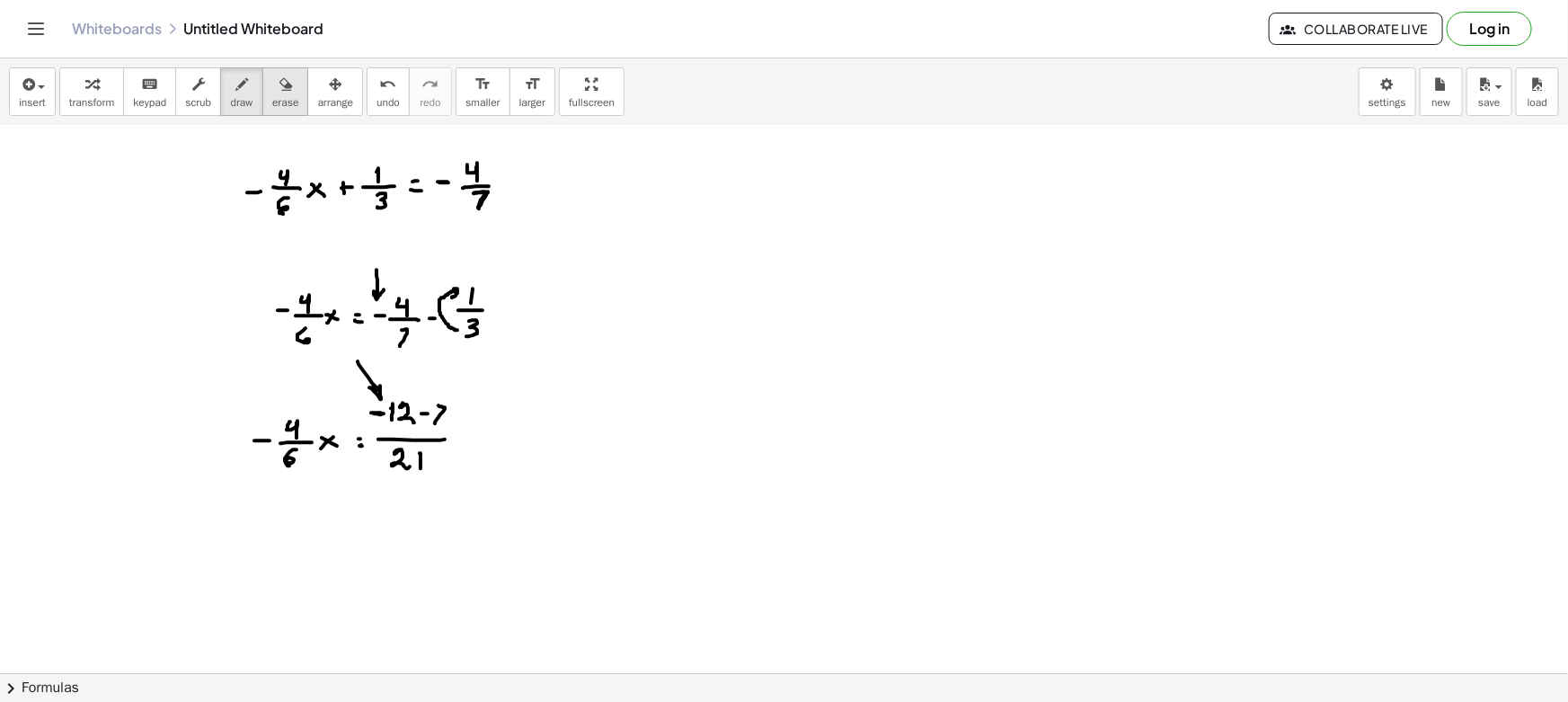 click at bounding box center [286, 84] 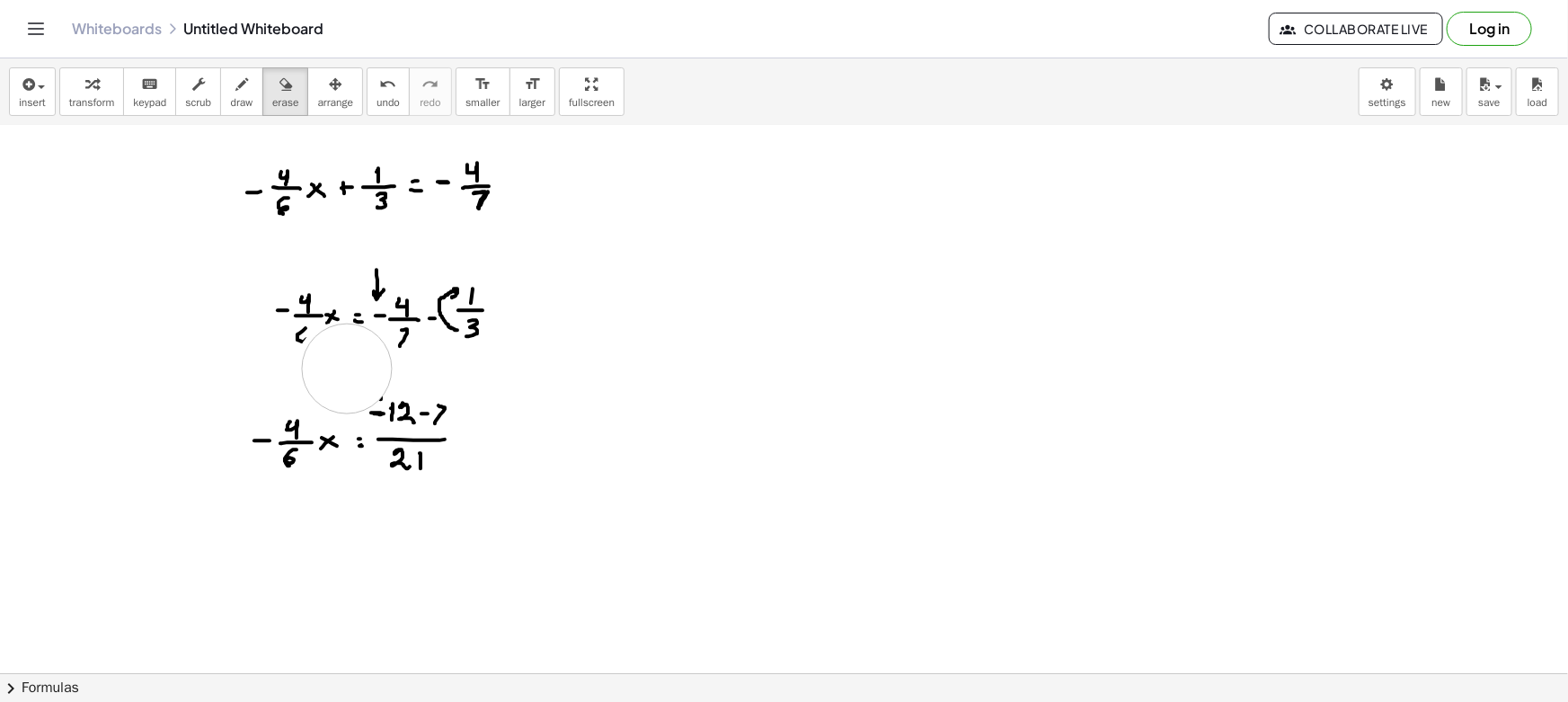 drag, startPoint x: 341, startPoint y: 366, endPoint x: 350, endPoint y: 369, distance: 9.486833 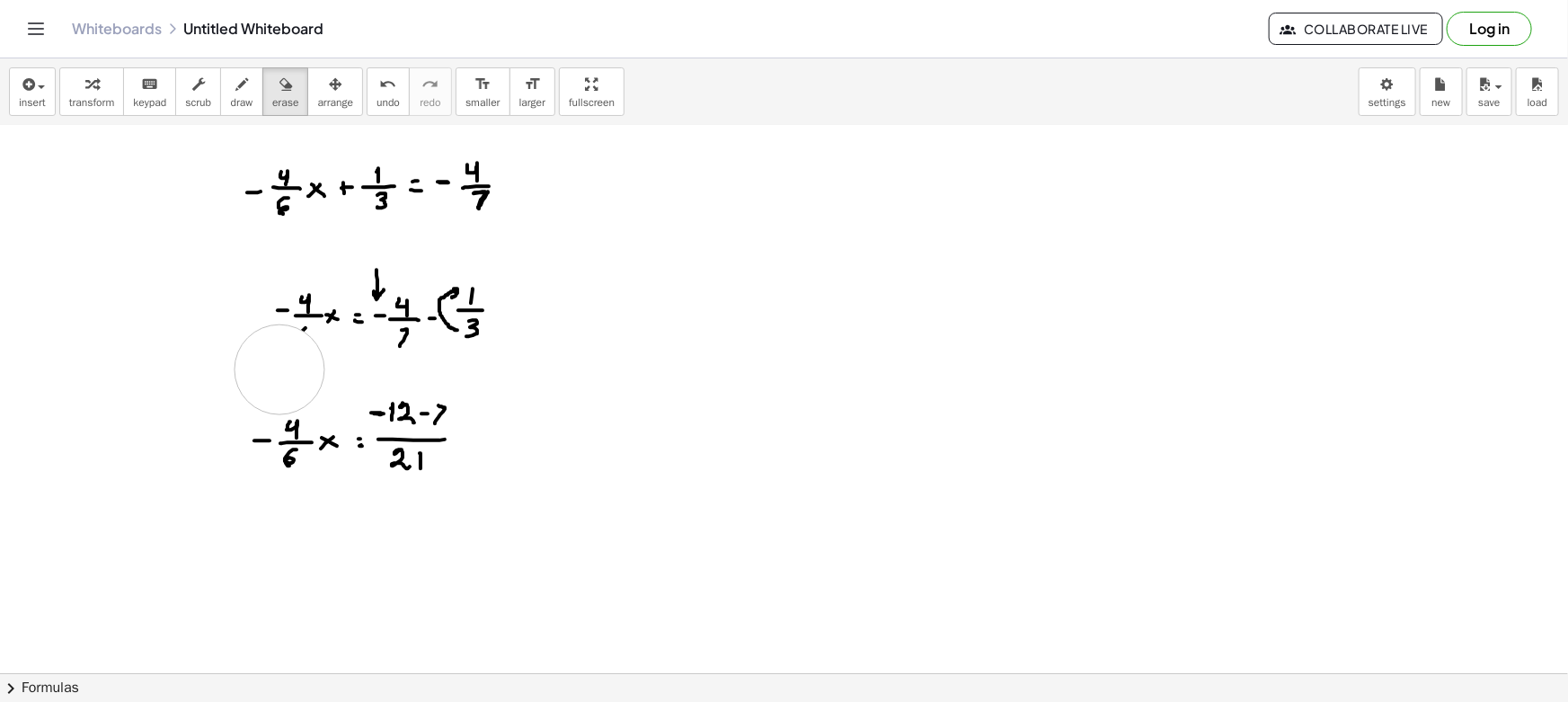 click at bounding box center [784, 611] 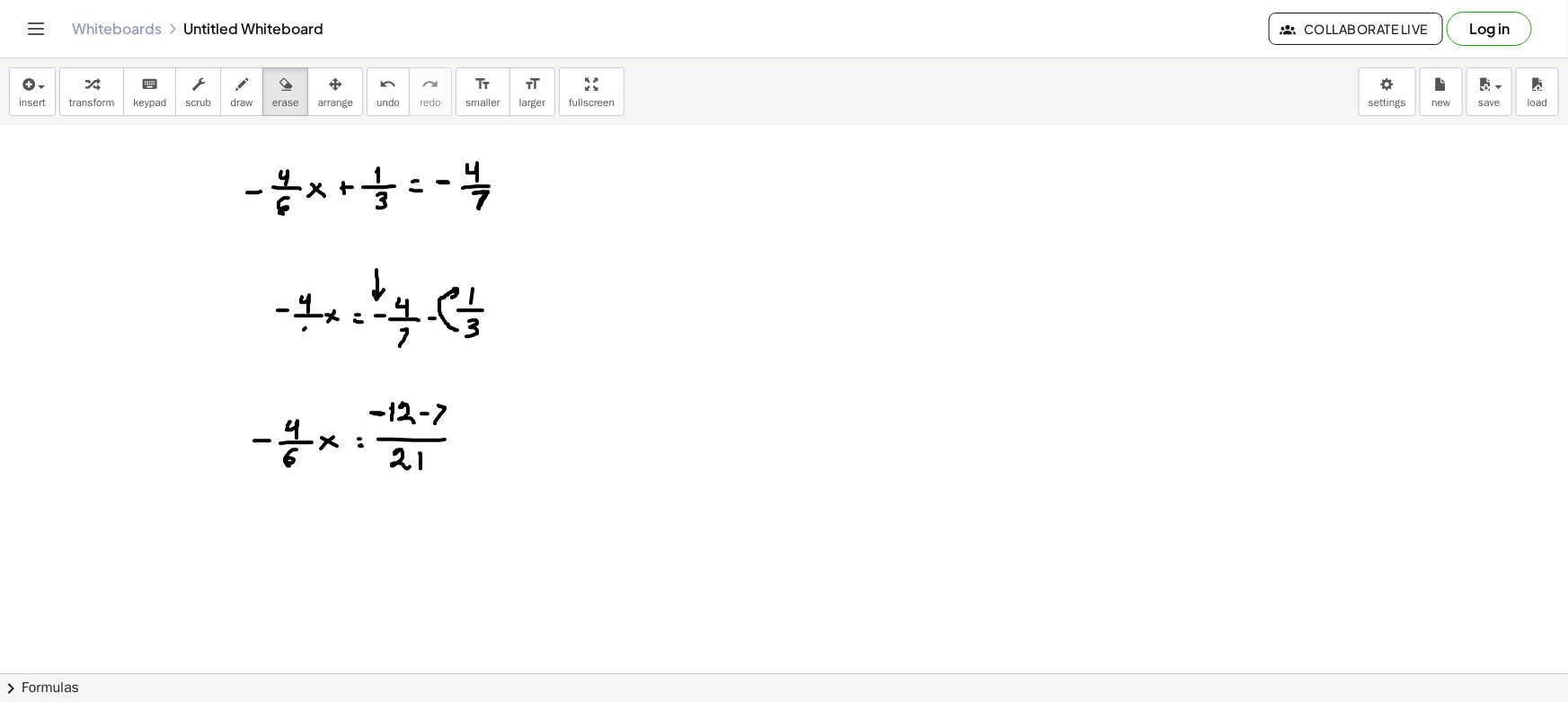 click at bounding box center [784, 611] 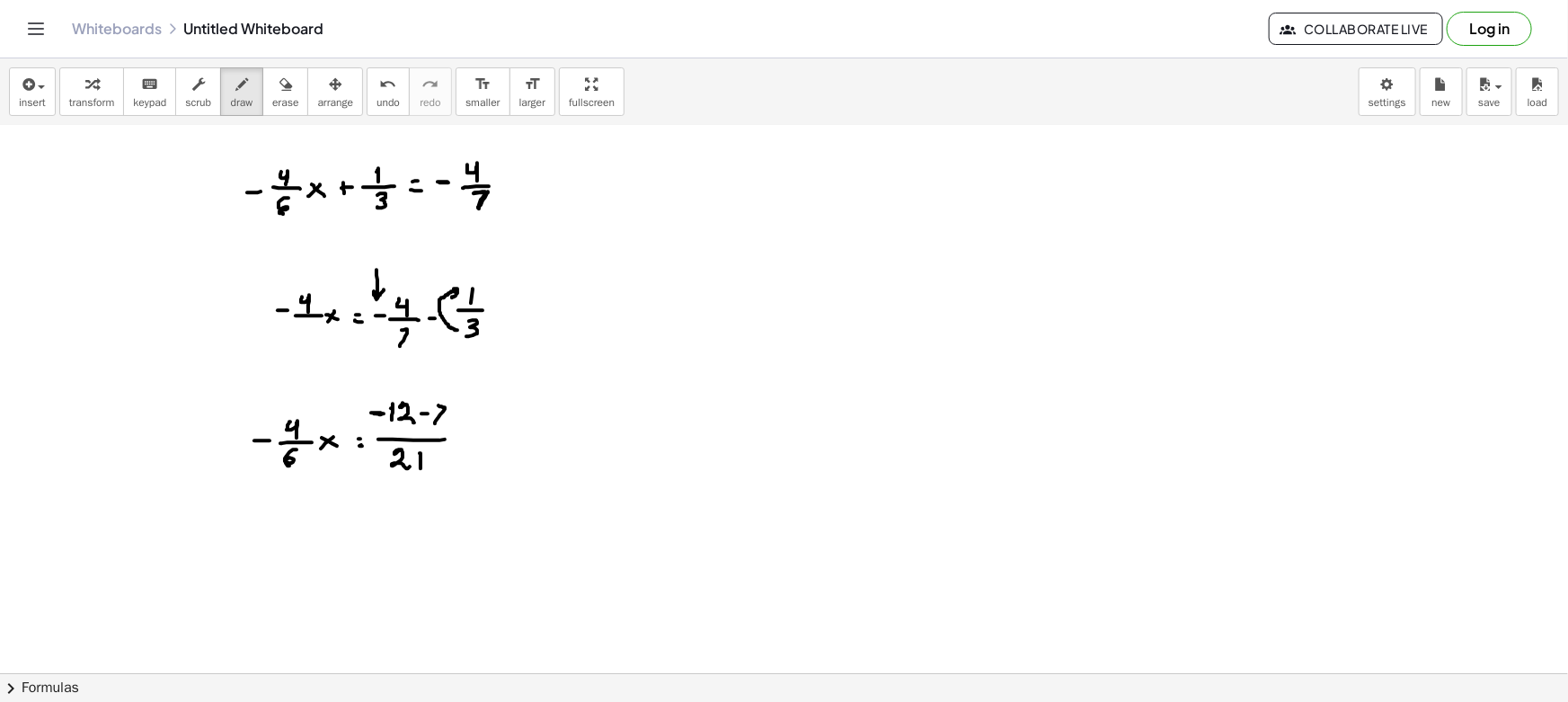 drag, startPoint x: 252, startPoint y: 92, endPoint x: 295, endPoint y: 230, distance: 144.54411 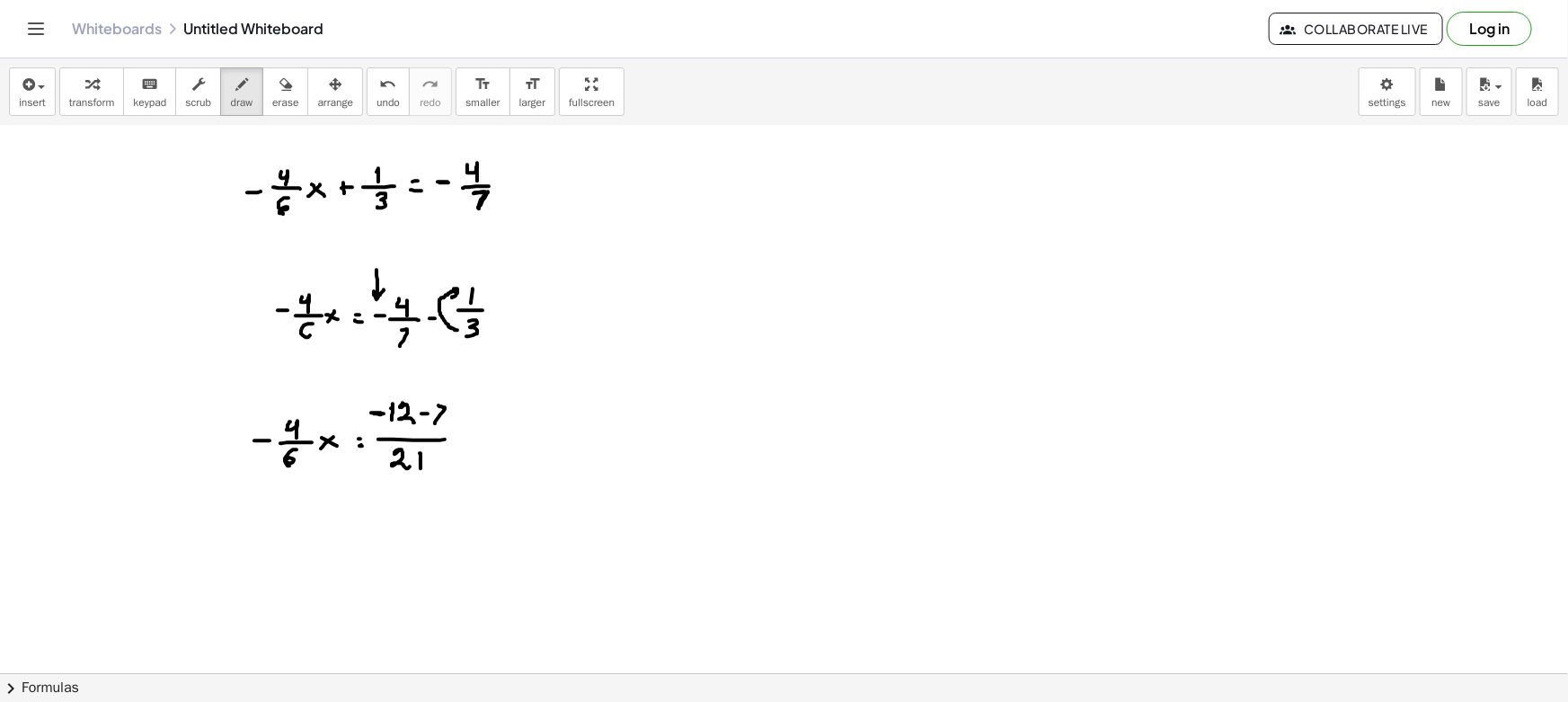 drag, startPoint x: 313, startPoint y: 323, endPoint x: 306, endPoint y: 334, distance: 13.038405 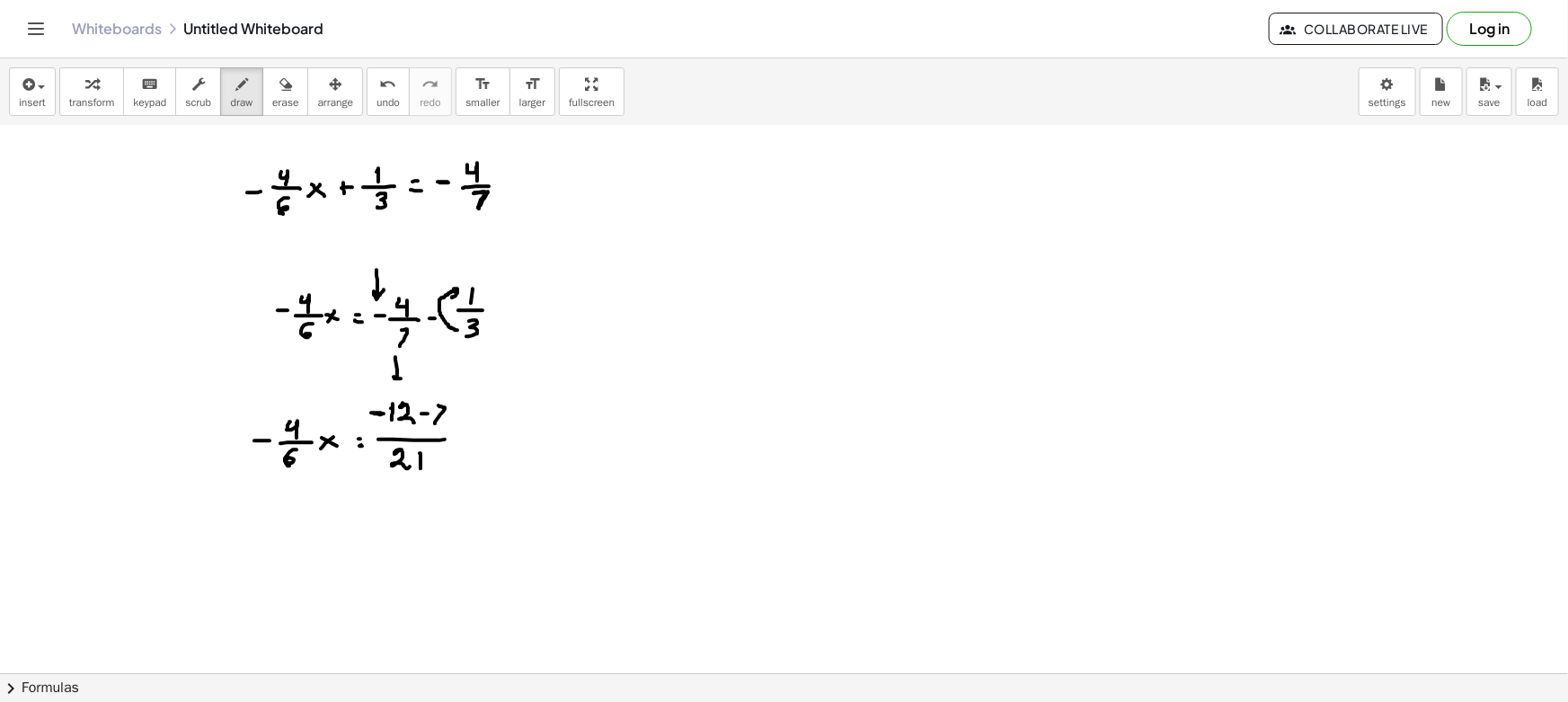 drag, startPoint x: 395, startPoint y: 359, endPoint x: 408, endPoint y: 372, distance: 18.384776 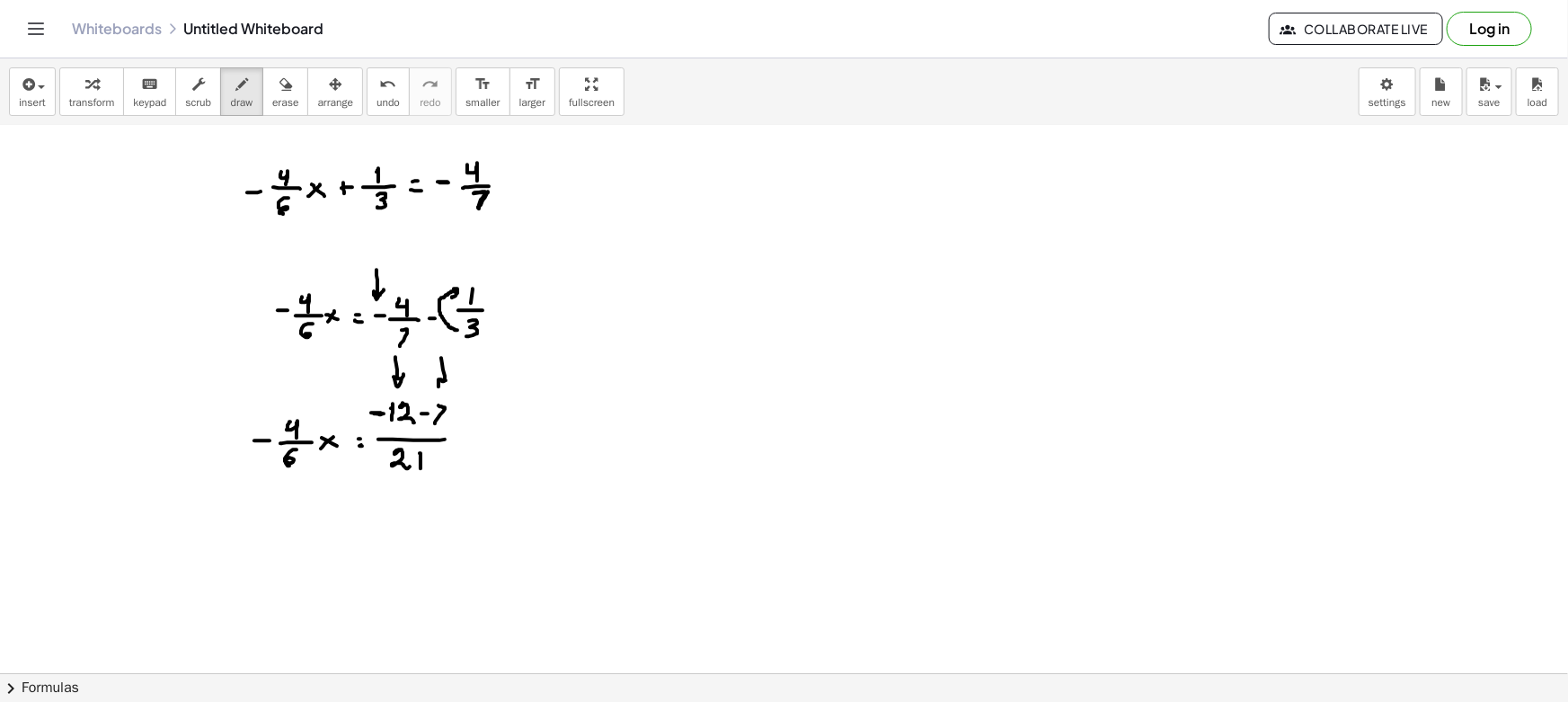click at bounding box center [784, 611] 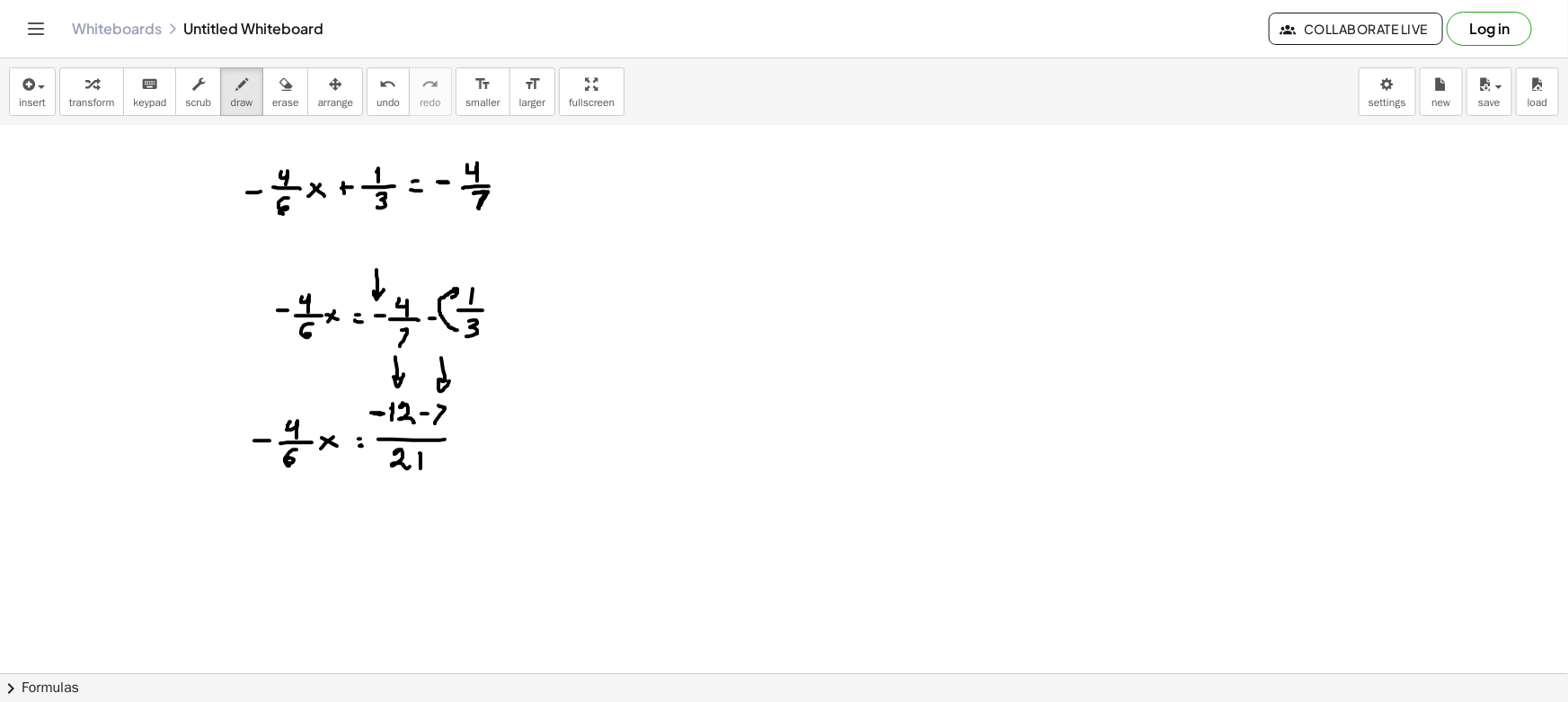 click at bounding box center [784, 611] 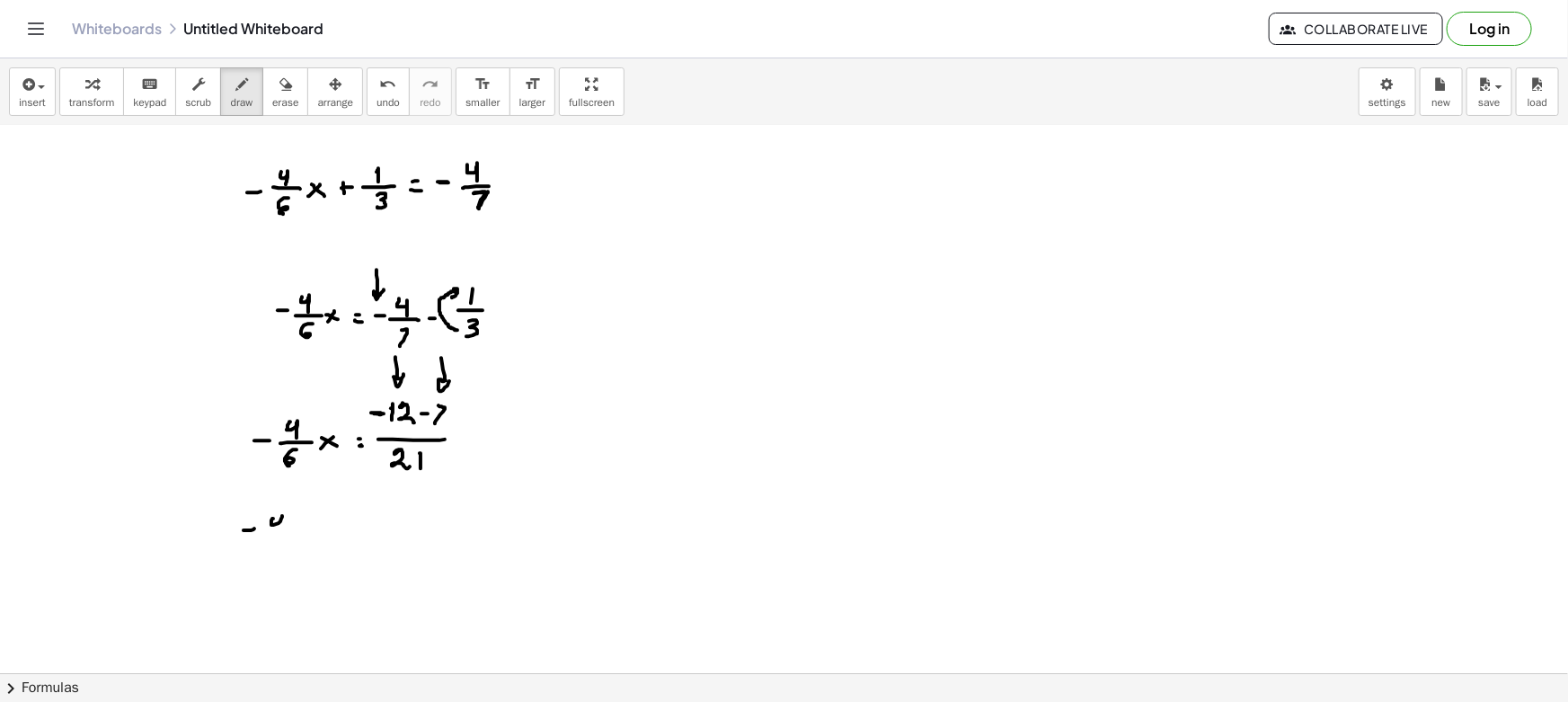 drag, startPoint x: 273, startPoint y: 518, endPoint x: 279, endPoint y: 533, distance: 16.155494 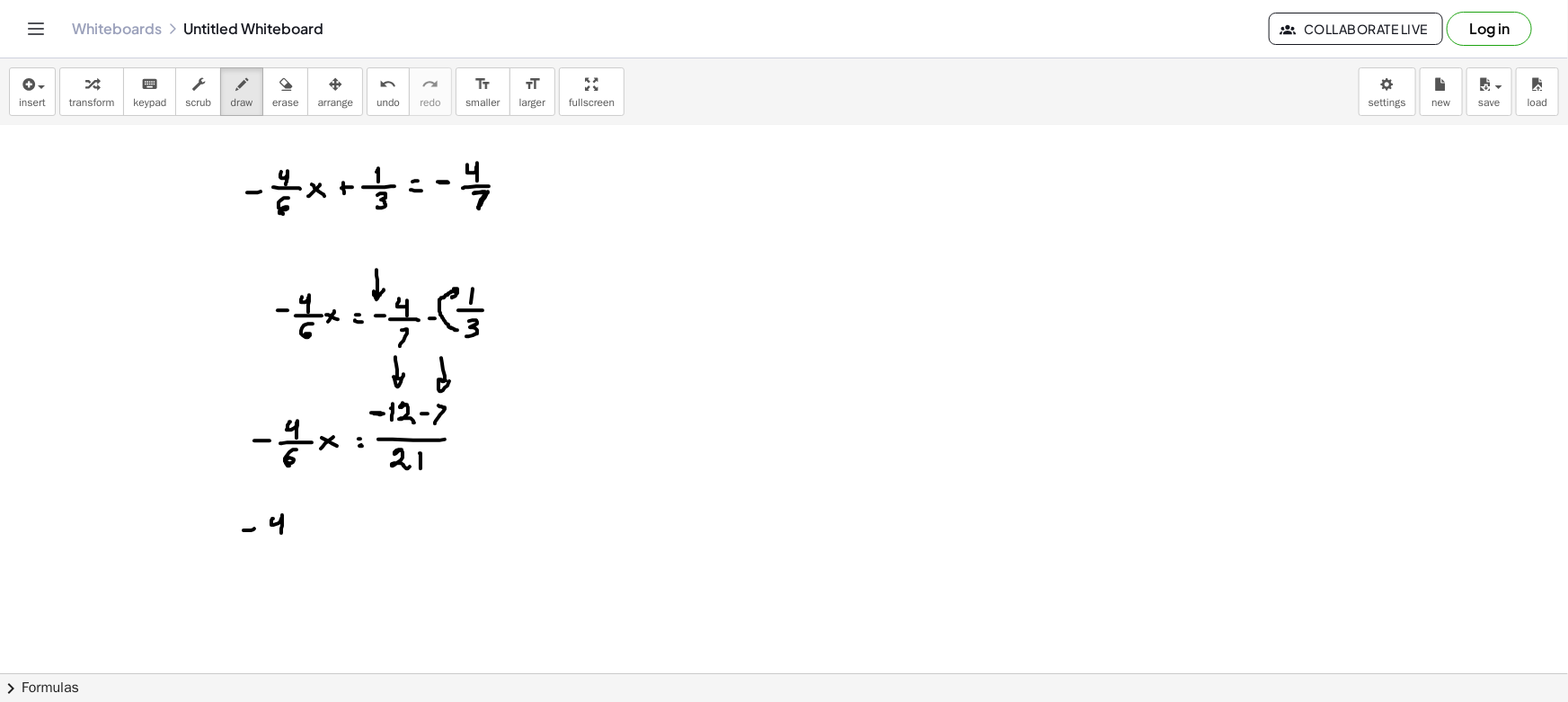click at bounding box center (784, 611) 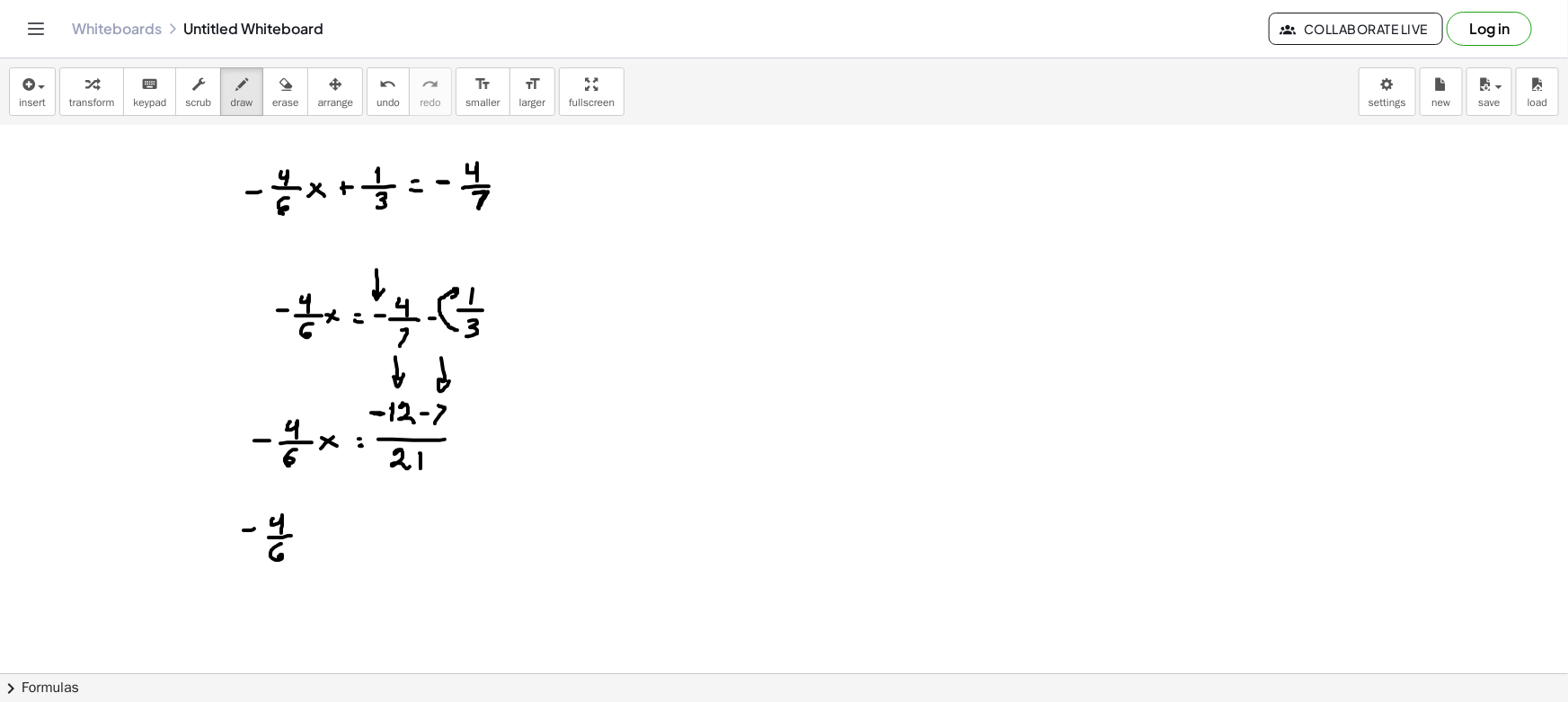 drag, startPoint x: 281, startPoint y: 543, endPoint x: 303, endPoint y: 543, distance: 22 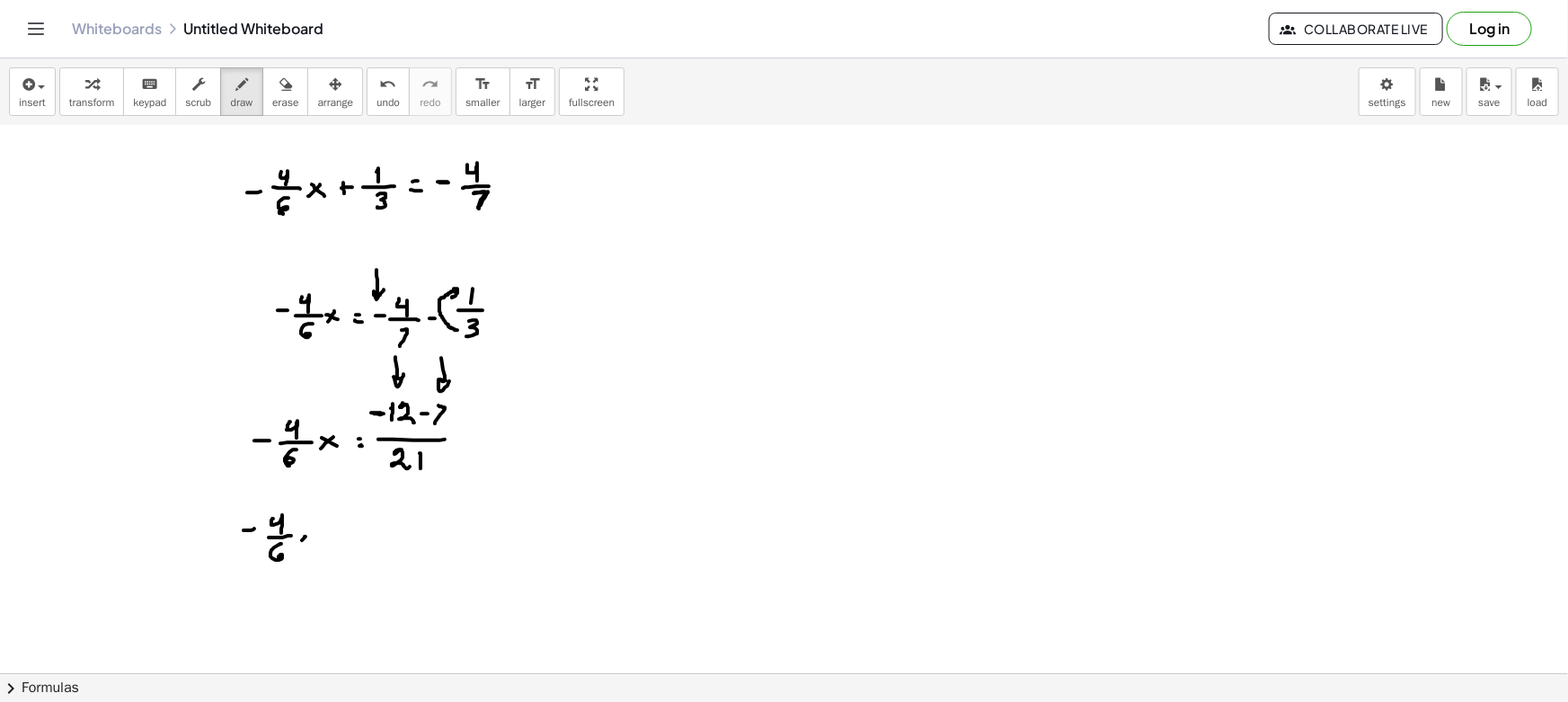 click at bounding box center (784, 611) 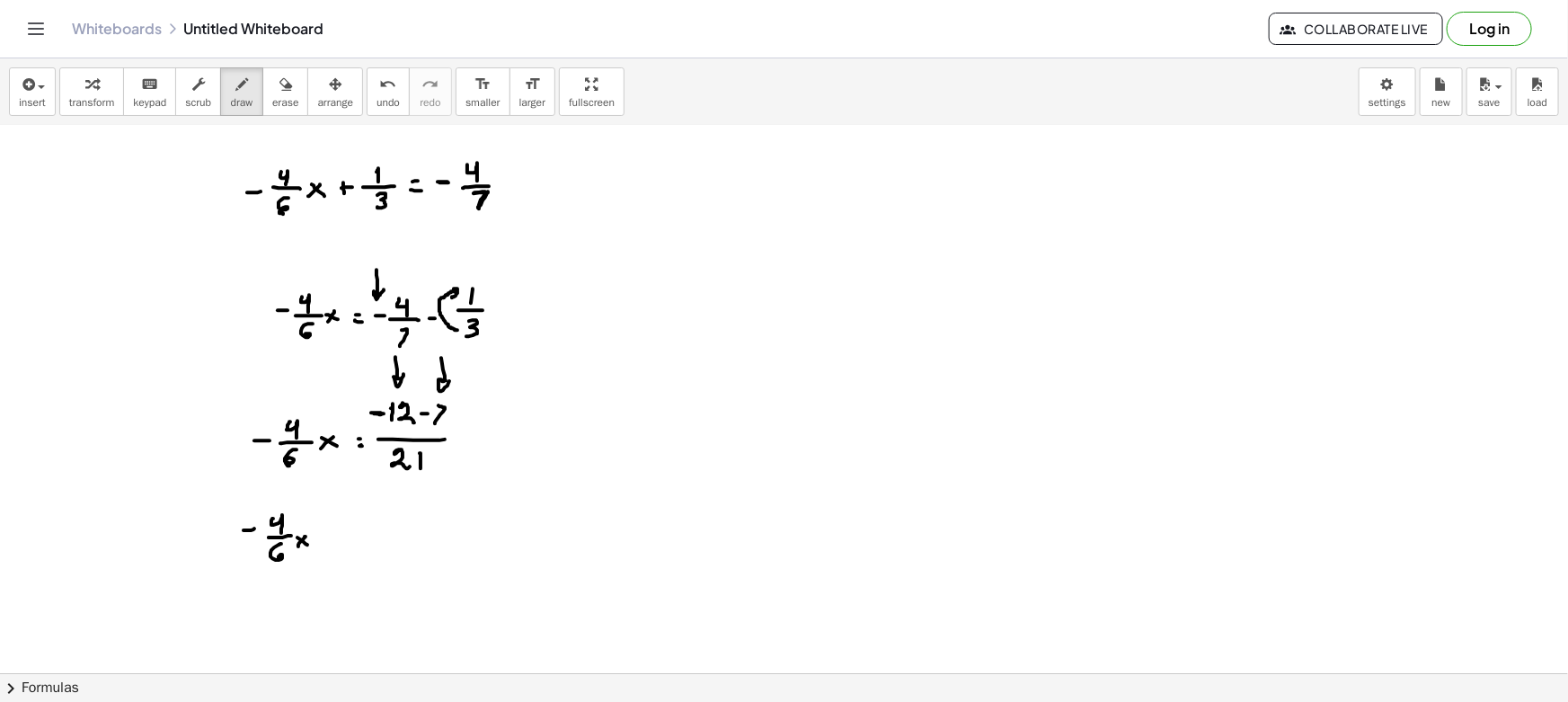 drag, startPoint x: 297, startPoint y: 537, endPoint x: 314, endPoint y: 546, distance: 19.23538 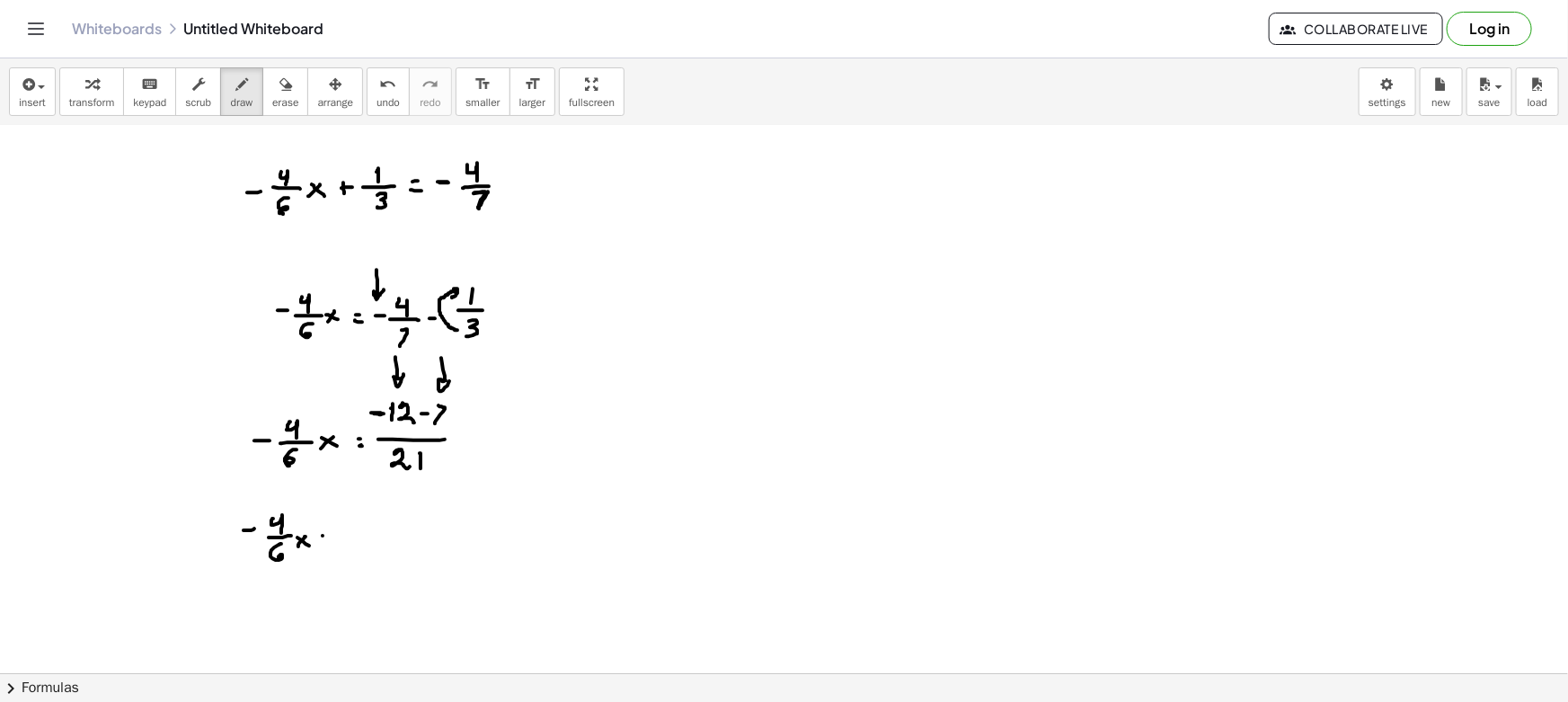 click at bounding box center [784, 611] 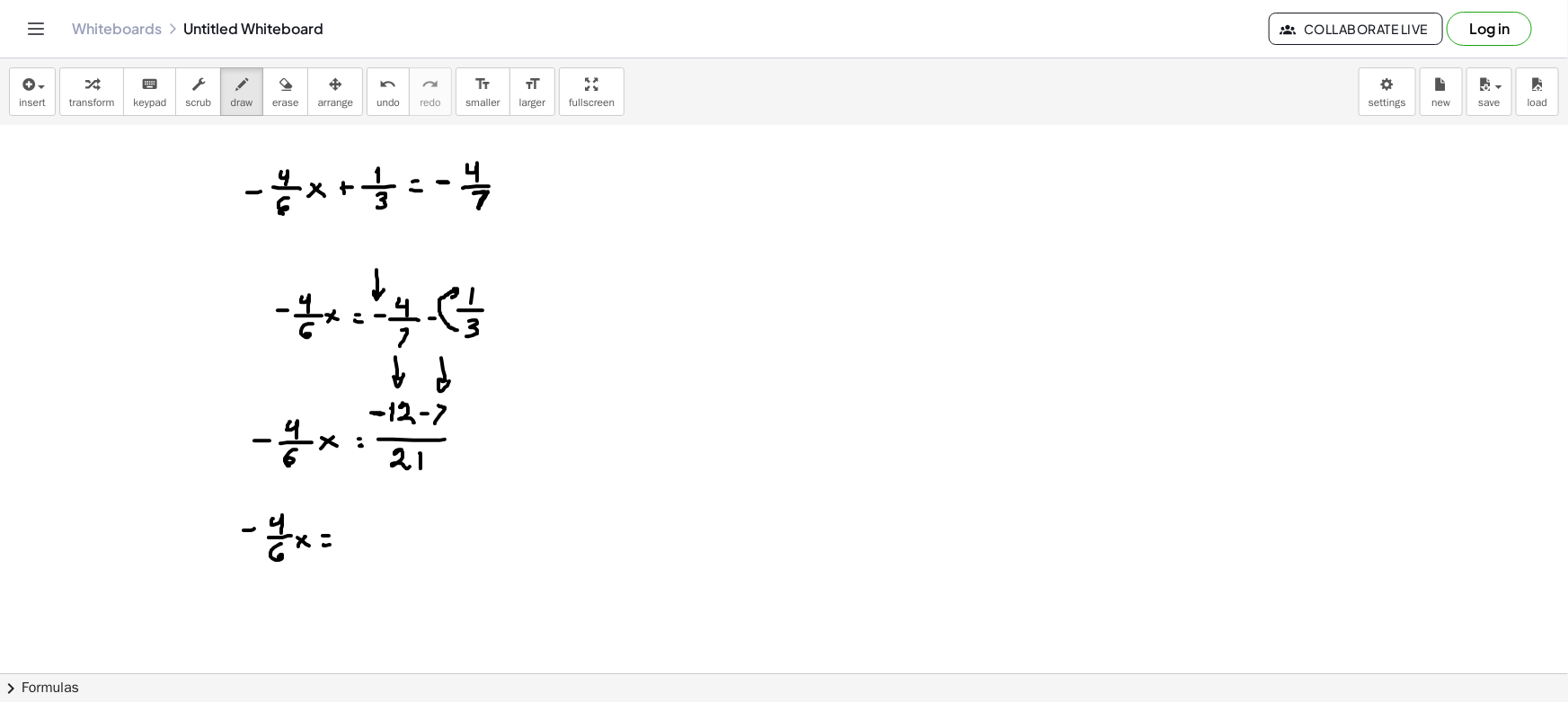 click at bounding box center [784, 611] 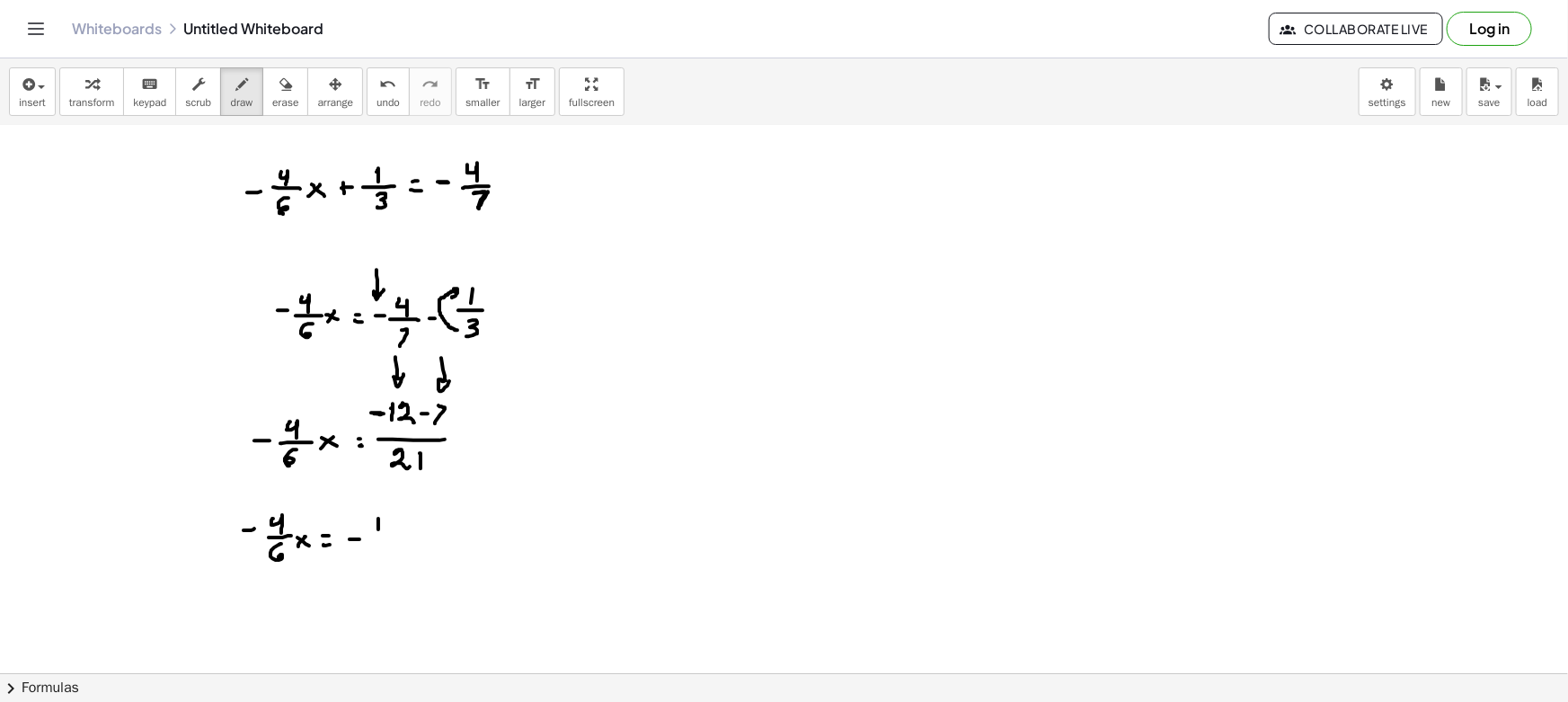 click at bounding box center (784, 611) 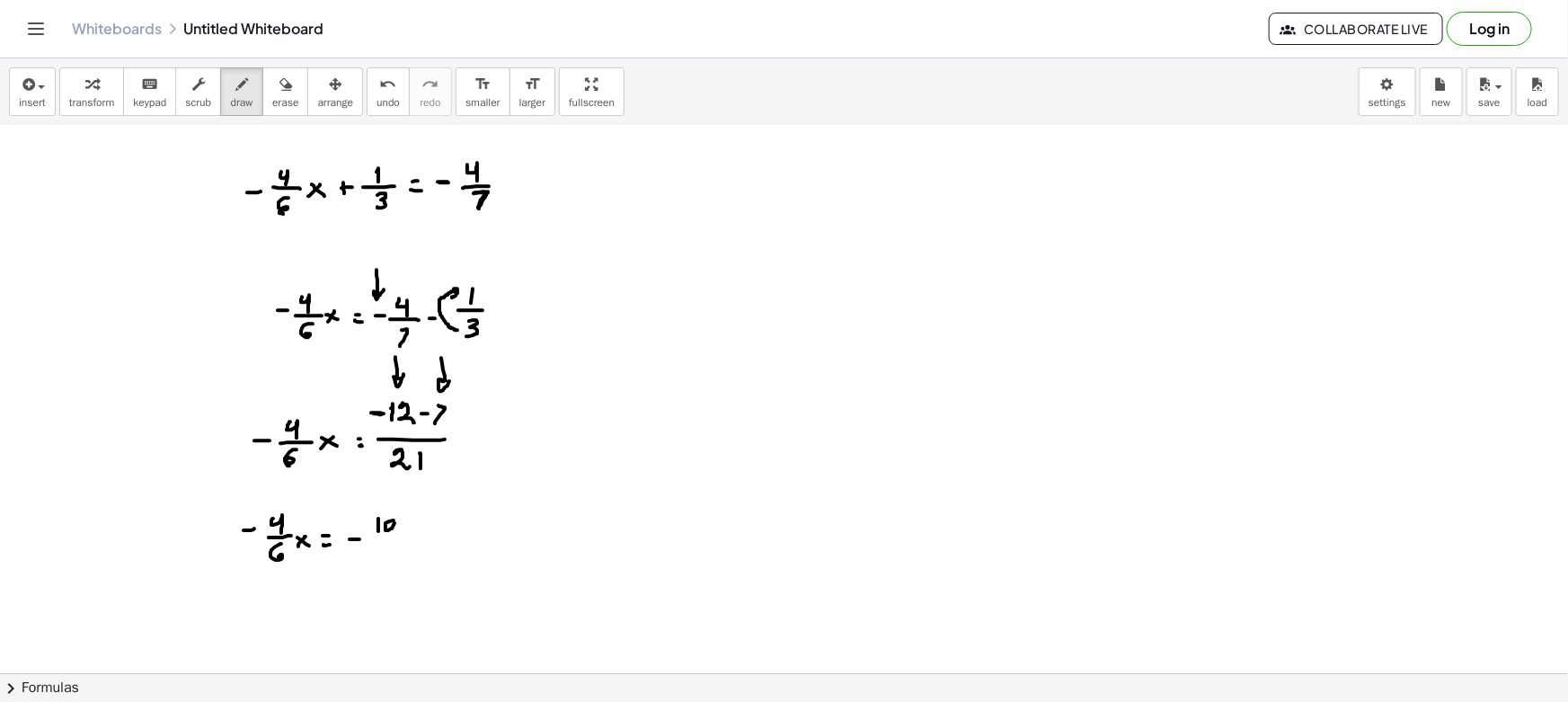 drag, startPoint x: 394, startPoint y: 520, endPoint x: 394, endPoint y: 535, distance: 15 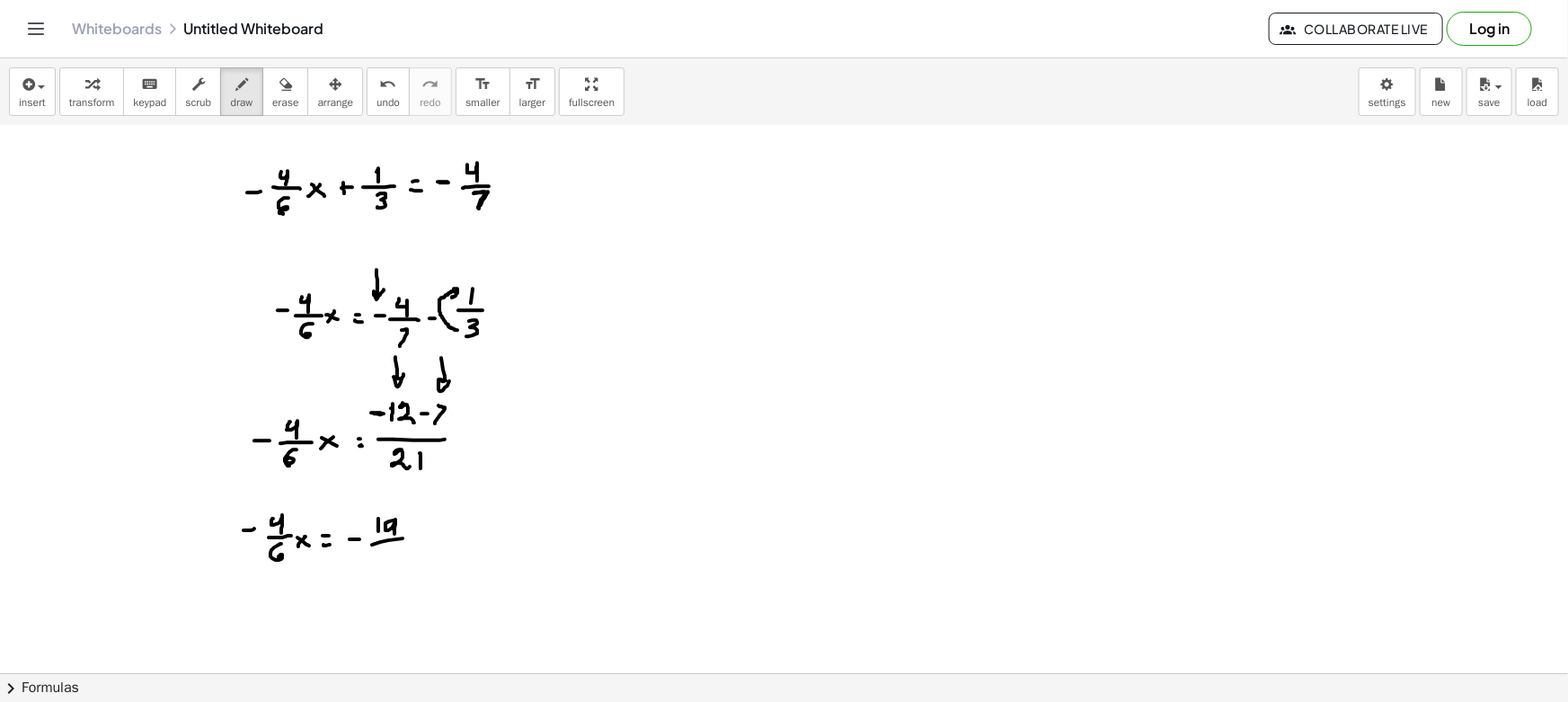 drag, startPoint x: 388, startPoint y: 539, endPoint x: 394, endPoint y: 546, distance: 9.219544 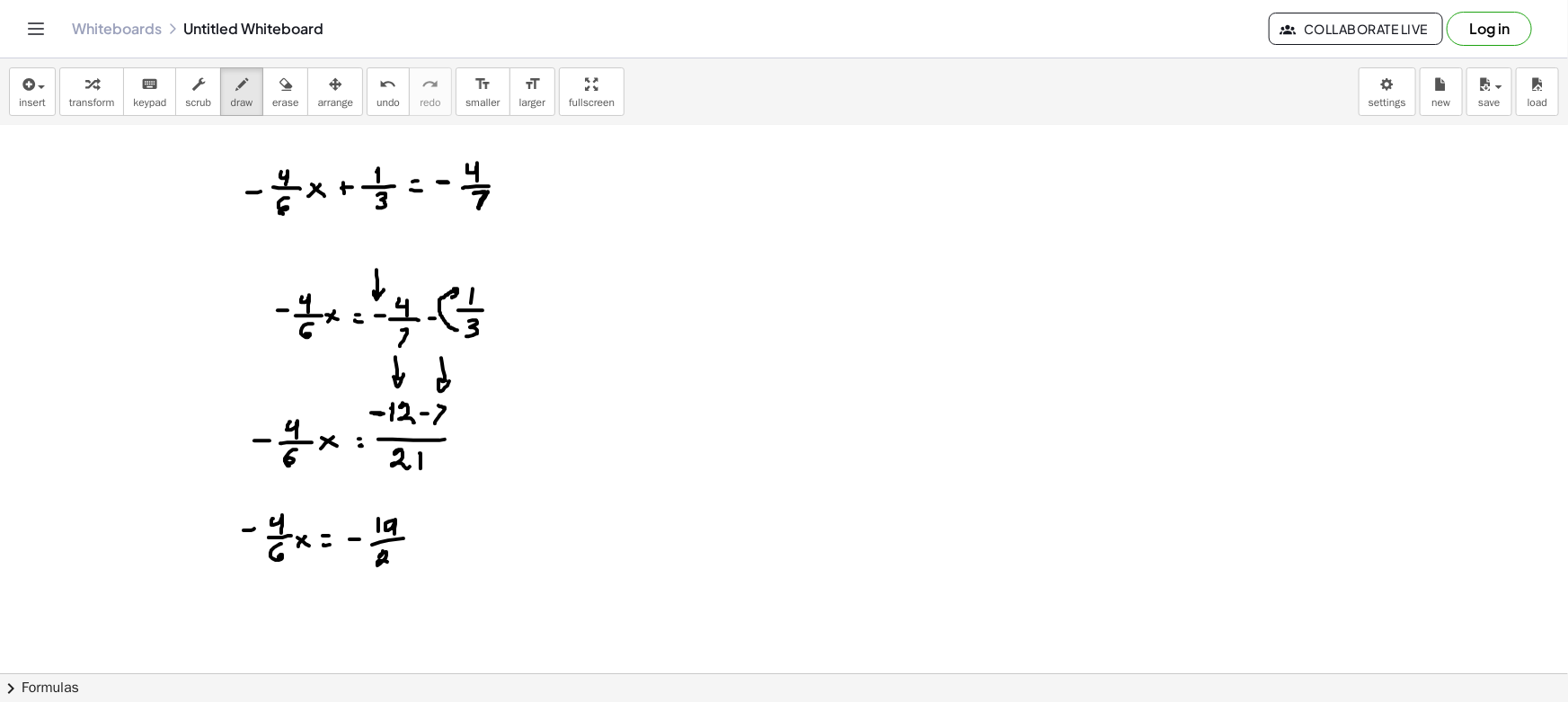 drag, startPoint x: 383, startPoint y: 550, endPoint x: 403, endPoint y: 551, distance: 20.024984 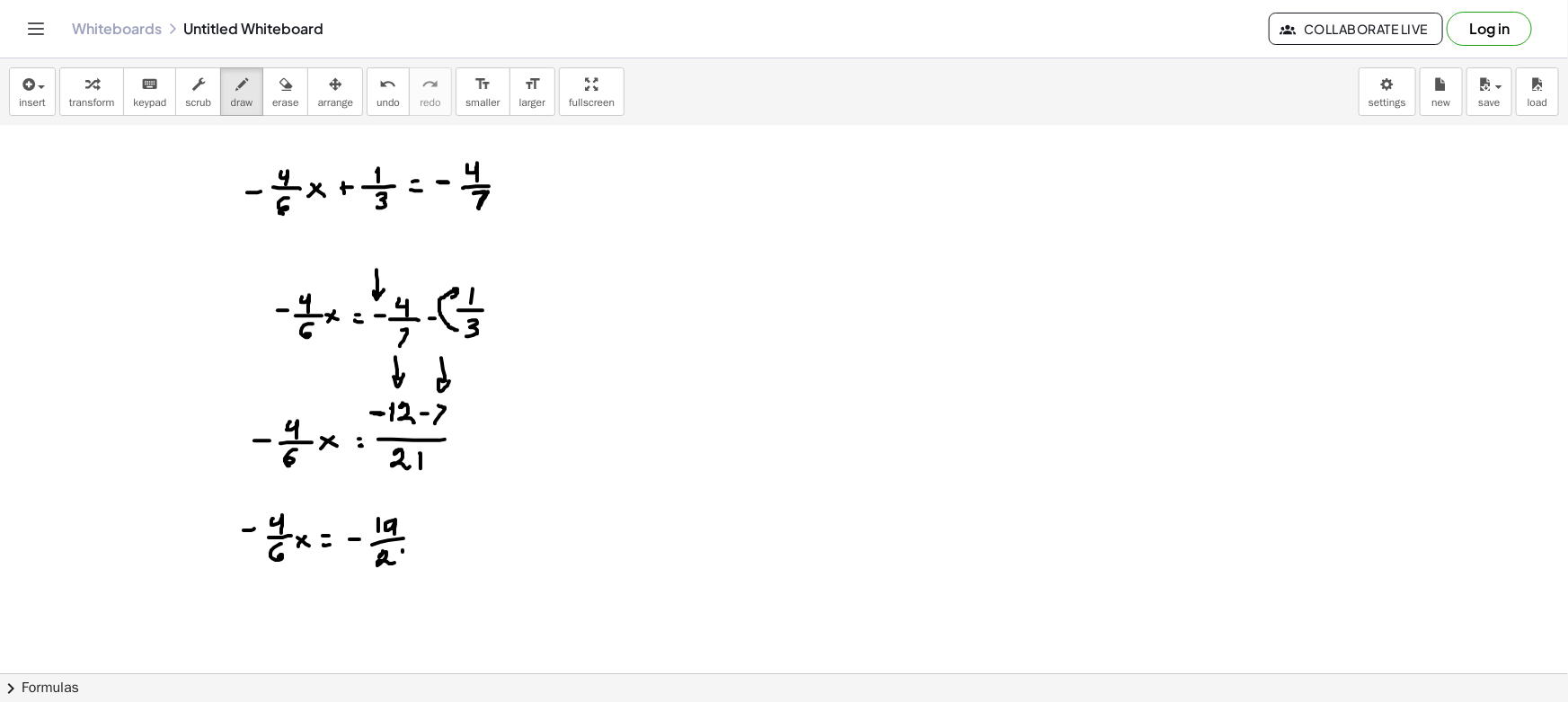drag, startPoint x: 403, startPoint y: 551, endPoint x: 403, endPoint y: 564, distance: 13 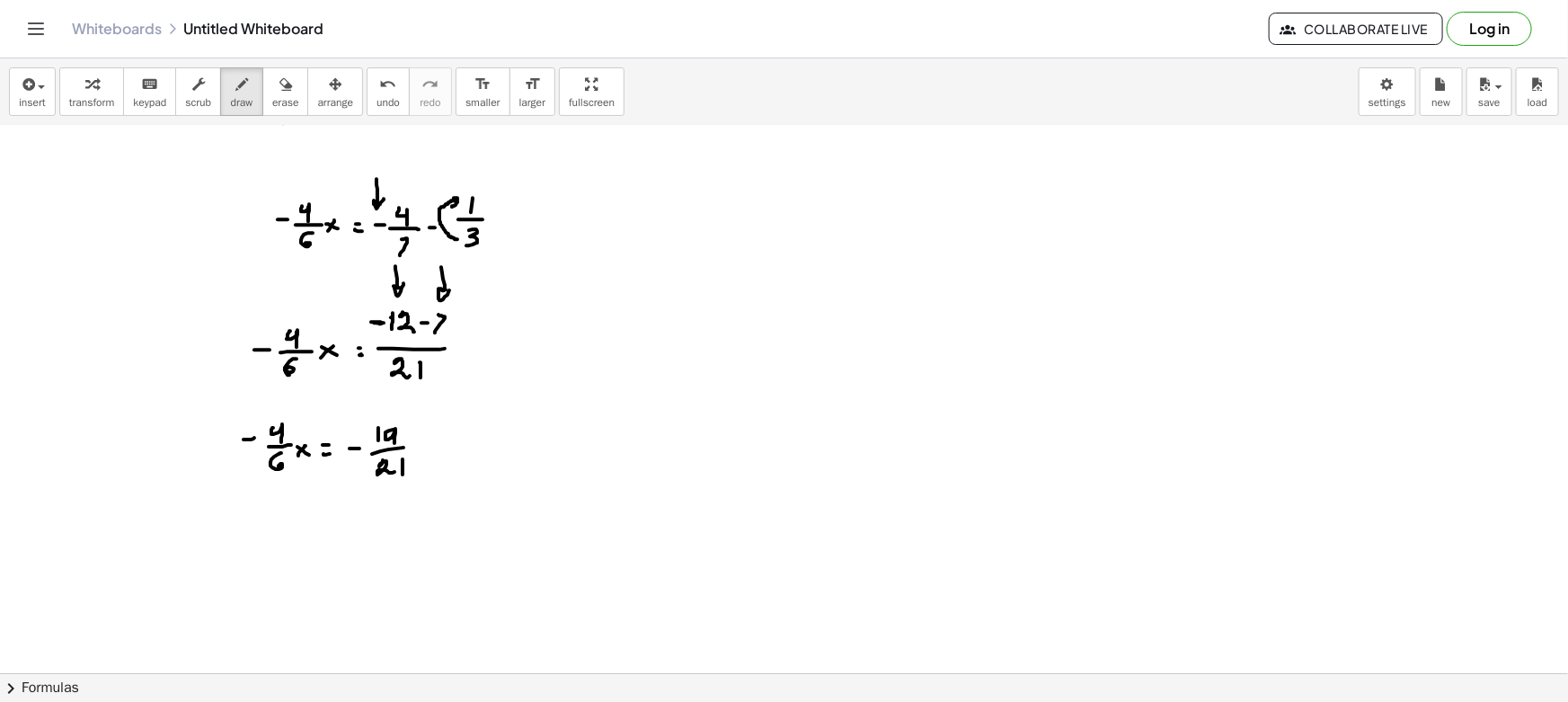 scroll, scrollTop: 408, scrollLeft: 0, axis: vertical 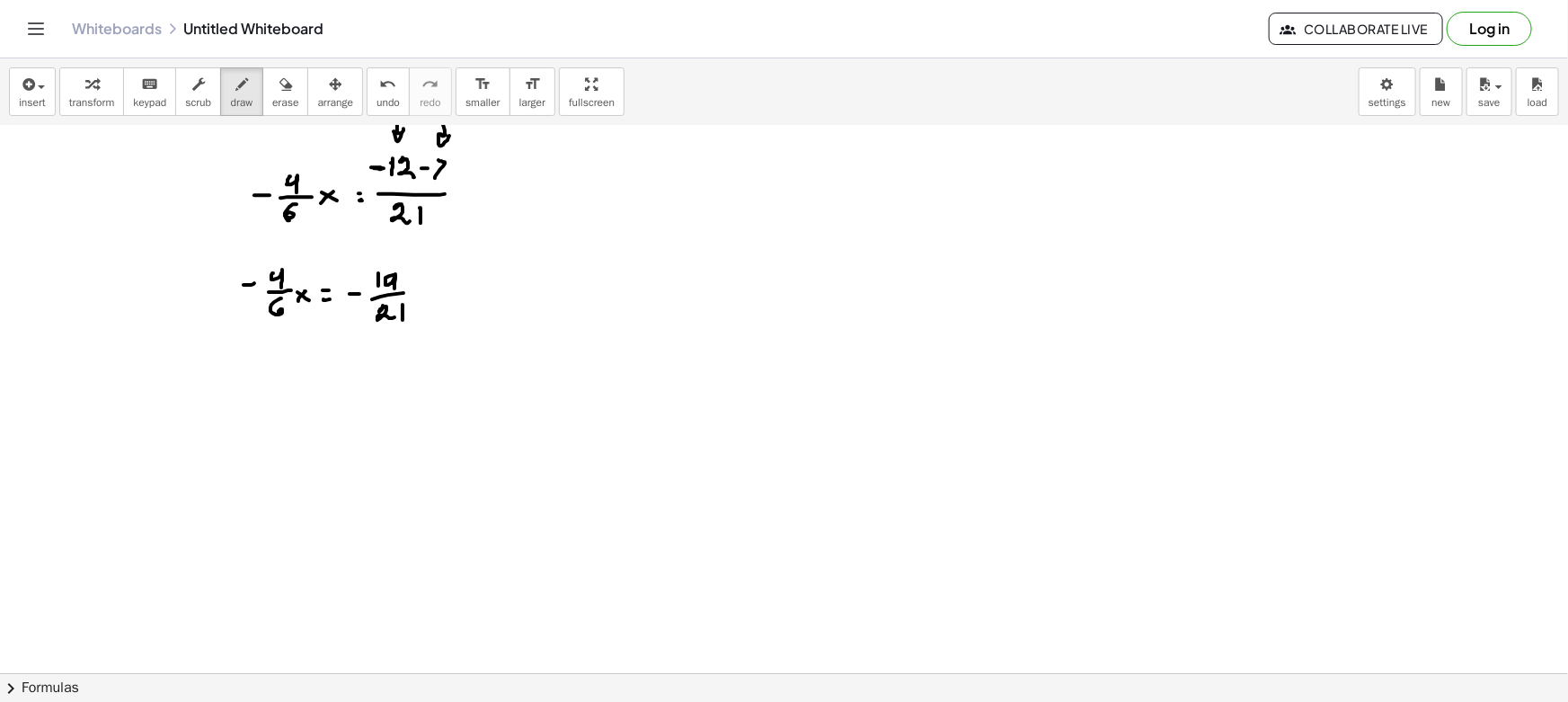 click at bounding box center [784, 366] 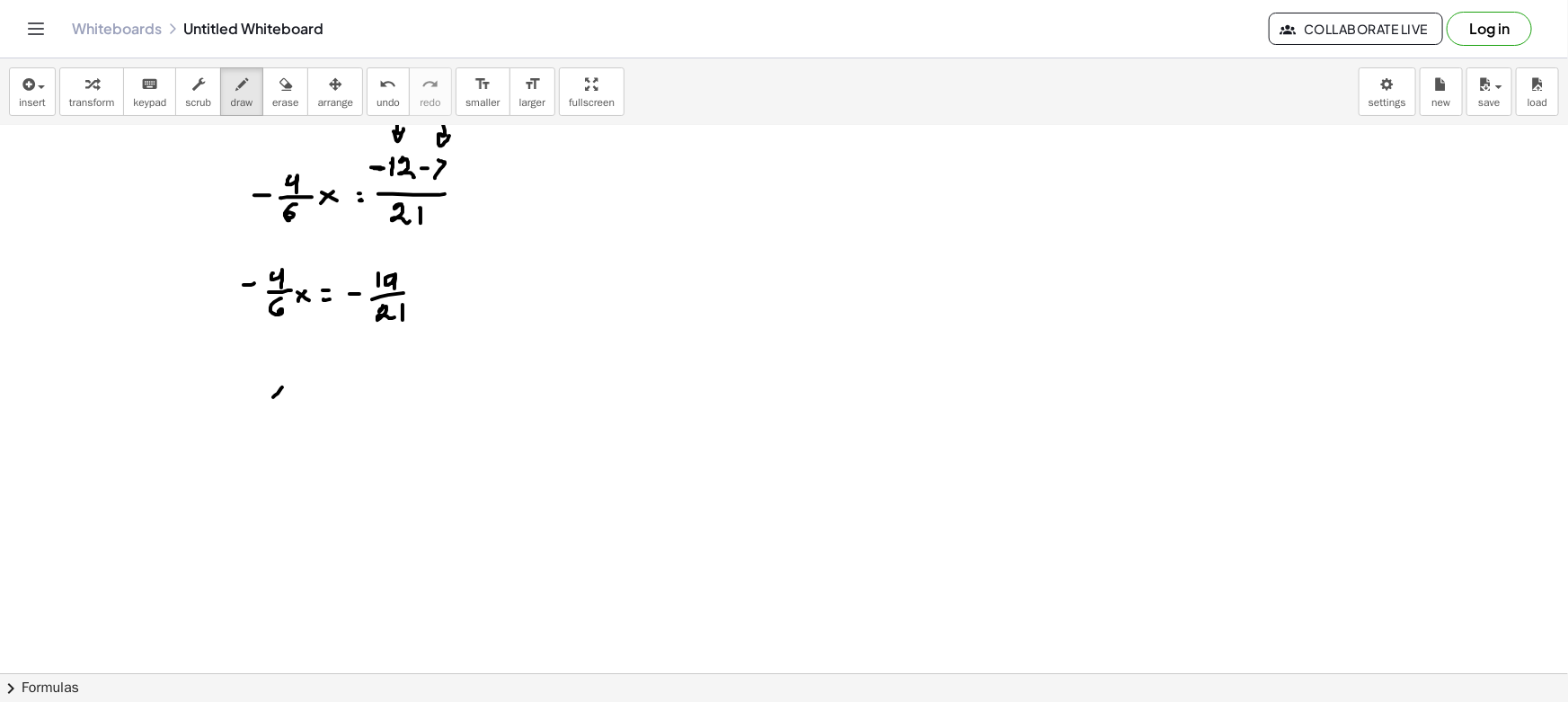 click at bounding box center (784, 366) 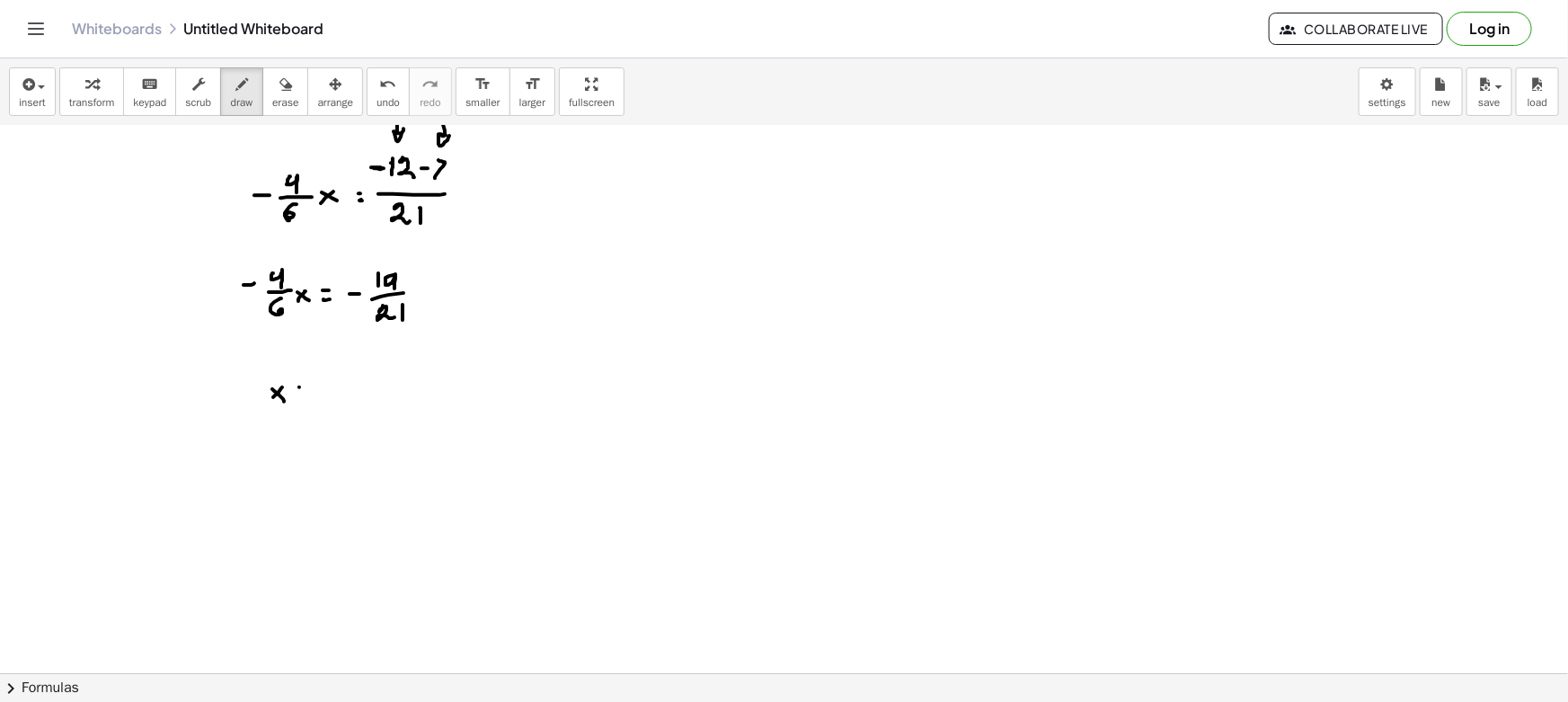click at bounding box center (784, 366) 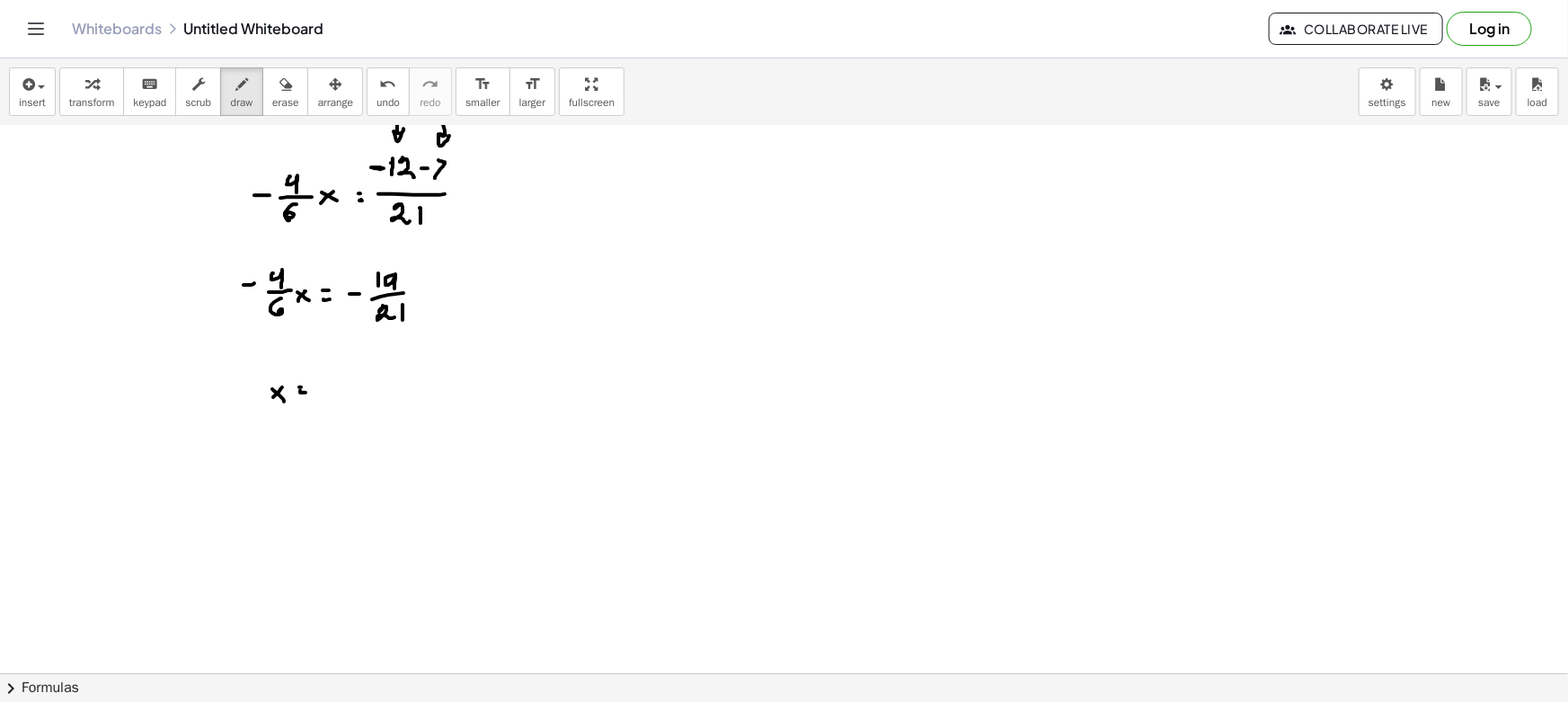 drag, startPoint x: 300, startPoint y: 390, endPoint x: 312, endPoint y: 393, distance: 12.369317 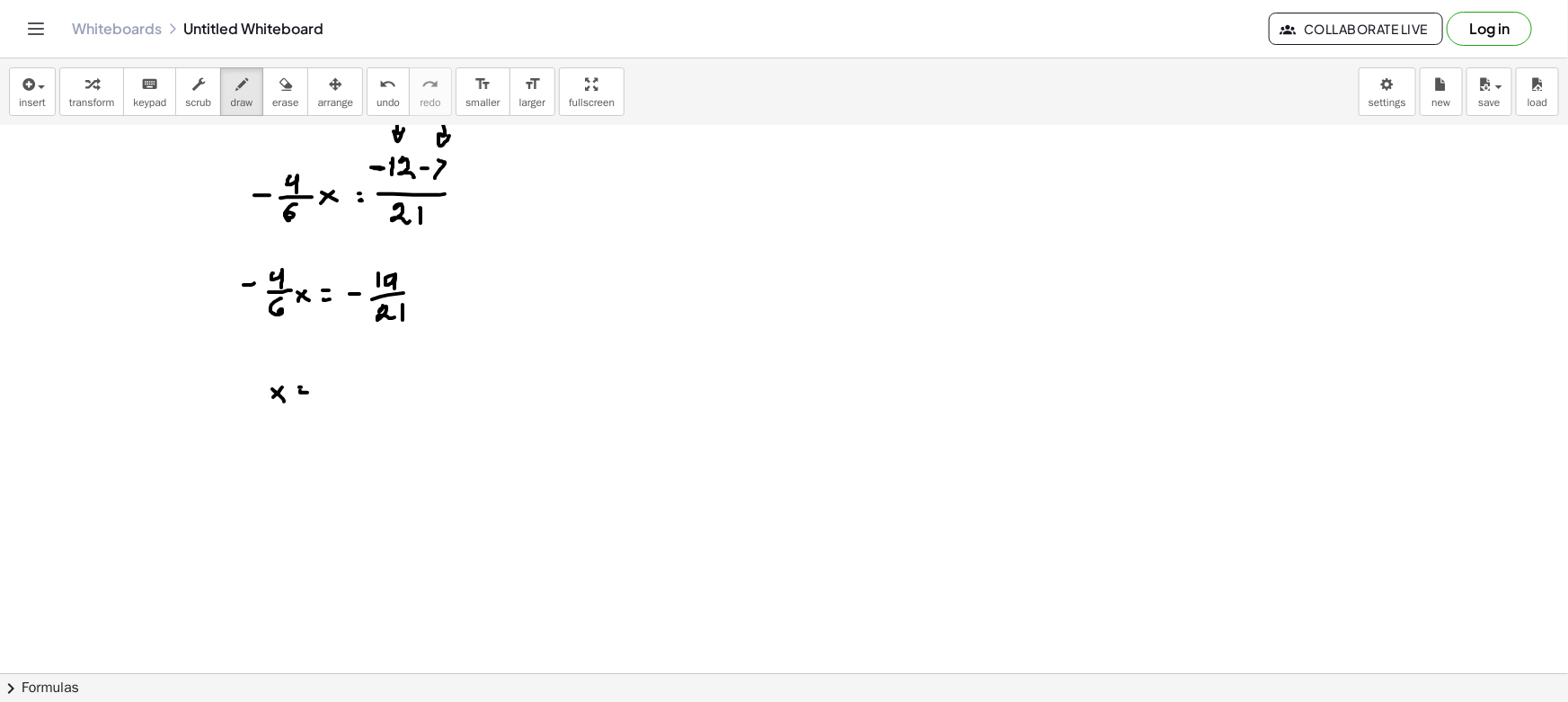 drag, startPoint x: 320, startPoint y: 389, endPoint x: 341, endPoint y: 389, distance: 21 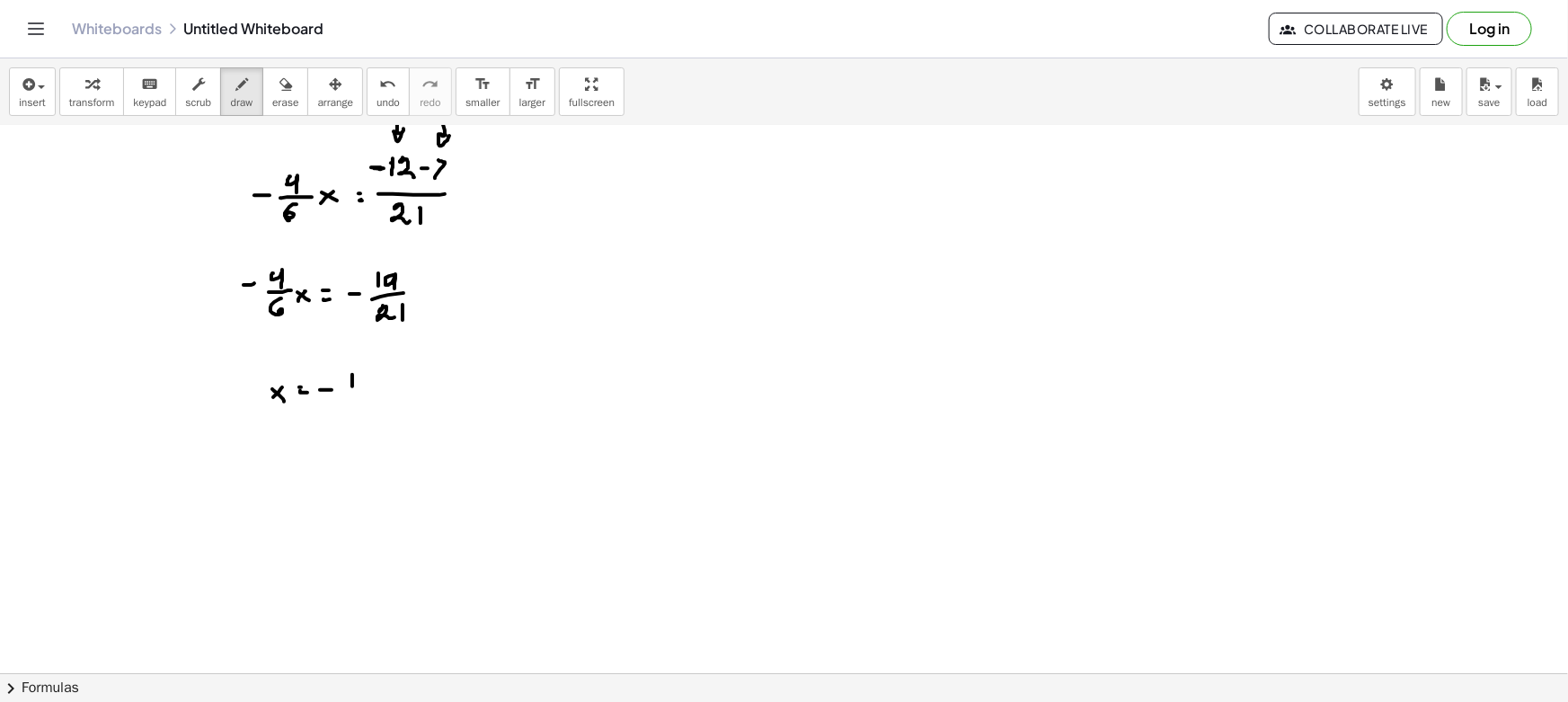 click at bounding box center (784, 366) 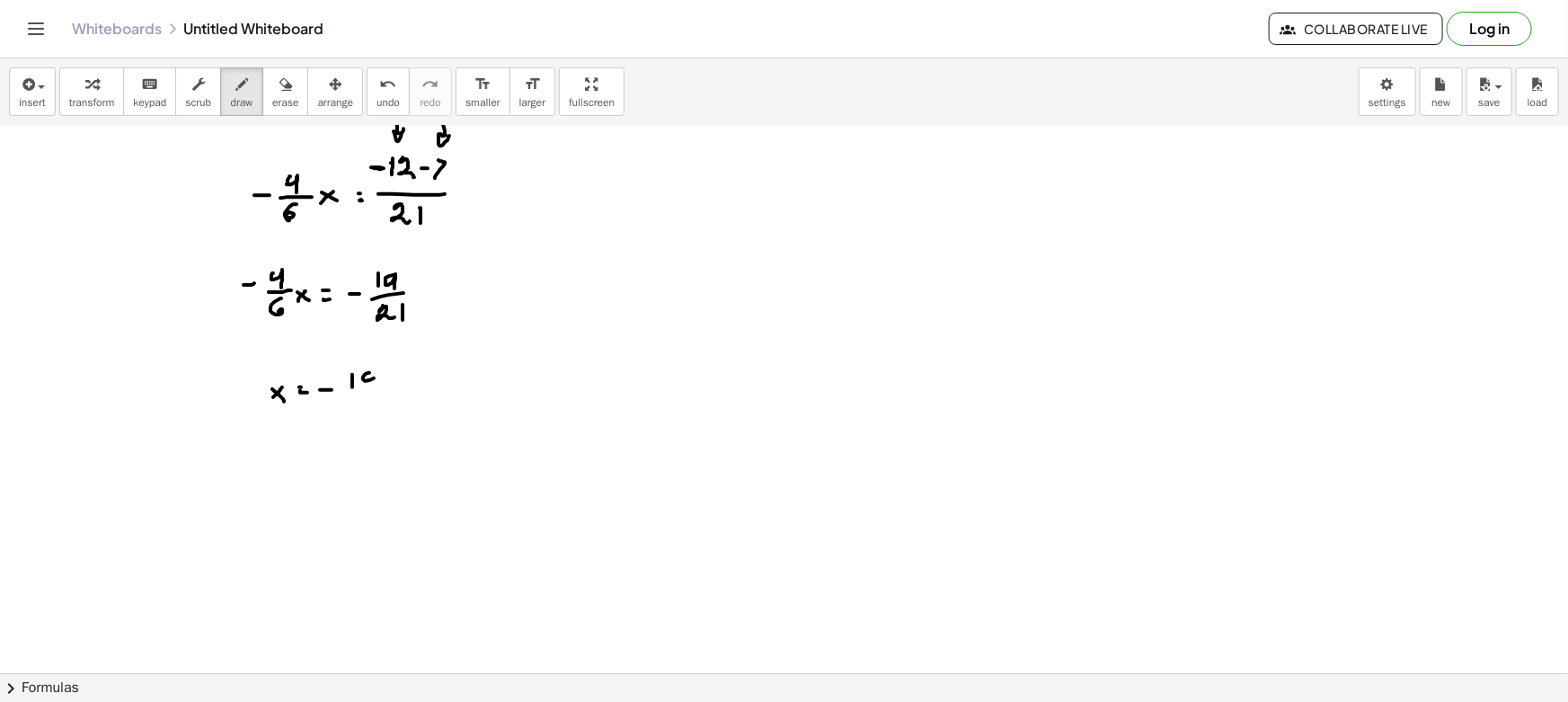drag, startPoint x: 369, startPoint y: 372, endPoint x: 373, endPoint y: 390, distance: 18.439089 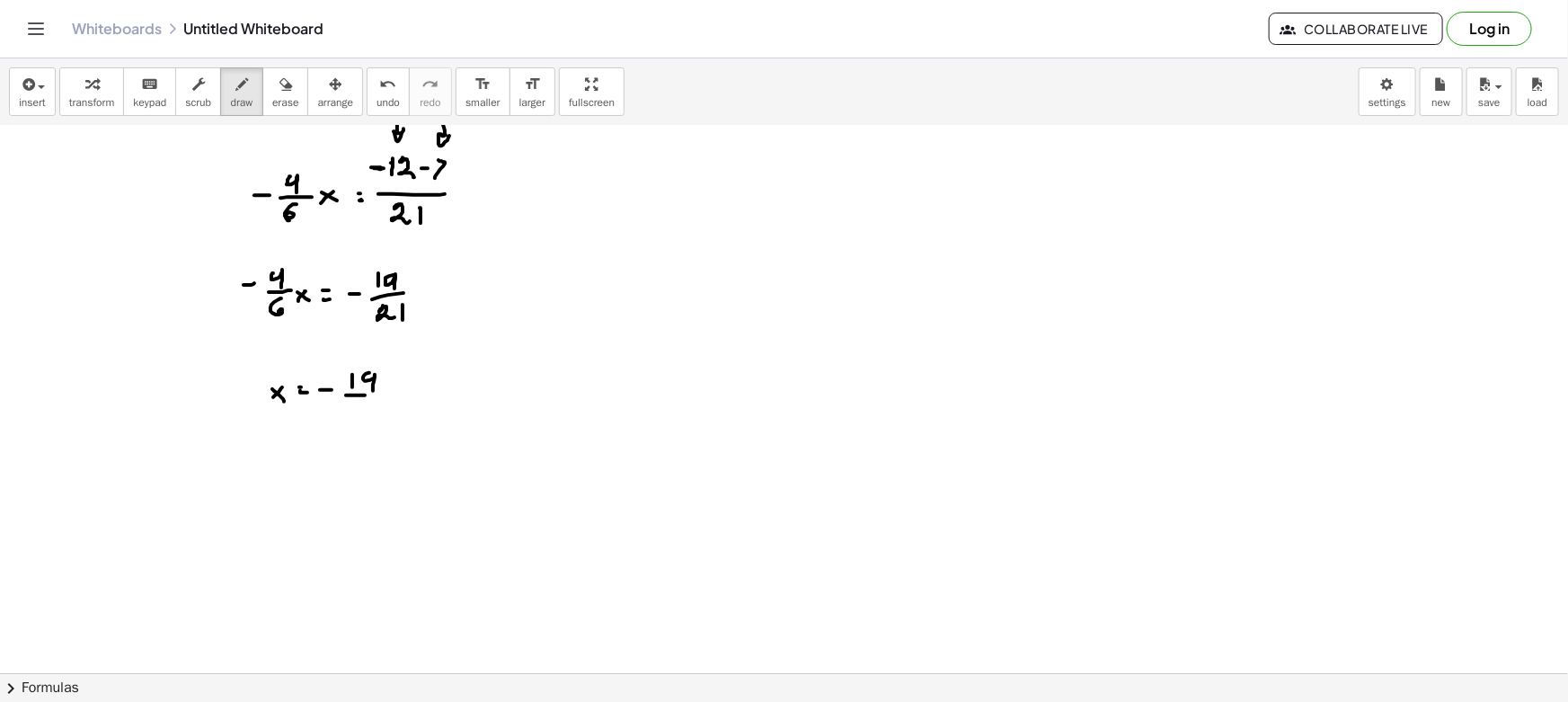 drag, startPoint x: 347, startPoint y: 395, endPoint x: 378, endPoint y: 395, distance: 31 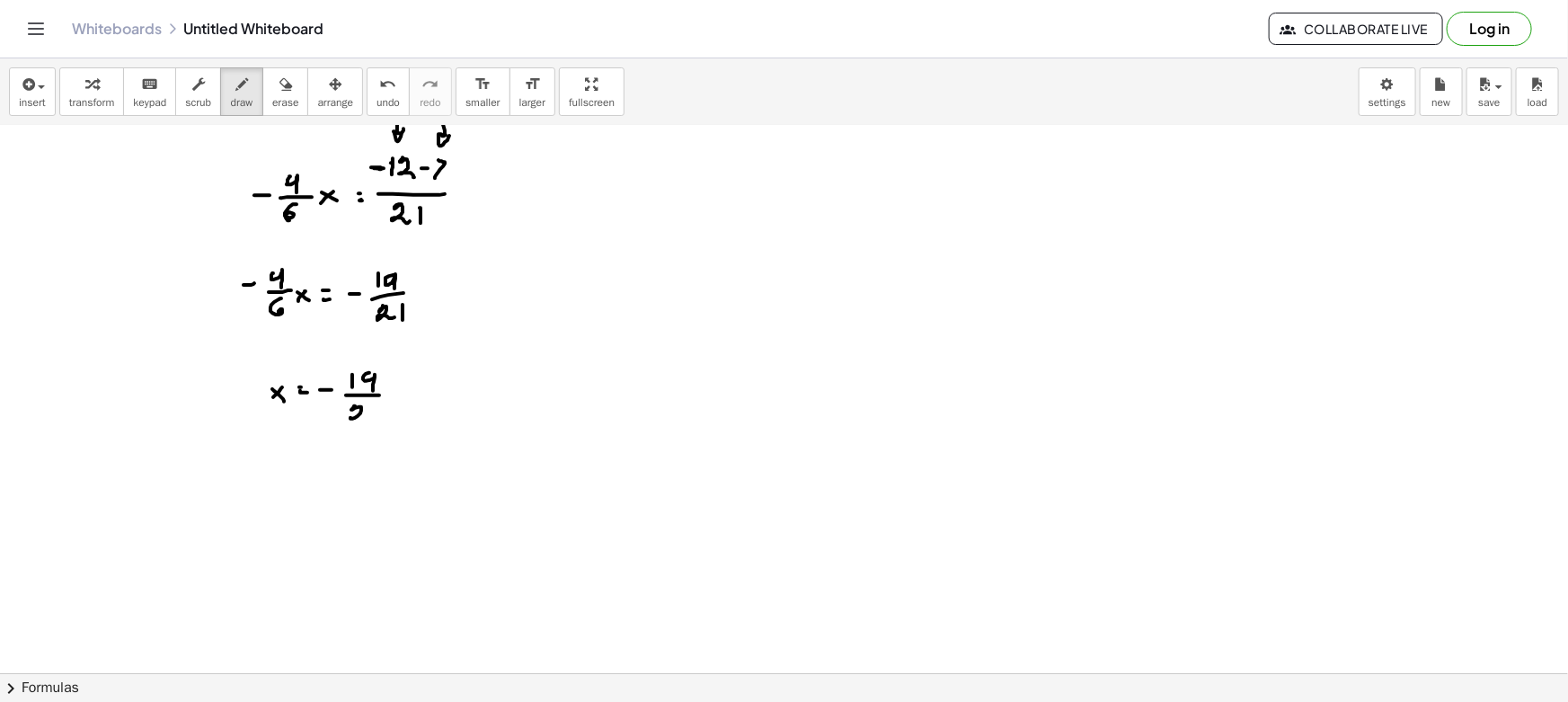 drag, startPoint x: 352, startPoint y: 408, endPoint x: 374, endPoint y: 410, distance: 22.090722 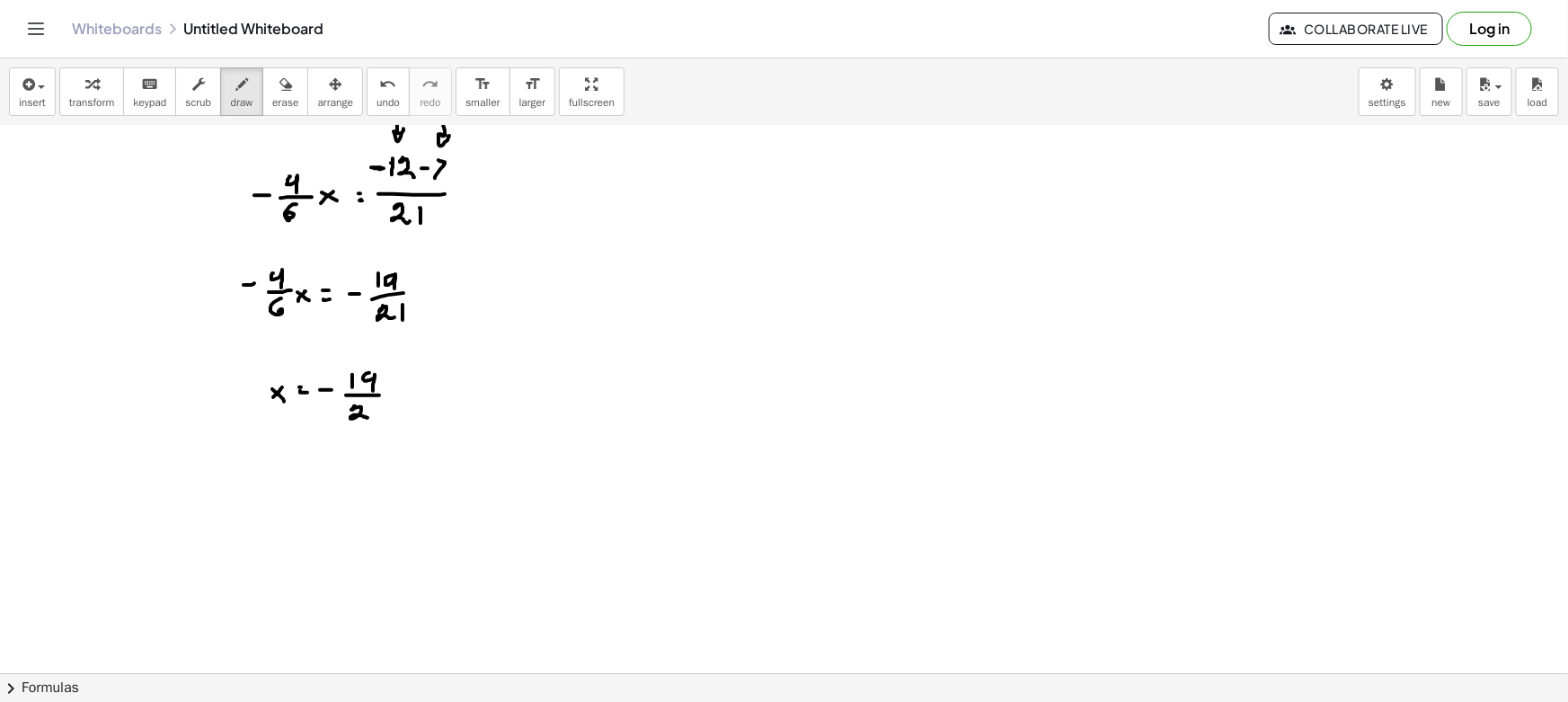drag, startPoint x: 376, startPoint y: 404, endPoint x: 376, endPoint y: 419, distance: 15 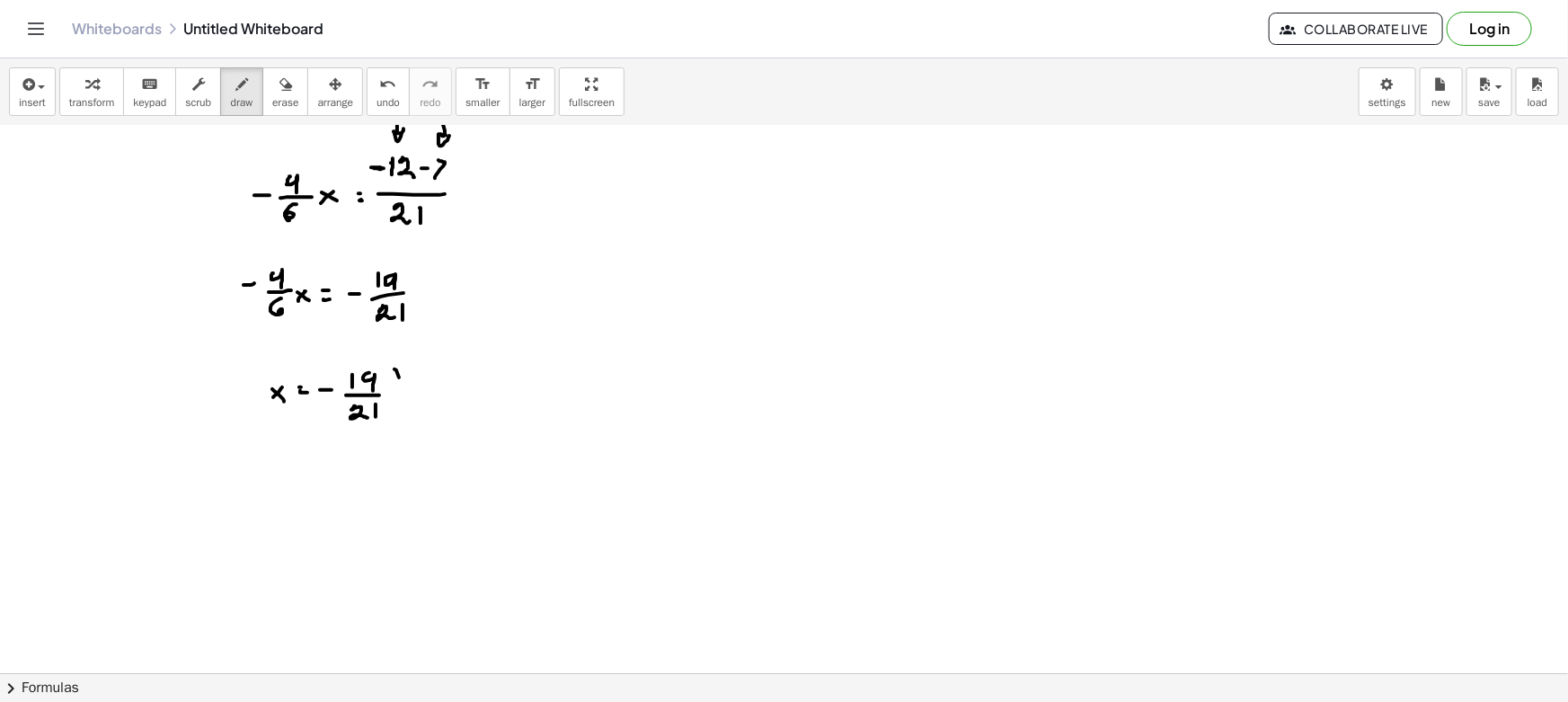 drag, startPoint x: 399, startPoint y: 377, endPoint x: 381, endPoint y: 420, distance: 47 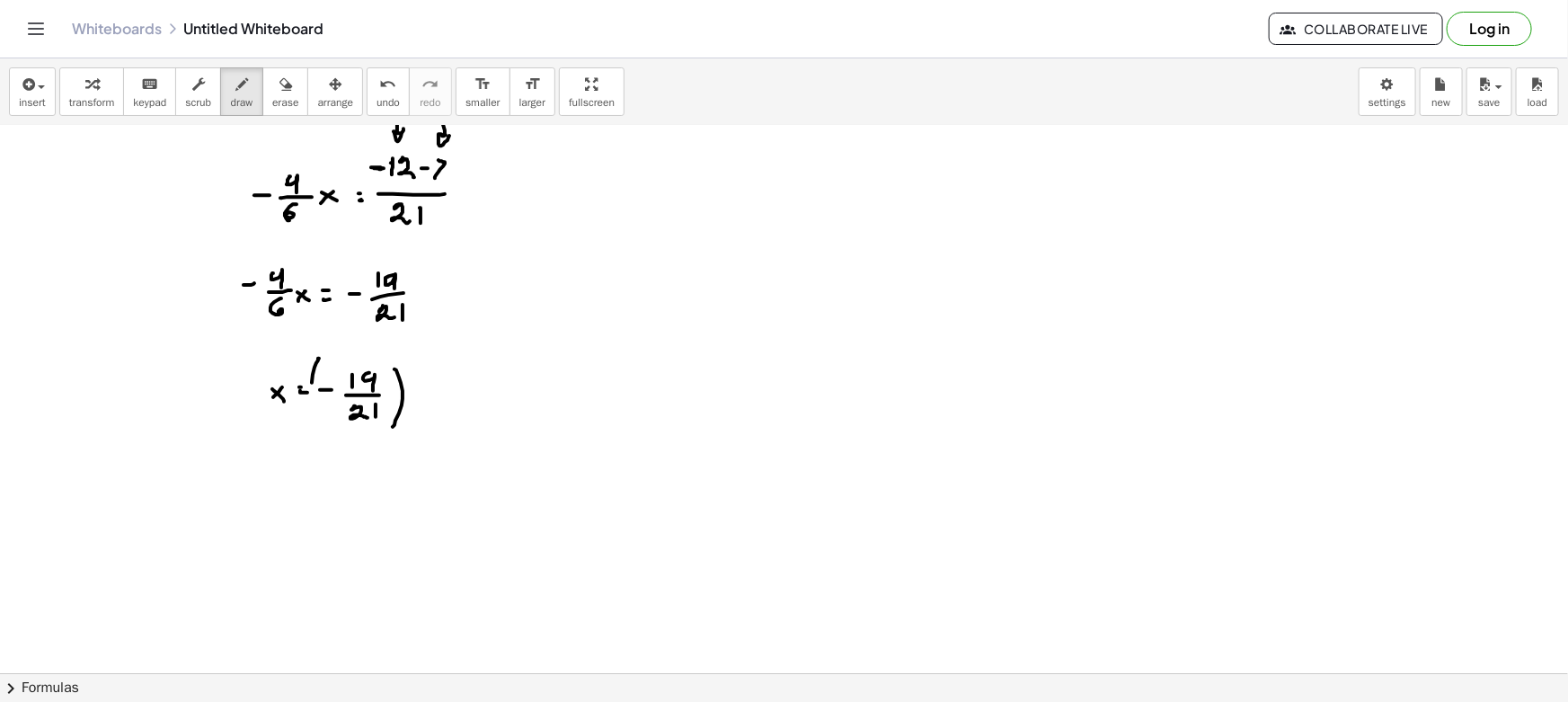 drag, startPoint x: 318, startPoint y: 360, endPoint x: 326, endPoint y: 425, distance: 65.490457 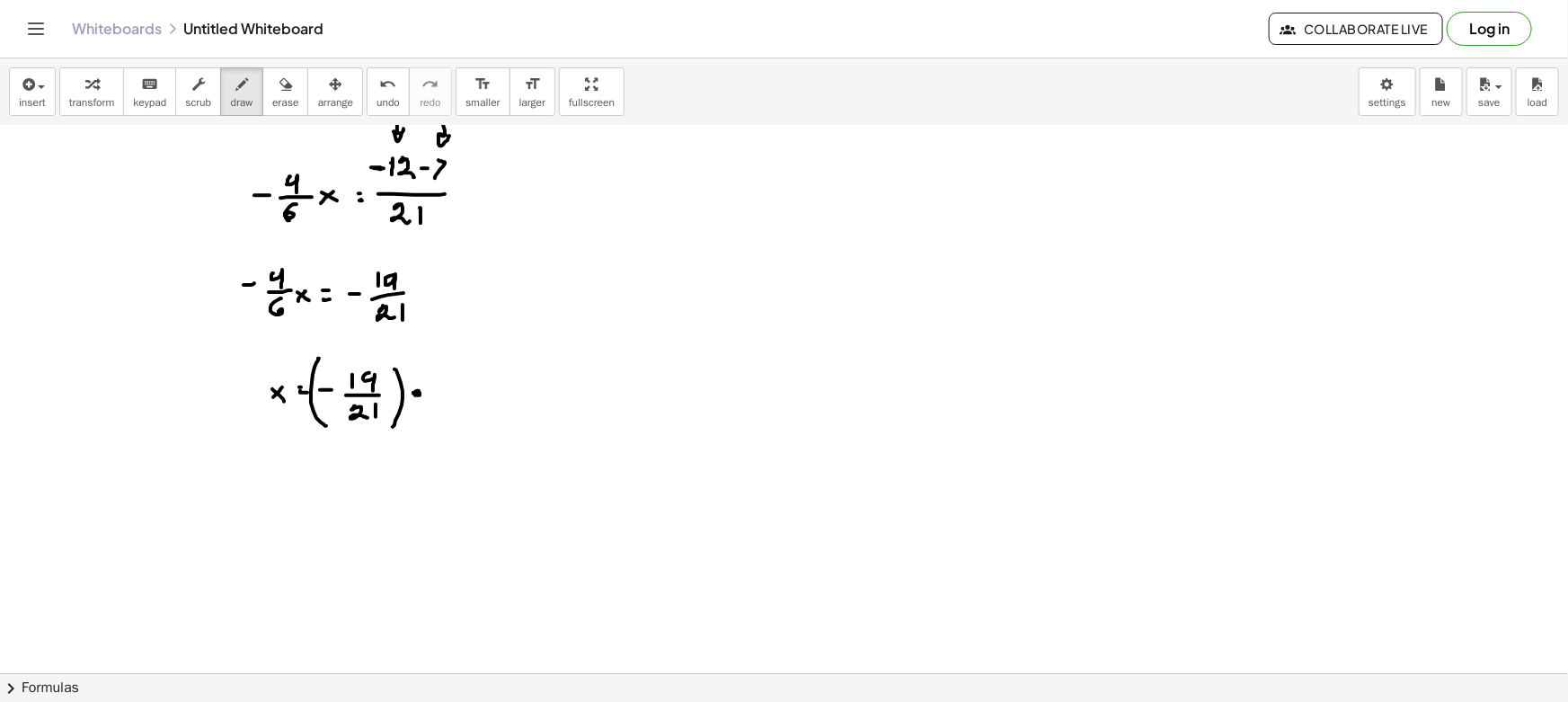 drag, startPoint x: 413, startPoint y: 392, endPoint x: 423, endPoint y: 392, distance: 10 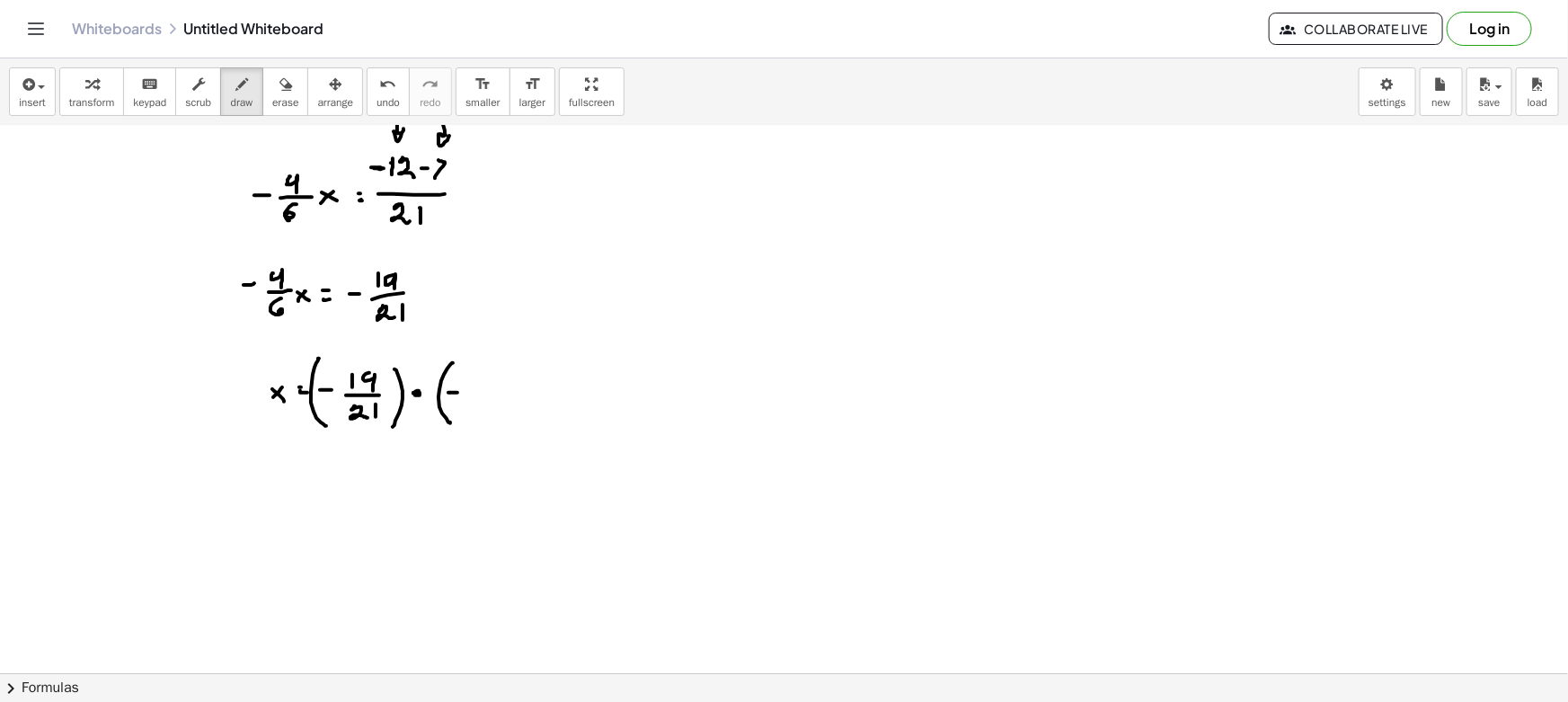 click at bounding box center (784, 366) 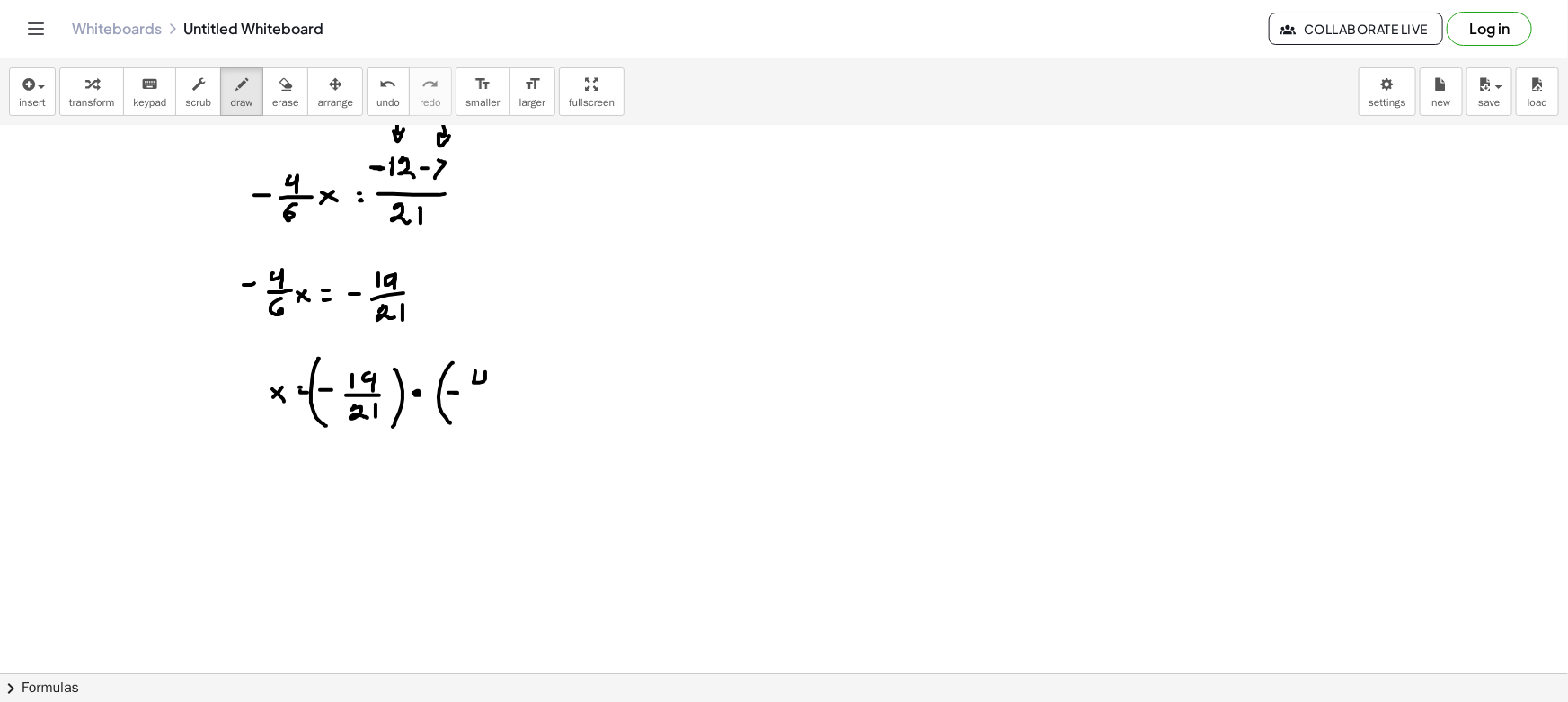 drag, startPoint x: 475, startPoint y: 370, endPoint x: 485, endPoint y: 388, distance: 20.59126 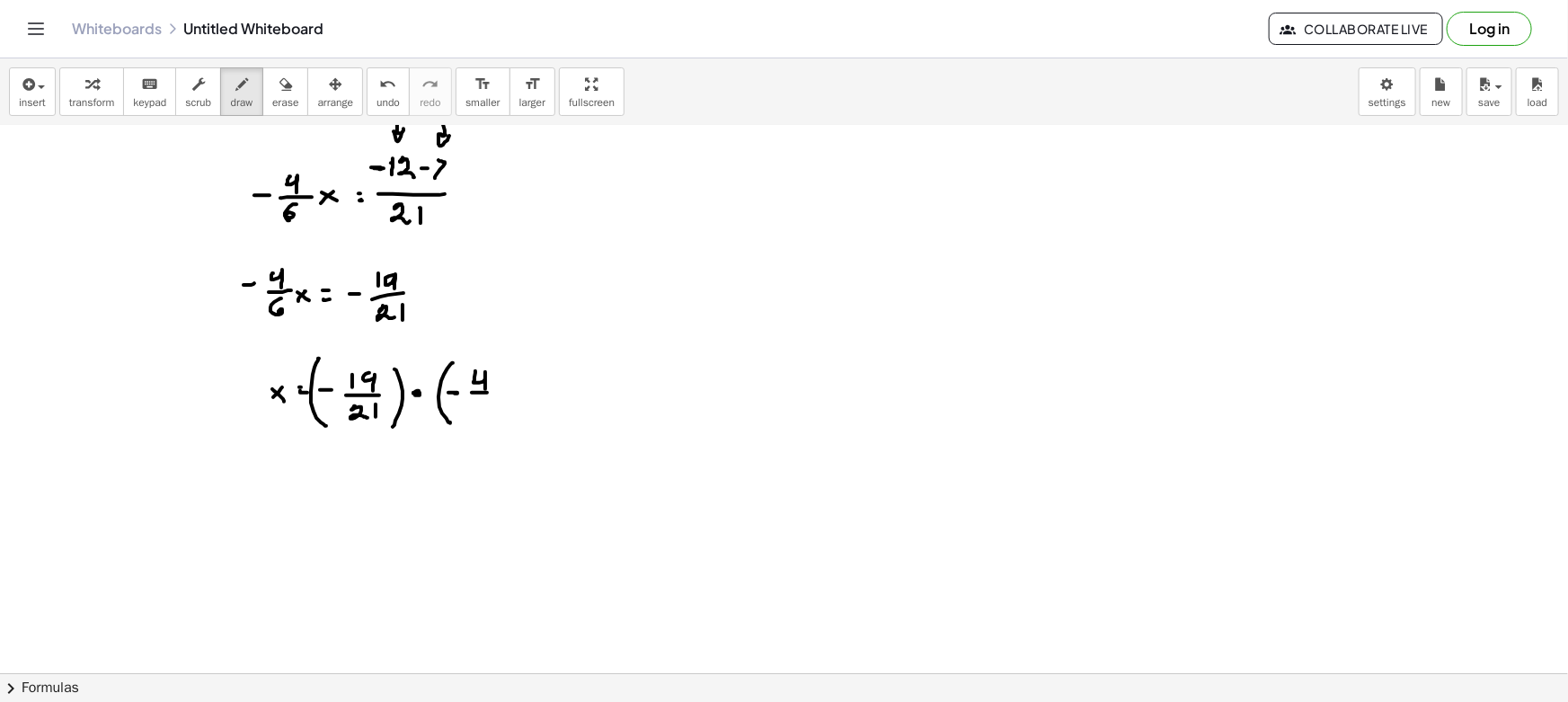 drag, startPoint x: 472, startPoint y: 392, endPoint x: 496, endPoint y: 392, distance: 24 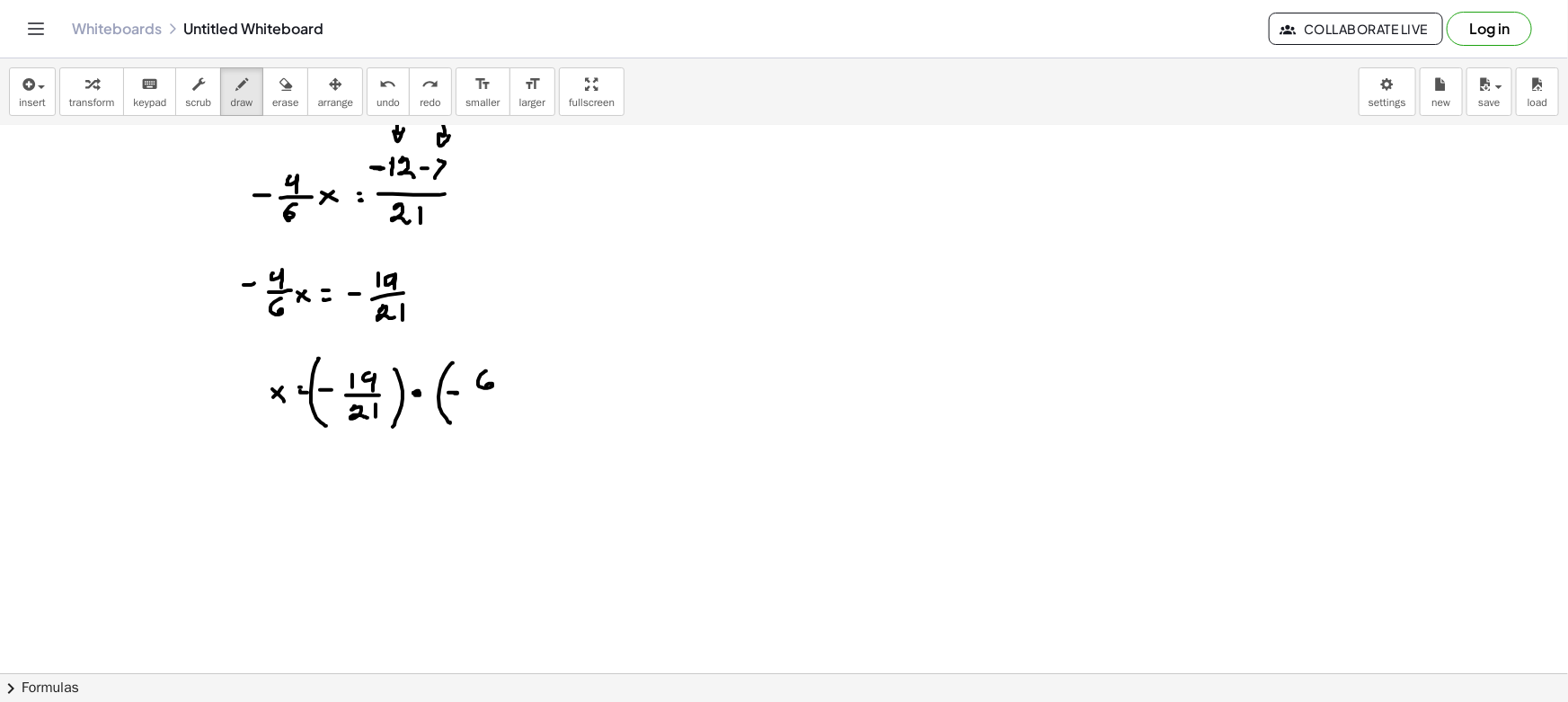 drag, startPoint x: 478, startPoint y: 380, endPoint x: 480, endPoint y: 395, distance: 15.132746 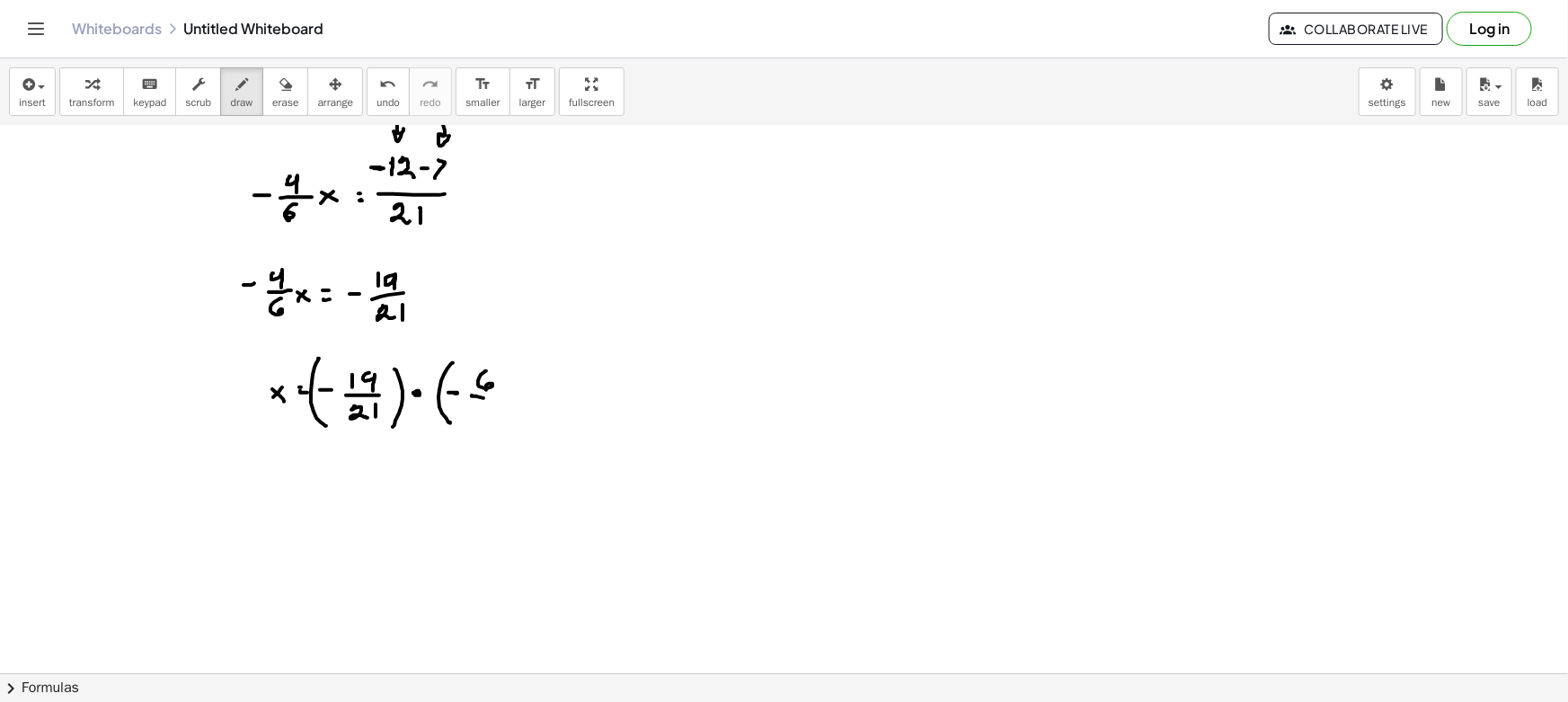 drag, startPoint x: 483, startPoint y: 397, endPoint x: 506, endPoint y: 397, distance: 23 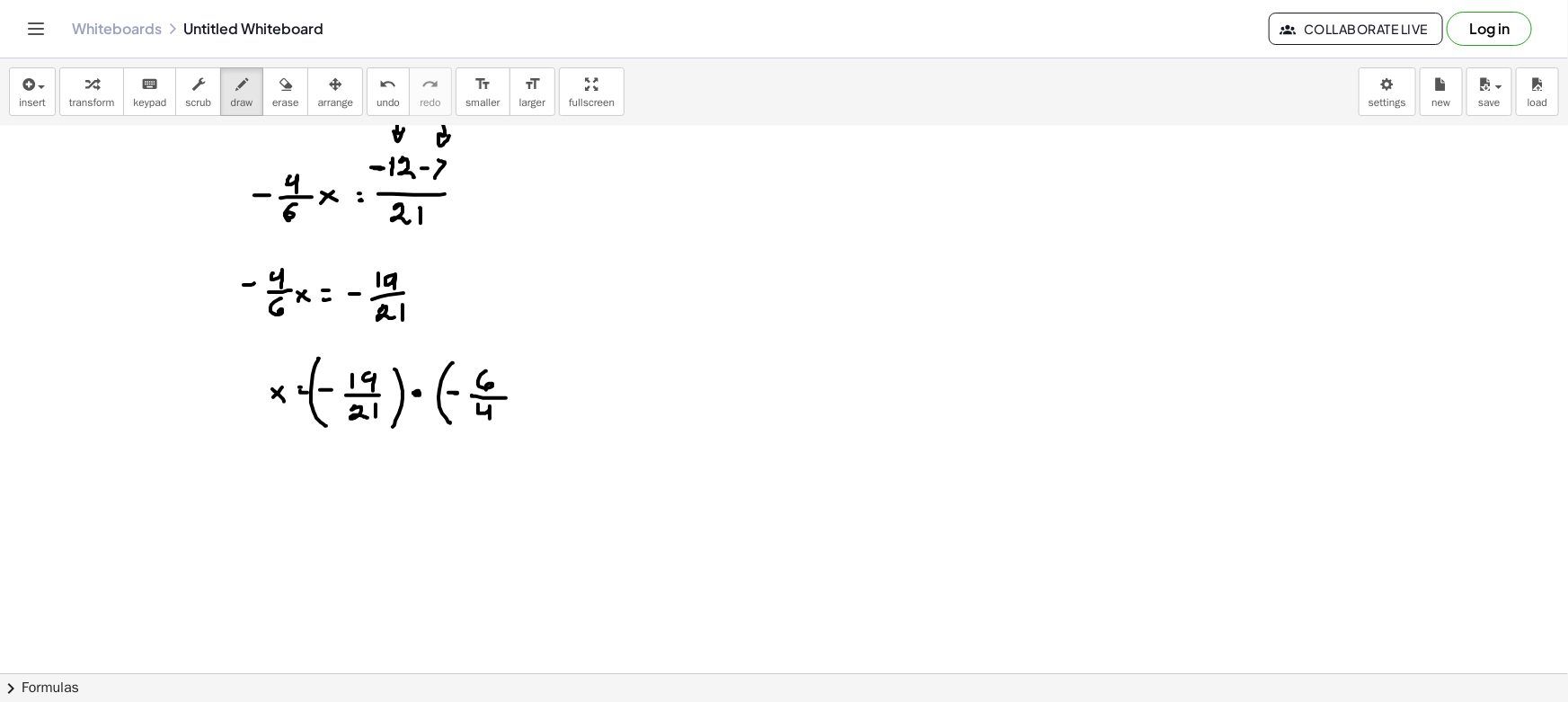 drag, startPoint x: 478, startPoint y: 404, endPoint x: 498, endPoint y: 415, distance: 22.825424 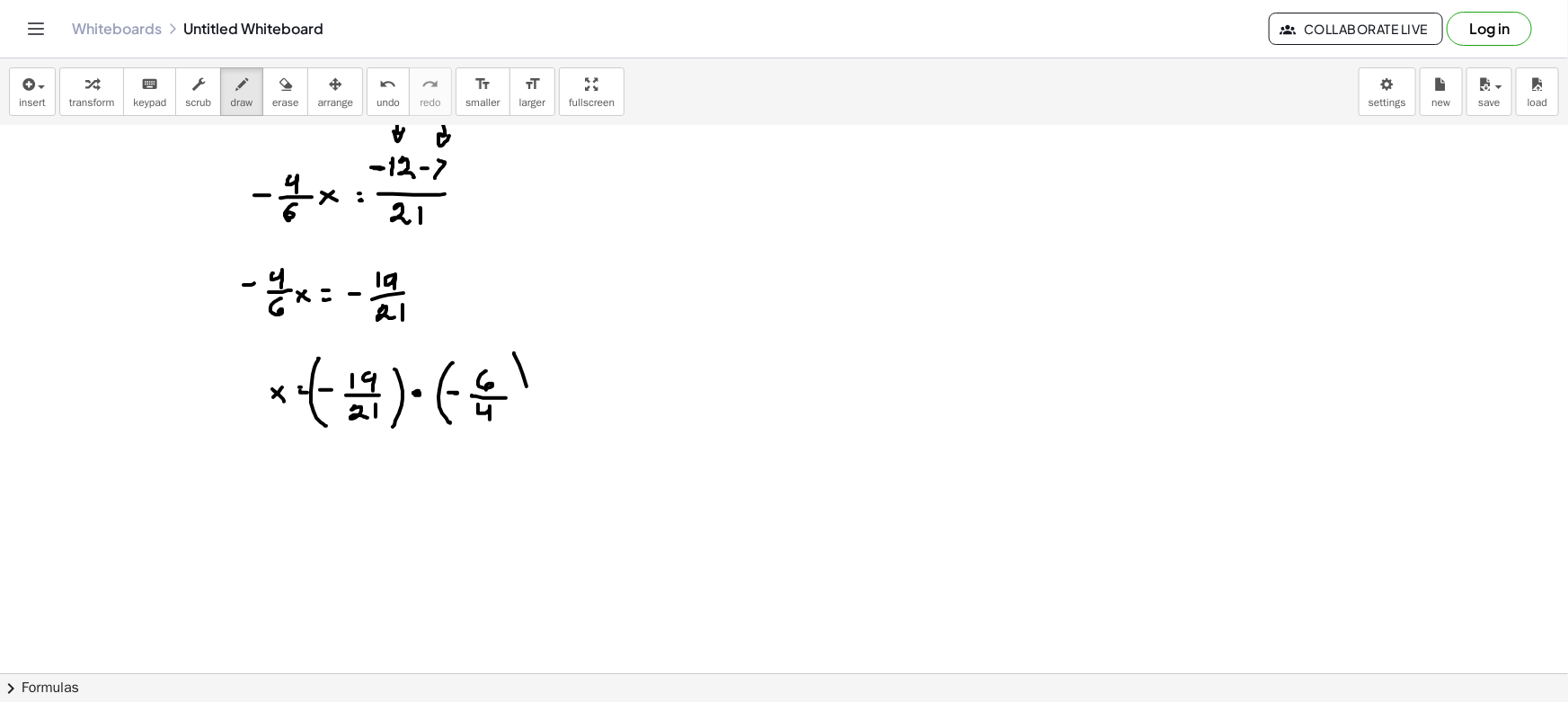 drag, startPoint x: 527, startPoint y: 386, endPoint x: 514, endPoint y: 420, distance: 36.400549 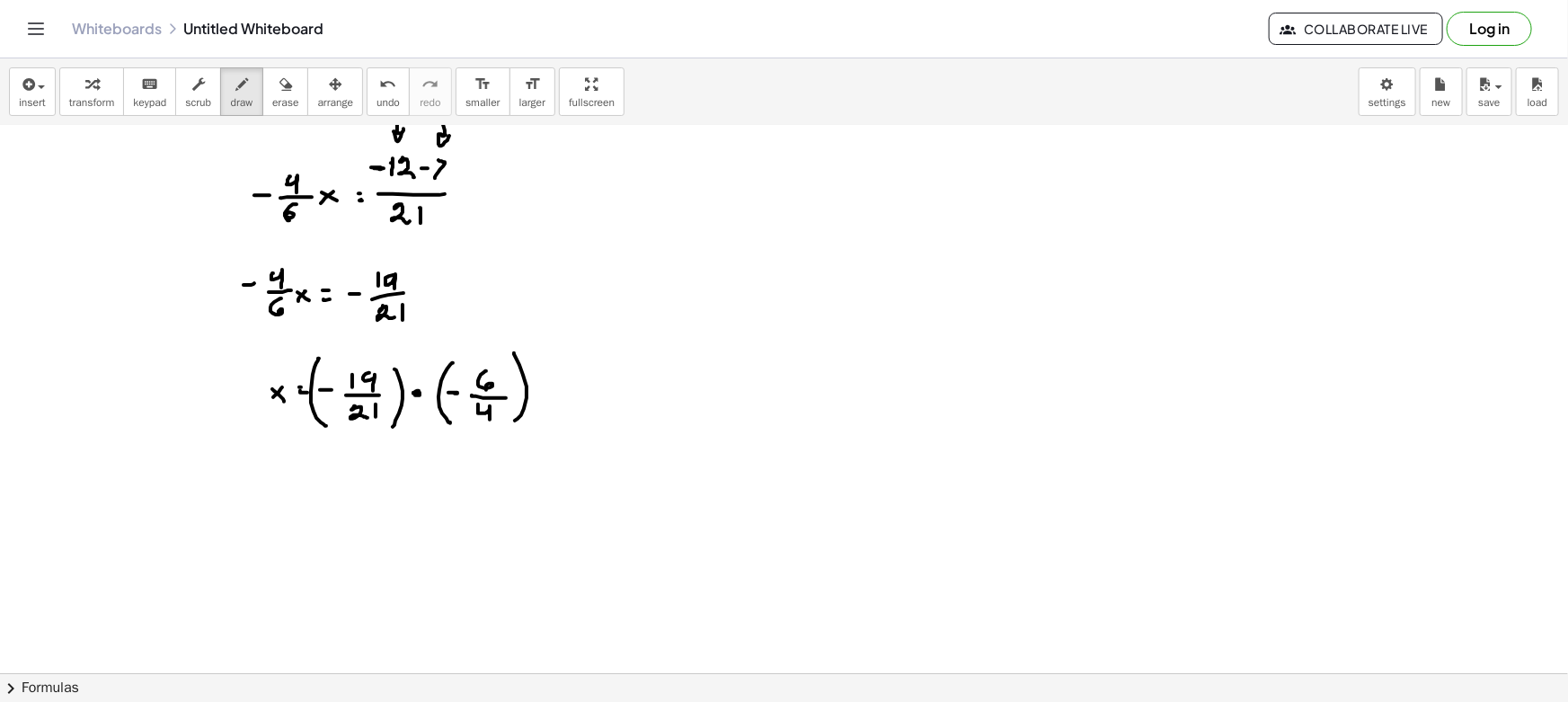 drag, startPoint x: 292, startPoint y: 480, endPoint x: 275, endPoint y: 485, distance: 17.720045 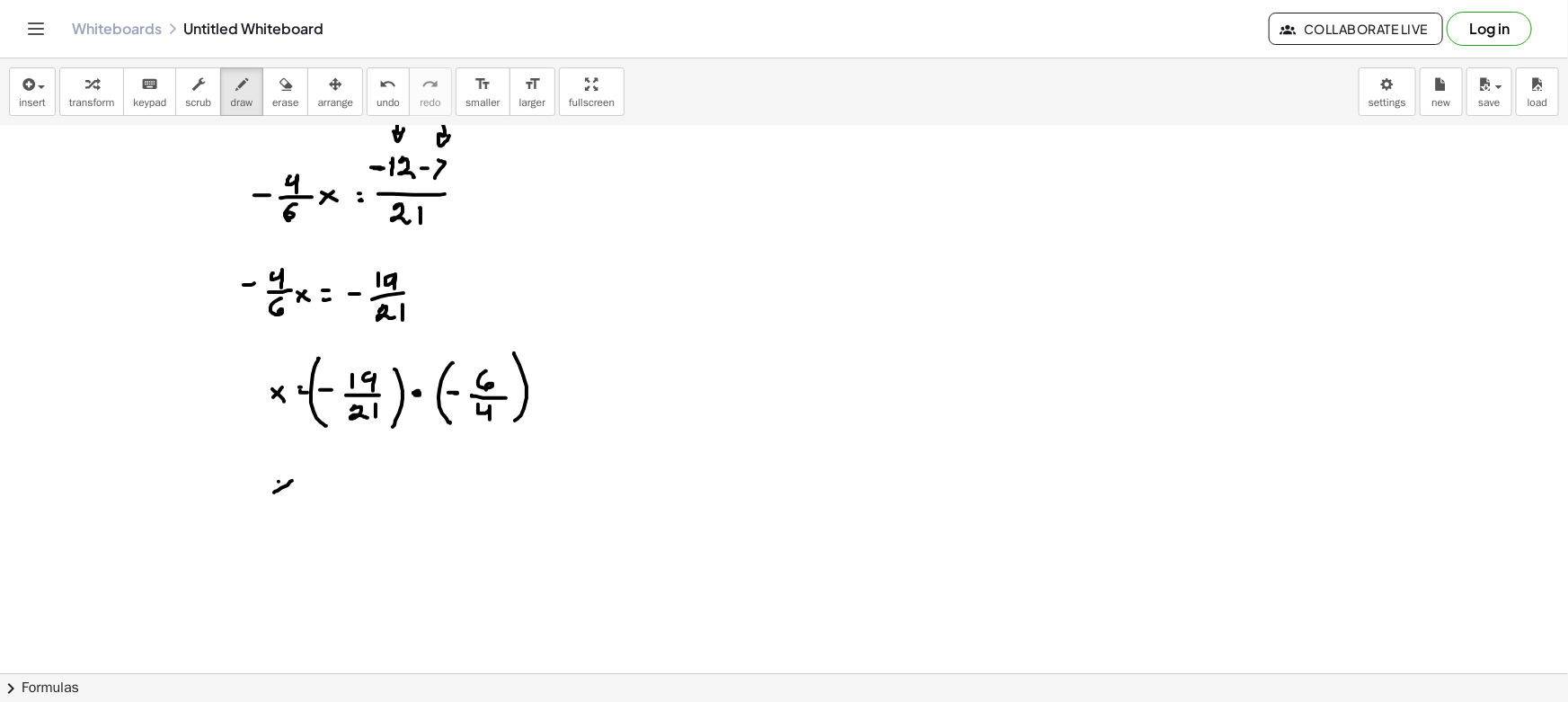drag, startPoint x: 279, startPoint y: 481, endPoint x: 289, endPoint y: 496, distance: 18.027756 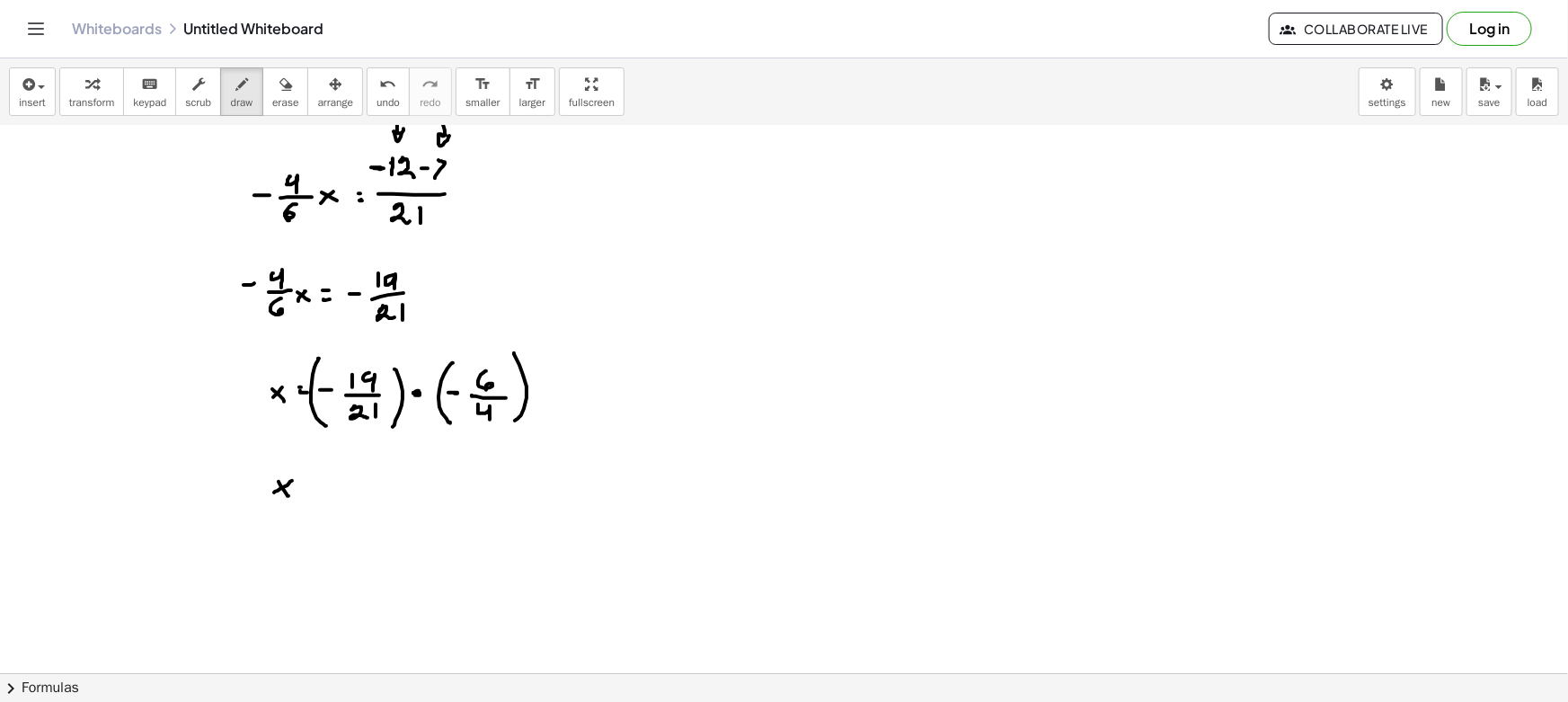 click at bounding box center [784, 366] 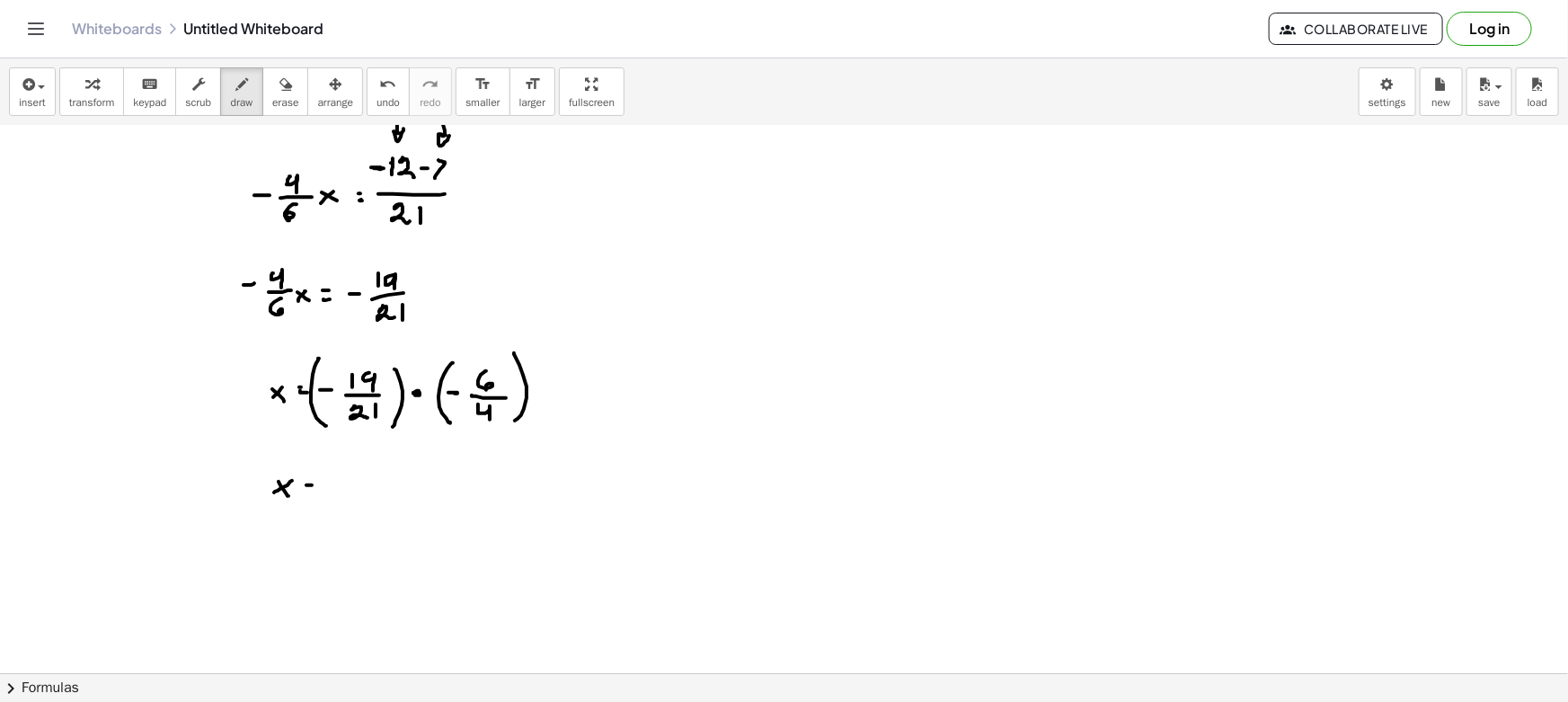drag, startPoint x: 311, startPoint y: 493, endPoint x: 323, endPoint y: 493, distance: 12 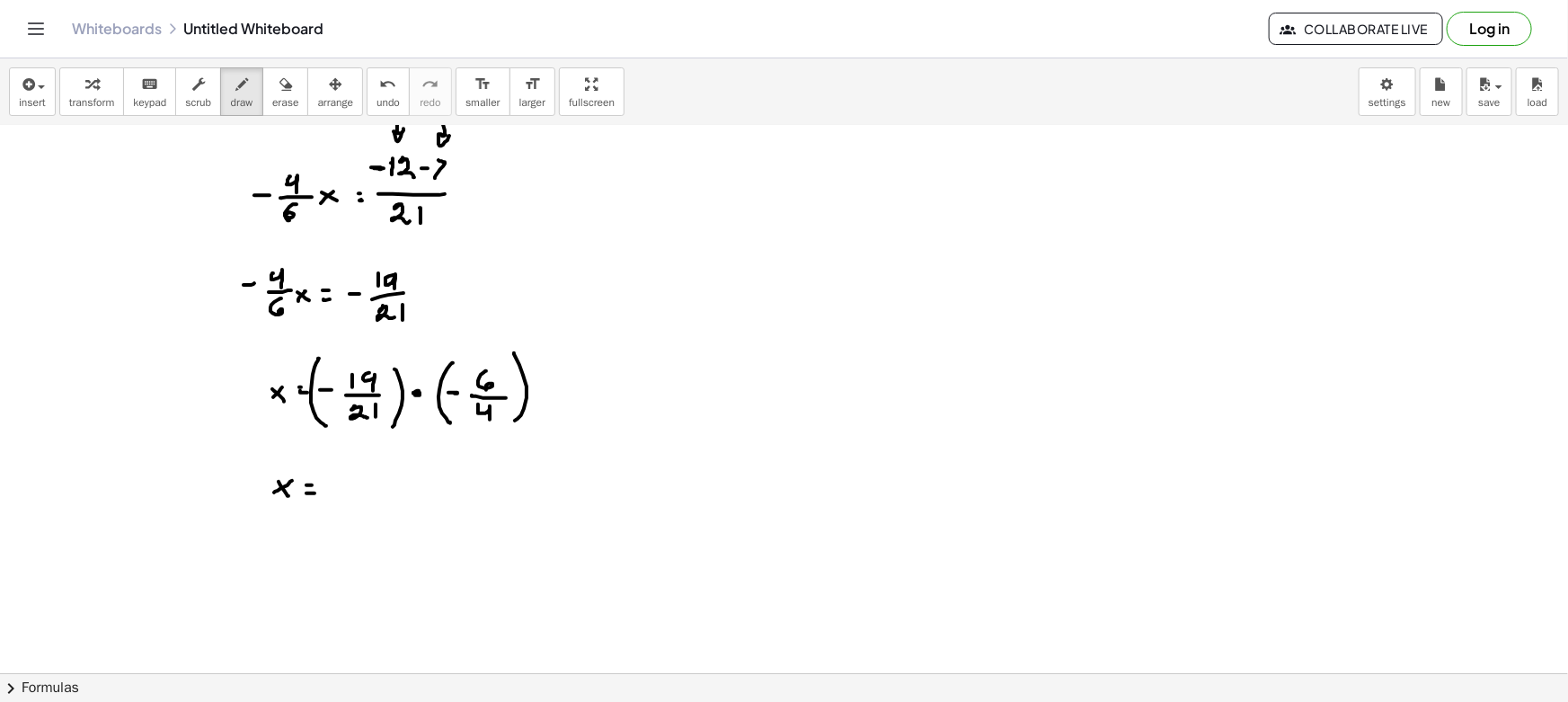 drag, startPoint x: 339, startPoint y: 461, endPoint x: 346, endPoint y: 506, distance: 45.54119 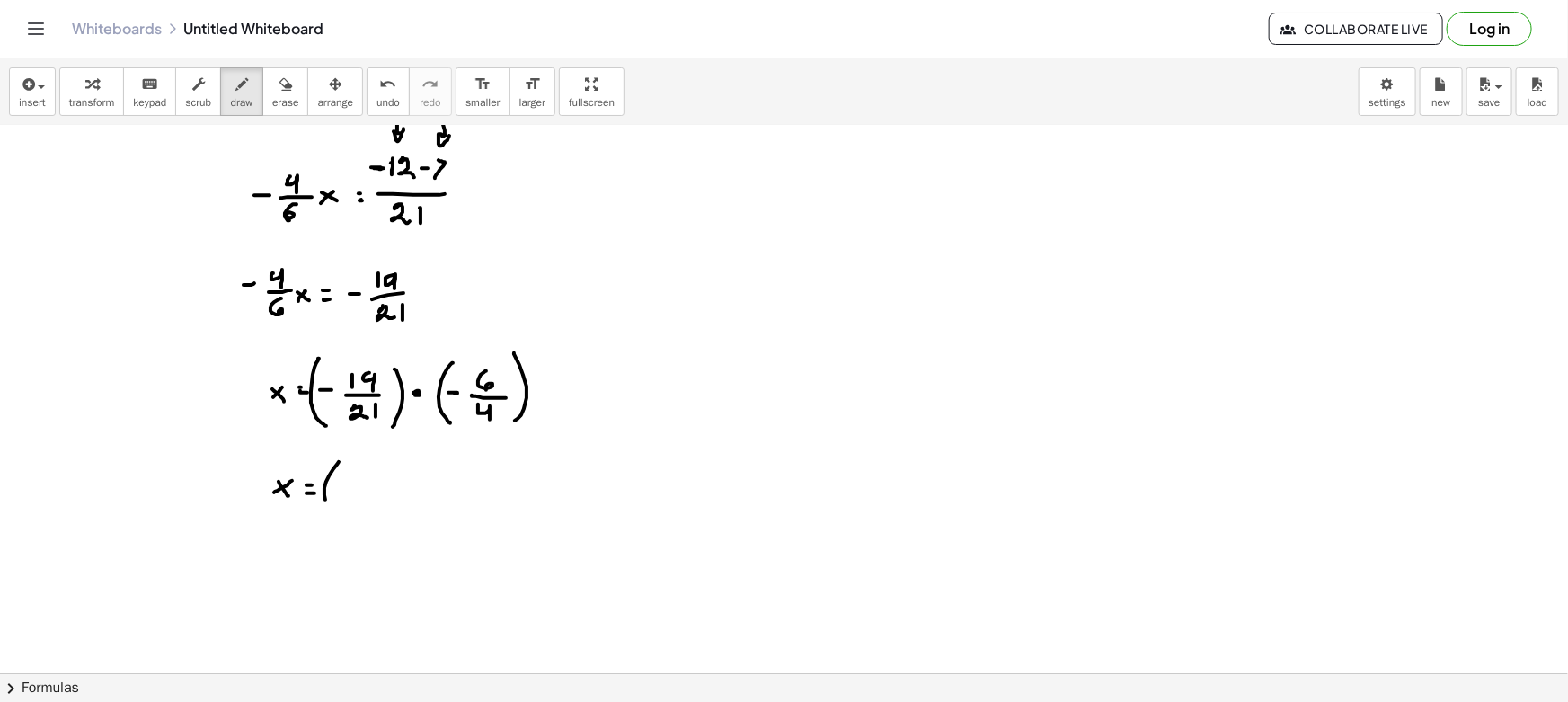 click at bounding box center [784, 366] 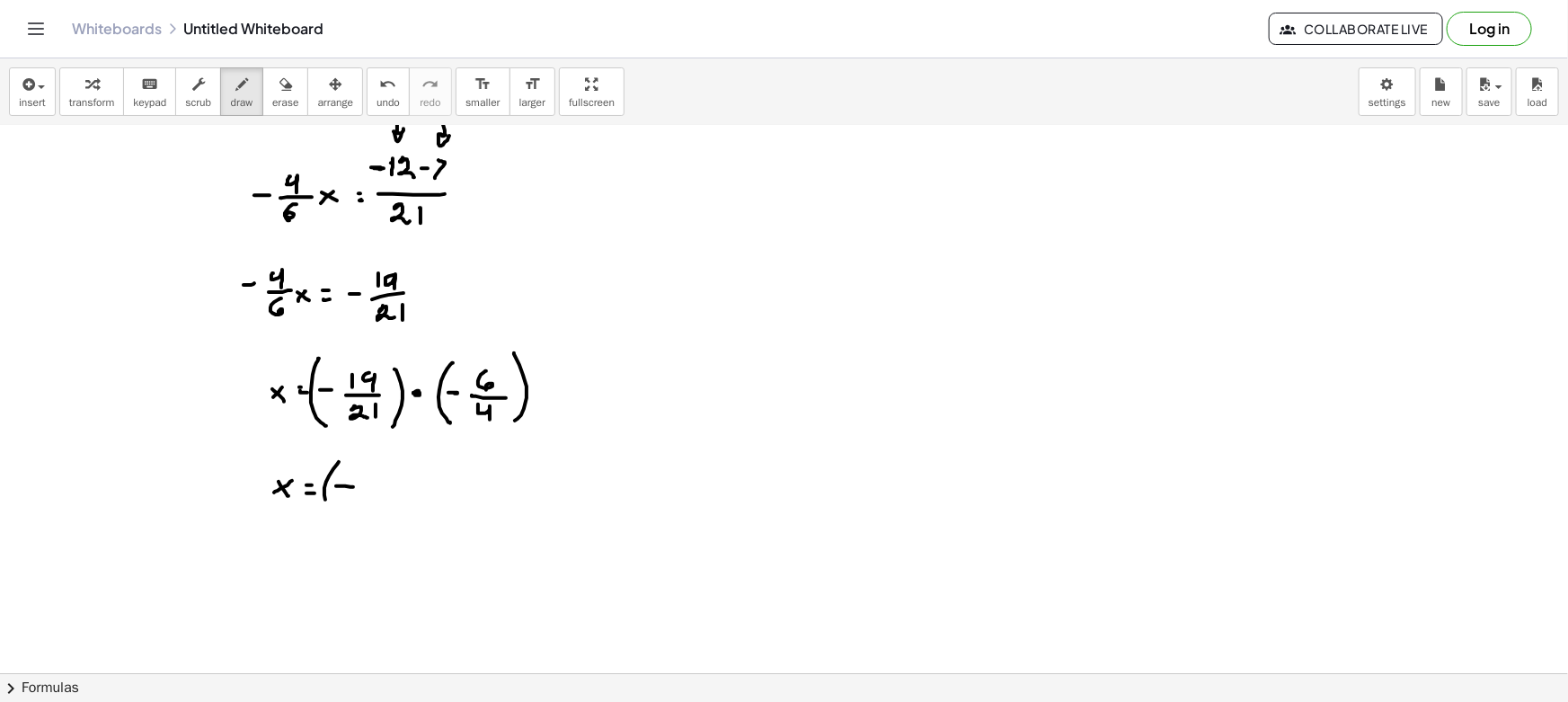 drag, startPoint x: 373, startPoint y: 470, endPoint x: 372, endPoint y: 480, distance: 10.049876 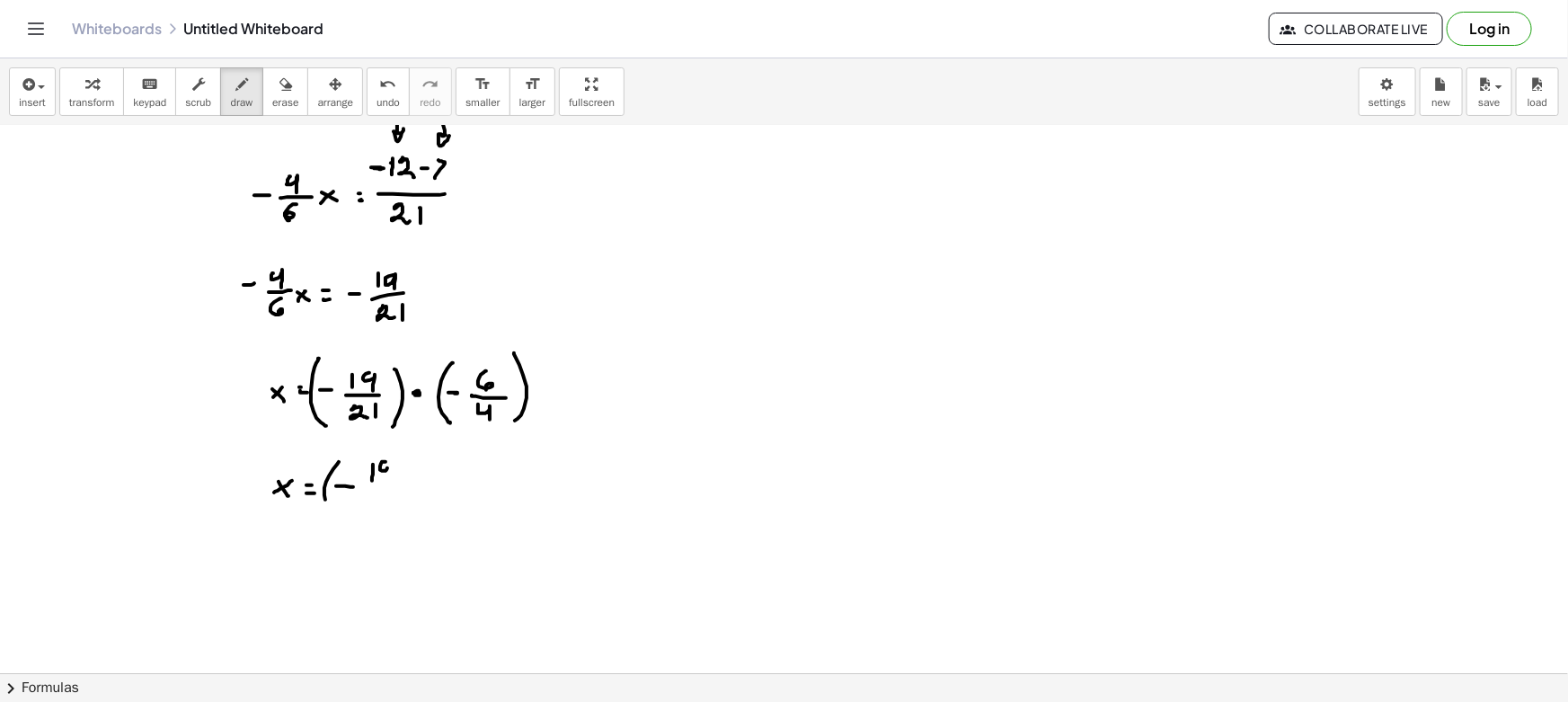 drag, startPoint x: 380, startPoint y: 467, endPoint x: 388, endPoint y: 483, distance: 17.888544 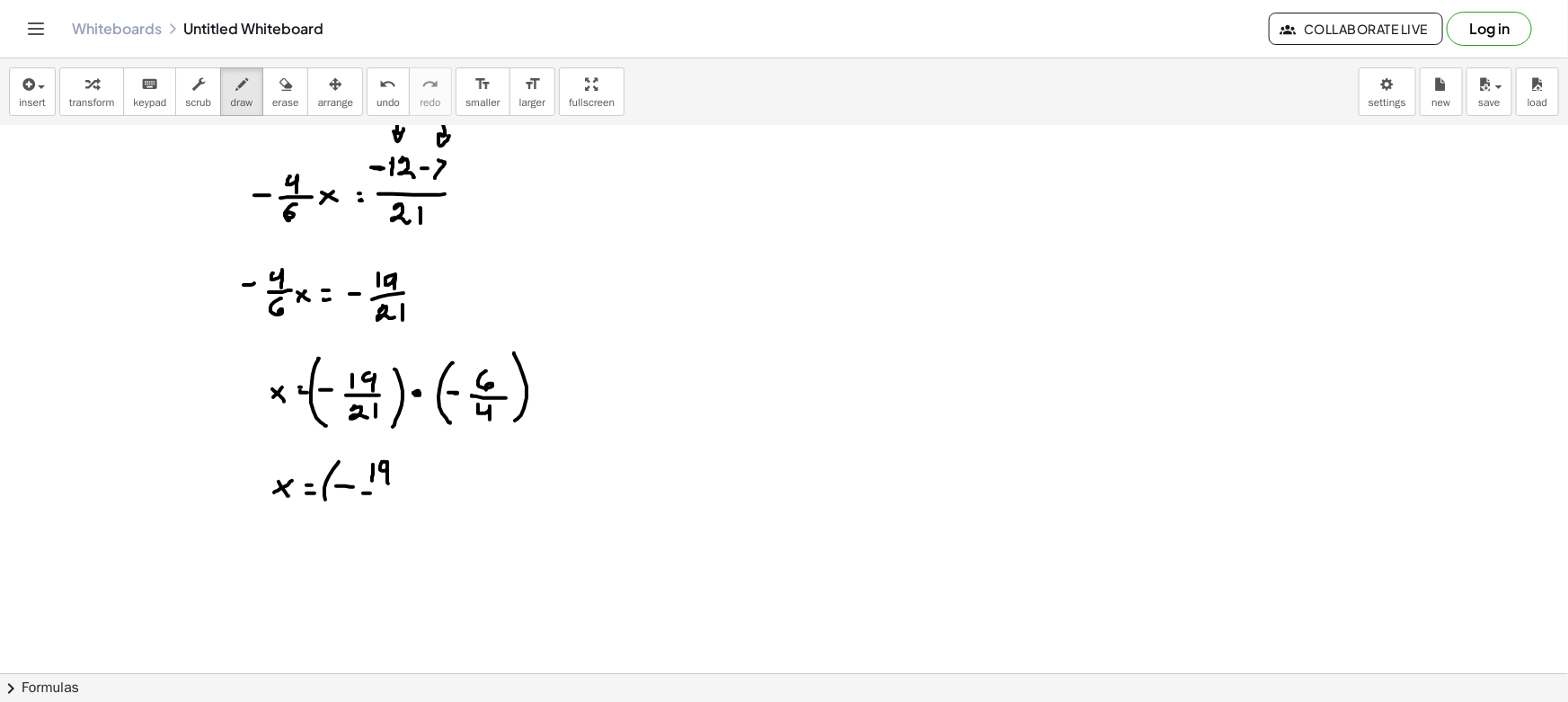 drag, startPoint x: 370, startPoint y: 493, endPoint x: 375, endPoint y: 502, distance: 10.29563 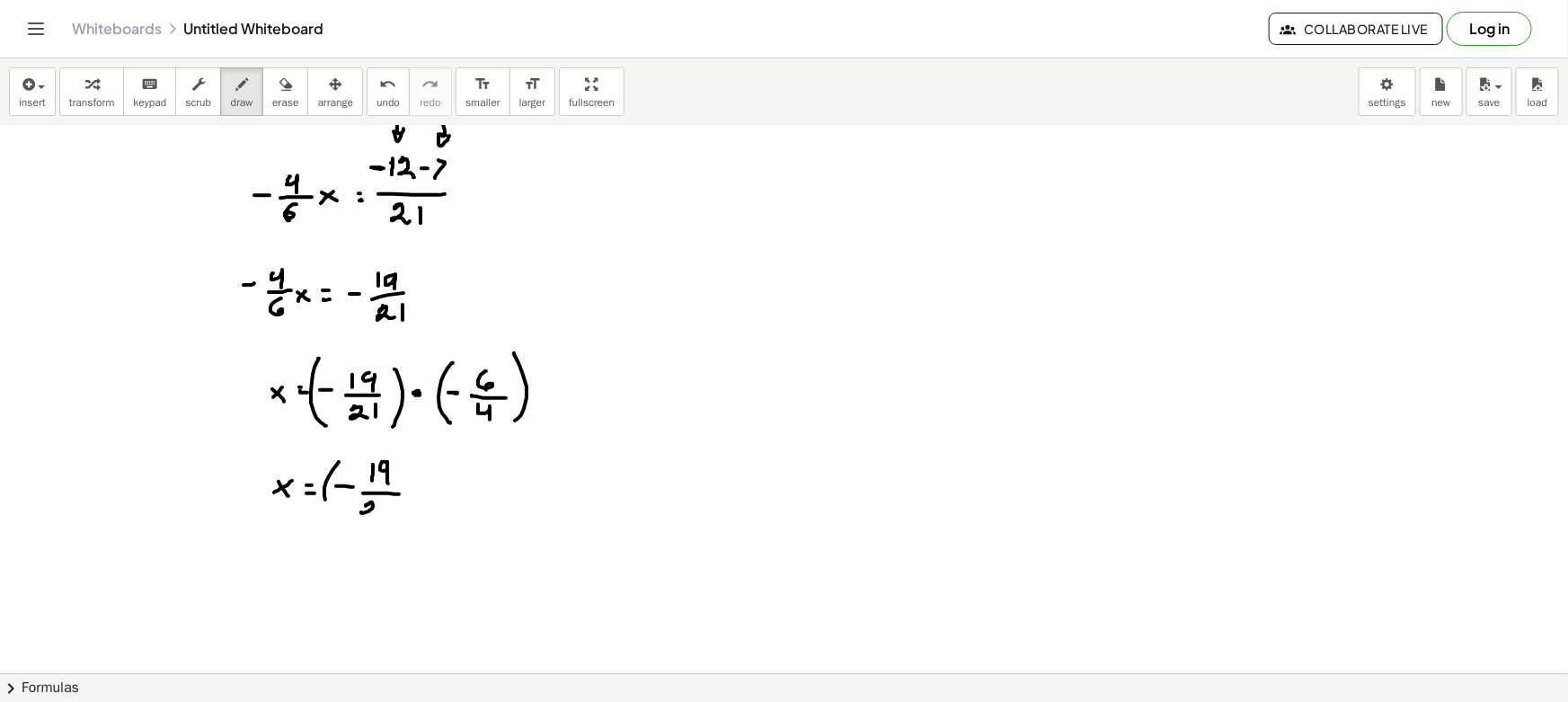 drag, startPoint x: 369, startPoint y: 503, endPoint x: 391, endPoint y: 502, distance: 22.022716 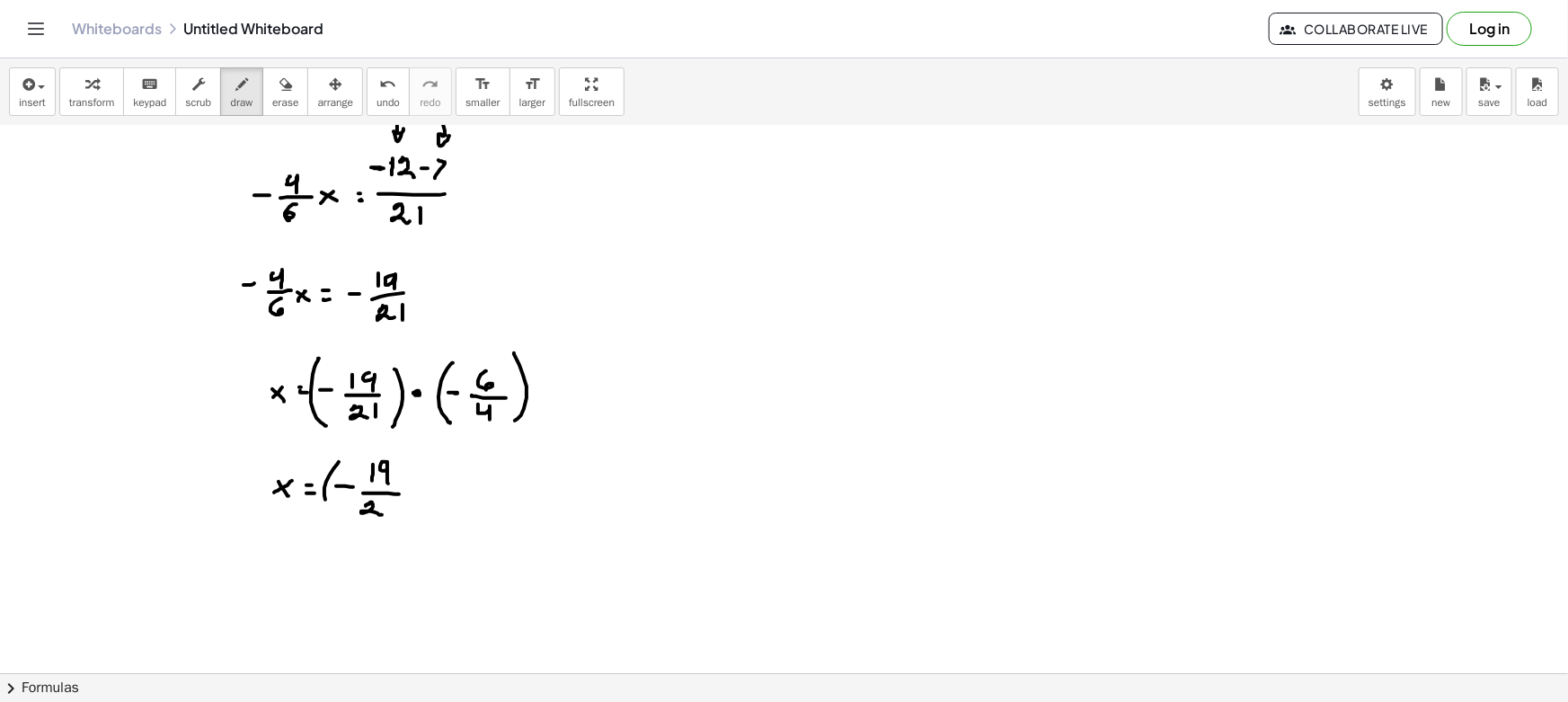 drag, startPoint x: 392, startPoint y: 501, endPoint x: 394, endPoint y: 515, distance: 14.14214 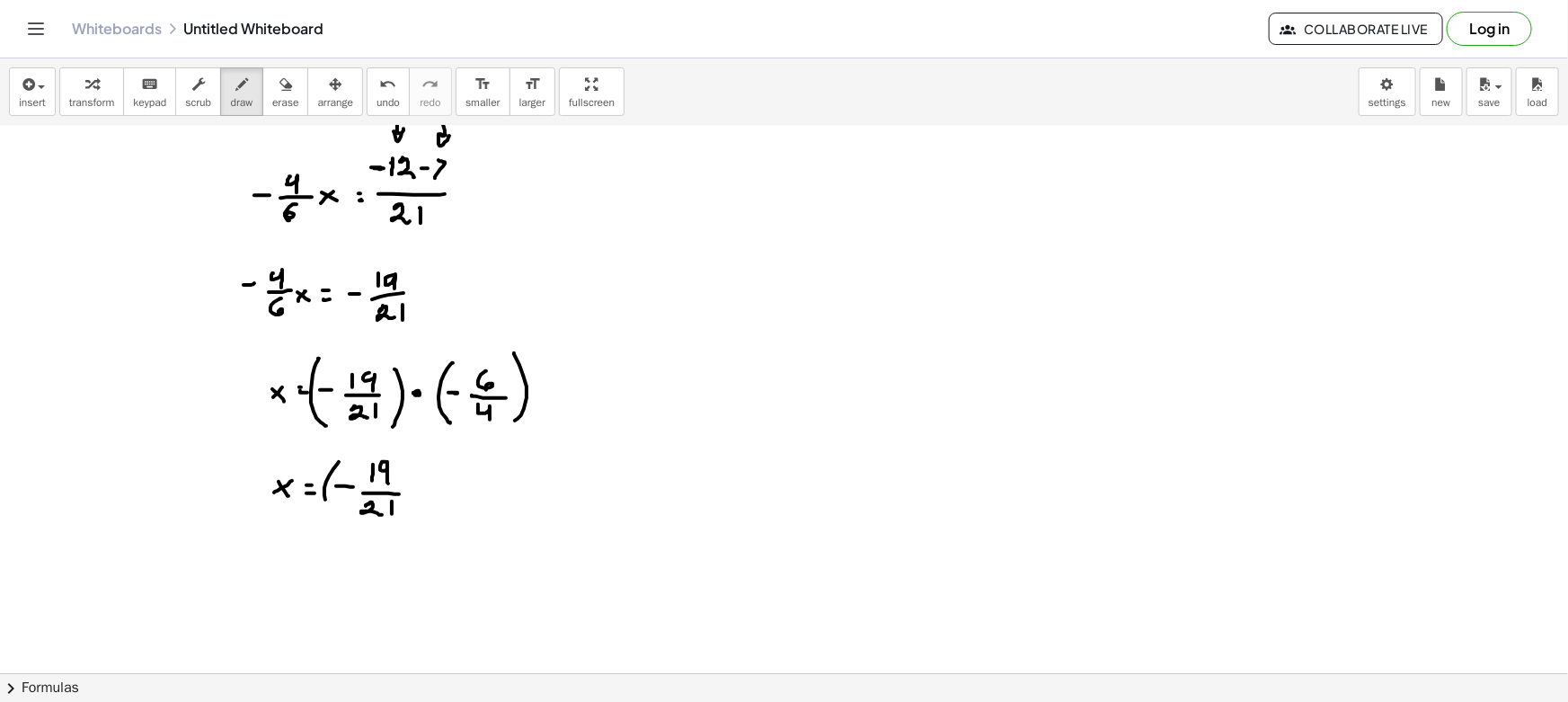 drag, startPoint x: 408, startPoint y: 459, endPoint x: 404, endPoint y: 511, distance: 52.153619 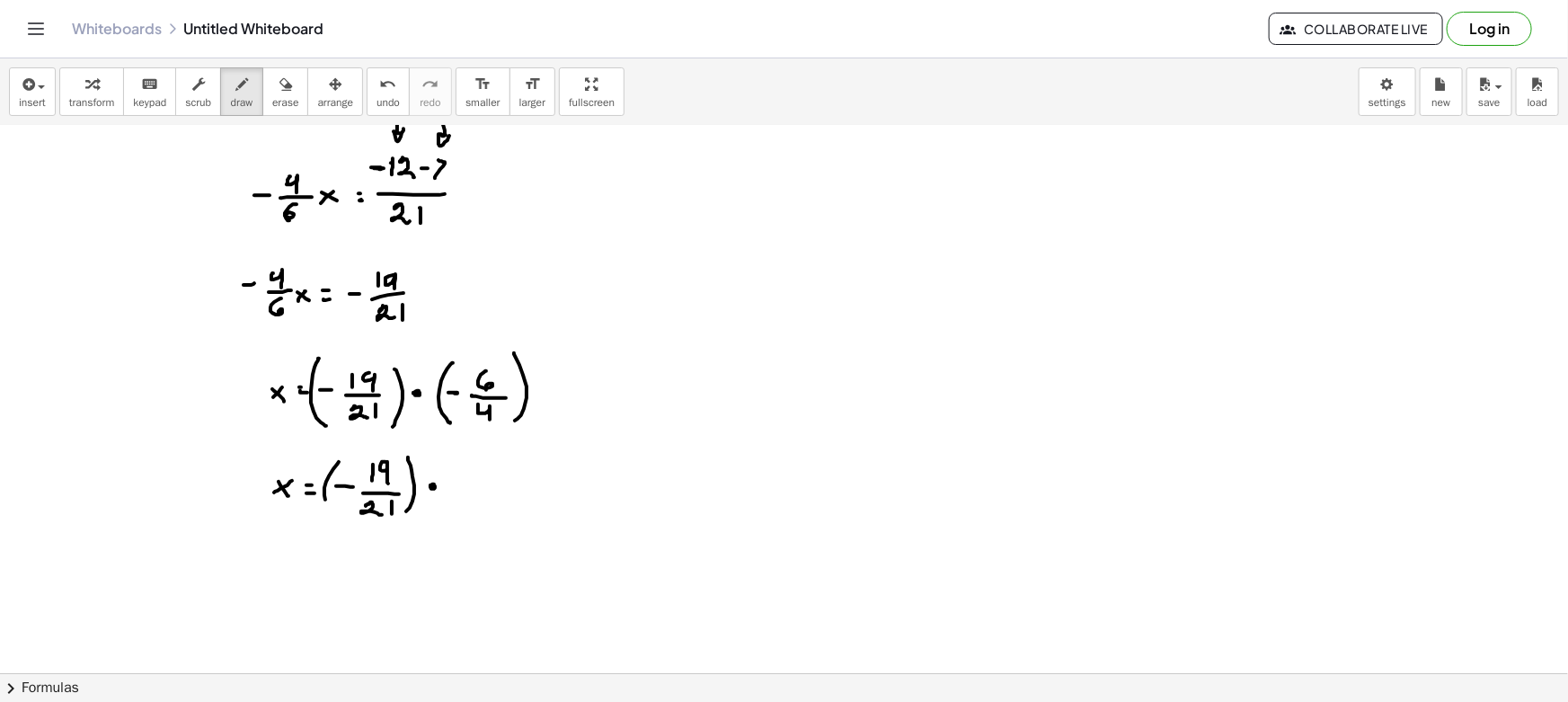 click at bounding box center [784, 366] 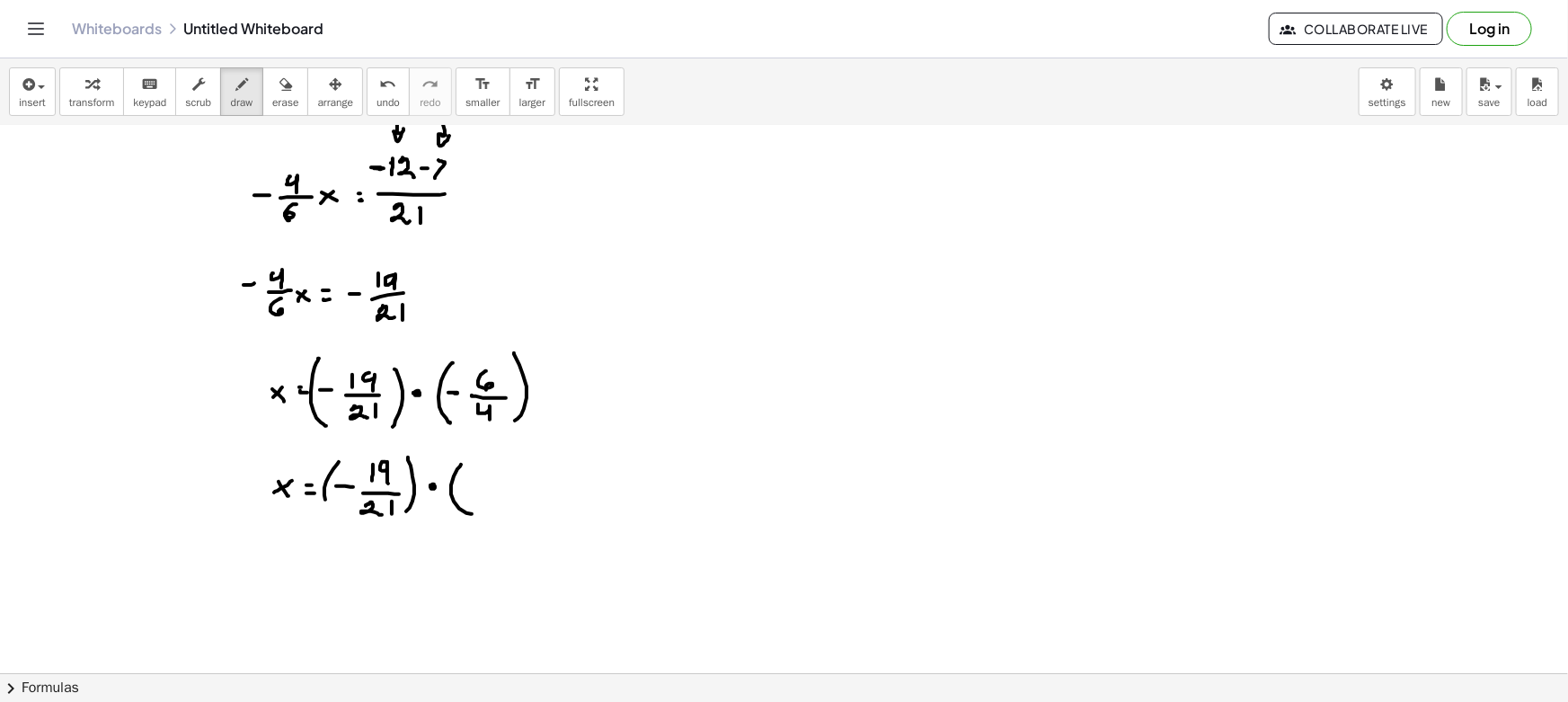 drag, startPoint x: 465, startPoint y: 486, endPoint x: 475, endPoint y: 491, distance: 11.18034 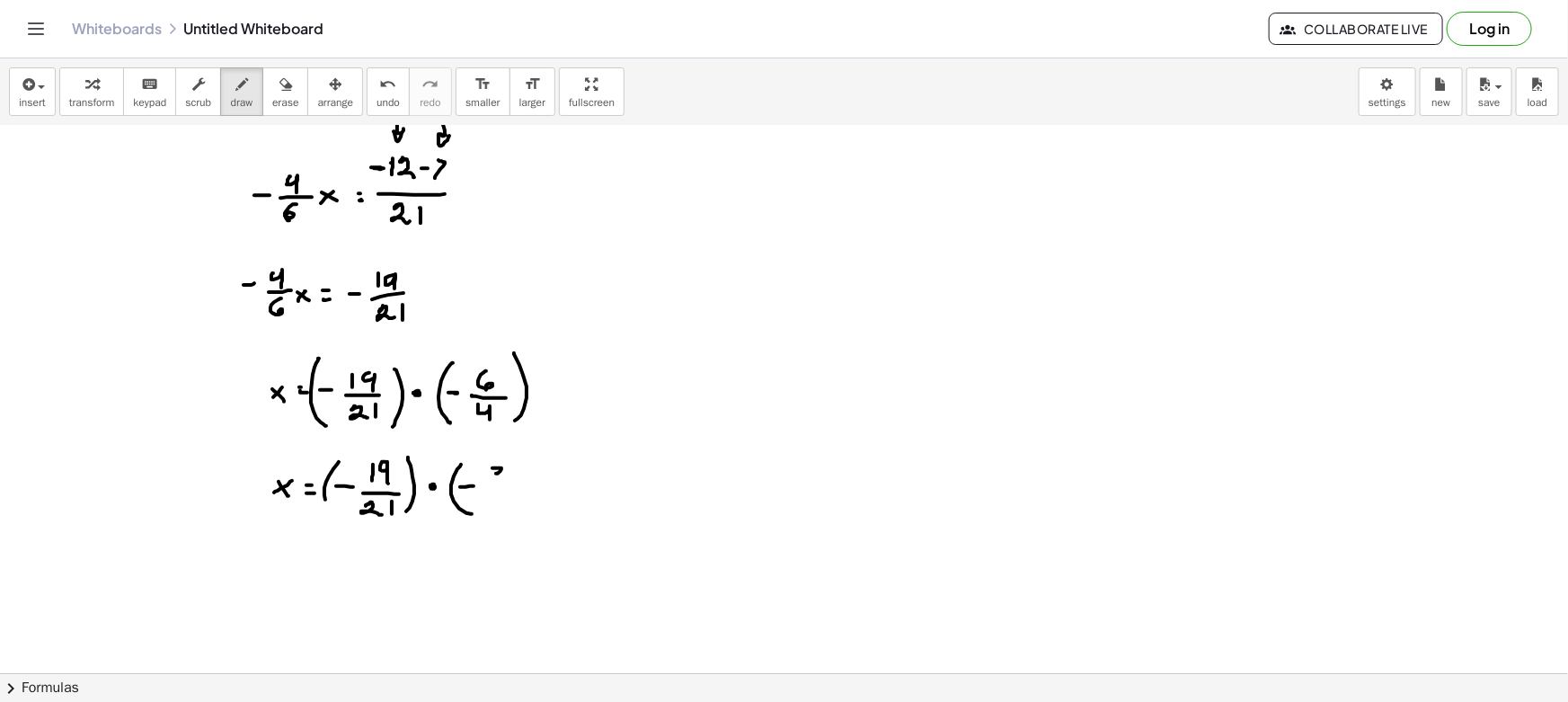 drag, startPoint x: 492, startPoint y: 467, endPoint x: 493, endPoint y: 480, distance: 13.038405 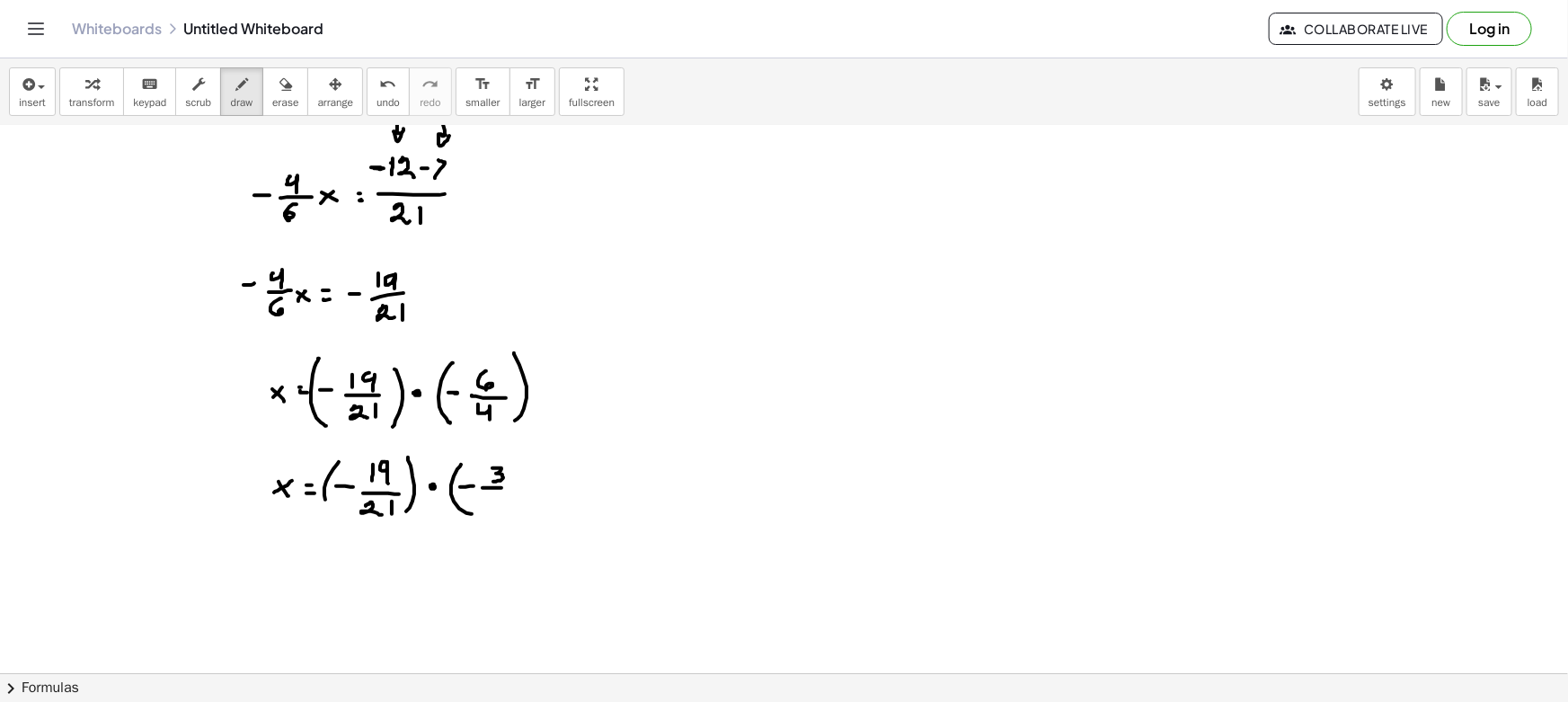 drag, startPoint x: 486, startPoint y: 487, endPoint x: 503, endPoint y: 493, distance: 18.027756 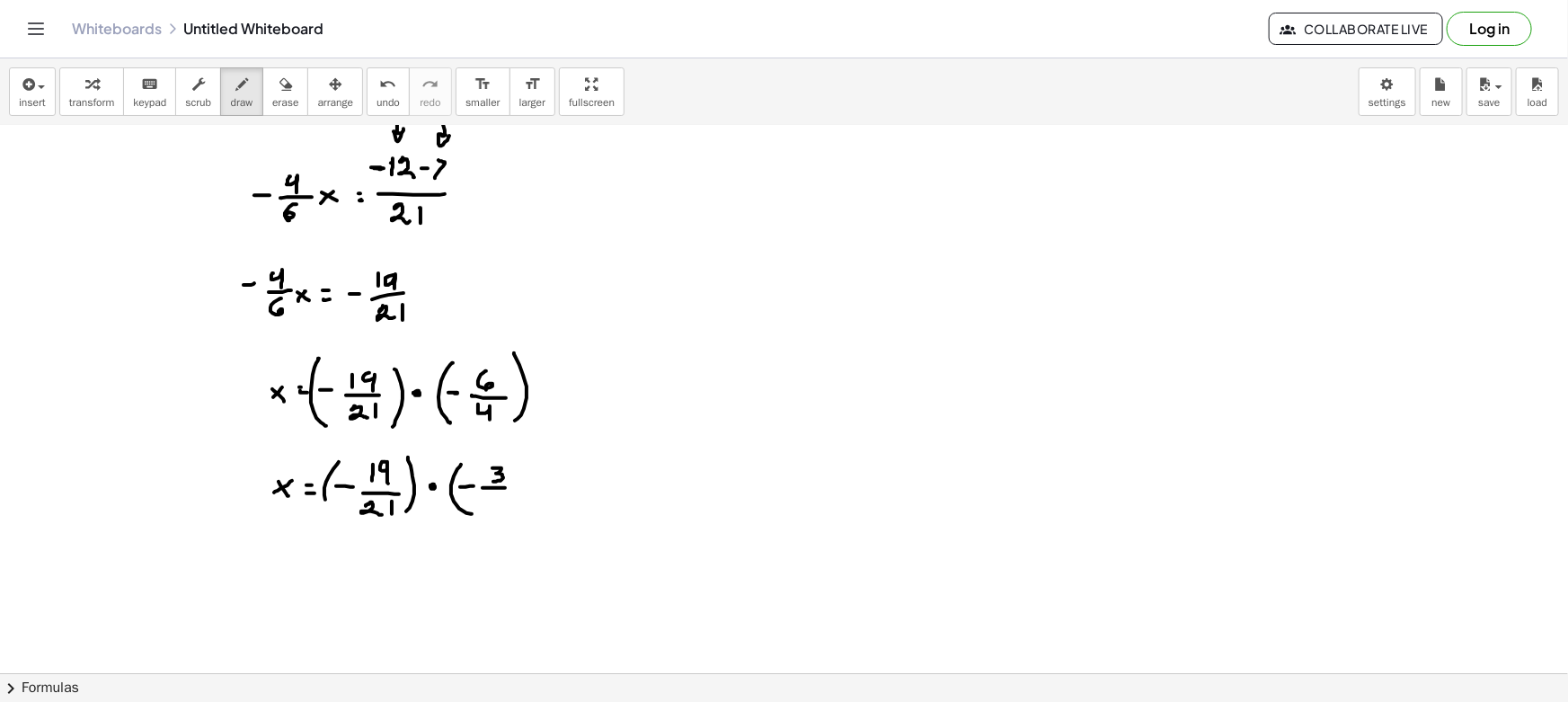 click at bounding box center (784, 366) 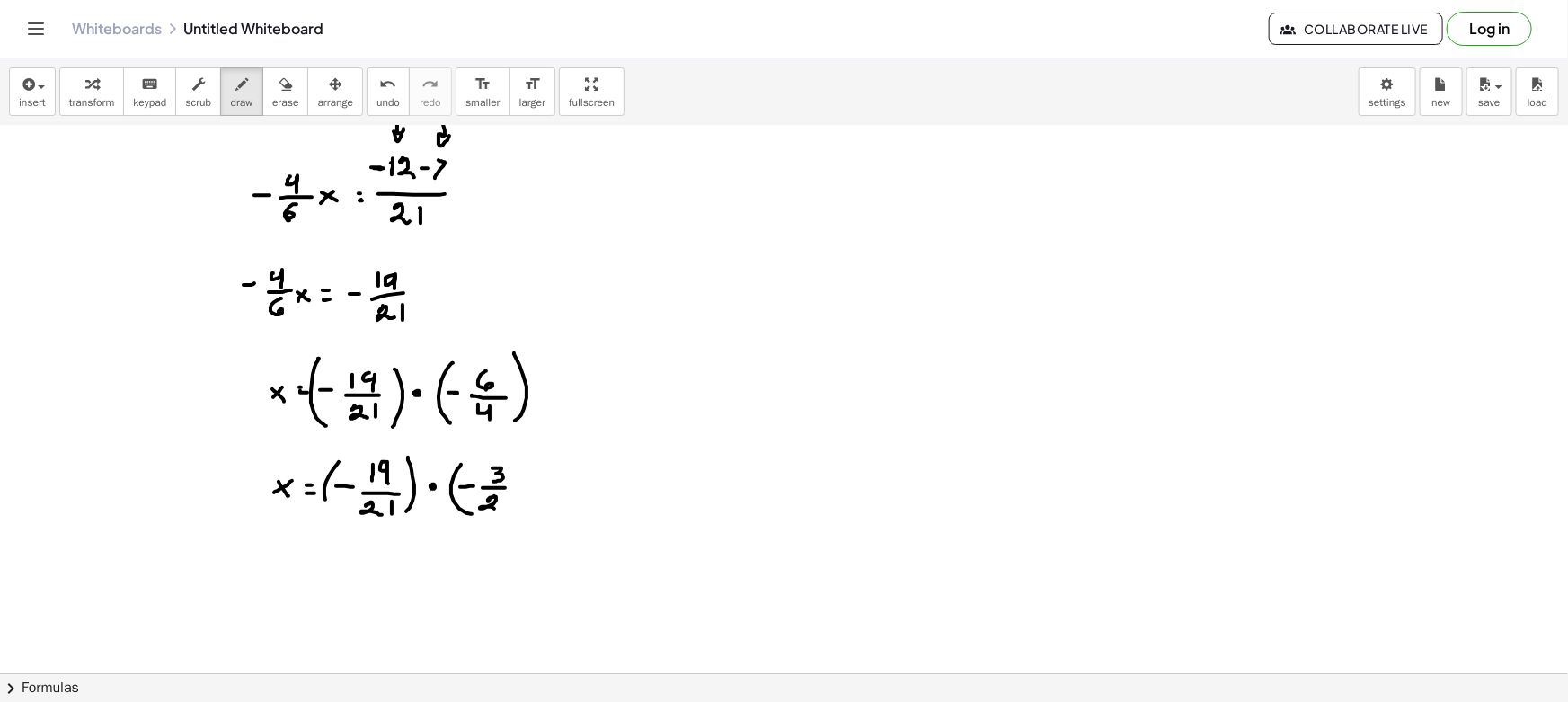 drag, startPoint x: 483, startPoint y: 508, endPoint x: 512, endPoint y: 494, distance: 32.202484 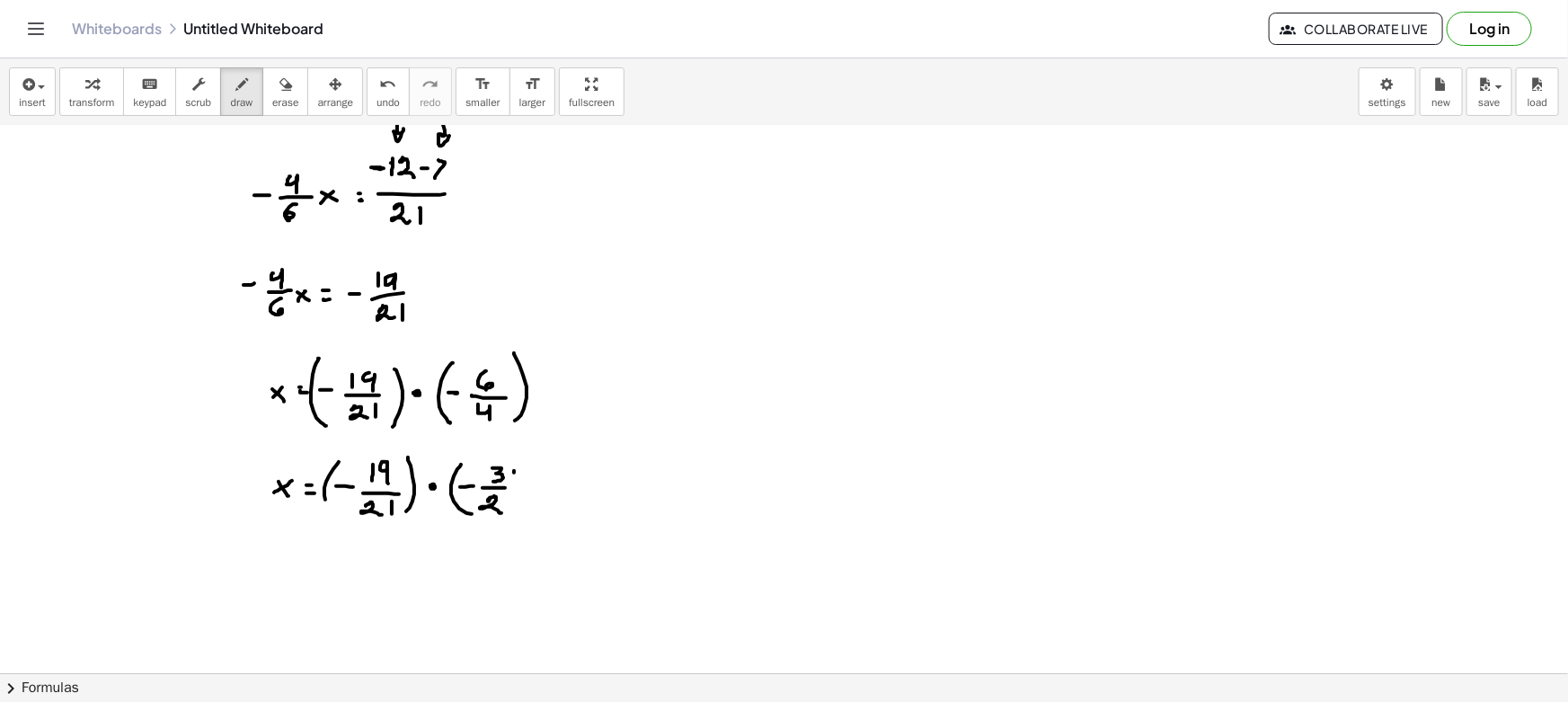 drag, startPoint x: 514, startPoint y: 470, endPoint x: 511, endPoint y: 513, distance: 43.10452 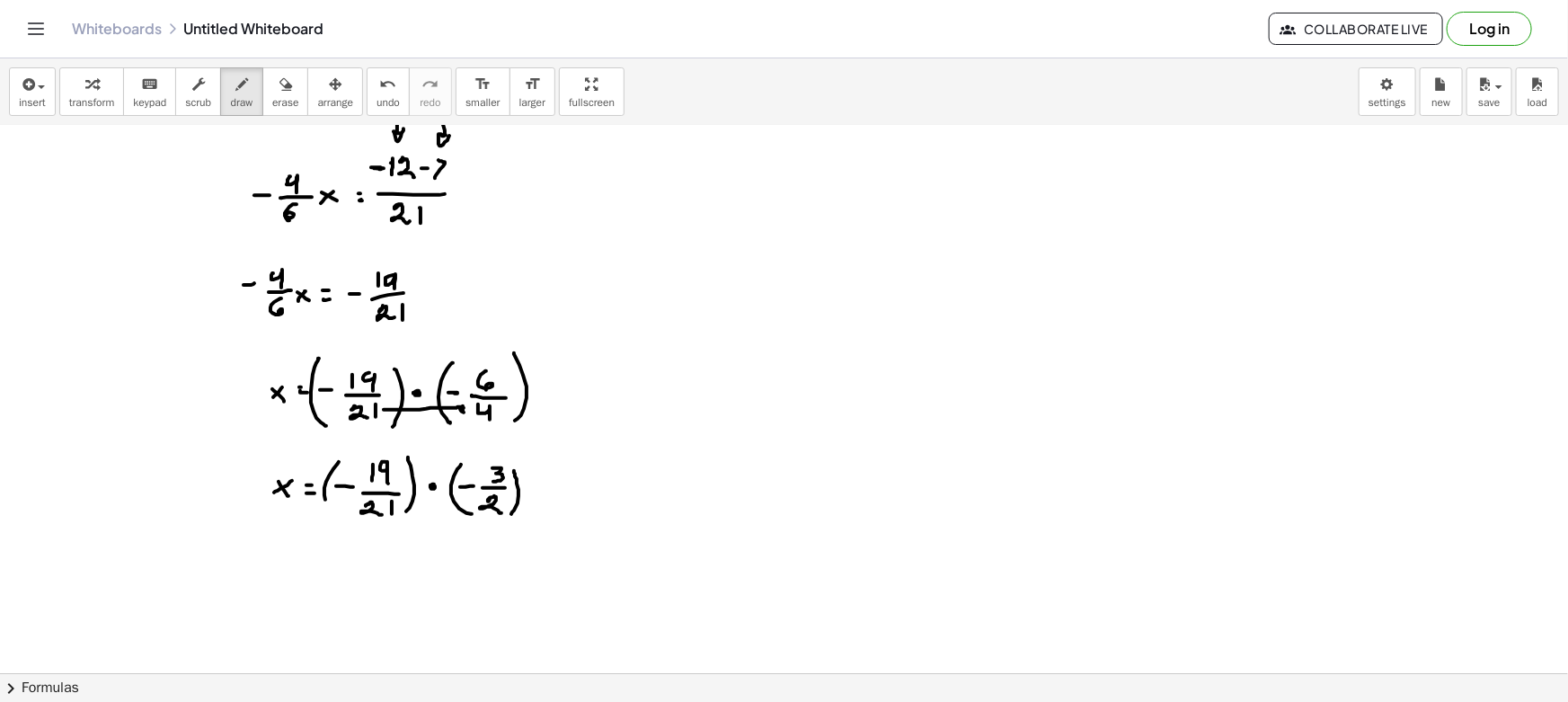 drag, startPoint x: 384, startPoint y: 409, endPoint x: 457, endPoint y: 414, distance: 73.171033 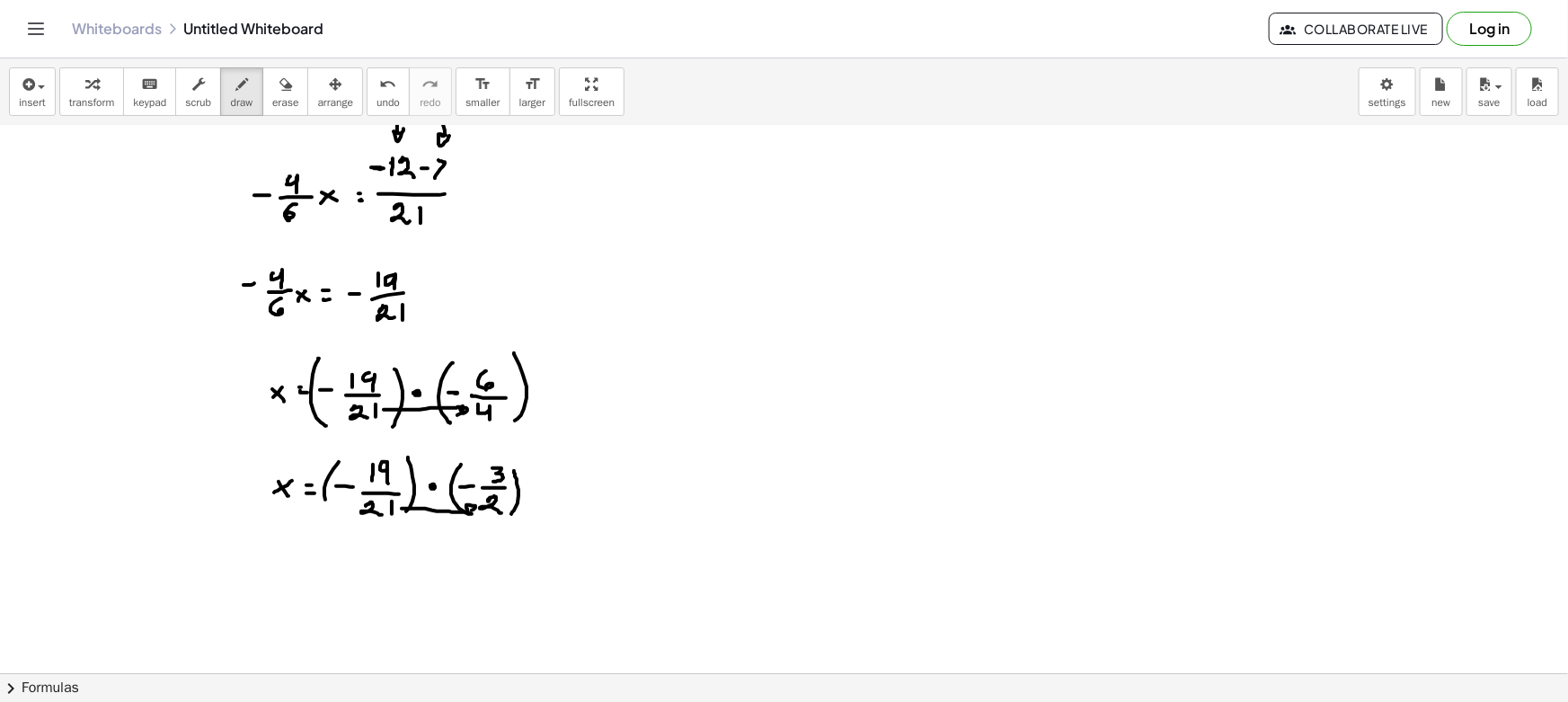 drag, startPoint x: 402, startPoint y: 508, endPoint x: 467, endPoint y: 521, distance: 66.28725 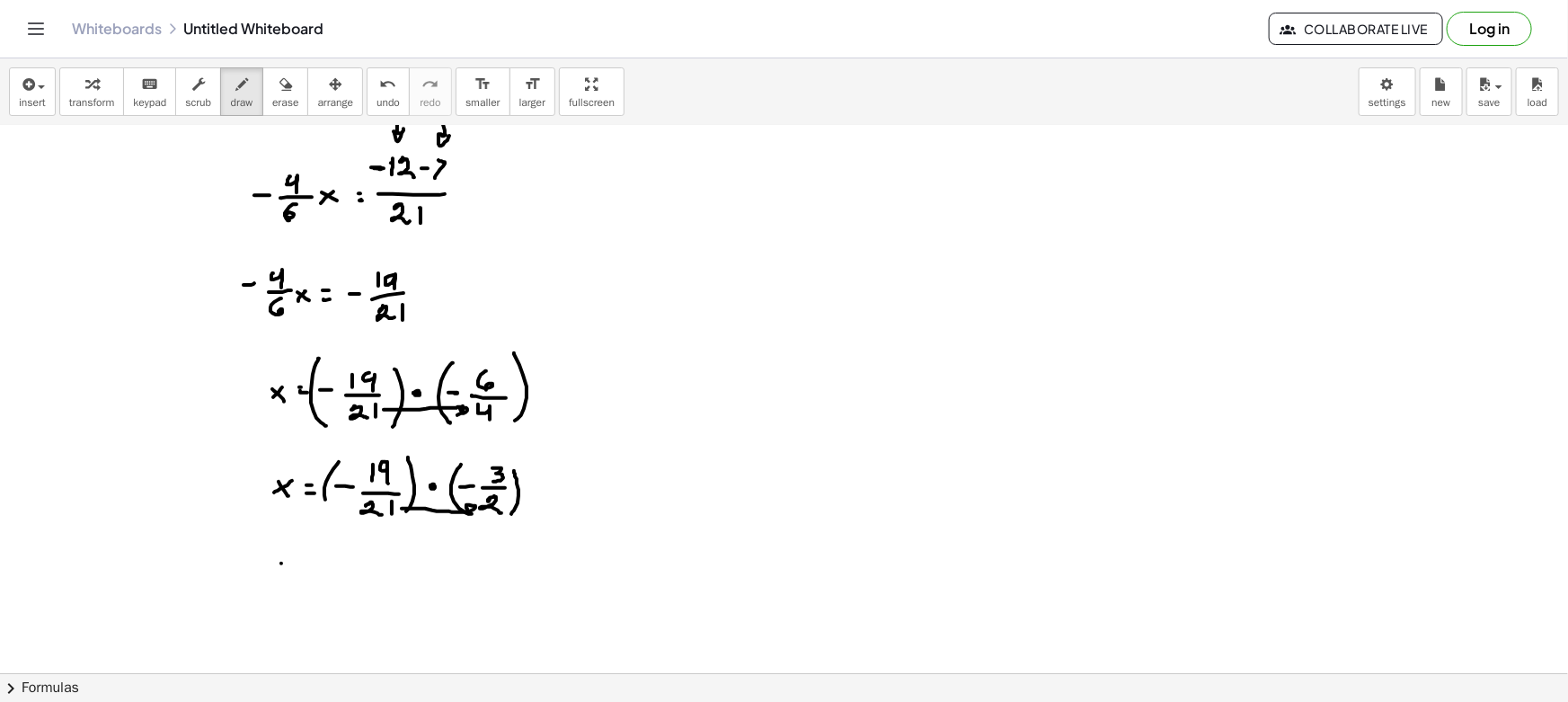 drag, startPoint x: 281, startPoint y: 563, endPoint x: 262, endPoint y: 566, distance: 19.235384 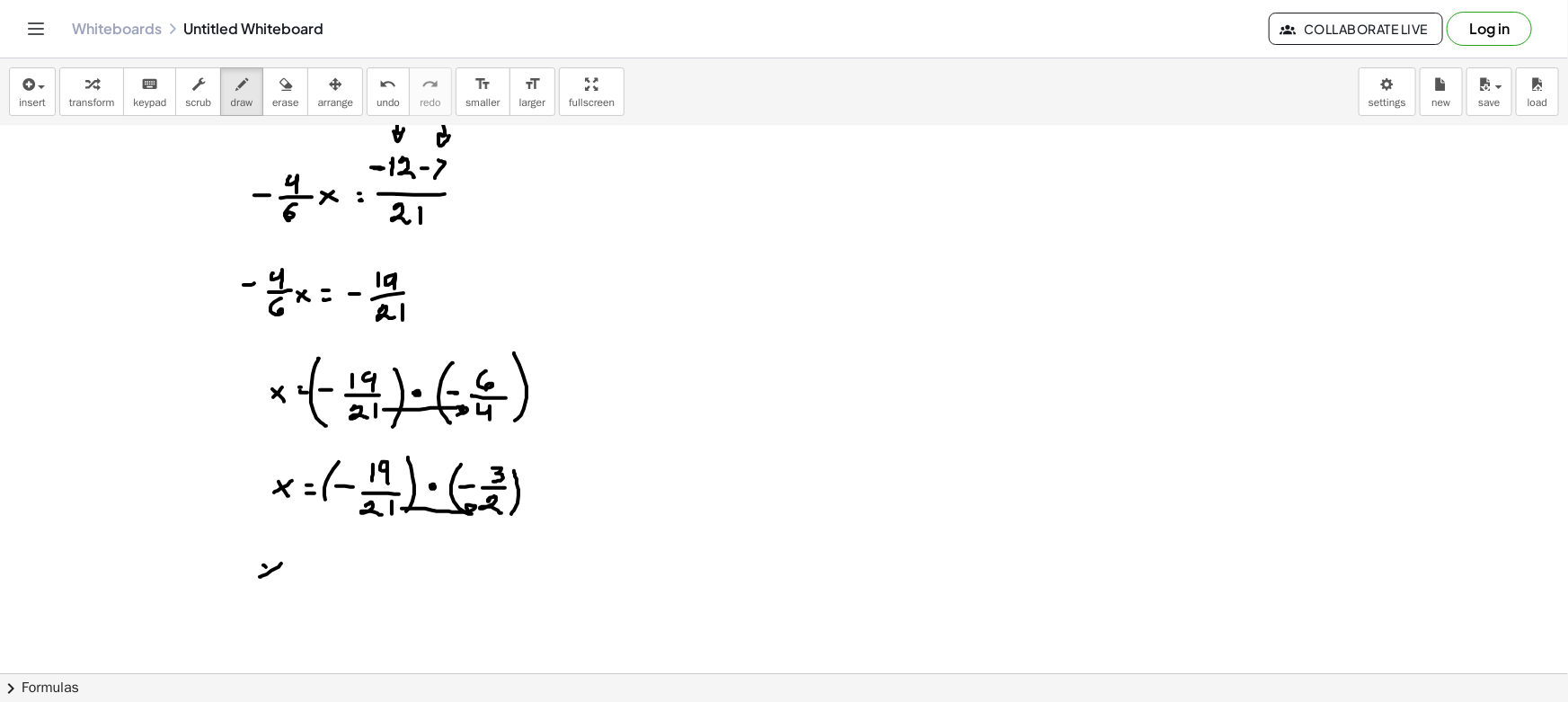 drag, startPoint x: 266, startPoint y: 566, endPoint x: 278, endPoint y: 581, distance: 19.209373 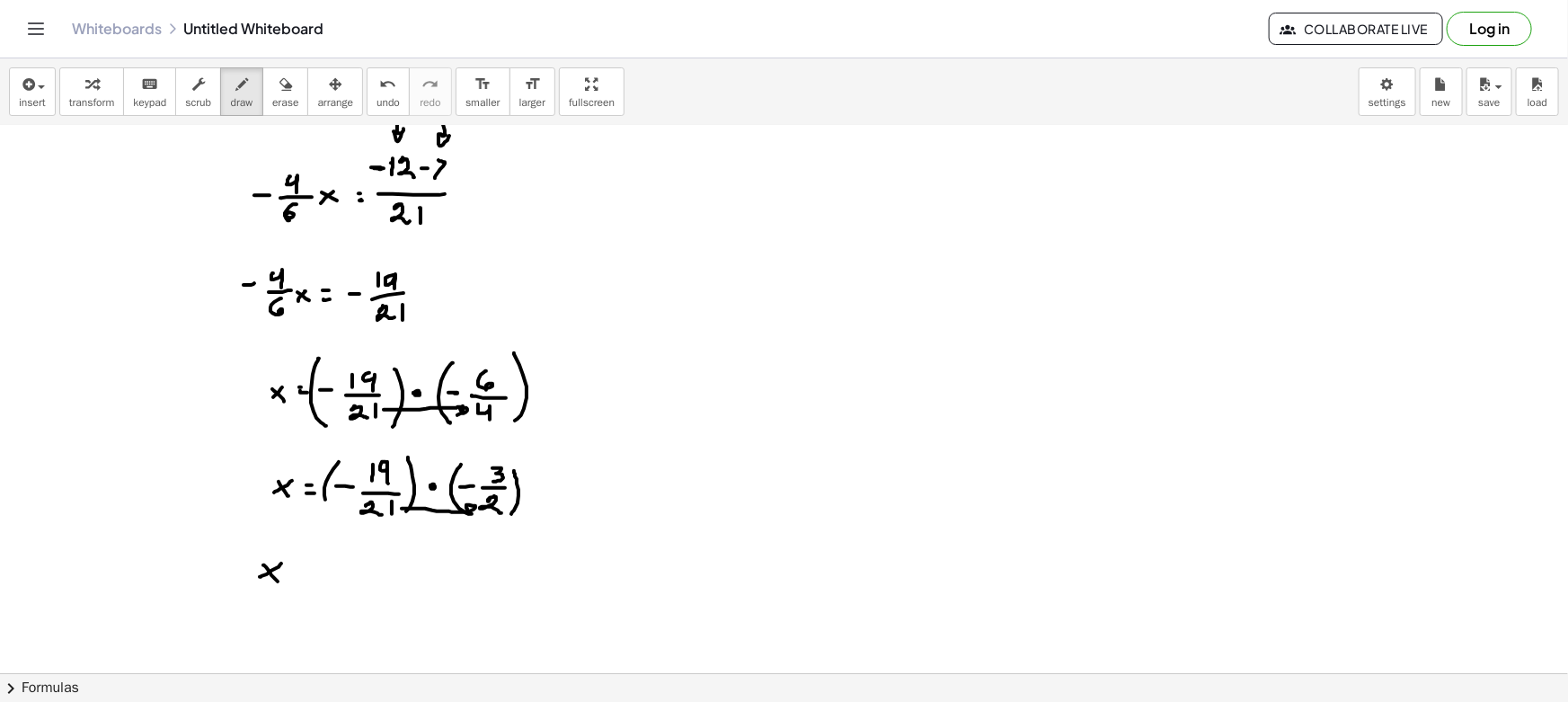 click at bounding box center [784, 366] 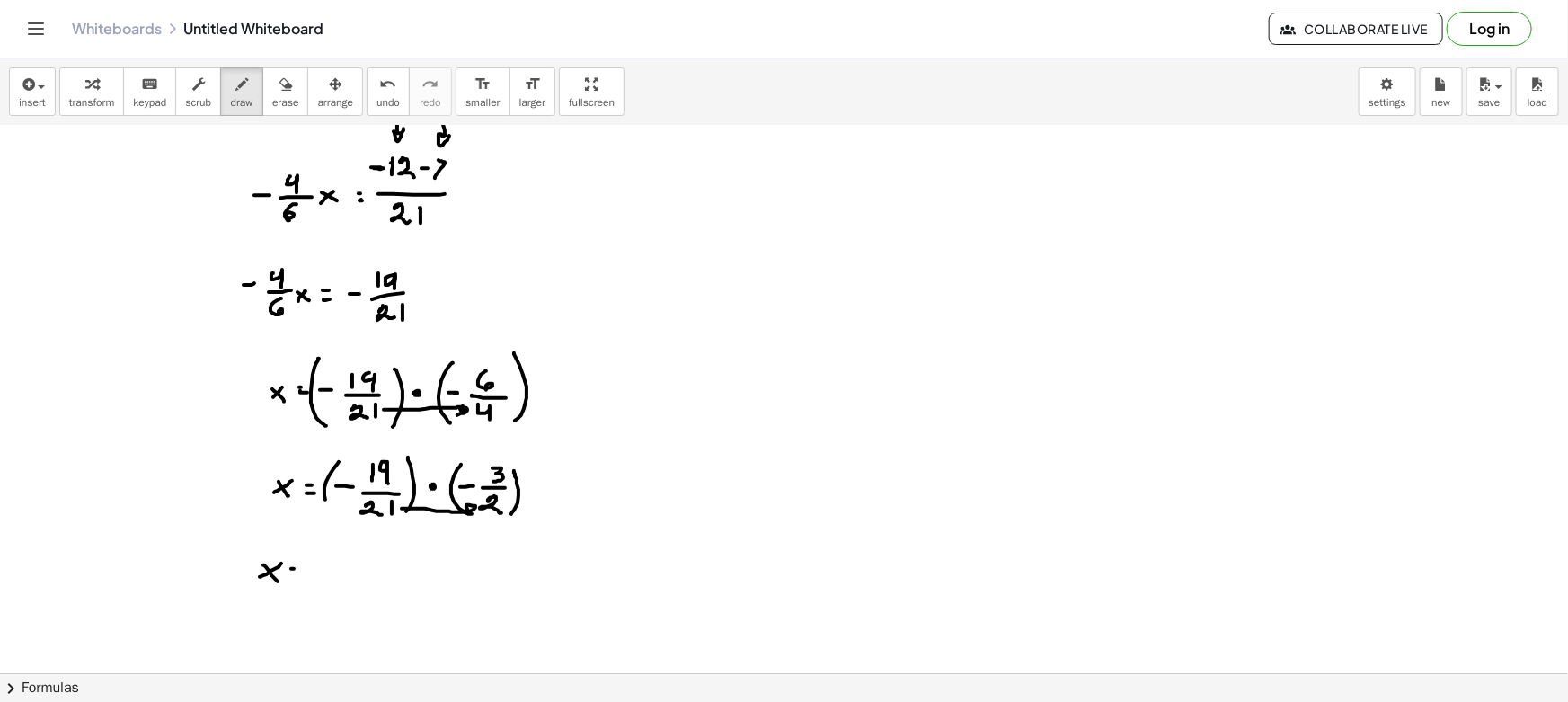 drag, startPoint x: 289, startPoint y: 575, endPoint x: 304, endPoint y: 575, distance: 15 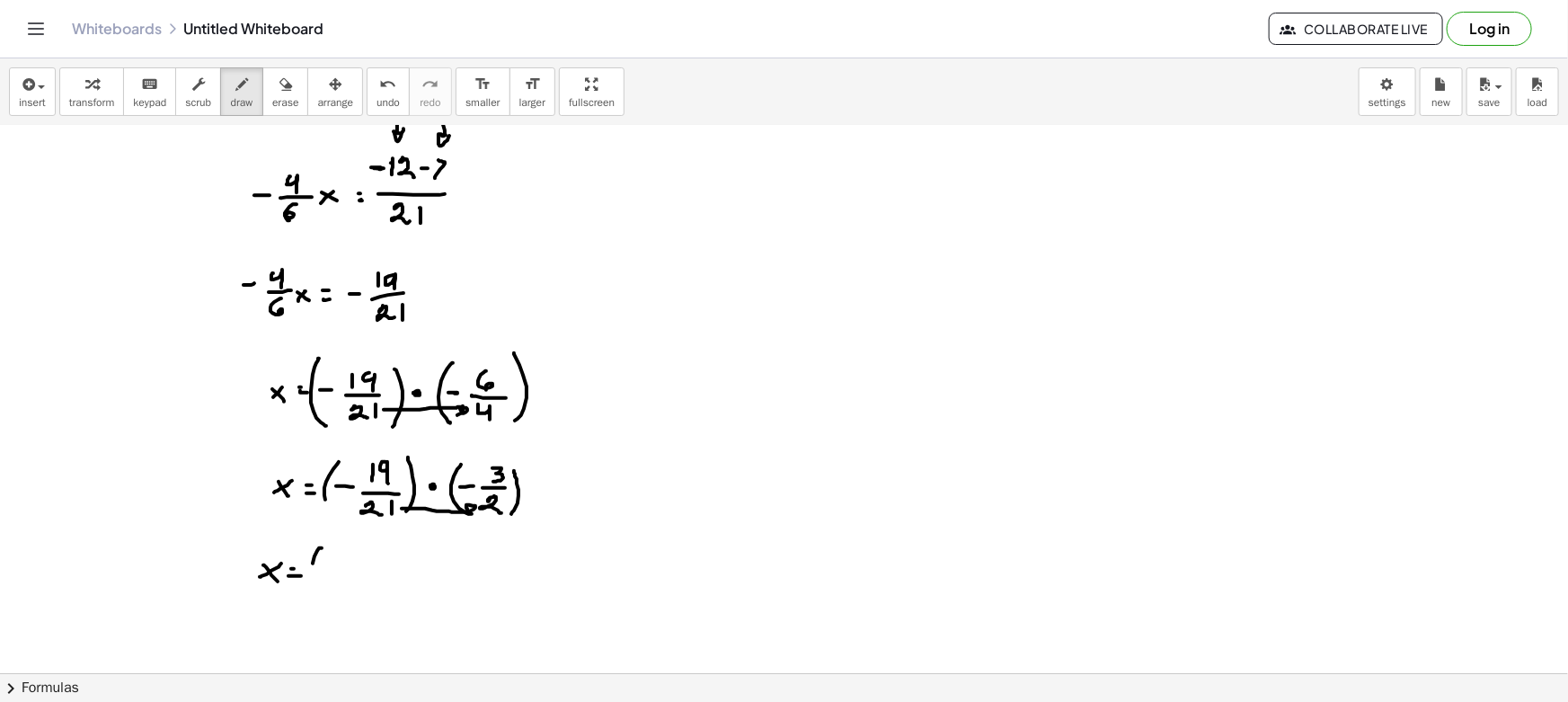 drag, startPoint x: 322, startPoint y: 547, endPoint x: 321, endPoint y: 589, distance: 42.011903 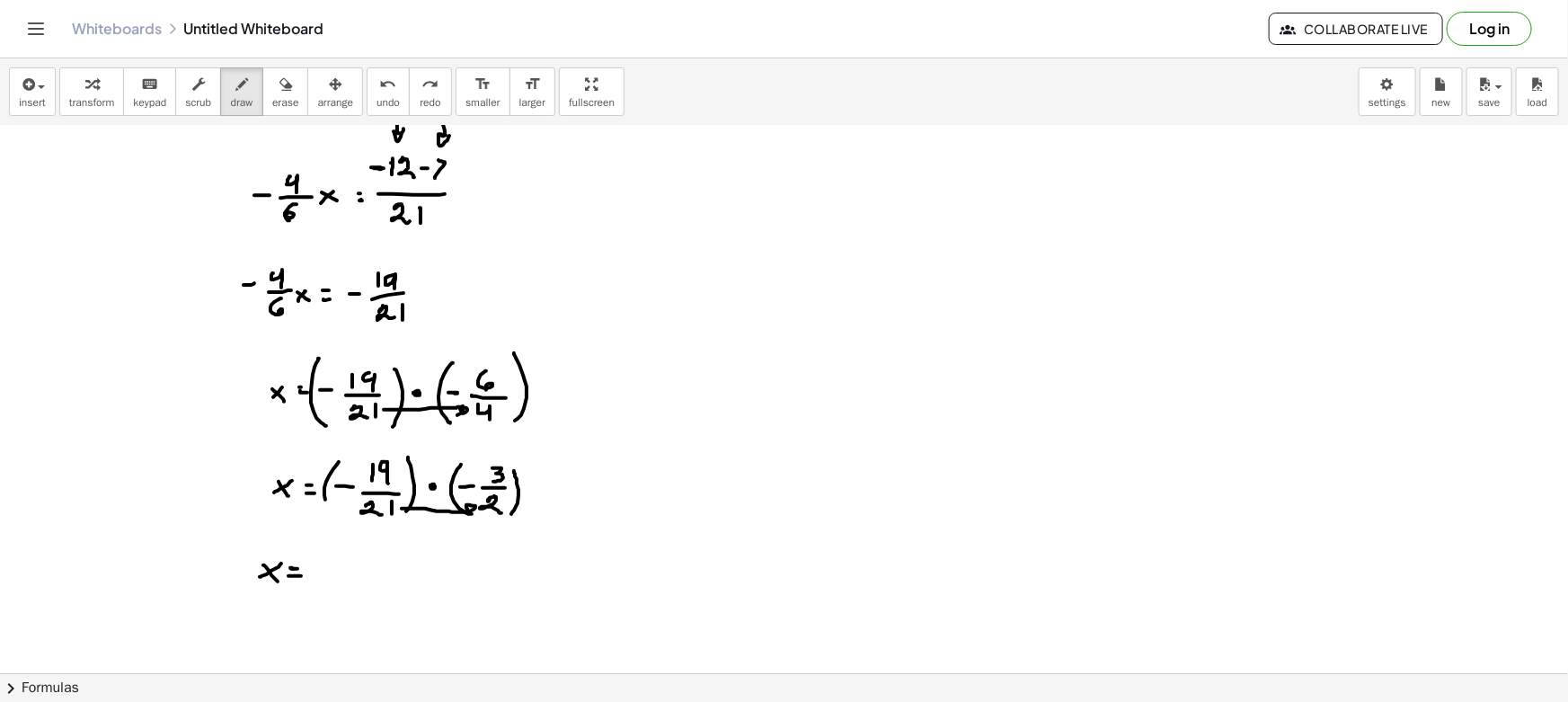 click at bounding box center [784, 366] 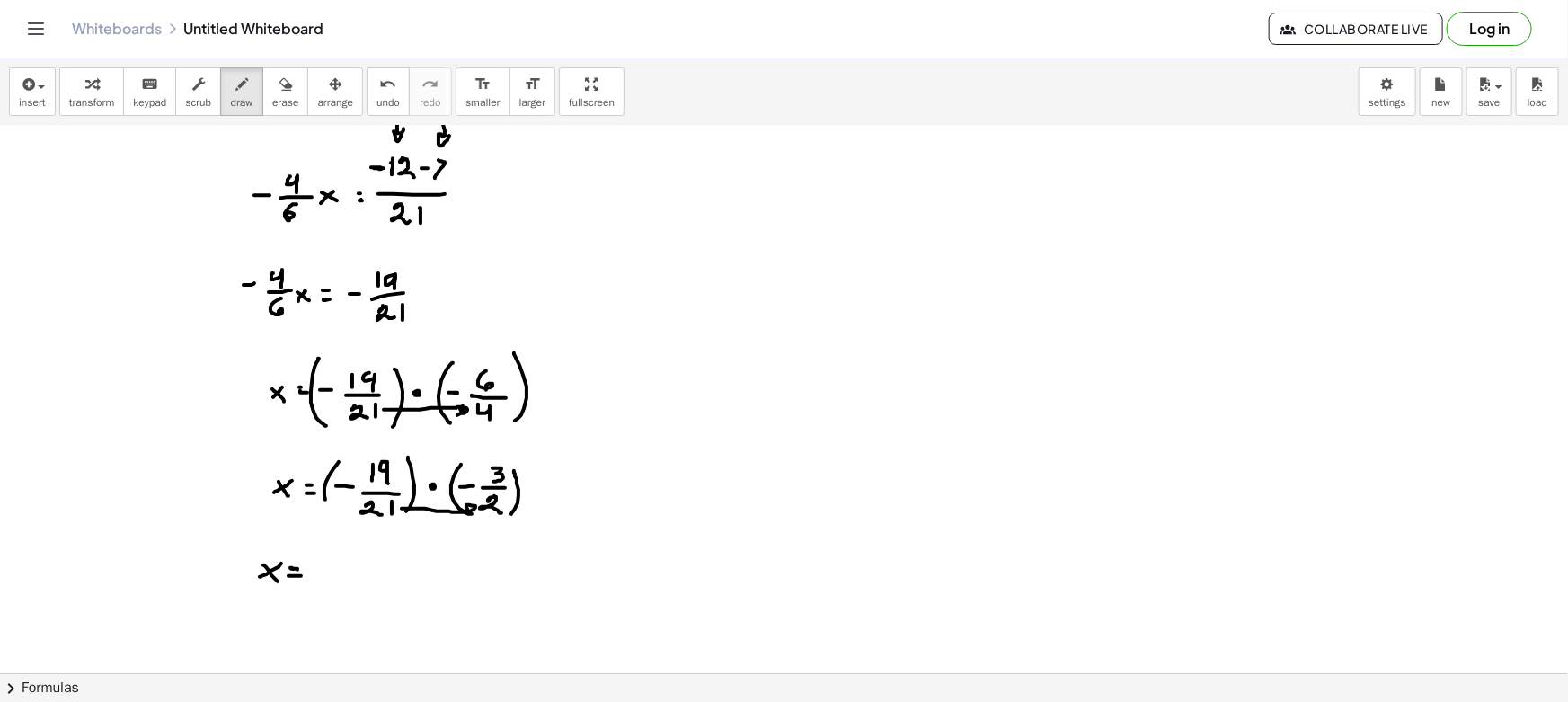 drag, startPoint x: 350, startPoint y: 552, endPoint x: 360, endPoint y: 553, distance: 10.0498756 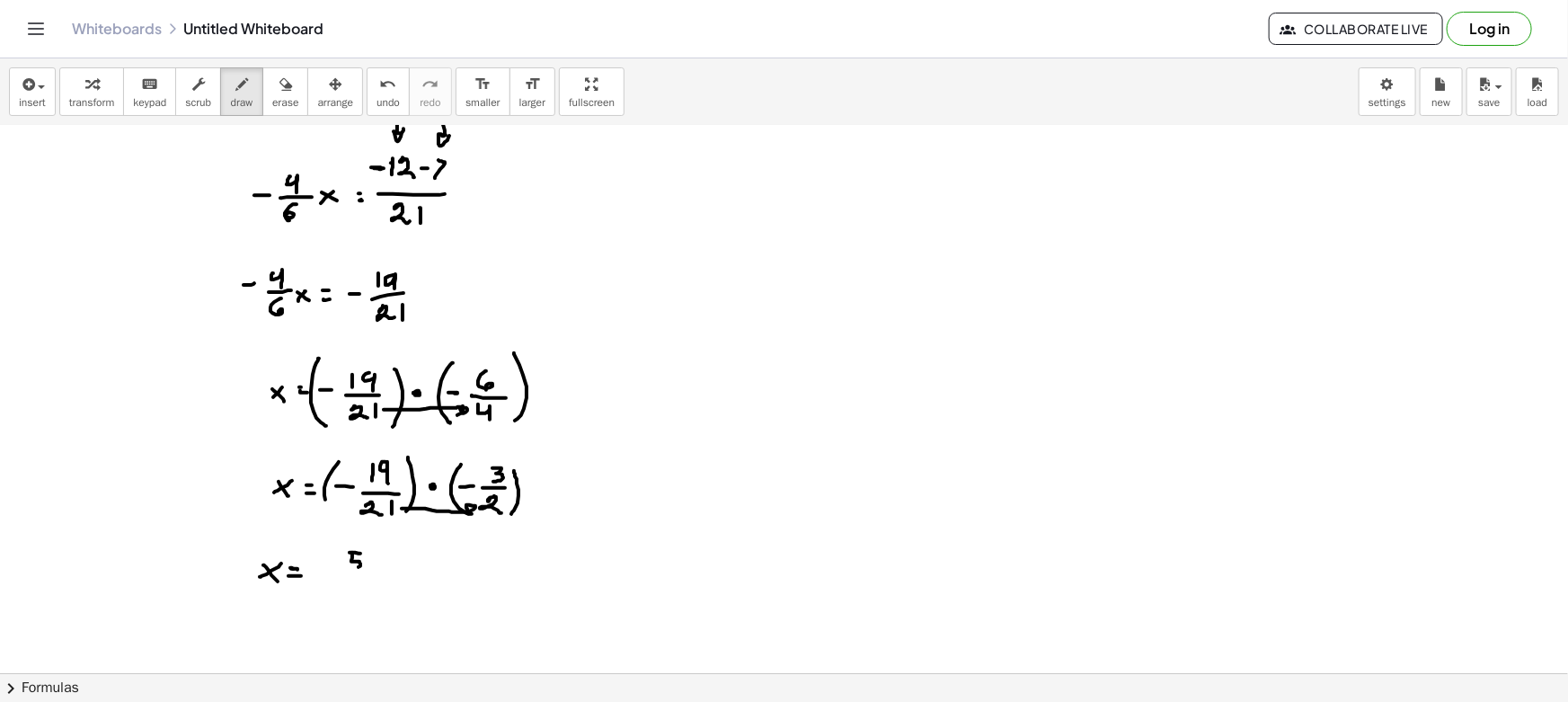 drag, startPoint x: 352, startPoint y: 555, endPoint x: 350, endPoint y: 564, distance: 9.21954 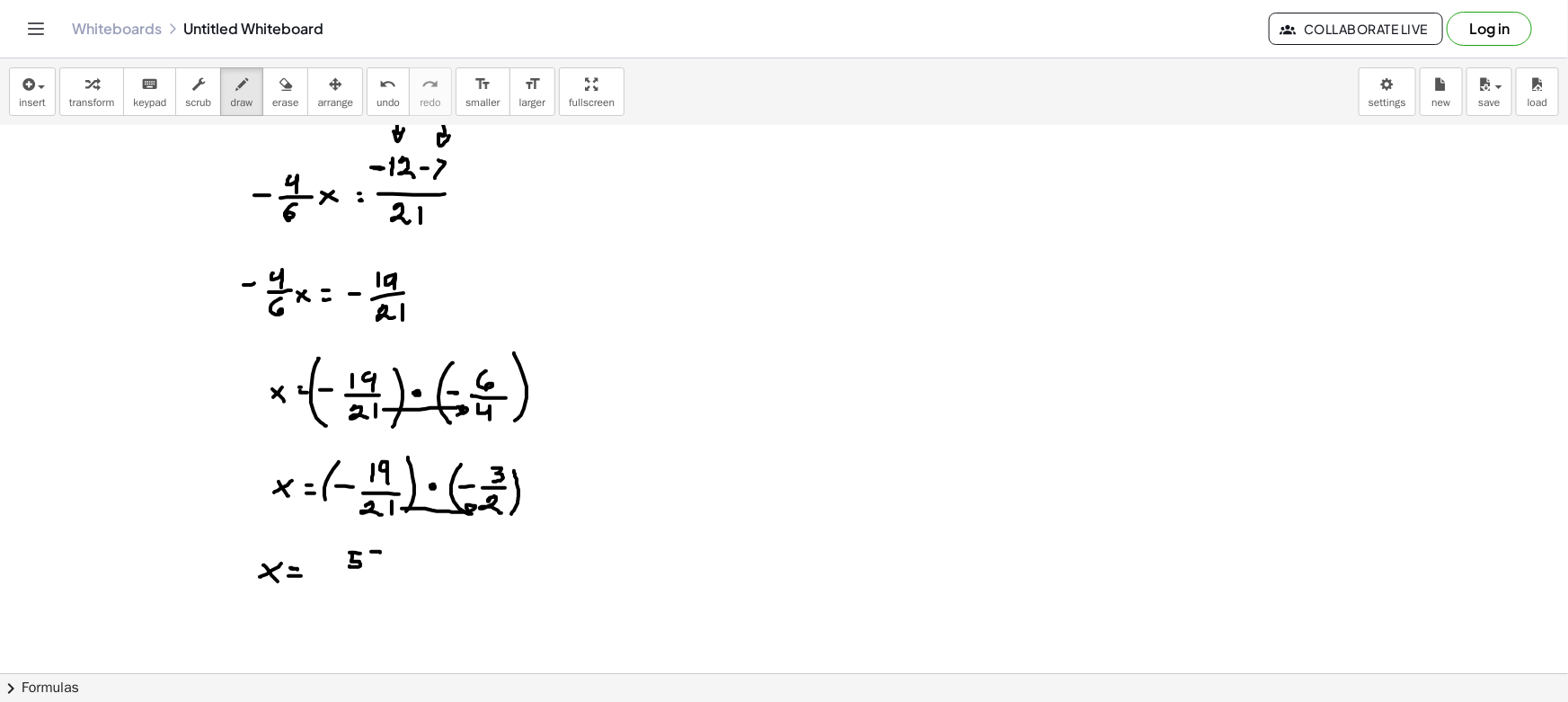 drag, startPoint x: 371, startPoint y: 551, endPoint x: 374, endPoint y: 562, distance: 11.401754 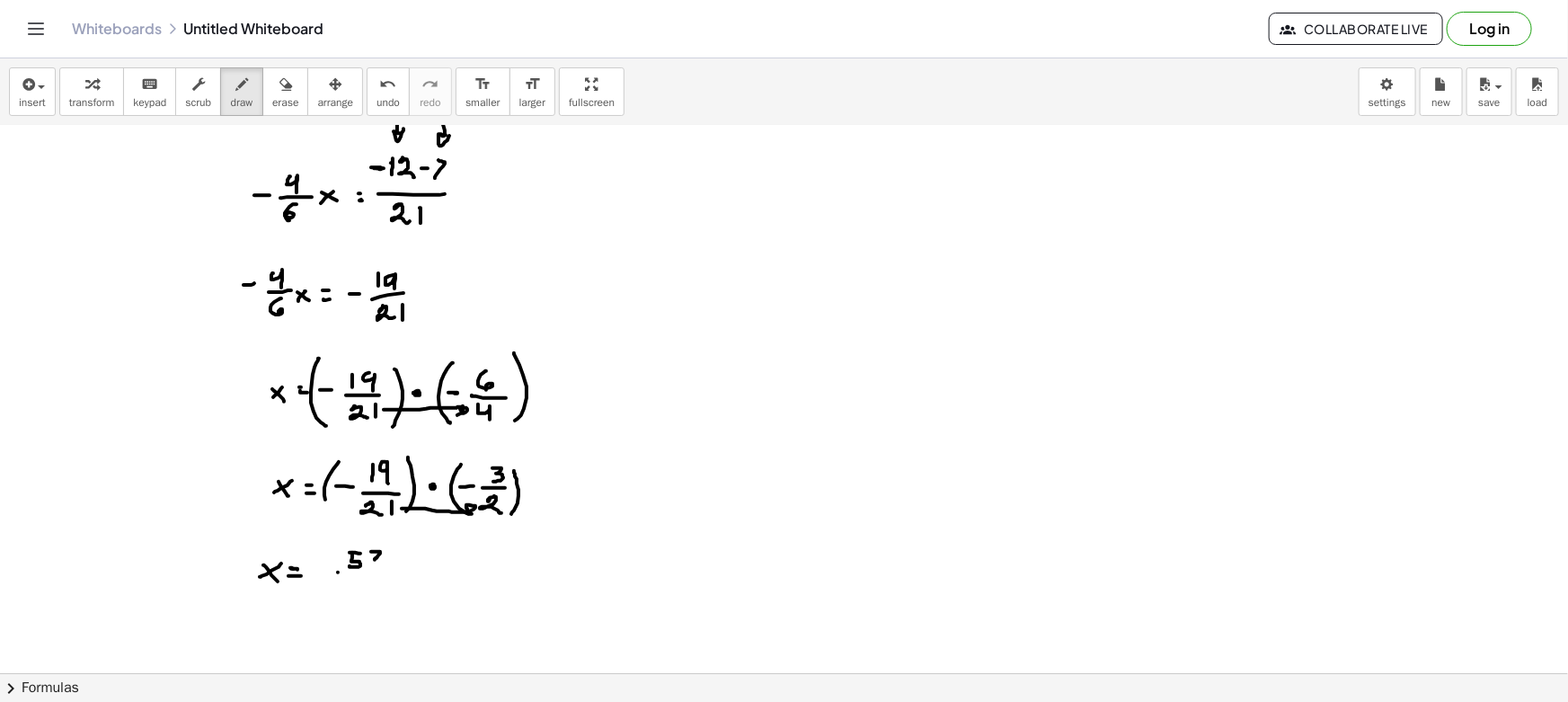 drag, startPoint x: 338, startPoint y: 572, endPoint x: 402, endPoint y: 570, distance: 64.03124 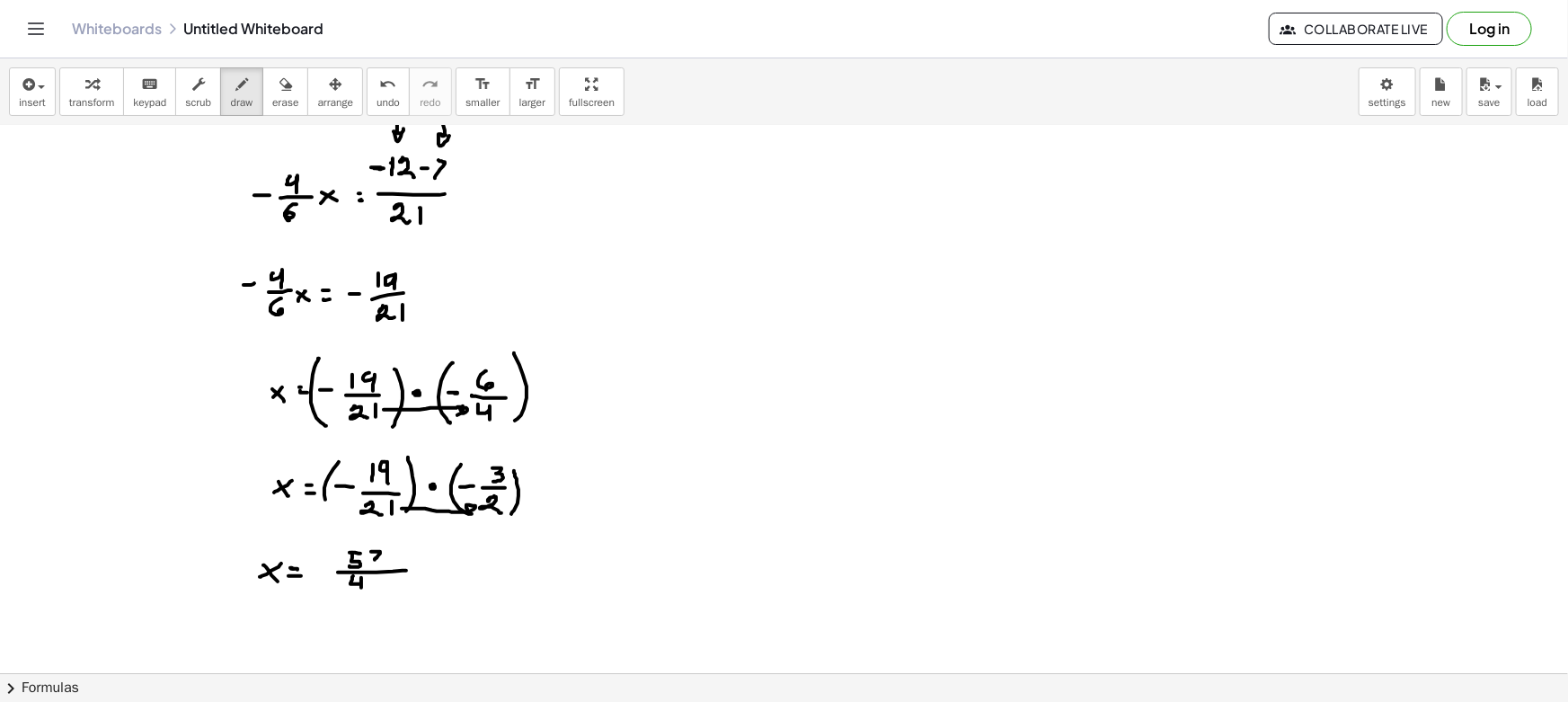 drag, startPoint x: 353, startPoint y: 575, endPoint x: 364, endPoint y: 591, distance: 19.416488 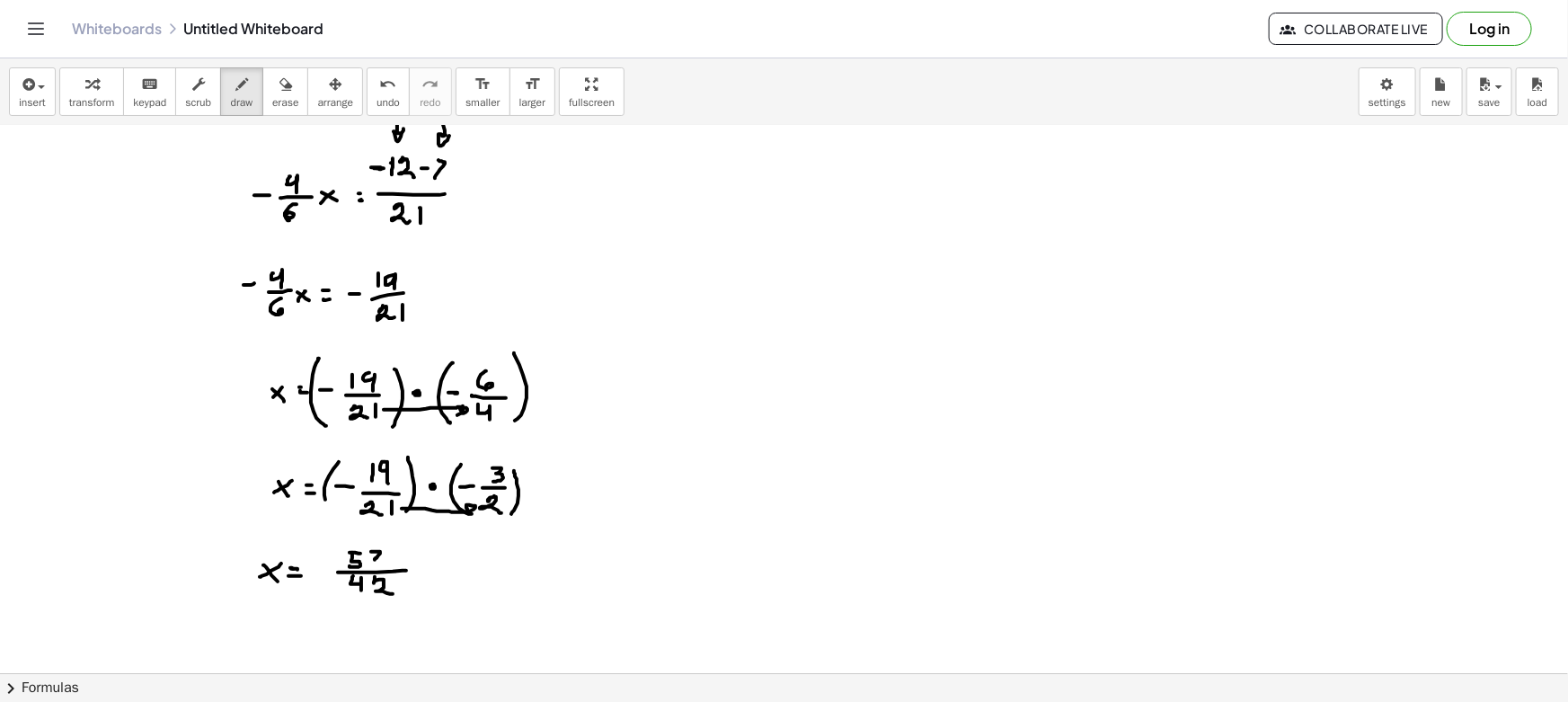 drag, startPoint x: 375, startPoint y: 576, endPoint x: 393, endPoint y: 593, distance: 24.75884 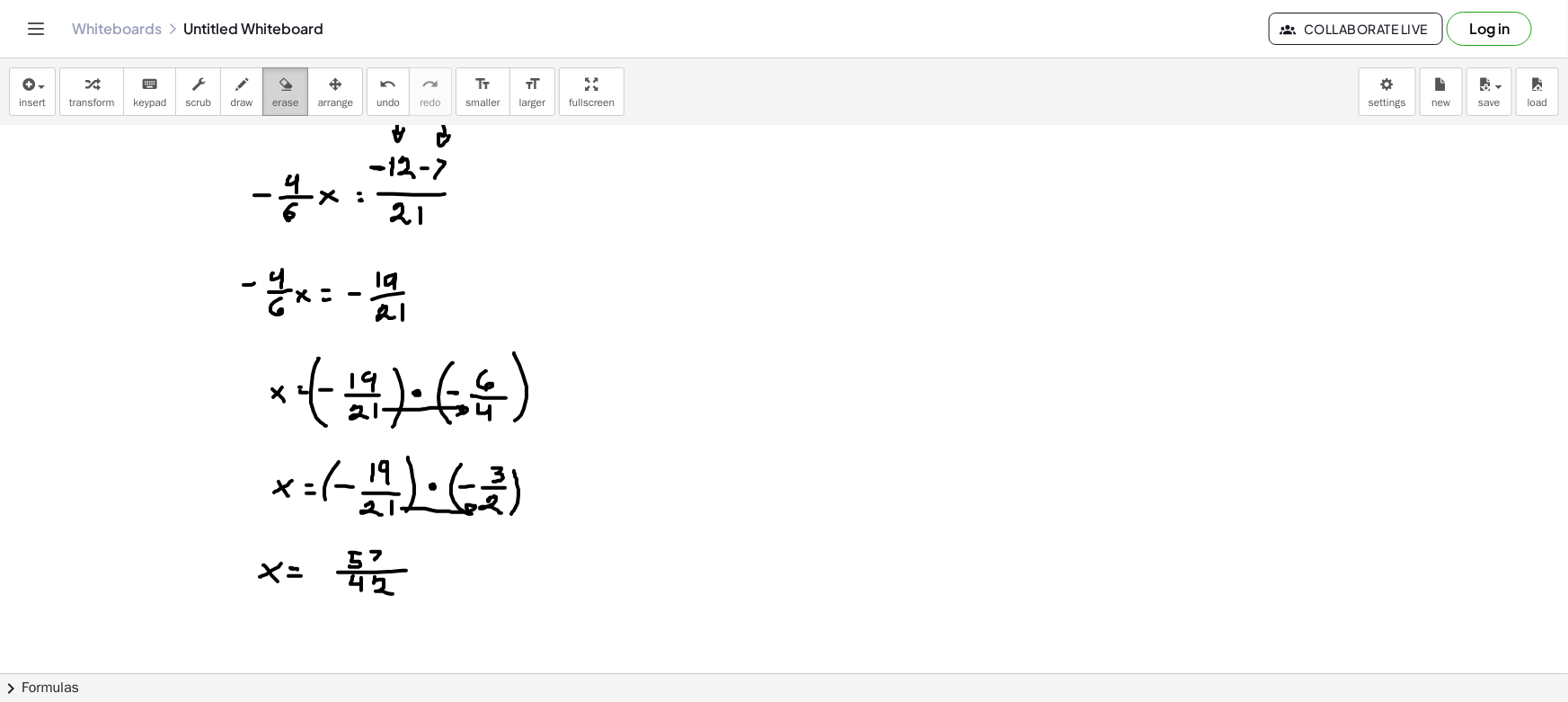 click on "erase" at bounding box center [285, 102] 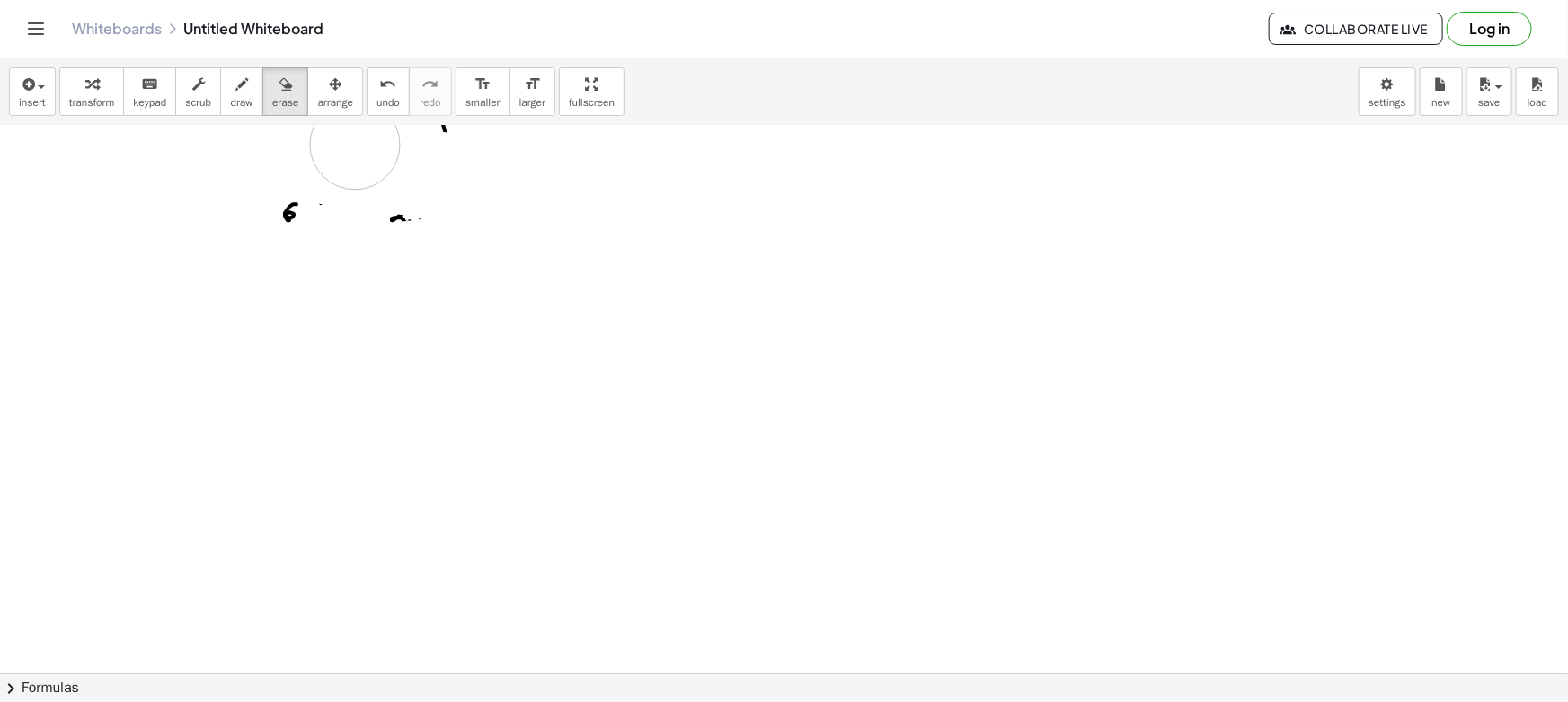 drag, startPoint x: 462, startPoint y: 493, endPoint x: 218, endPoint y: 214, distance: 370.64403 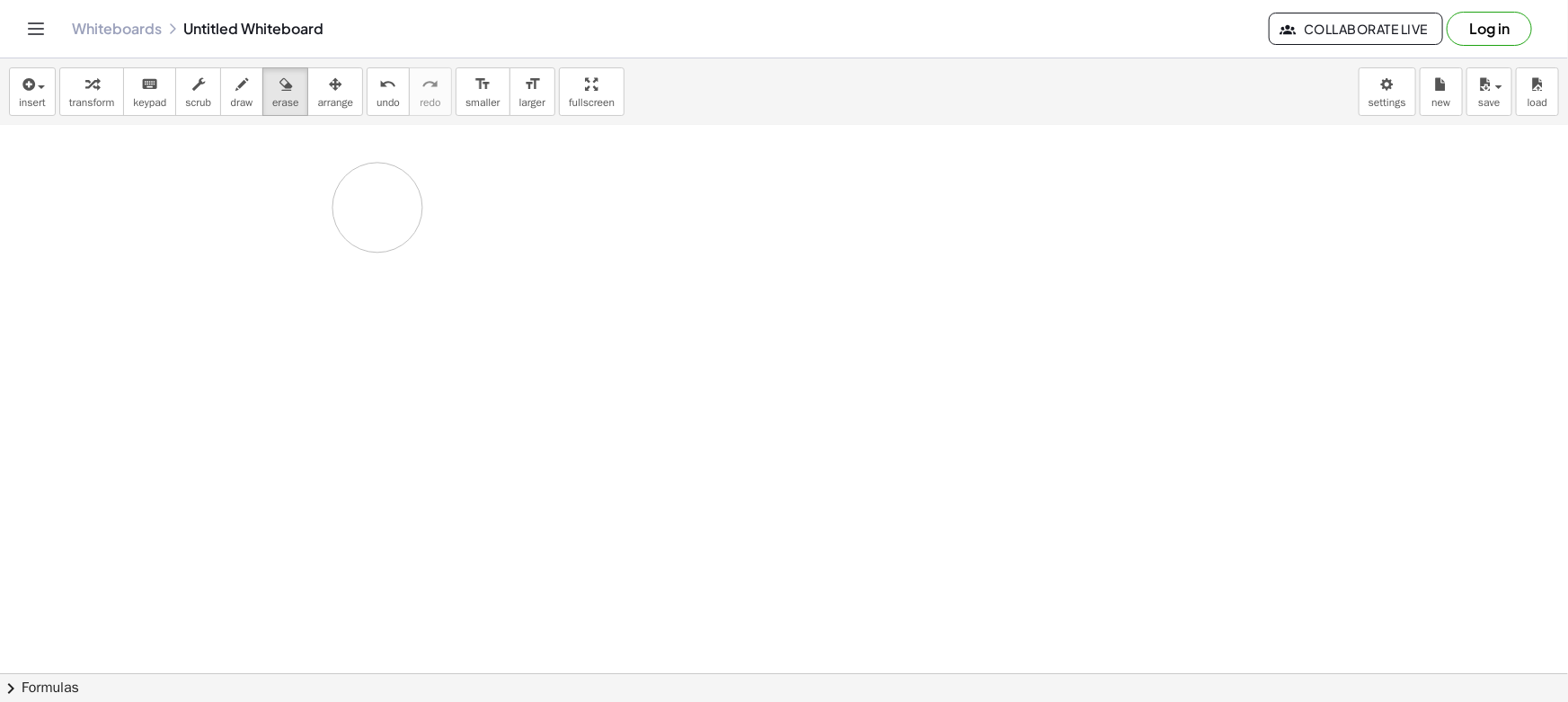 drag, startPoint x: 218, startPoint y: 214, endPoint x: 247, endPoint y: 167, distance: 55.22681 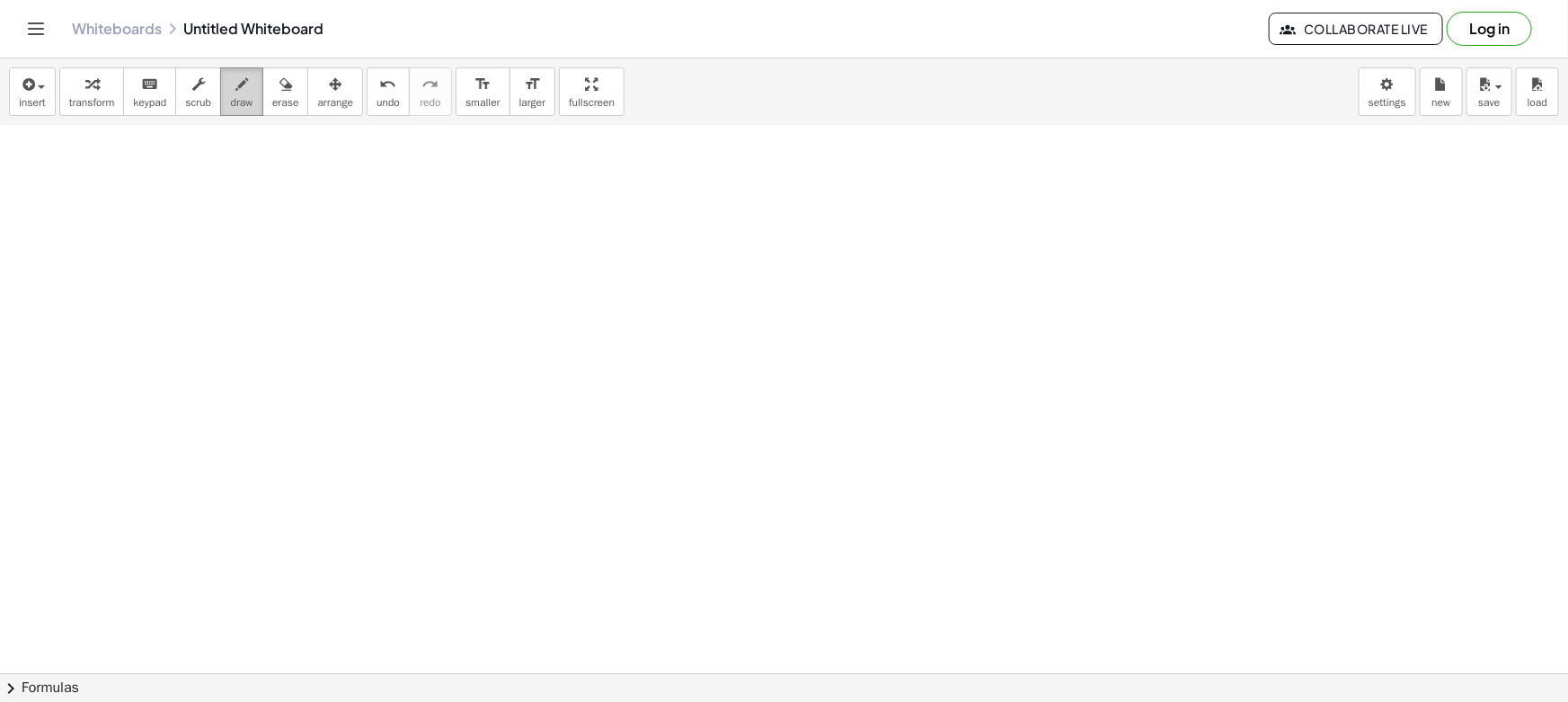 click on "draw" at bounding box center [242, 102] 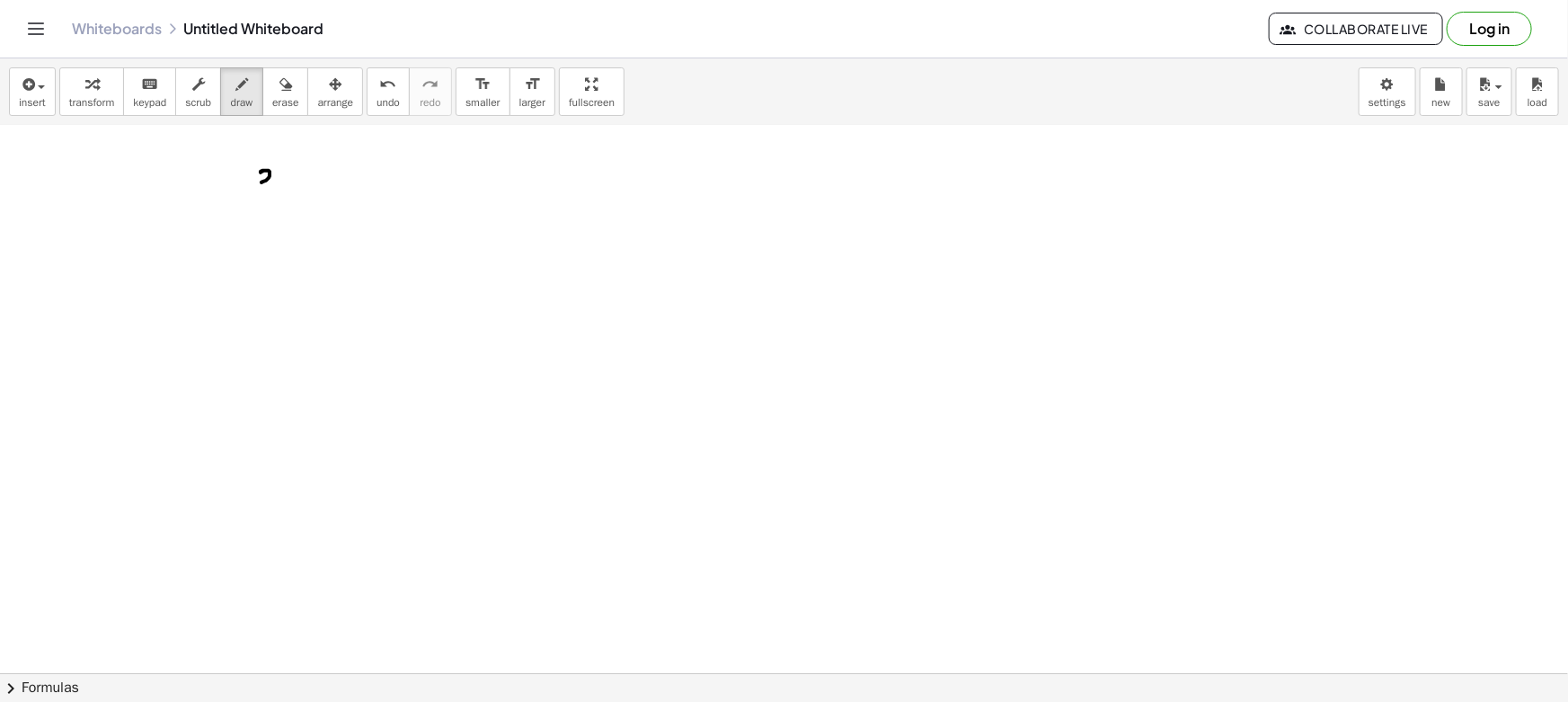drag, startPoint x: 261, startPoint y: 171, endPoint x: 271, endPoint y: 185, distance: 17.204651 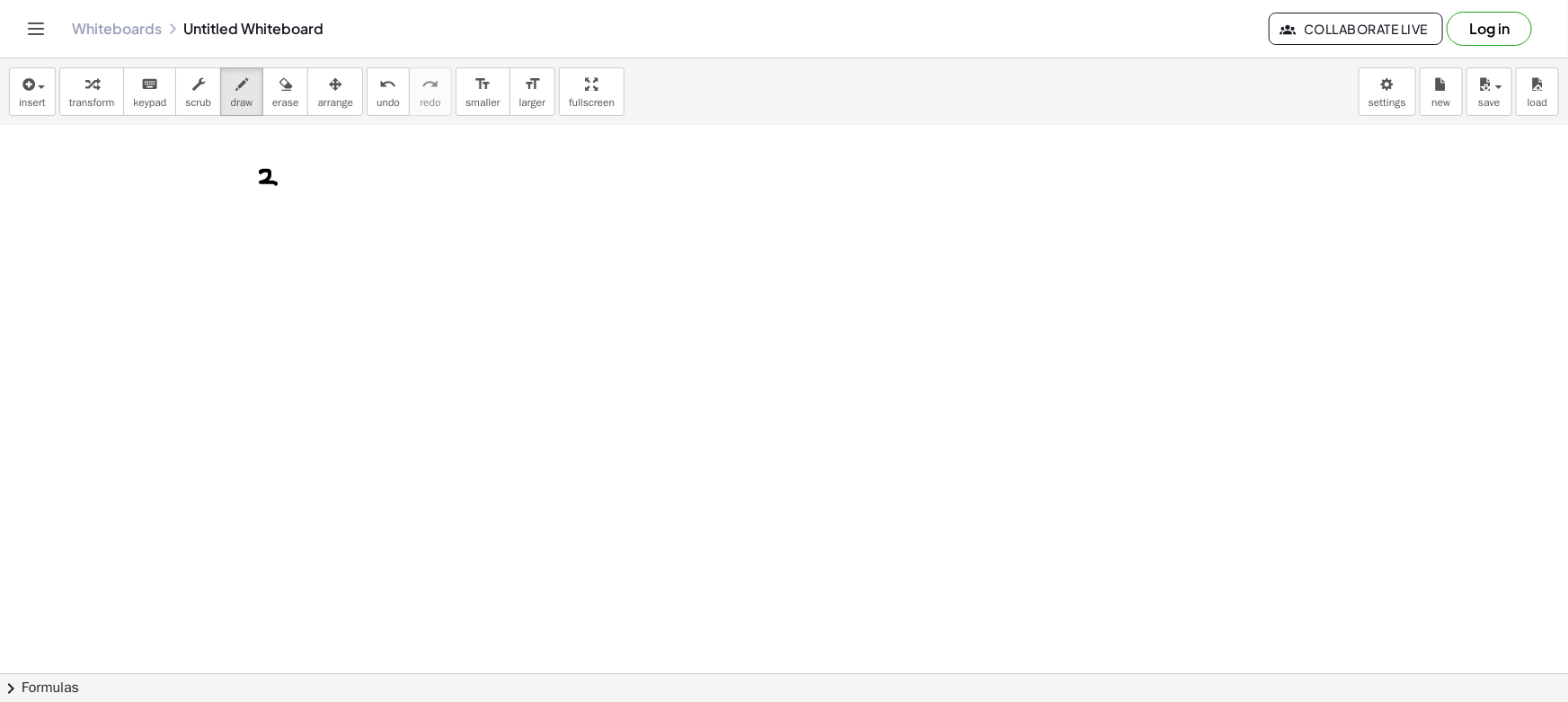 drag, startPoint x: 249, startPoint y: 189, endPoint x: 295, endPoint y: 189, distance: 46 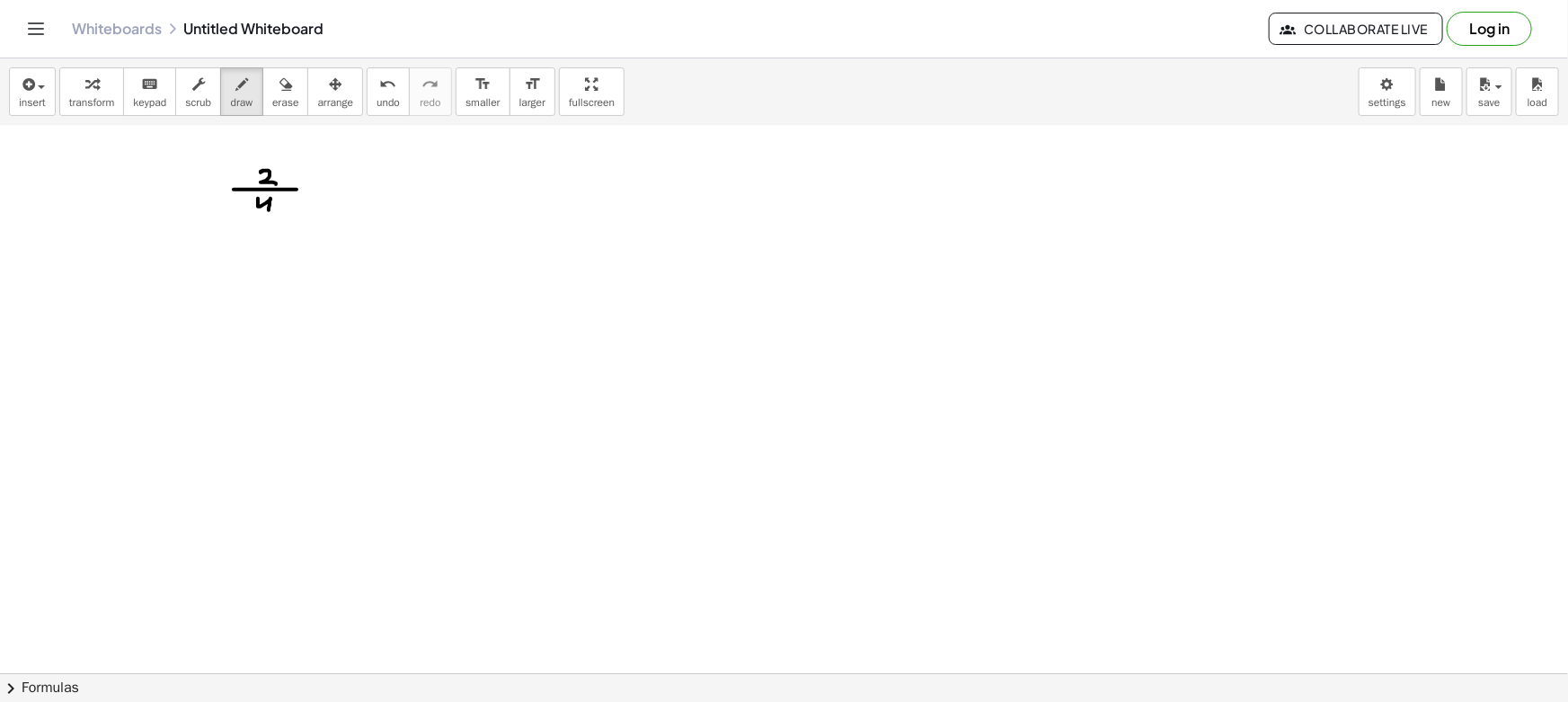drag, startPoint x: 258, startPoint y: 198, endPoint x: 270, endPoint y: 214, distance: 20 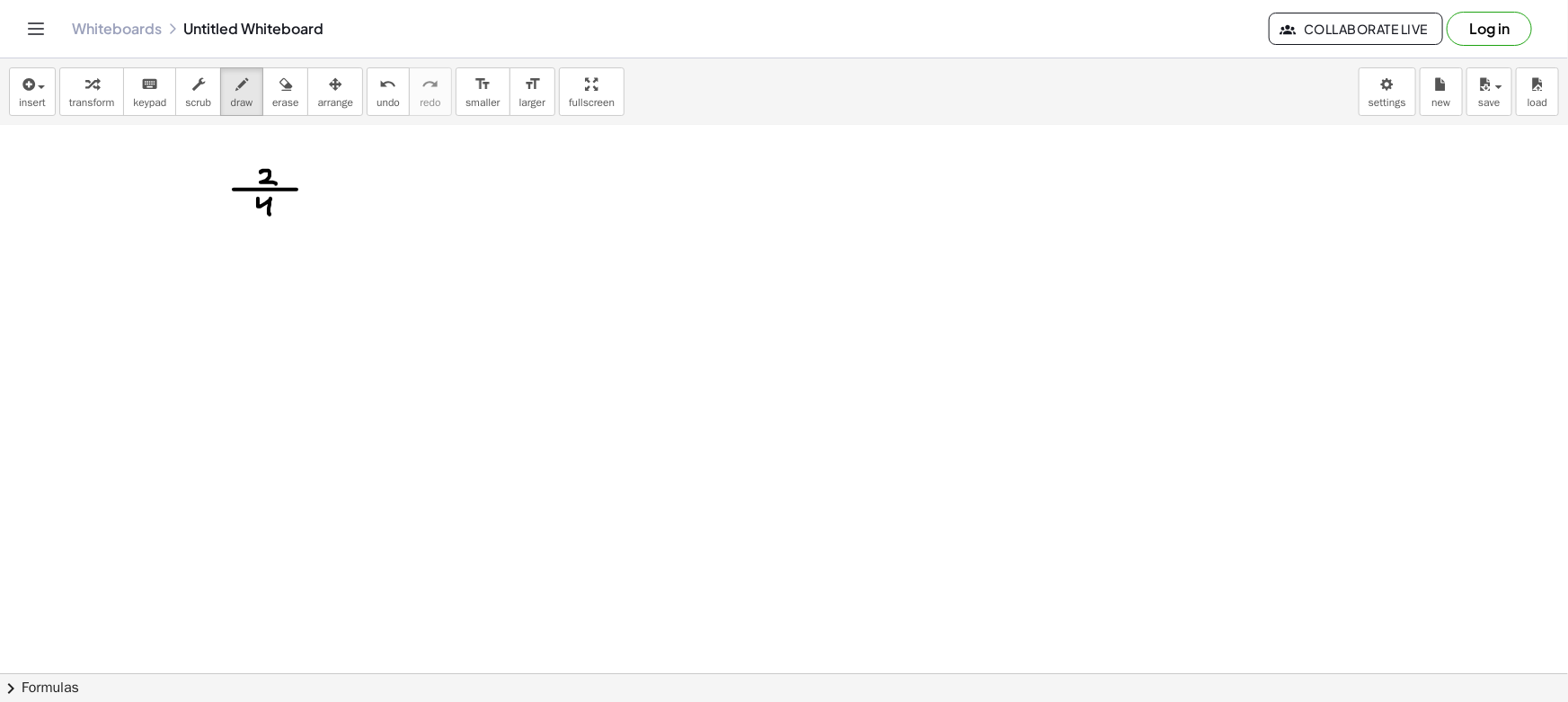 drag, startPoint x: 321, startPoint y: 181, endPoint x: 310, endPoint y: 197, distance: 19.416488 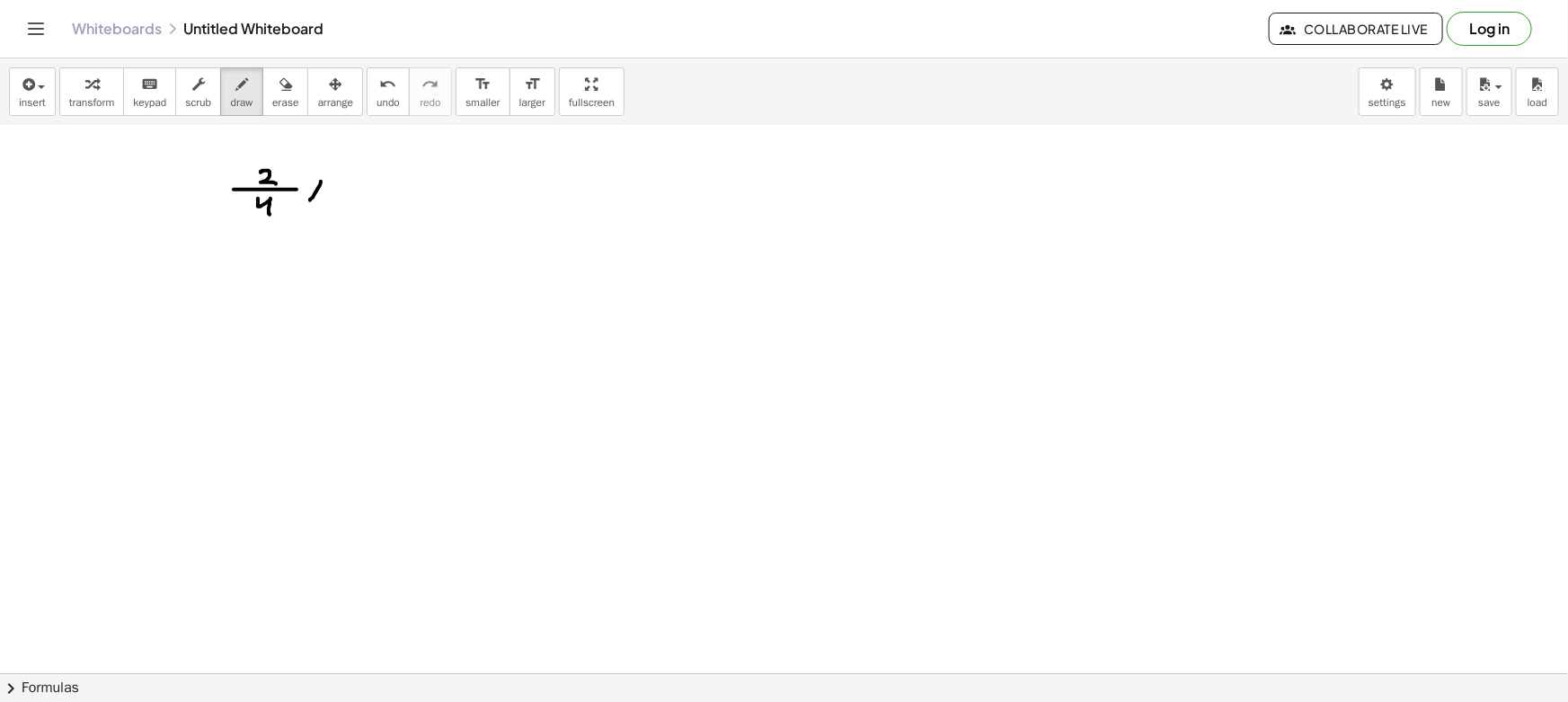 drag, startPoint x: 311, startPoint y: 185, endPoint x: 337, endPoint y: 201, distance: 30.528675 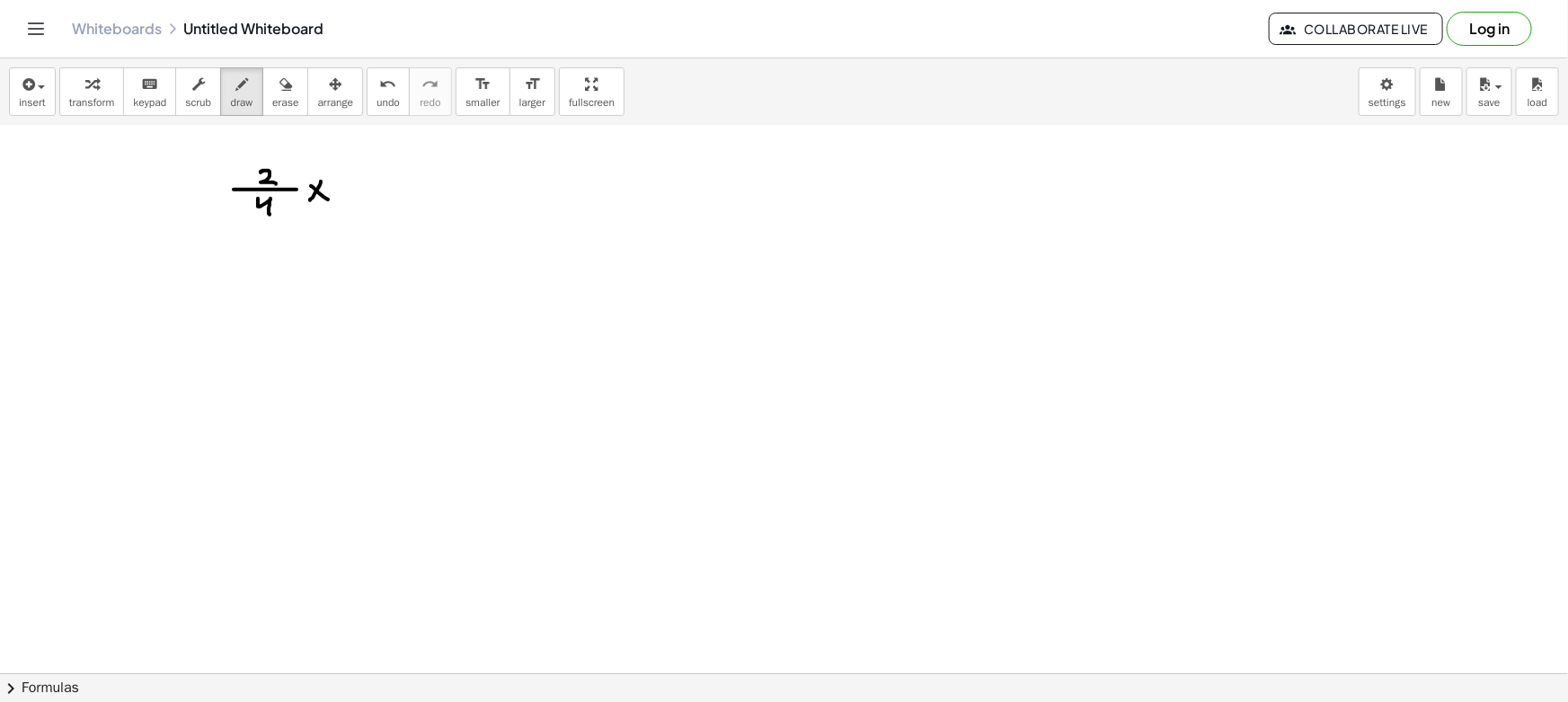 click at bounding box center [784, 366] 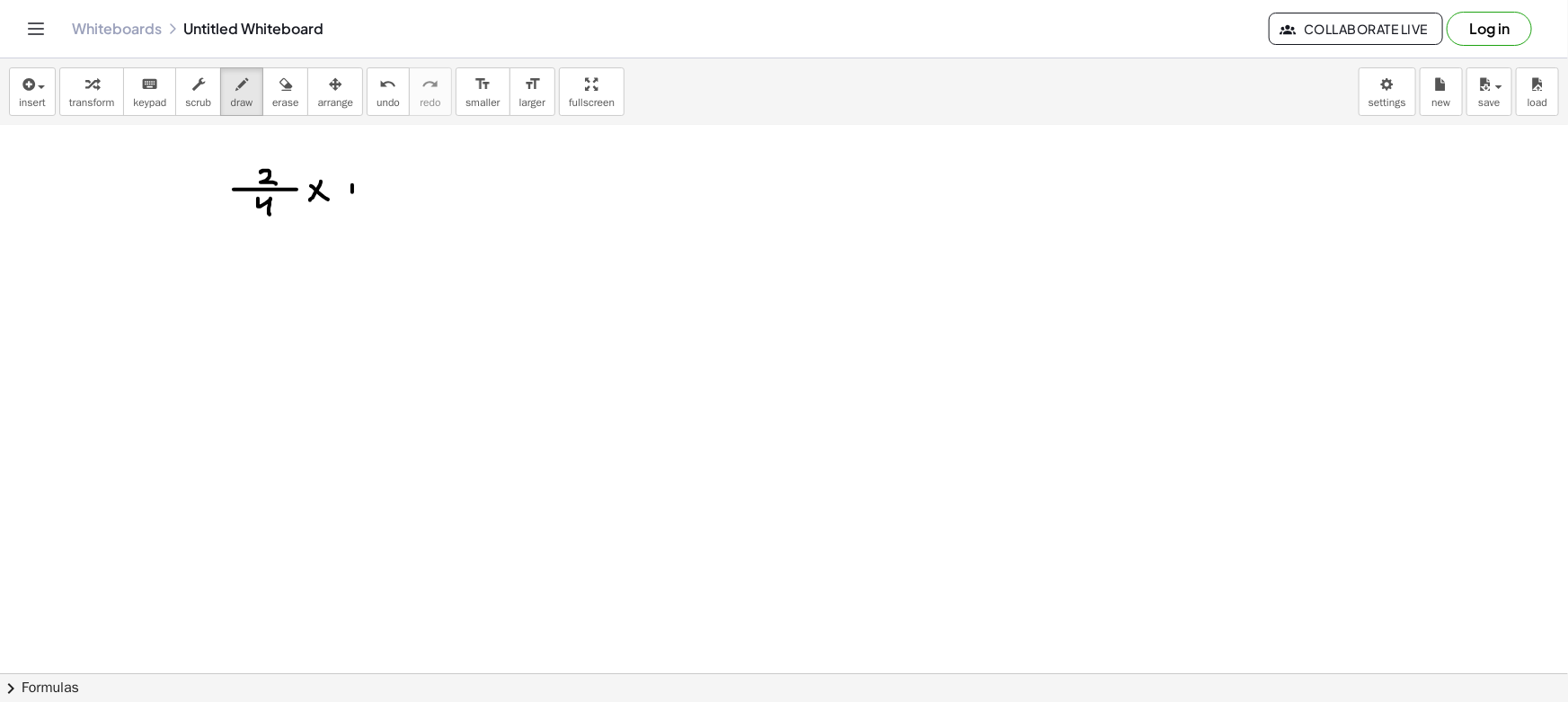click at bounding box center [784, 366] 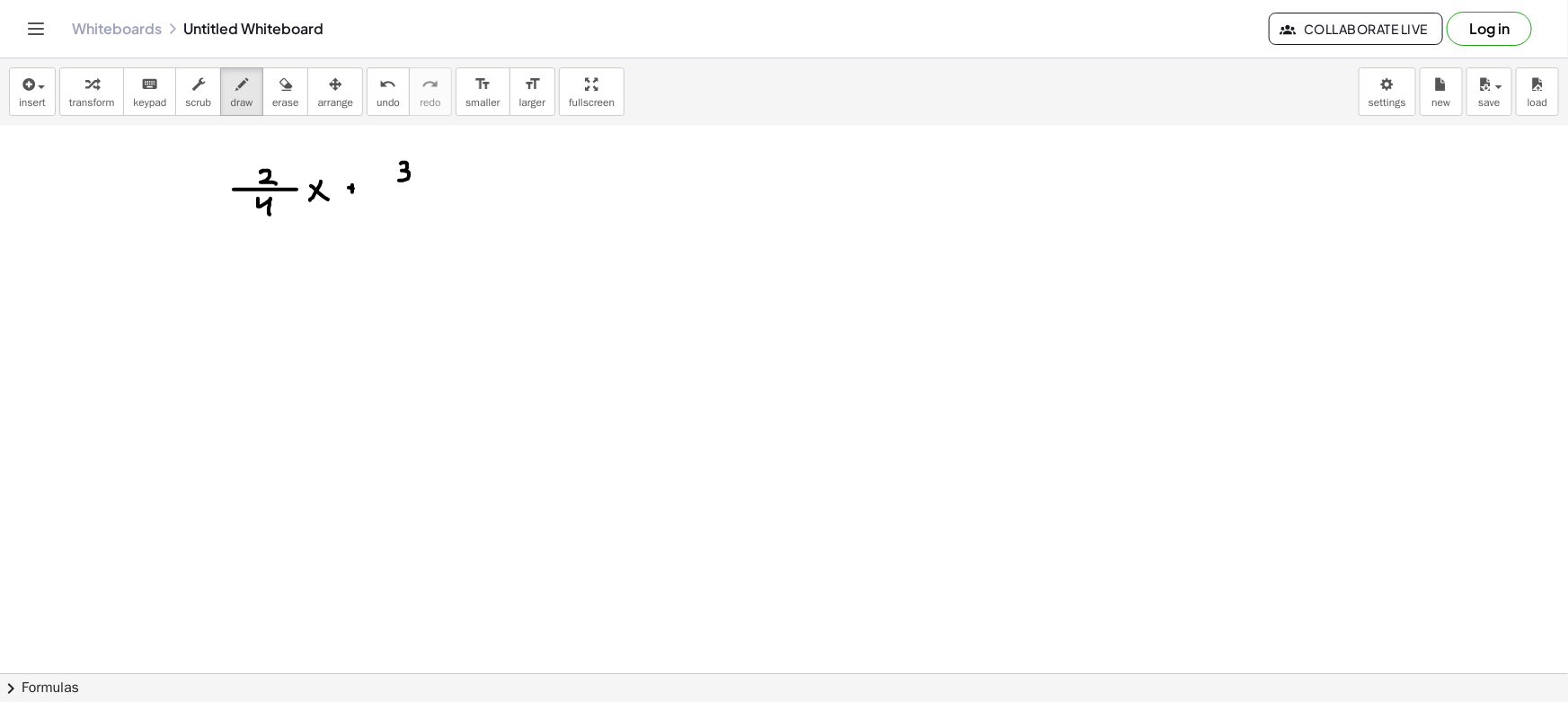 drag, startPoint x: 406, startPoint y: 162, endPoint x: 403, endPoint y: 179, distance: 17.262677 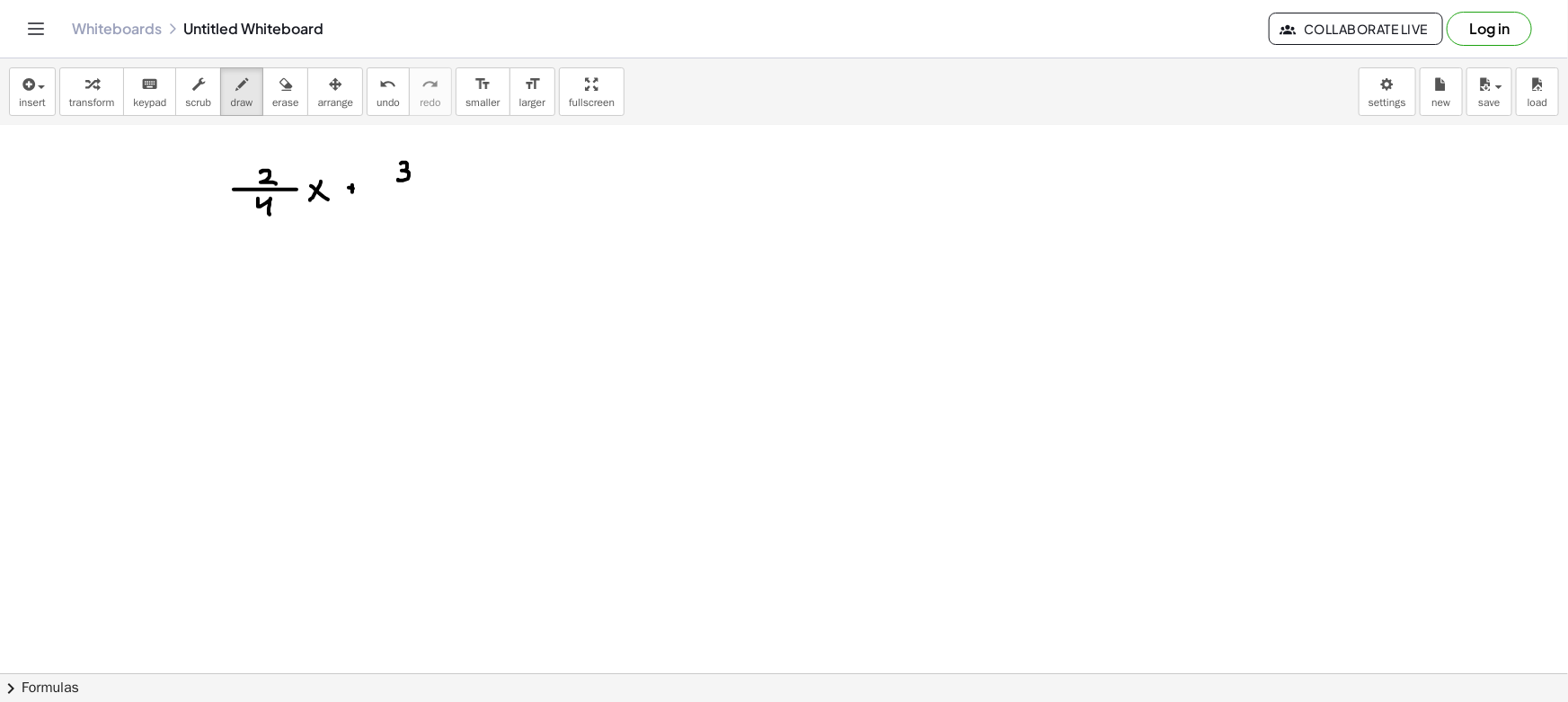 drag, startPoint x: 383, startPoint y: 184, endPoint x: 437, endPoint y: 186, distance: 54.037024 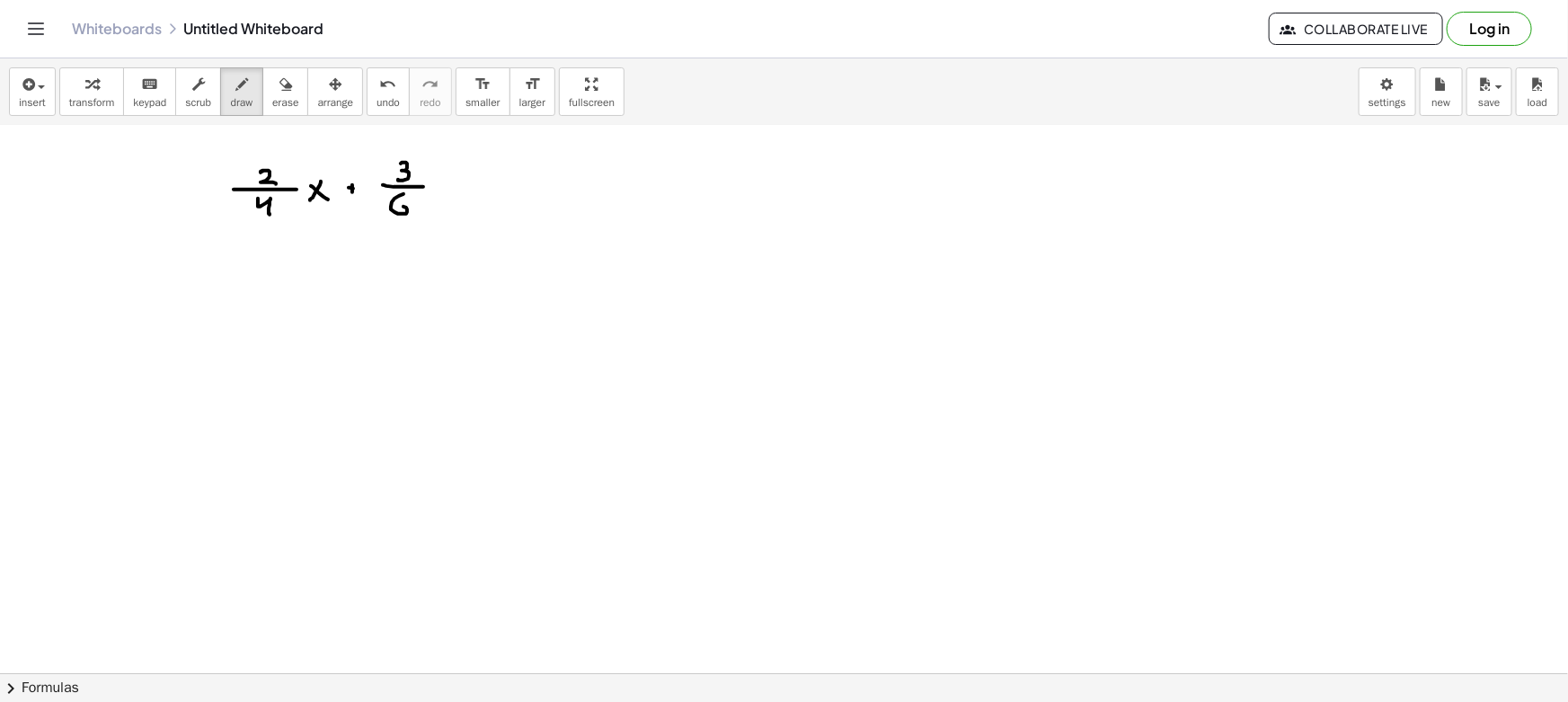 drag, startPoint x: 403, startPoint y: 193, endPoint x: 414, endPoint y: 213, distance: 22.825424 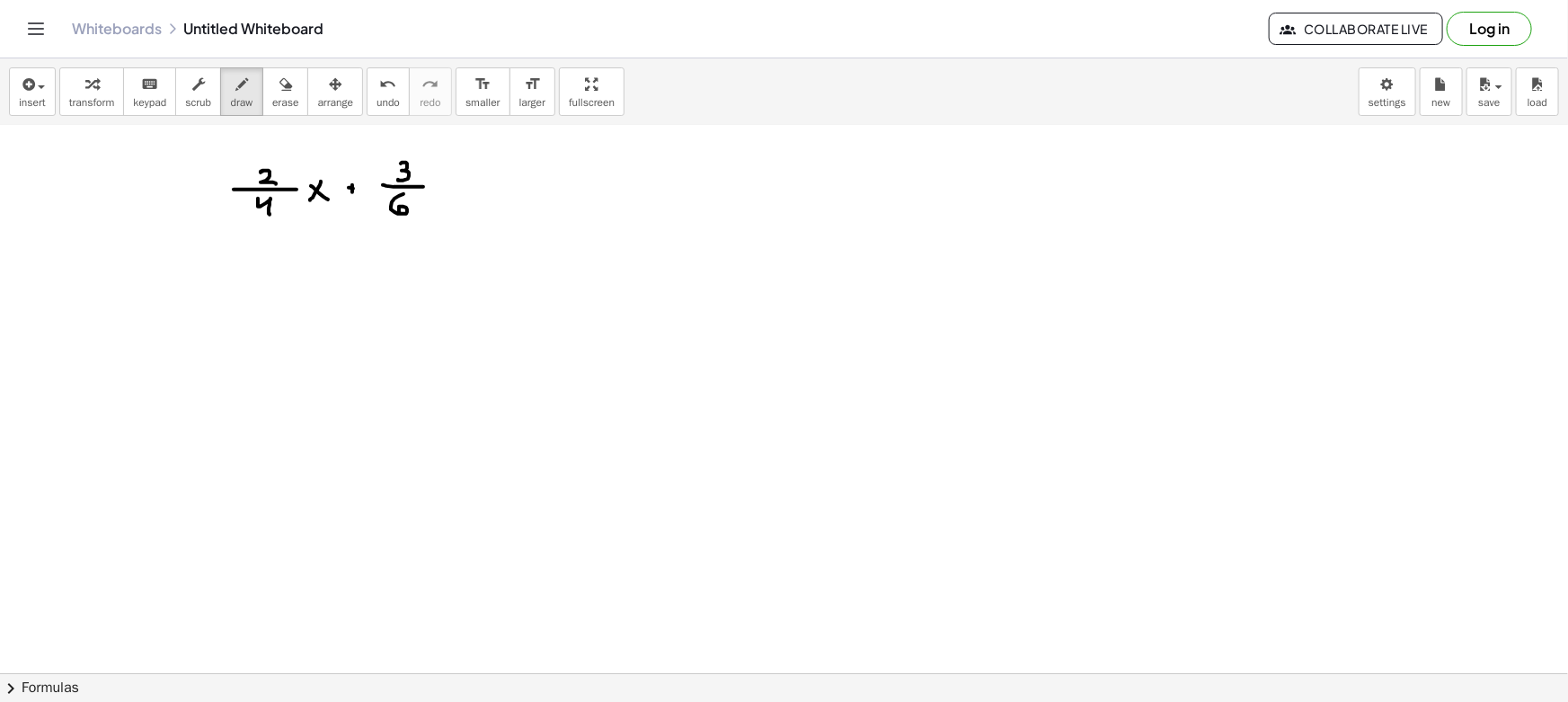 click at bounding box center [784, 366] 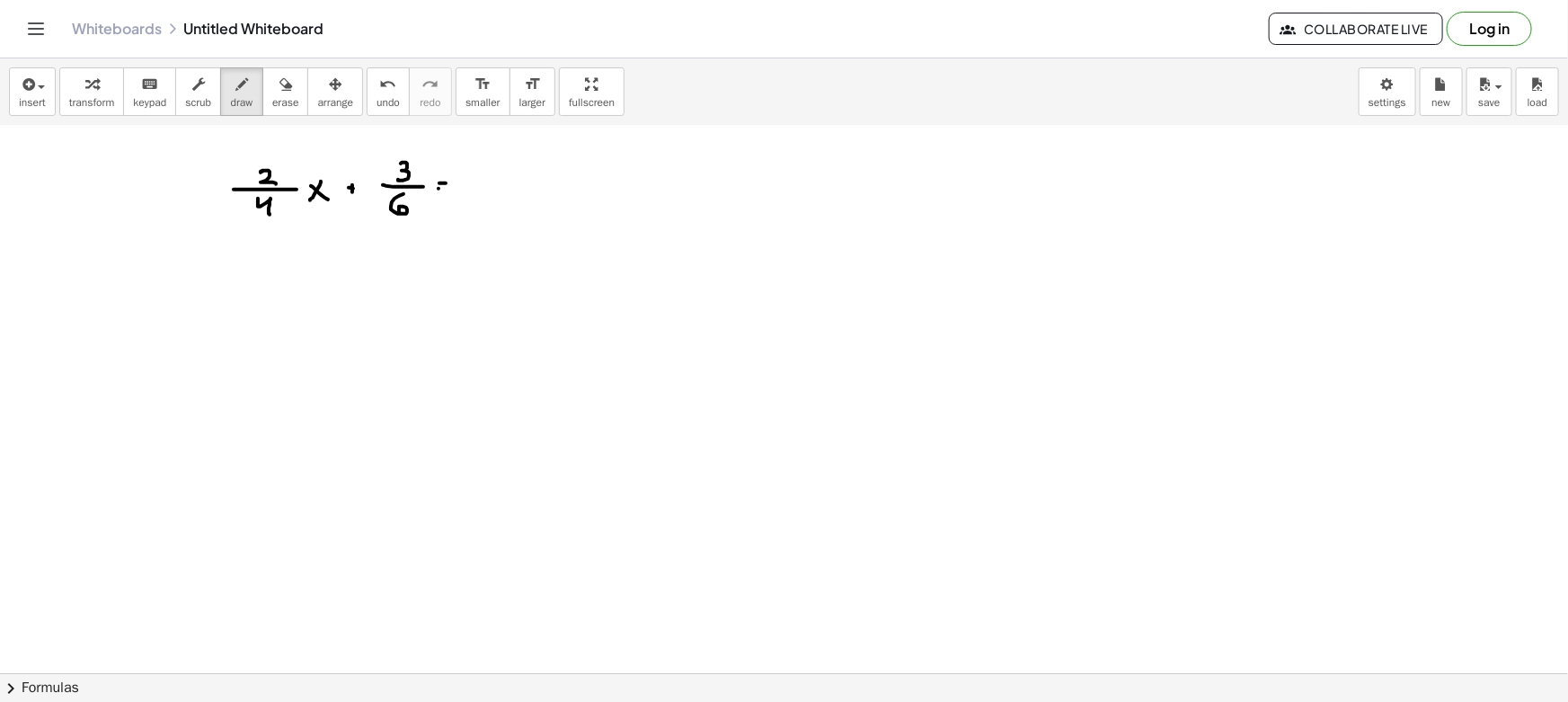 drag, startPoint x: 439, startPoint y: 188, endPoint x: 455, endPoint y: 190, distance: 16.124515 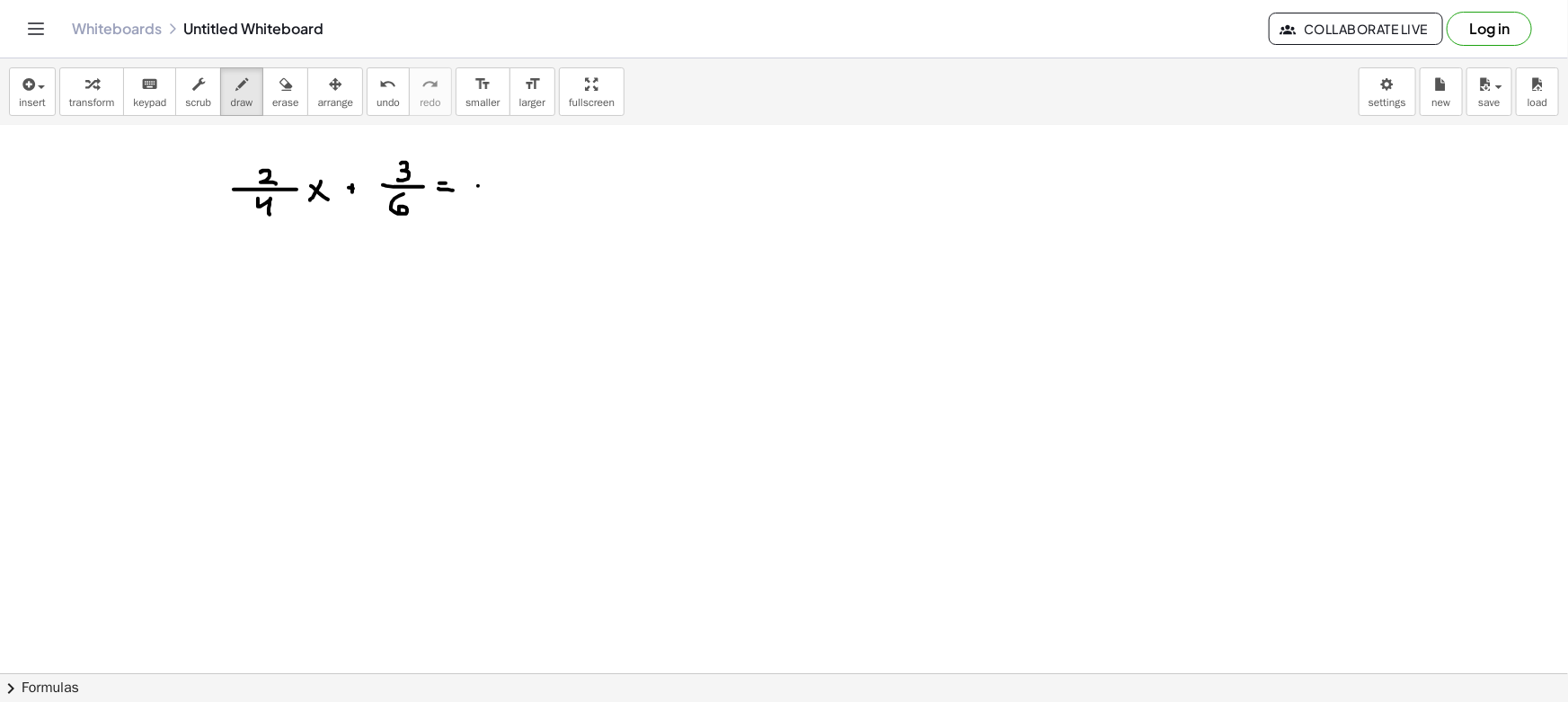 drag, startPoint x: 478, startPoint y: 185, endPoint x: 494, endPoint y: 189, distance: 16.492423 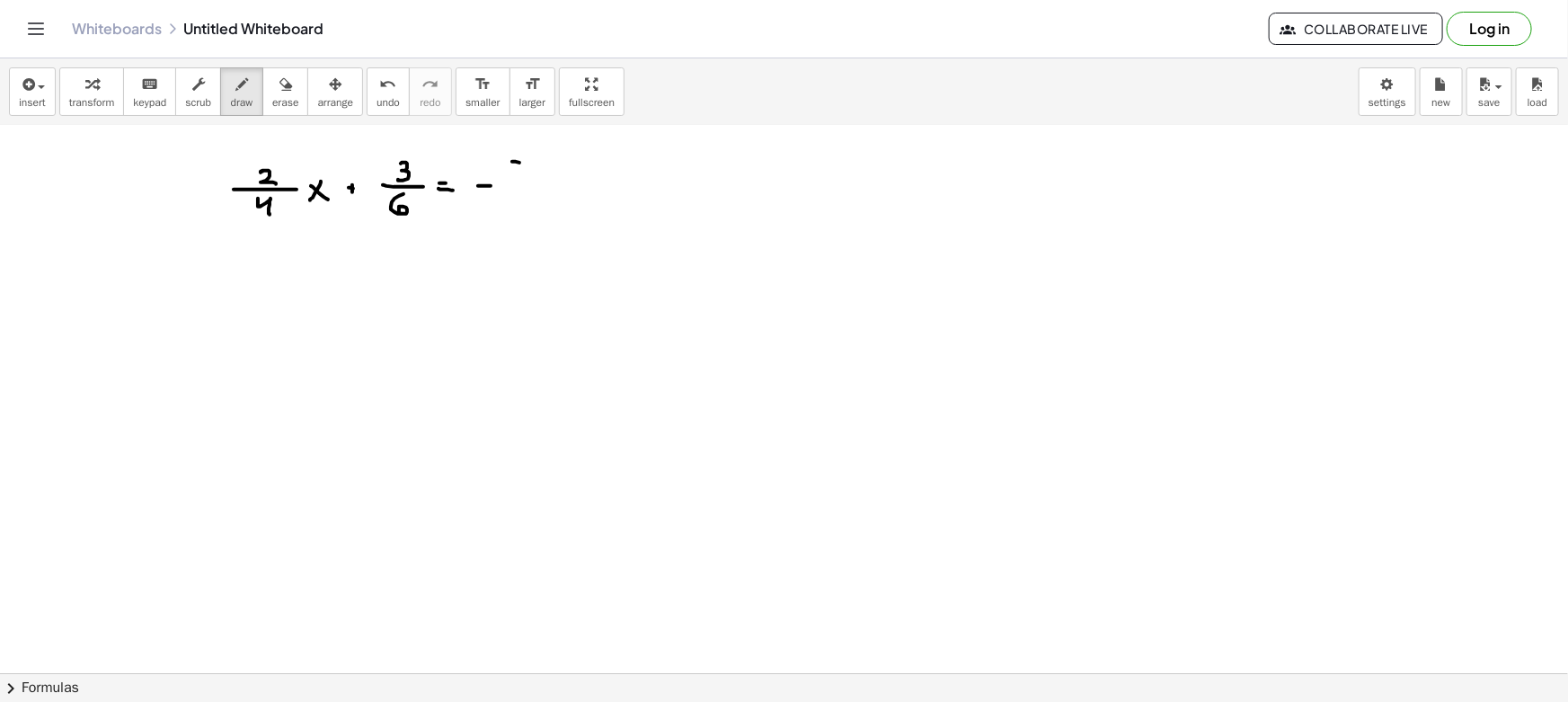 drag, startPoint x: 512, startPoint y: 161, endPoint x: 524, endPoint y: 162, distance: 12.041595 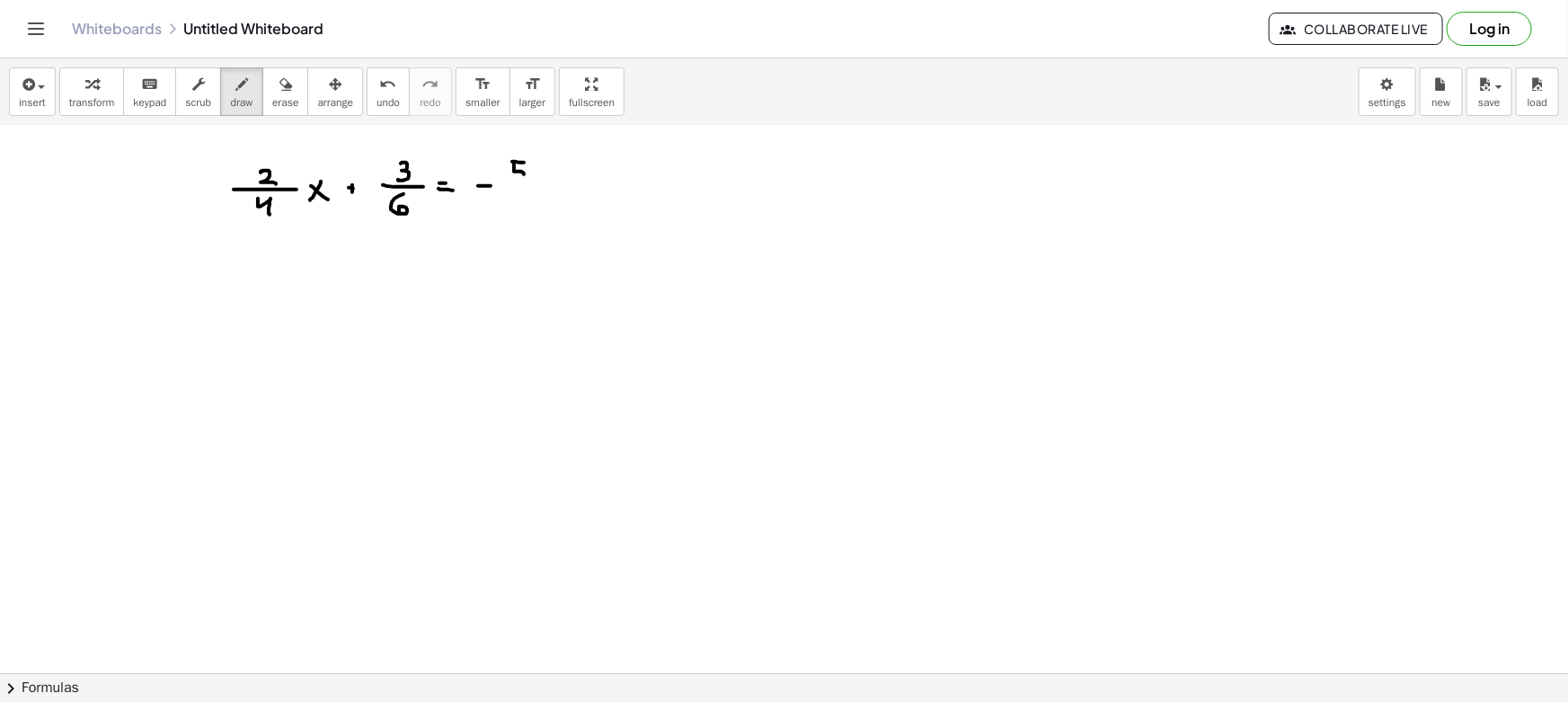 drag, startPoint x: 515, startPoint y: 162, endPoint x: 518, endPoint y: 182, distance: 20.223748 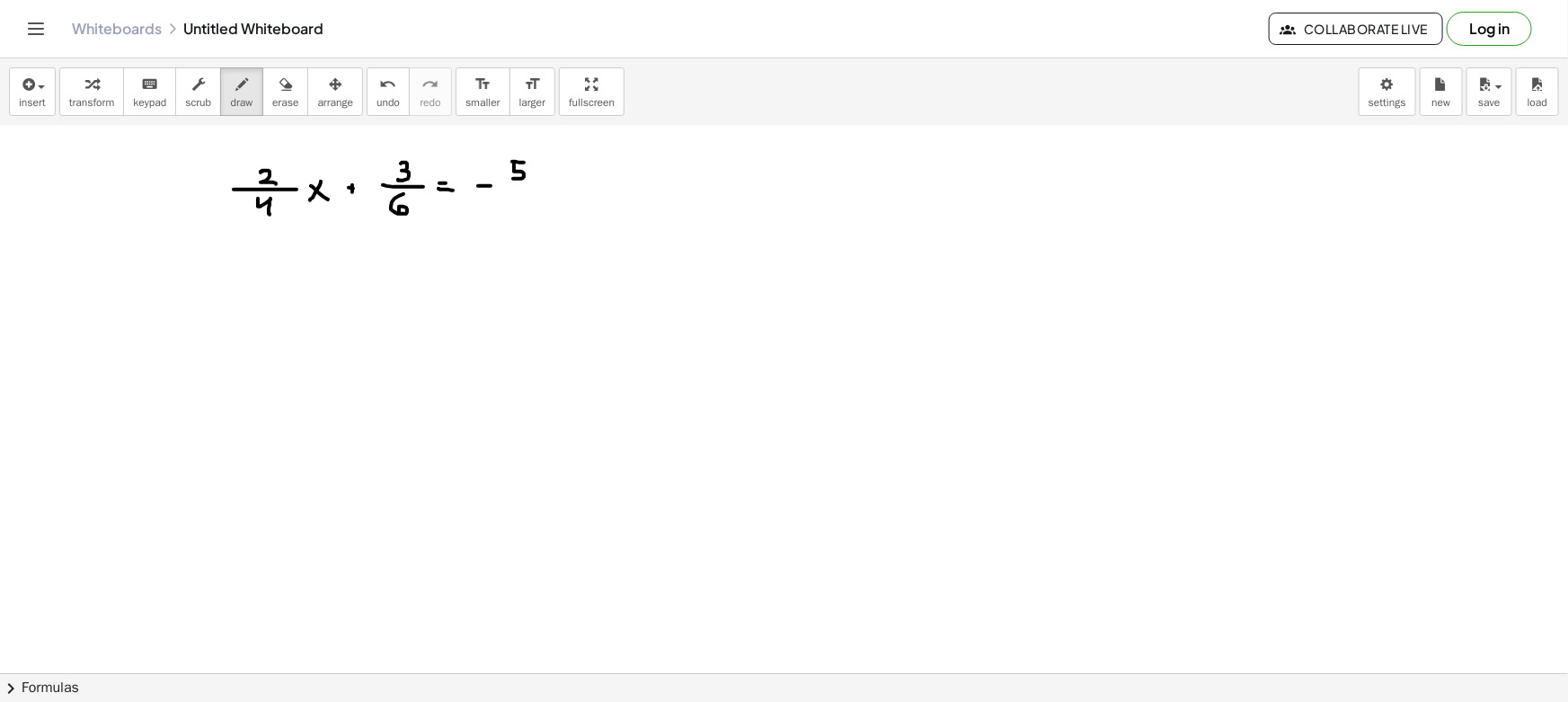 drag, startPoint x: 516, startPoint y: 186, endPoint x: 539, endPoint y: 186, distance: 23 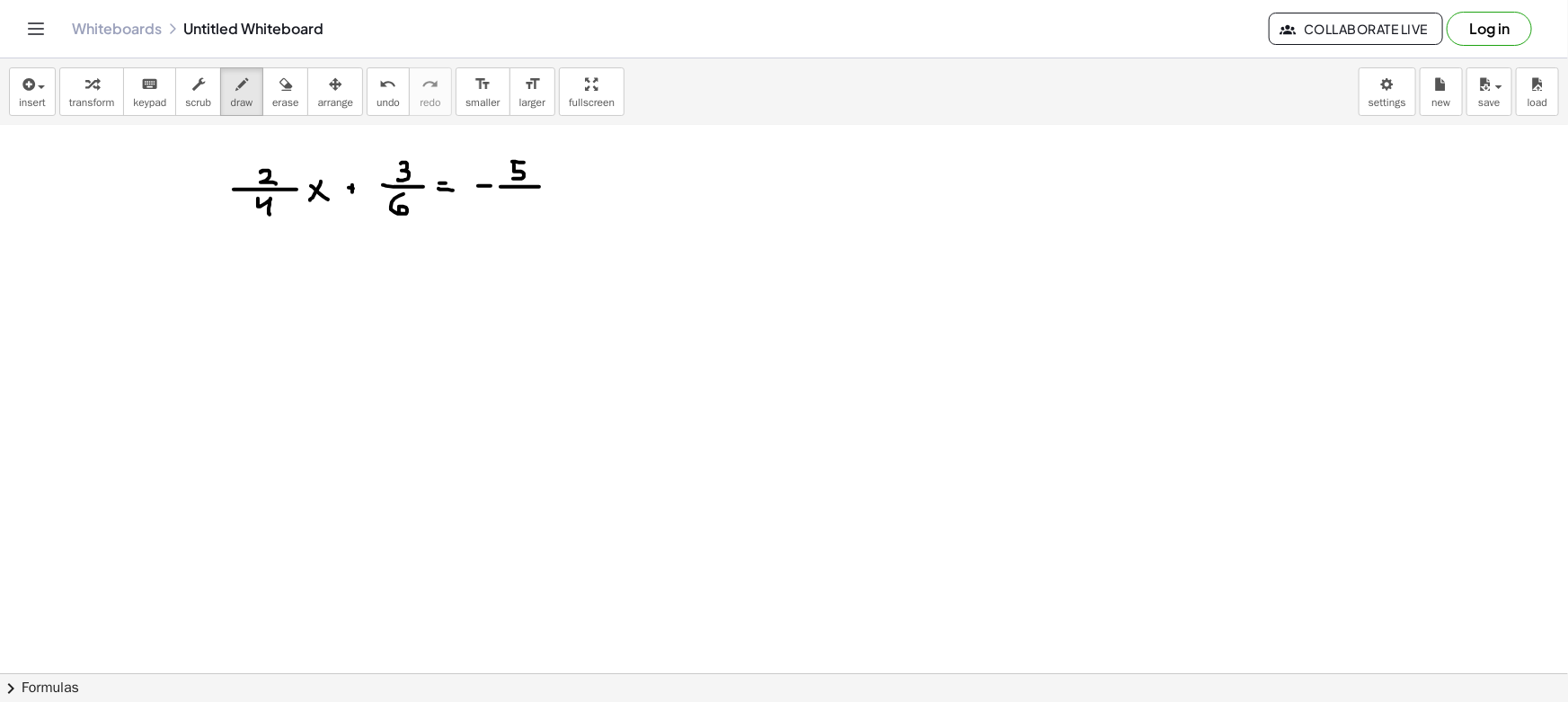 click at bounding box center (784, 366) 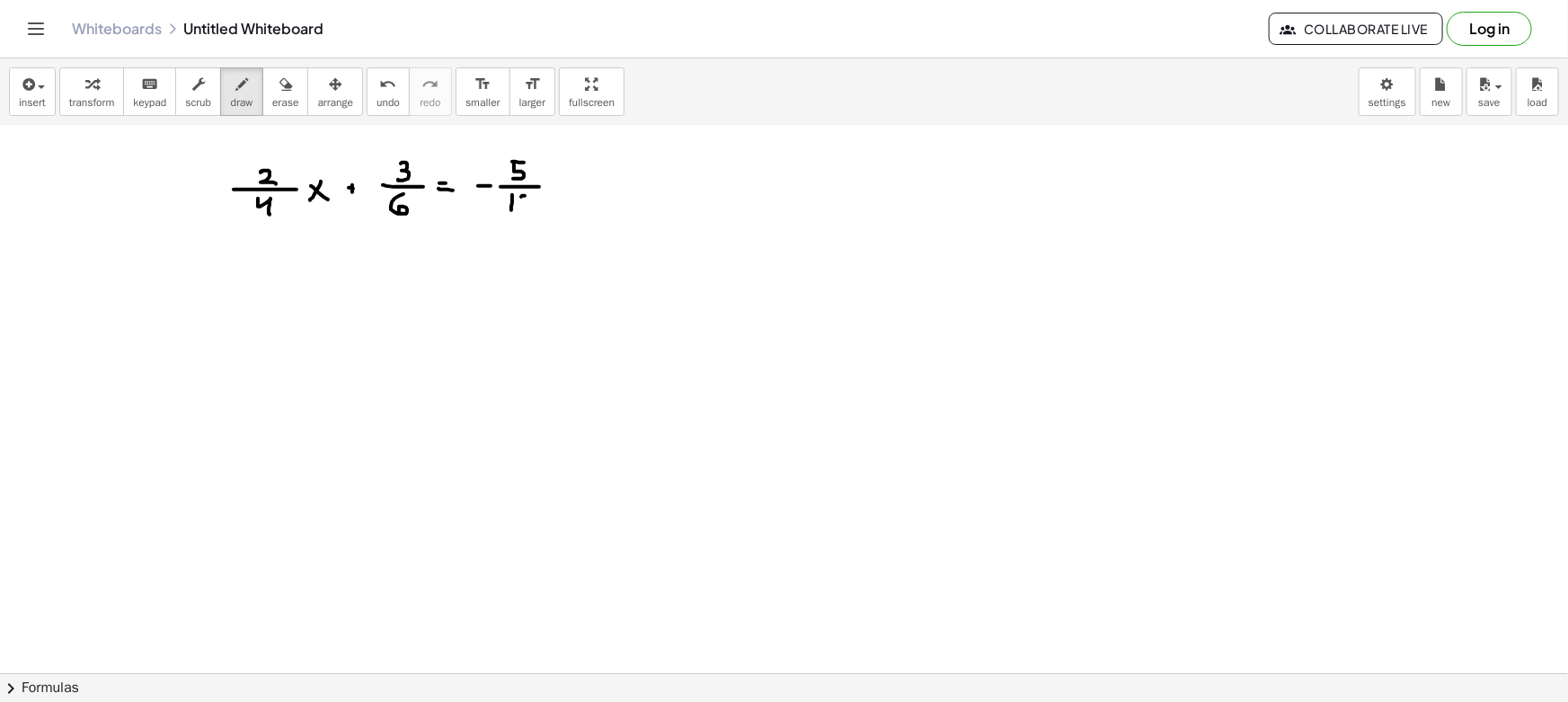 click at bounding box center [784, 366] 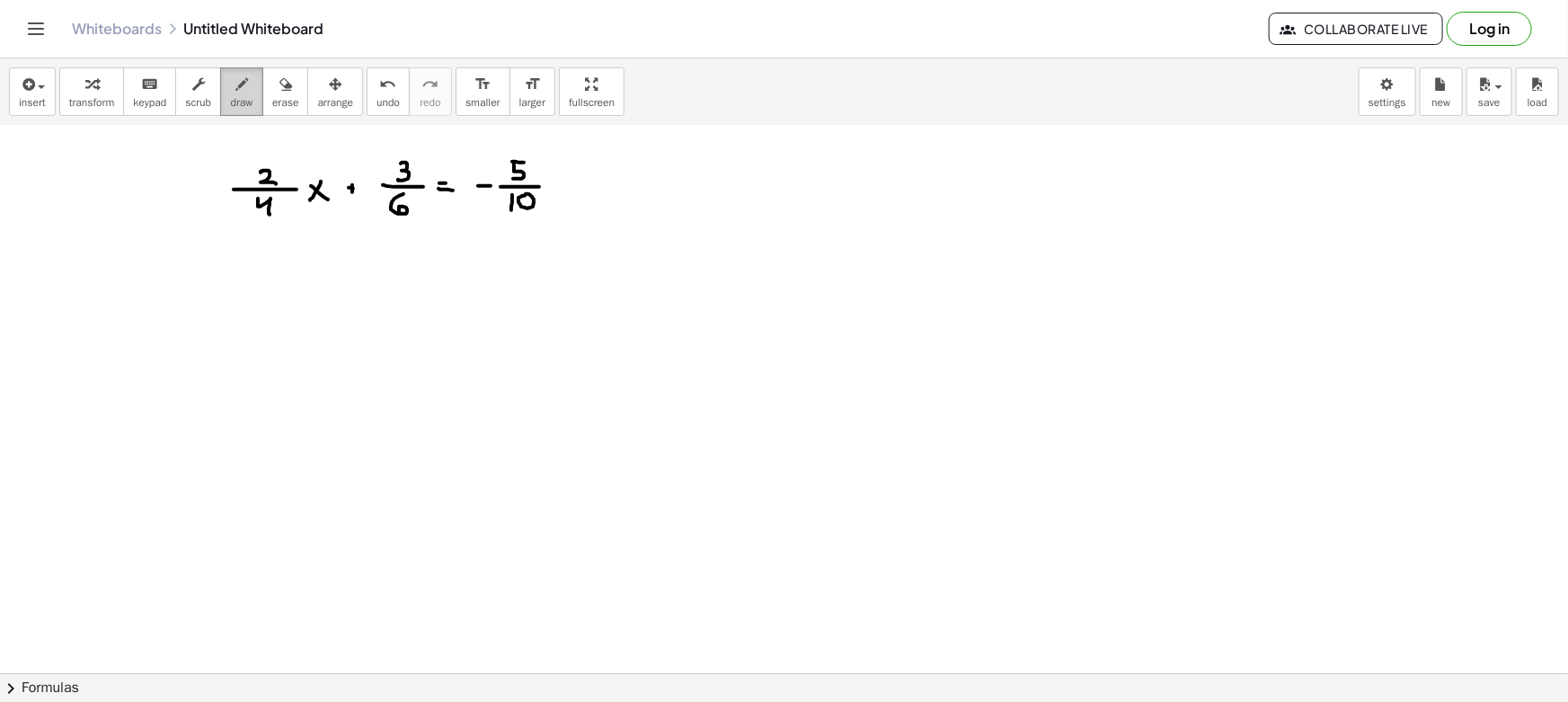 click on "draw" at bounding box center [242, 92] 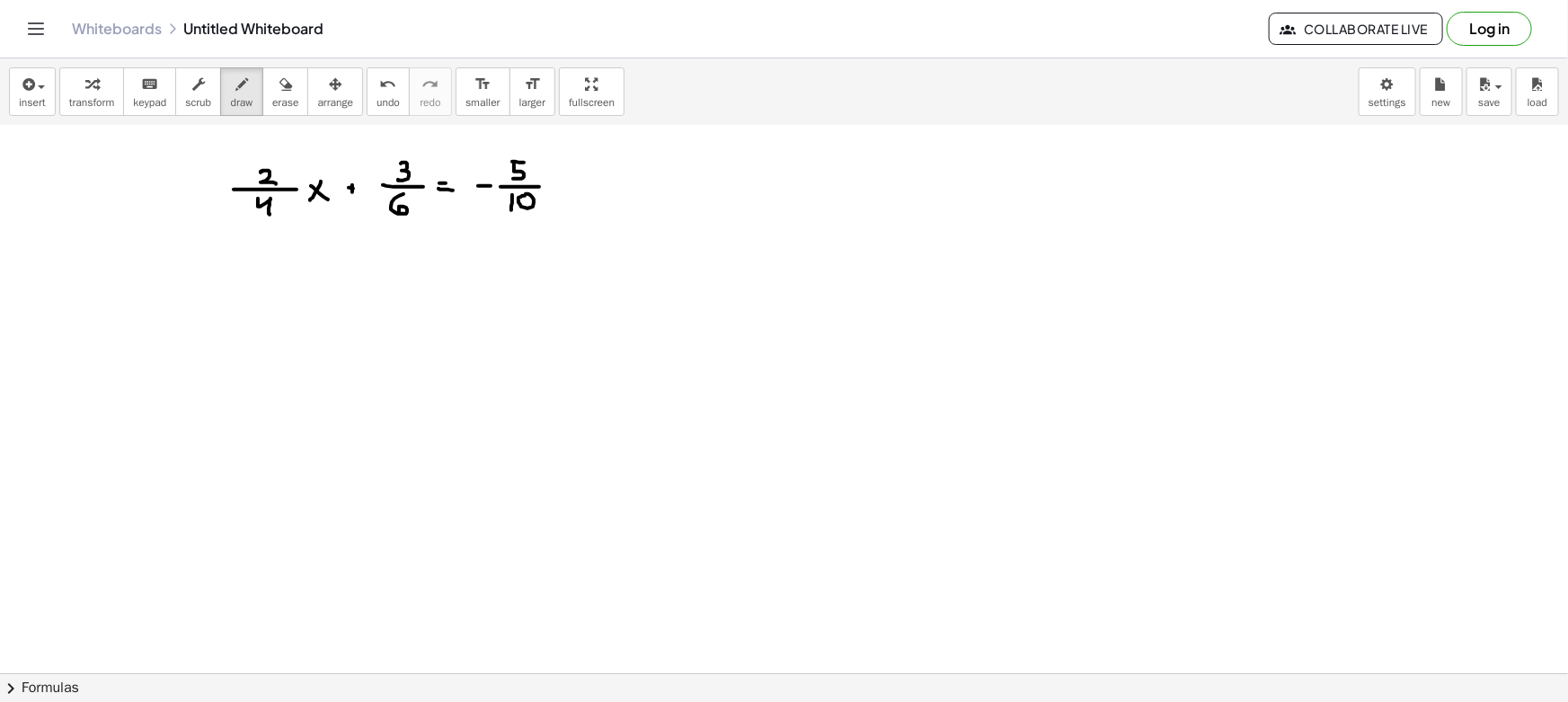 drag, startPoint x: 540, startPoint y: 144, endPoint x: 545, endPoint y: 164, distance: 20.615528 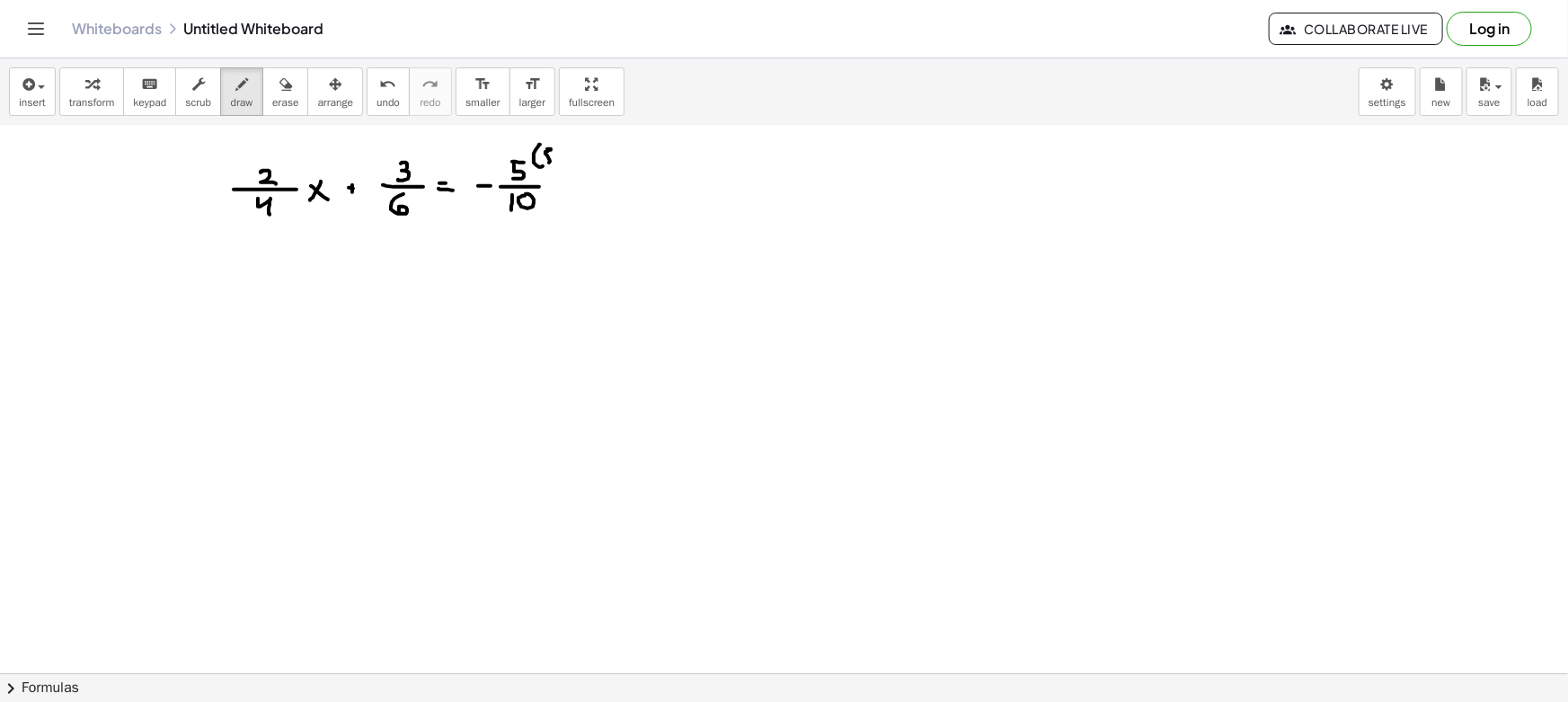 drag, startPoint x: 551, startPoint y: 148, endPoint x: 544, endPoint y: 162, distance: 16 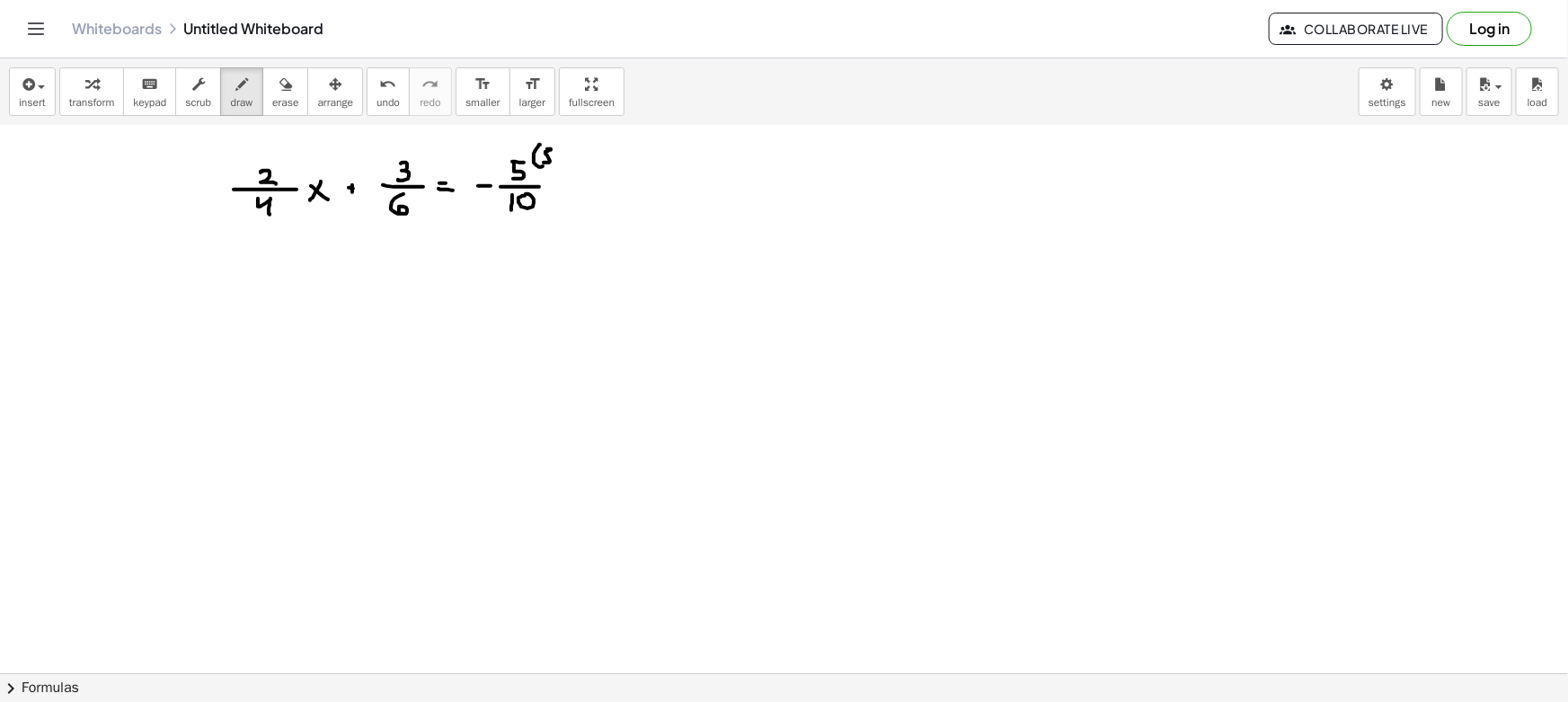 drag, startPoint x: 560, startPoint y: 147, endPoint x: 554, endPoint y: 171, distance: 24.73863 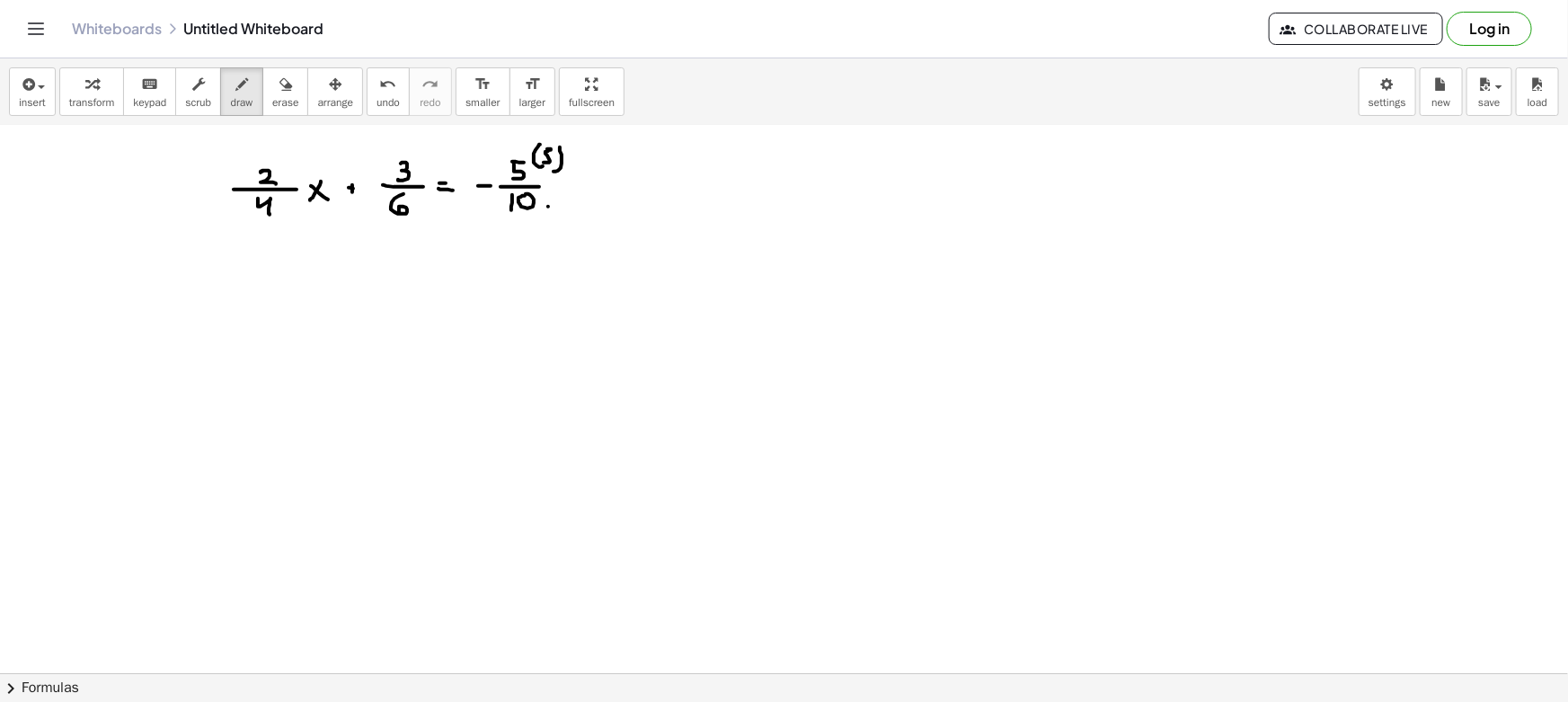 drag, startPoint x: 548, startPoint y: 206, endPoint x: 553, endPoint y: 221, distance: 15.811388 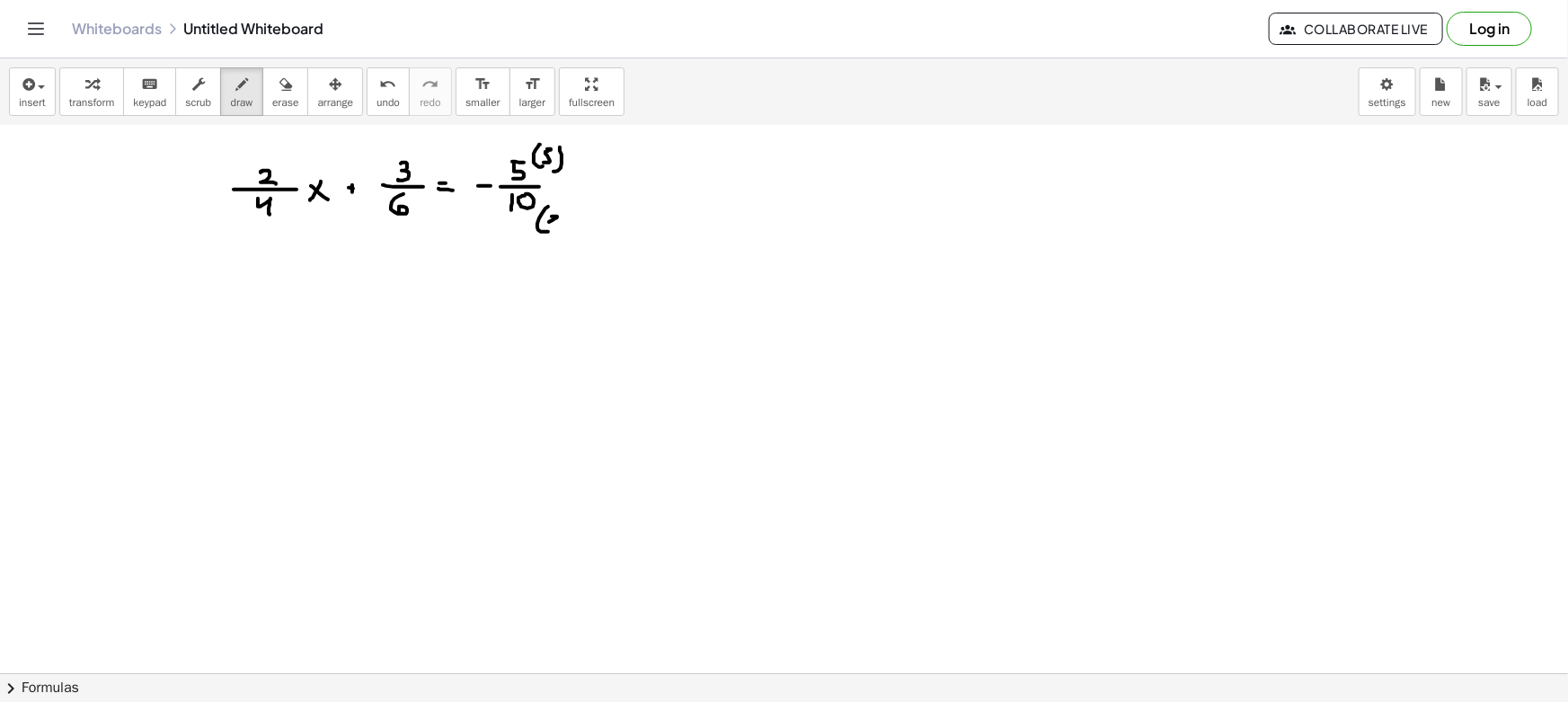 drag, startPoint x: 556, startPoint y: 216, endPoint x: 548, endPoint y: 232, distance: 17.88854 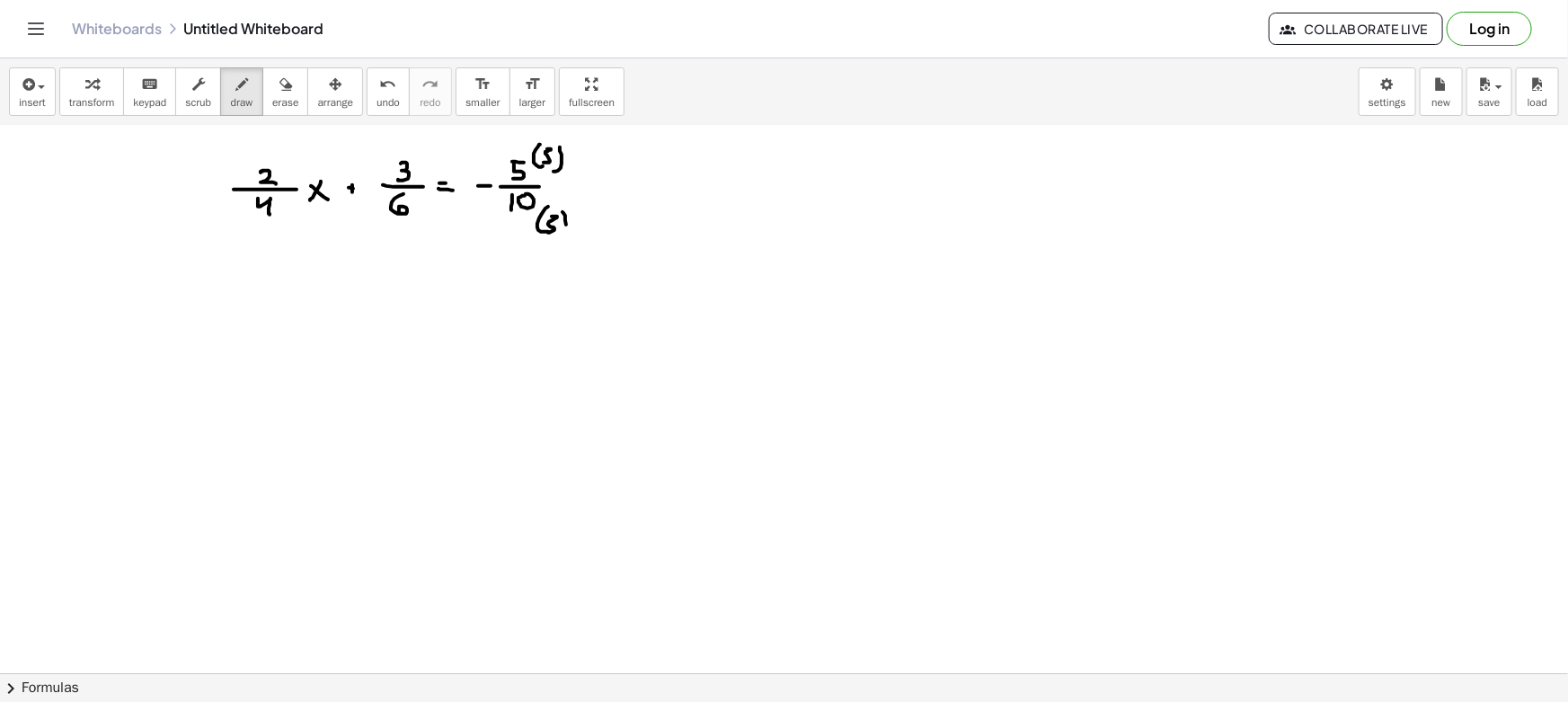 click at bounding box center [784, 366] 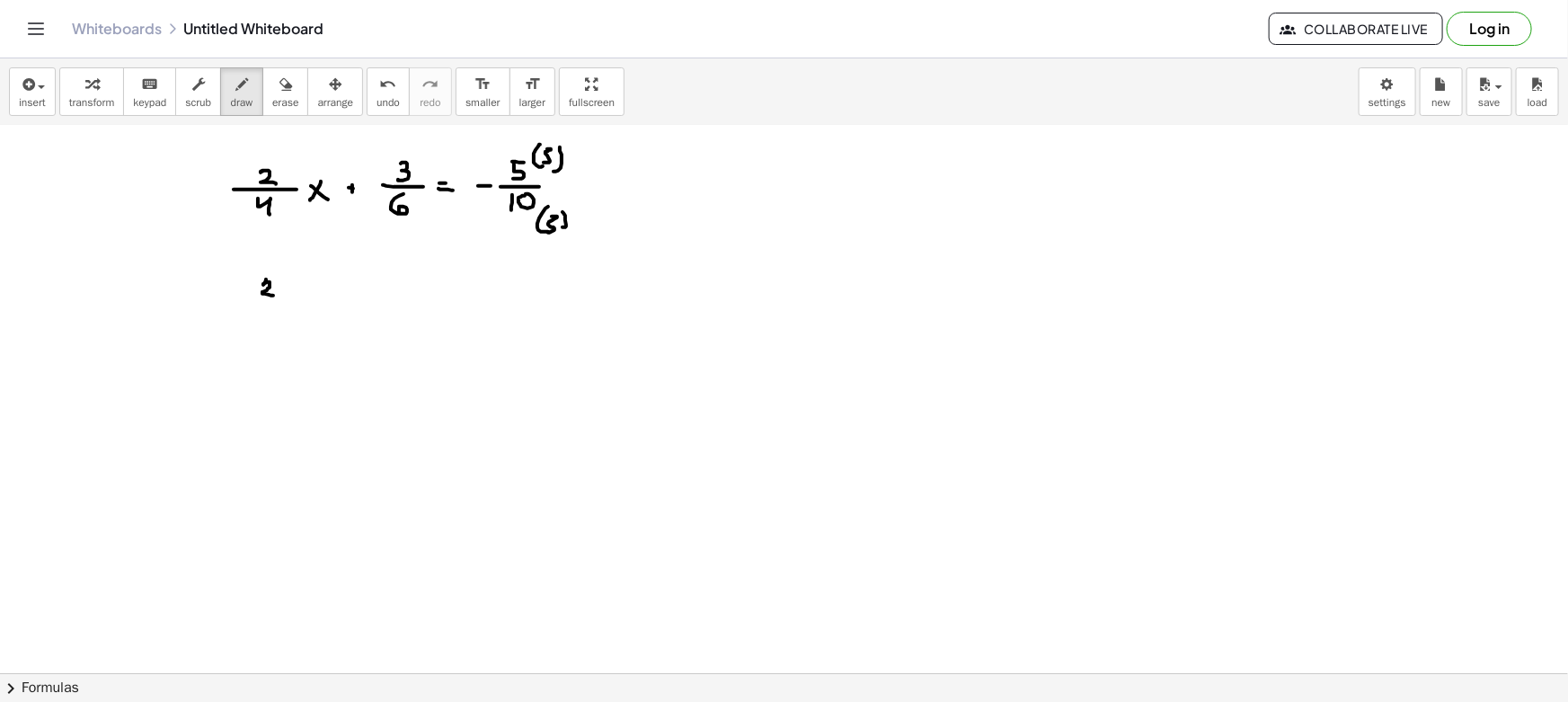 drag, startPoint x: 266, startPoint y: 279, endPoint x: 255, endPoint y: 299, distance: 22.825424 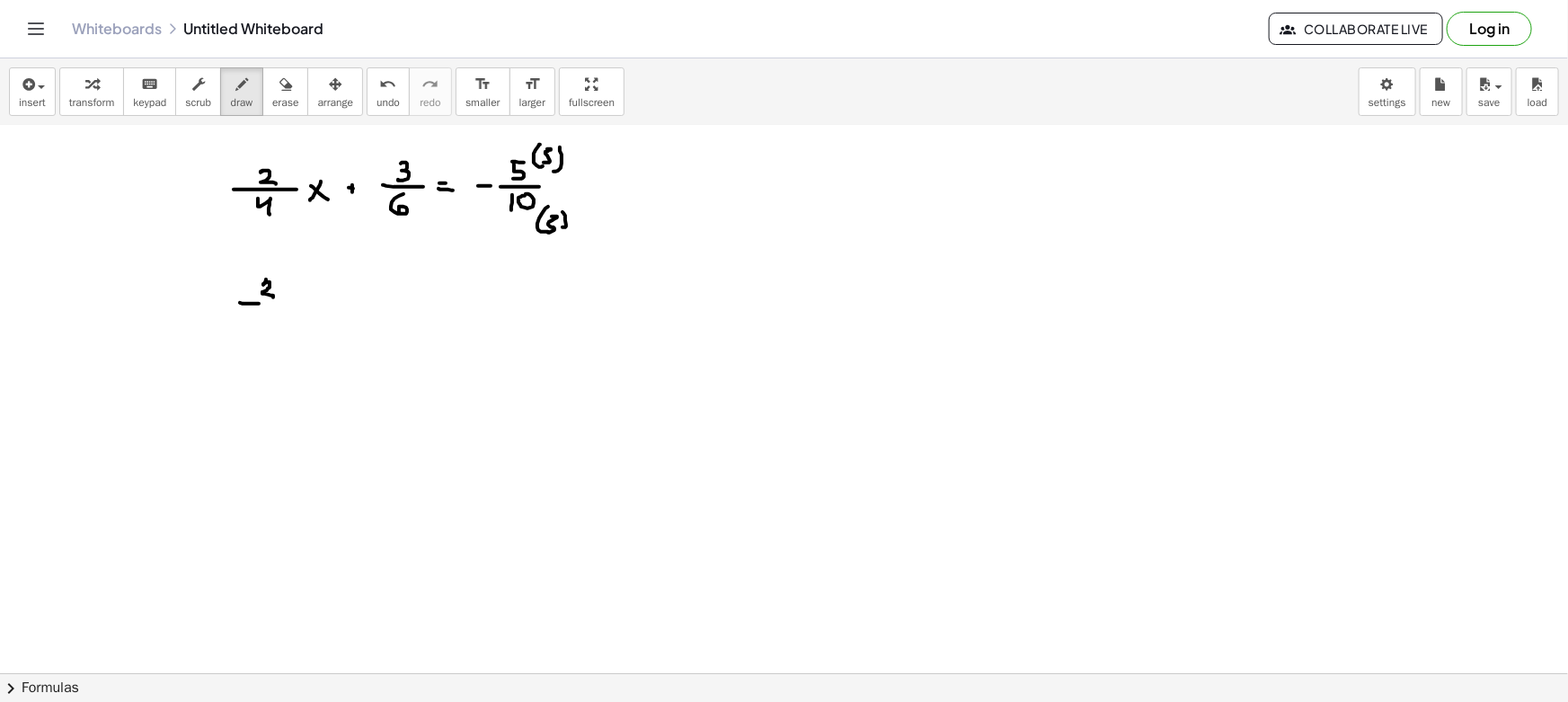 drag, startPoint x: 259, startPoint y: 303, endPoint x: 270, endPoint y: 313, distance: 14.866069 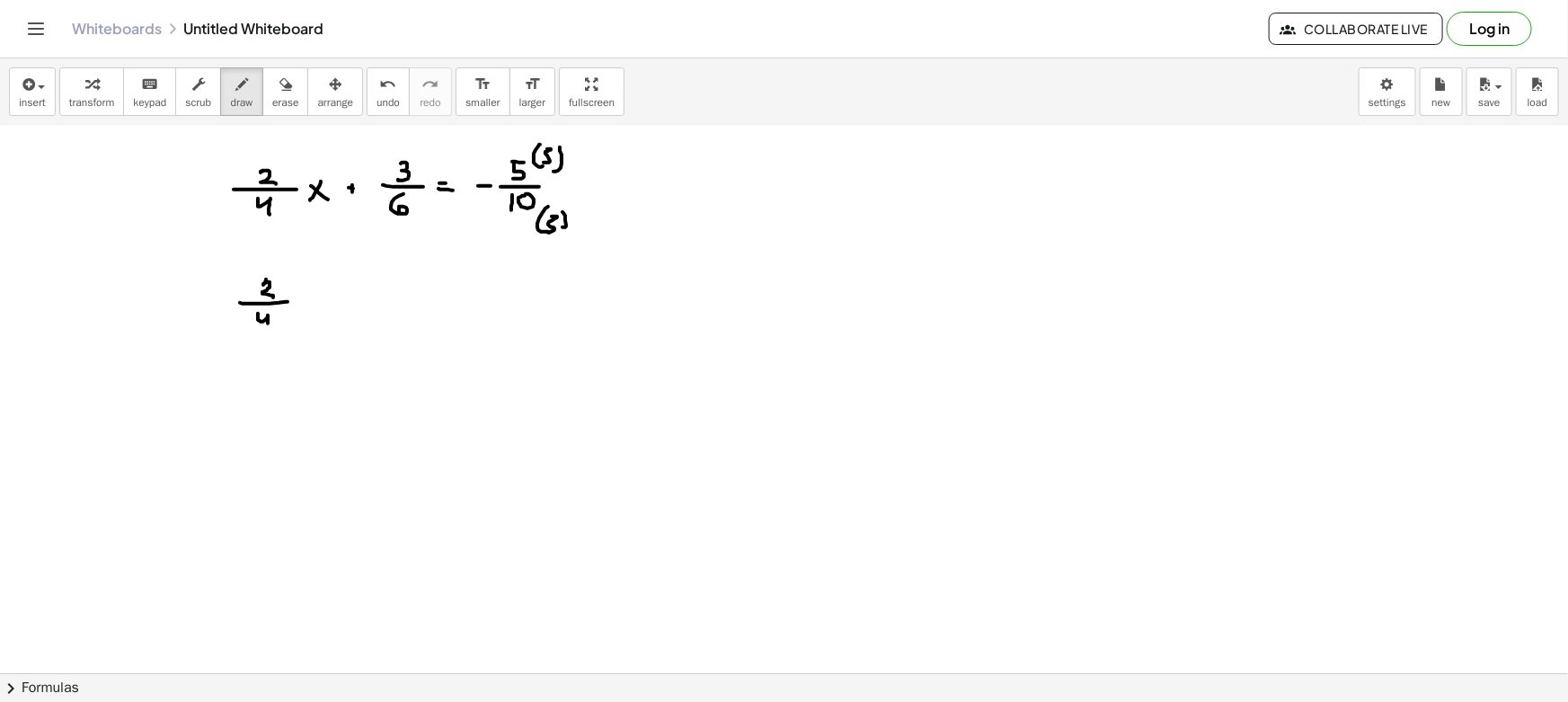 drag, startPoint x: 258, startPoint y: 313, endPoint x: 282, endPoint y: 324, distance: 26.400758 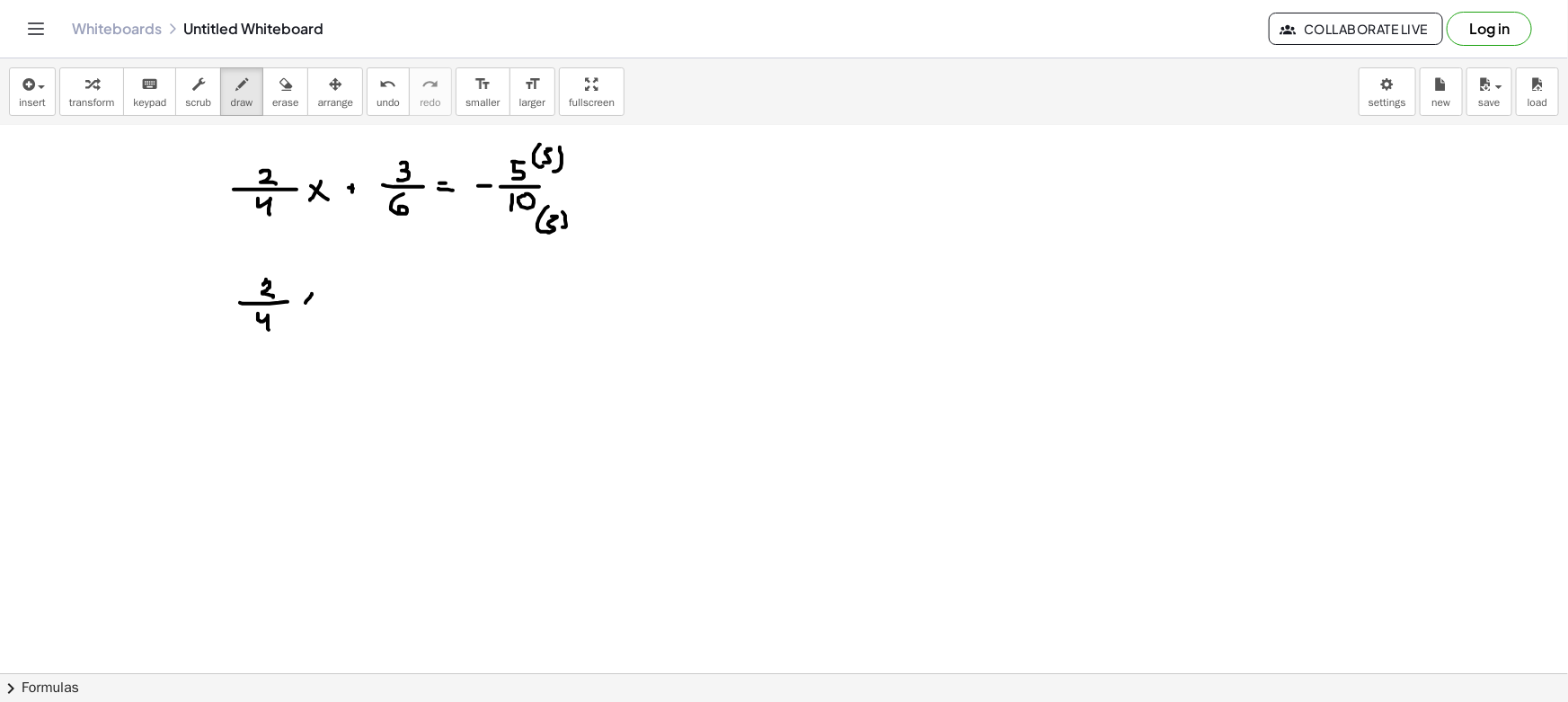 drag, startPoint x: 312, startPoint y: 293, endPoint x: 306, endPoint y: 303, distance: 11.661904 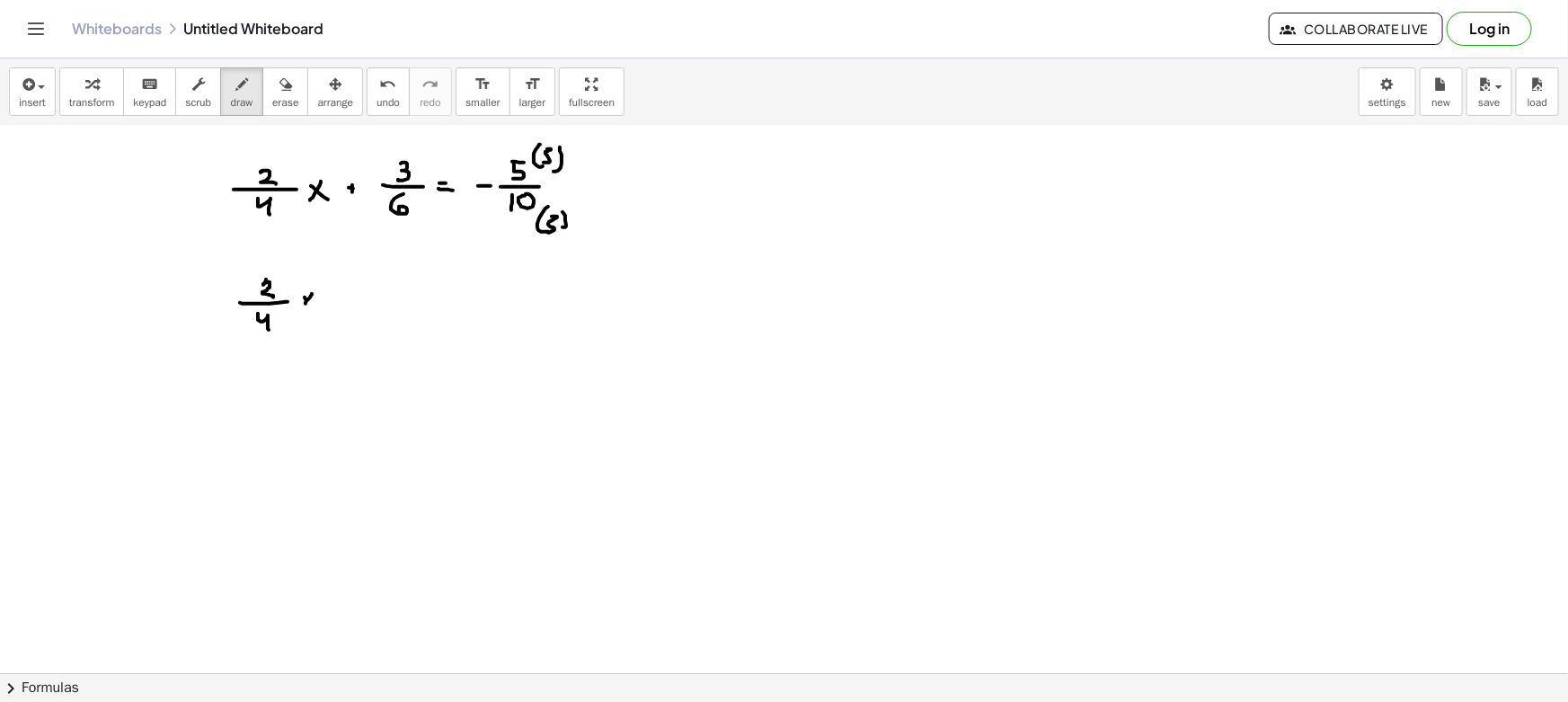 drag, startPoint x: 305, startPoint y: 297, endPoint x: 314, endPoint y: 305, distance: 12.04159 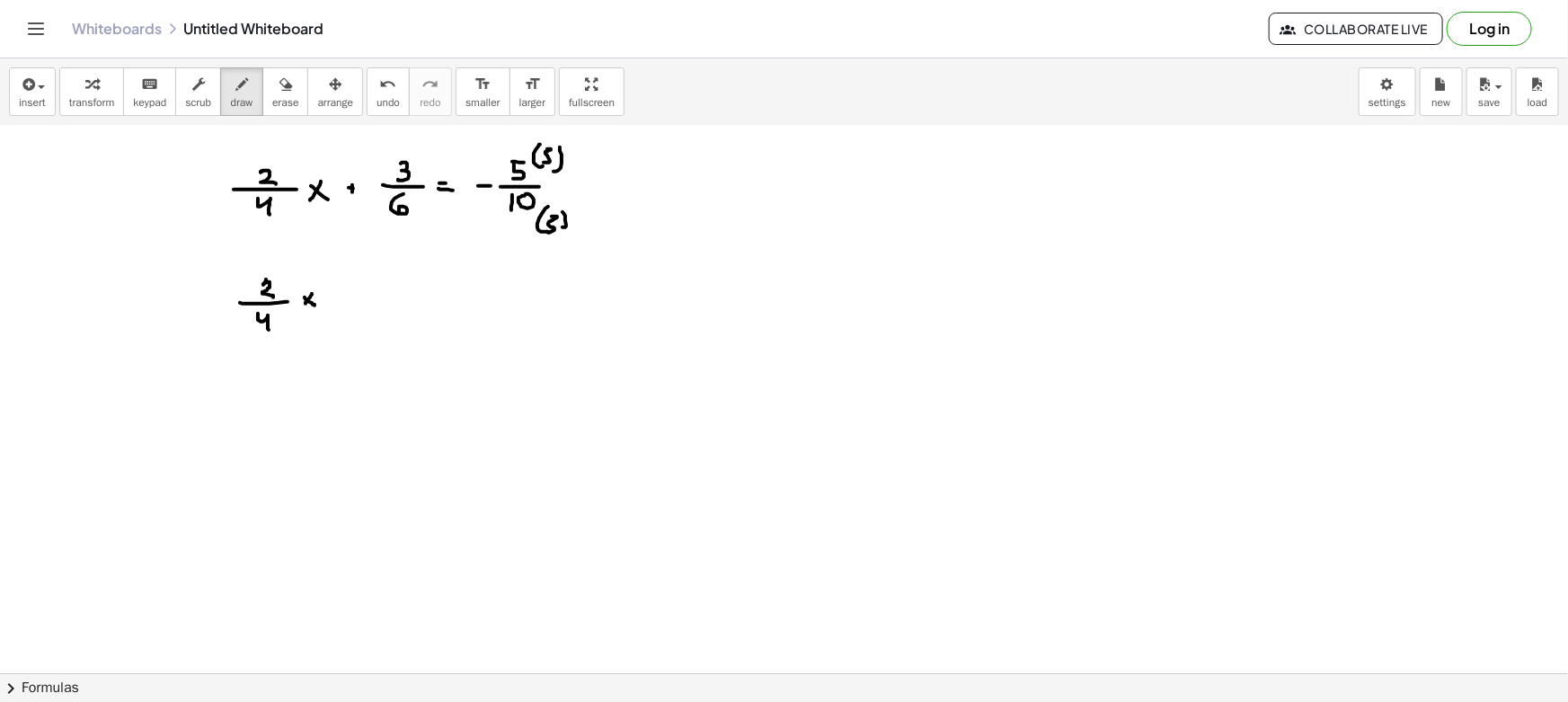 click at bounding box center [784, 366] 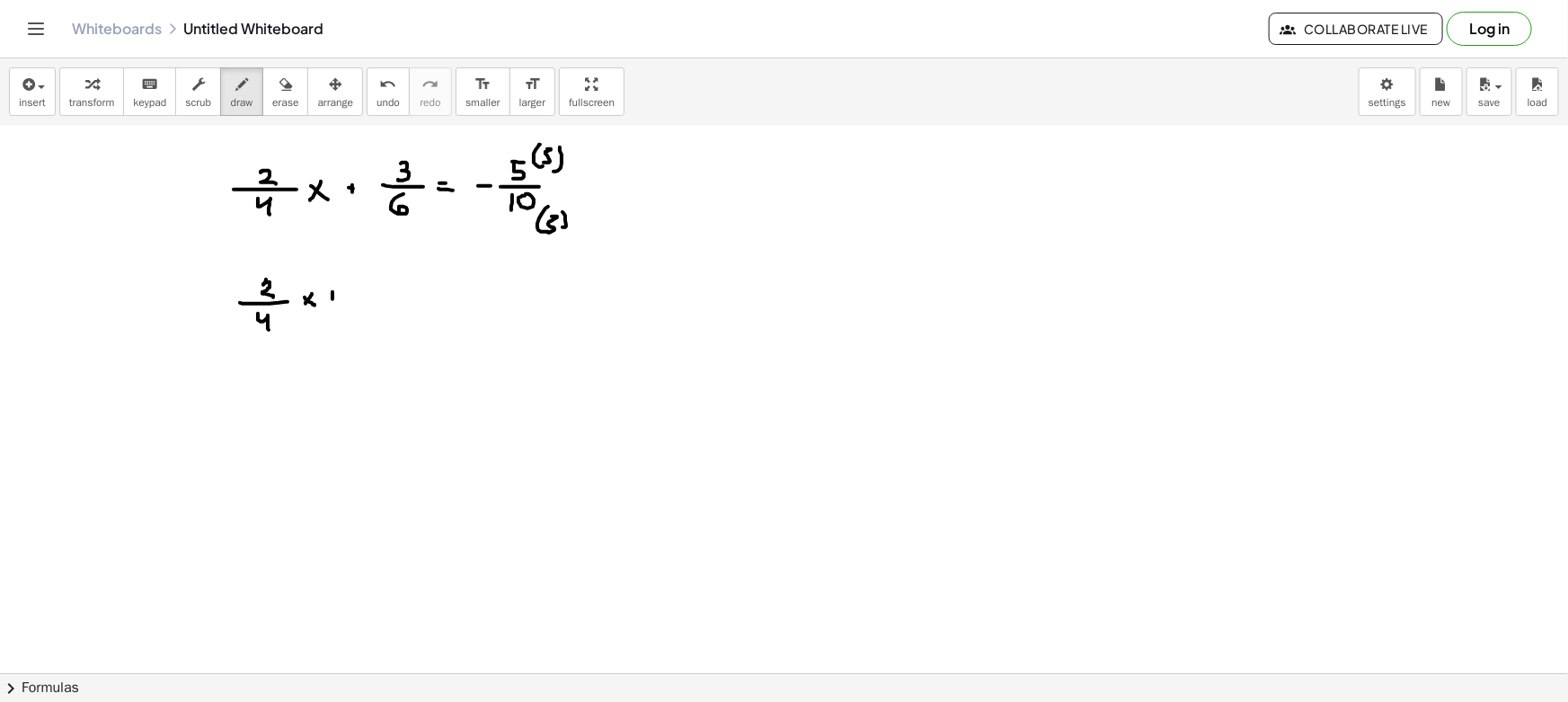 click at bounding box center (784, 366) 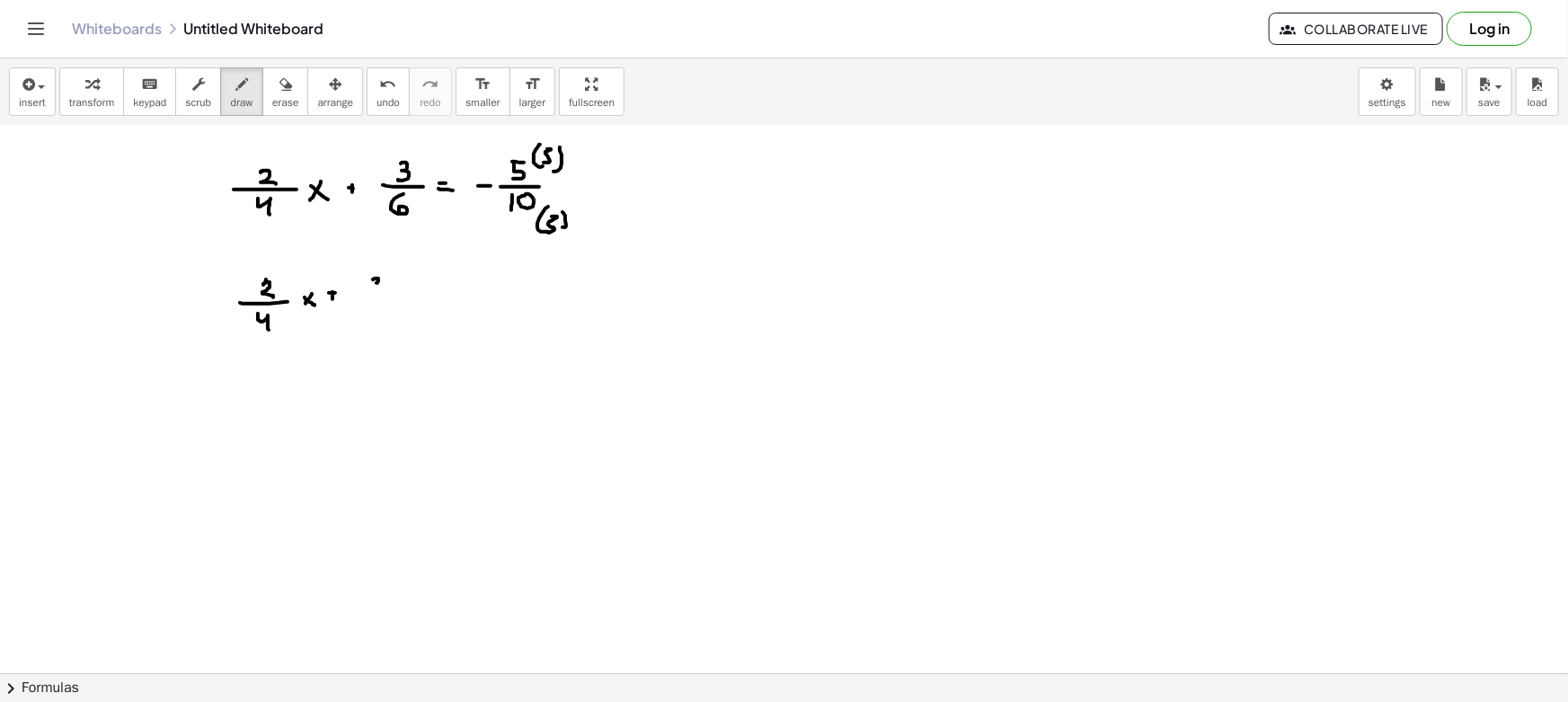 drag, startPoint x: 373, startPoint y: 279, endPoint x: 372, endPoint y: 289, distance: 10.0498756 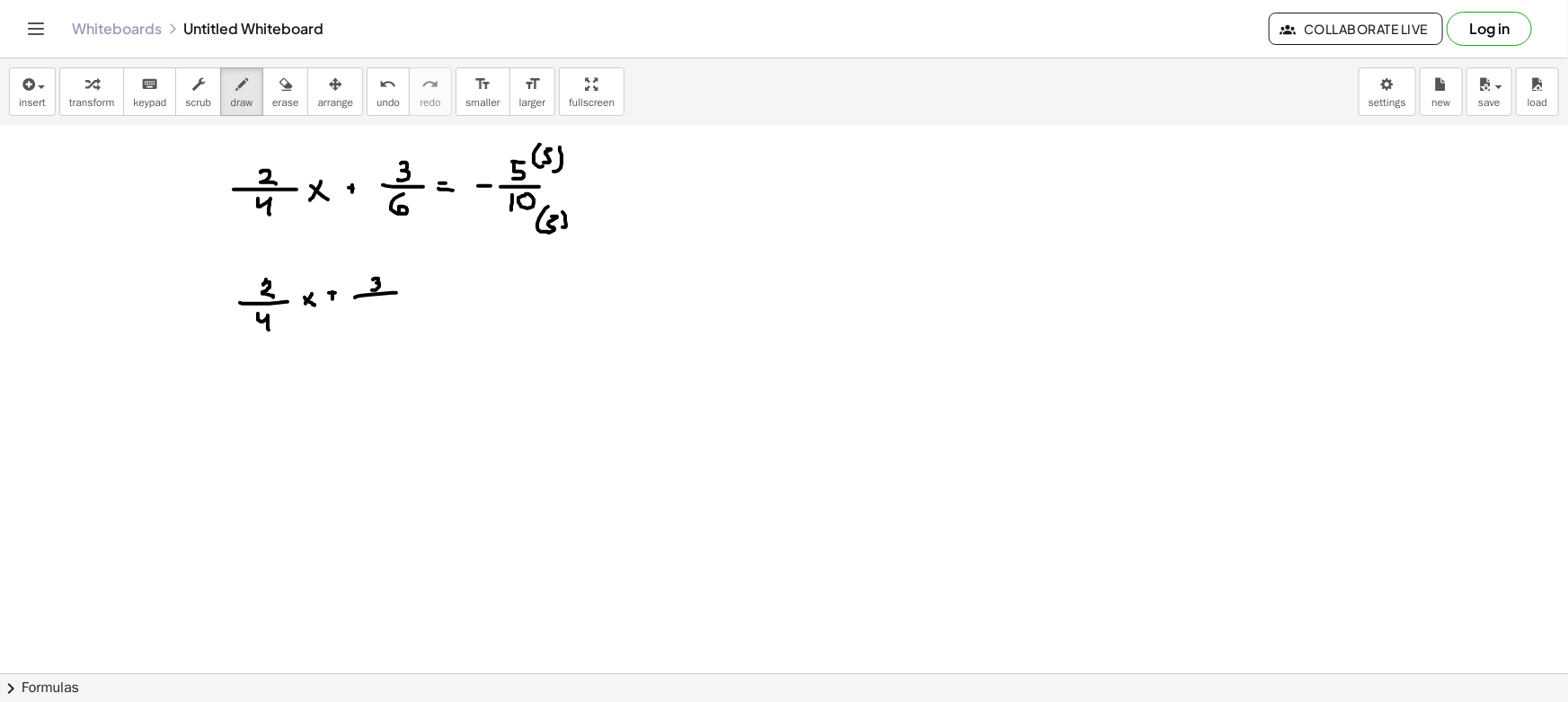 drag, startPoint x: 392, startPoint y: 292, endPoint x: 381, endPoint y: 301, distance: 14.2127 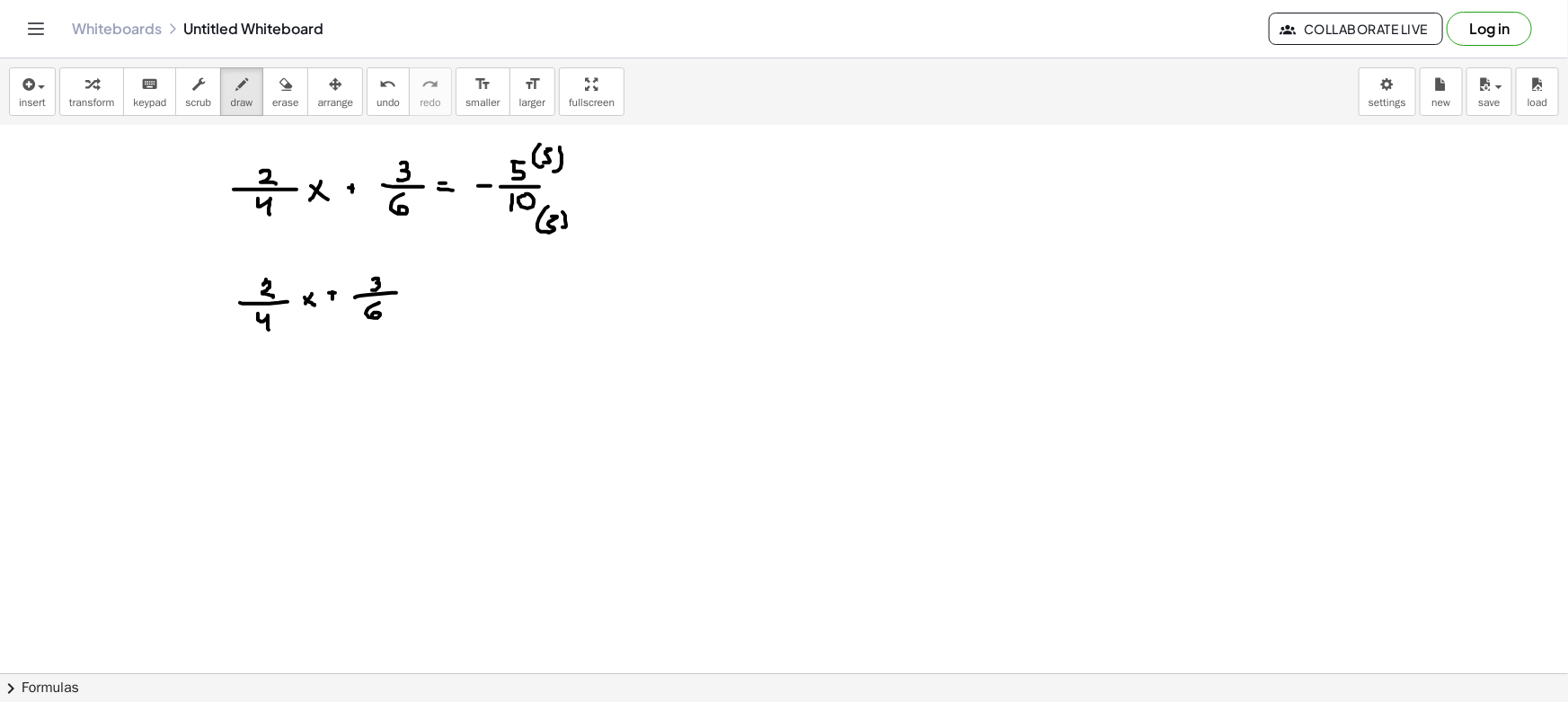 drag, startPoint x: 373, startPoint y: 305, endPoint x: 405, endPoint y: 305, distance: 32 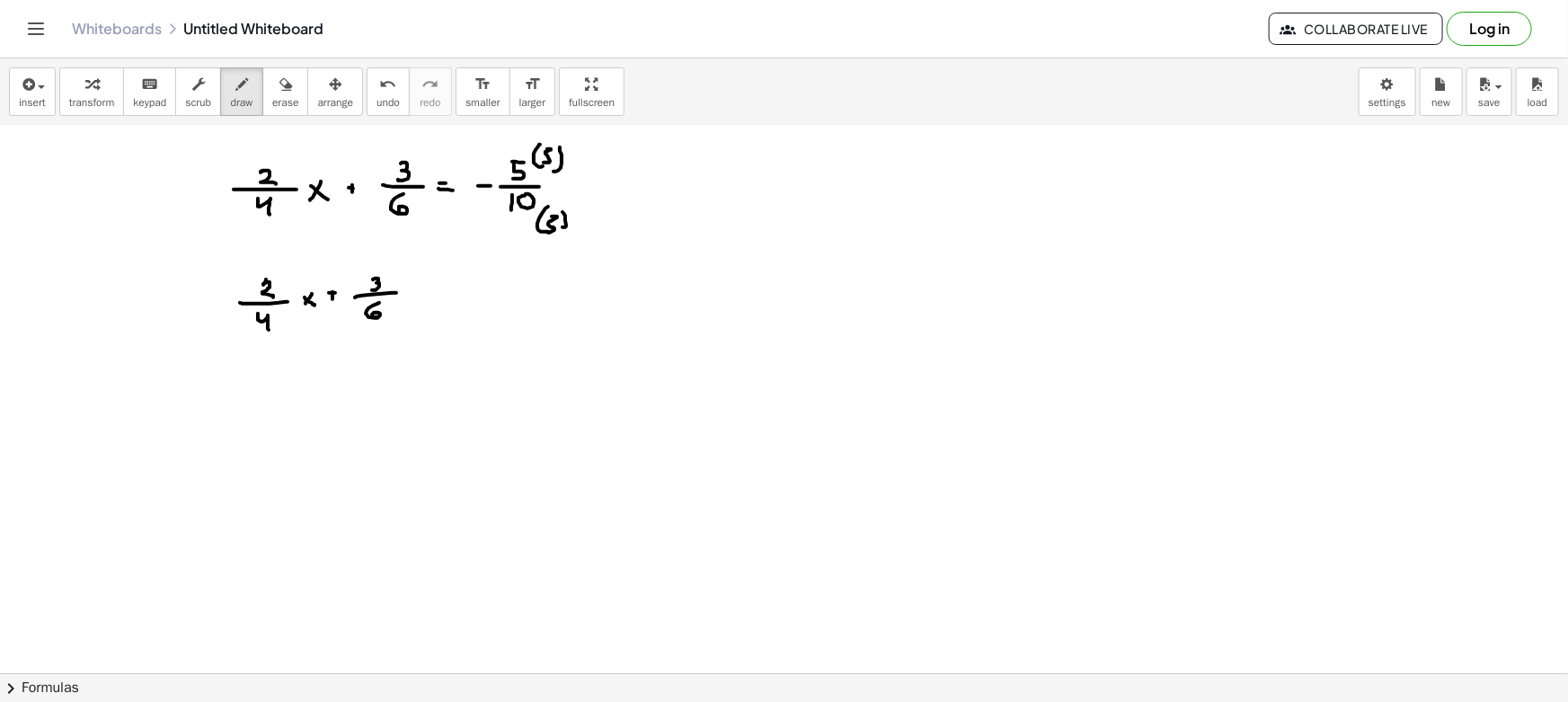 click at bounding box center (784, 366) 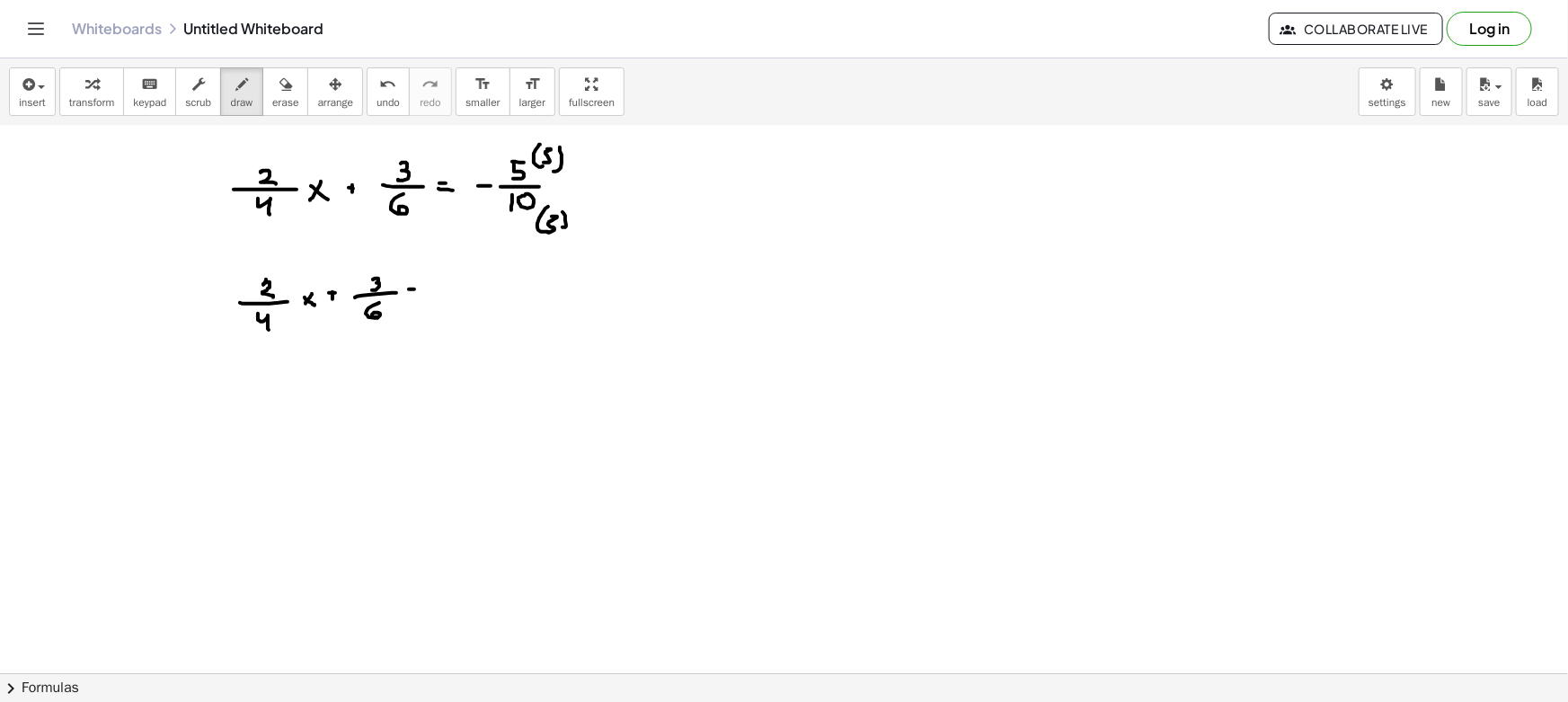 drag, startPoint x: 412, startPoint y: 295, endPoint x: 428, endPoint y: 296, distance: 16.03122 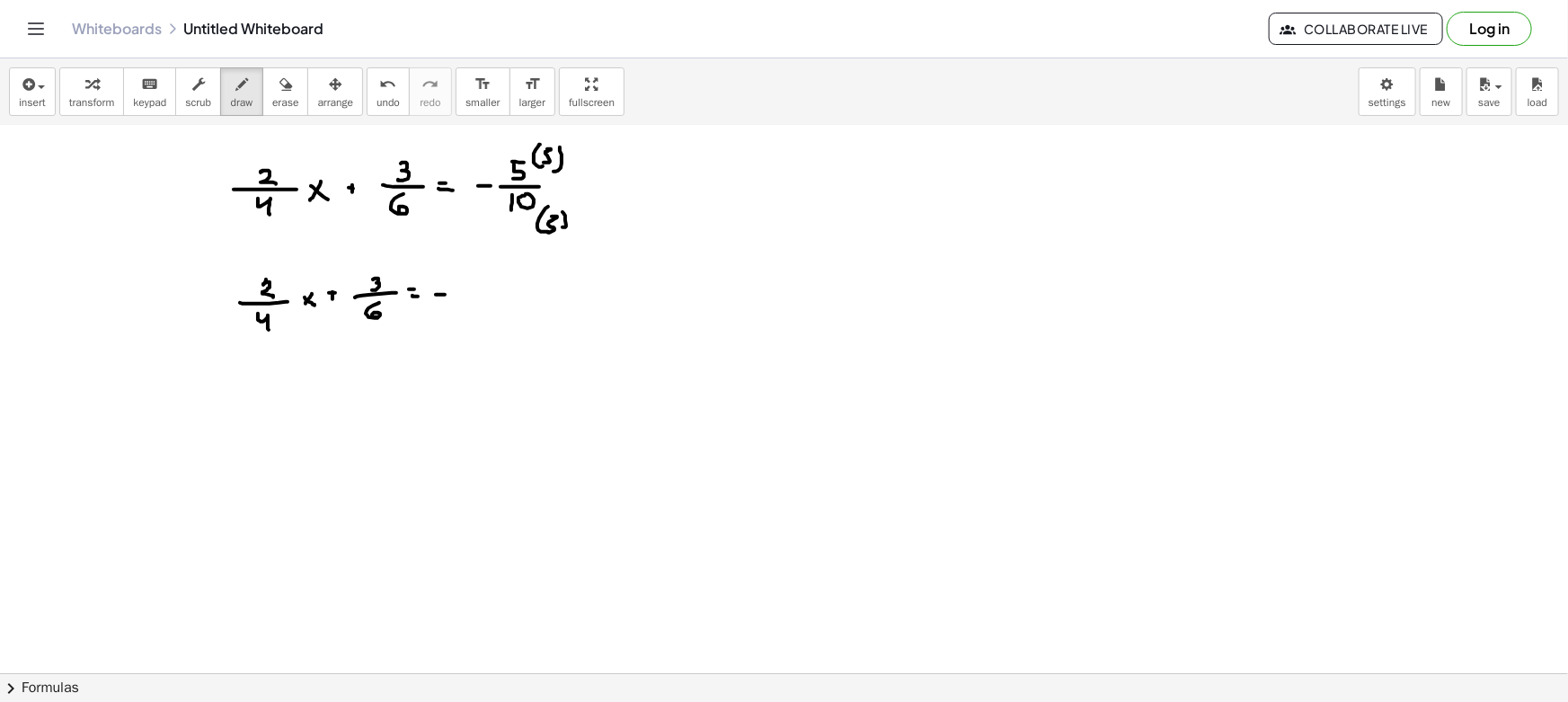 drag, startPoint x: 436, startPoint y: 294, endPoint x: 448, endPoint y: 294, distance: 12 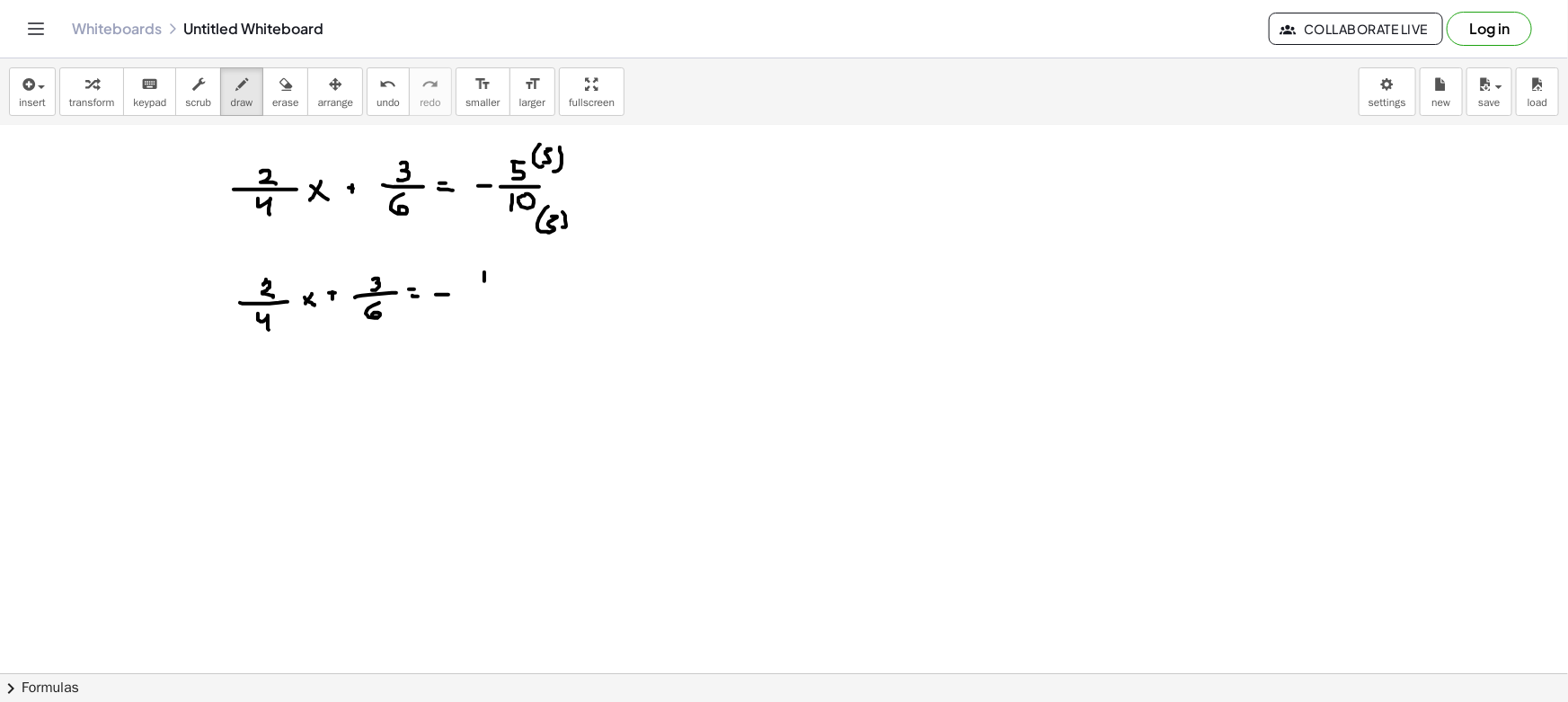 click at bounding box center (784, 366) 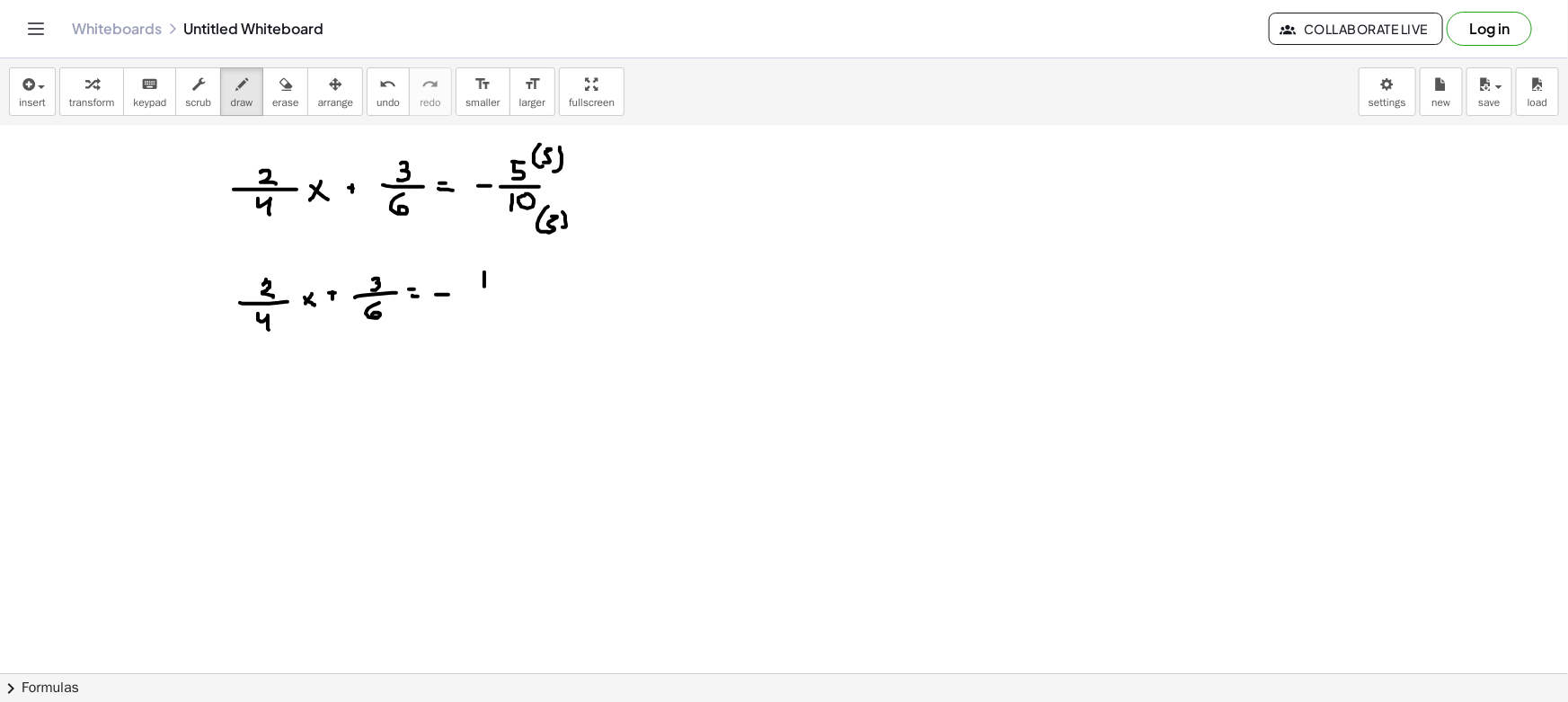 drag, startPoint x: 474, startPoint y: 288, endPoint x: 493, endPoint y: 288, distance: 19 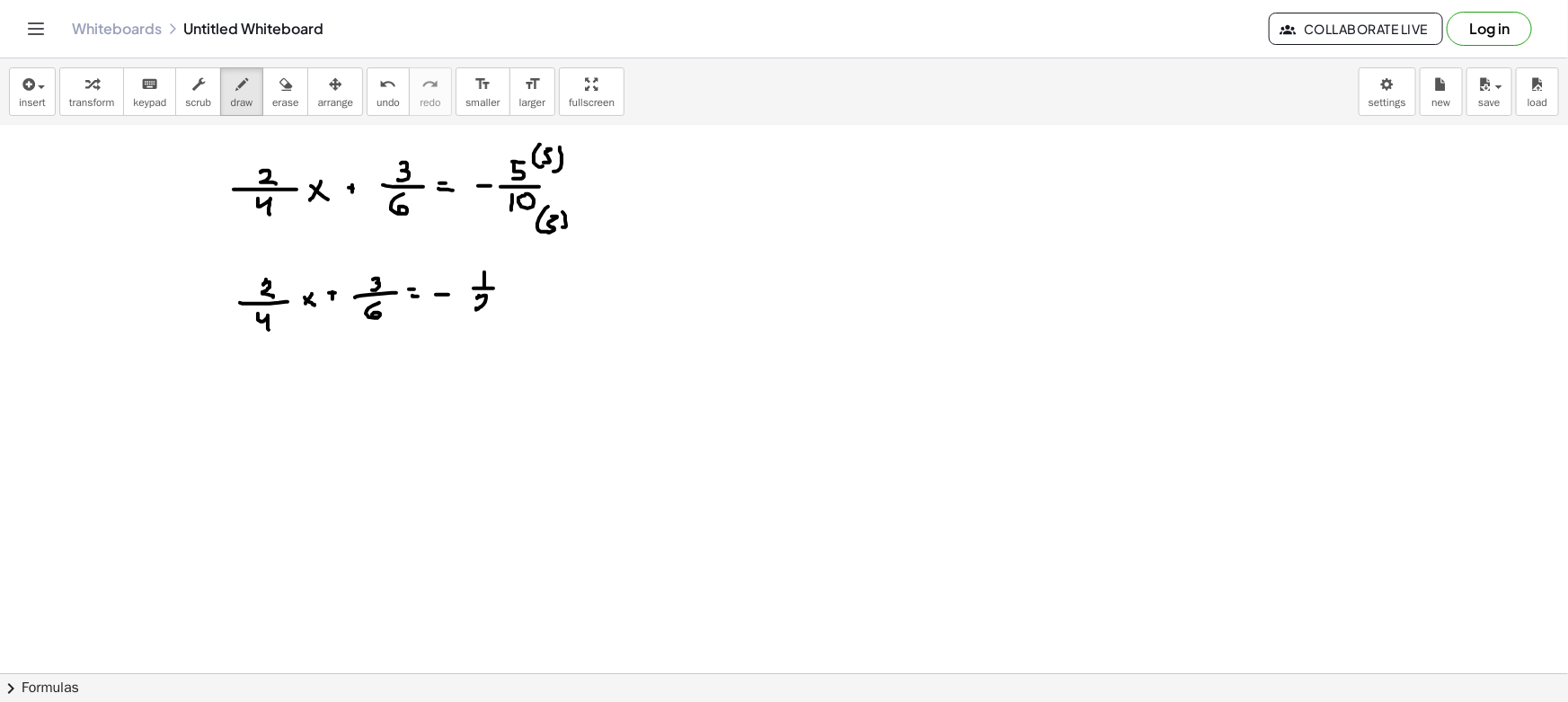 drag, startPoint x: 479, startPoint y: 295, endPoint x: 495, endPoint y: 314, distance: 24.839485 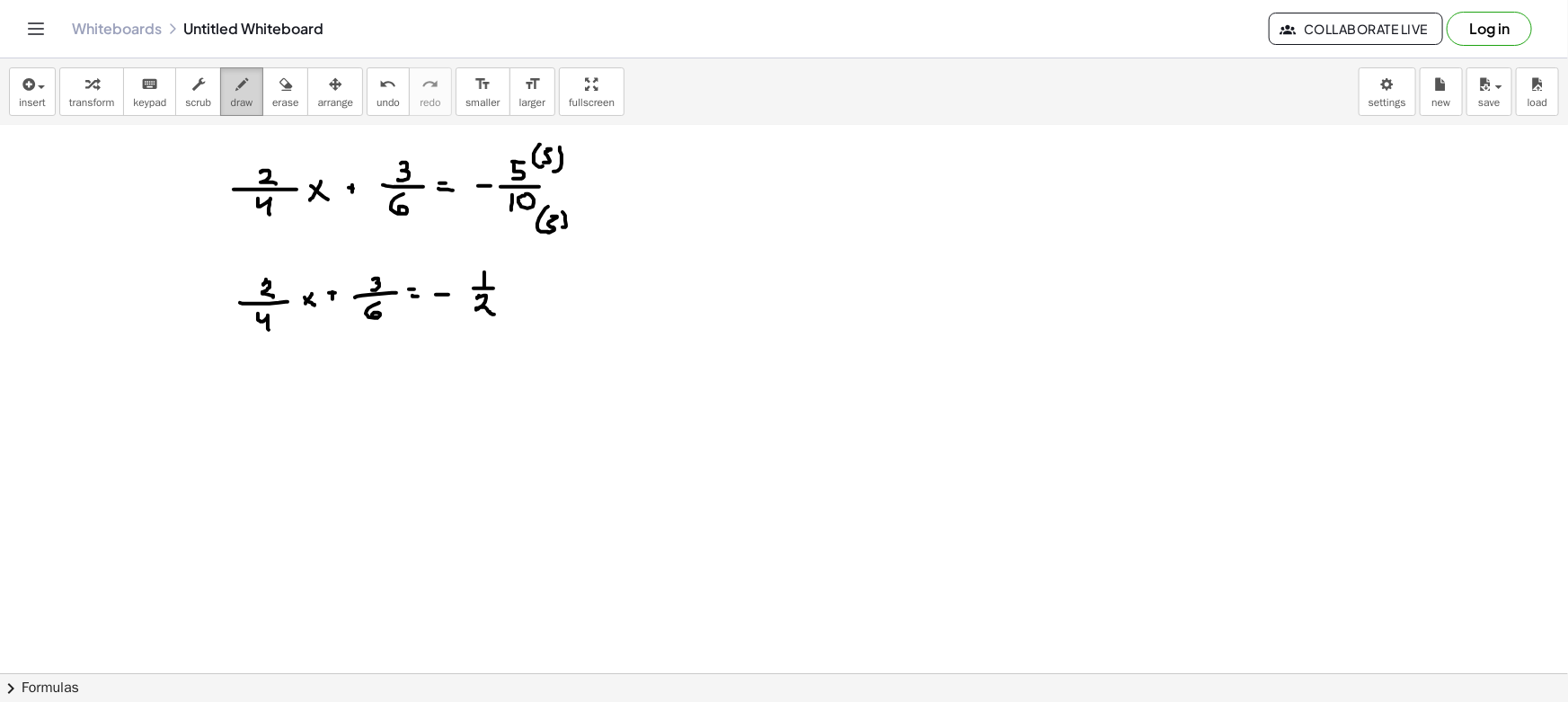 click on "draw" at bounding box center (242, 92) 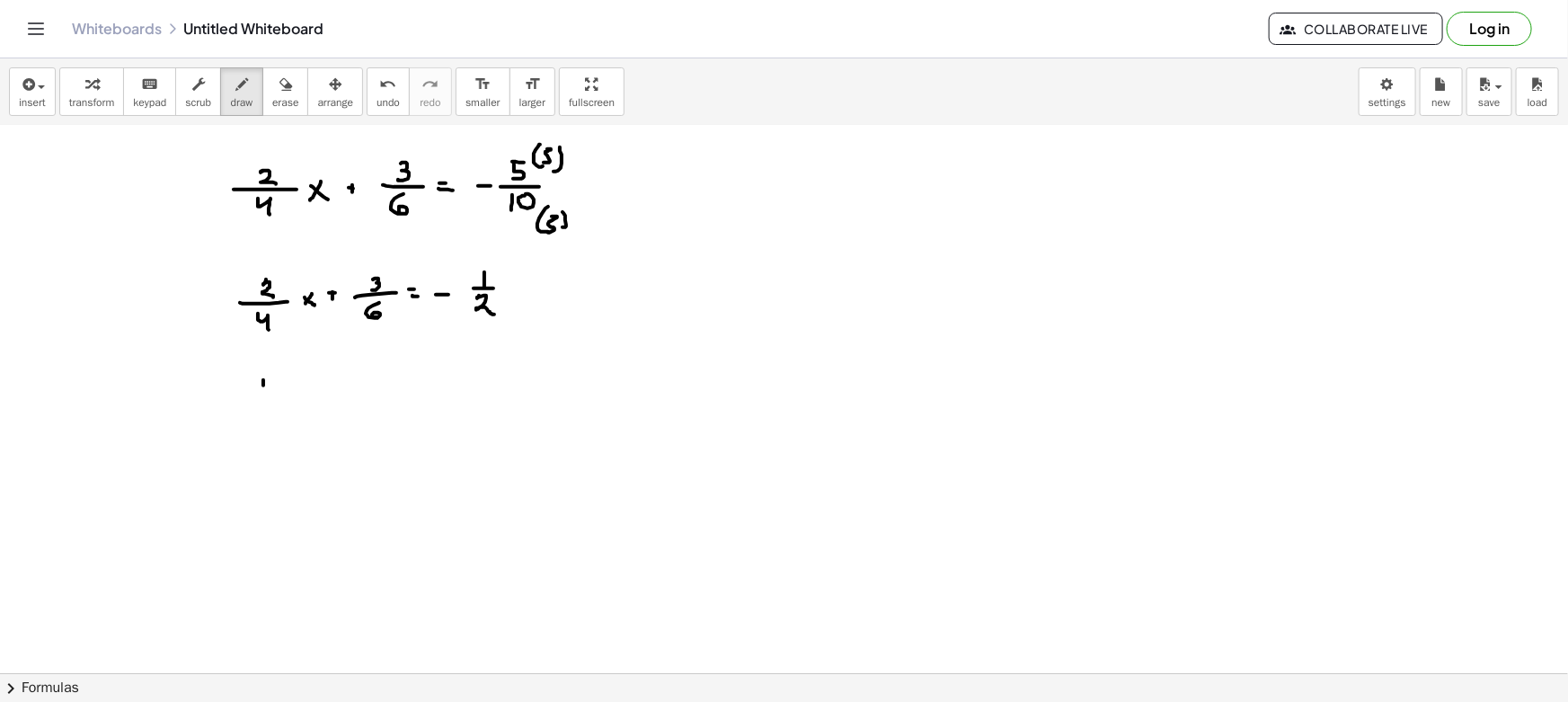 drag, startPoint x: 263, startPoint y: 380, endPoint x: 257, endPoint y: 397, distance: 18.027756 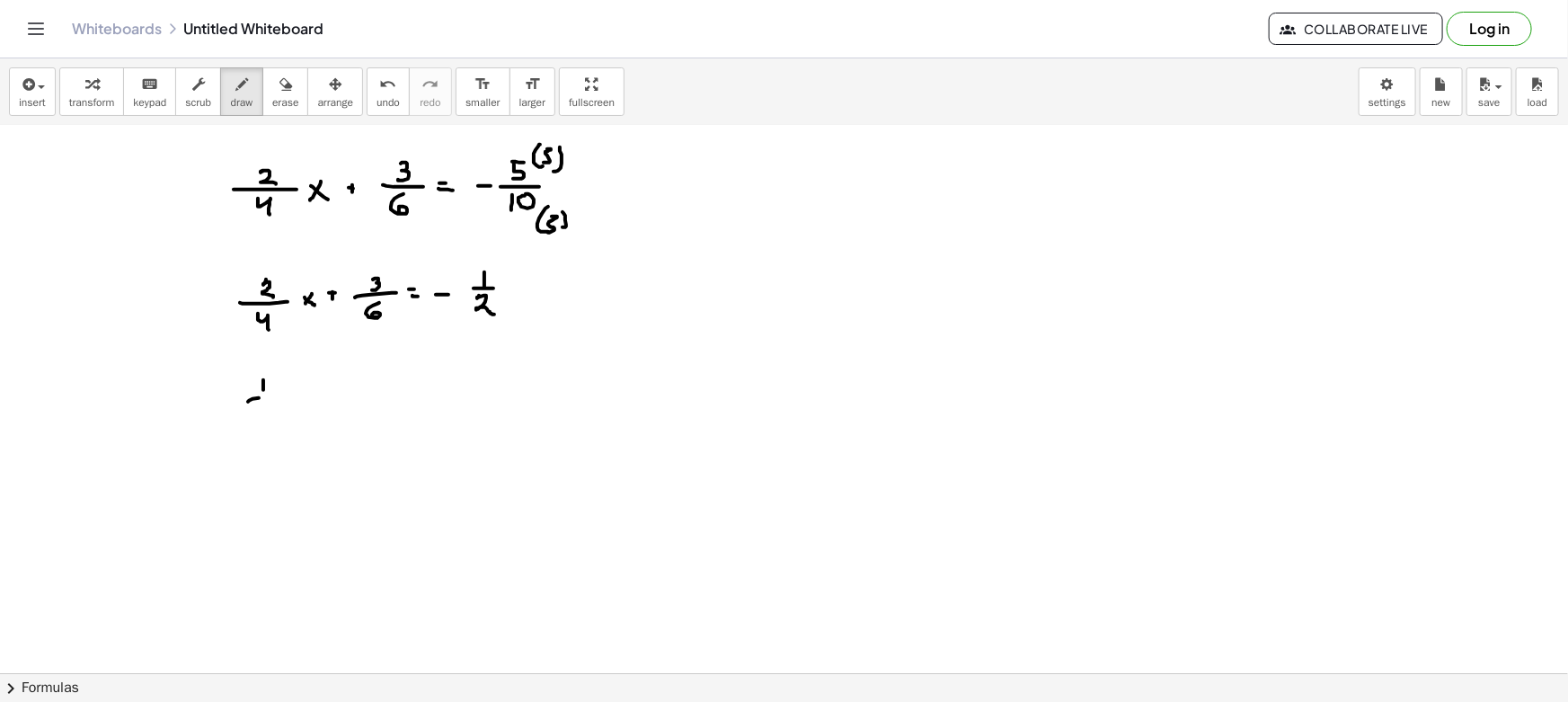 drag, startPoint x: 259, startPoint y: 397, endPoint x: 273, endPoint y: 400, distance: 14.31782 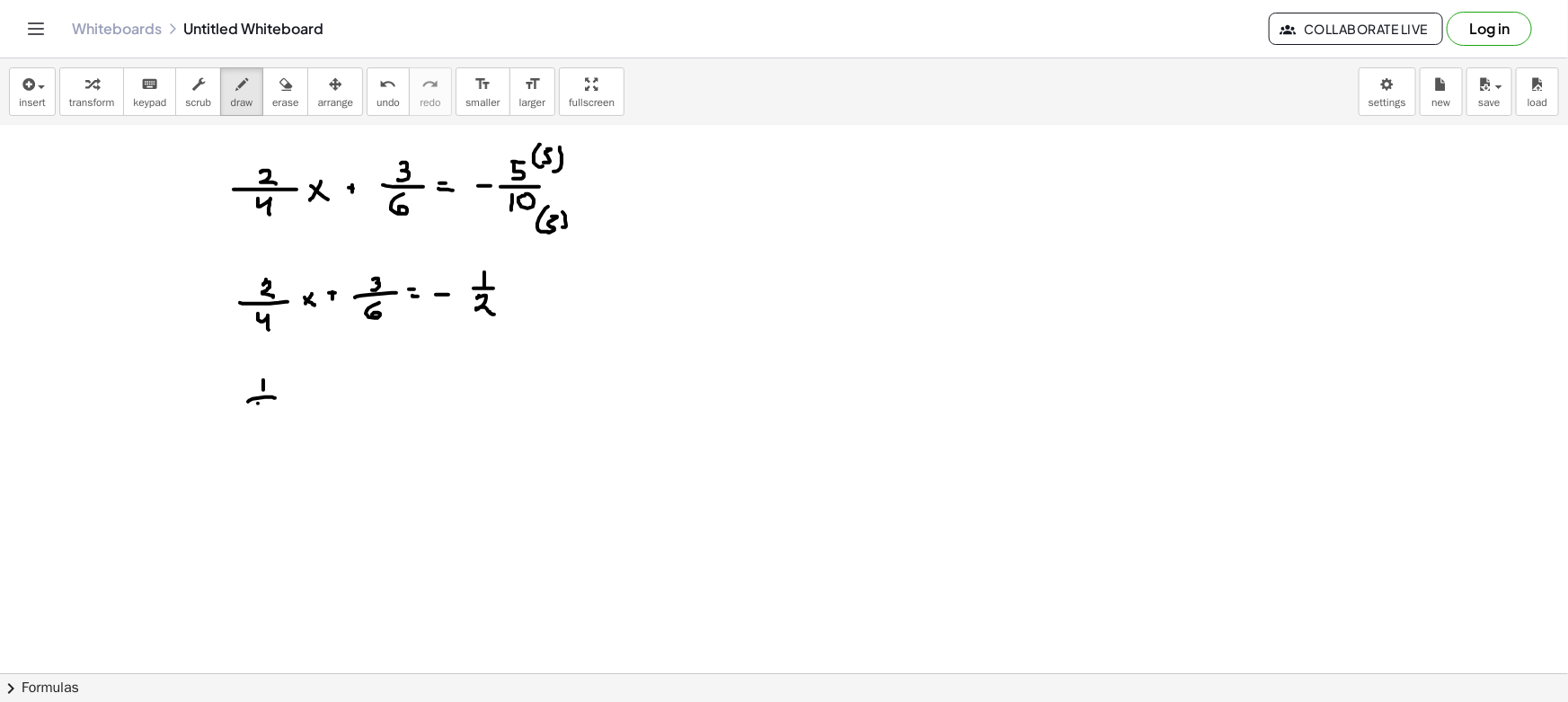 click at bounding box center (784, 366) 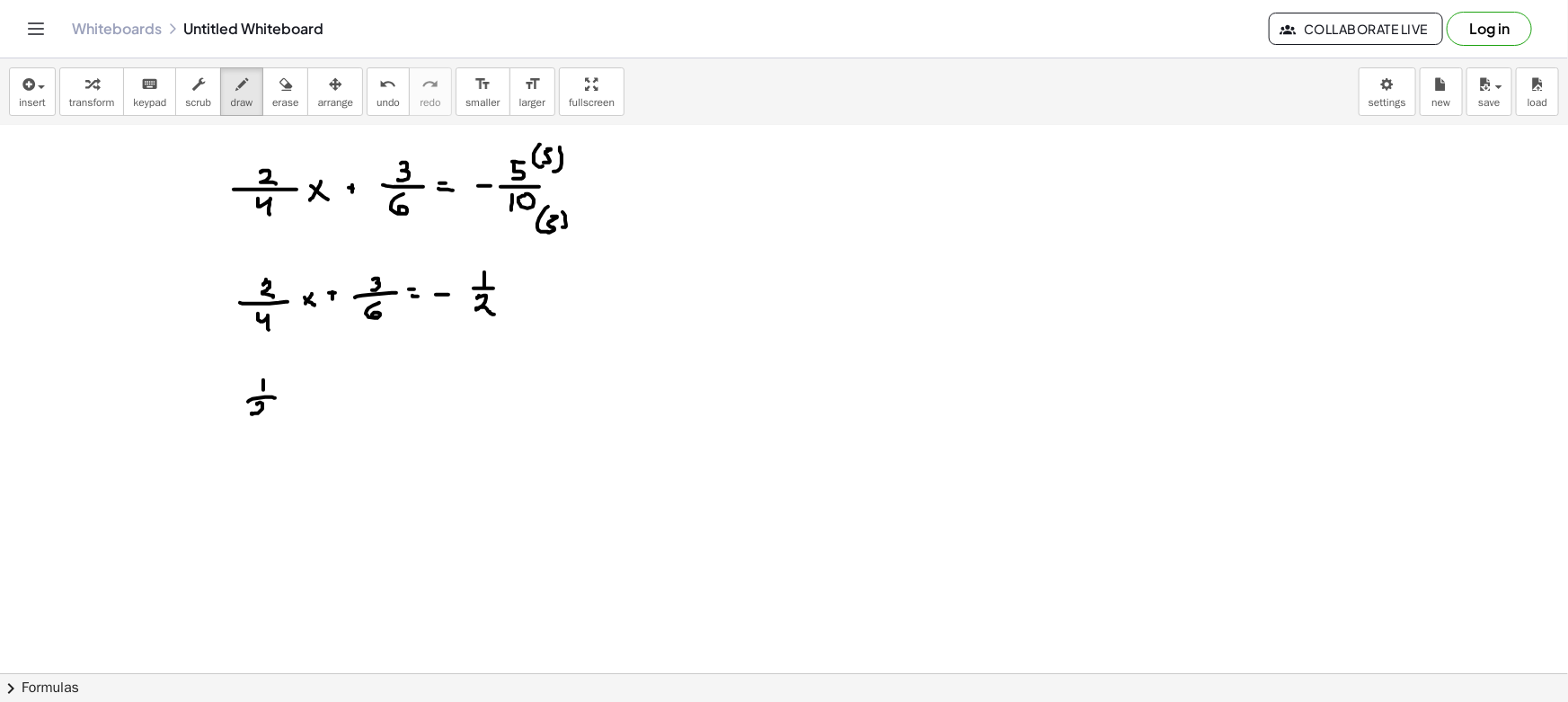drag, startPoint x: 258, startPoint y: 413, endPoint x: 281, endPoint y: 413, distance: 23 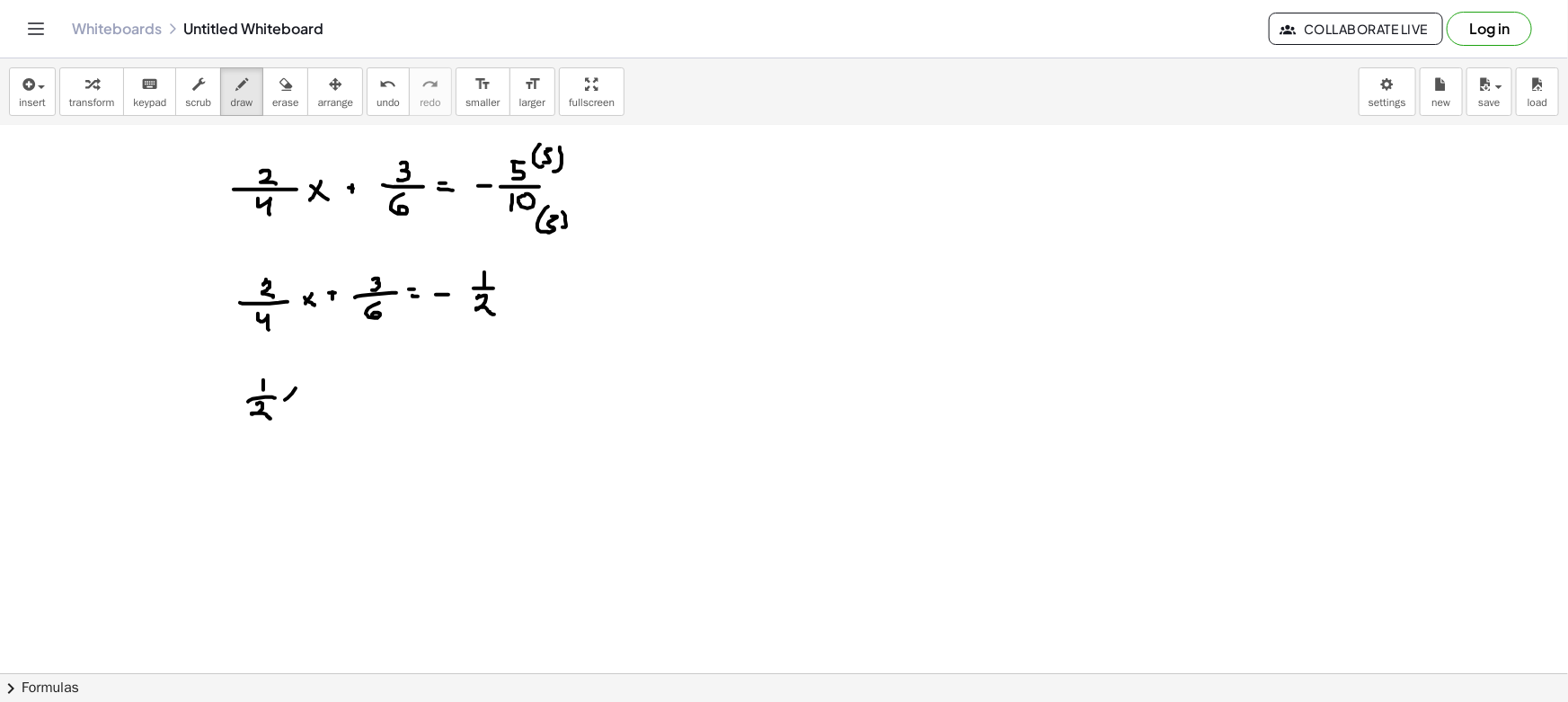 drag, startPoint x: 296, startPoint y: 387, endPoint x: 284, endPoint y: 400, distance: 17.691806 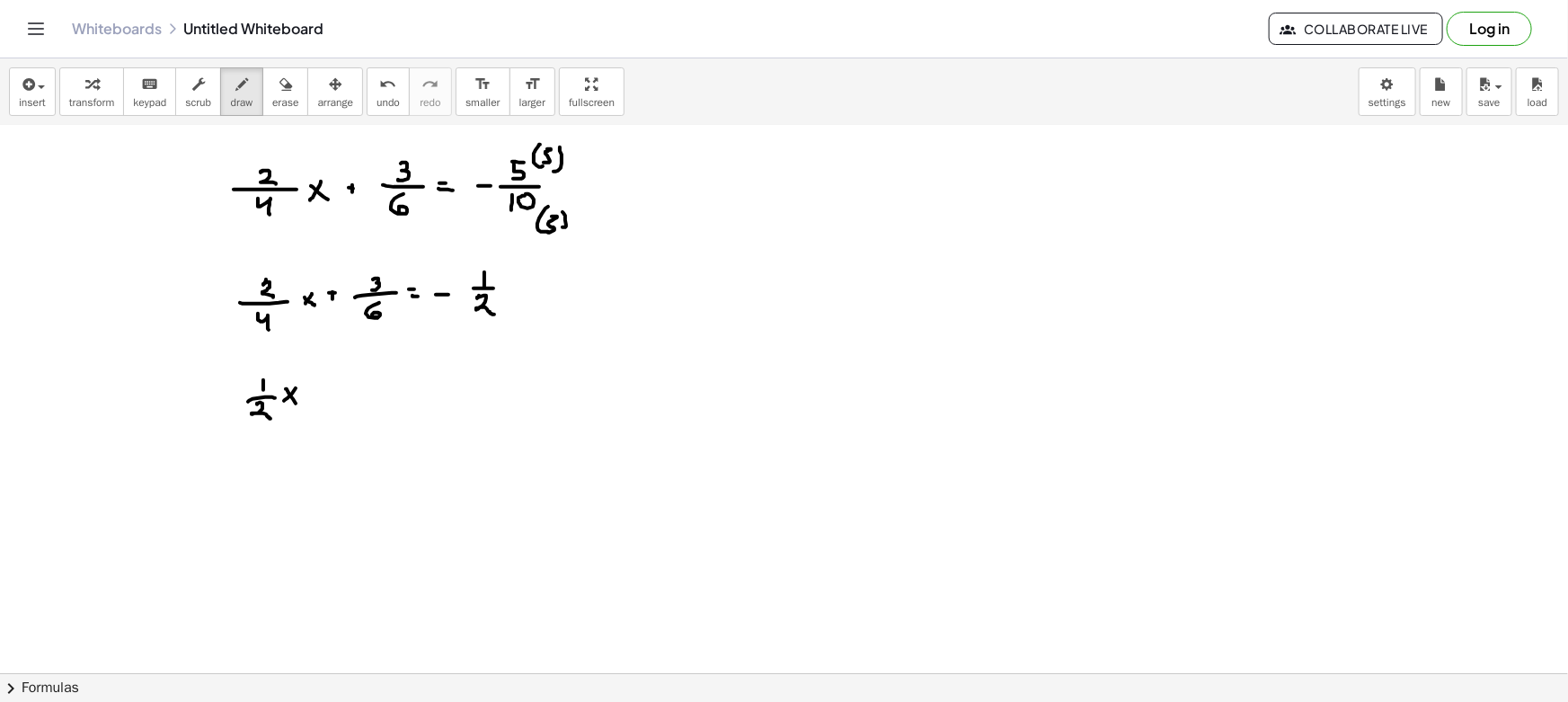 drag, startPoint x: 290, startPoint y: 395, endPoint x: 300, endPoint y: 404, distance: 13.453624 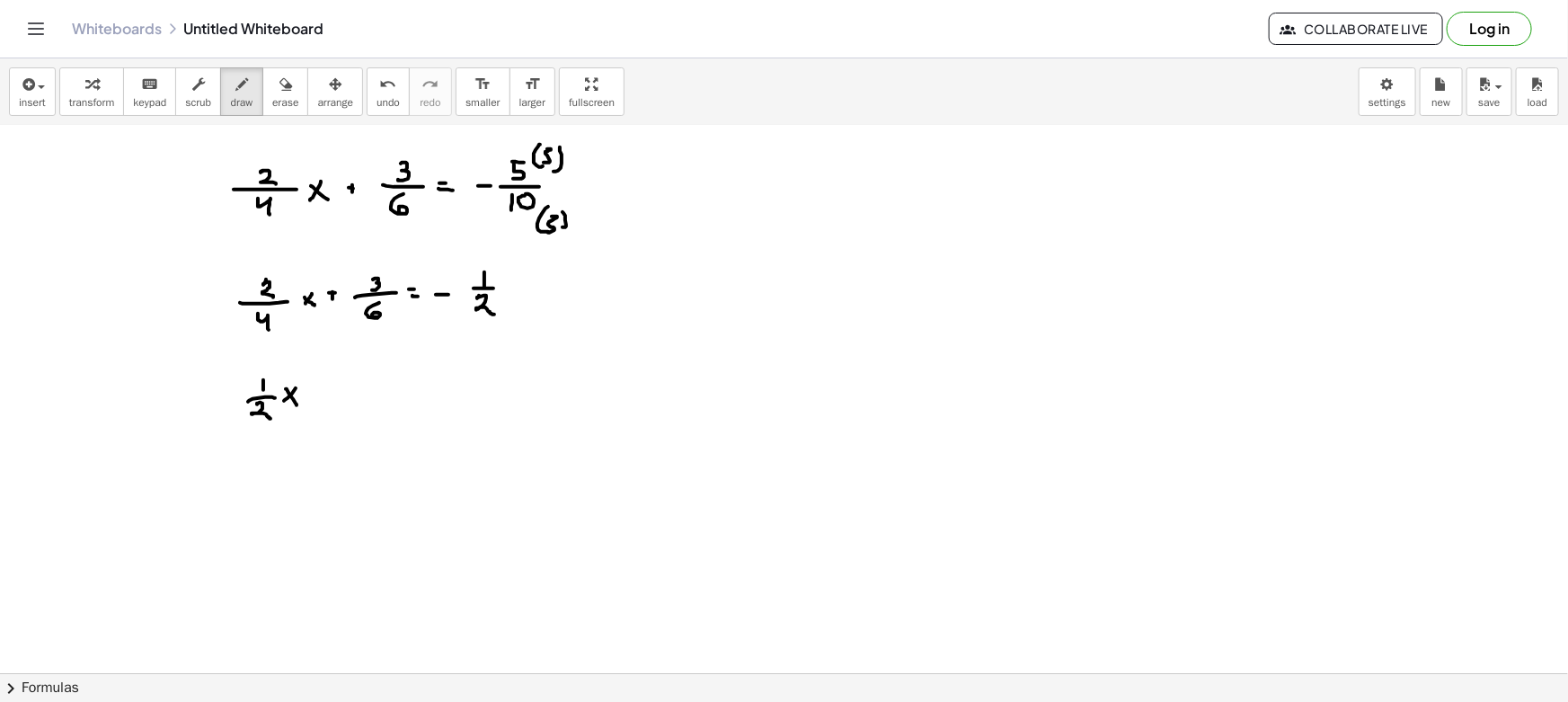 click at bounding box center [784, 366] 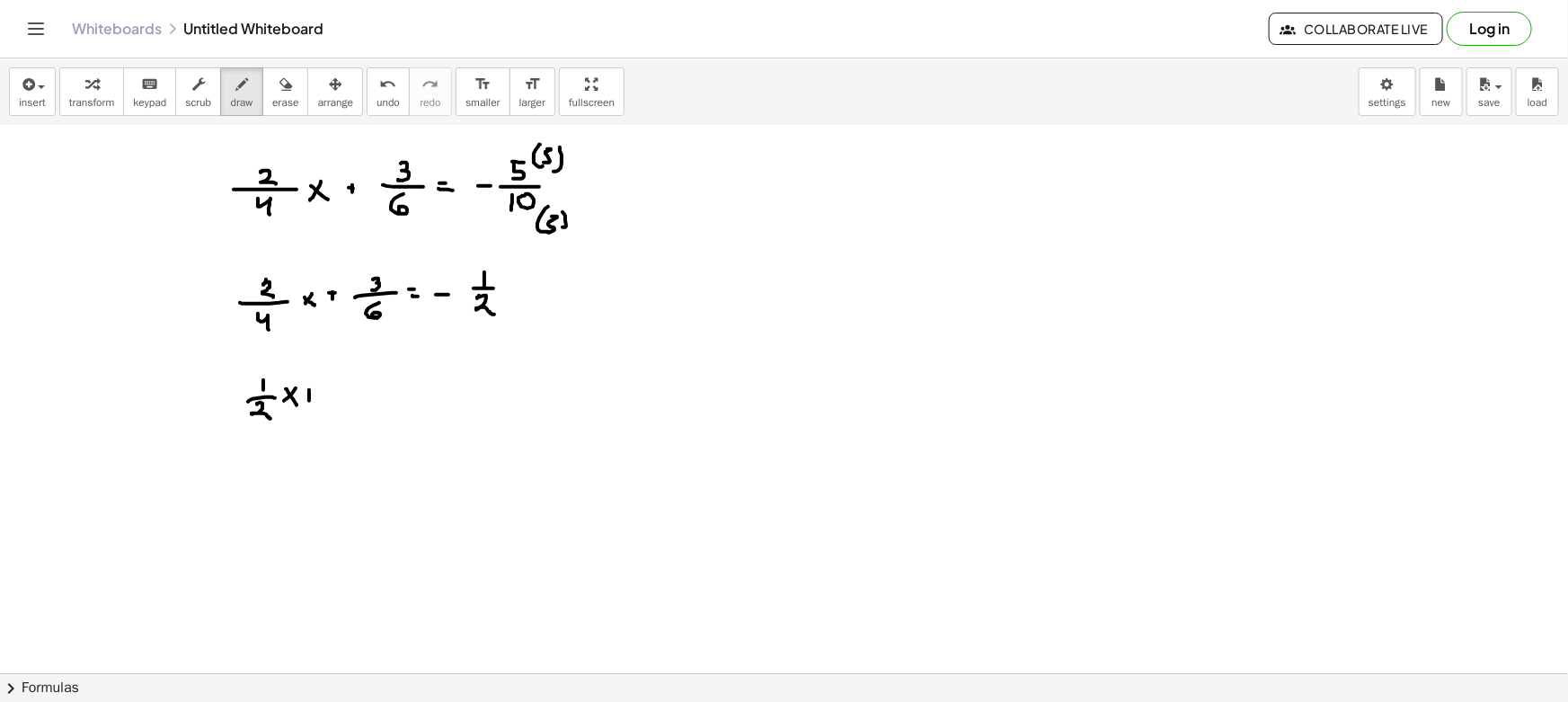 drag, startPoint x: 306, startPoint y: 395, endPoint x: 321, endPoint y: 395, distance: 15 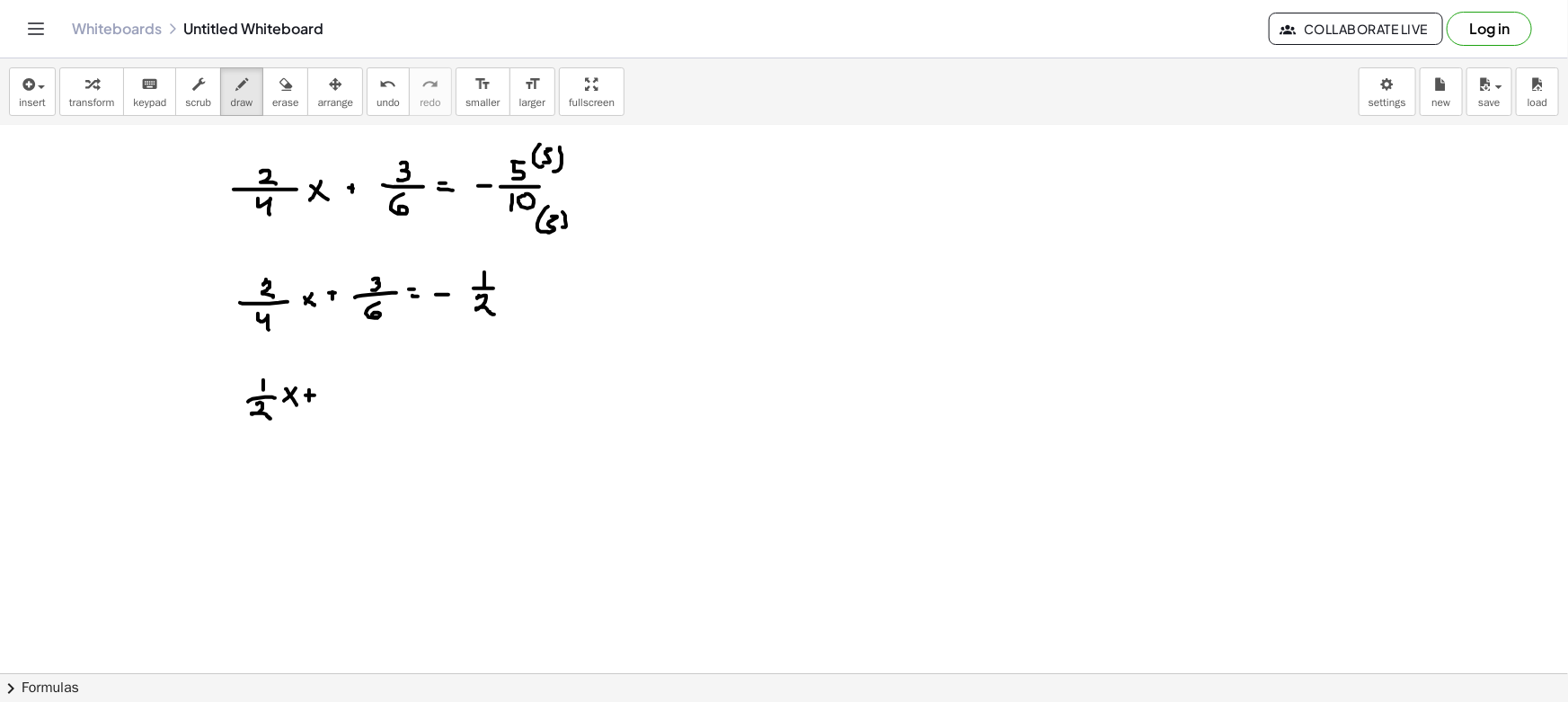 drag, startPoint x: 350, startPoint y: 371, endPoint x: 341, endPoint y: 387, distance: 18.35756 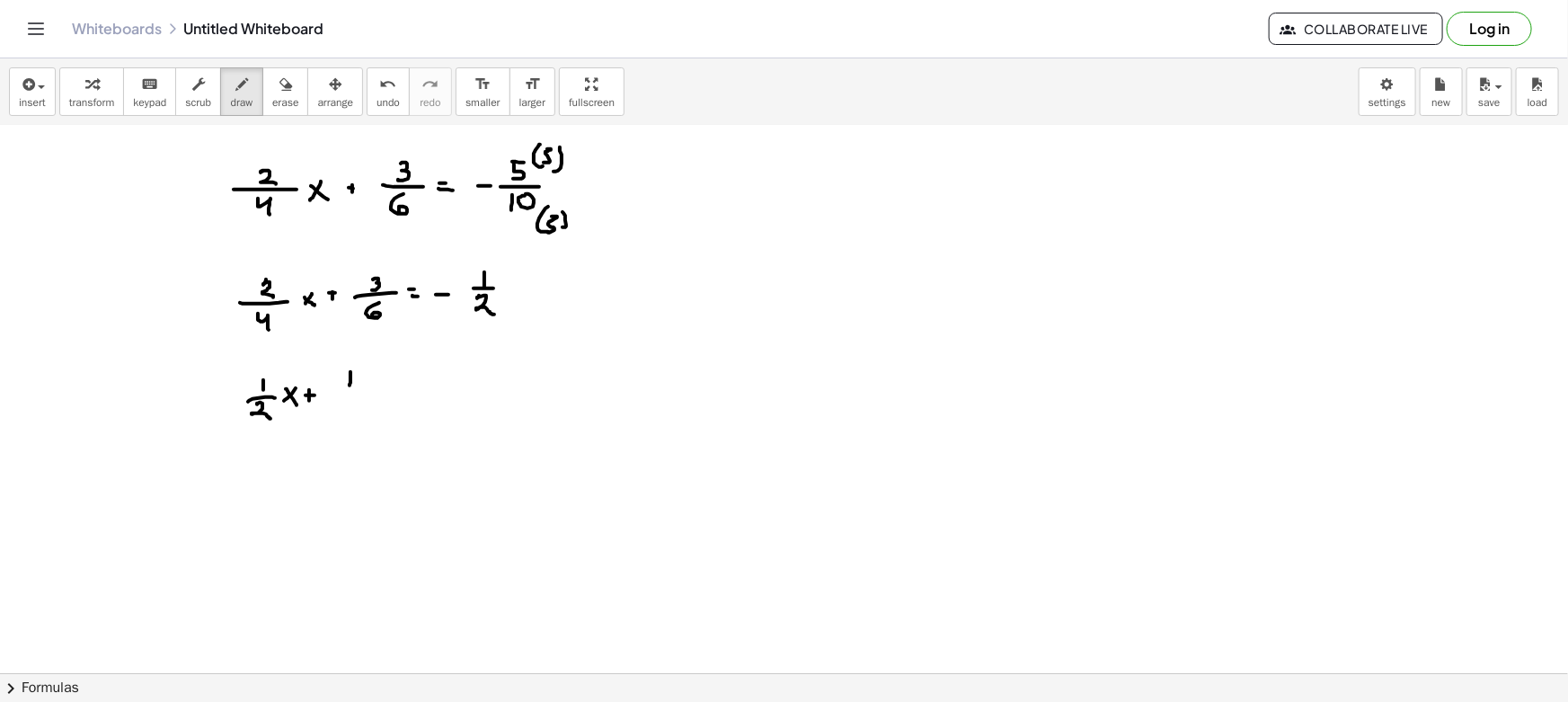 click at bounding box center (784, 366) 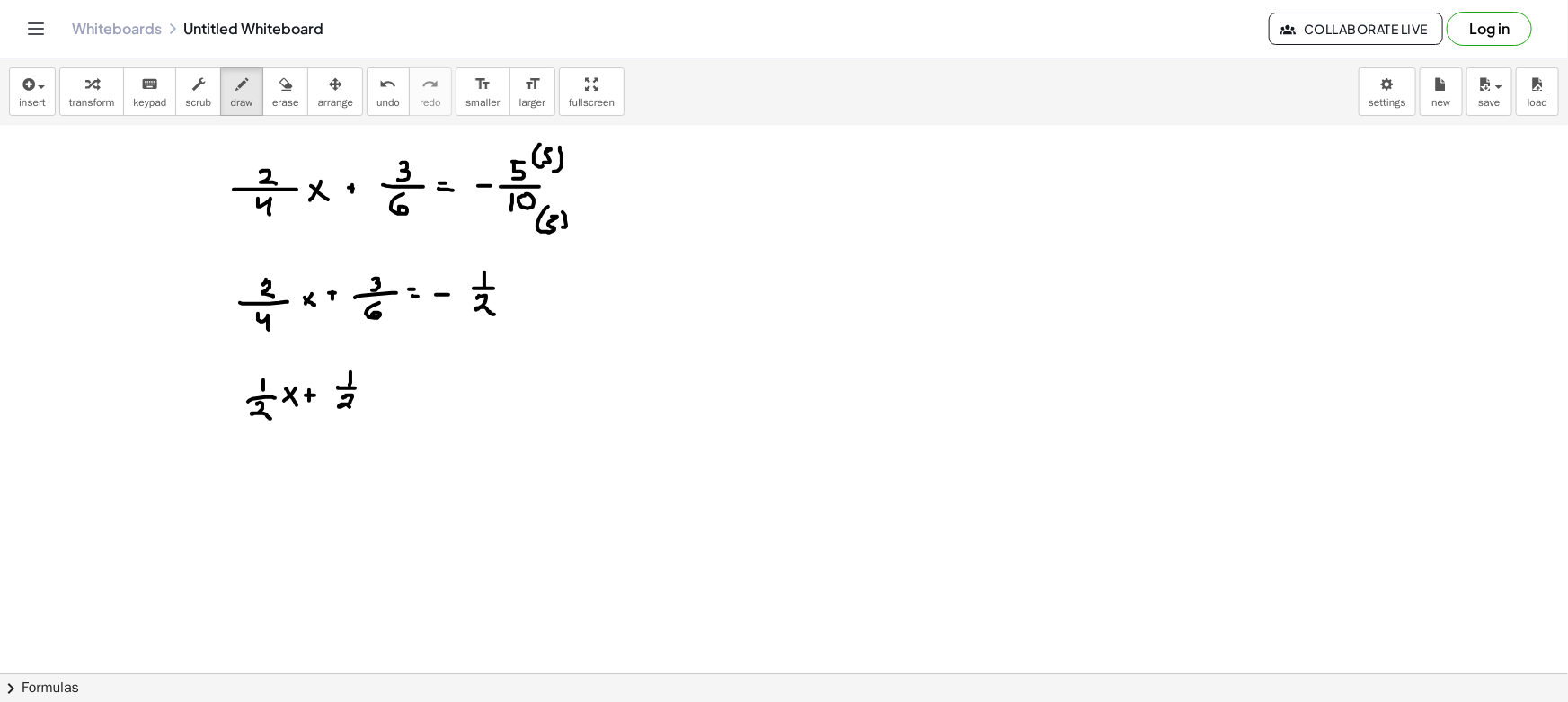 drag, startPoint x: 346, startPoint y: 395, endPoint x: 369, endPoint y: 395, distance: 23 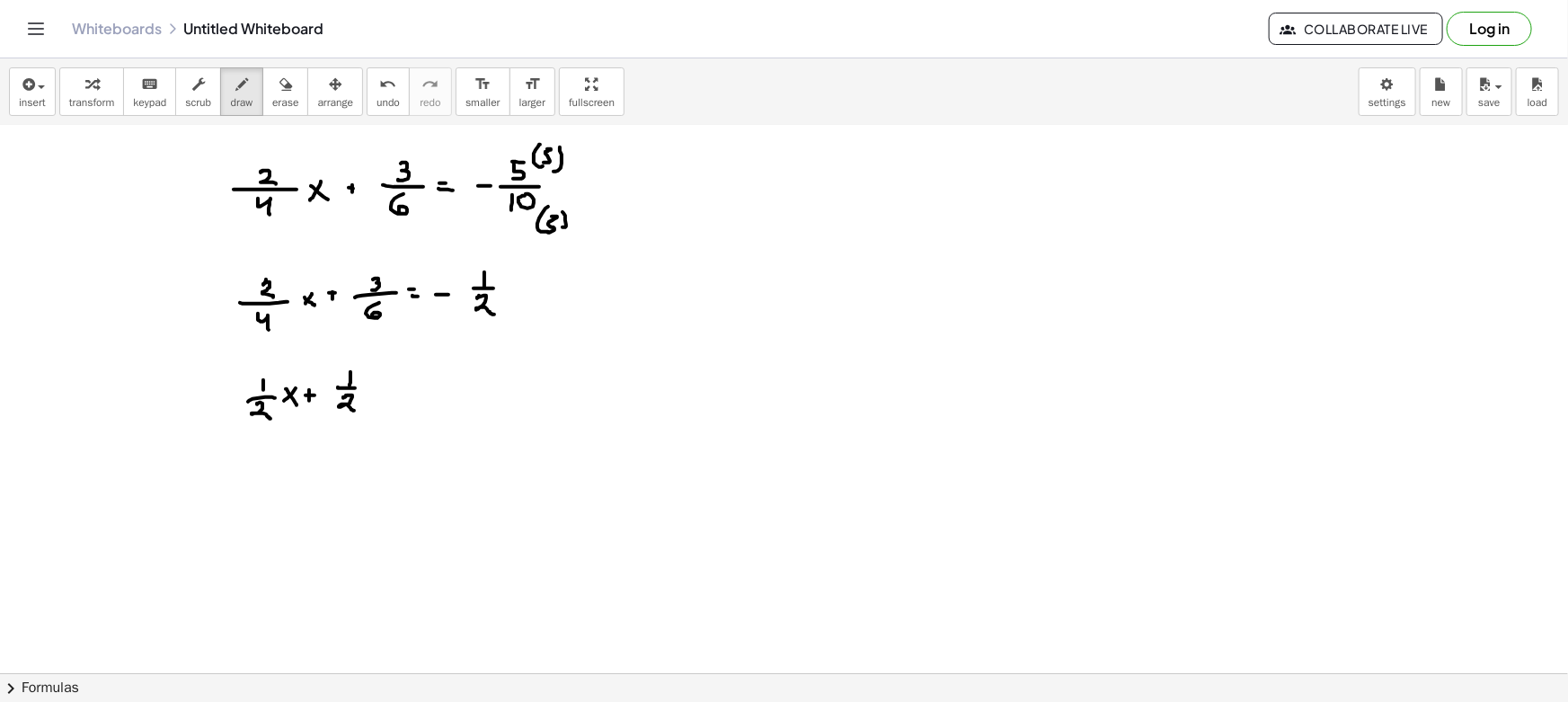 click at bounding box center (784, 366) 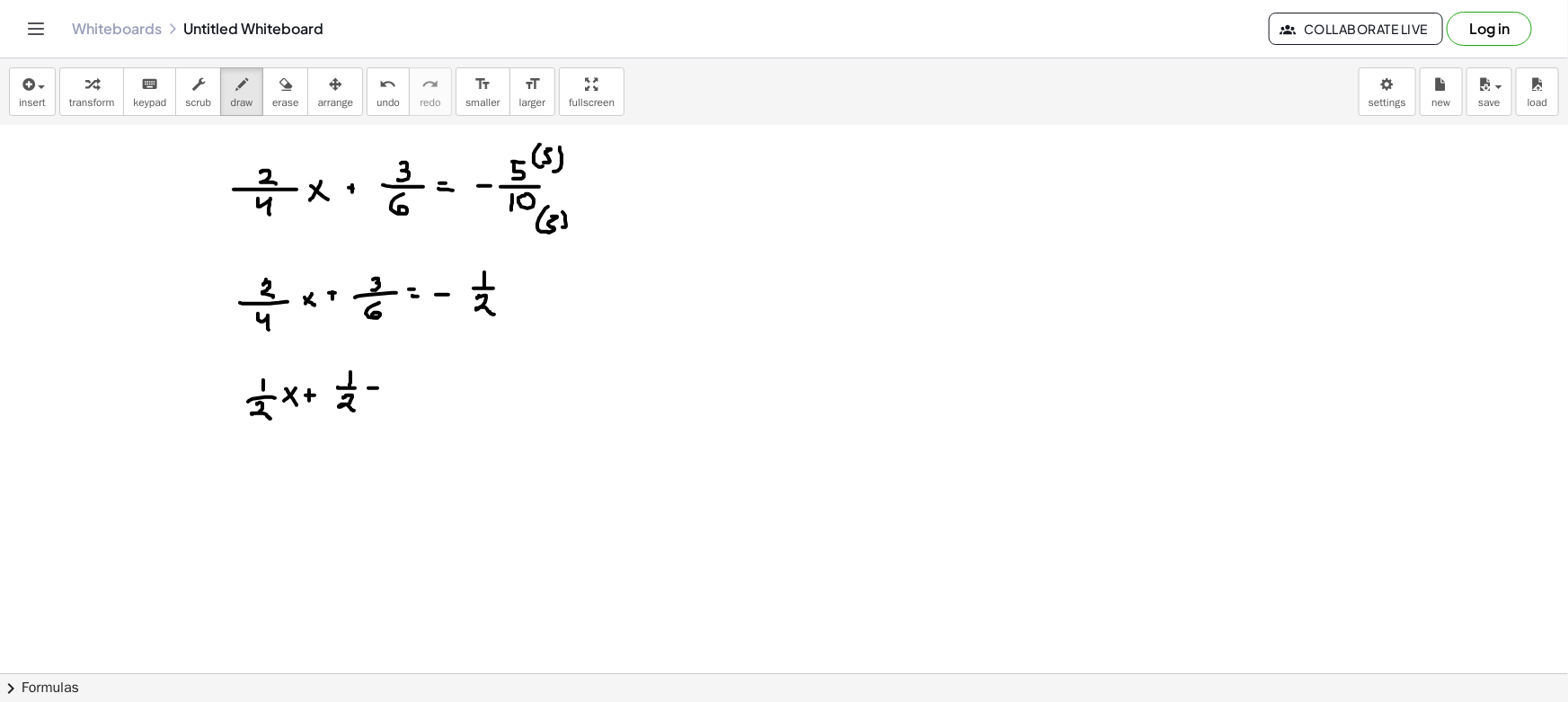 drag, startPoint x: 368, startPoint y: 394, endPoint x: 403, endPoint y: 395, distance: 35.014283 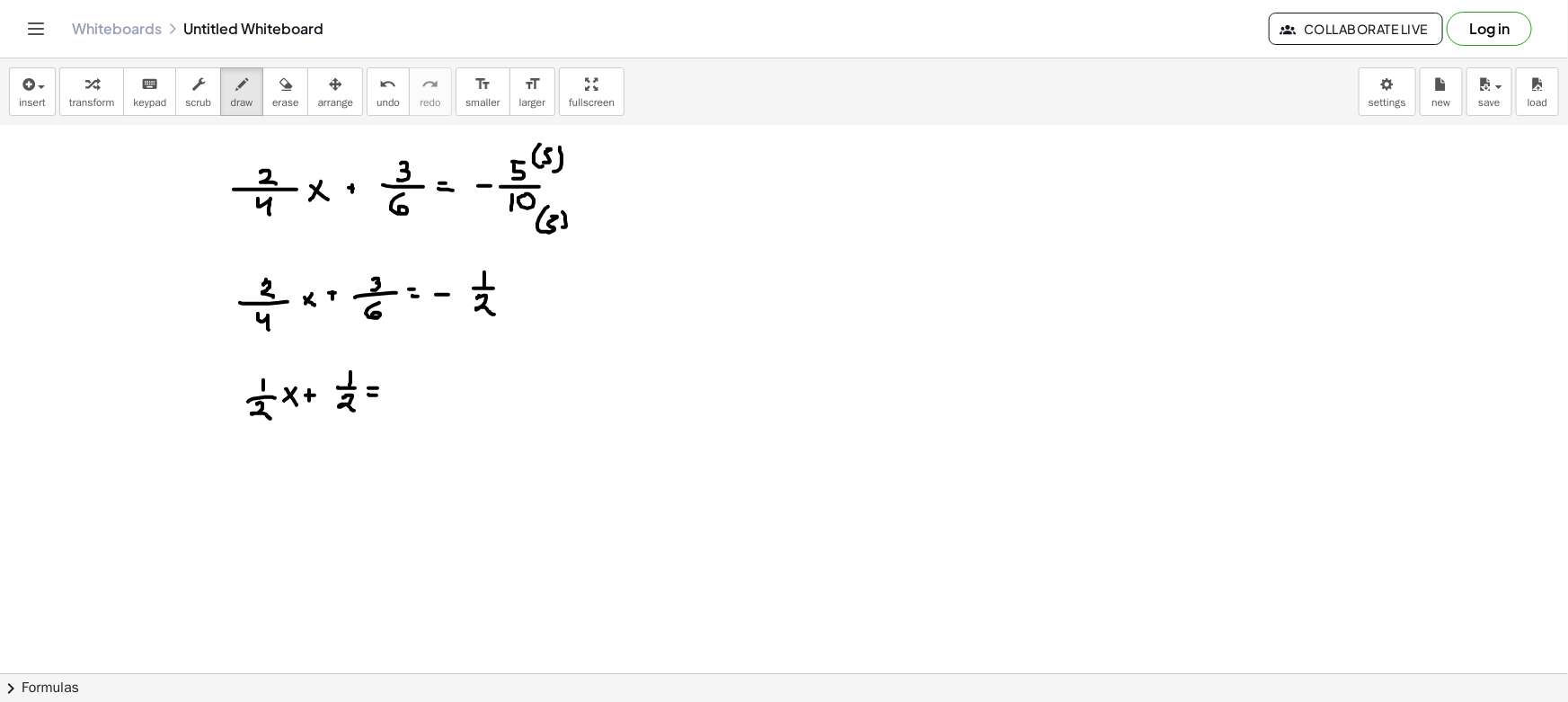 click at bounding box center [784, 366] 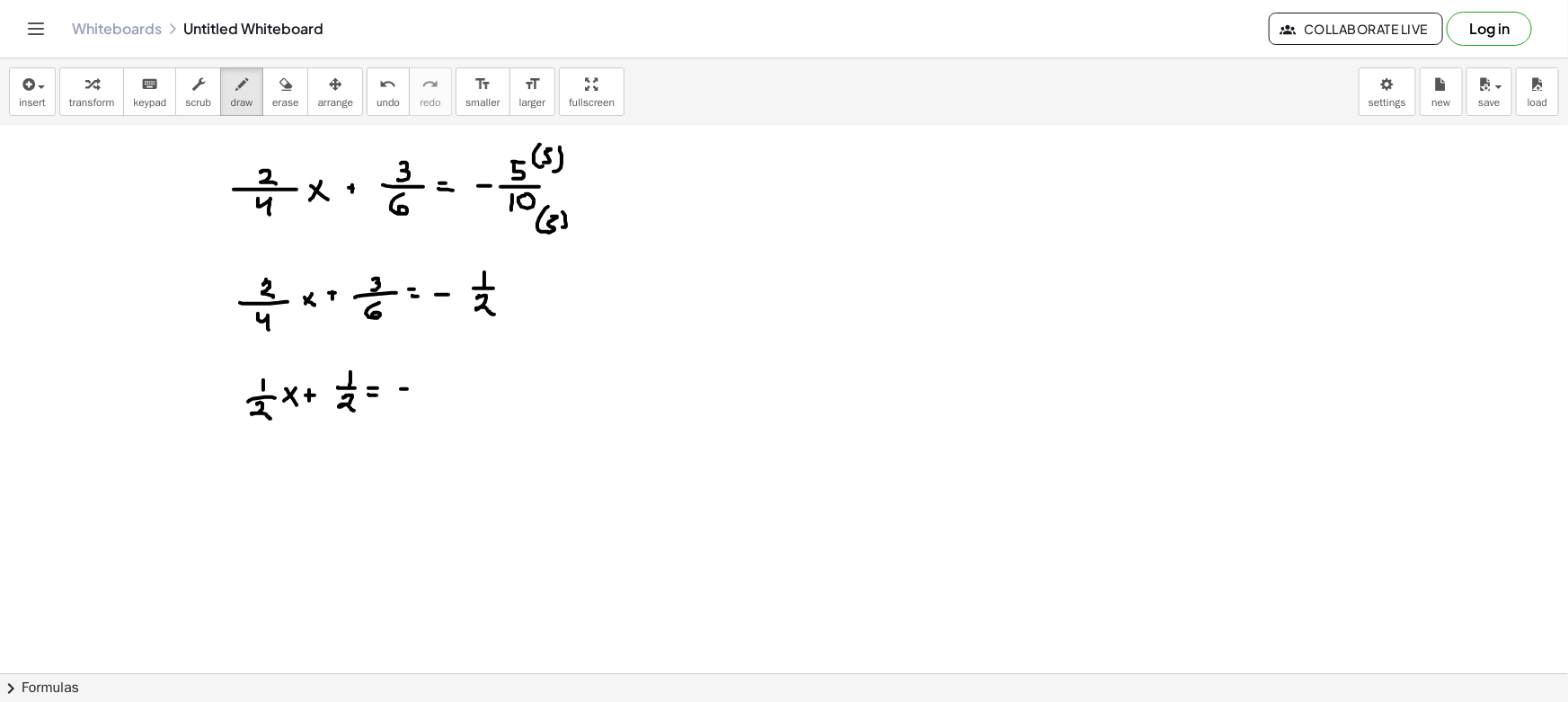 click at bounding box center [784, 366] 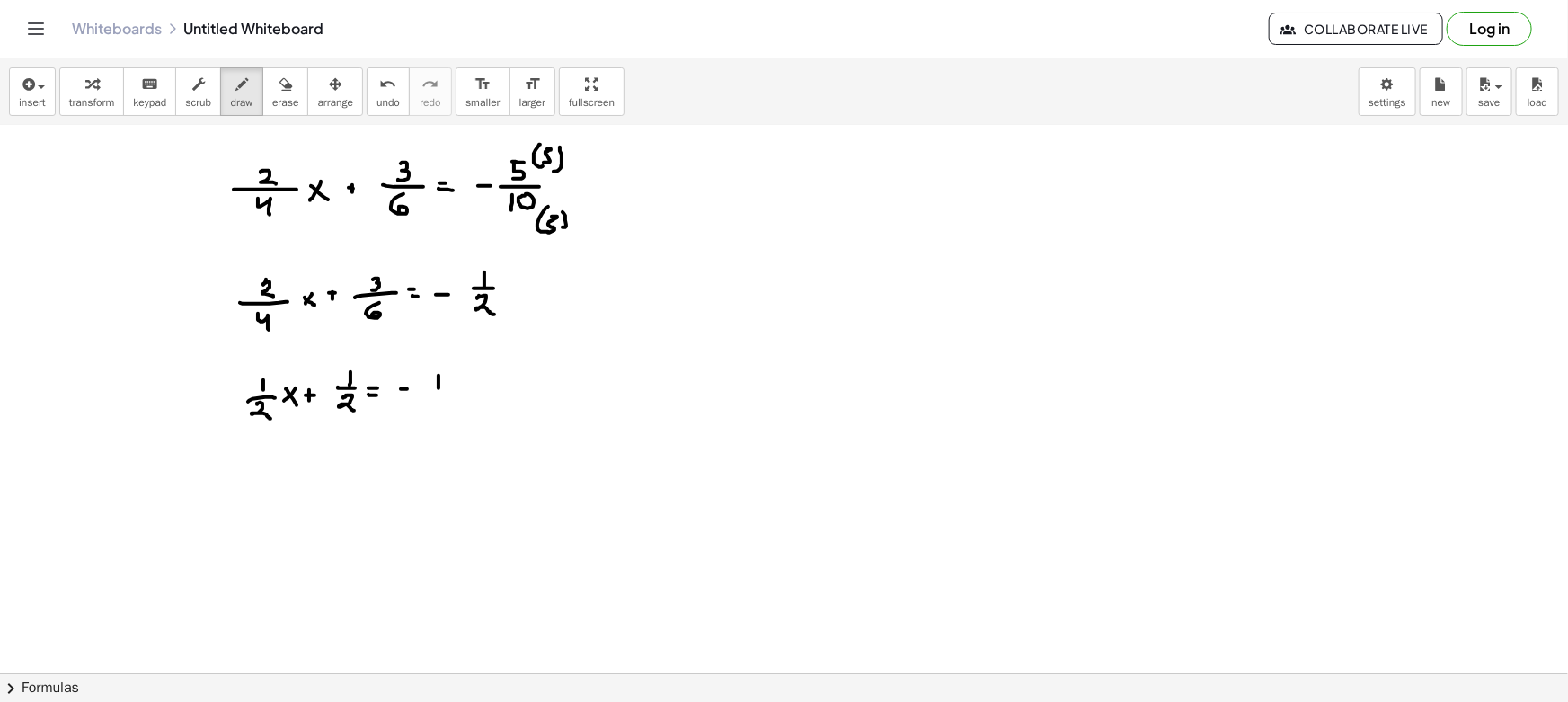 drag, startPoint x: 430, startPoint y: 392, endPoint x: 448, endPoint y: 392, distance: 18 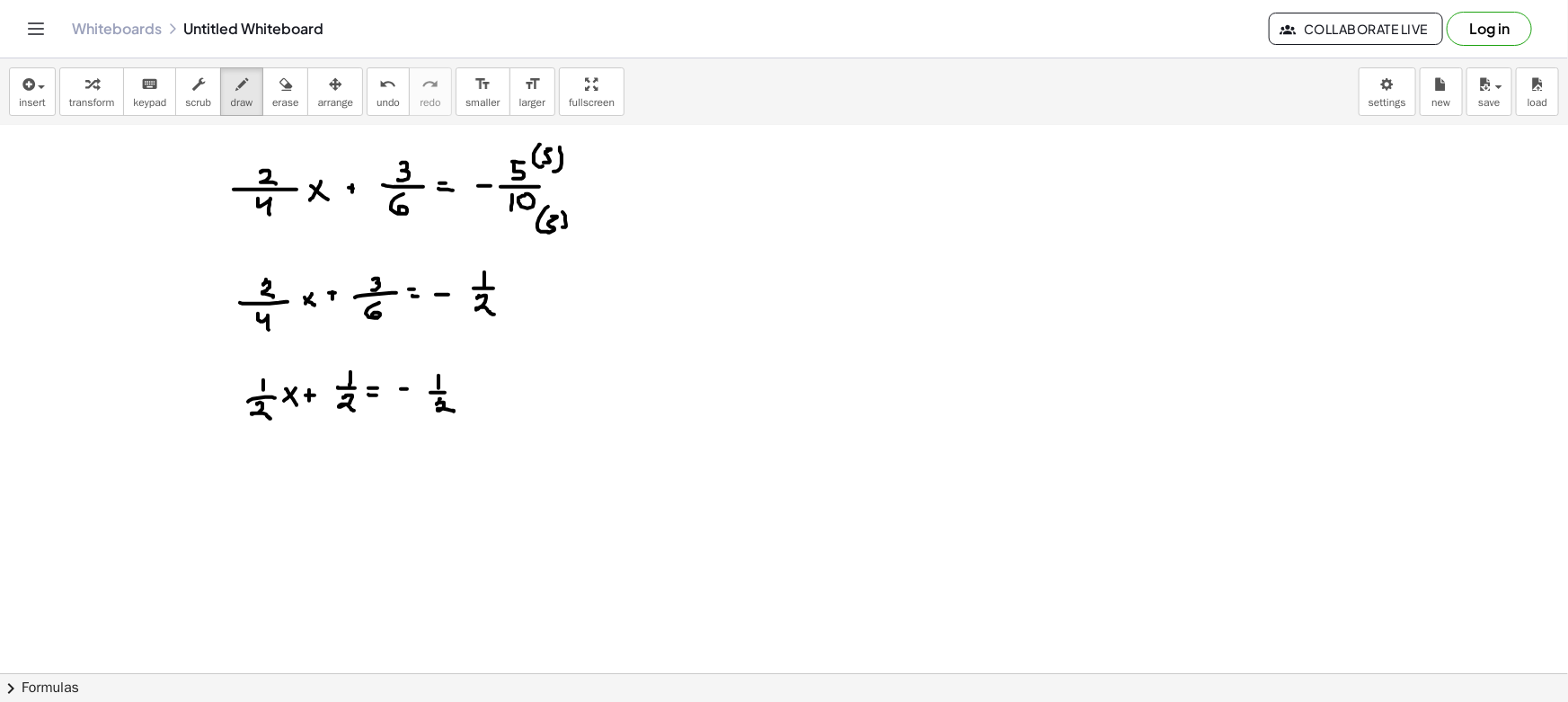 drag, startPoint x: 440, startPoint y: 398, endPoint x: 454, endPoint y: 411, distance: 19.104973 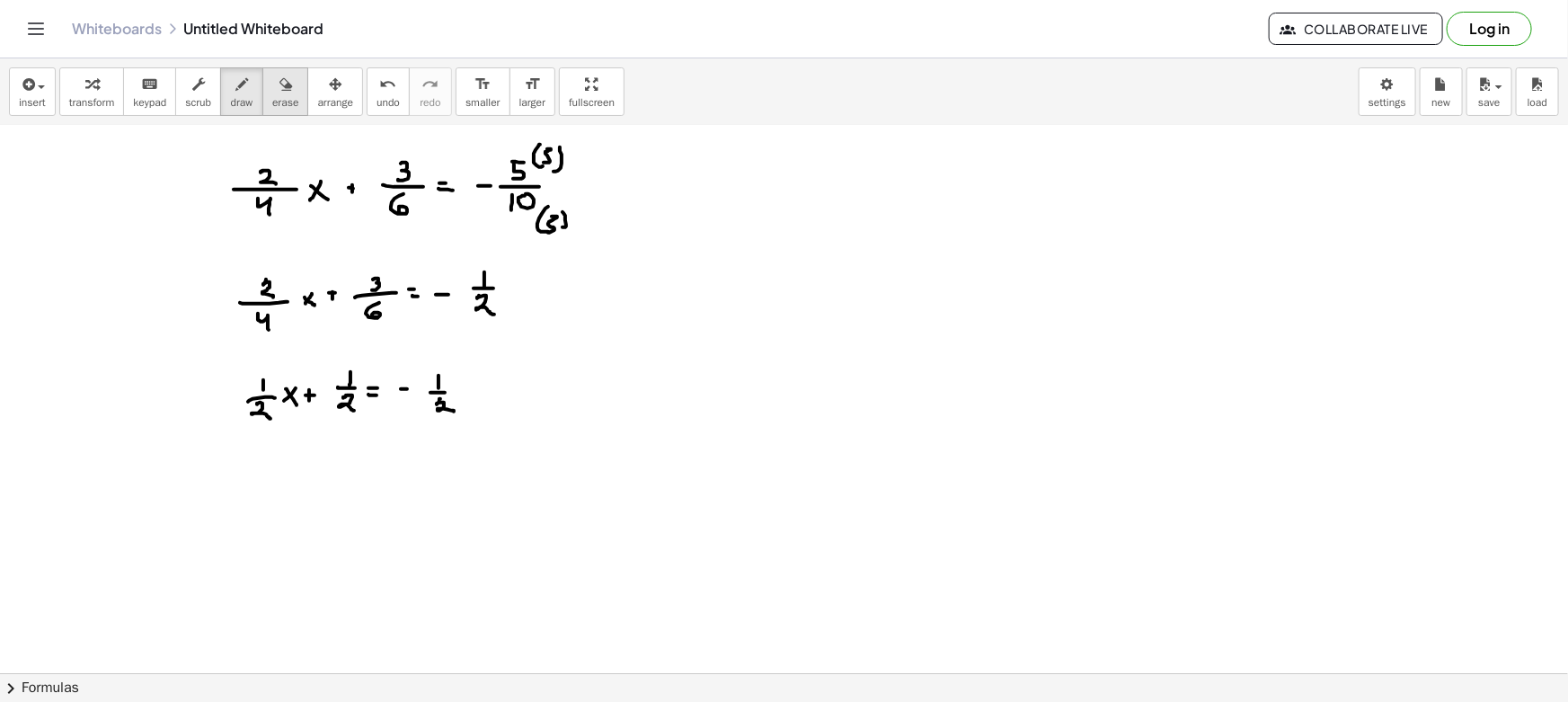 click on "transform keyboard keypad scrub draw erase arrange" at bounding box center [211, 92] 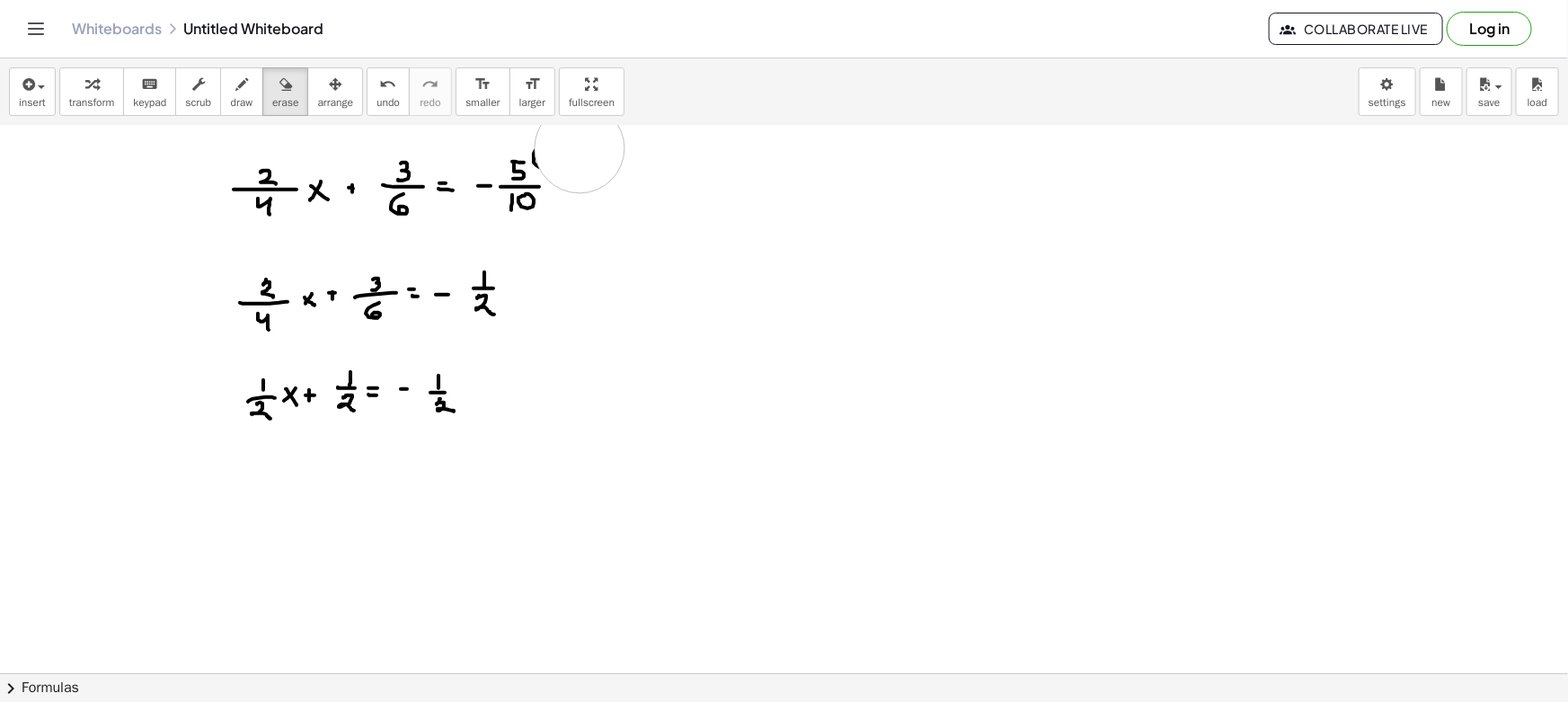 drag, startPoint x: 575, startPoint y: 253, endPoint x: 575, endPoint y: 147, distance: 106 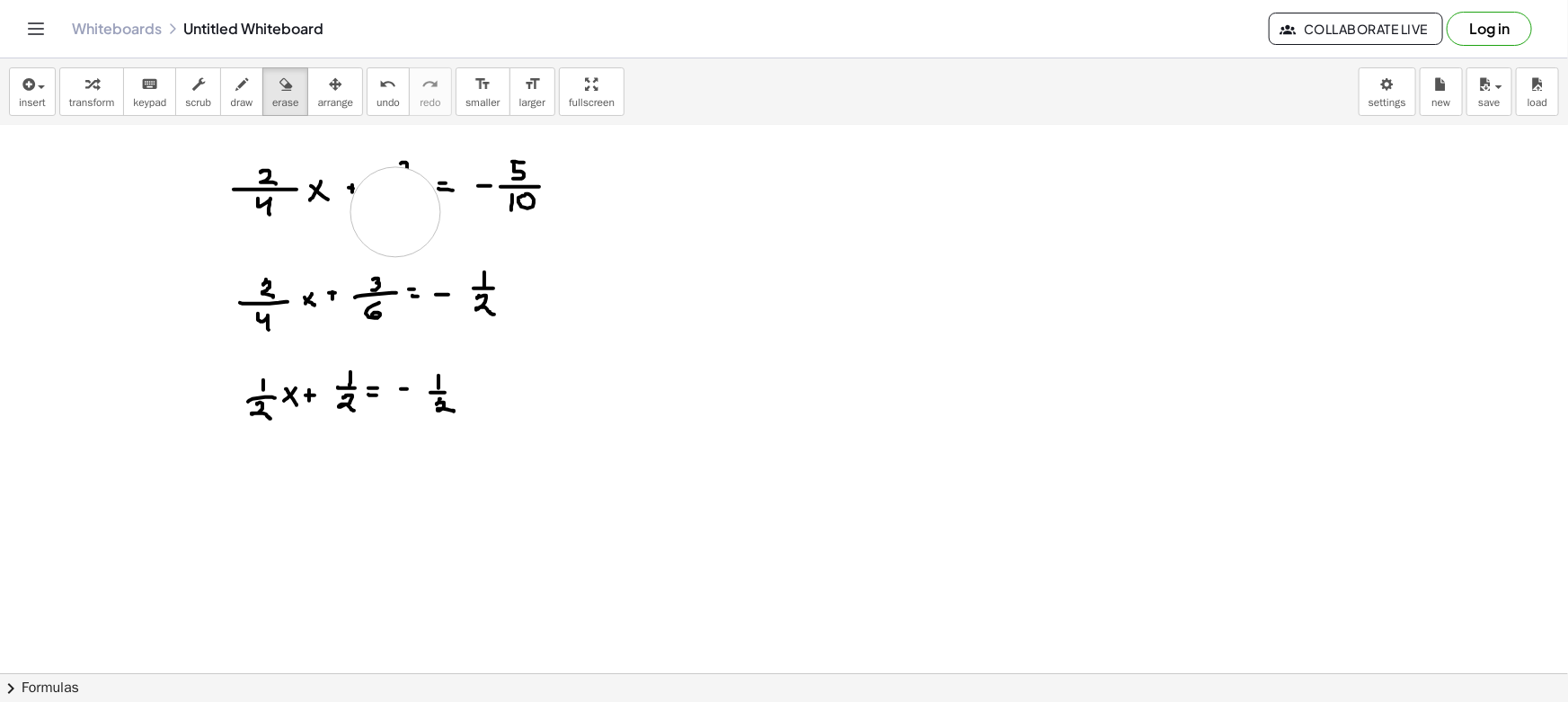 drag, startPoint x: 397, startPoint y: 224, endPoint x: 386, endPoint y: 179, distance: 46.32494 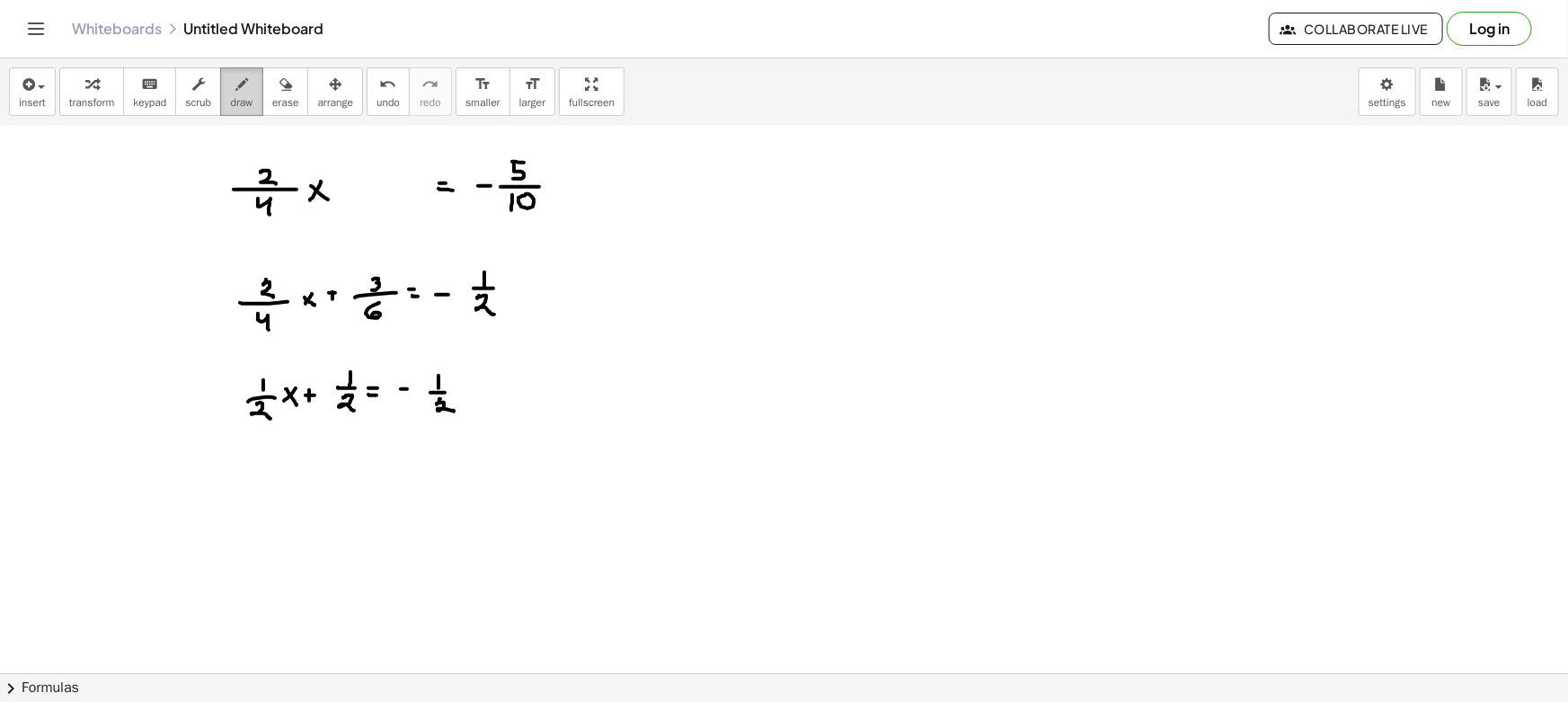click on "draw" at bounding box center (242, 92) 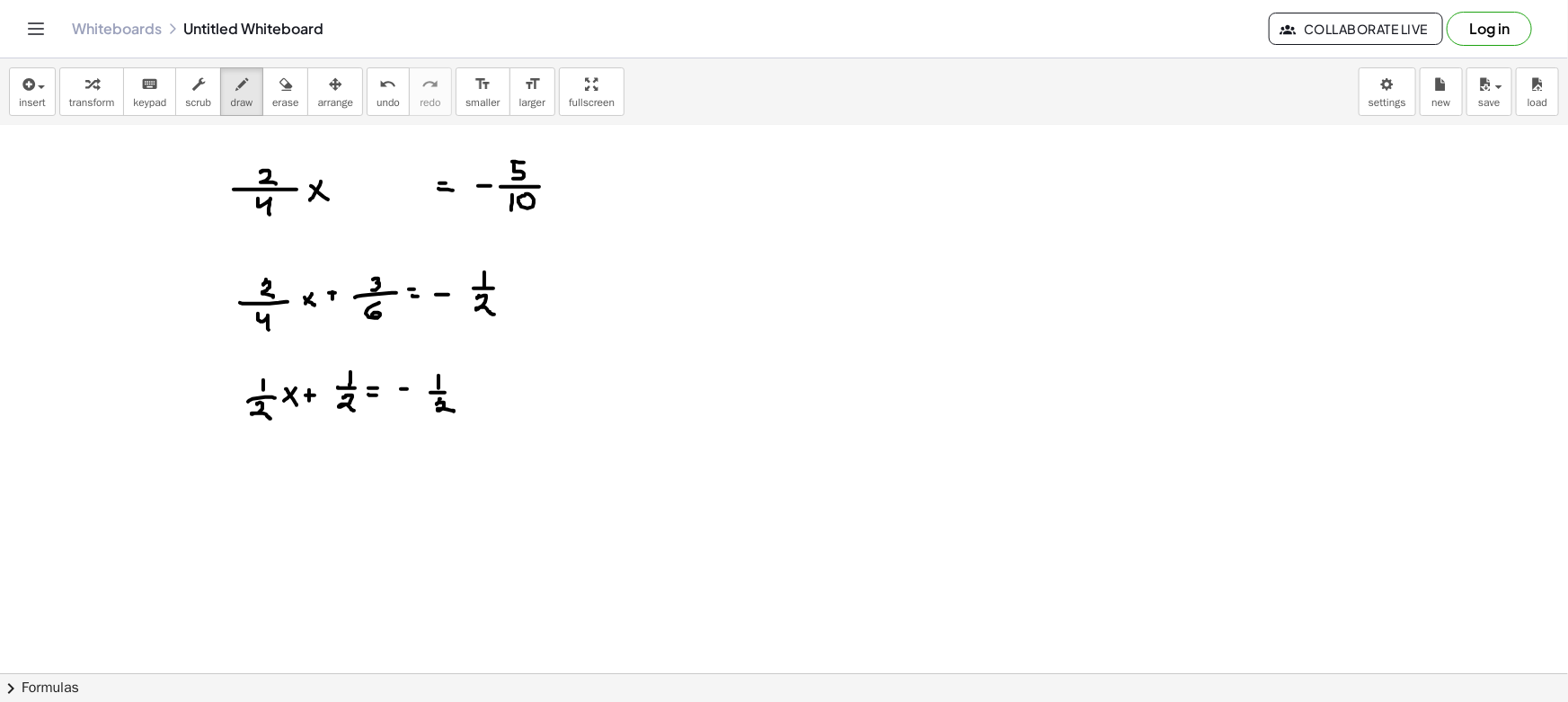 click at bounding box center (784, 366) 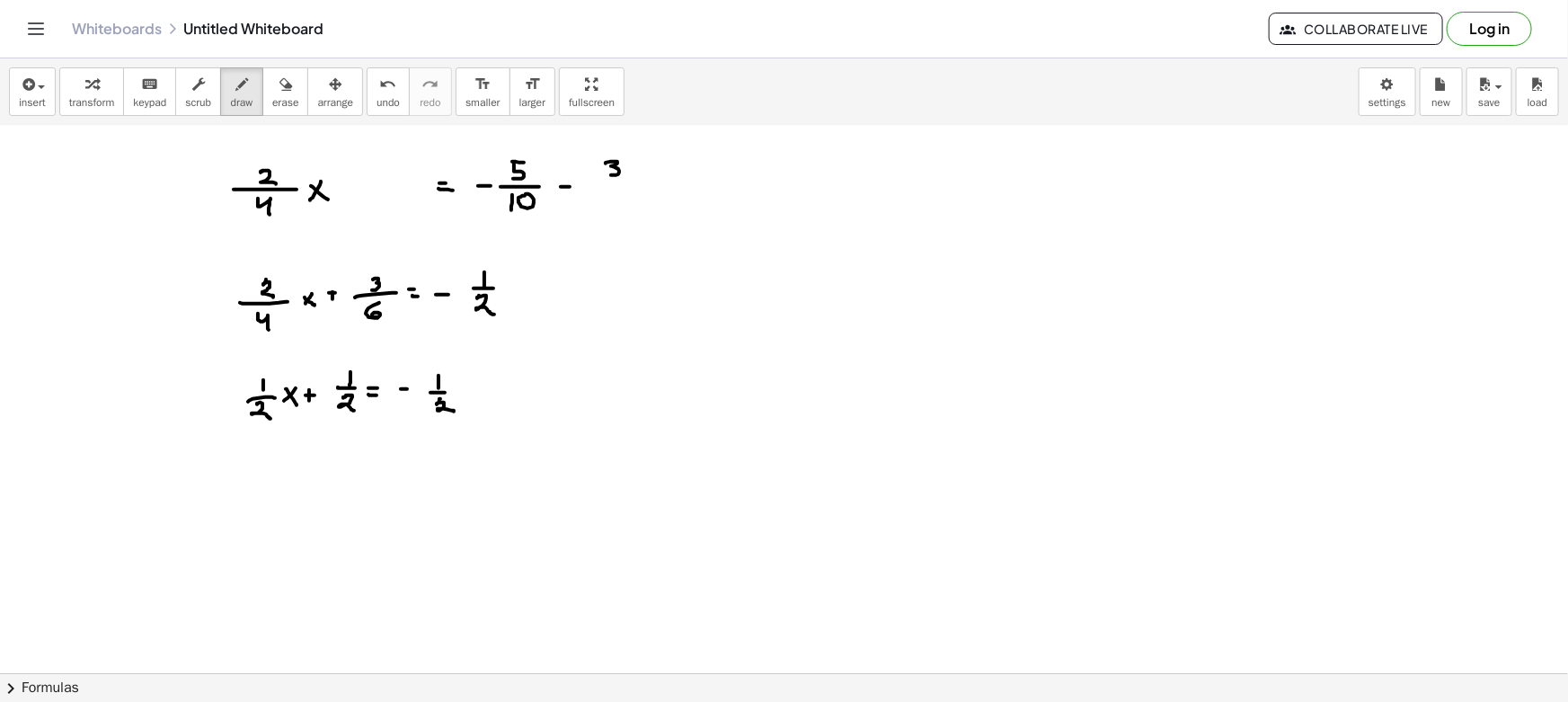 drag, startPoint x: 606, startPoint y: 162, endPoint x: 610, endPoint y: 181, distance: 19.416488 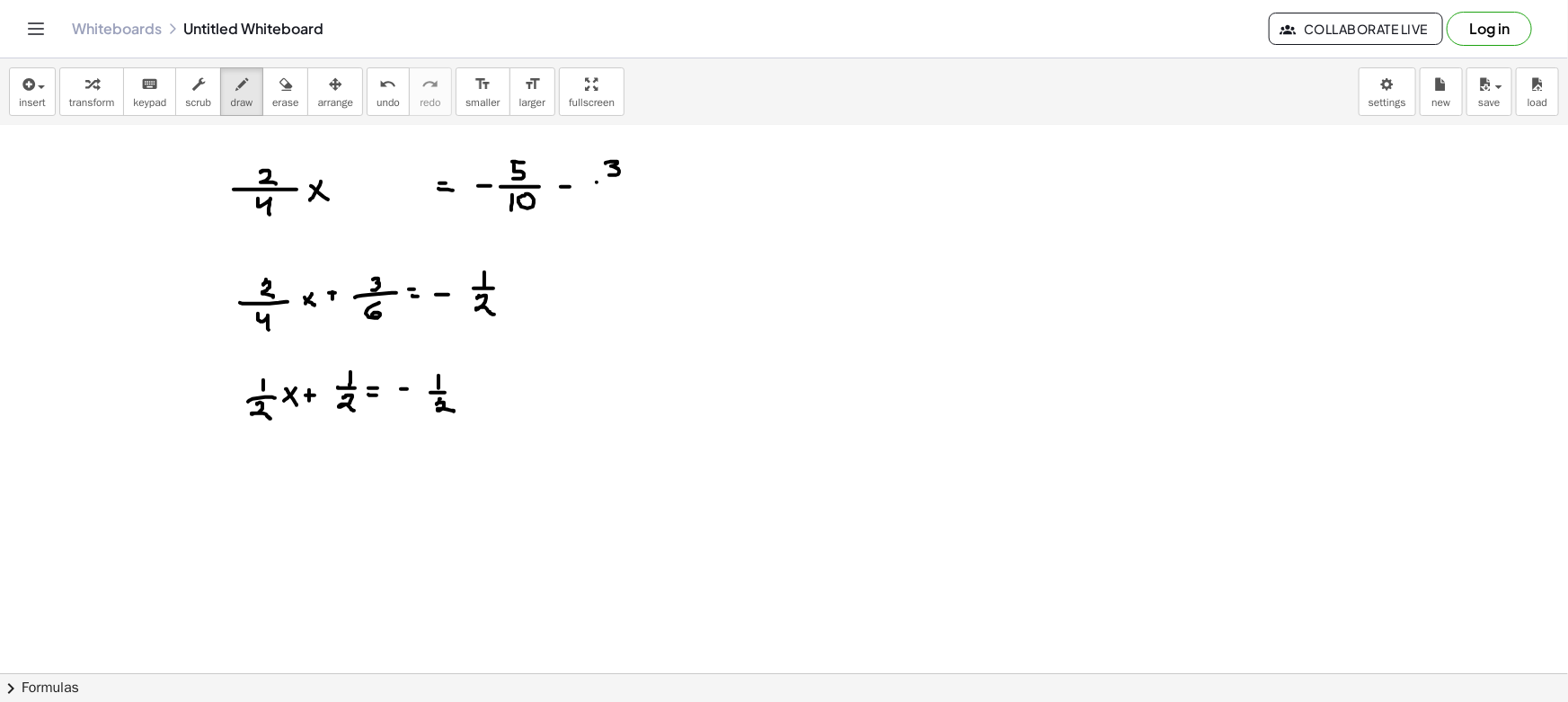 drag, startPoint x: 597, startPoint y: 182, endPoint x: 627, endPoint y: 190, distance: 31.04835 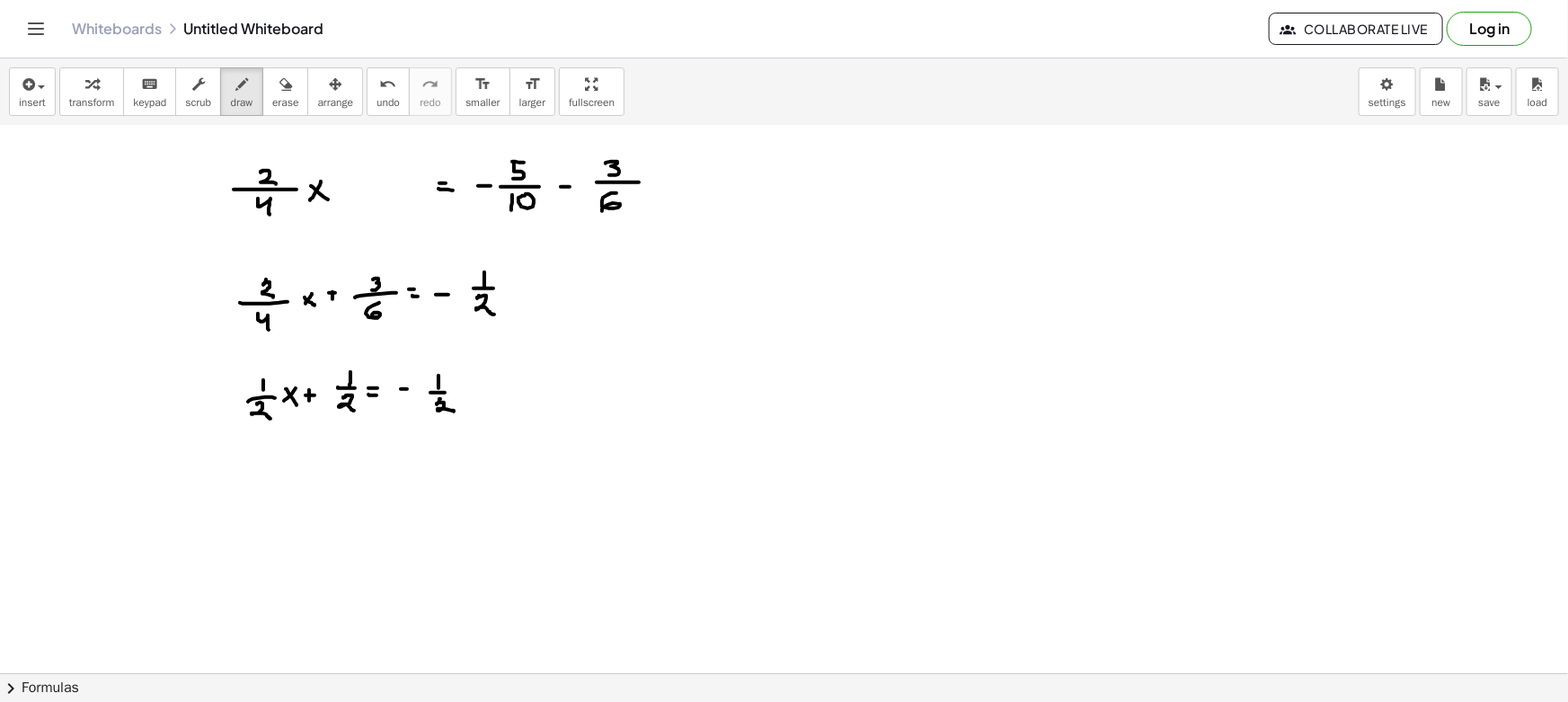 drag, startPoint x: 616, startPoint y: 192, endPoint x: 629, endPoint y: 219, distance: 29.966648 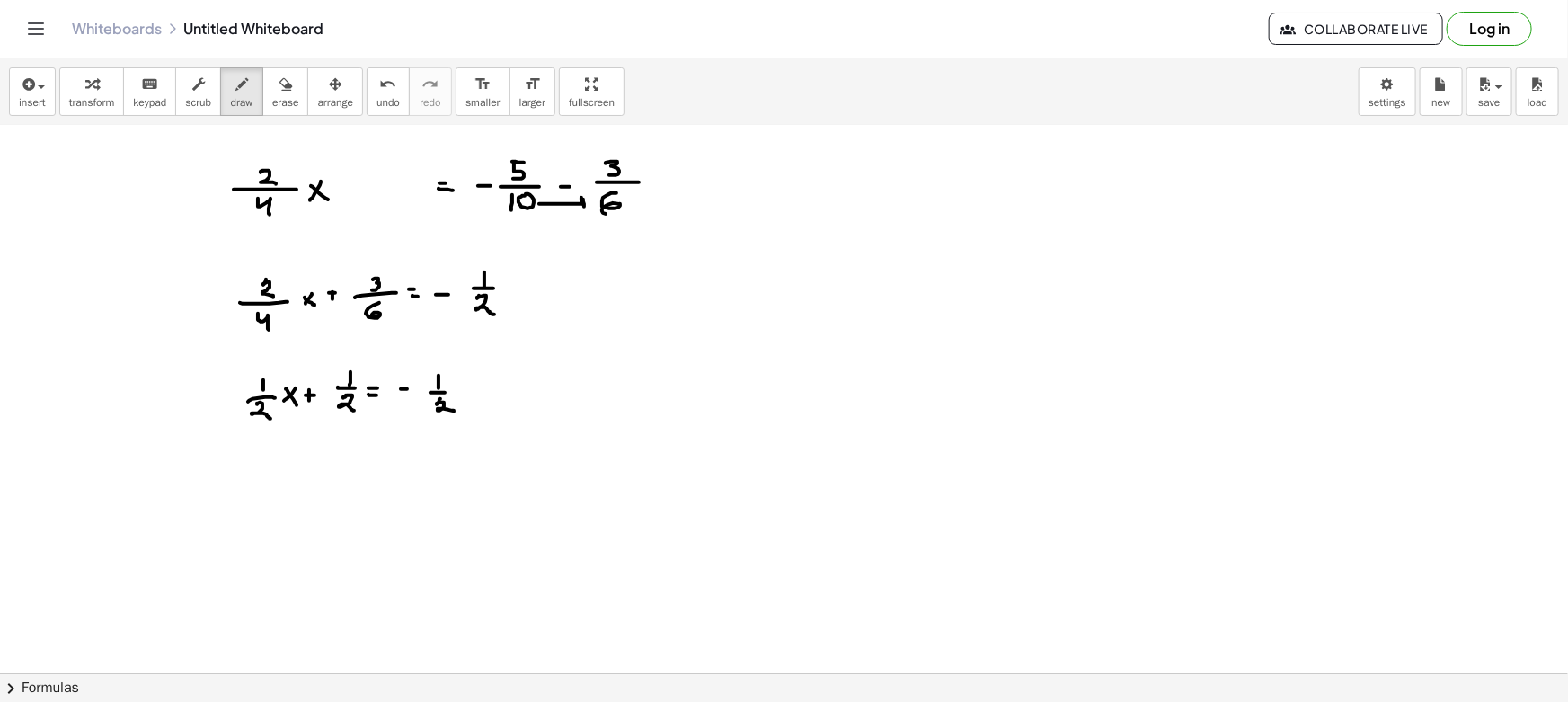 drag, startPoint x: 539, startPoint y: 203, endPoint x: 575, endPoint y: 208, distance: 36.345564 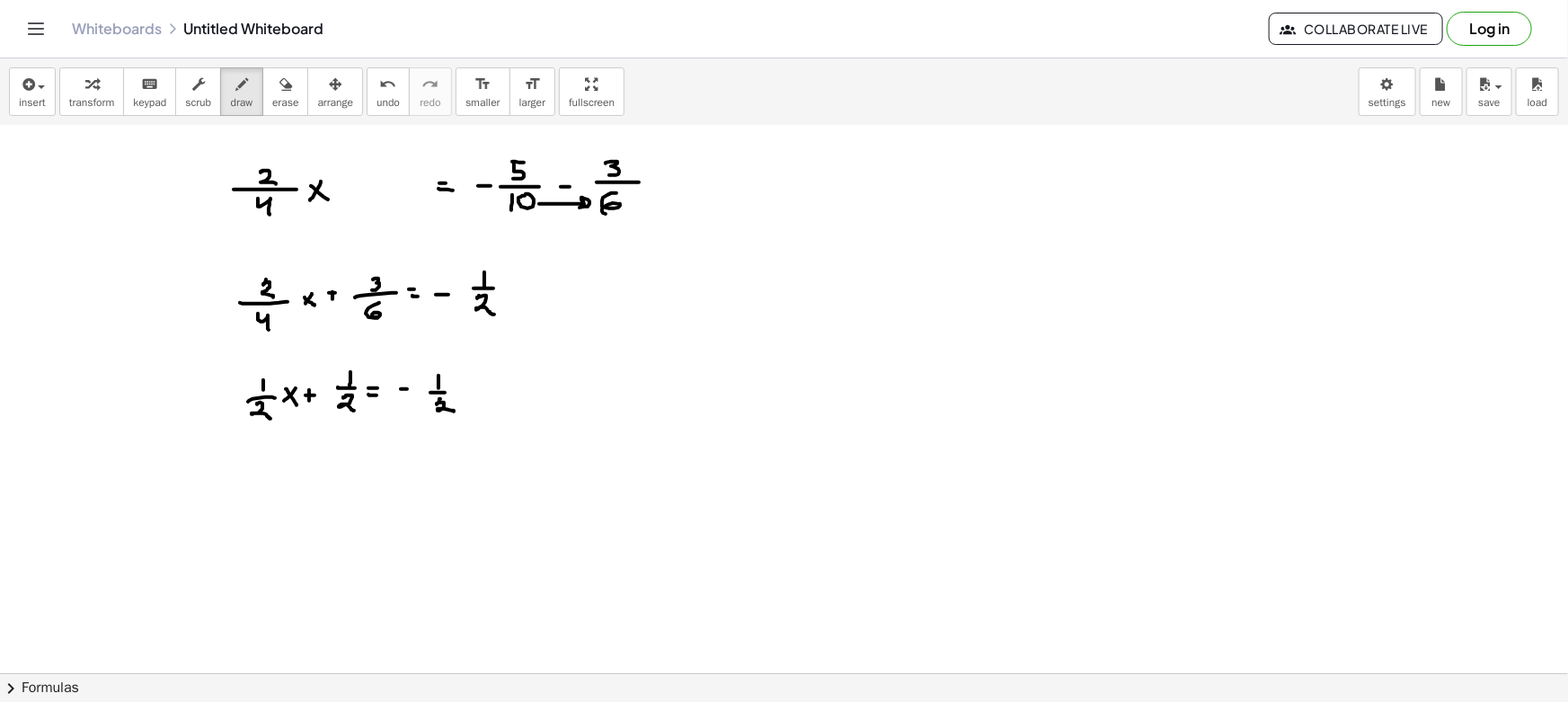 click at bounding box center (784, 366) 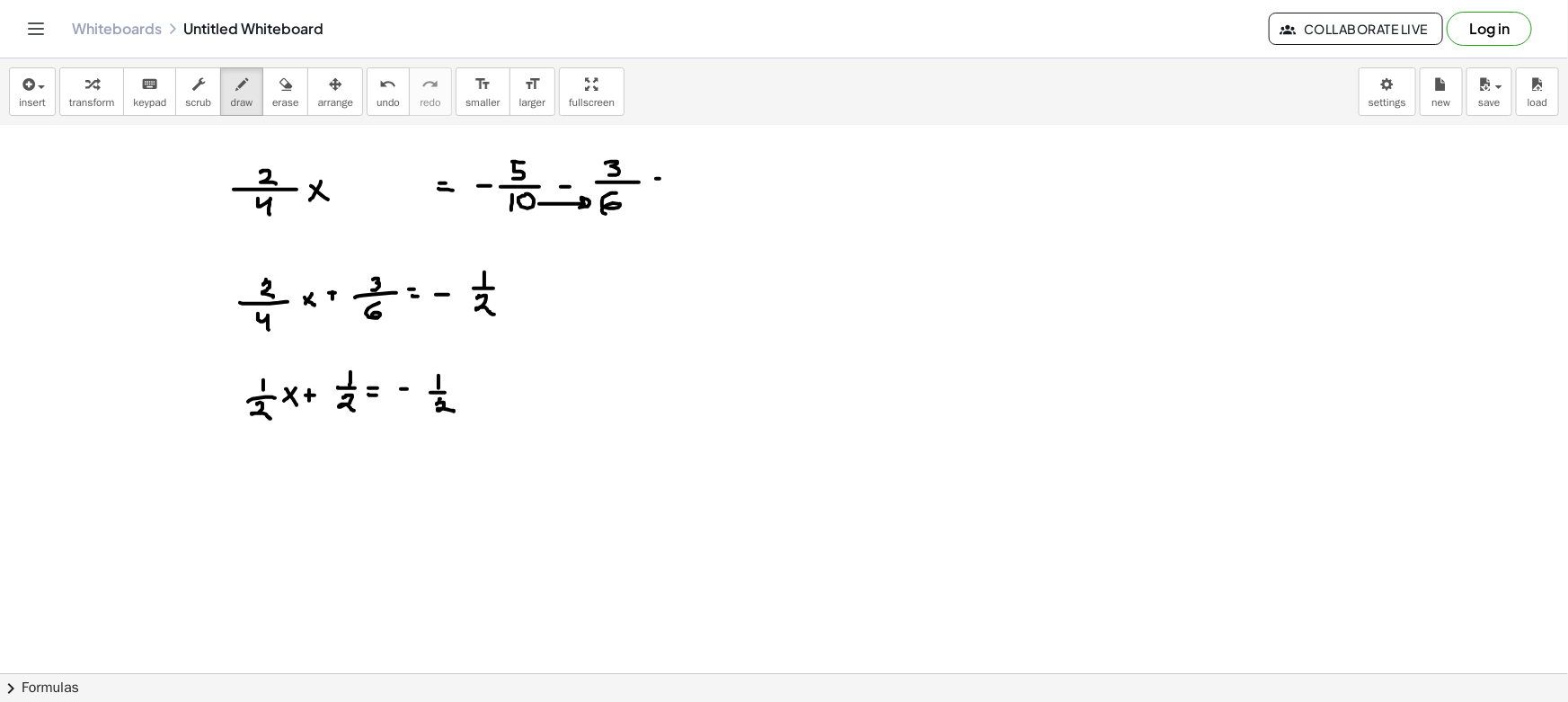 click at bounding box center (784, 366) 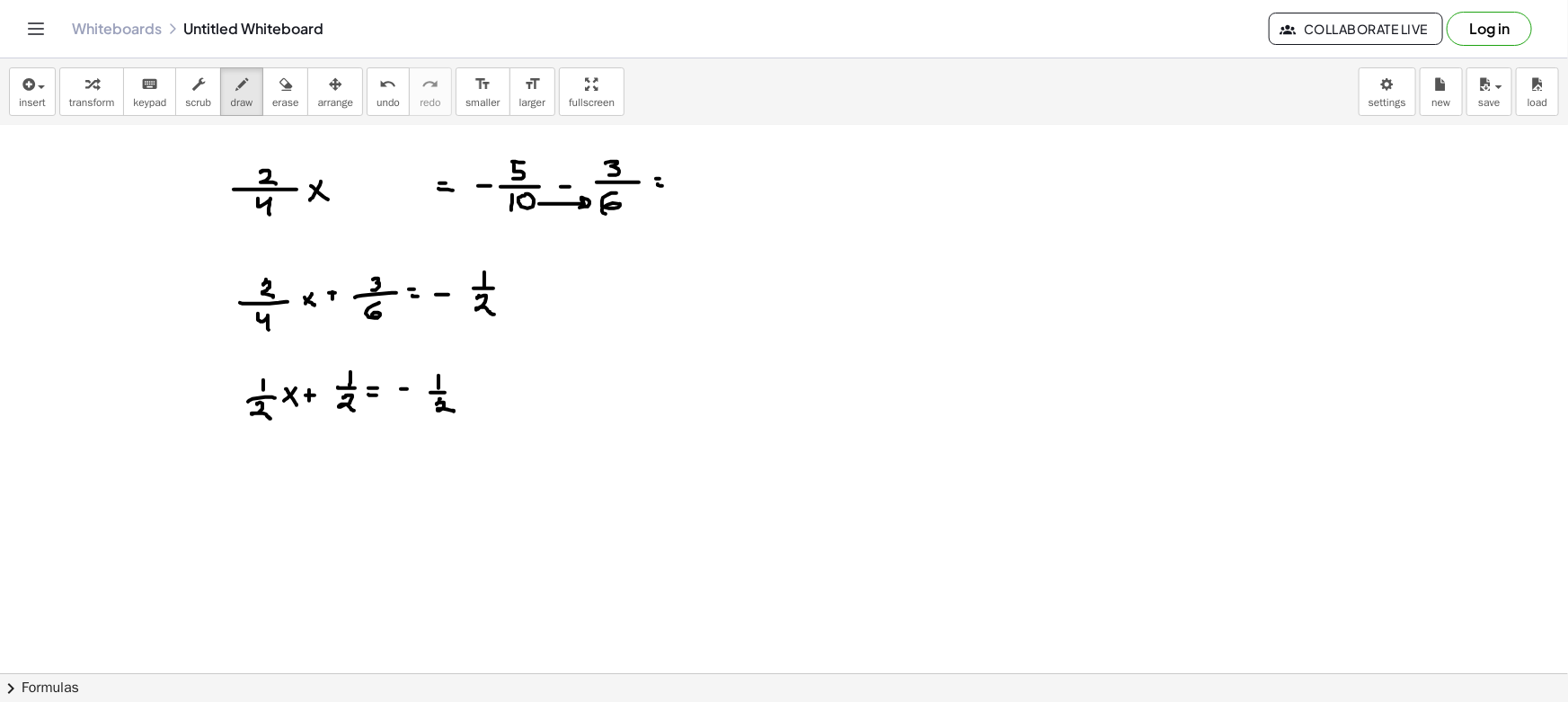 drag, startPoint x: 719, startPoint y: 179, endPoint x: 741, endPoint y: 177, distance: 22.090722 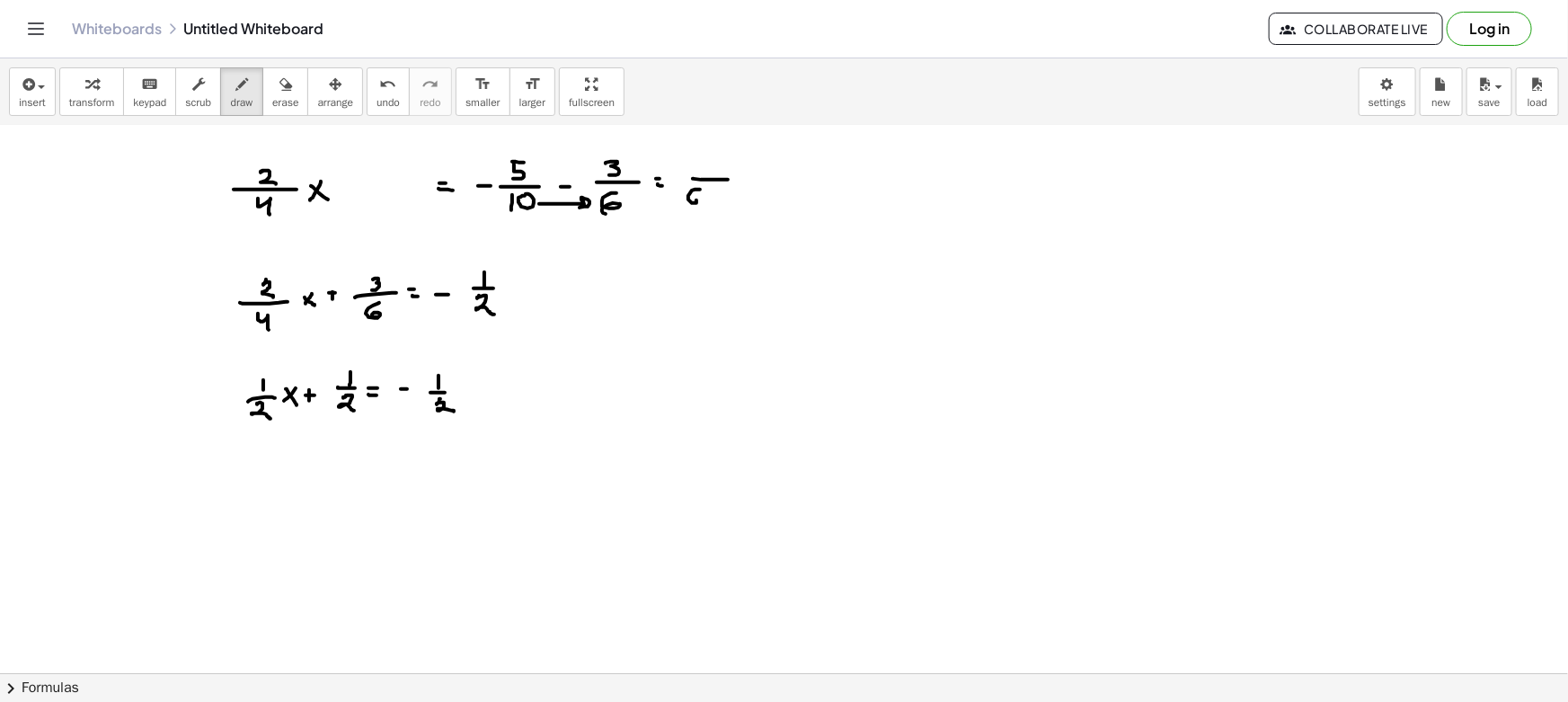 drag, startPoint x: 699, startPoint y: 189, endPoint x: 713, endPoint y: 198, distance: 16.643317 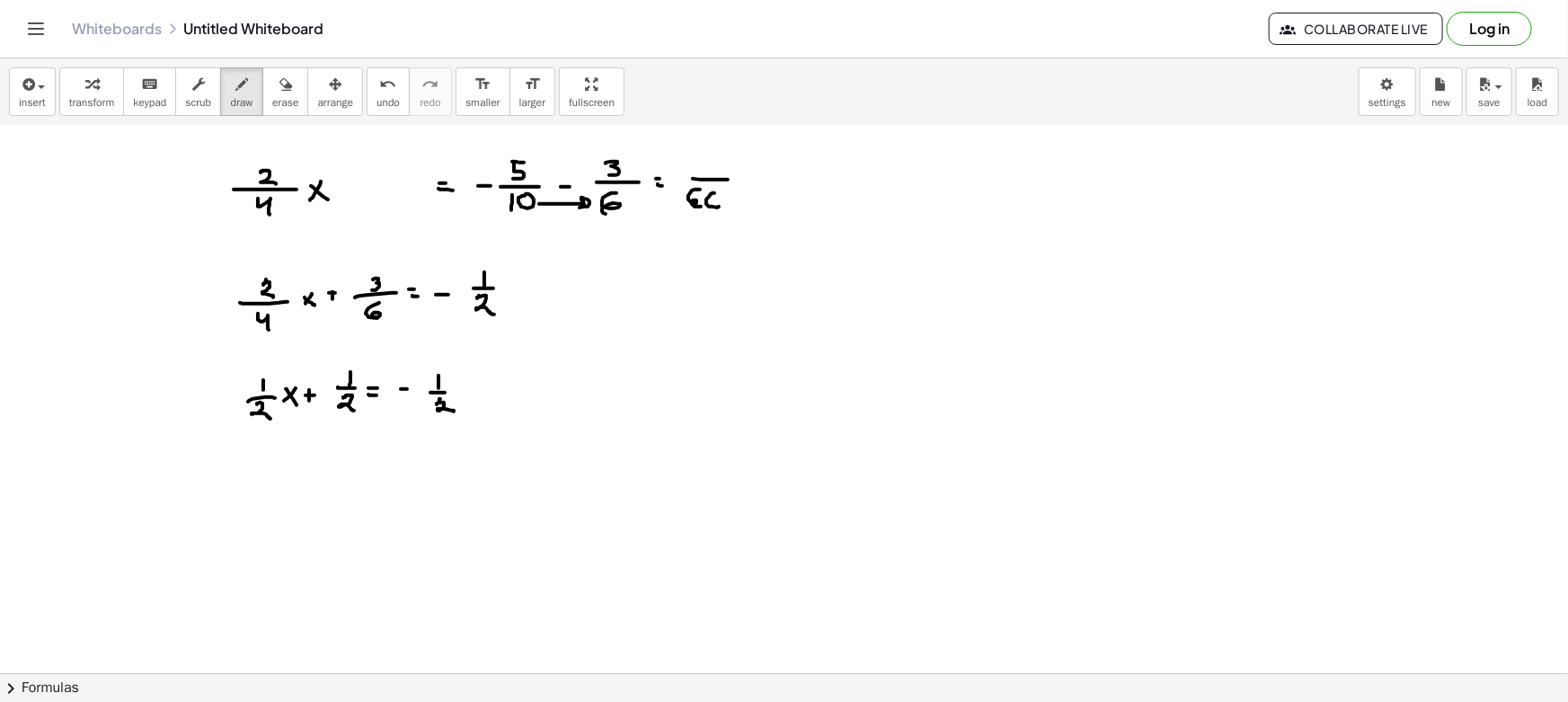 click at bounding box center [784, 366] 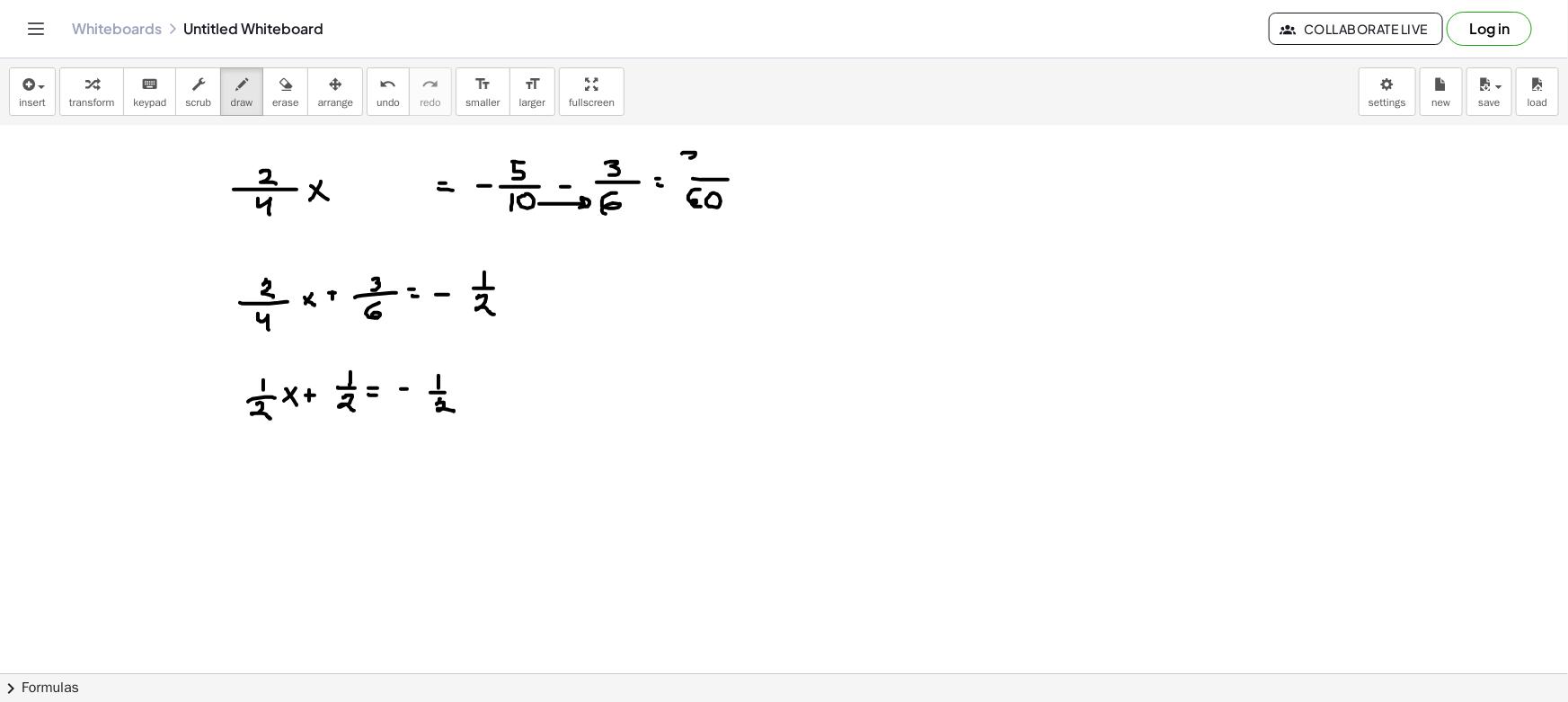 drag, startPoint x: 682, startPoint y: 153, endPoint x: 683, endPoint y: 164, distance: 11.045361 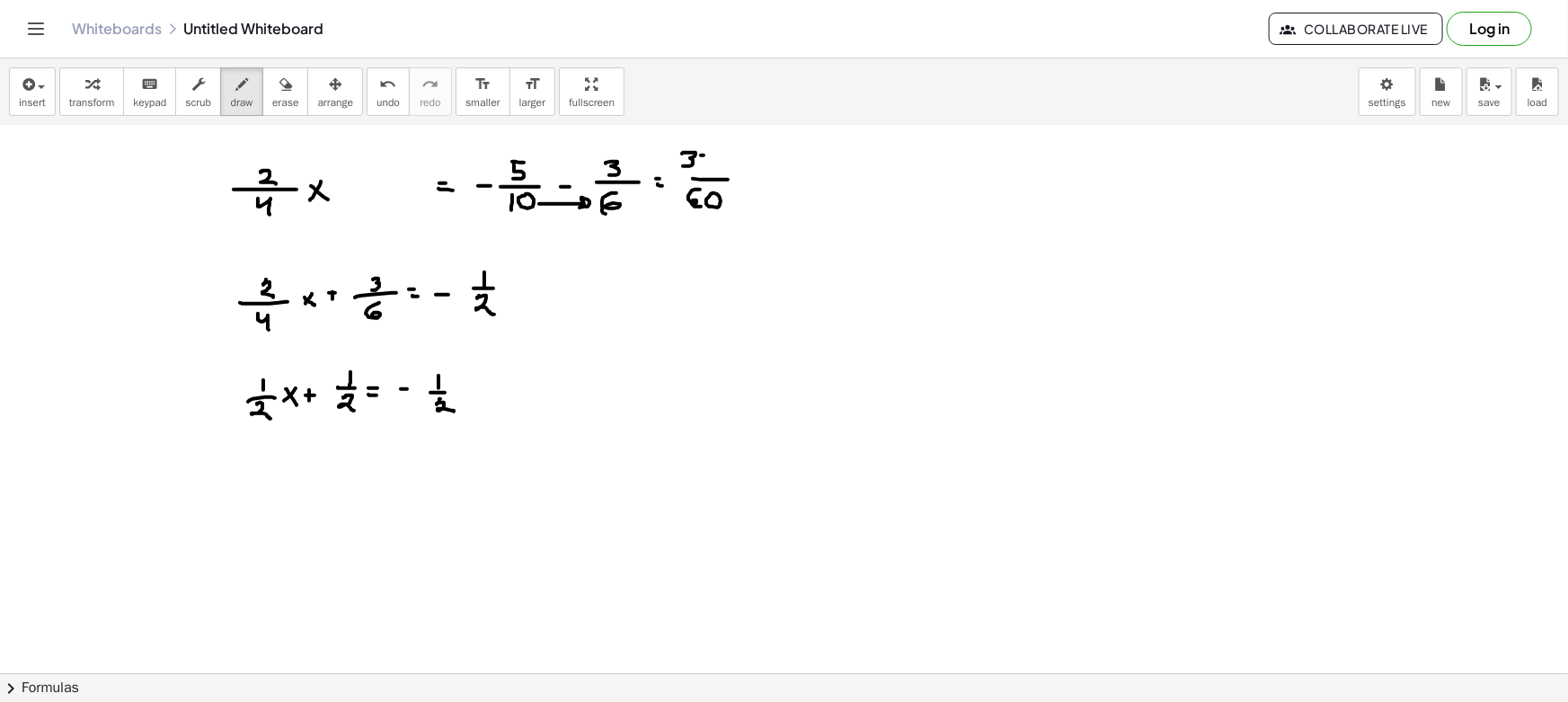 click at bounding box center [784, 366] 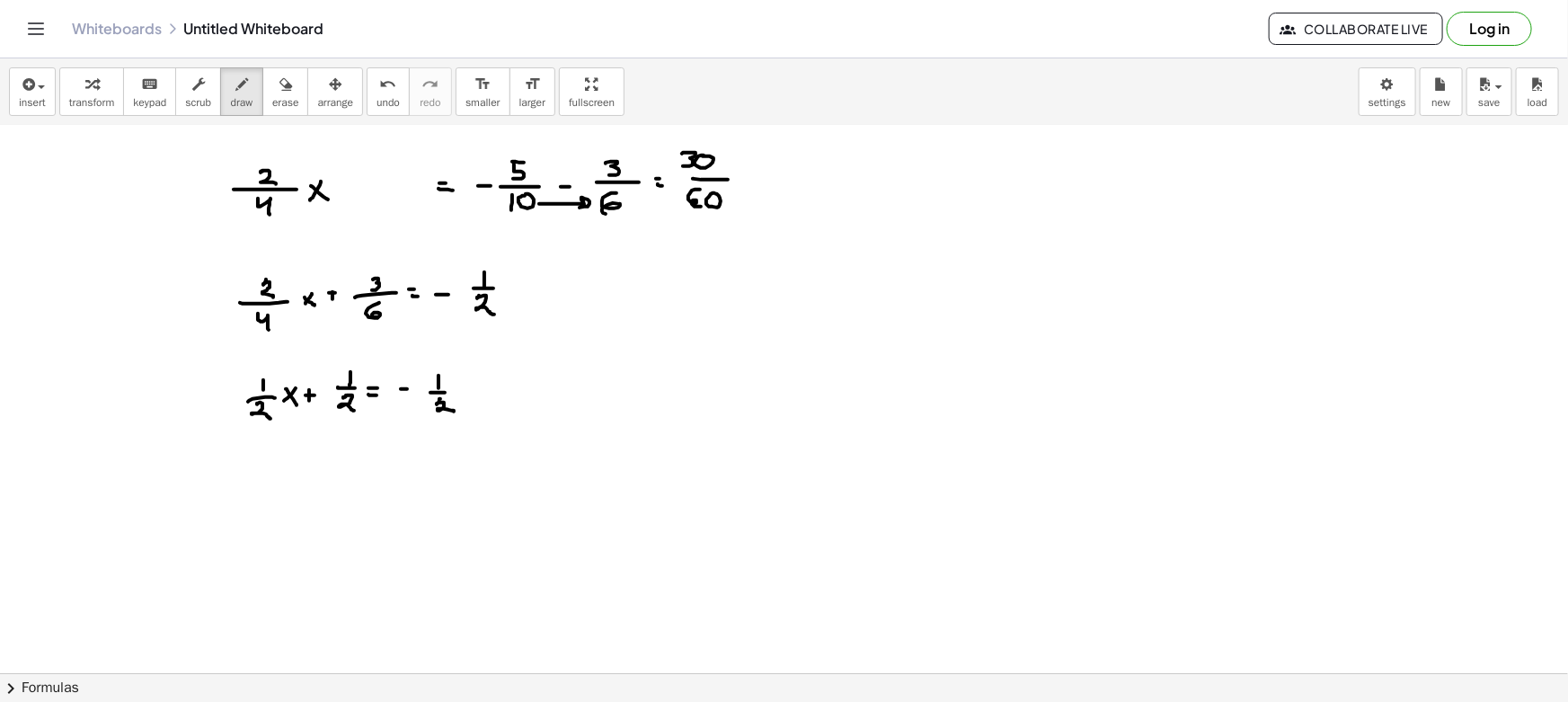 drag, startPoint x: 663, startPoint y: 162, endPoint x: 678, endPoint y: 164, distance: 15.132746 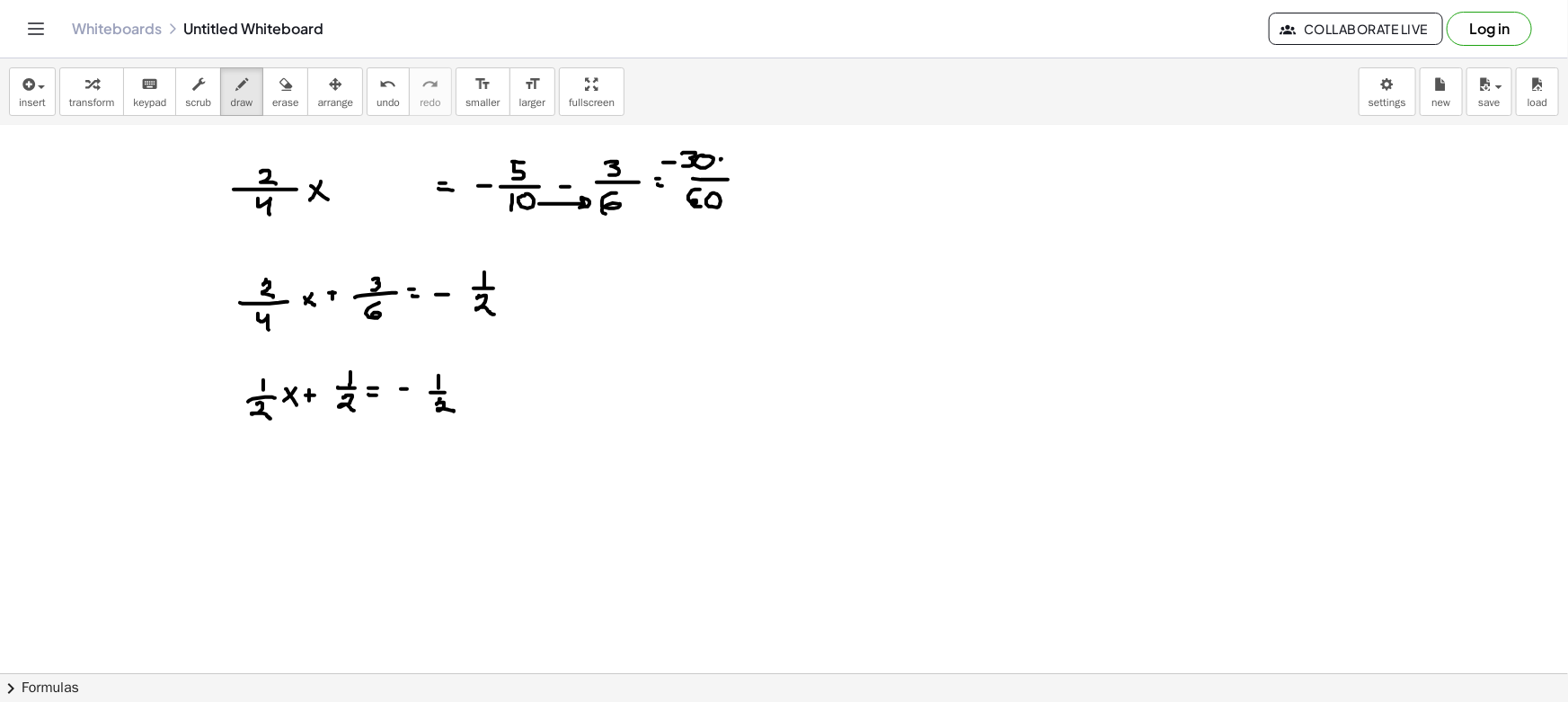 click at bounding box center (784, 366) 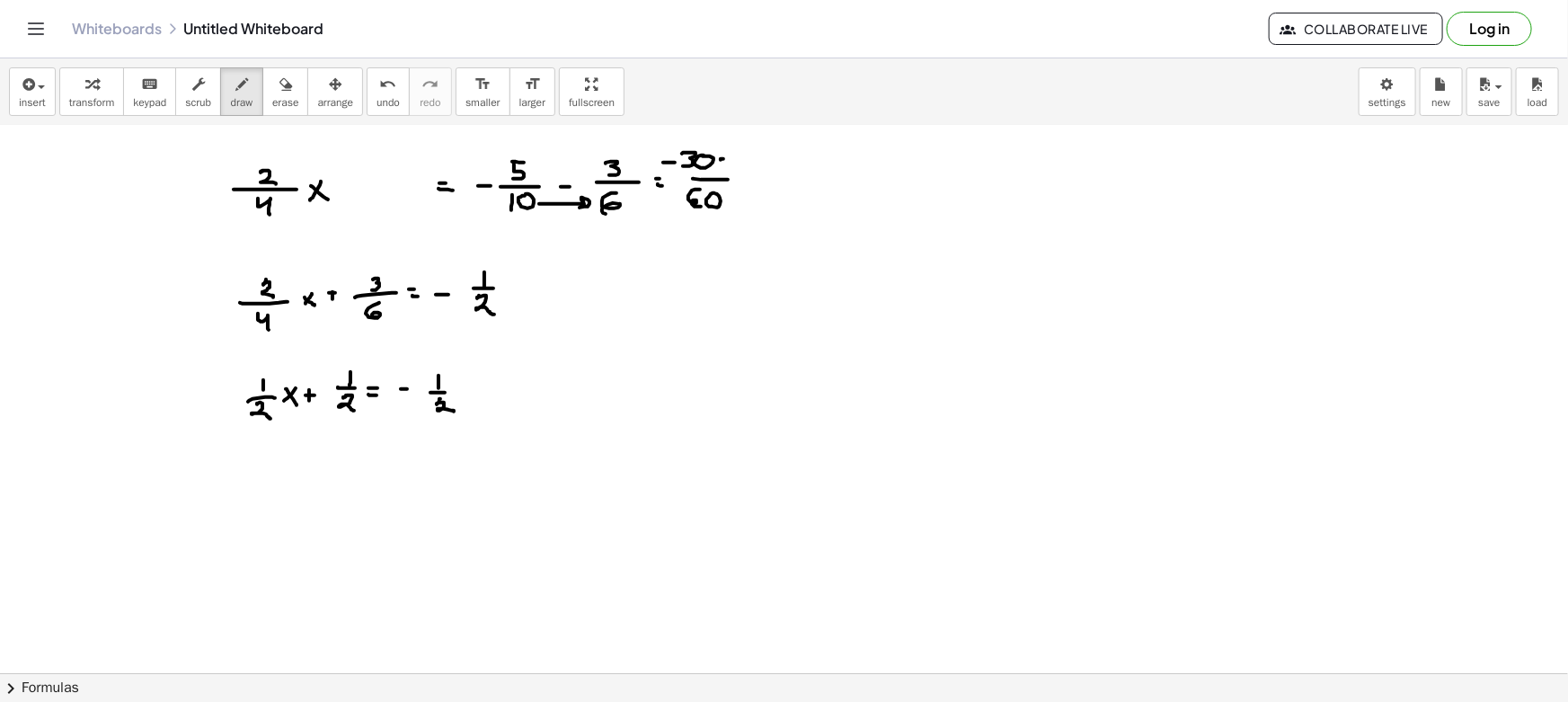 click at bounding box center (784, 366) 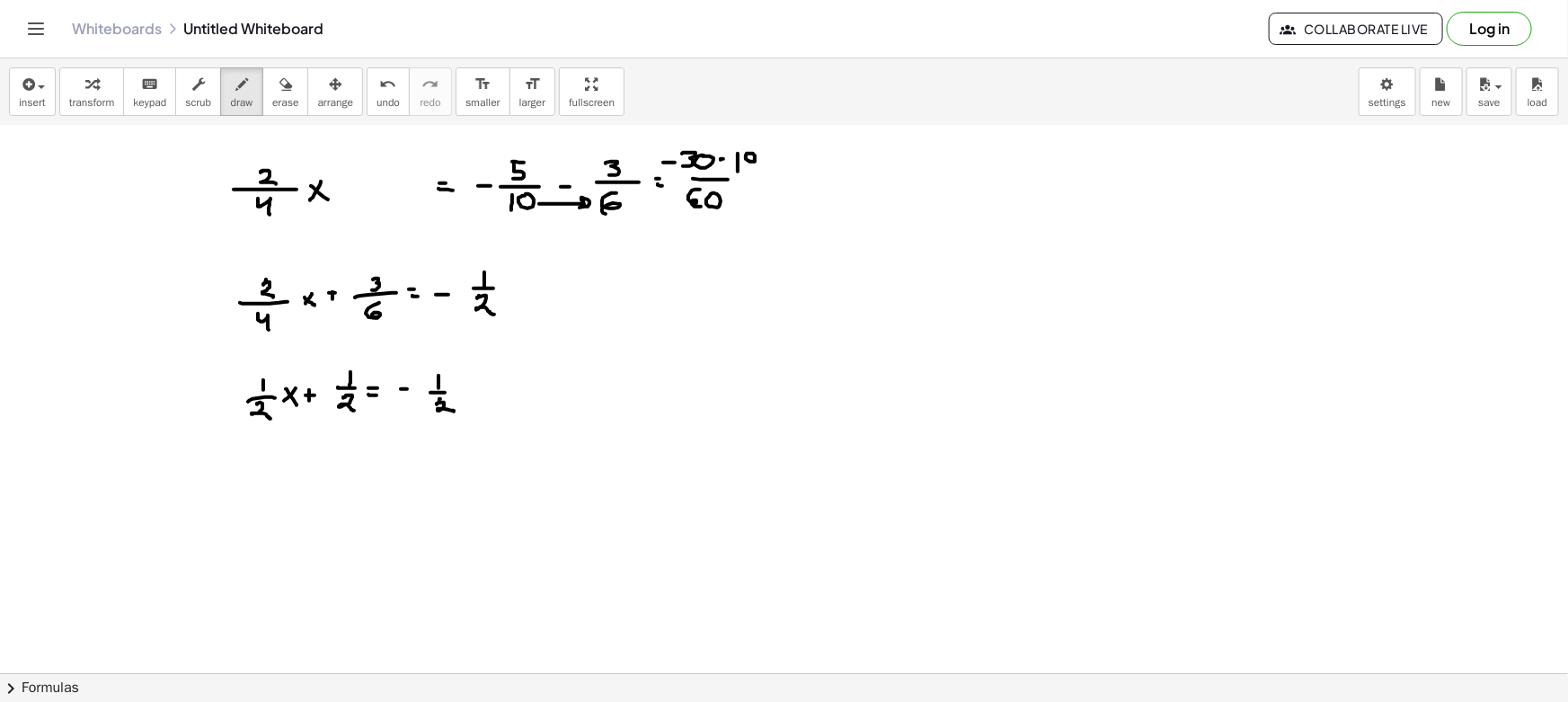 click at bounding box center [784, 366] 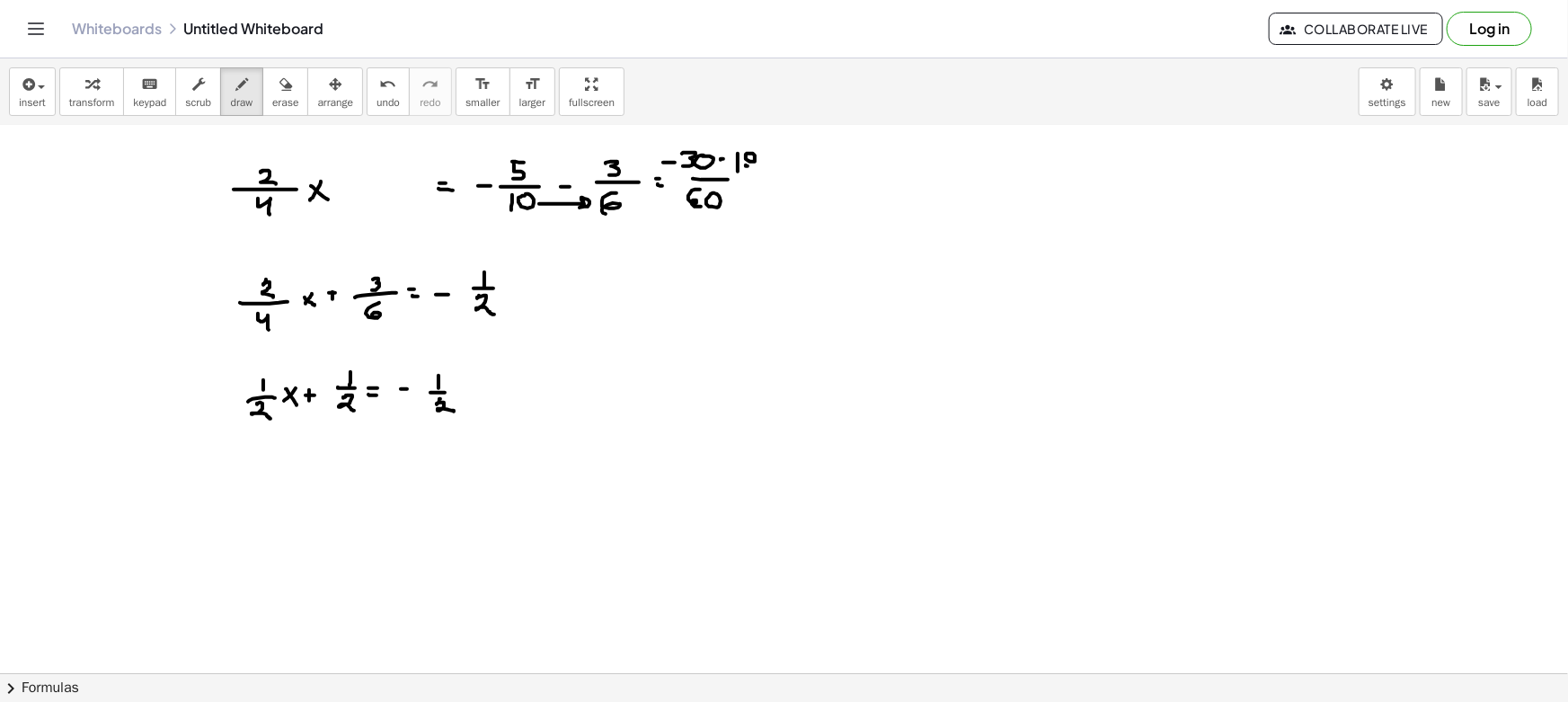click at bounding box center (784, 366) 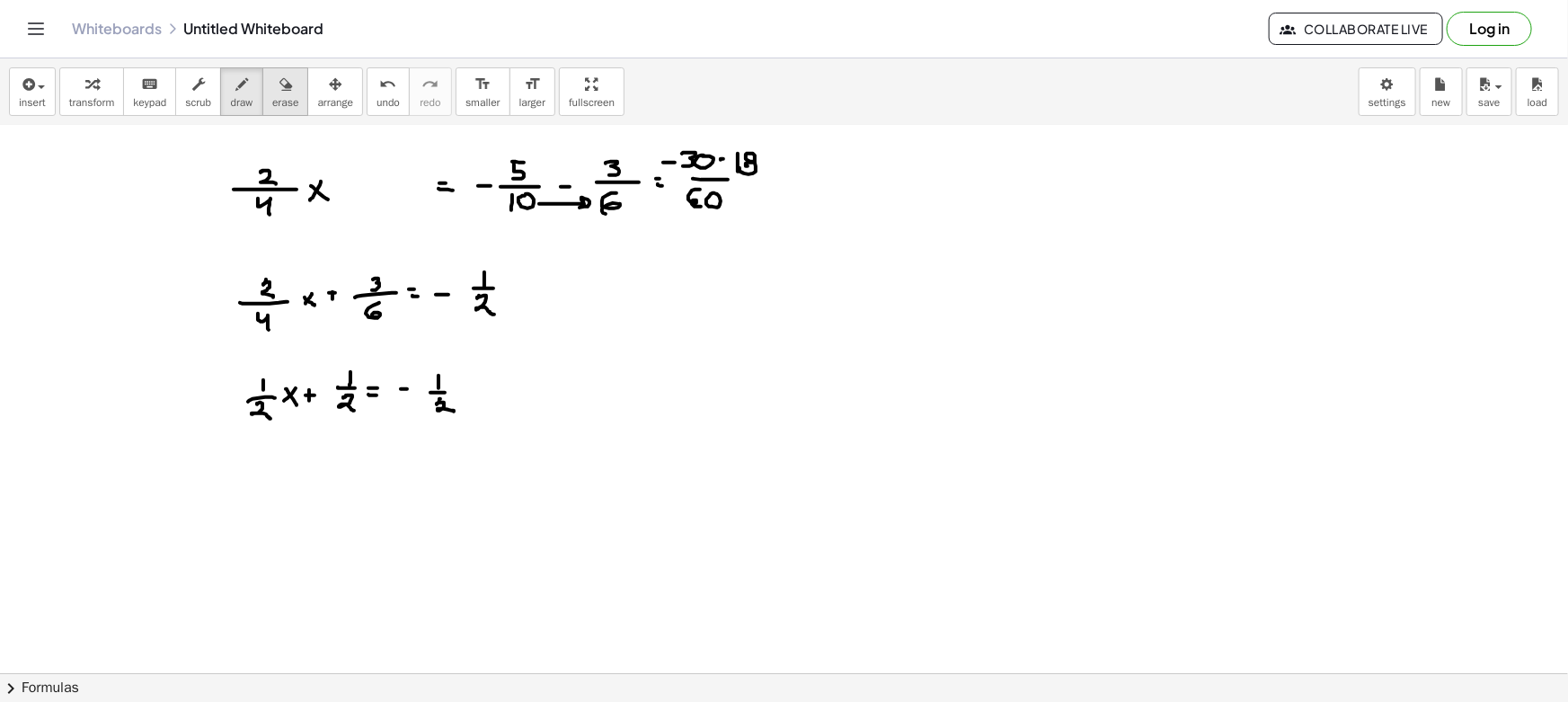 click on "erase" at bounding box center (285, 102) 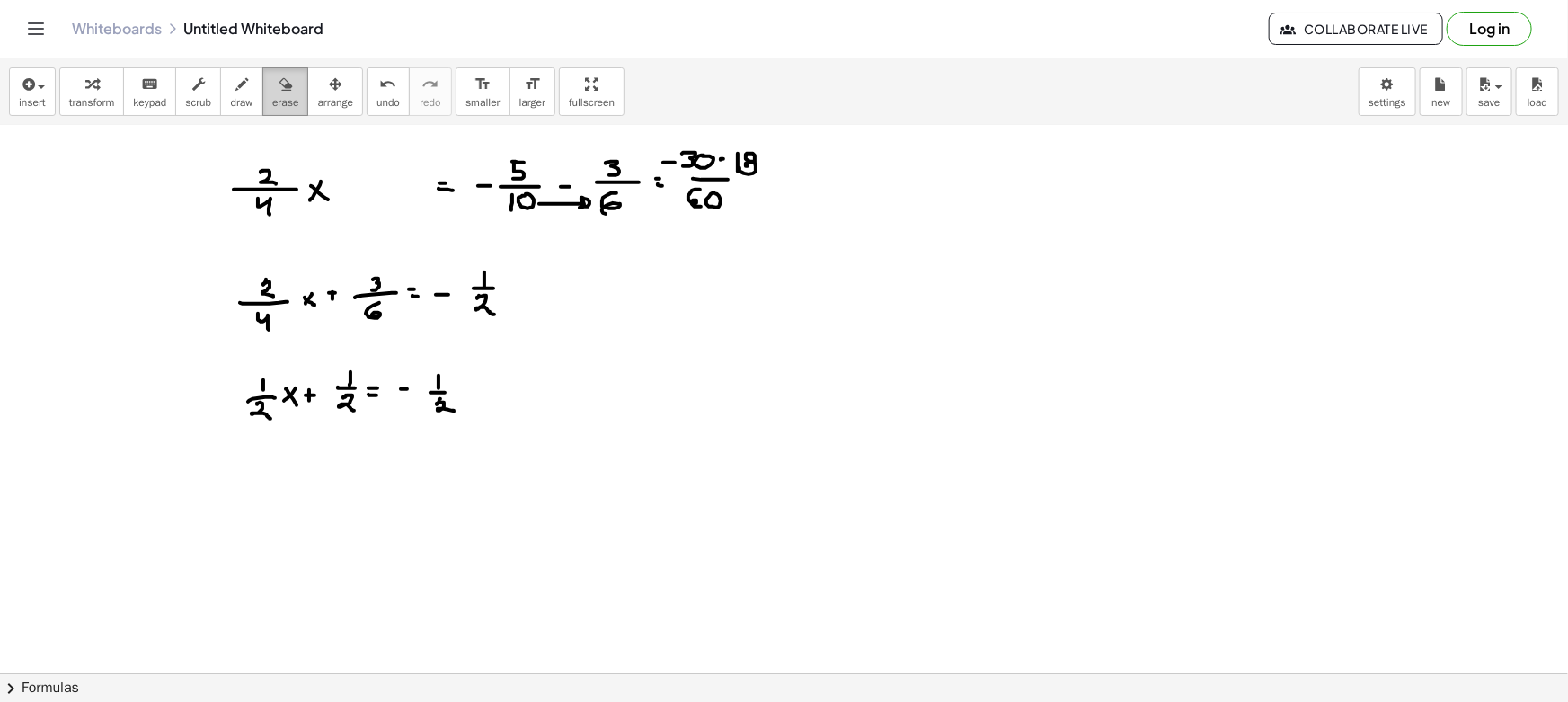 click on "erase" at bounding box center [285, 102] 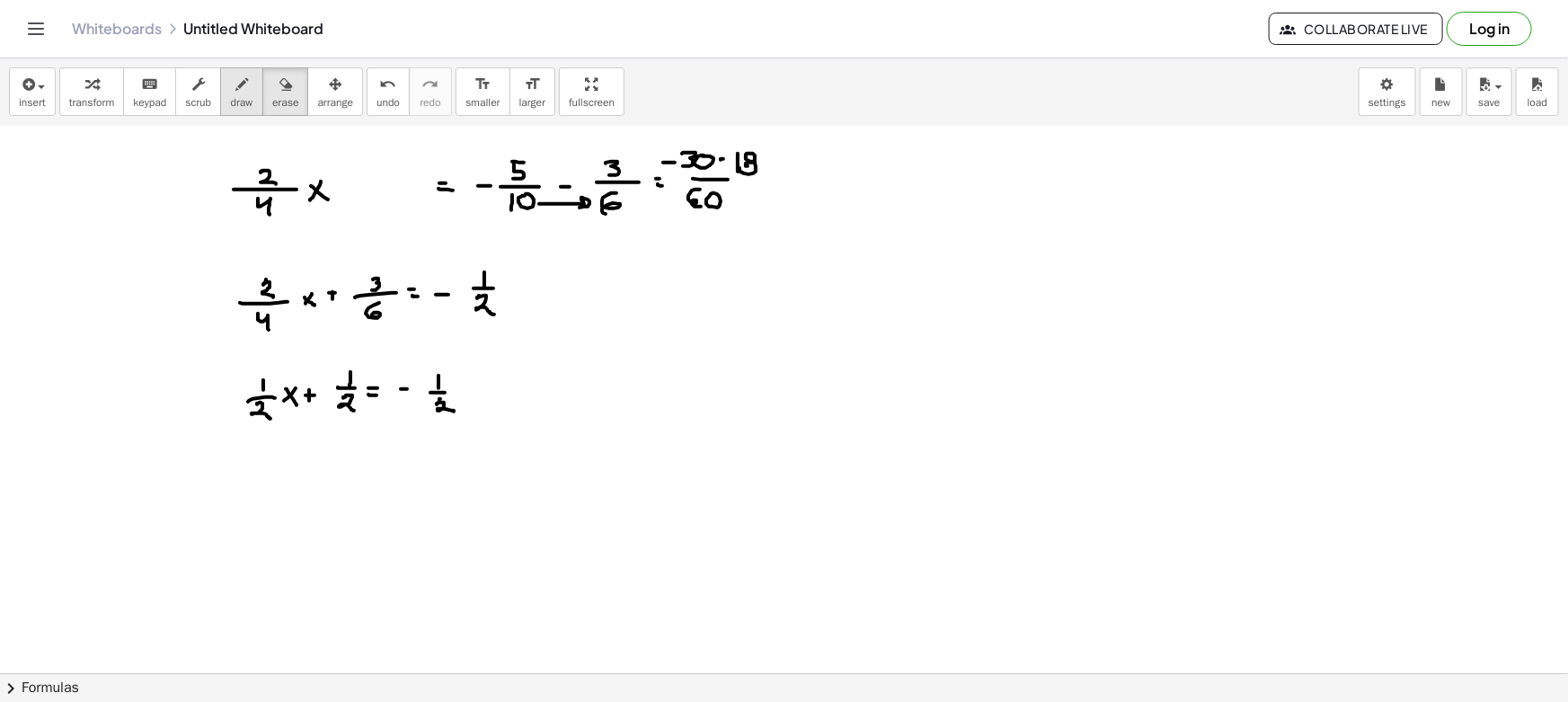 click on "draw" at bounding box center (242, 102) 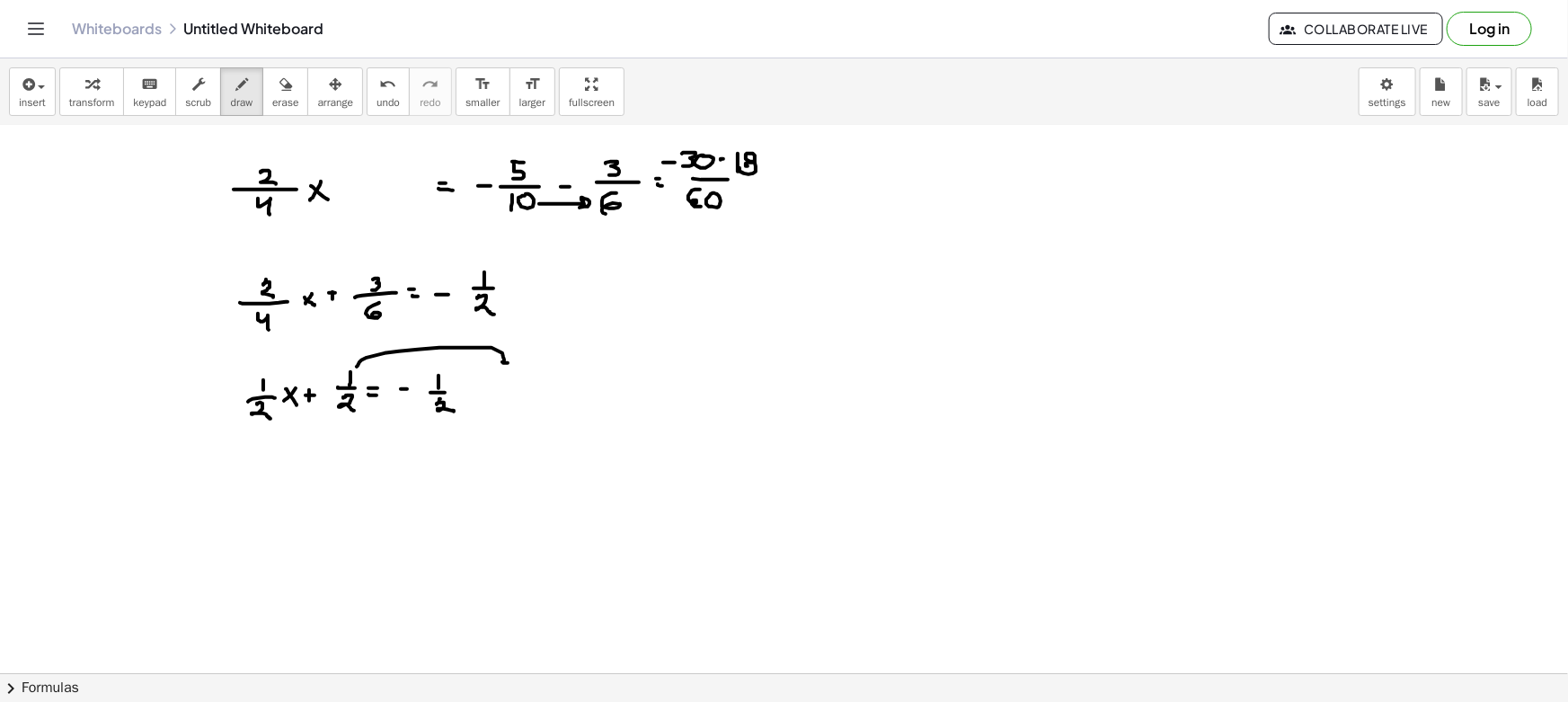 drag, startPoint x: 357, startPoint y: 366, endPoint x: 509, endPoint y: 361, distance: 152.08221 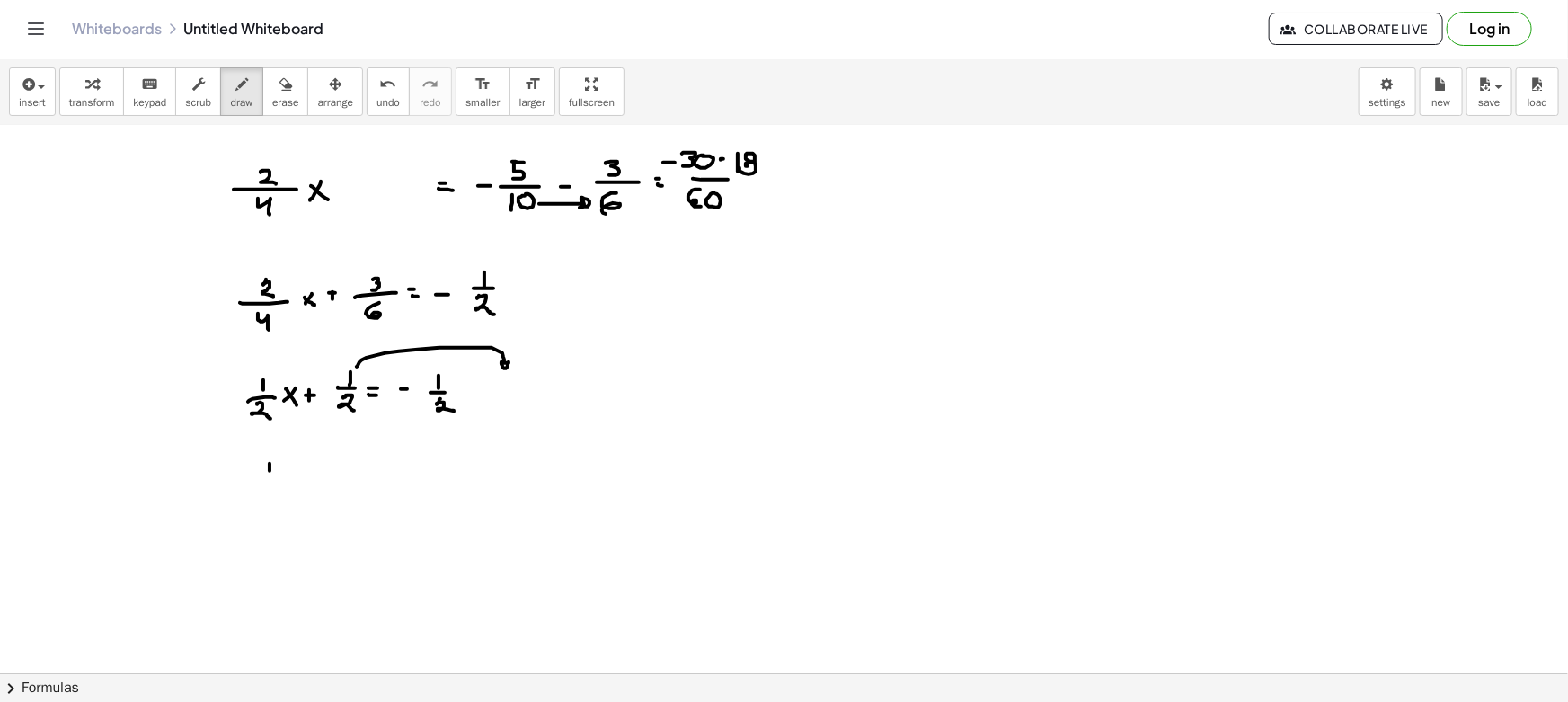 click at bounding box center [784, 366] 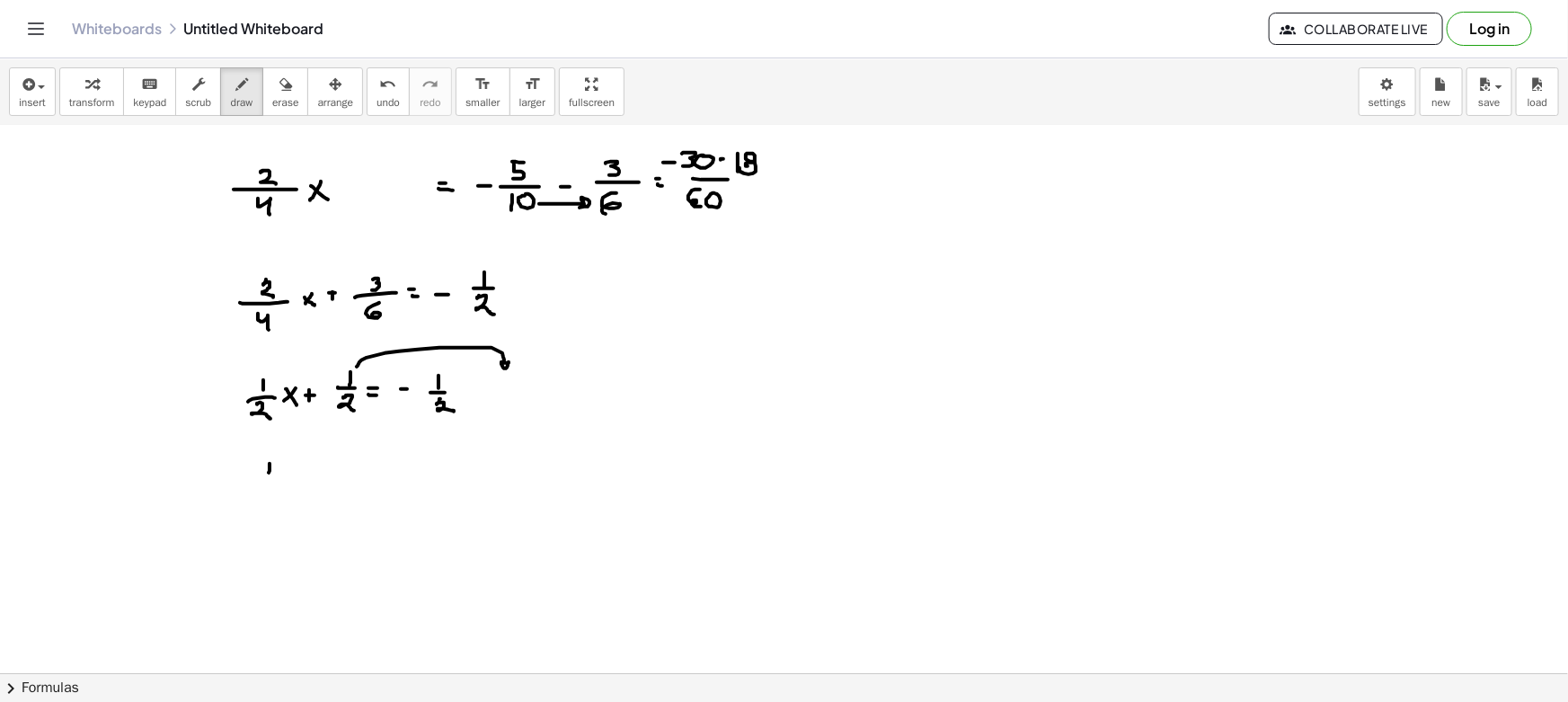 drag, startPoint x: 258, startPoint y: 476, endPoint x: 277, endPoint y: 475, distance: 19.026298 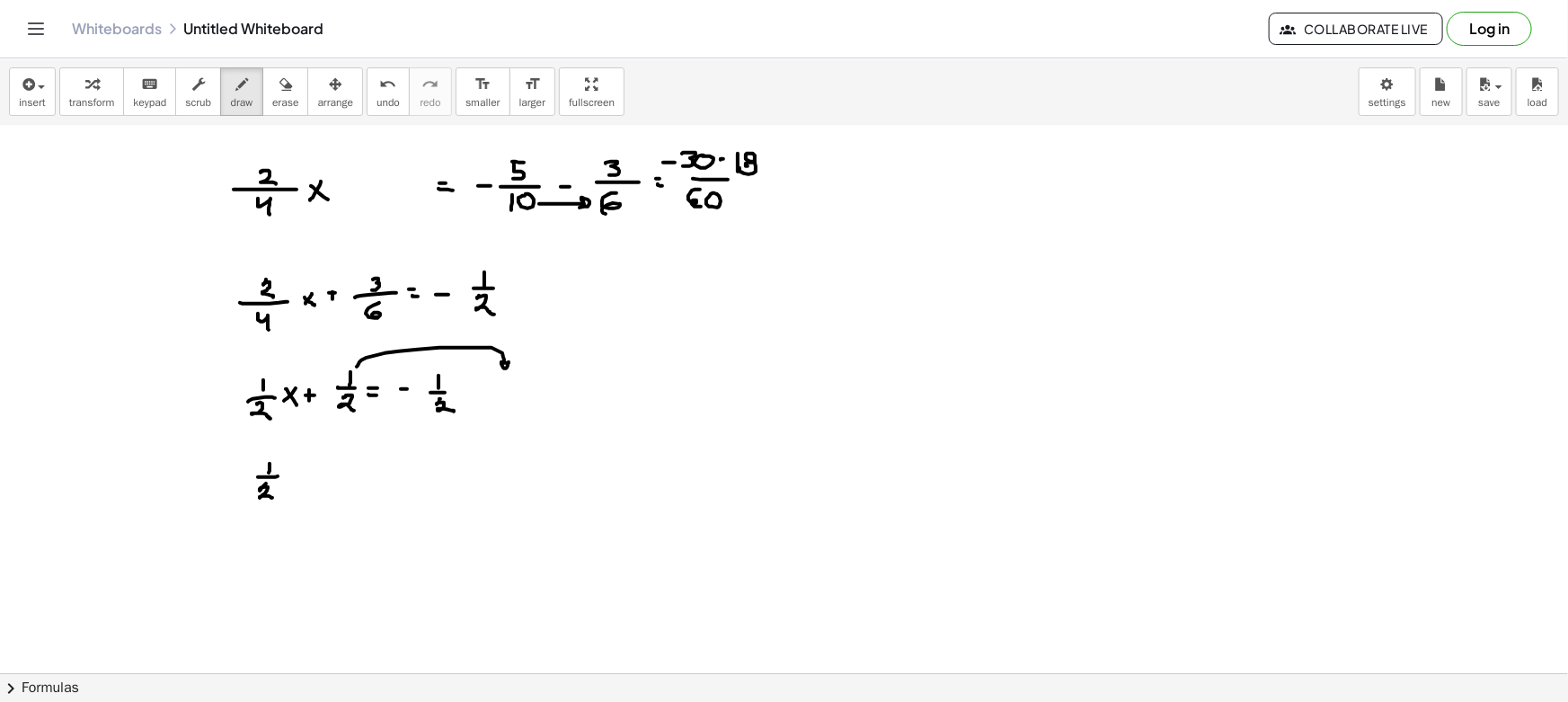 drag, startPoint x: 266, startPoint y: 483, endPoint x: 272, endPoint y: 497, distance: 15.231546 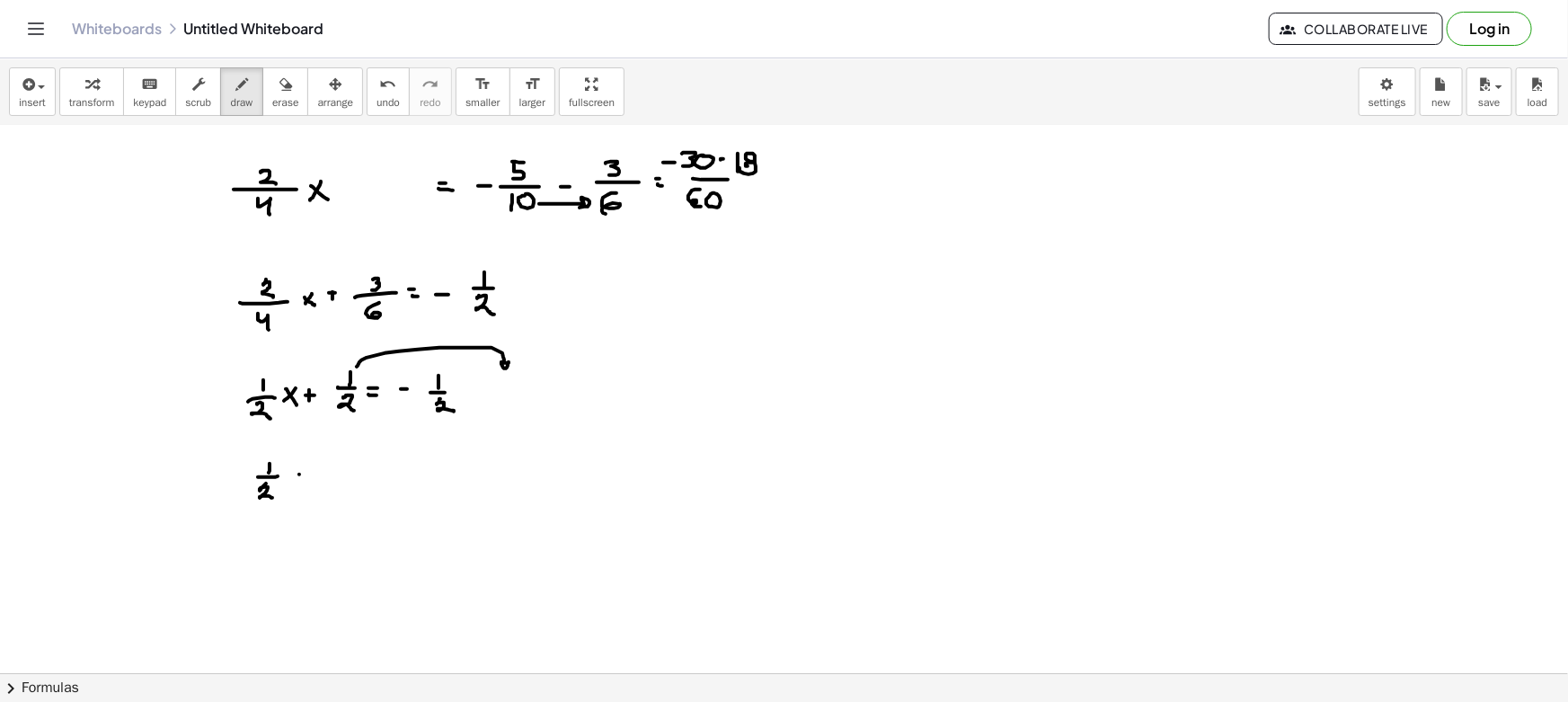 drag, startPoint x: 299, startPoint y: 474, endPoint x: 293, endPoint y: 481, distance: 9.219544 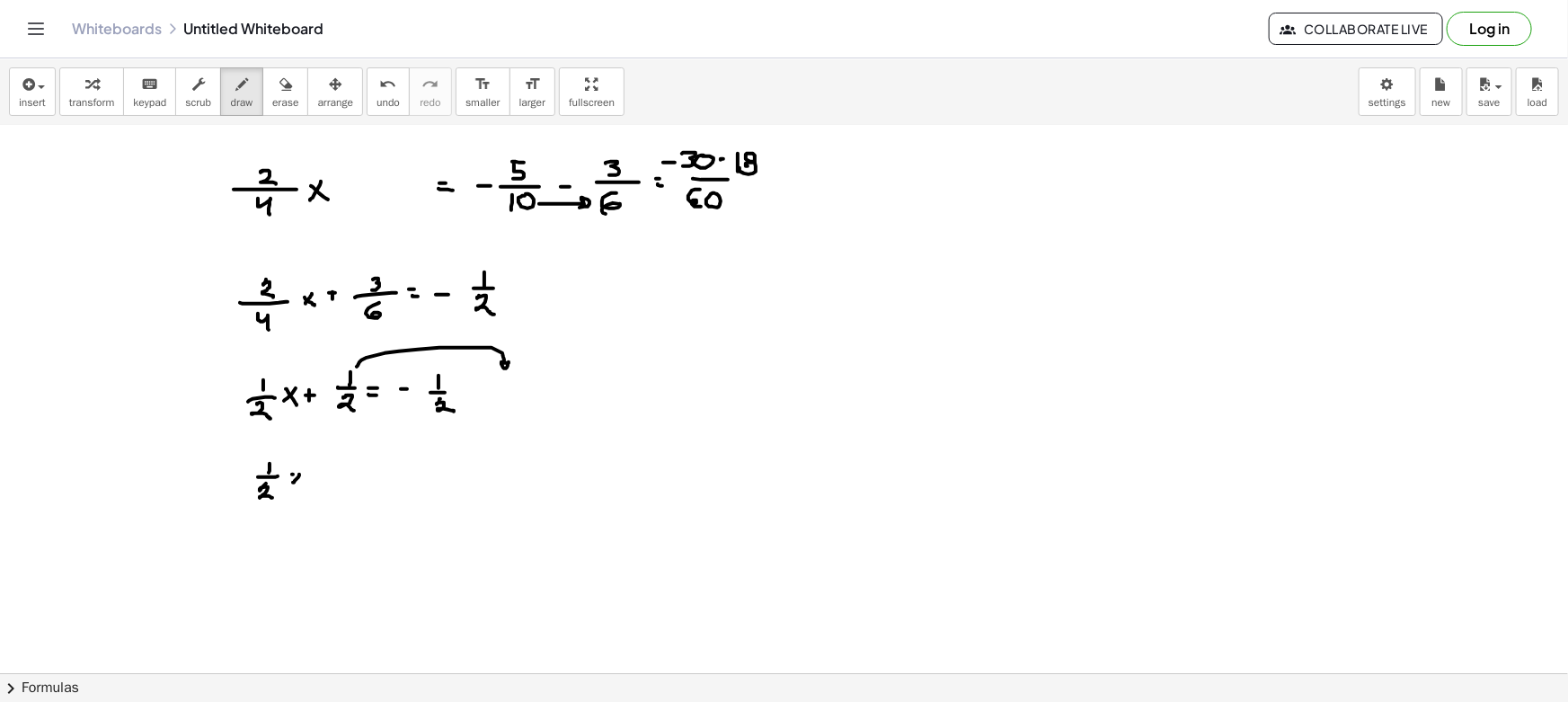 drag, startPoint x: 293, startPoint y: 474, endPoint x: 312, endPoint y: 480, distance: 19.924859 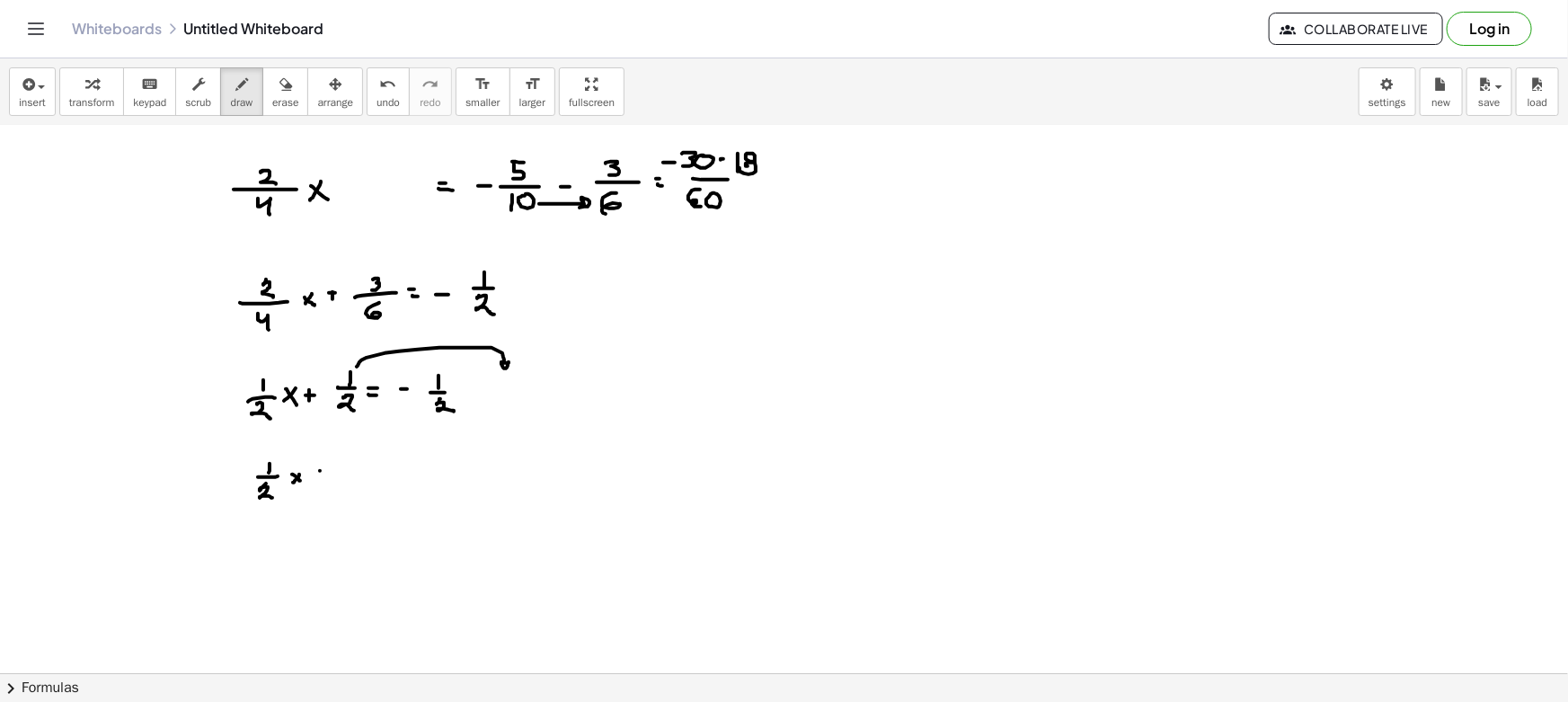 click at bounding box center [784, 366] 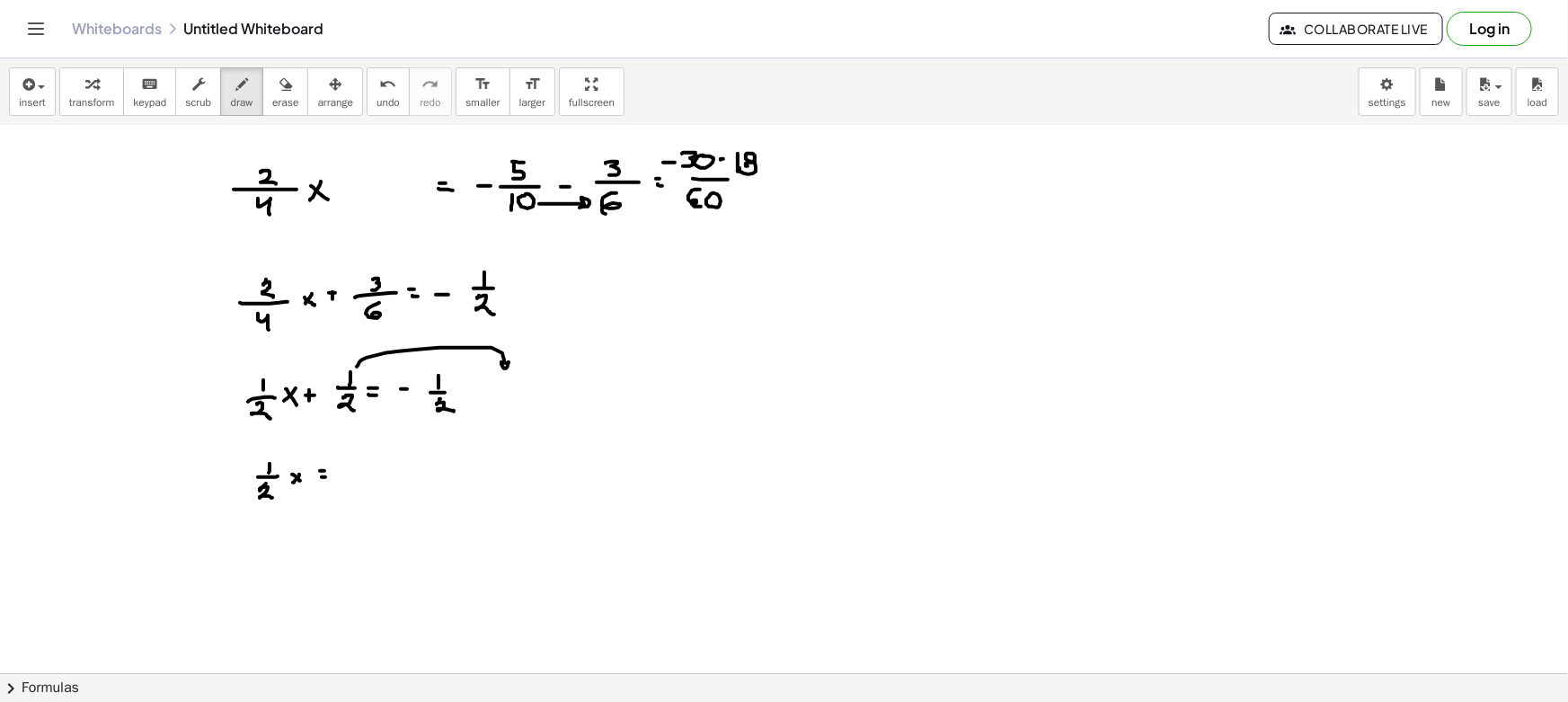 drag, startPoint x: 325, startPoint y: 476, endPoint x: 340, endPoint y: 475, distance: 15.033296 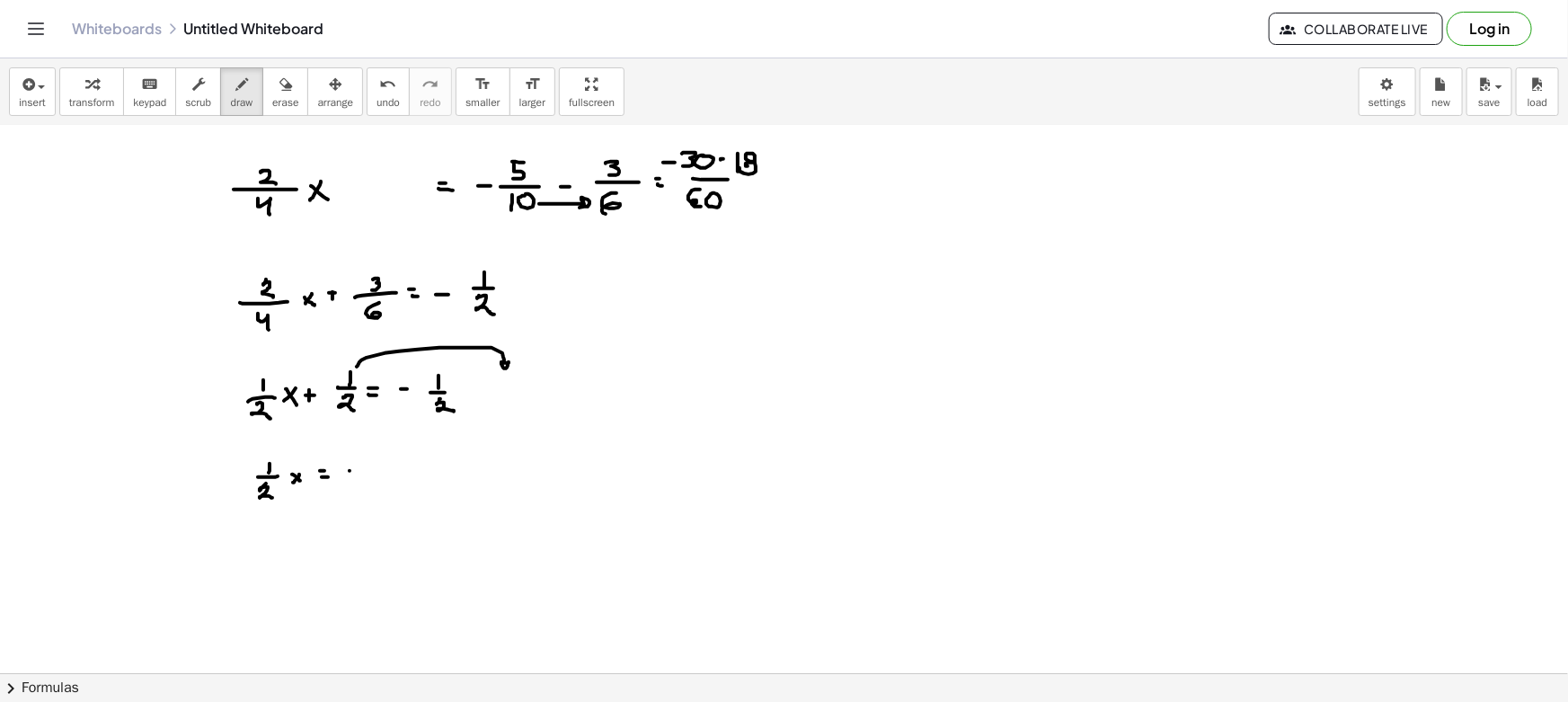 drag, startPoint x: 350, startPoint y: 470, endPoint x: 368, endPoint y: 468, distance: 18.11077 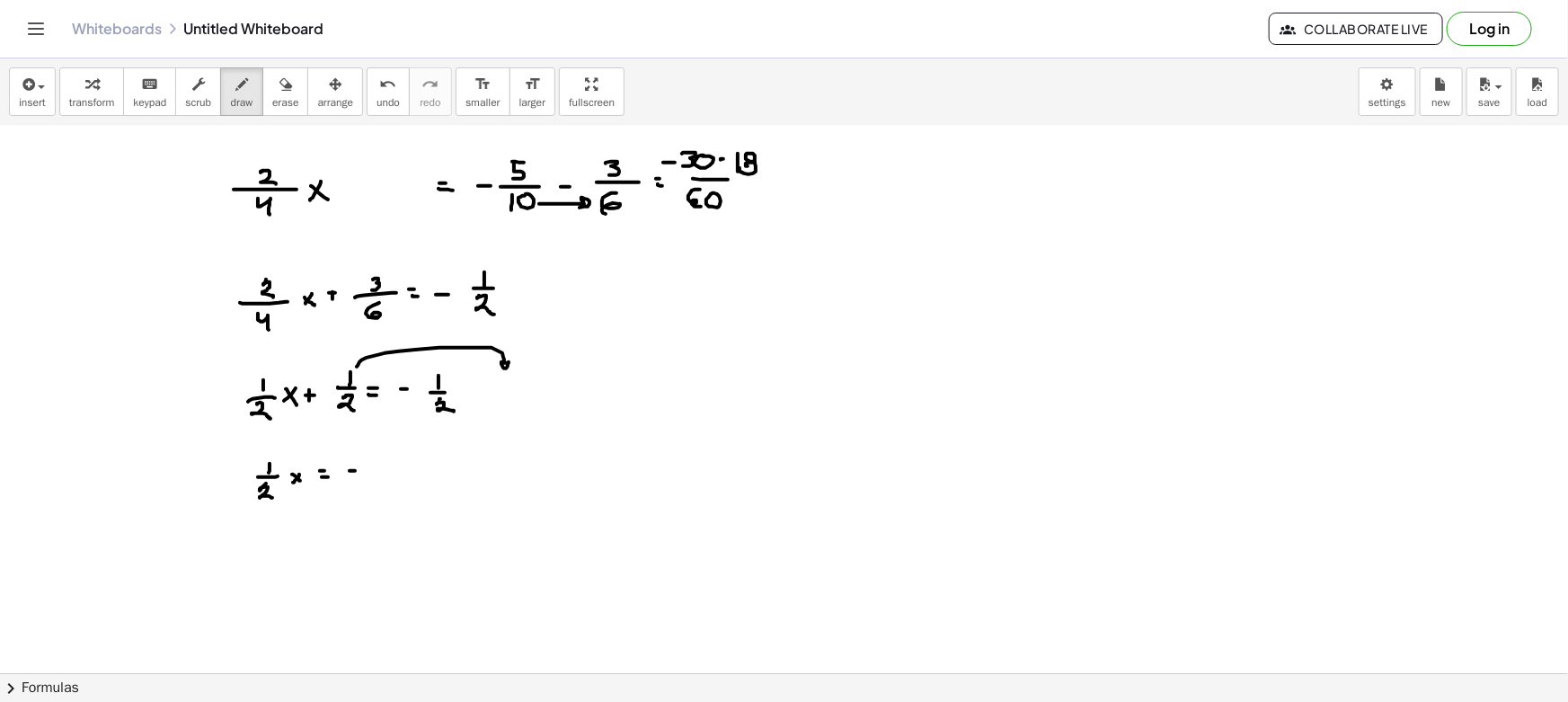 drag, startPoint x: 376, startPoint y: 458, endPoint x: 369, endPoint y: 472, distance: 16 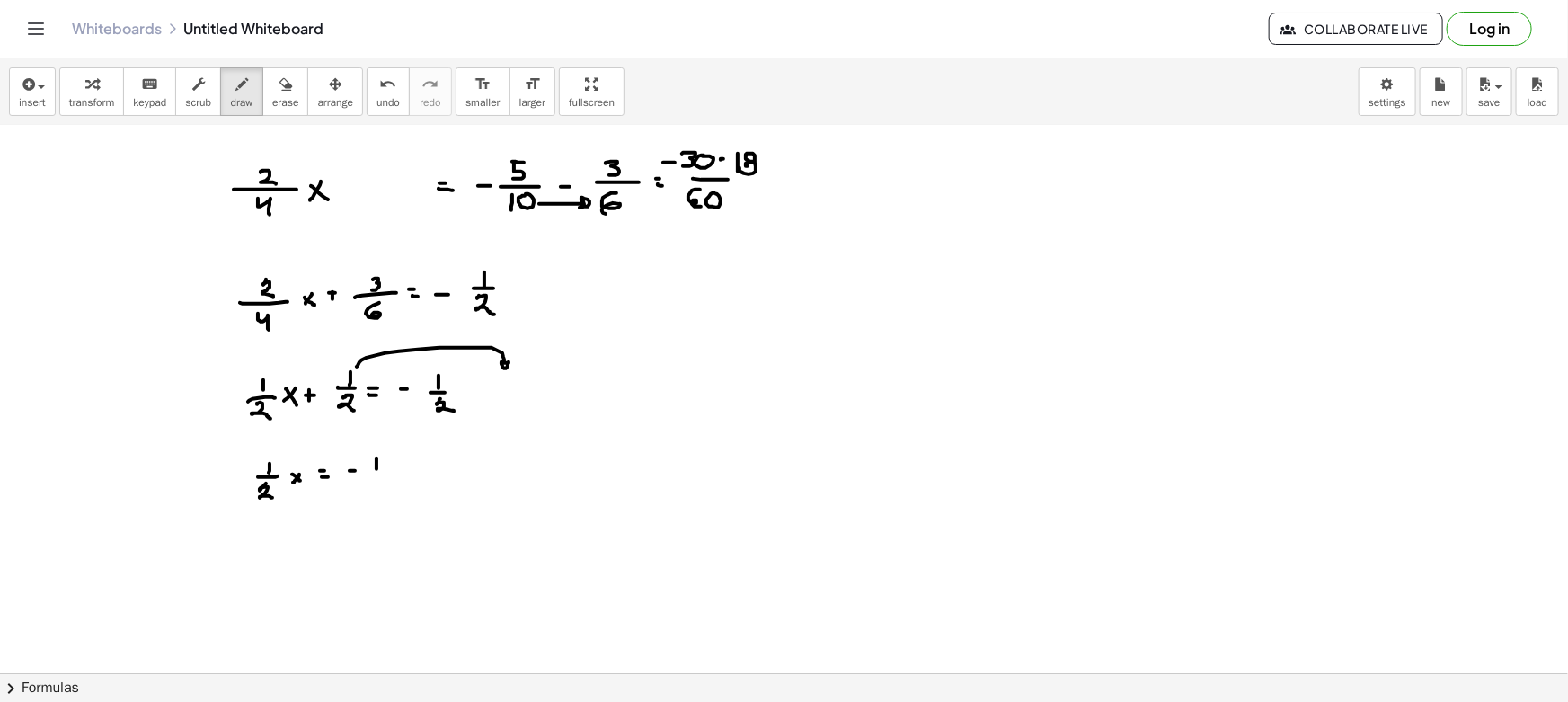 click at bounding box center [784, 366] 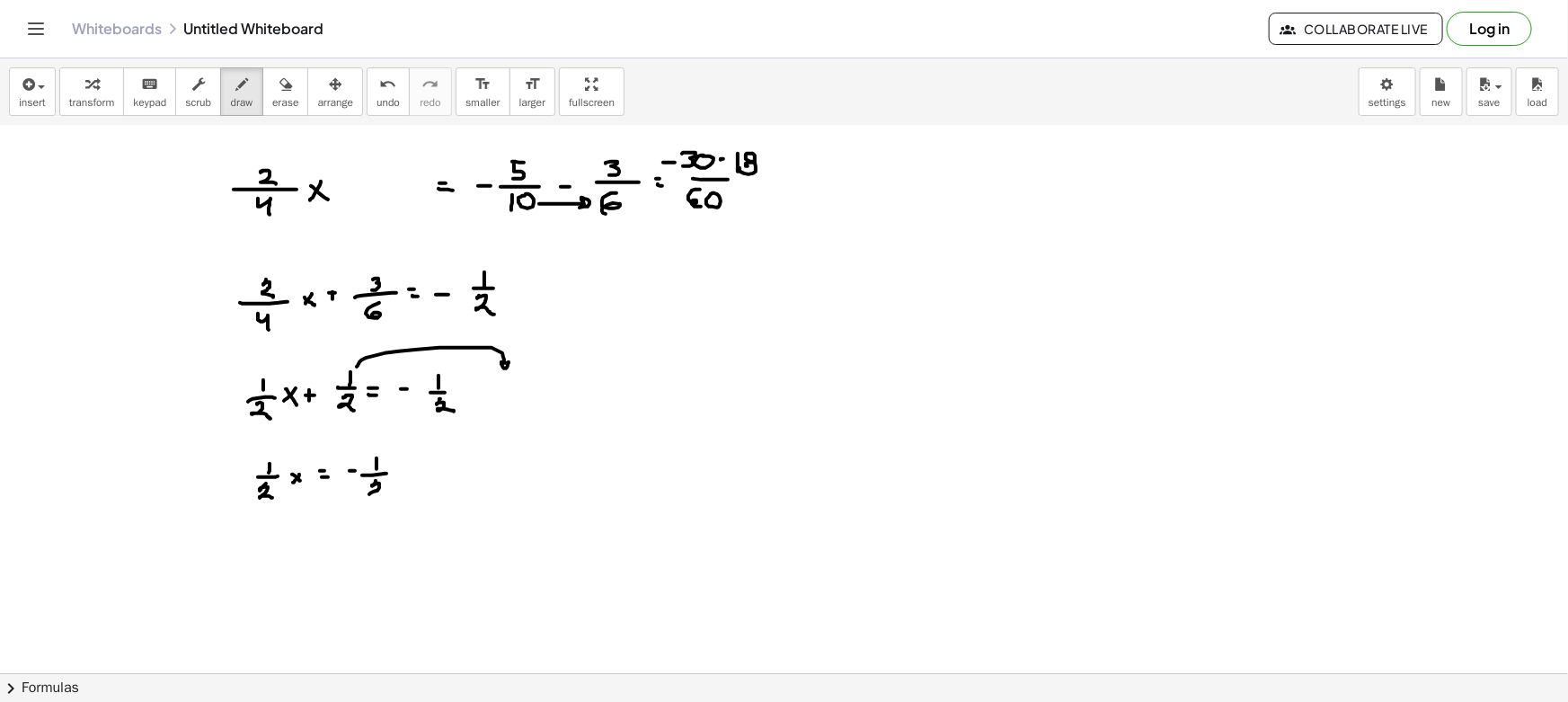 drag, startPoint x: 372, startPoint y: 485, endPoint x: 398, endPoint y: 485, distance: 26 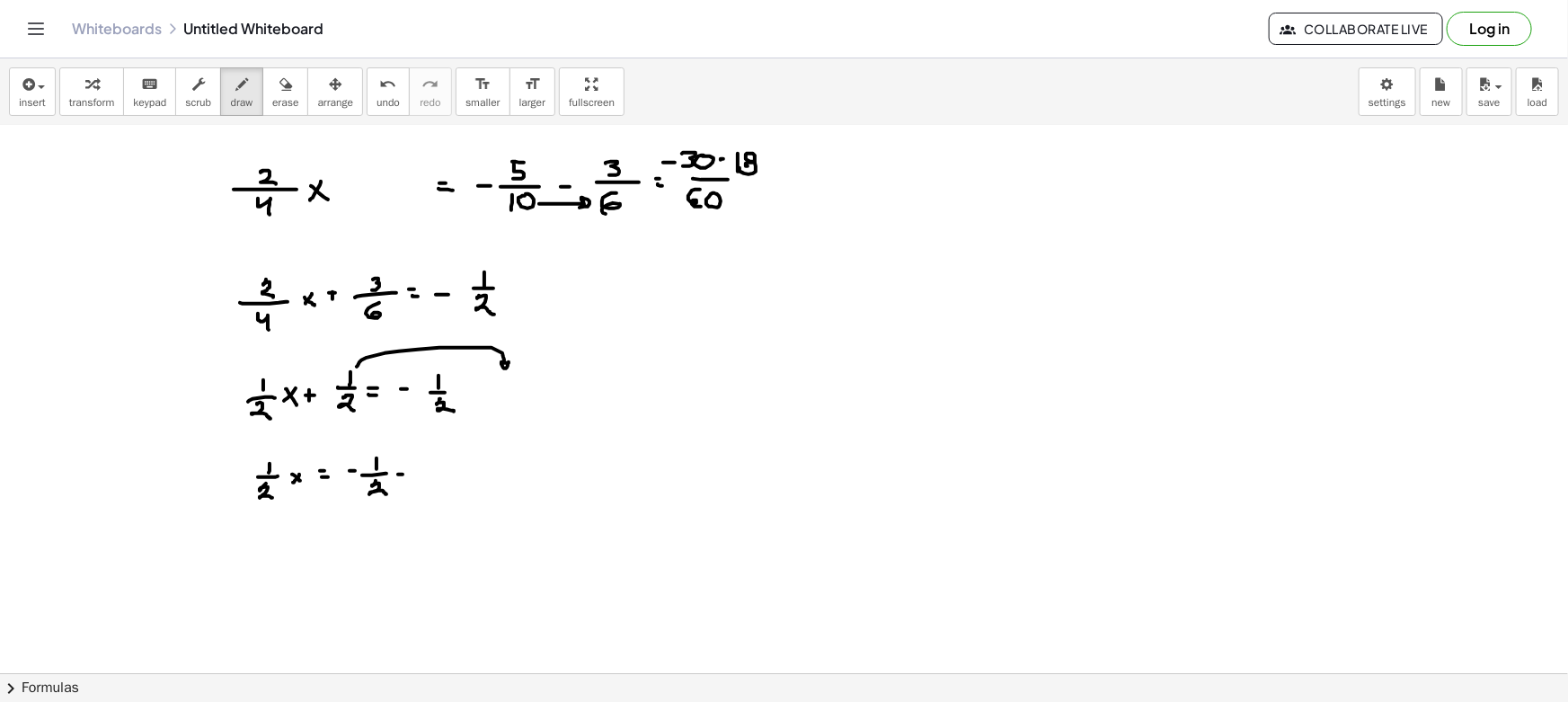 drag, startPoint x: 398, startPoint y: 474, endPoint x: 412, endPoint y: 472, distance: 14.142136 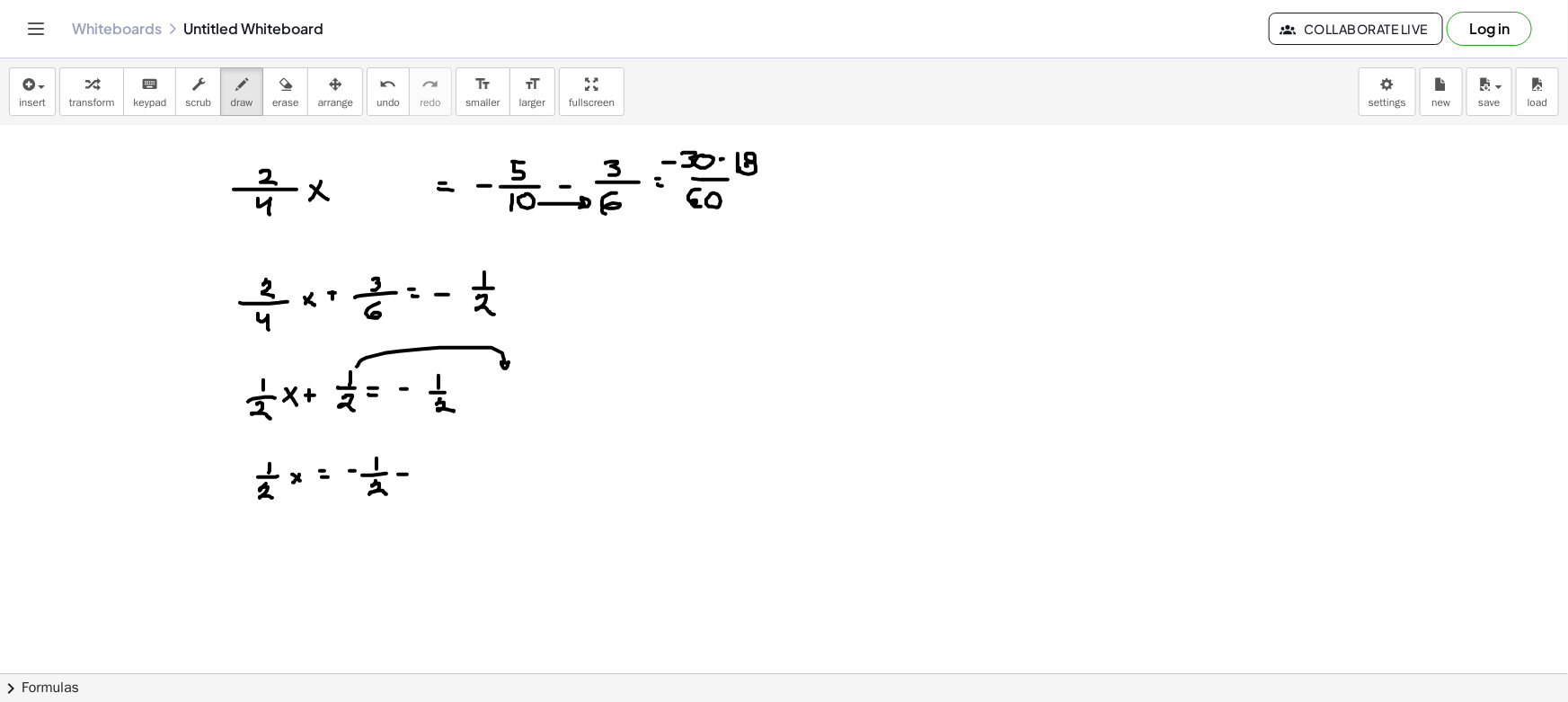 click at bounding box center (784, 366) 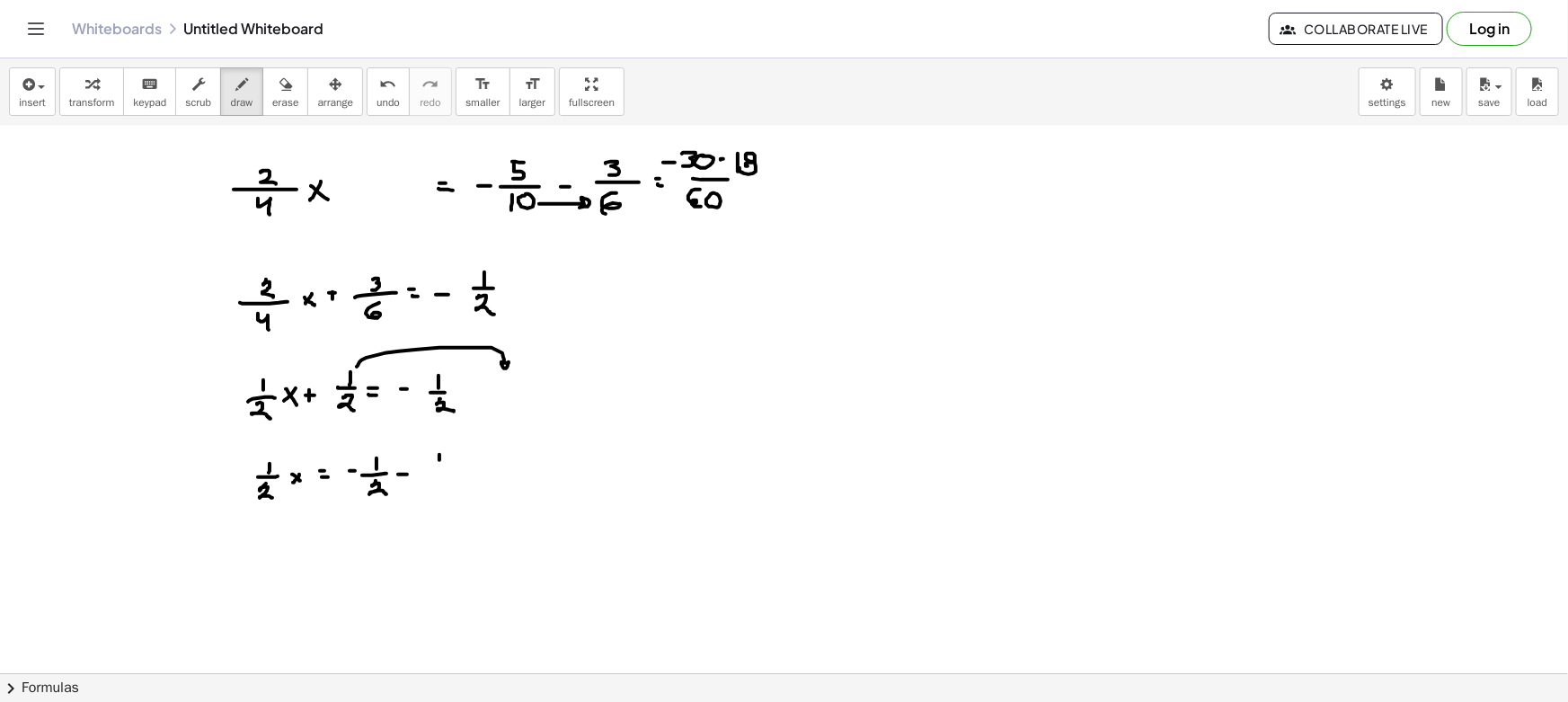 drag, startPoint x: 432, startPoint y: 467, endPoint x: 449, endPoint y: 467, distance: 17 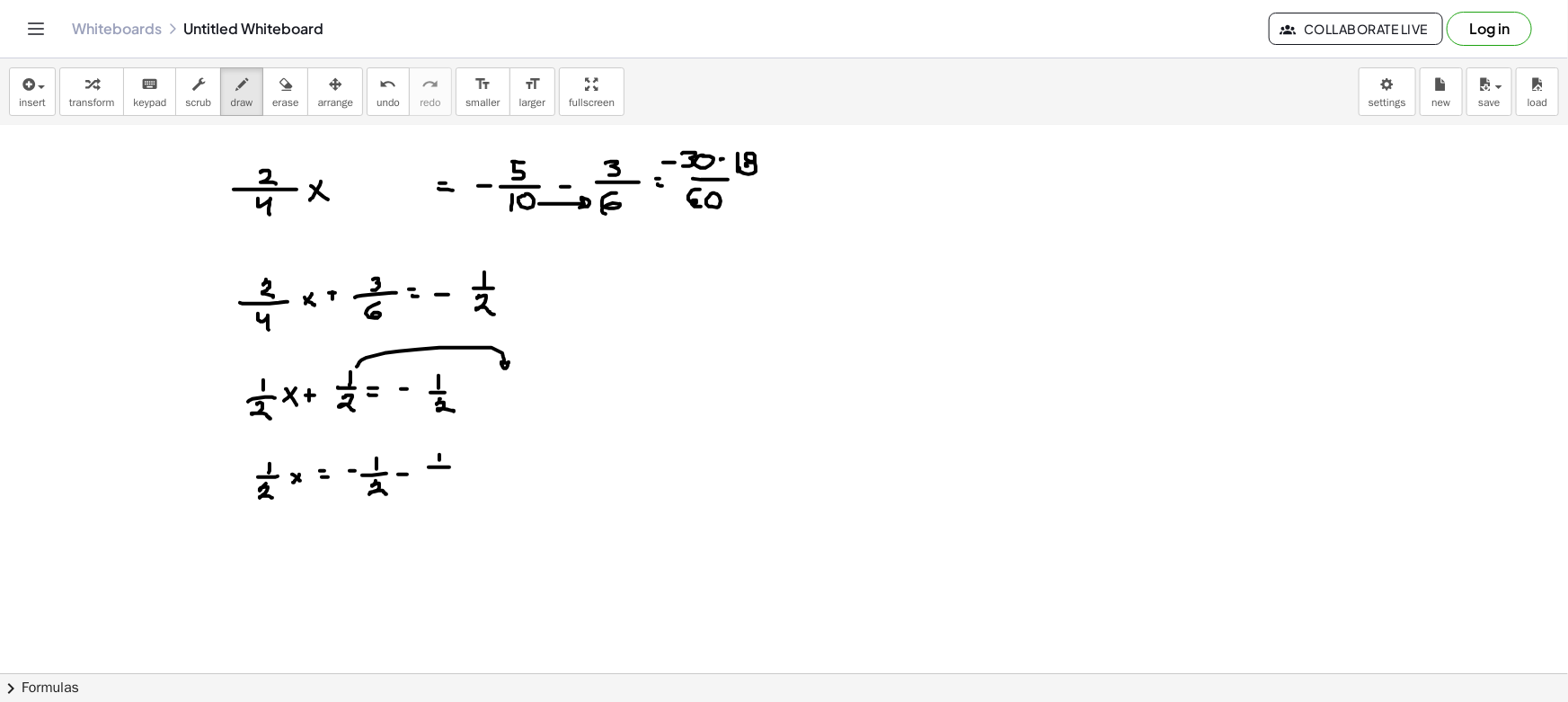 click at bounding box center [784, 366] 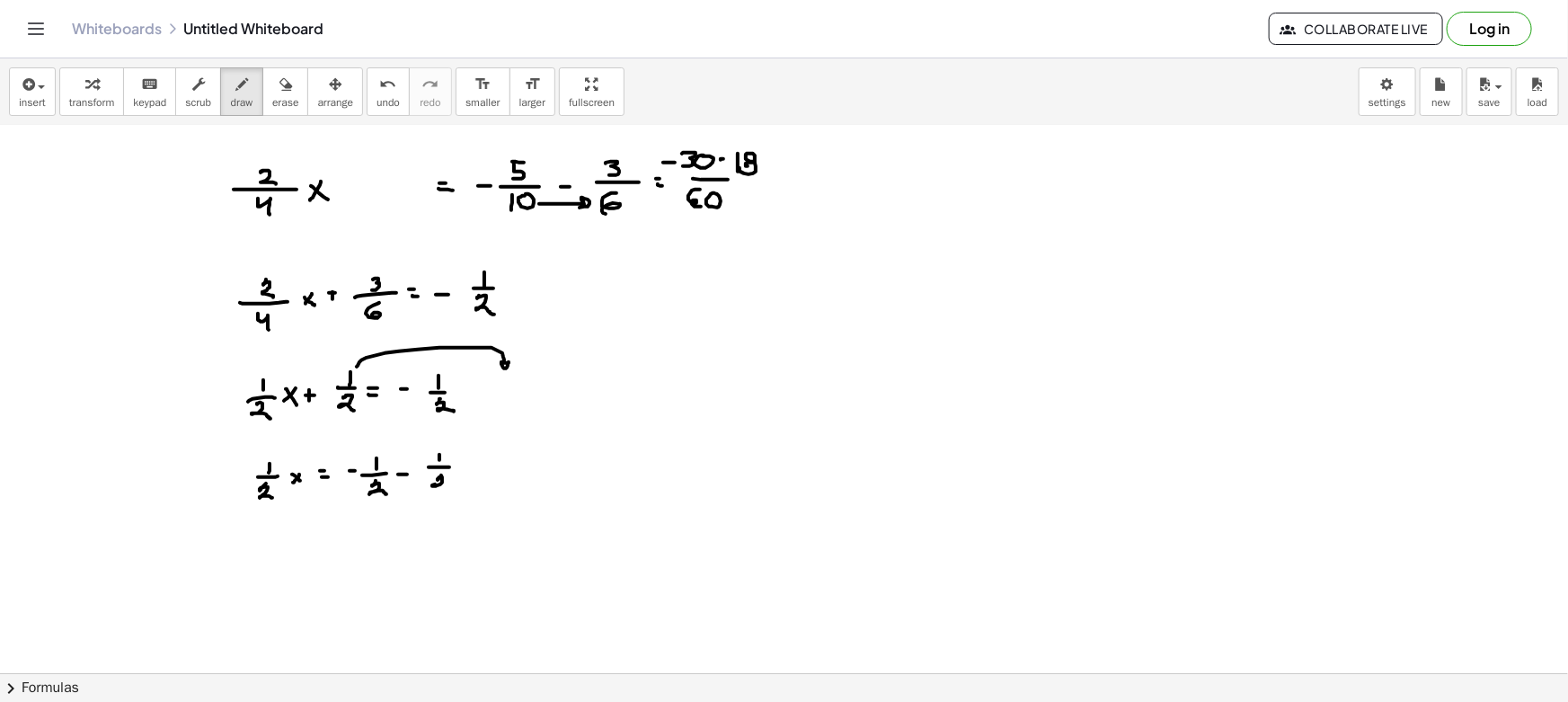 drag, startPoint x: 433, startPoint y: 485, endPoint x: 452, endPoint y: 491, distance: 19.92486 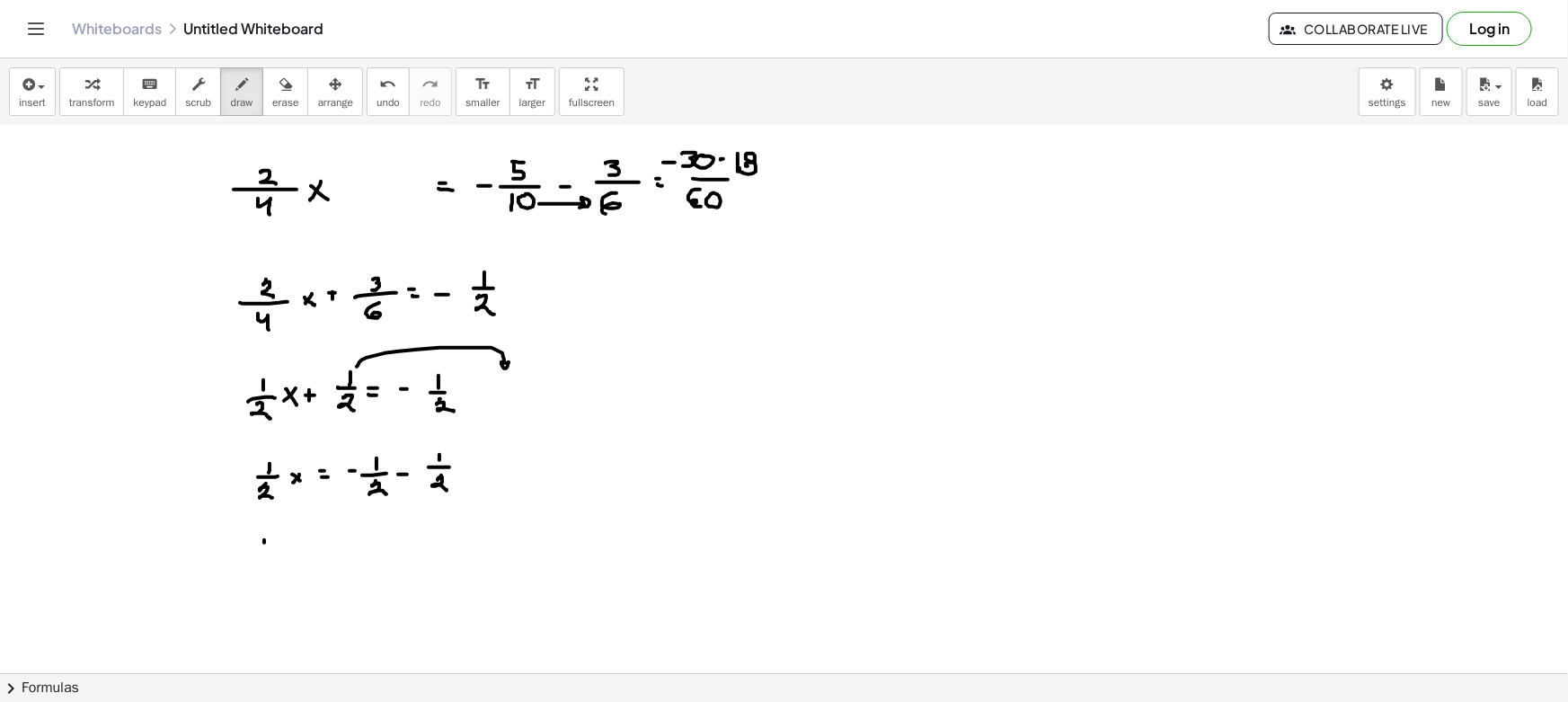 drag, startPoint x: 264, startPoint y: 542, endPoint x: 257, endPoint y: 549, distance: 9.899495 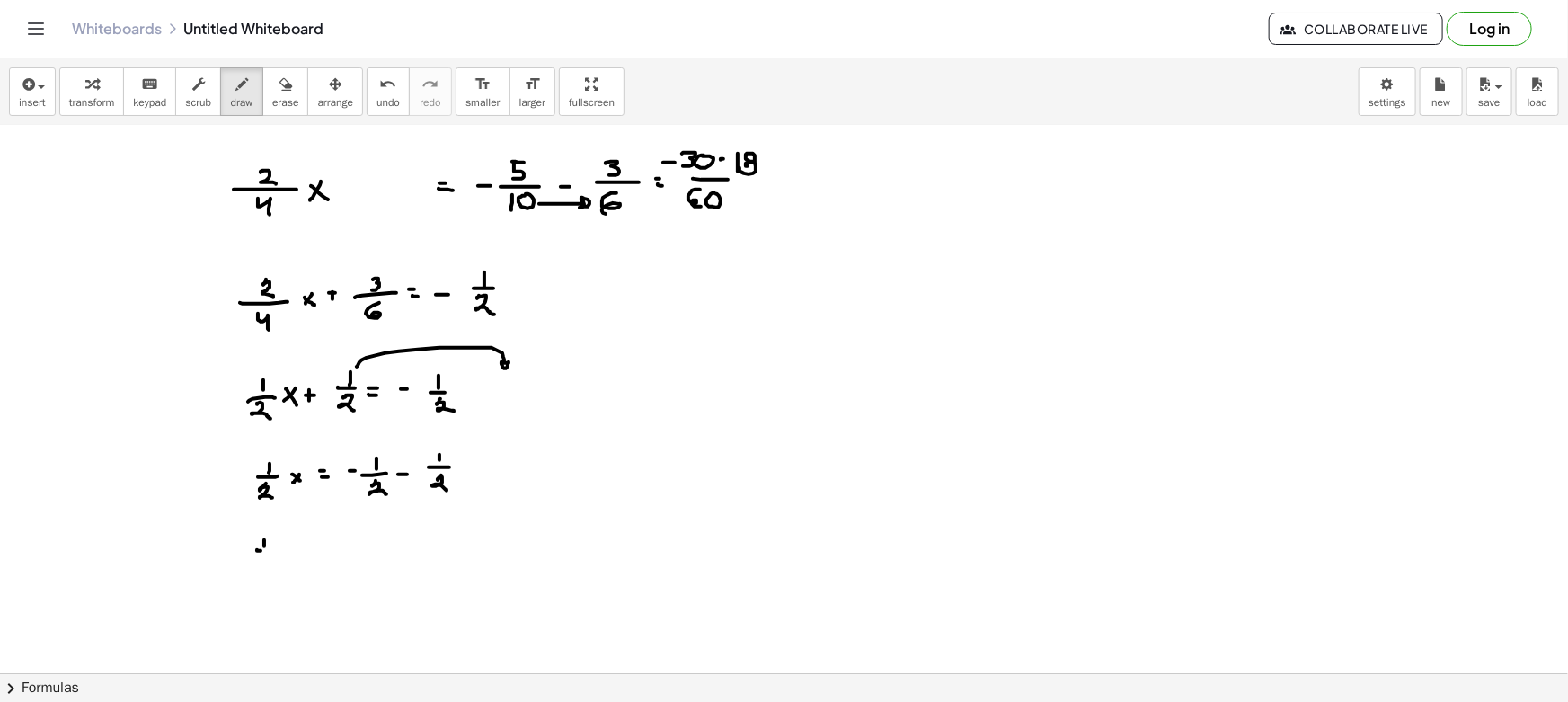drag, startPoint x: 257, startPoint y: 549, endPoint x: 273, endPoint y: 550, distance: 16.03122 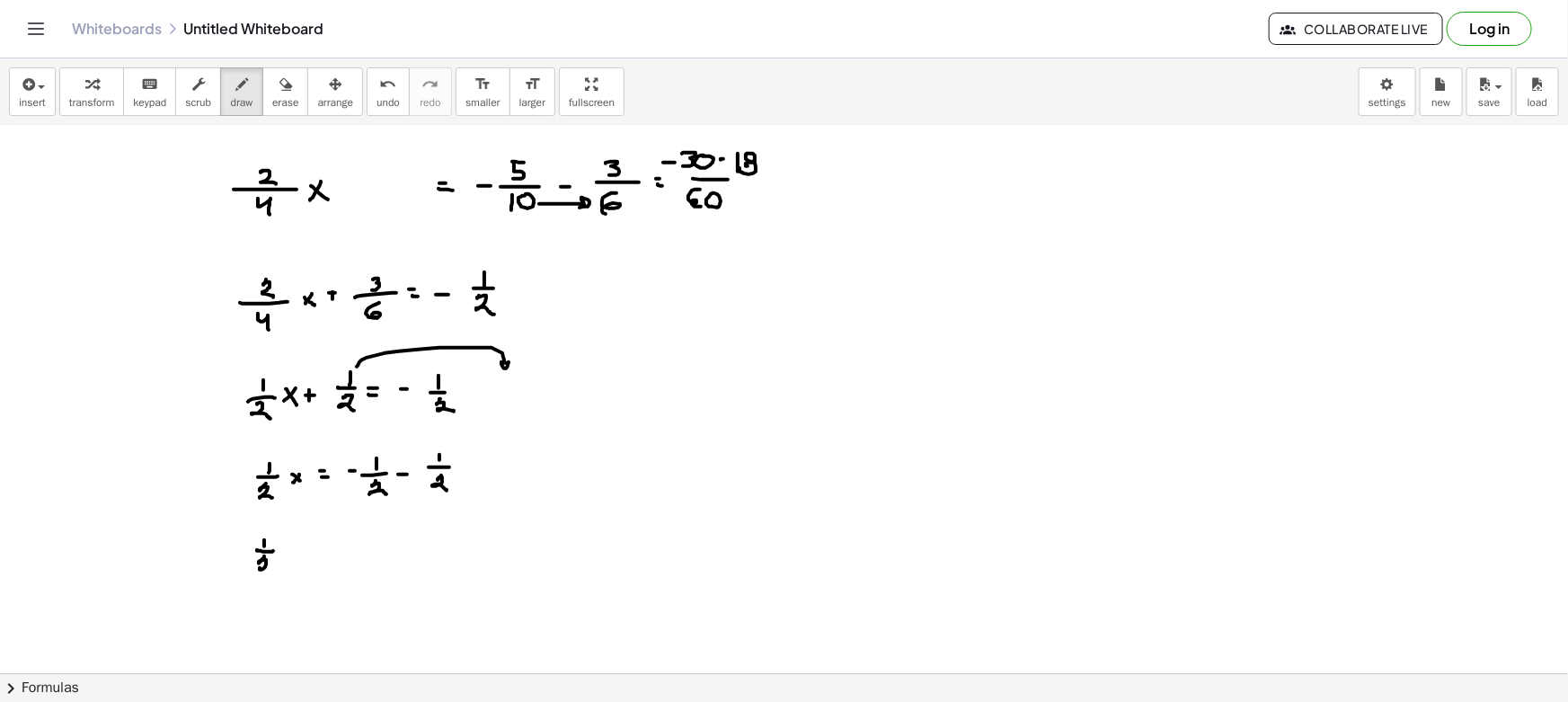drag, startPoint x: 264, startPoint y: 555, endPoint x: 284, endPoint y: 563, distance: 21.540659 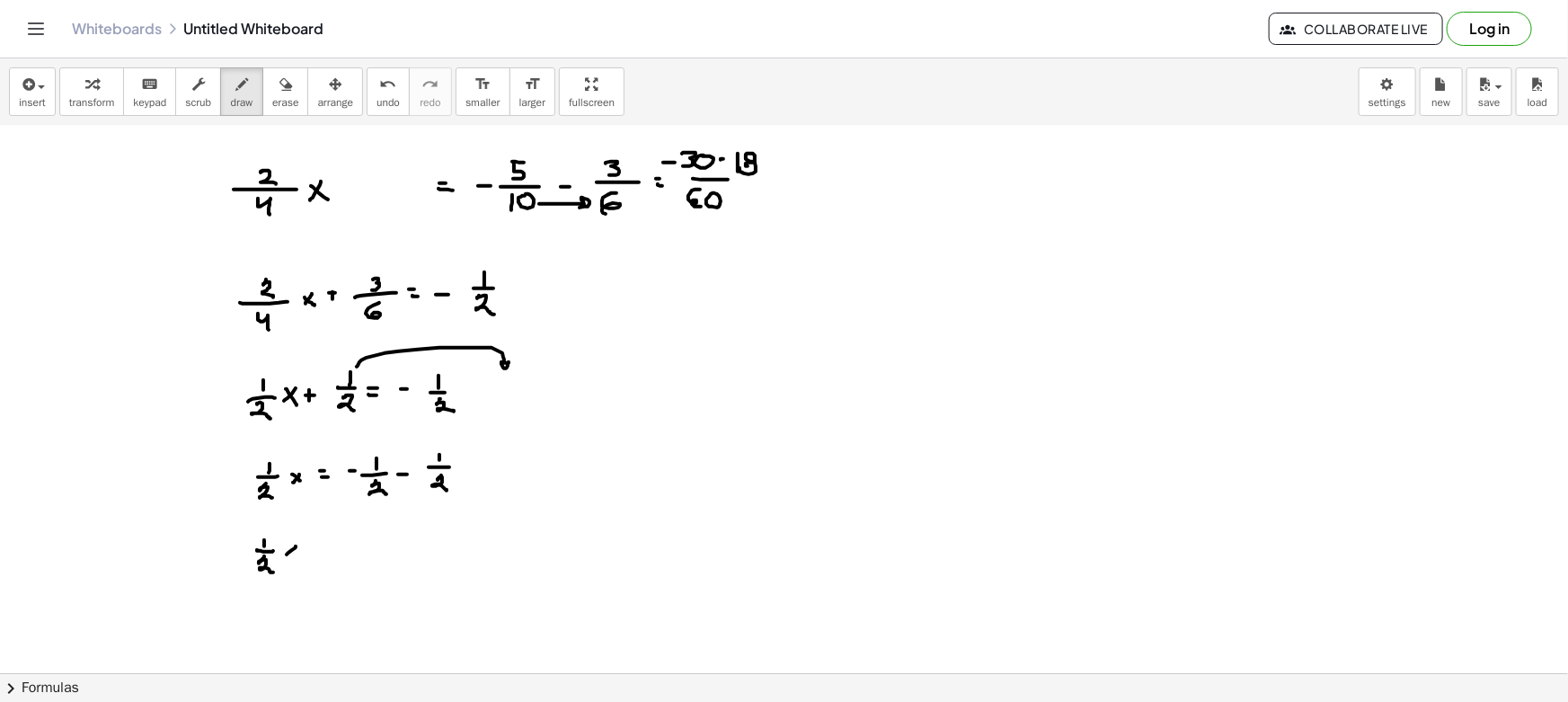 drag, startPoint x: 296, startPoint y: 546, endPoint x: 285, endPoint y: 551, distance: 12.083046 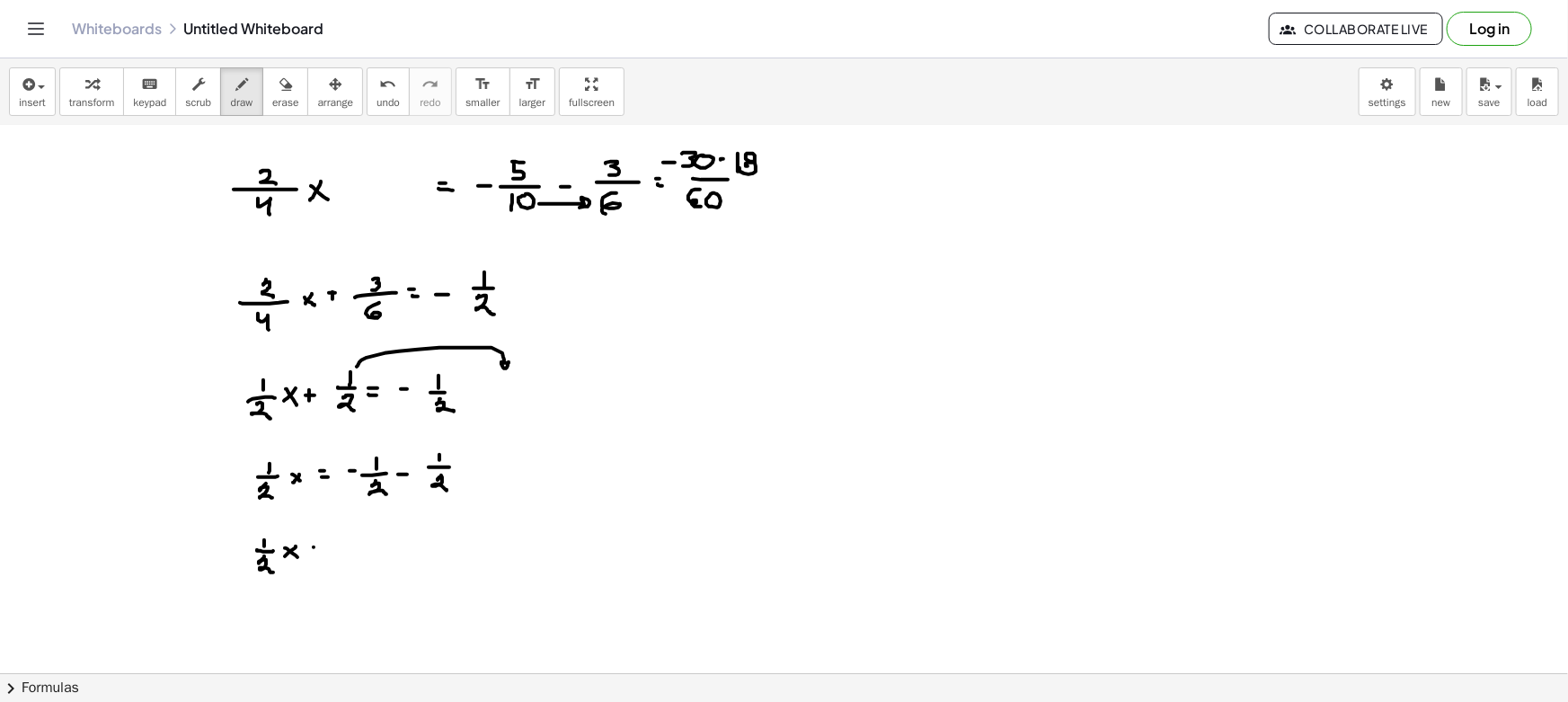 click at bounding box center [784, 366] 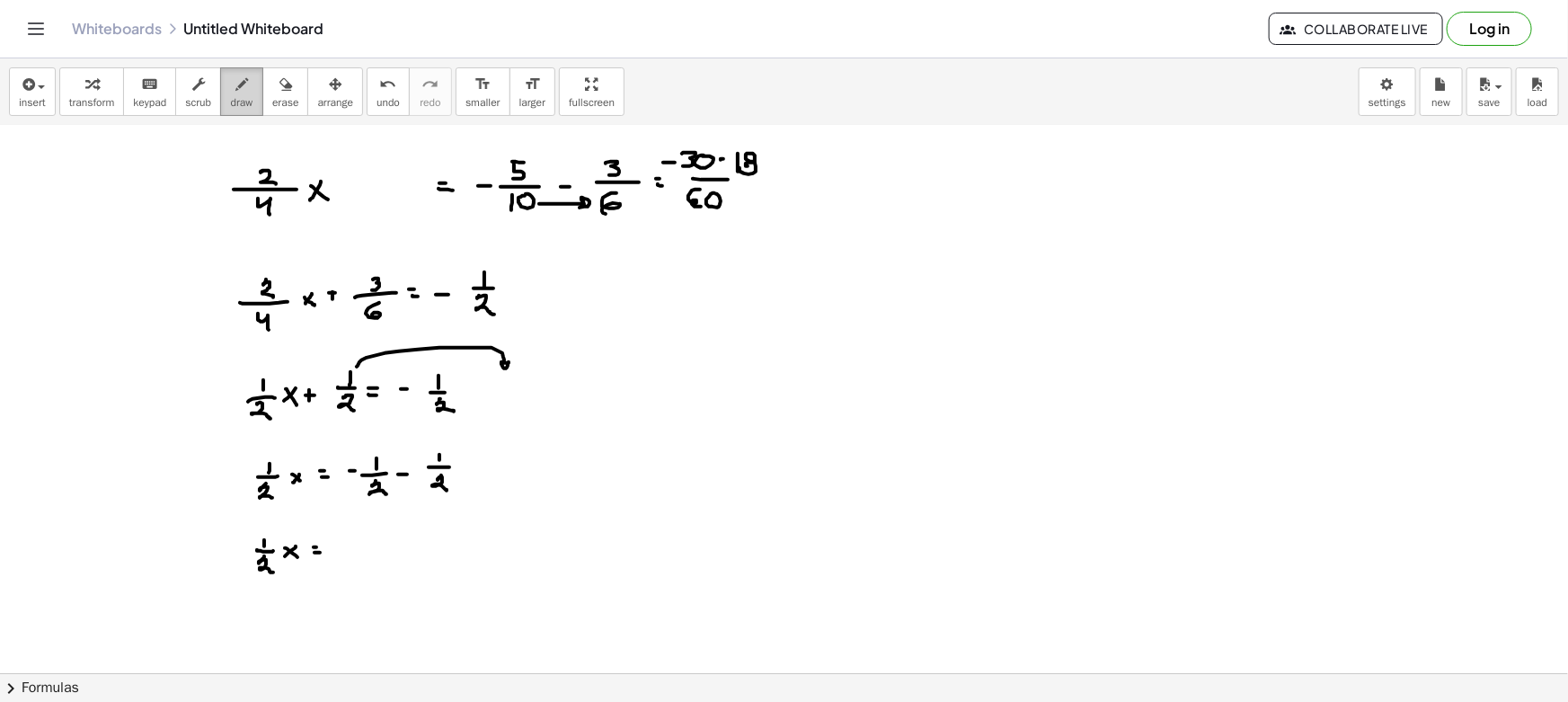 click on "draw" at bounding box center [242, 92] 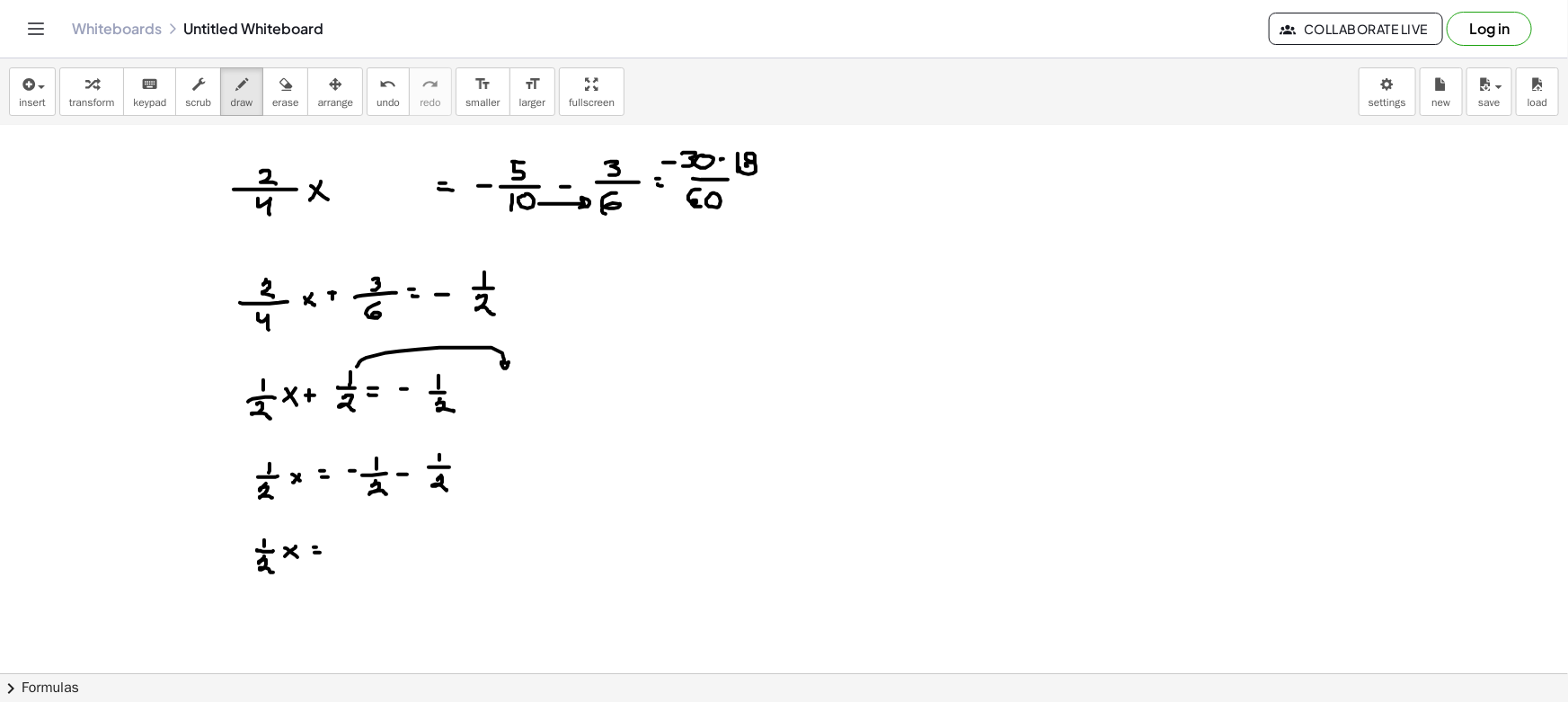 click at bounding box center [784, 366] 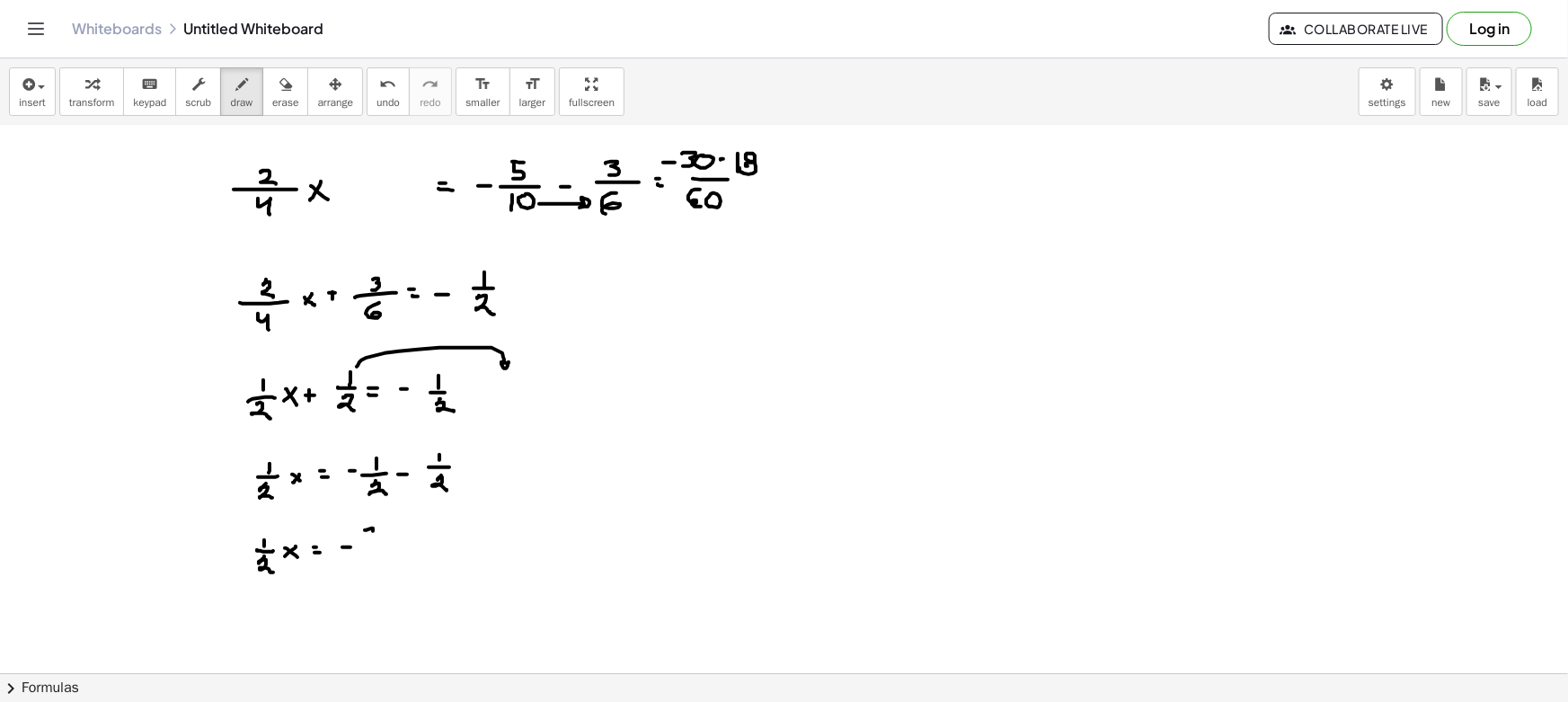 drag, startPoint x: 367, startPoint y: 529, endPoint x: 374, endPoint y: 539, distance: 12.206556 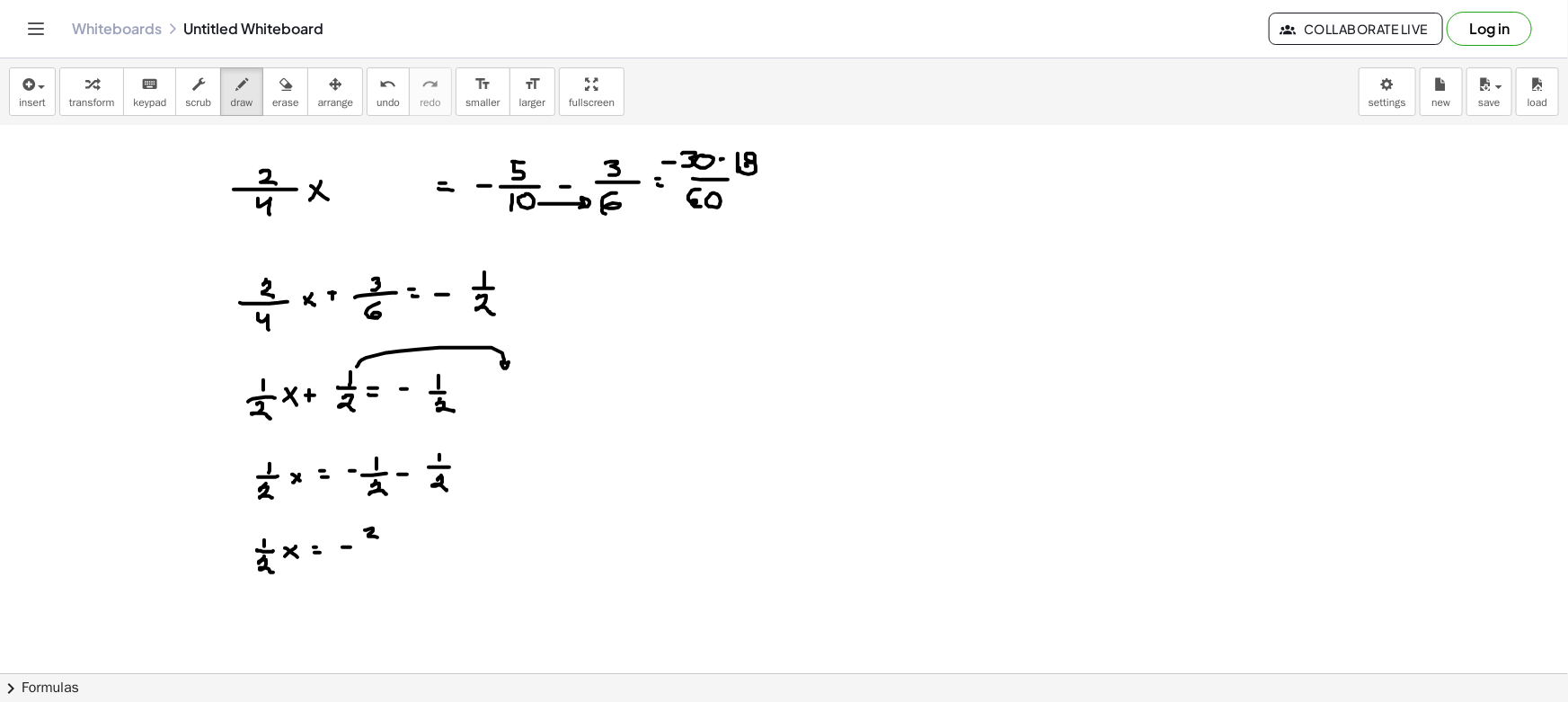 click at bounding box center (784, 366) 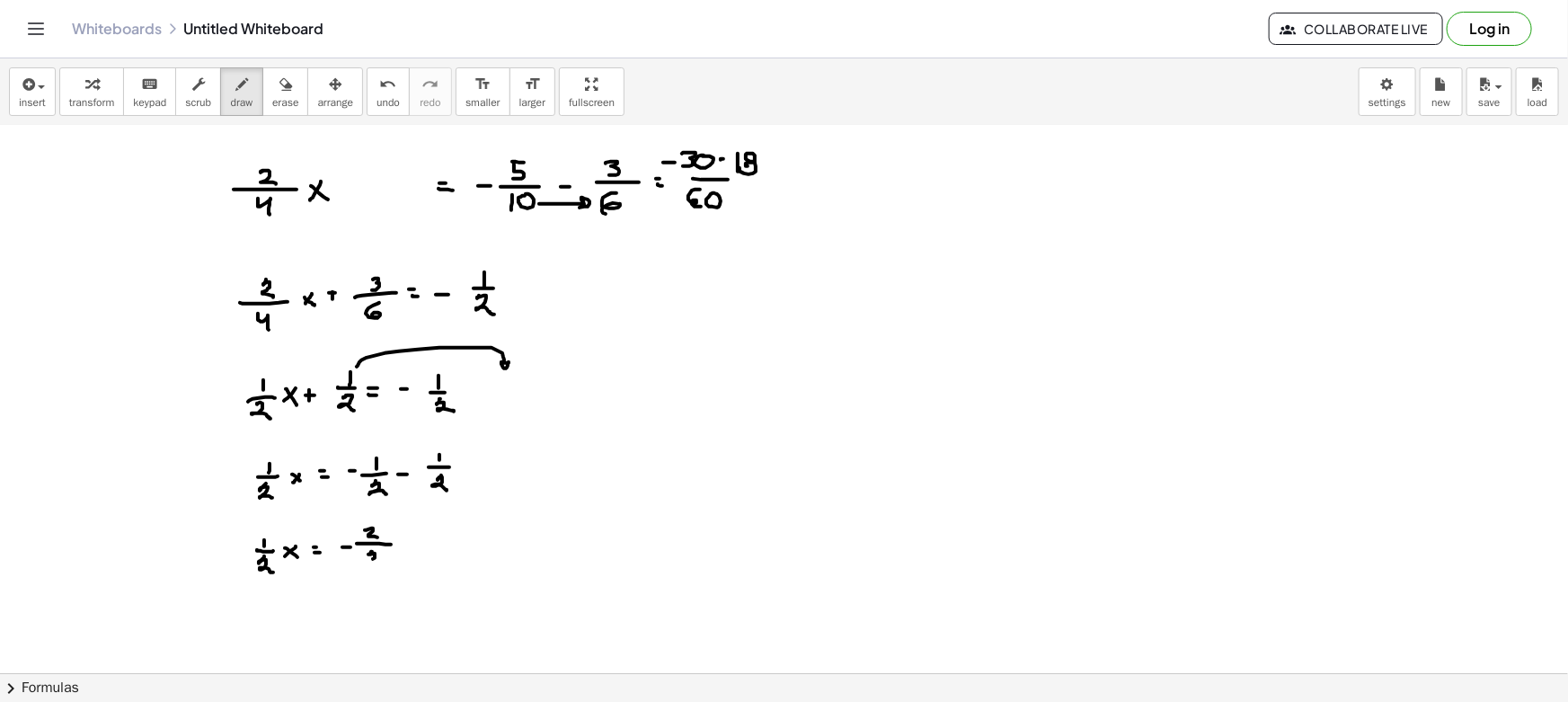 drag, startPoint x: 372, startPoint y: 551, endPoint x: 369, endPoint y: 560, distance: 9.486833 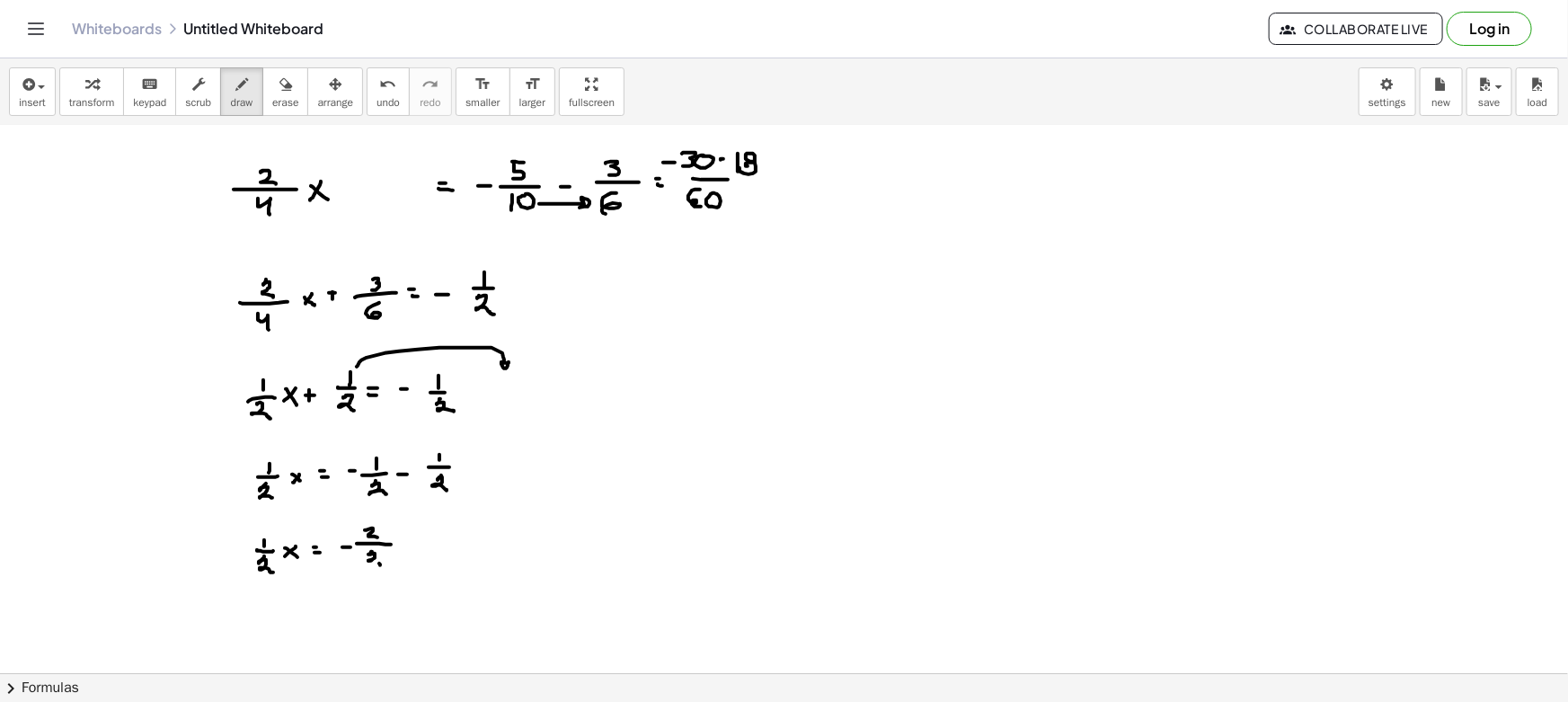 drag, startPoint x: 368, startPoint y: 560, endPoint x: 380, endPoint y: 564, distance: 12.649111 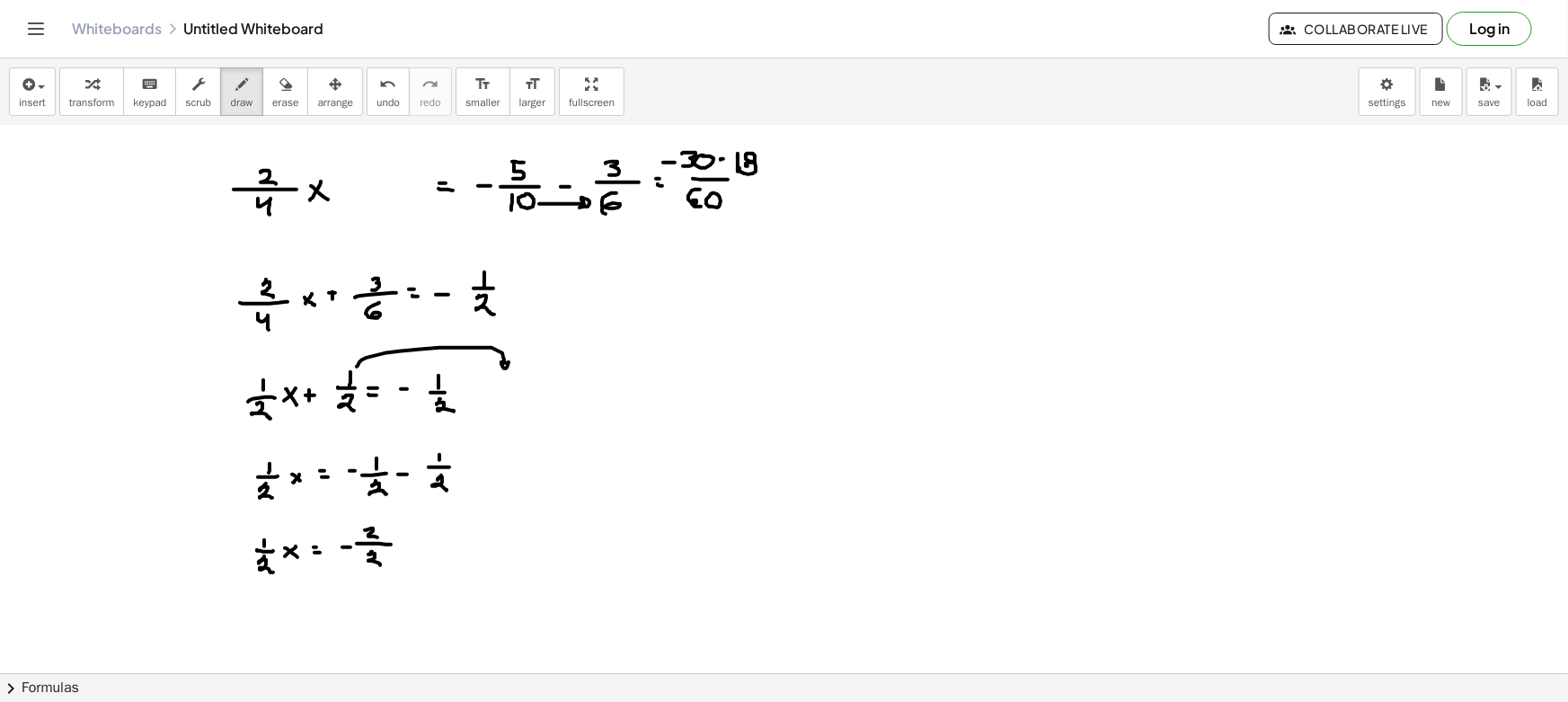 drag, startPoint x: 385, startPoint y: 527, endPoint x: 414, endPoint y: 538, distance: 31.0161 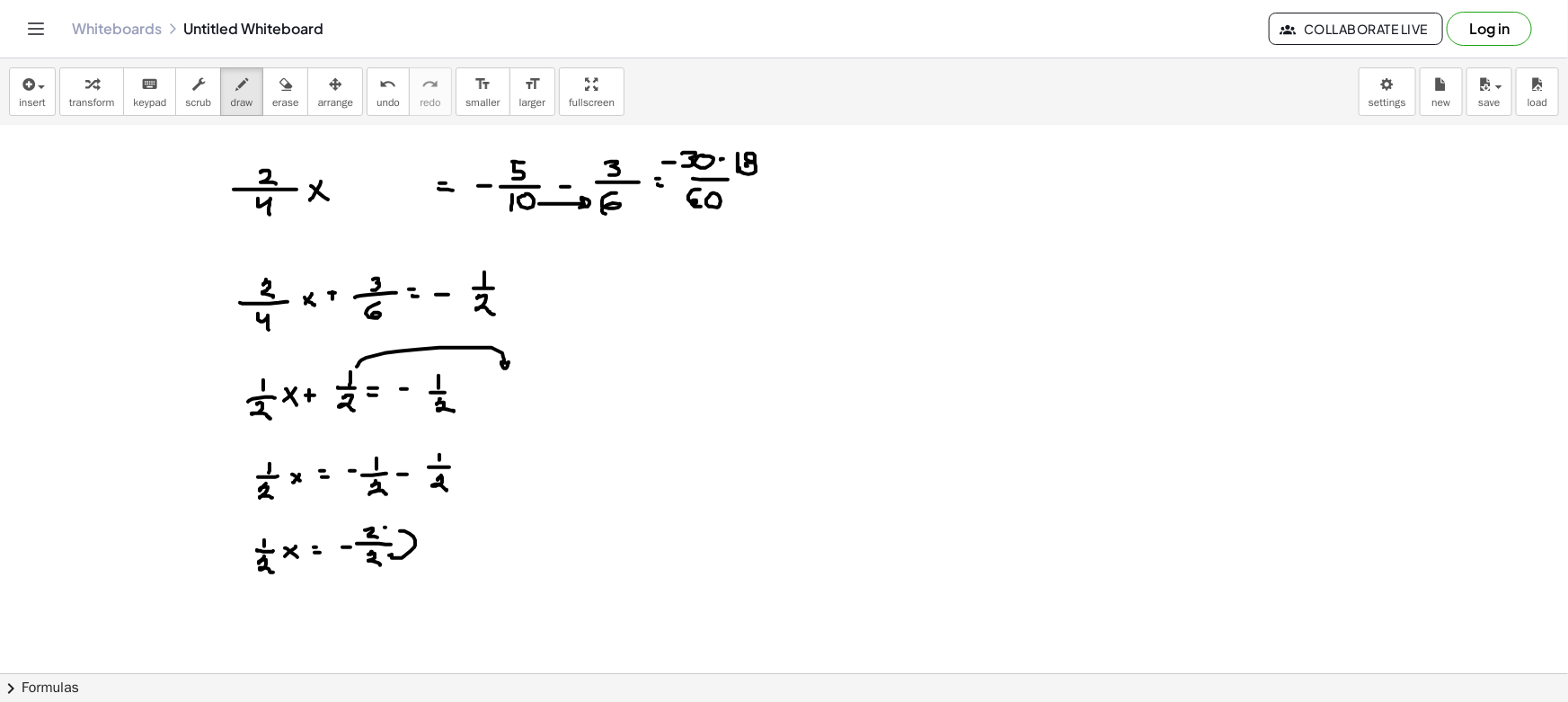 drag, startPoint x: 414, startPoint y: 538, endPoint x: 404, endPoint y: 540, distance: 10.198039 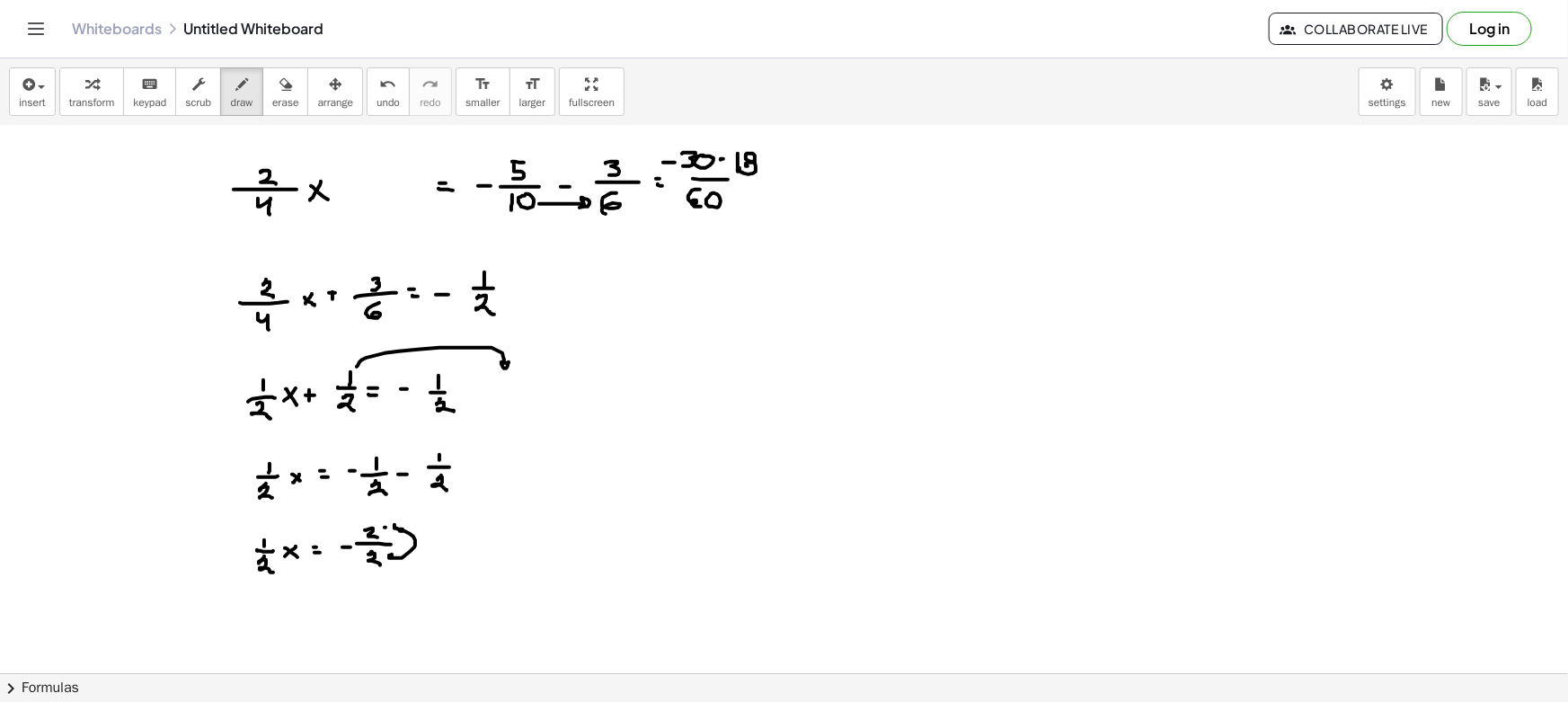 click at bounding box center (784, 366) 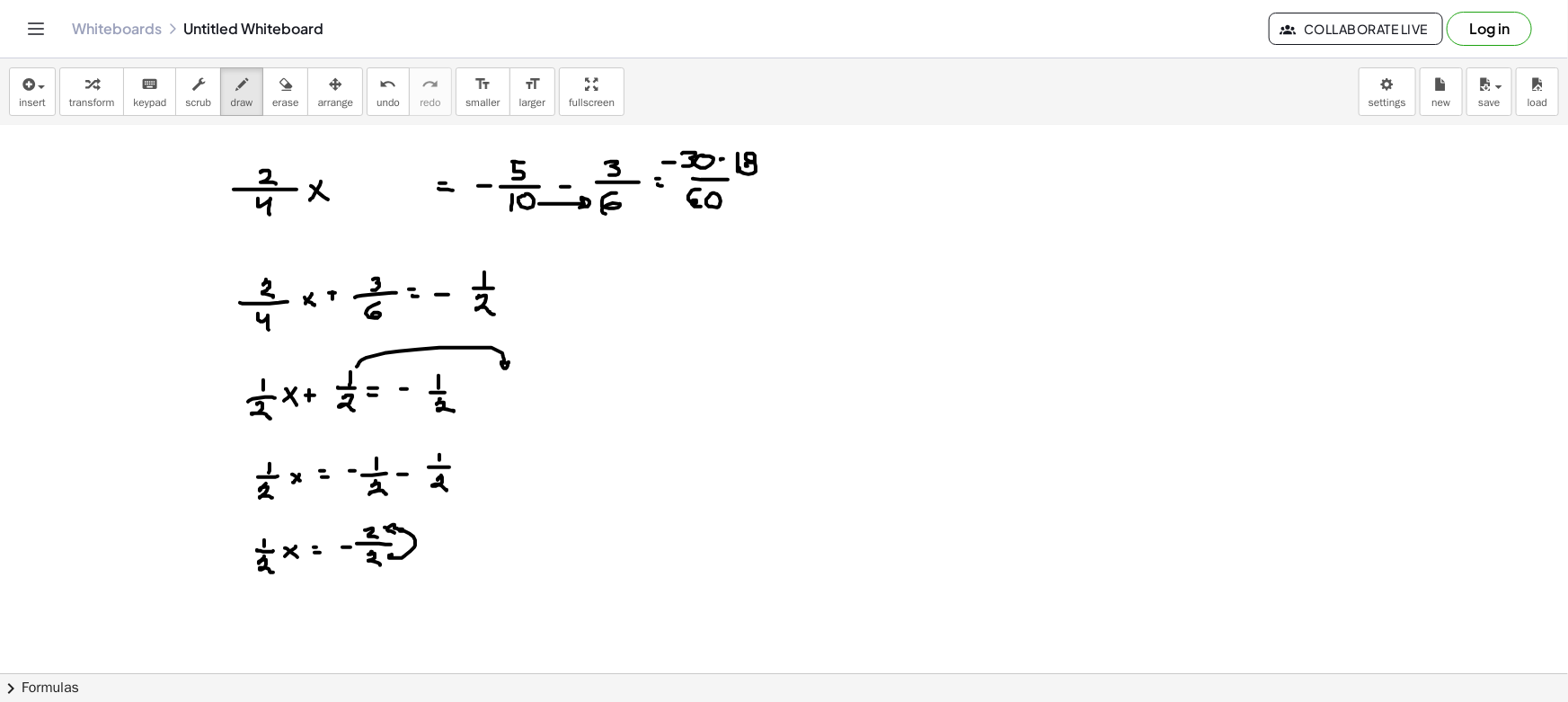 drag, startPoint x: 261, startPoint y: 604, endPoint x: 260, endPoint y: 614, distance: 10.049876 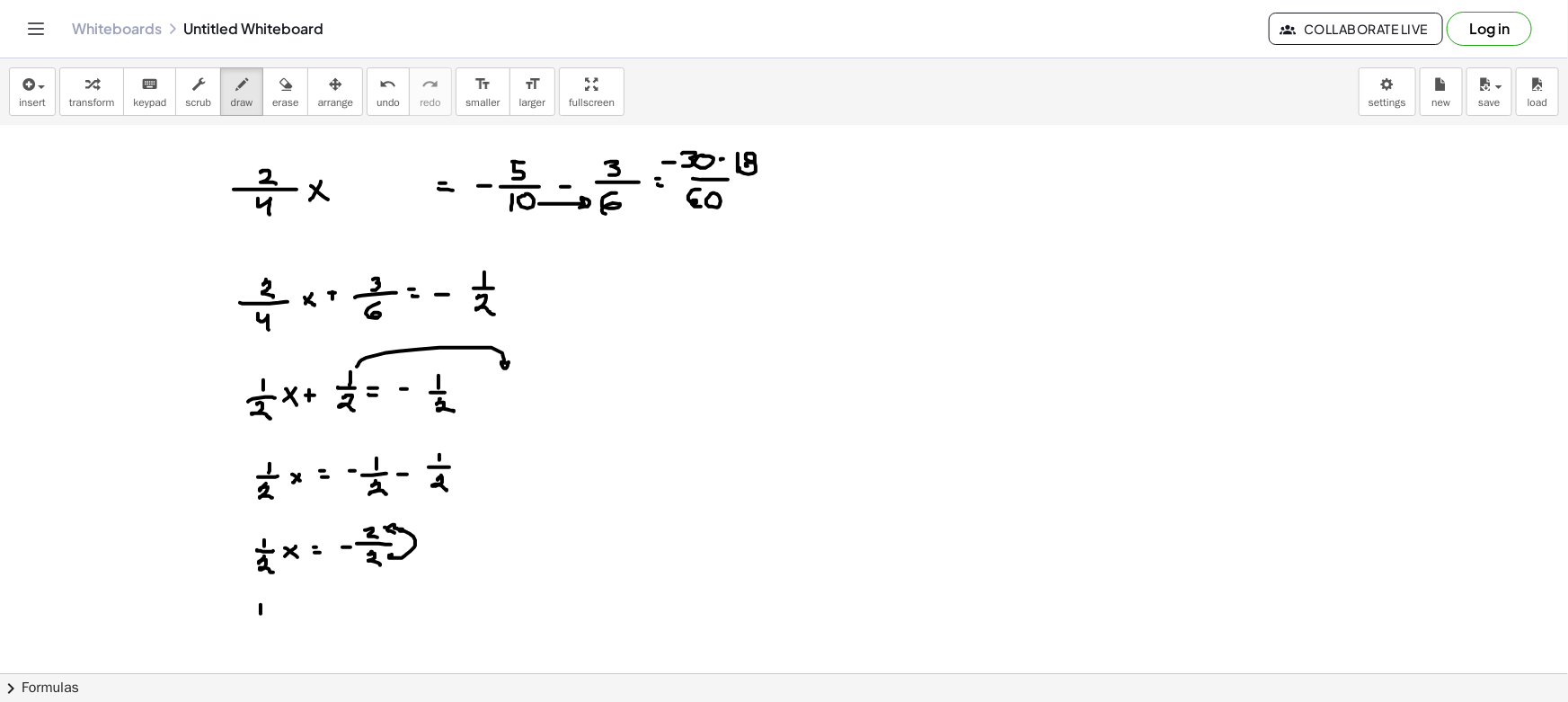 click at bounding box center [784, 366] 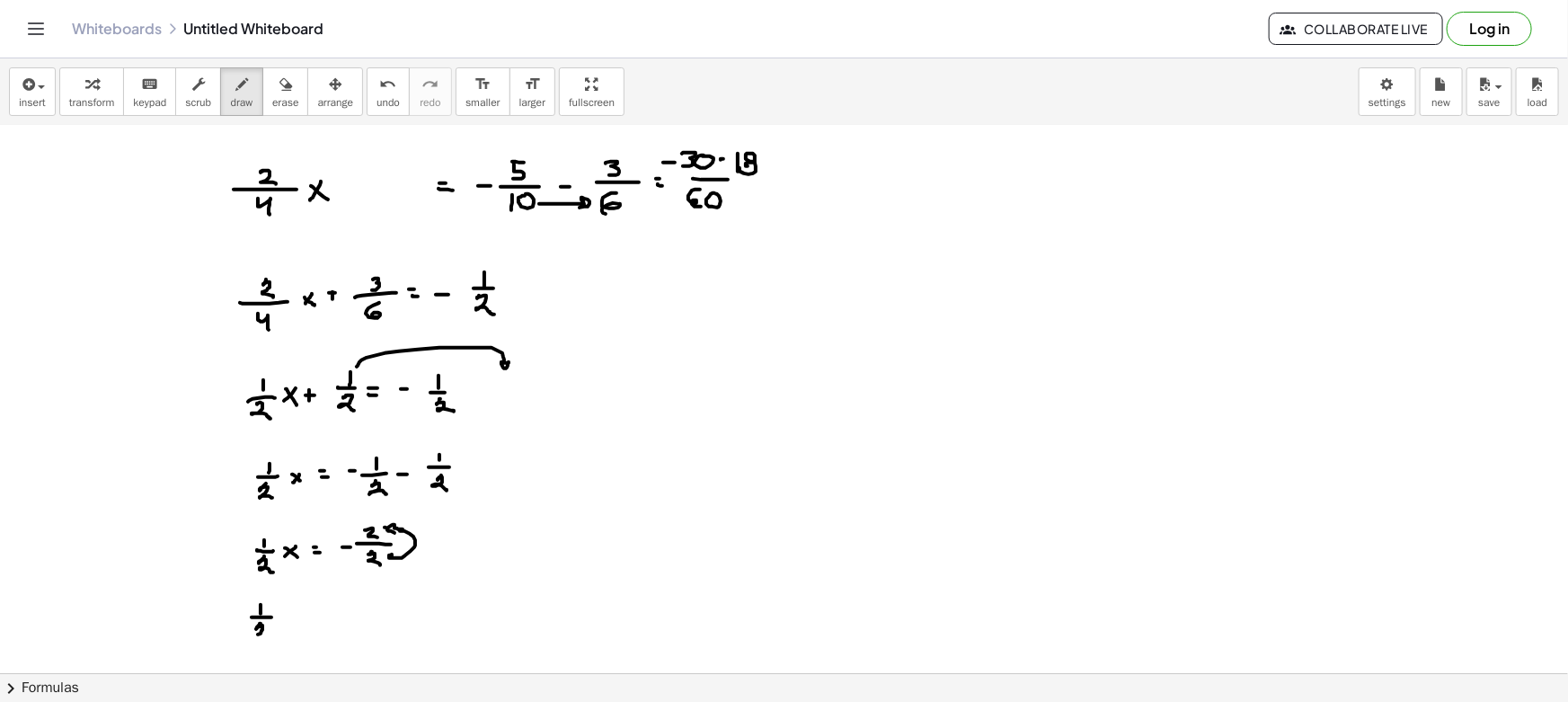 drag, startPoint x: 258, startPoint y: 626, endPoint x: 272, endPoint y: 635, distance: 16.643317 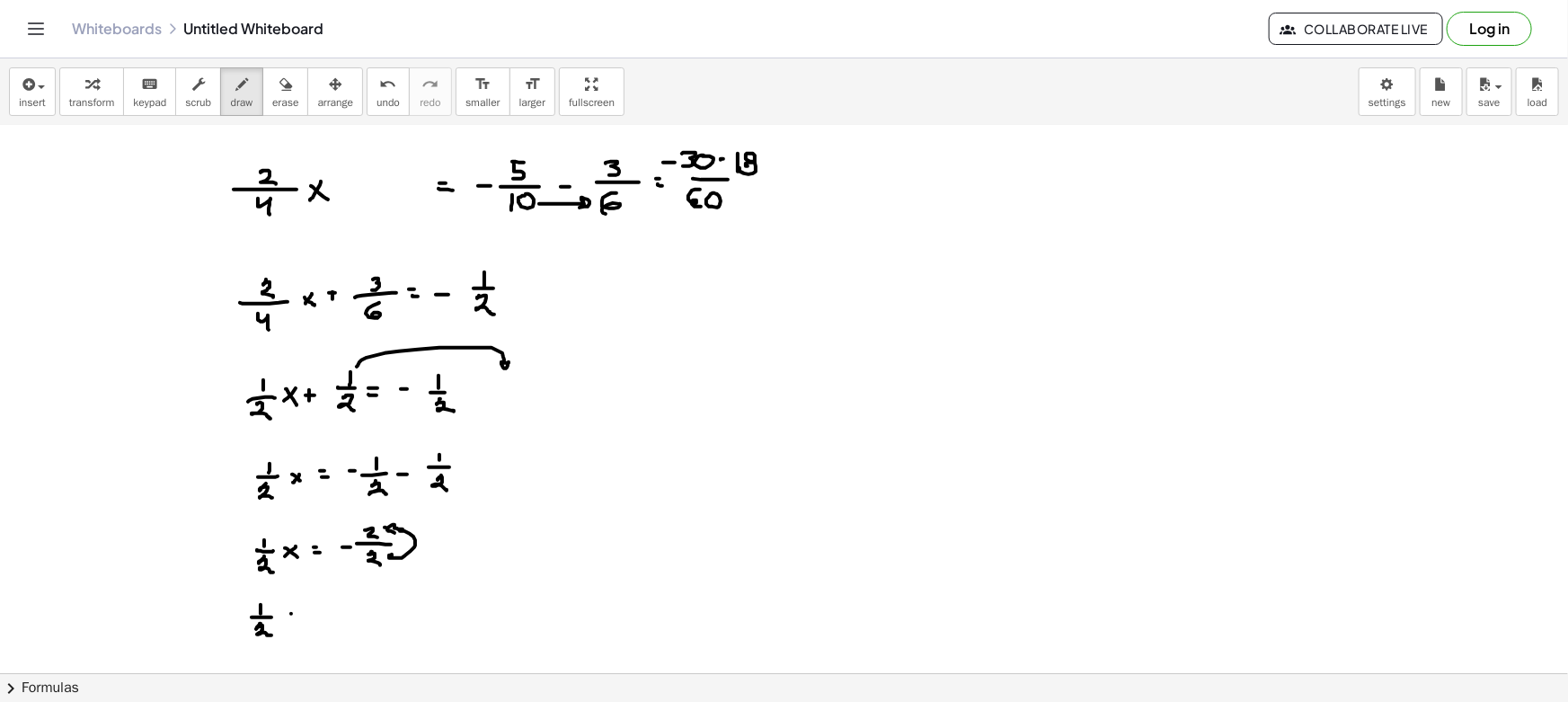 click at bounding box center (784, 366) 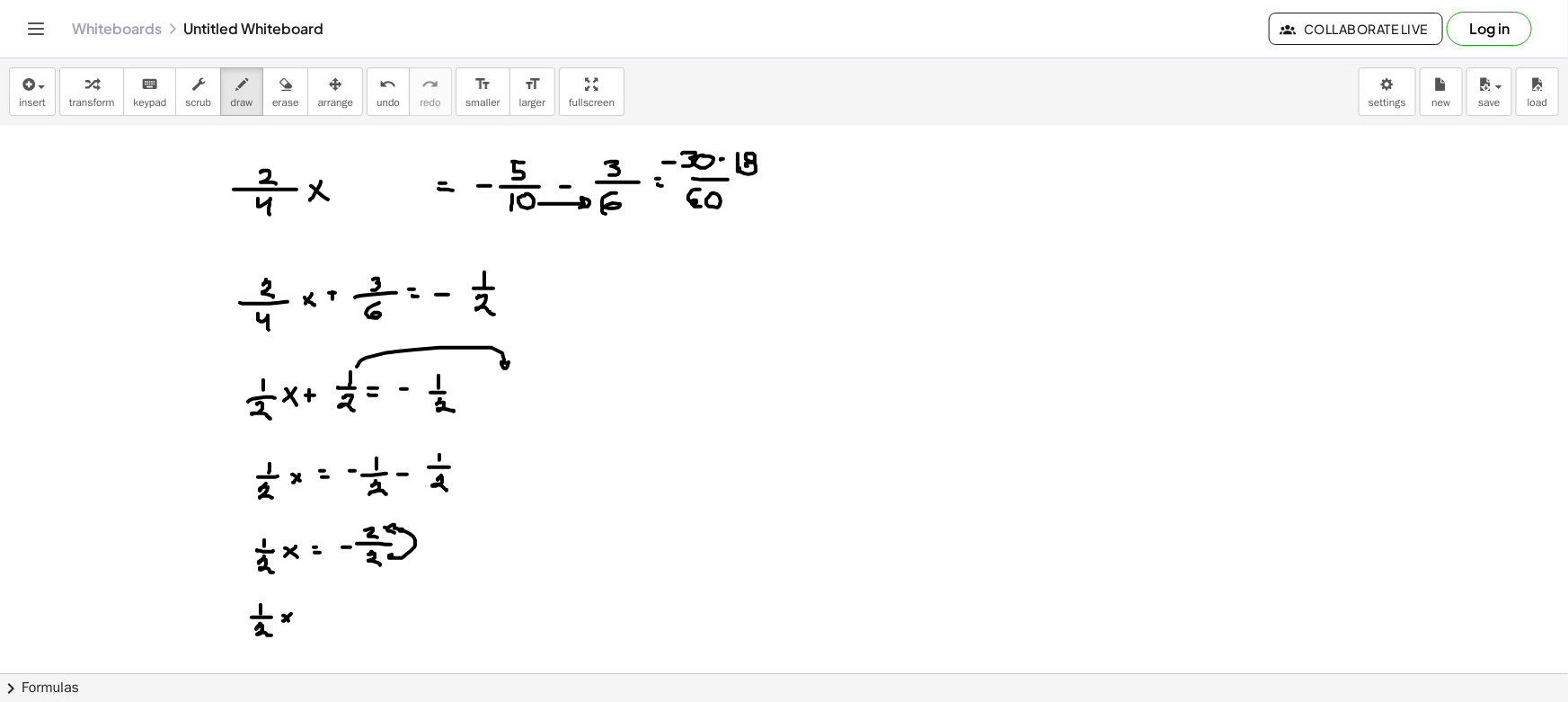 drag, startPoint x: 284, startPoint y: 615, endPoint x: 297, endPoint y: 621, distance: 14.317821 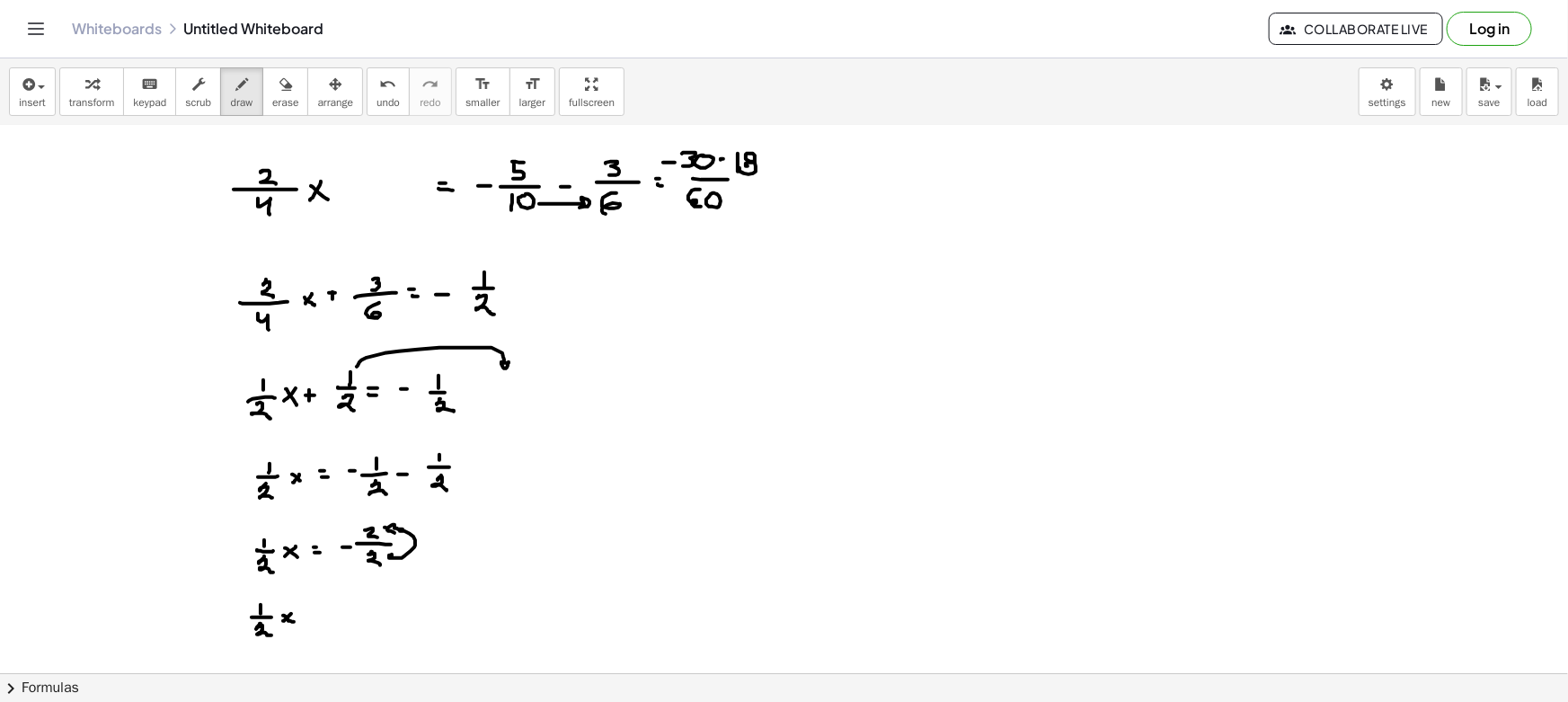 click at bounding box center (784, 366) 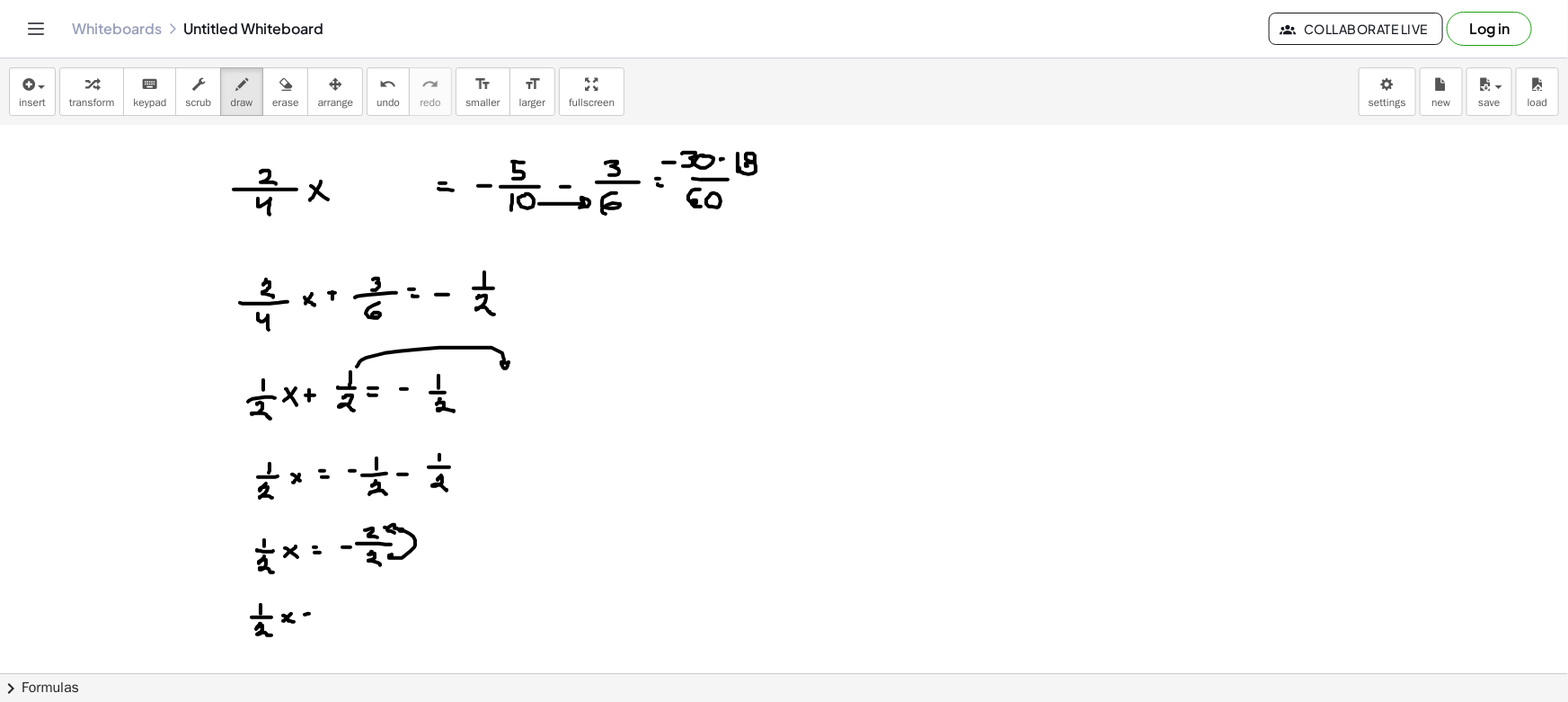 drag, startPoint x: 306, startPoint y: 618, endPoint x: 314, endPoint y: 618, distance: 8 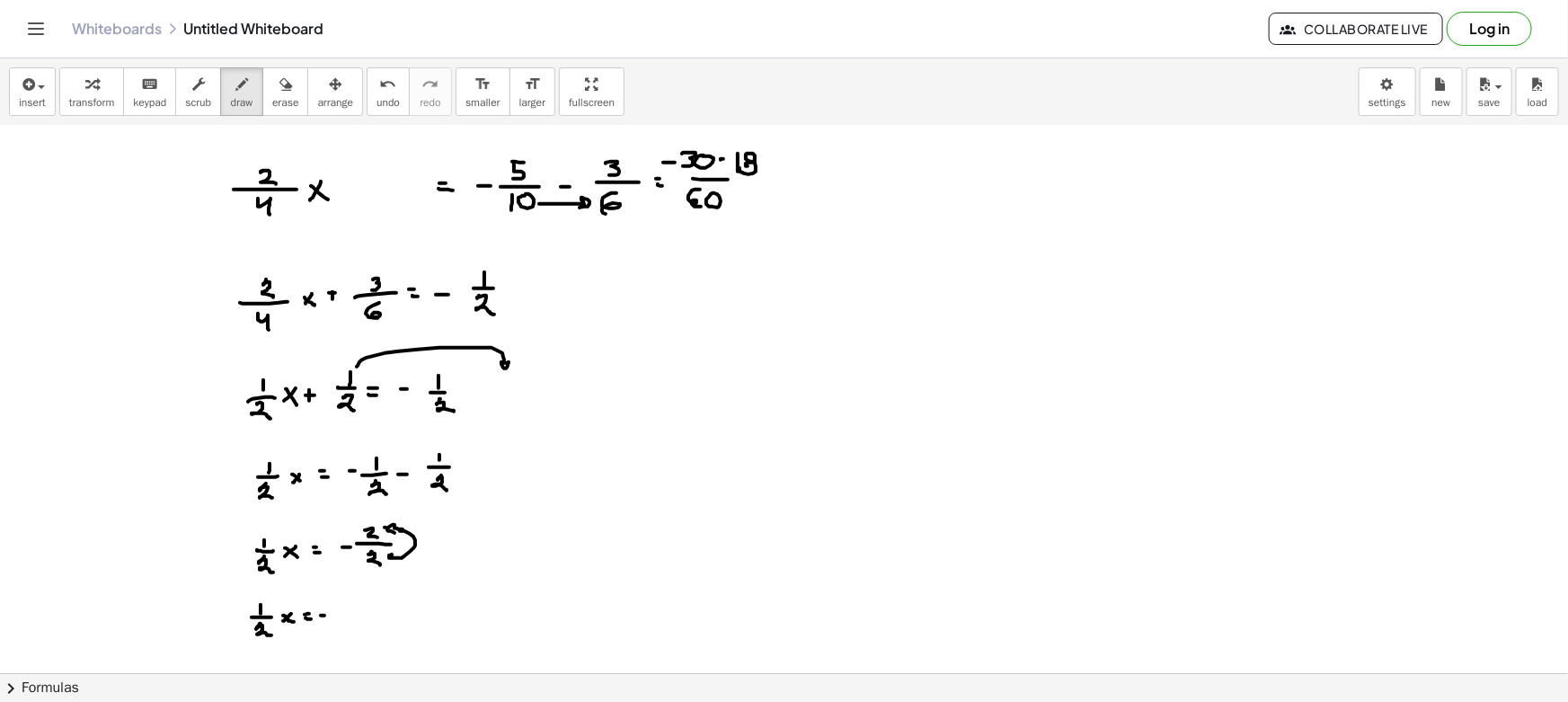 click at bounding box center [784, 366] 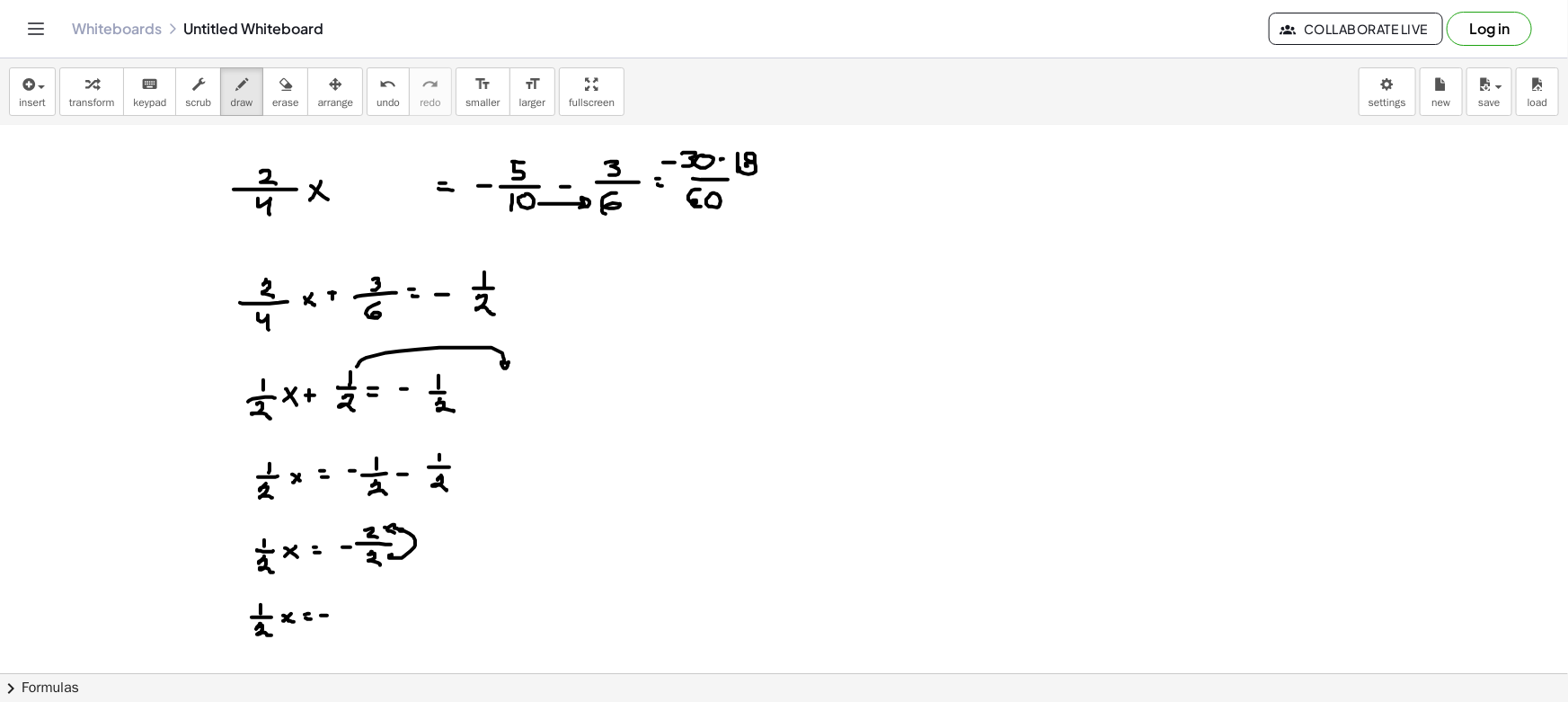 drag, startPoint x: 343, startPoint y: 608, endPoint x: 350, endPoint y: 630, distance: 23.08679 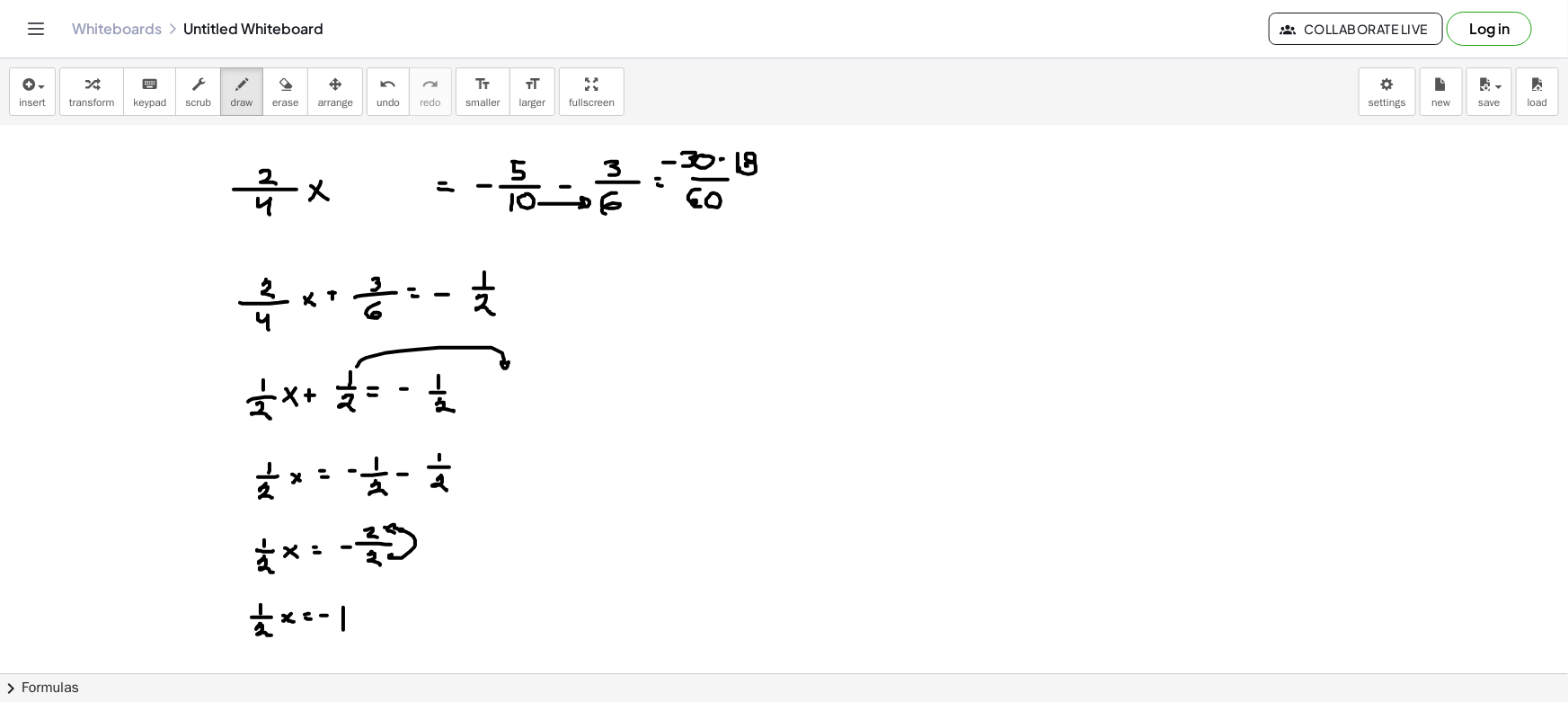 scroll, scrollTop: 490, scrollLeft: 0, axis: vertical 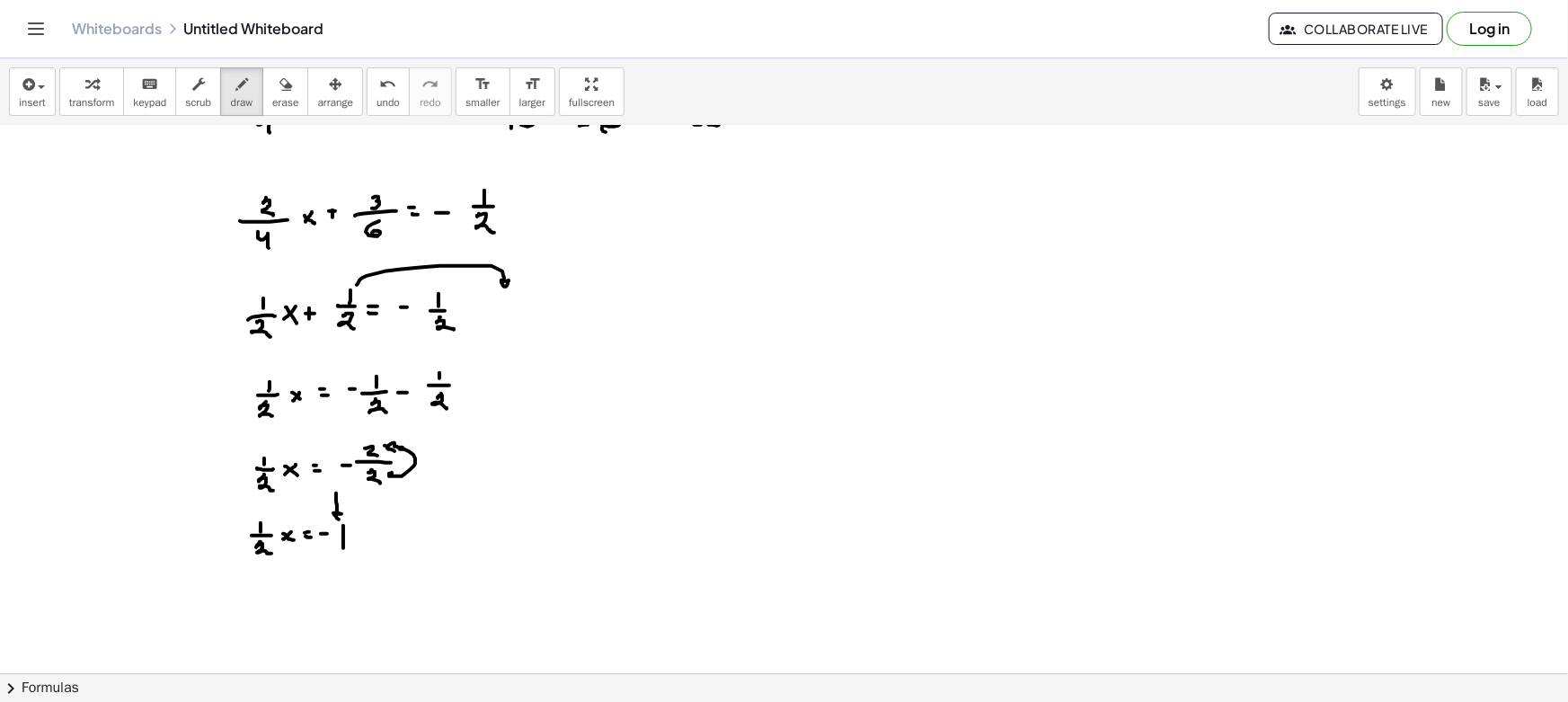drag, startPoint x: 336, startPoint y: 496, endPoint x: 345, endPoint y: 513, distance: 19.235384 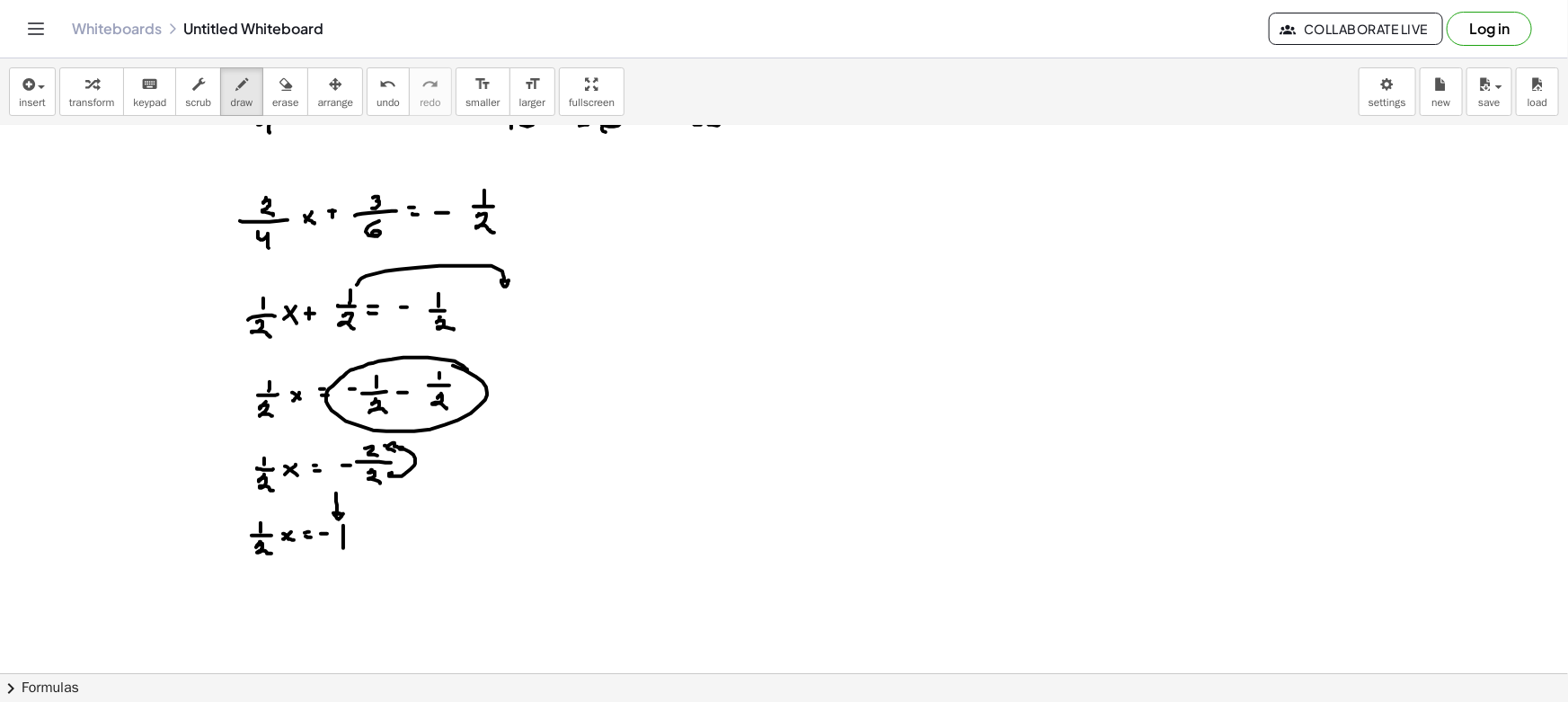 drag, startPoint x: 467, startPoint y: 370, endPoint x: 397, endPoint y: 422, distance: 87.20092 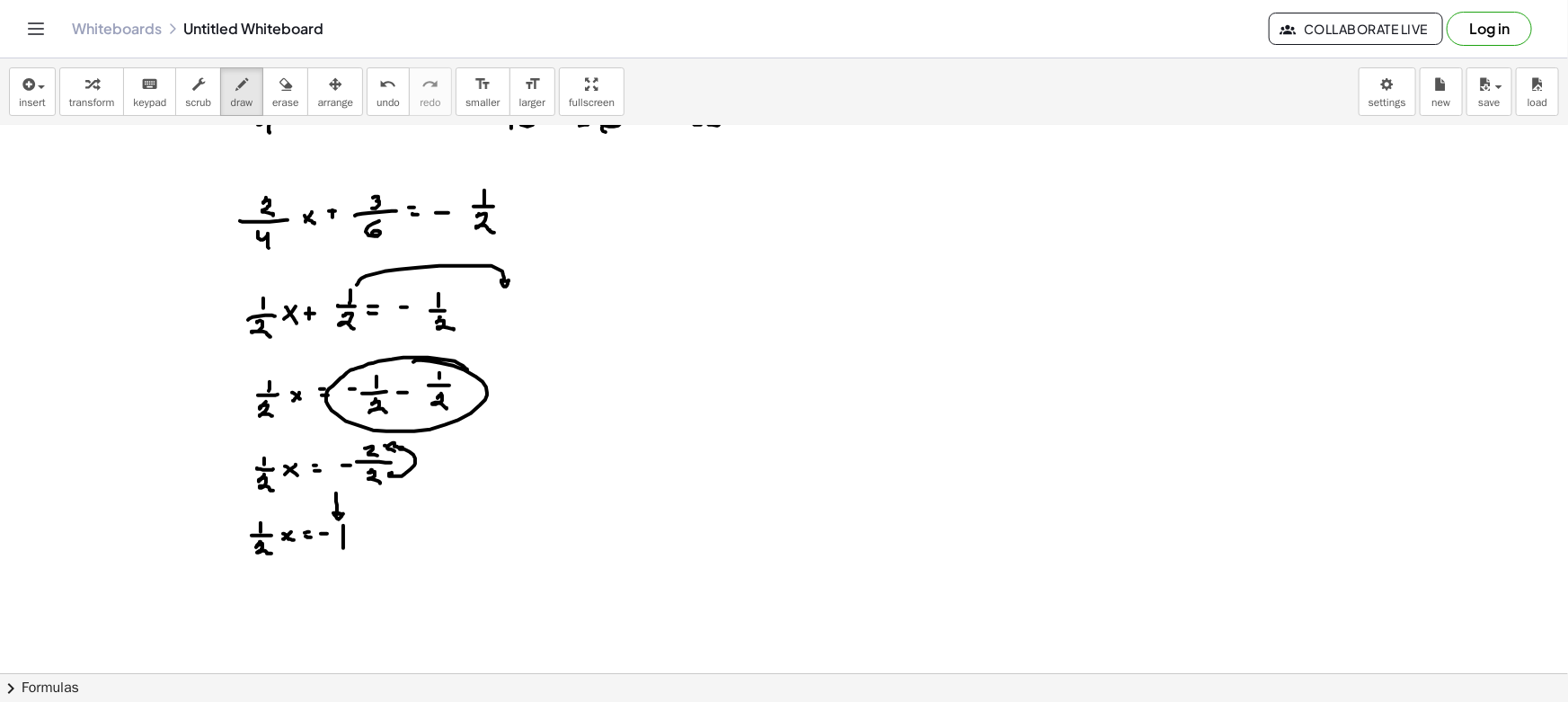 scroll, scrollTop: 572, scrollLeft: 0, axis: vertical 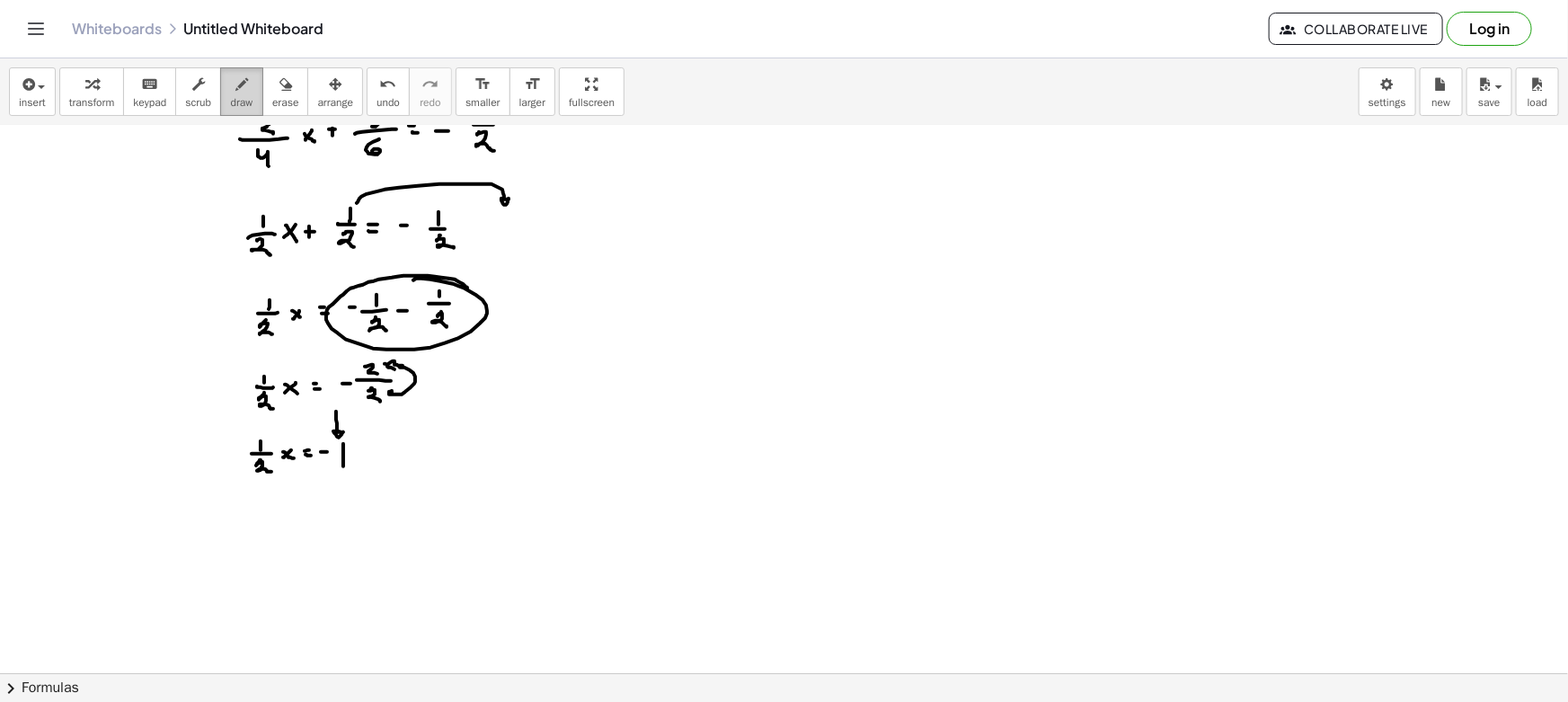 click at bounding box center (242, 84) 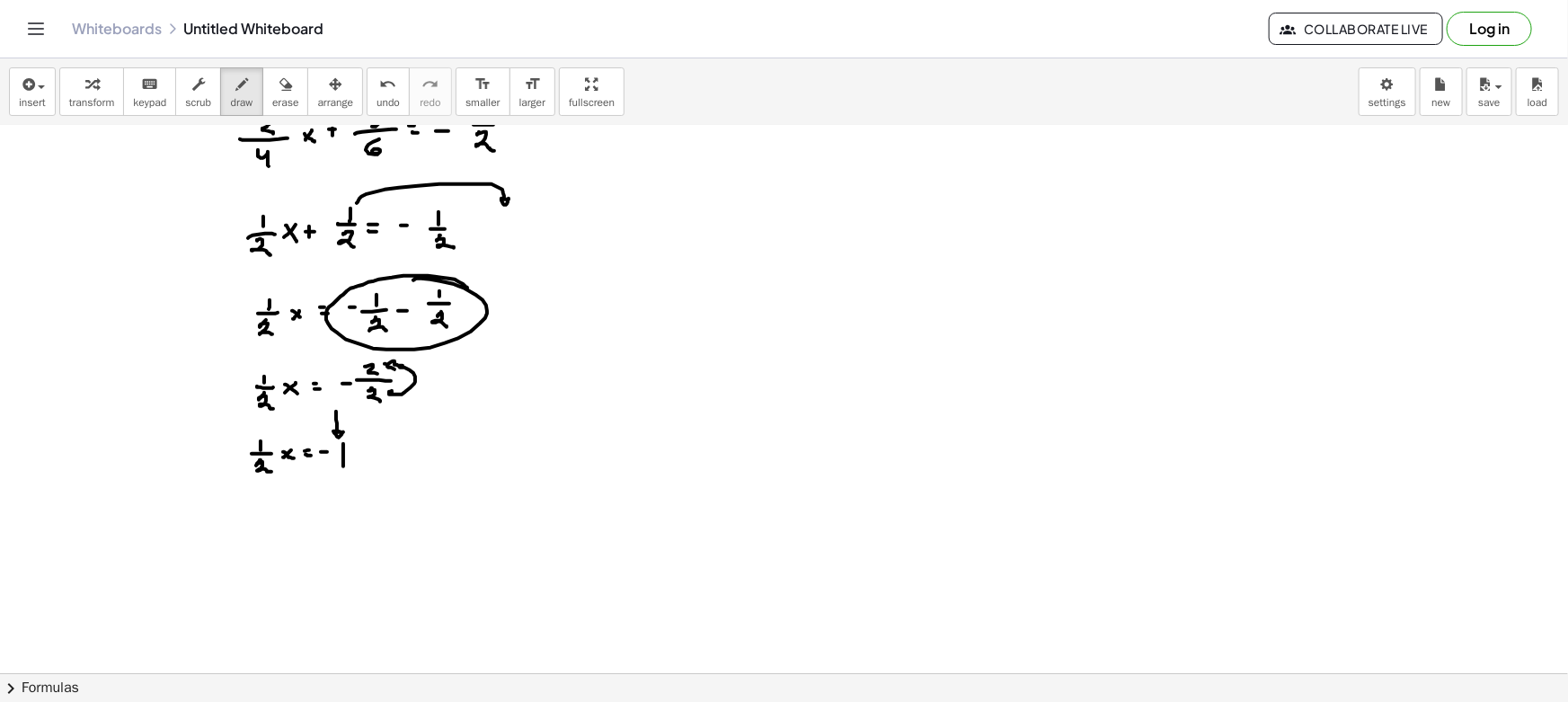 drag, startPoint x: 275, startPoint y: 522, endPoint x: 261, endPoint y: 534, distance: 18.439089 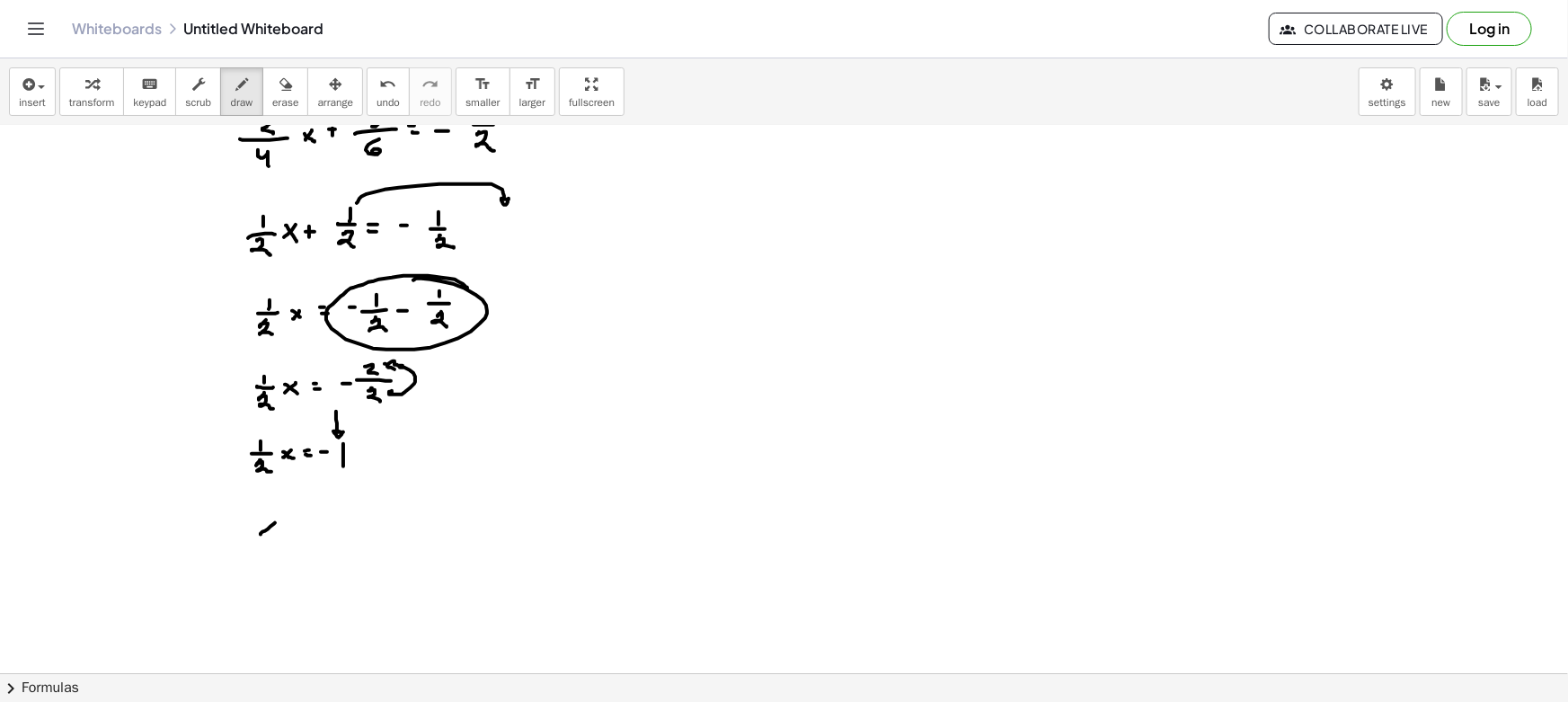drag, startPoint x: 265, startPoint y: 527, endPoint x: 279, endPoint y: 538, distance: 17.804494 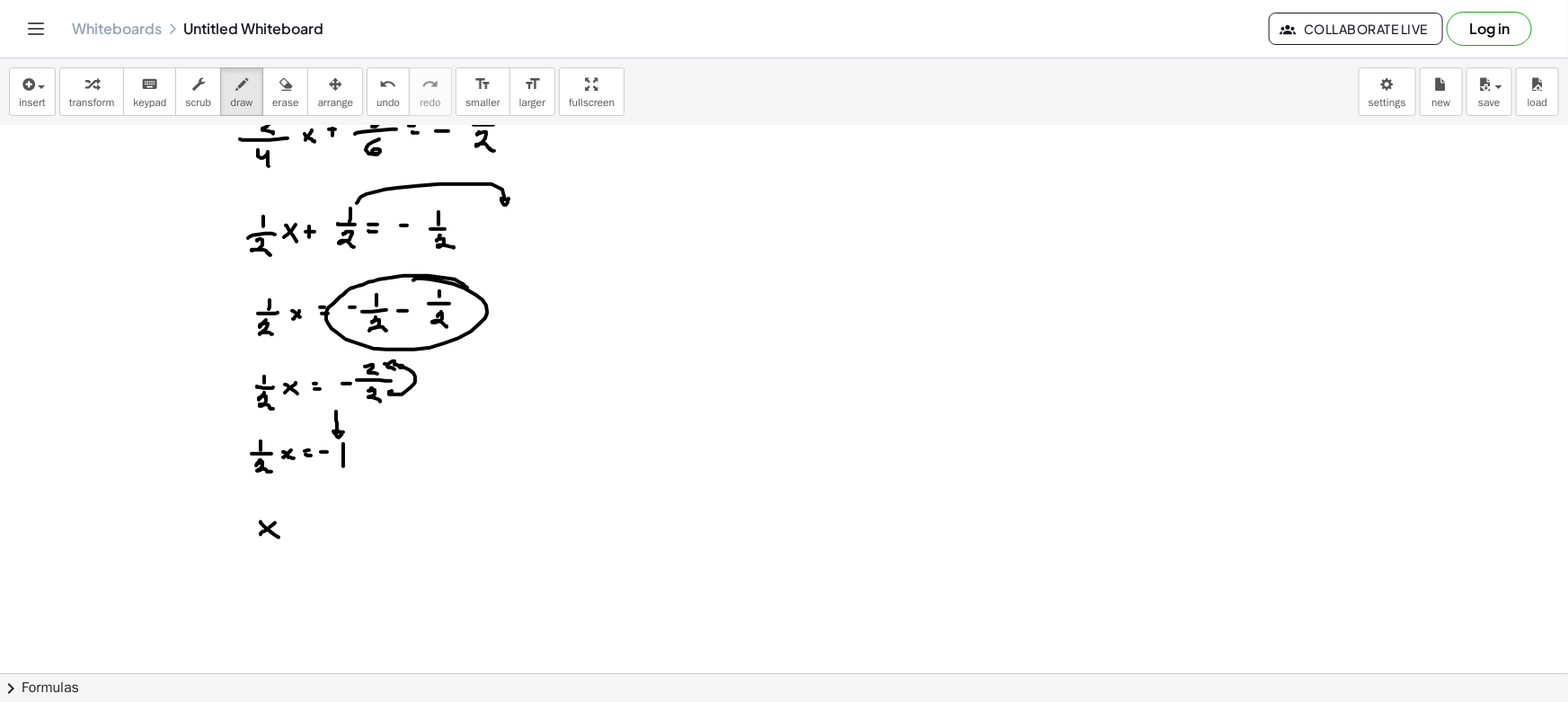 click at bounding box center (784, 202) 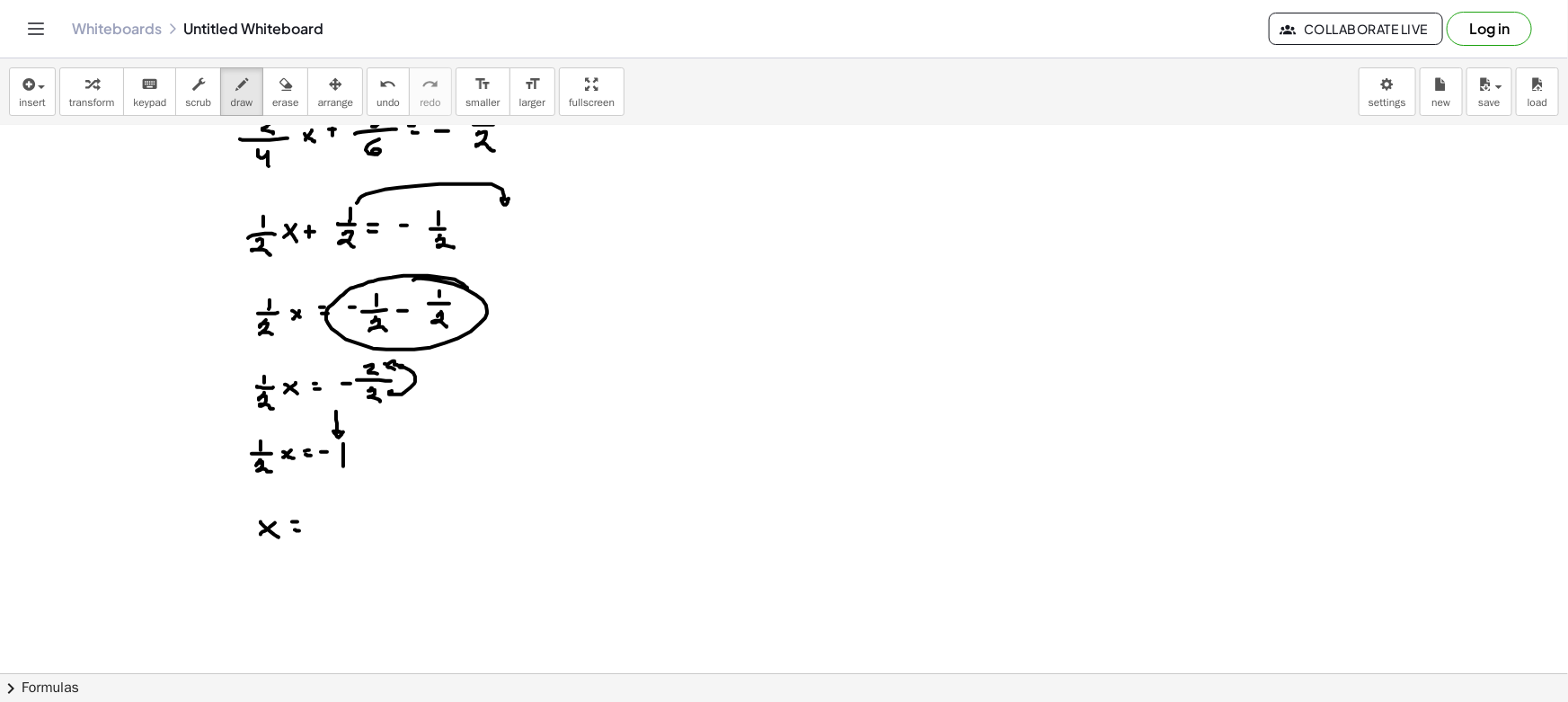 click at bounding box center (784, 202) 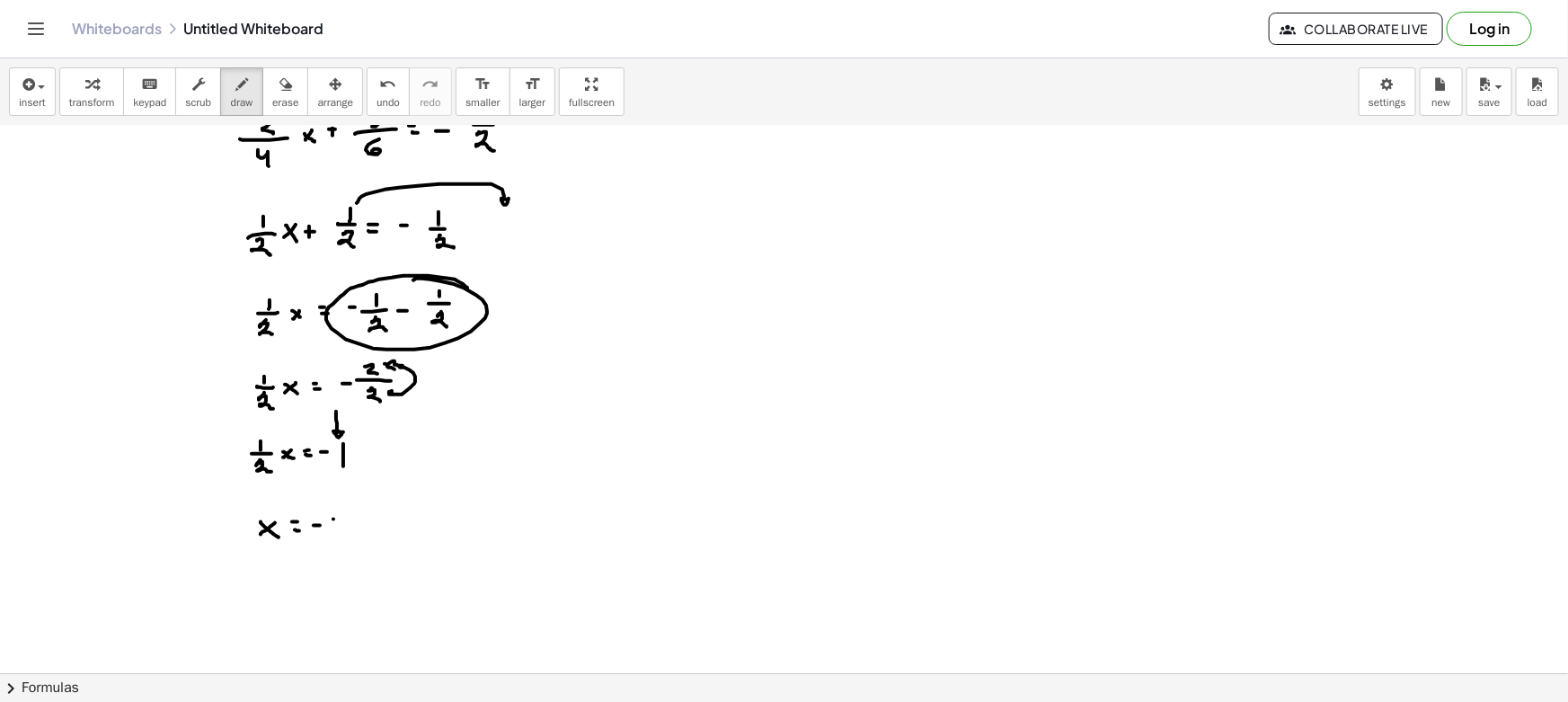 drag, startPoint x: 333, startPoint y: 519, endPoint x: 333, endPoint y: 536, distance: 17 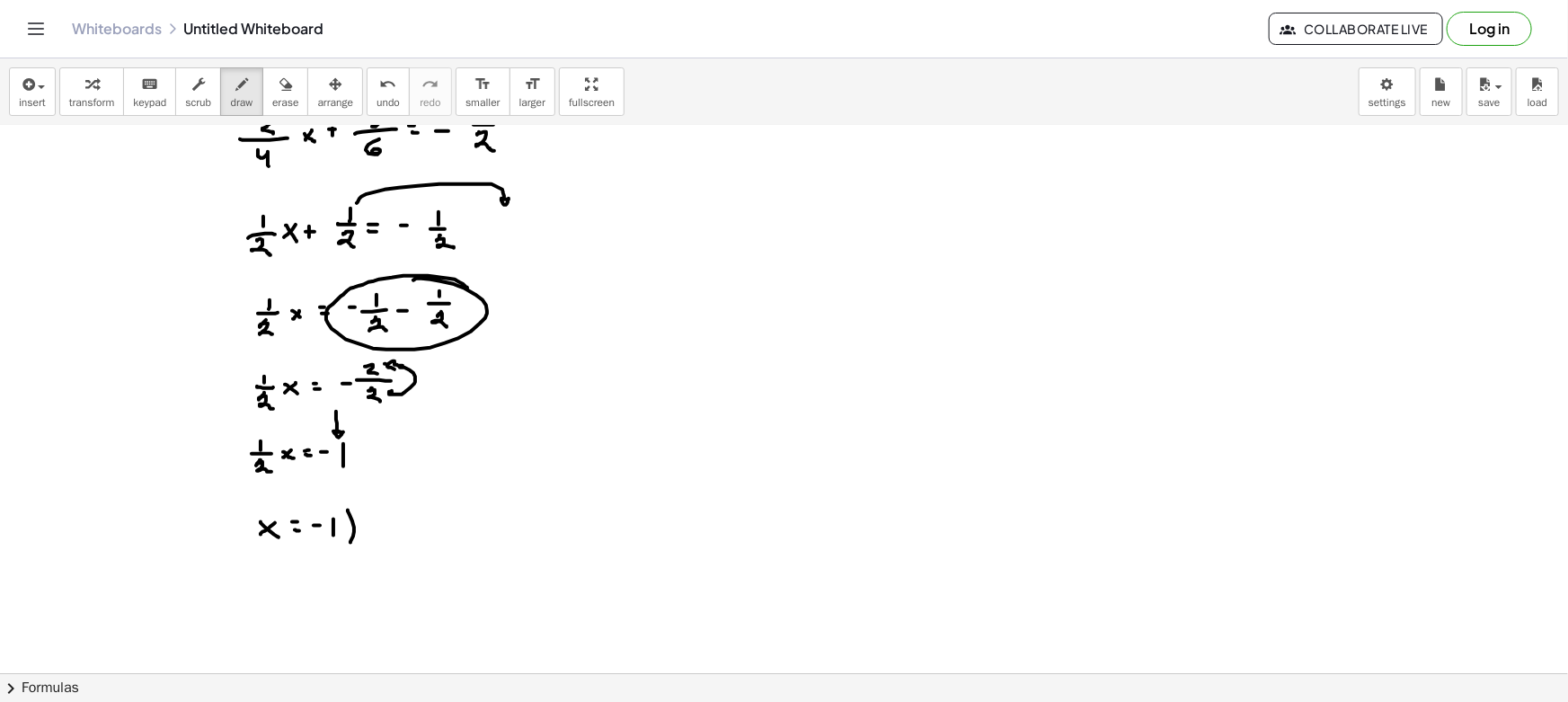 drag, startPoint x: 354, startPoint y: 531, endPoint x: 341, endPoint y: 545, distance: 19.104973 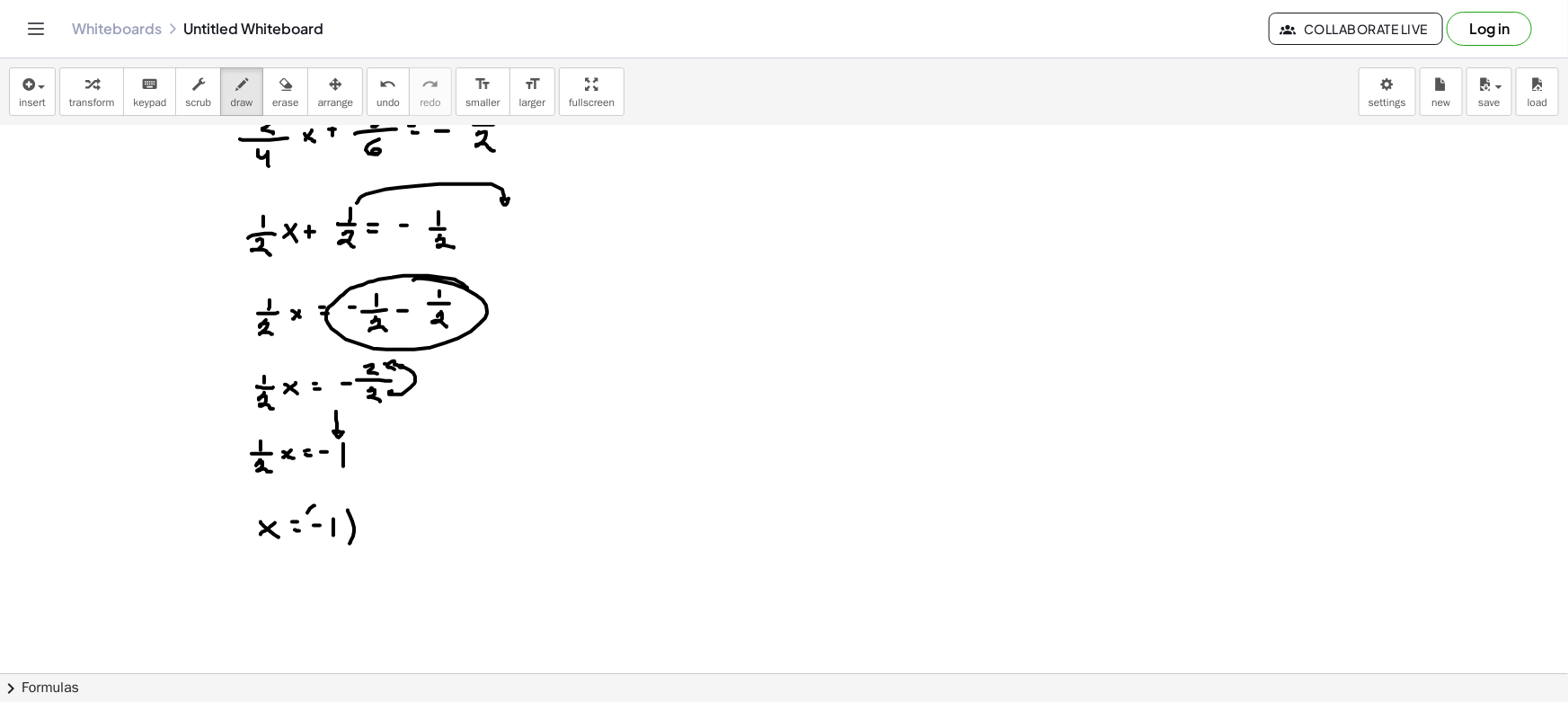 drag, startPoint x: 307, startPoint y: 512, endPoint x: 329, endPoint y: 547, distance: 41.34005 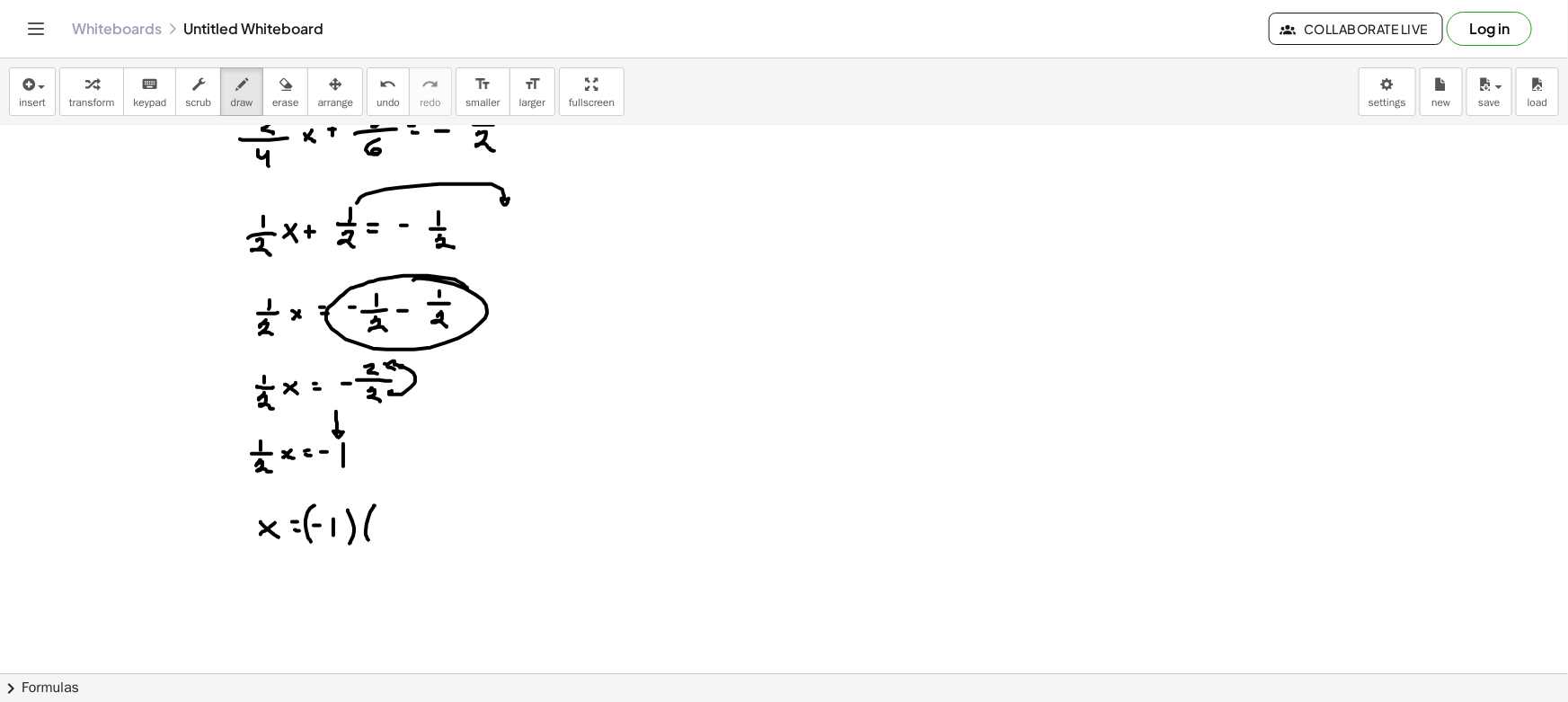 drag, startPoint x: 375, startPoint y: 505, endPoint x: 368, endPoint y: 539, distance: 34.71311 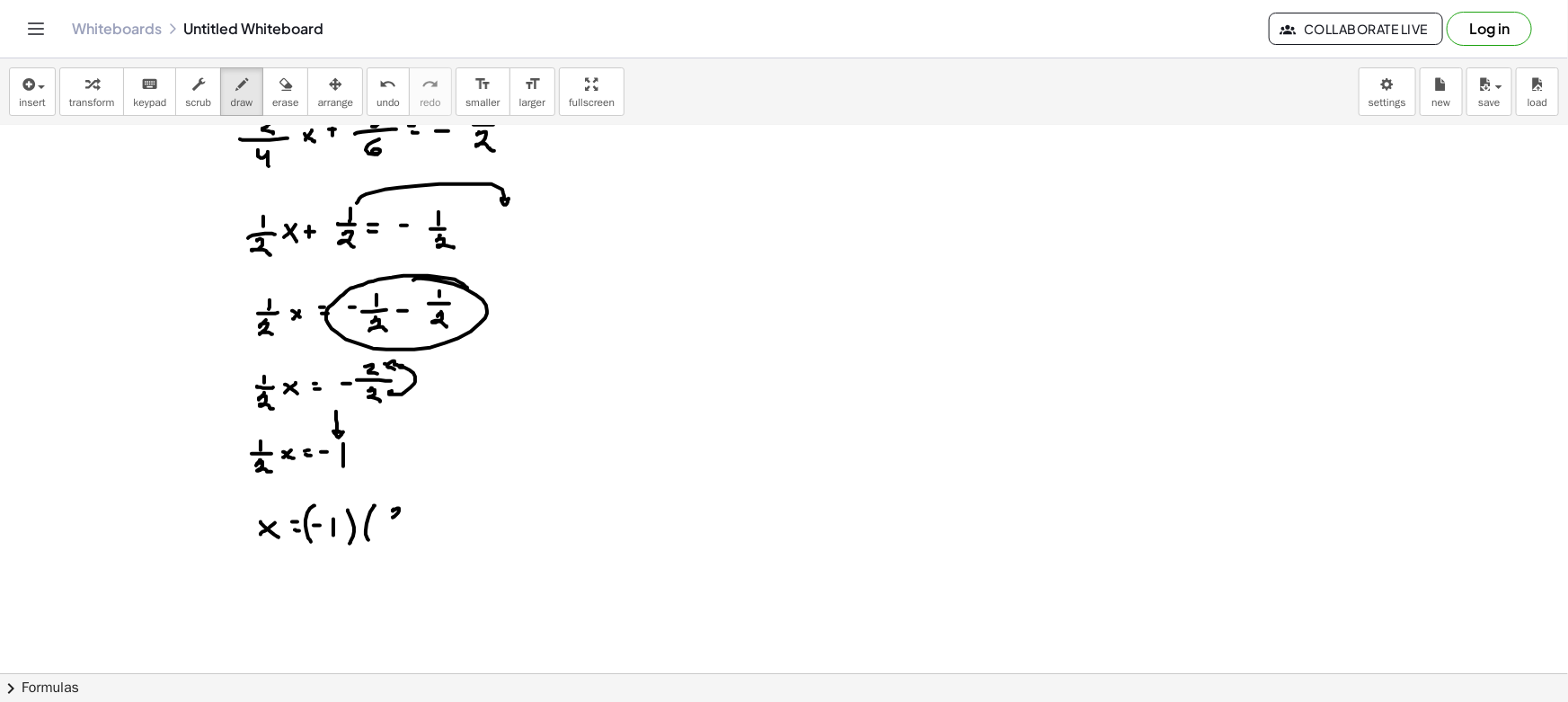 drag, startPoint x: 394, startPoint y: 510, endPoint x: 394, endPoint y: 520, distance: 10 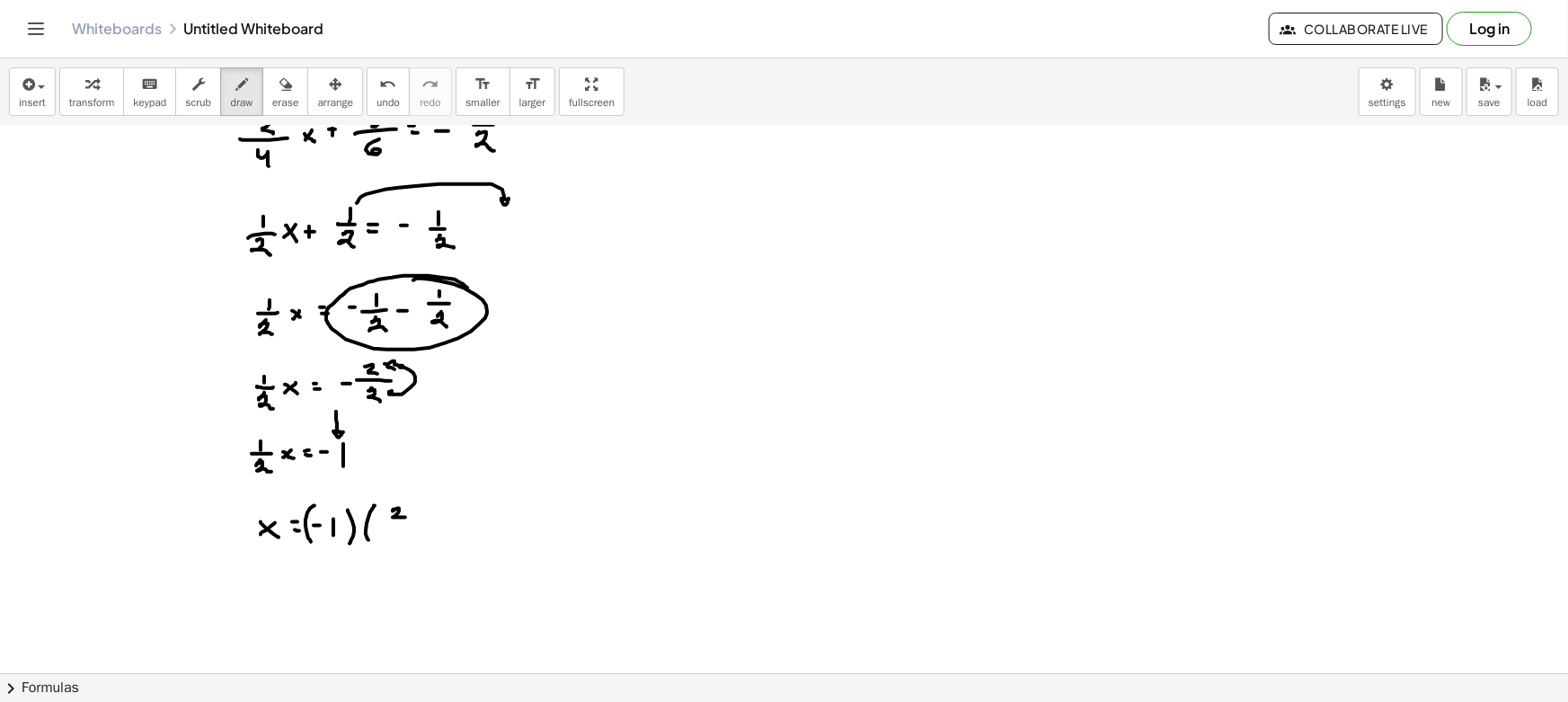 click at bounding box center (784, 202) 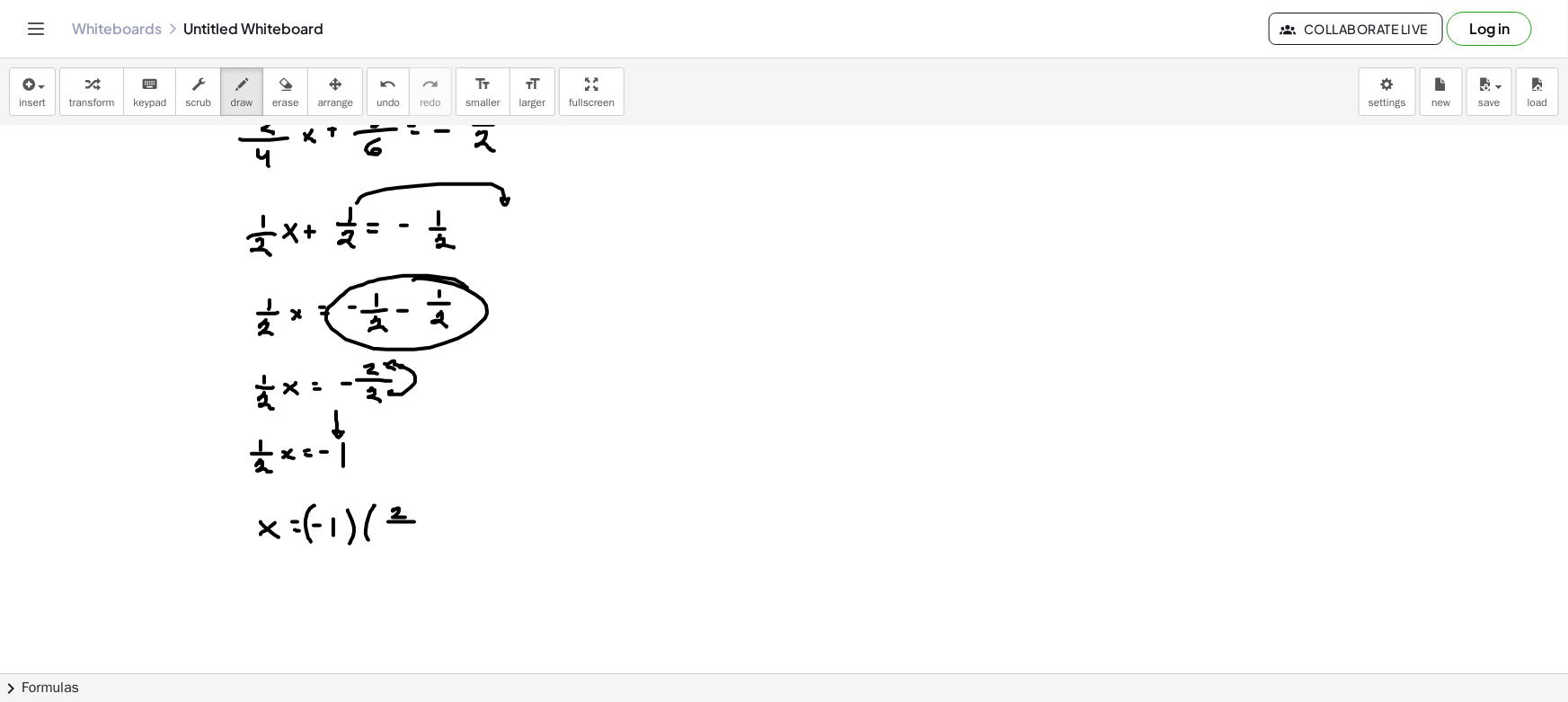 click at bounding box center (784, 202) 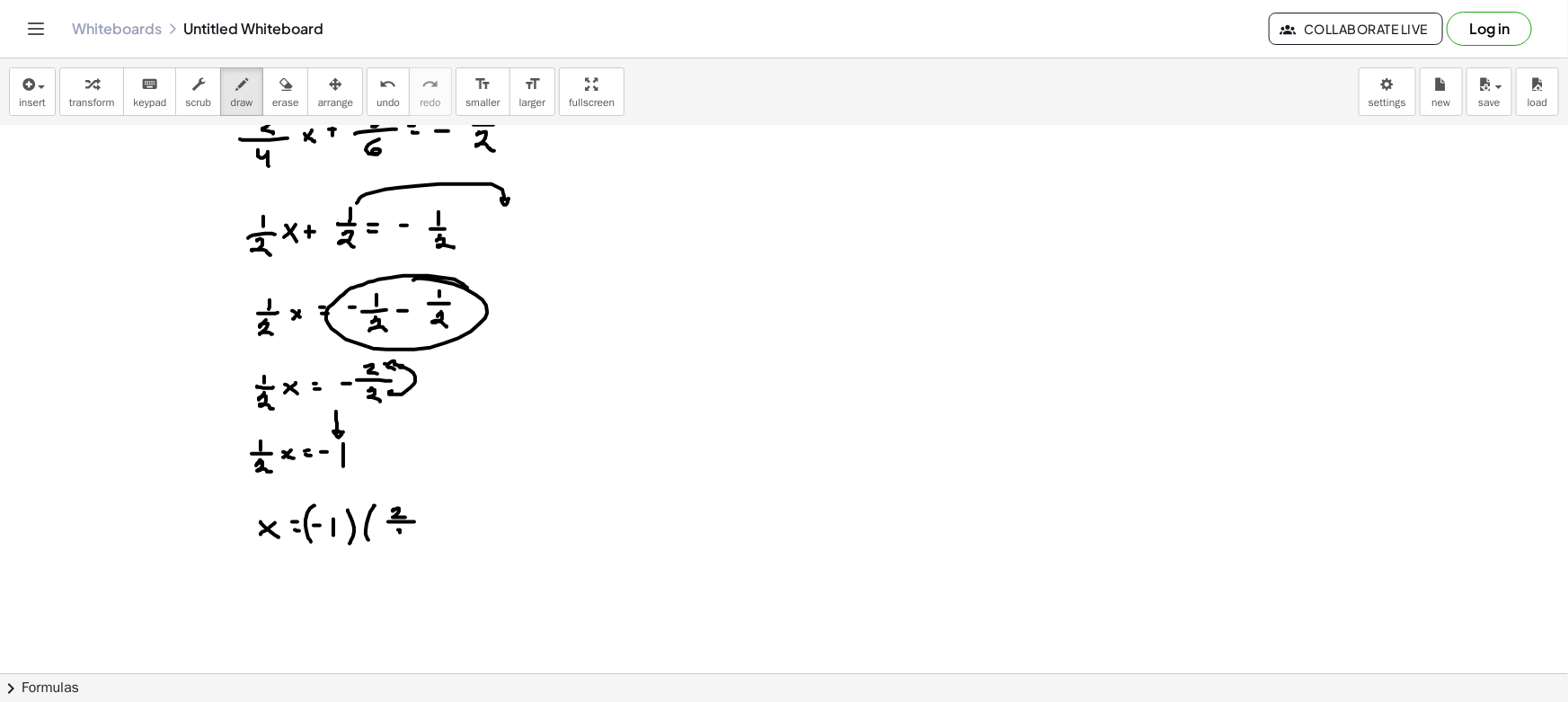 click at bounding box center [784, 202] 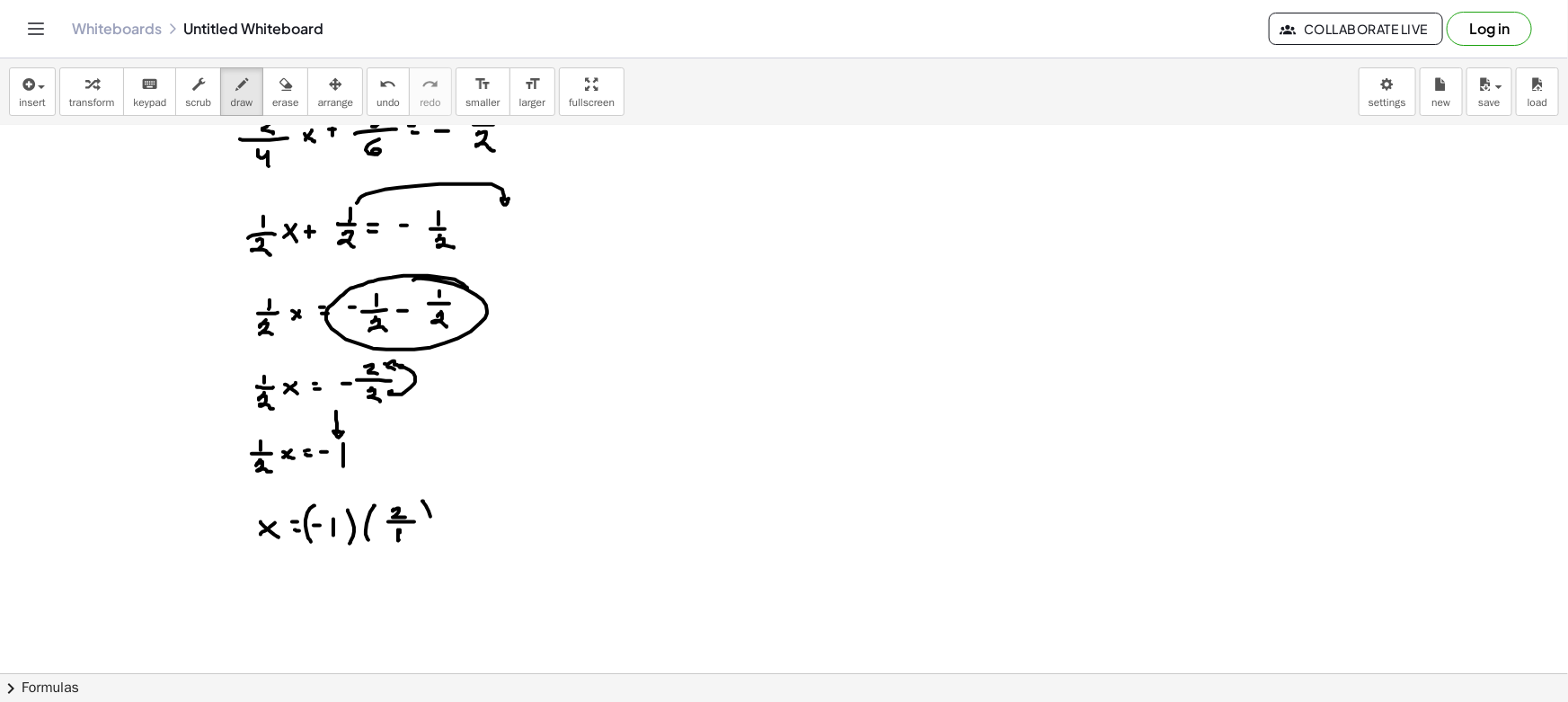 drag, startPoint x: 430, startPoint y: 516, endPoint x: 425, endPoint y: 540, distance: 24.515301 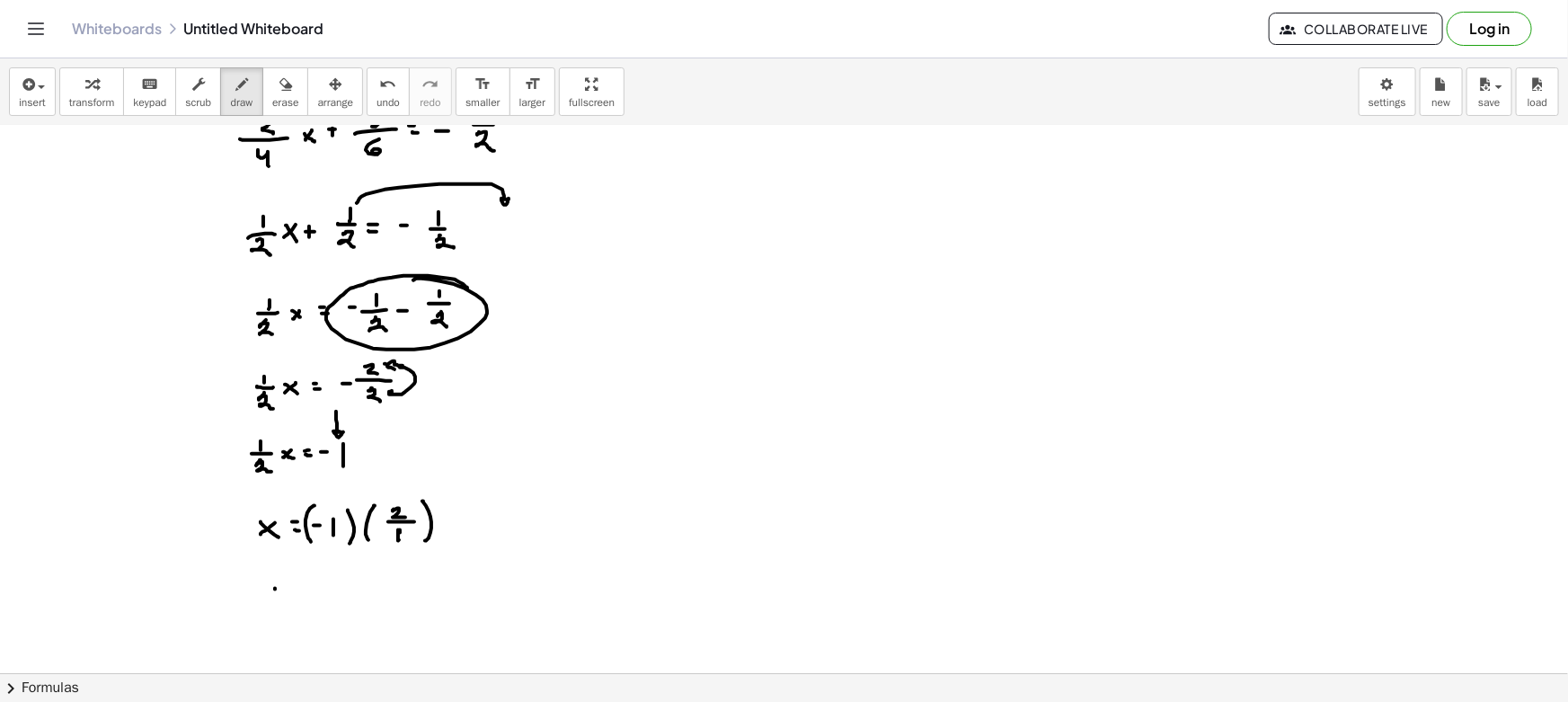 drag, startPoint x: 275, startPoint y: 588, endPoint x: 255, endPoint y: 602, distance: 24.413111 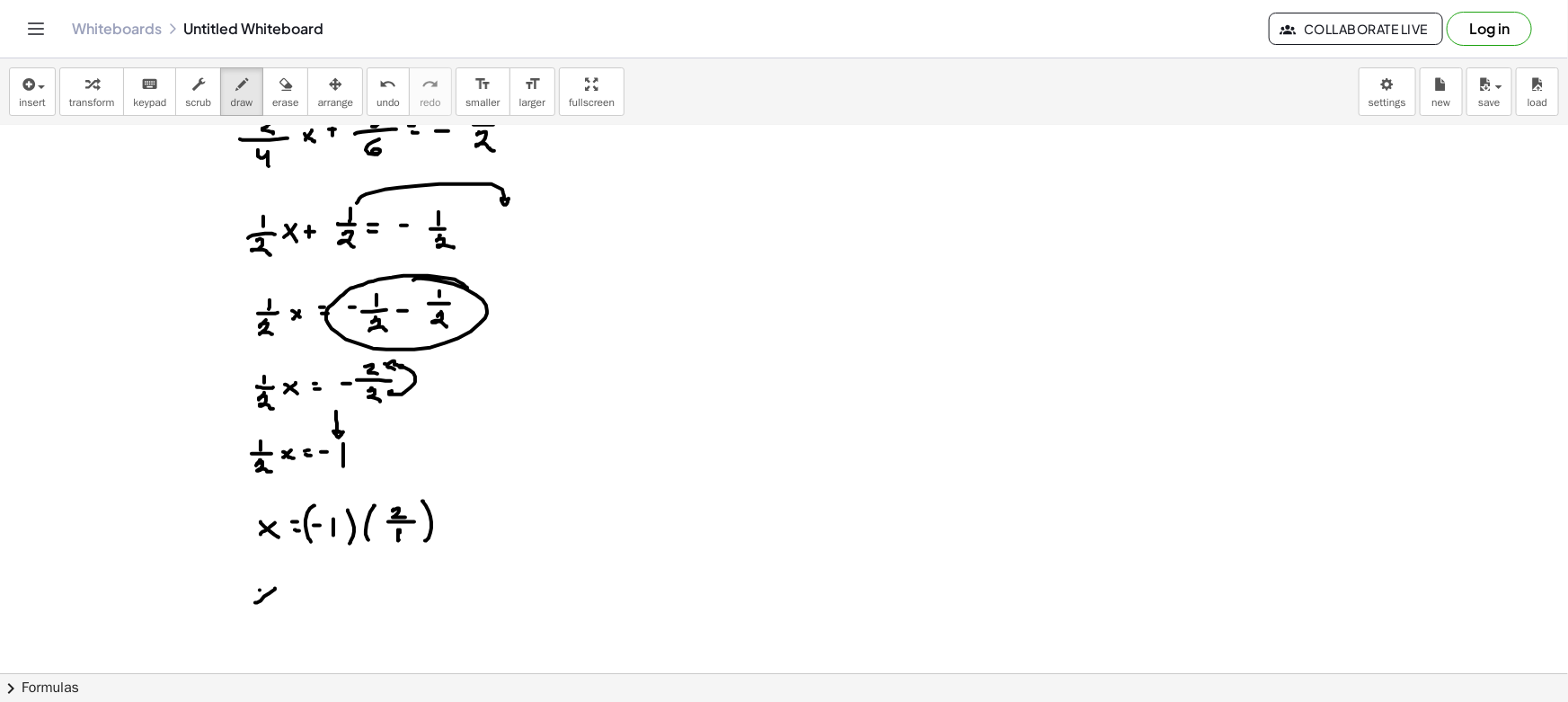 drag, startPoint x: 260, startPoint y: 590, endPoint x: 286, endPoint y: 605, distance: 30.01666 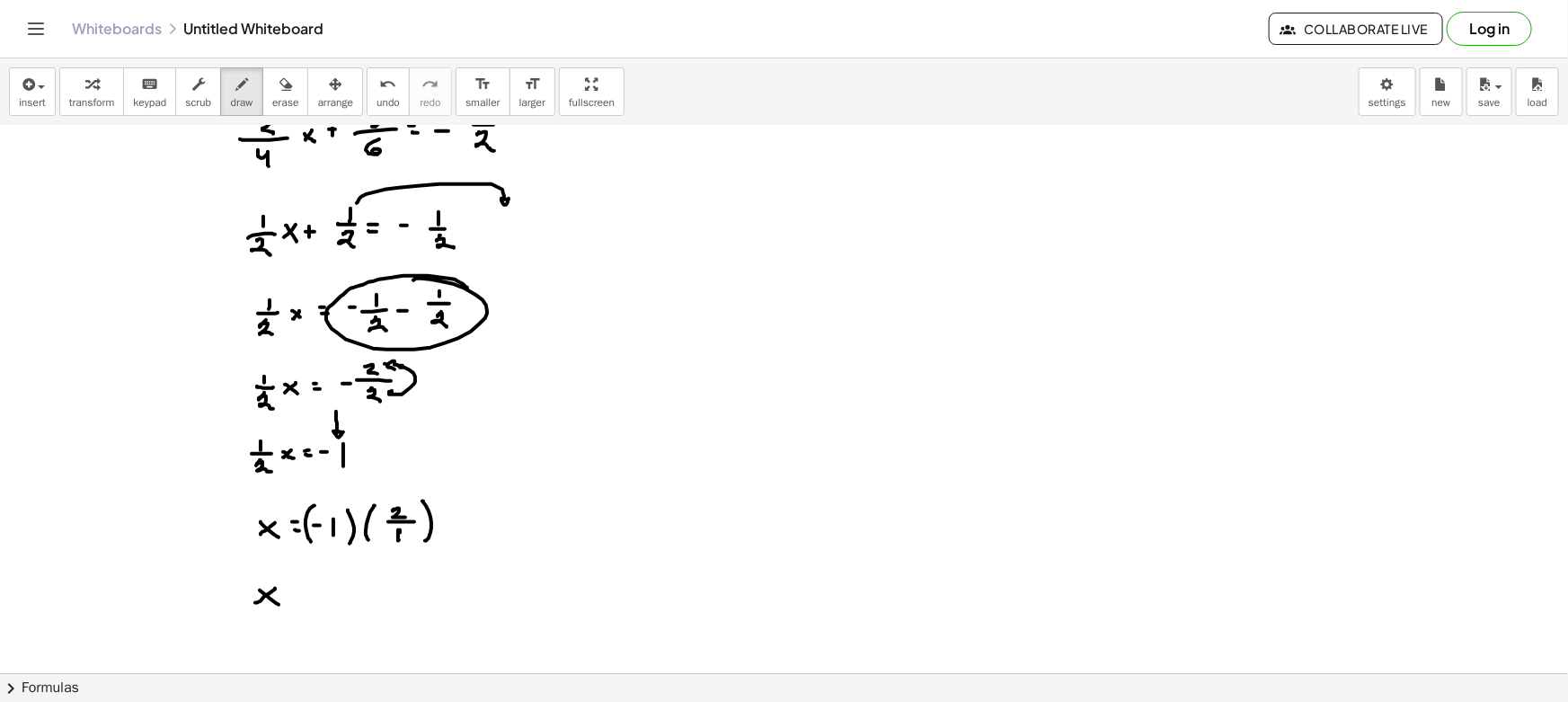 click at bounding box center (784, 202) 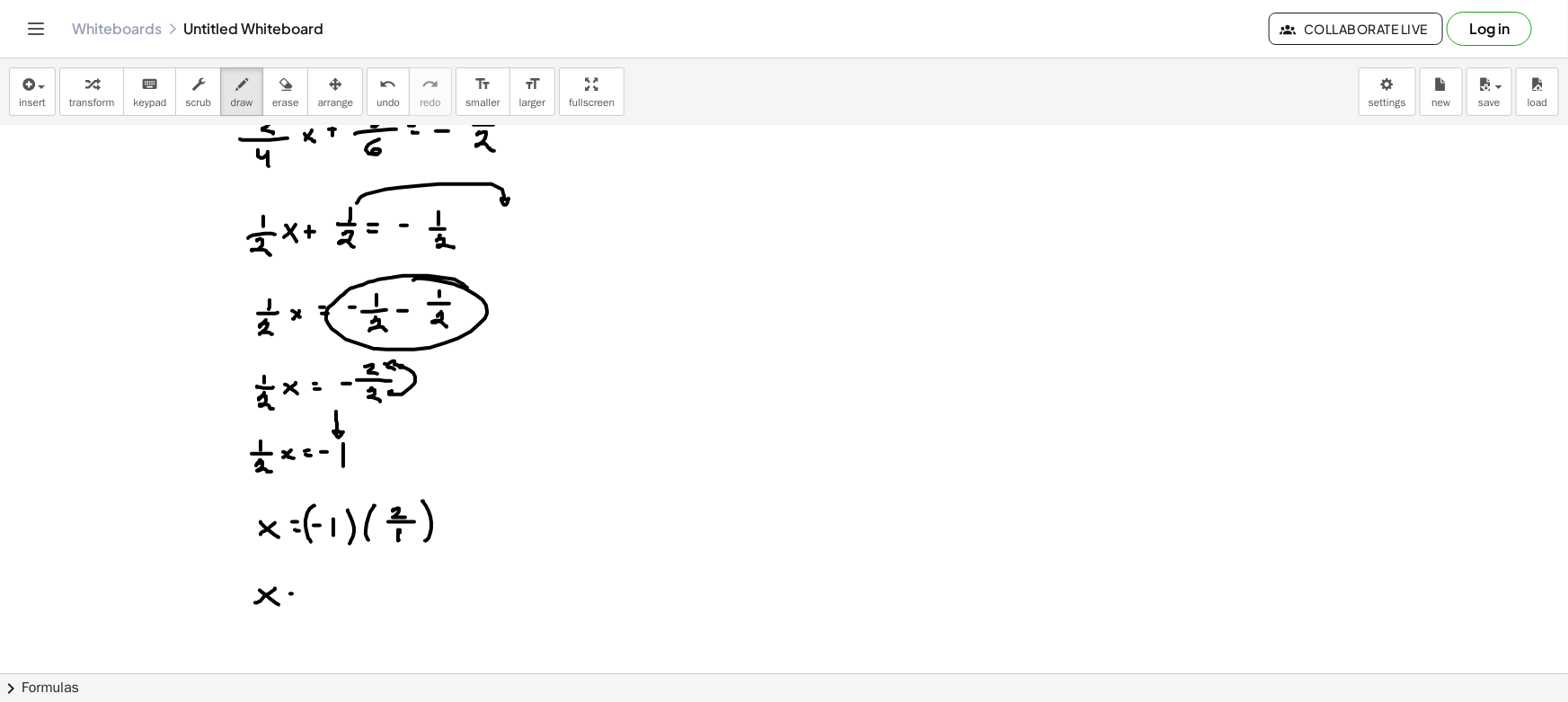 click at bounding box center (784, 202) 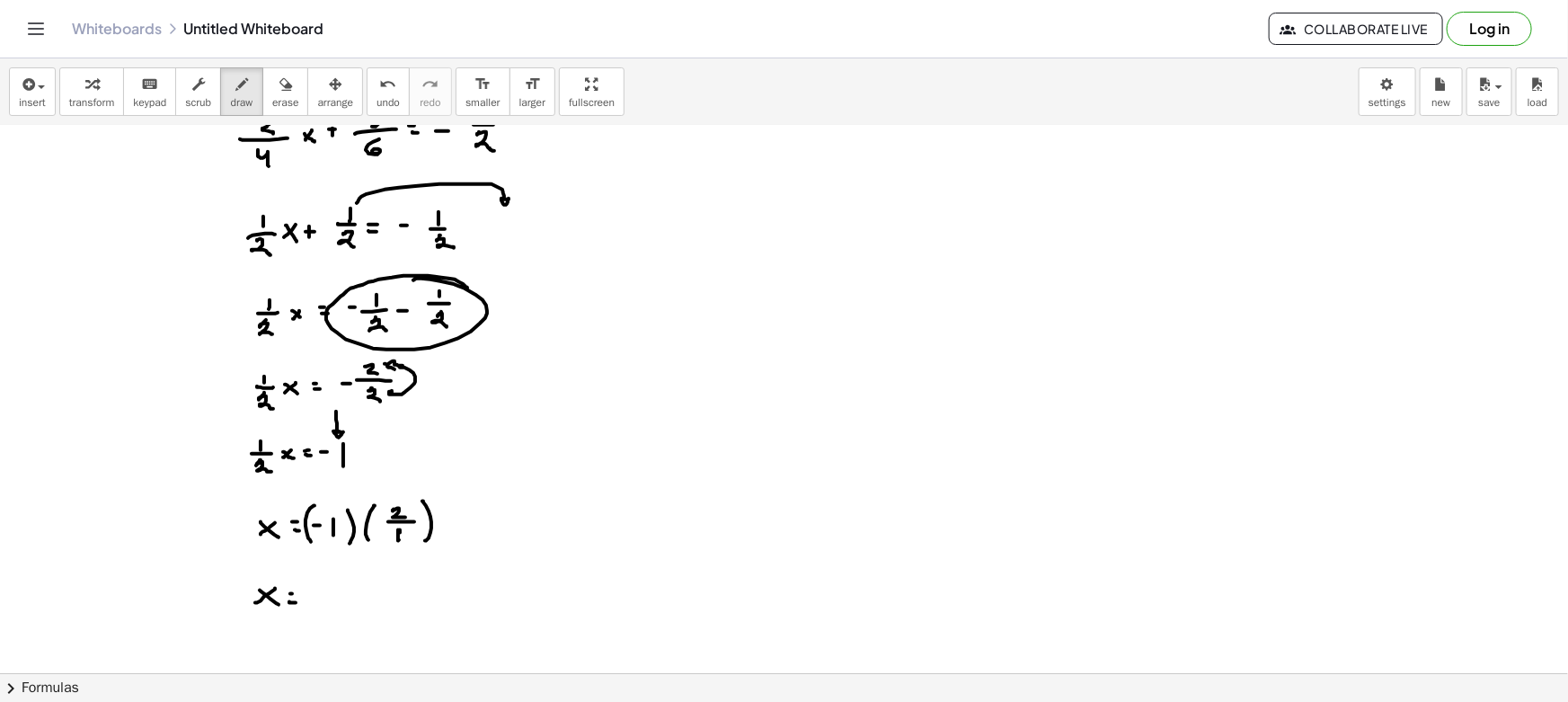 drag, startPoint x: 243, startPoint y: 98, endPoint x: 228, endPoint y: 205, distance: 108.046286 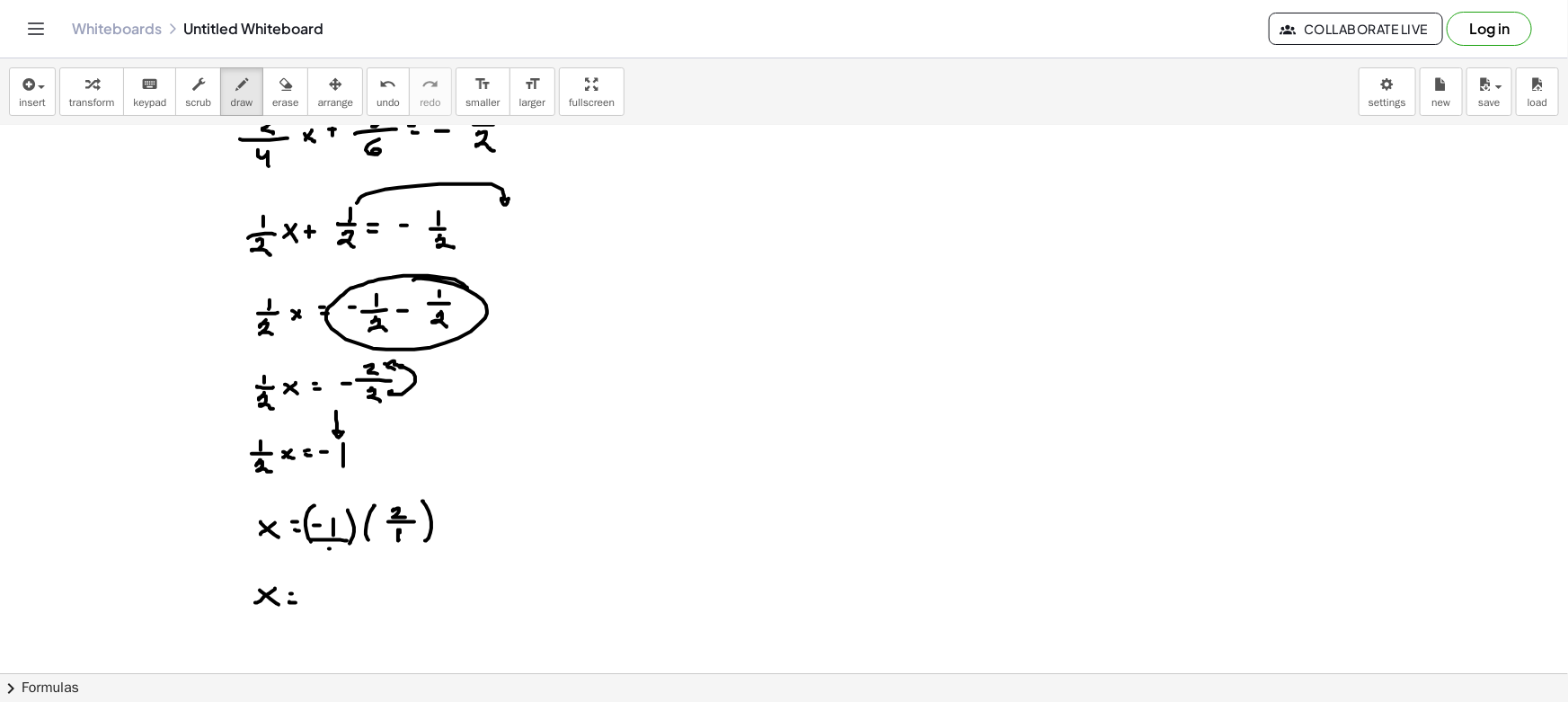 drag, startPoint x: 330, startPoint y: 548, endPoint x: 327, endPoint y: 557, distance: 9.486833 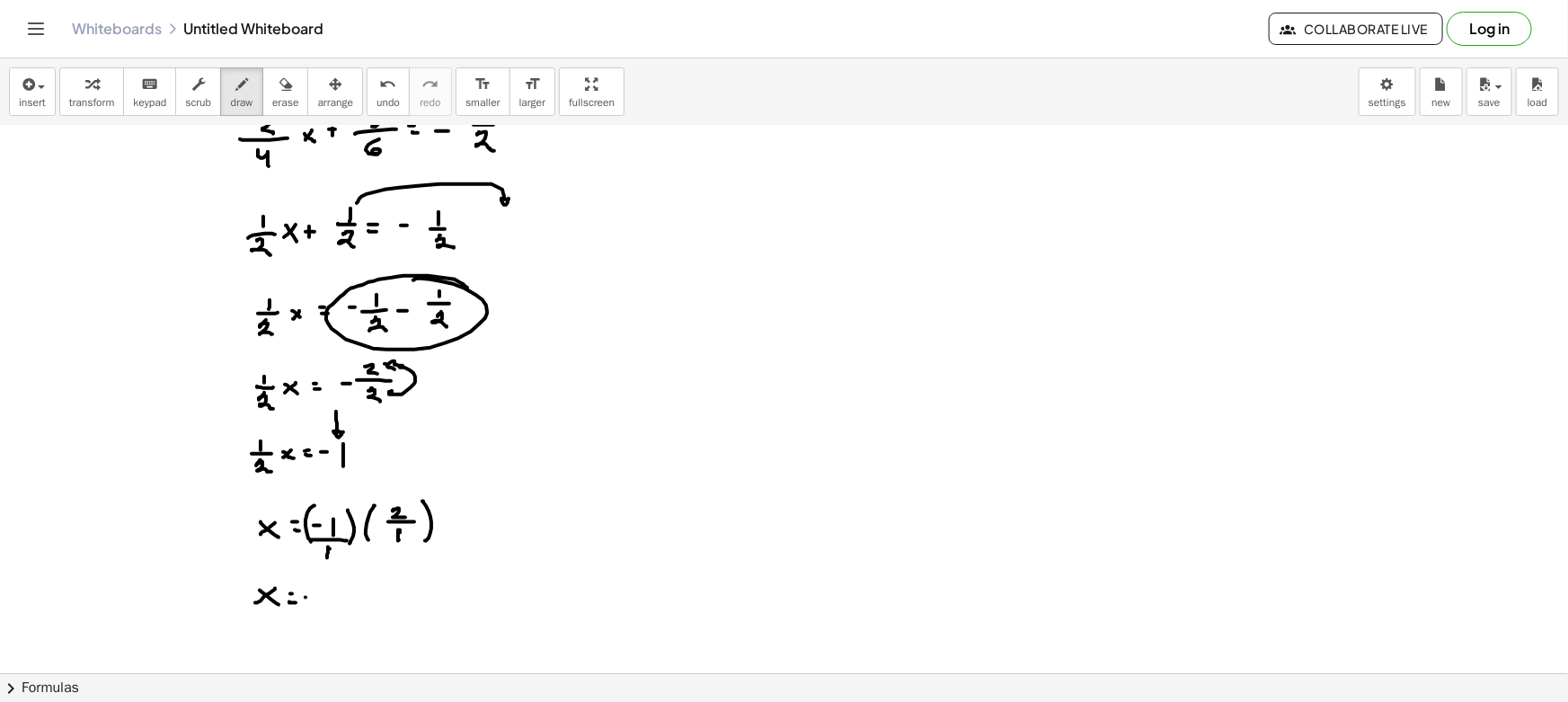 drag, startPoint x: 306, startPoint y: 597, endPoint x: 319, endPoint y: 599, distance: 13.152946 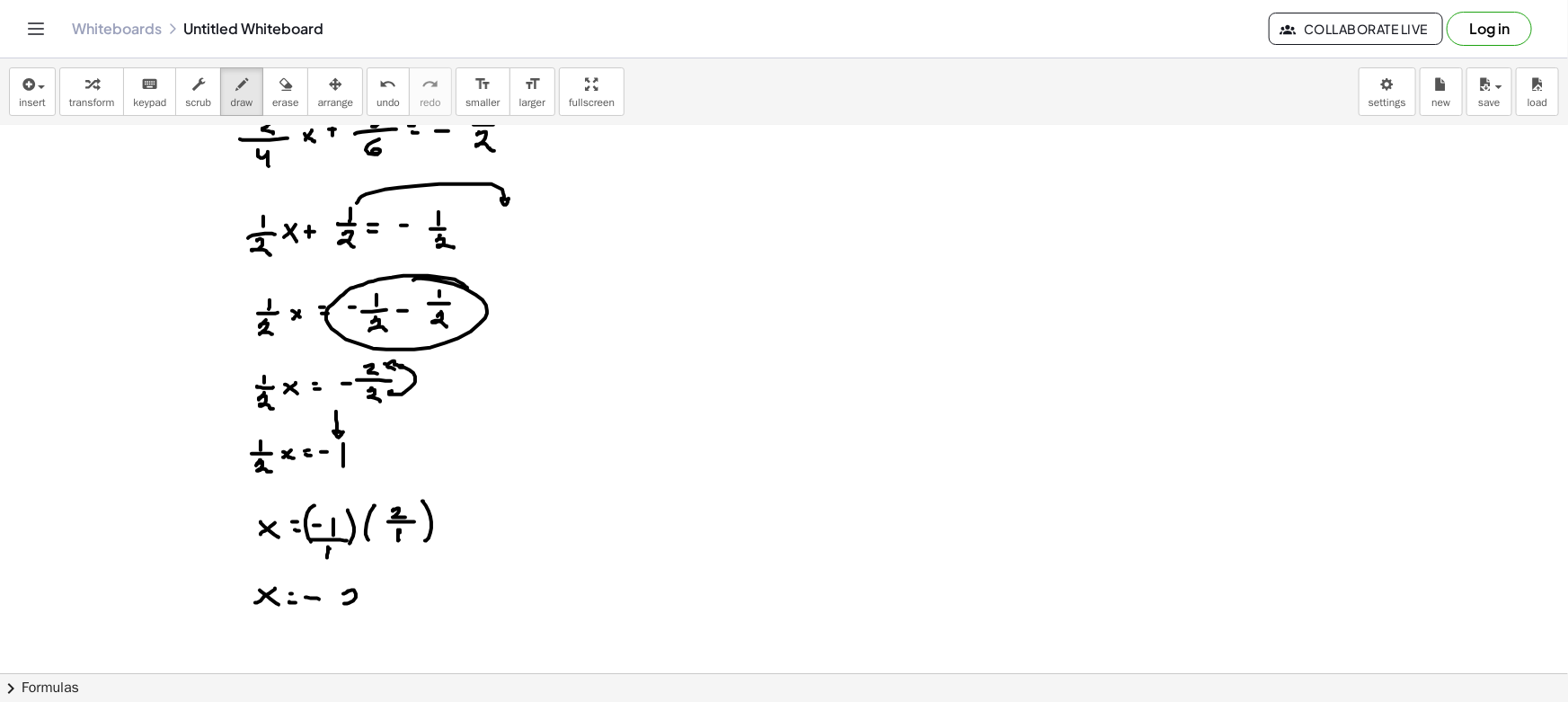 drag, startPoint x: 349, startPoint y: 591, endPoint x: 373, endPoint y: 609, distance: 30 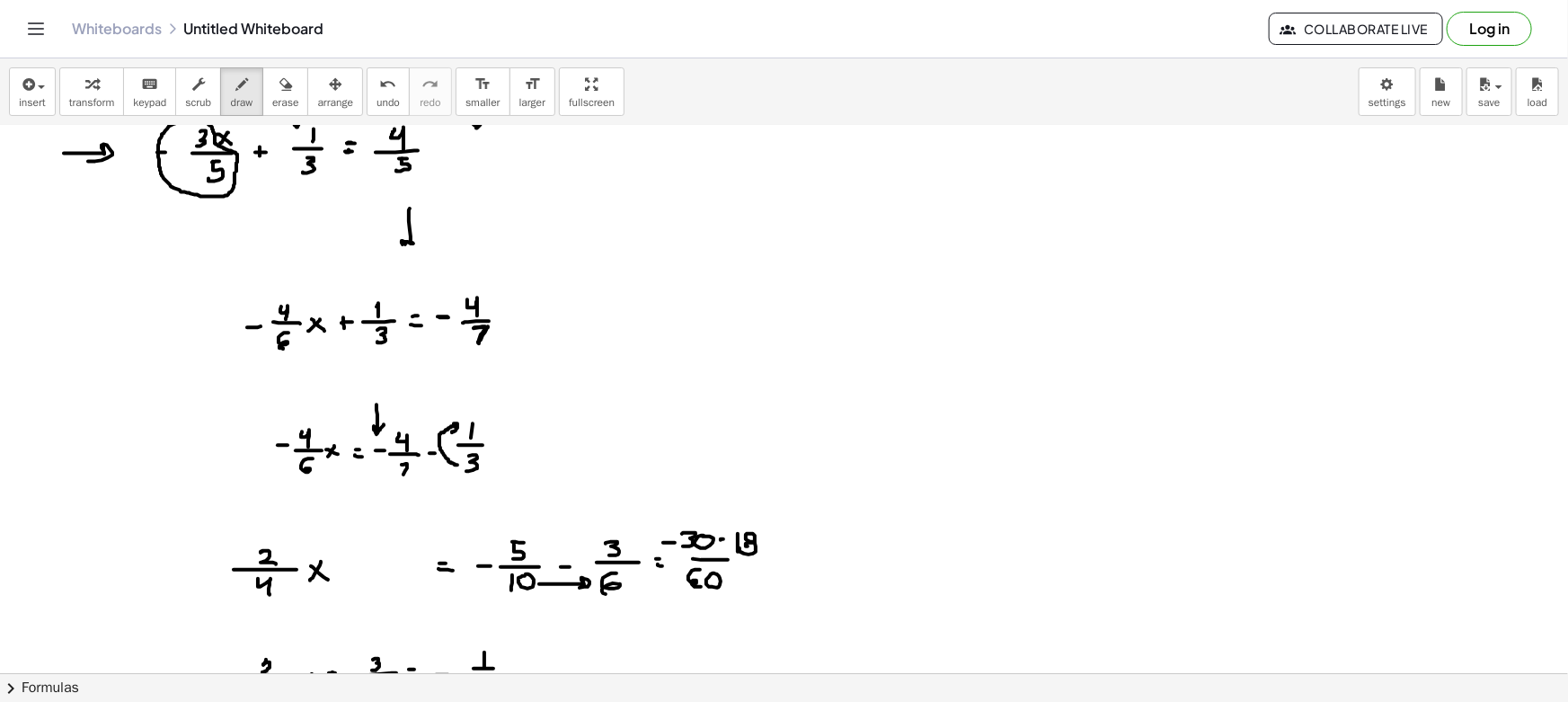 scroll, scrollTop: 0, scrollLeft: 0, axis: both 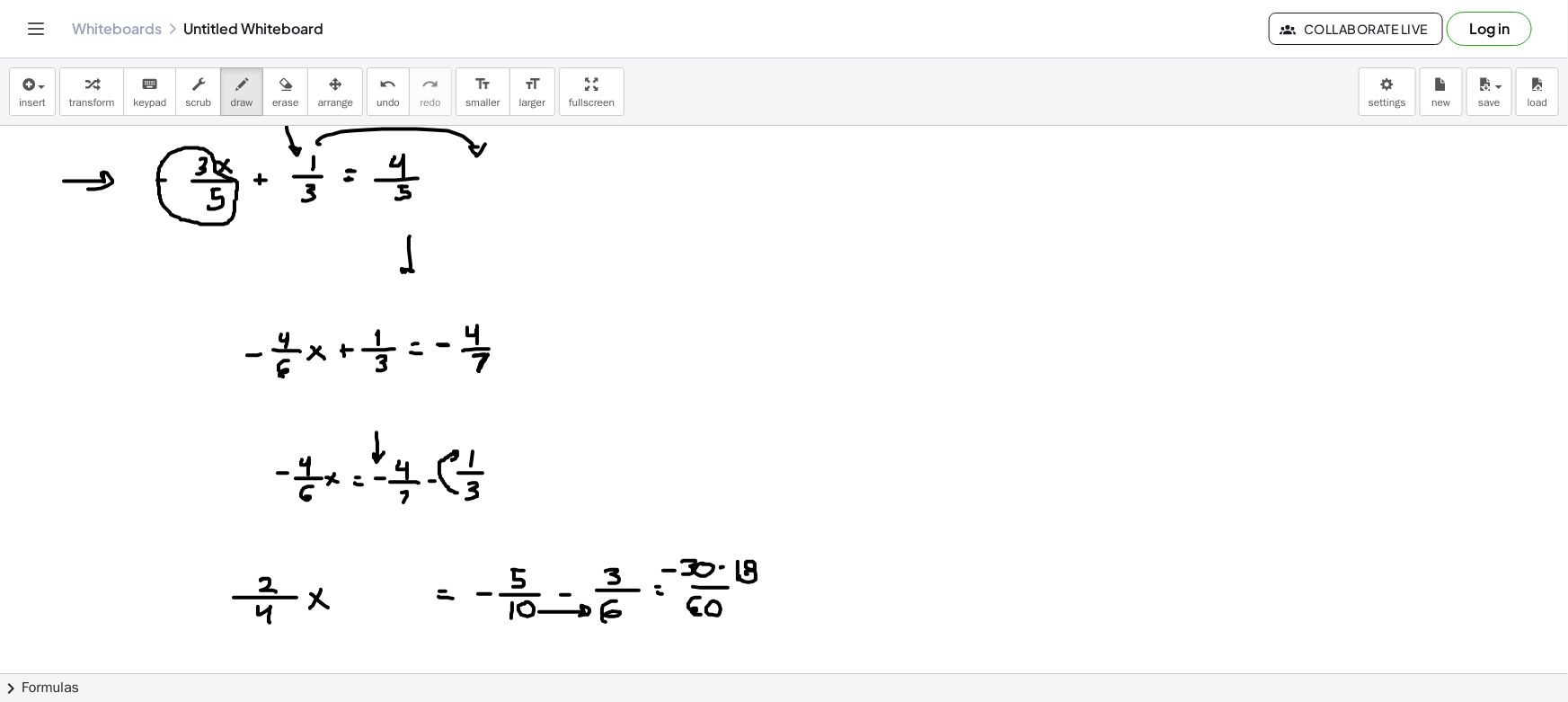 click at bounding box center (784, 774) 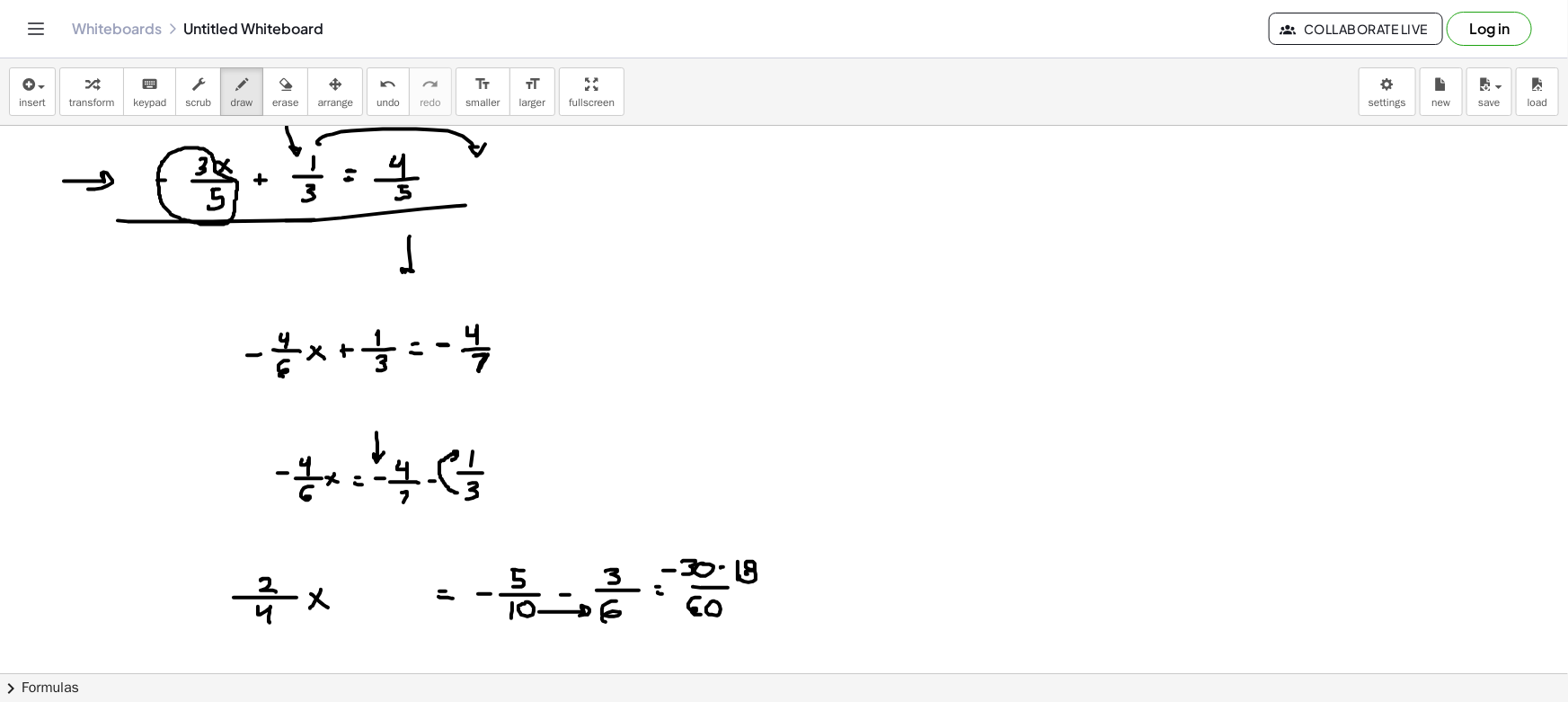 drag, startPoint x: 465, startPoint y: 205, endPoint x: 530, endPoint y: 199, distance: 65.27634 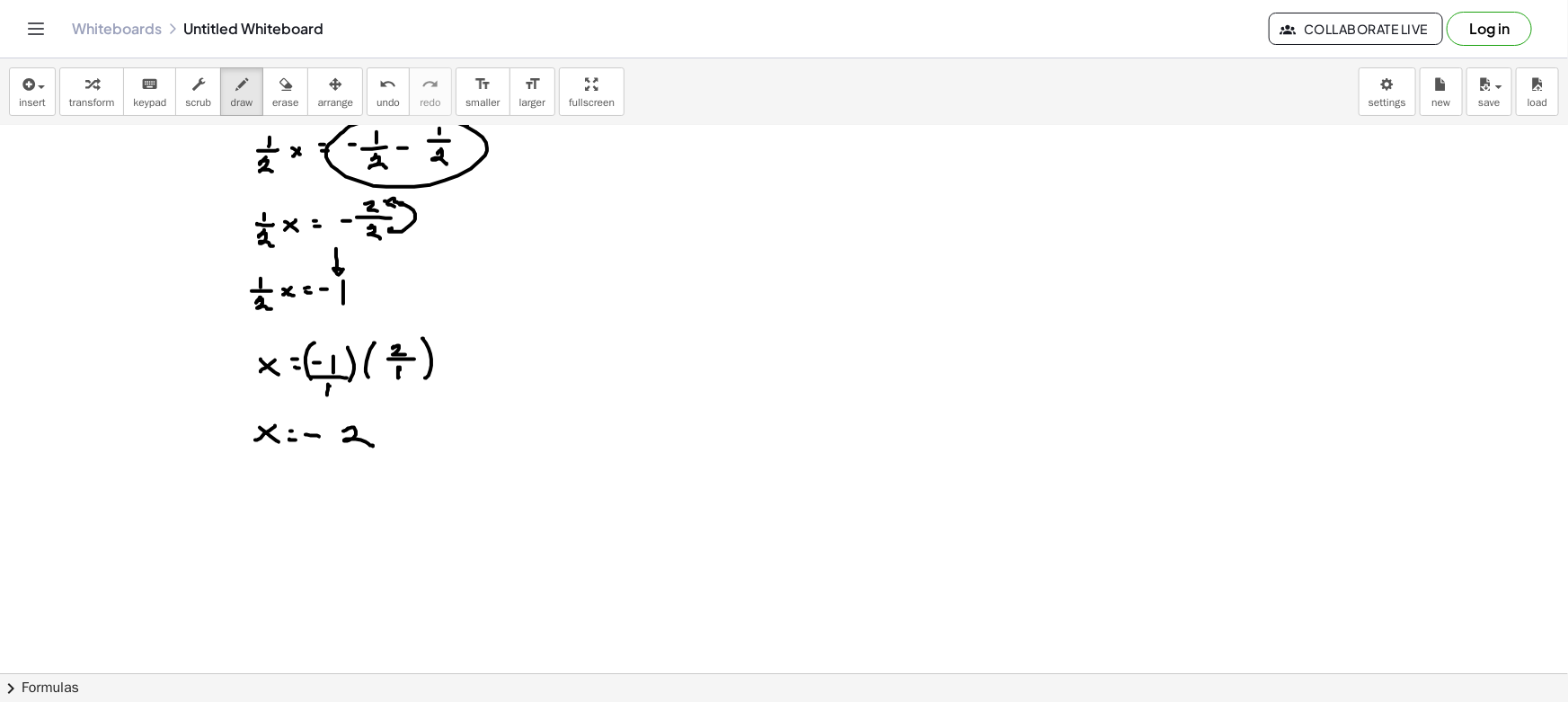scroll, scrollTop: 735, scrollLeft: 0, axis: vertical 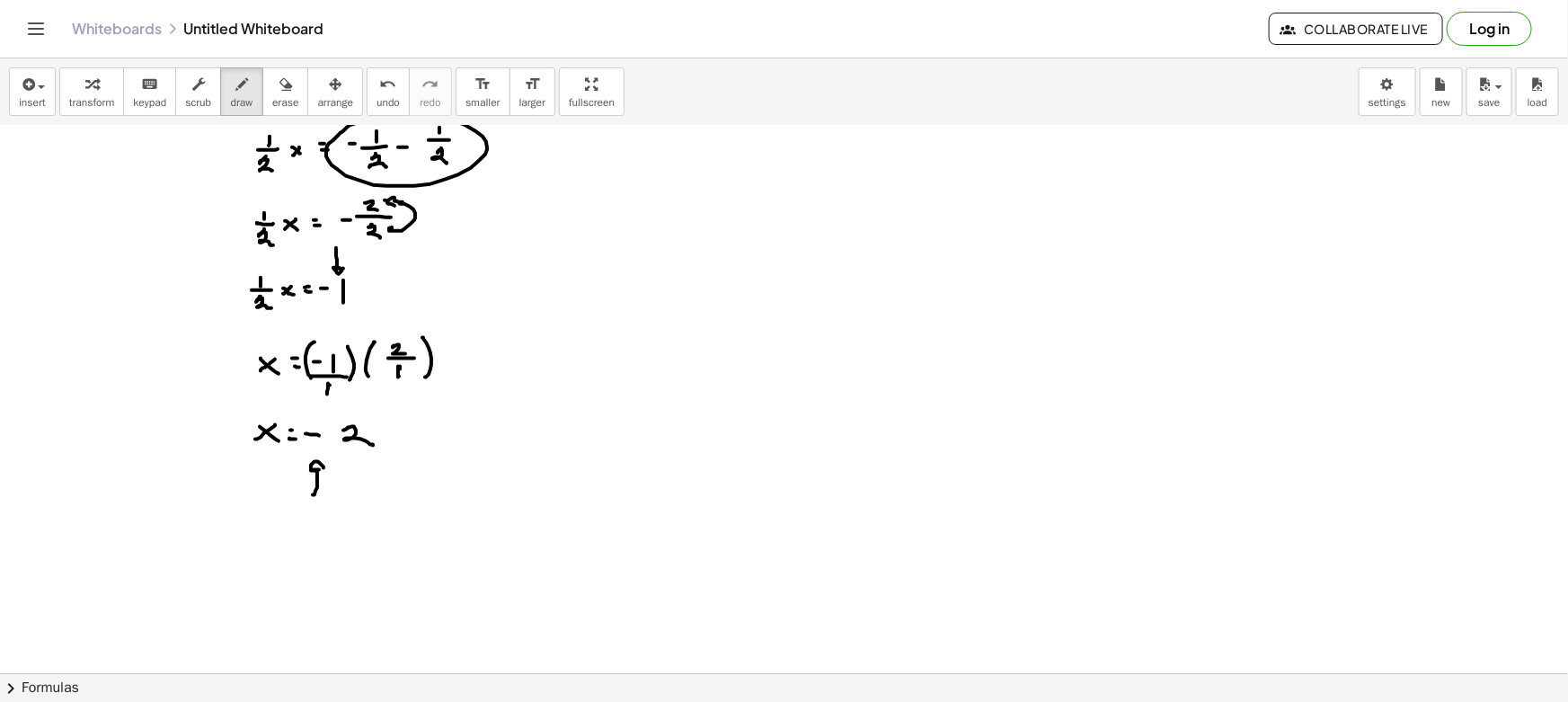 drag, startPoint x: 317, startPoint y: 484, endPoint x: 326, endPoint y: 470, distance: 16.643317 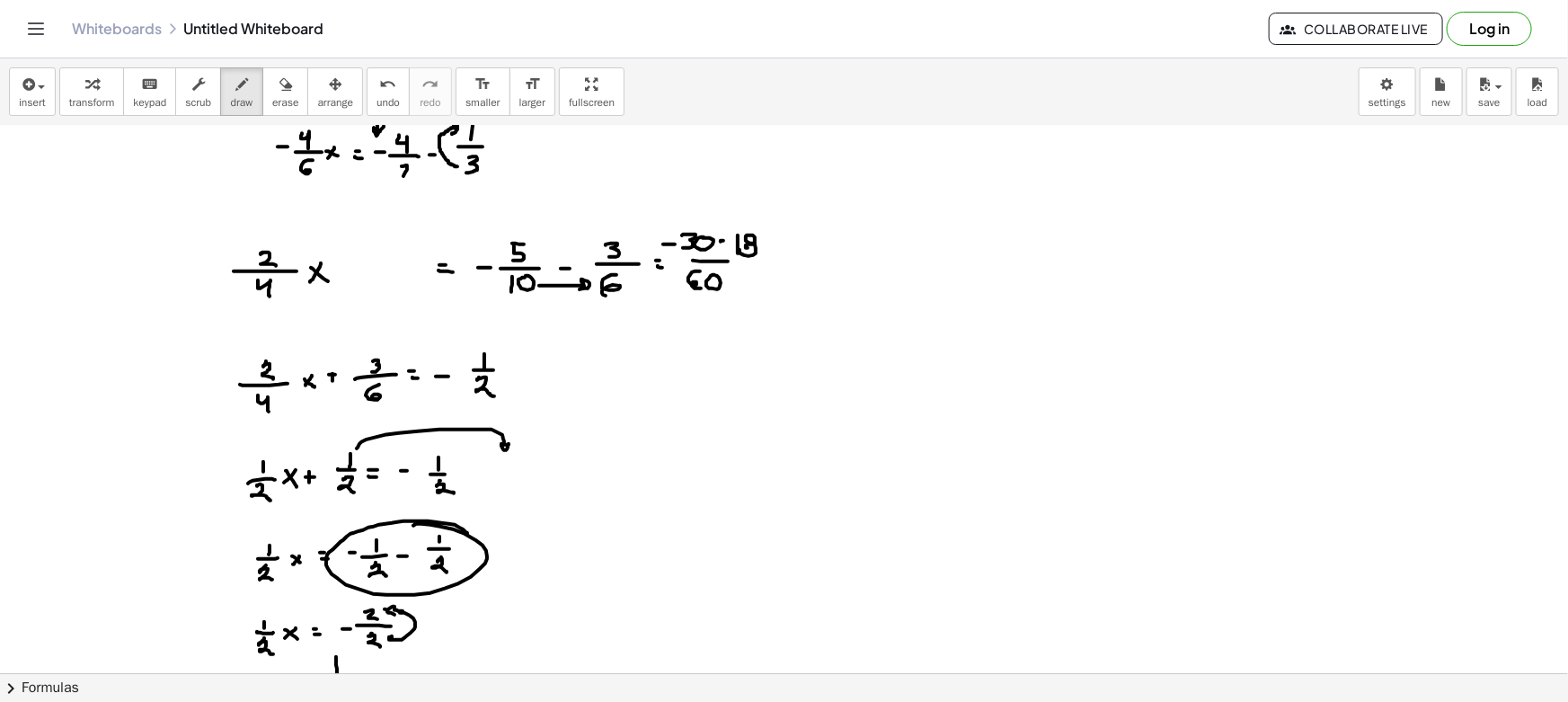 scroll, scrollTop: 572, scrollLeft: 0, axis: vertical 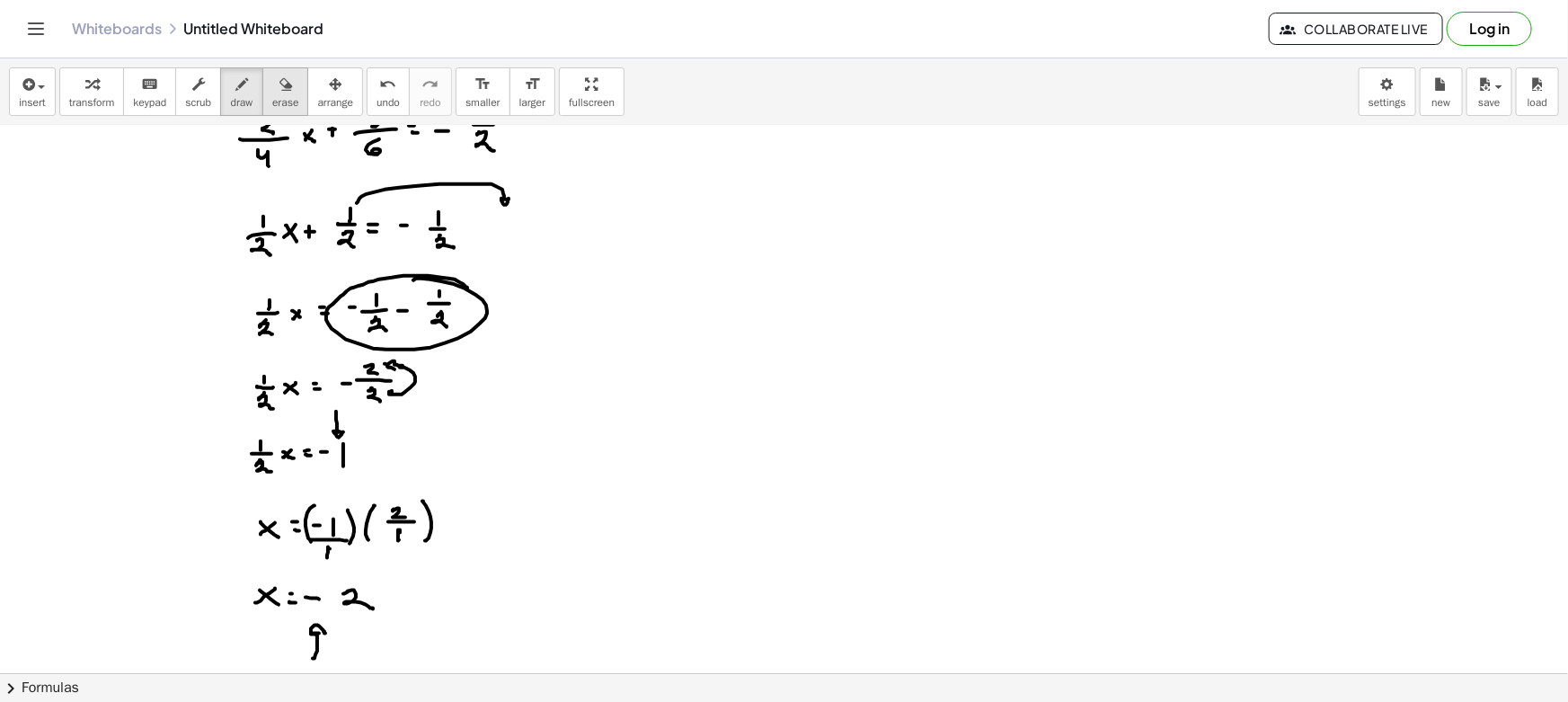 click at bounding box center [286, 84] 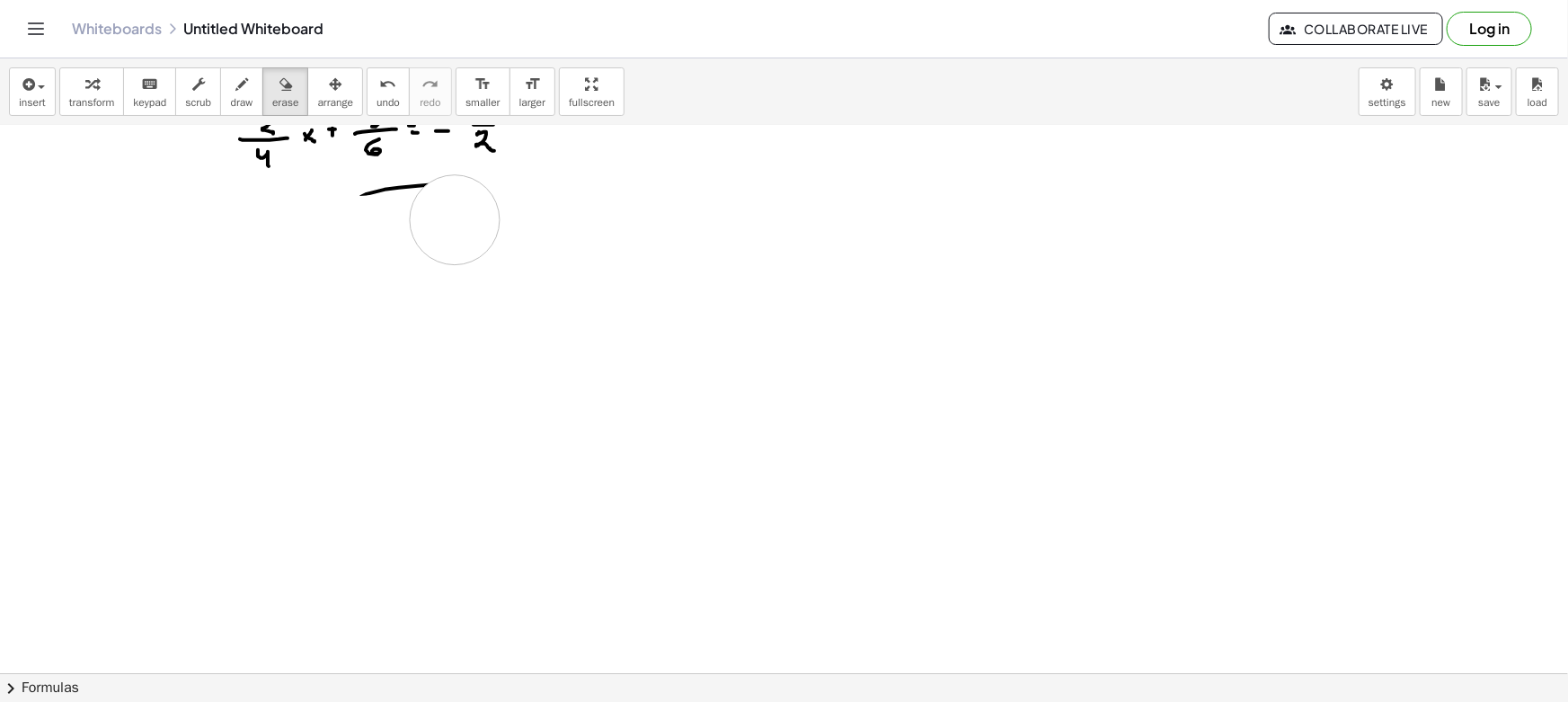 drag, startPoint x: 362, startPoint y: 622, endPoint x: 306, endPoint y: 299, distance: 327.81855 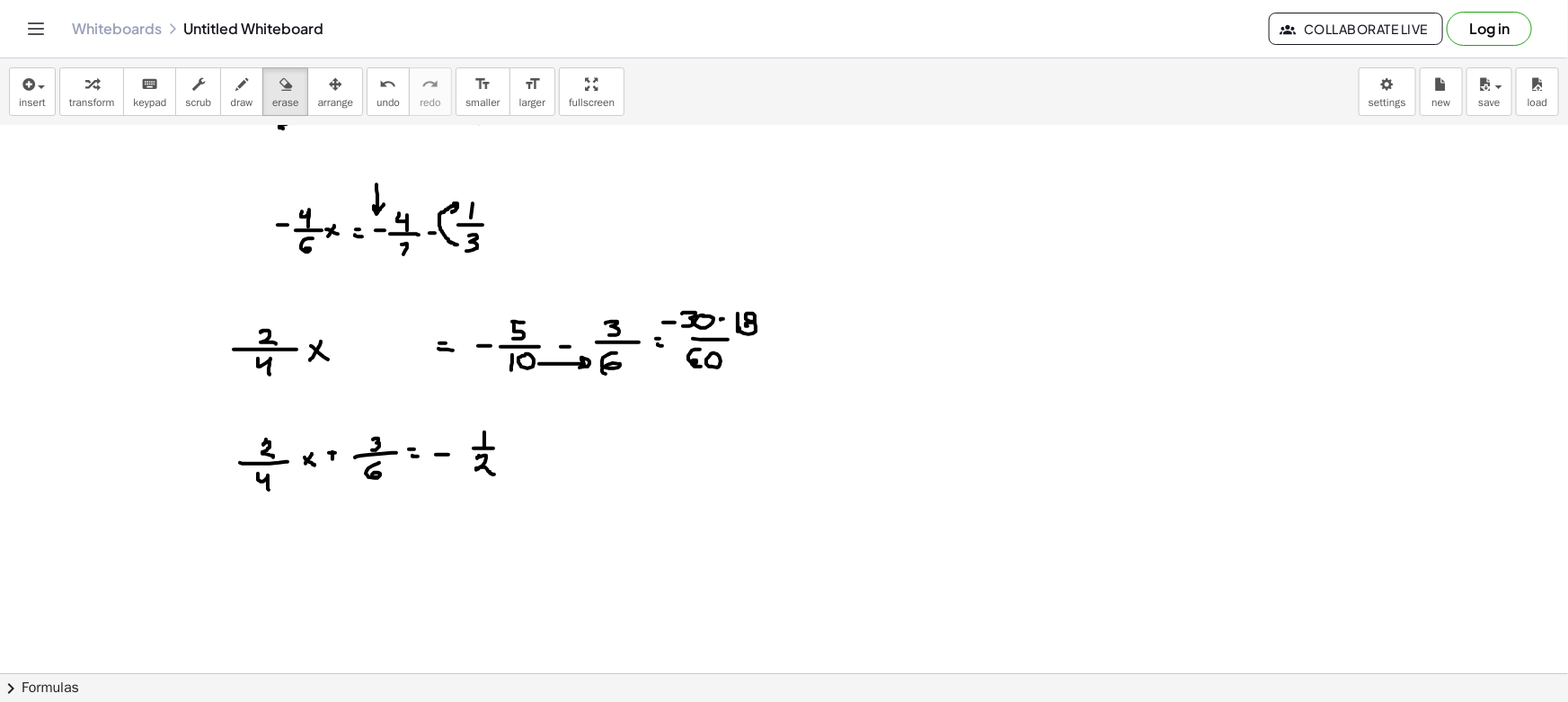 scroll, scrollTop: 244, scrollLeft: 0, axis: vertical 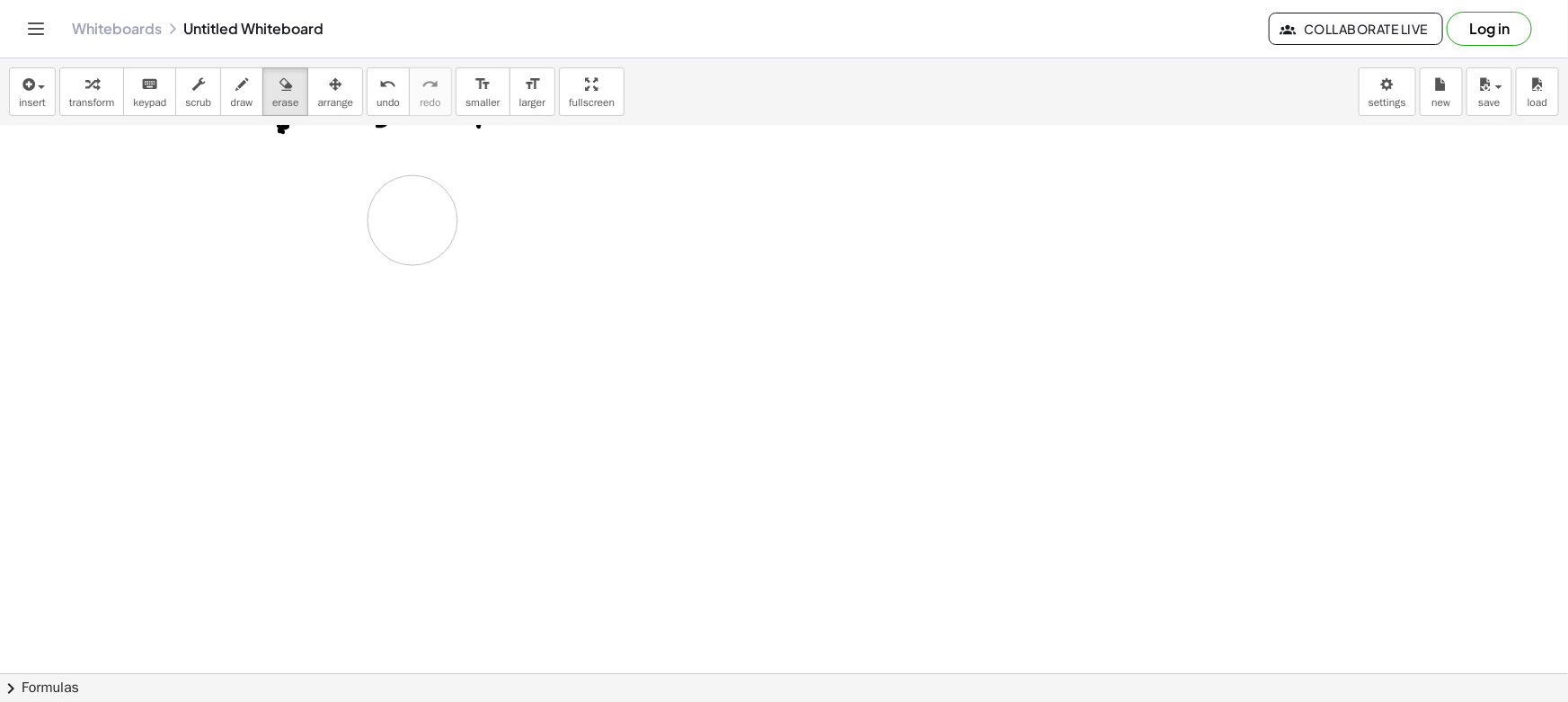 drag, startPoint x: 244, startPoint y: 482, endPoint x: 501, endPoint y: 255, distance: 342.89649 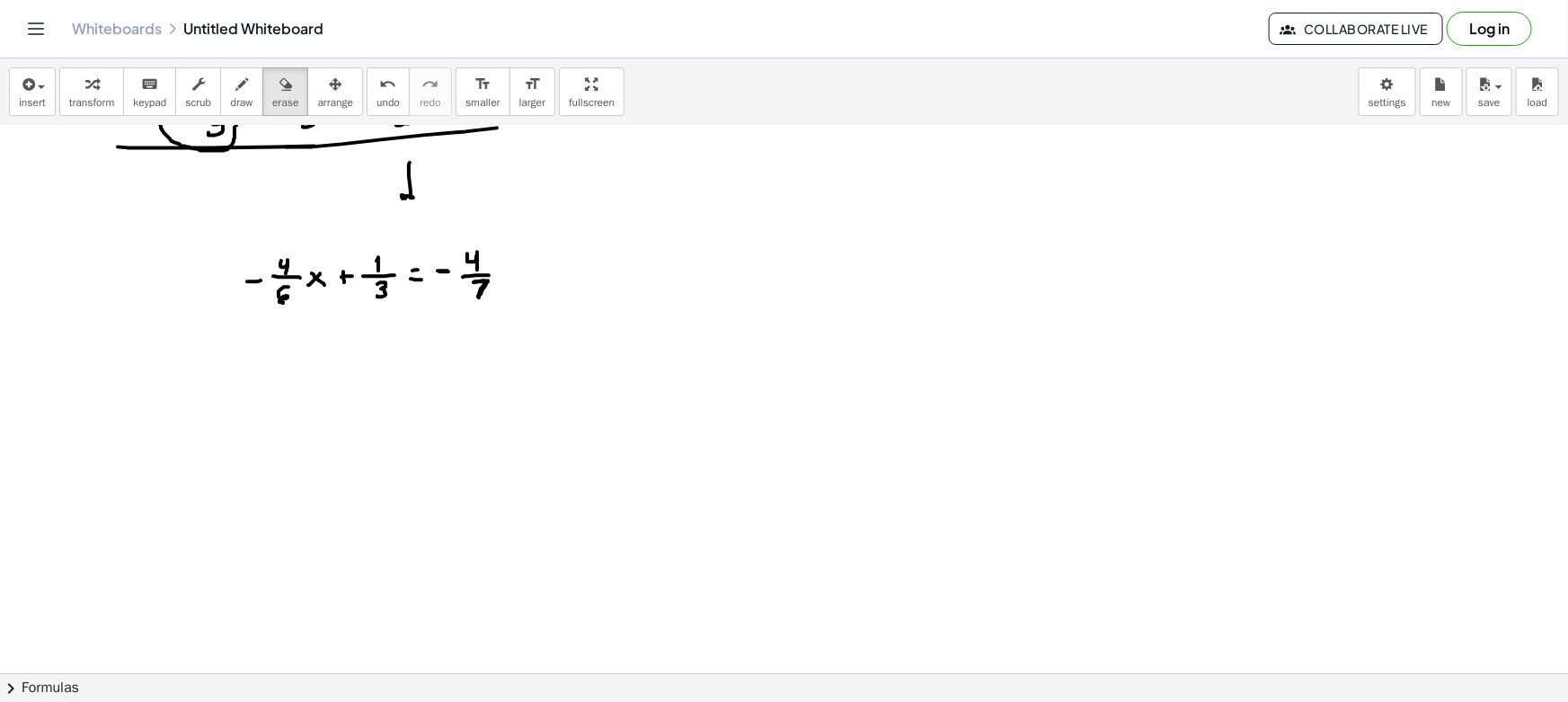 scroll, scrollTop: 0, scrollLeft: 0, axis: both 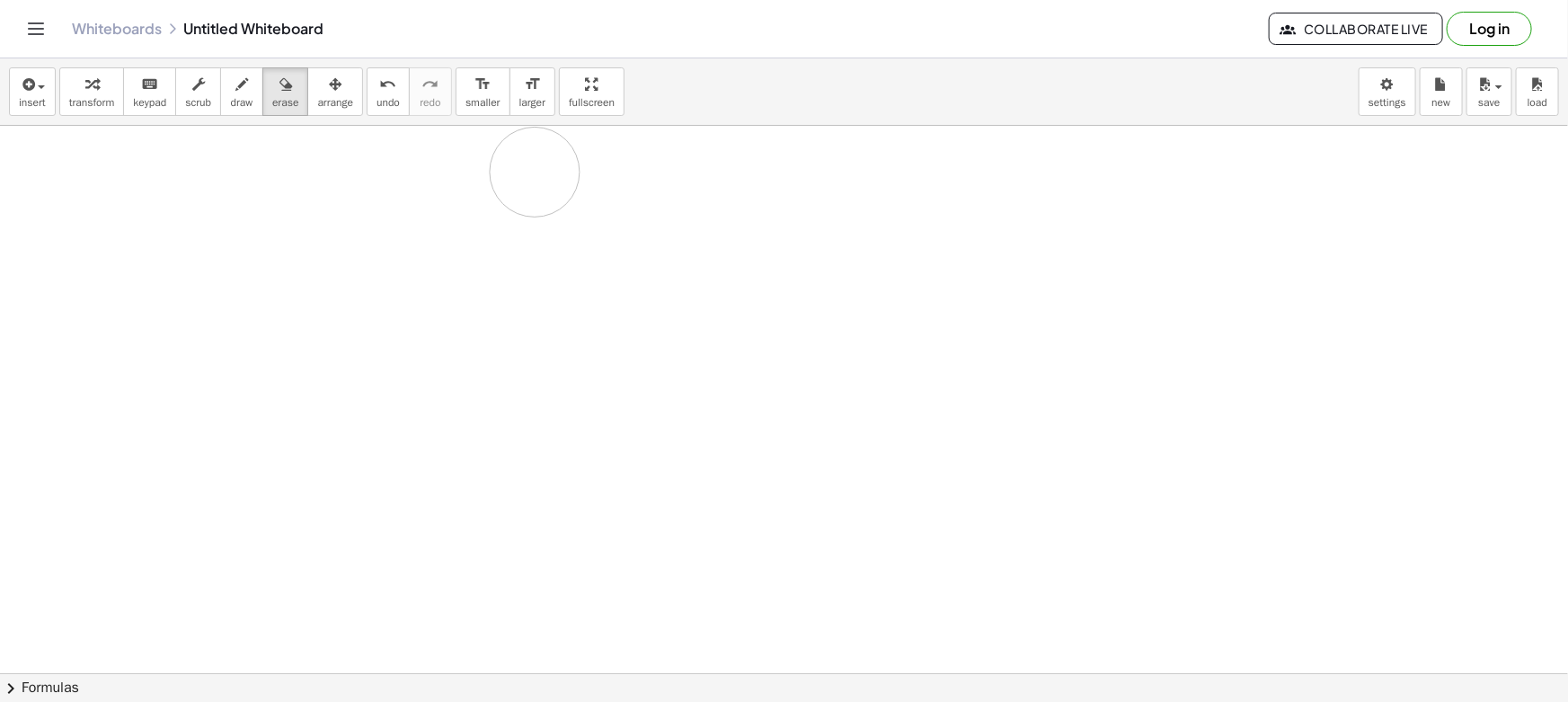 drag, startPoint x: 240, startPoint y: 324, endPoint x: 454, endPoint y: 182, distance: 256.82679 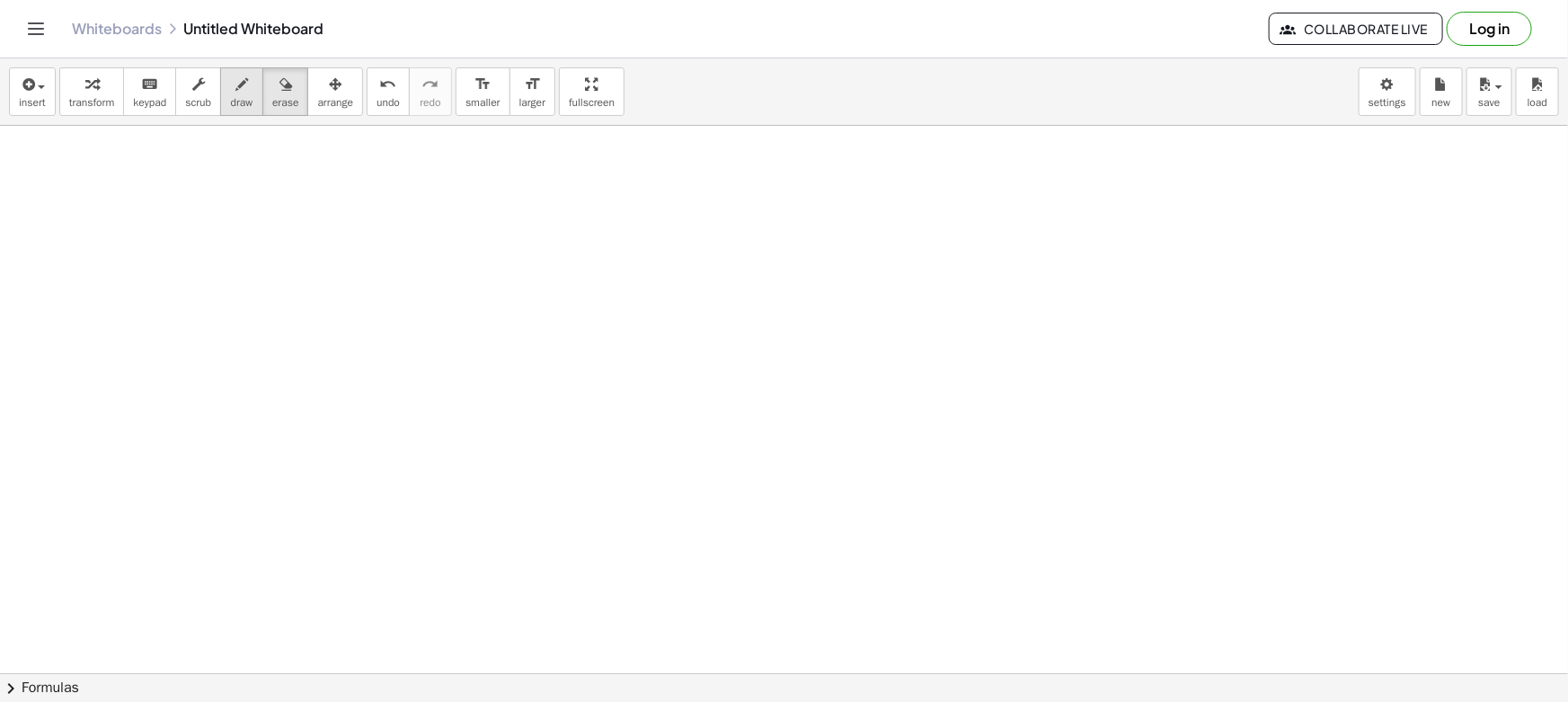 click at bounding box center [242, 84] 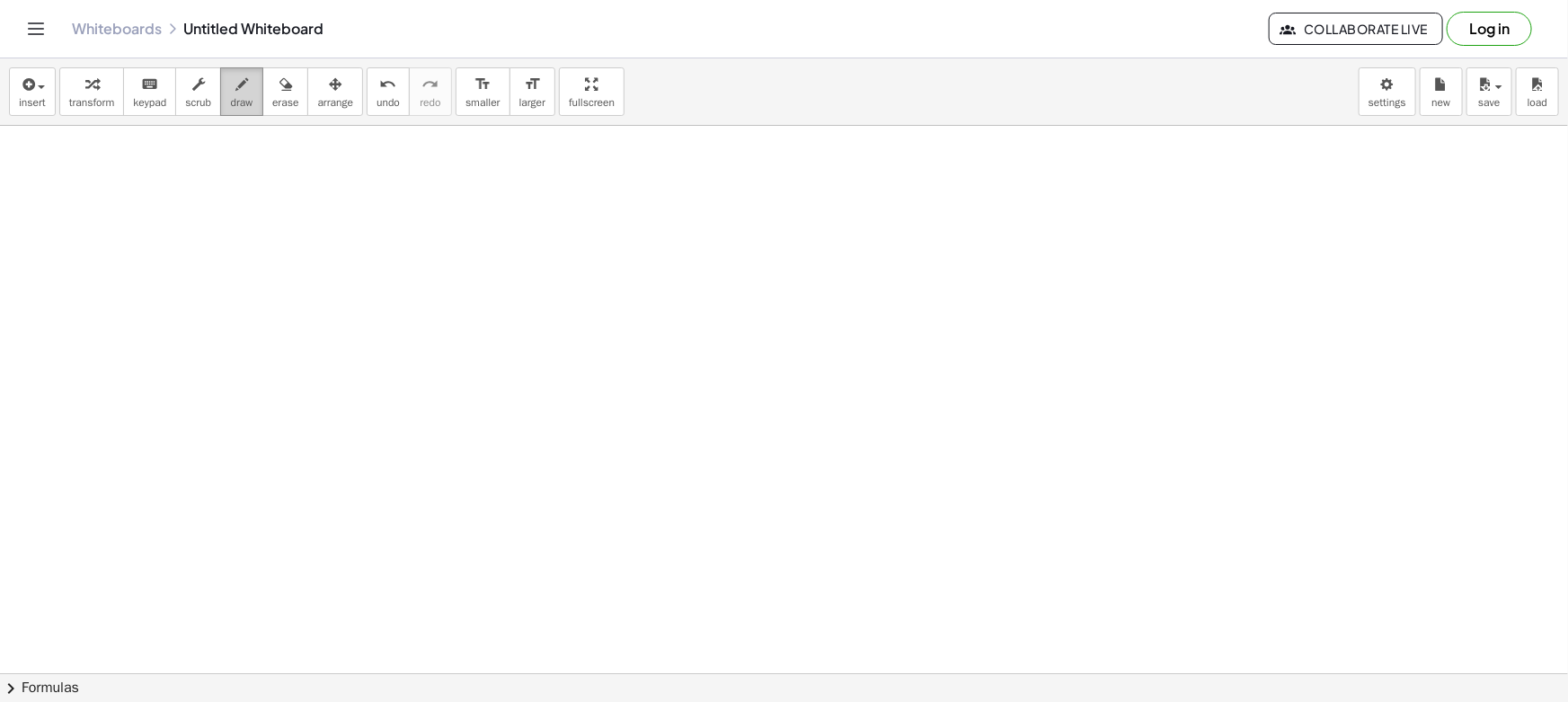 click at bounding box center (242, 84) 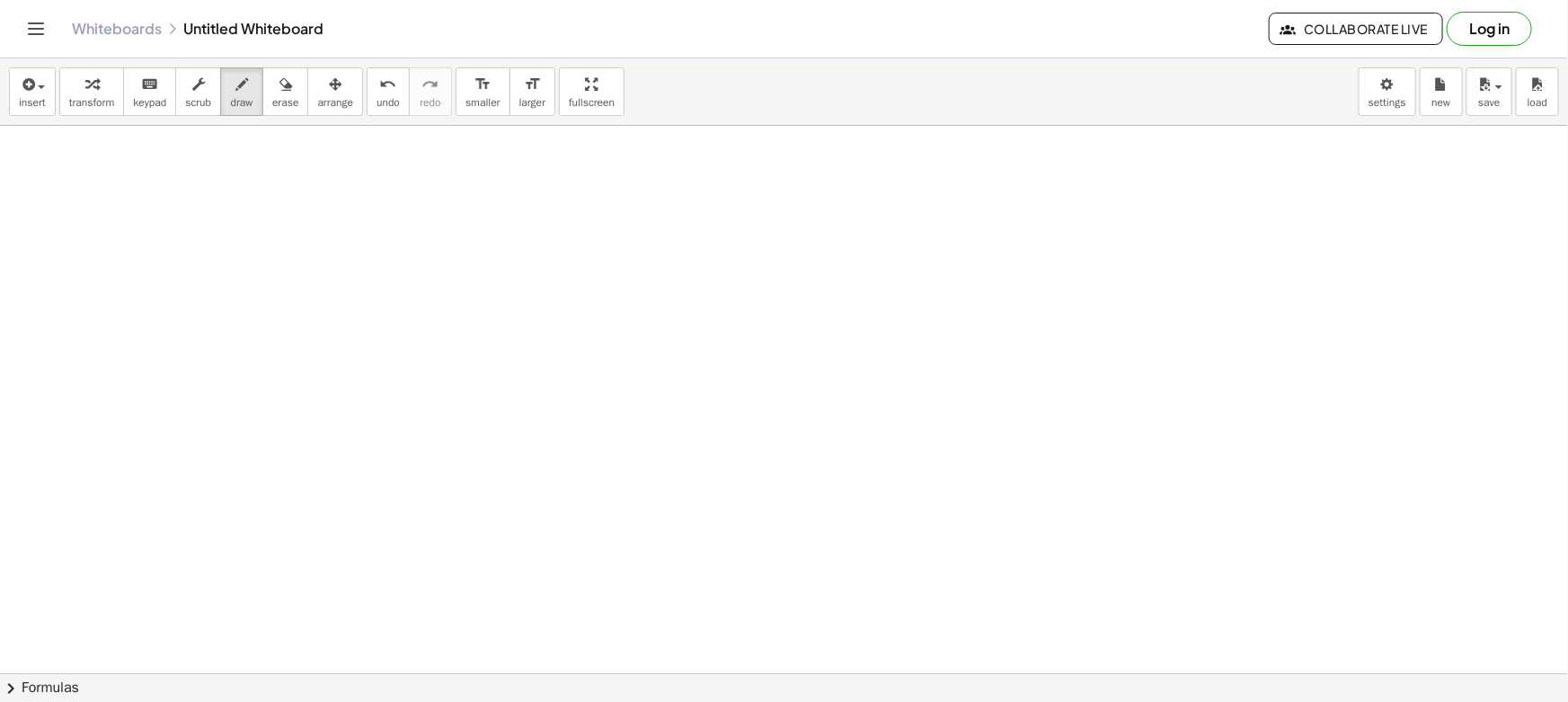 drag, startPoint x: 175, startPoint y: 157, endPoint x: 171, endPoint y: 176, distance: 19.416488 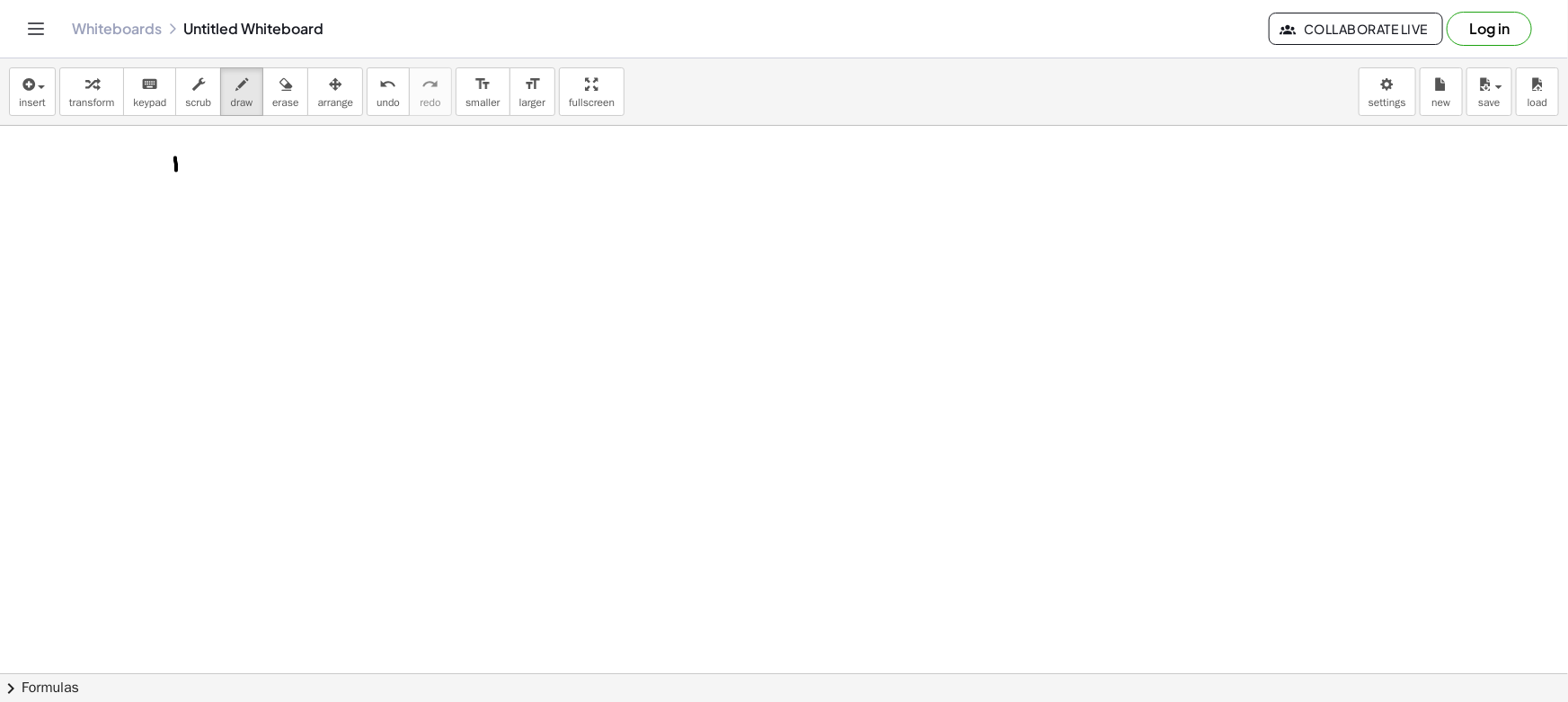 drag, startPoint x: 183, startPoint y: 180, endPoint x: 227, endPoint y: 181, distance: 44.011362 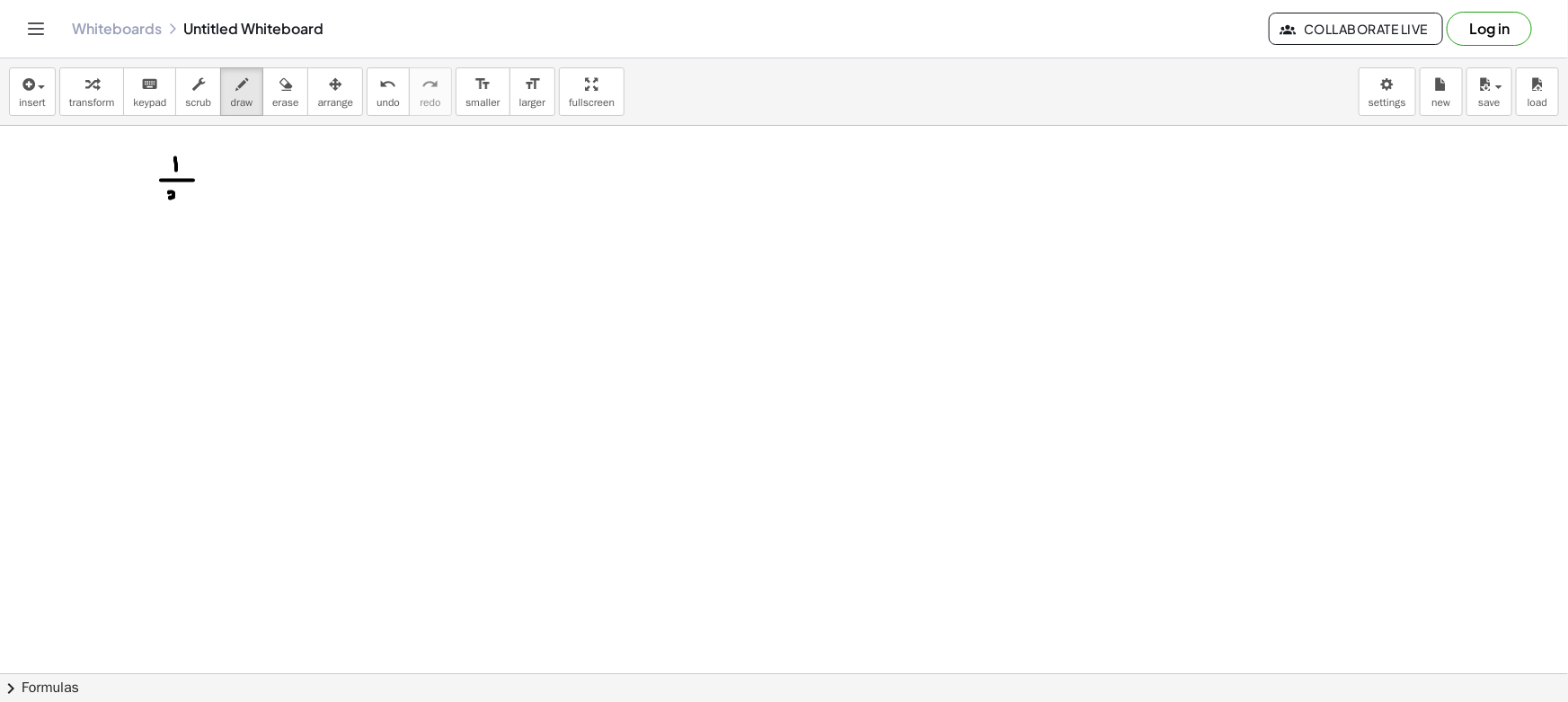 drag, startPoint x: 169, startPoint y: 192, endPoint x: 157, endPoint y: 207, distance: 19.209373 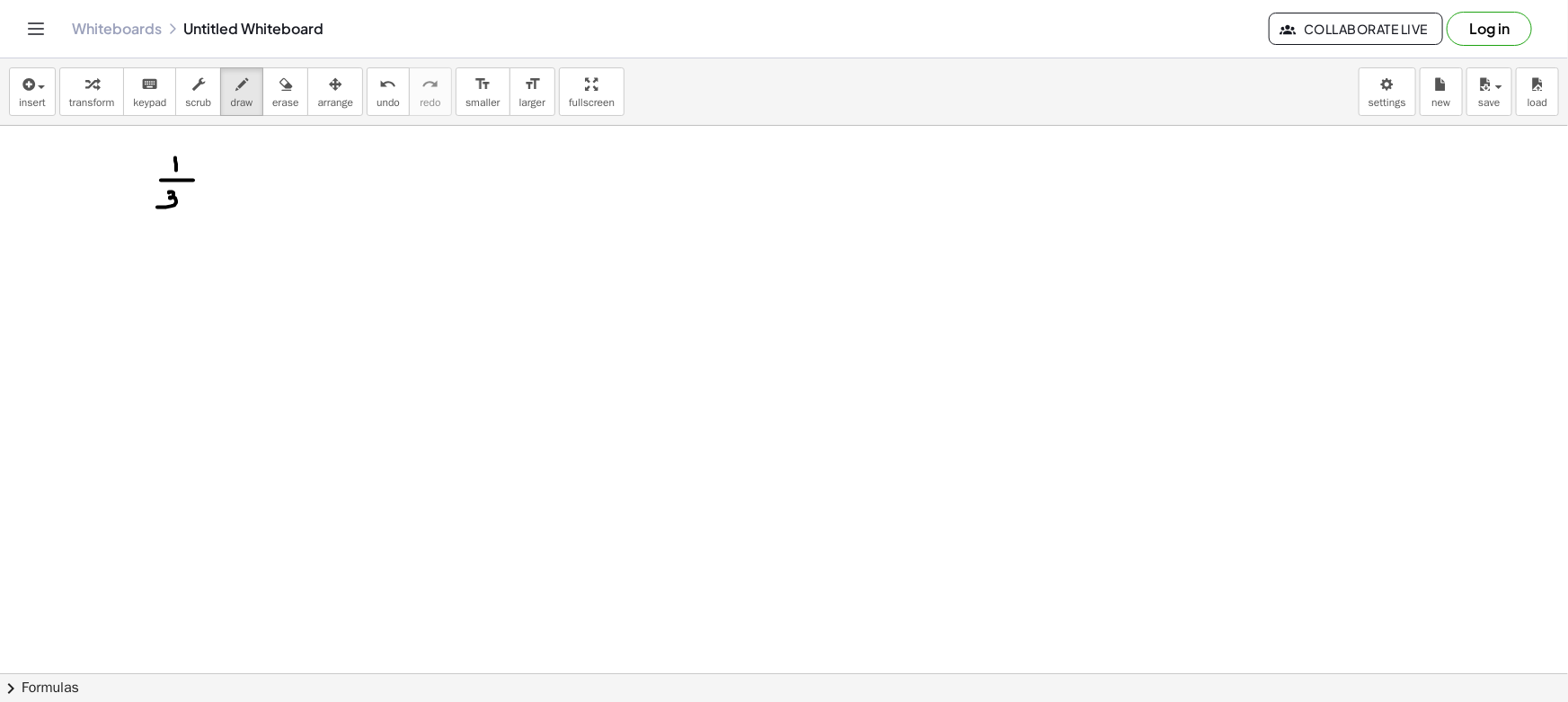 click at bounding box center (784, 774) 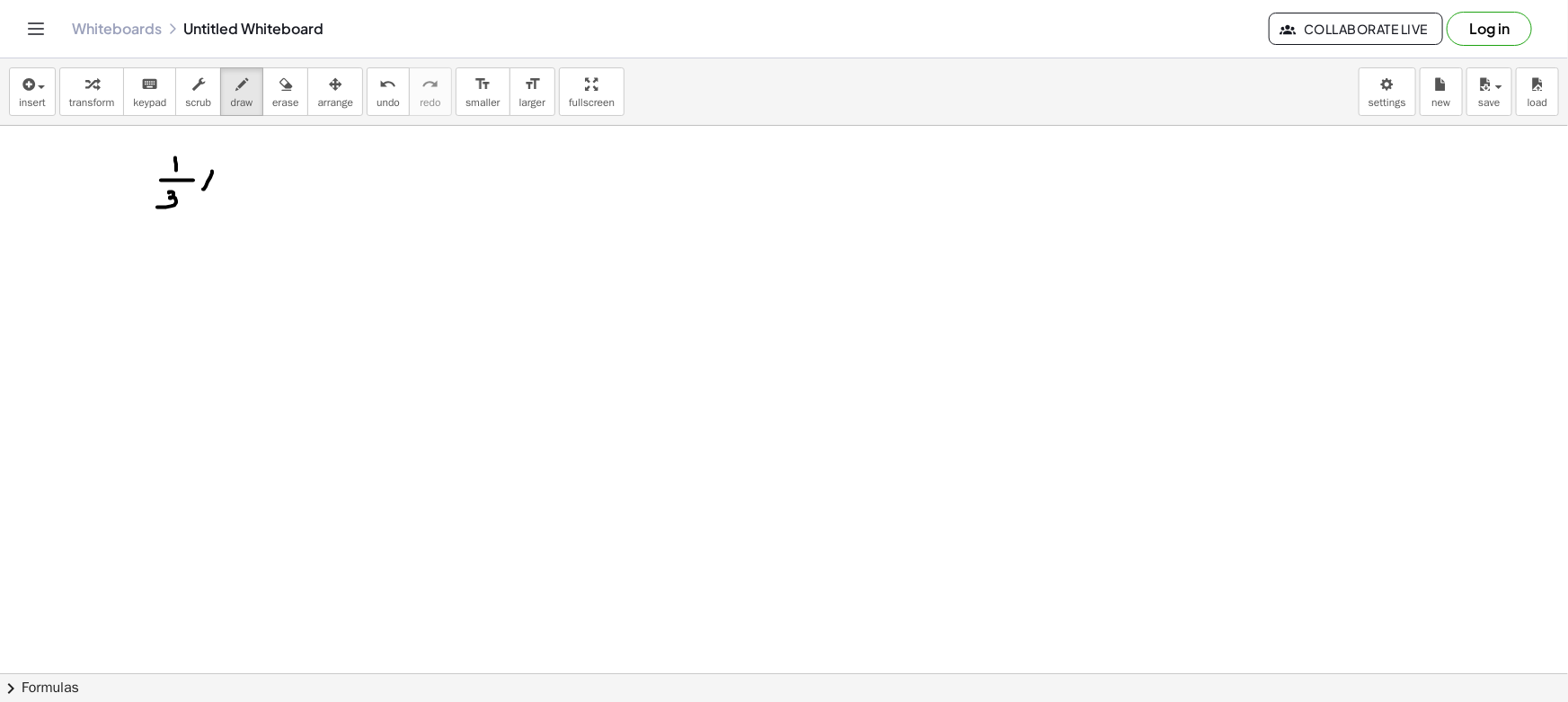 drag, startPoint x: 200, startPoint y: 174, endPoint x: 219, endPoint y: 191, distance: 25.495098 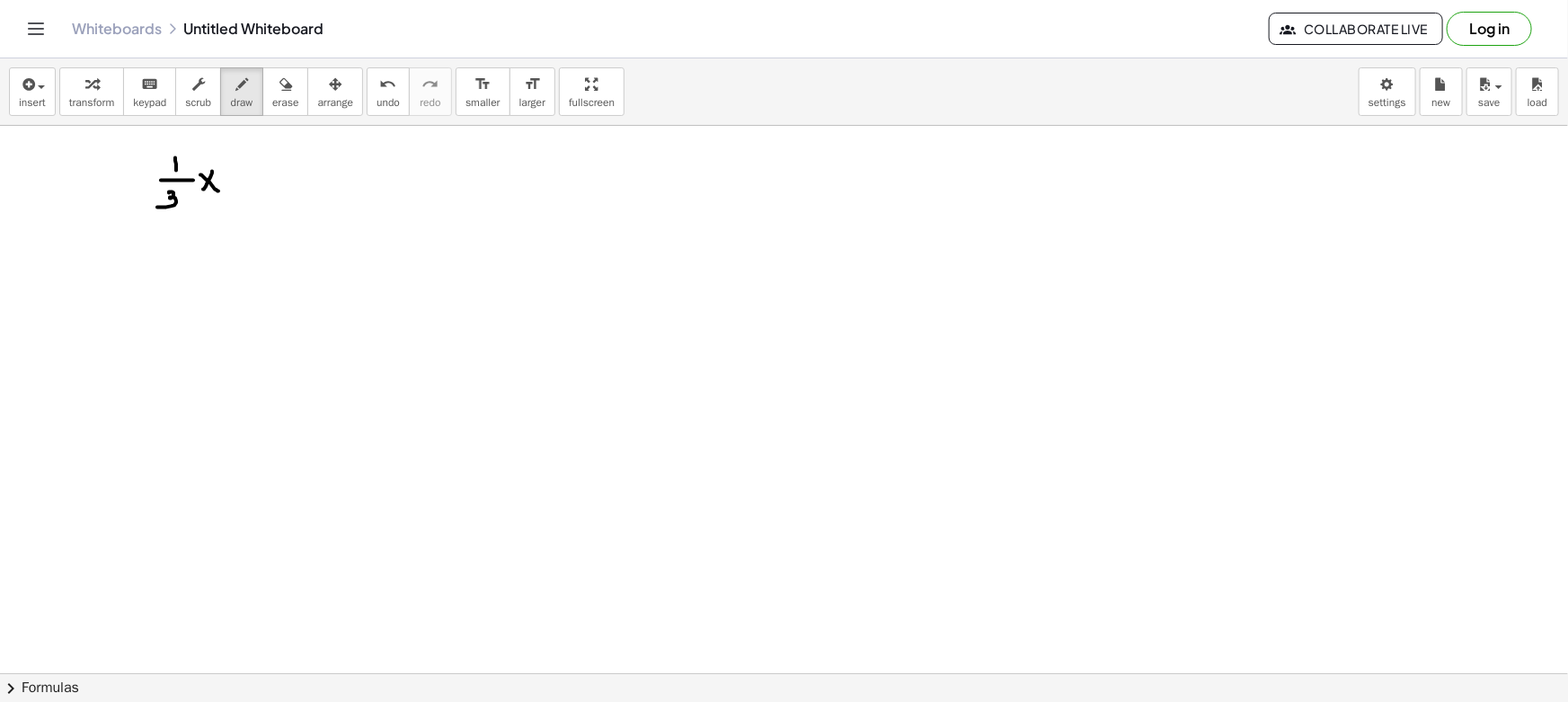 click at bounding box center (784, 774) 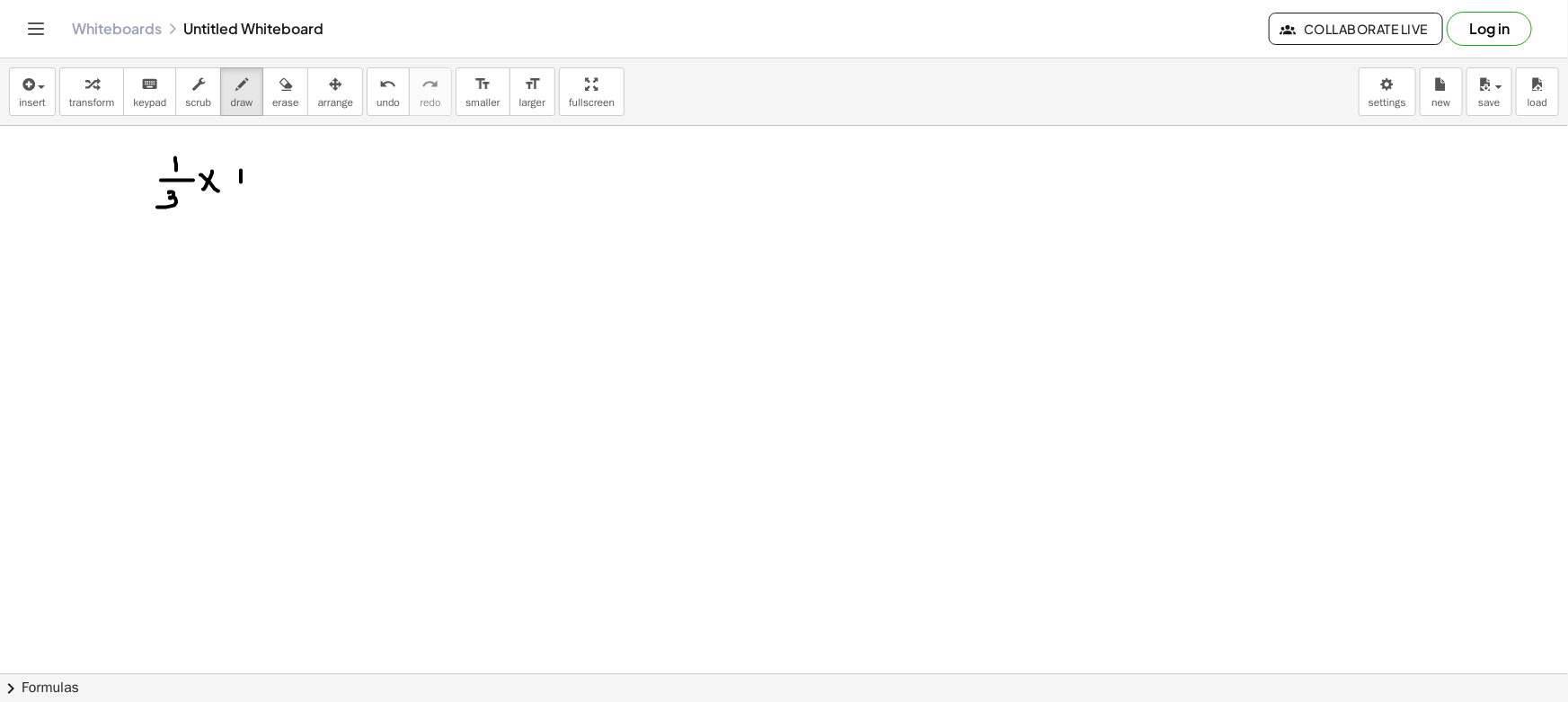 click at bounding box center (784, 774) 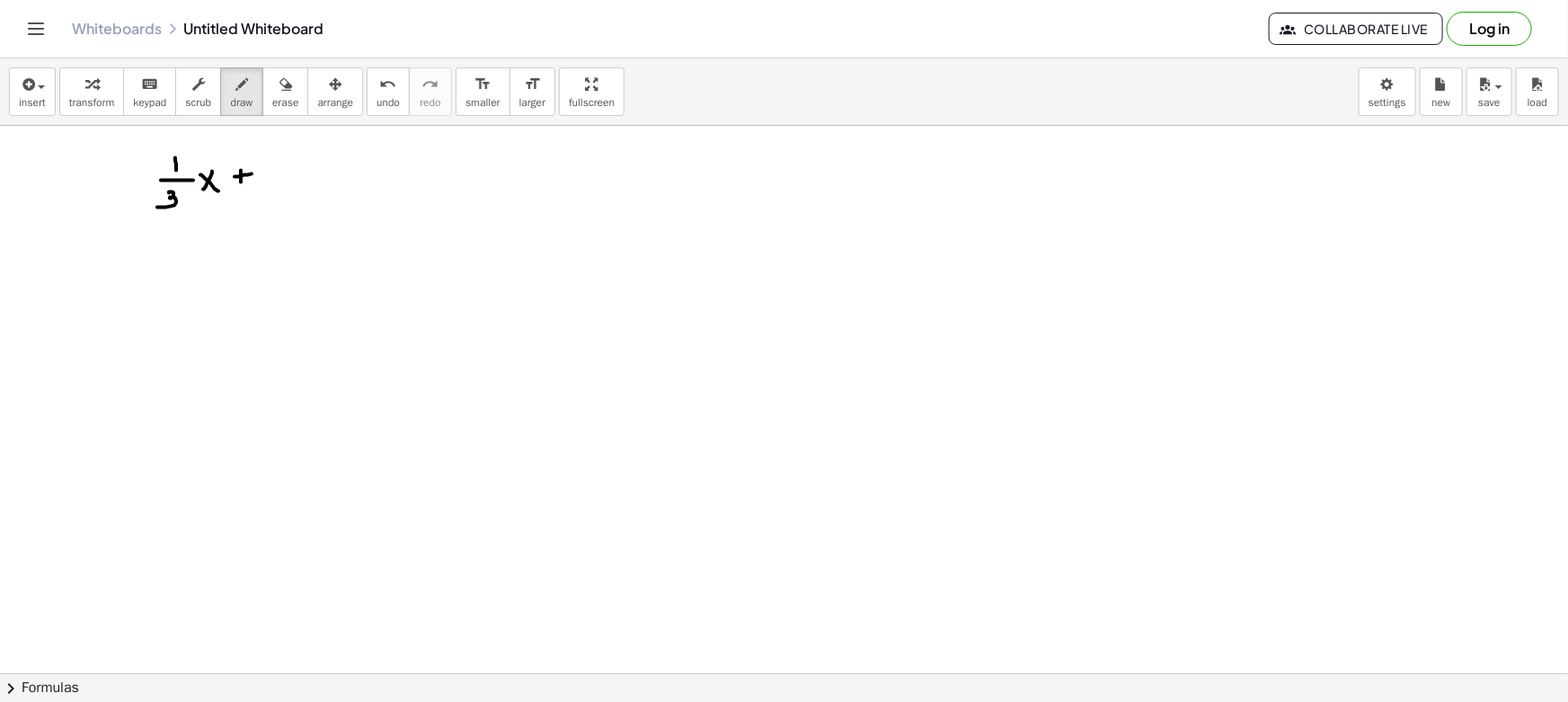 drag, startPoint x: 289, startPoint y: 156, endPoint x: 288, endPoint y: 171, distance: 15.033296 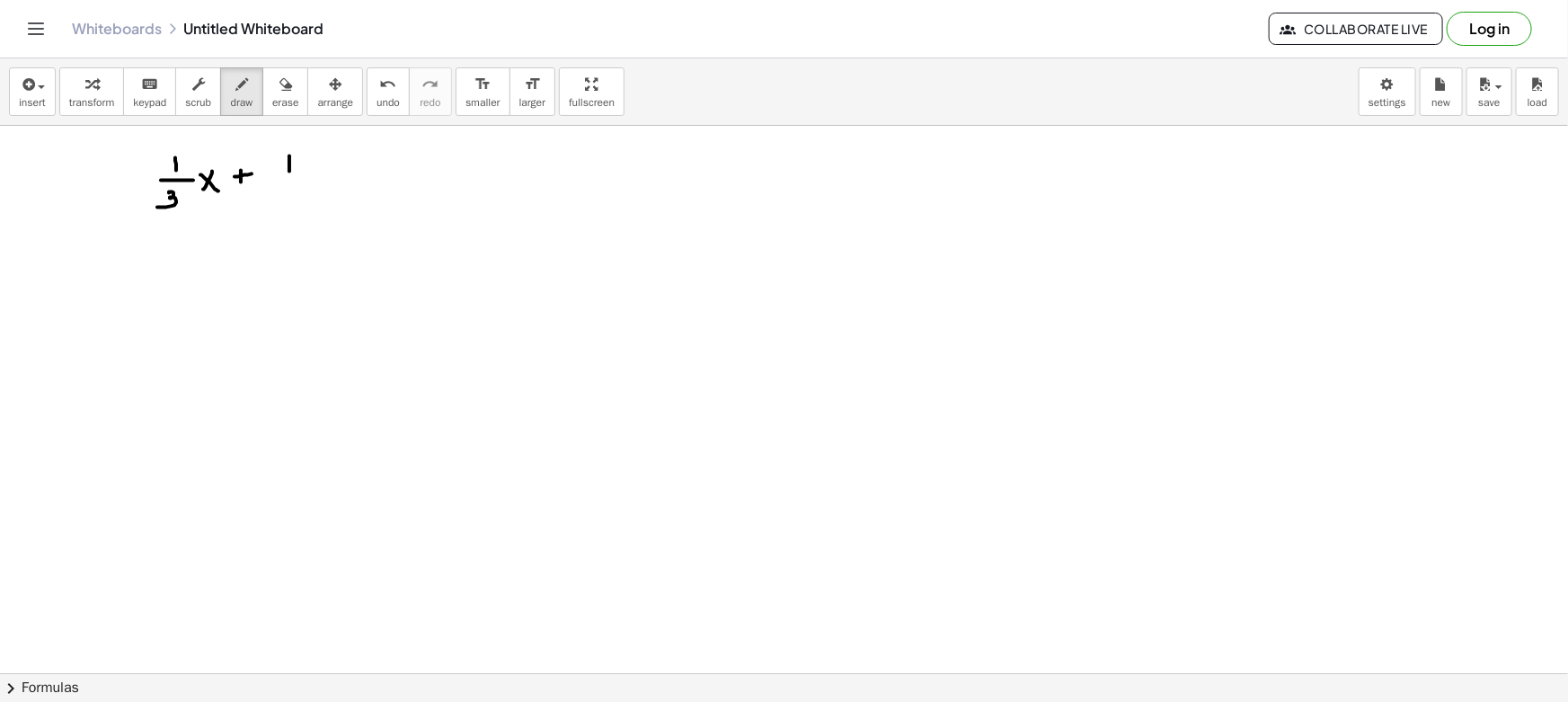 drag, startPoint x: 282, startPoint y: 174, endPoint x: 306, endPoint y: 175, distance: 24.020824 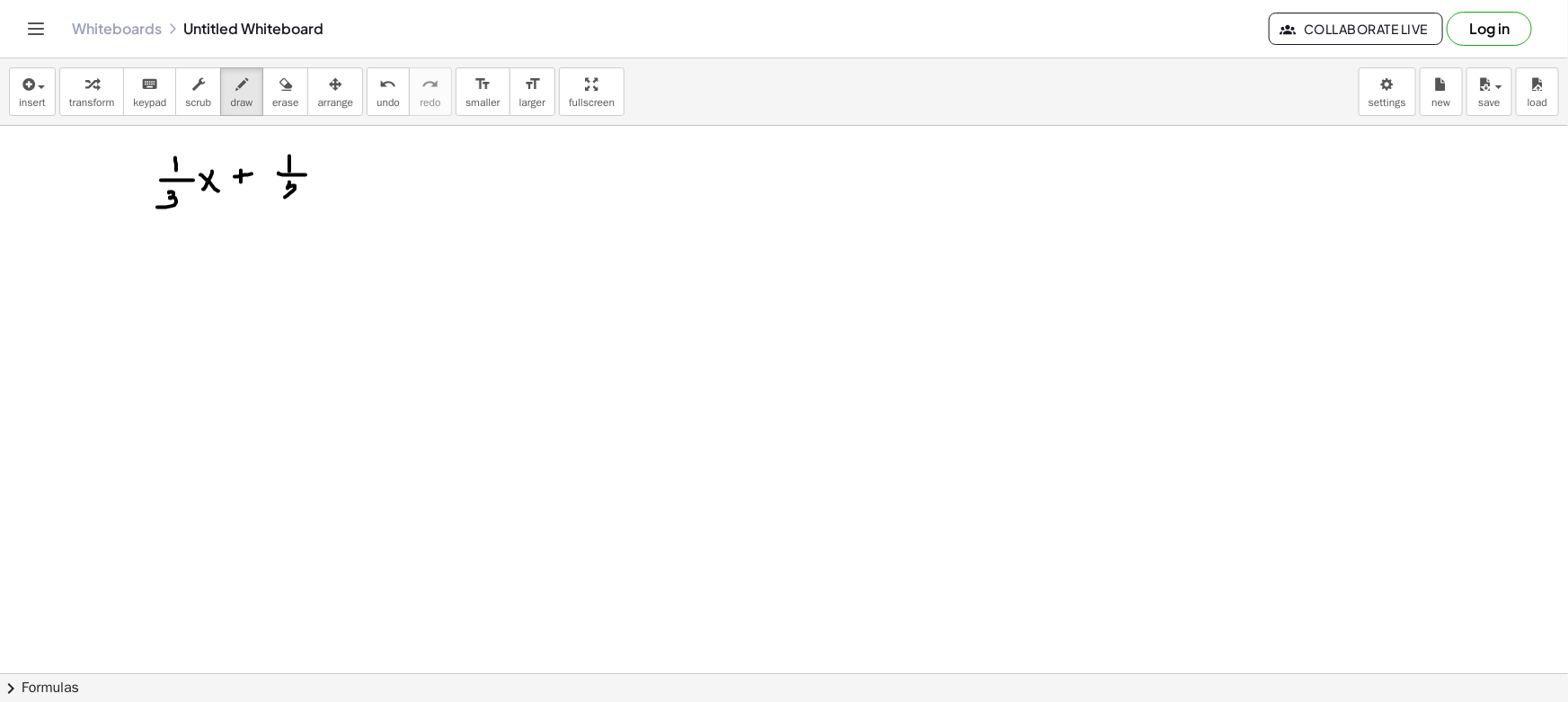 drag, startPoint x: 289, startPoint y: 182, endPoint x: 306, endPoint y: 200, distance: 24.758837 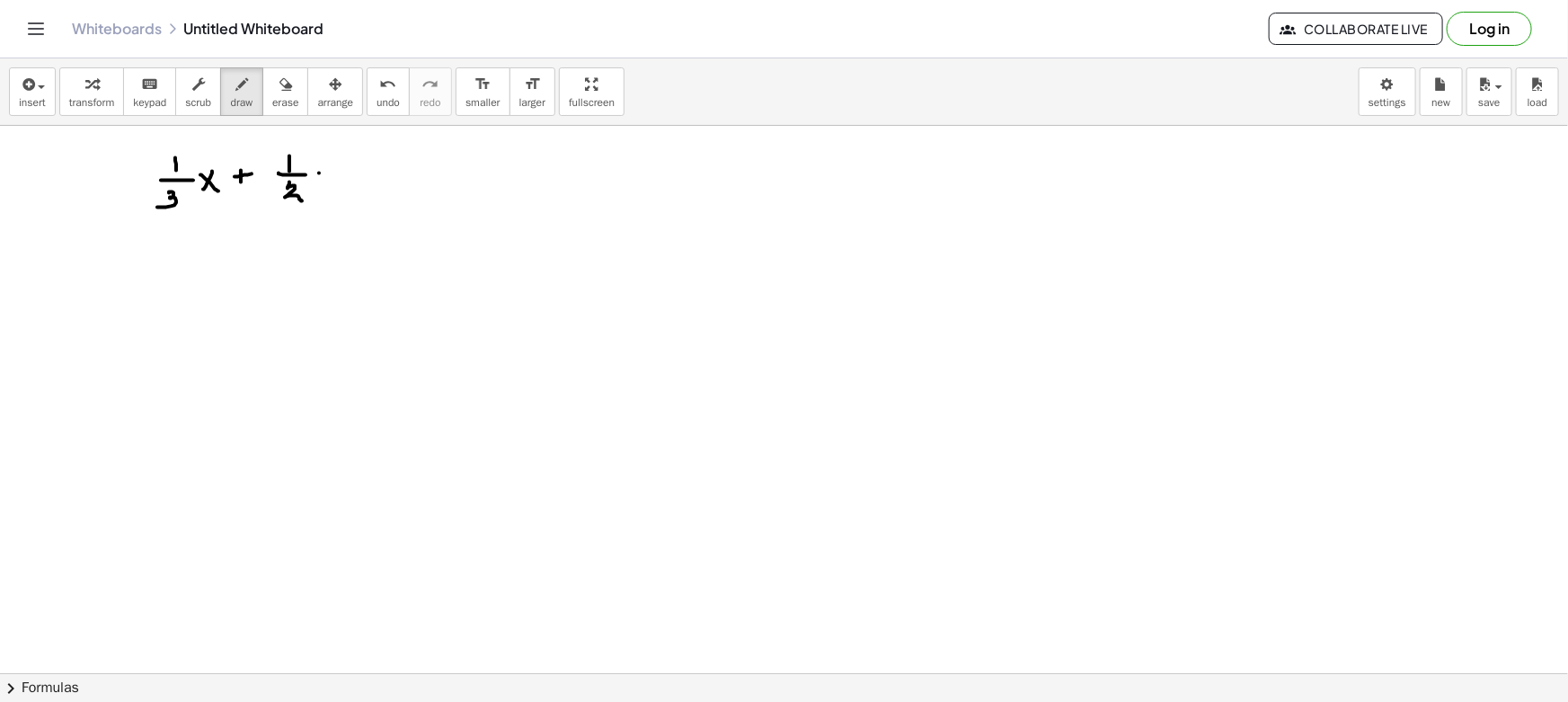 click at bounding box center [784, 774] 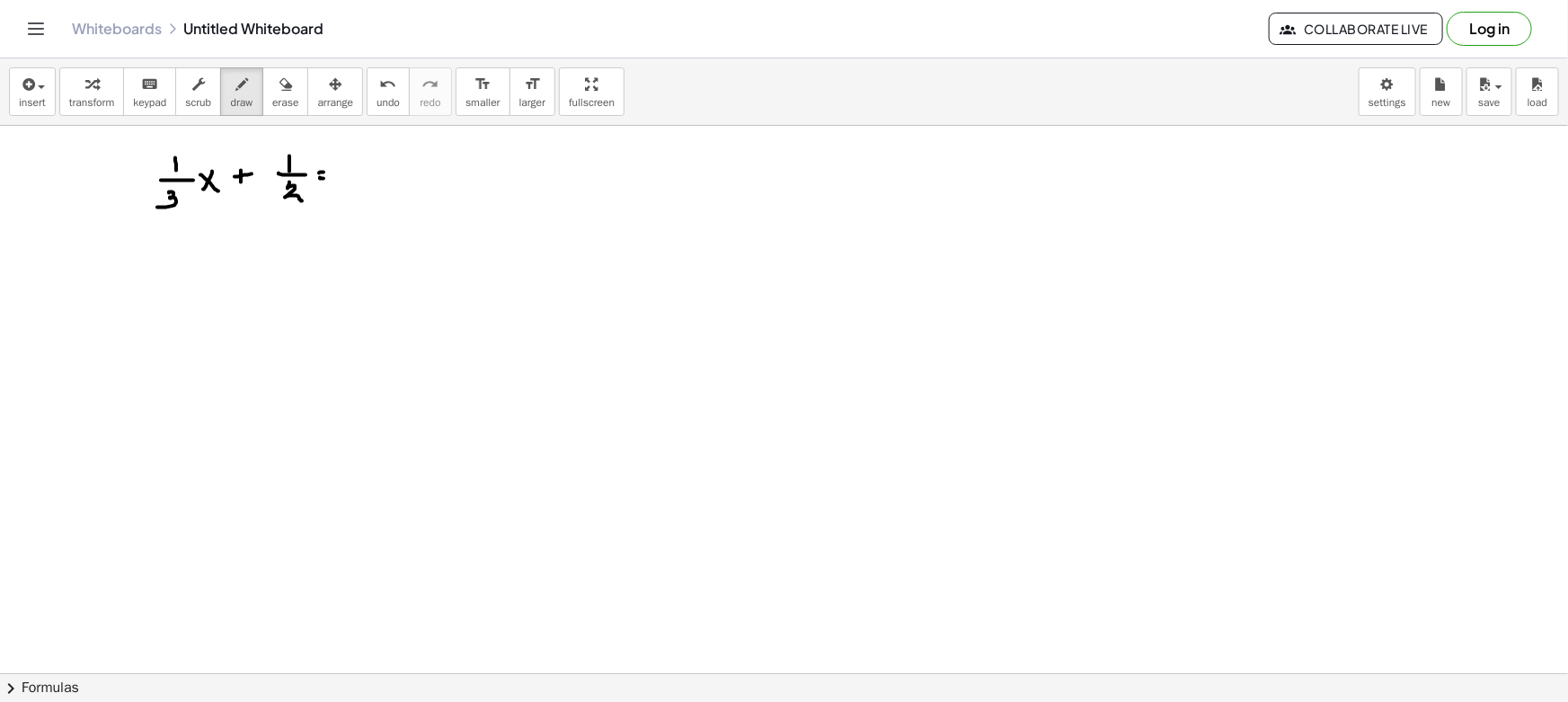 drag, startPoint x: 320, startPoint y: 177, endPoint x: 338, endPoint y: 179, distance: 18.11077 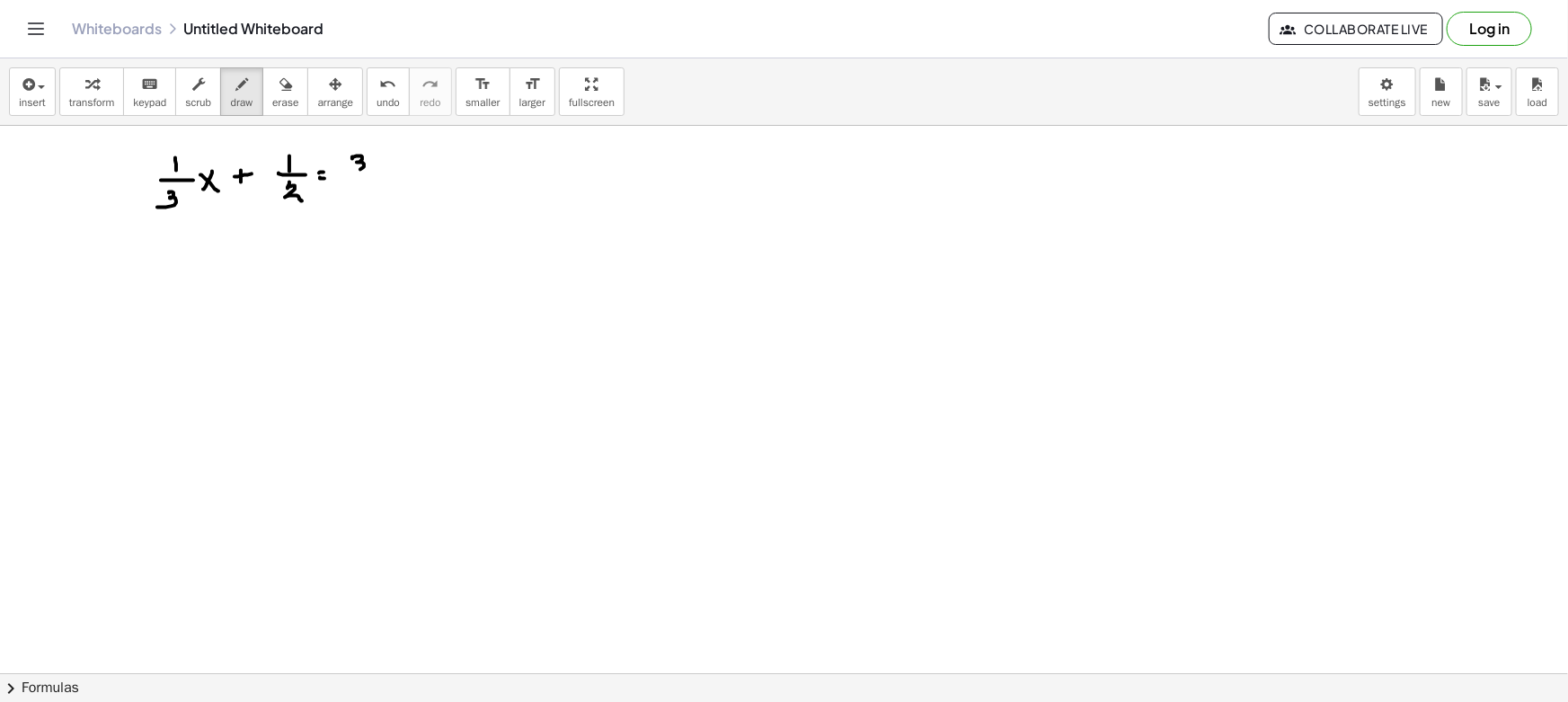drag, startPoint x: 352, startPoint y: 158, endPoint x: 356, endPoint y: 169, distance: 11.7047 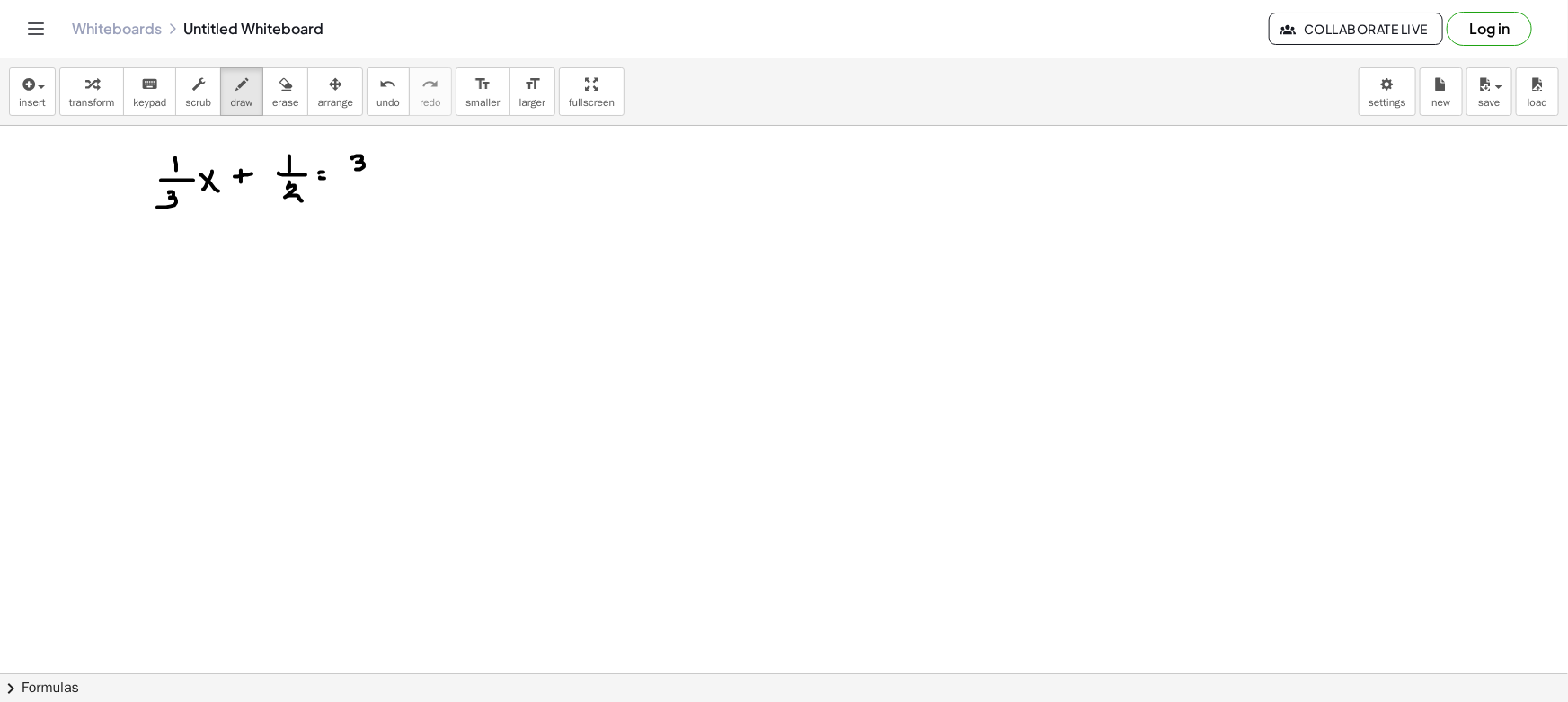 click at bounding box center [784, 774] 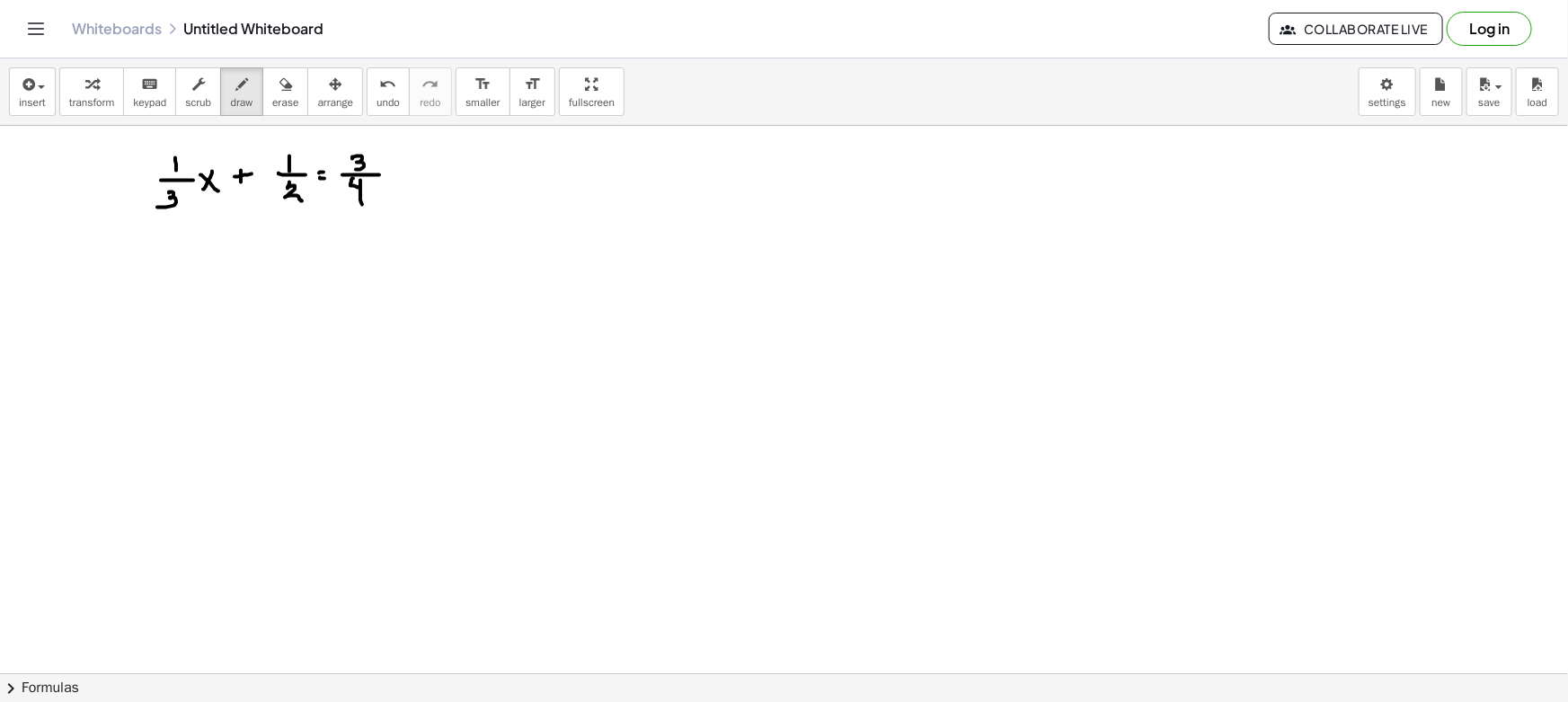 drag, startPoint x: 353, startPoint y: 178, endPoint x: 362, endPoint y: 204, distance: 27.513633 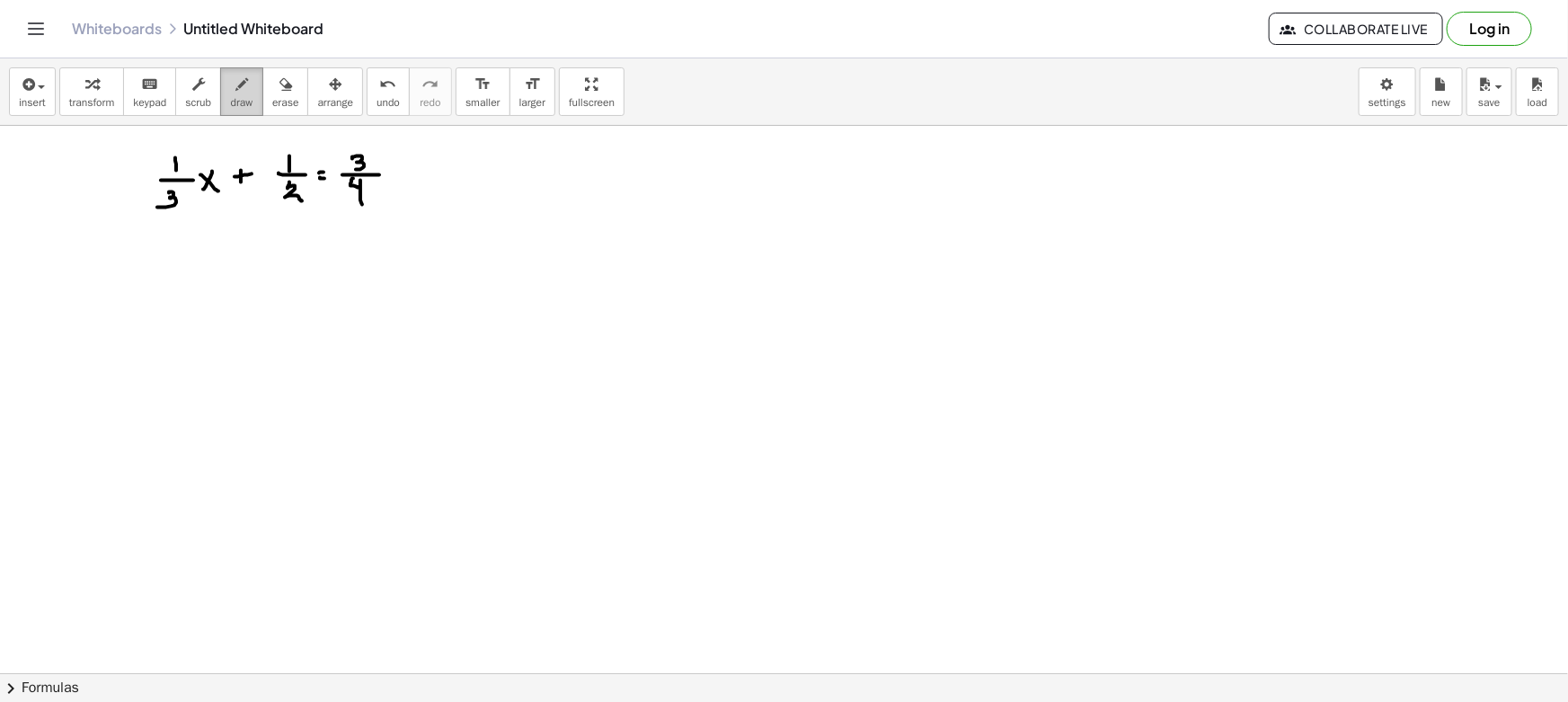 click at bounding box center (242, 84) 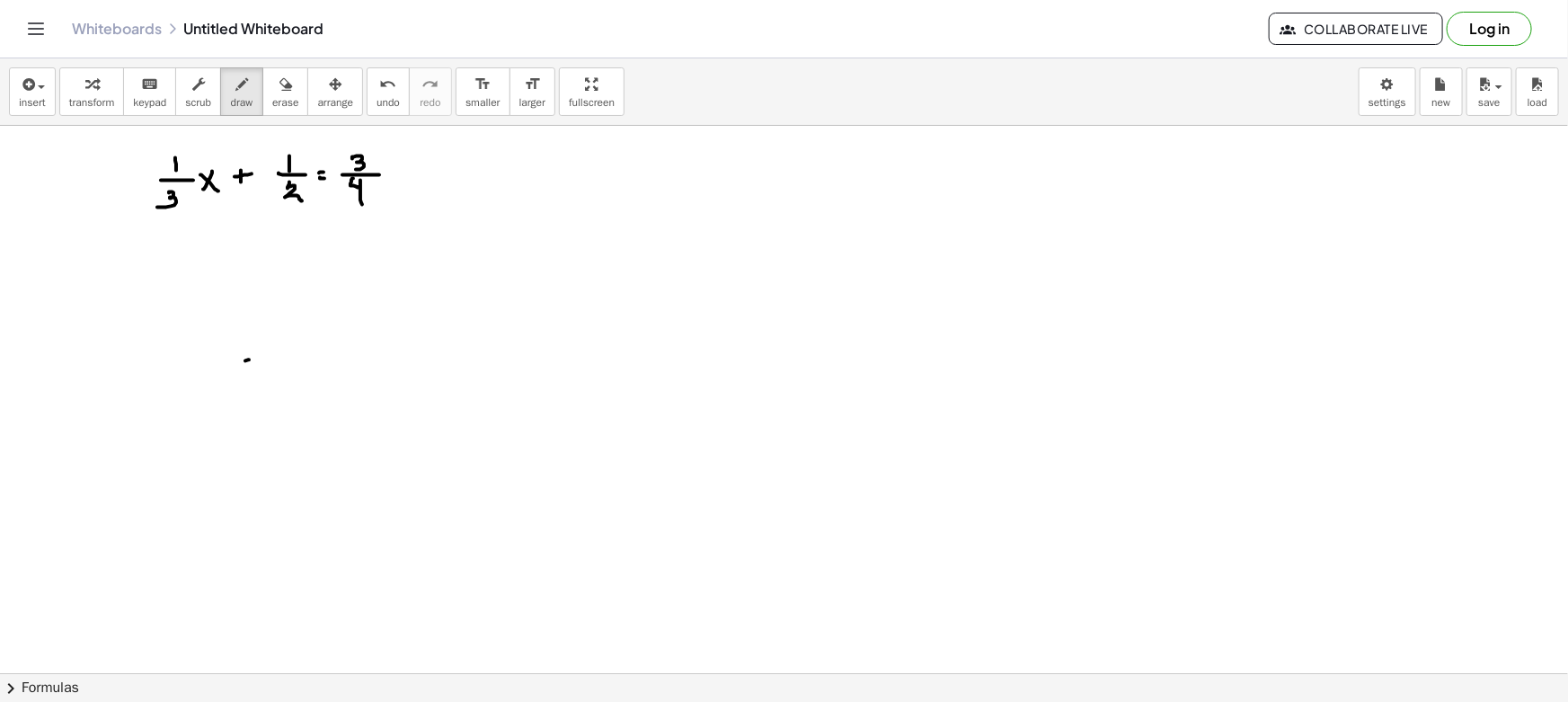 drag, startPoint x: 245, startPoint y: 360, endPoint x: 235, endPoint y: 357, distance: 10.4403065 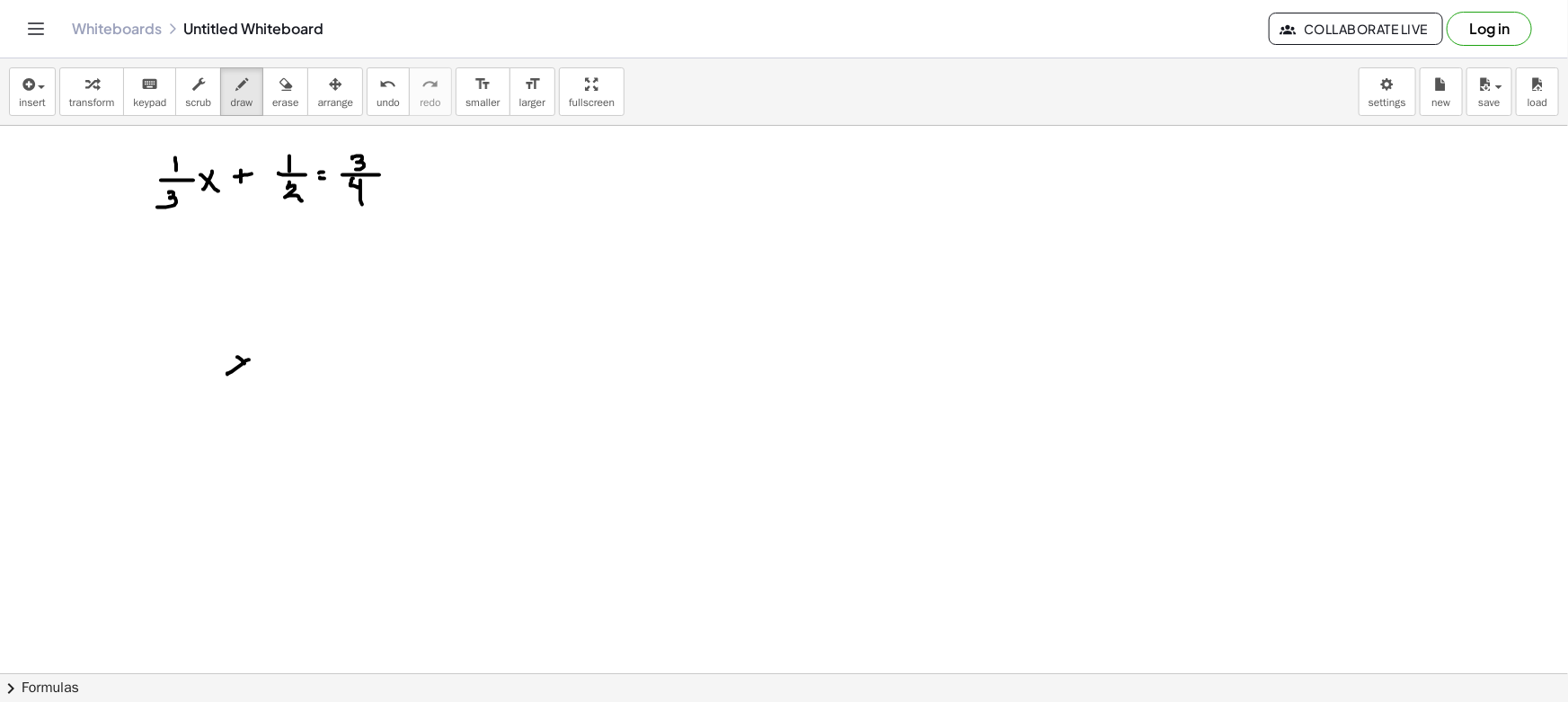 drag, startPoint x: 244, startPoint y: 363, endPoint x: 258, endPoint y: 372, distance: 16.643317 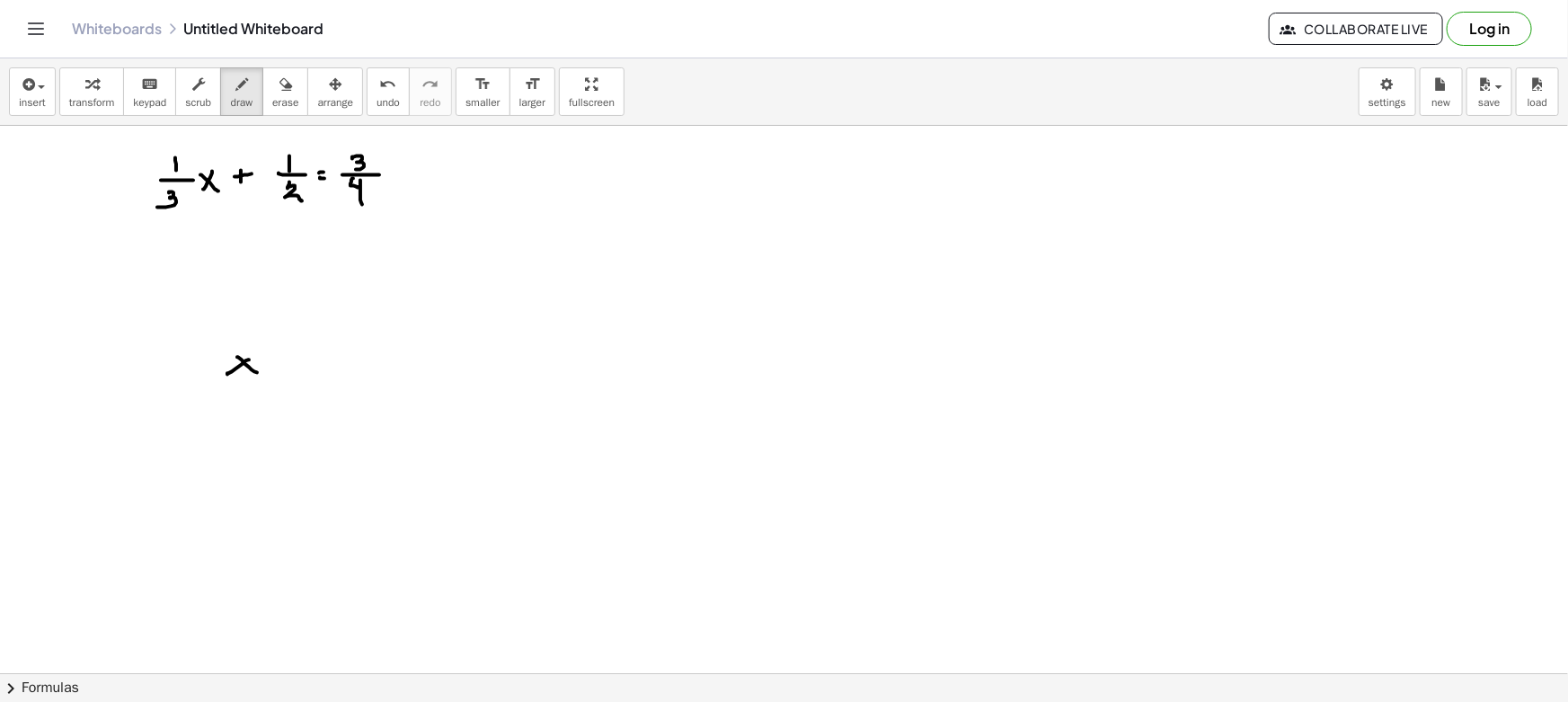 click at bounding box center (784, 774) 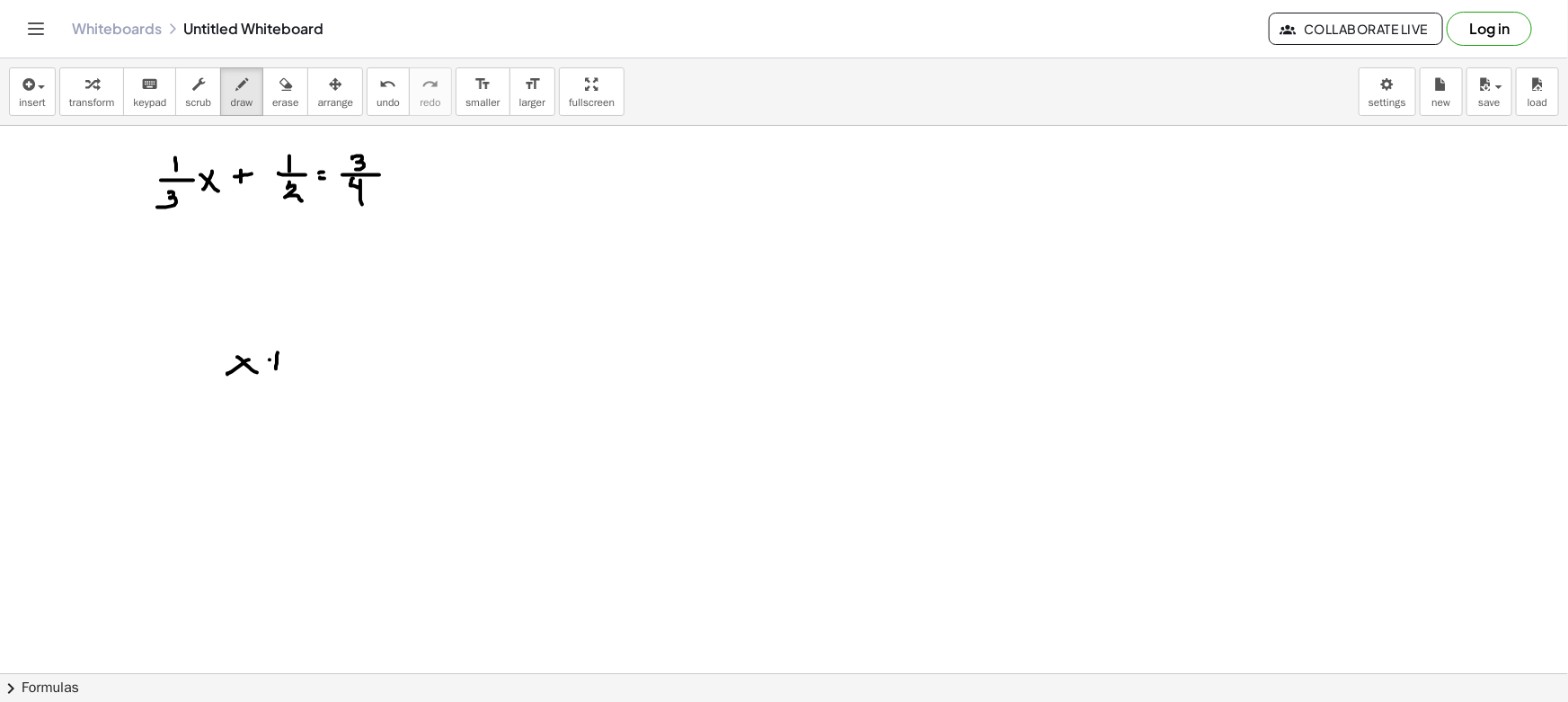 drag, startPoint x: 270, startPoint y: 360, endPoint x: 279, endPoint y: 360, distance: 9 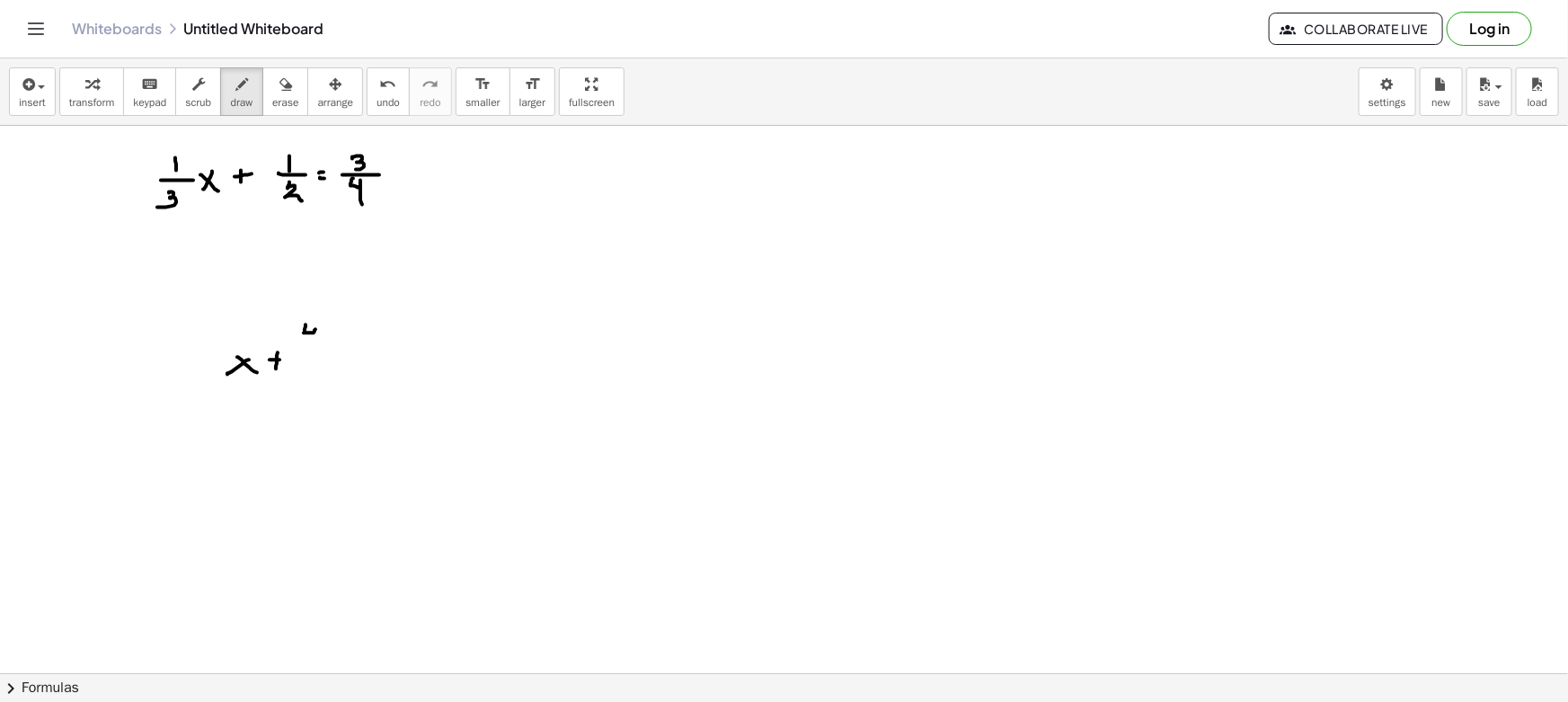 drag, startPoint x: 305, startPoint y: 329, endPoint x: 315, endPoint y: 341, distance: 15.620499 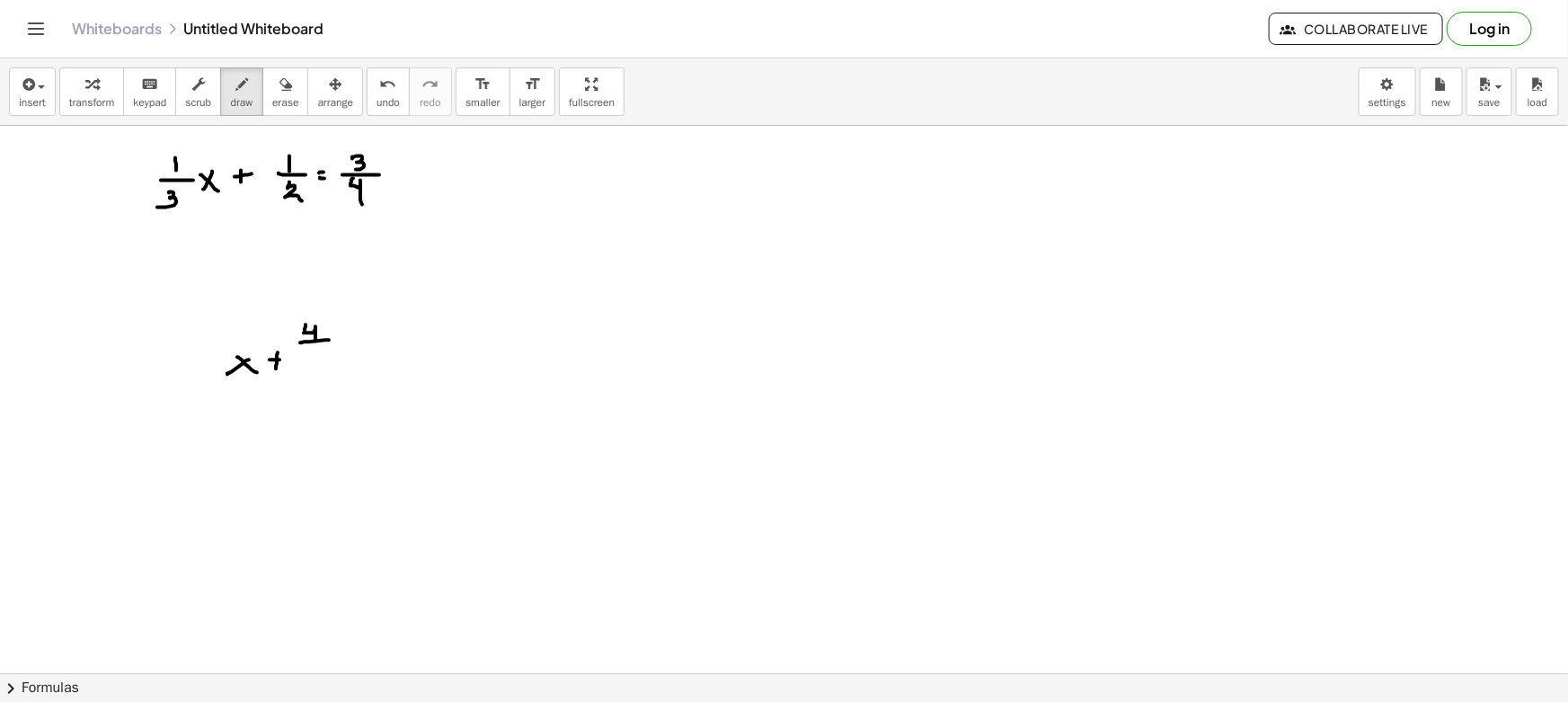 drag, startPoint x: 325, startPoint y: 340, endPoint x: 315, endPoint y: 351, distance: 14.866069 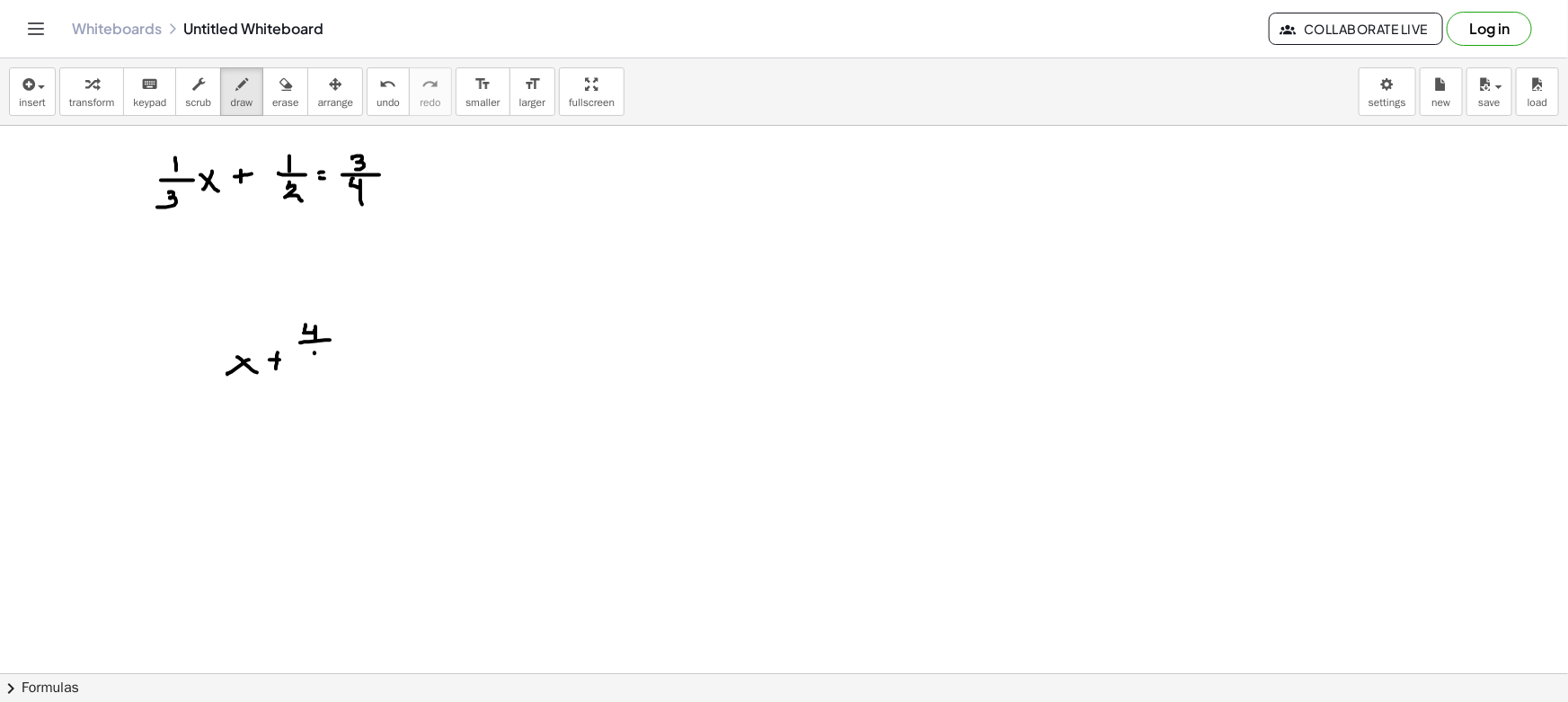 click at bounding box center (784, 774) 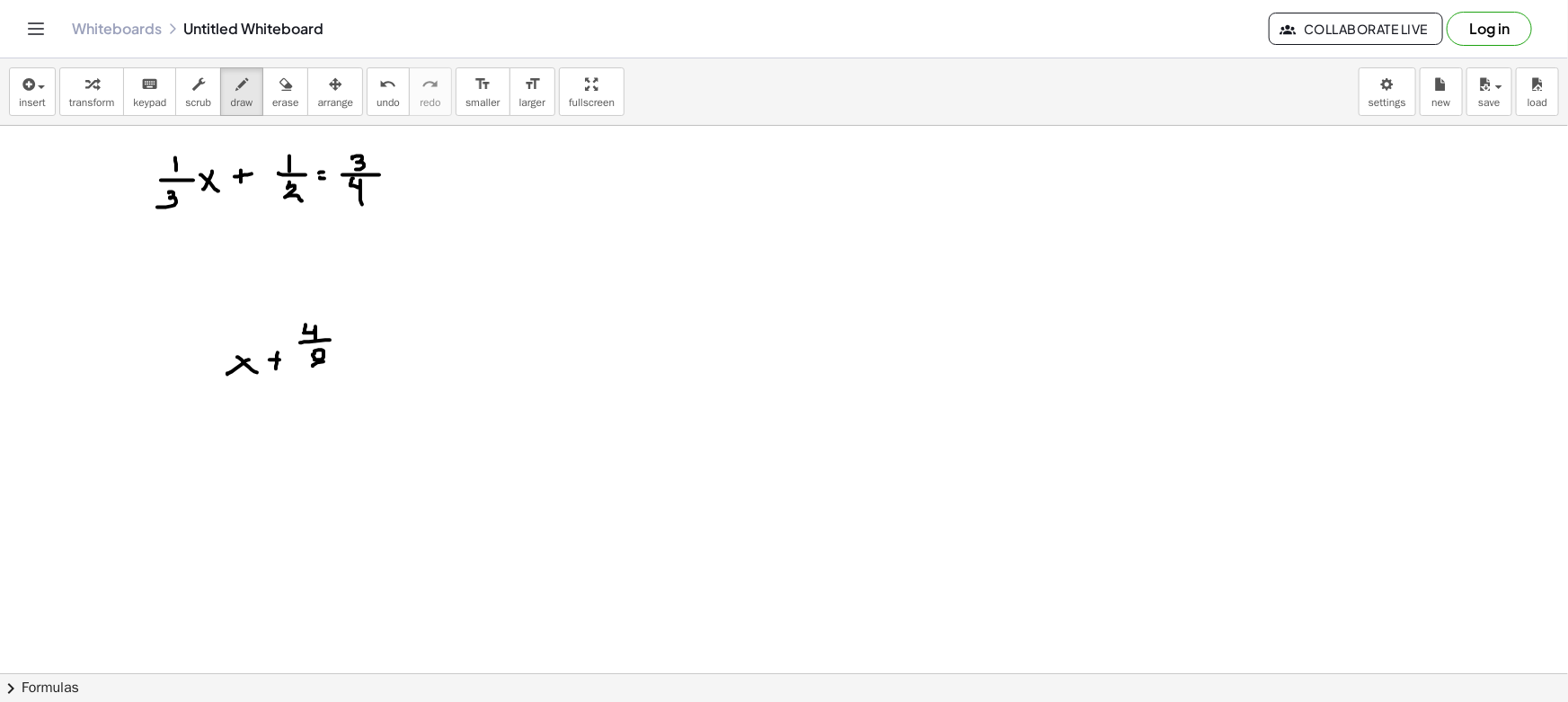 drag, startPoint x: 317, startPoint y: 362, endPoint x: 332, endPoint y: 360, distance: 15.13275 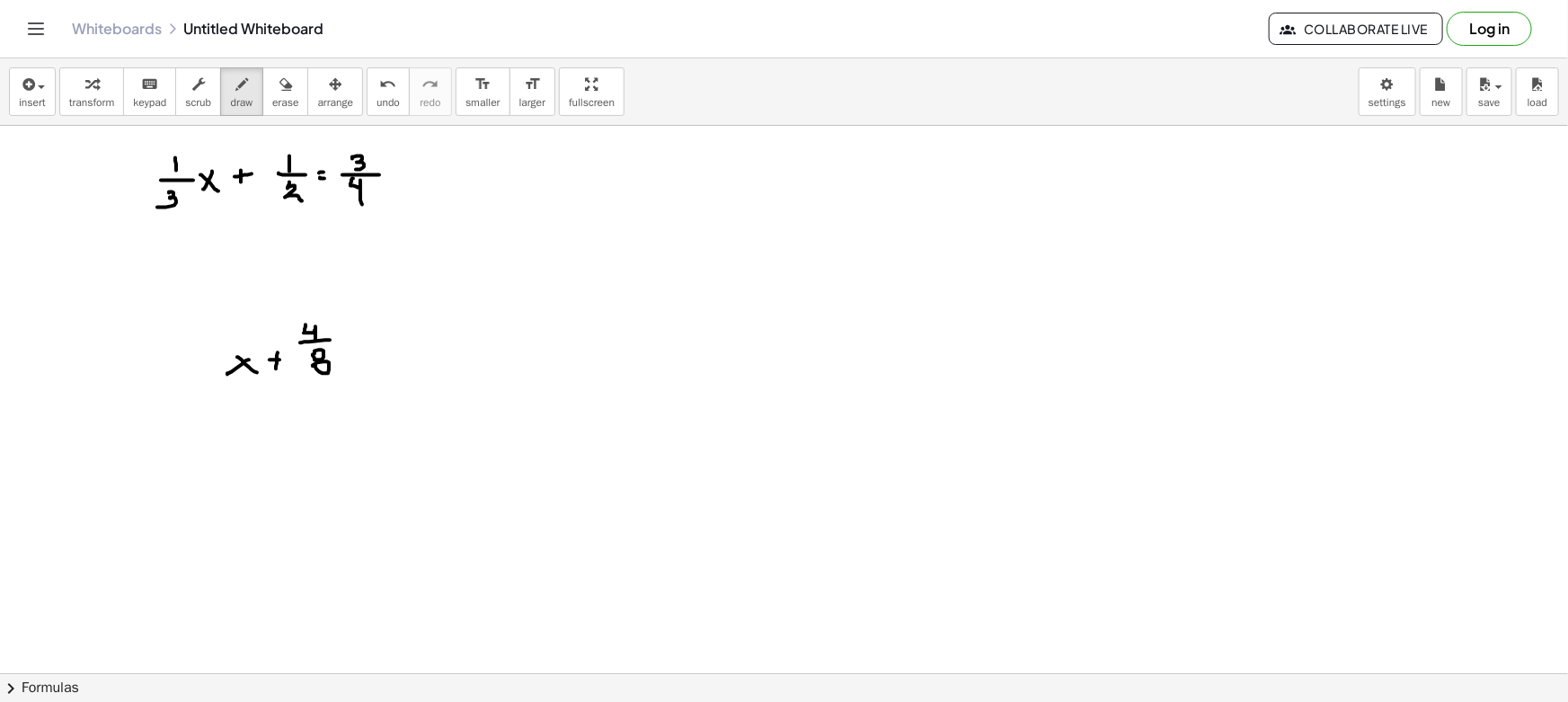 drag, startPoint x: 360, startPoint y: 348, endPoint x: 369, endPoint y: 350, distance: 9.219544 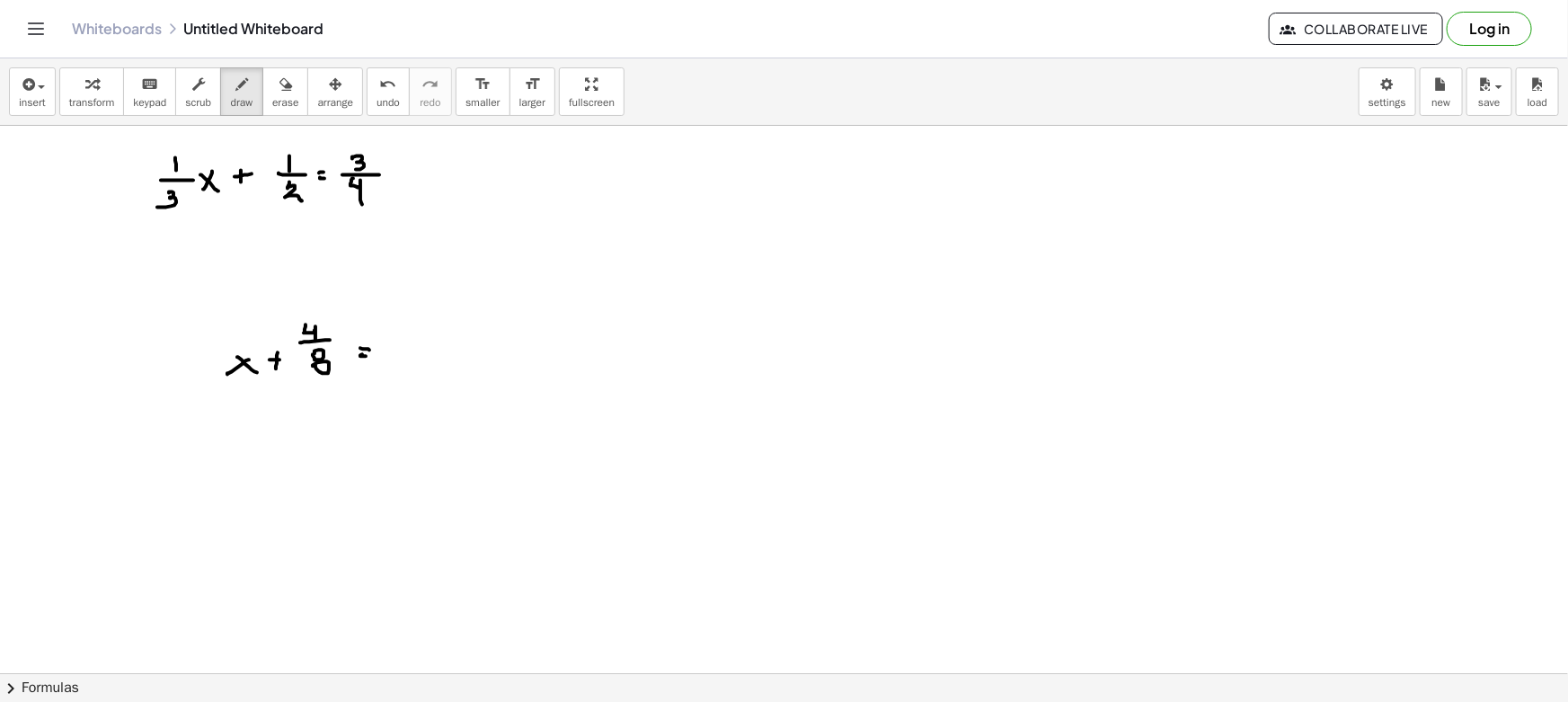 drag, startPoint x: 366, startPoint y: 356, endPoint x: 381, endPoint y: 354, distance: 15.132746 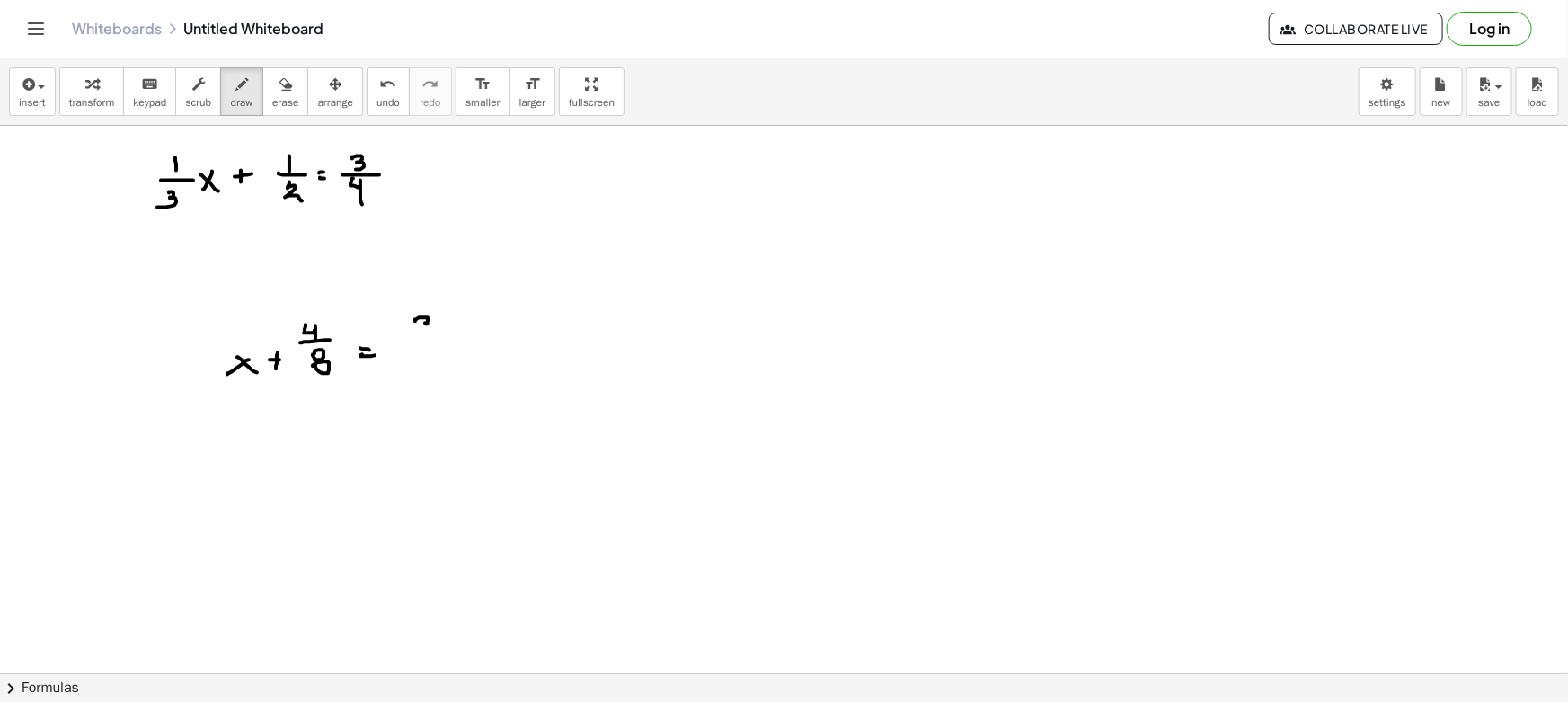 drag, startPoint x: 415, startPoint y: 321, endPoint x: 422, endPoint y: 330, distance: 11.401754 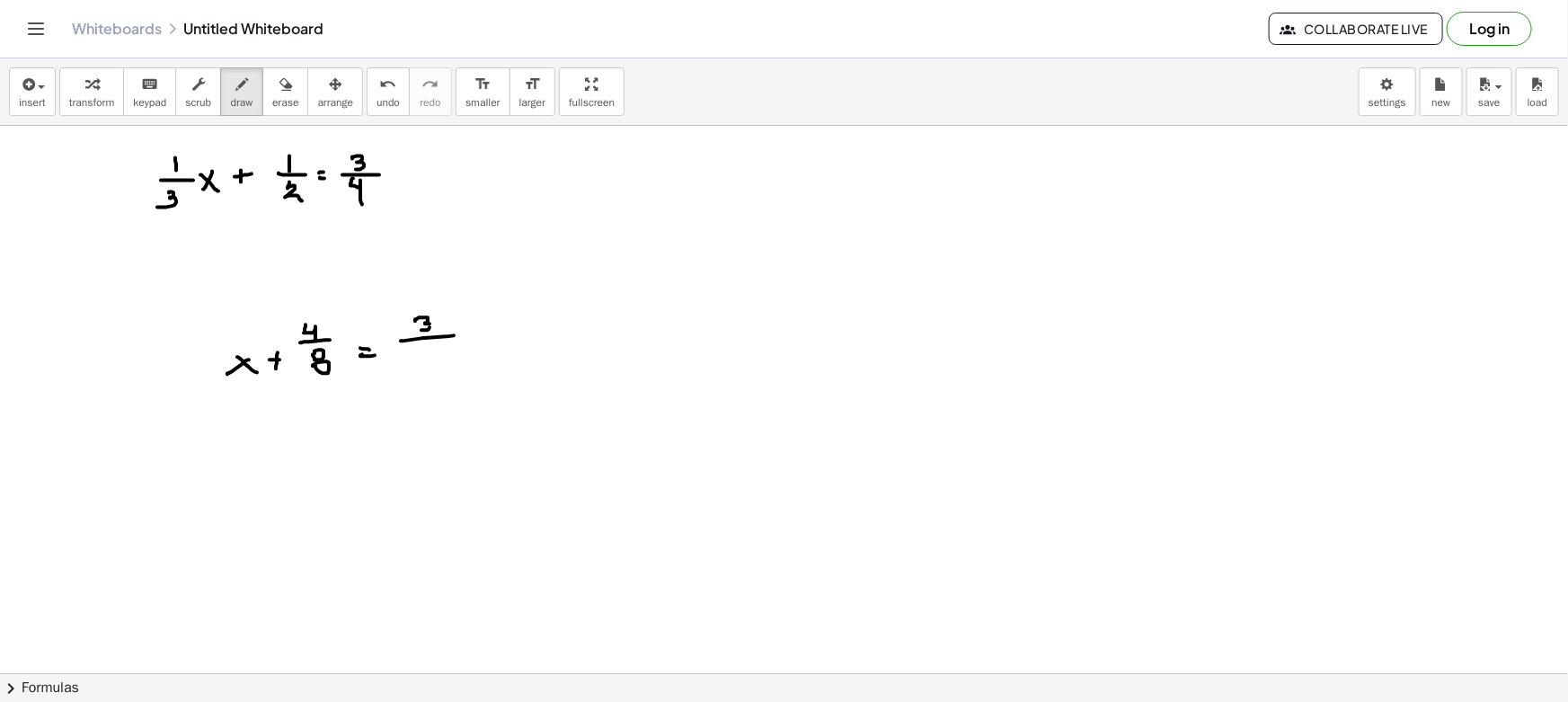 drag, startPoint x: 409, startPoint y: 340, endPoint x: 457, endPoint y: 335, distance: 48.259714 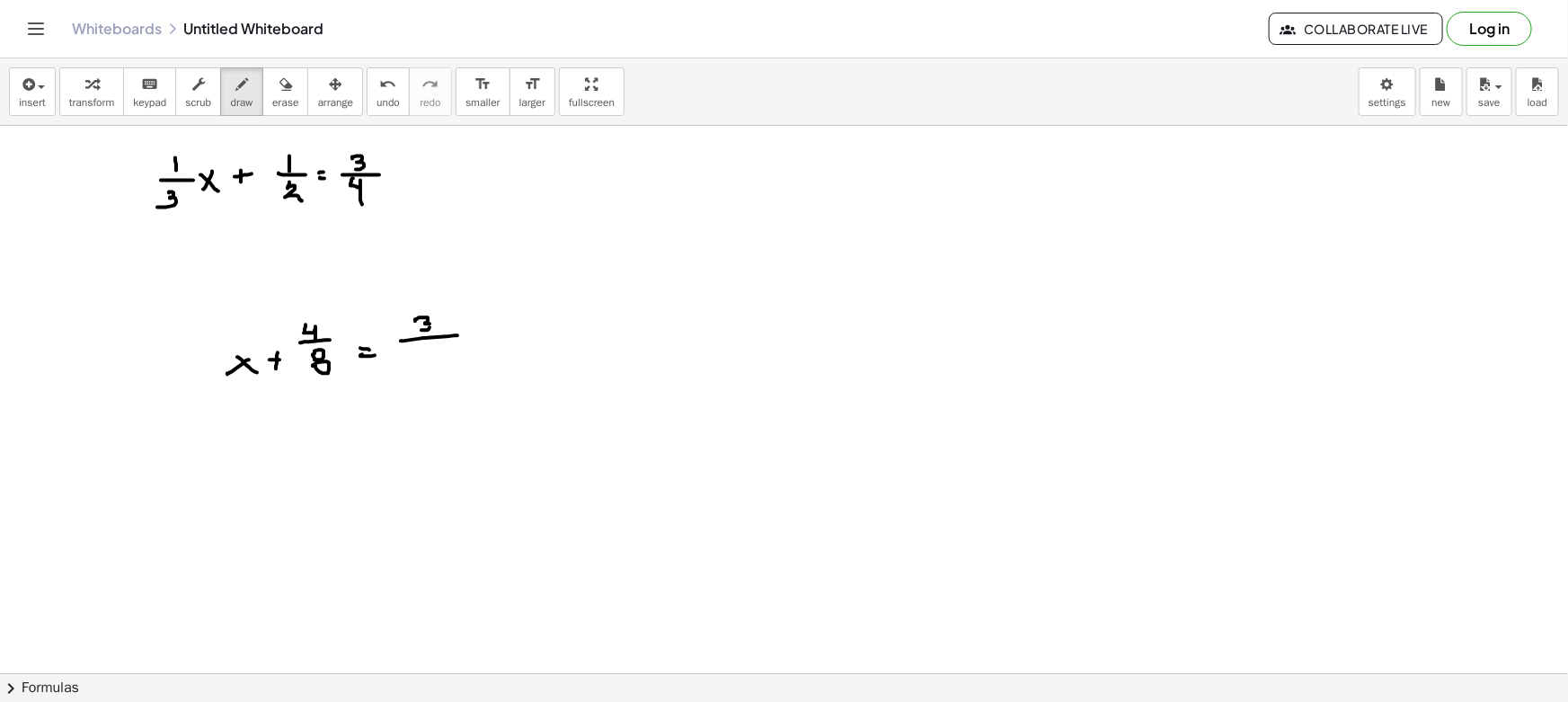 click at bounding box center (784, 774) 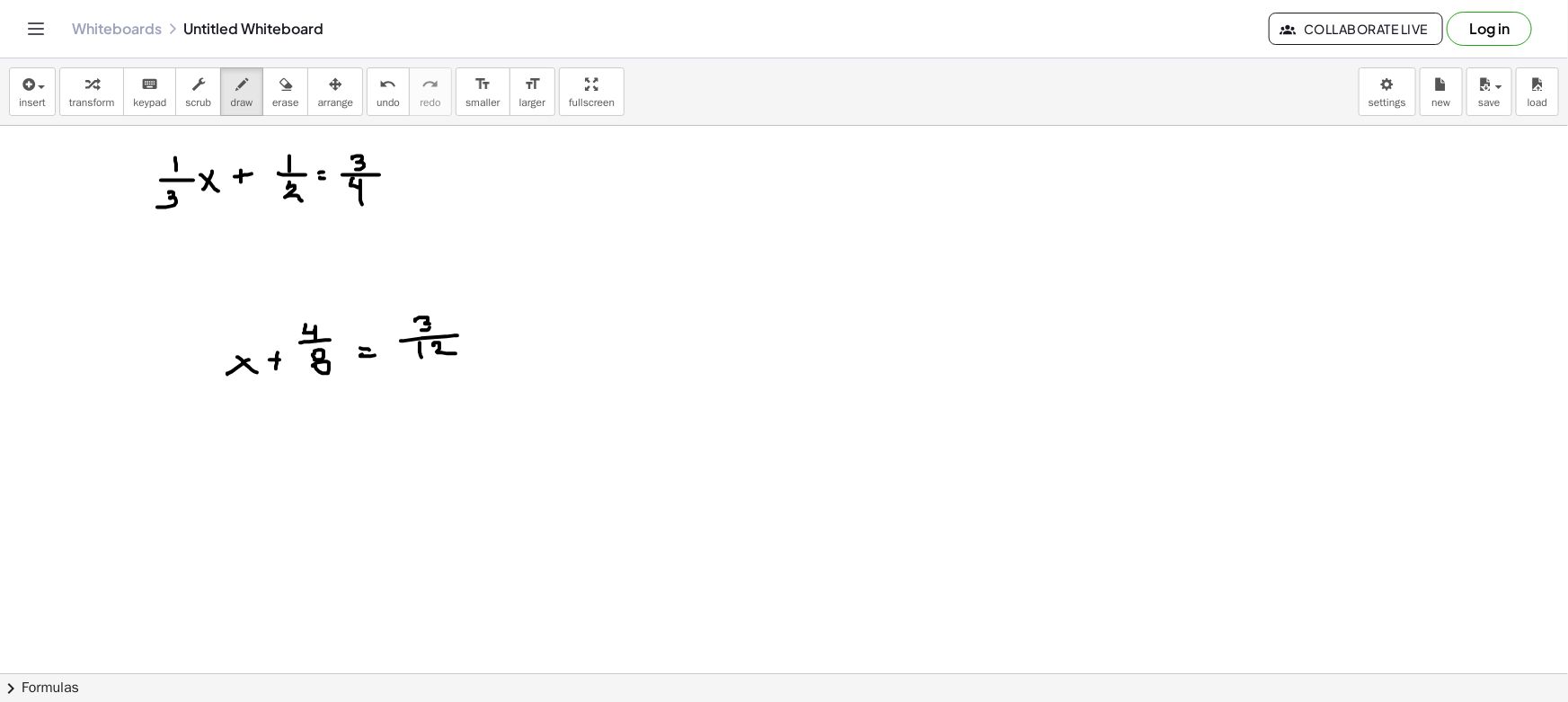 drag, startPoint x: 434, startPoint y: 345, endPoint x: 456, endPoint y: 353, distance: 23.4094 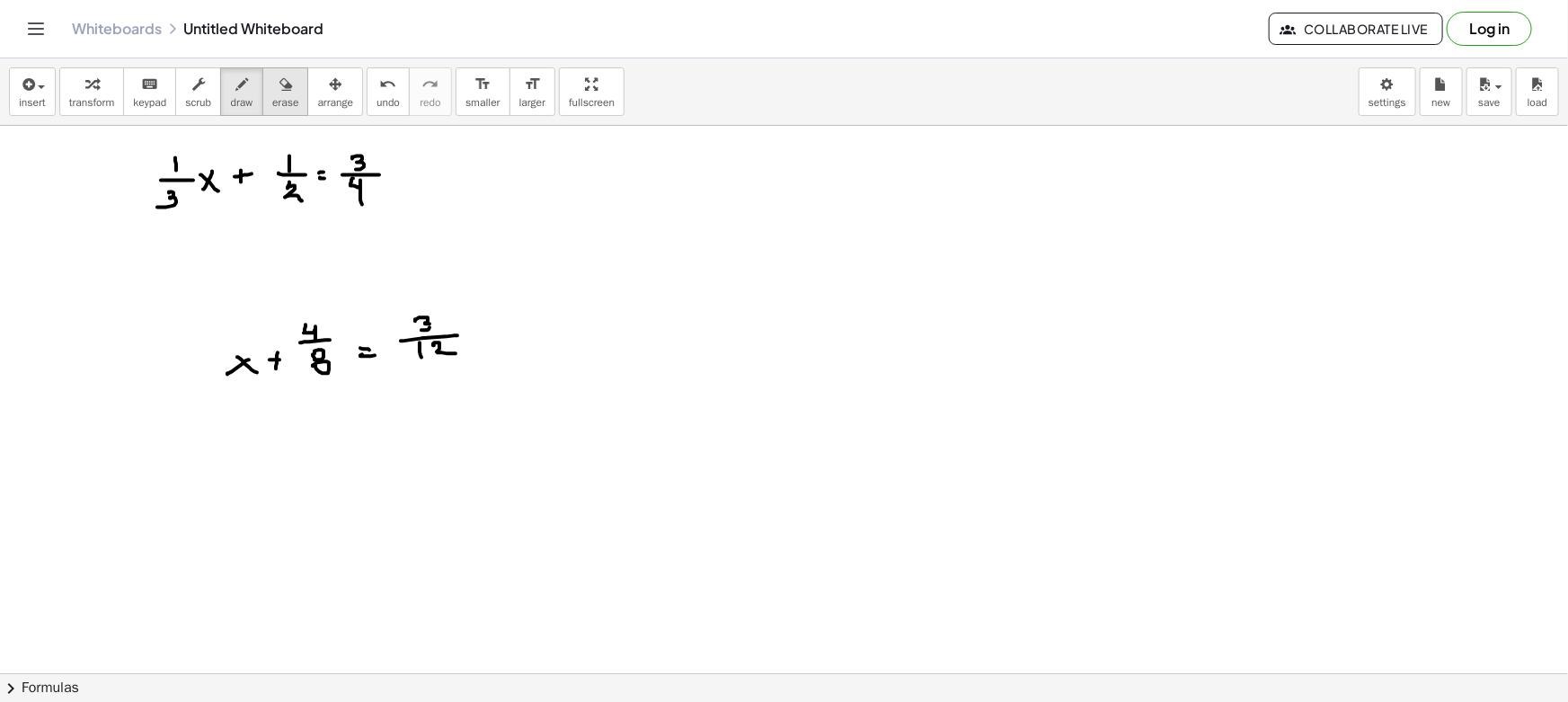 click at bounding box center [285, 84] 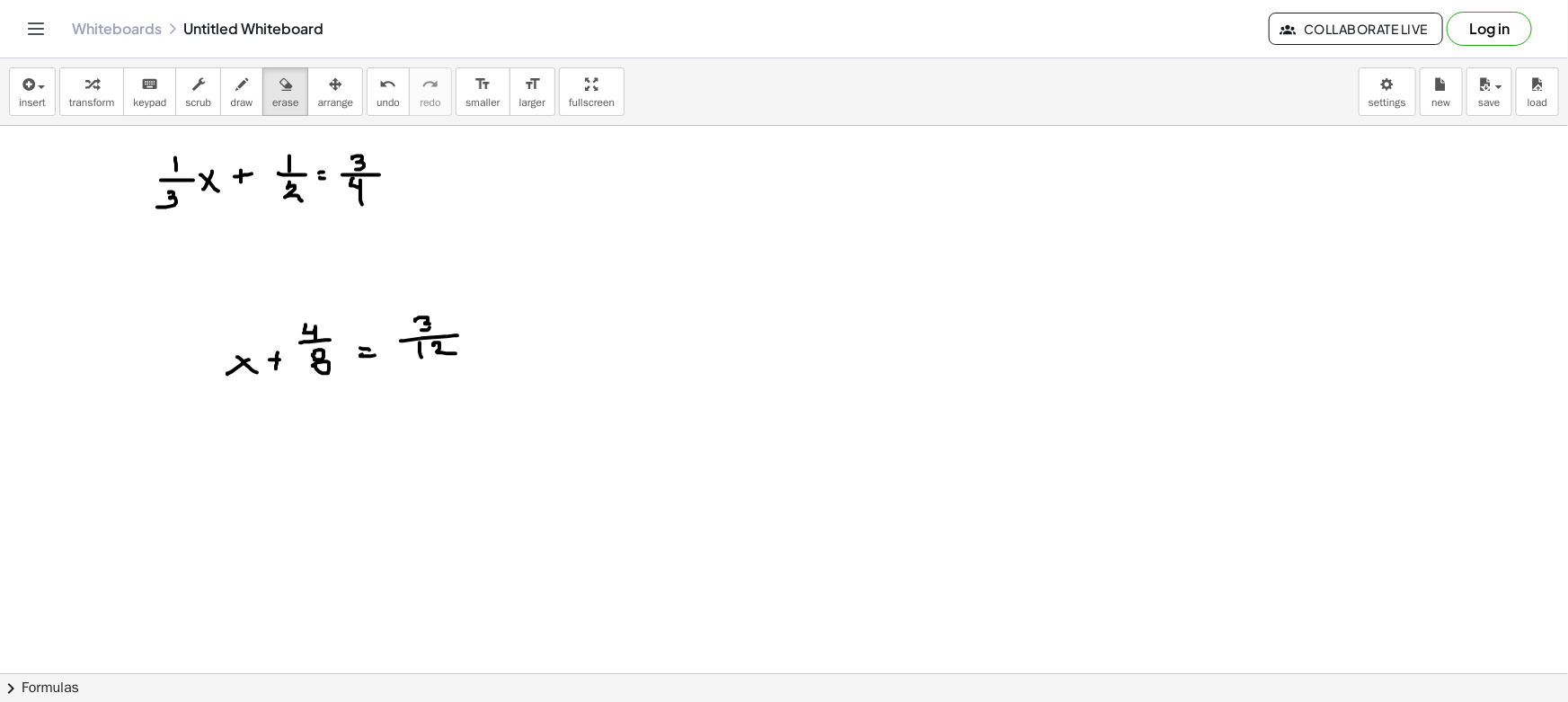 drag, startPoint x: 206, startPoint y: 360, endPoint x: 612, endPoint y: 322, distance: 407.77445 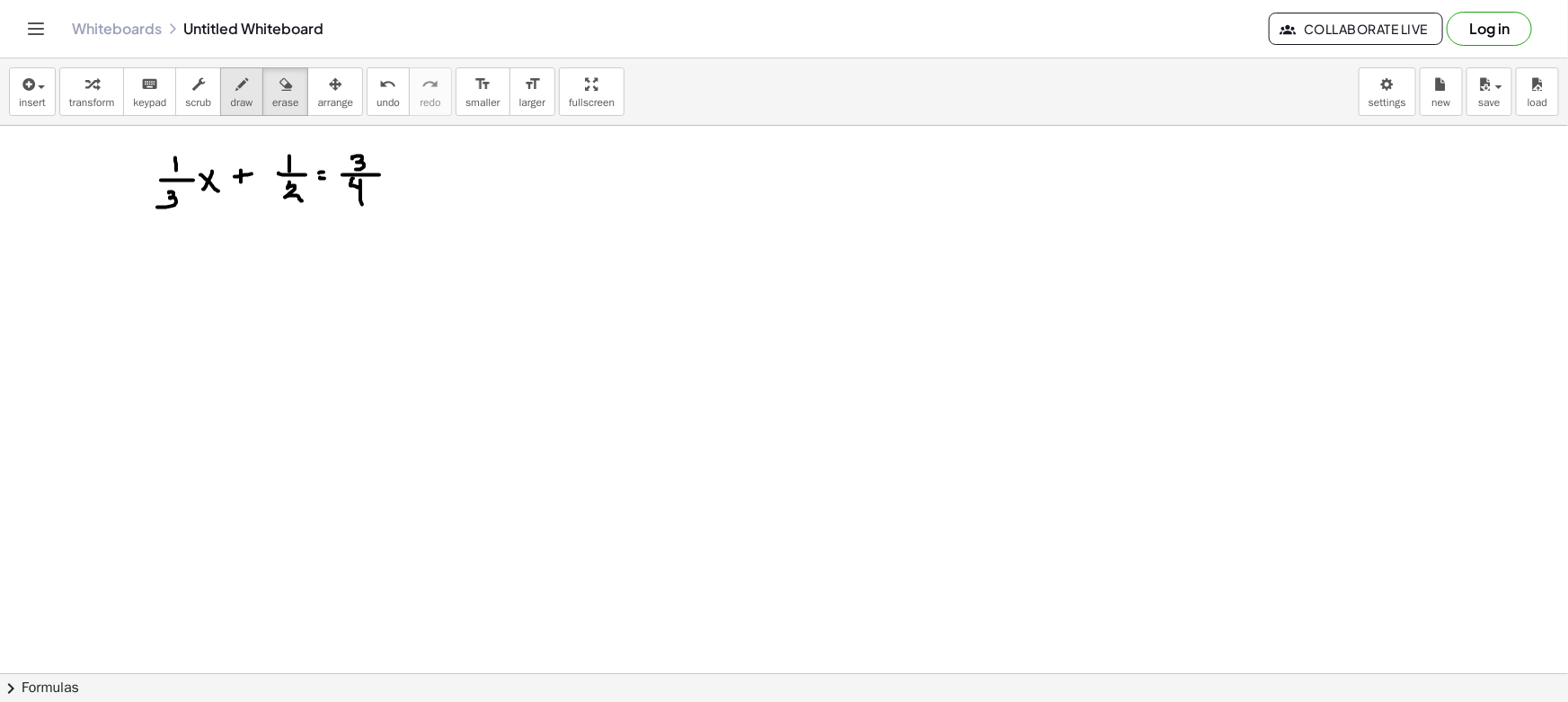 click at bounding box center (242, 84) 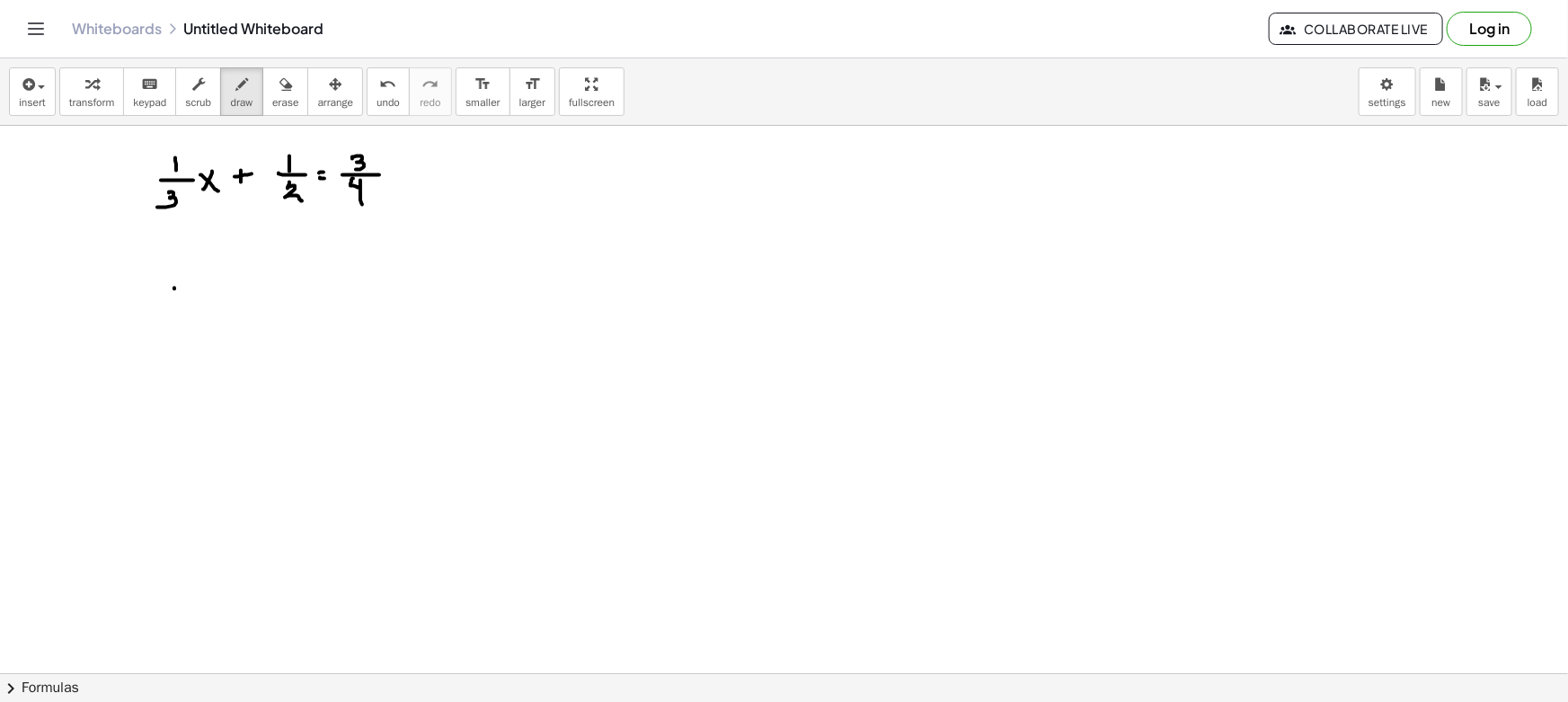 drag, startPoint x: 174, startPoint y: 288, endPoint x: 167, endPoint y: 303, distance: 16.552945 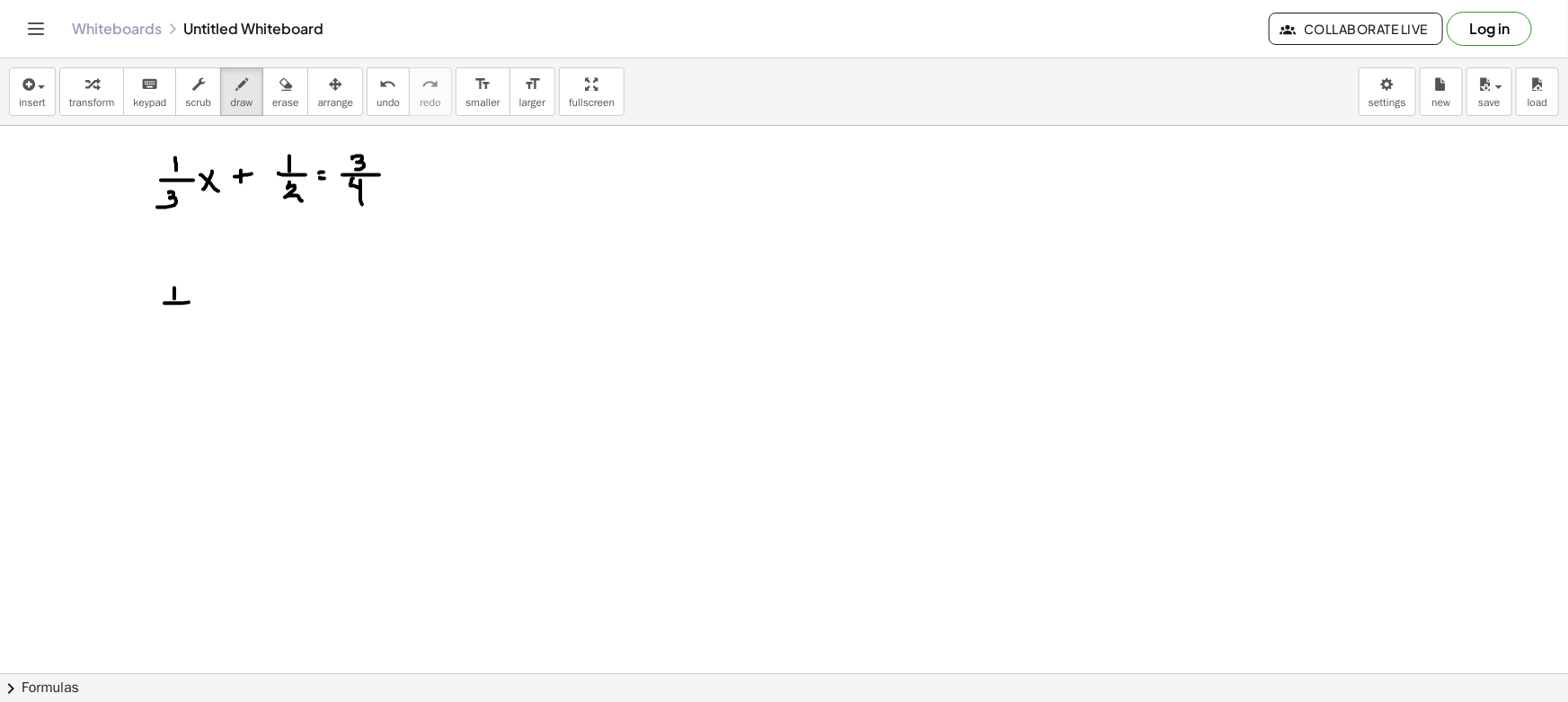 click at bounding box center (784, 774) 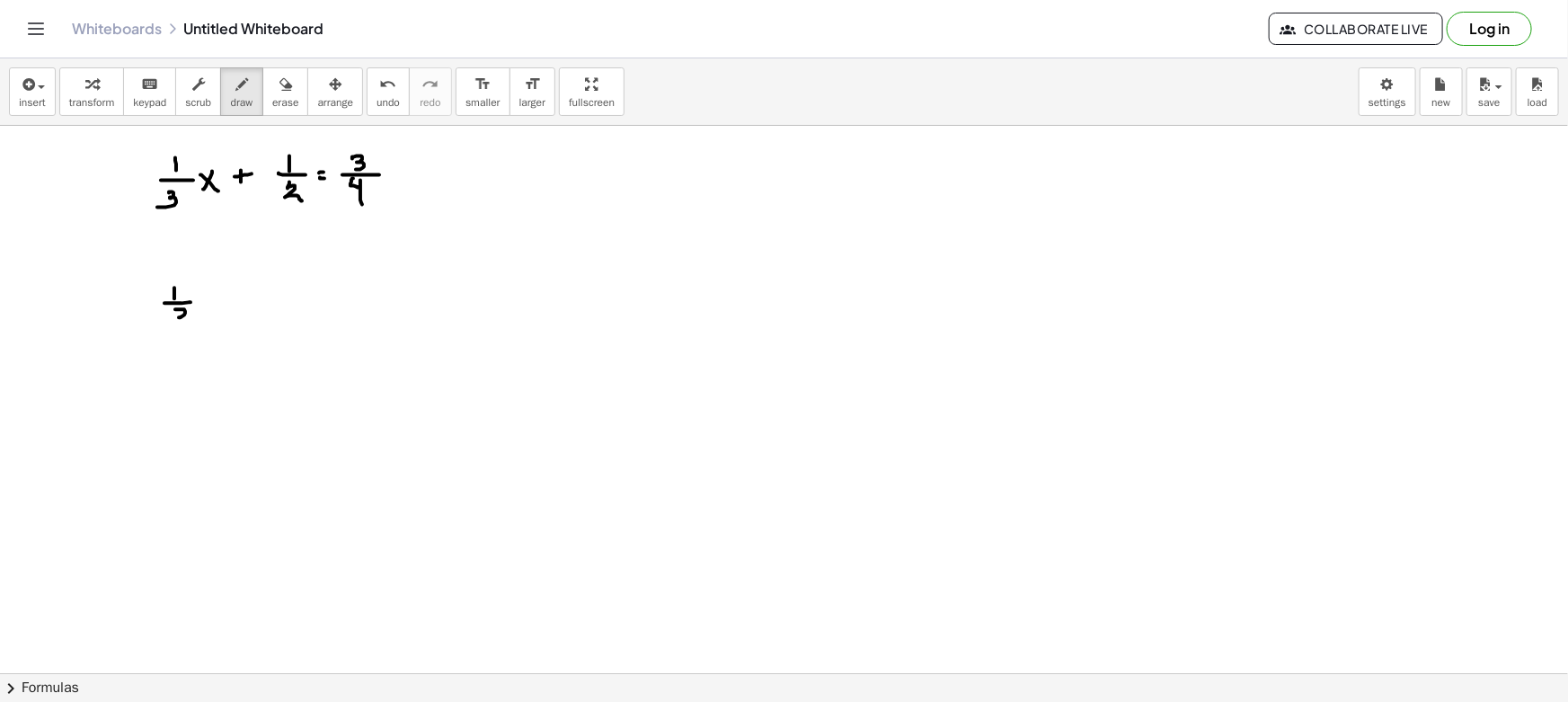 drag, startPoint x: 175, startPoint y: 309, endPoint x: 175, endPoint y: 322, distance: 13 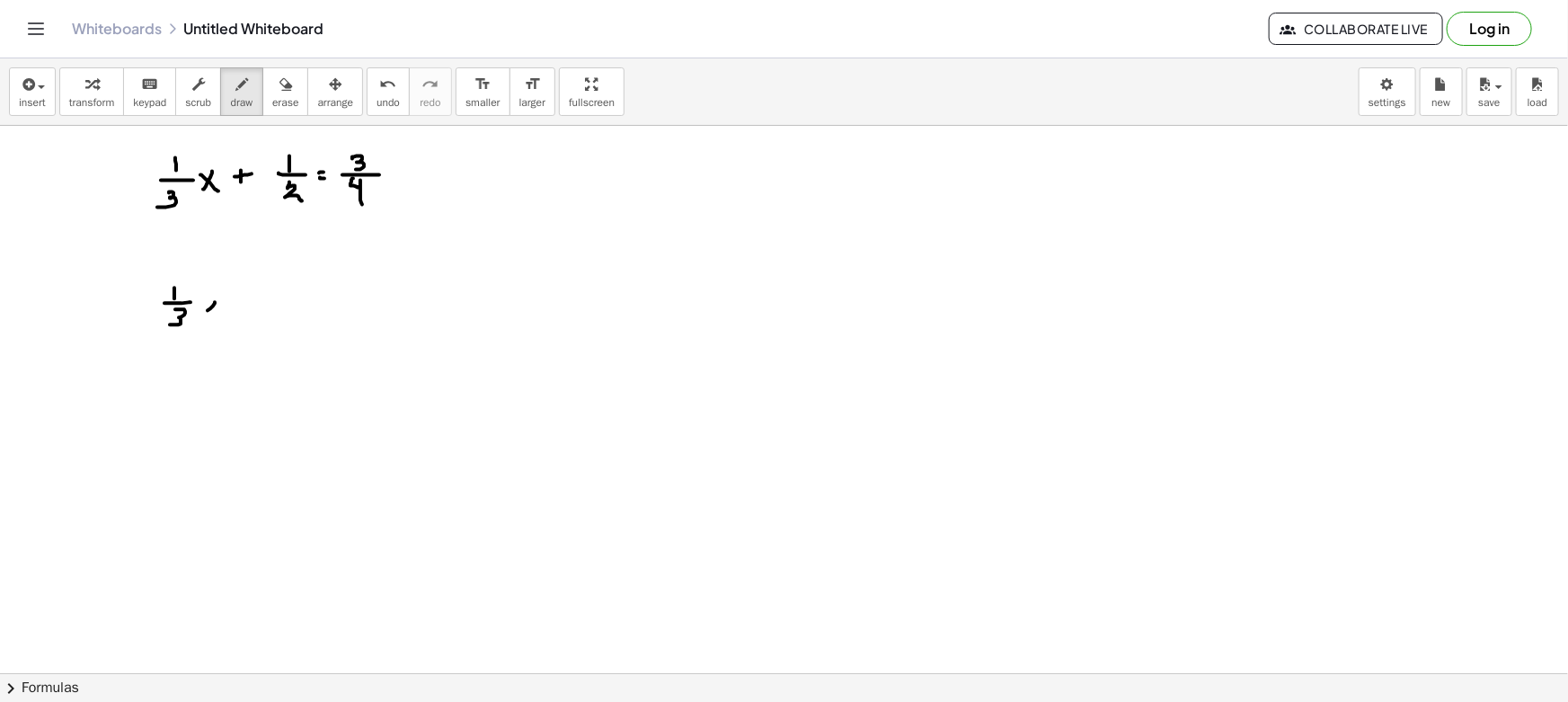 click at bounding box center (784, 774) 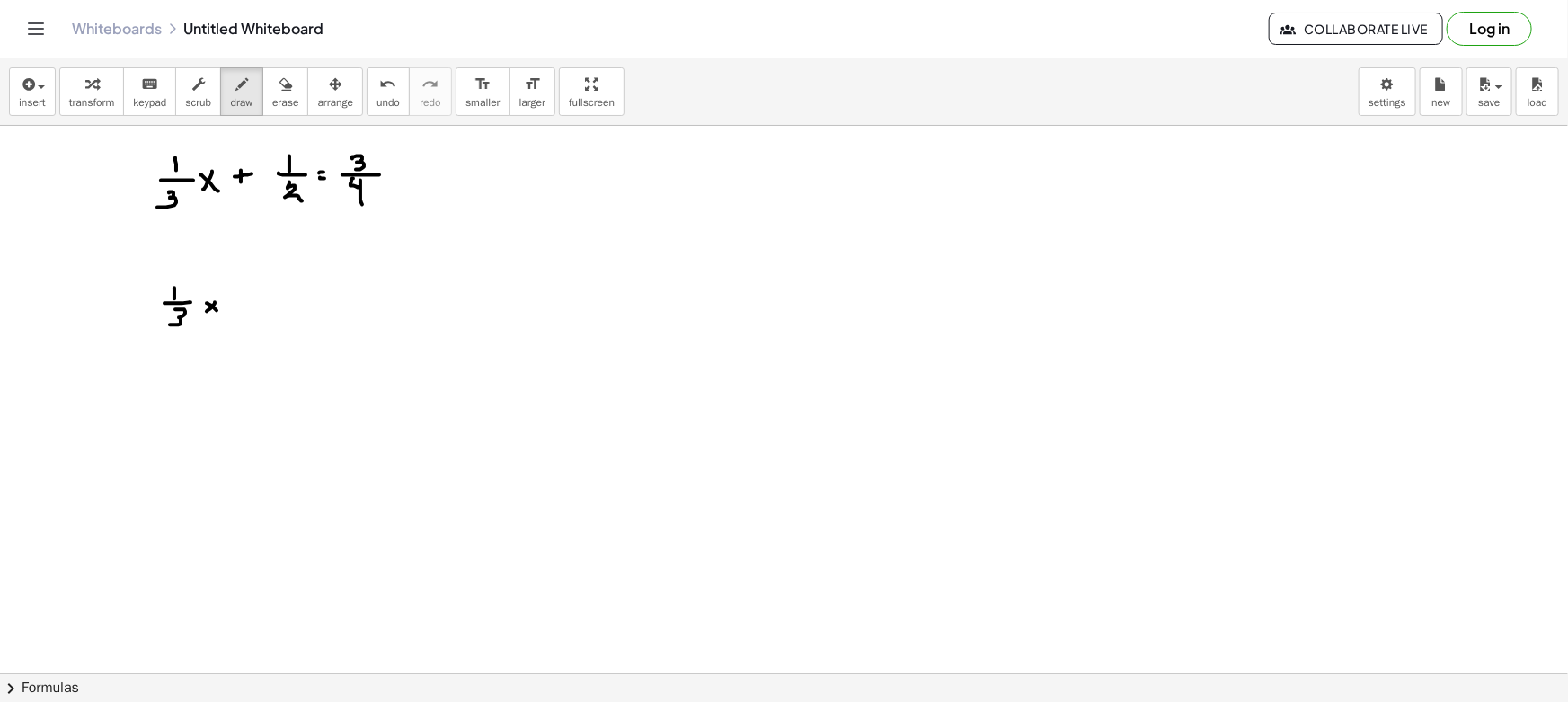 drag, startPoint x: 215, startPoint y: 308, endPoint x: 224, endPoint y: 310, distance: 9.219544 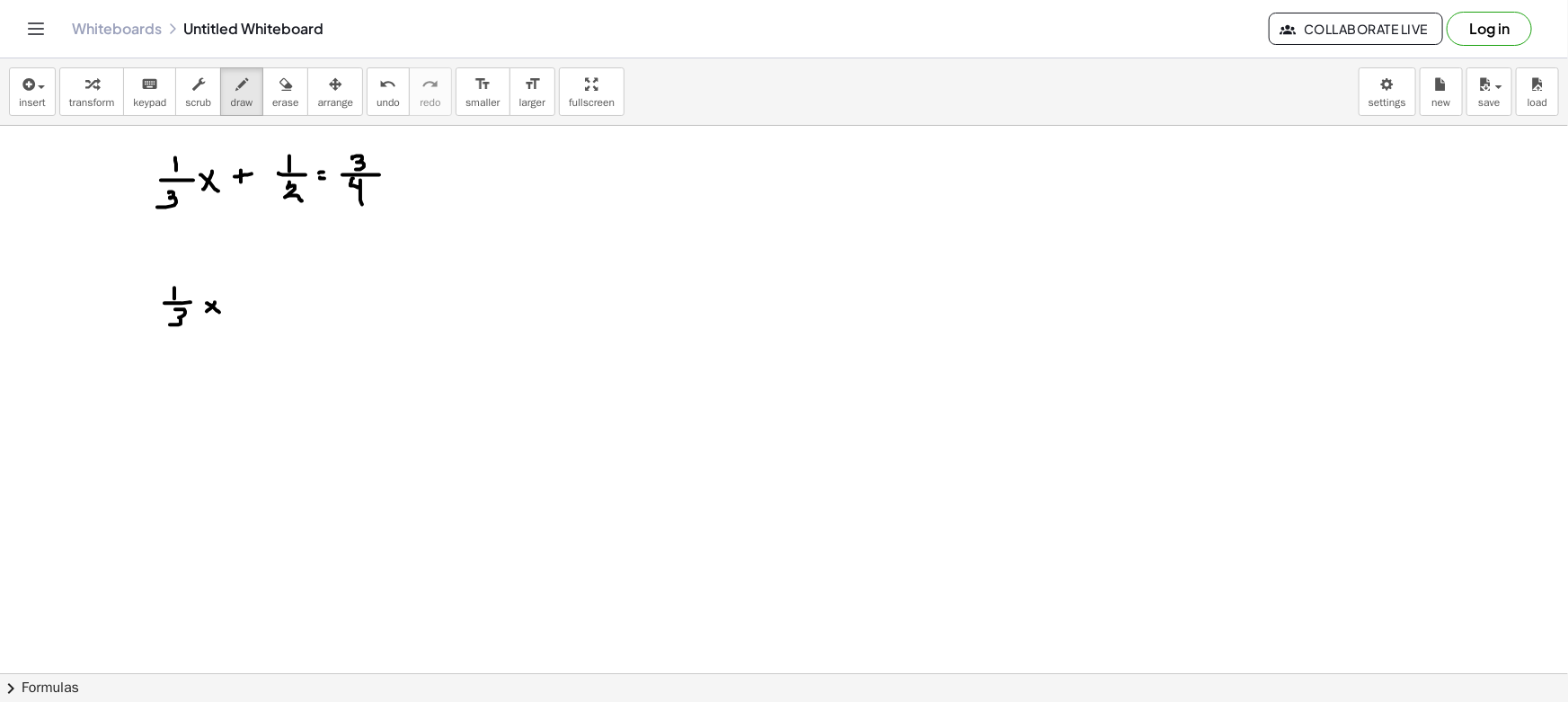 drag, startPoint x: 240, startPoint y: 298, endPoint x: 250, endPoint y: 299, distance: 10.049876 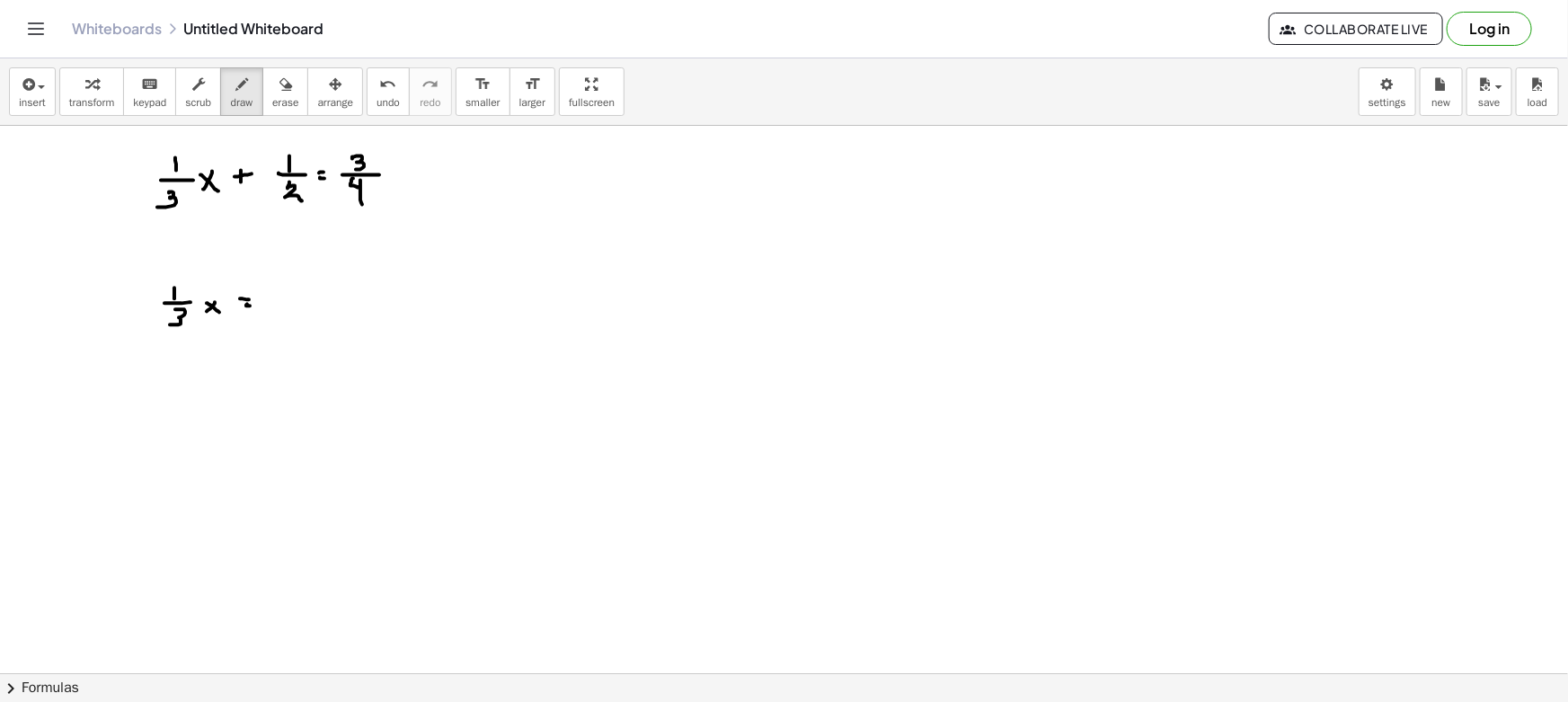 click at bounding box center [784, 774] 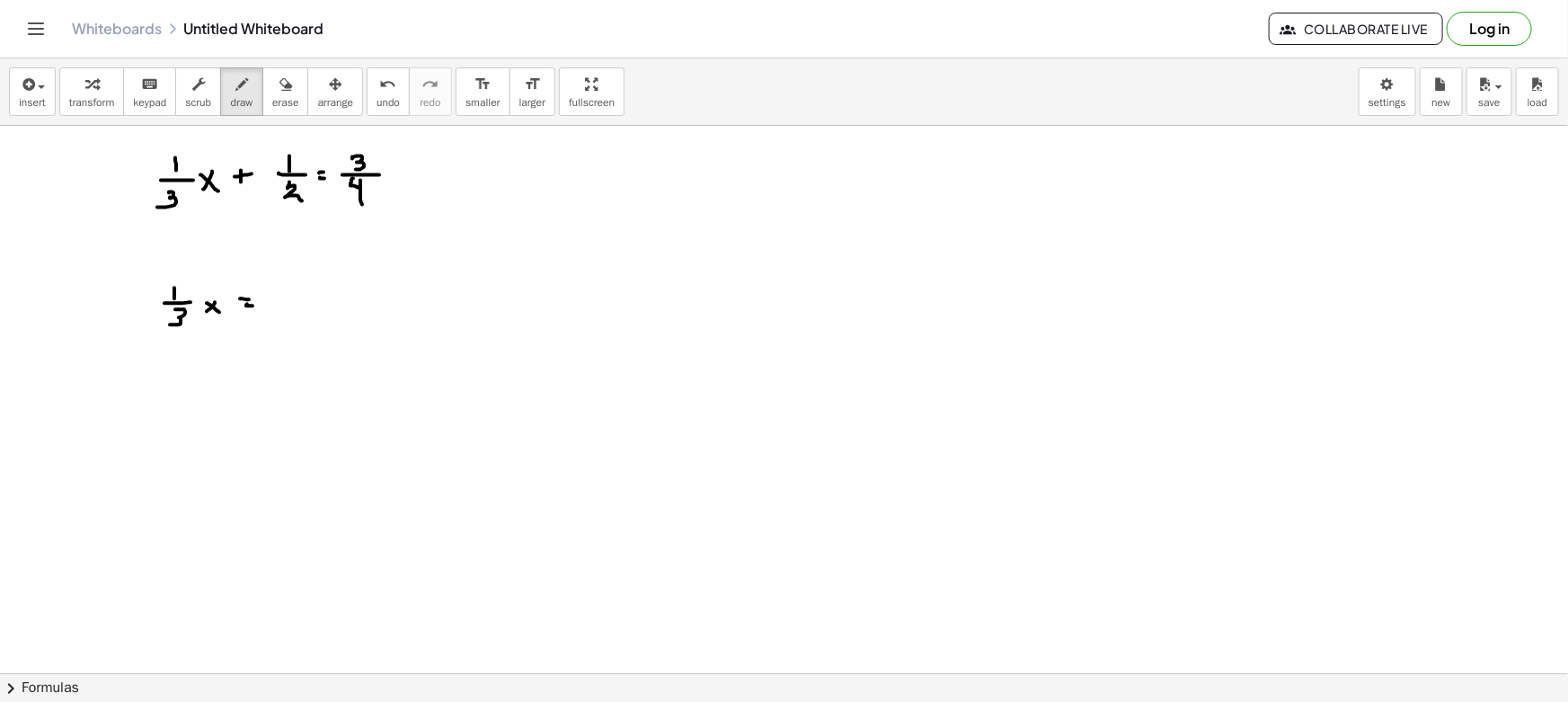 click at bounding box center [784, 774] 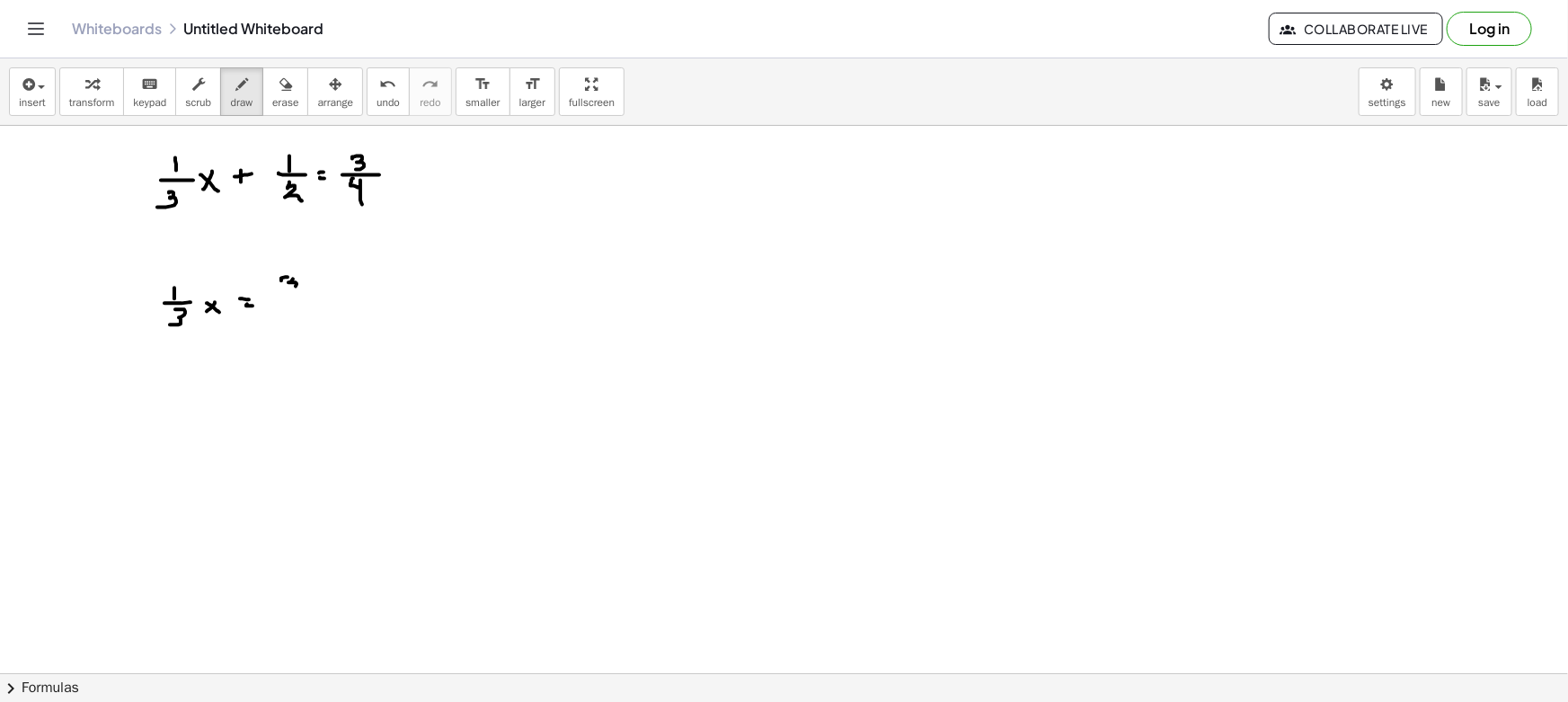 drag, startPoint x: 294, startPoint y: 282, endPoint x: 275, endPoint y: 294, distance: 22.472205 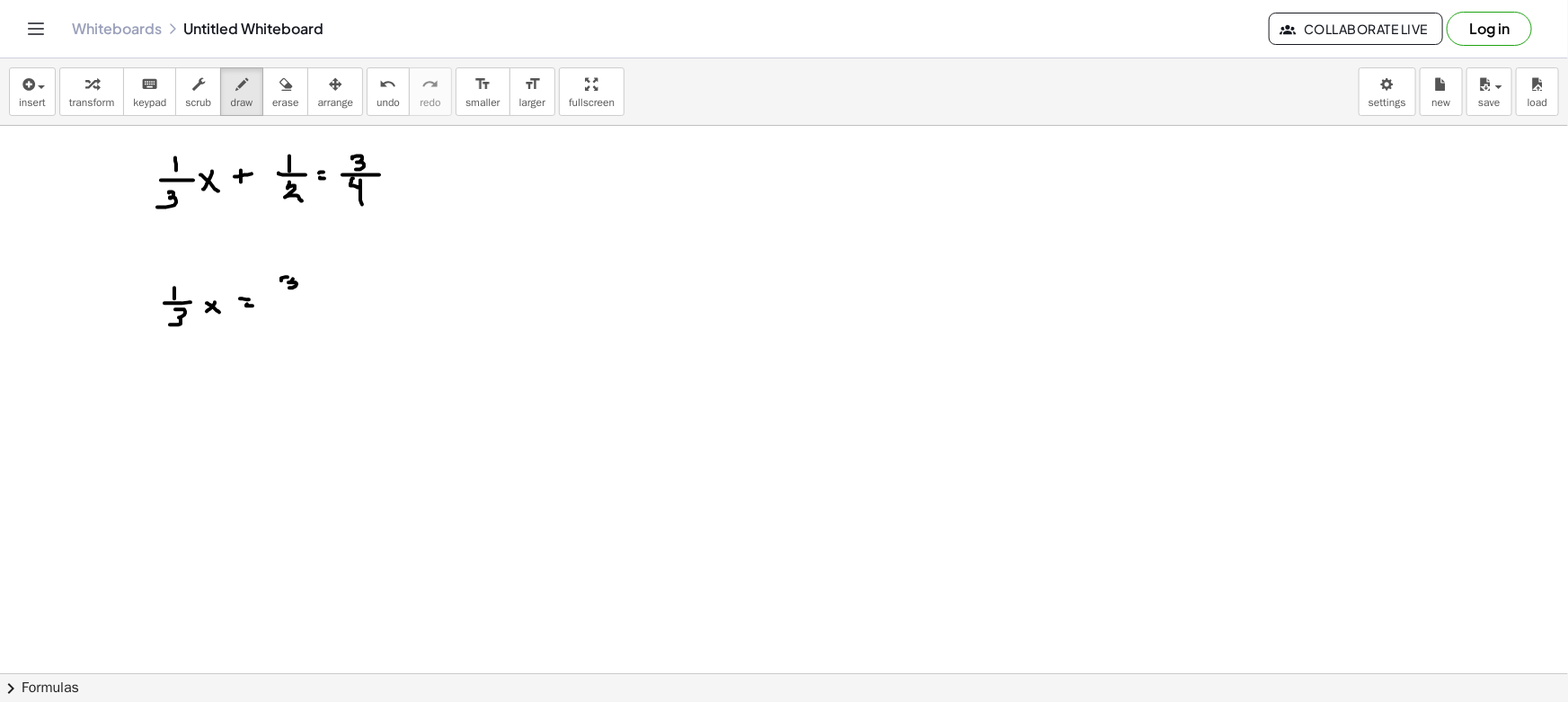 click at bounding box center [784, 774] 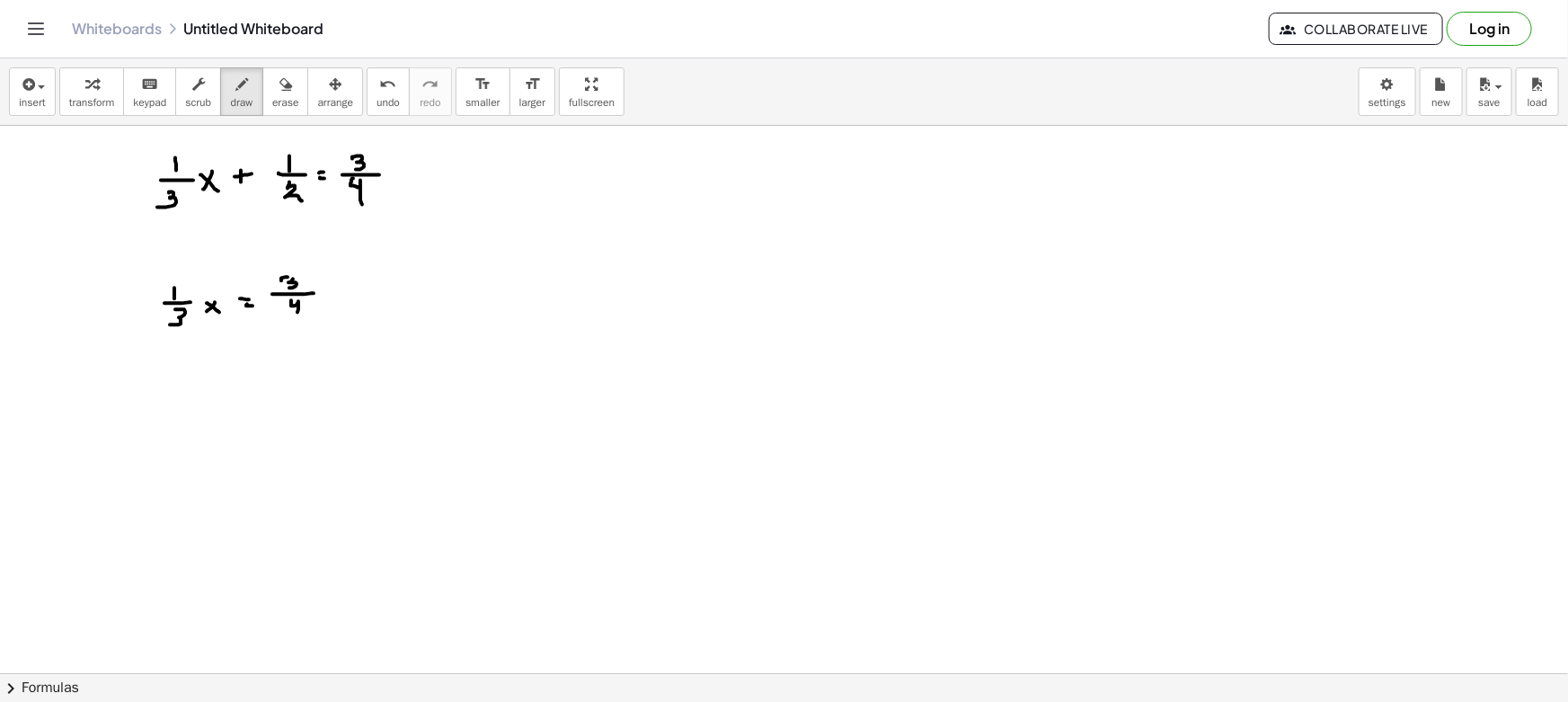 drag, startPoint x: 291, startPoint y: 300, endPoint x: 314, endPoint y: 307, distance: 24.041631 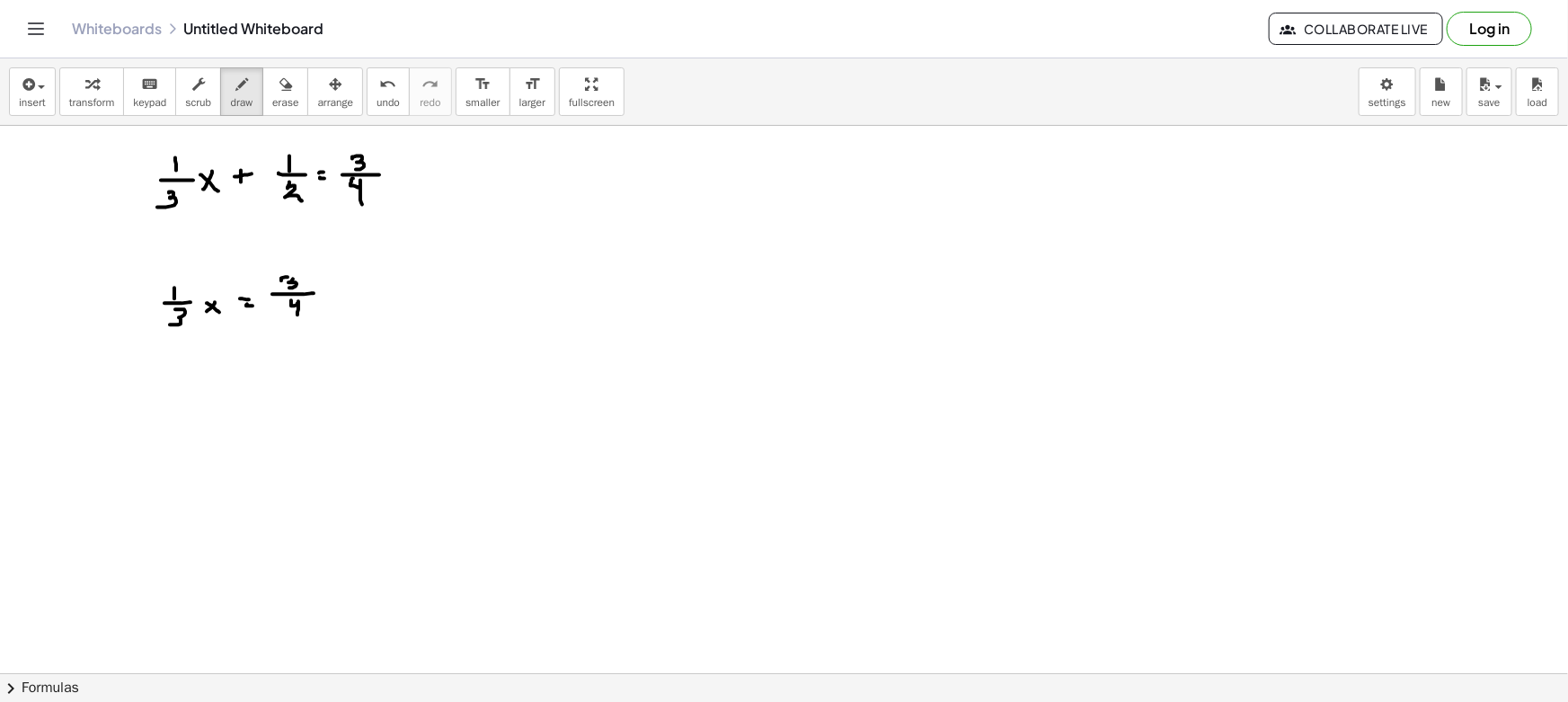 drag, startPoint x: 329, startPoint y: 294, endPoint x: 344, endPoint y: 293, distance: 15.033296 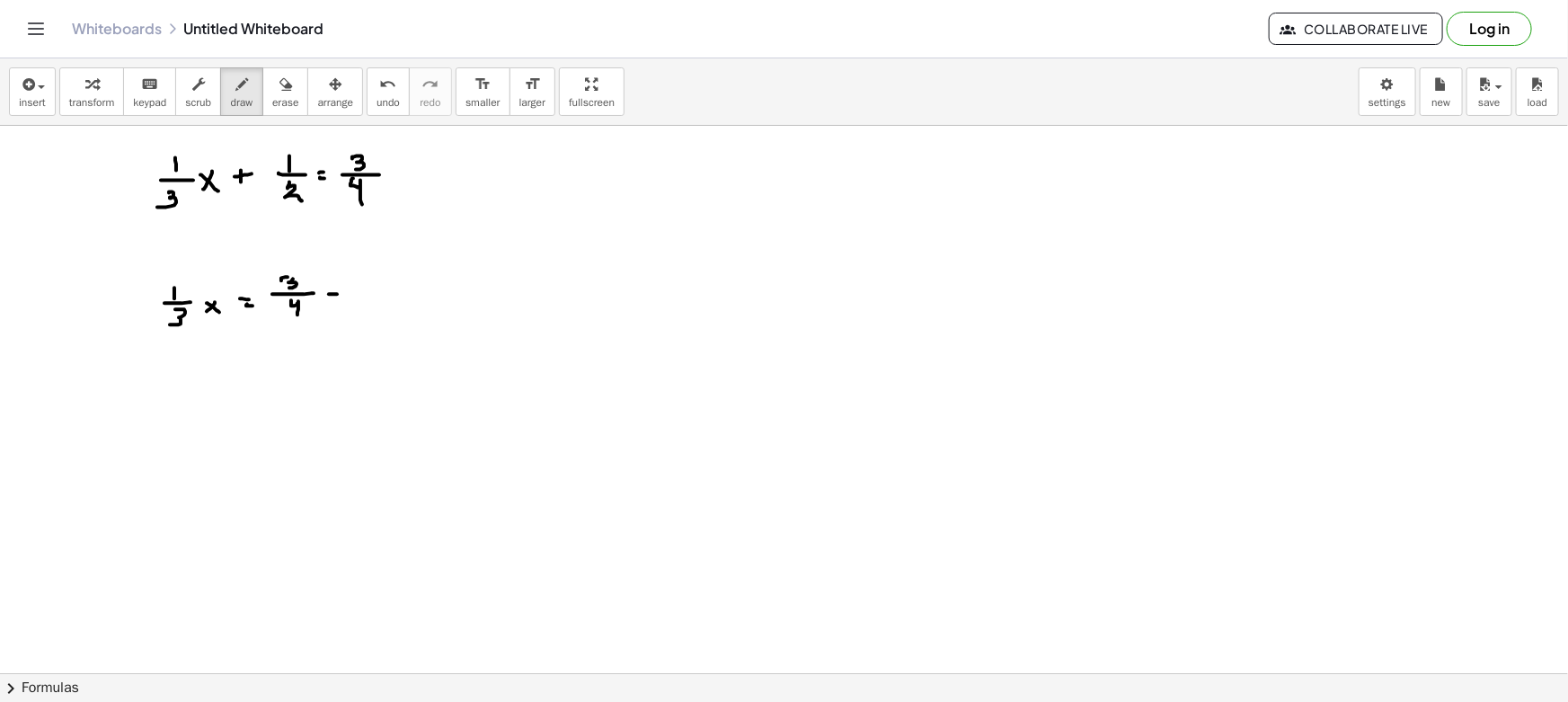 click at bounding box center [784, 774] 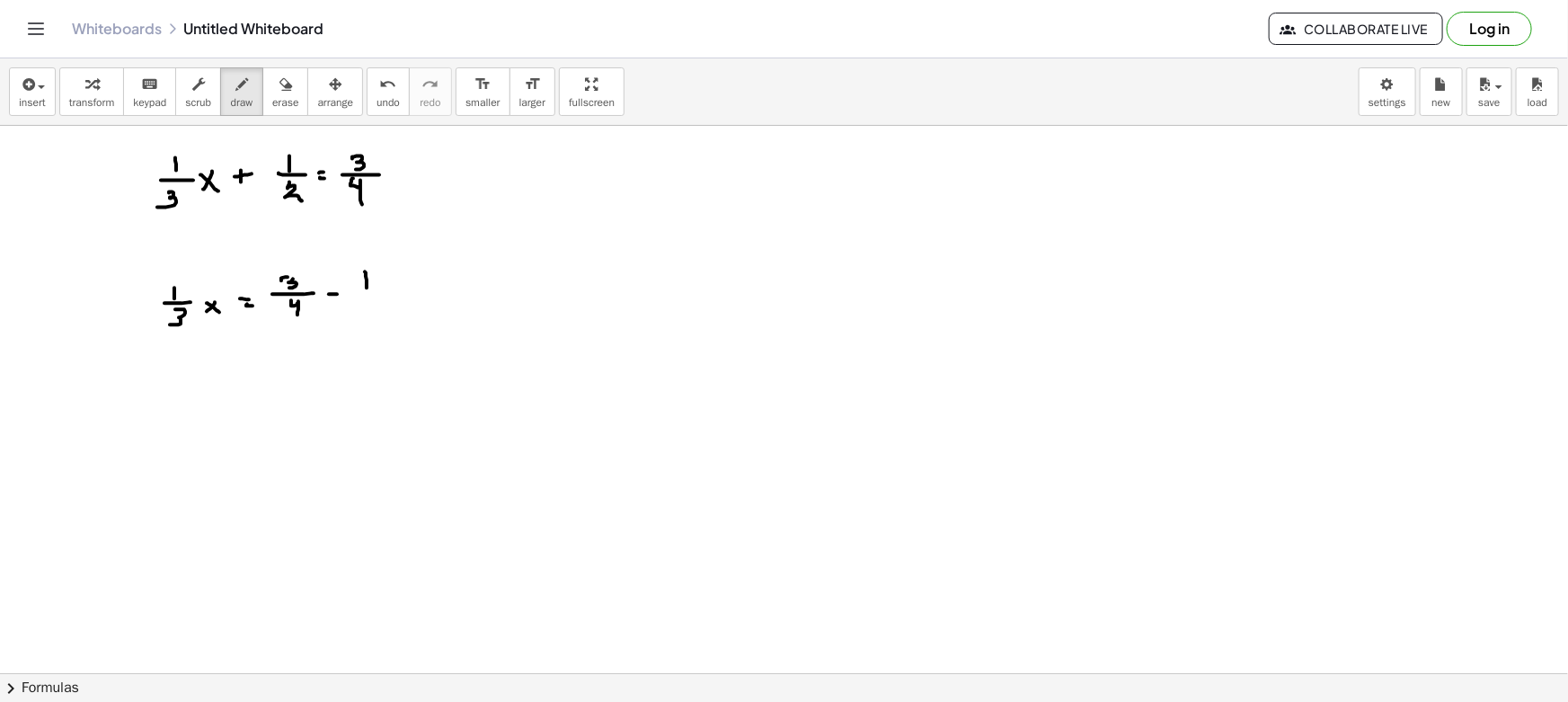 drag, startPoint x: 366, startPoint y: 289, endPoint x: 378, endPoint y: 289, distance: 12 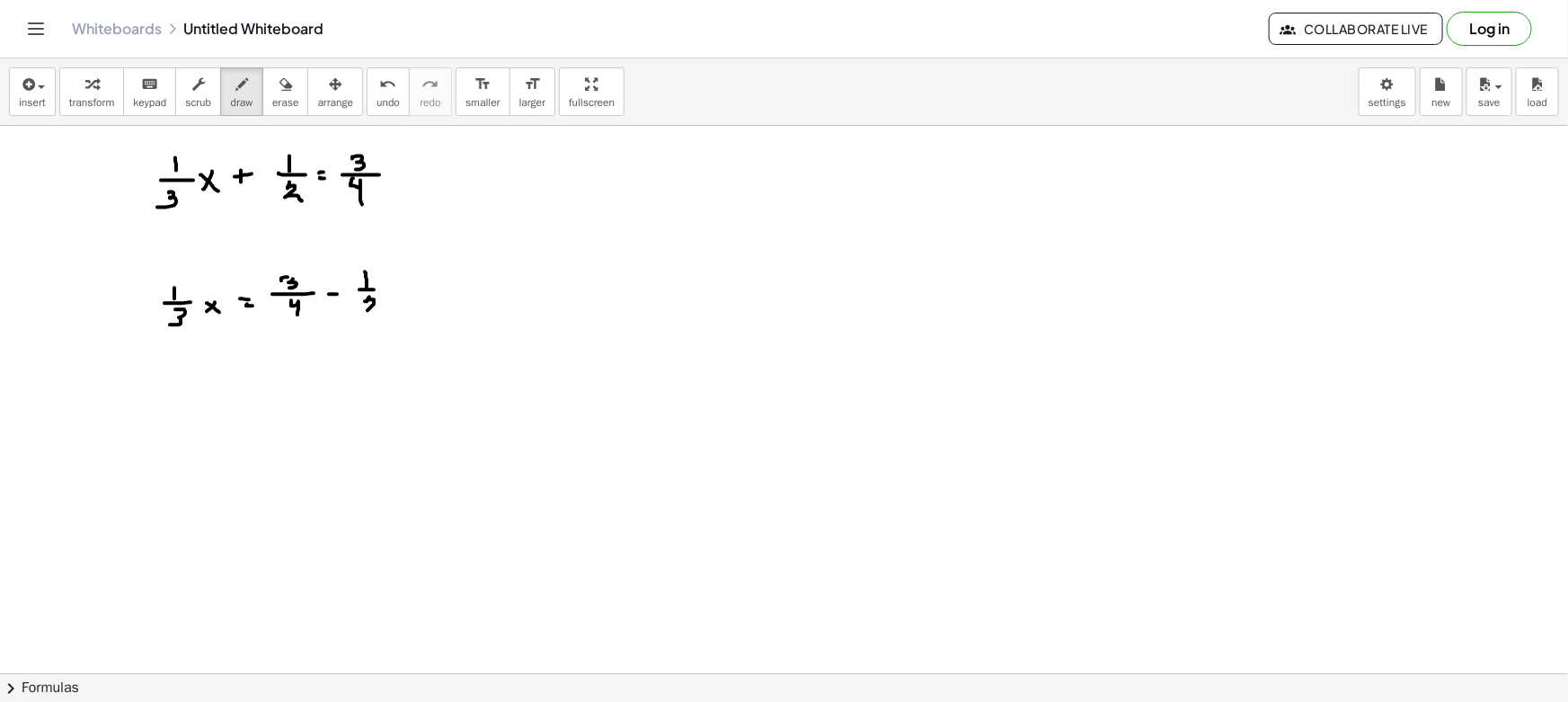 drag, startPoint x: 368, startPoint y: 298, endPoint x: 386, endPoint y: 313, distance: 23.43075 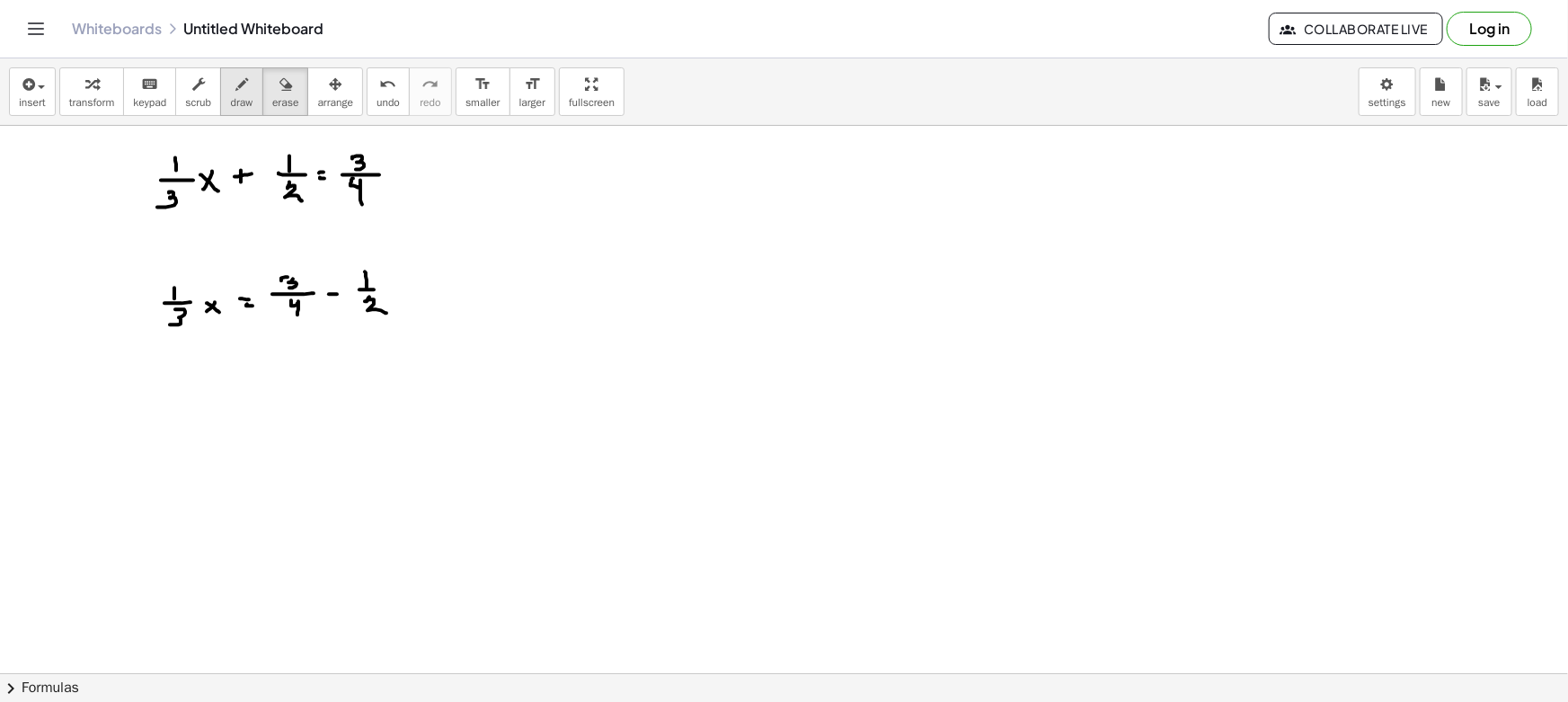 click on "transform keyboard keypad scrub draw erase arrange" at bounding box center (211, 92) 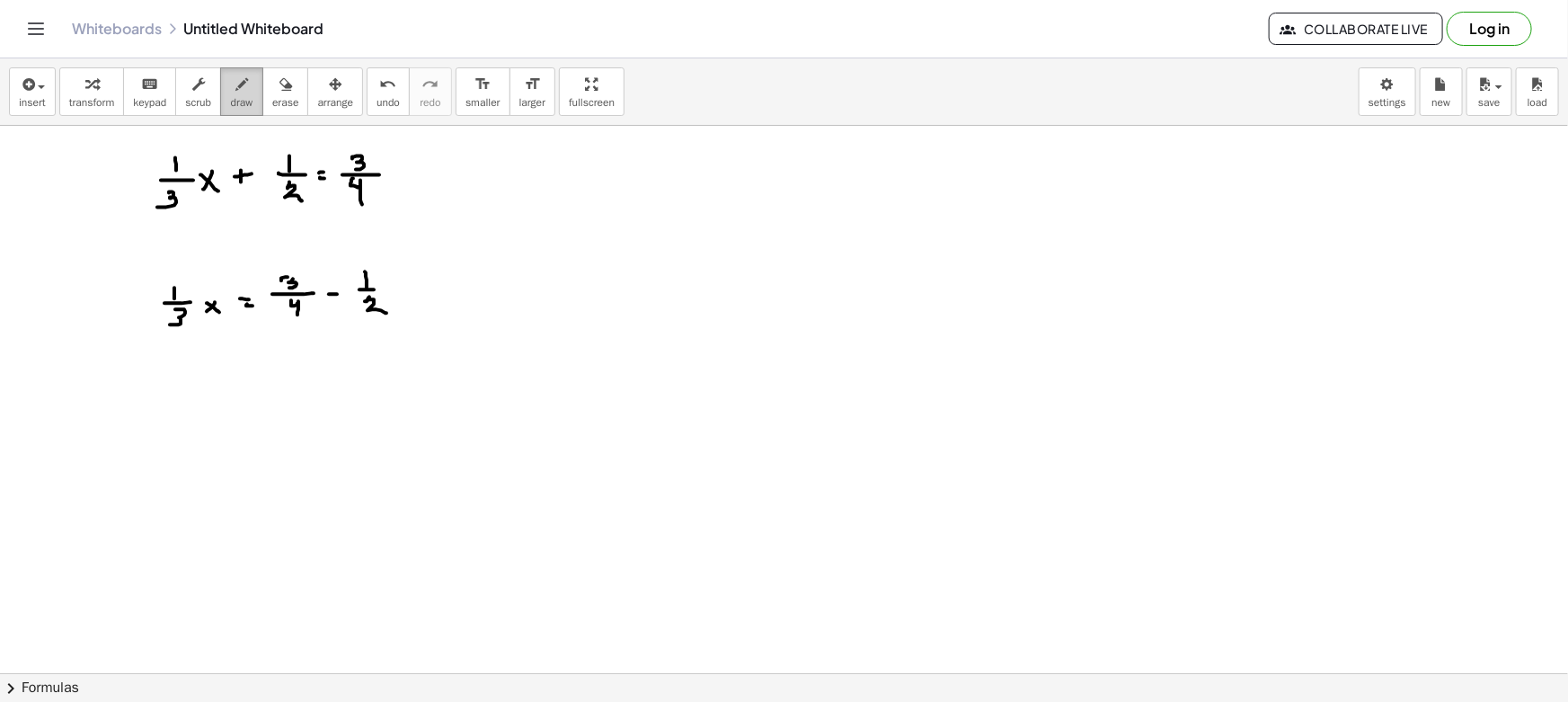 click at bounding box center (242, 84) 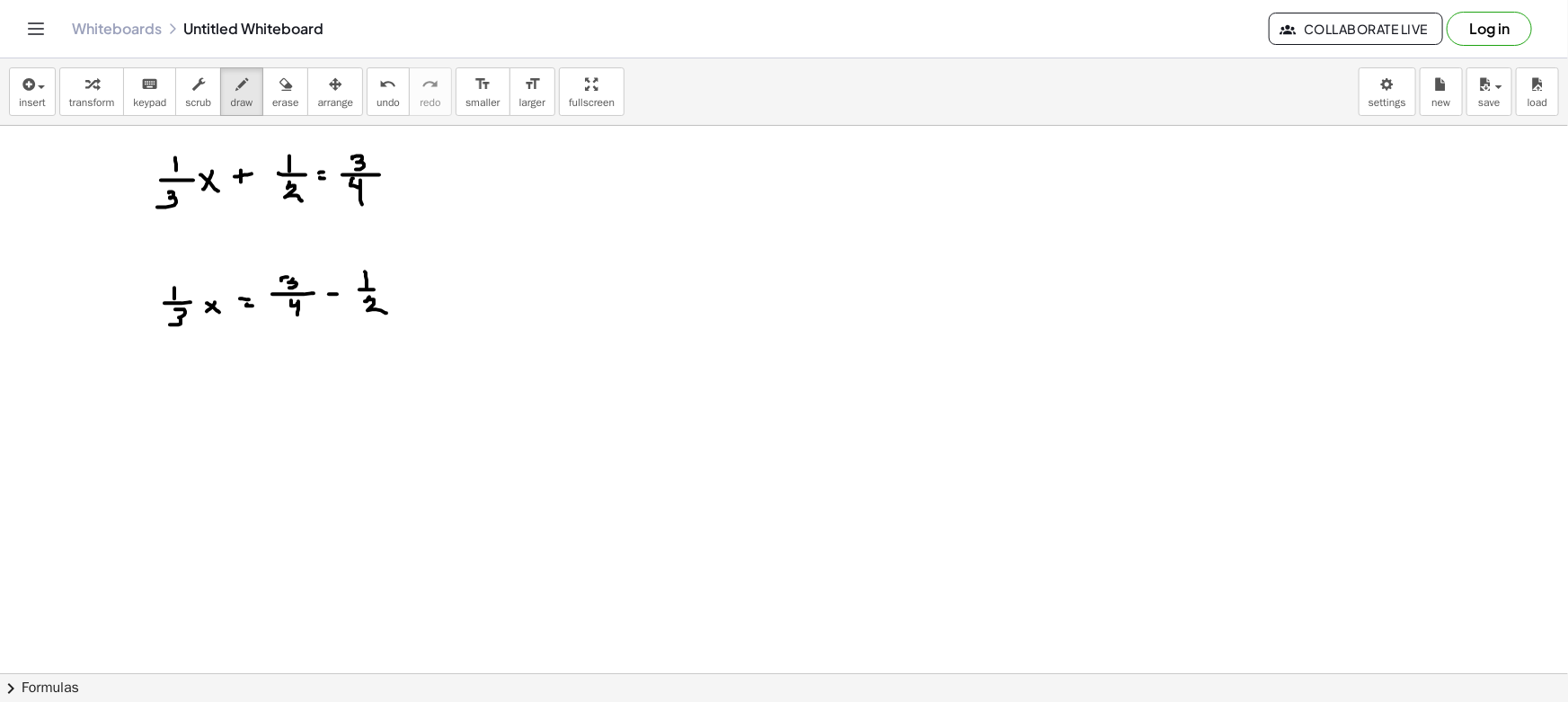 click at bounding box center [784, 774] 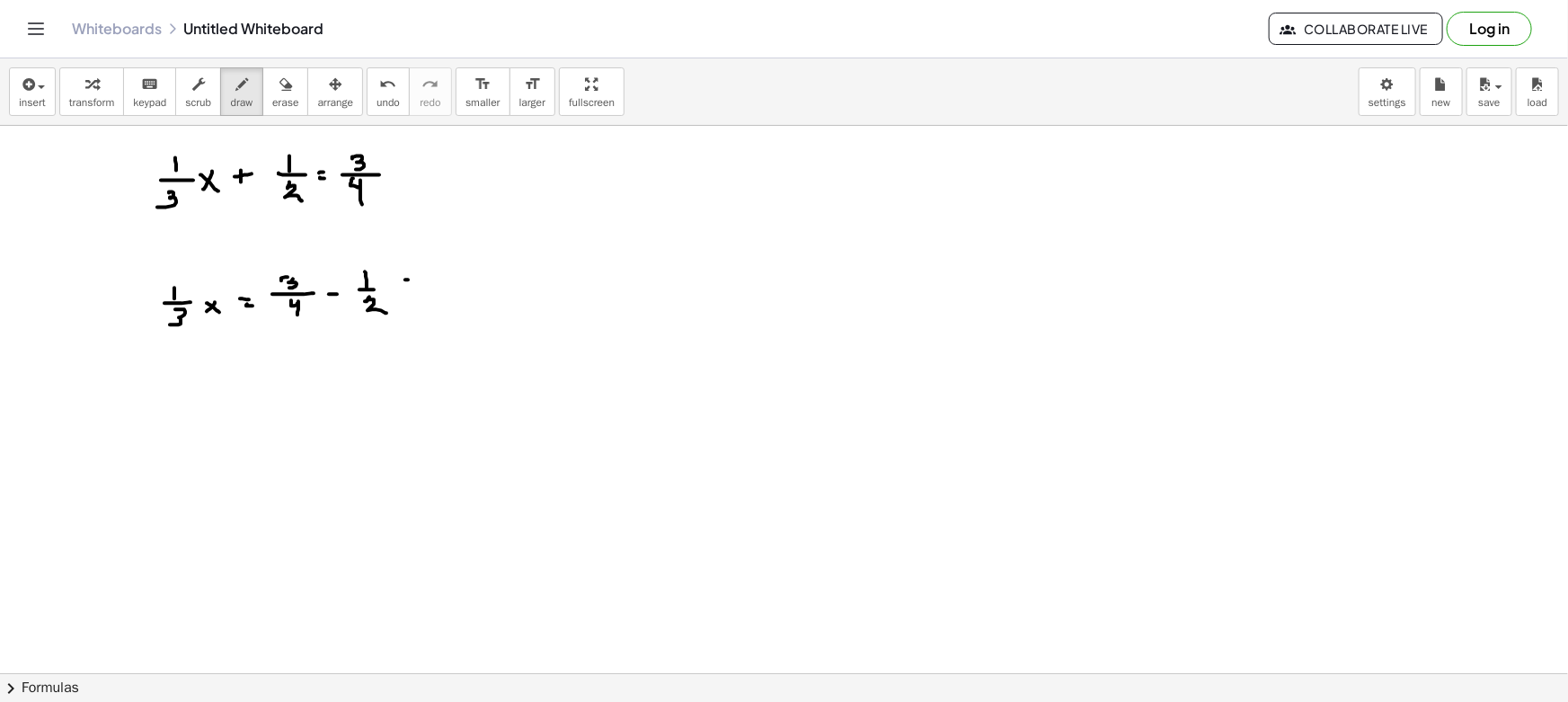 click at bounding box center (784, 774) 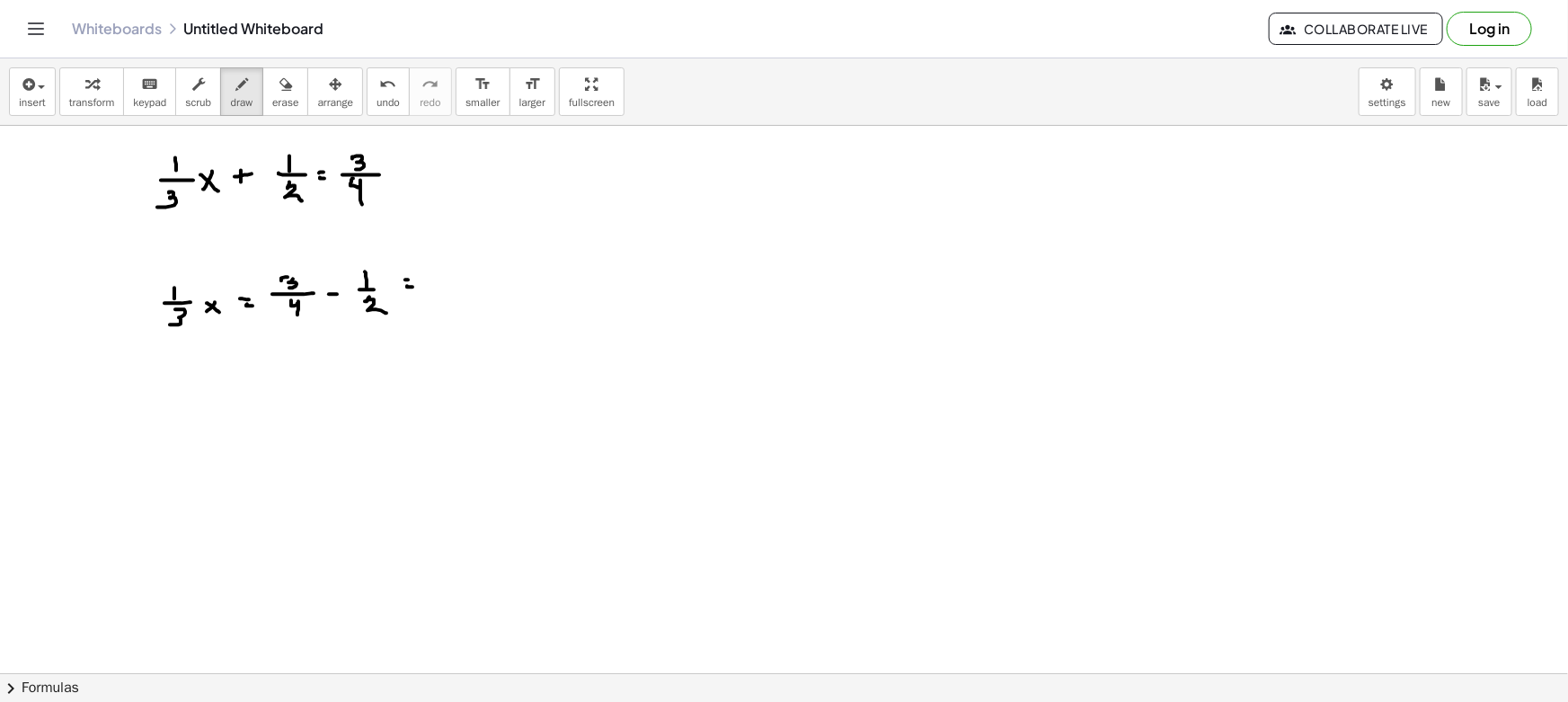 drag, startPoint x: 476, startPoint y: 284, endPoint x: 515, endPoint y: 282, distance: 39.051248 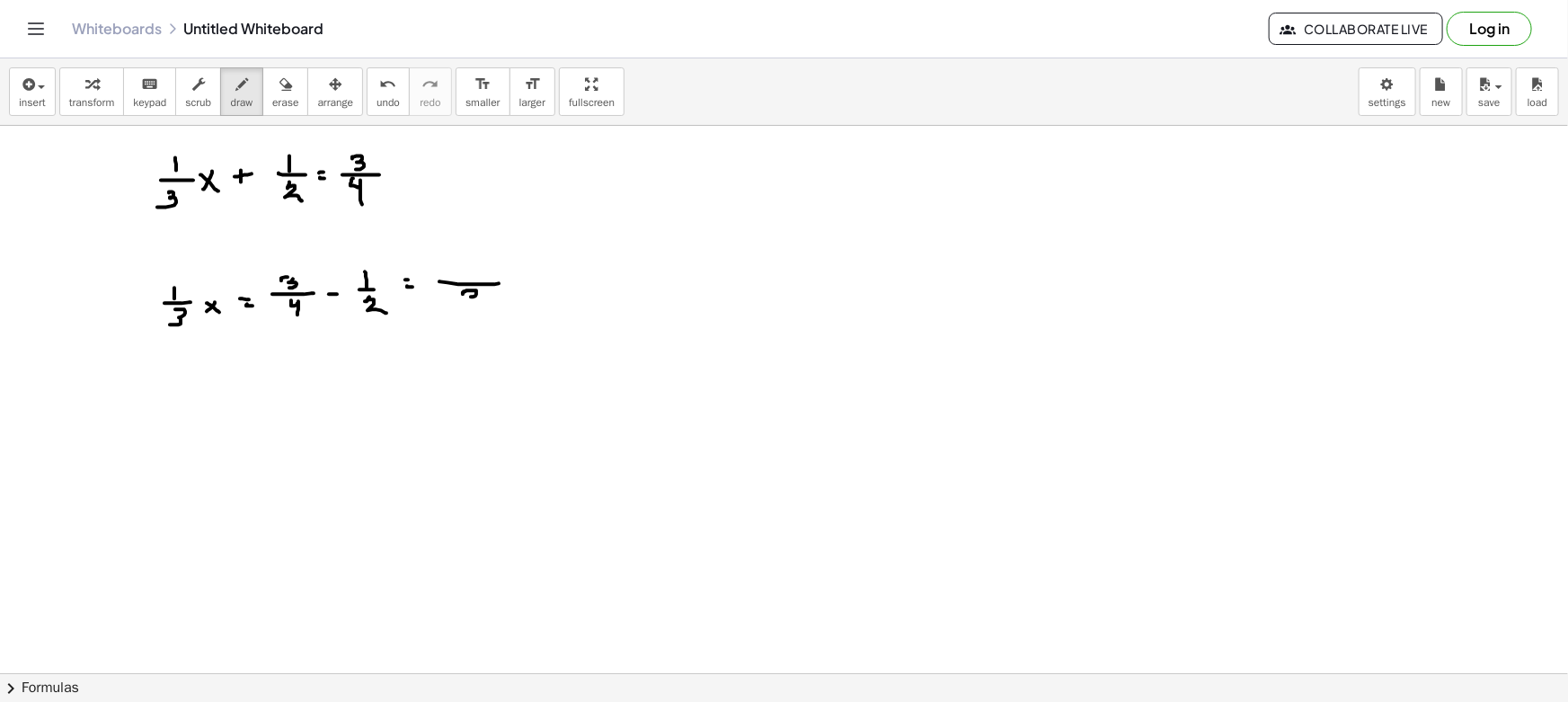 click at bounding box center [784, 774] 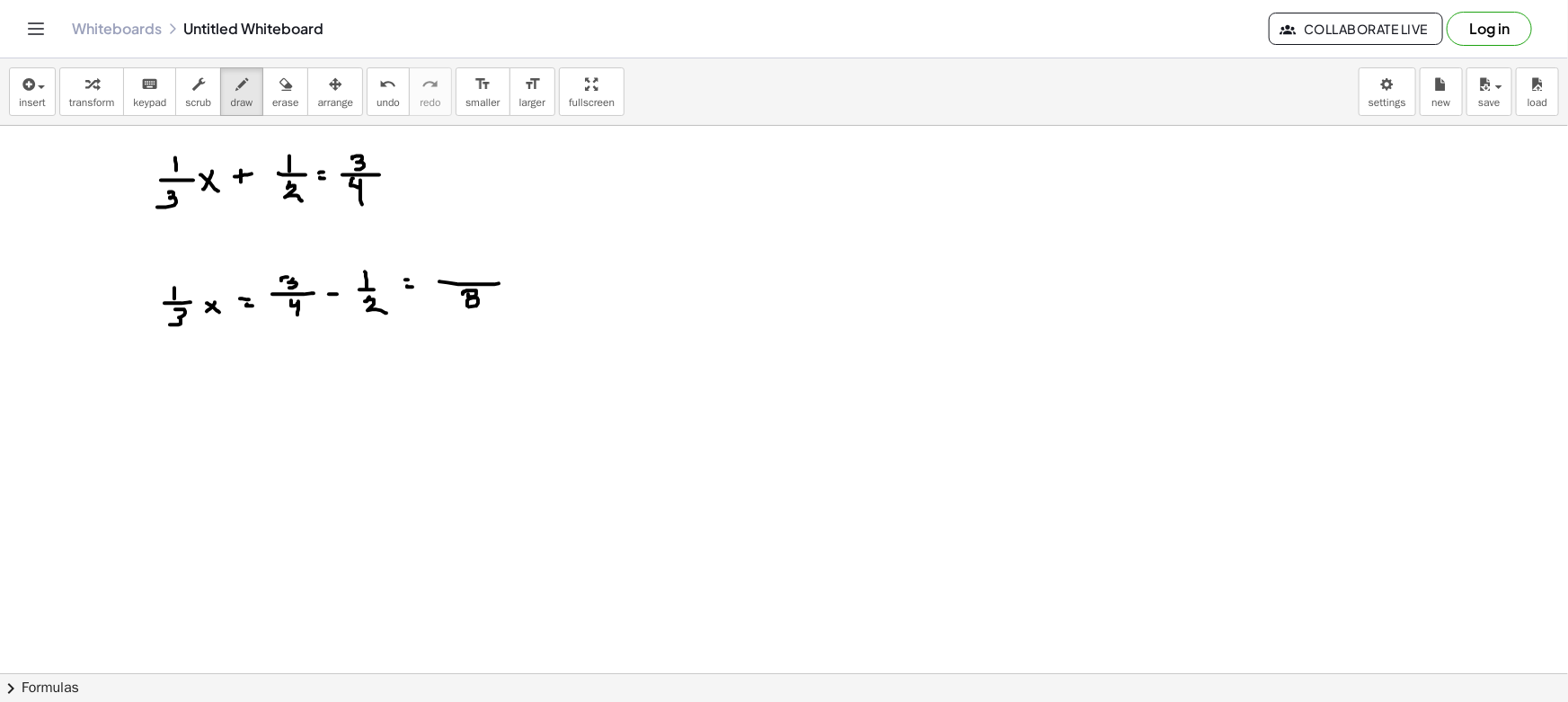 click at bounding box center [784, 774] 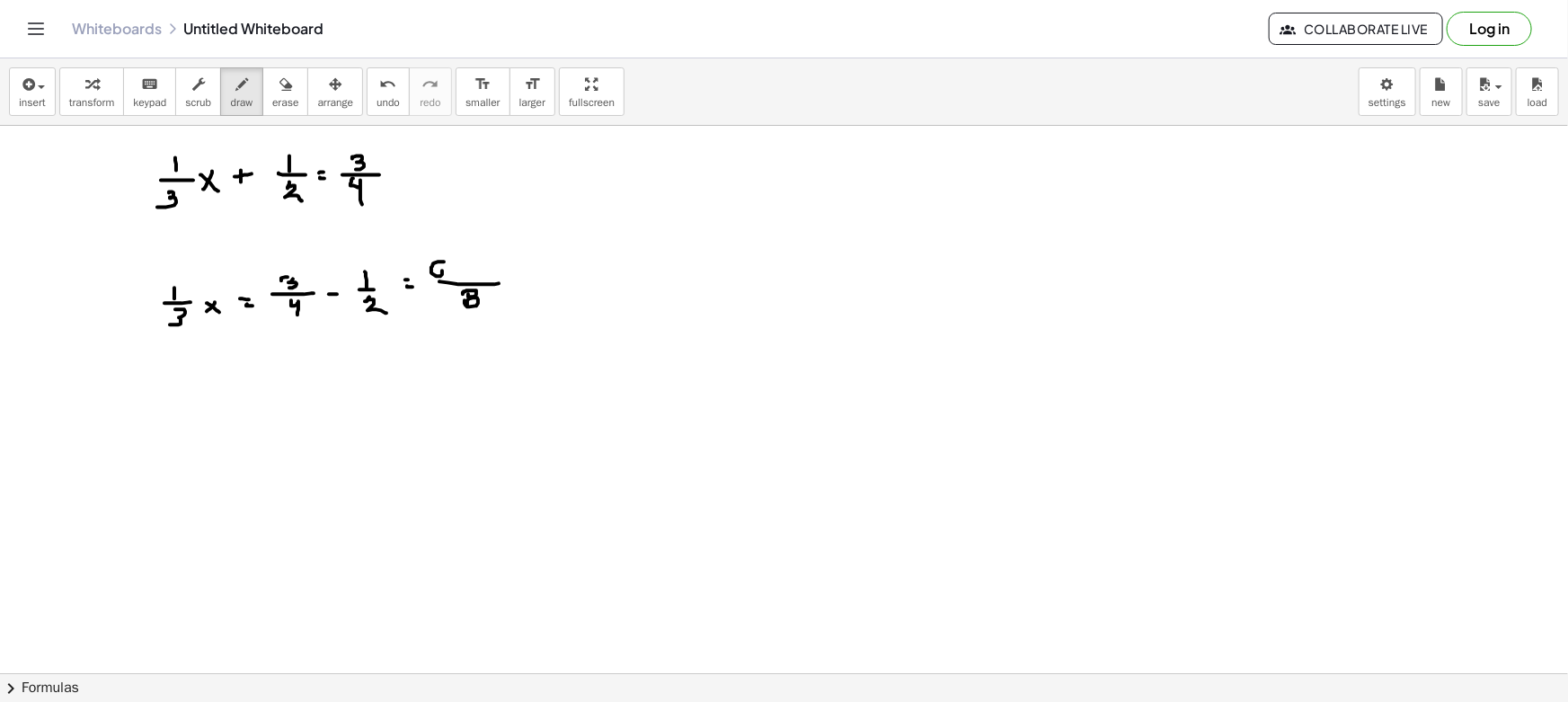 drag, startPoint x: 444, startPoint y: 262, endPoint x: 435, endPoint y: 275, distance: 15.811388 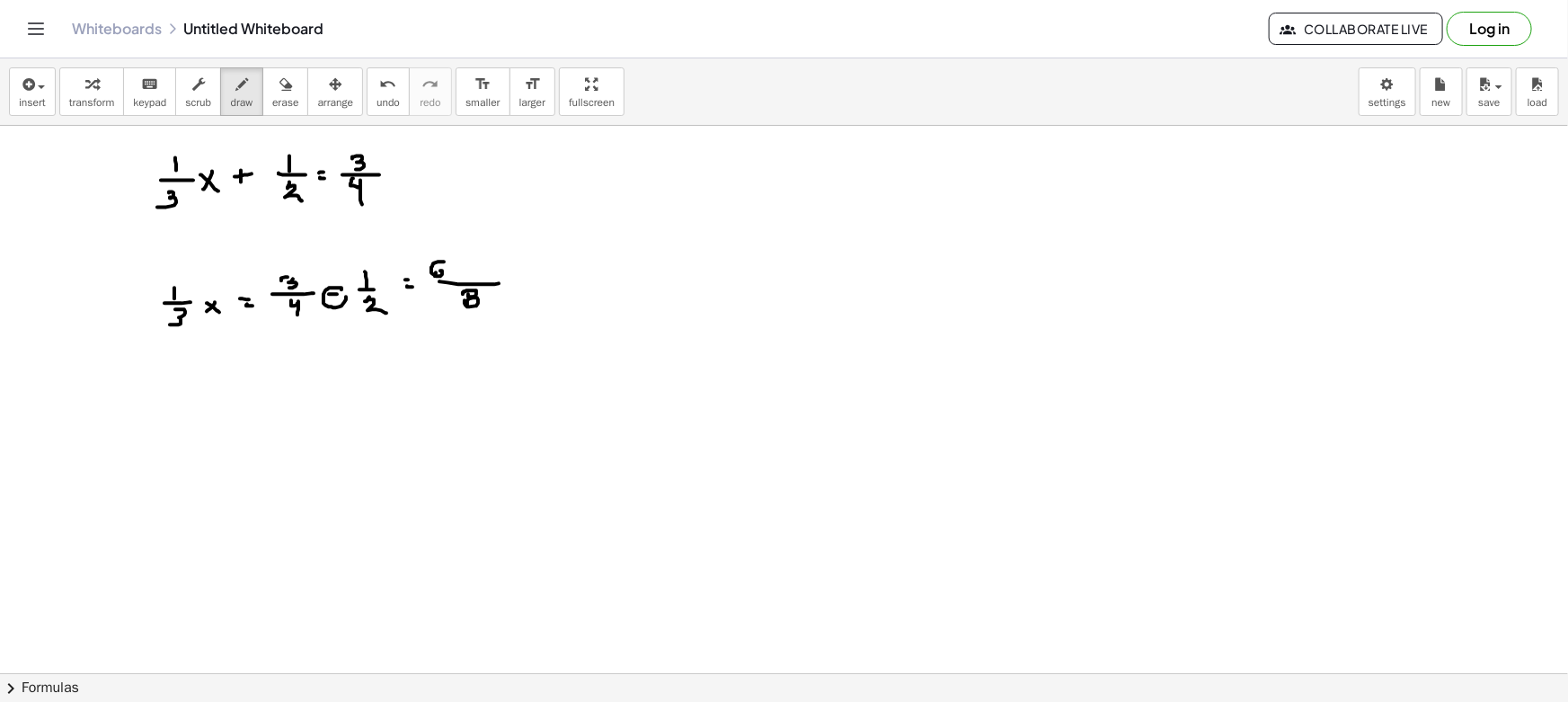 click at bounding box center (784, 774) 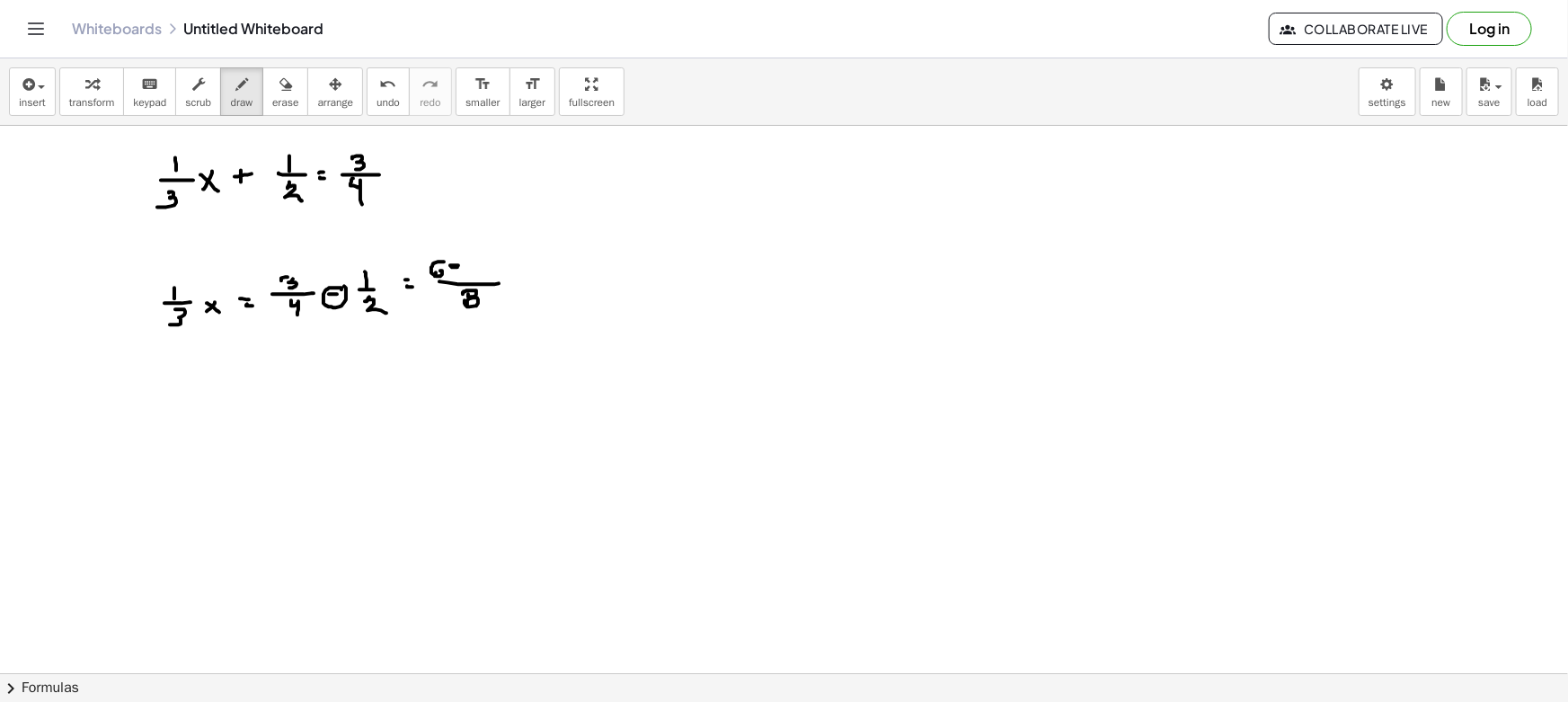 click at bounding box center [784, 774] 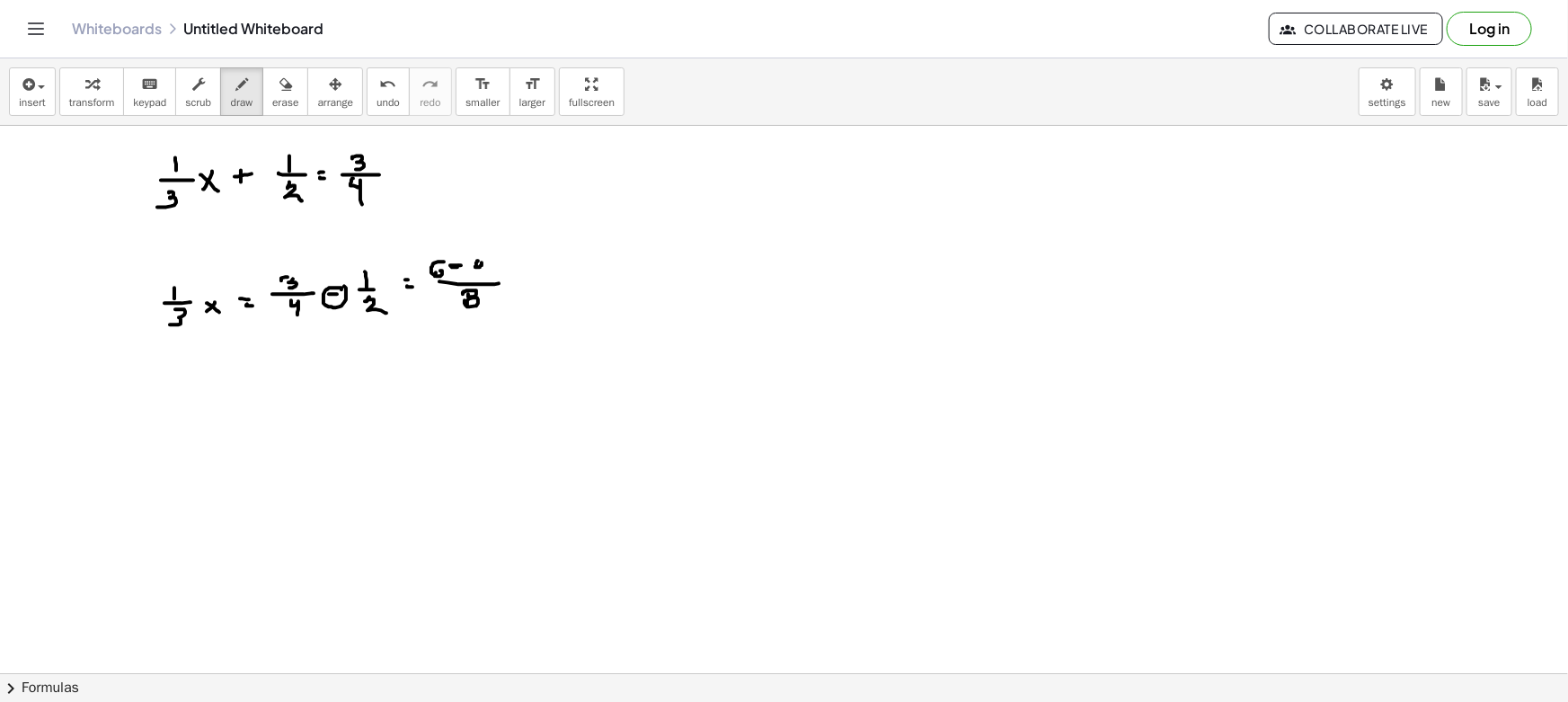 click at bounding box center [784, 774] 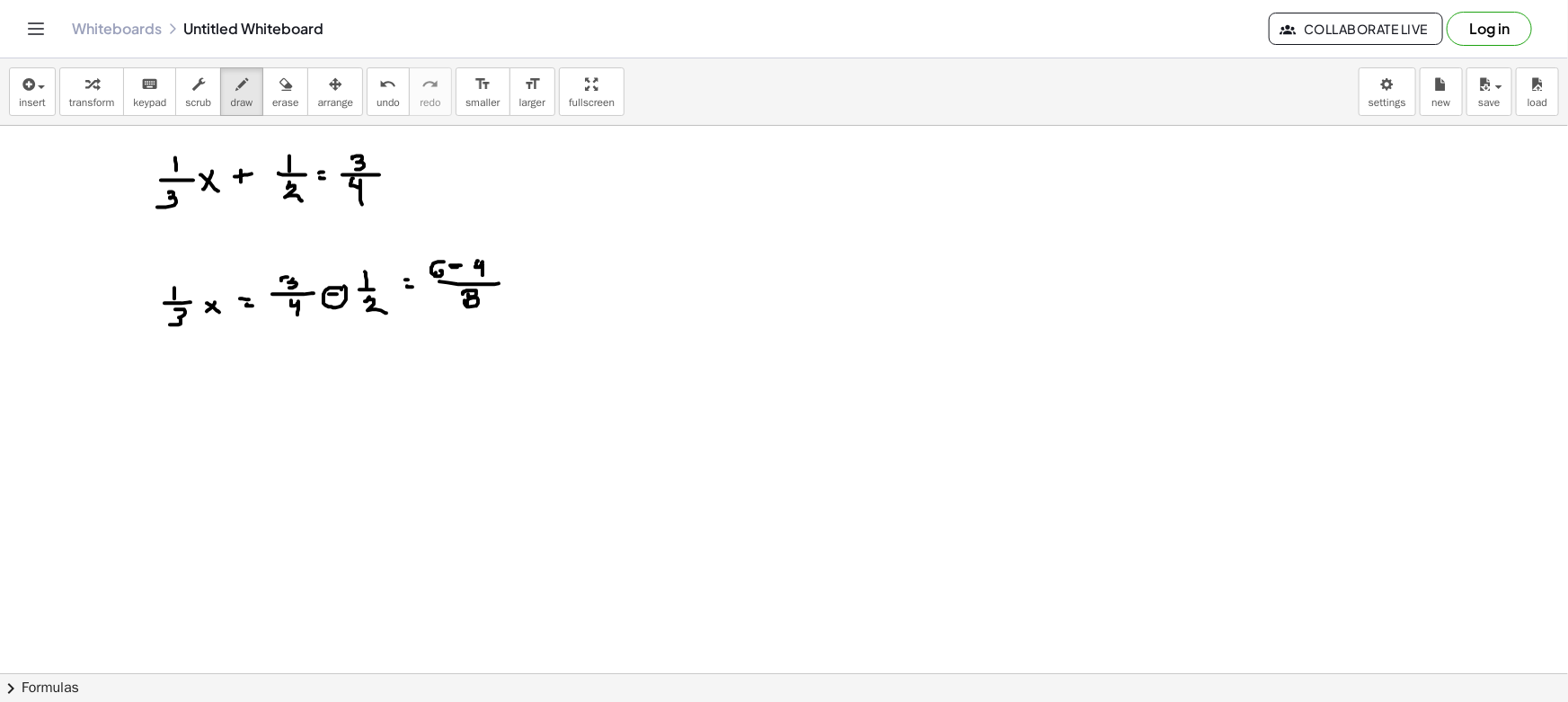drag, startPoint x: 483, startPoint y: 265, endPoint x: 483, endPoint y: 277, distance: 12 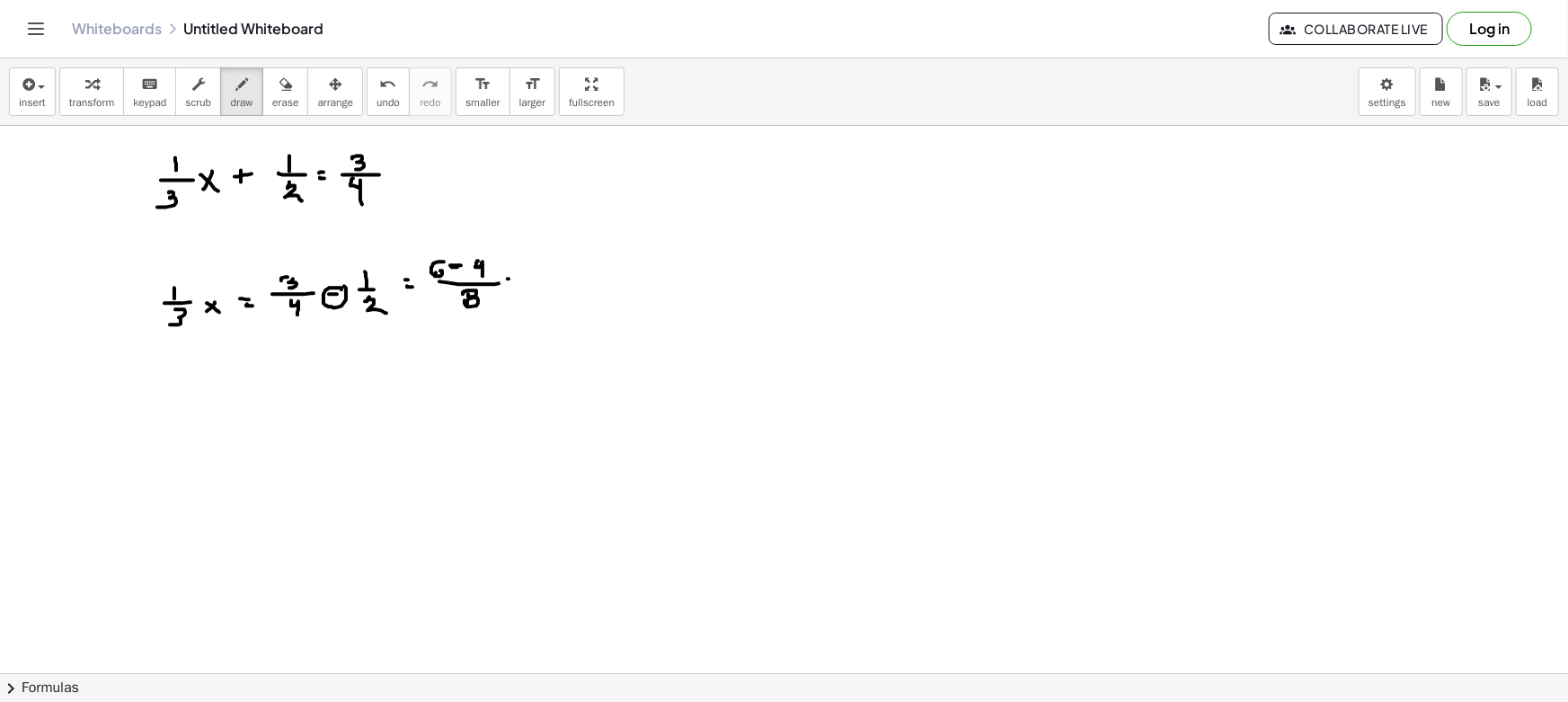 click at bounding box center [784, 774] 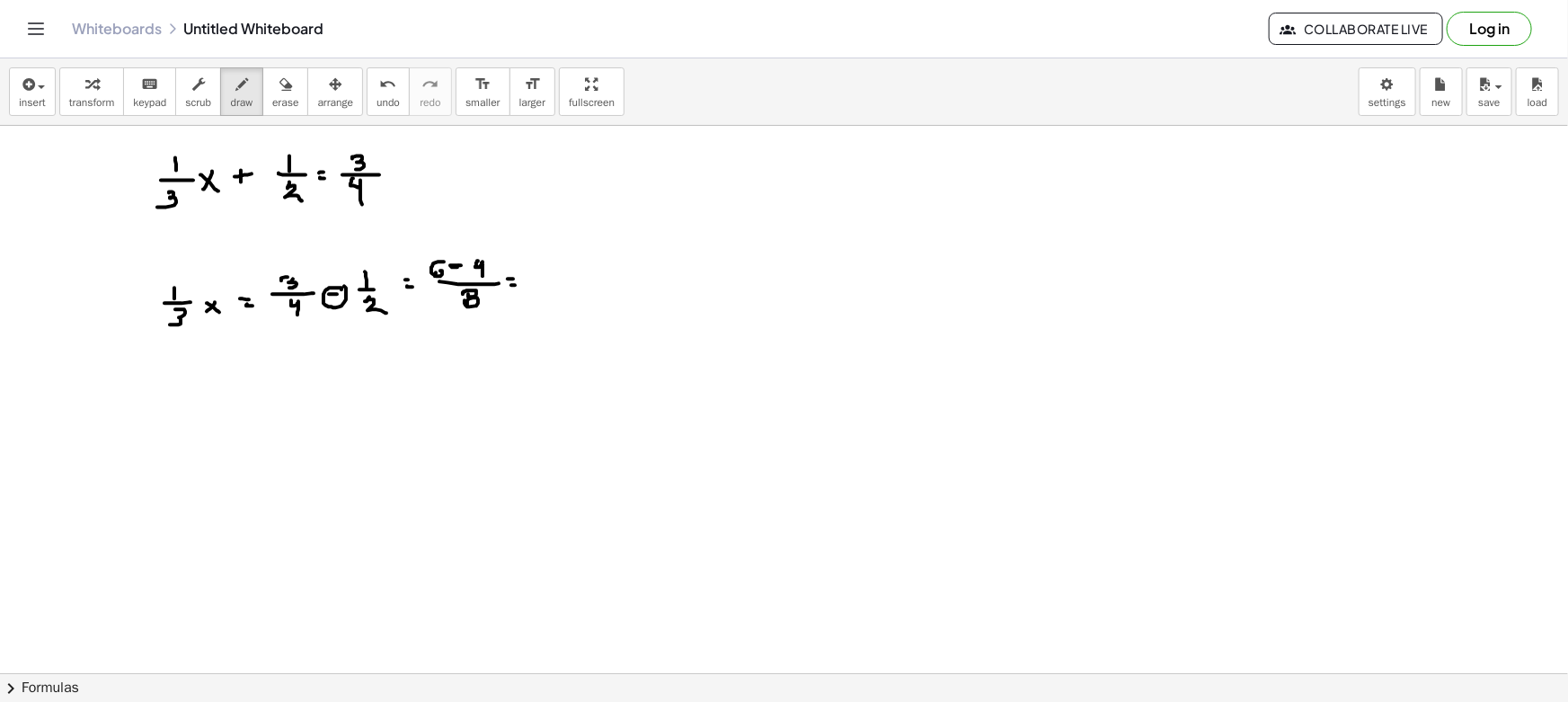 click at bounding box center (784, 774) 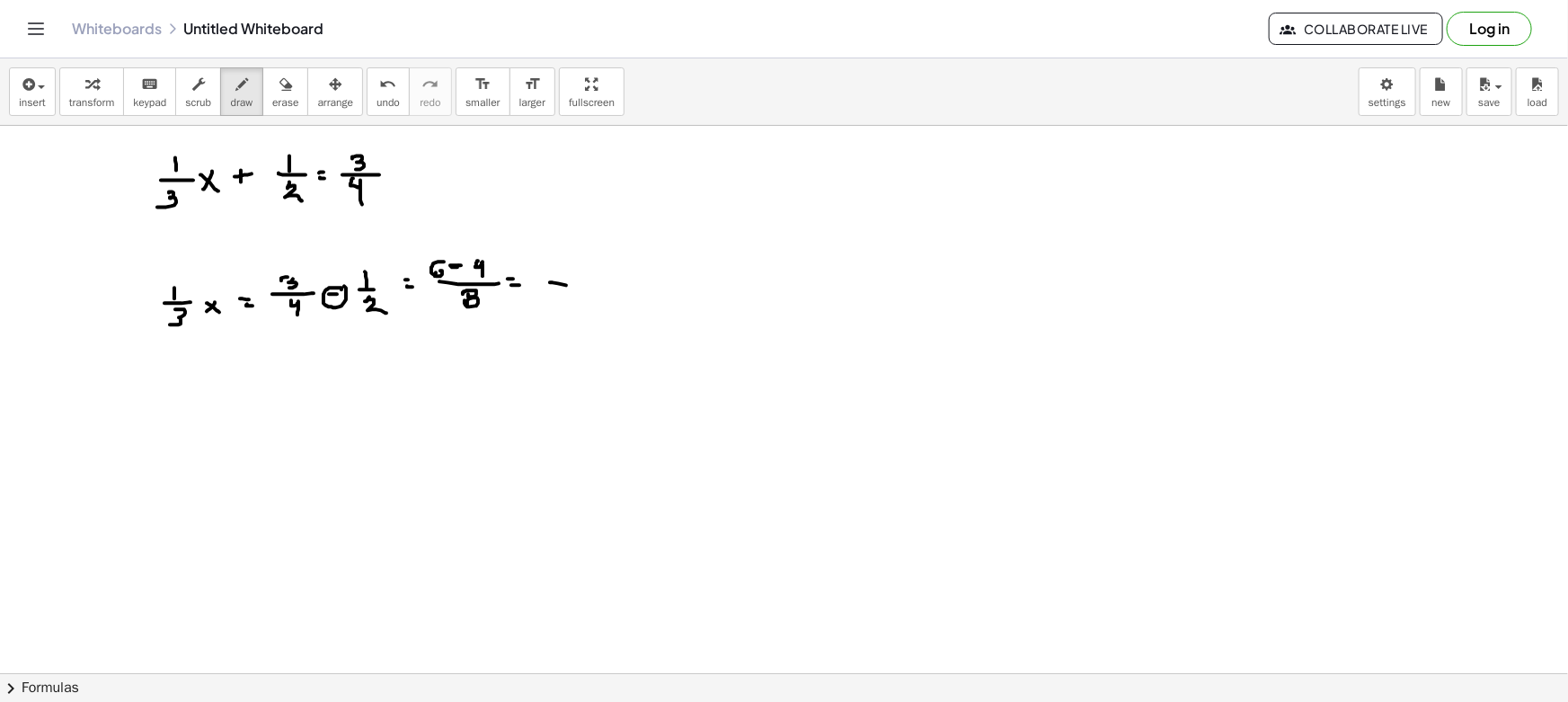 drag, startPoint x: 566, startPoint y: 285, endPoint x: 602, endPoint y: 285, distance: 36 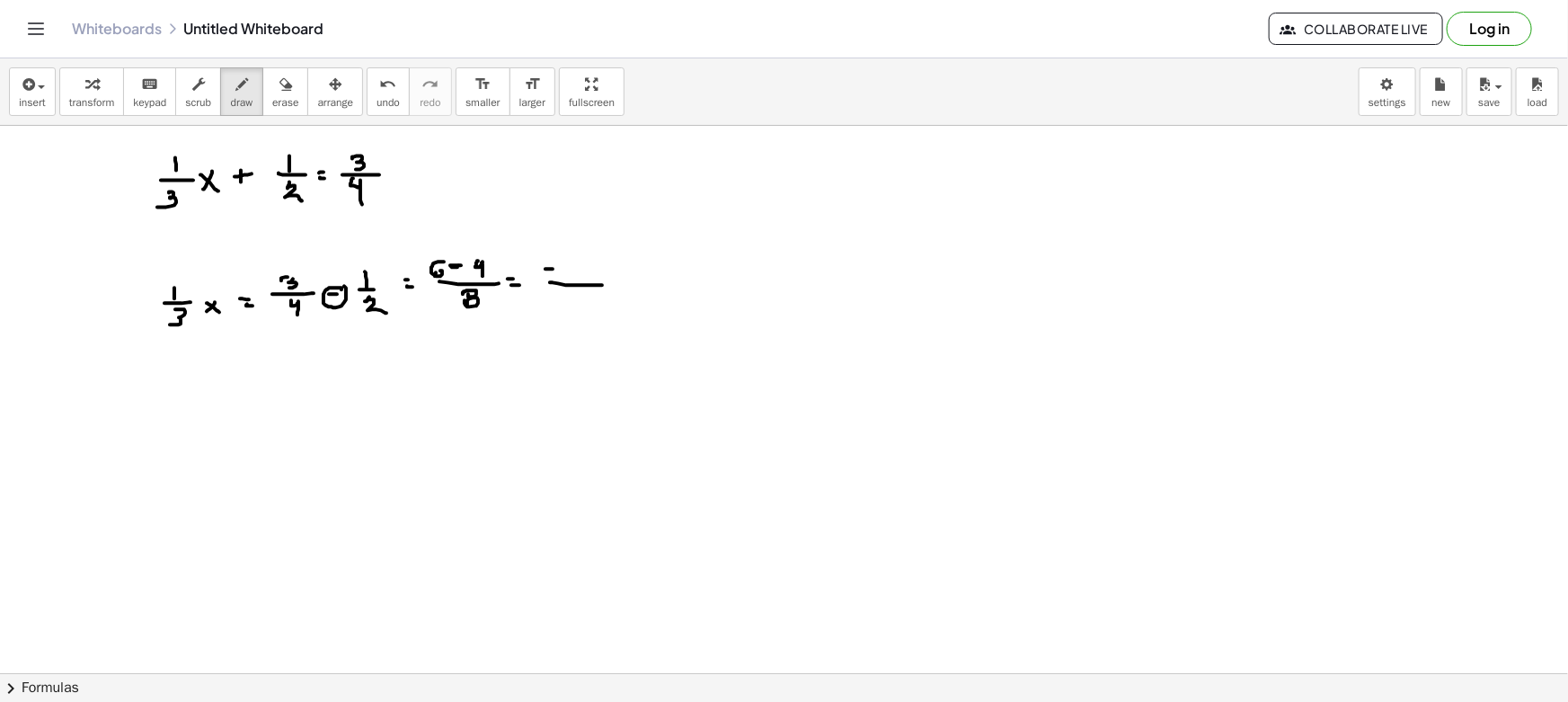 click at bounding box center (784, 774) 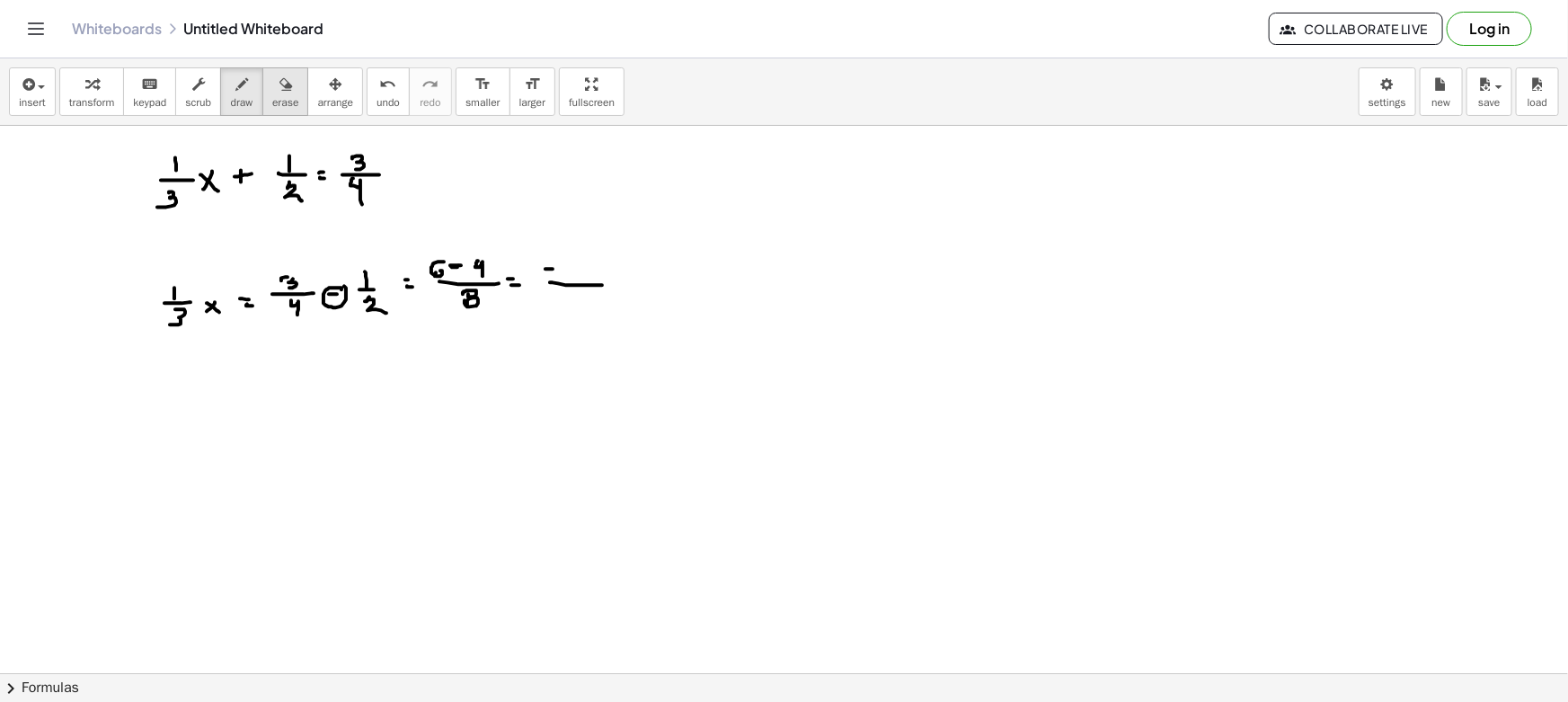 drag, startPoint x: 269, startPoint y: 104, endPoint x: 297, endPoint y: 114, distance: 29.73214 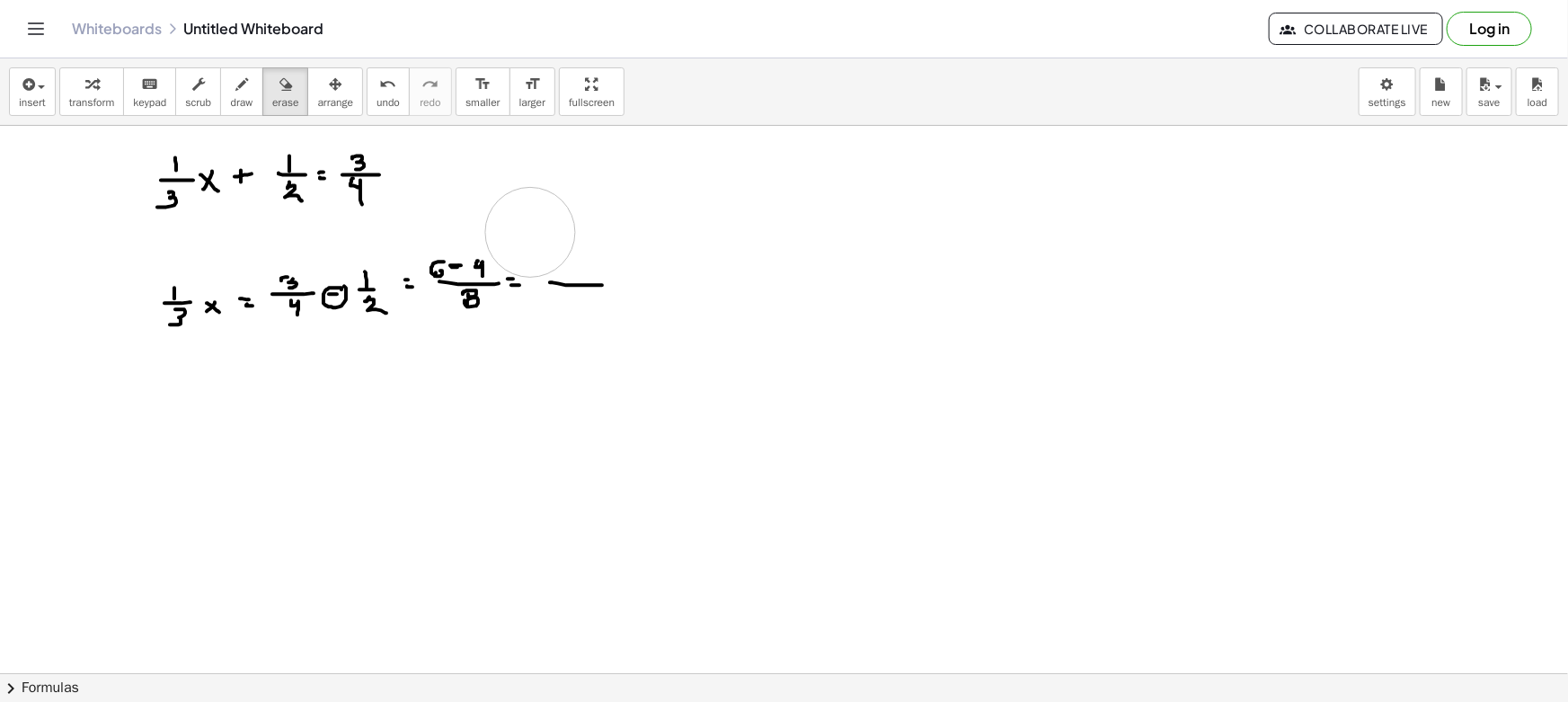 click at bounding box center [784, 774] 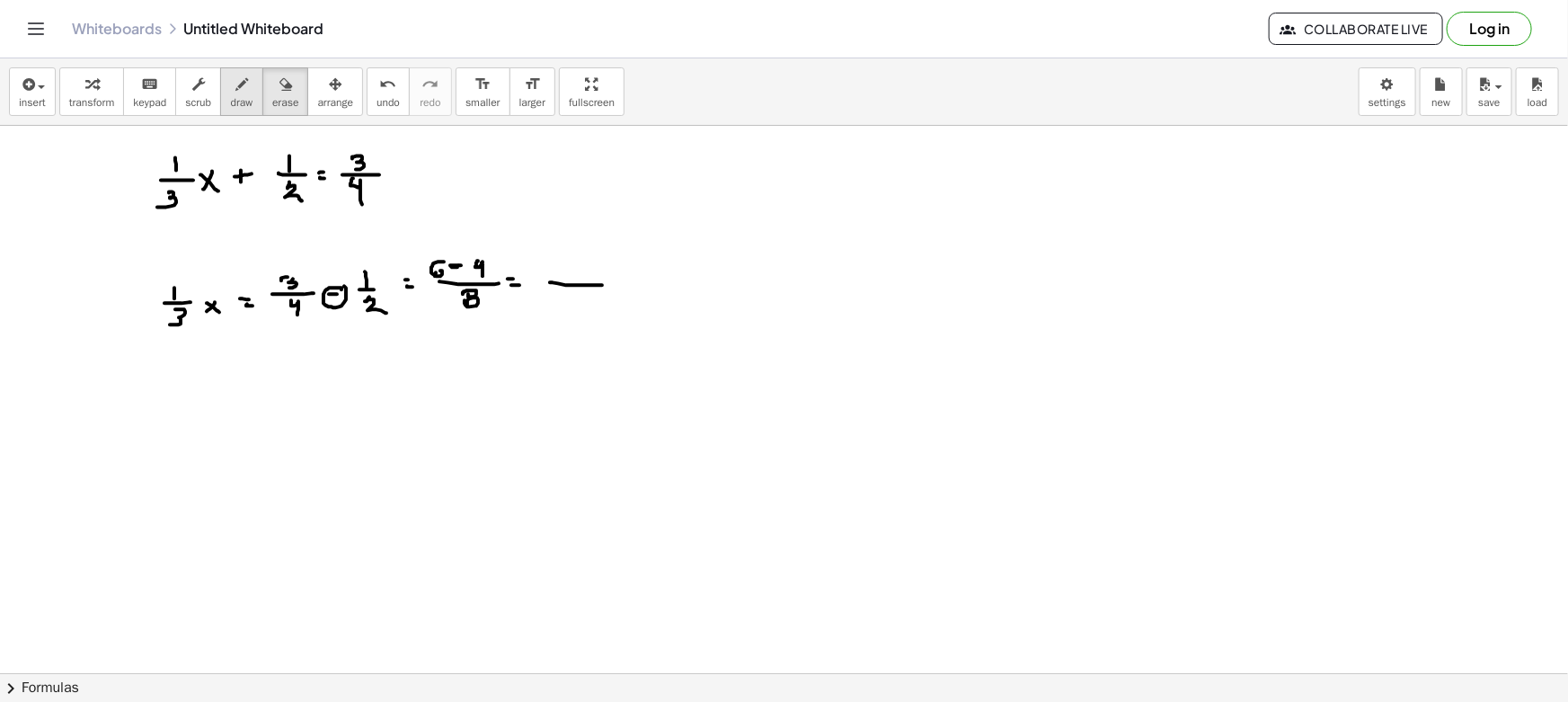 drag, startPoint x: 259, startPoint y: 93, endPoint x: 261, endPoint y: 102, distance: 9.219544 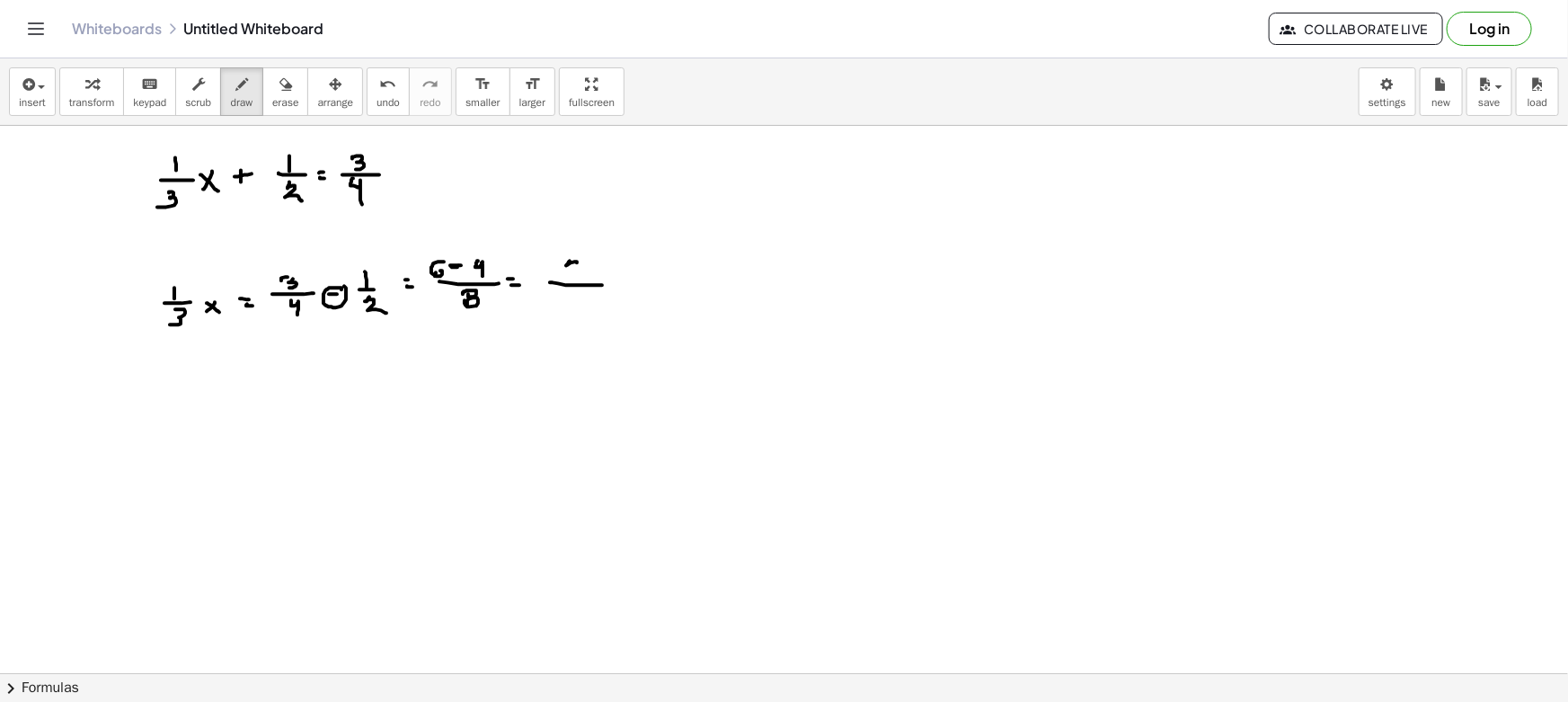 drag, startPoint x: 570, startPoint y: 261, endPoint x: 585, endPoint y: 273, distance: 19.209373 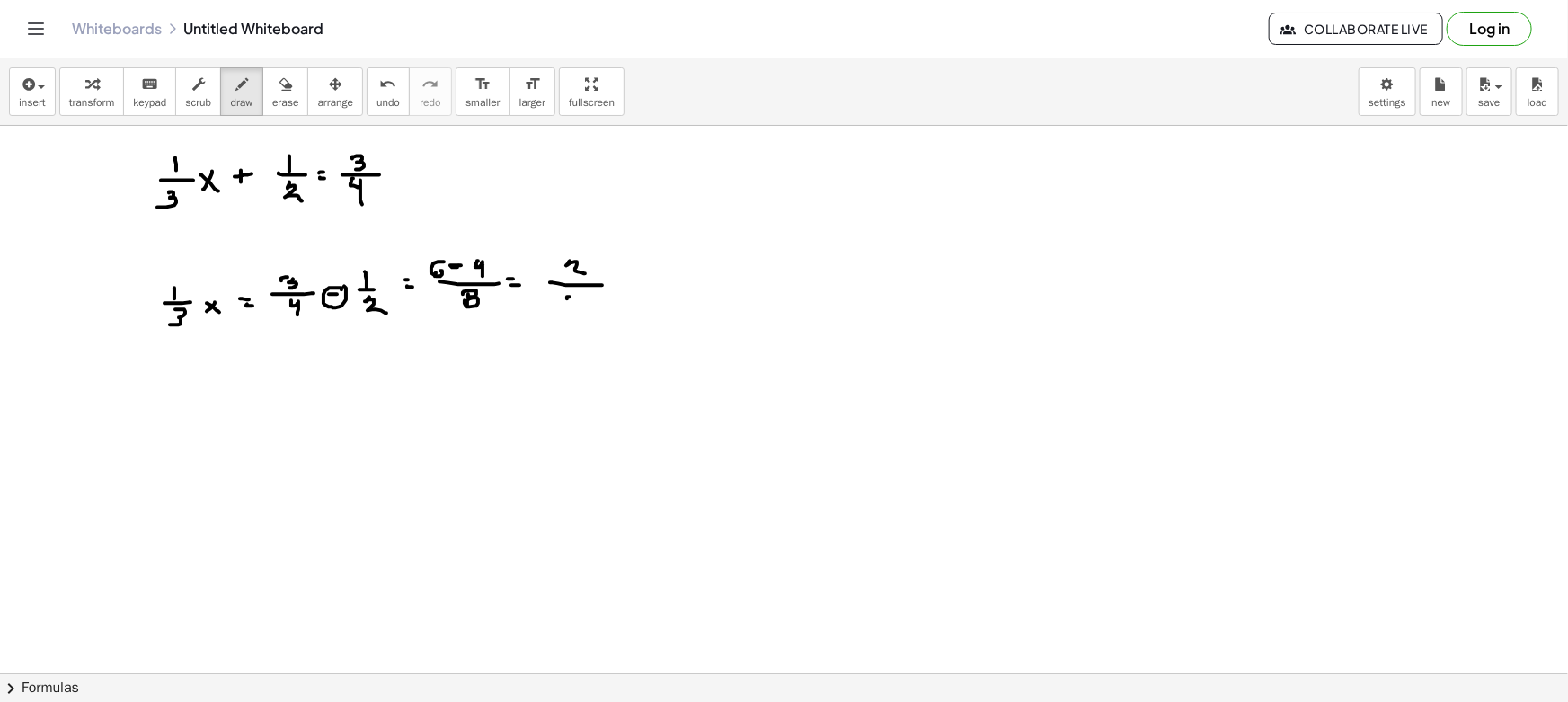 click at bounding box center [784, 774] 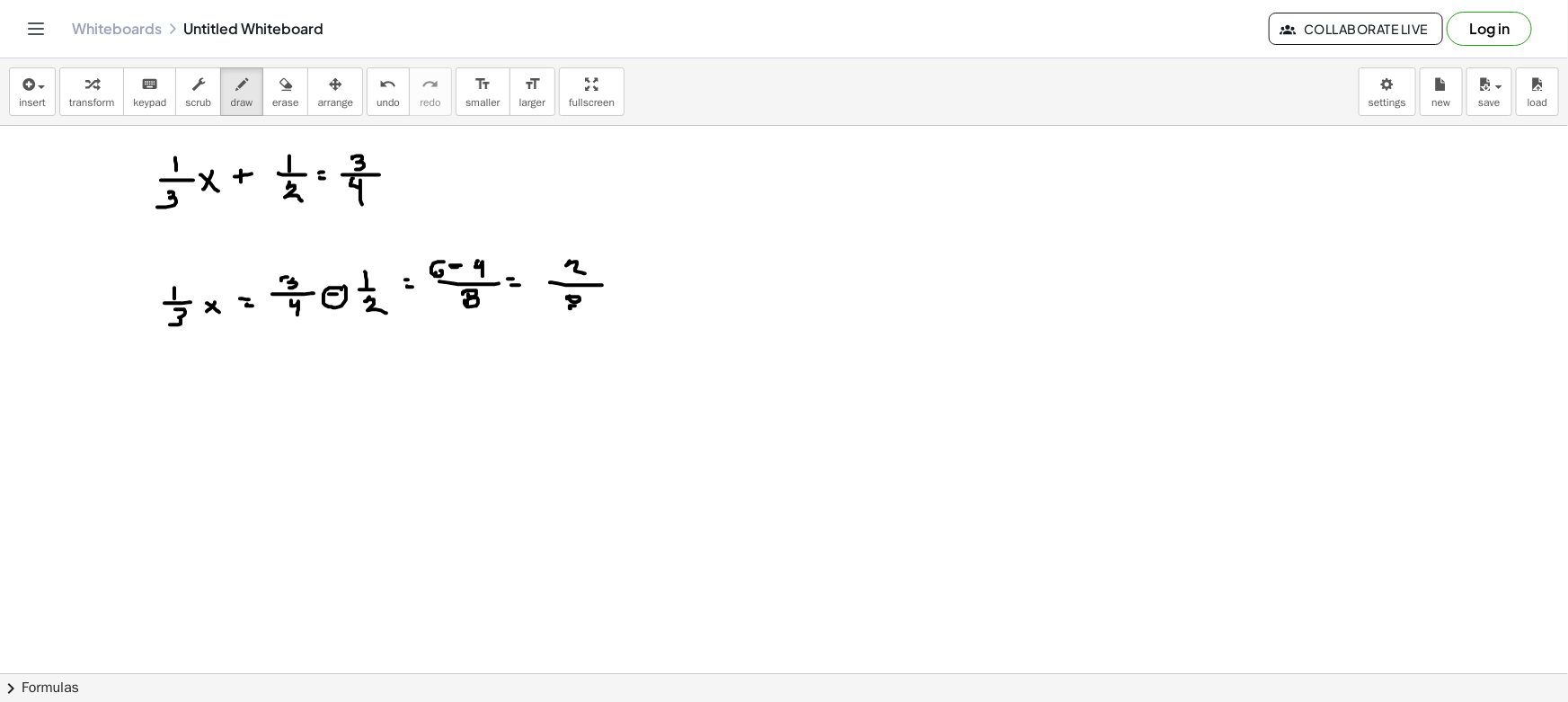 drag, startPoint x: 571, startPoint y: 306, endPoint x: 583, endPoint y: 306, distance: 12 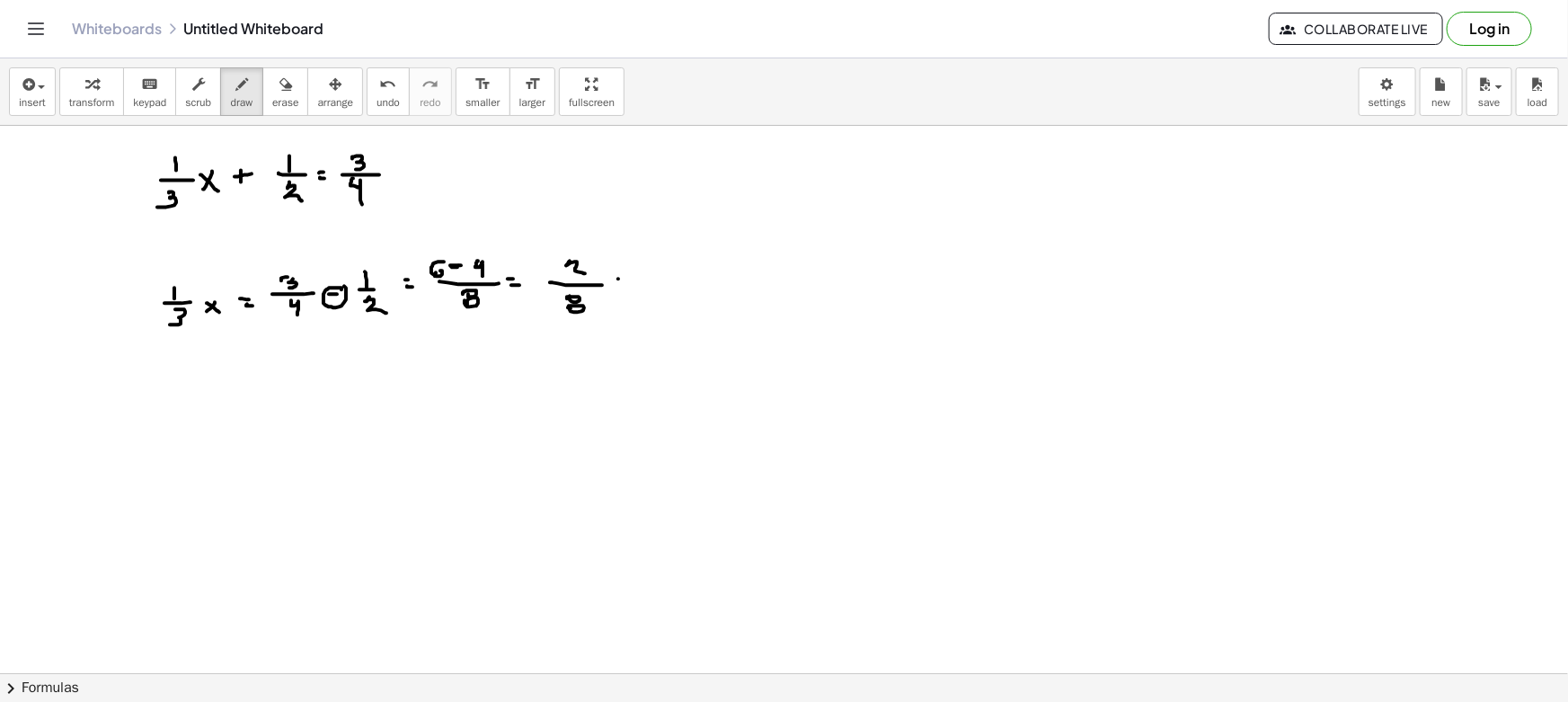 click at bounding box center [784, 774] 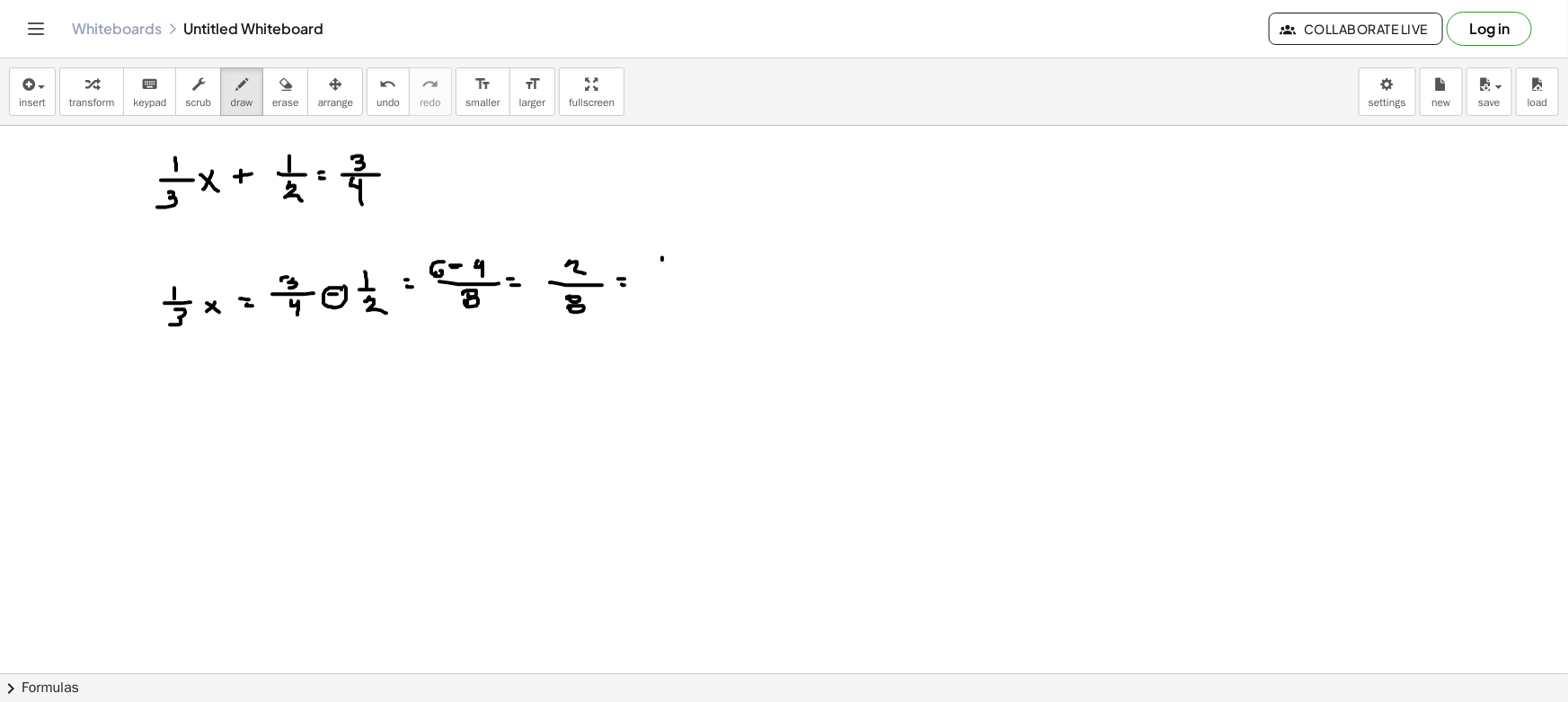 drag, startPoint x: 662, startPoint y: 257, endPoint x: 659, endPoint y: 271, distance: 14.317821 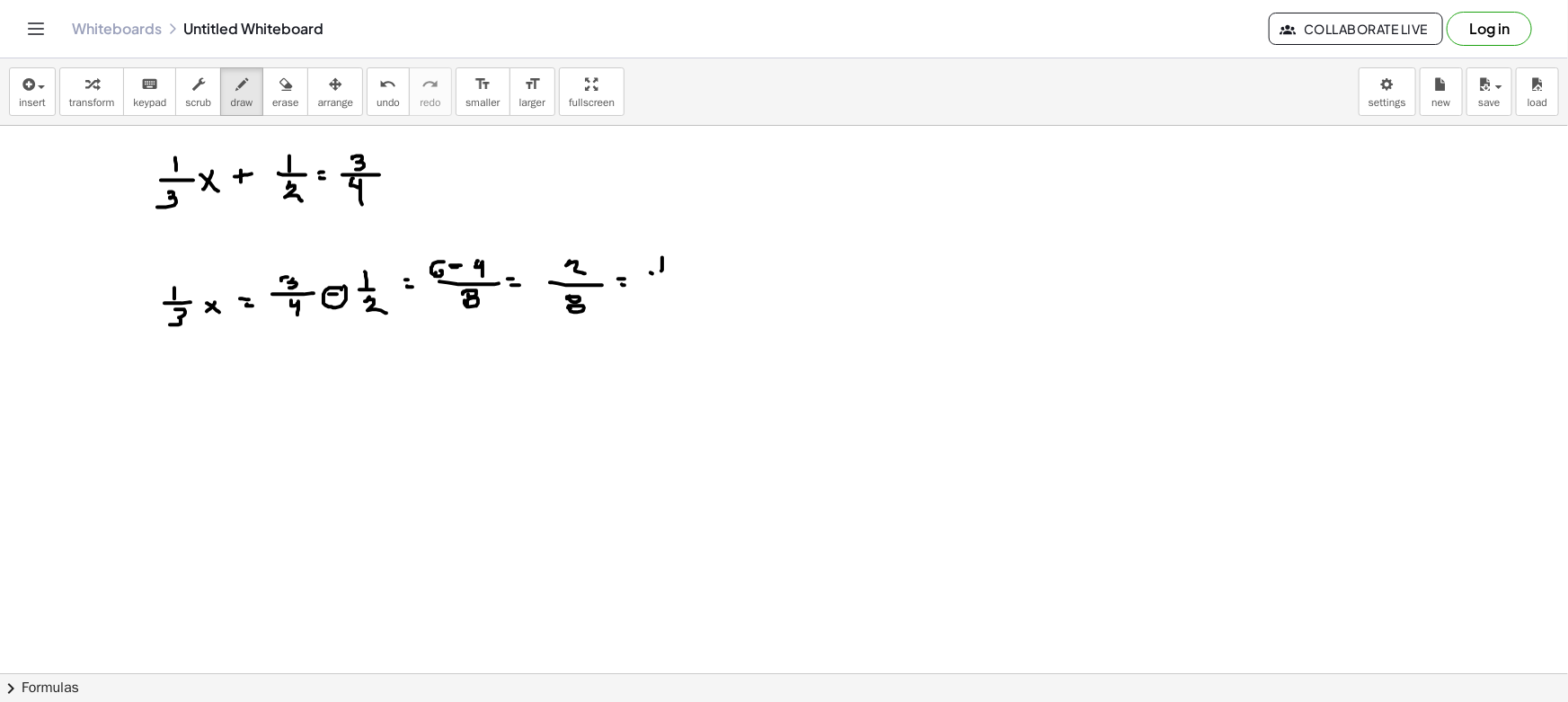 drag, startPoint x: 652, startPoint y: 273, endPoint x: 677, endPoint y: 282, distance: 26.57066 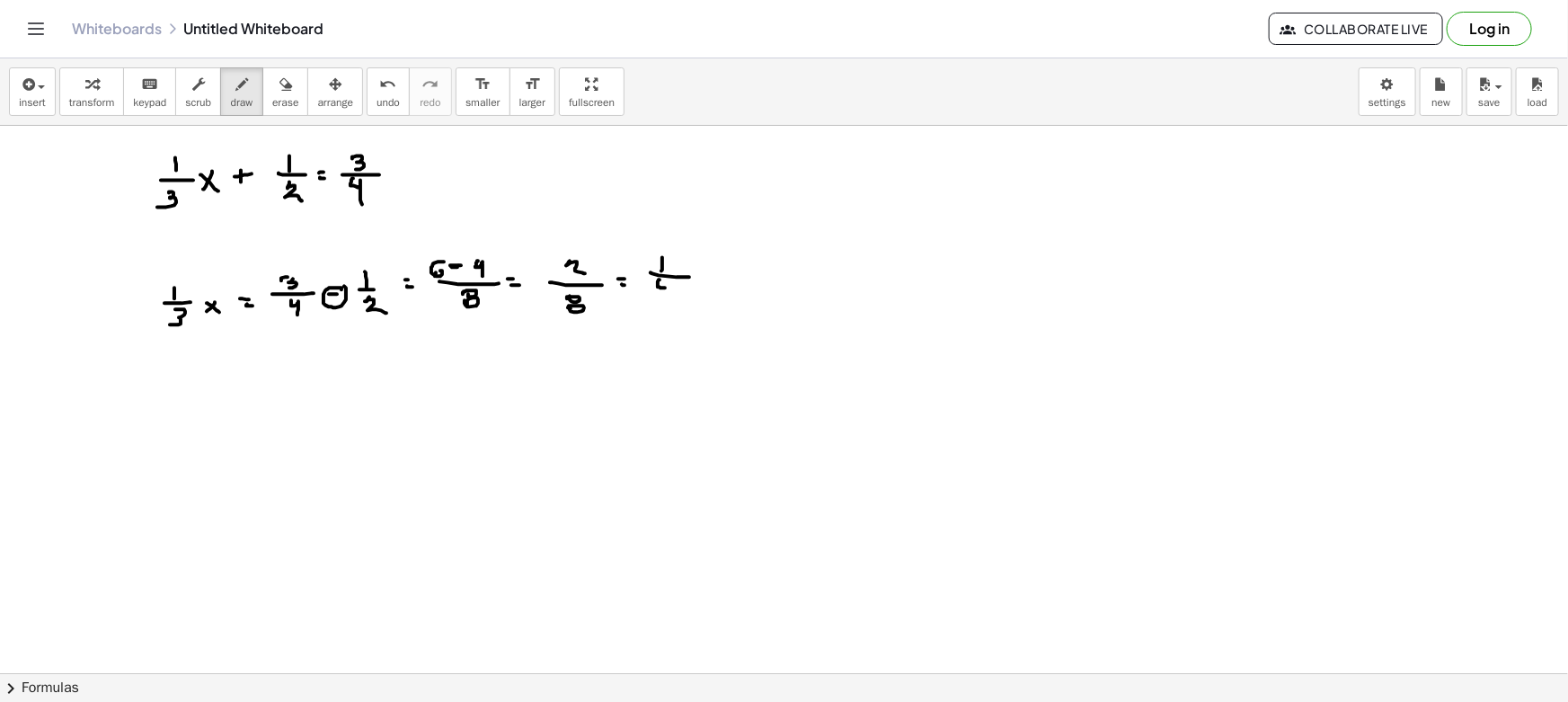 drag, startPoint x: 660, startPoint y: 280, endPoint x: 669, endPoint y: 284, distance: 9.84886 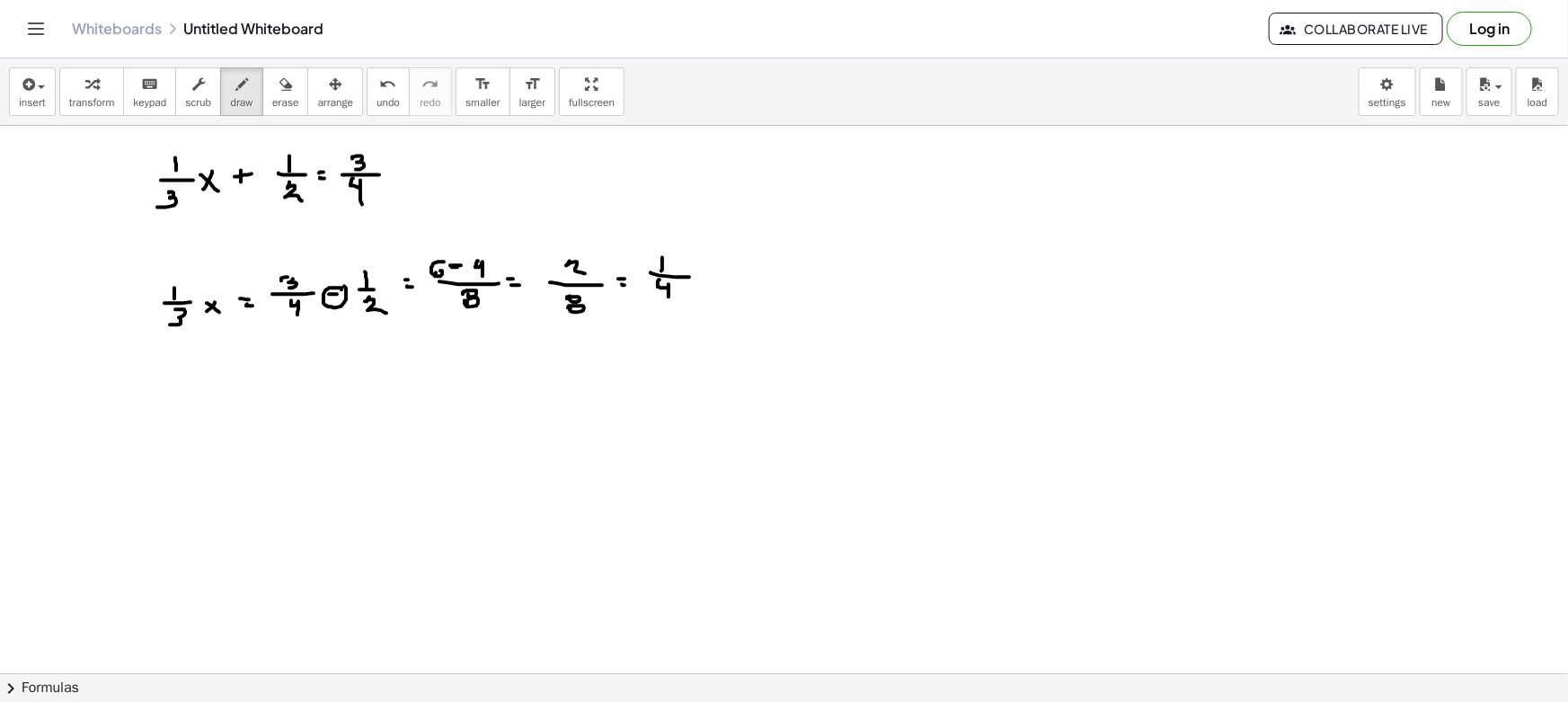 click at bounding box center (784, 774) 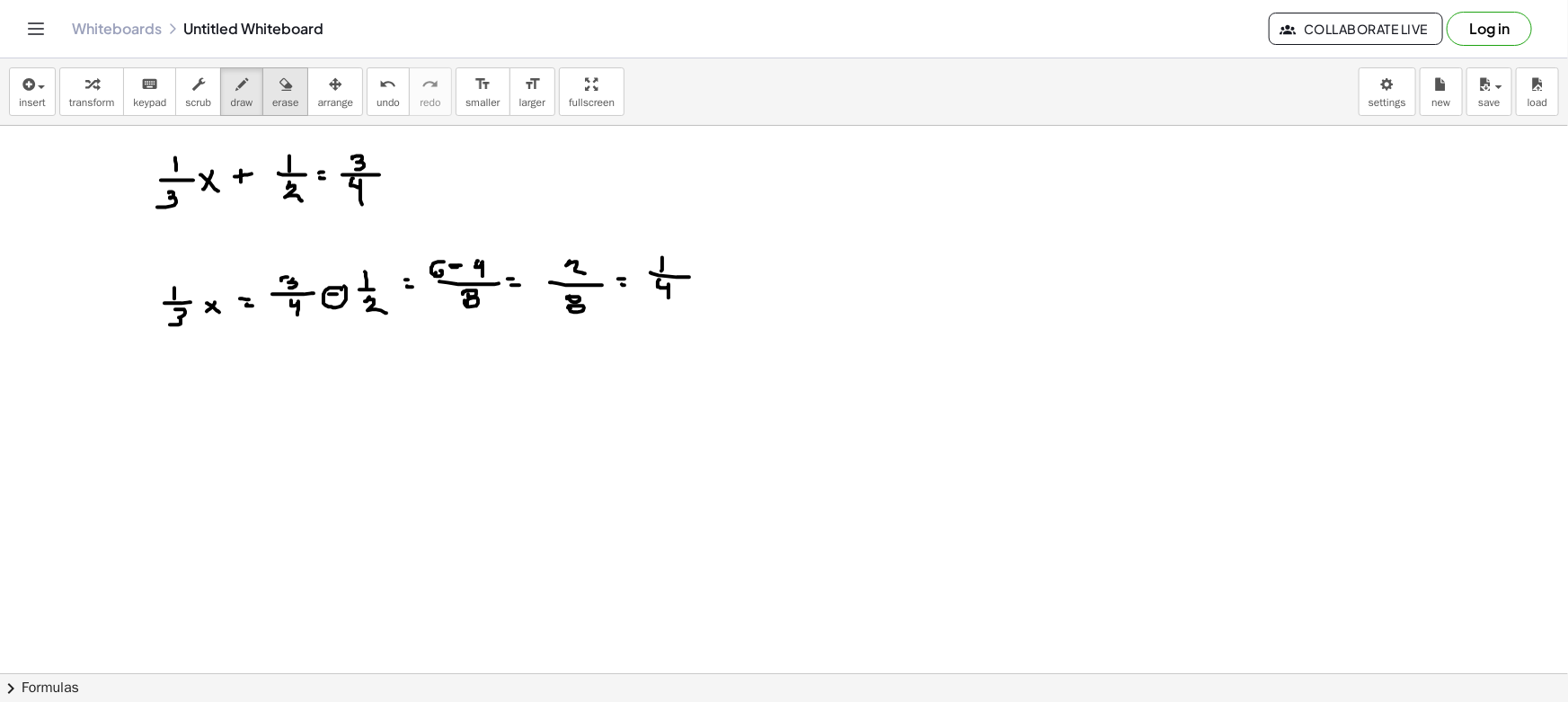 click at bounding box center (285, 84) 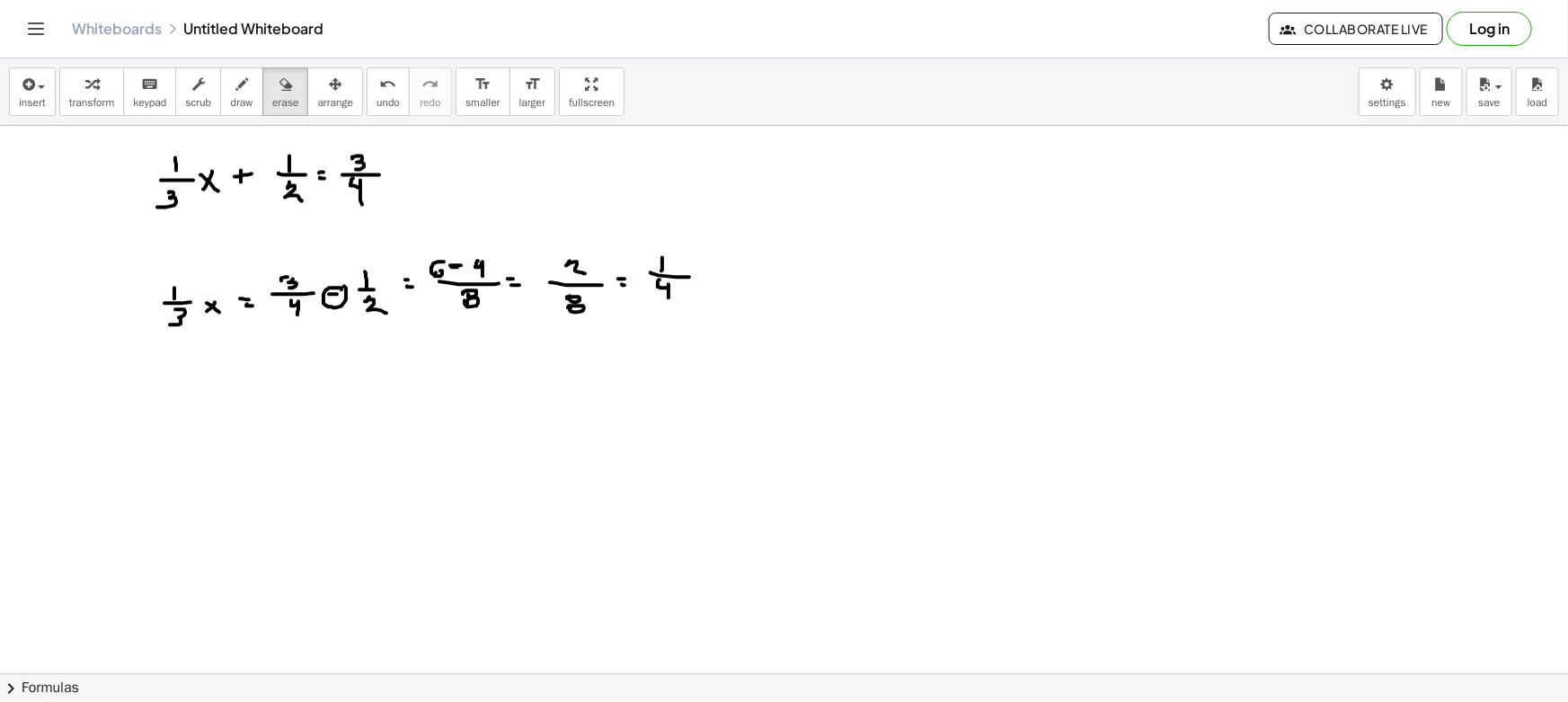 click at bounding box center [242, 84] 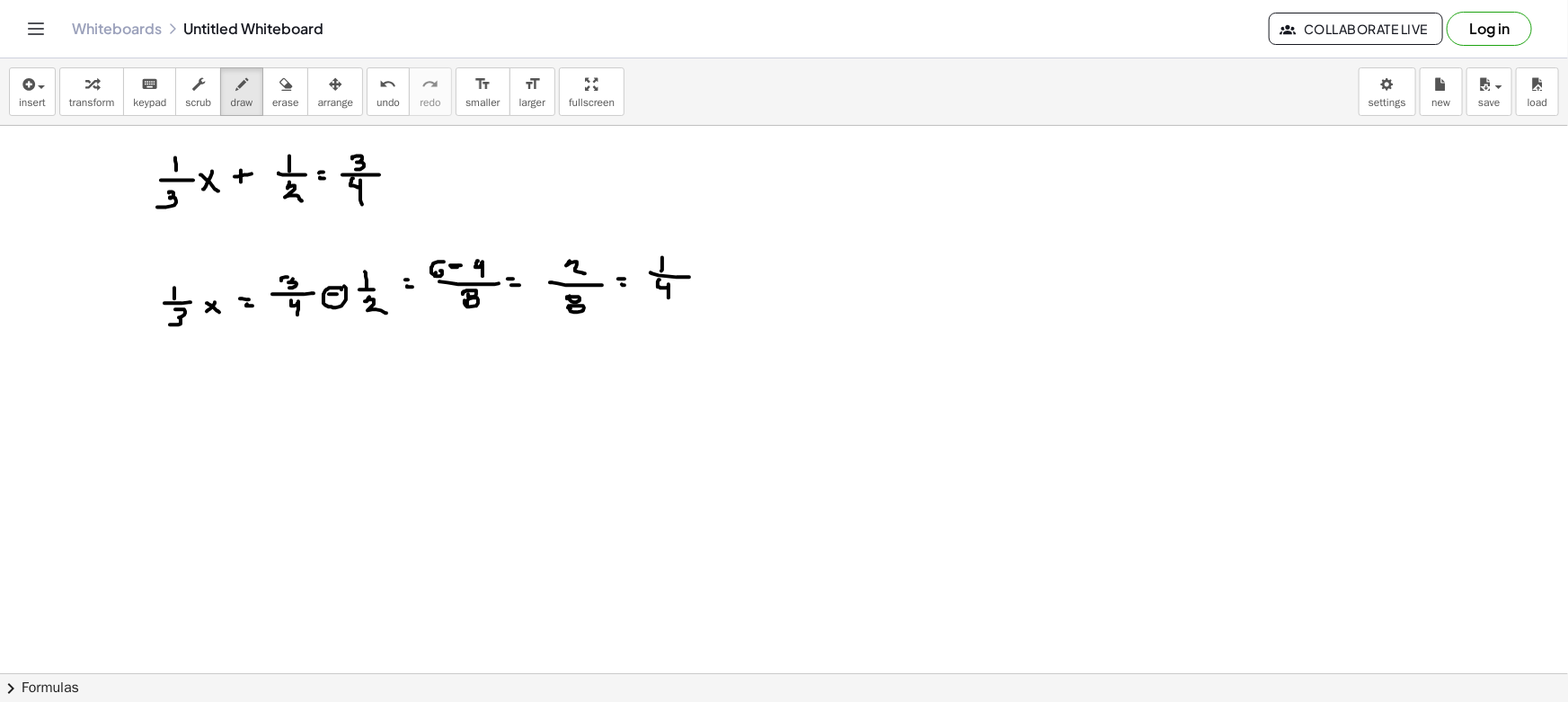 drag, startPoint x: 182, startPoint y: 380, endPoint x: 182, endPoint y: 395, distance: 15 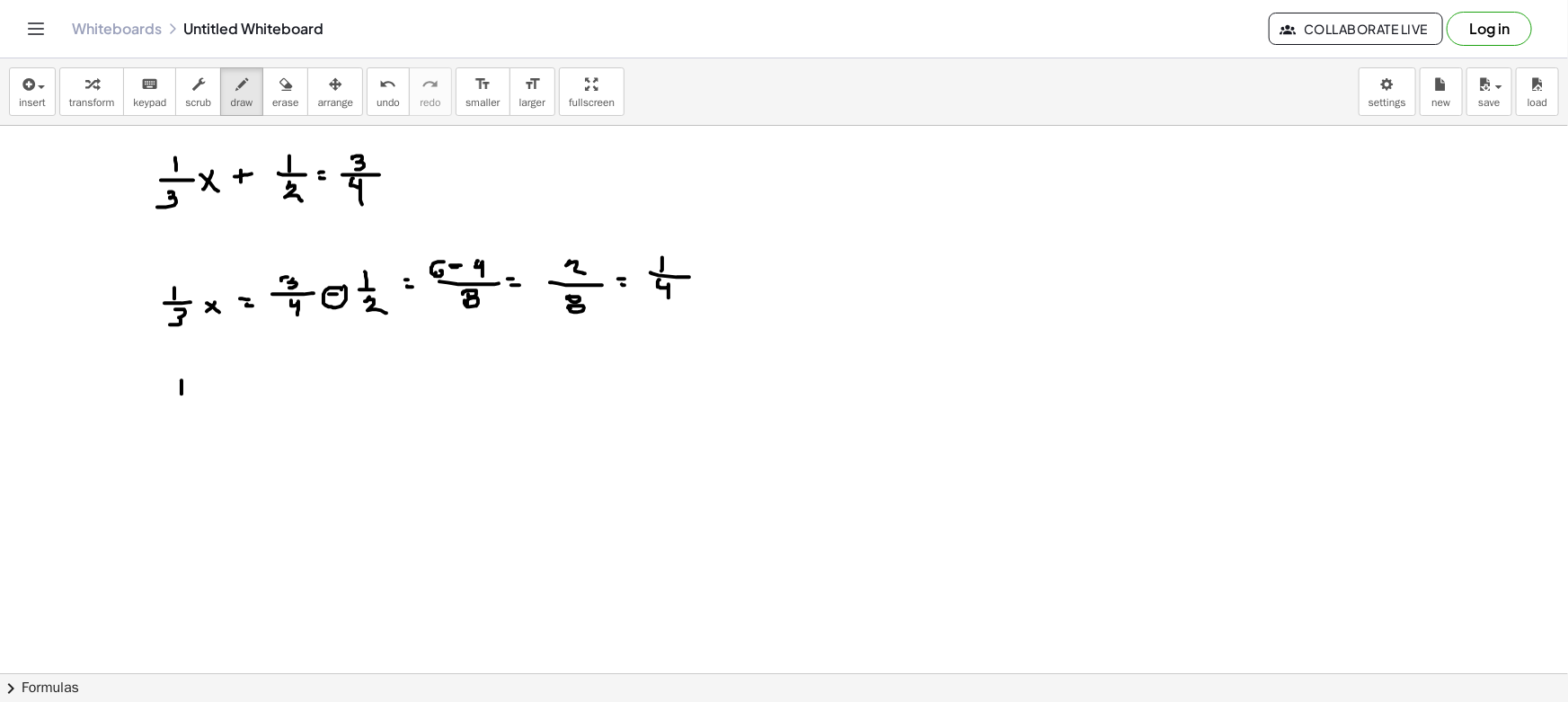 drag, startPoint x: 170, startPoint y: 399, endPoint x: 195, endPoint y: 400, distance: 25.01999 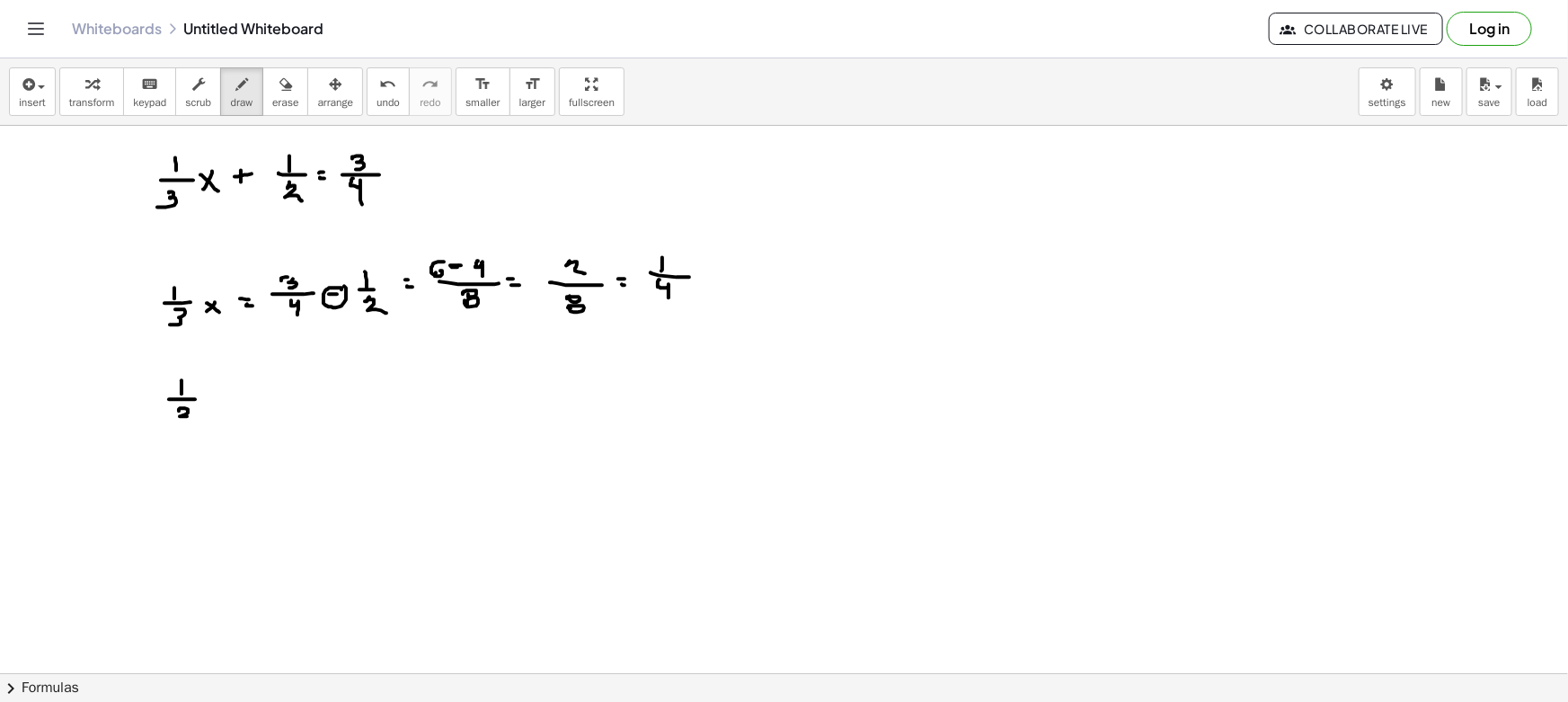 drag, startPoint x: 179, startPoint y: 411, endPoint x: 172, endPoint y: 421, distance: 12.206556 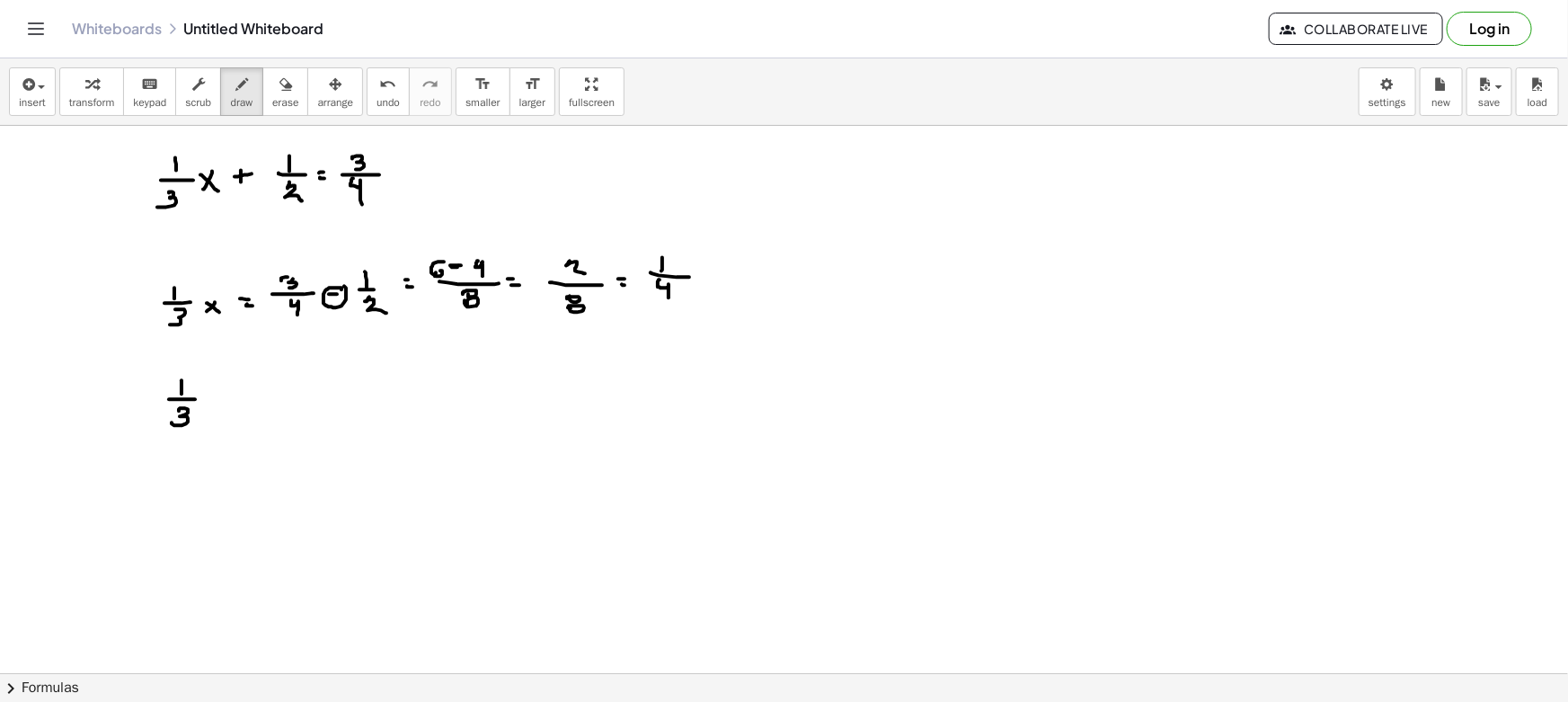 drag, startPoint x: 224, startPoint y: 394, endPoint x: 213, endPoint y: 402, distance: 14 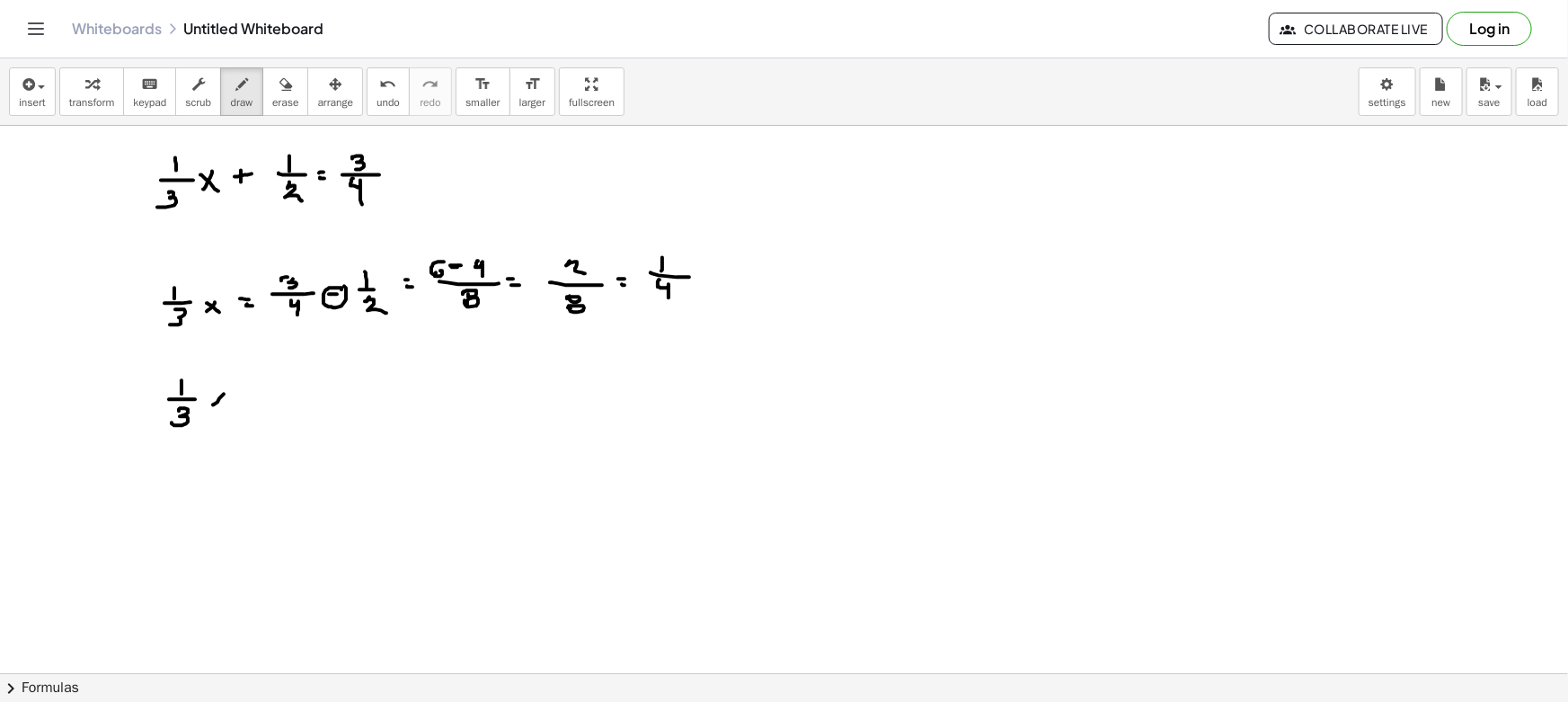 click at bounding box center [784, 774] 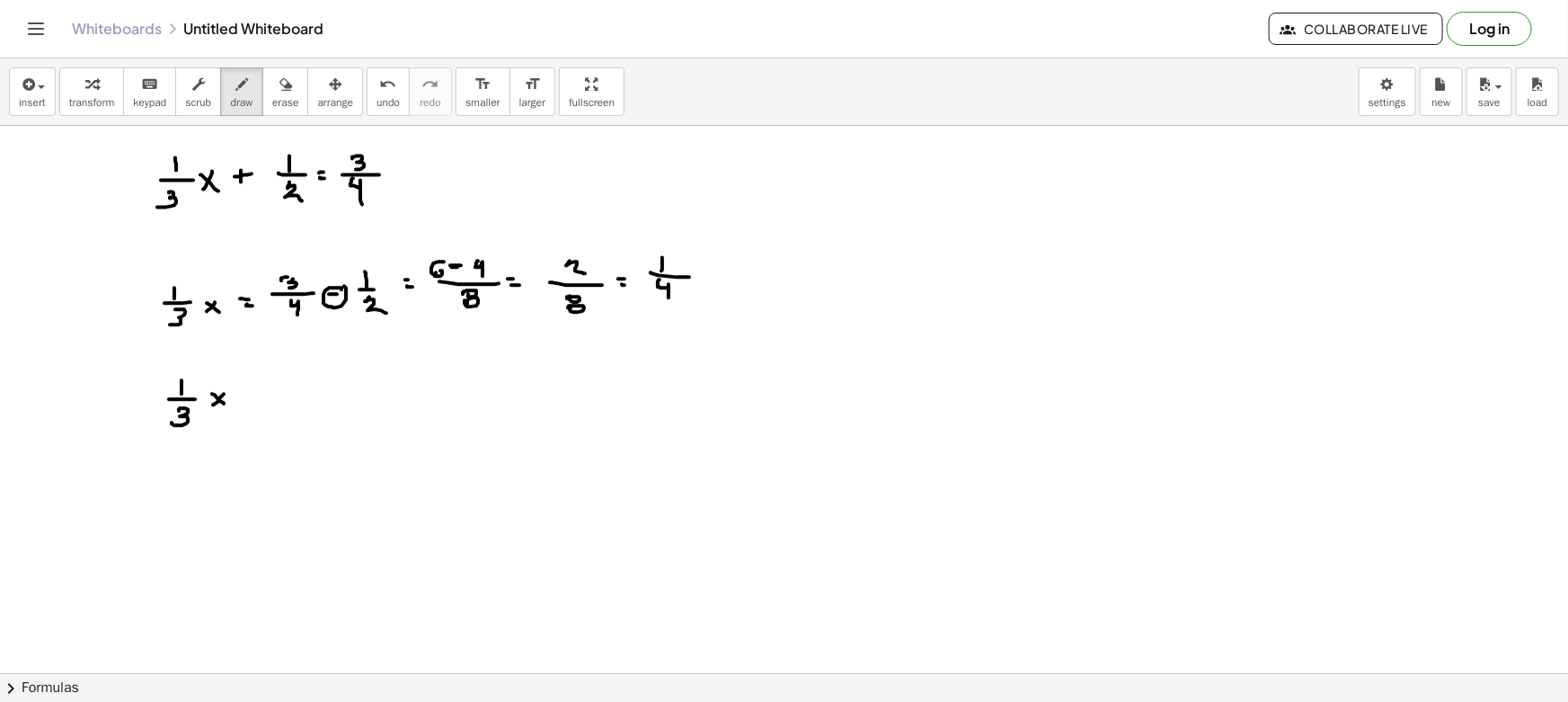 click at bounding box center (784, 774) 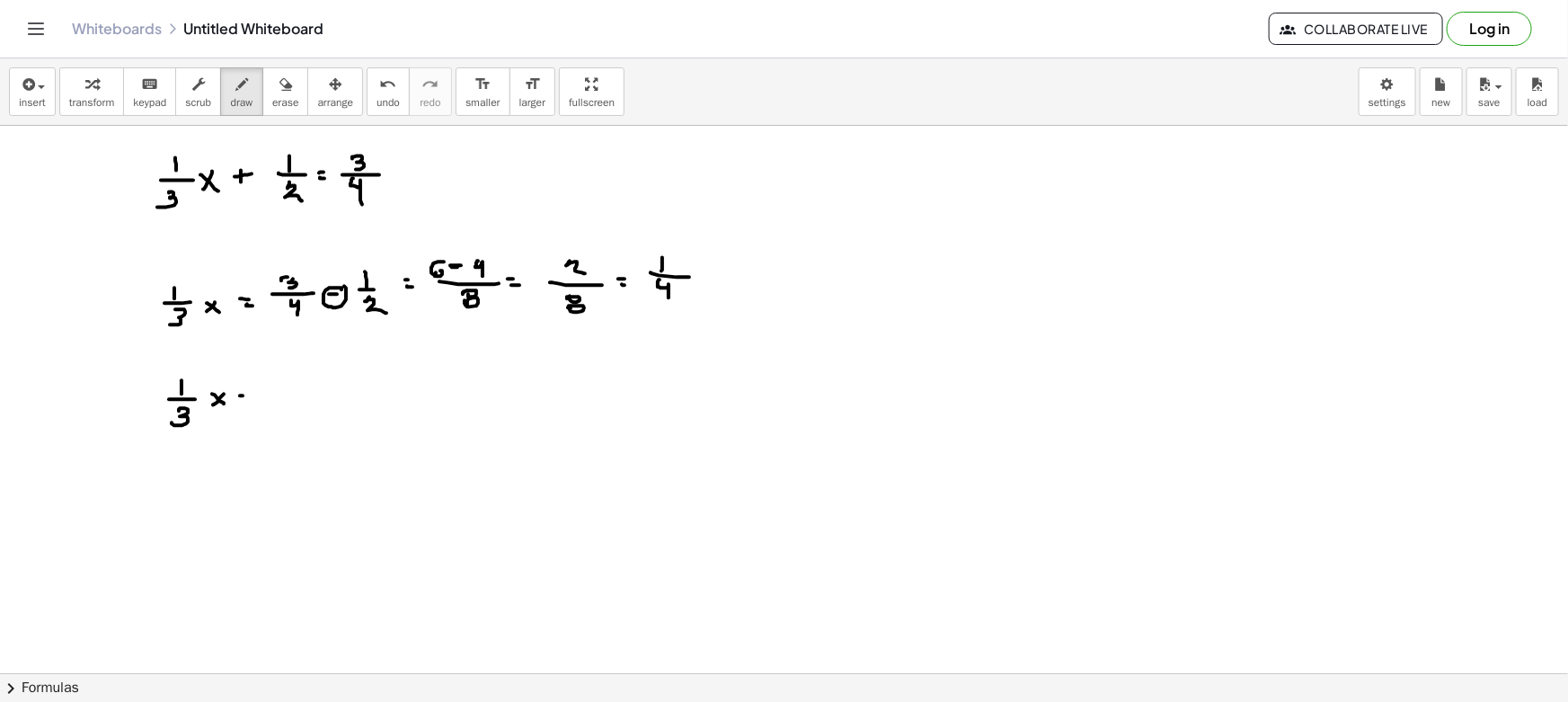 drag, startPoint x: 243, startPoint y: 402, endPoint x: 261, endPoint y: 400, distance: 18.11077 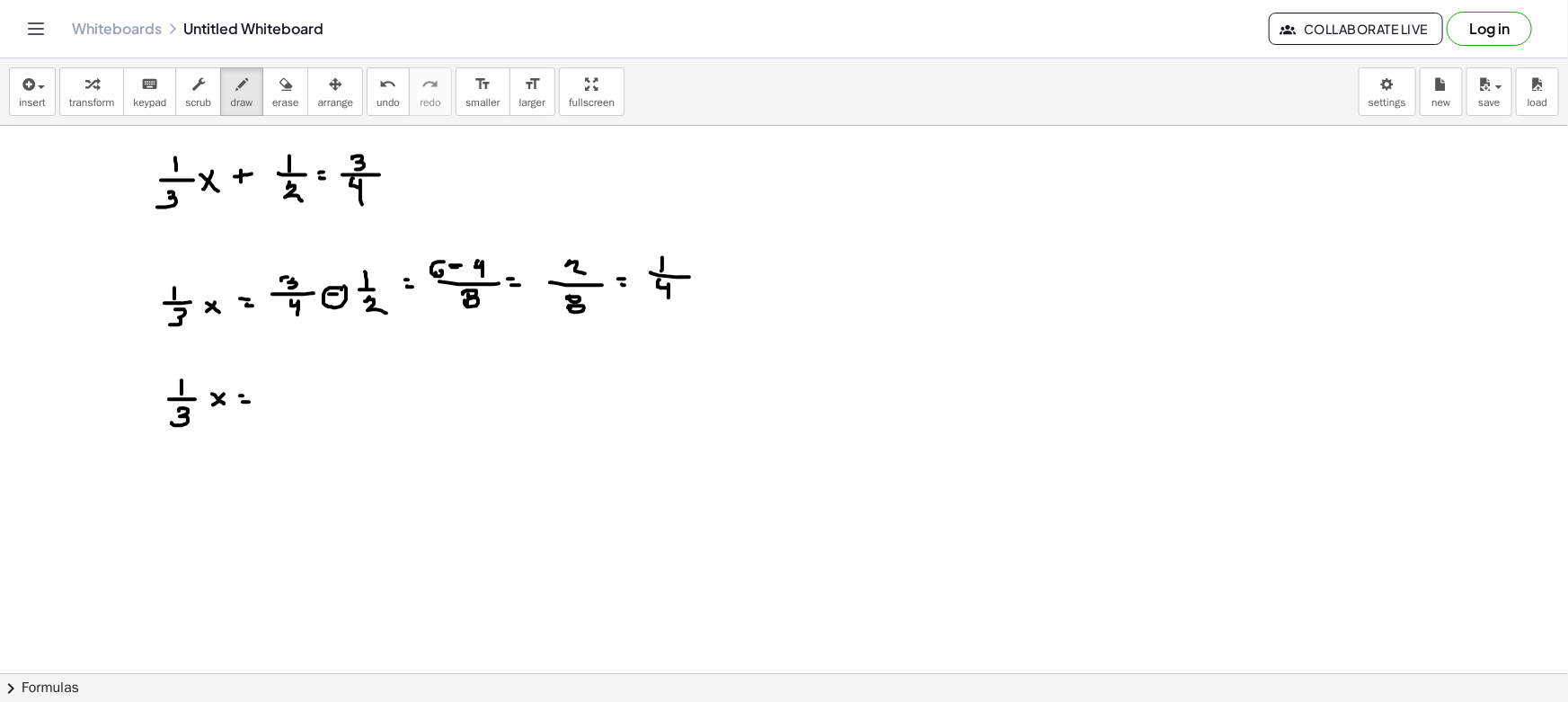 click at bounding box center [784, 774] 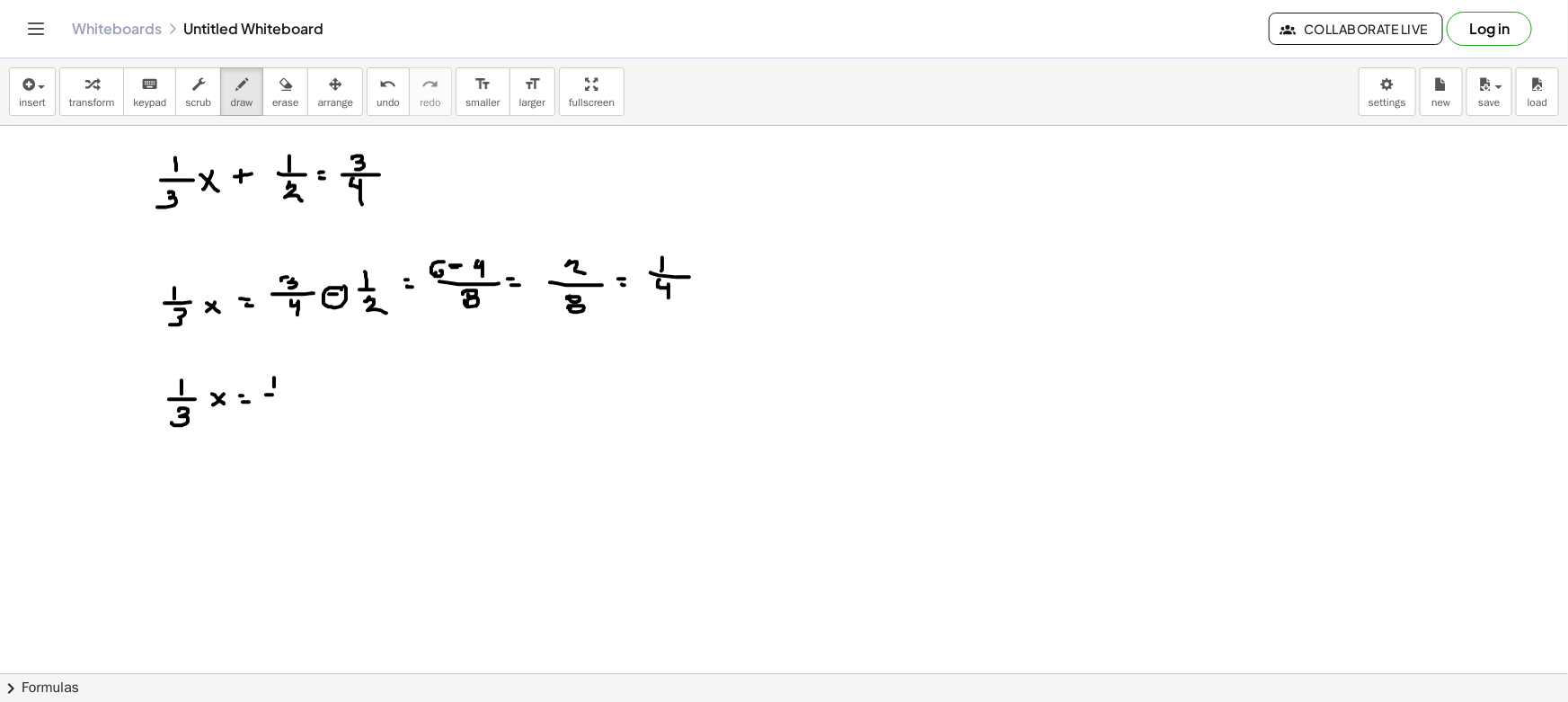 drag, startPoint x: 272, startPoint y: 395, endPoint x: 282, endPoint y: 398, distance: 10.4403065 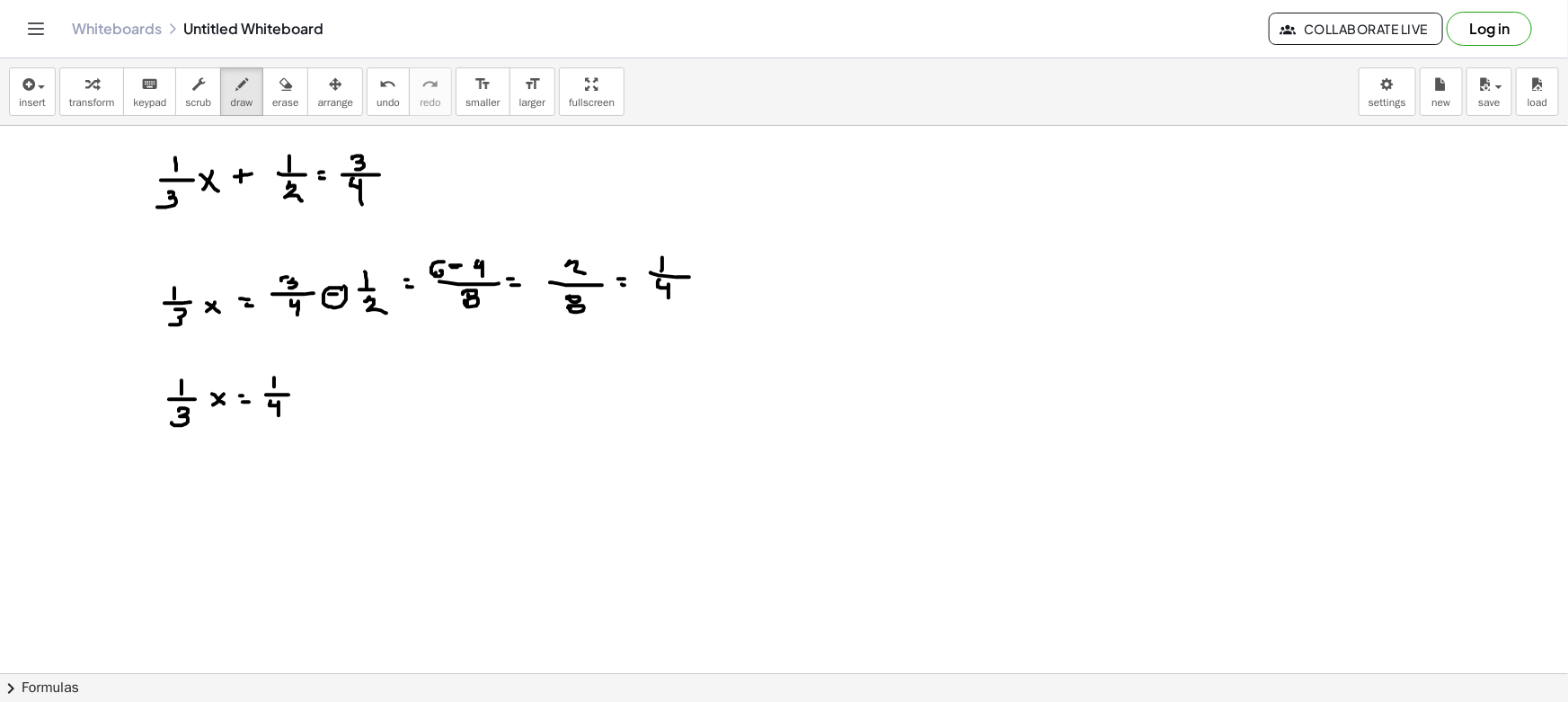 drag, startPoint x: 270, startPoint y: 405, endPoint x: 279, endPoint y: 415, distance: 13.453624 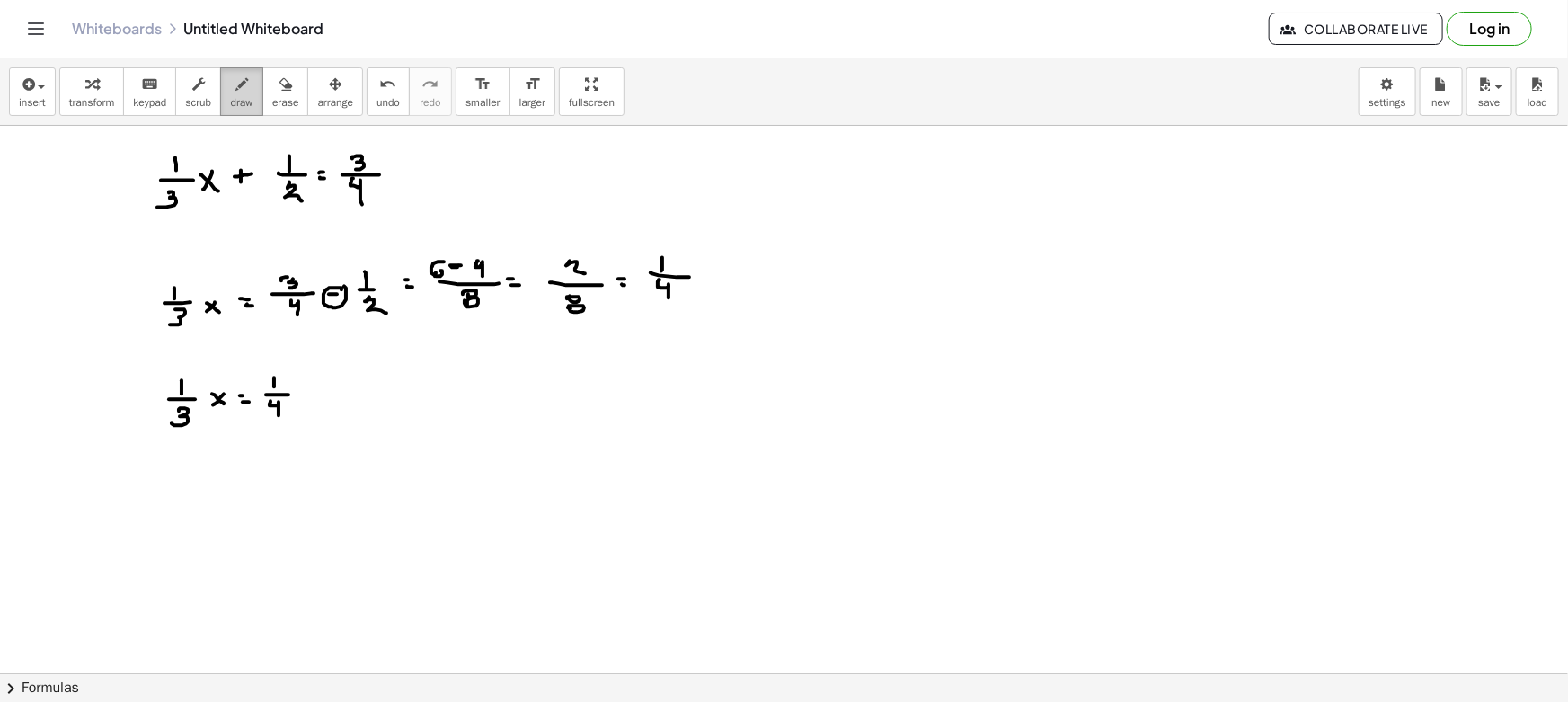 click at bounding box center [242, 84] 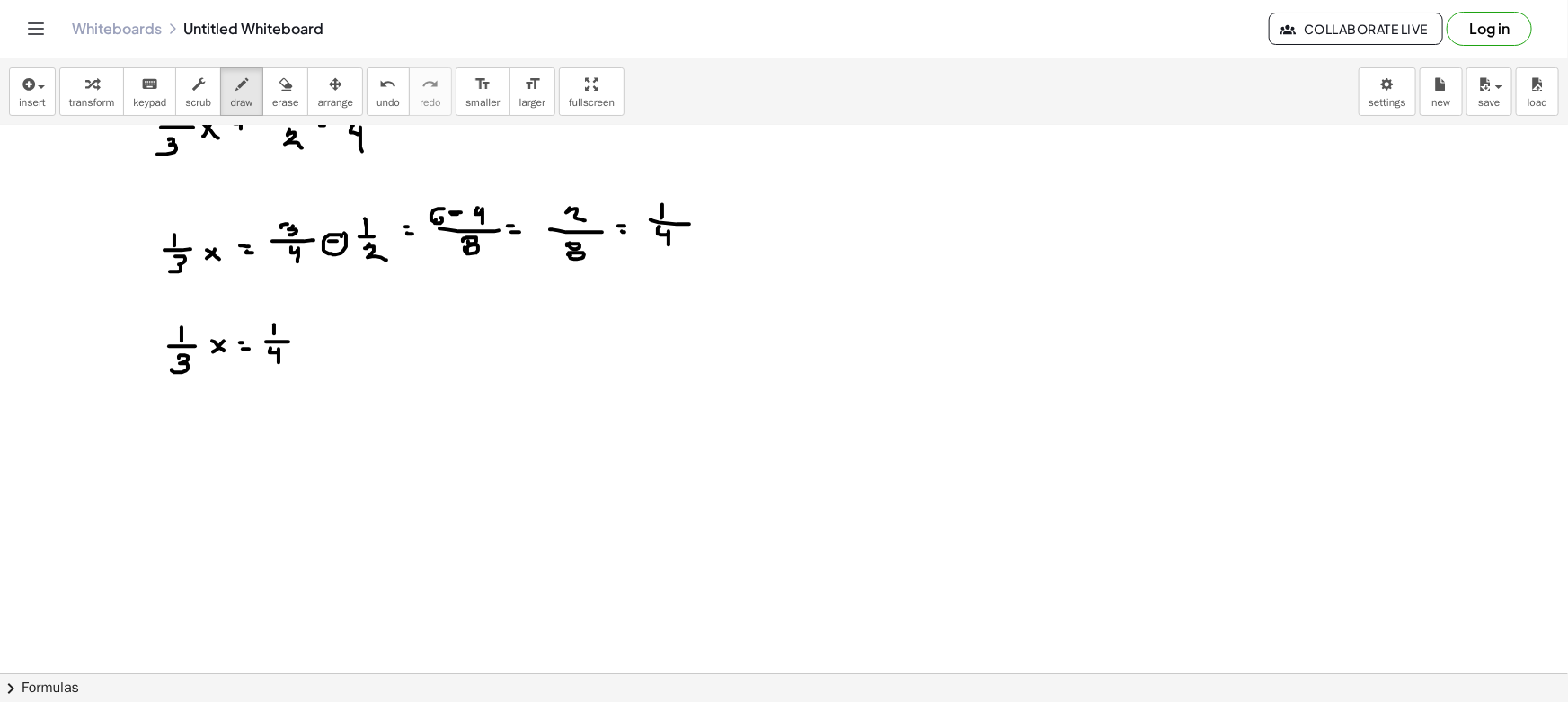 scroll, scrollTop: 81, scrollLeft: 0, axis: vertical 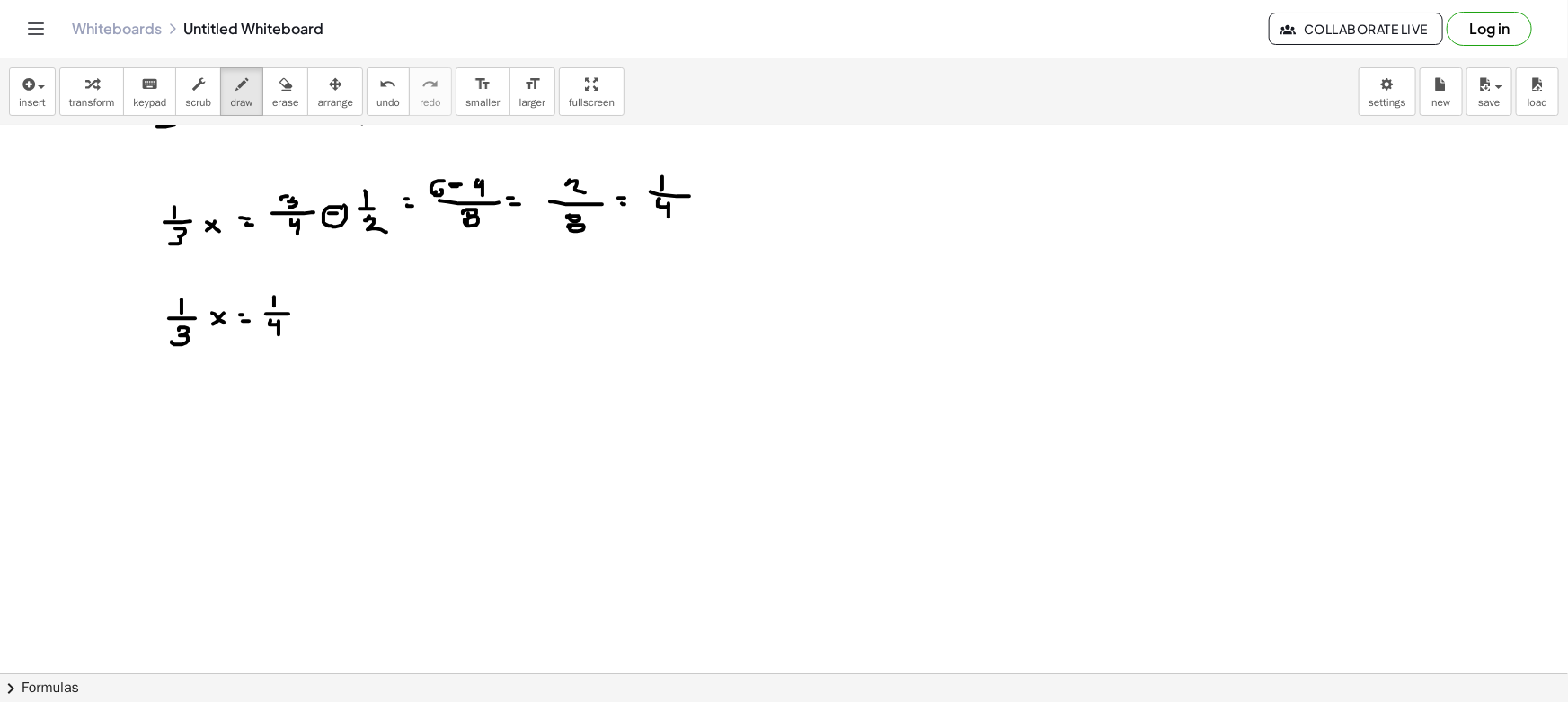 drag, startPoint x: 206, startPoint y: 404, endPoint x: 197, endPoint y: 405, distance: 9.055385 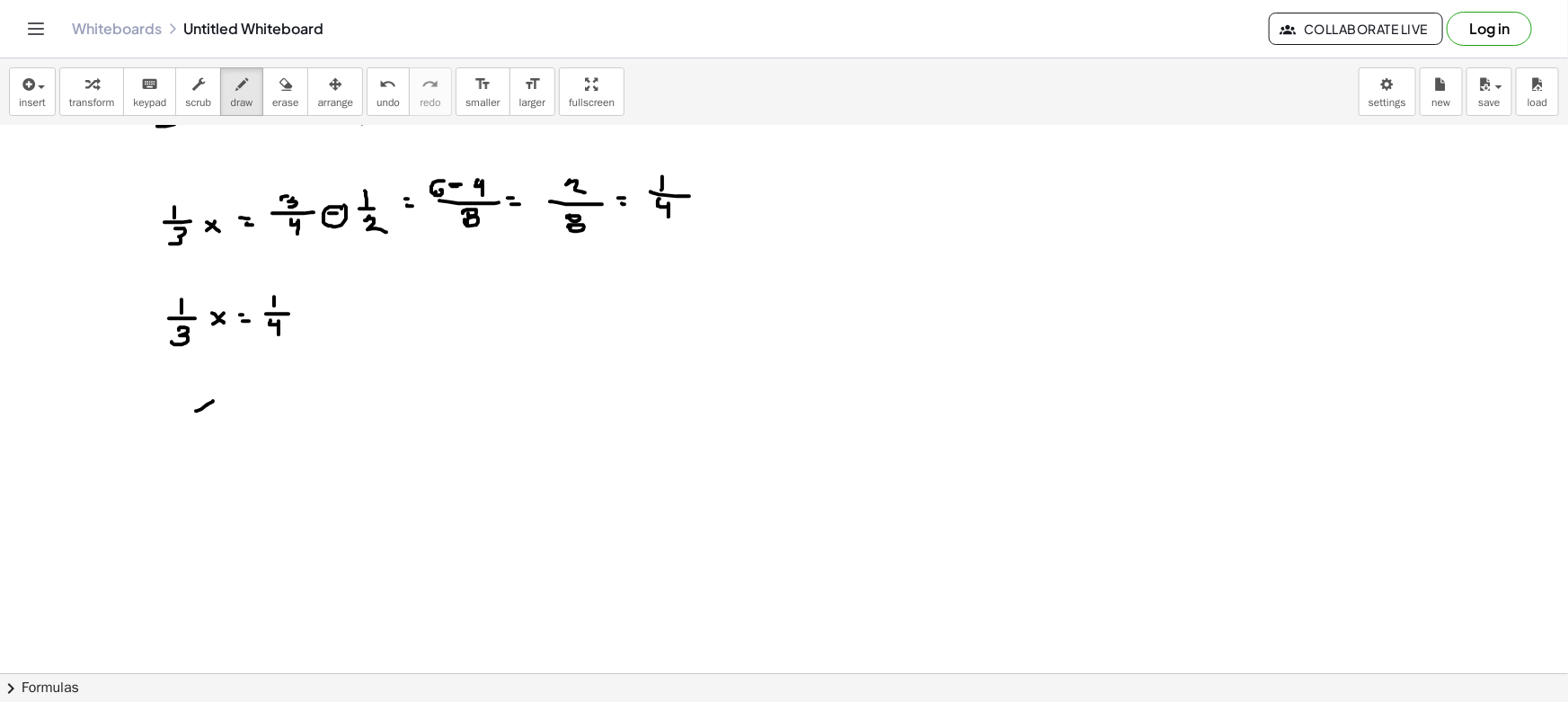 click at bounding box center (784, 693) 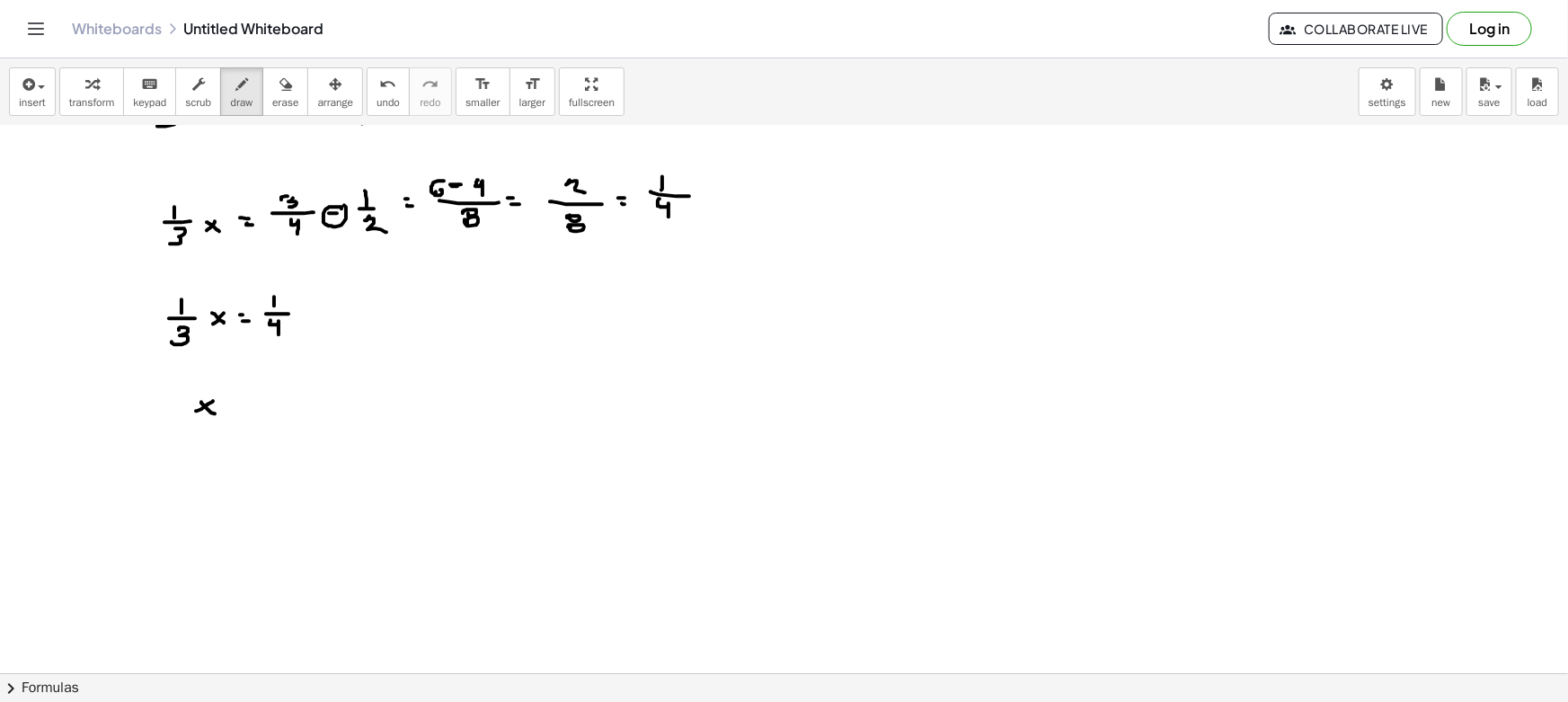 click at bounding box center (784, 693) 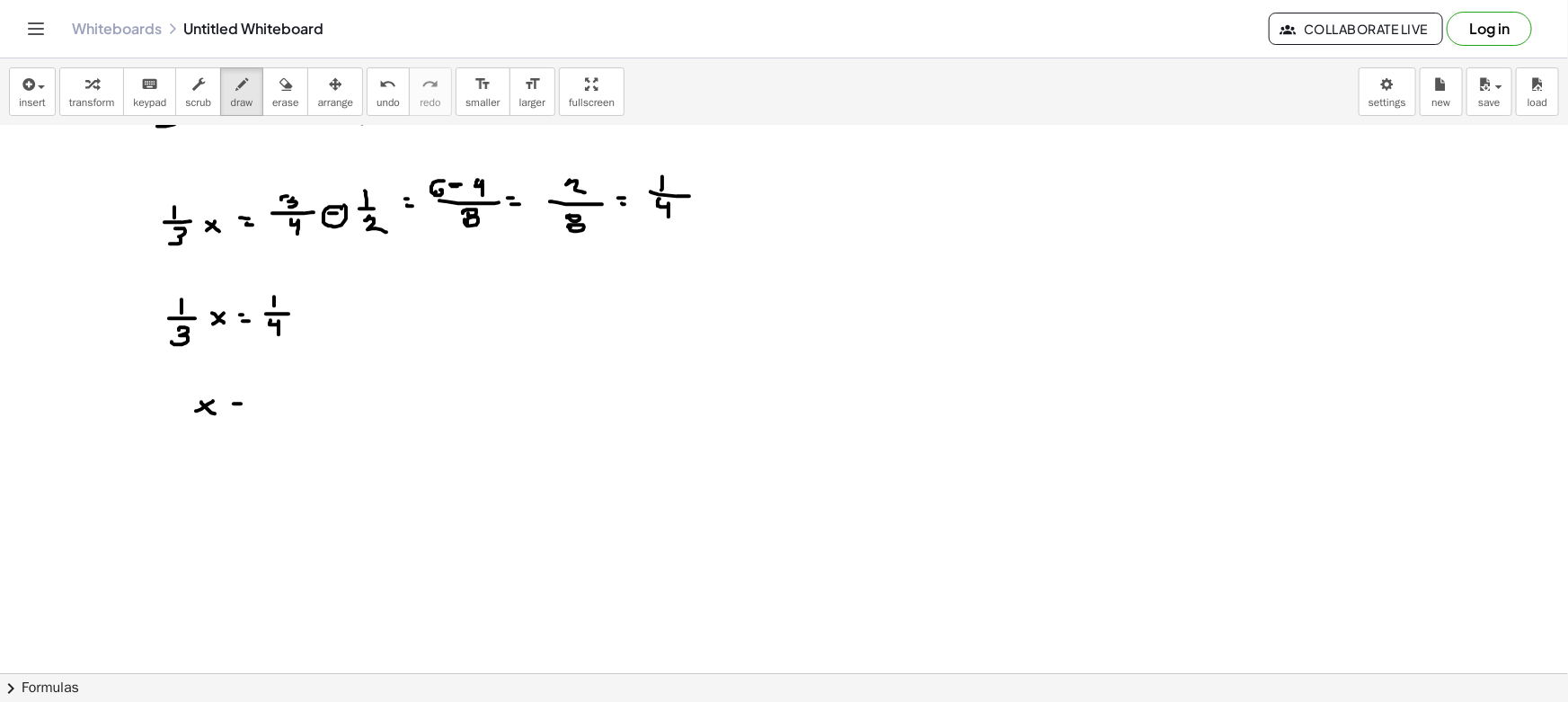 drag, startPoint x: 235, startPoint y: 408, endPoint x: 254, endPoint y: 410, distance: 19.104973 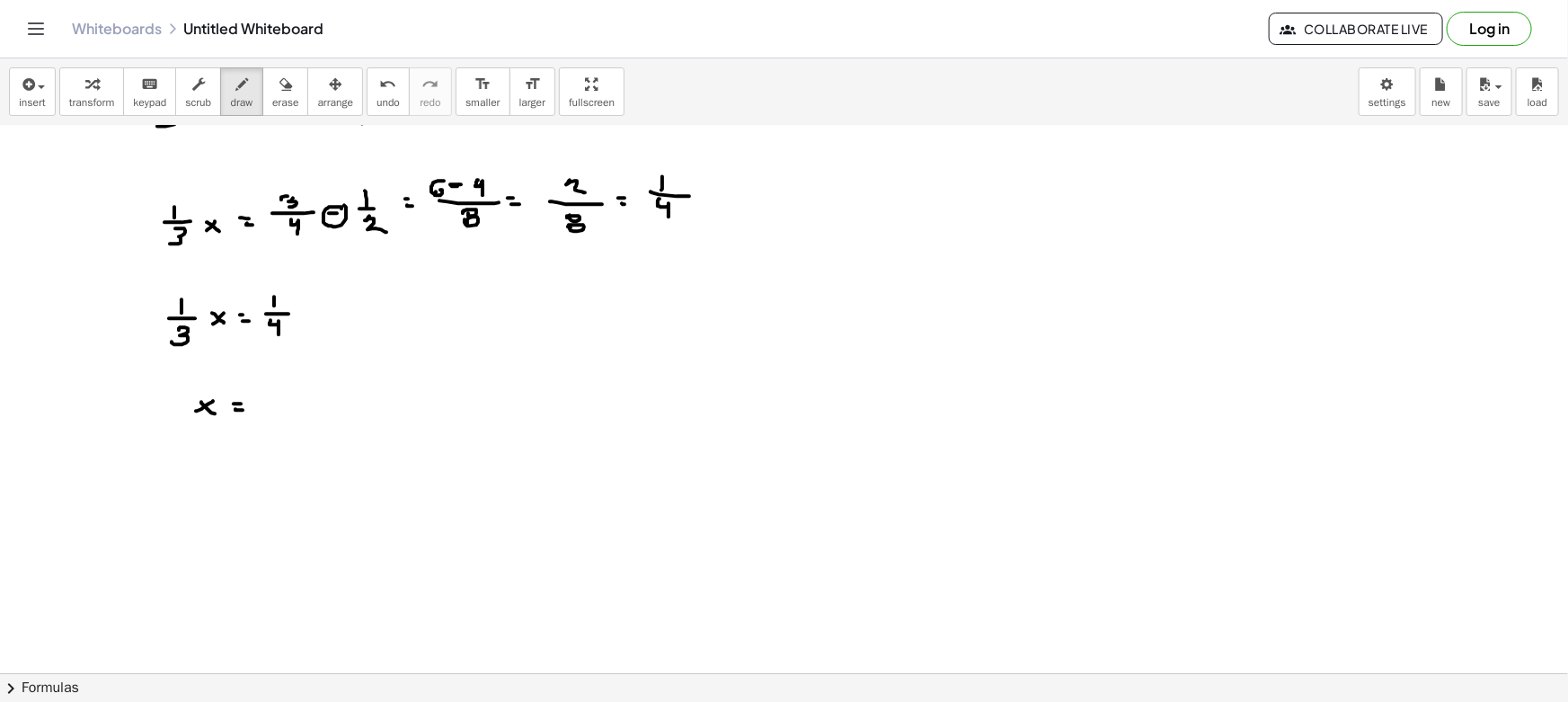 drag, startPoint x: 280, startPoint y: 392, endPoint x: 274, endPoint y: 399, distance: 9.219544 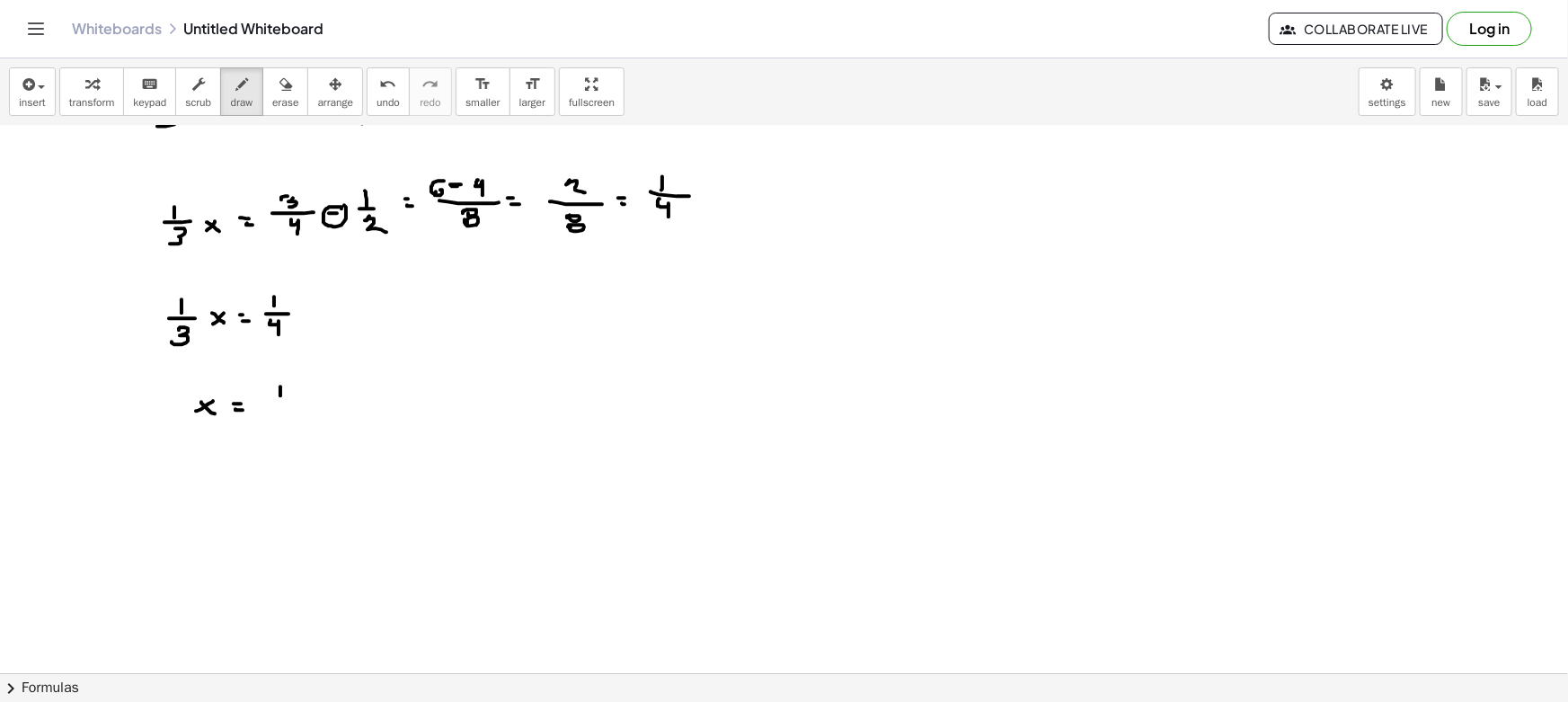 drag, startPoint x: 271, startPoint y: 399, endPoint x: 292, endPoint y: 404, distance: 21.587033 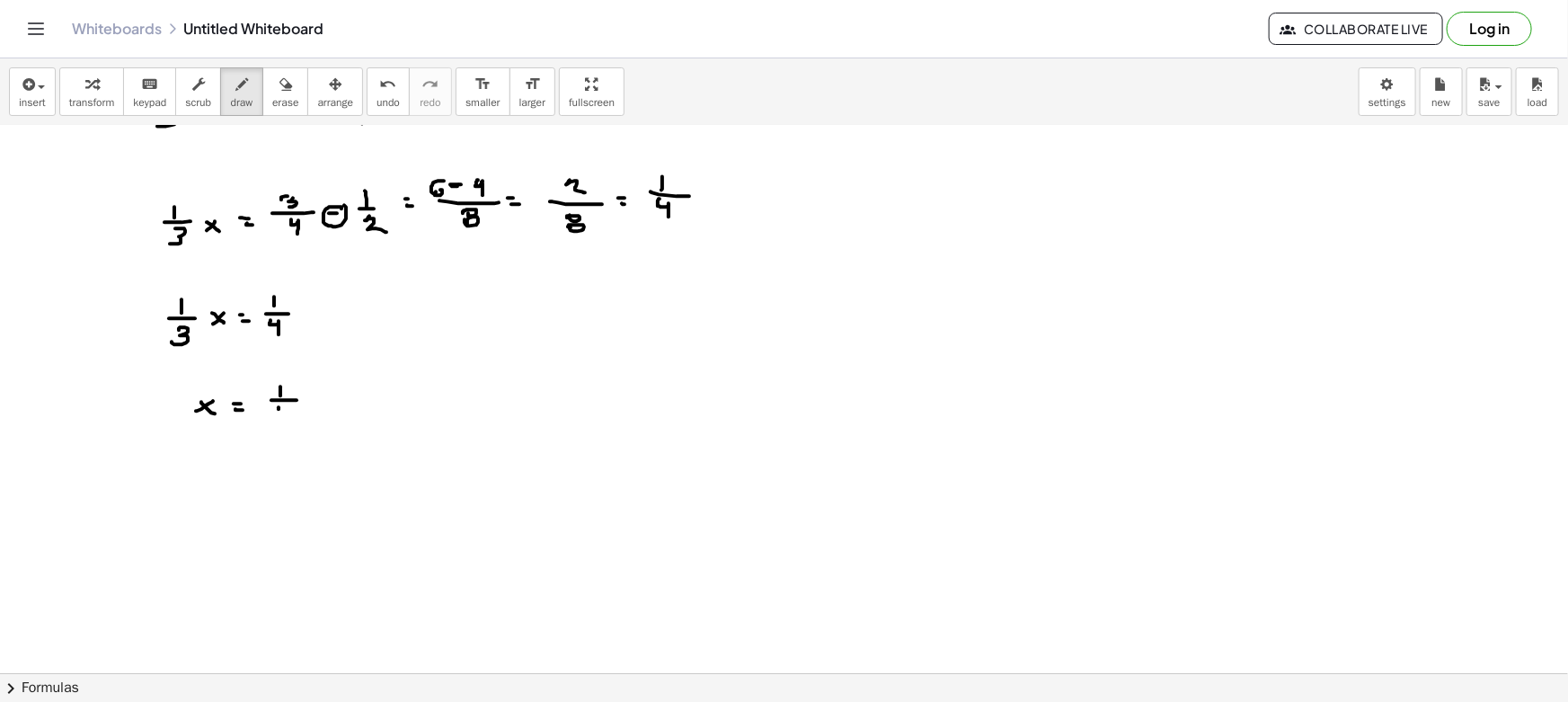 drag, startPoint x: 279, startPoint y: 406, endPoint x: 288, endPoint y: 413, distance: 11.401754 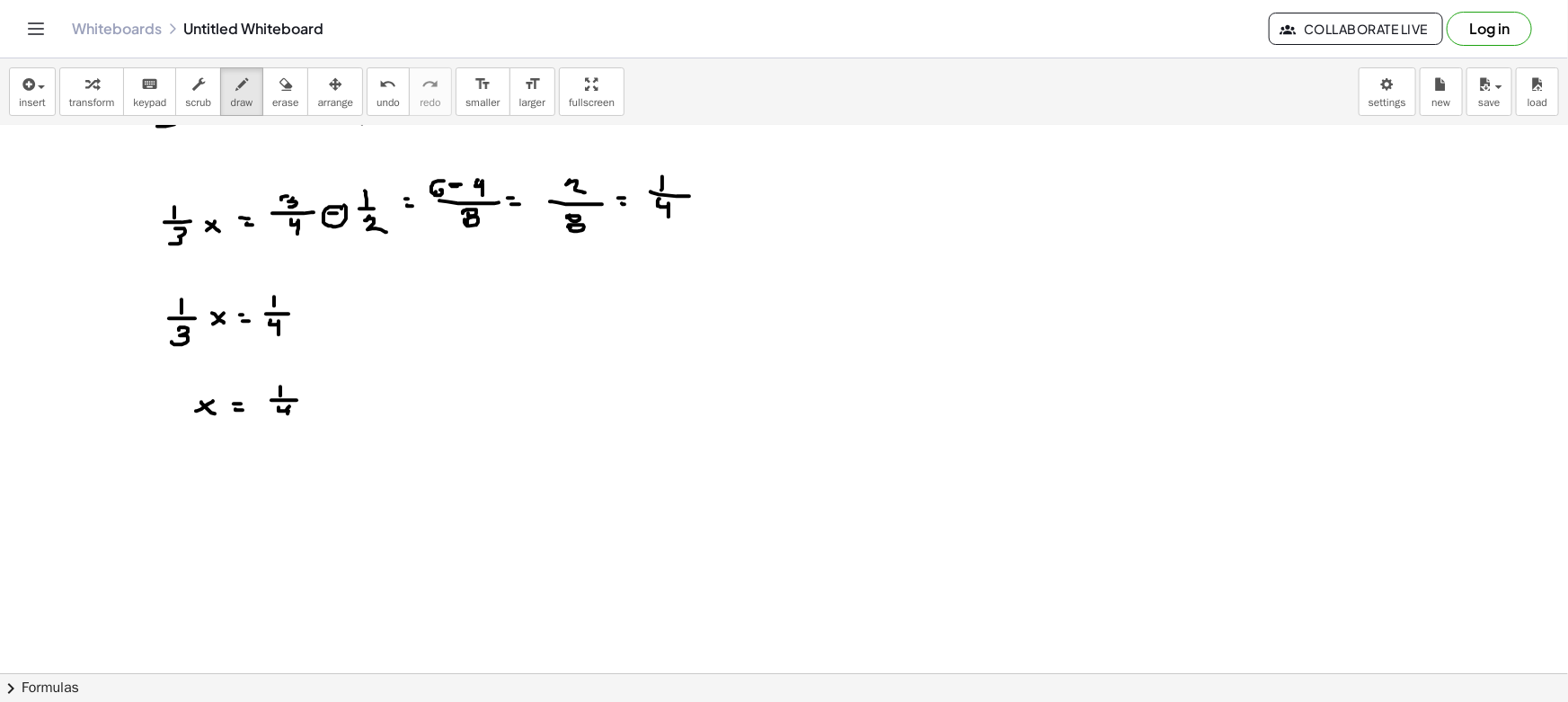 drag, startPoint x: 288, startPoint y: 413, endPoint x: 297, endPoint y: 420, distance: 11.401754 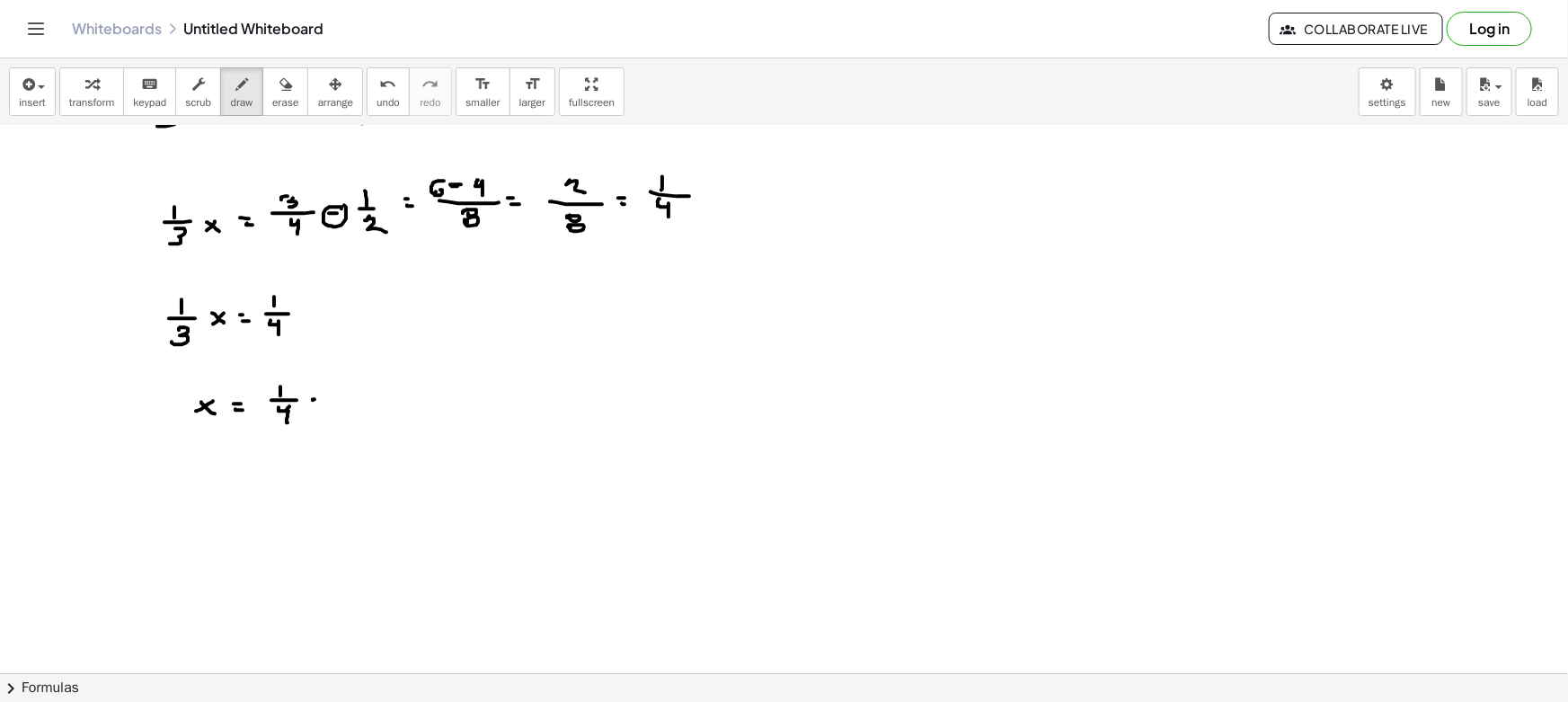 click at bounding box center [784, 693] 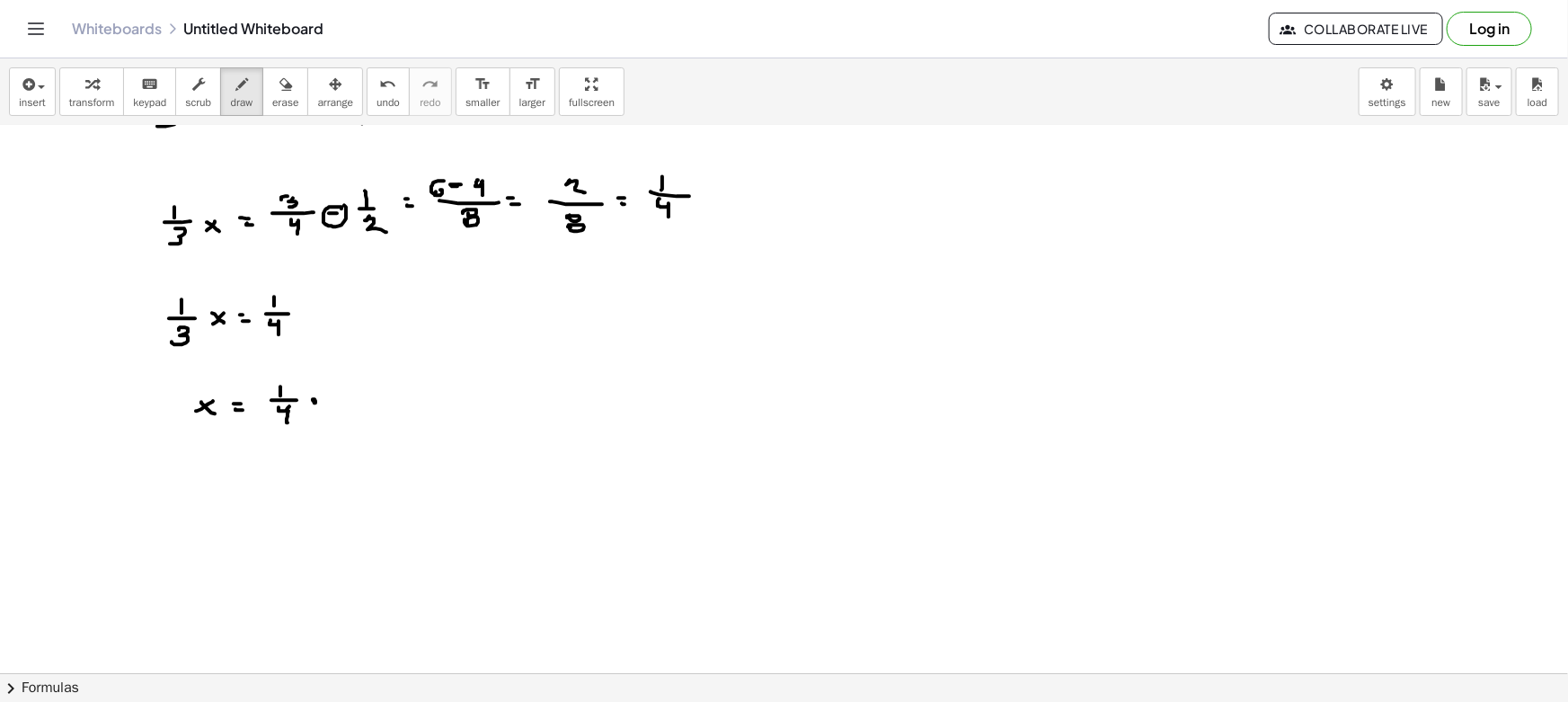 click at bounding box center [784, 693] 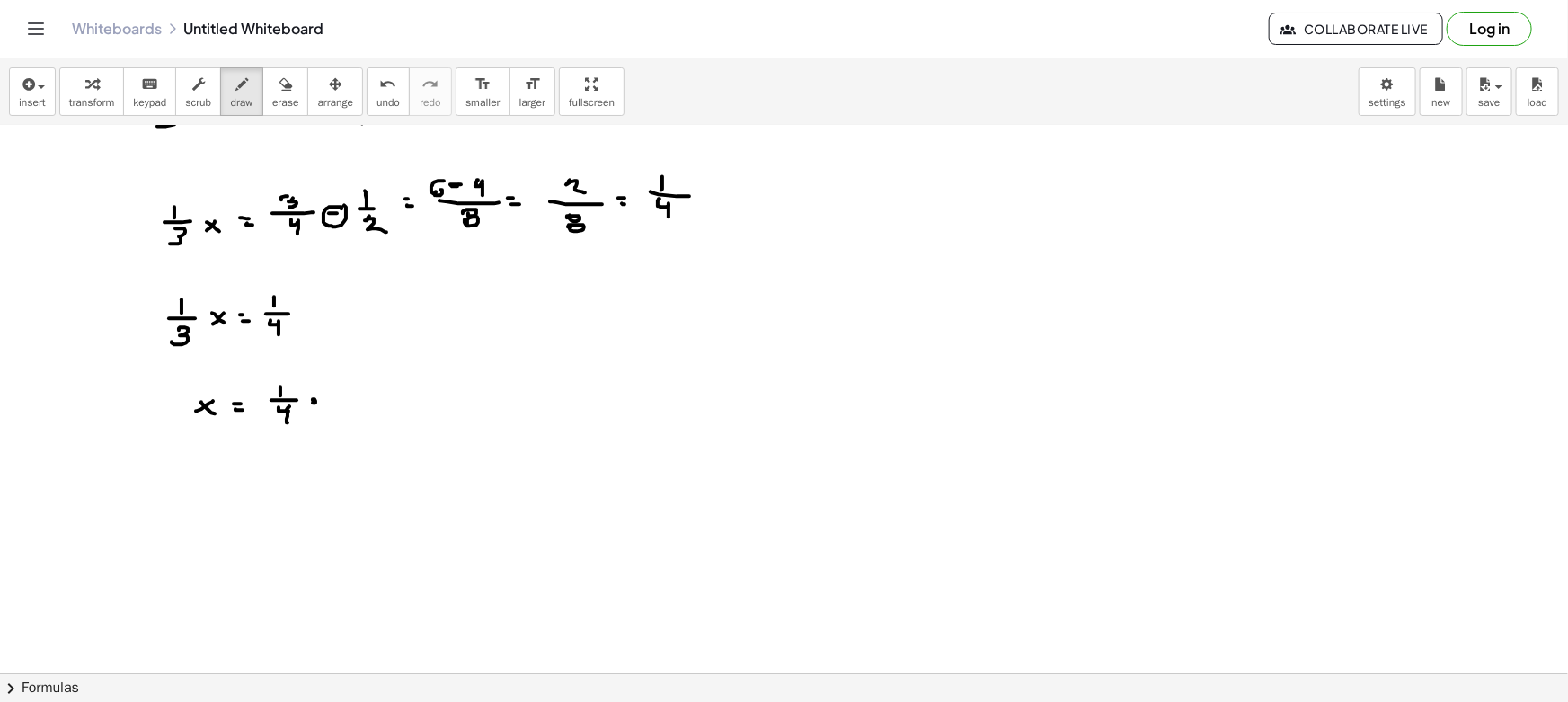 drag, startPoint x: 333, startPoint y: 386, endPoint x: 341, endPoint y: 411, distance: 26.248809 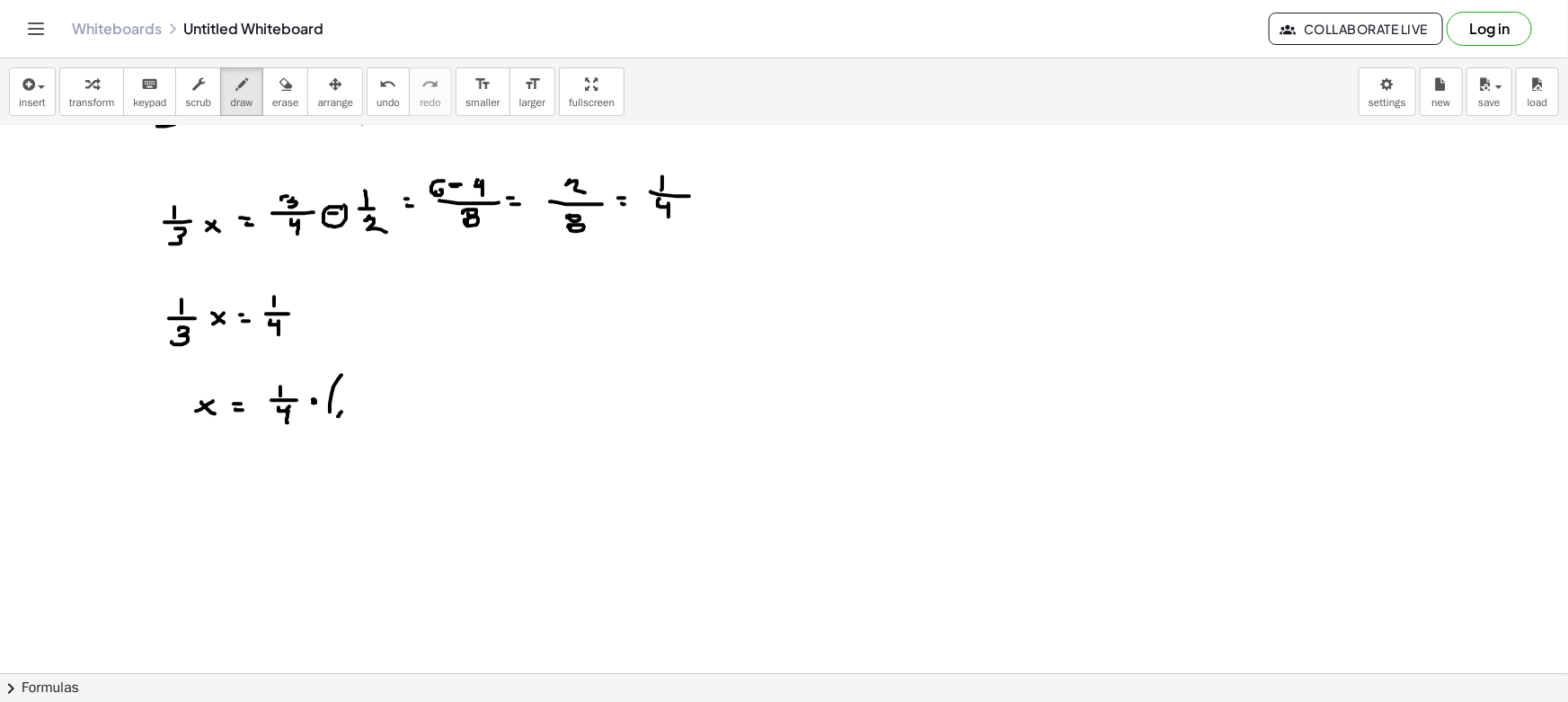 drag, startPoint x: 341, startPoint y: 411, endPoint x: 355, endPoint y: 381, distance: 33.105891 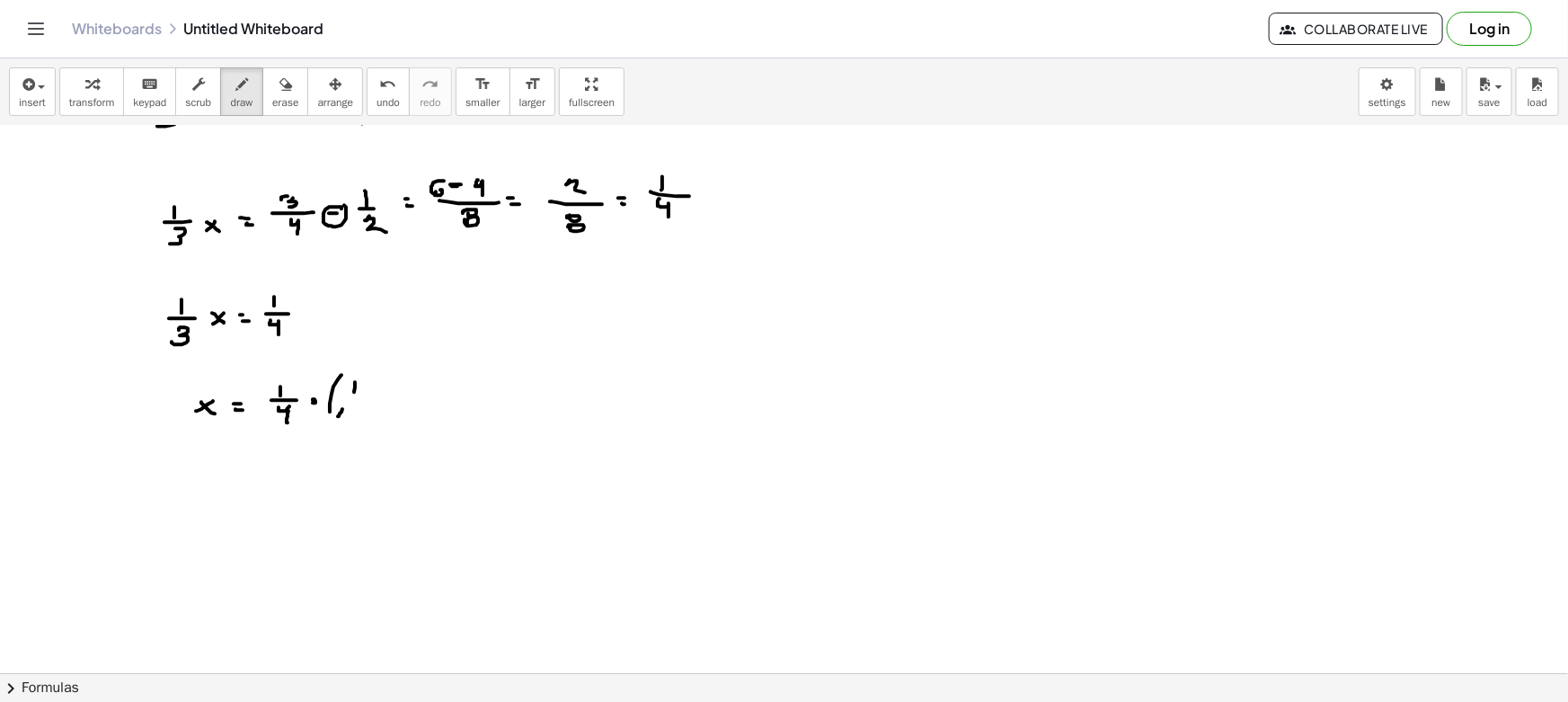 drag, startPoint x: 355, startPoint y: 381, endPoint x: 352, endPoint y: 395, distance: 14.31782 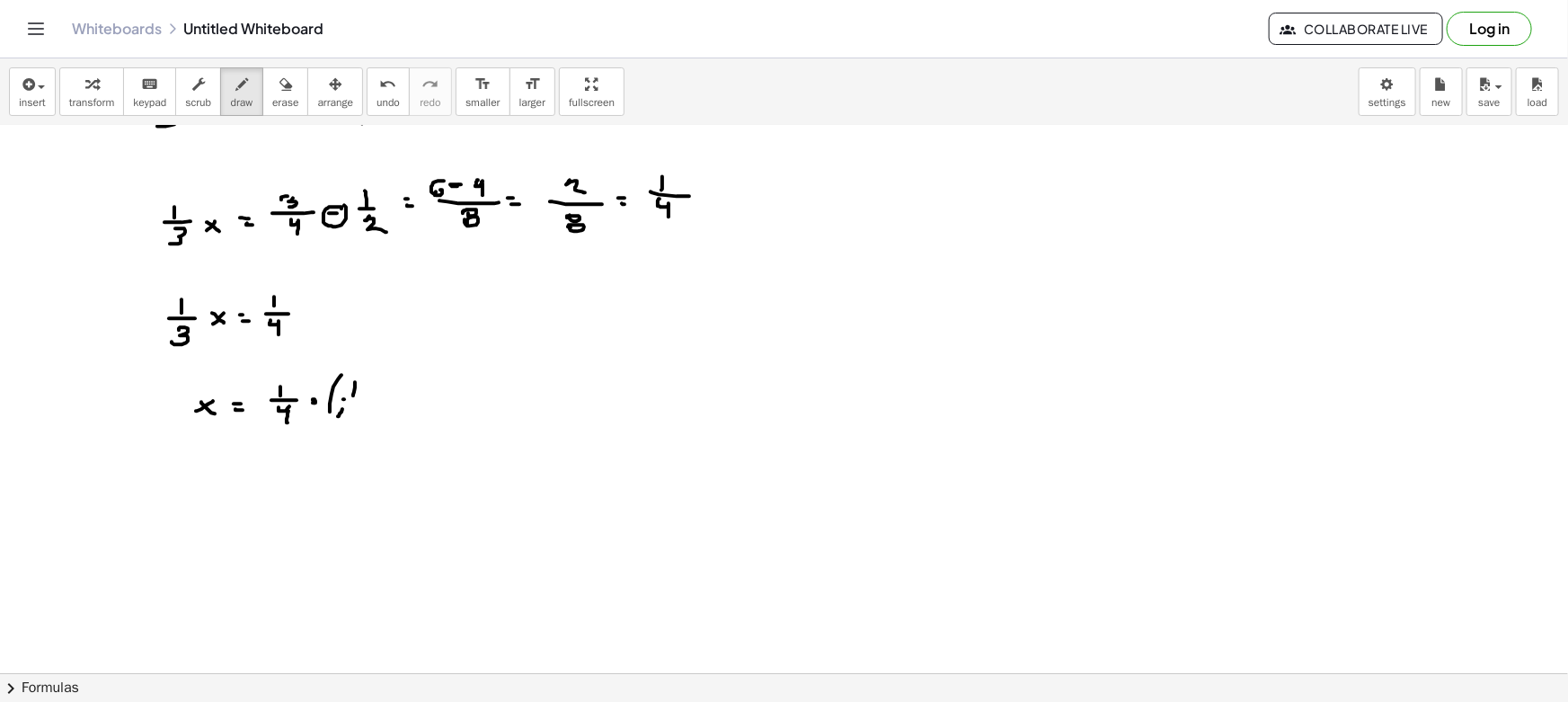 drag, startPoint x: 344, startPoint y: 398, endPoint x: 359, endPoint y: 402, distance: 15.524175 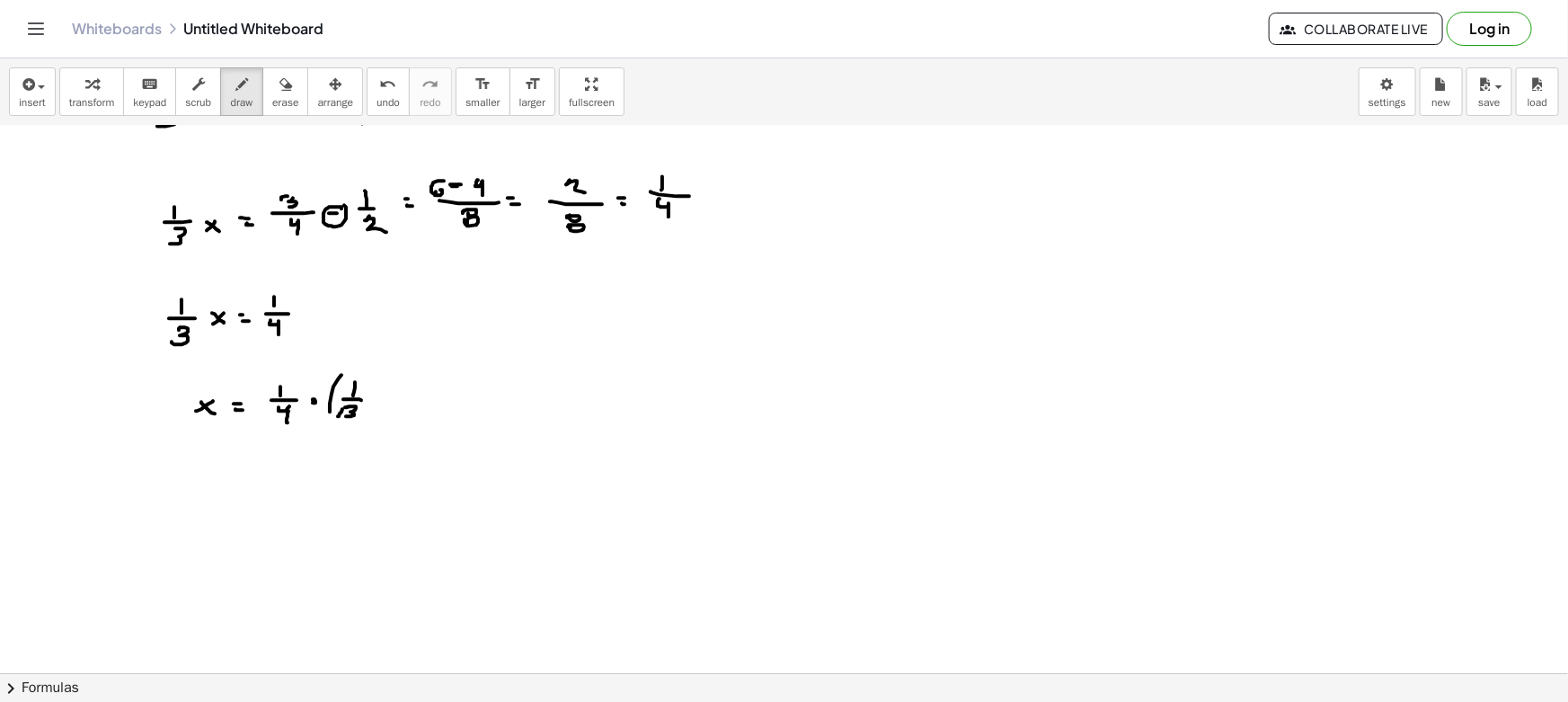 drag, startPoint x: 345, startPoint y: 406, endPoint x: 346, endPoint y: 415, distance: 9.055385 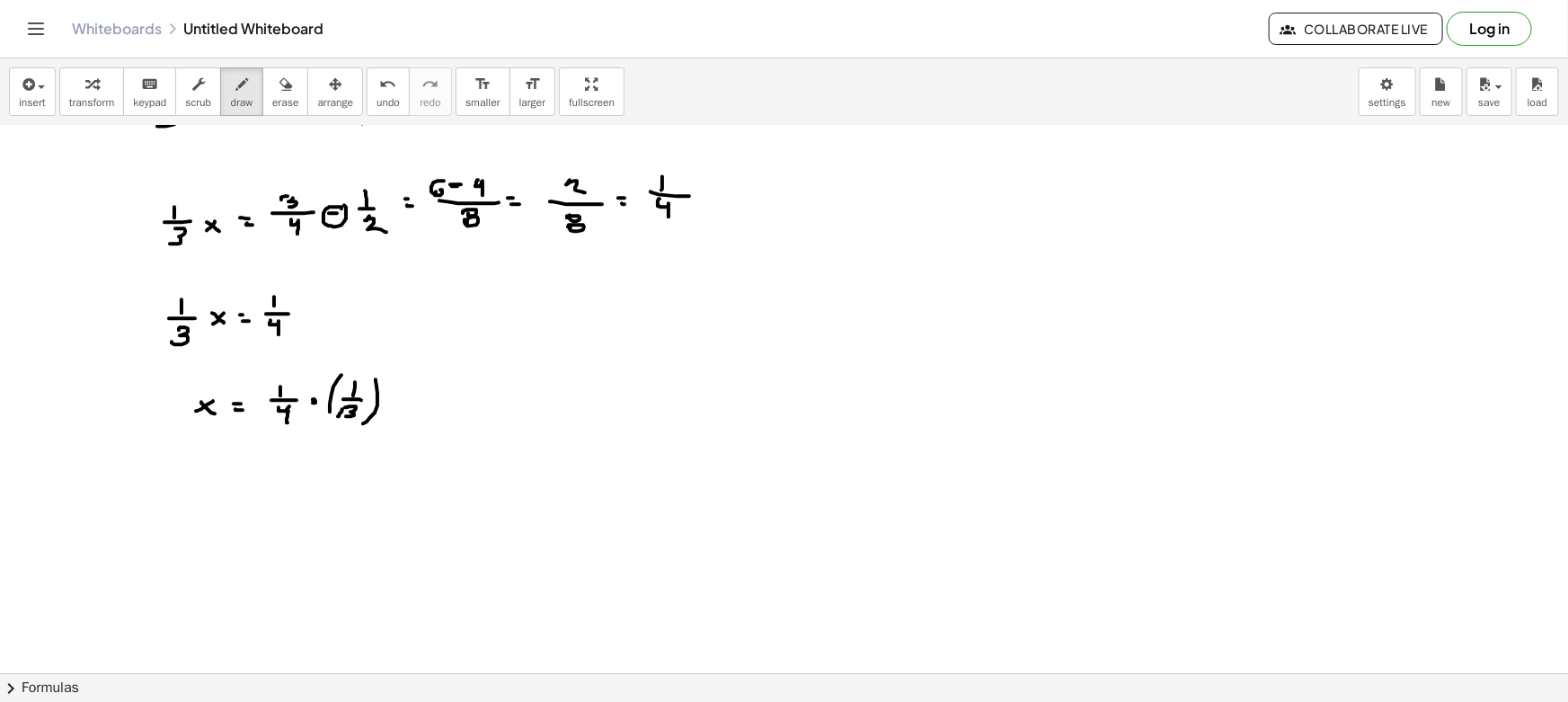 drag, startPoint x: 370, startPoint y: 416, endPoint x: 363, endPoint y: 422, distance: 9.219544 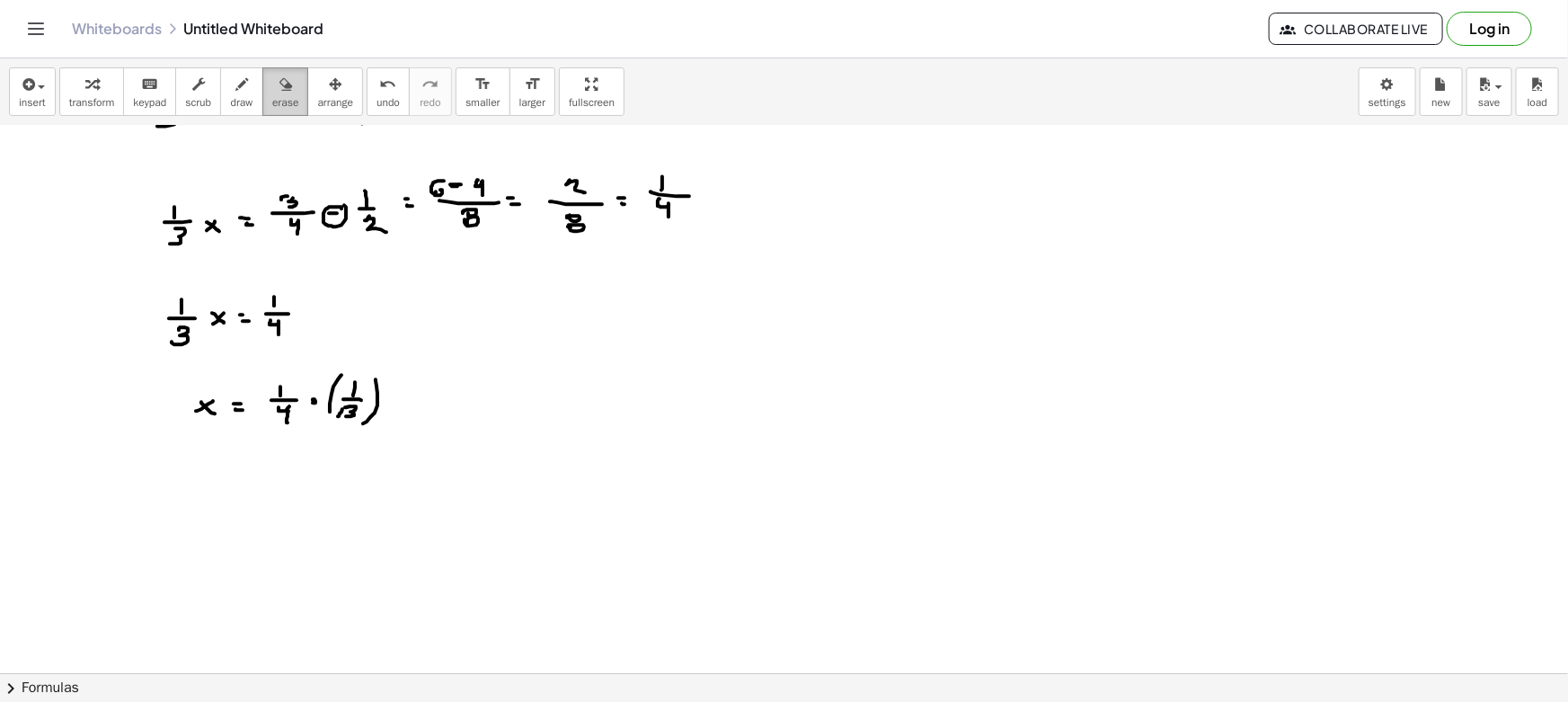 click at bounding box center (285, 84) 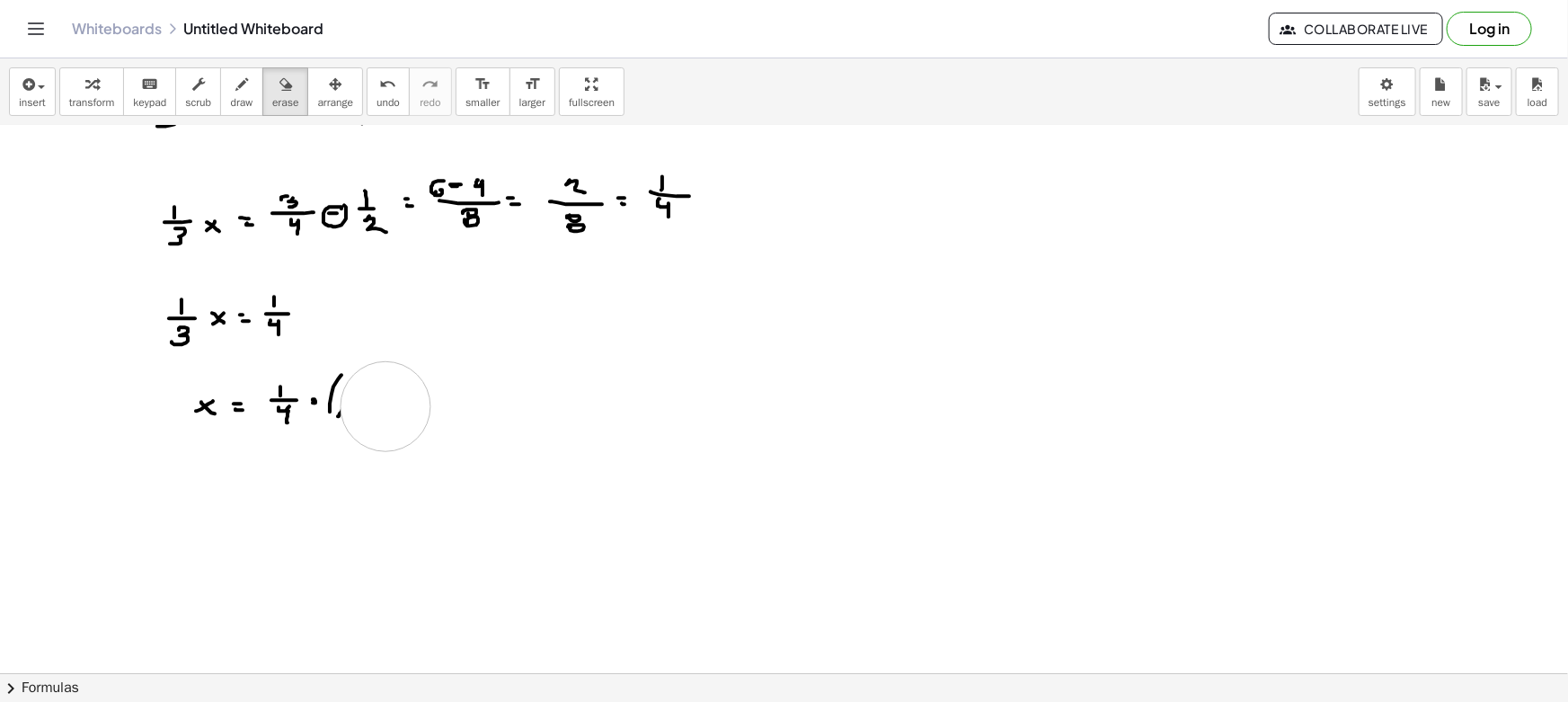 drag, startPoint x: 394, startPoint y: 397, endPoint x: 378, endPoint y: 407, distance: 18.867962 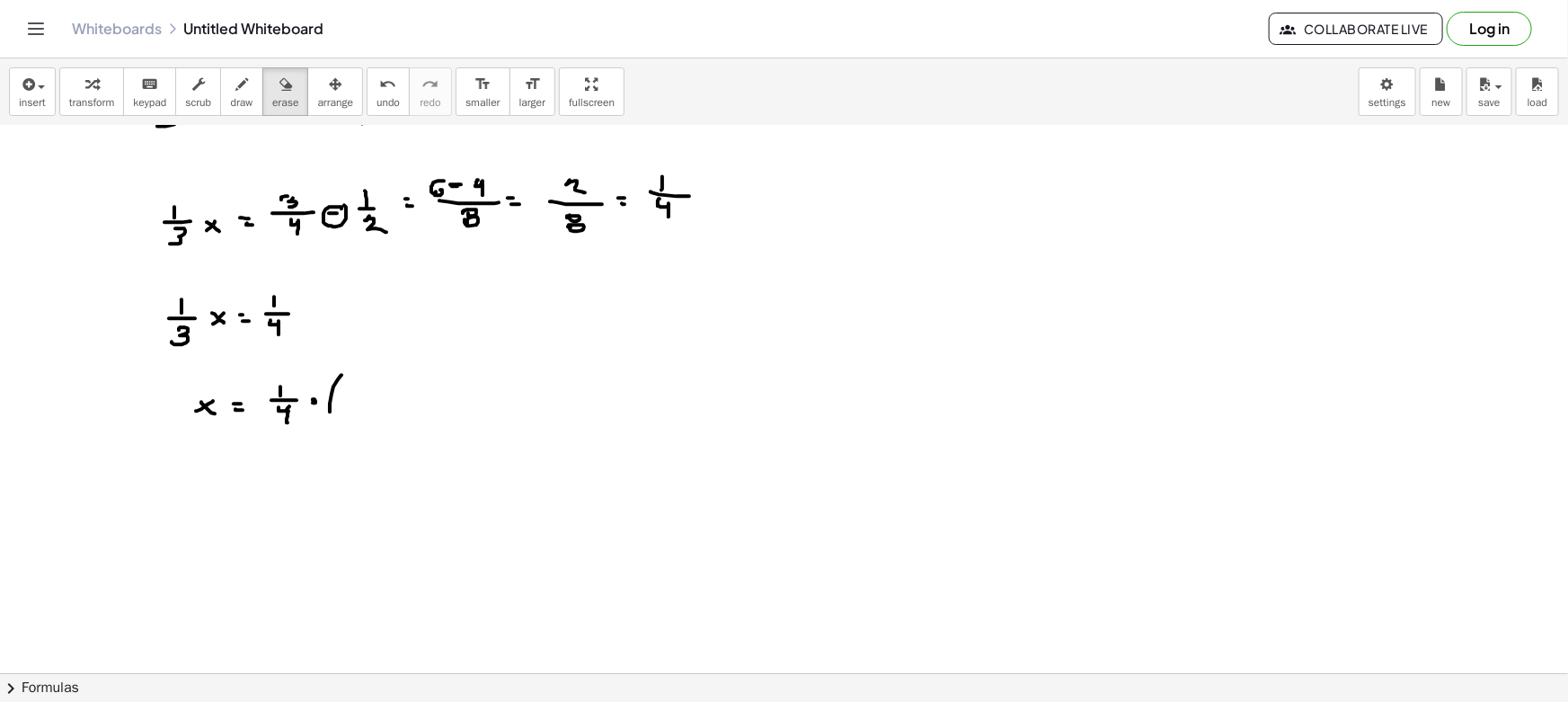 drag, startPoint x: 235, startPoint y: 94, endPoint x: 363, endPoint y: 289, distance: 233.25737 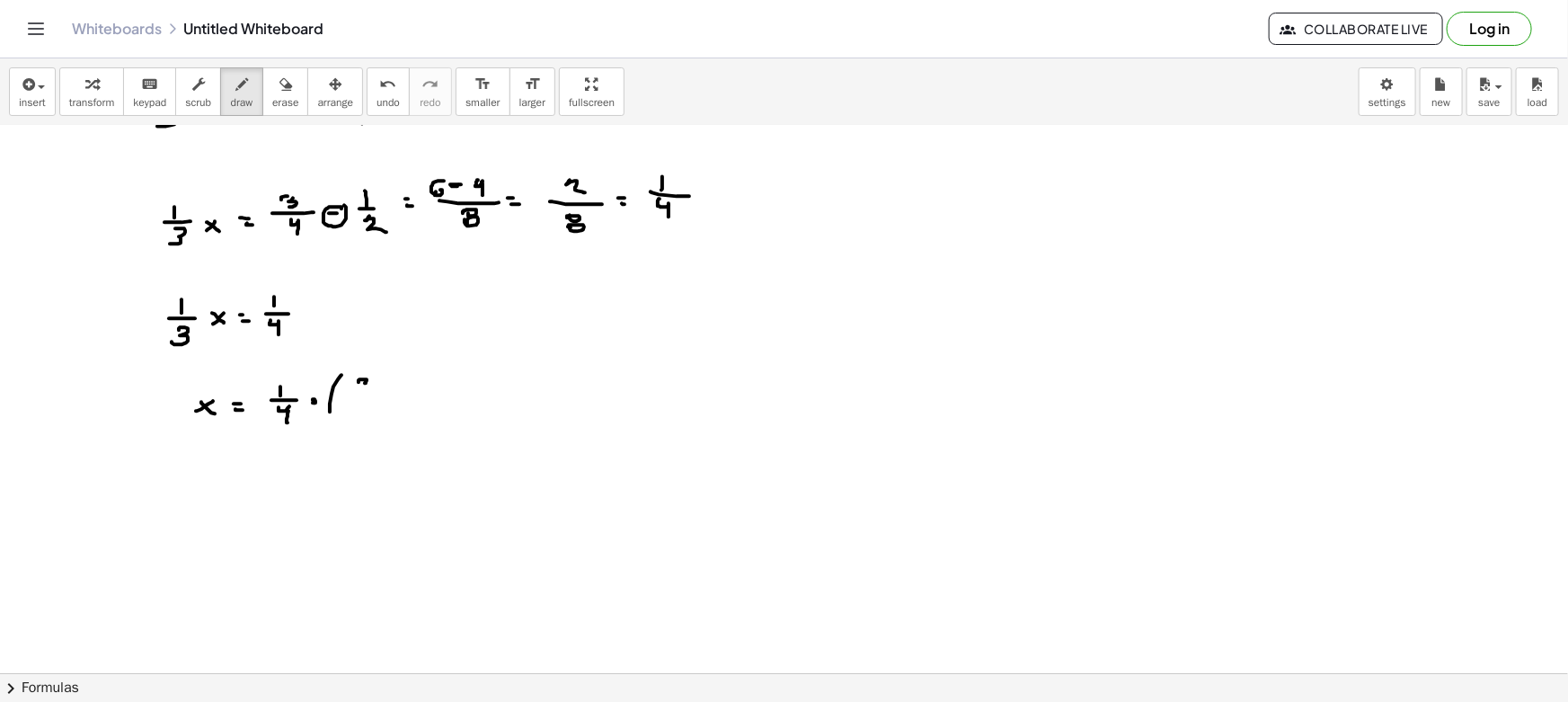 drag, startPoint x: 359, startPoint y: 381, endPoint x: 361, endPoint y: 390, distance: 9.219544 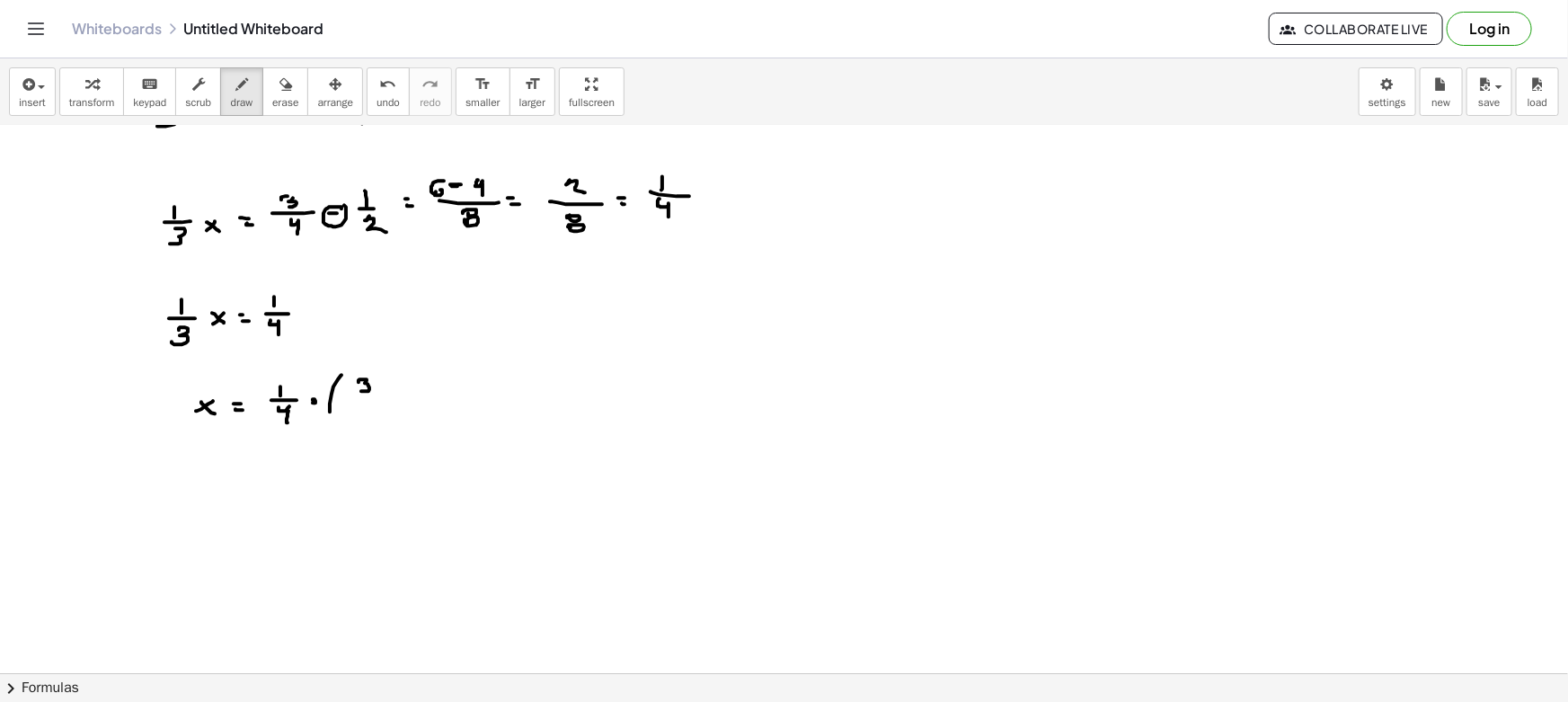 drag, startPoint x: 346, startPoint y: 395, endPoint x: 377, endPoint y: 401, distance: 31.575307 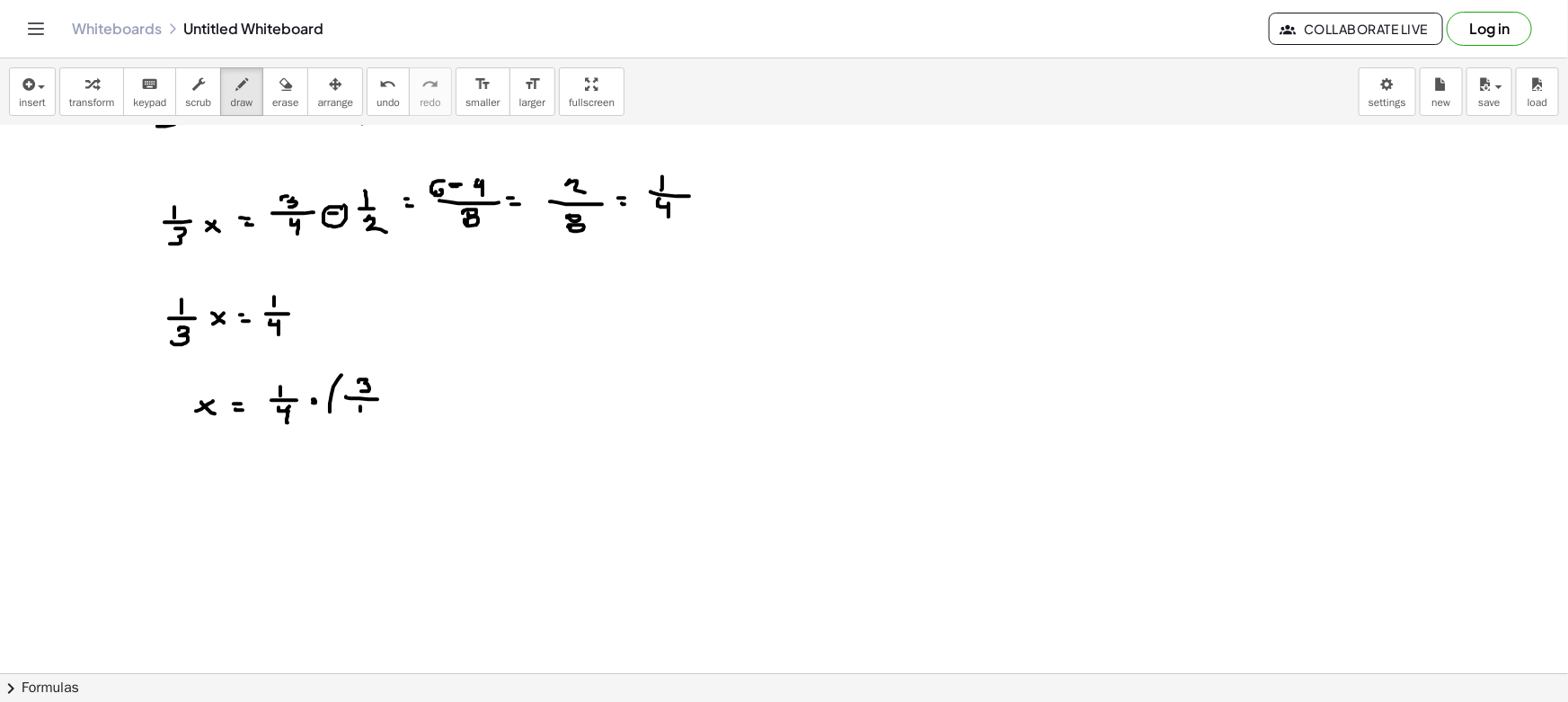click at bounding box center (784, 693) 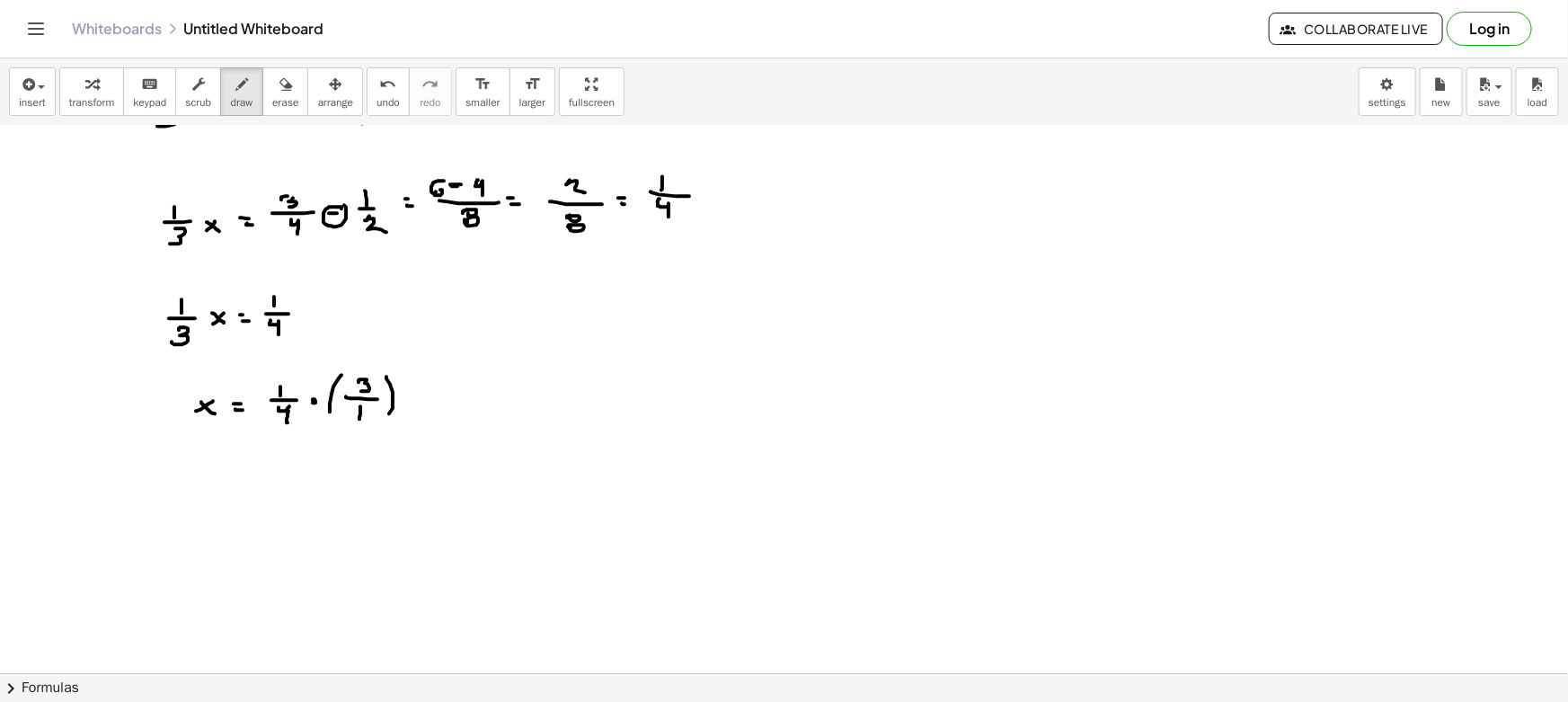 drag, startPoint x: 386, startPoint y: 376, endPoint x: 381, endPoint y: 421, distance: 45.276926 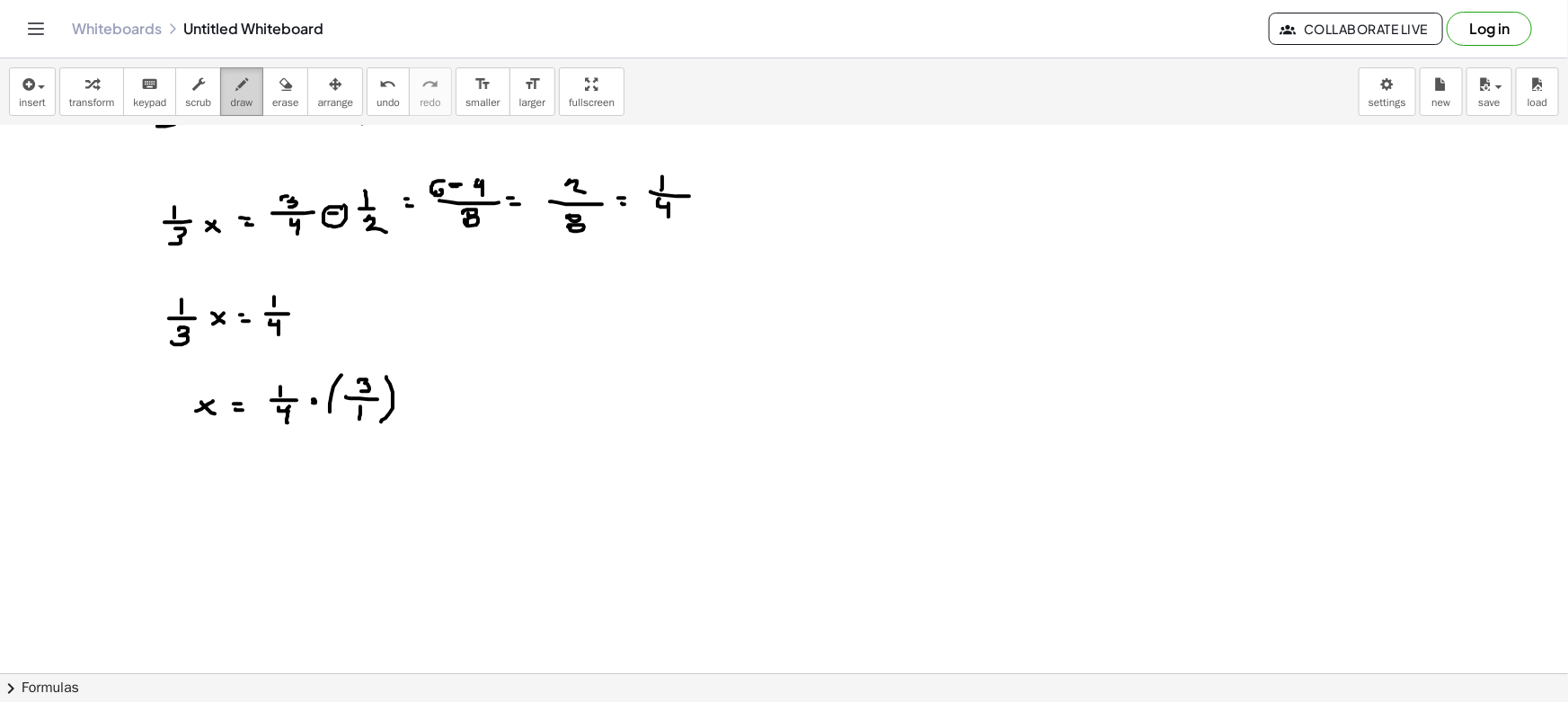 drag, startPoint x: 252, startPoint y: 82, endPoint x: 241, endPoint y: 108, distance: 28.23119 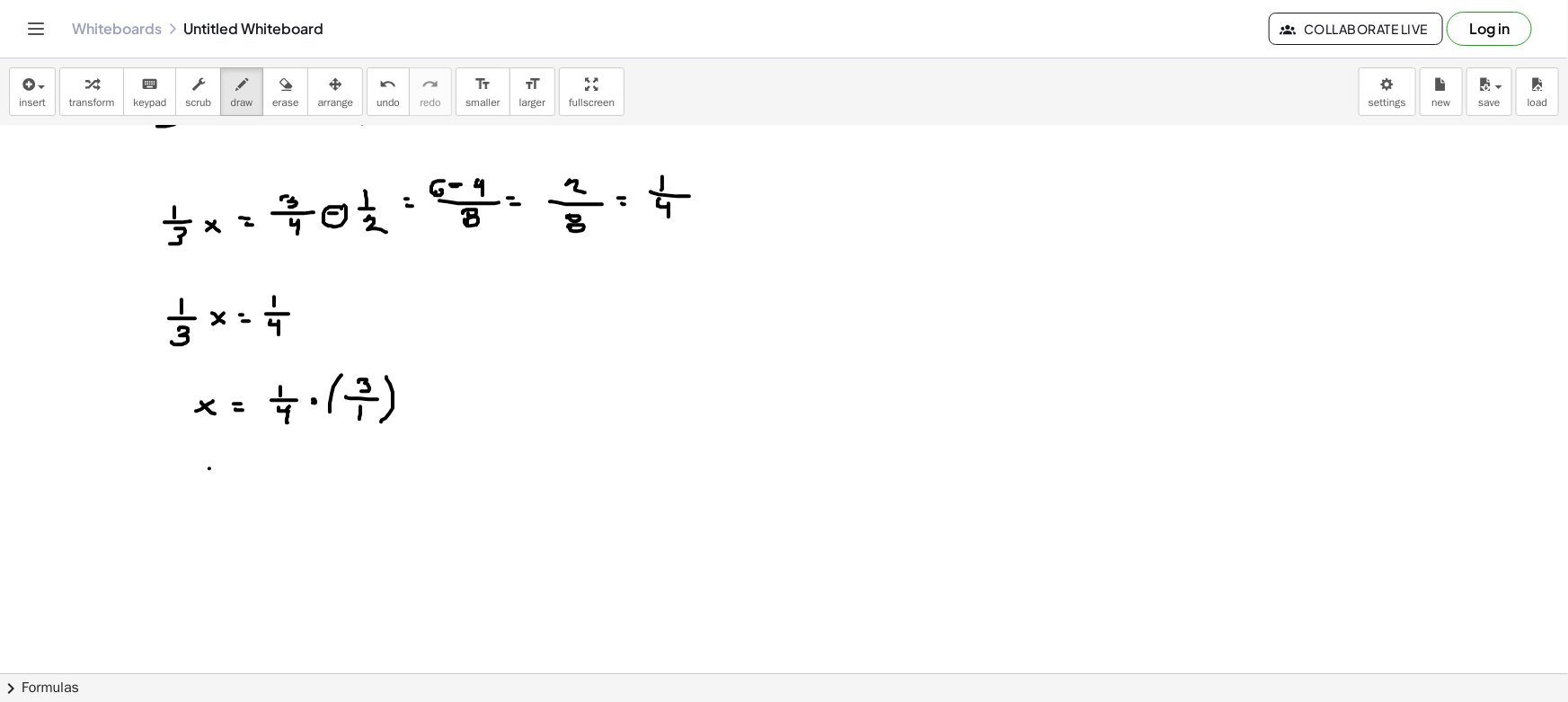 drag, startPoint x: 209, startPoint y: 467, endPoint x: 191, endPoint y: 474, distance: 19.313208 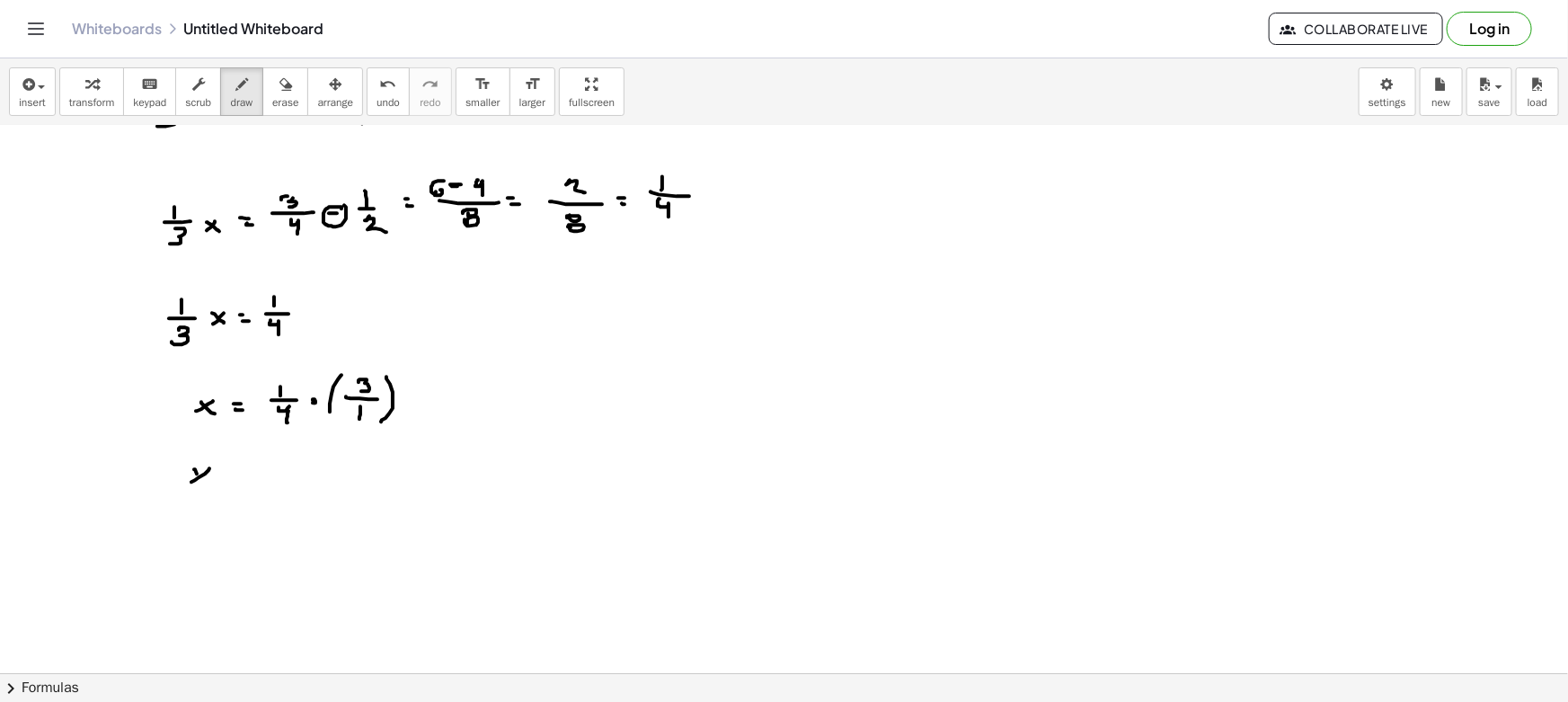 drag, startPoint x: 197, startPoint y: 473, endPoint x: 209, endPoint y: 484, distance: 16.278821 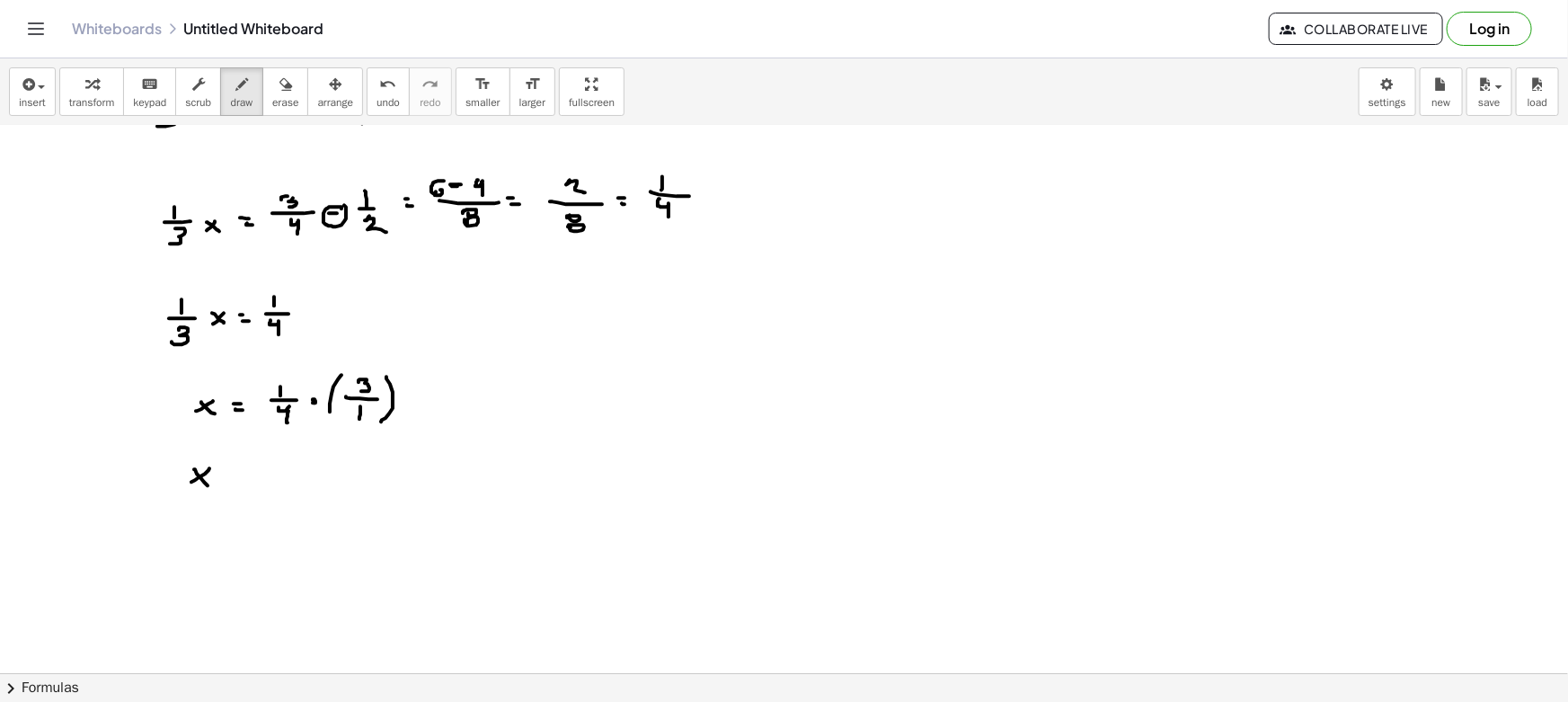 click at bounding box center (784, 693) 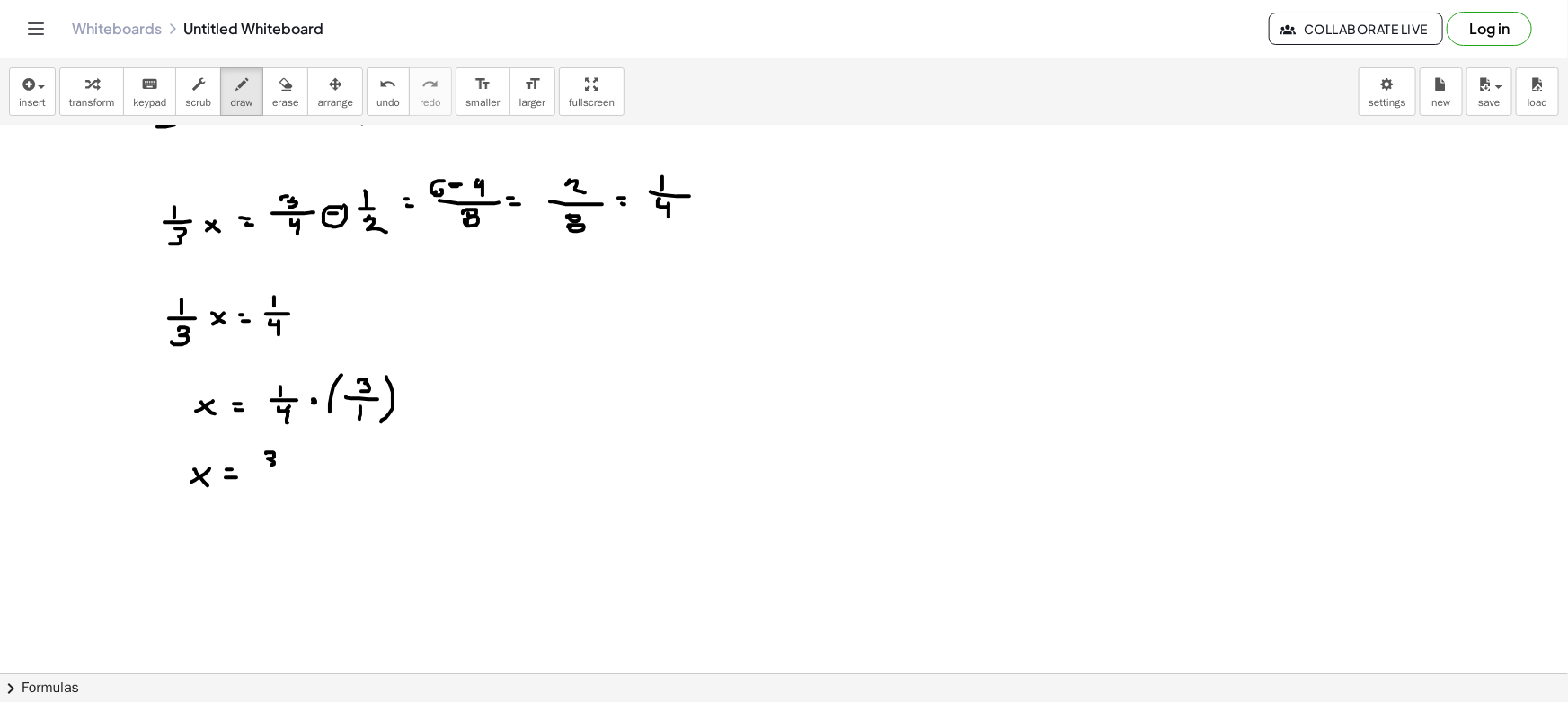 drag, startPoint x: 267, startPoint y: 451, endPoint x: 253, endPoint y: 468, distance: 22.022716 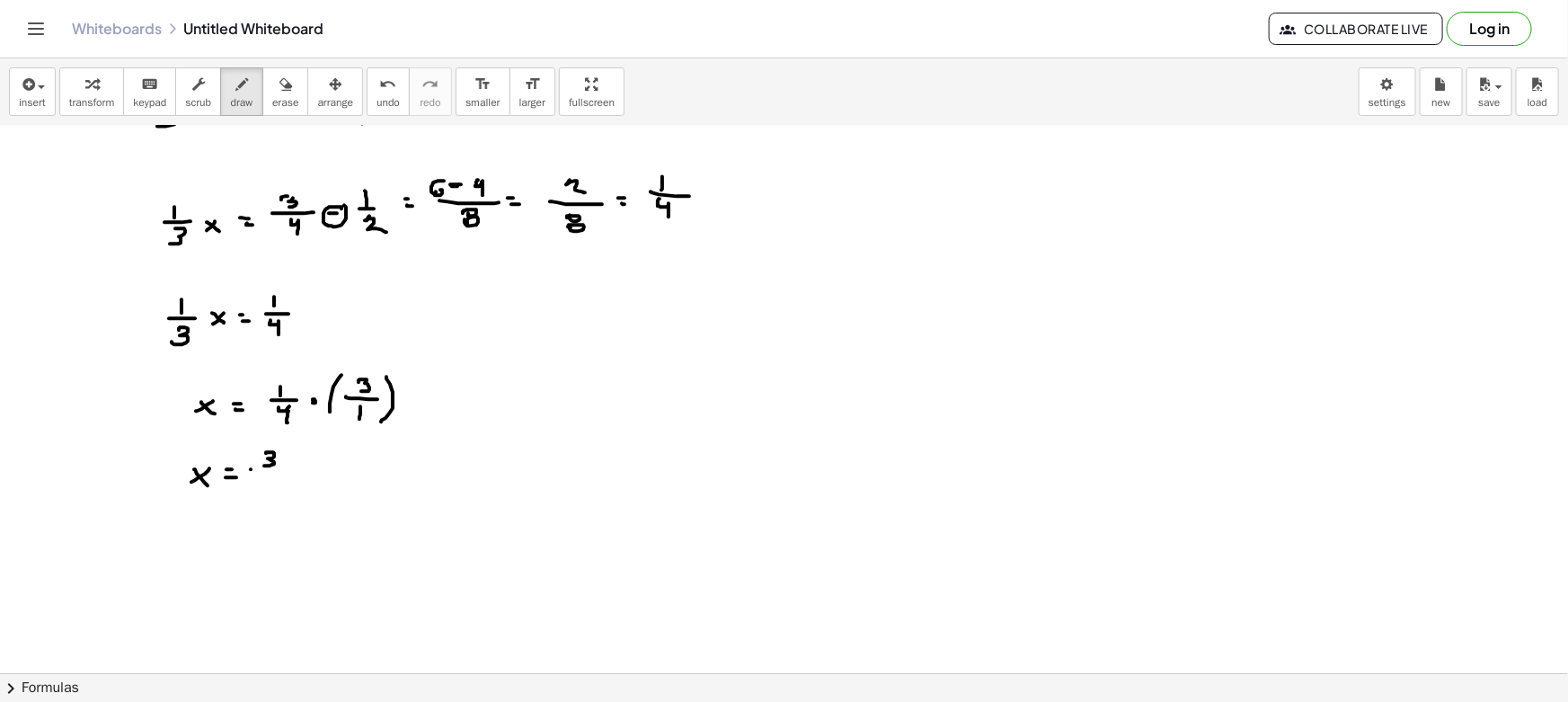drag, startPoint x: 251, startPoint y: 468, endPoint x: 279, endPoint y: 470, distance: 28.07134 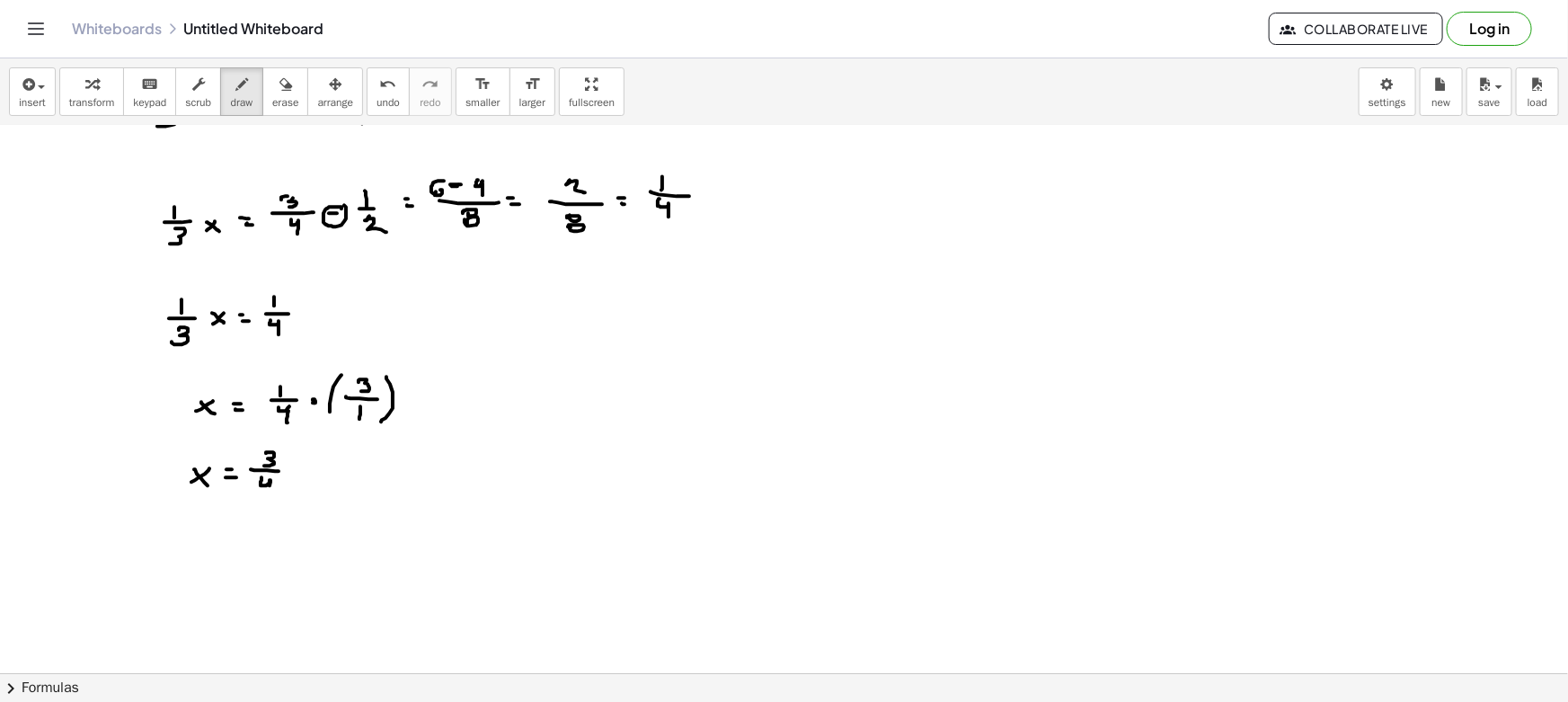 drag, startPoint x: 261, startPoint y: 479, endPoint x: 269, endPoint y: 497, distance: 19.697716 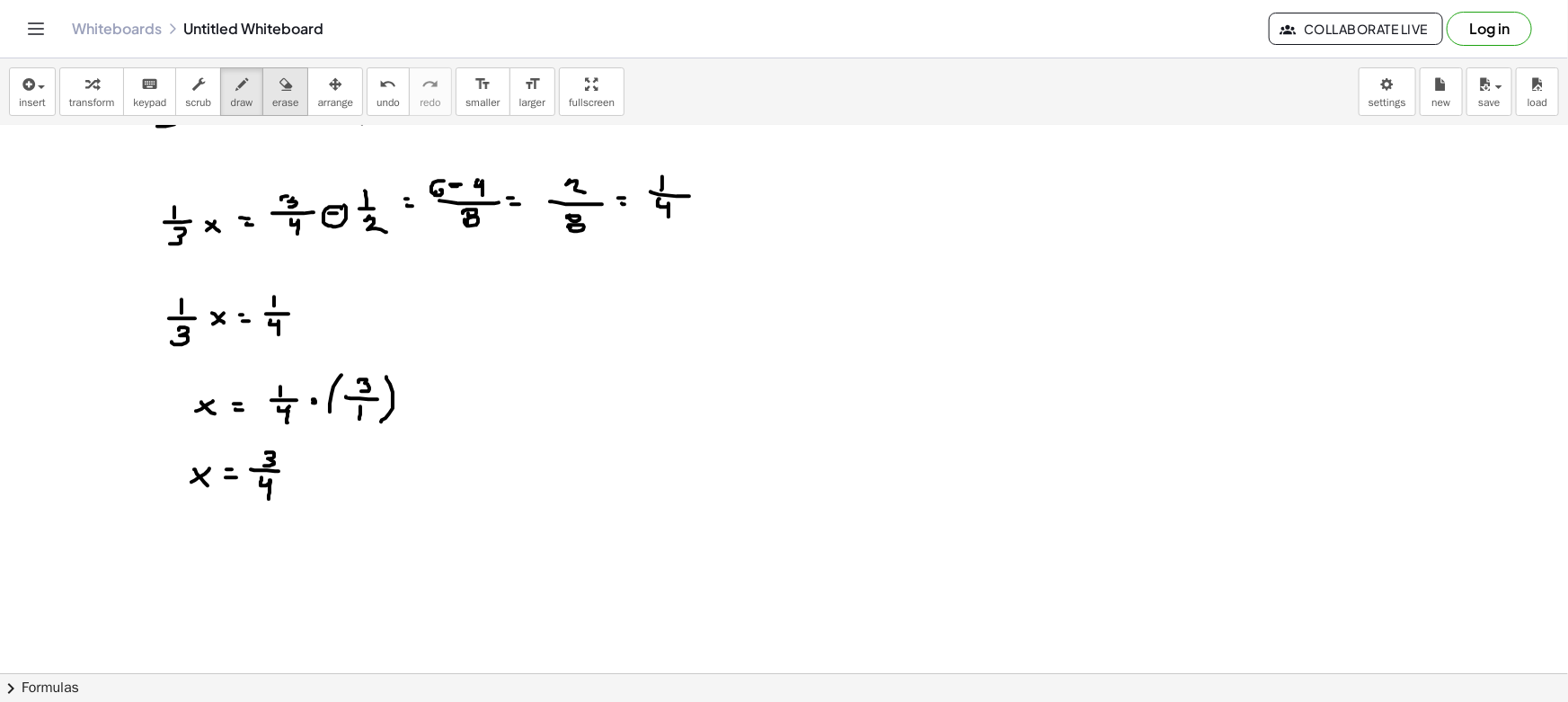 click on "erase" at bounding box center [285, 102] 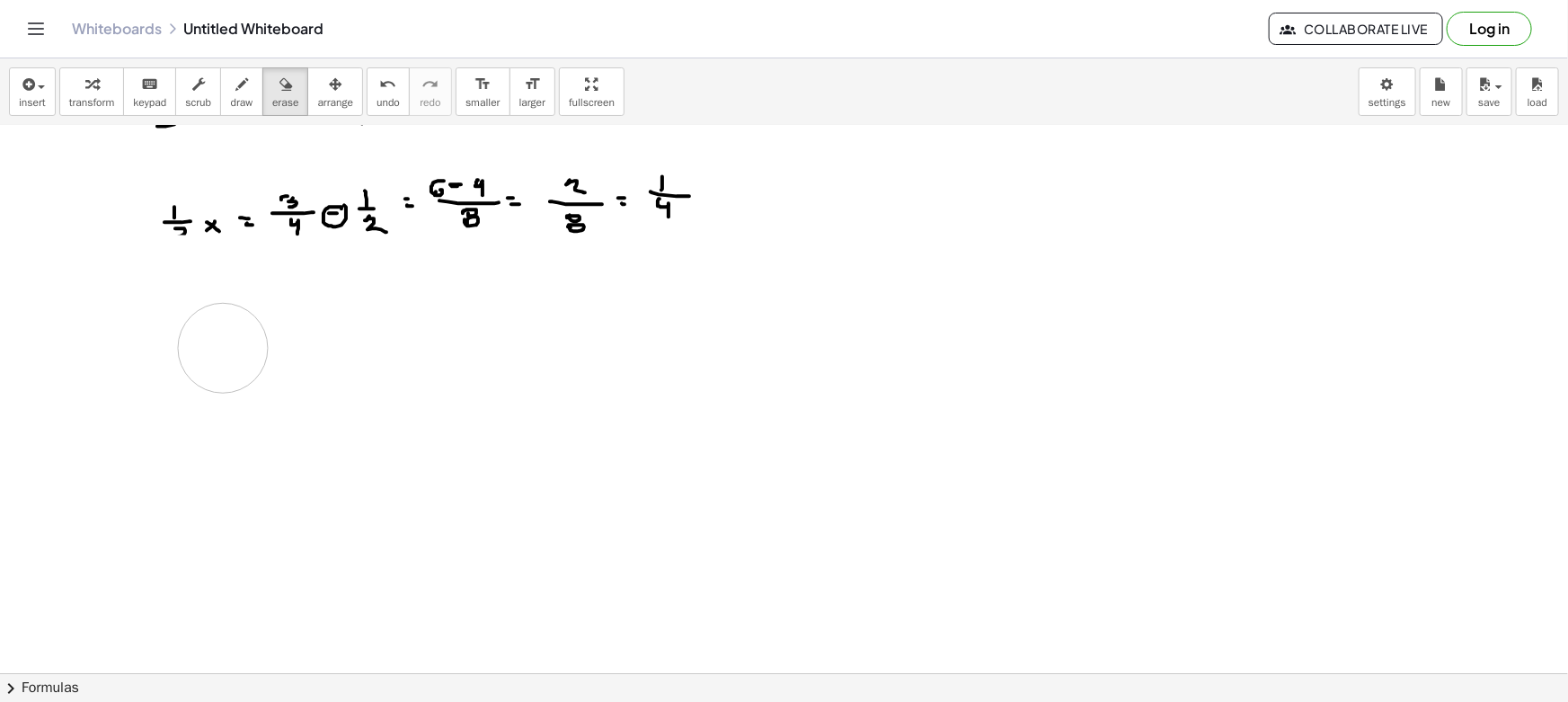 drag, startPoint x: 186, startPoint y: 495, endPoint x: 158, endPoint y: 262, distance: 234.67637 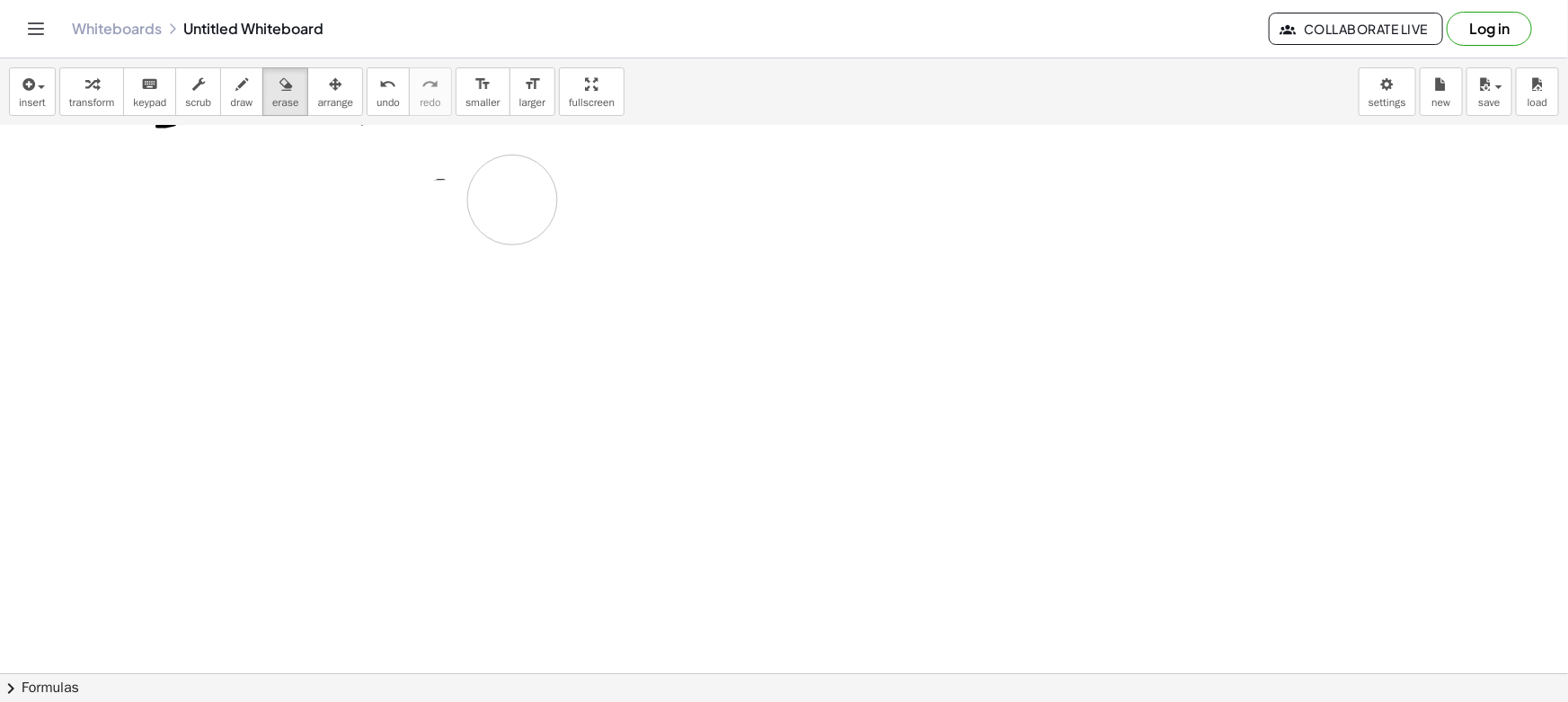 drag, startPoint x: 235, startPoint y: 234, endPoint x: 313, endPoint y: 205, distance: 83.21658 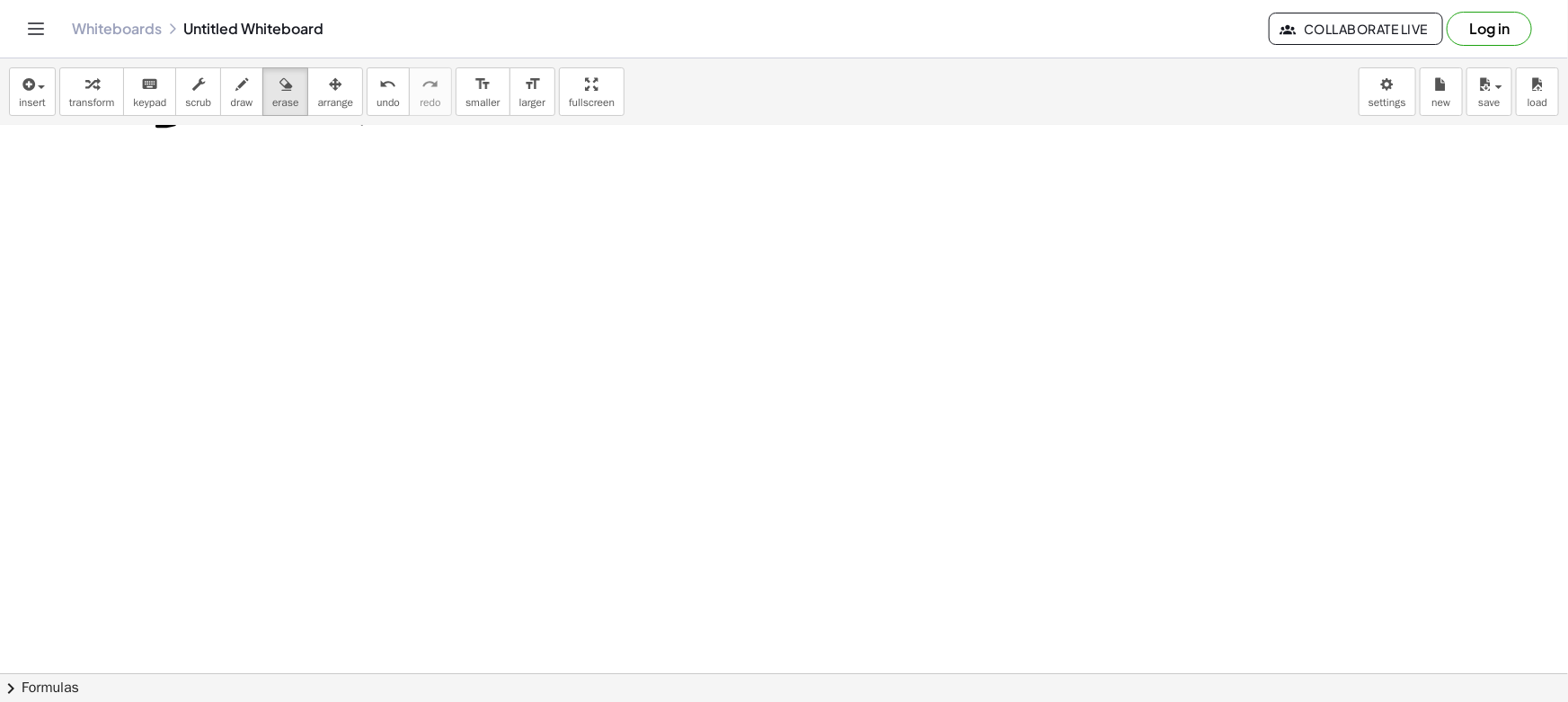 scroll, scrollTop: 0, scrollLeft: 0, axis: both 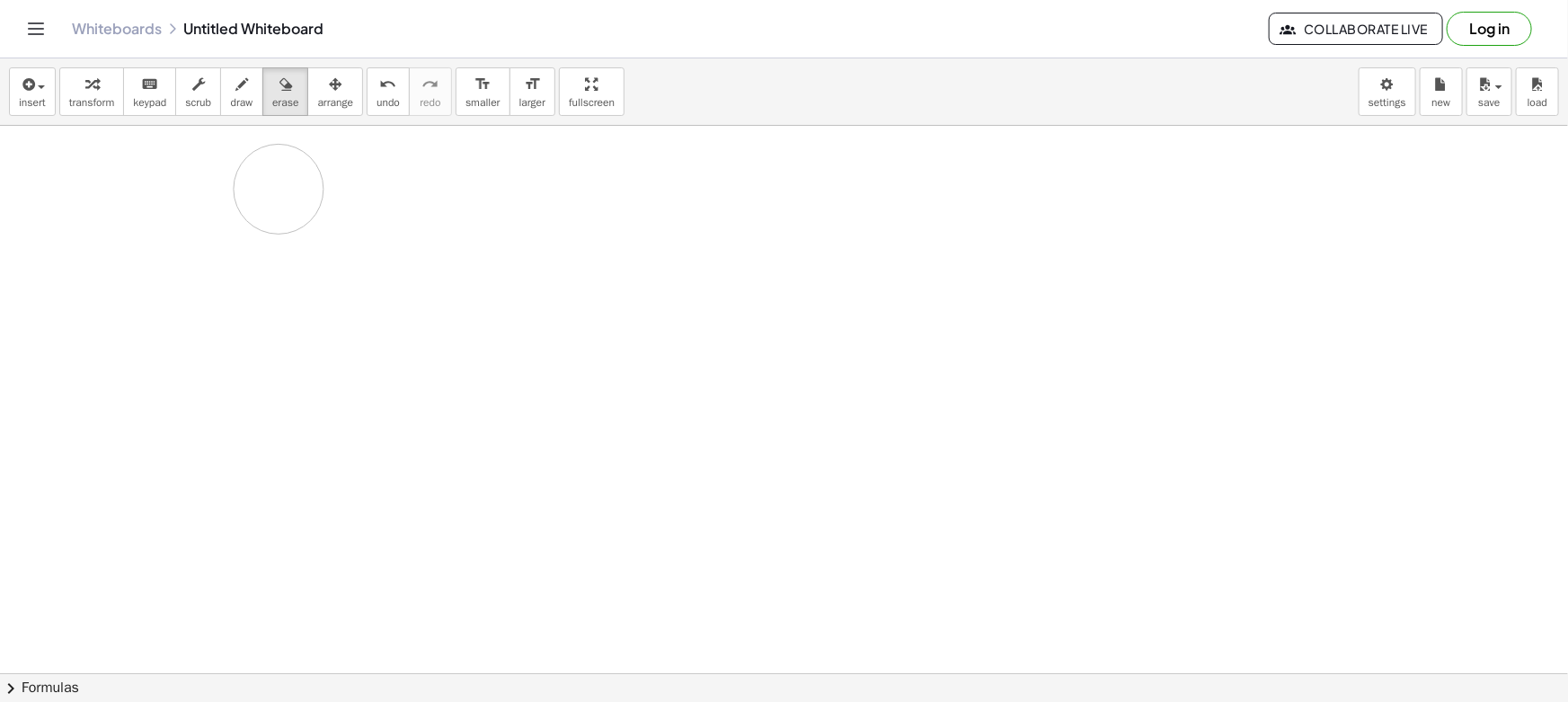 drag, startPoint x: 261, startPoint y: 180, endPoint x: 314, endPoint y: 155, distance: 58.600341 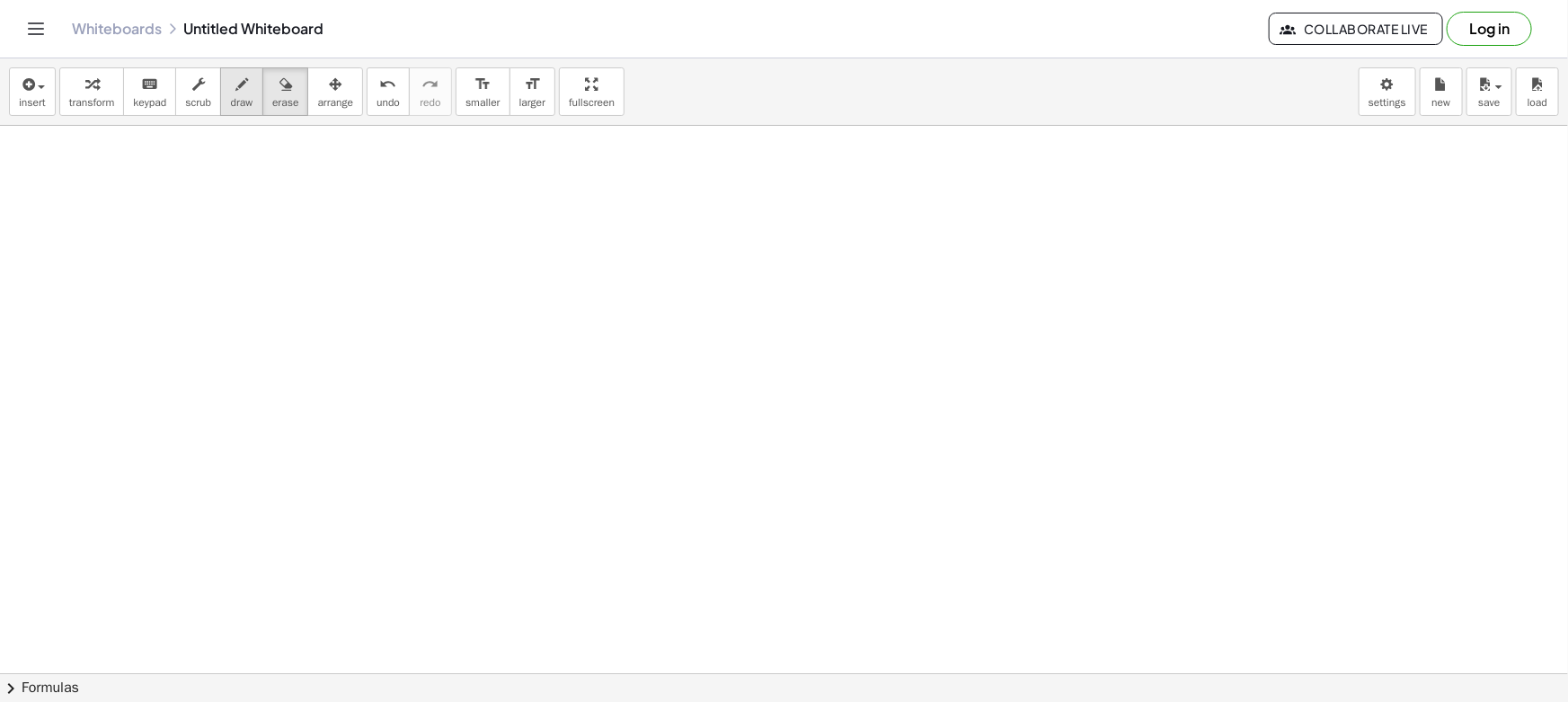 click at bounding box center [242, 84] 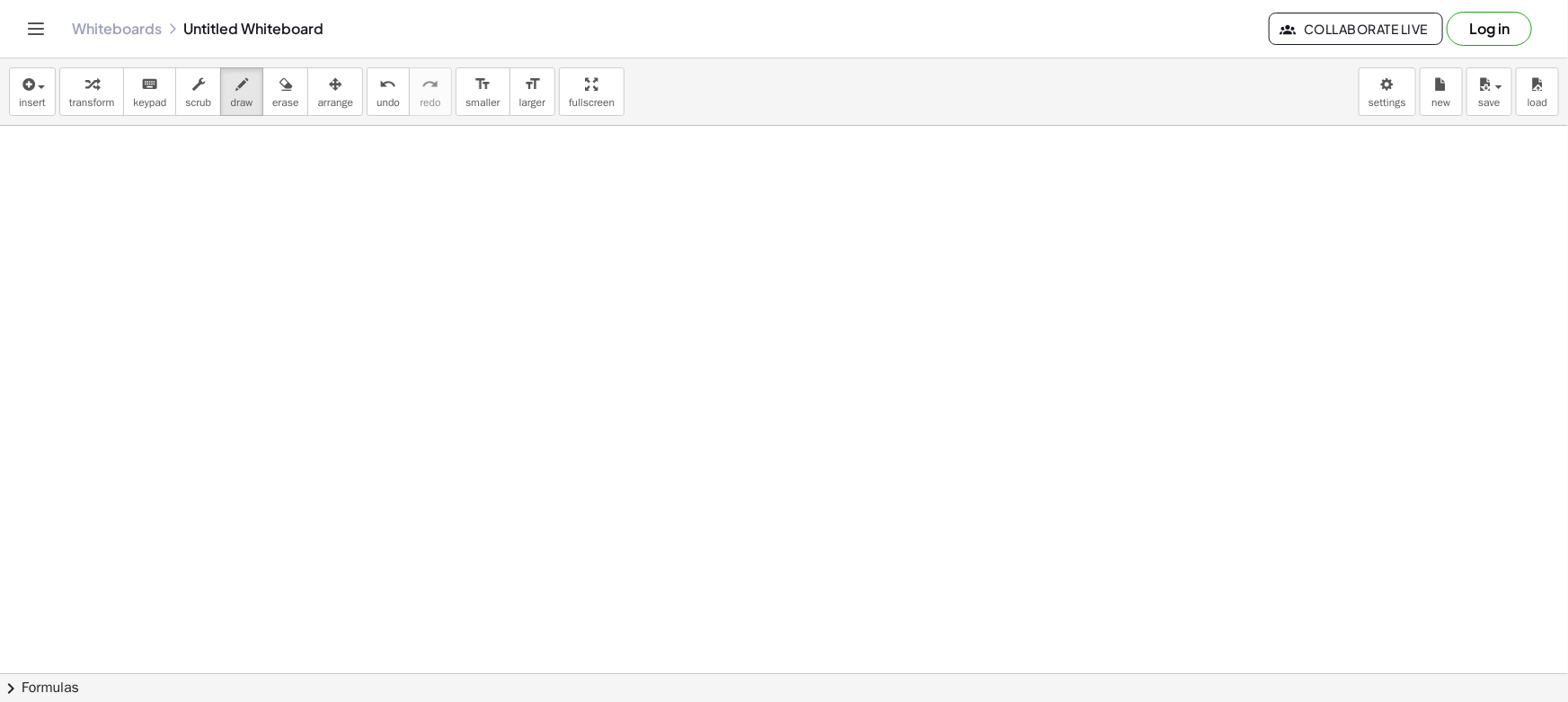 drag, startPoint x: 181, startPoint y: 146, endPoint x: 181, endPoint y: 161, distance: 15 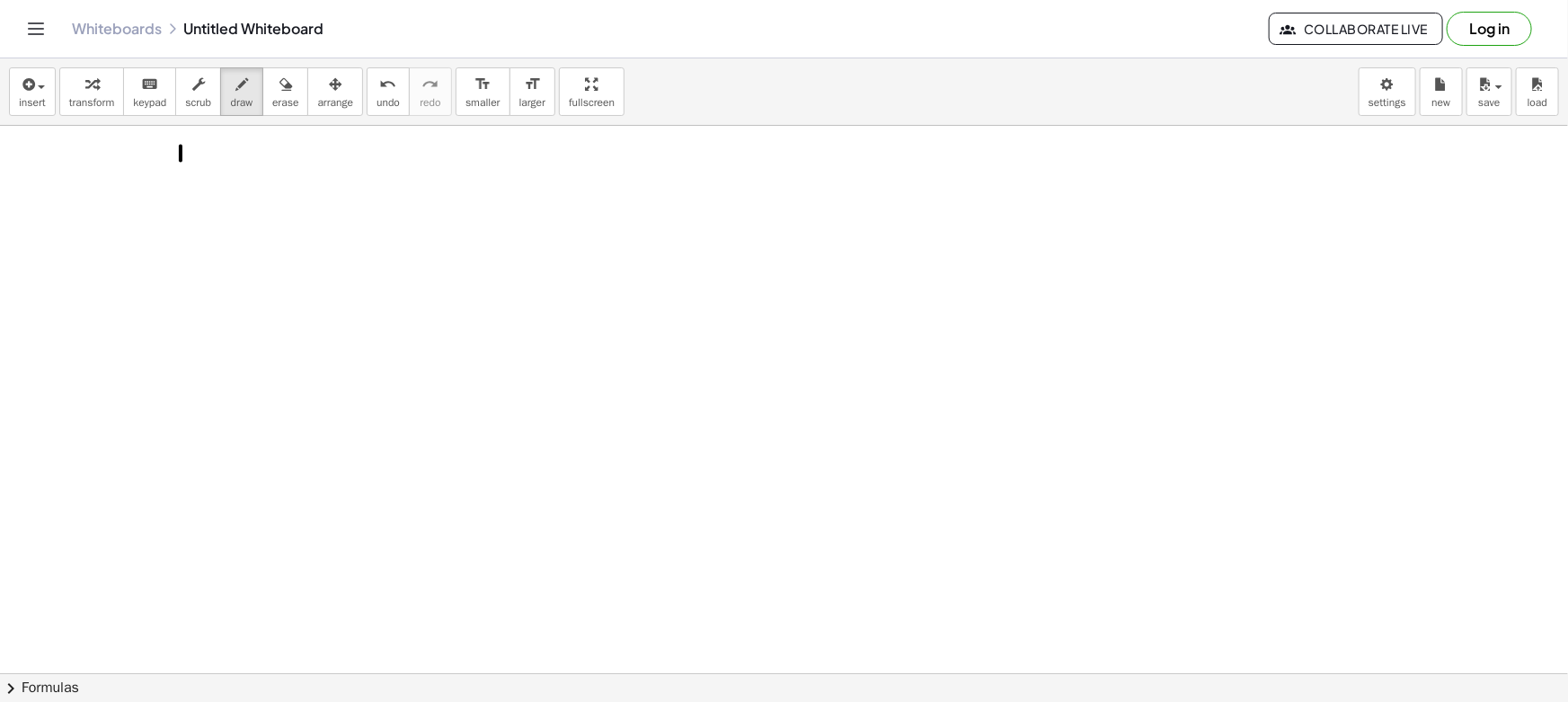 drag, startPoint x: 162, startPoint y: 171, endPoint x: 205, endPoint y: 171, distance: 43 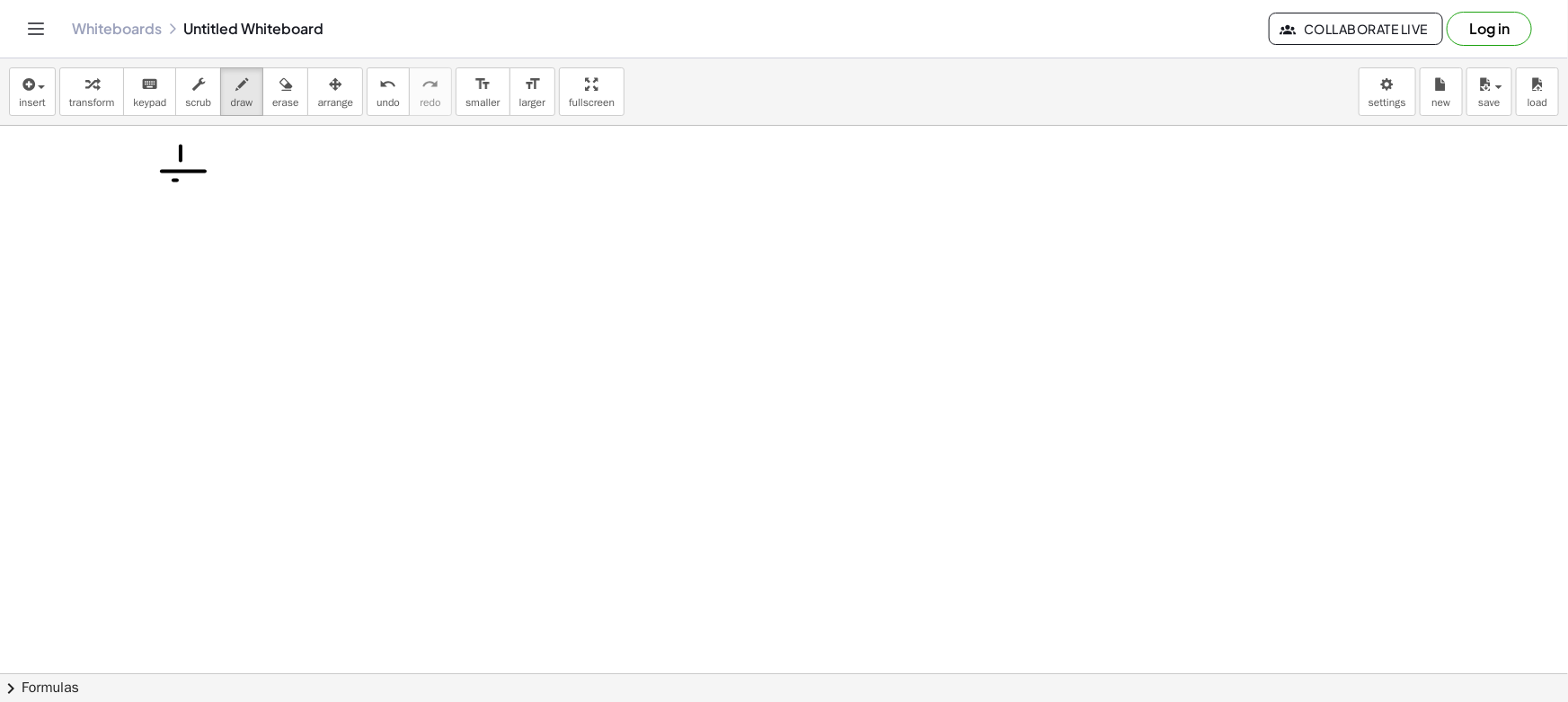 drag, startPoint x: 173, startPoint y: 180, endPoint x: 183, endPoint y: 180, distance: 10 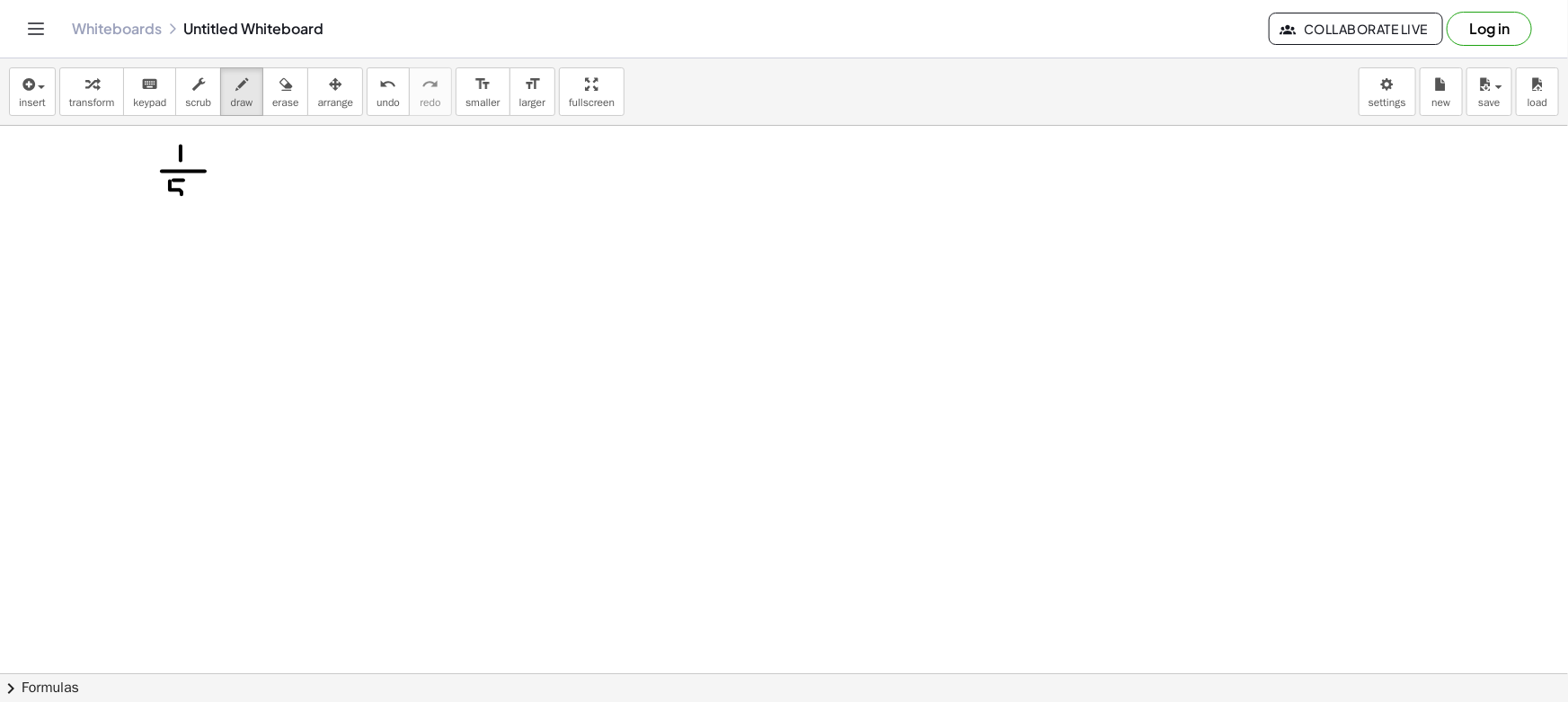 click at bounding box center [784, 673] 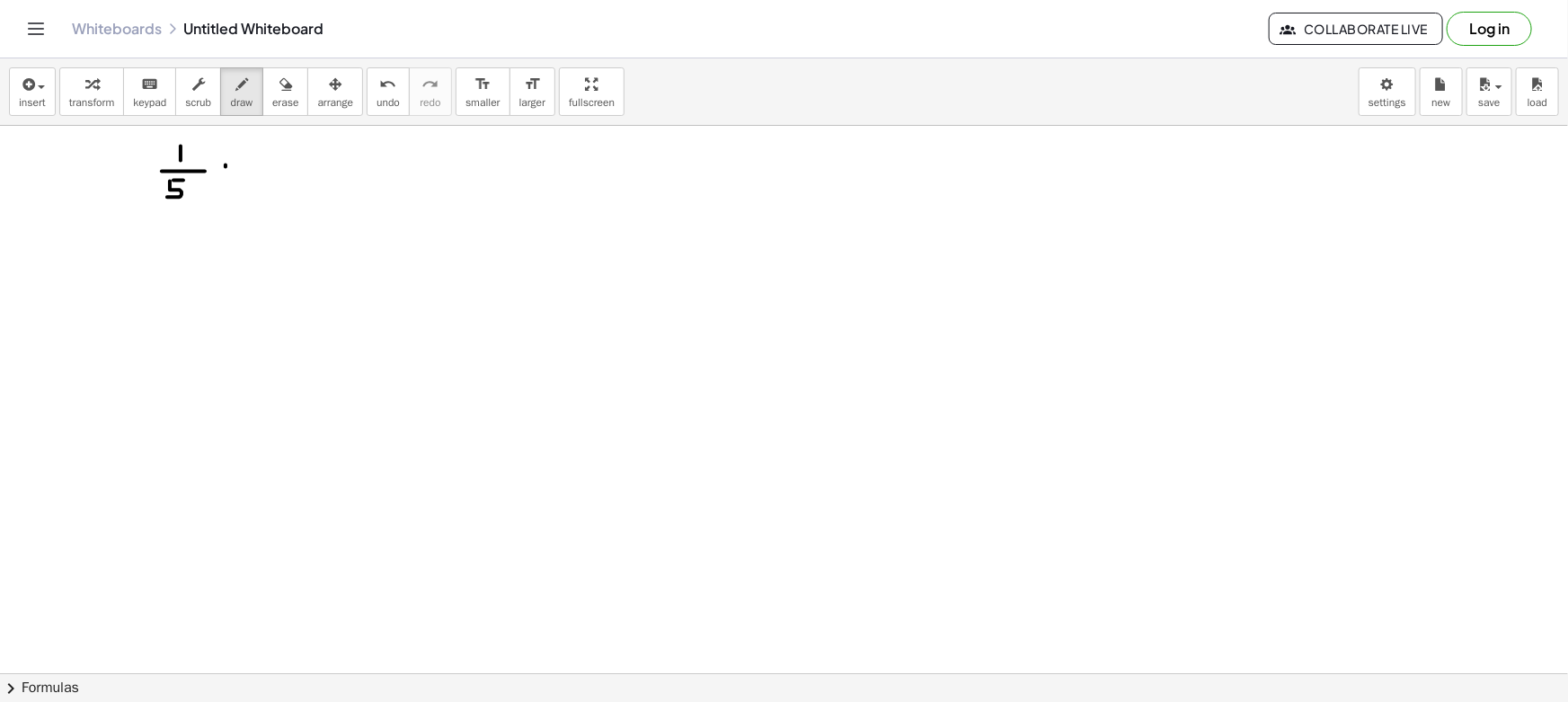 click at bounding box center (784, 673) 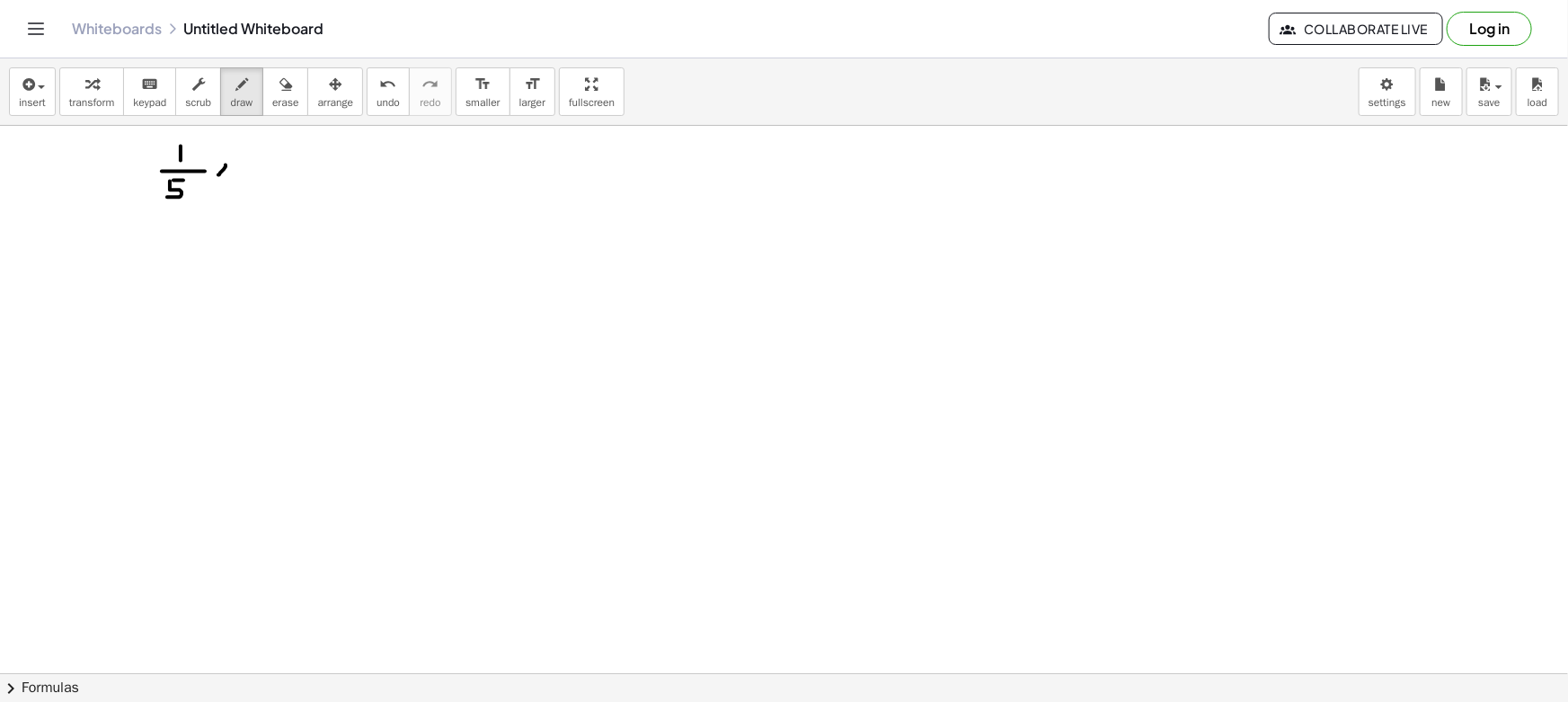 click at bounding box center (784, 673) 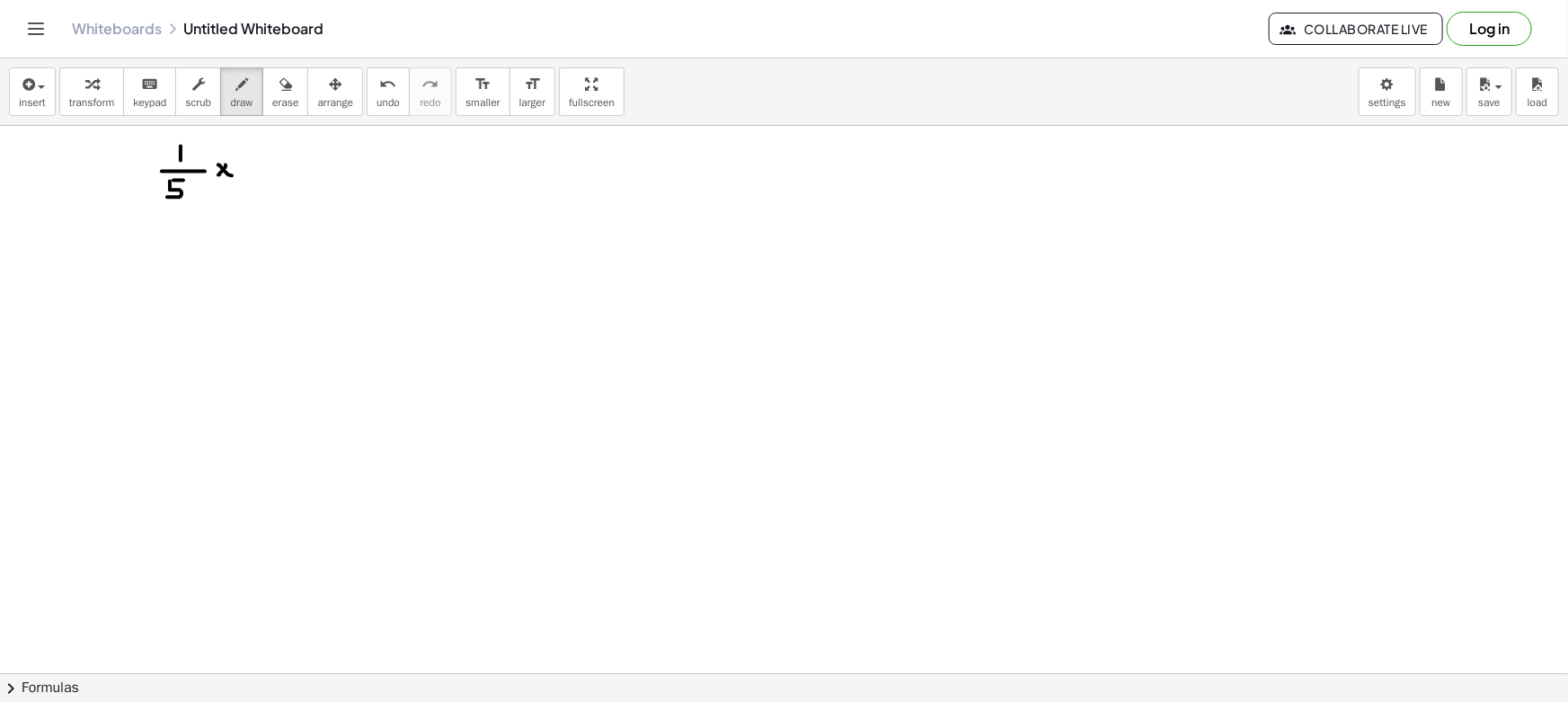 click at bounding box center (784, 673) 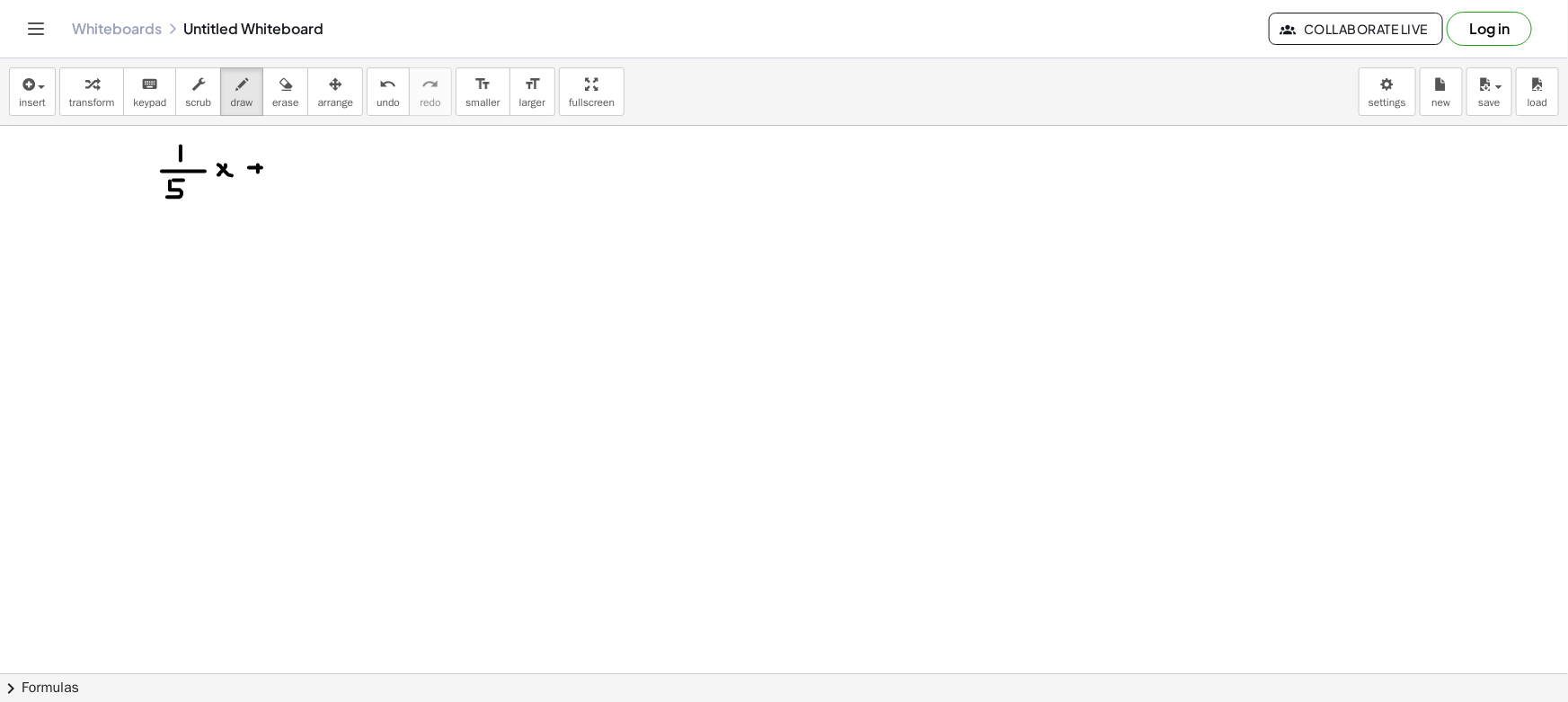 click at bounding box center (784, 673) 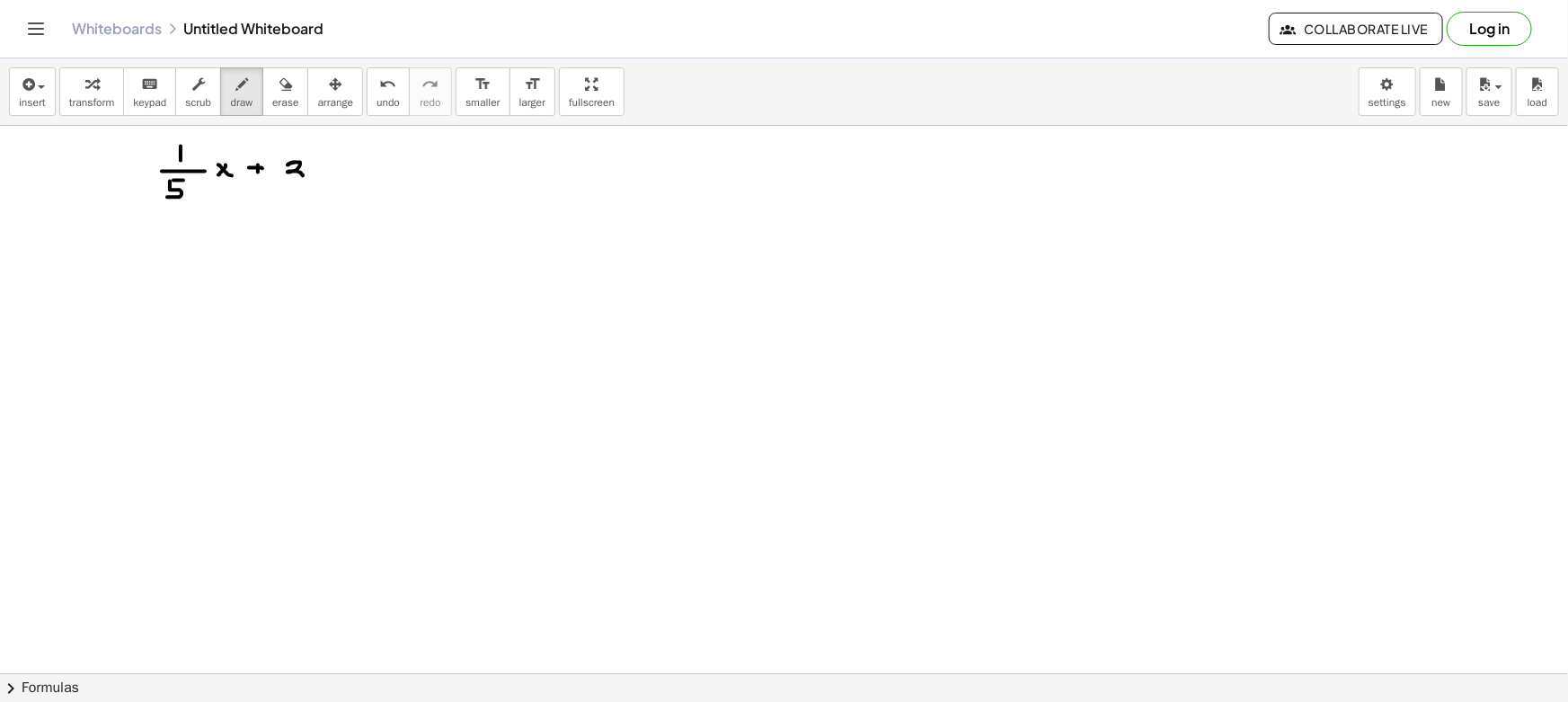 click at bounding box center (784, 673) 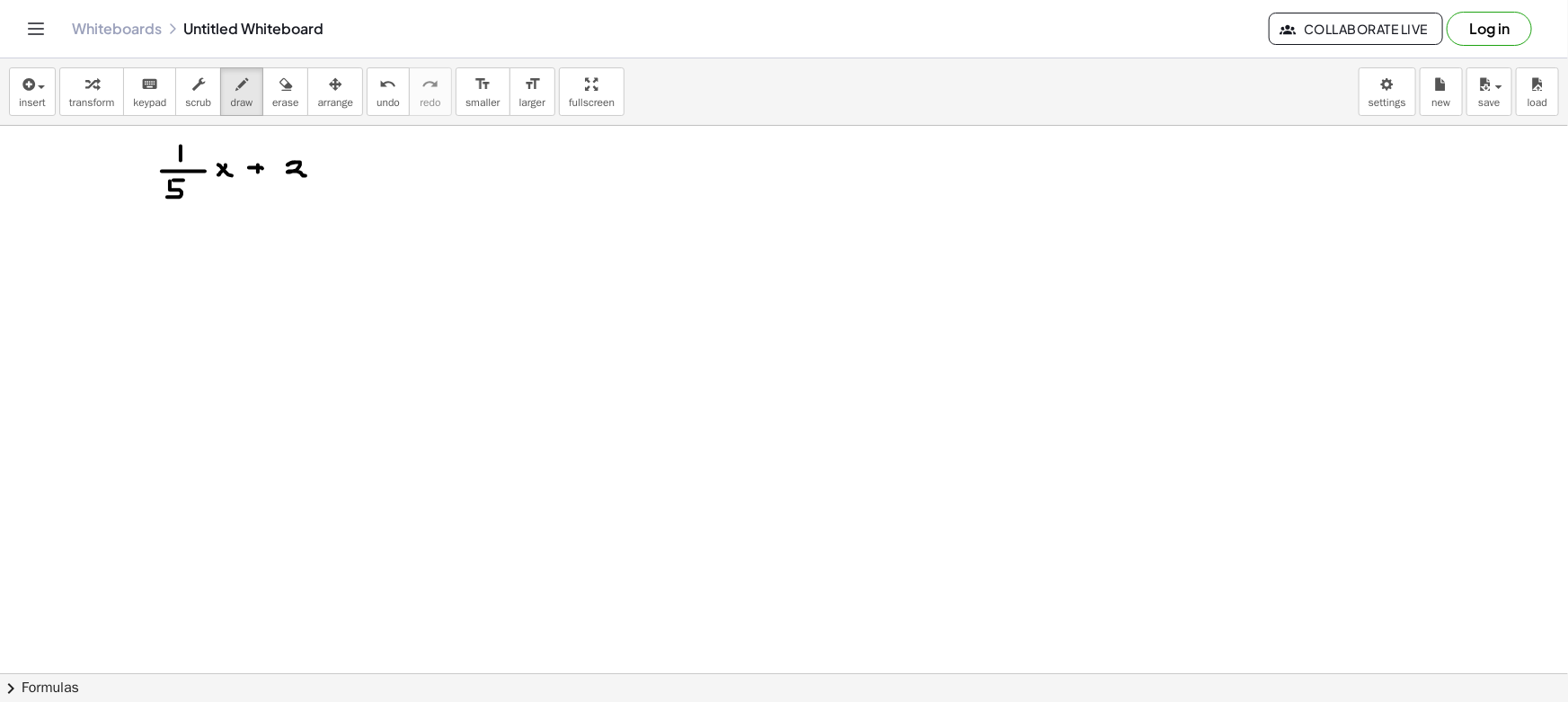 click at bounding box center [784, 673] 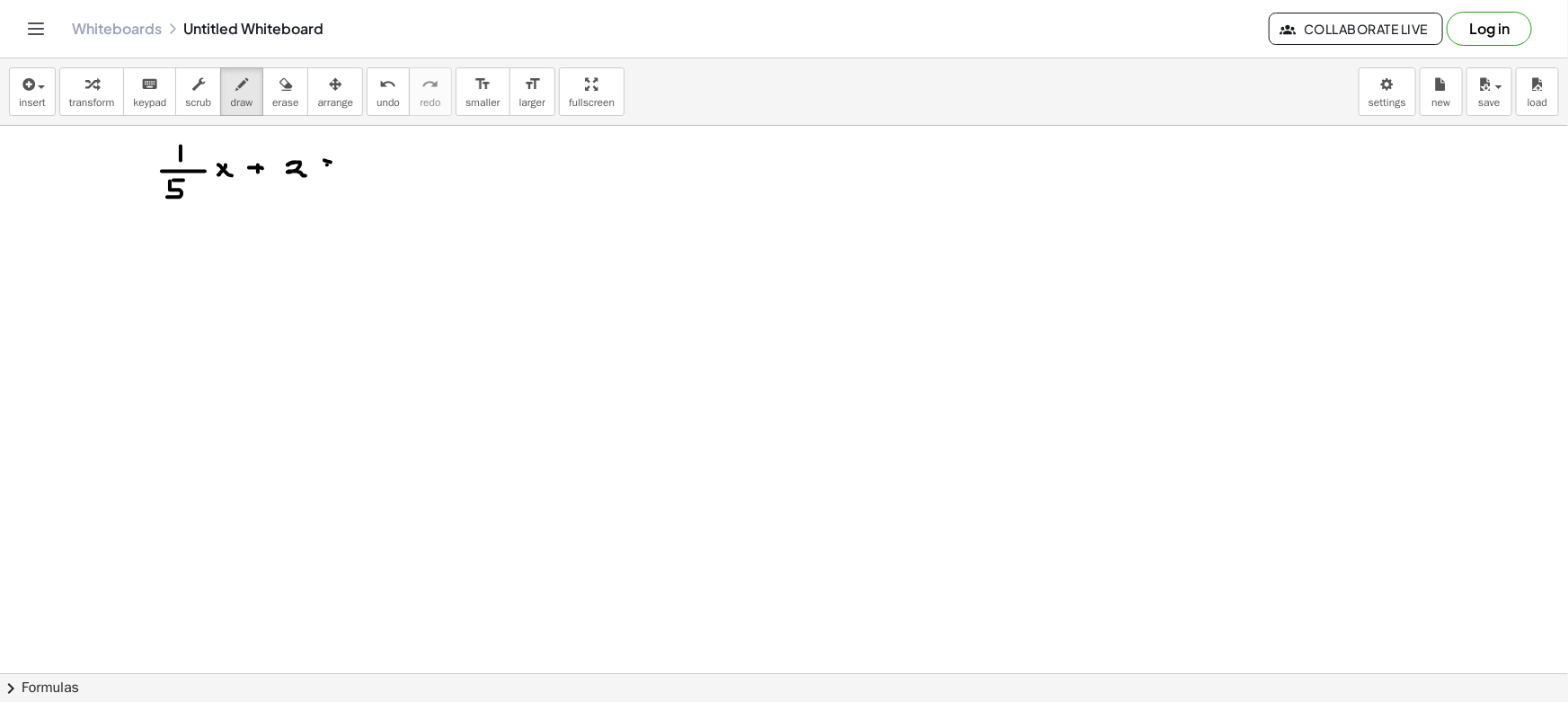 click at bounding box center [784, 673] 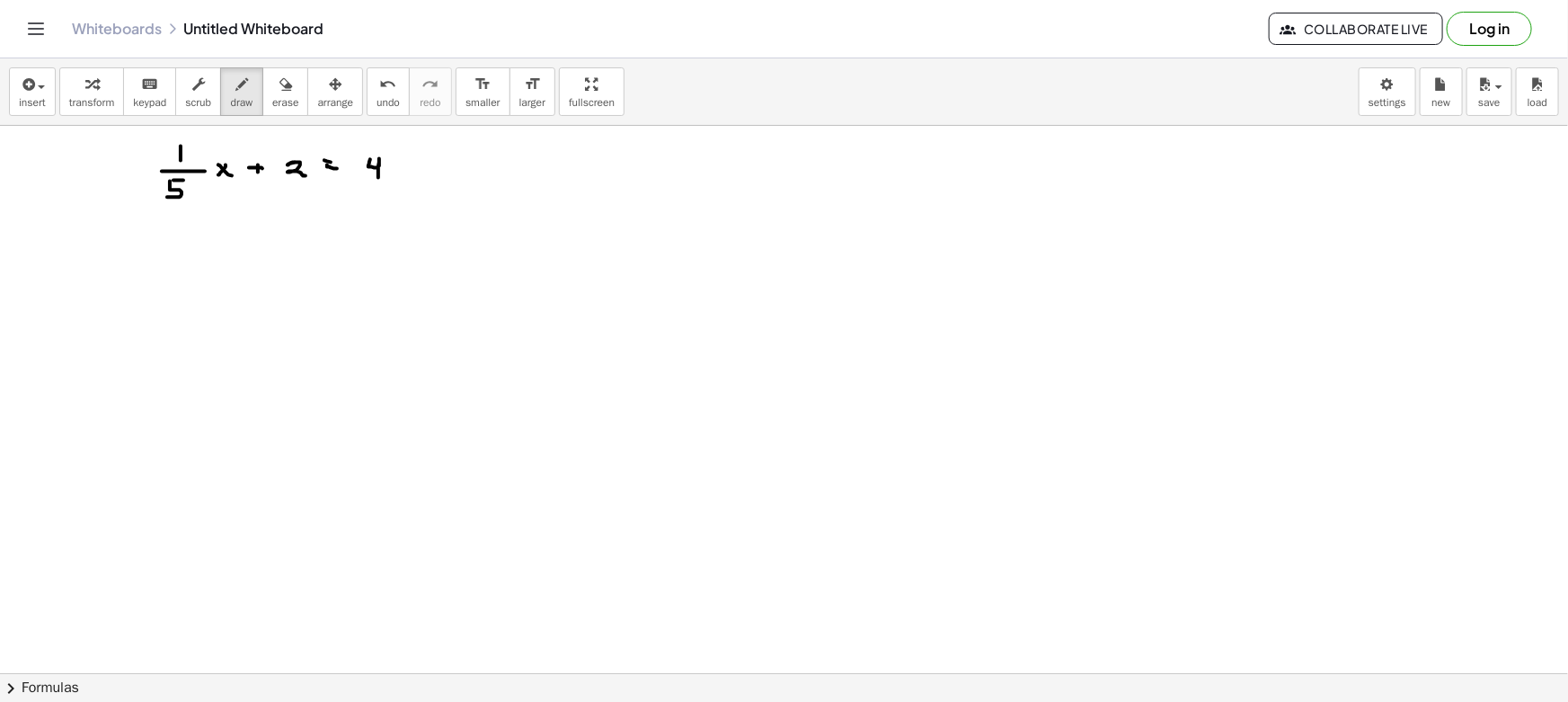 click at bounding box center (784, 673) 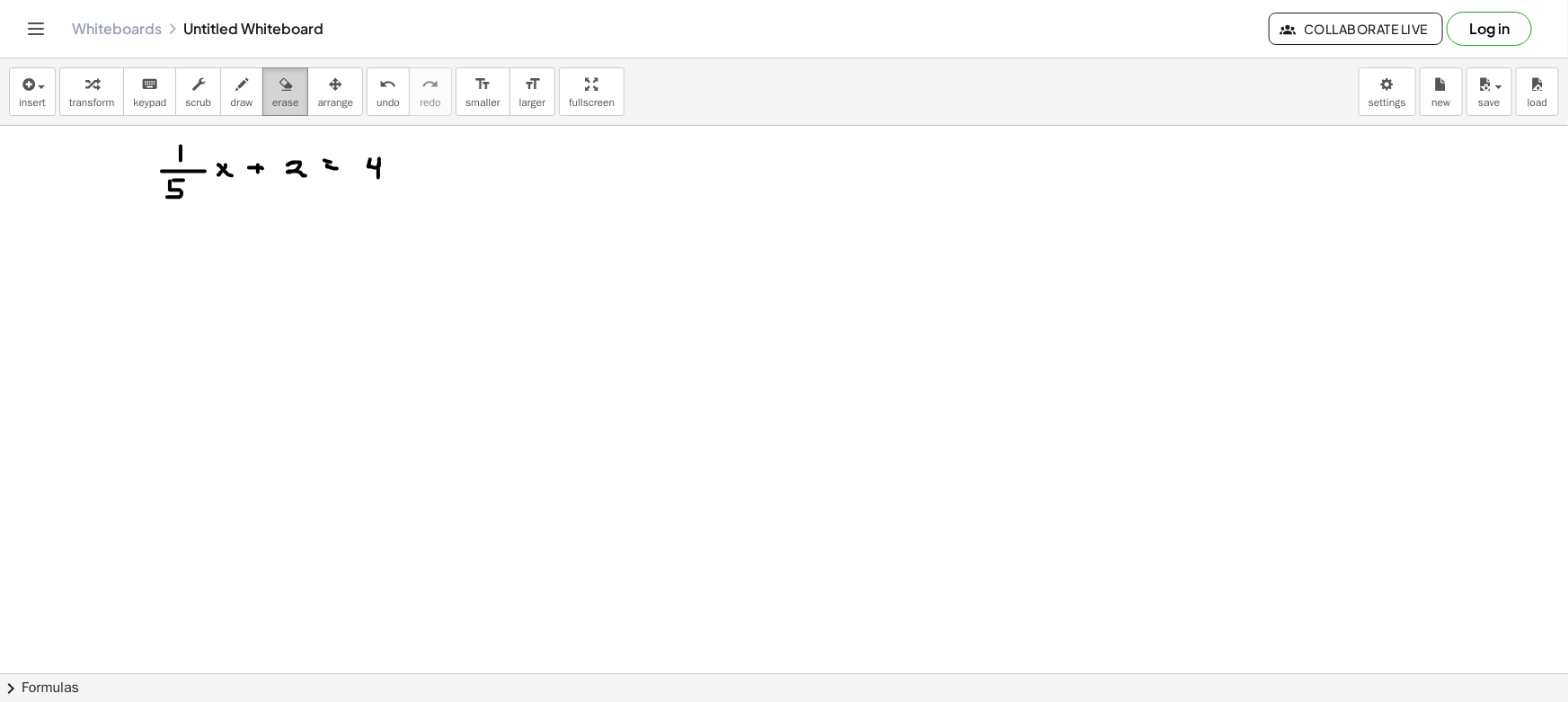 click on "erase" at bounding box center (285, 102) 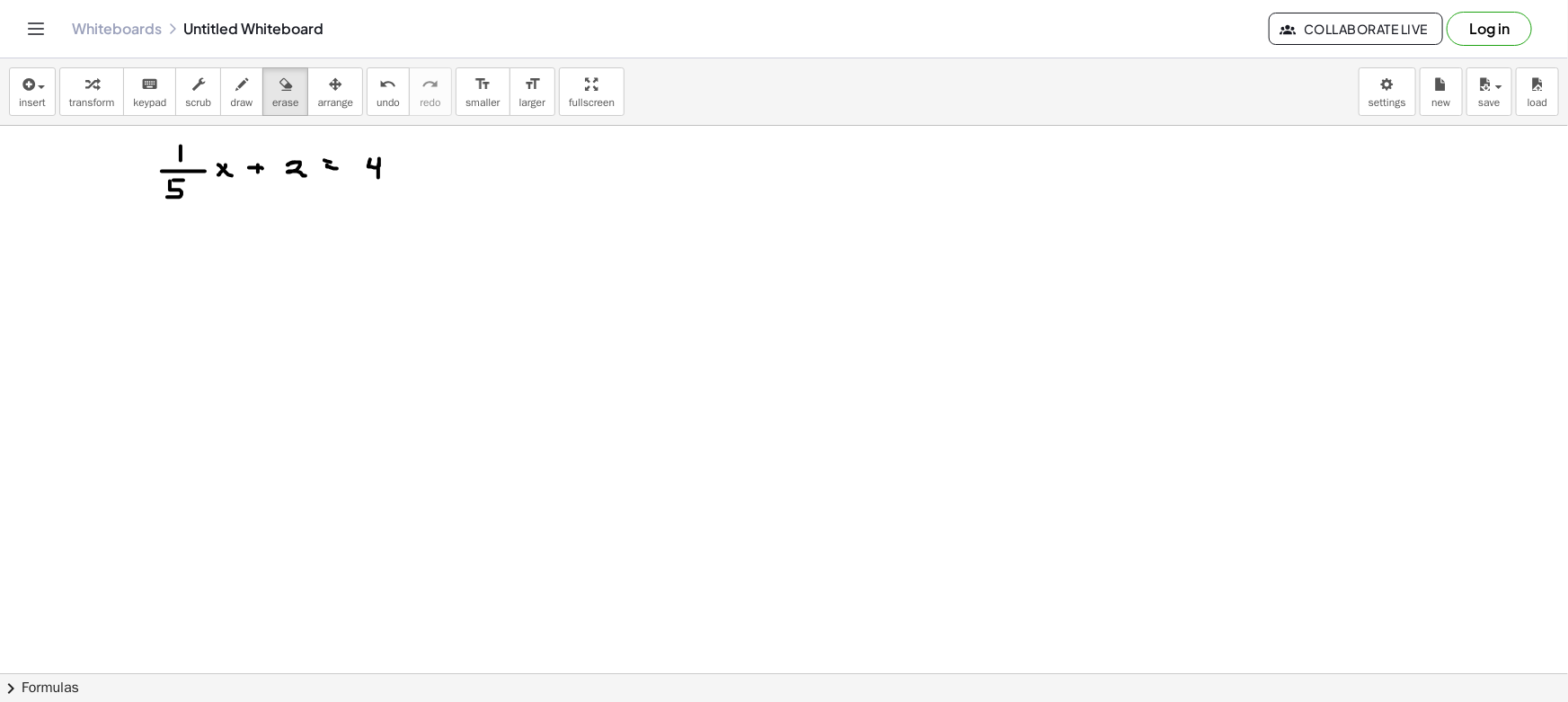 click at bounding box center [784, 673] 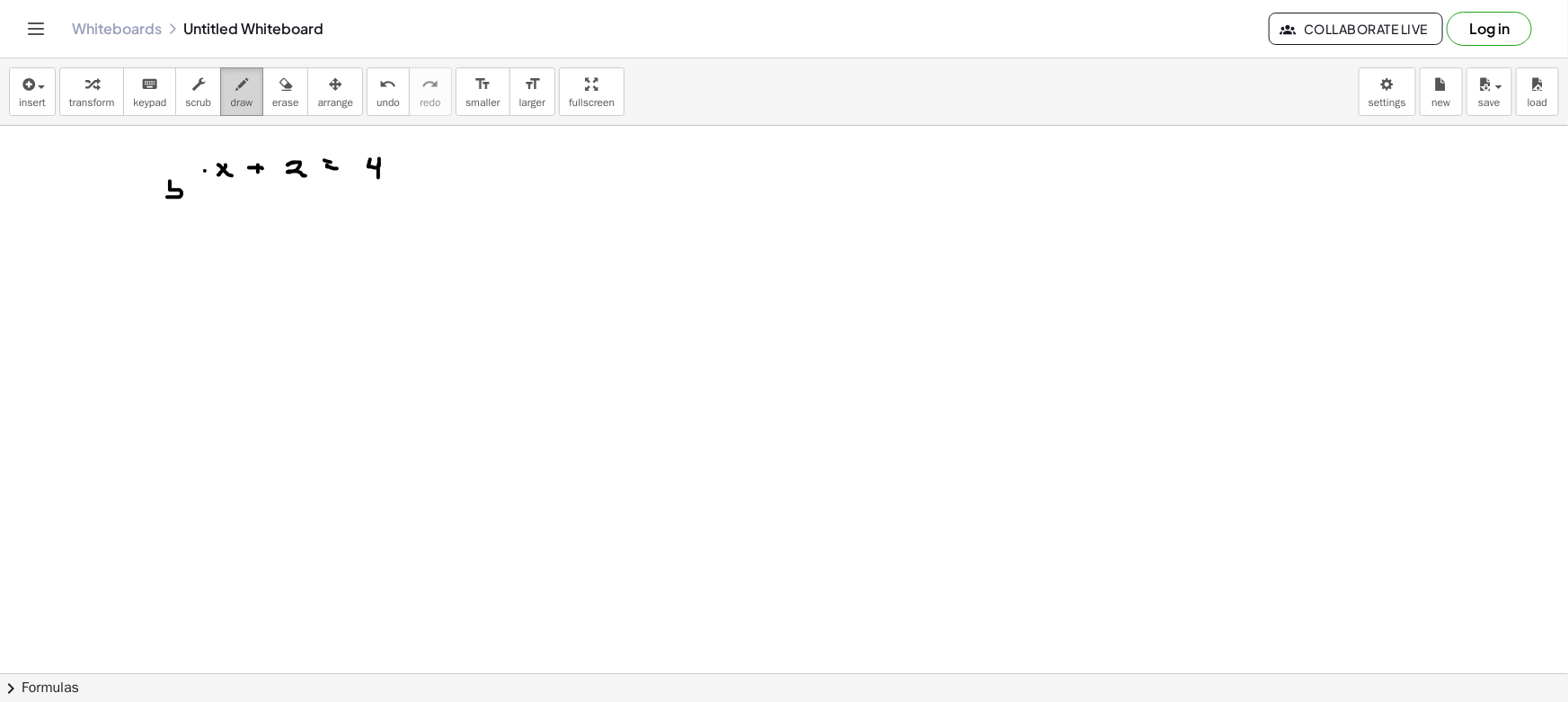click on "draw" at bounding box center (242, 102) 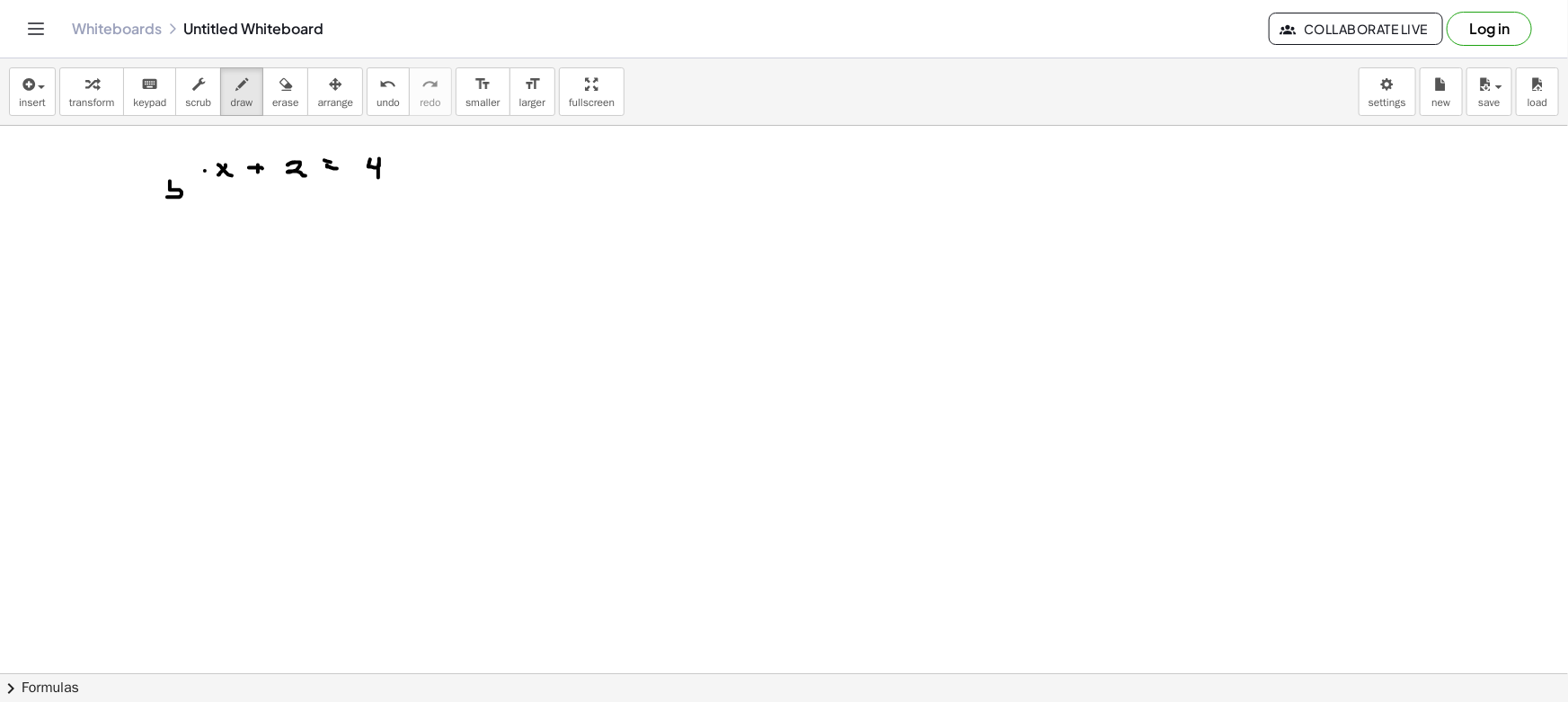click at bounding box center [784, 673] 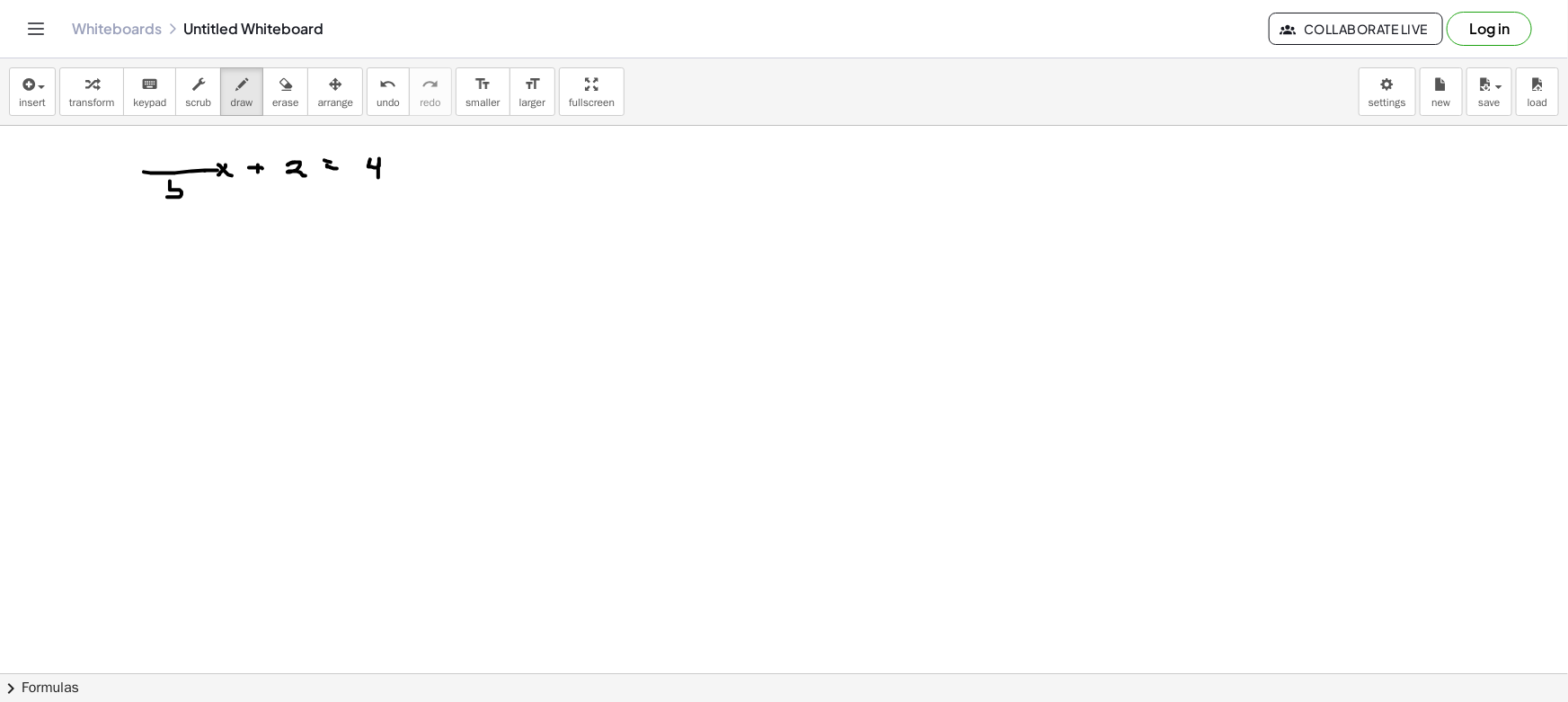 click at bounding box center (784, 673) 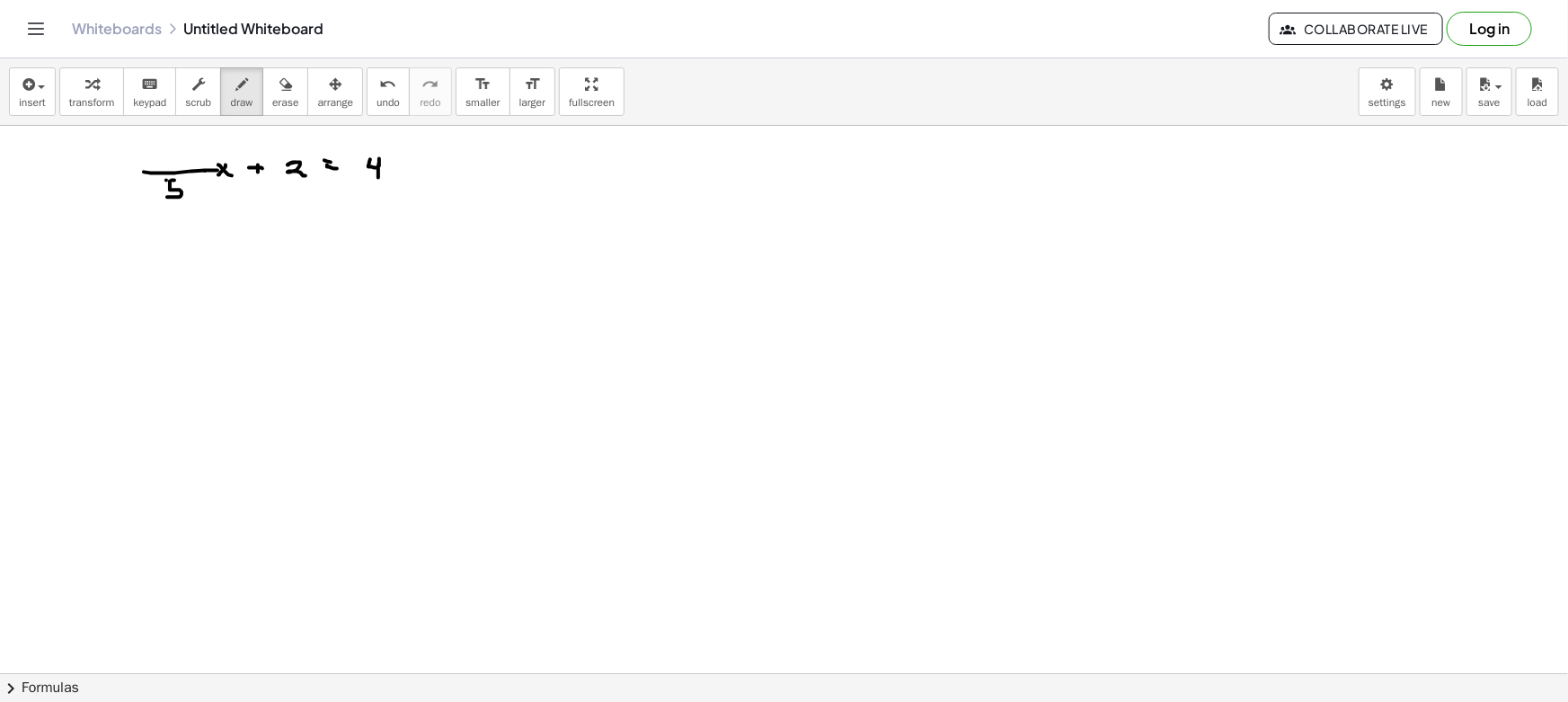 click at bounding box center [784, 673] 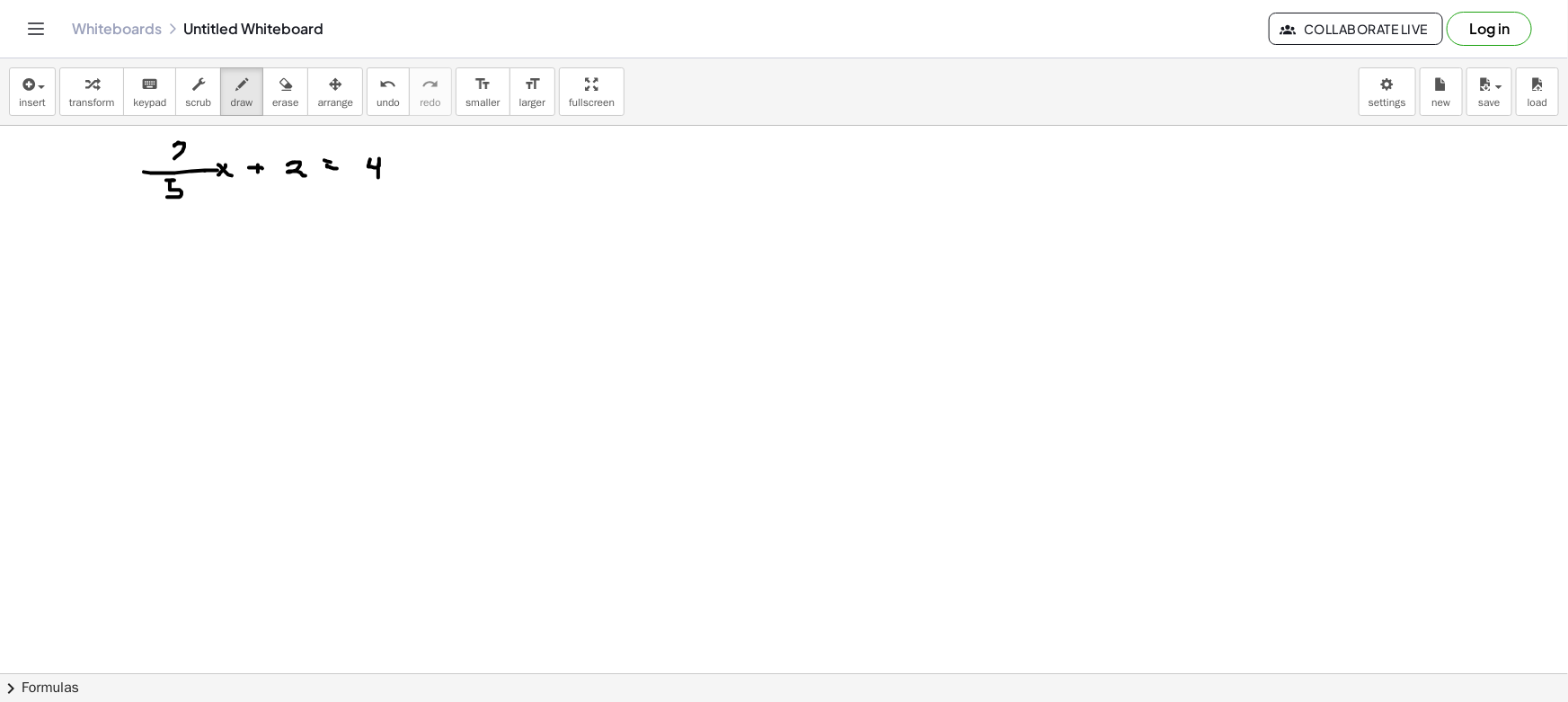 drag, startPoint x: 176, startPoint y: 144, endPoint x: 189, endPoint y: 162, distance: 22.2036 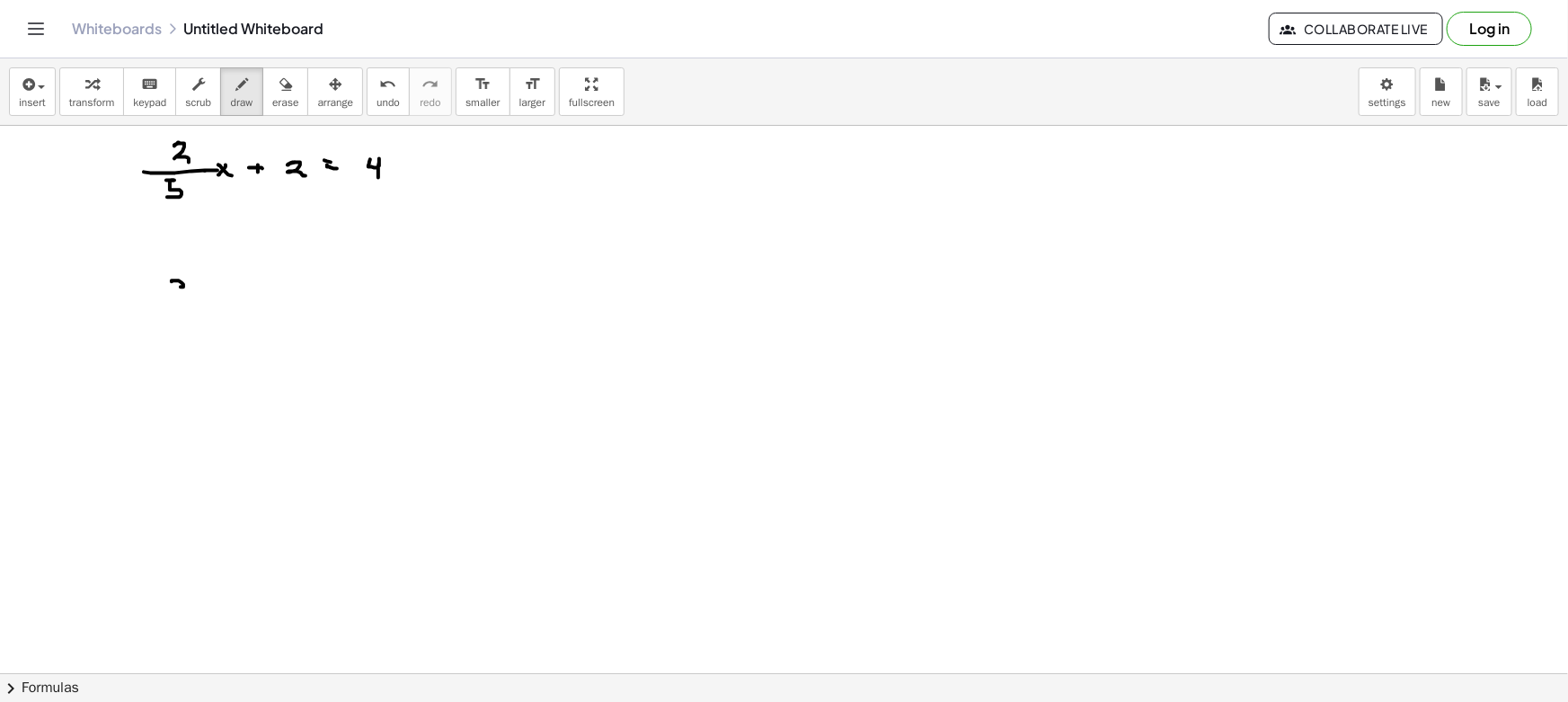drag, startPoint x: 183, startPoint y: 284, endPoint x: 175, endPoint y: 297, distance: 15.264338 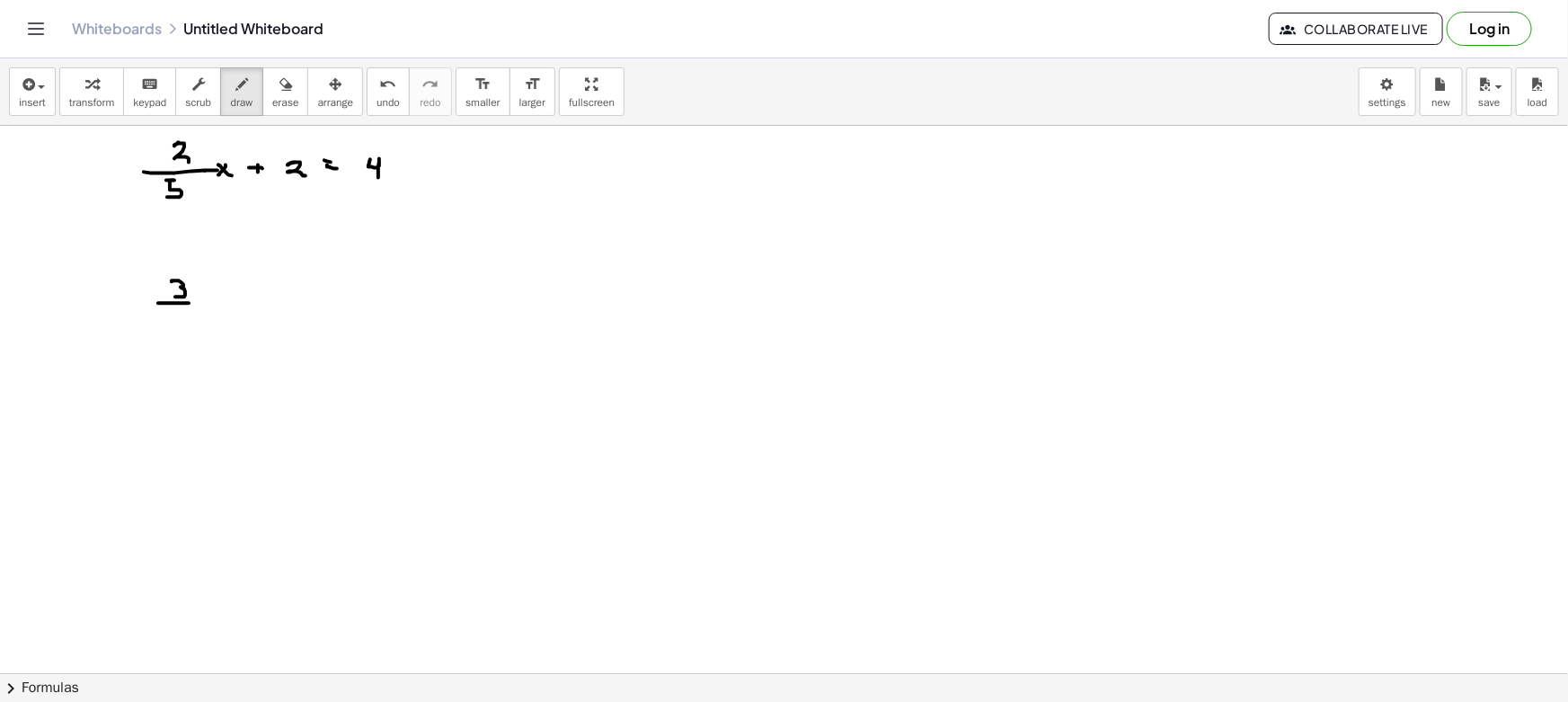 drag, startPoint x: 158, startPoint y: 303, endPoint x: 208, endPoint y: 303, distance: 50 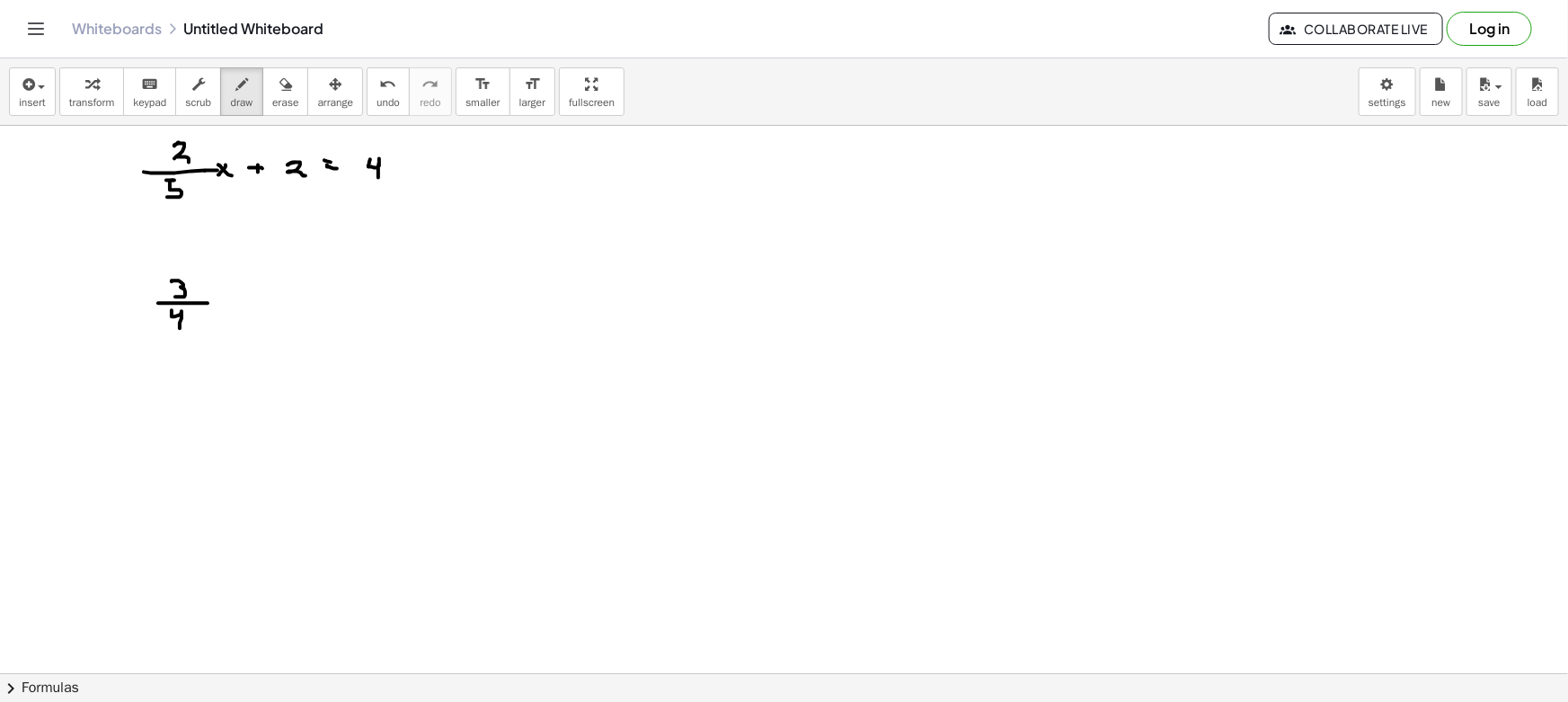 drag, startPoint x: 172, startPoint y: 310, endPoint x: 195, endPoint y: 324, distance: 26.925824 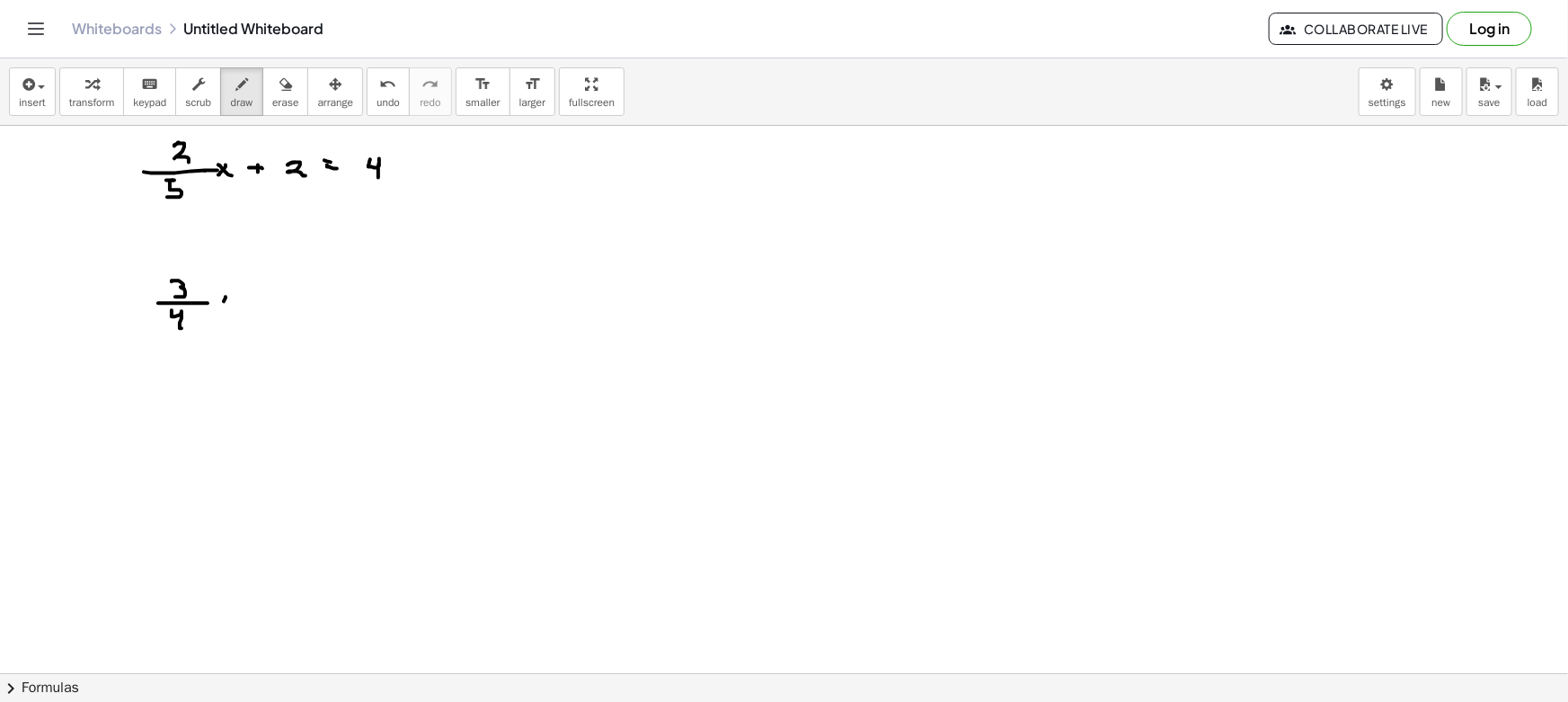 drag, startPoint x: 226, startPoint y: 297, endPoint x: 213, endPoint y: 311, distance: 19.104973 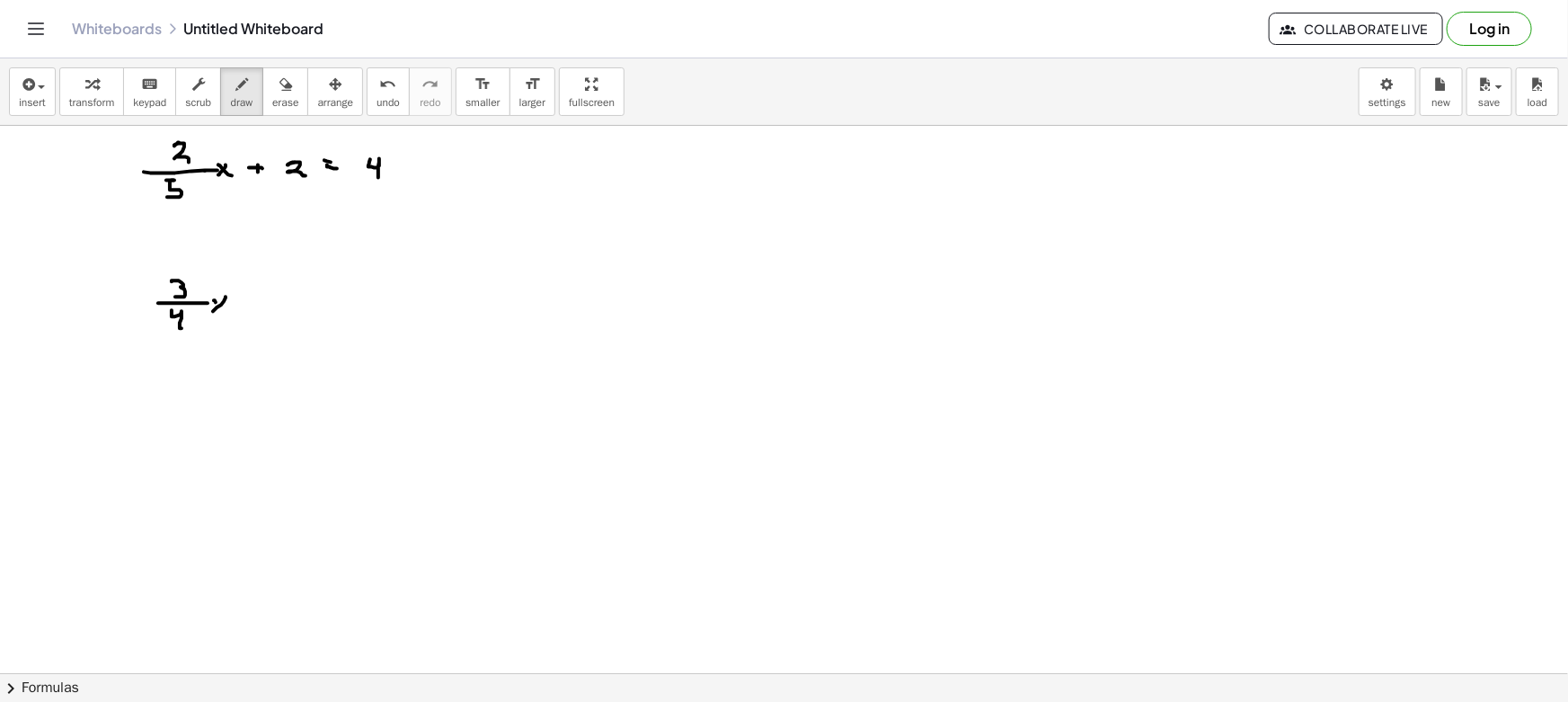 drag, startPoint x: 216, startPoint y: 302, endPoint x: 226, endPoint y: 311, distance: 13.4536 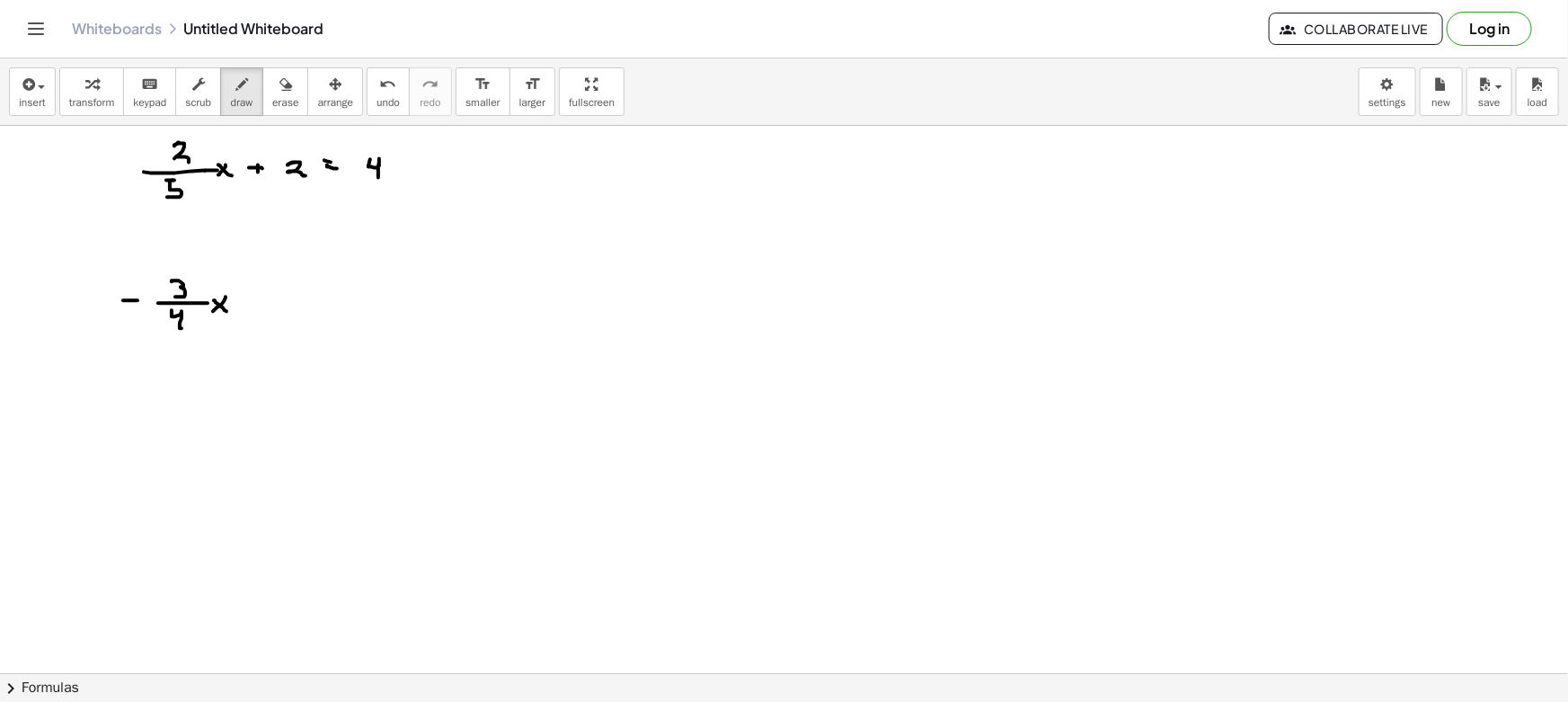 click at bounding box center [784, 673] 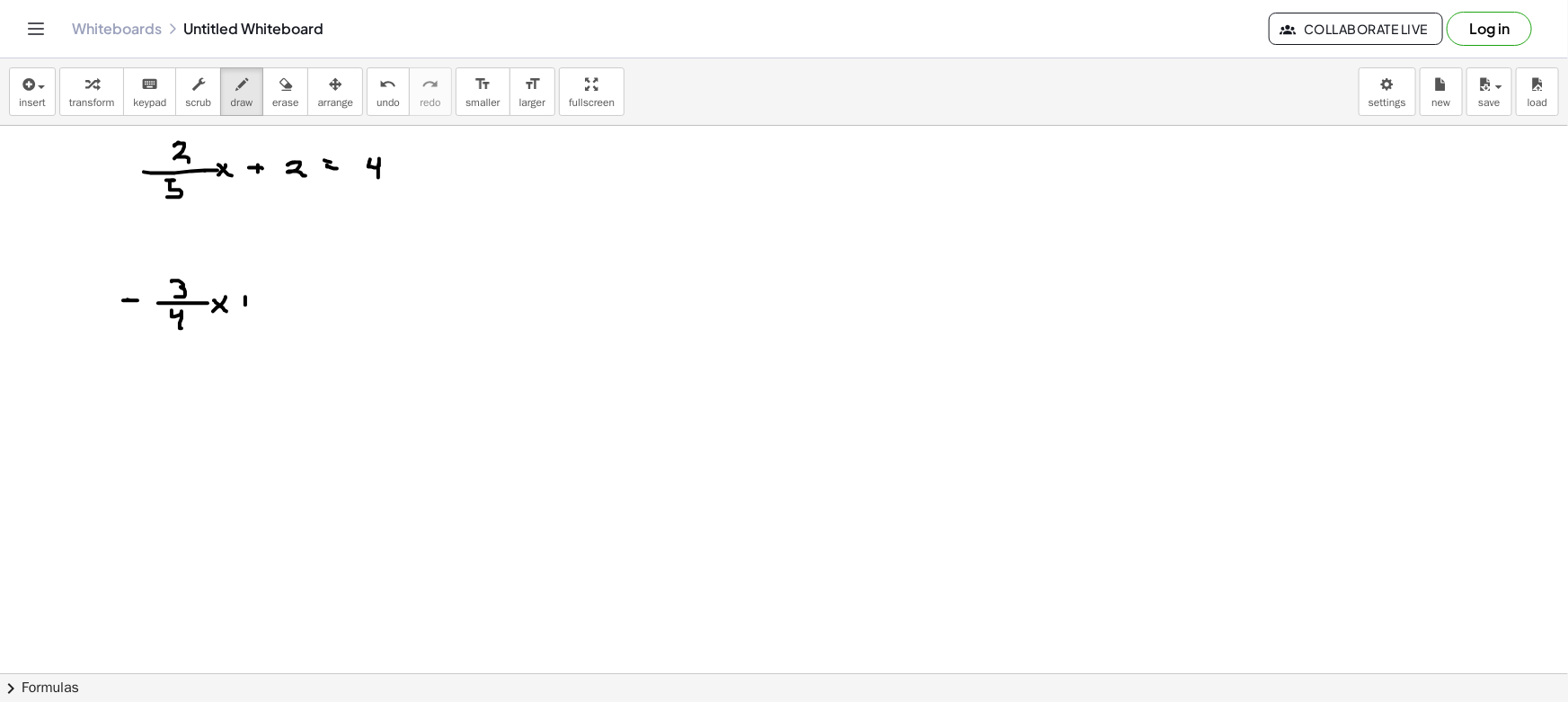 click at bounding box center [784, 673] 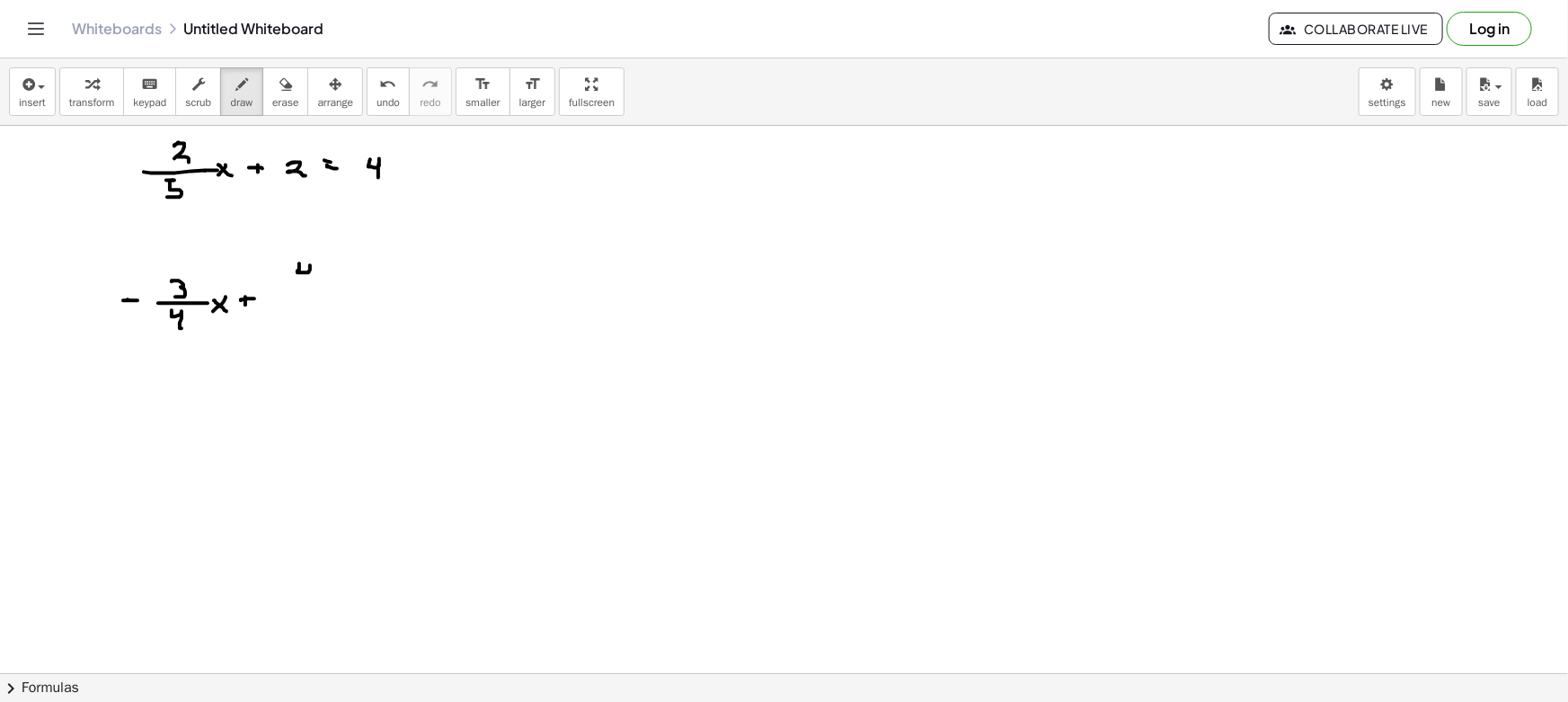 drag, startPoint x: 297, startPoint y: 271, endPoint x: 309, endPoint y: 280, distance: 15 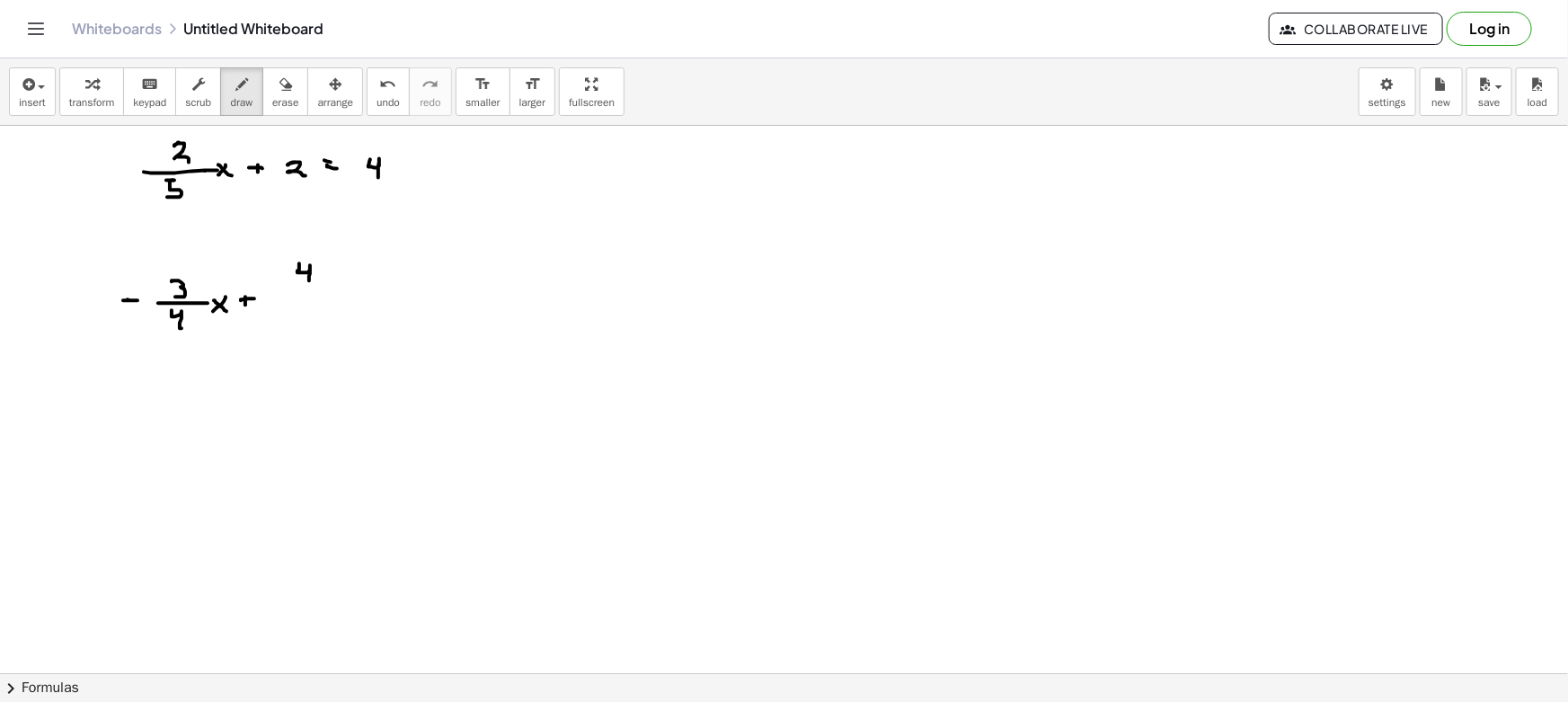 click at bounding box center (784, 673) 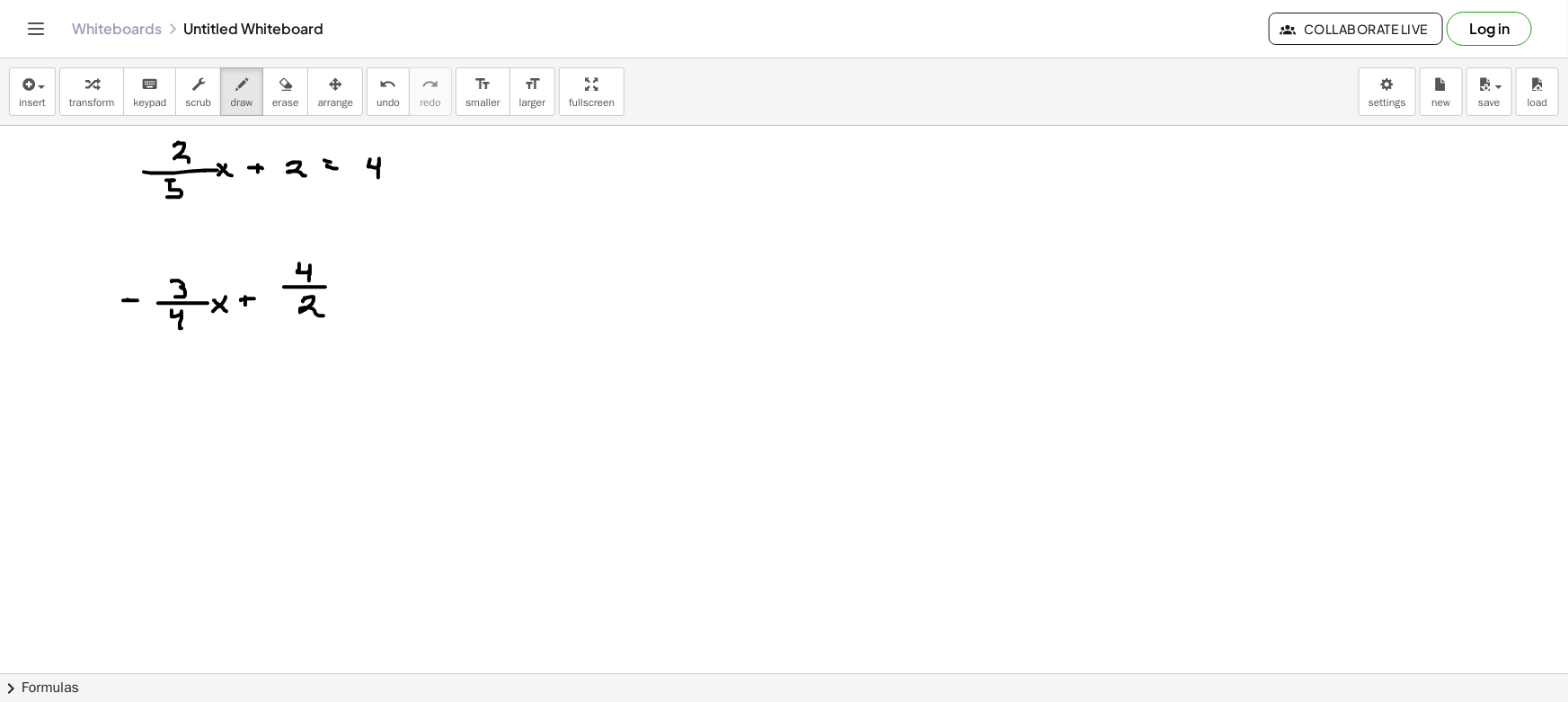 drag, startPoint x: 305, startPoint y: 298, endPoint x: 341, endPoint y: 305, distance: 36.674242 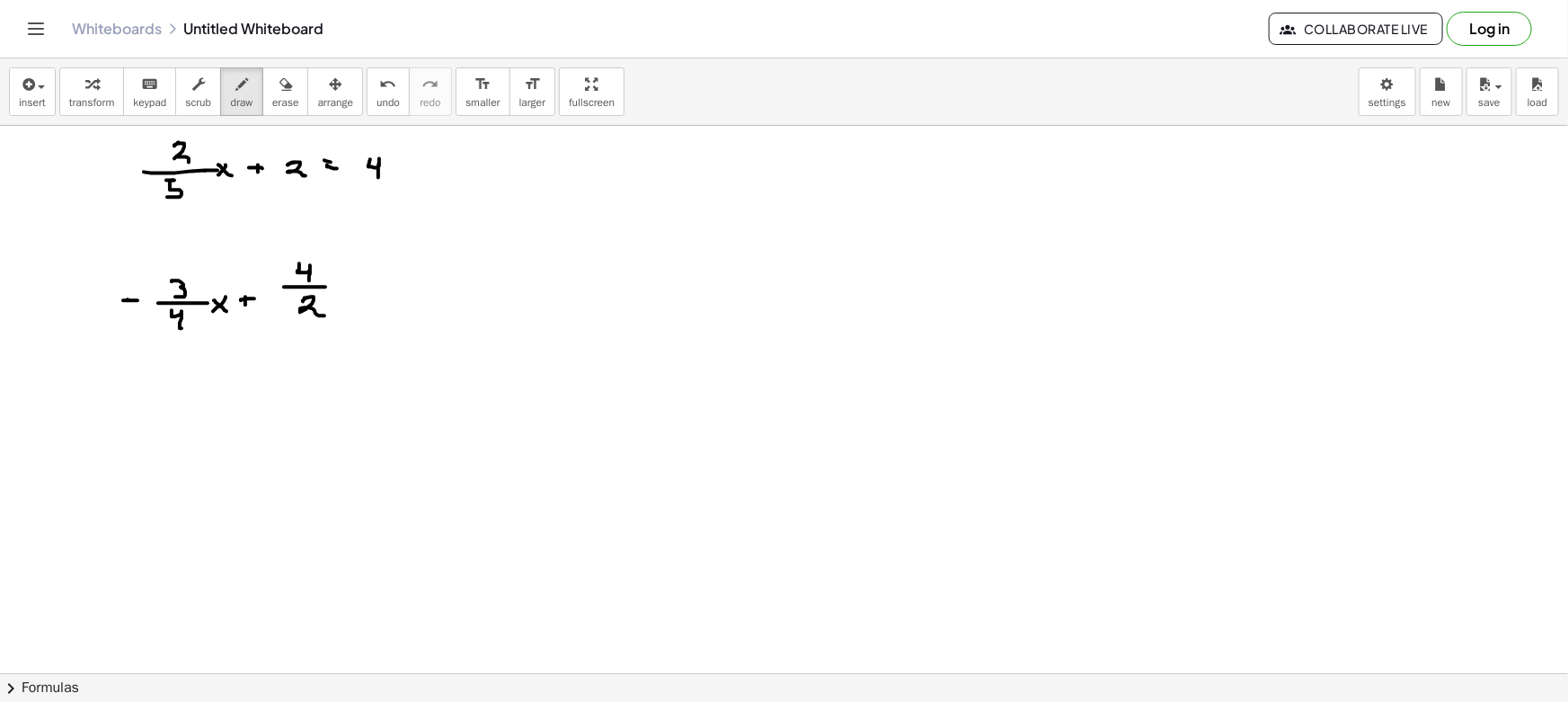 click at bounding box center [784, 673] 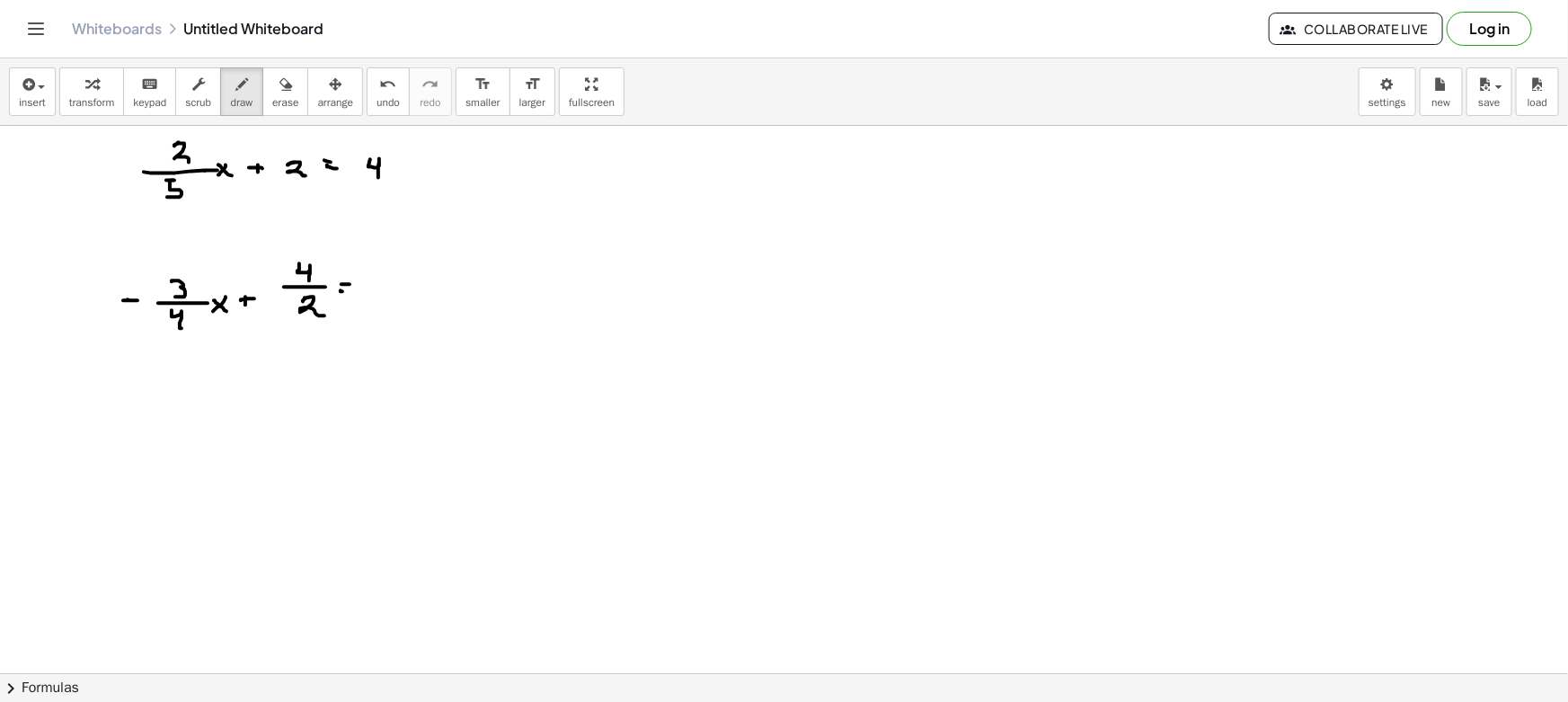 drag, startPoint x: 341, startPoint y: 290, endPoint x: 361, endPoint y: 292, distance: 20.099751 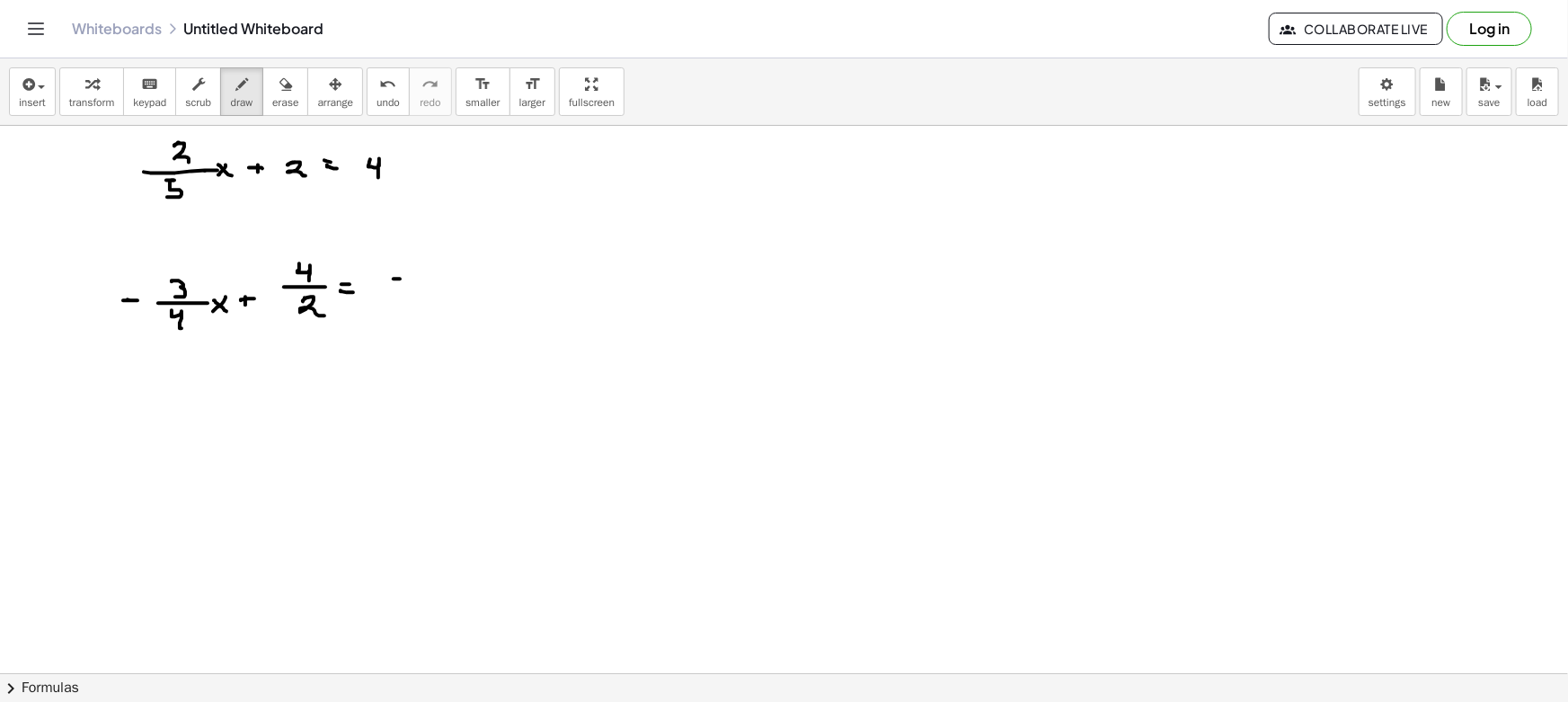 click at bounding box center [784, 673] 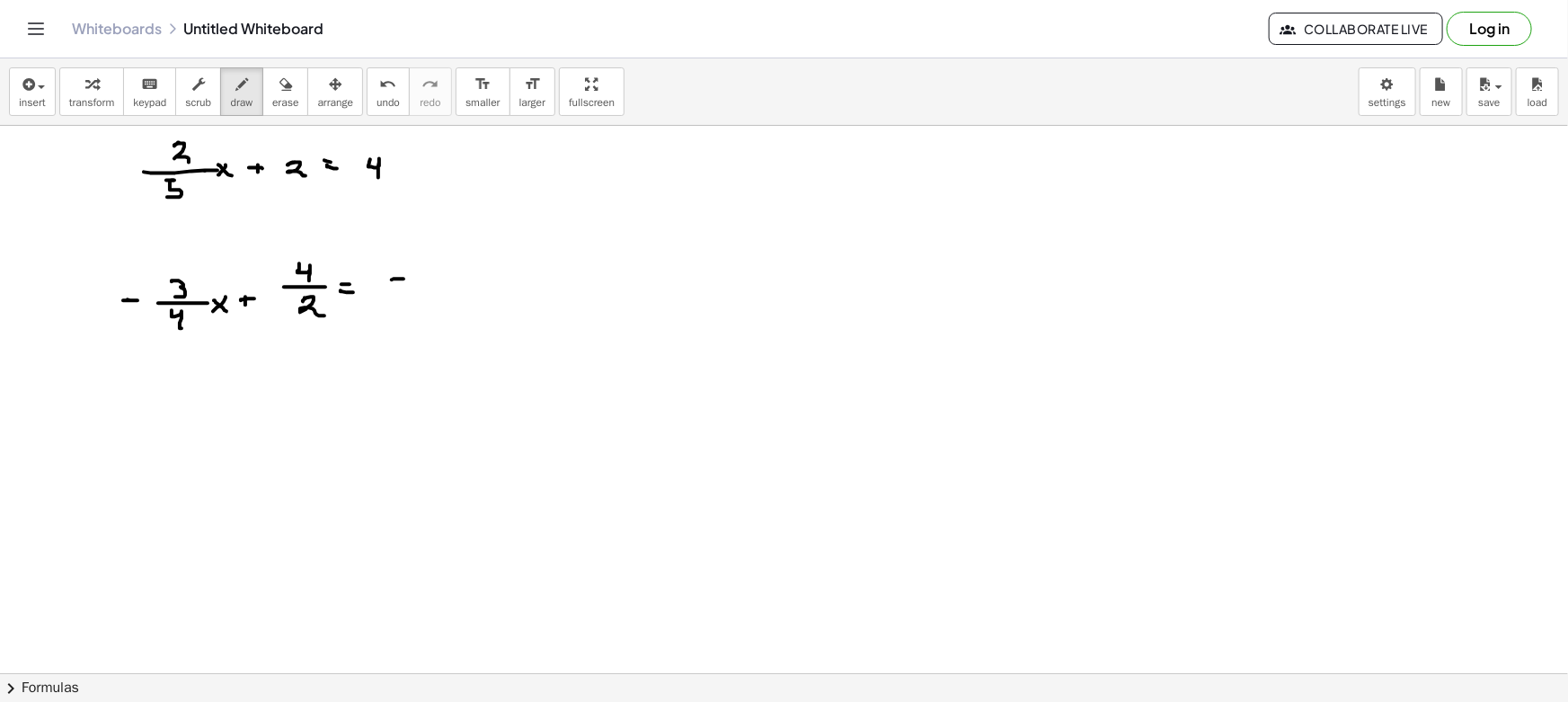 click at bounding box center (784, 673) 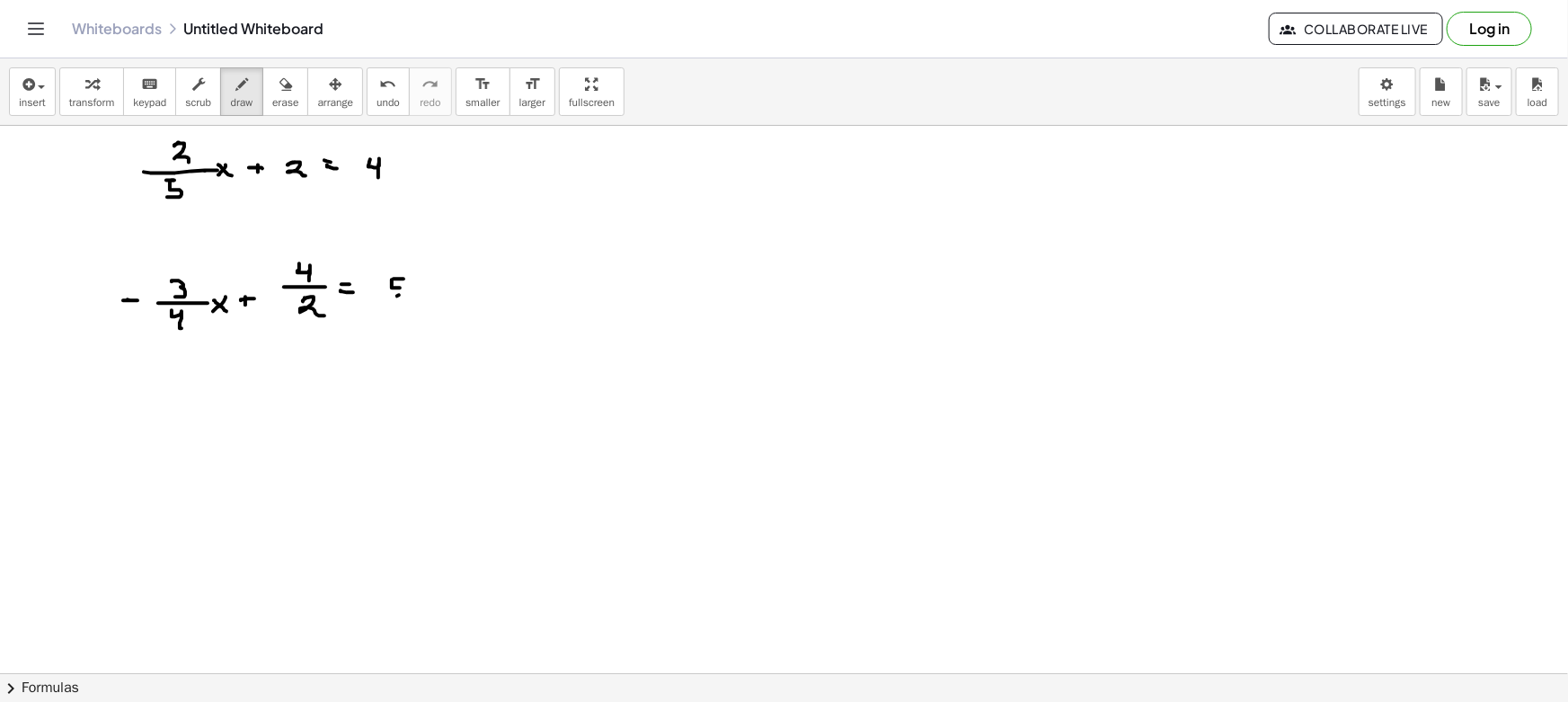 click at bounding box center [784, 673] 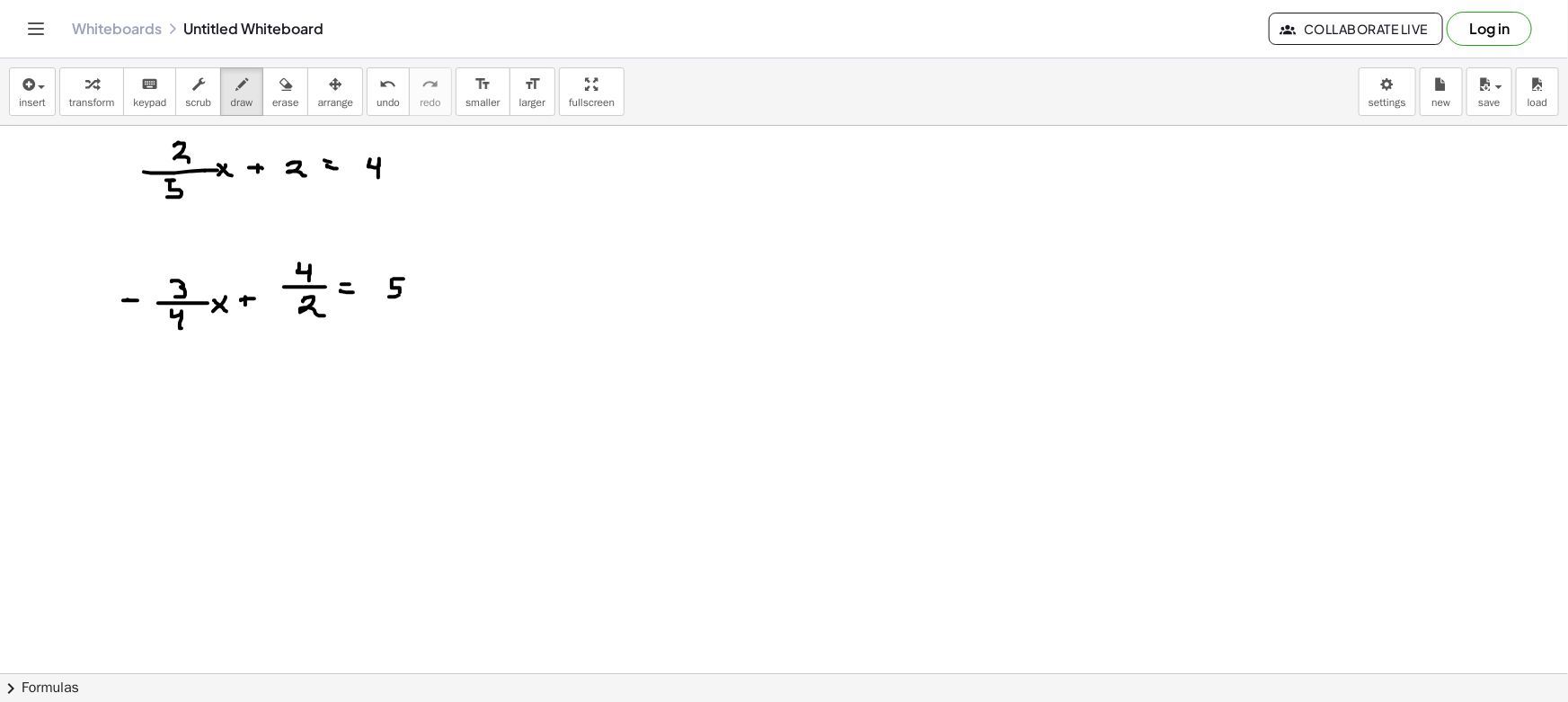 click at bounding box center (784, 673) 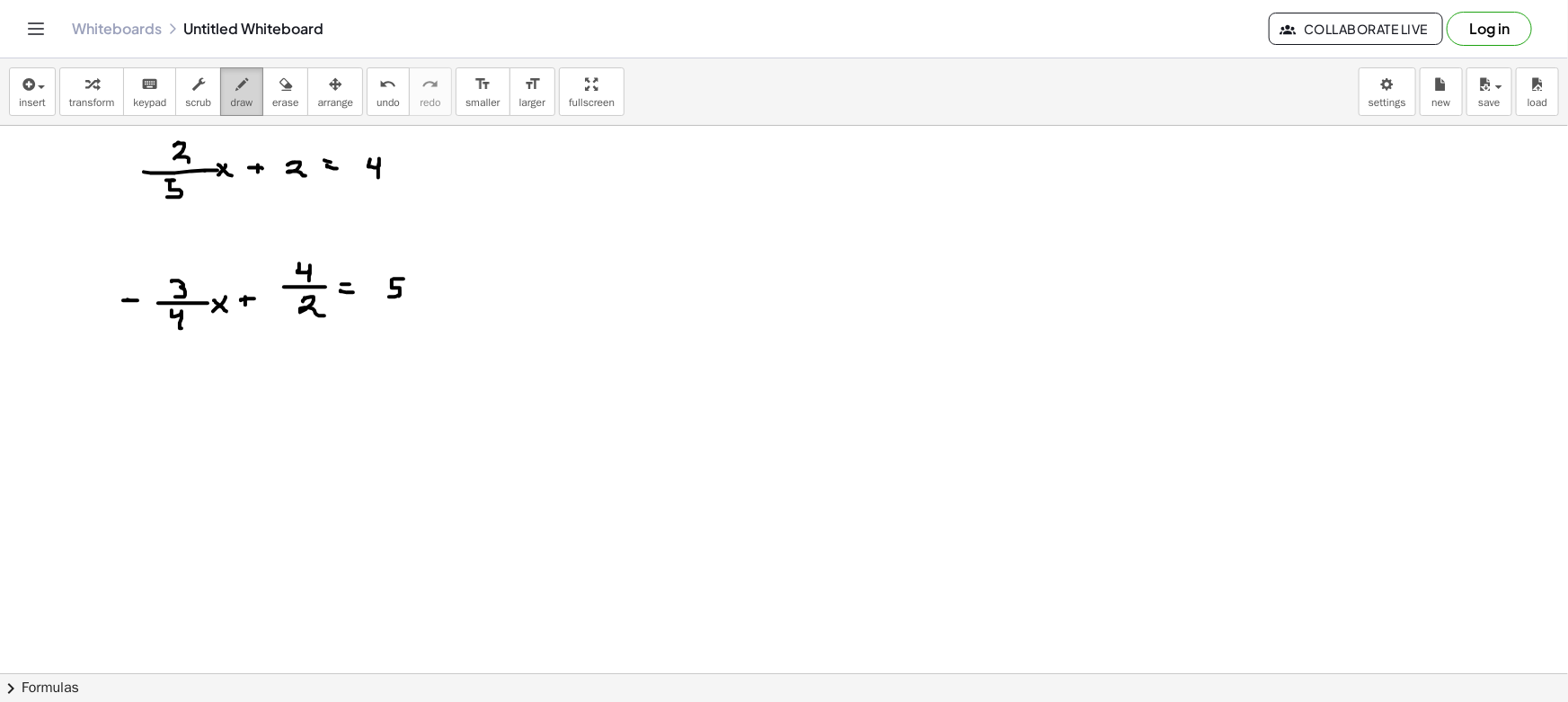 click on "draw" at bounding box center (242, 92) 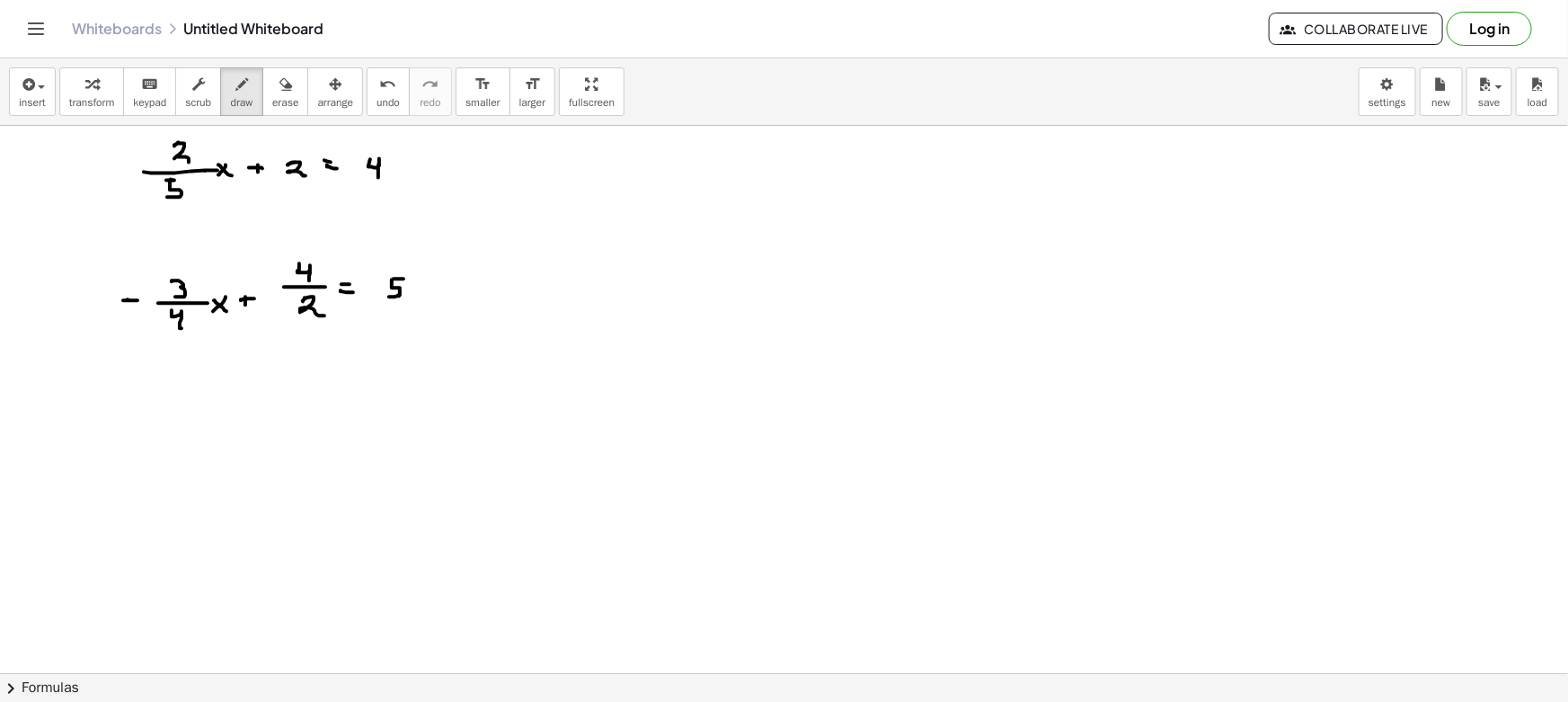 drag, startPoint x: 171, startPoint y: 179, endPoint x: 185, endPoint y: 179, distance: 14 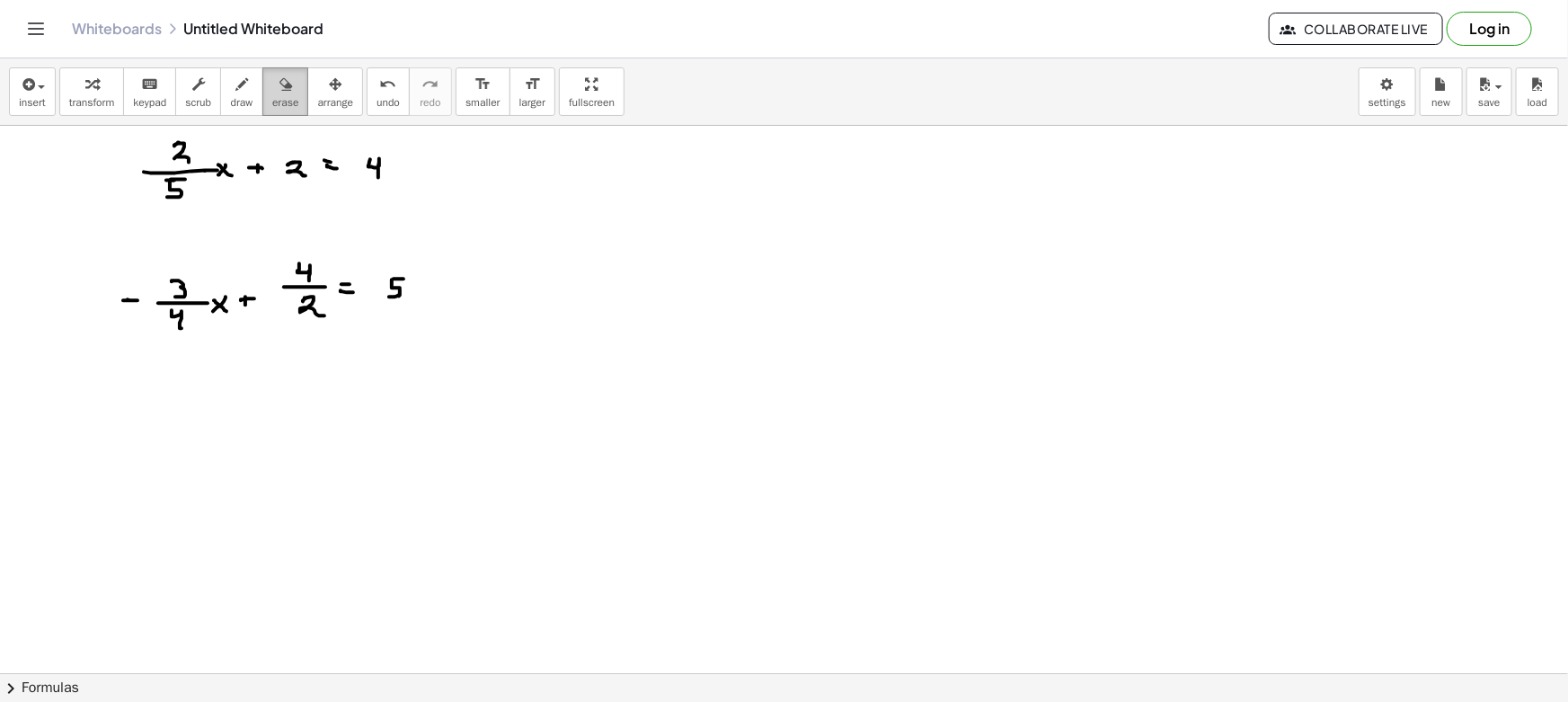 click on "erase" at bounding box center (285, 92) 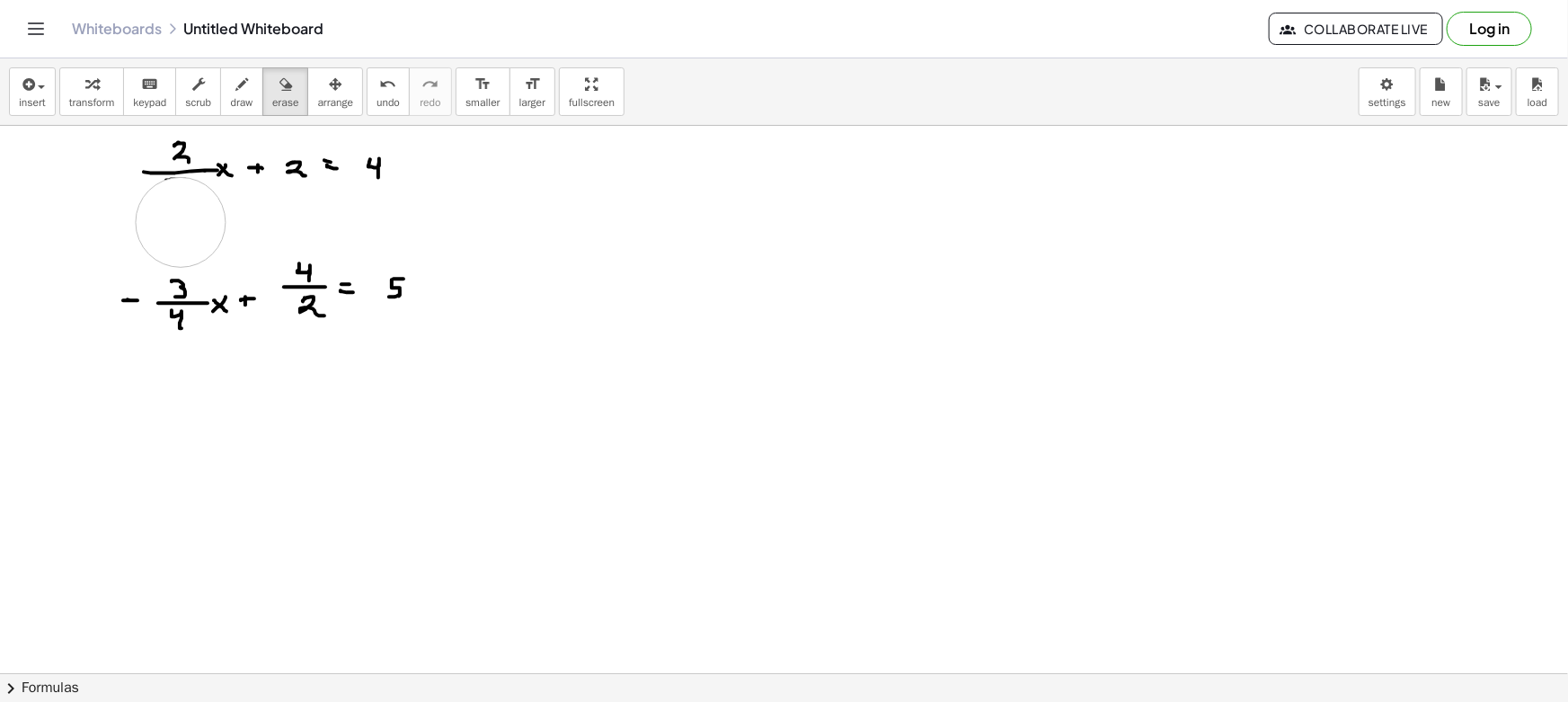 drag, startPoint x: 189, startPoint y: 230, endPoint x: 181, endPoint y: 222, distance: 11.313708 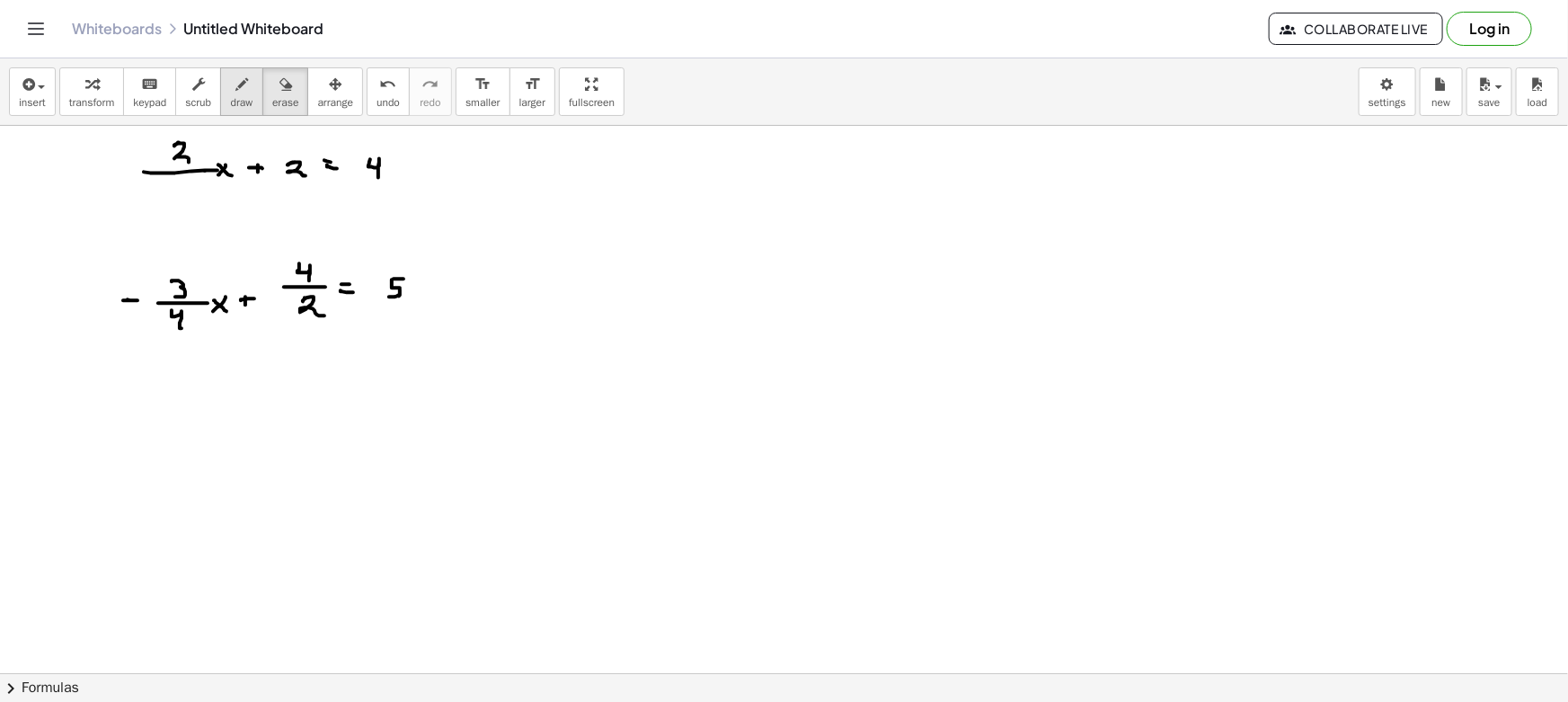 click on "draw" at bounding box center [242, 92] 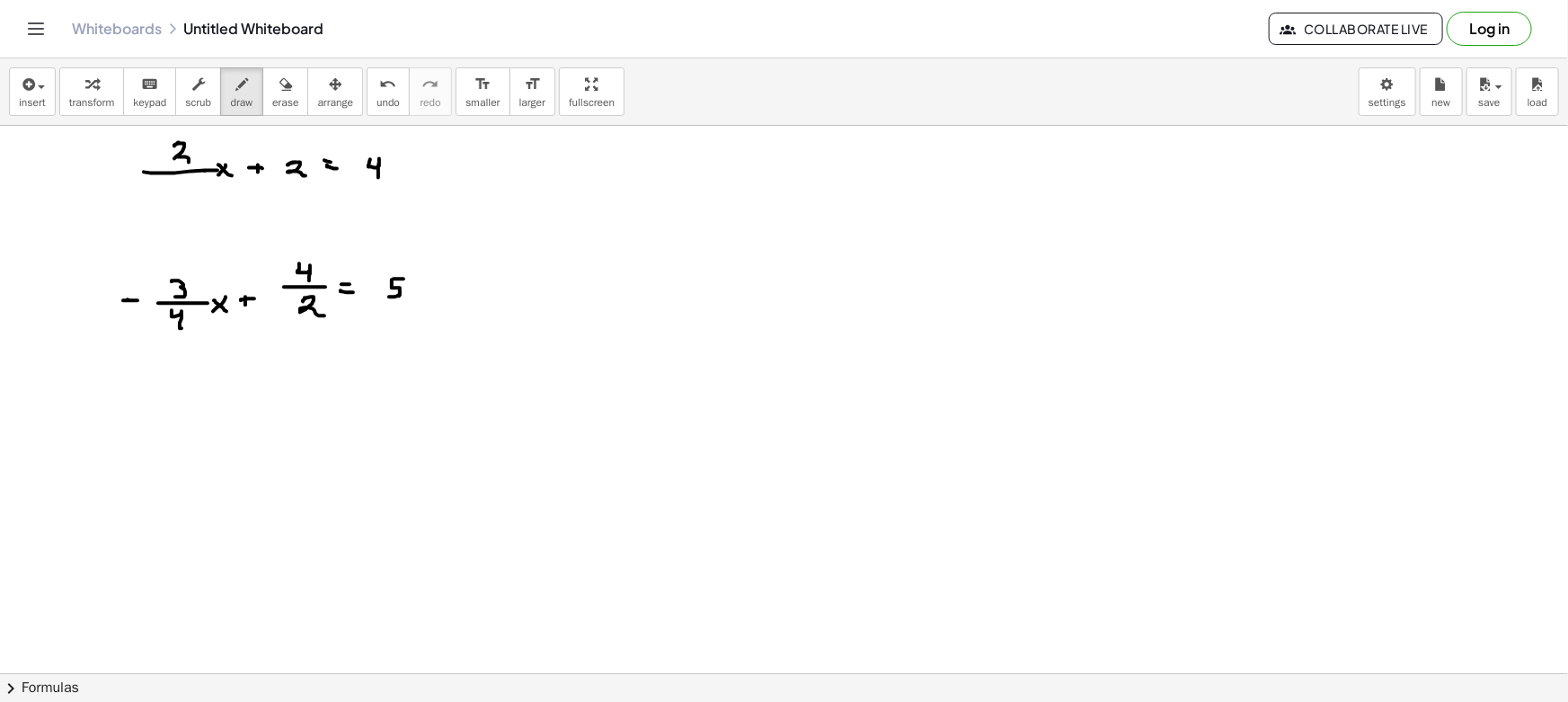 drag, startPoint x: 164, startPoint y: 180, endPoint x: 183, endPoint y: 180, distance: 19 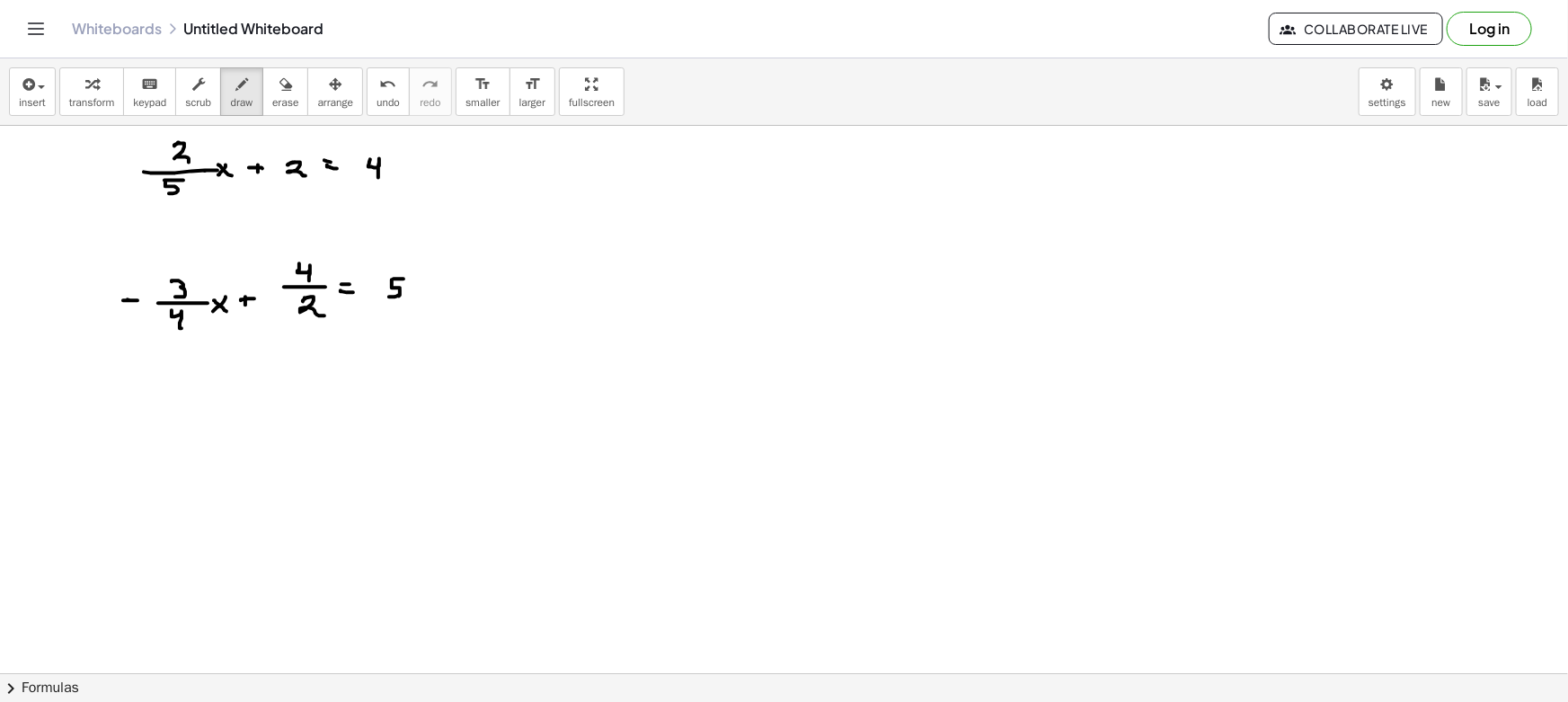 drag, startPoint x: 165, startPoint y: 181, endPoint x: 171, endPoint y: 196, distance: 16.155494 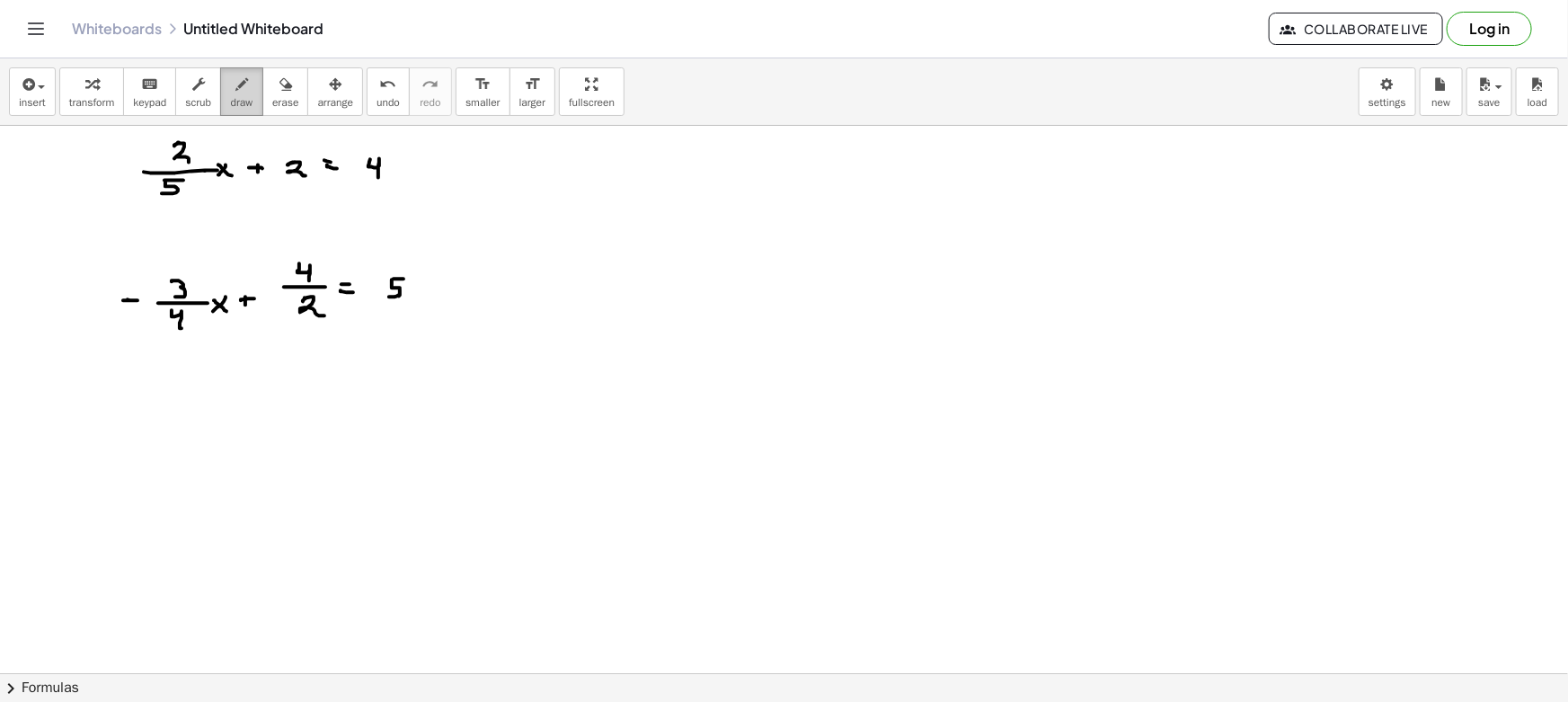 click at bounding box center [242, 84] 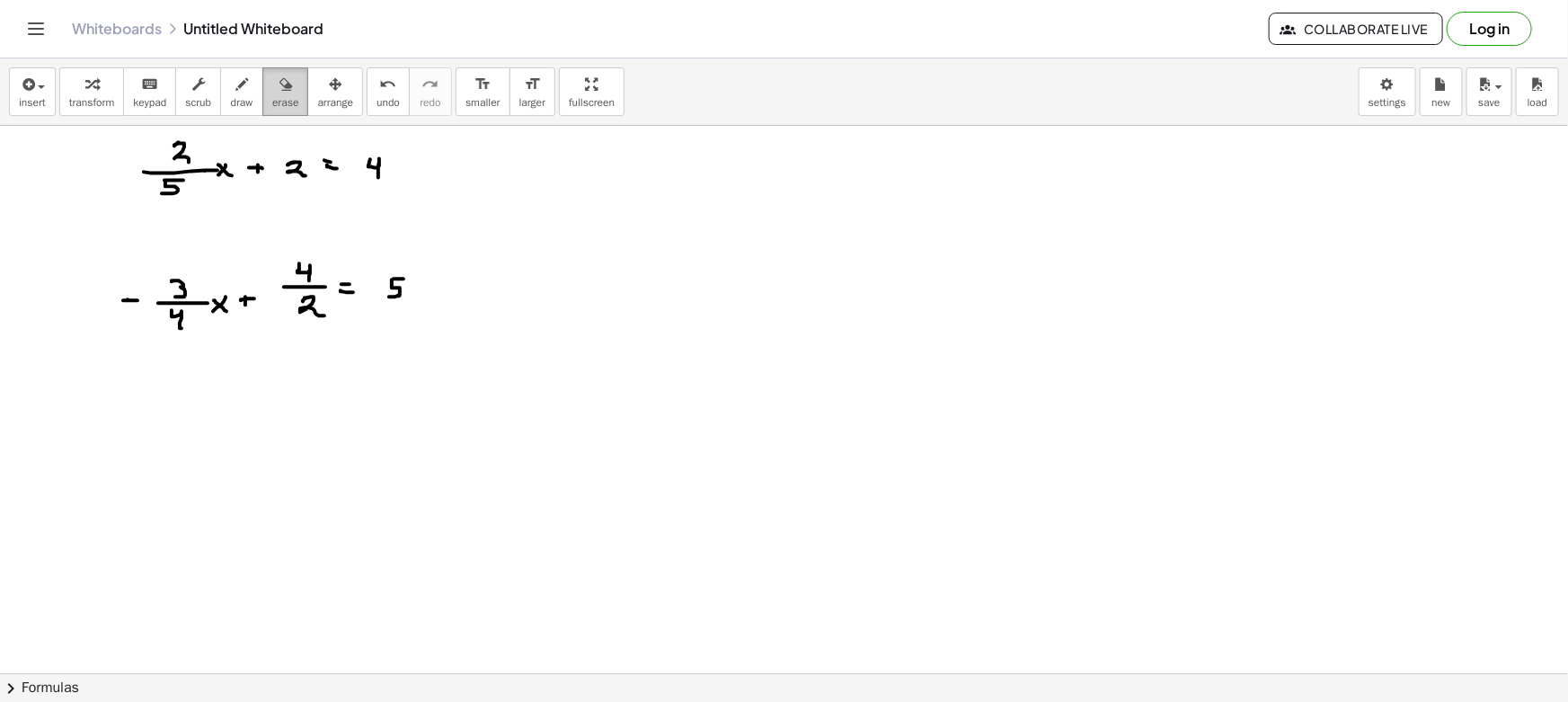 click at bounding box center (286, 84) 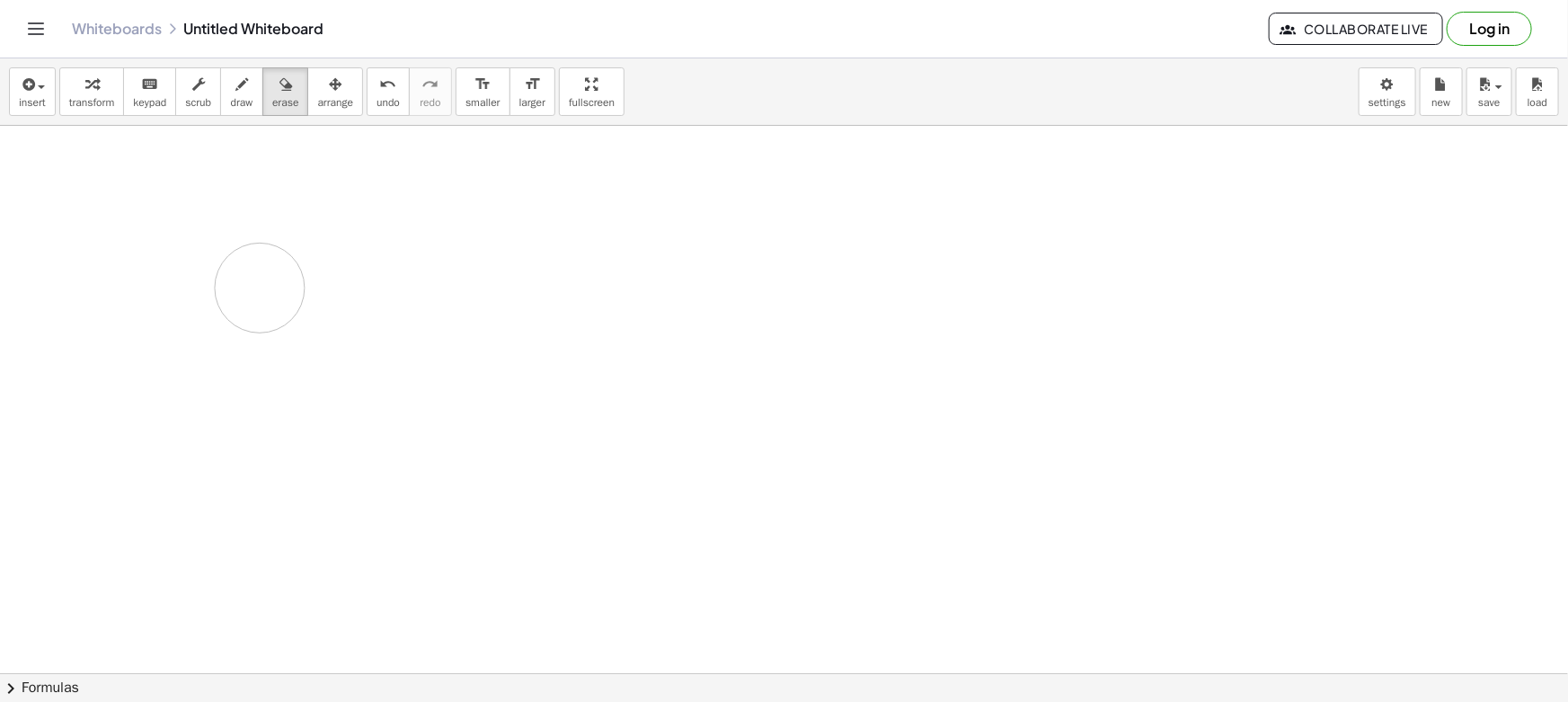 drag, startPoint x: 135, startPoint y: 172, endPoint x: 205, endPoint y: 288, distance: 135.48432 